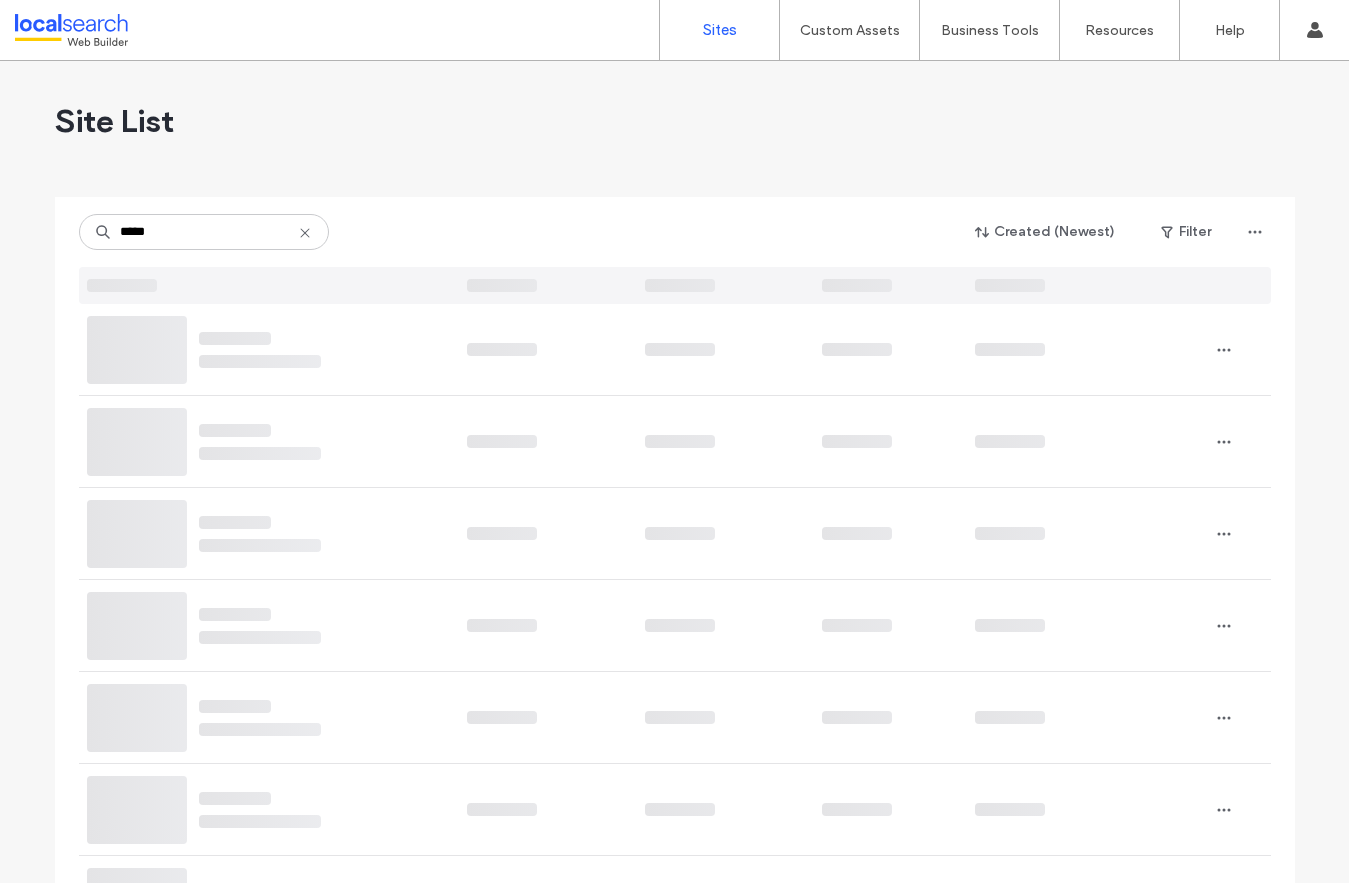 scroll, scrollTop: 0, scrollLeft: 0, axis: both 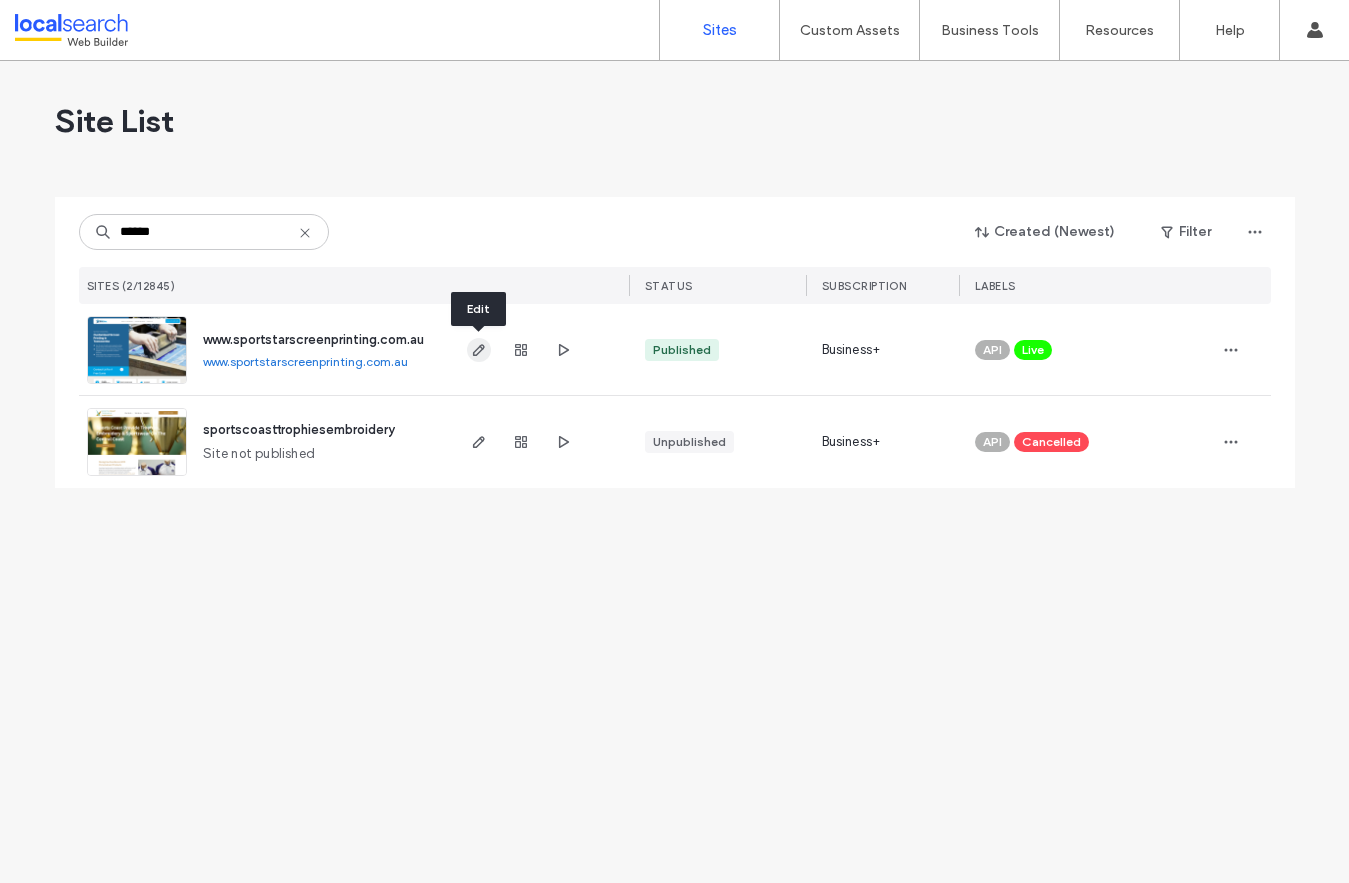 type on "******" 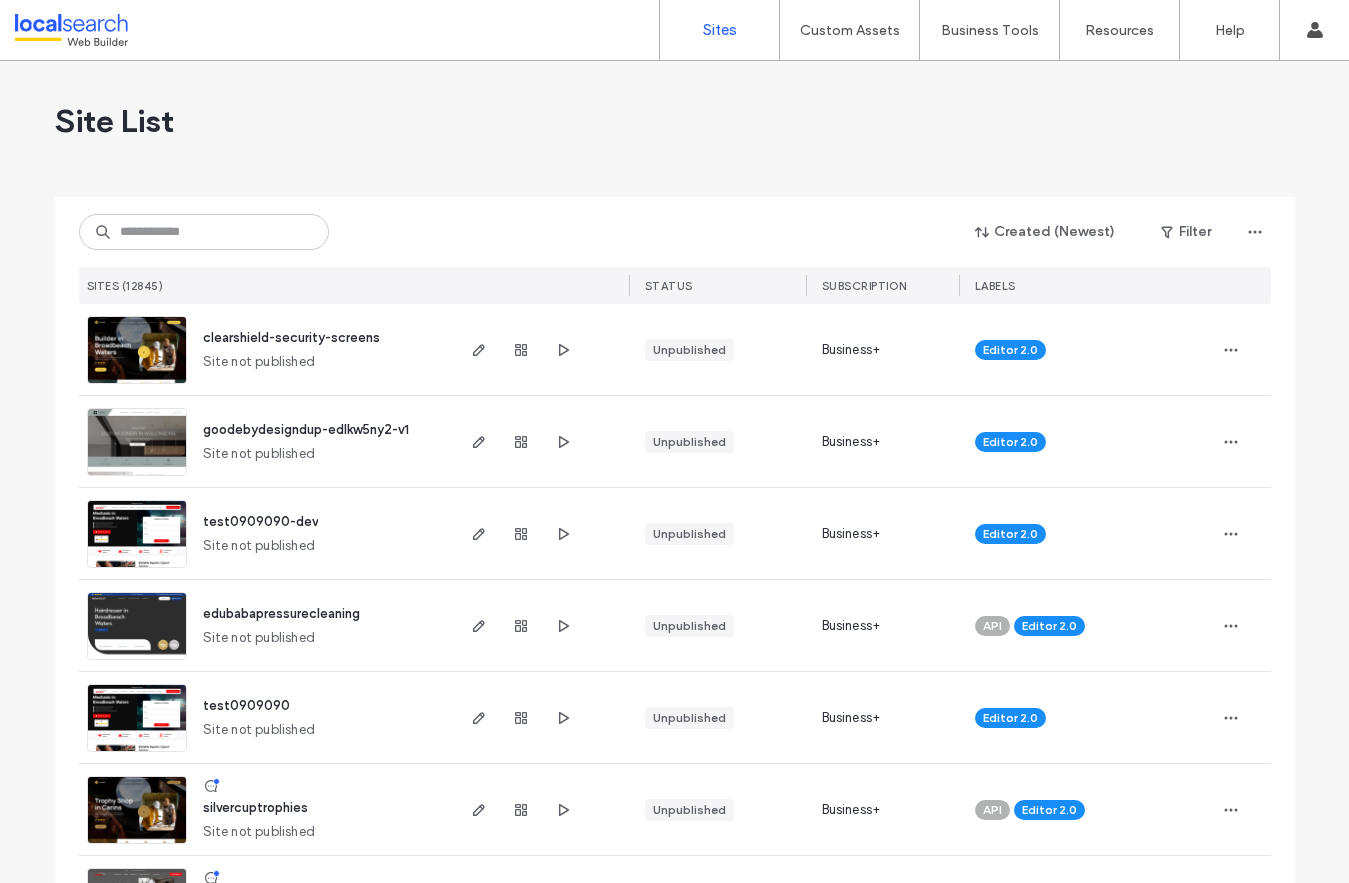 scroll, scrollTop: 0, scrollLeft: 0, axis: both 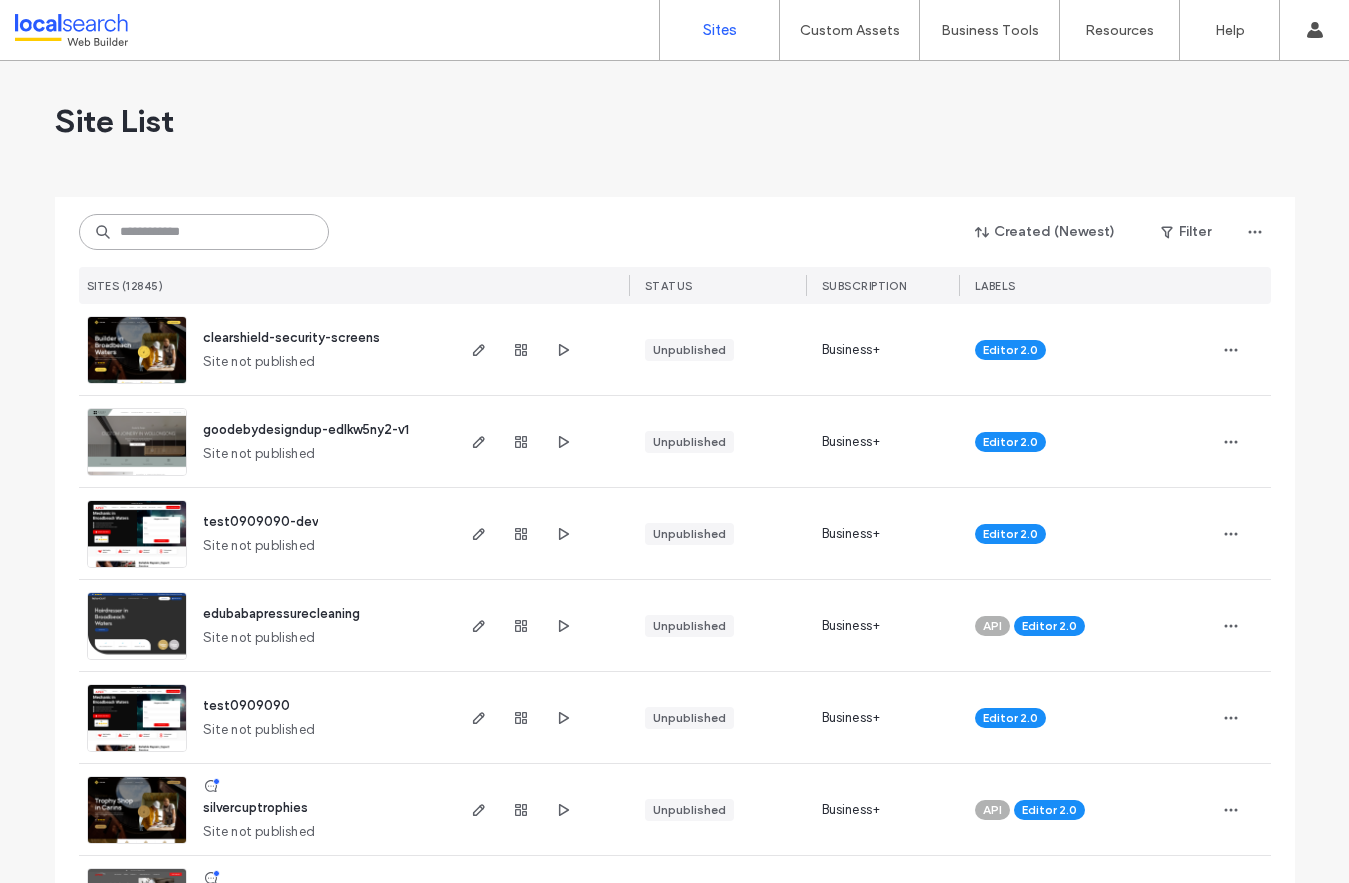 click at bounding box center [204, 232] 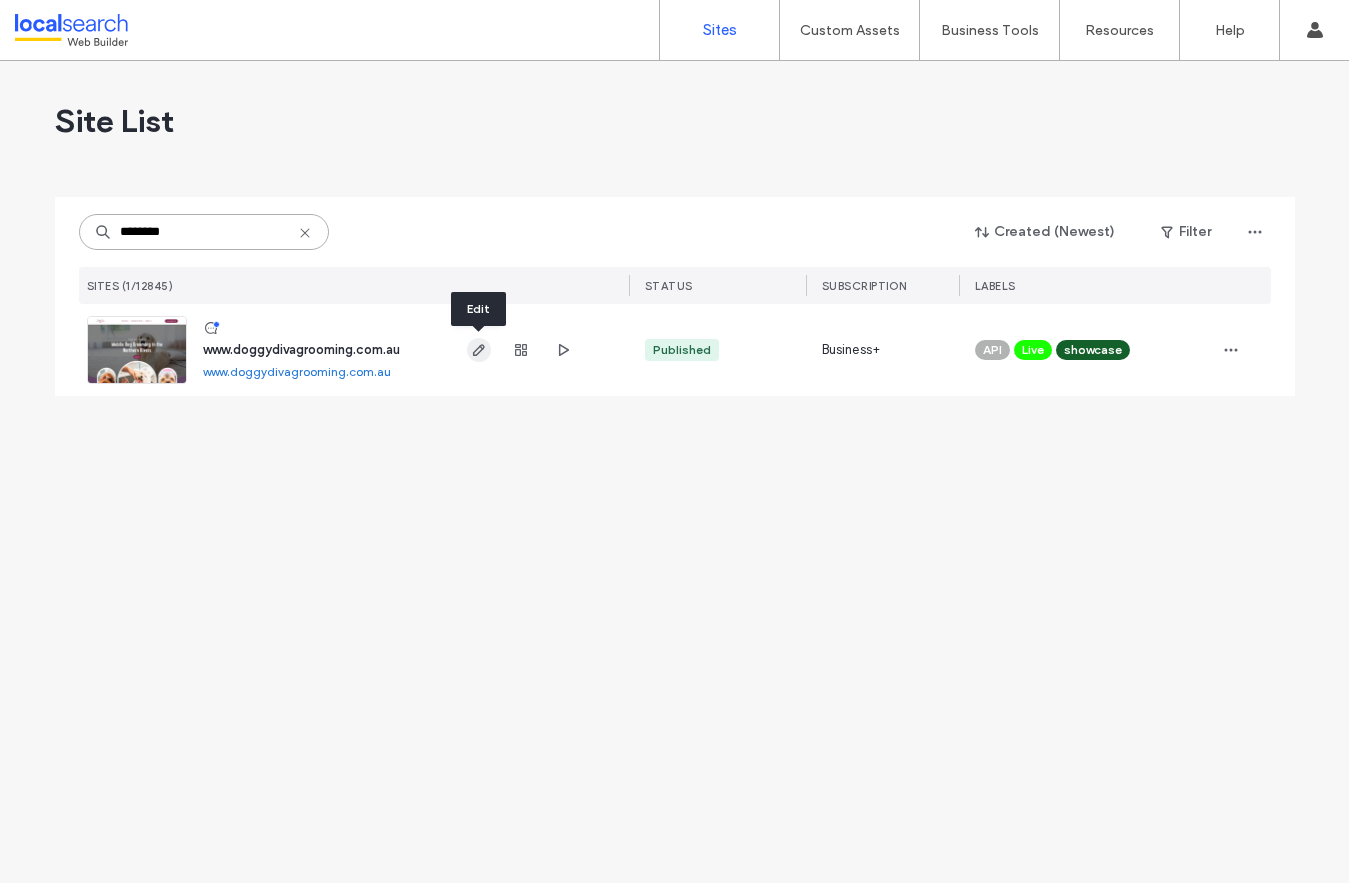 type on "********" 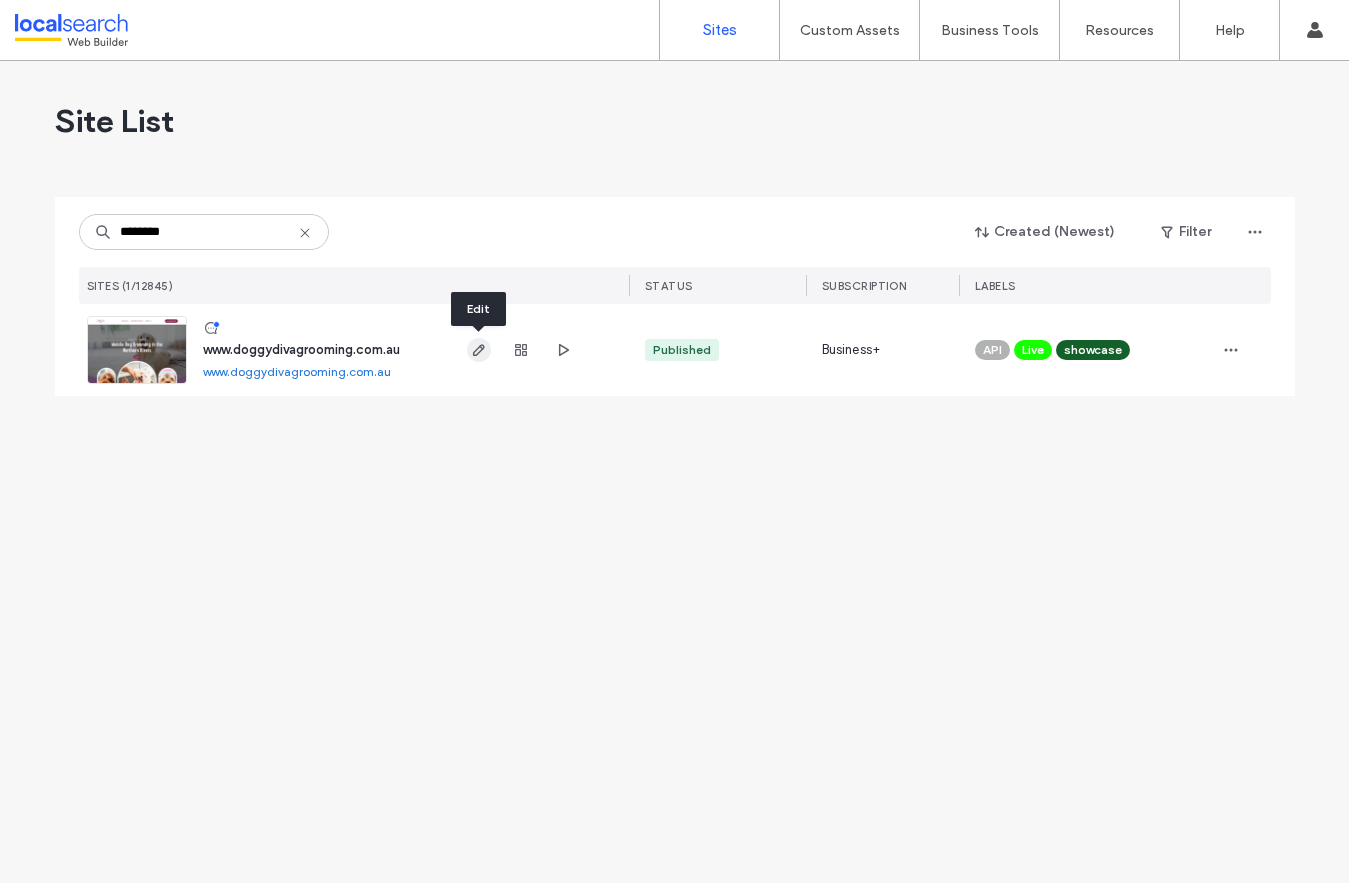 click 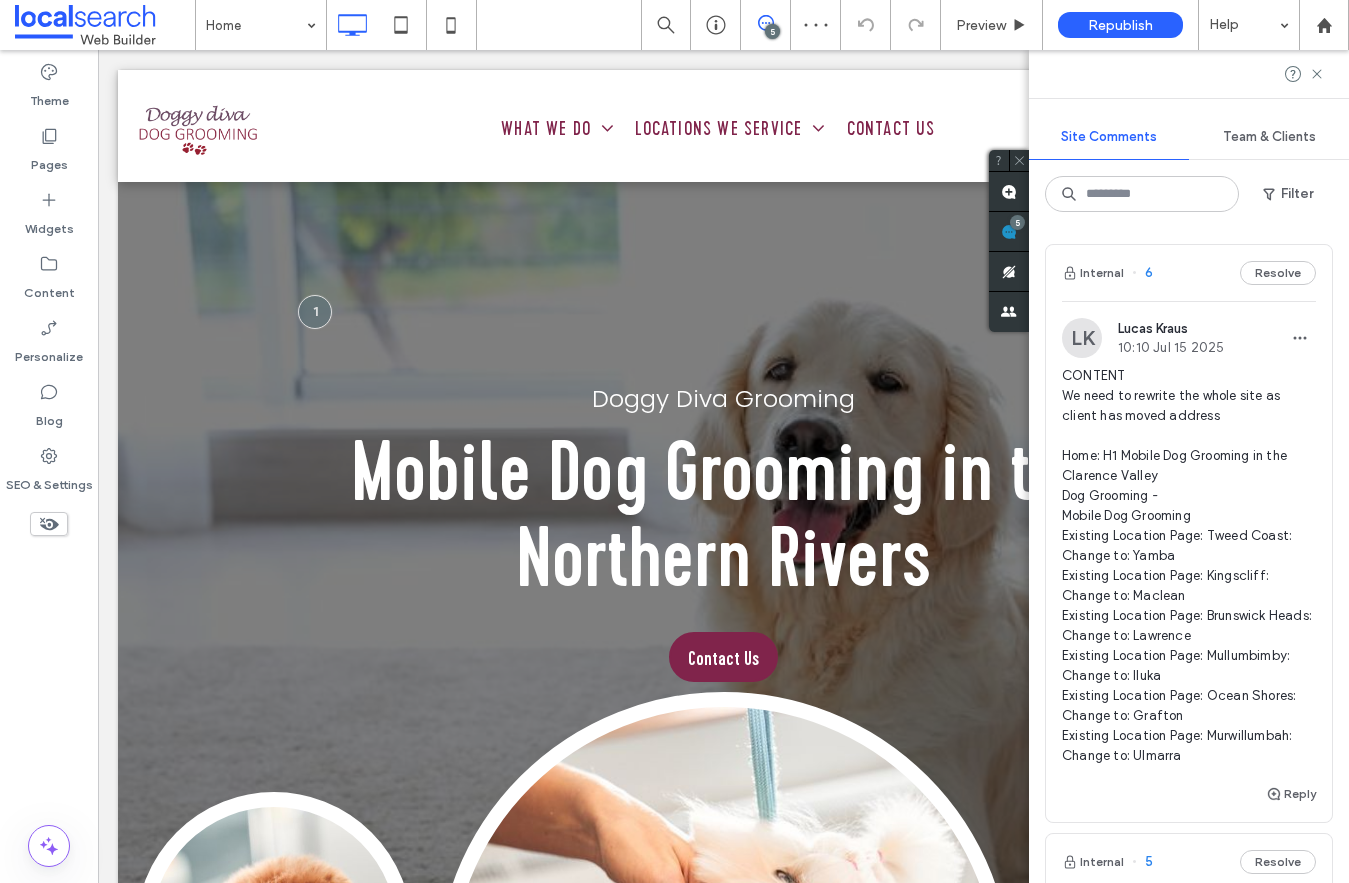 scroll, scrollTop: 0, scrollLeft: 0, axis: both 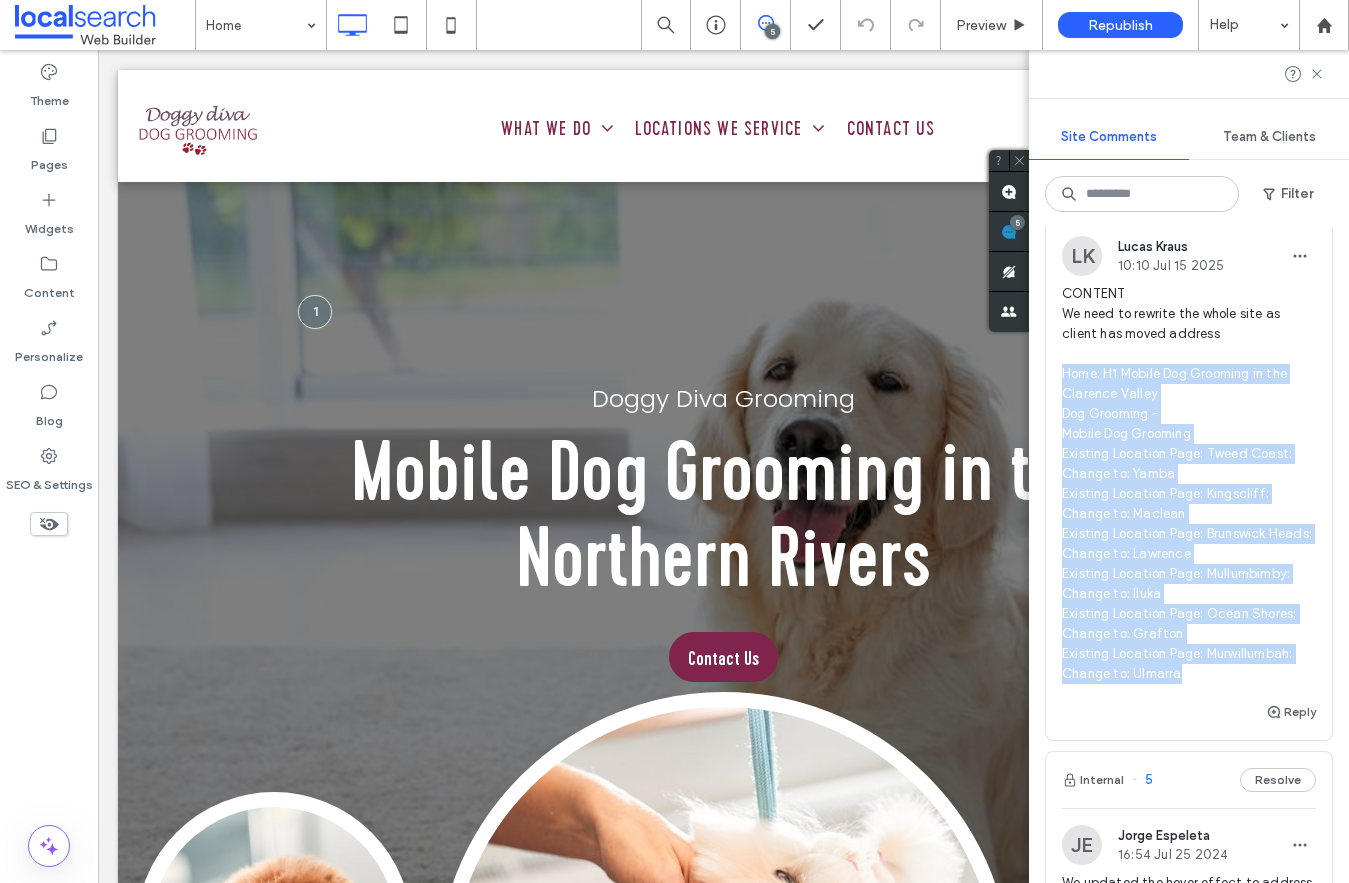 drag, startPoint x: 1061, startPoint y: 369, endPoint x: 1213, endPoint y: 674, distance: 340.77704 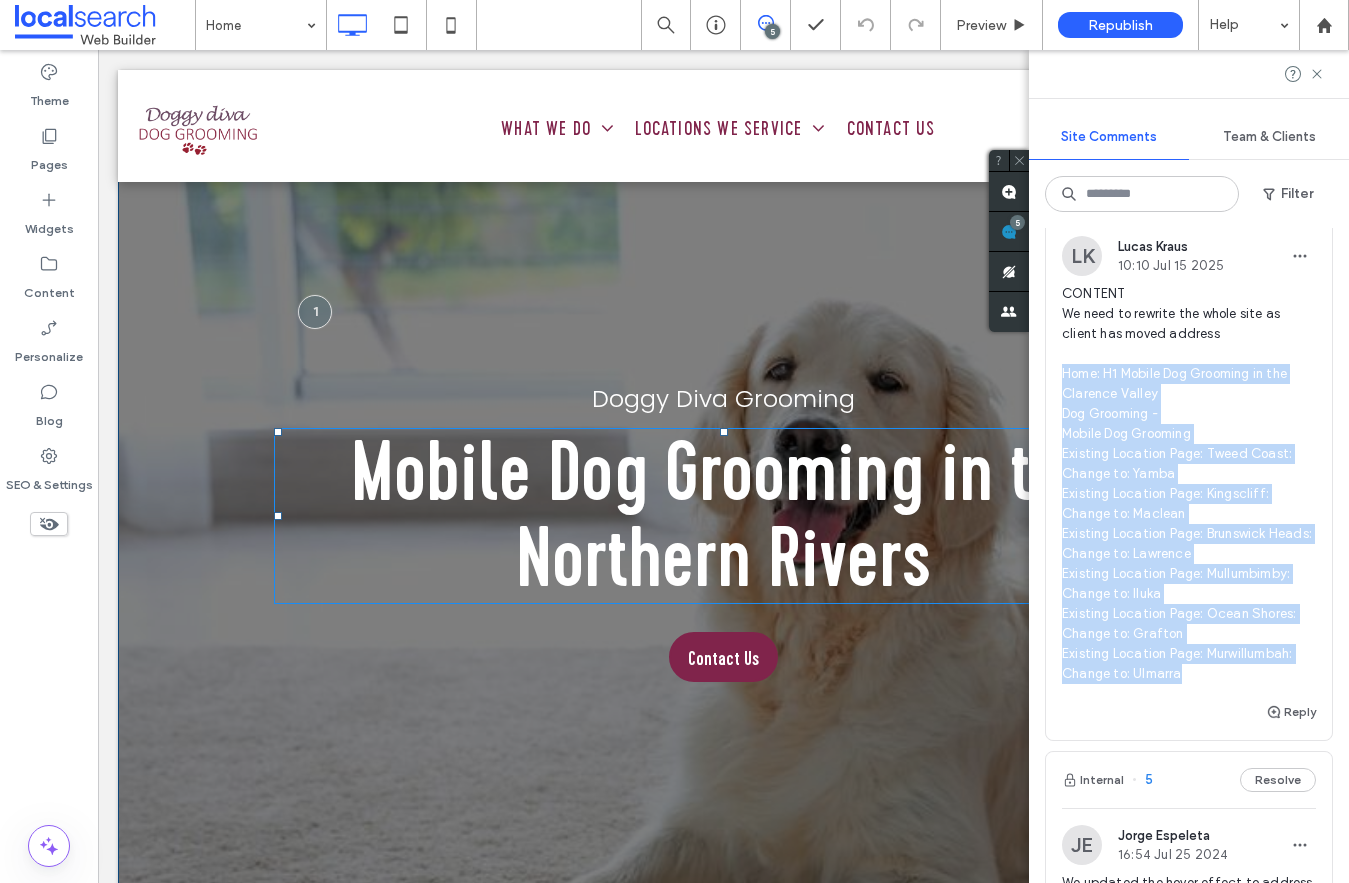 scroll, scrollTop: 0, scrollLeft: 0, axis: both 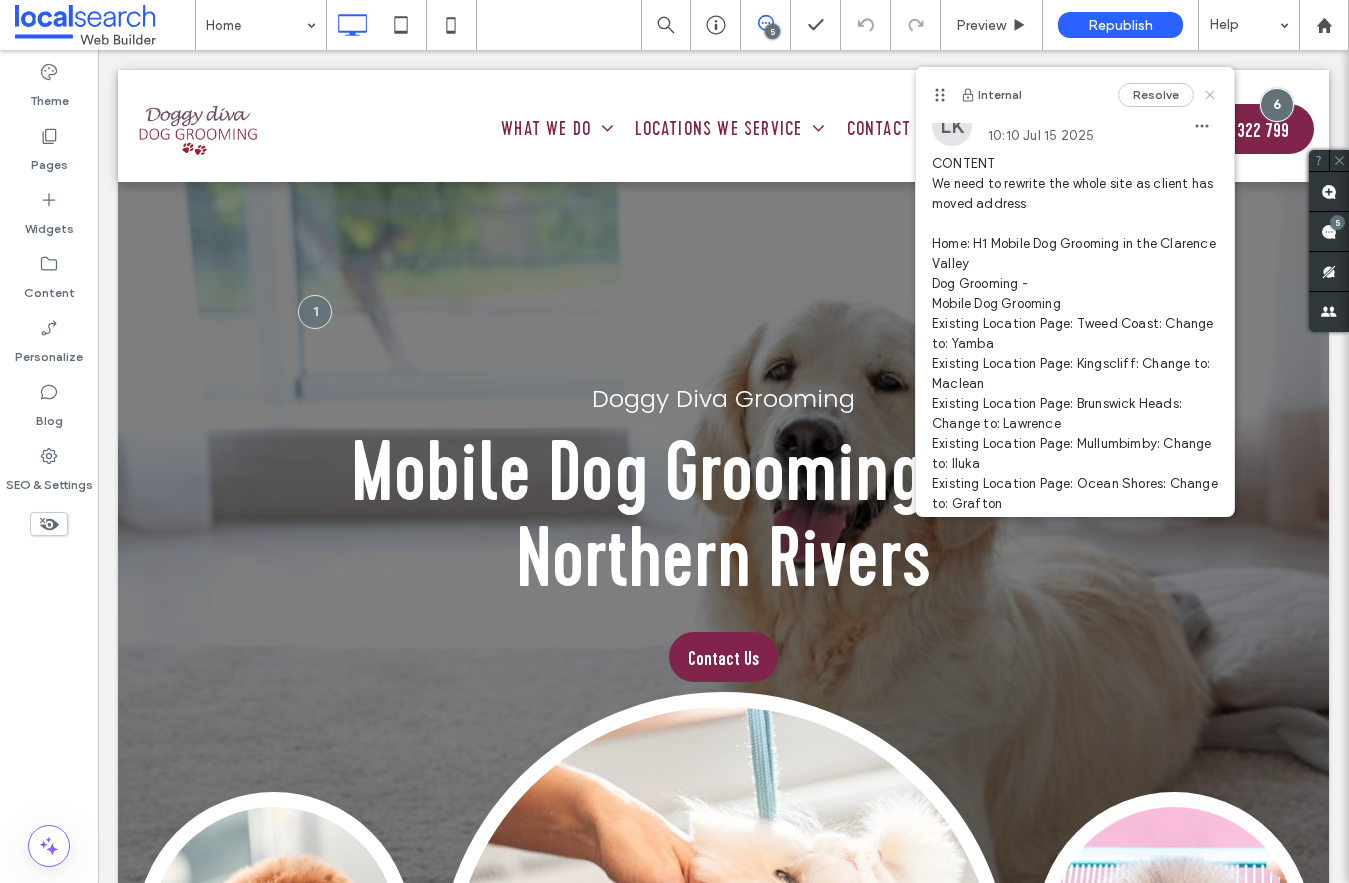 click 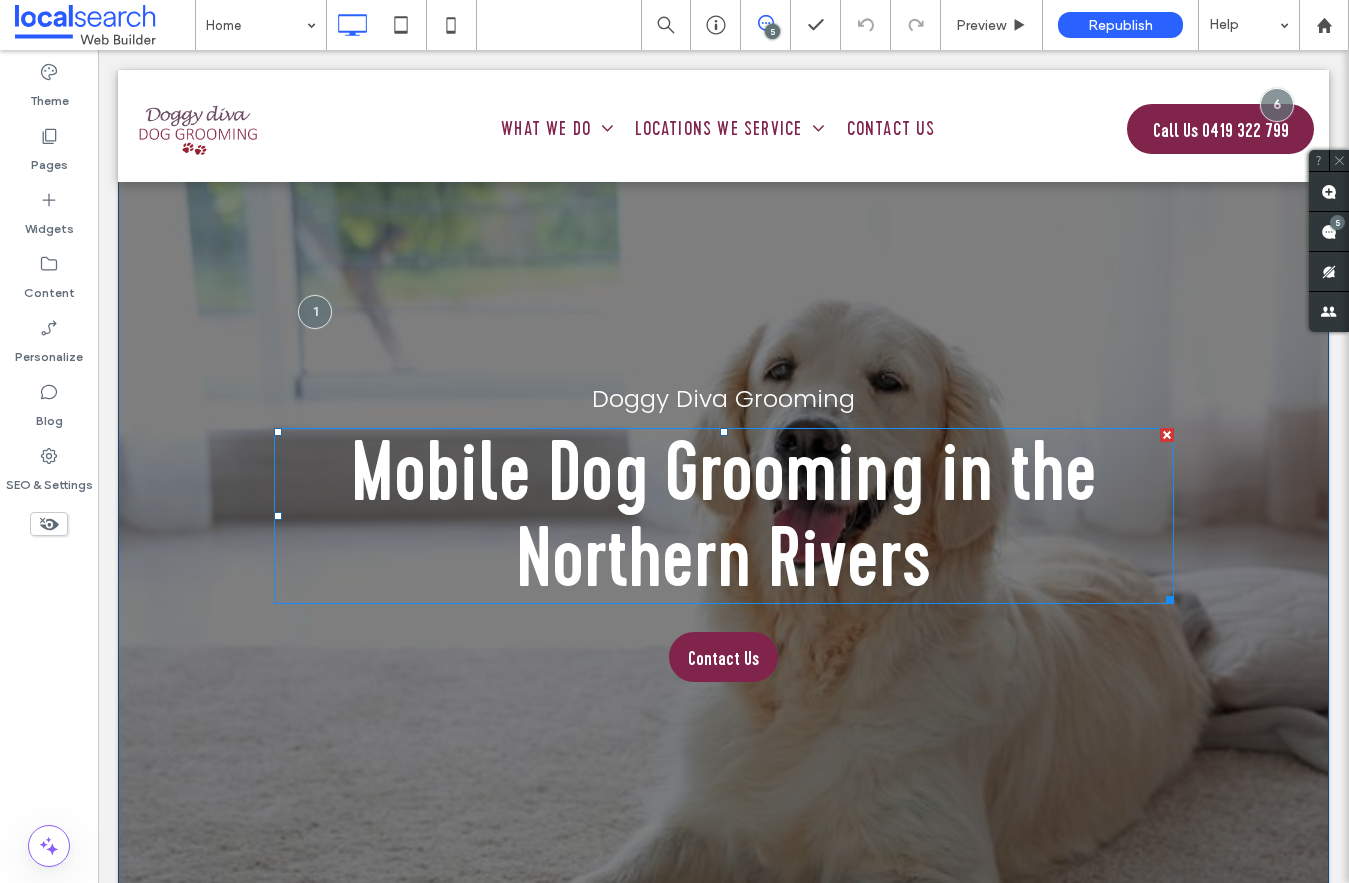 click on "Mobile Dog Grooming in the Northern Rivers" at bounding box center (724, 515) 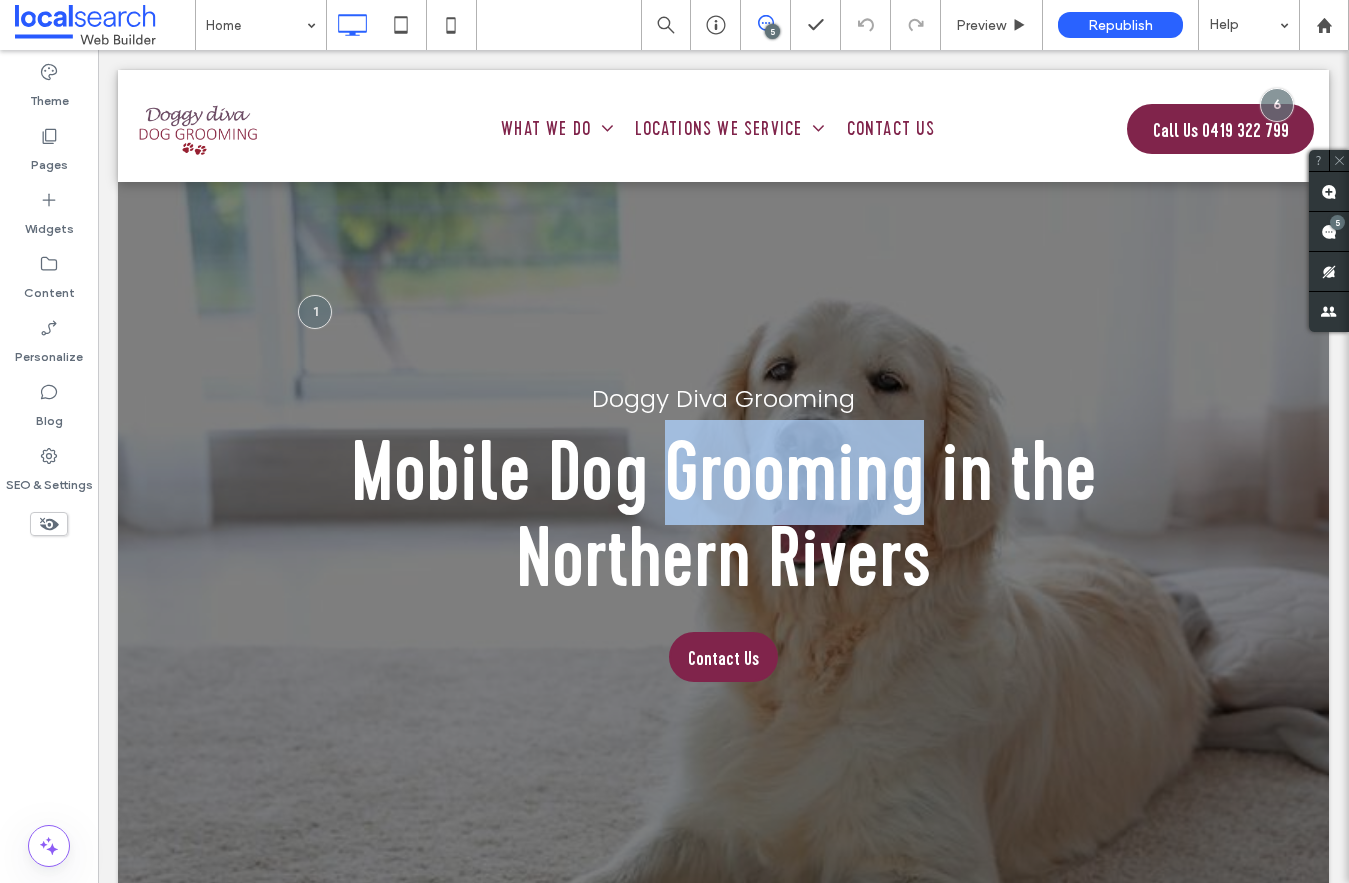 click on "Mobile Dog Grooming in the Northern Rivers" at bounding box center (724, 515) 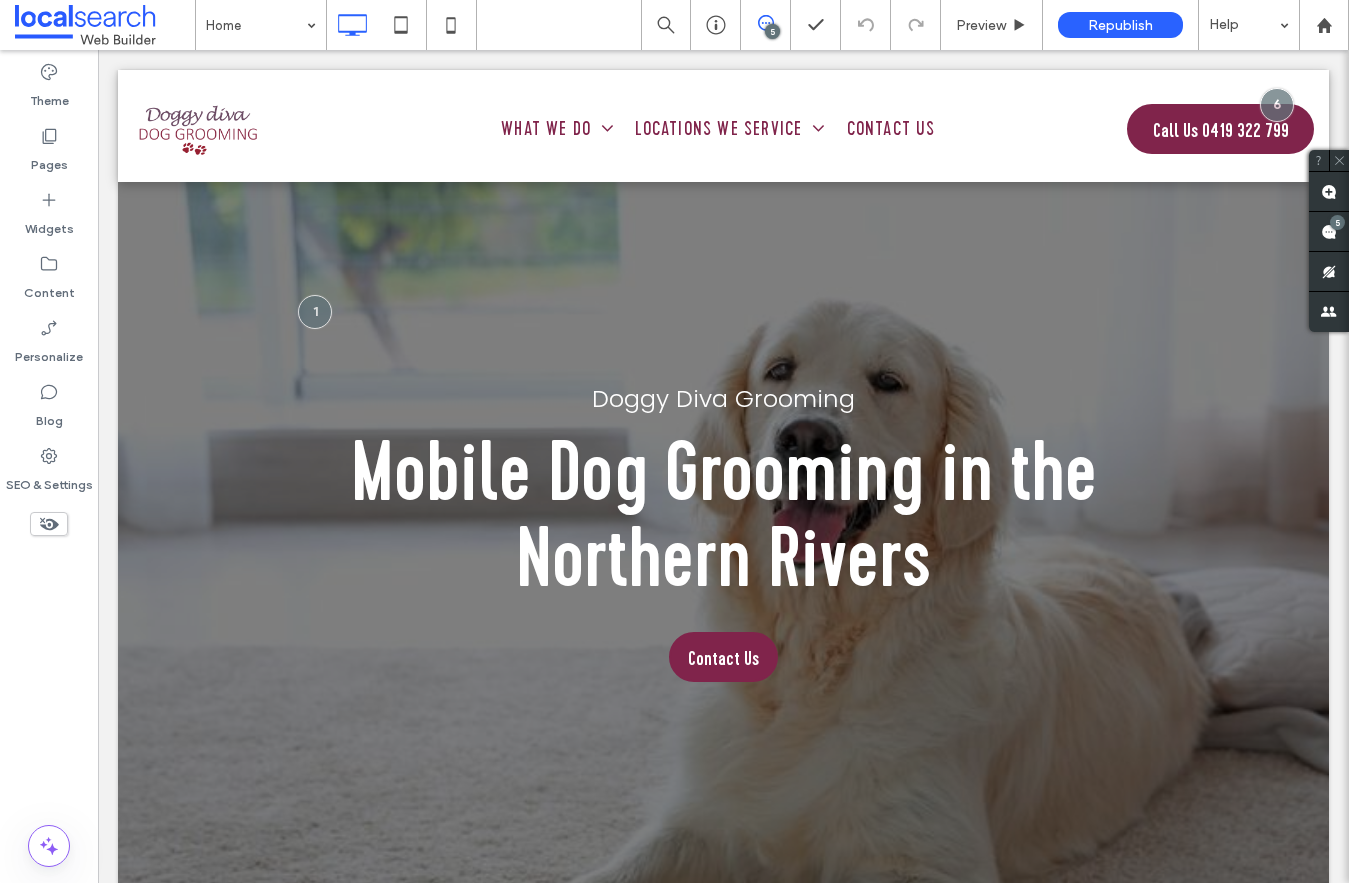 click on "Mobile Dog Grooming in the Northern Rivers" at bounding box center (724, 515) 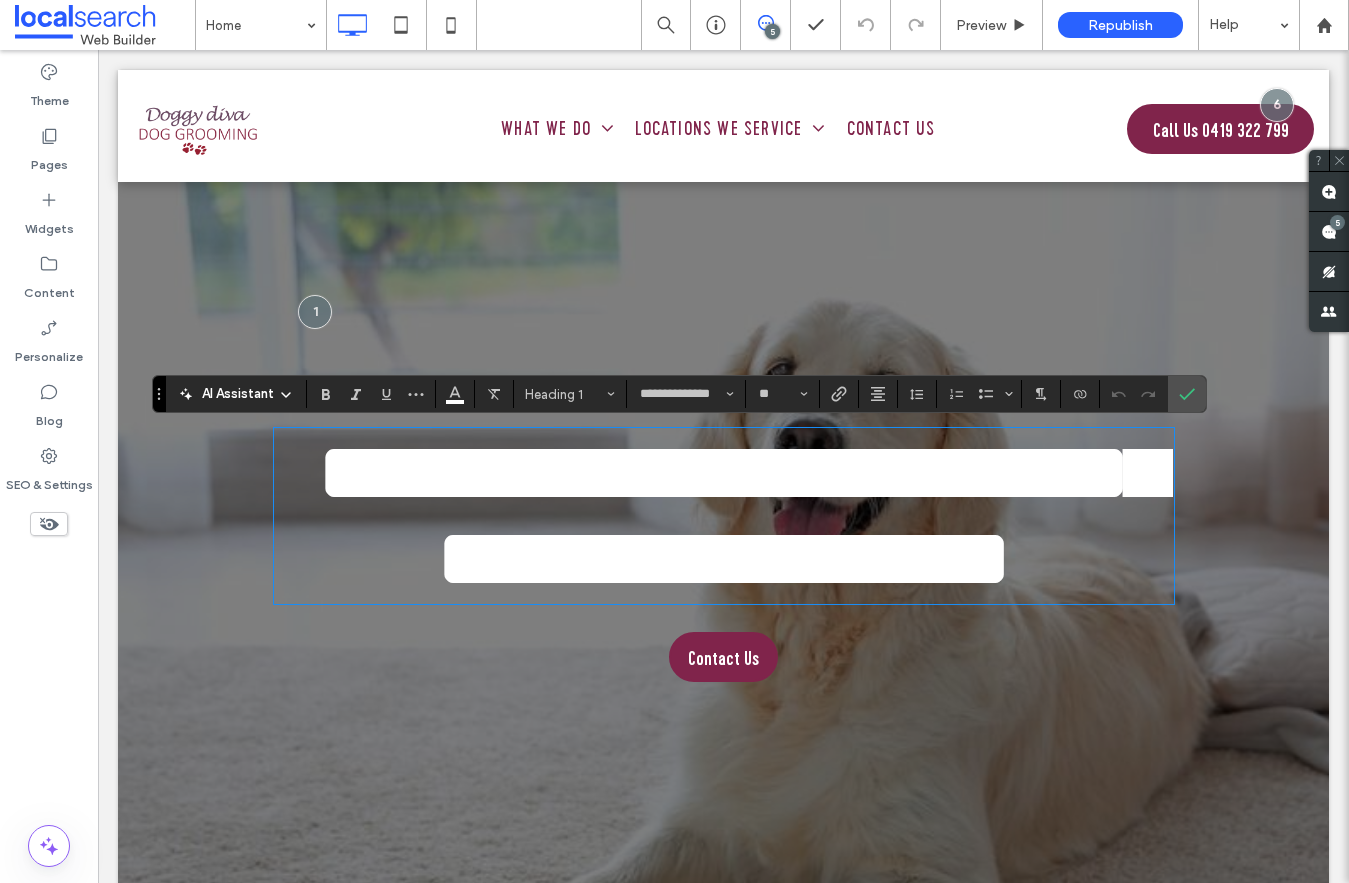 click on "**********" at bounding box center (724, 516) 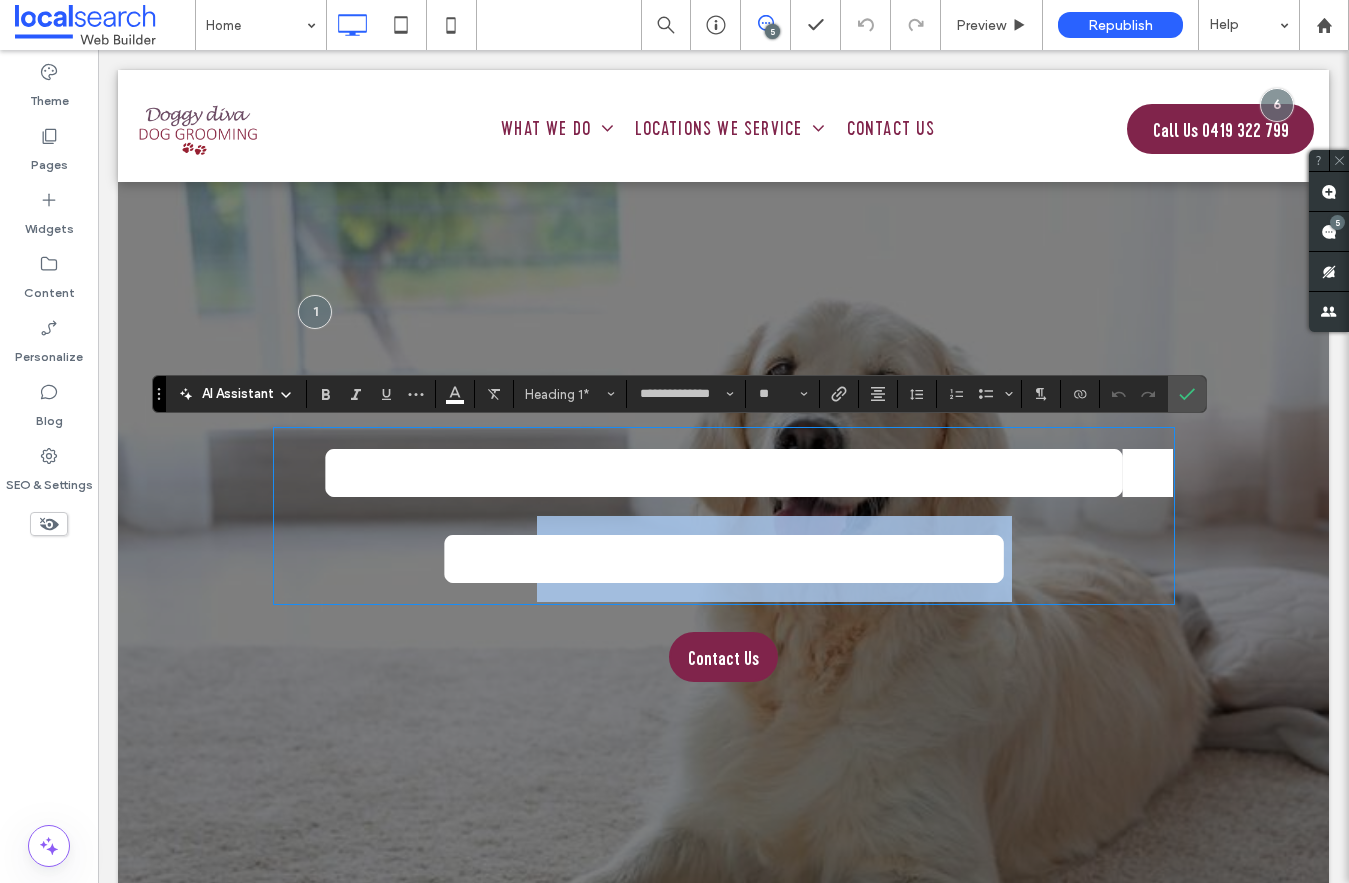 drag, startPoint x: 975, startPoint y: 558, endPoint x: 533, endPoint y: 546, distance: 442.16287 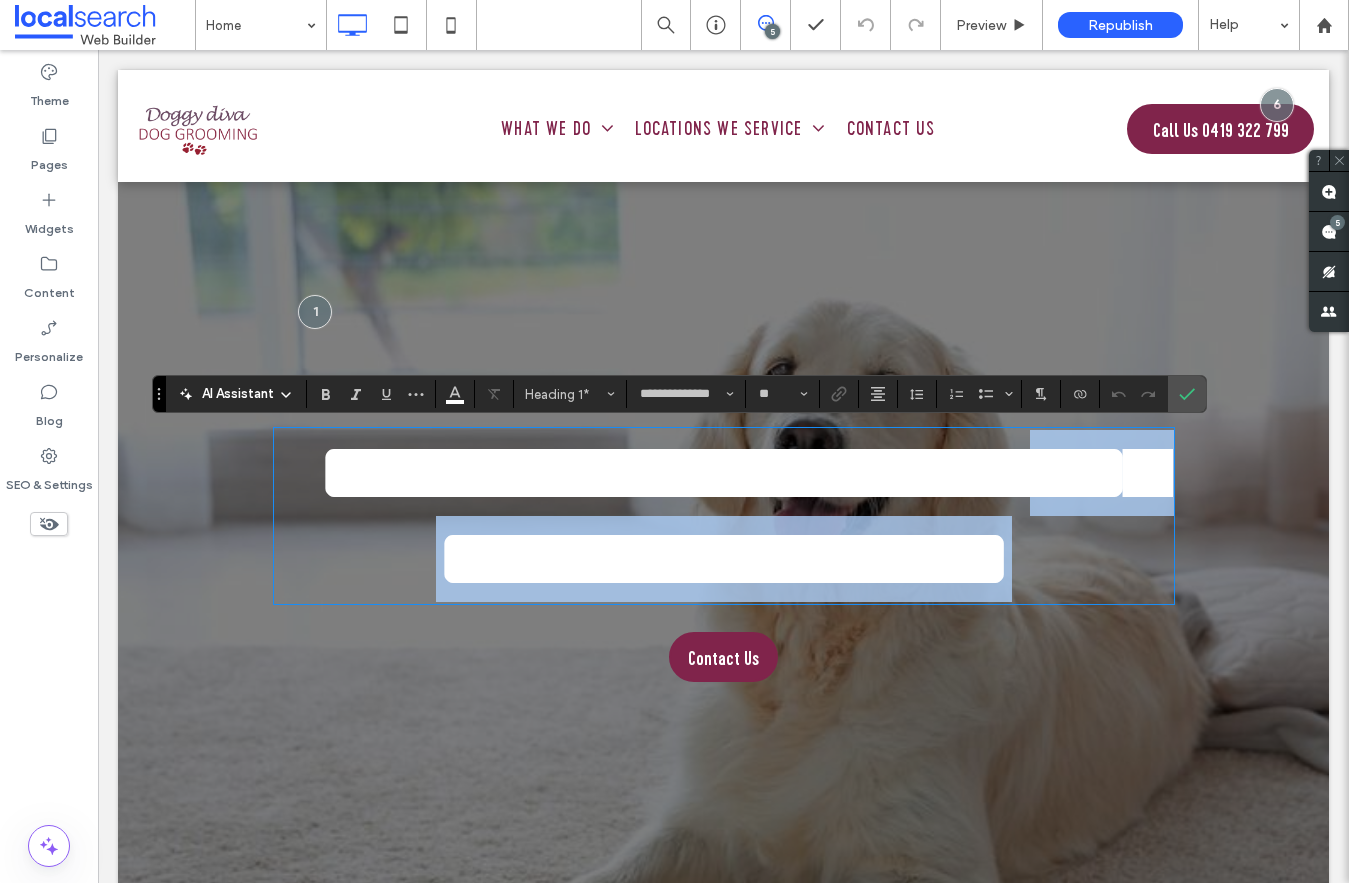 scroll, scrollTop: 0, scrollLeft: 0, axis: both 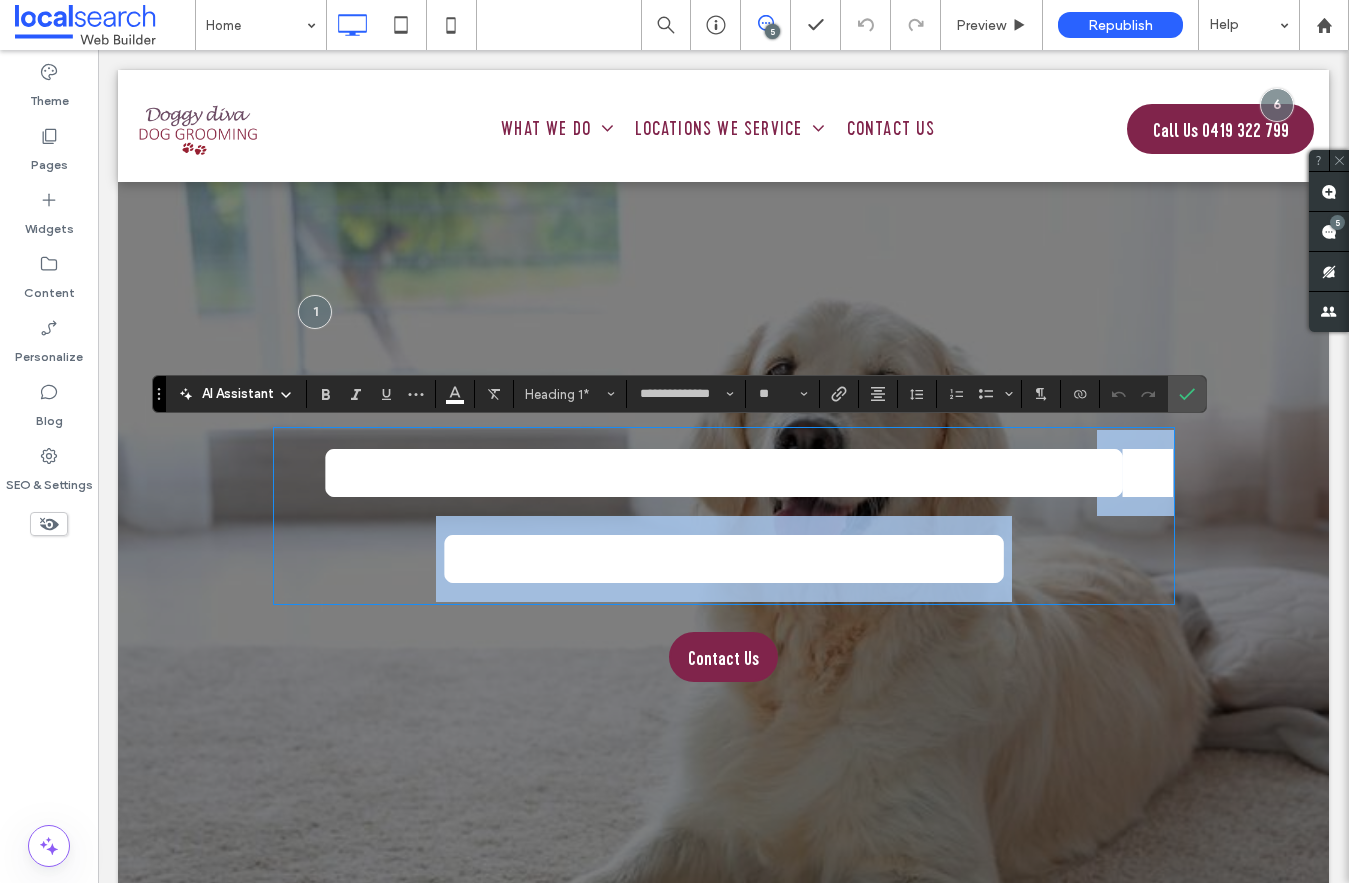 drag, startPoint x: 955, startPoint y: 543, endPoint x: 1009, endPoint y: 462, distance: 97.349884 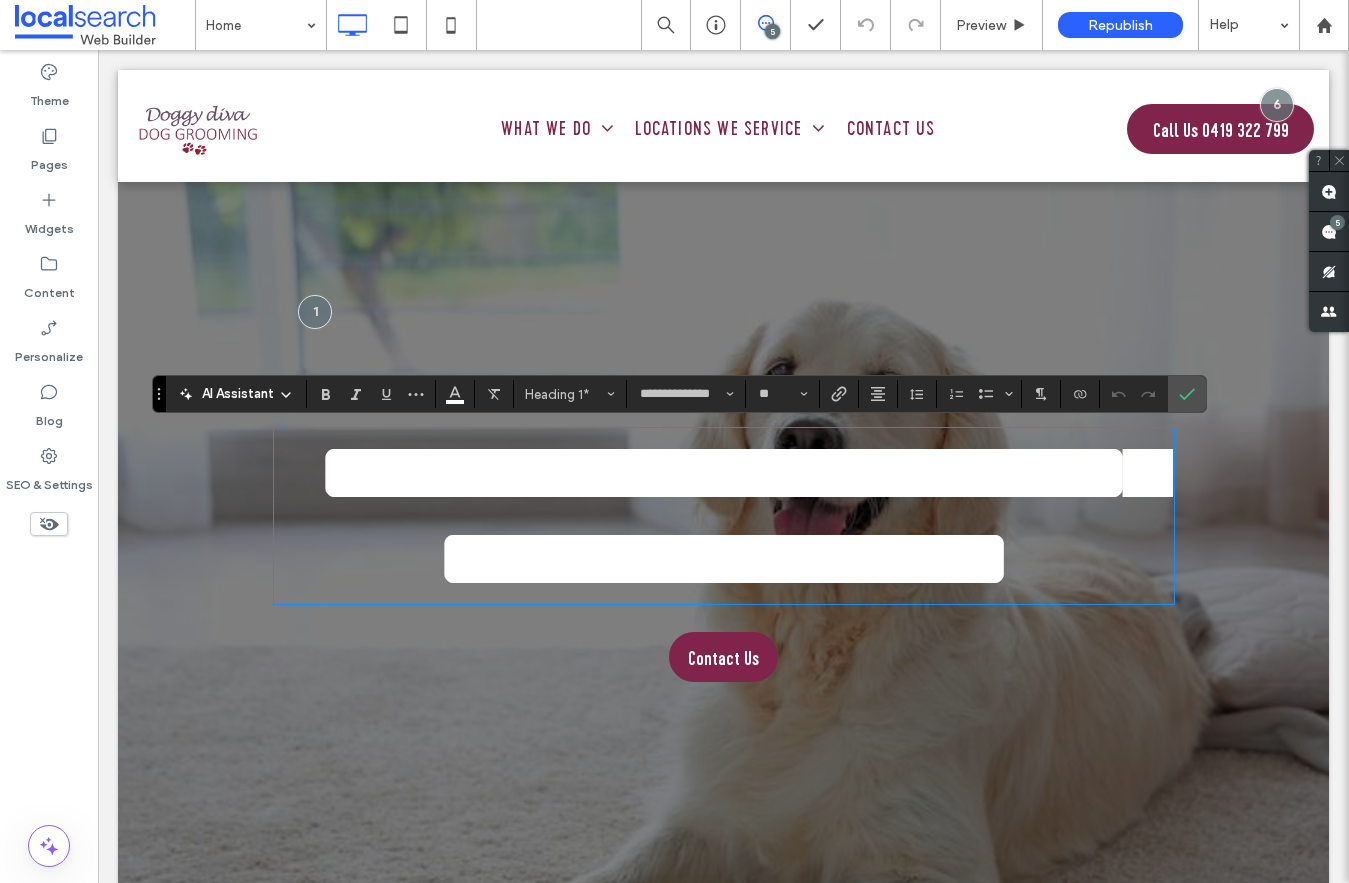 type on "*******" 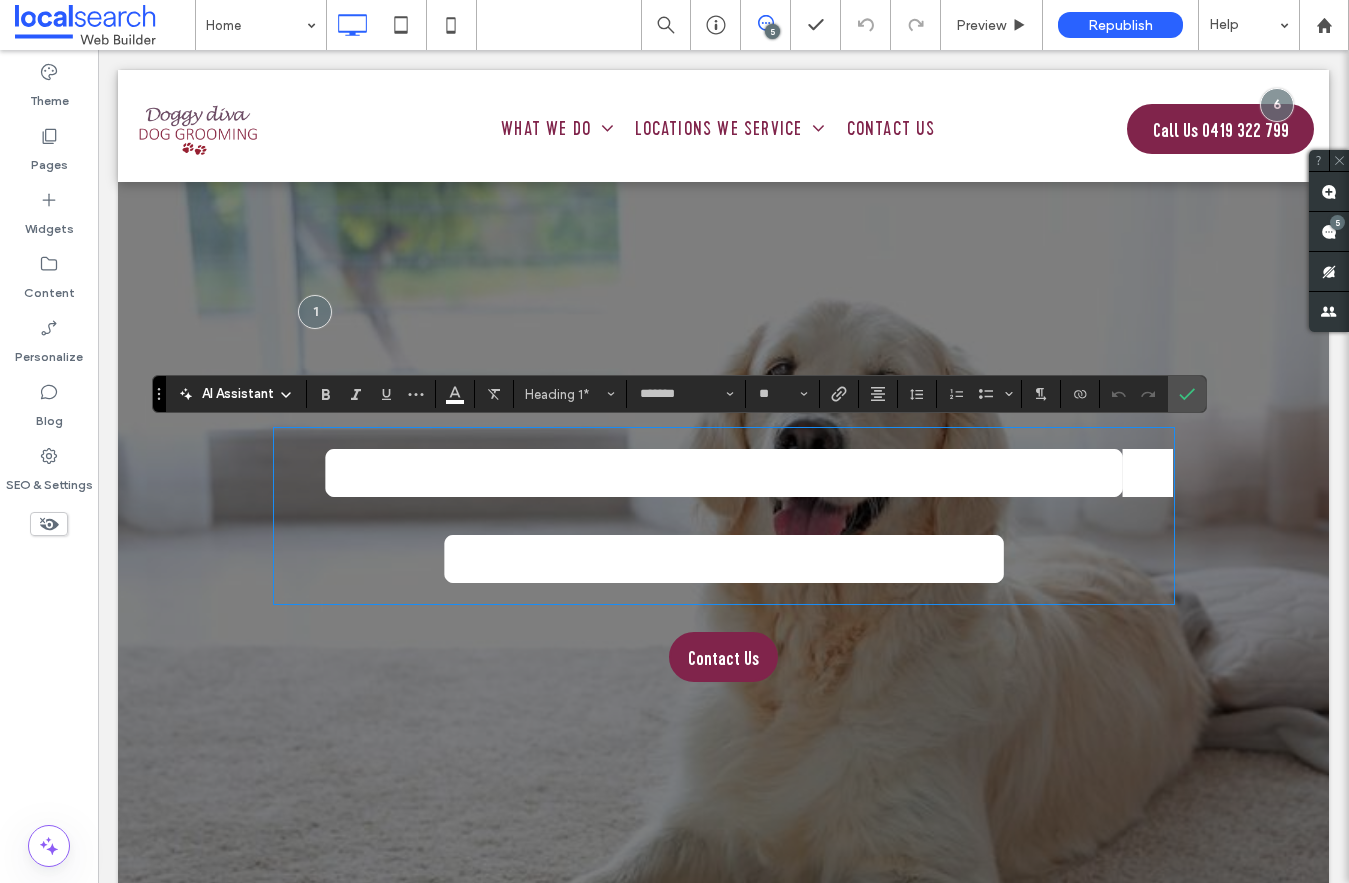 scroll, scrollTop: 0, scrollLeft: 0, axis: both 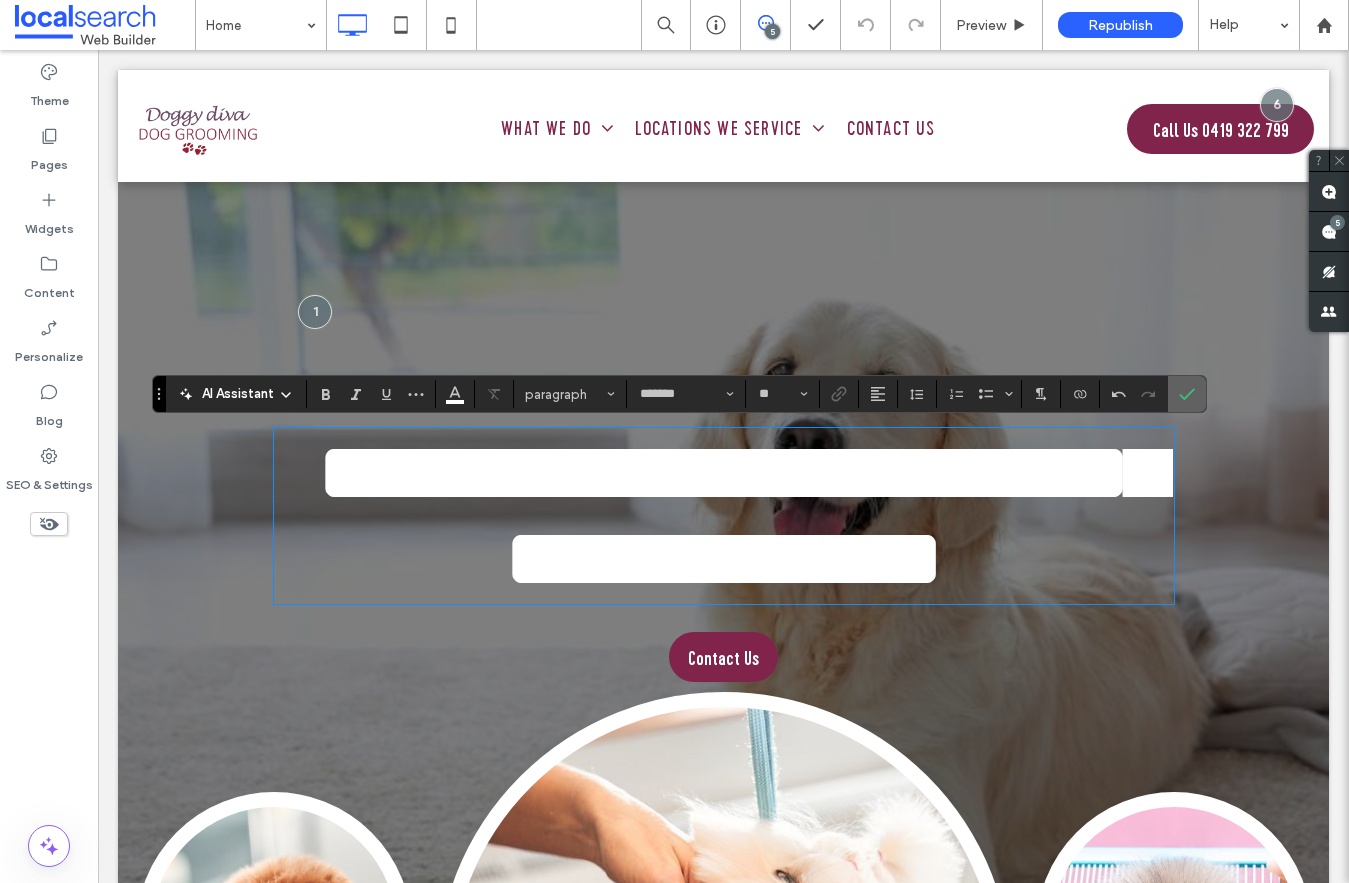 click 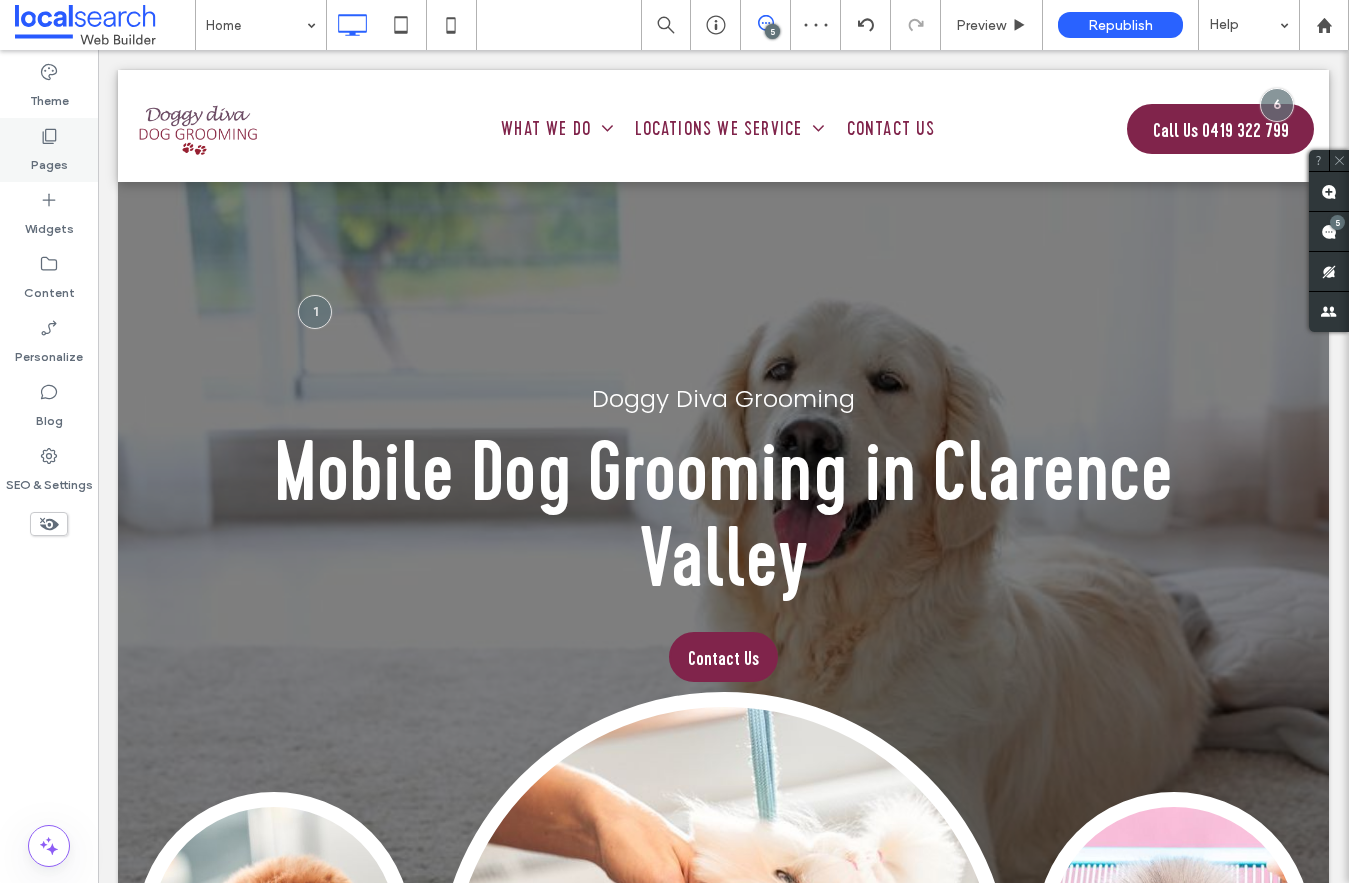 click on "Pages" at bounding box center [49, 160] 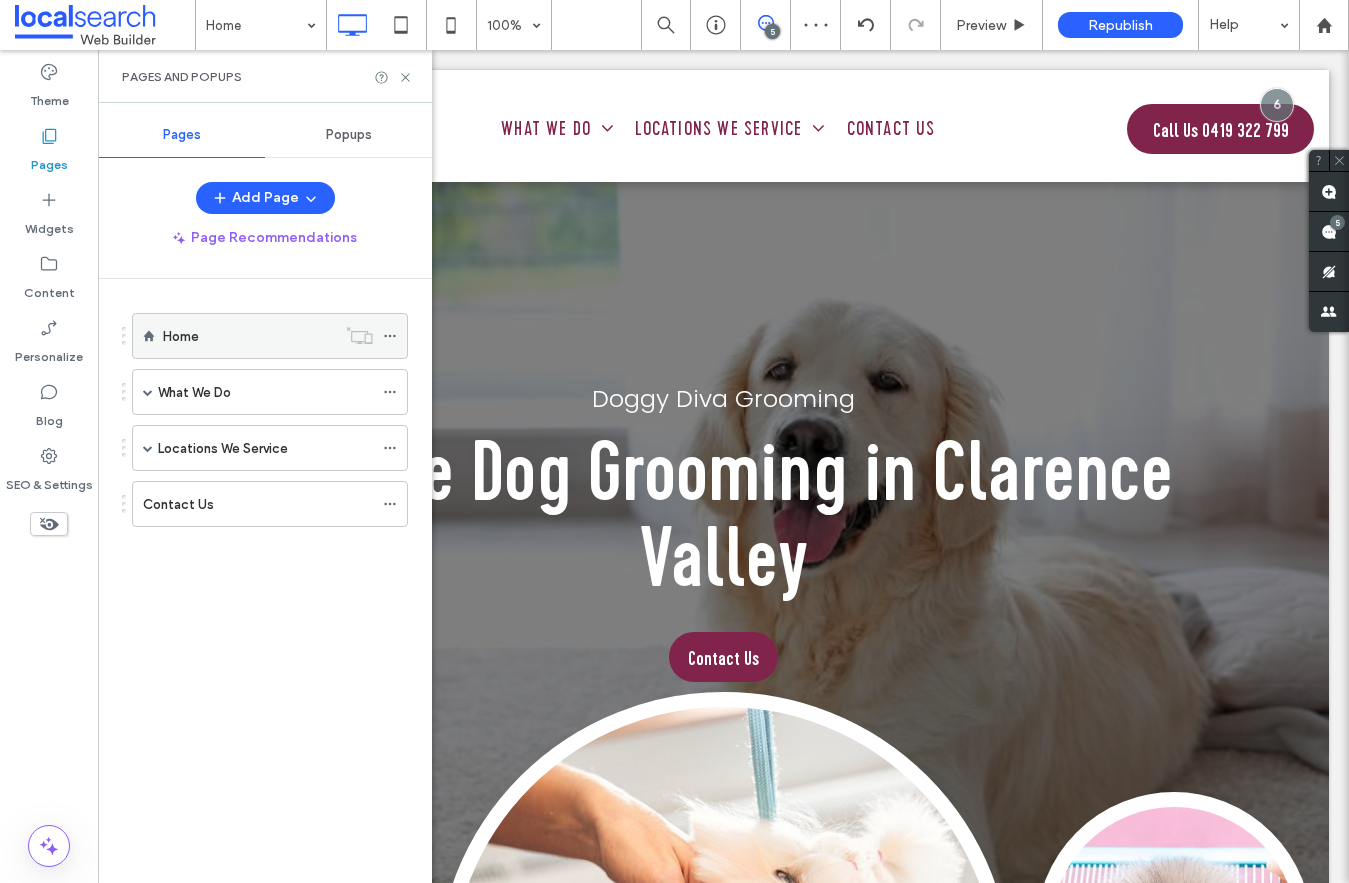 click 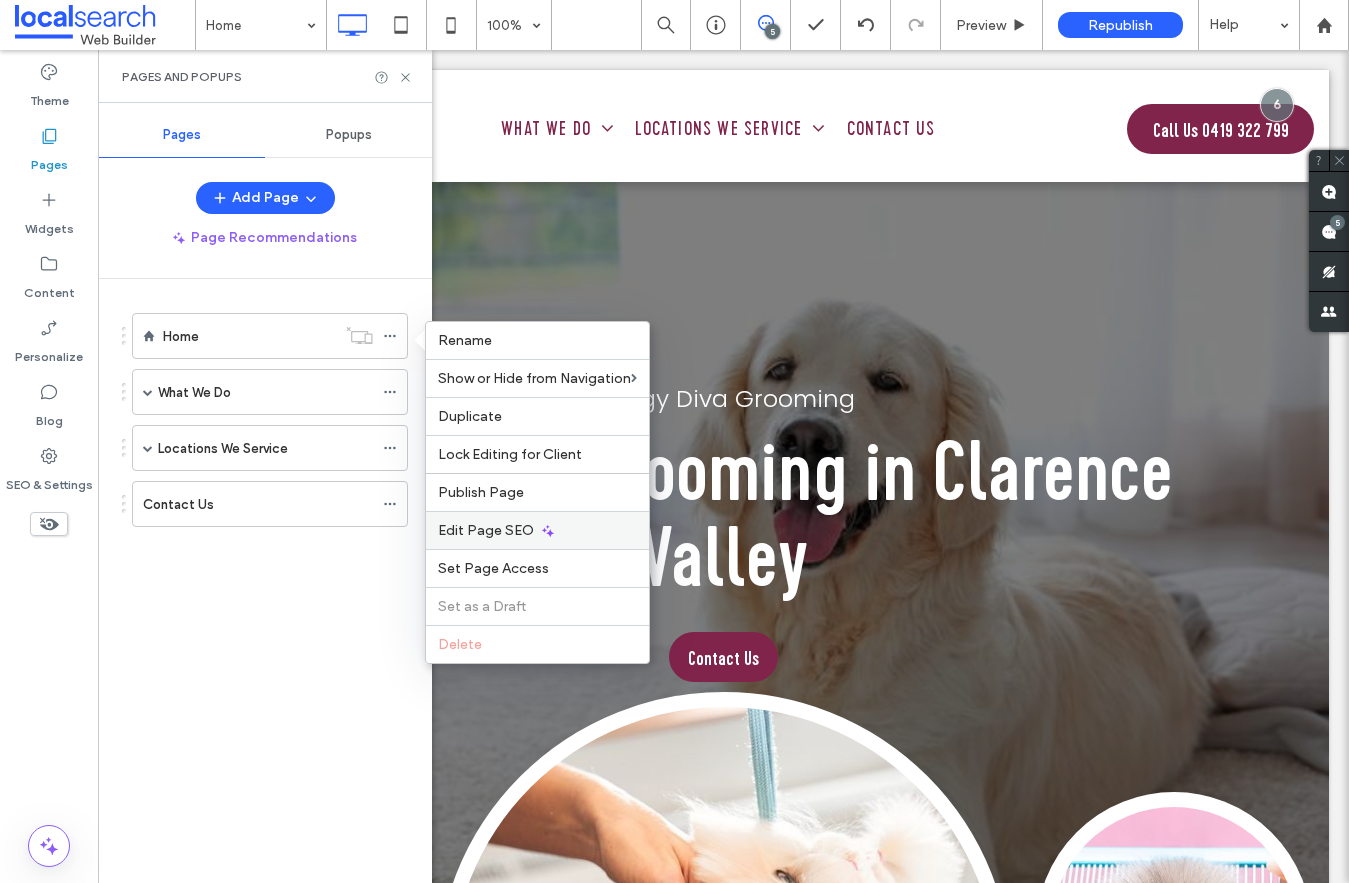 click on "Edit Page SEO" at bounding box center (486, 530) 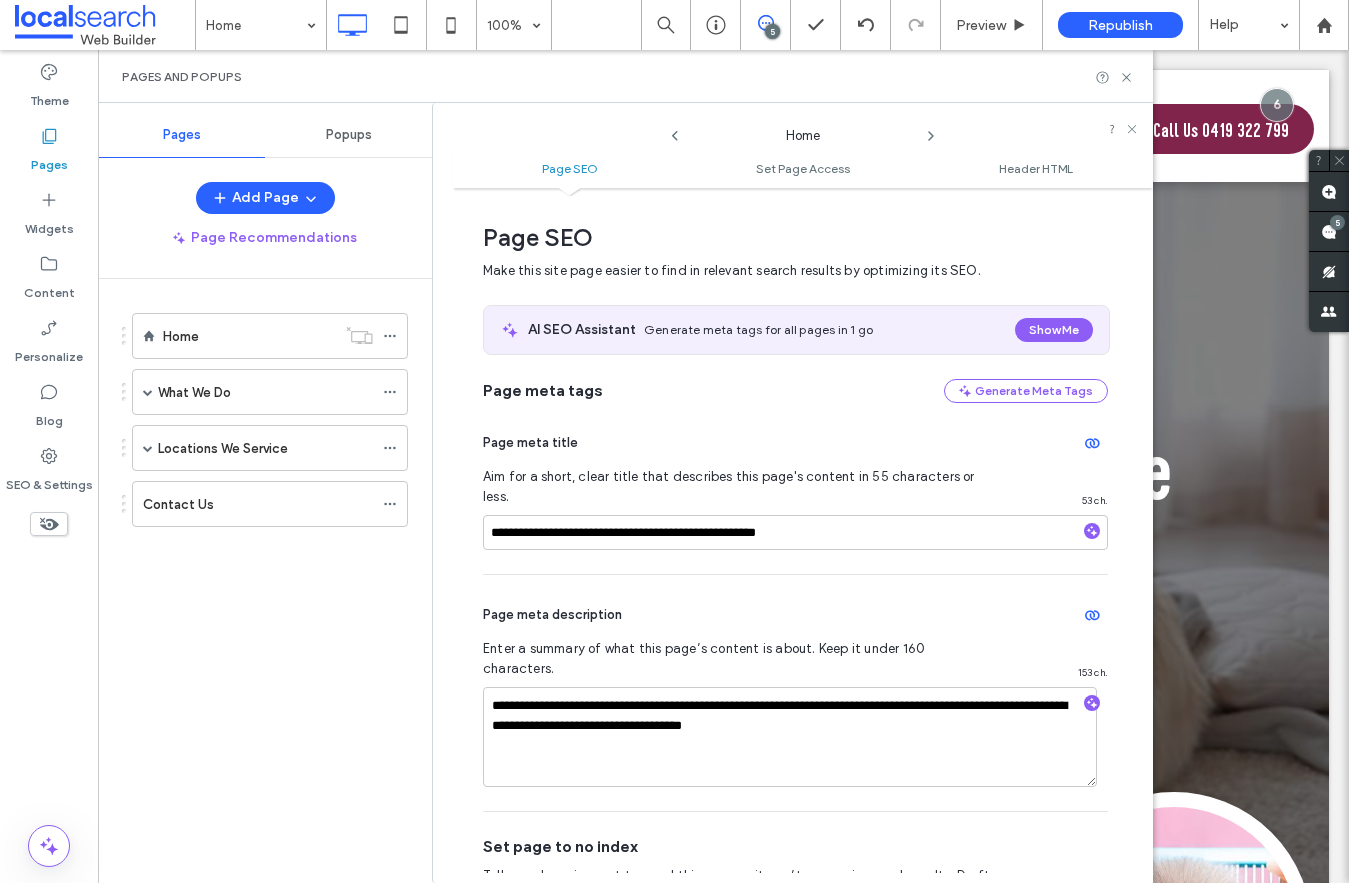 scroll, scrollTop: 10, scrollLeft: 0, axis: vertical 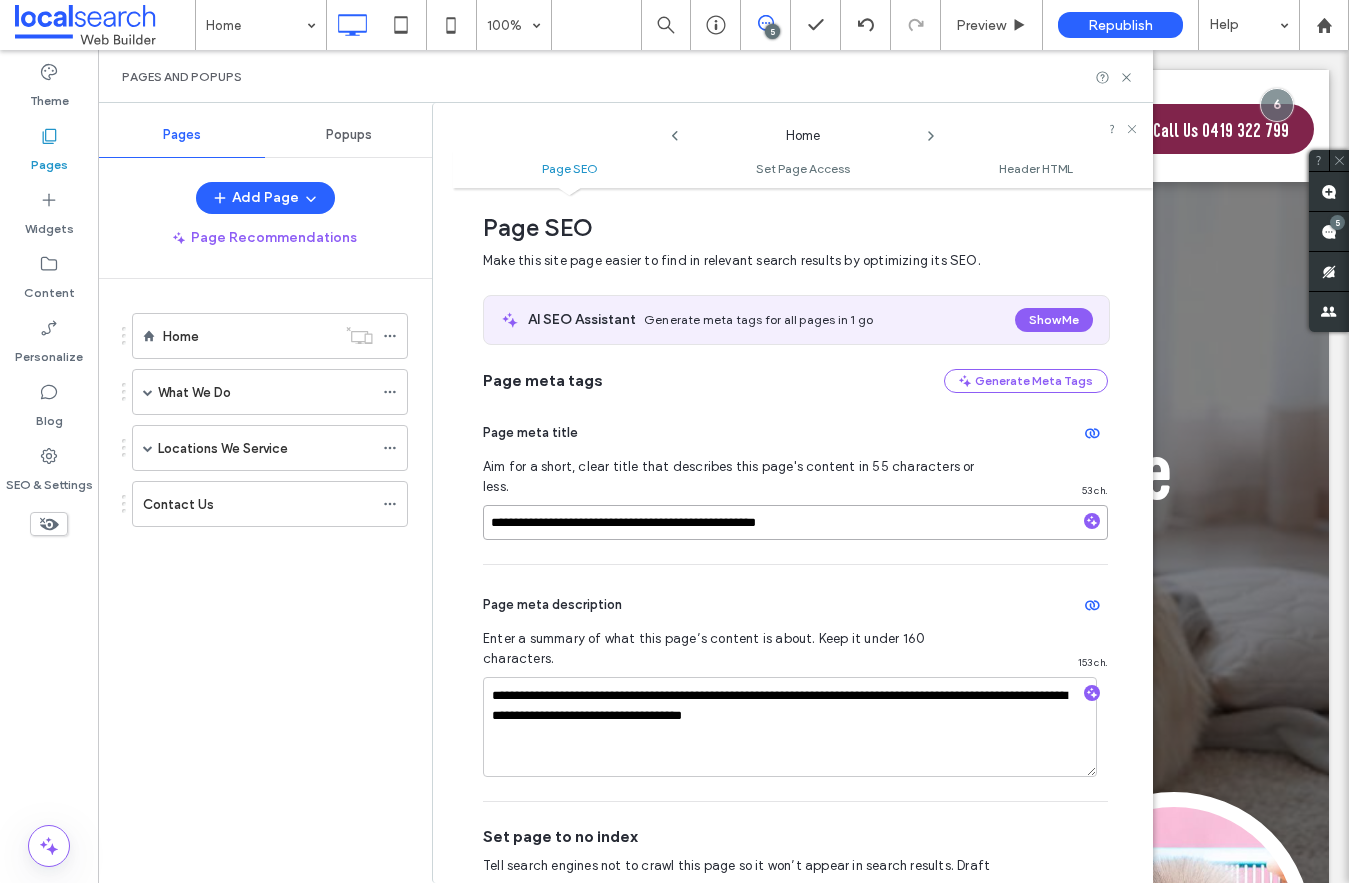 drag, startPoint x: 689, startPoint y: 503, endPoint x: 597, endPoint y: 504, distance: 92.00543 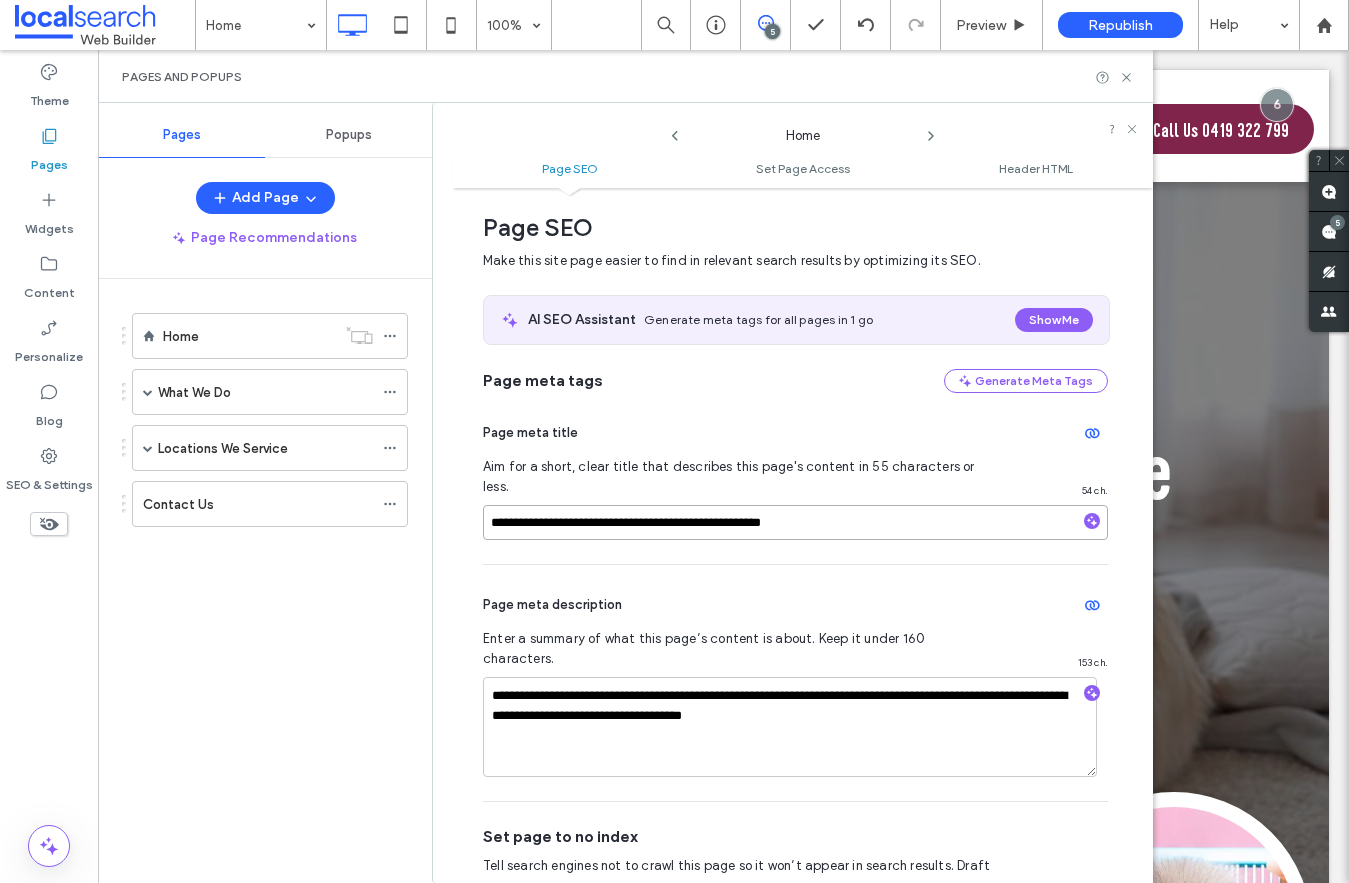 type on "**********" 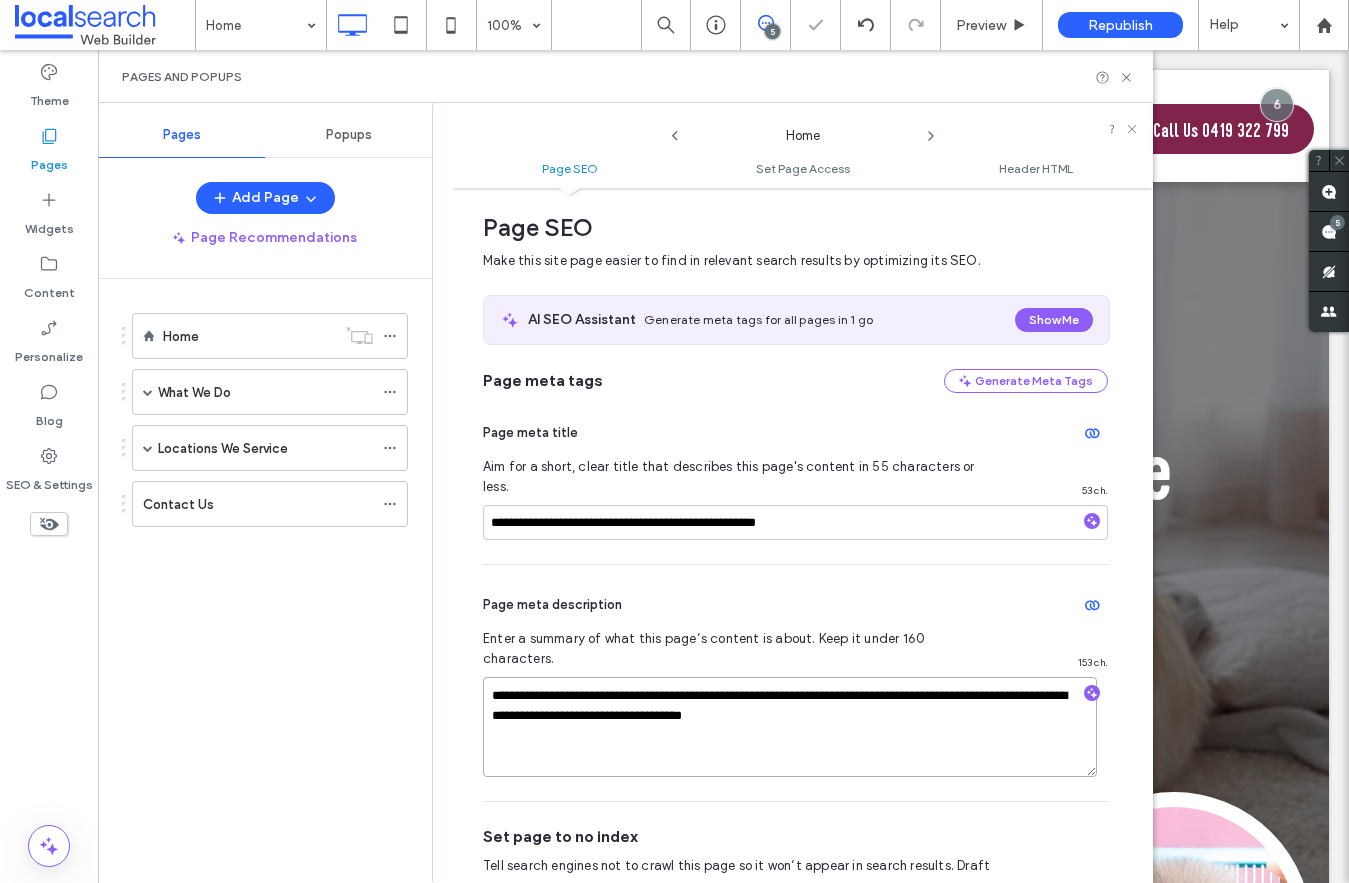 drag, startPoint x: 1004, startPoint y: 654, endPoint x: 889, endPoint y: 655, distance: 115.00435 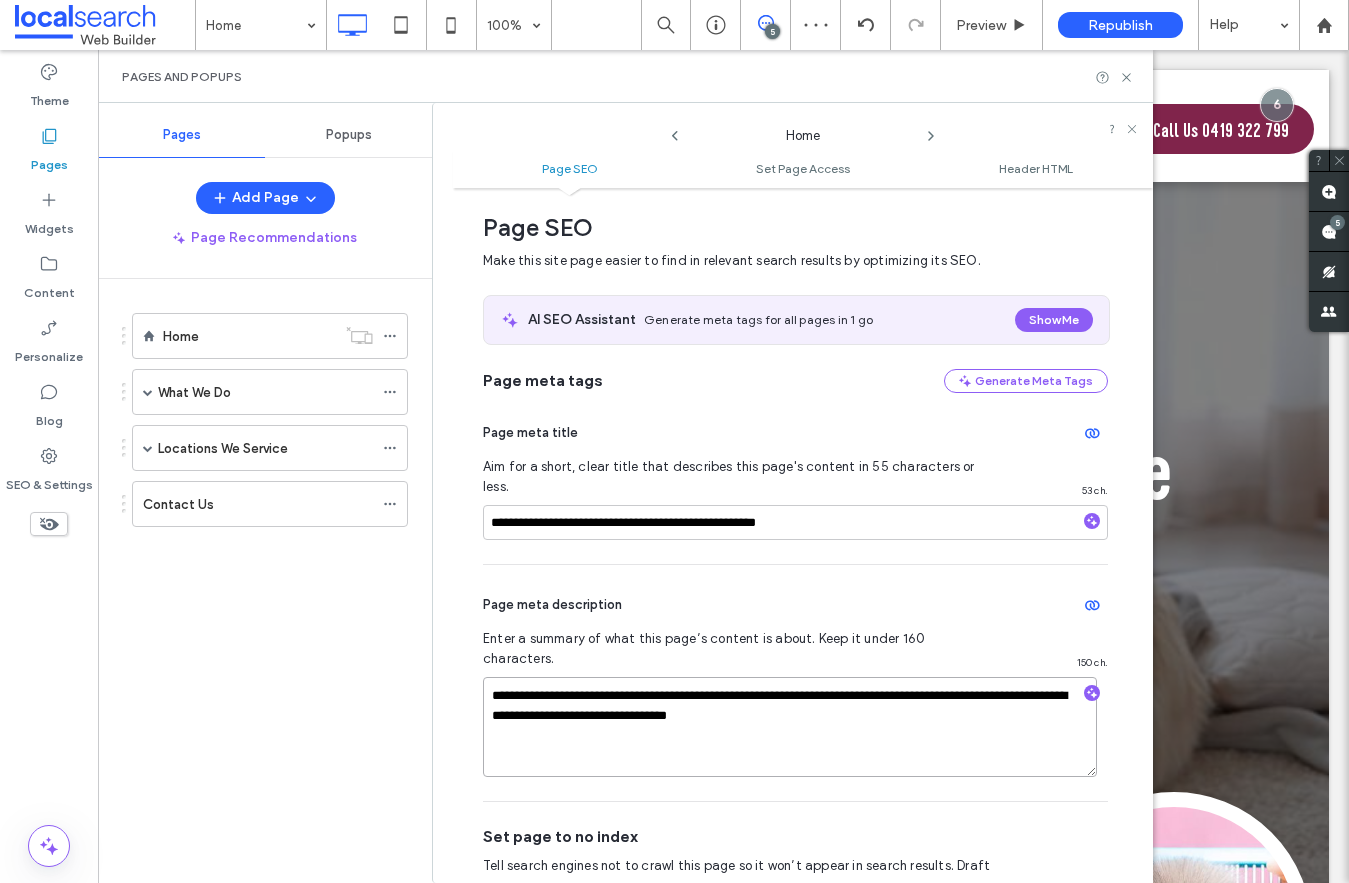 click on "**********" at bounding box center [790, 727] 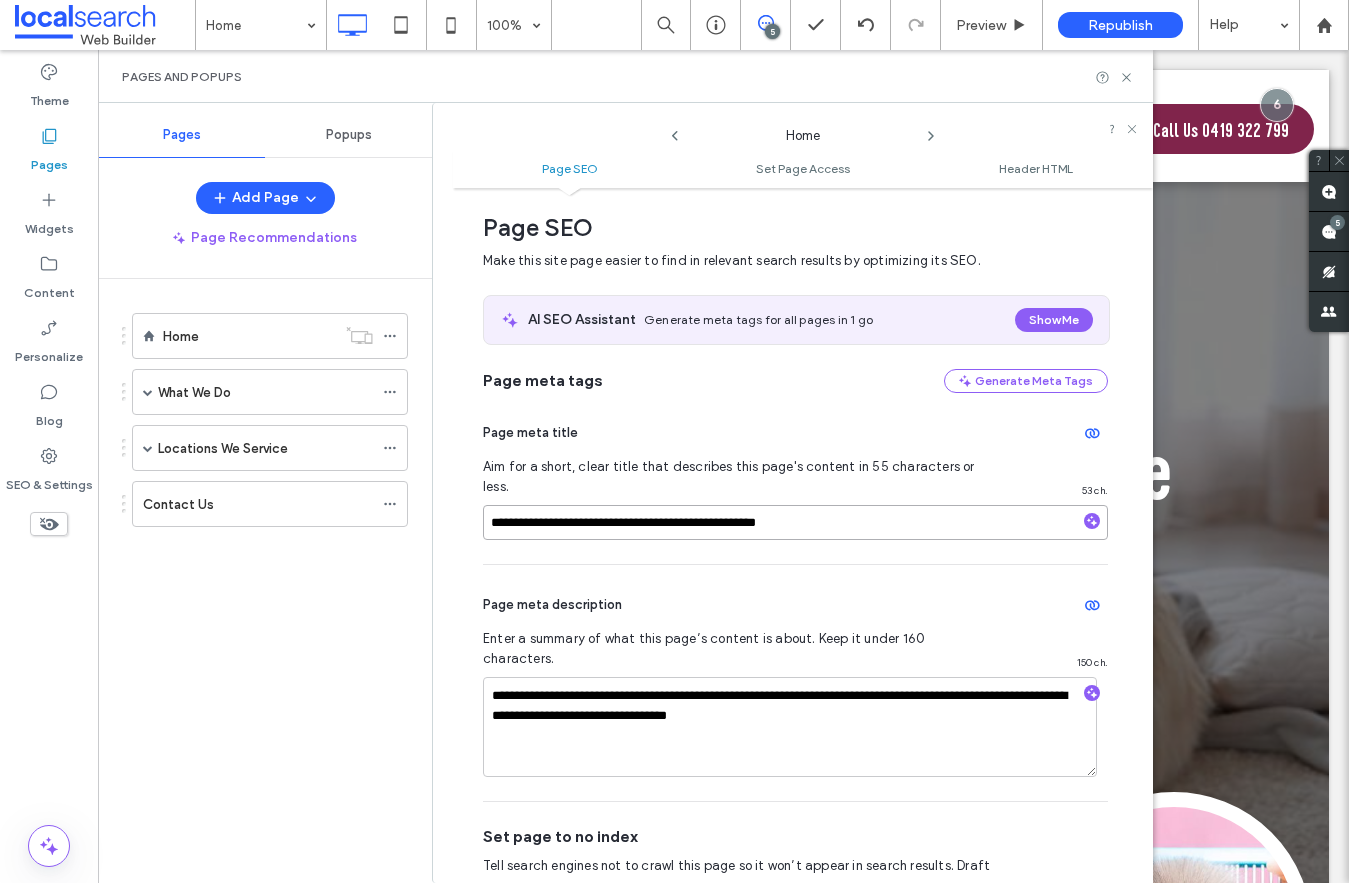 click on "**********" at bounding box center [795, 522] 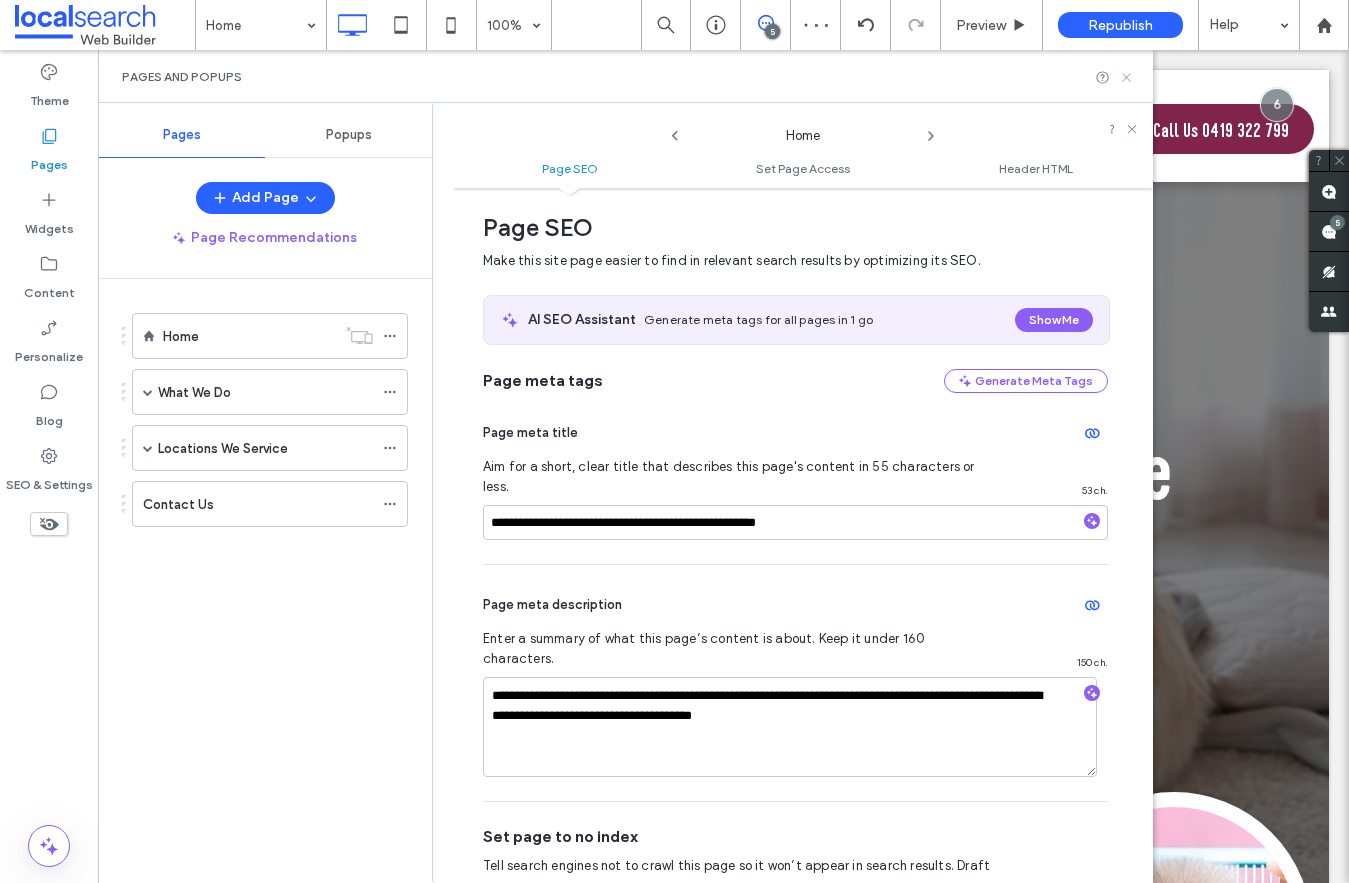click 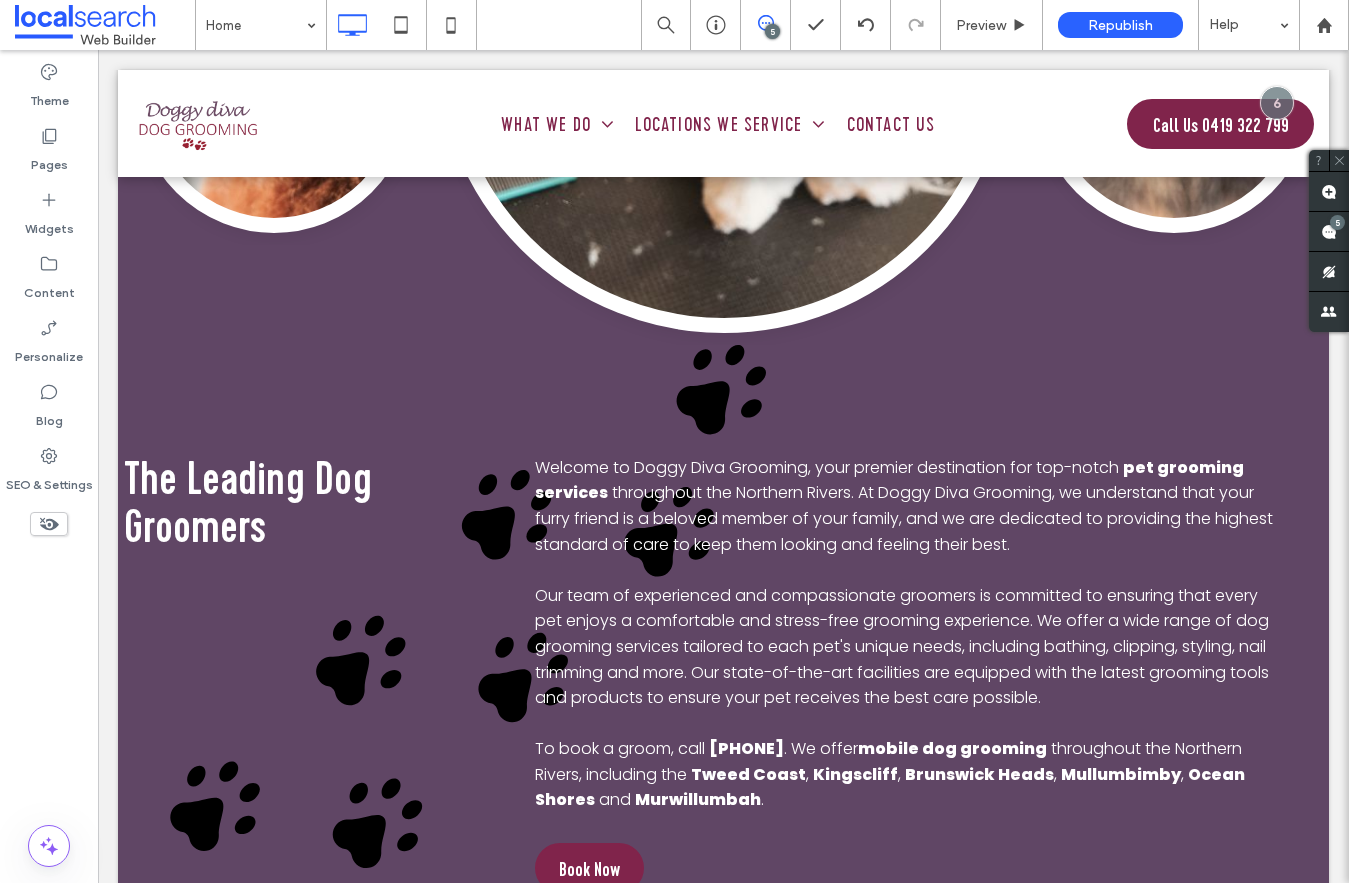 scroll, scrollTop: 1064, scrollLeft: 0, axis: vertical 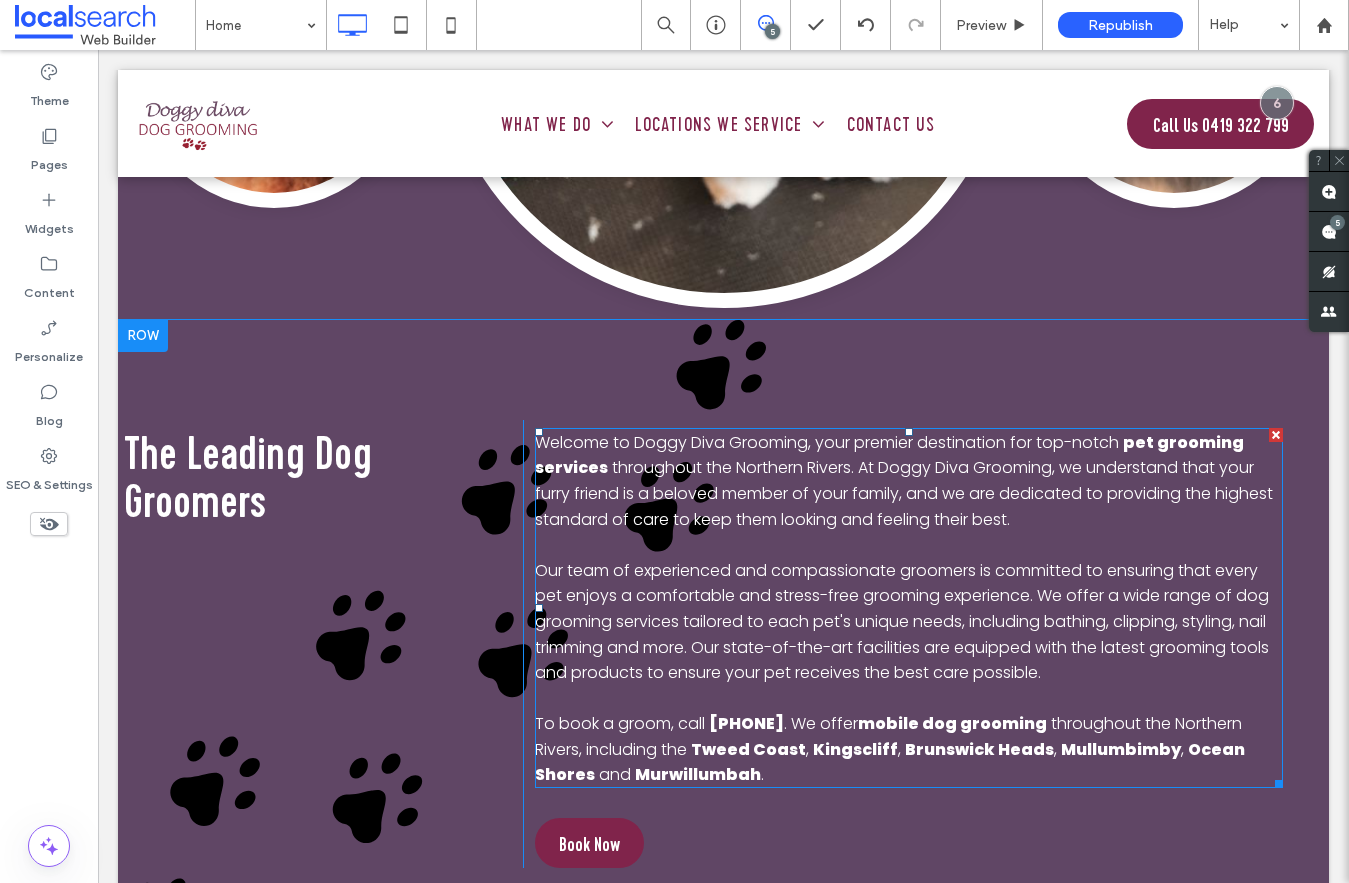 click on "throughout the Northern Rivers. At Doggy Diva Grooming, we understand that your furry friend is a beloved member of your family, and we are dedicated to providing the highest standard of care to keep them looking and feeling their best." at bounding box center (904, 493) 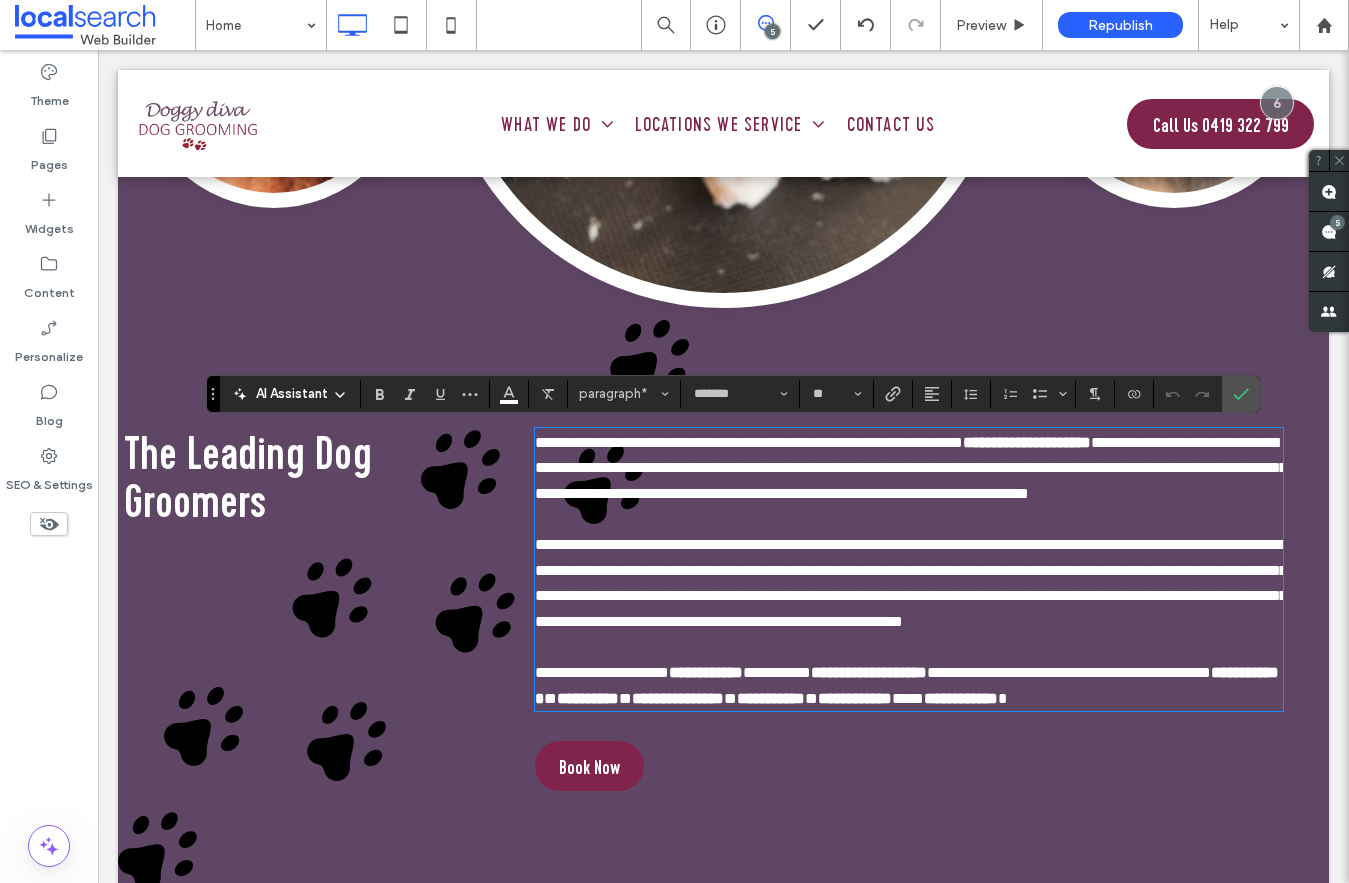 click on "**********" at bounding box center [911, 468] 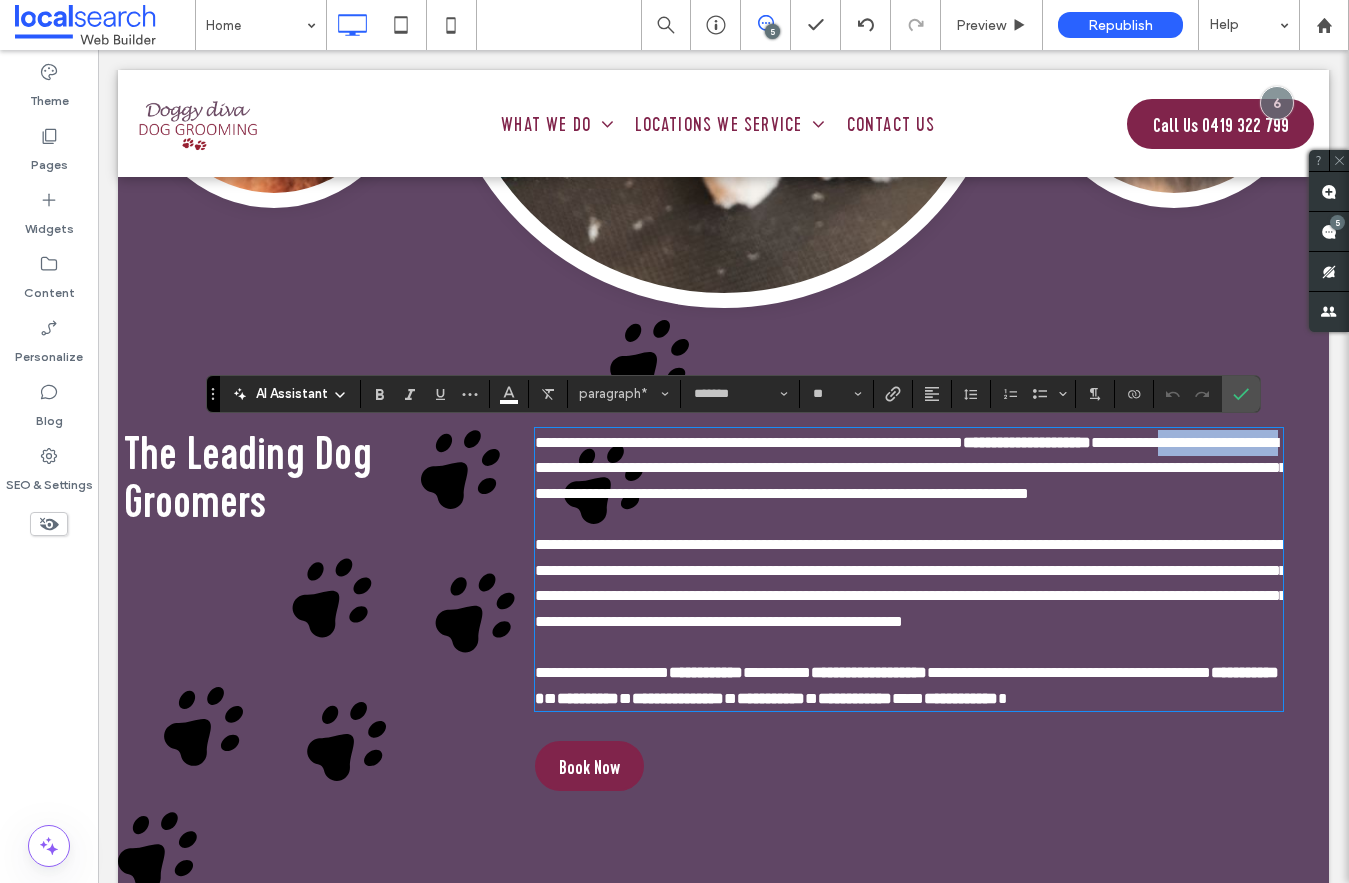 drag, startPoint x: 852, startPoint y: 465, endPoint x: 701, endPoint y: 470, distance: 151.08276 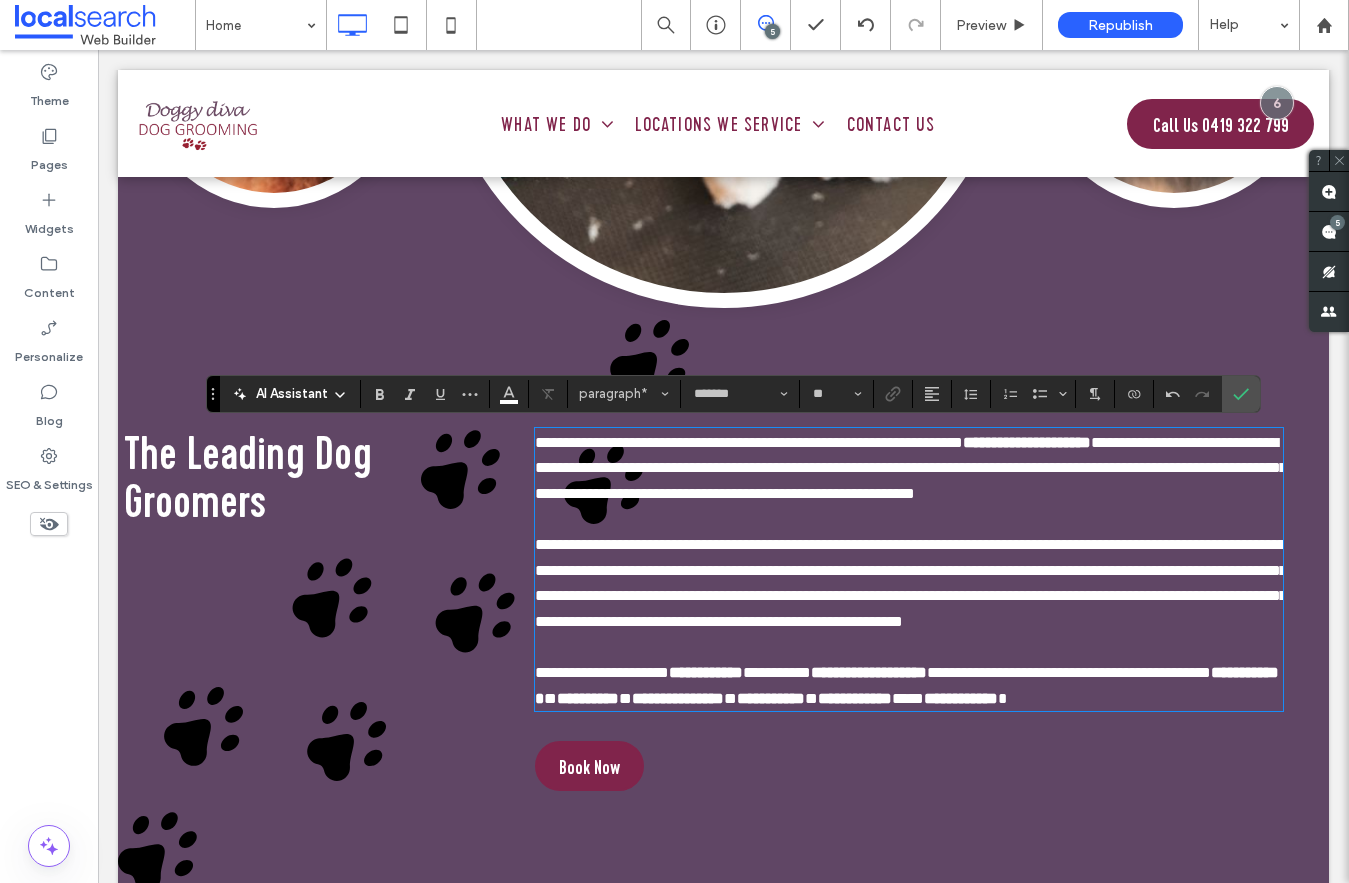 paste 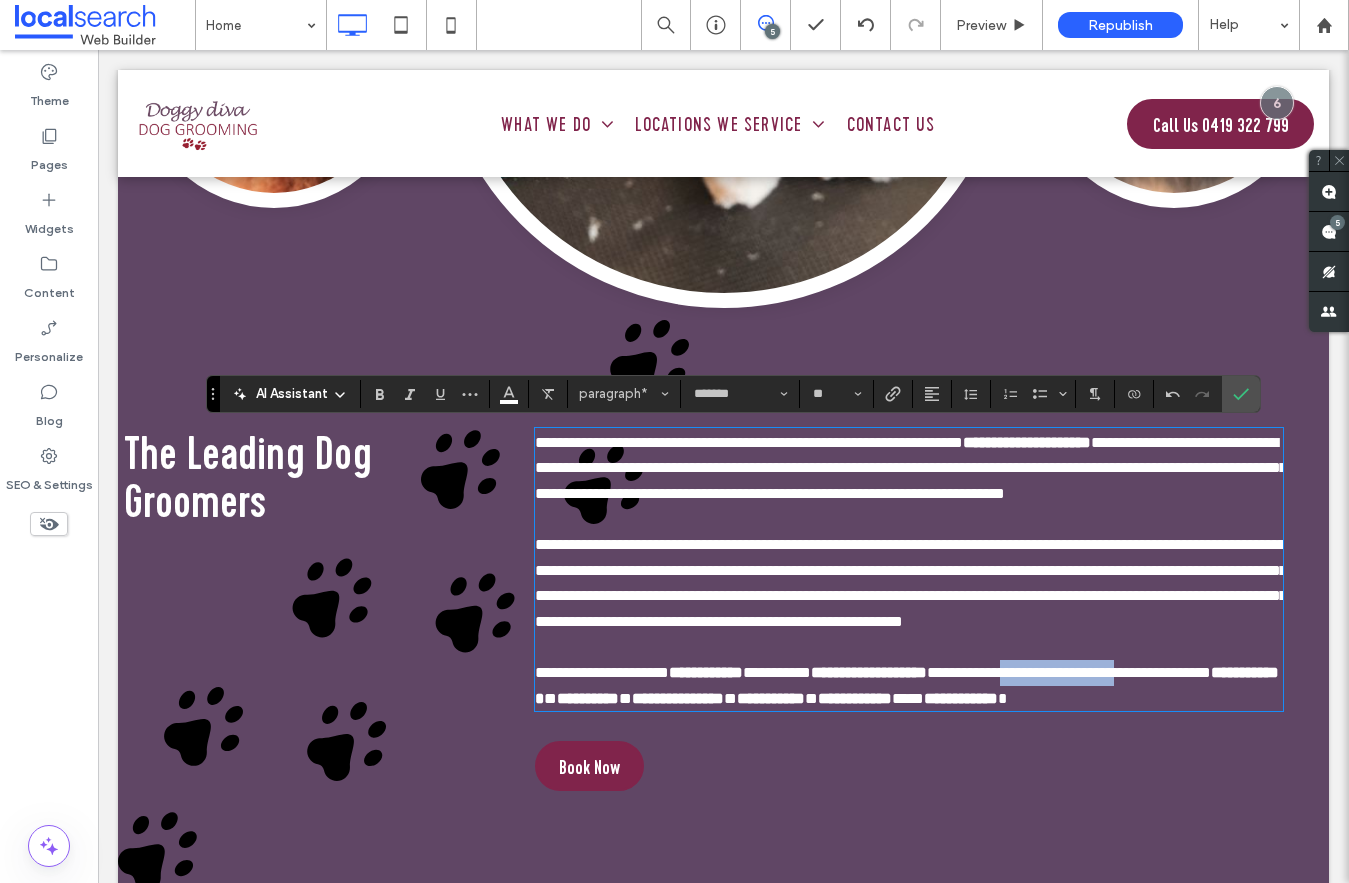 drag, startPoint x: 1163, startPoint y: 724, endPoint x: 580, endPoint y: 747, distance: 583.4535 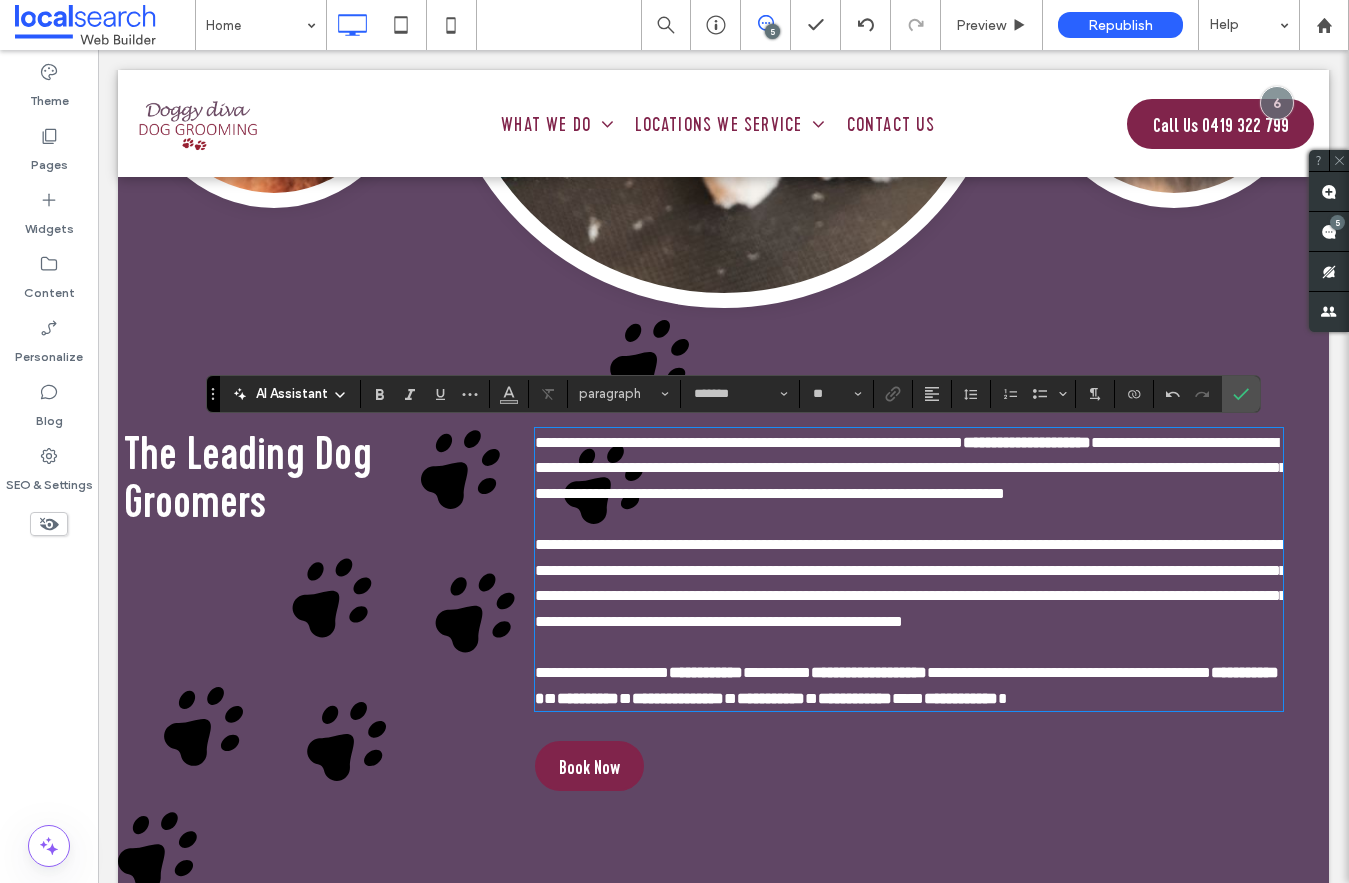 click at bounding box center [909, 648] 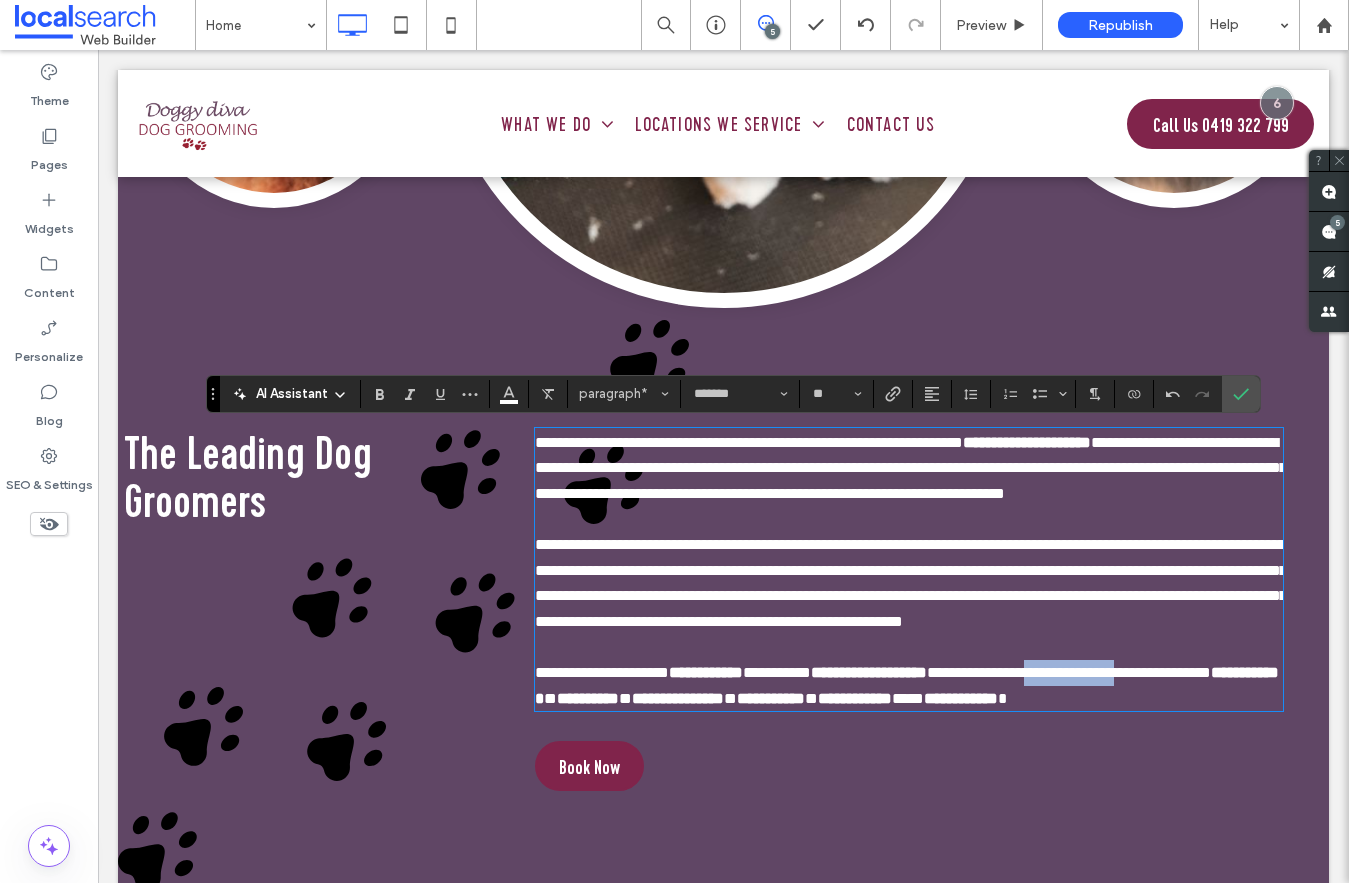 drag, startPoint x: 1197, startPoint y: 722, endPoint x: 582, endPoint y: 747, distance: 615.50793 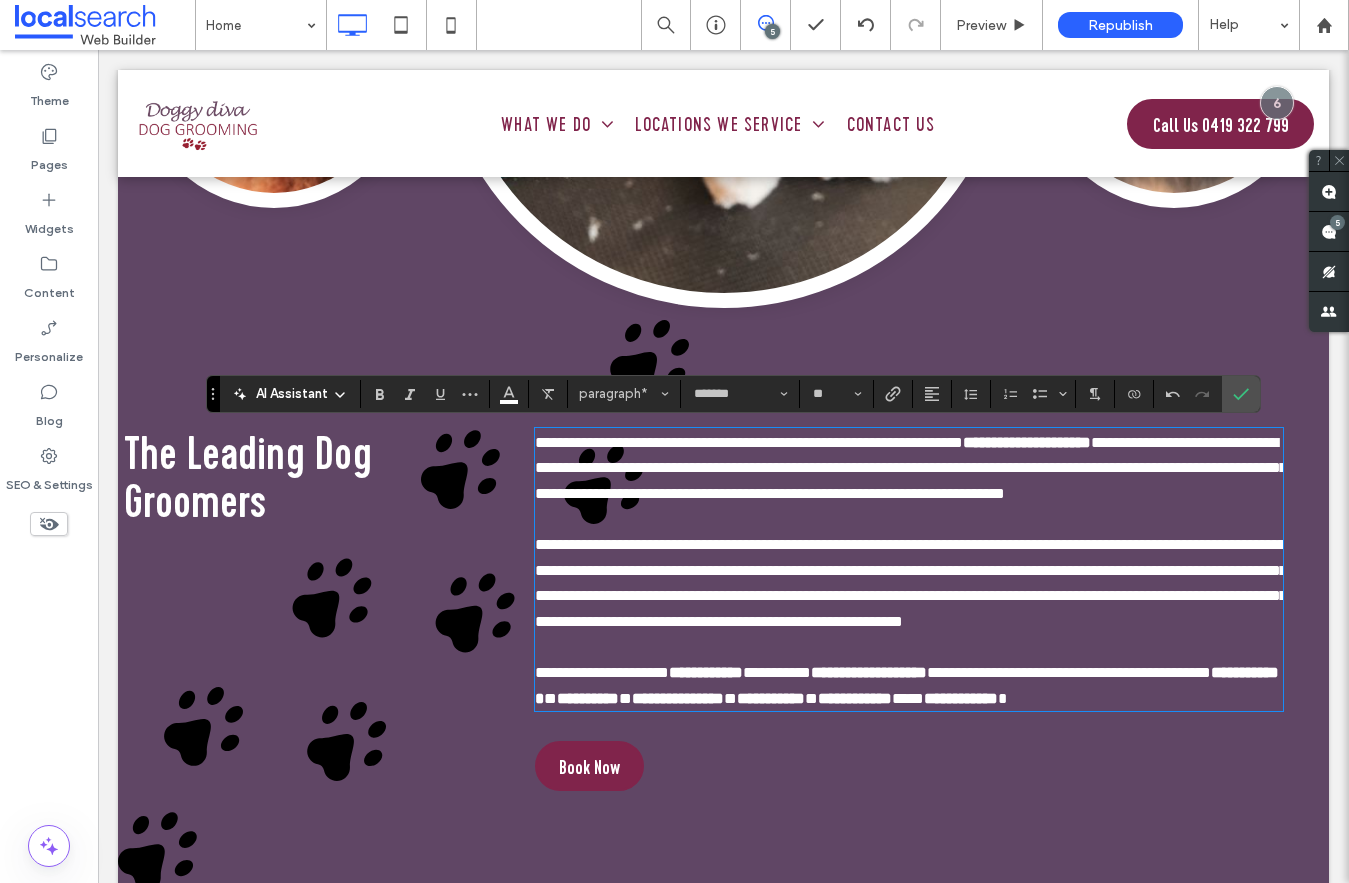 scroll, scrollTop: 0, scrollLeft: 0, axis: both 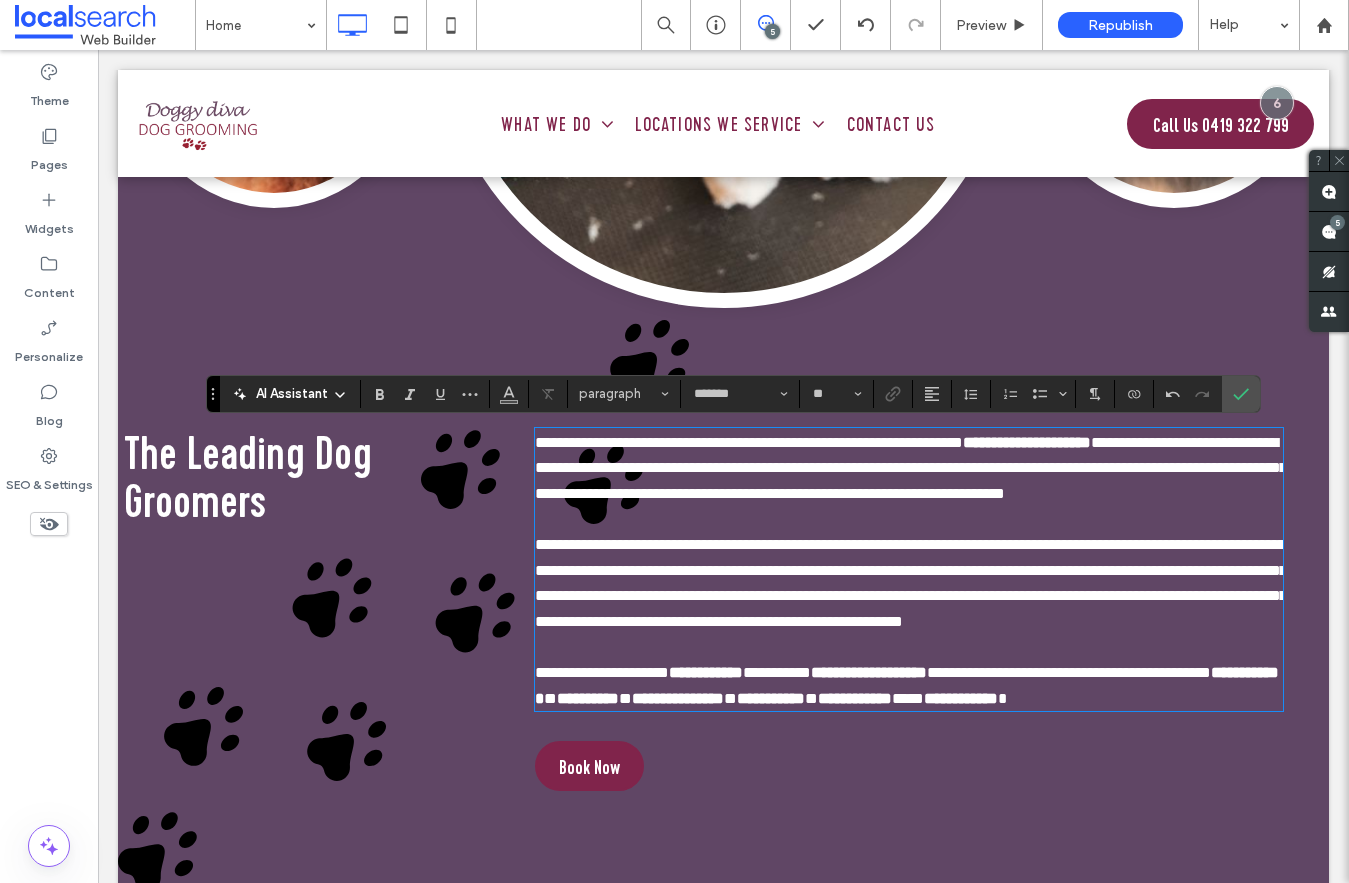 click on "**********" at bounding box center [1069, 672] 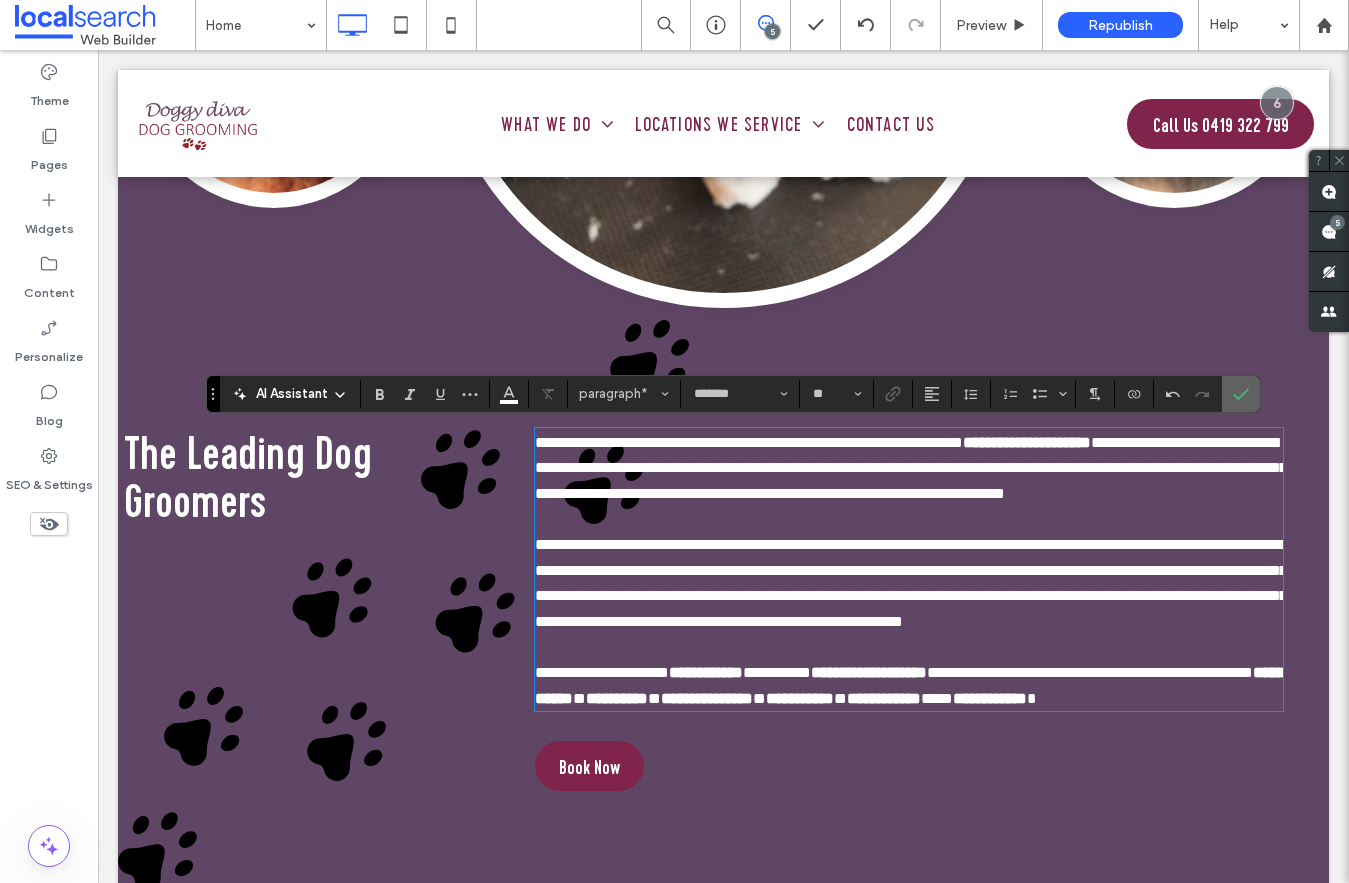 click 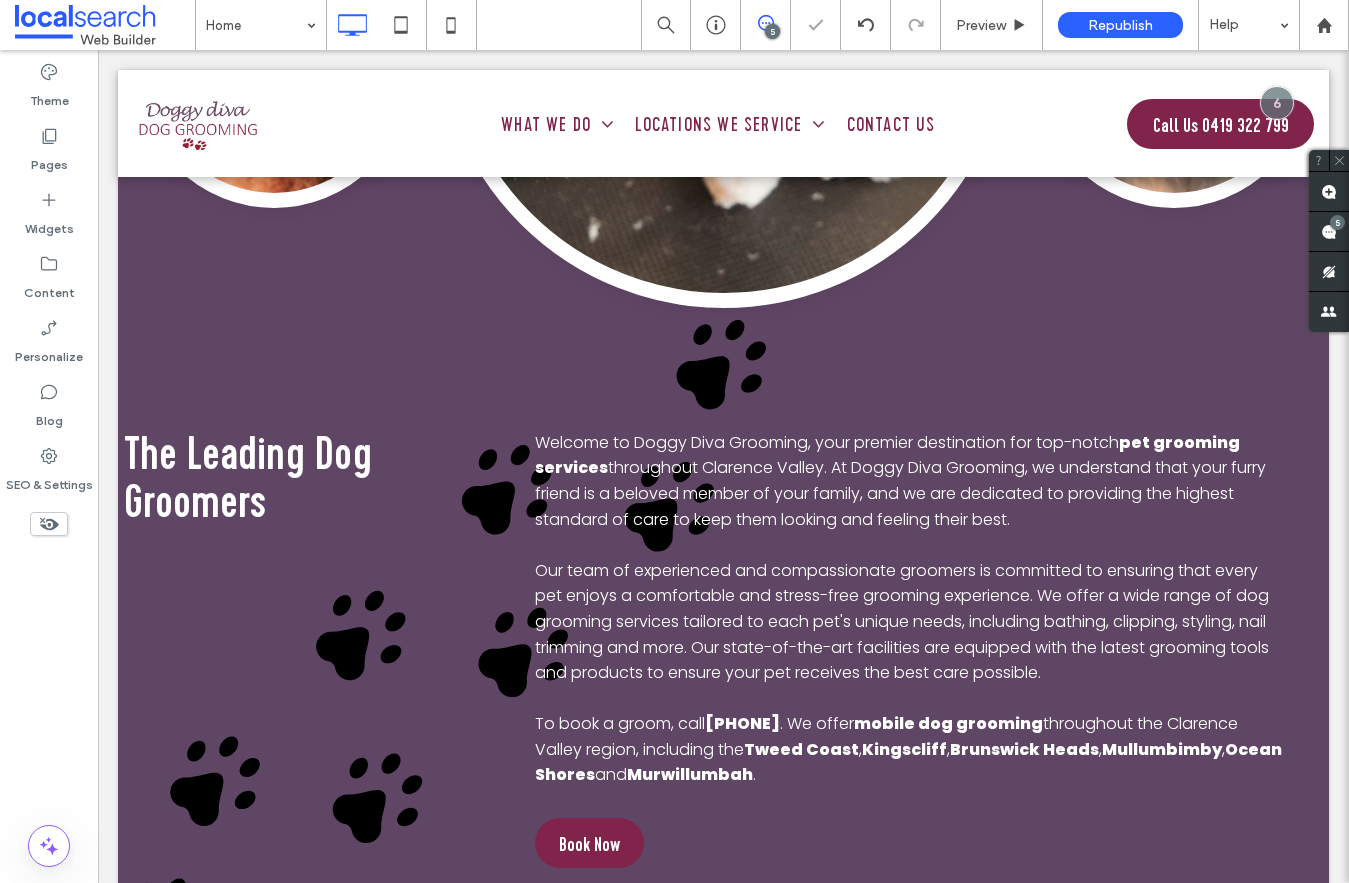 scroll, scrollTop: 1636, scrollLeft: 0, axis: vertical 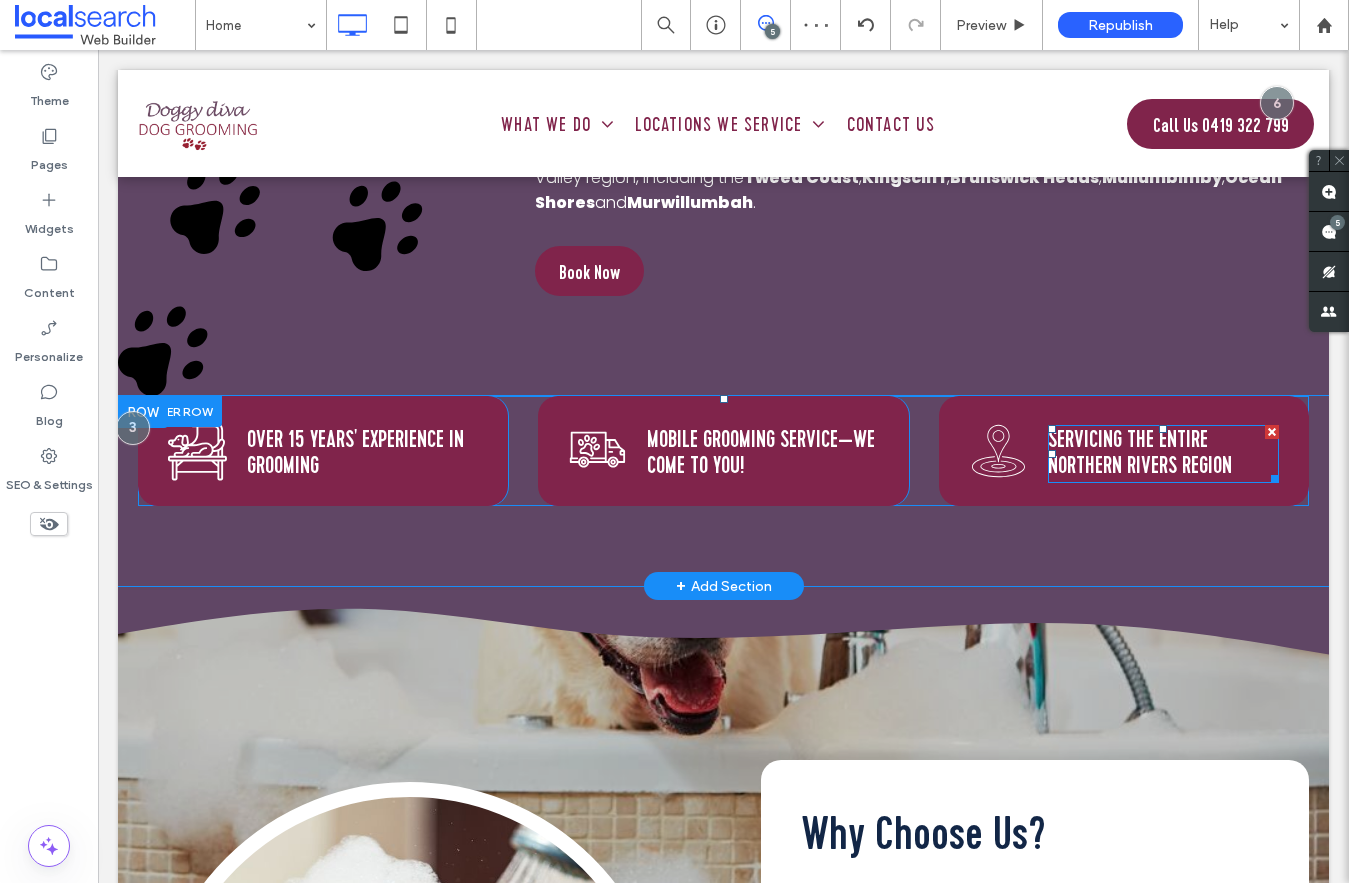click on "SErvicing the Entire Northern Rivers rEgion" at bounding box center (1140, 452) 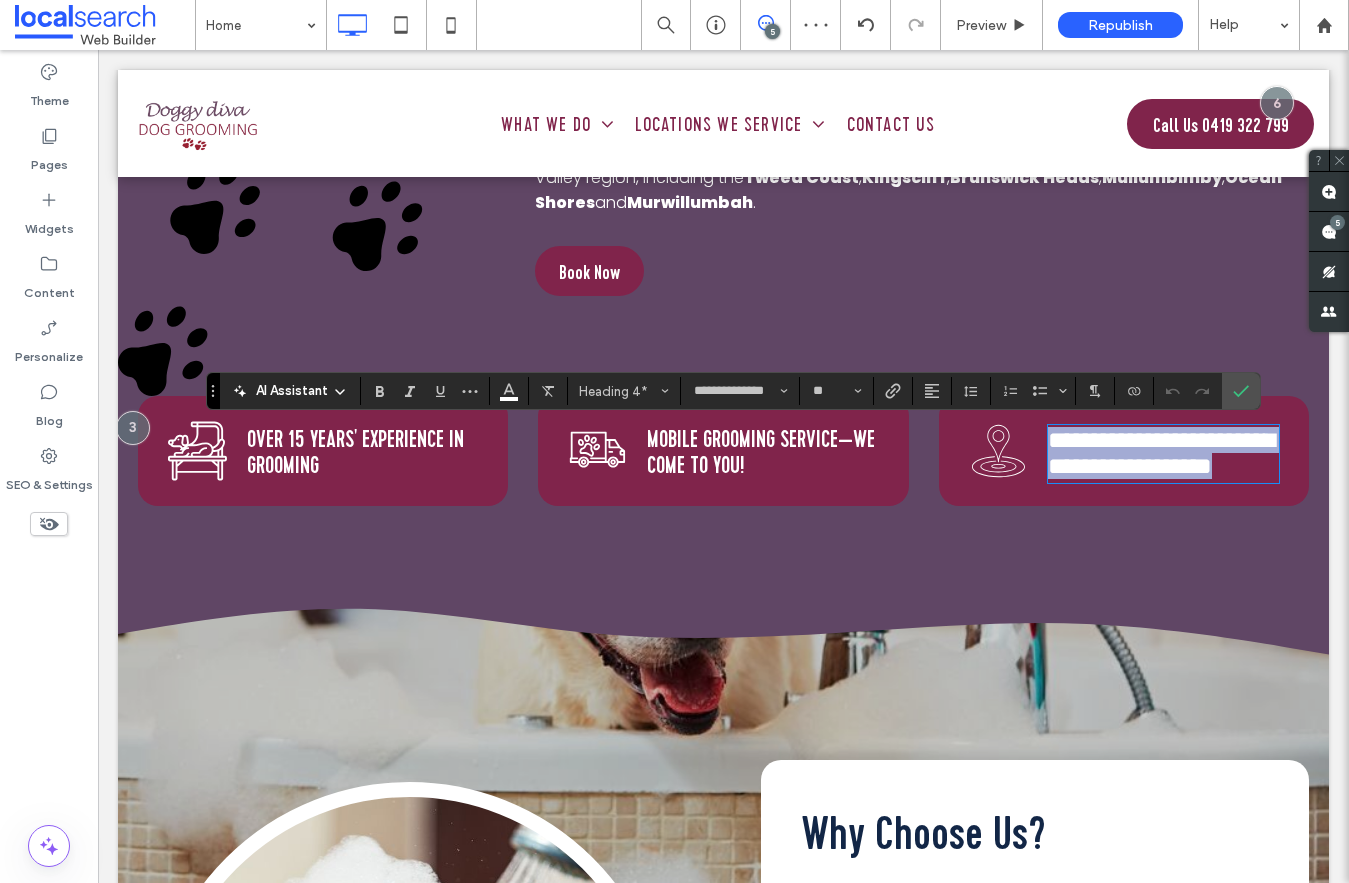 click on "**********" at bounding box center (1161, 453) 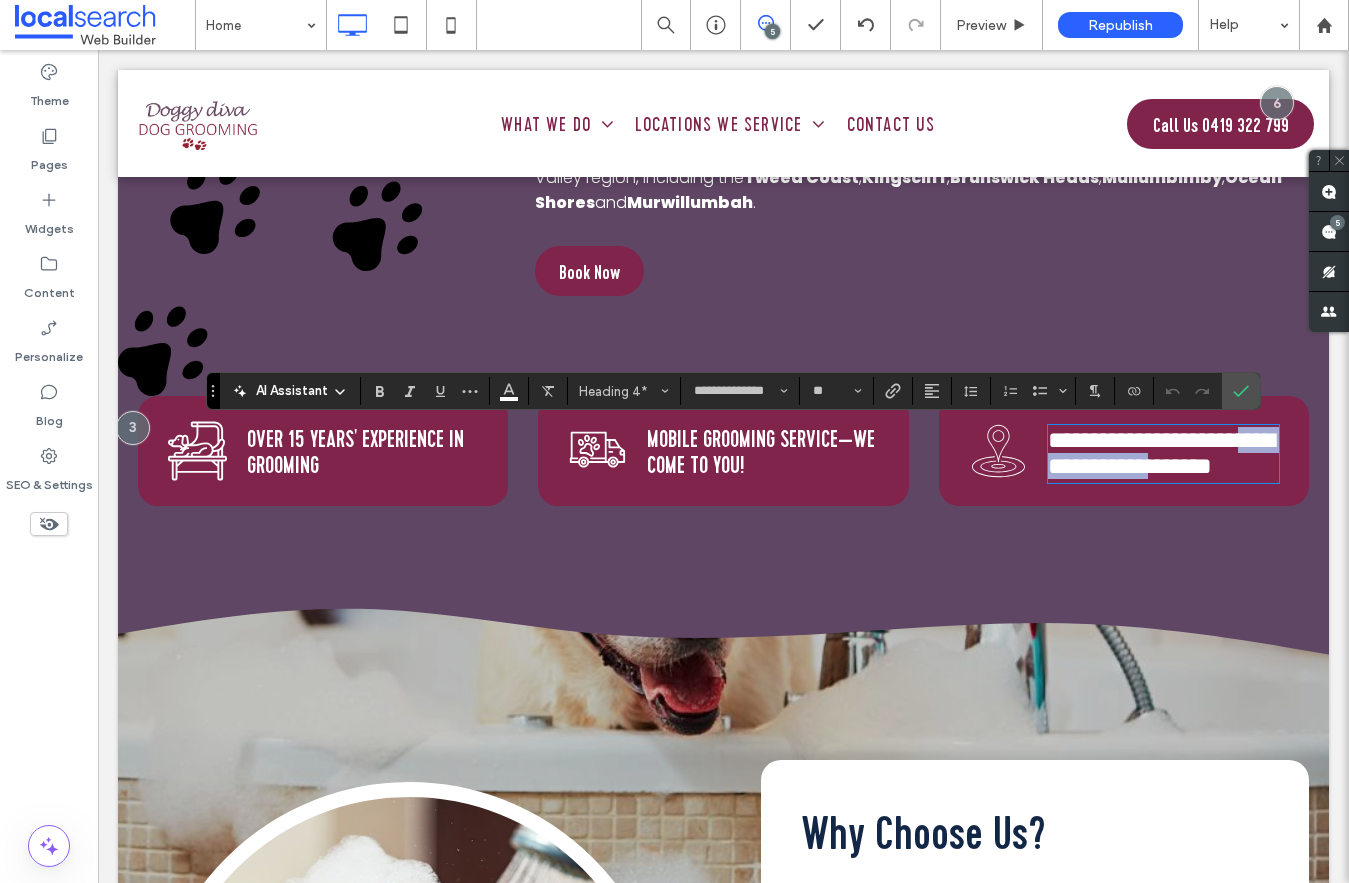 drag, startPoint x: 1175, startPoint y: 465, endPoint x: 1044, endPoint y: 463, distance: 131.01526 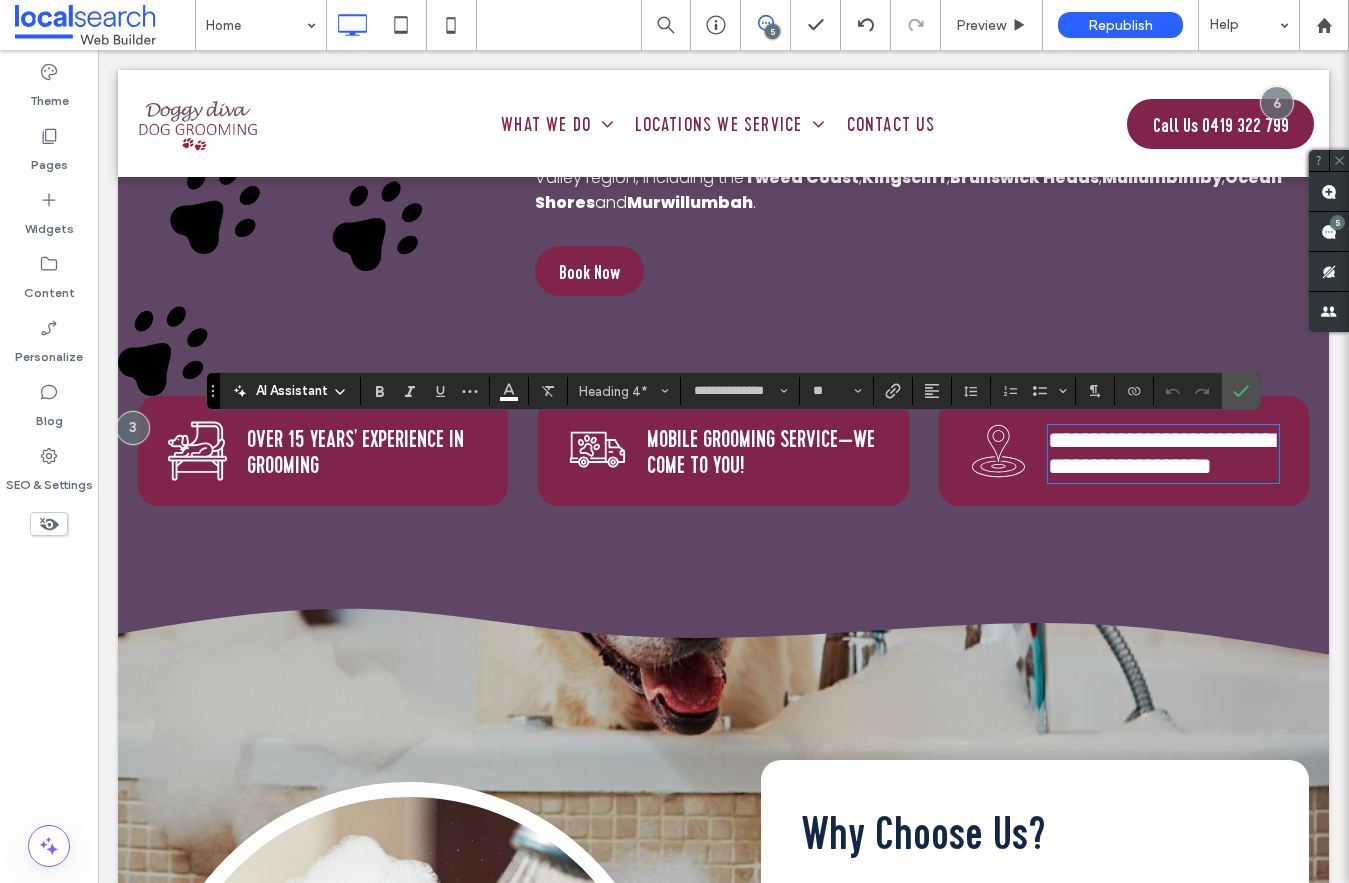 type on "*******" 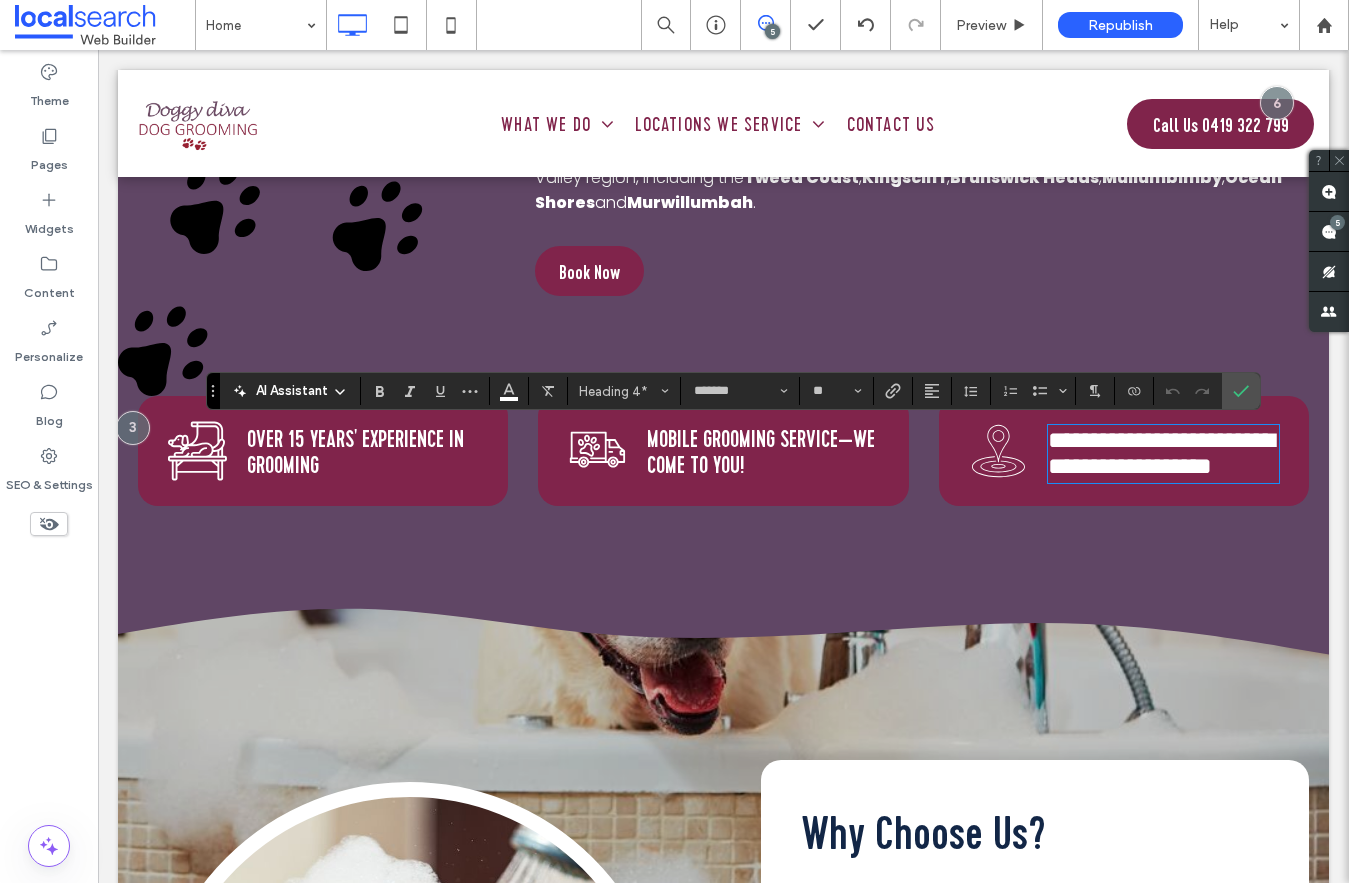 type on "**********" 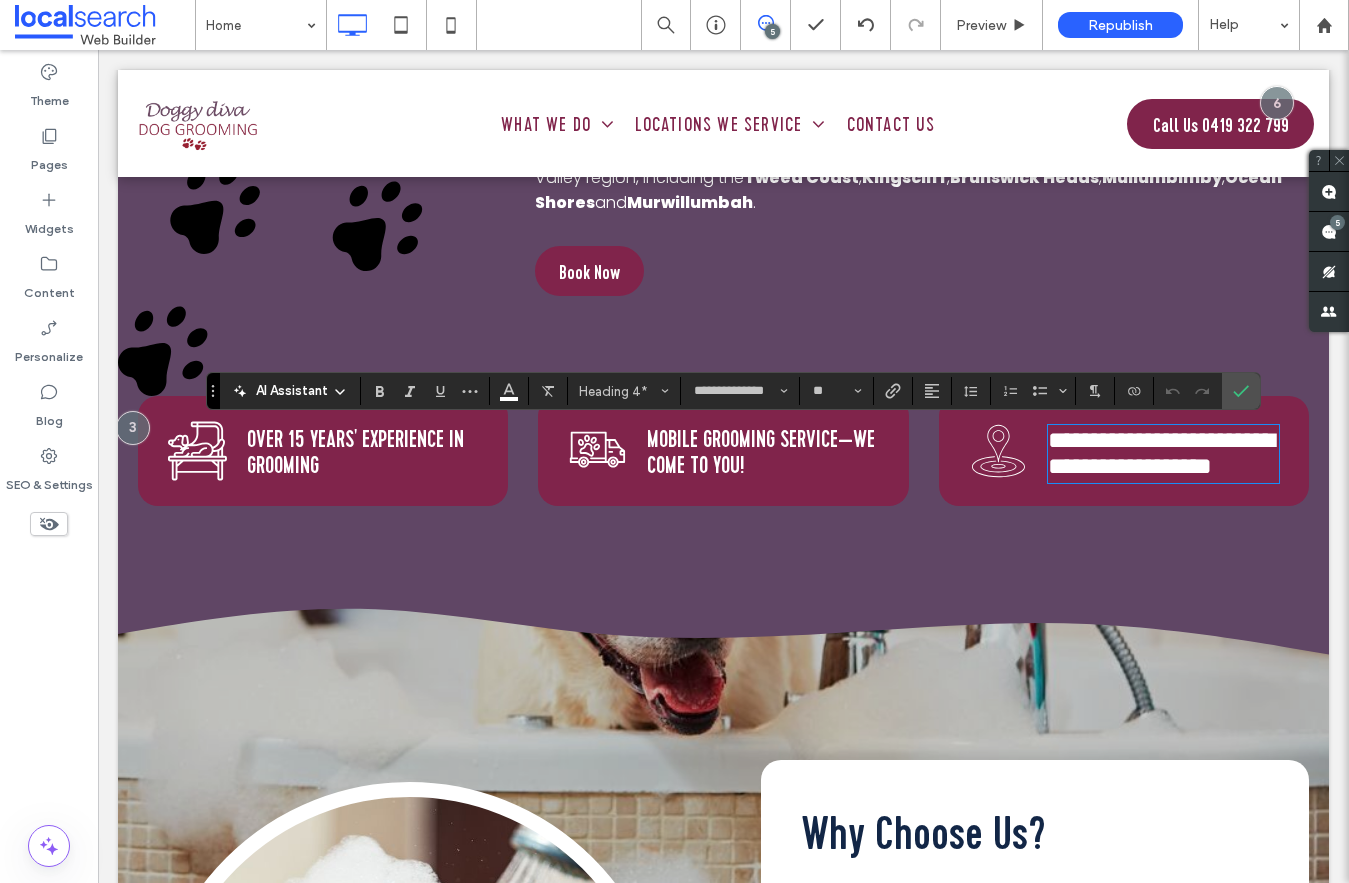 scroll, scrollTop: 0, scrollLeft: 0, axis: both 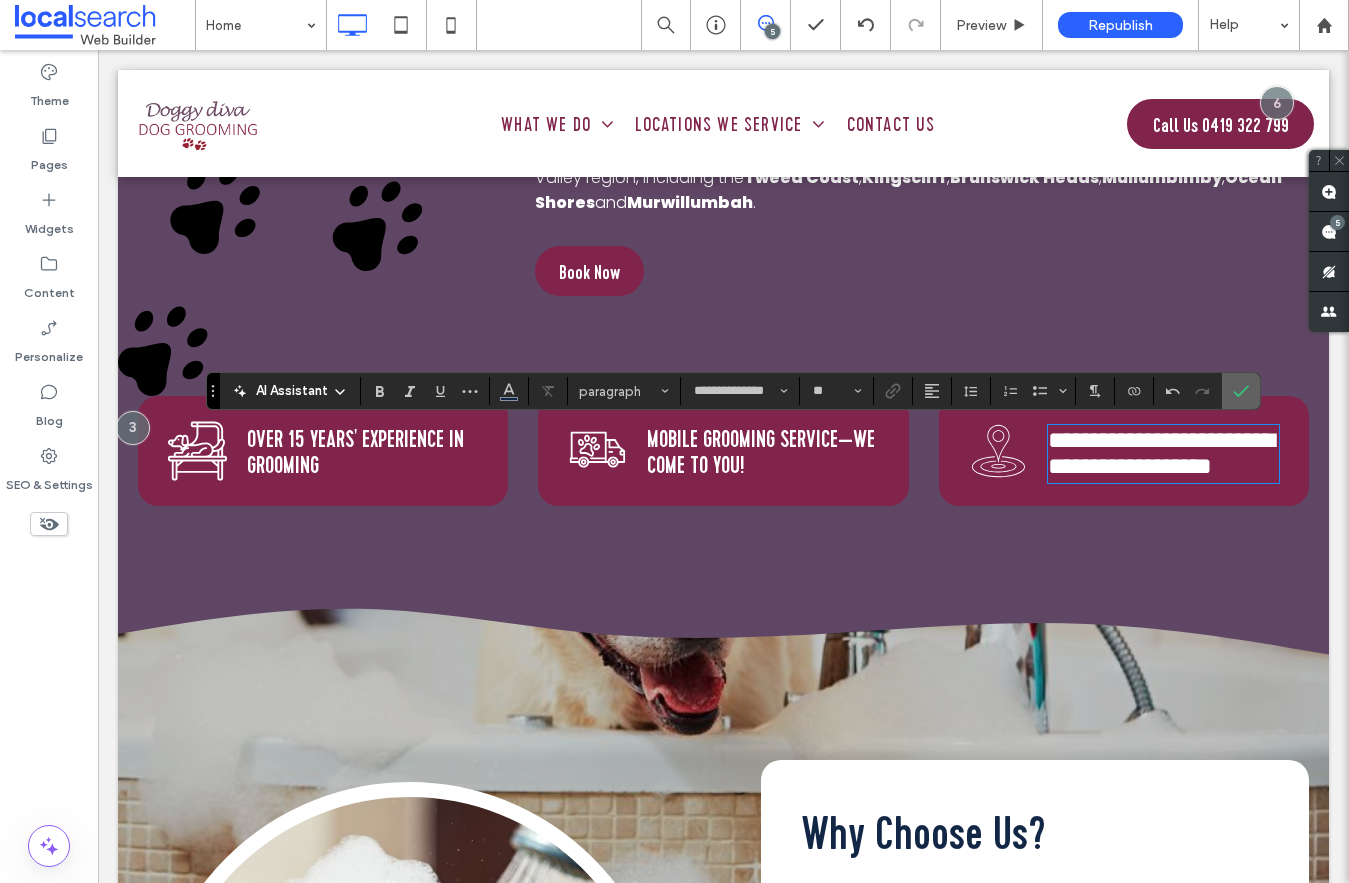 click 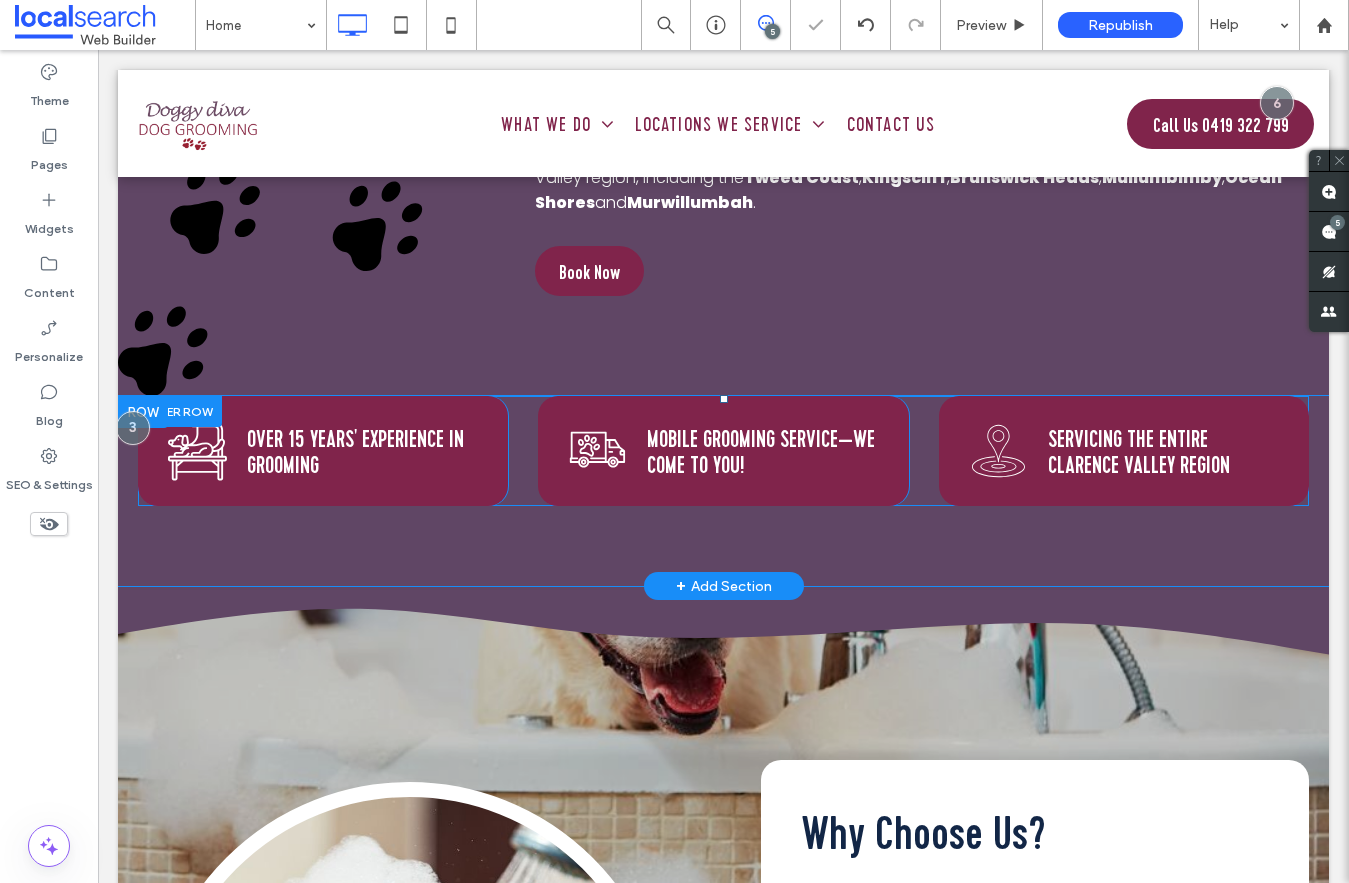 scroll, scrollTop: 6045, scrollLeft: 0, axis: vertical 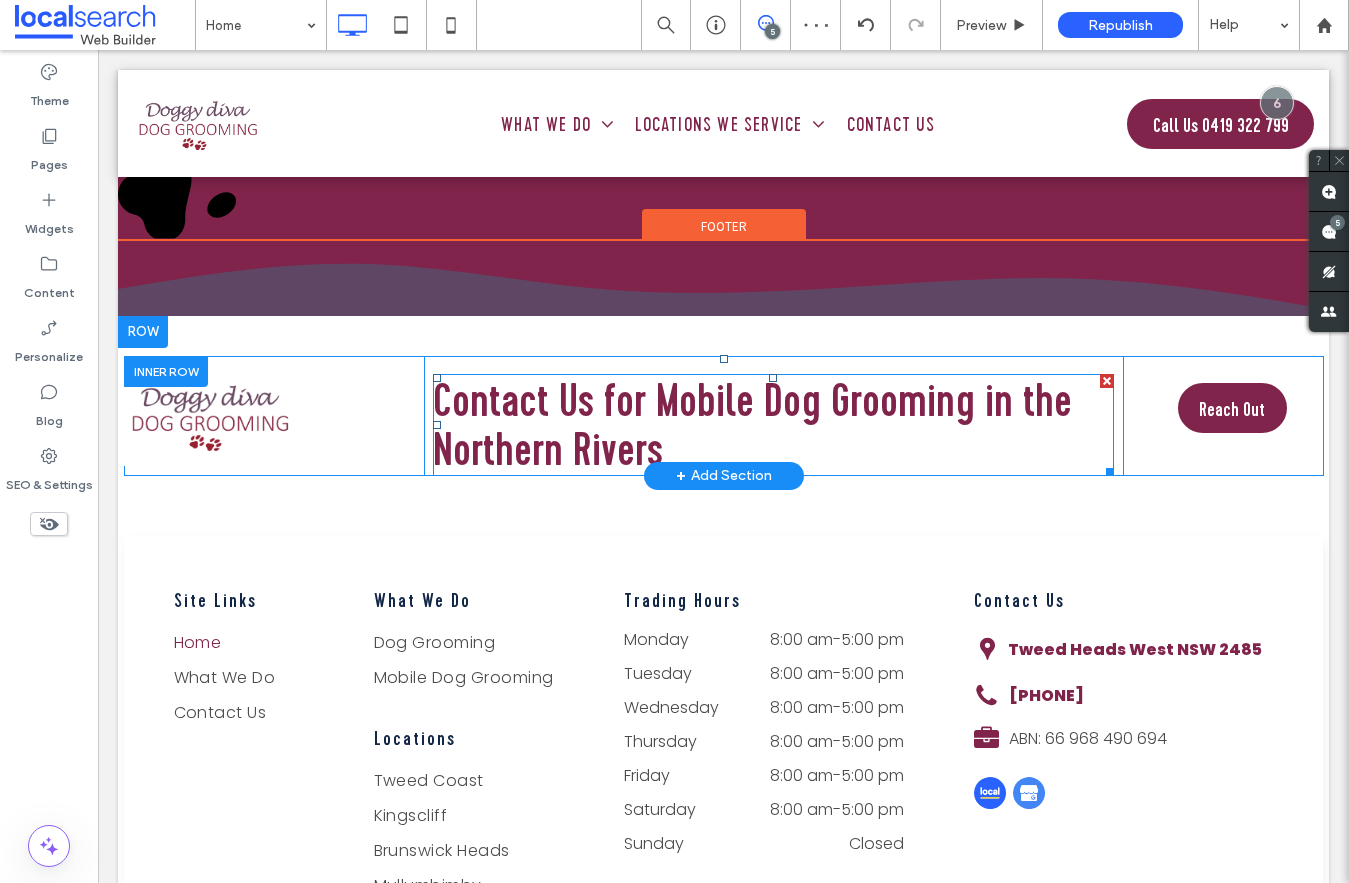 click on "Contact Us for Mobile Dog Grooming in the Northern Rivers" at bounding box center [774, 425] 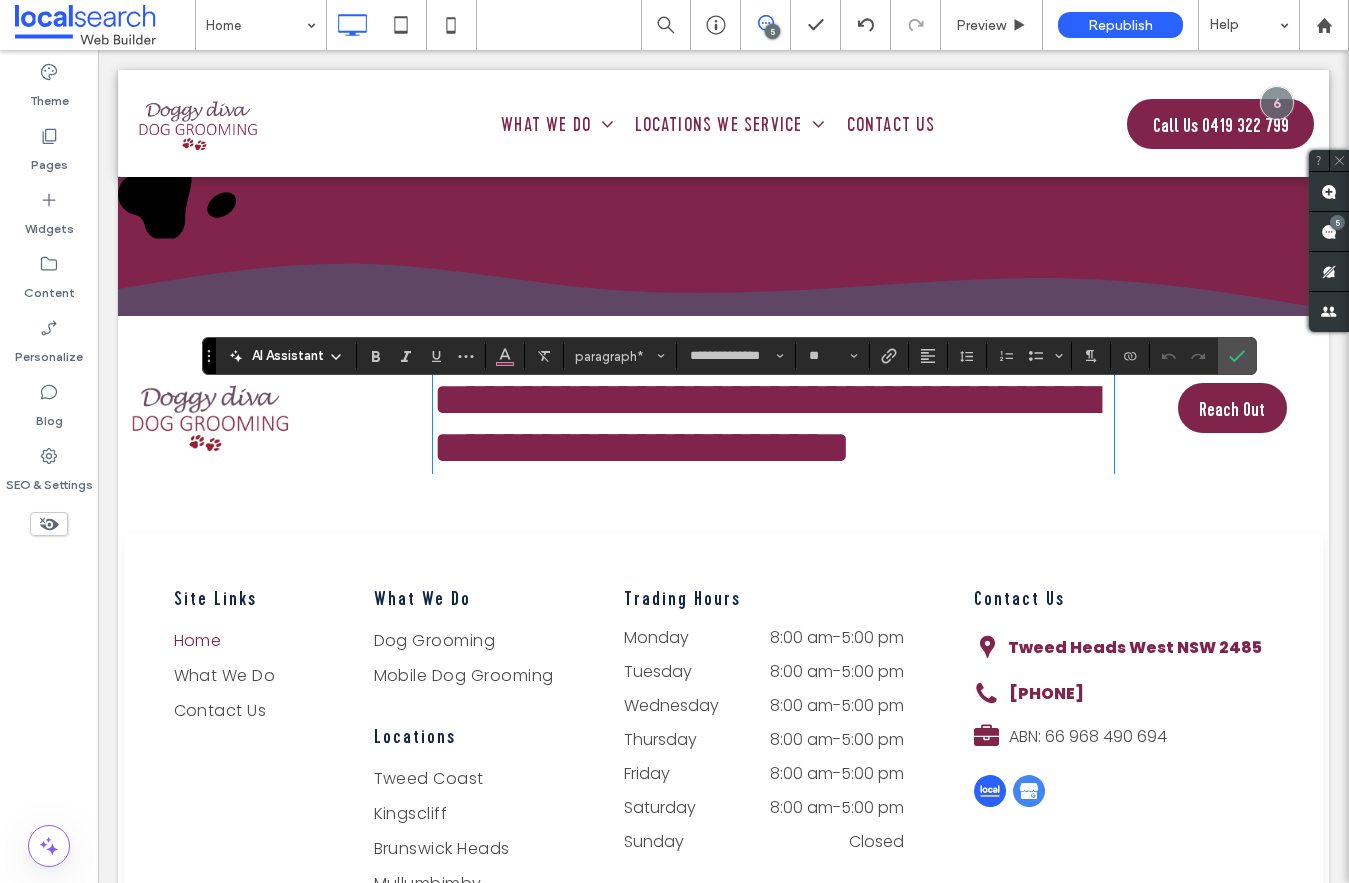 click on "**********" at bounding box center (765, 423) 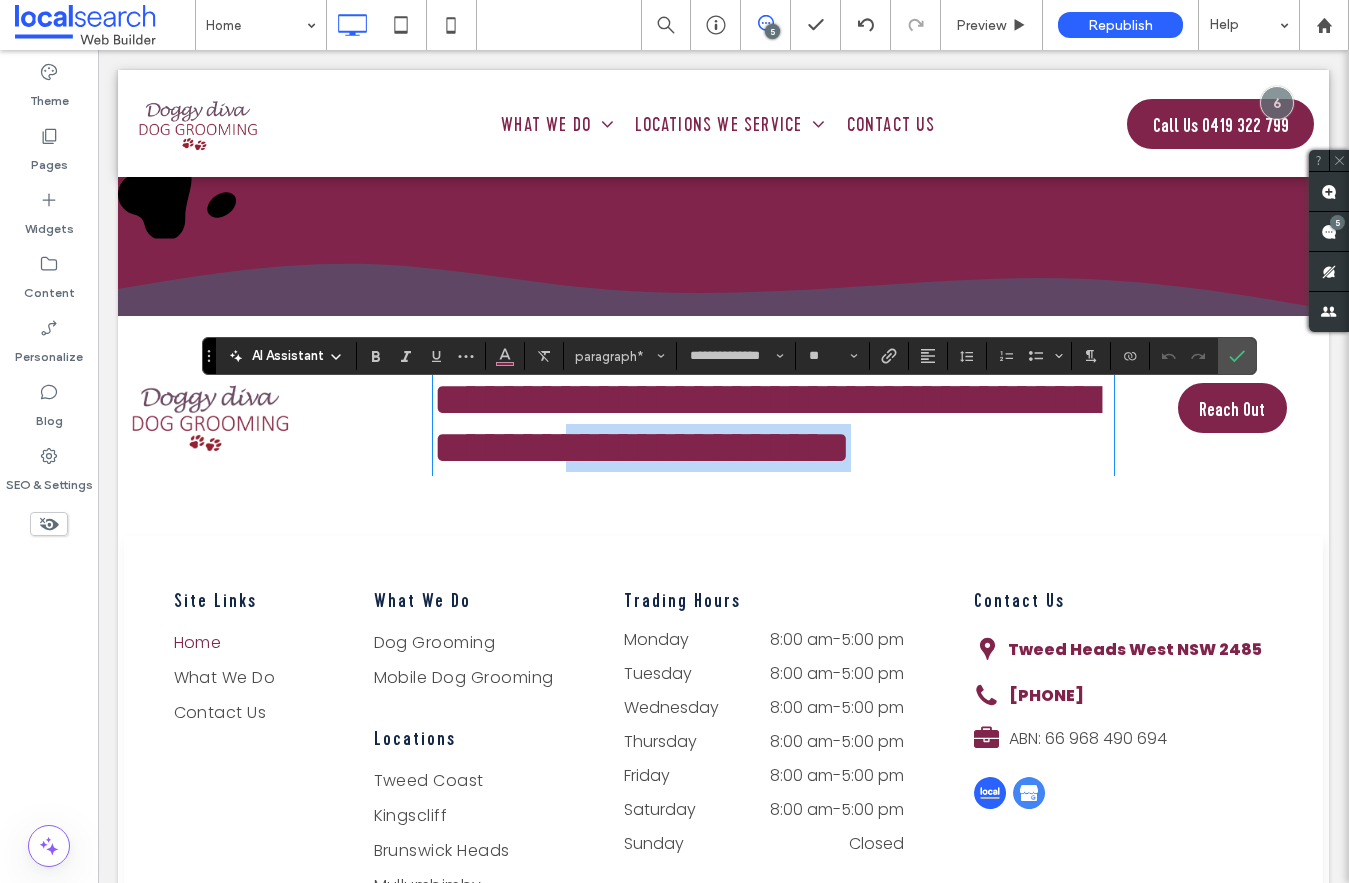 drag, startPoint x: 667, startPoint y: 463, endPoint x: 417, endPoint y: 463, distance: 250 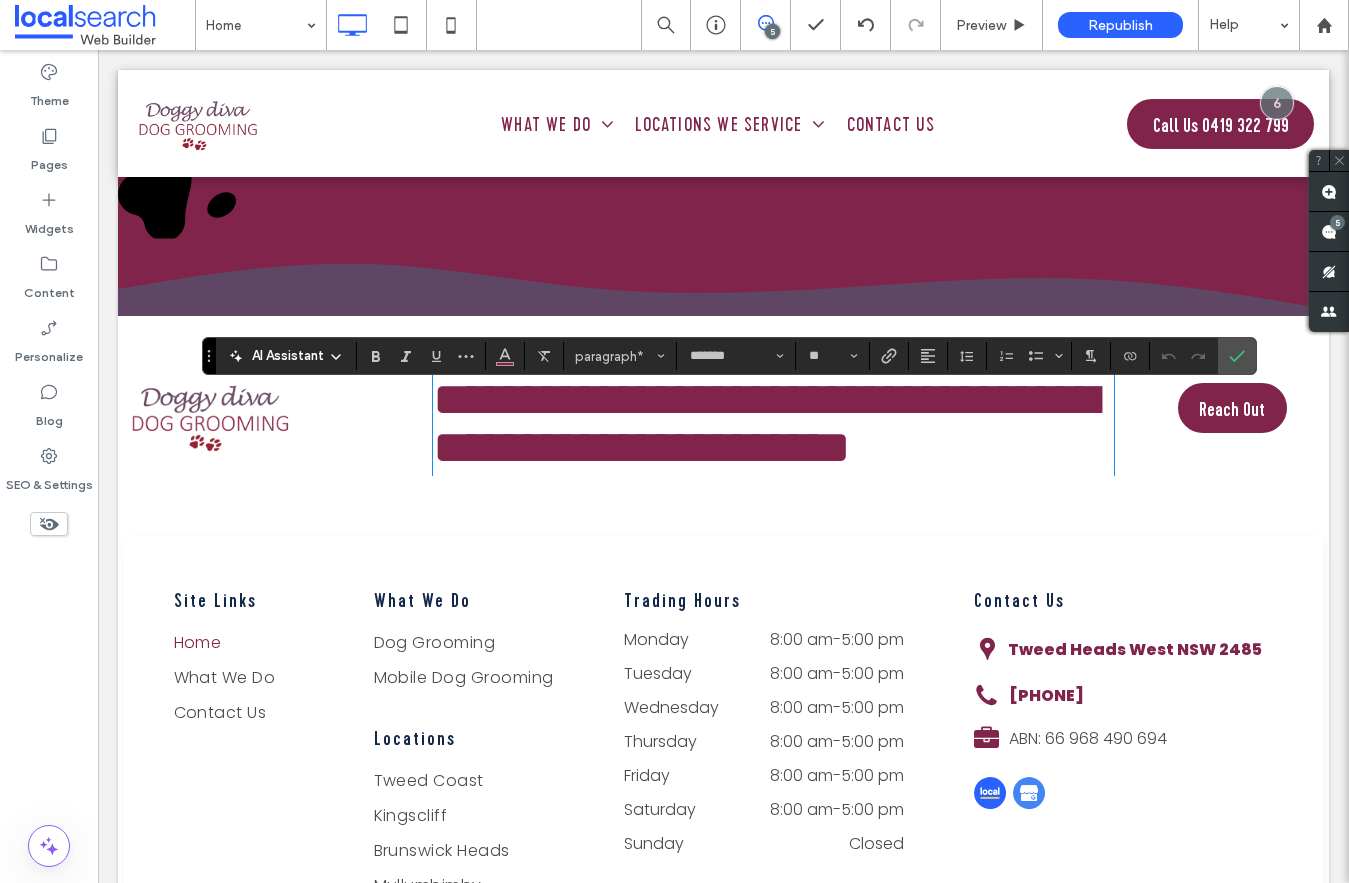 scroll, scrollTop: 0, scrollLeft: 0, axis: both 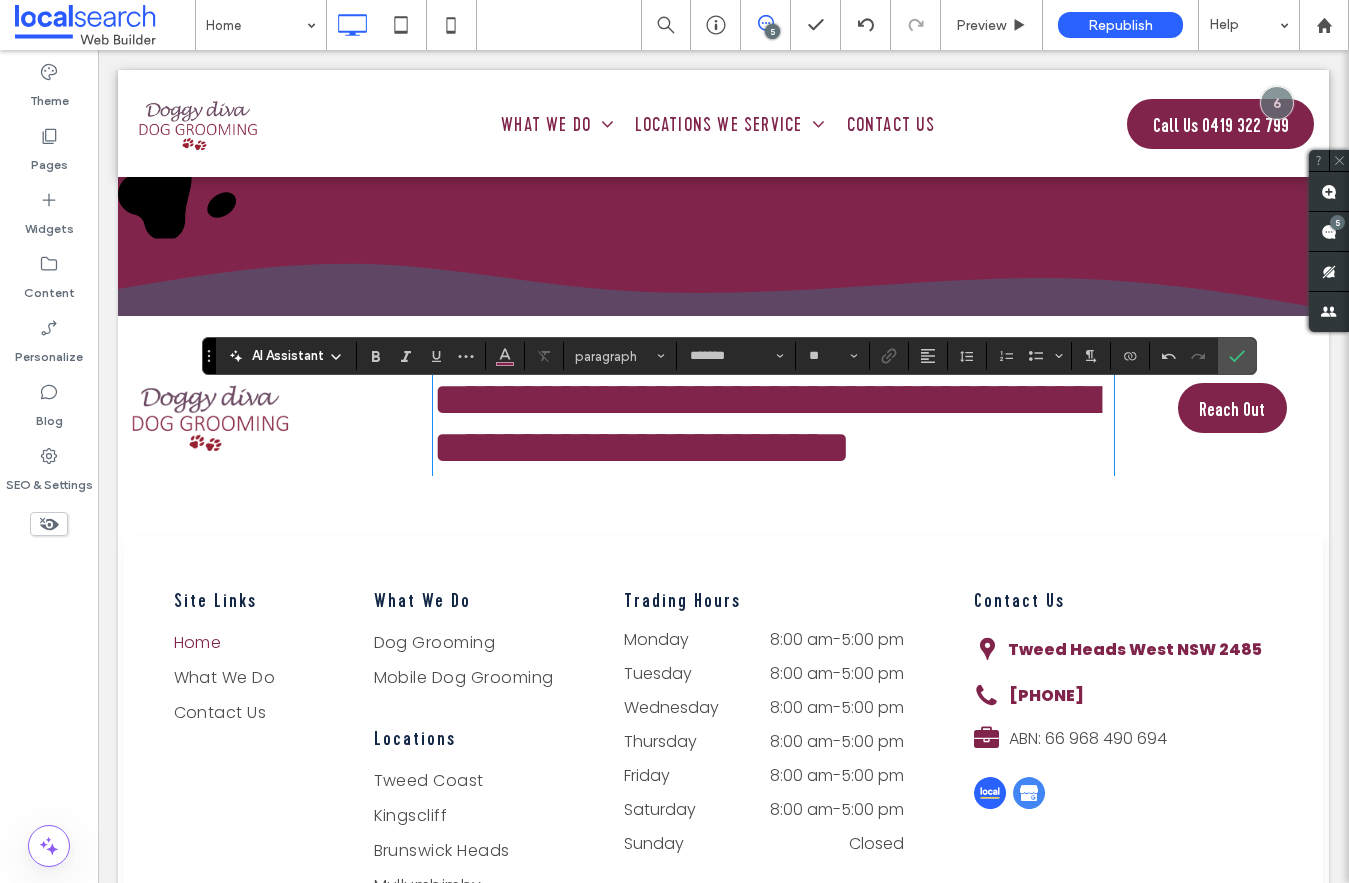 type 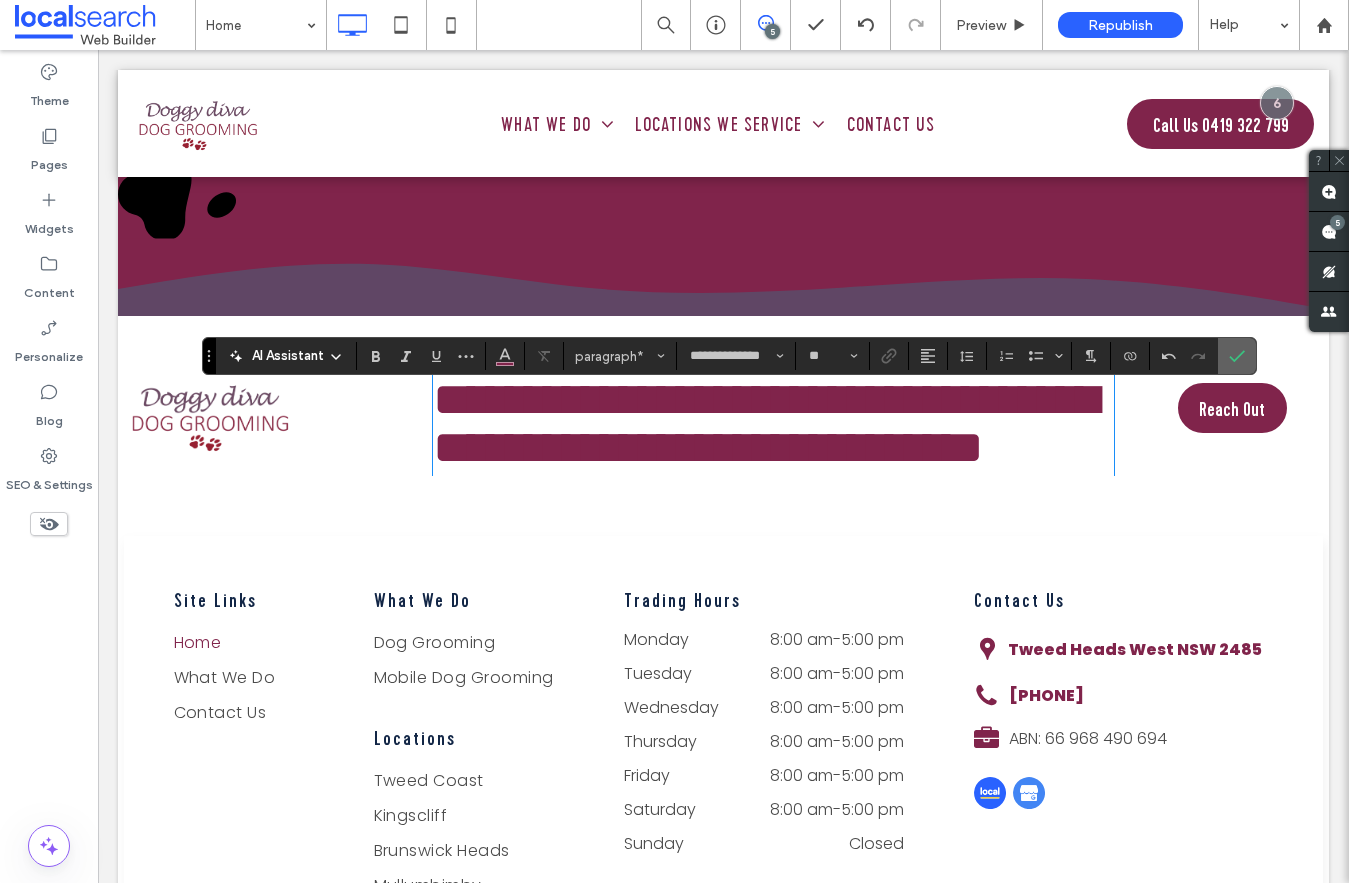 click at bounding box center (1233, 356) 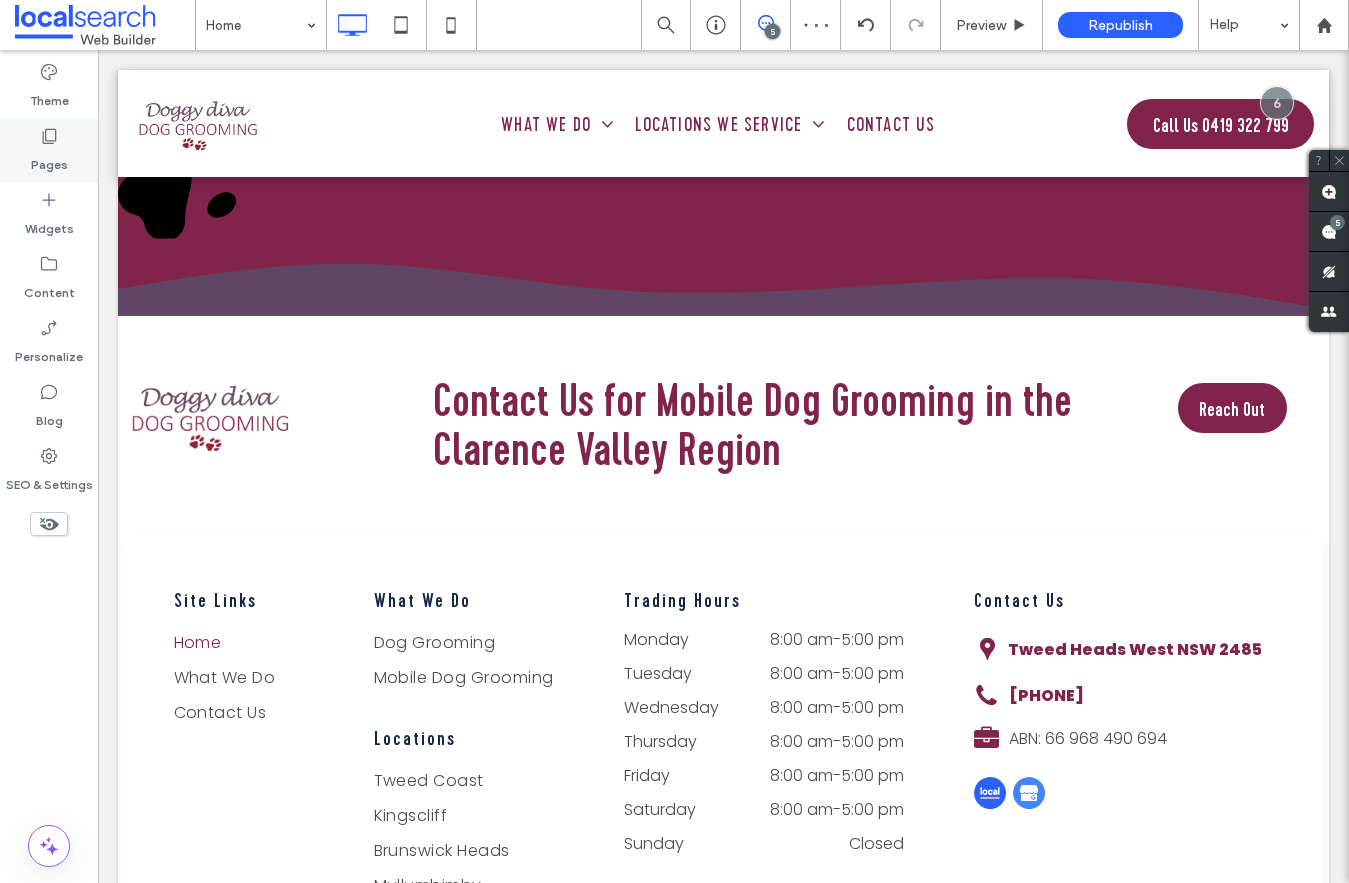 click on "Pages" at bounding box center (49, 160) 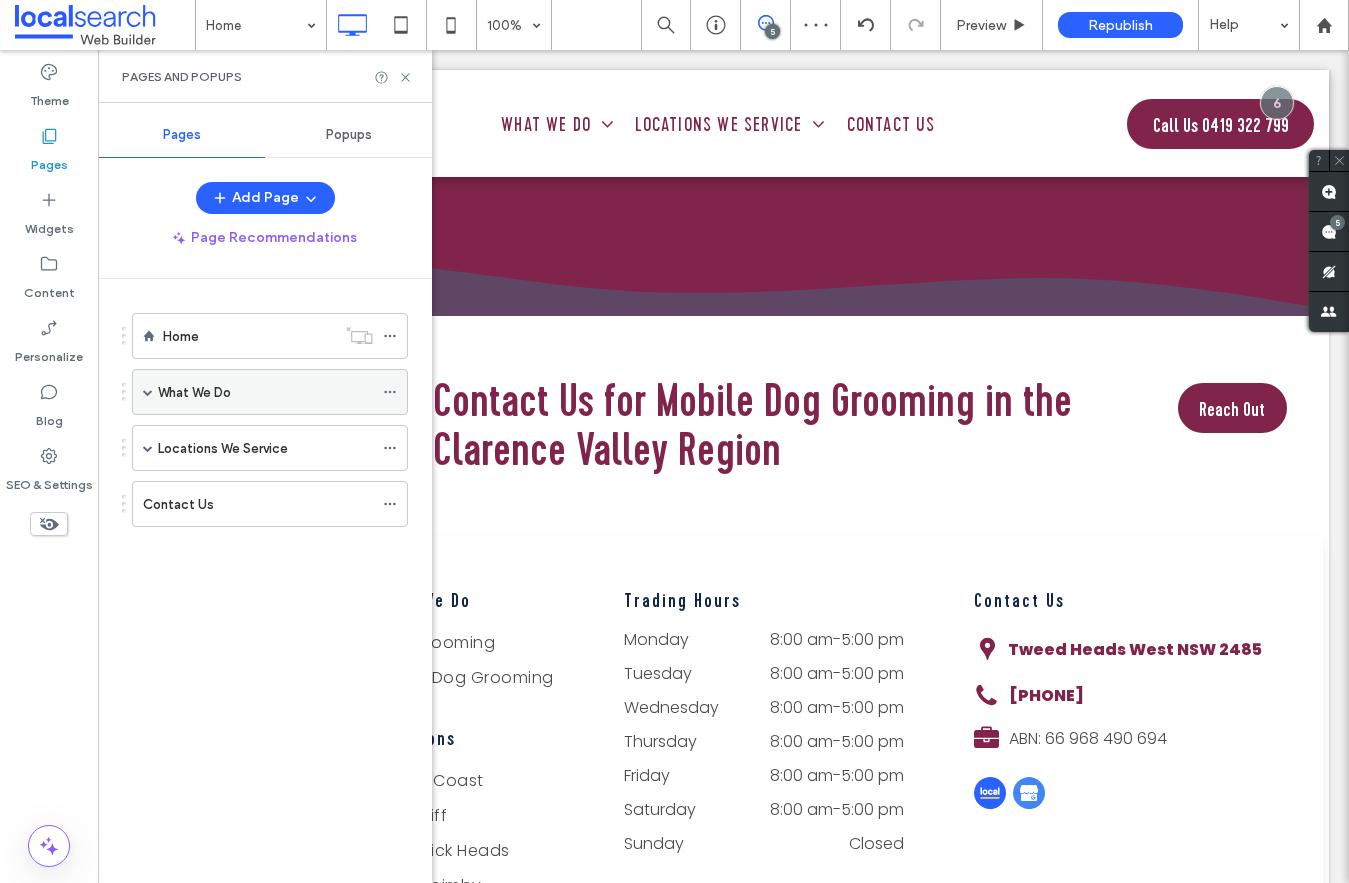 click at bounding box center [148, 392] 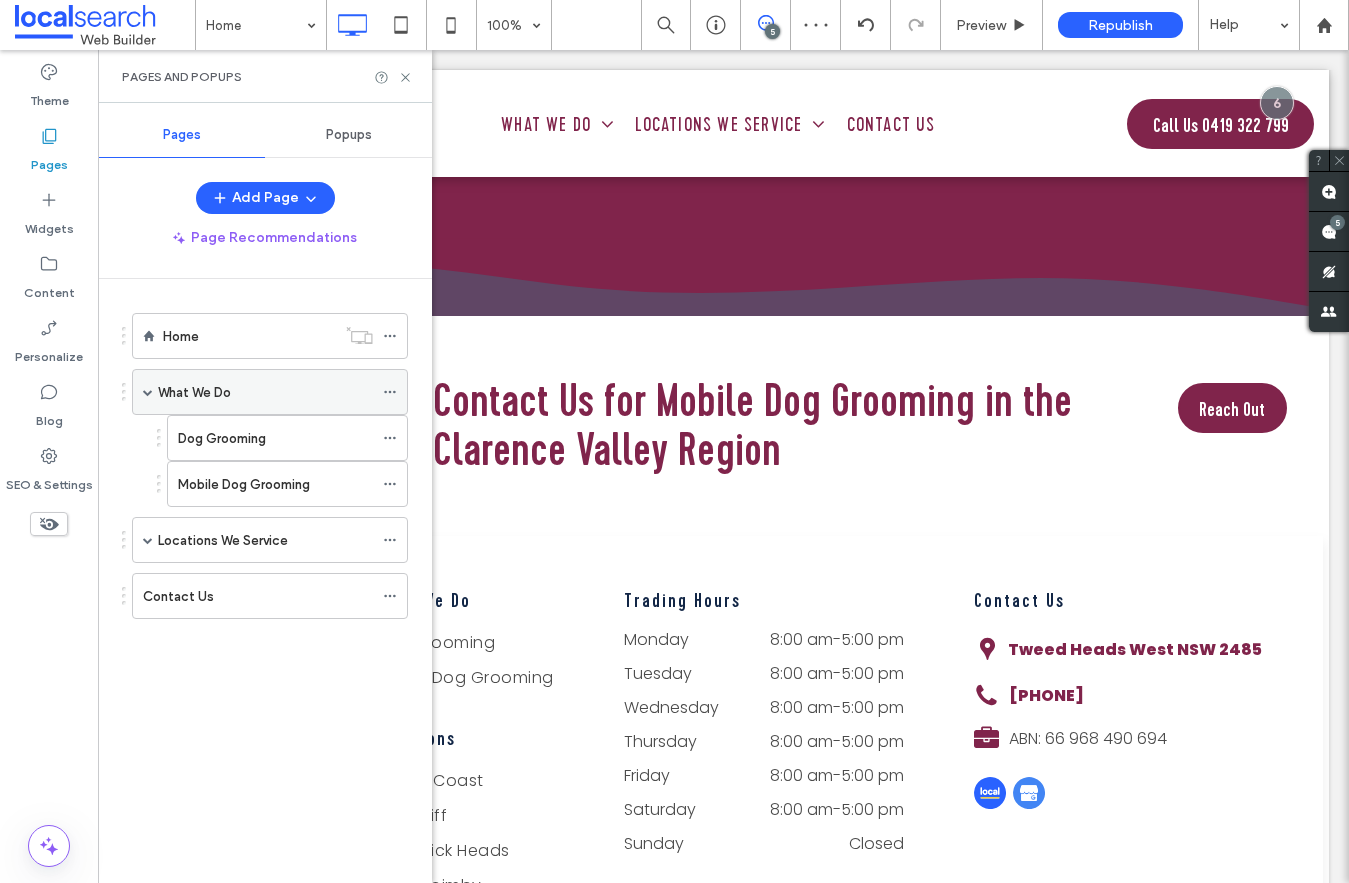 click on "What We Do" at bounding box center [194, 392] 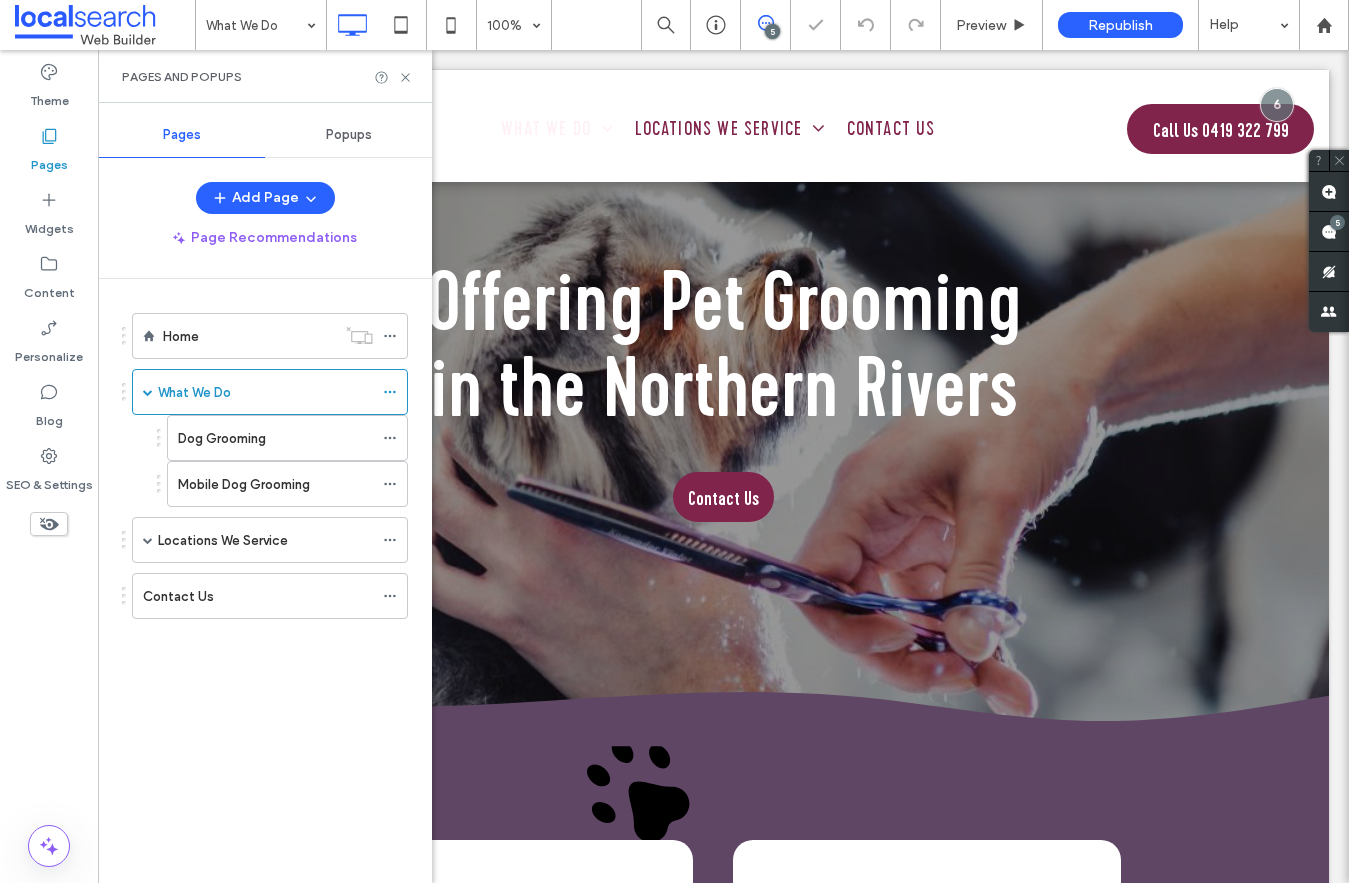 scroll, scrollTop: 0, scrollLeft: 0, axis: both 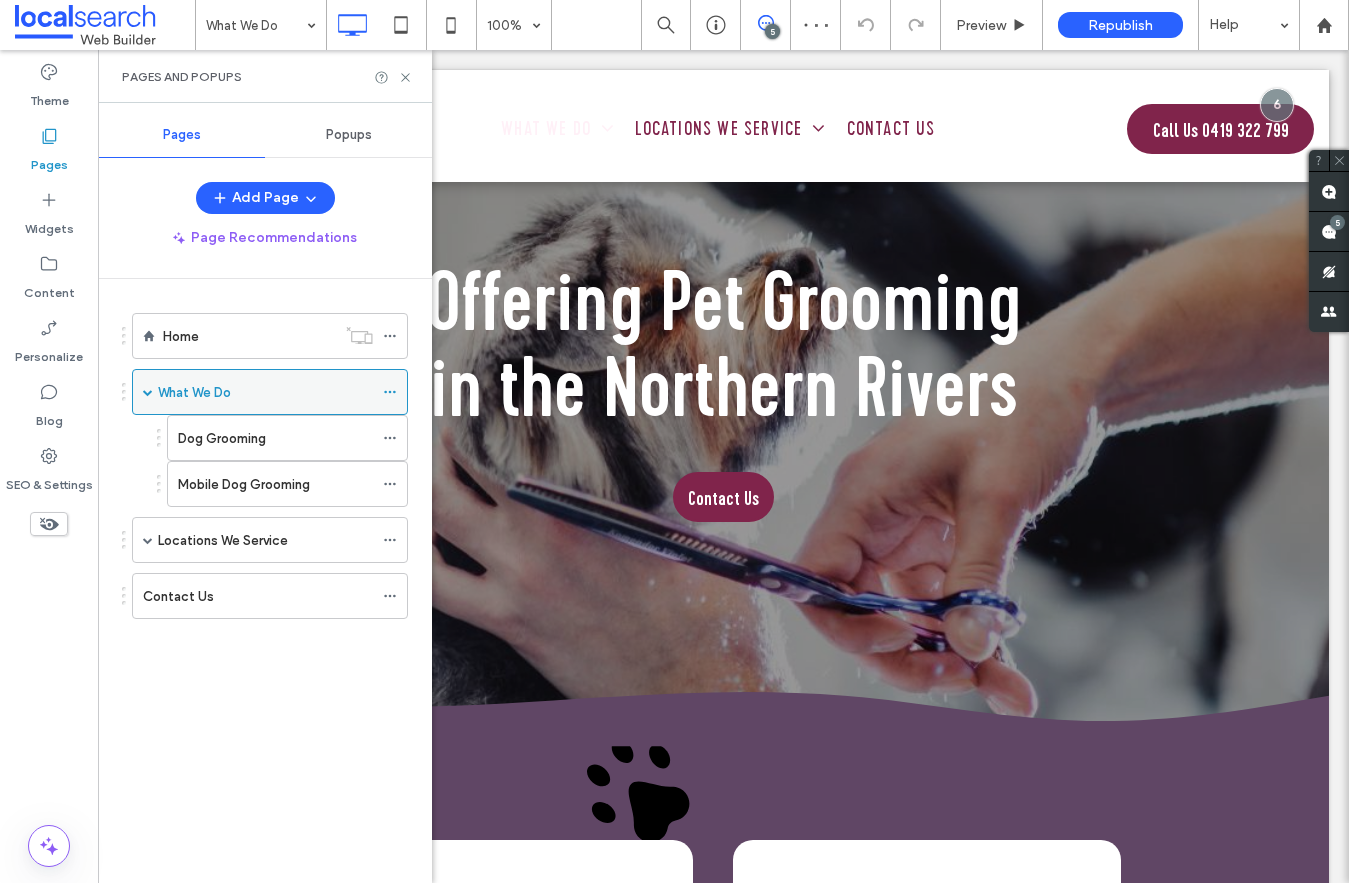 click 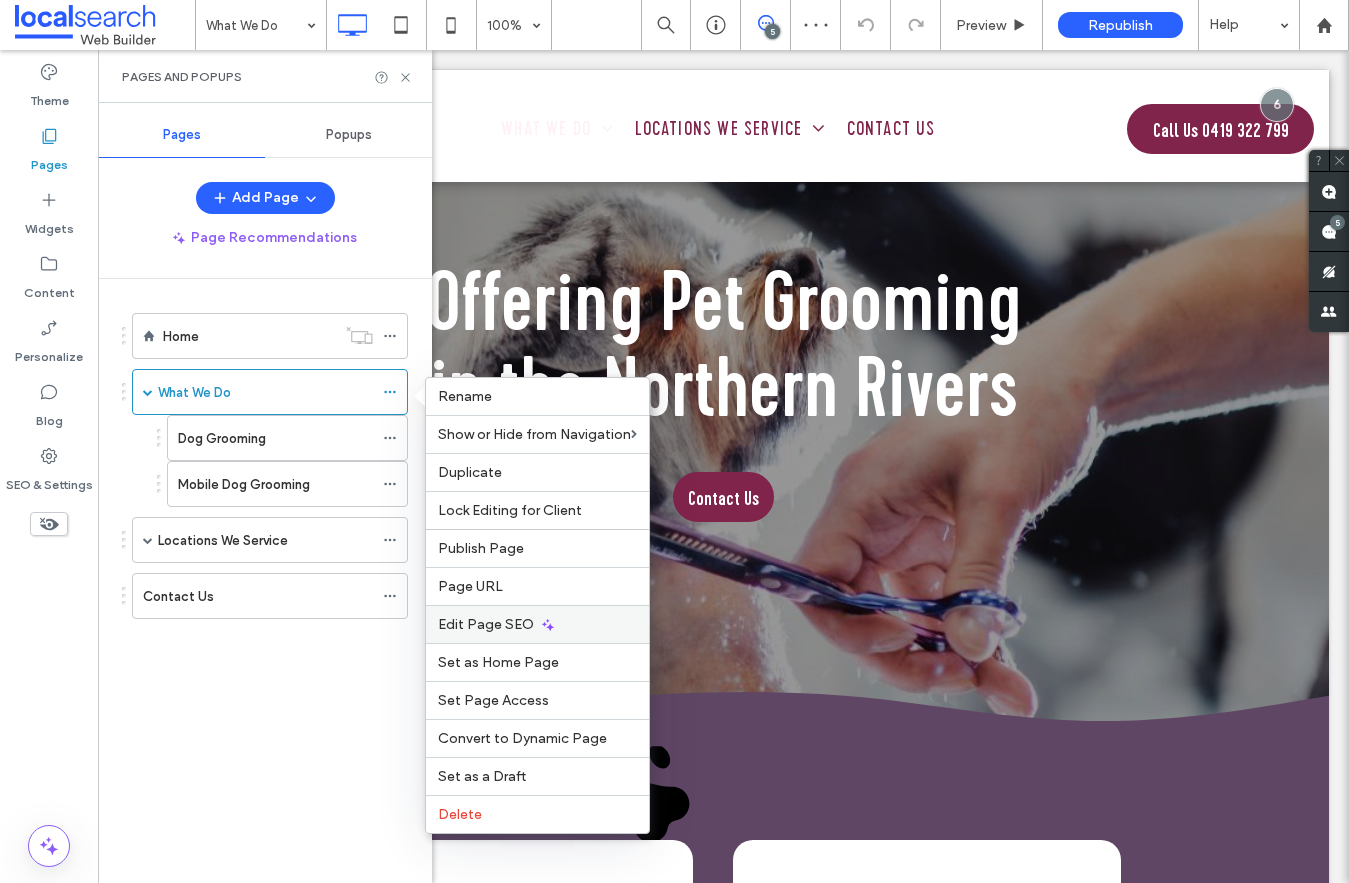 click on "Edit Page SEO" at bounding box center [486, 624] 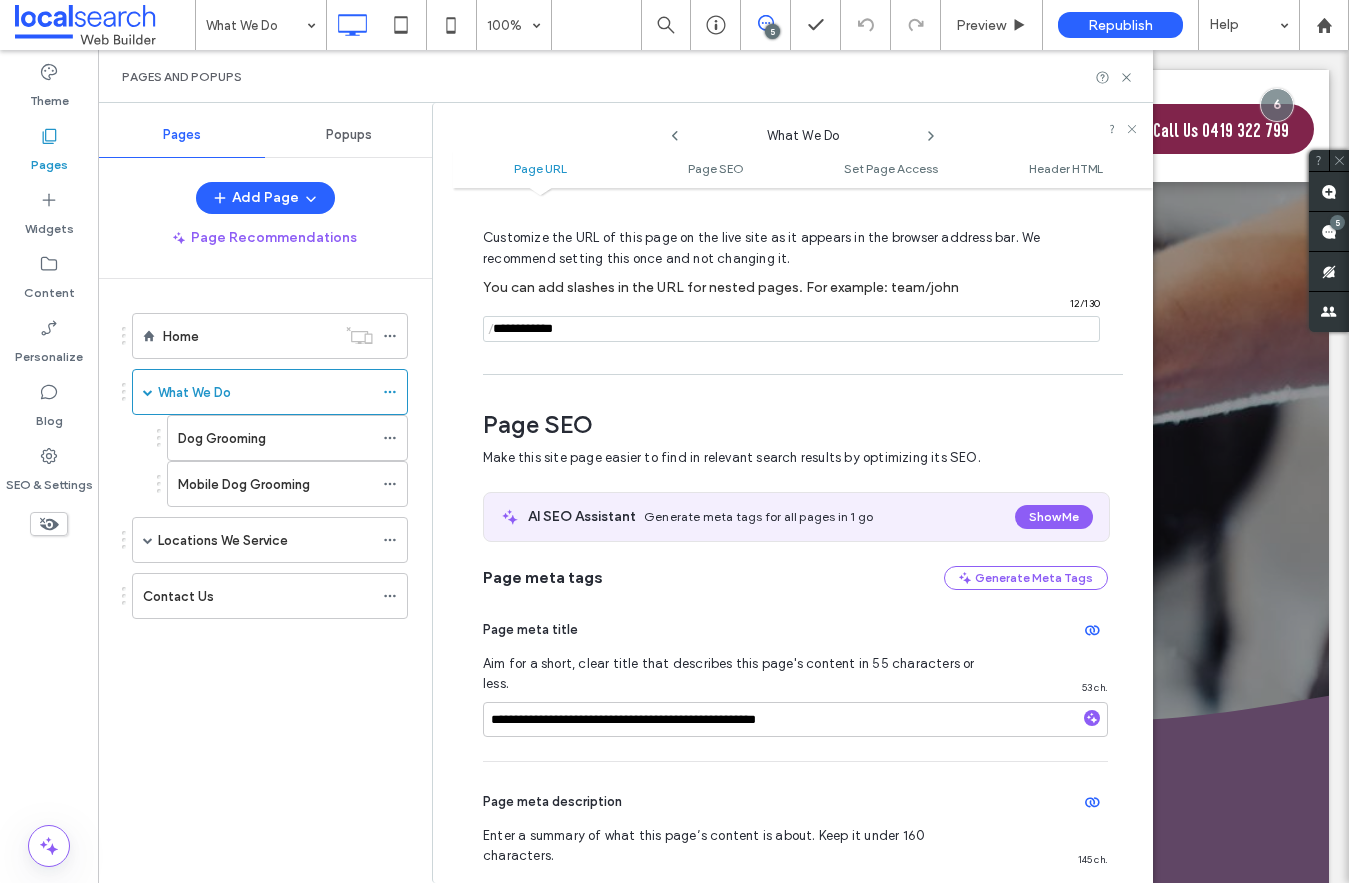 scroll, scrollTop: 199, scrollLeft: 0, axis: vertical 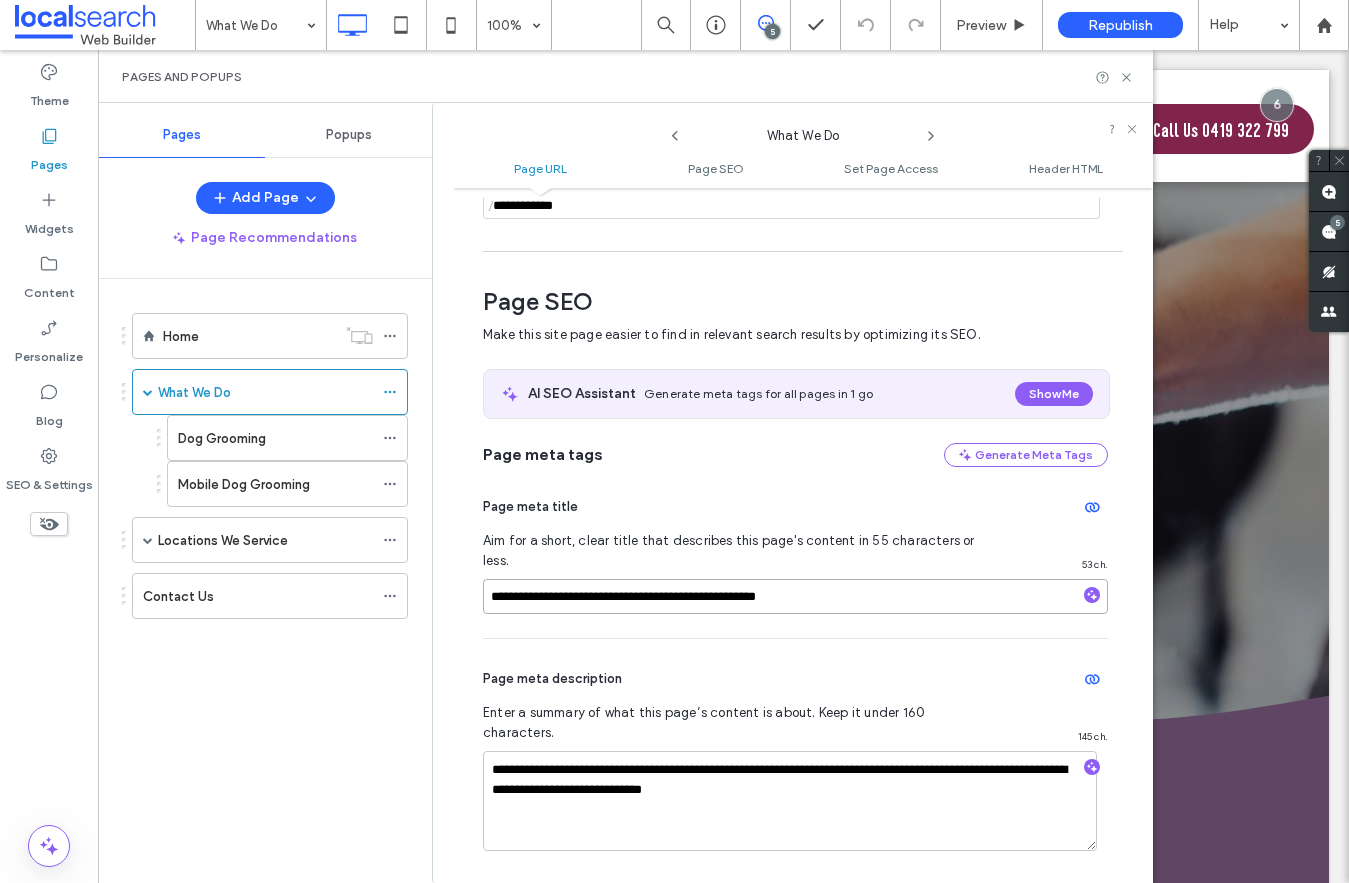 click on "**********" at bounding box center (795, 596) 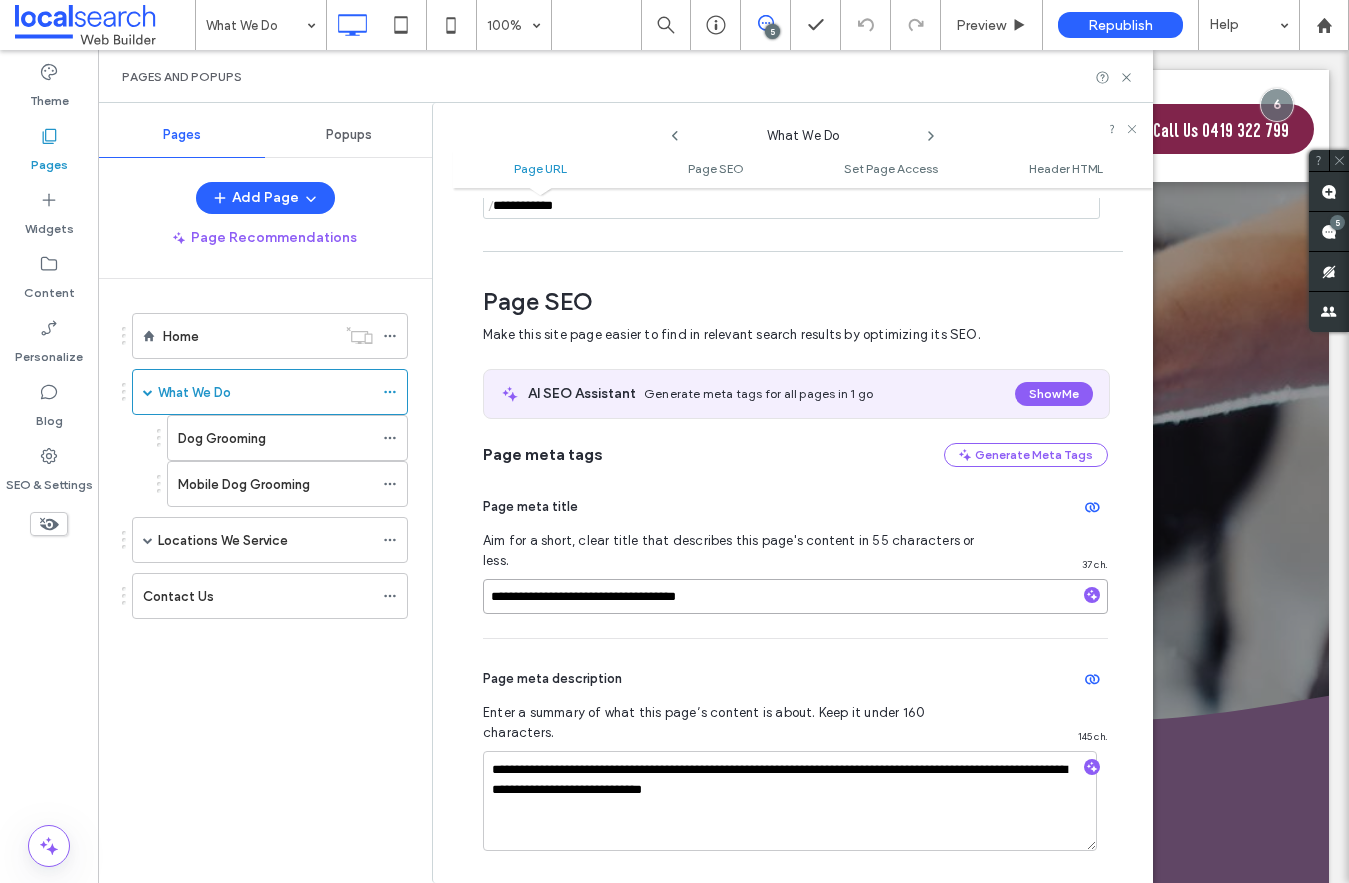 paste on "**********" 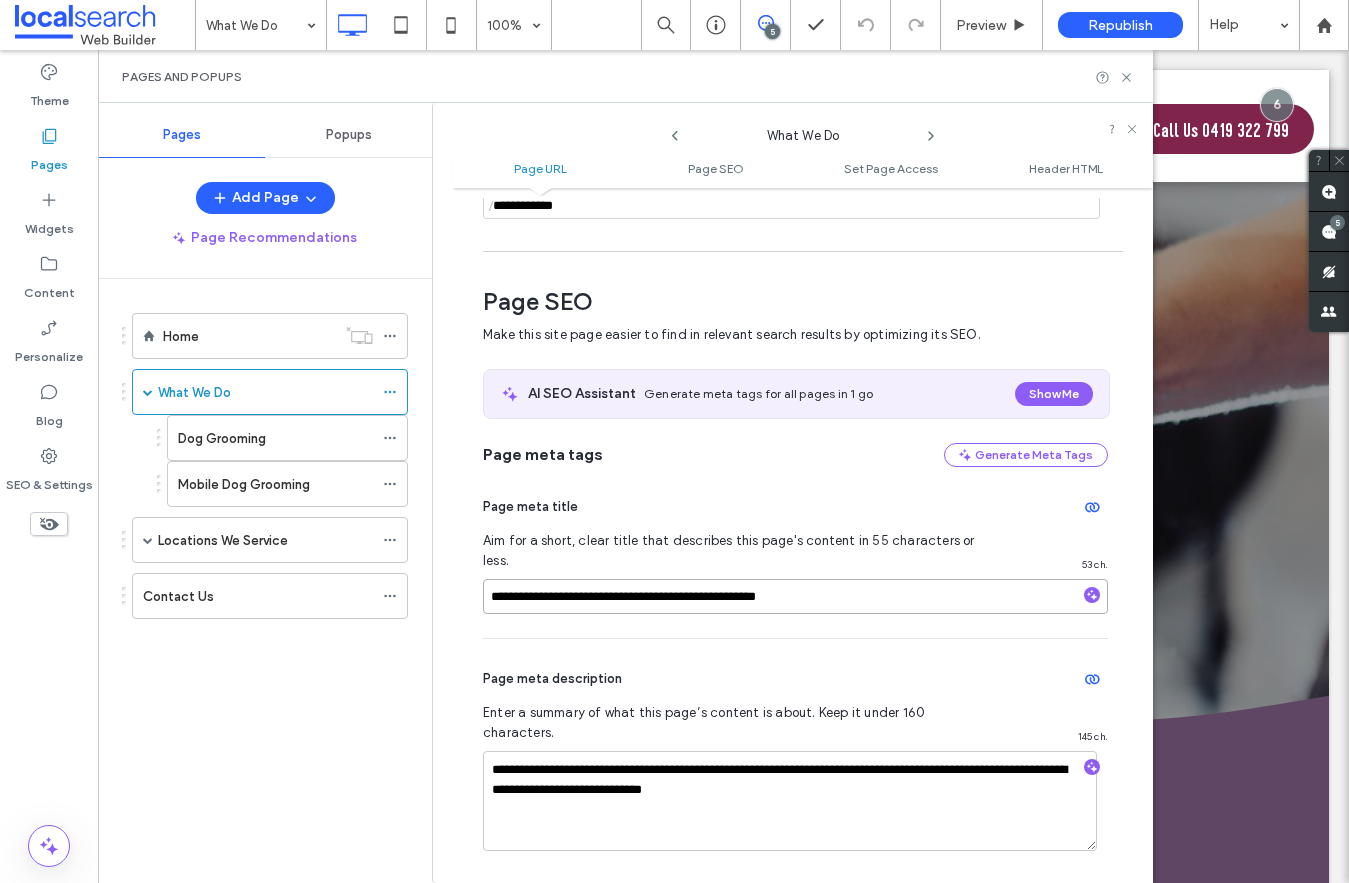 click on "**********" at bounding box center [795, 596] 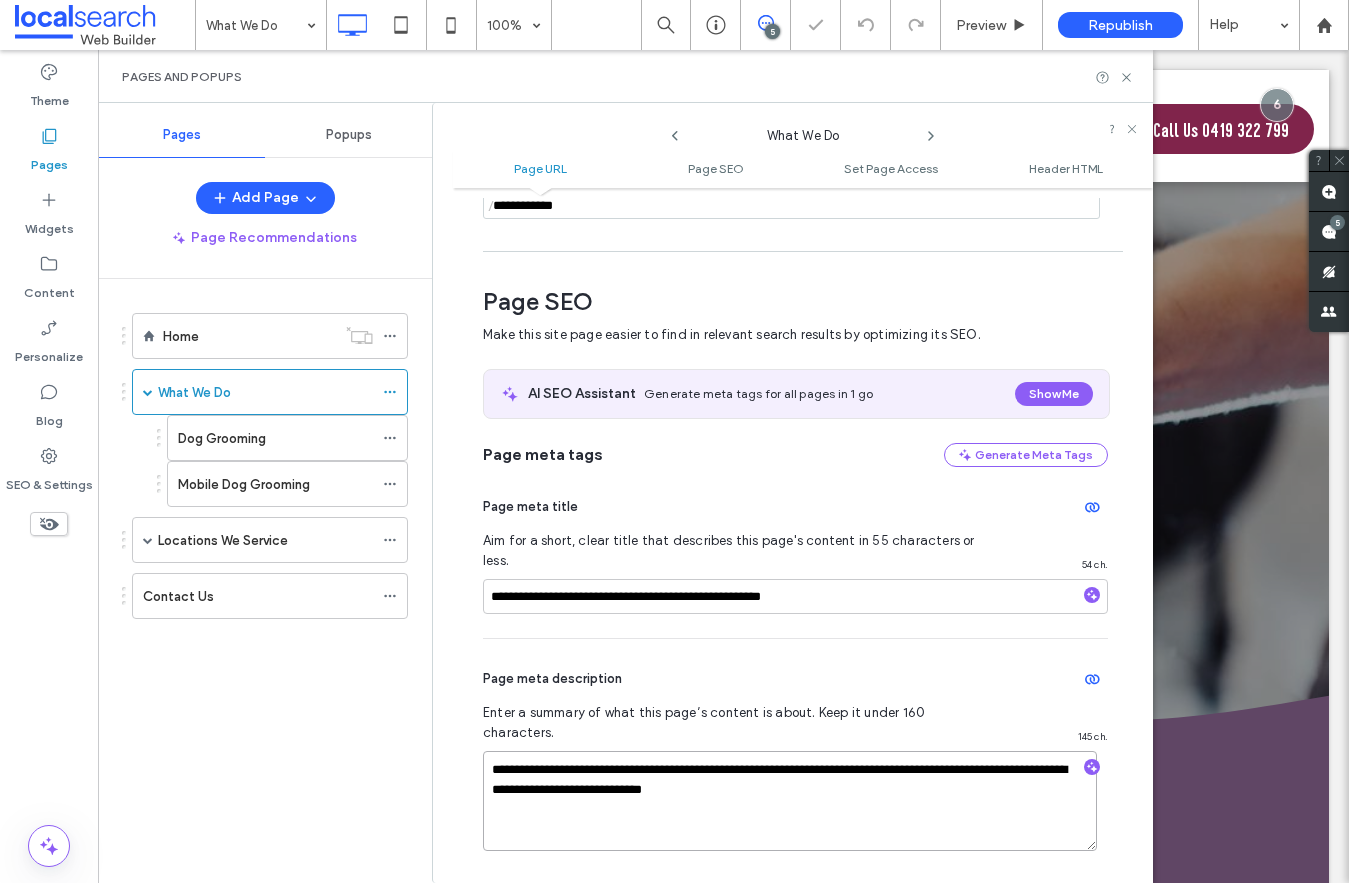drag, startPoint x: 990, startPoint y: 732, endPoint x: 878, endPoint y: 733, distance: 112.00446 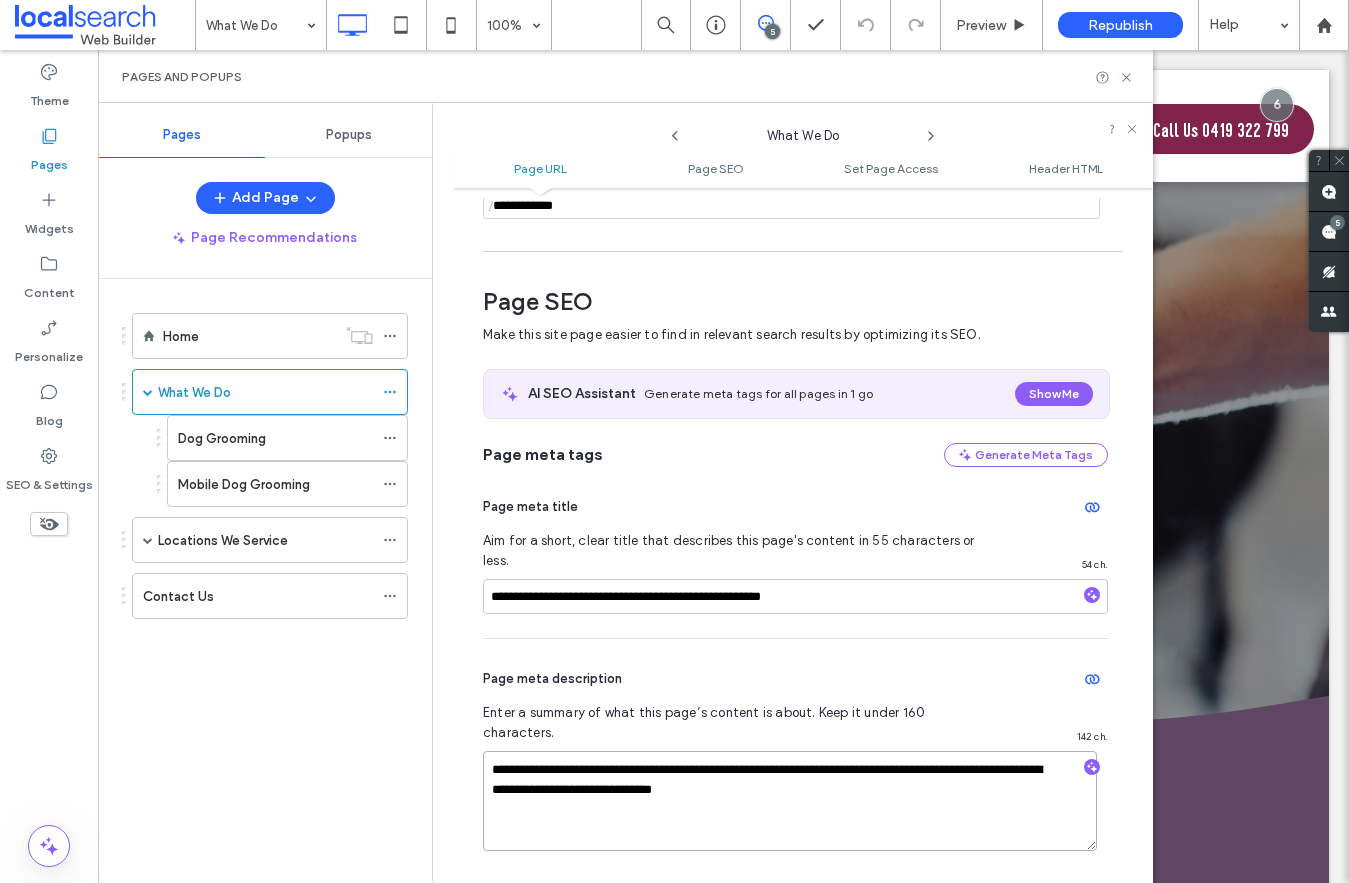 drag, startPoint x: 673, startPoint y: 754, endPoint x: 585, endPoint y: 754, distance: 88 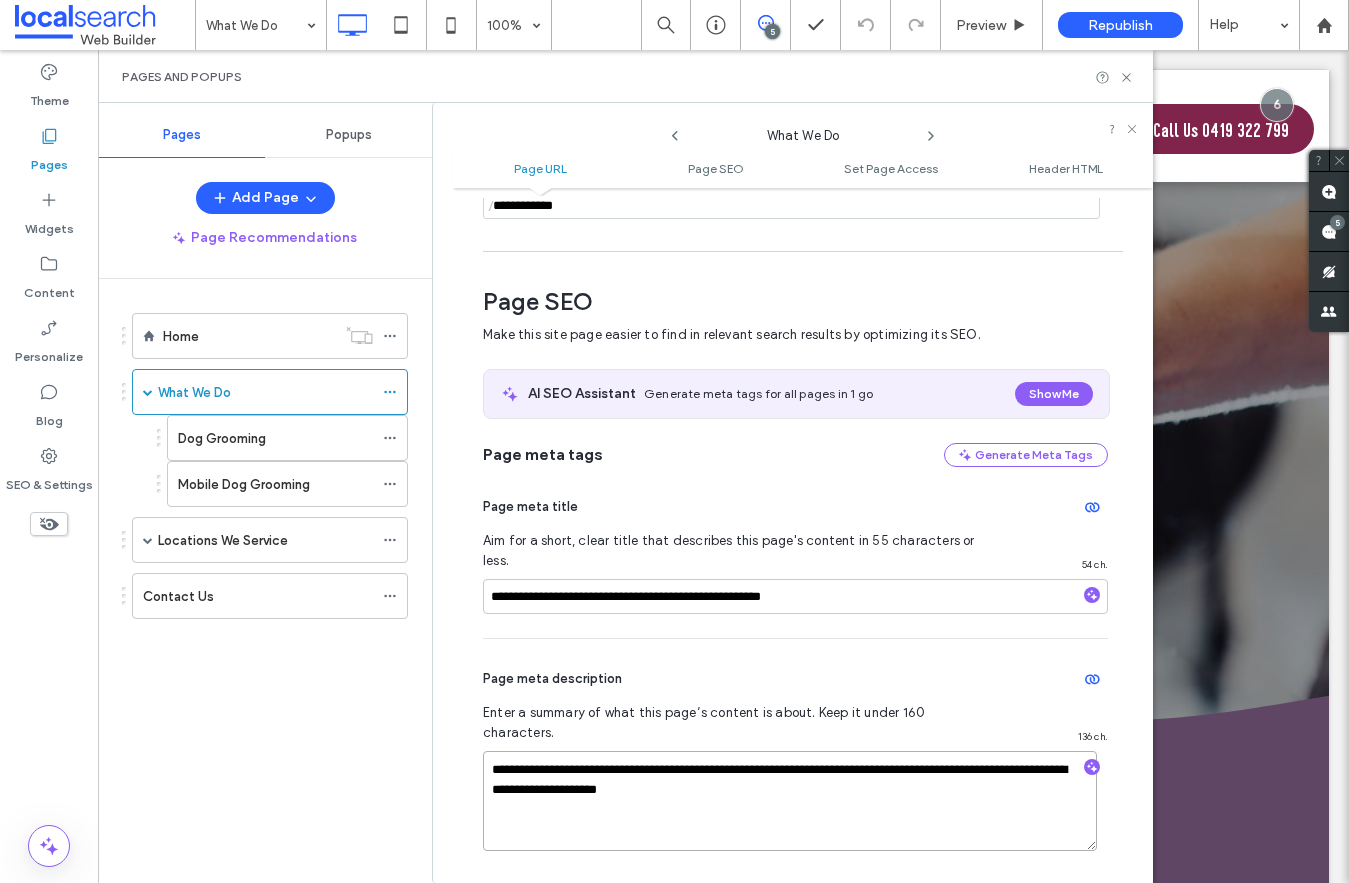 type on "**********" 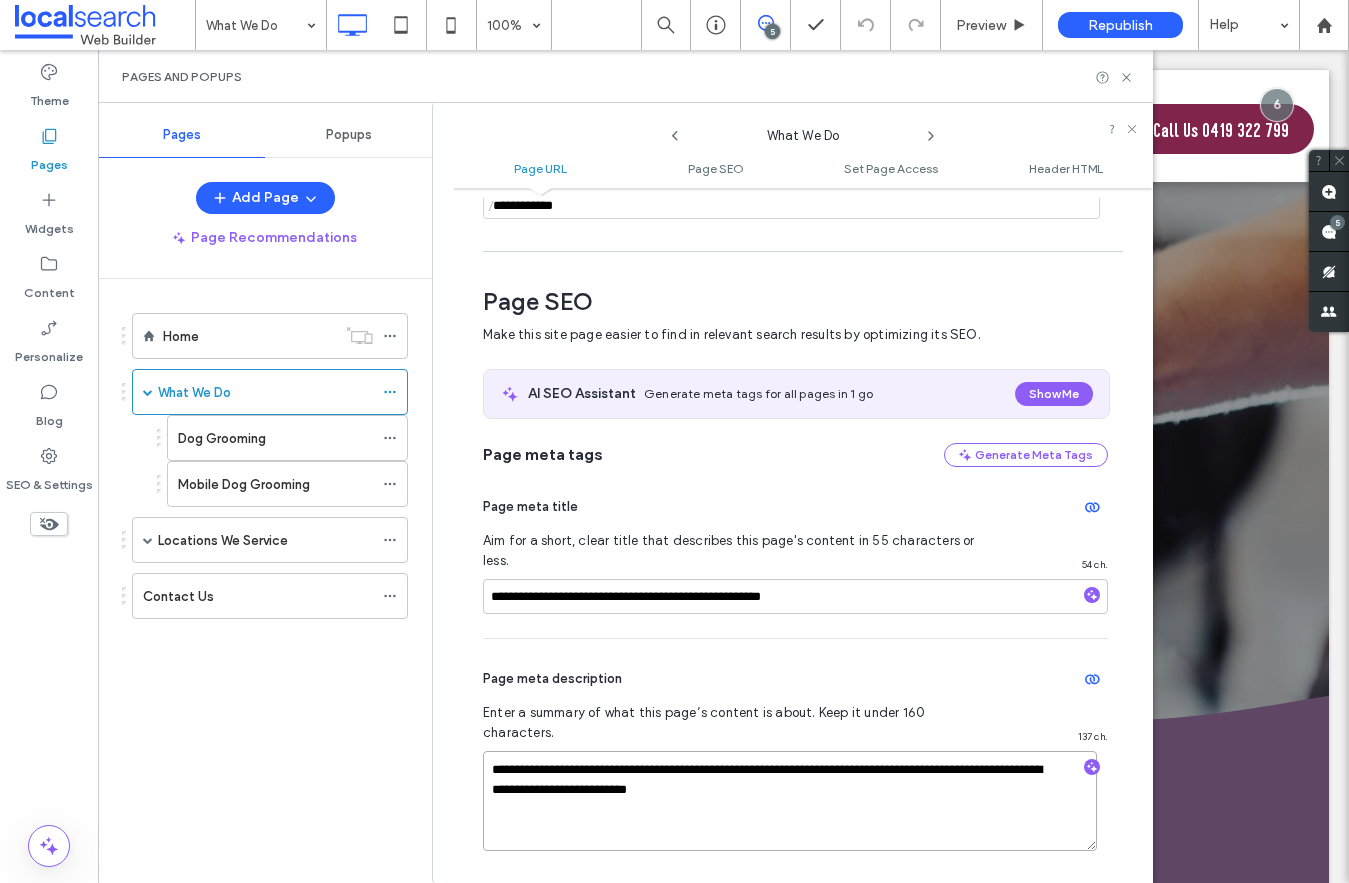 click on "**********" at bounding box center (790, 801) 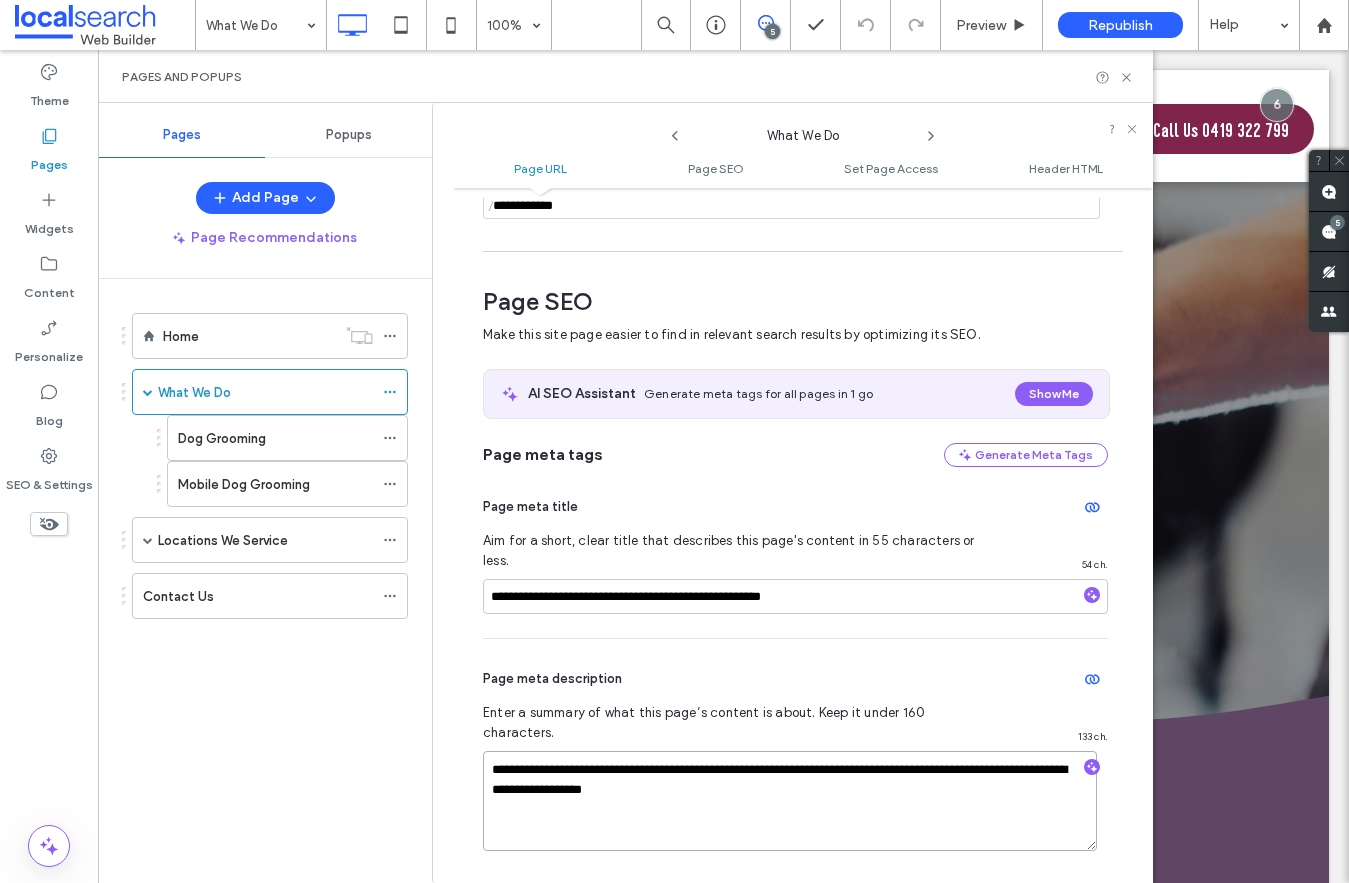 click on "**********" at bounding box center (790, 801) 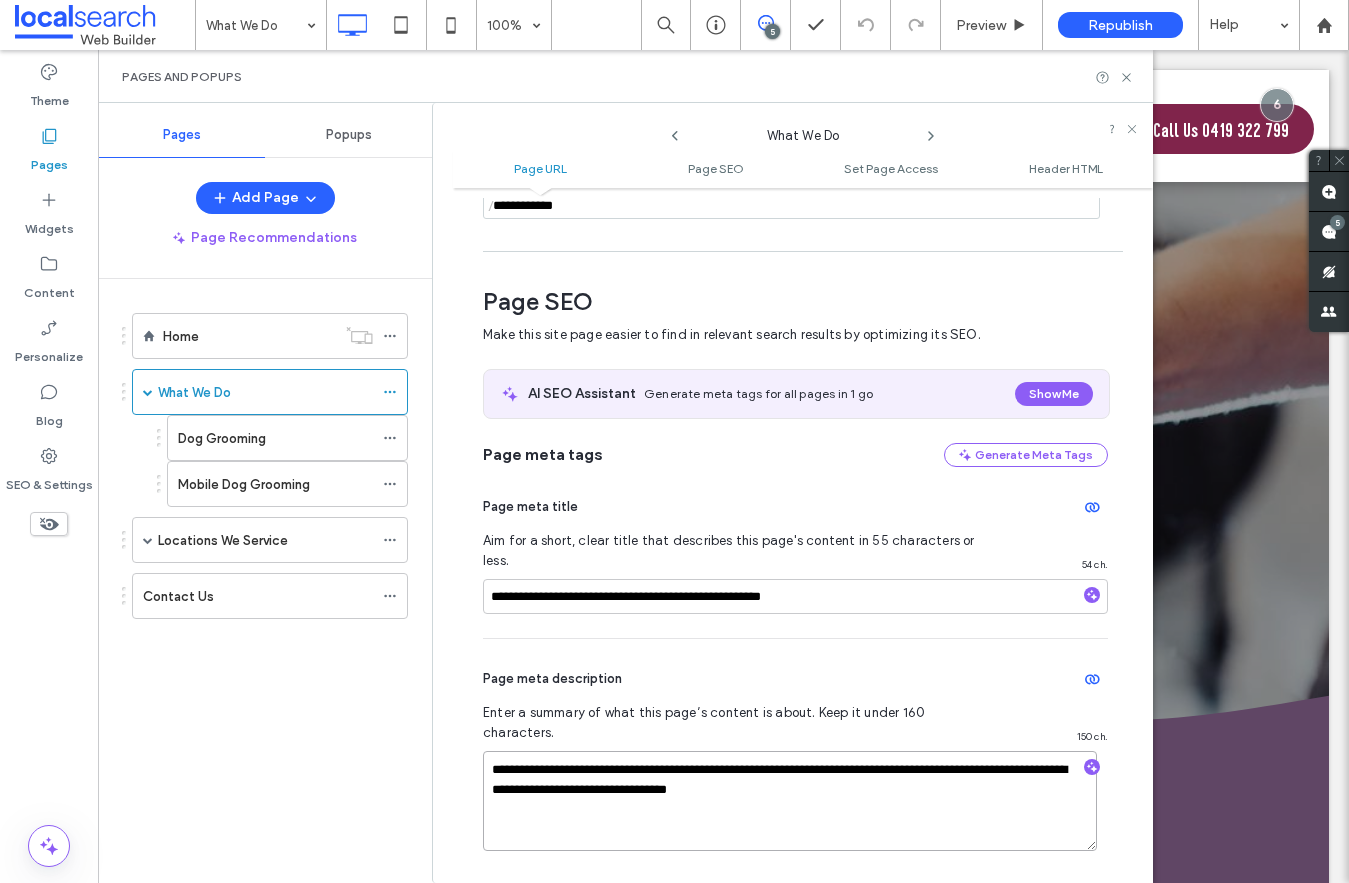 type on "**********" 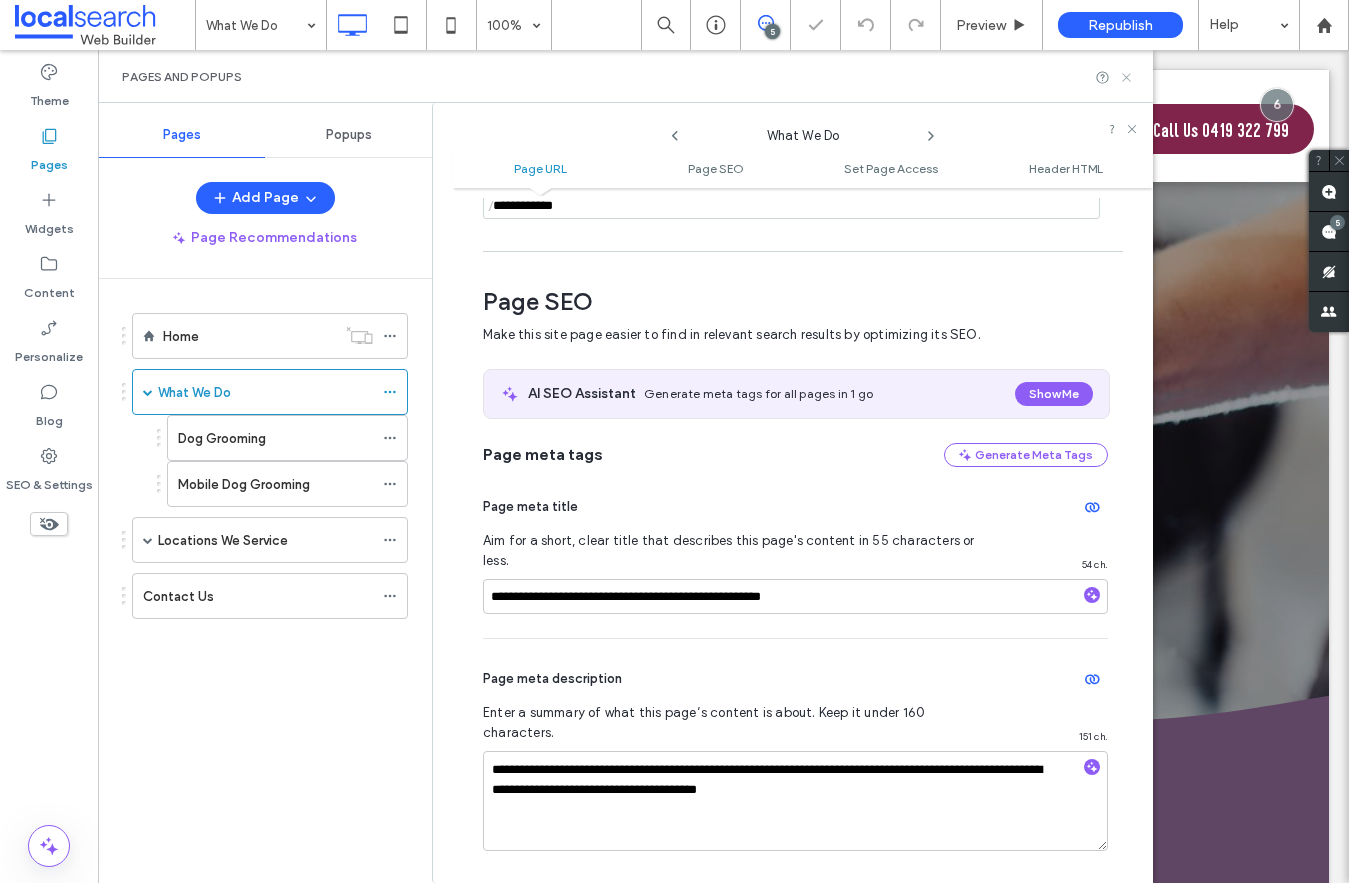 click 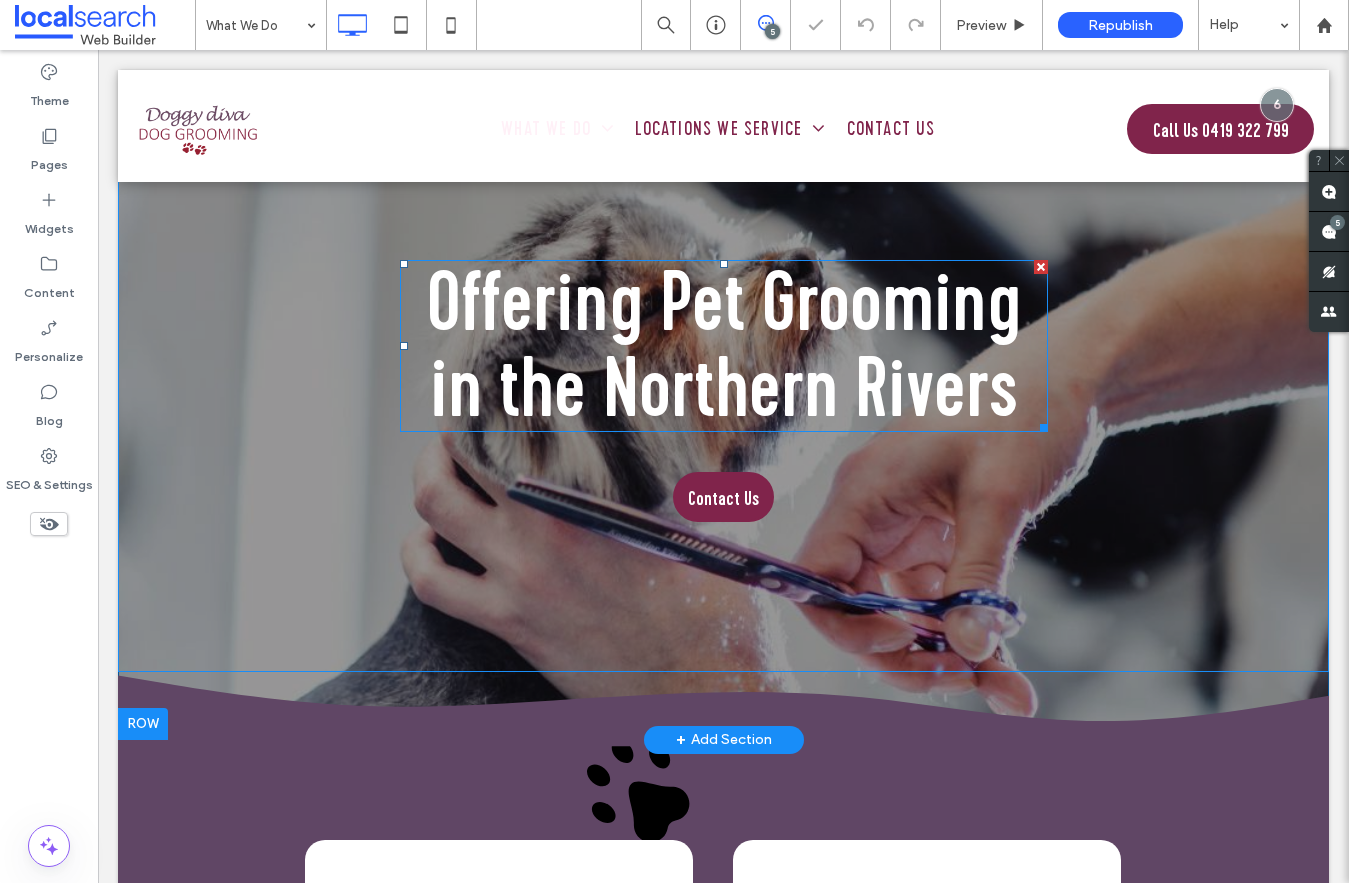 click on "Offering Pet Grooming in the Northern Rivers" at bounding box center [724, 345] 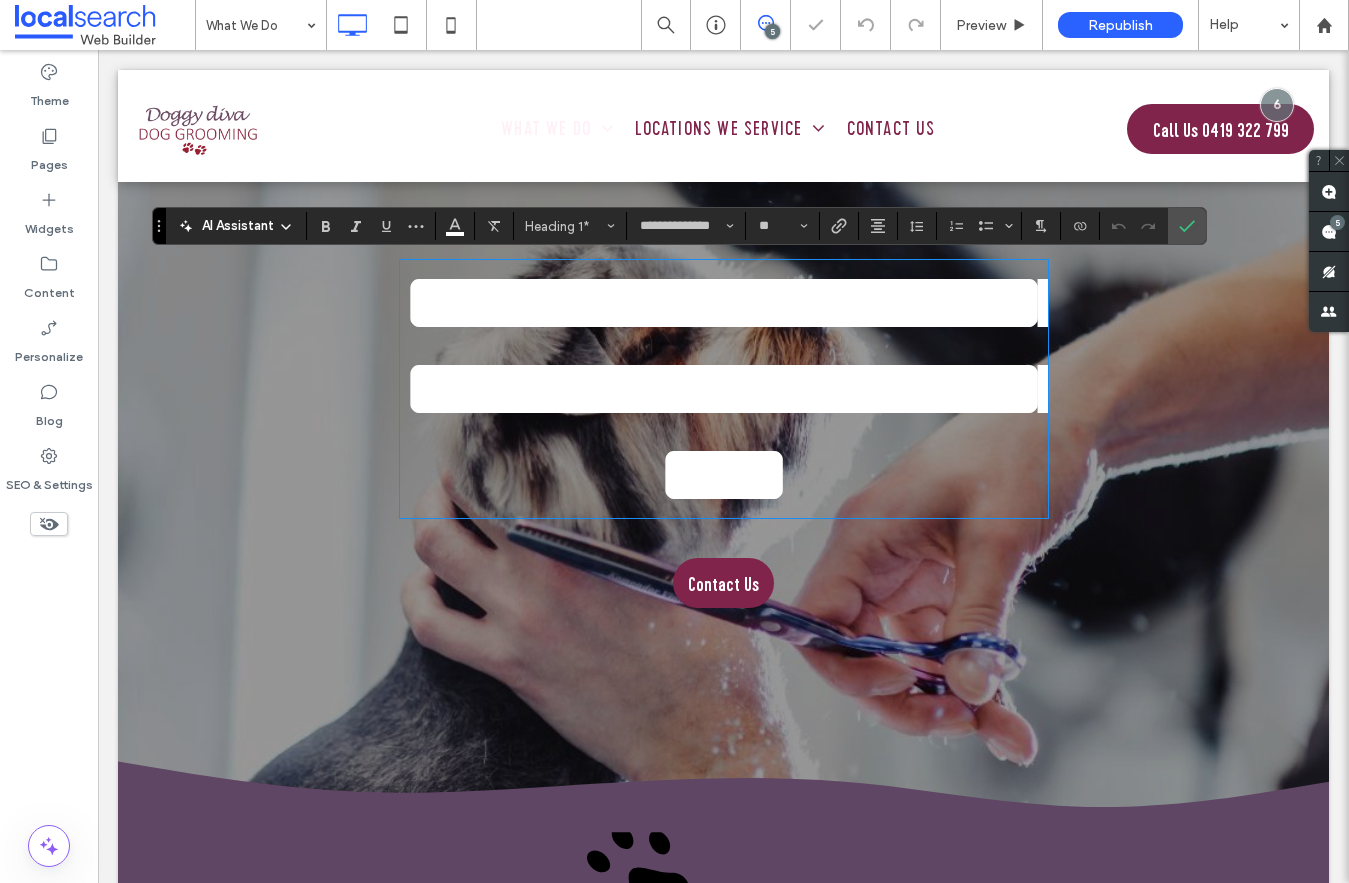 click on "**********" at bounding box center [741, 388] 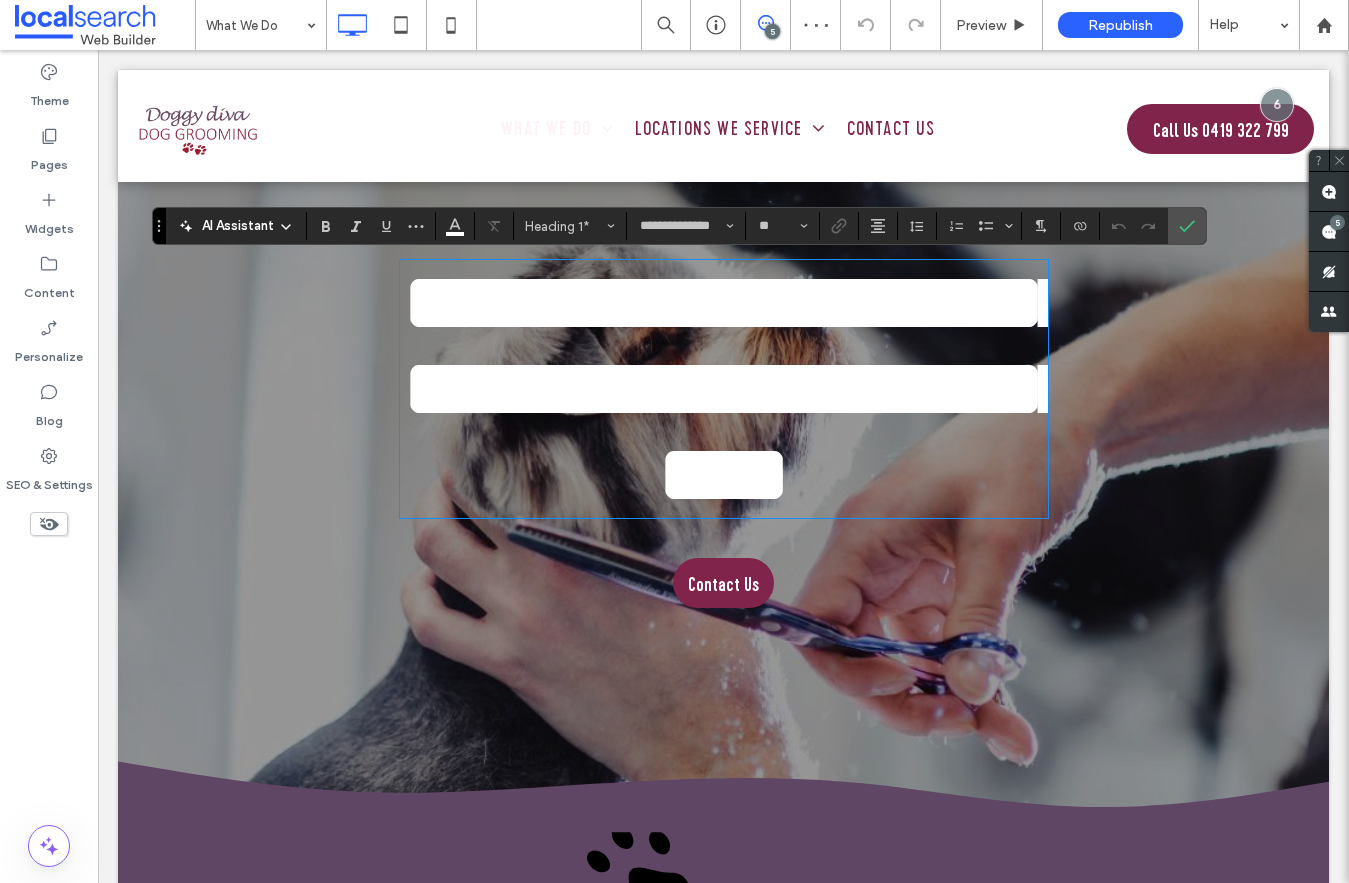 scroll, scrollTop: 9, scrollLeft: 0, axis: vertical 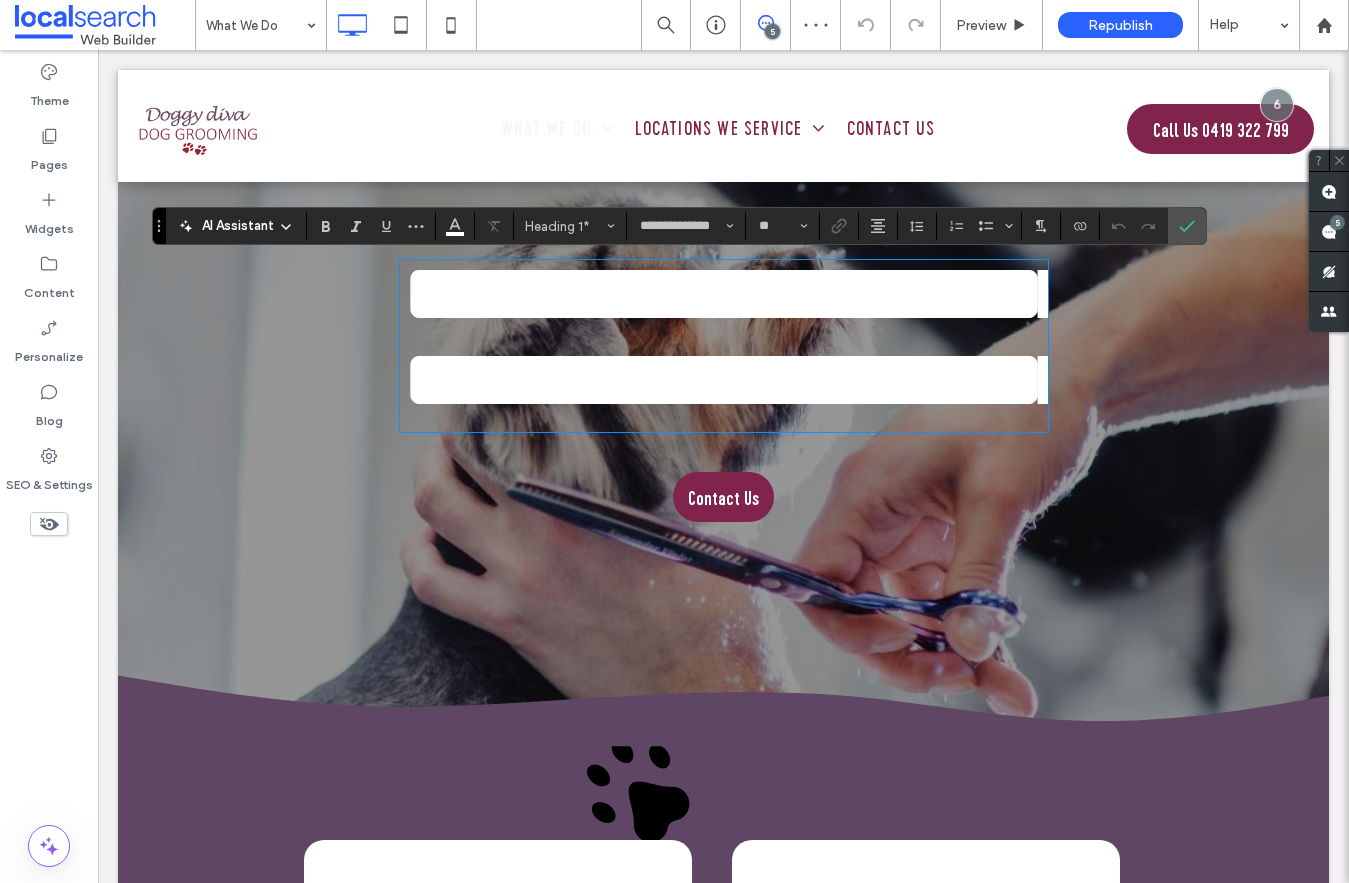 click on "**********" at bounding box center [741, 379] 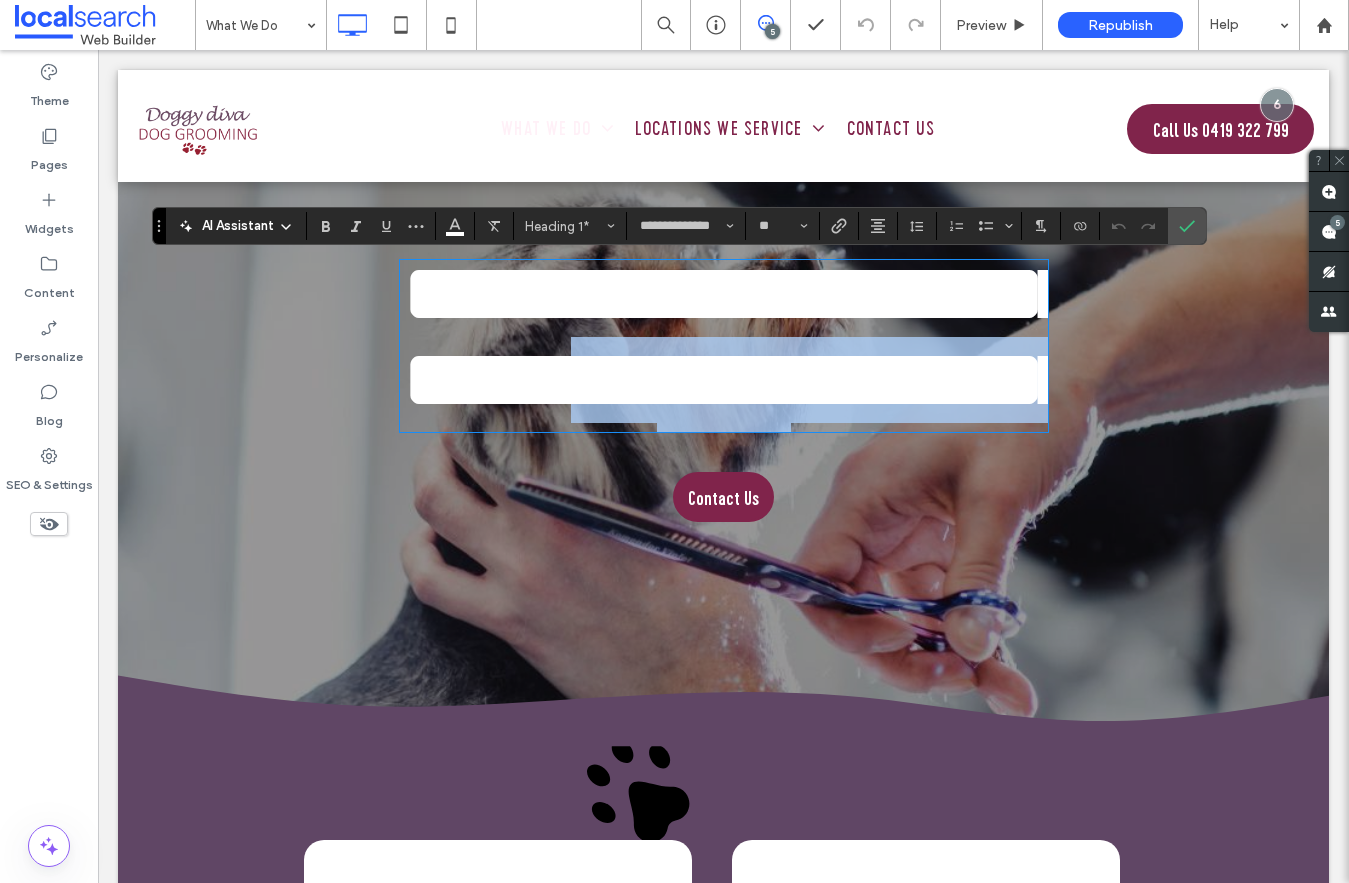 drag, startPoint x: 1020, startPoint y: 387, endPoint x: 494, endPoint y: 387, distance: 526 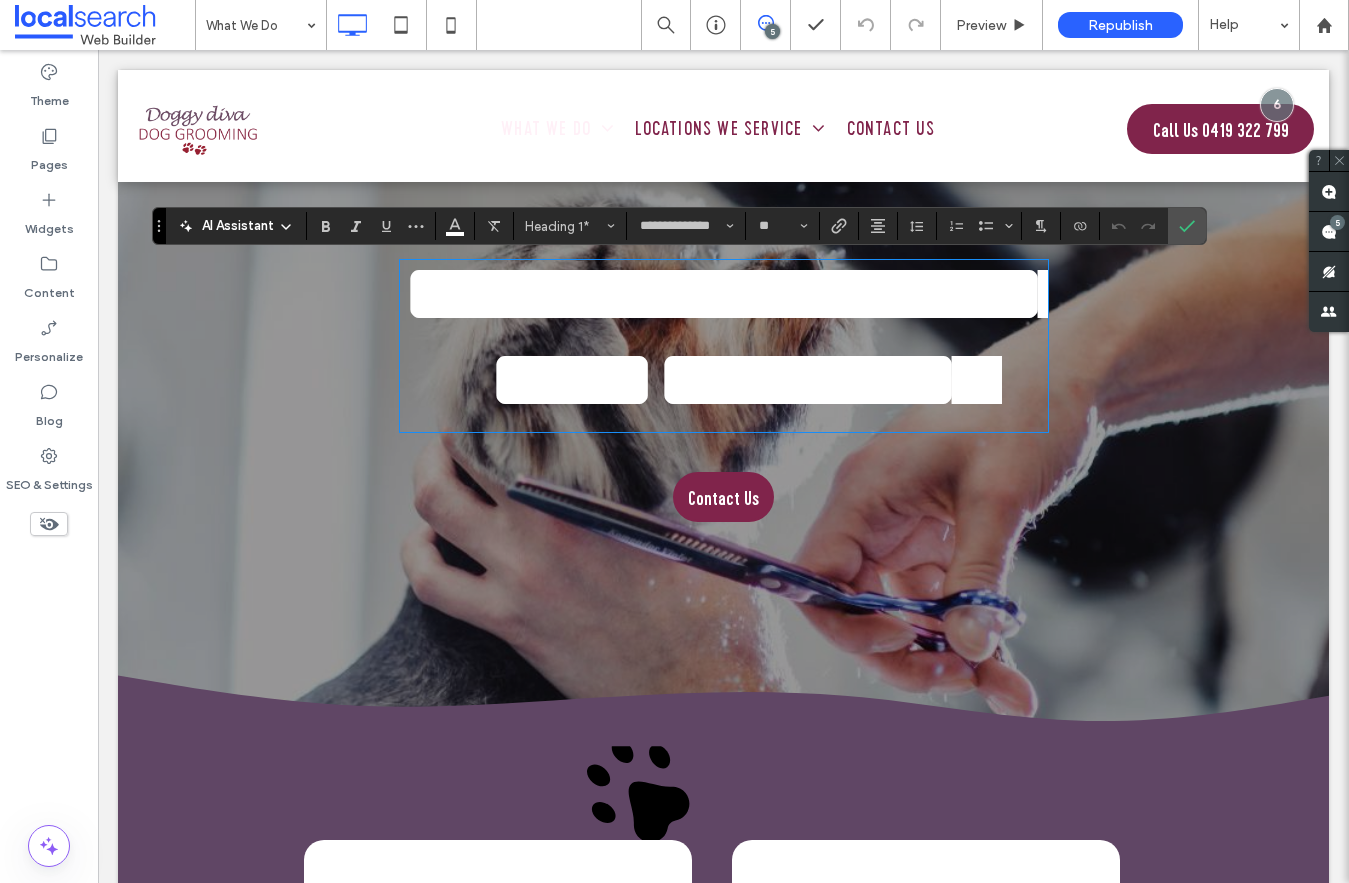 scroll, scrollTop: 0, scrollLeft: 0, axis: both 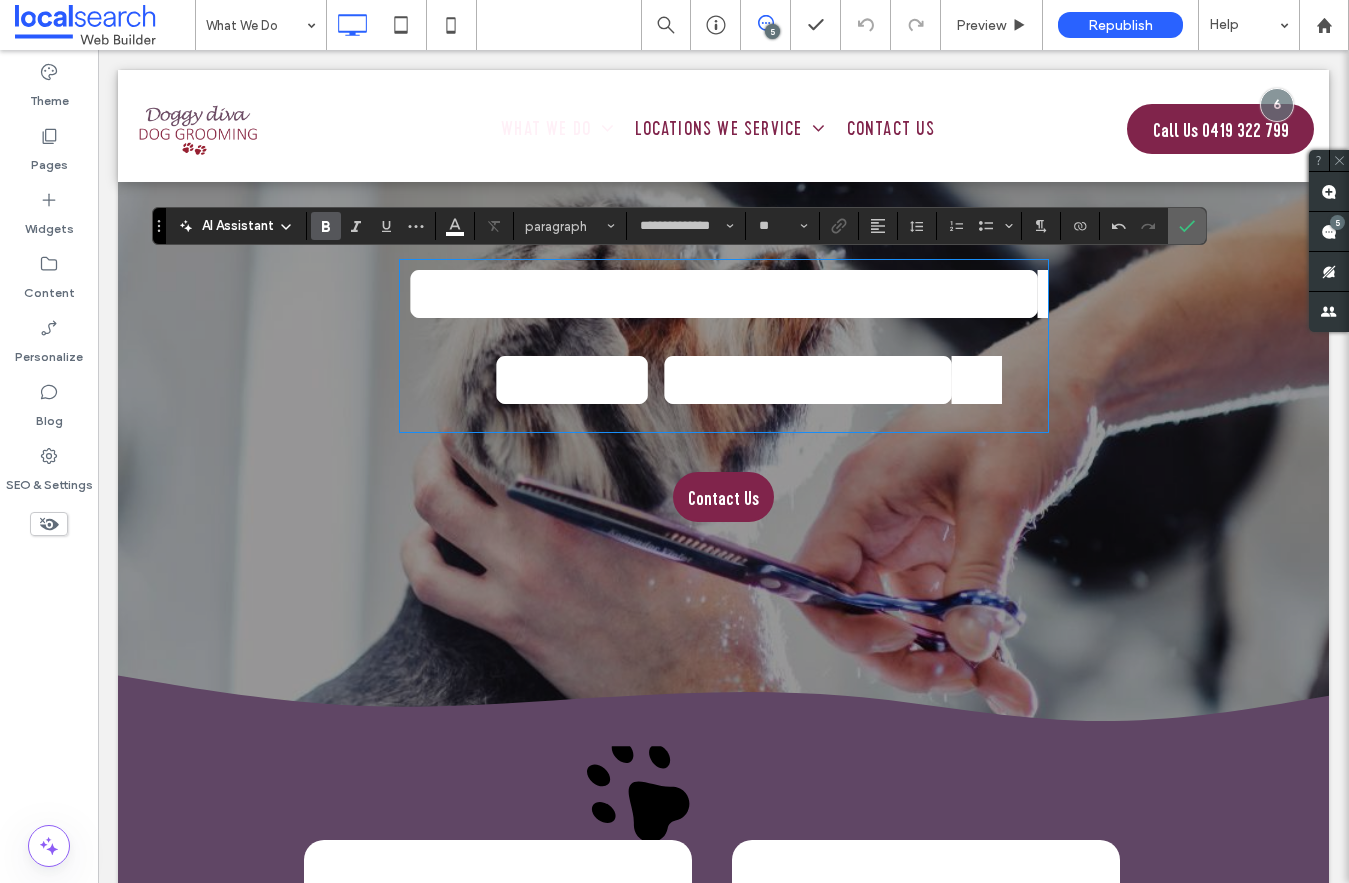 click 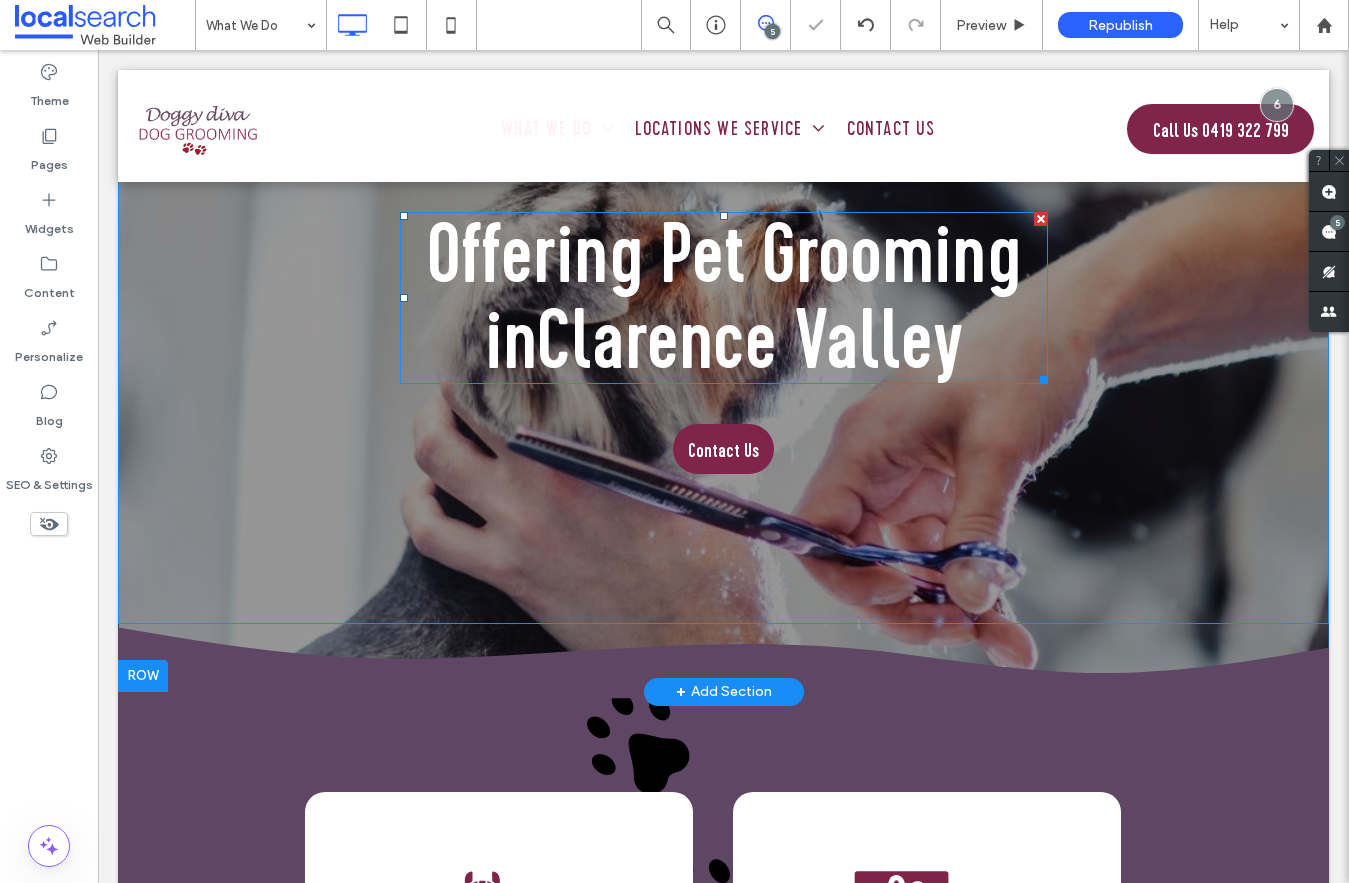 scroll, scrollTop: 0, scrollLeft: 0, axis: both 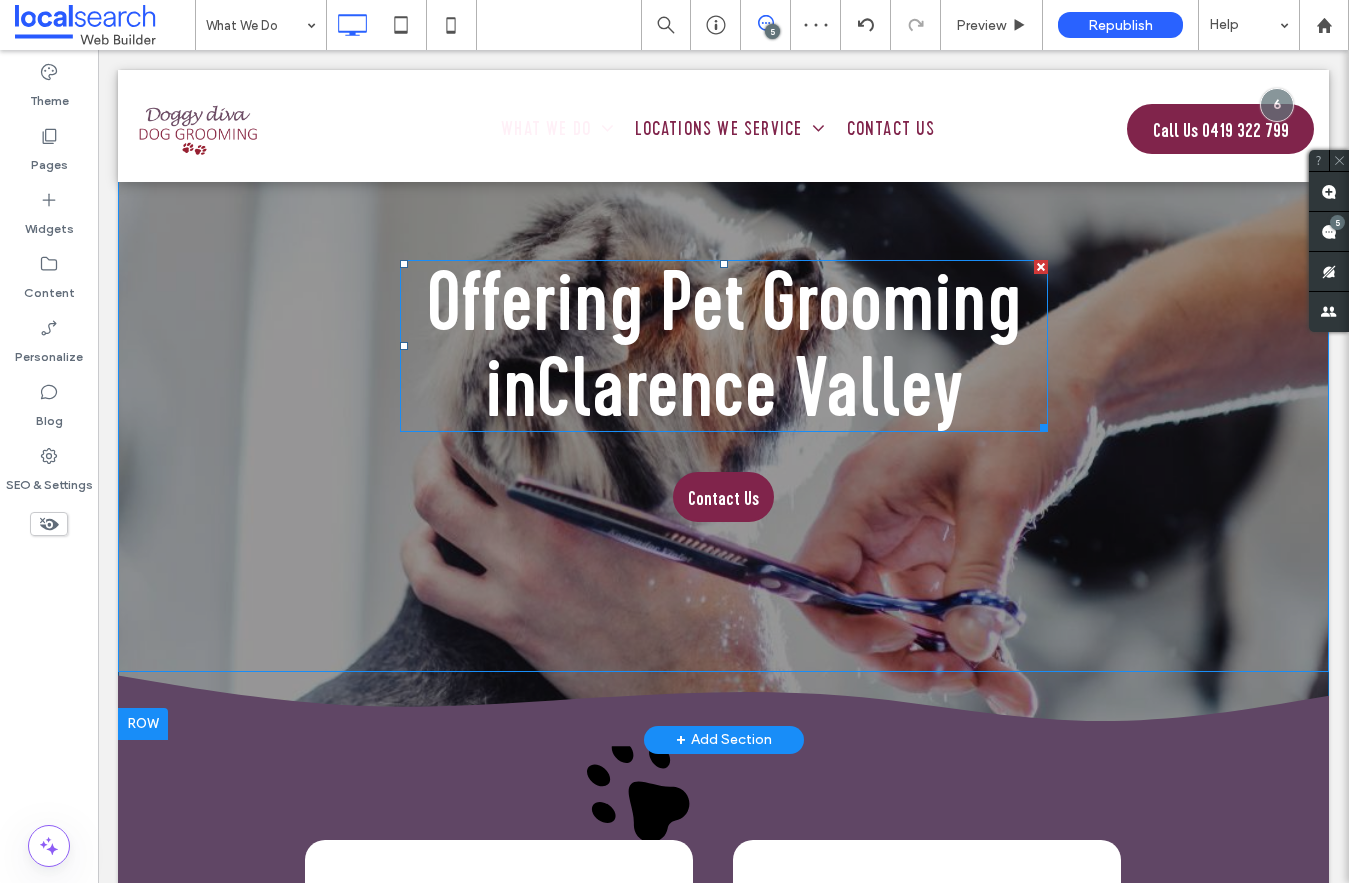 click on "Clarence Valley" at bounding box center (750, 388) 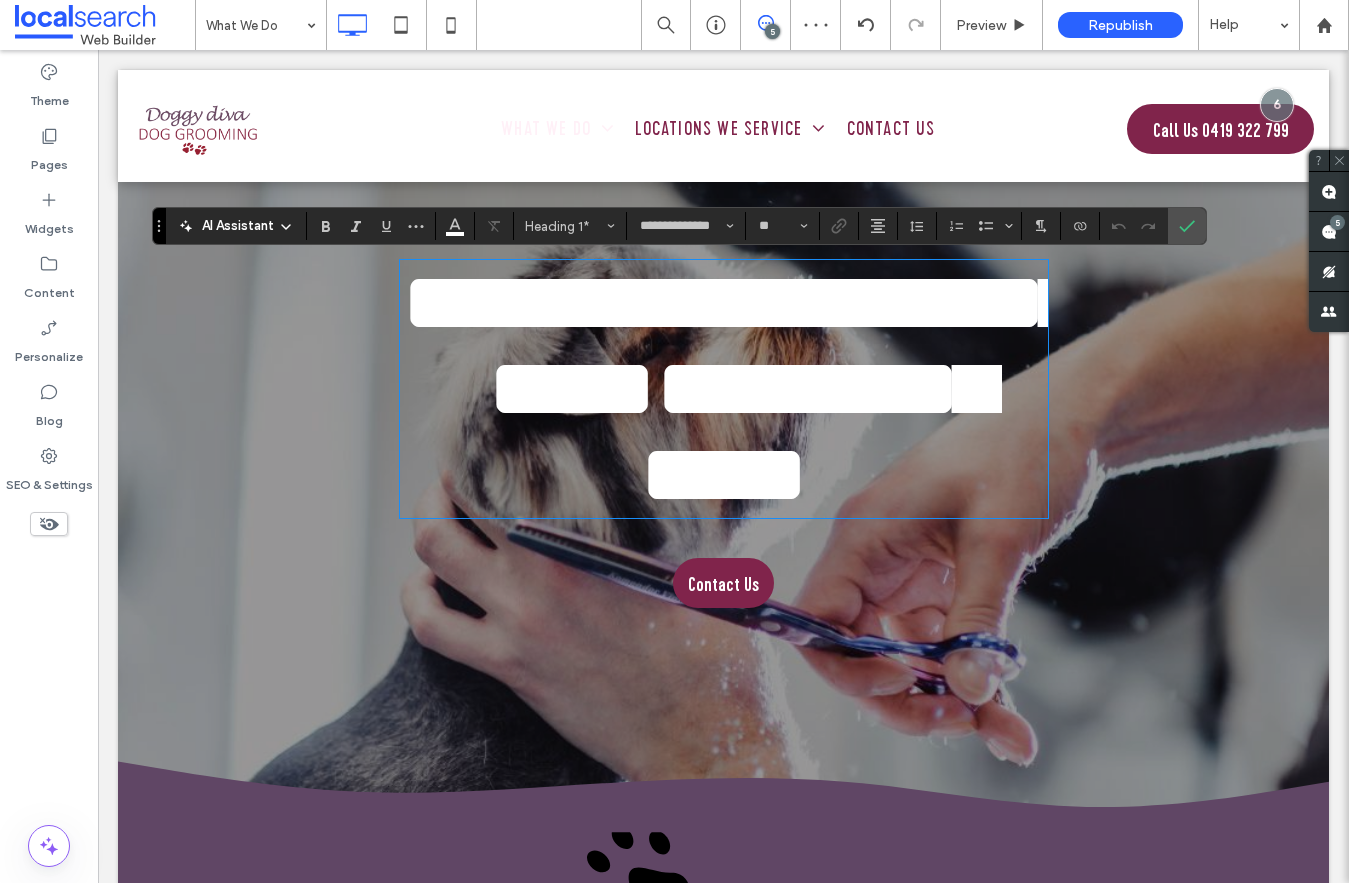 scroll, scrollTop: 9, scrollLeft: 0, axis: vertical 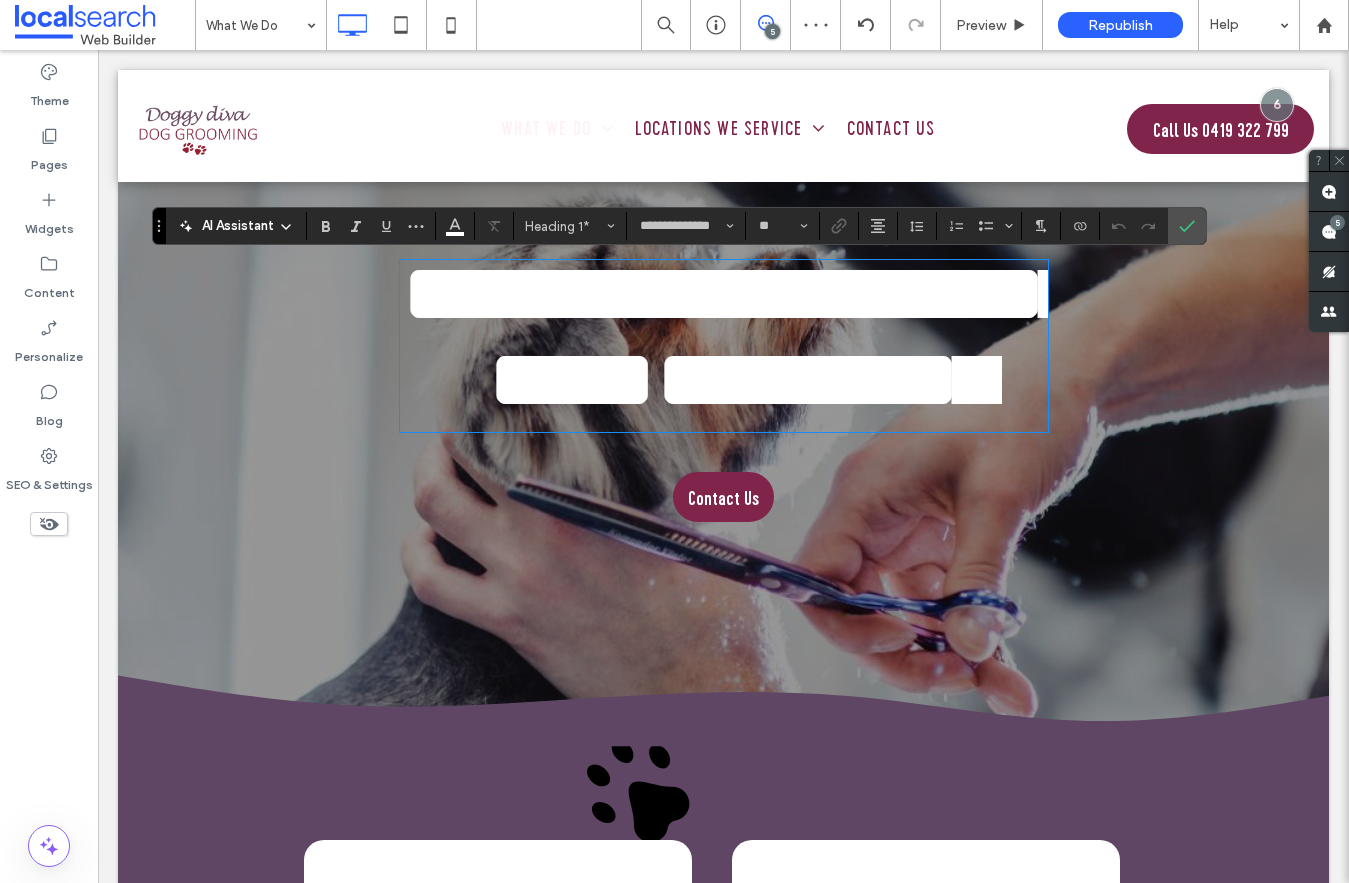 click on "**********" at bounding box center [741, 336] 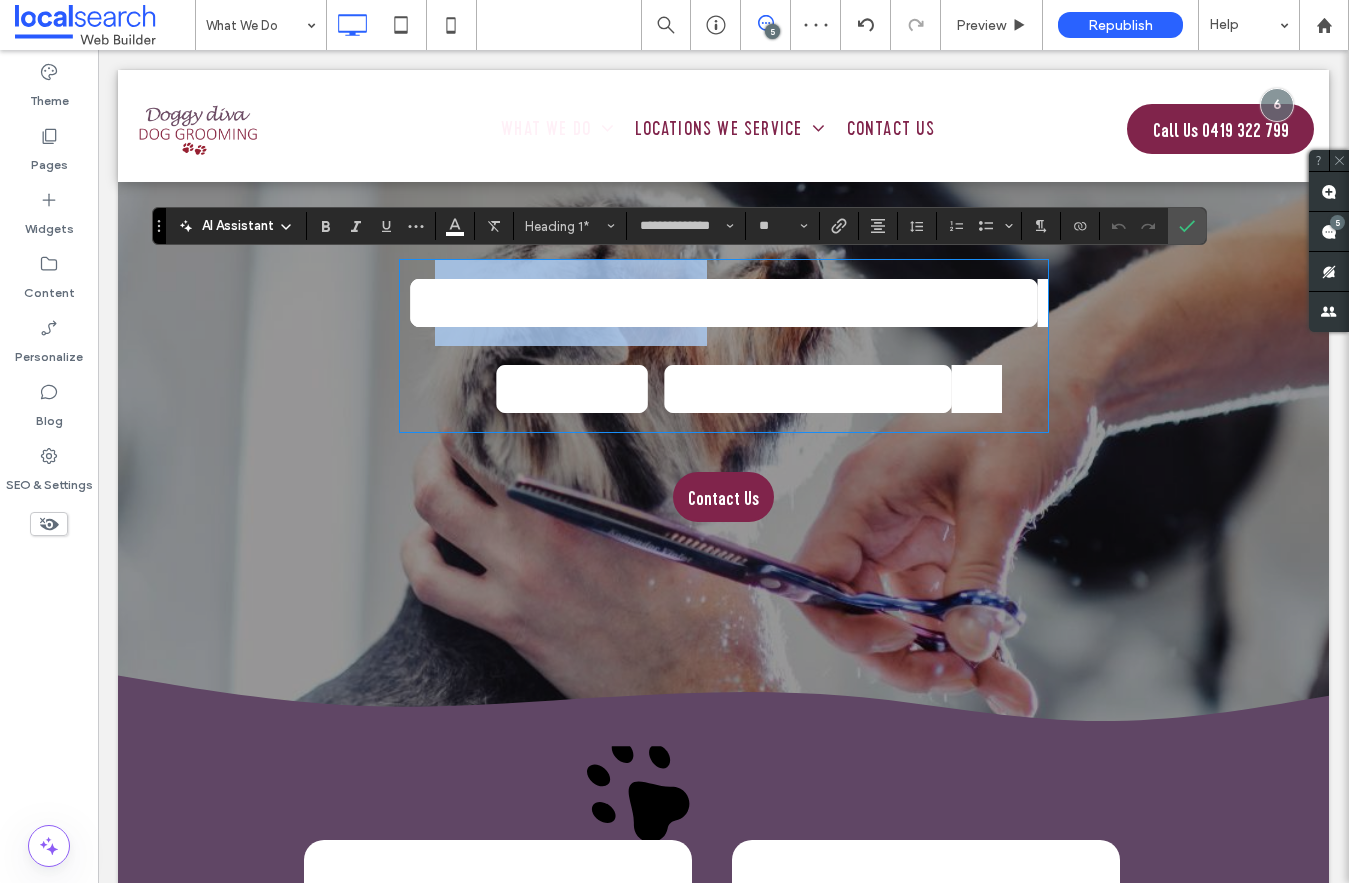 drag, startPoint x: 656, startPoint y: 308, endPoint x: 462, endPoint y: 303, distance: 194.06442 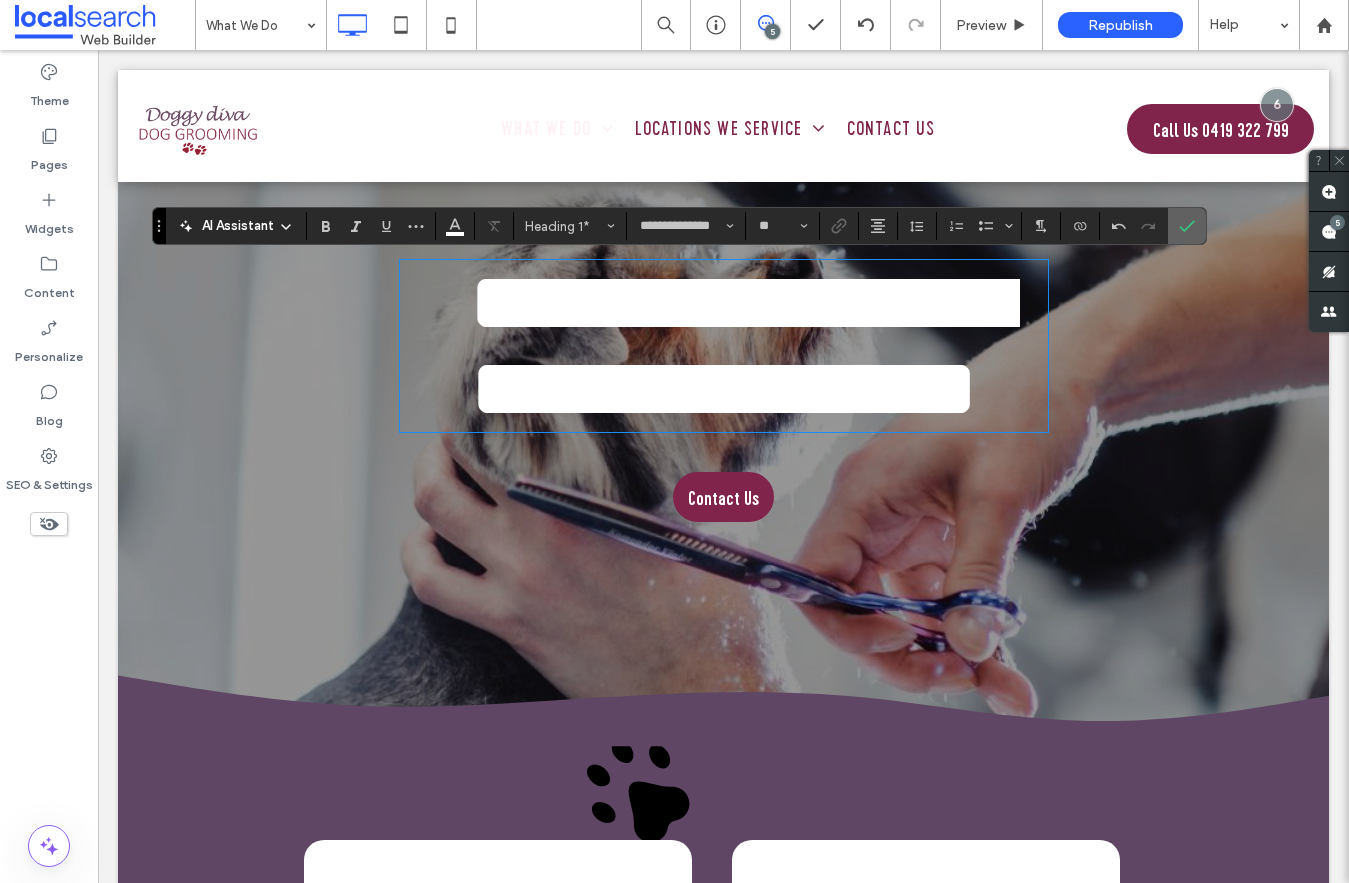 click 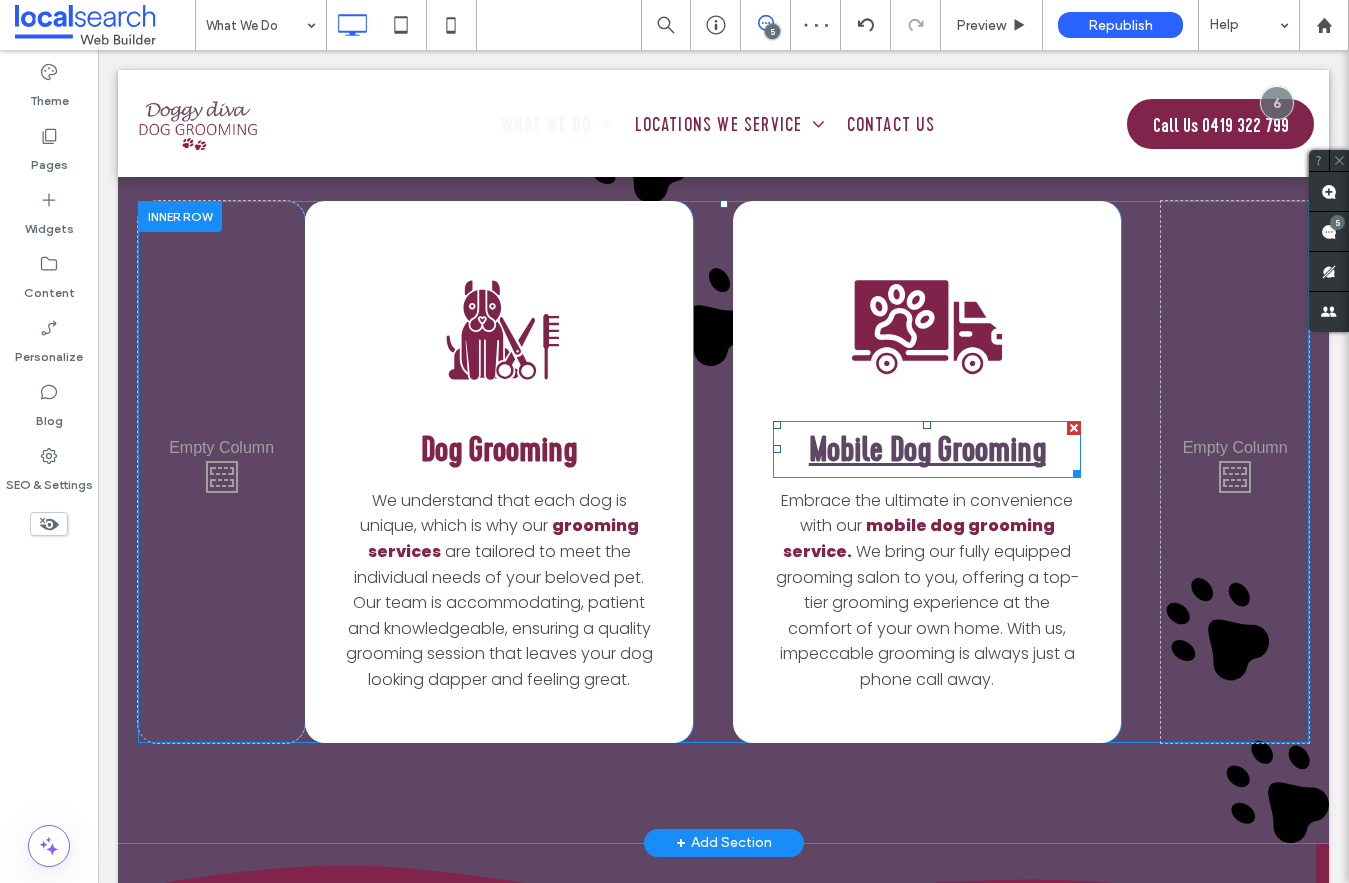 scroll, scrollTop: 1183, scrollLeft: 0, axis: vertical 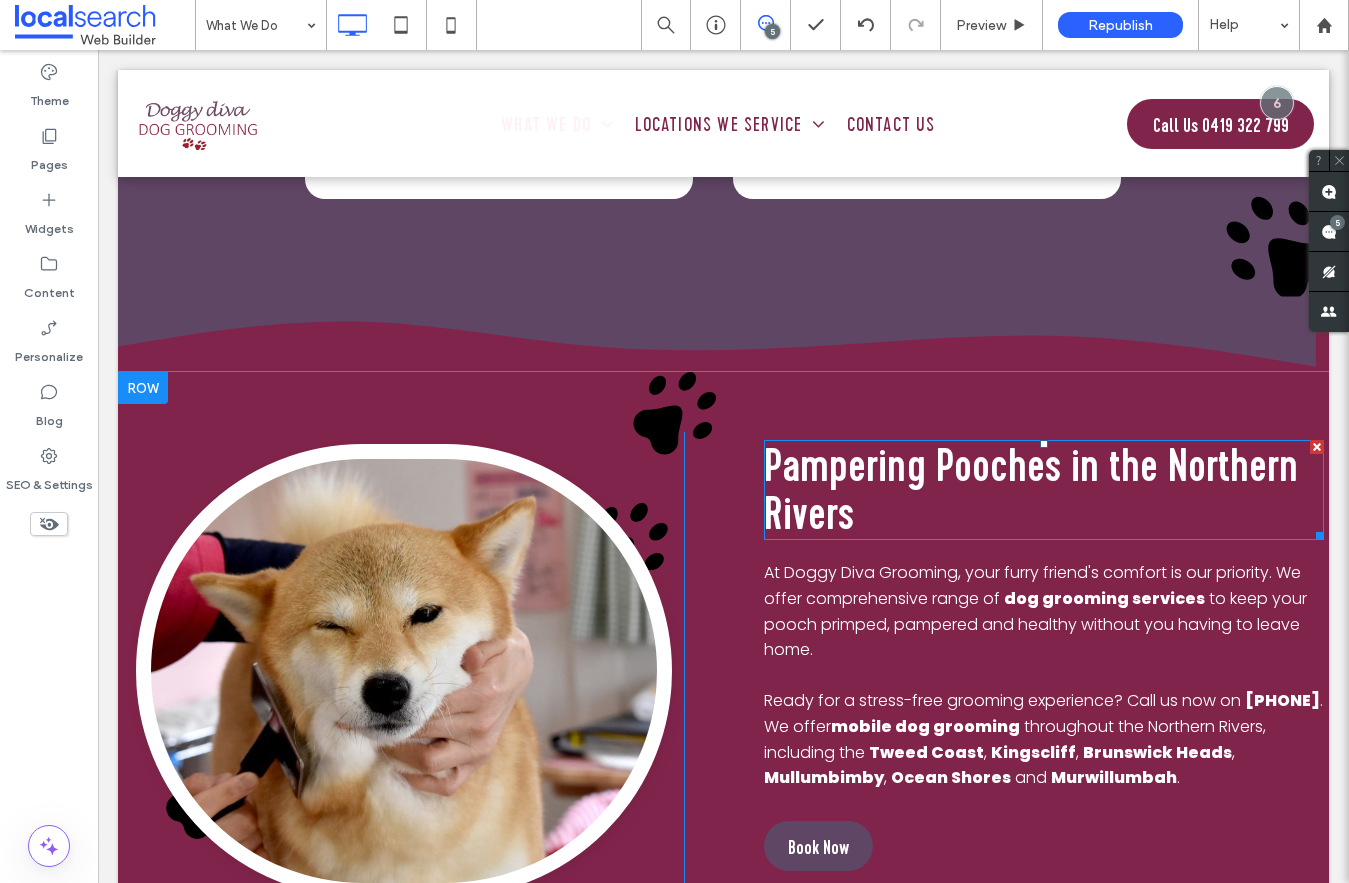 click on "Pampering Pooches in the Northern Rivers" at bounding box center (1044, 490) 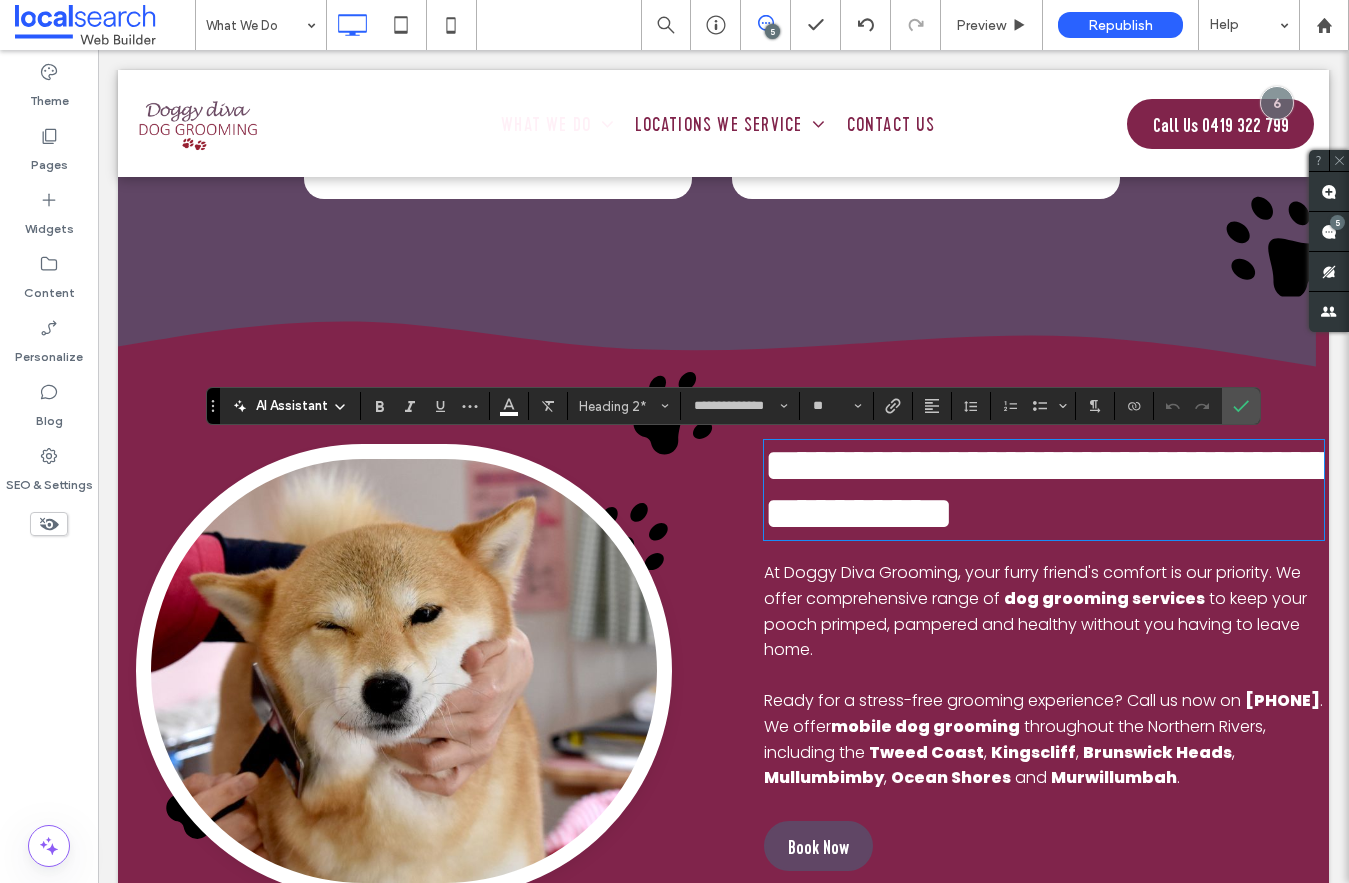 click on "**********" at bounding box center (1044, 490) 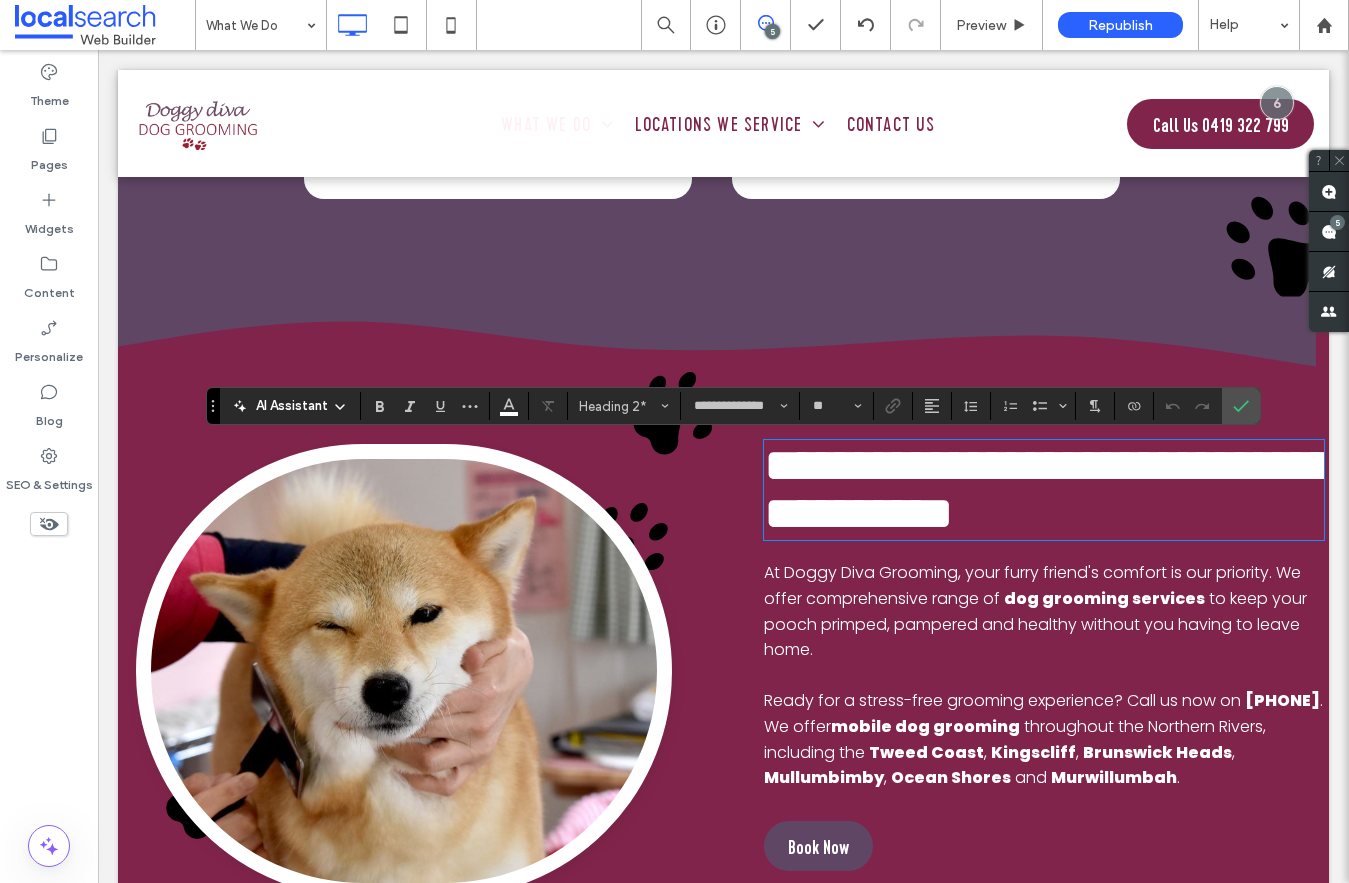 click on "**********" at bounding box center [1044, 490] 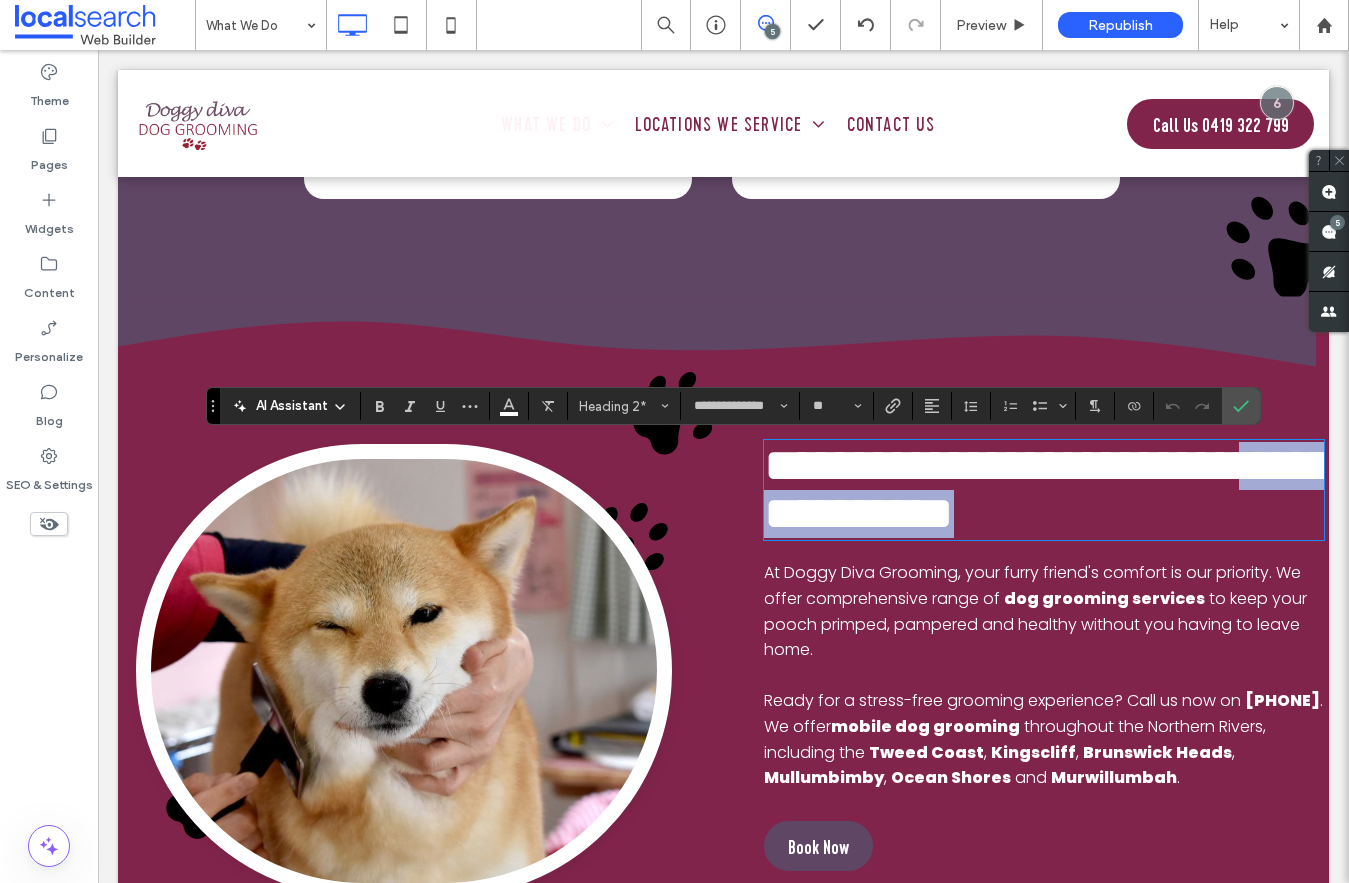 scroll, scrollTop: 0, scrollLeft: 0, axis: both 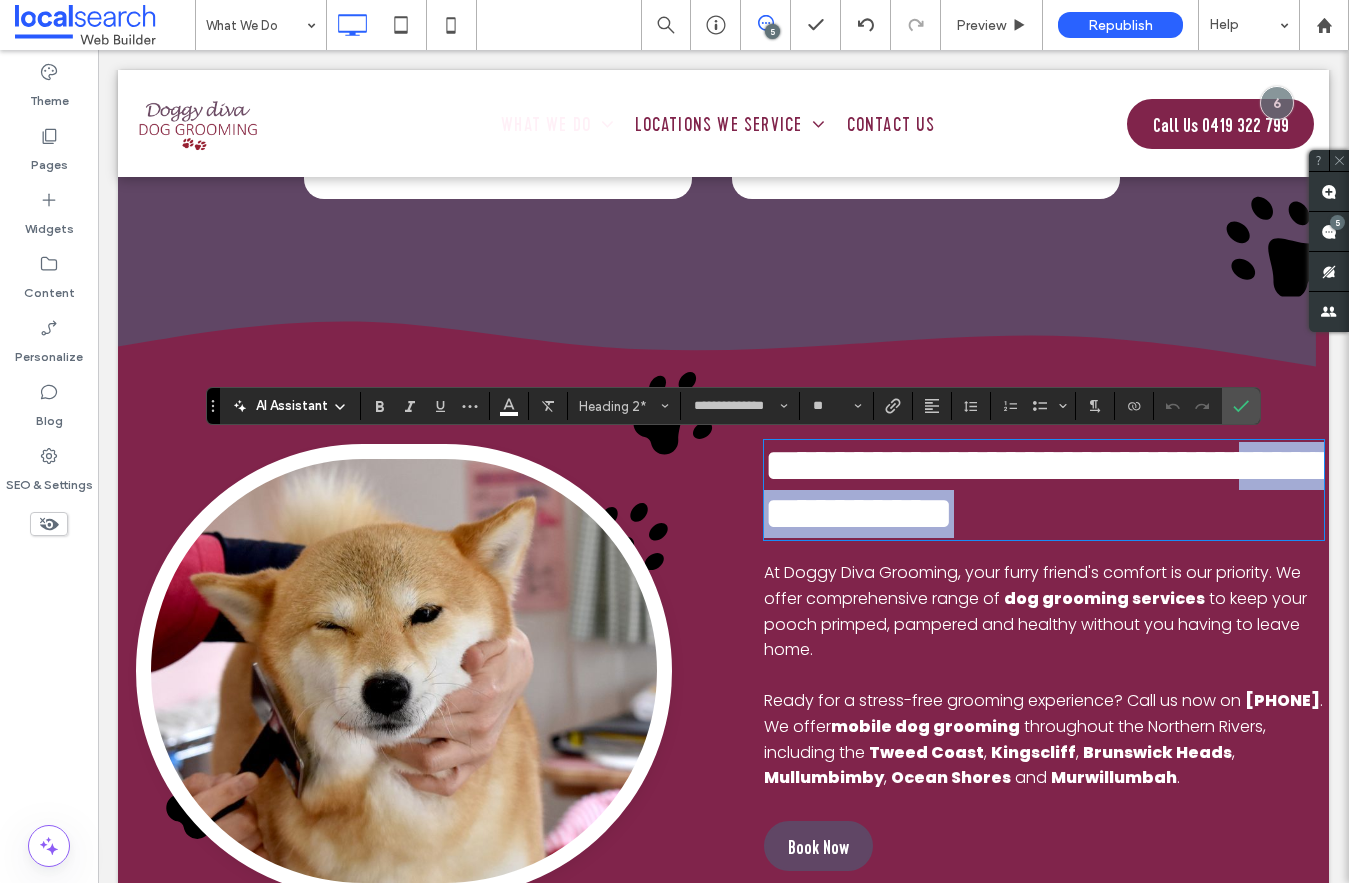 drag, startPoint x: 1187, startPoint y: 494, endPoint x: 1173, endPoint y: 472, distance: 26.076809 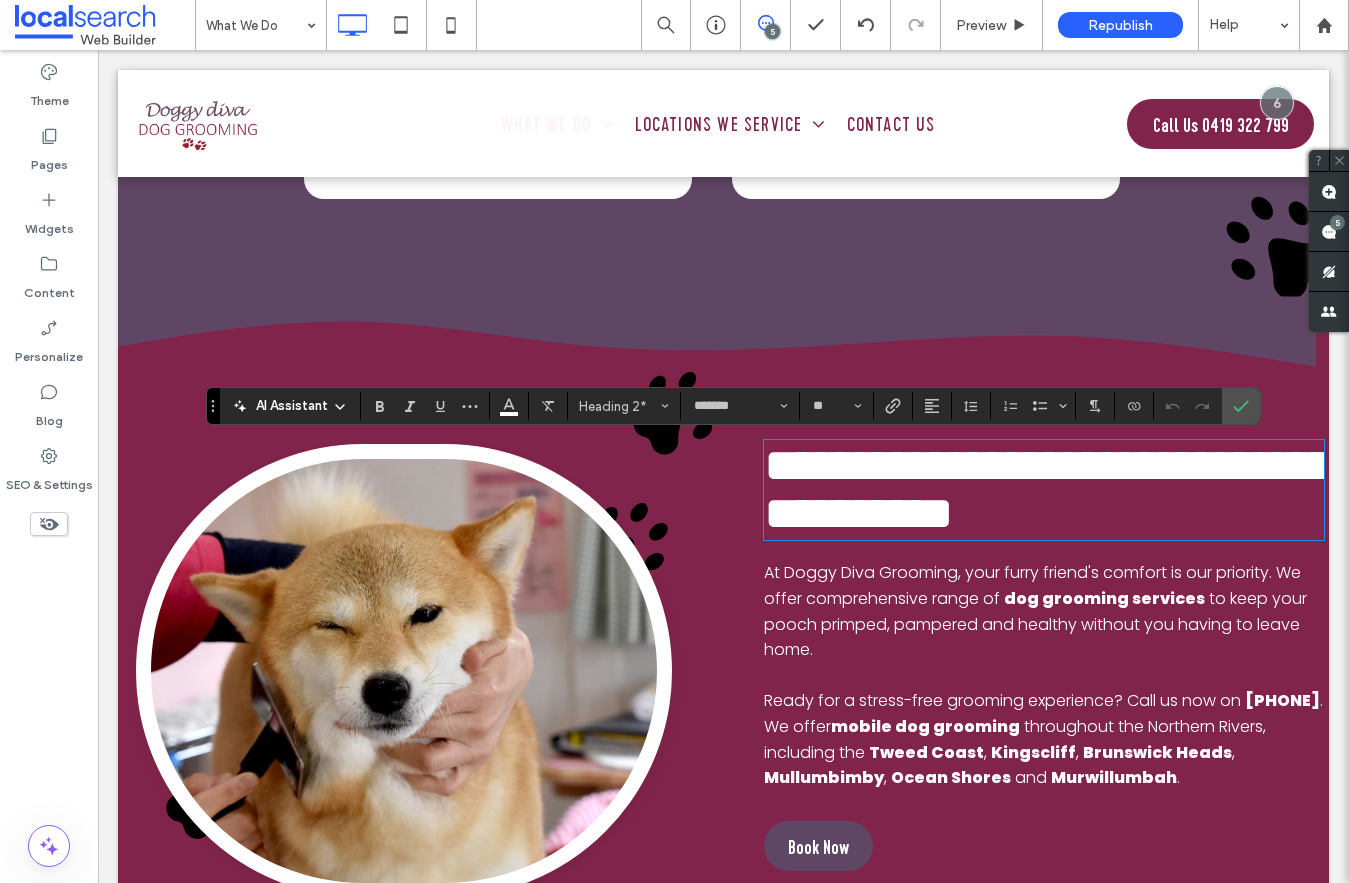 scroll, scrollTop: 0, scrollLeft: 0, axis: both 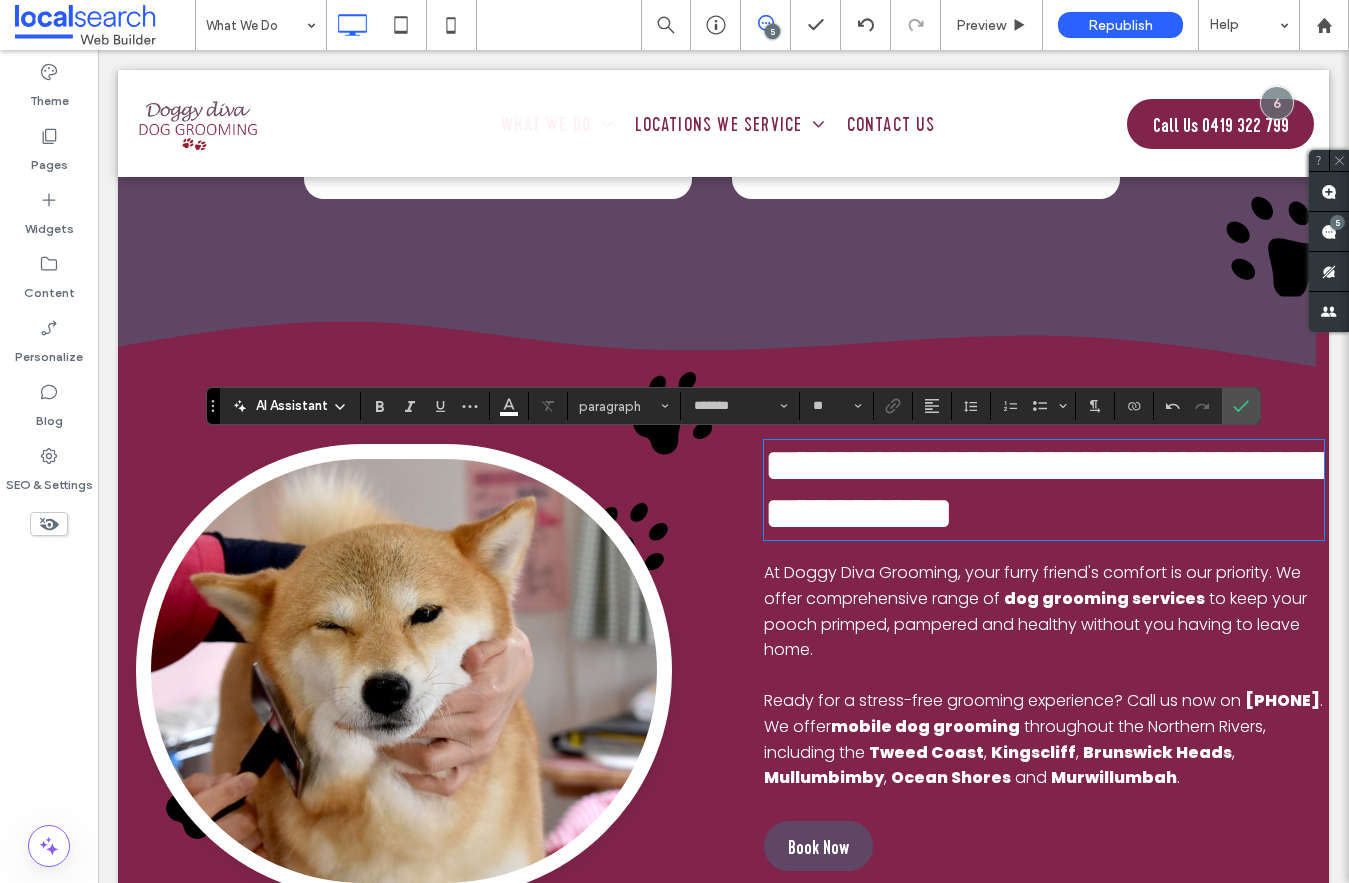 type 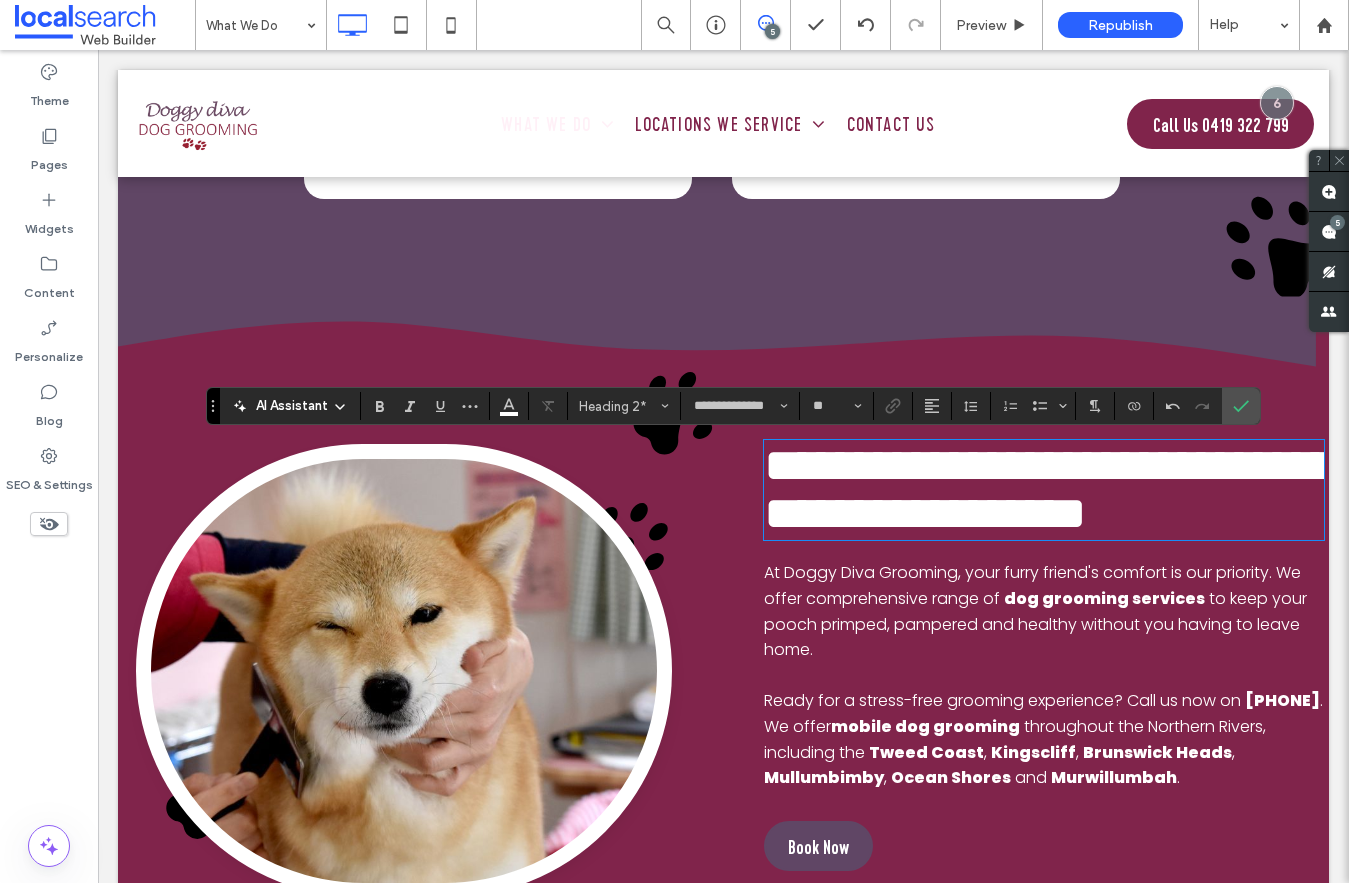 click at bounding box center [1044, 676] 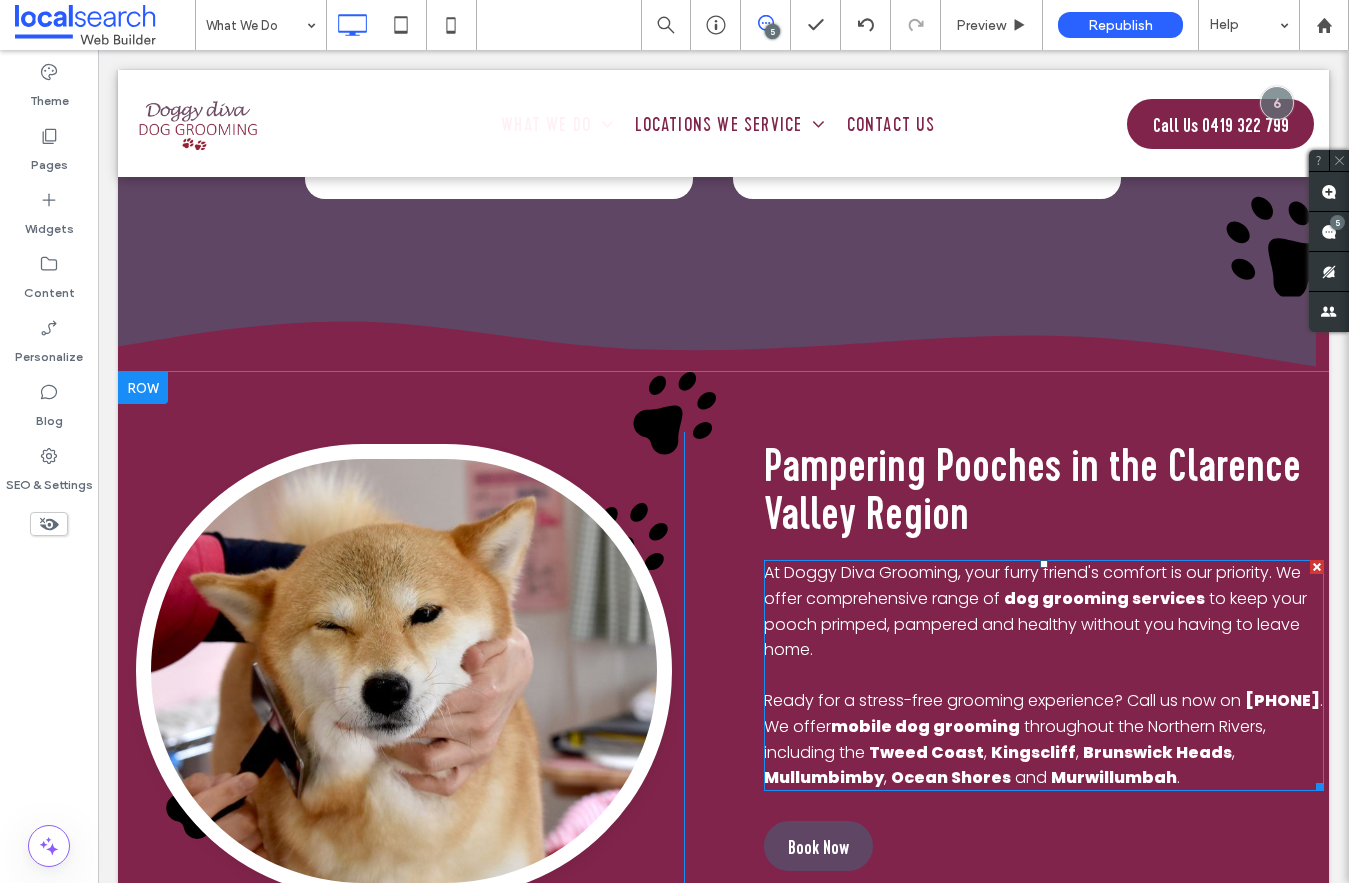 click on "Ready for a stress-free grooming experience? Call us now on" at bounding box center (1002, 700) 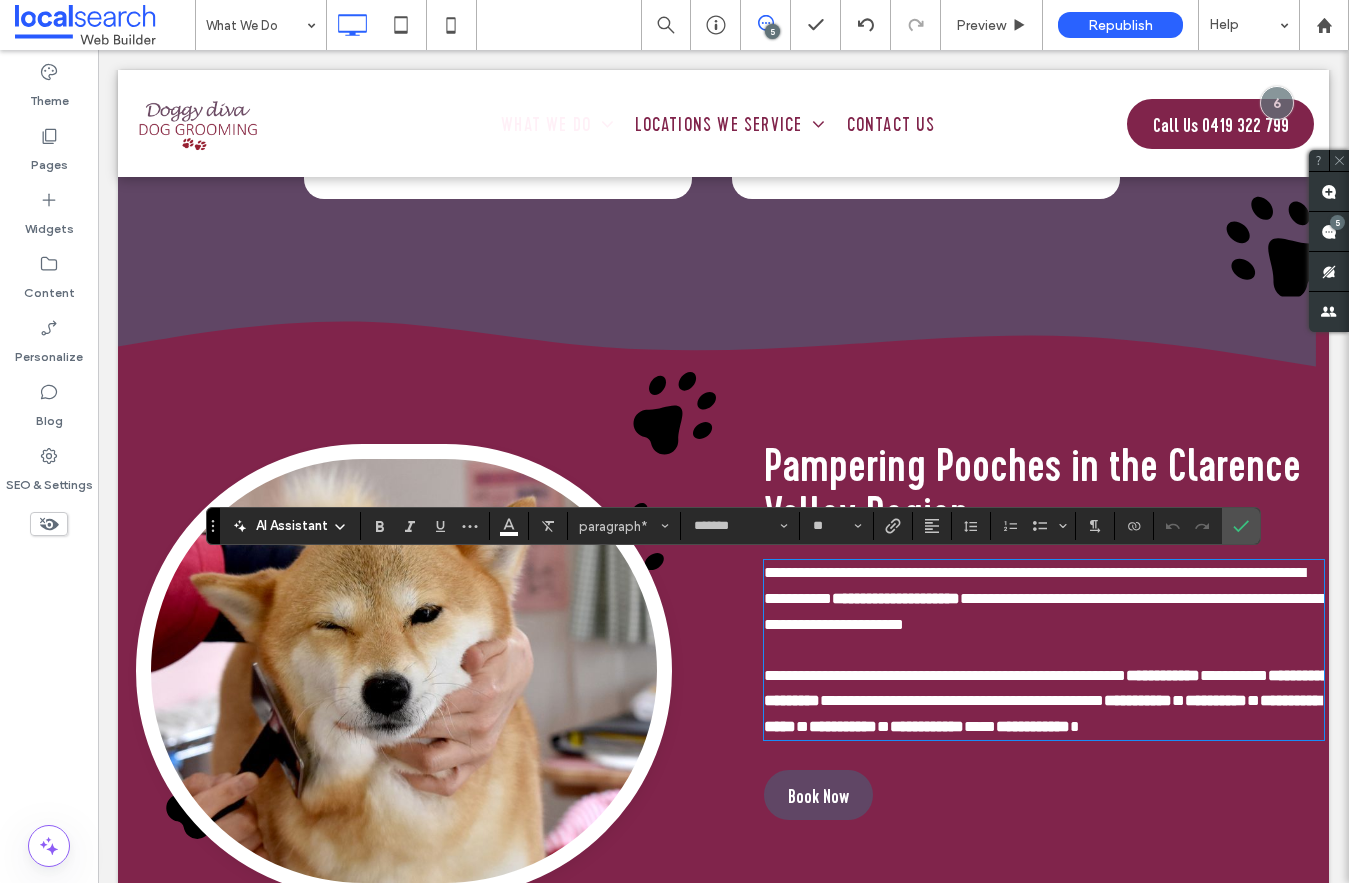 click on "**********" at bounding box center (945, 675) 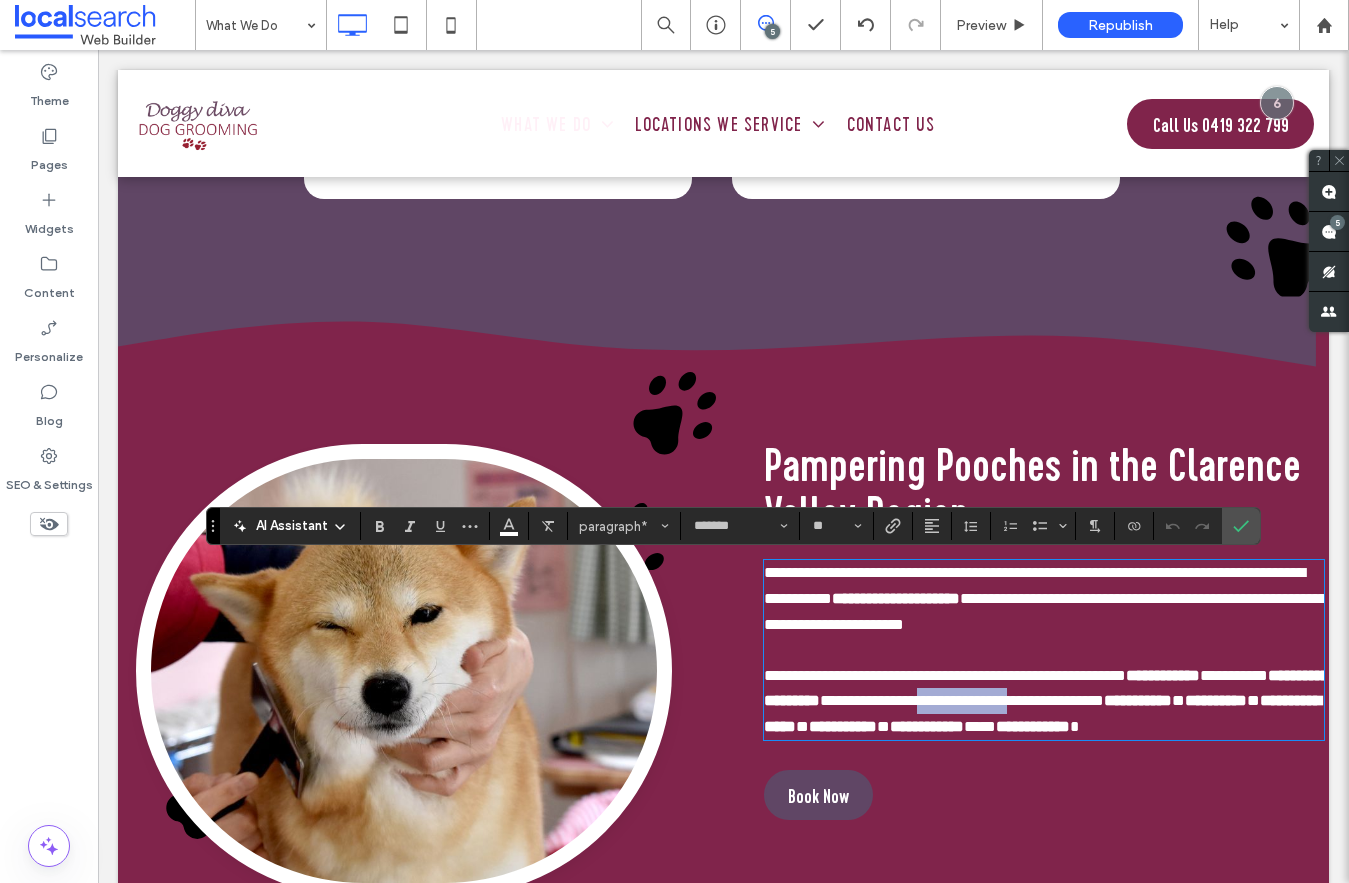 drag, startPoint x: 1292, startPoint y: 730, endPoint x: 1176, endPoint y: 726, distance: 116.06895 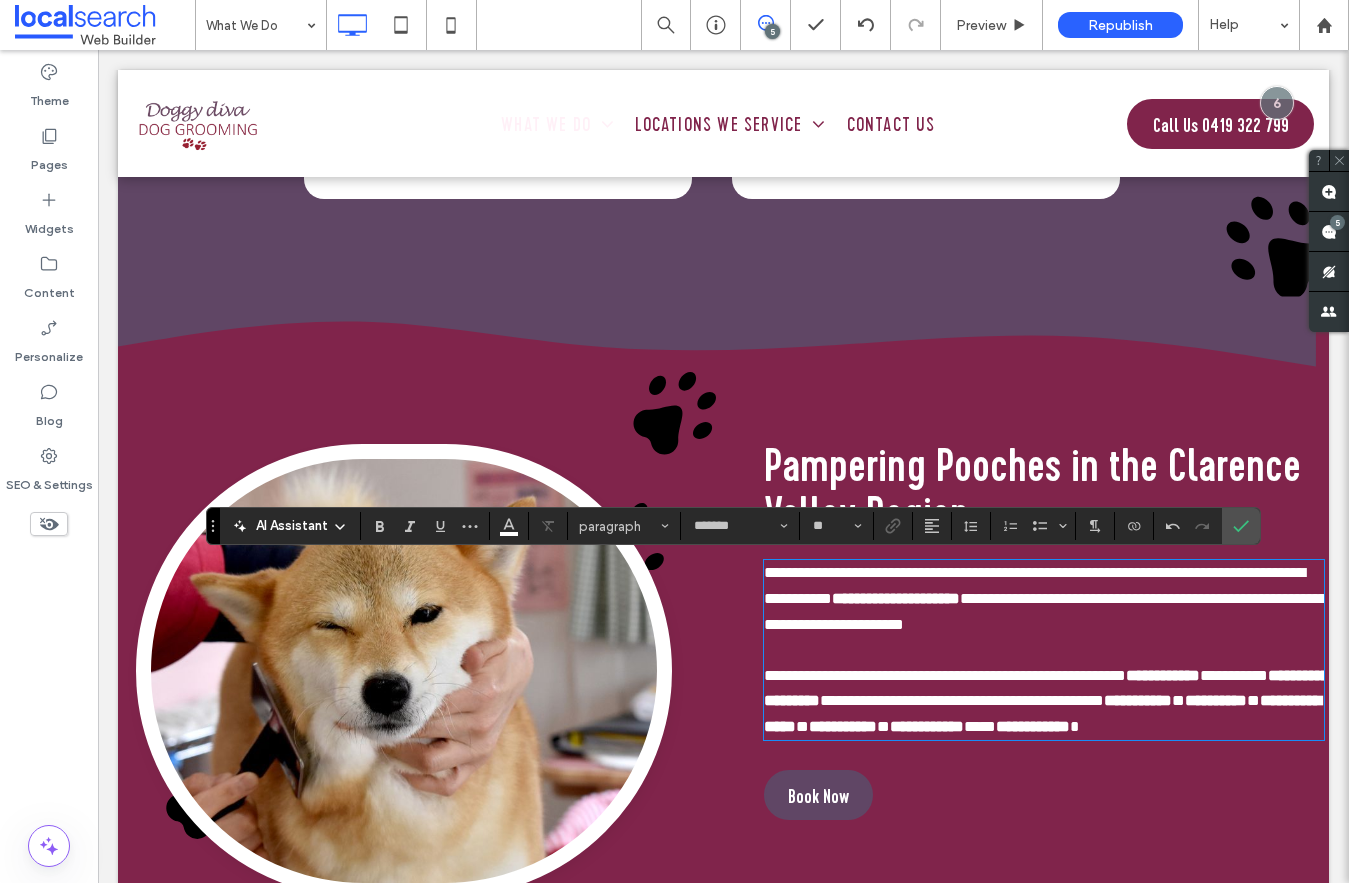 scroll, scrollTop: 0, scrollLeft: 0, axis: both 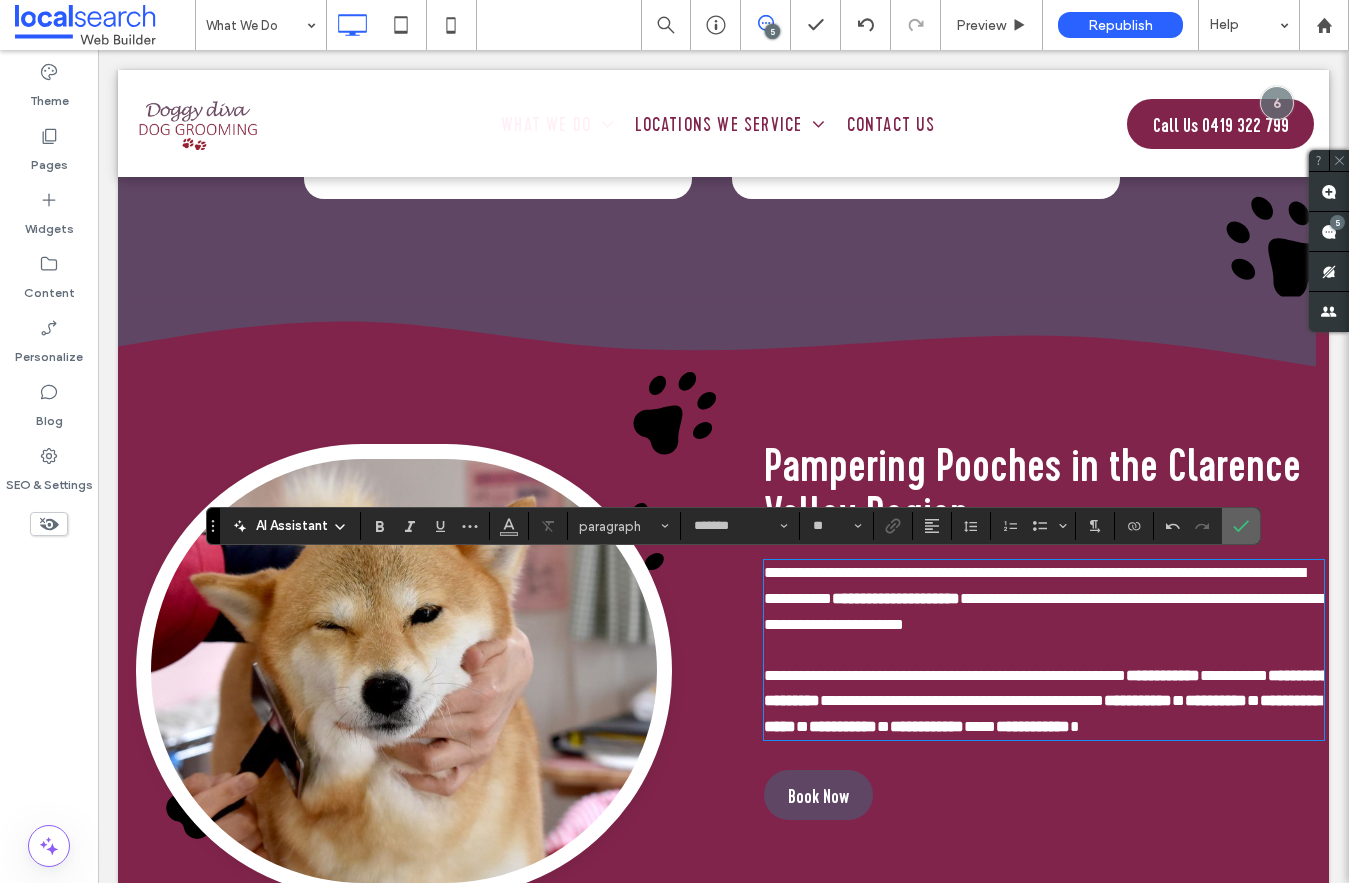 click 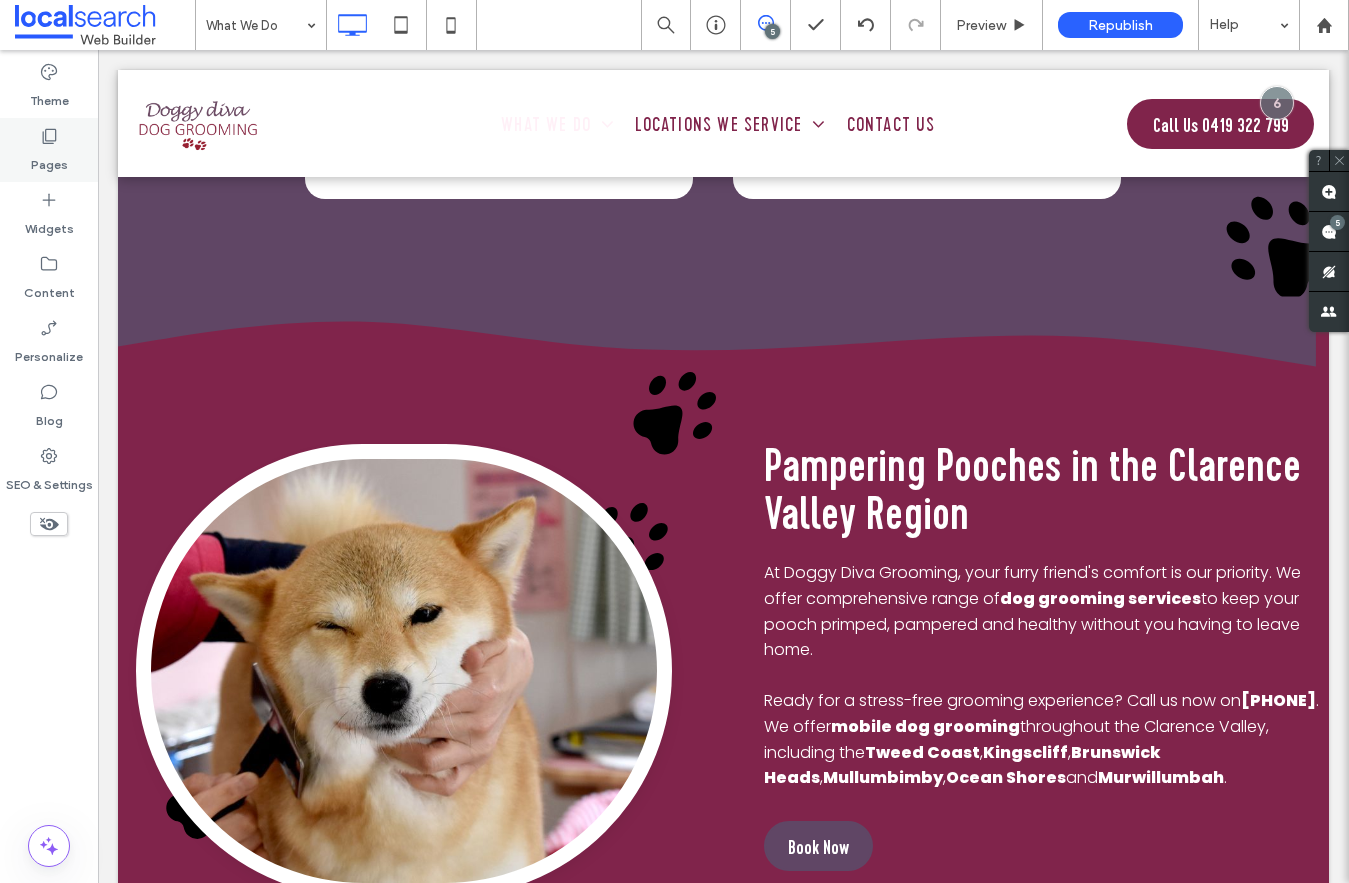 click on "Pages" at bounding box center (49, 160) 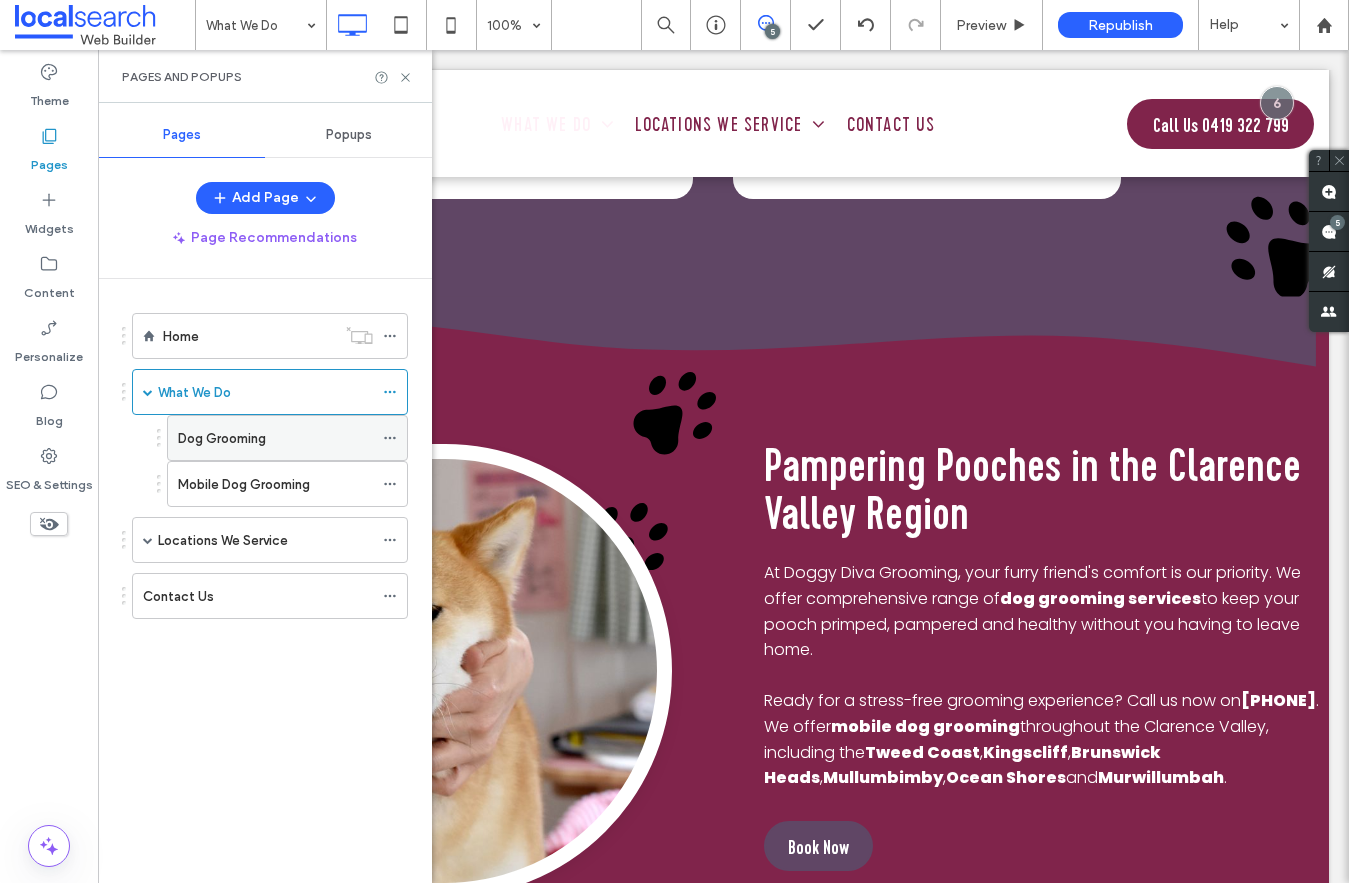 click on "Dog Grooming" at bounding box center [222, 438] 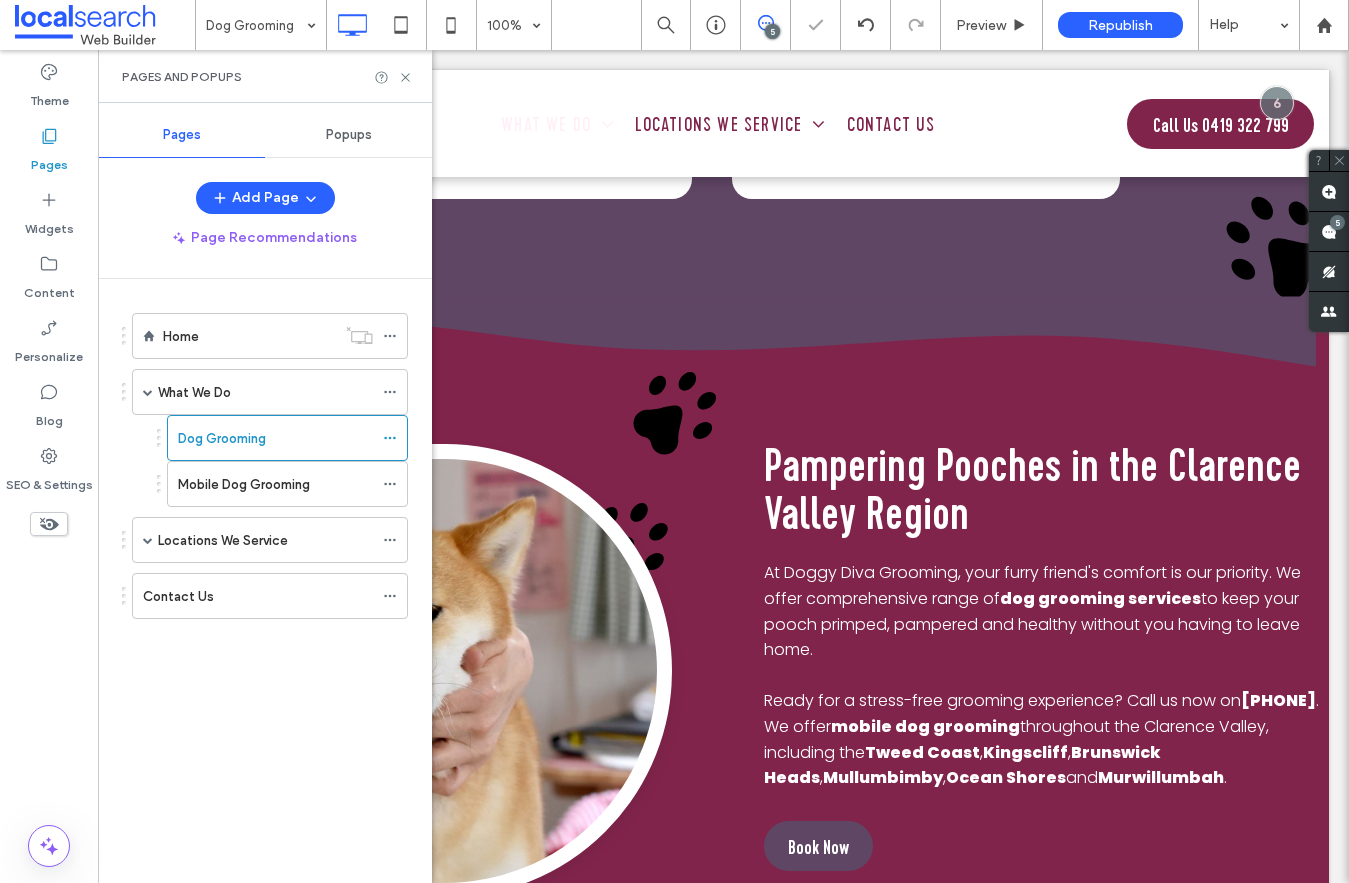 click at bounding box center [395, 438] 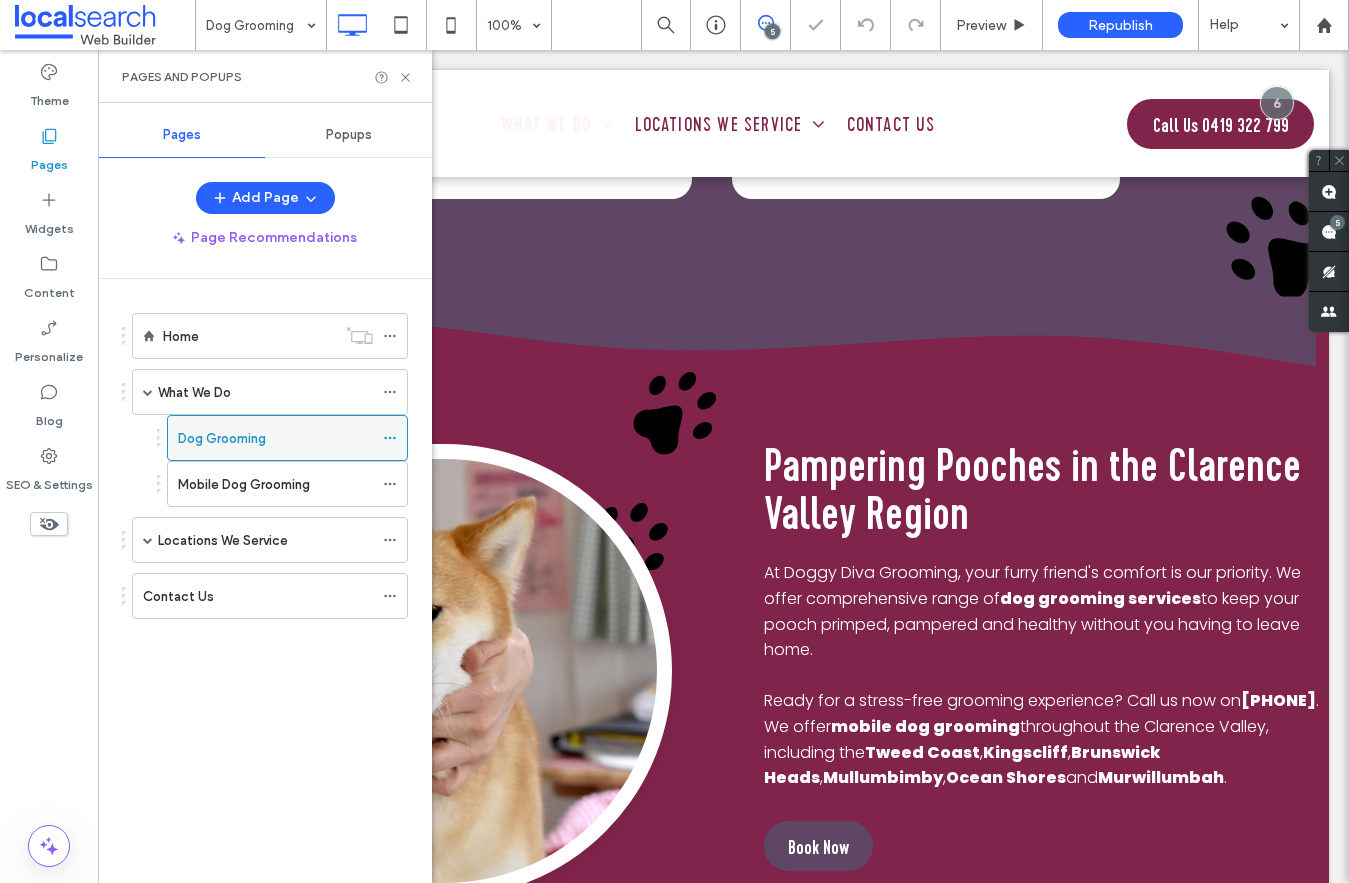 click 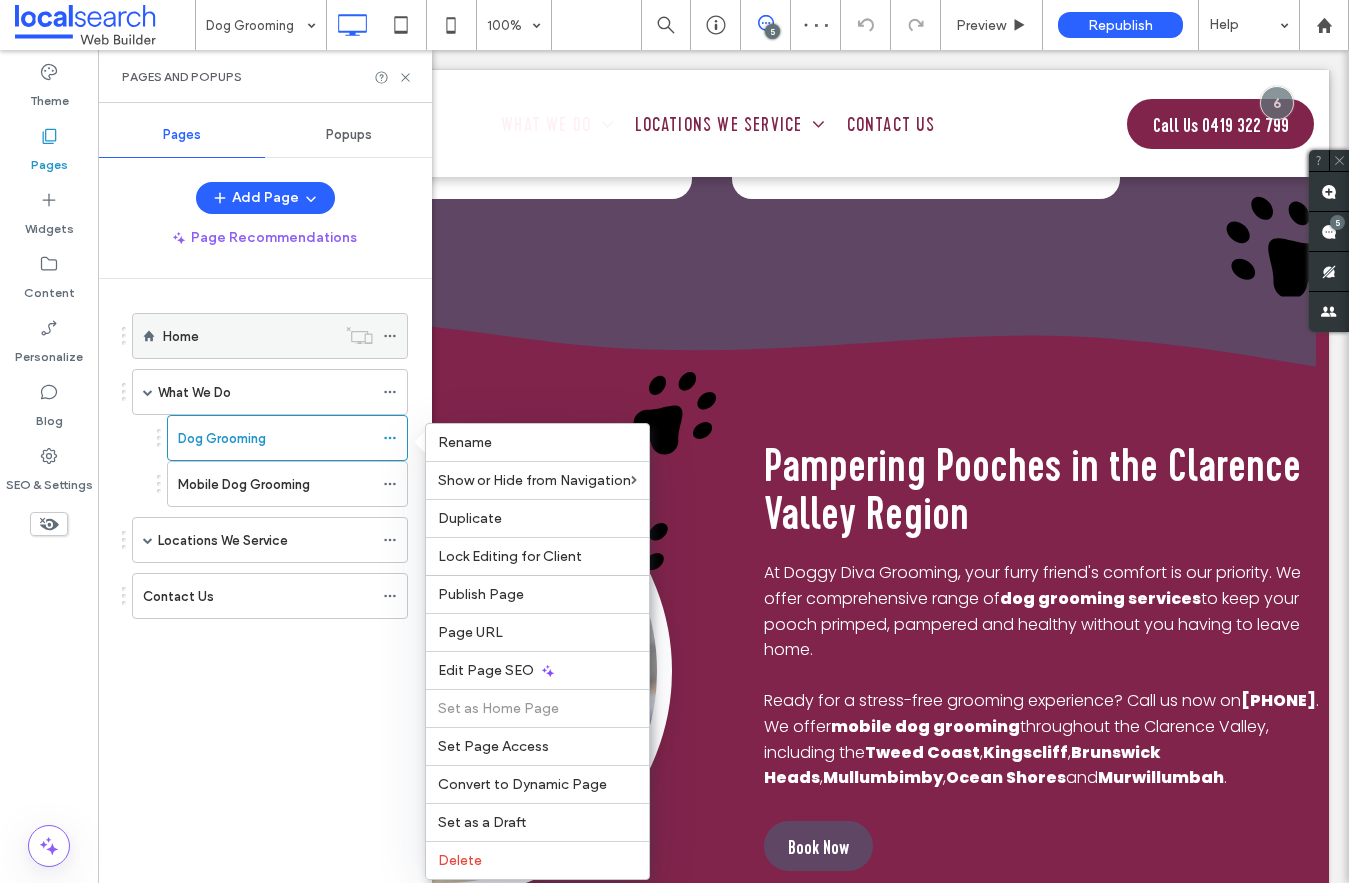 click on "Home" at bounding box center [249, 336] 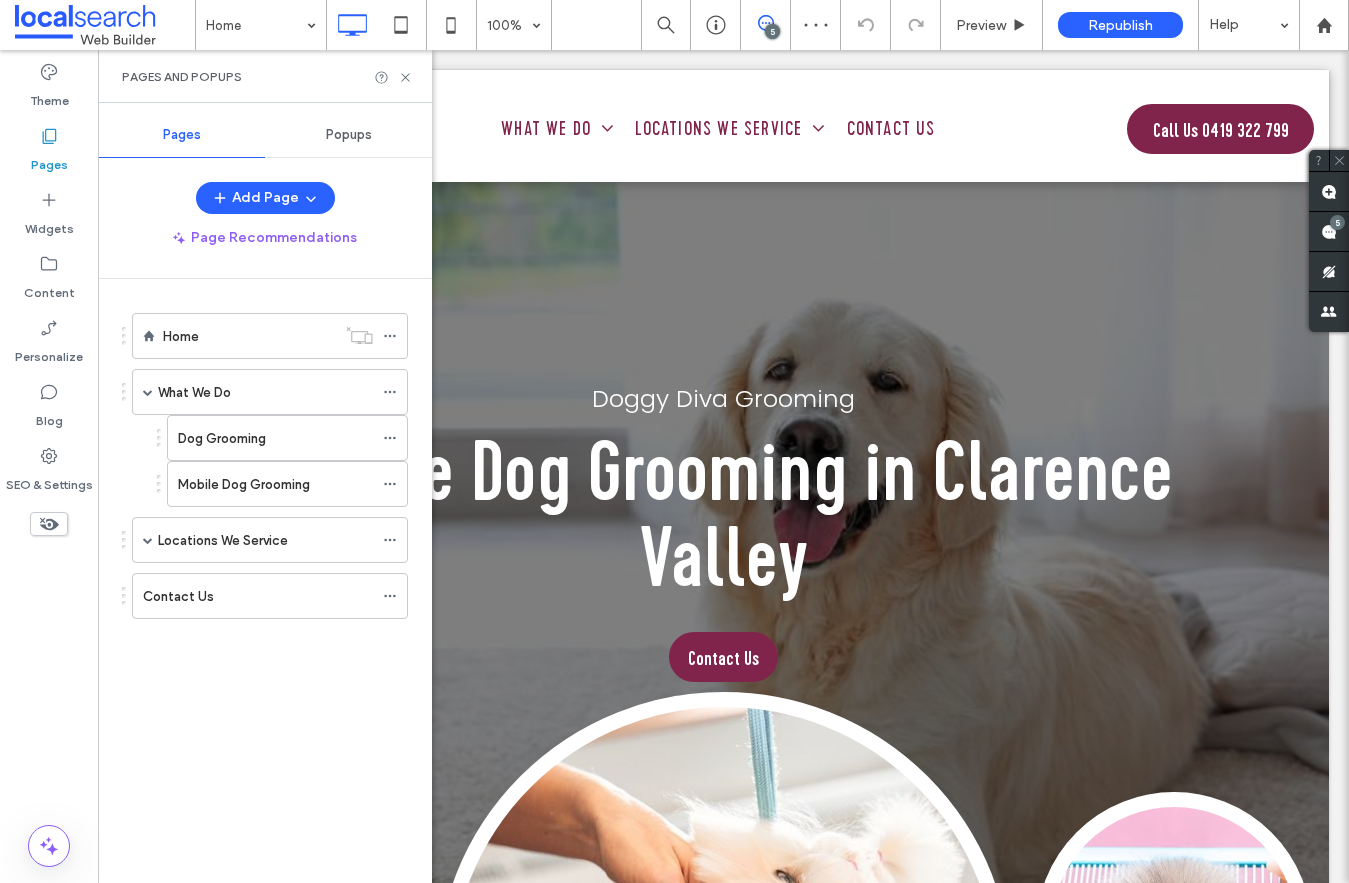 scroll, scrollTop: 0, scrollLeft: 0, axis: both 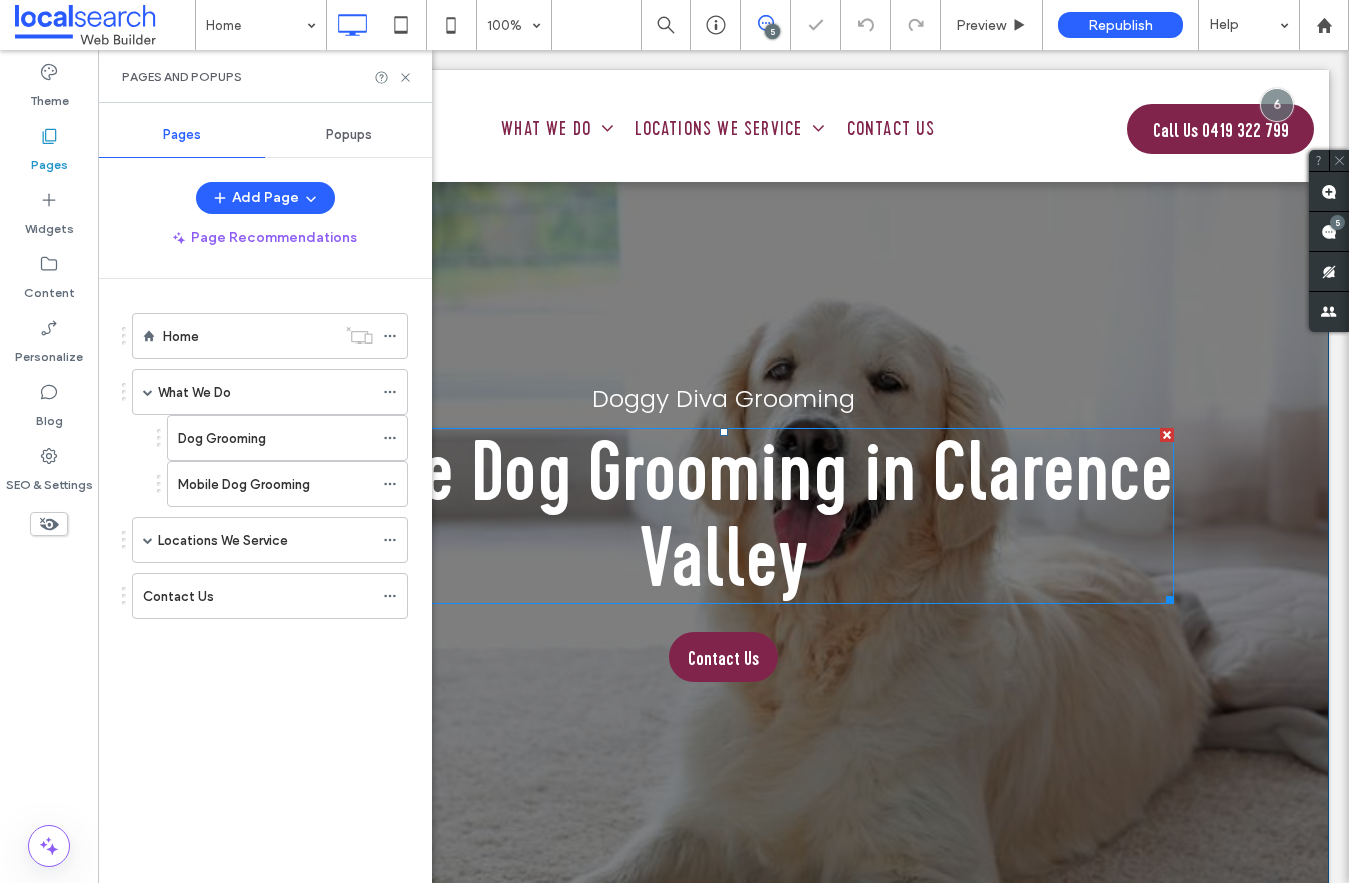 click on "Mobile Dog Grooming in Clarence Valley" at bounding box center [723, 515] 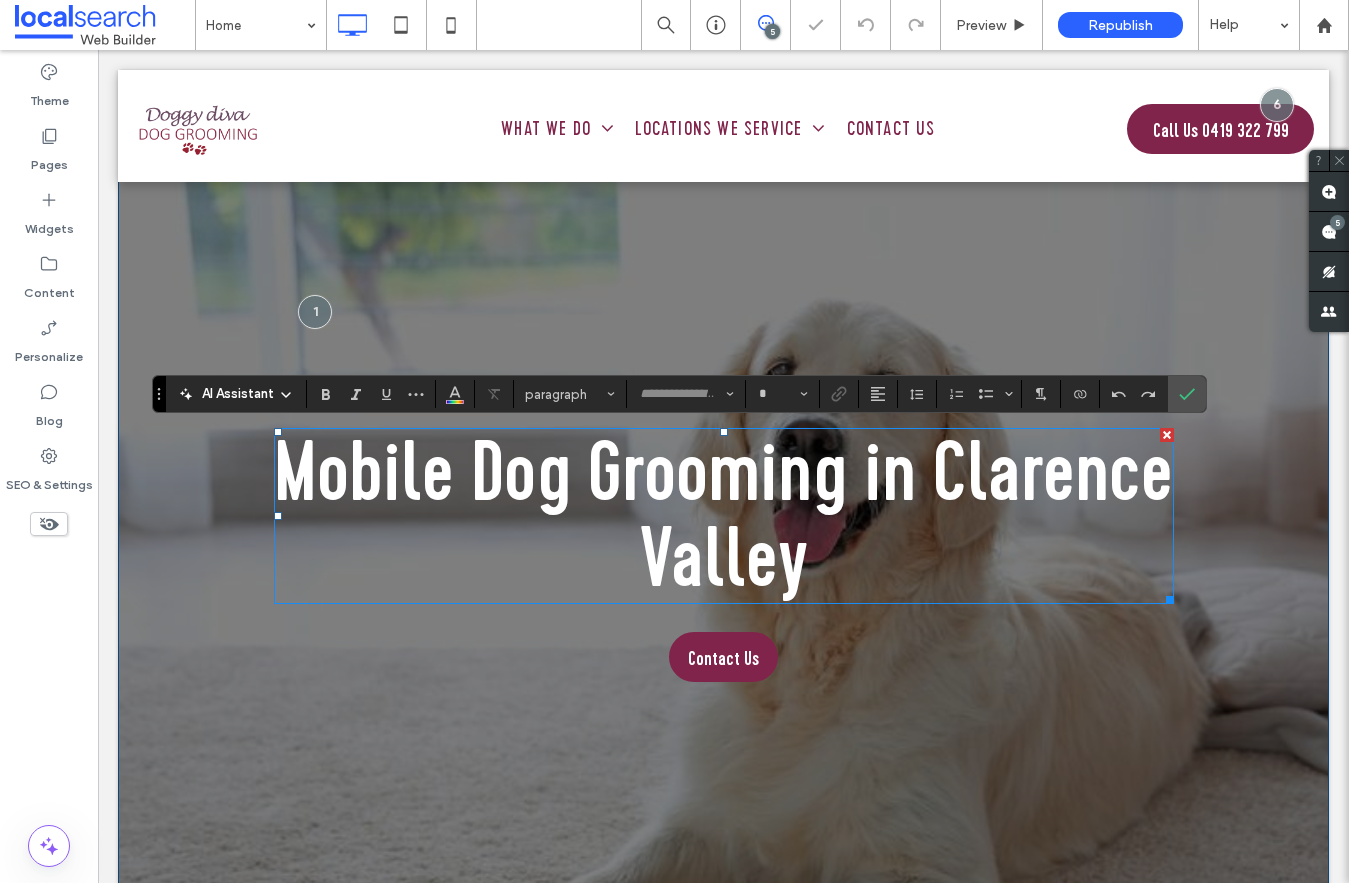 type on "**********" 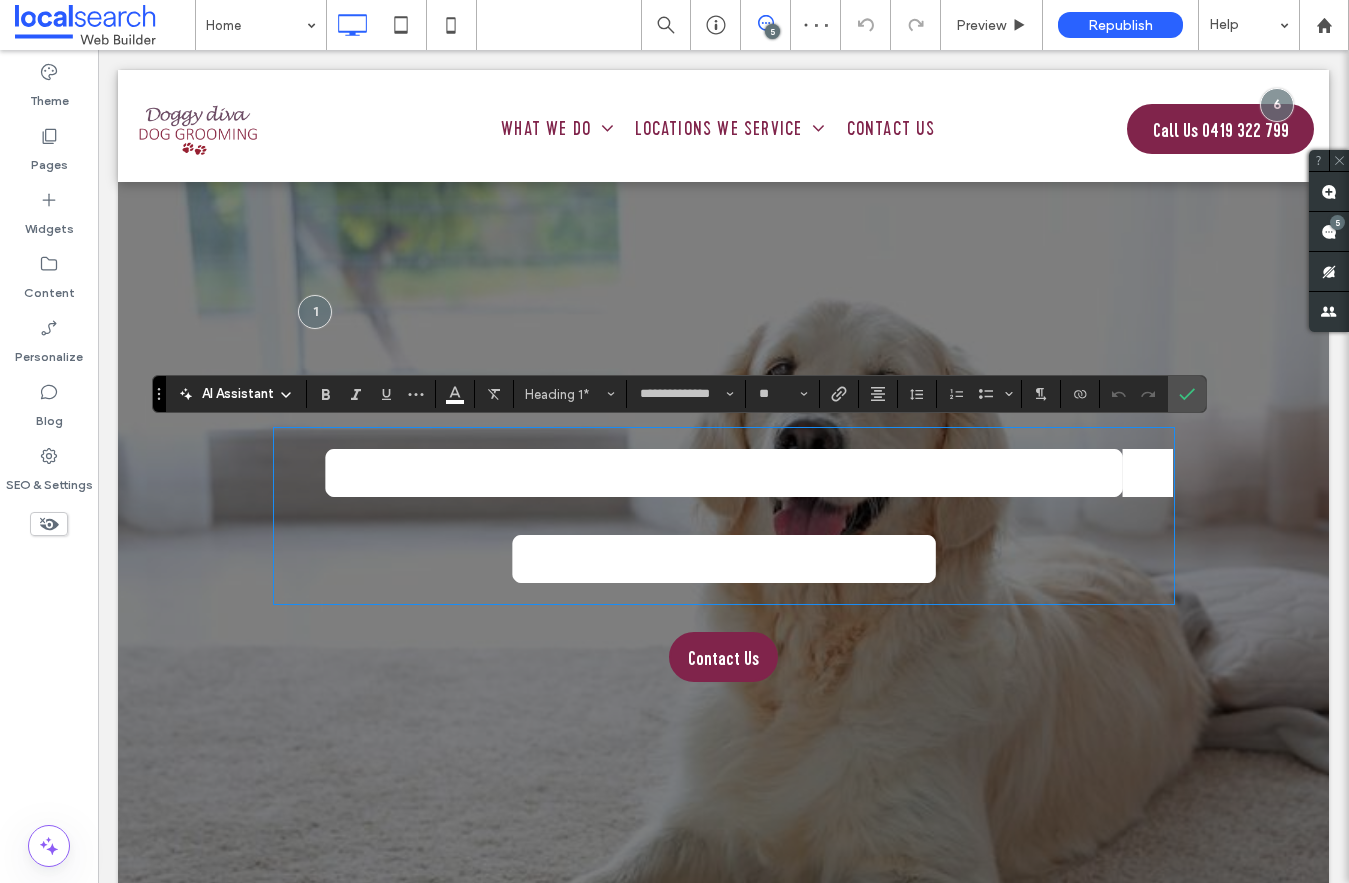 click on "**********" at bounding box center (741, 515) 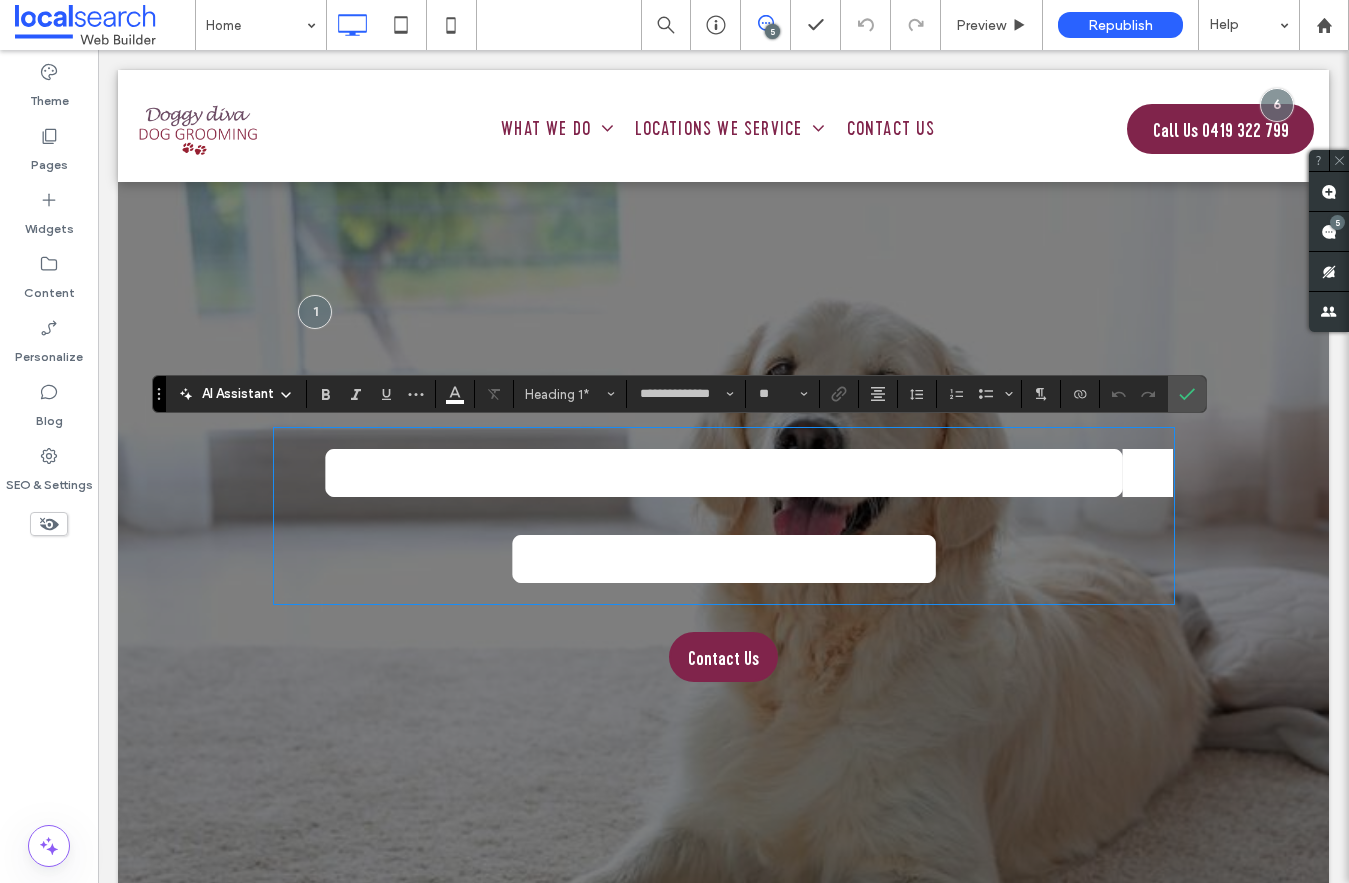 type 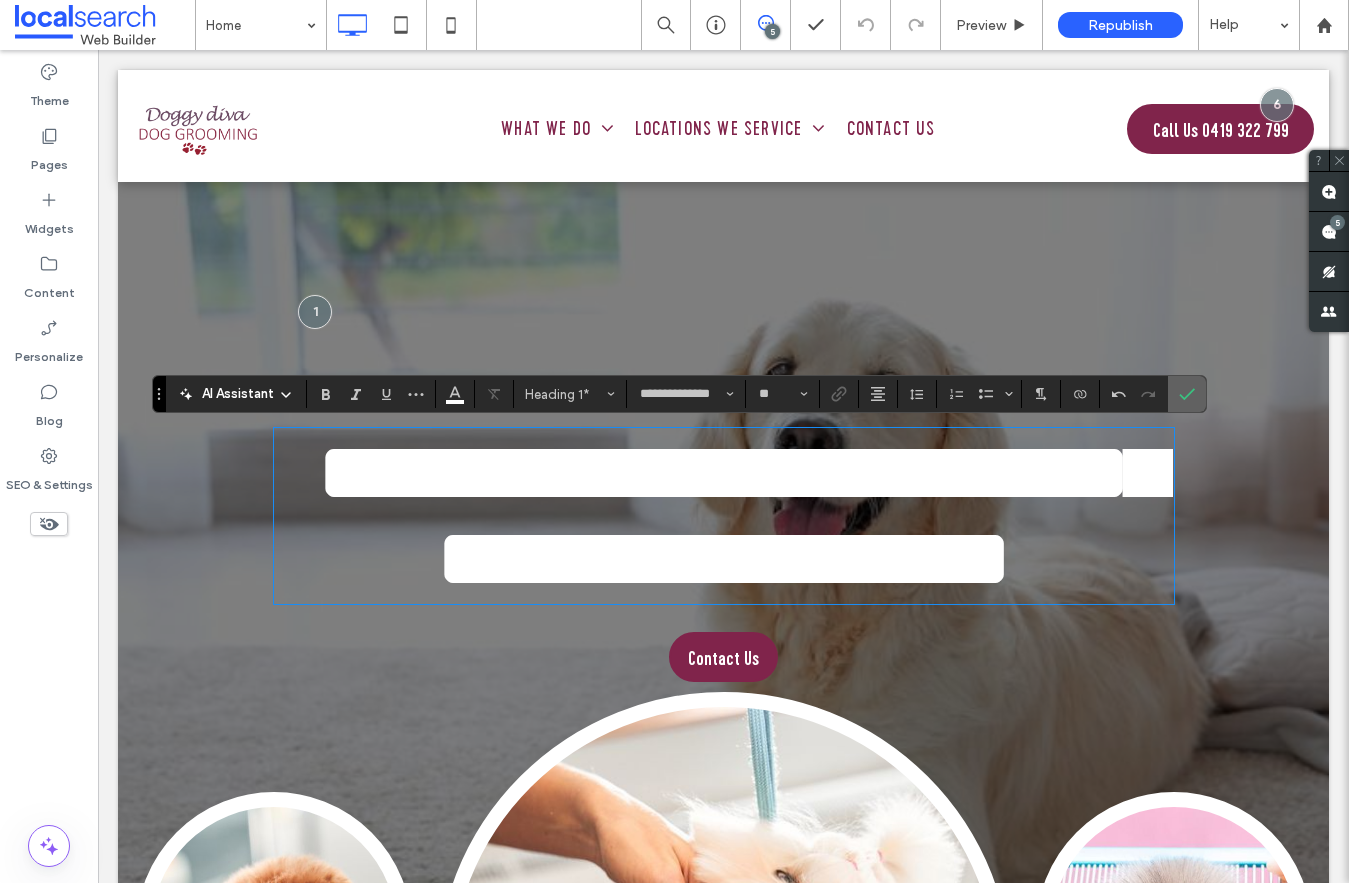 click 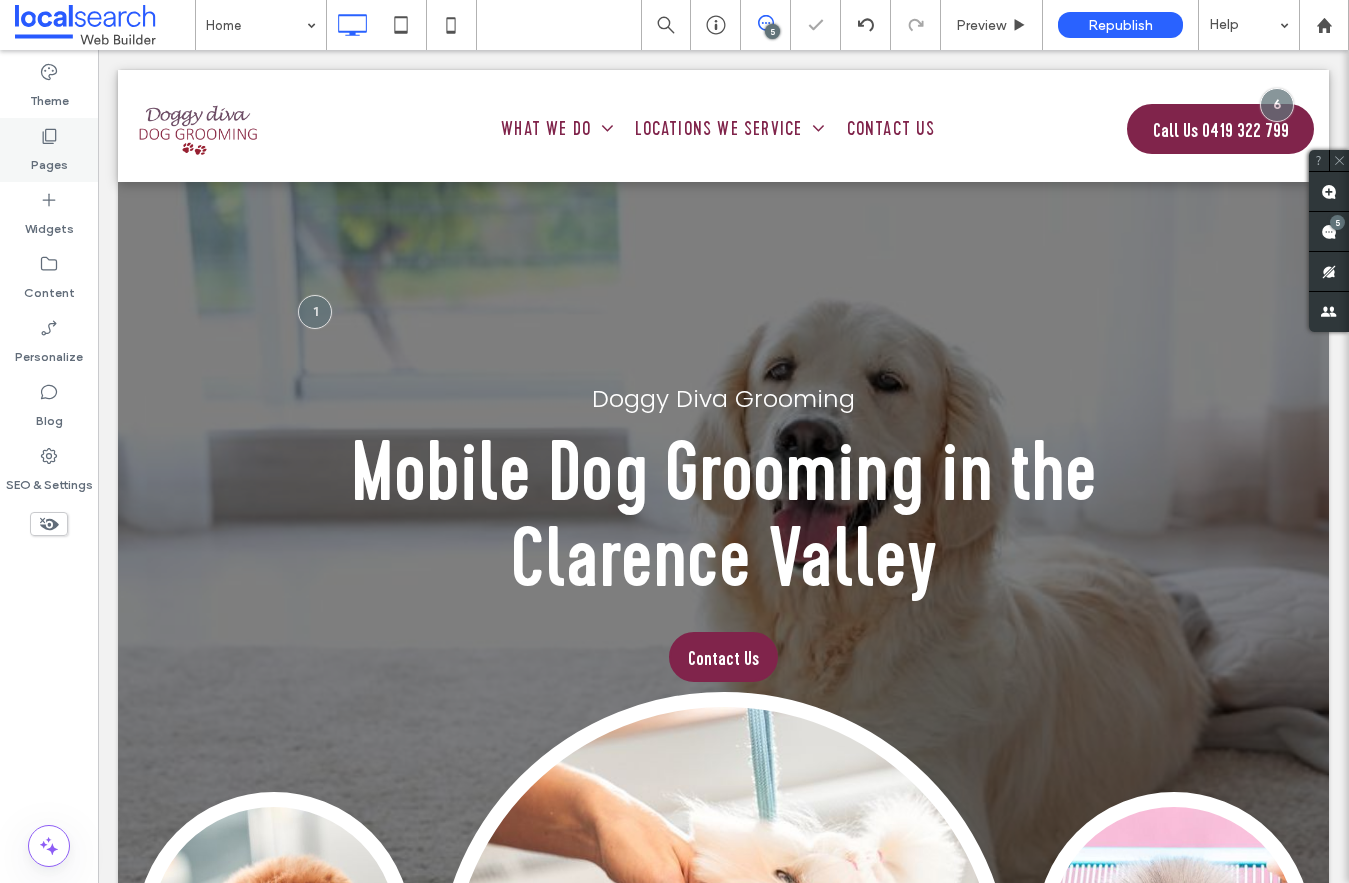click on "Pages" at bounding box center (49, 160) 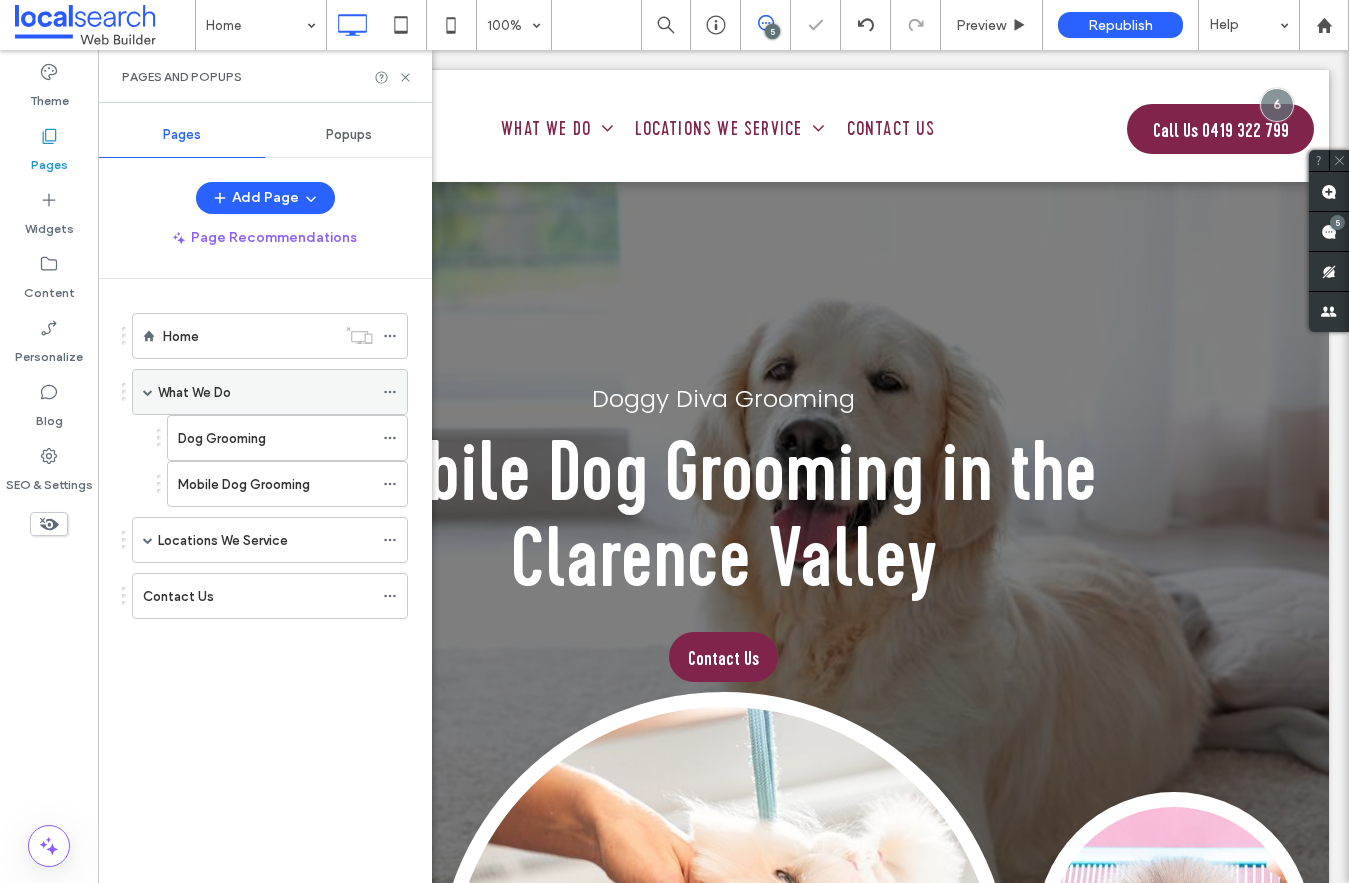click on "What We Do" at bounding box center (194, 392) 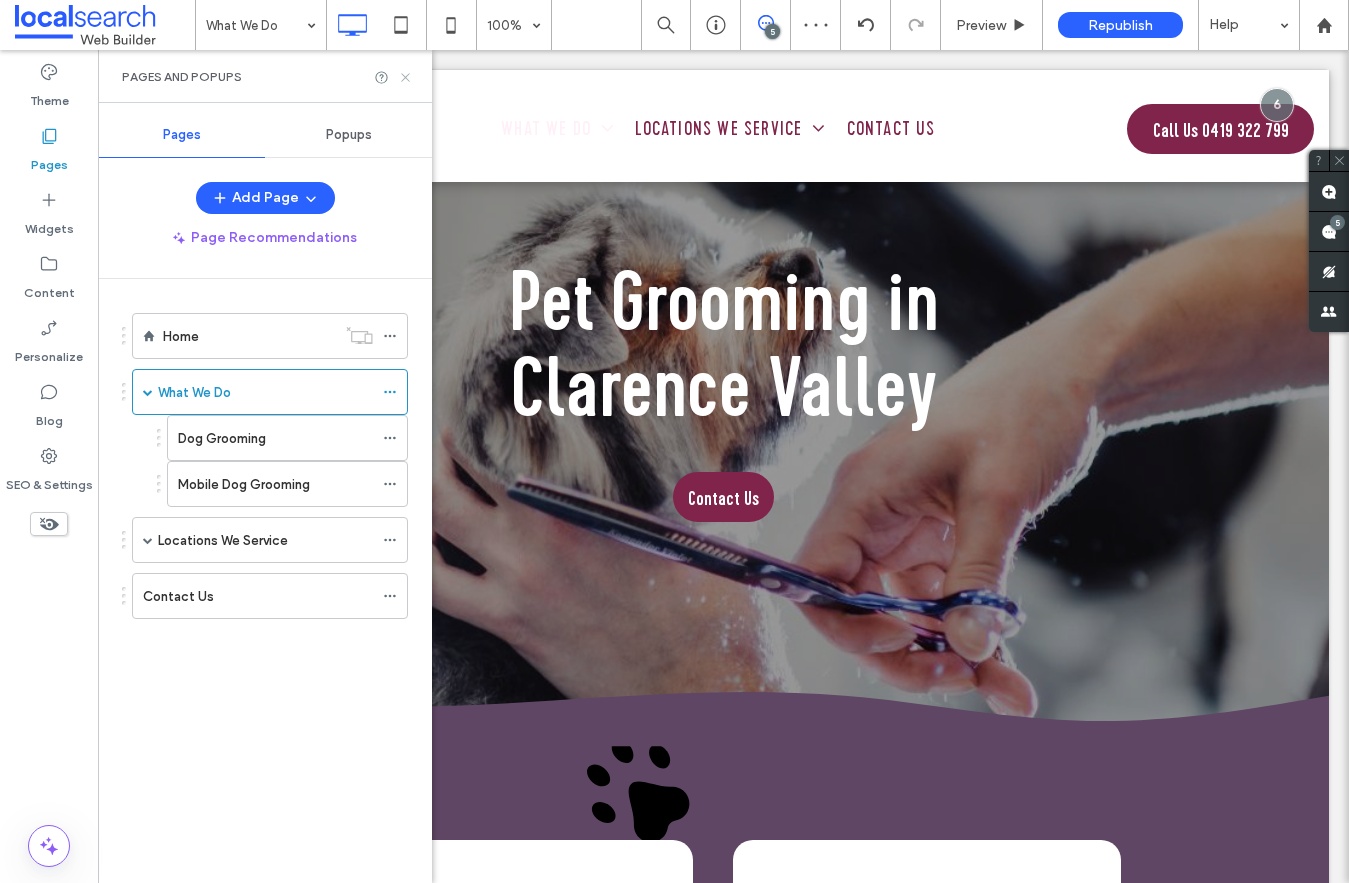 scroll, scrollTop: 0, scrollLeft: 0, axis: both 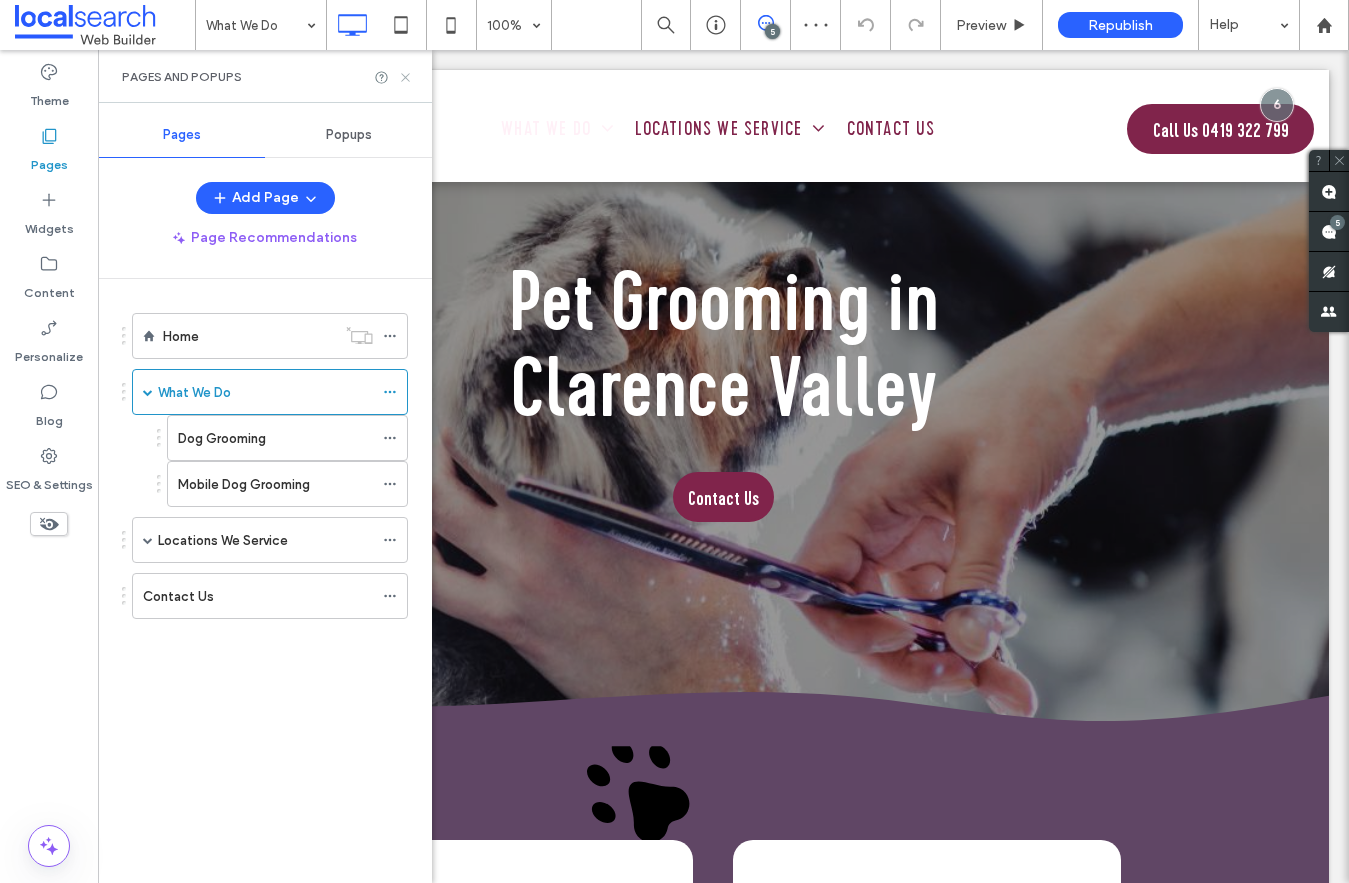 click 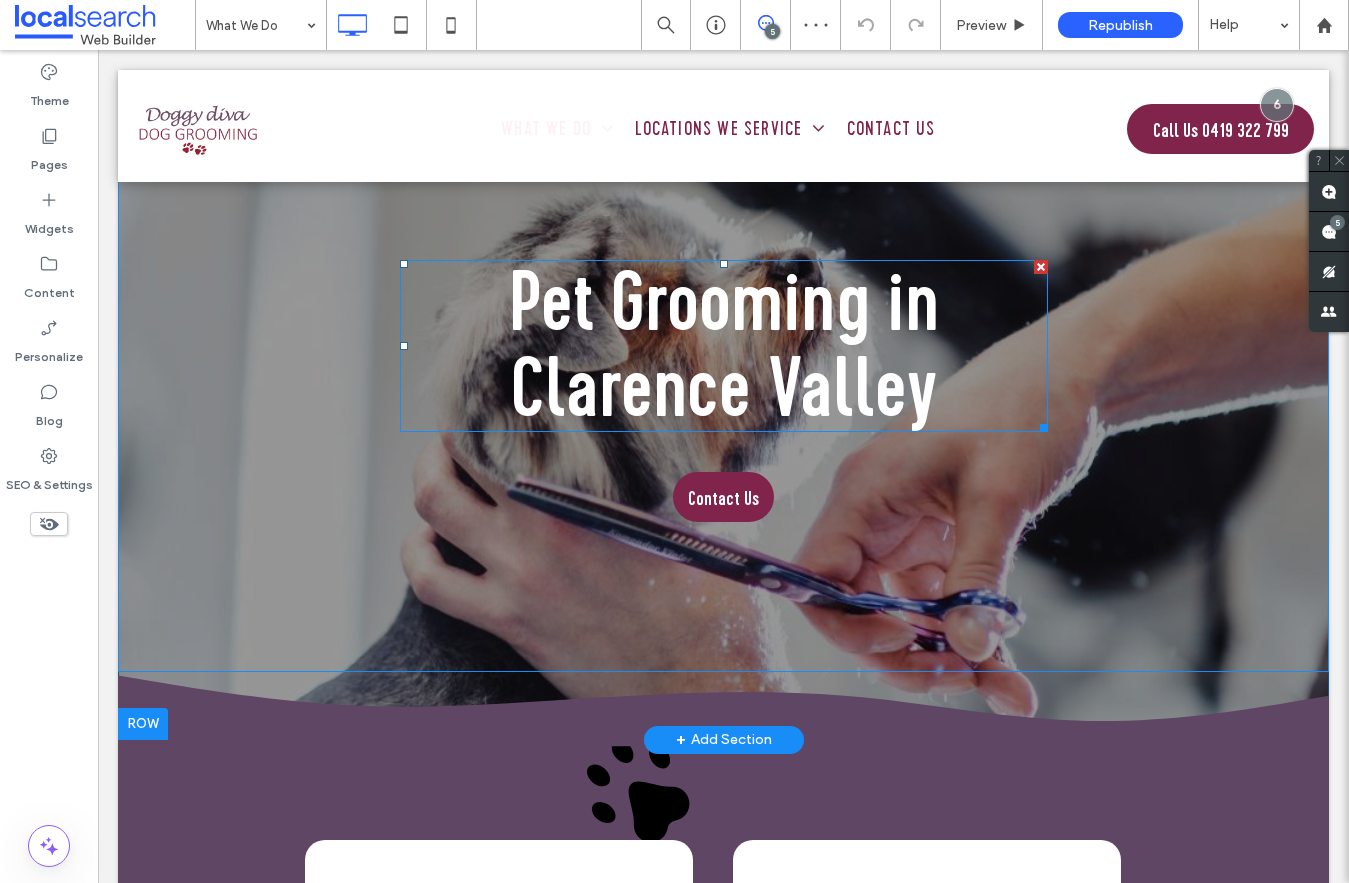 click on "Pet Grooming in" at bounding box center [724, 302] 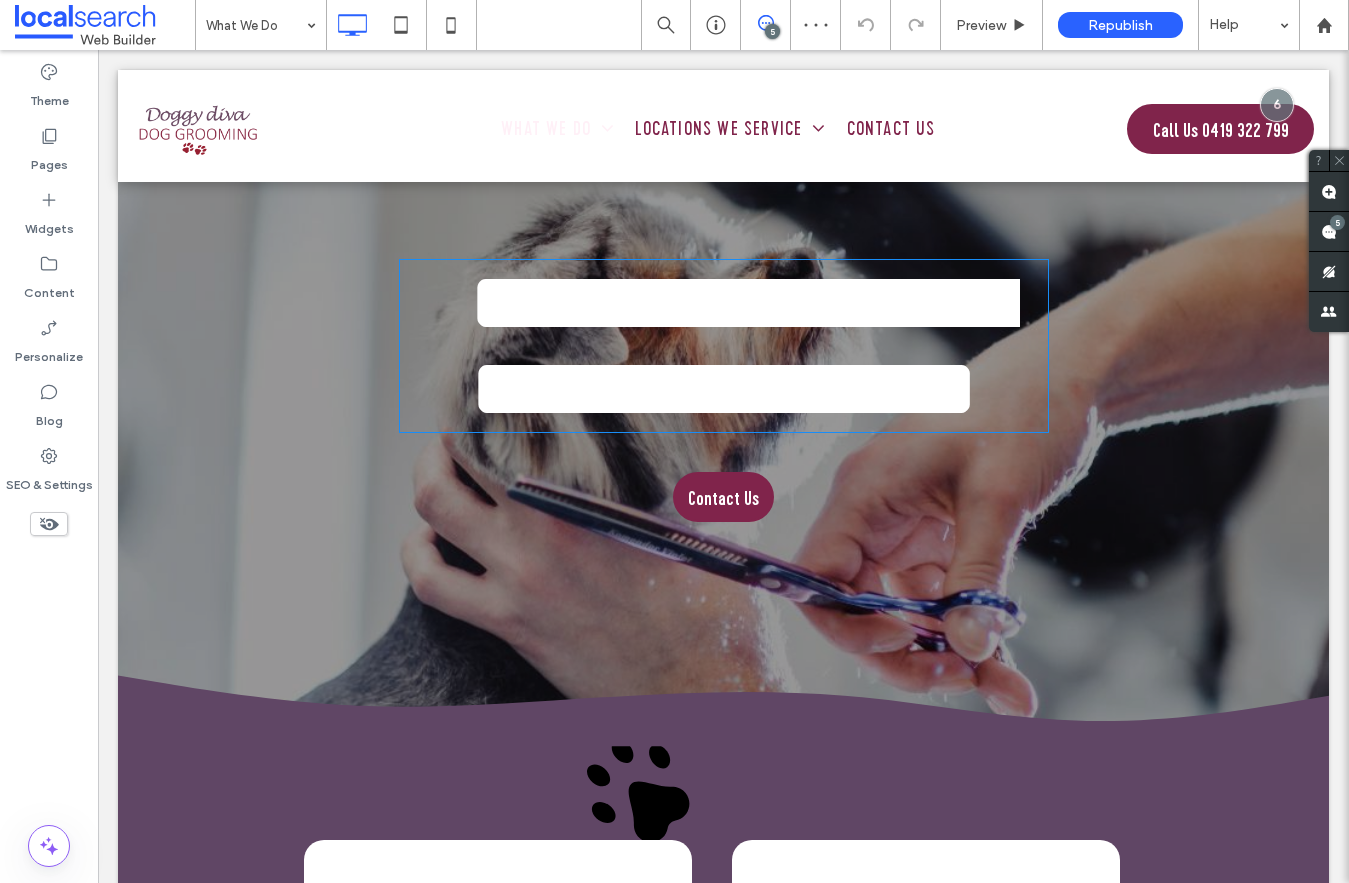 type on "**********" 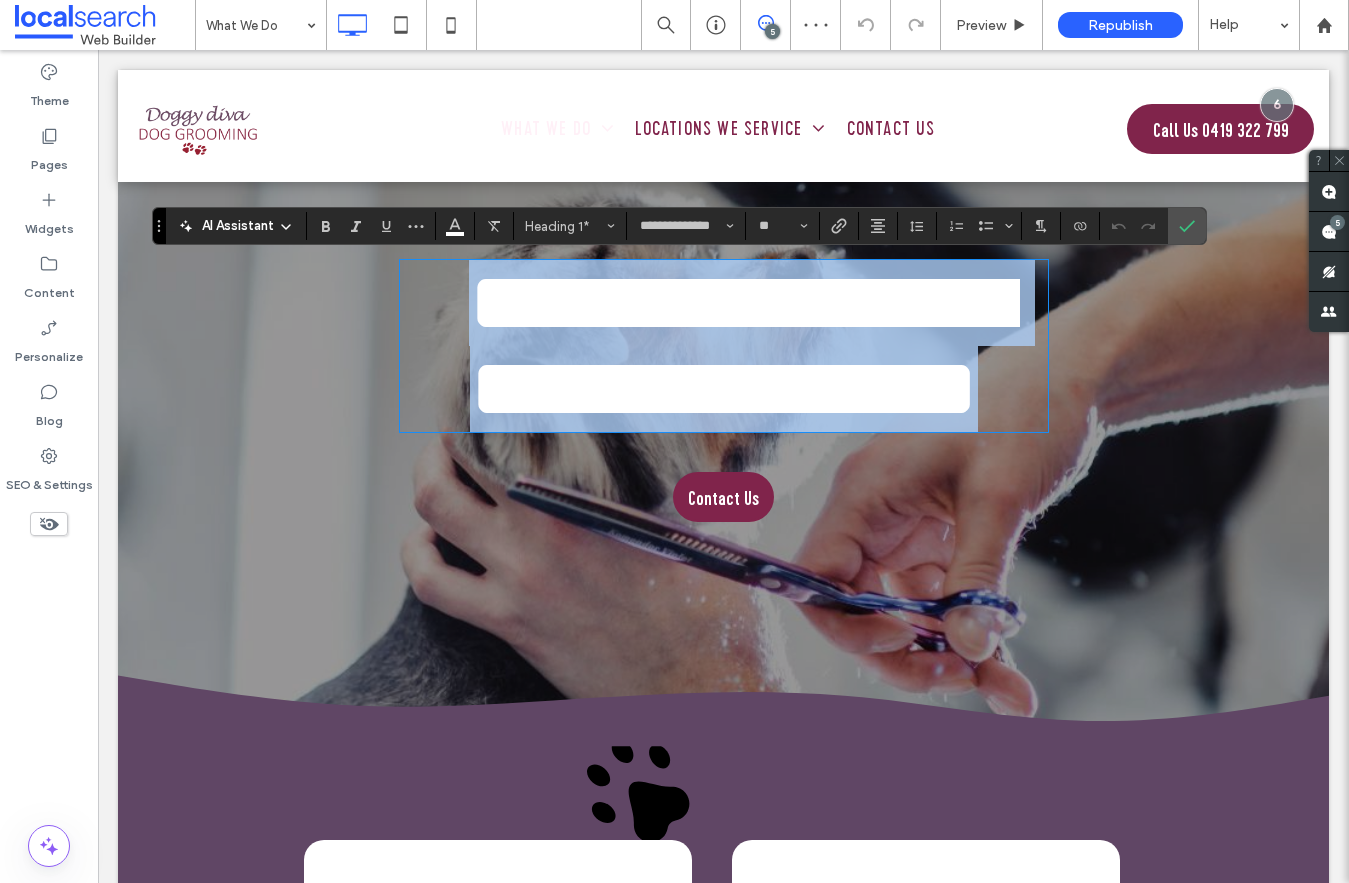 click on "**********" at bounding box center [723, 302] 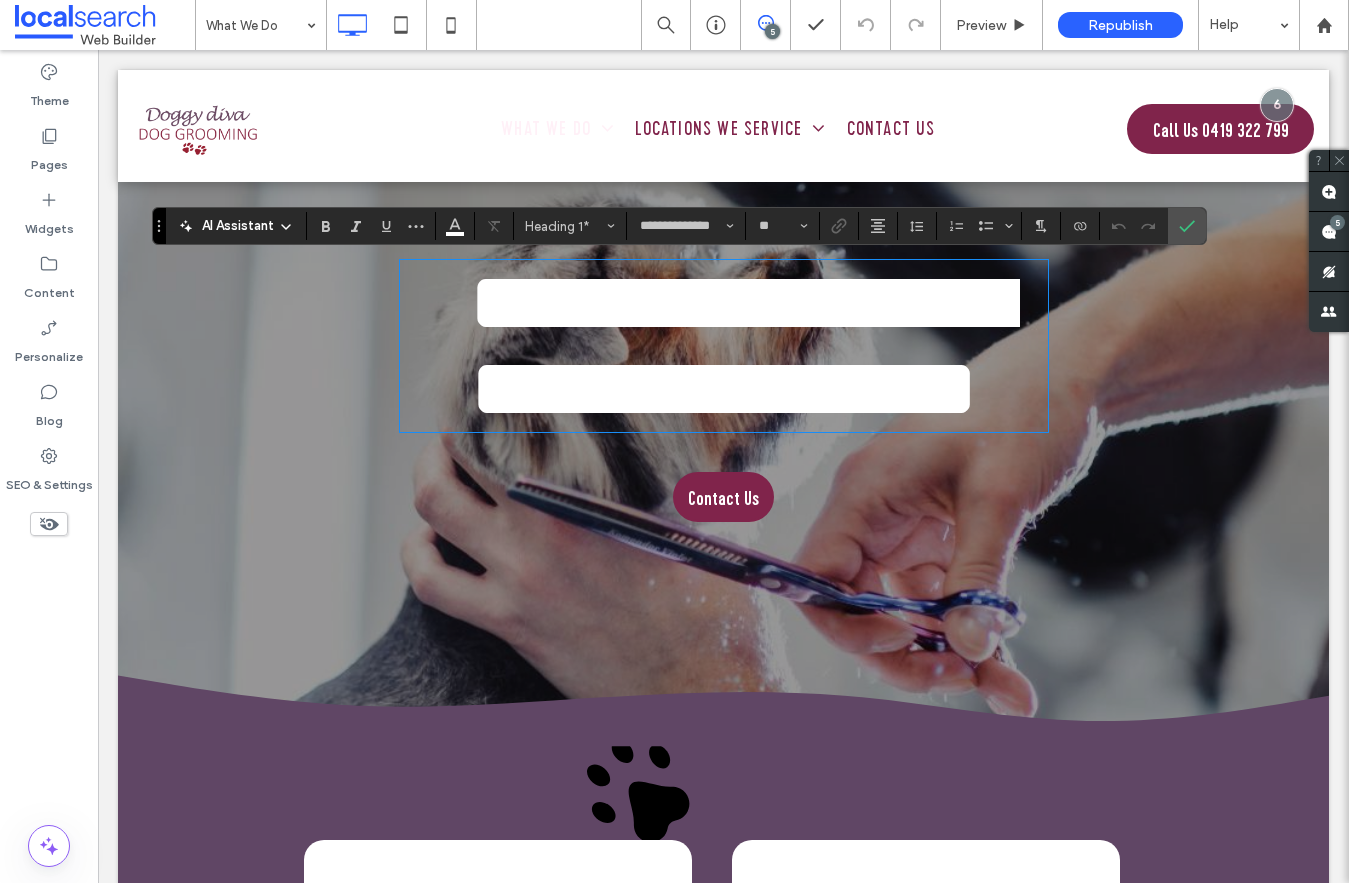 click on "**********" at bounding box center (723, 302) 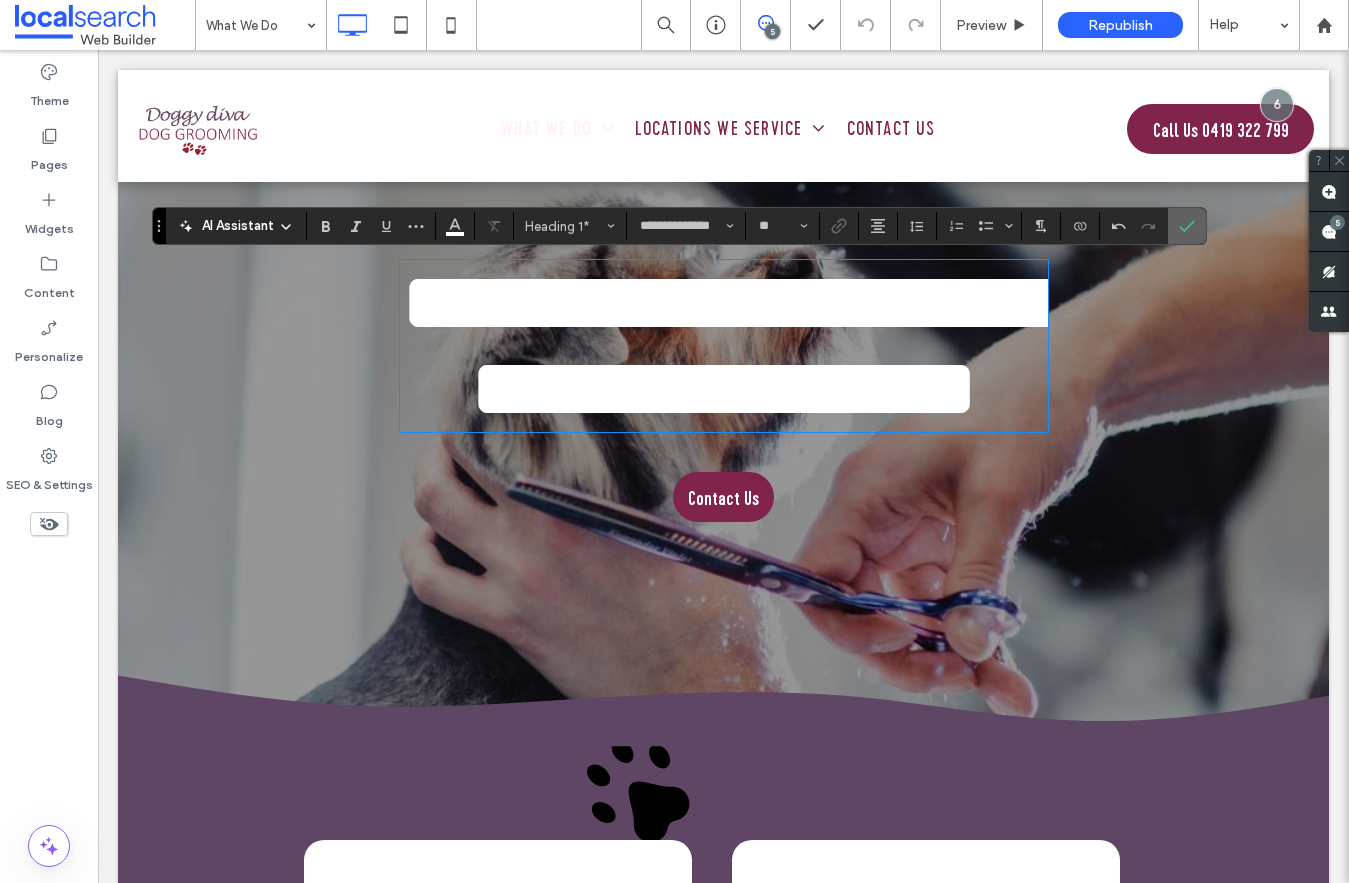 click 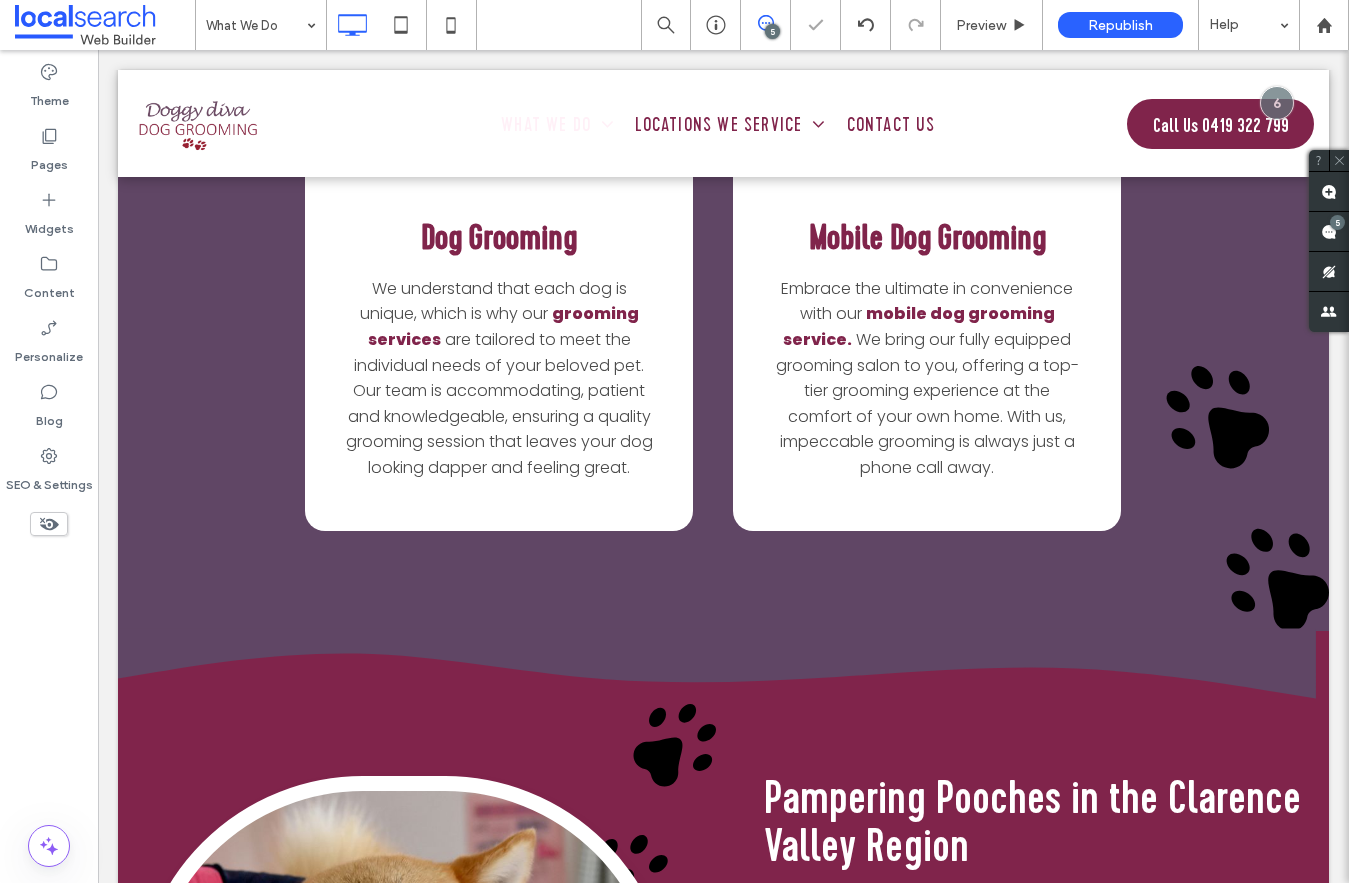 scroll, scrollTop: 1104, scrollLeft: 0, axis: vertical 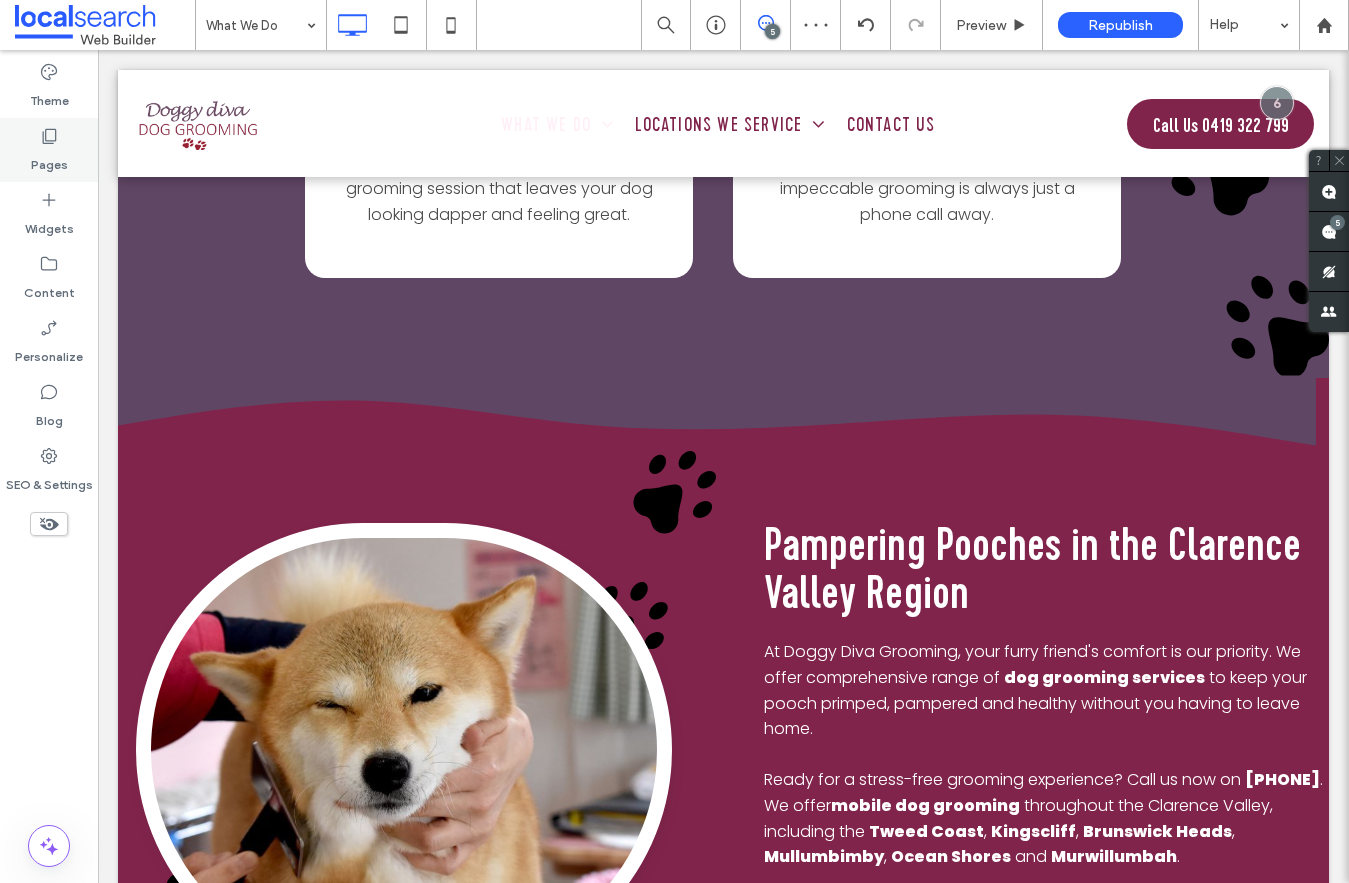 click on "Pages" at bounding box center [49, 150] 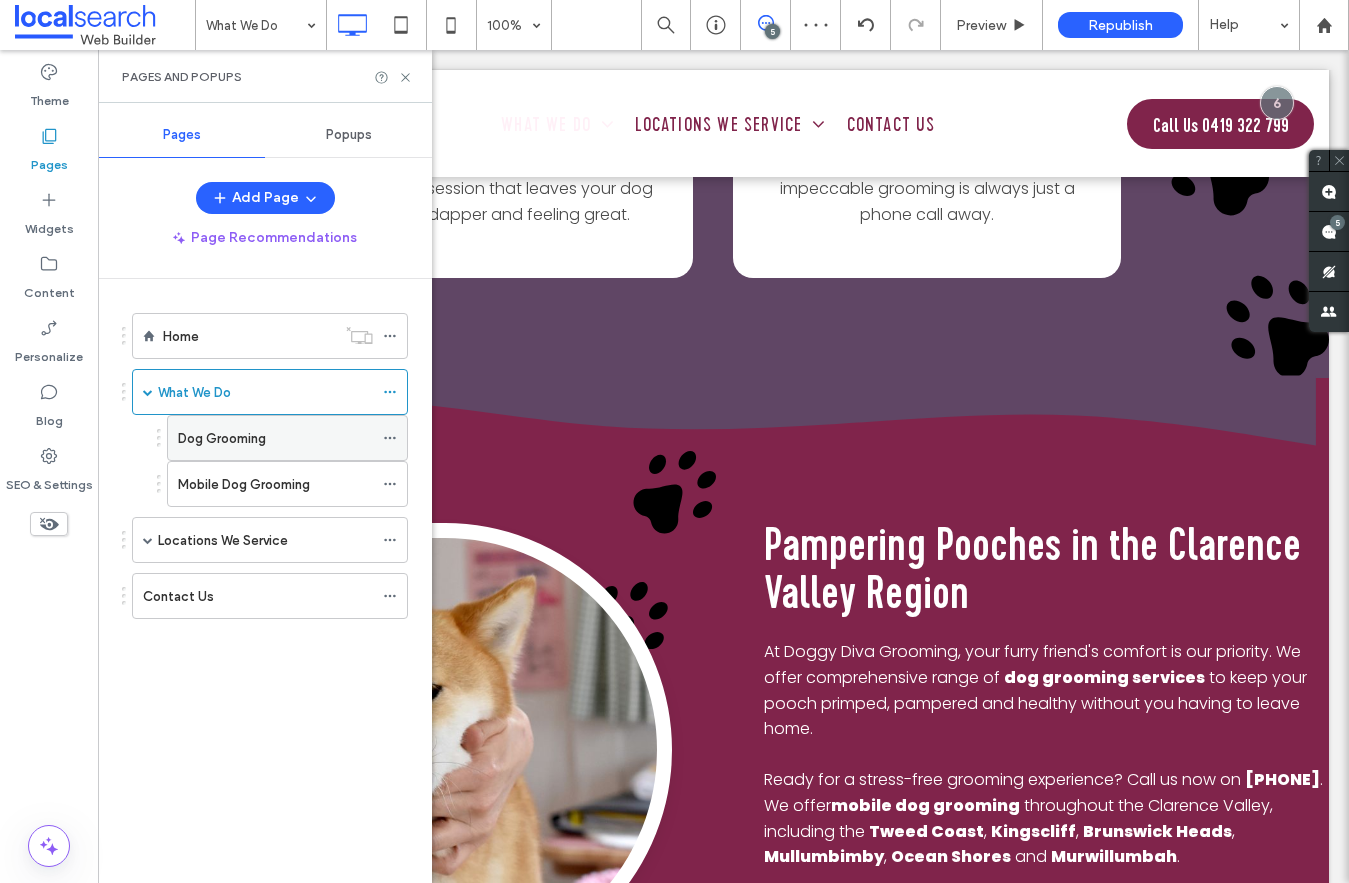click on "Dog Grooming" at bounding box center (222, 438) 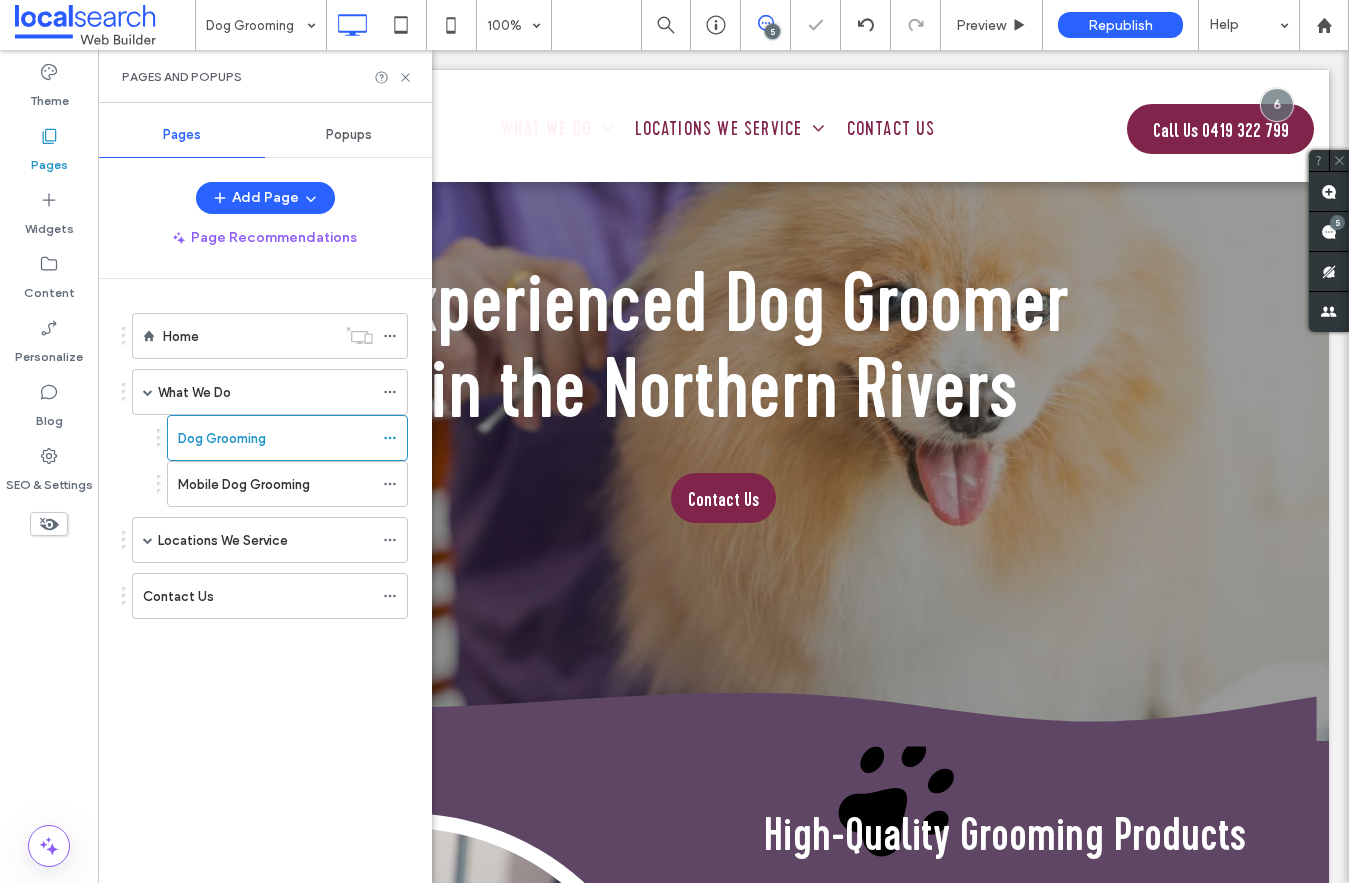 scroll, scrollTop: 0, scrollLeft: 0, axis: both 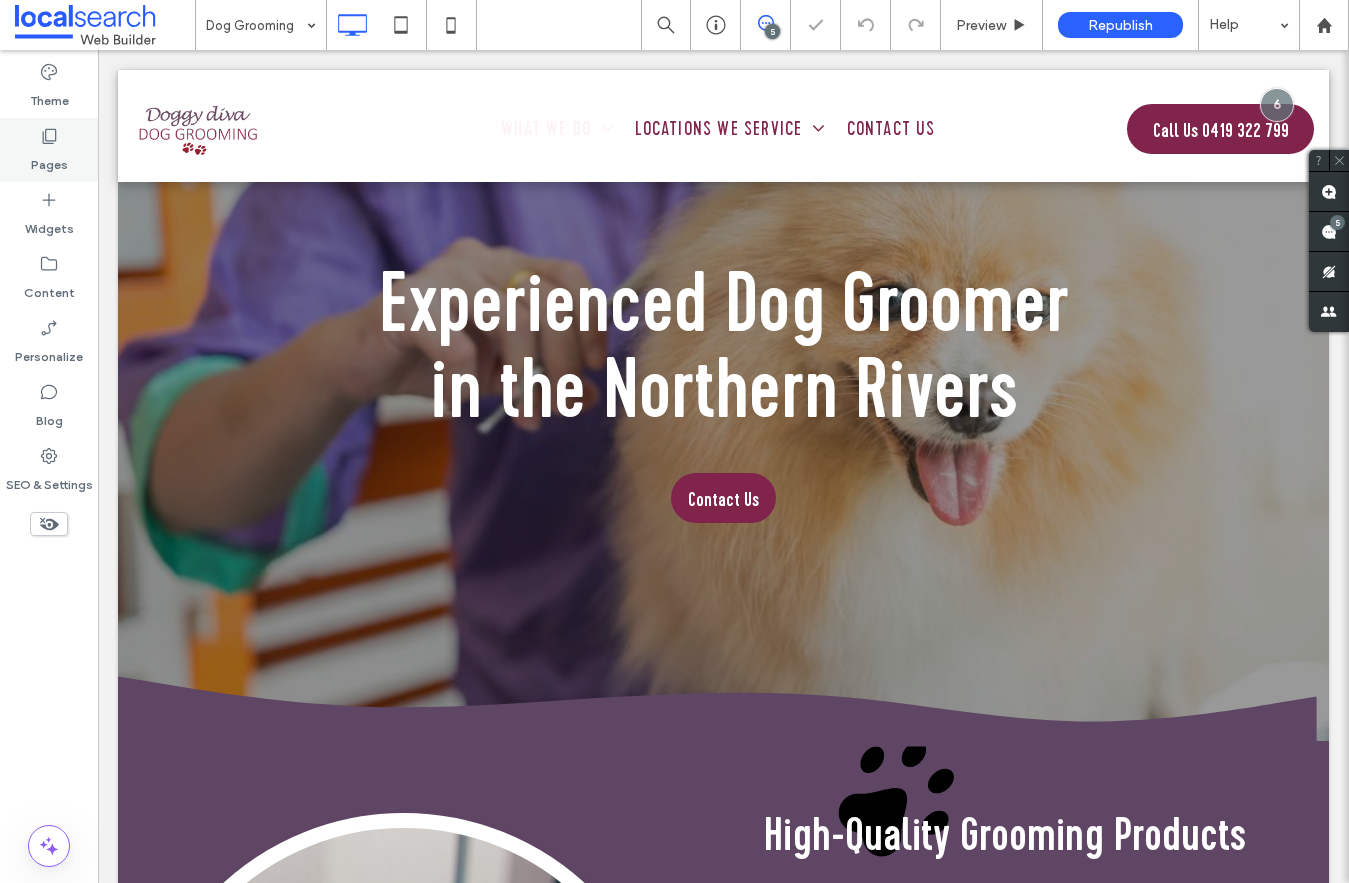 click on "Pages" at bounding box center [49, 150] 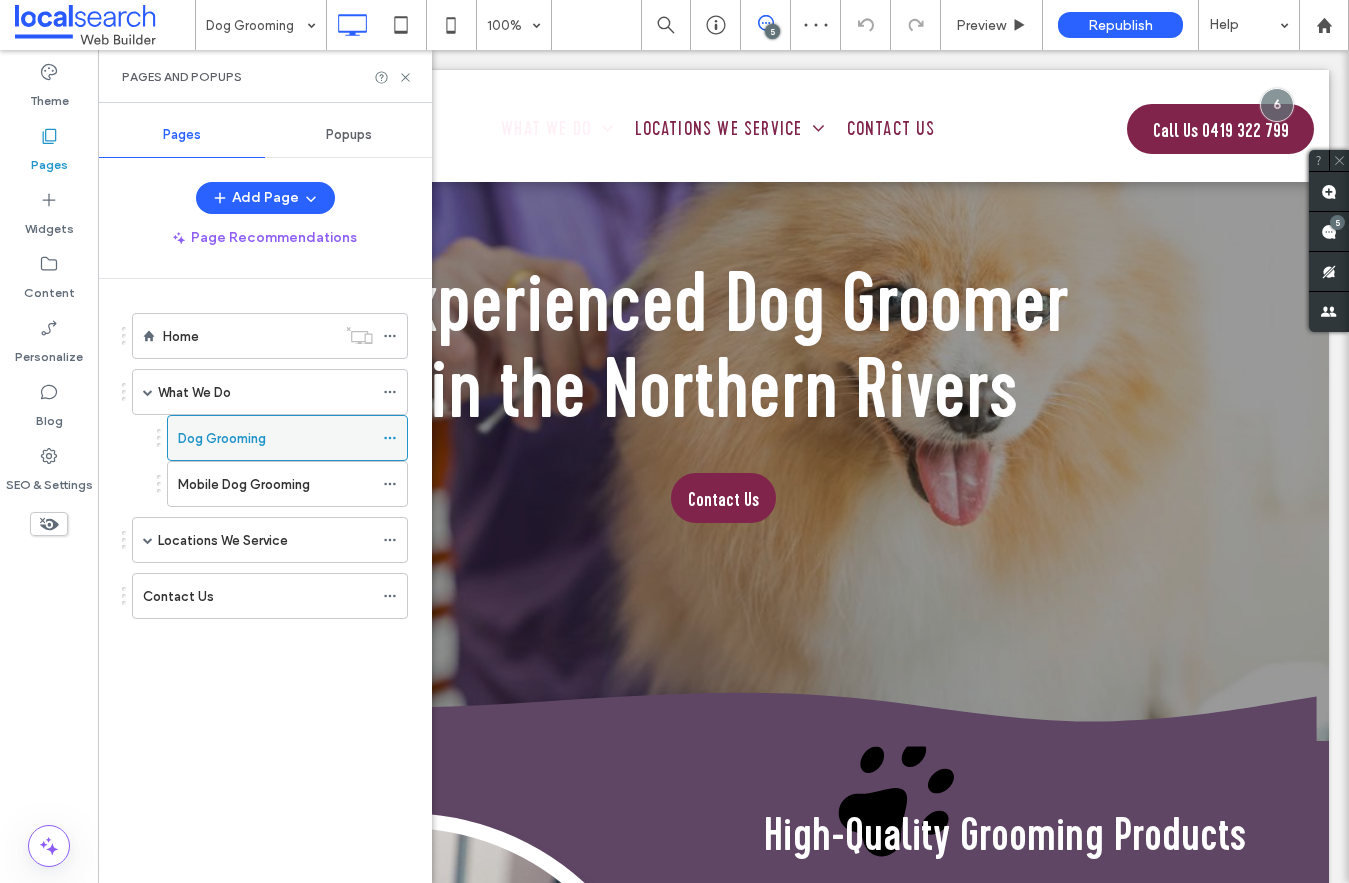 click at bounding box center (390, 438) 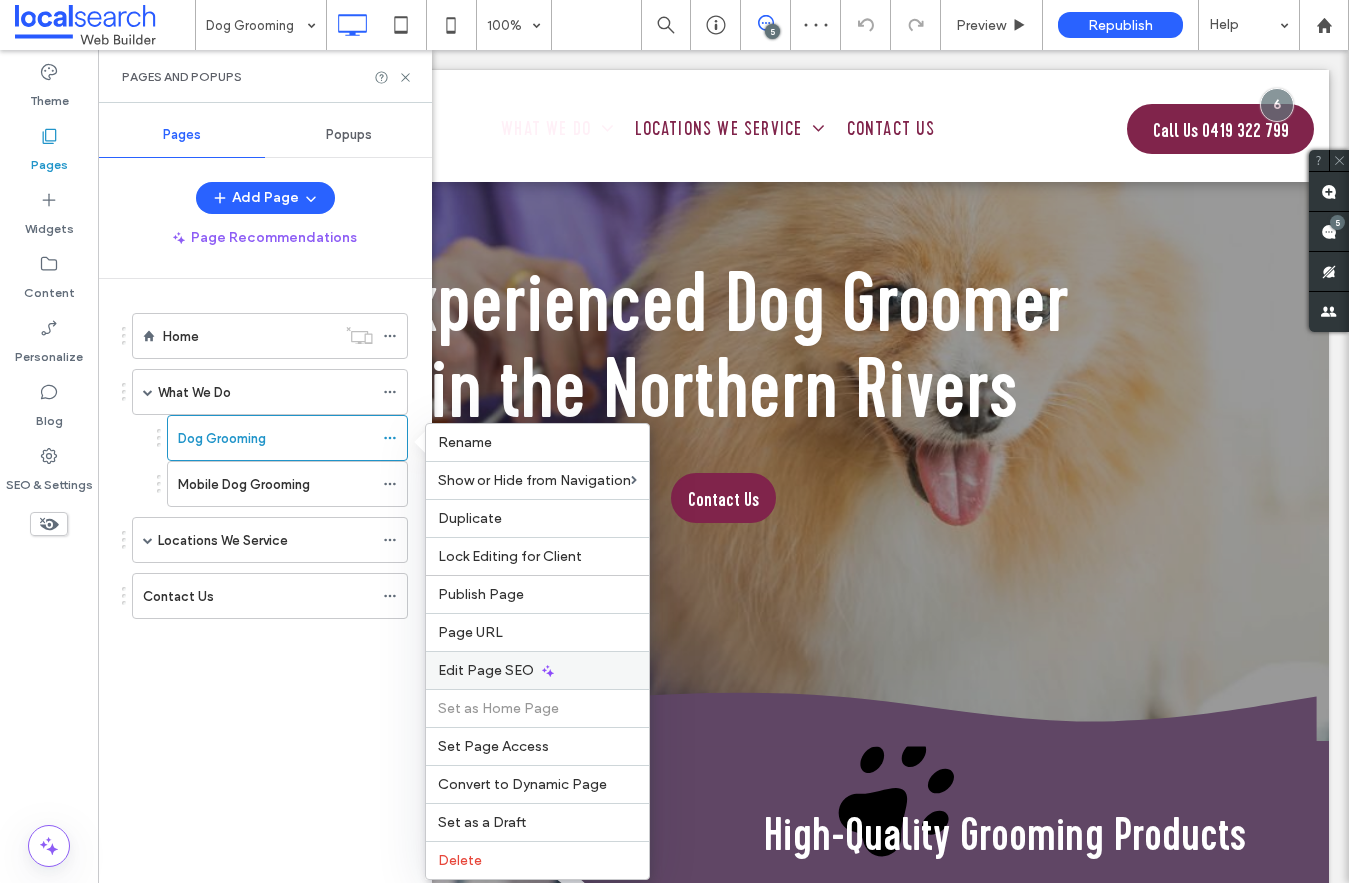 click on "Edit Page SEO" at bounding box center (537, 670) 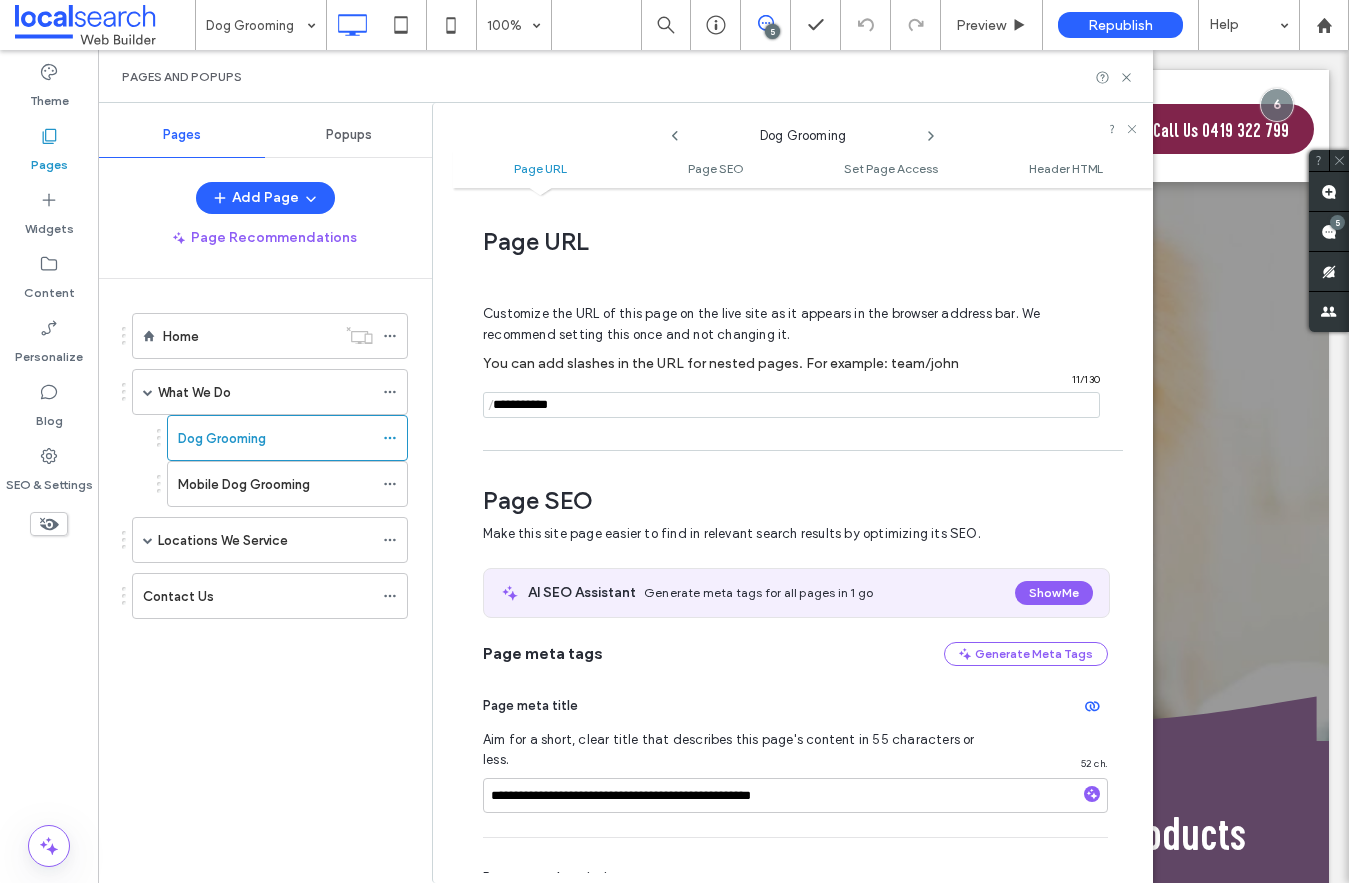 scroll, scrollTop: 175, scrollLeft: 0, axis: vertical 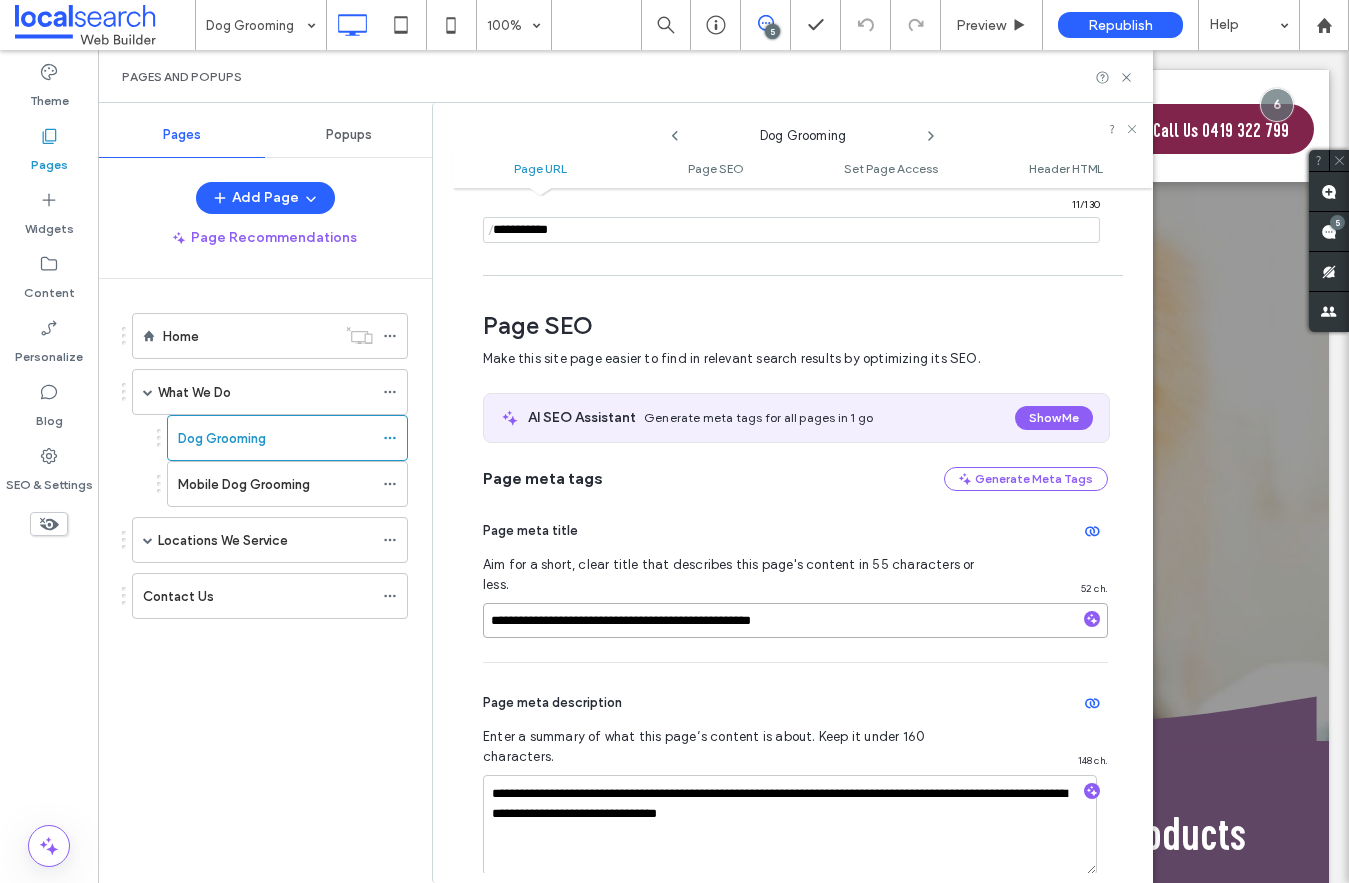 click on "**********" at bounding box center (795, 620) 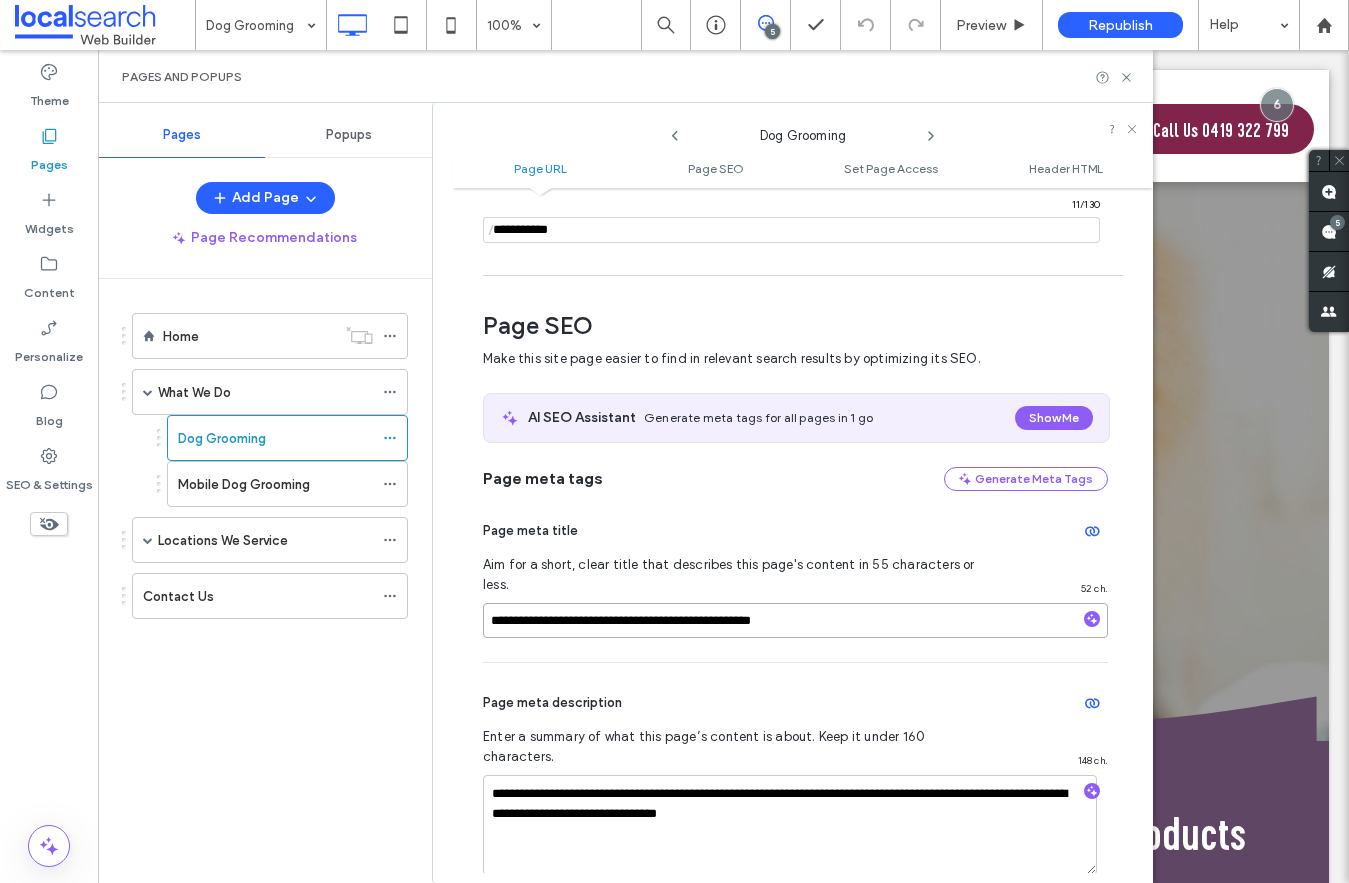 click on "**********" at bounding box center [795, 620] 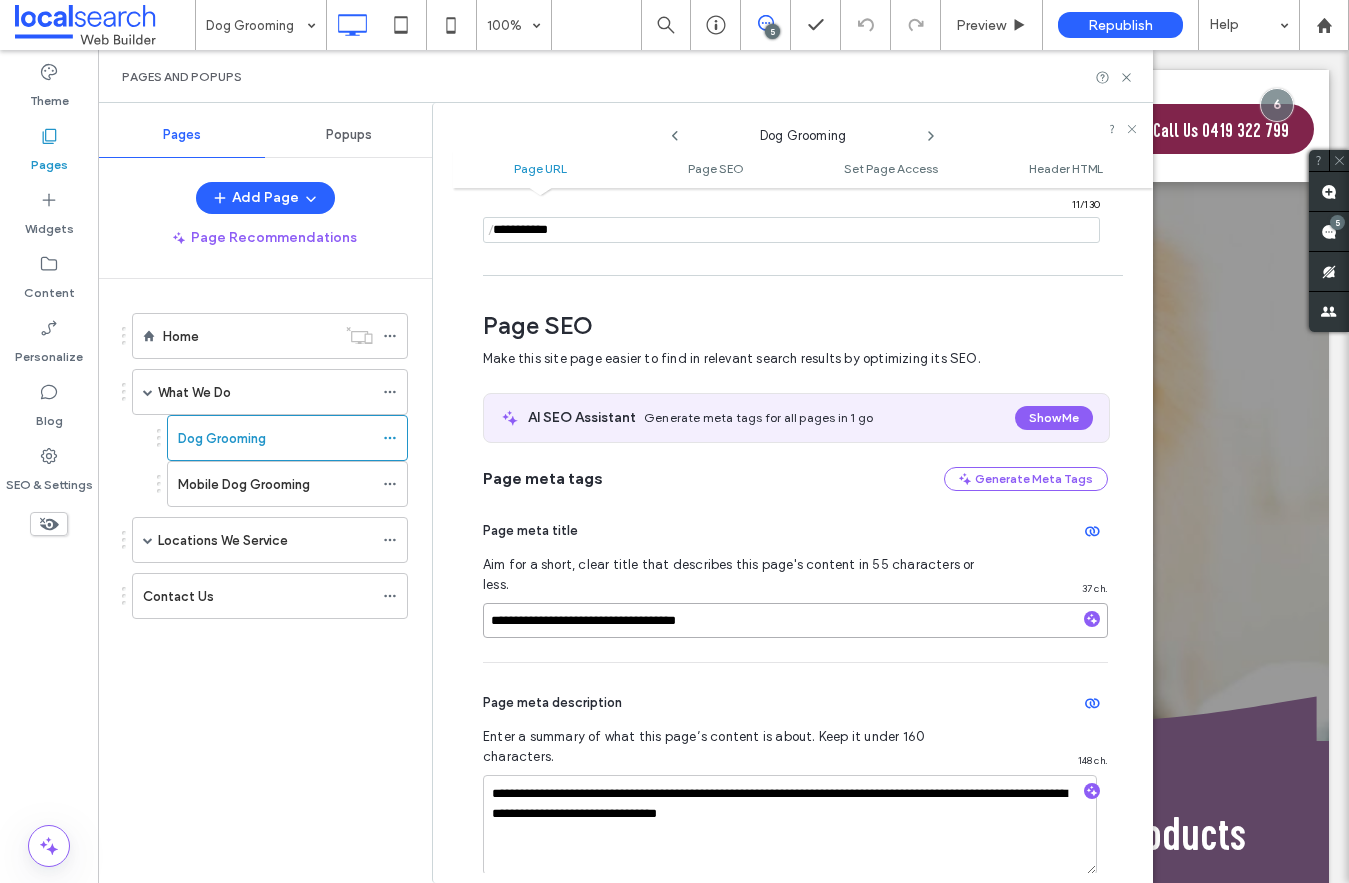 paste on "**********" 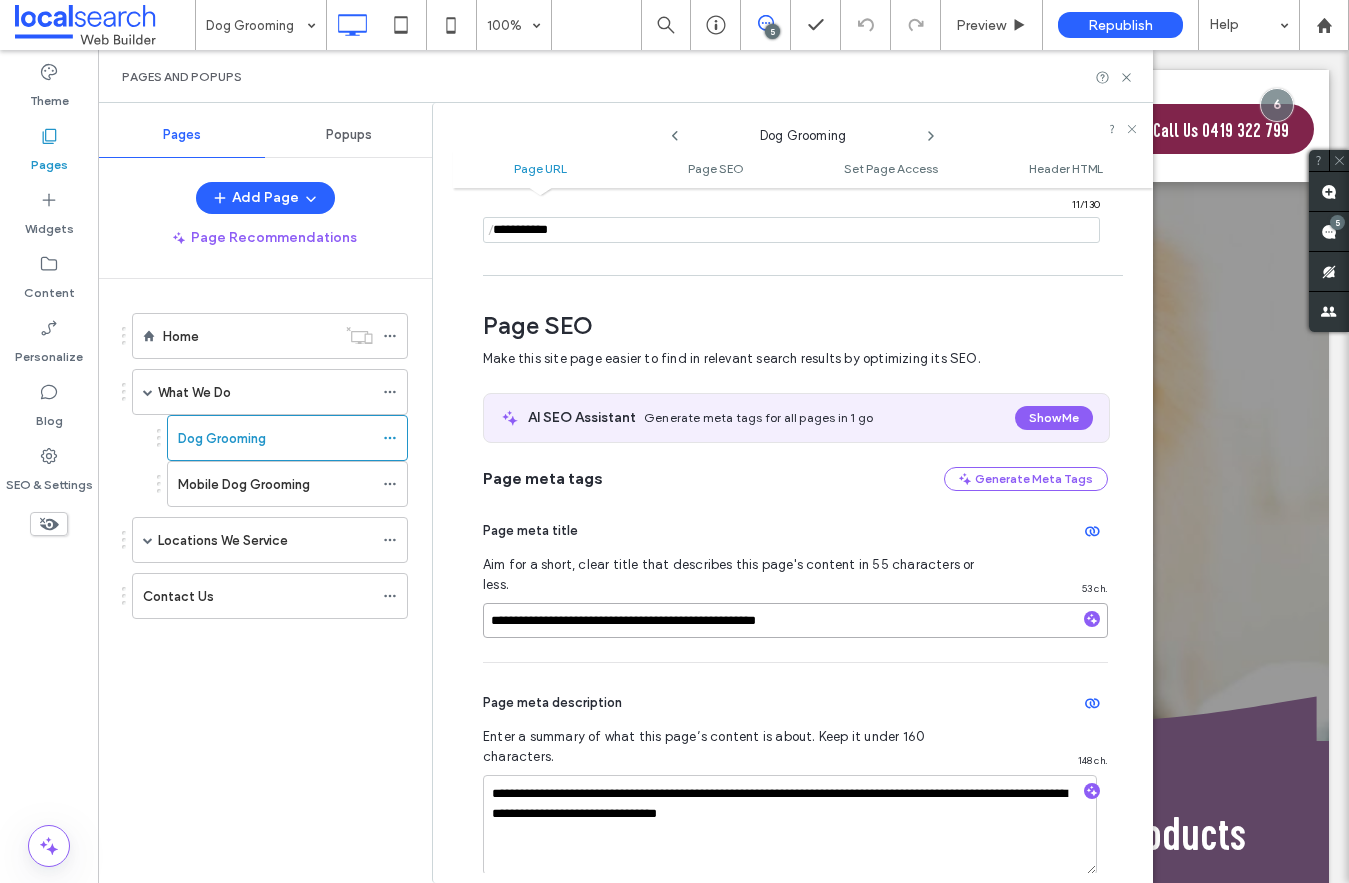 type on "**********" 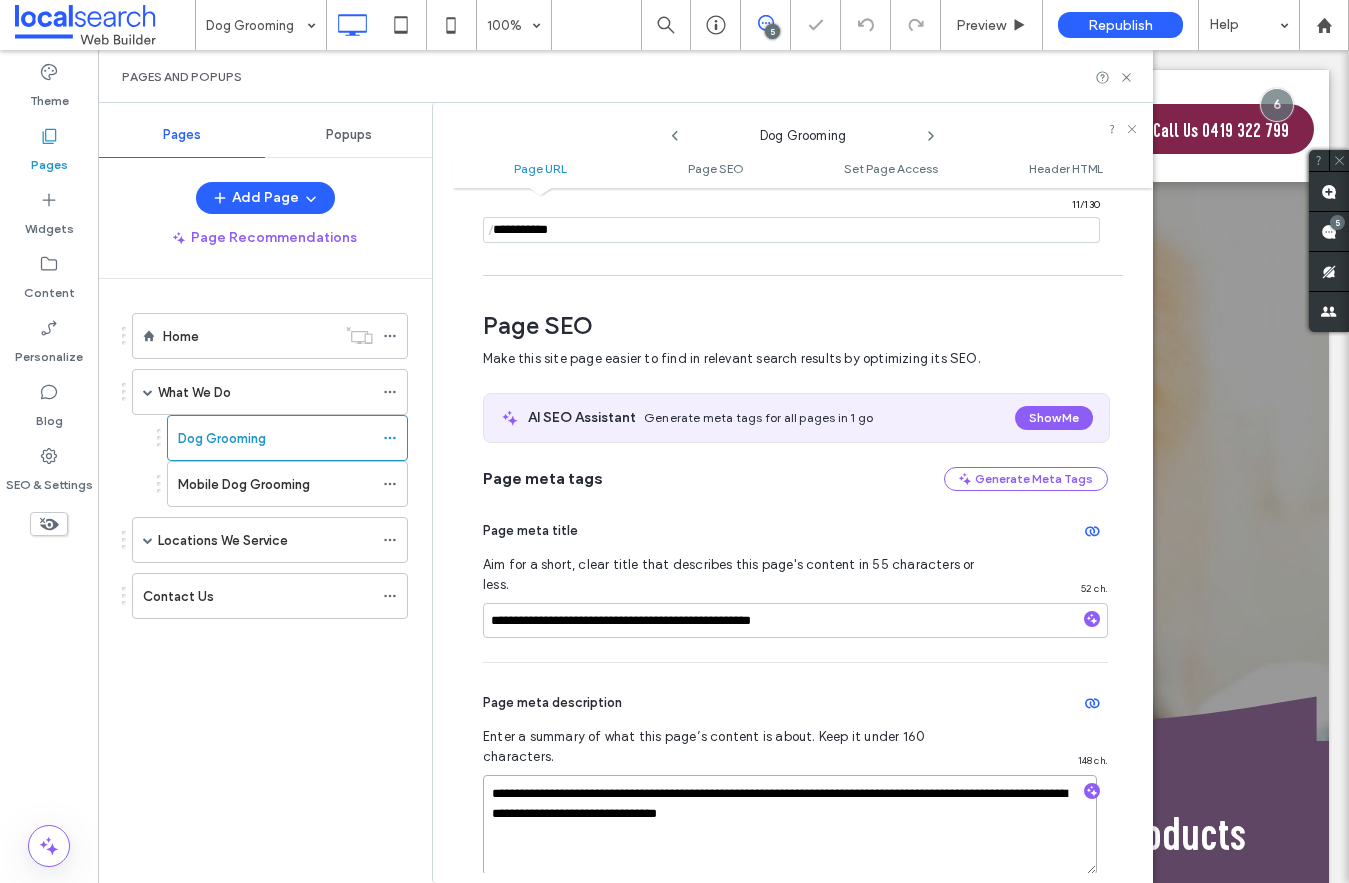 drag, startPoint x: 869, startPoint y: 751, endPoint x: 779, endPoint y: 752, distance: 90.005554 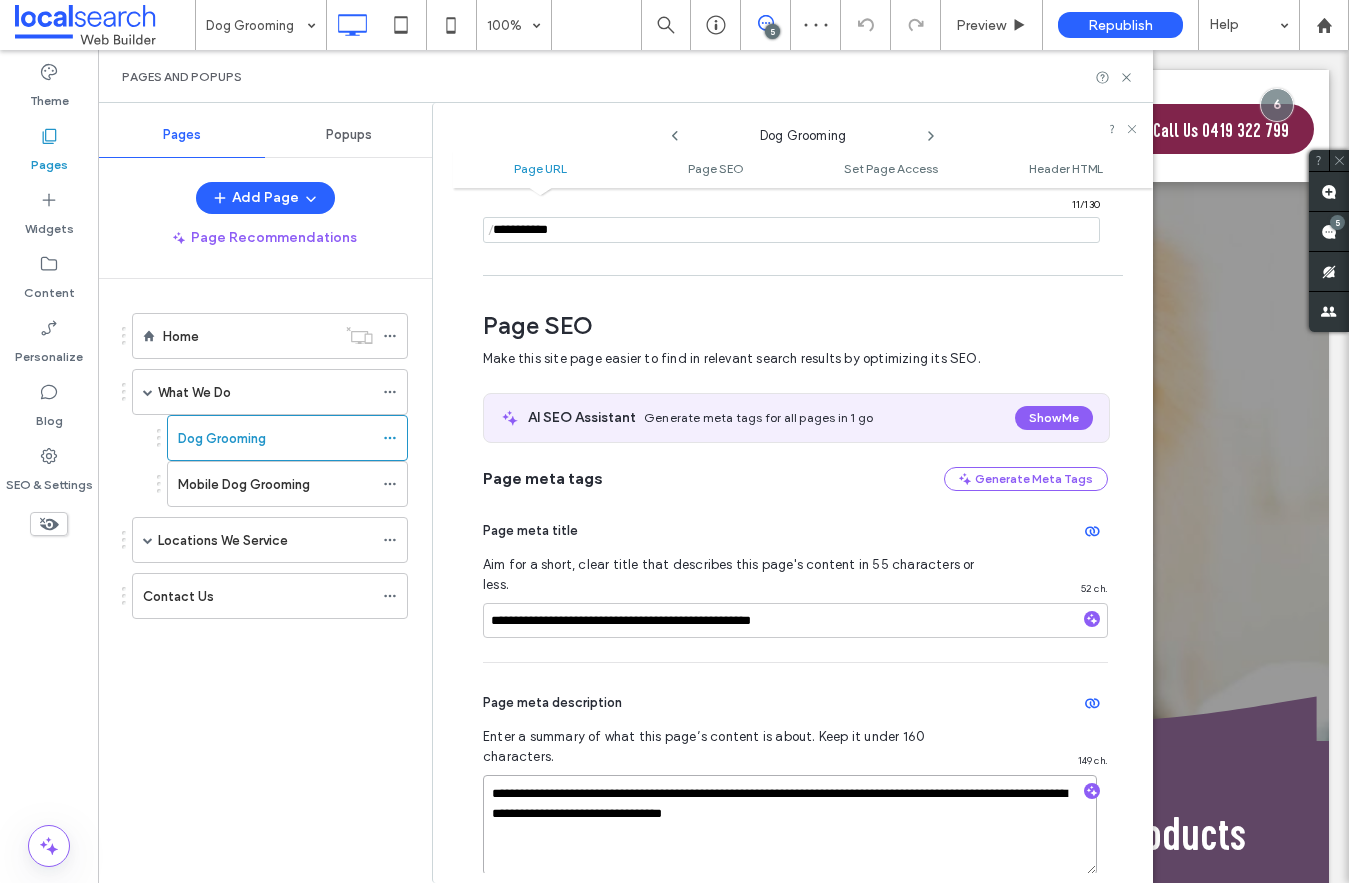 type on "**********" 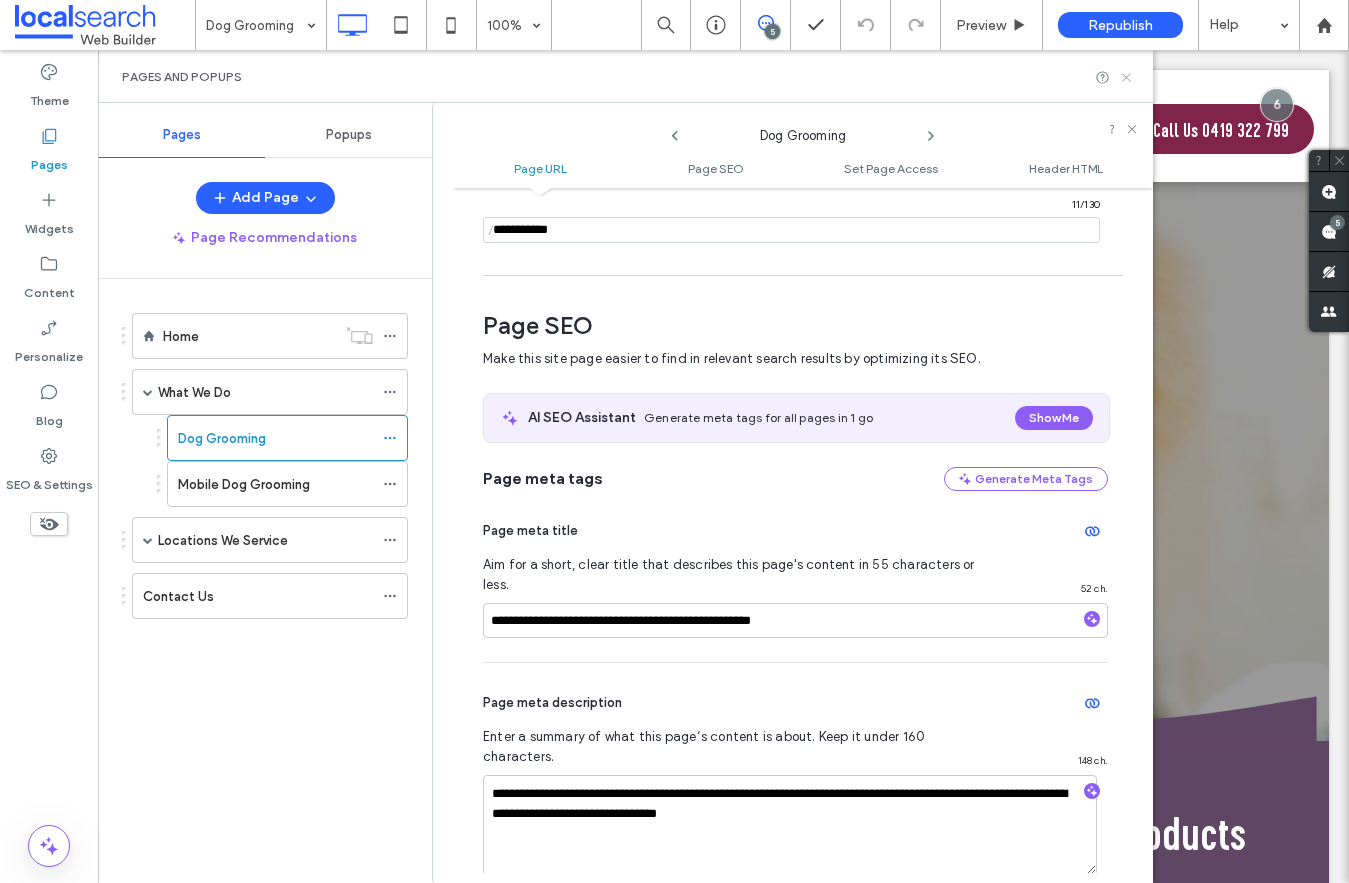 click 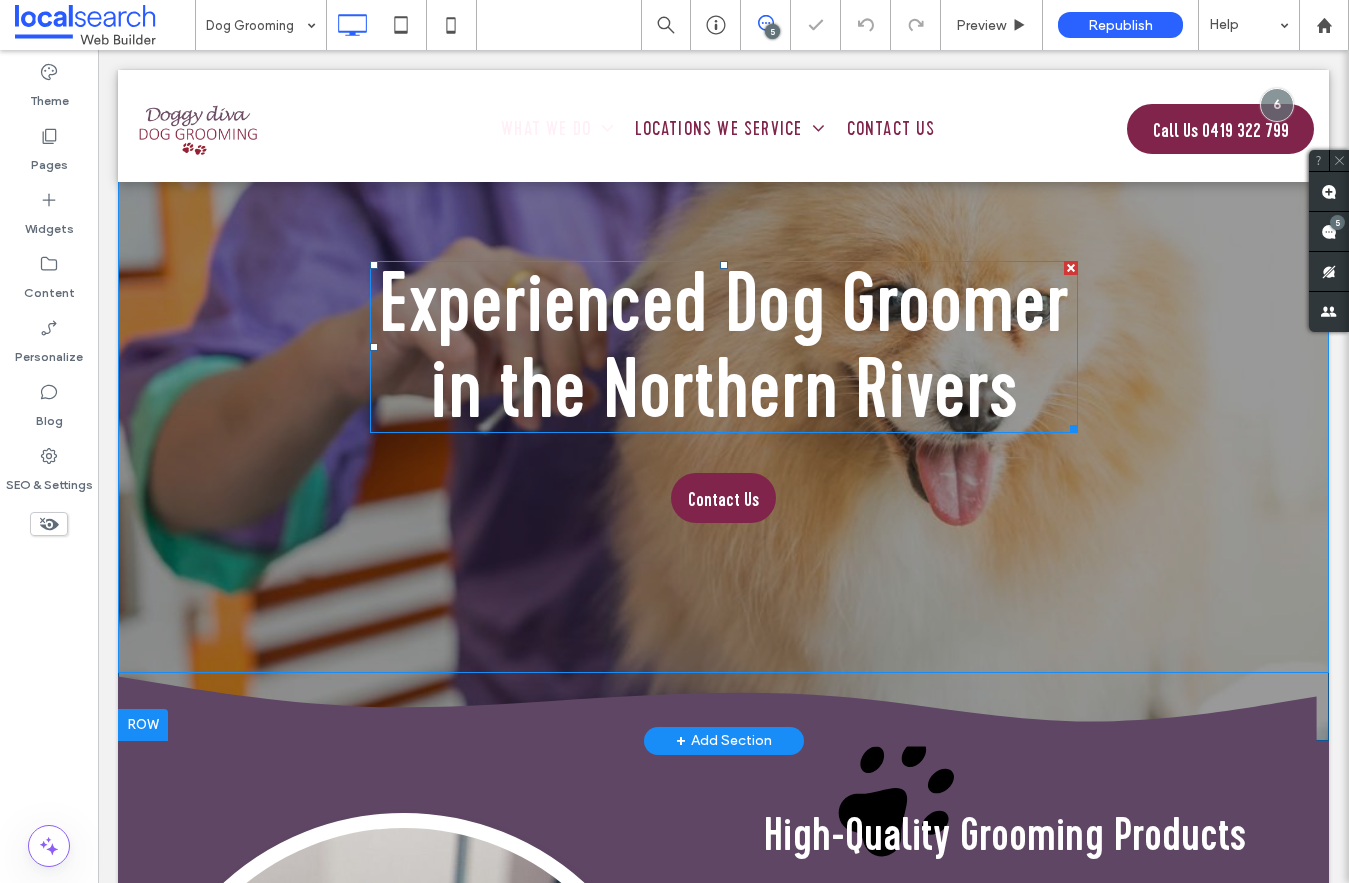 click on "Experienced Dog Groomer in the Northern Rivers" at bounding box center (724, 346) 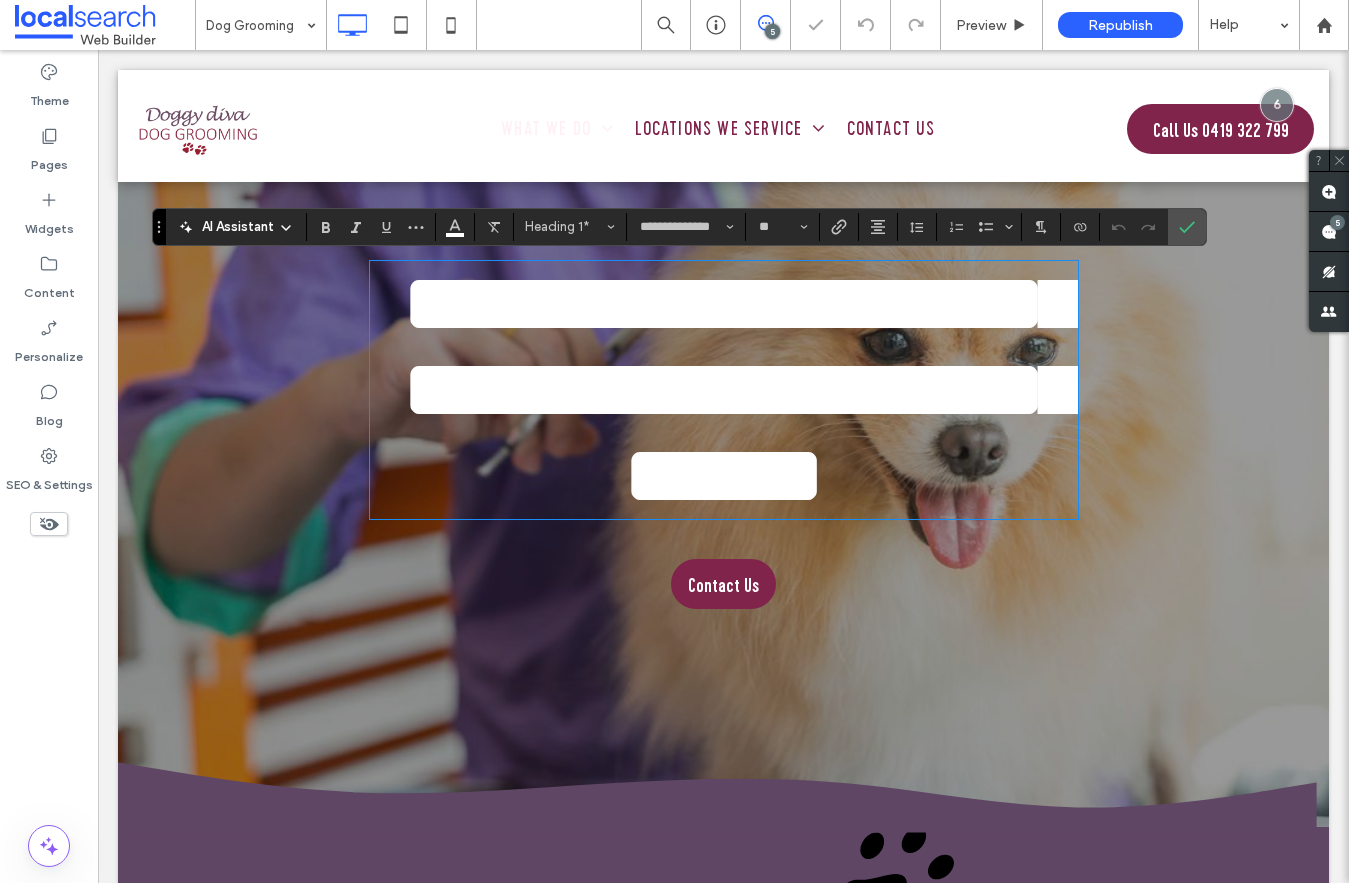 click on "**********" at bounding box center (741, 389) 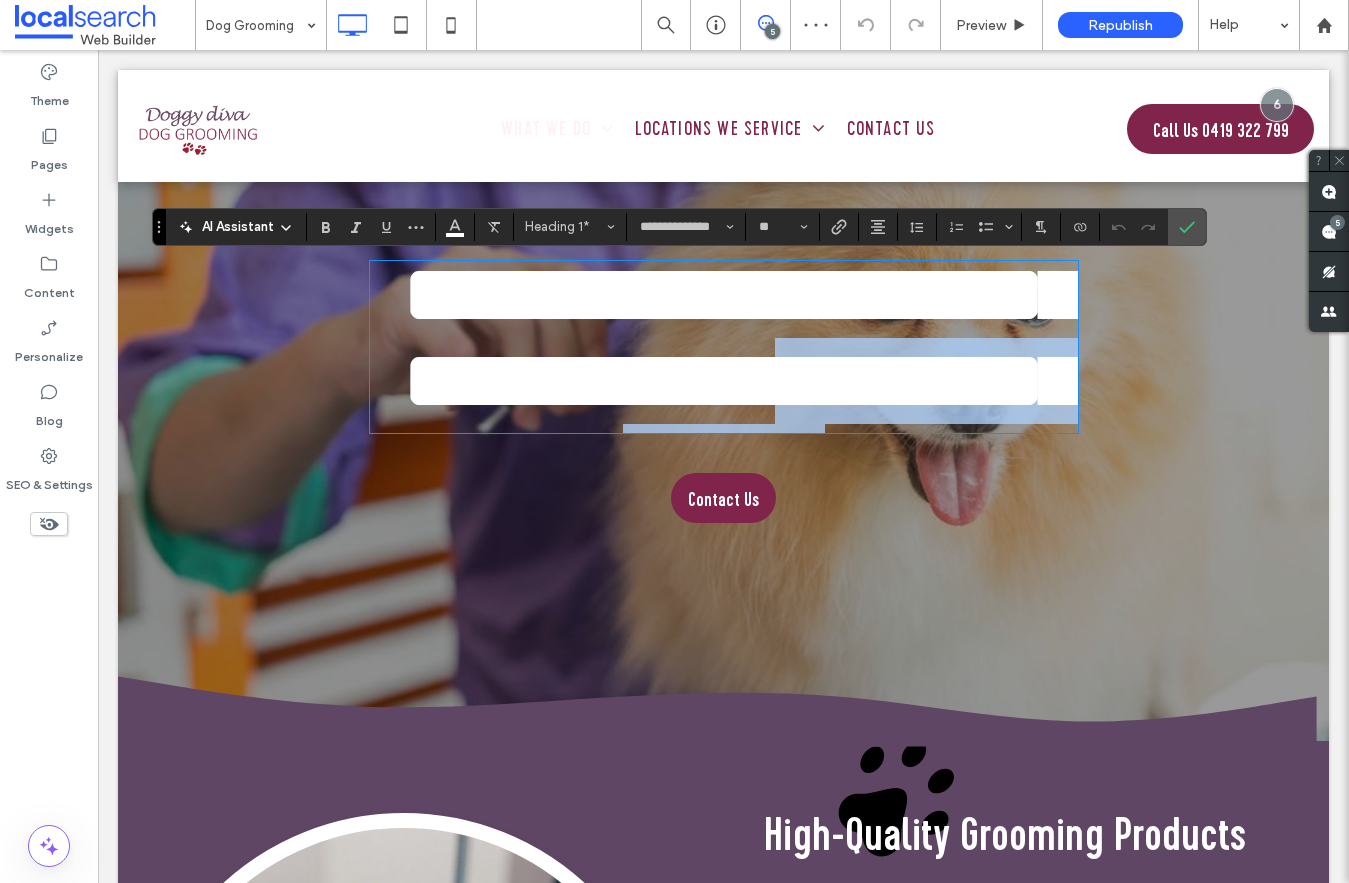 drag, startPoint x: 1036, startPoint y: 379, endPoint x: 618, endPoint y: 373, distance: 418.04306 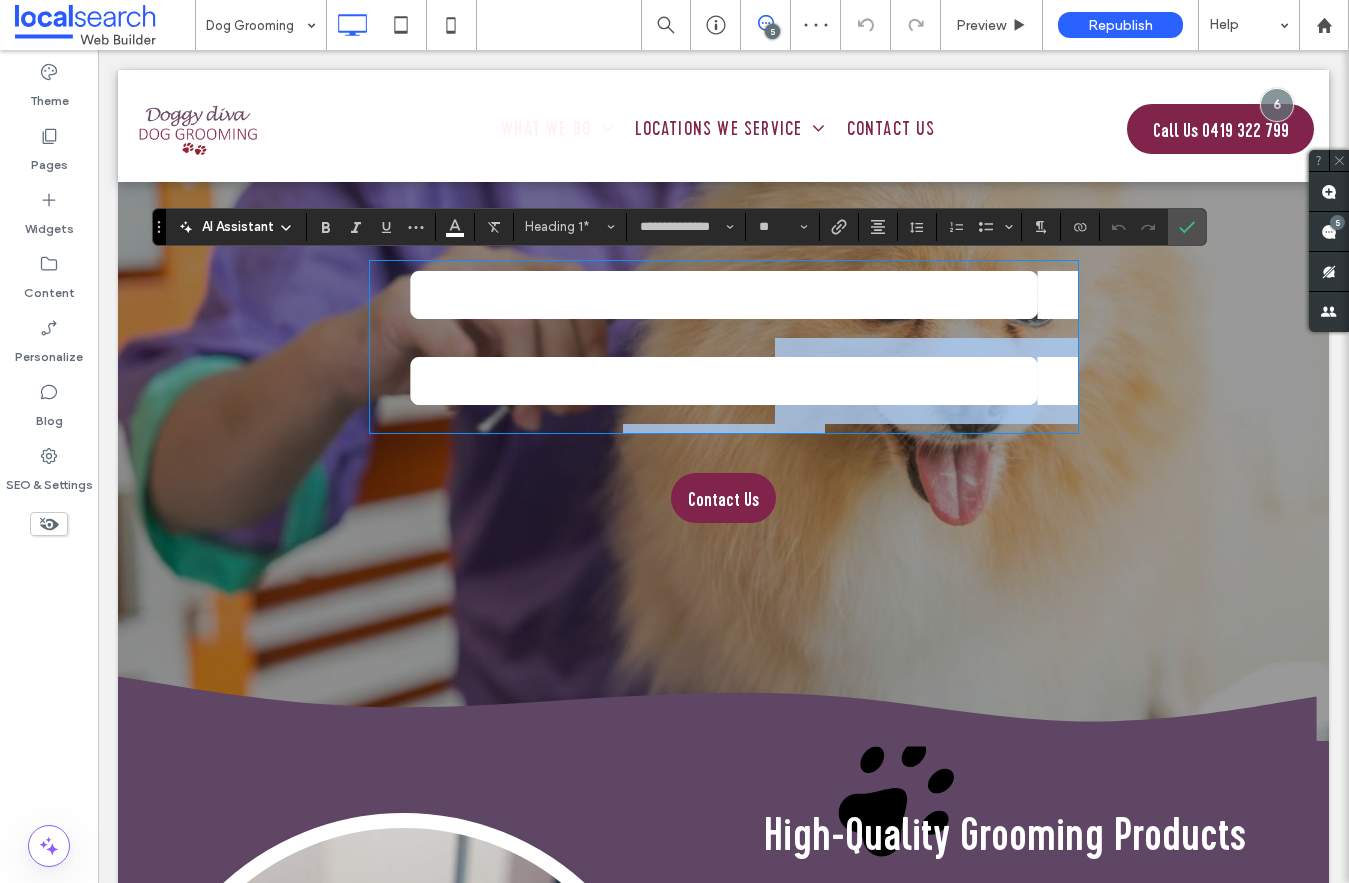 click on "**********" at bounding box center [724, 381] 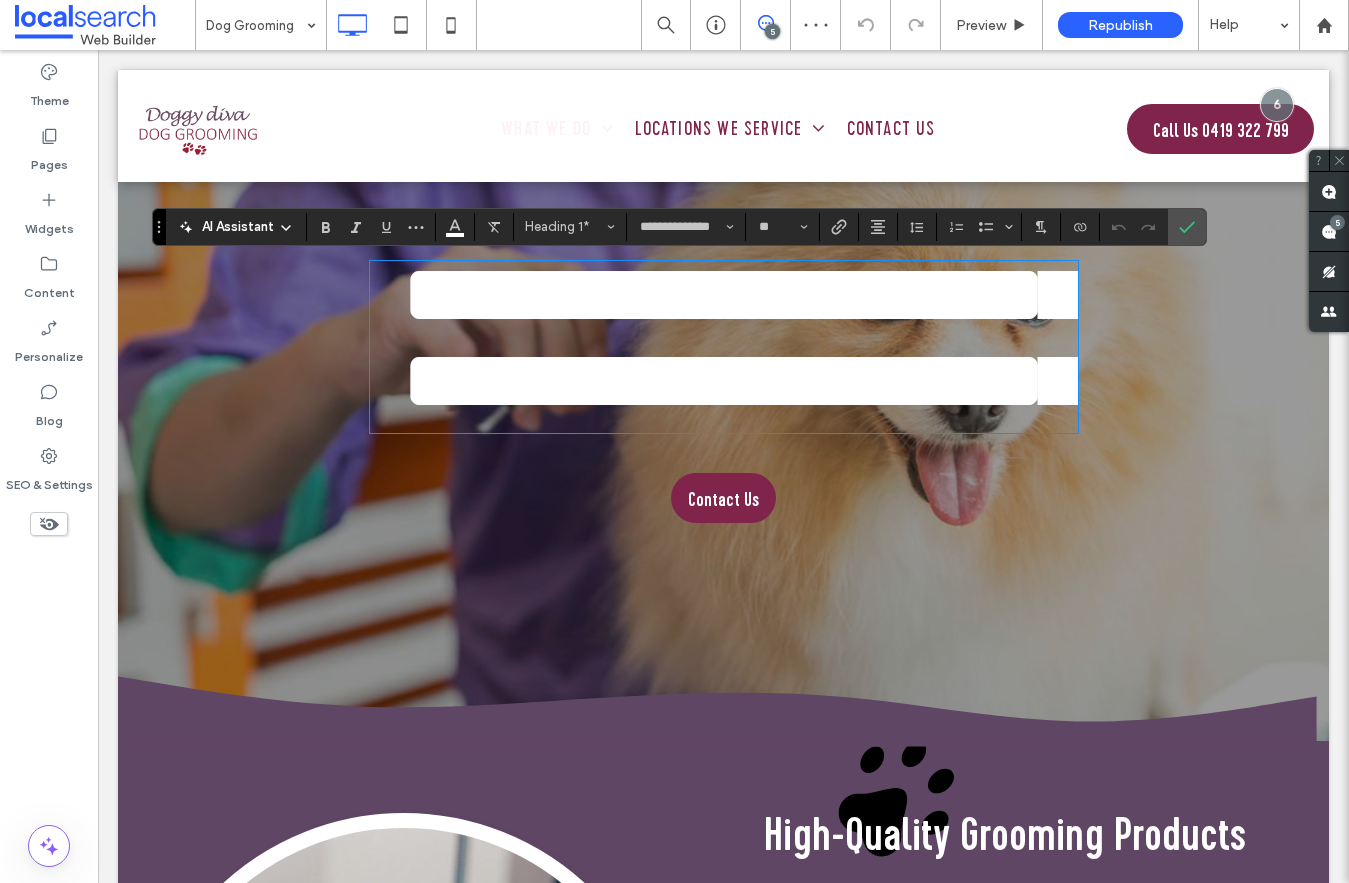 scroll, scrollTop: 0, scrollLeft: 0, axis: both 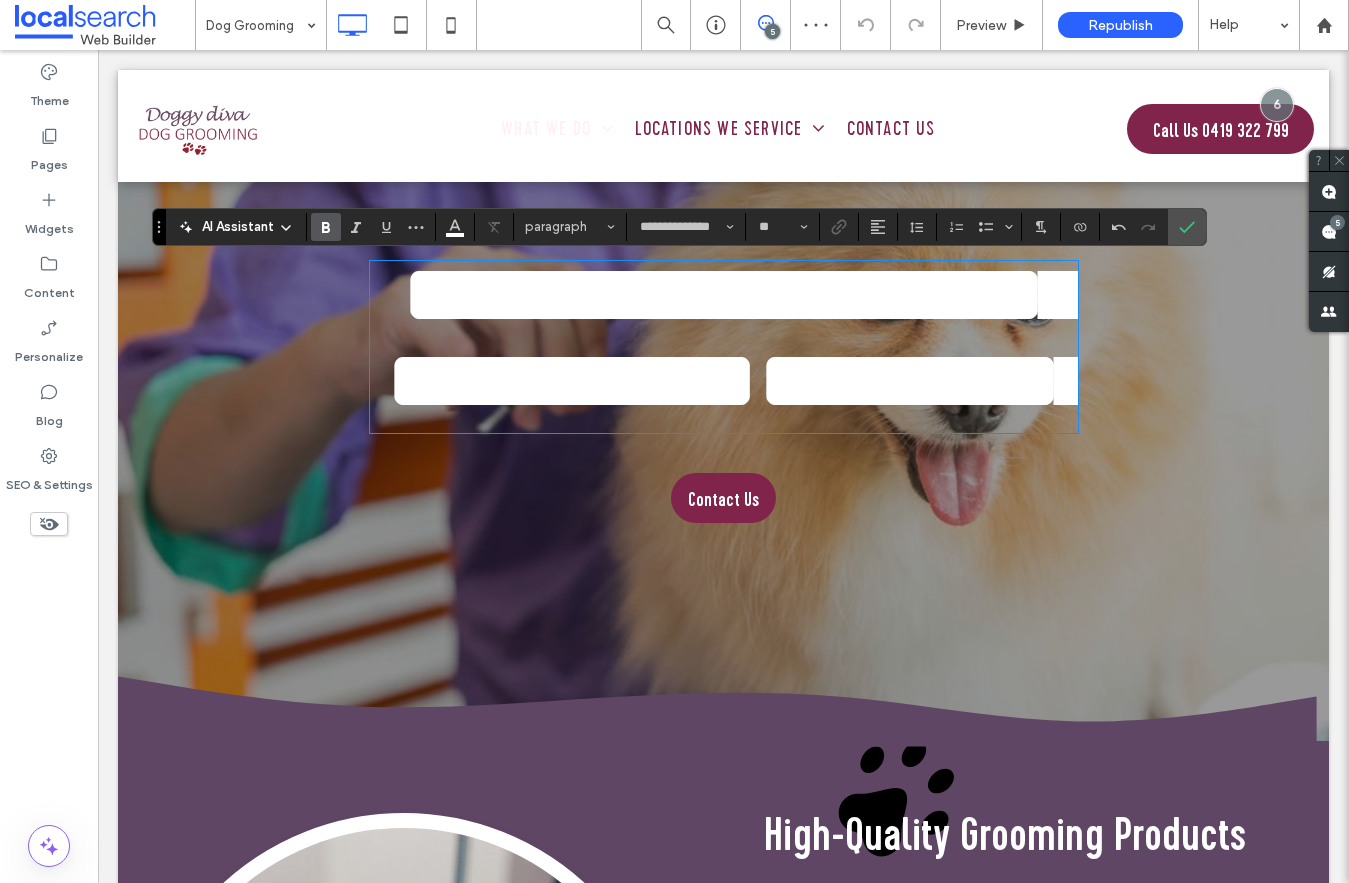click 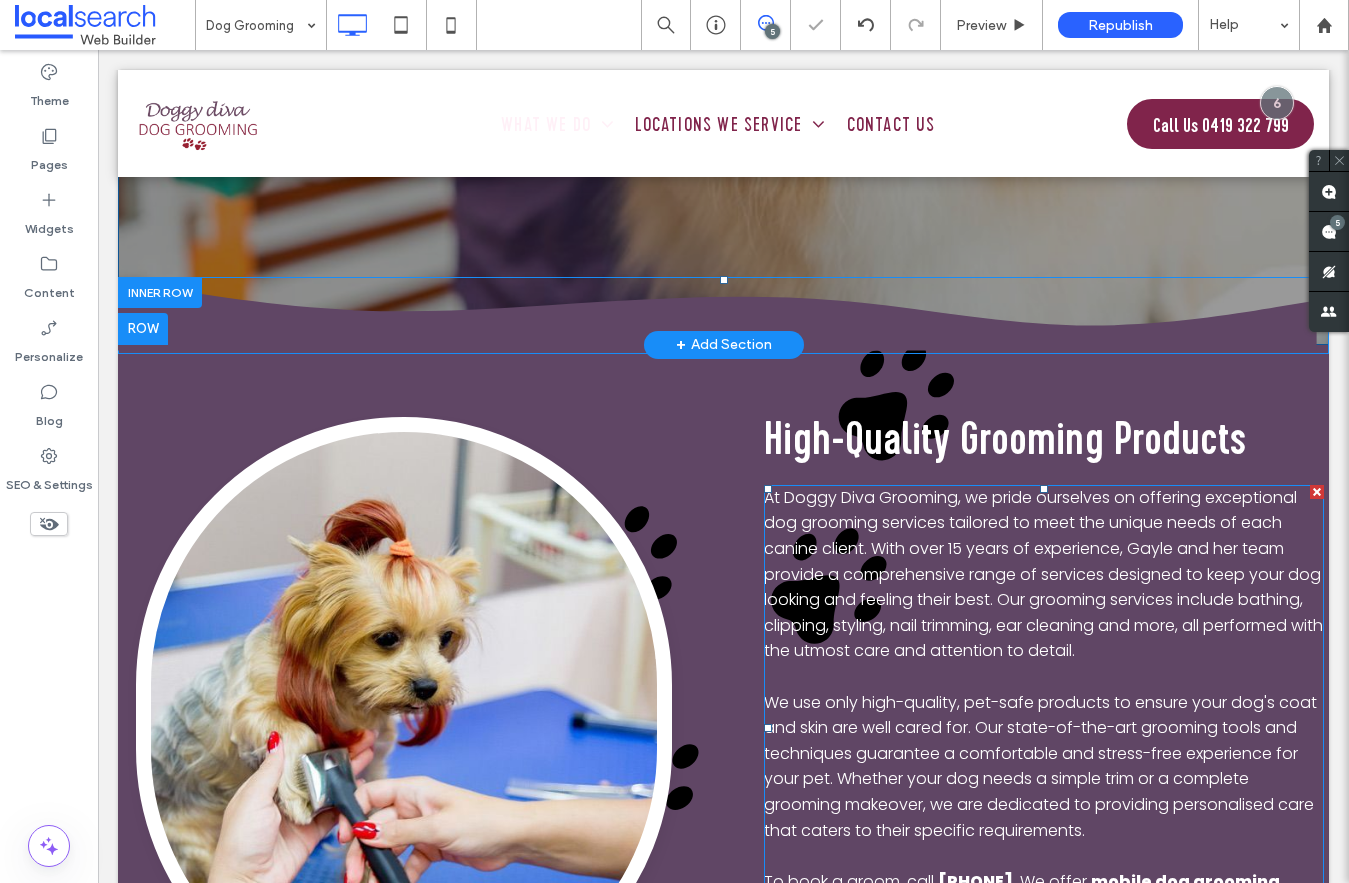 scroll, scrollTop: 837, scrollLeft: 0, axis: vertical 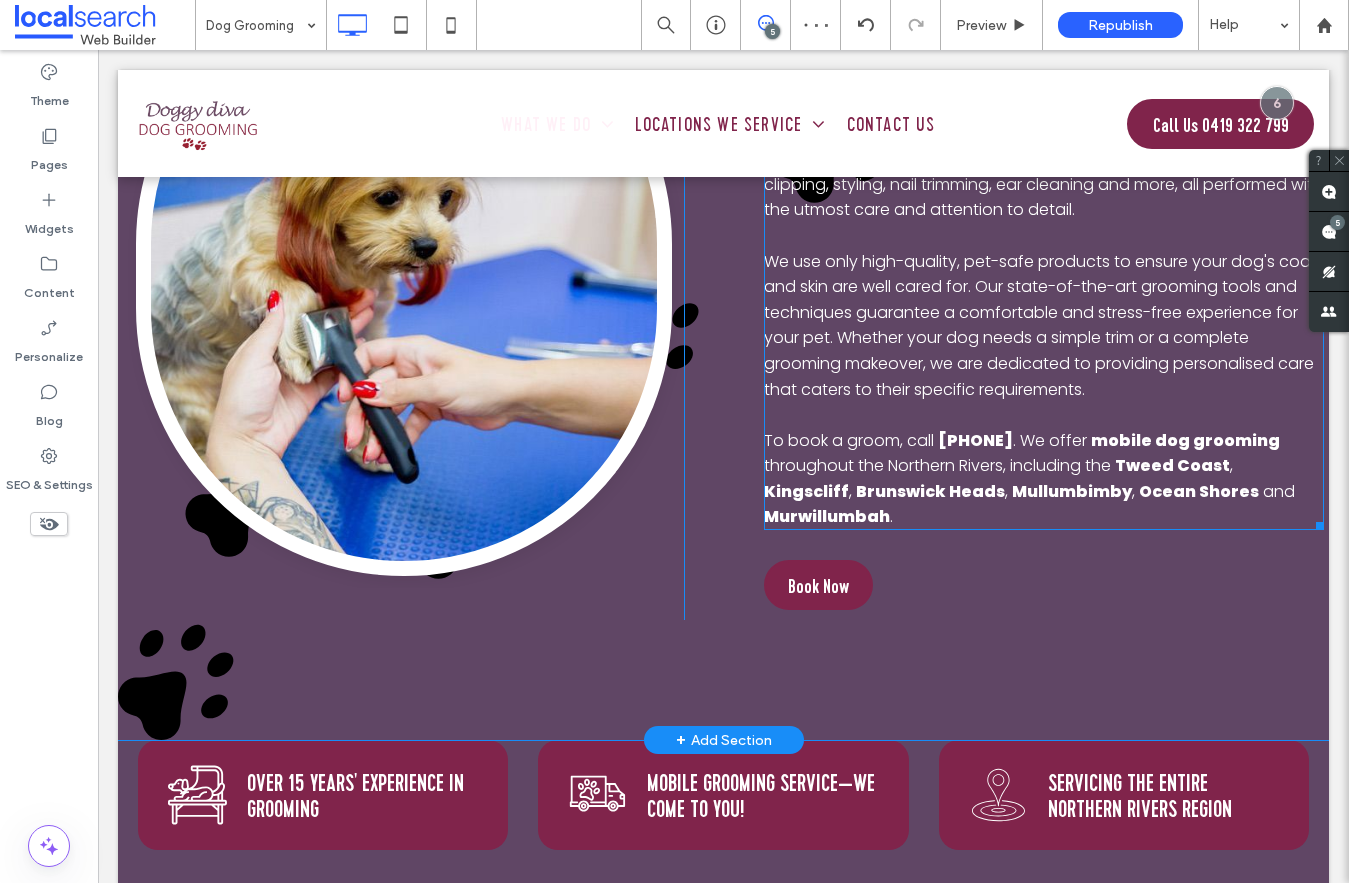 click on "throughout the Northern Rivers, including the" at bounding box center [937, 465] 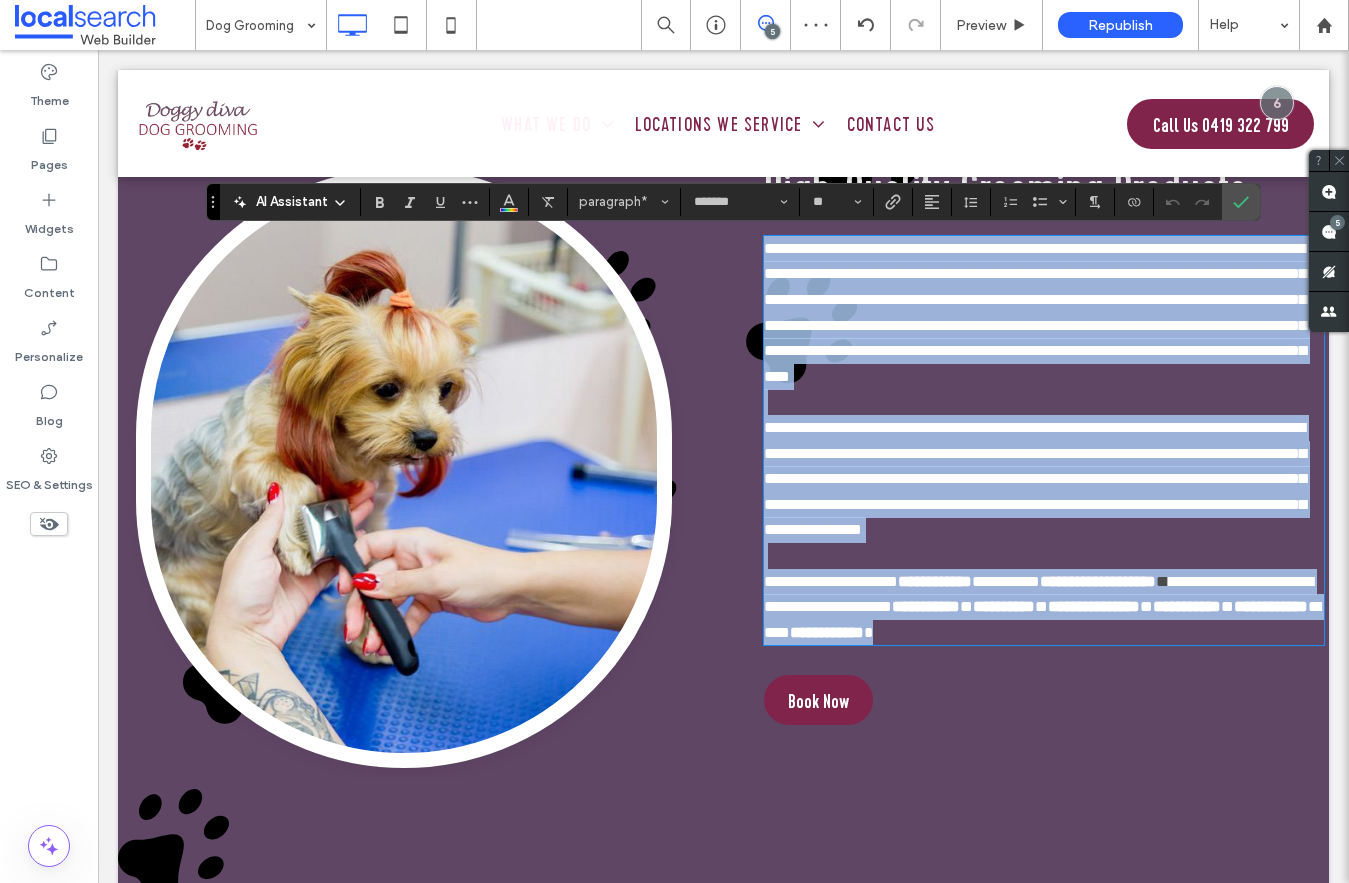 click on "**********" at bounding box center [1035, 478] 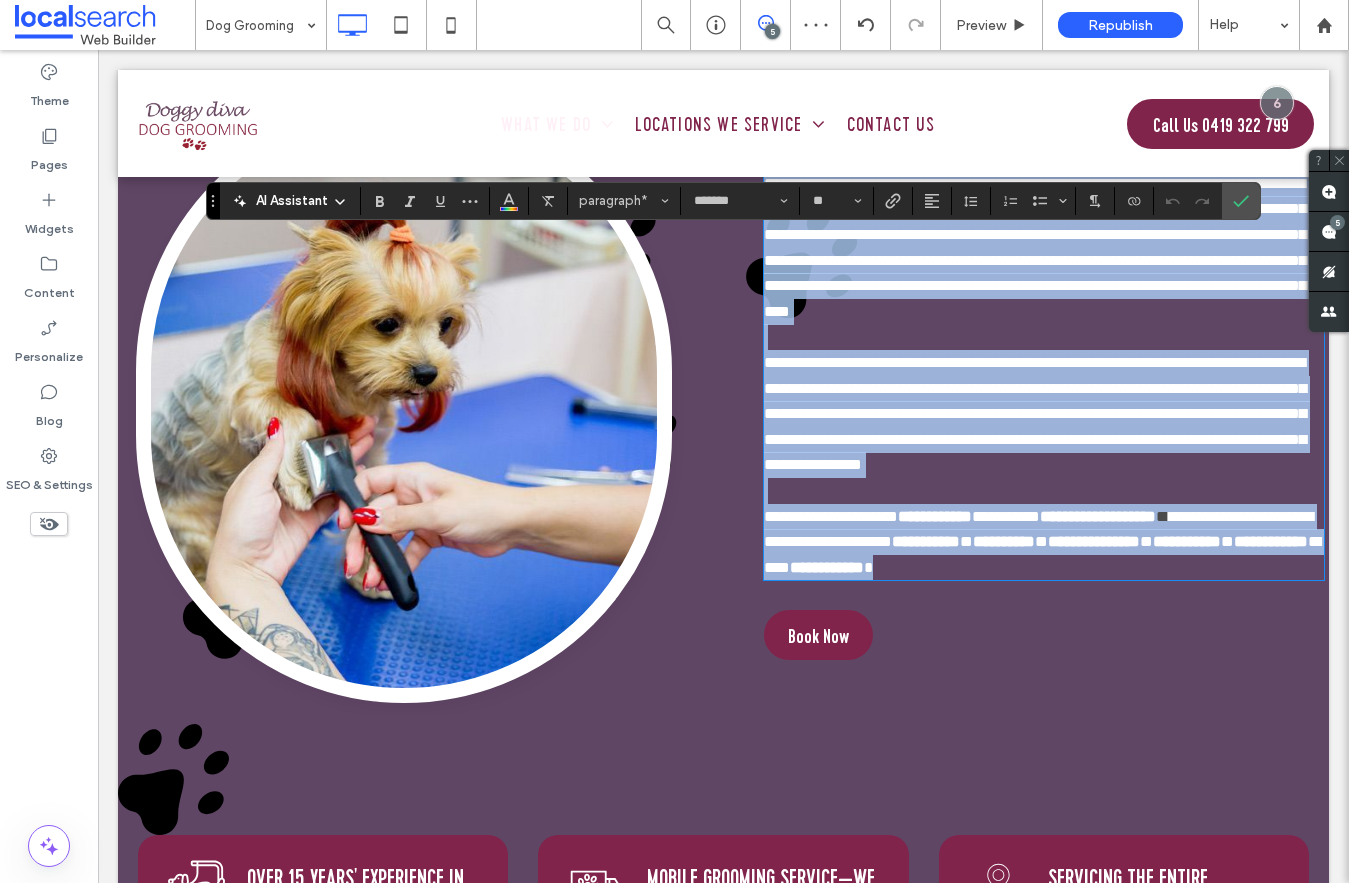 scroll, scrollTop: 800, scrollLeft: 0, axis: vertical 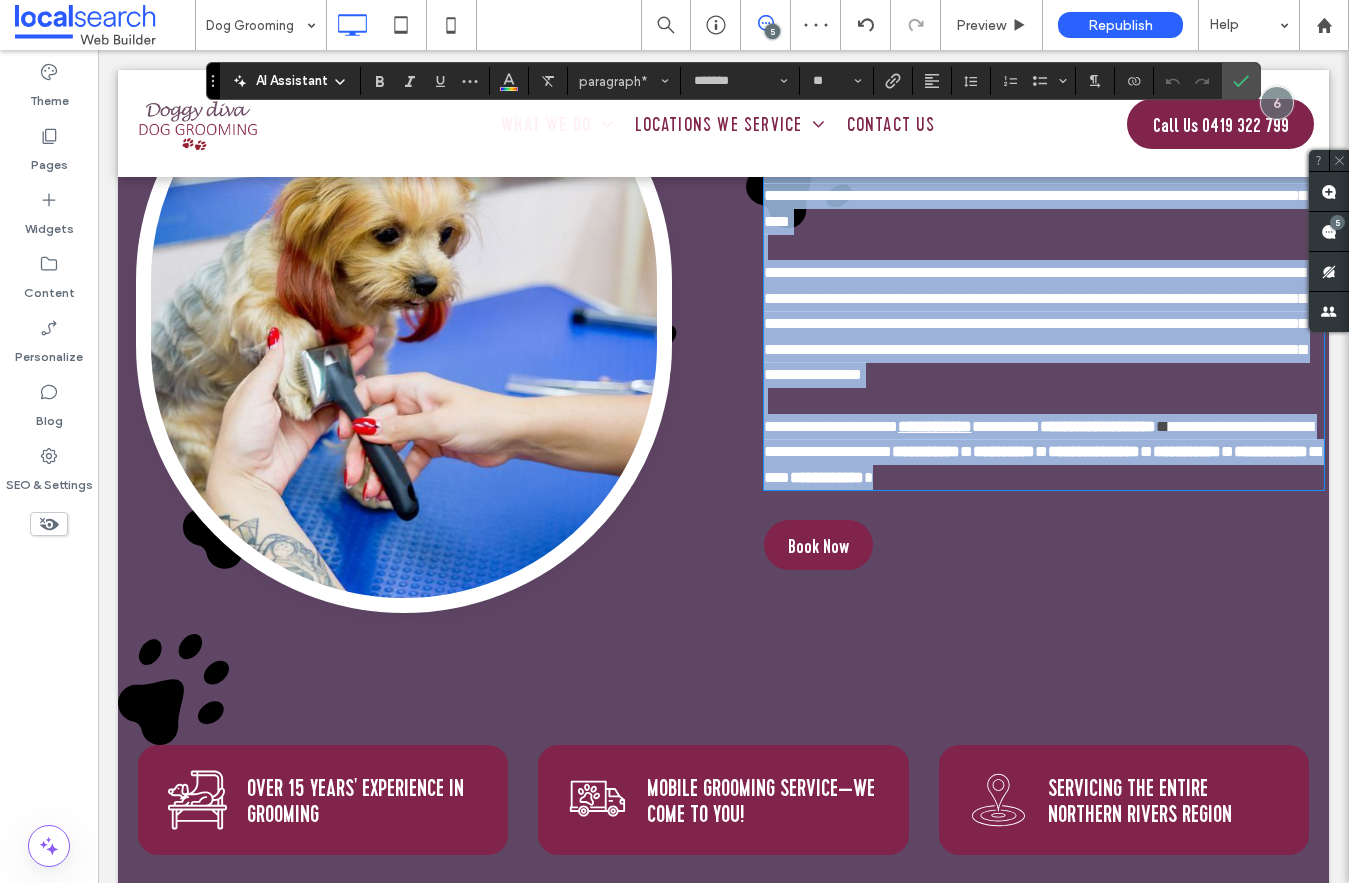 click on "**********" at bounding box center [935, 426] 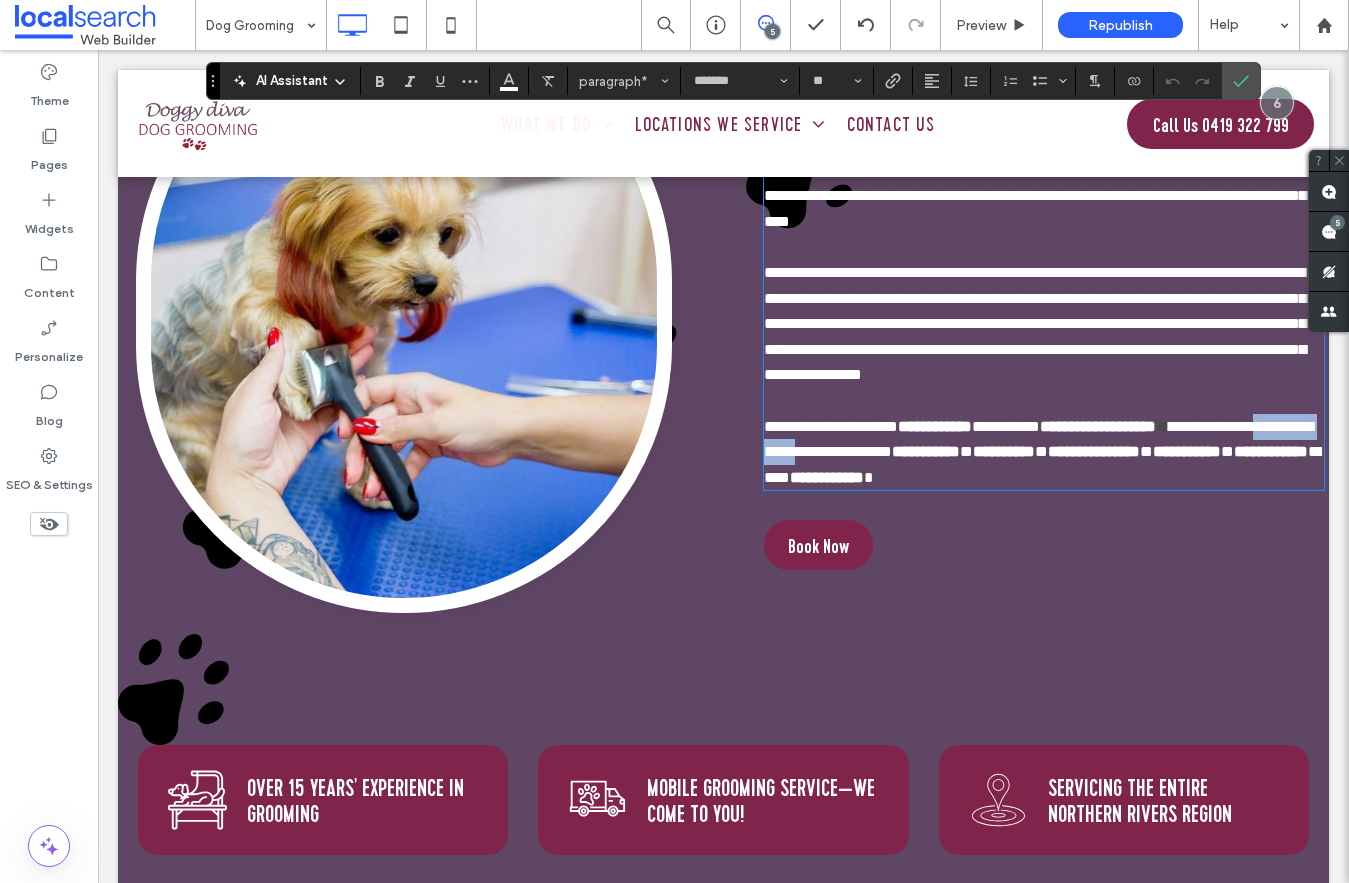 drag, startPoint x: 1004, startPoint y: 501, endPoint x: 891, endPoint y: 500, distance: 113.004425 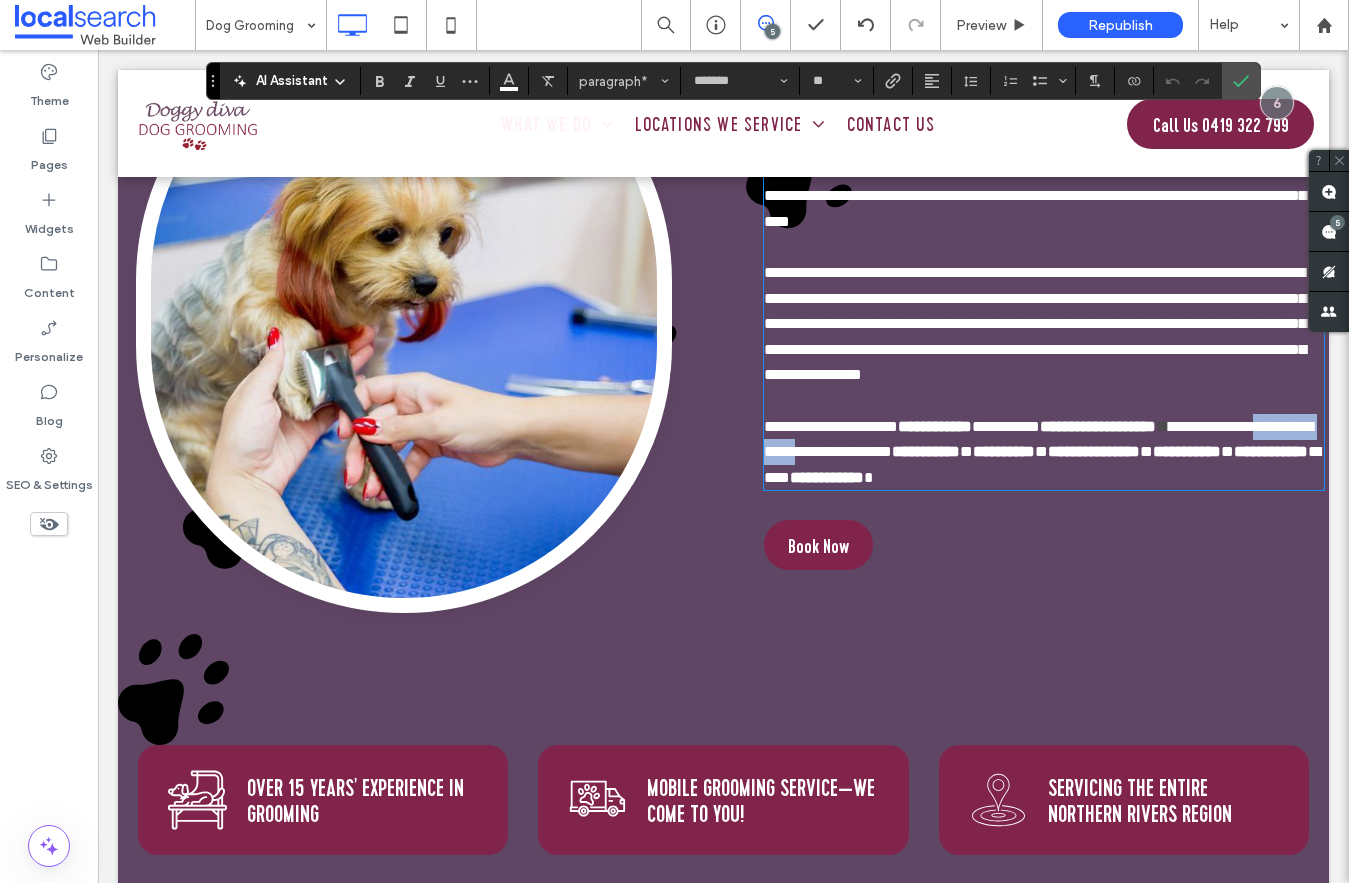 click on "**********" at bounding box center (1038, 439) 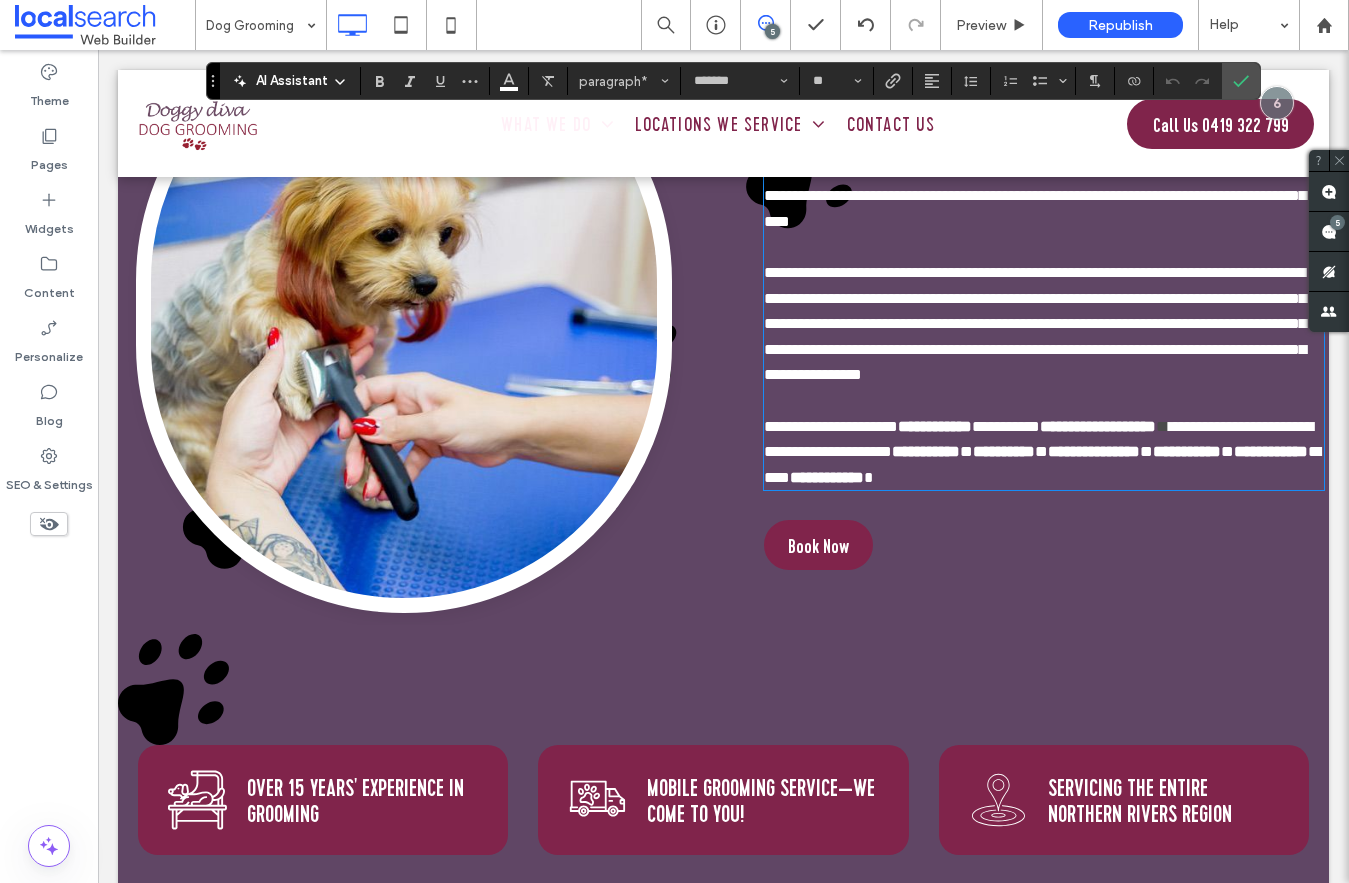 scroll, scrollTop: 0, scrollLeft: 0, axis: both 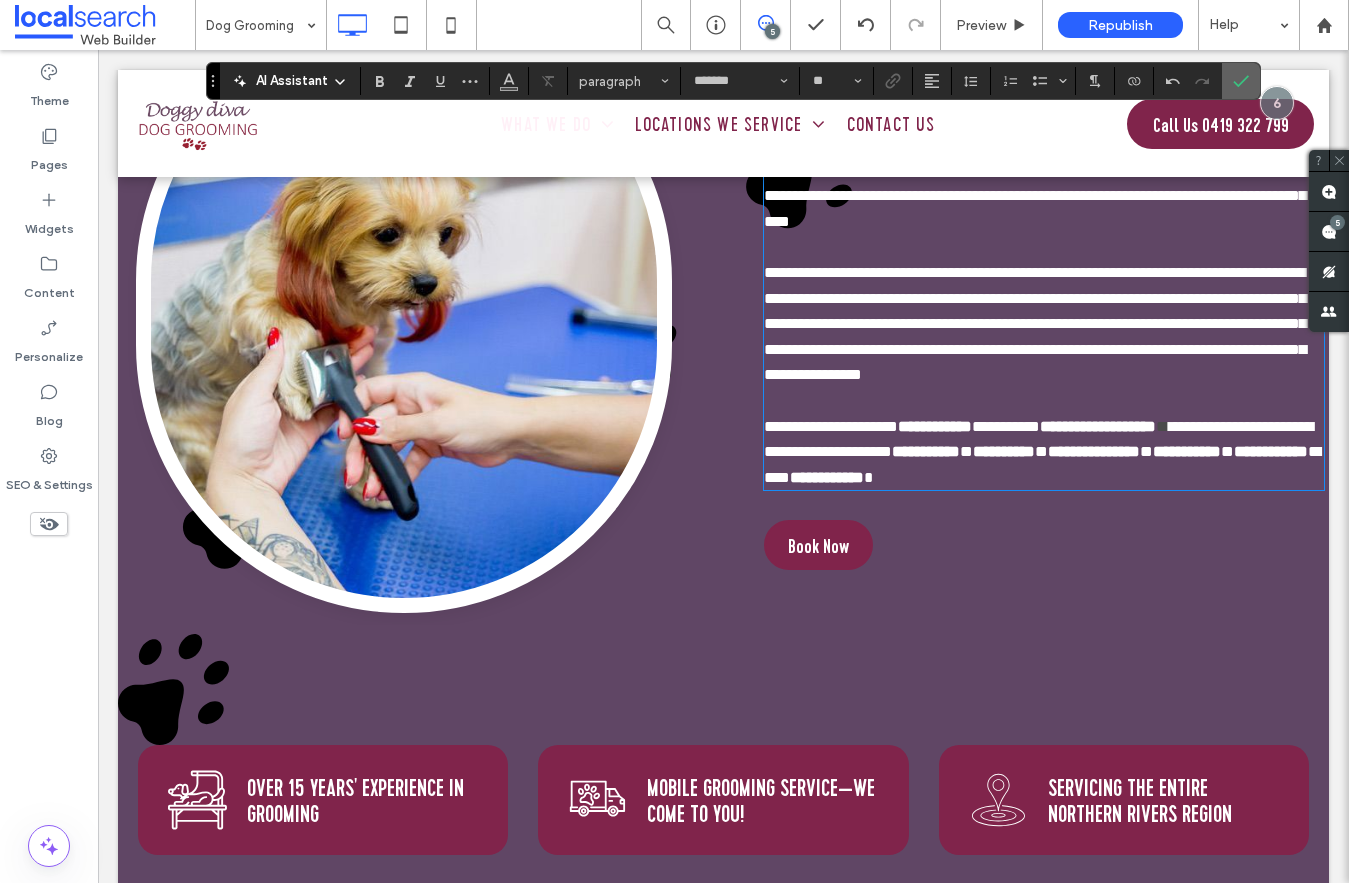 click at bounding box center (1237, 81) 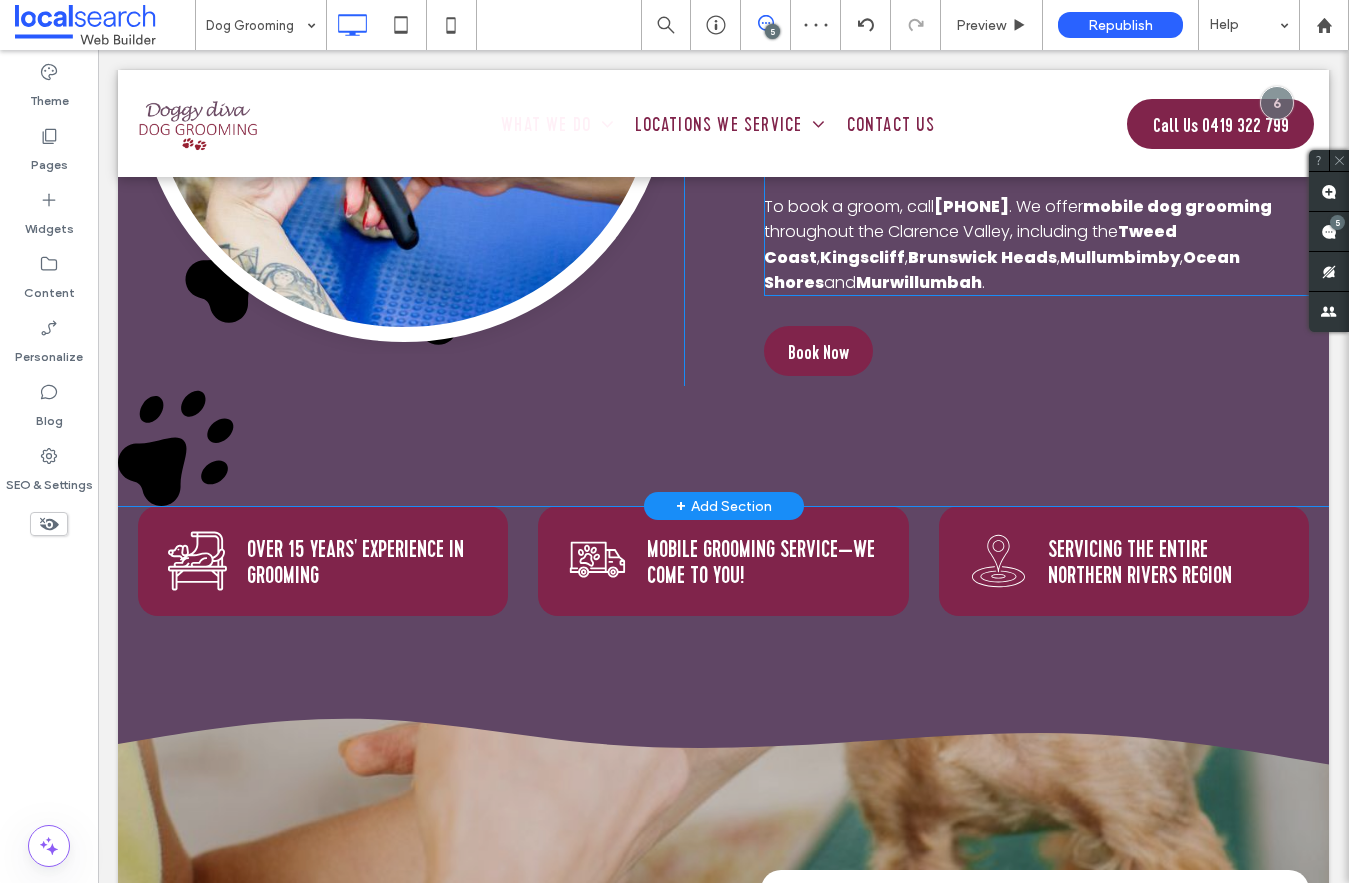 scroll, scrollTop: 1098, scrollLeft: 0, axis: vertical 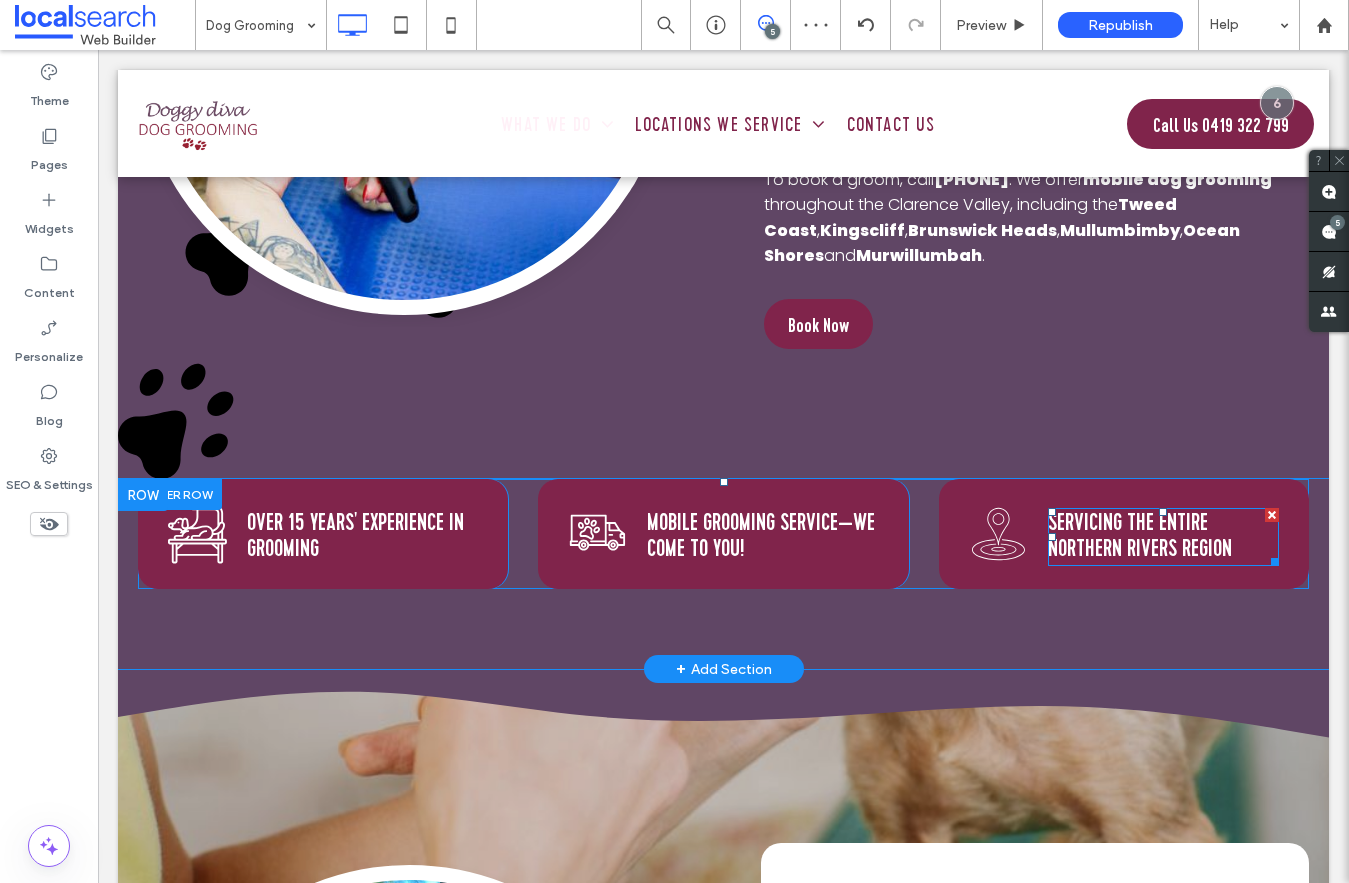 click on "SErvicing the Entire Northern Rivers rEgion" at bounding box center (1140, 535) 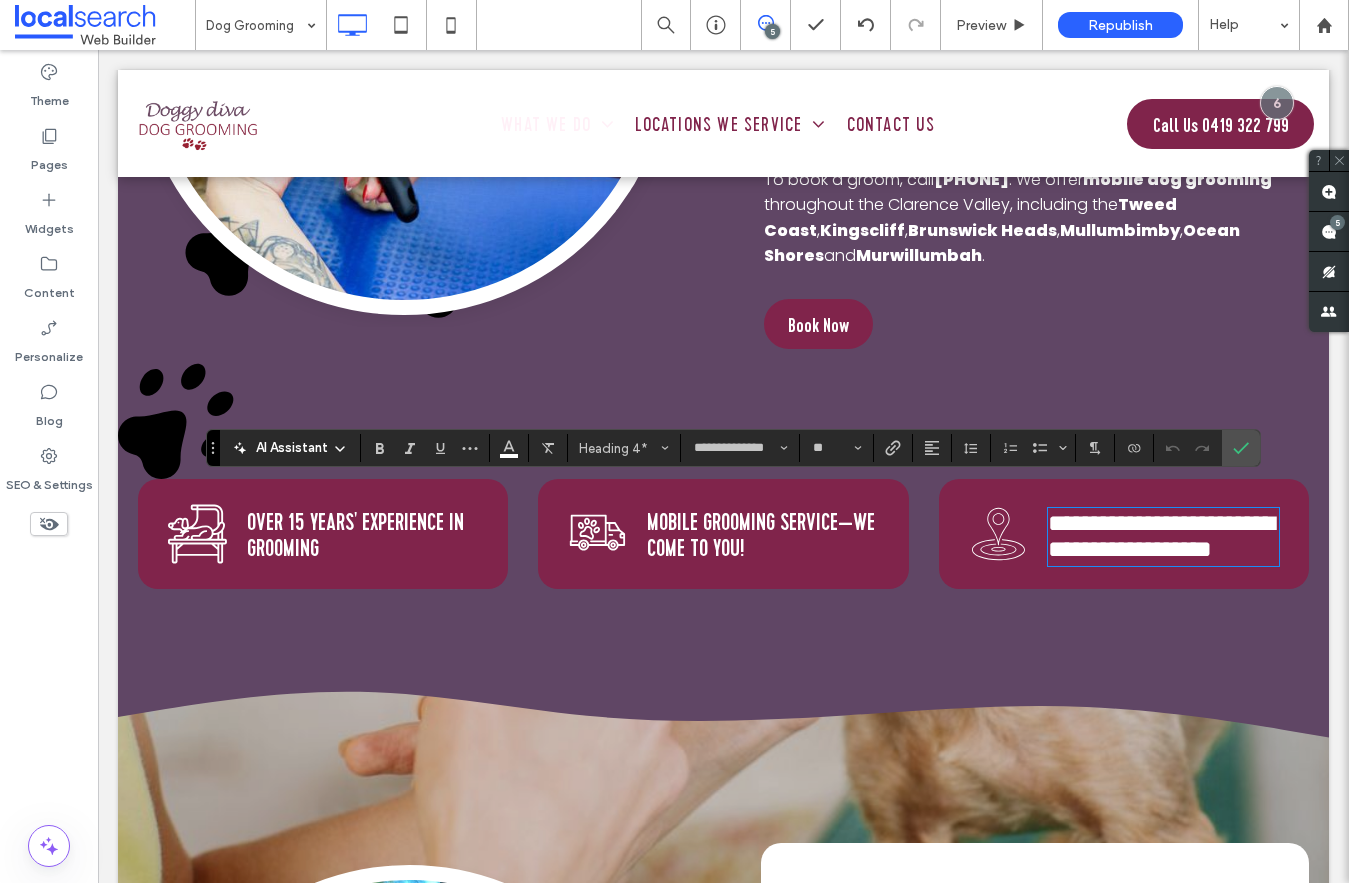 click on "**********" at bounding box center [1161, 536] 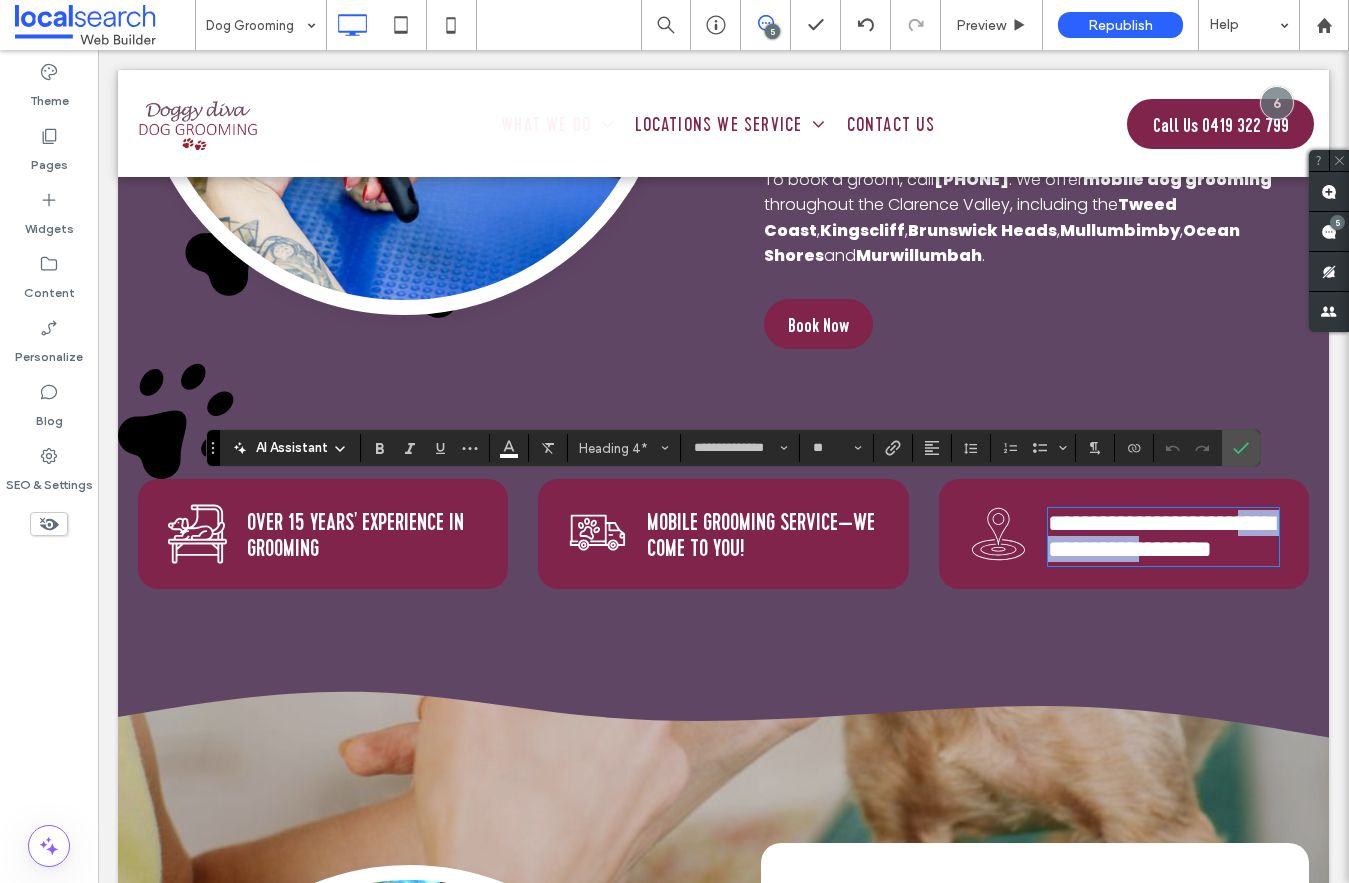 drag, startPoint x: 1172, startPoint y: 522, endPoint x: 1046, endPoint y: 516, distance: 126.14278 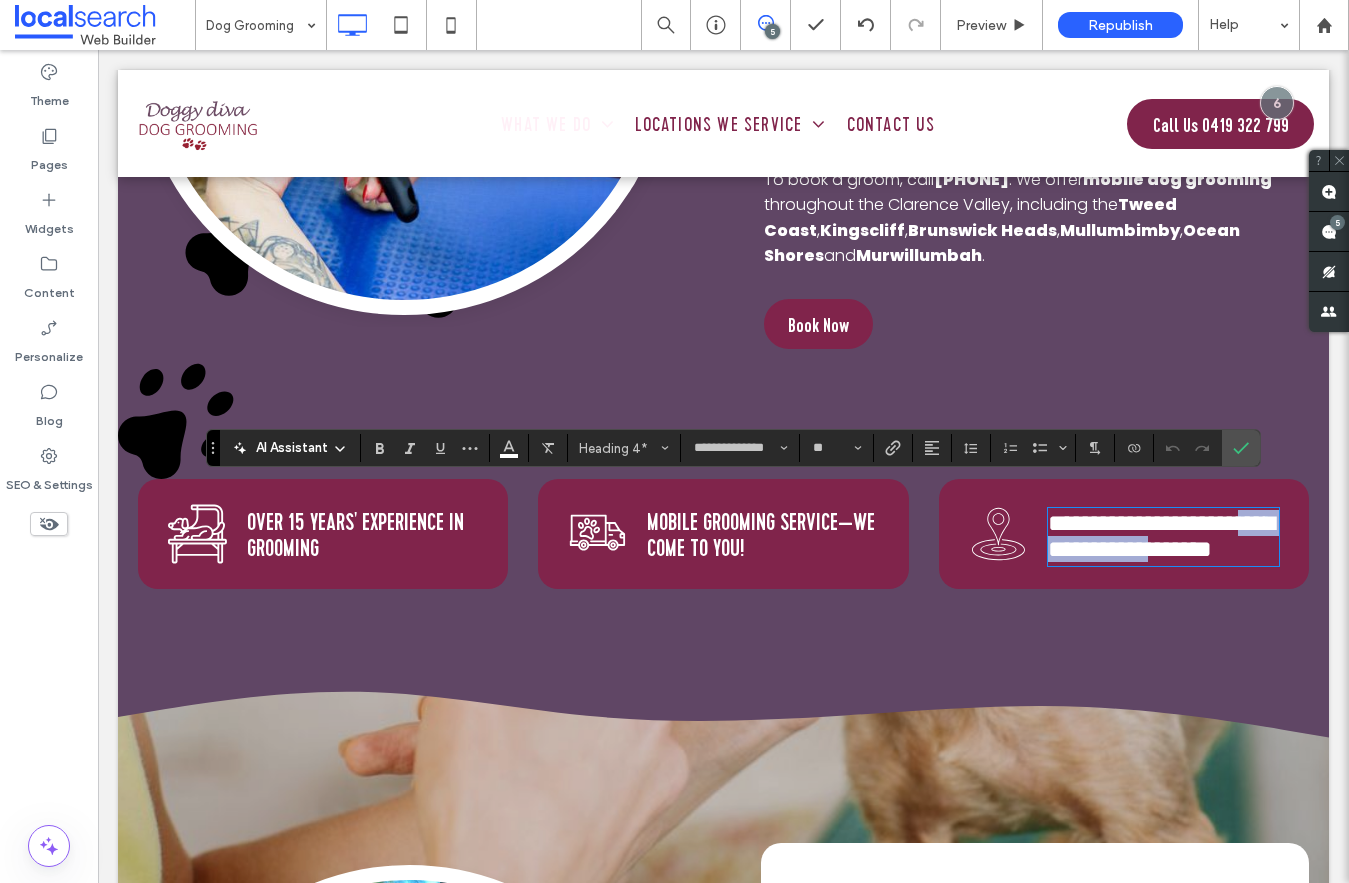 drag, startPoint x: 1175, startPoint y: 526, endPoint x: 1034, endPoint y: 518, distance: 141.22676 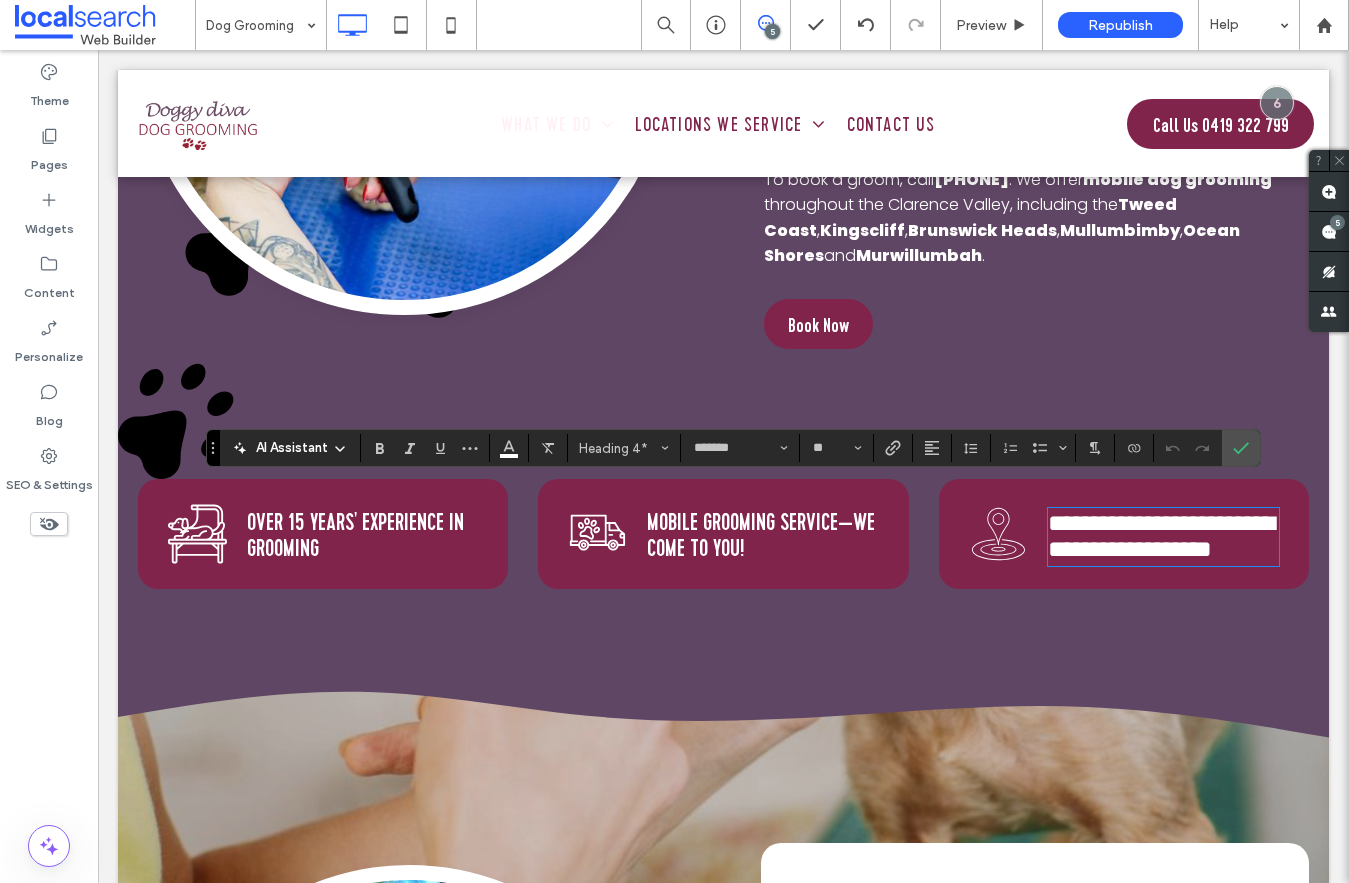 type on "**********" 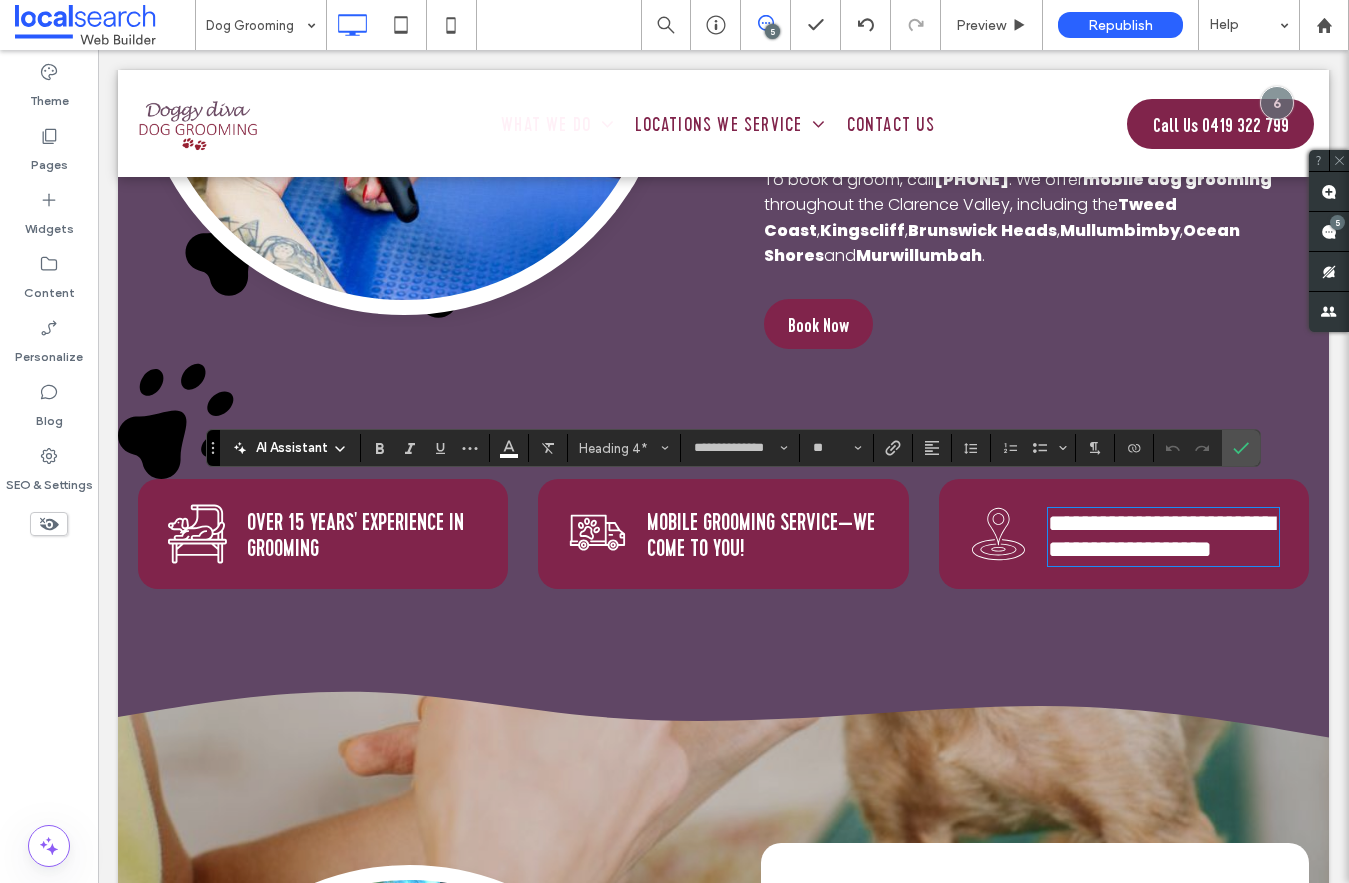 scroll, scrollTop: 0, scrollLeft: 0, axis: both 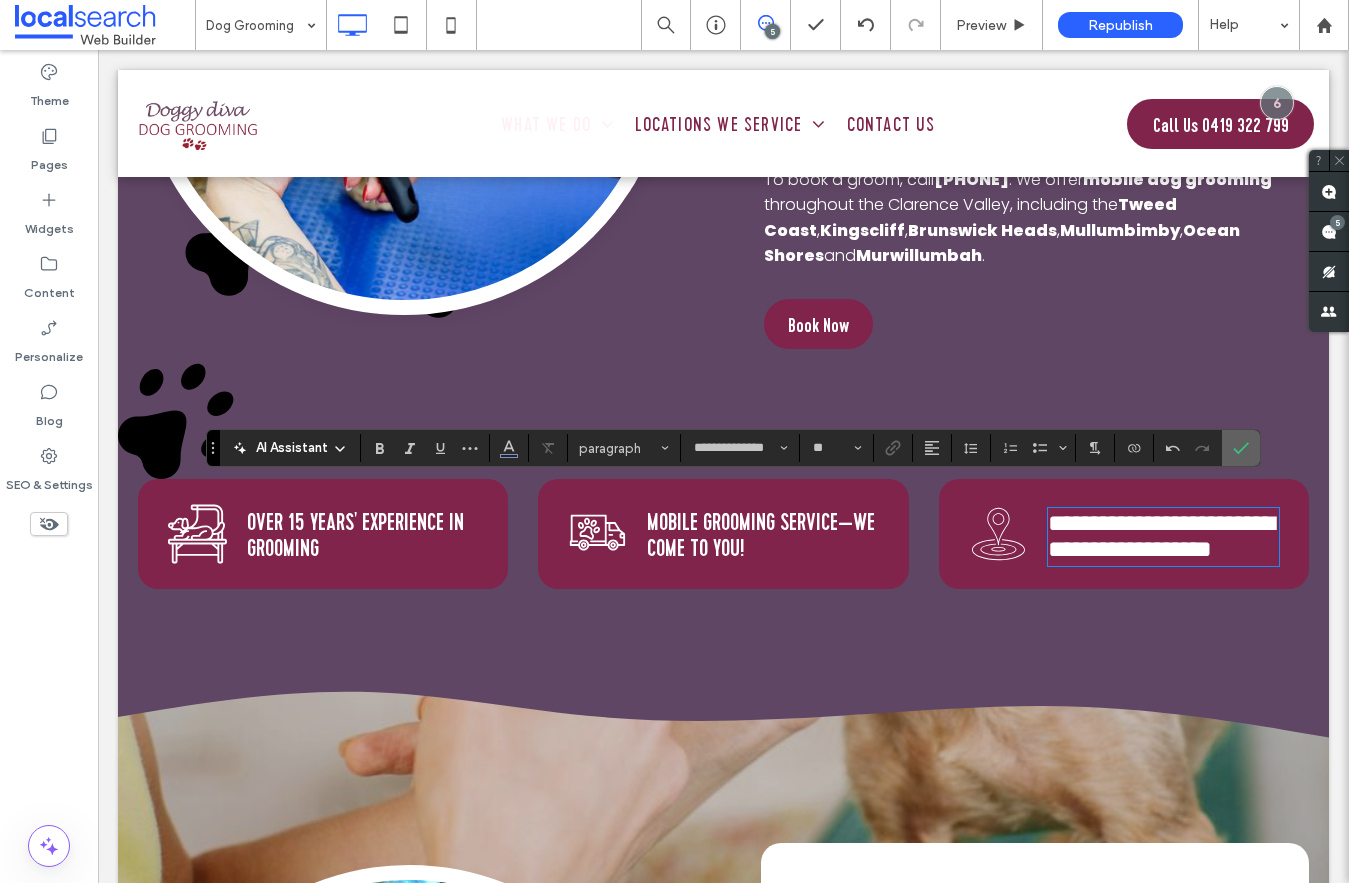 click 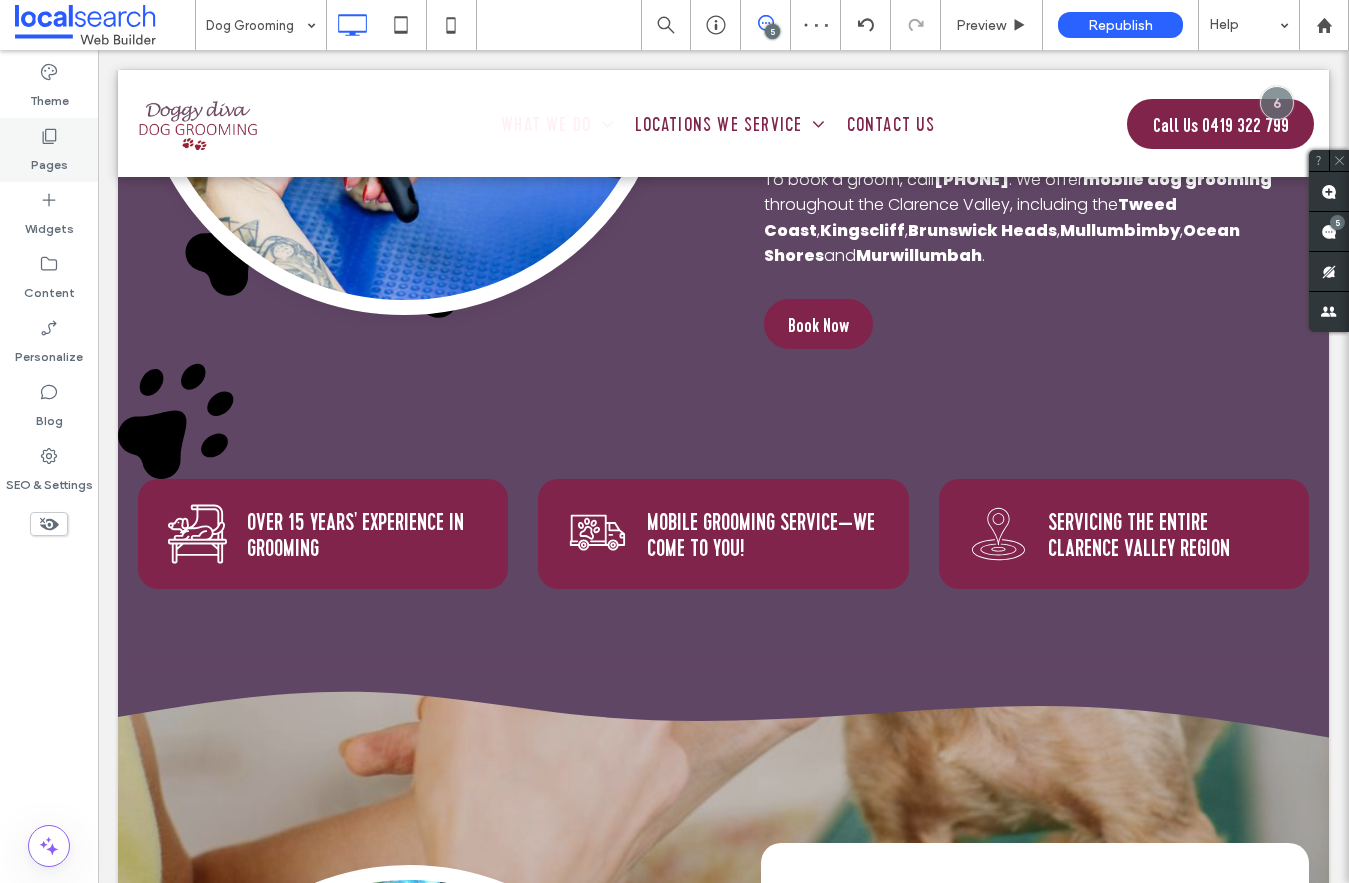 click on "Pages" at bounding box center [49, 150] 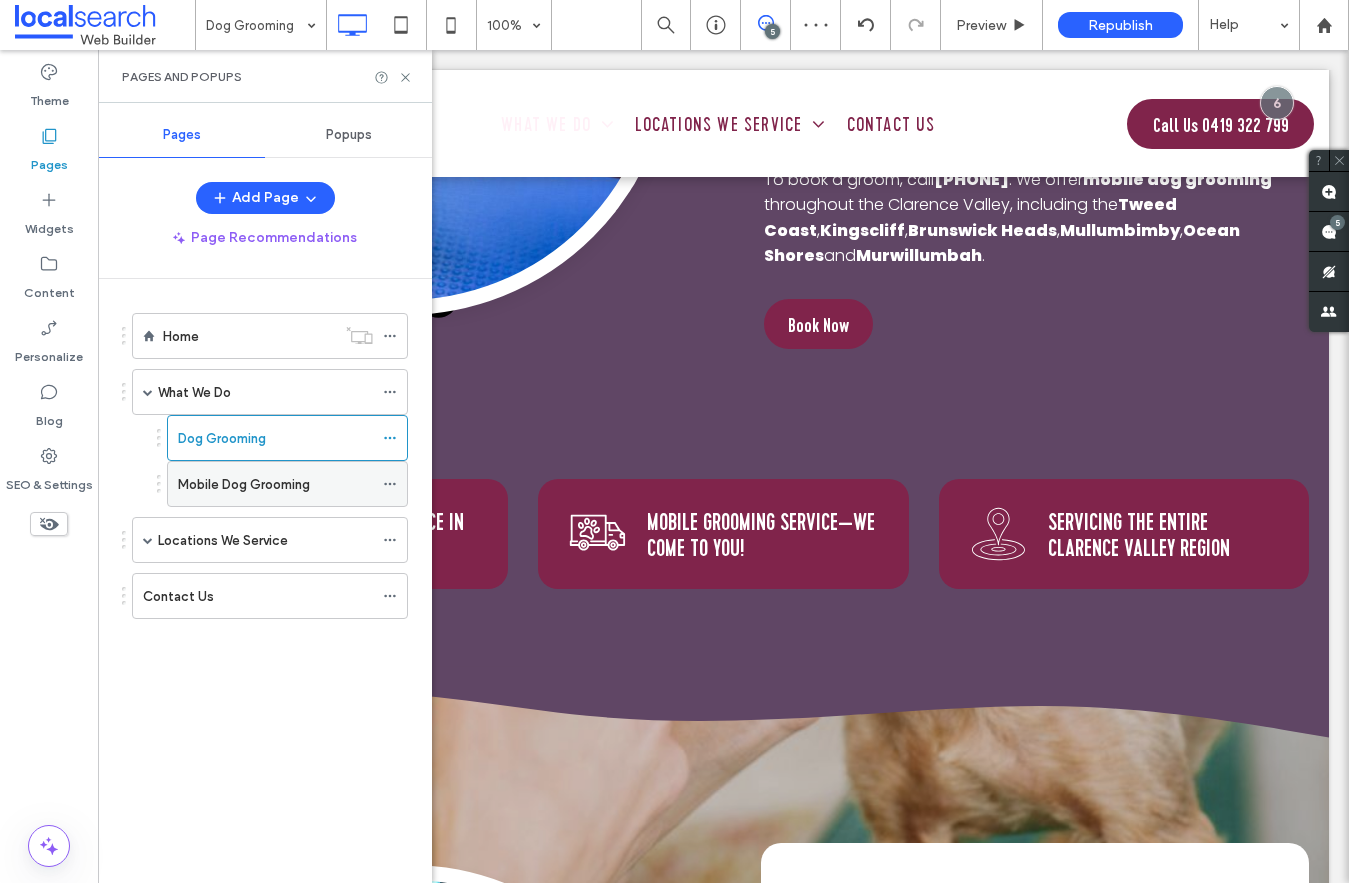 click on "Mobile Dog Grooming" at bounding box center (244, 484) 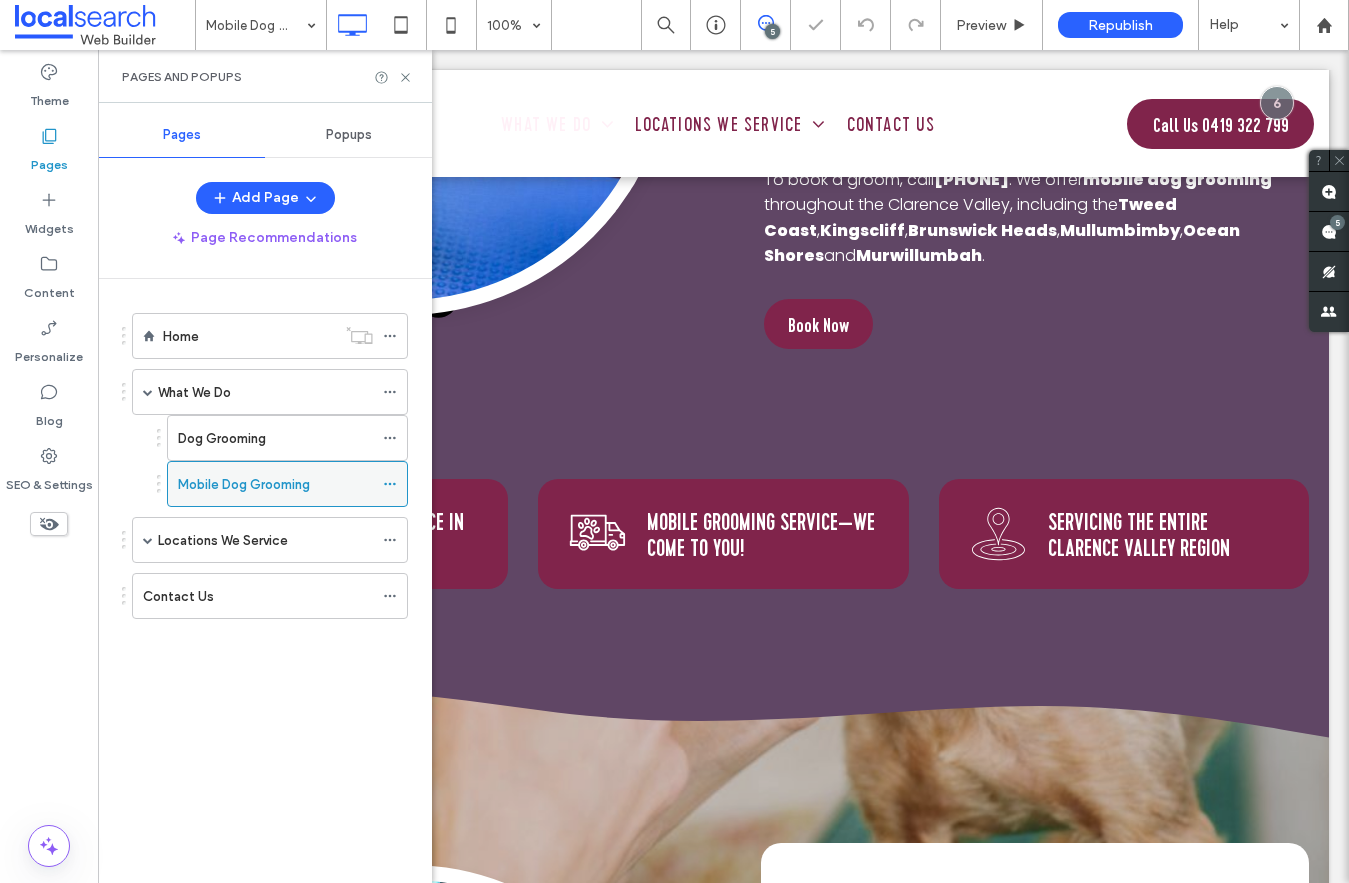 click at bounding box center [390, 484] 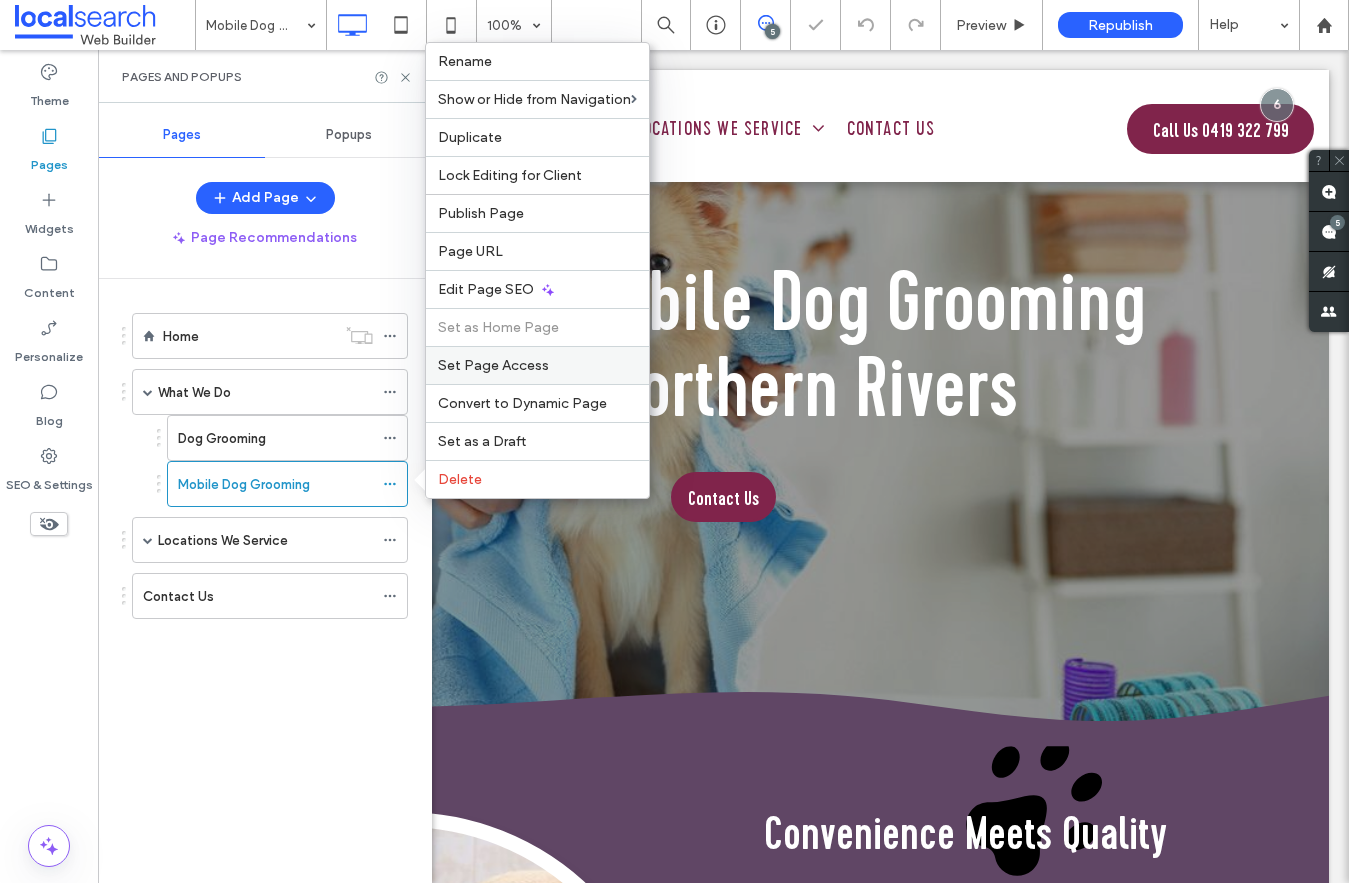 scroll, scrollTop: 0, scrollLeft: 0, axis: both 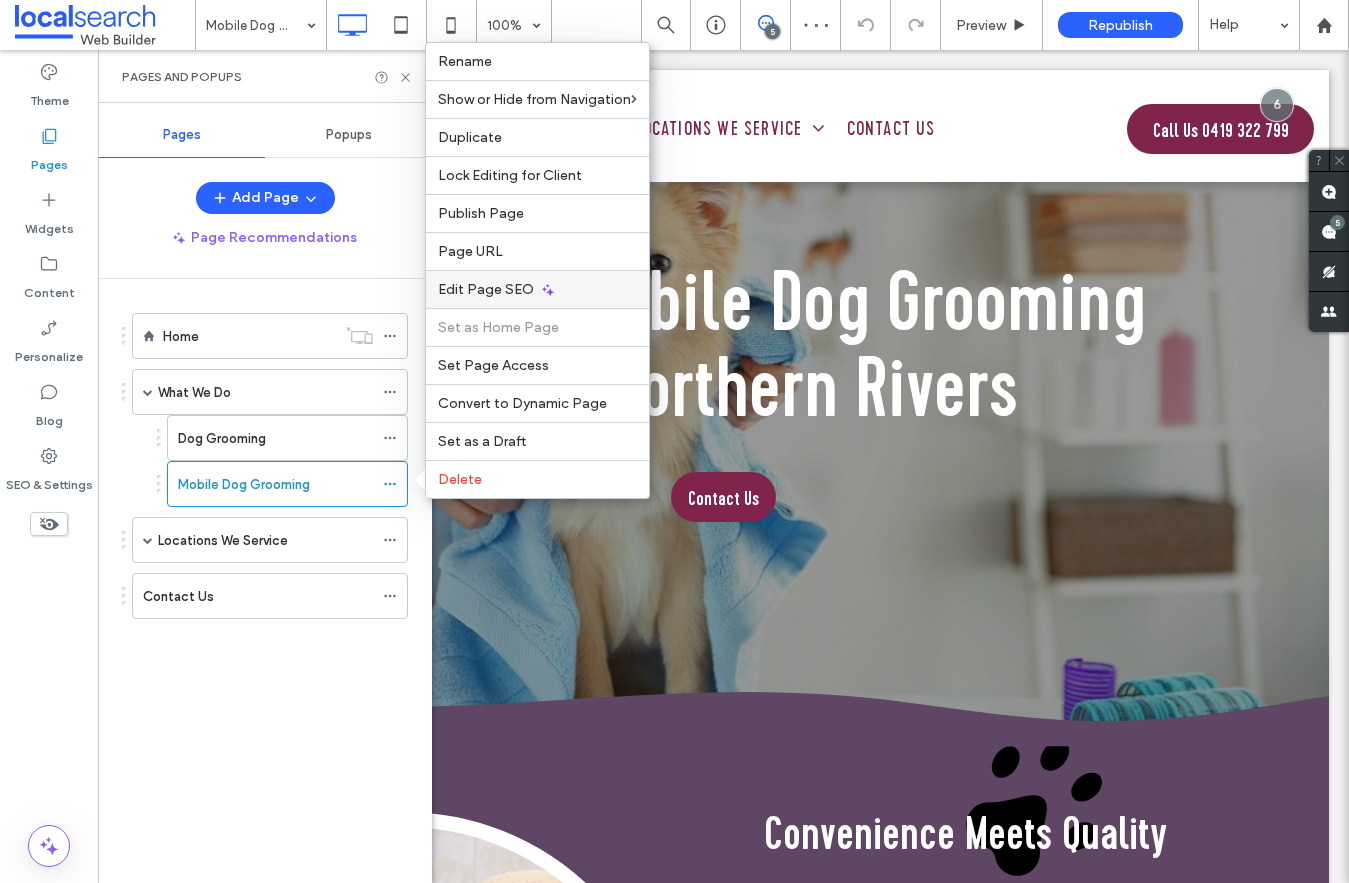 click on "Edit Page SEO" at bounding box center (486, 289) 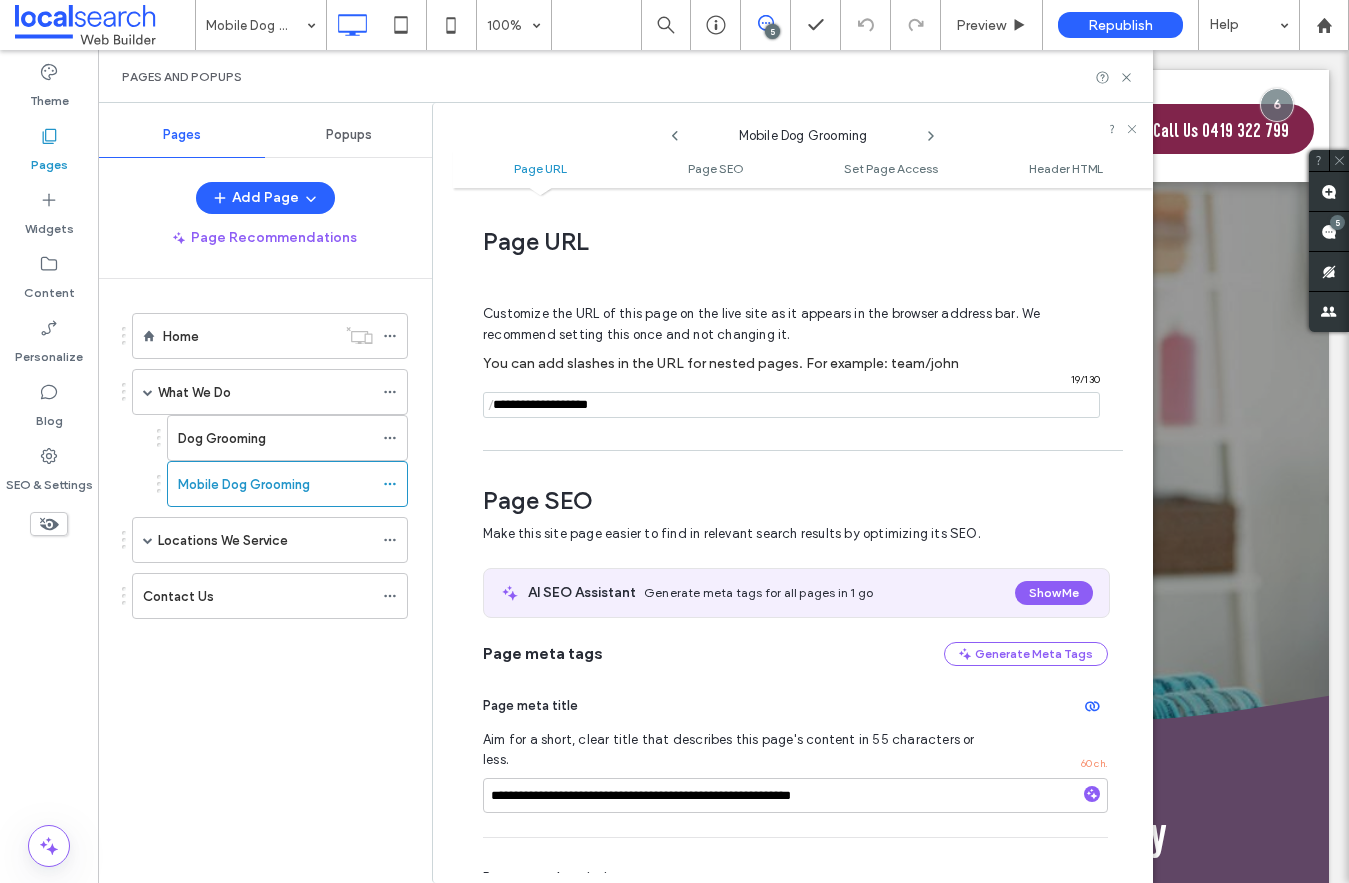 scroll, scrollTop: 240, scrollLeft: 0, axis: vertical 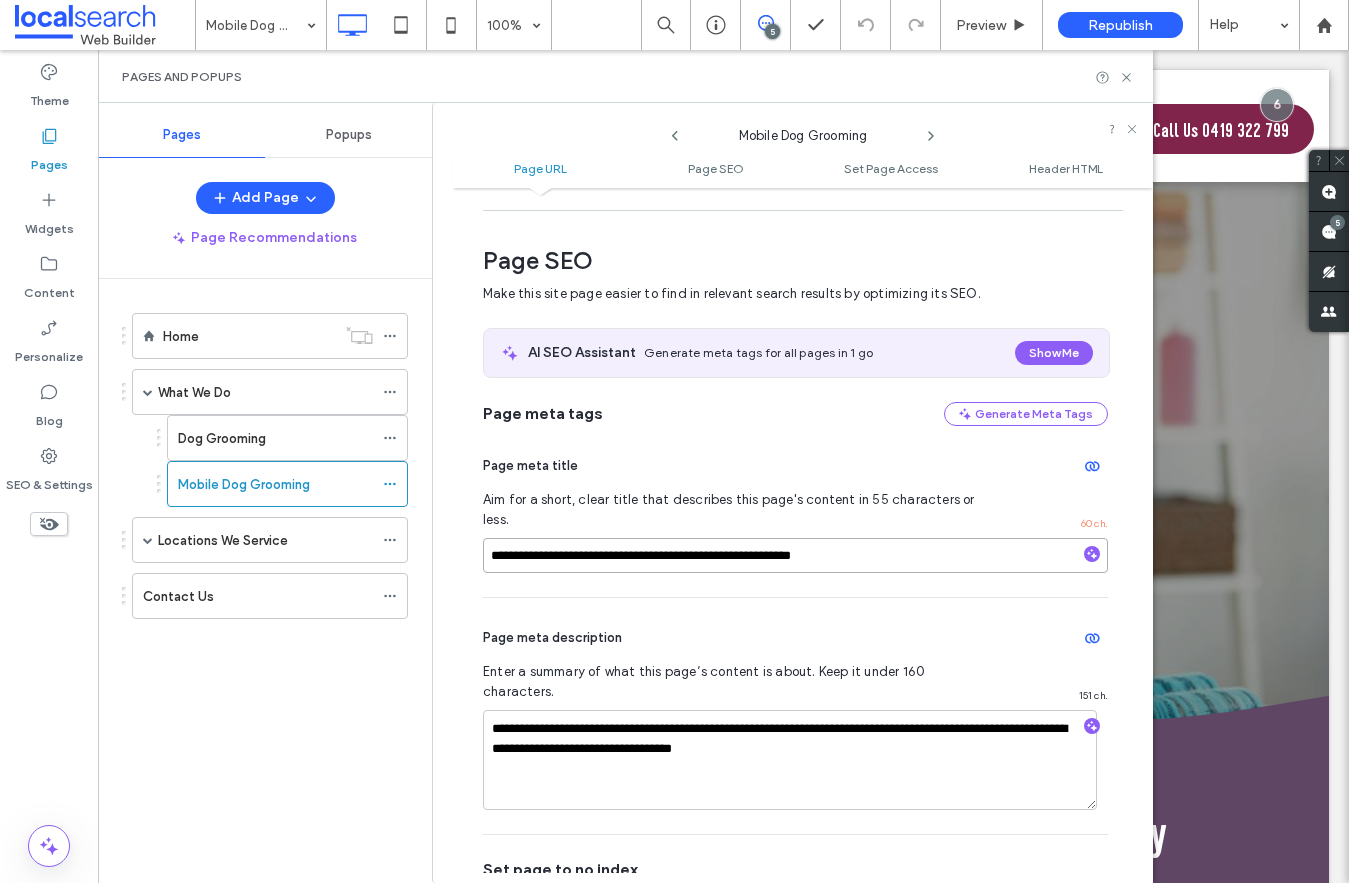 click on "**********" at bounding box center [795, 555] 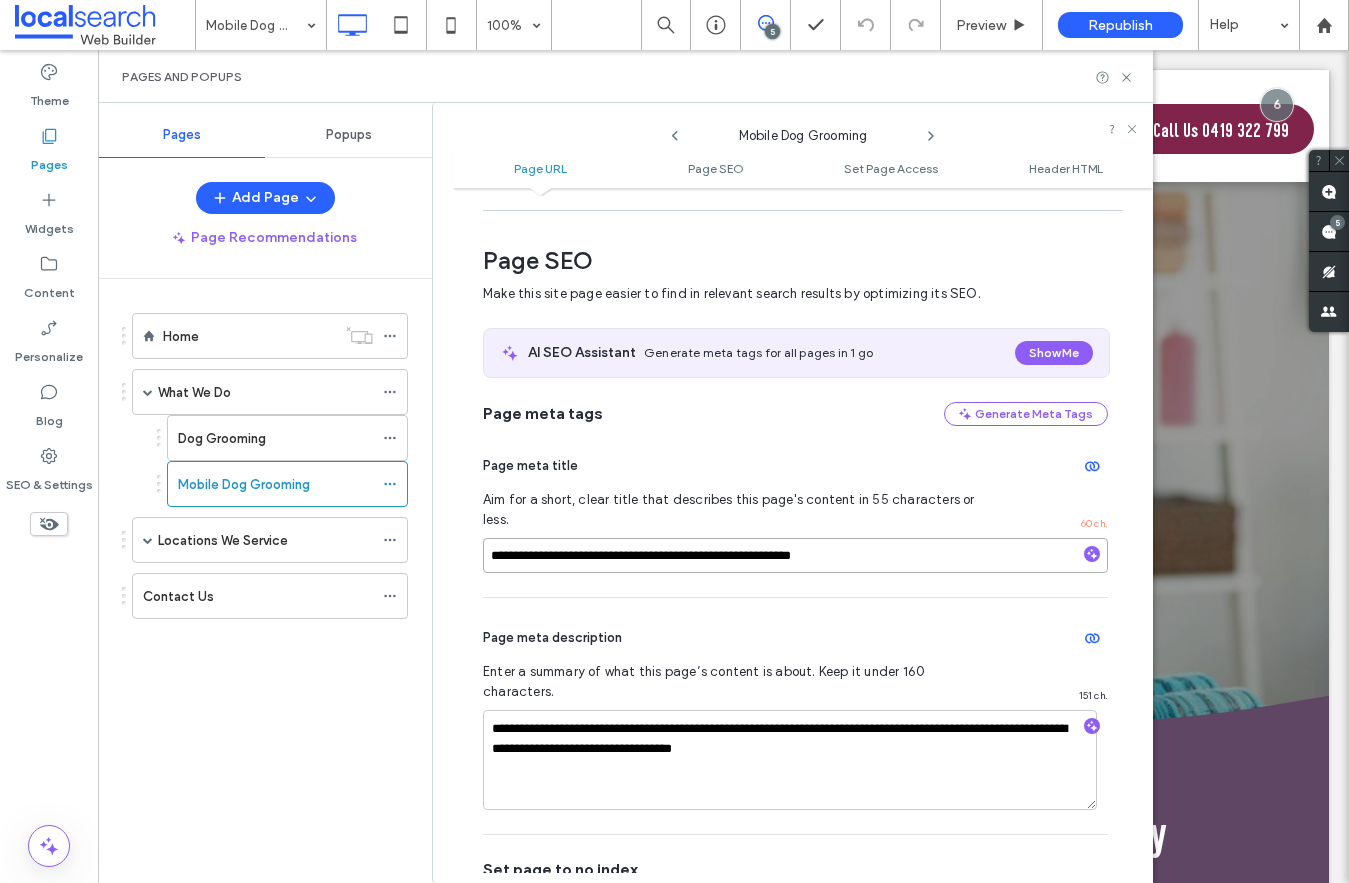 click on "**********" at bounding box center [795, 555] 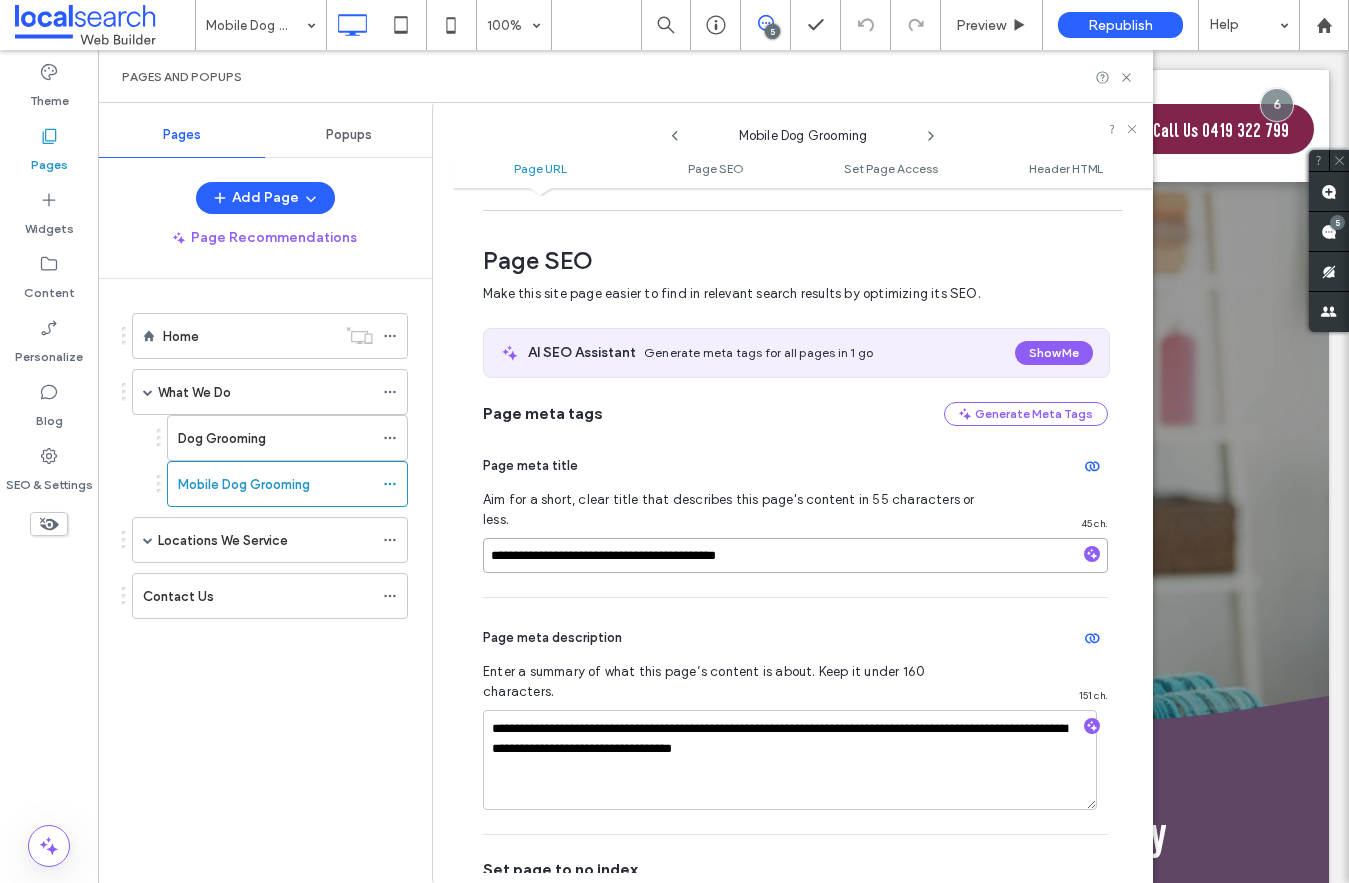 paste on "**********" 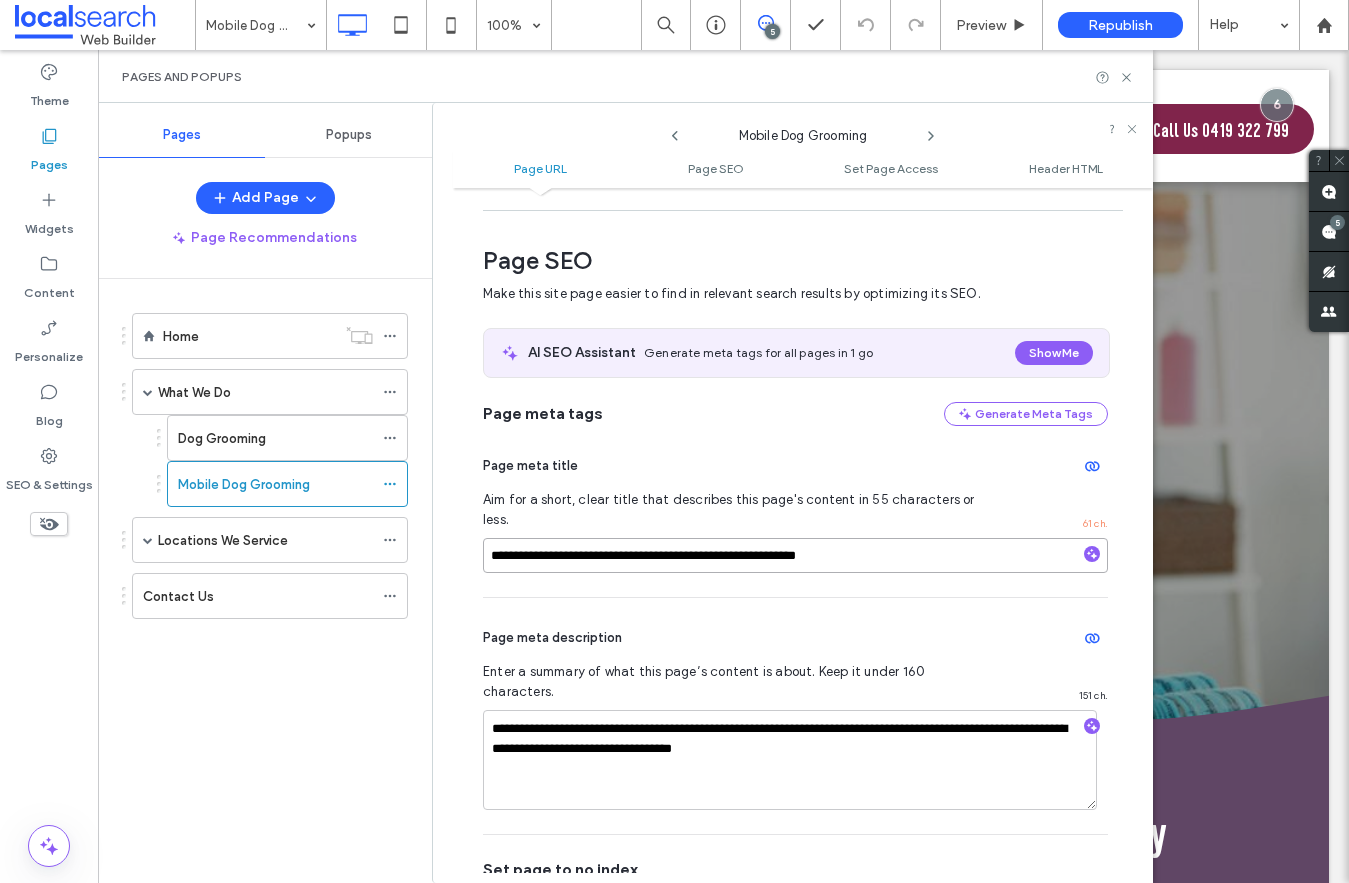 type on "**********" 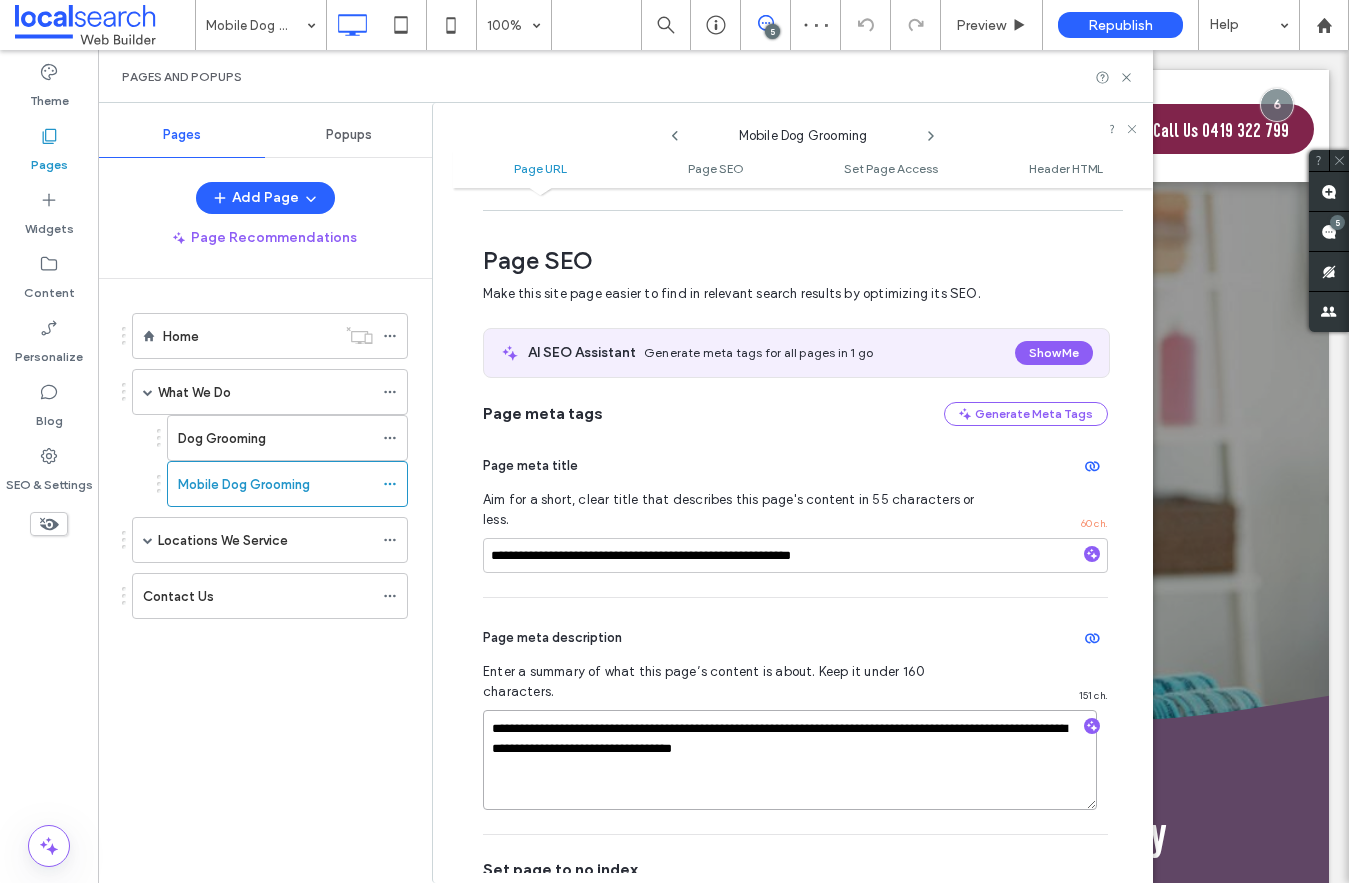 drag, startPoint x: 986, startPoint y: 694, endPoint x: 896, endPoint y: 692, distance: 90.02222 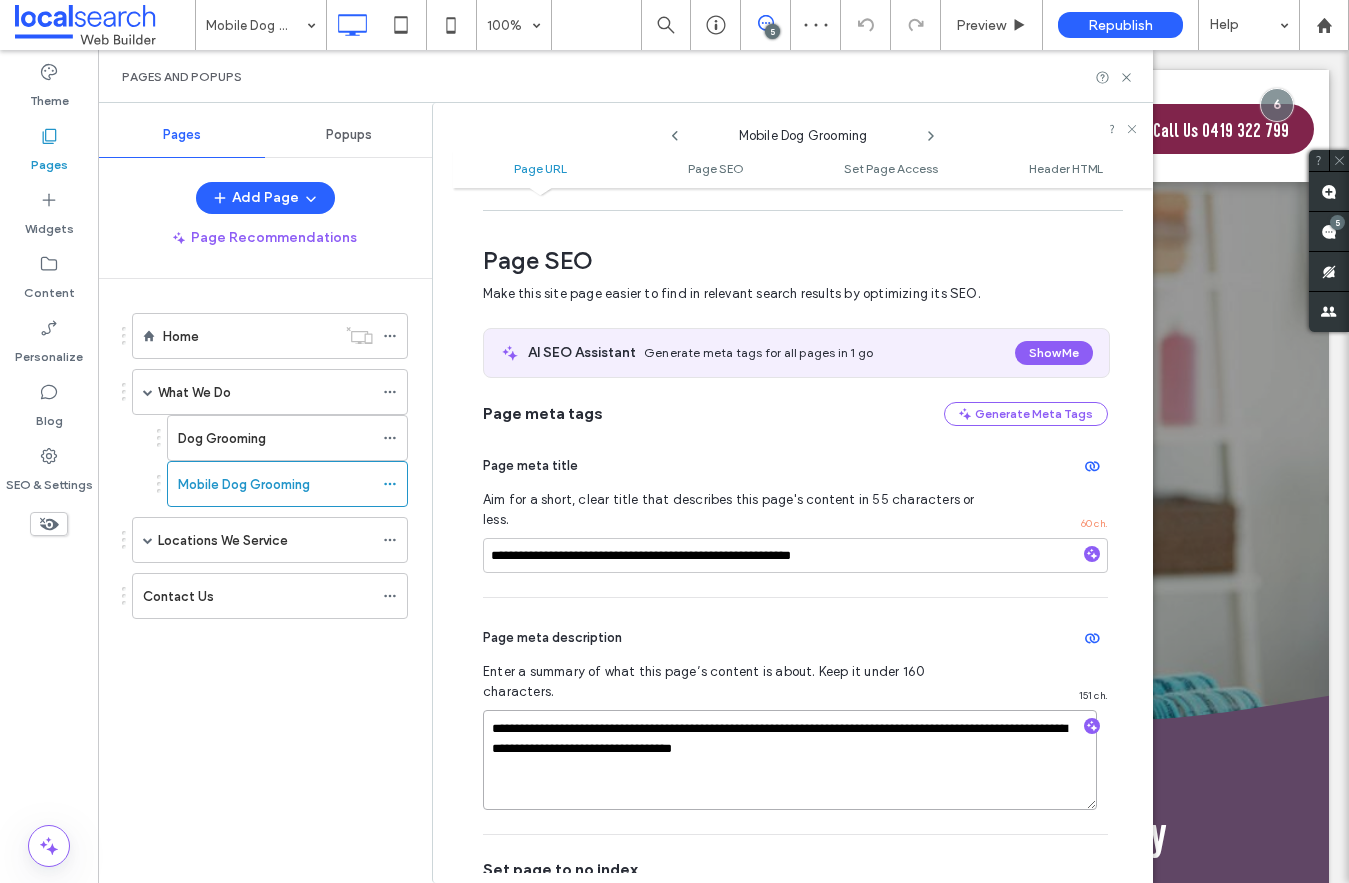 click on "**********" at bounding box center [790, 760] 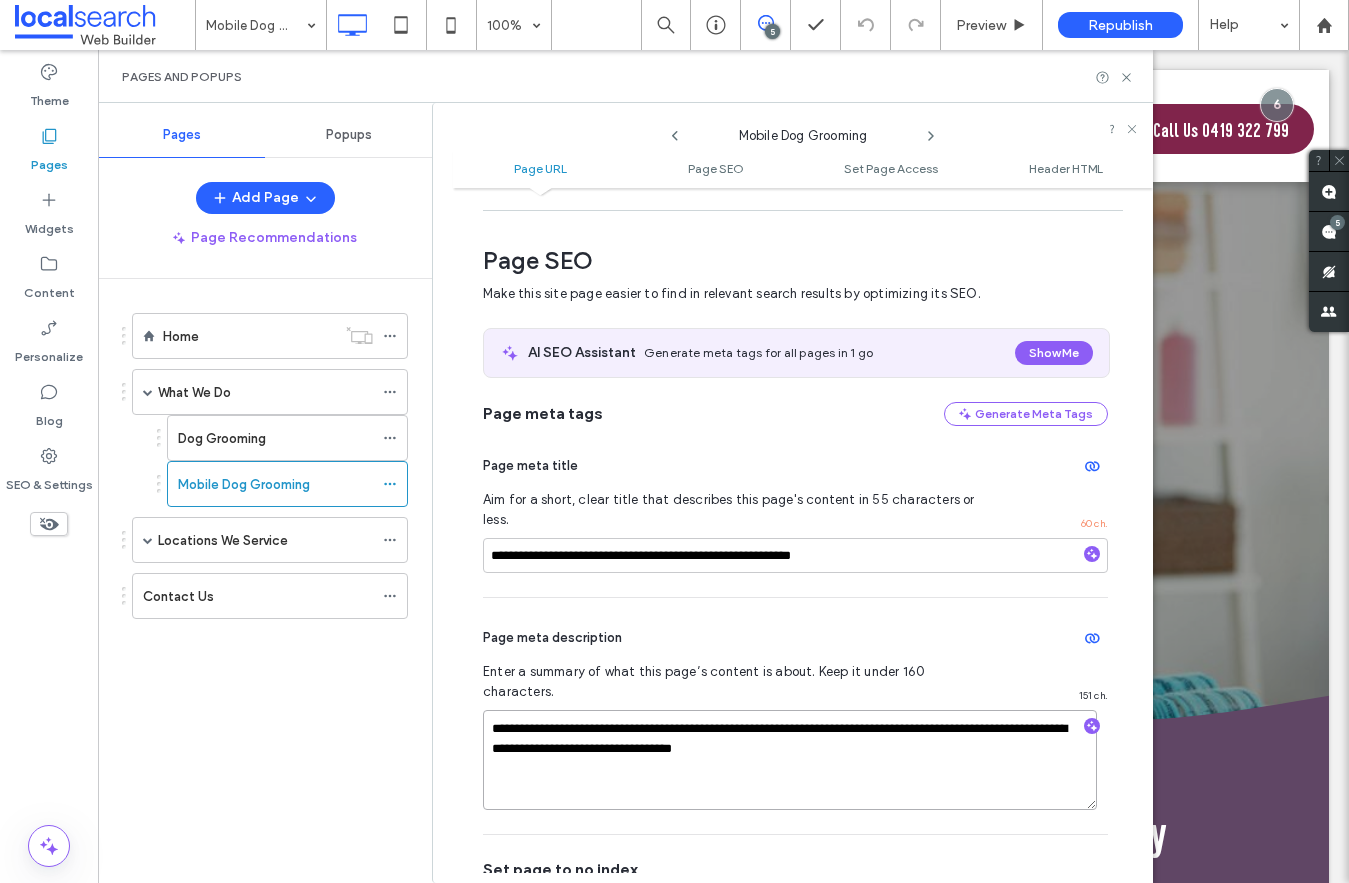 drag, startPoint x: 912, startPoint y: 705, endPoint x: 588, endPoint y: 710, distance: 324.03857 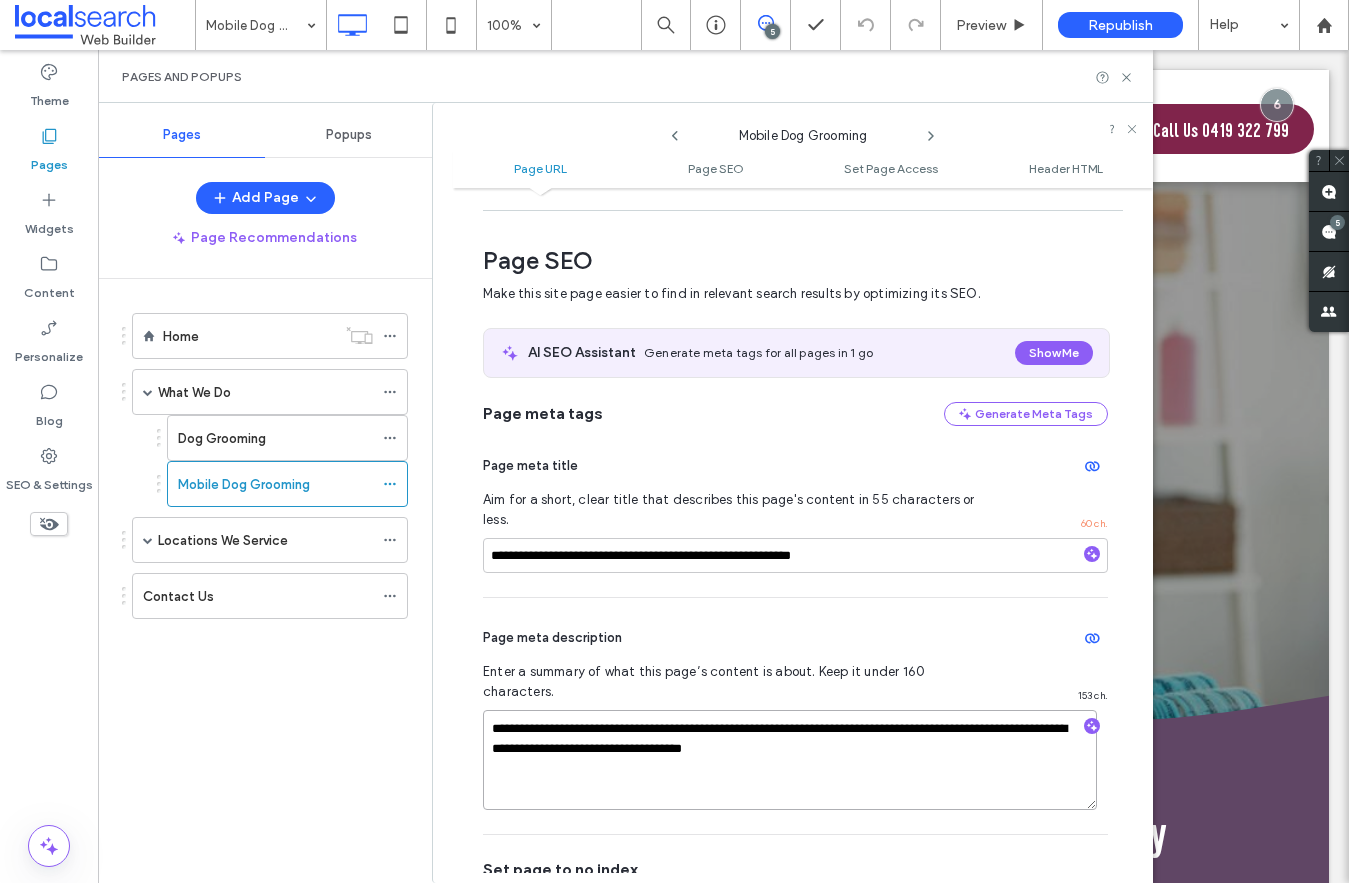 type on "**********" 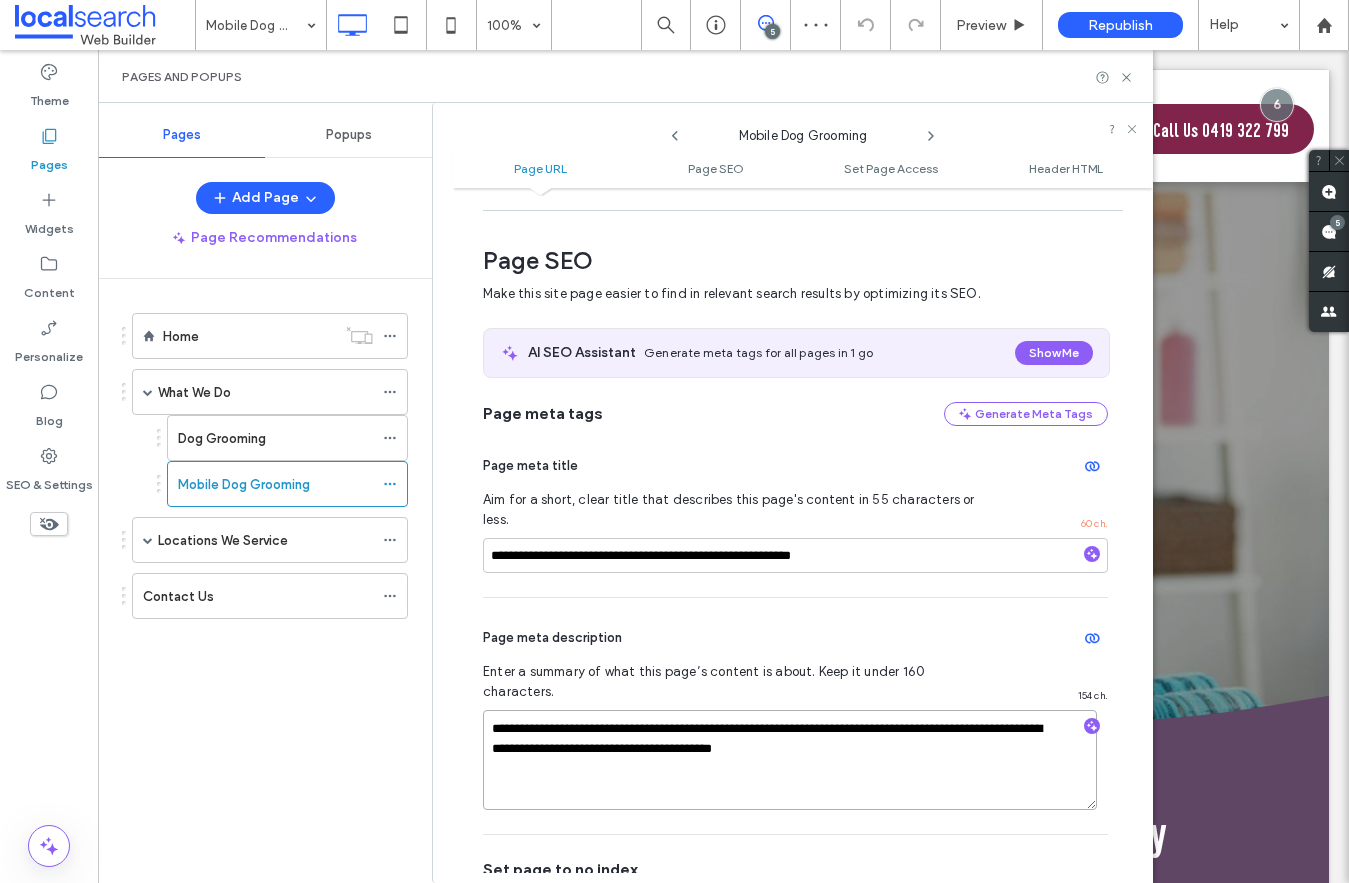click on "**********" at bounding box center [790, 760] 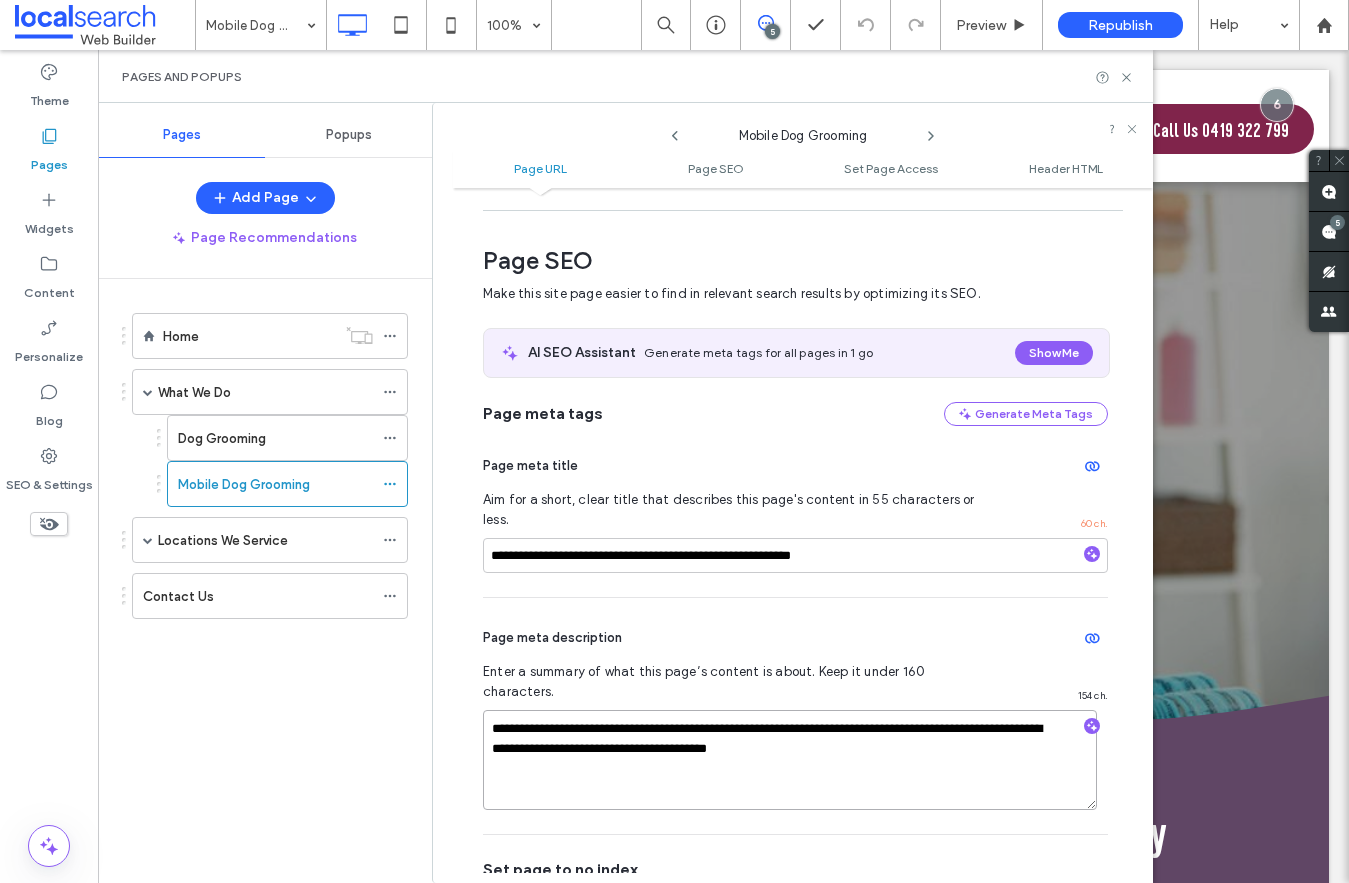 type on "**********" 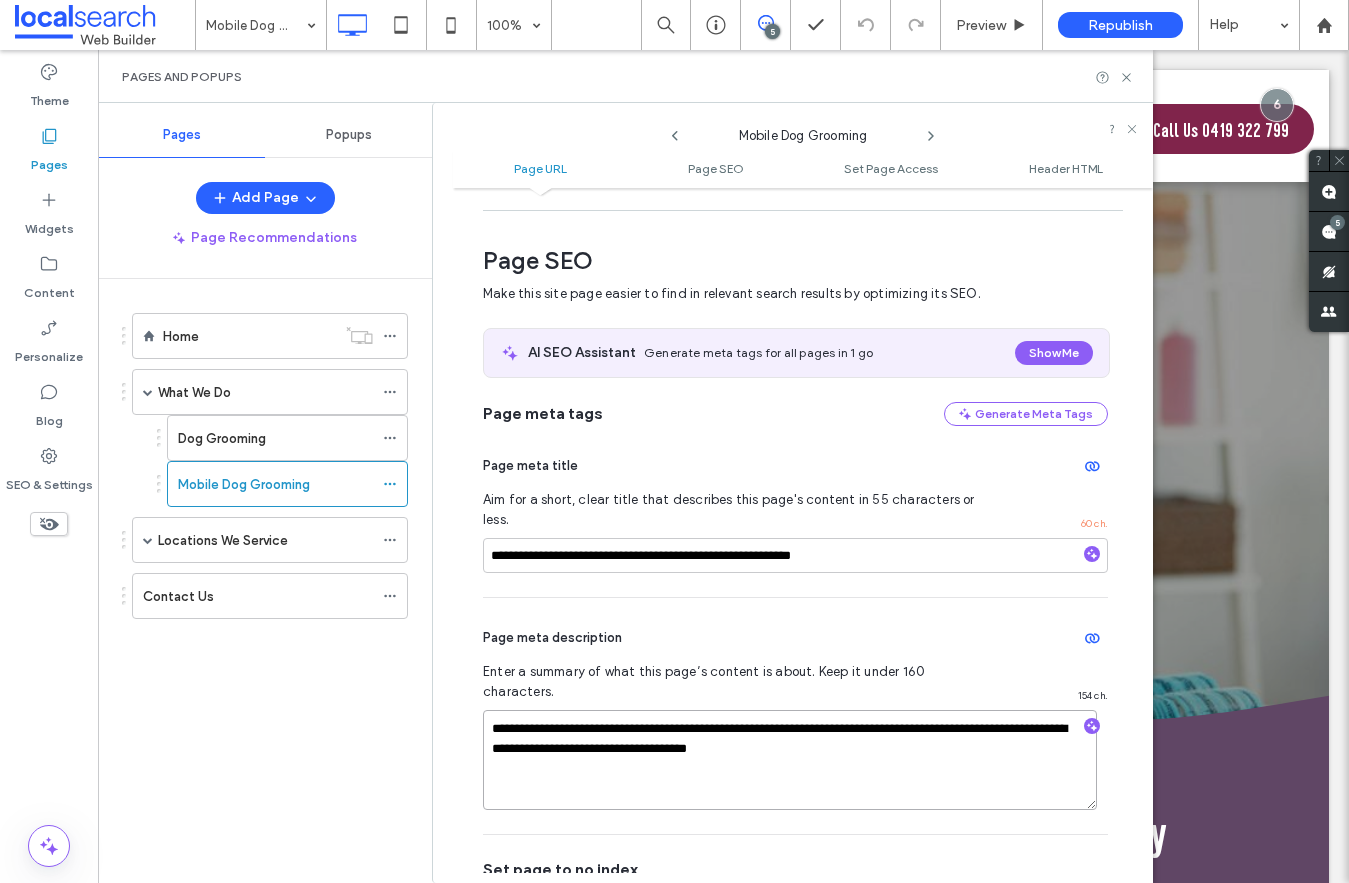 click on "**********" at bounding box center (790, 760) 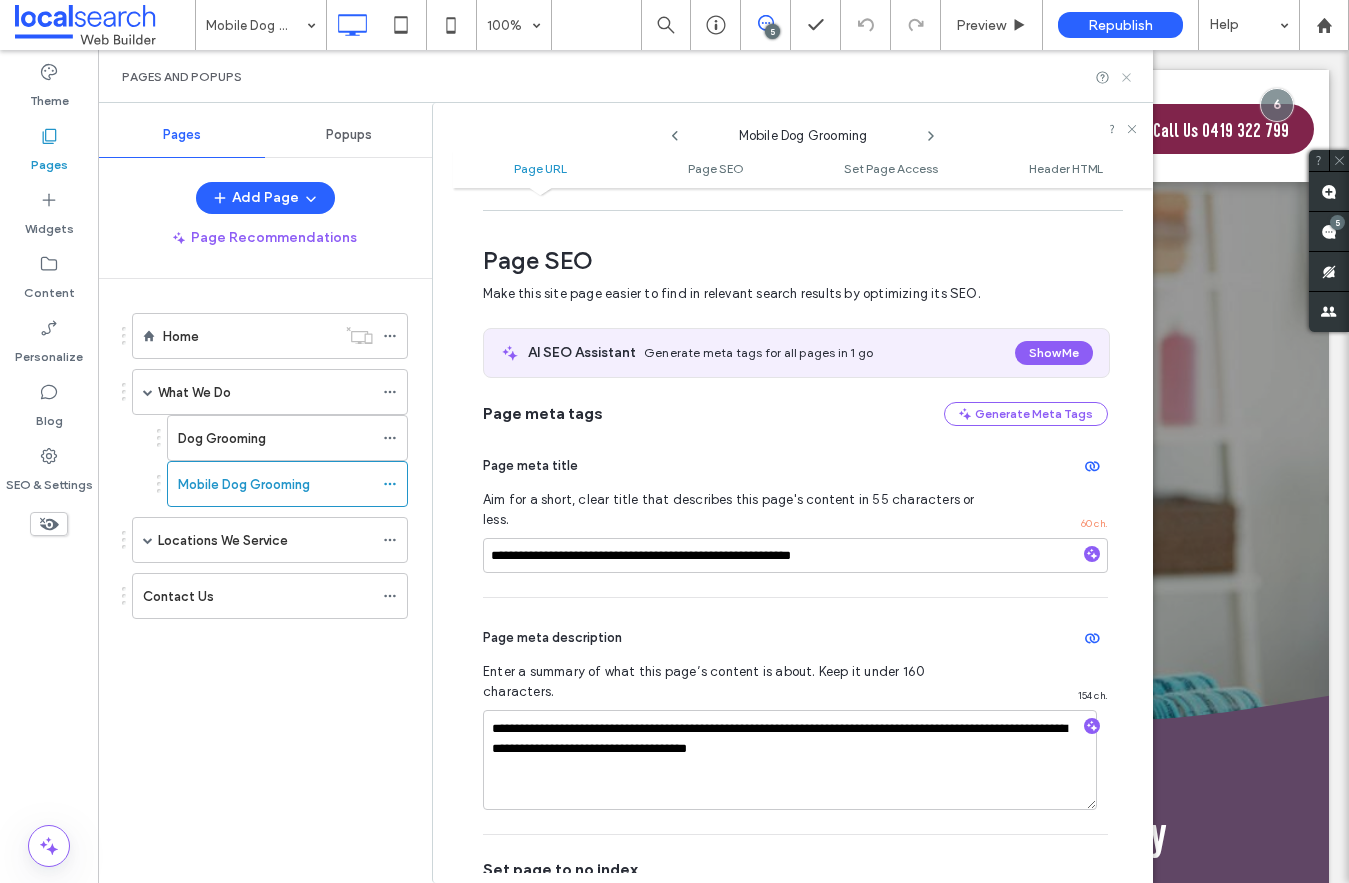 click 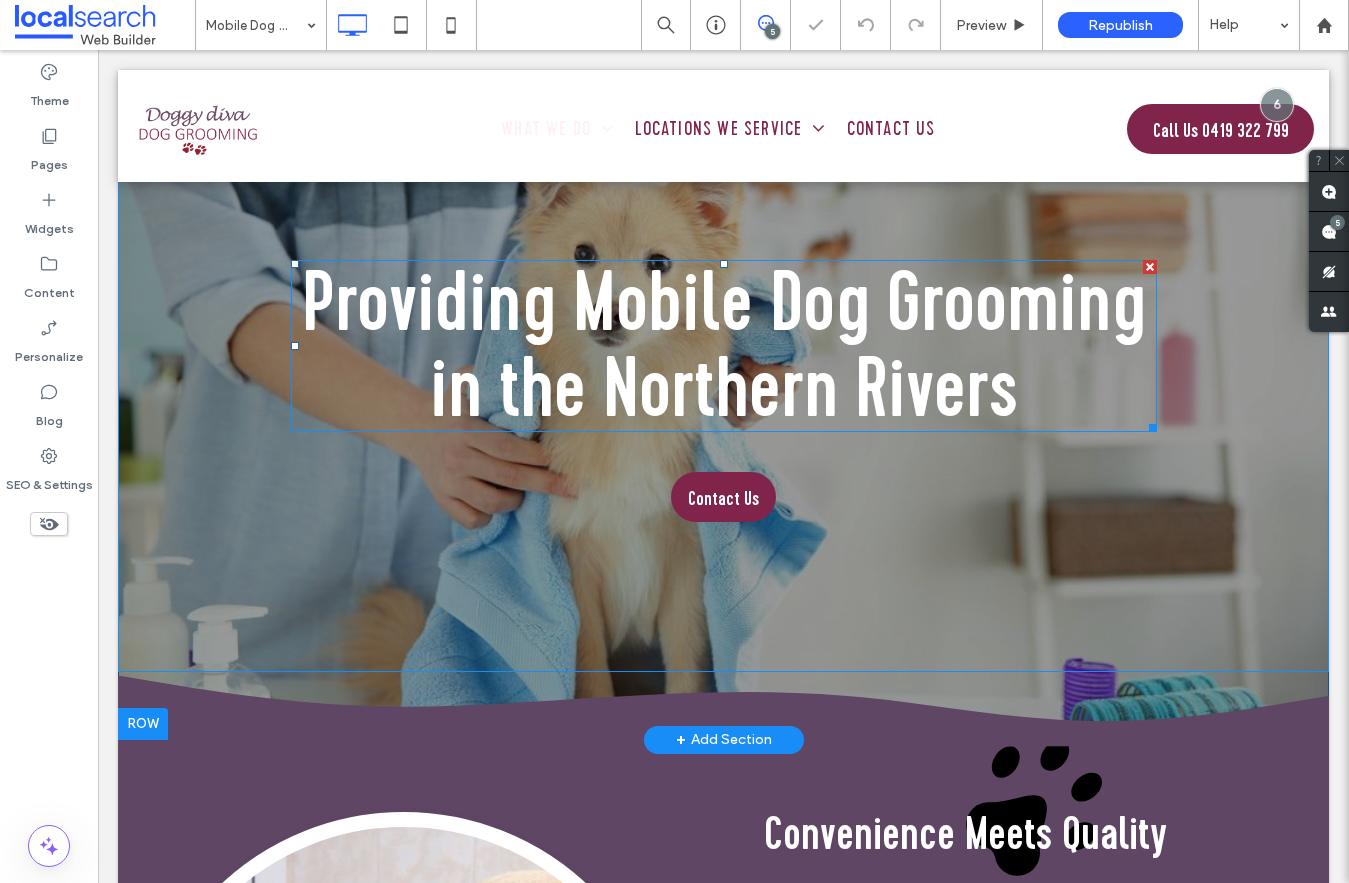 click on "Providing Mobile Dog Grooming in the Northern Rivers" at bounding box center (724, 345) 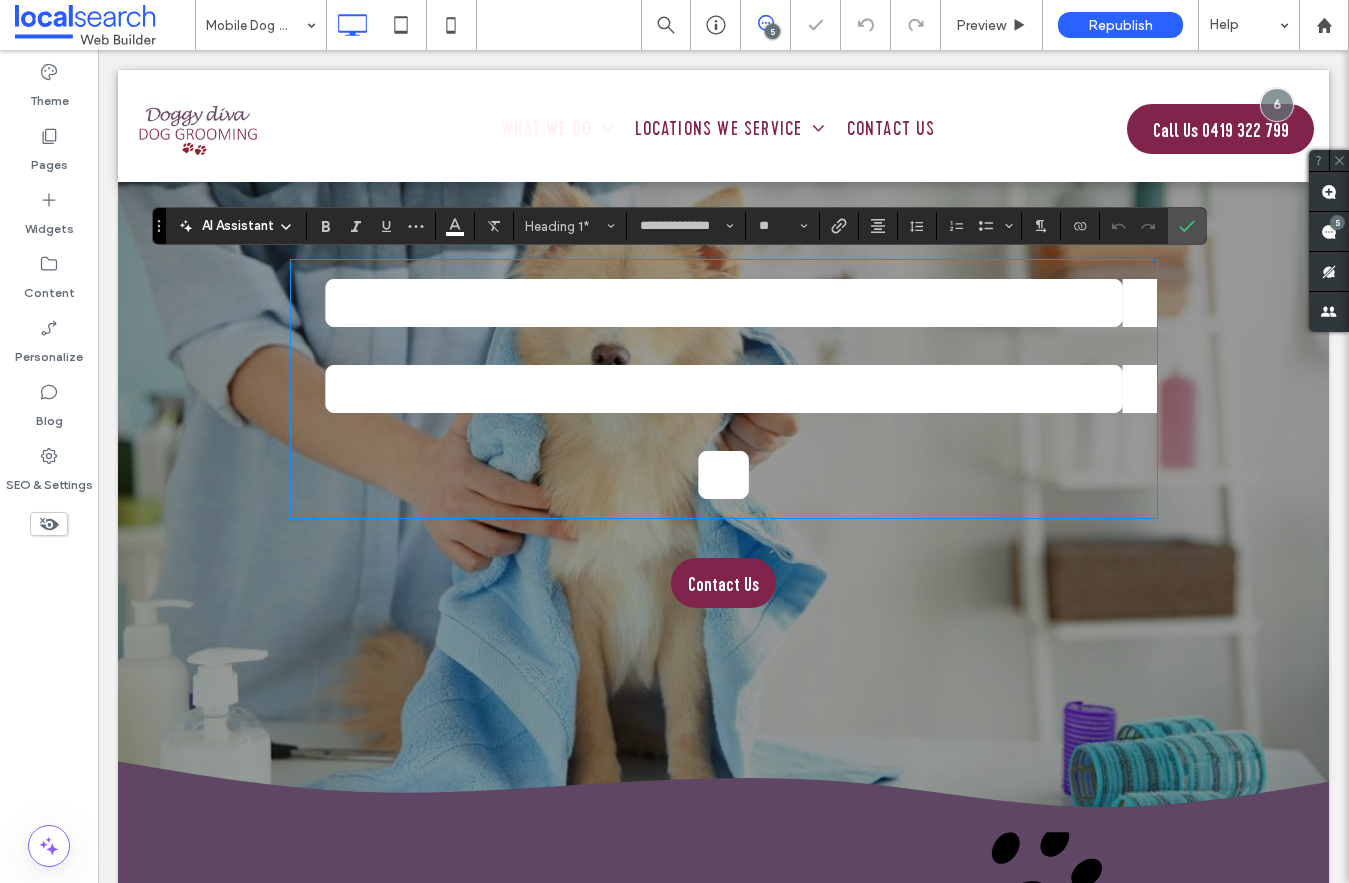 click on "**********" at bounding box center [741, 388] 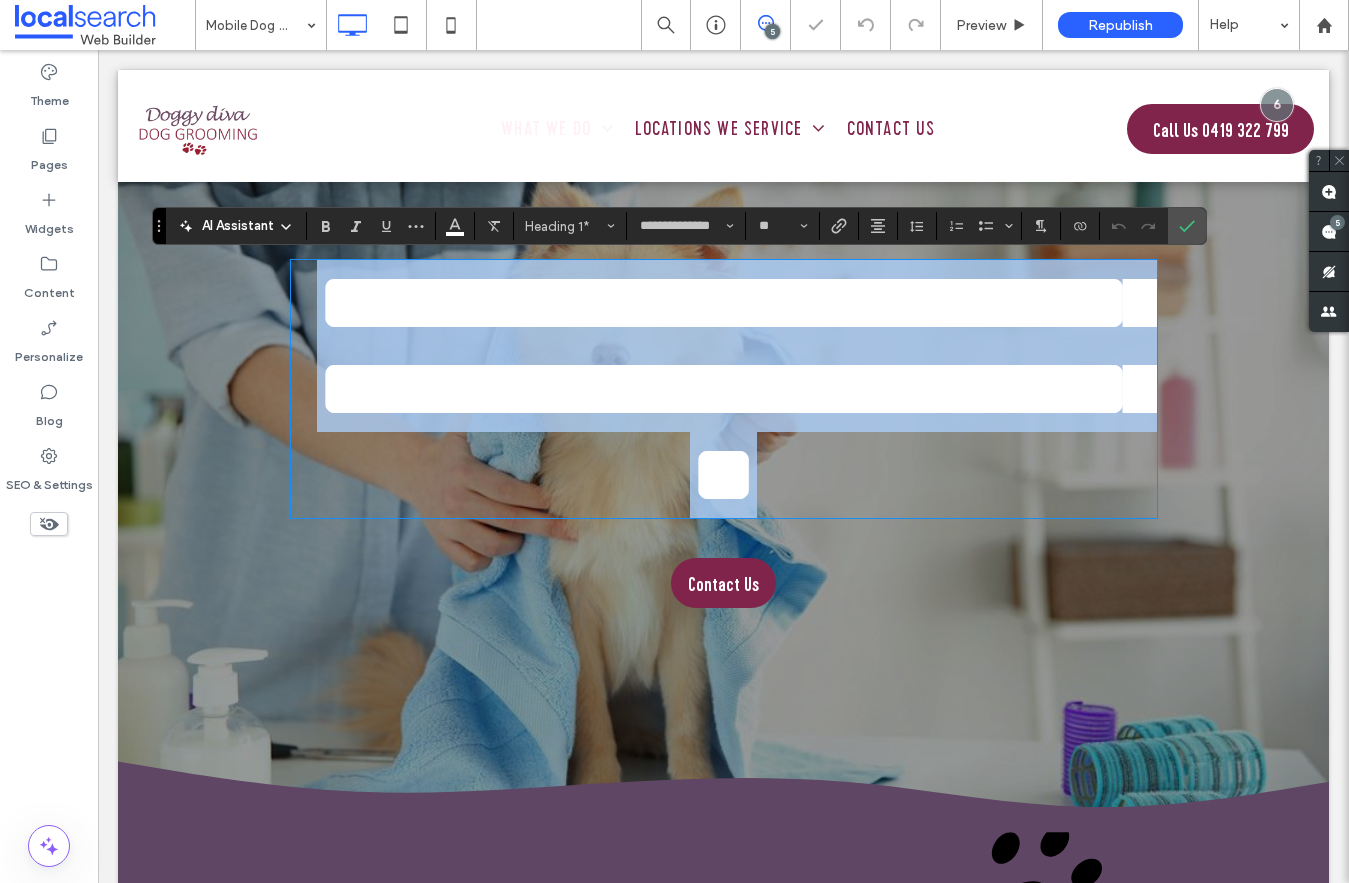 click on "**********" at bounding box center (741, 388) 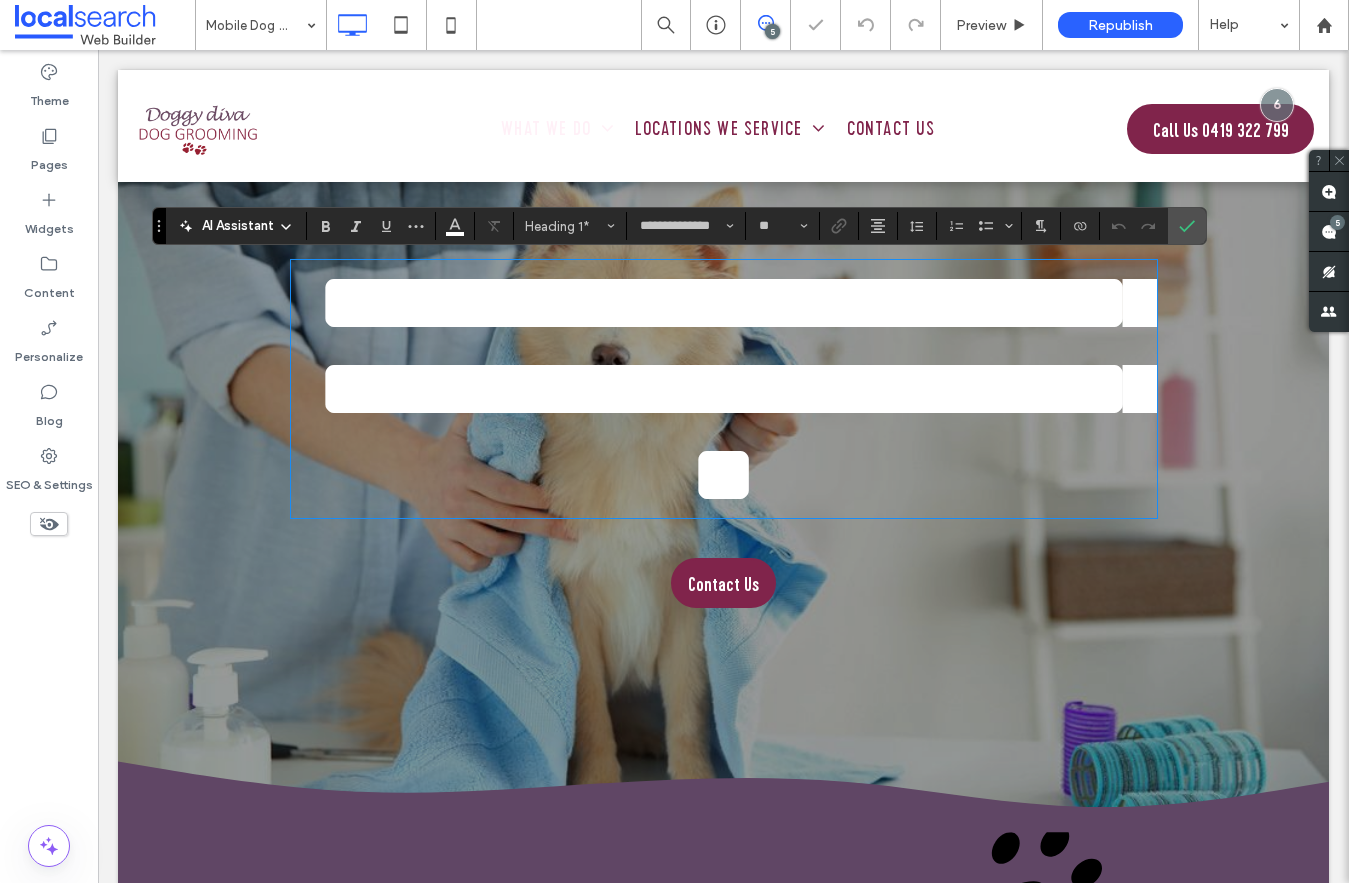 scroll, scrollTop: 9, scrollLeft: 0, axis: vertical 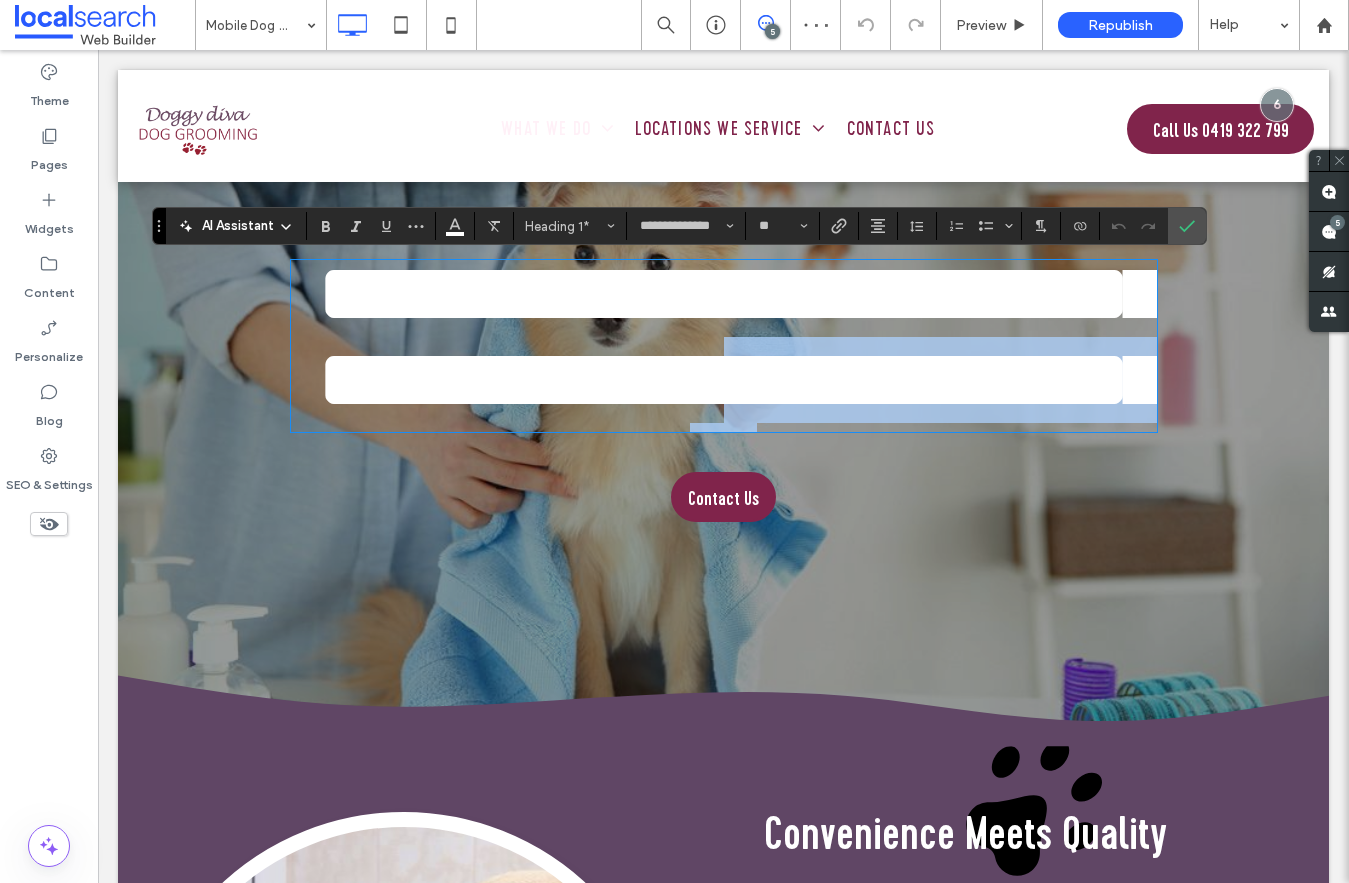 drag, startPoint x: 1017, startPoint y: 400, endPoint x: 619, endPoint y: 391, distance: 398.10175 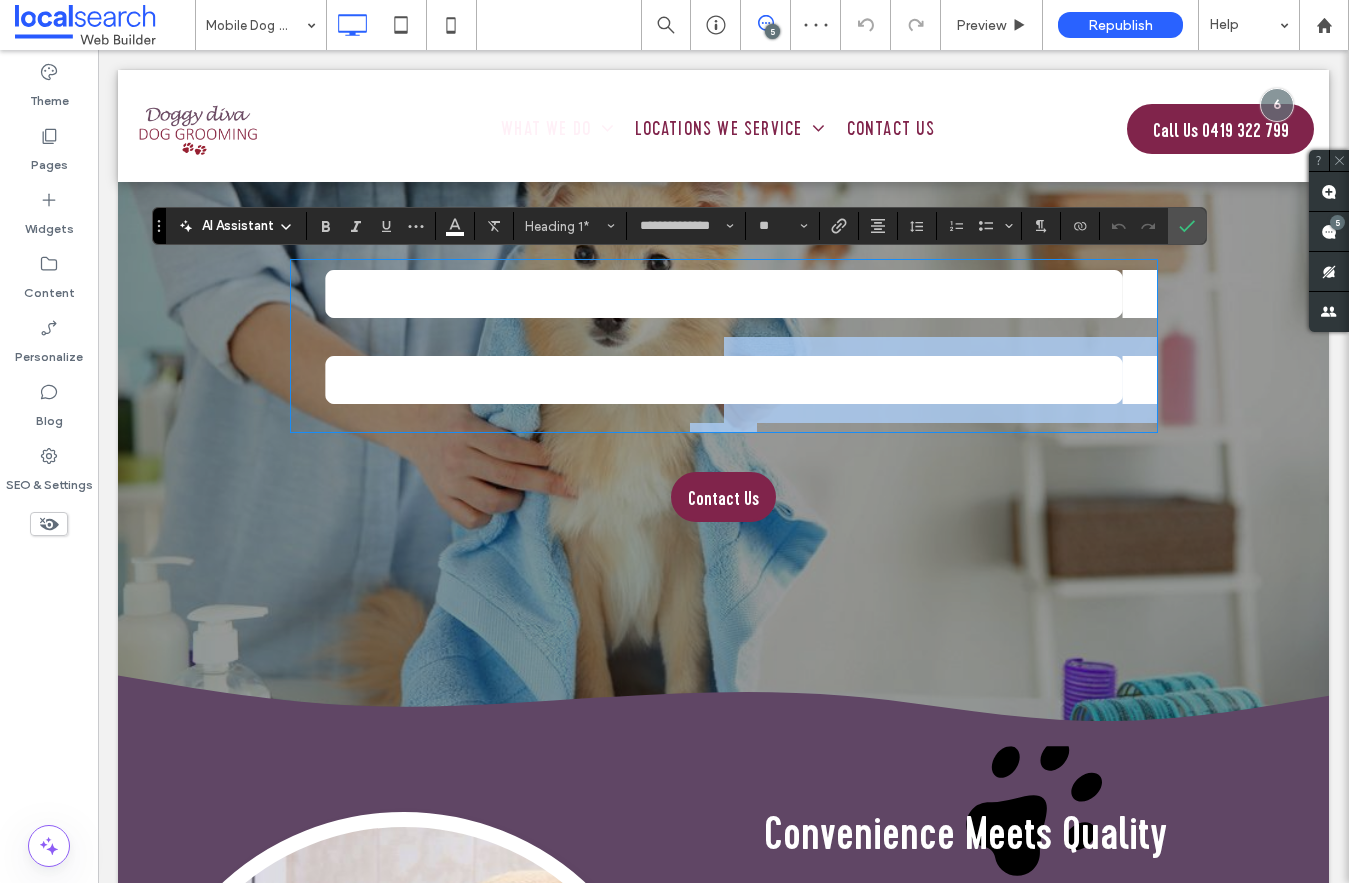 click on "**********" at bounding box center [741, 379] 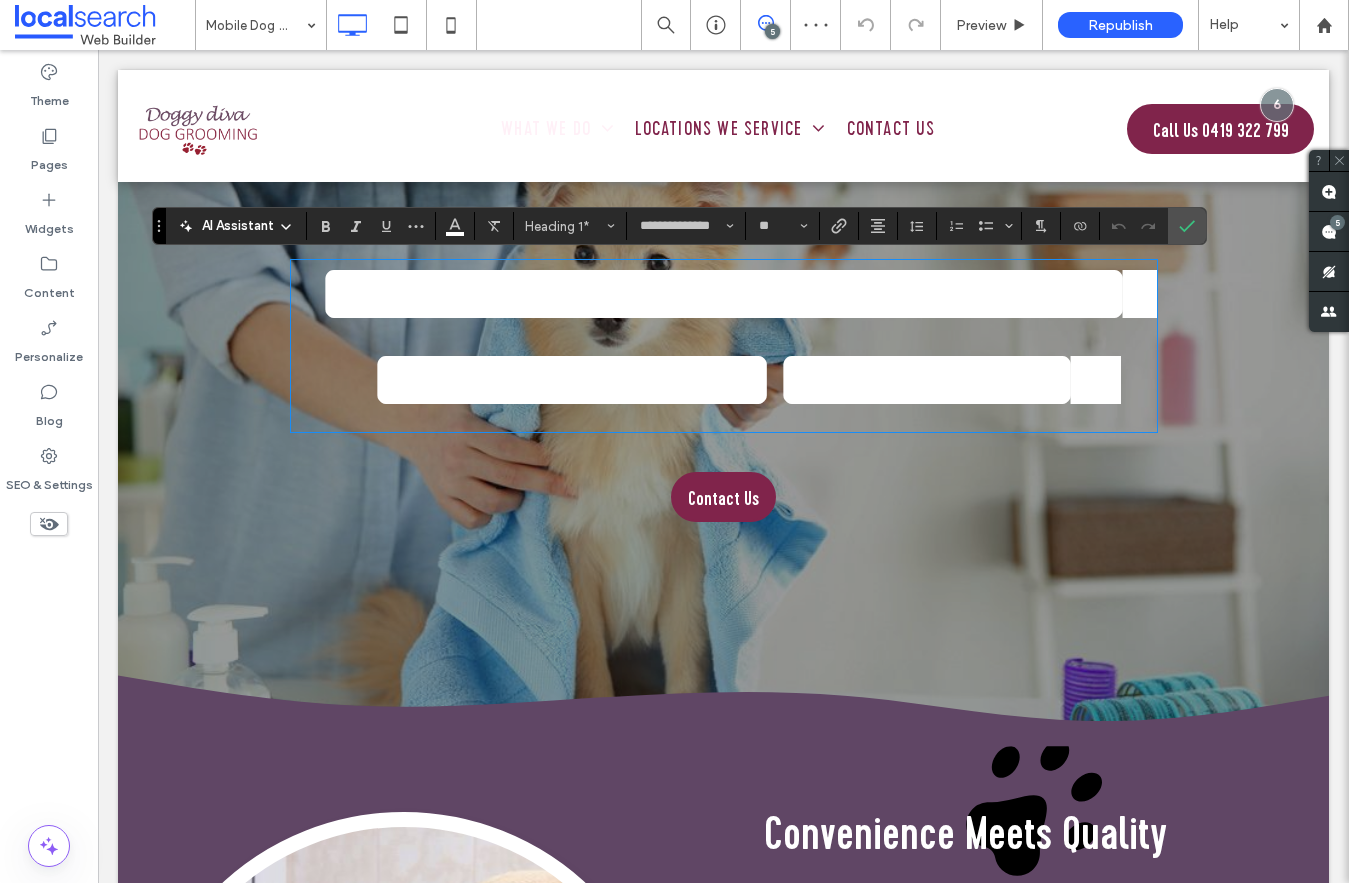 type on "**" 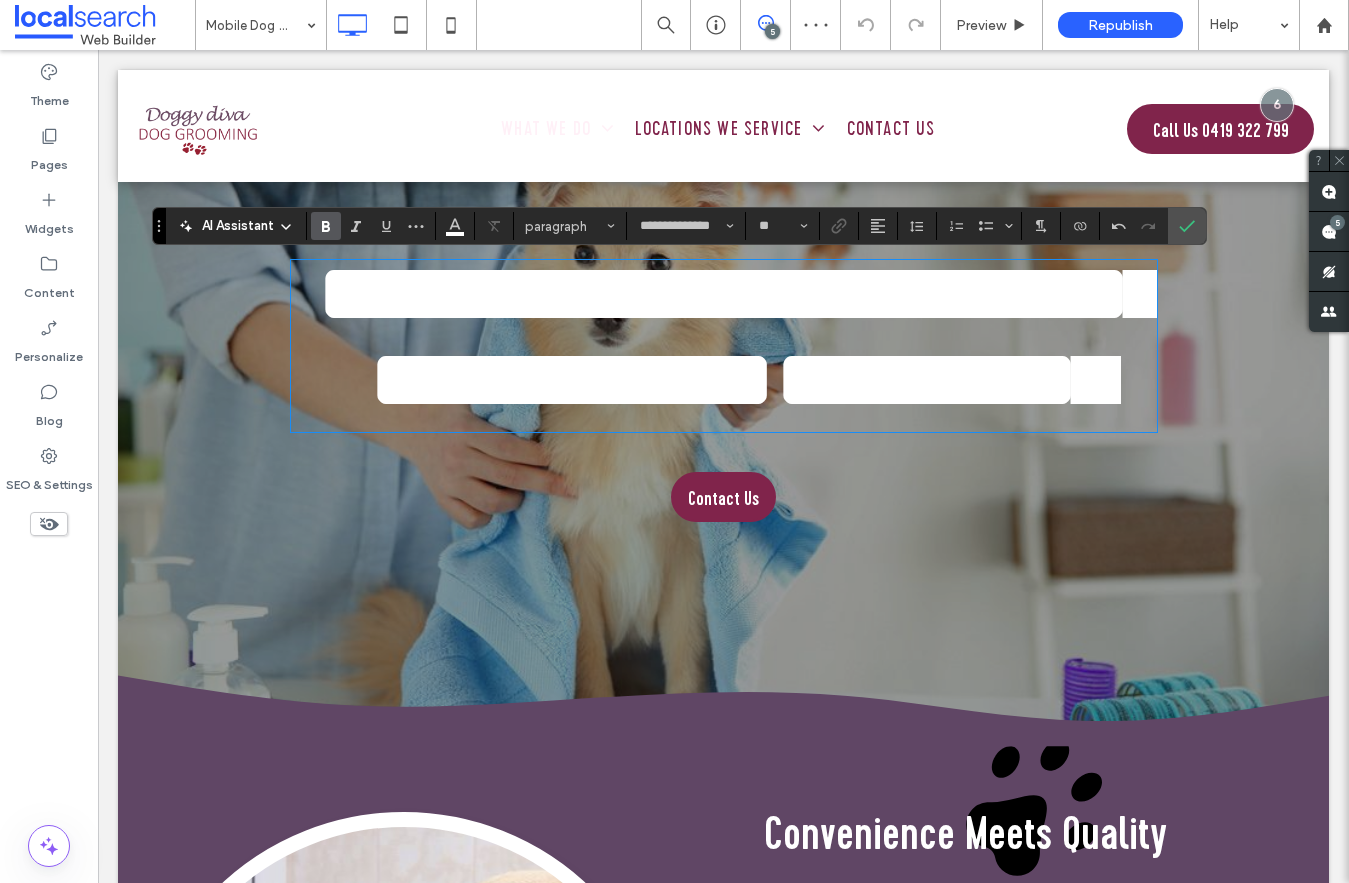 scroll, scrollTop: 0, scrollLeft: 0, axis: both 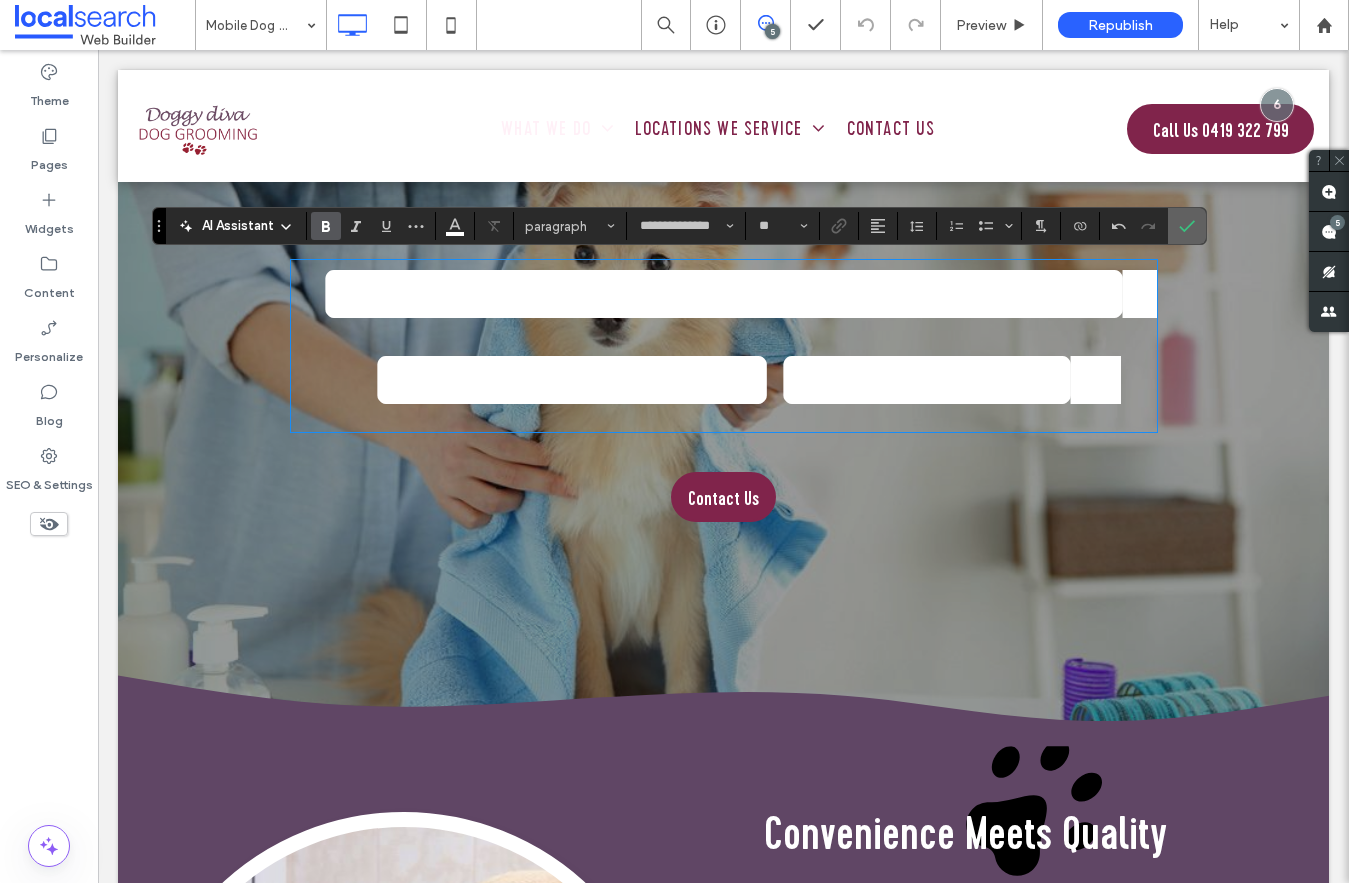click at bounding box center [1187, 226] 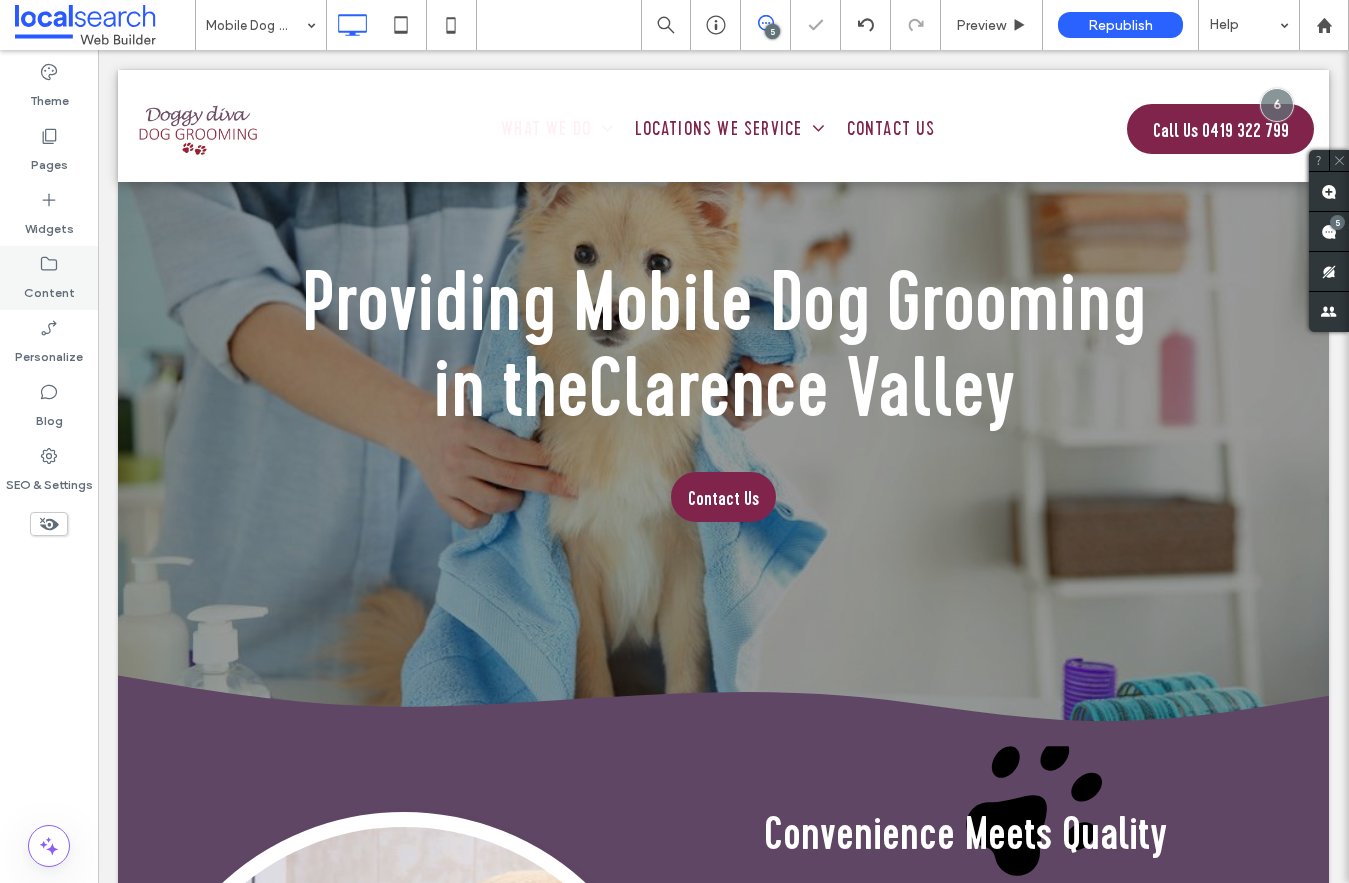 click on "Content" at bounding box center (49, 288) 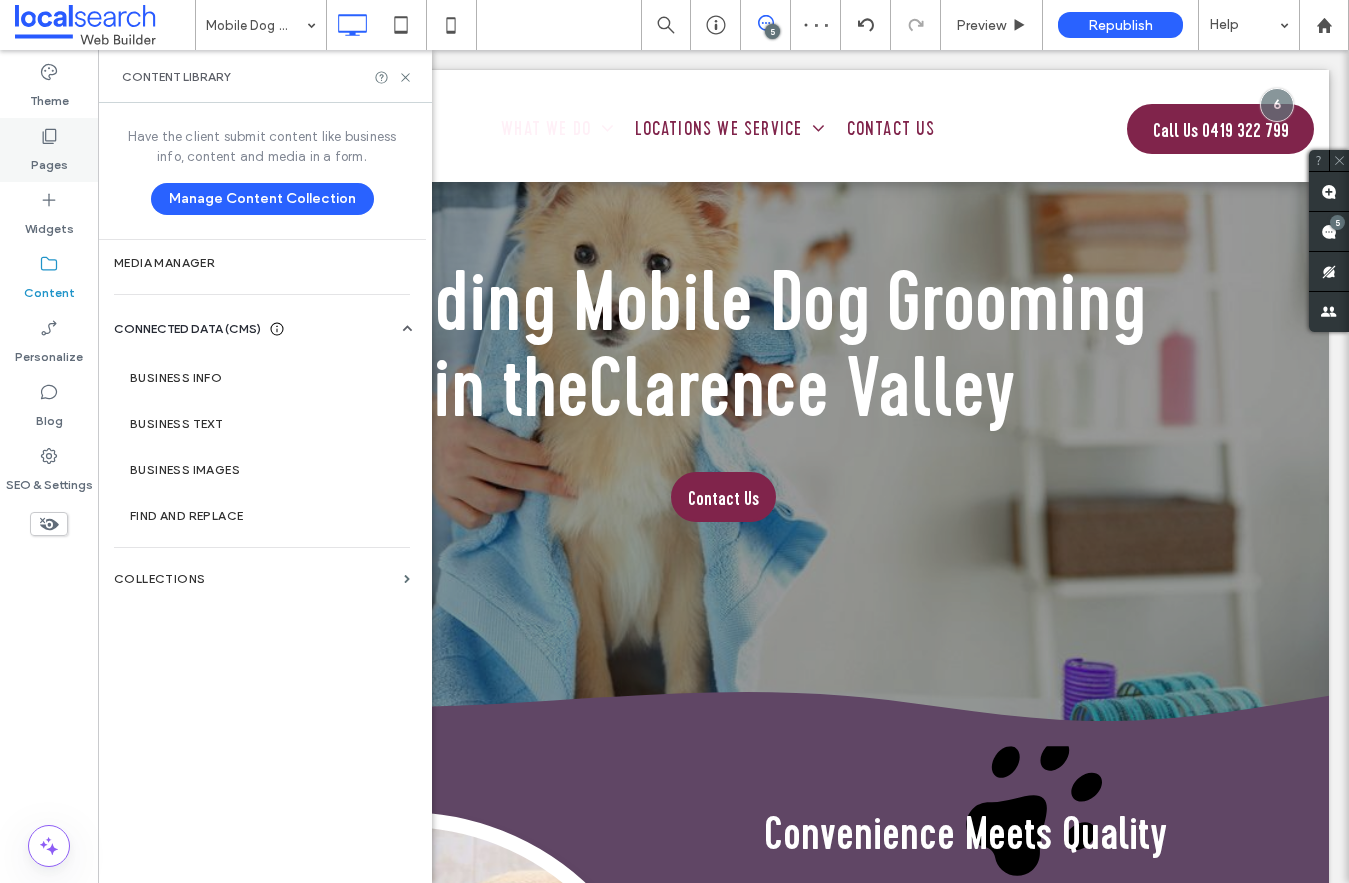 click on "Pages" at bounding box center (49, 160) 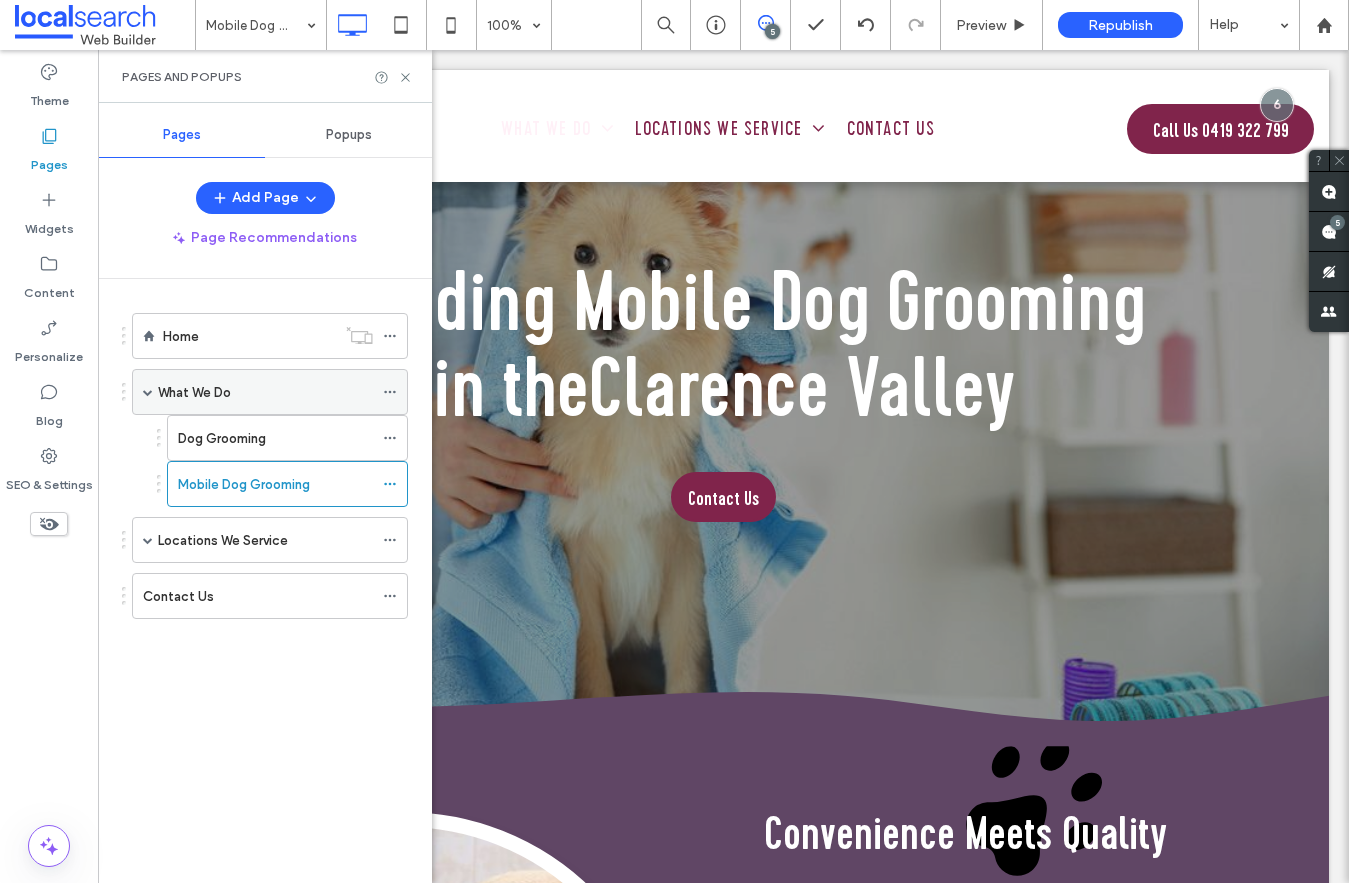 click on "What We Do" at bounding box center (194, 392) 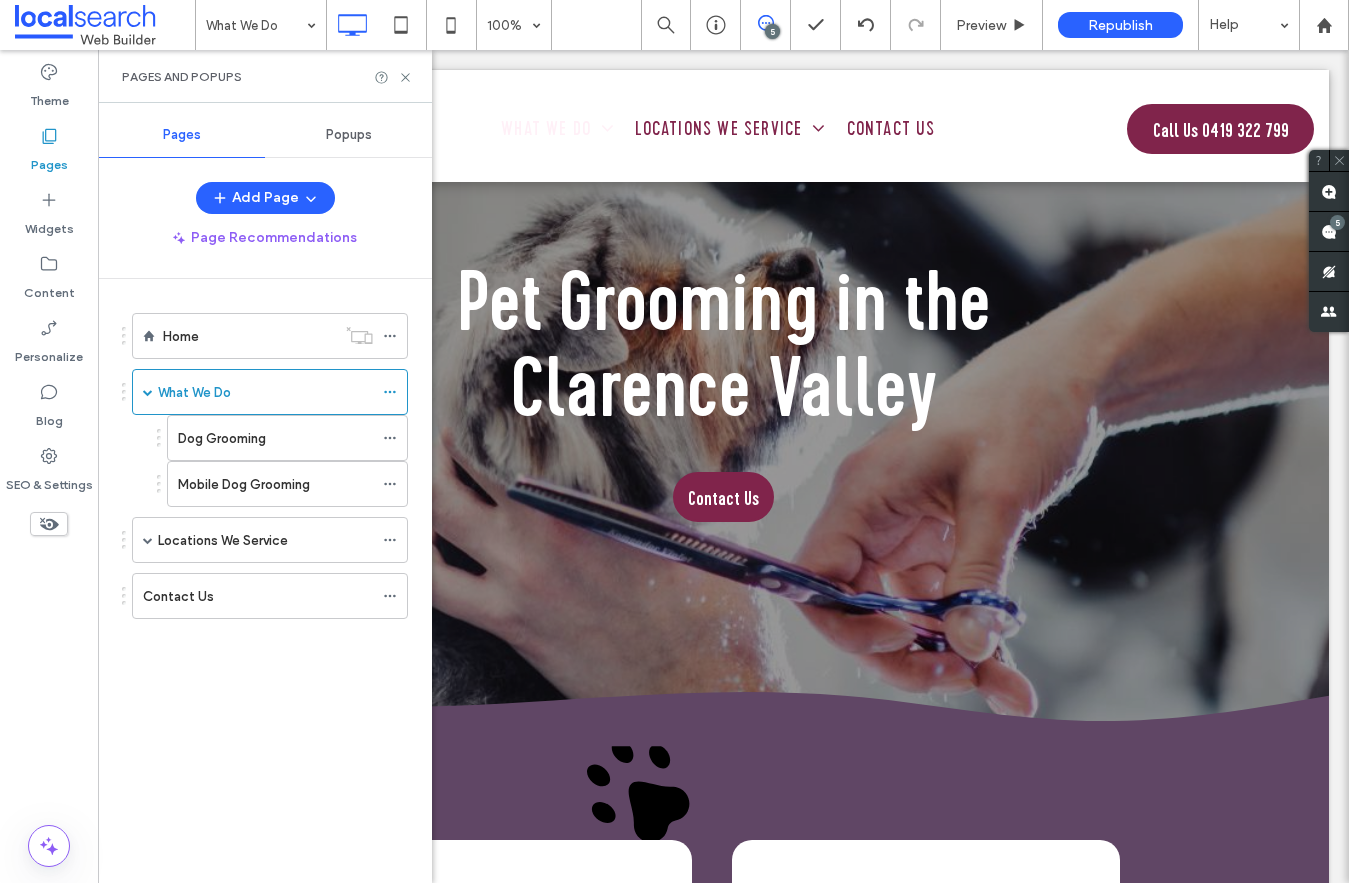 scroll, scrollTop: 0, scrollLeft: 0, axis: both 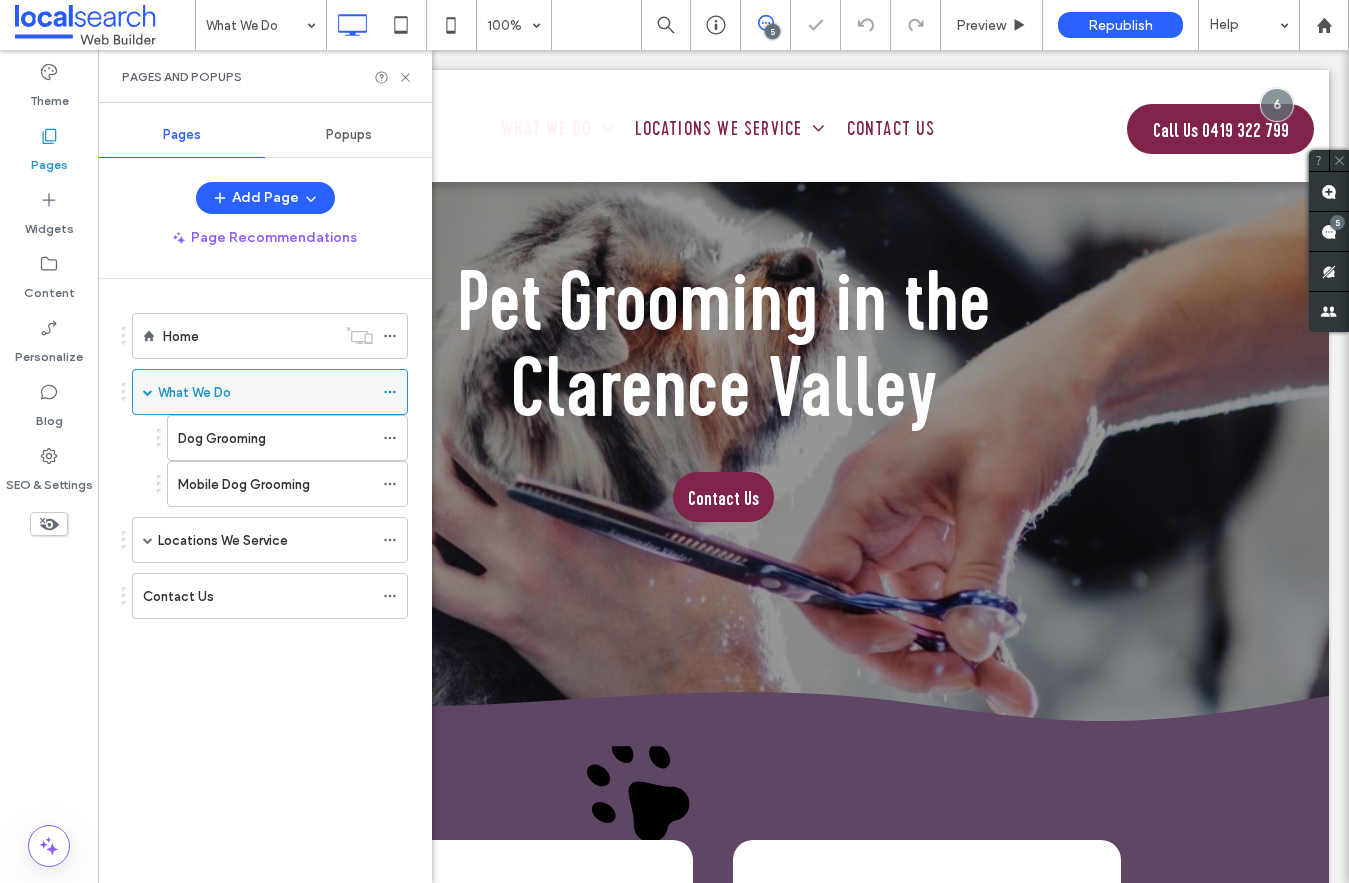 click 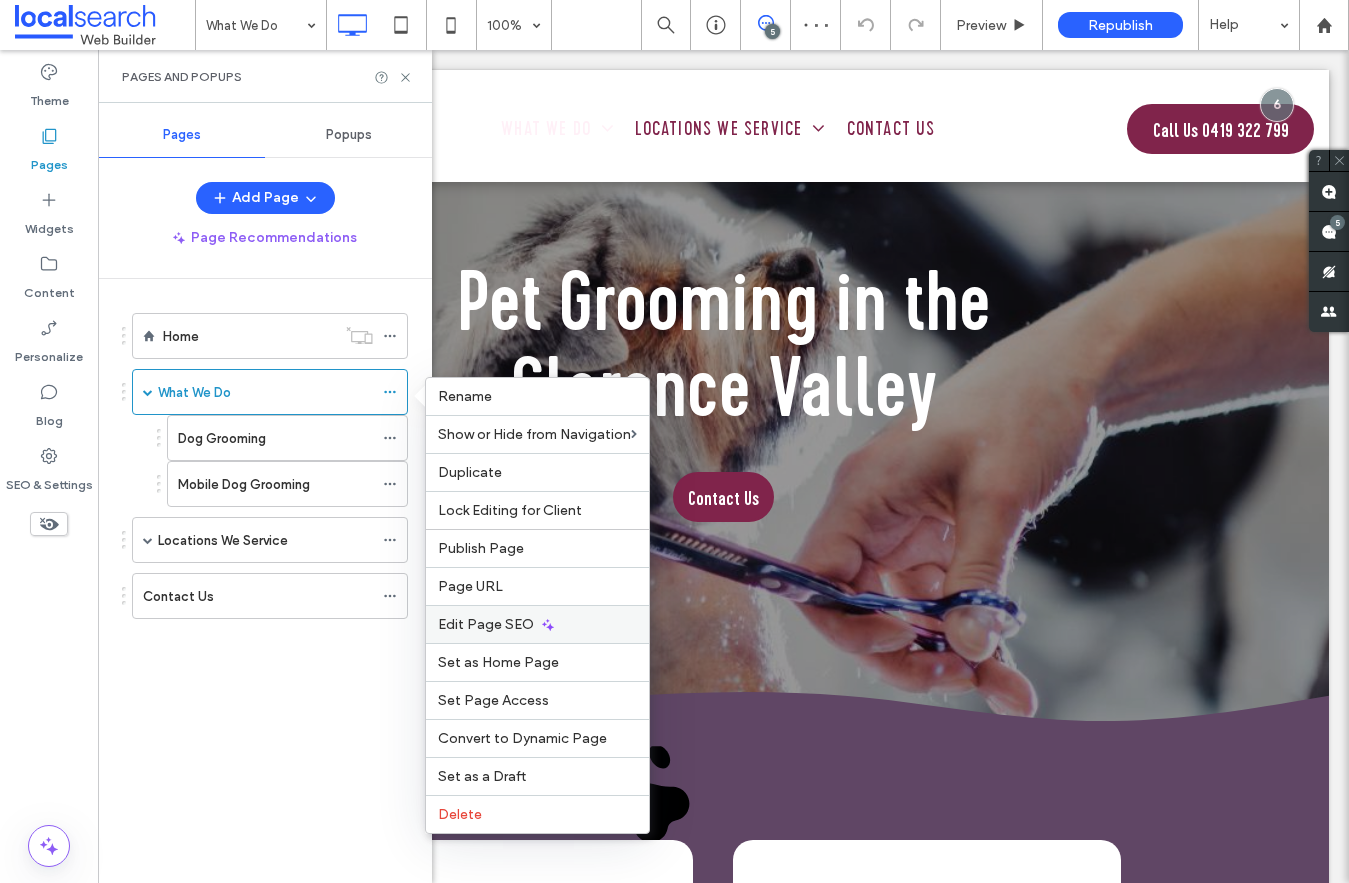 click on "Edit Page SEO" at bounding box center (486, 624) 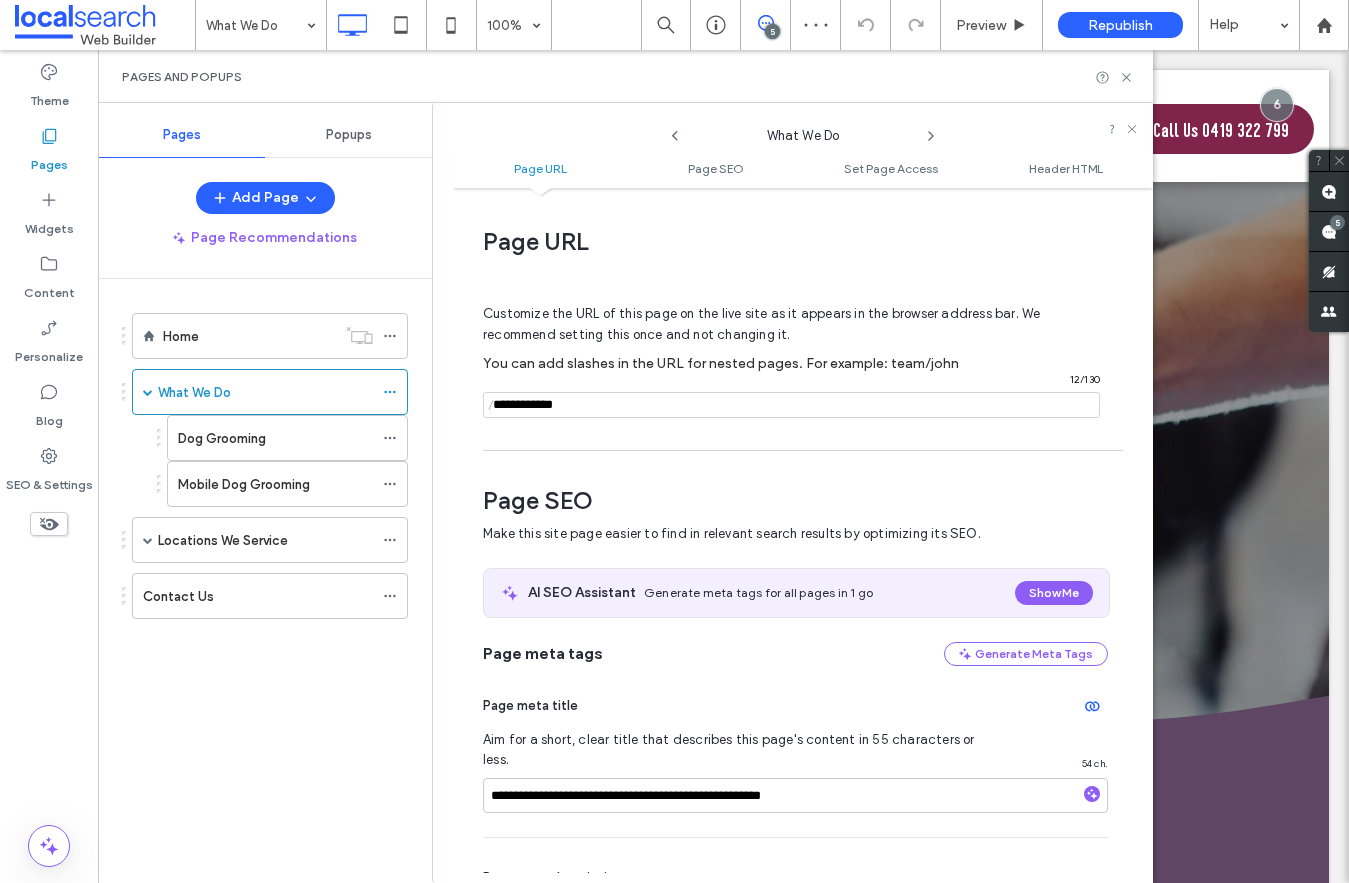 scroll, scrollTop: 274, scrollLeft: 0, axis: vertical 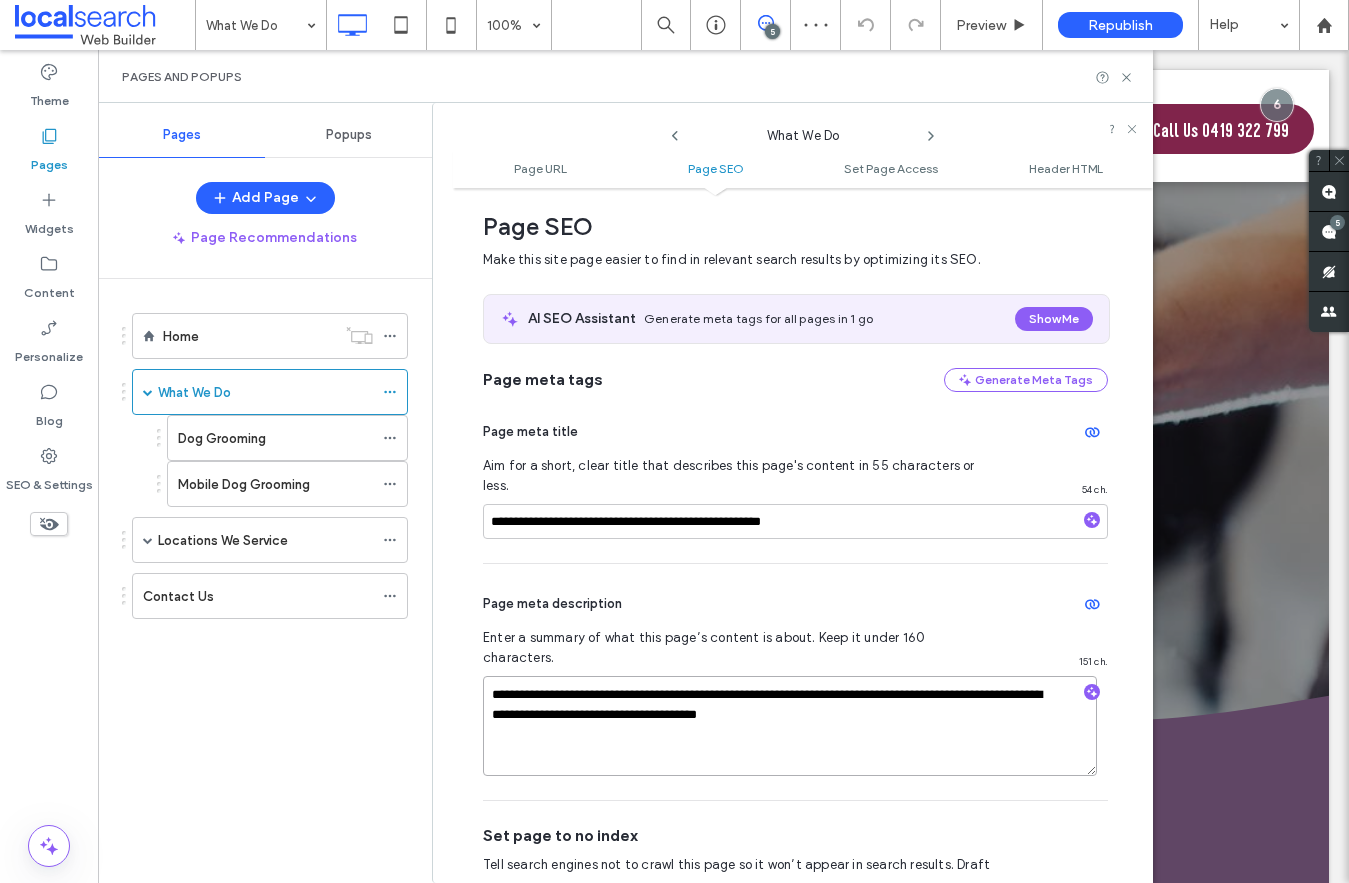 click on "**********" at bounding box center [790, 726] 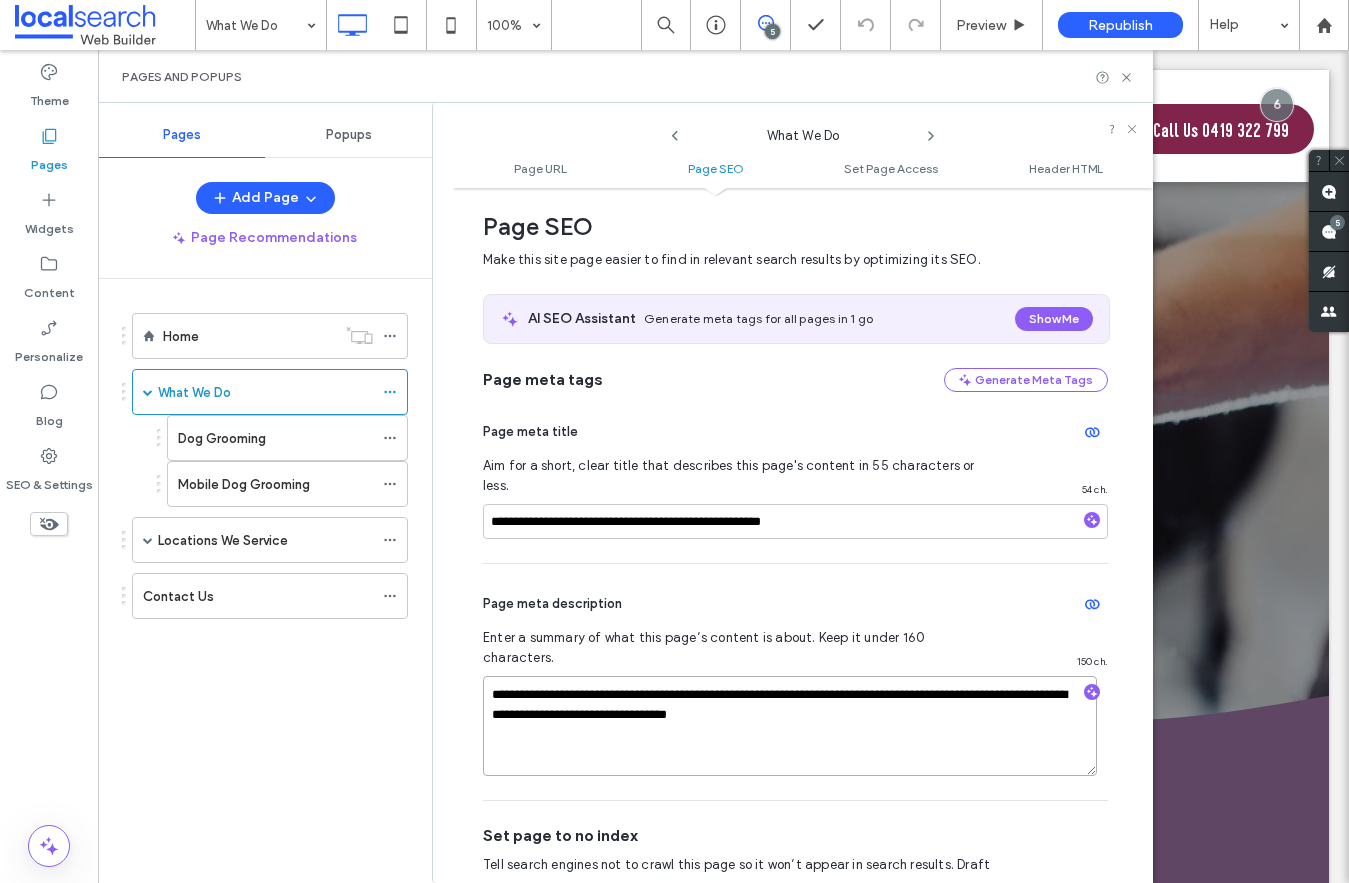 type on "**********" 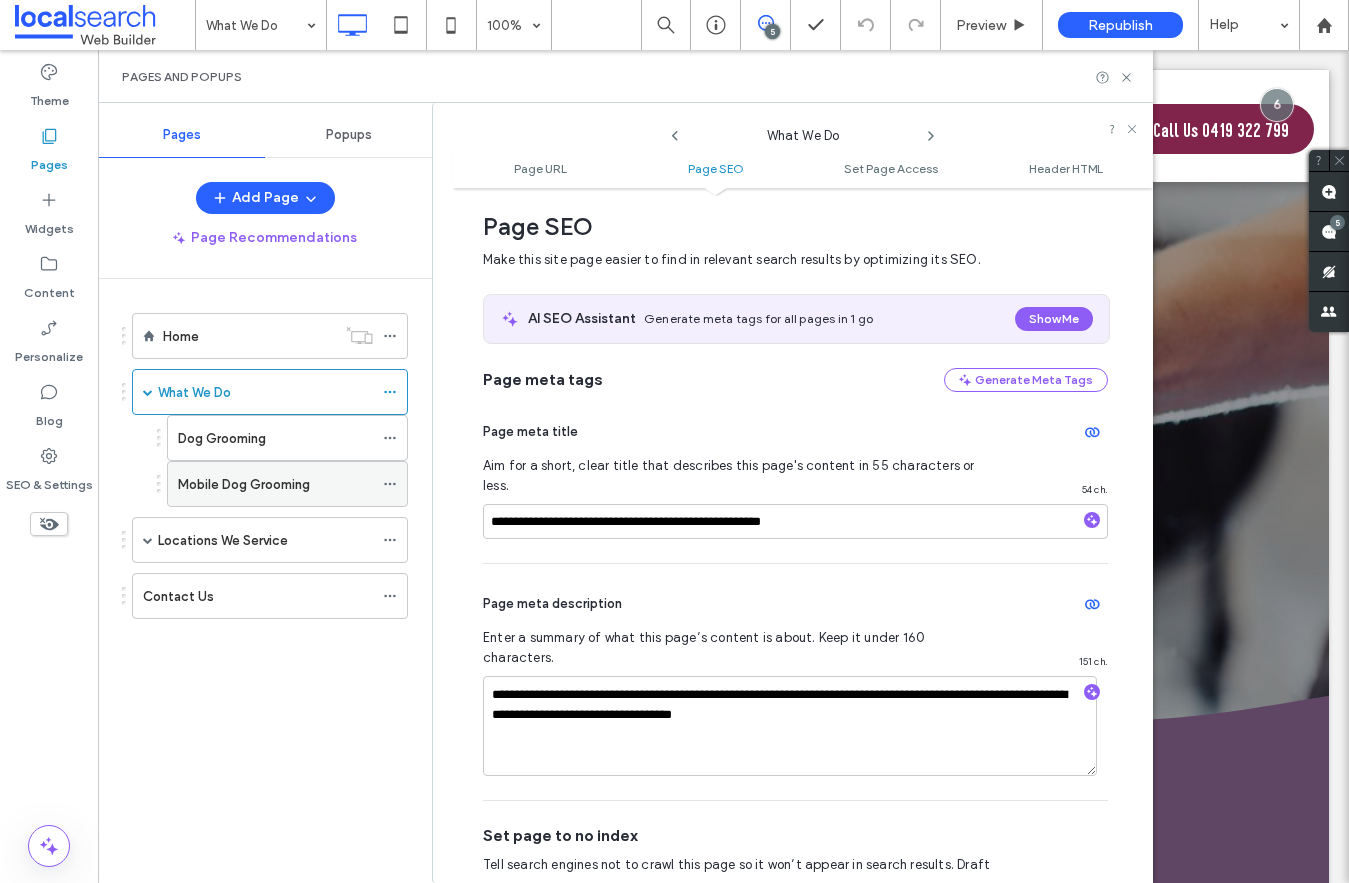 click on "Mobile Dog Grooming" at bounding box center [244, 484] 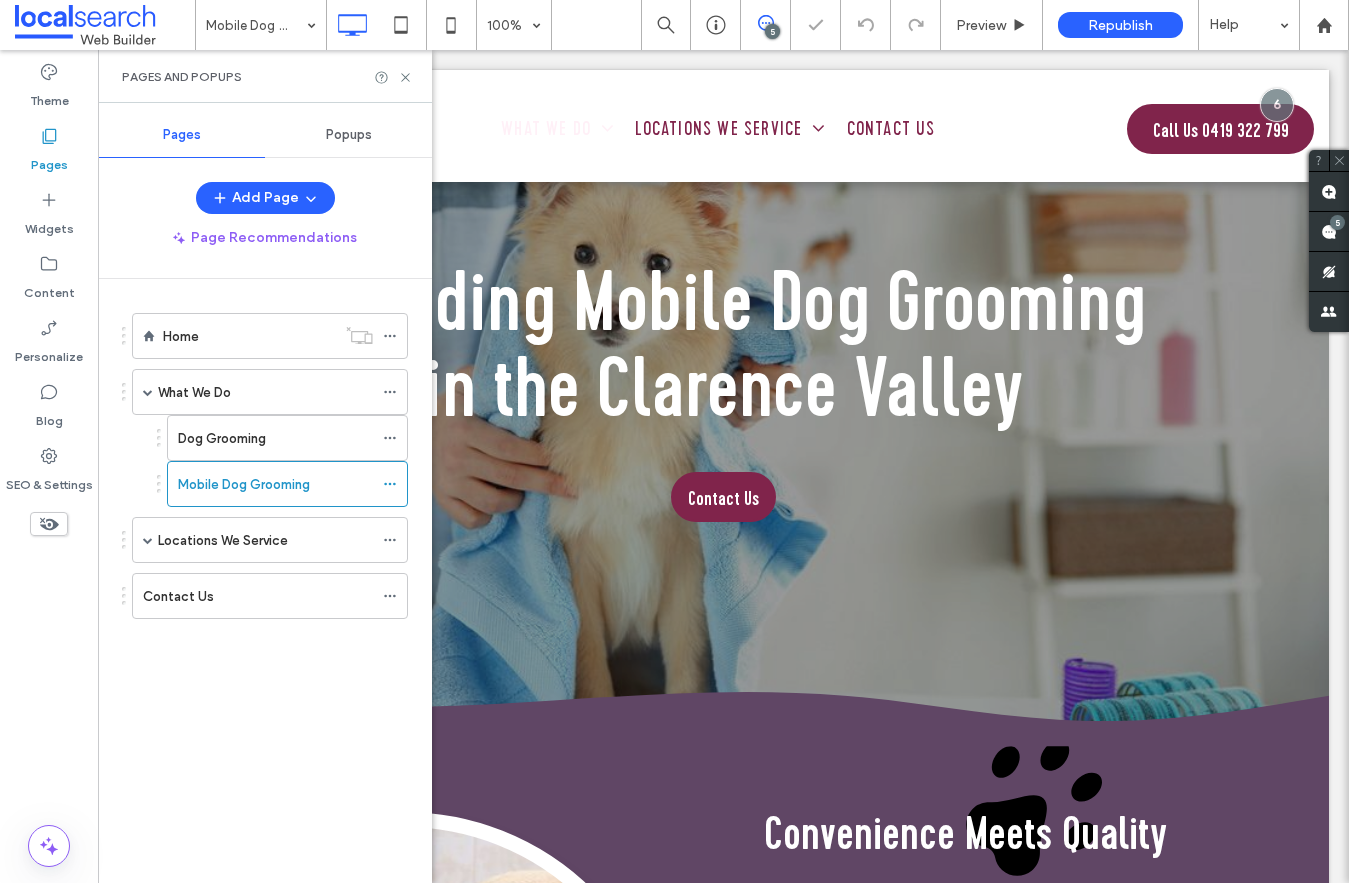 click 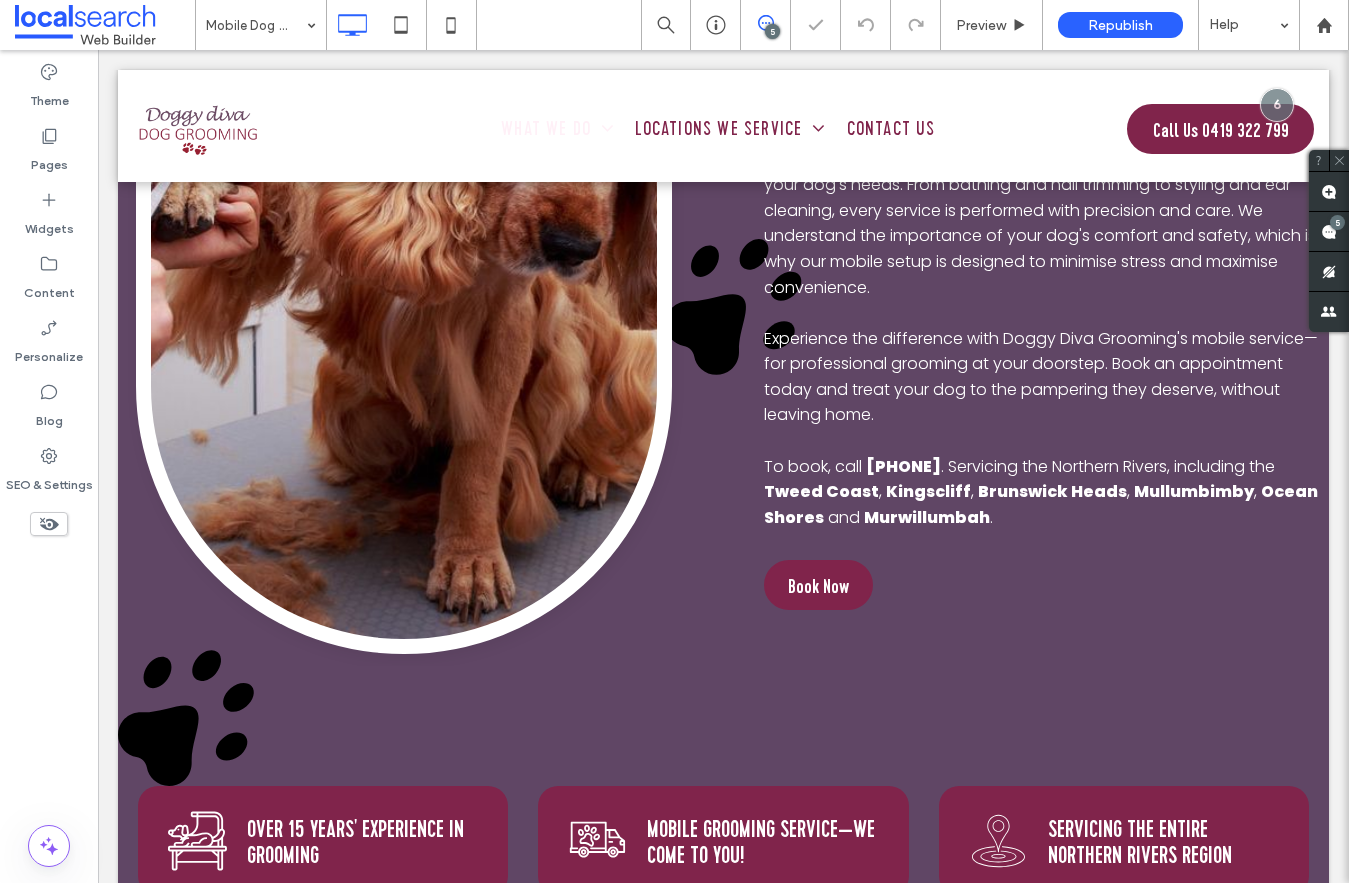 scroll, scrollTop: 0, scrollLeft: 0, axis: both 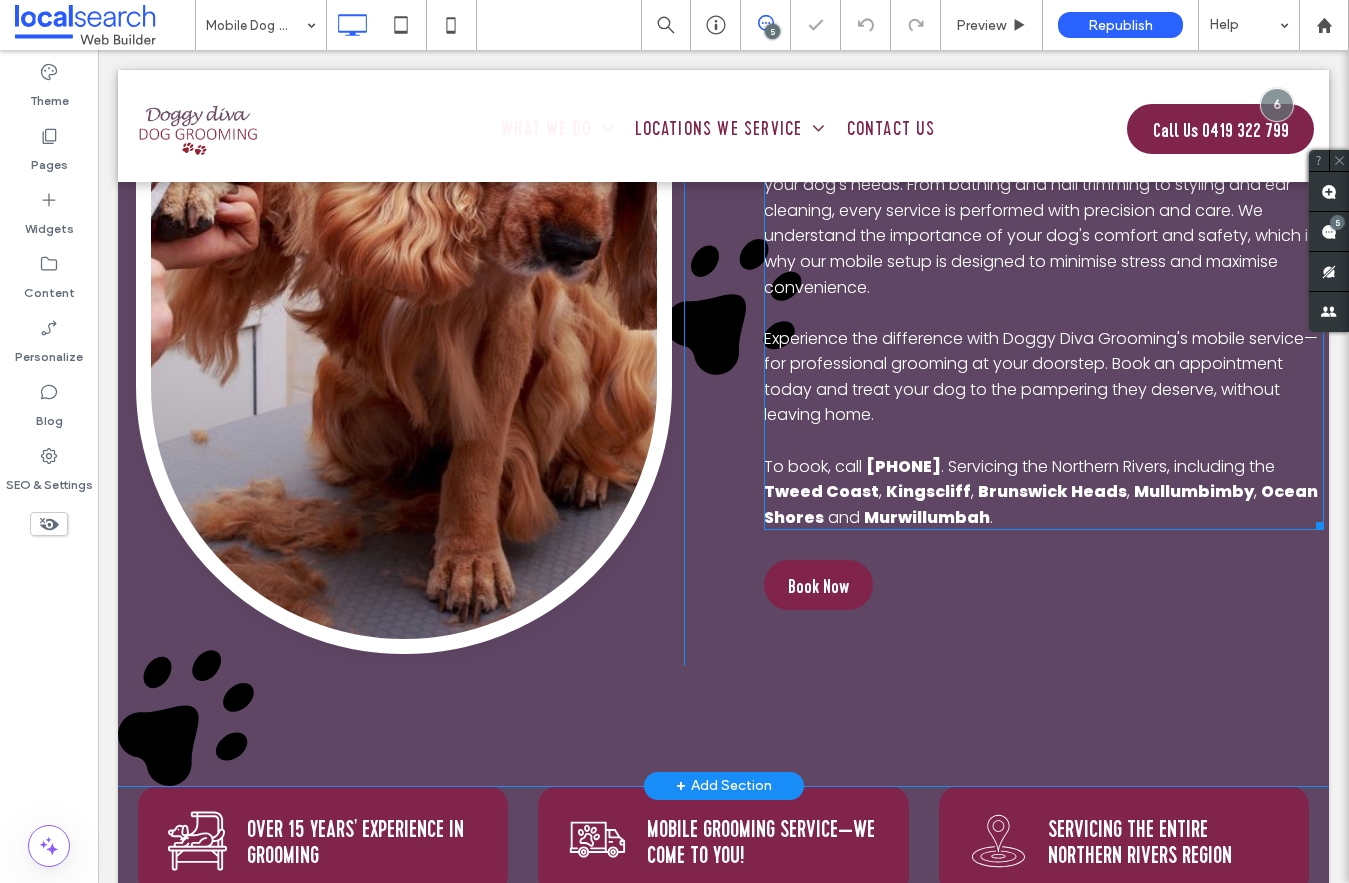 click on ". Servicing the Northern Rivers, including the" at bounding box center [1108, 466] 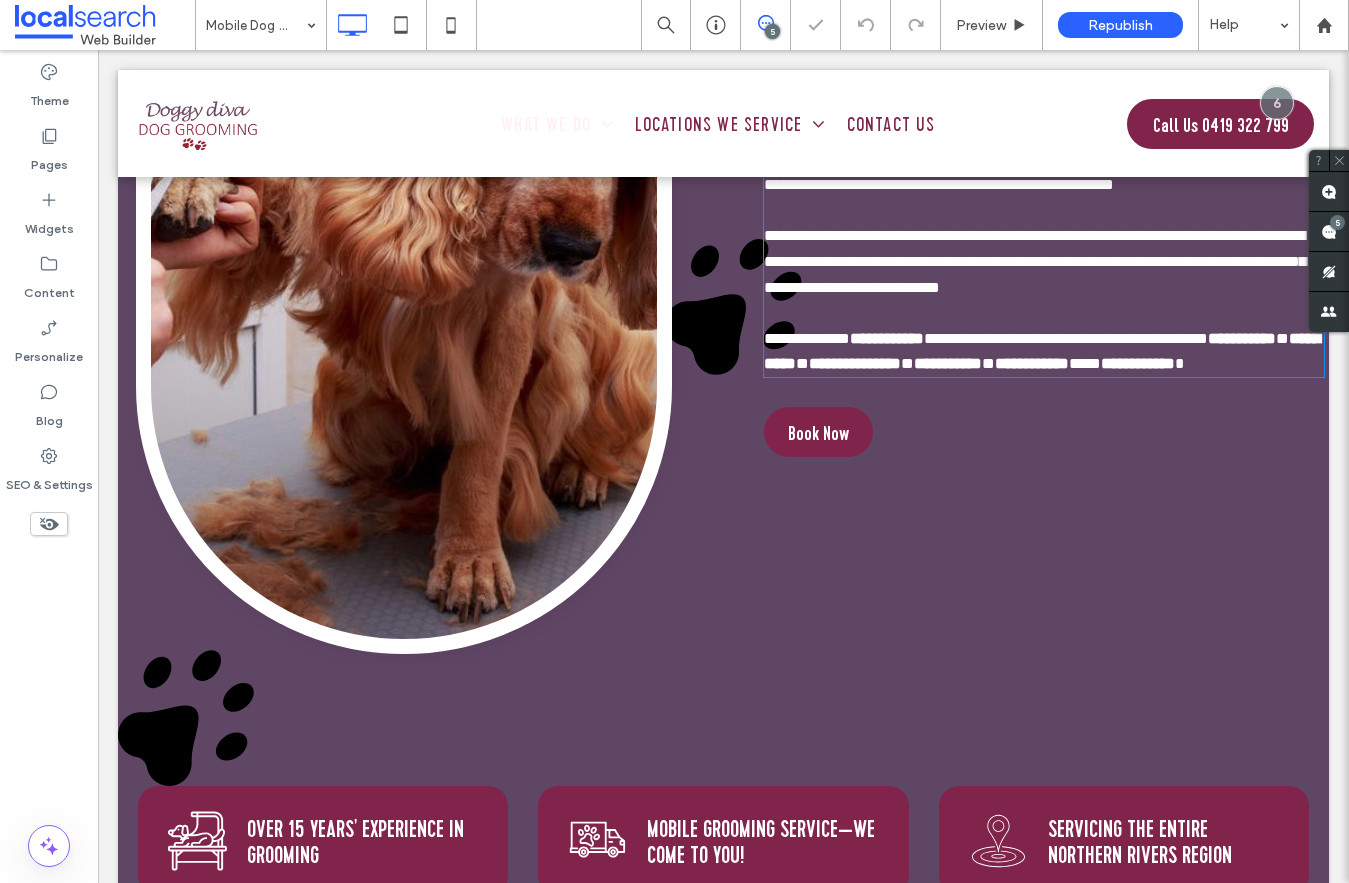scroll, scrollTop: 708, scrollLeft: 0, axis: vertical 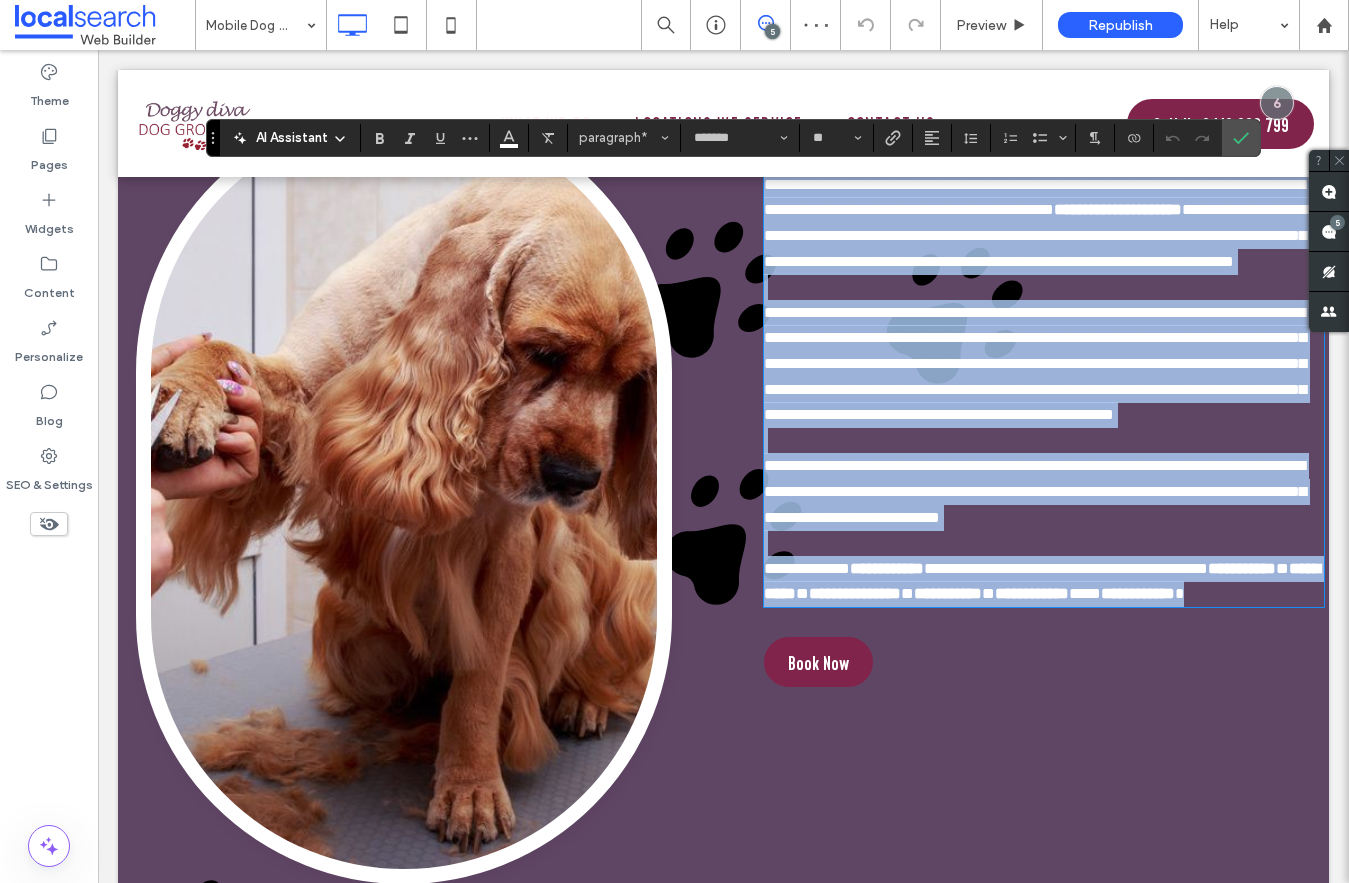 click on "**********" at bounding box center (1066, 568) 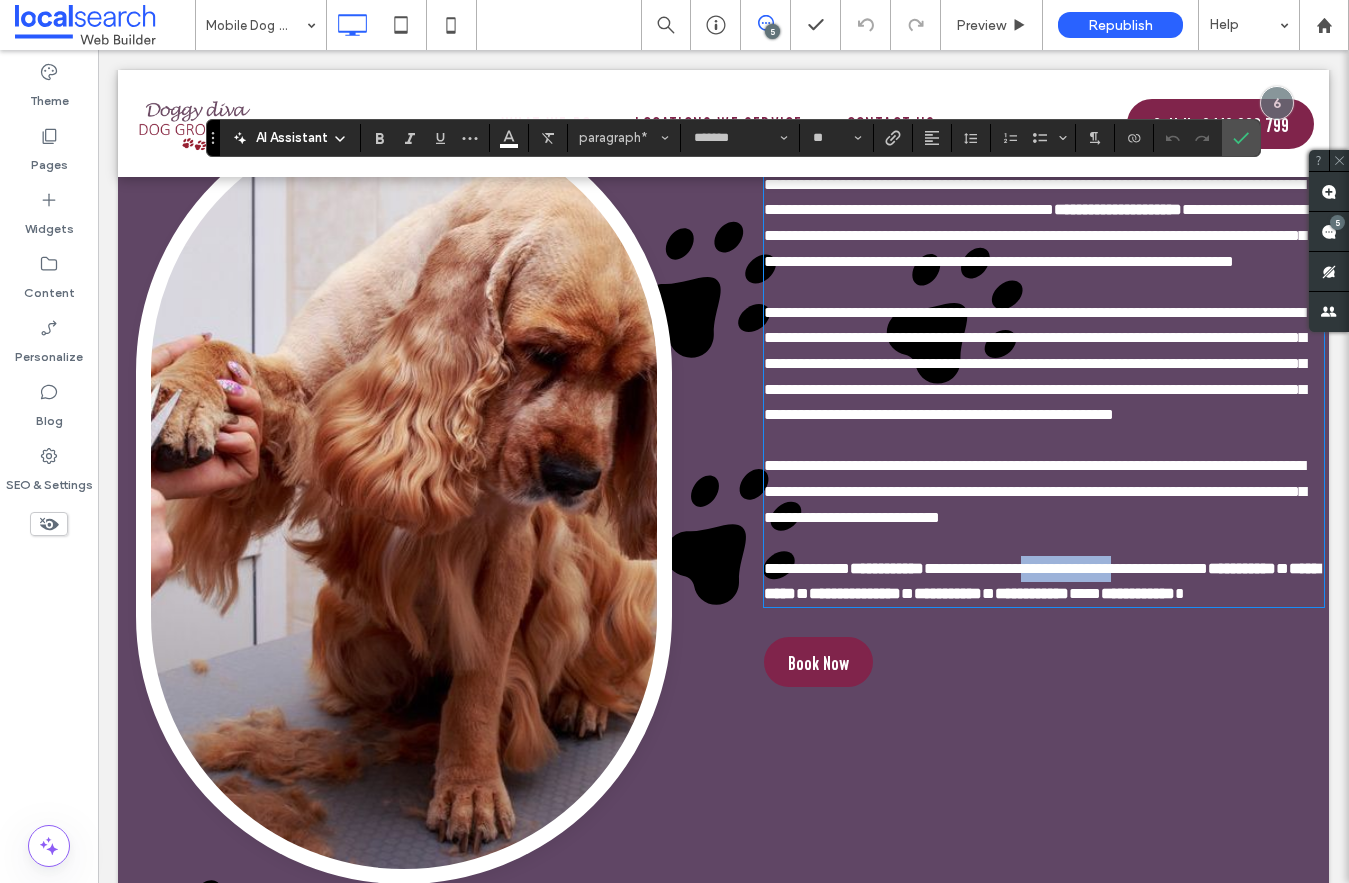 drag, startPoint x: 1197, startPoint y: 698, endPoint x: 1082, endPoint y: 693, distance: 115.10864 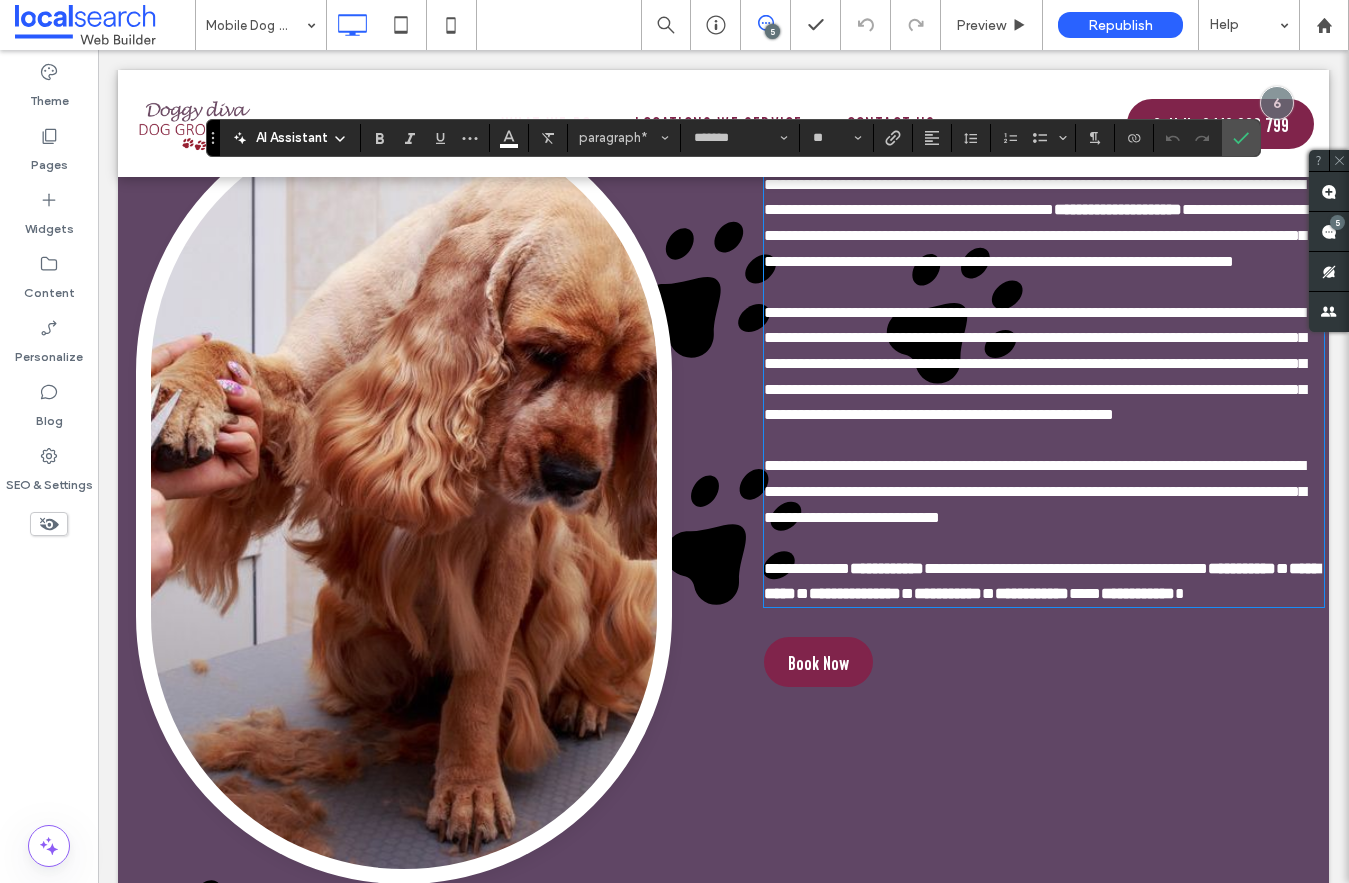 scroll, scrollTop: 0, scrollLeft: 0, axis: both 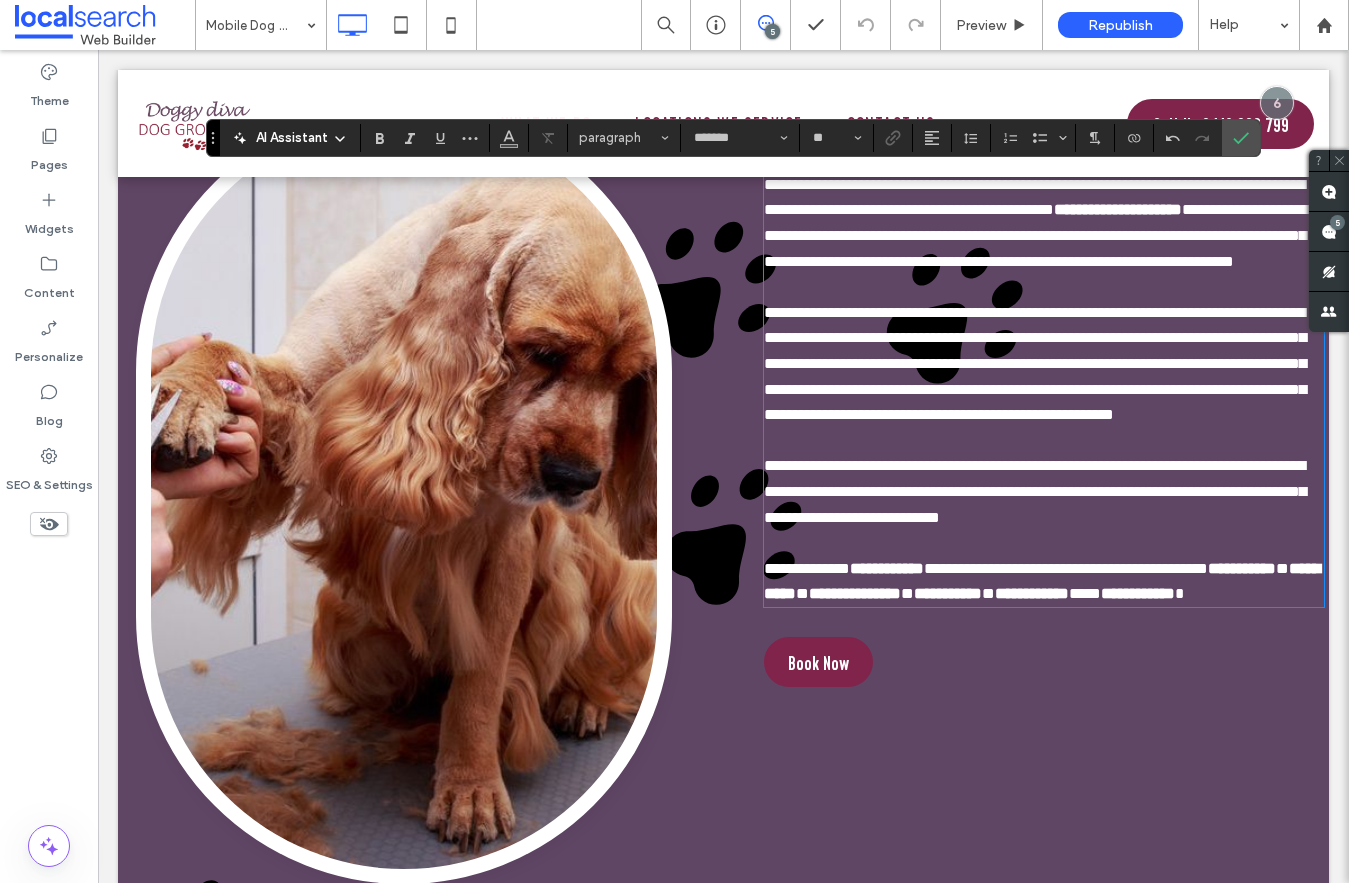 click on "**********" at bounding box center (1066, 568) 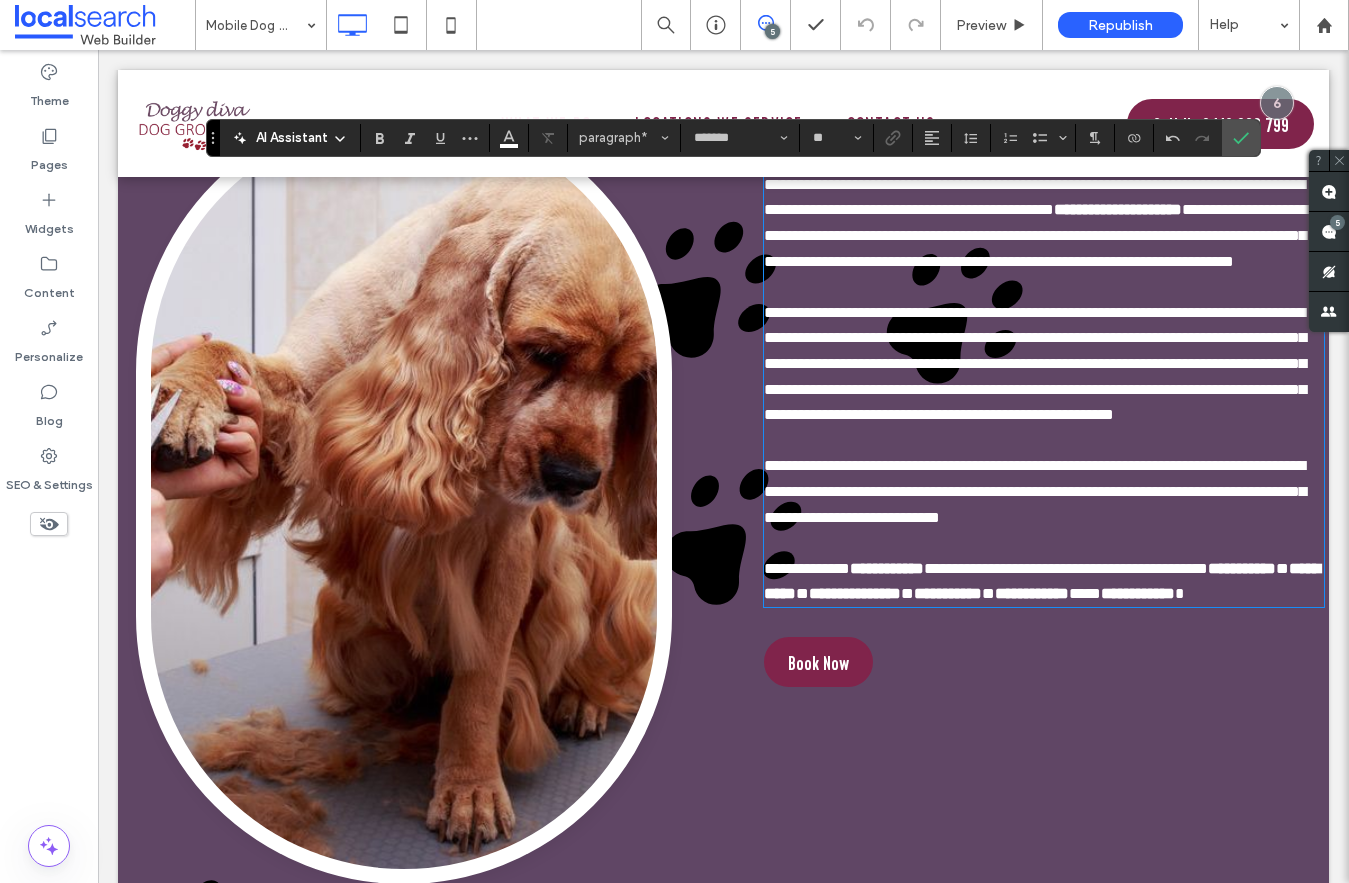 type 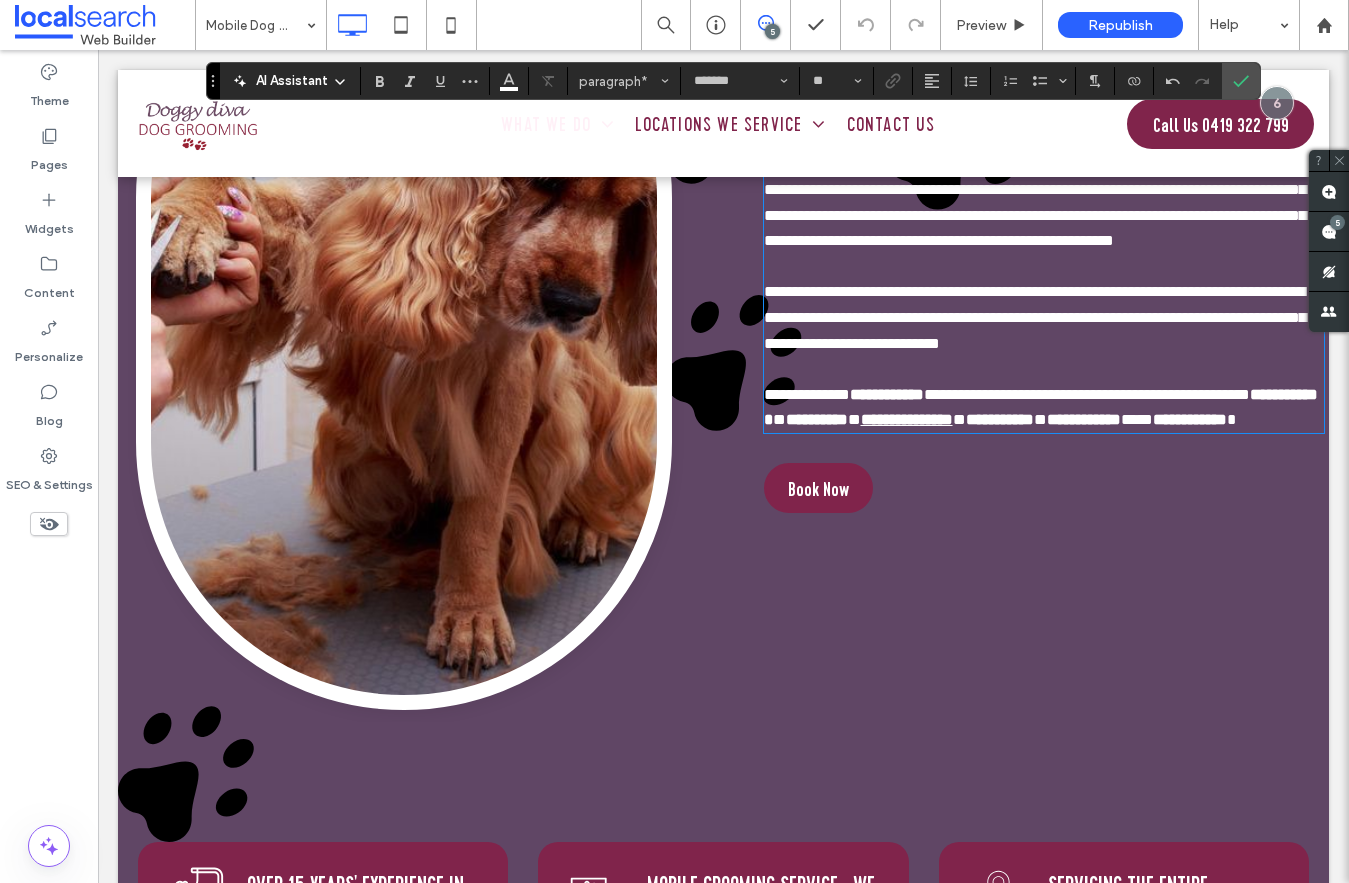 scroll, scrollTop: 1117, scrollLeft: 0, axis: vertical 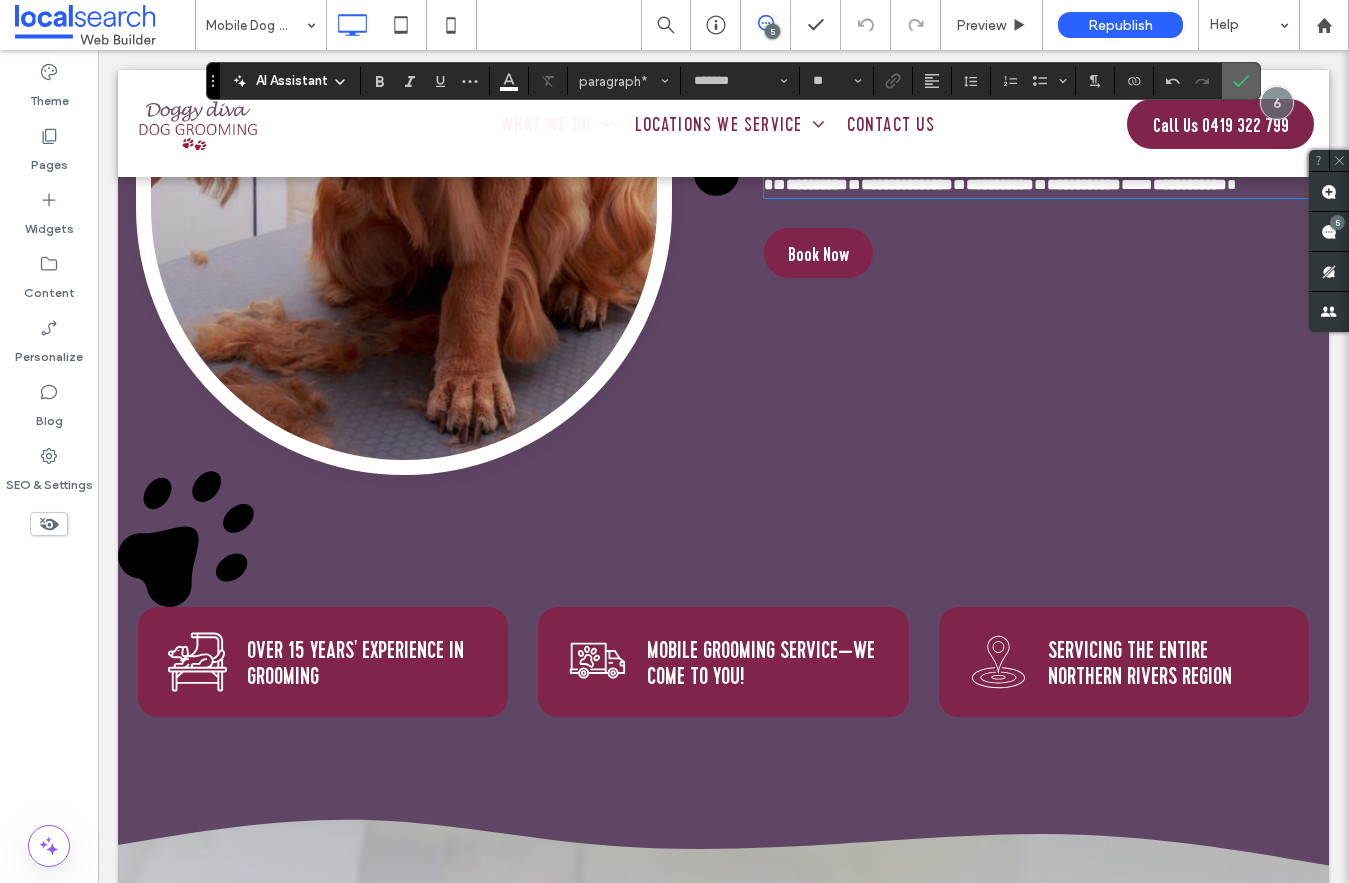 click 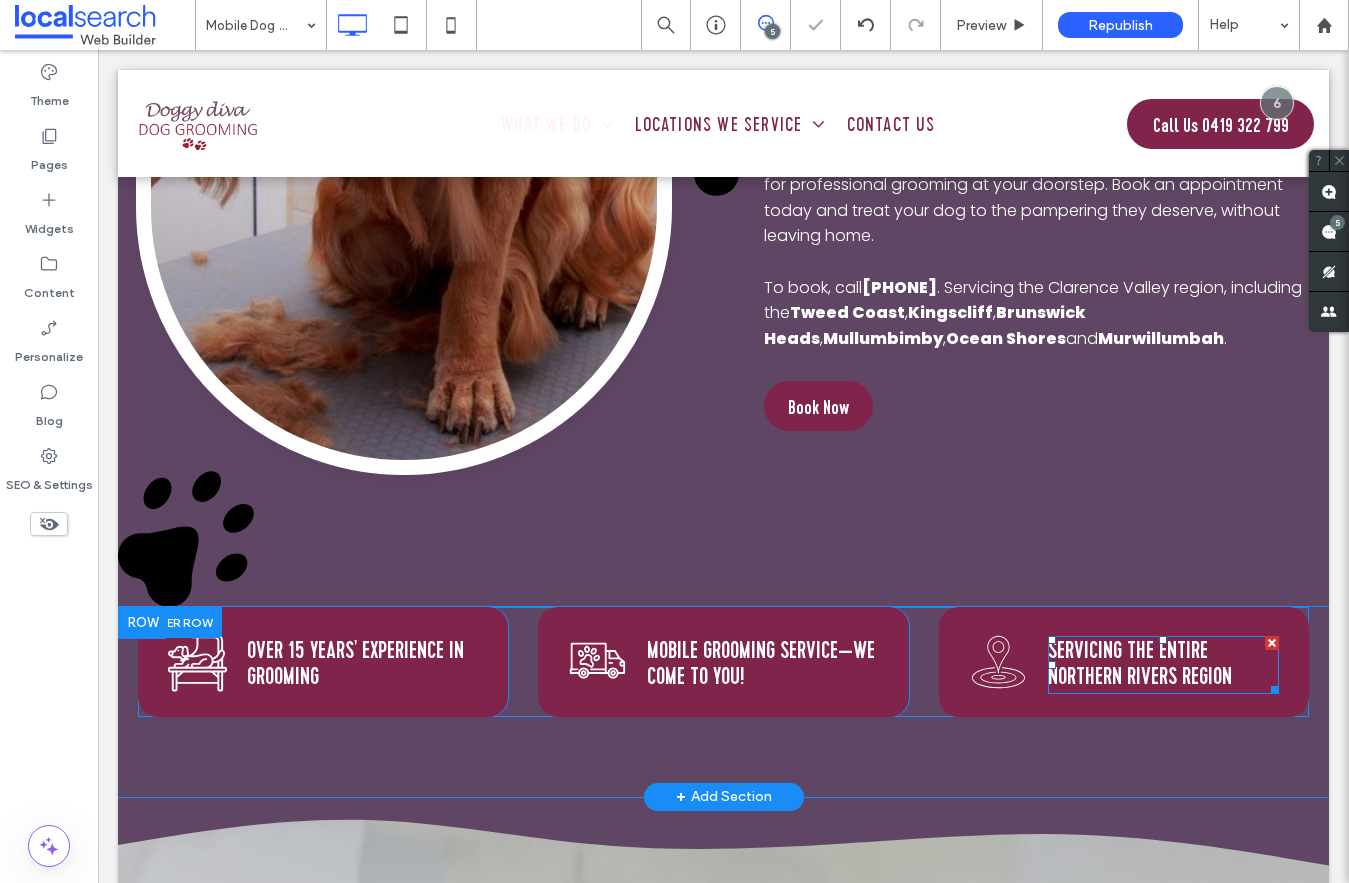 click on "SErvicing the Entire Northern Rivers rEgion" at bounding box center (1140, 663) 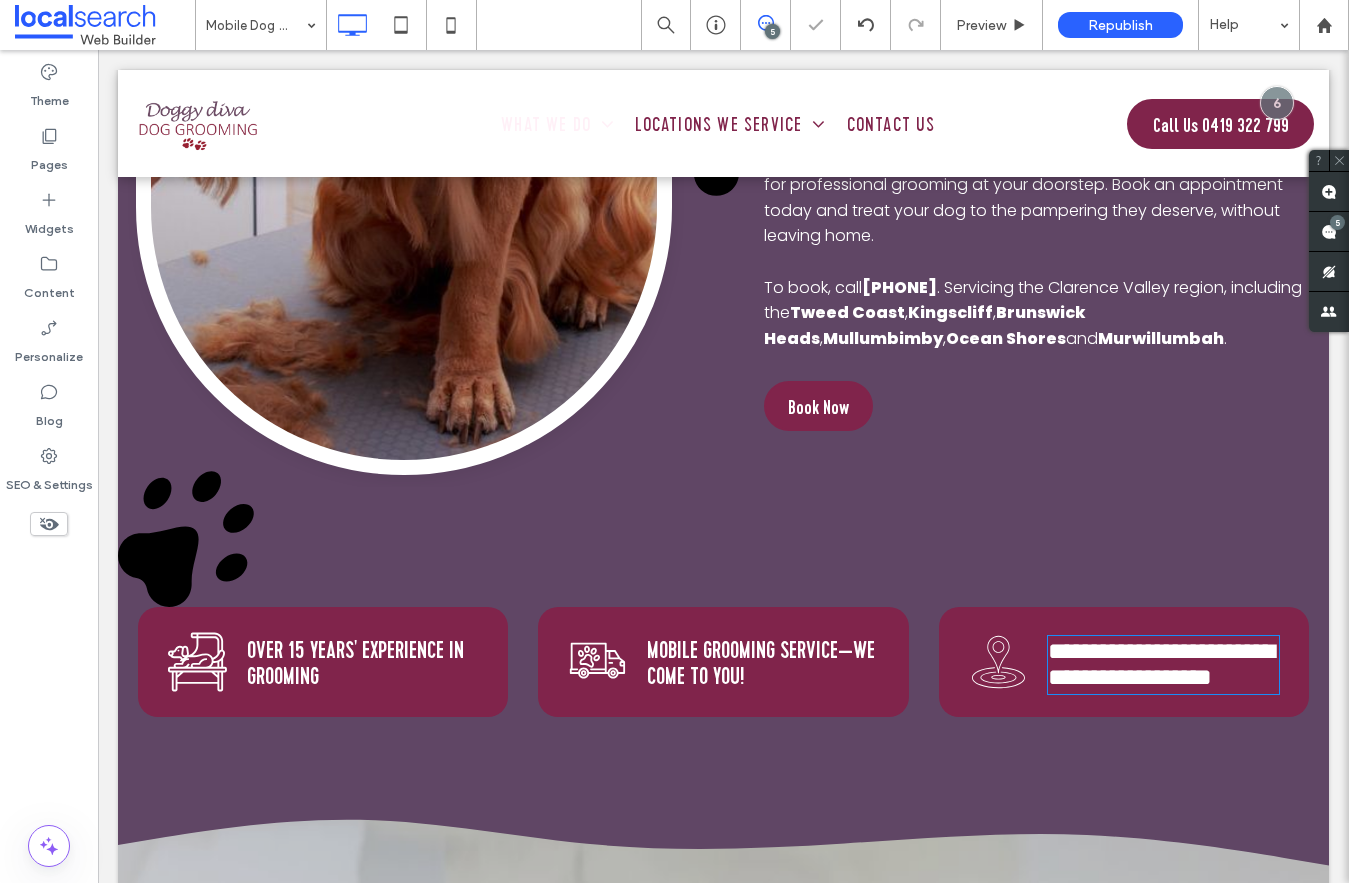 click on "**********" at bounding box center [1161, 664] 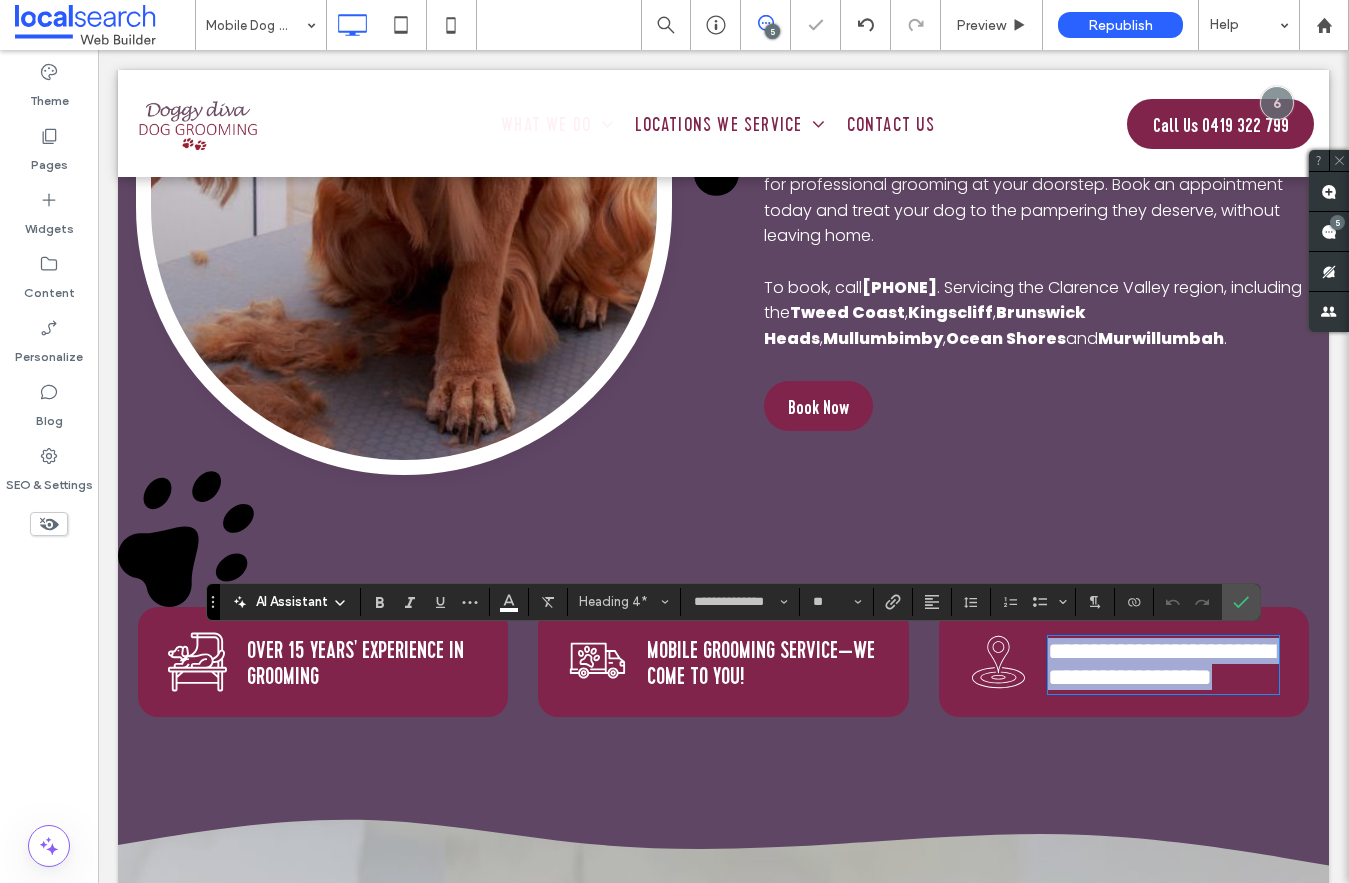 click on "**********" at bounding box center [1161, 664] 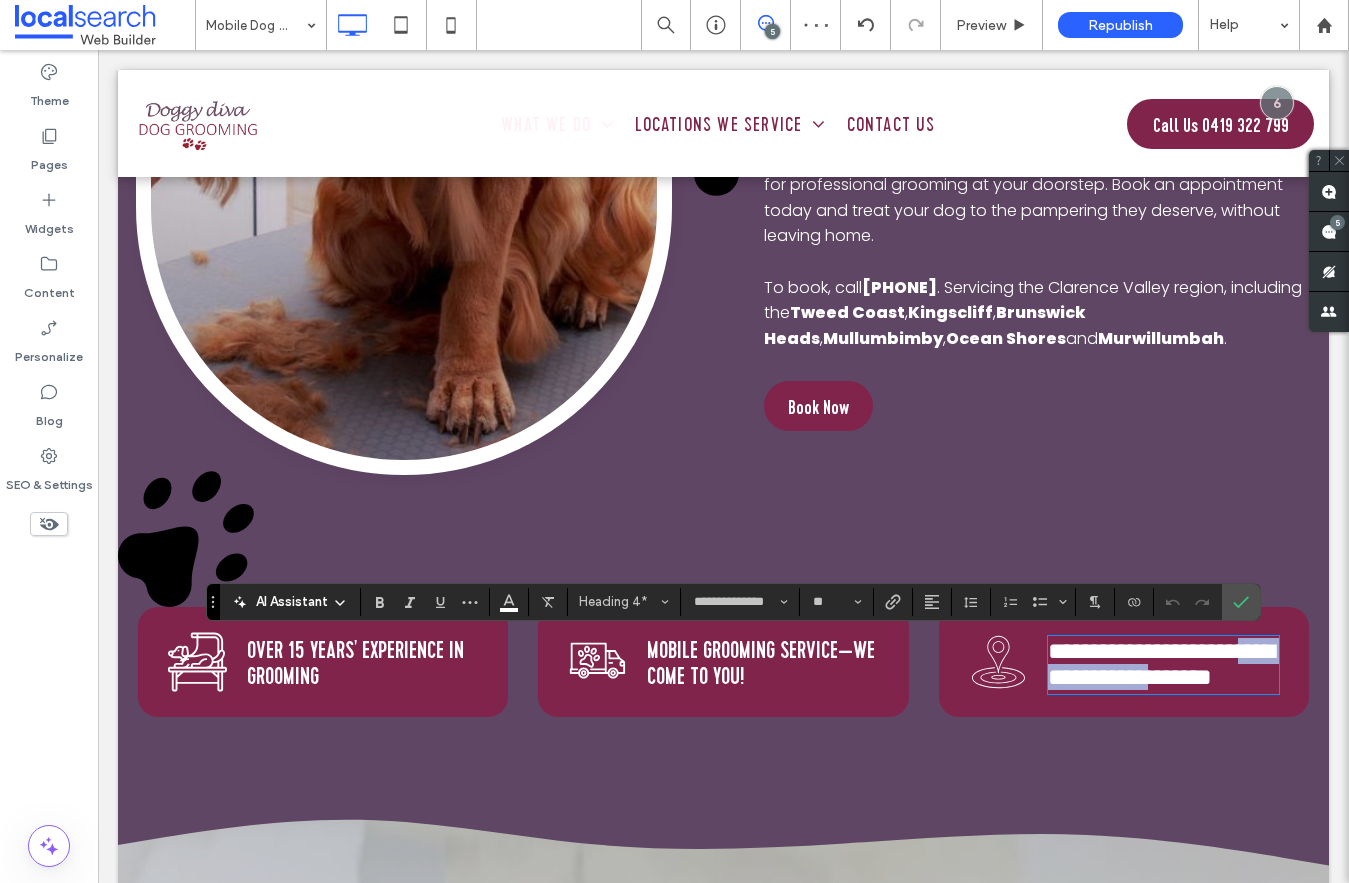 drag, startPoint x: 1174, startPoint y: 671, endPoint x: 995, endPoint y: 669, distance: 179.01117 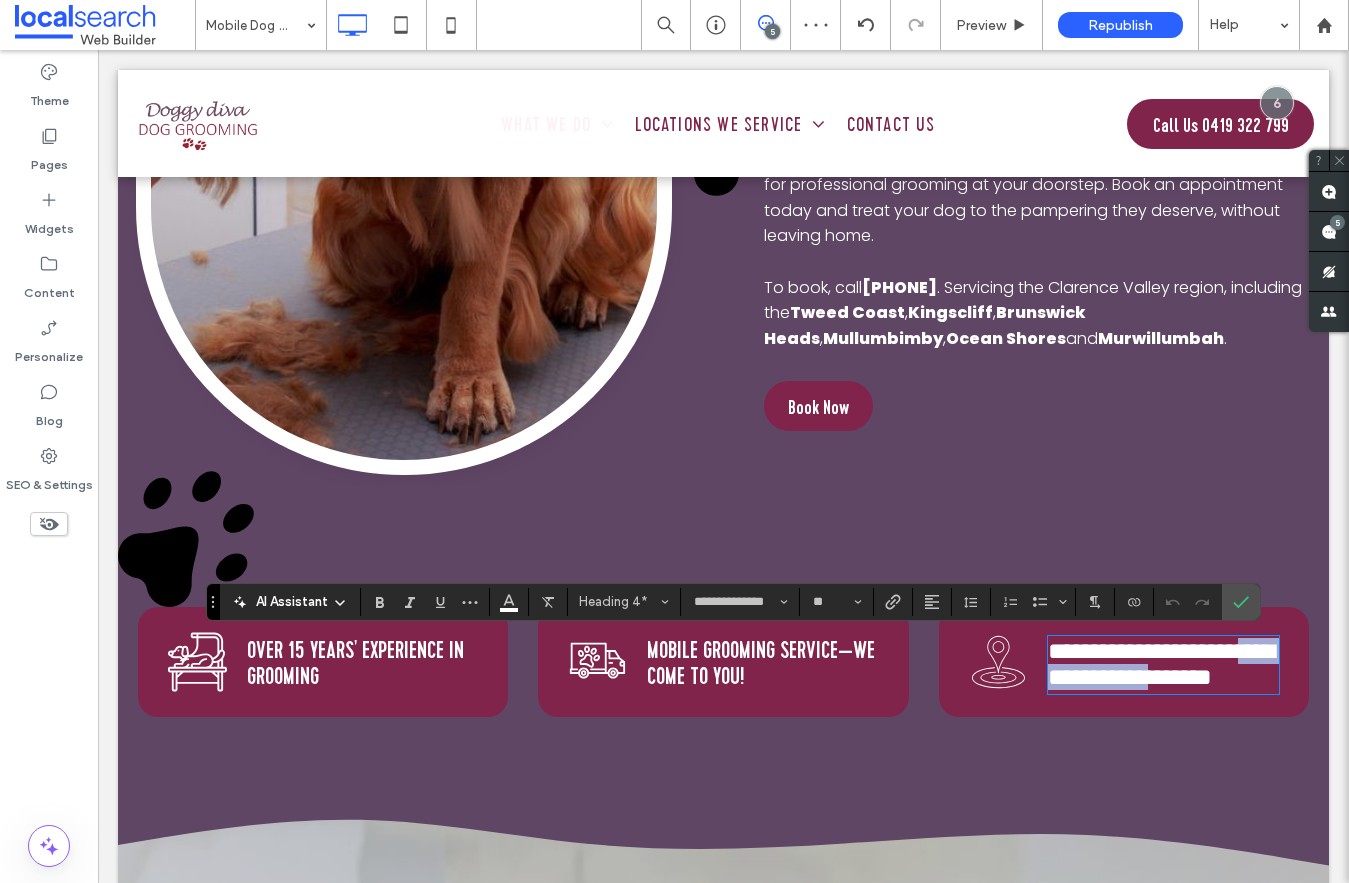 click on "**********" at bounding box center (1124, 662) 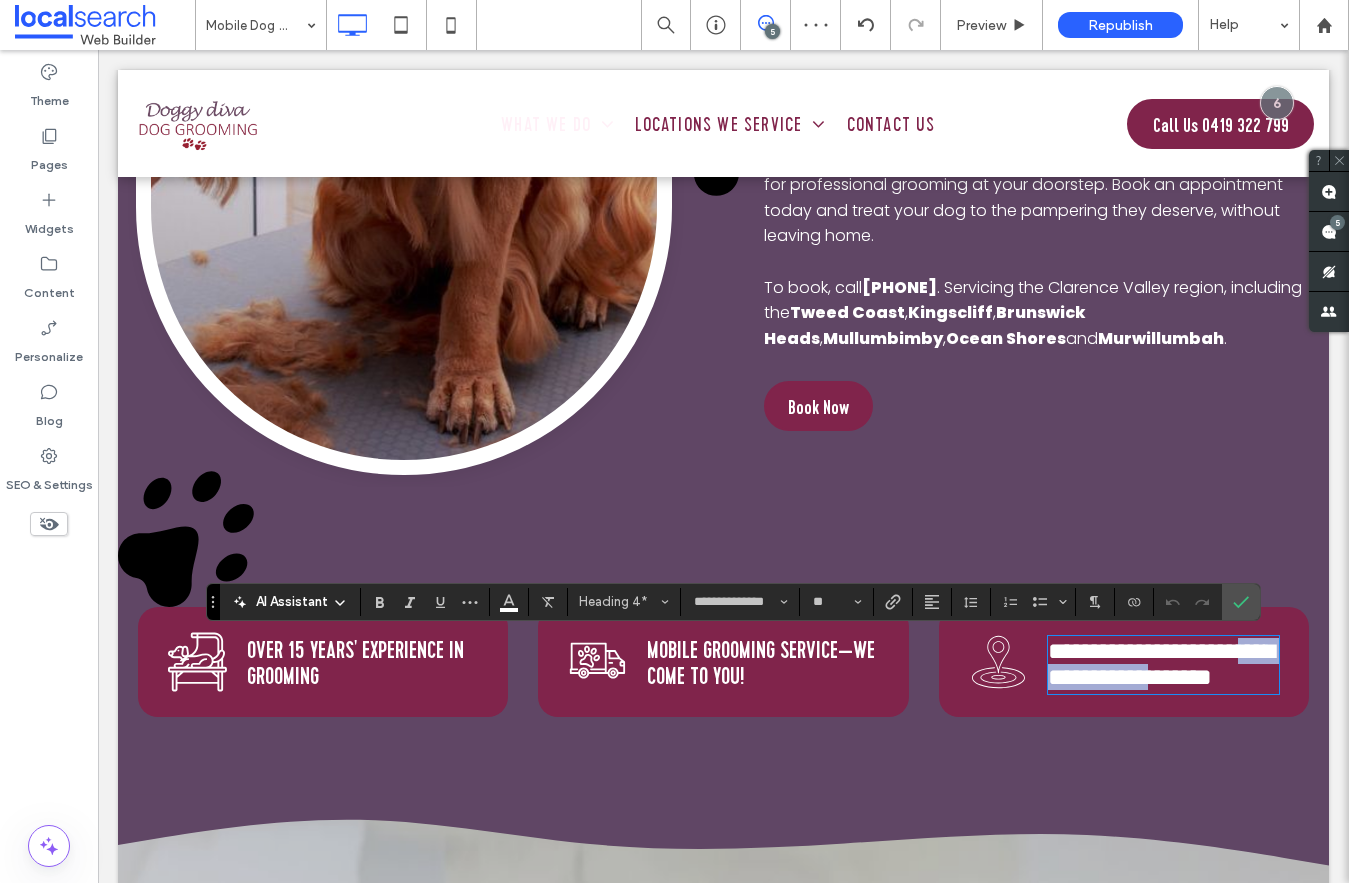 type on "*******" 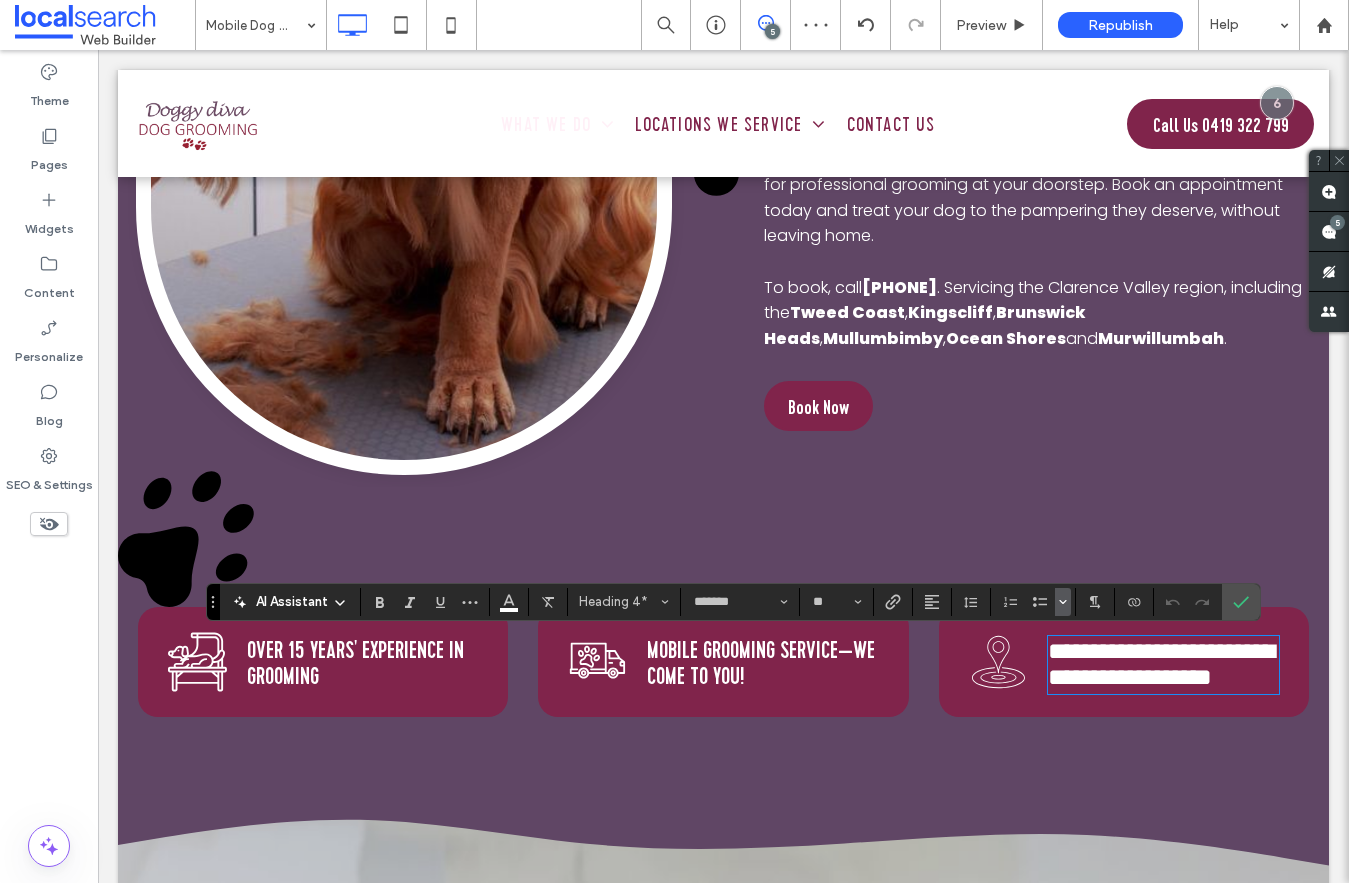 type on "**********" 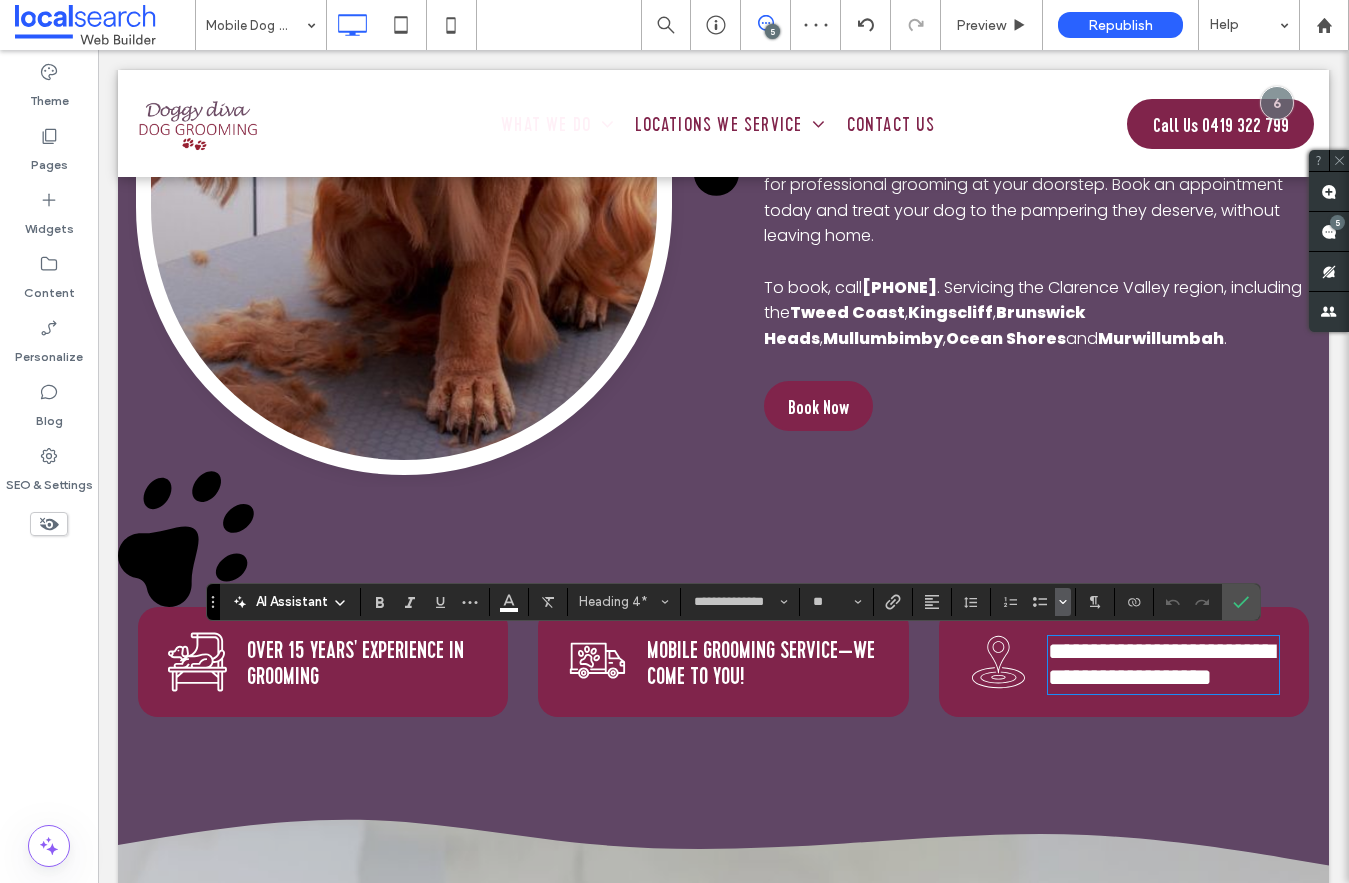 scroll, scrollTop: 0, scrollLeft: 0, axis: both 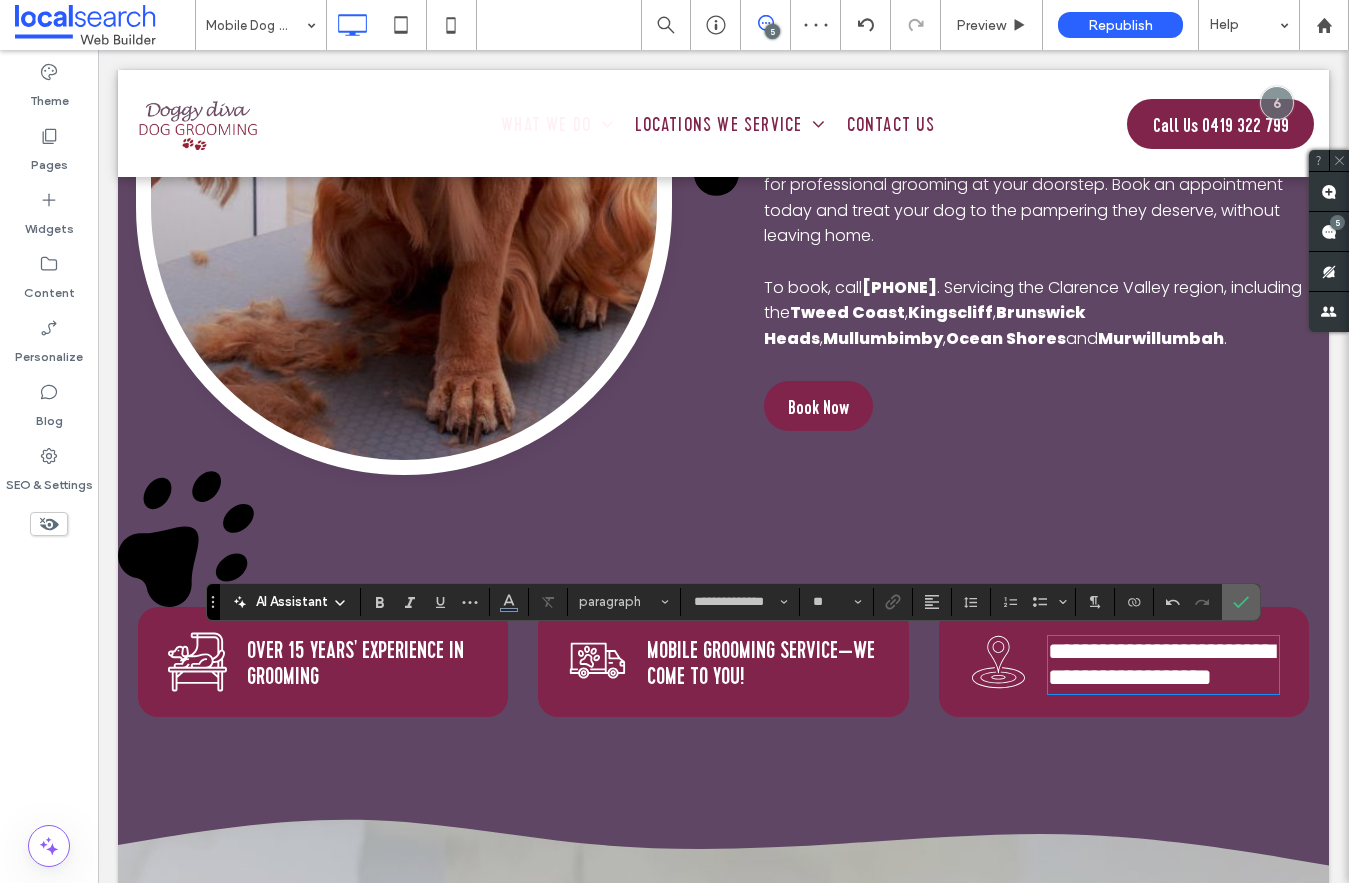 click 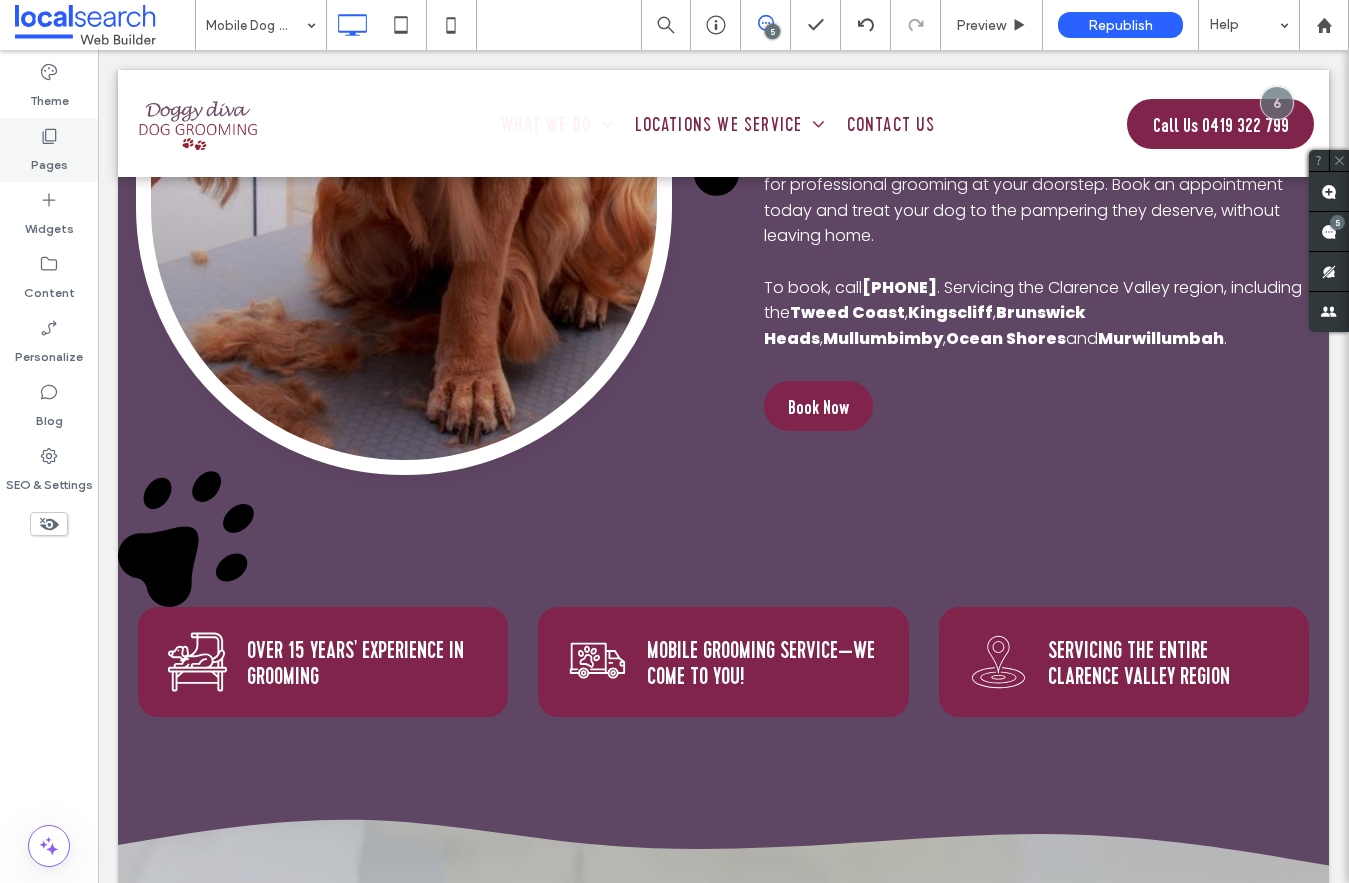 click on "Pages" at bounding box center [49, 160] 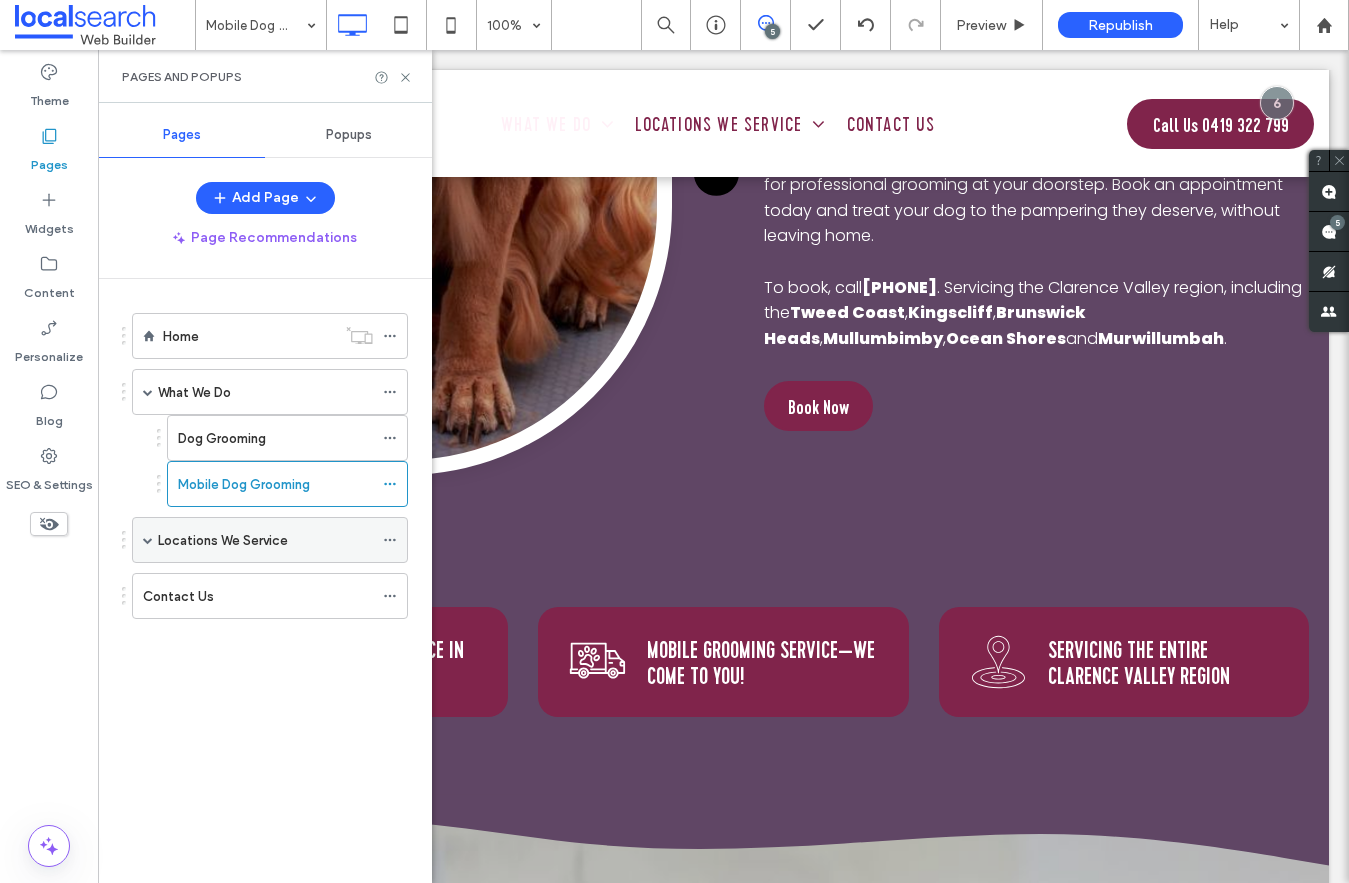 click at bounding box center [148, 540] 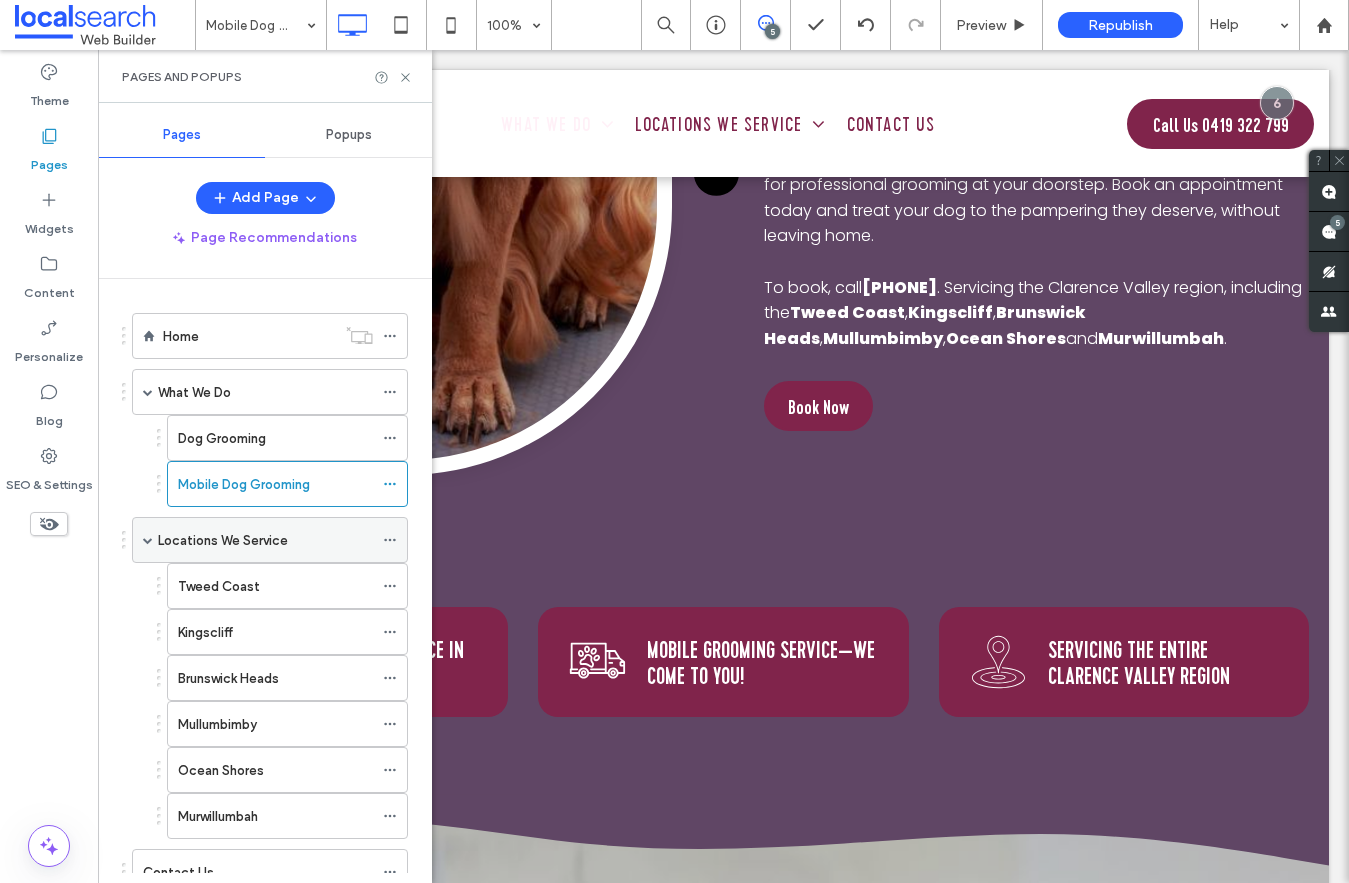 click on "Locations We Service" at bounding box center (223, 540) 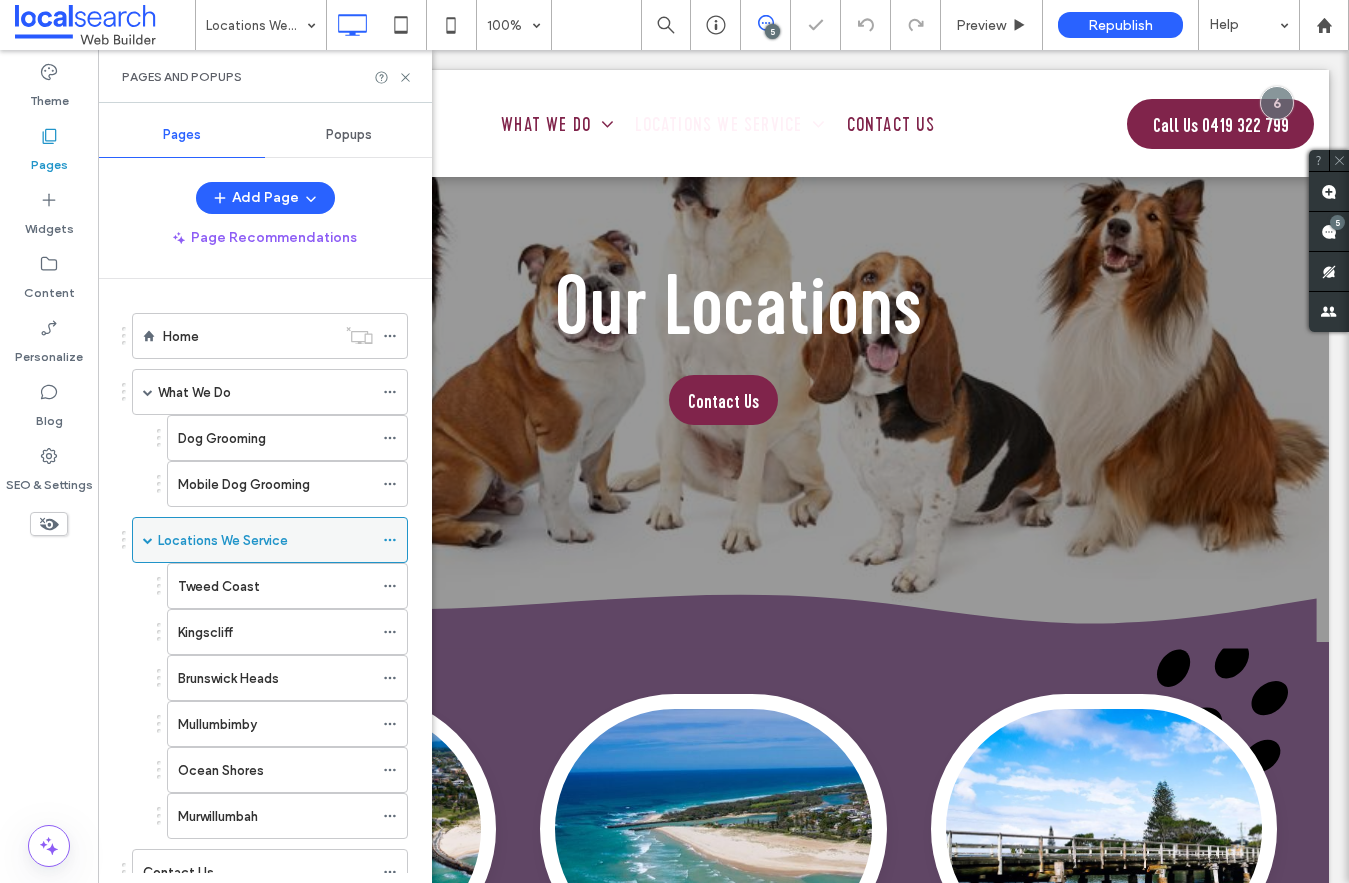 scroll, scrollTop: 1726, scrollLeft: 0, axis: vertical 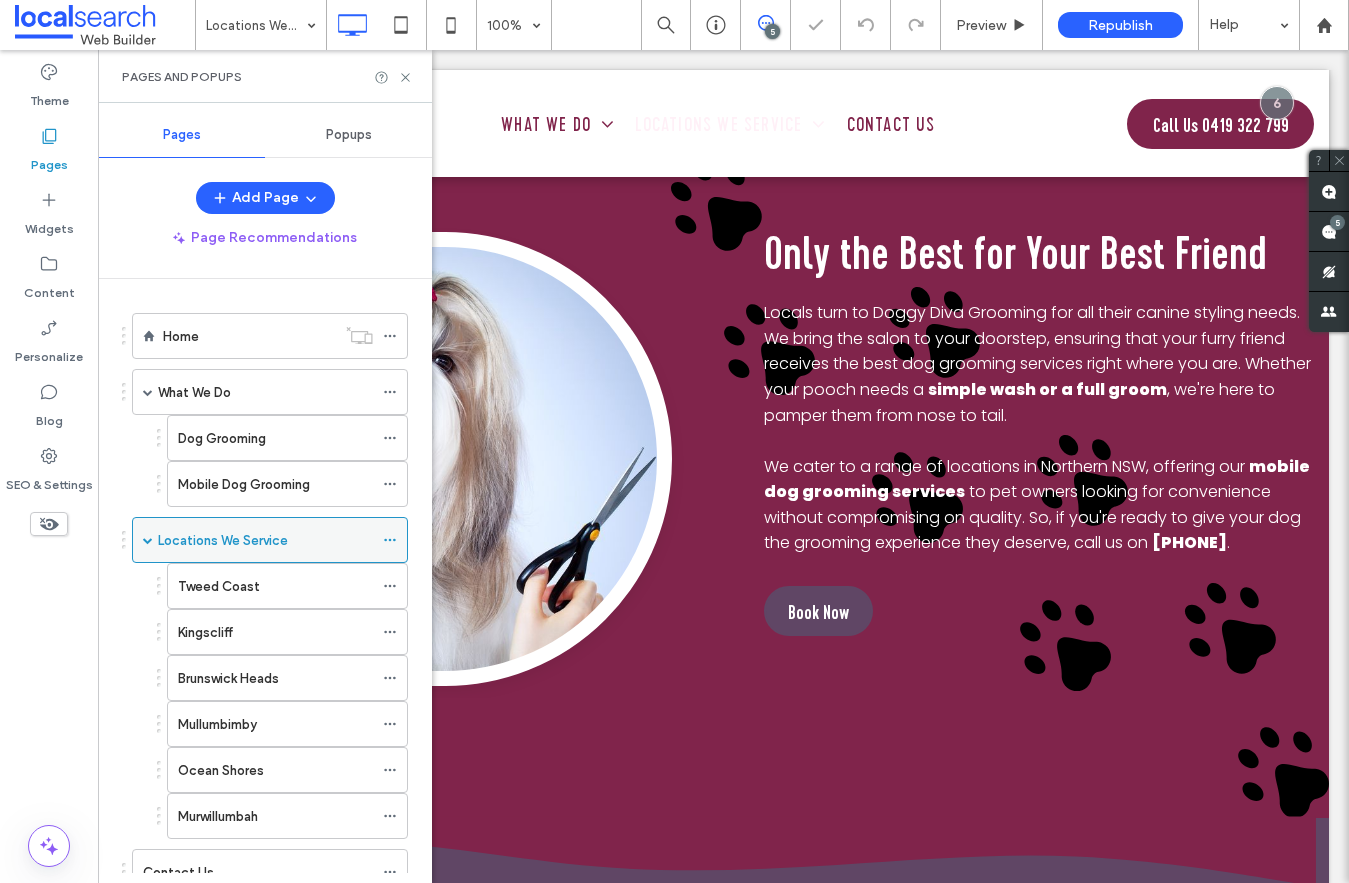 click 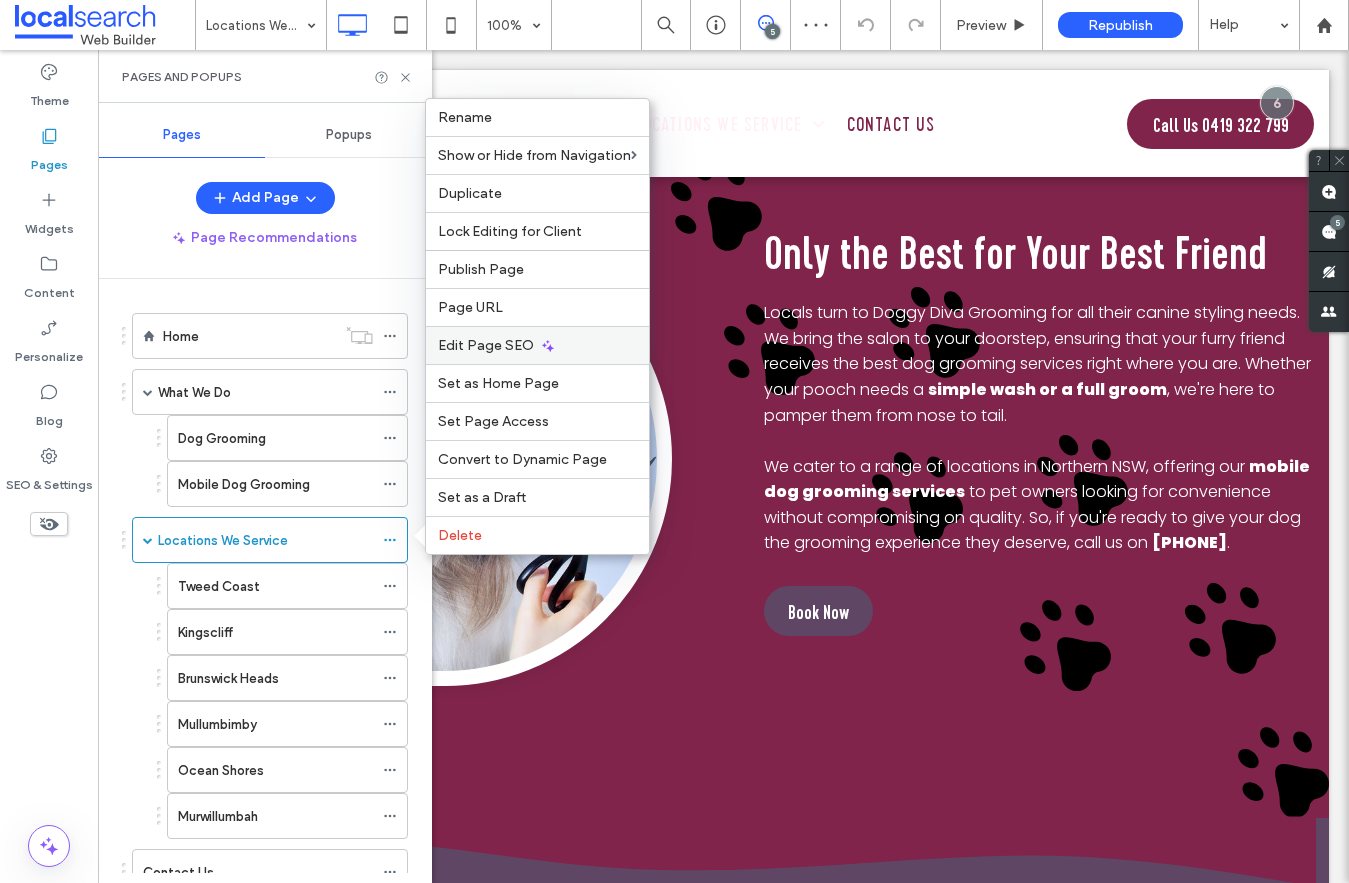 click on "Edit Page SEO" at bounding box center [486, 345] 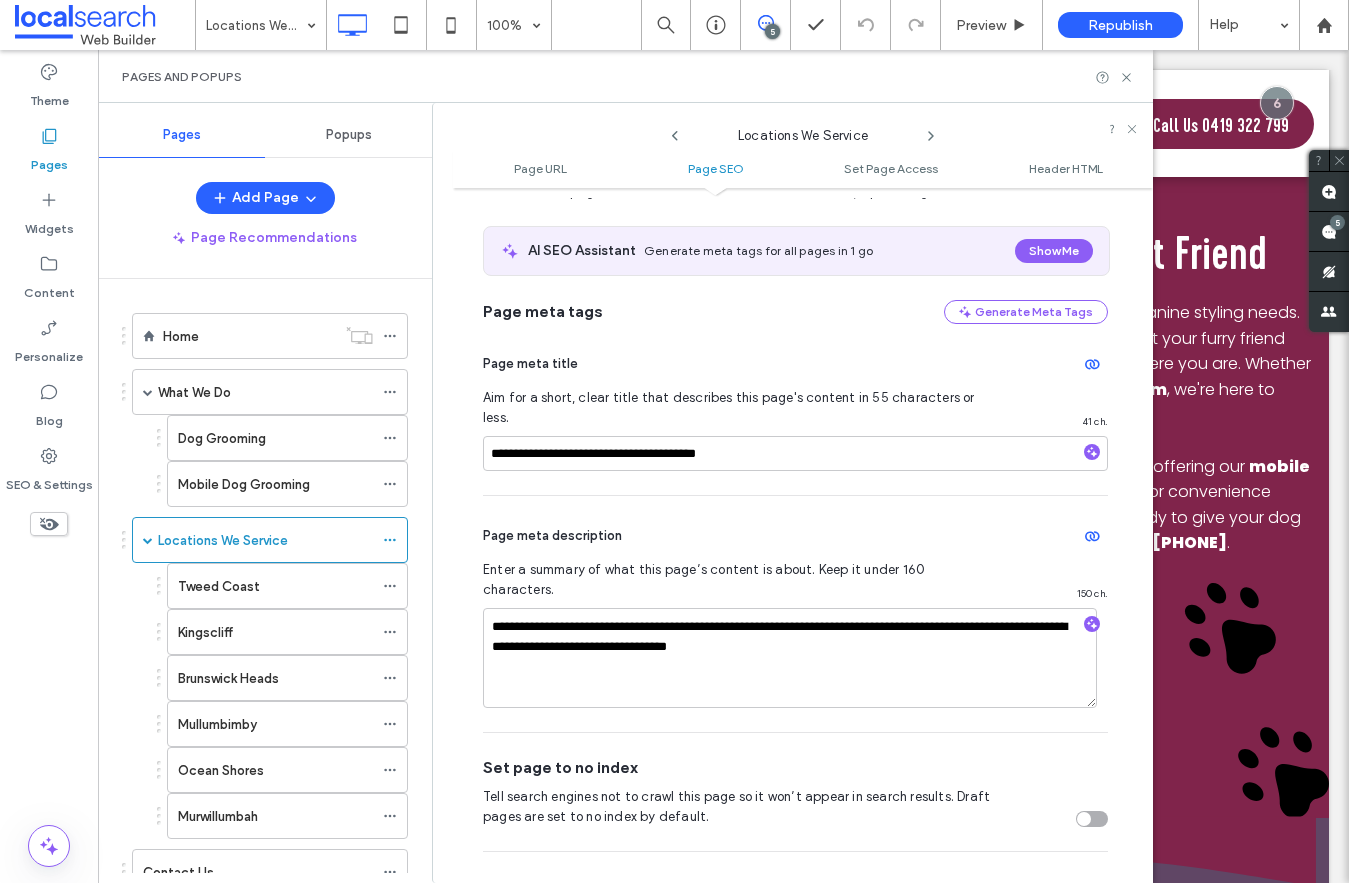 scroll, scrollTop: 366, scrollLeft: 0, axis: vertical 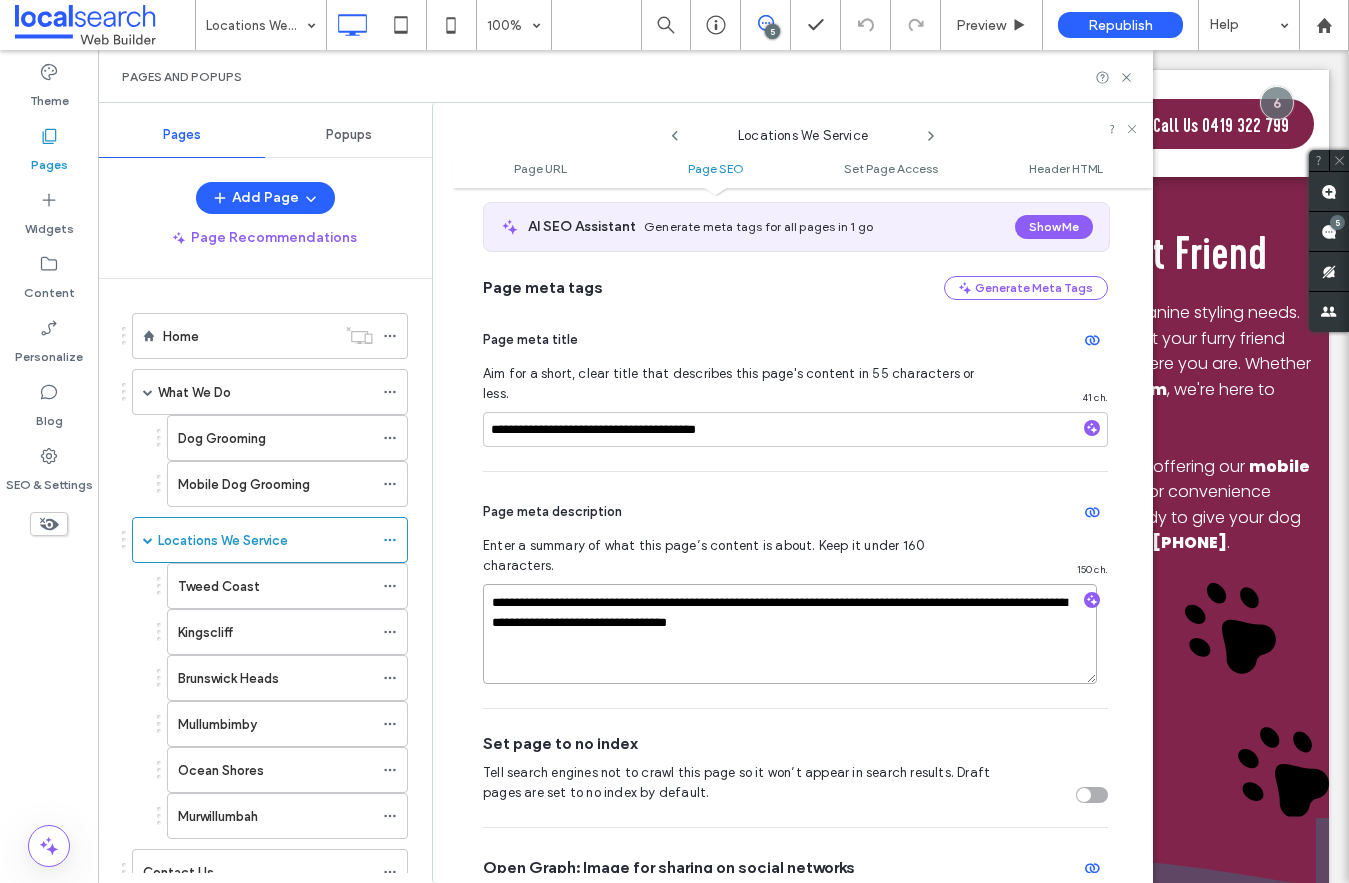drag, startPoint x: 956, startPoint y: 564, endPoint x: 871, endPoint y: 563, distance: 85.00588 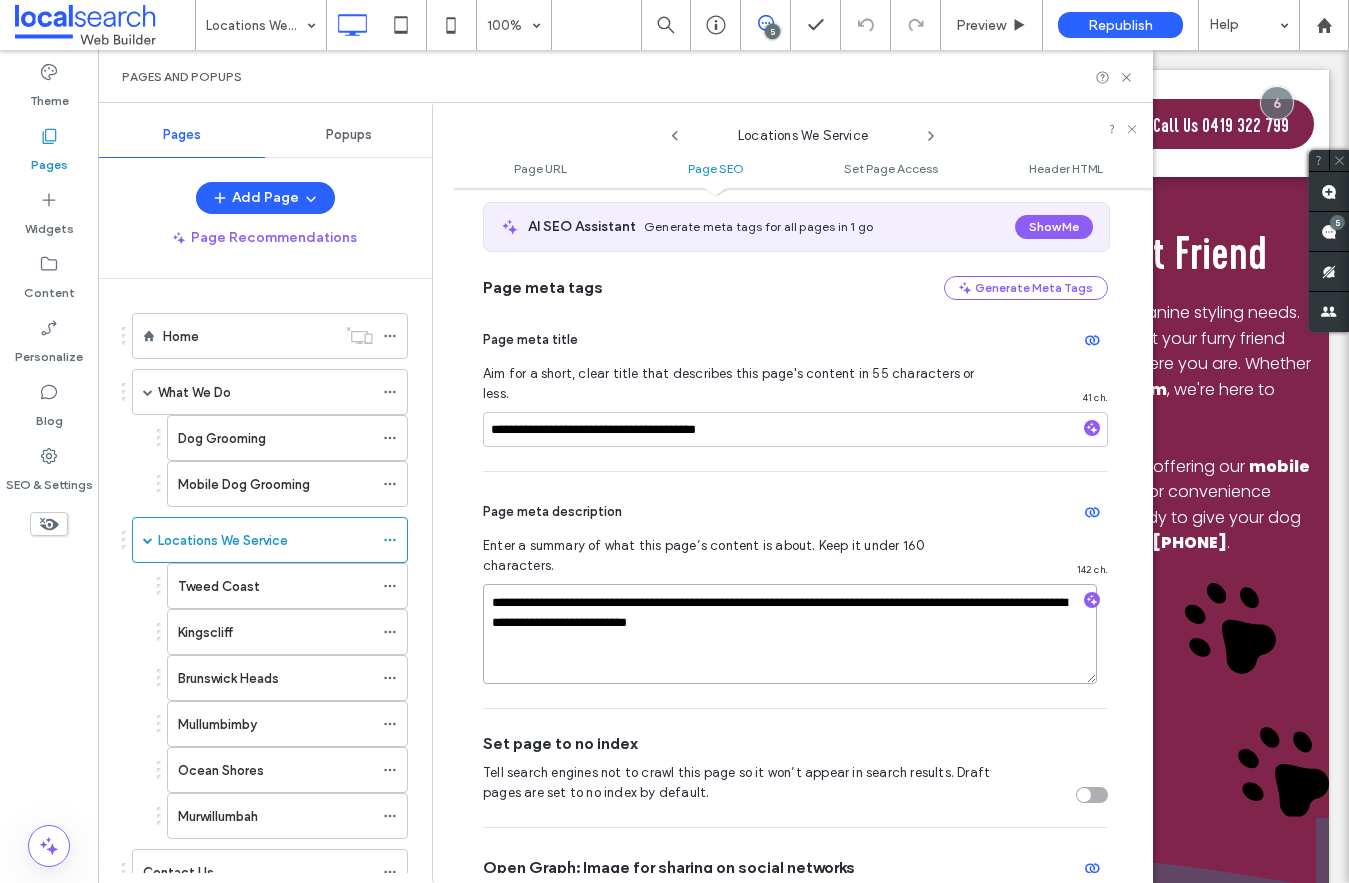 paste on "**********" 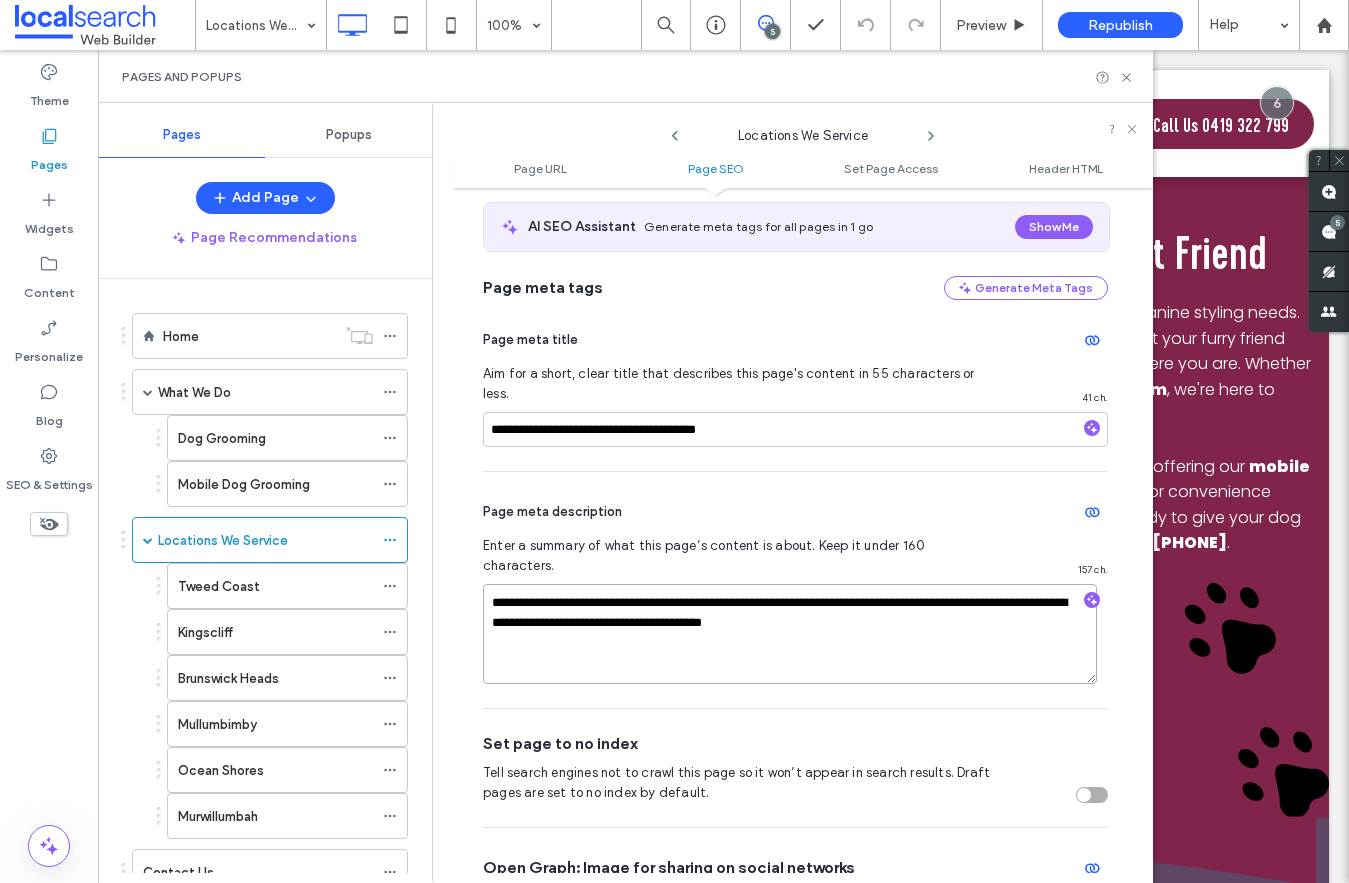 drag, startPoint x: 815, startPoint y: 588, endPoint x: 490, endPoint y: 581, distance: 325.07538 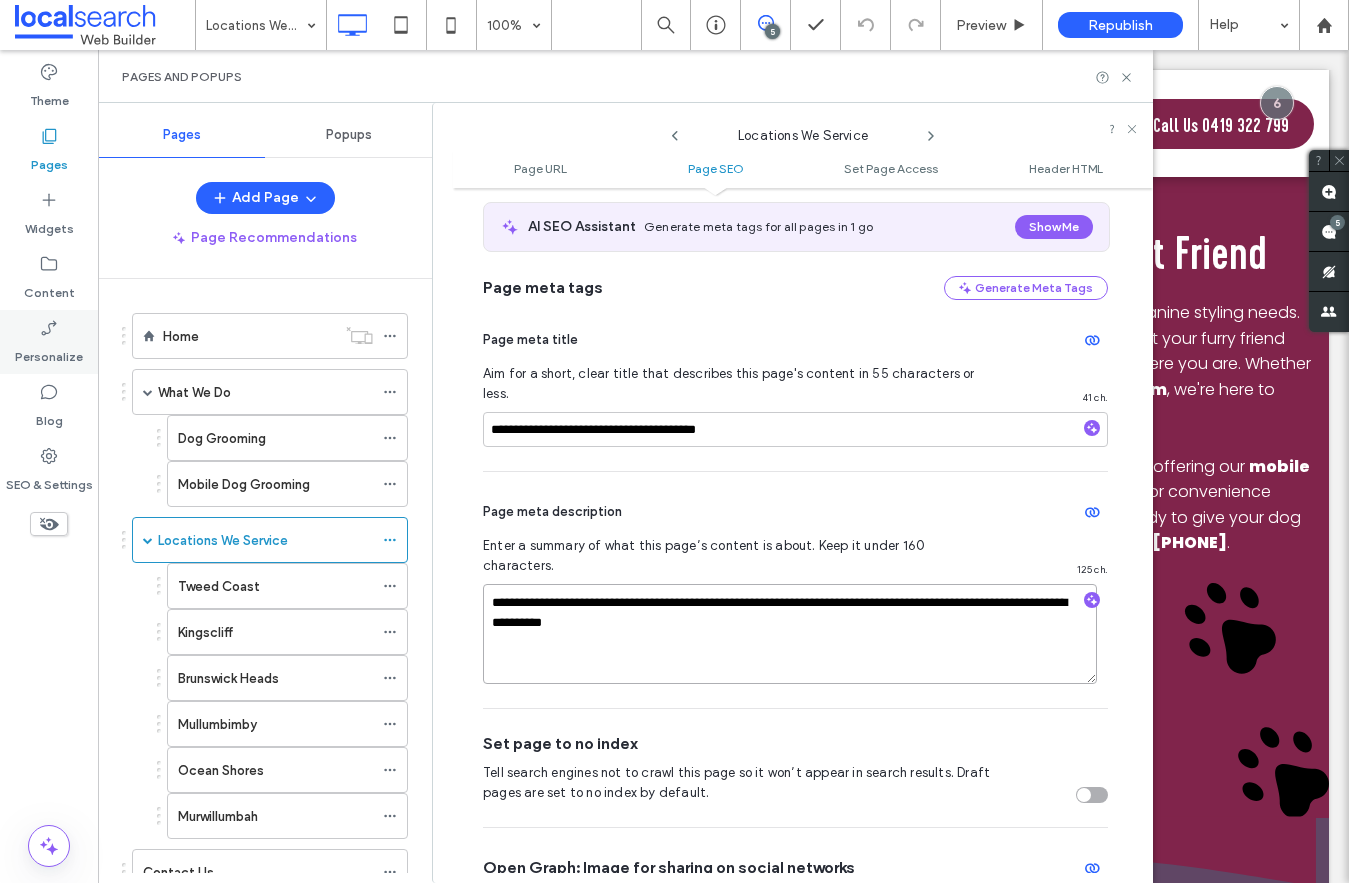 type on "**********" 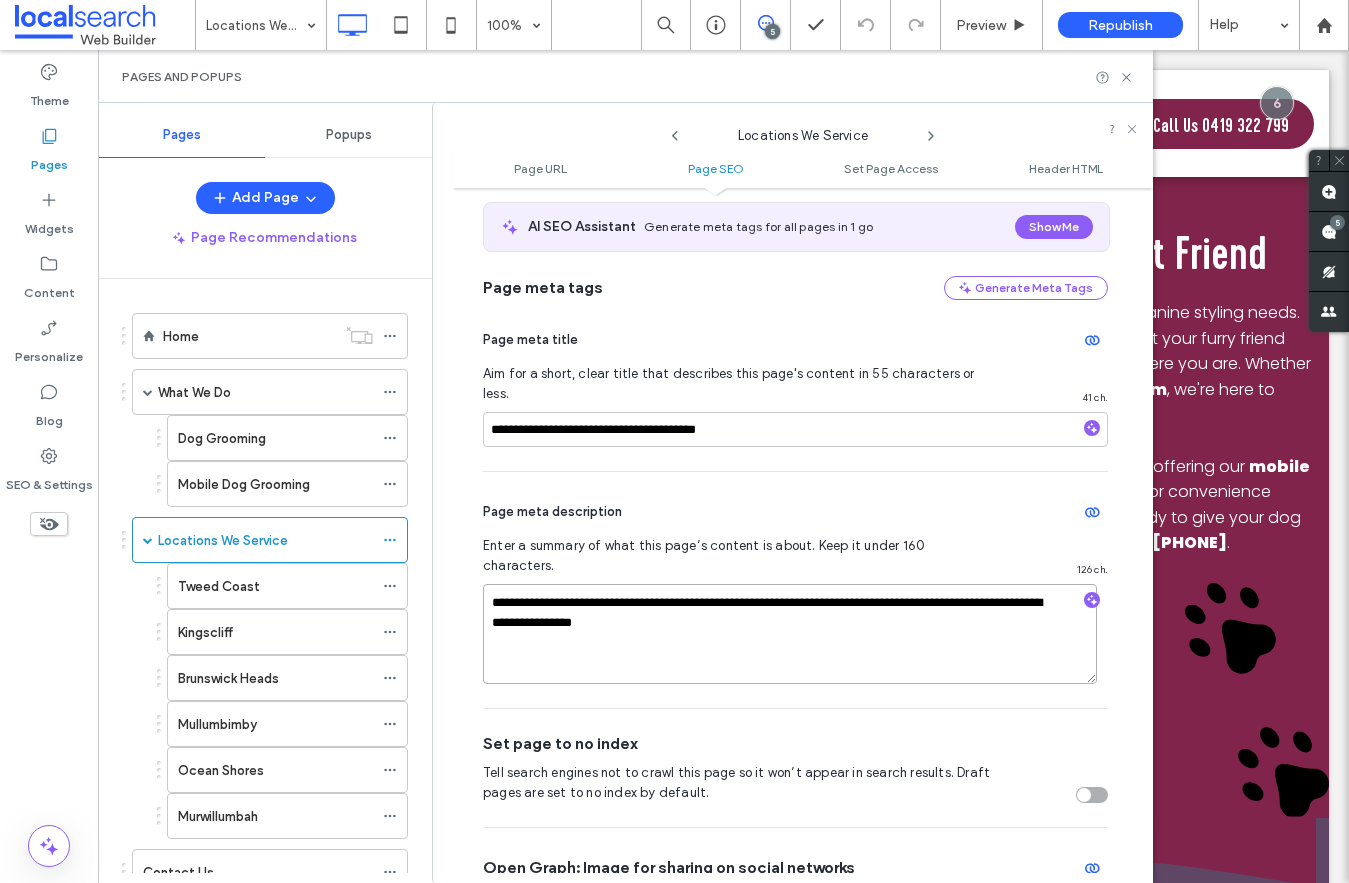 click on "**********" at bounding box center [790, 634] 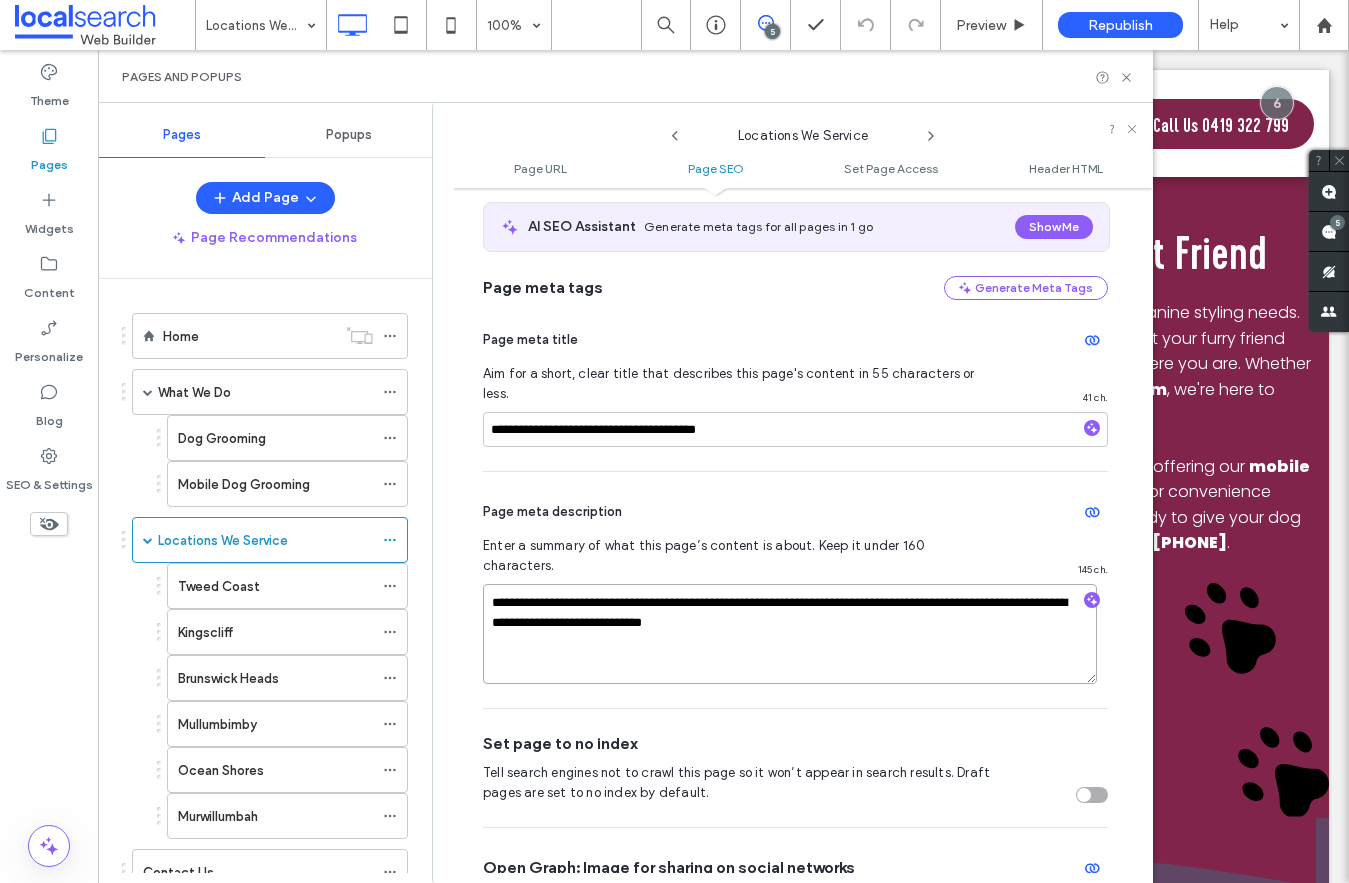 type on "**********" 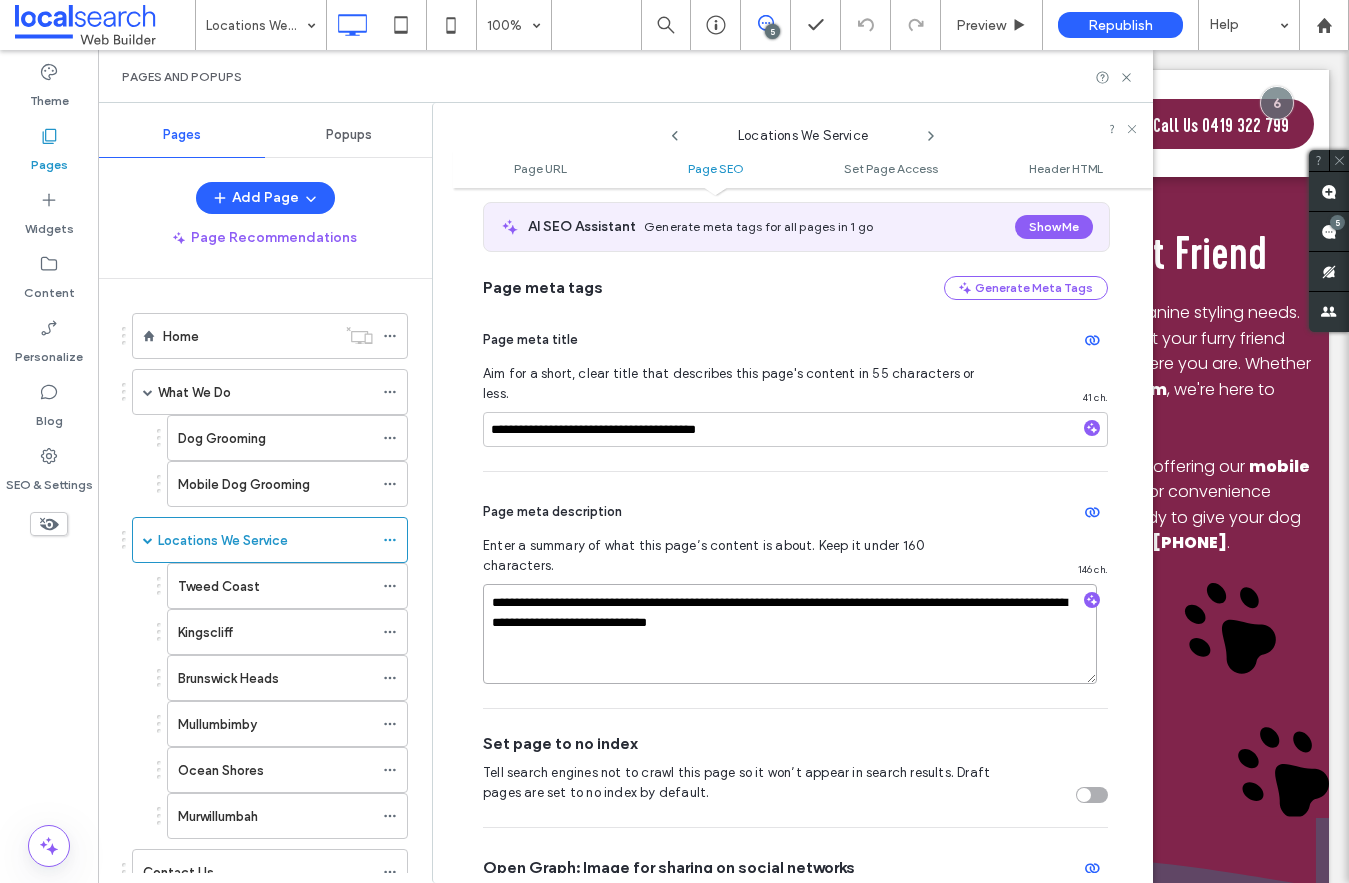 click on "**********" at bounding box center (790, 634) 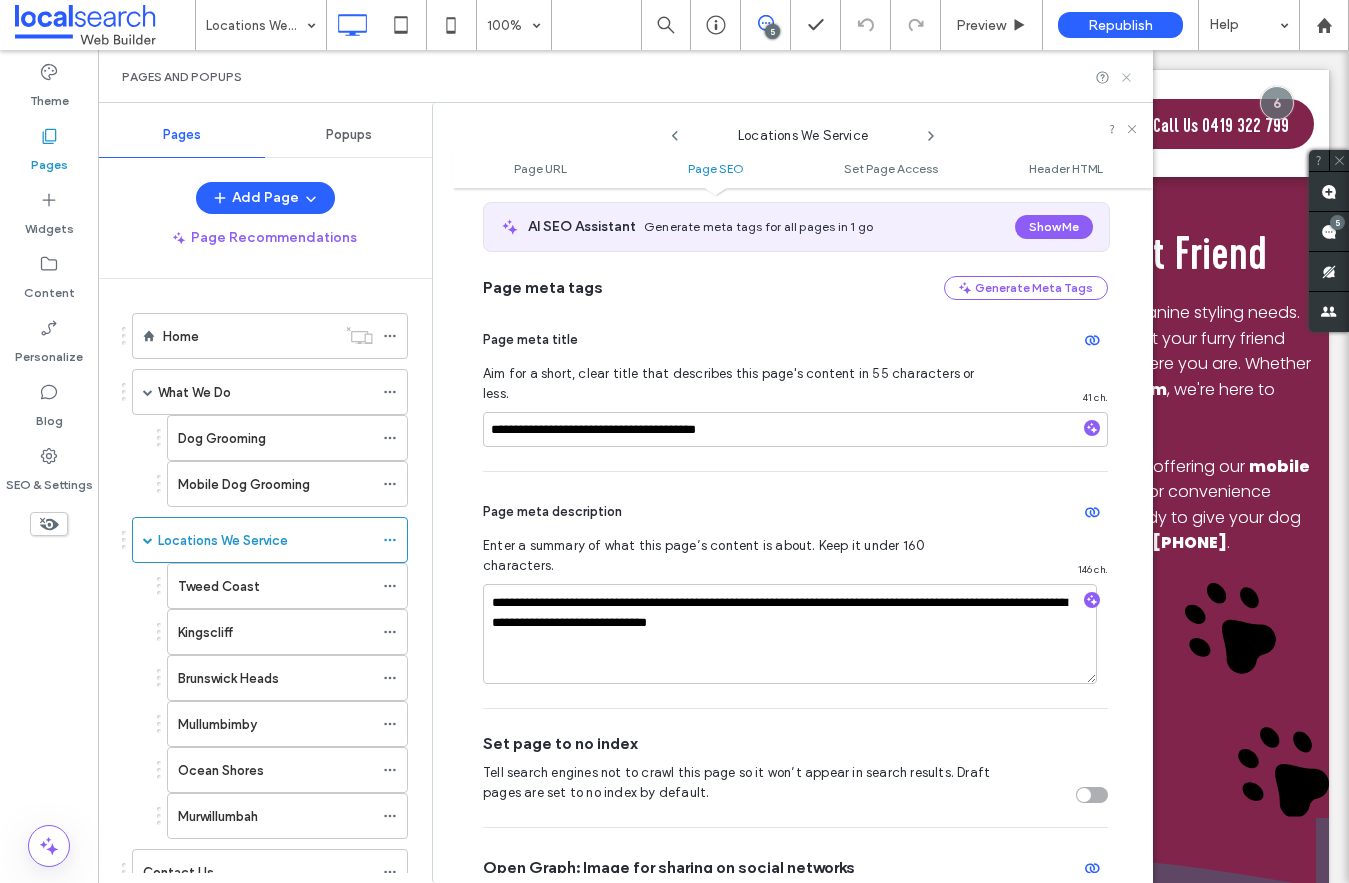 click 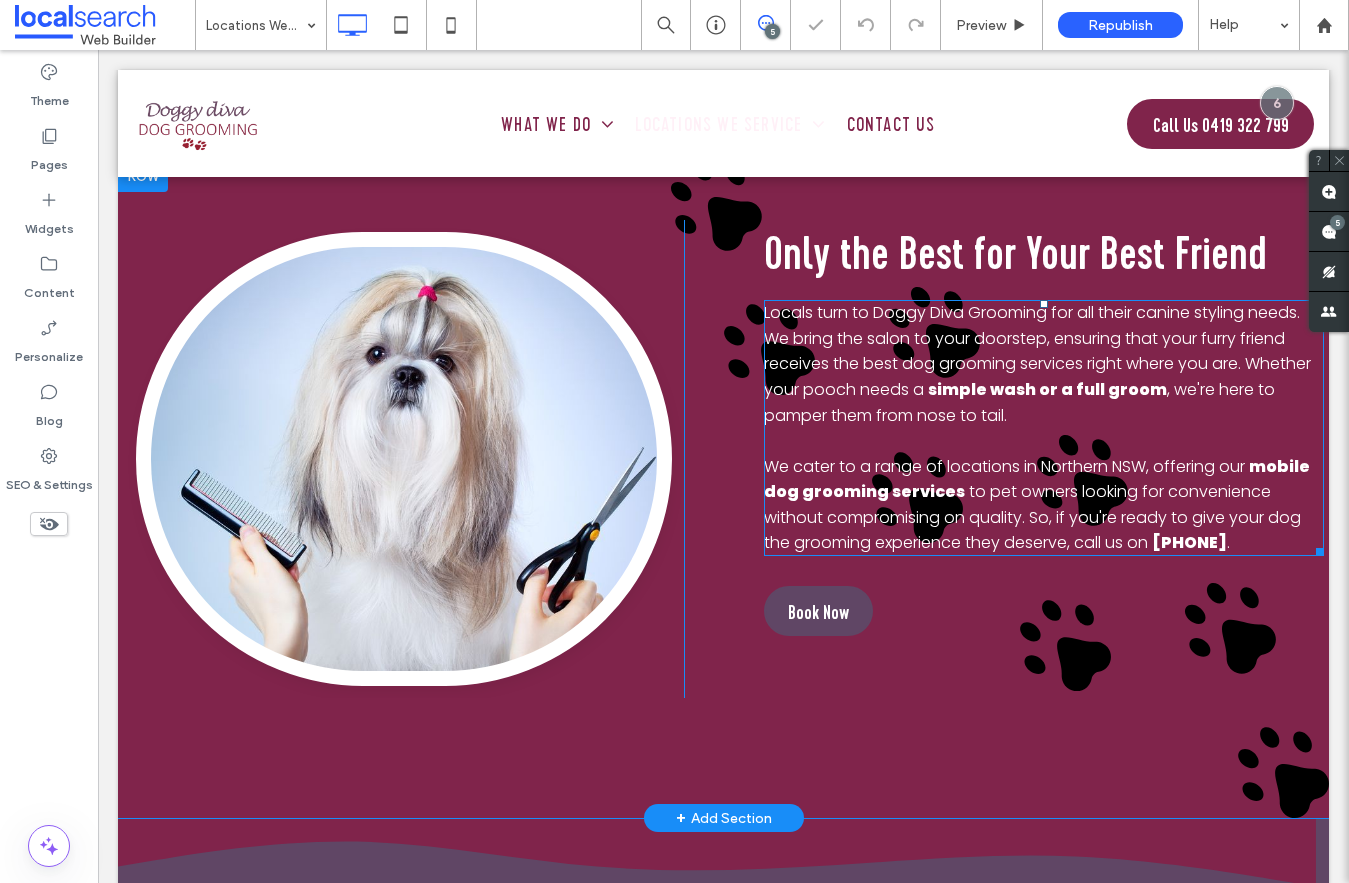 click on "We cater to a range of locations in Northern NSW, offering our" at bounding box center (1004, 466) 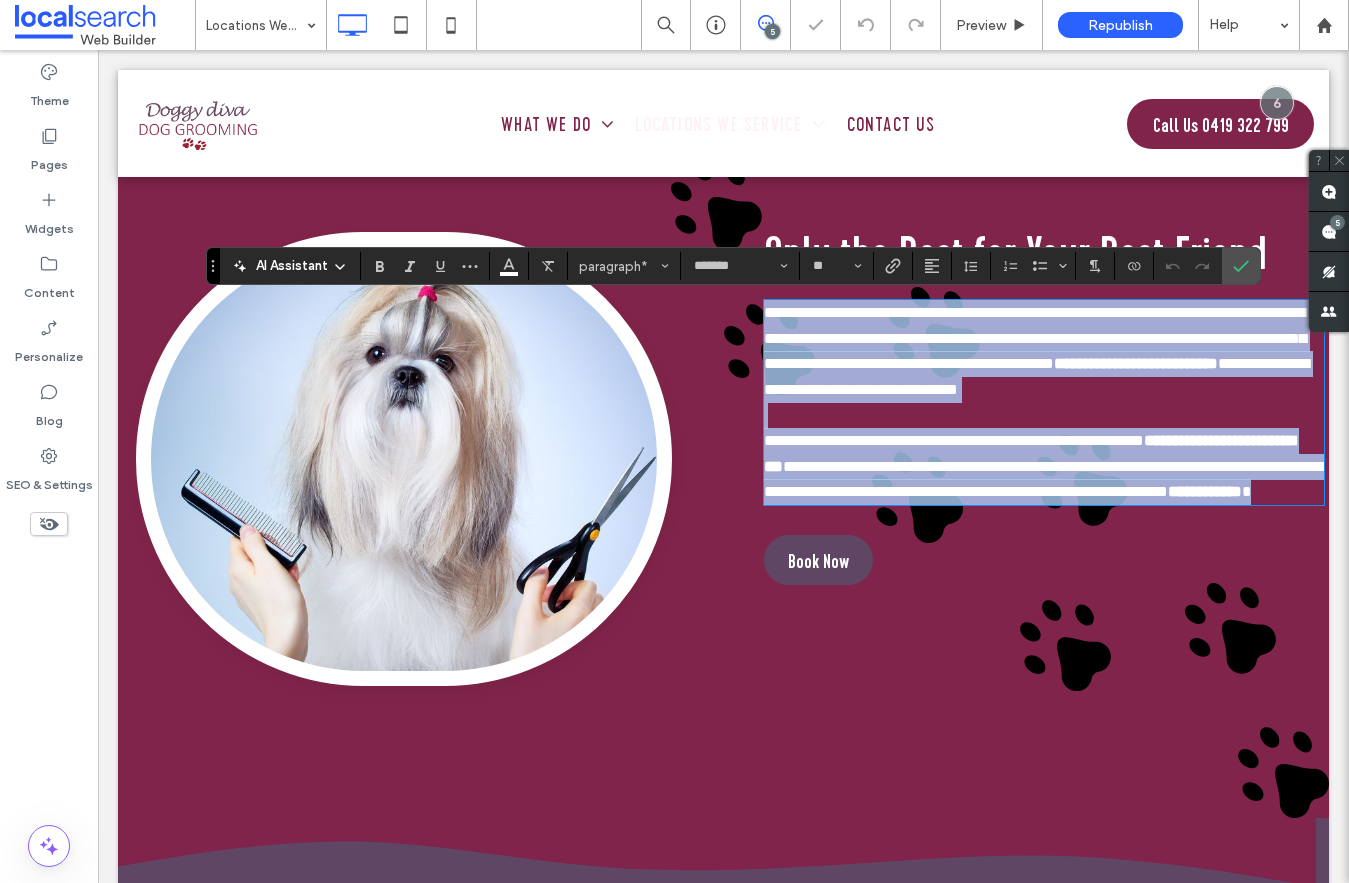 click on "**********" at bounding box center (954, 440) 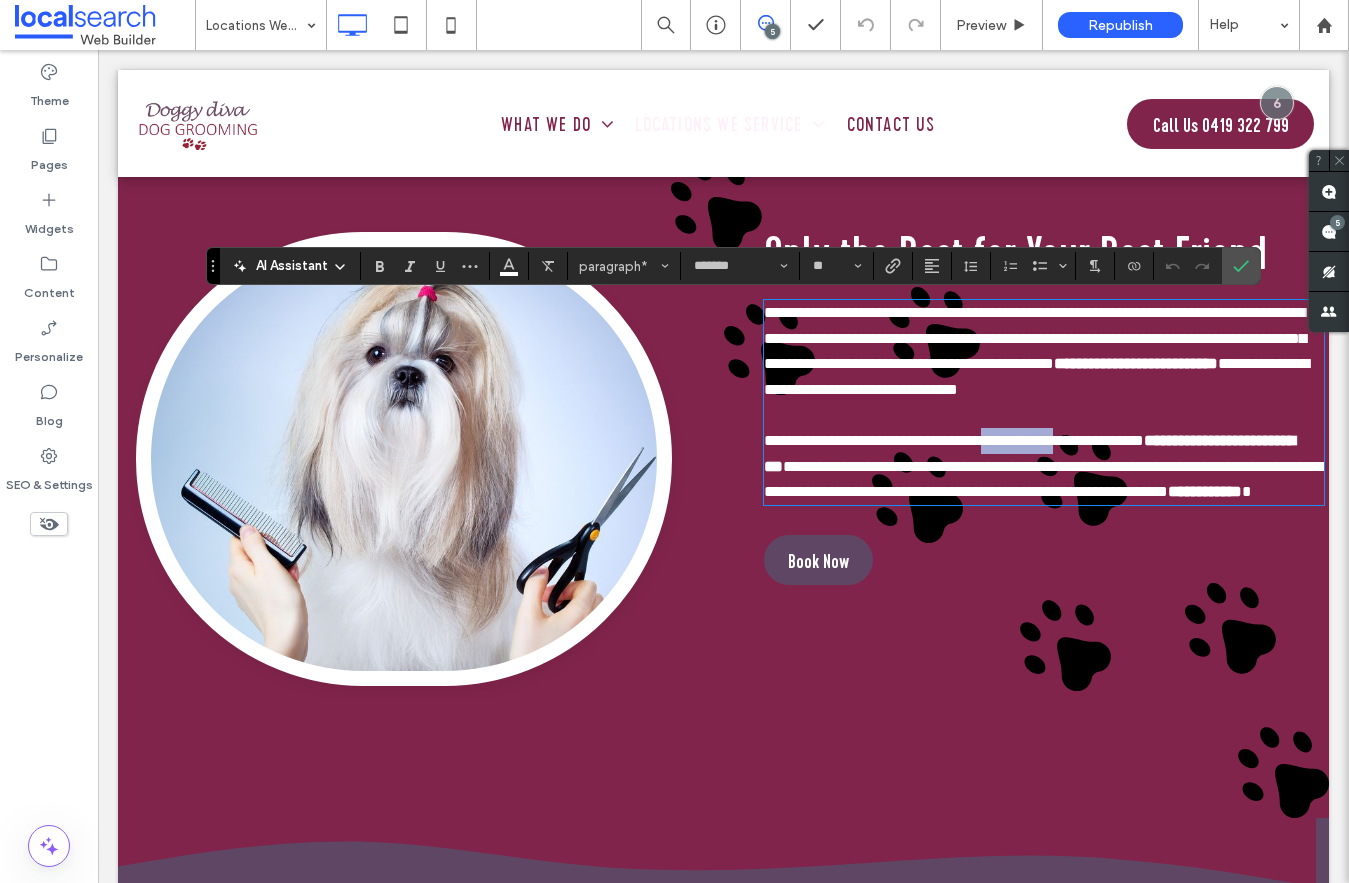 drag, startPoint x: 1147, startPoint y: 459, endPoint x: 1040, endPoint y: 463, distance: 107.07474 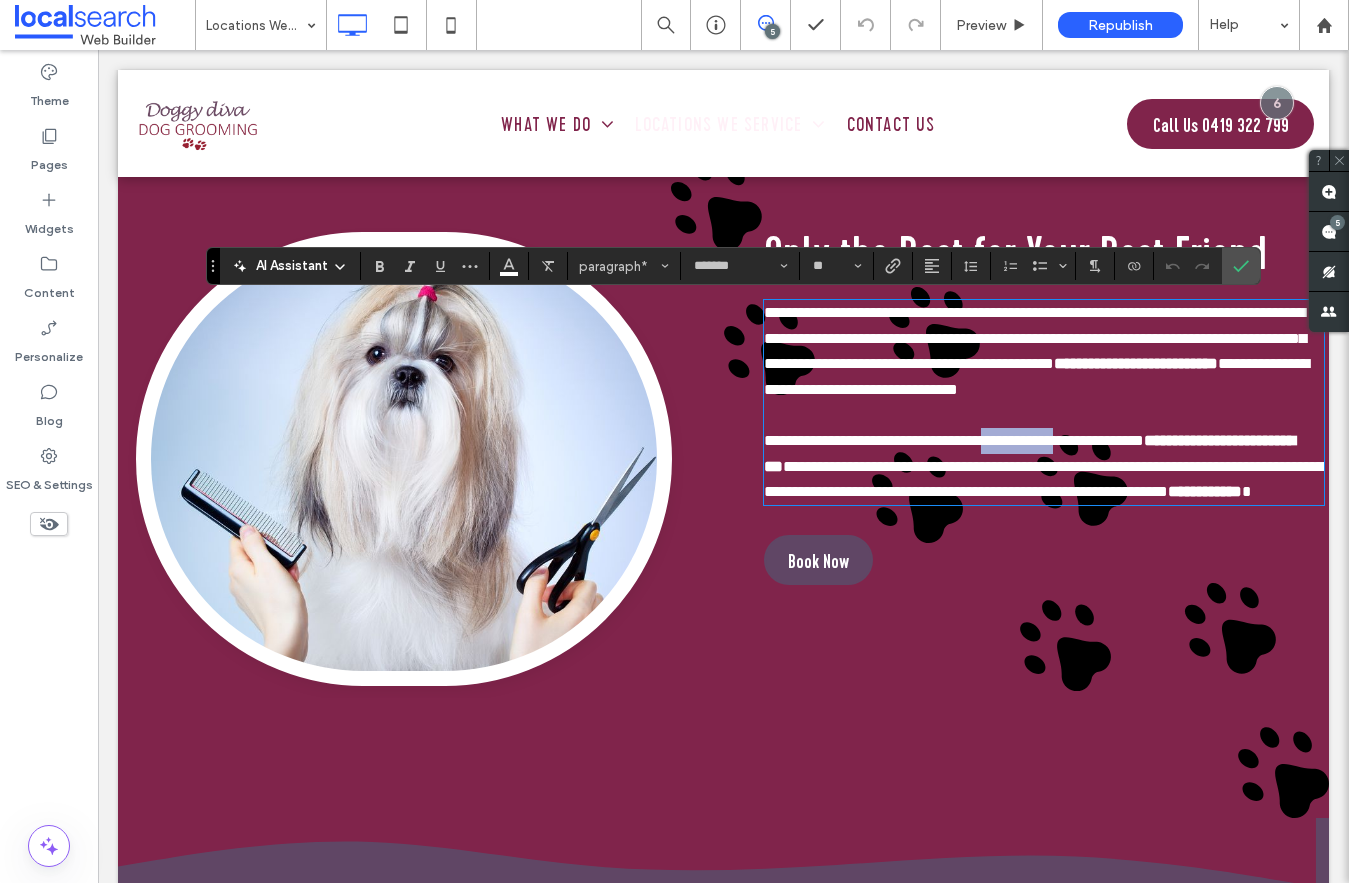 type 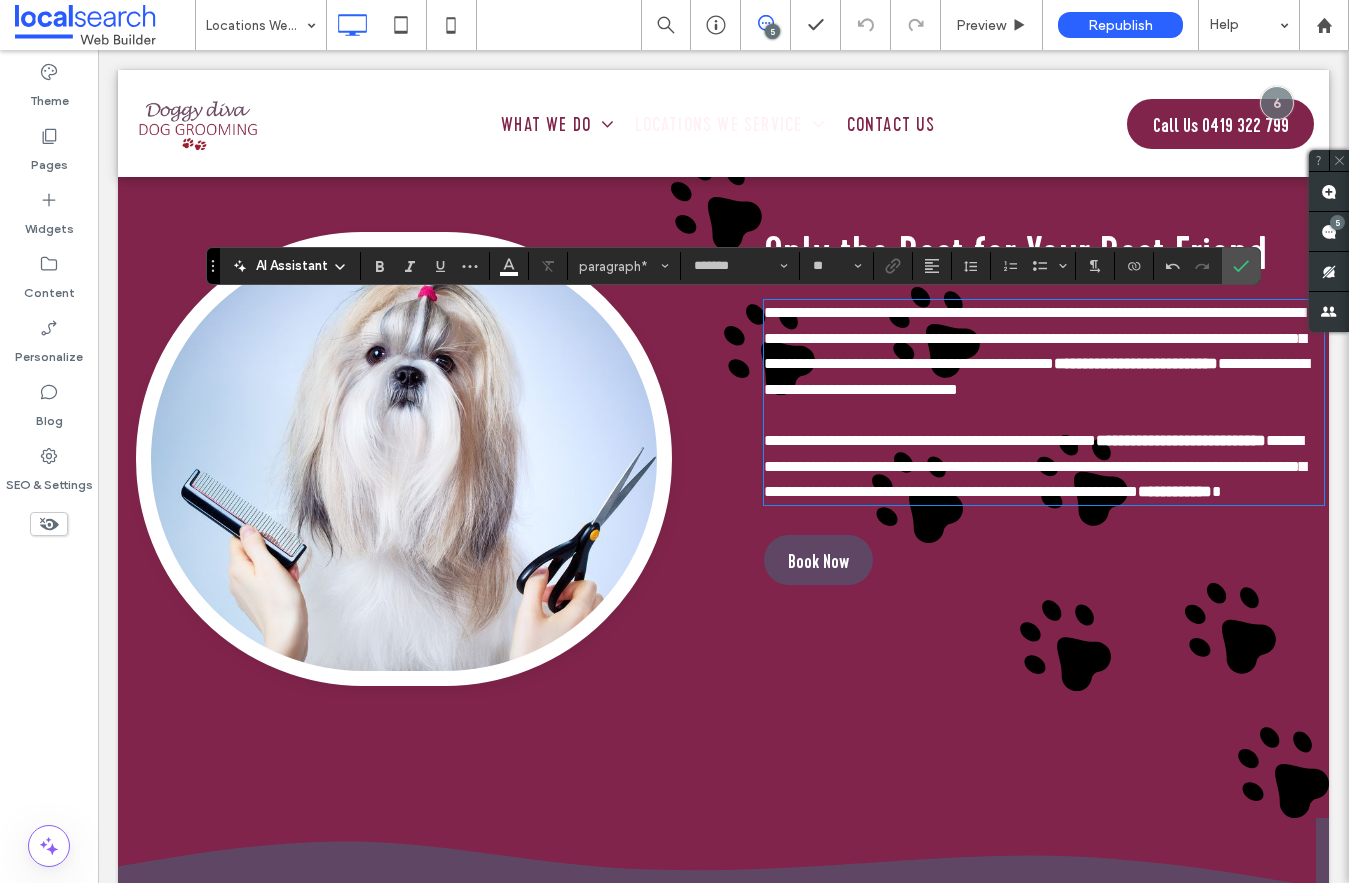 scroll, scrollTop: 0, scrollLeft: 0, axis: both 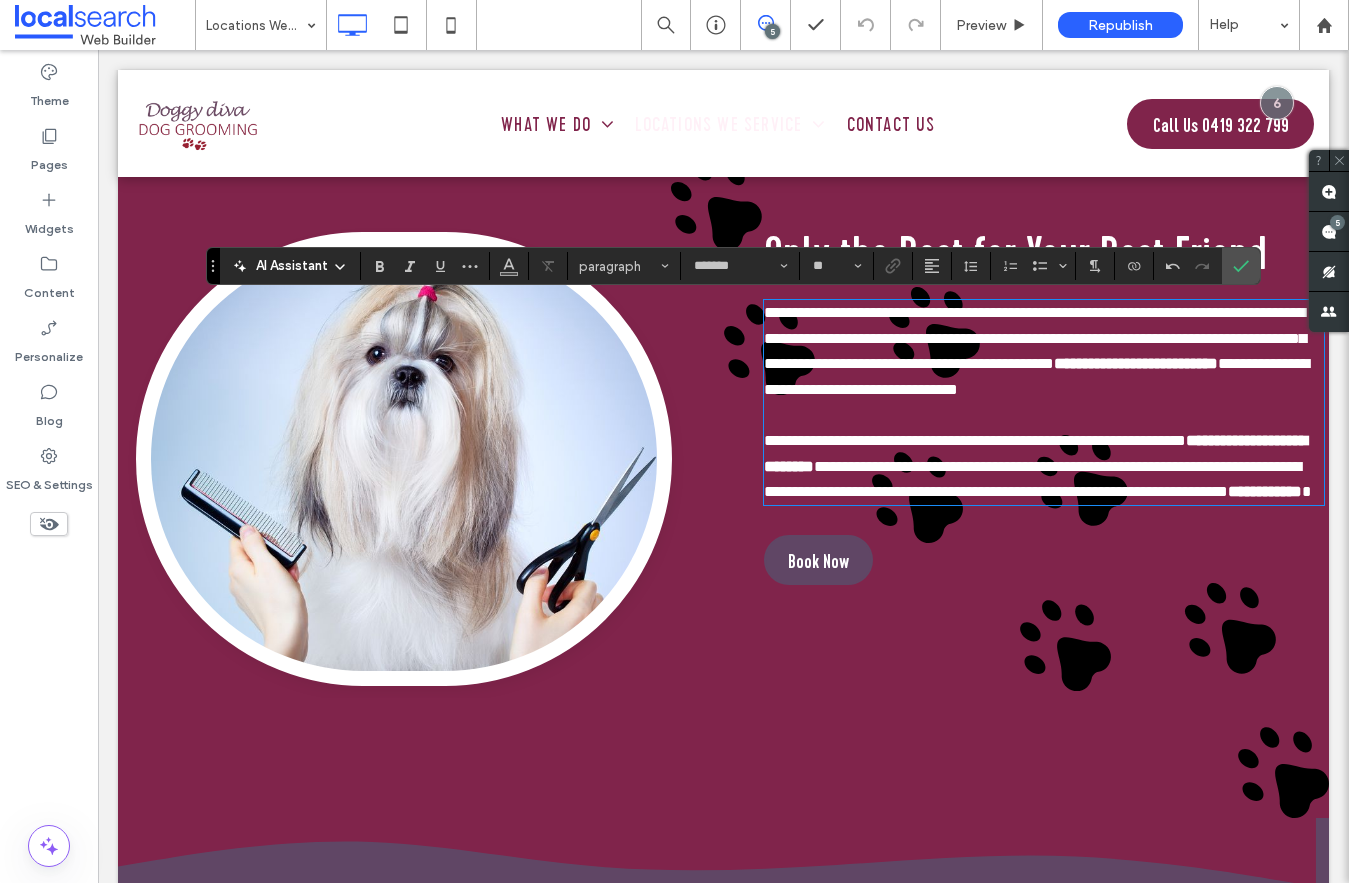 click on "**********" at bounding box center (975, 440) 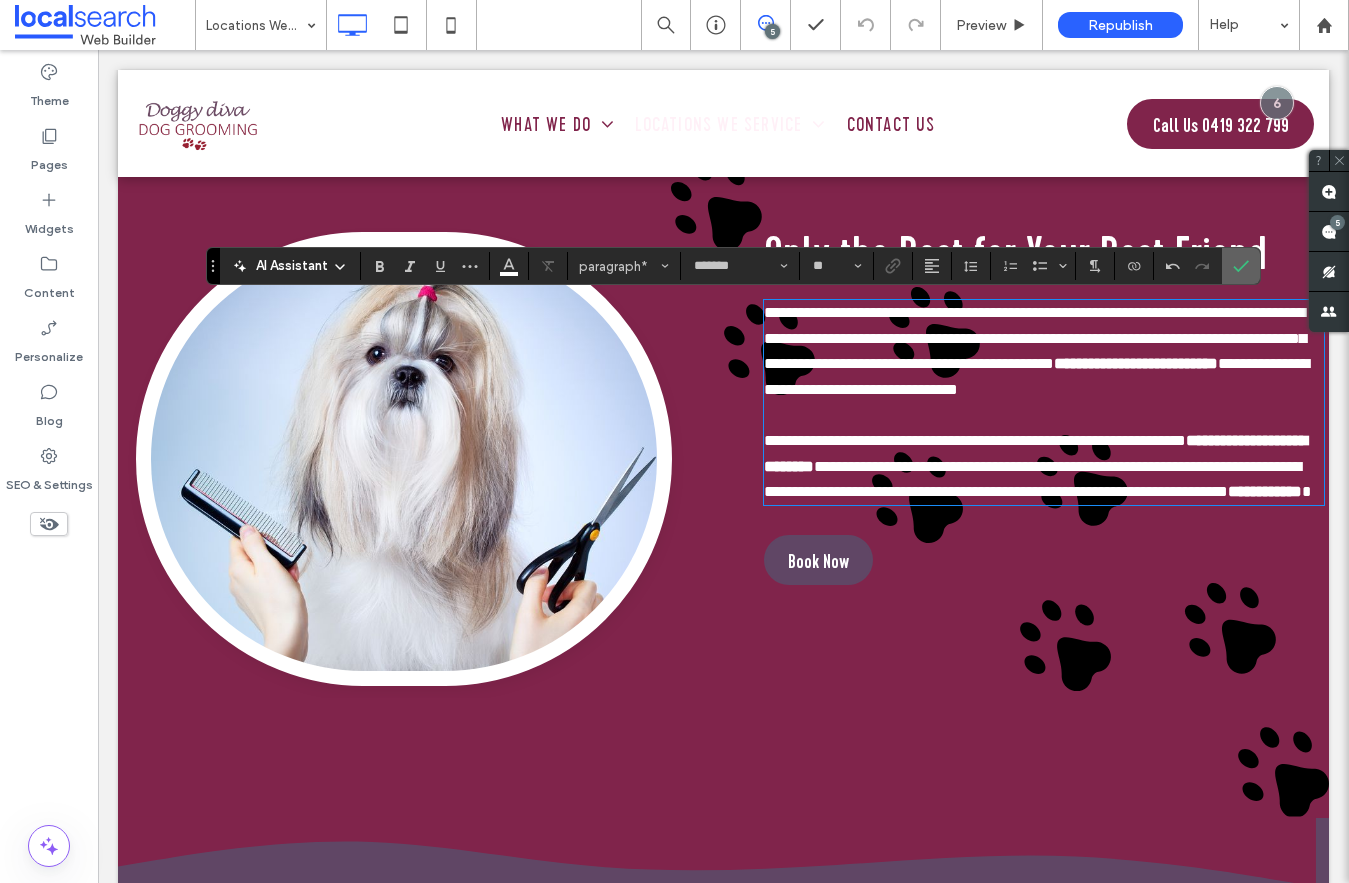 click 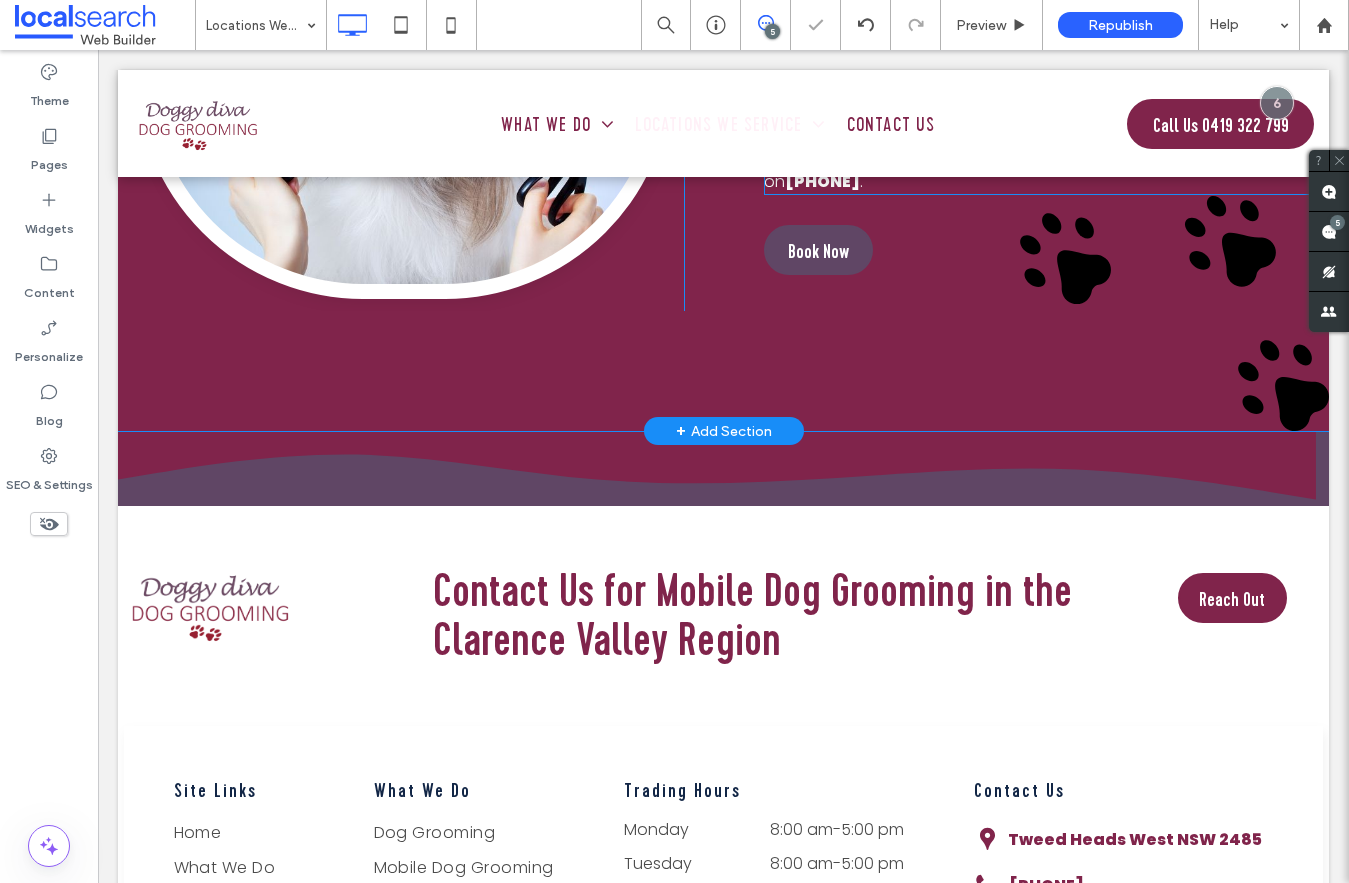 scroll, scrollTop: 2152, scrollLeft: 0, axis: vertical 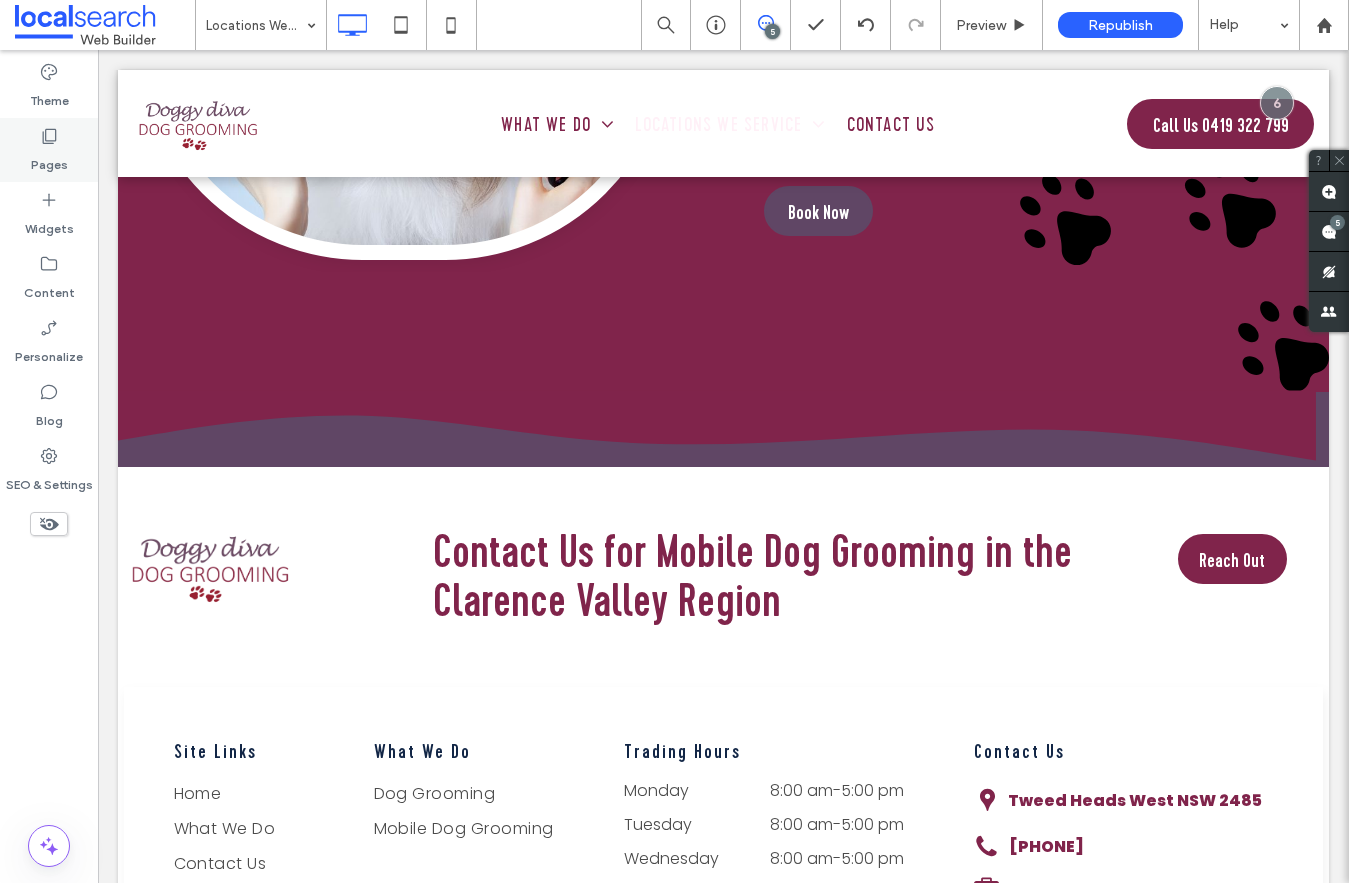 click 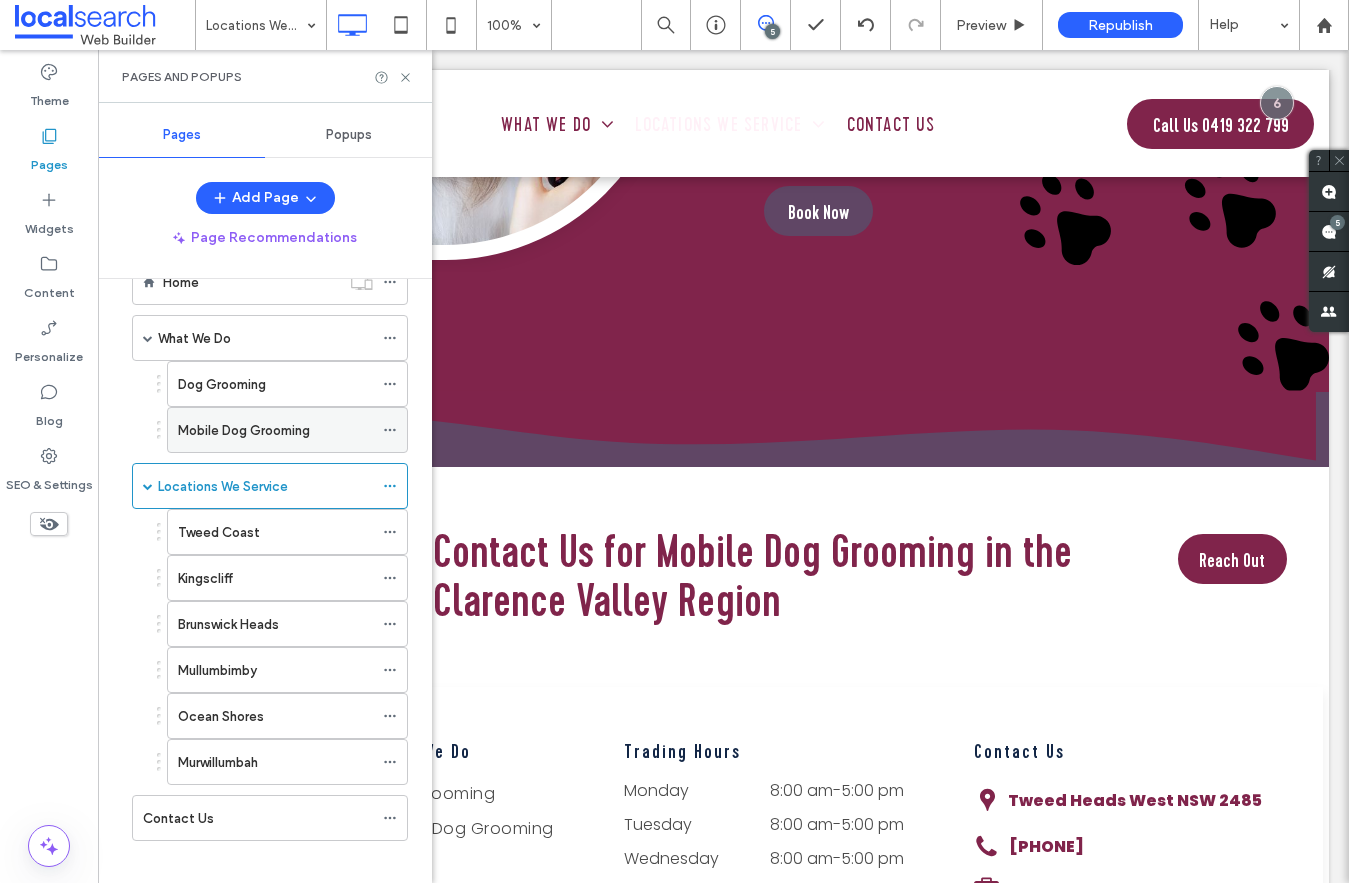 scroll, scrollTop: 72, scrollLeft: 0, axis: vertical 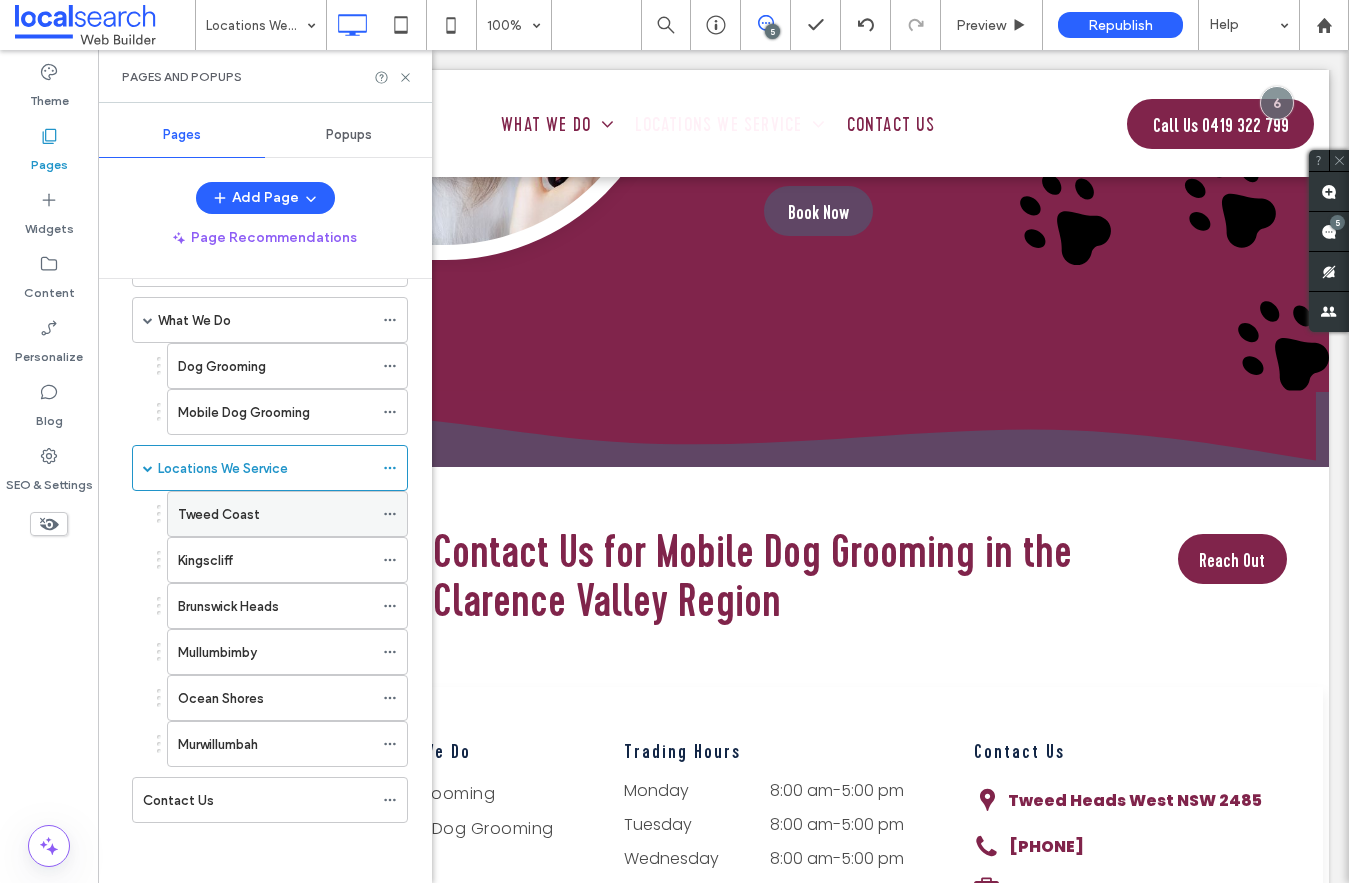 click on "Tweed Coast" at bounding box center [275, 514] 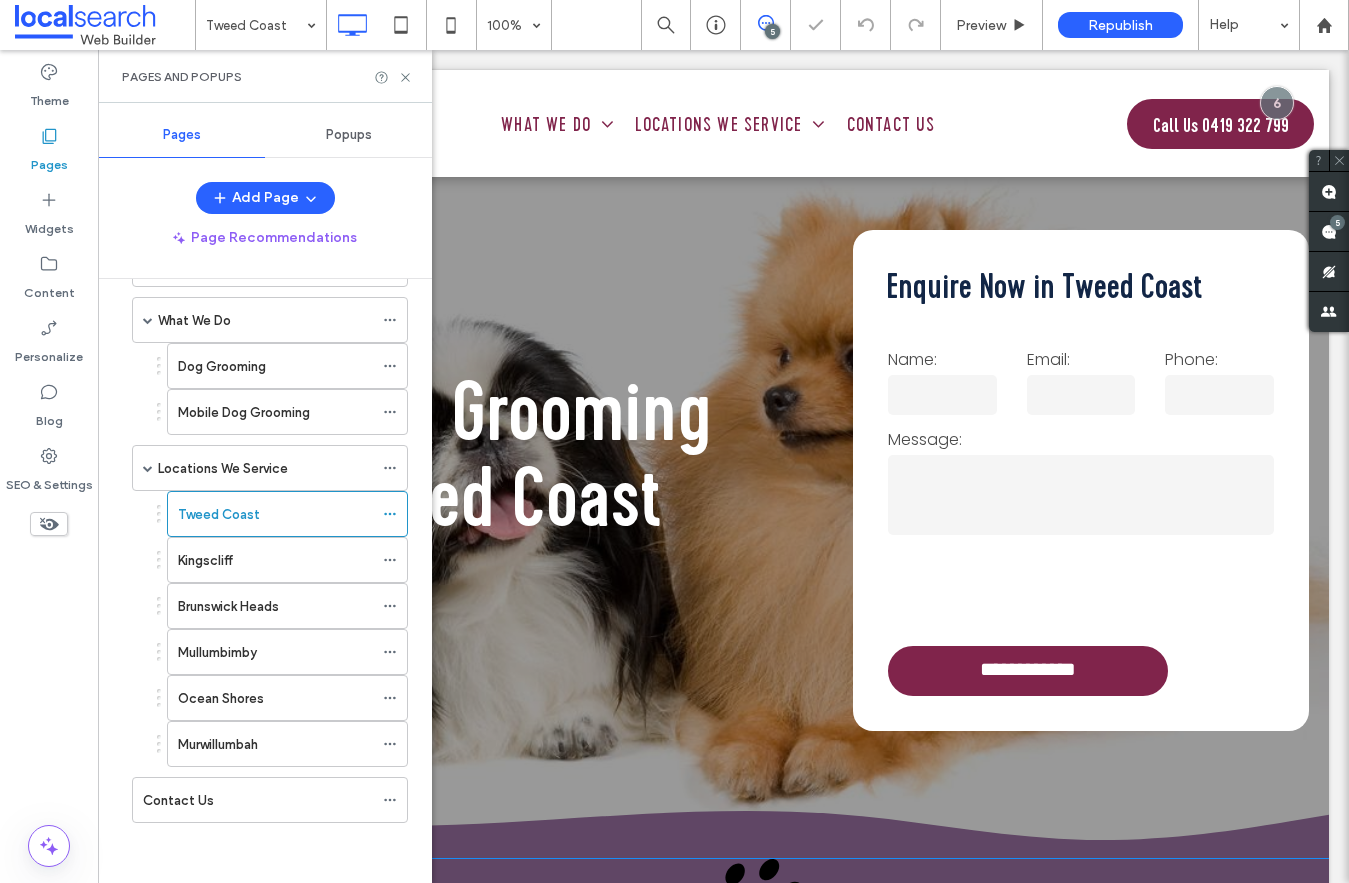 scroll, scrollTop: 1147, scrollLeft: 0, axis: vertical 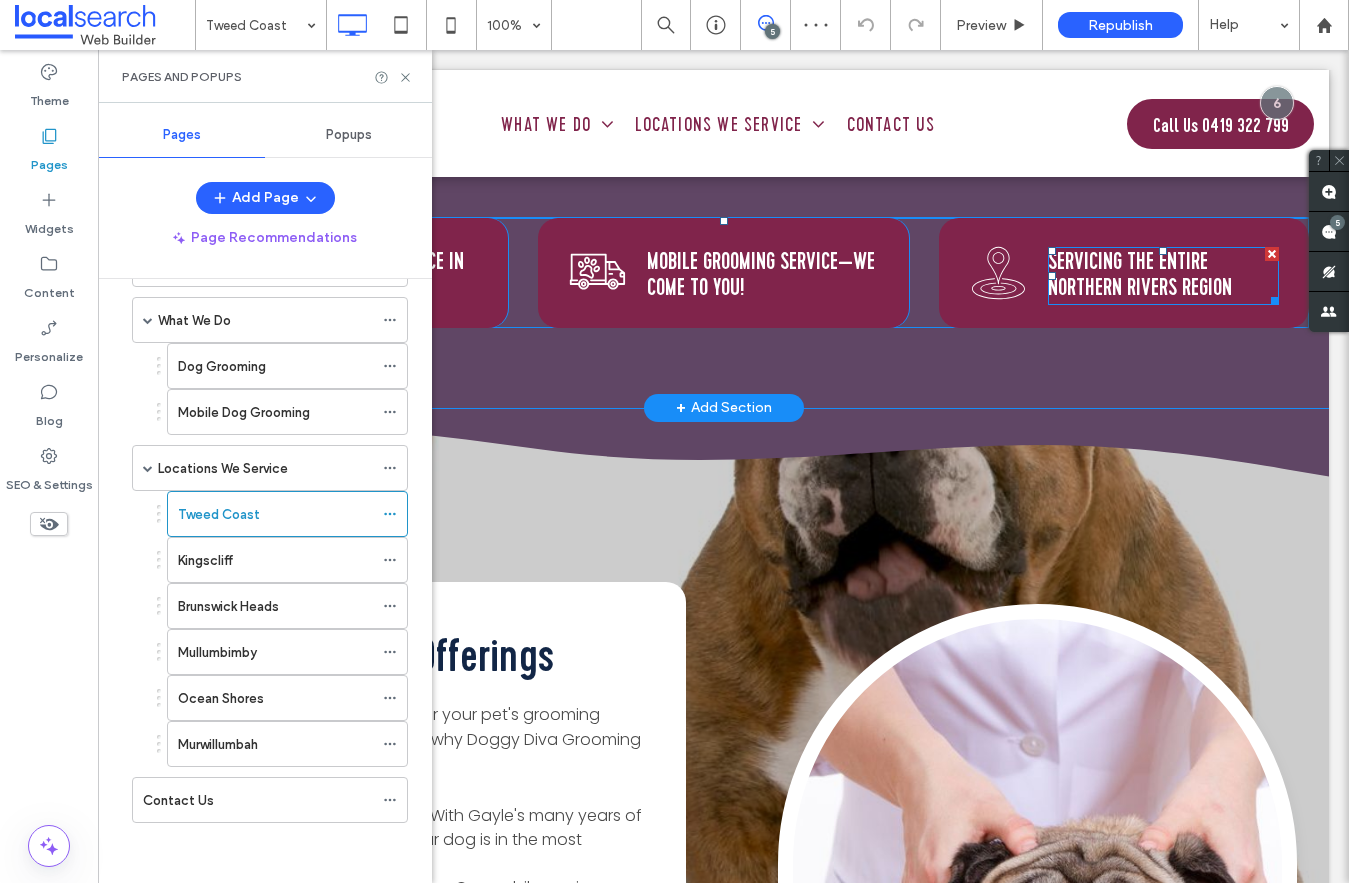click on "SErvicing the Entire Northern Rivers rEgion" at bounding box center (1140, 274) 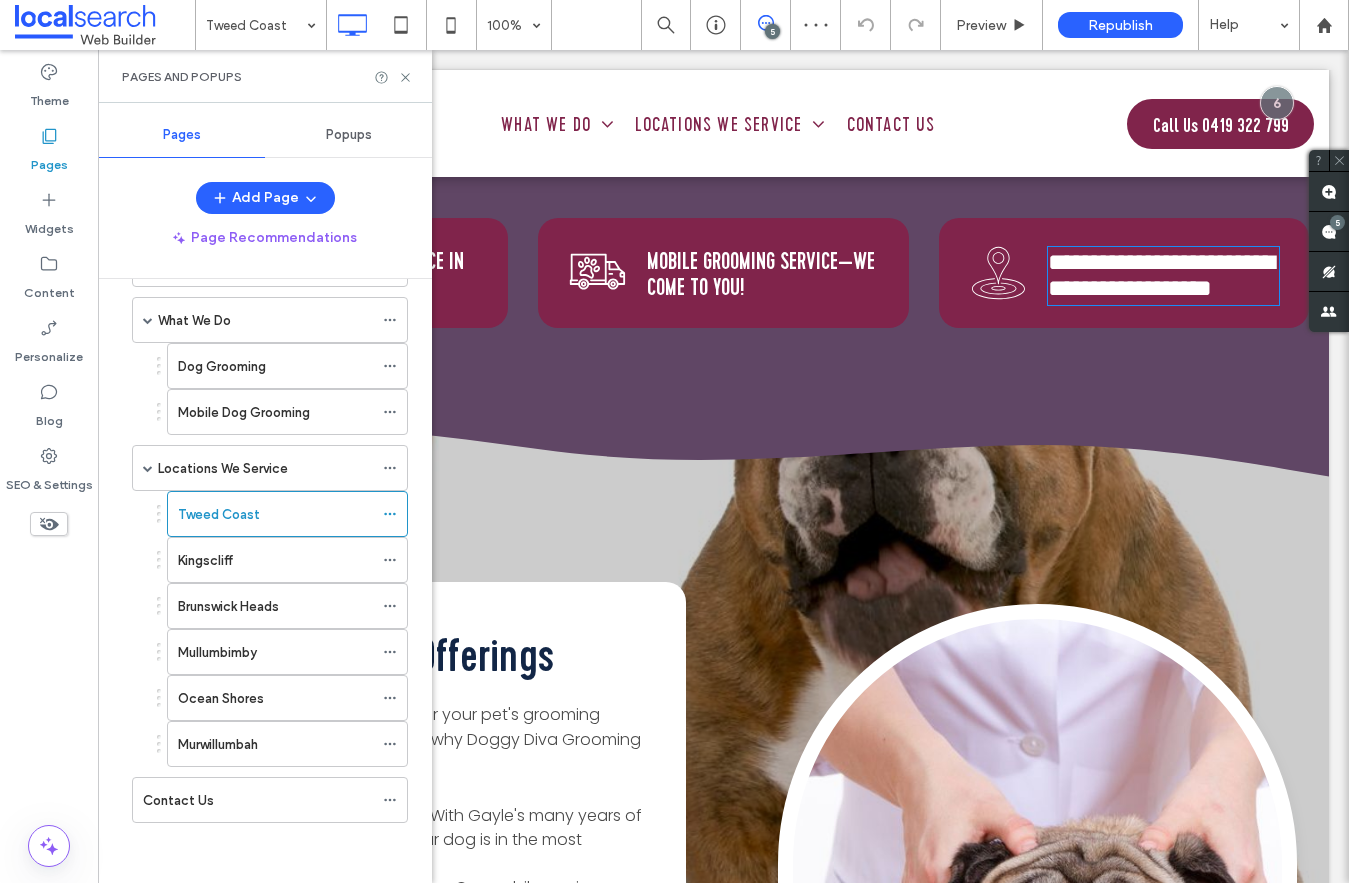click on "**********" at bounding box center (1161, 275) 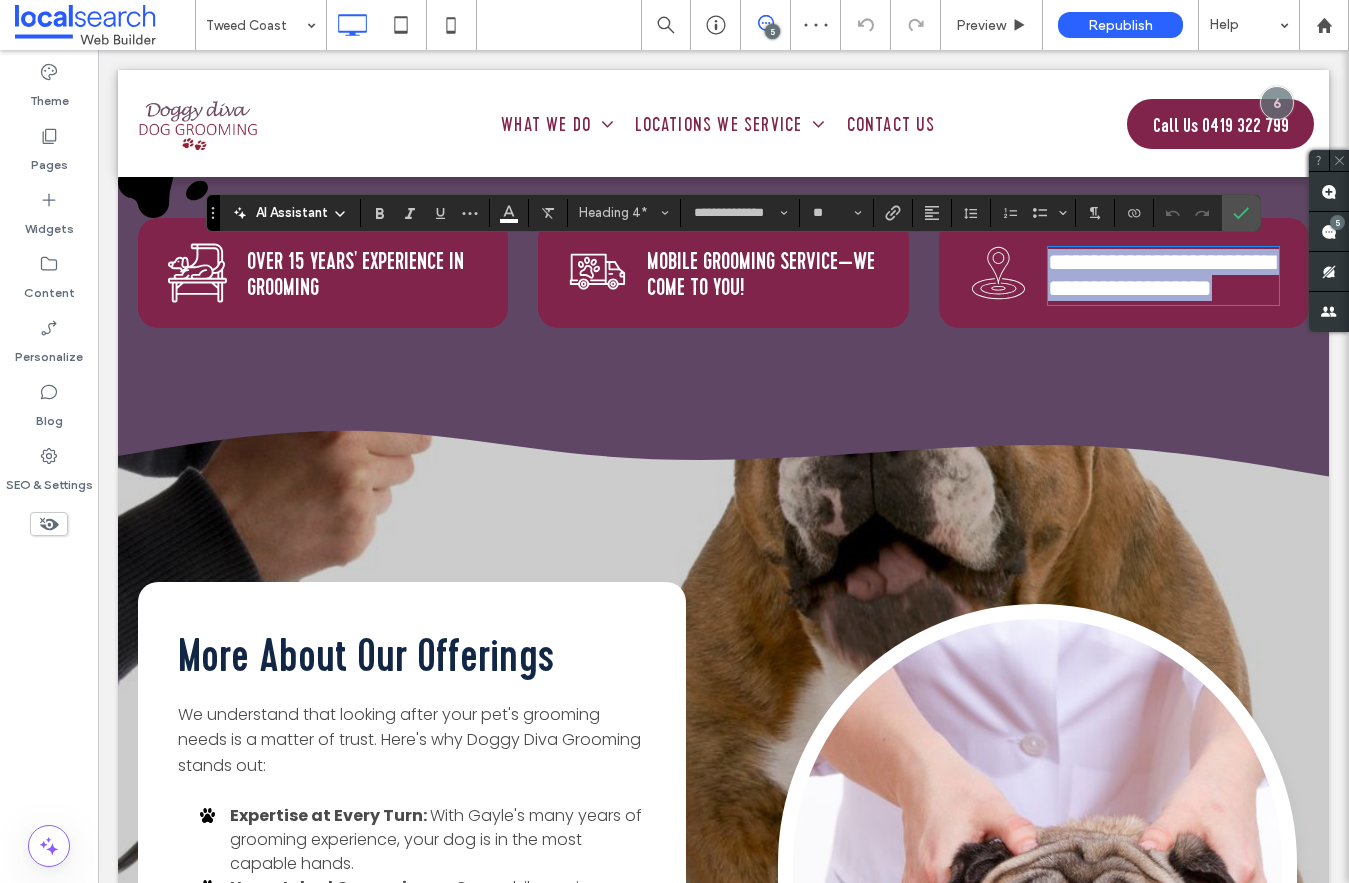 click on "**********" at bounding box center (1161, 275) 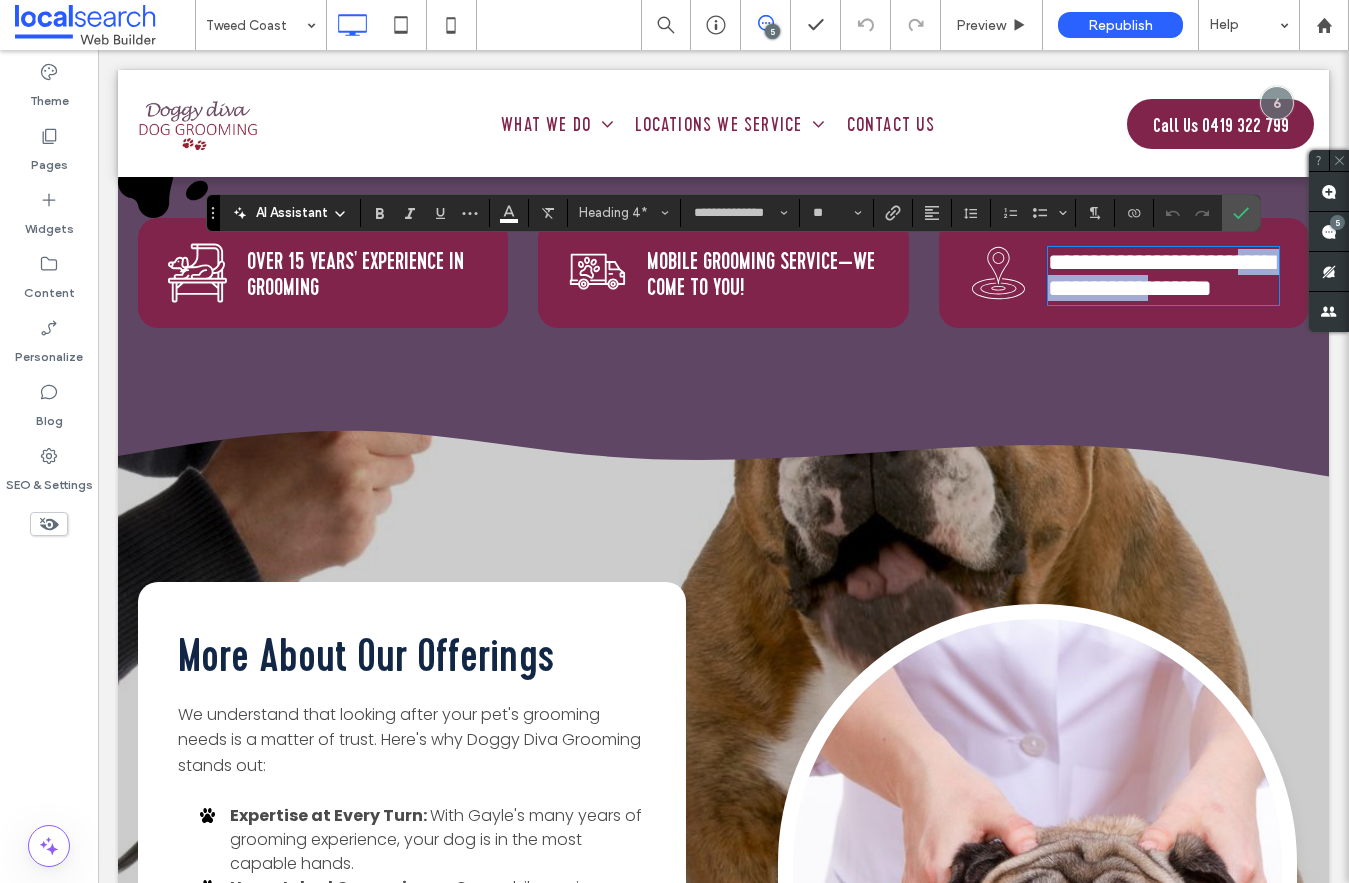 drag, startPoint x: 1173, startPoint y: 286, endPoint x: 1020, endPoint y: 277, distance: 153.26448 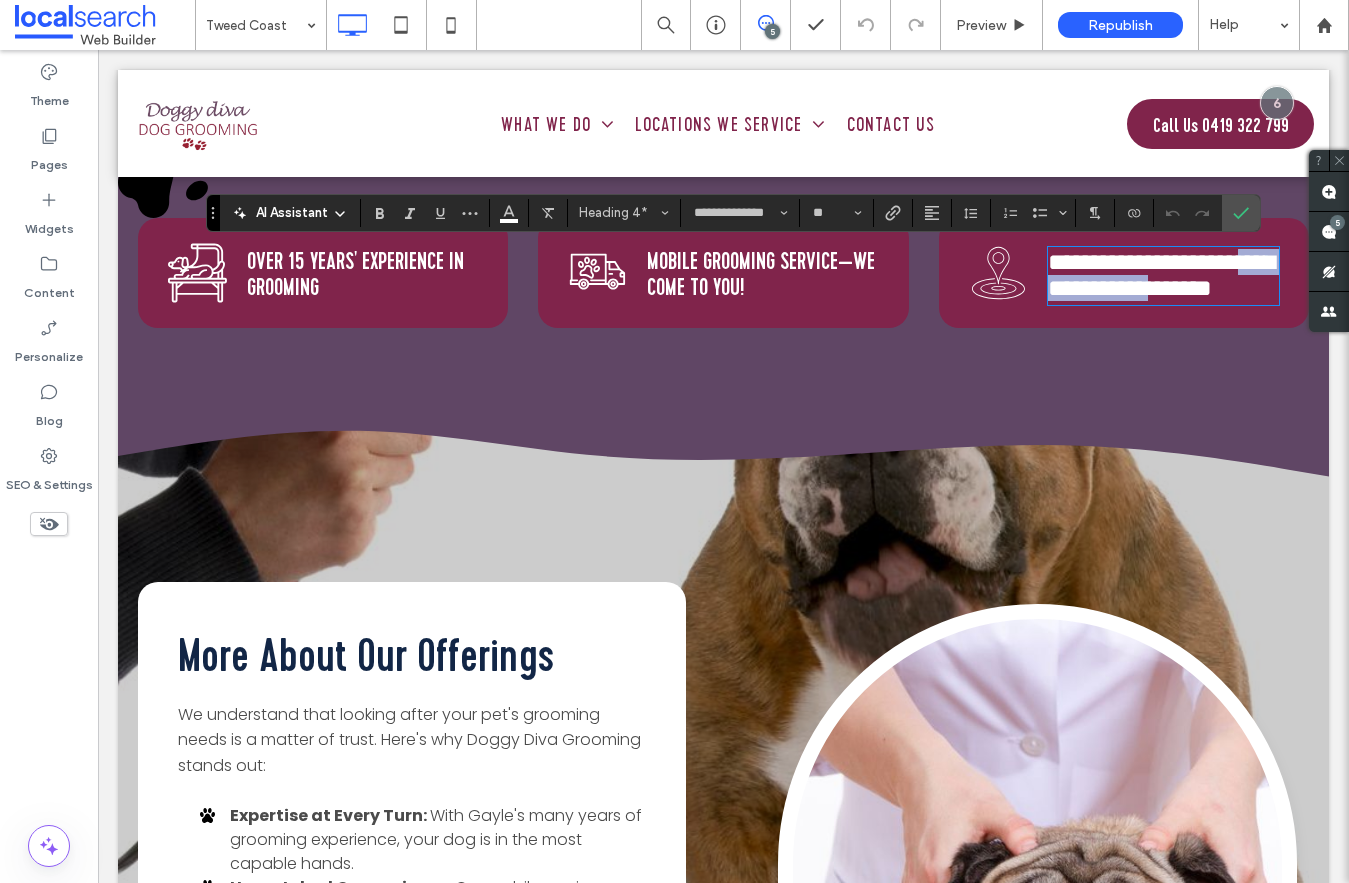 click on "**********" at bounding box center (1124, 273) 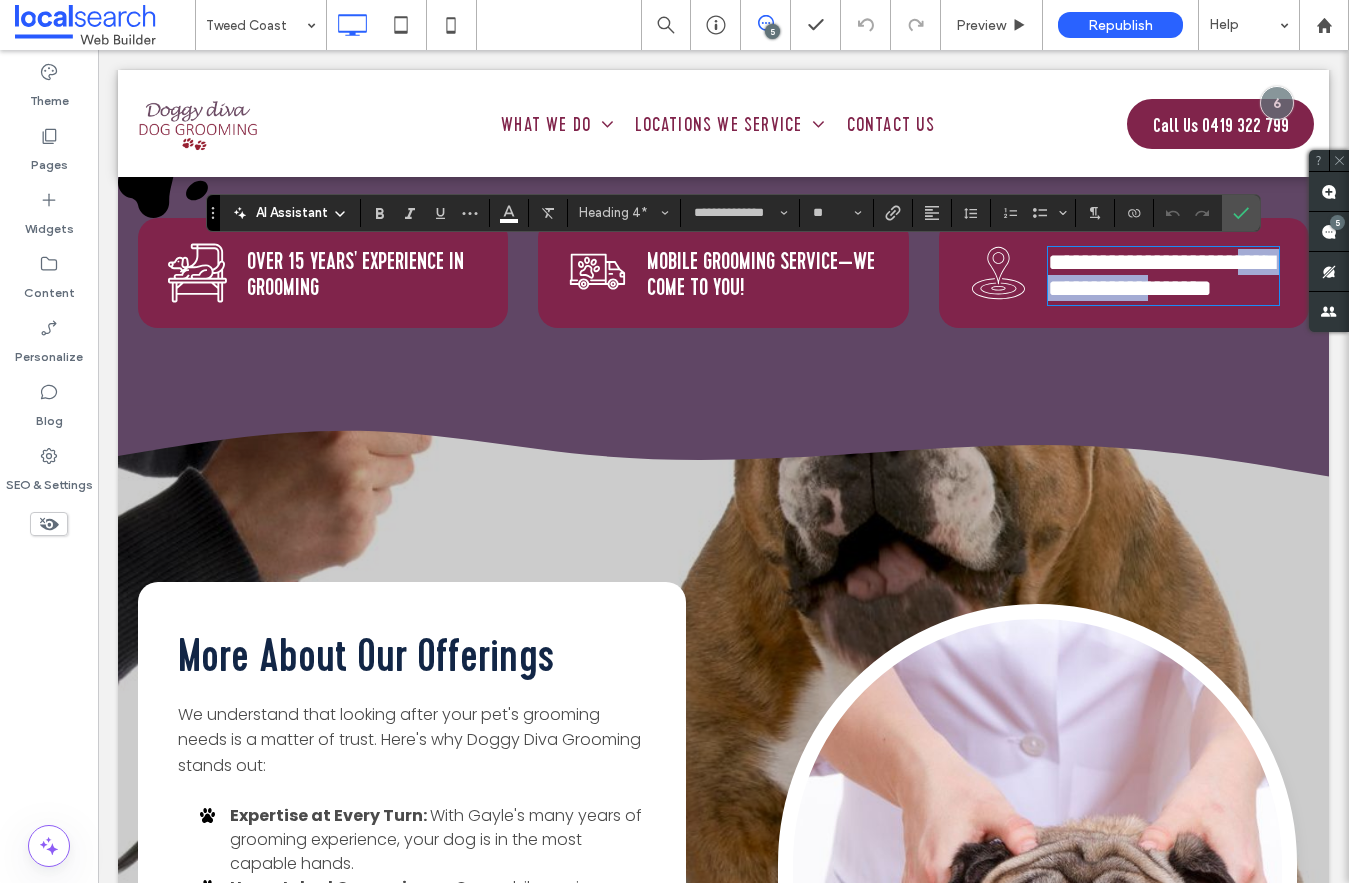 type on "*******" 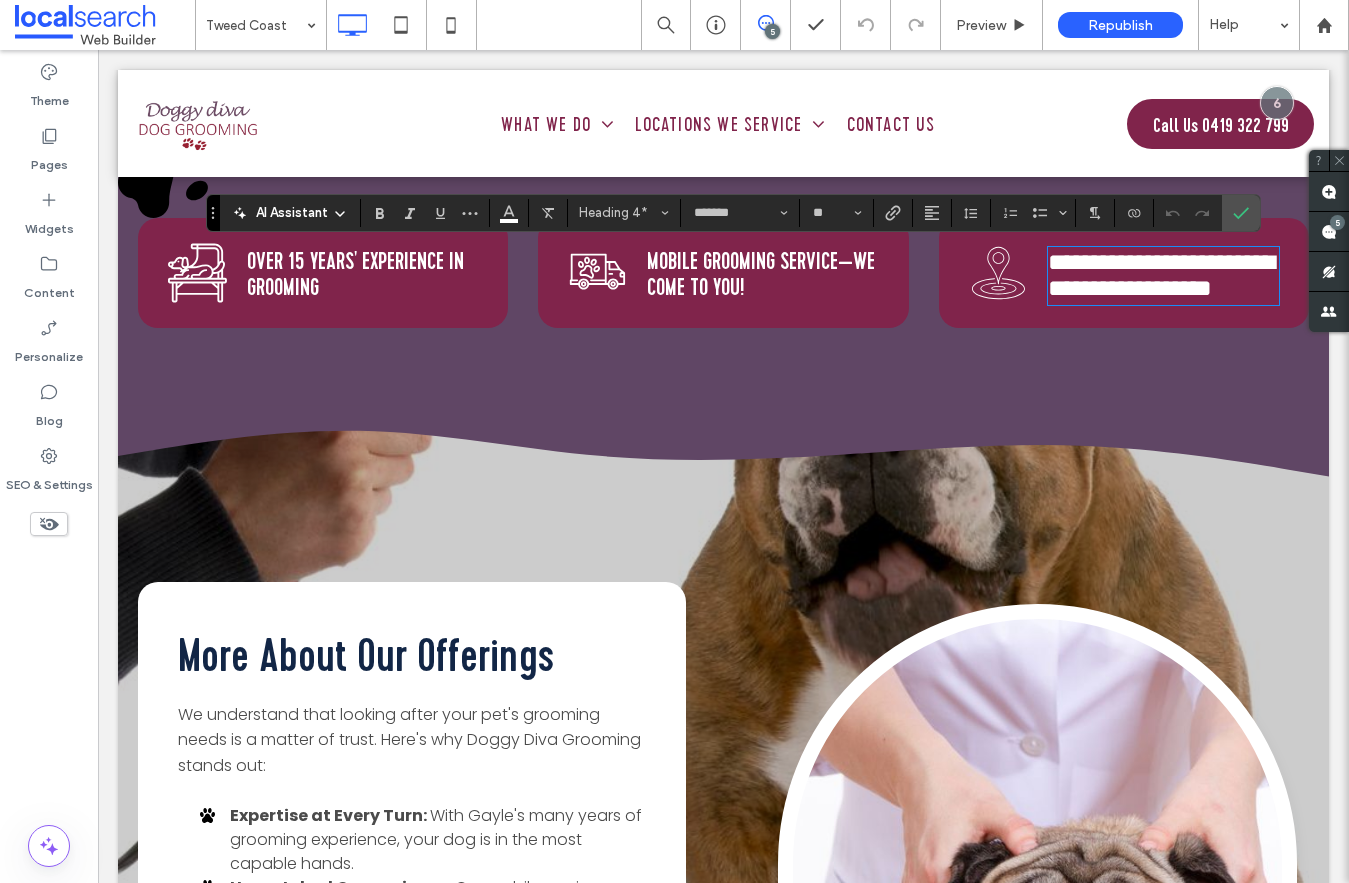 type on "**********" 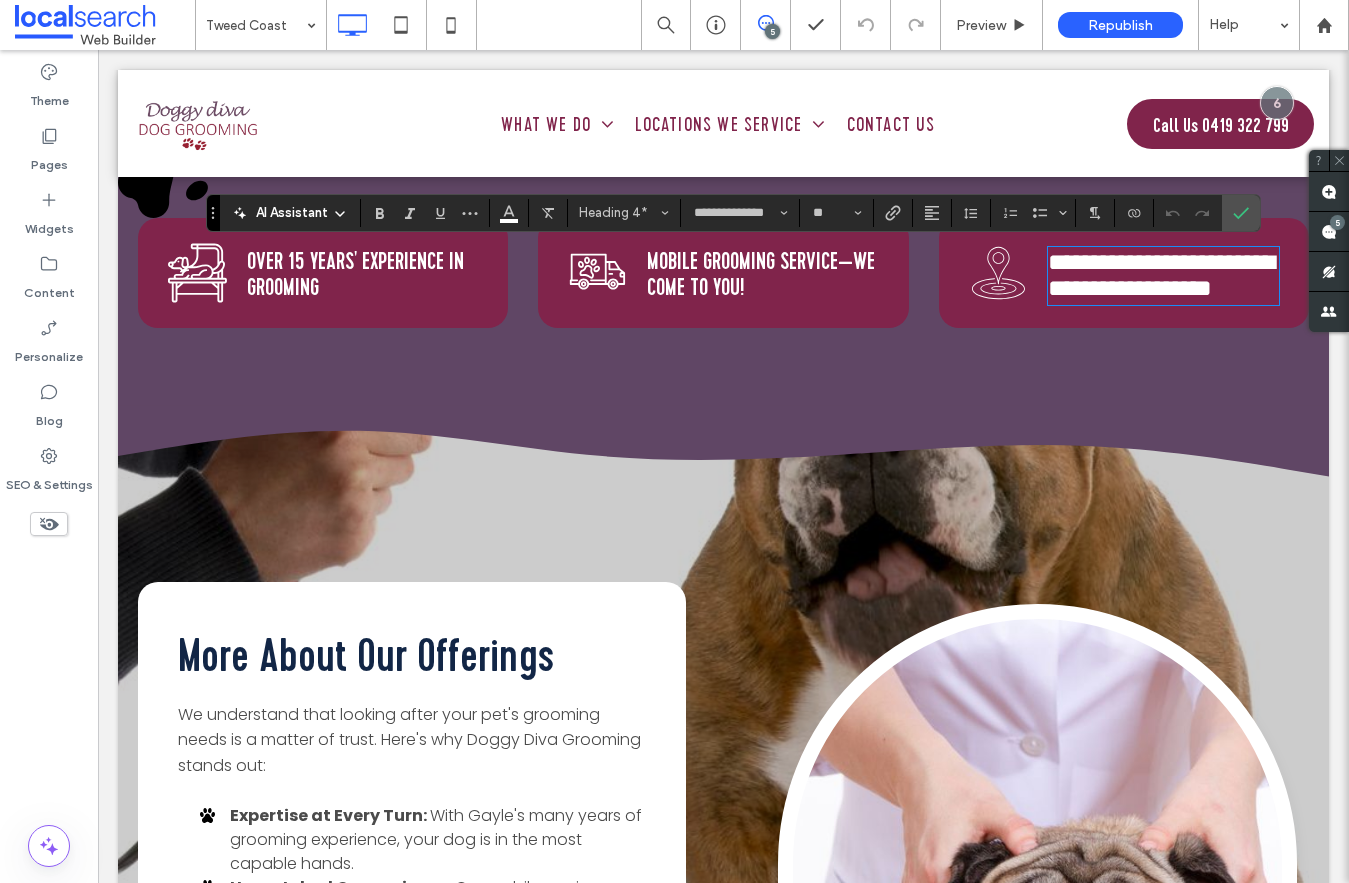 scroll, scrollTop: 0, scrollLeft: 0, axis: both 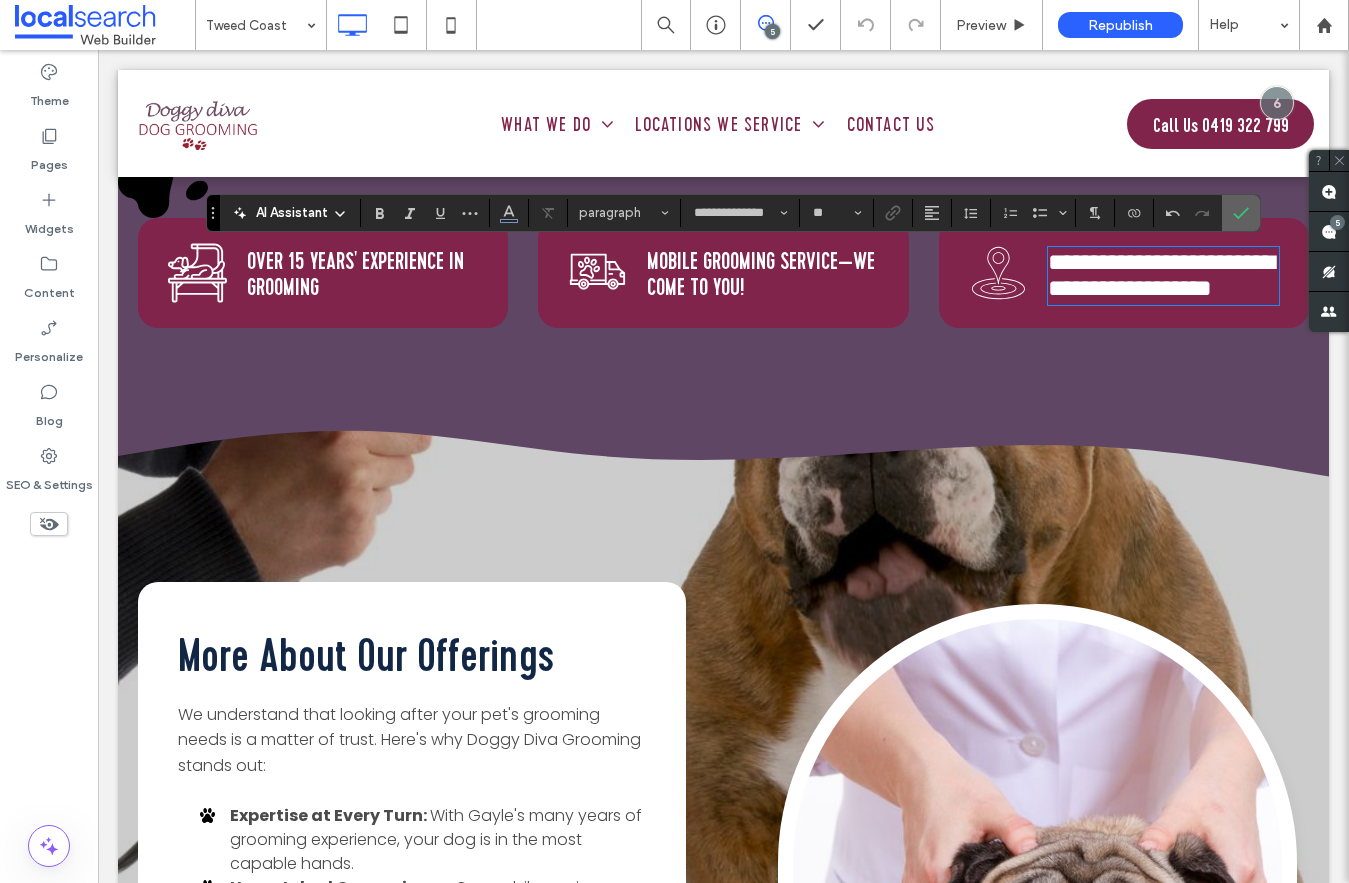 click 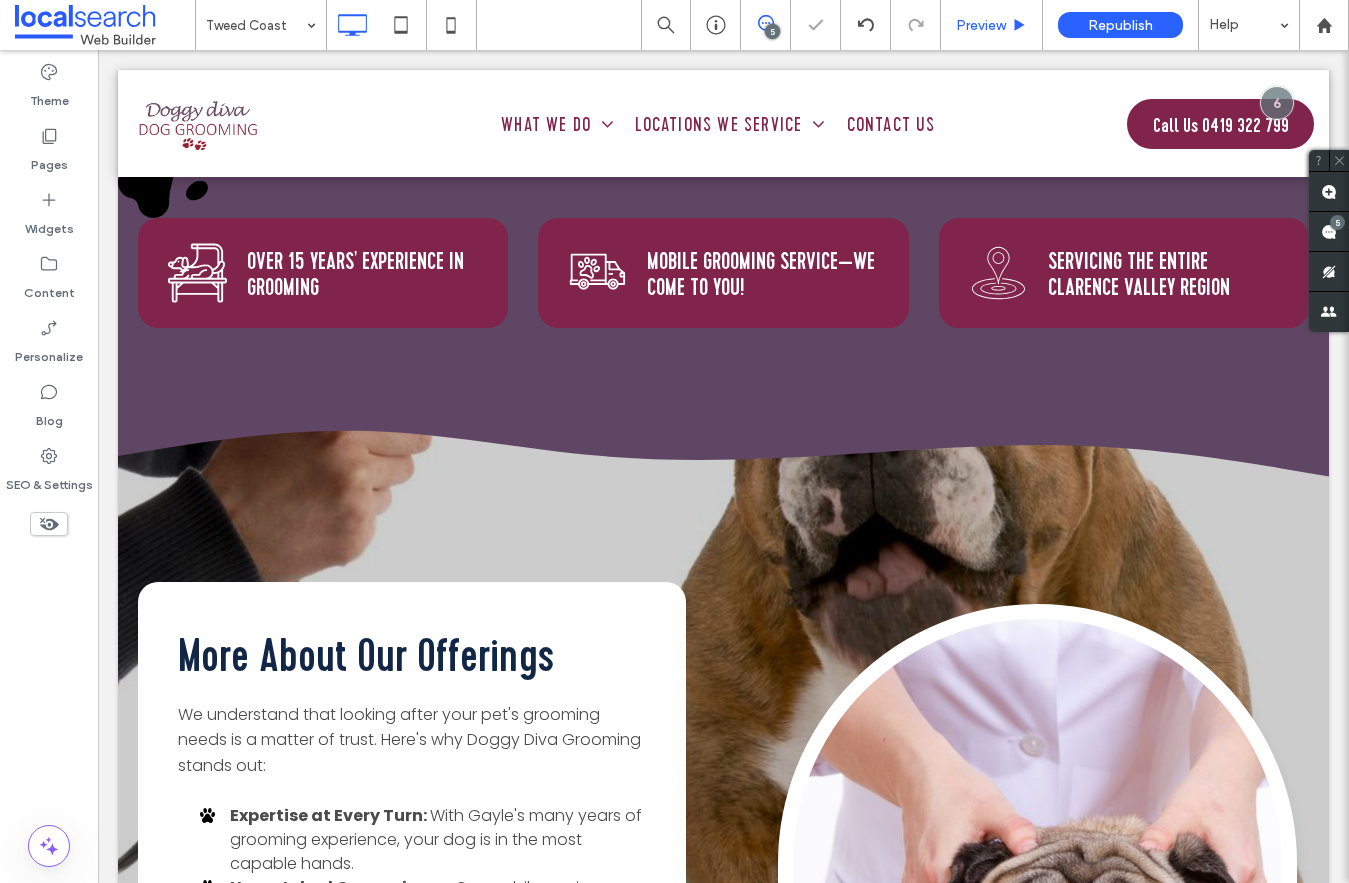 scroll, scrollTop: 4022, scrollLeft: 0, axis: vertical 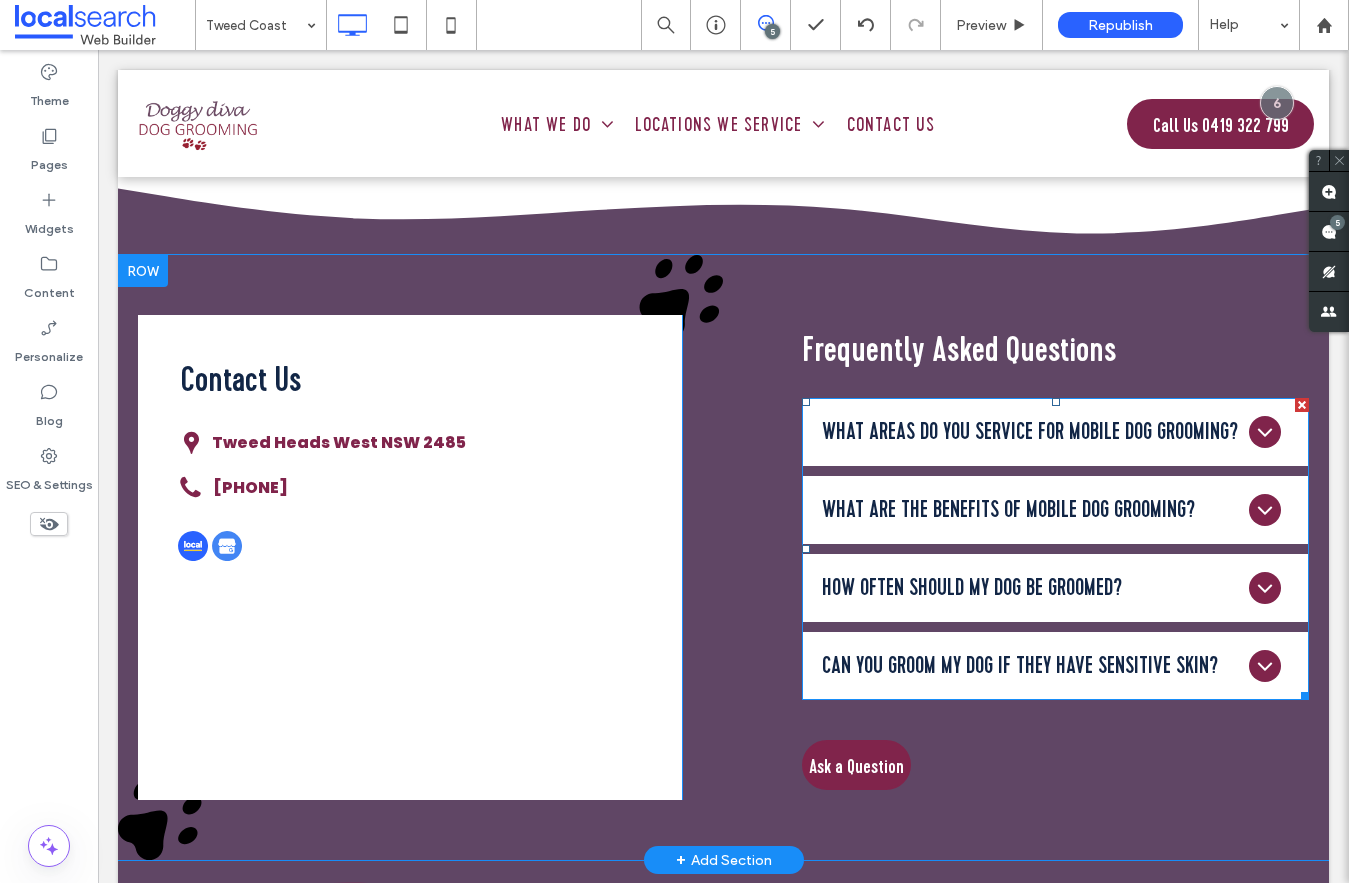 click at bounding box center [1055, 549] 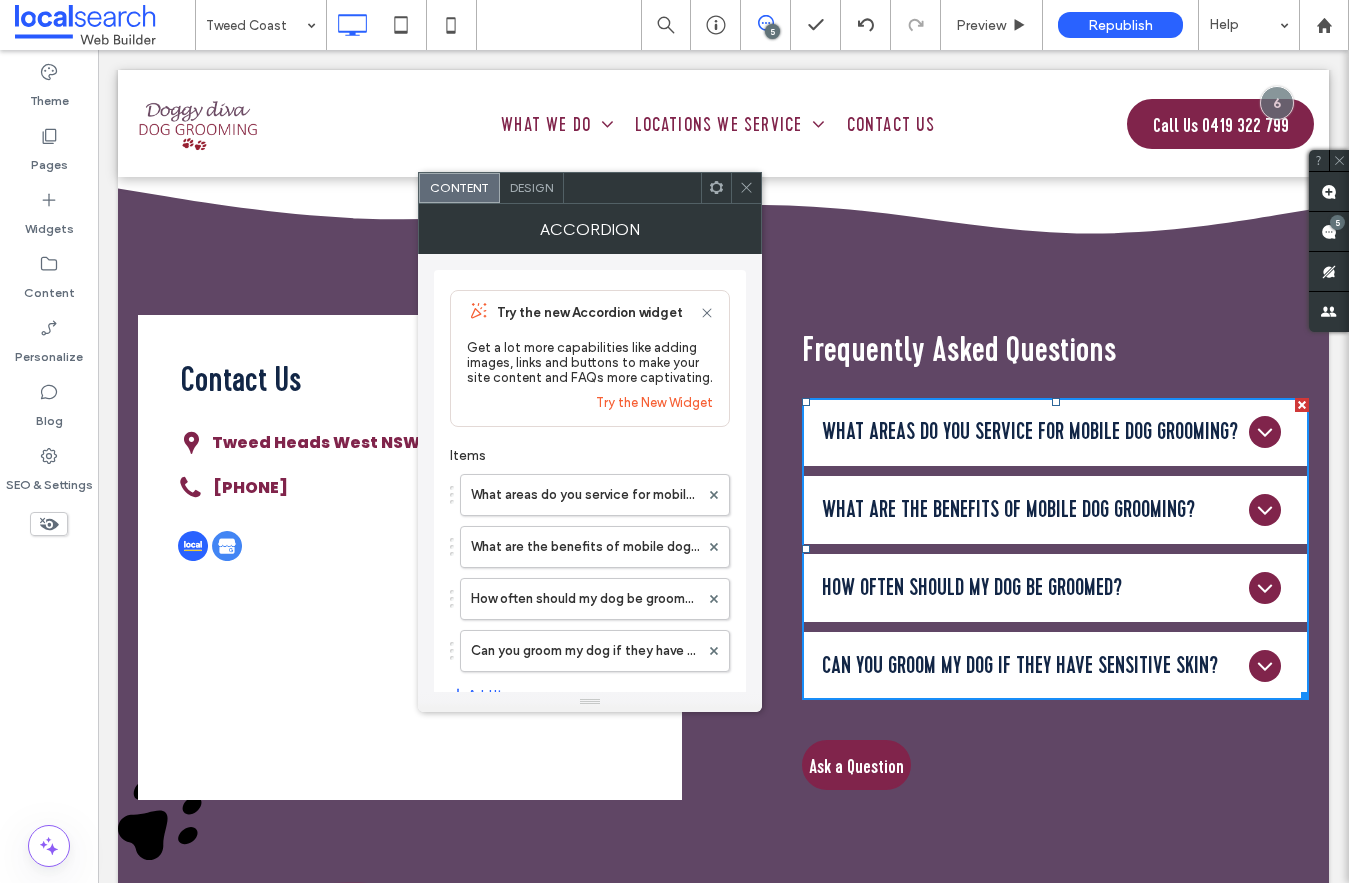 click on "What areas do you service for mobile dog grooming?" at bounding box center [1030, 432] 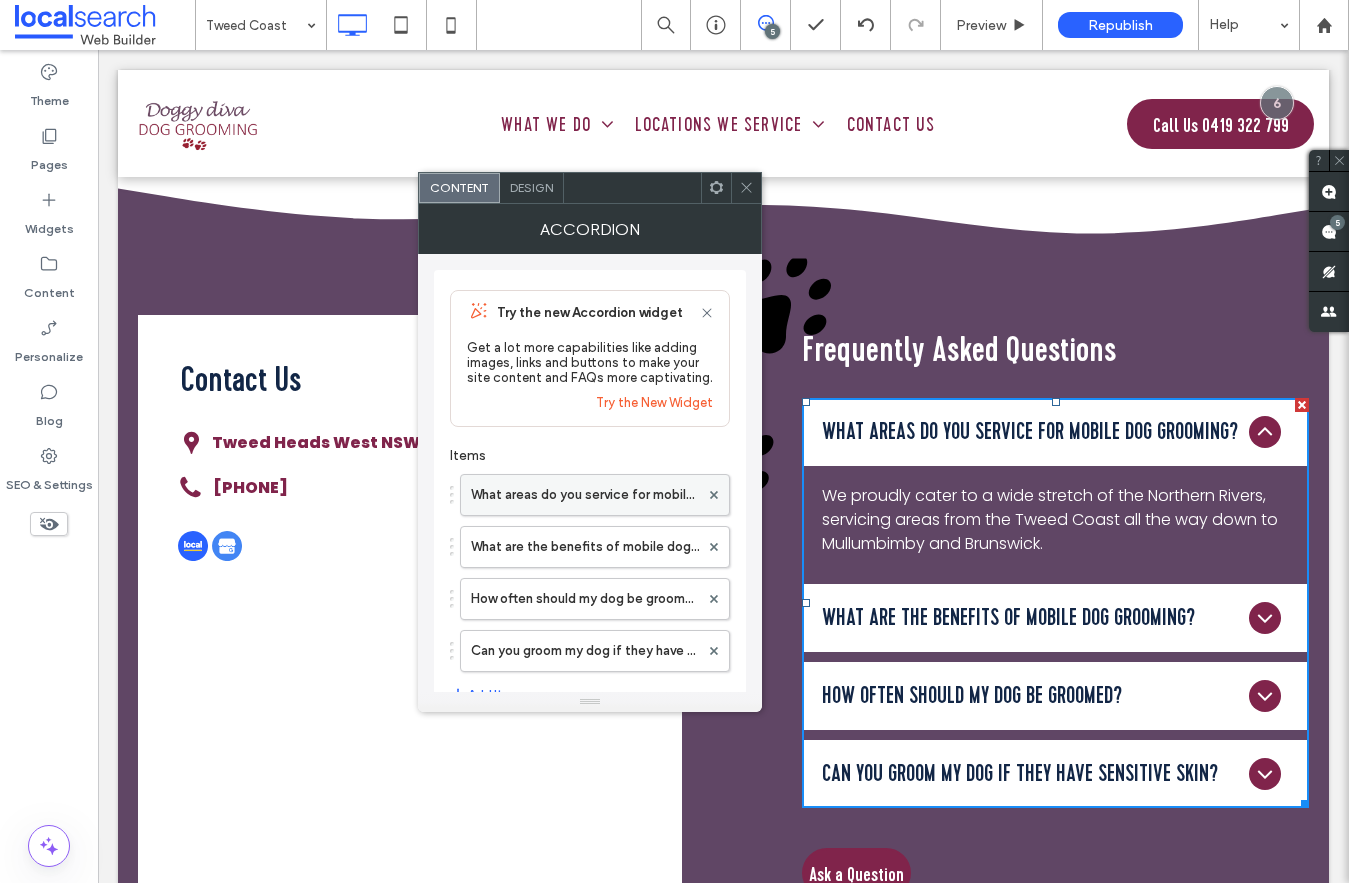 click on "What areas do you service for mobile dog grooming?" at bounding box center (585, 495) 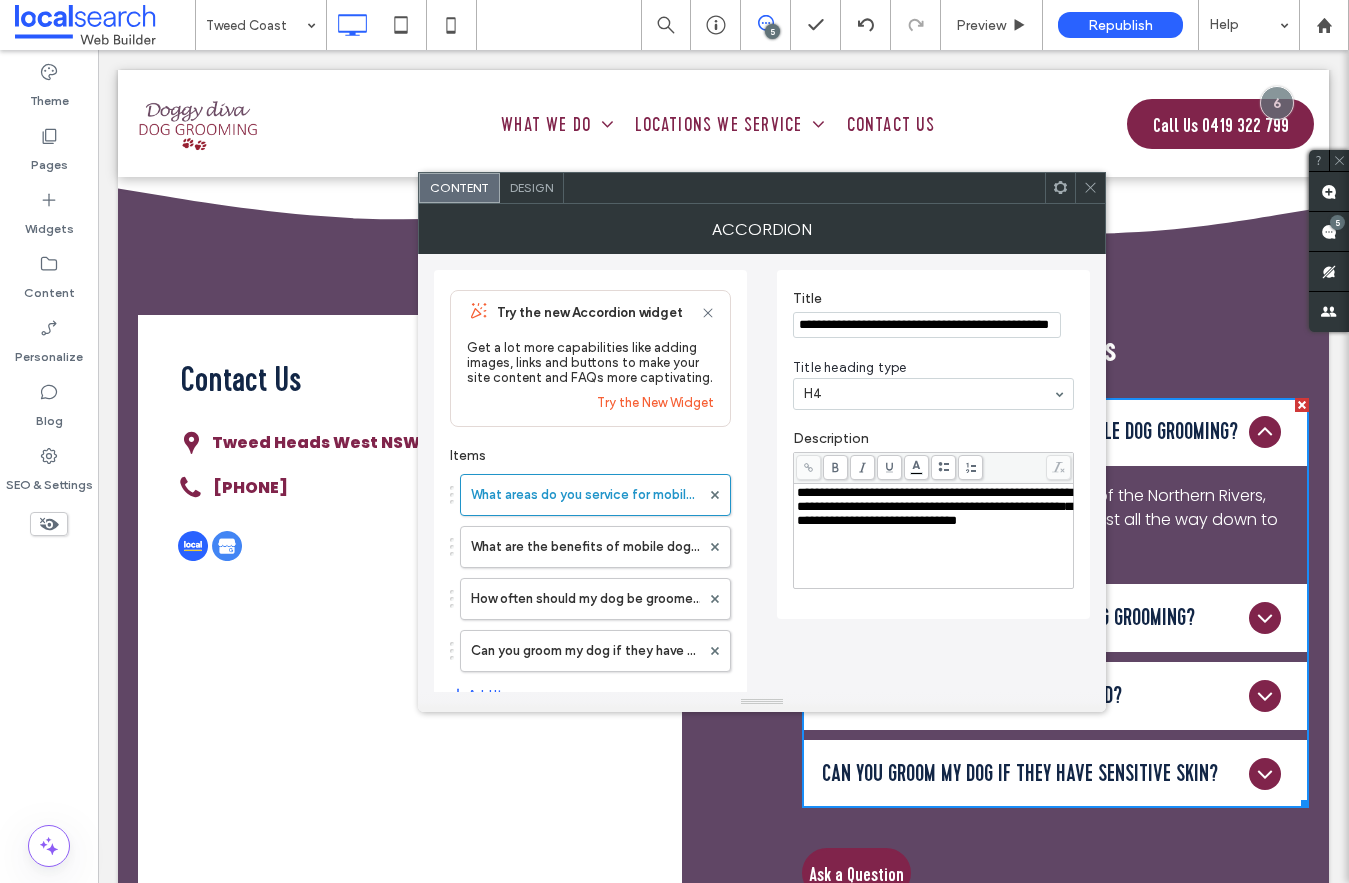 click on "**********" at bounding box center (934, 506) 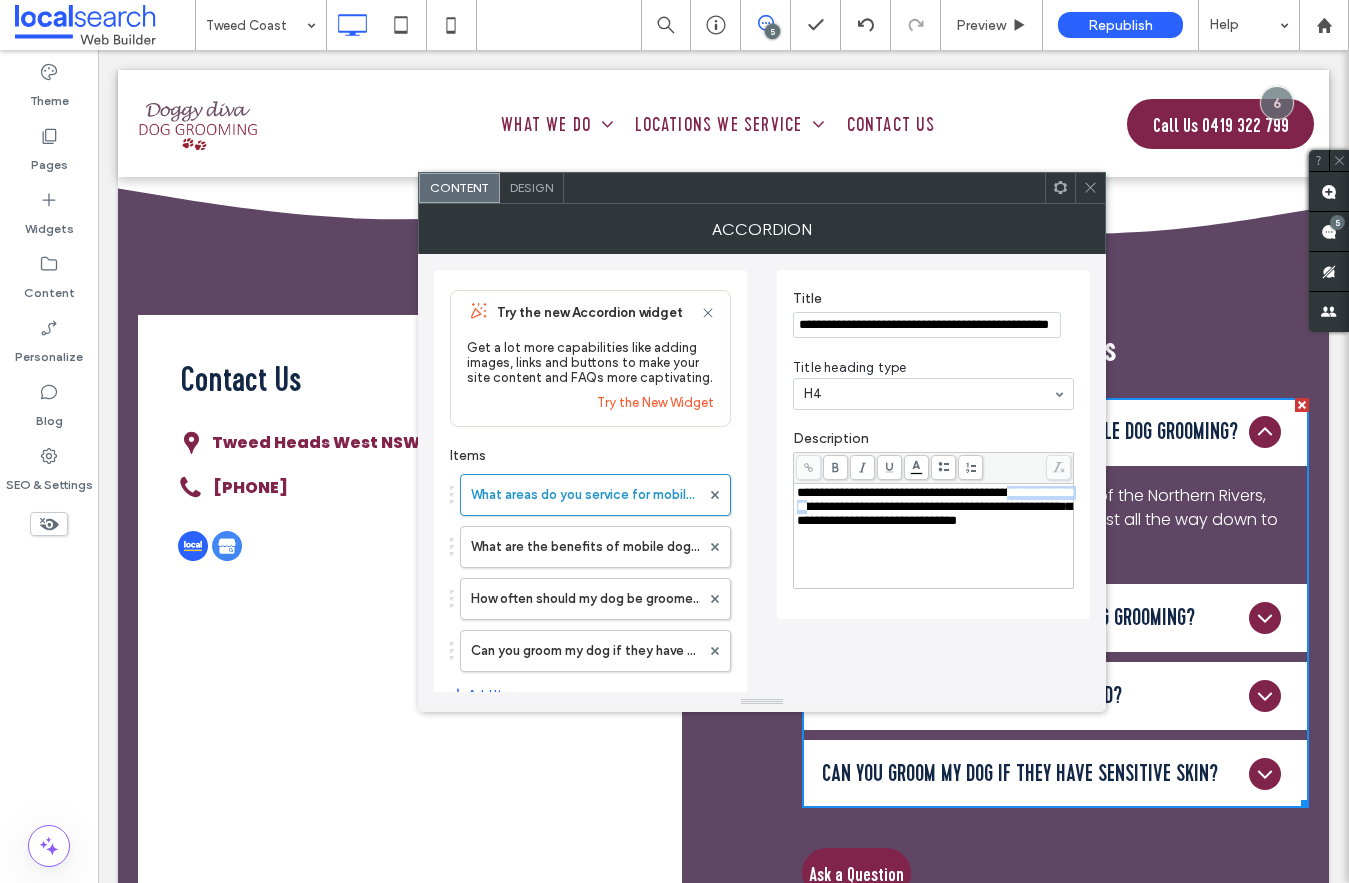 drag, startPoint x: 889, startPoint y: 512, endPoint x: 774, endPoint y: 504, distance: 115.27792 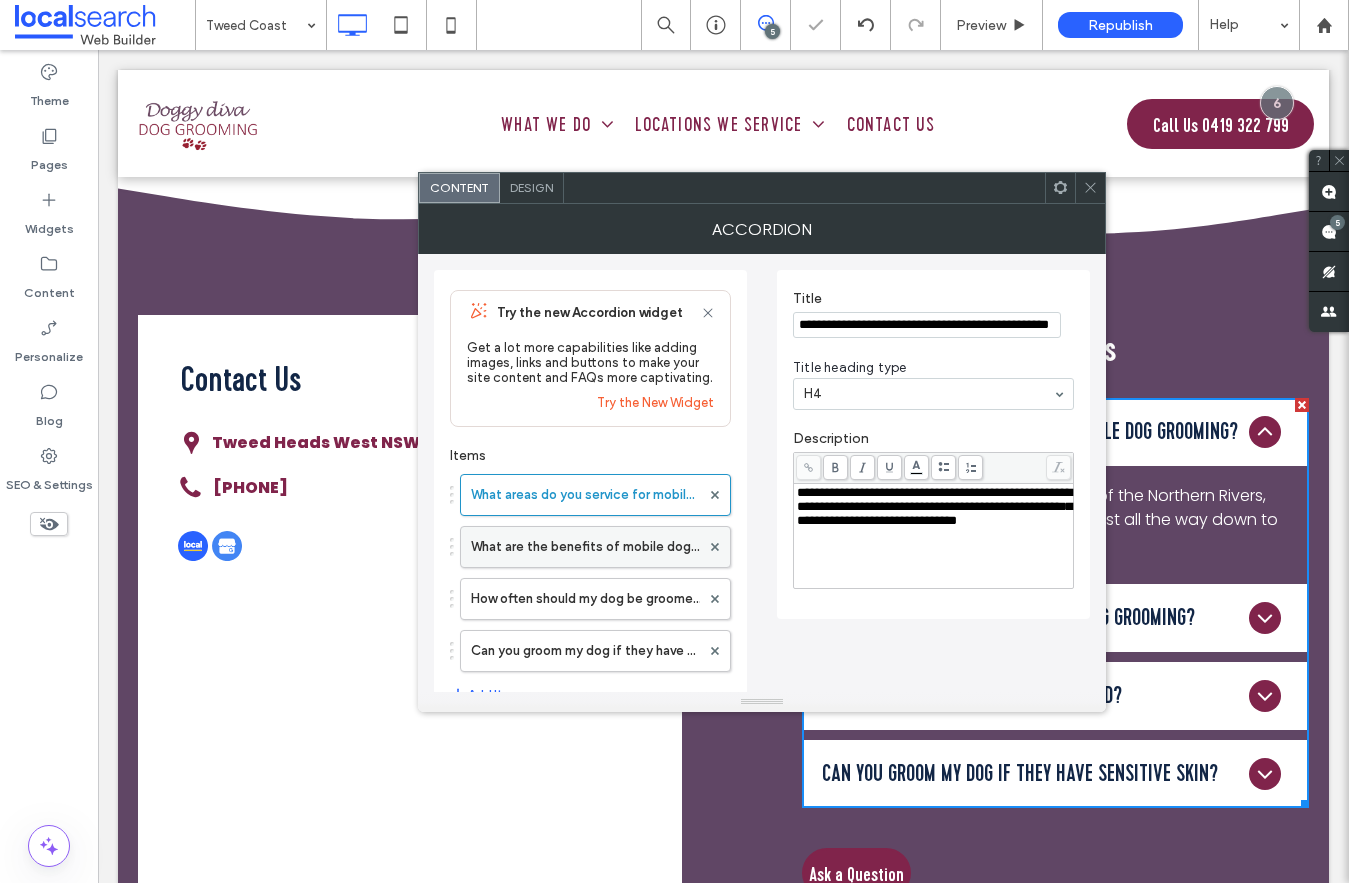 click on "What are the benefits of mobile dog grooming?" at bounding box center [585, 547] 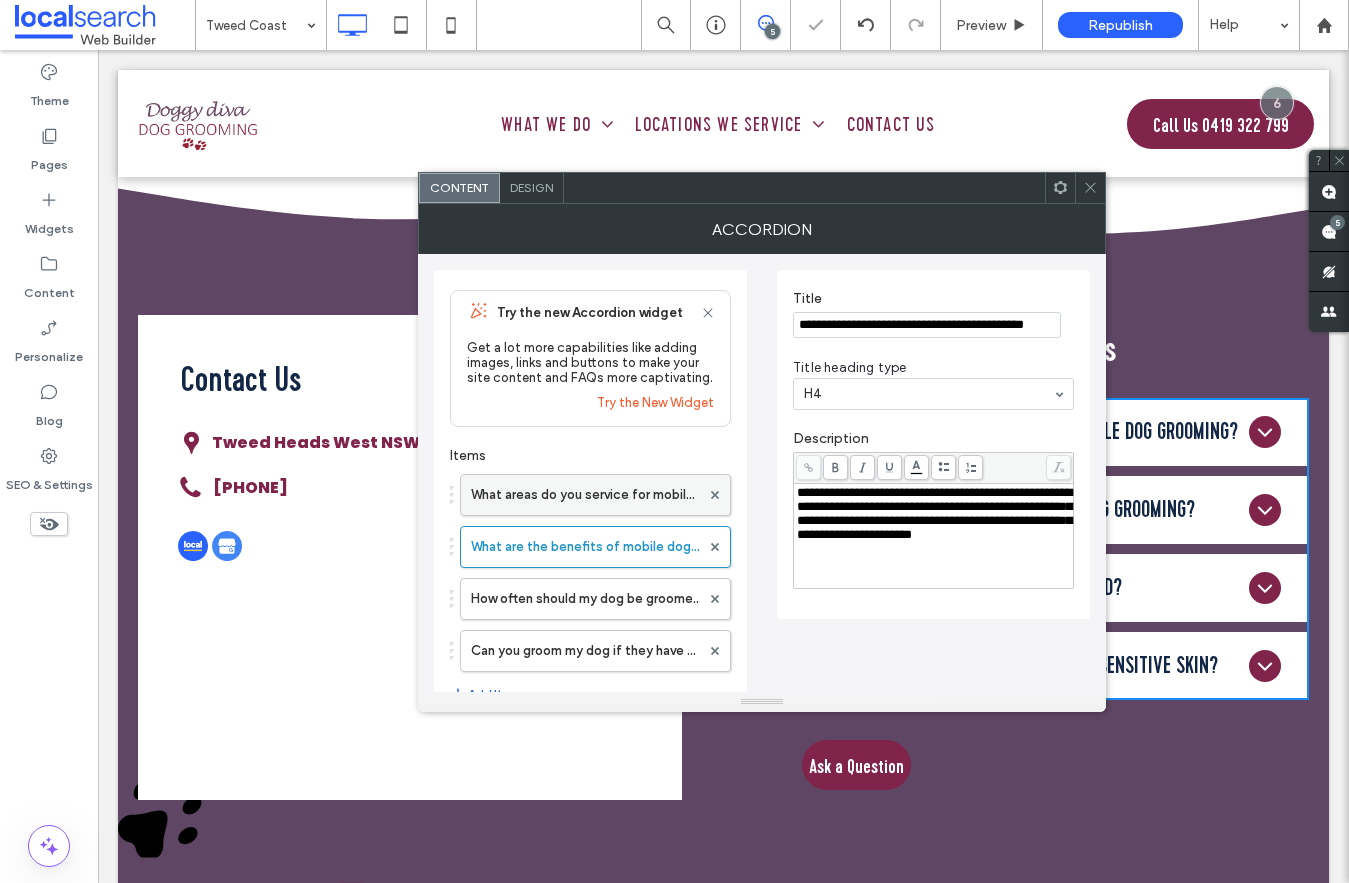 click on "What areas do you service for mobile dog grooming?" at bounding box center [585, 495] 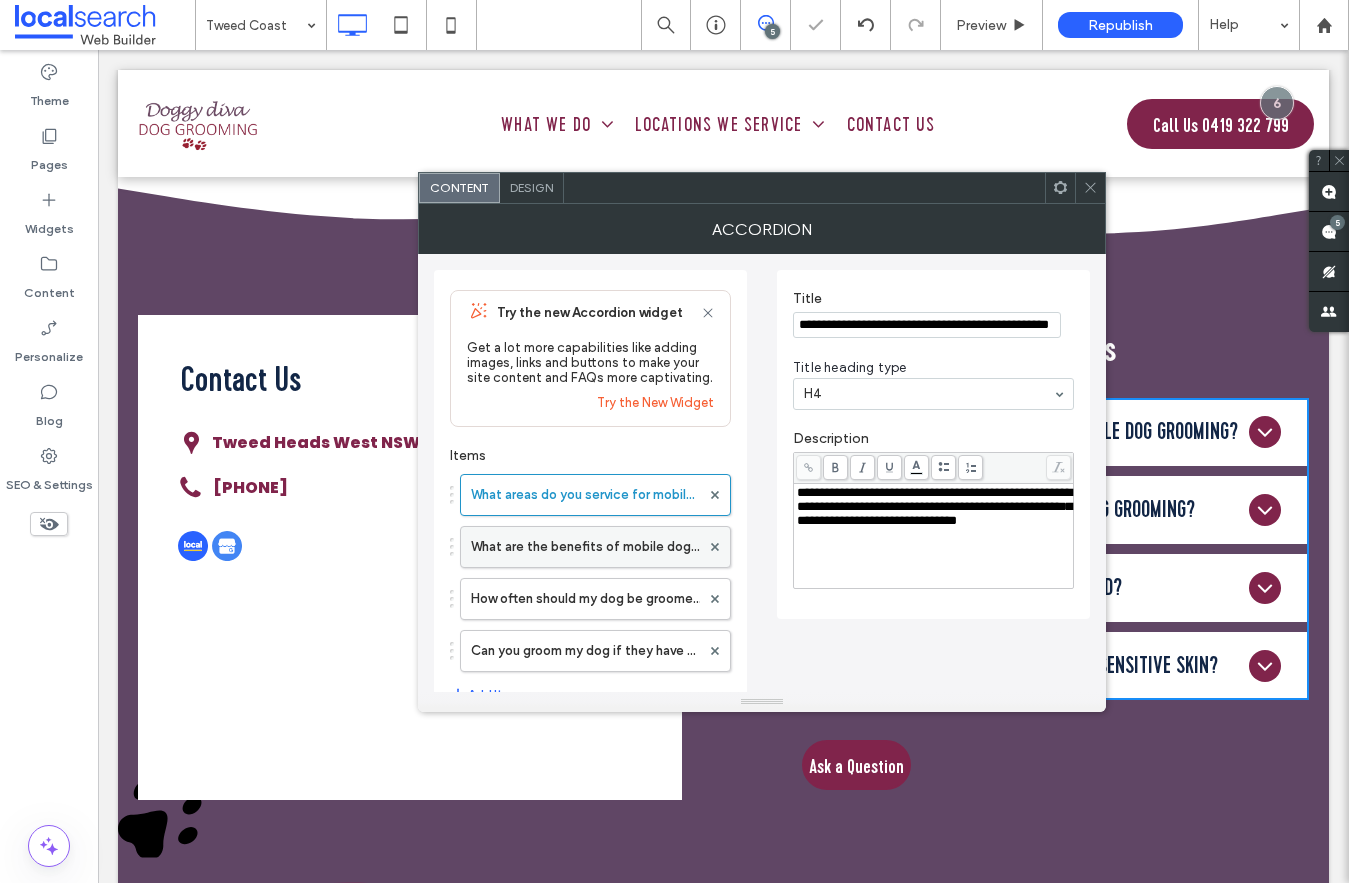 click on "What are the benefits of mobile dog grooming?" at bounding box center [595, 547] 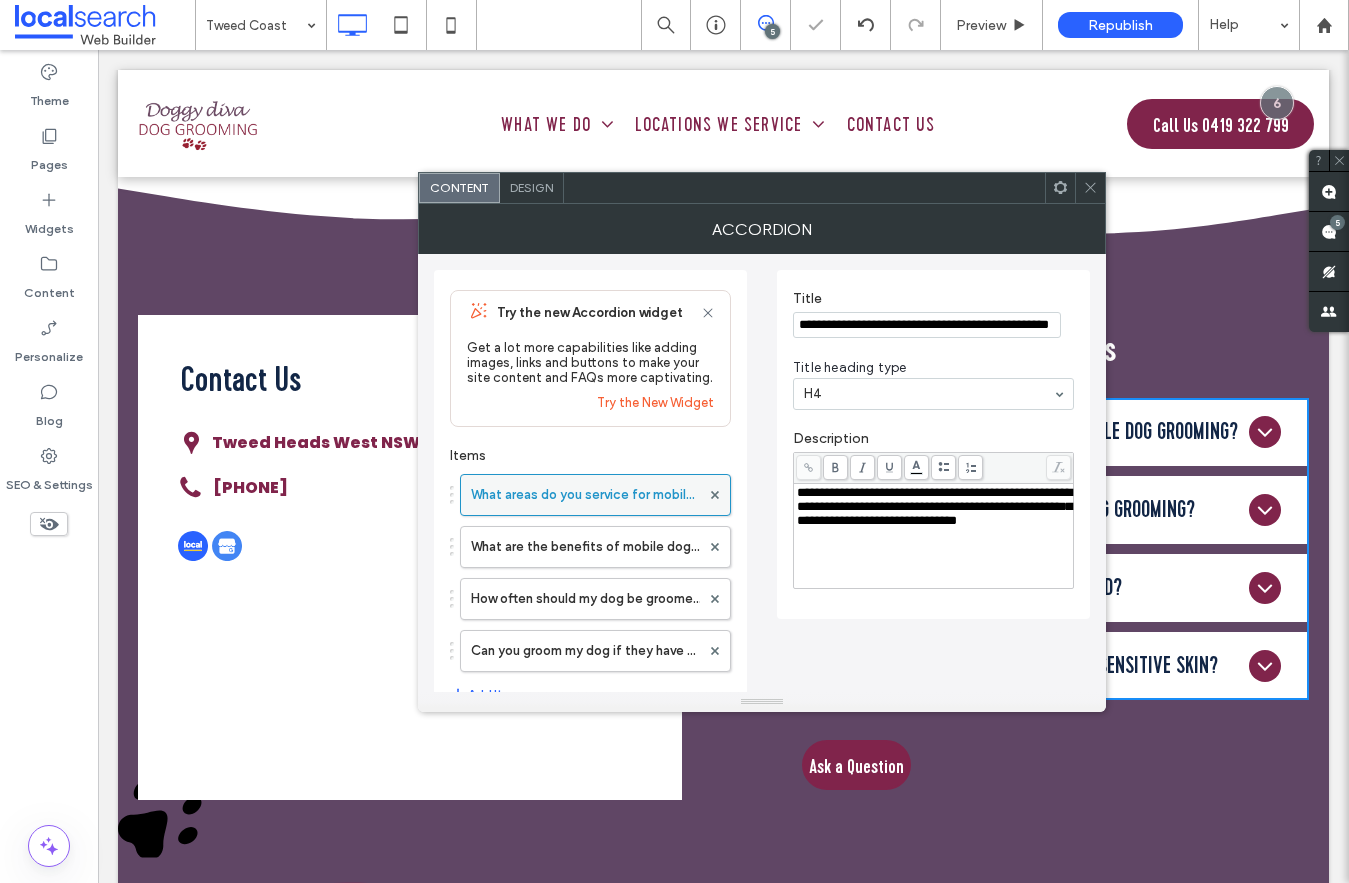 click on "What areas do you service for mobile dog grooming?" at bounding box center (585, 495) 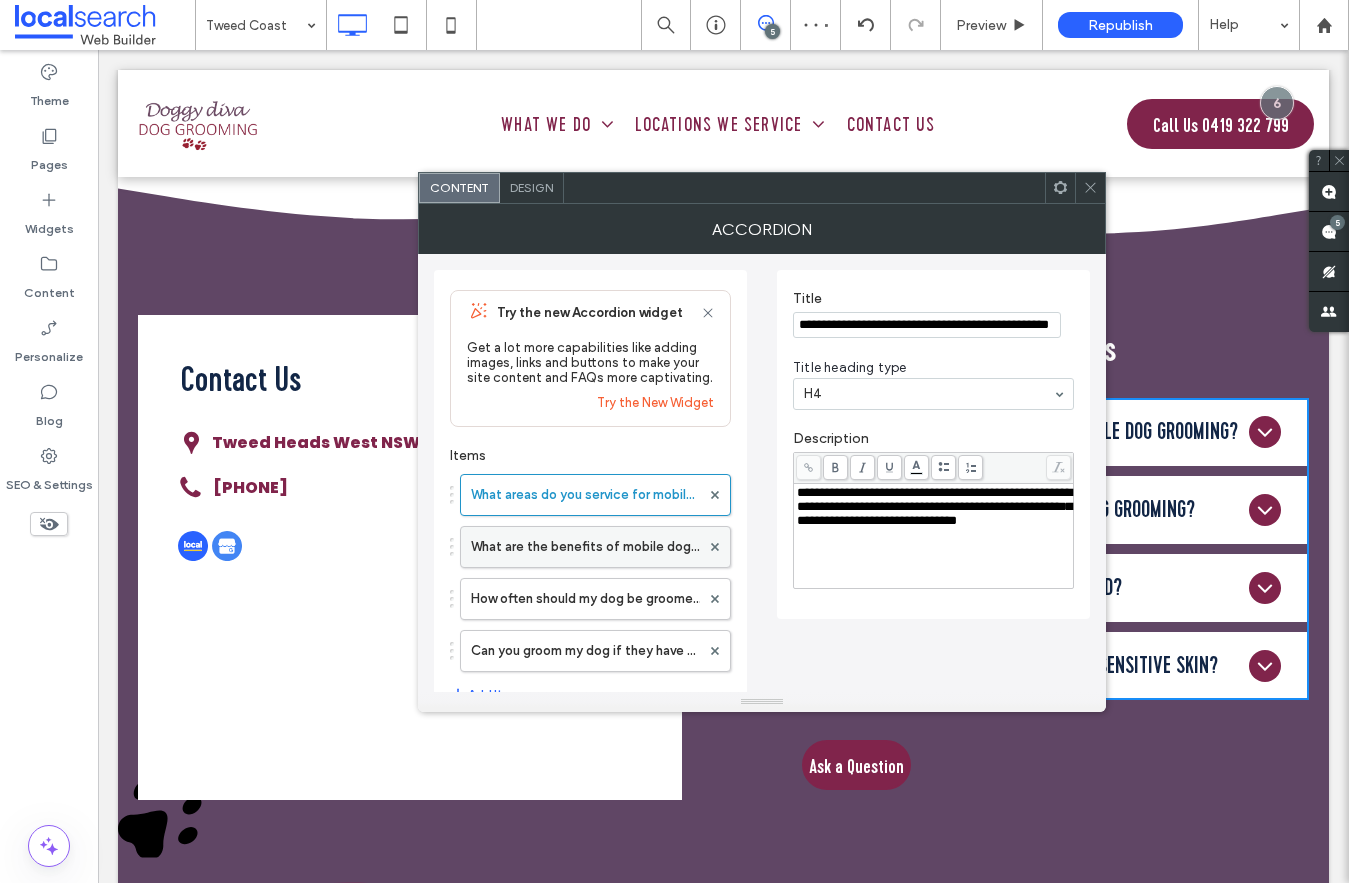 click on "What are the benefits of mobile dog grooming?" at bounding box center [585, 547] 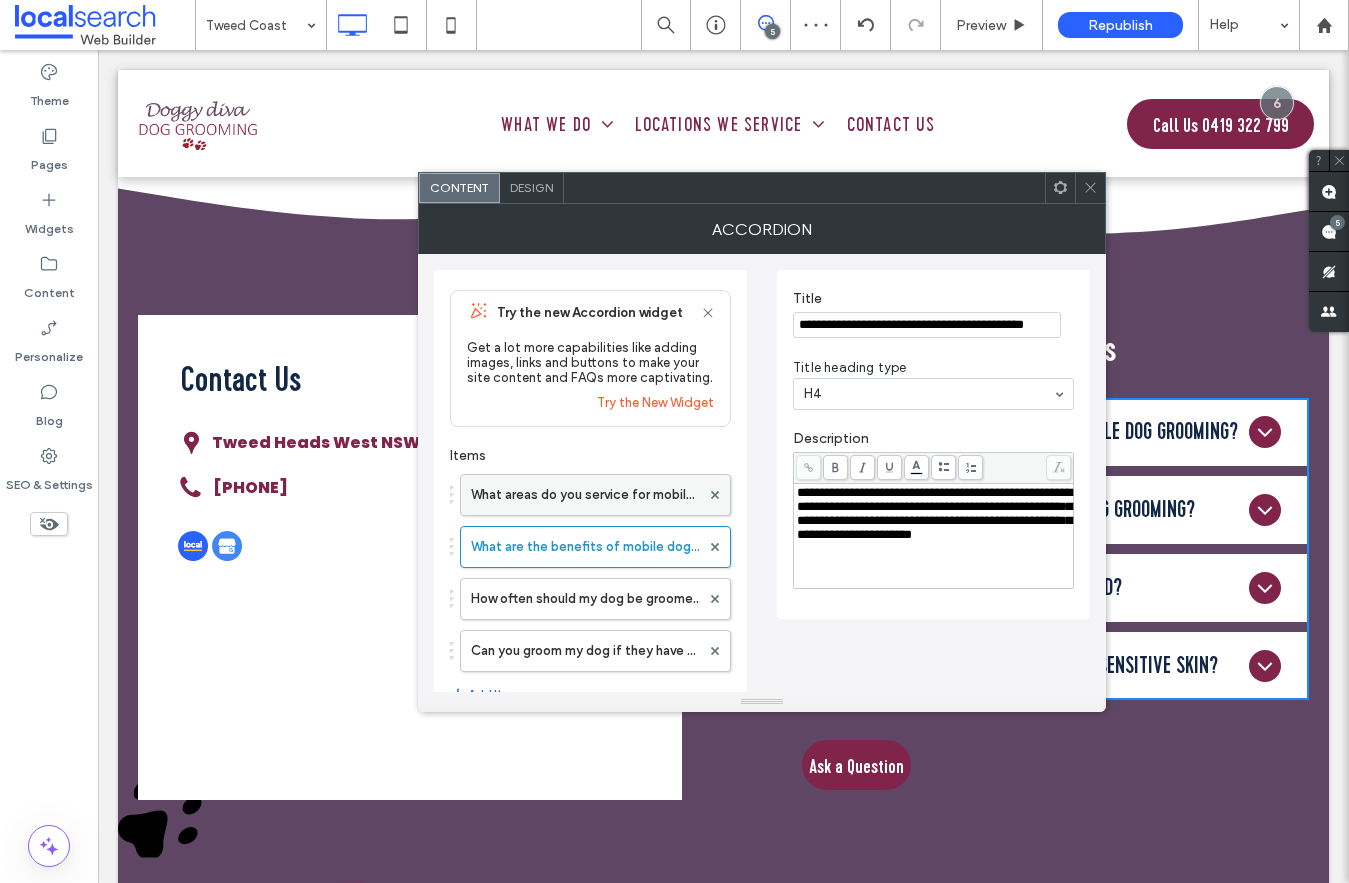 click on "What areas do you service for mobile dog grooming?" at bounding box center (585, 495) 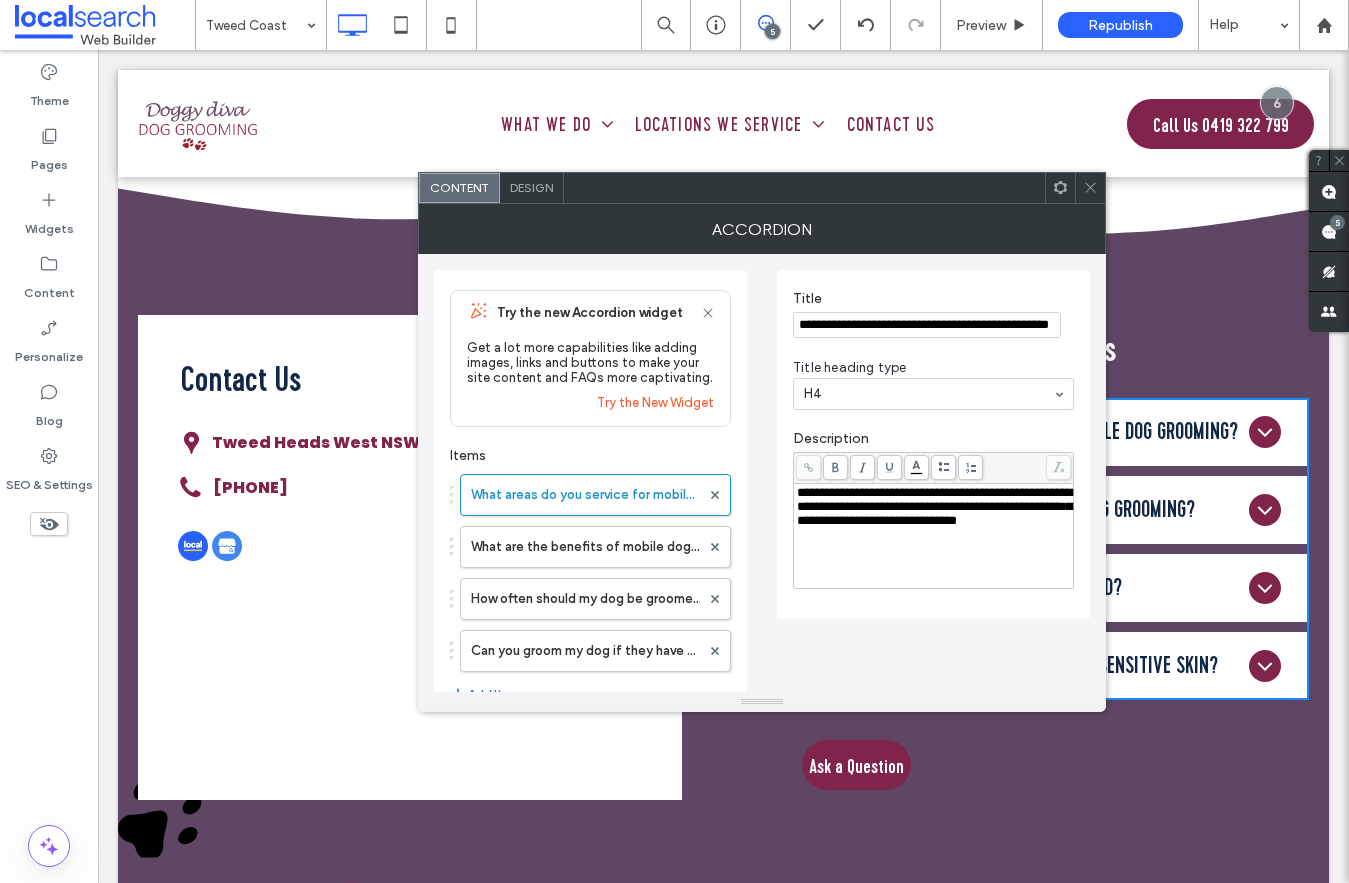 click 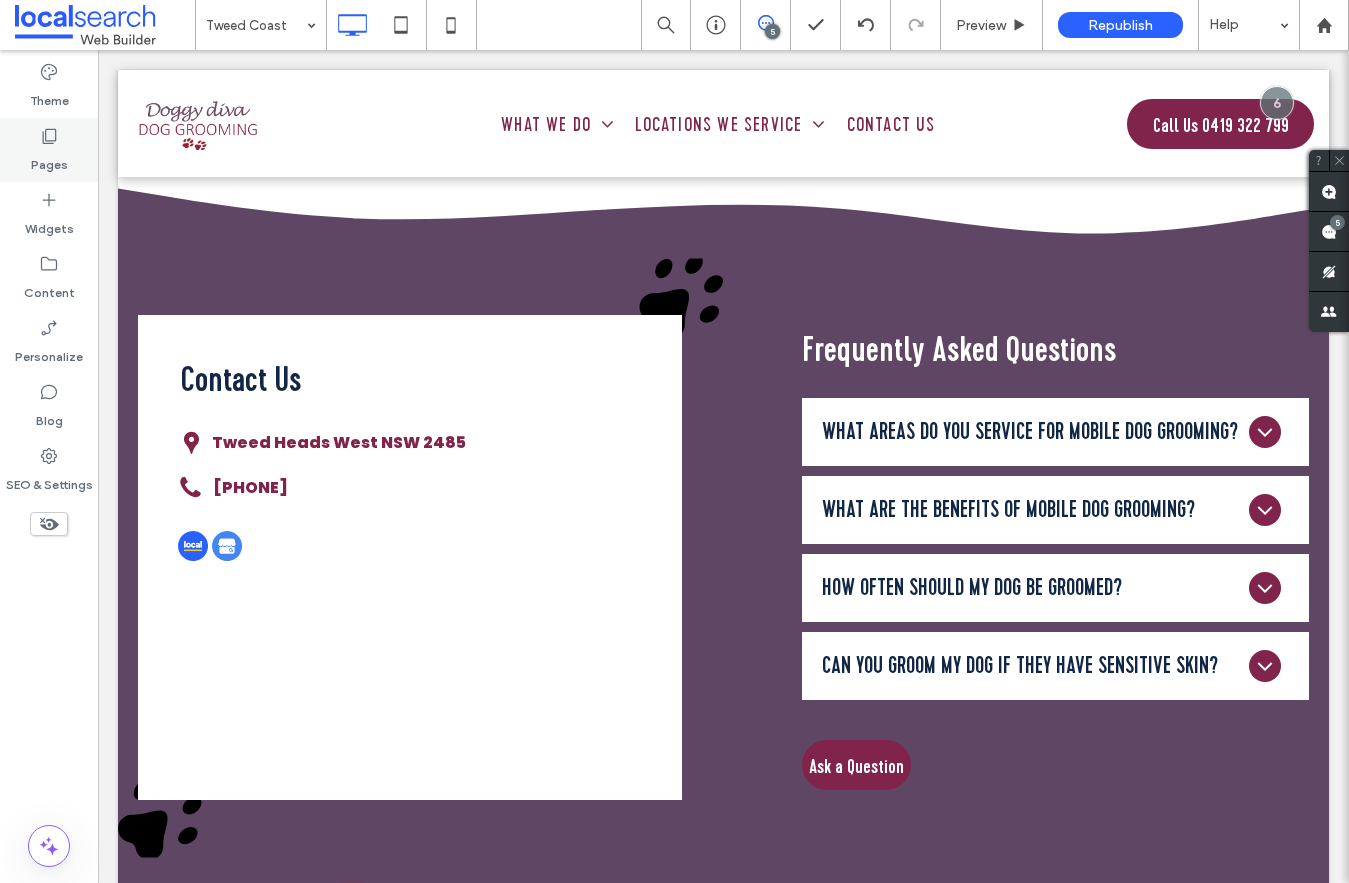 click on "Pages" at bounding box center (49, 160) 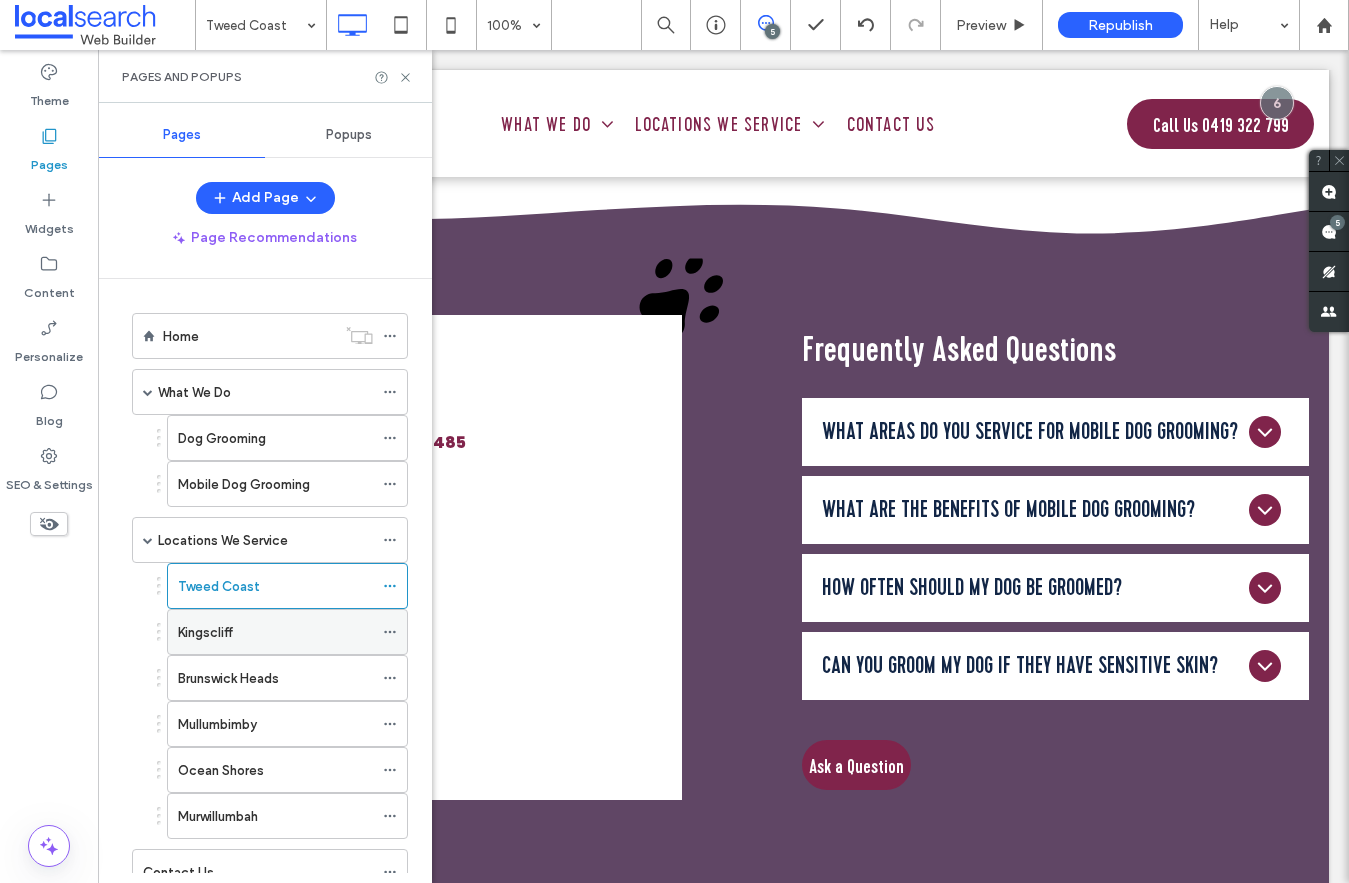 click on "Kingscliff" at bounding box center (275, 632) 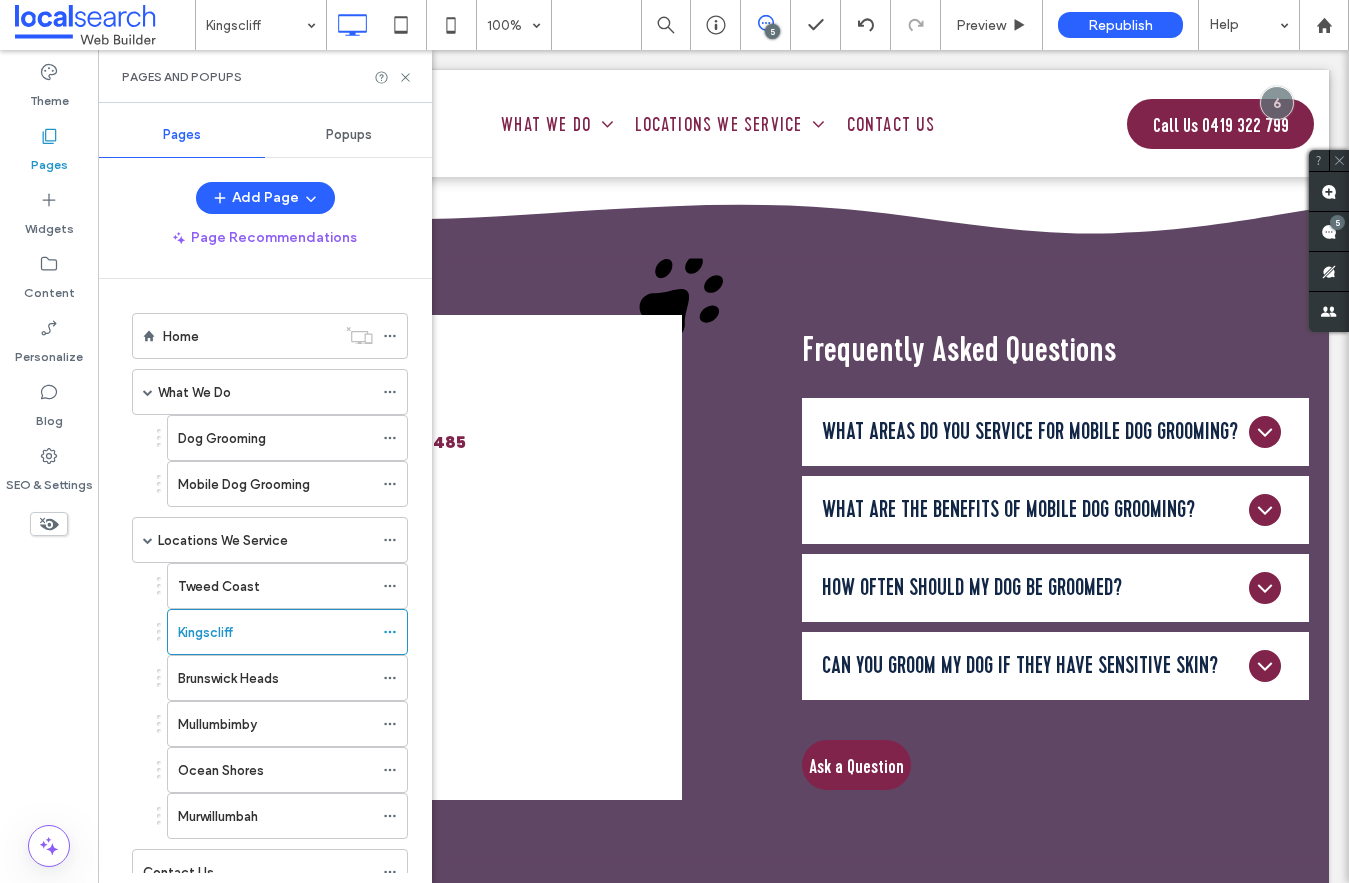 click 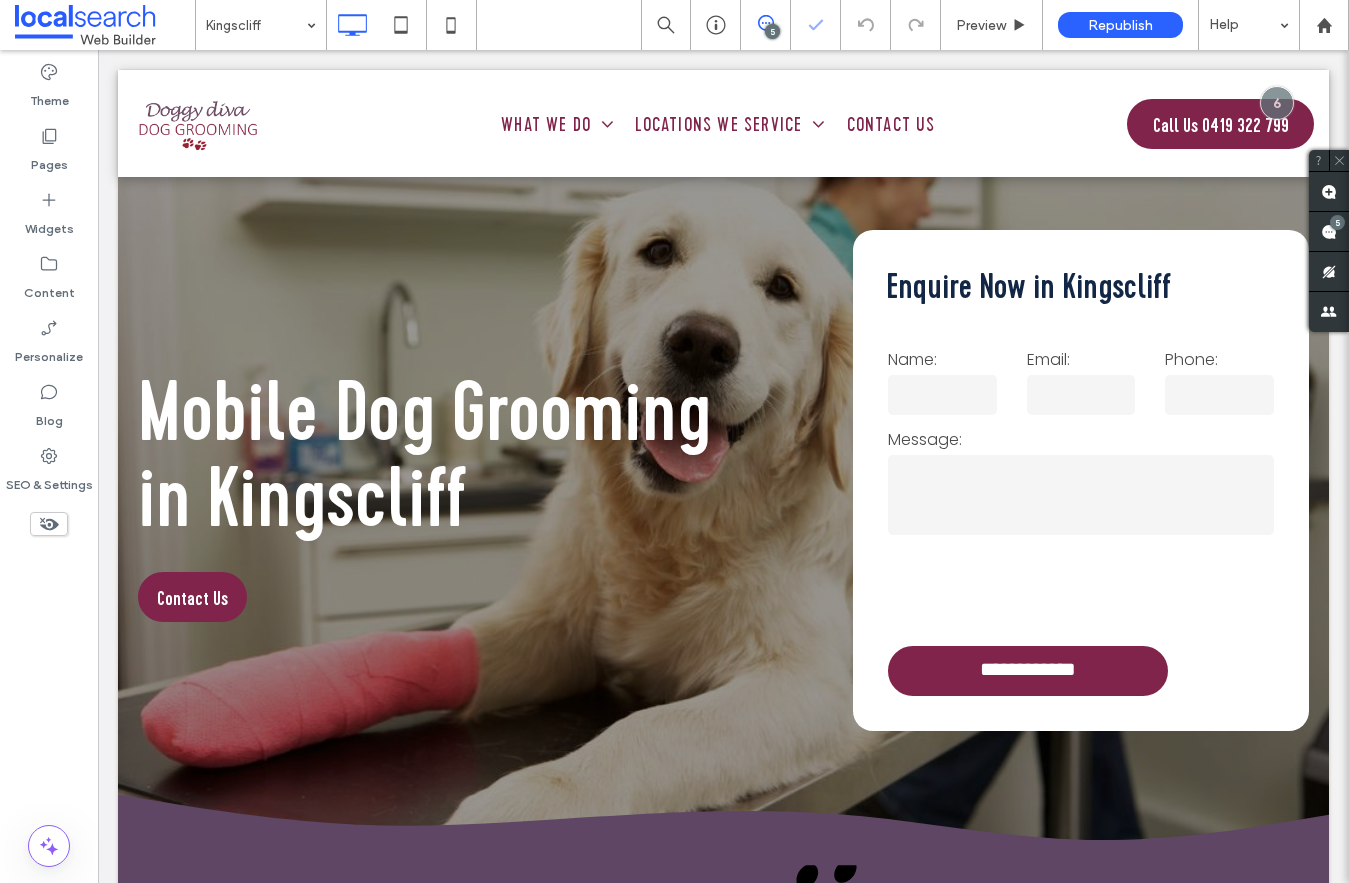 scroll, scrollTop: 1227, scrollLeft: 0, axis: vertical 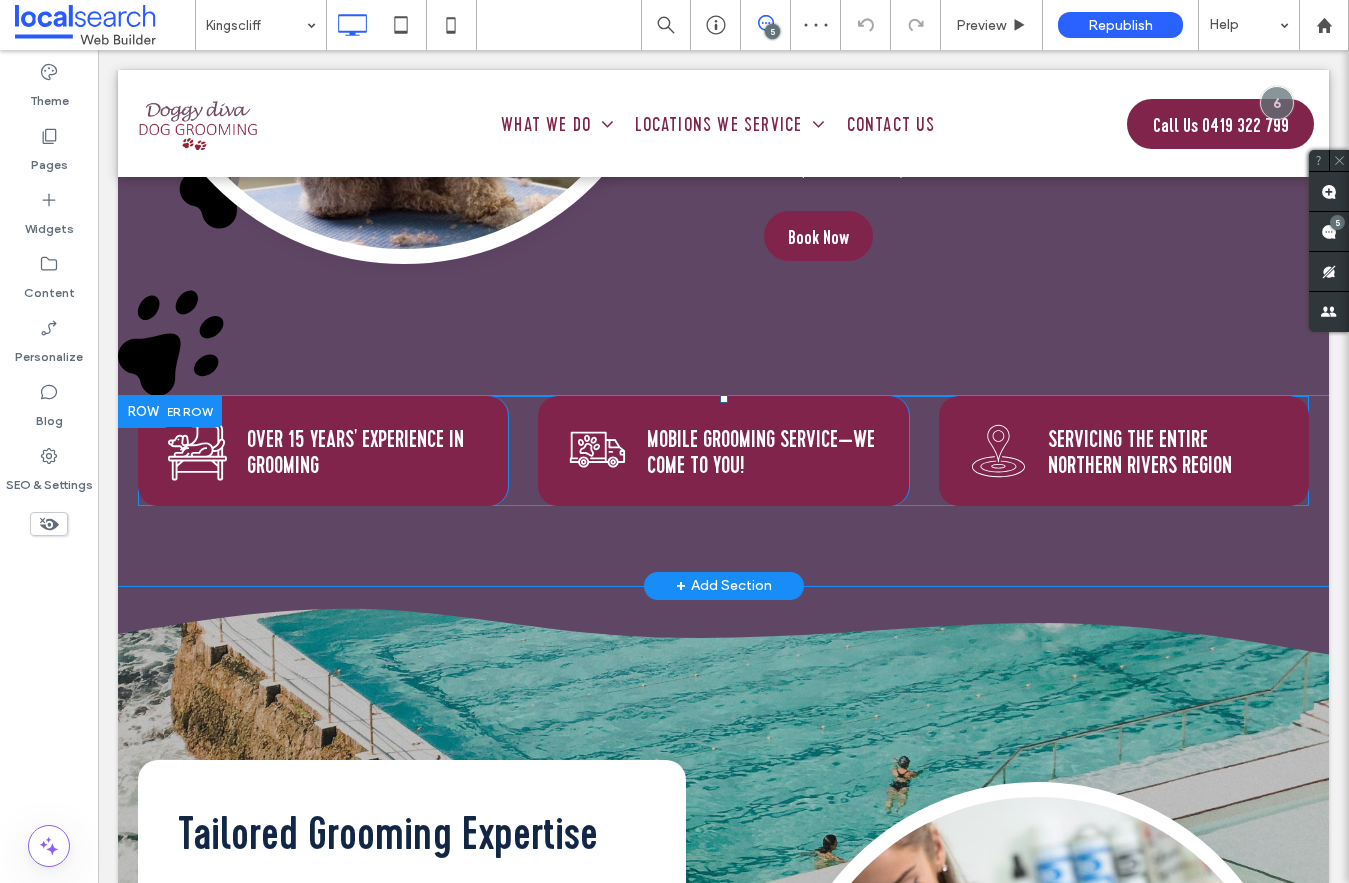 click on "Location Icon
SErvicing the Entire Northern Rivers rEgion
Click To Paste" at bounding box center (1124, 451) 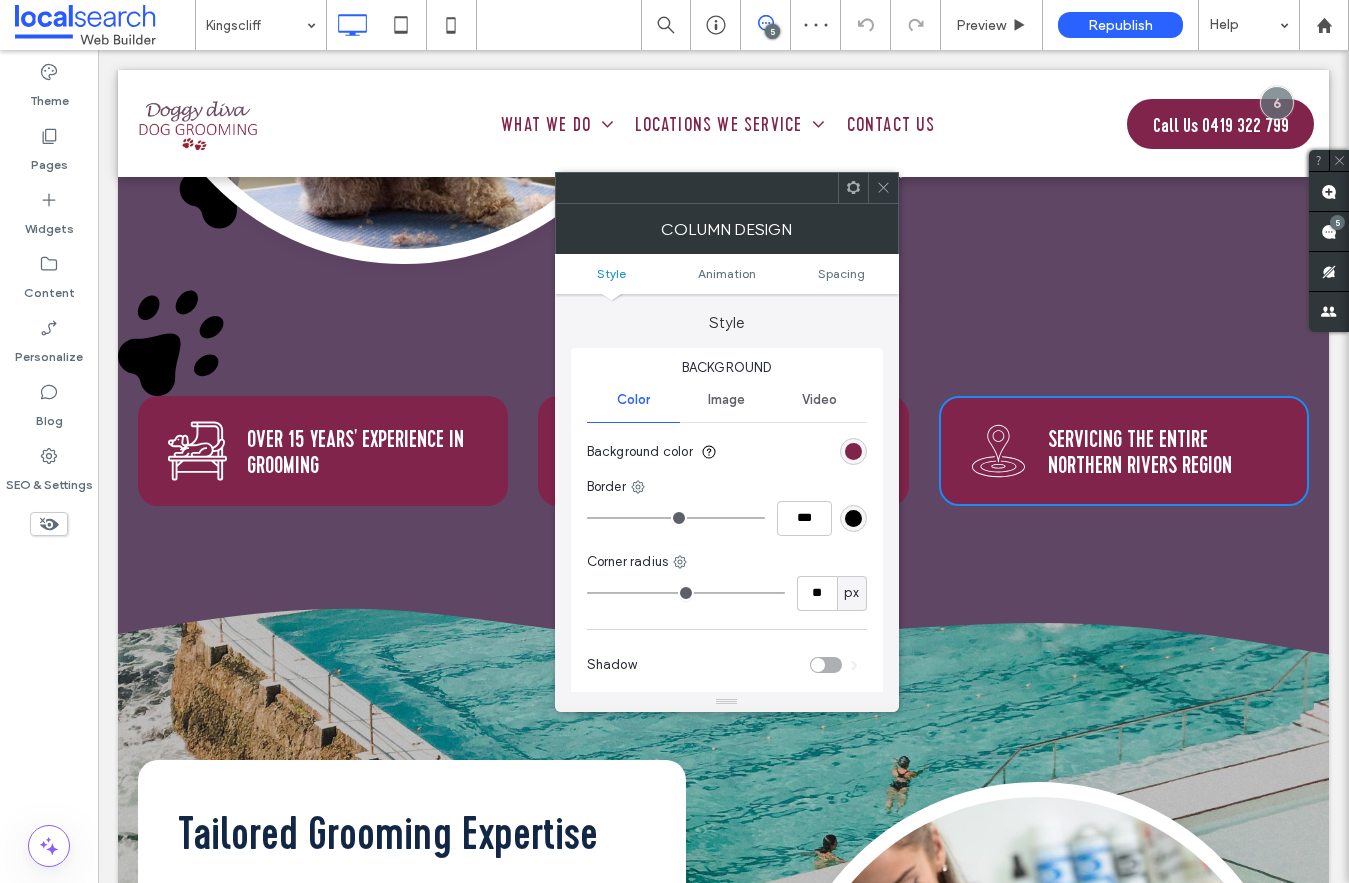 click on "SErvicing the Entire Northern Rivers rEgion" at bounding box center (1140, 452) 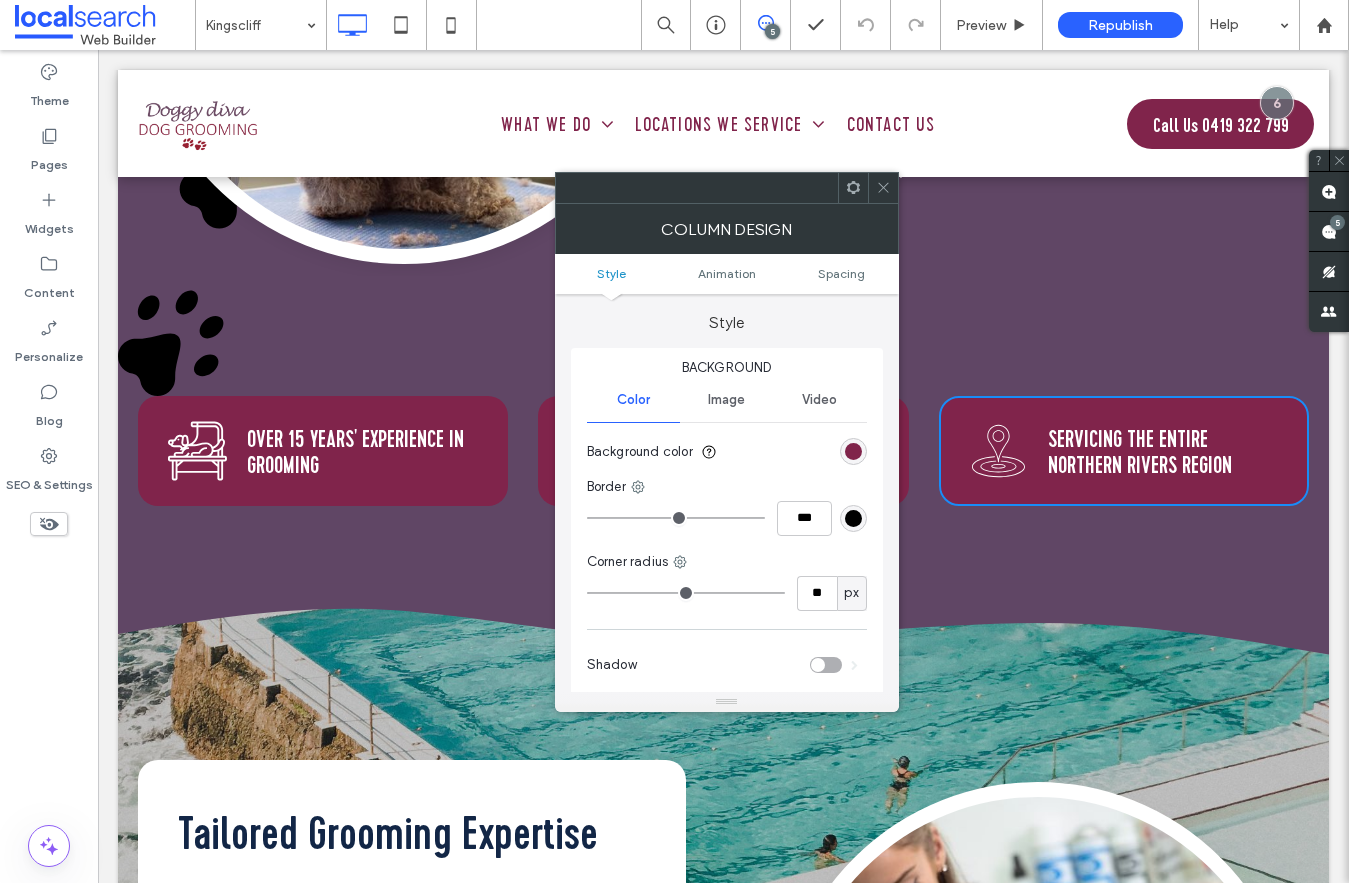 click 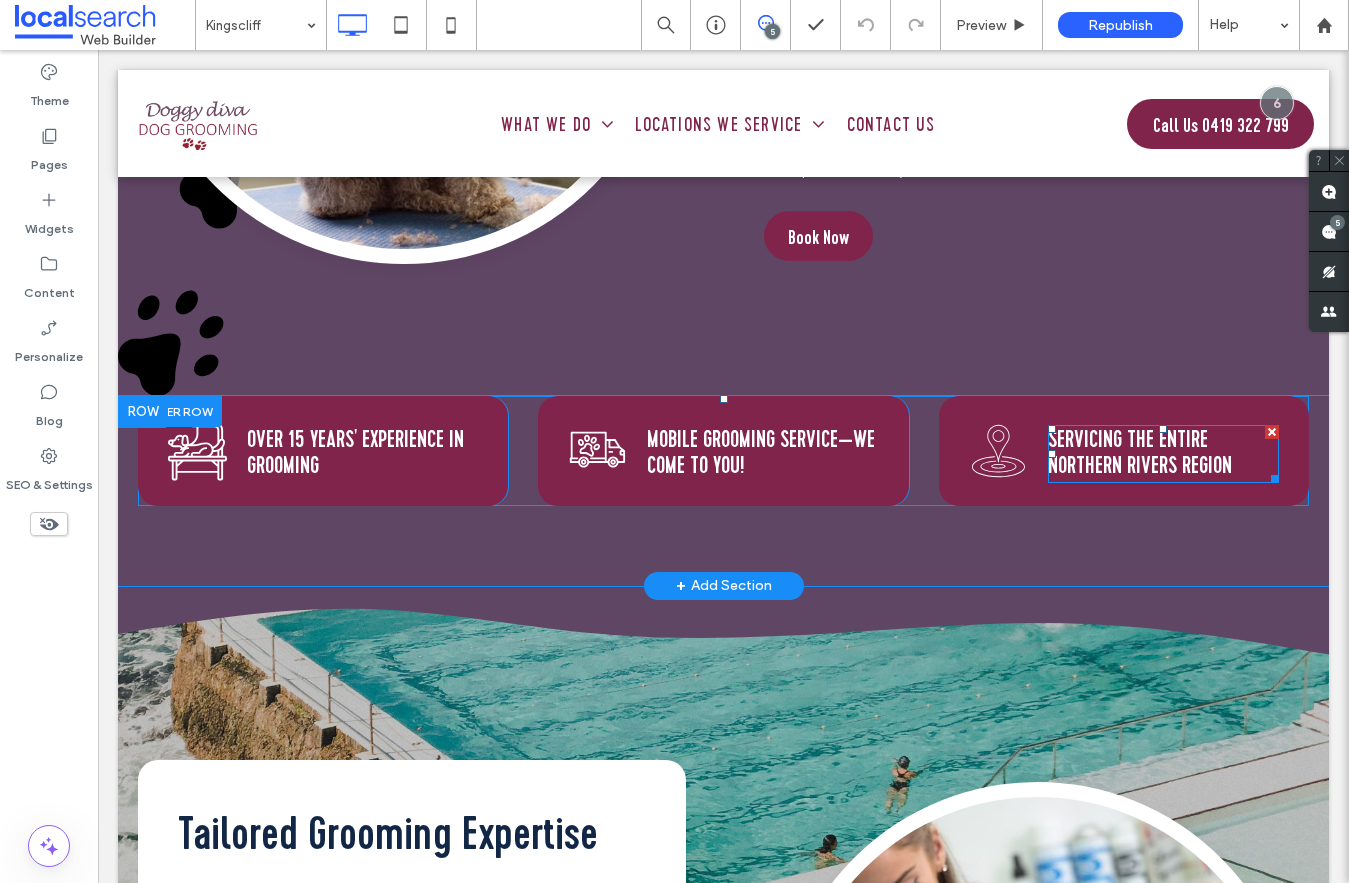 click on "SErvicing the Entire Northern Rivers rEgion" at bounding box center (1140, 452) 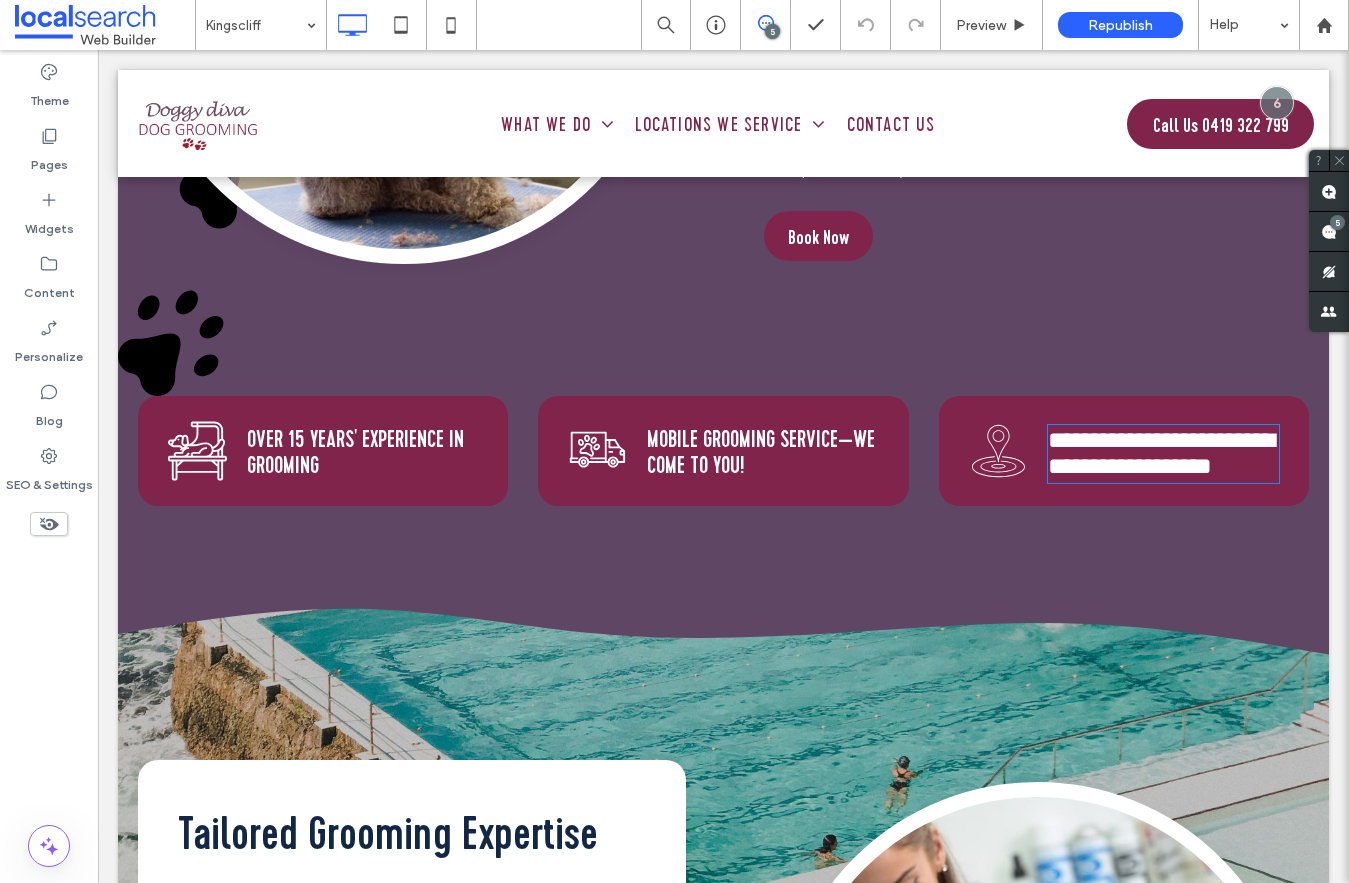 click on "**********" at bounding box center [1161, 453] 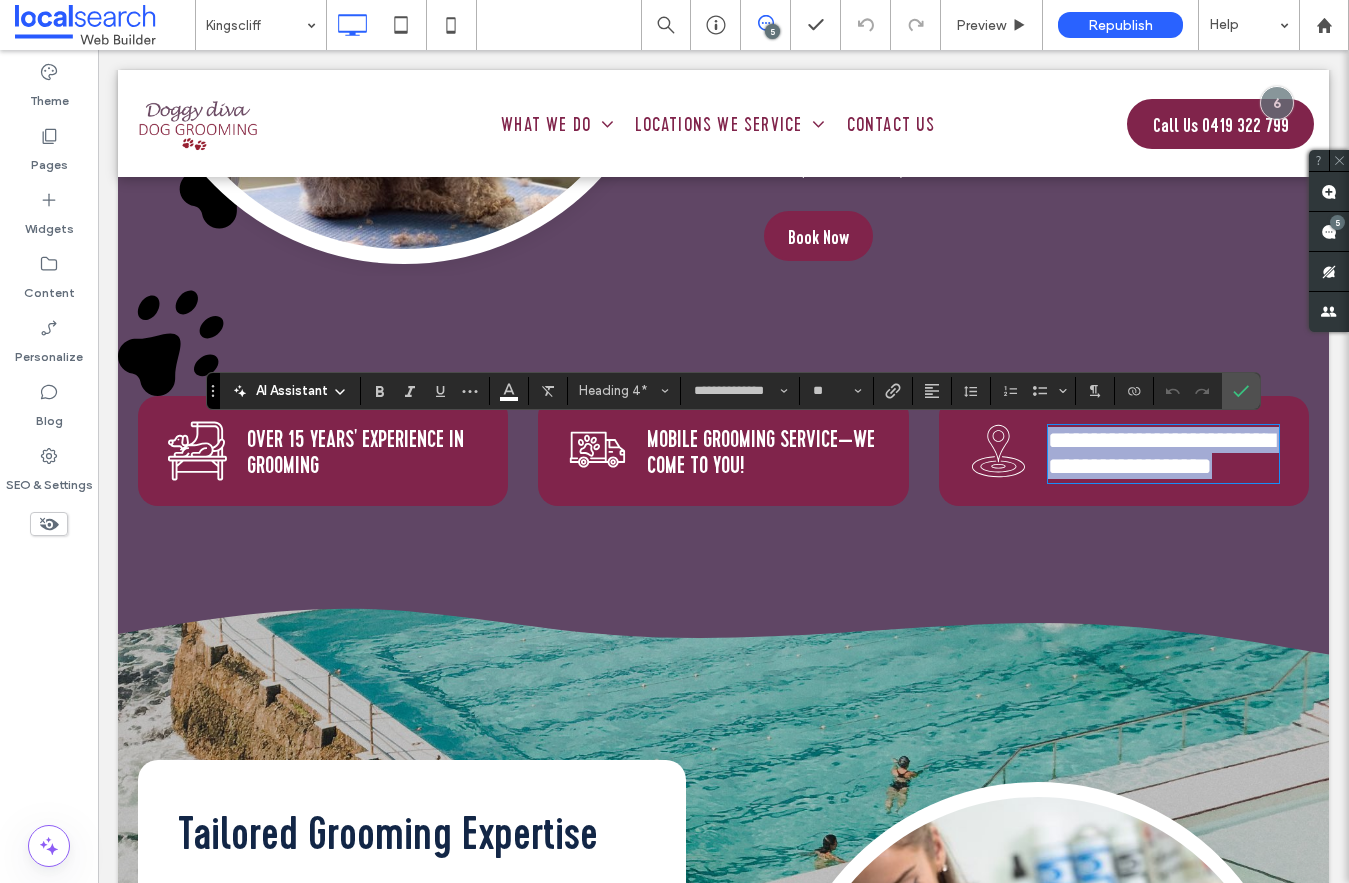 click on "**********" at bounding box center (1161, 453) 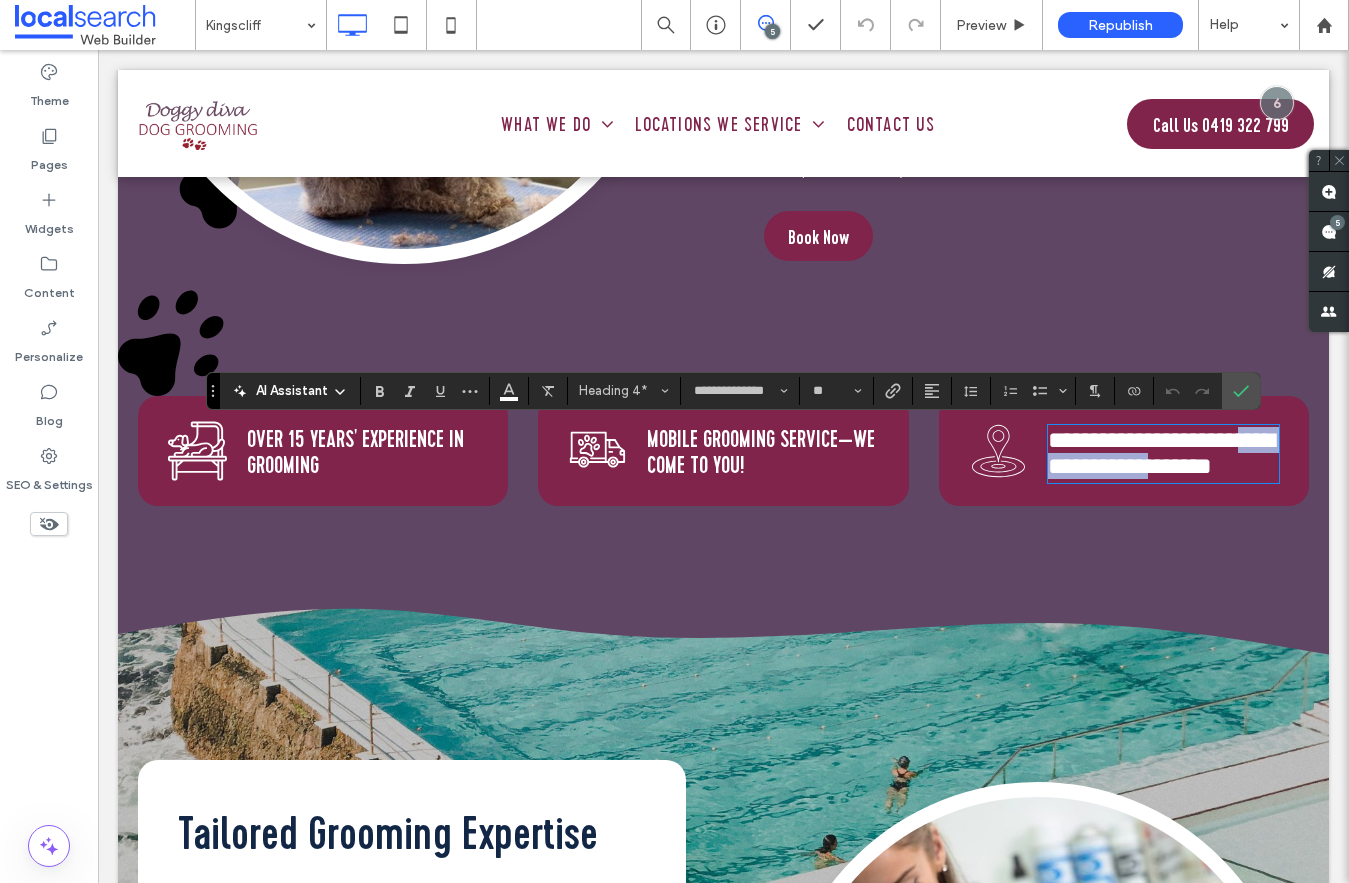 drag, startPoint x: 1176, startPoint y: 460, endPoint x: 1022, endPoint y: 460, distance: 154 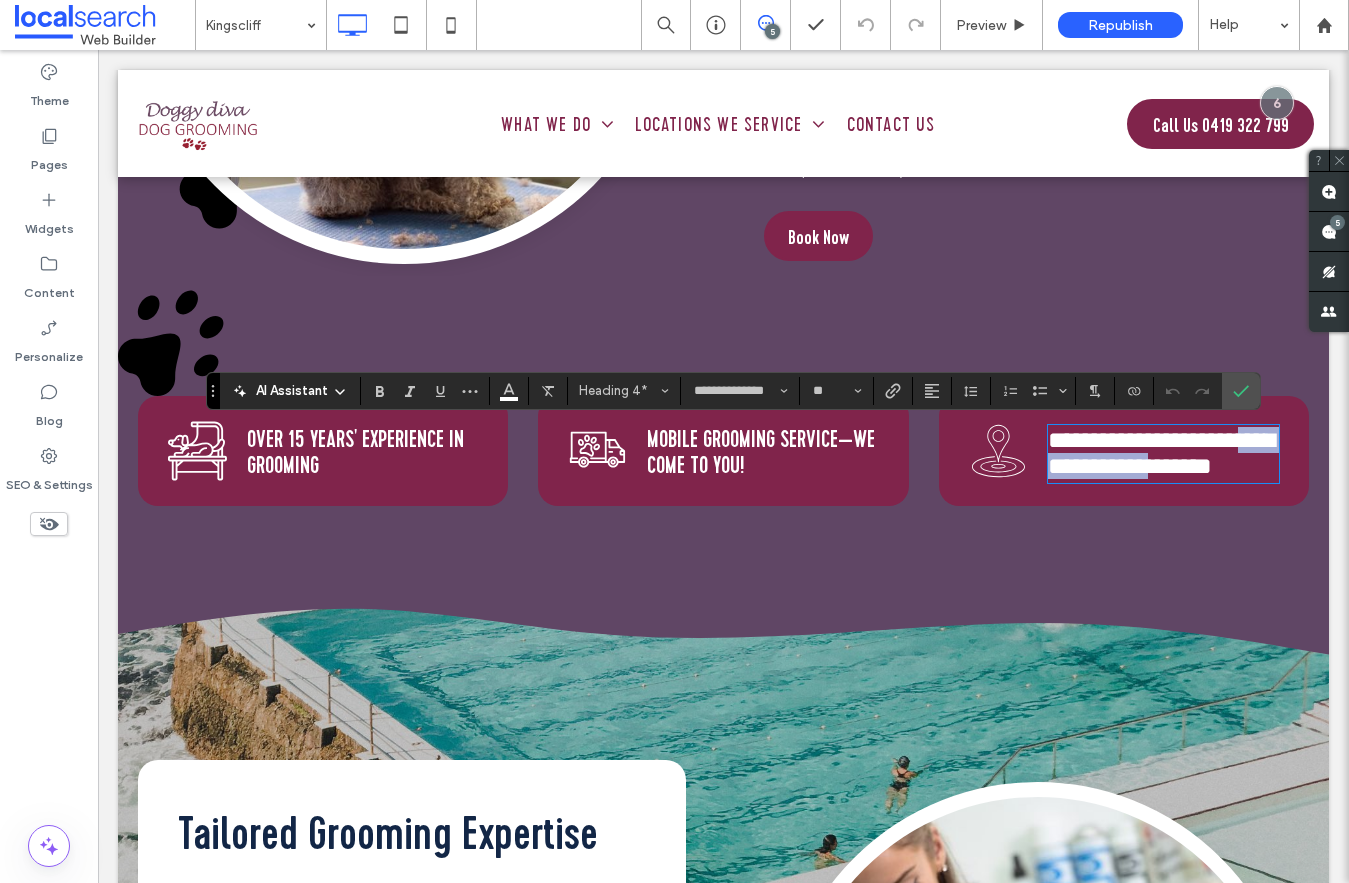 click on "**********" at bounding box center (1124, 451) 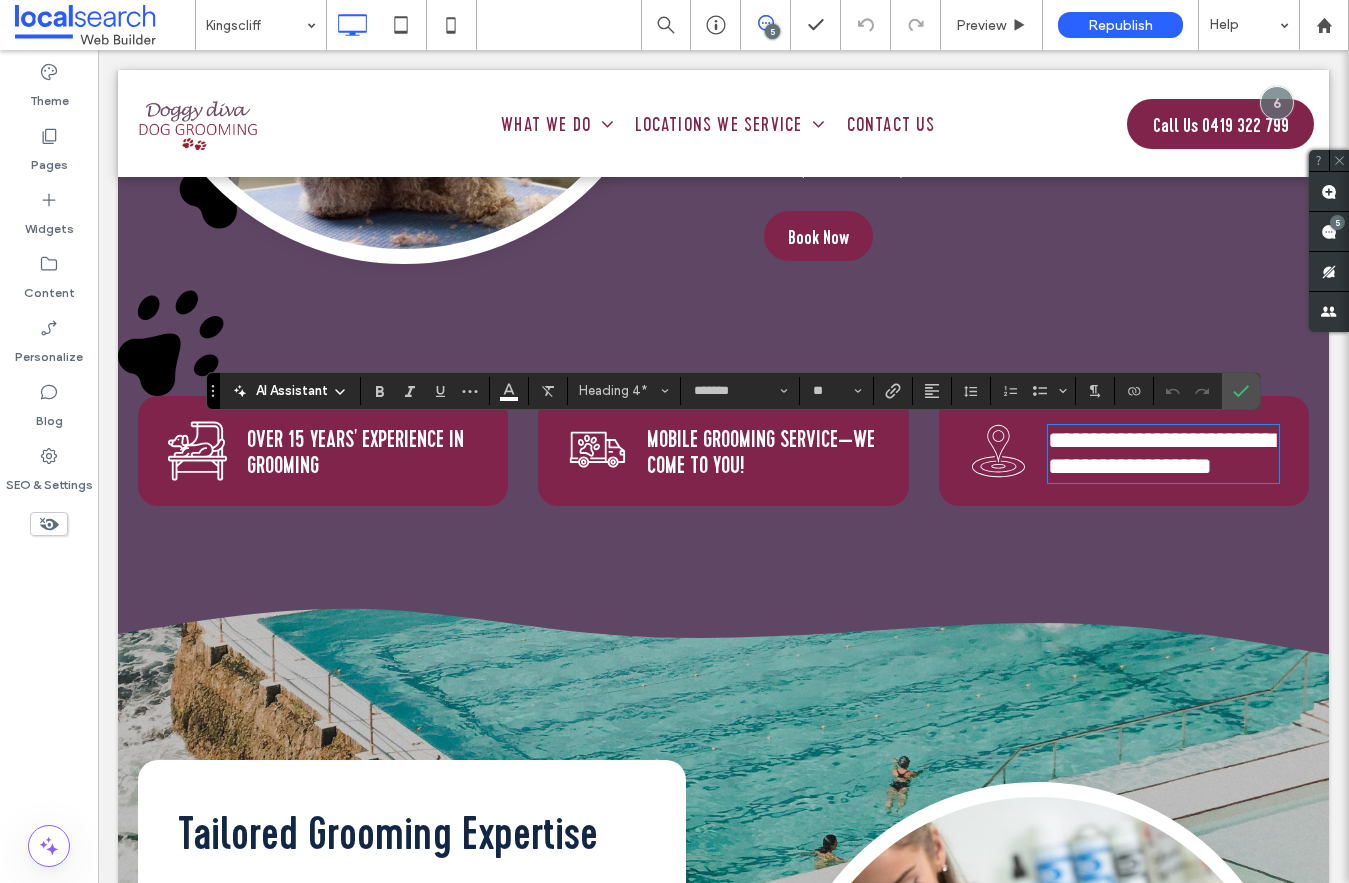 type on "**********" 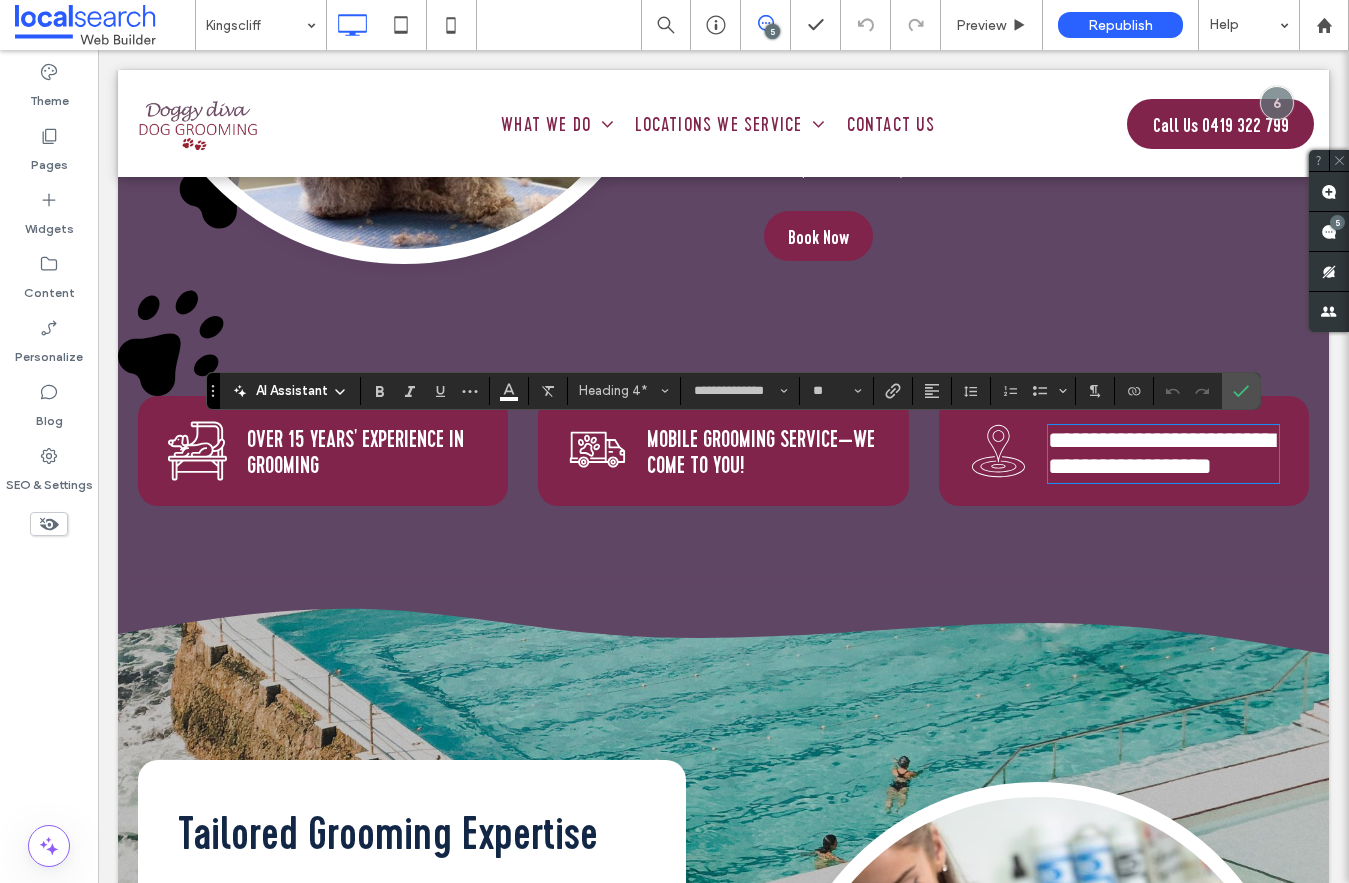 scroll, scrollTop: 0, scrollLeft: 0, axis: both 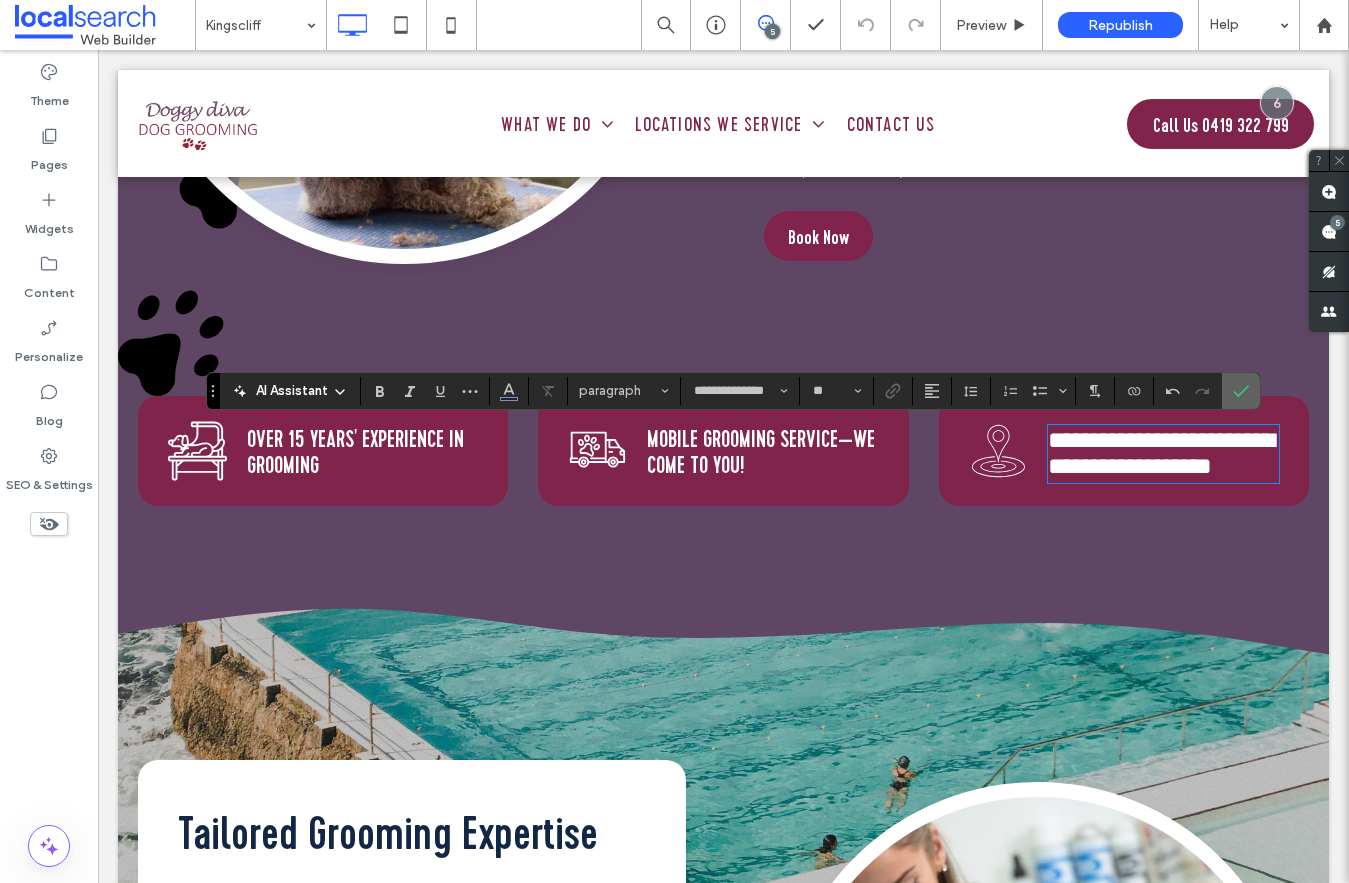 click 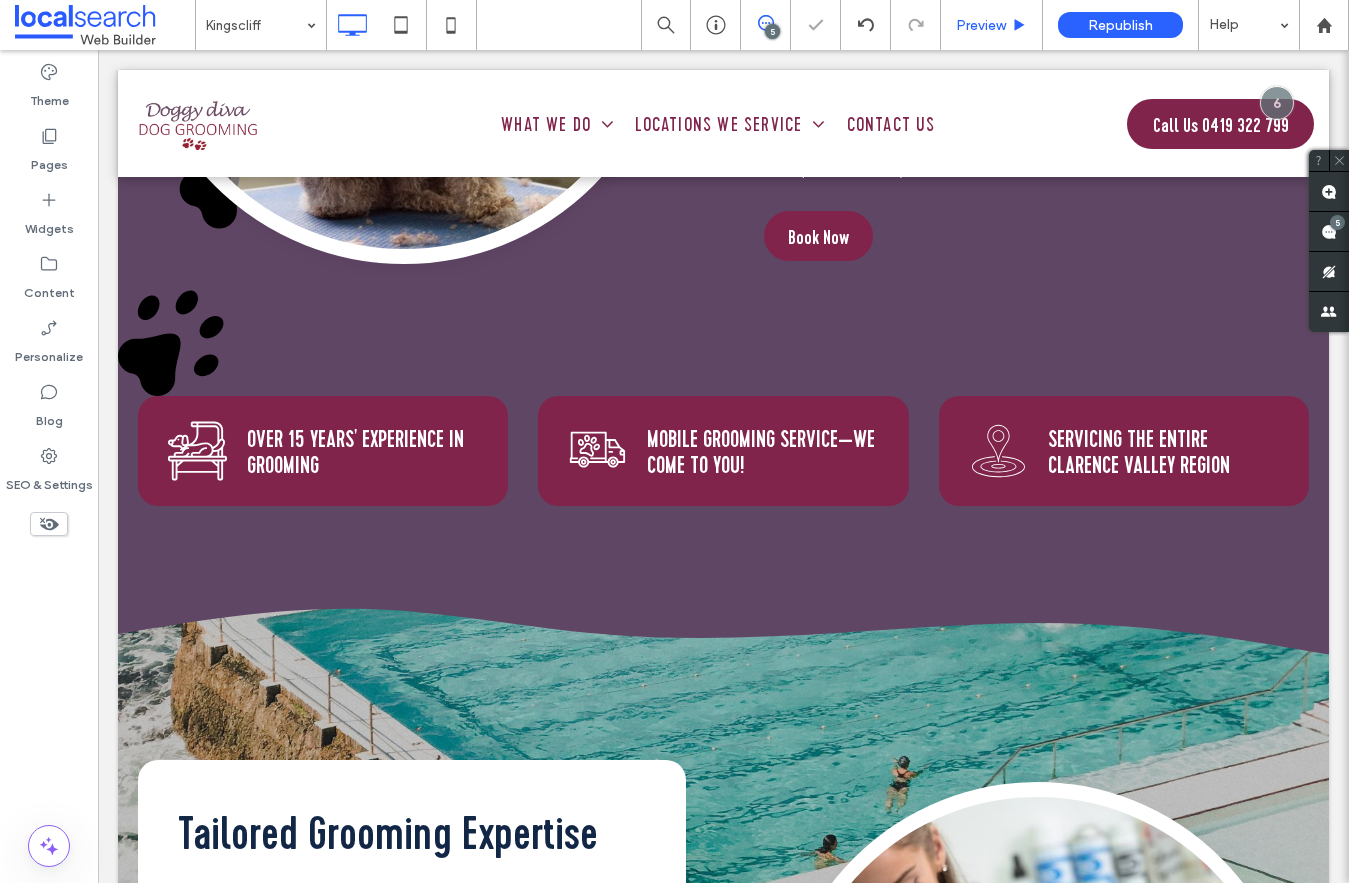 scroll, scrollTop: 2893, scrollLeft: 0, axis: vertical 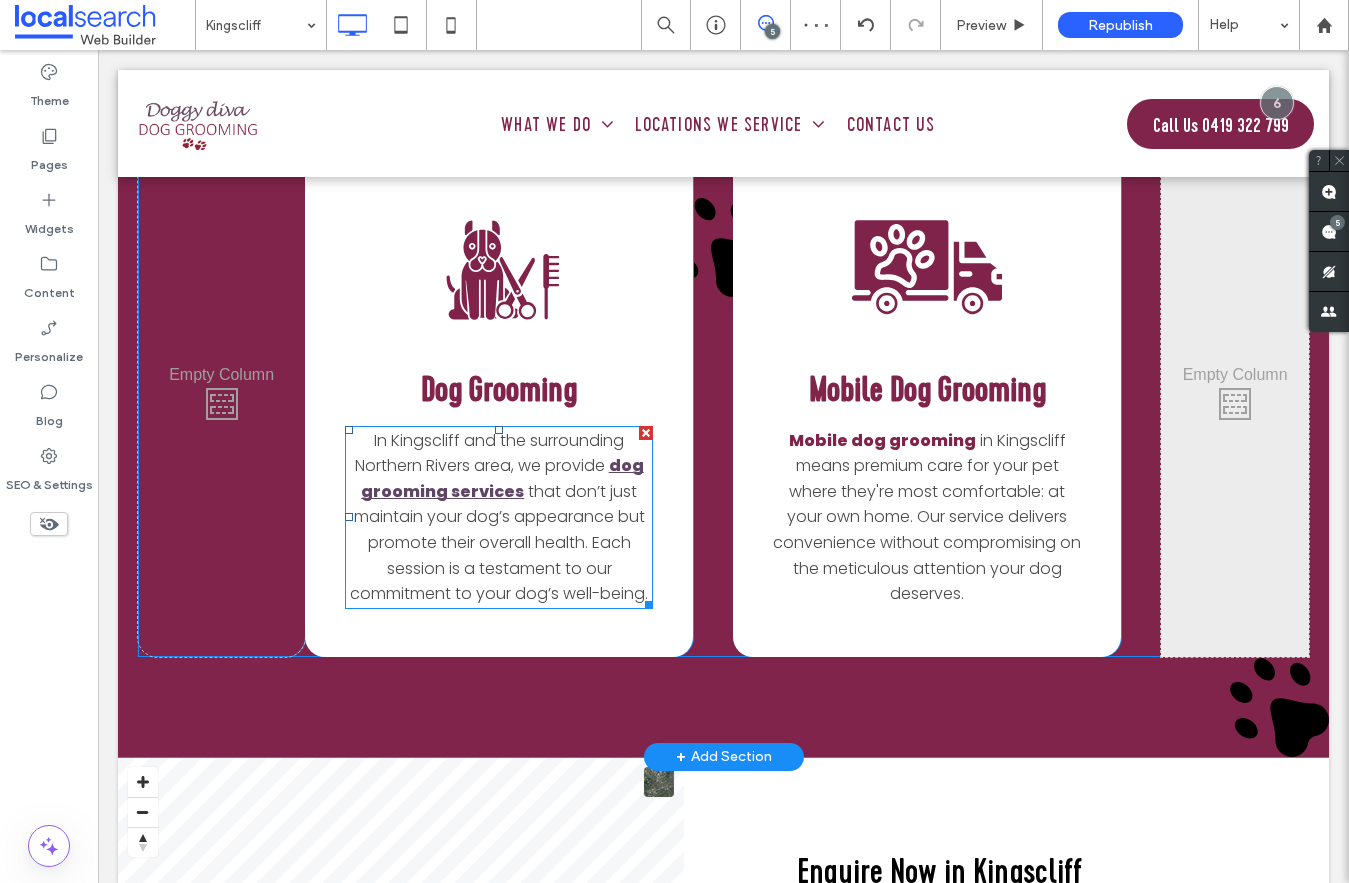 click on "dog grooming services" at bounding box center (502, 478) 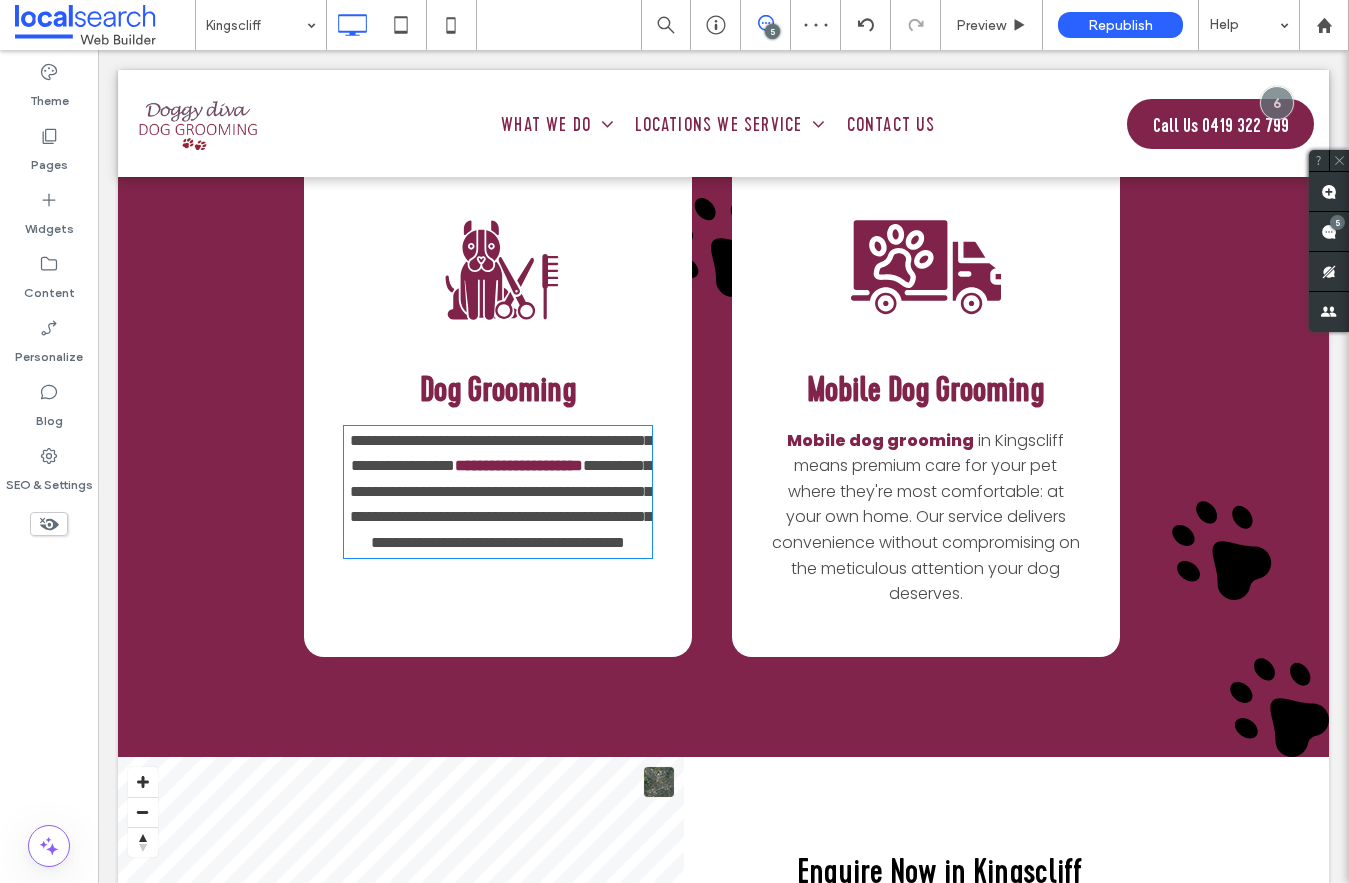 type on "*******" 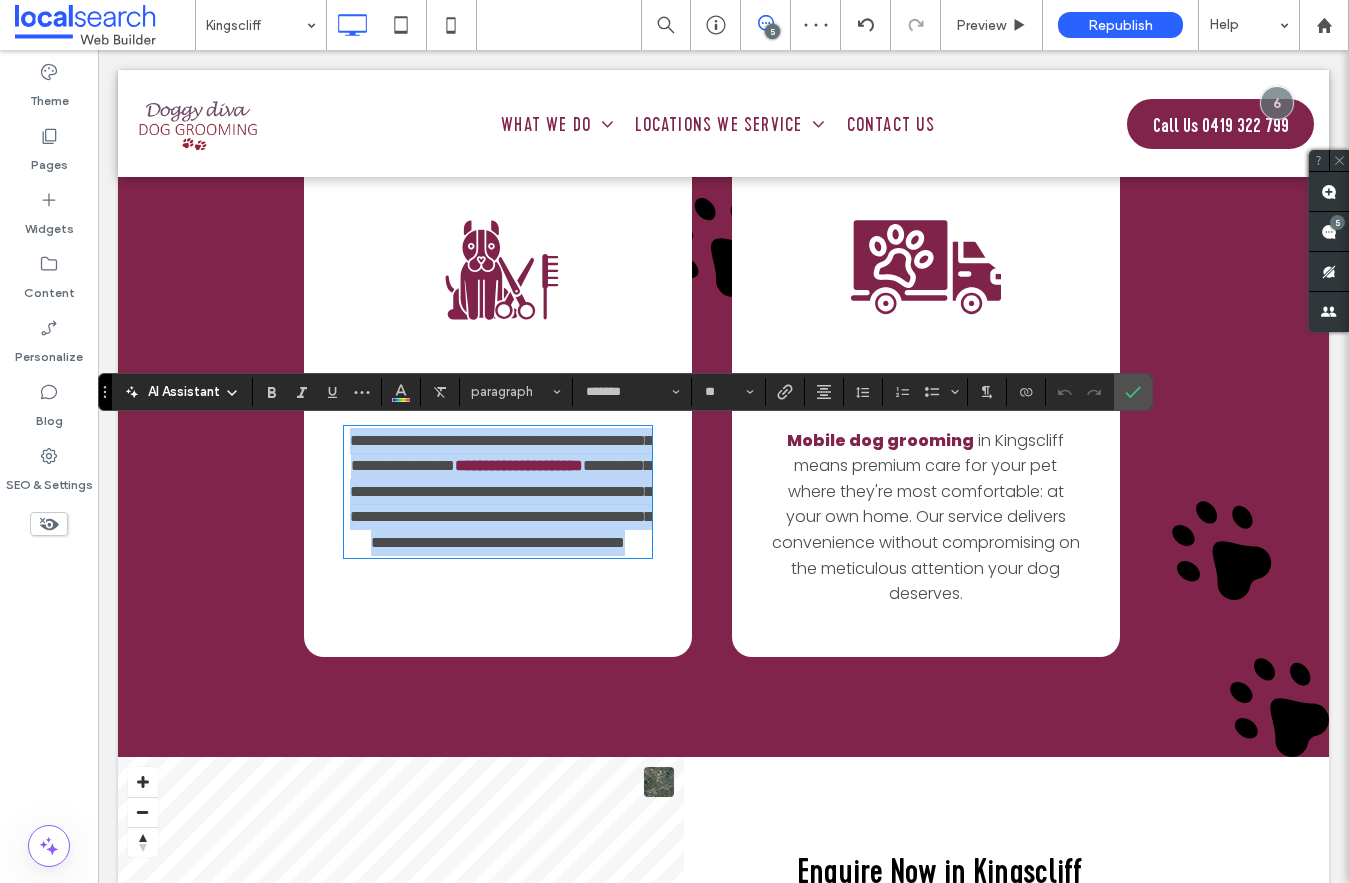 click on "**********" at bounding box center [501, 453] 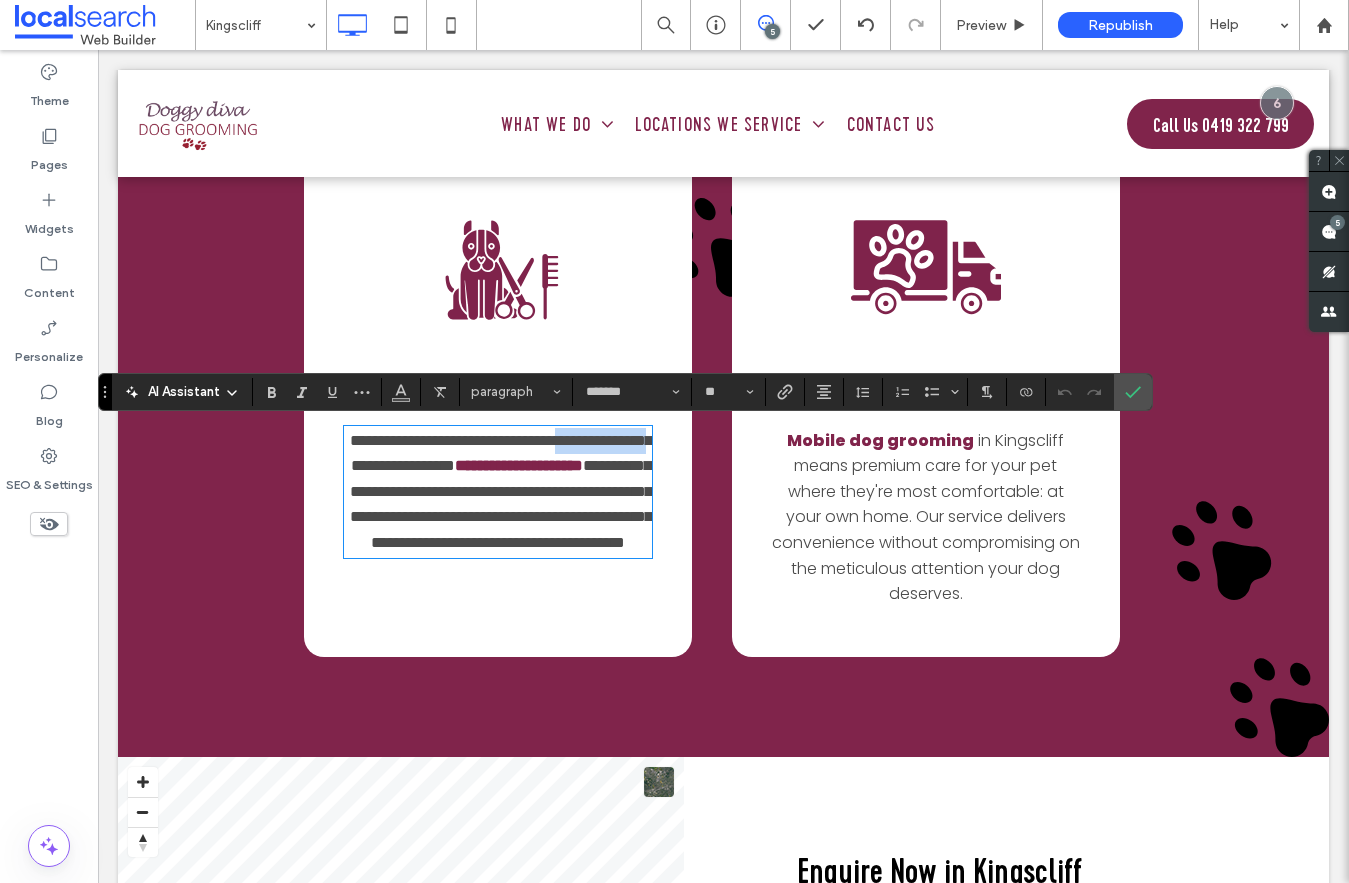 drag, startPoint x: 470, startPoint y: 464, endPoint x: 345, endPoint y: 461, distance: 125.035995 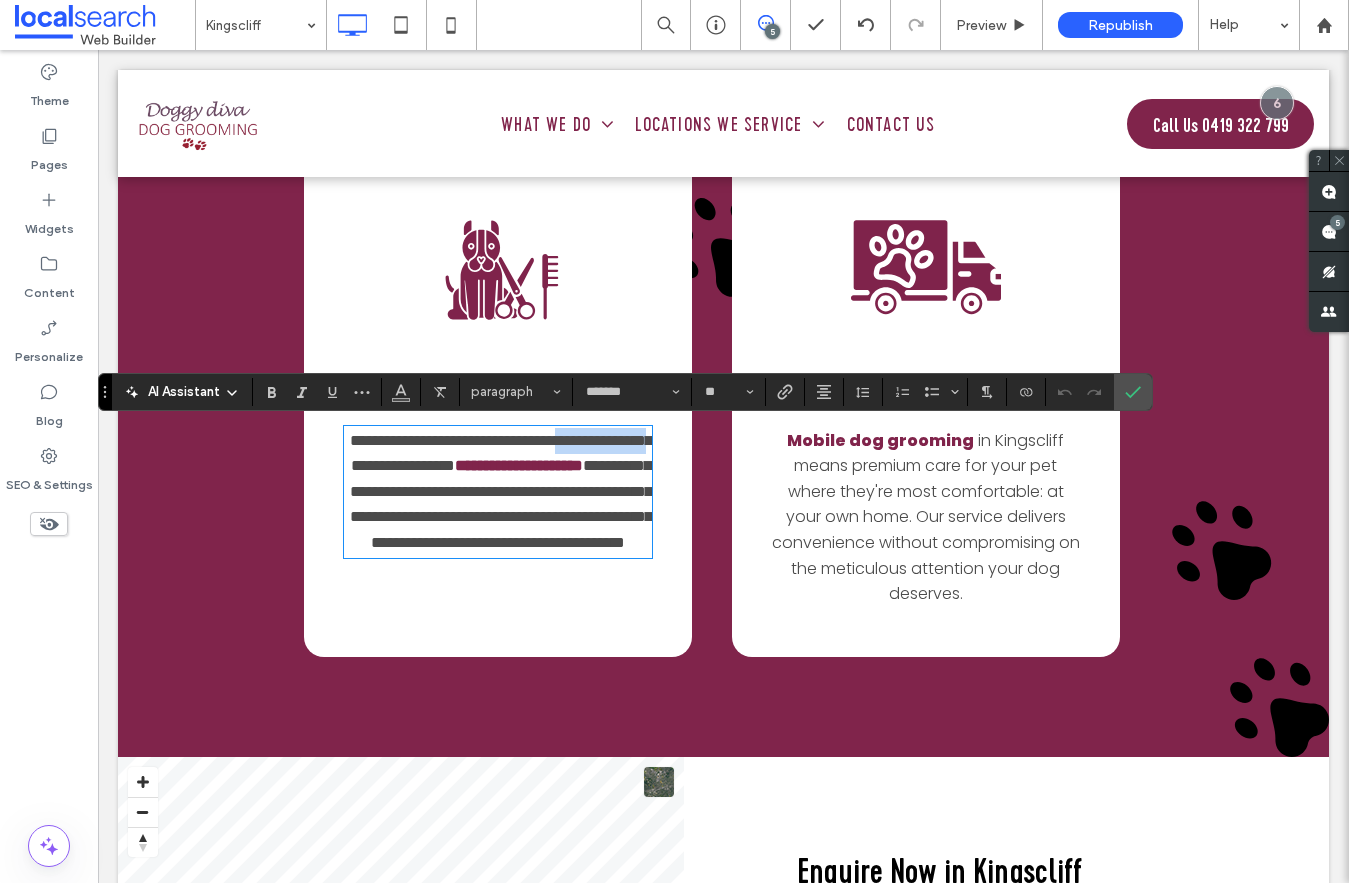 click on "**********" at bounding box center (498, 492) 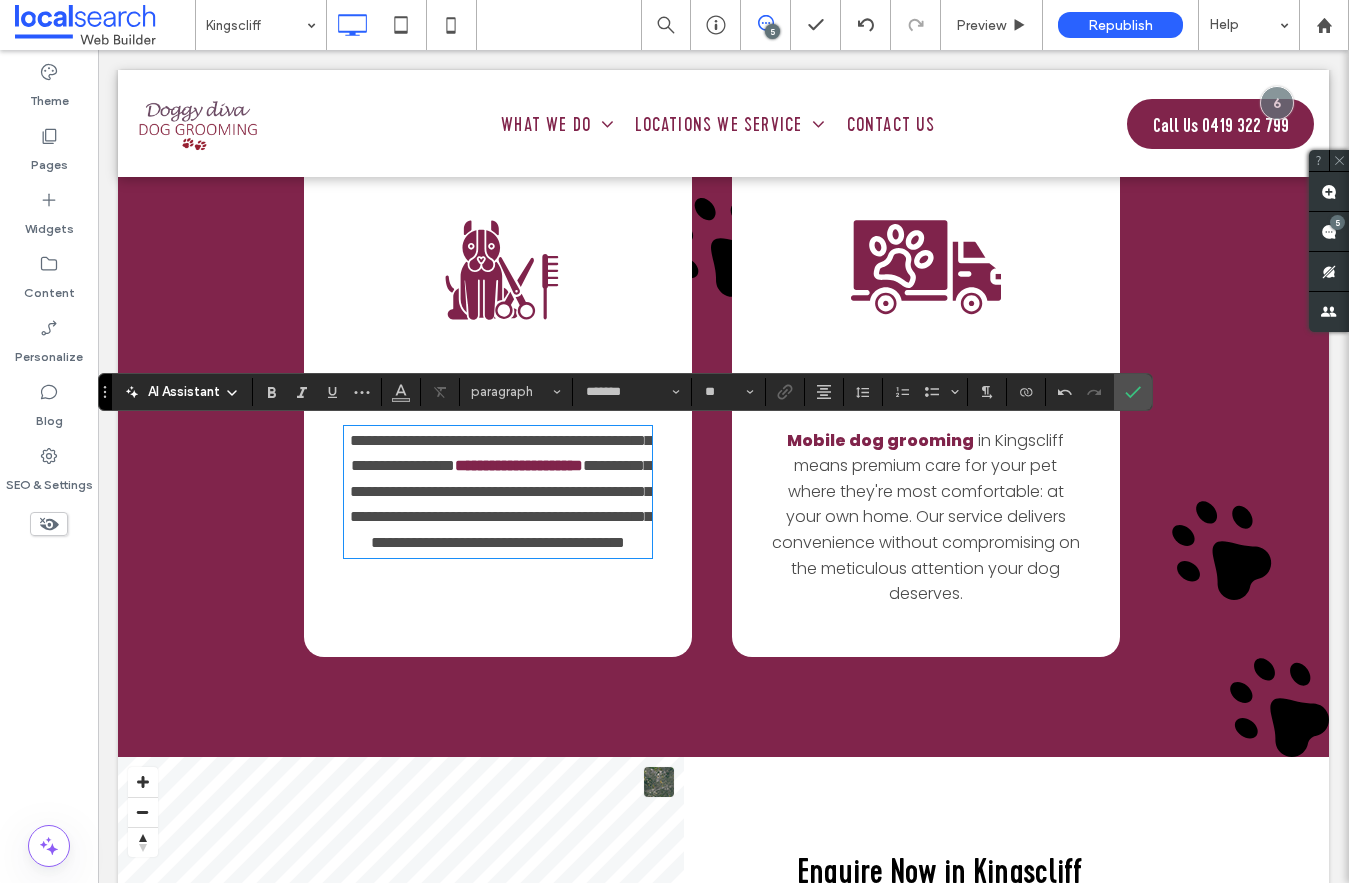 scroll, scrollTop: 0, scrollLeft: 0, axis: both 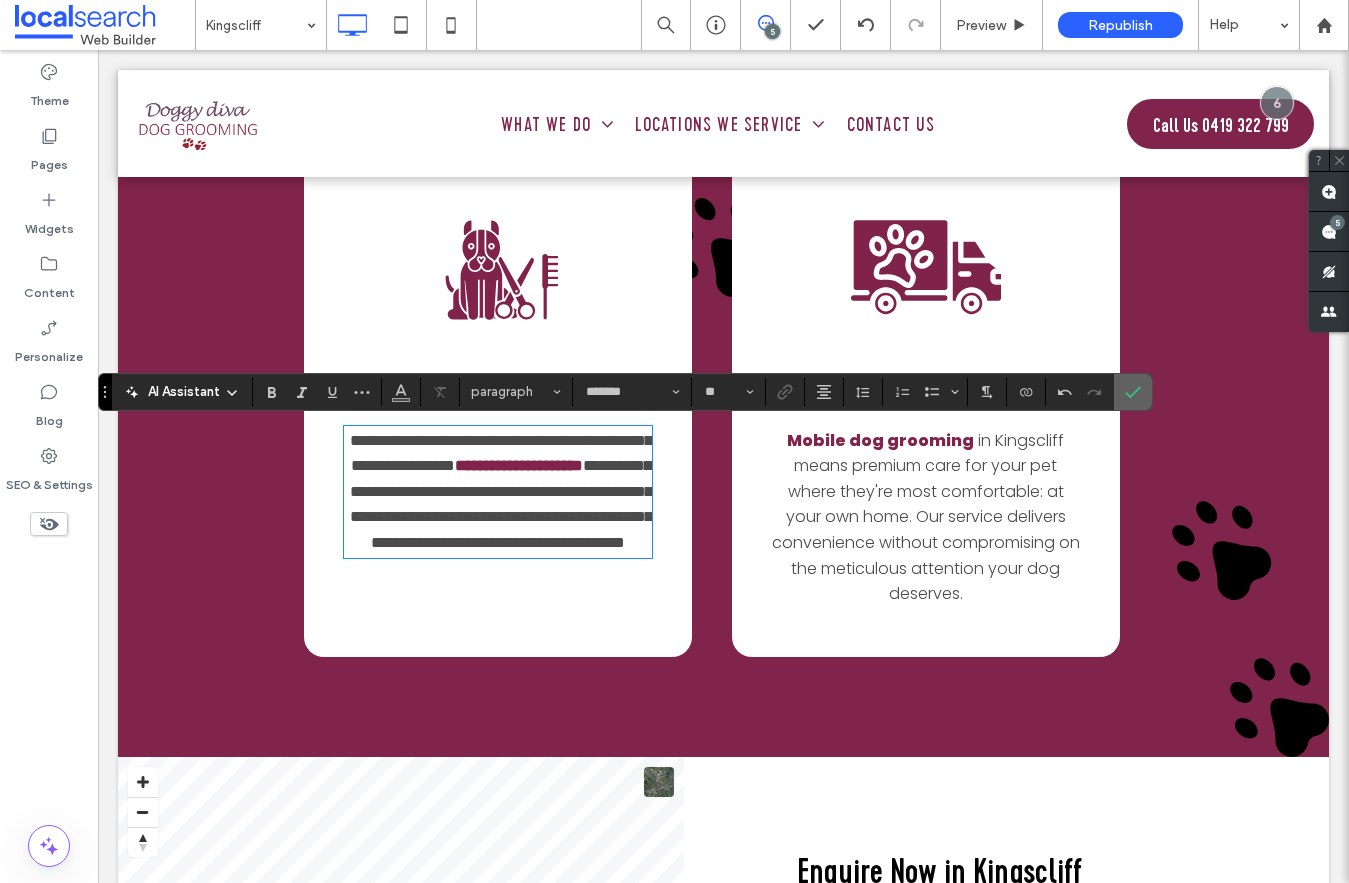 click at bounding box center (1133, 392) 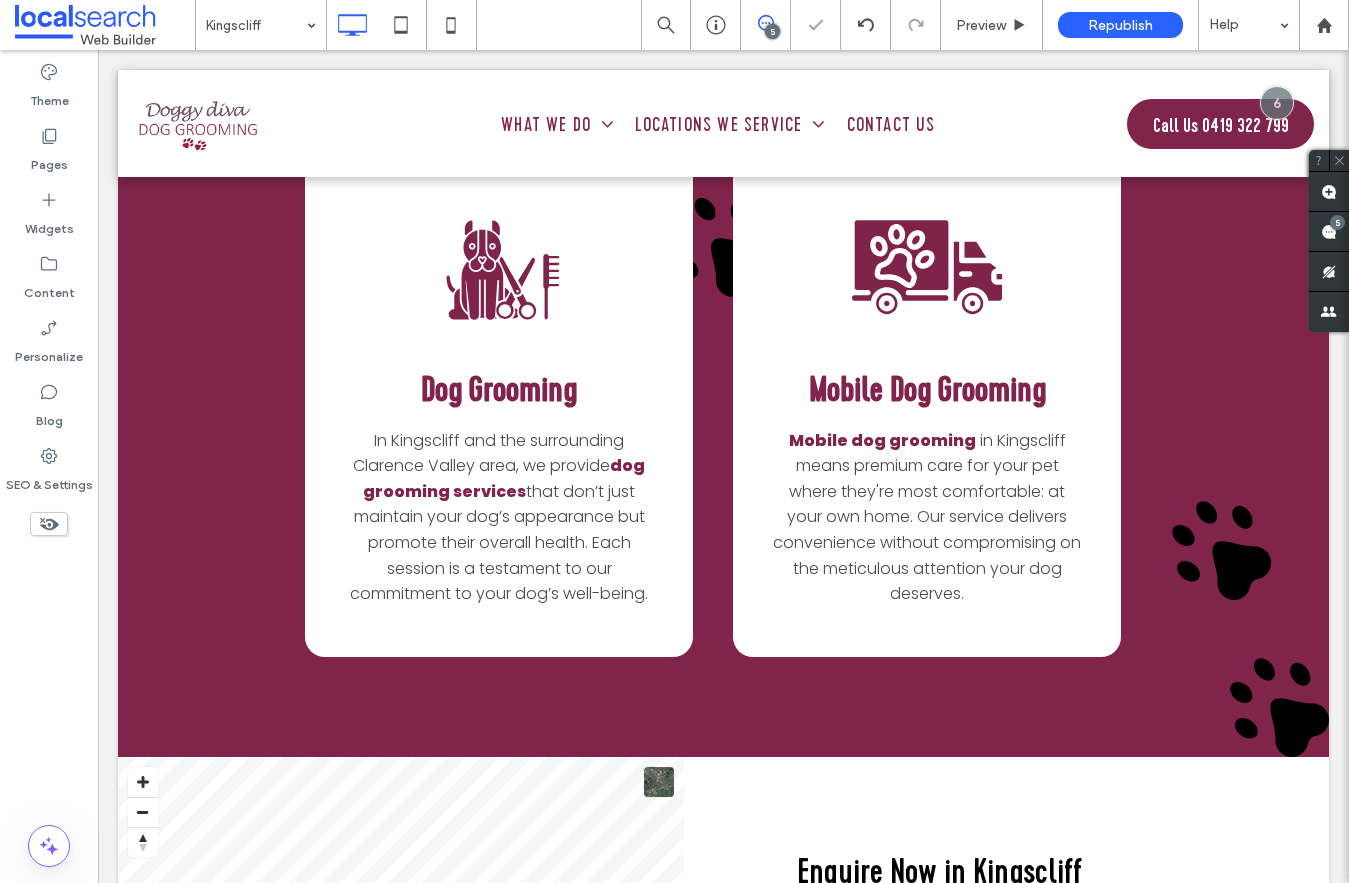 scroll, scrollTop: 4118, scrollLeft: 0, axis: vertical 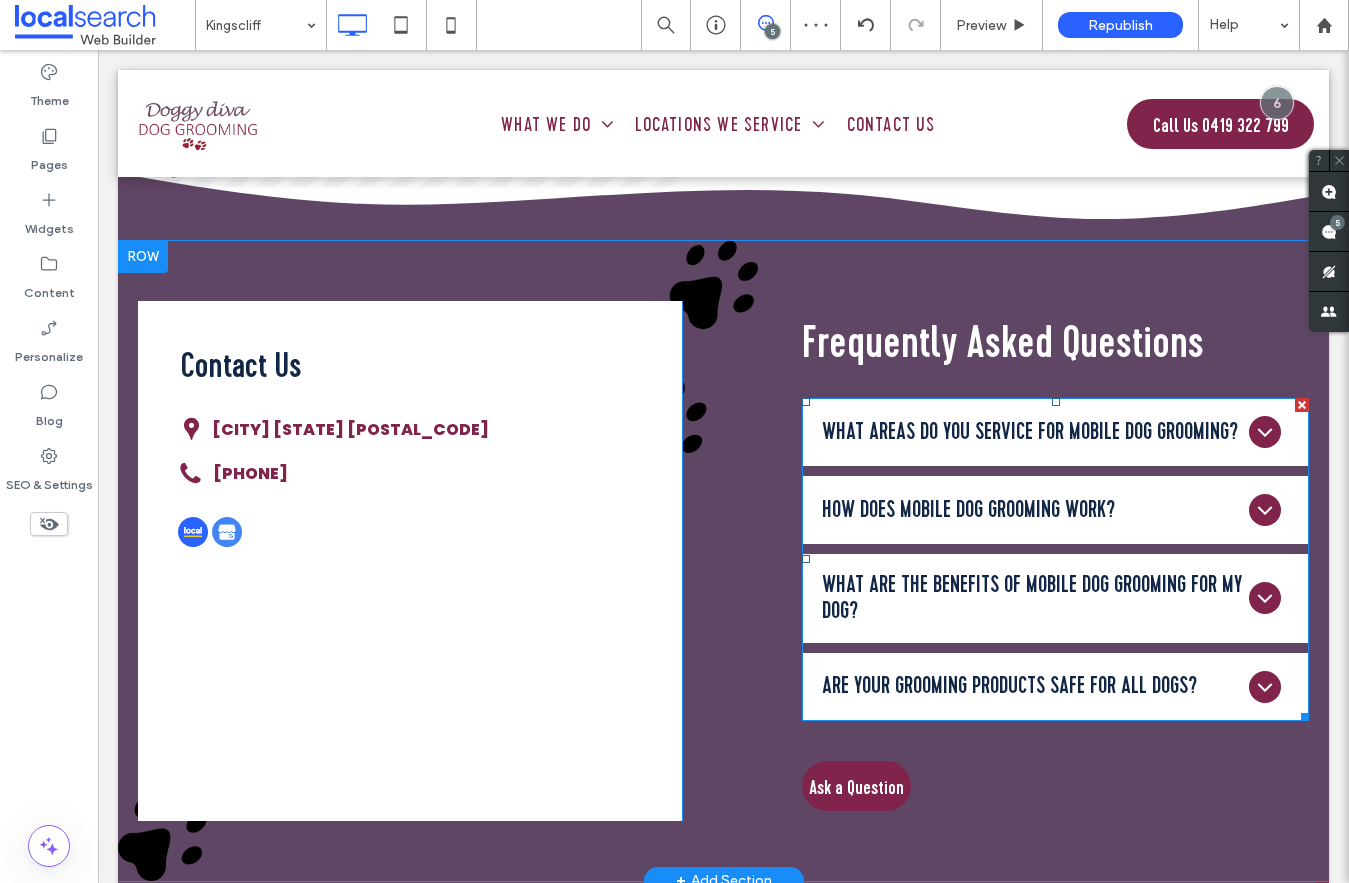 click at bounding box center [1055, 559] 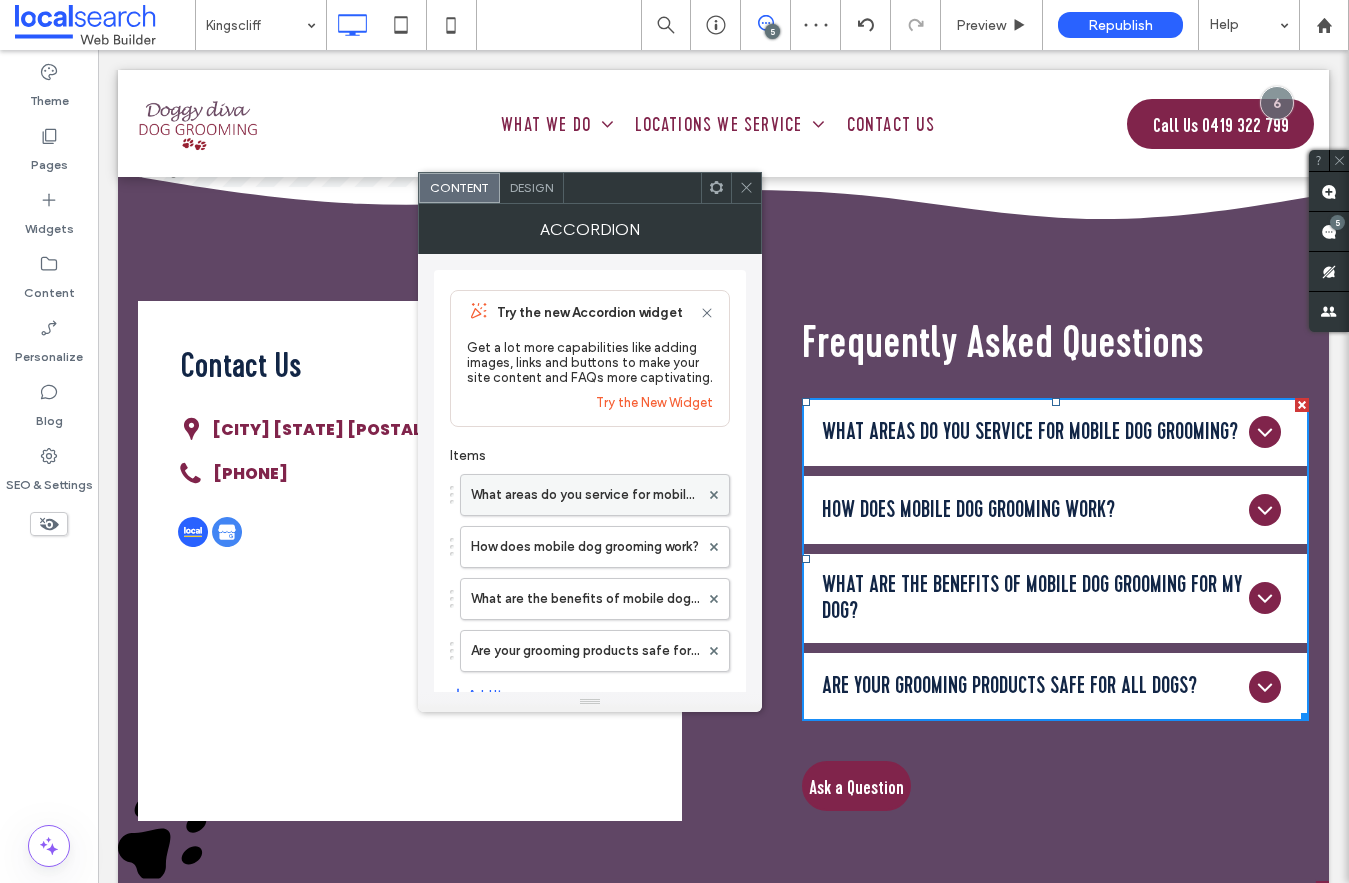 click on "What areas do you service for mobile dog grooming?" at bounding box center [585, 495] 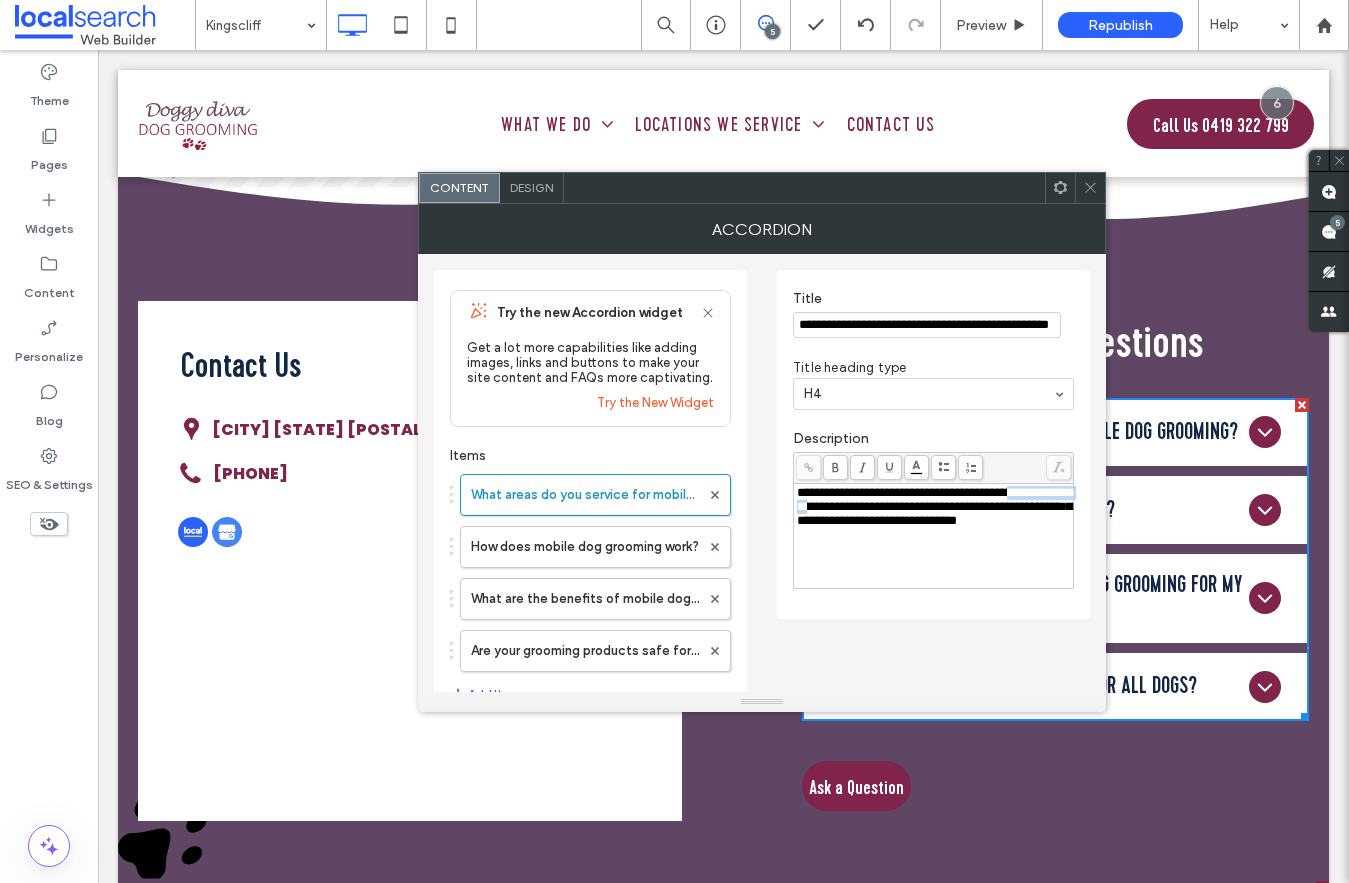 drag, startPoint x: 887, startPoint y: 509, endPoint x: 782, endPoint y: 508, distance: 105.00476 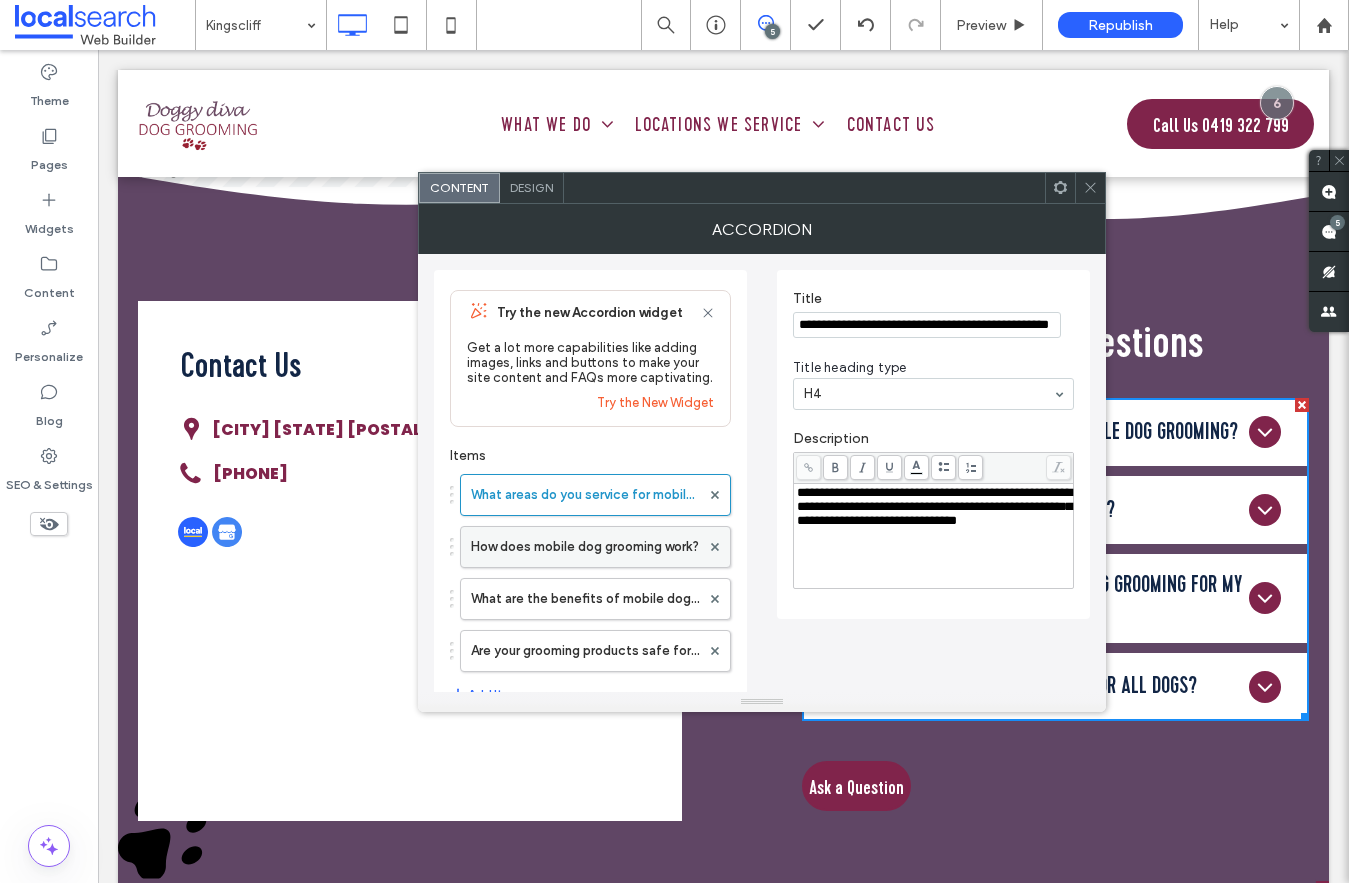 click on "How does mobile dog grooming work?" at bounding box center [585, 547] 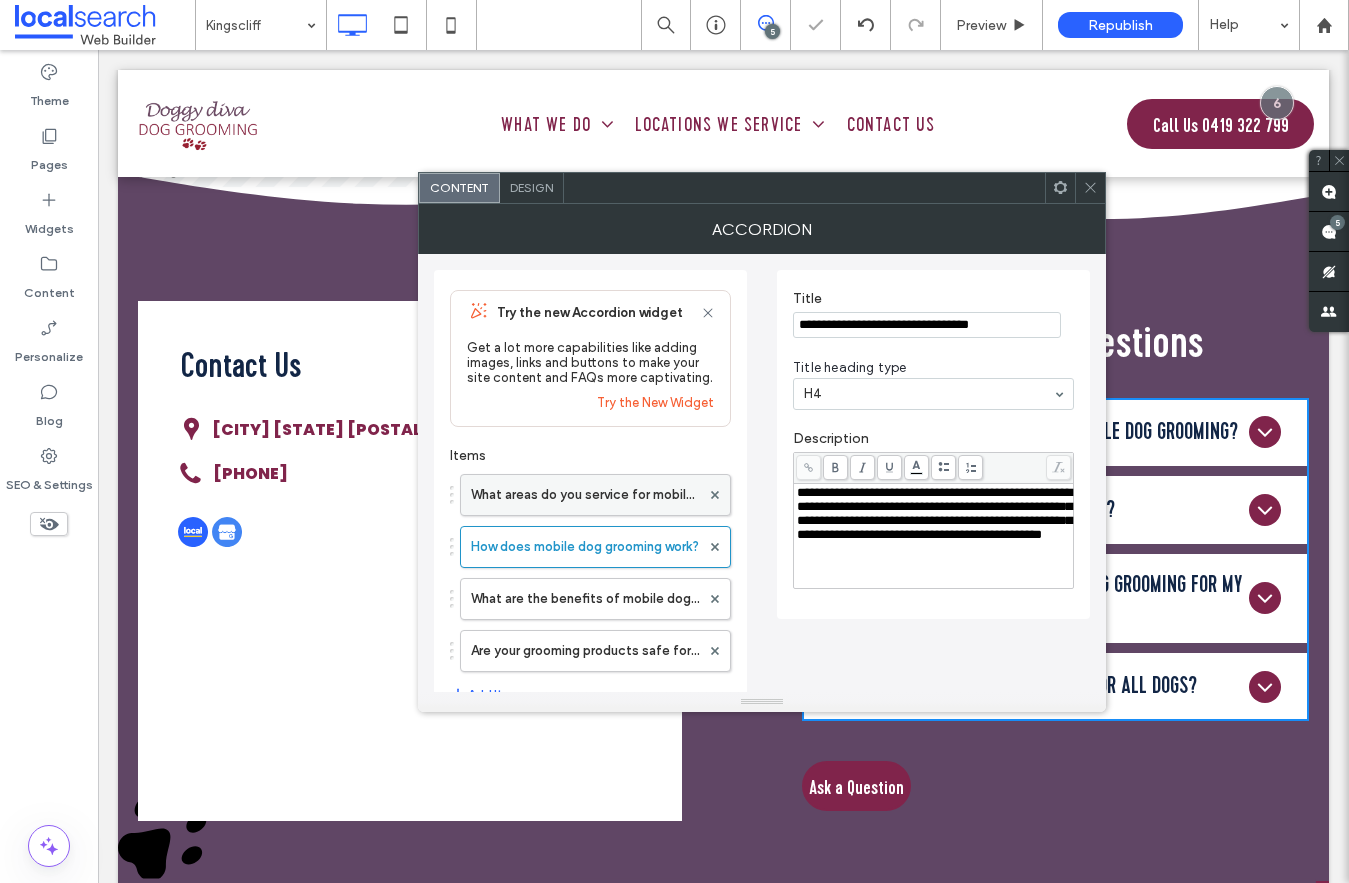 click on "What areas do you service for mobile dog grooming?" at bounding box center [585, 495] 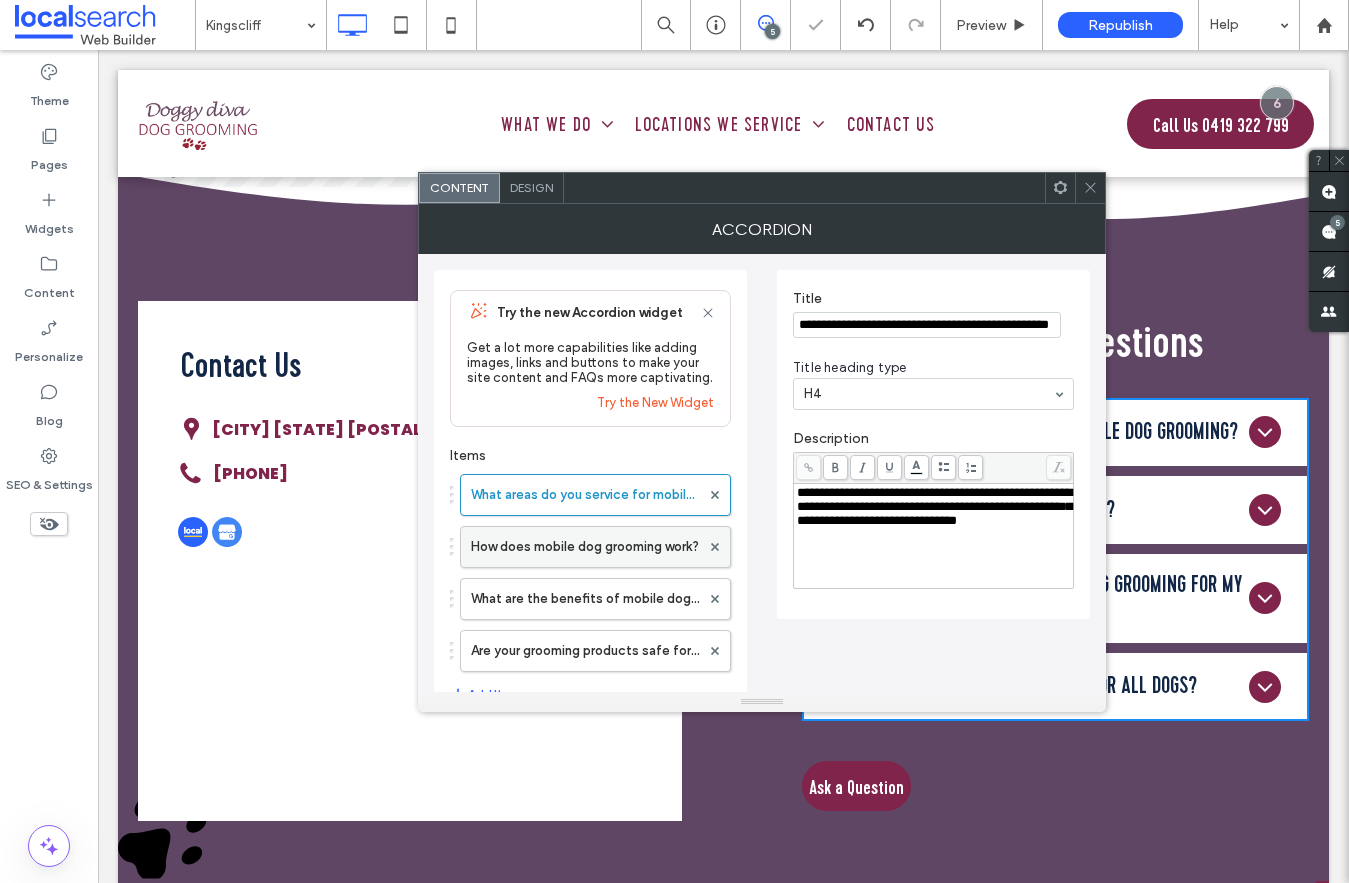click on "How does mobile dog grooming work?" at bounding box center (585, 547) 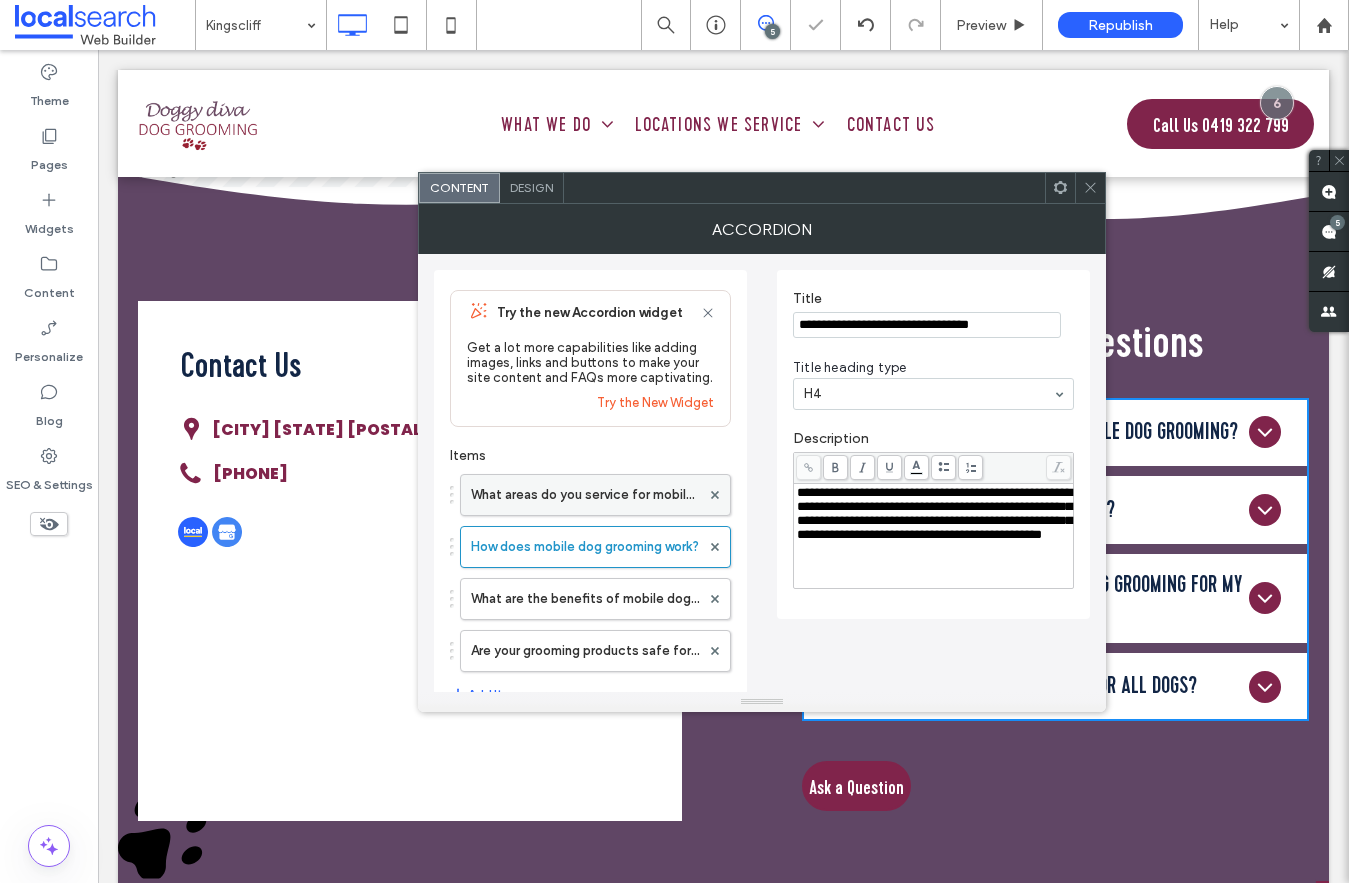 click on "What areas do you service for mobile dog grooming?" at bounding box center (585, 495) 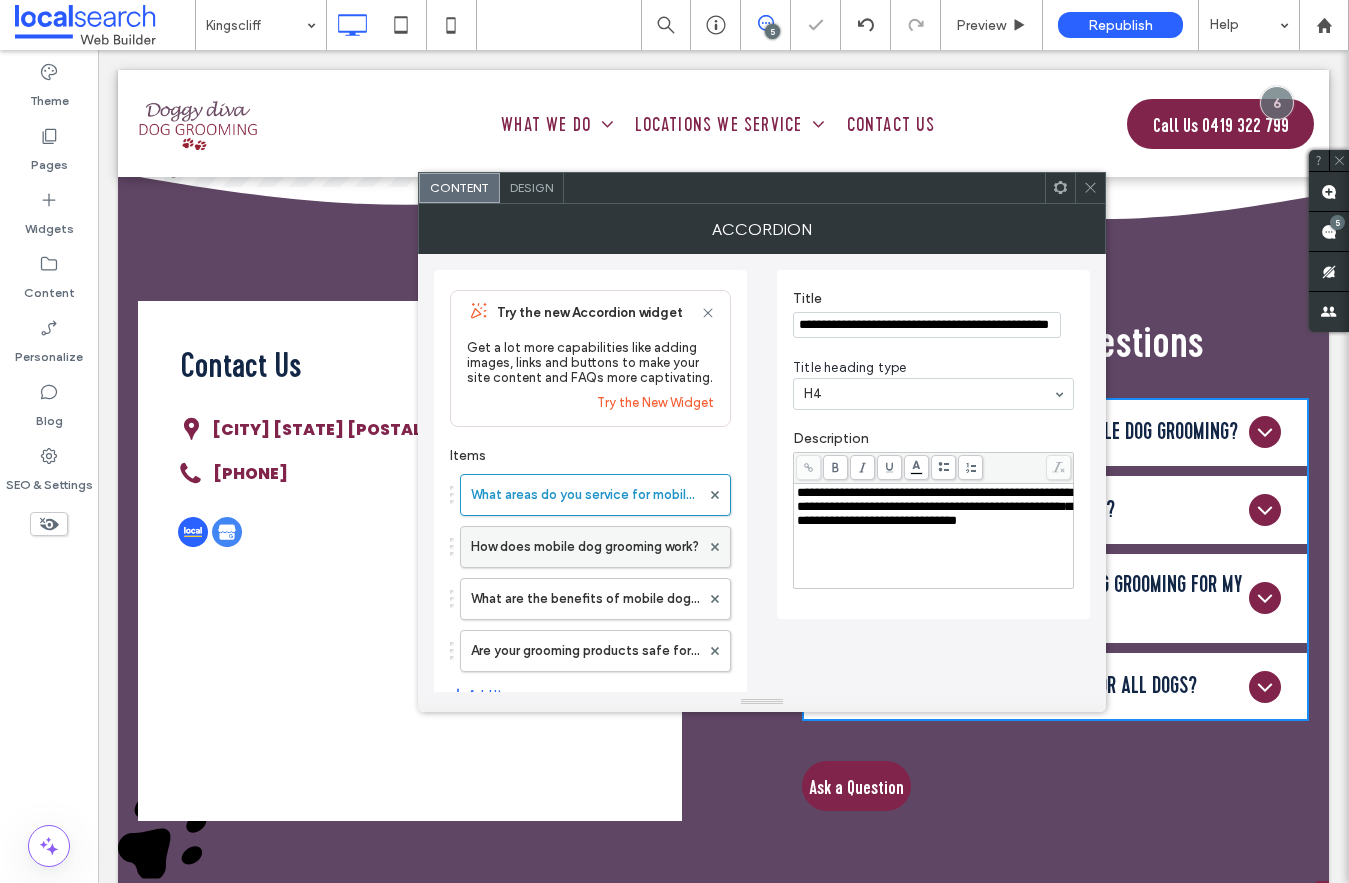 click on "How does mobile dog grooming work?" at bounding box center [585, 547] 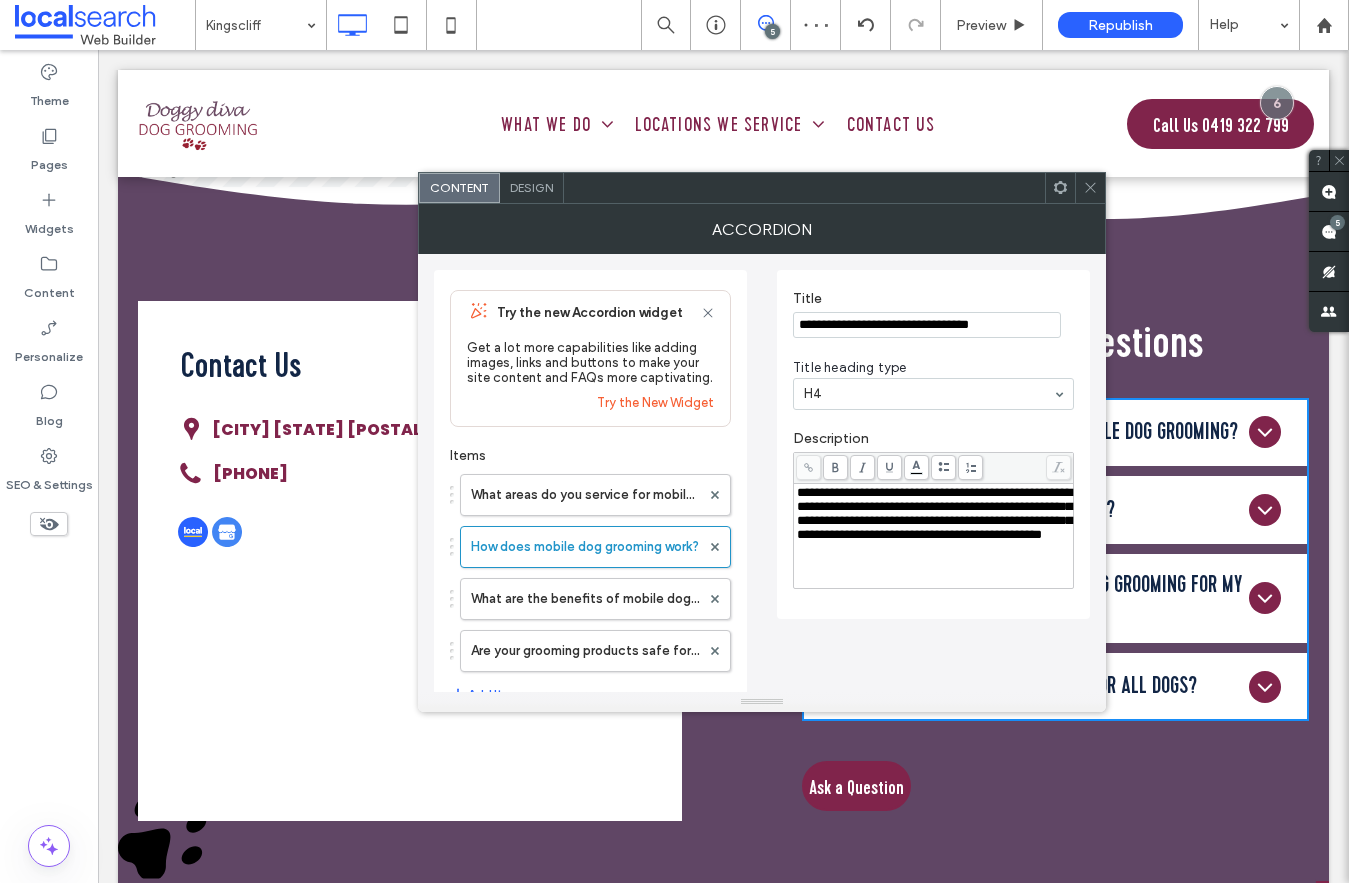 click 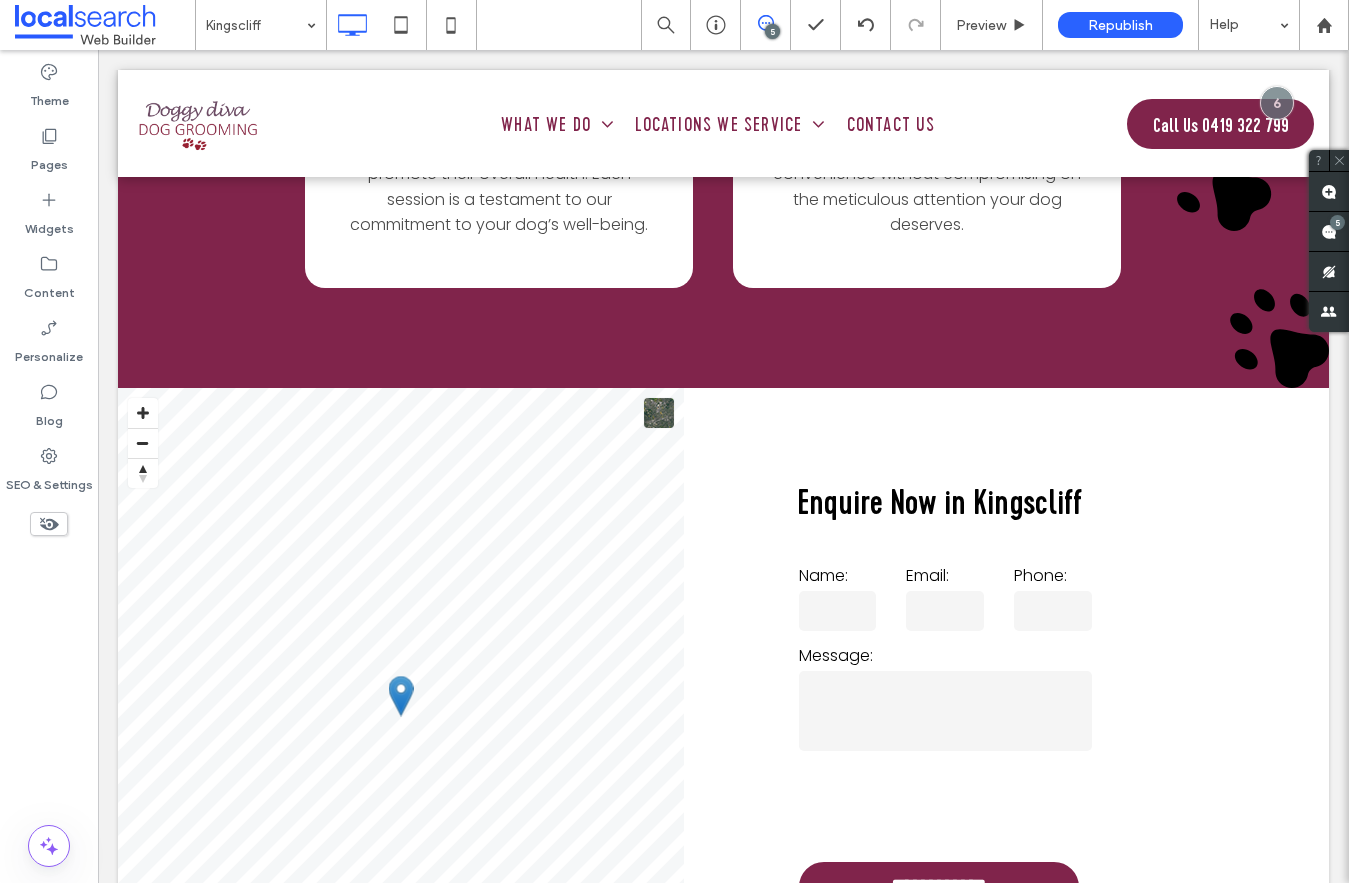 scroll, scrollTop: 2672, scrollLeft: 0, axis: vertical 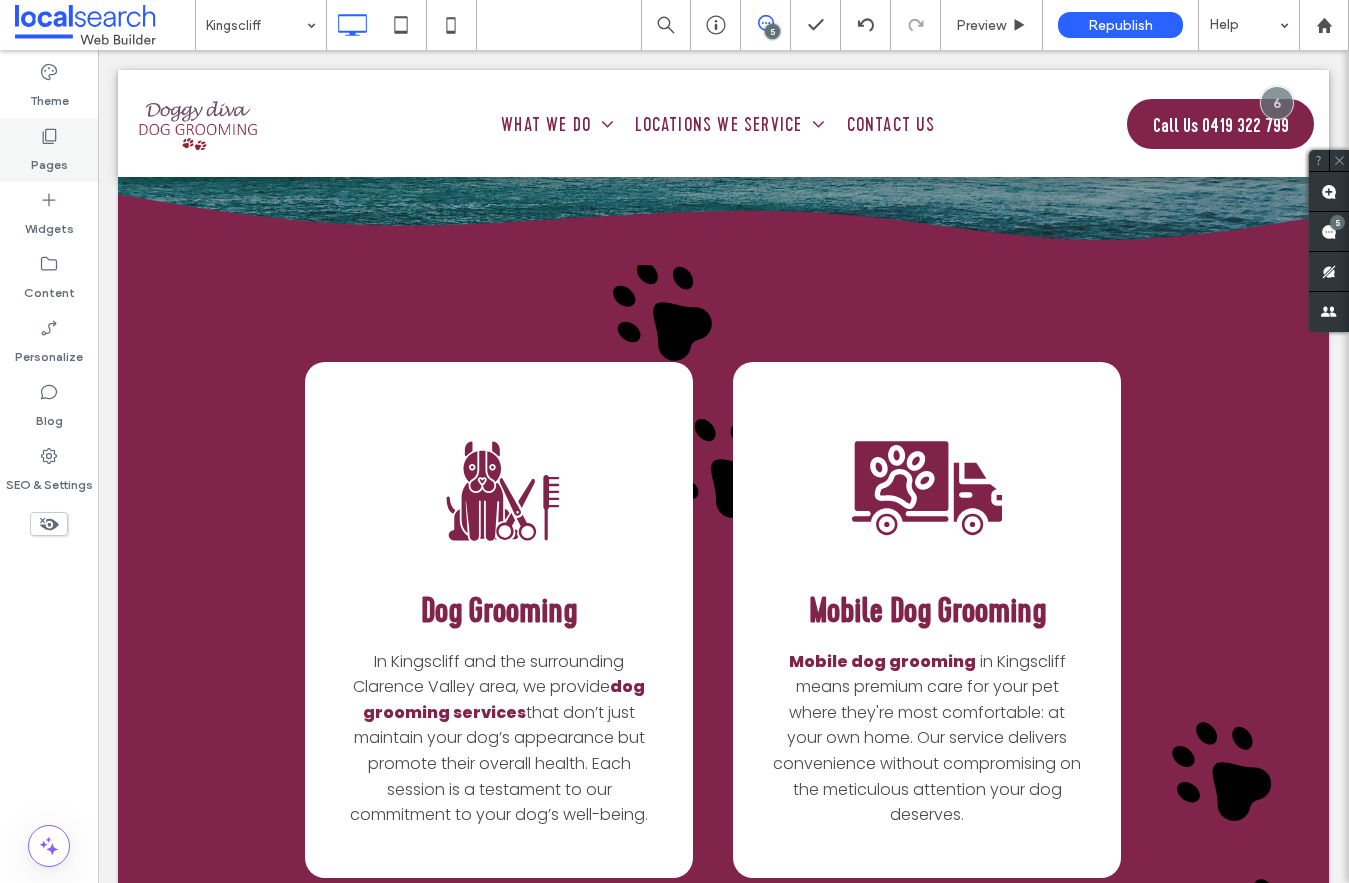 click on "Pages" at bounding box center [49, 150] 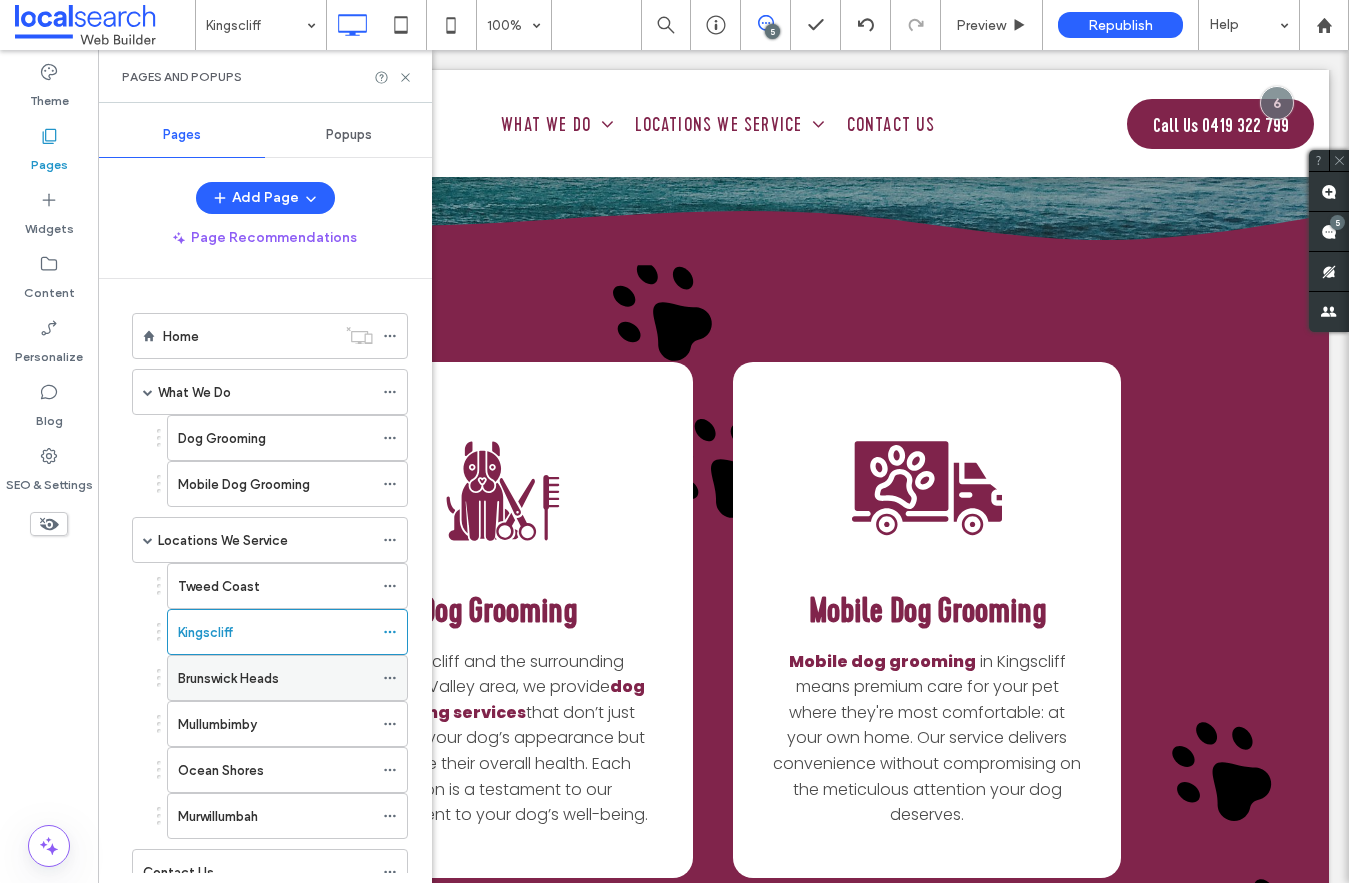 click on "Brunswick Heads" at bounding box center [228, 678] 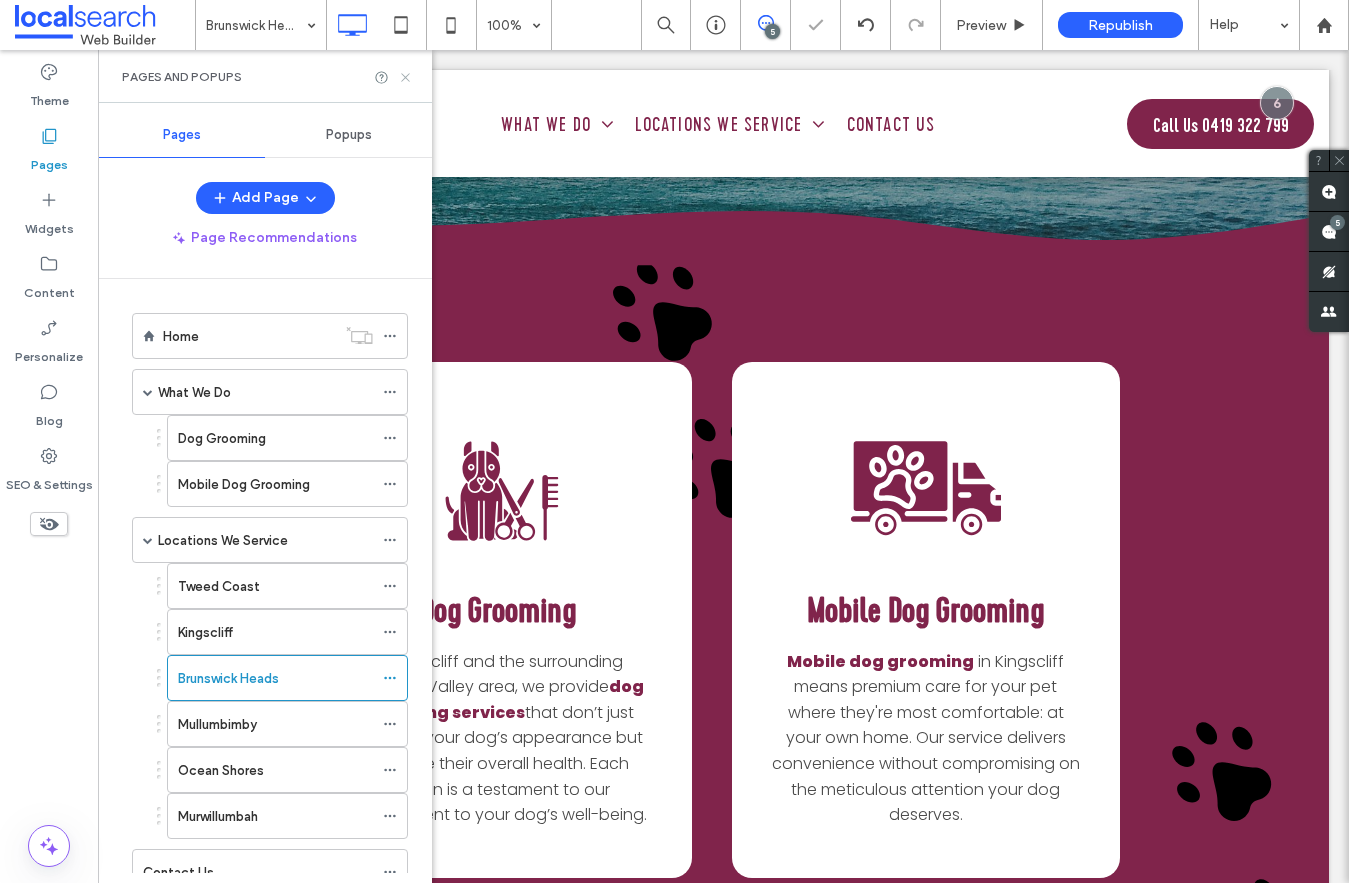 click 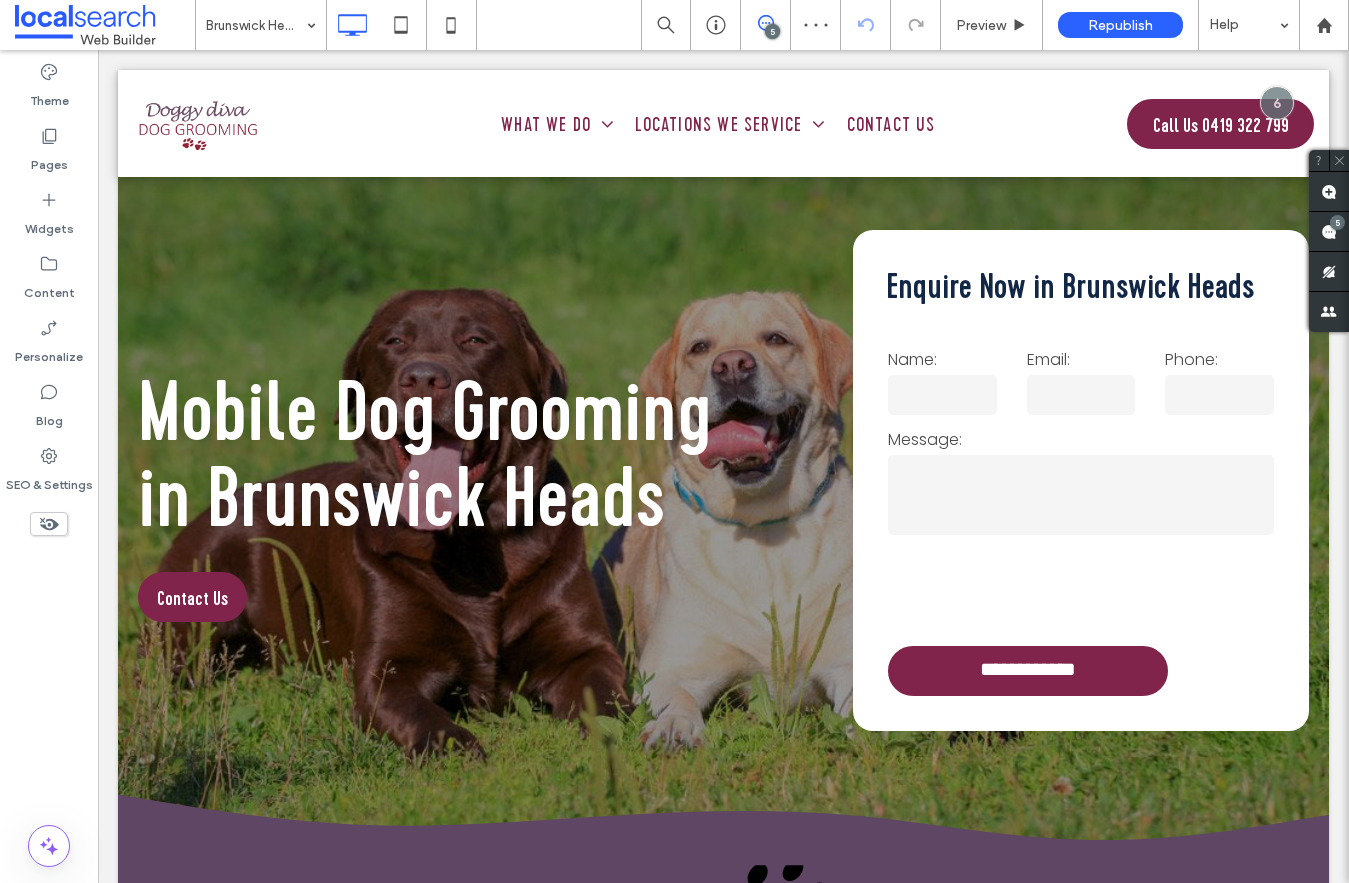scroll, scrollTop: 1172, scrollLeft: 0, axis: vertical 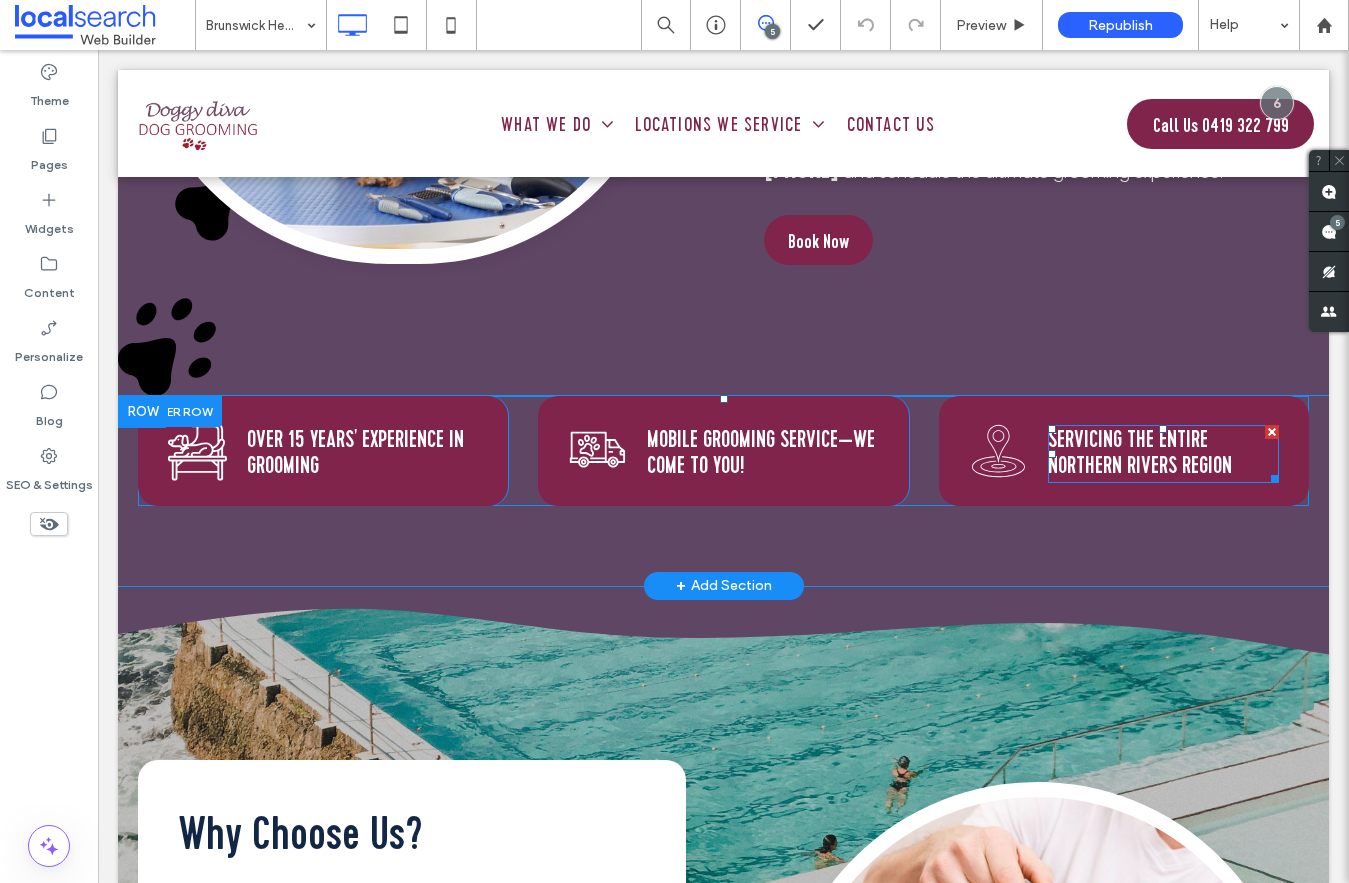 click on "SErvicing the Entire Northern Rivers rEgion" at bounding box center (1140, 452) 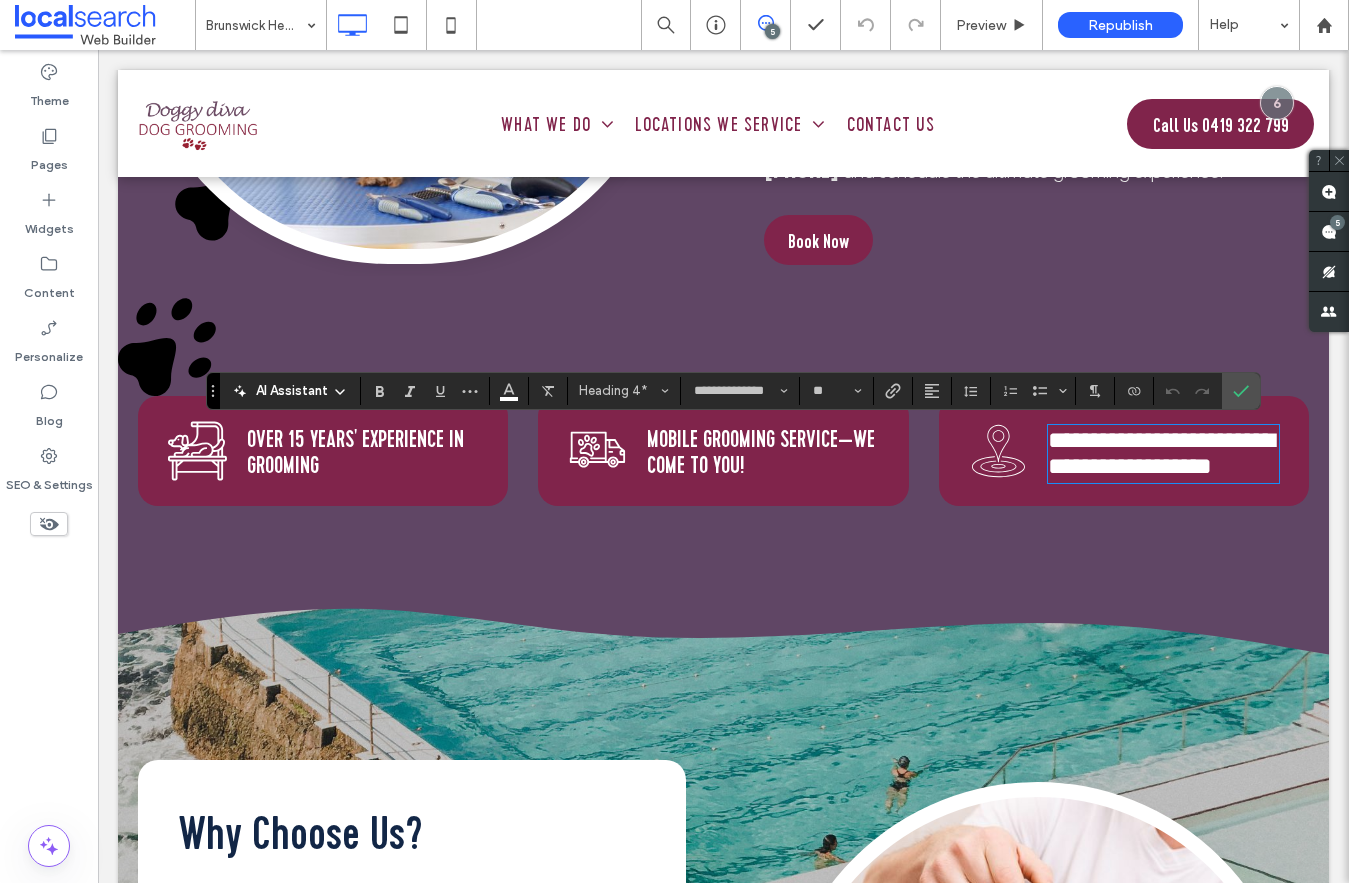 click on "**********" at bounding box center (1161, 453) 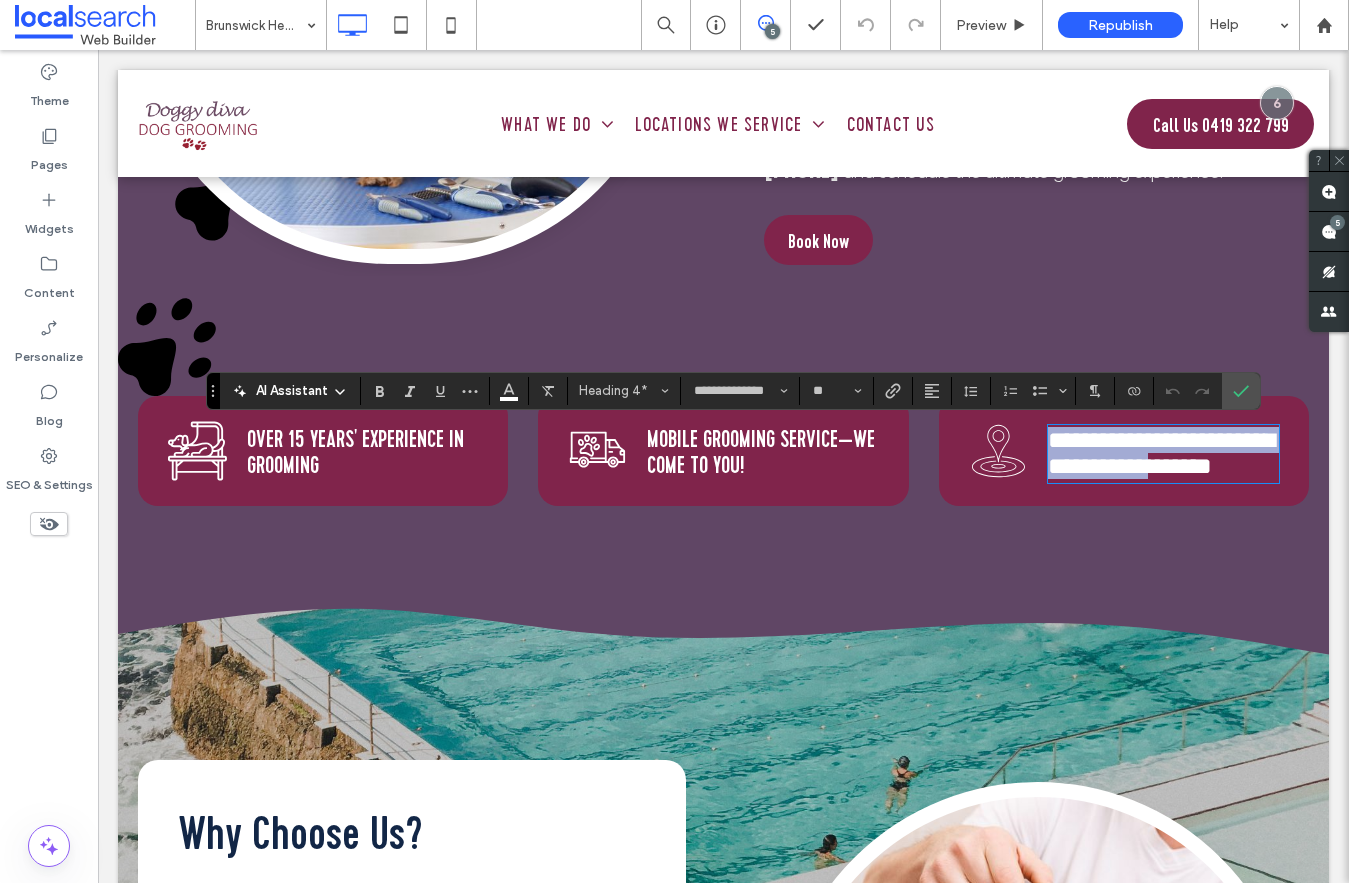 drag, startPoint x: 1173, startPoint y: 463, endPoint x: 1010, endPoint y: 452, distance: 163.37074 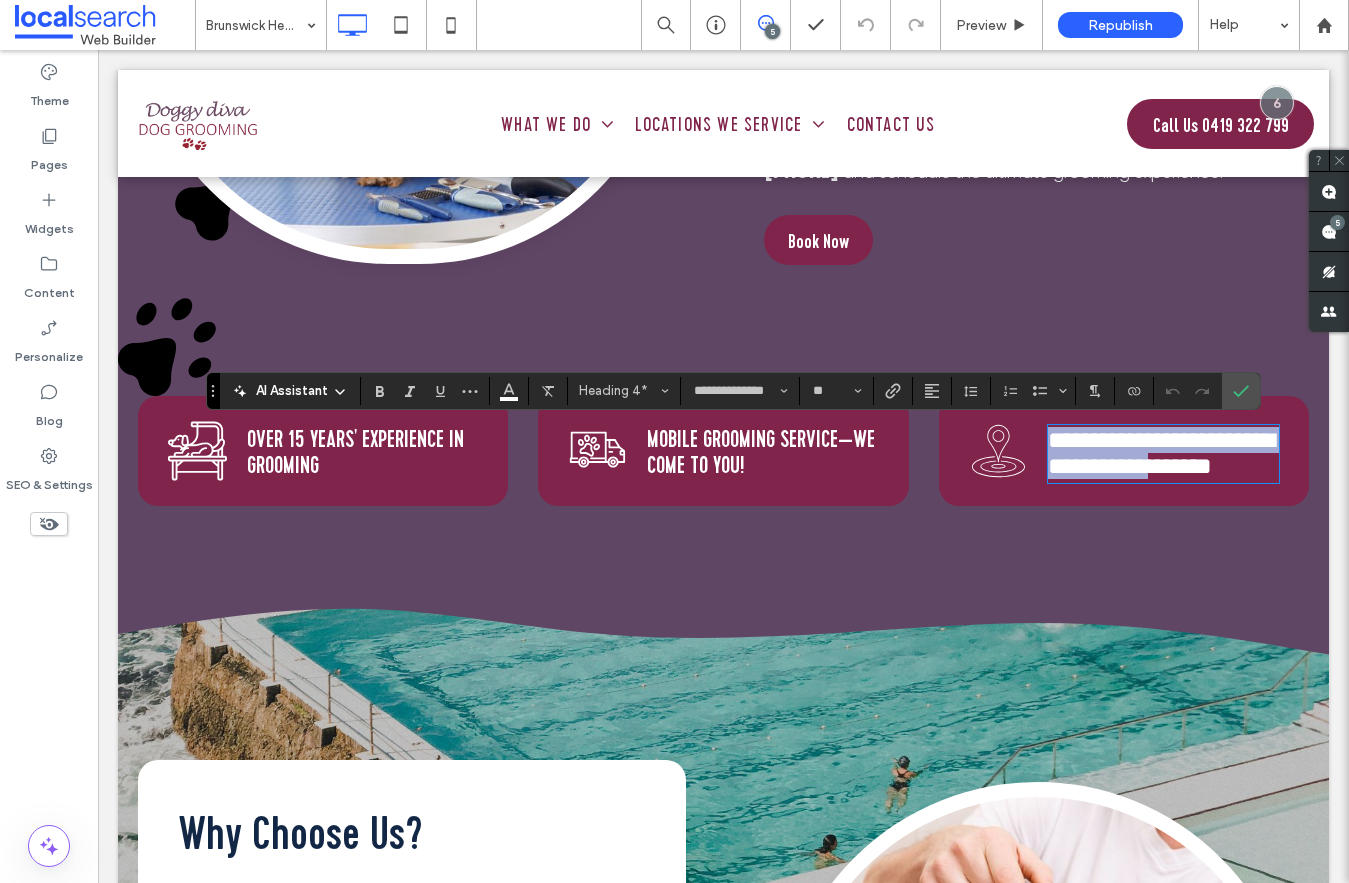 click on "**********" at bounding box center (1124, 451) 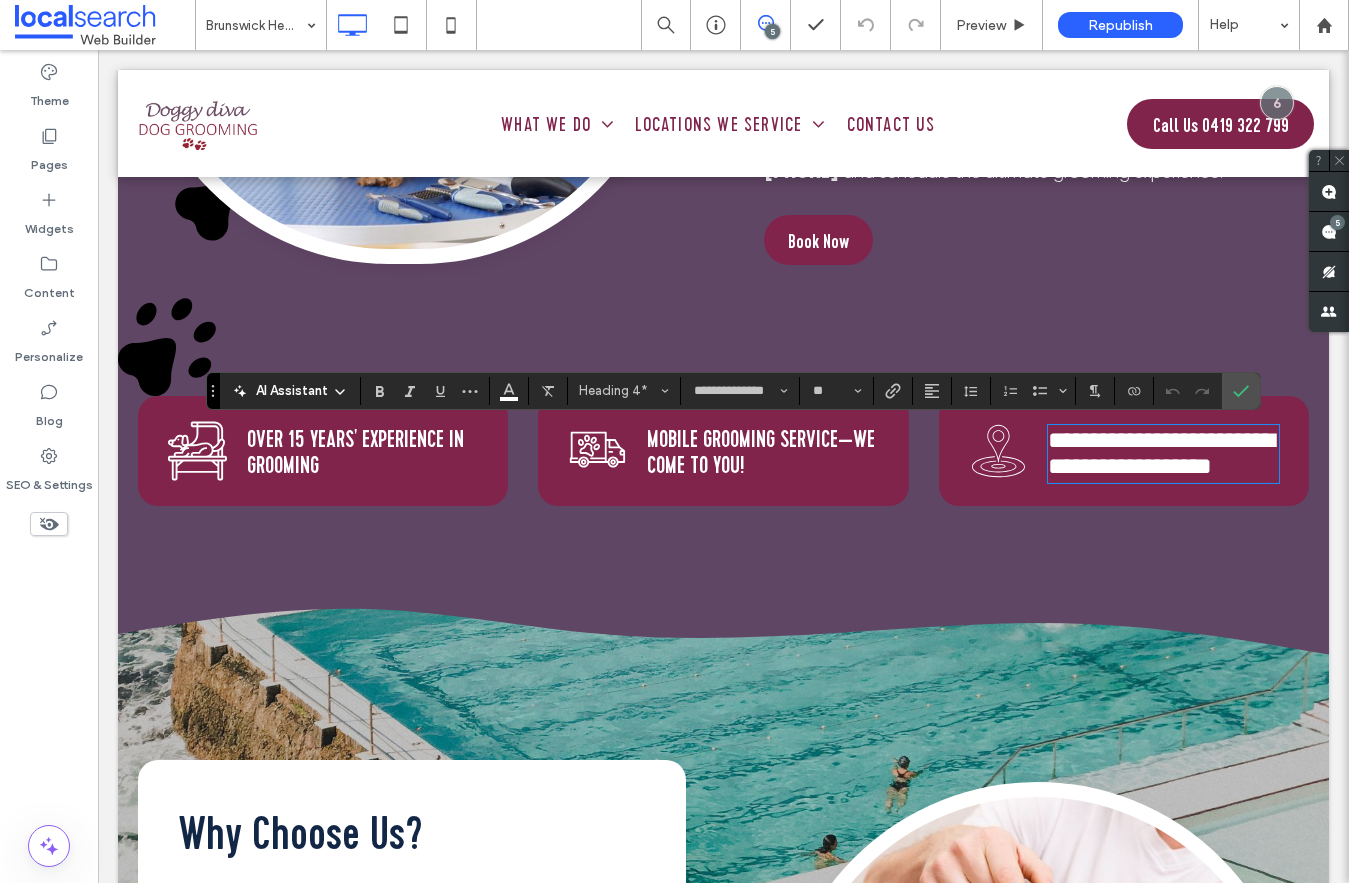 click on "**********" at bounding box center [1161, 453] 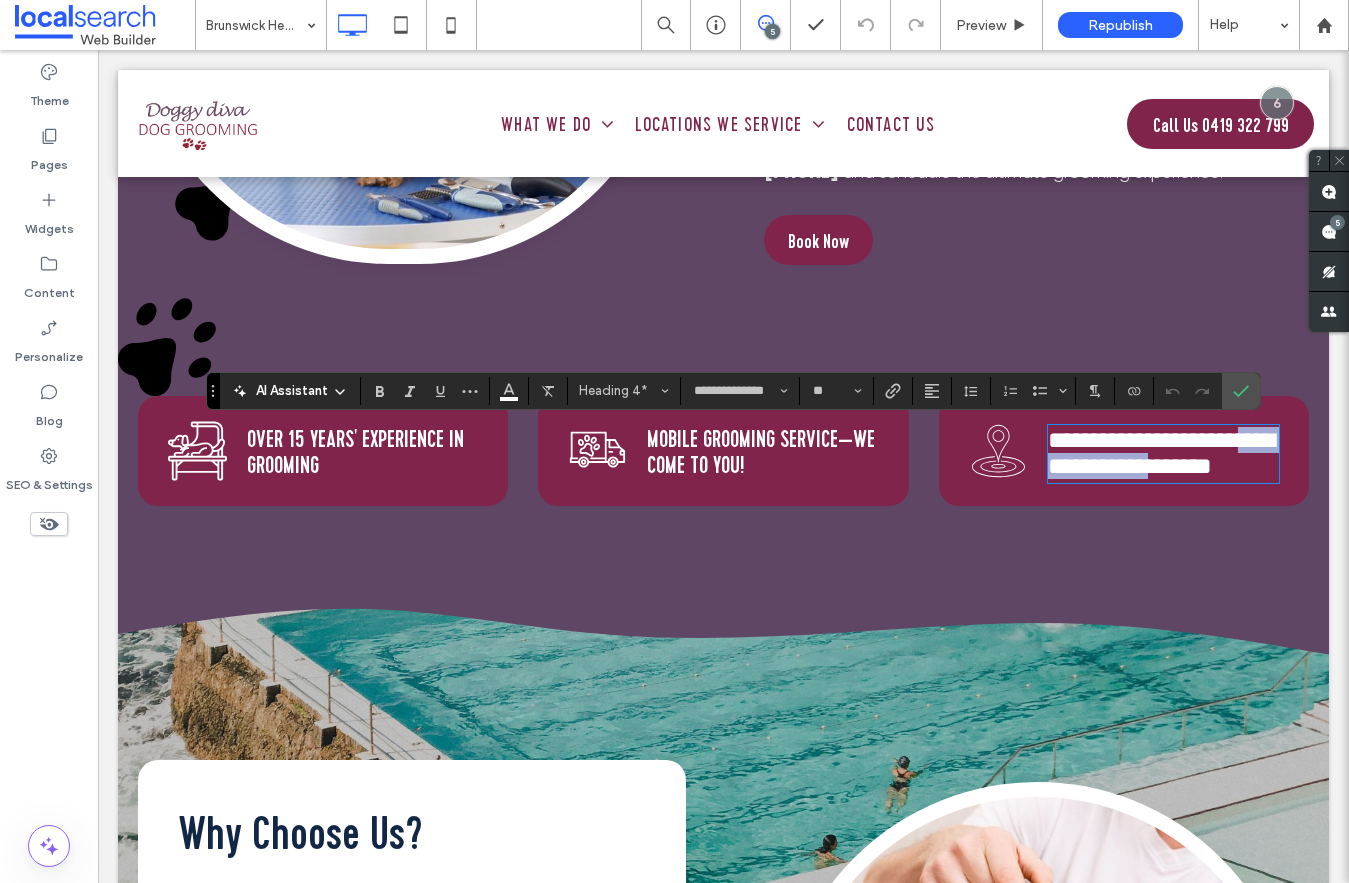 drag, startPoint x: 1176, startPoint y: 463, endPoint x: 1041, endPoint y: 463, distance: 135 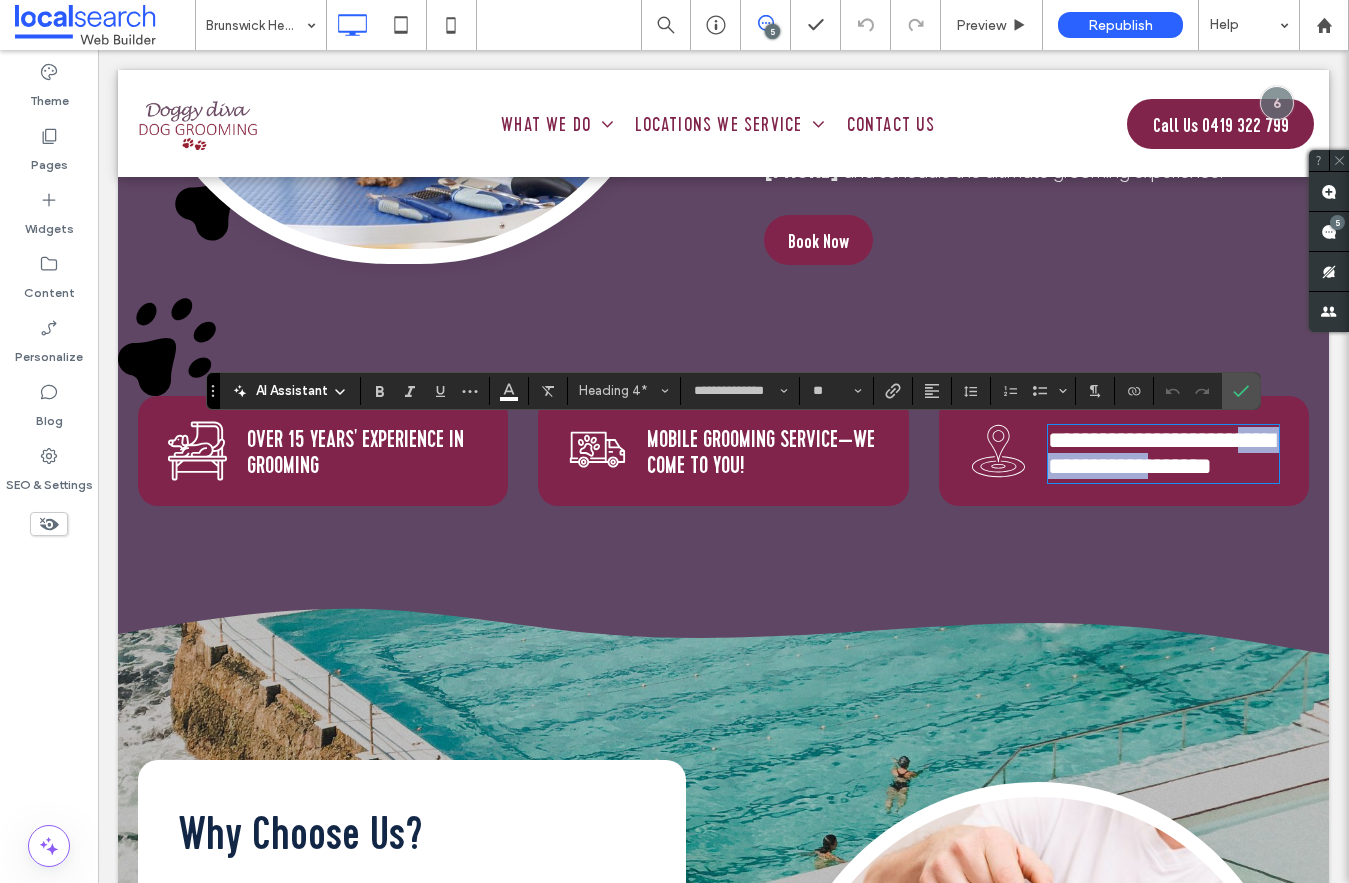 click on "**********" at bounding box center [1124, 451] 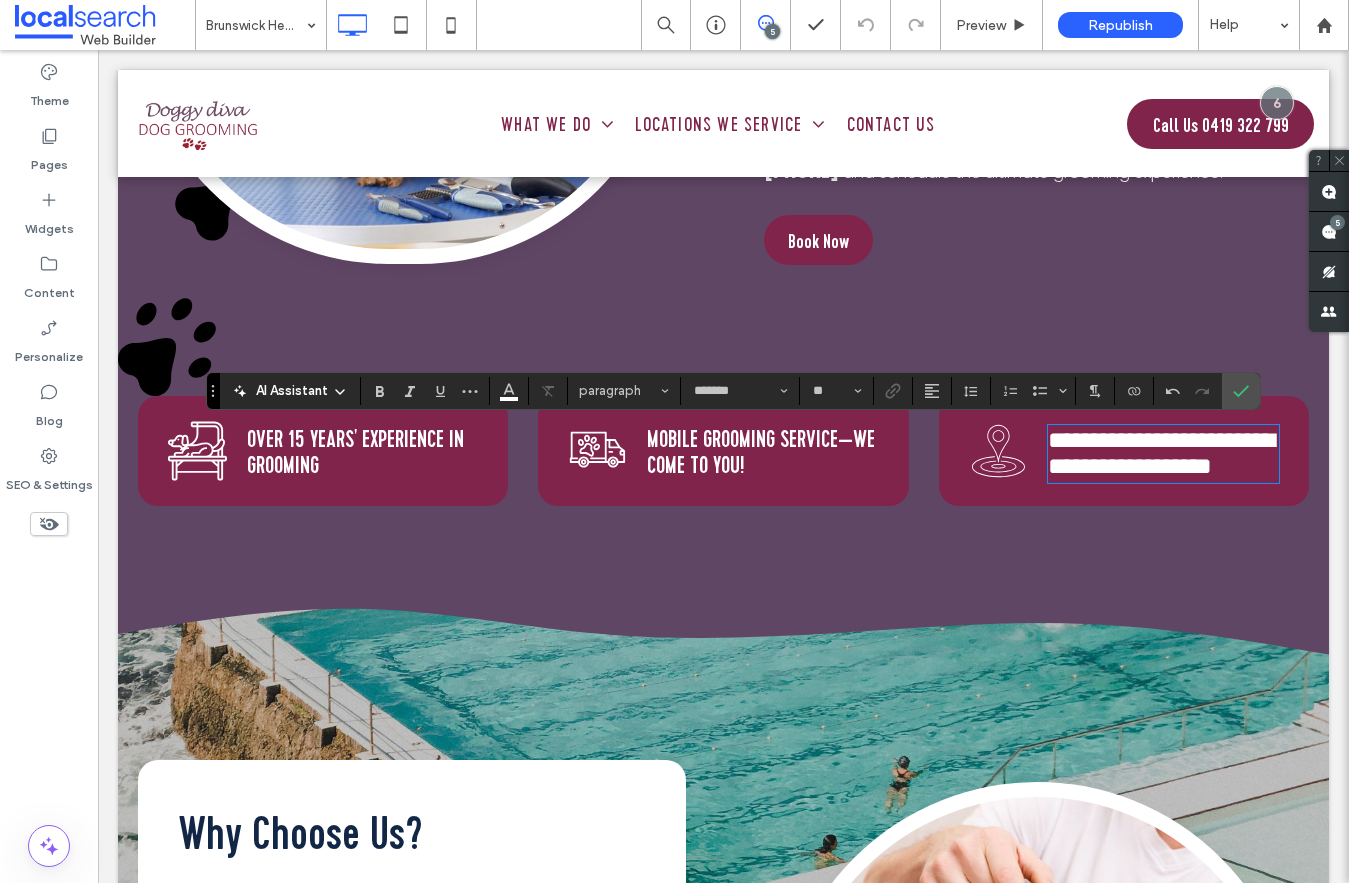 type on "**********" 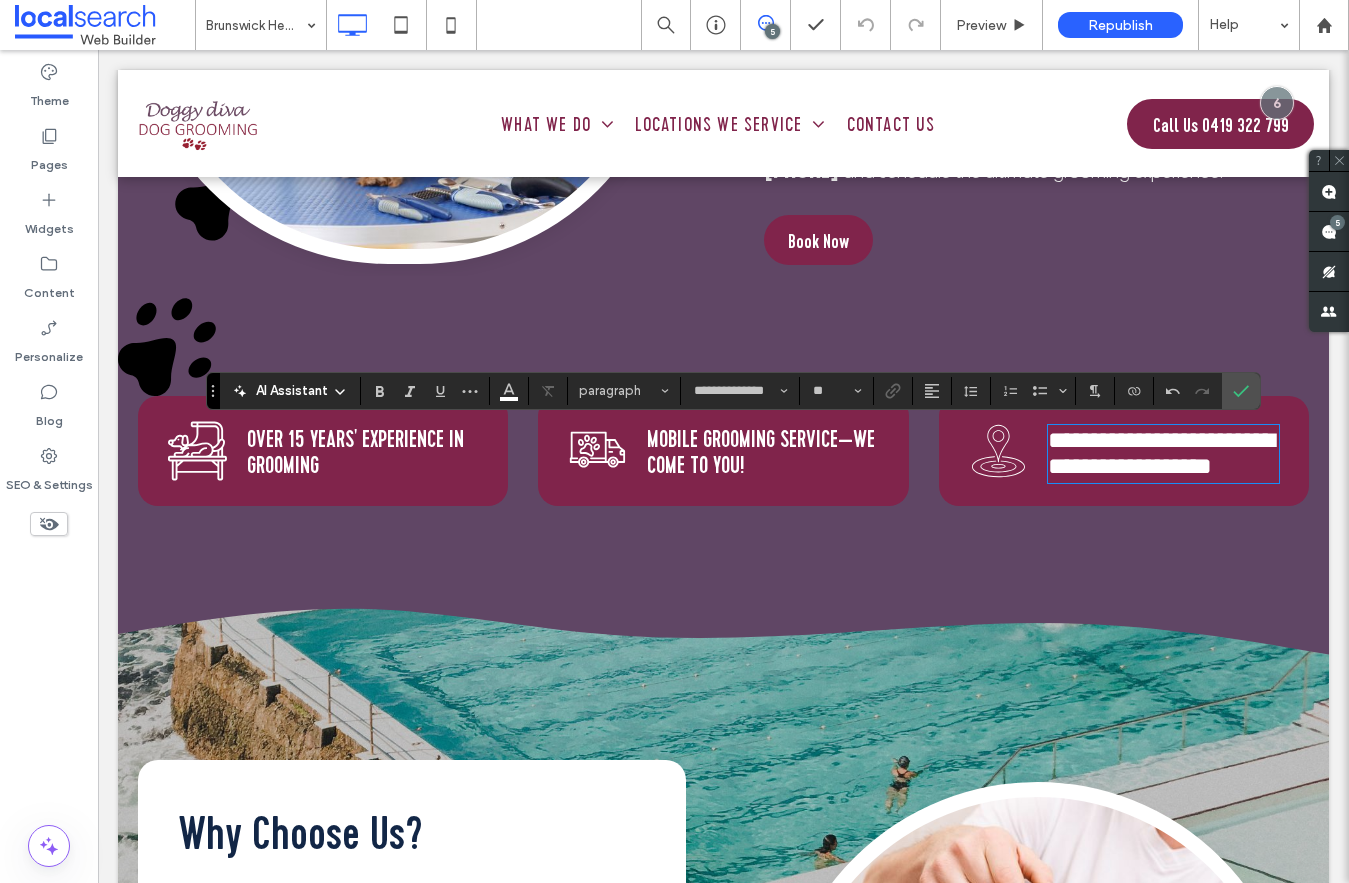 scroll, scrollTop: 0, scrollLeft: 0, axis: both 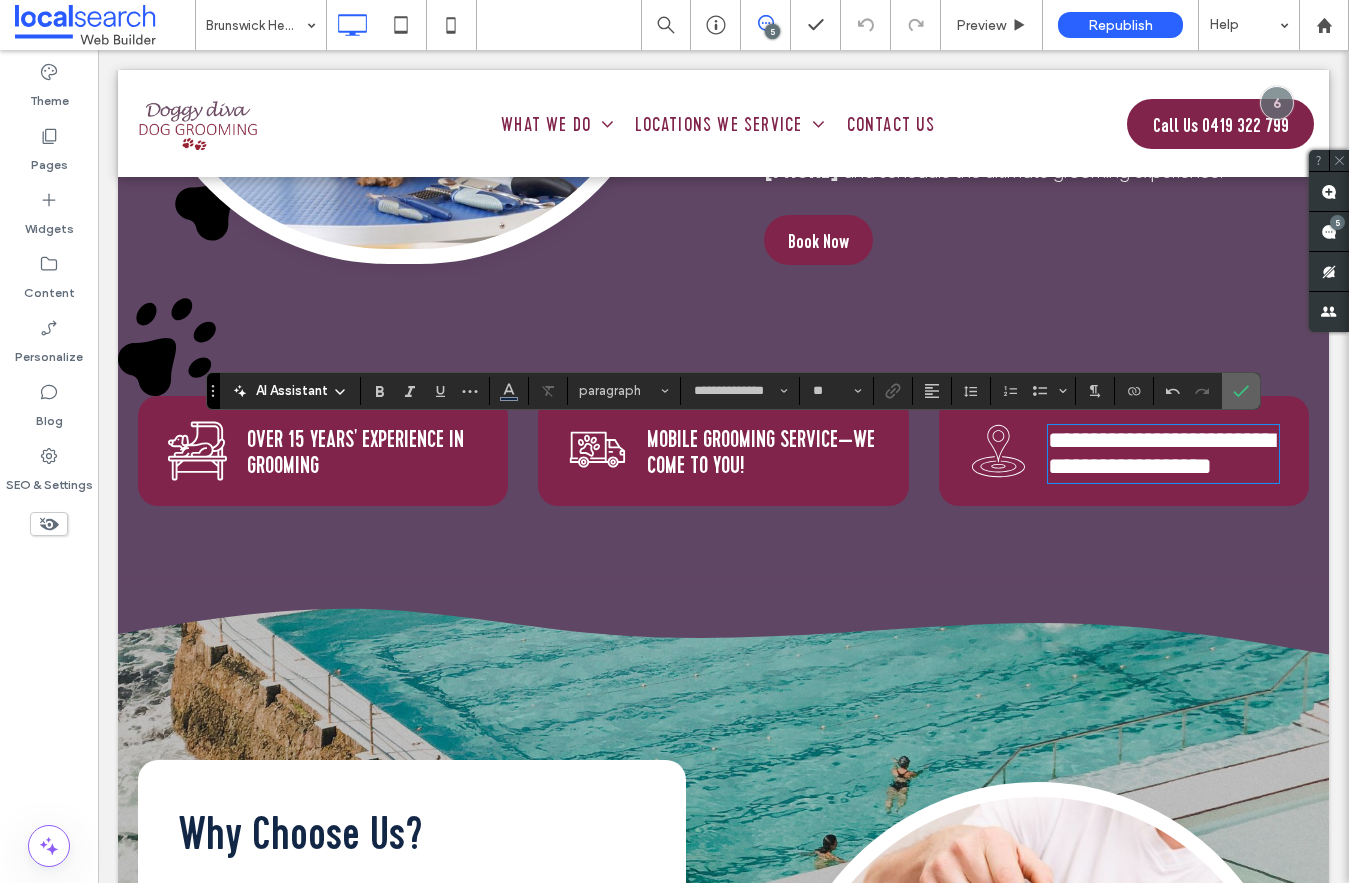 click 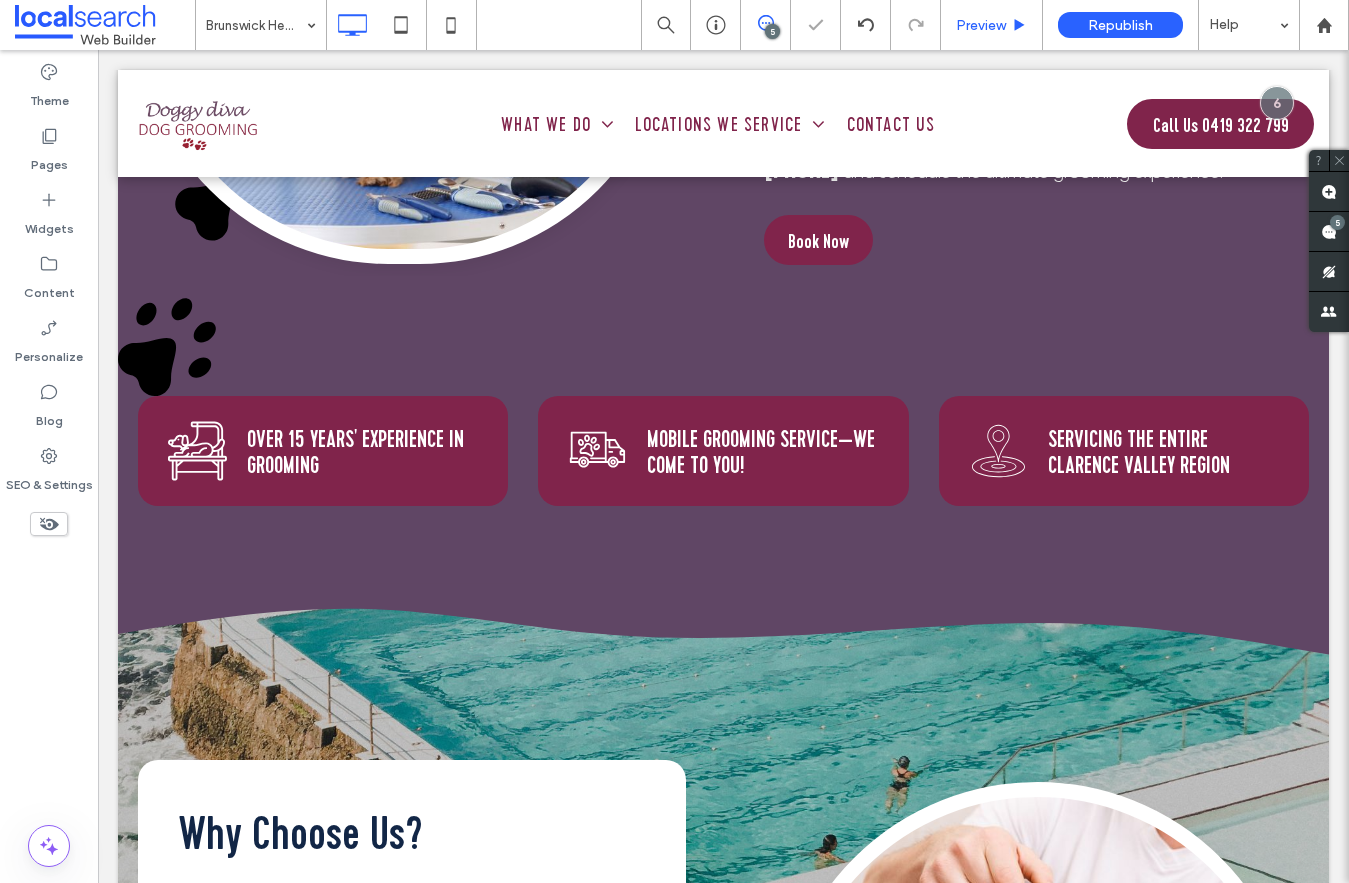 scroll, scrollTop: 4015, scrollLeft: 0, axis: vertical 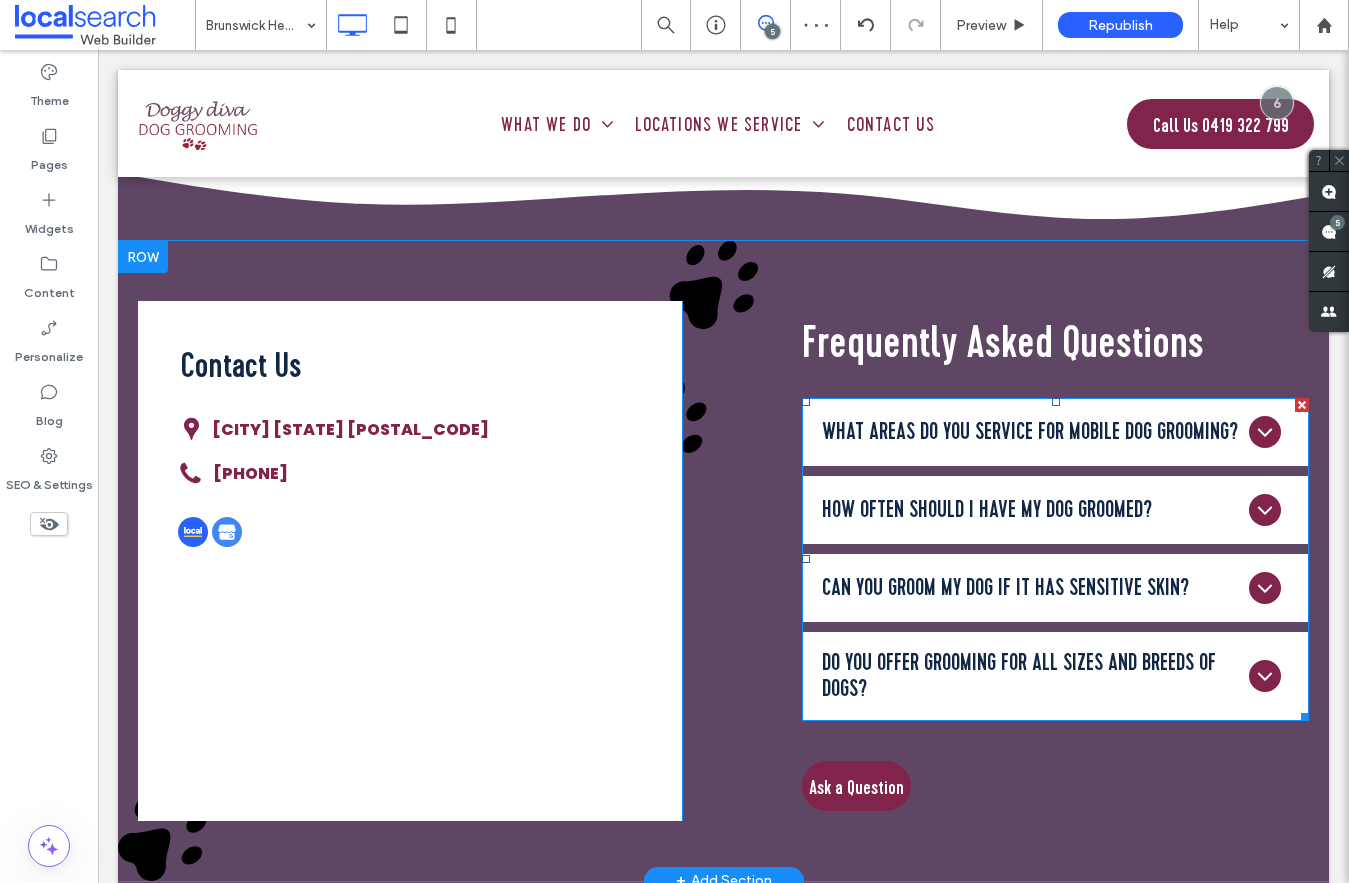 click at bounding box center (1055, 559) 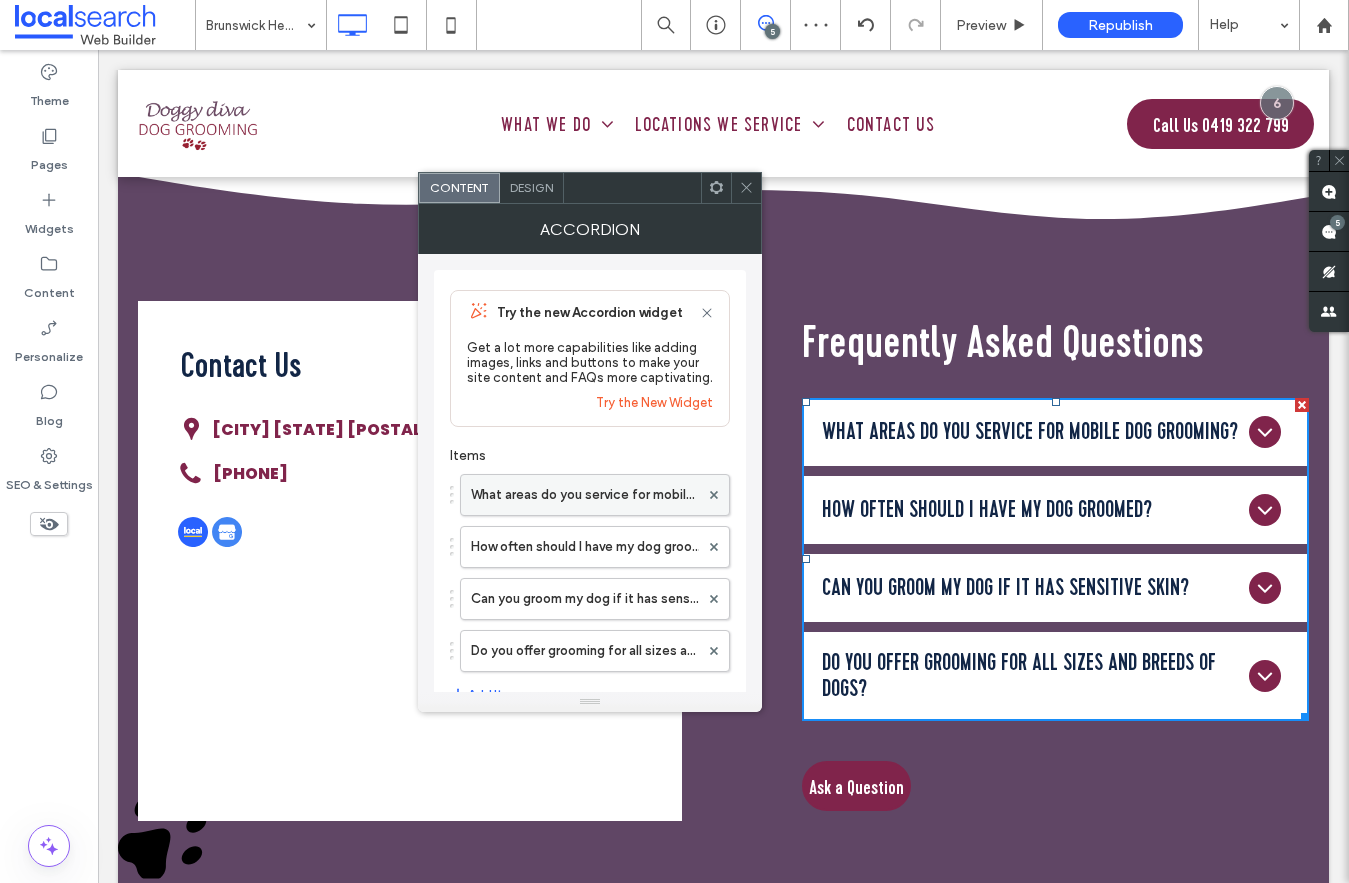 click on "What areas do you service for mobile dog grooming?" at bounding box center [585, 495] 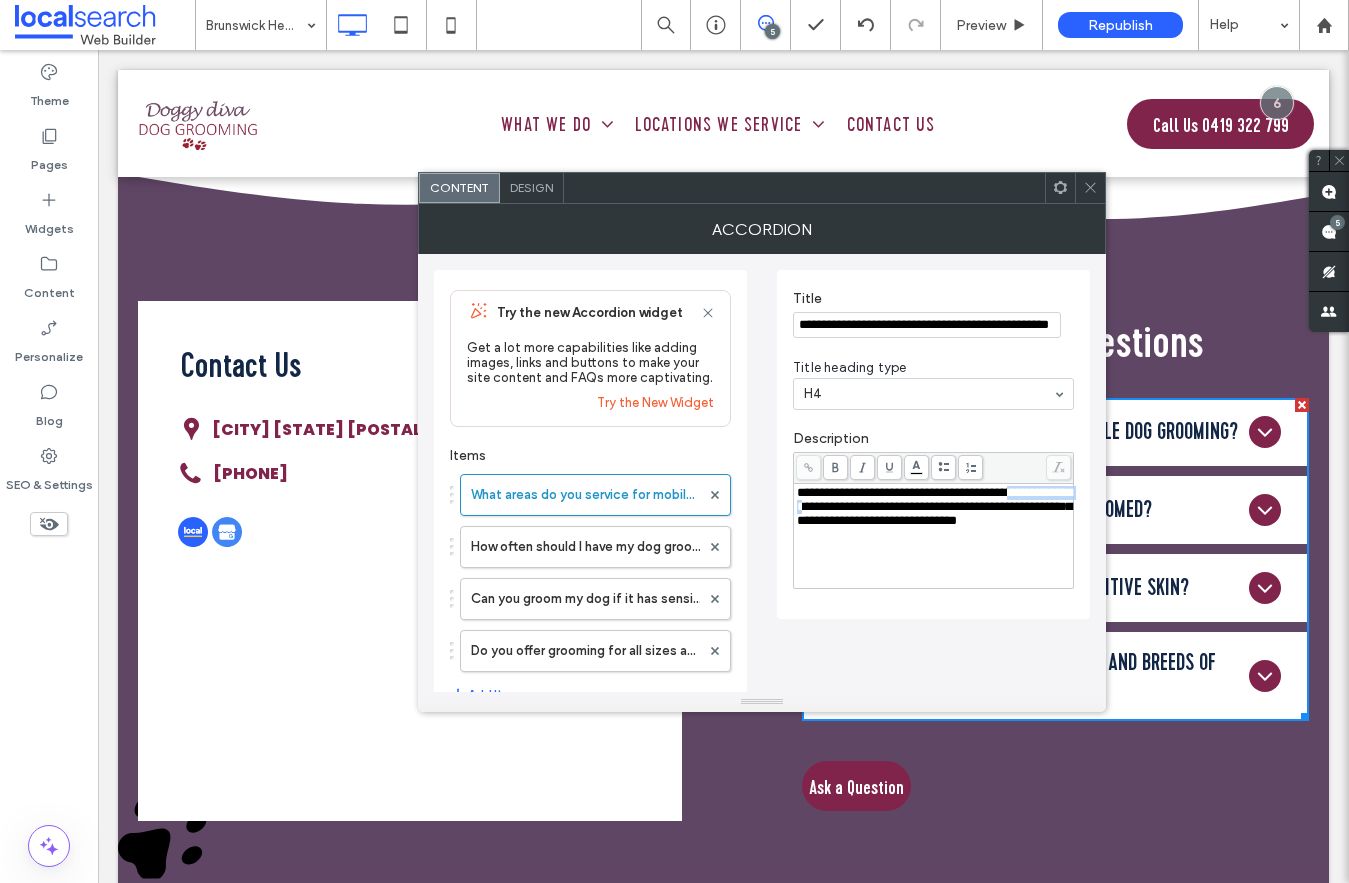 drag, startPoint x: 886, startPoint y: 513, endPoint x: 786, endPoint y: 507, distance: 100.17984 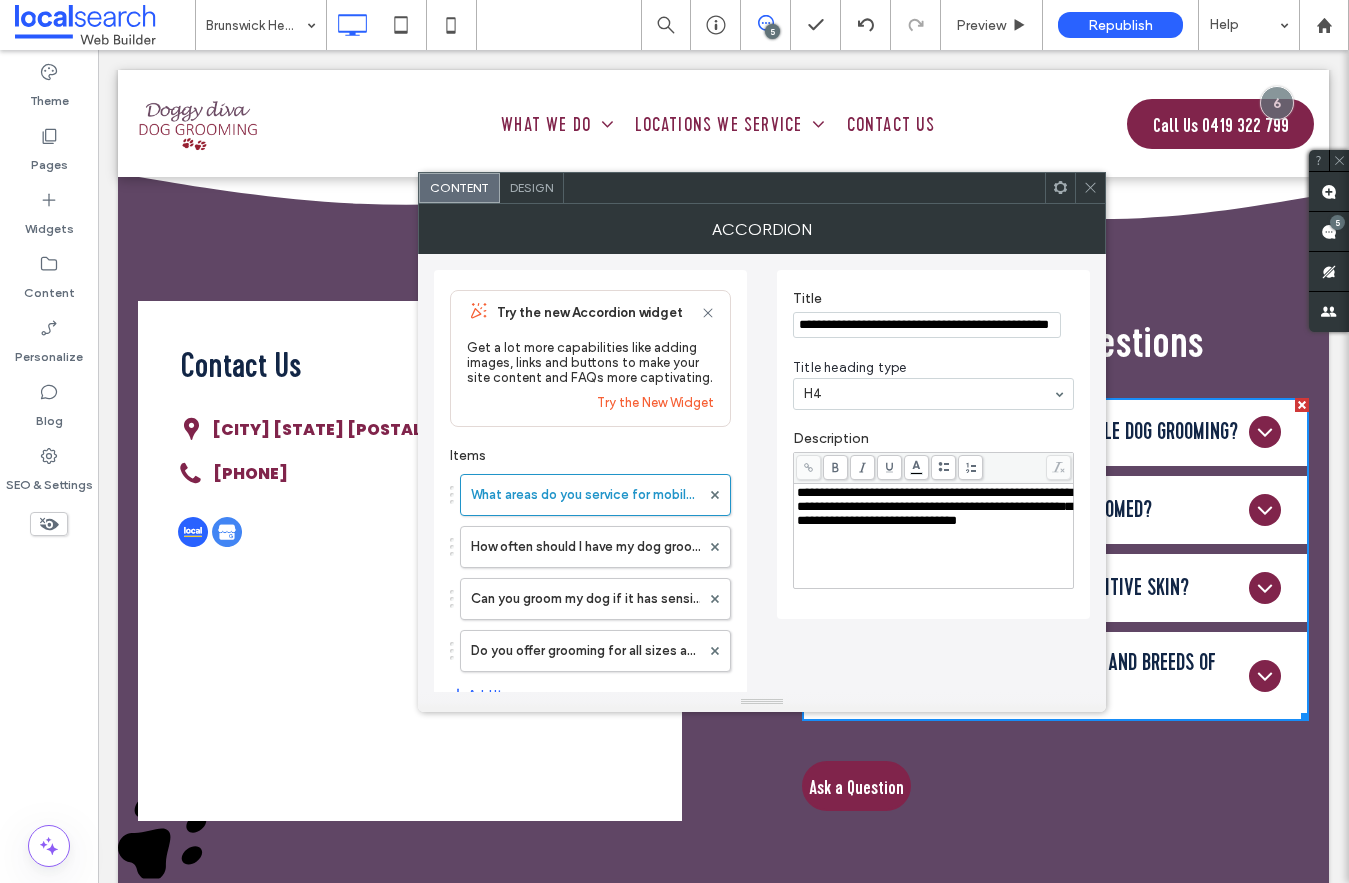 click 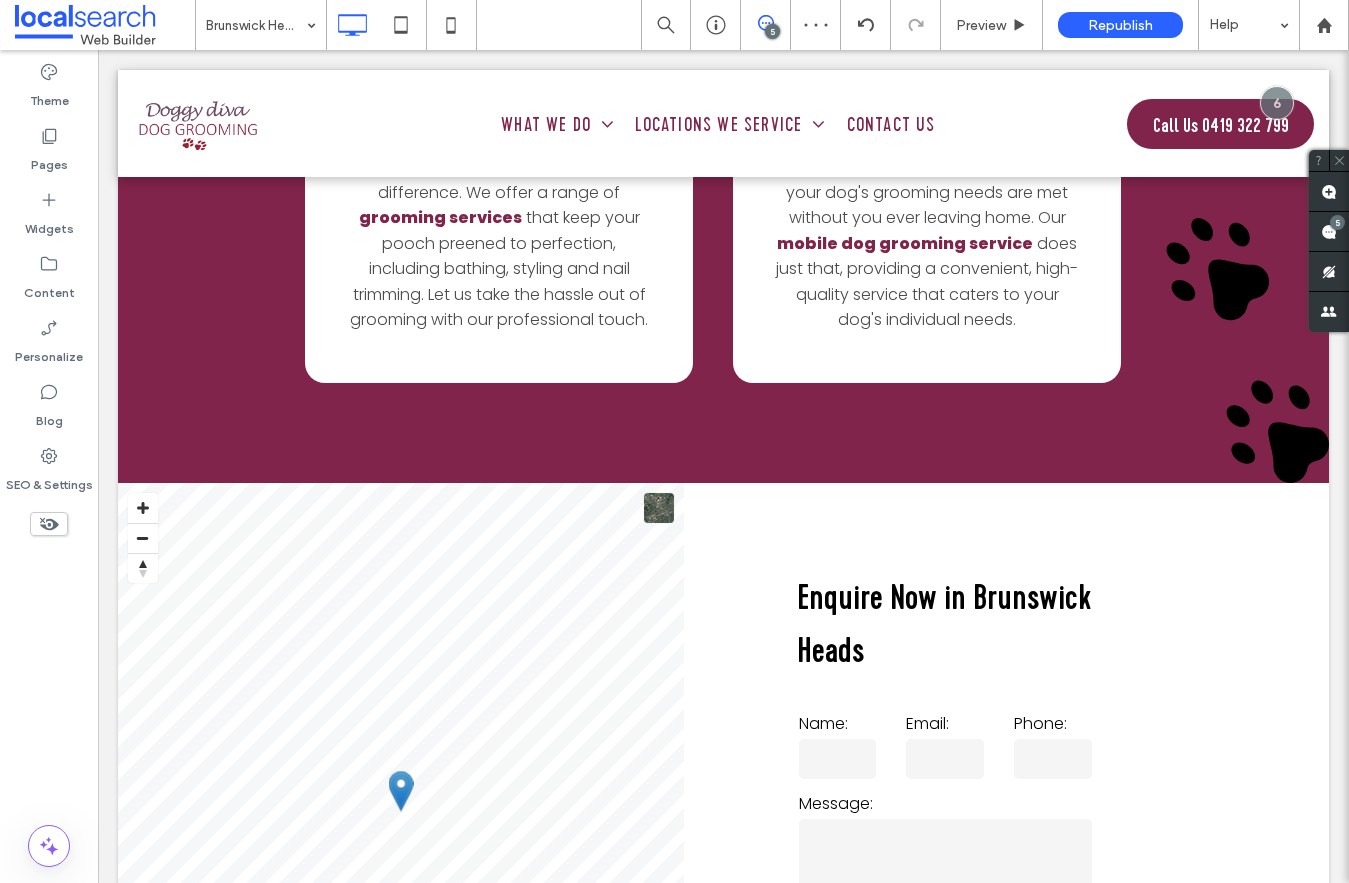 scroll, scrollTop: 4093, scrollLeft: 0, axis: vertical 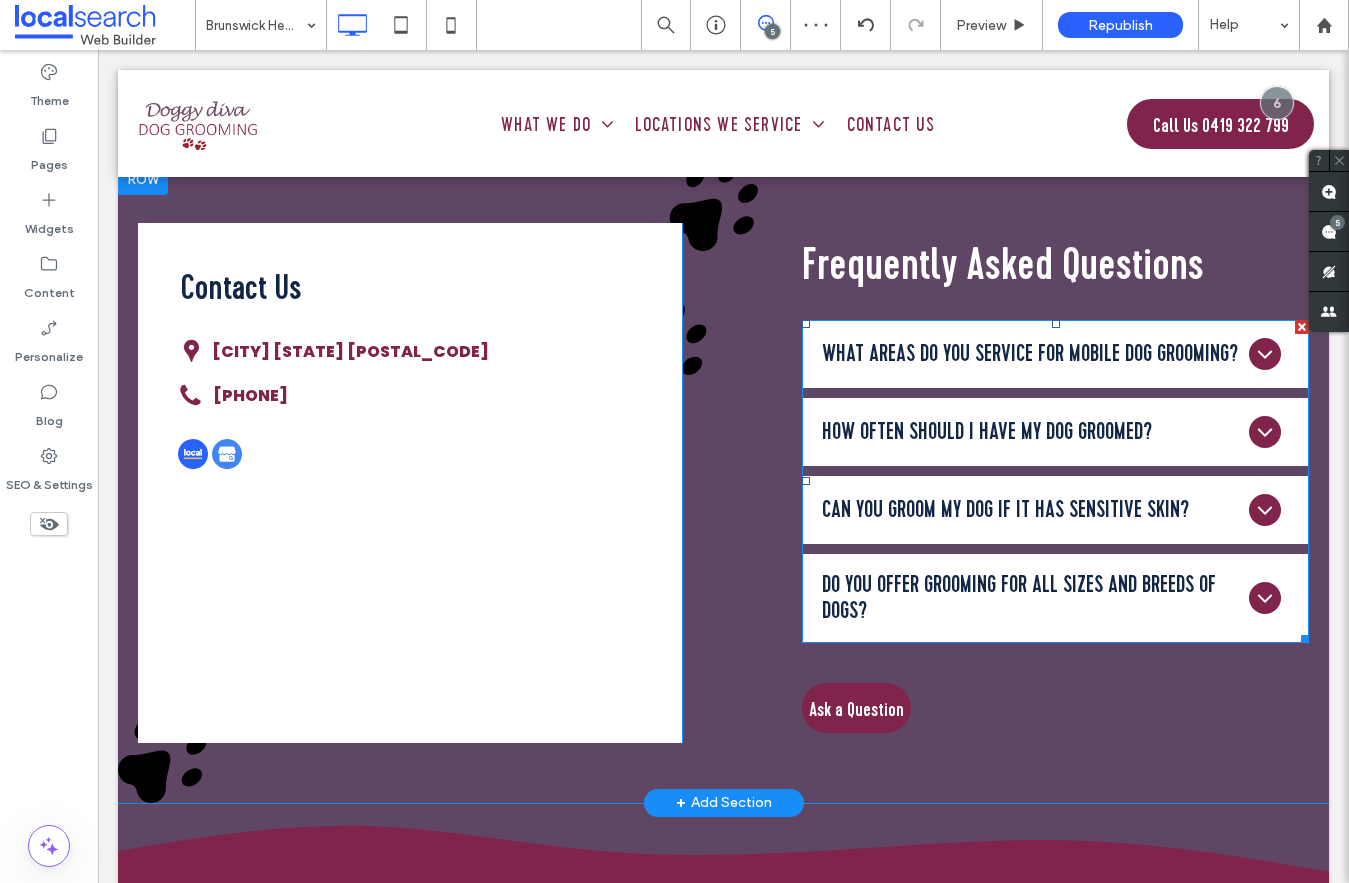 click at bounding box center [1055, 481] 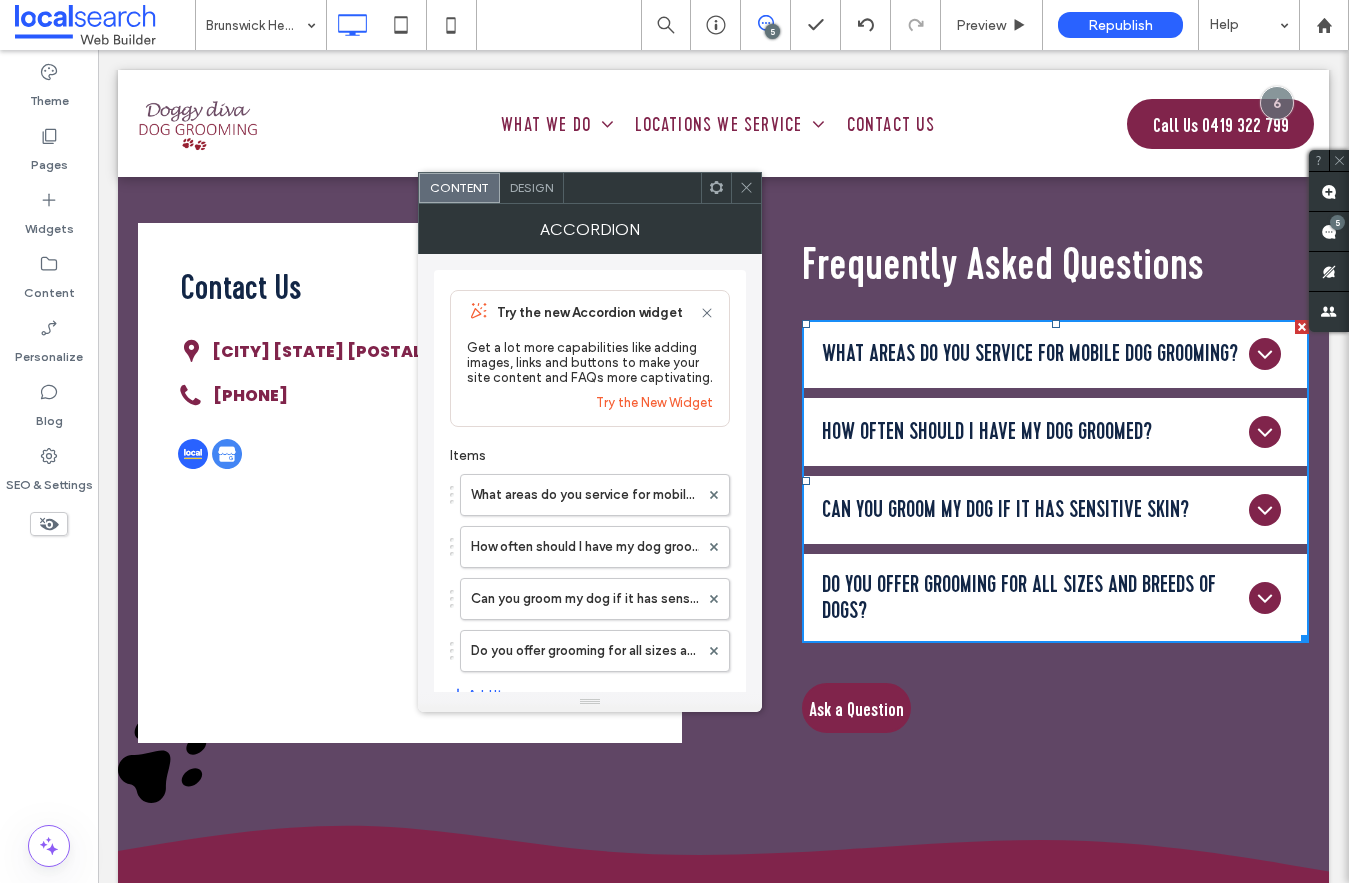 click on "Do you offer grooming for all sizes and breeds of dogs?" at bounding box center (1035, 598) 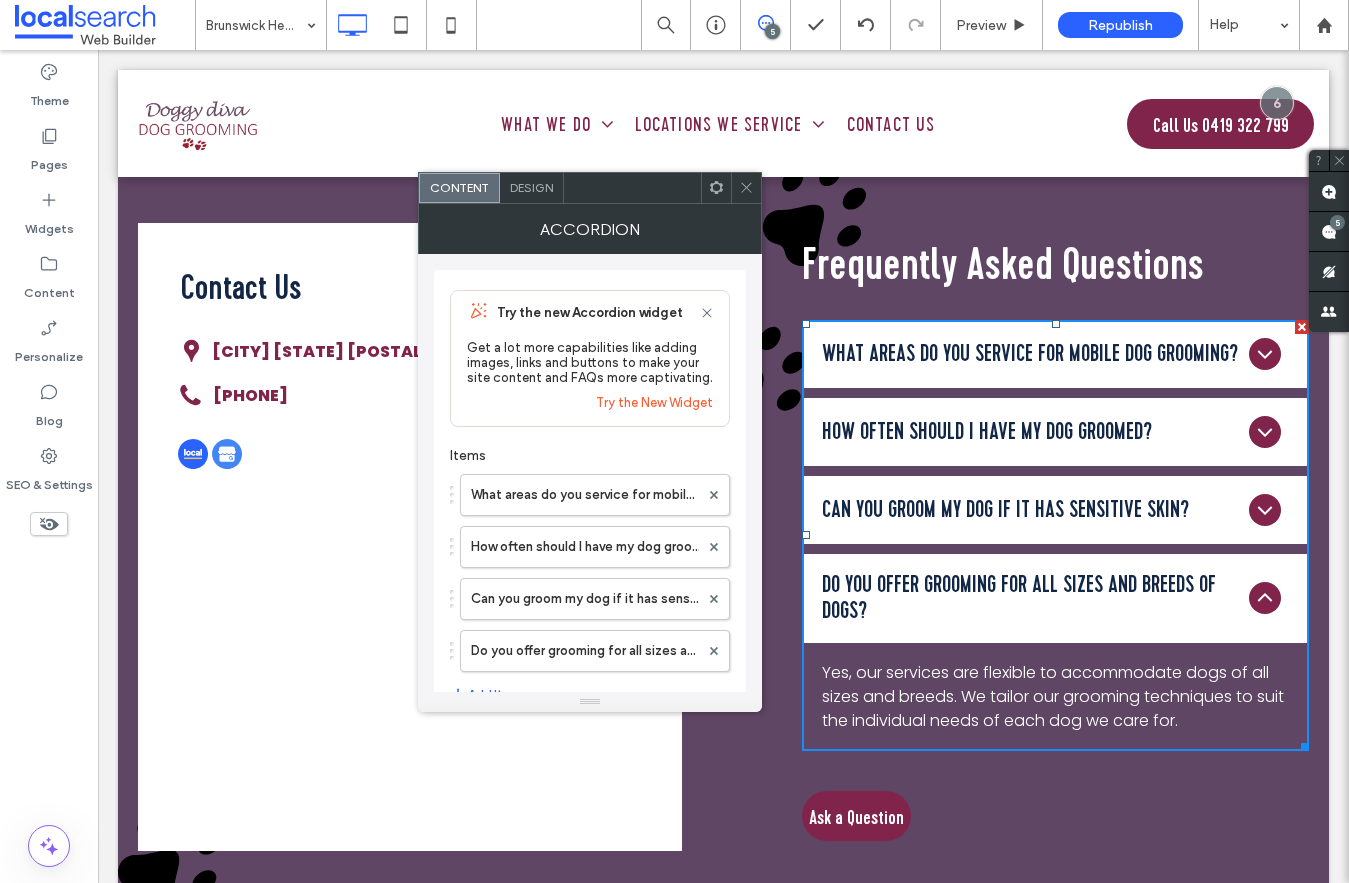 click on "Can you groom my dog if it has sensitive skin?" at bounding box center [1055, 510] 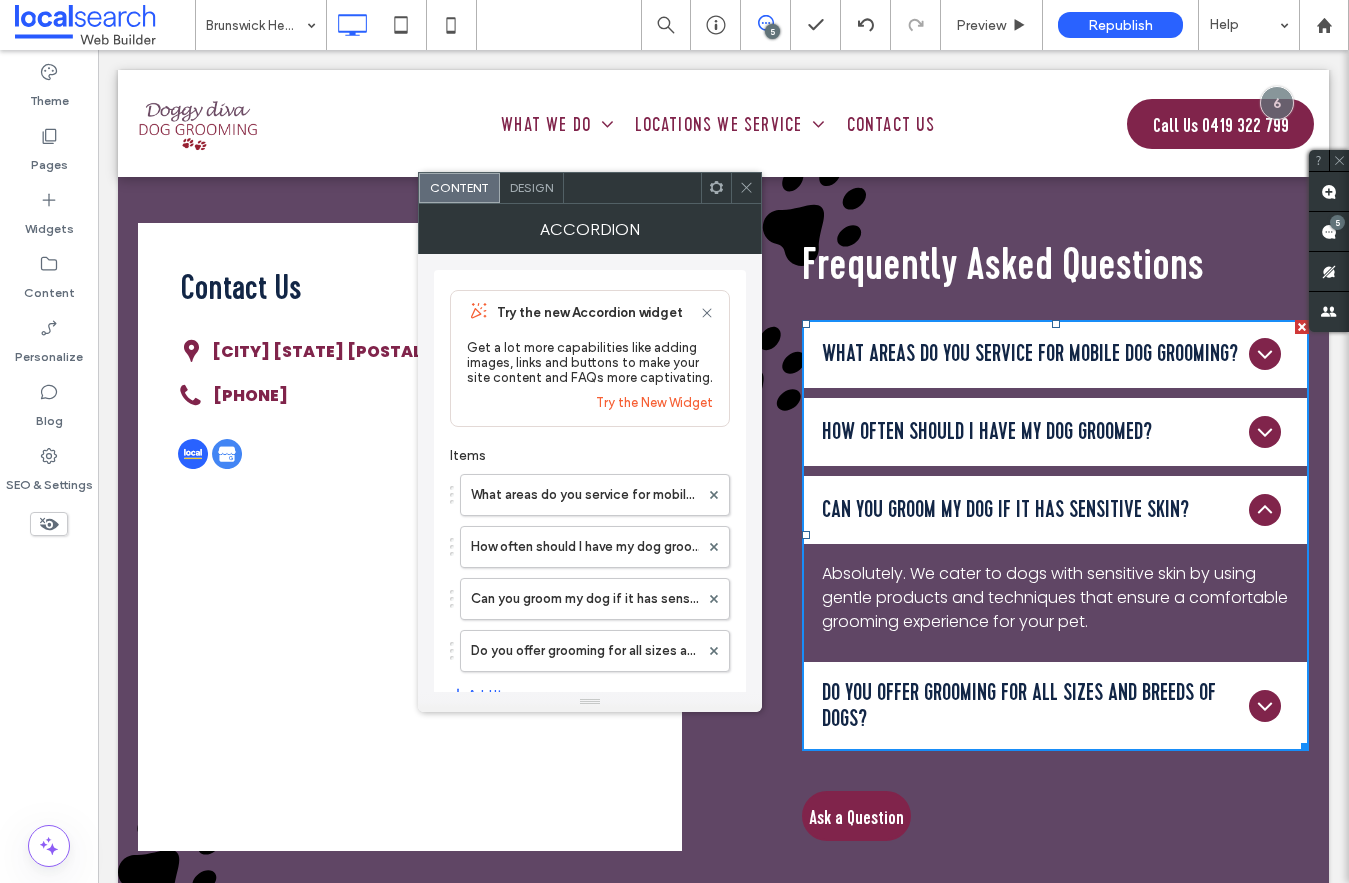 click on "How often should I have my dog groomed?" at bounding box center [987, 432] 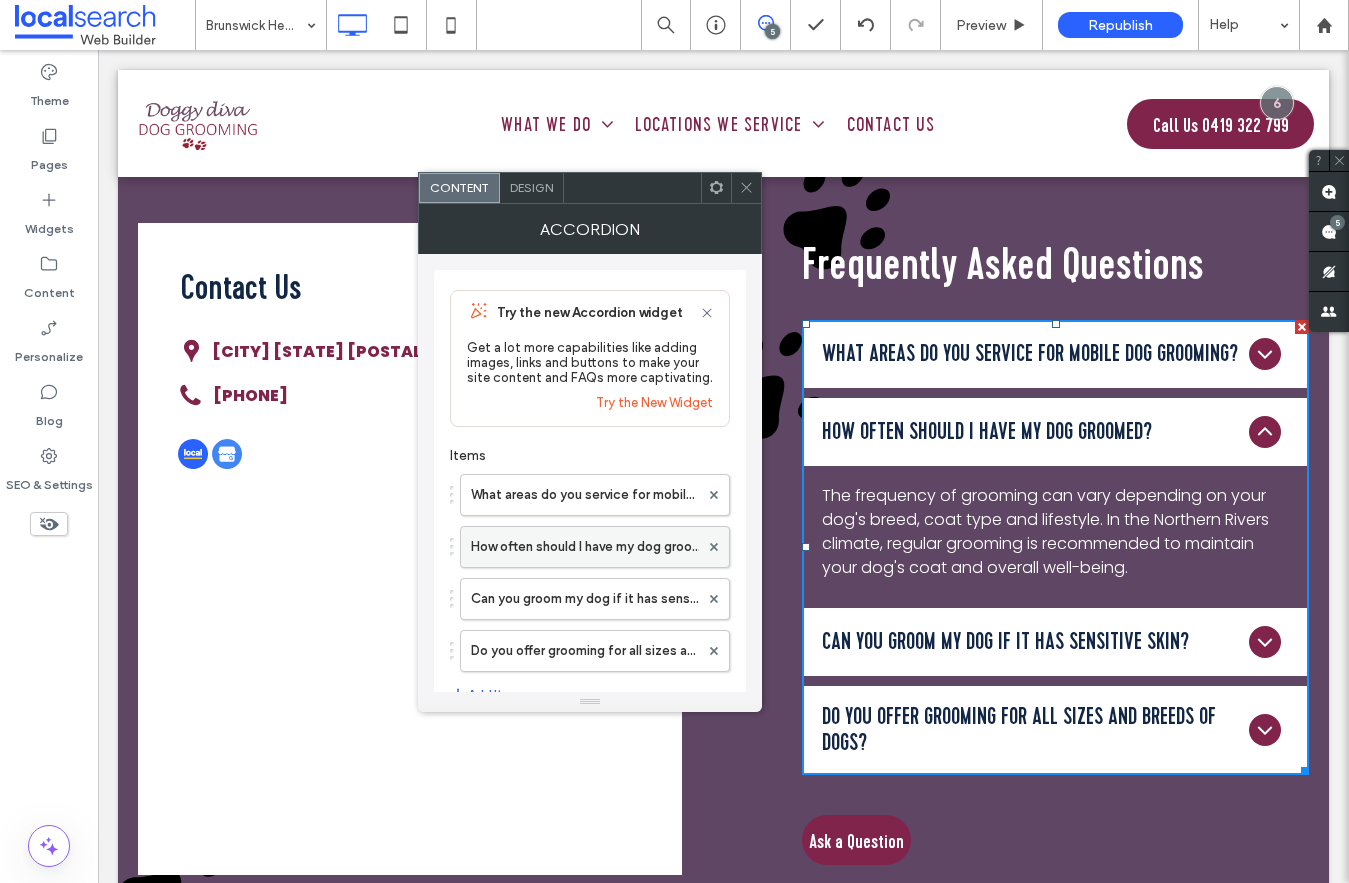 click on "How often should I have my dog groomed?" at bounding box center [585, 547] 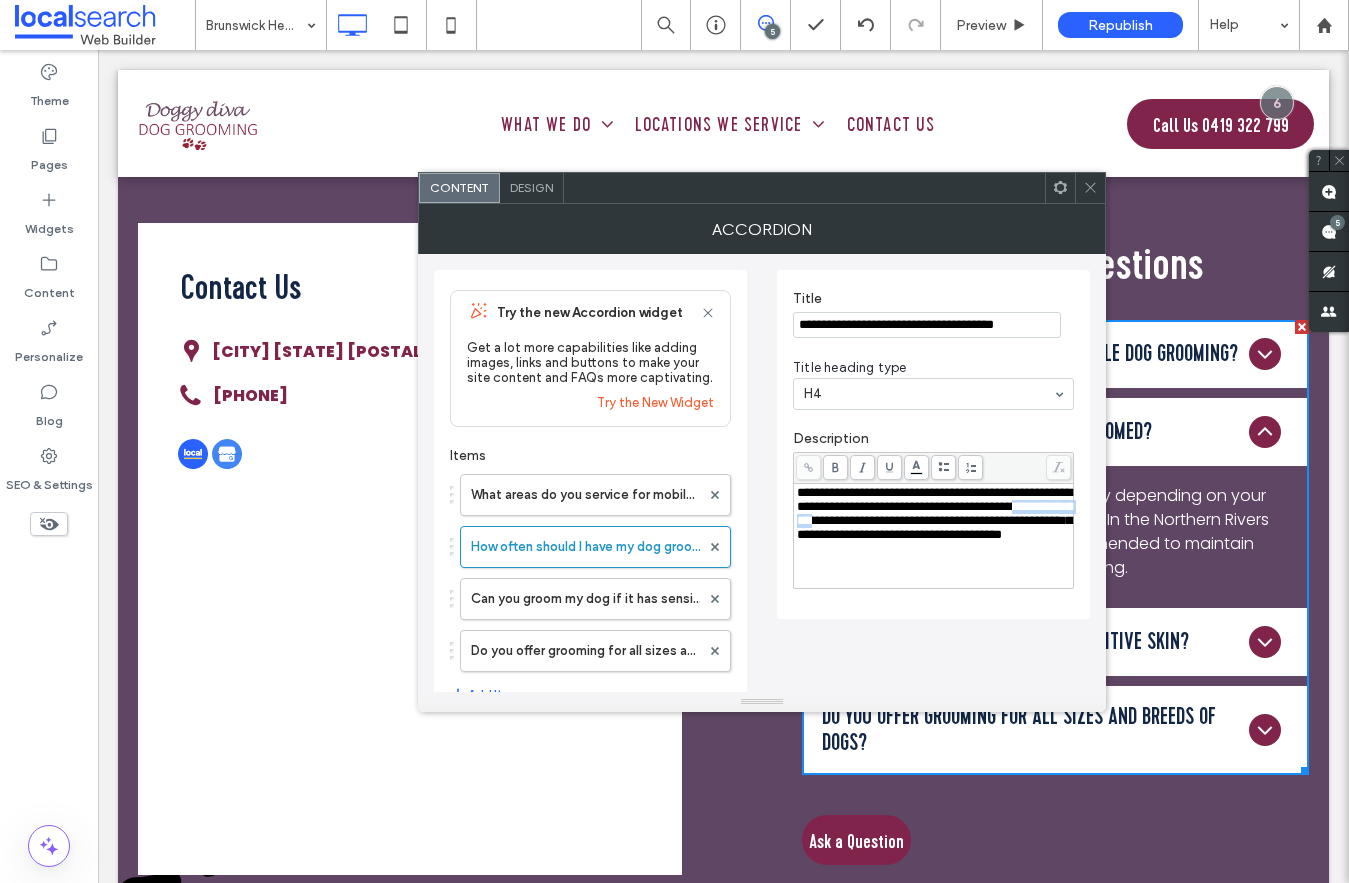 drag, startPoint x: 1004, startPoint y: 527, endPoint x: 912, endPoint y: 528, distance: 92.00543 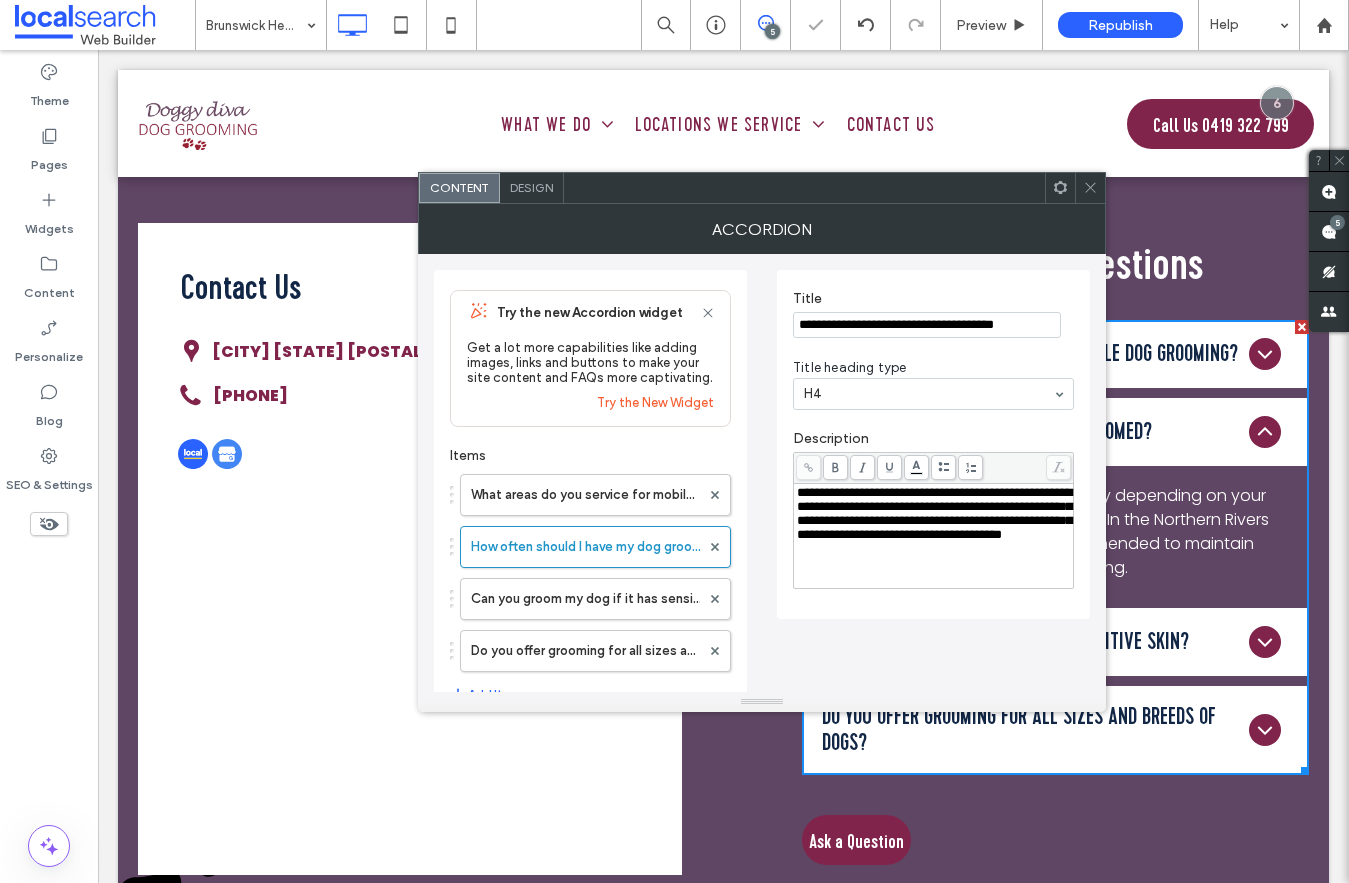 click on "**********" at bounding box center [933, 536] 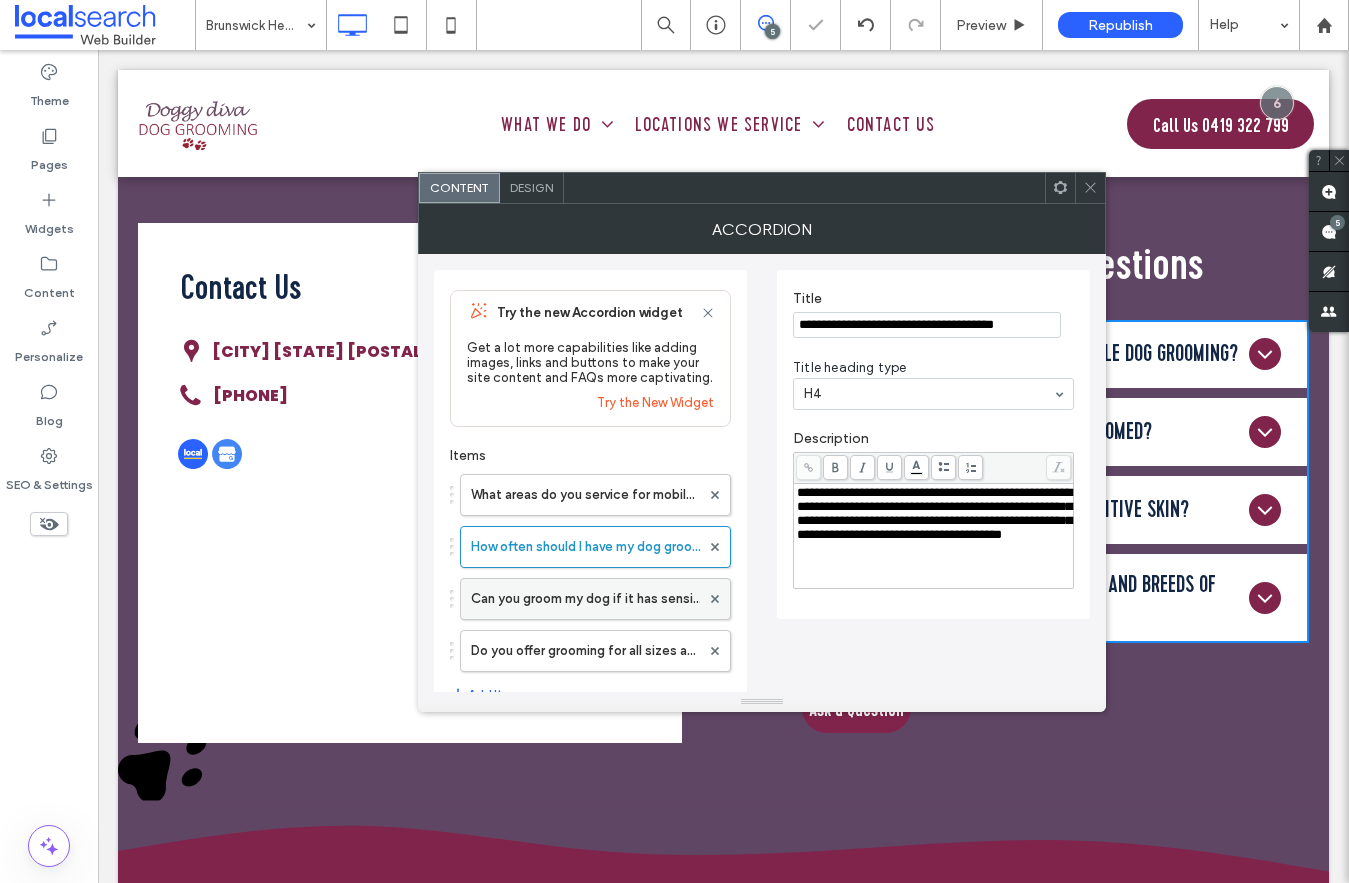 click on "Can you groom my dog if it has sensitive skin?" at bounding box center [585, 599] 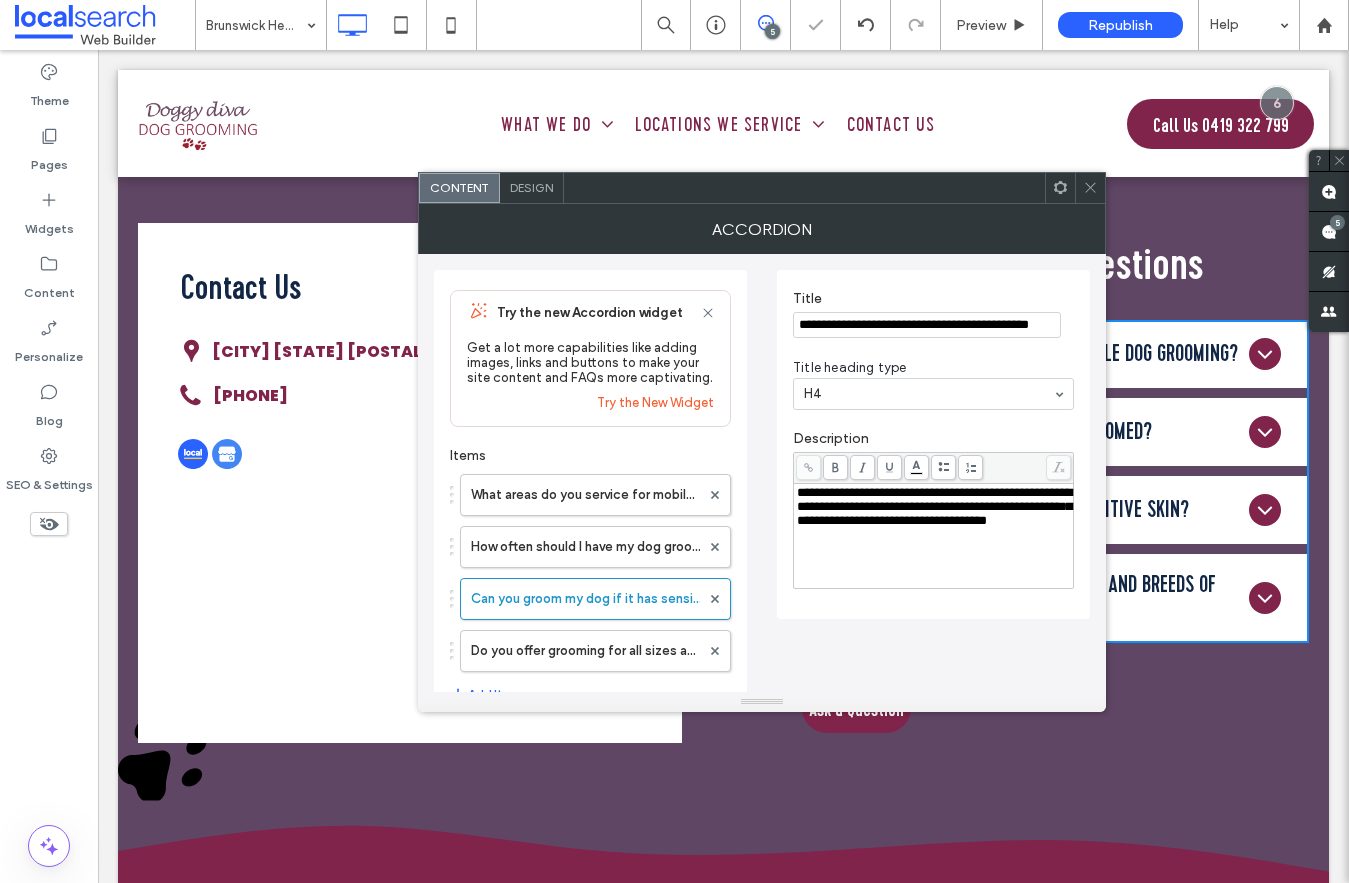 click on "What areas do you service for mobile dog grooming? How often should I have my dog groomed? Can you groom my dog if it has sensitive skin? Do you offer grooming for all sizes and breeds of dogs?" at bounding box center [590, 568] 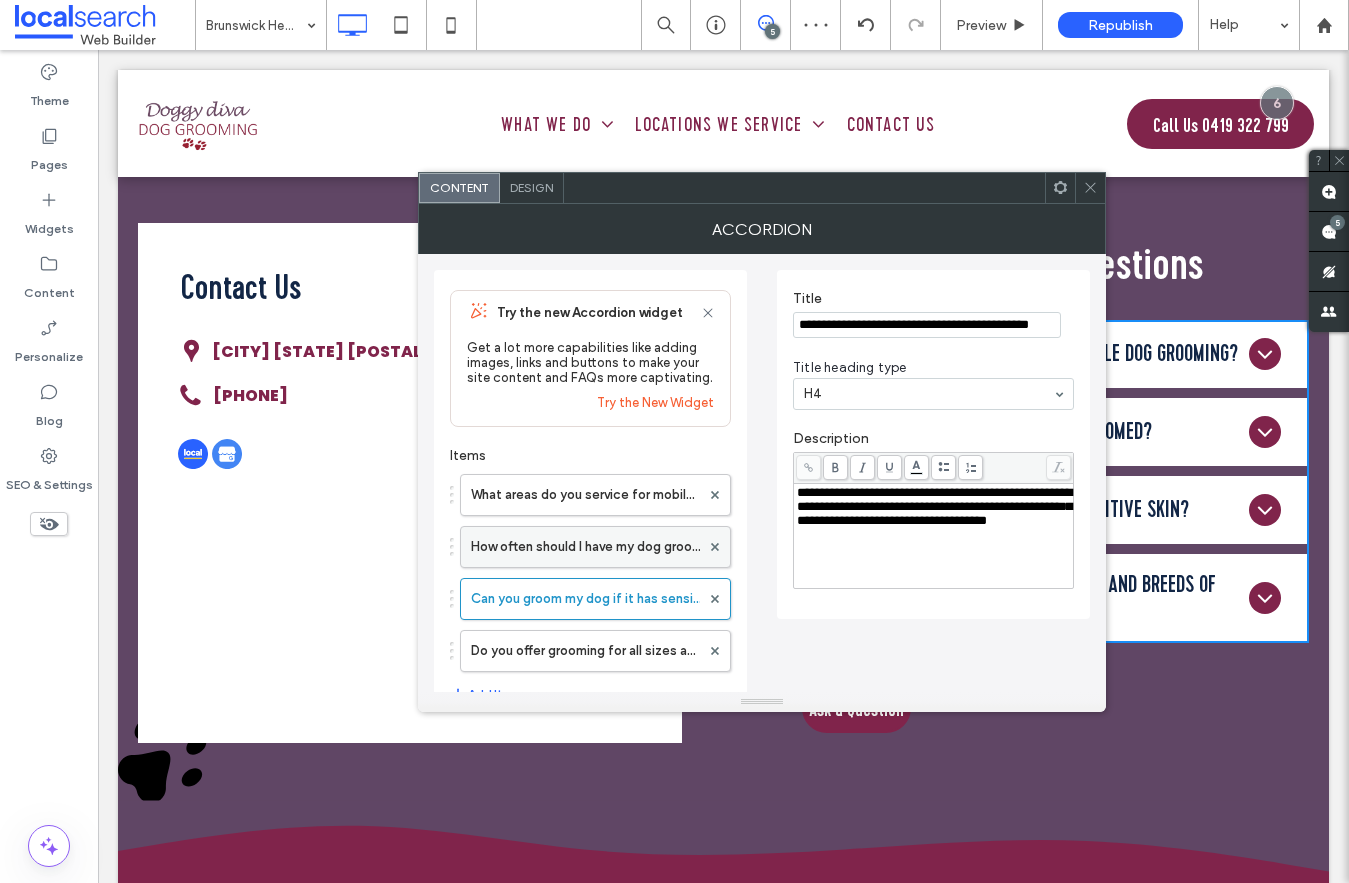 click on "How often should I have my dog groomed?" at bounding box center [585, 547] 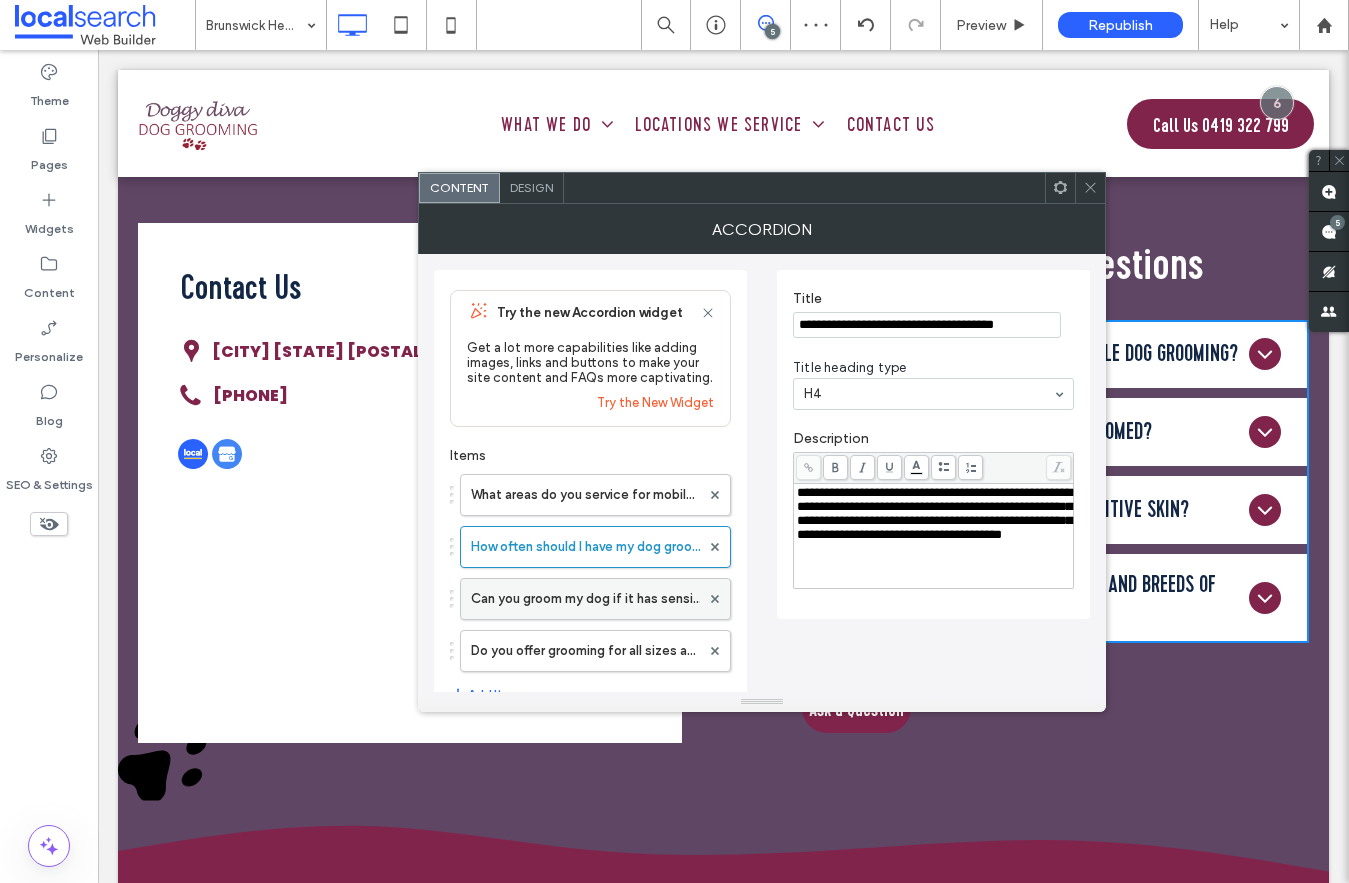 click on "Can you groom my dog if it has sensitive skin?" at bounding box center (585, 599) 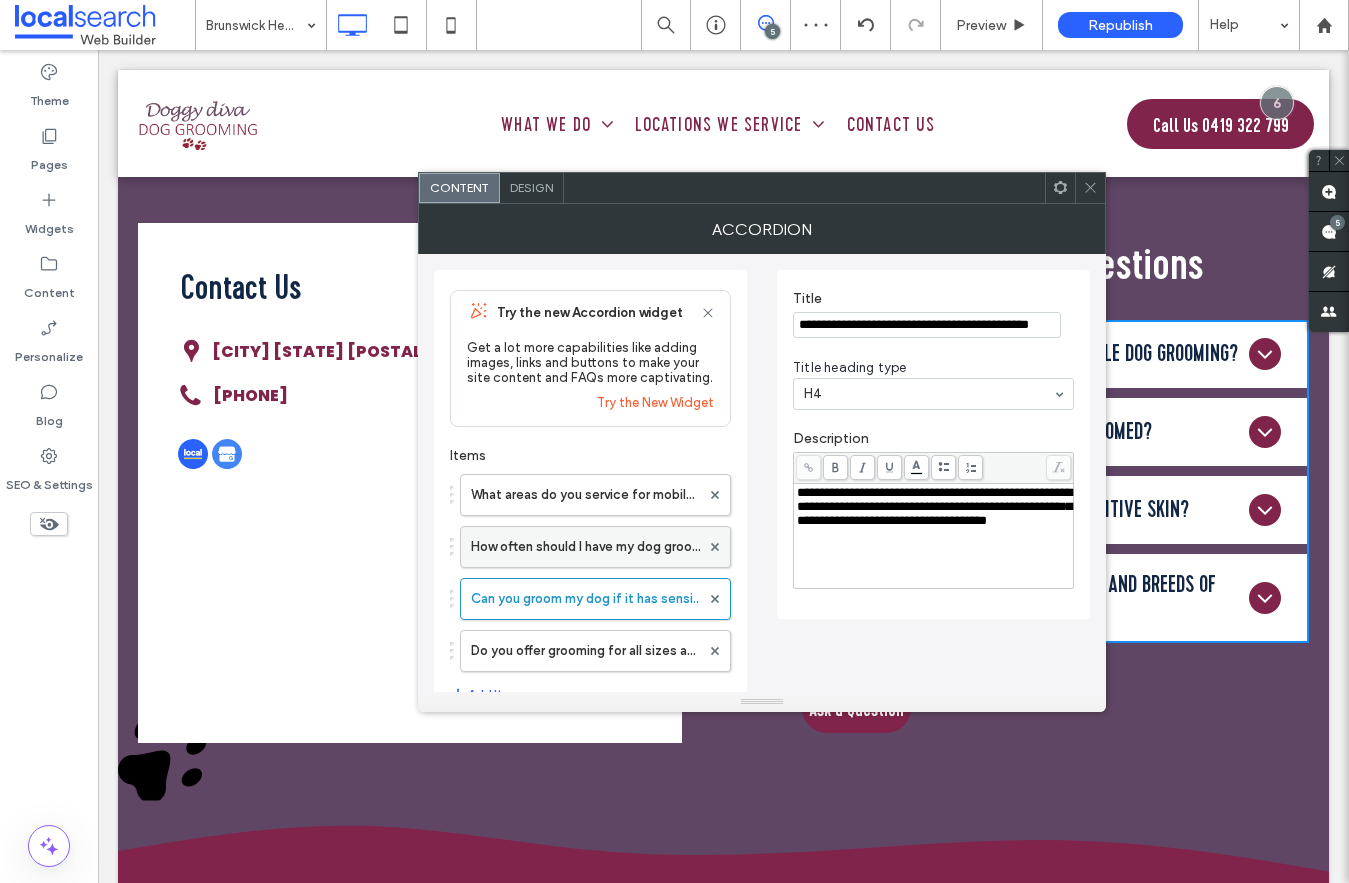 click on "How often should I have my dog groomed?" at bounding box center [585, 547] 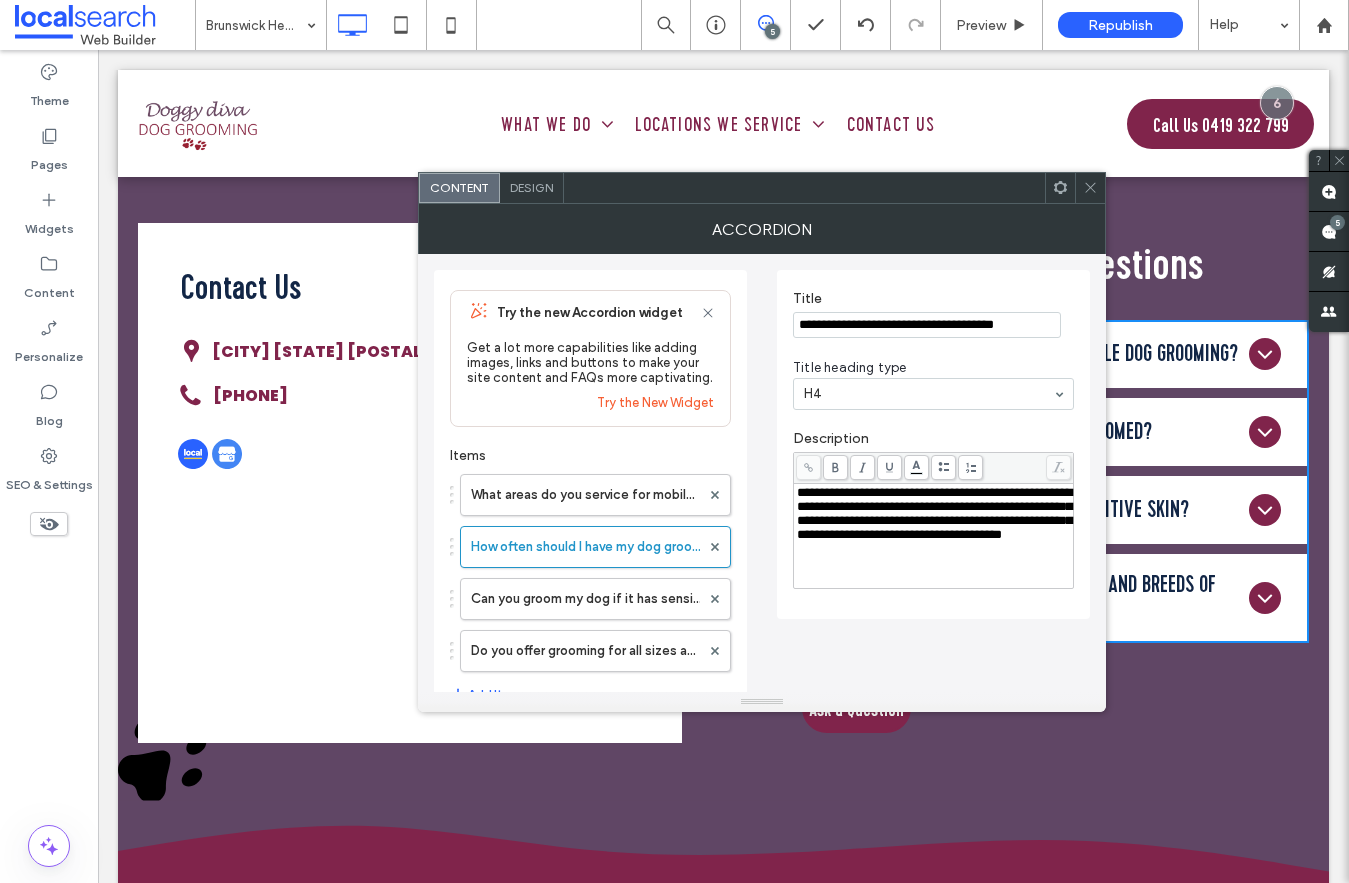 click at bounding box center (1090, 188) 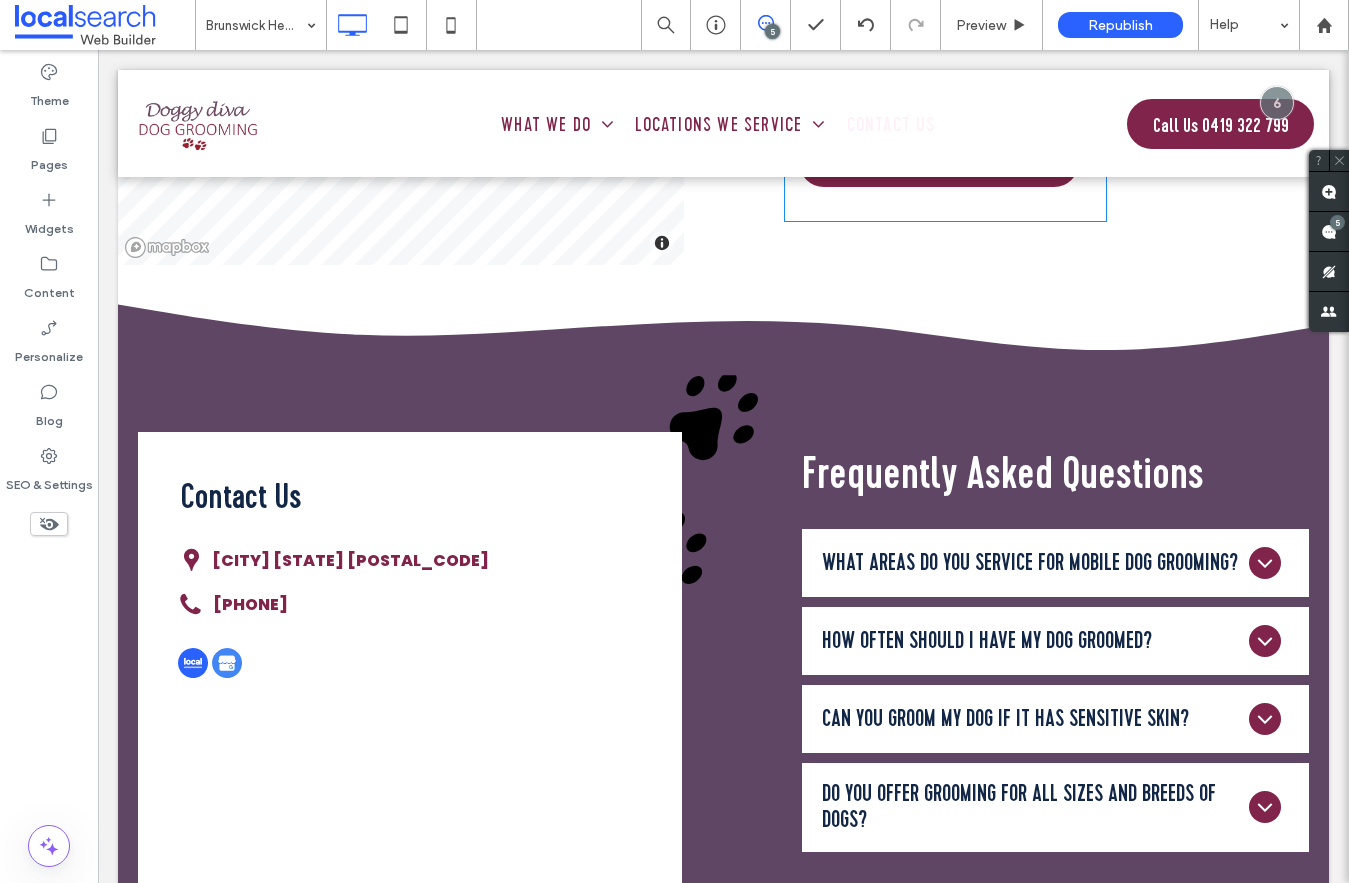 scroll, scrollTop: 3348, scrollLeft: 0, axis: vertical 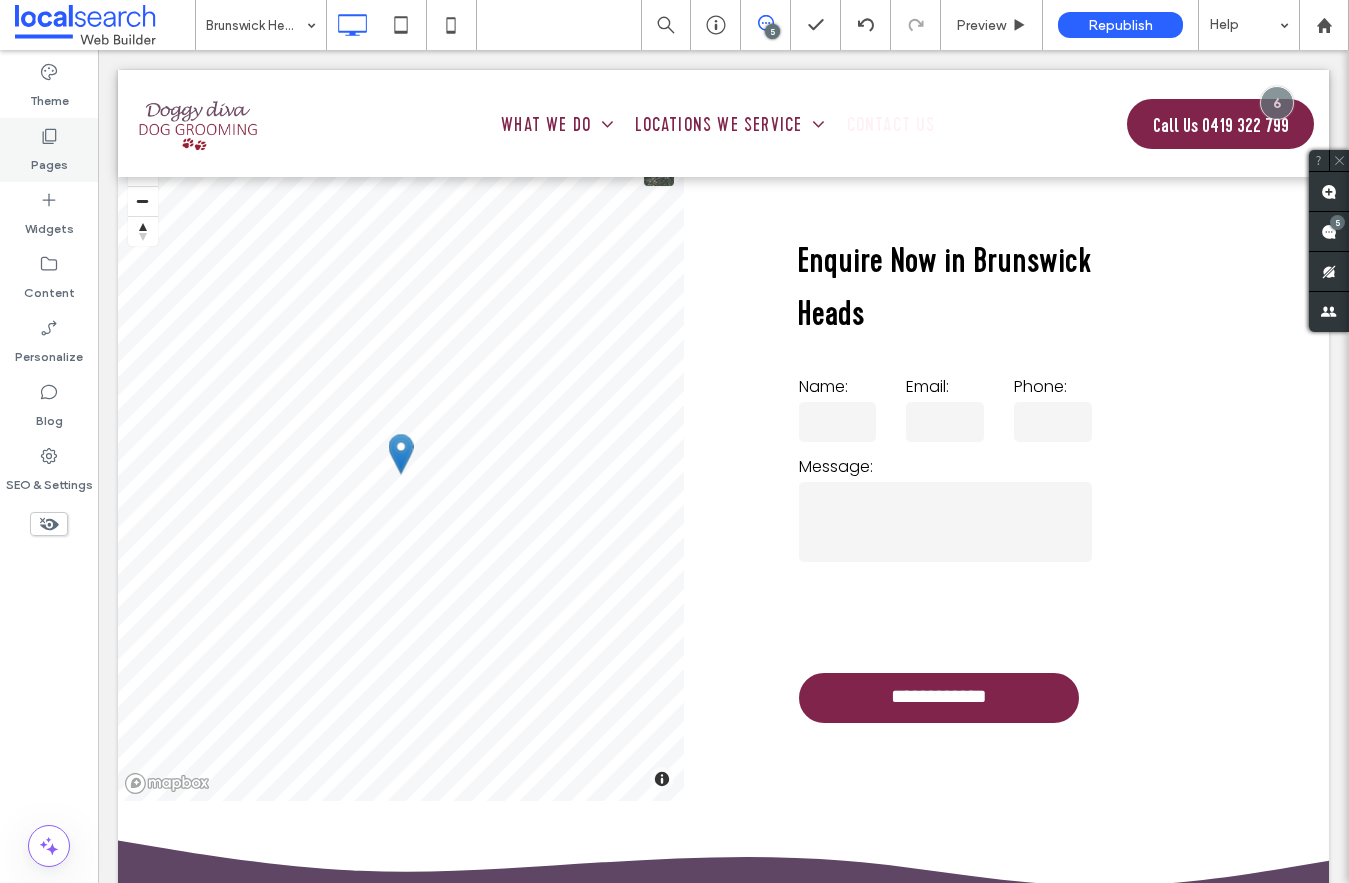 click on "Pages" at bounding box center (49, 160) 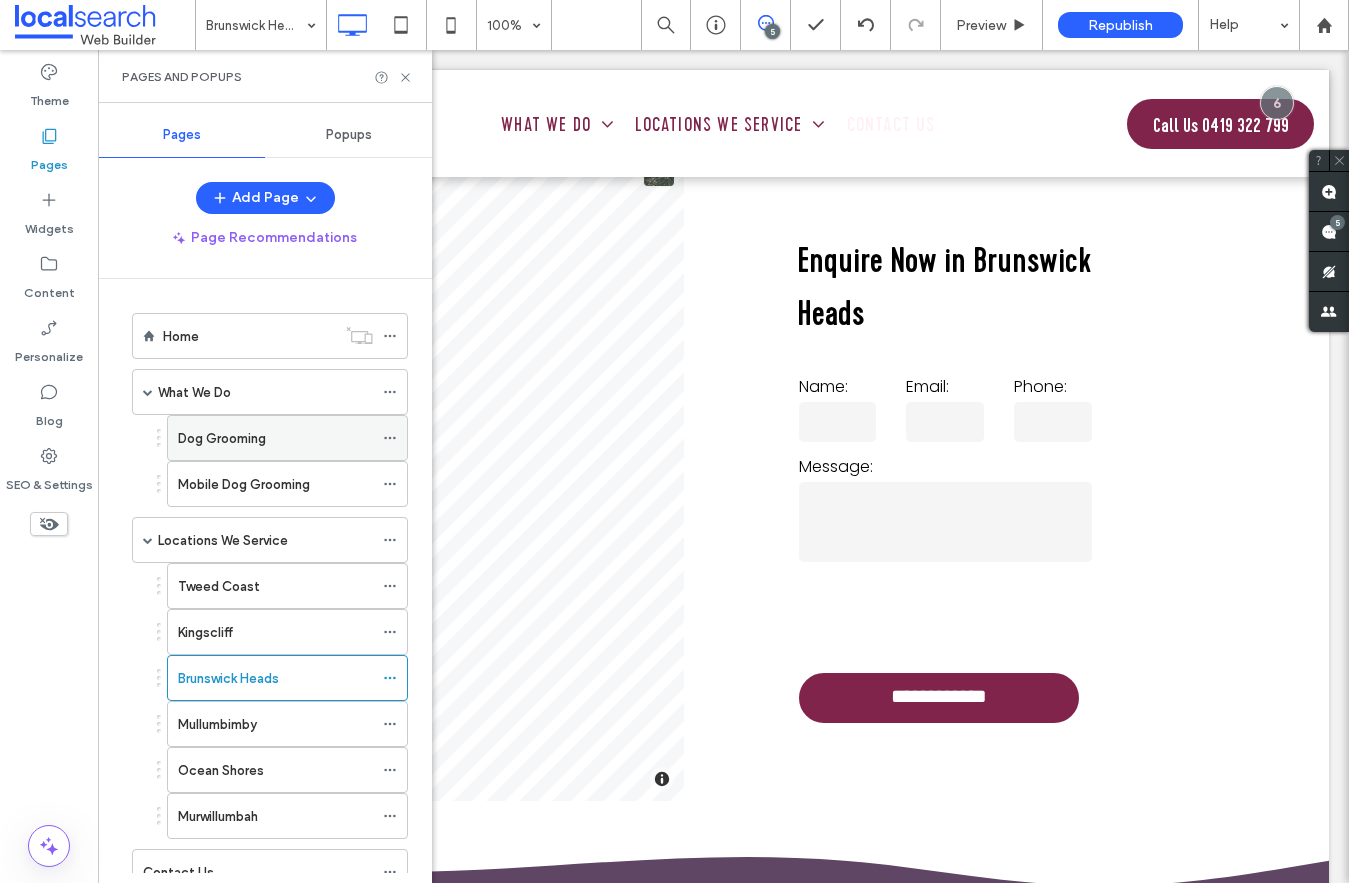 scroll, scrollTop: 72, scrollLeft: 0, axis: vertical 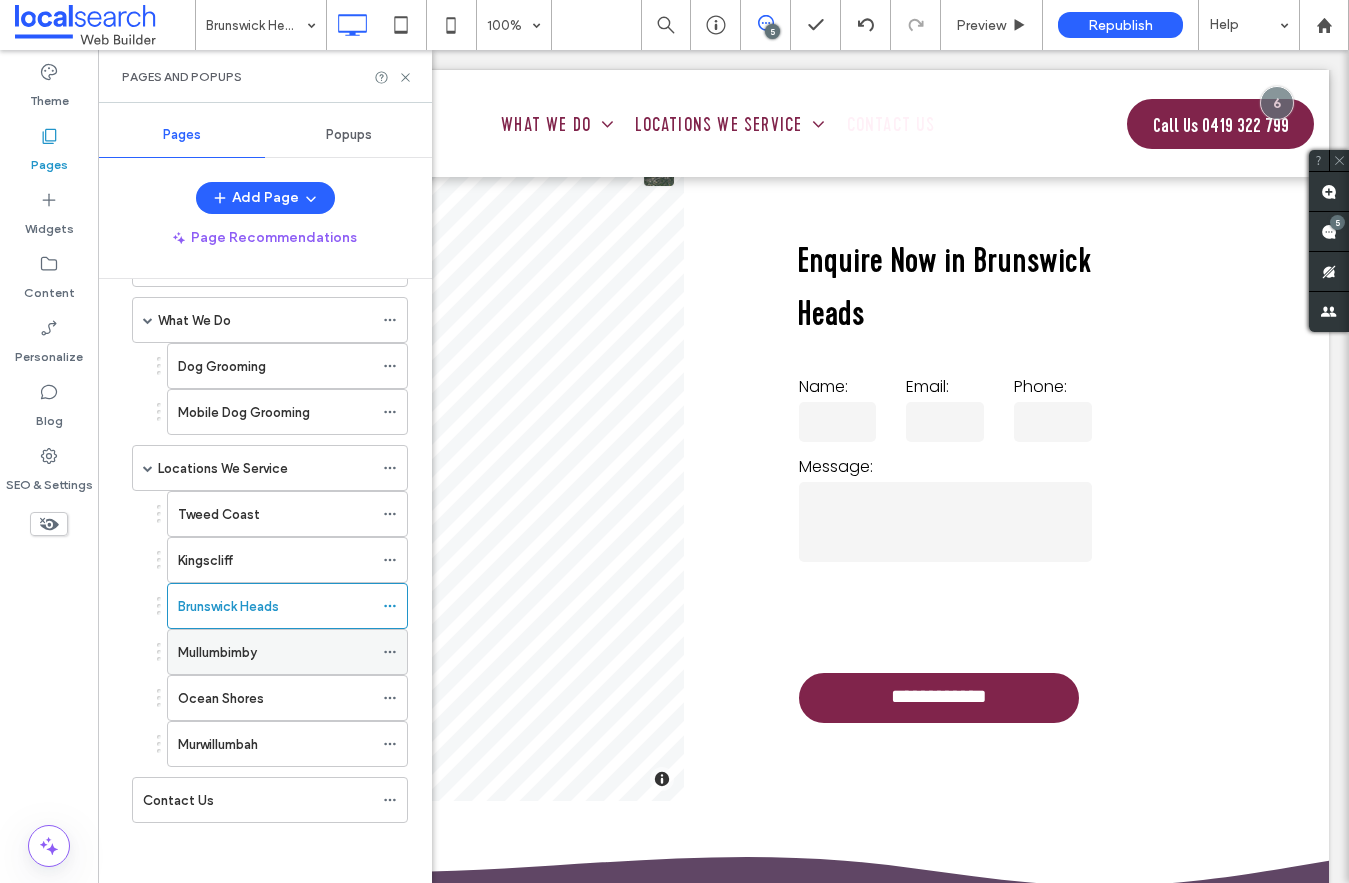 click on "Mullumbimby" at bounding box center [275, 652] 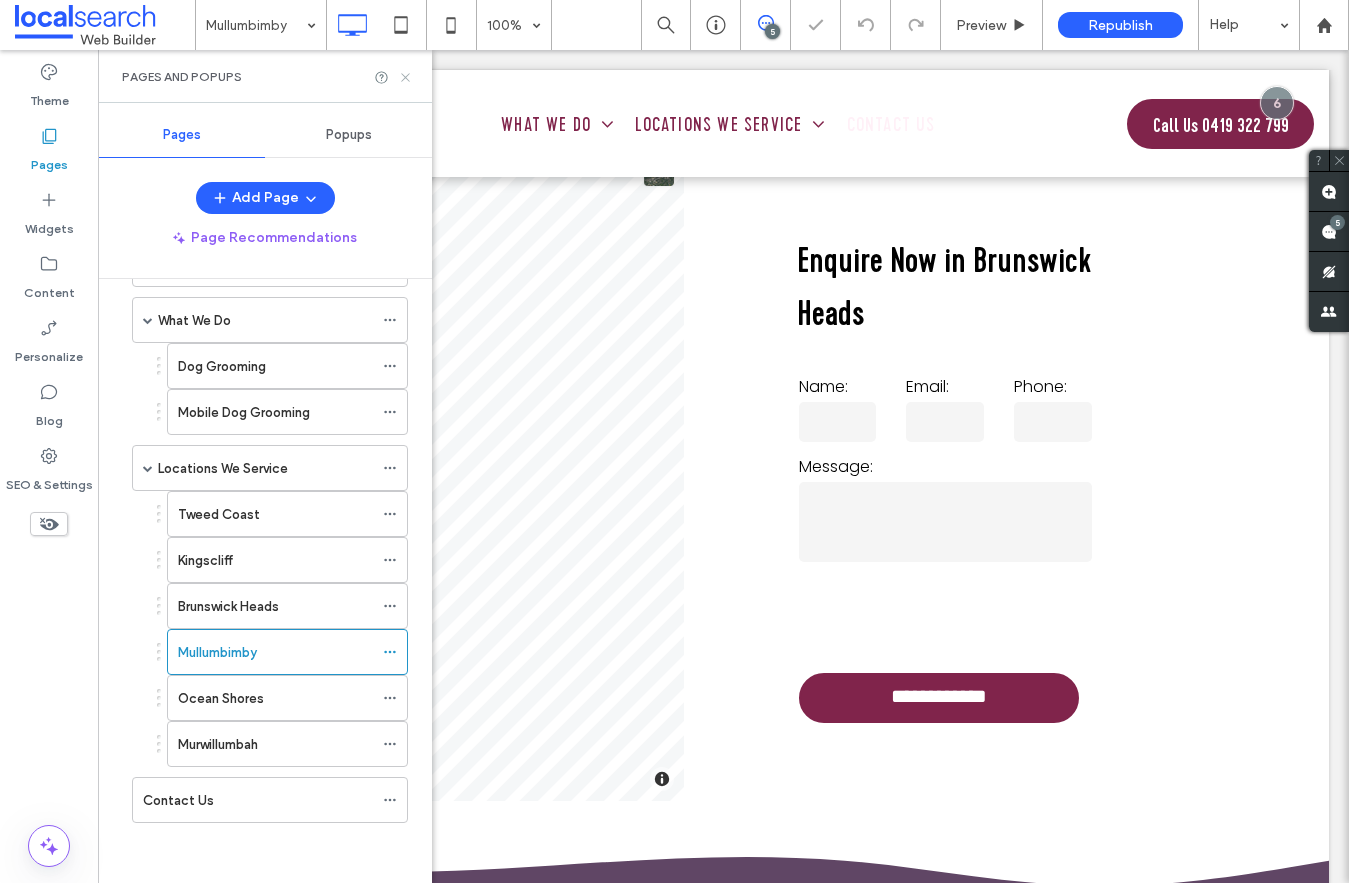 click 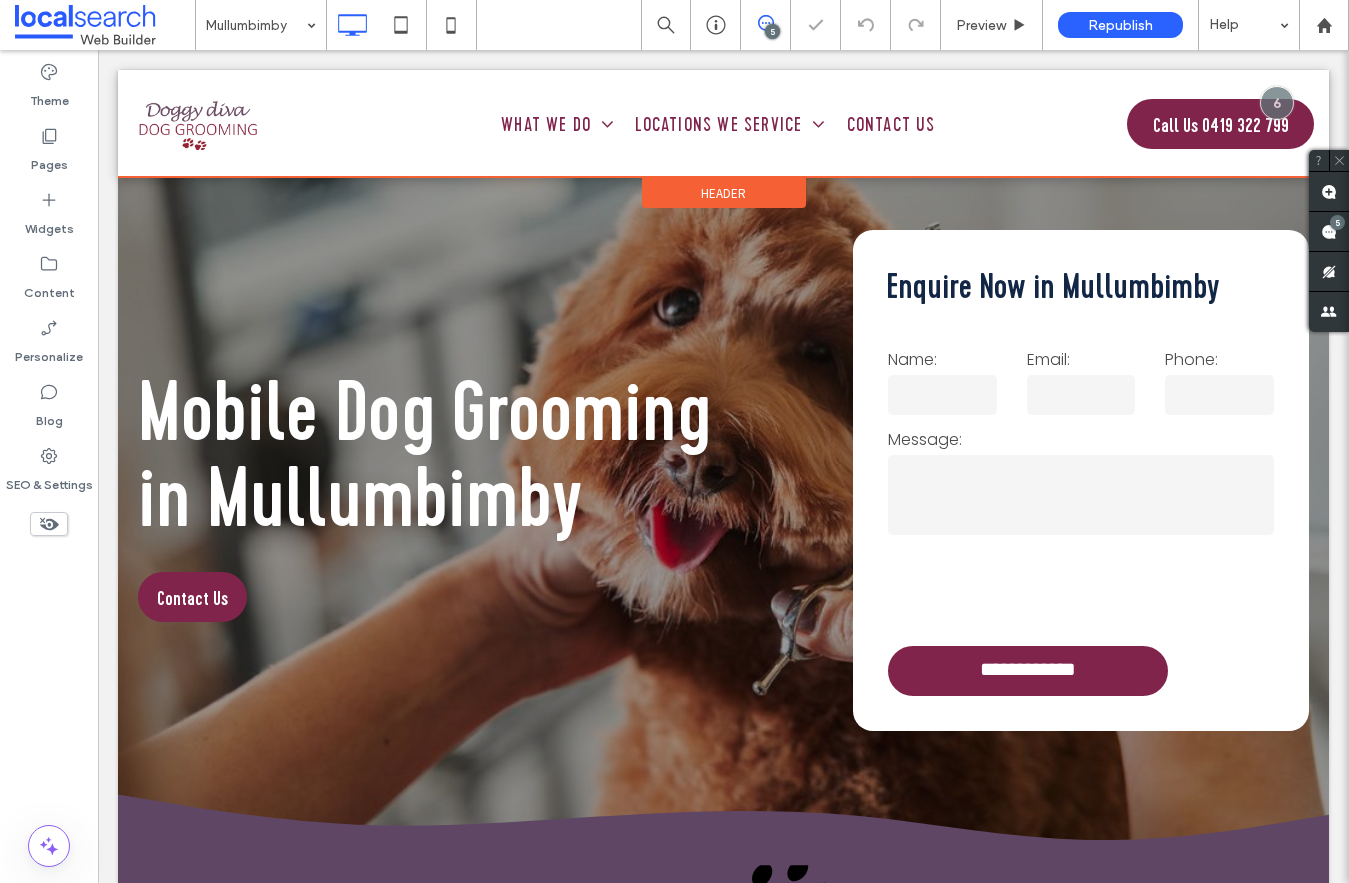 scroll, scrollTop: 1177, scrollLeft: 0, axis: vertical 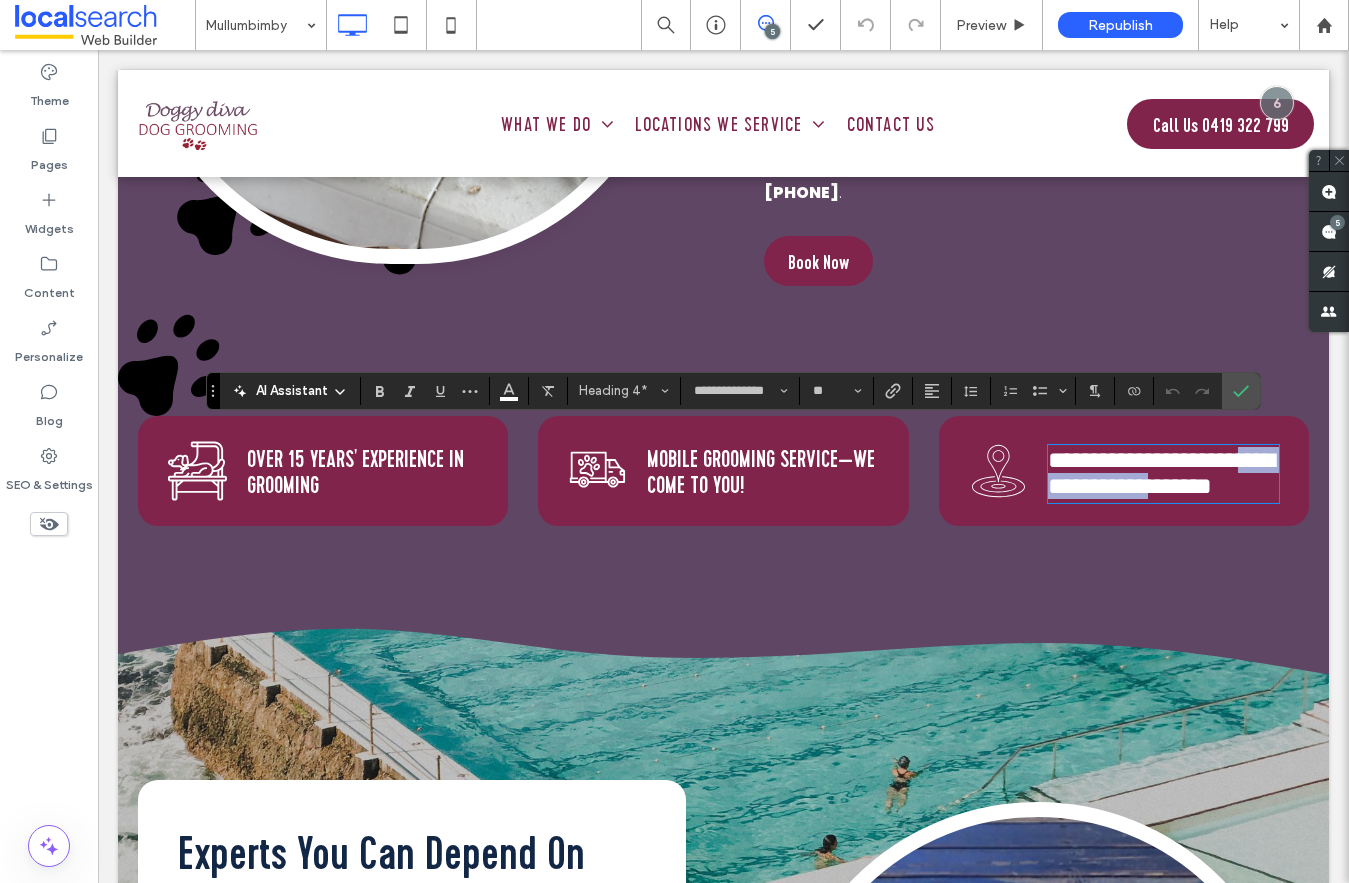 drag, startPoint x: 1177, startPoint y: 463, endPoint x: 1023, endPoint y: 462, distance: 154.00325 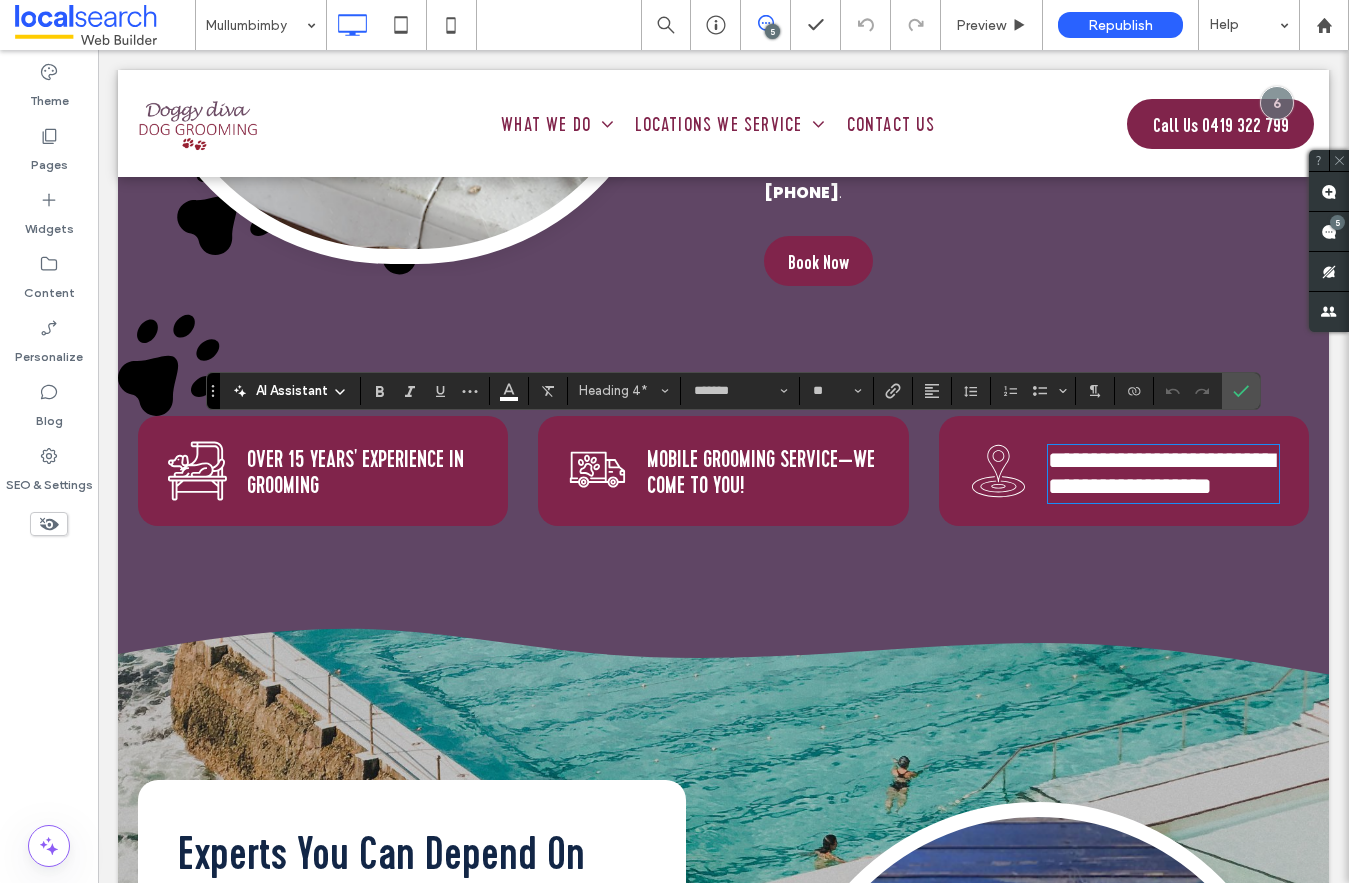 type on "**********" 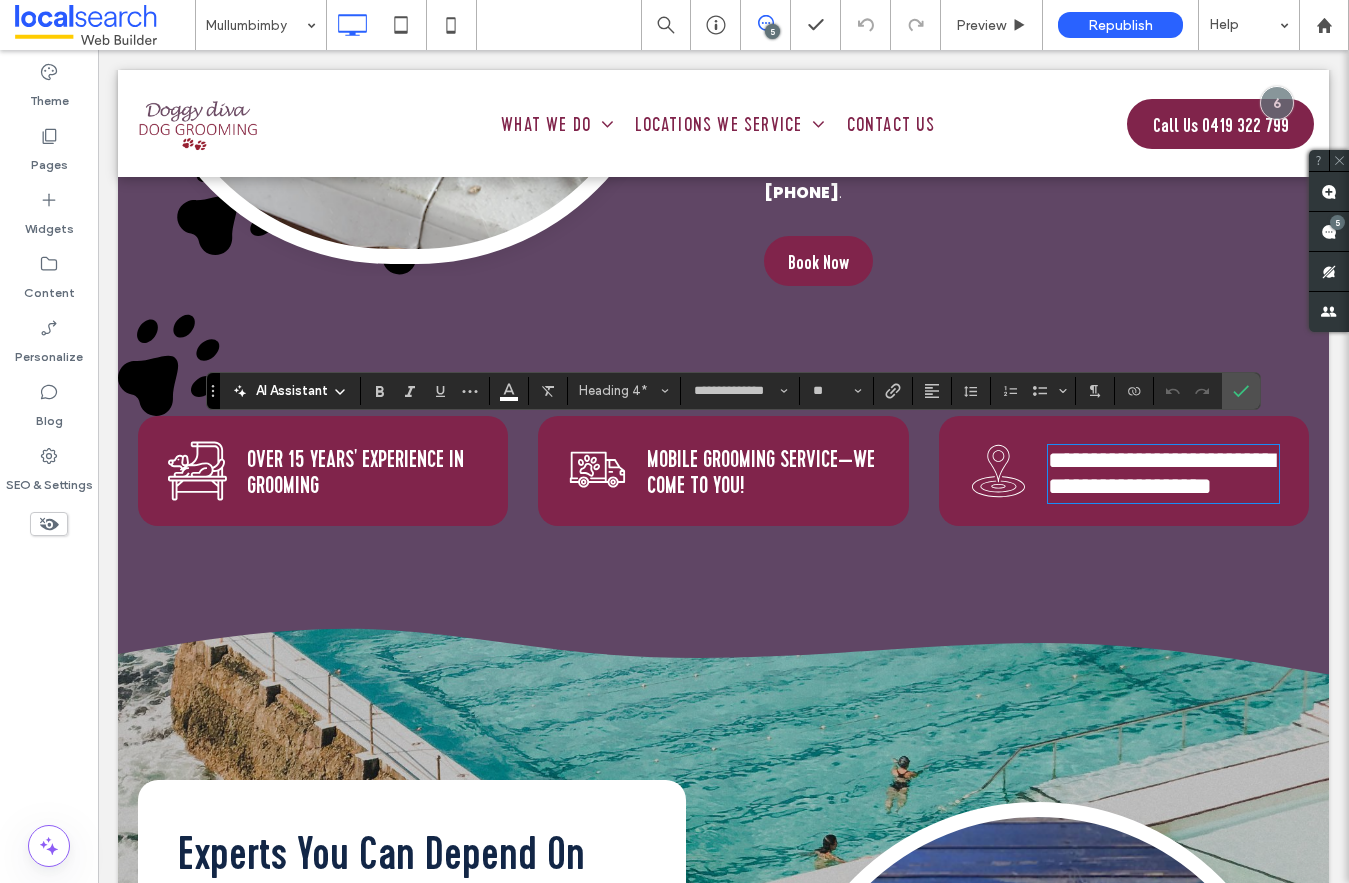 scroll, scrollTop: 0, scrollLeft: 0, axis: both 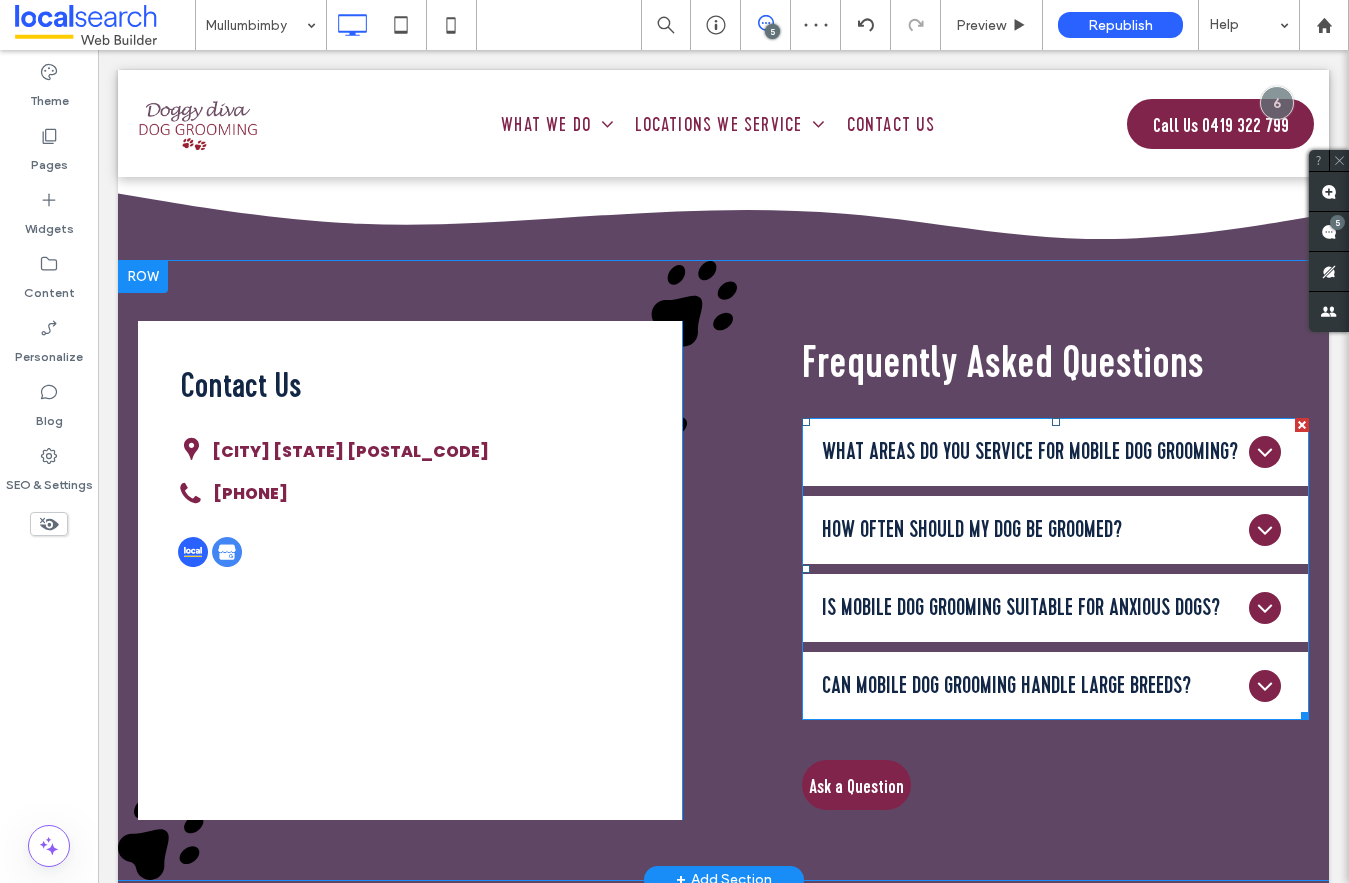 click at bounding box center (1055, 569) 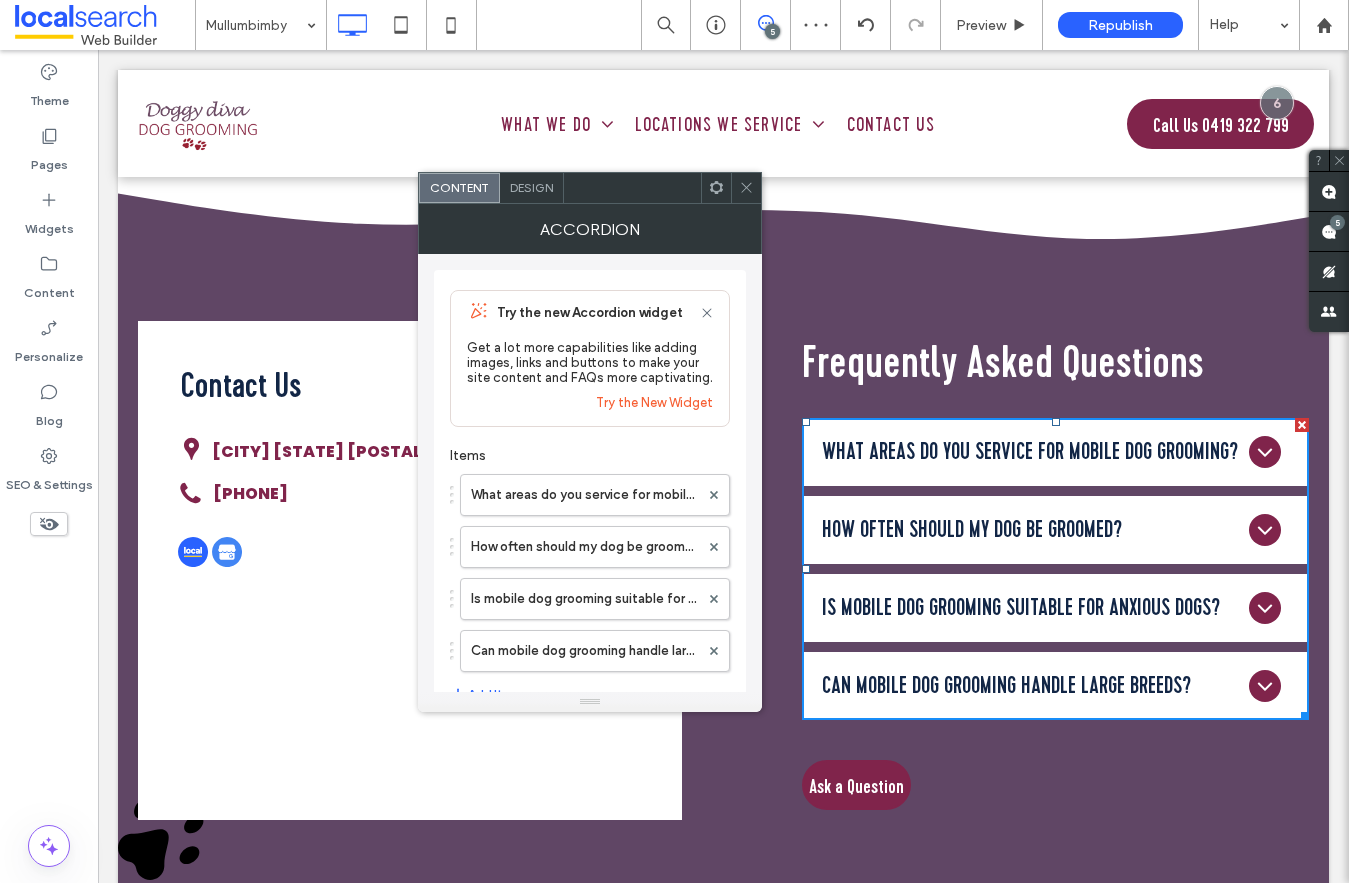click on "What areas do you service for mobile dog grooming?" at bounding box center (1030, 452) 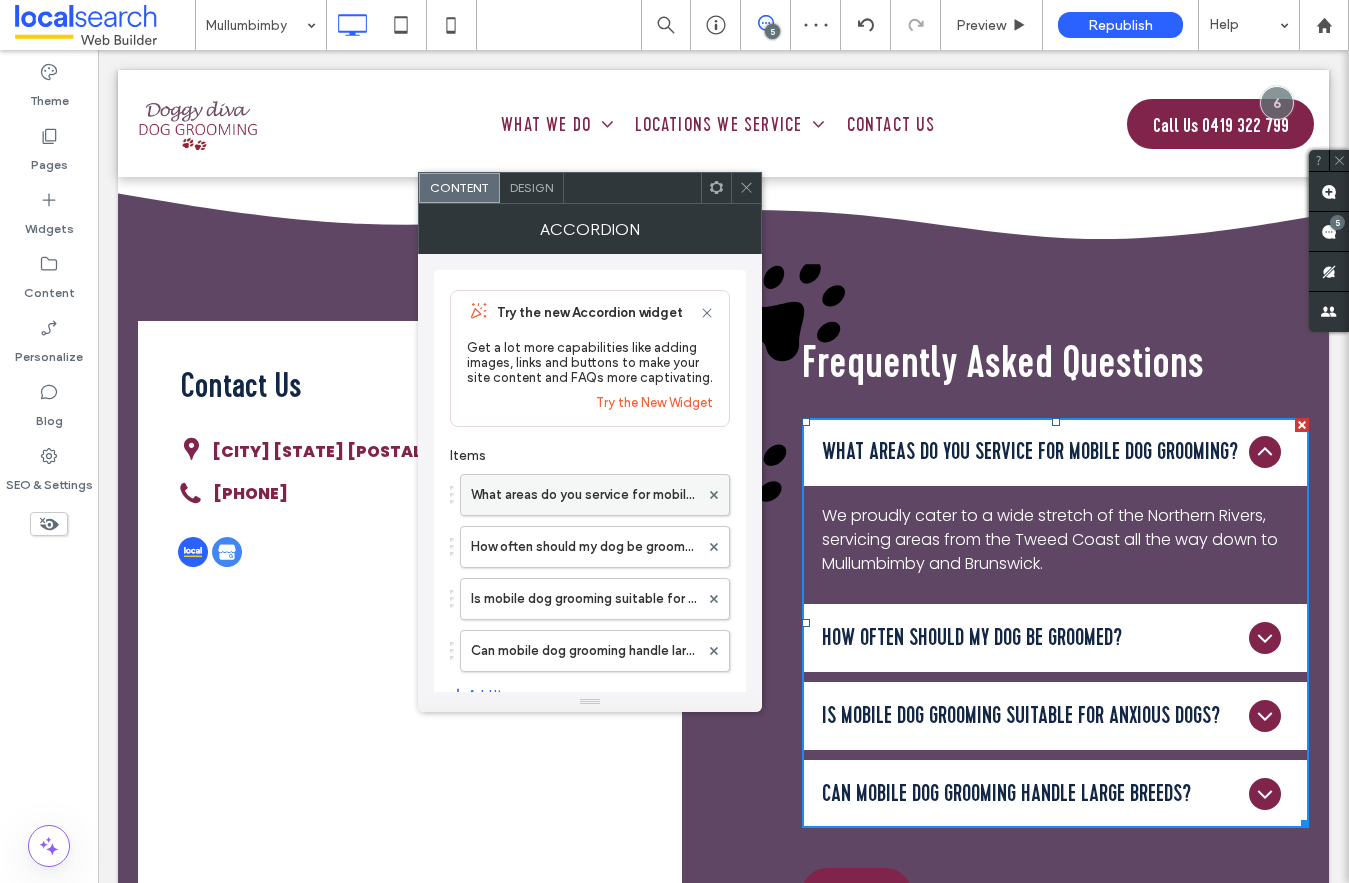 click on "What areas do you service for mobile dog grooming?" at bounding box center [585, 495] 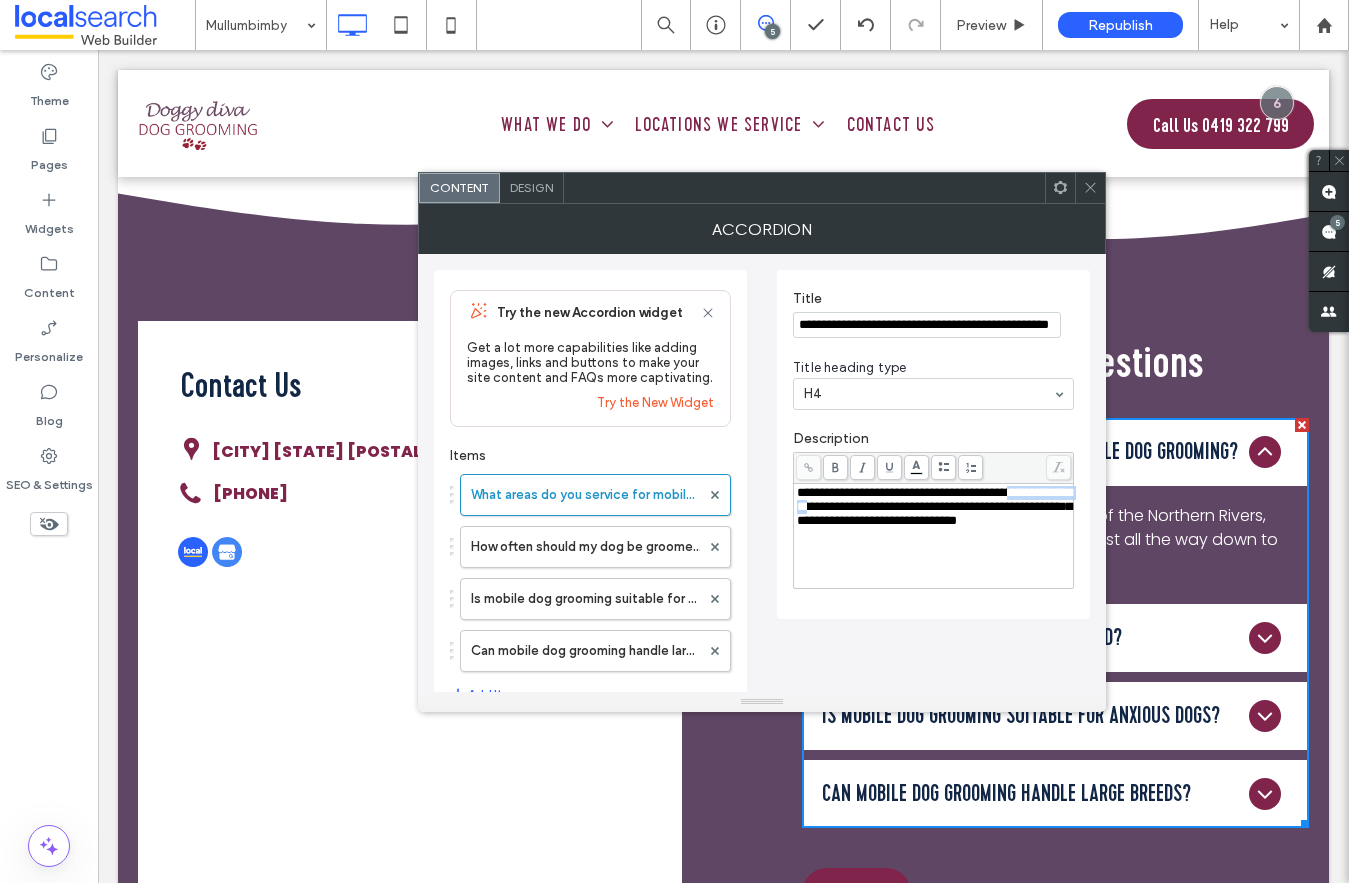 drag, startPoint x: 889, startPoint y: 512, endPoint x: 780, endPoint y: 504, distance: 109.29318 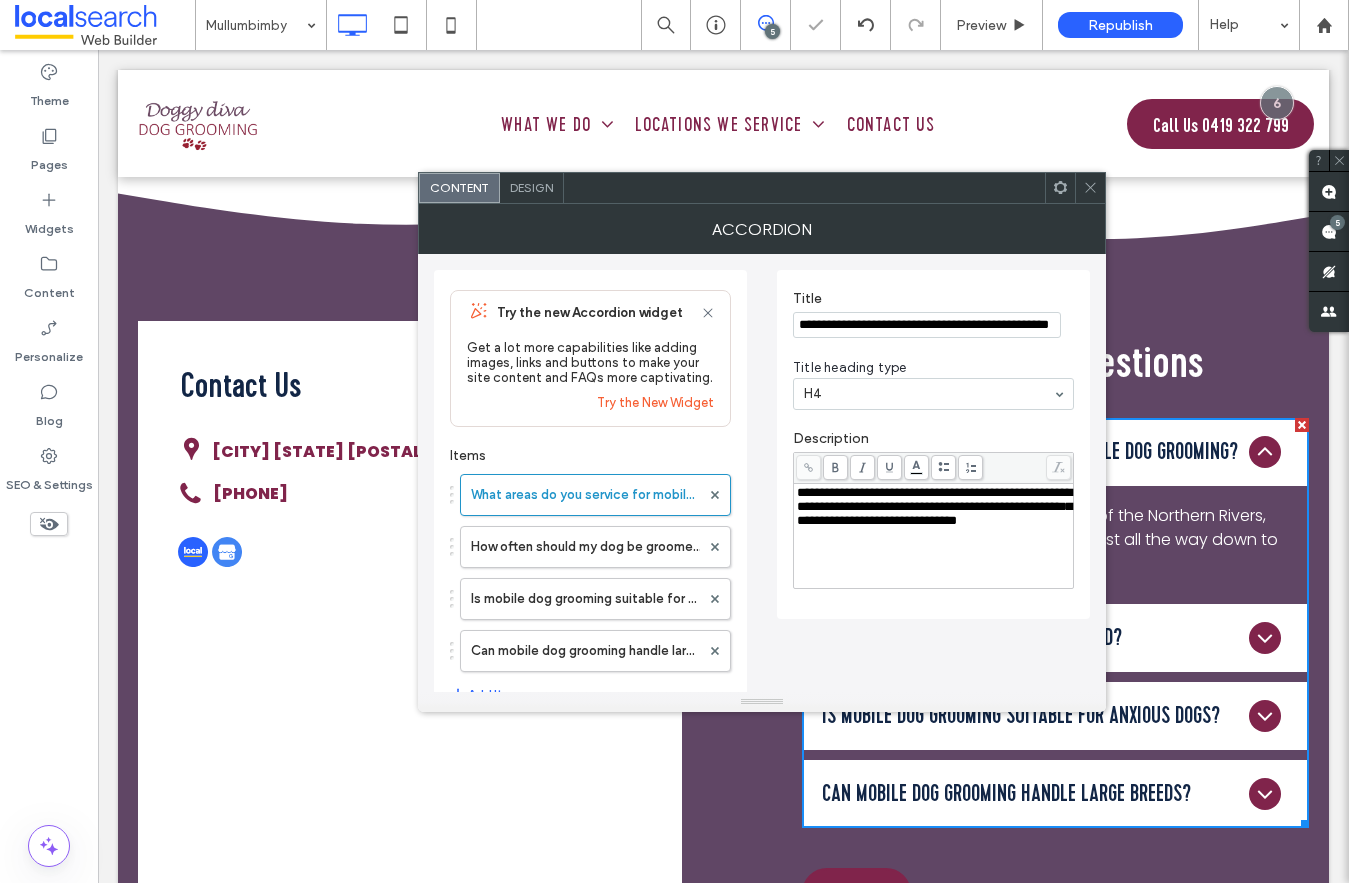 click on "What areas do you service for mobile dog grooming? How often should my dog be groomed? Is mobile dog grooming suitable for anxious dogs? Can mobile dog grooming handle large breeds?" at bounding box center [590, 568] 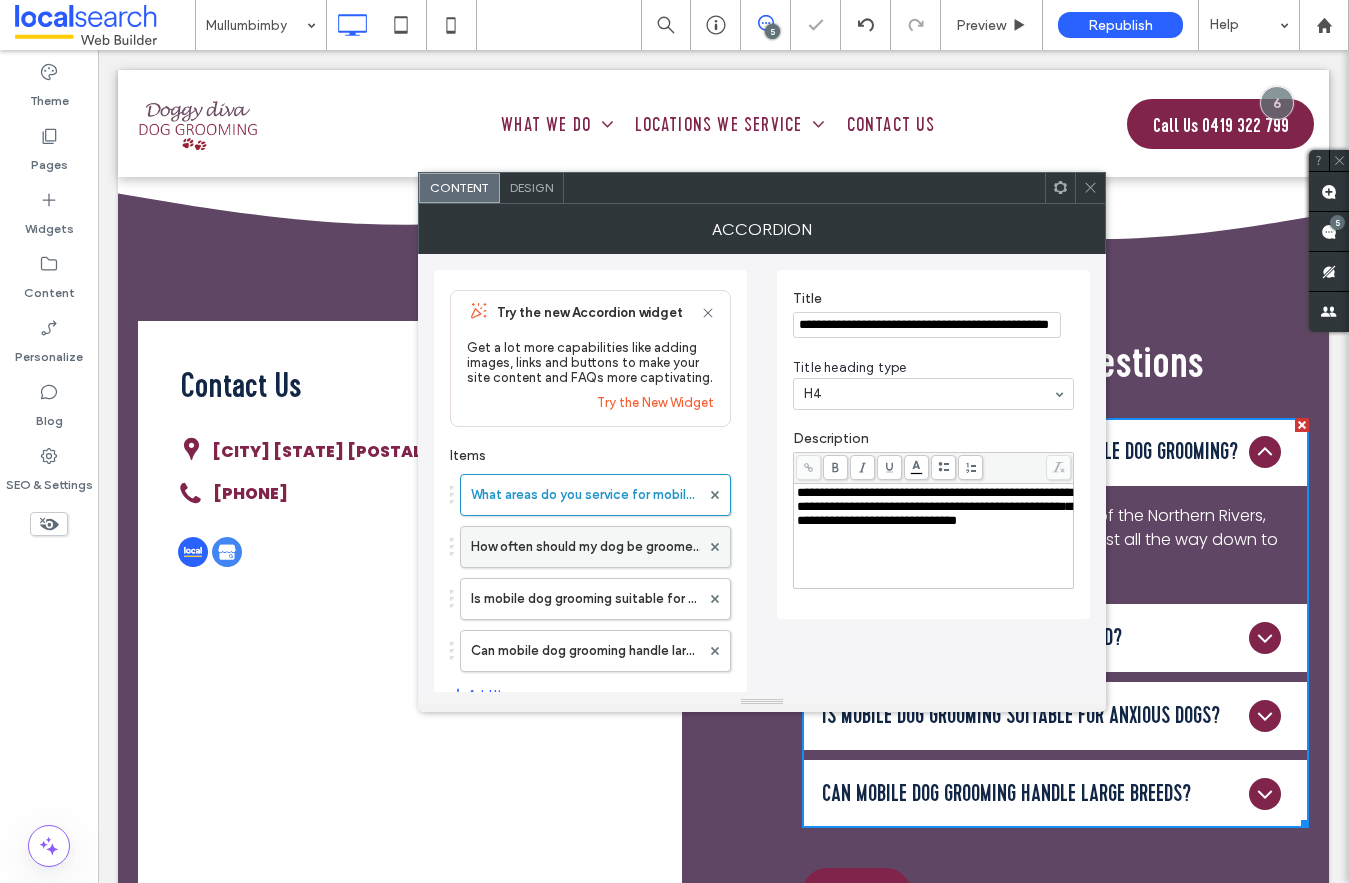 click on "How often should my dog be groomed?" at bounding box center (585, 547) 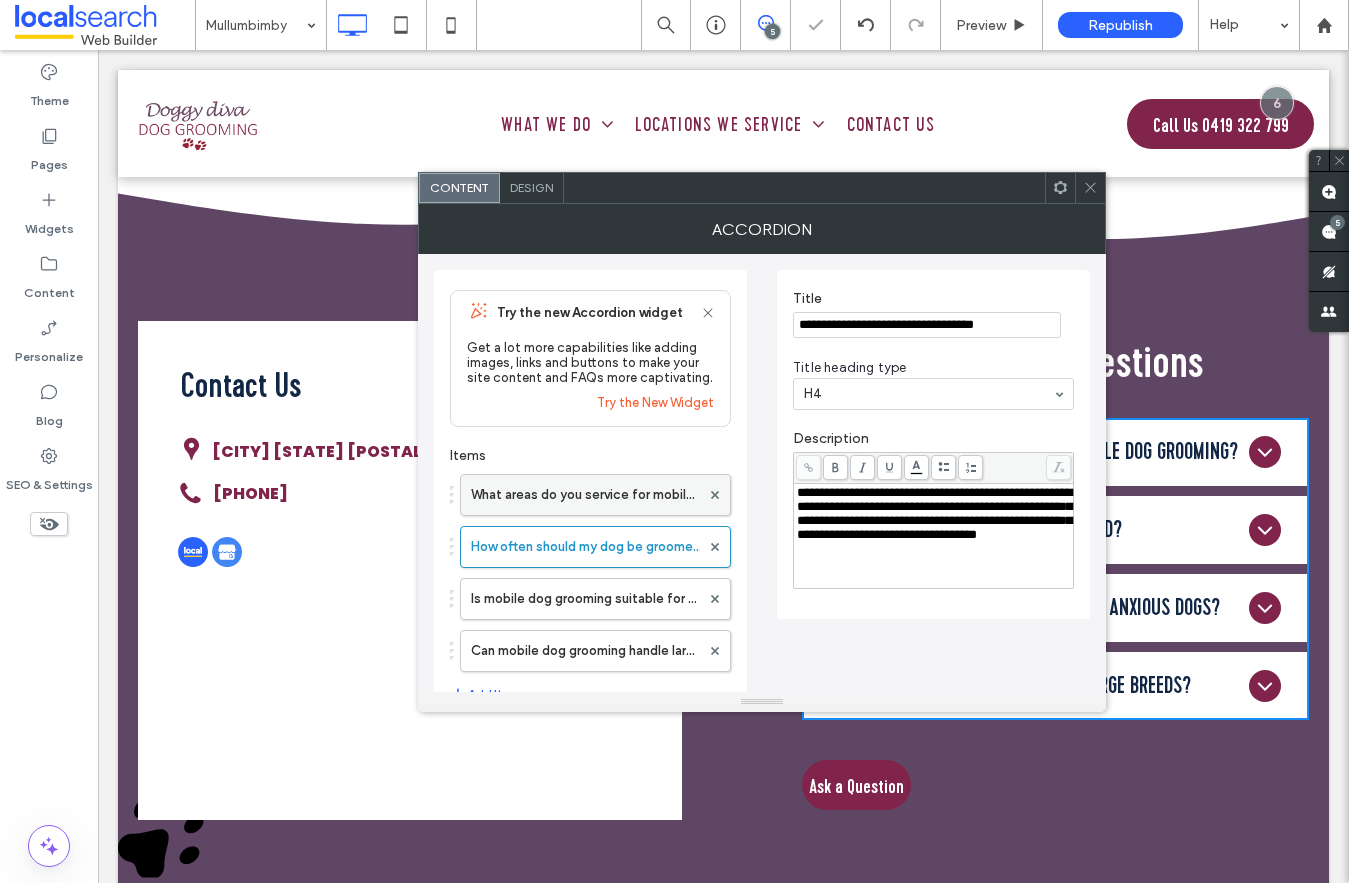 click on "What areas do you service for mobile dog grooming?" at bounding box center (585, 495) 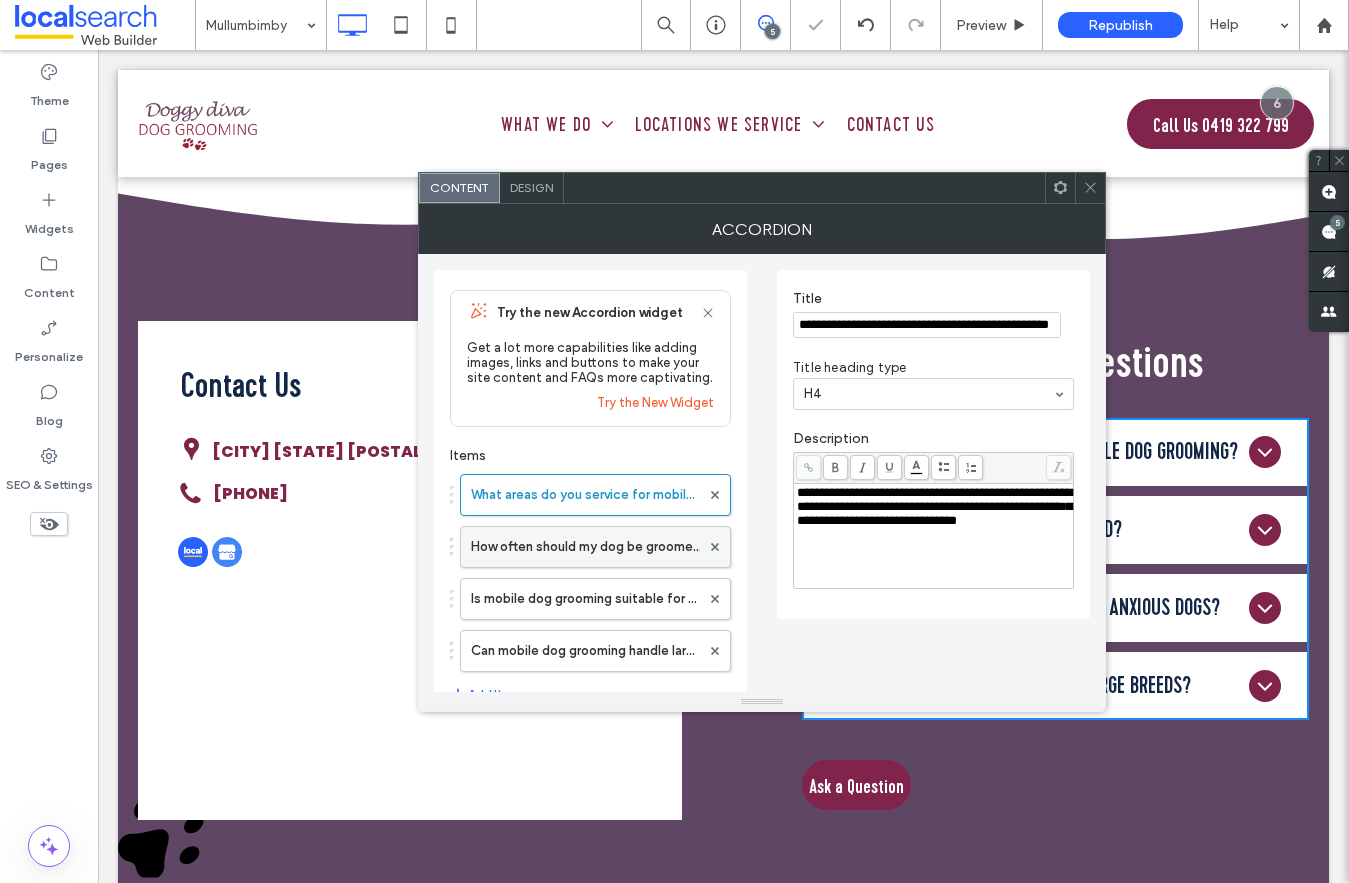 click on "How often should my dog be groomed?" at bounding box center (585, 547) 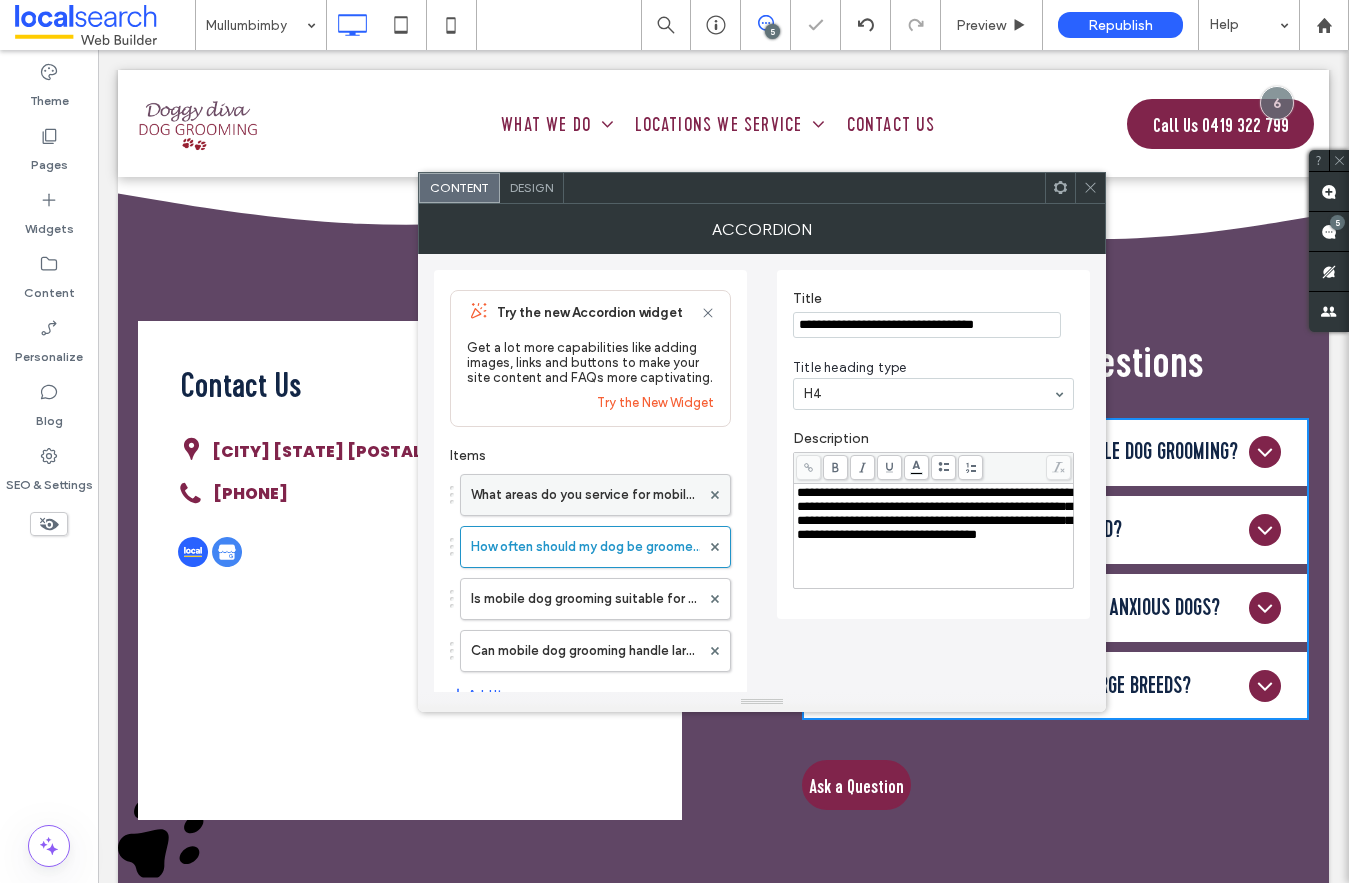 click on "What areas do you service for mobile dog grooming?" at bounding box center [585, 495] 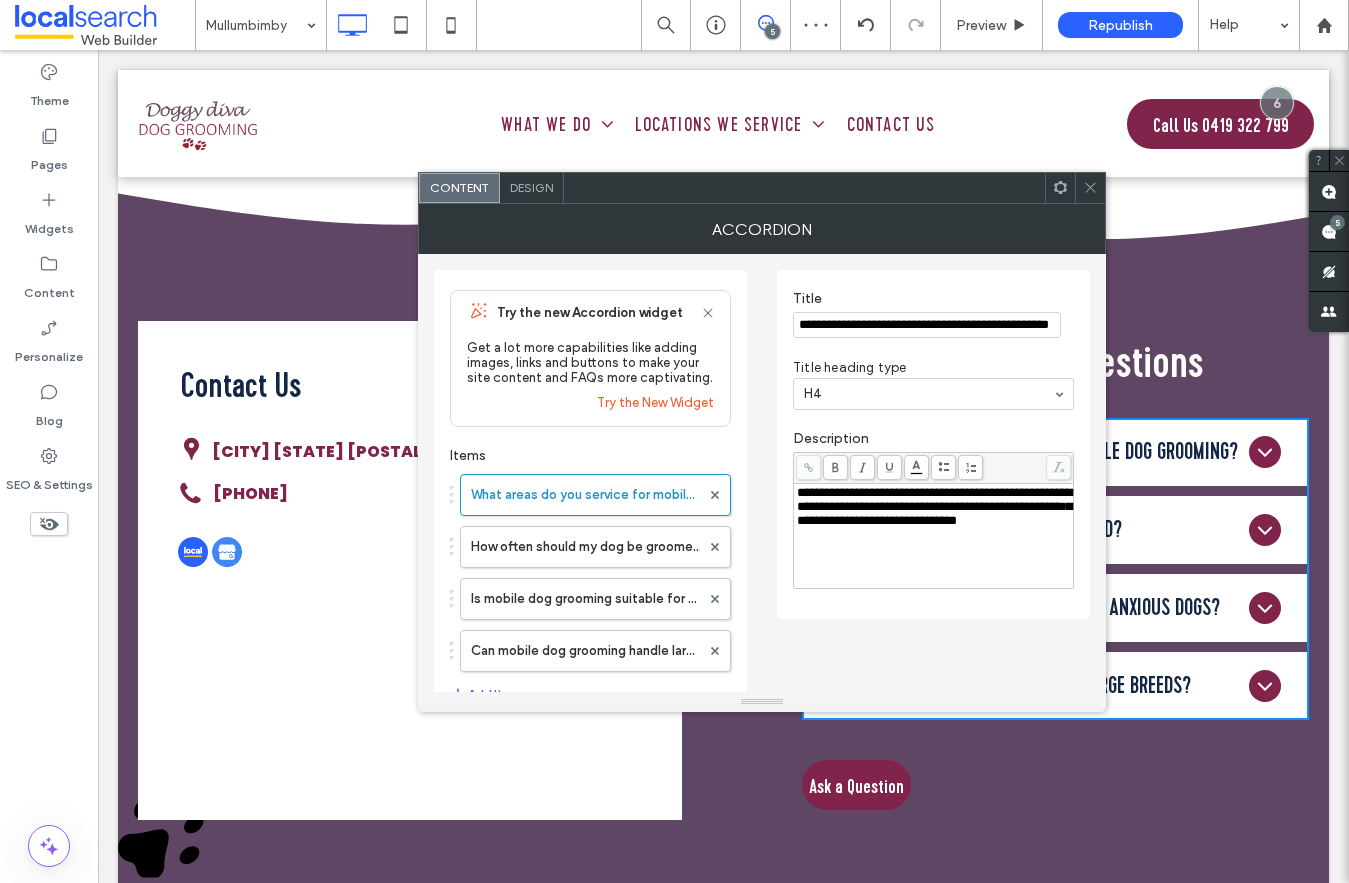click 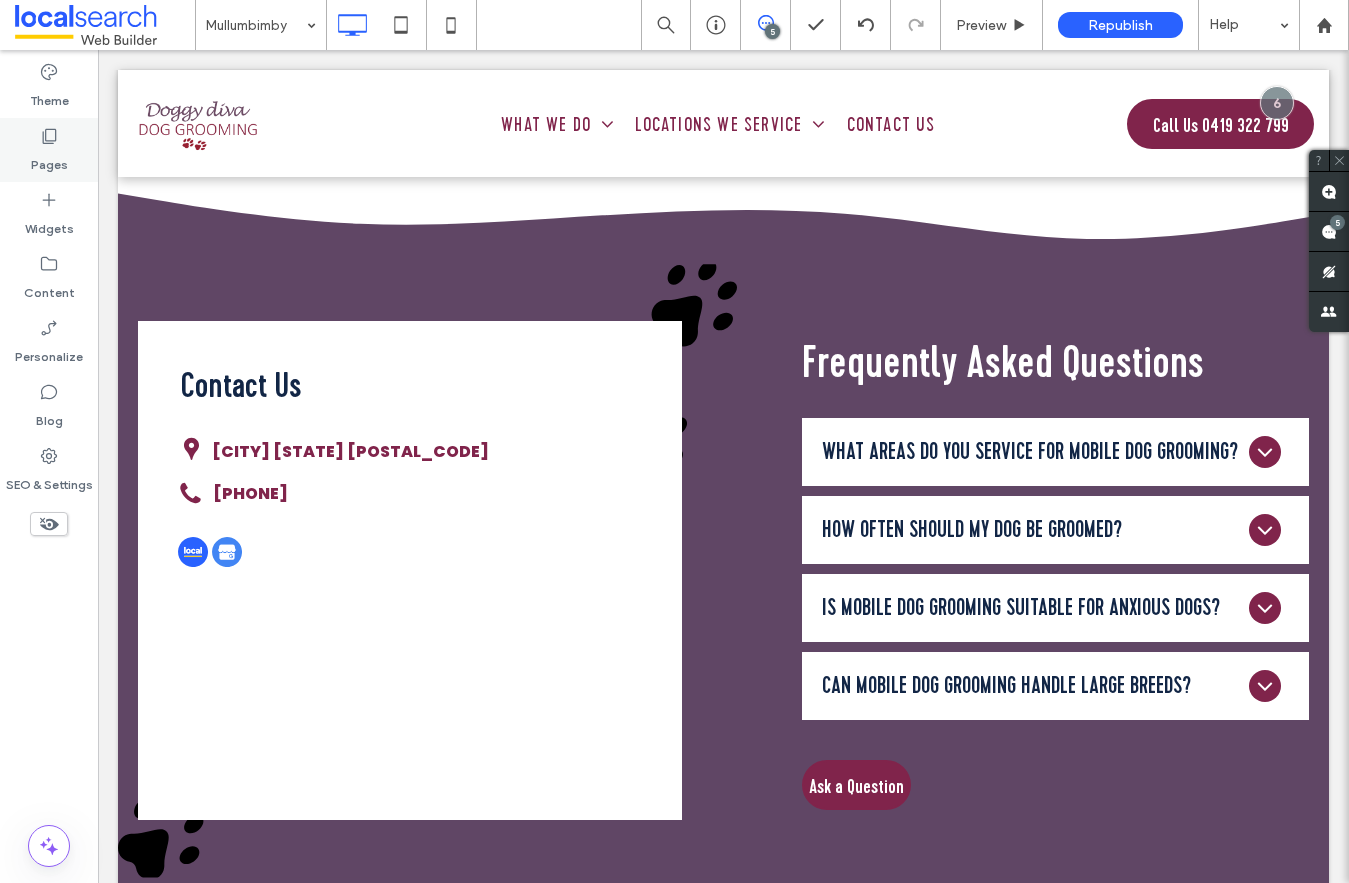 click on "Pages" at bounding box center (49, 160) 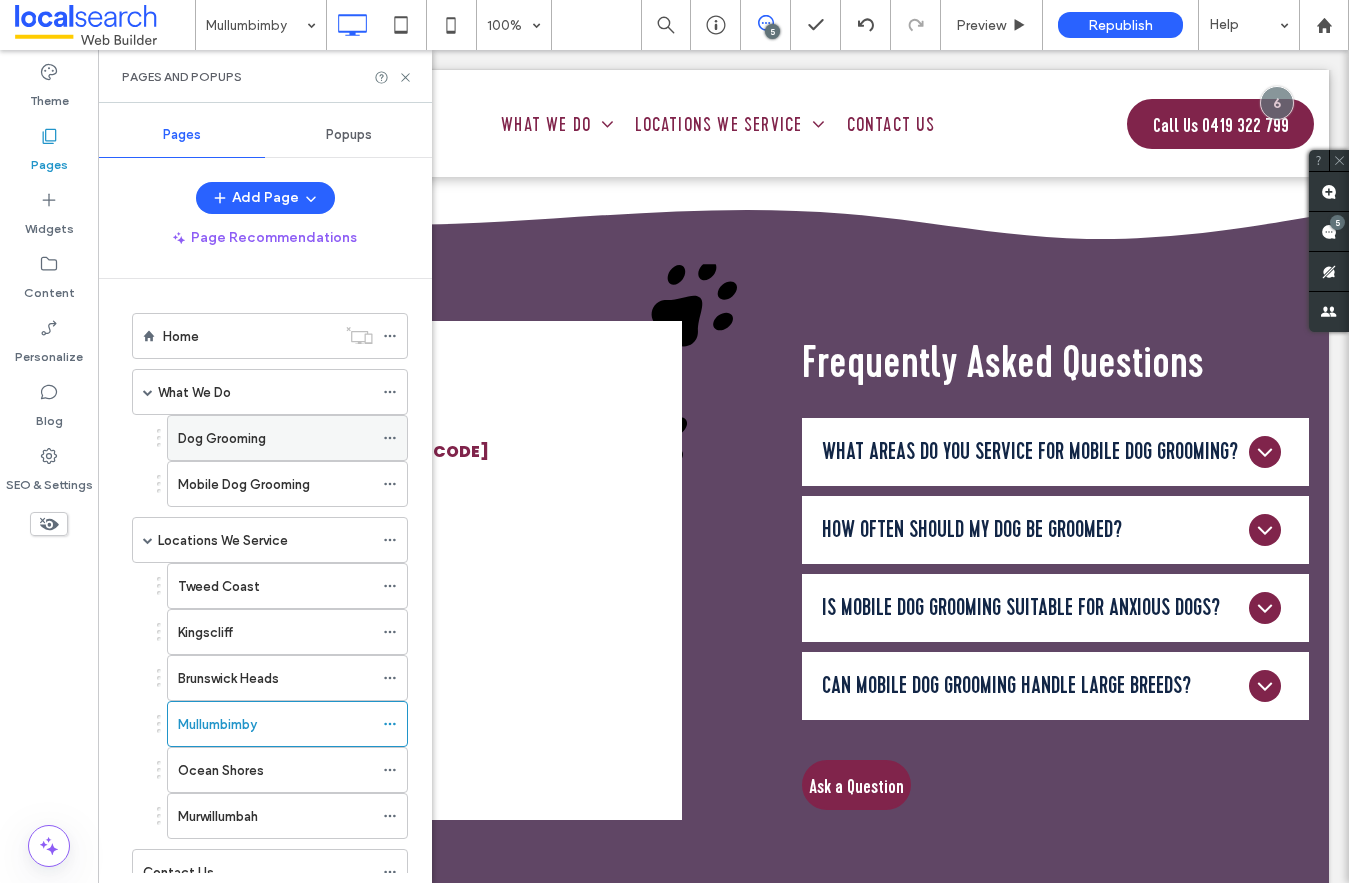 scroll, scrollTop: 72, scrollLeft: 0, axis: vertical 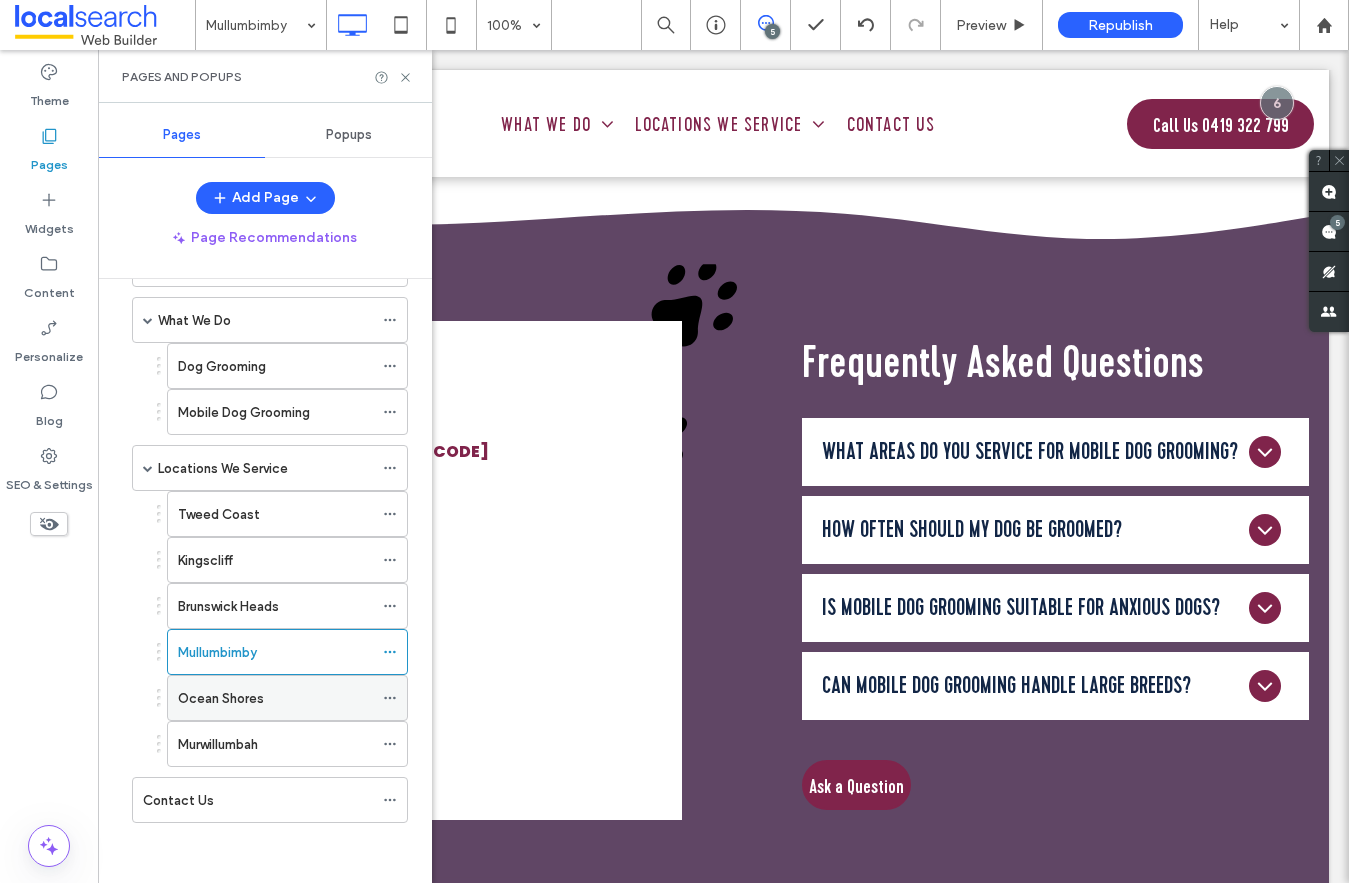 click on "Ocean Shores" at bounding box center [221, 698] 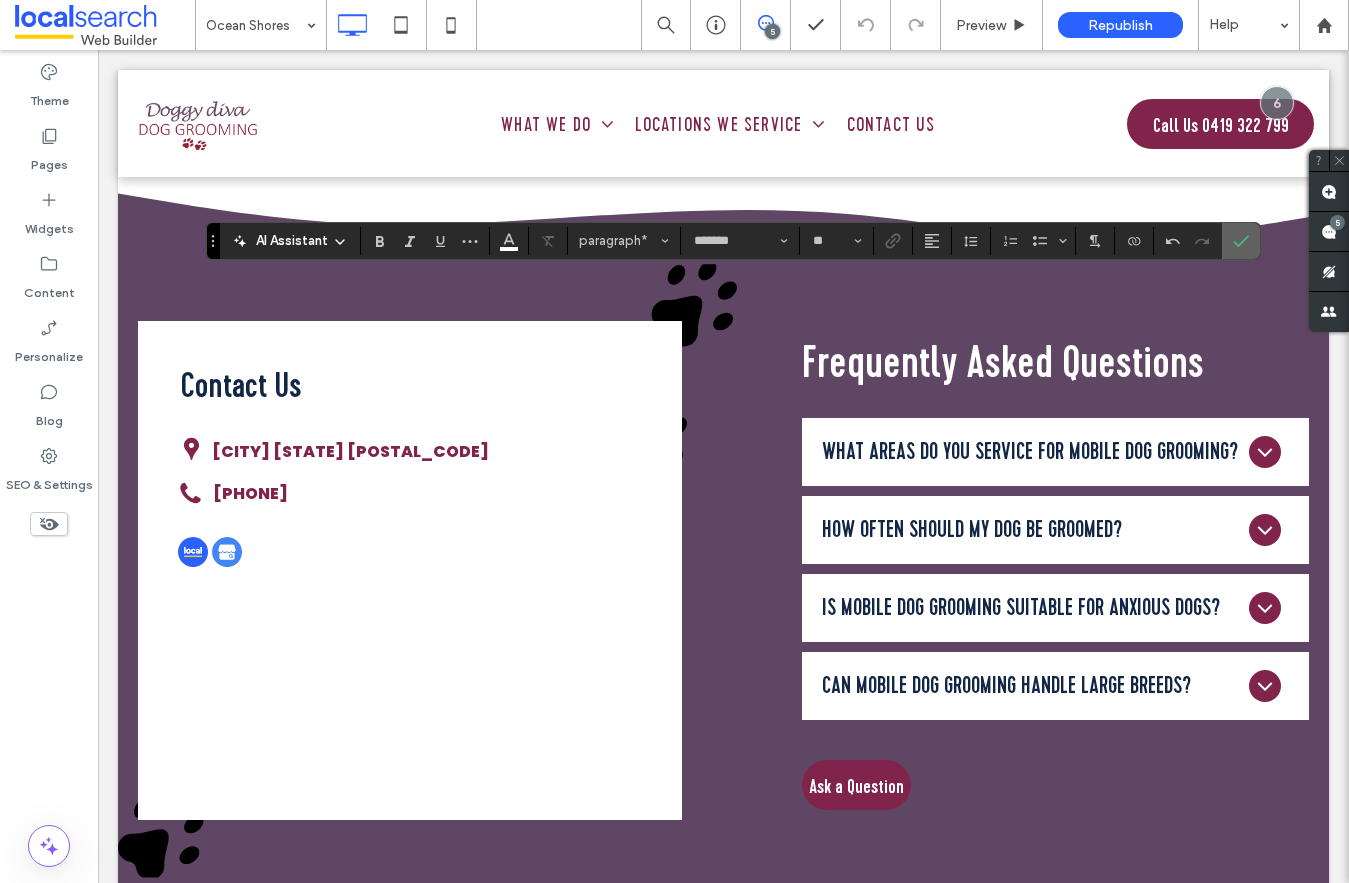 click at bounding box center (1237, 241) 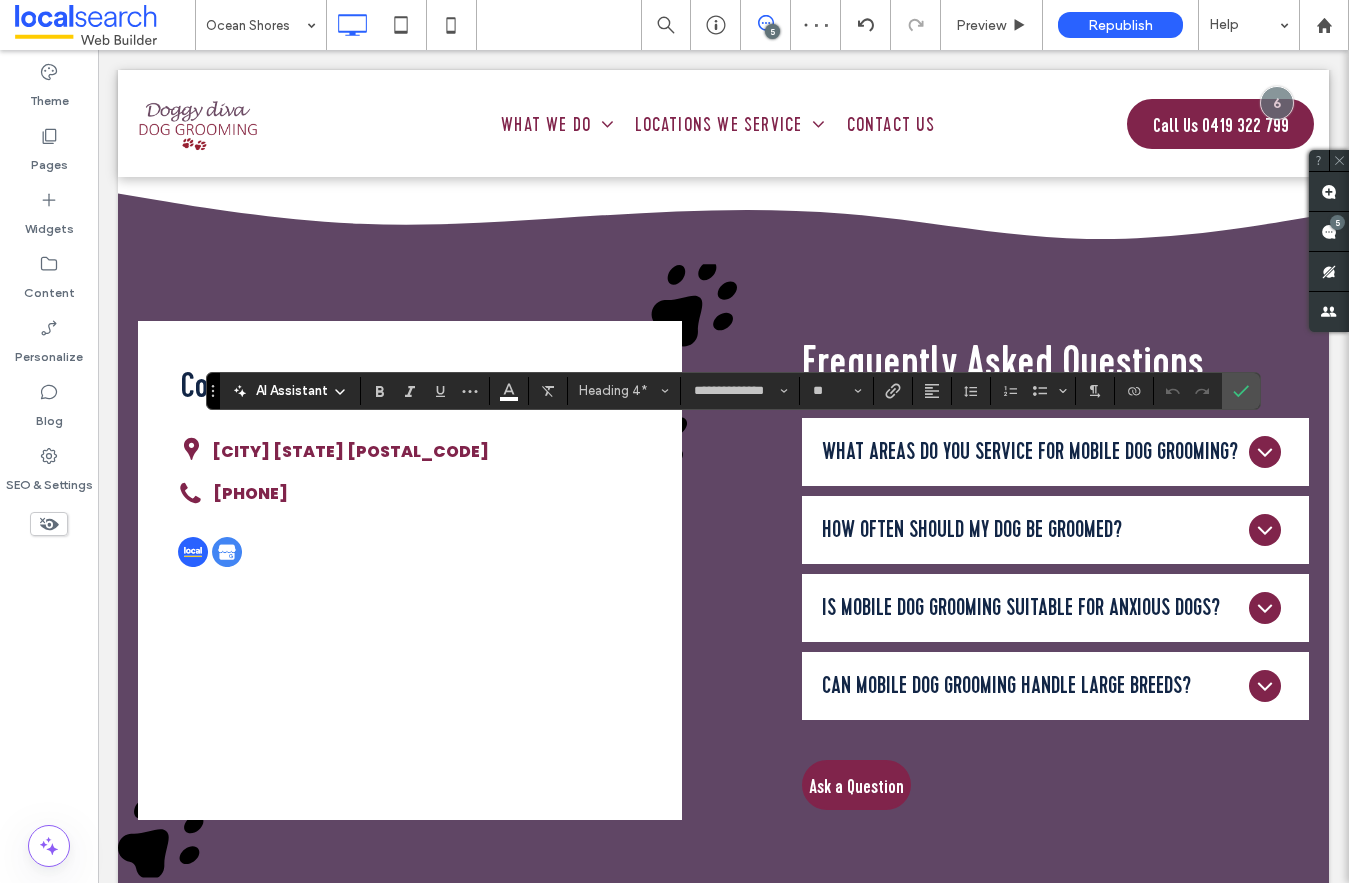 type on "*******" 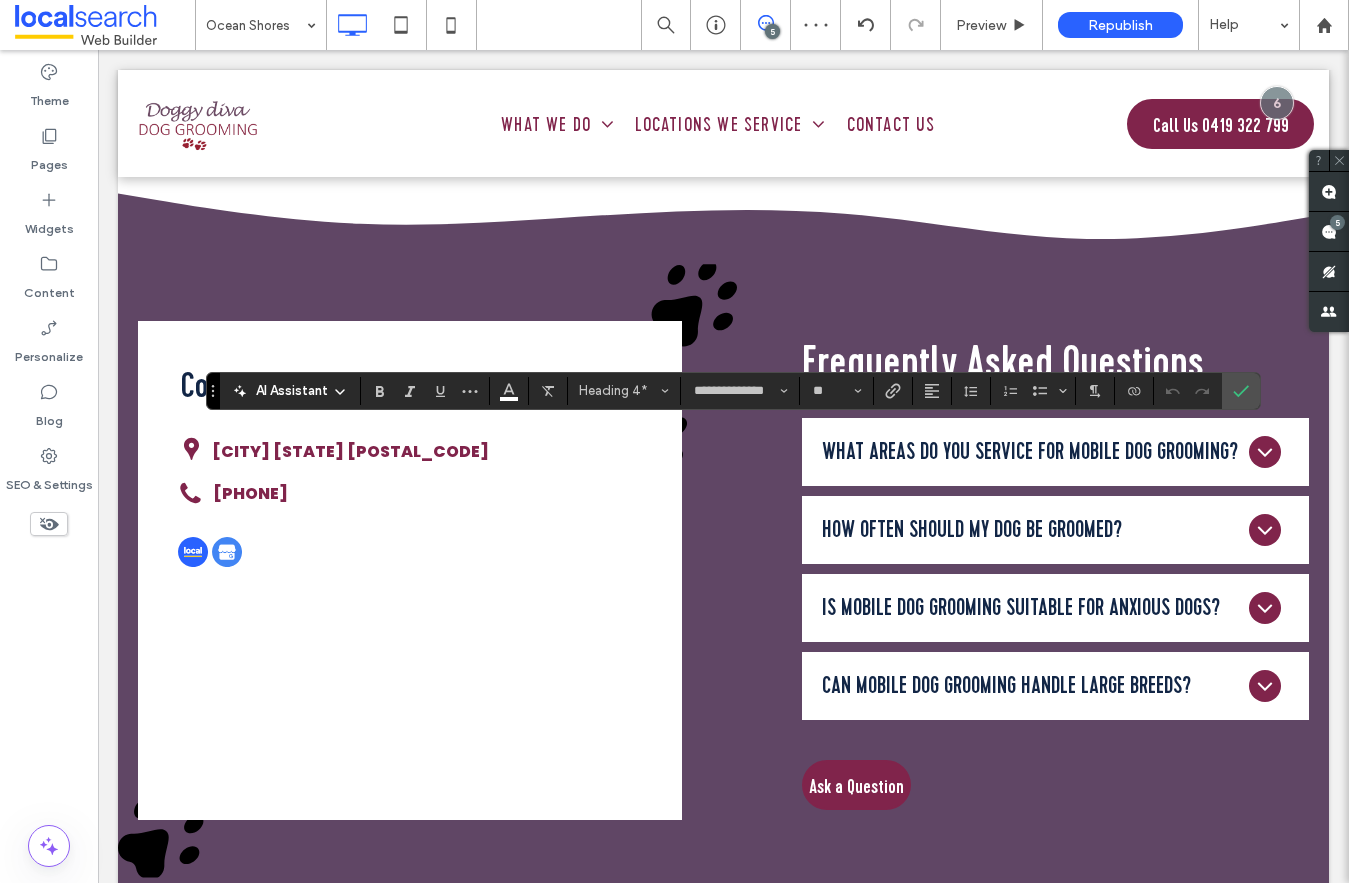 type on "**" 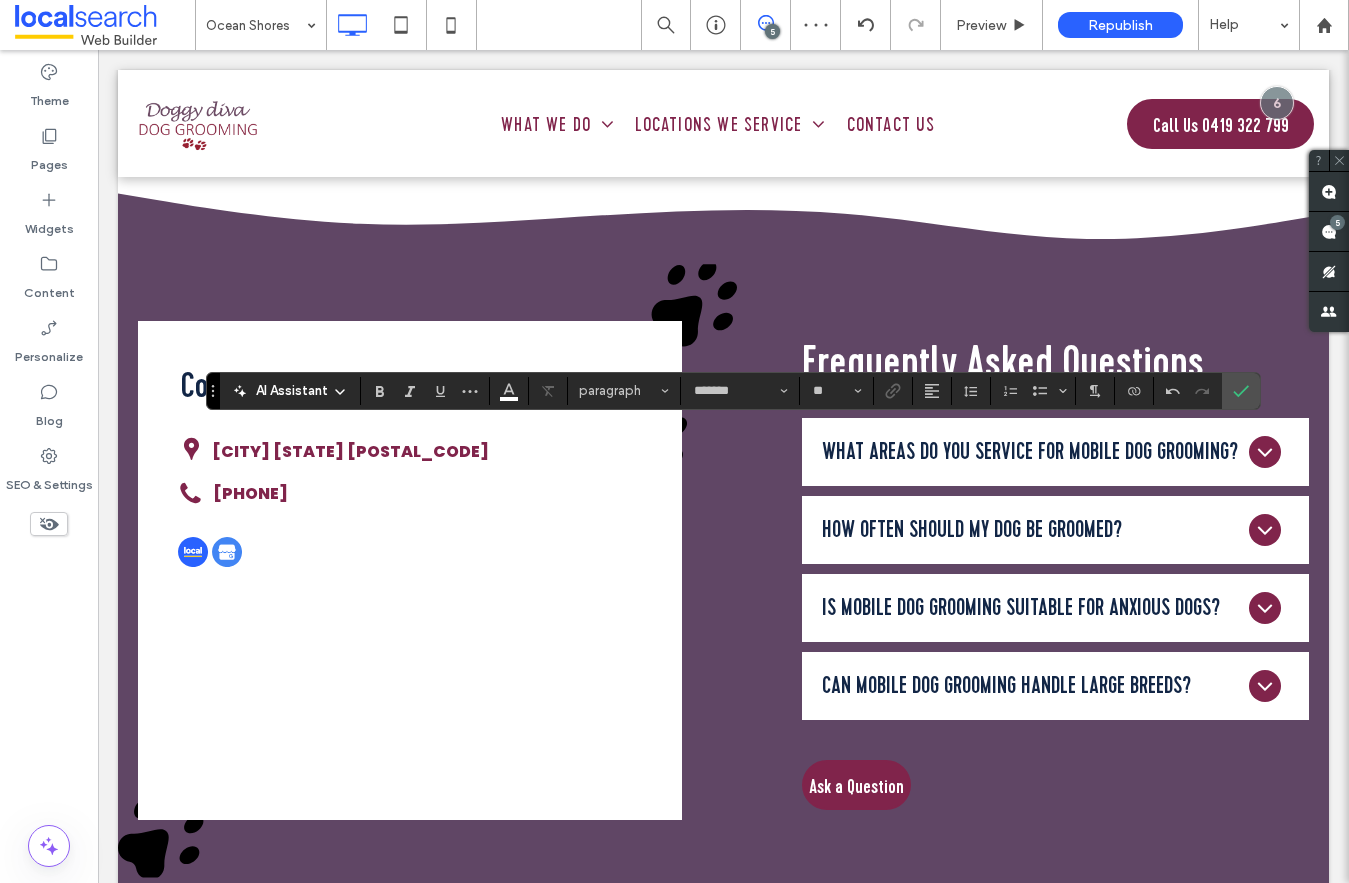 type on "**********" 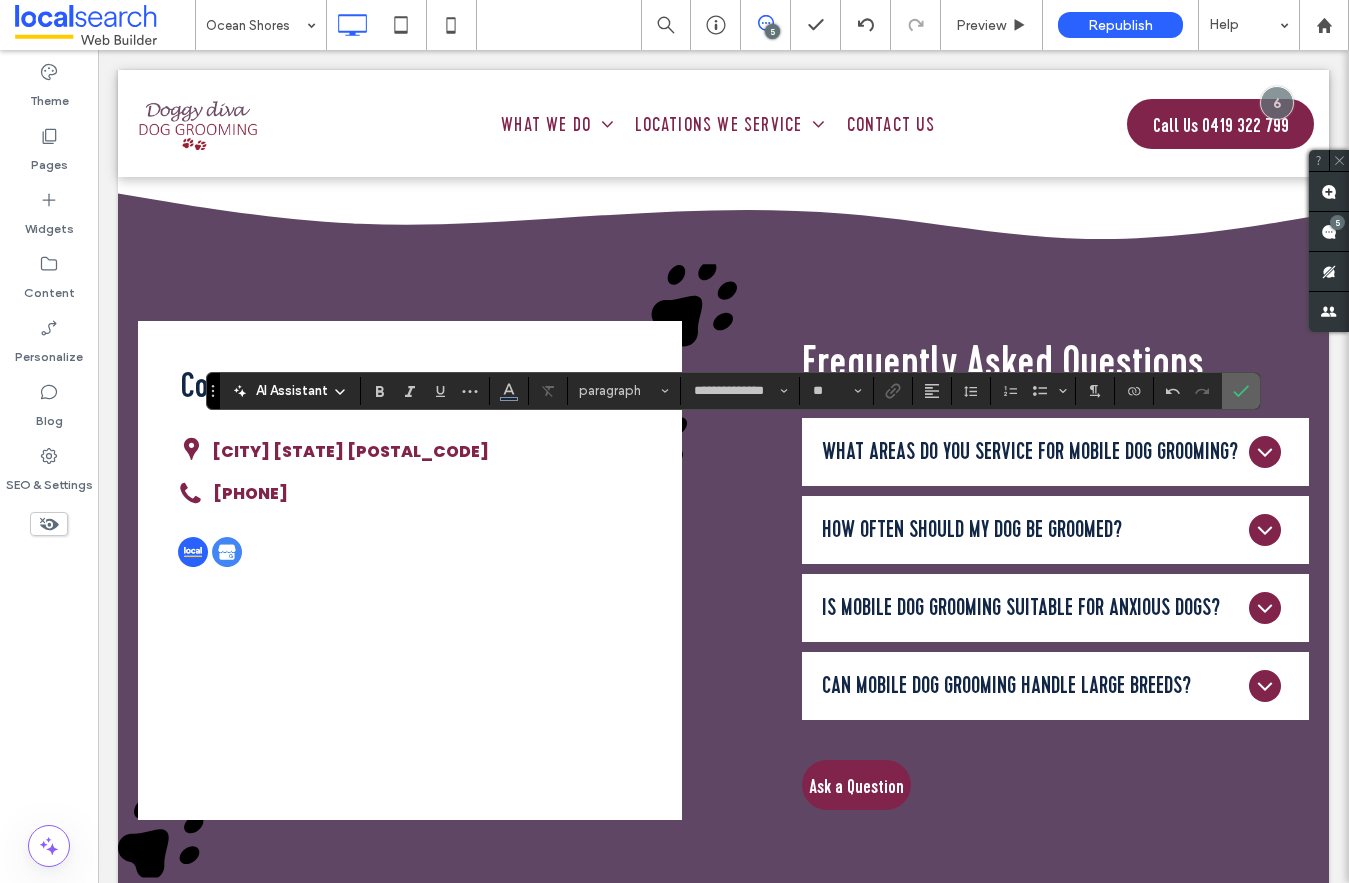click 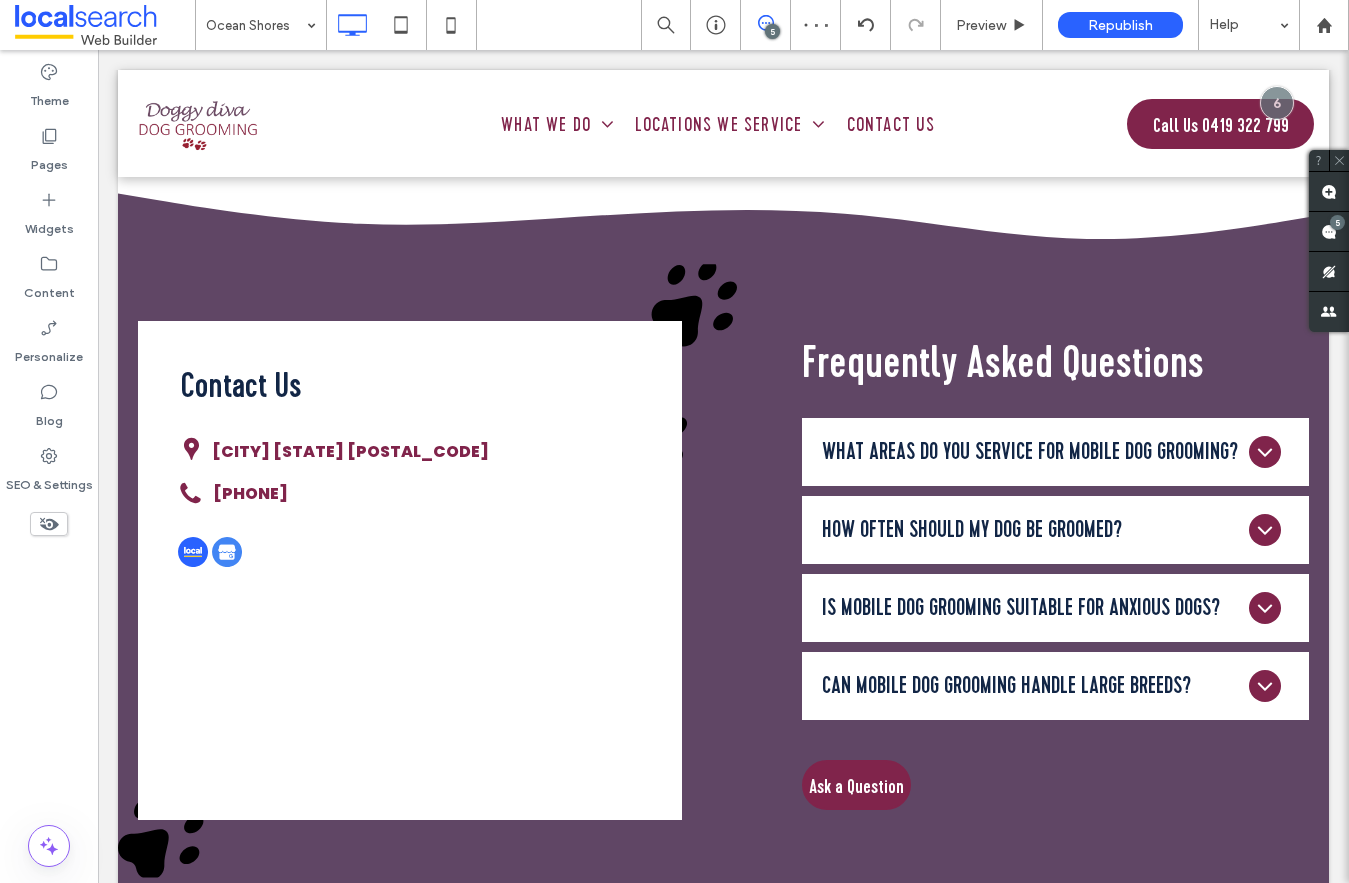 type on "*******" 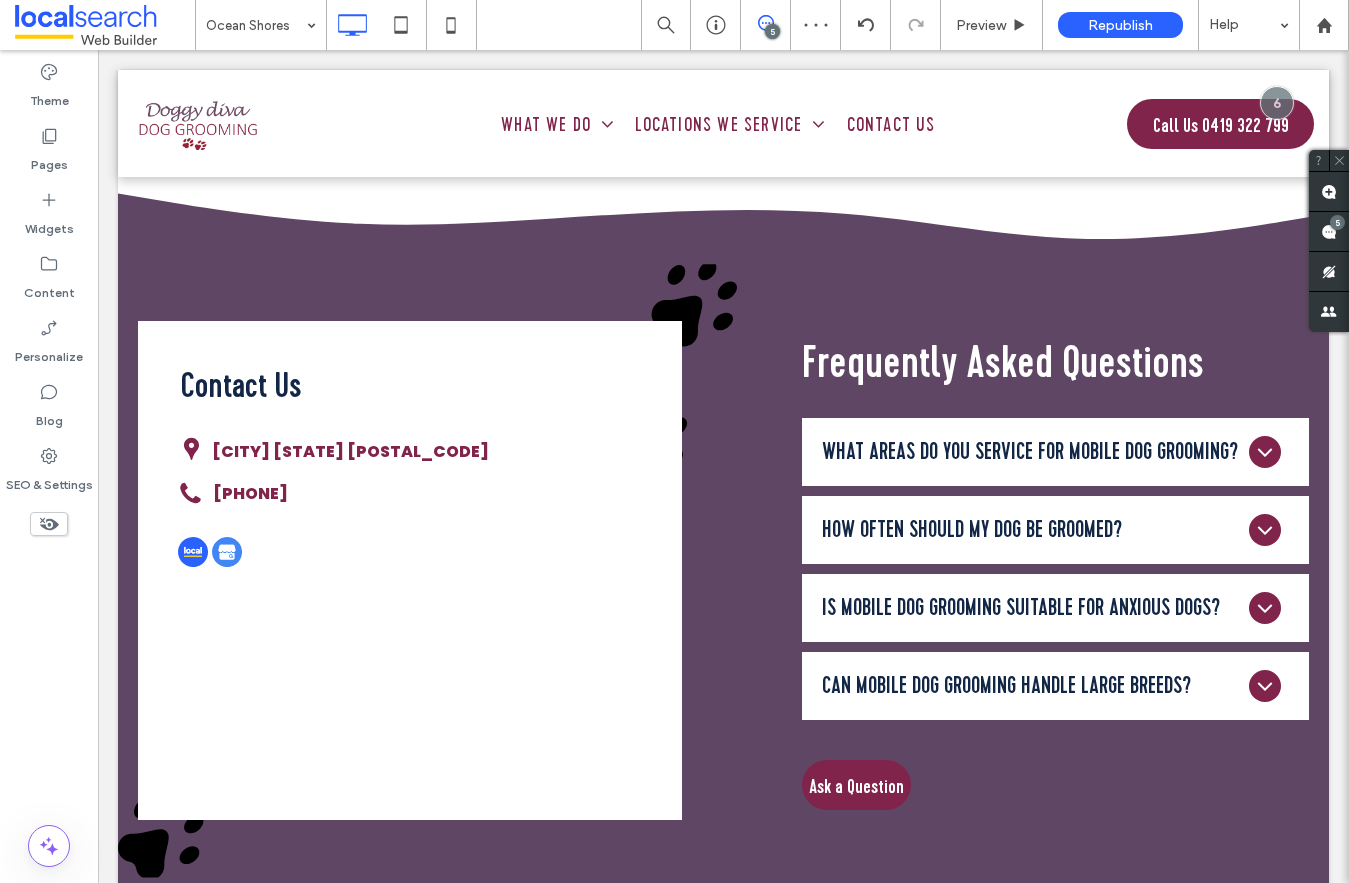 type on "**" 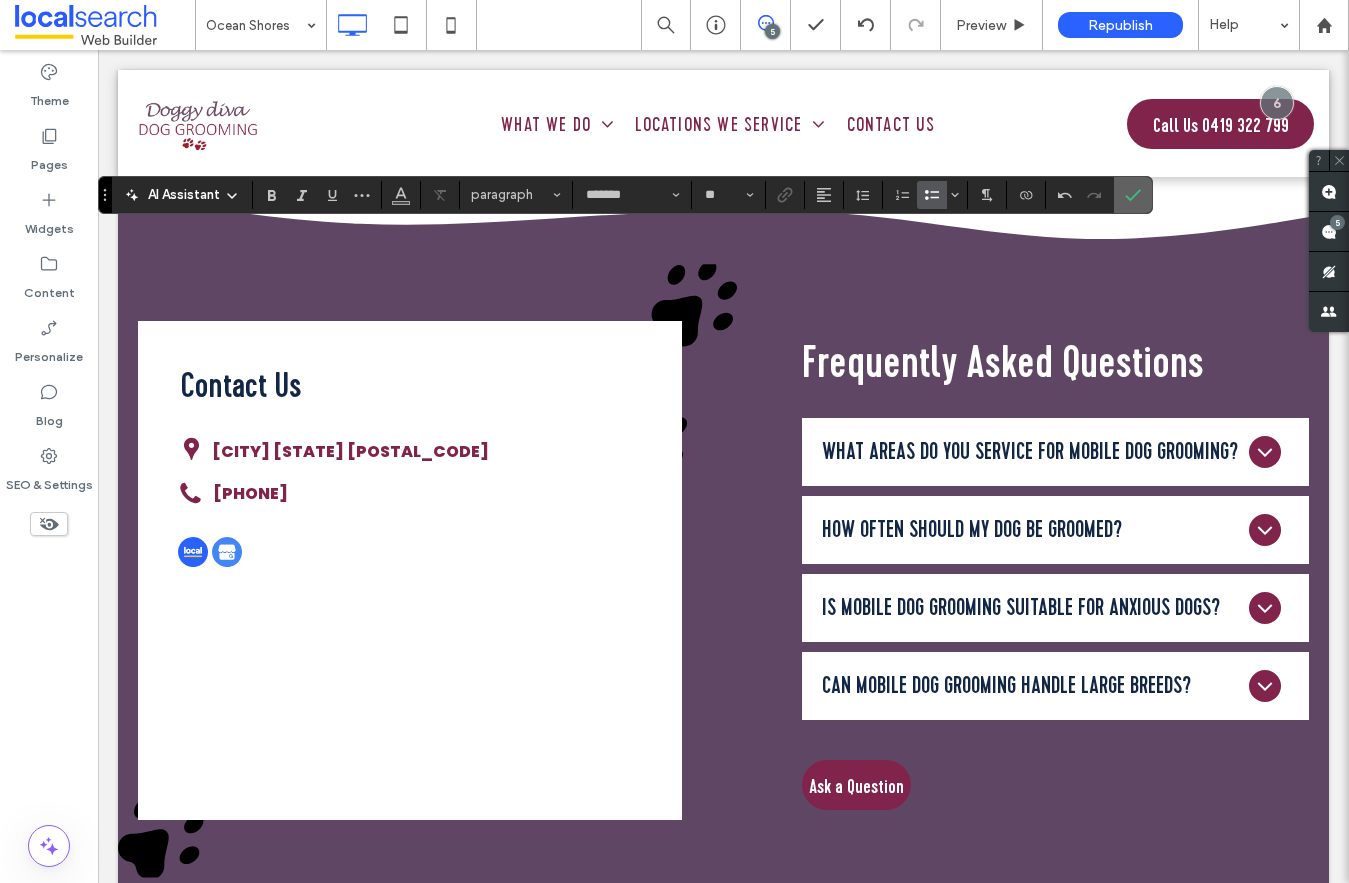 click 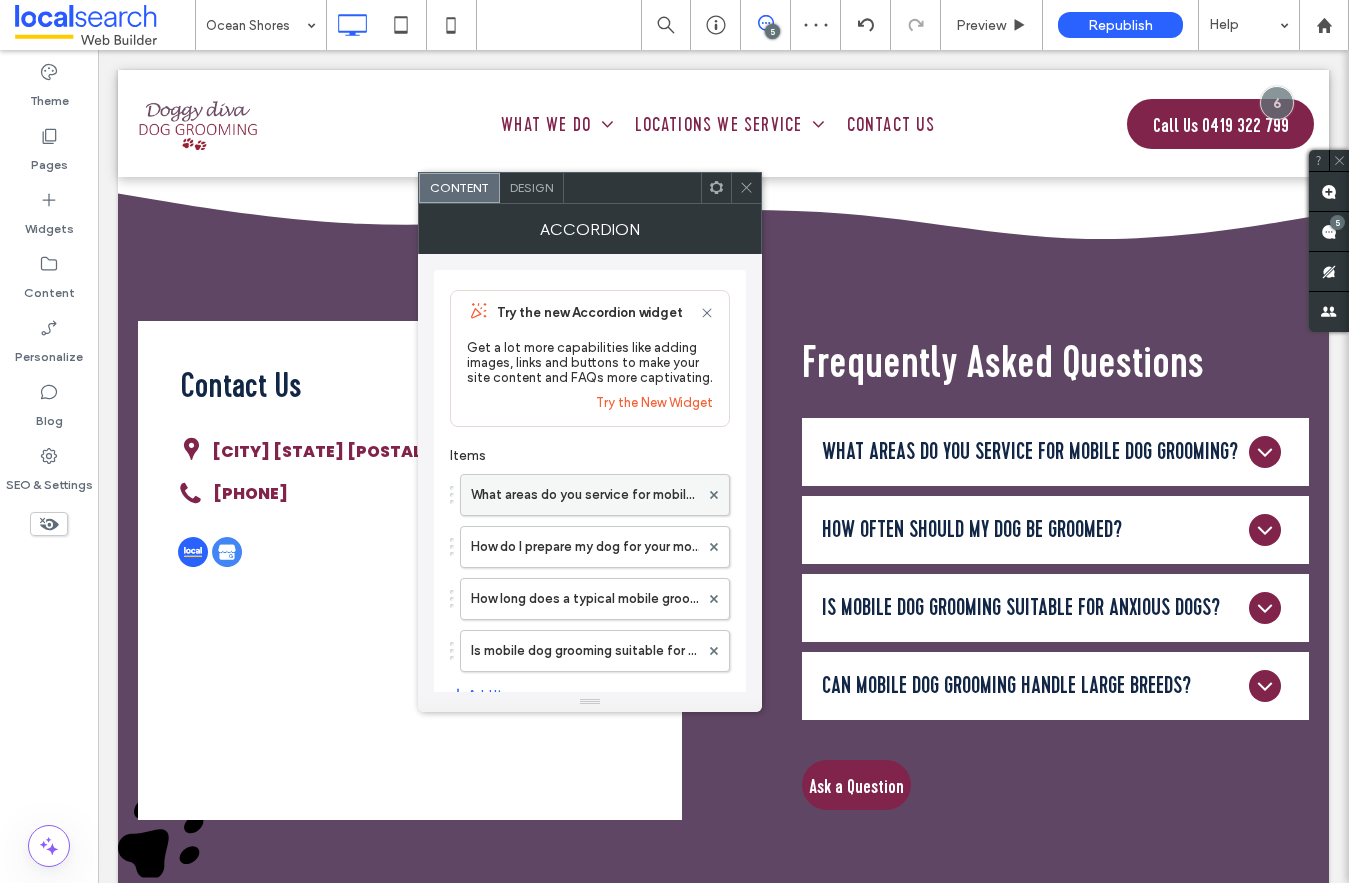 click on "What areas do you service for mobile dog grooming?" at bounding box center (585, 495) 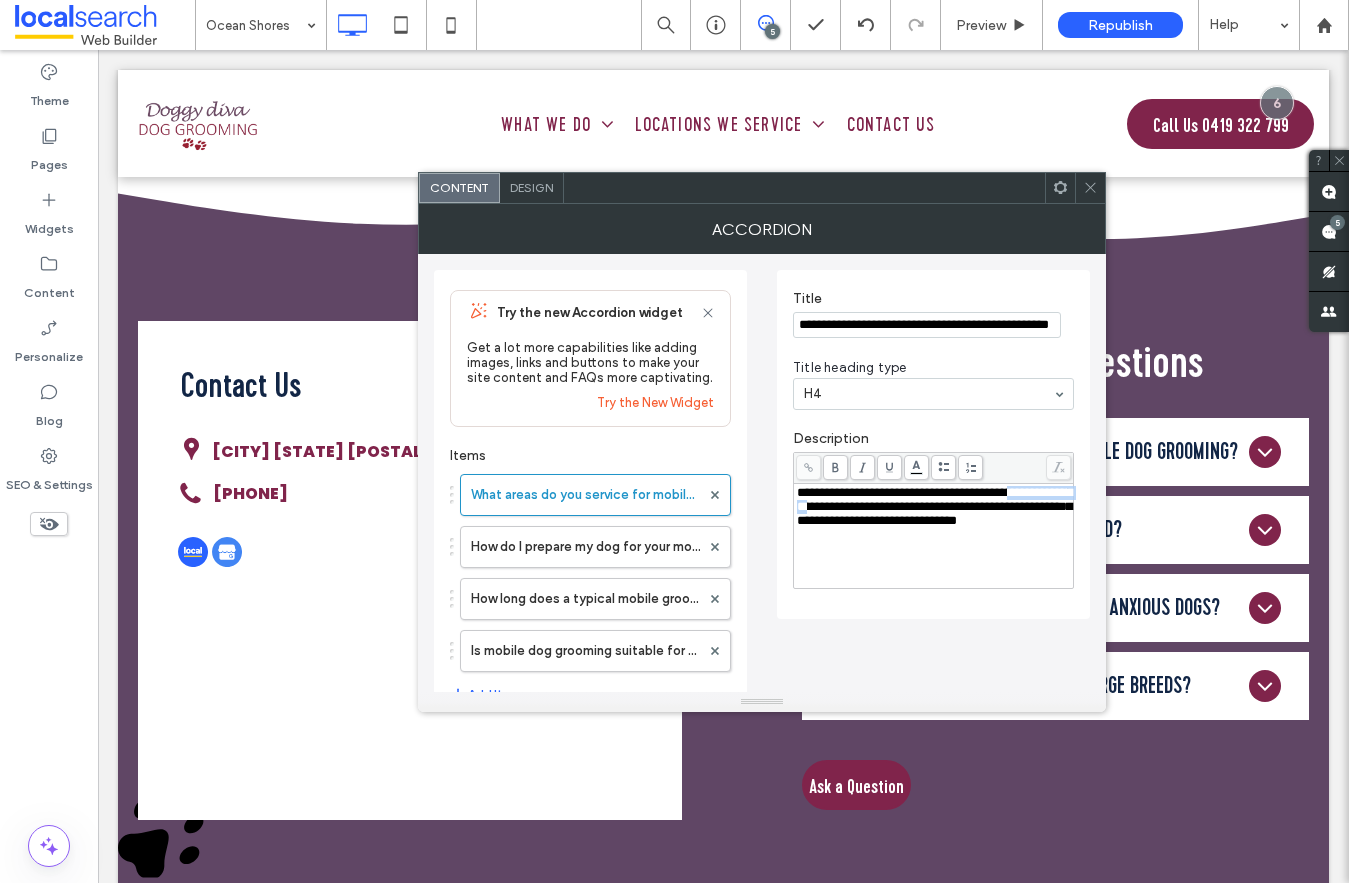 drag, startPoint x: 890, startPoint y: 510, endPoint x: 745, endPoint y: 510, distance: 145 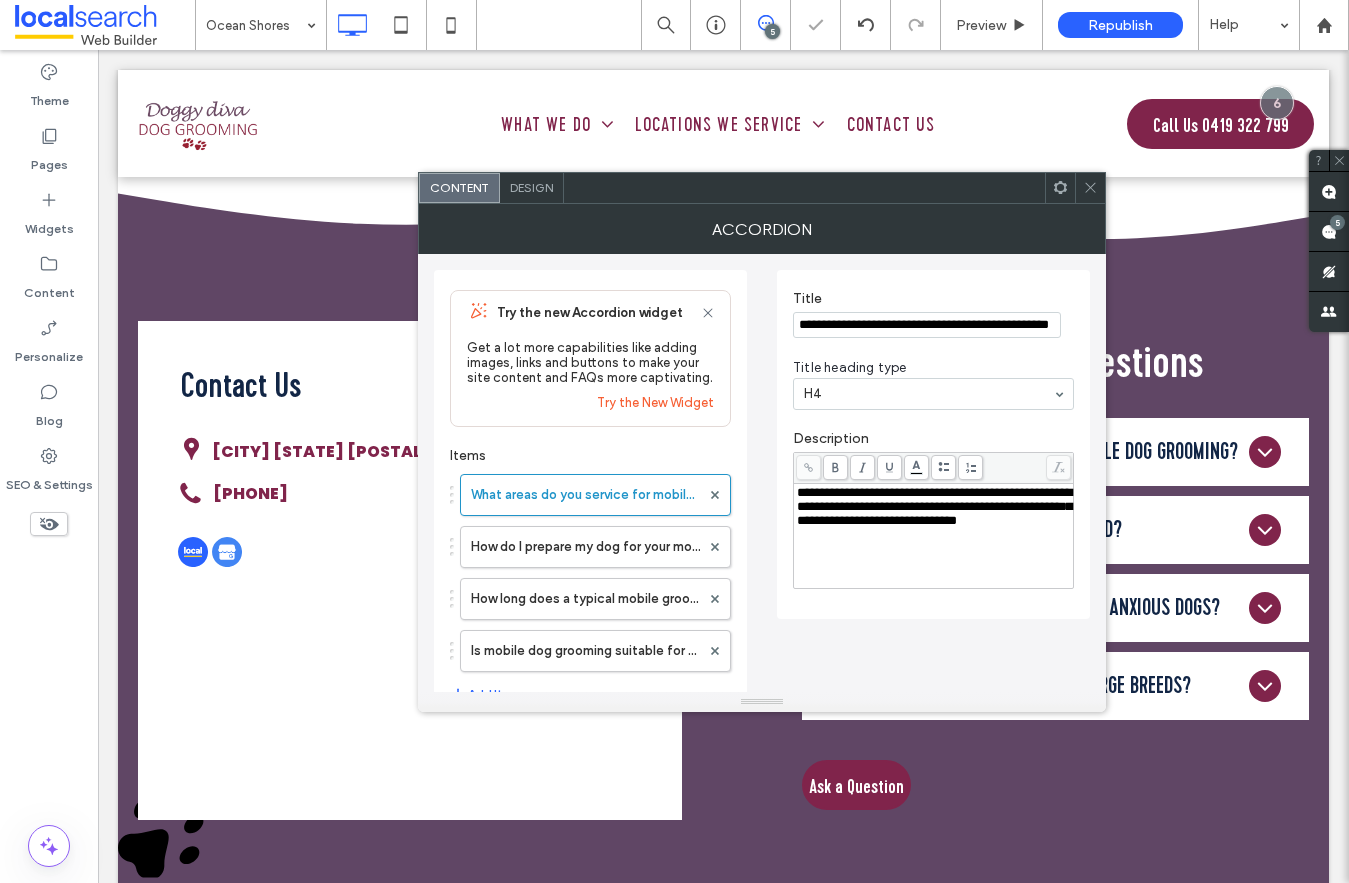click at bounding box center [1090, 188] 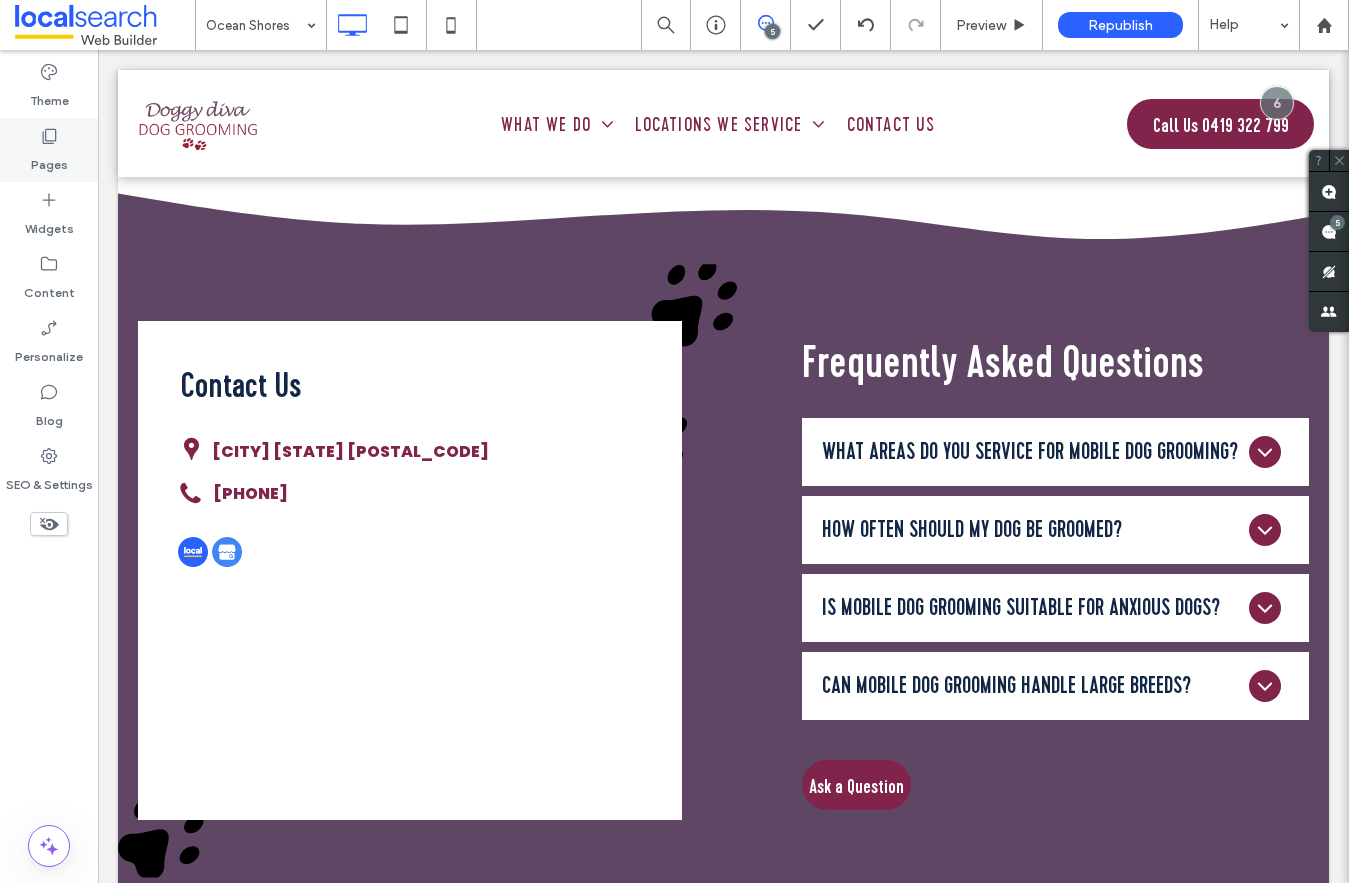 click on "Pages" at bounding box center (49, 160) 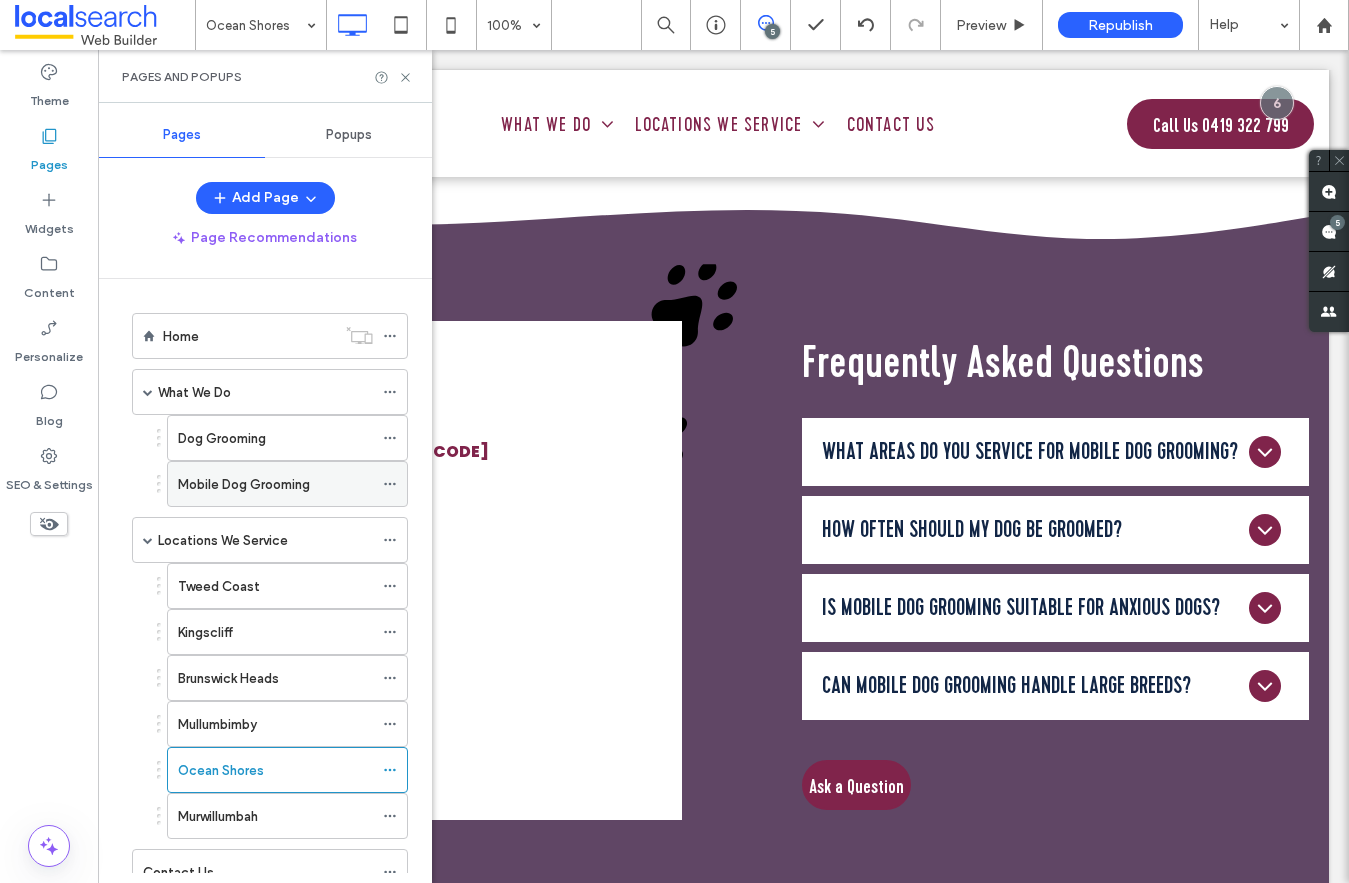 scroll, scrollTop: 72, scrollLeft: 0, axis: vertical 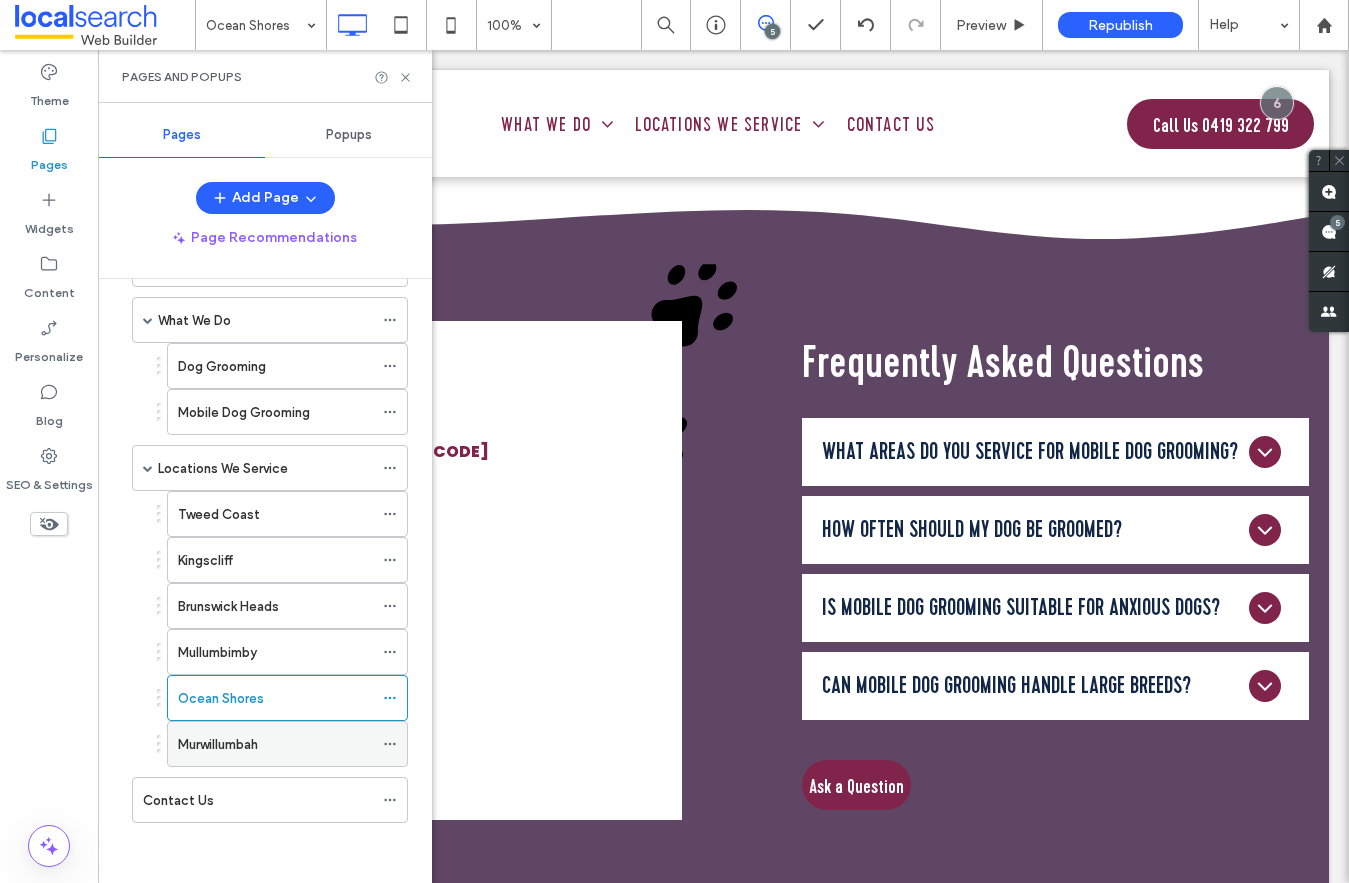 click on "Murwillumbah" at bounding box center (218, 744) 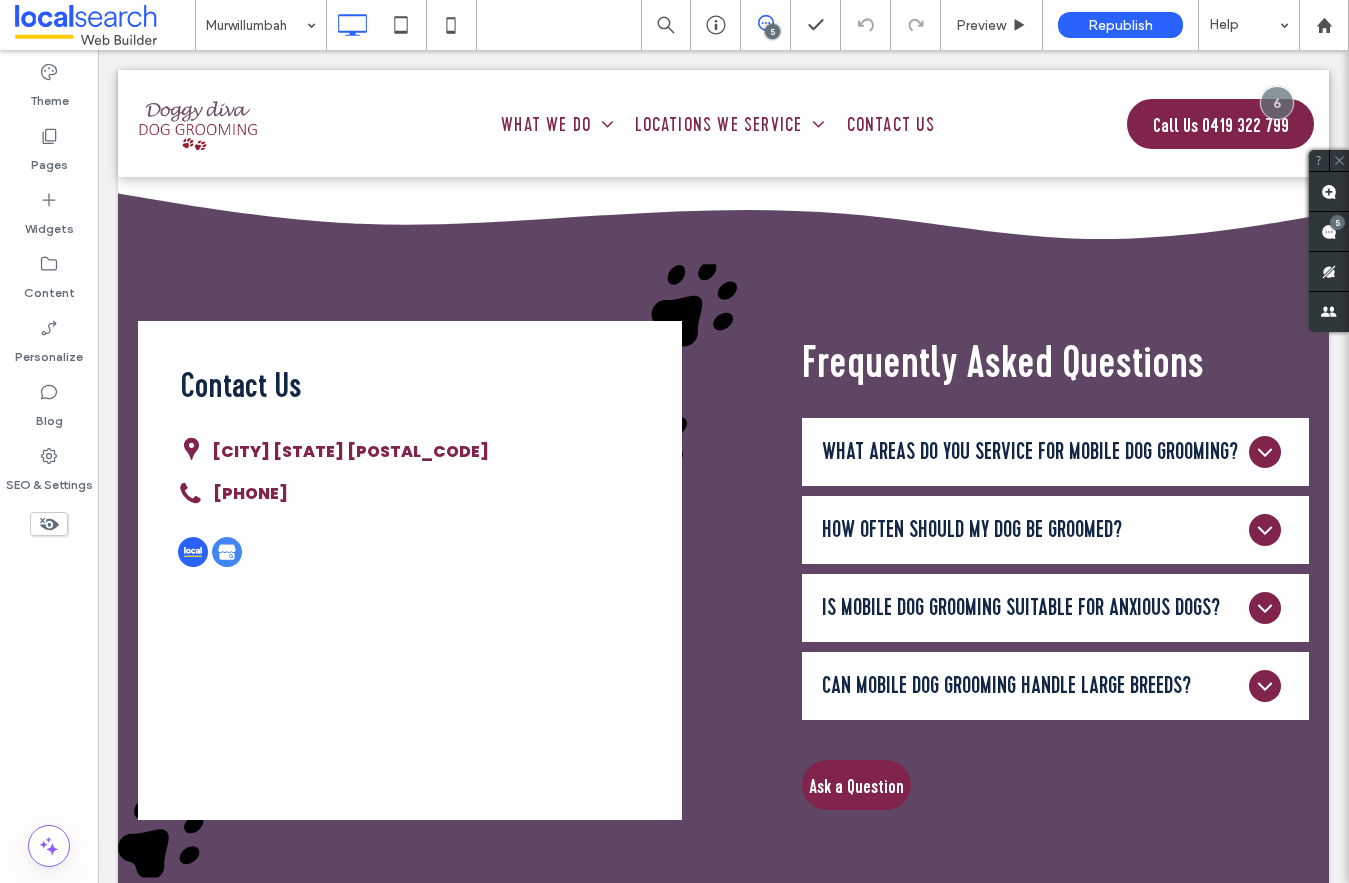 type on "**********" 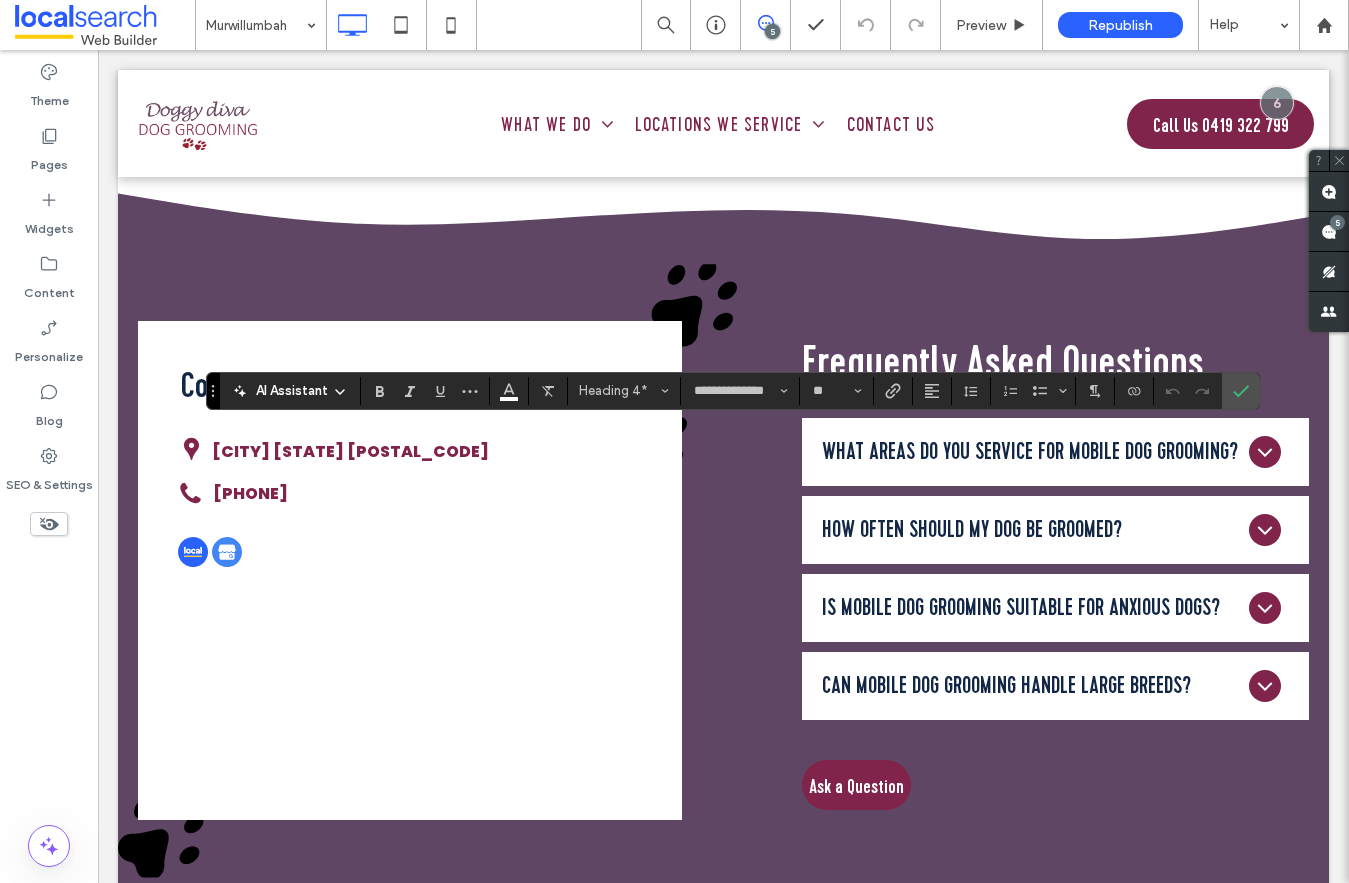 type on "*******" 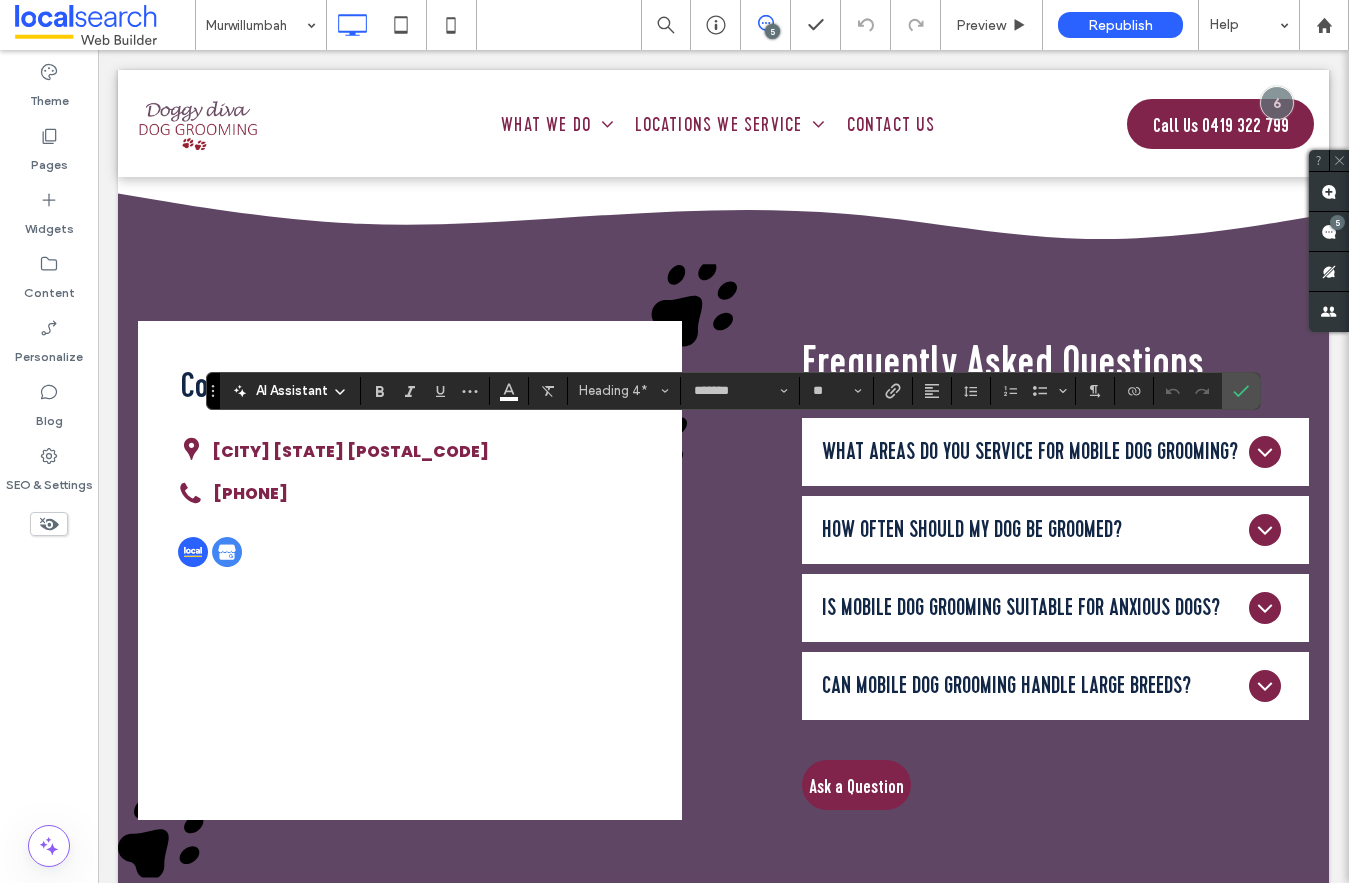 type on "**********" 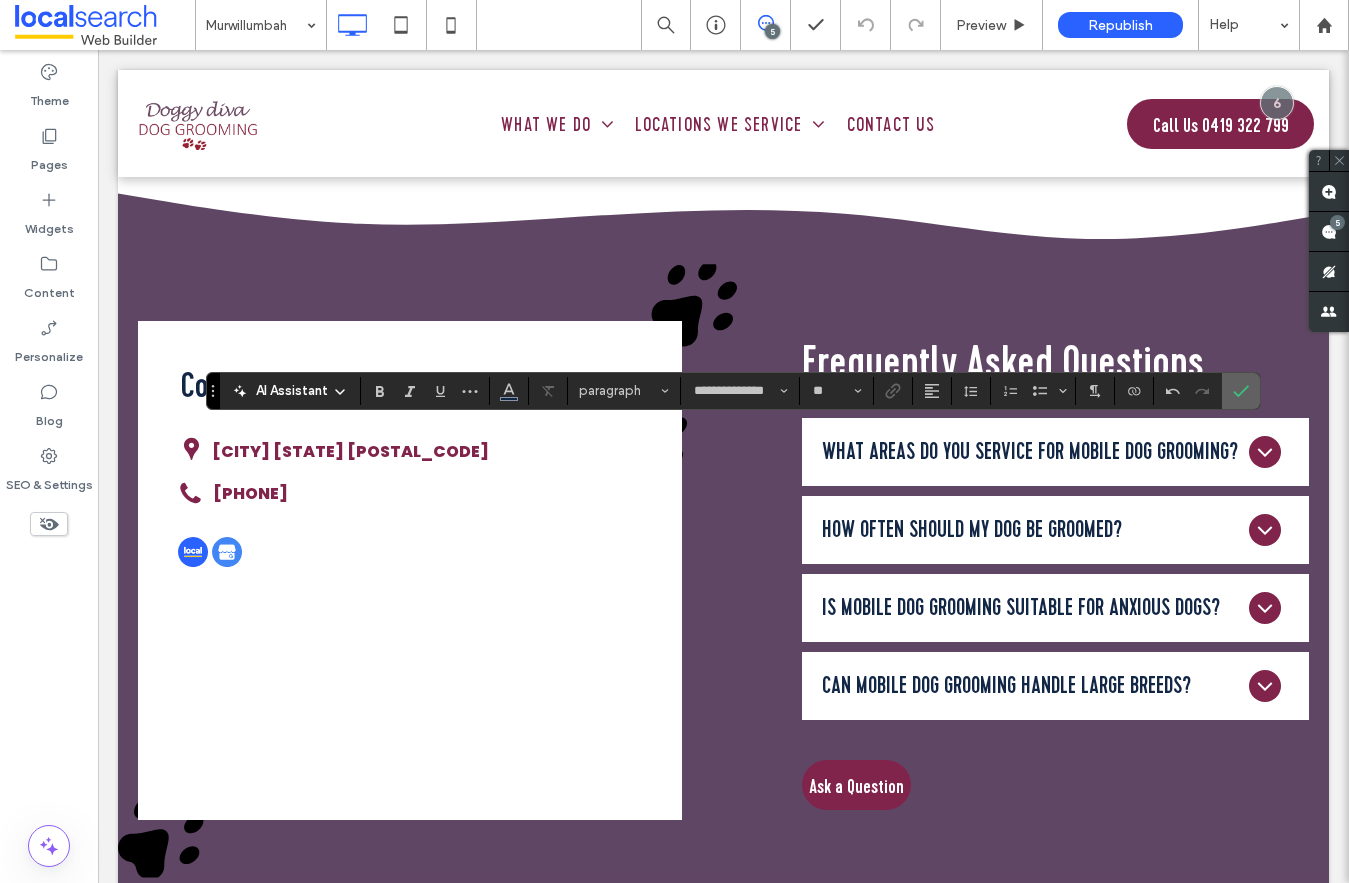 click 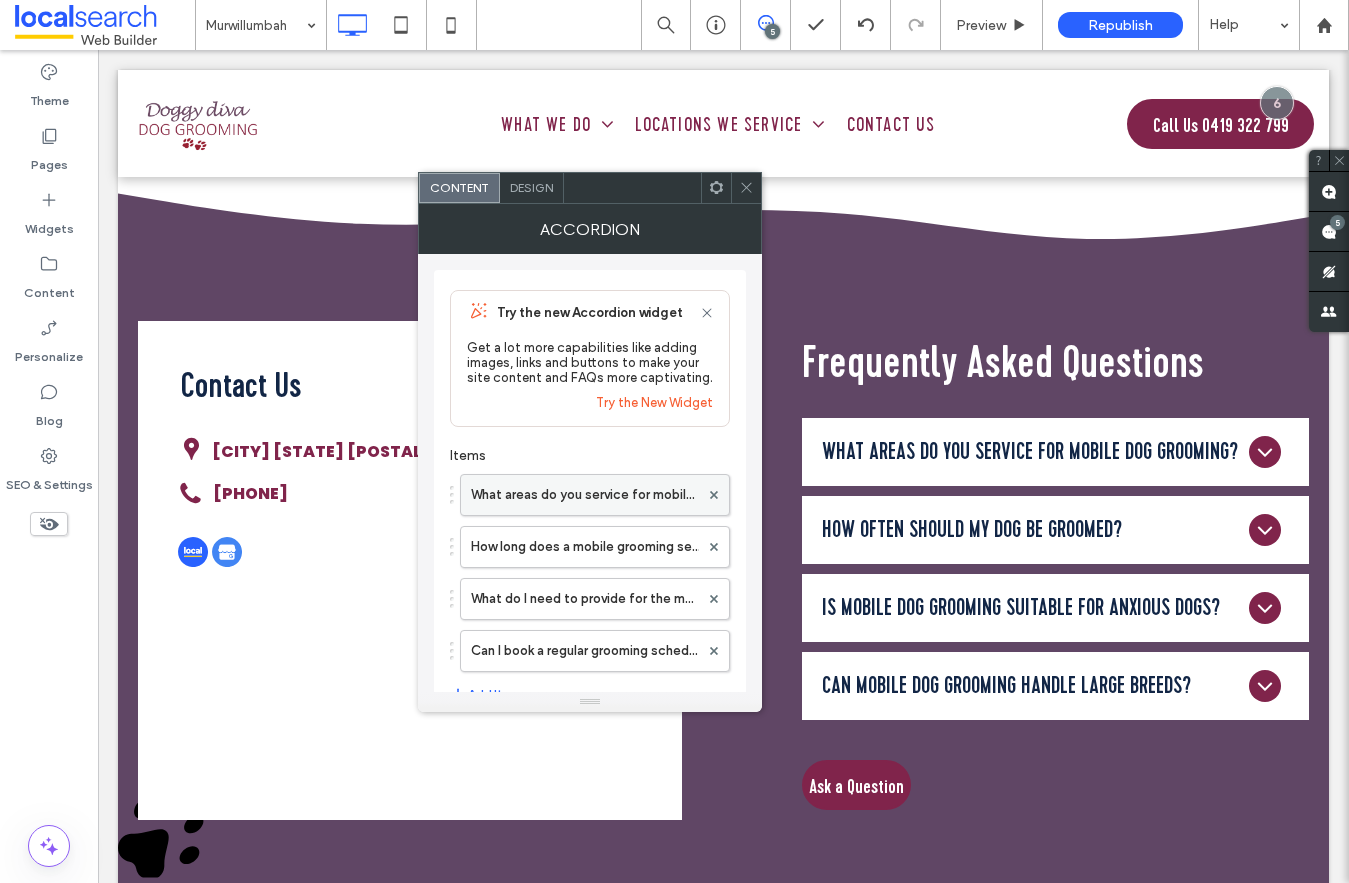 click on "What areas do you service for mobile dog grooming?" at bounding box center (585, 495) 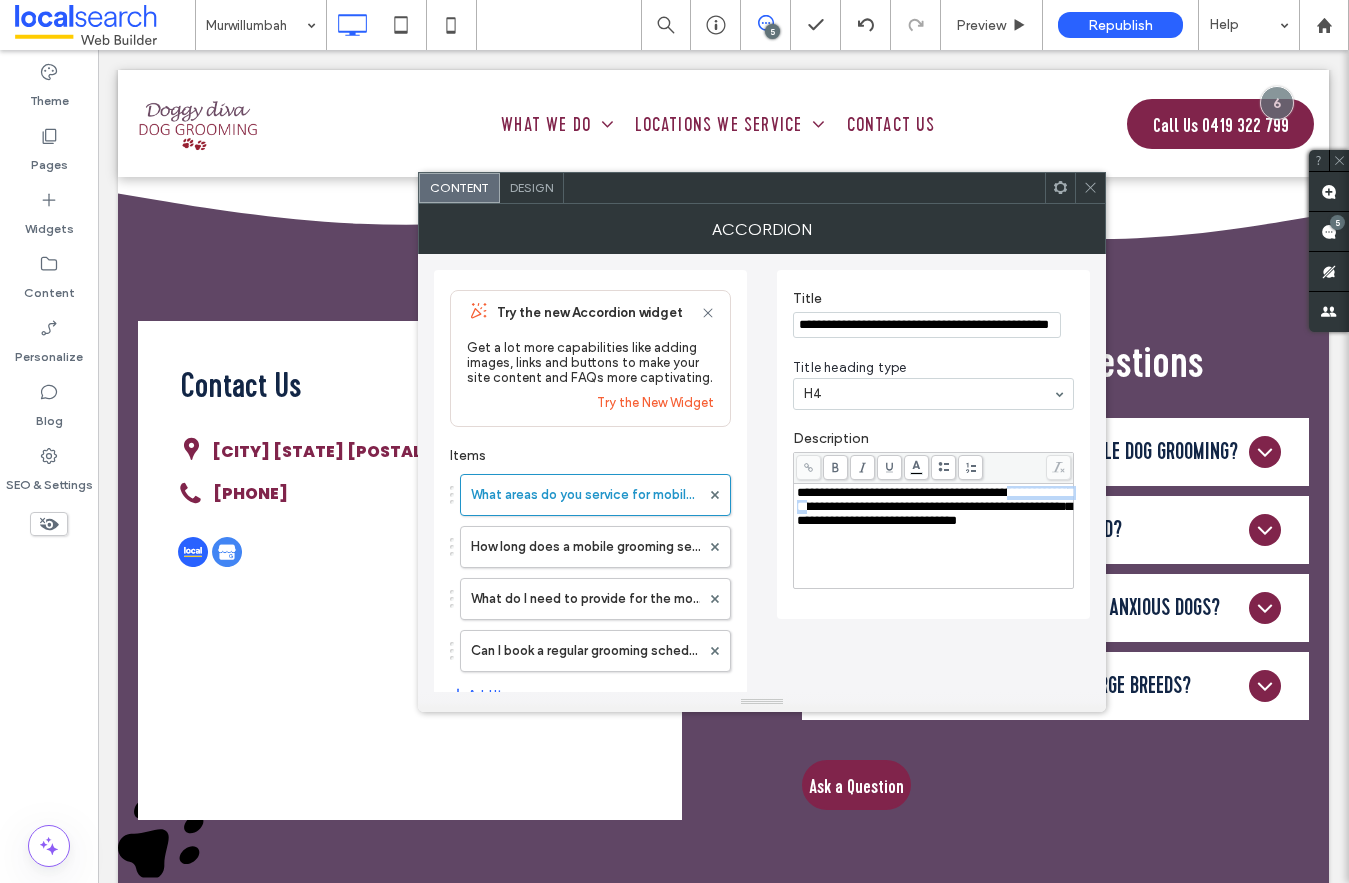 drag, startPoint x: 889, startPoint y: 511, endPoint x: 774, endPoint y: 505, distance: 115.15642 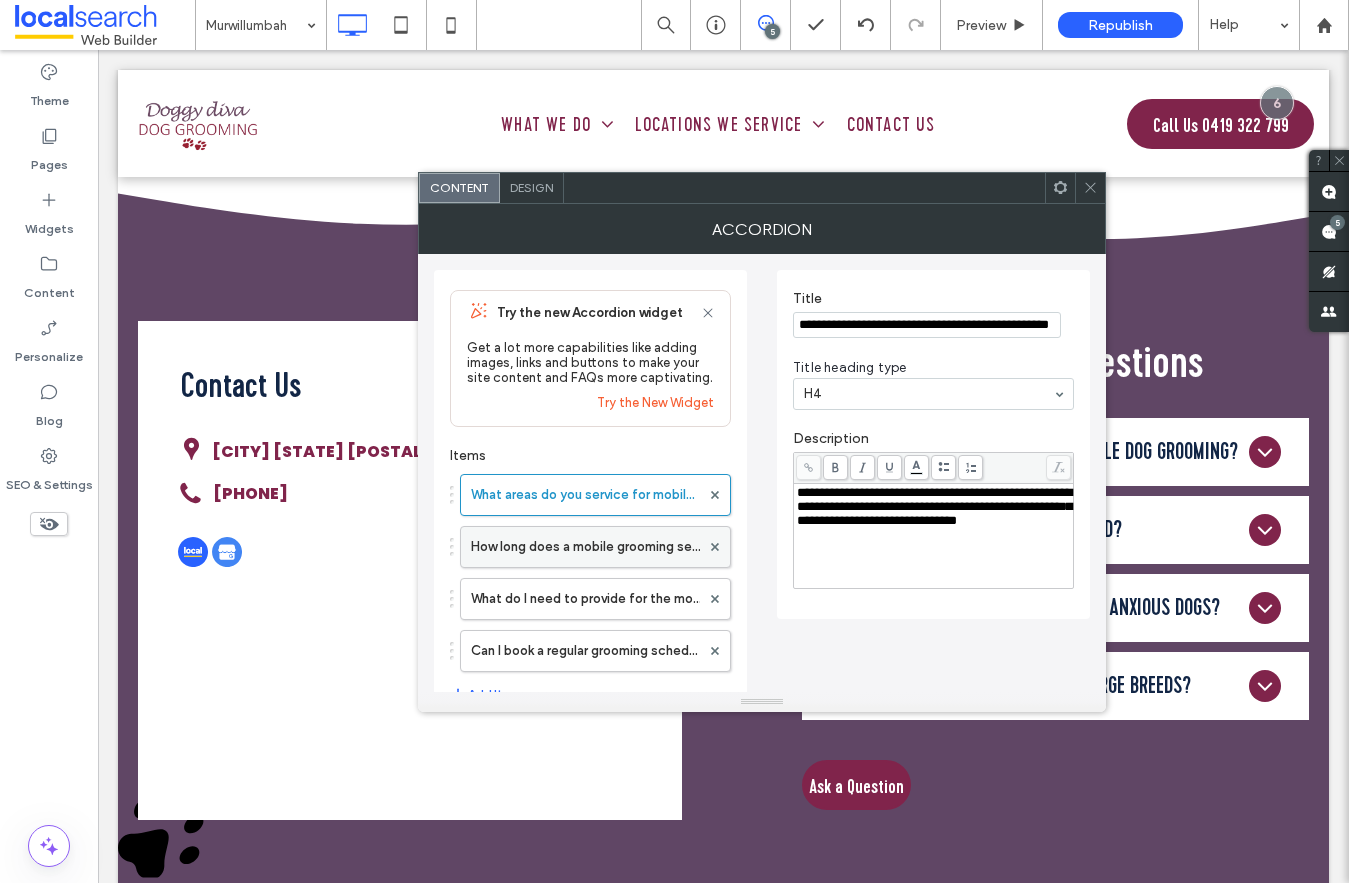 click on "How long does a mobile grooming session typically take?" at bounding box center (585, 547) 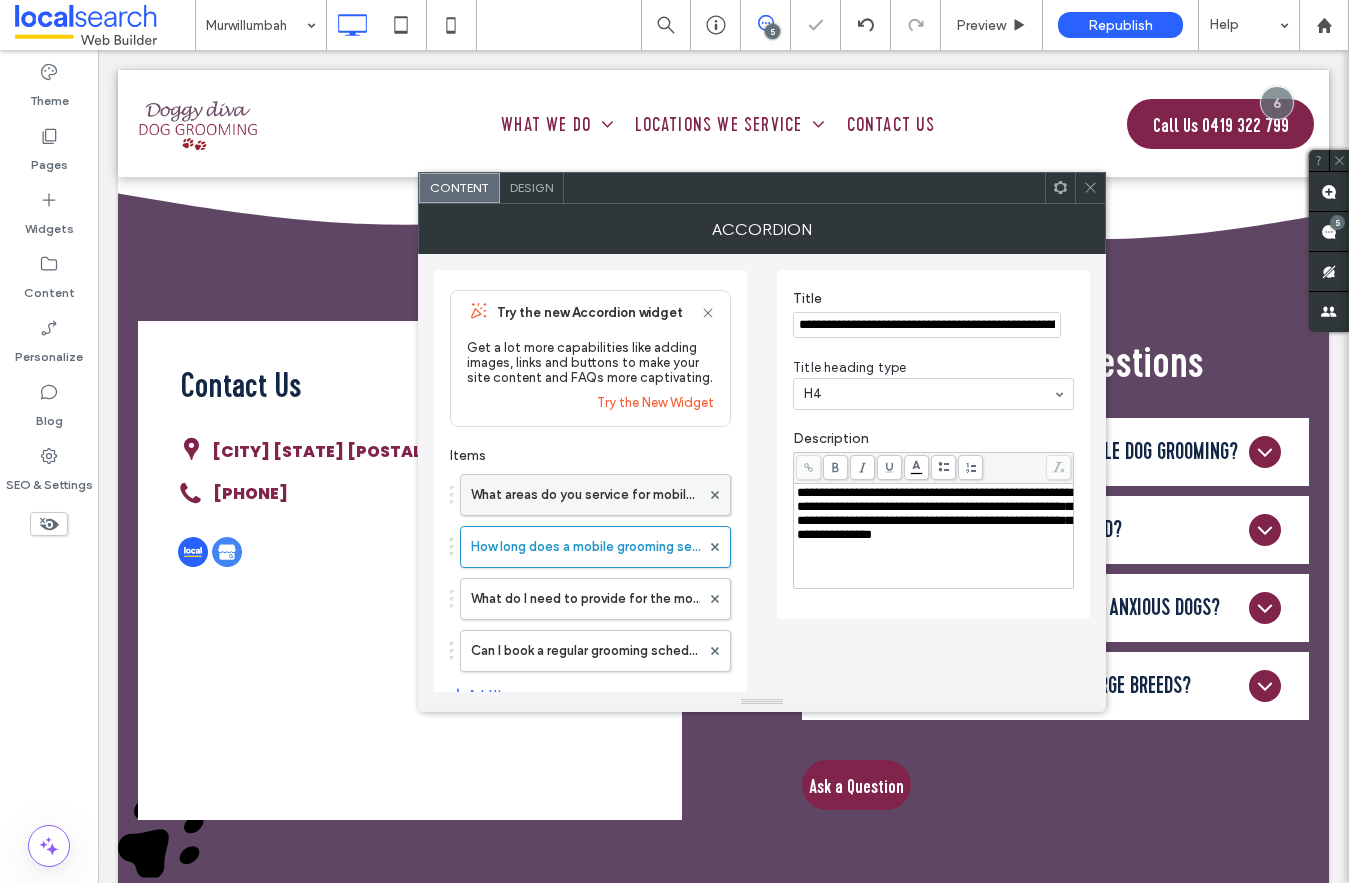 click on "What areas do you service for mobile dog grooming?" at bounding box center (585, 495) 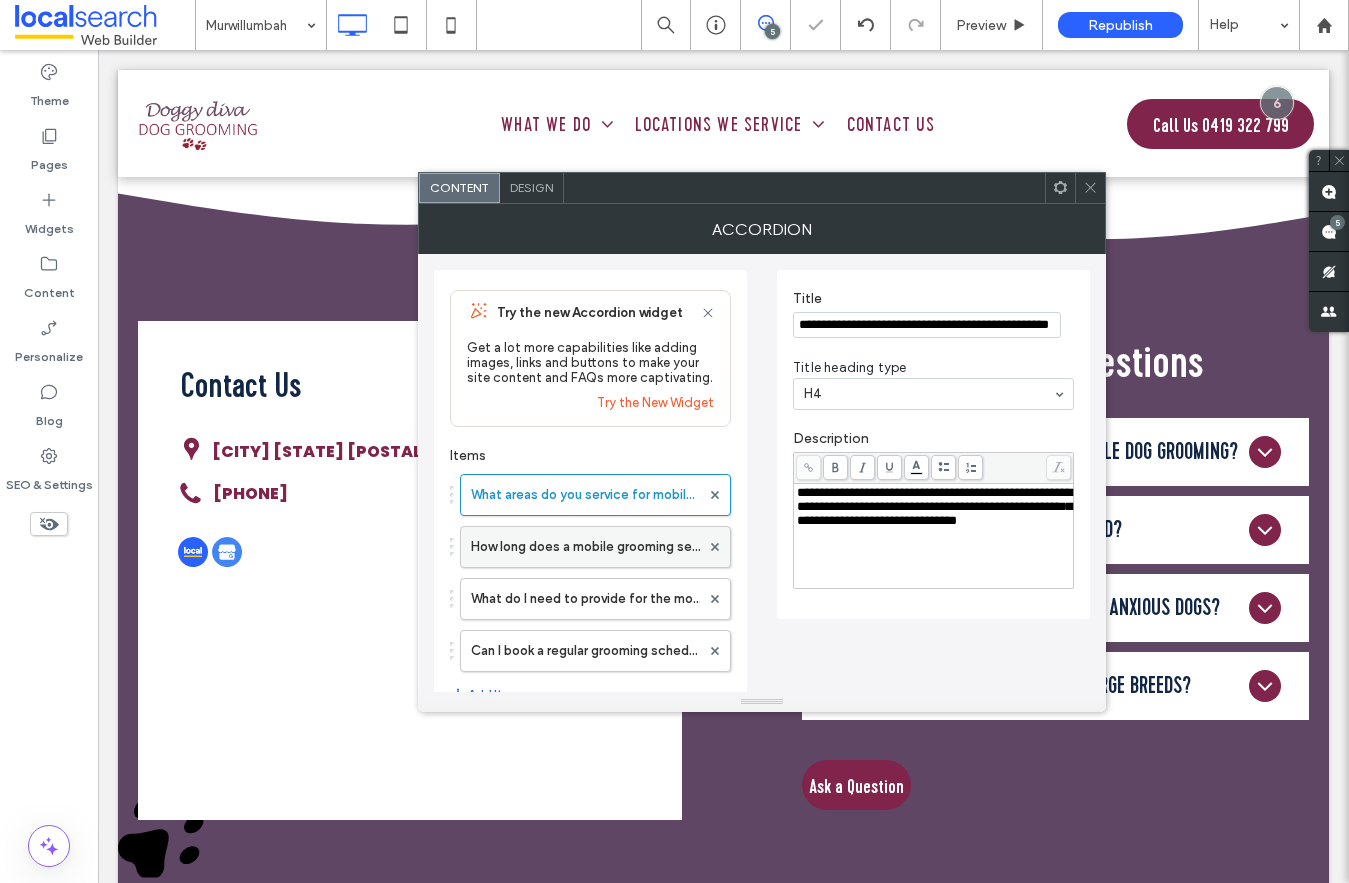 click on "How long does a mobile grooming session typically take?" at bounding box center (585, 547) 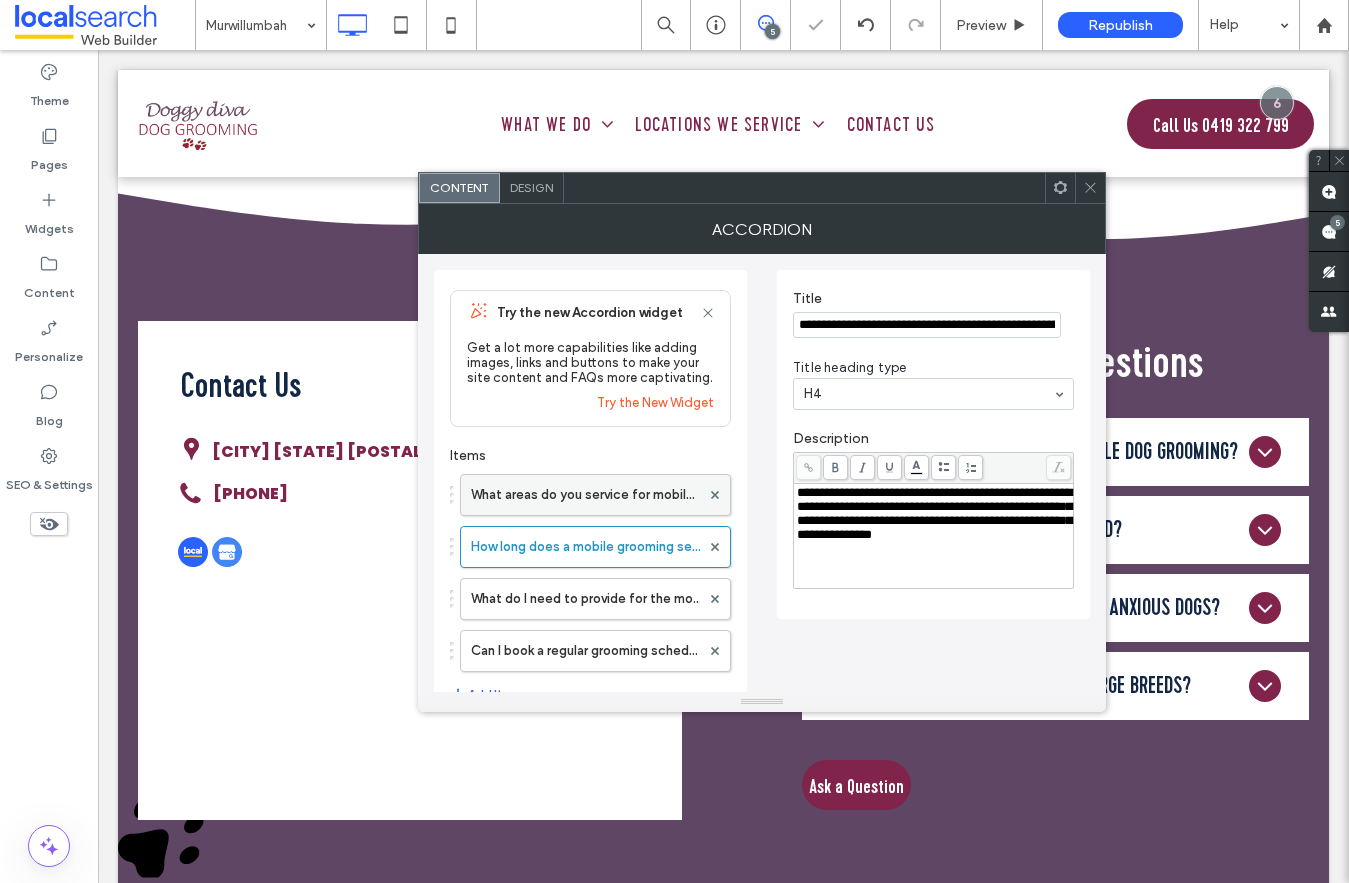 click on "What areas do you service for mobile dog grooming?" at bounding box center [585, 495] 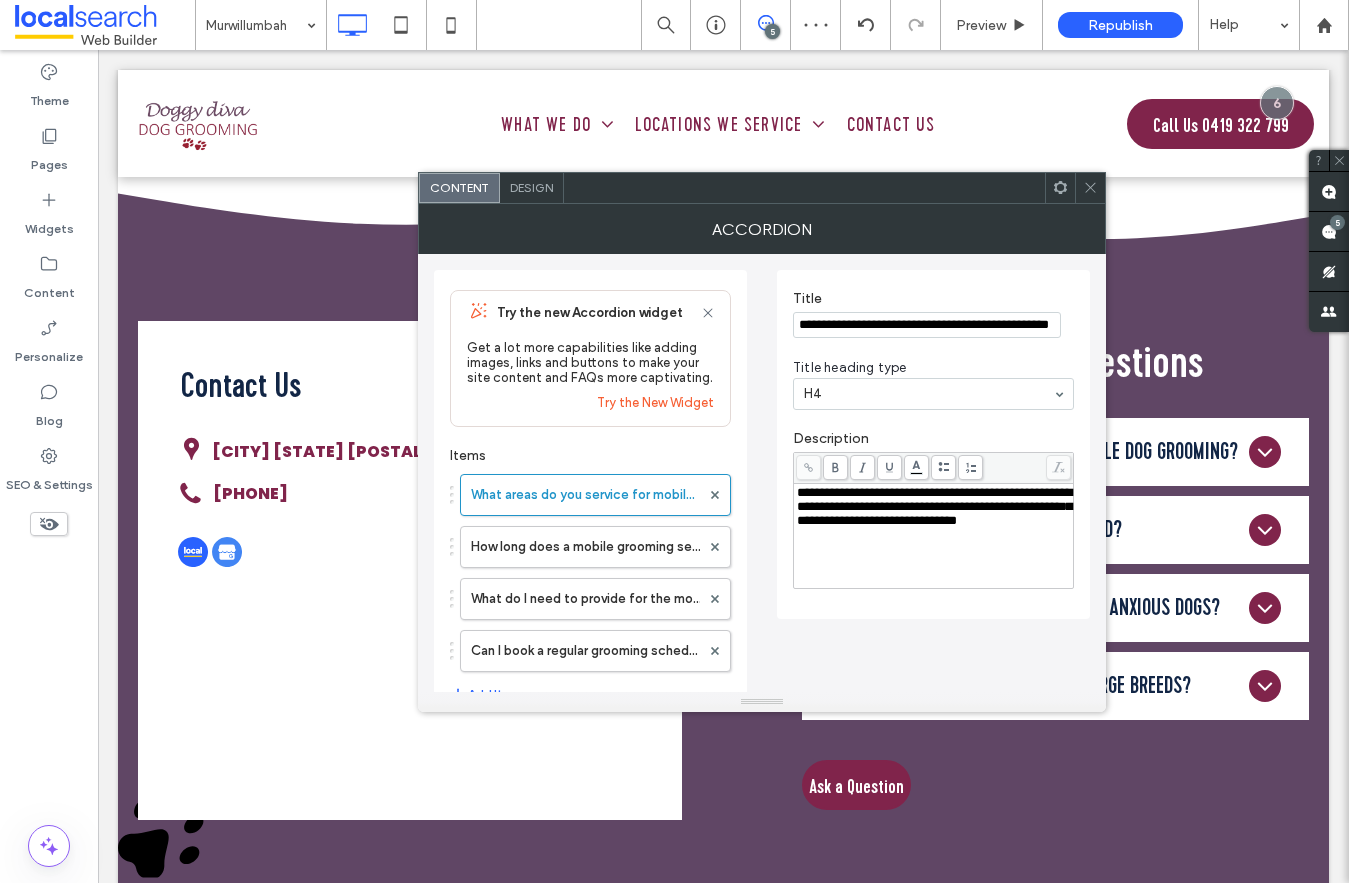 click at bounding box center [1090, 188] 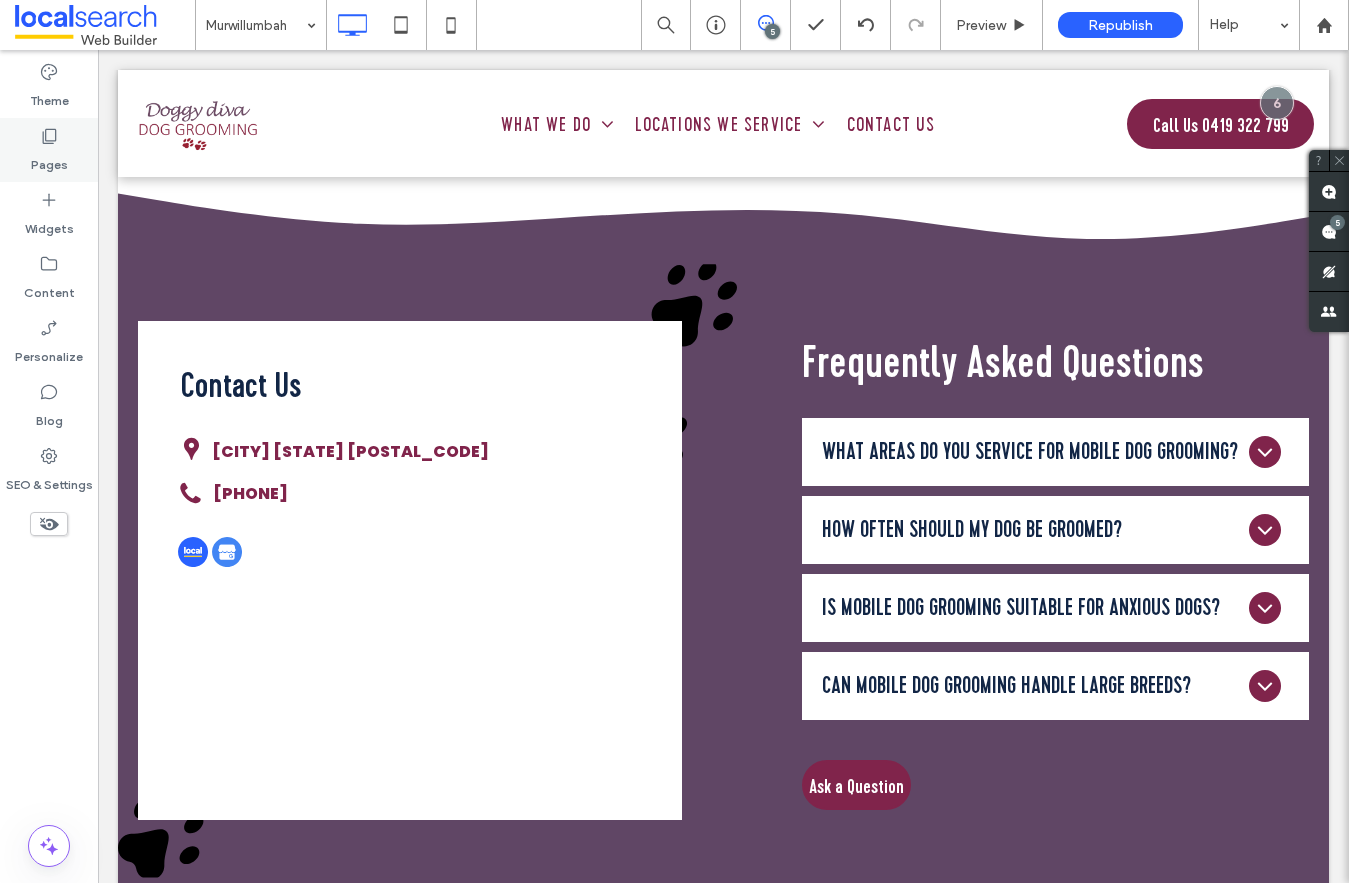 click on "Pages" at bounding box center [49, 160] 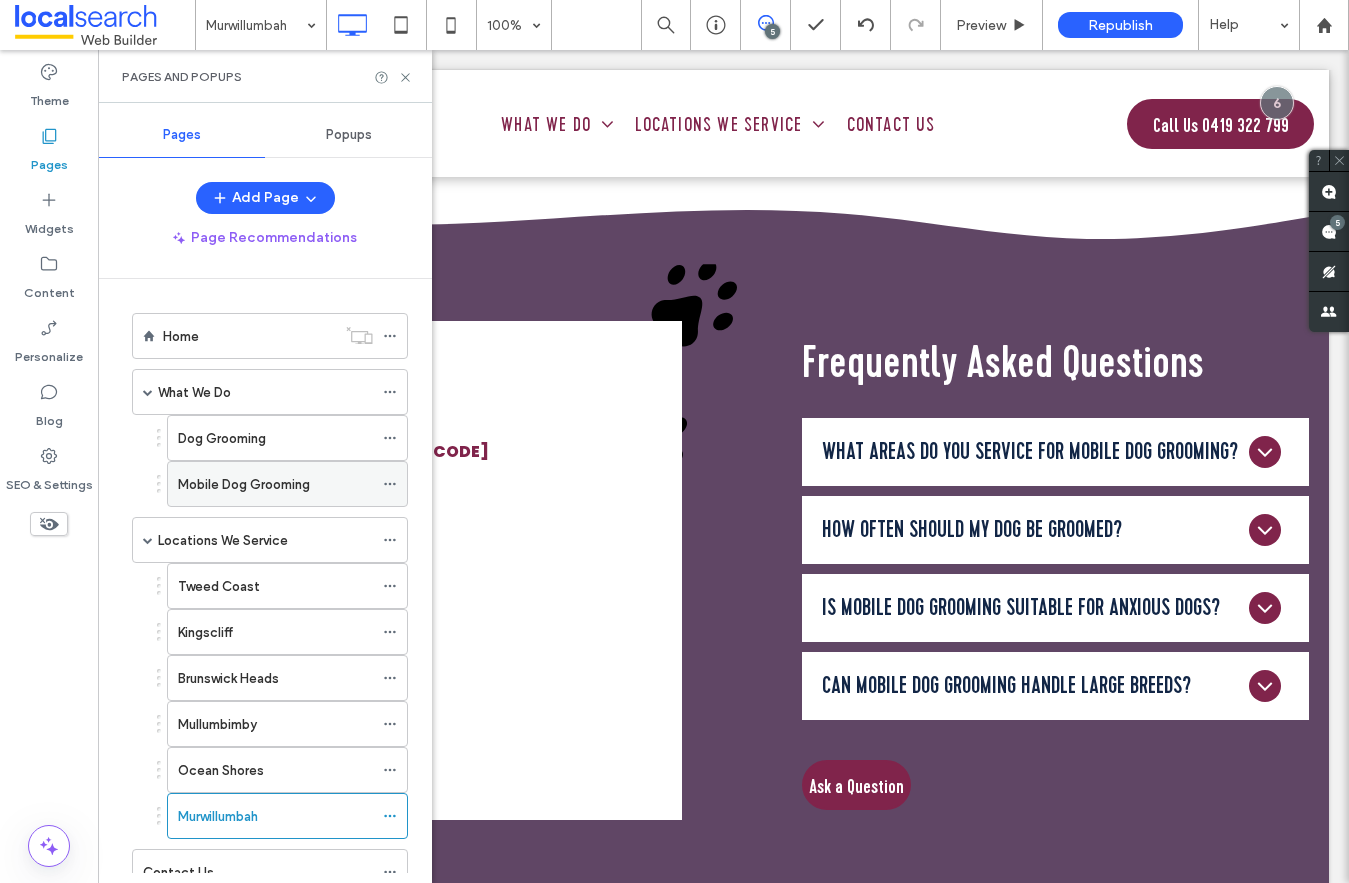 scroll, scrollTop: 72, scrollLeft: 0, axis: vertical 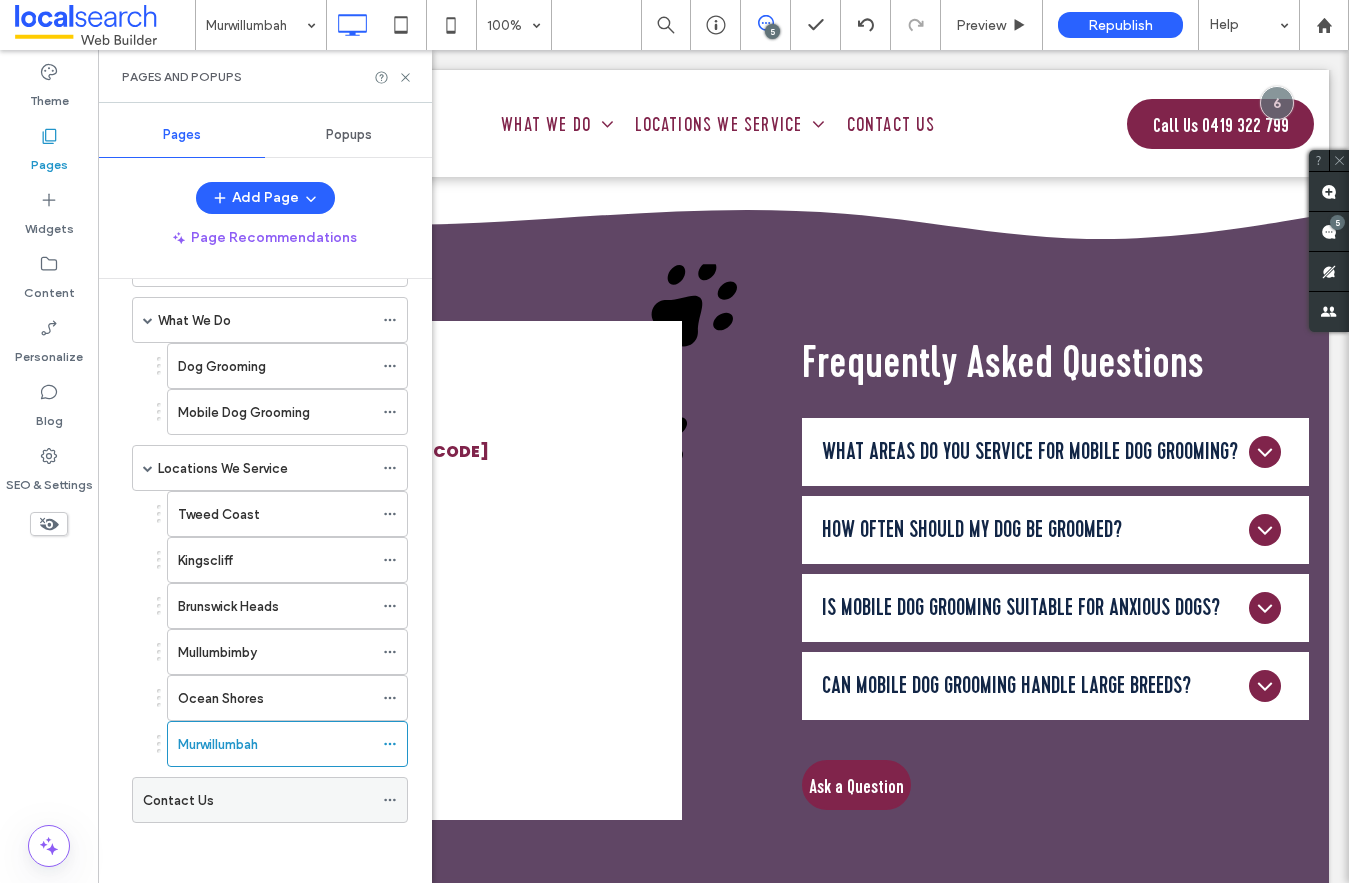 click on "Contact Us" at bounding box center [178, 800] 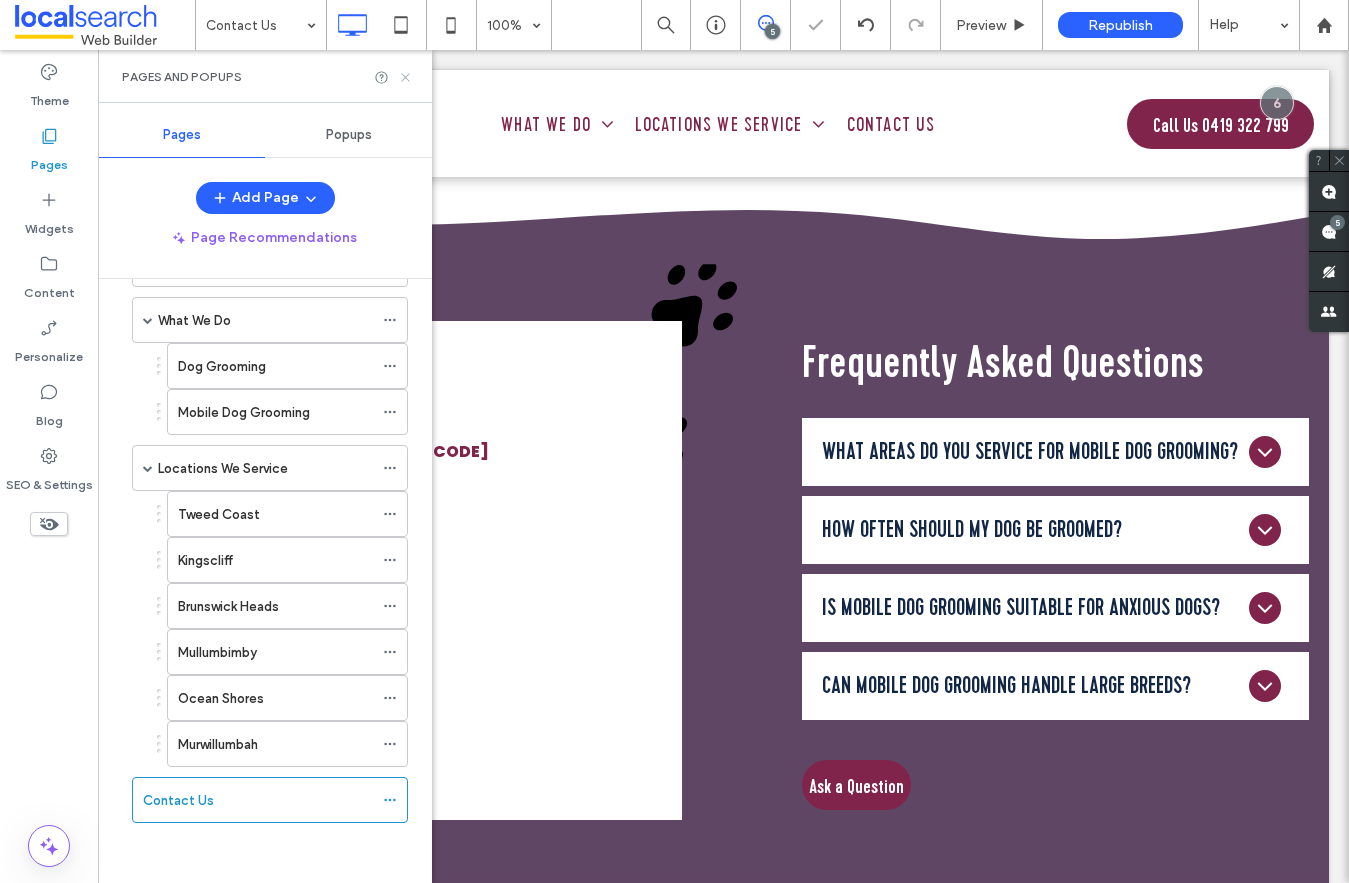 click 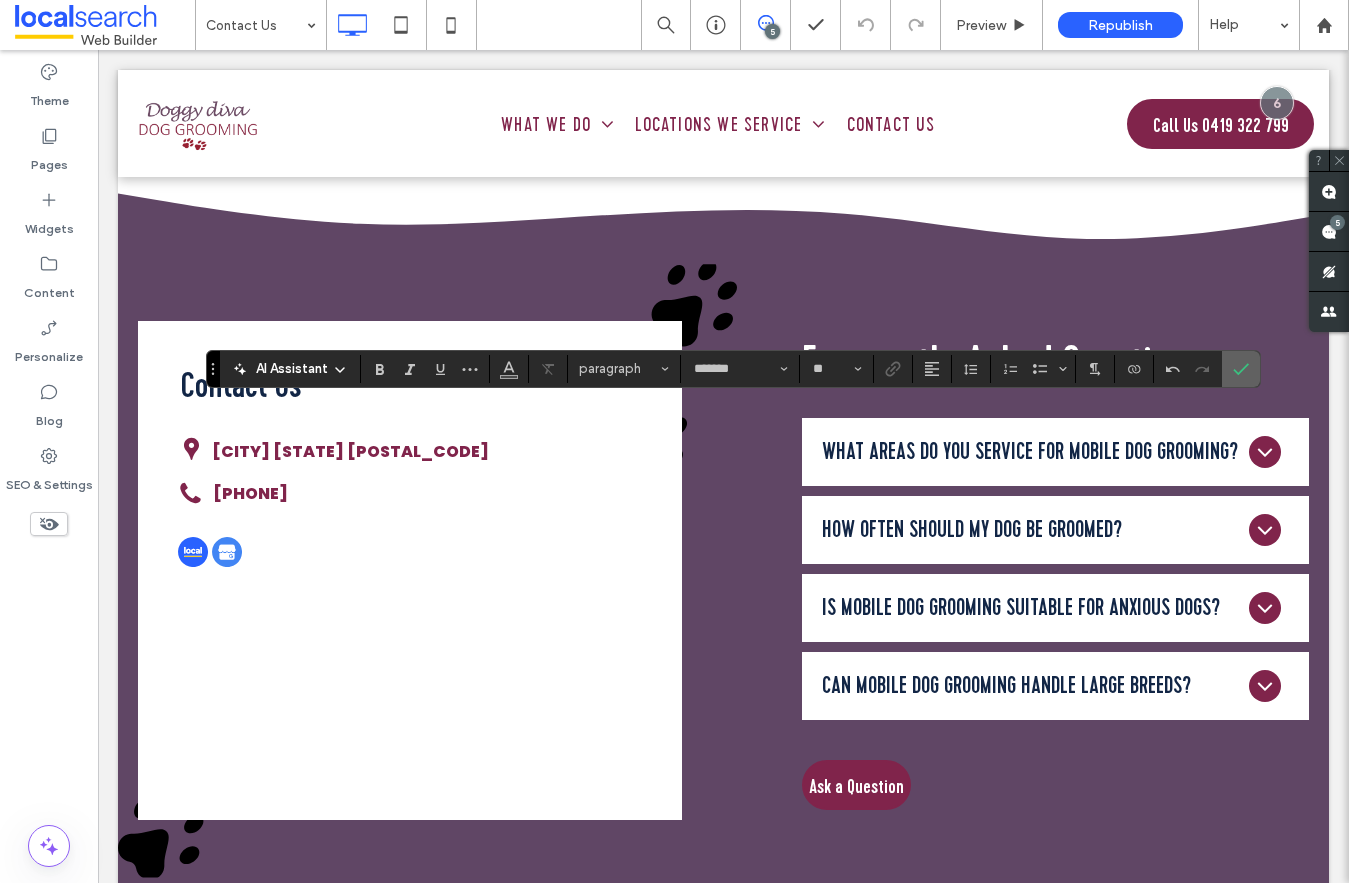 click 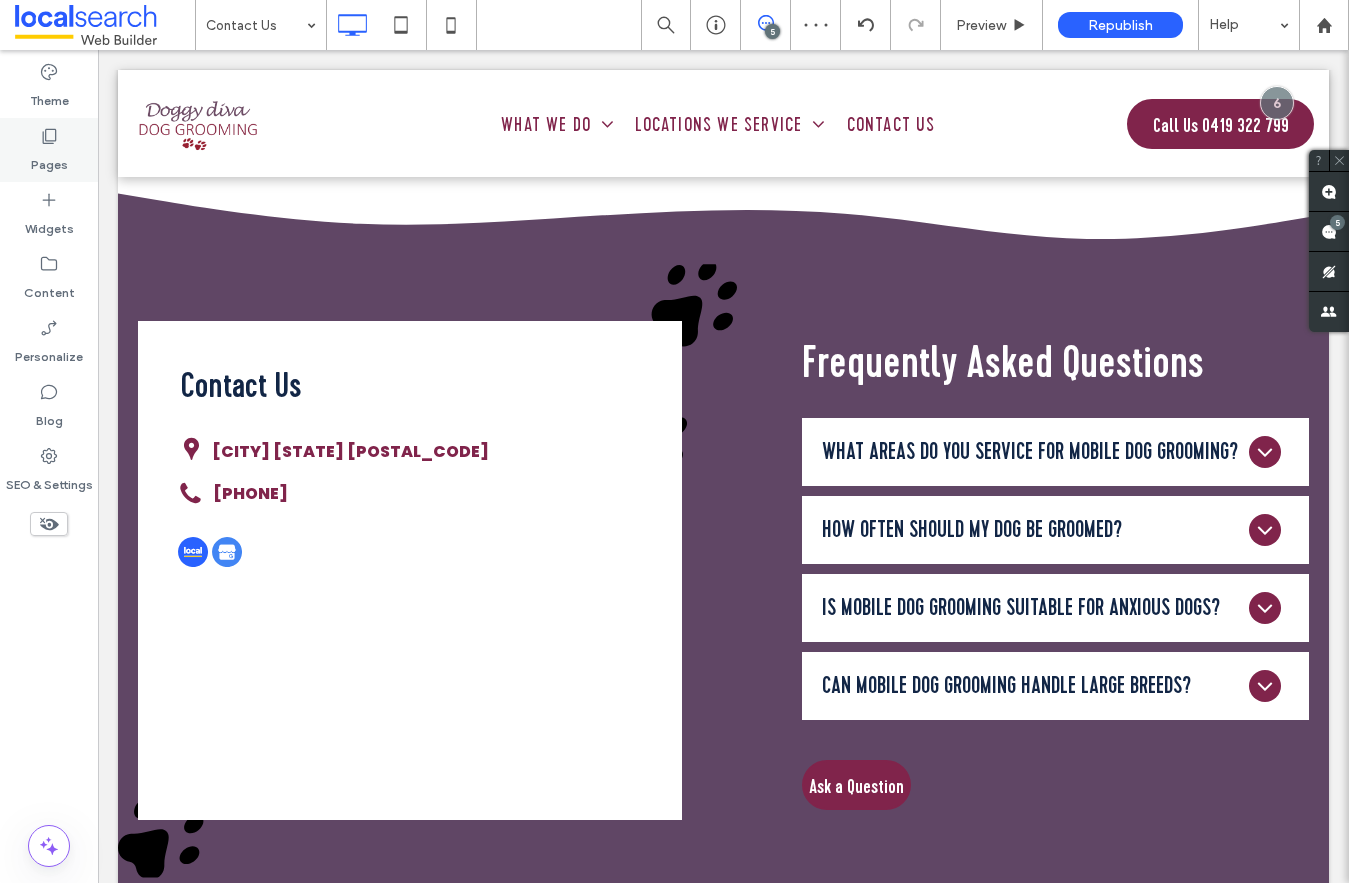 click on "Pages" at bounding box center (49, 160) 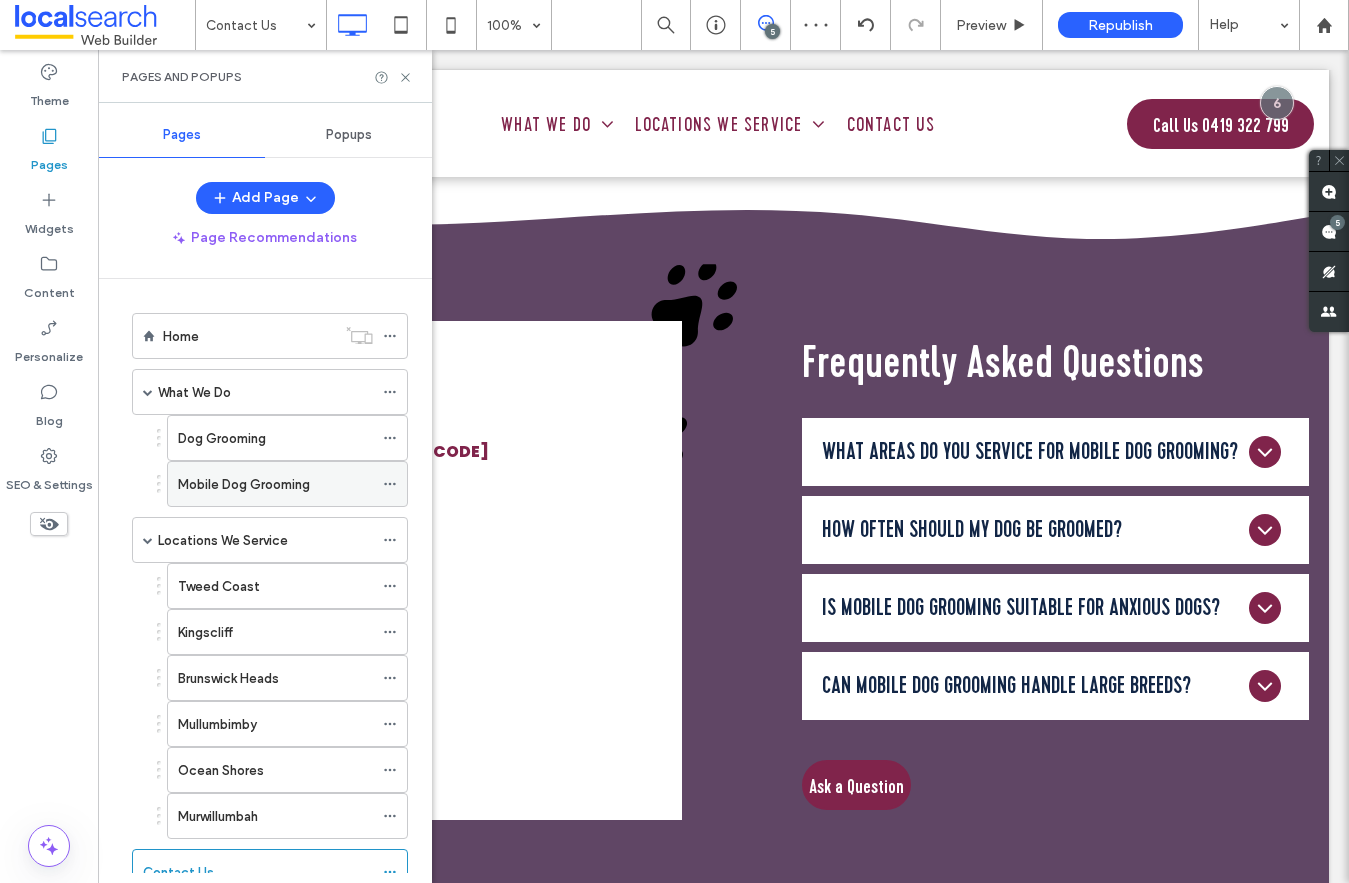 scroll, scrollTop: 72, scrollLeft: 0, axis: vertical 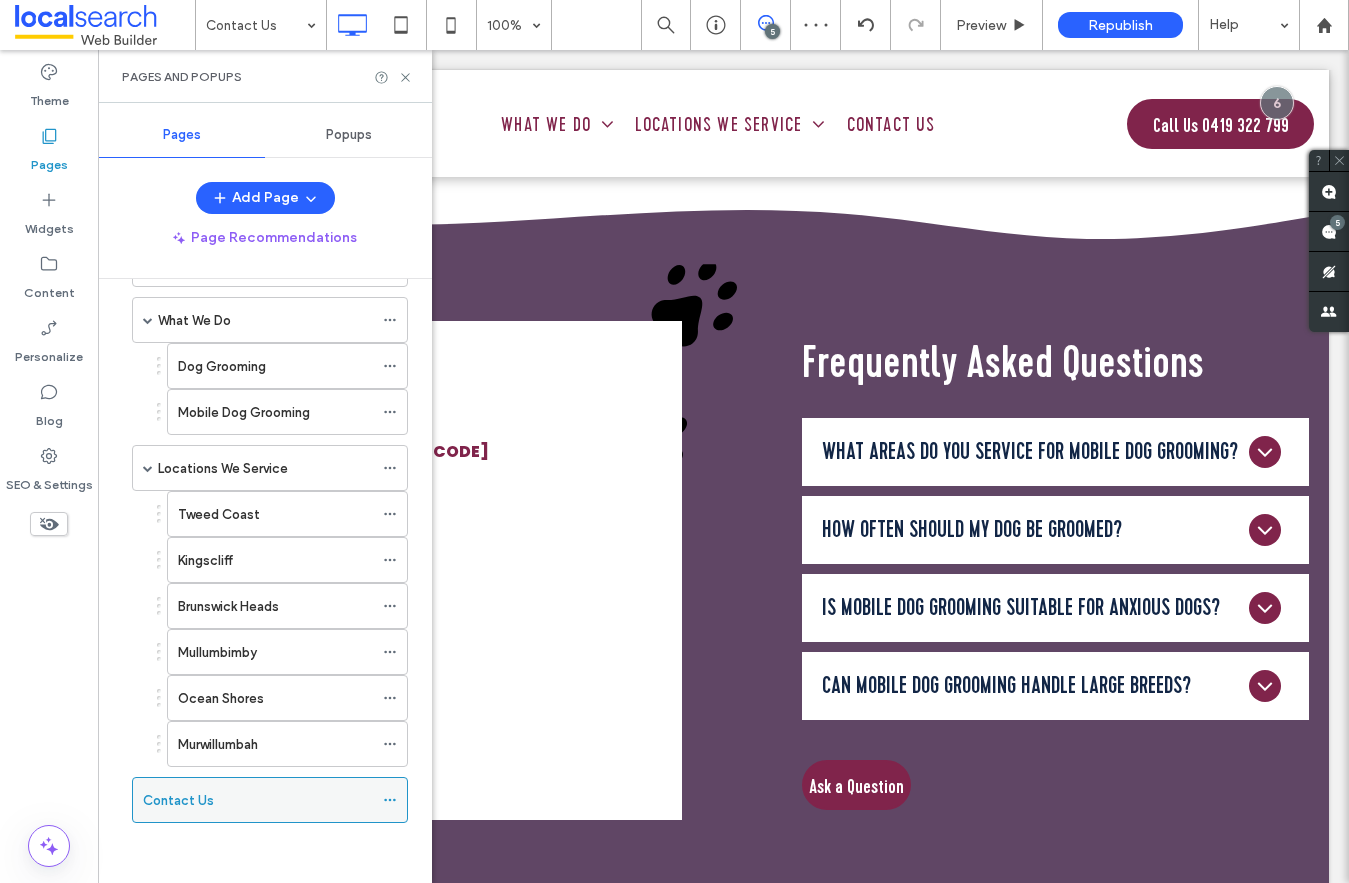 click 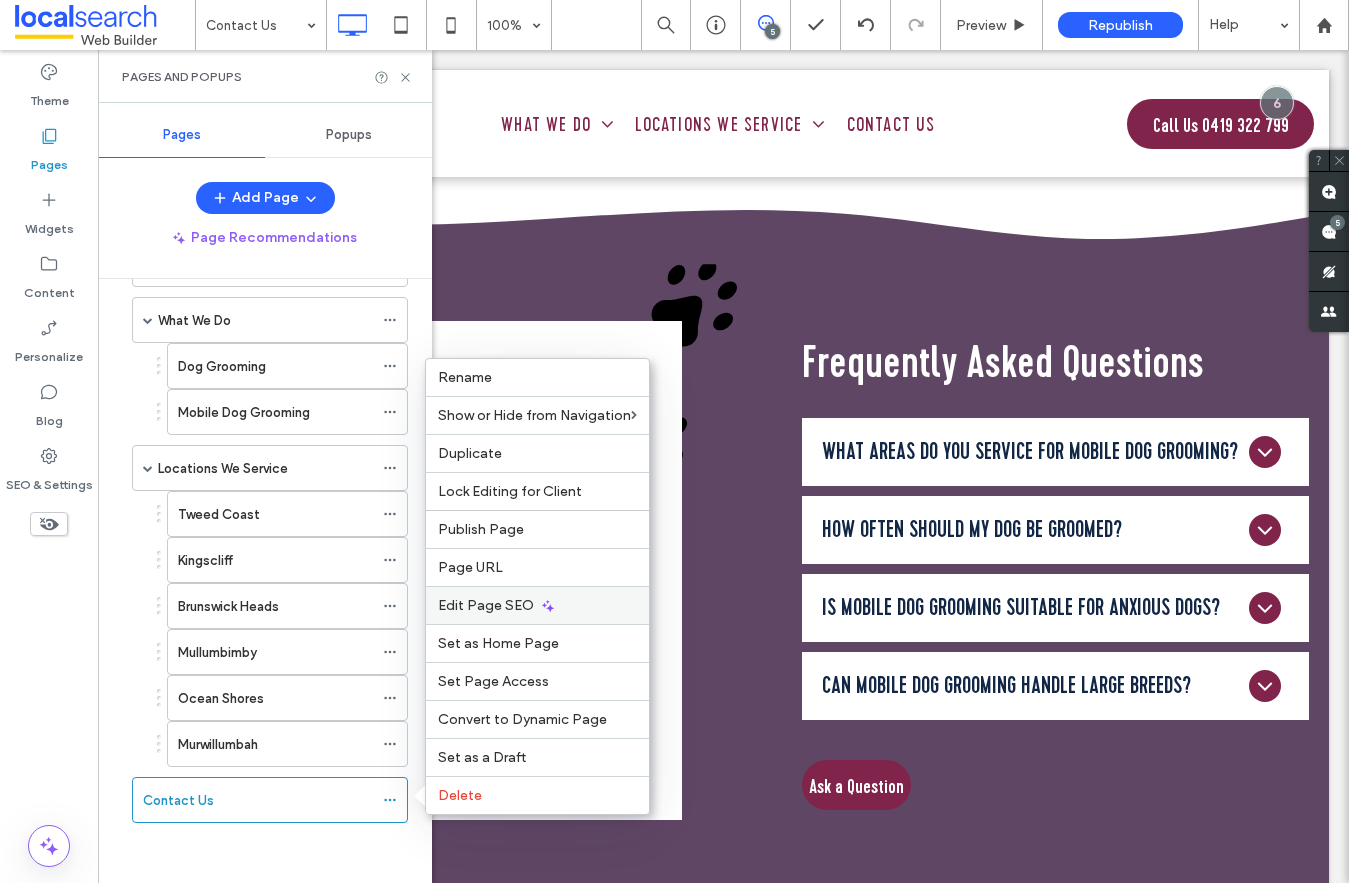 click on "Edit Page SEO" at bounding box center (486, 605) 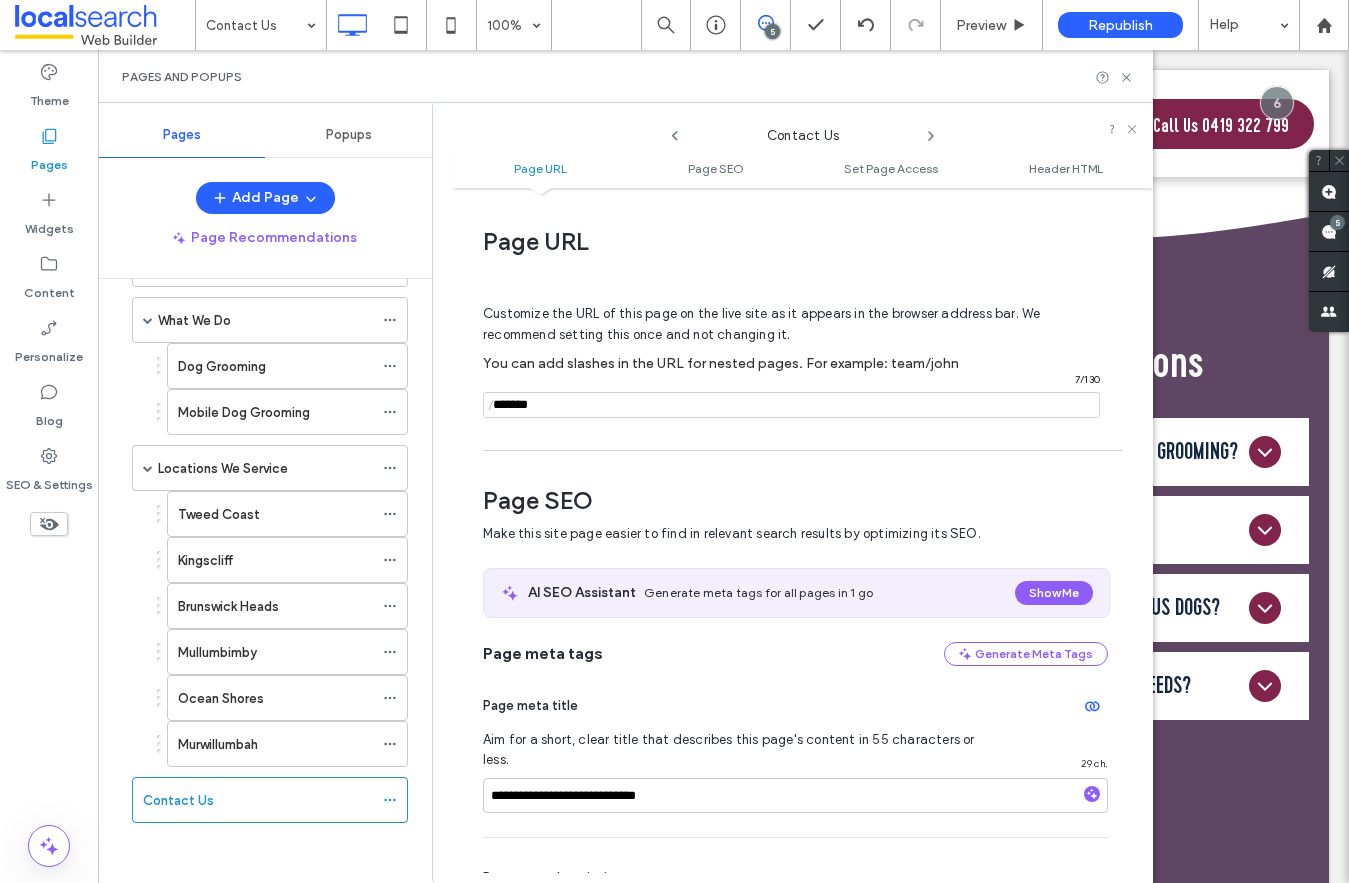 scroll, scrollTop: 274, scrollLeft: 0, axis: vertical 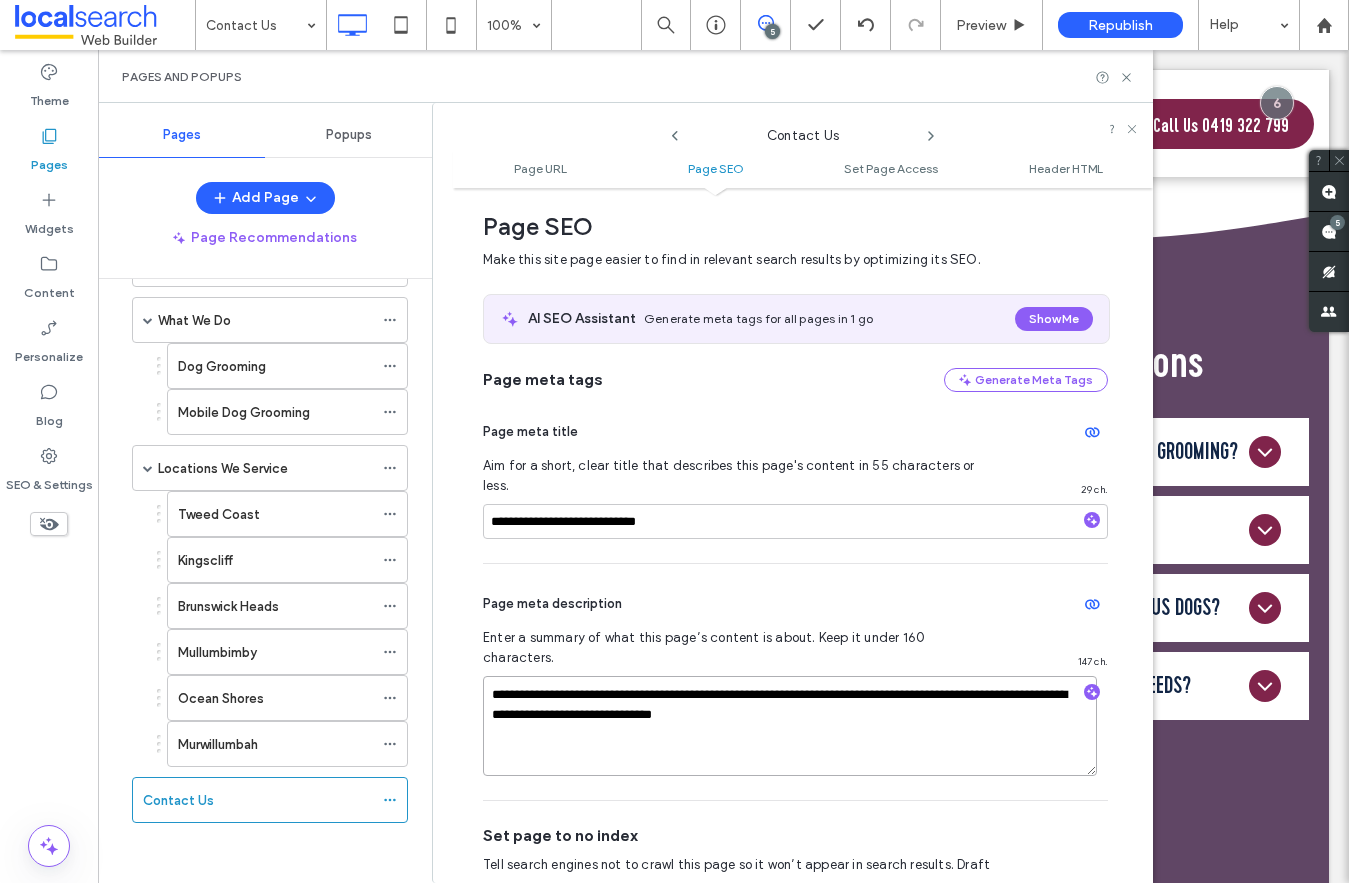 drag, startPoint x: 1005, startPoint y: 655, endPoint x: 528, endPoint y: 671, distance: 477.26828 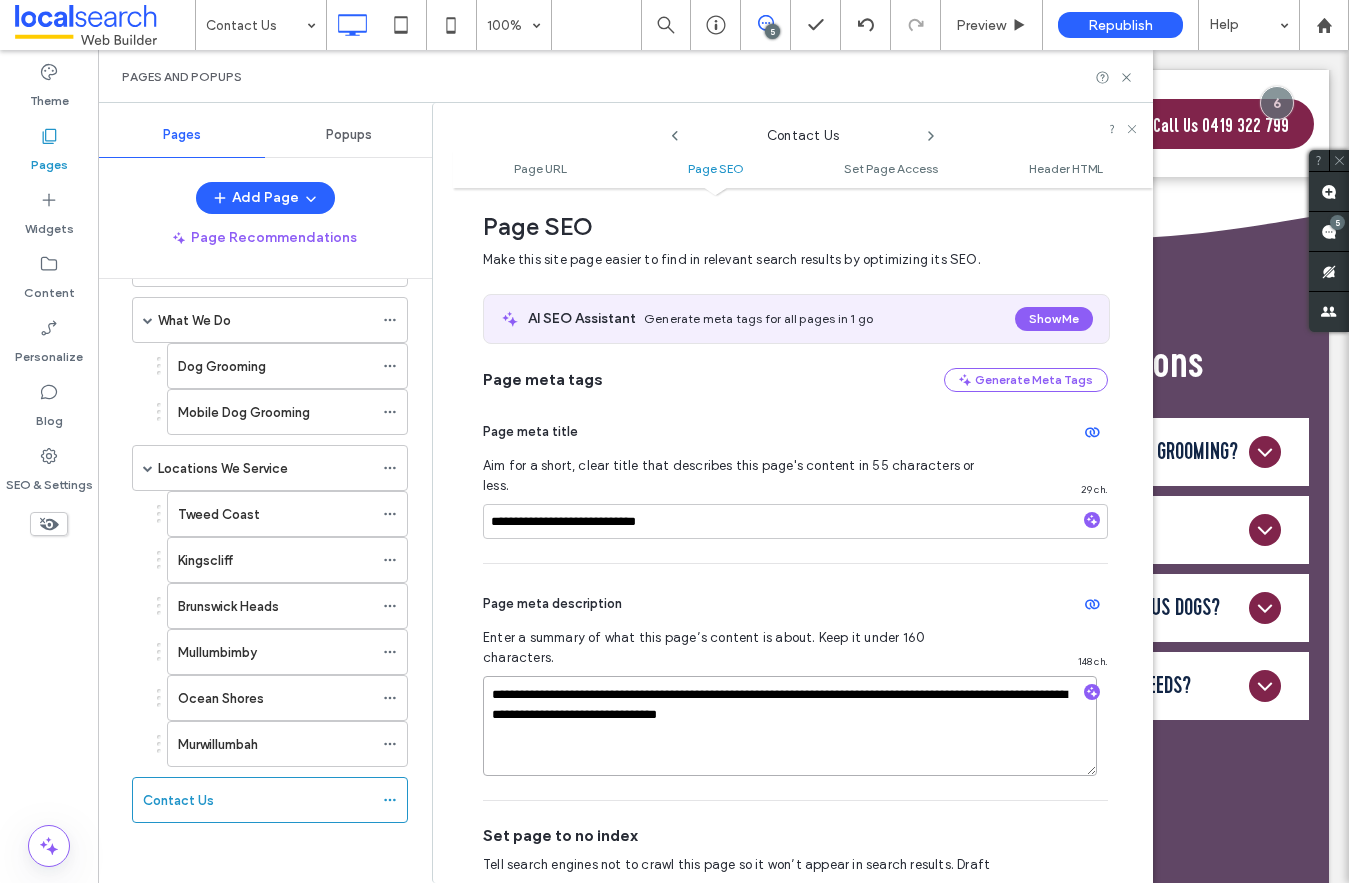 type on "**********" 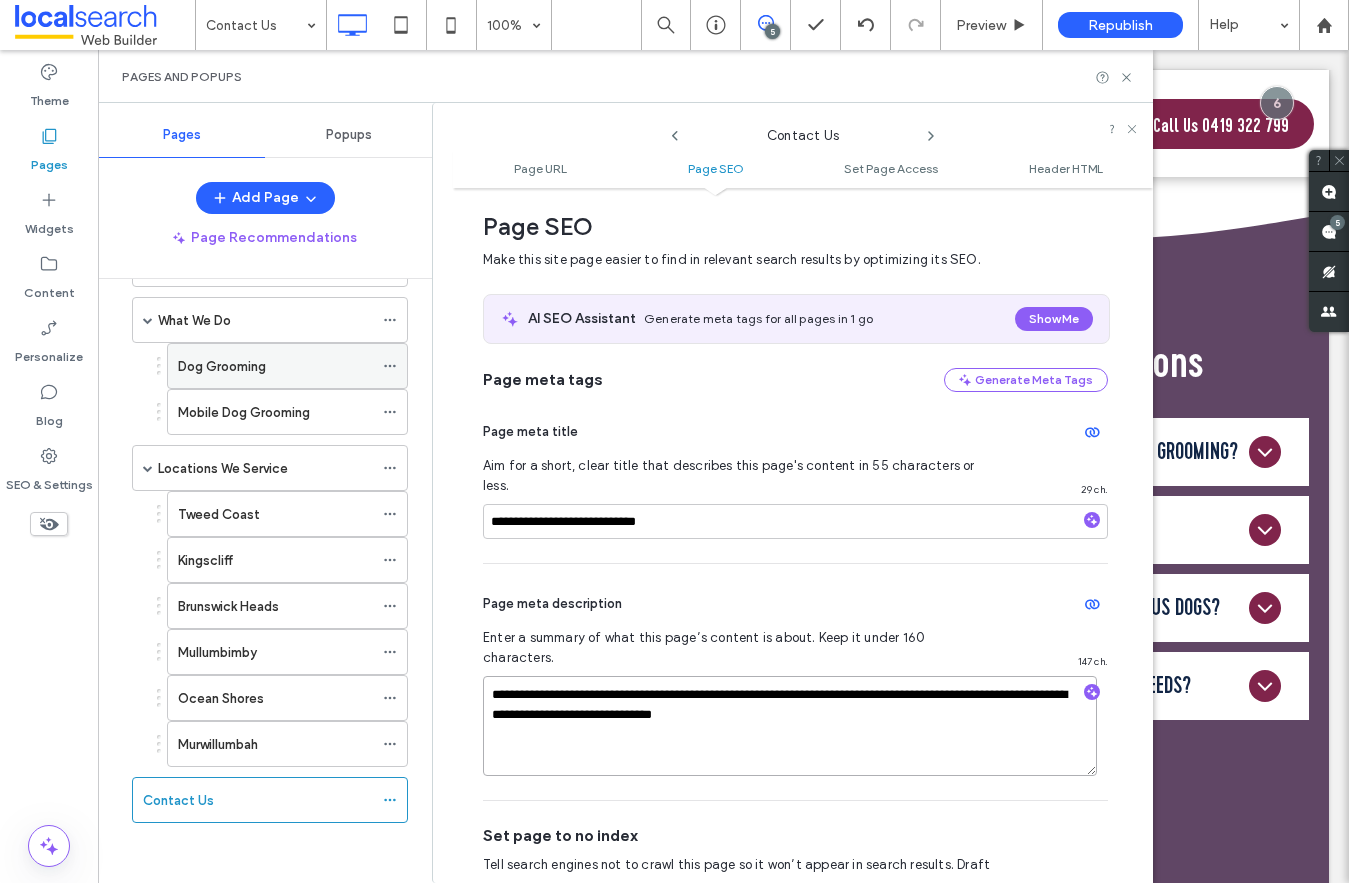scroll, scrollTop: 0, scrollLeft: 0, axis: both 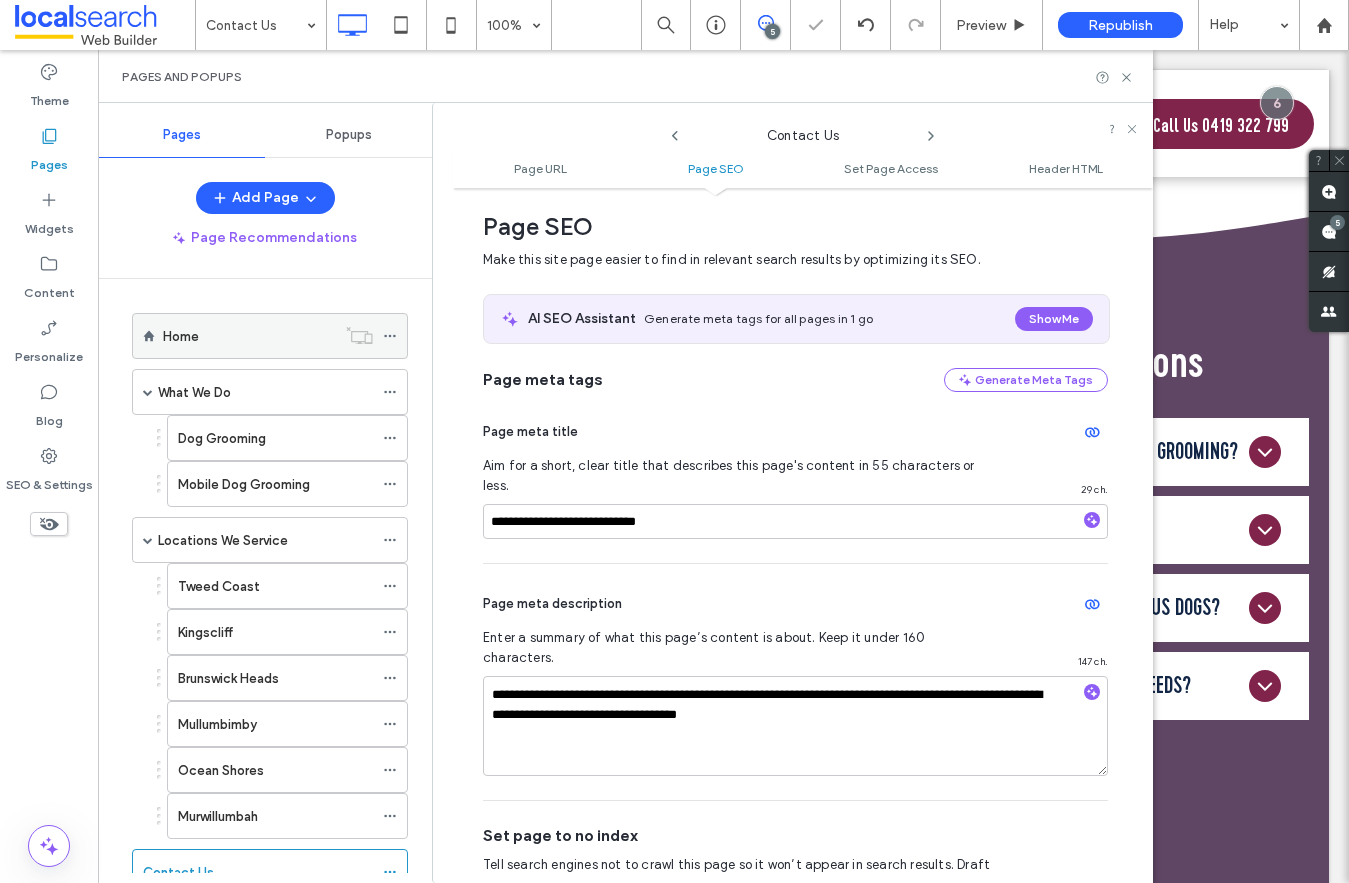 click on "Home" at bounding box center (249, 336) 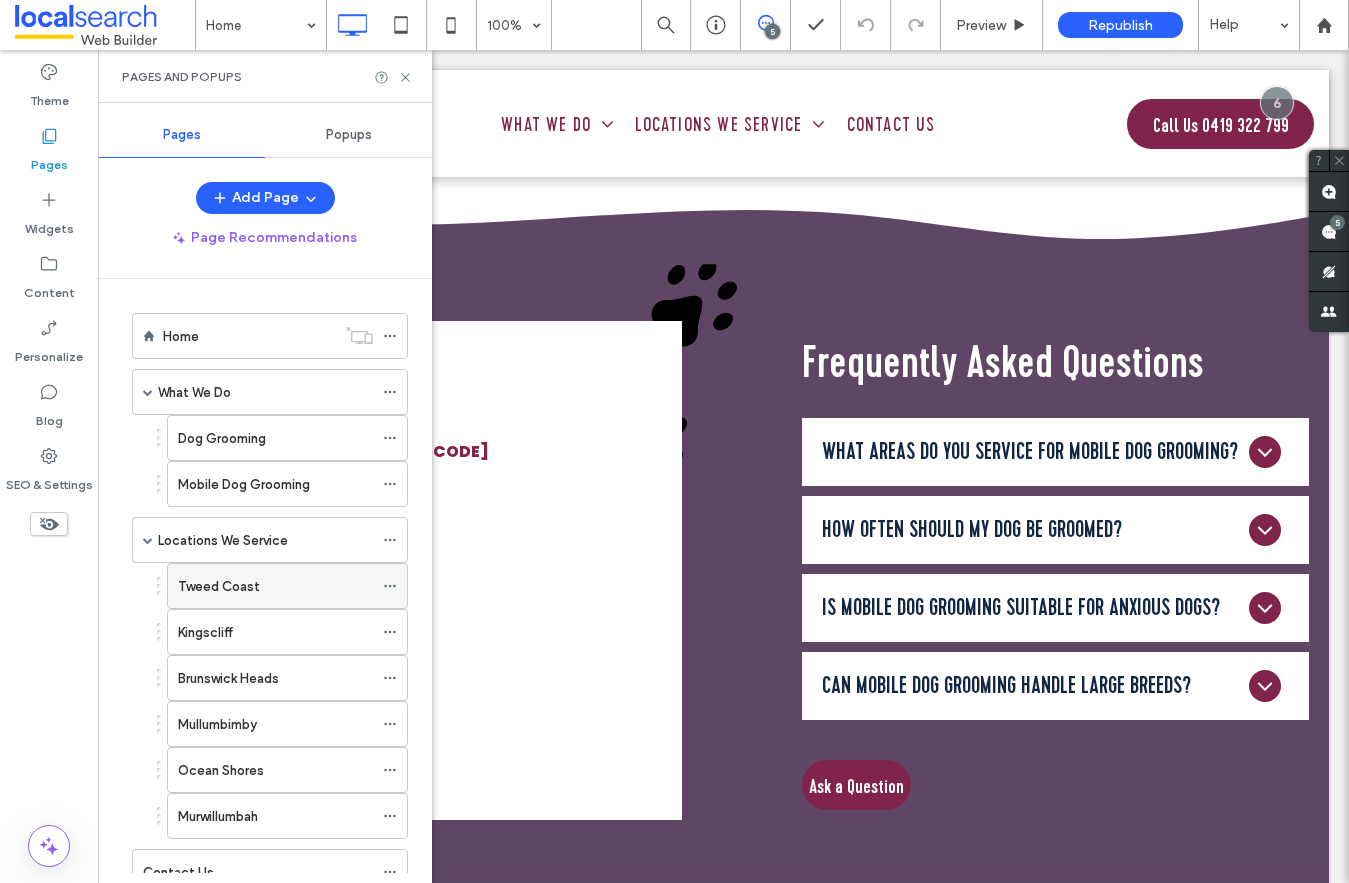 click on "Tweed Coast" at bounding box center (275, 586) 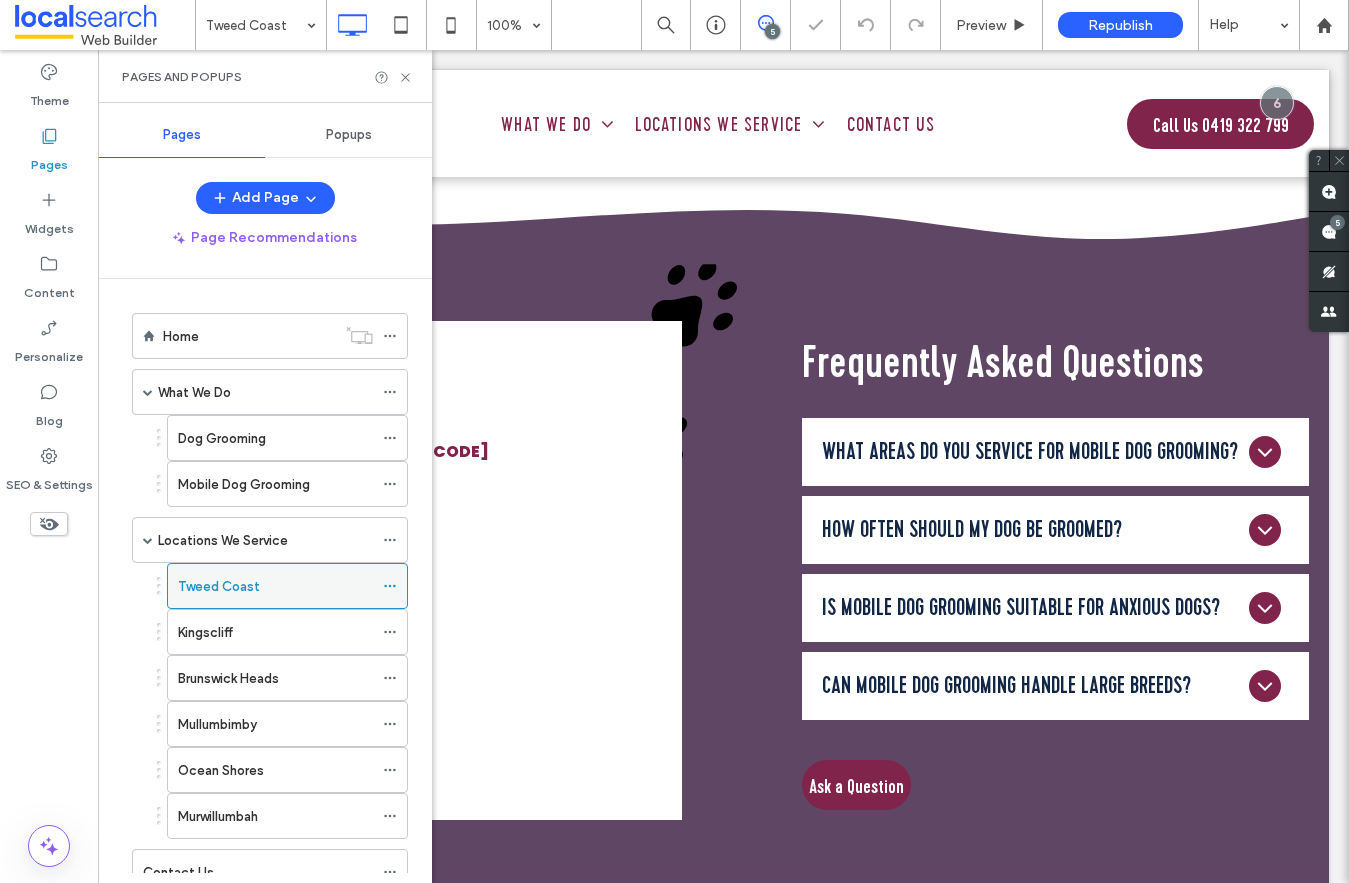 click 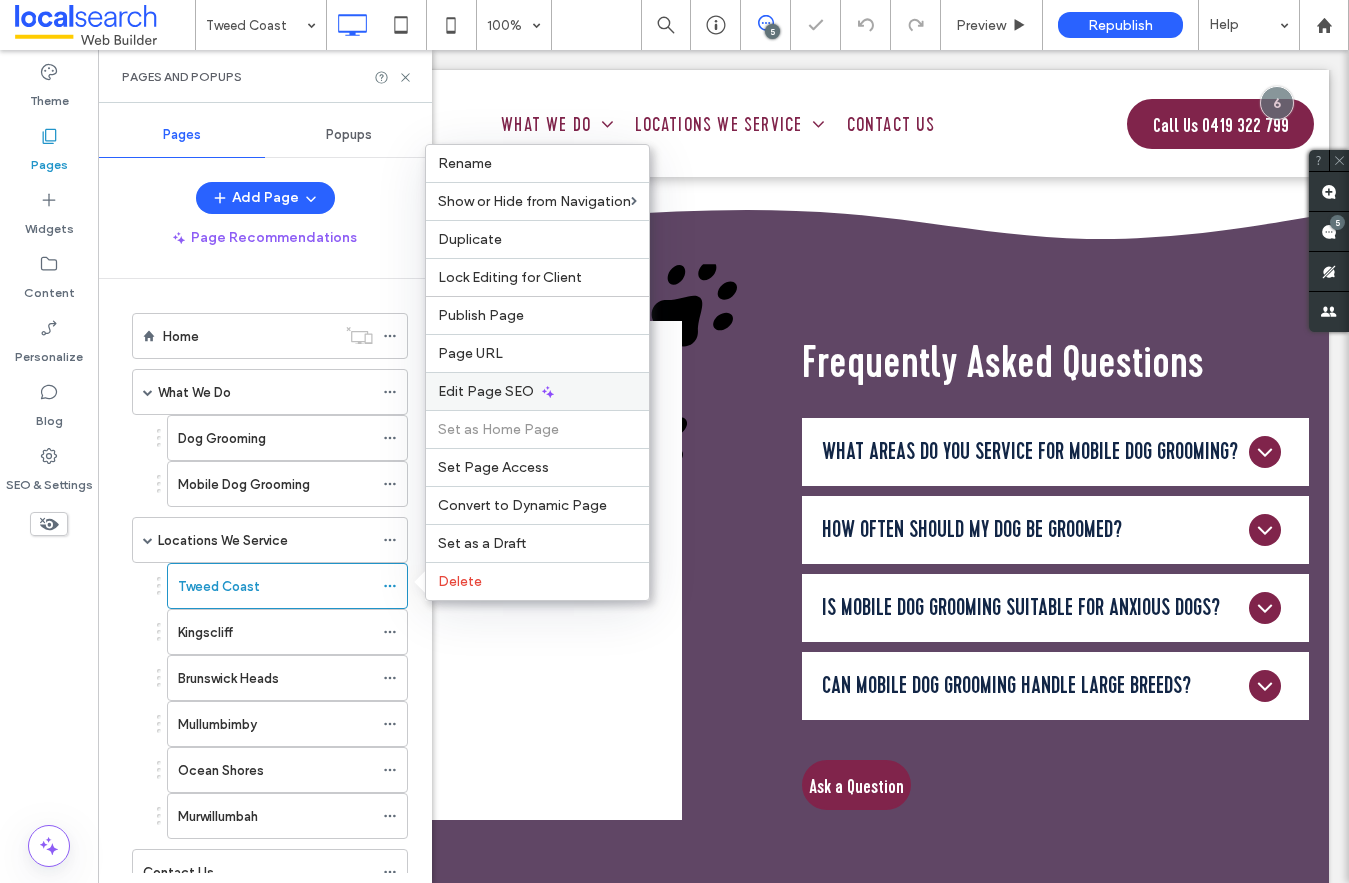 click on "Edit Page SEO" at bounding box center (486, 391) 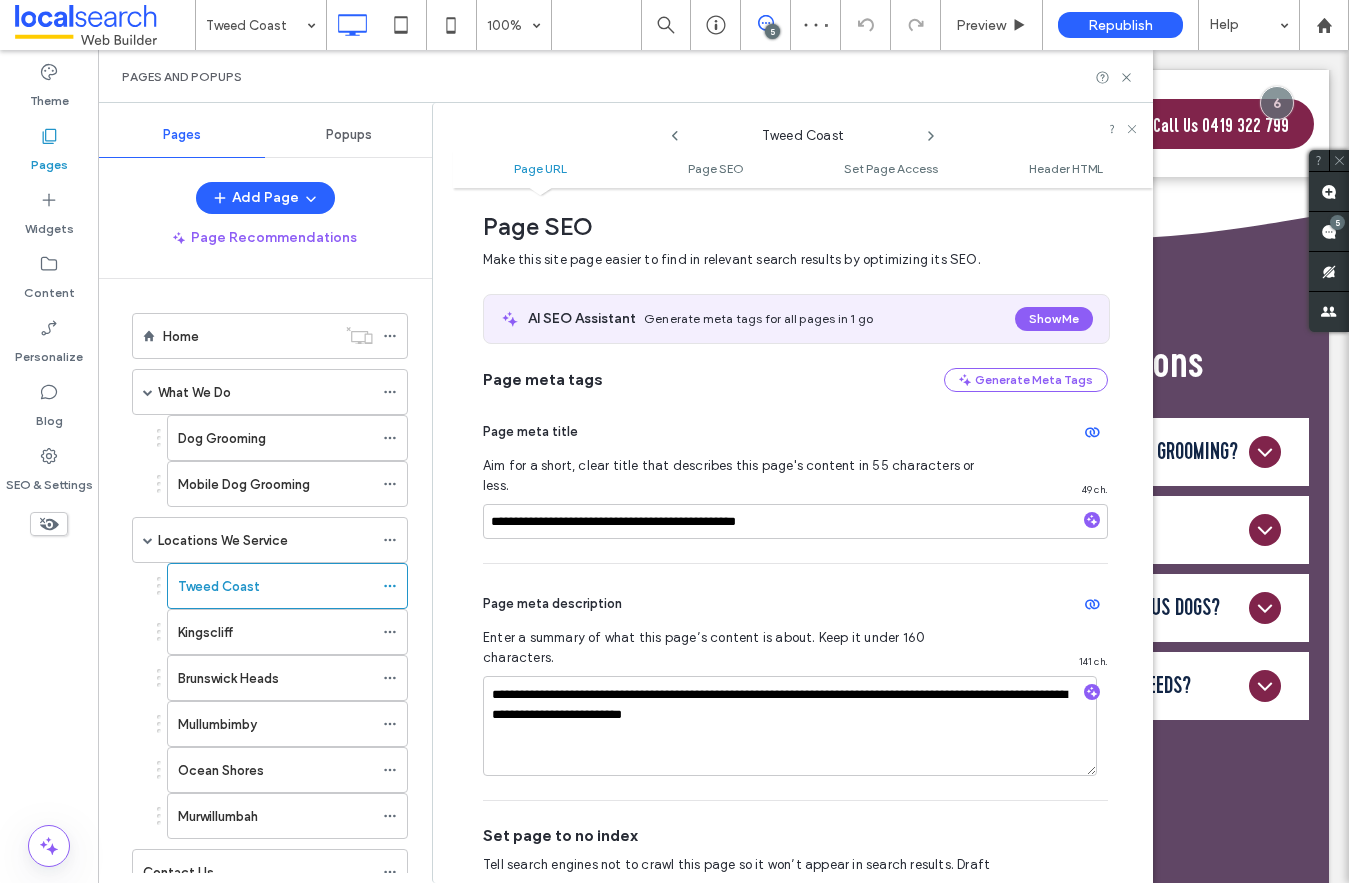 scroll, scrollTop: 0, scrollLeft: 0, axis: both 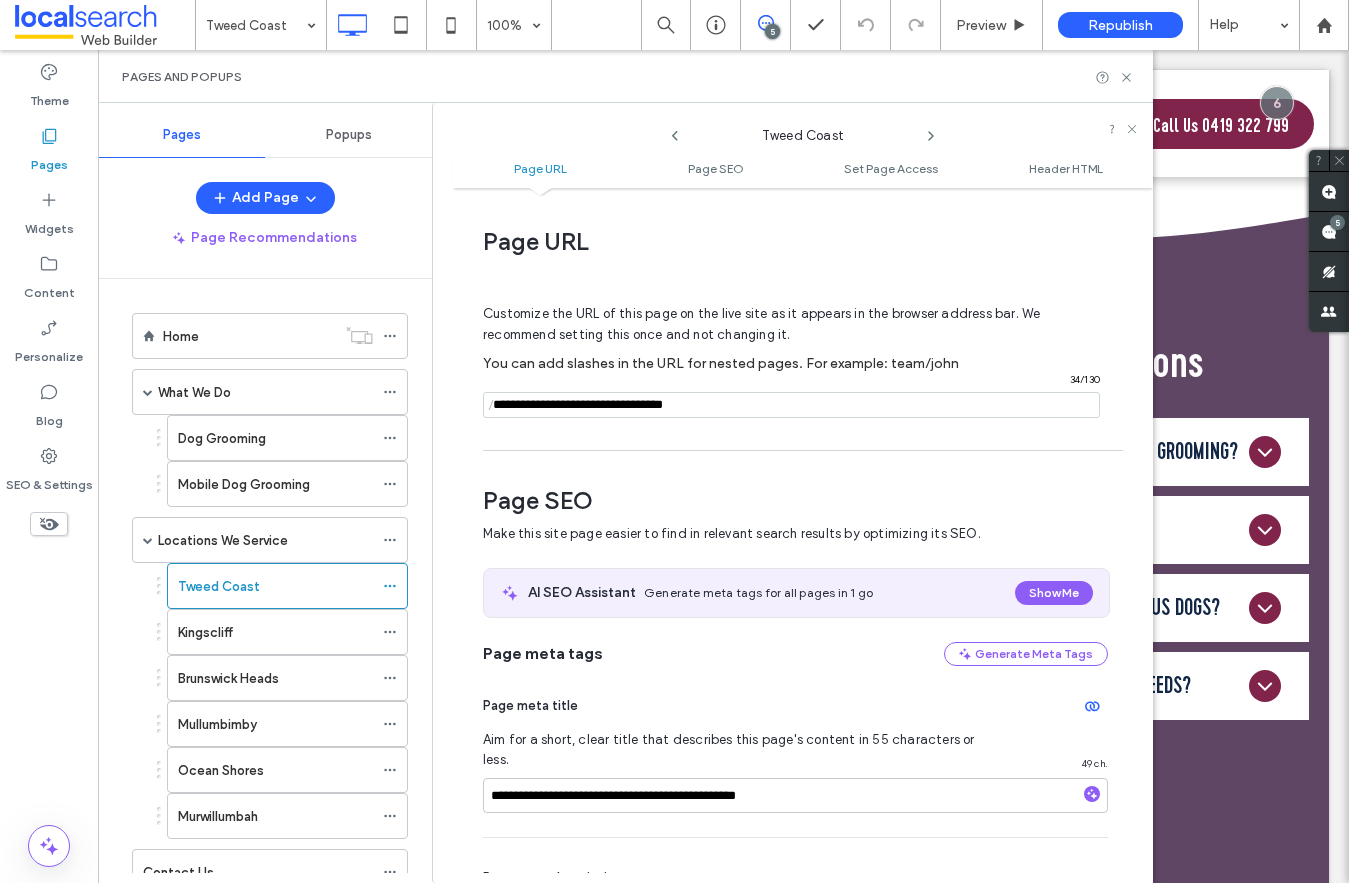drag, startPoint x: 738, startPoint y: 404, endPoint x: 649, endPoint y: 407, distance: 89.050545 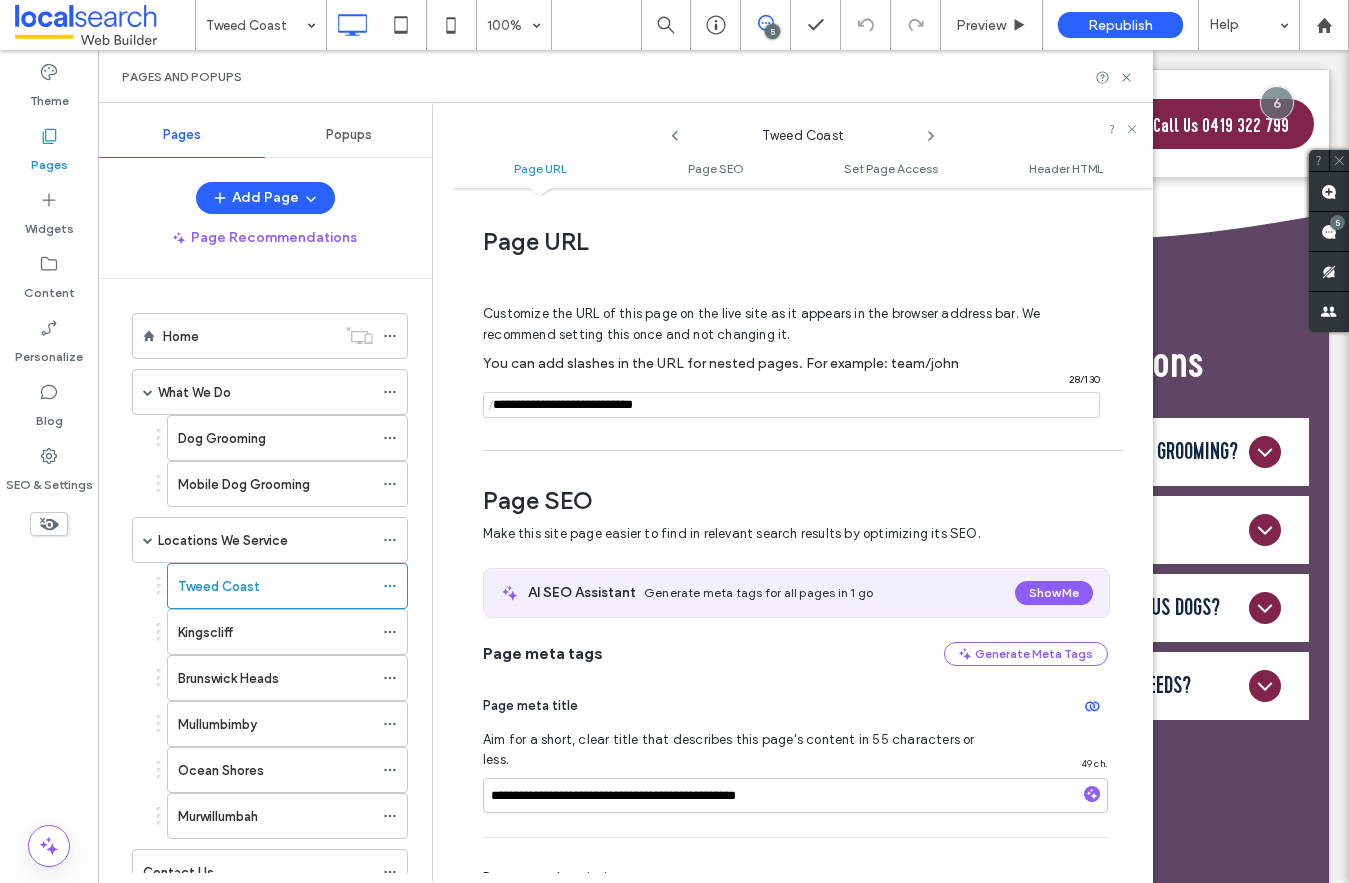 scroll, scrollTop: 252, scrollLeft: 0, axis: vertical 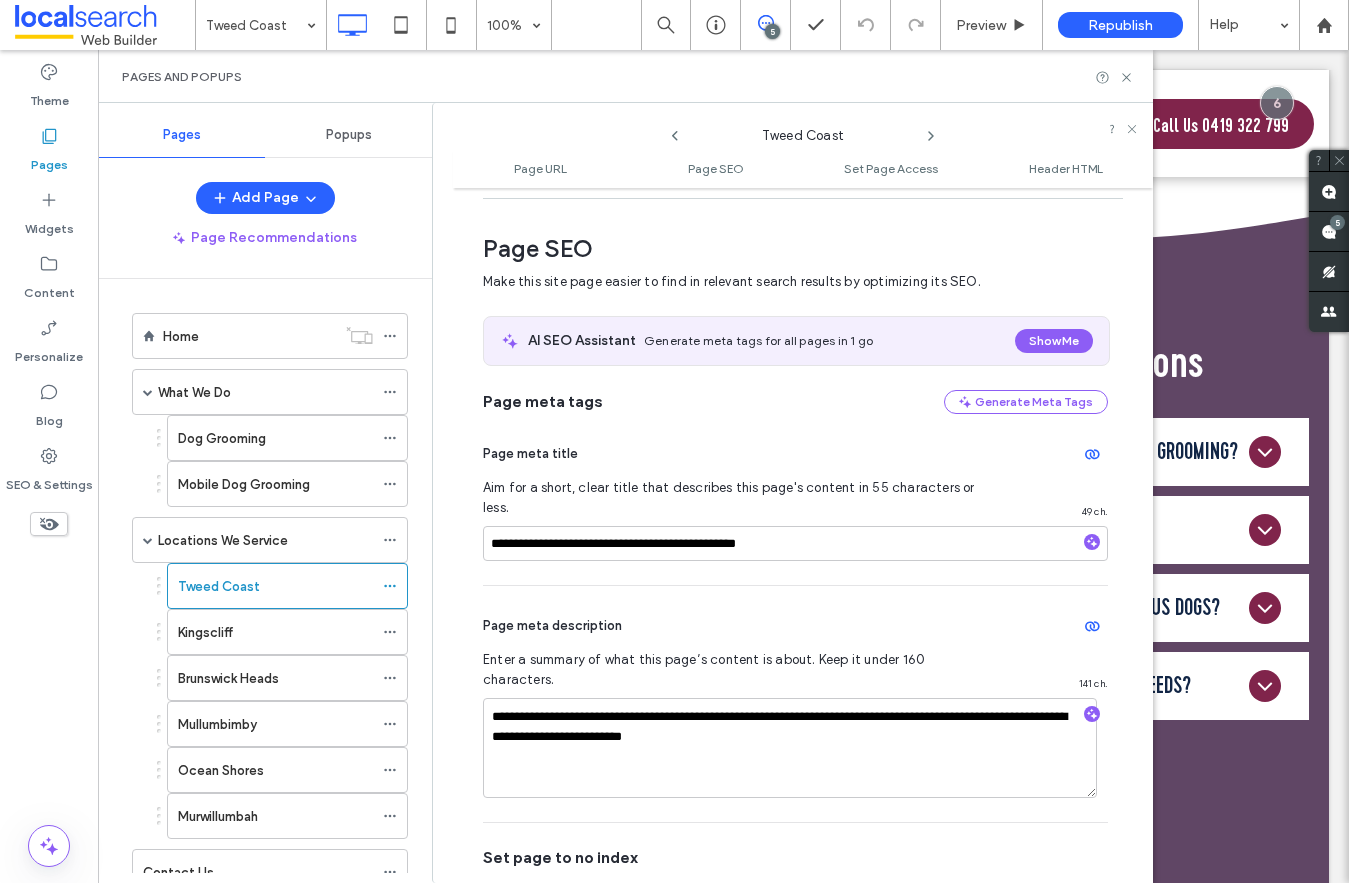 type on "**********" 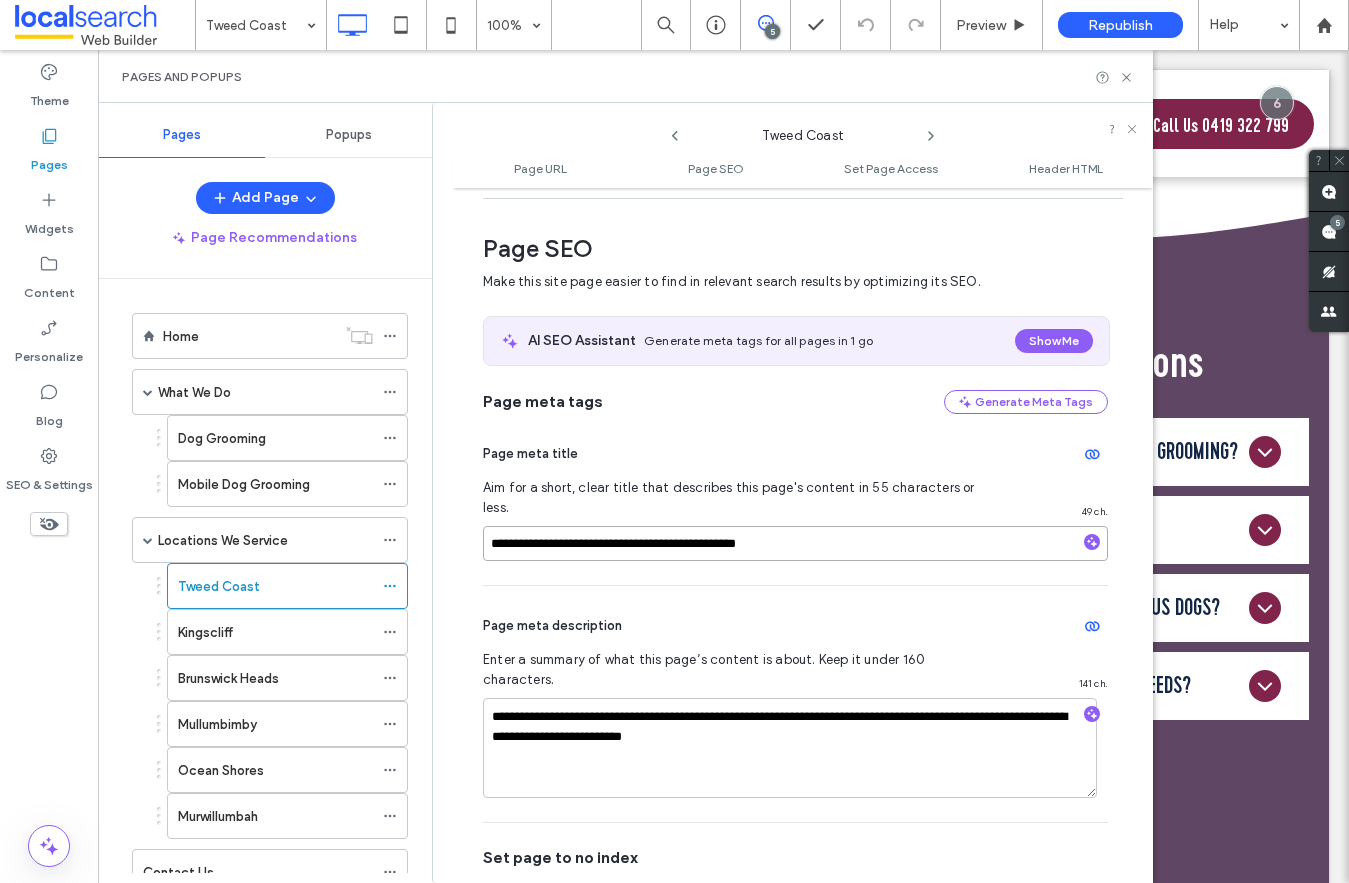 click on "**********" at bounding box center (795, 543) 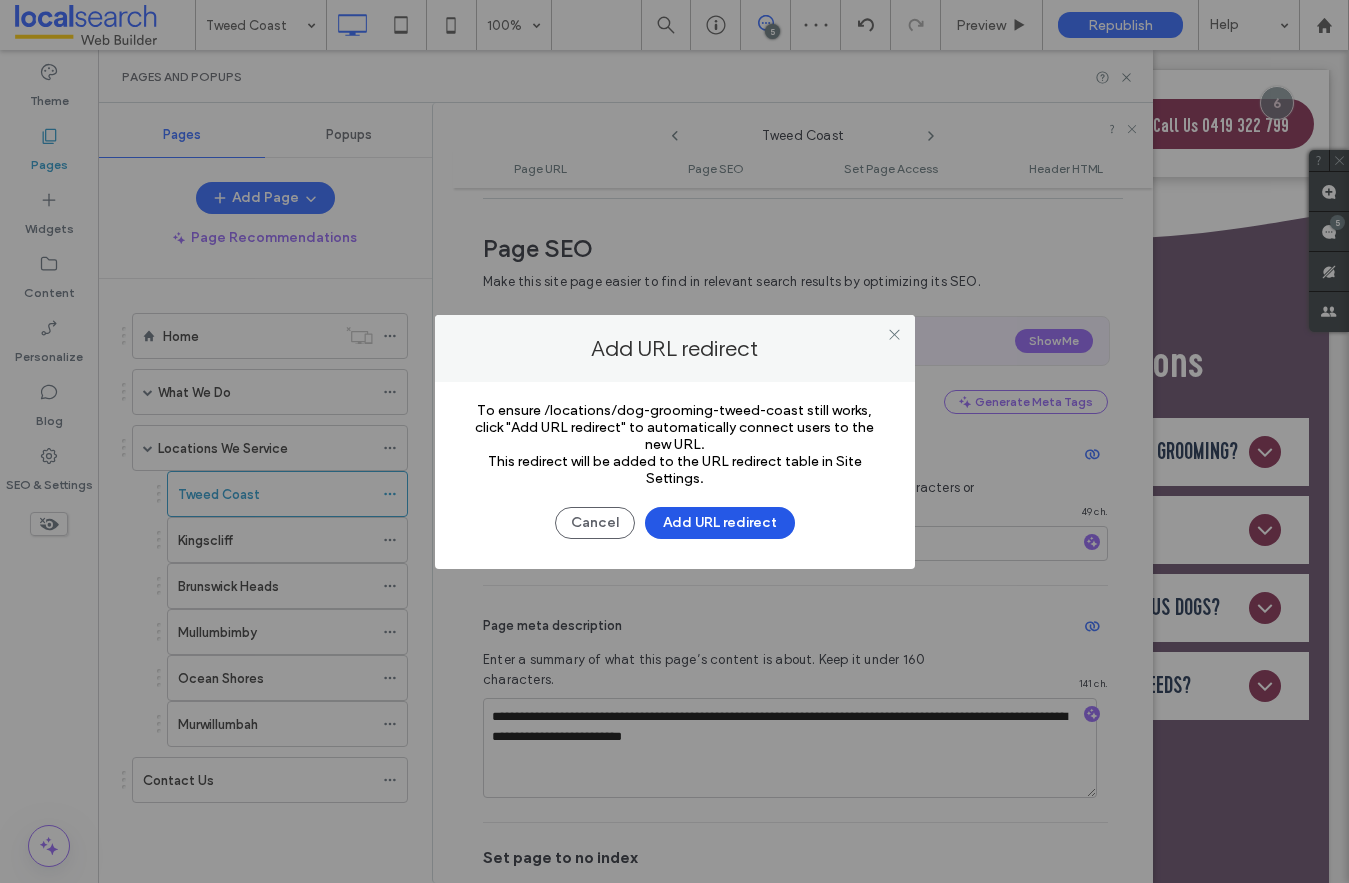 click on "Add URL redirect" at bounding box center [720, 523] 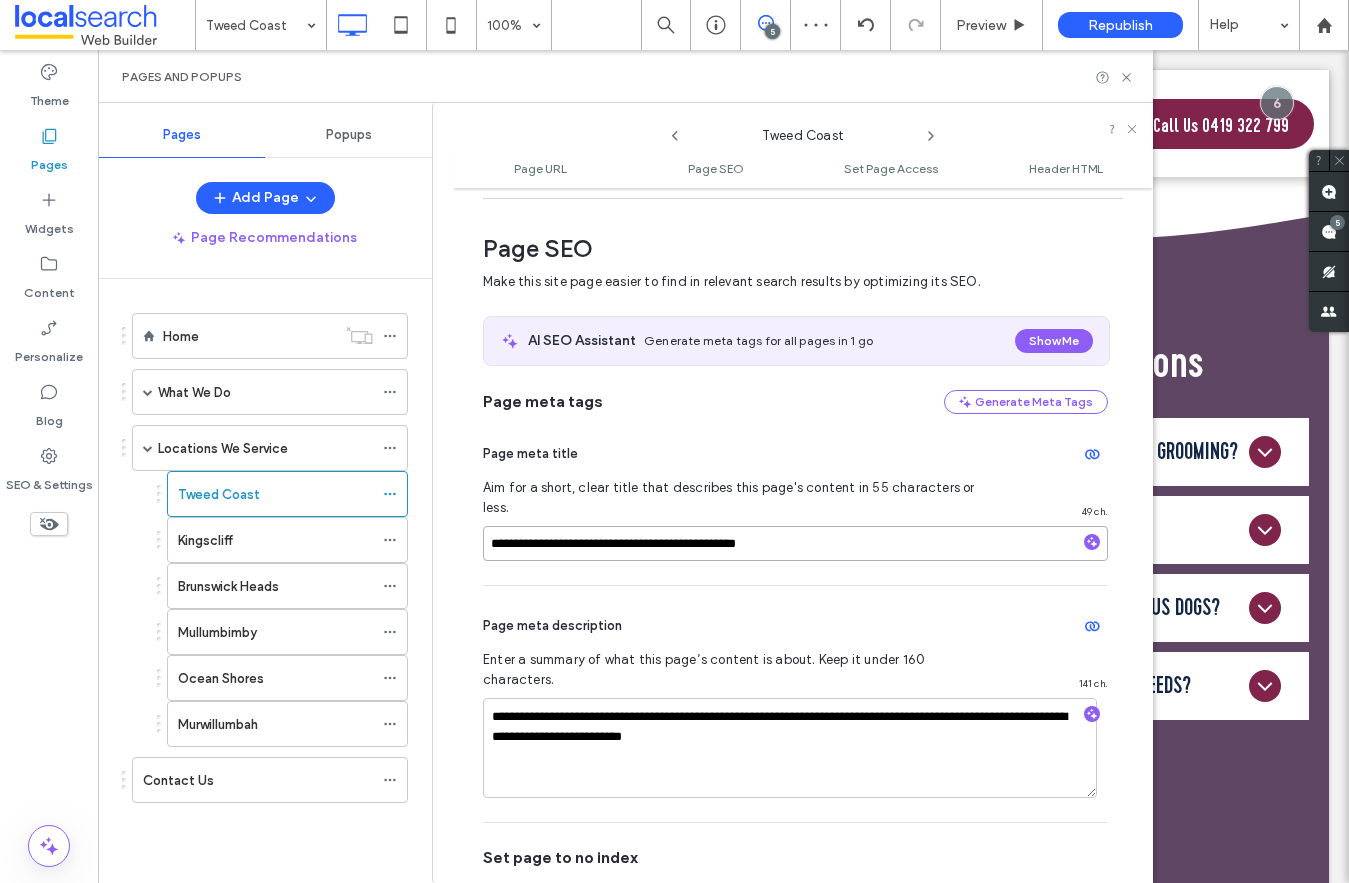 click on "**********" at bounding box center [795, 543] 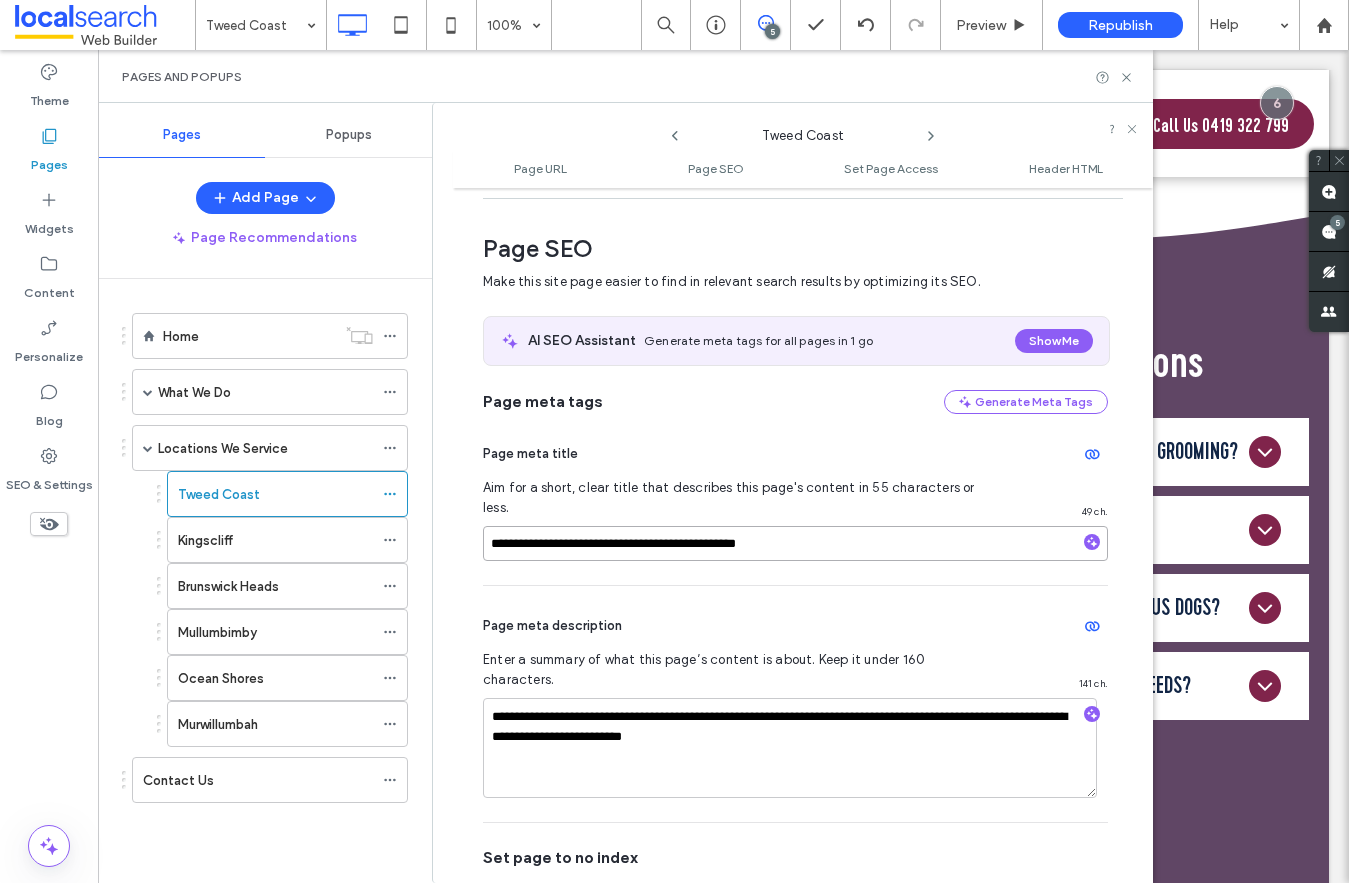 drag, startPoint x: 674, startPoint y: 523, endPoint x: 596, endPoint y: 524, distance: 78.00641 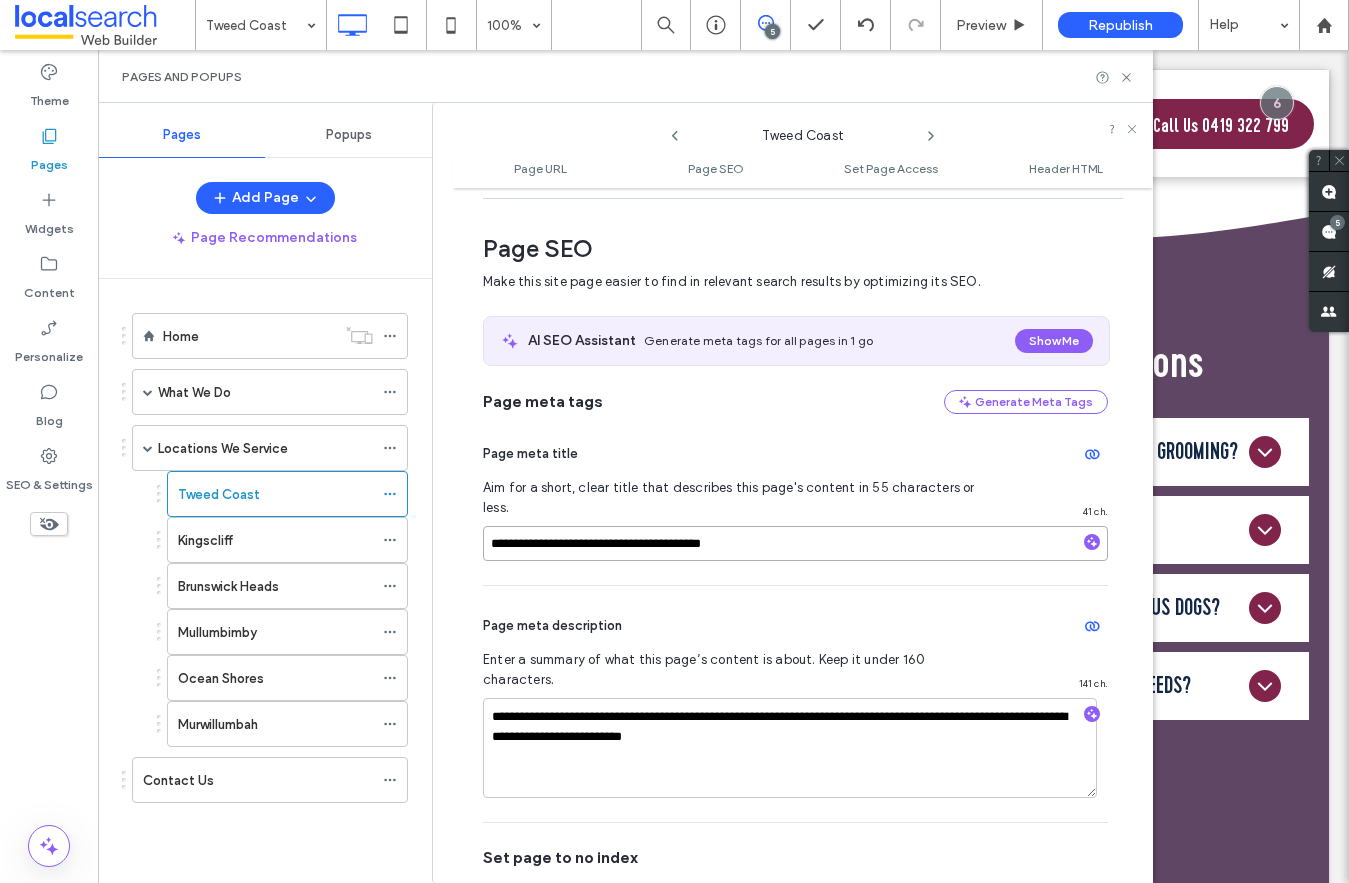 type on "**********" 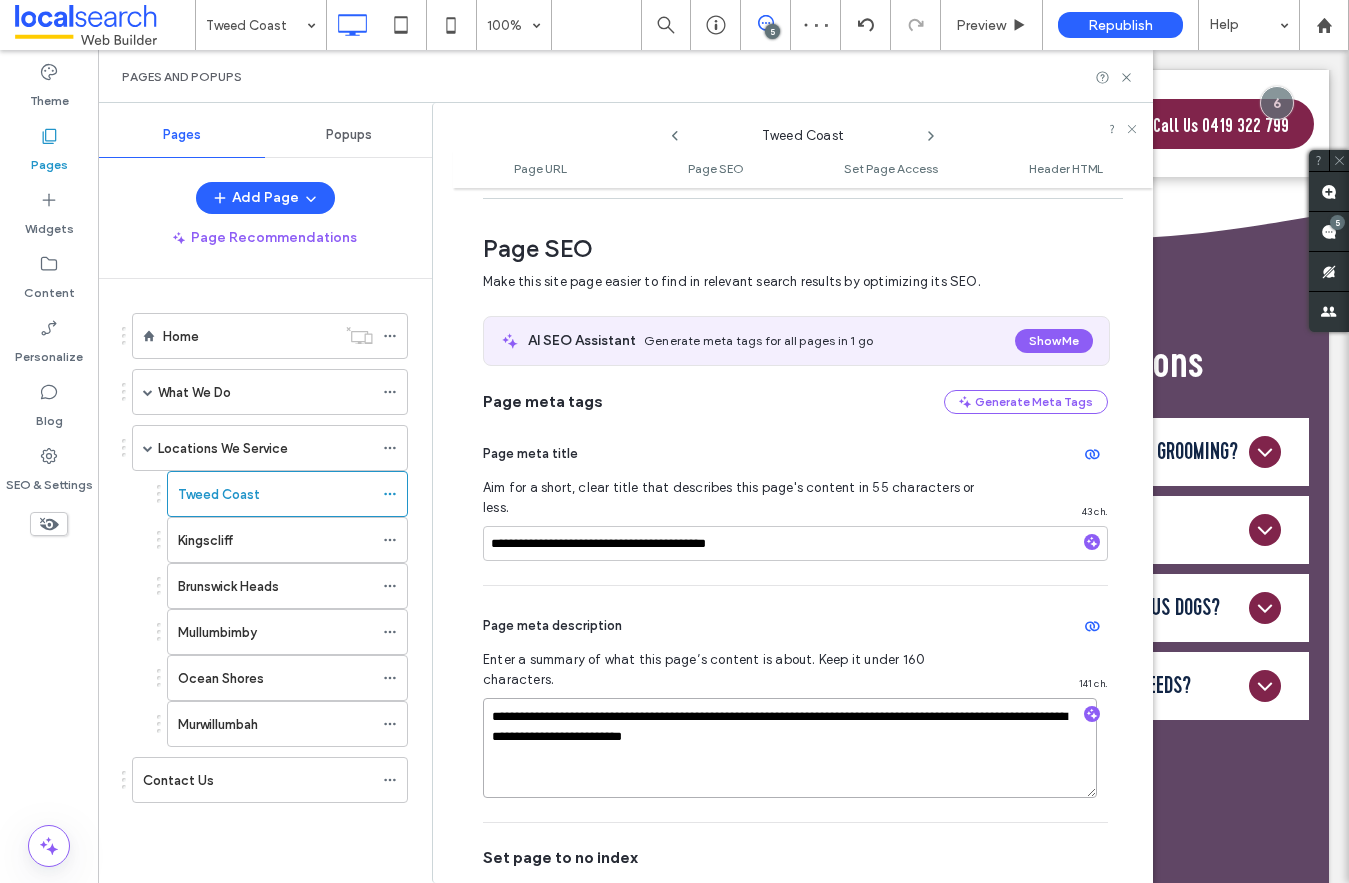 drag, startPoint x: 876, startPoint y: 678, endPoint x: 757, endPoint y: 680, distance: 119.01681 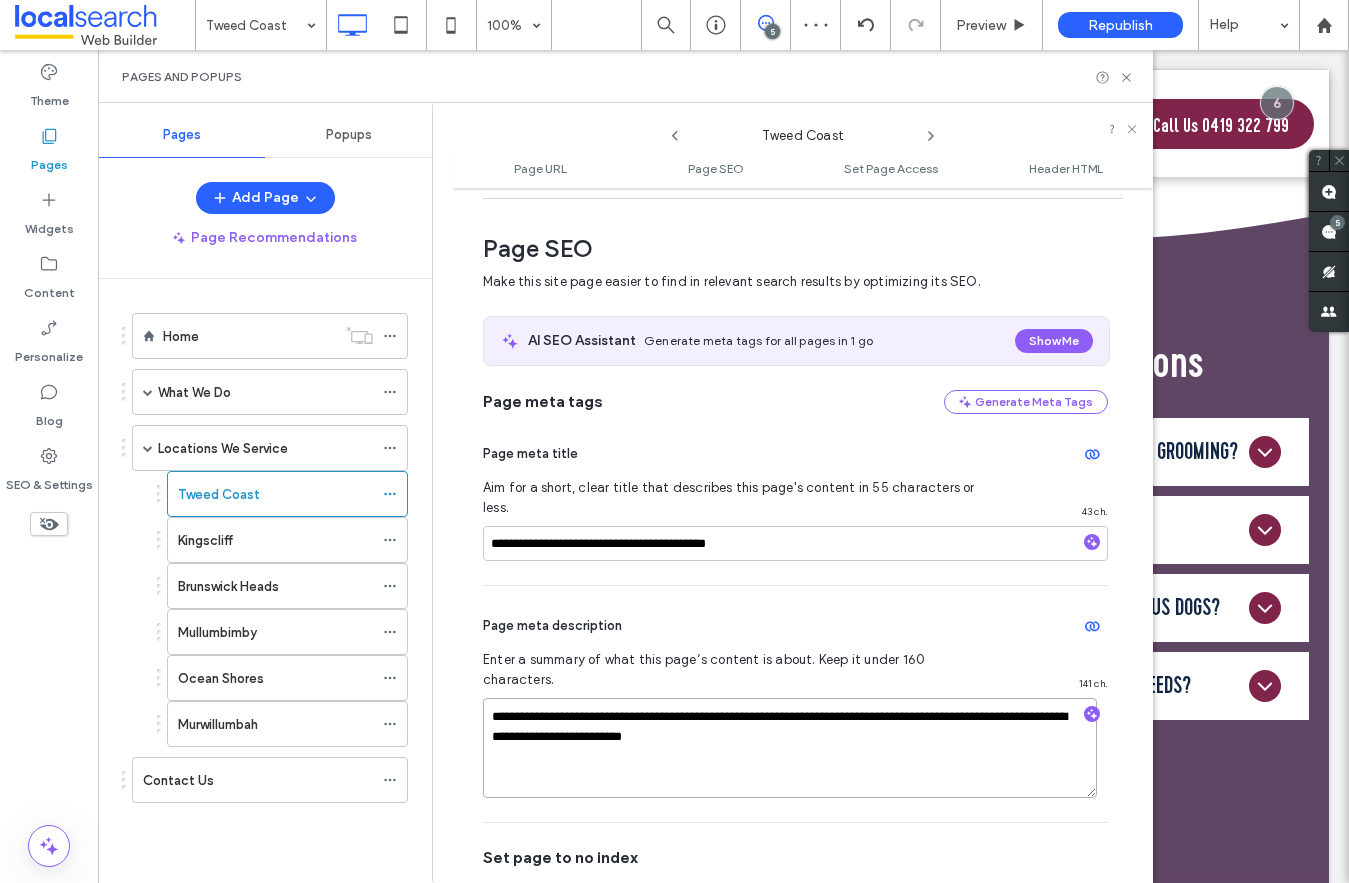 click on "**********" at bounding box center (790, 748) 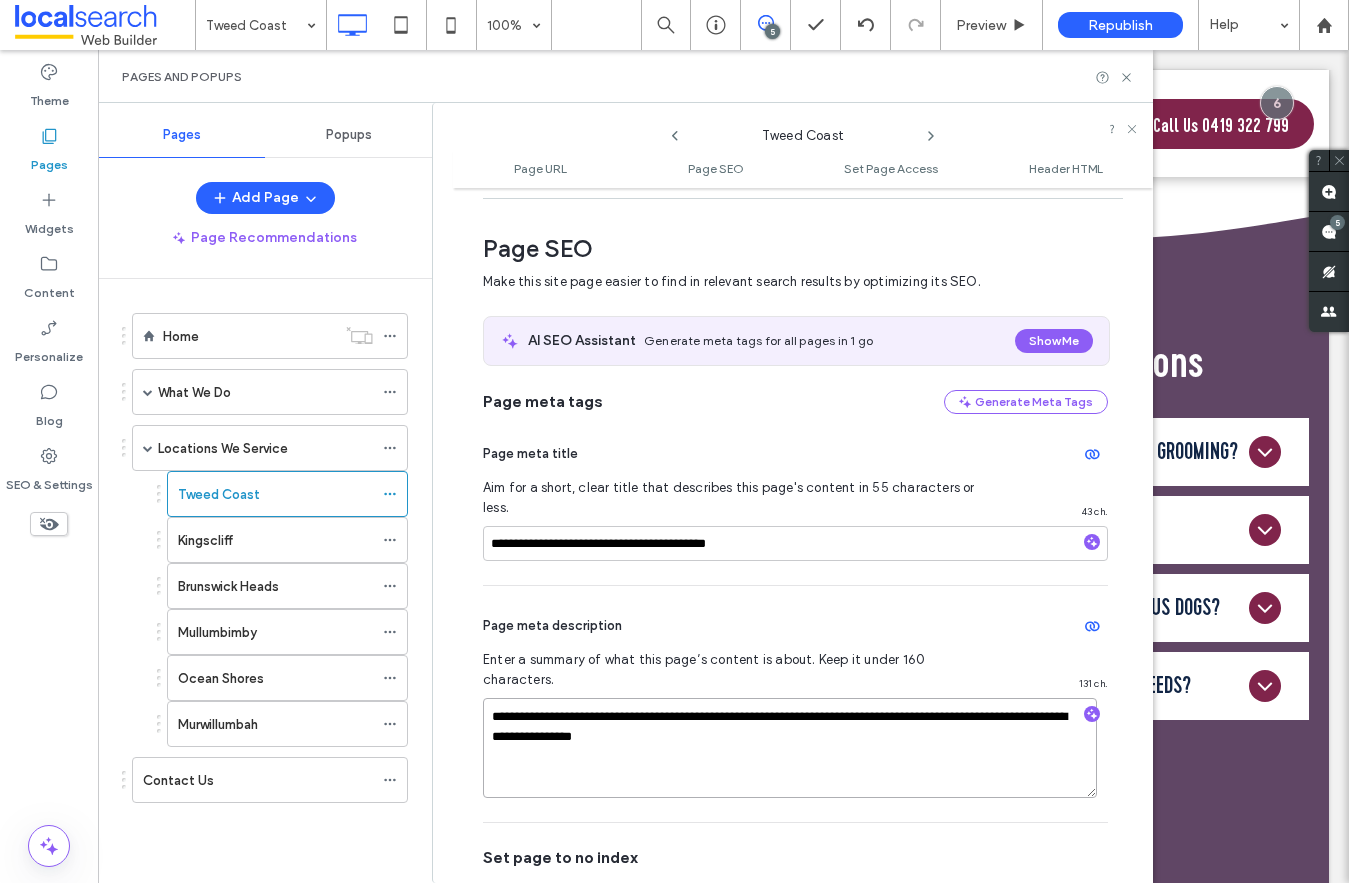 click on "**********" at bounding box center [790, 748] 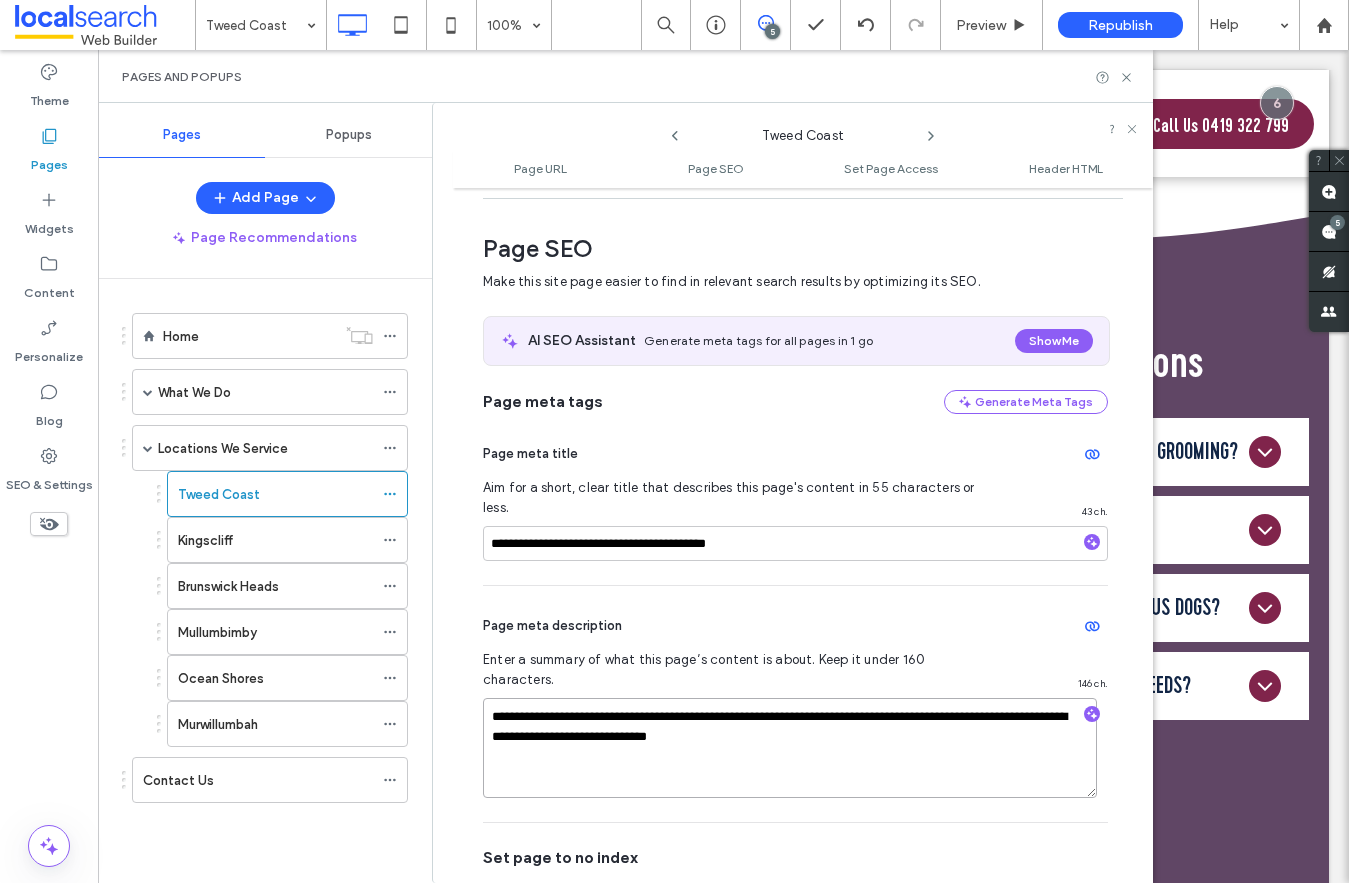 click on "**********" at bounding box center [790, 748] 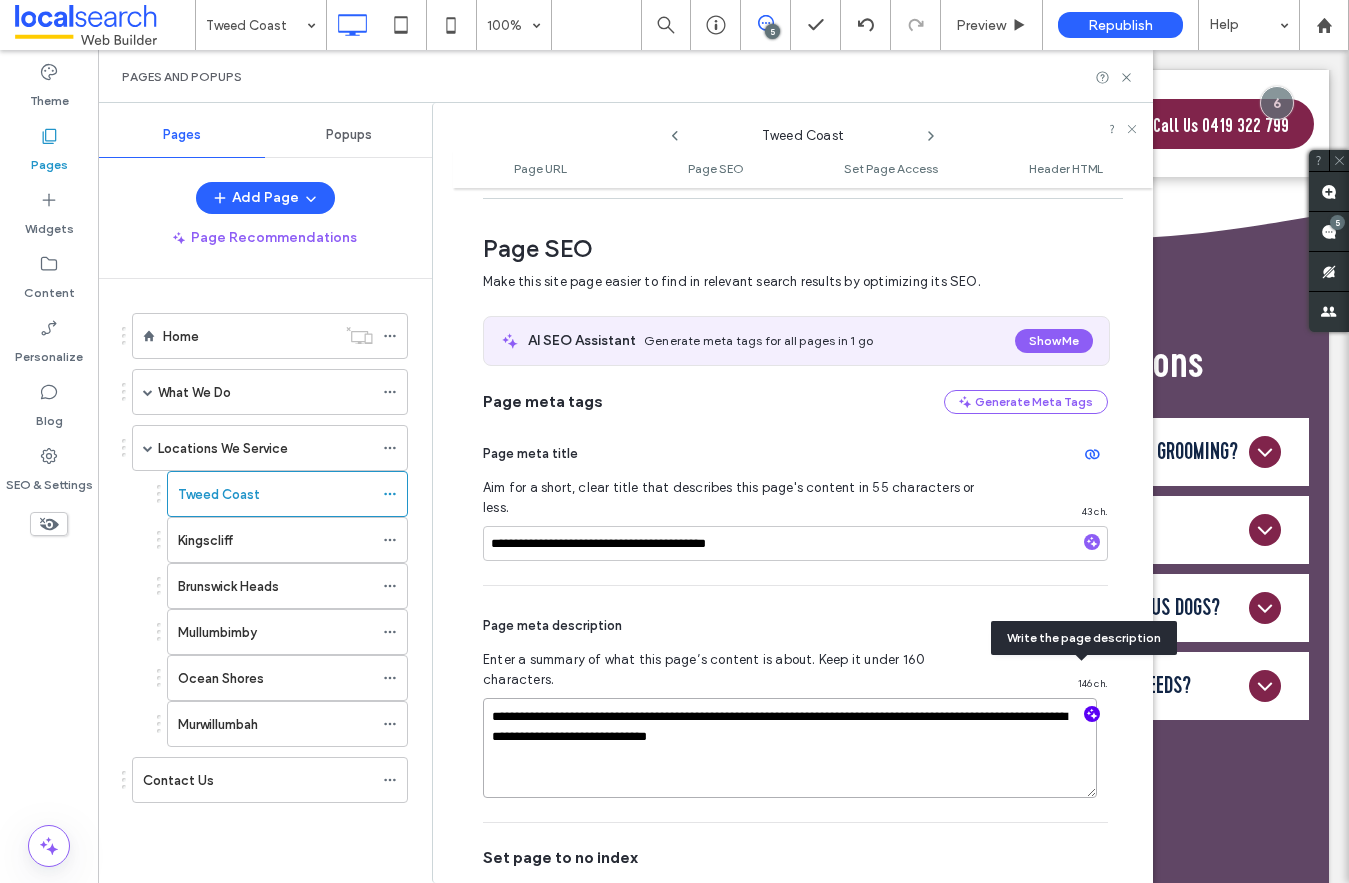 type on "**********" 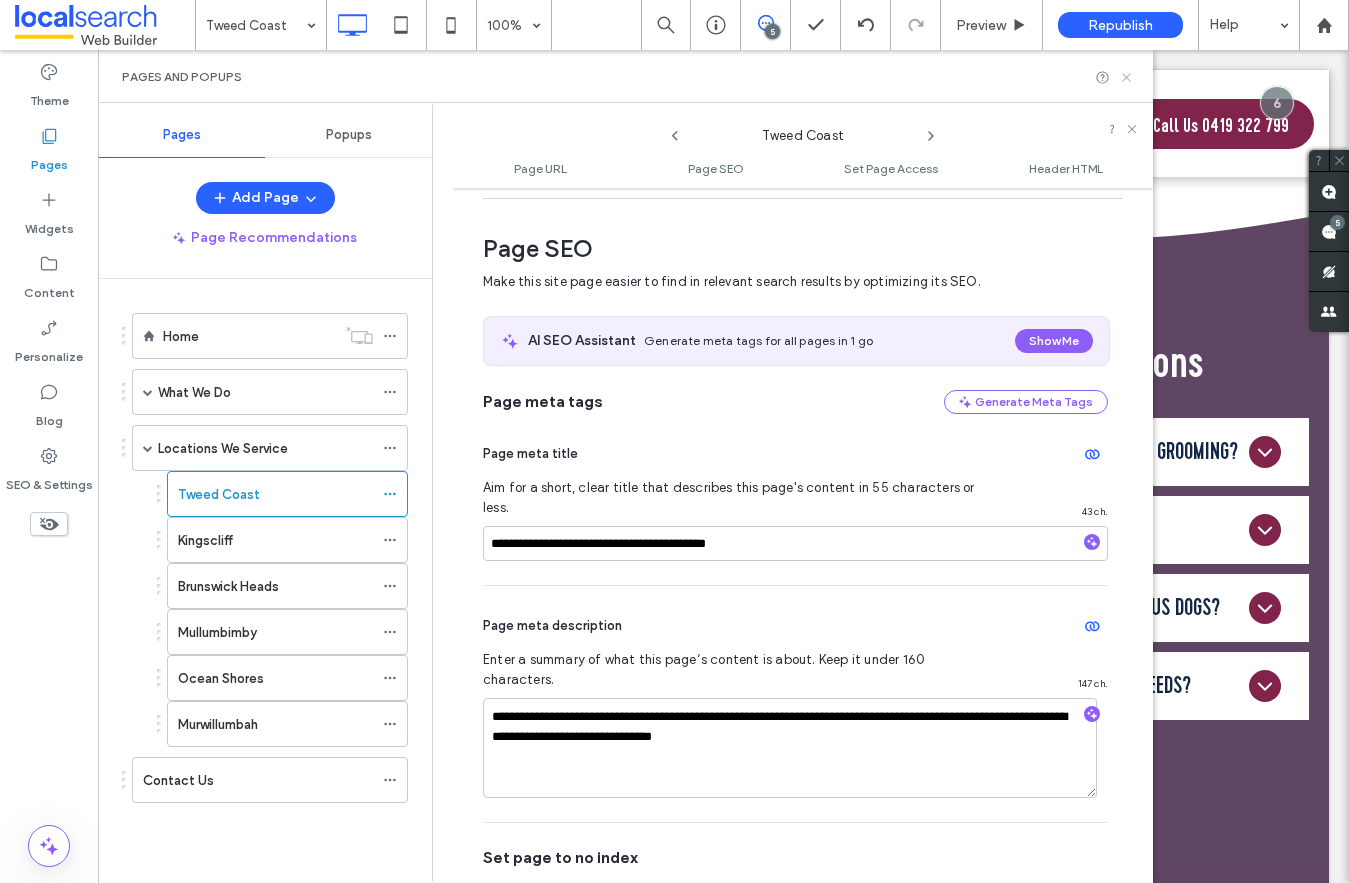 click 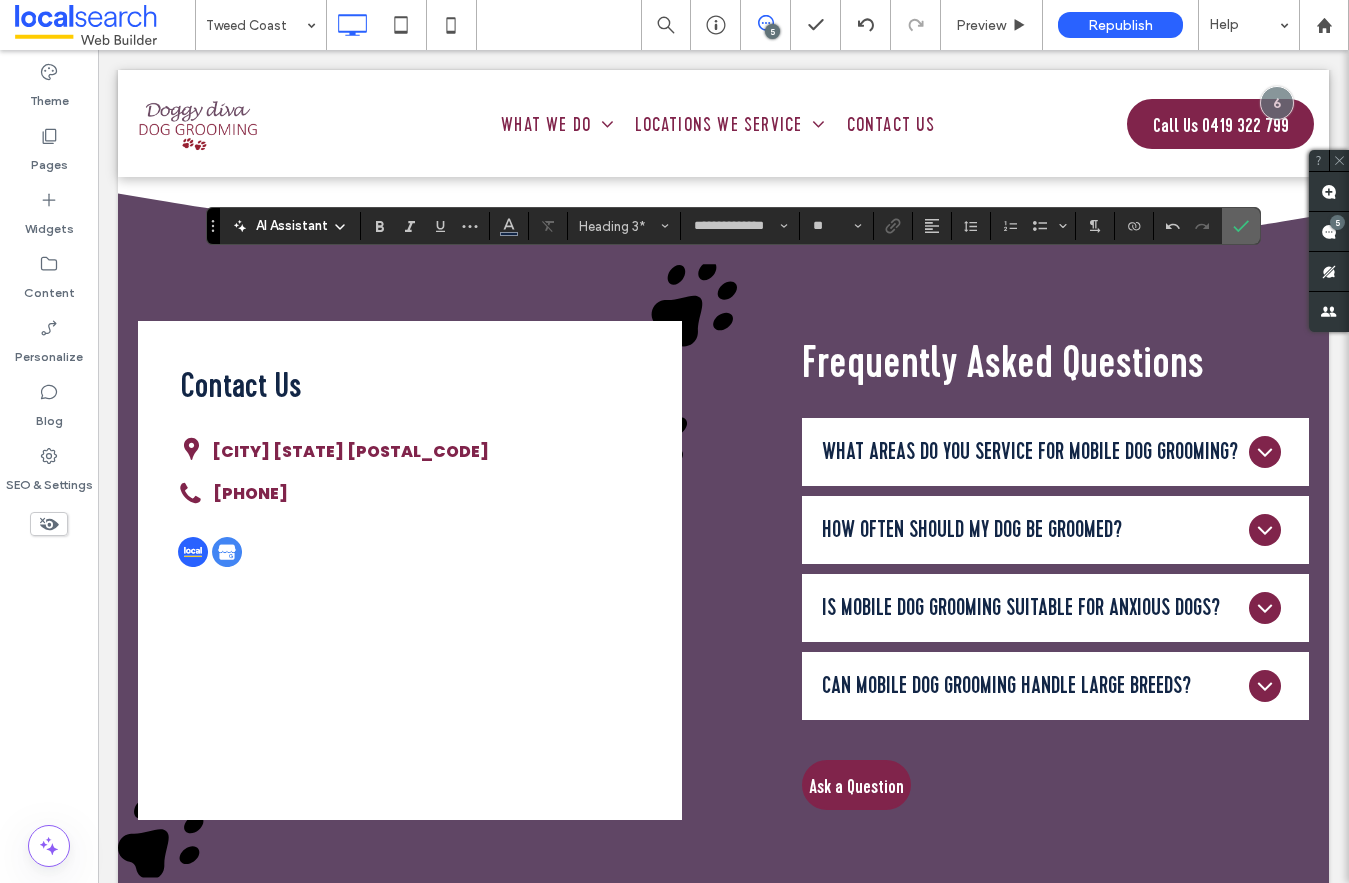click at bounding box center (1237, 226) 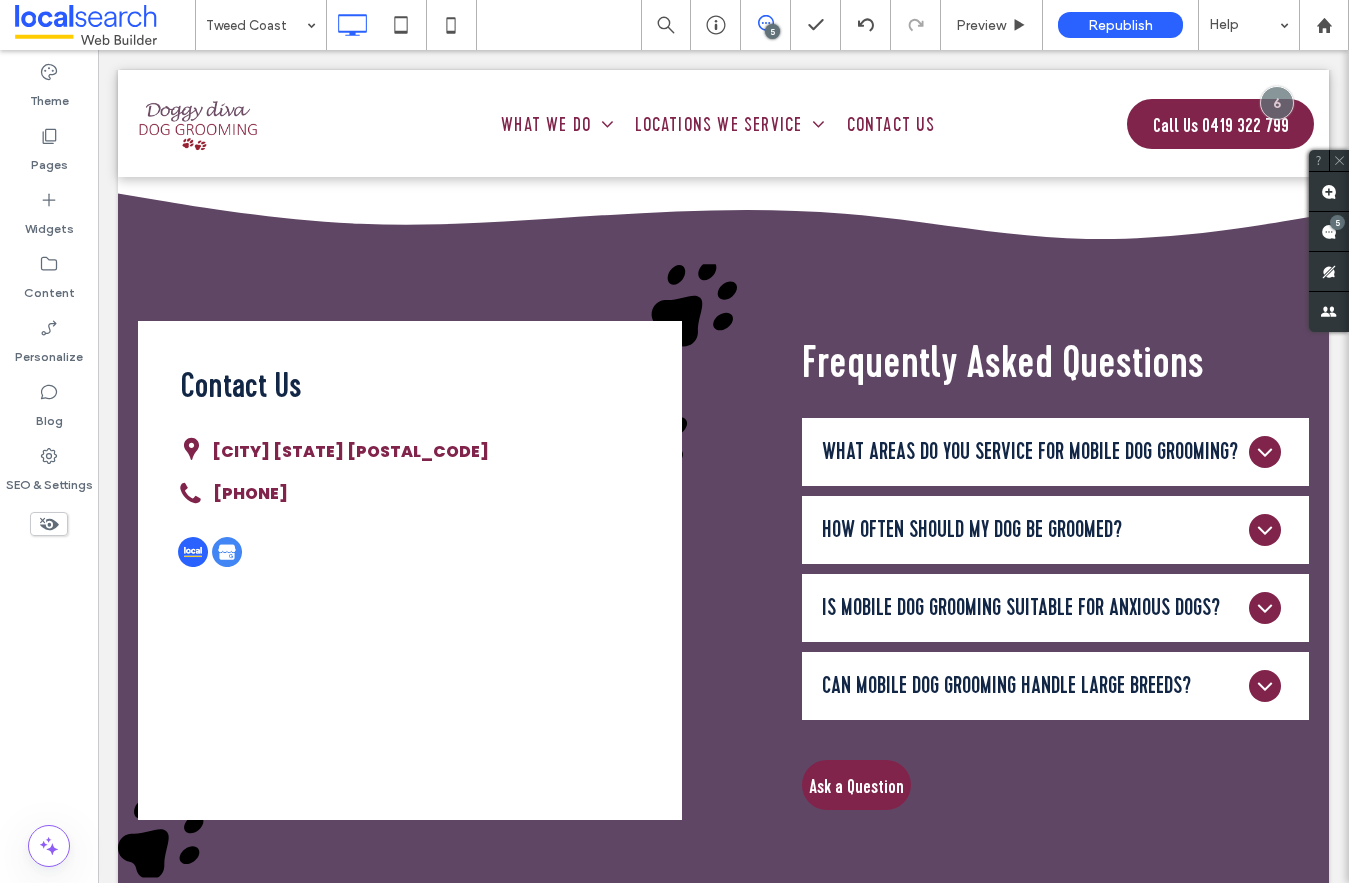 type on "*******" 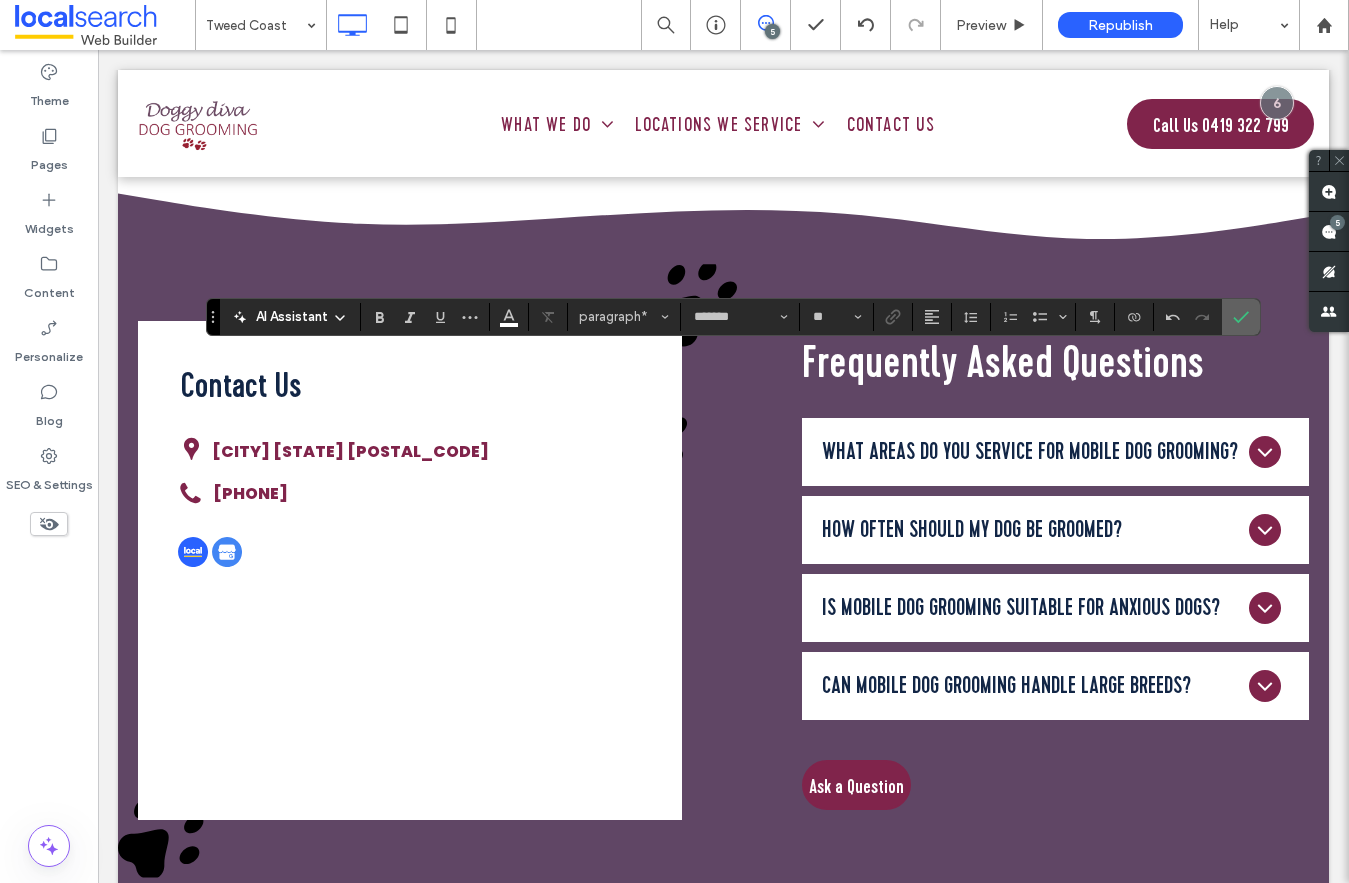 click 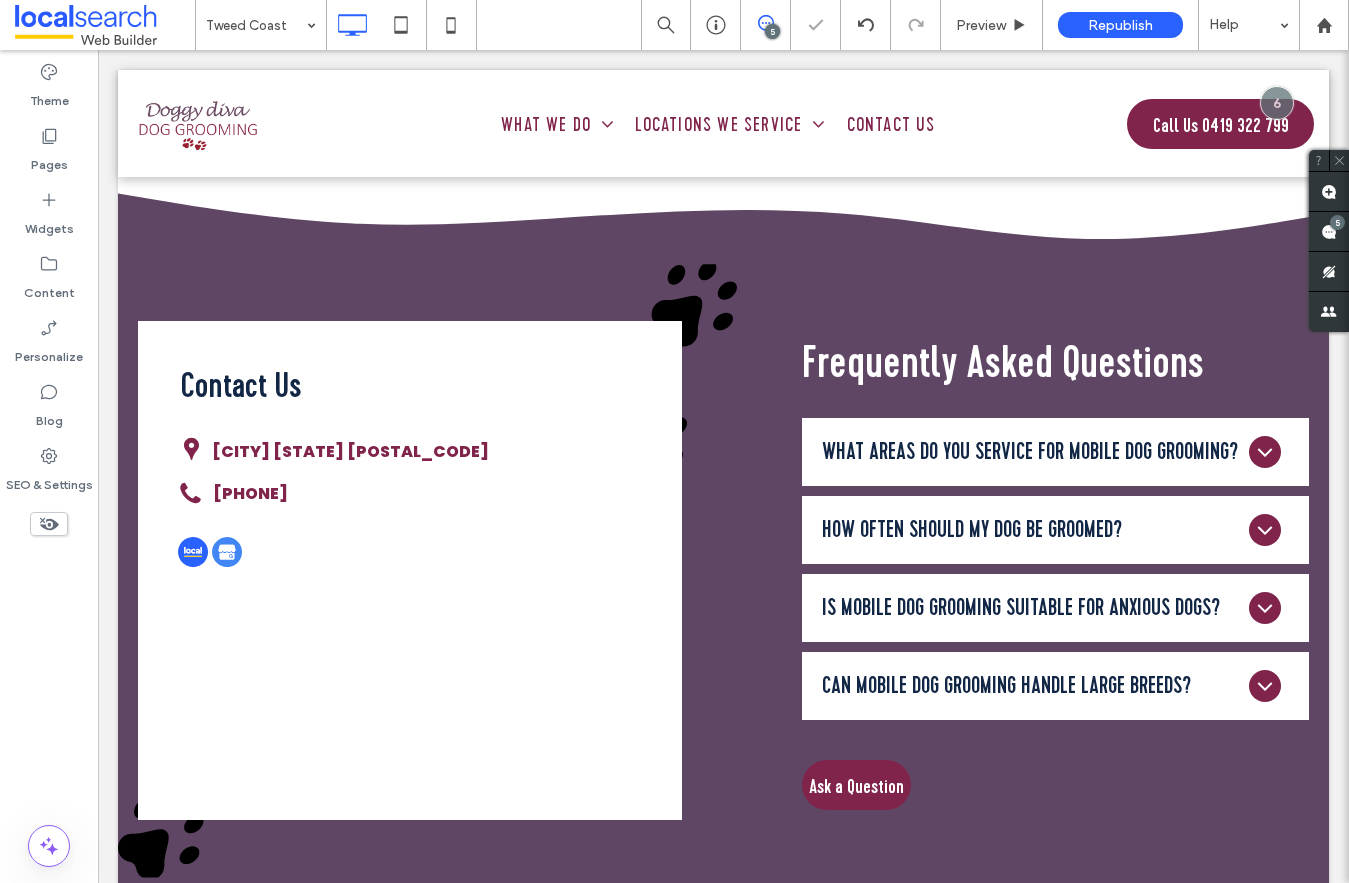 type on "*******" 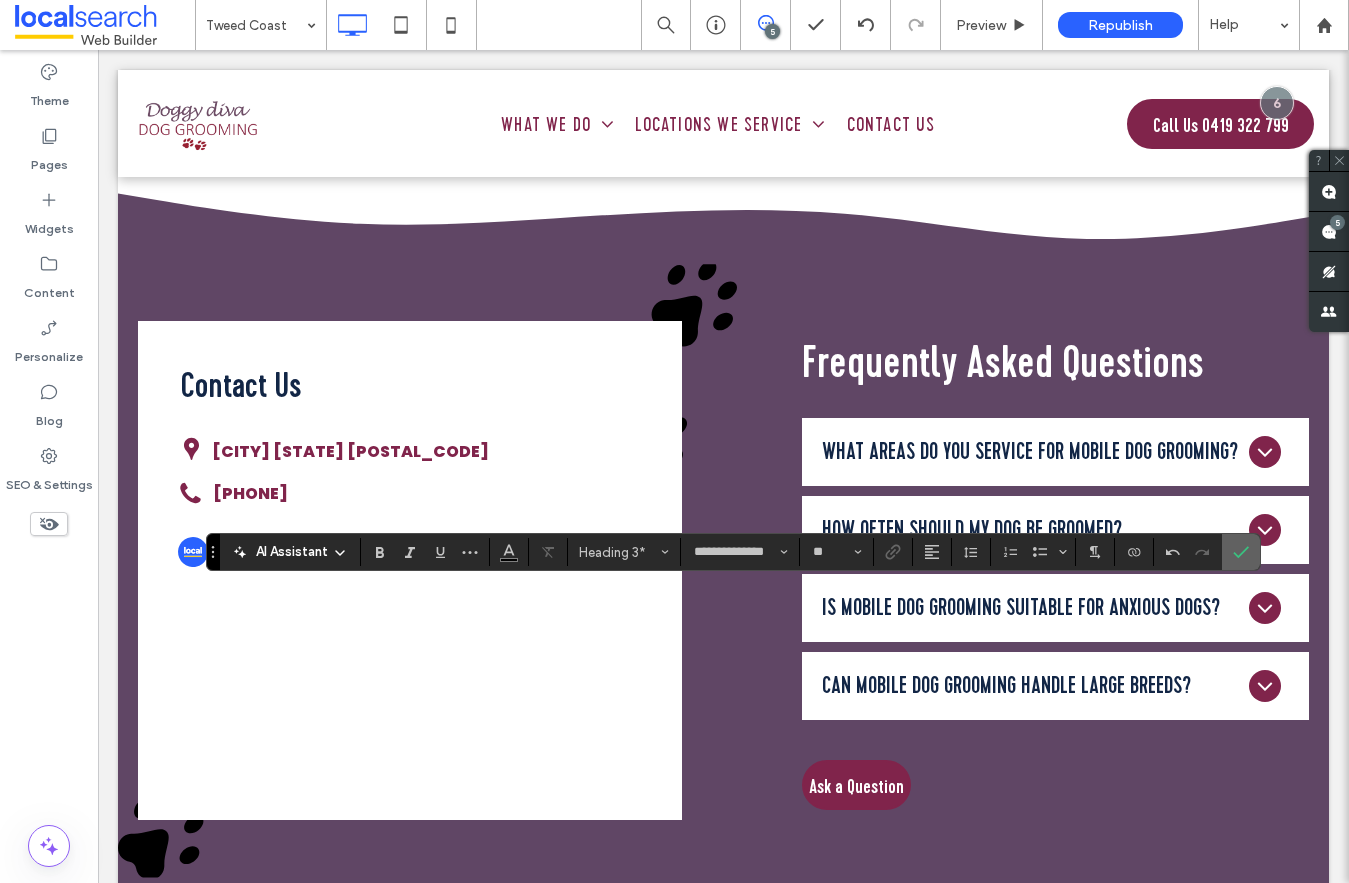 click at bounding box center [1241, 552] 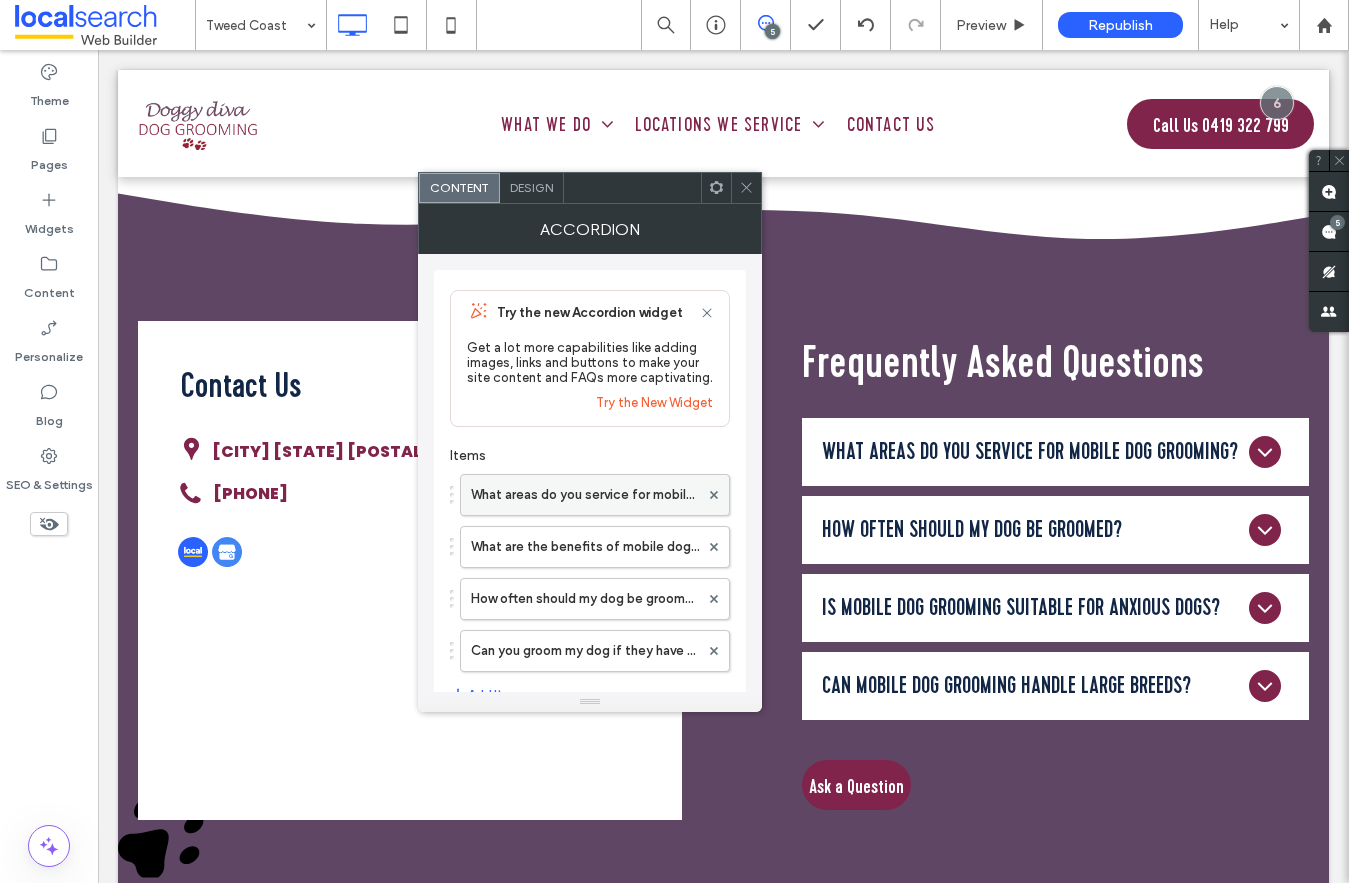 click on "What areas do you service for mobile dog grooming?" at bounding box center [585, 495] 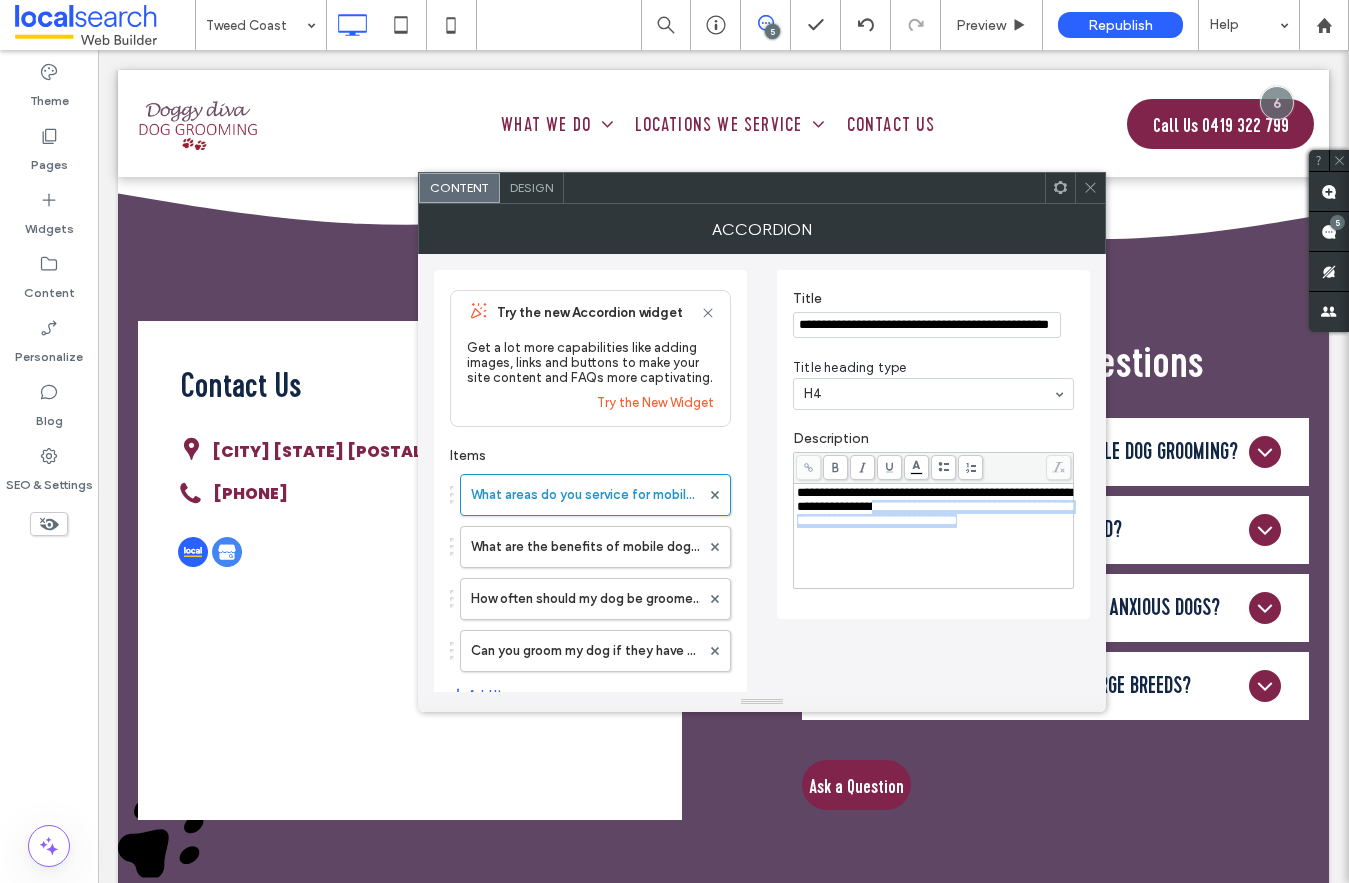 drag, startPoint x: 1008, startPoint y: 547, endPoint x: 957, endPoint y: 509, distance: 63.600315 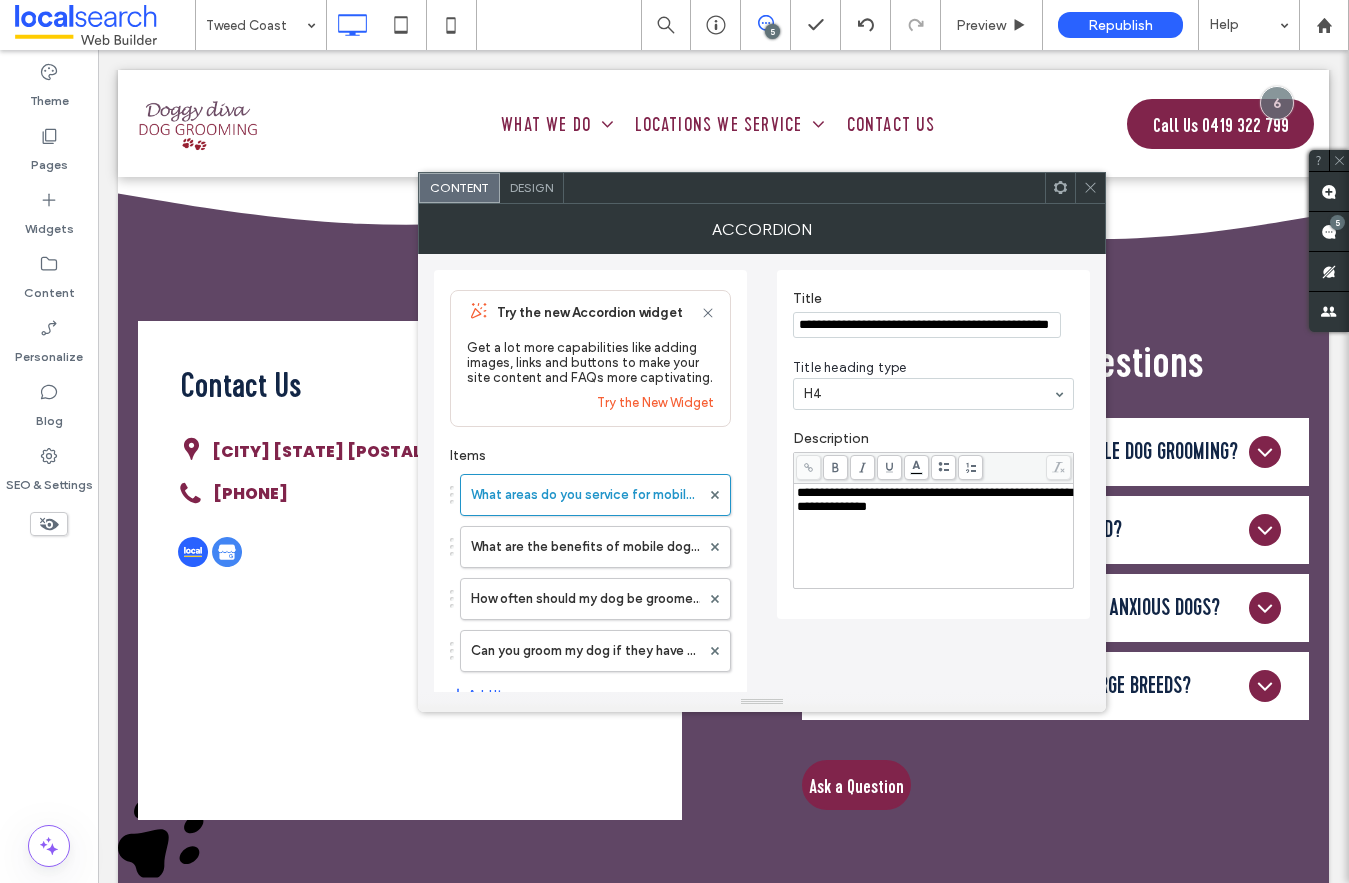 type 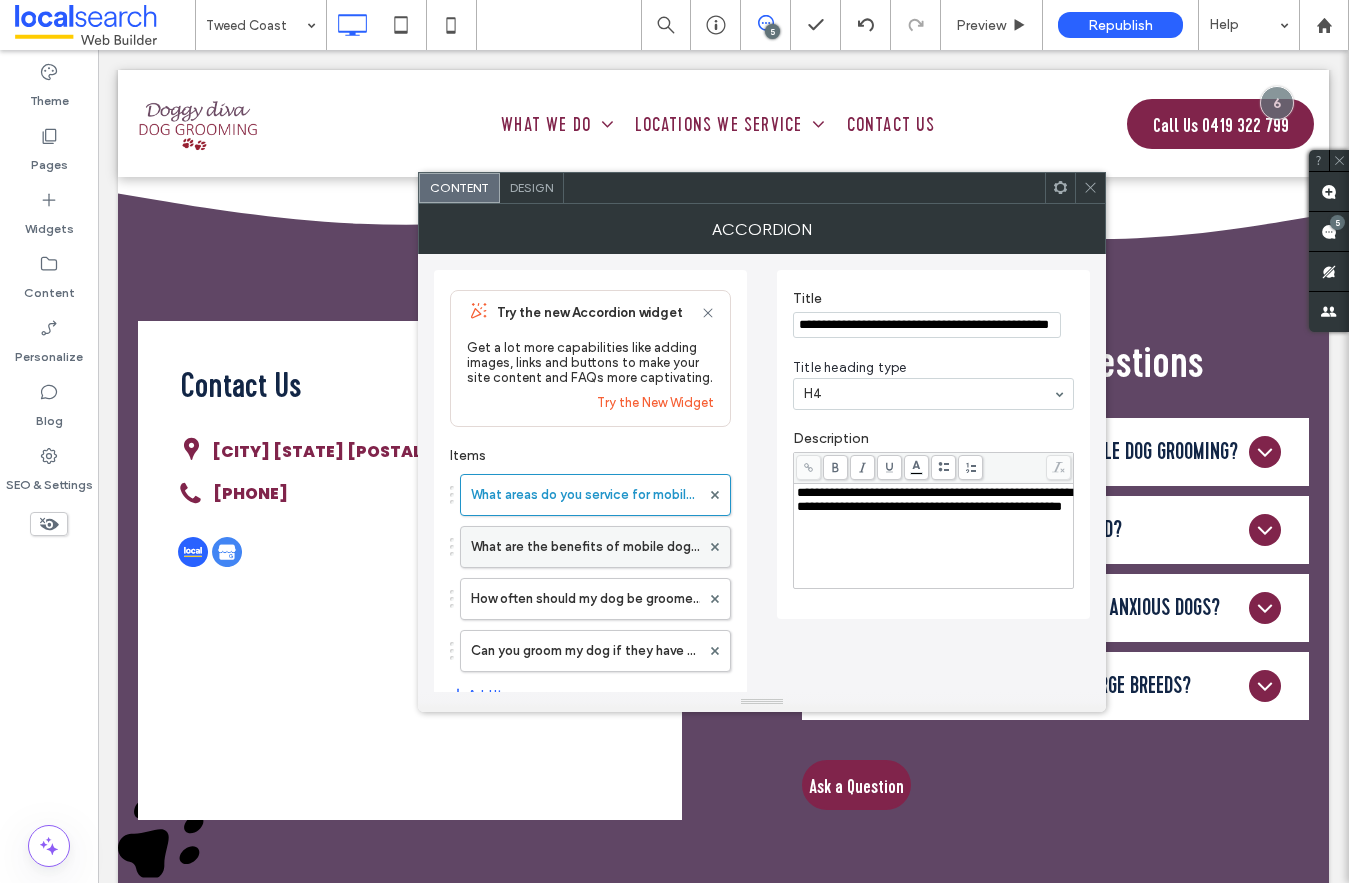 click on "What are the benefits of mobile dog grooming?" at bounding box center (585, 547) 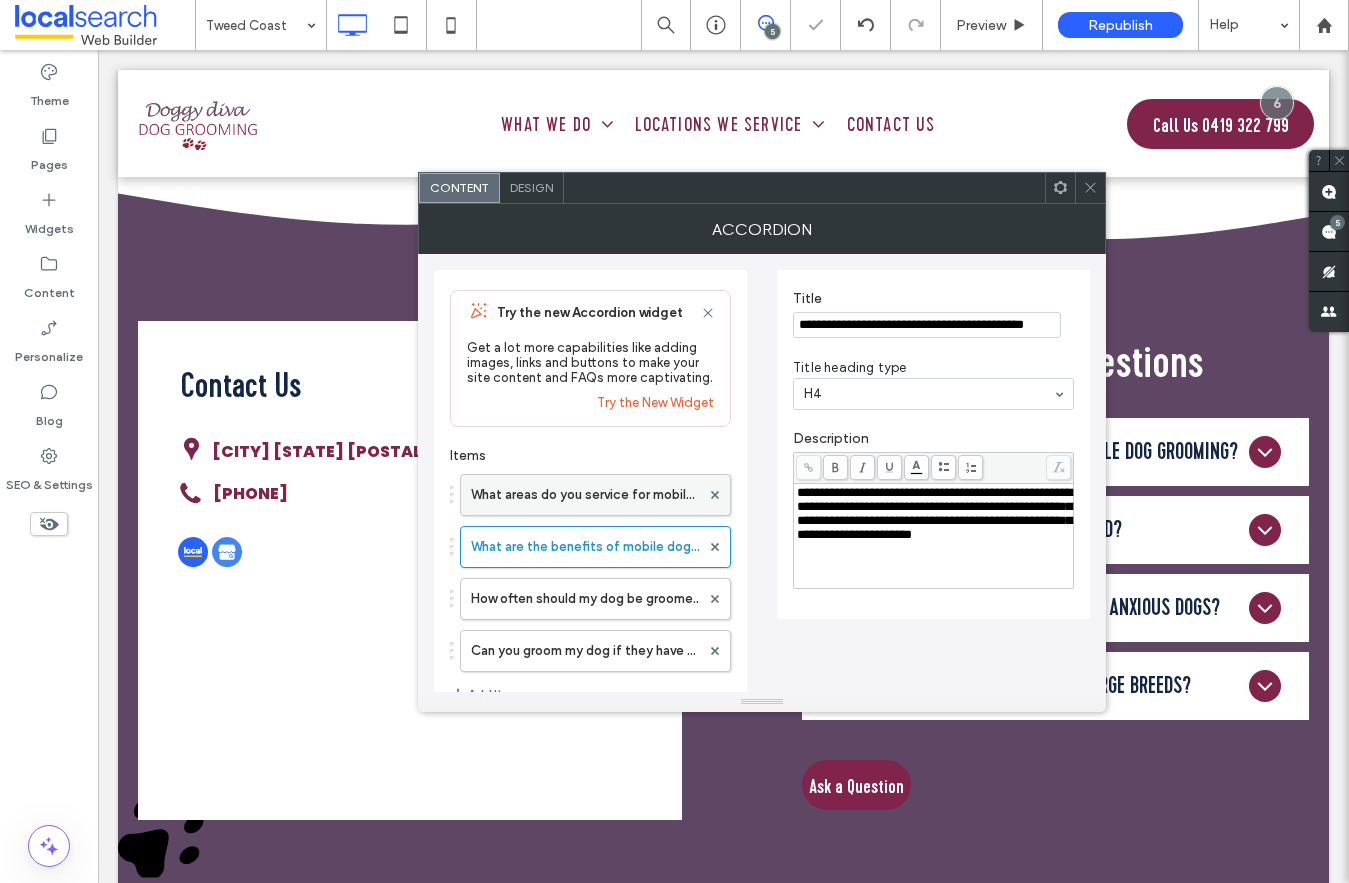click on "What areas do you service for mobile dog grooming?" at bounding box center (585, 495) 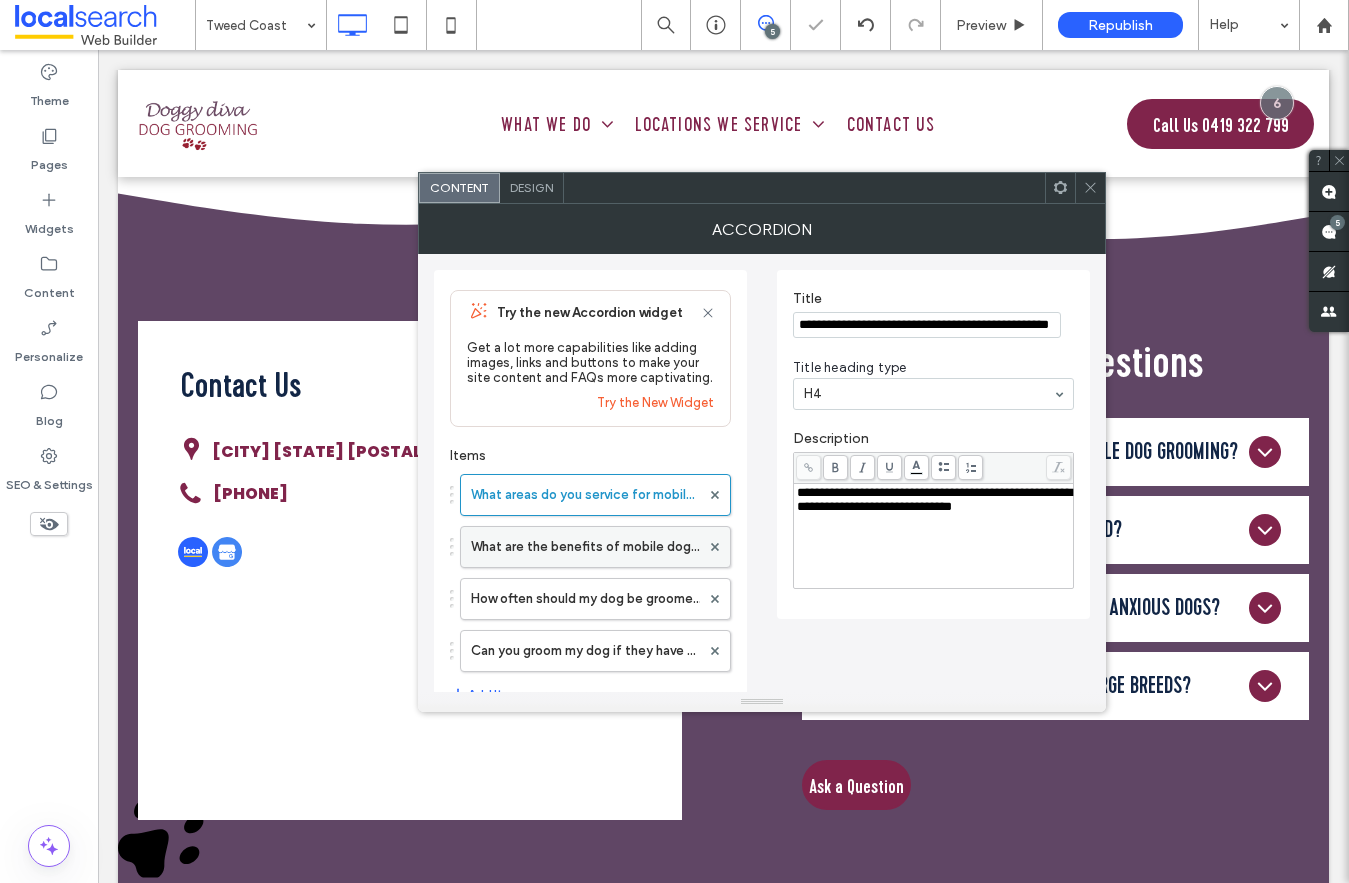 click on "What are the benefits of mobile dog grooming?" at bounding box center (585, 547) 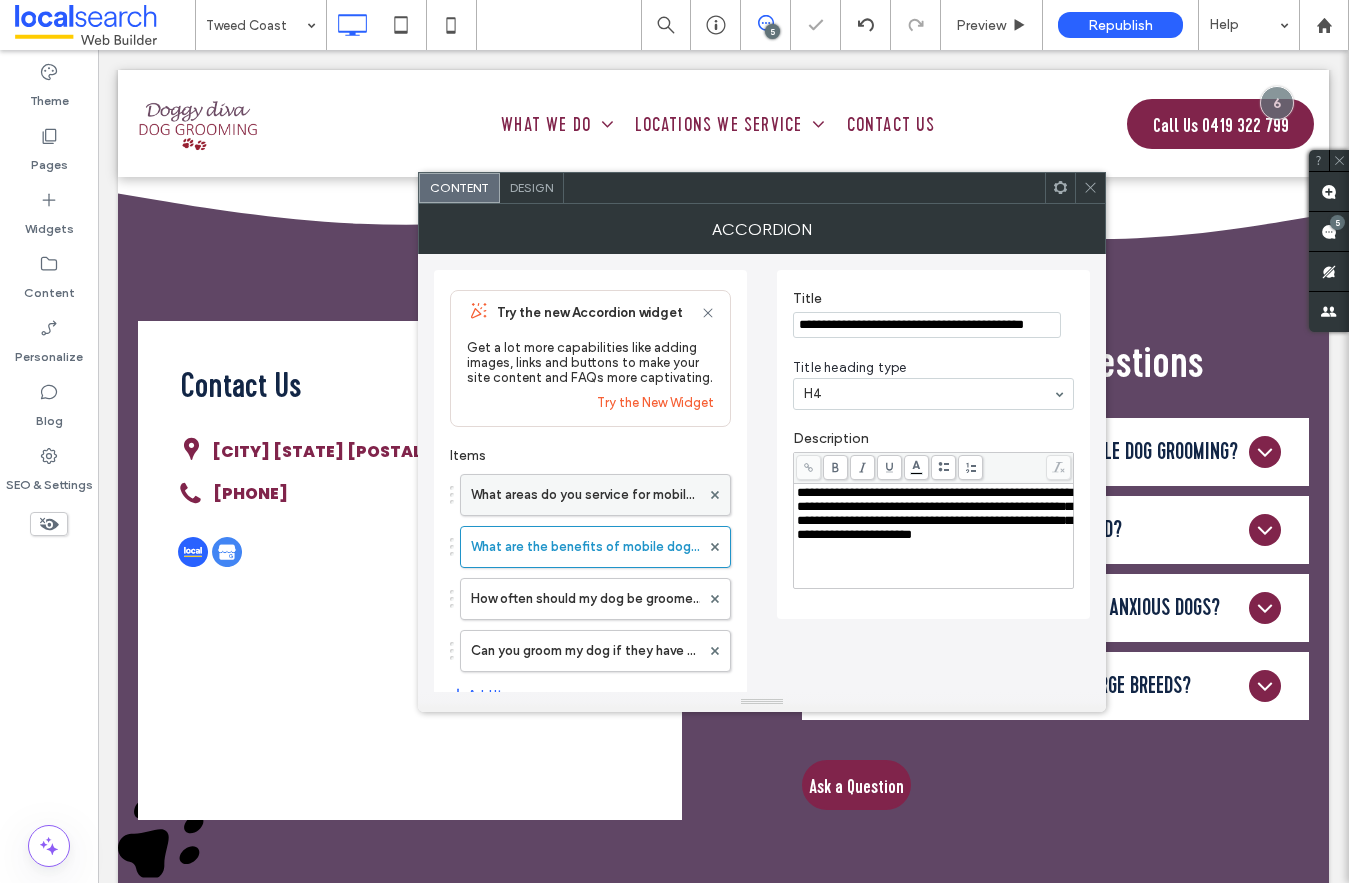 click on "What areas do you service for mobile dog grooming?" at bounding box center [585, 495] 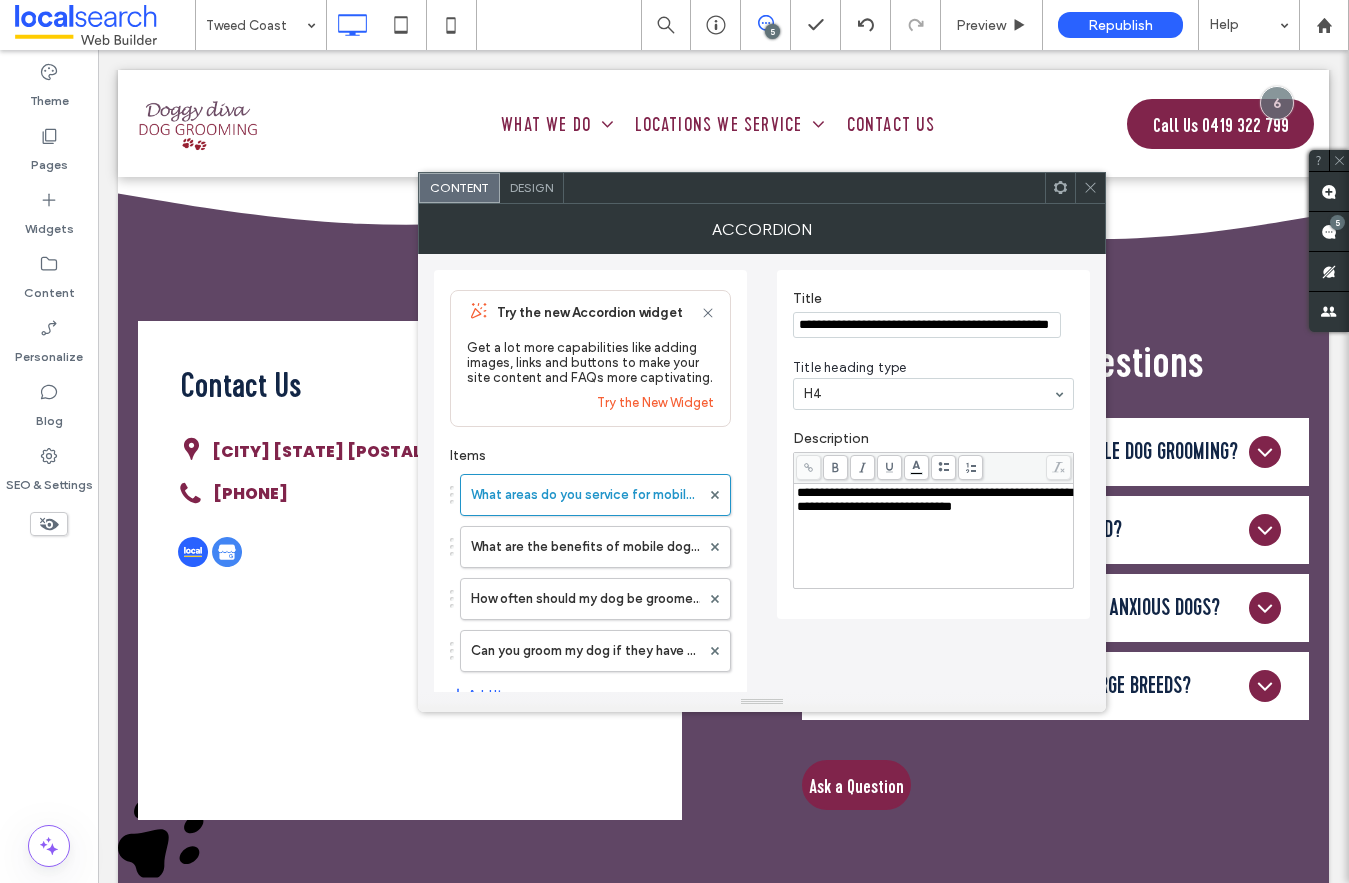 click on "**********" at bounding box center (934, 536) 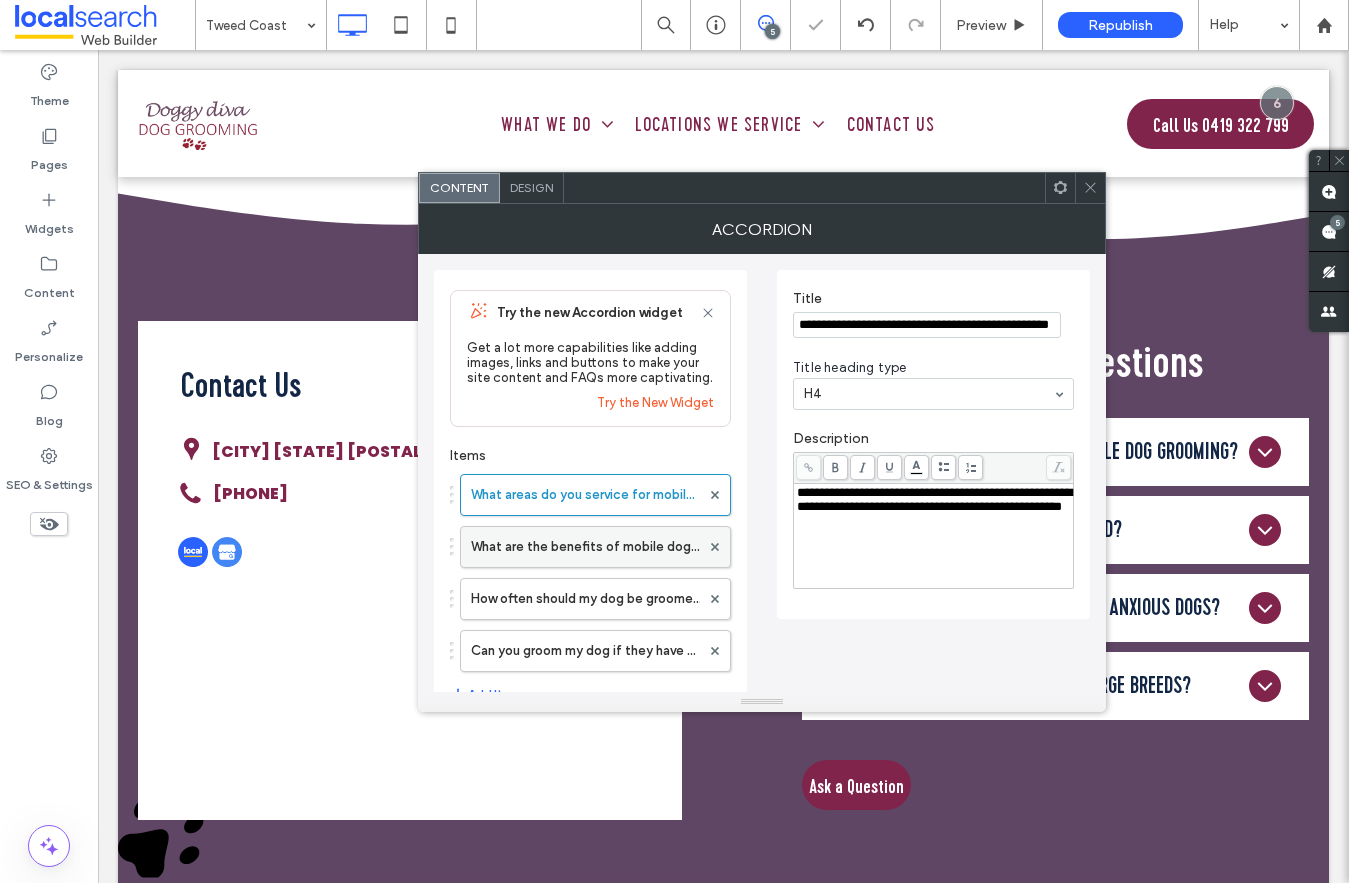click on "What are the benefits of mobile dog grooming?" at bounding box center [585, 547] 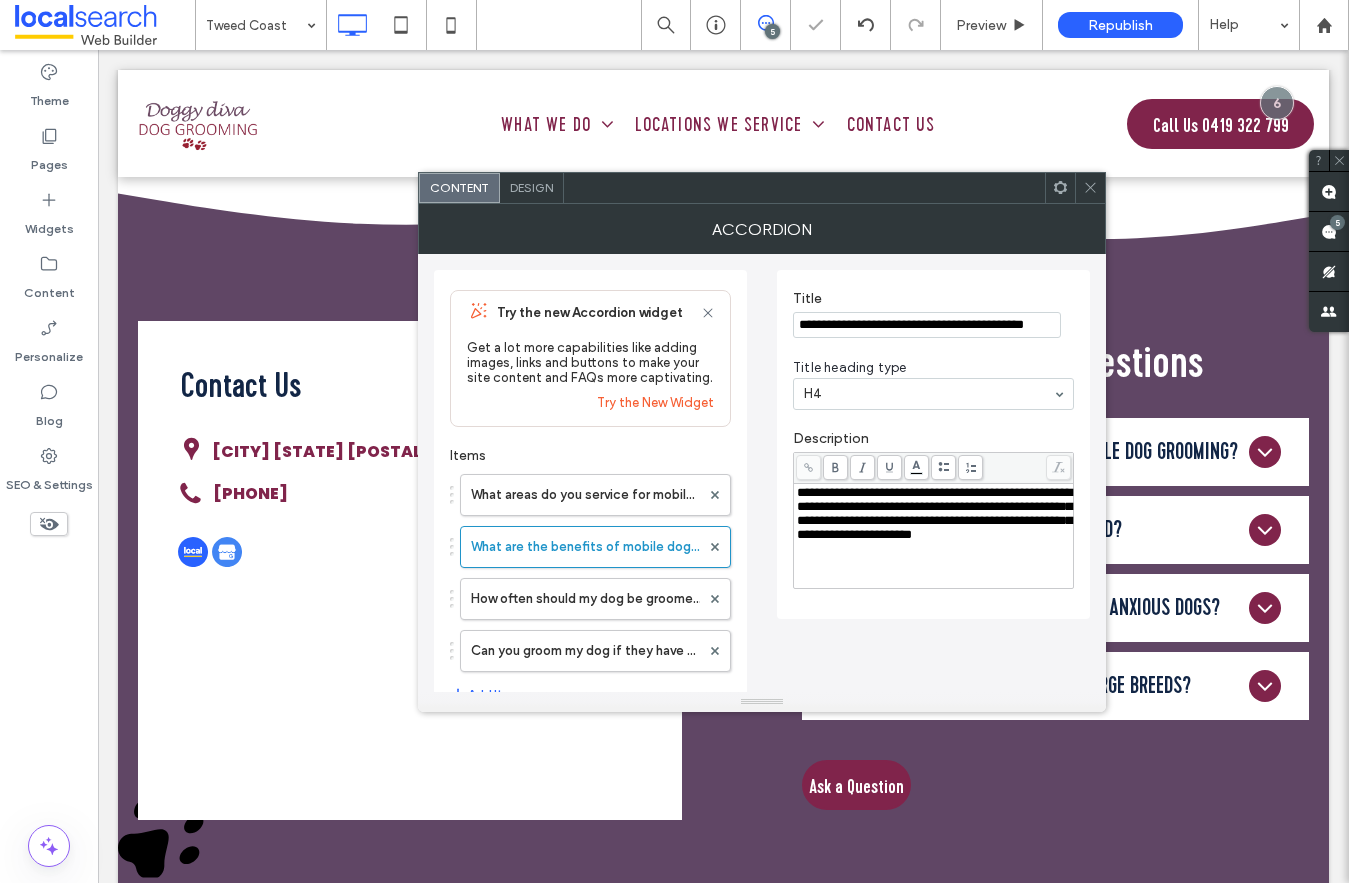 click on "What areas do you service for mobile dog grooming? What are the benefits of mobile dog grooming? How often should my dog be groomed? Can you groom my dog if they have sensitive skin?" at bounding box center [590, 568] 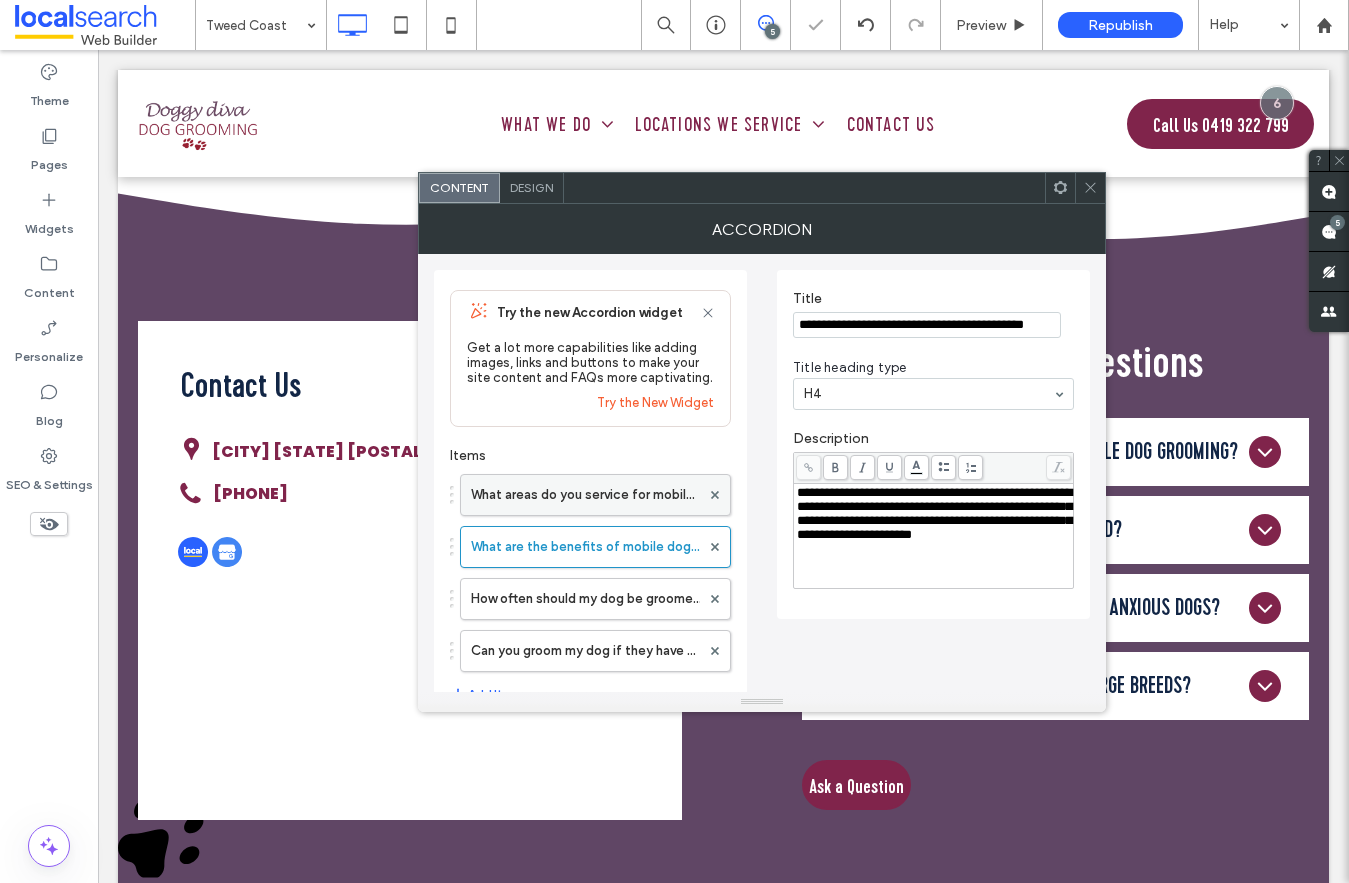 click on "What areas do you service for mobile dog grooming?" at bounding box center (585, 495) 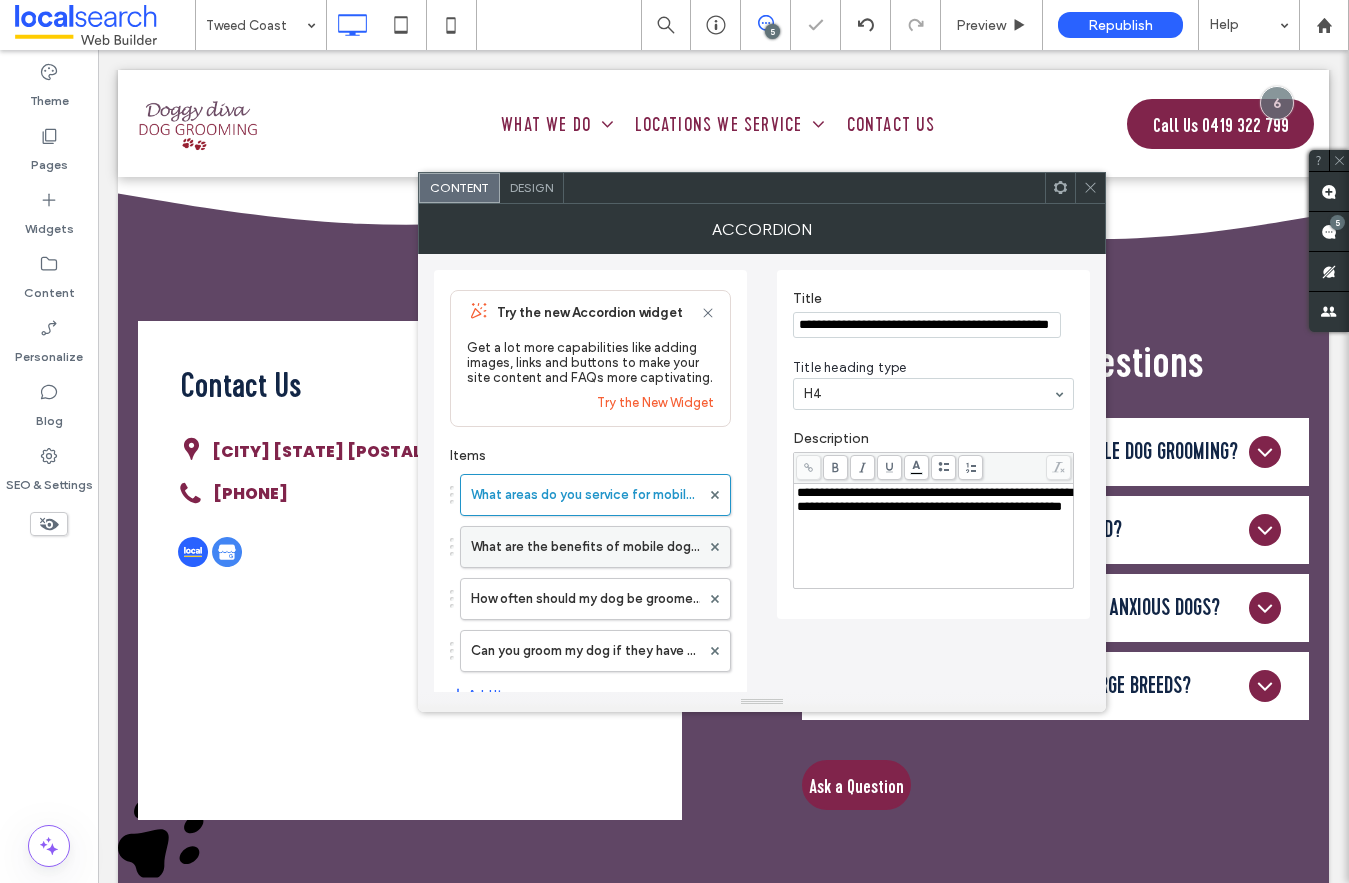 click on "What are the benefits of mobile dog grooming?" at bounding box center [585, 547] 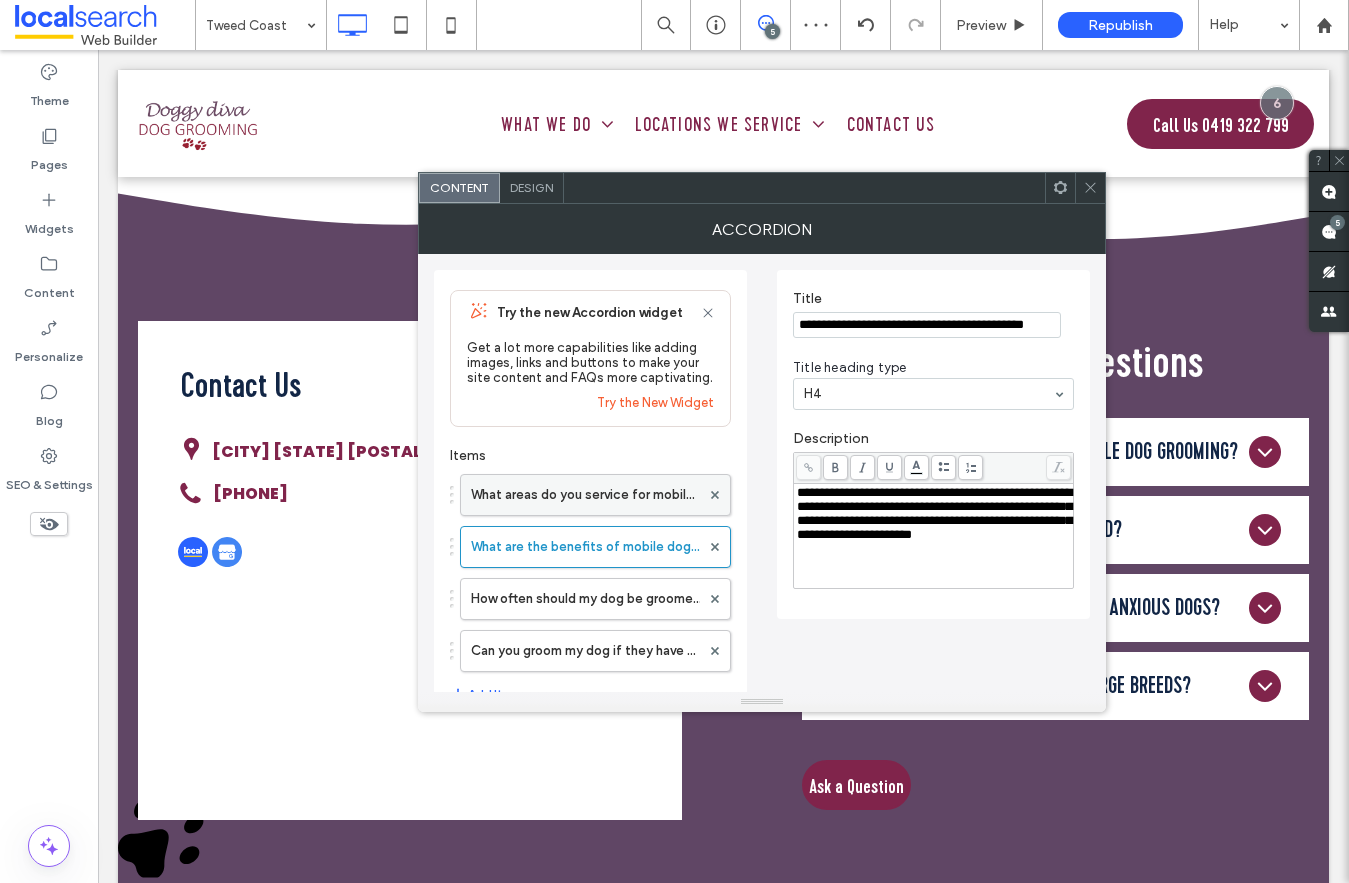 click on "What areas do you service for mobile dog grooming?" at bounding box center (585, 495) 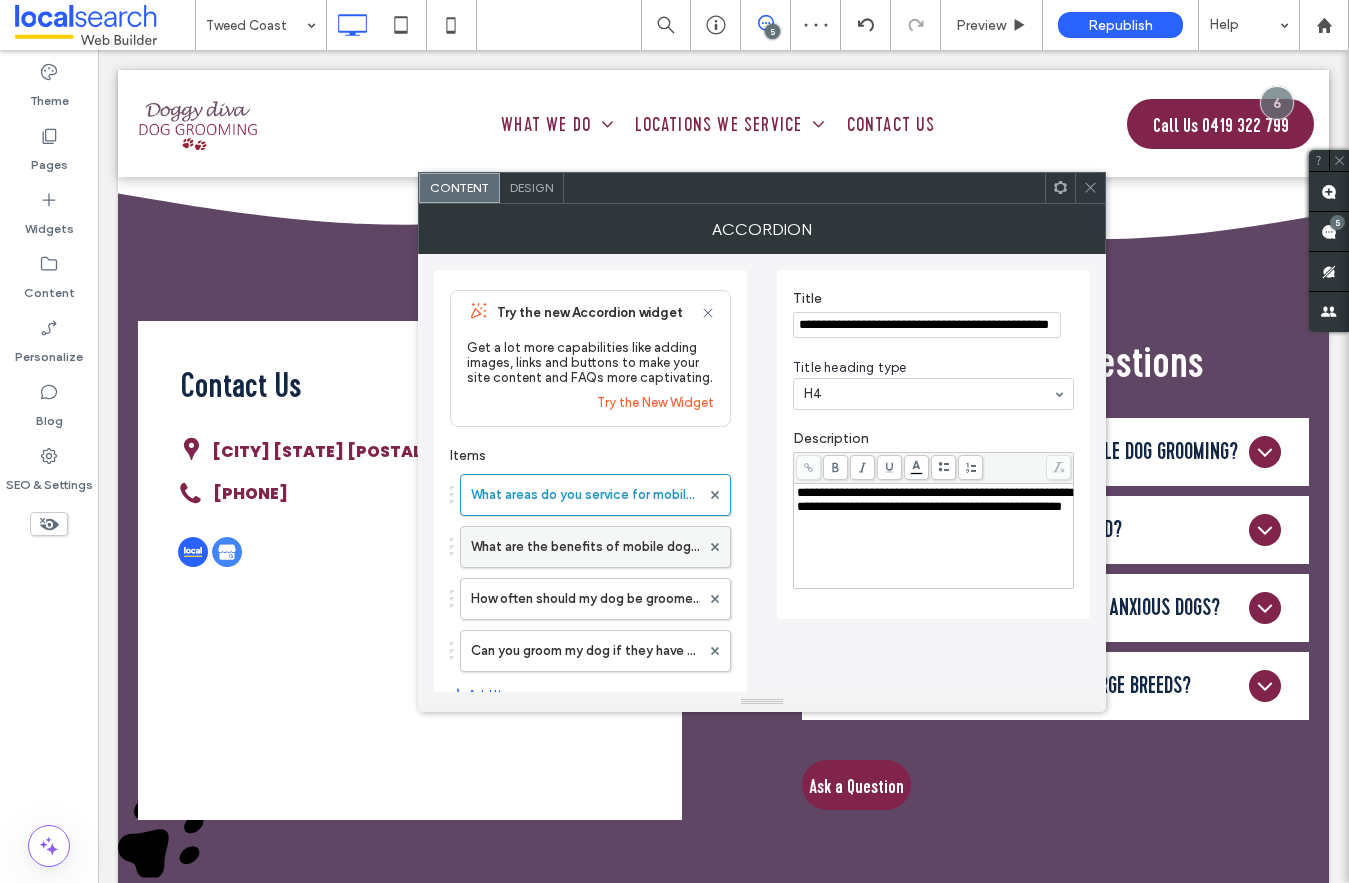 click on "What are the benefits of mobile dog grooming?" at bounding box center [585, 547] 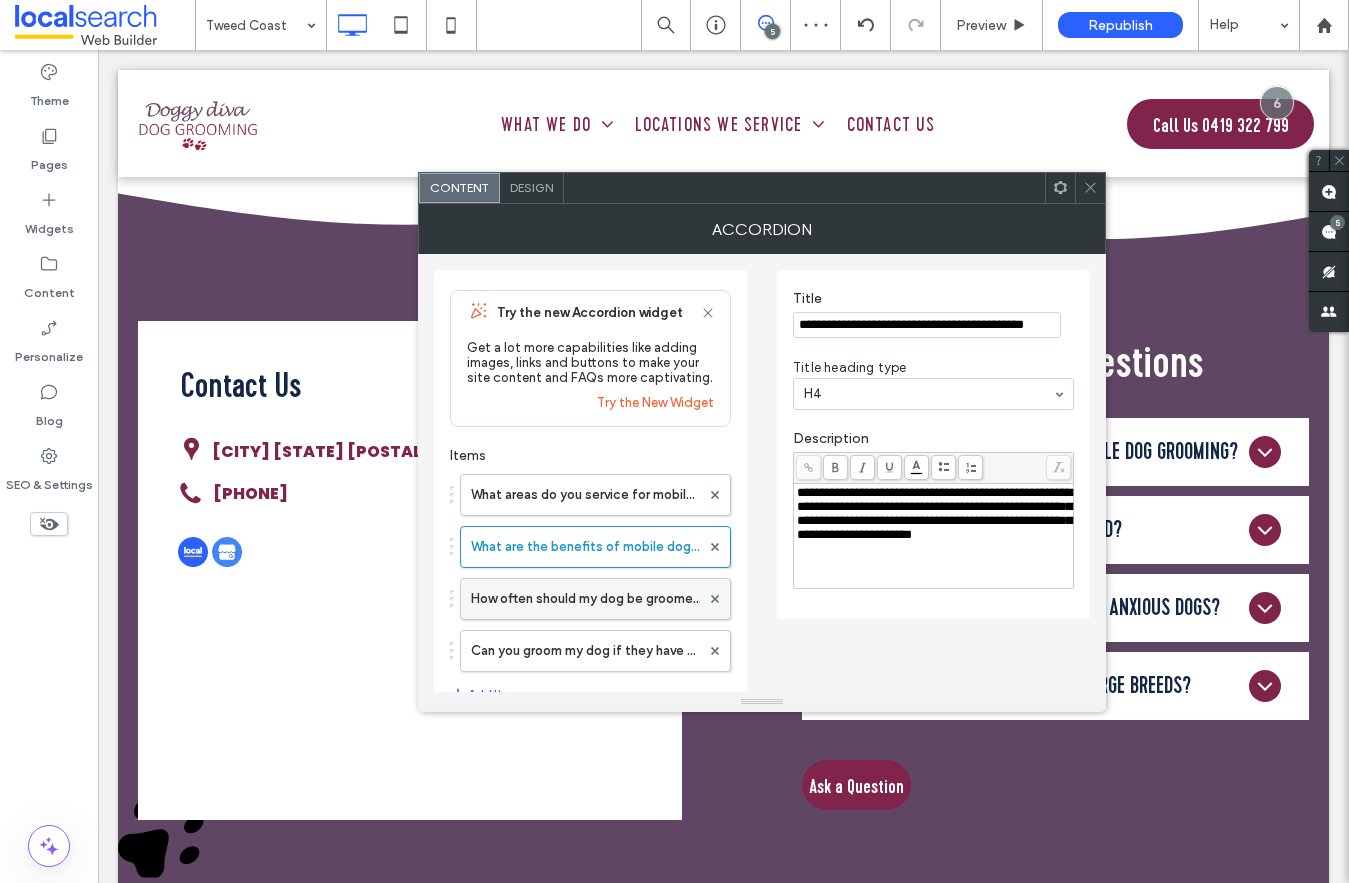 click on "How often should my dog be groomed?" at bounding box center [585, 599] 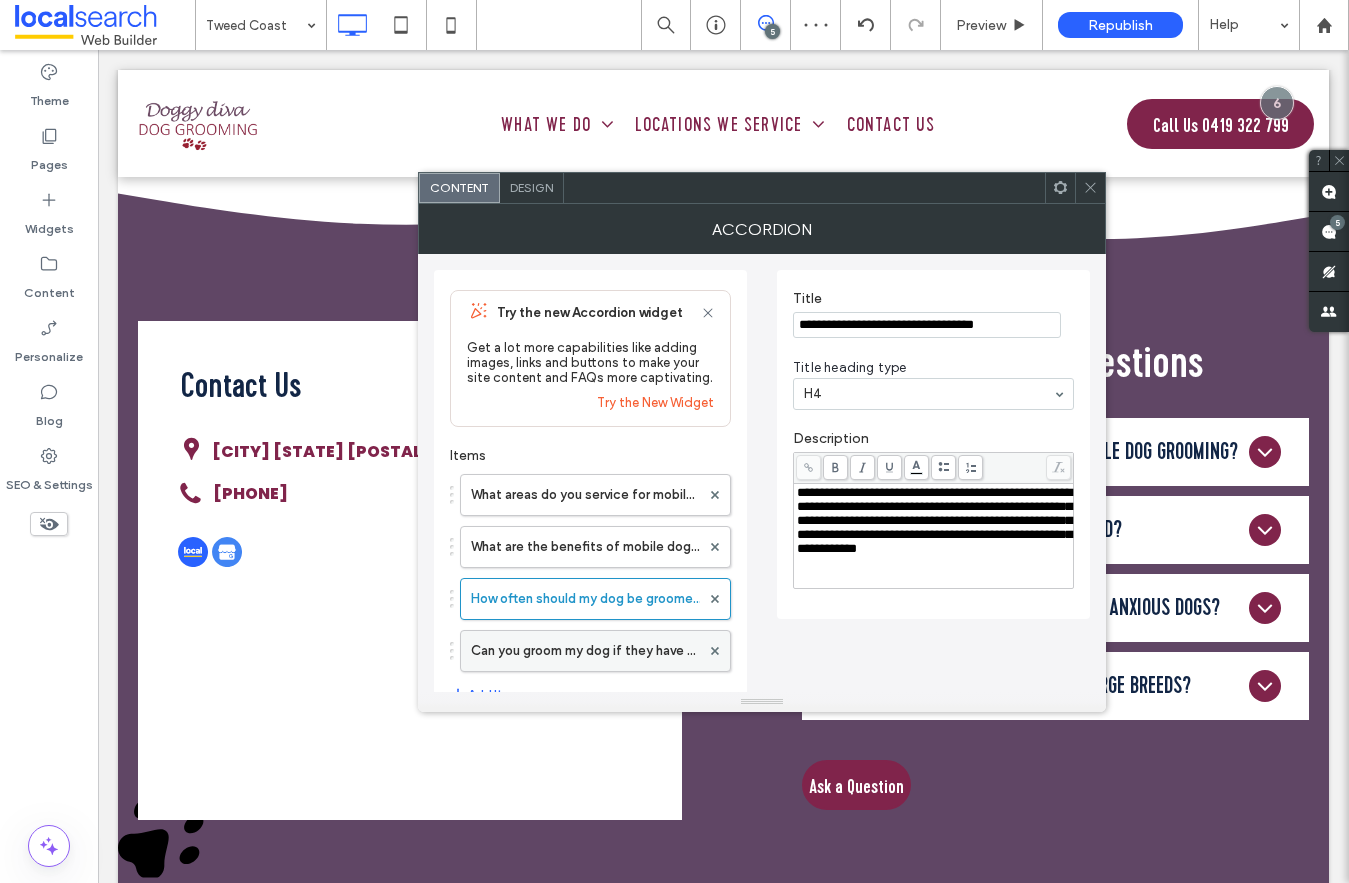 click on "Can you groom my dog if they have sensitive skin?" at bounding box center (585, 651) 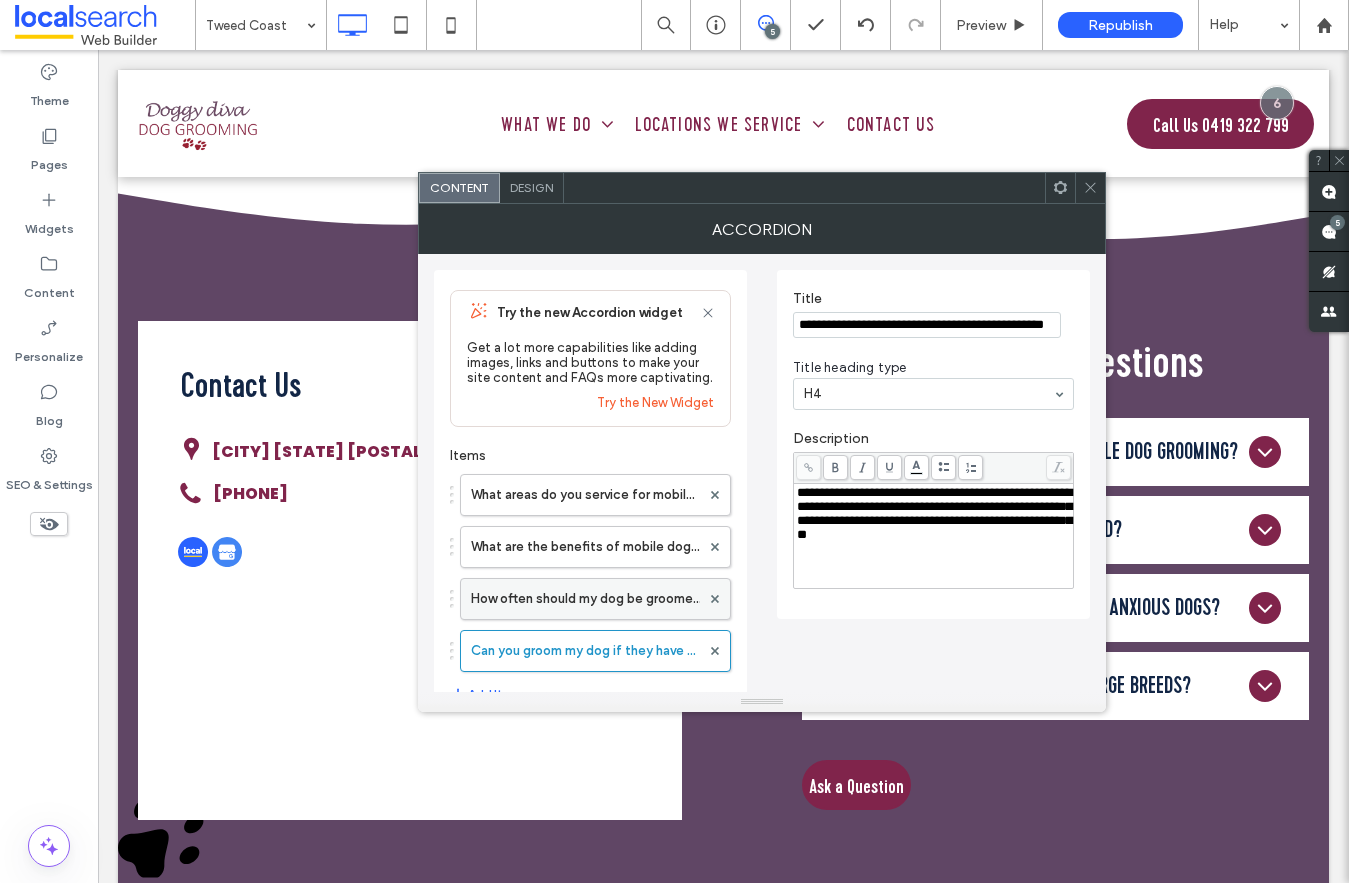 click on "How often should my dog be groomed?" at bounding box center (585, 599) 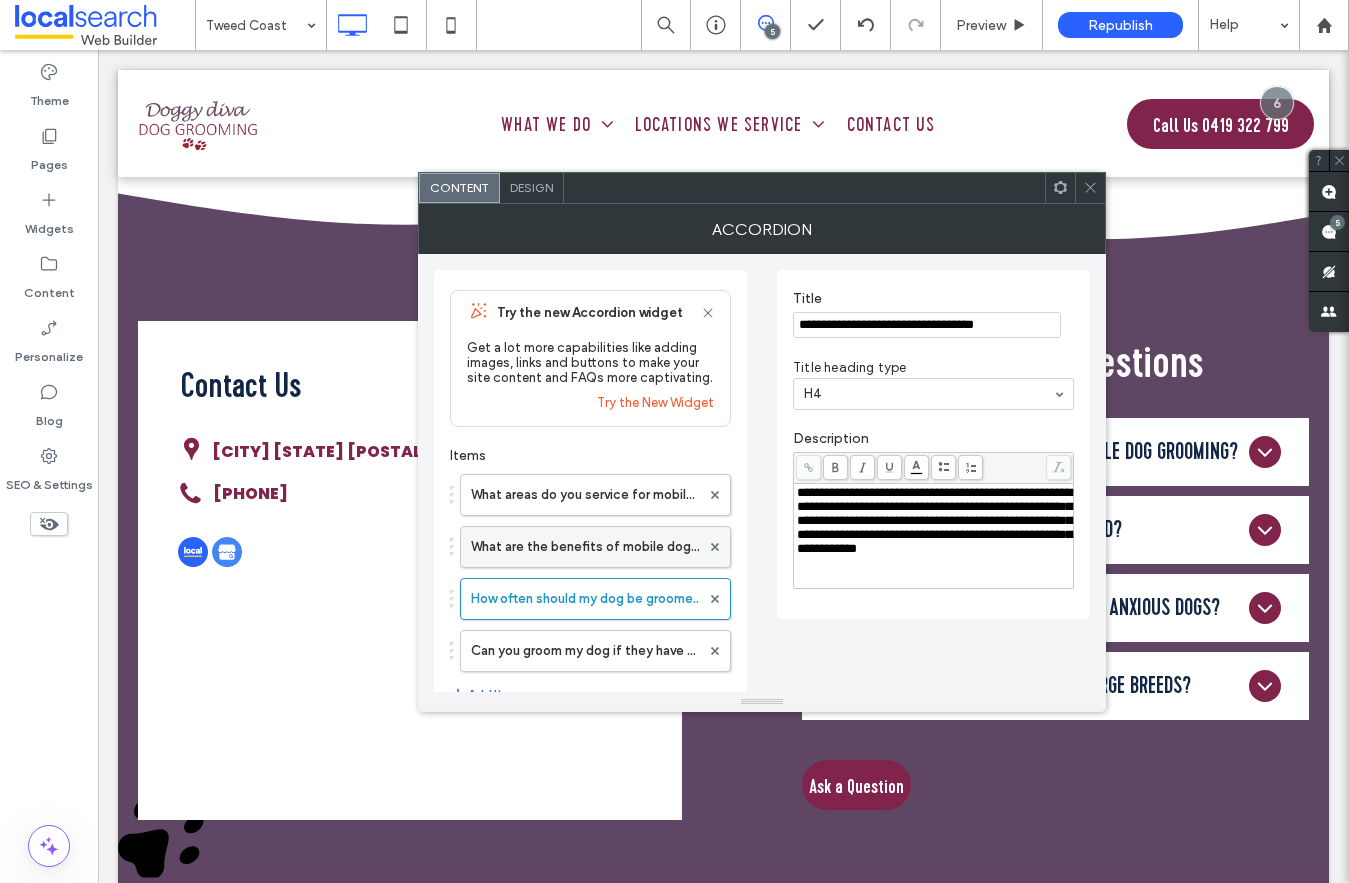 click on "What are the benefits of mobile dog grooming?" at bounding box center (585, 547) 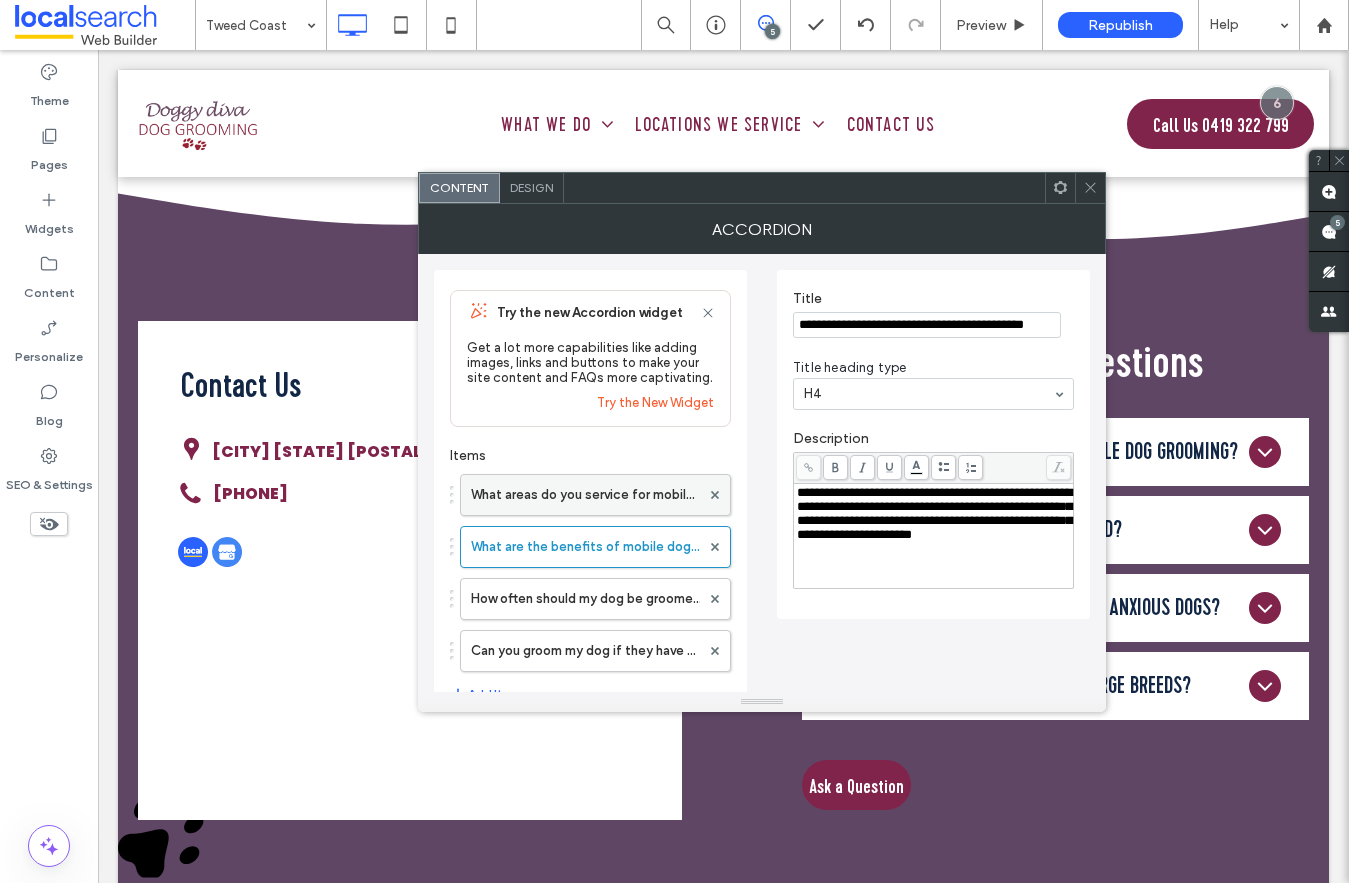 click on "What areas do you service for mobile dog grooming?" at bounding box center [585, 495] 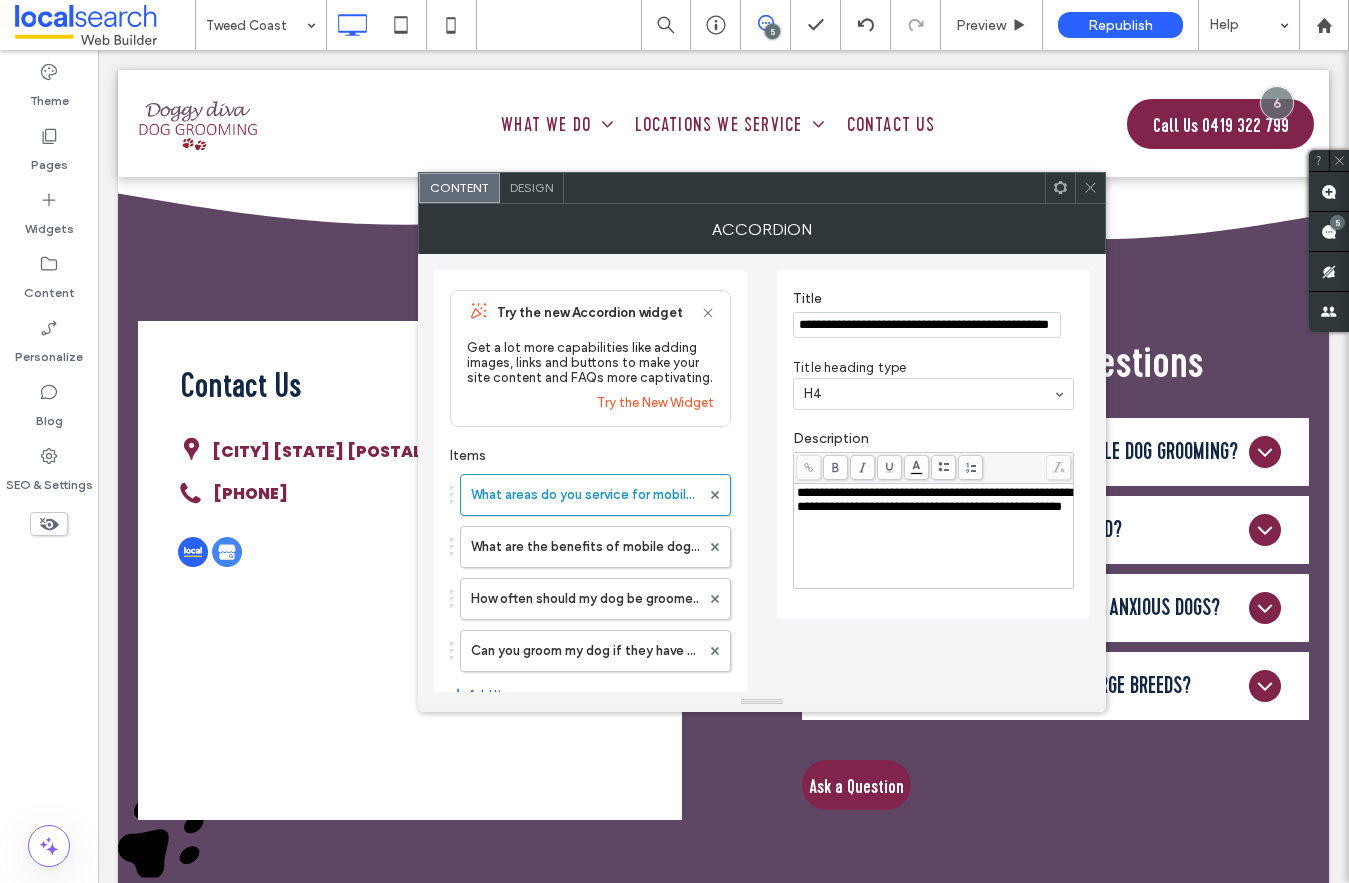click 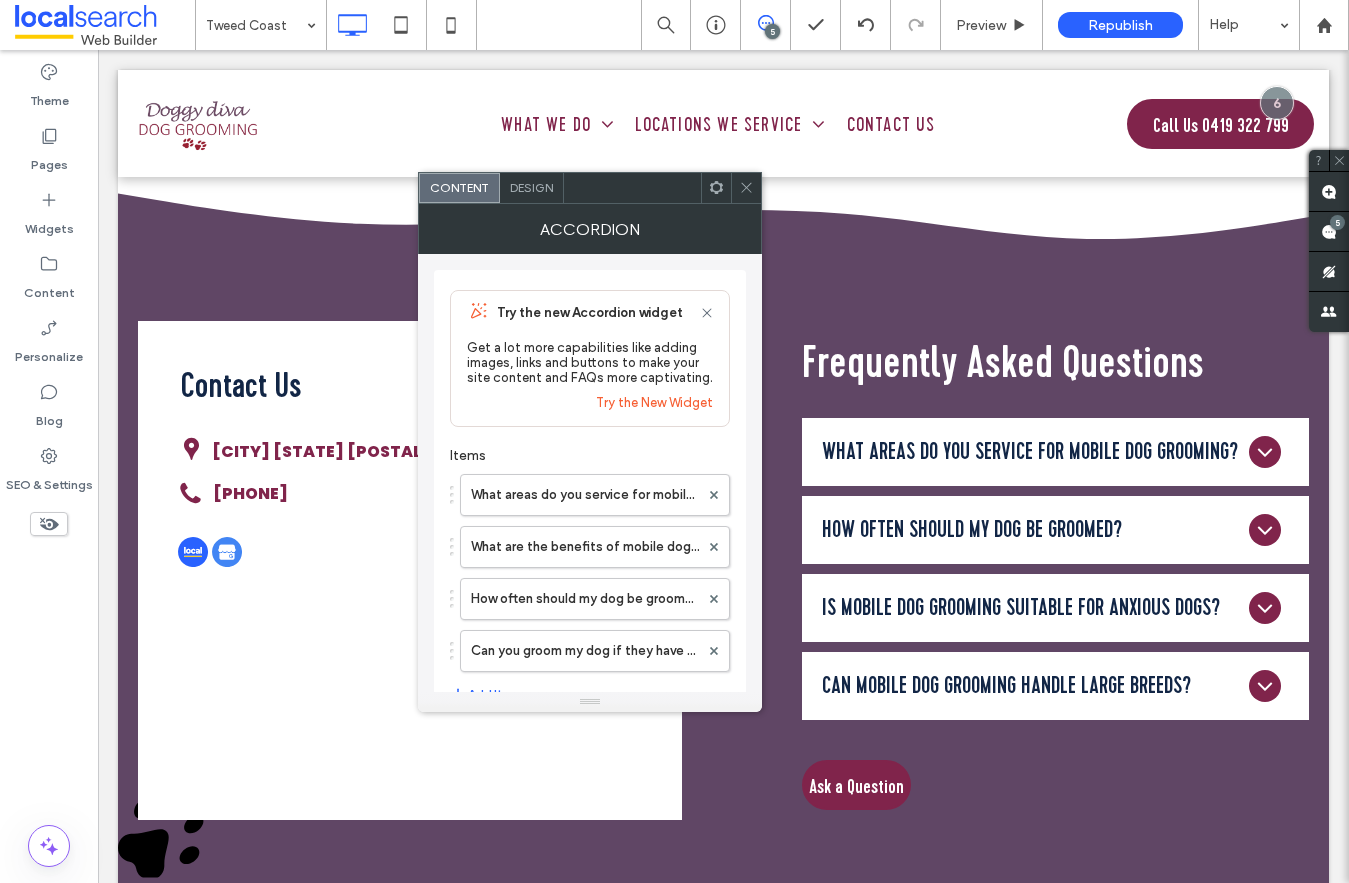 click 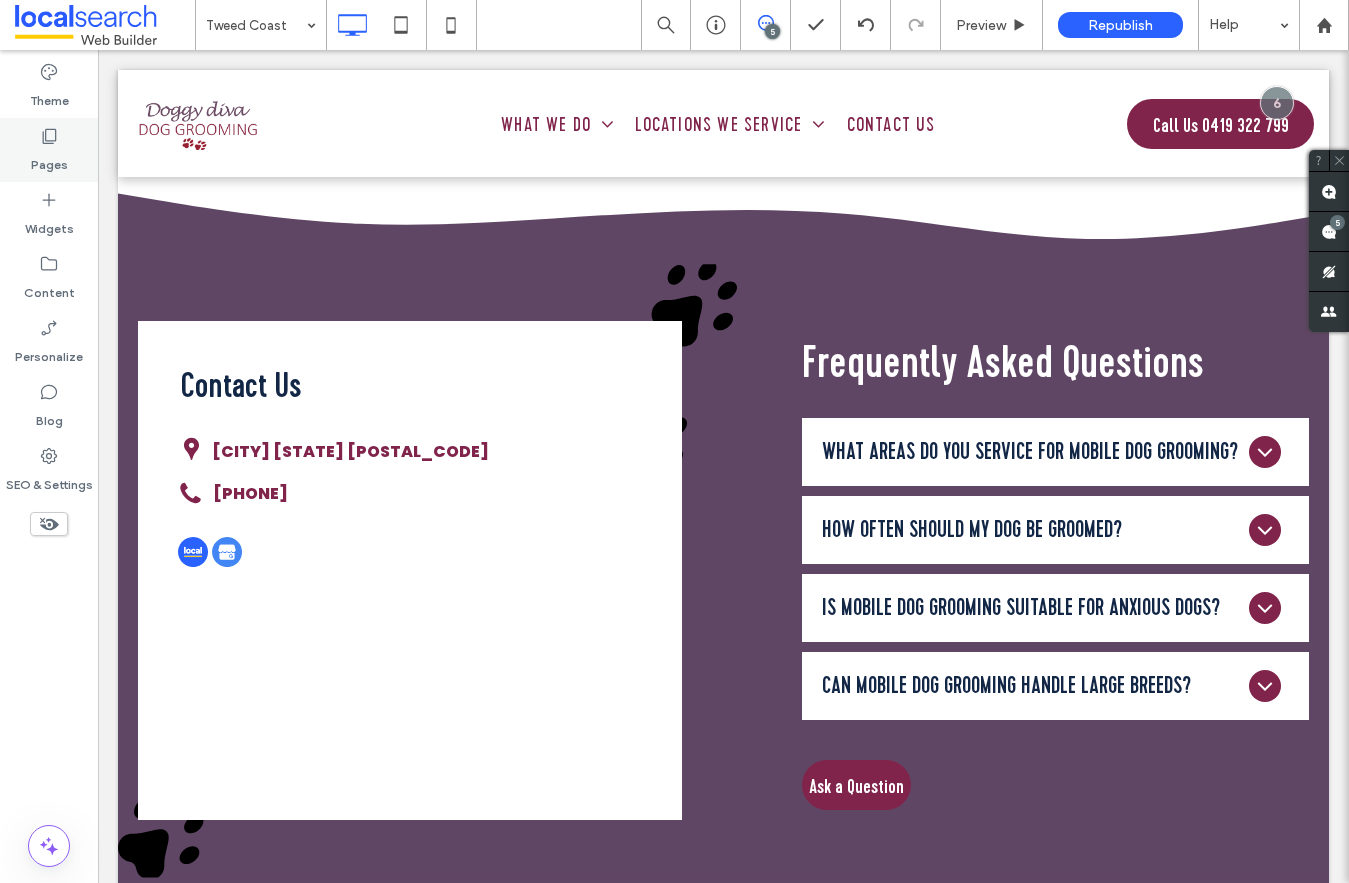 click on "Pages" at bounding box center (49, 150) 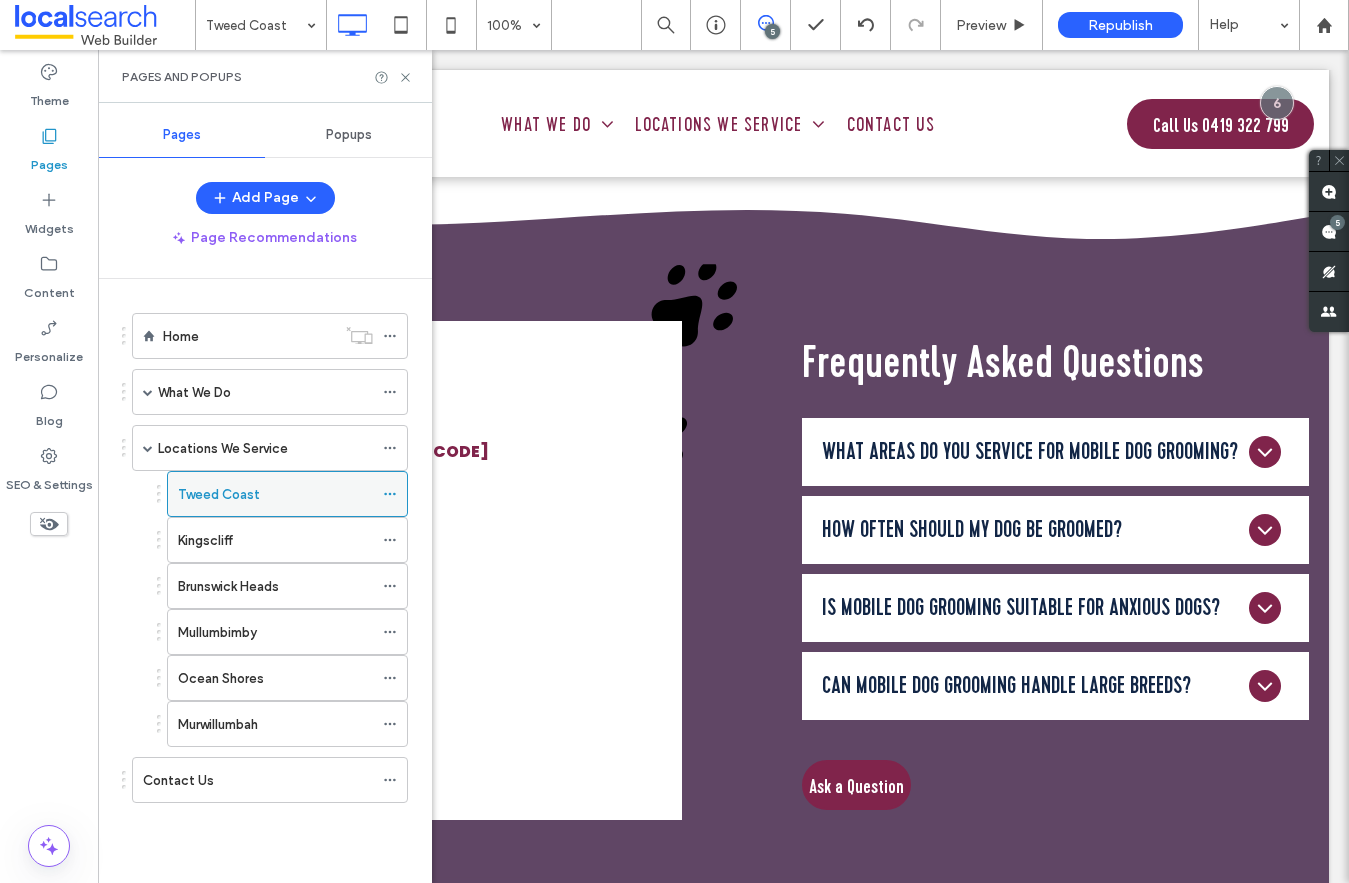 click 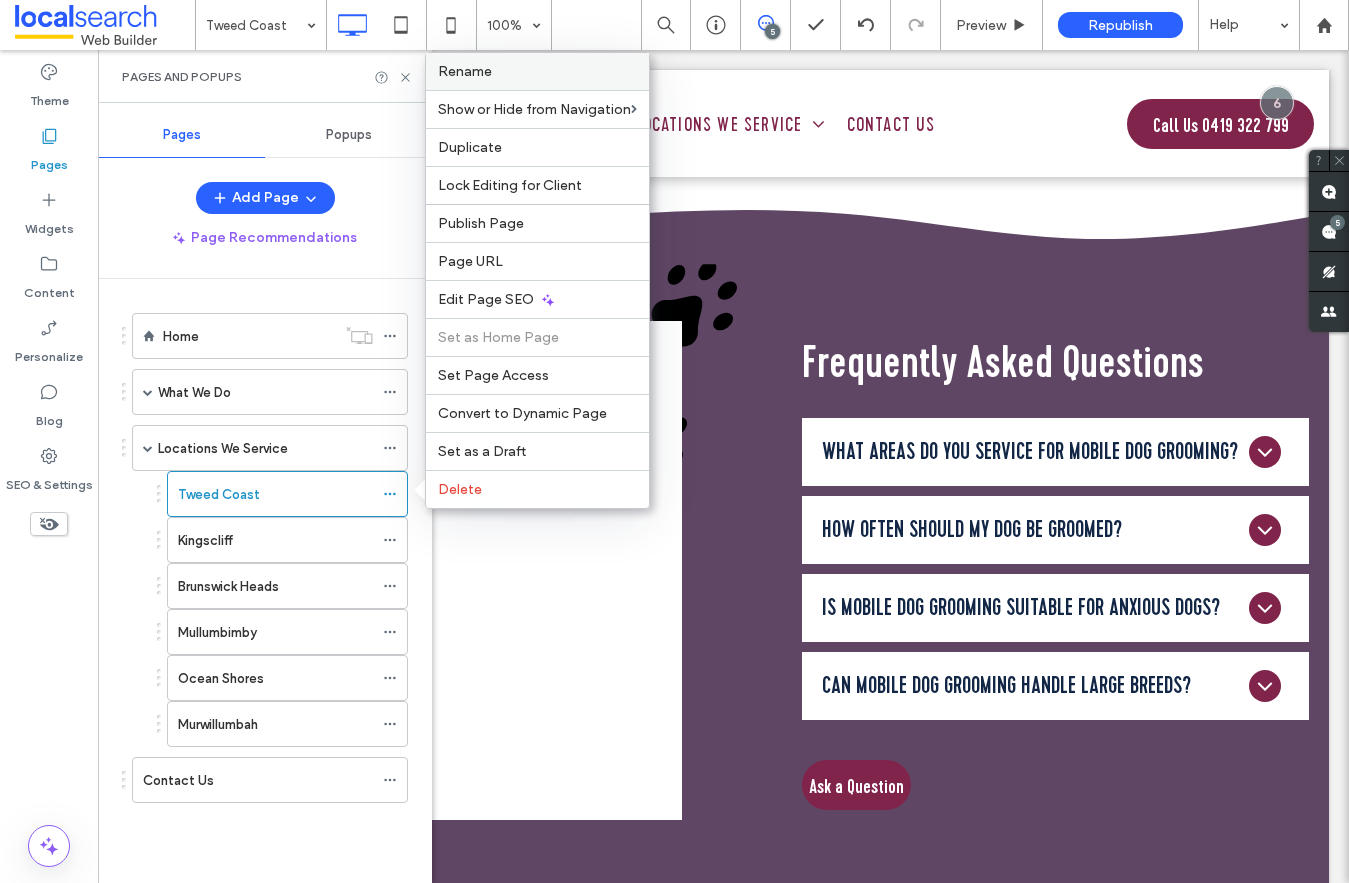 click on "Rename" at bounding box center [465, 71] 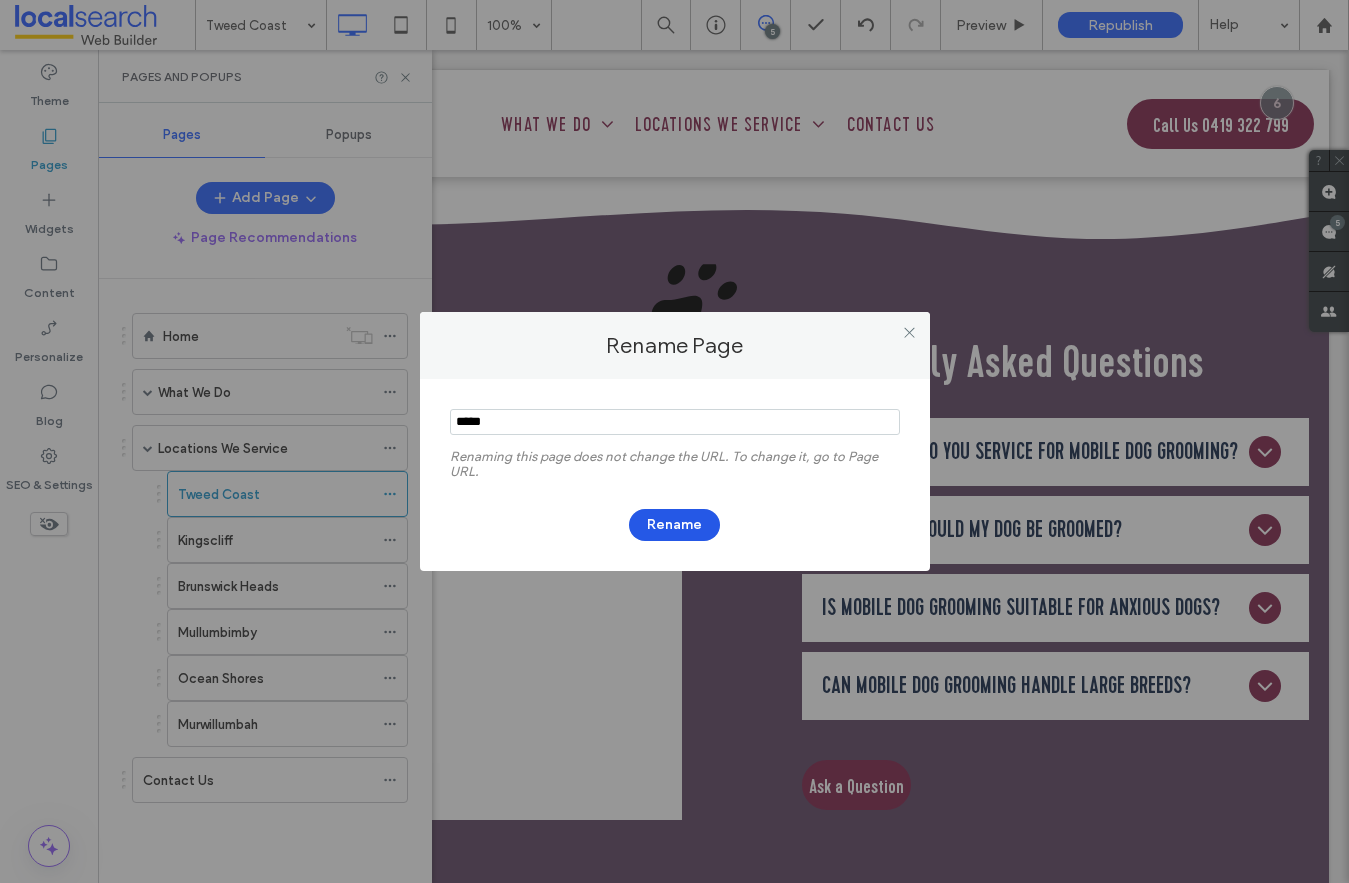 type on "*****" 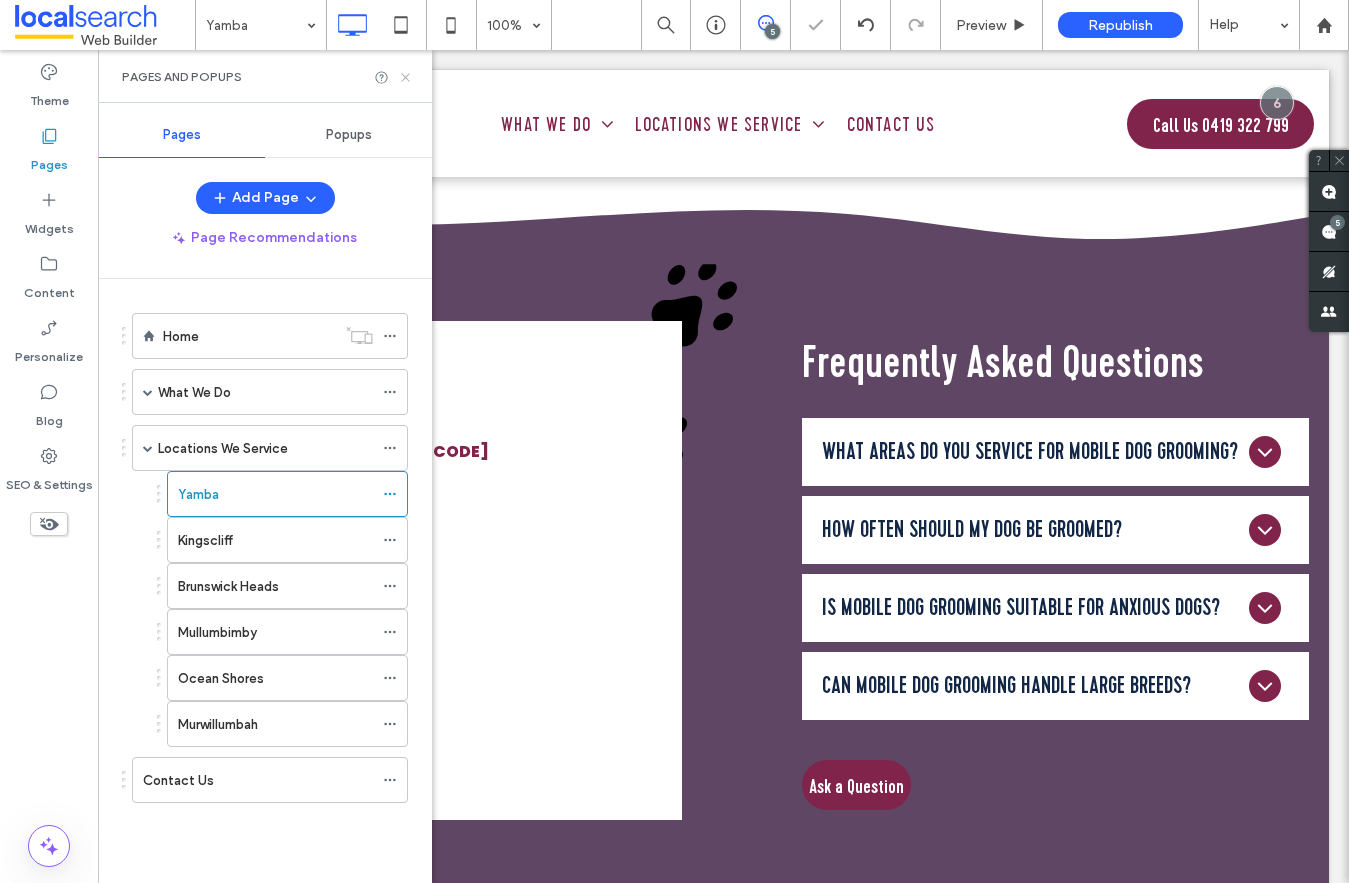 click 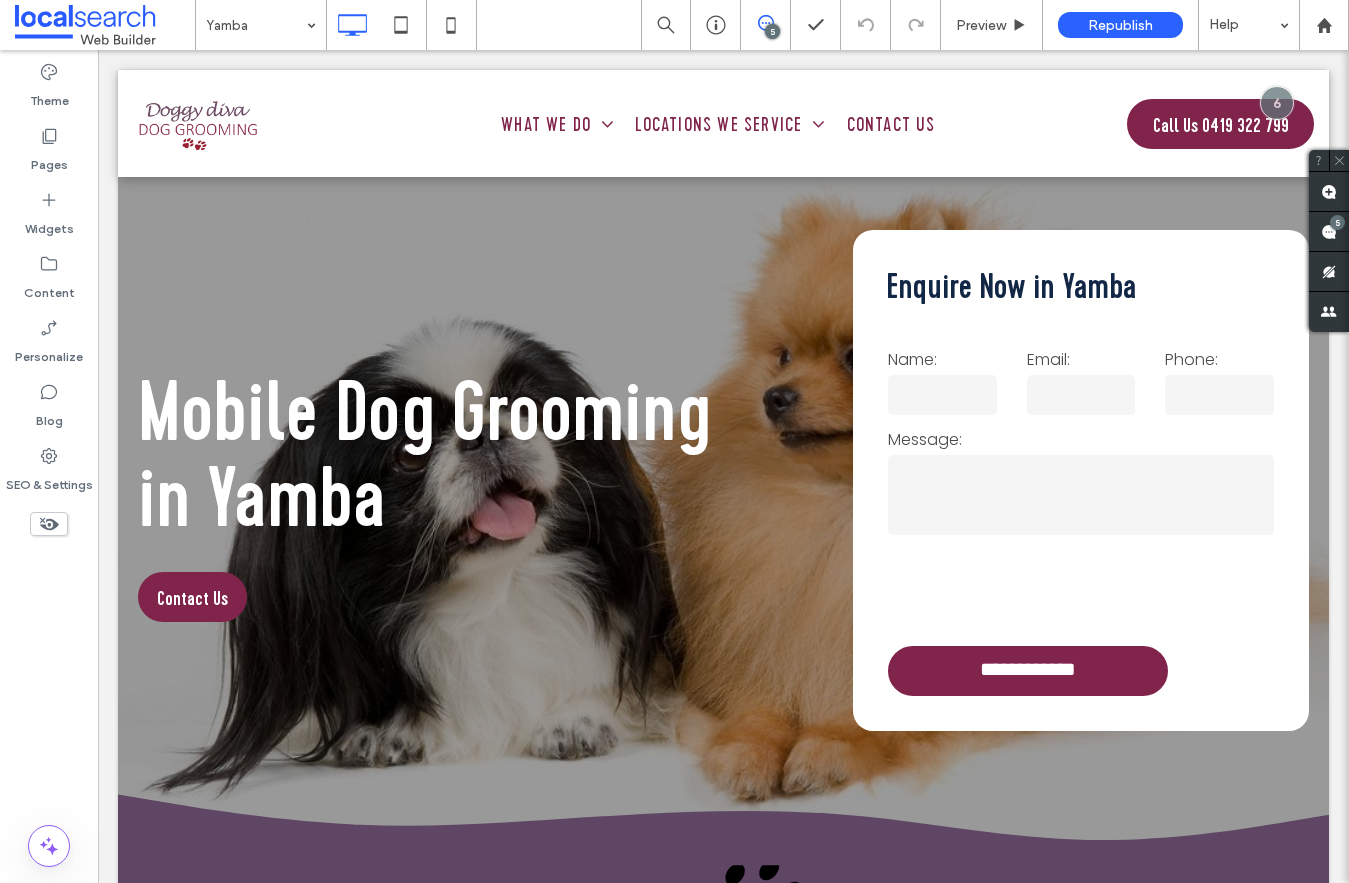scroll, scrollTop: 3946, scrollLeft: 0, axis: vertical 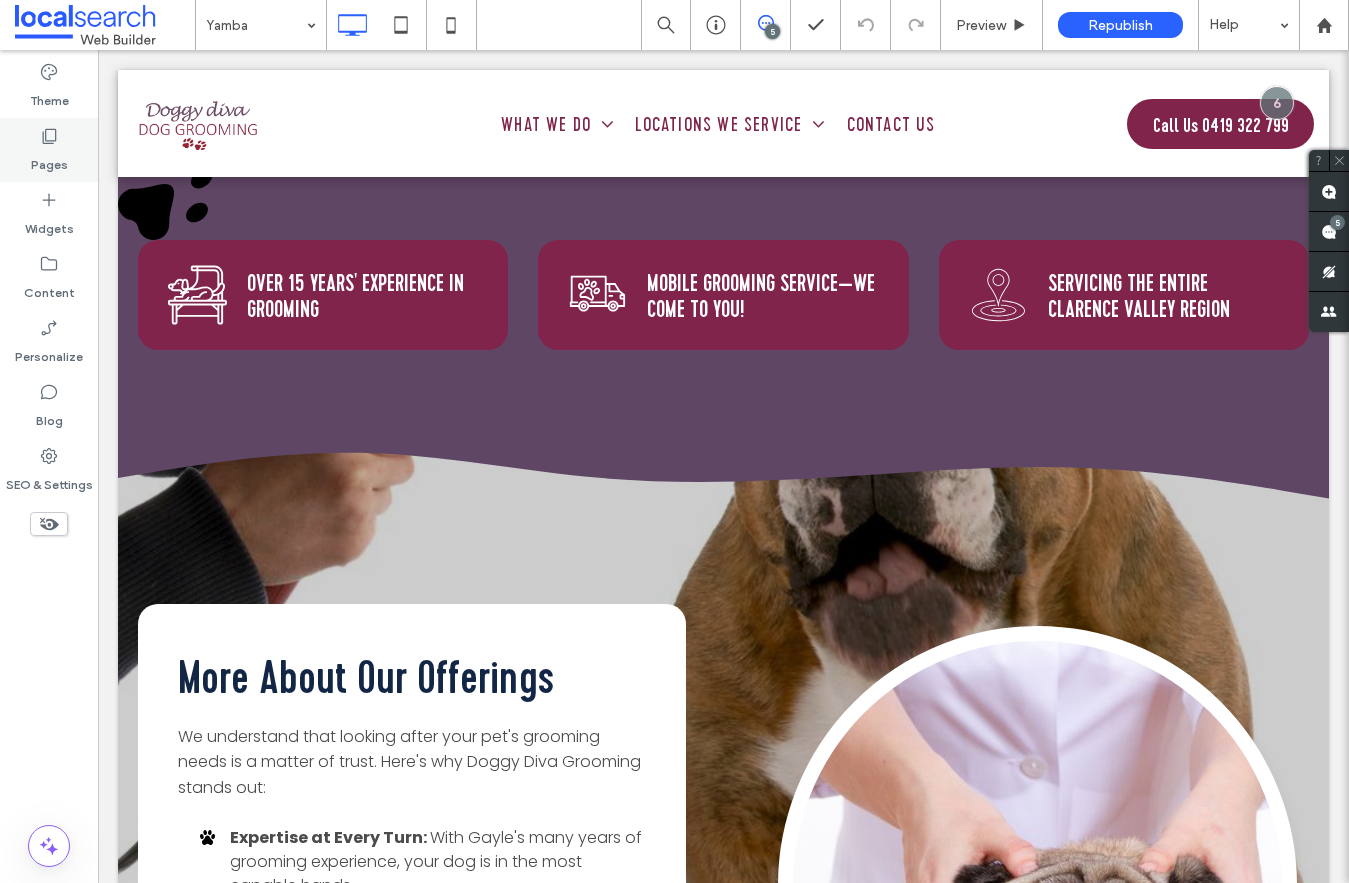 click on "Pages" at bounding box center [49, 150] 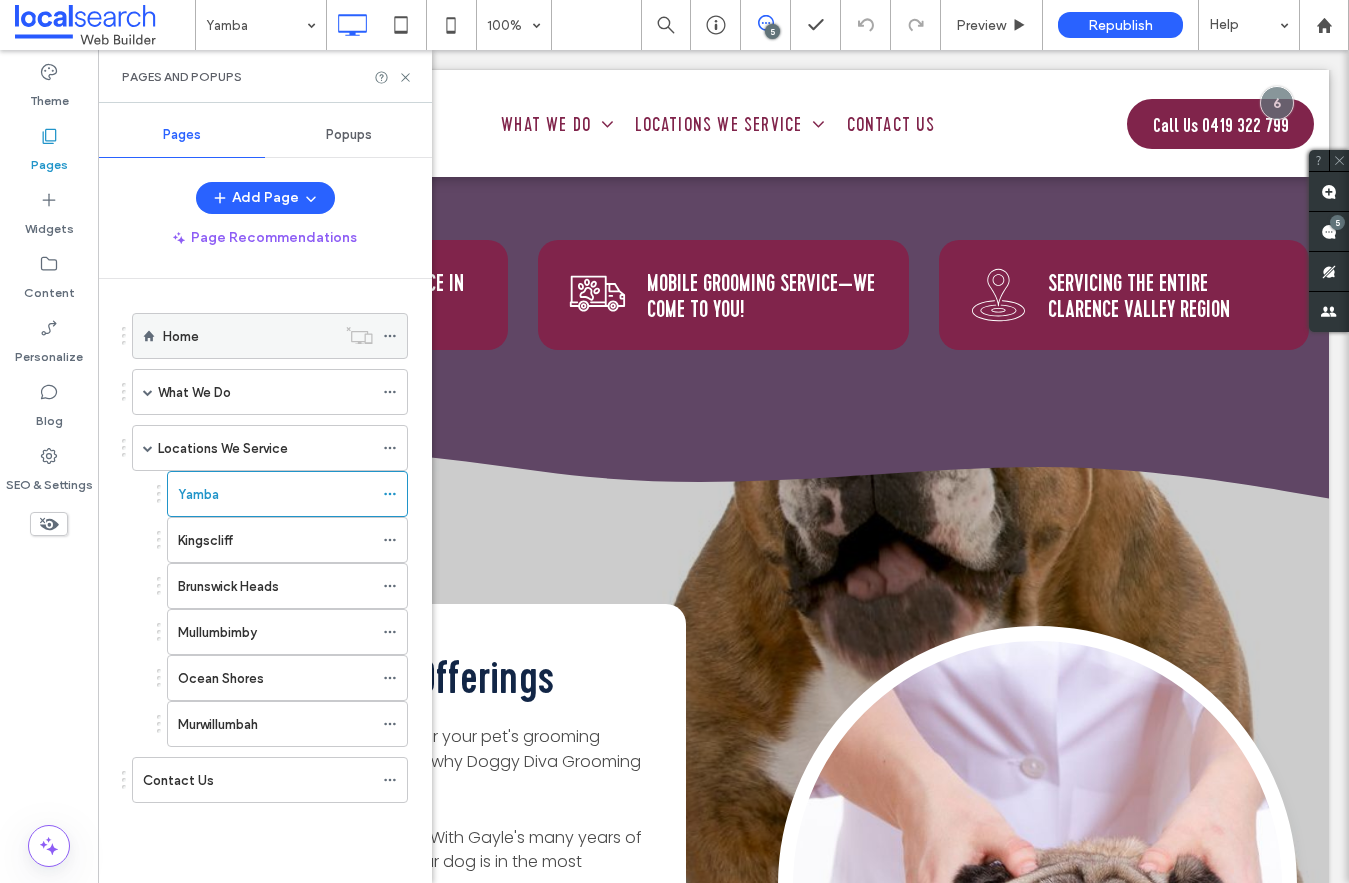 click on "Home" at bounding box center [249, 336] 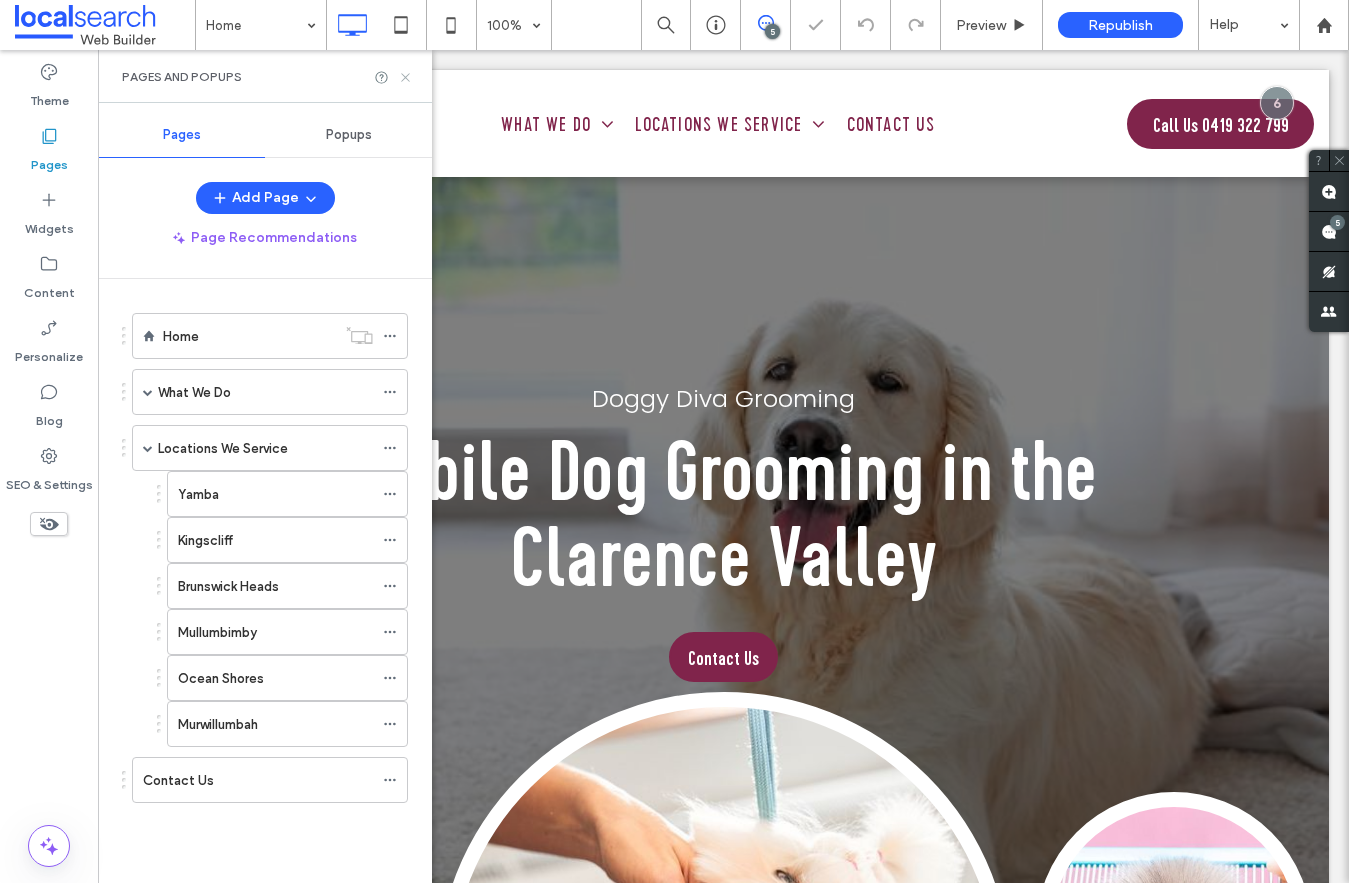 scroll, scrollTop: 1347, scrollLeft: 0, axis: vertical 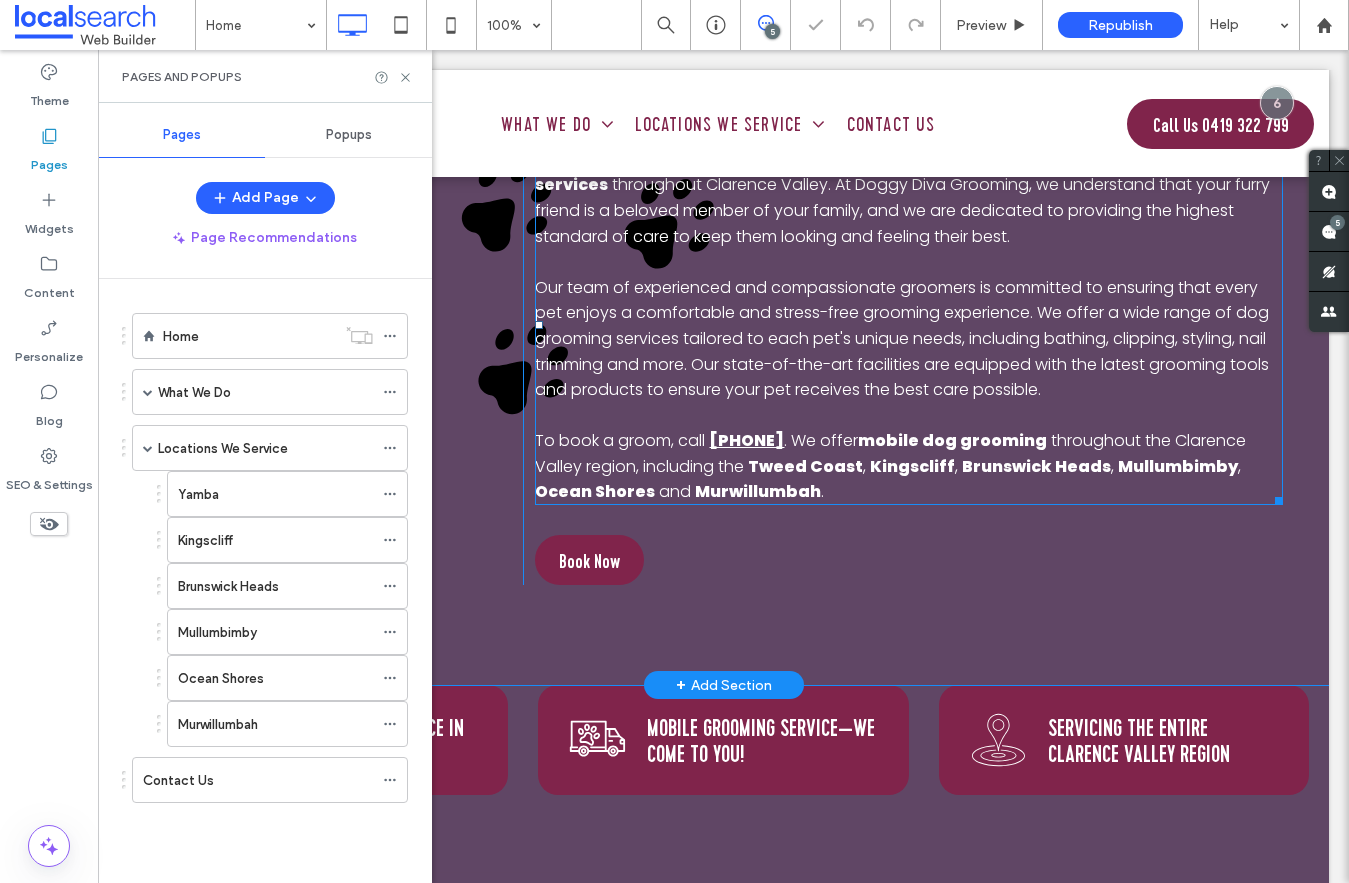 click on "[PHONE]" at bounding box center [746, 440] 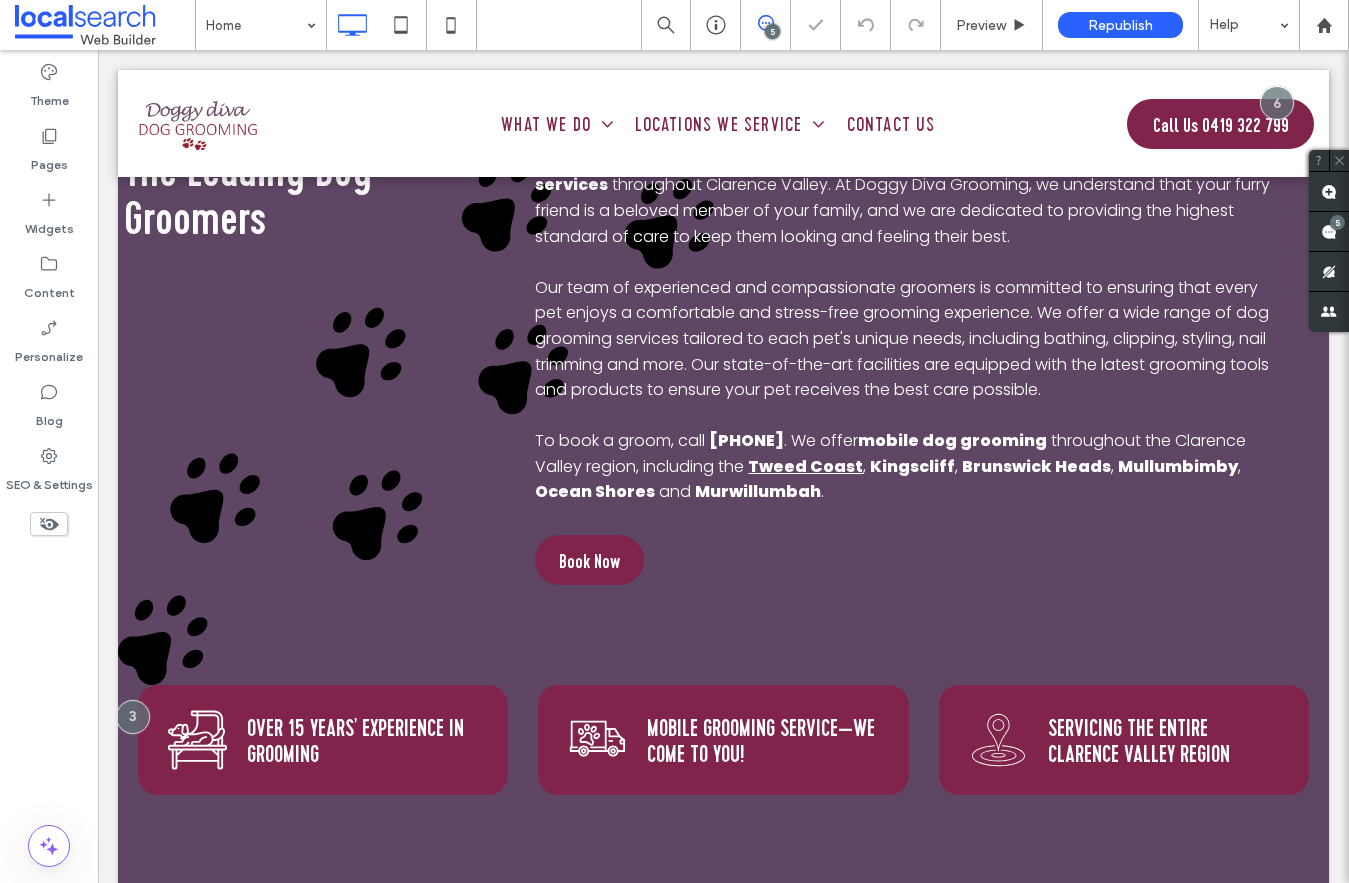 type on "*******" 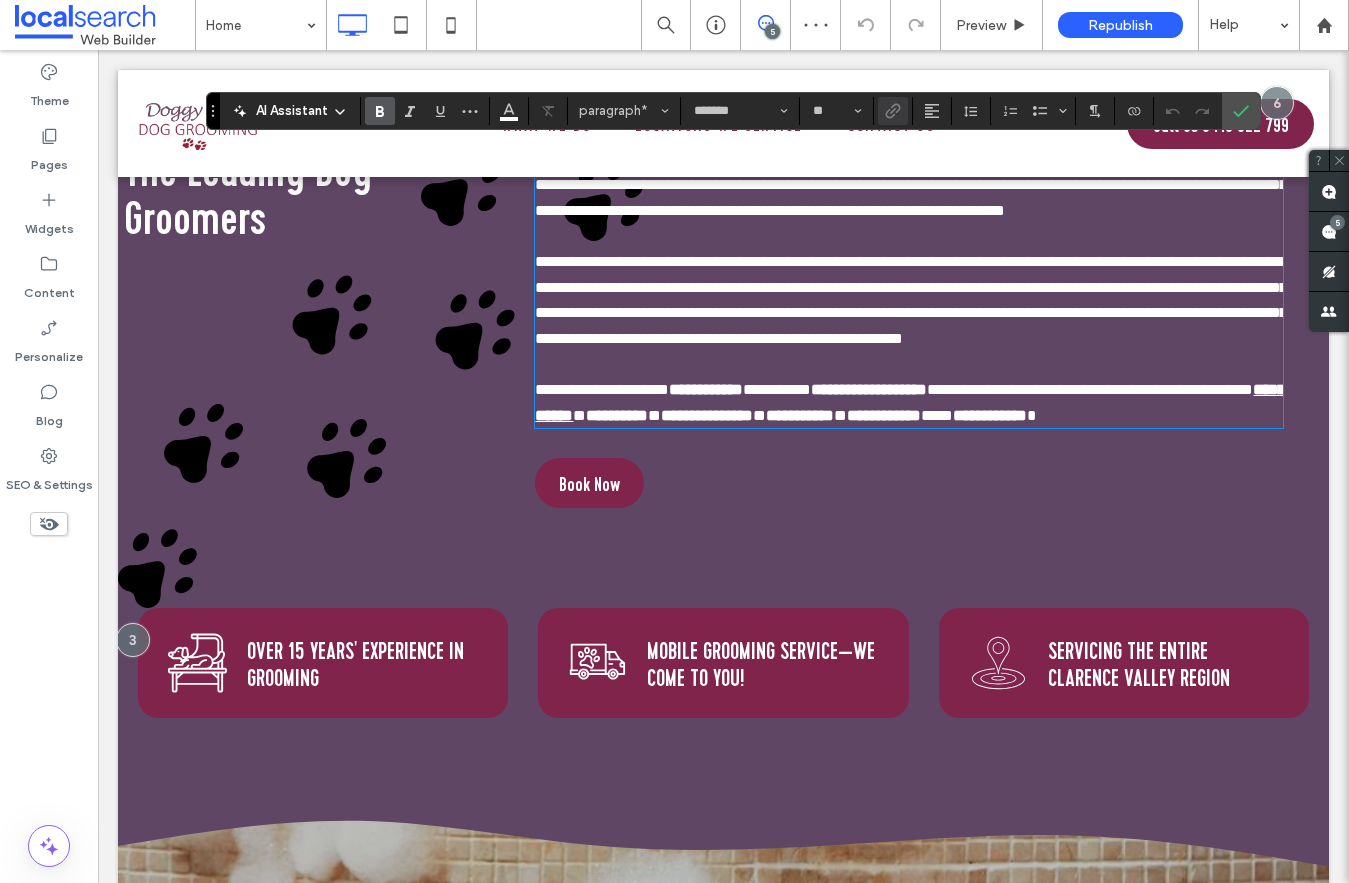 click on "**********" at bounding box center (910, 402) 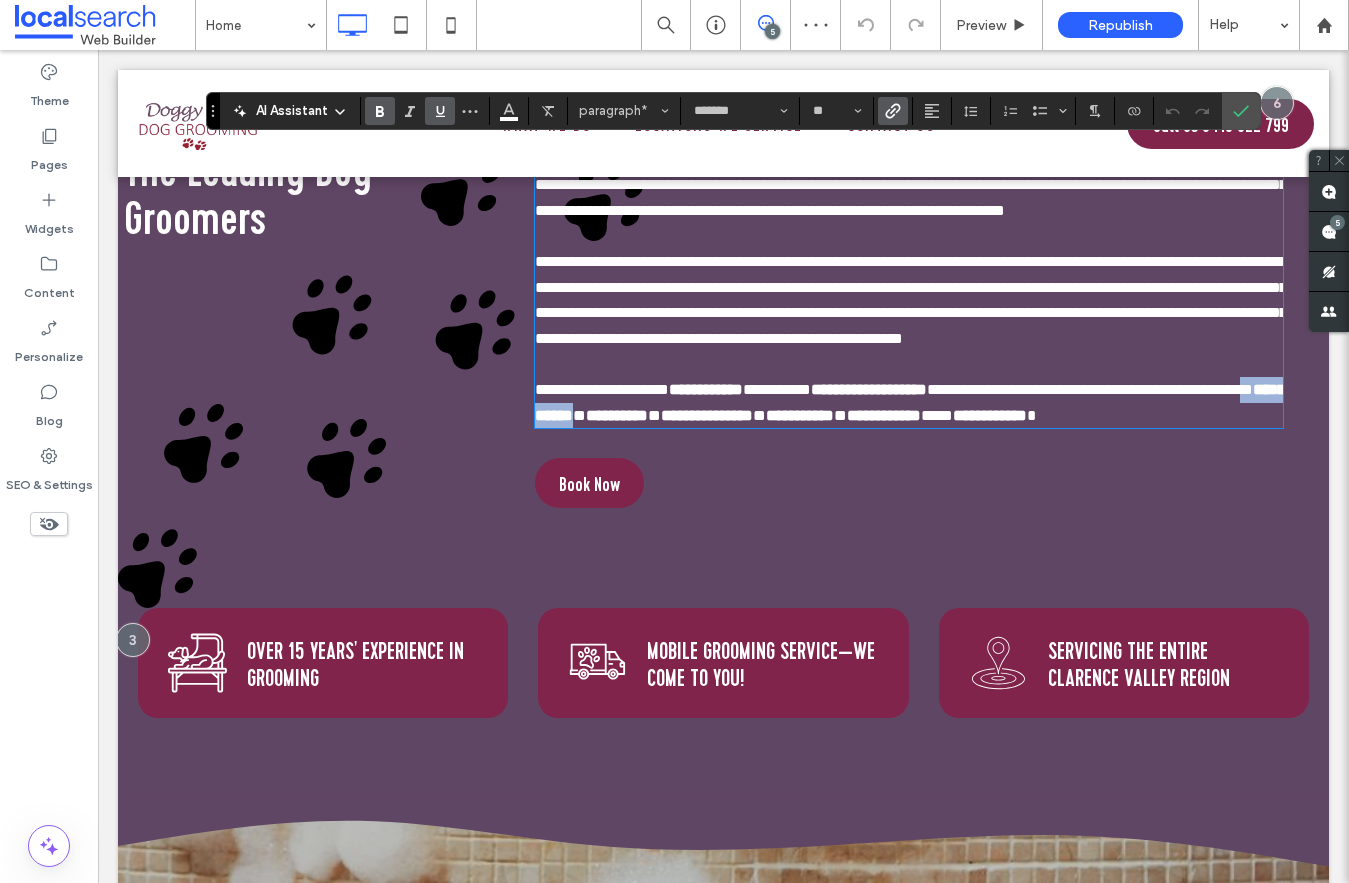 drag, startPoint x: 860, startPoint y: 467, endPoint x: 738, endPoint y: 462, distance: 122.10242 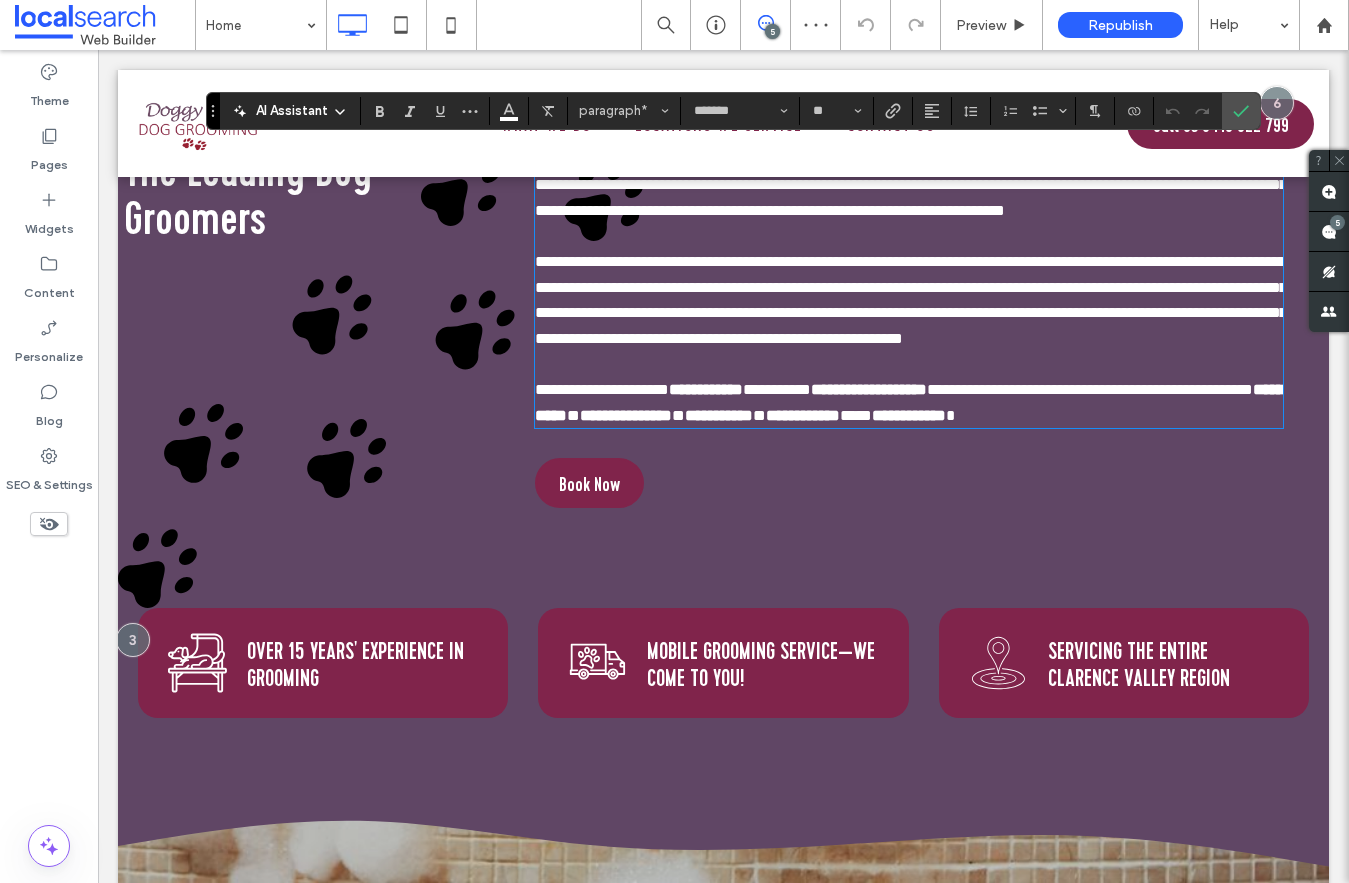 type 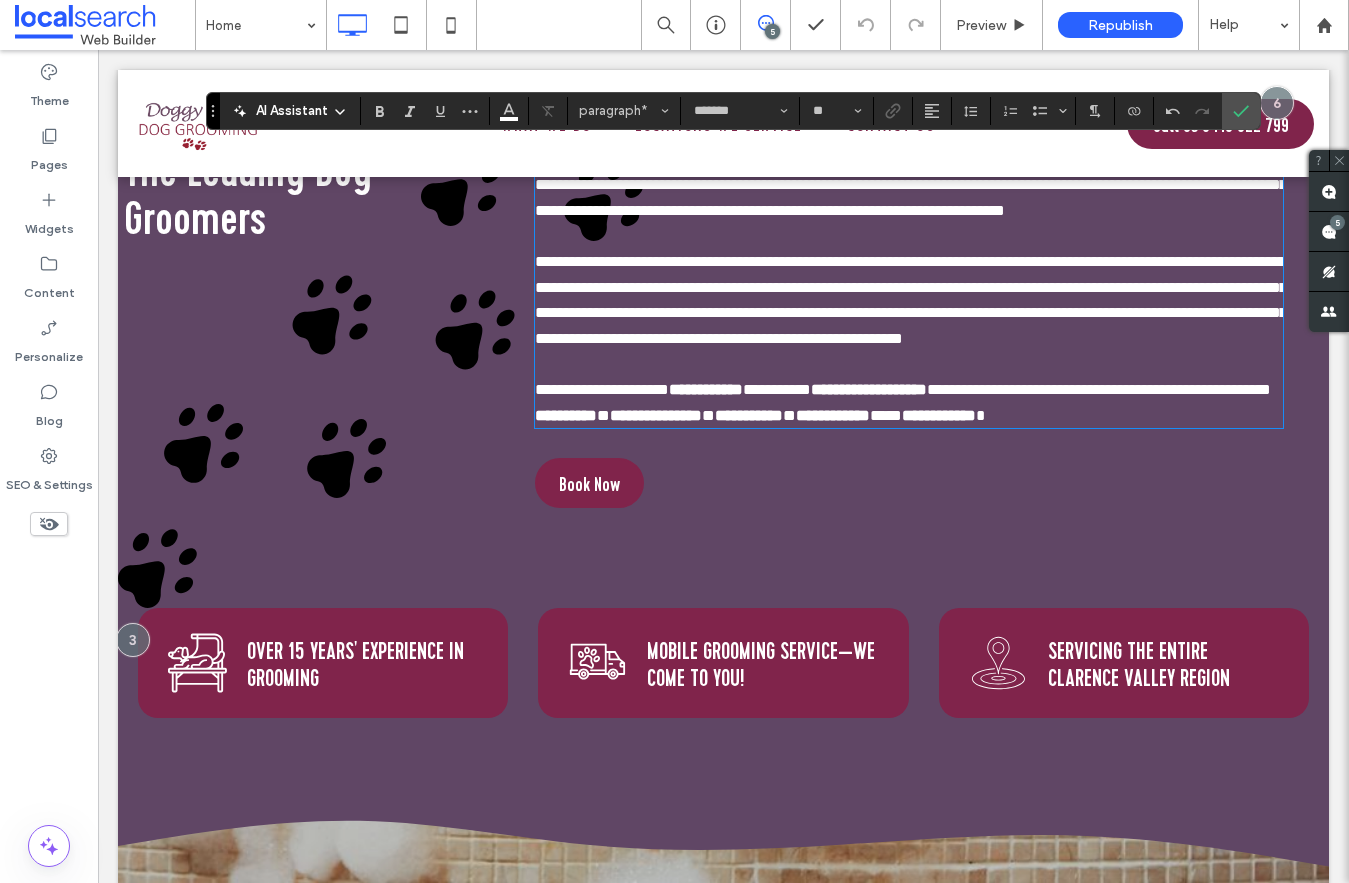 click on "**********" at bounding box center (1099, 389) 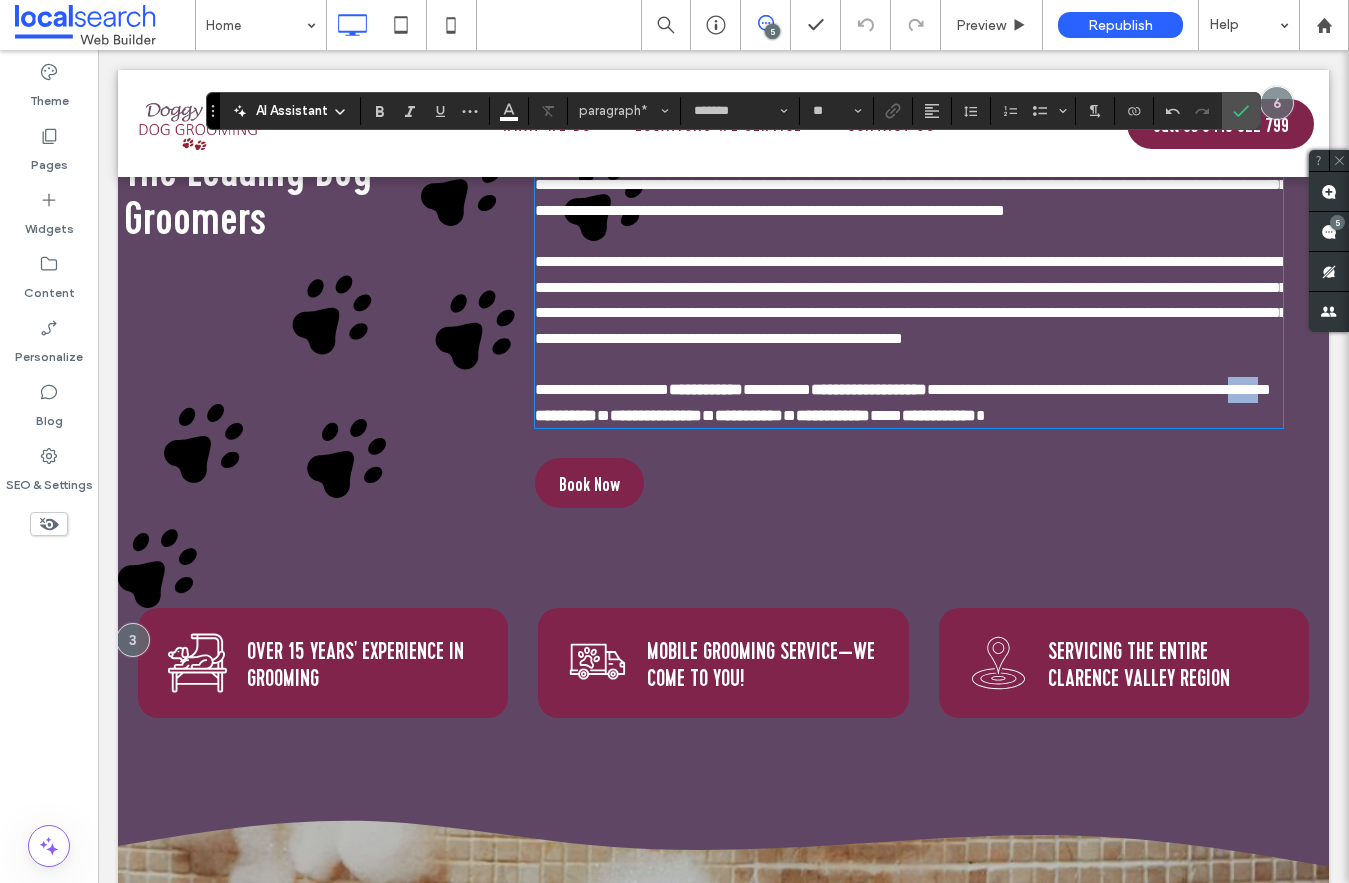 click on "**********" at bounding box center [1099, 389] 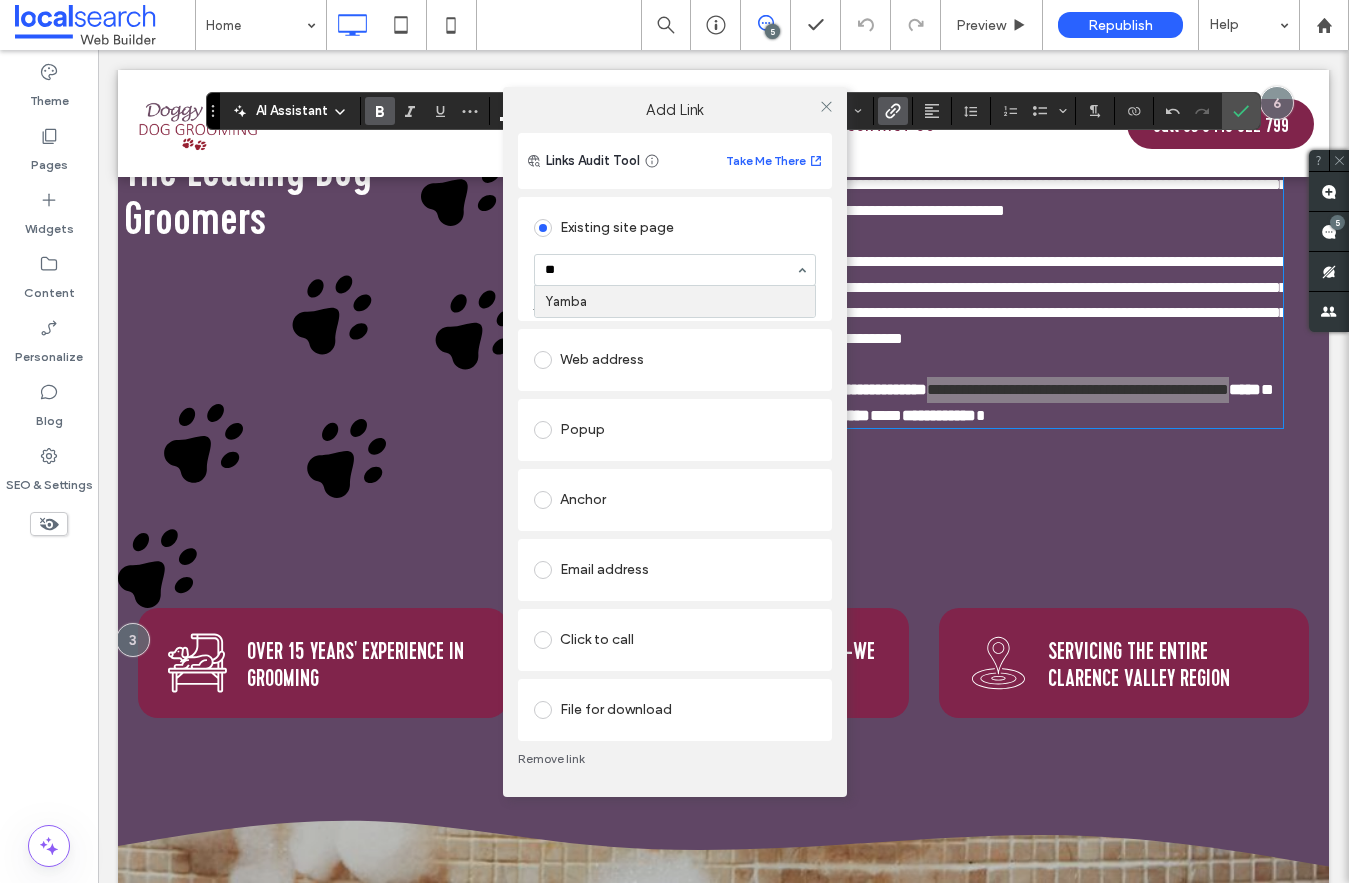 type on "***" 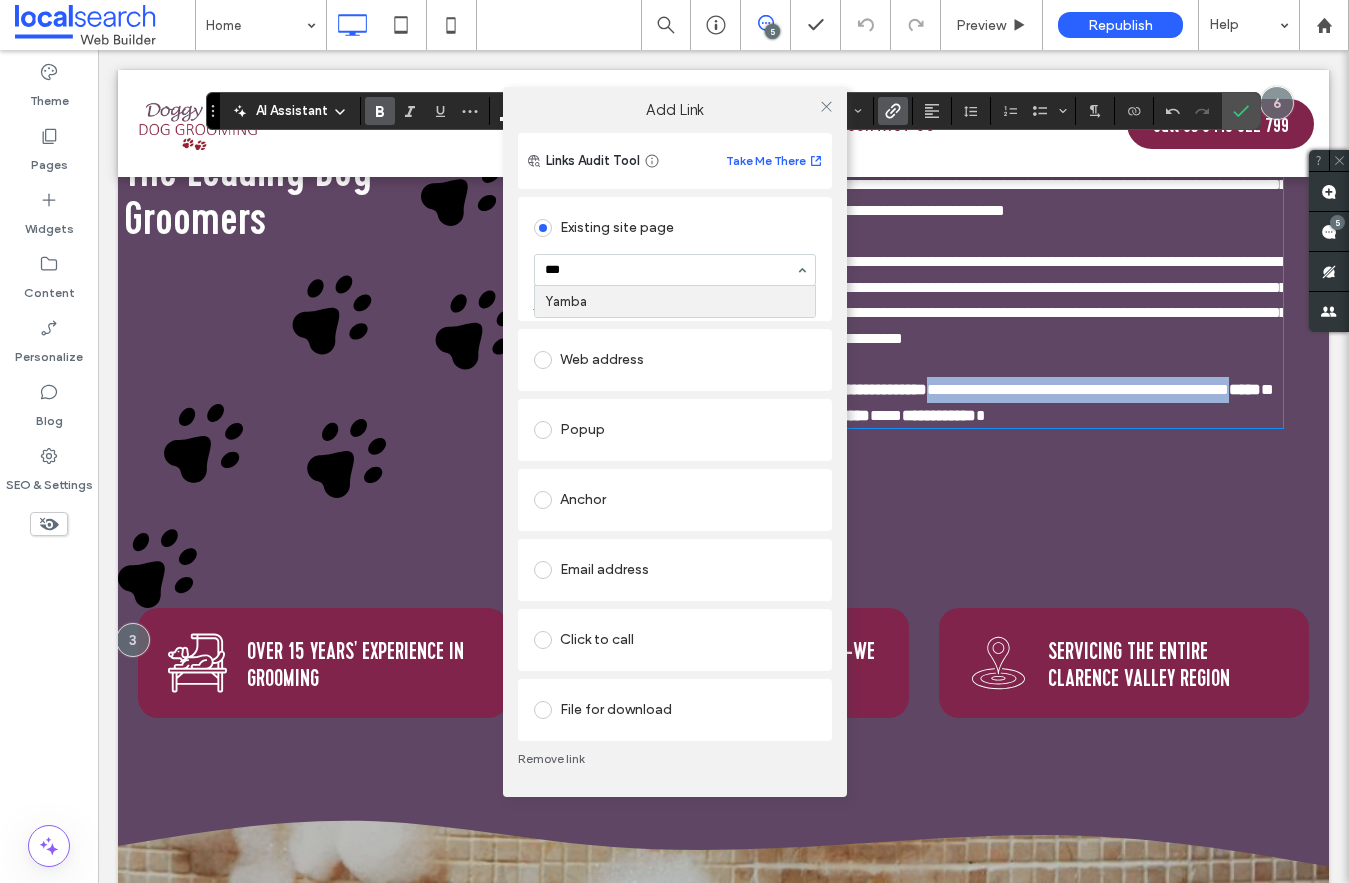 type 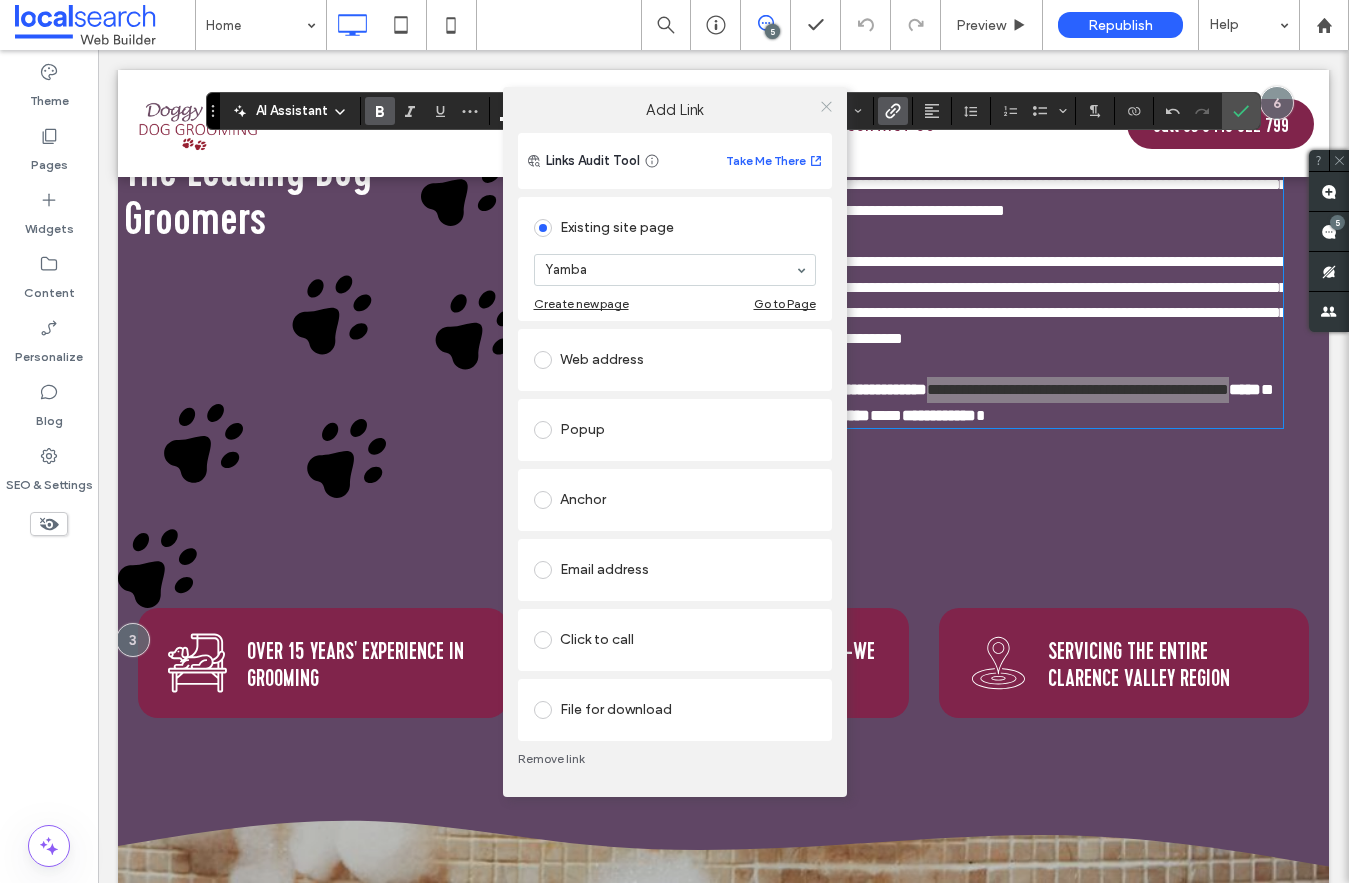 click 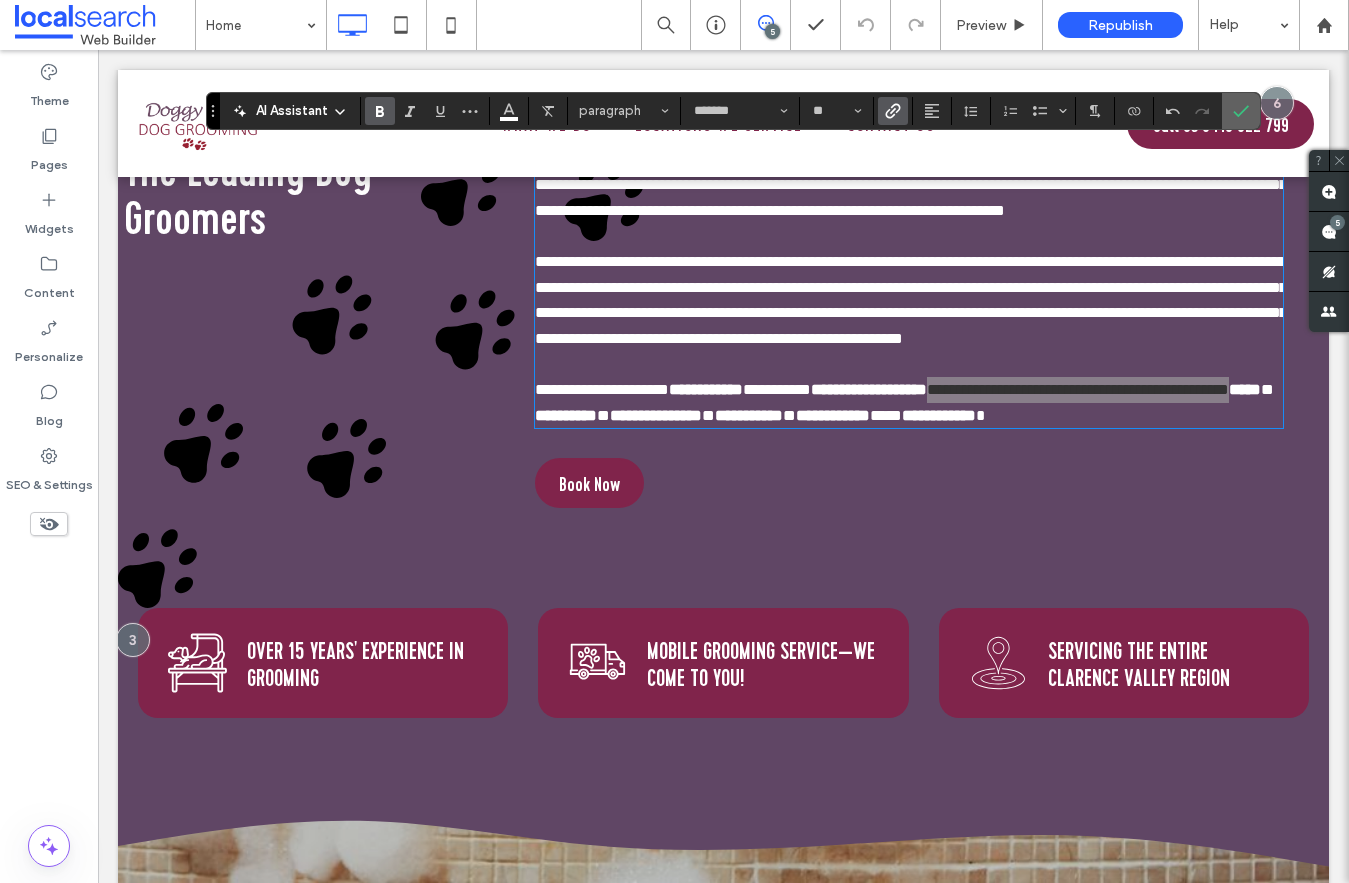 click at bounding box center [1237, 111] 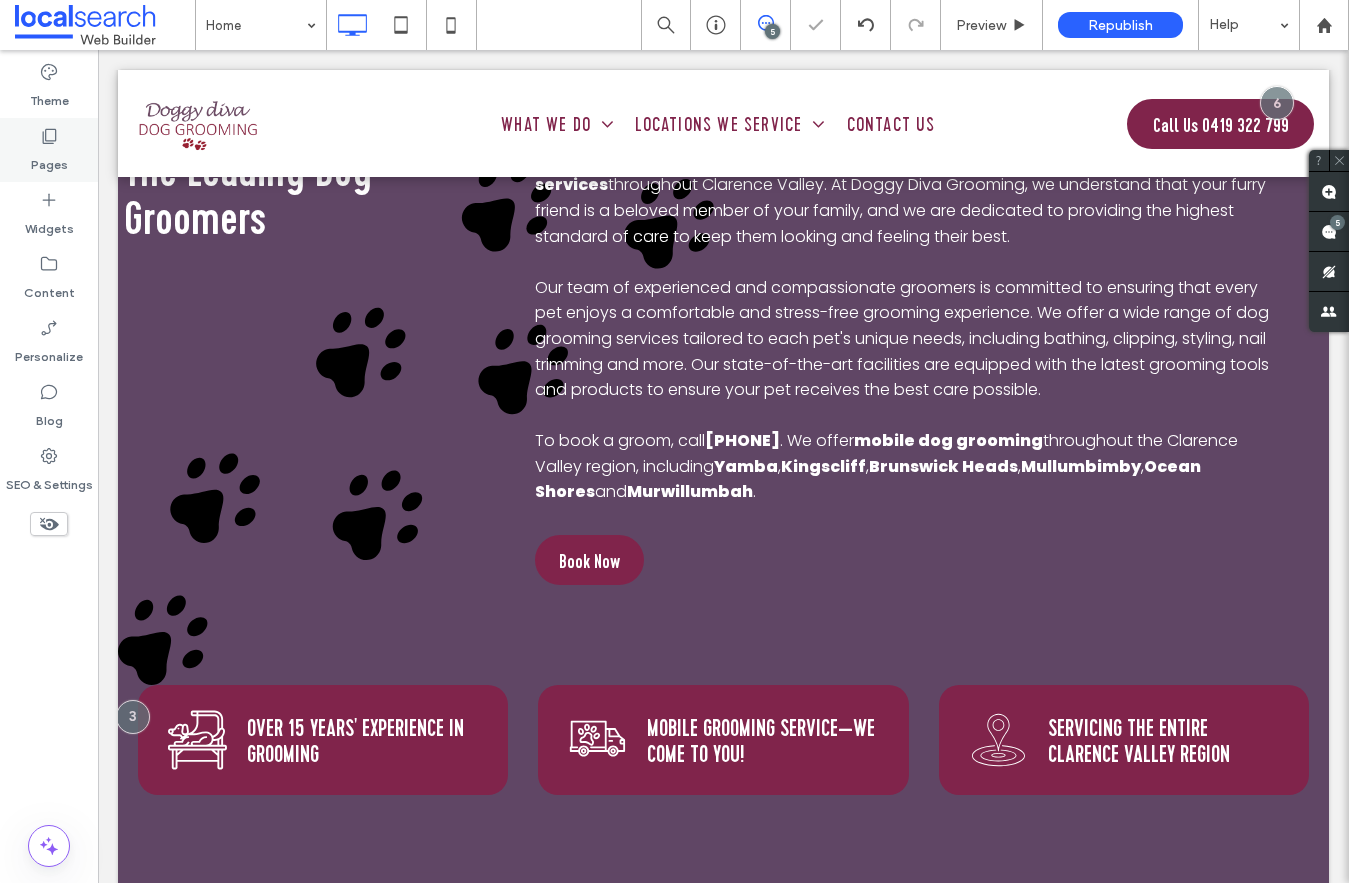 click on "Pages" at bounding box center [49, 160] 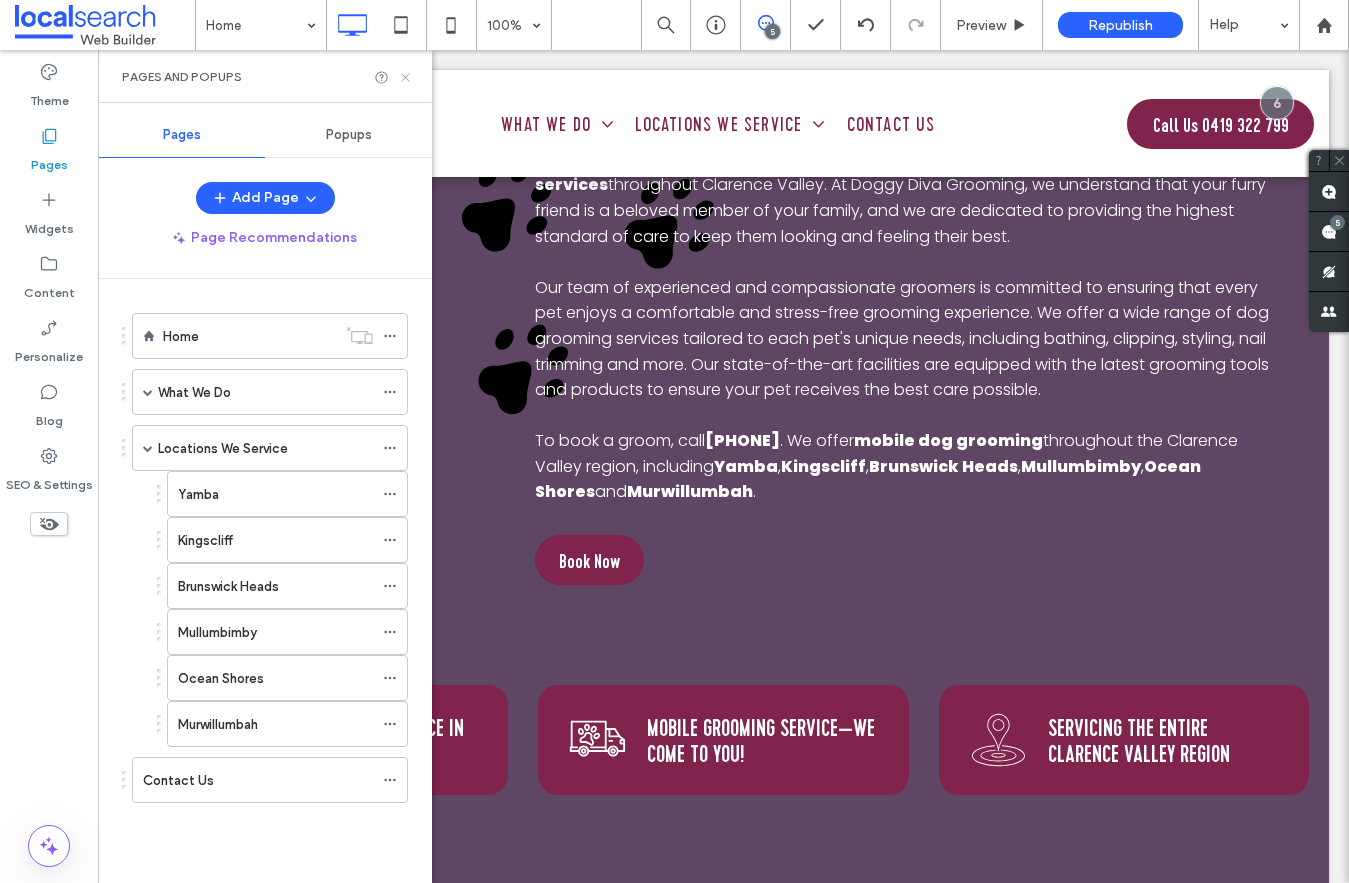 click 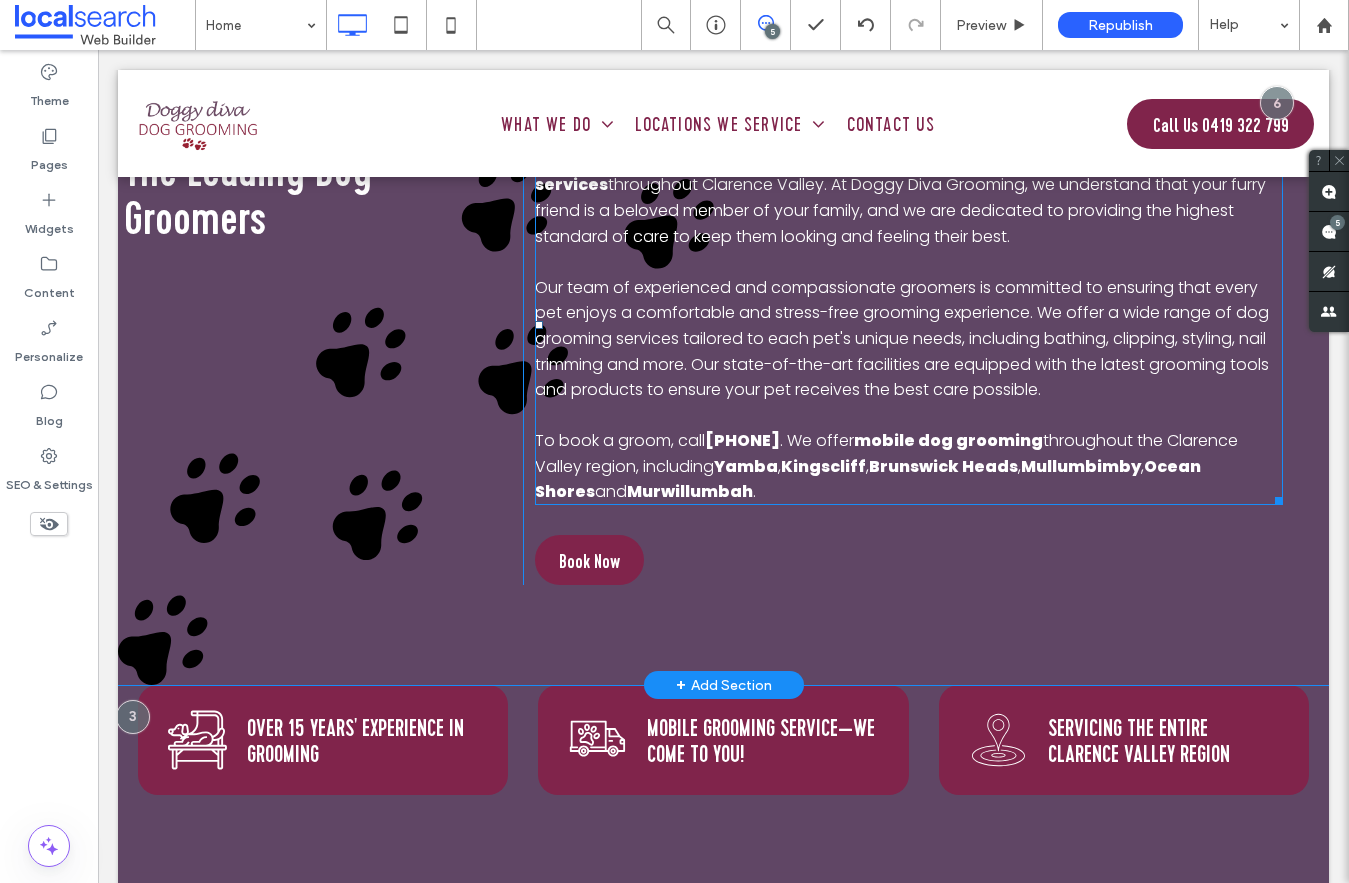 scroll, scrollTop: 5291, scrollLeft: 0, axis: vertical 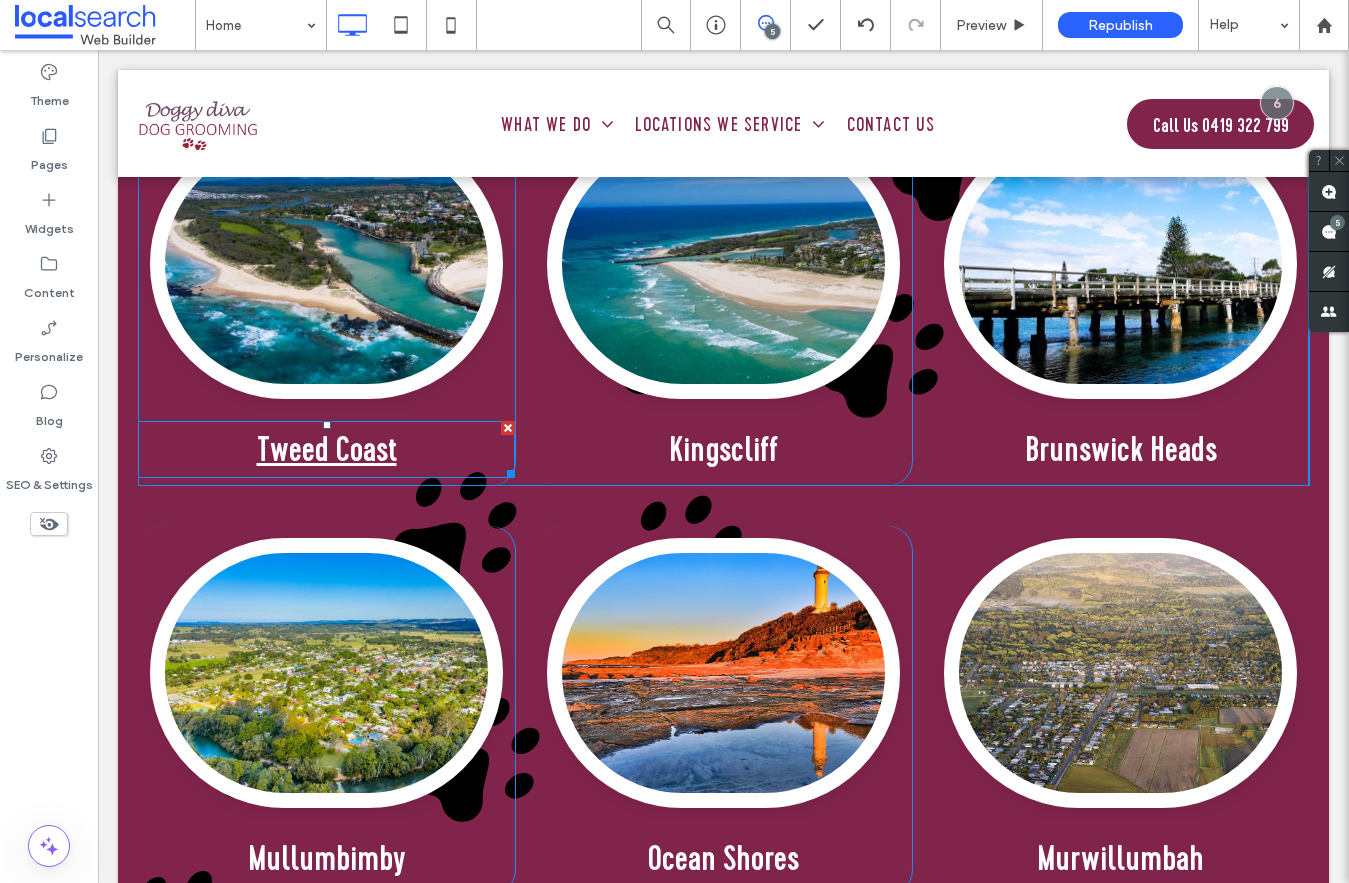 click on "Tweed Coast" at bounding box center [327, 449] 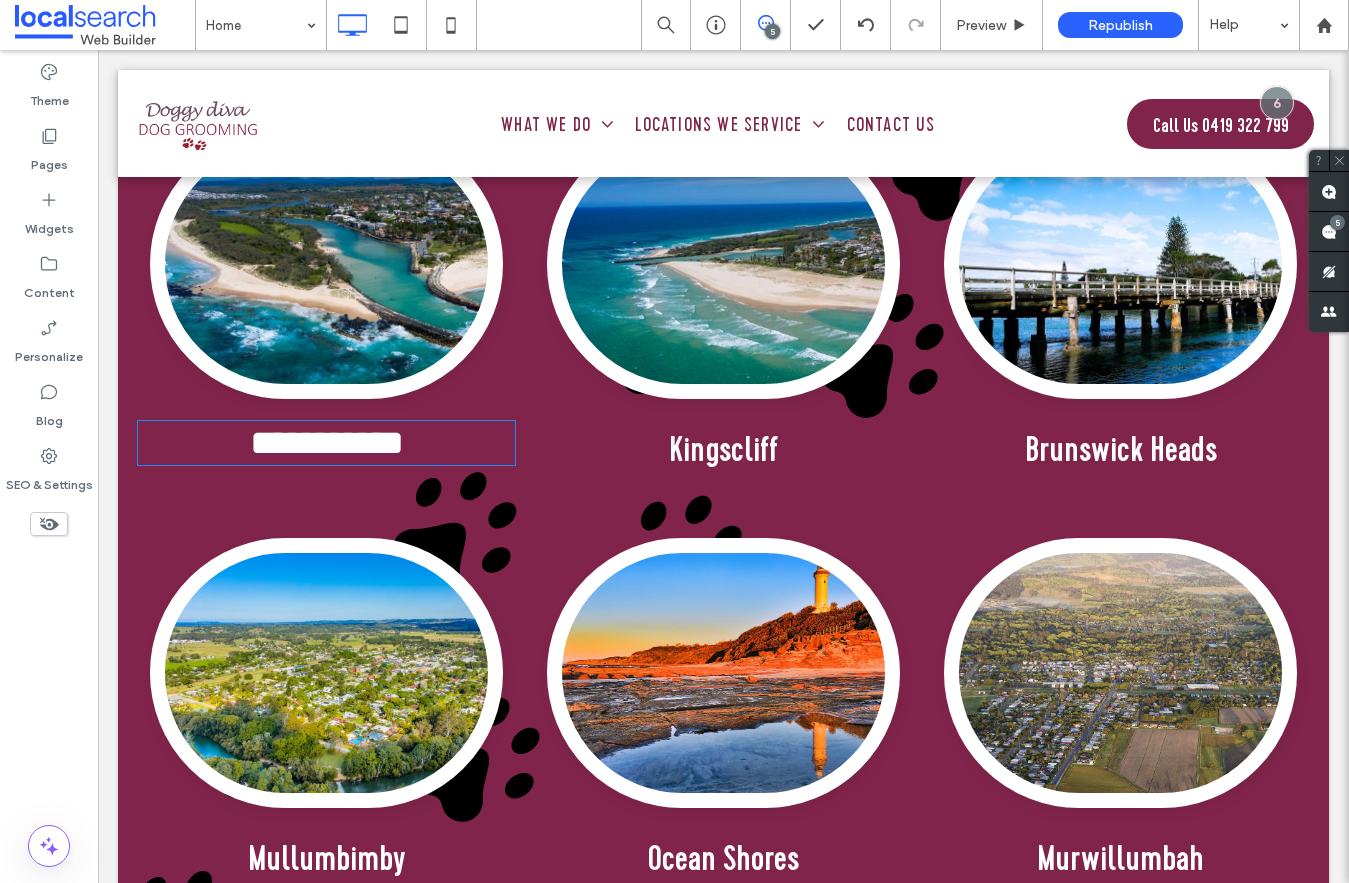 click on "**********" at bounding box center (327, 443) 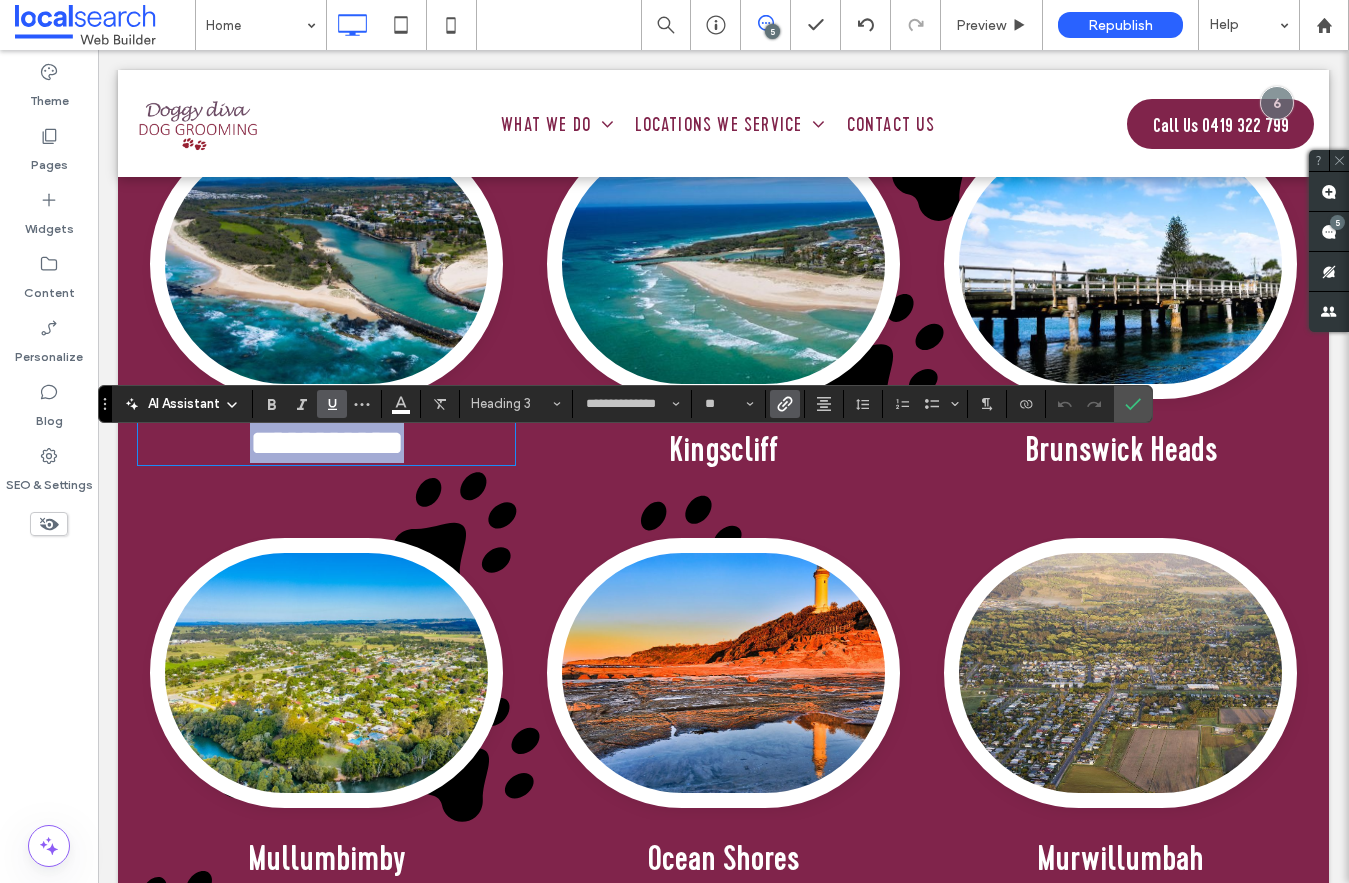 type 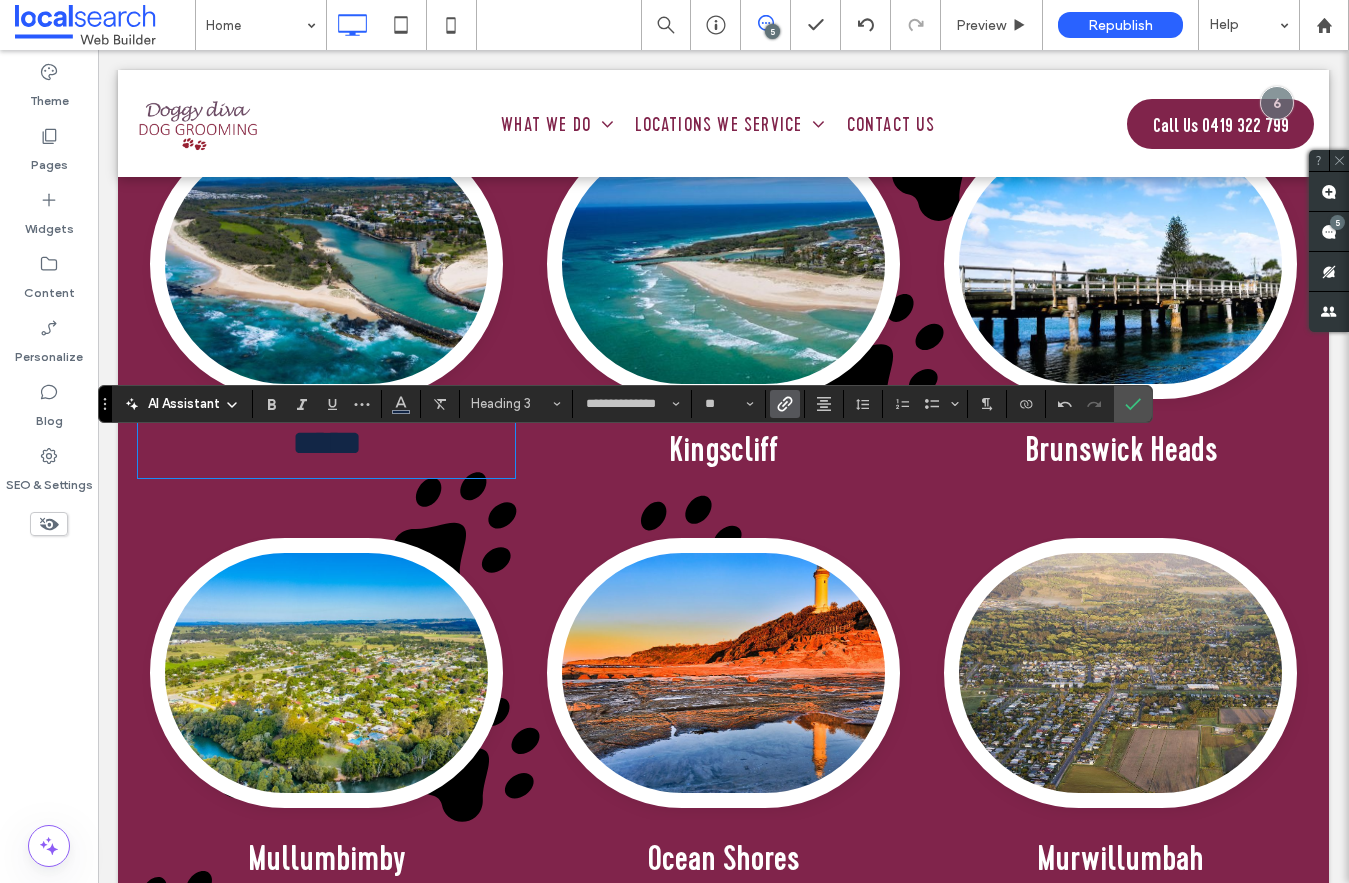click 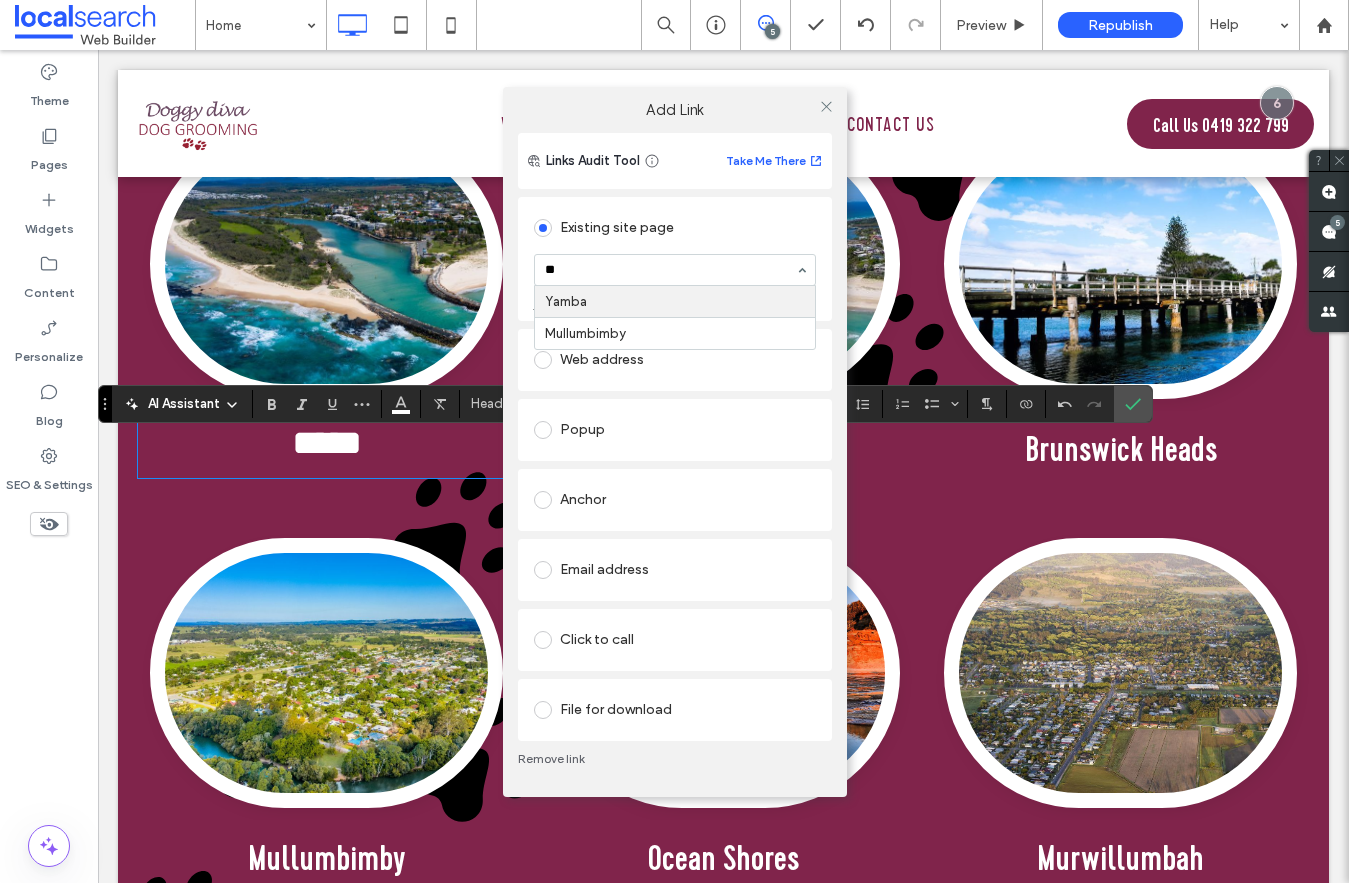 type on "***" 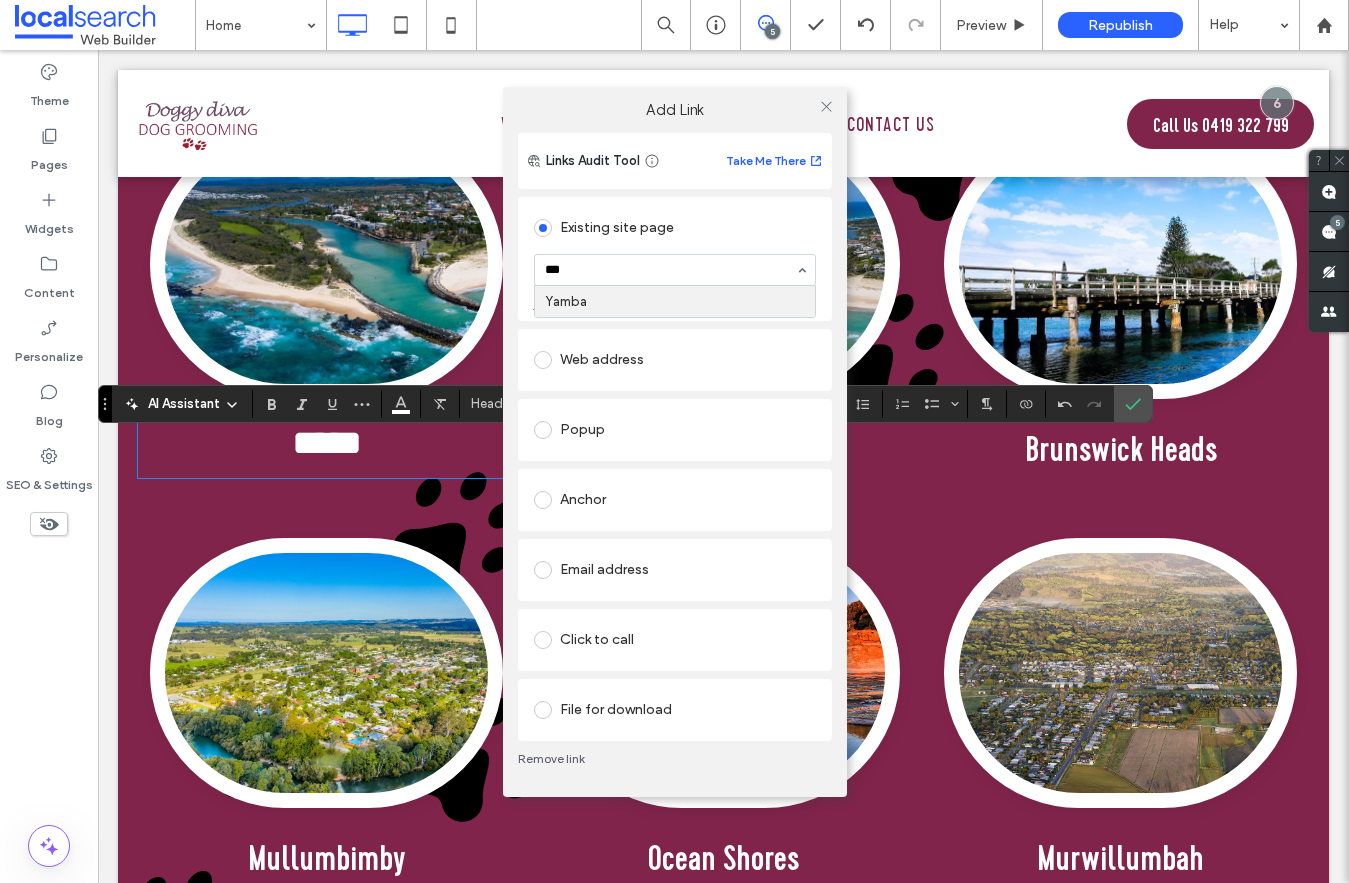 type 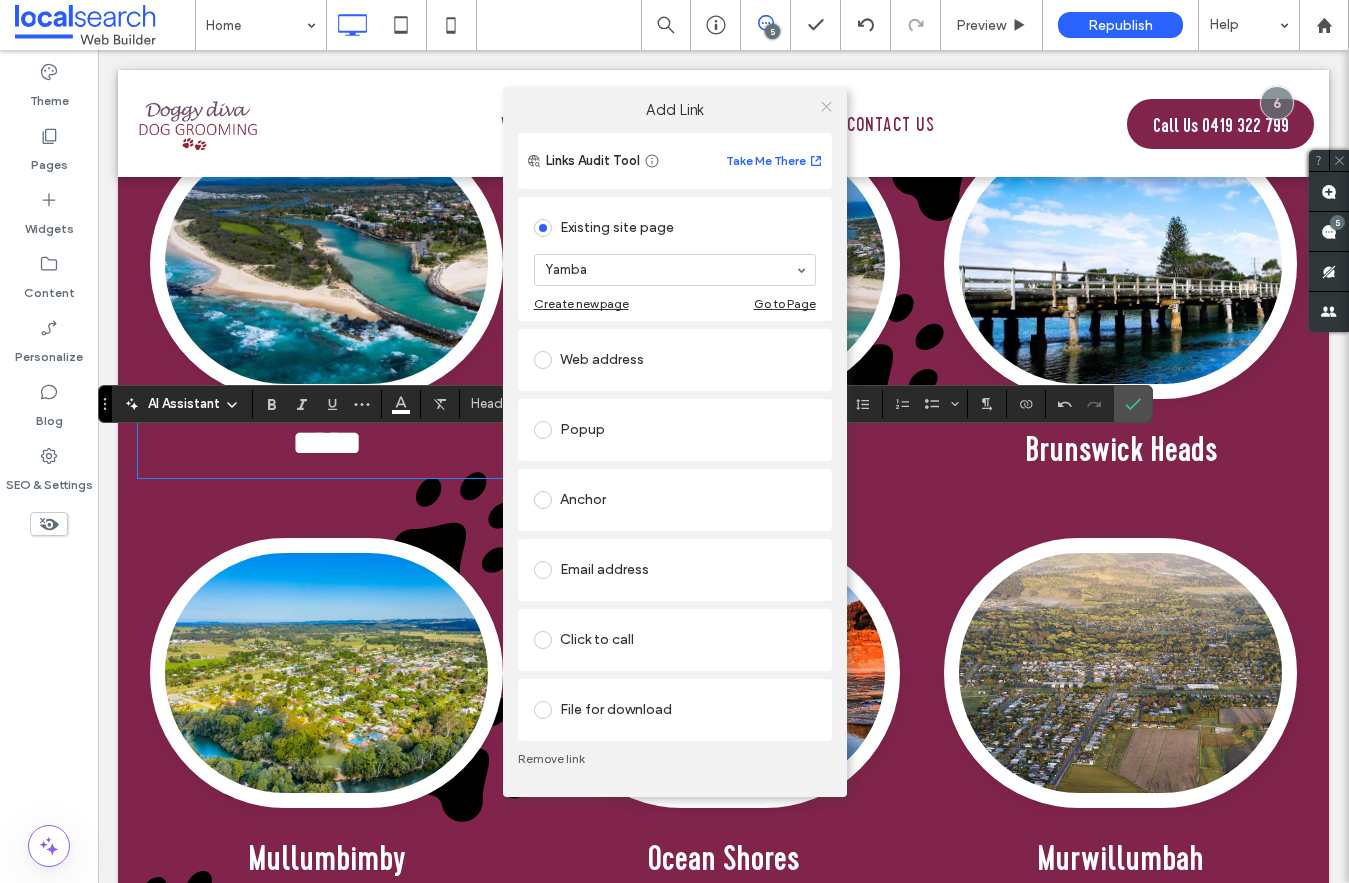 click at bounding box center (826, 107) 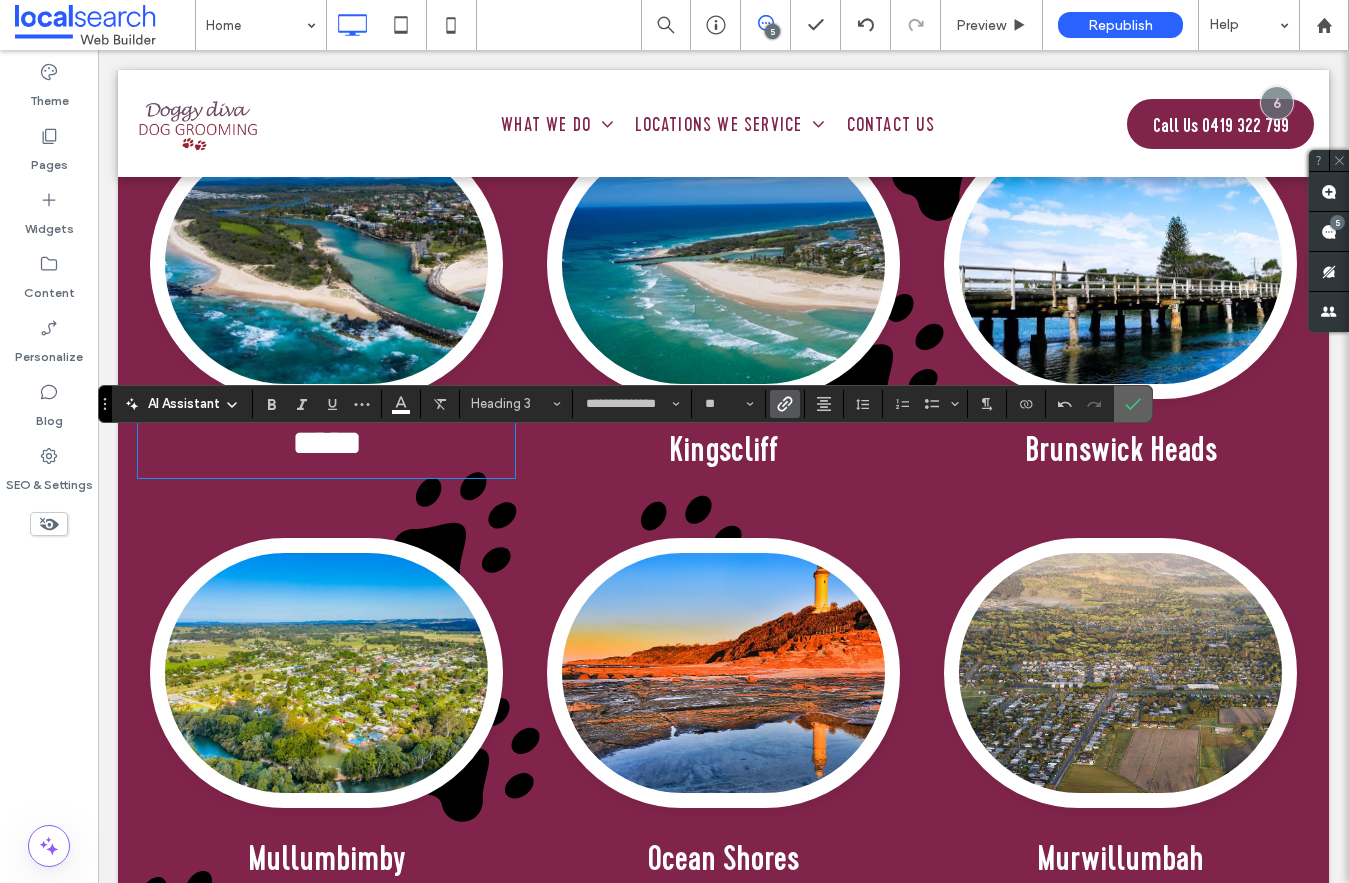 click 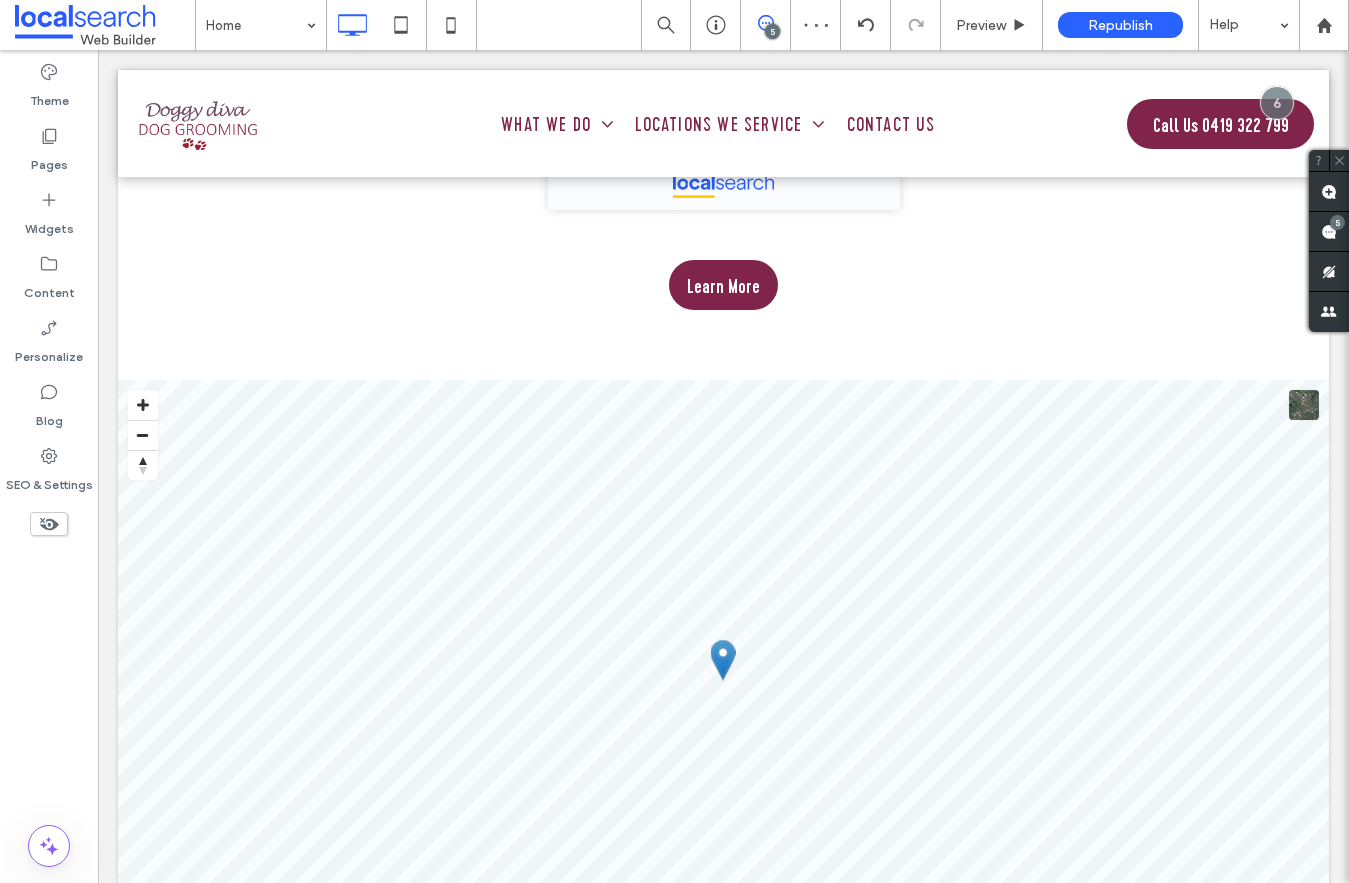scroll, scrollTop: 4122, scrollLeft: 0, axis: vertical 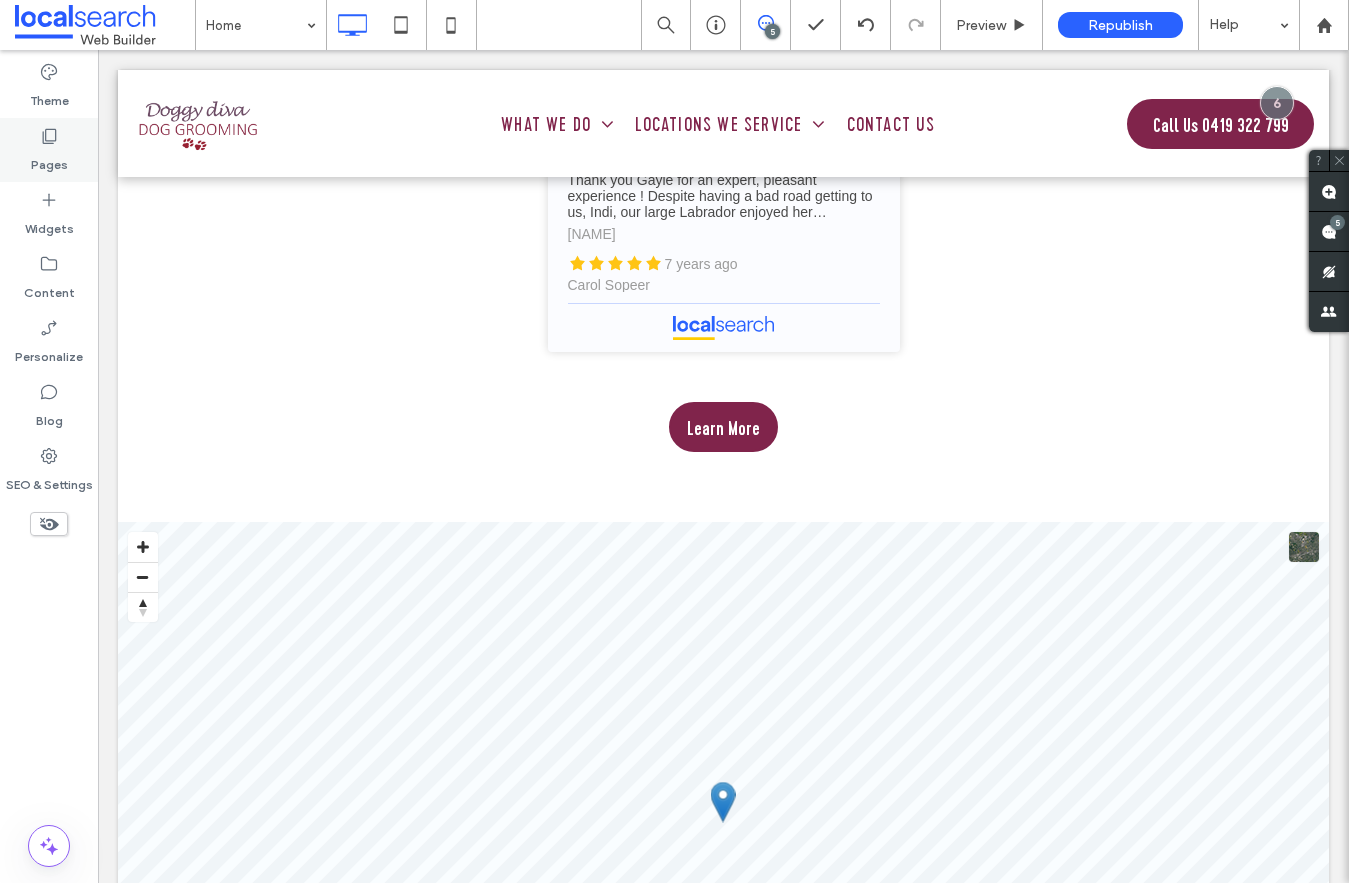 click on "Pages" at bounding box center [49, 160] 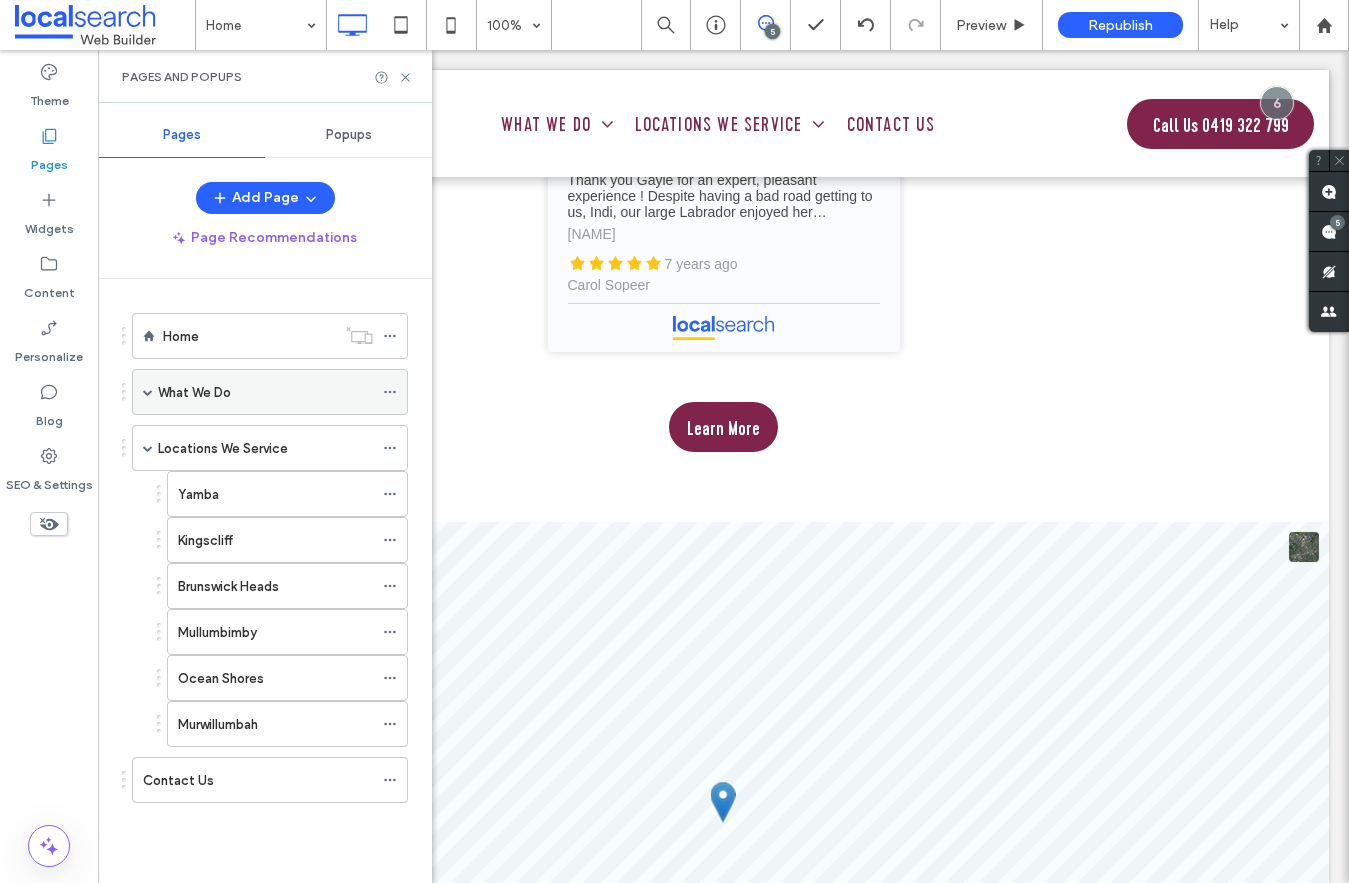 click at bounding box center (148, 392) 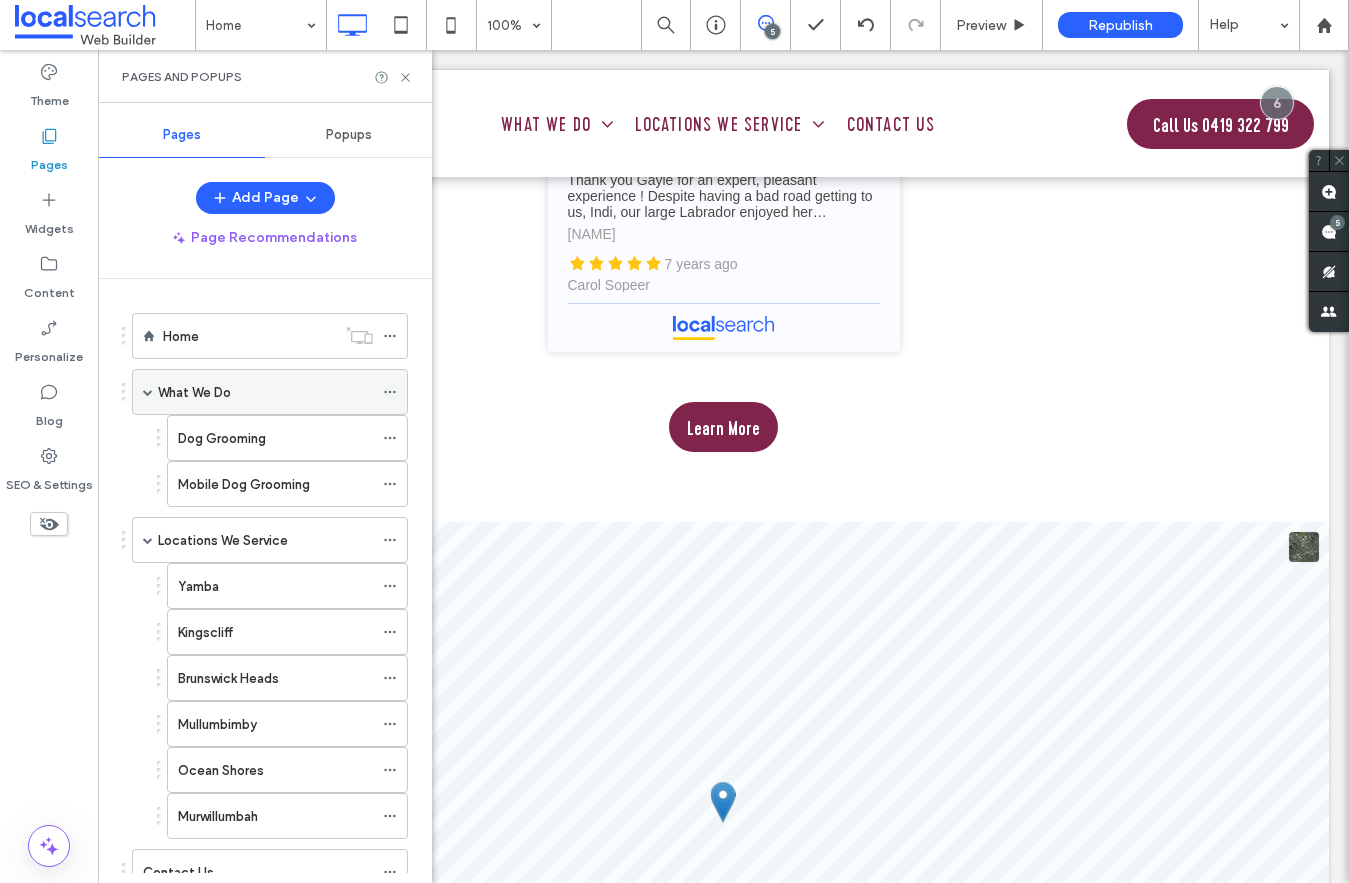 click on "What We Do" at bounding box center (194, 392) 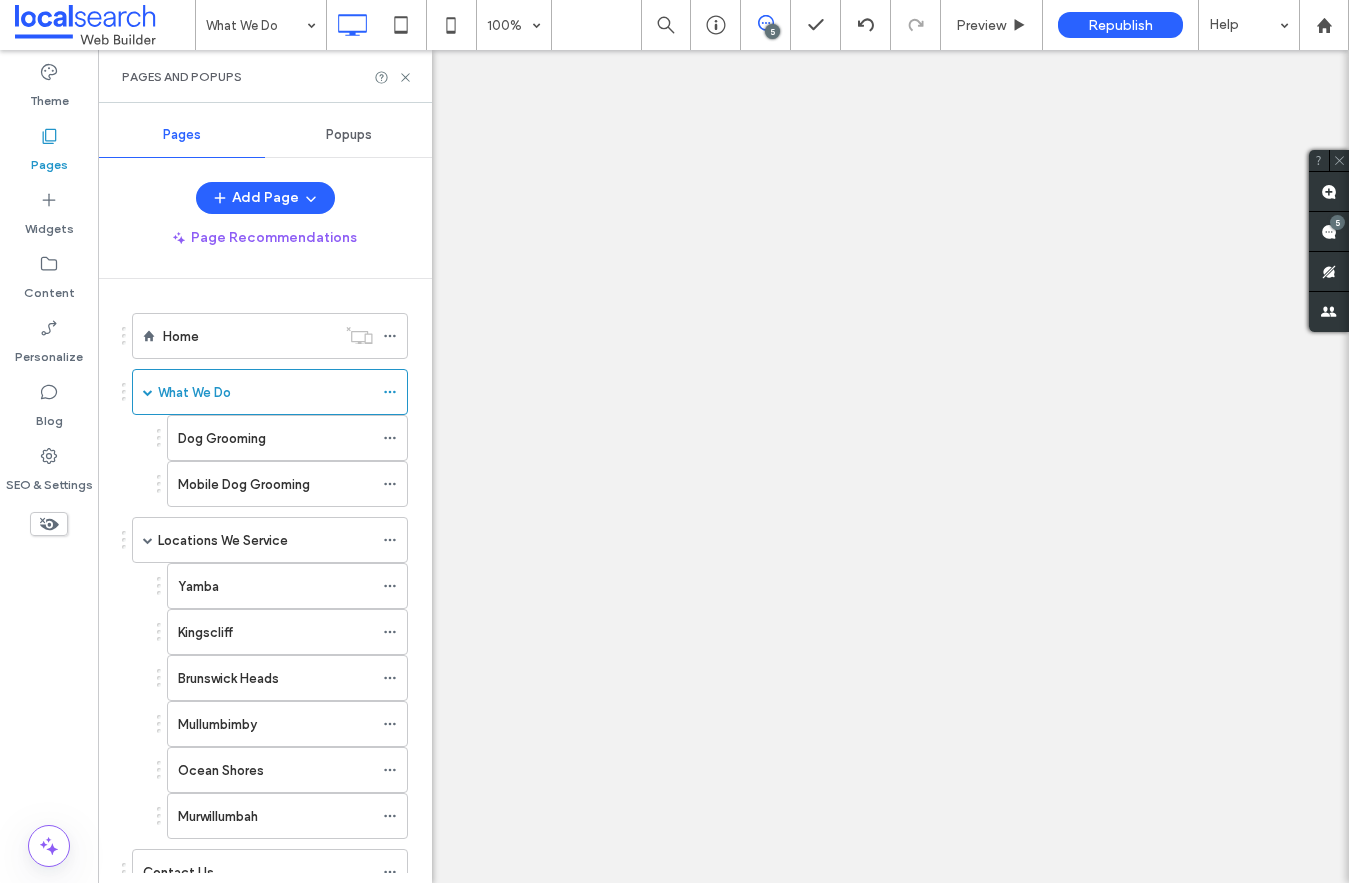 click on "What We Do 100% 5 Preview Republish Help
Site Comments Team & Clients Automate new comments Instantly notify your team when someone adds or updates a comment on a site. See Zap Examples 5
Theme Pages Widgets Content Personalize Blog SEO & Settings Pages and Popups Pages Popups Add Page Page Recommendations Home What We Do Dog Grooming Mobile Dog Grooming Locations We Service Yamba Kingscliff Brunswick Heads Mullumbimby Ocean Shores Murwillumbah Contact Us
Unhide?
Yes
Unhide?" at bounding box center (674, 441) 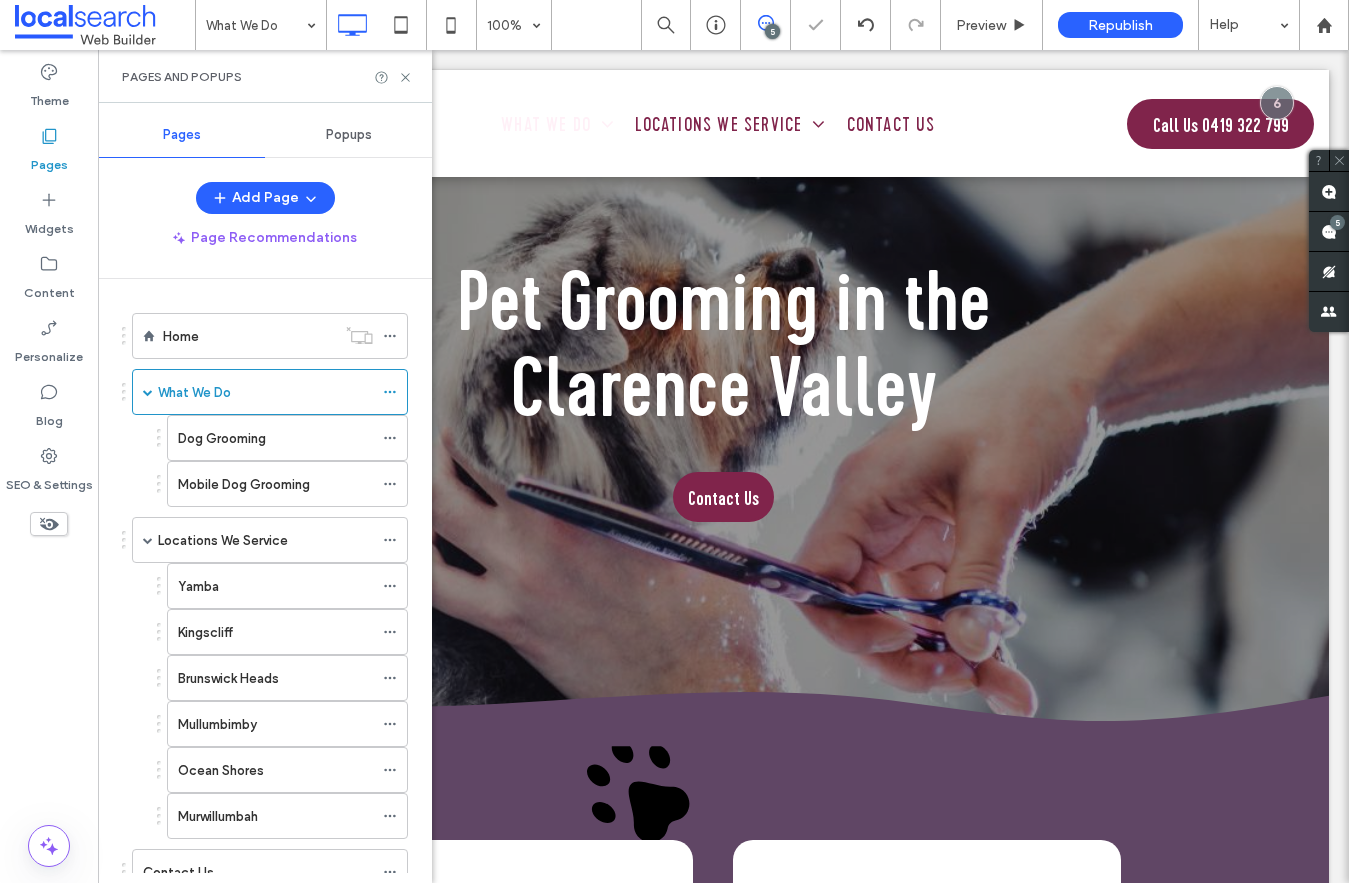 scroll, scrollTop: 1469, scrollLeft: 0, axis: vertical 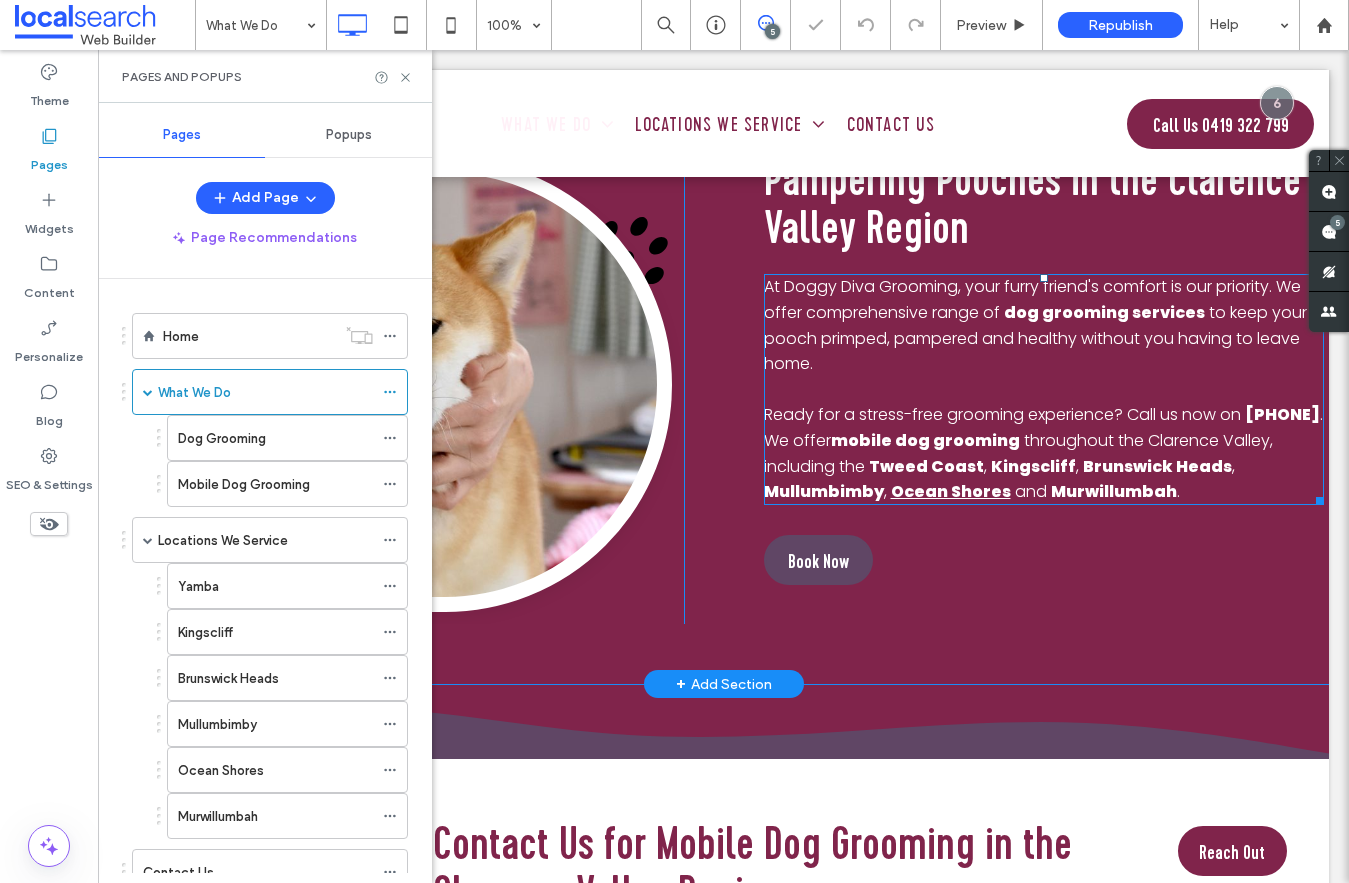 click on "Ocean Shores" at bounding box center (951, 491) 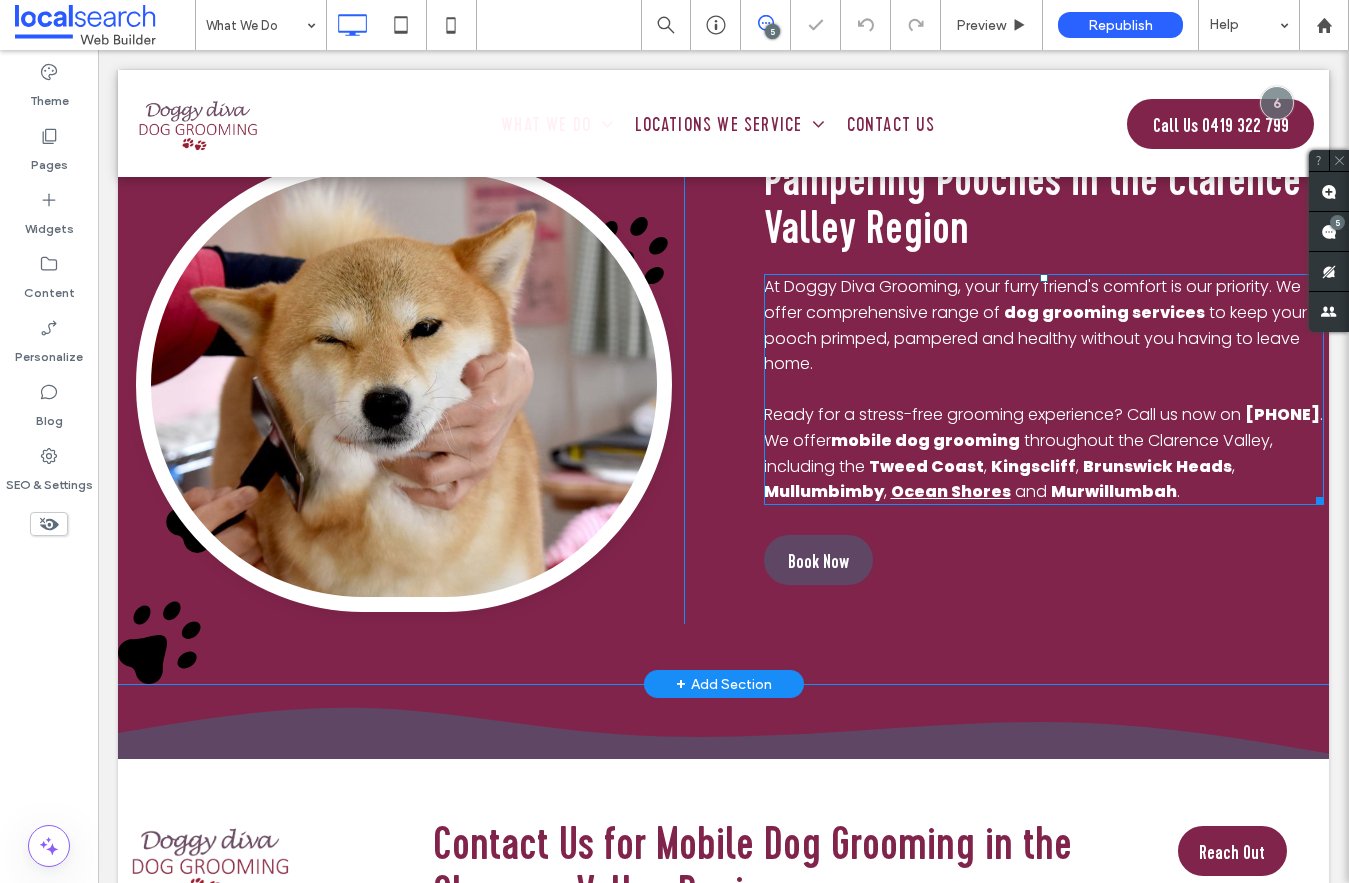 type on "*******" 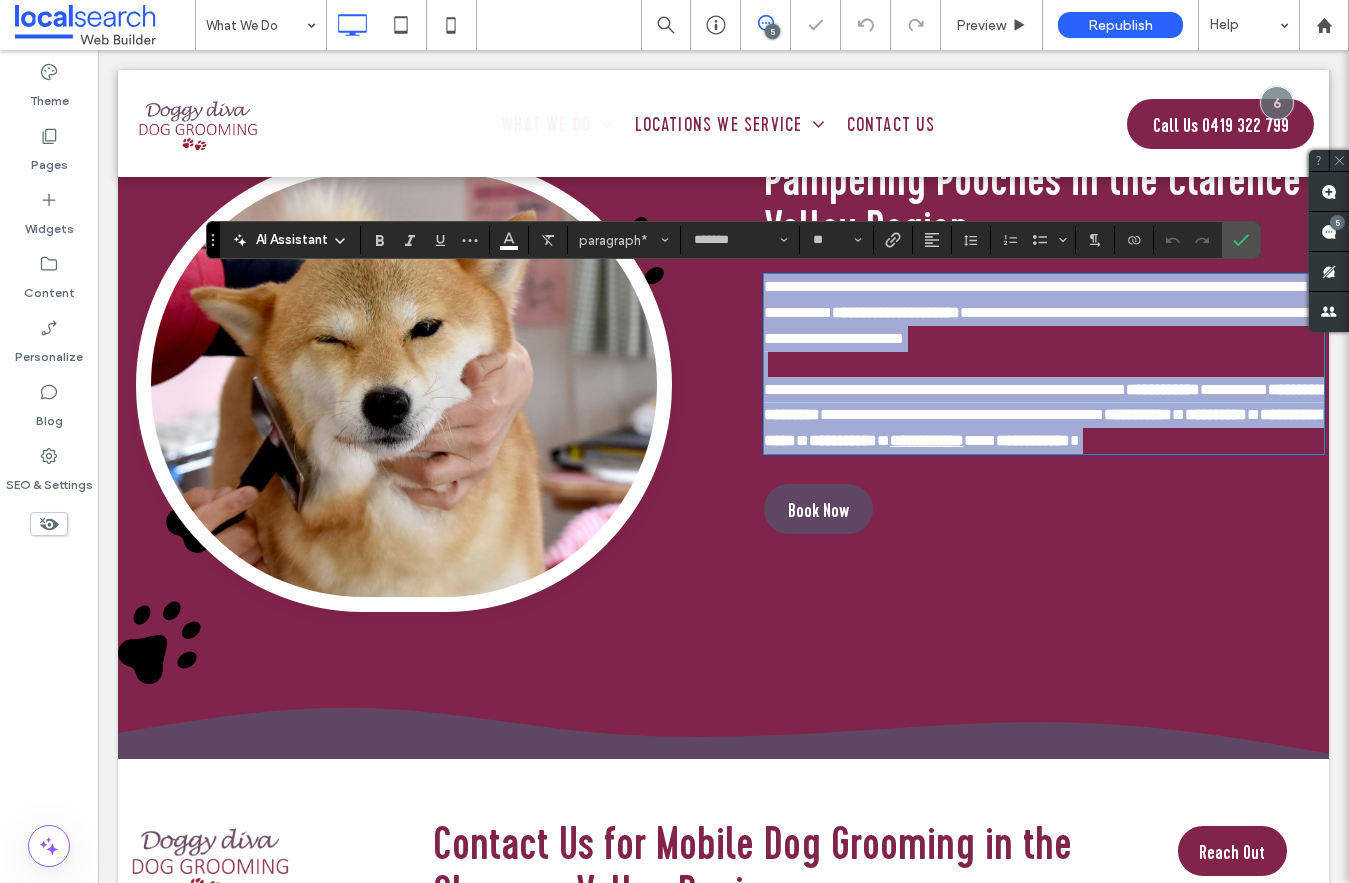 click on "**********" at bounding box center [927, 440] 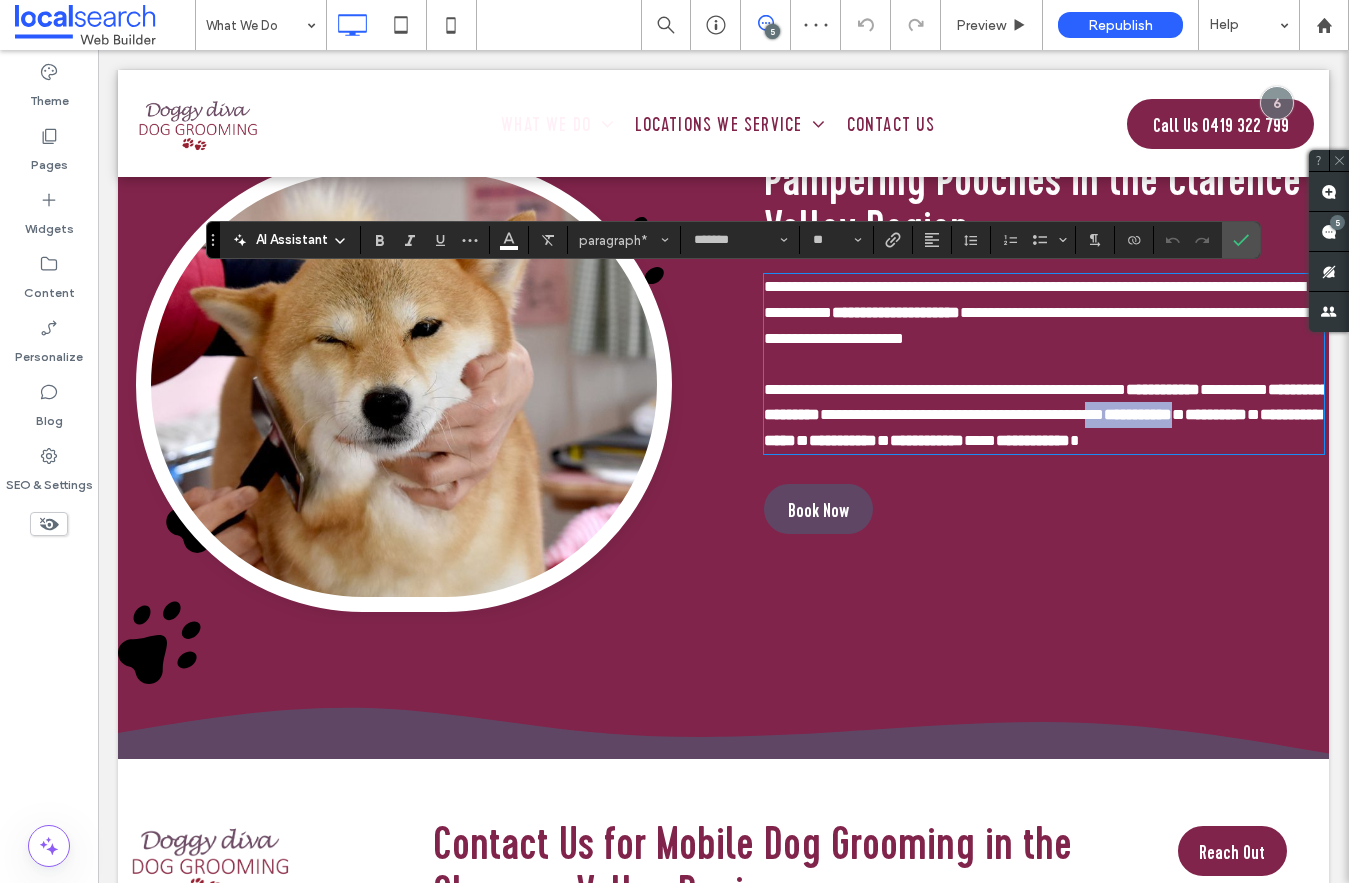 drag, startPoint x: 975, startPoint y: 471, endPoint x: 849, endPoint y: 465, distance: 126.14278 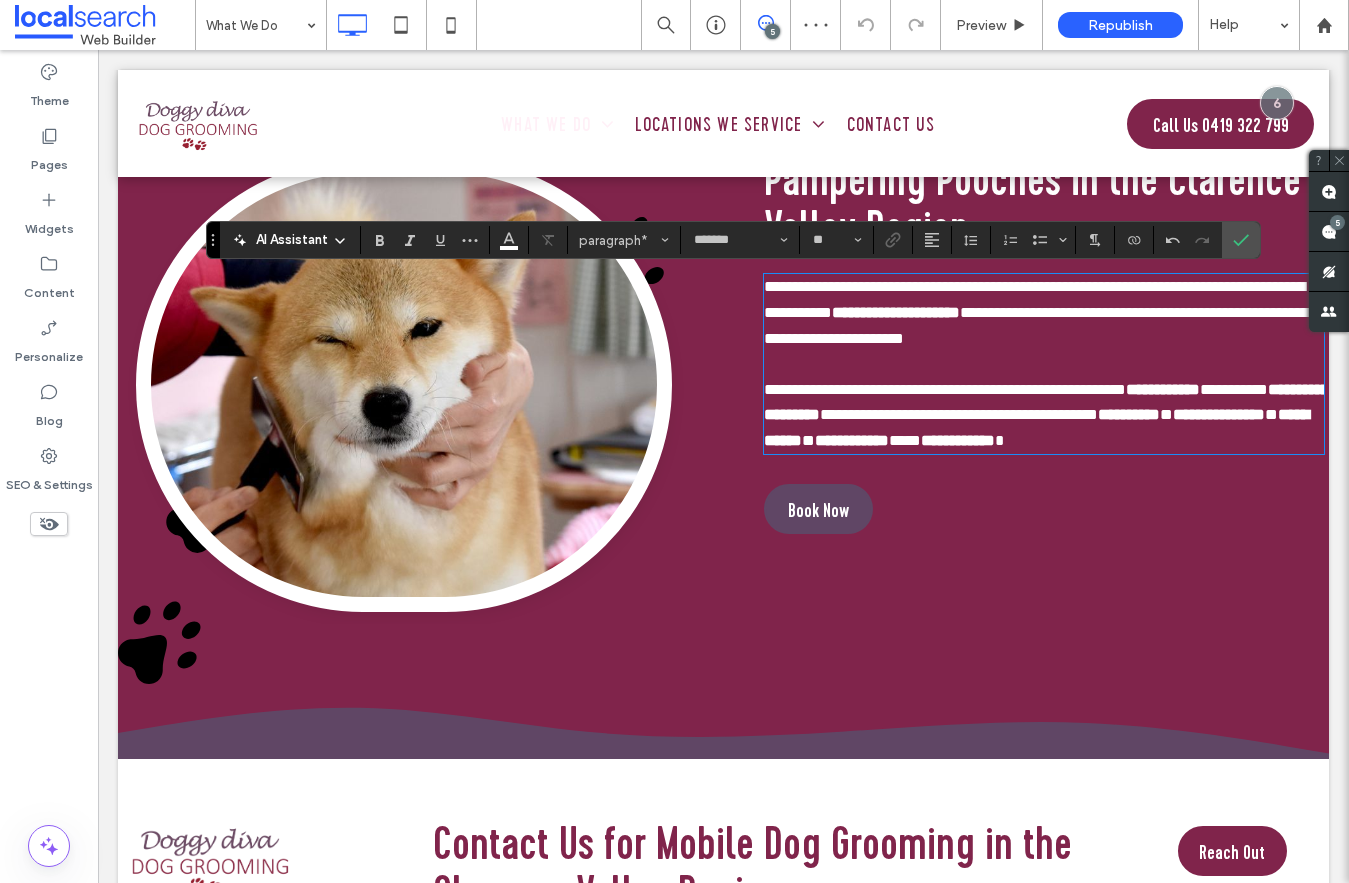type 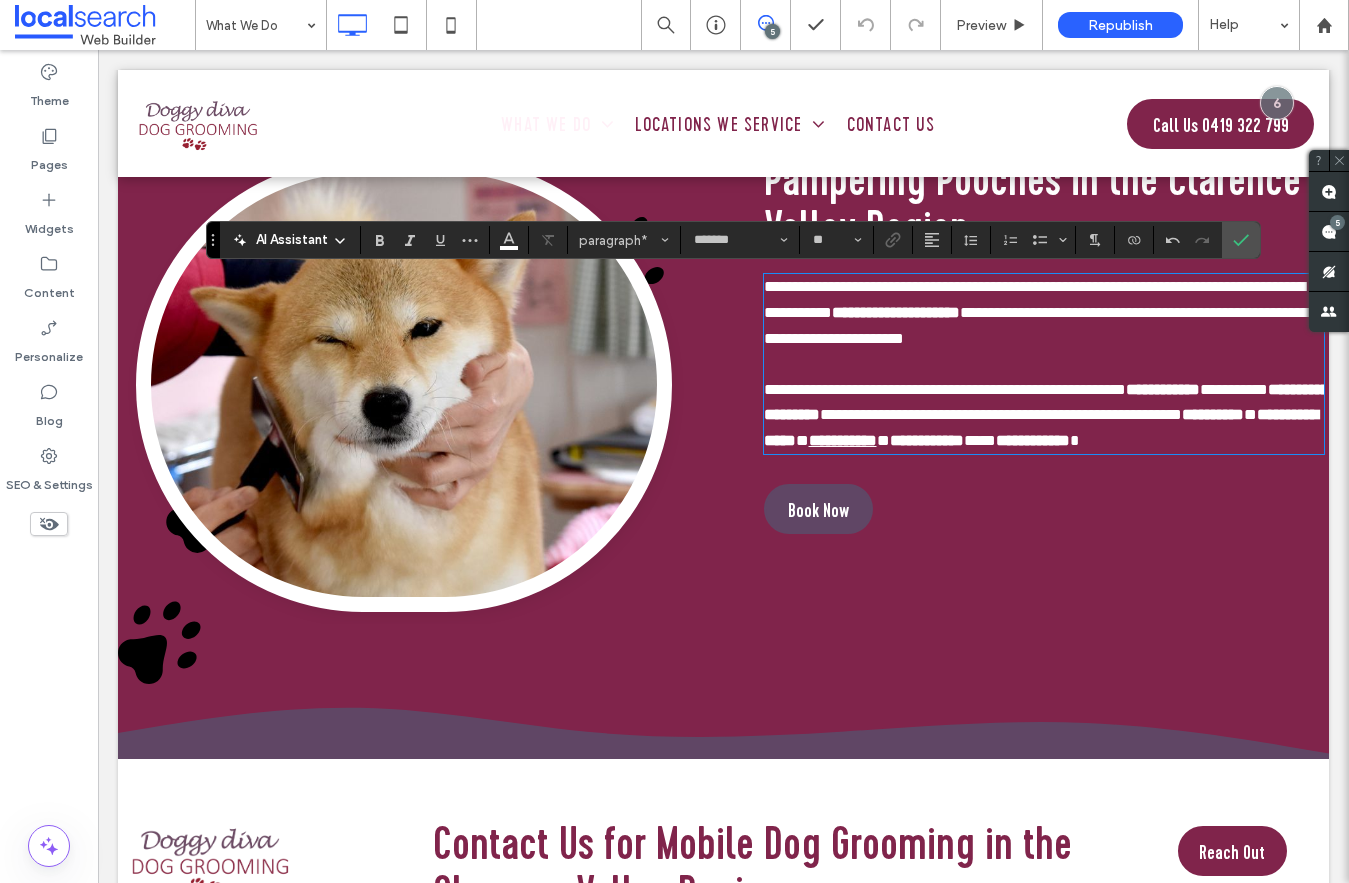 scroll, scrollTop: 0, scrollLeft: 0, axis: both 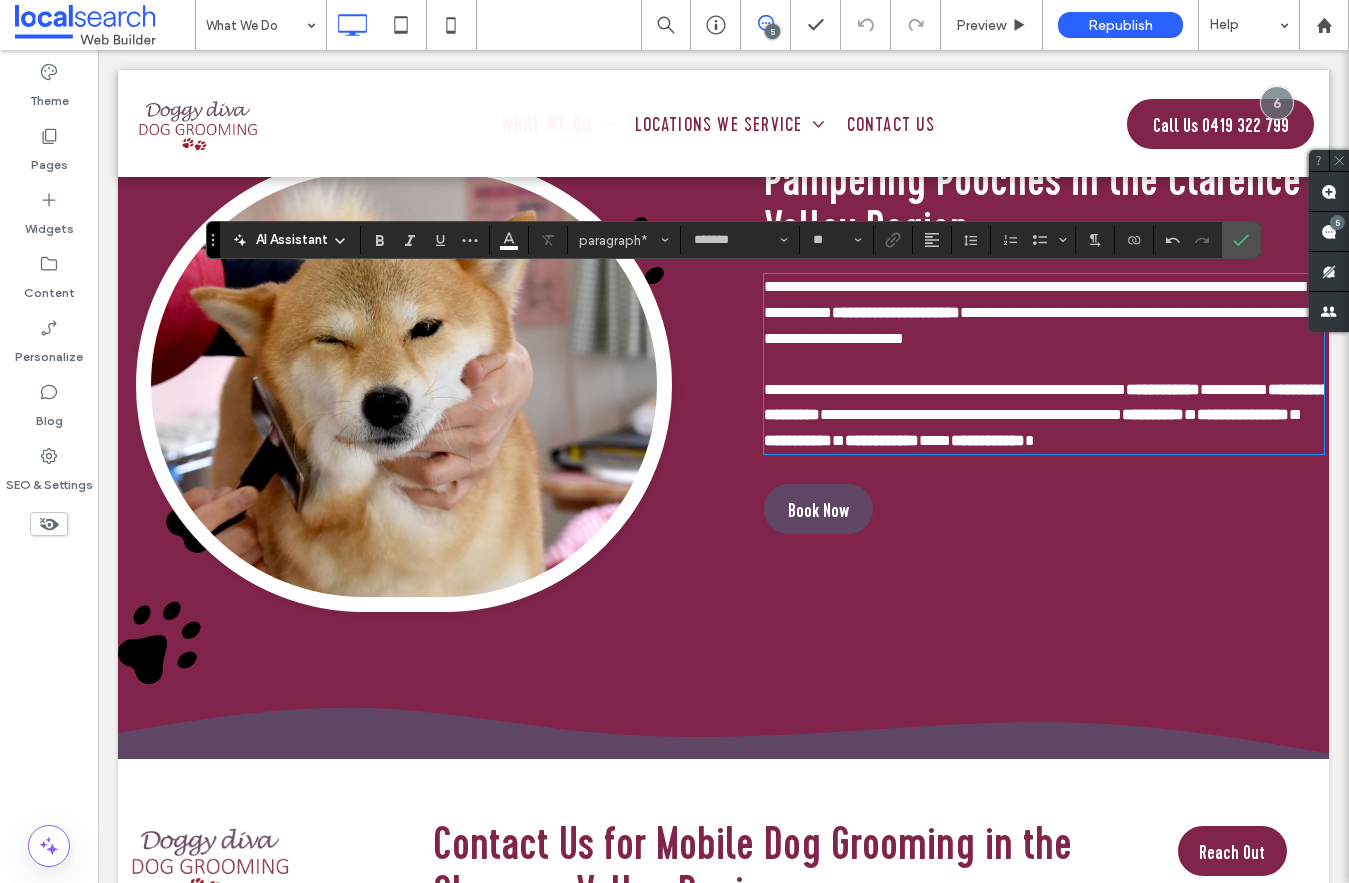 click on "***" at bounding box center (935, 440) 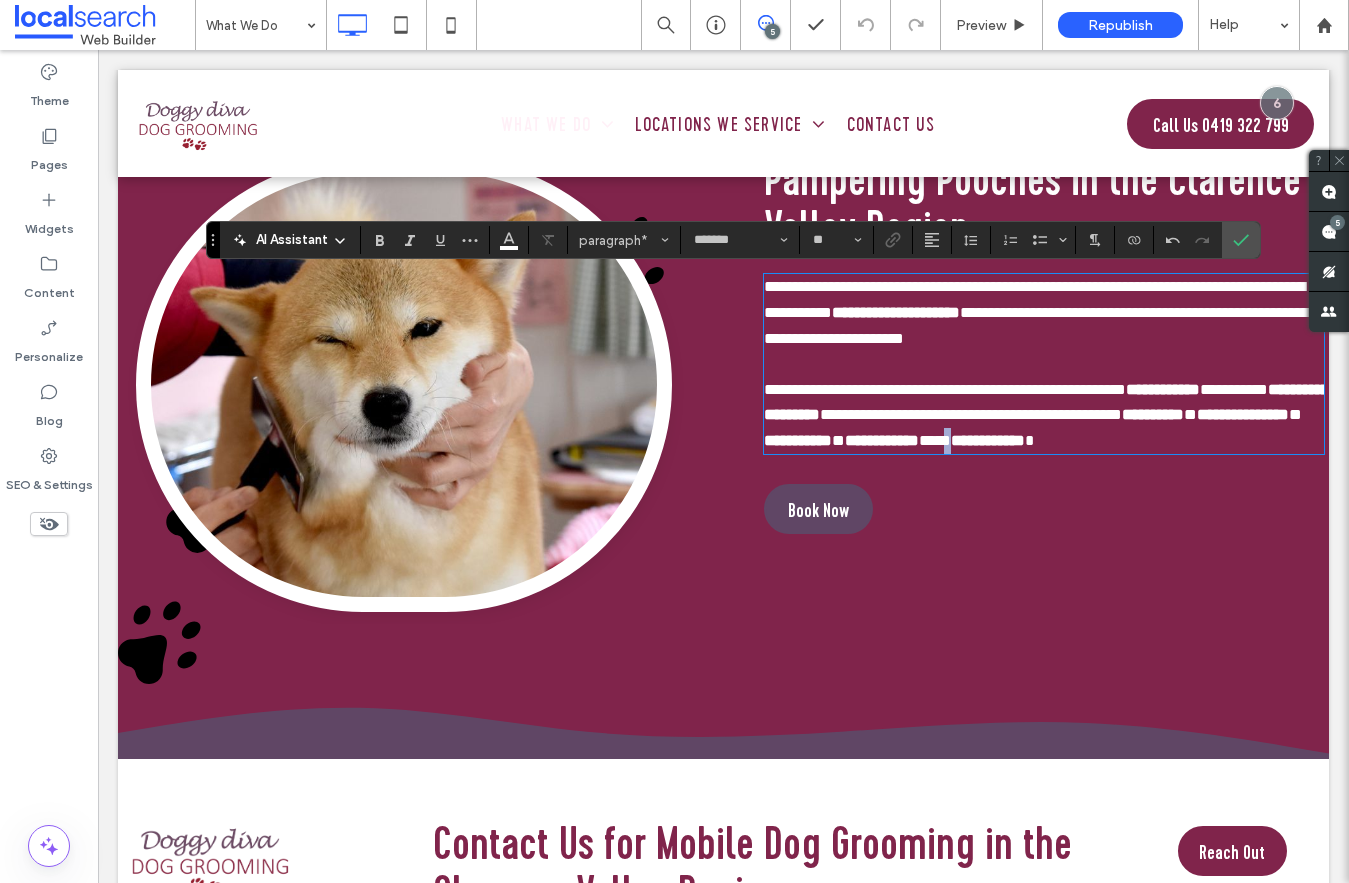 click on "***" at bounding box center (935, 440) 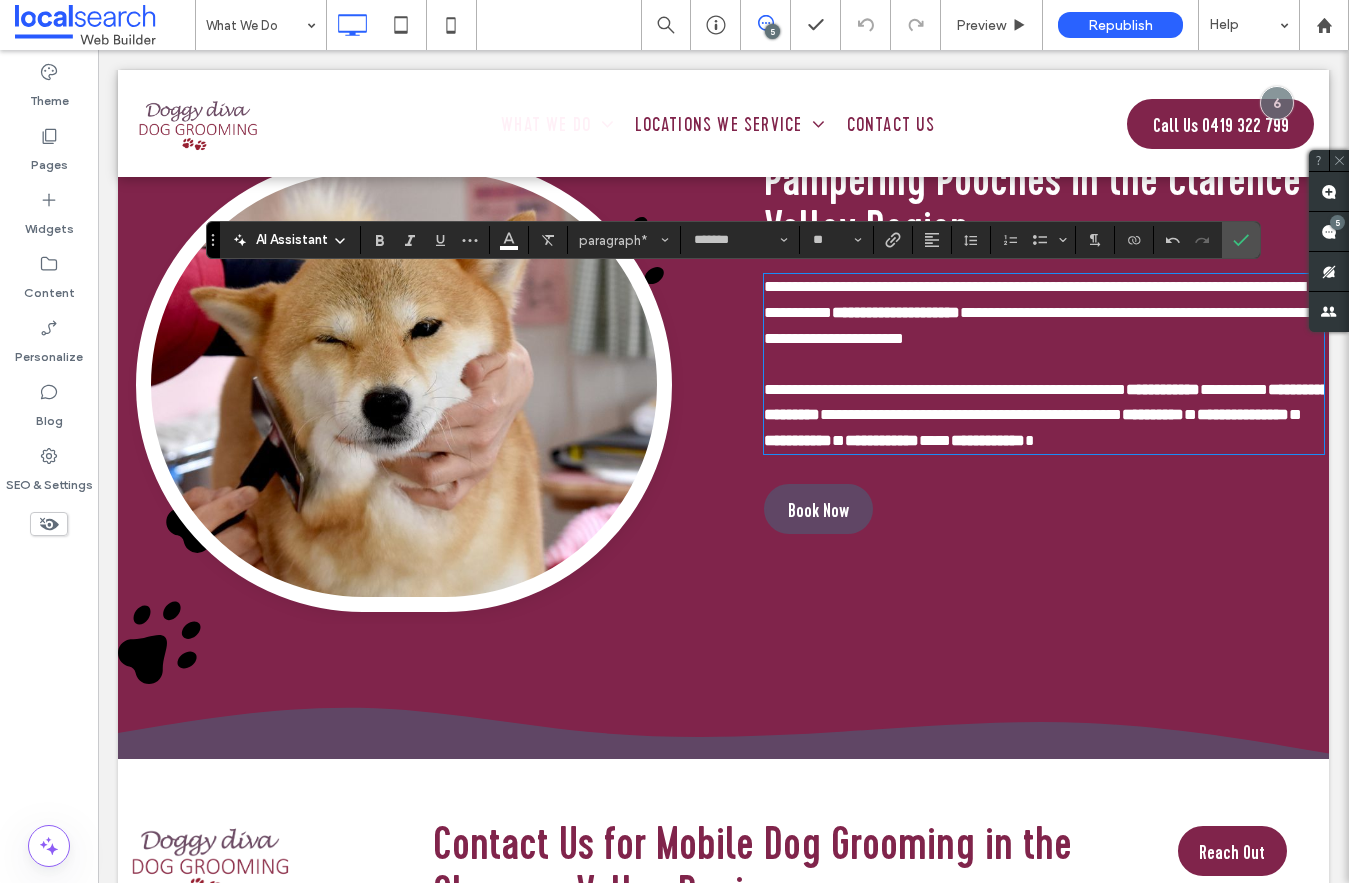 click on "**********" at bounding box center (971, 414) 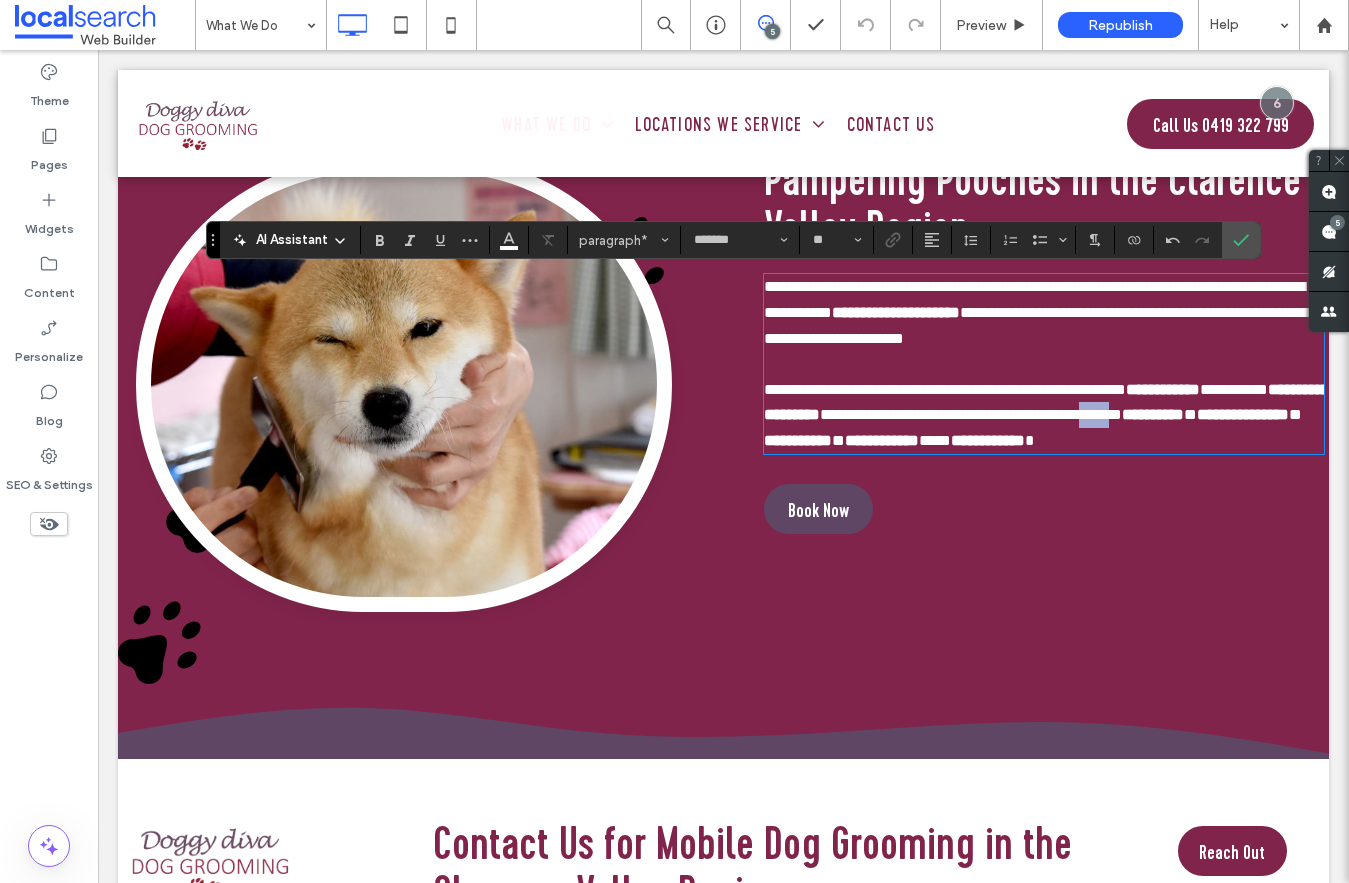 click on "**********" at bounding box center [971, 414] 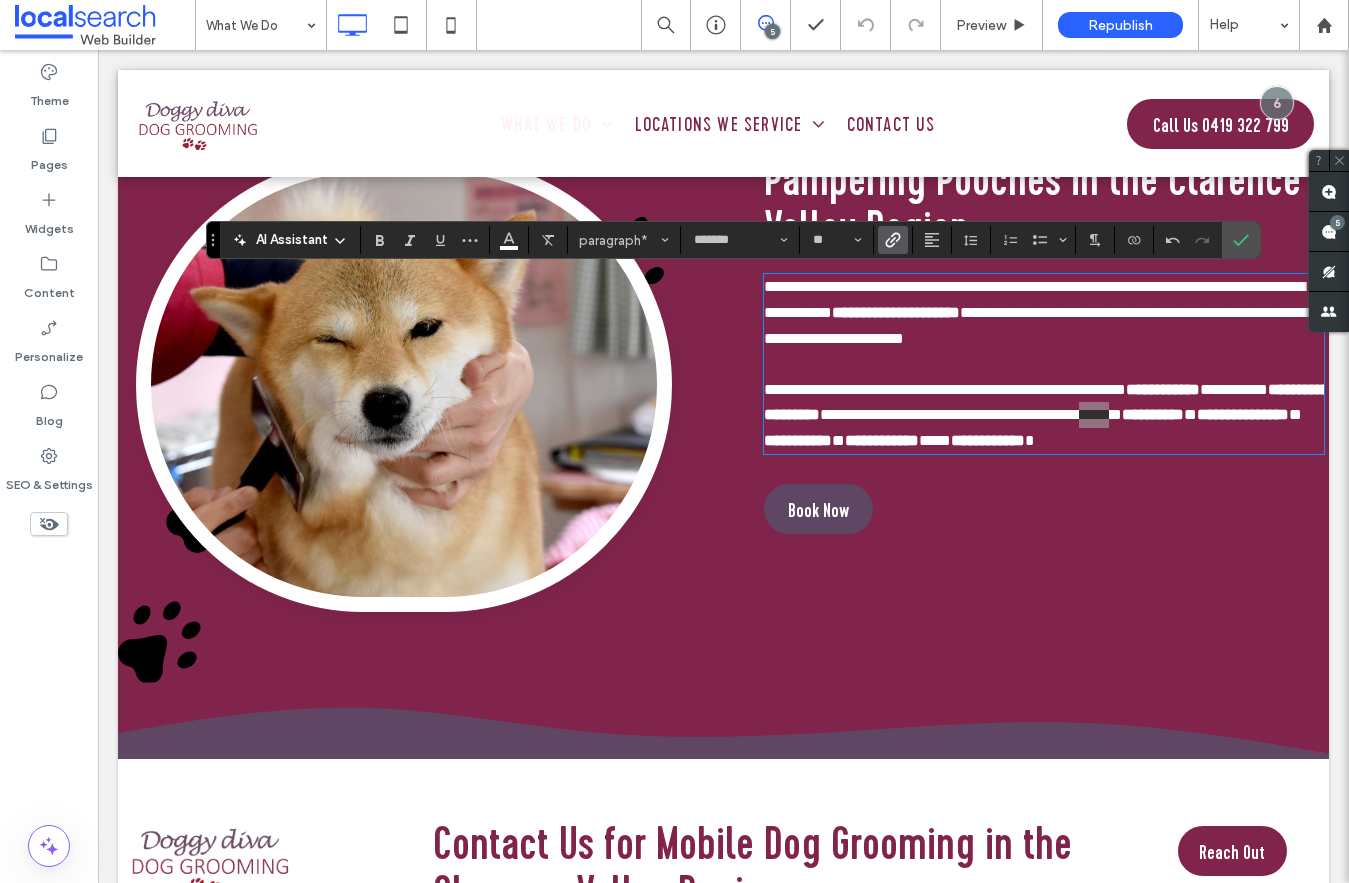 click 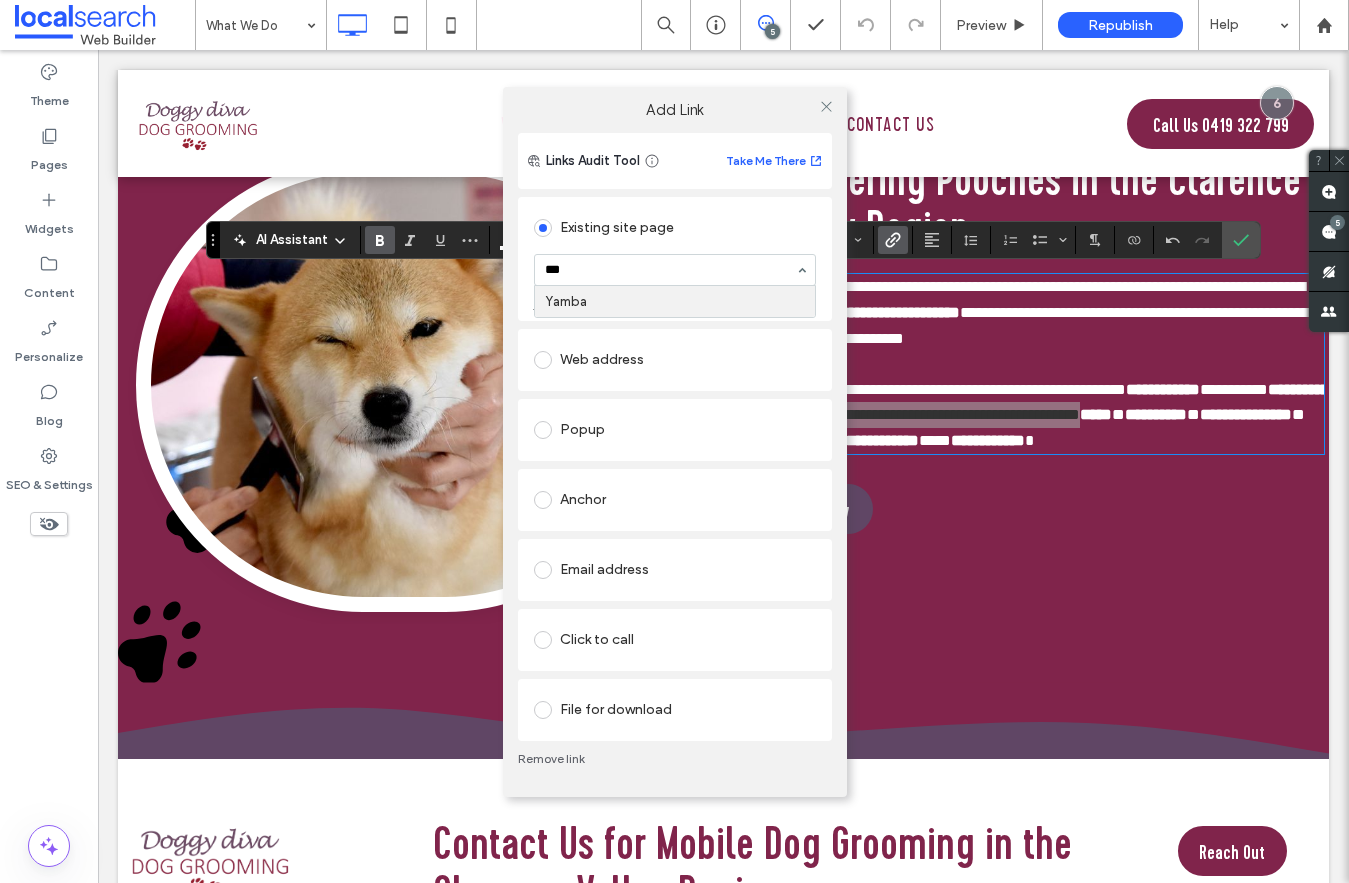 type on "***" 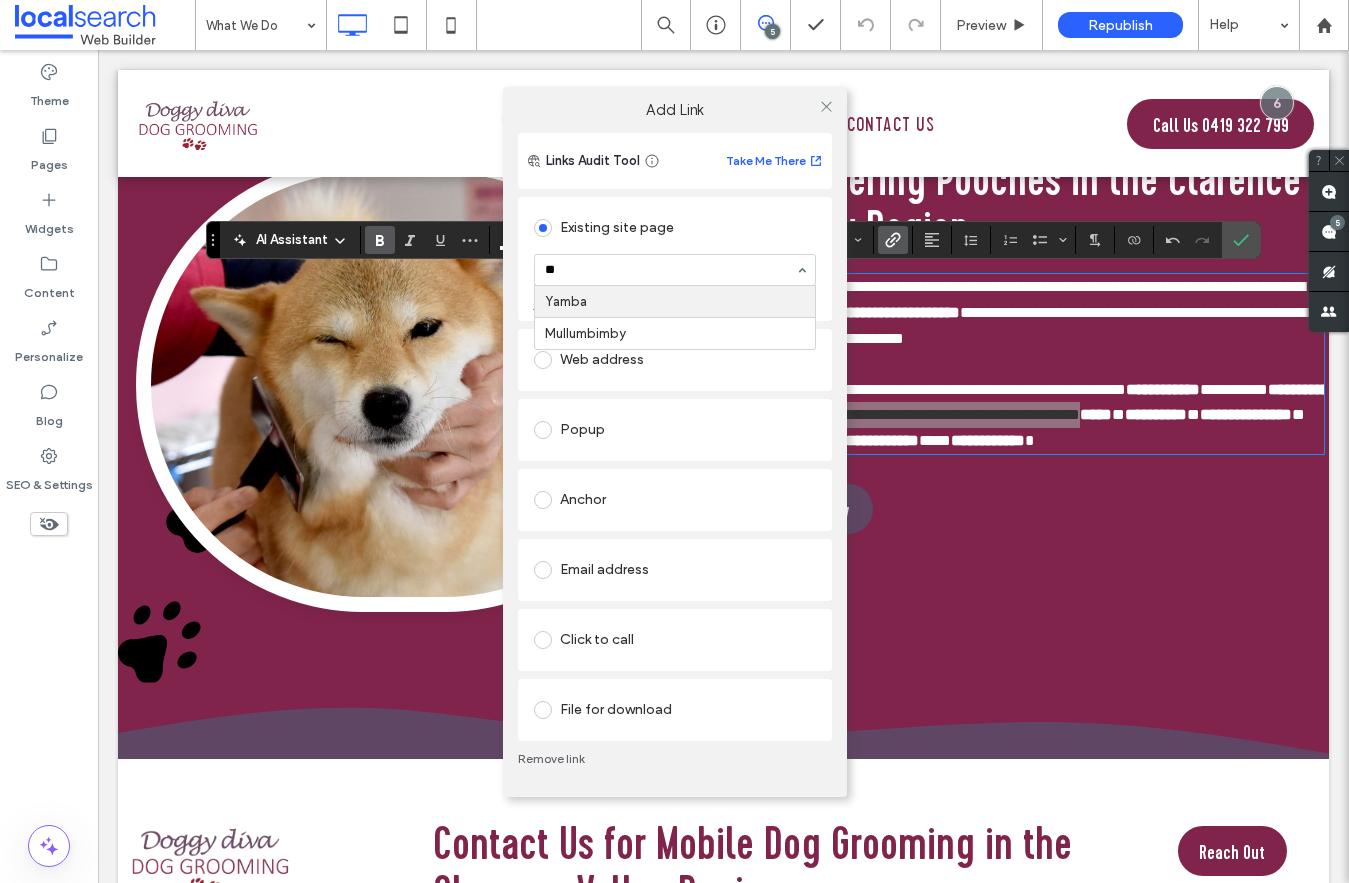 type on "***" 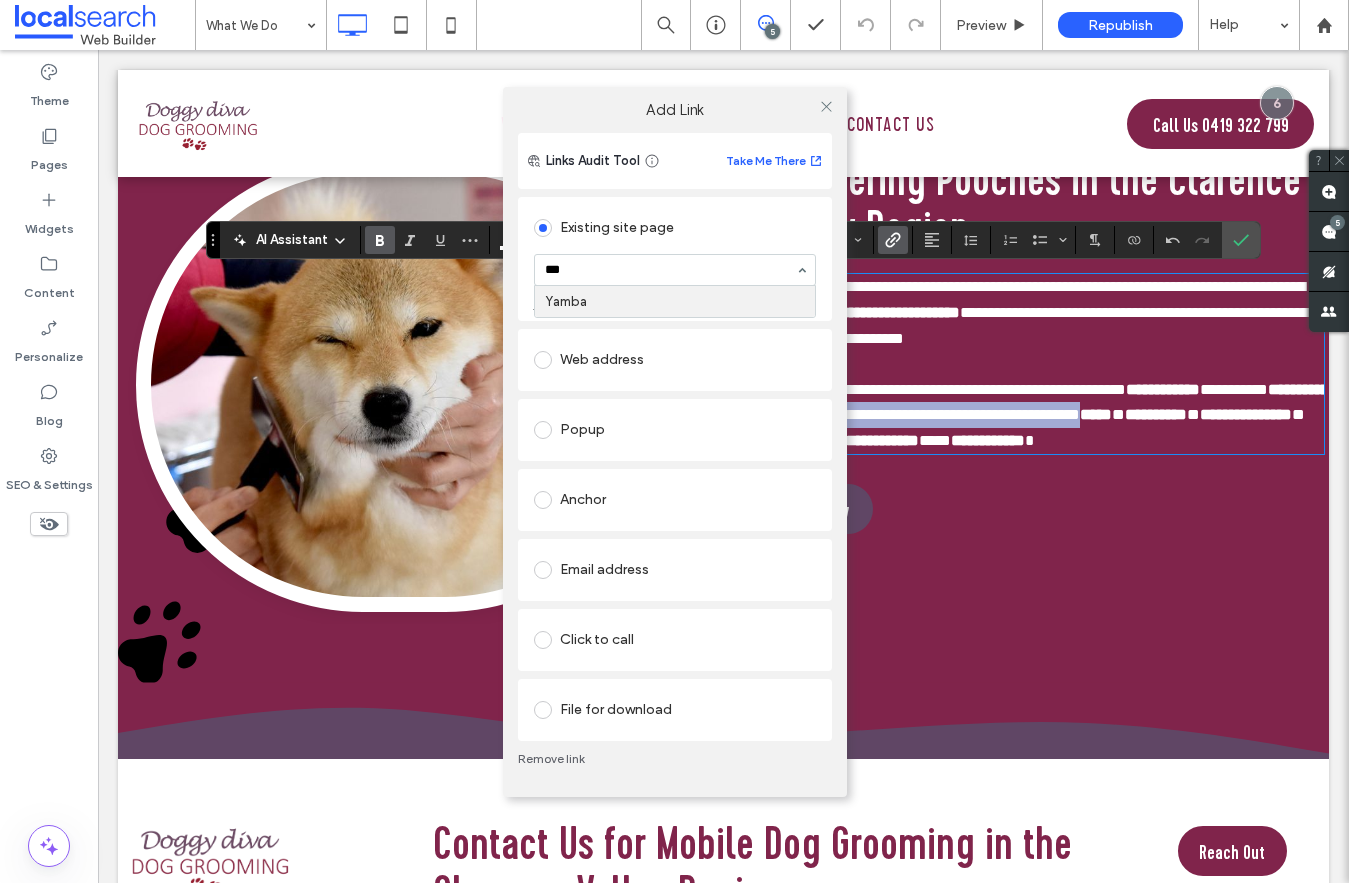 type 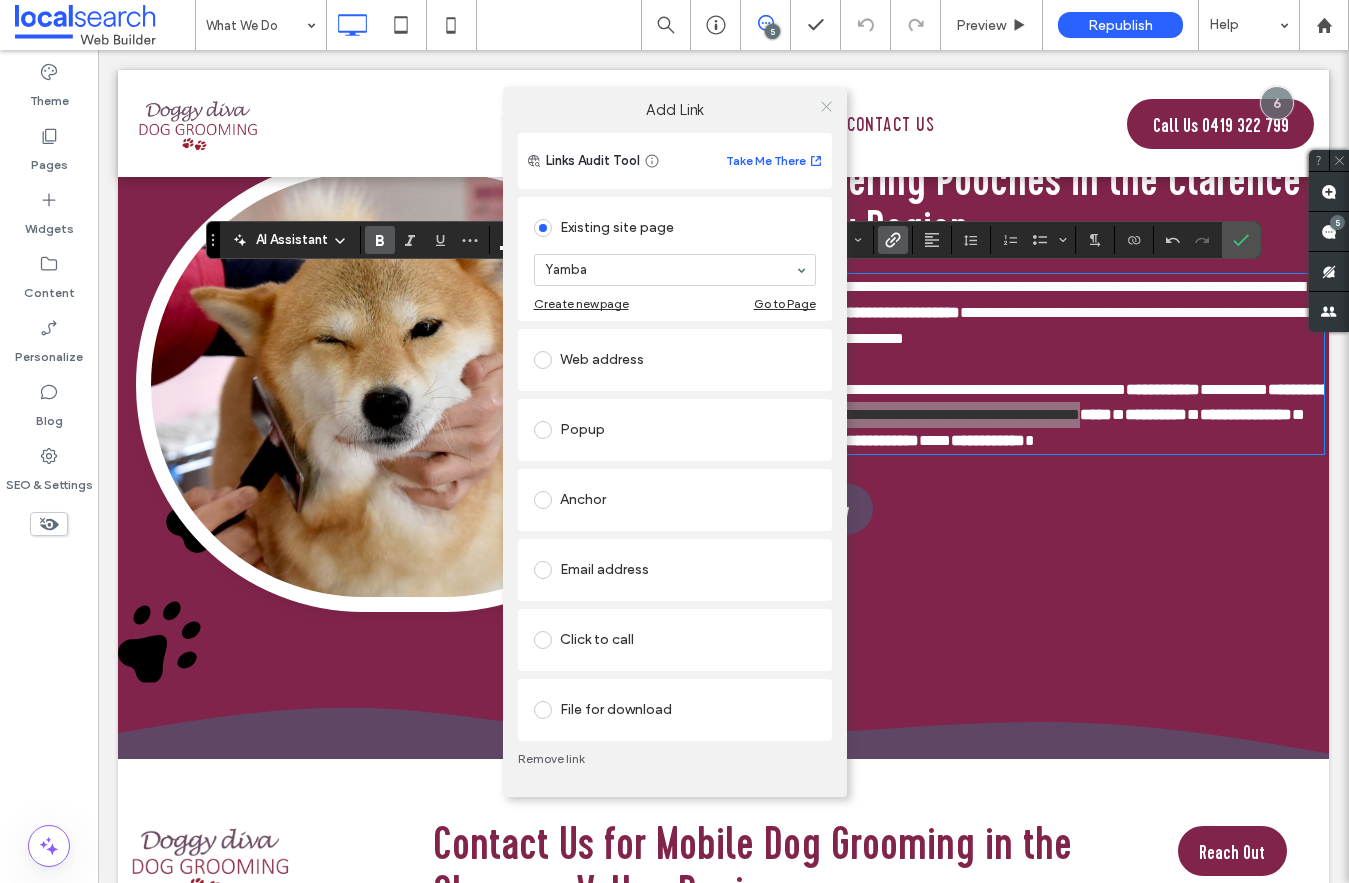 click 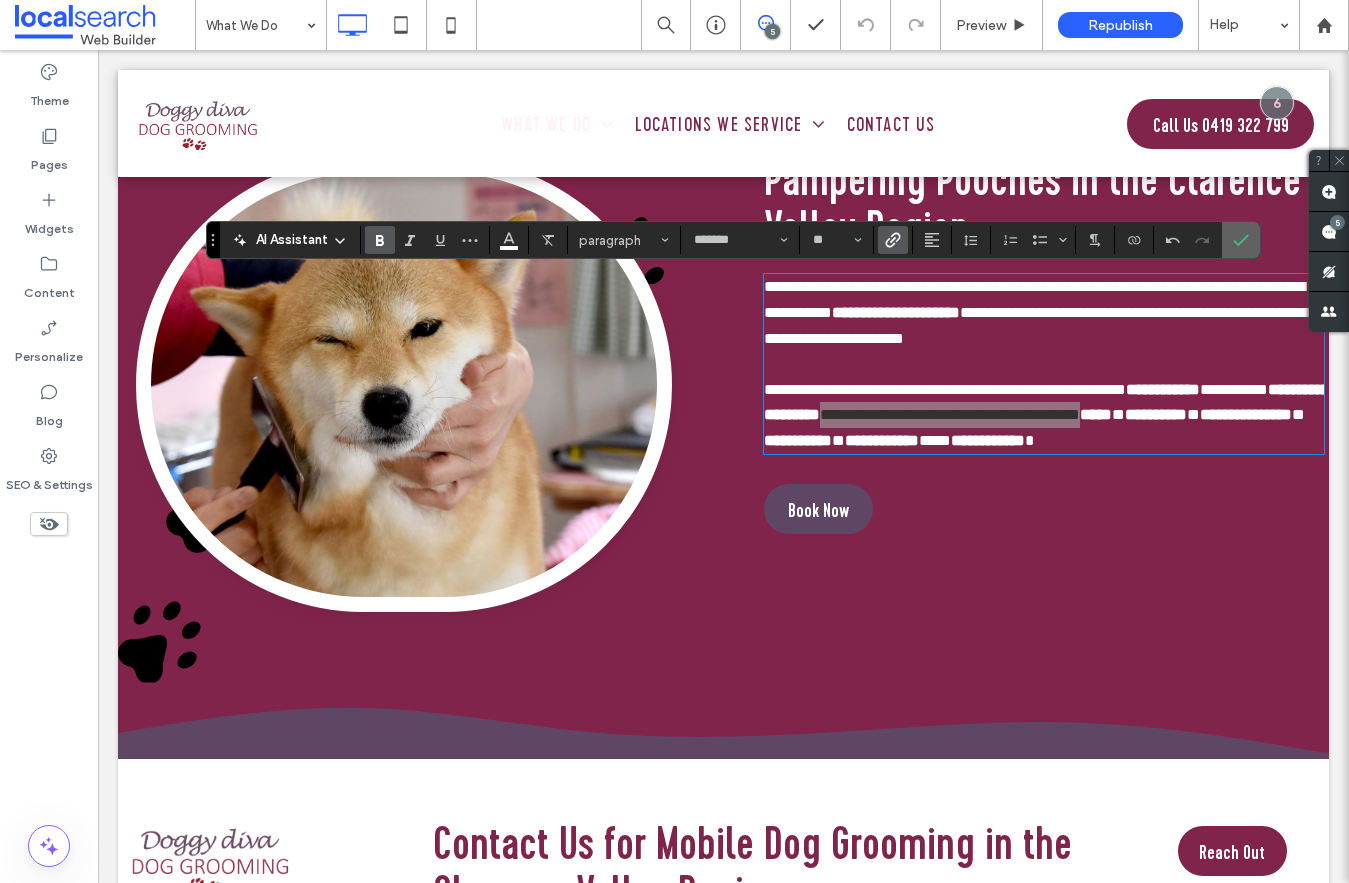 click 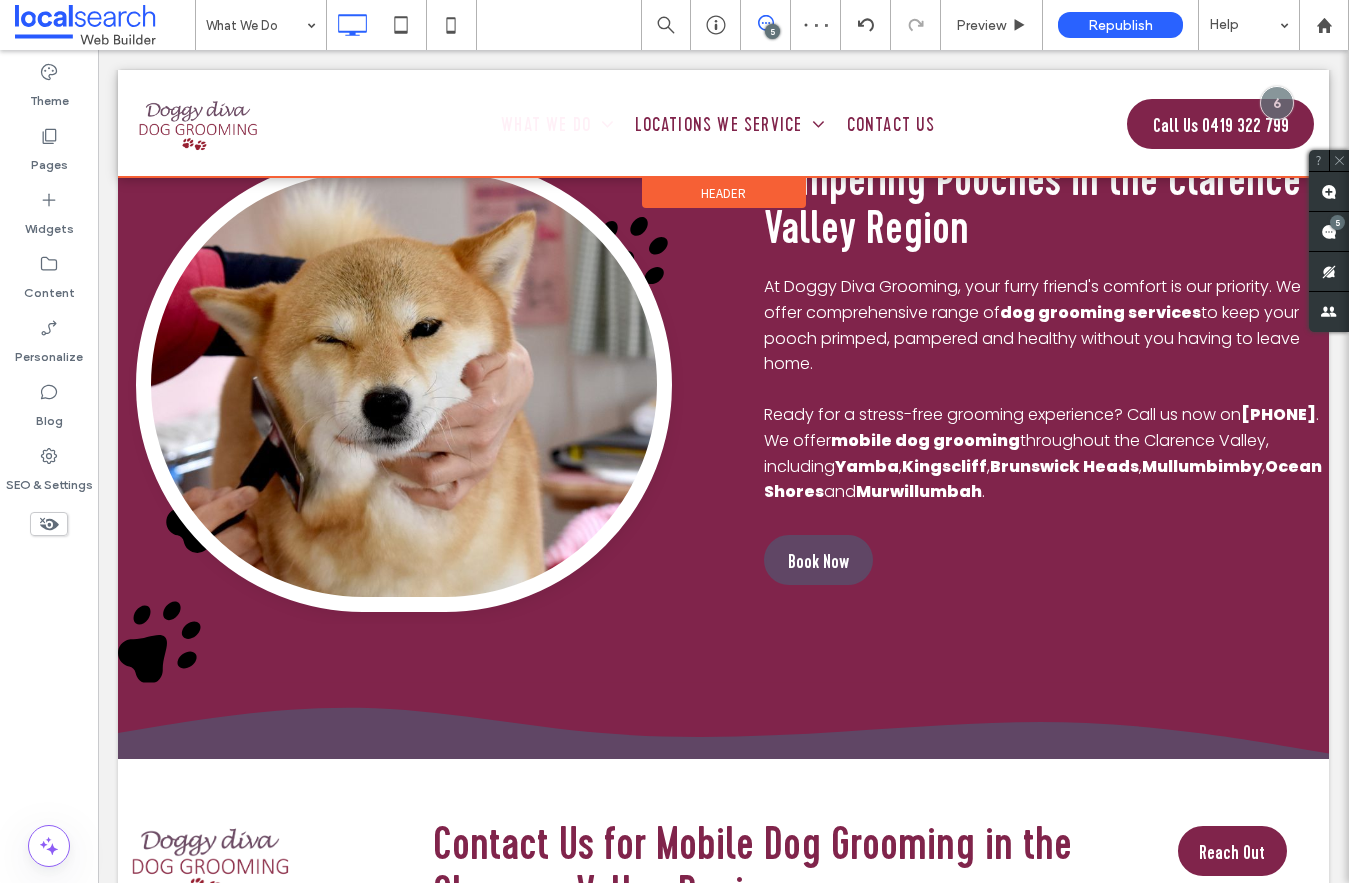 scroll, scrollTop: 2096, scrollLeft: 0, axis: vertical 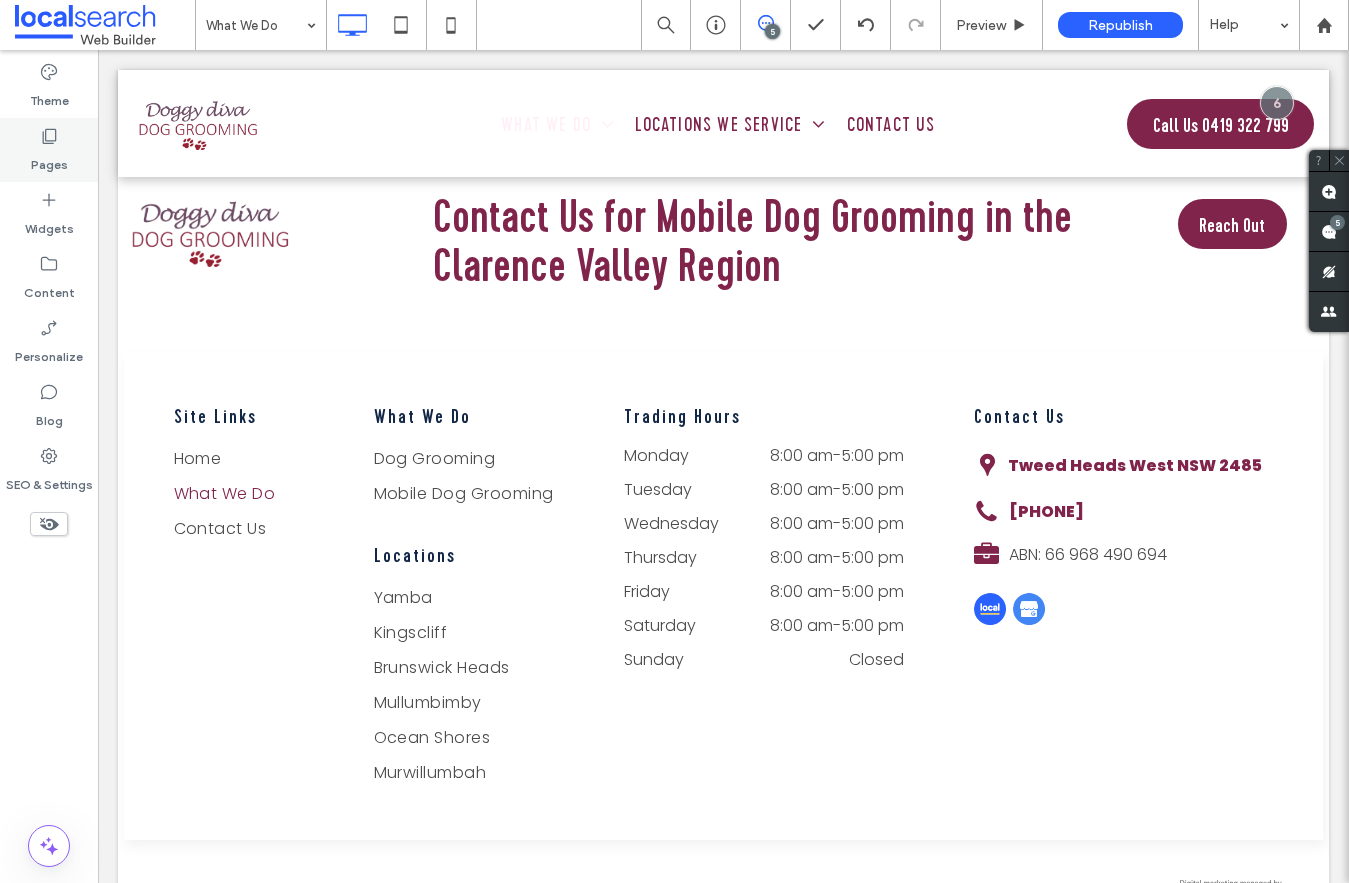click on "Pages" at bounding box center [49, 150] 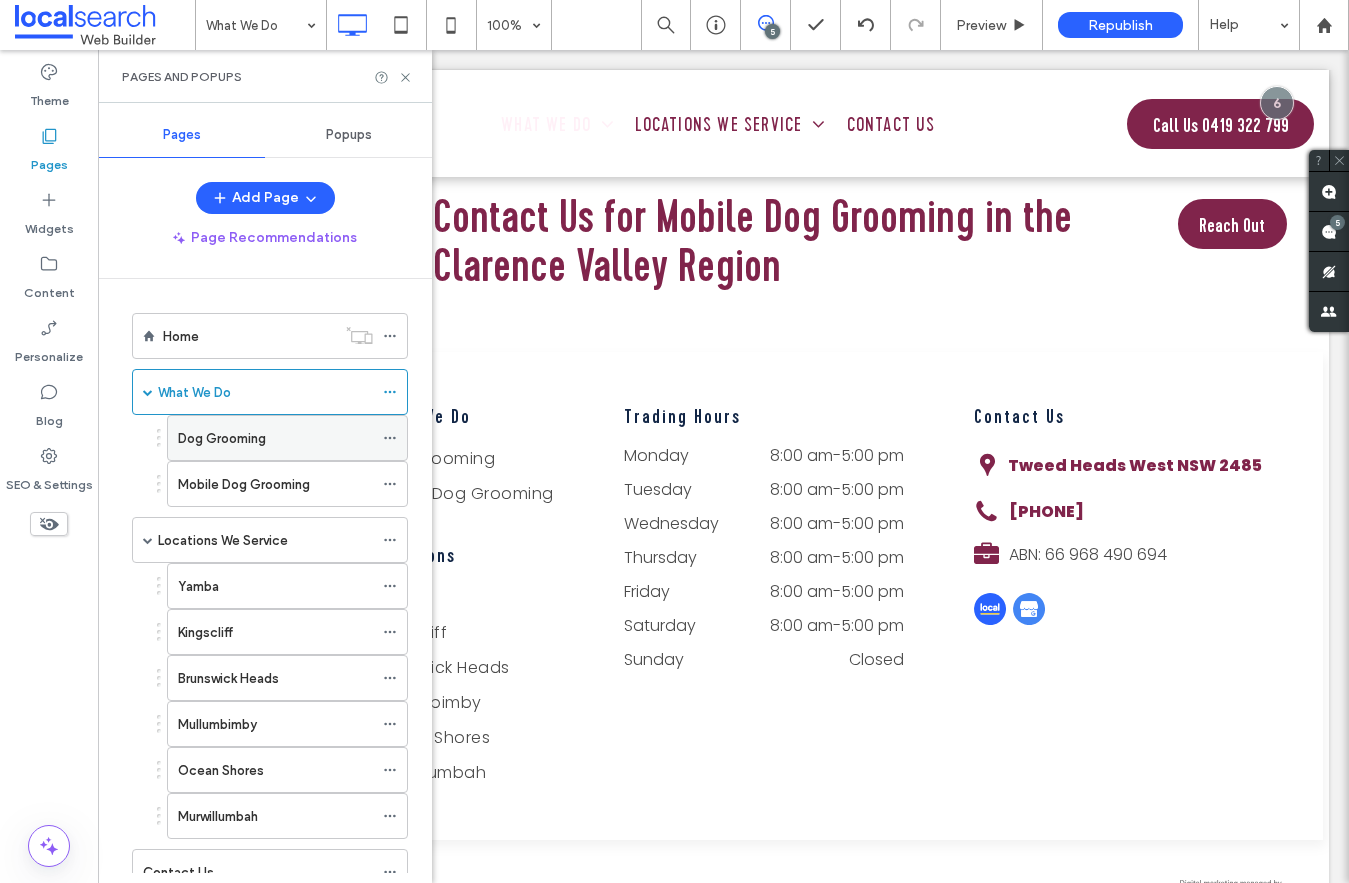 click on "Dog Grooming" at bounding box center [222, 438] 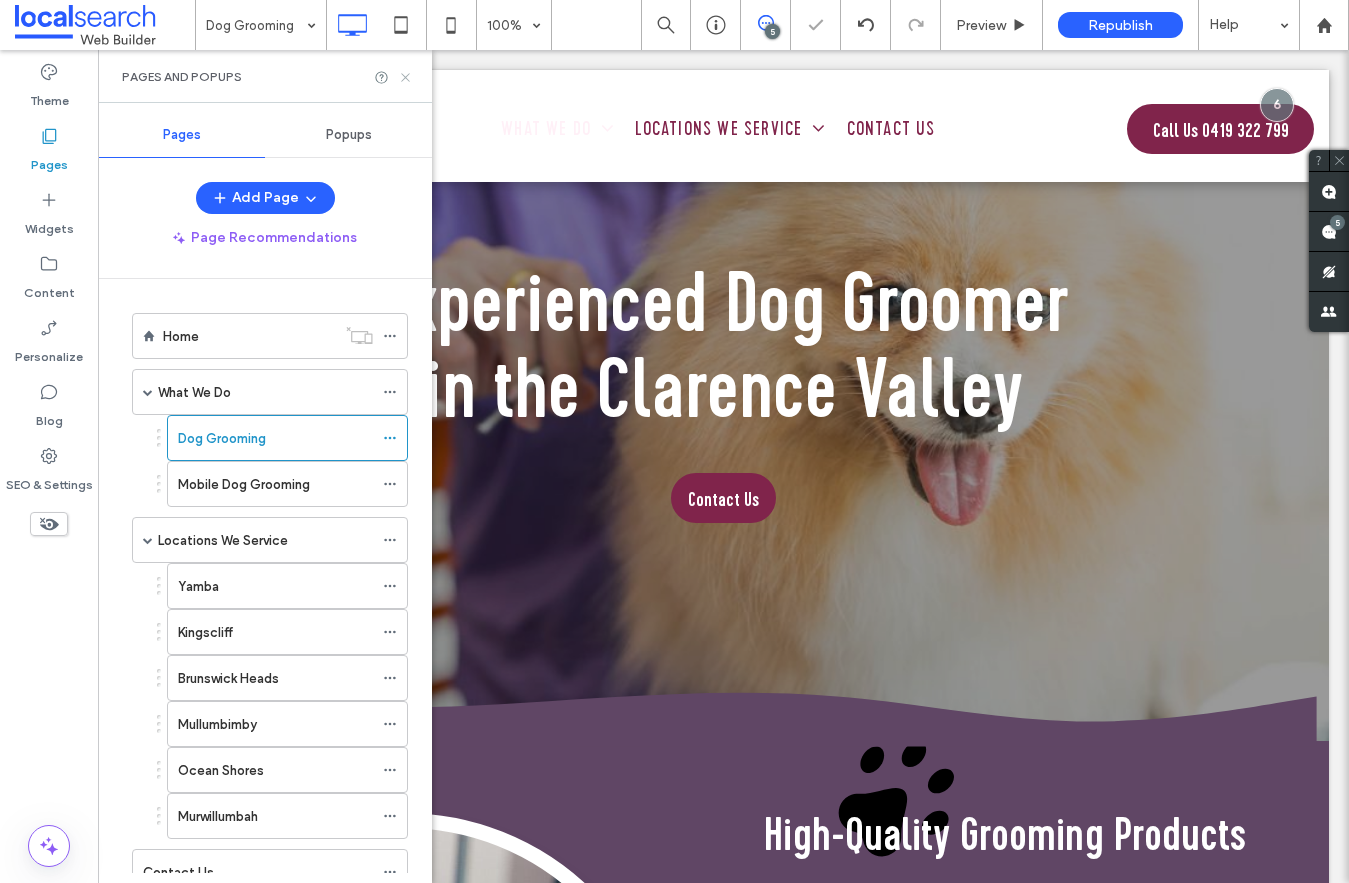 scroll, scrollTop: 837, scrollLeft: 0, axis: vertical 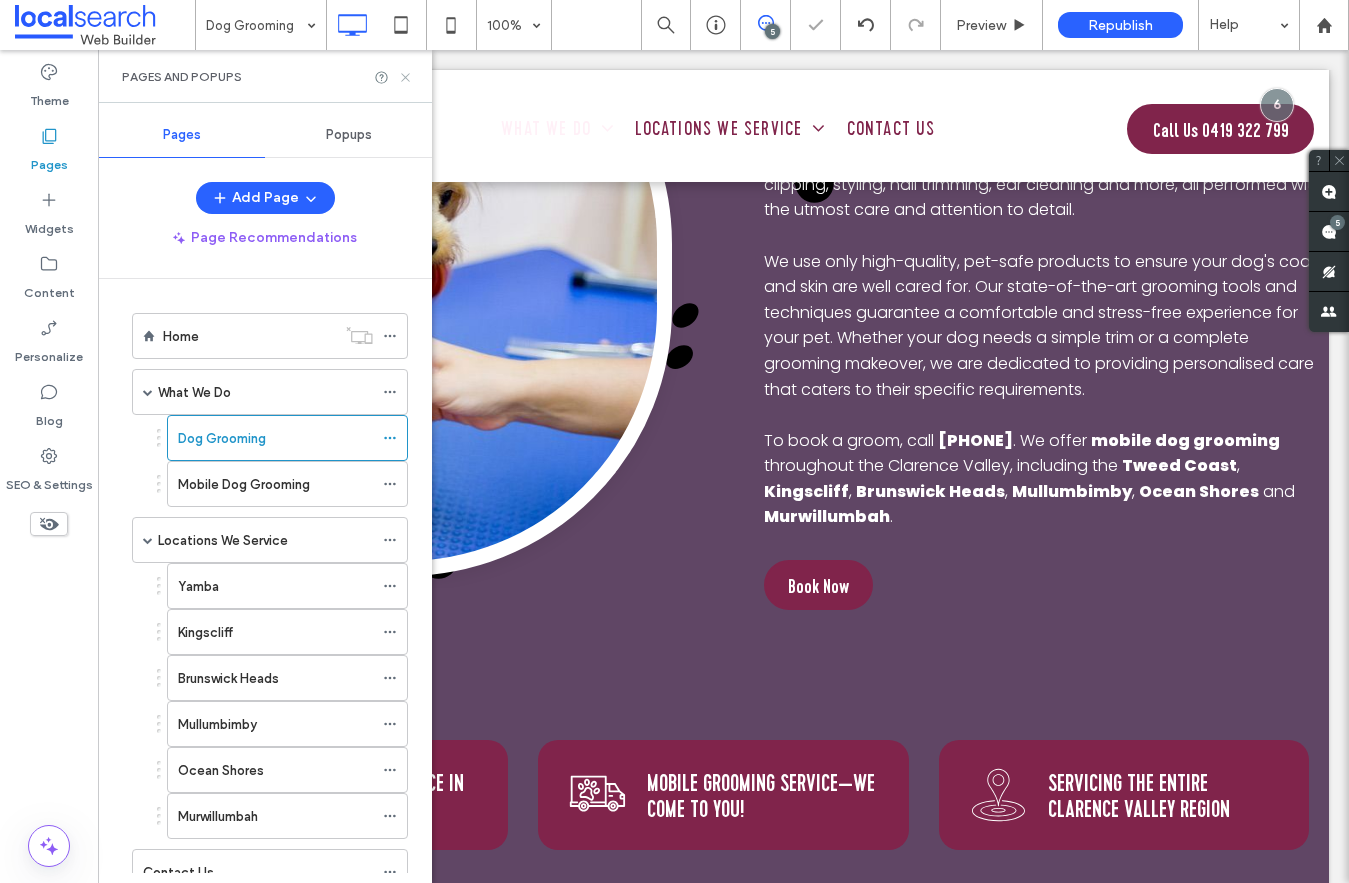 click 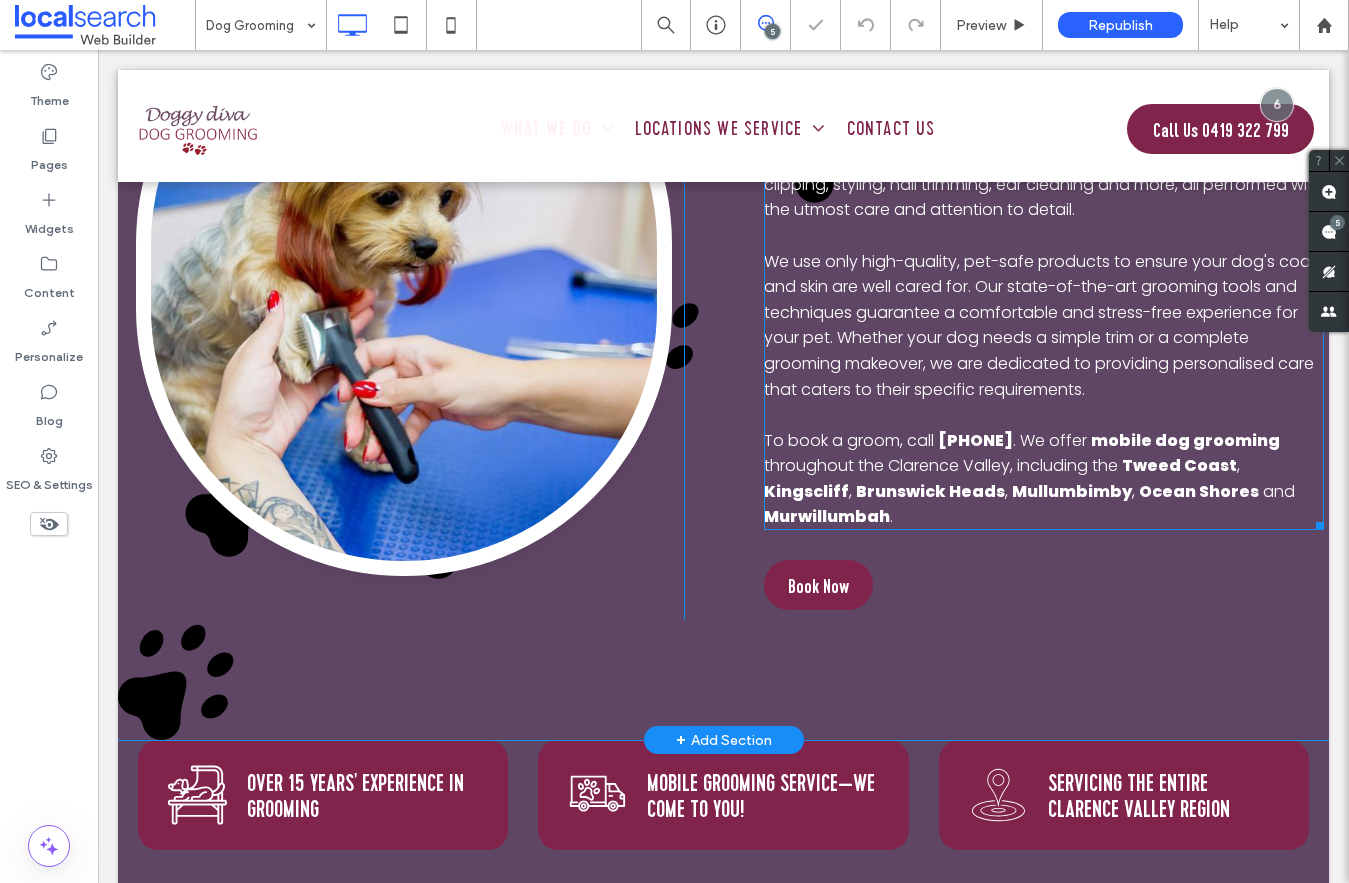 click on "We use only high-quality, pet-safe products to ensure your dog's coat and skin are well cared for. Our state-of-the-art grooming tools and techniques guarantee a comfortable and stress-free experience for your pet. Whether your dog needs a simple trim or a complete grooming makeover, we are dedicated to providing personalised care that caters to their specific requirements." at bounding box center (1040, 325) 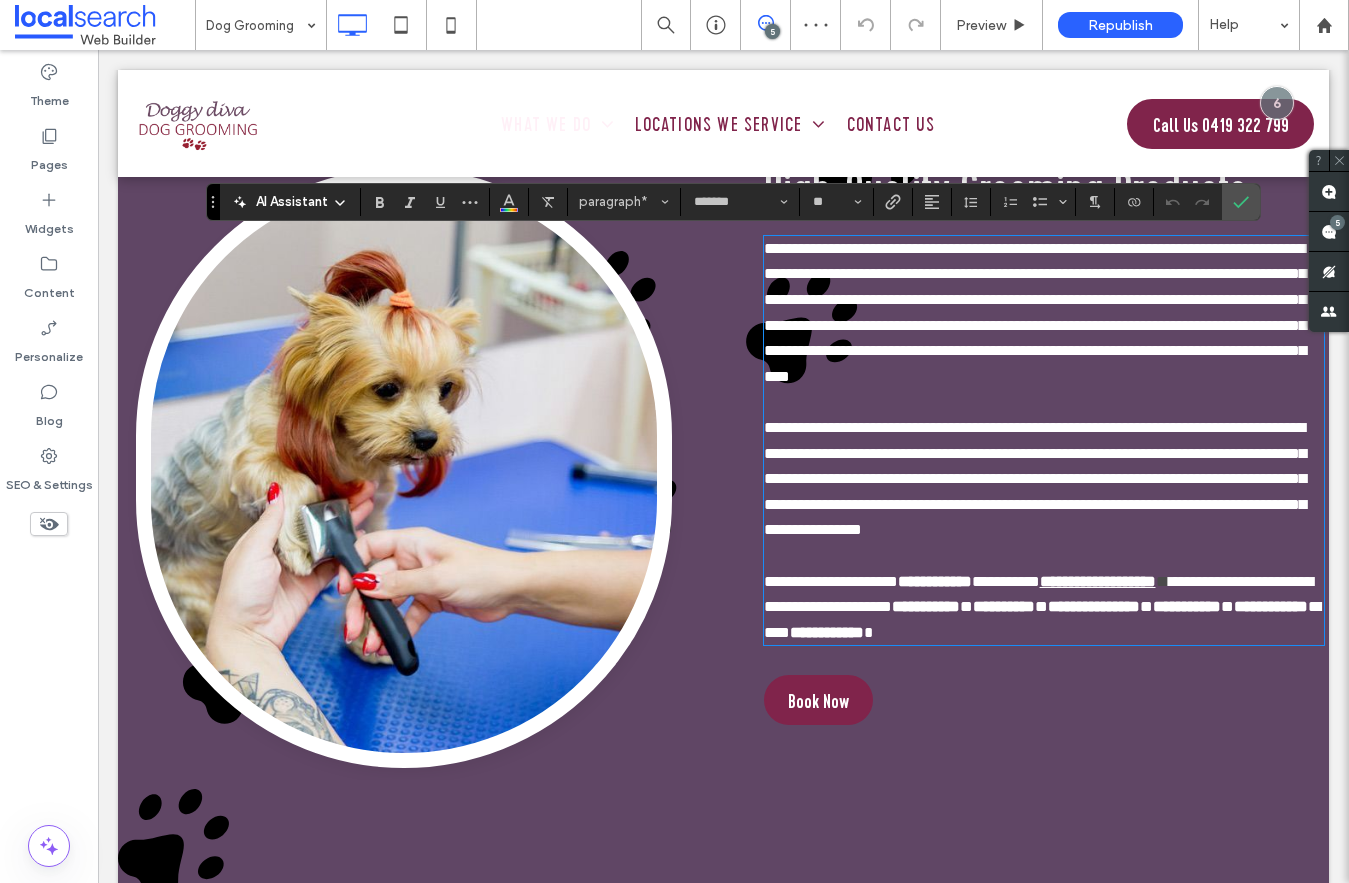 click on "**********" at bounding box center (1098, 581) 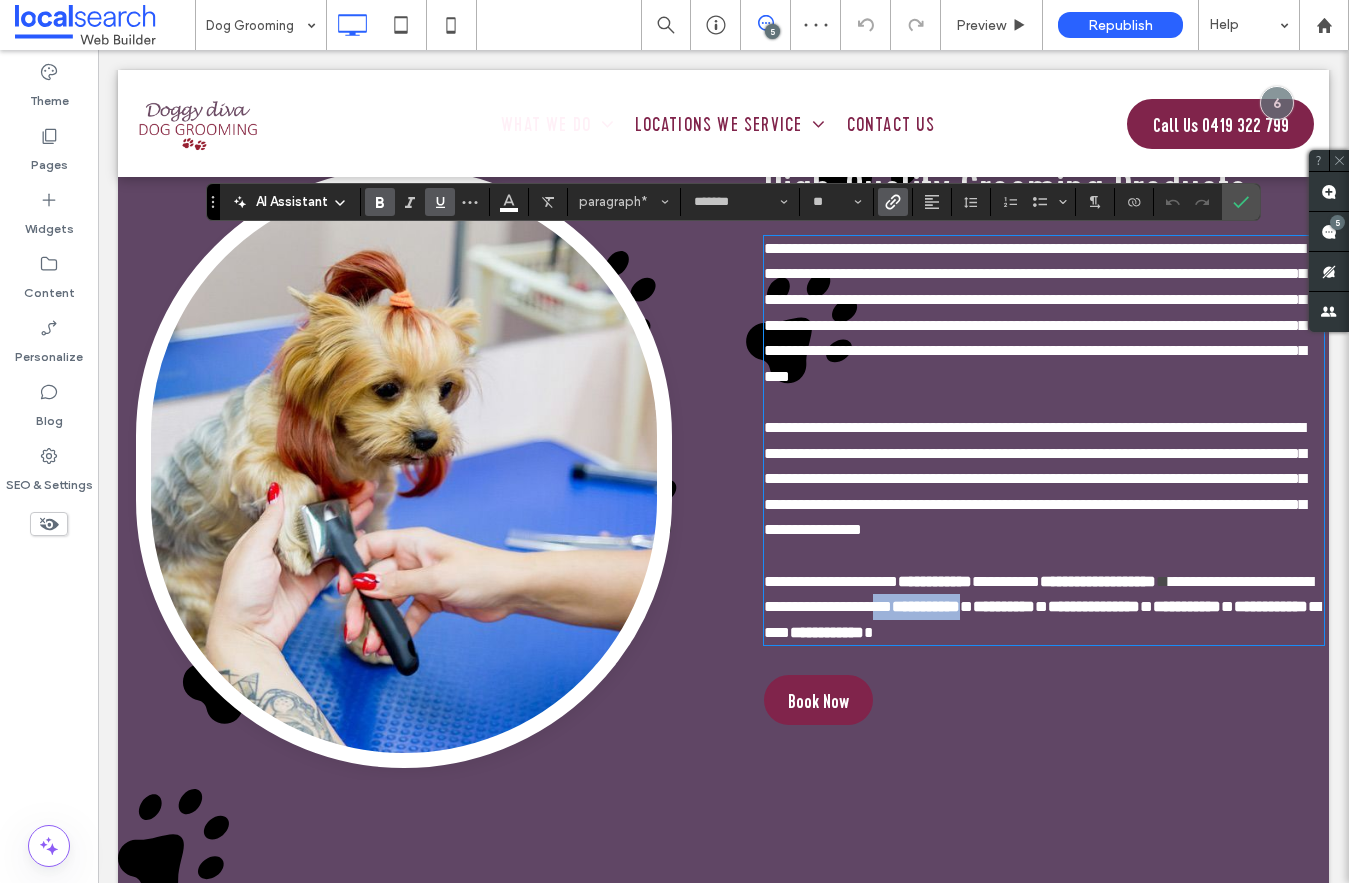 drag, startPoint x: 1229, startPoint y: 653, endPoint x: 1105, endPoint y: 654, distance: 124.004036 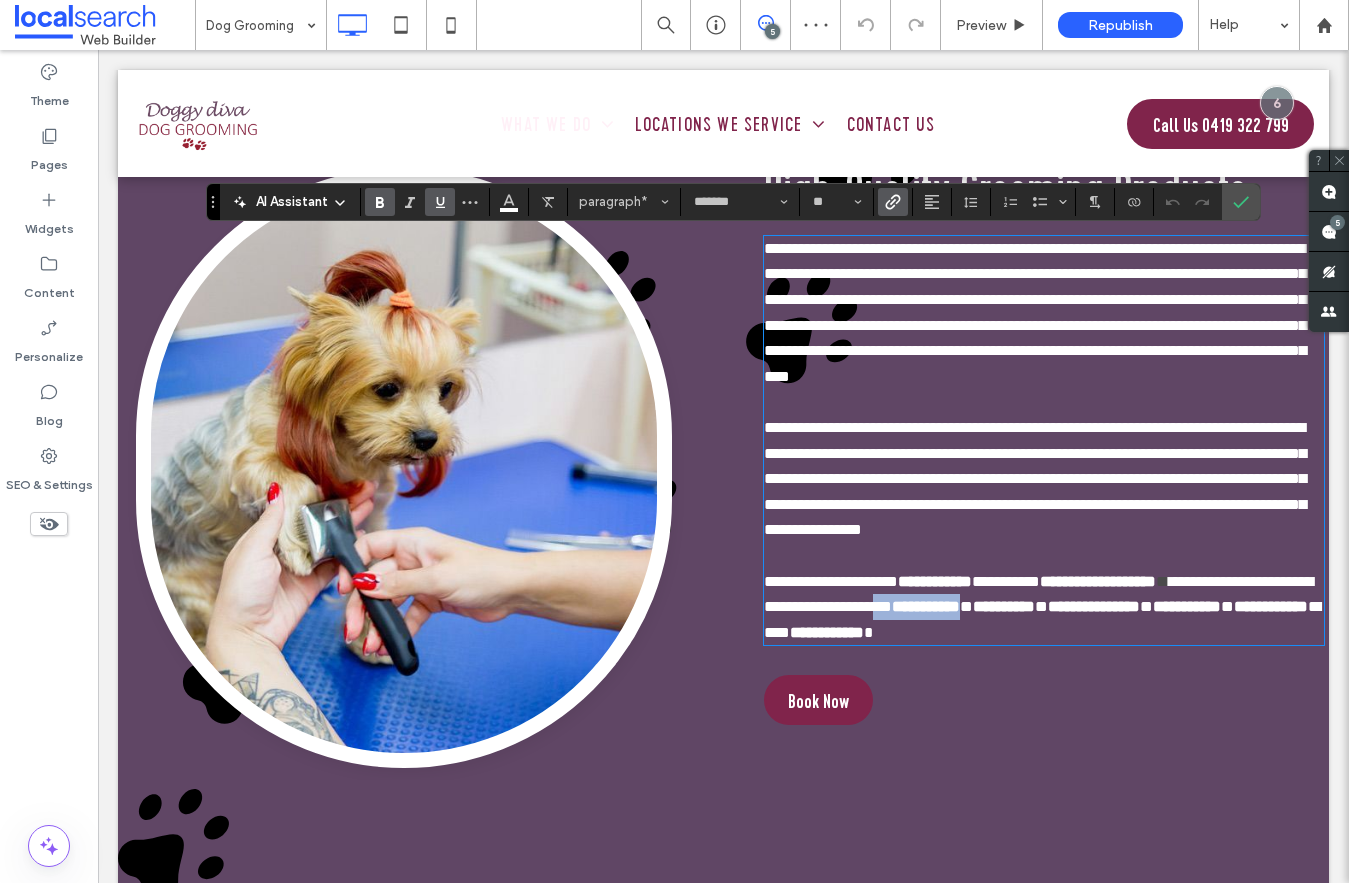 click on "**********" at bounding box center [1044, 607] 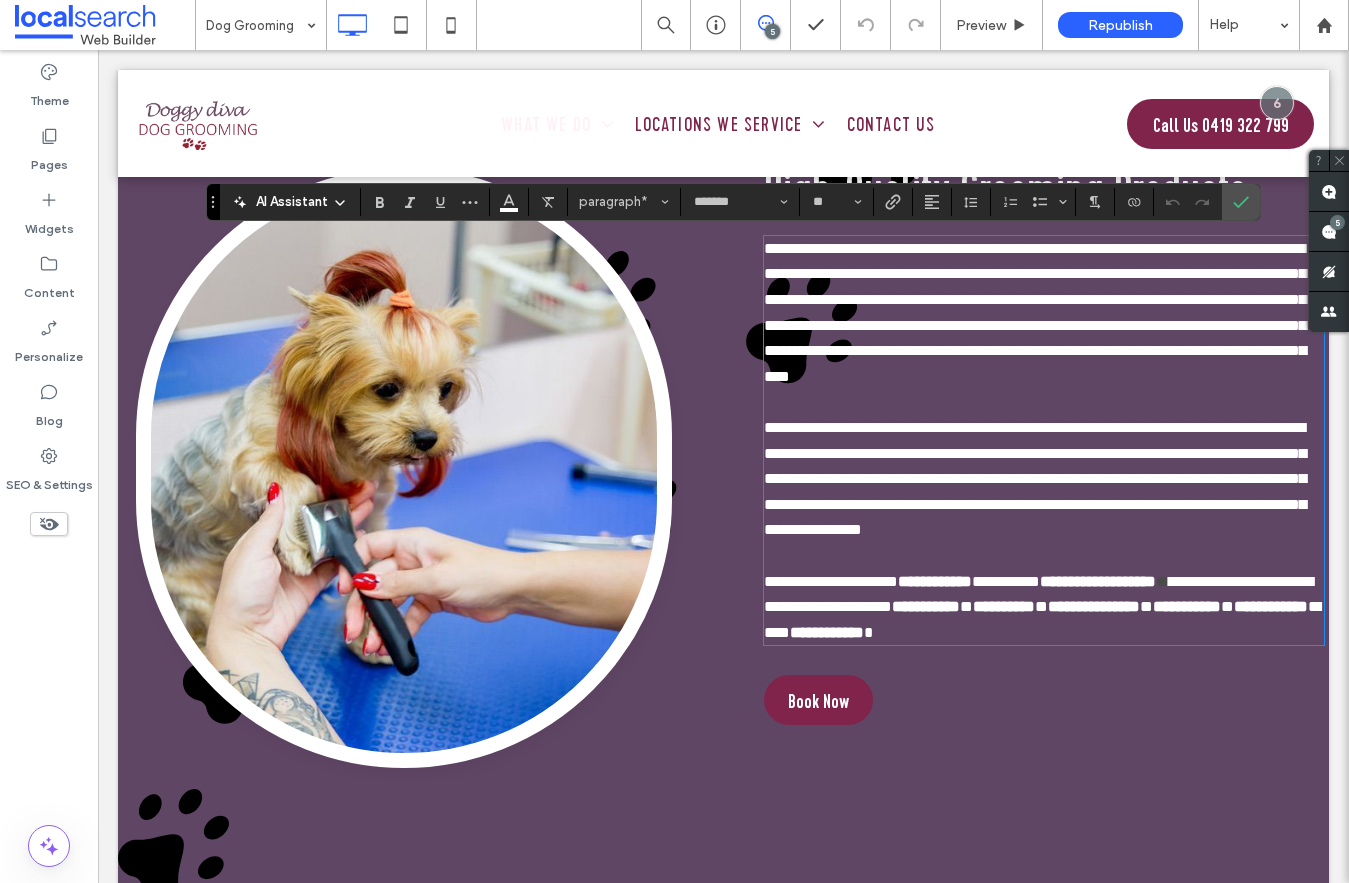type 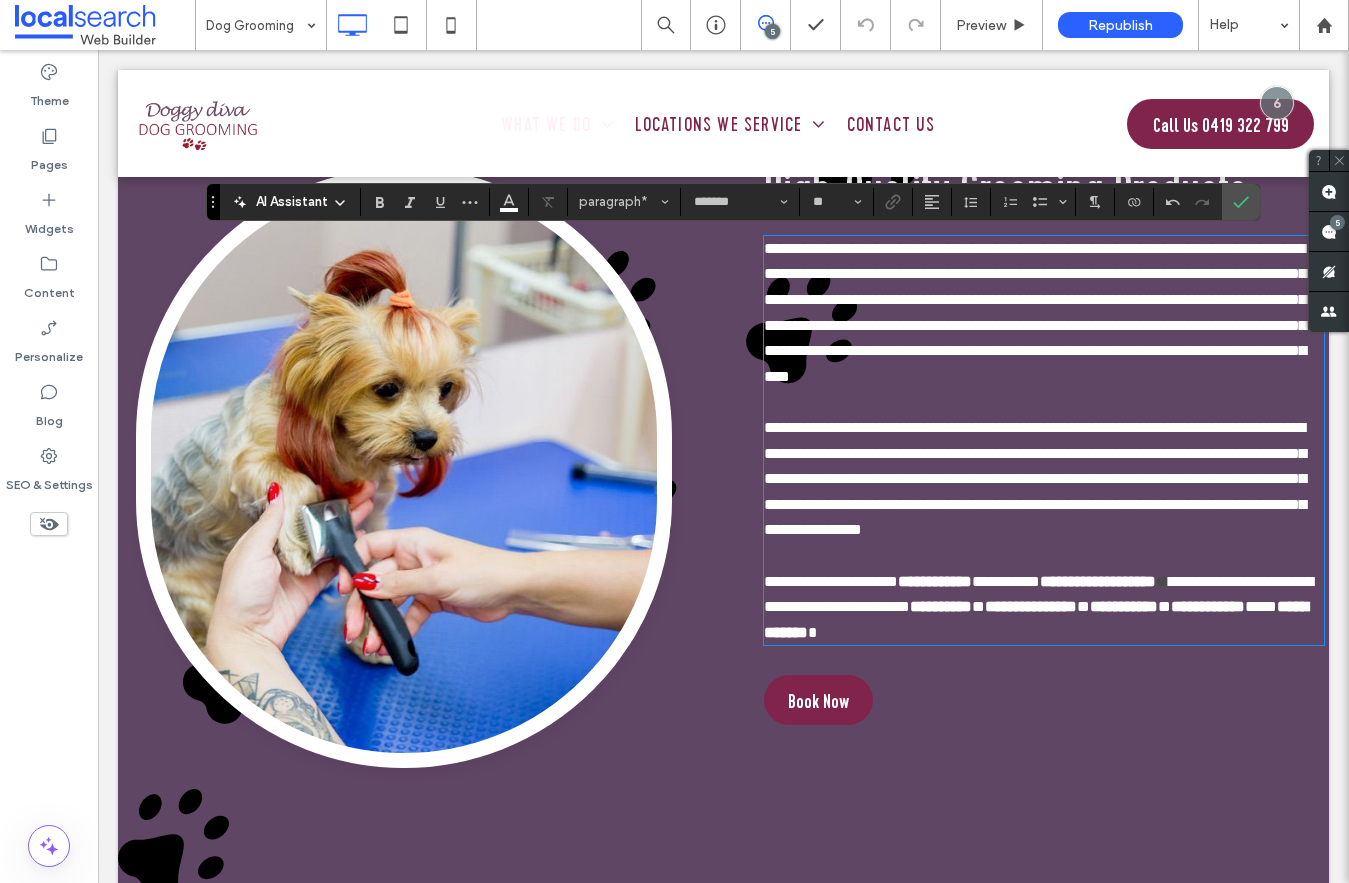 click on "**********" at bounding box center [1038, 594] 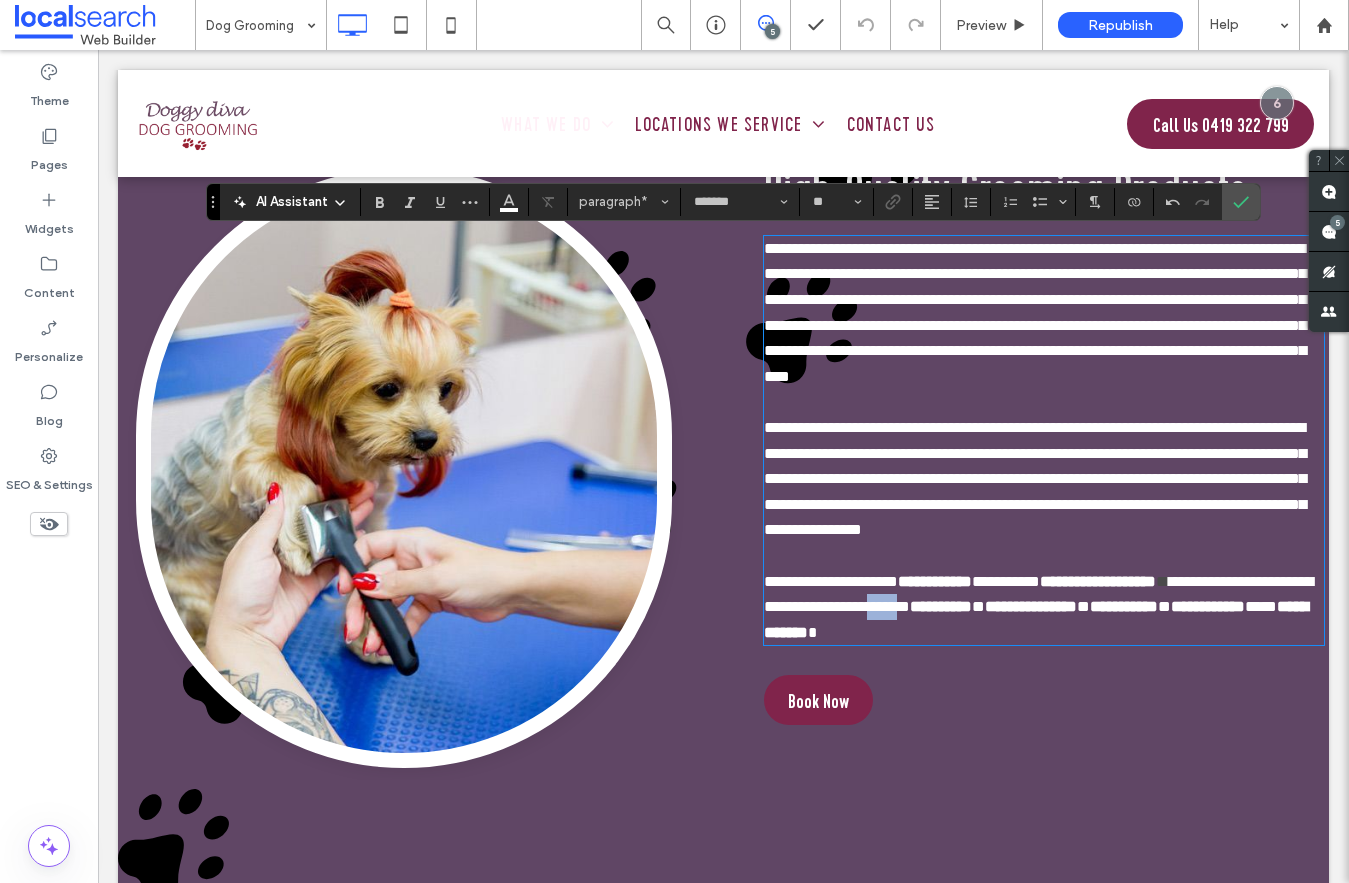 click on "**********" at bounding box center [1038, 594] 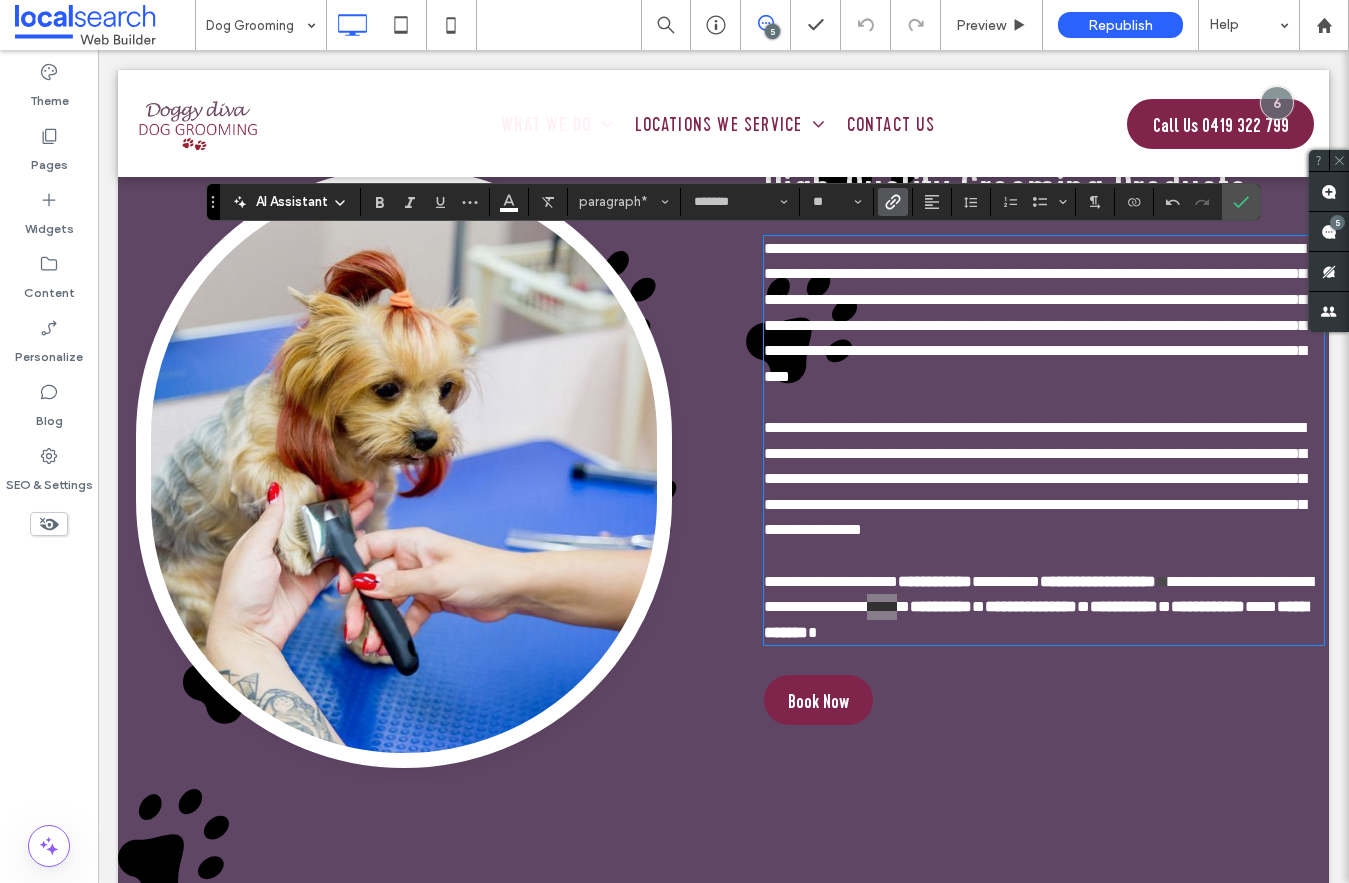 click 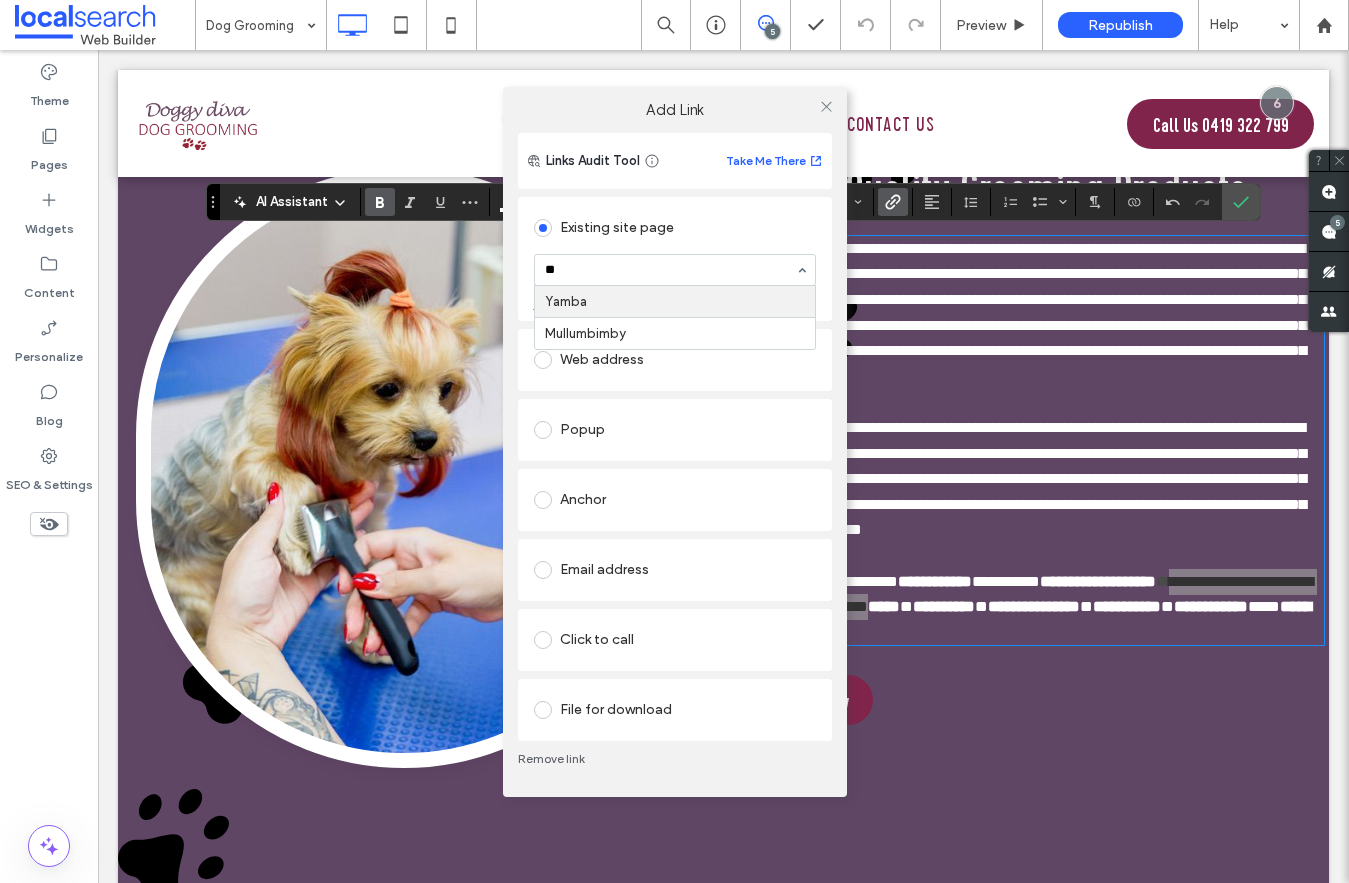 type on "***" 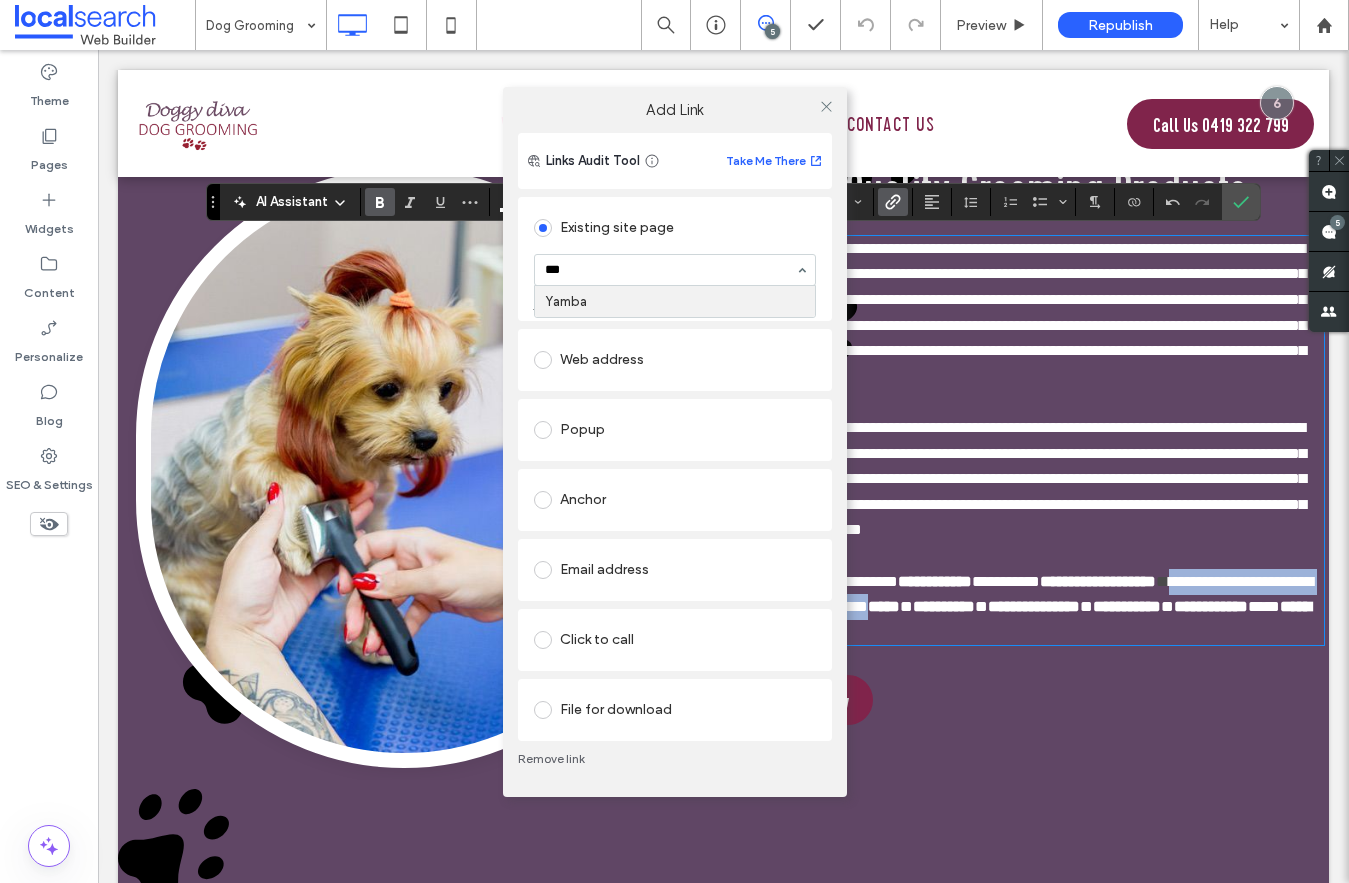 type 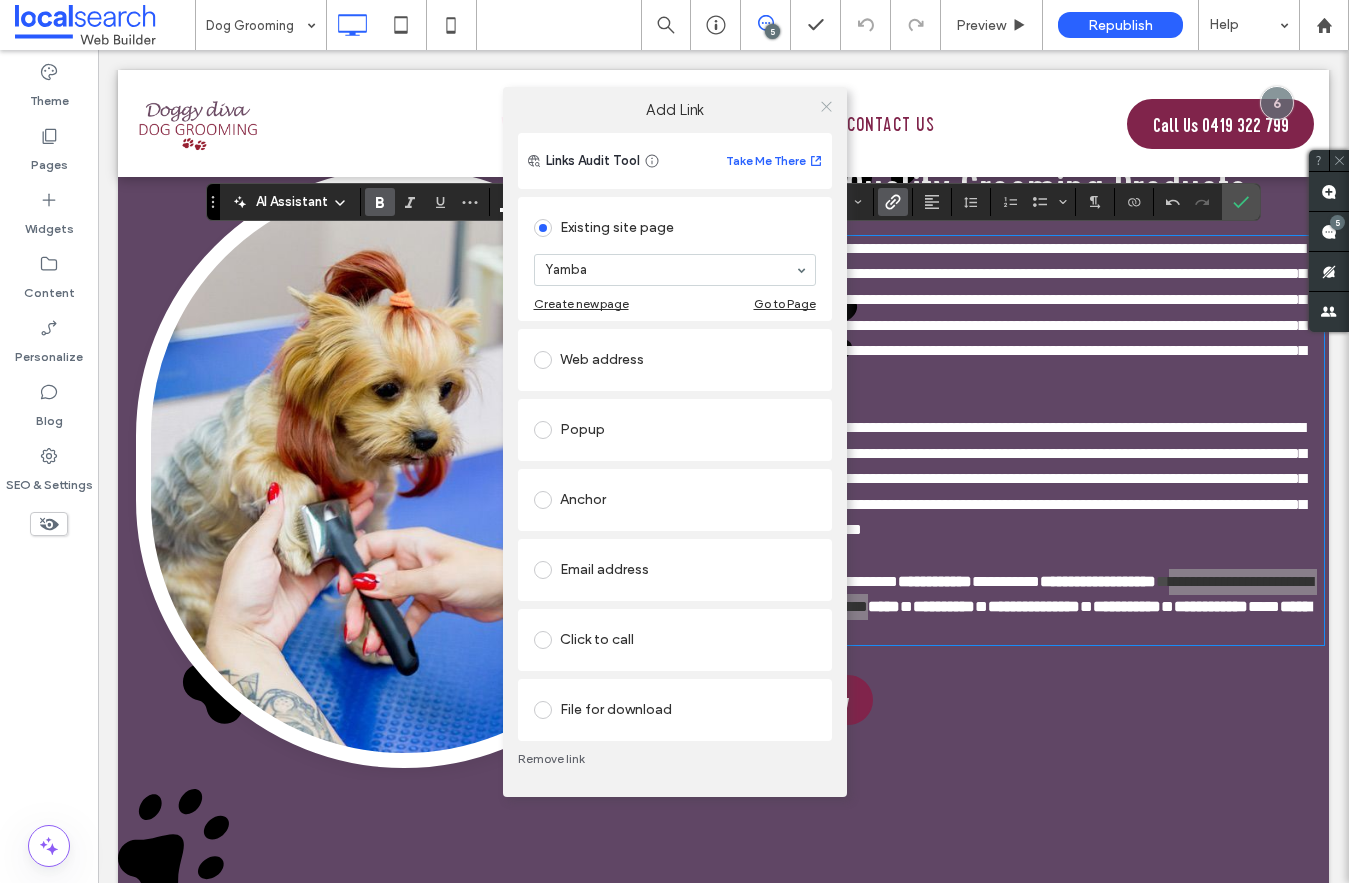 click 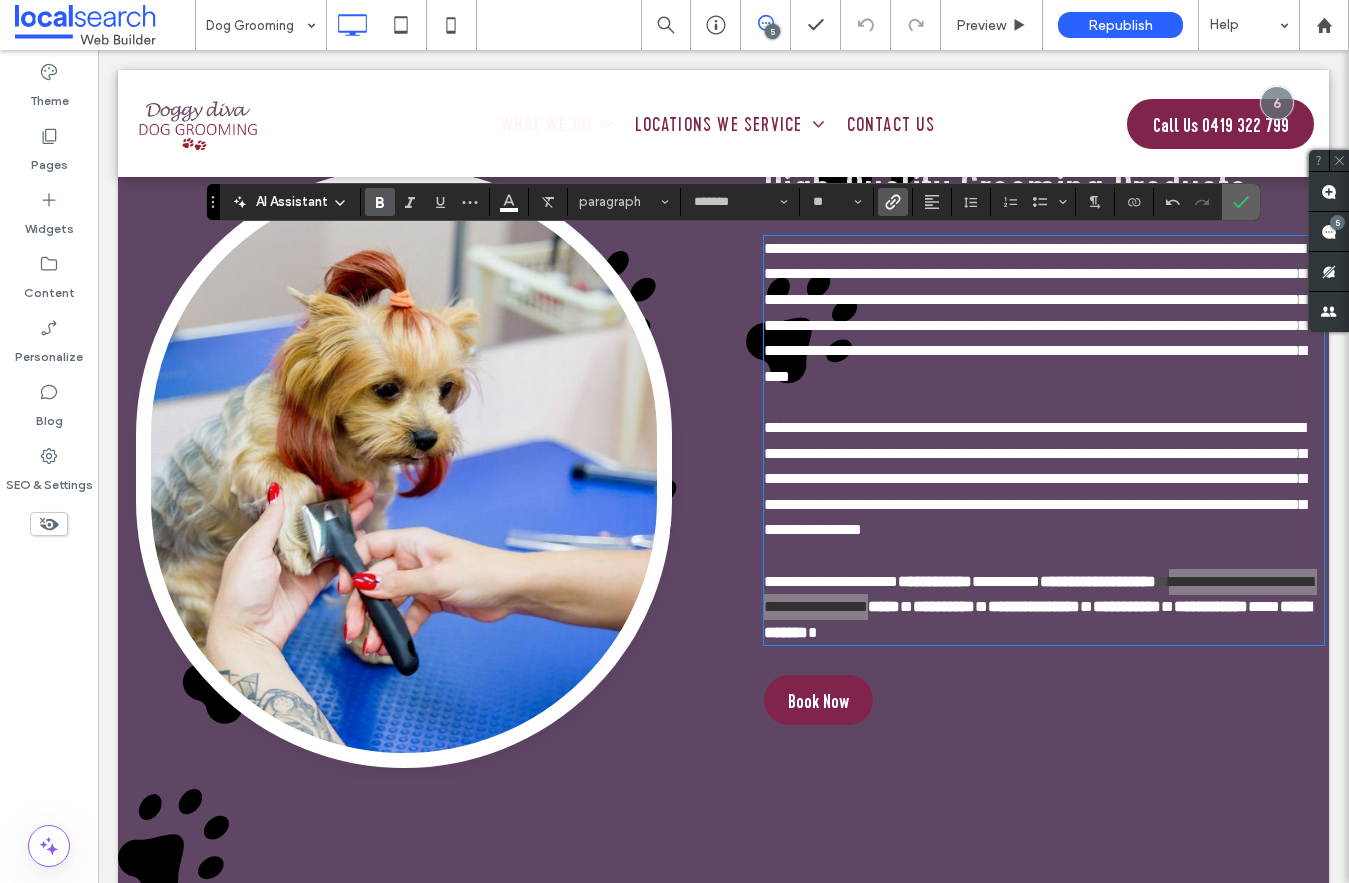 click 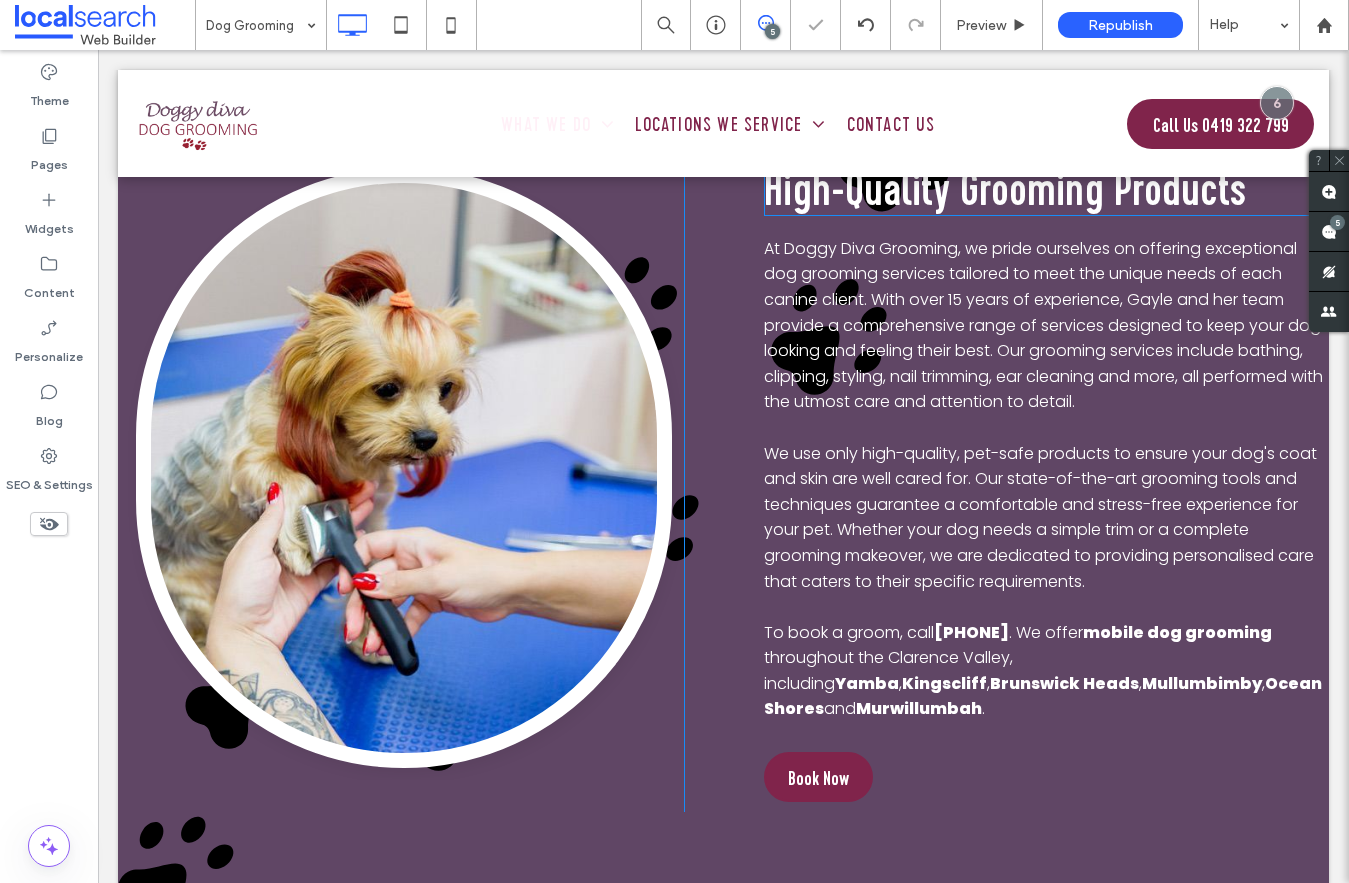 scroll, scrollTop: 2762, scrollLeft: 0, axis: vertical 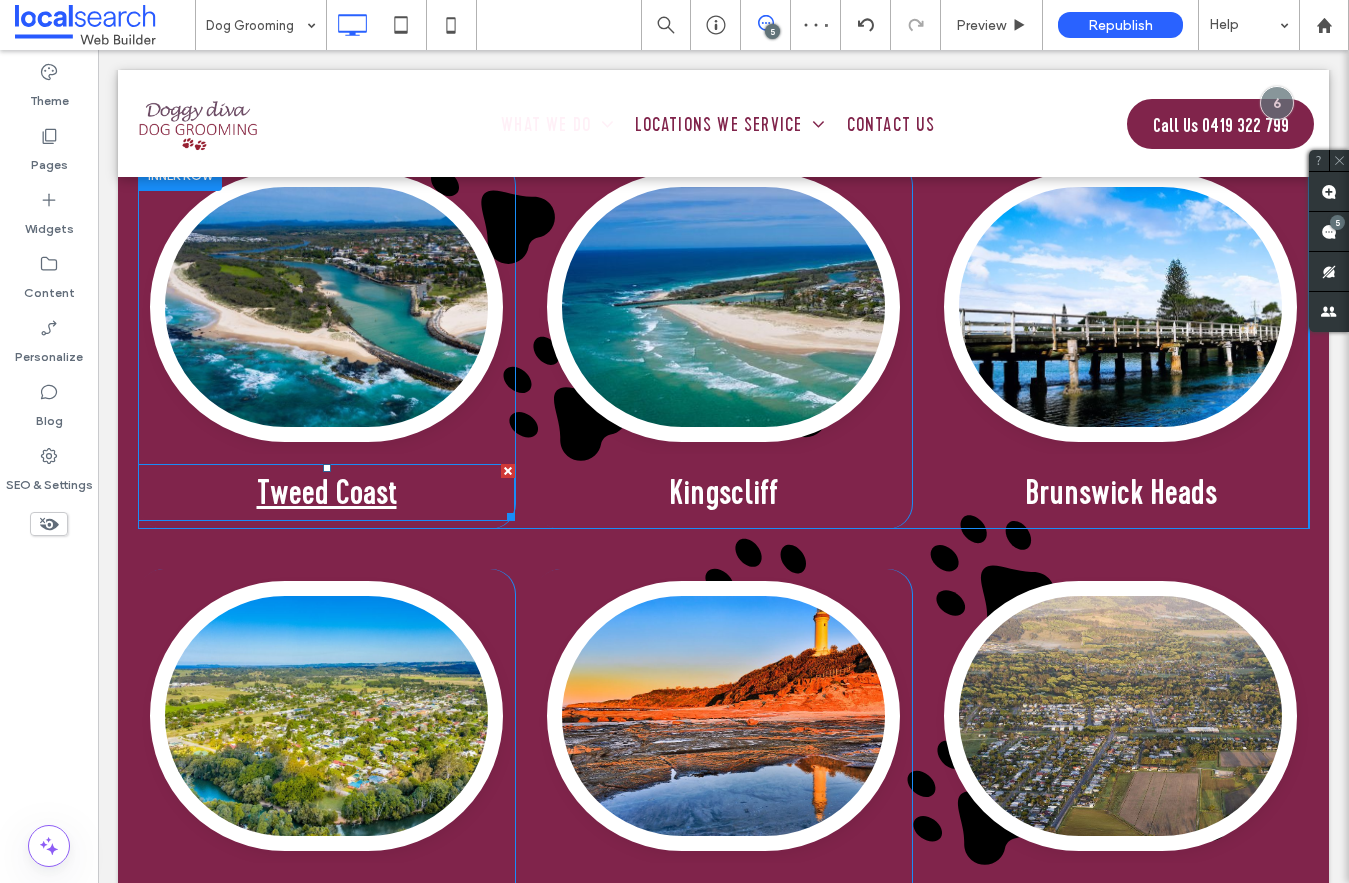 click on "Tweed Coast" at bounding box center (327, 492) 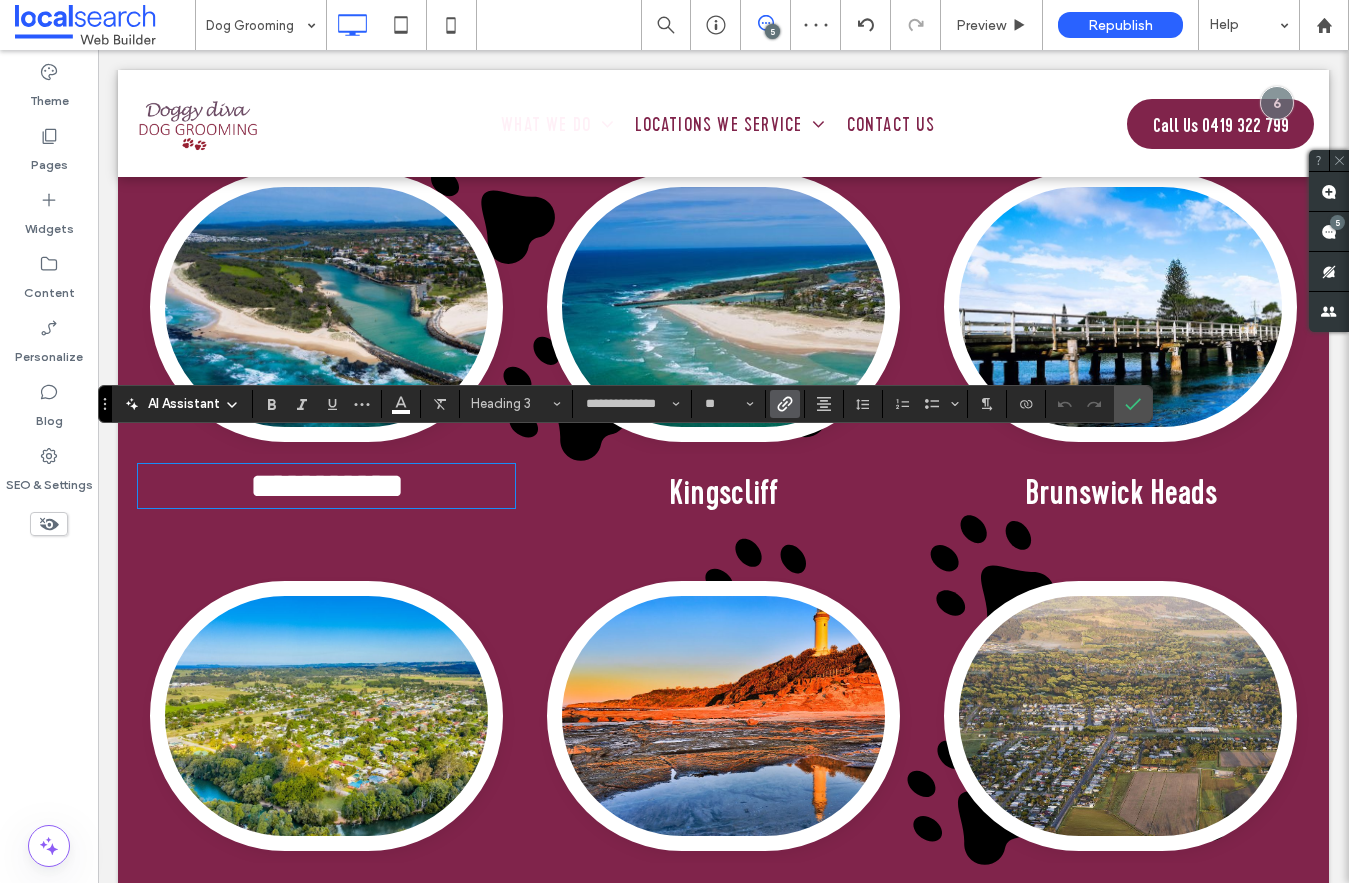 click on "**********" at bounding box center (327, 486) 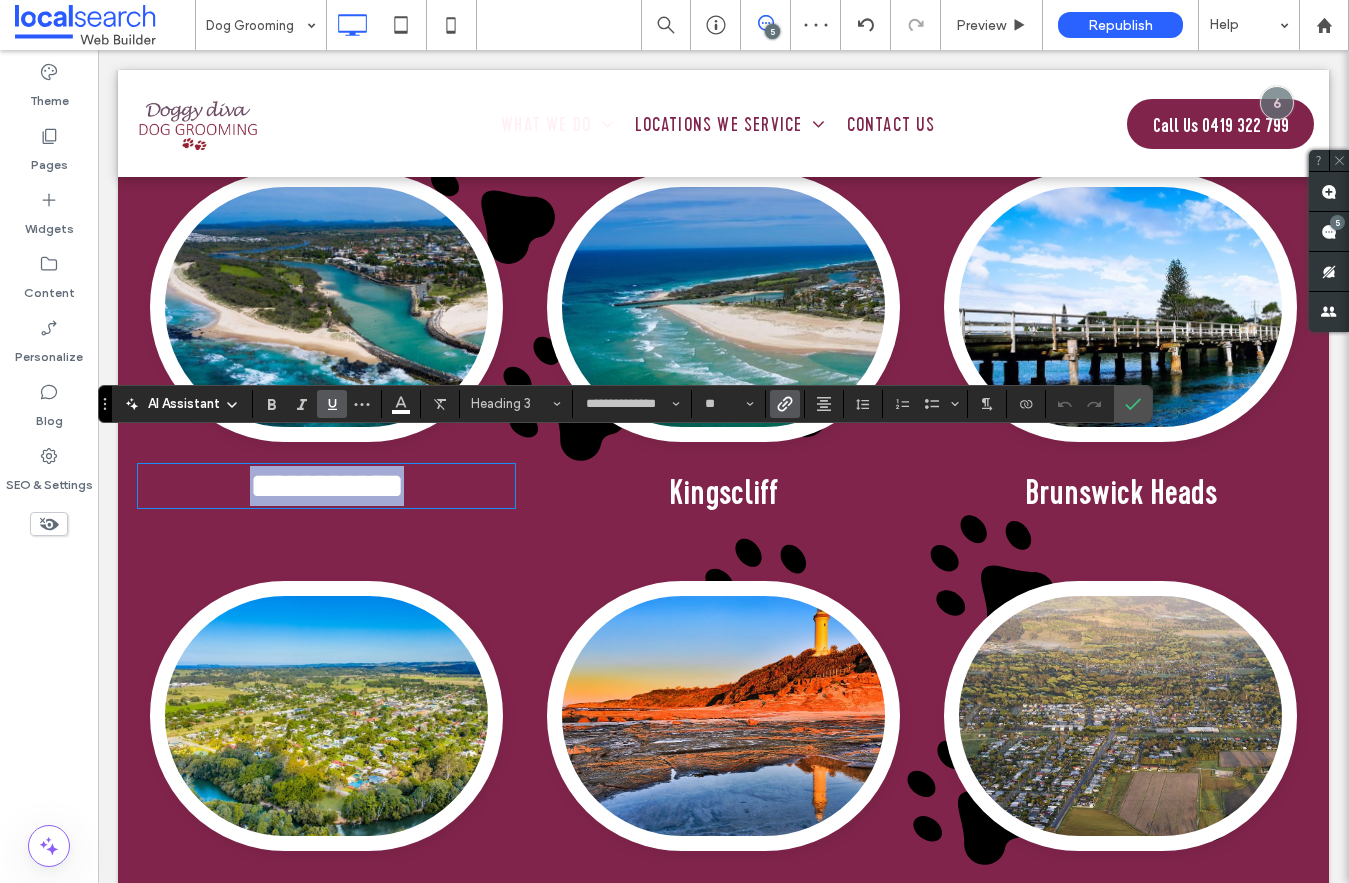 type 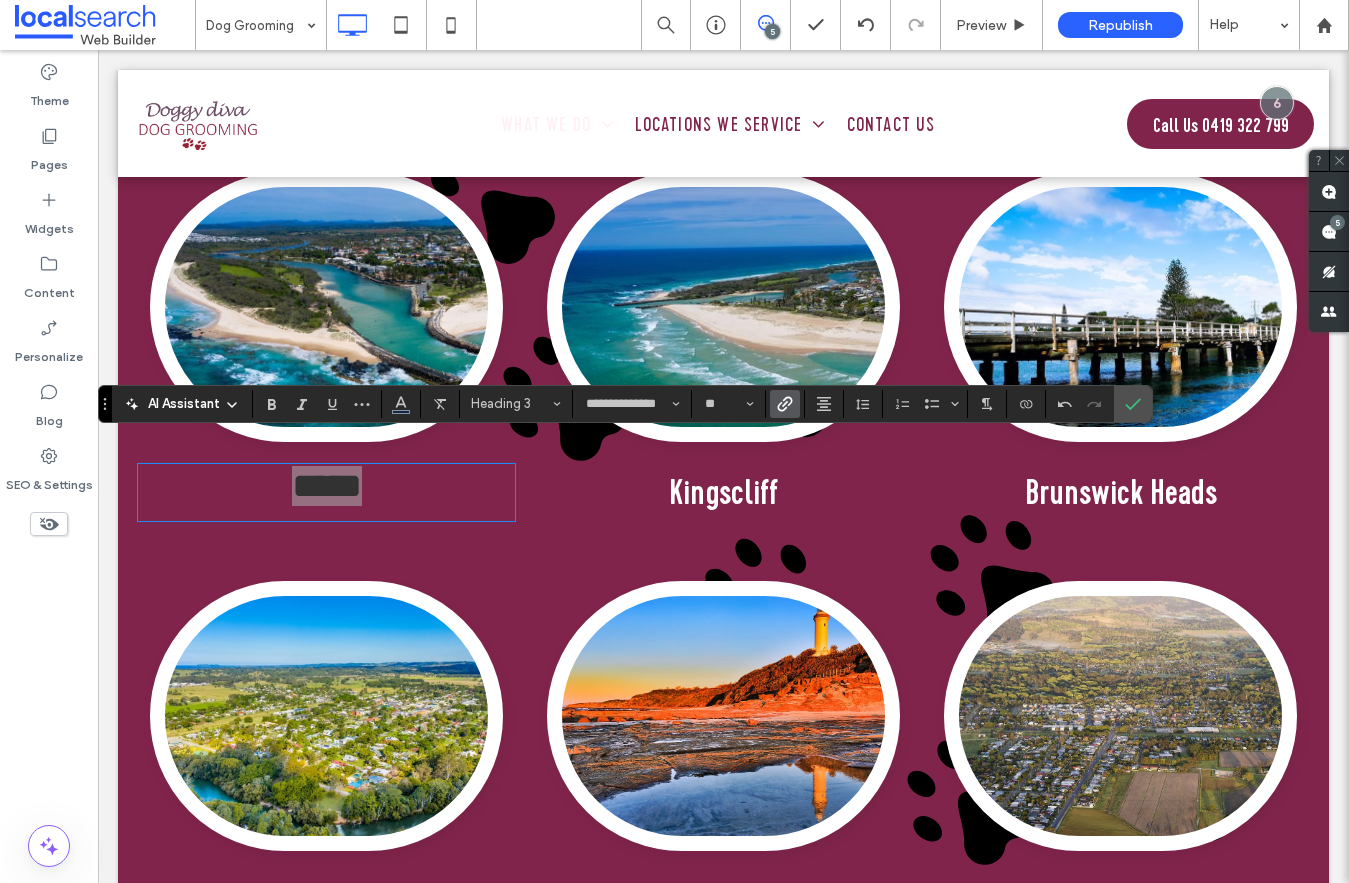 click at bounding box center (785, 404) 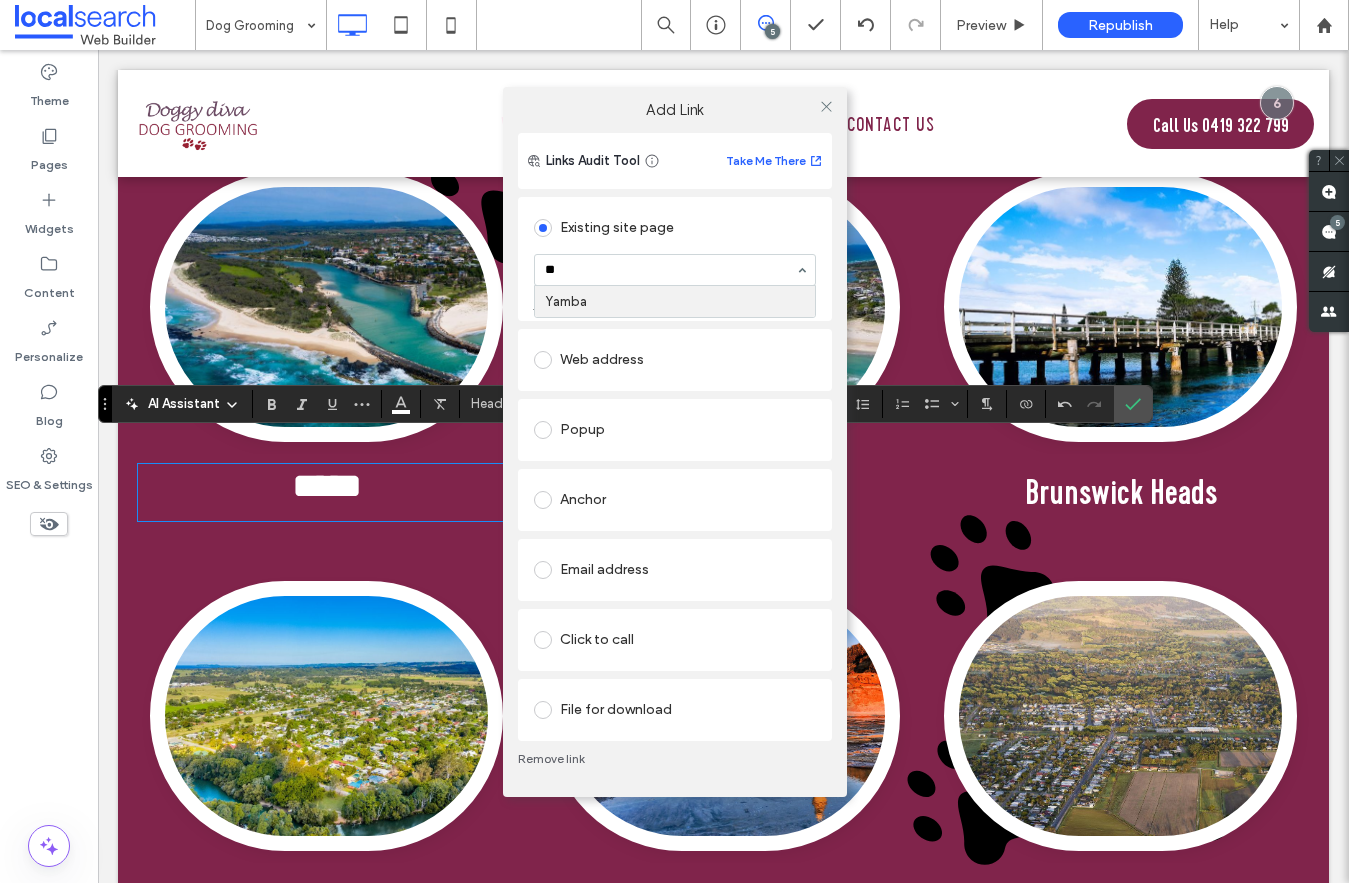 type on "***" 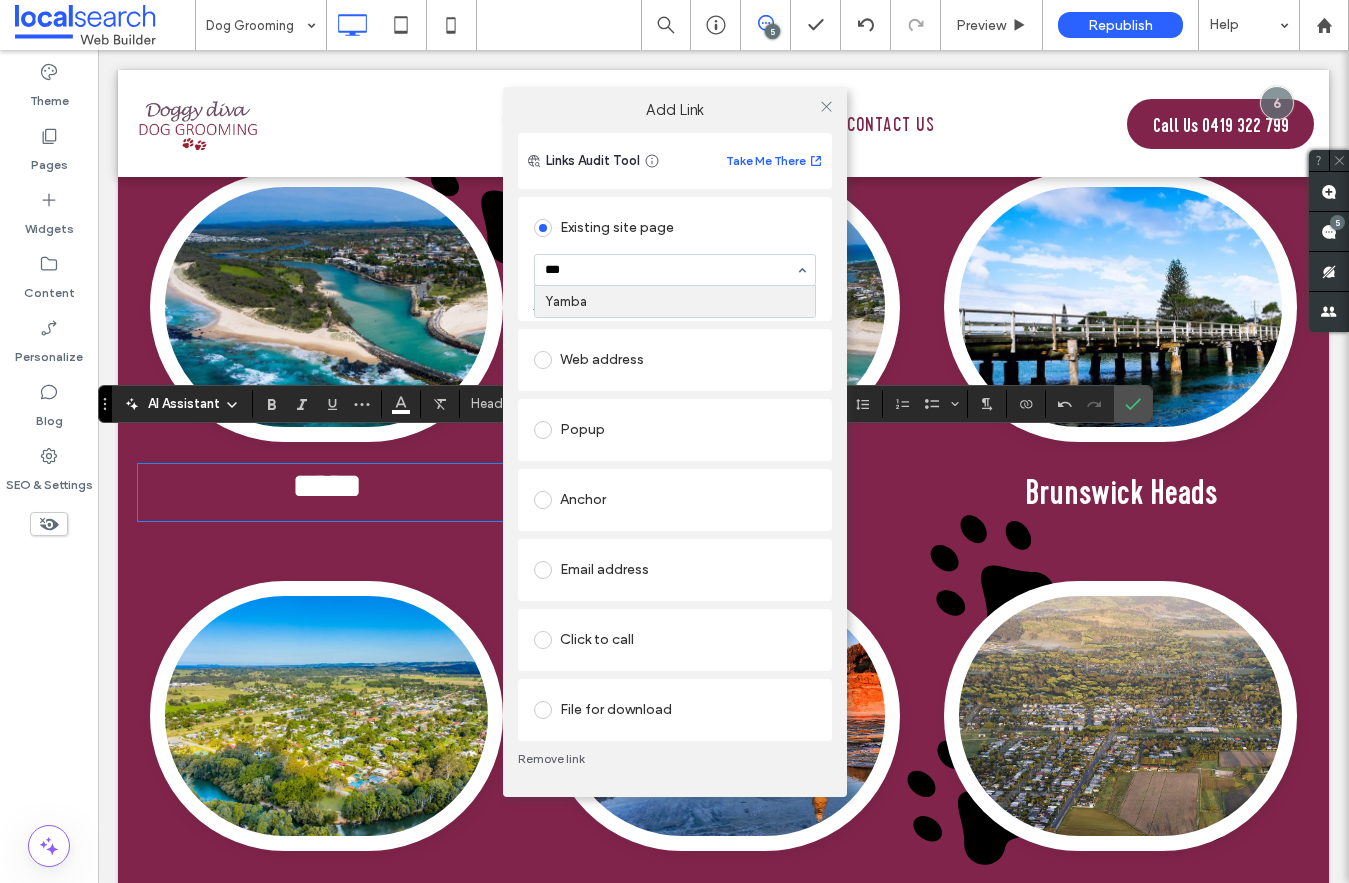 type 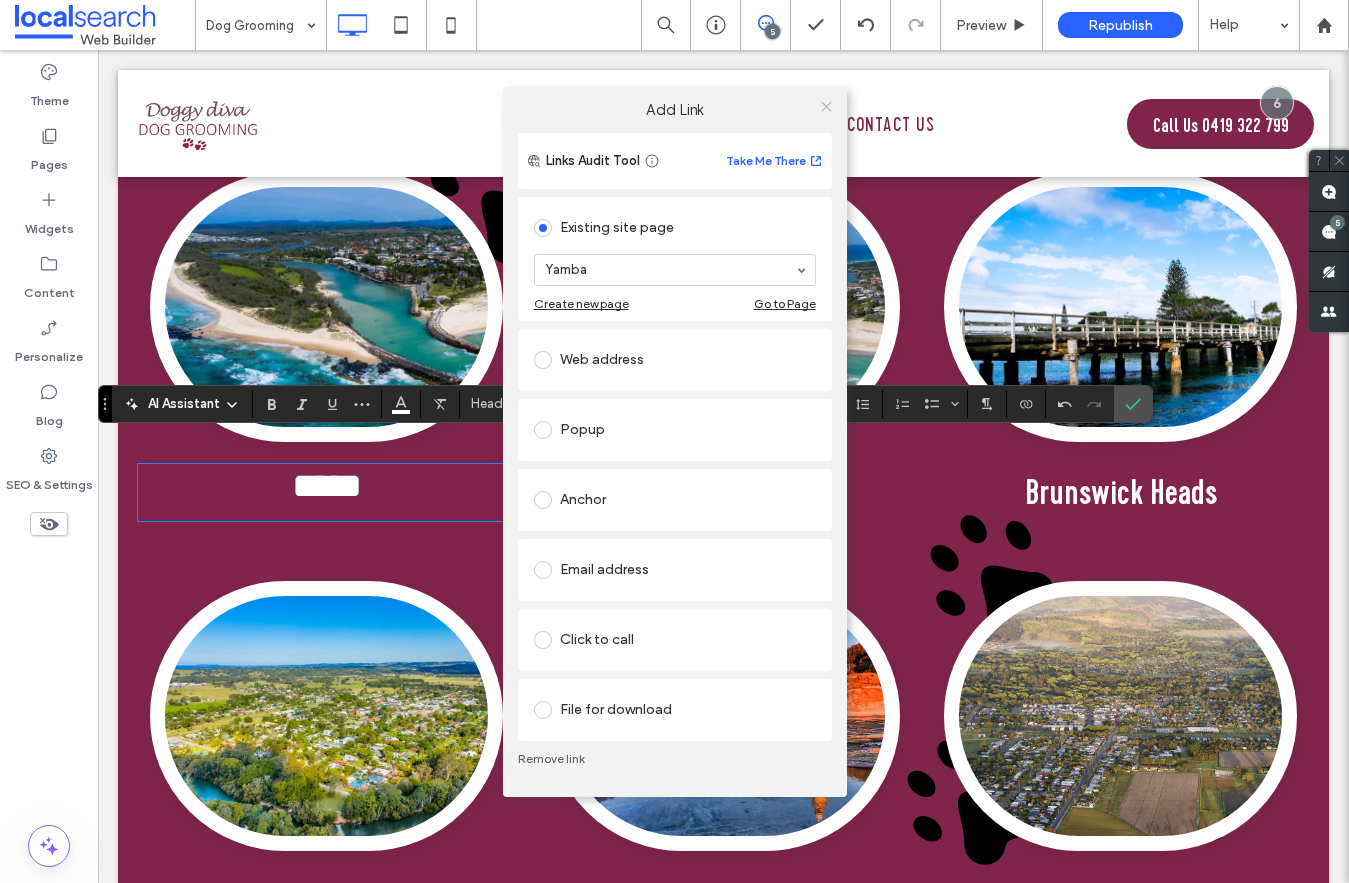 click 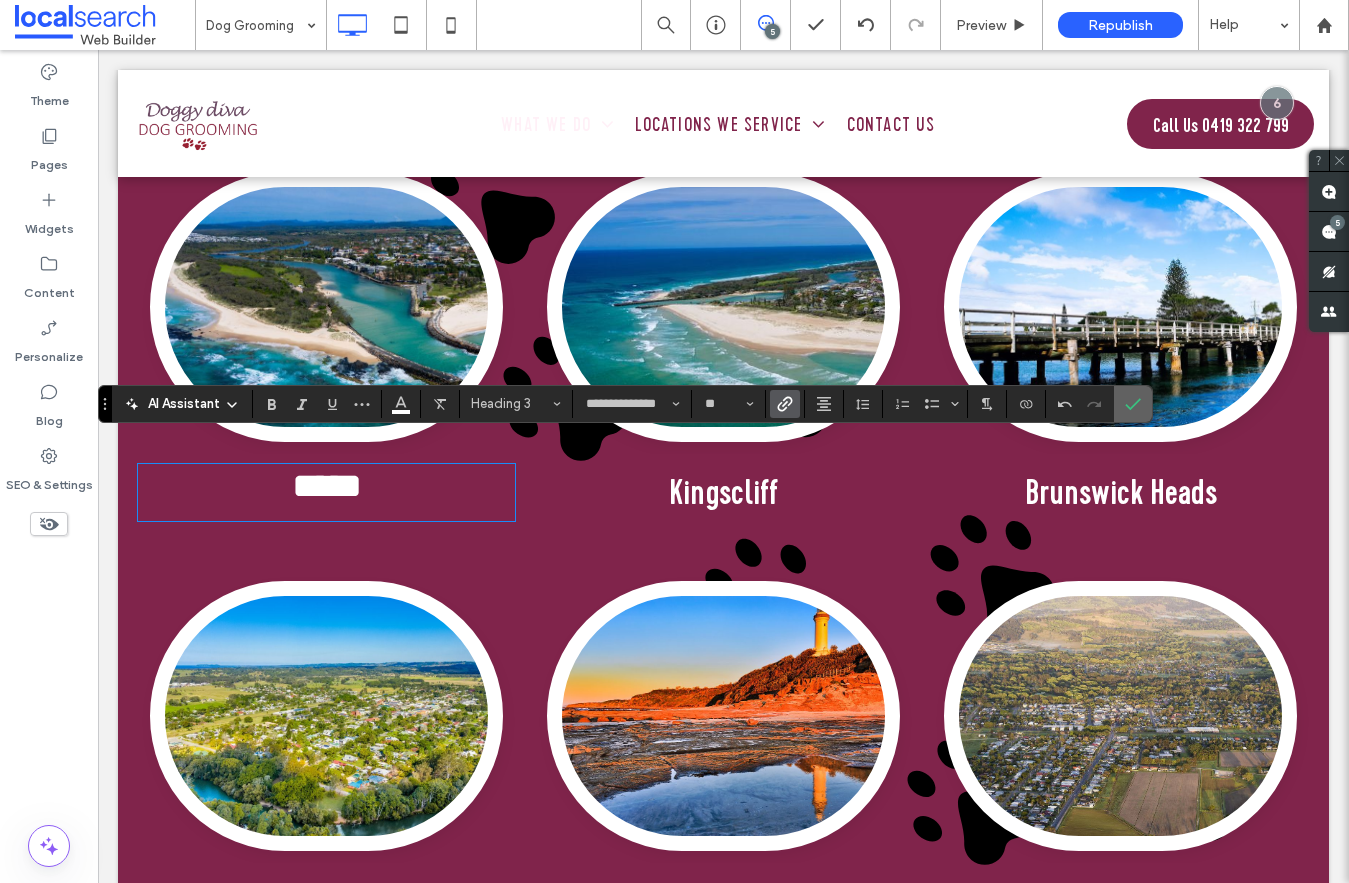 click at bounding box center [1133, 404] 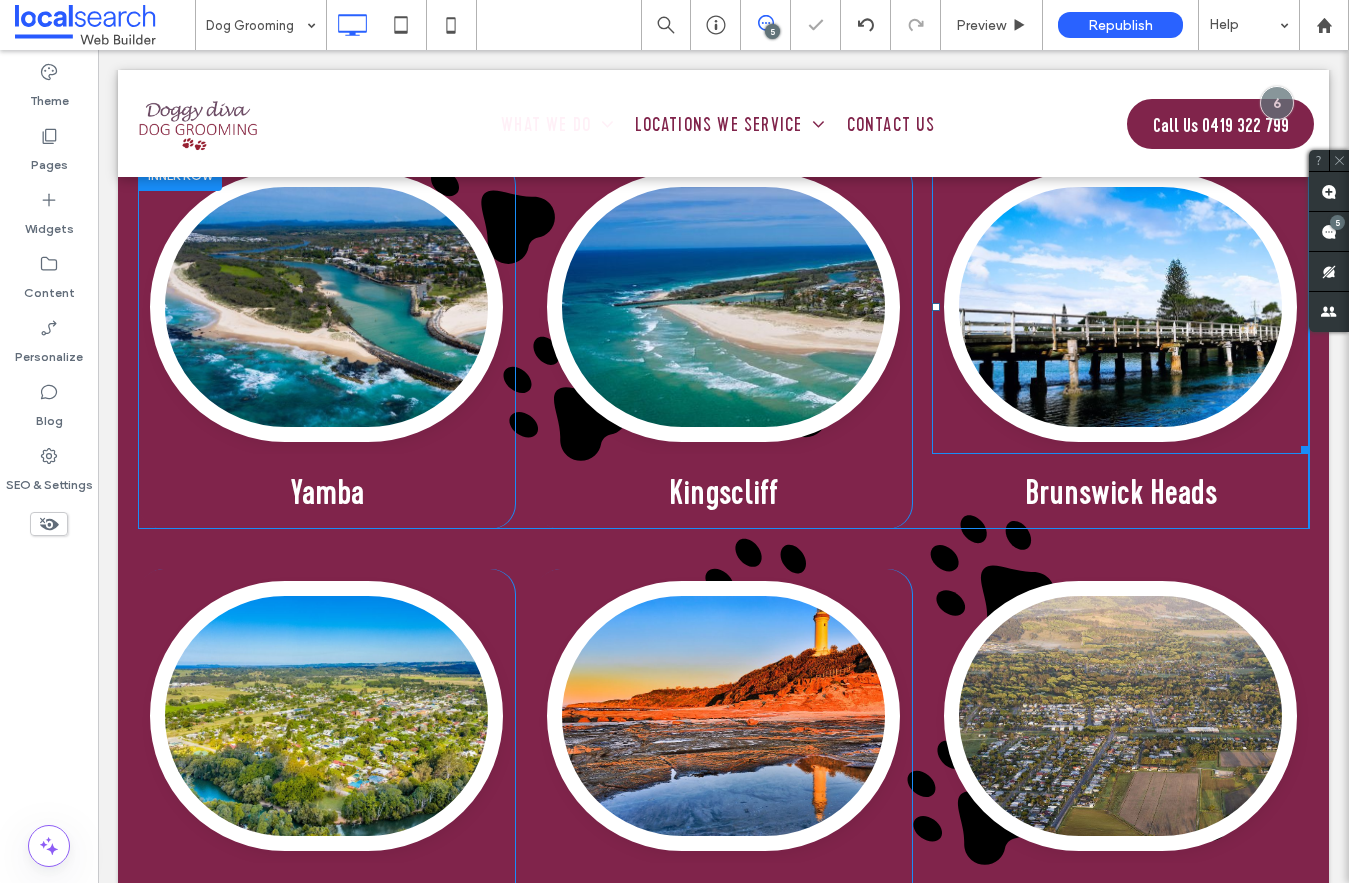 scroll, scrollTop: 3716, scrollLeft: 0, axis: vertical 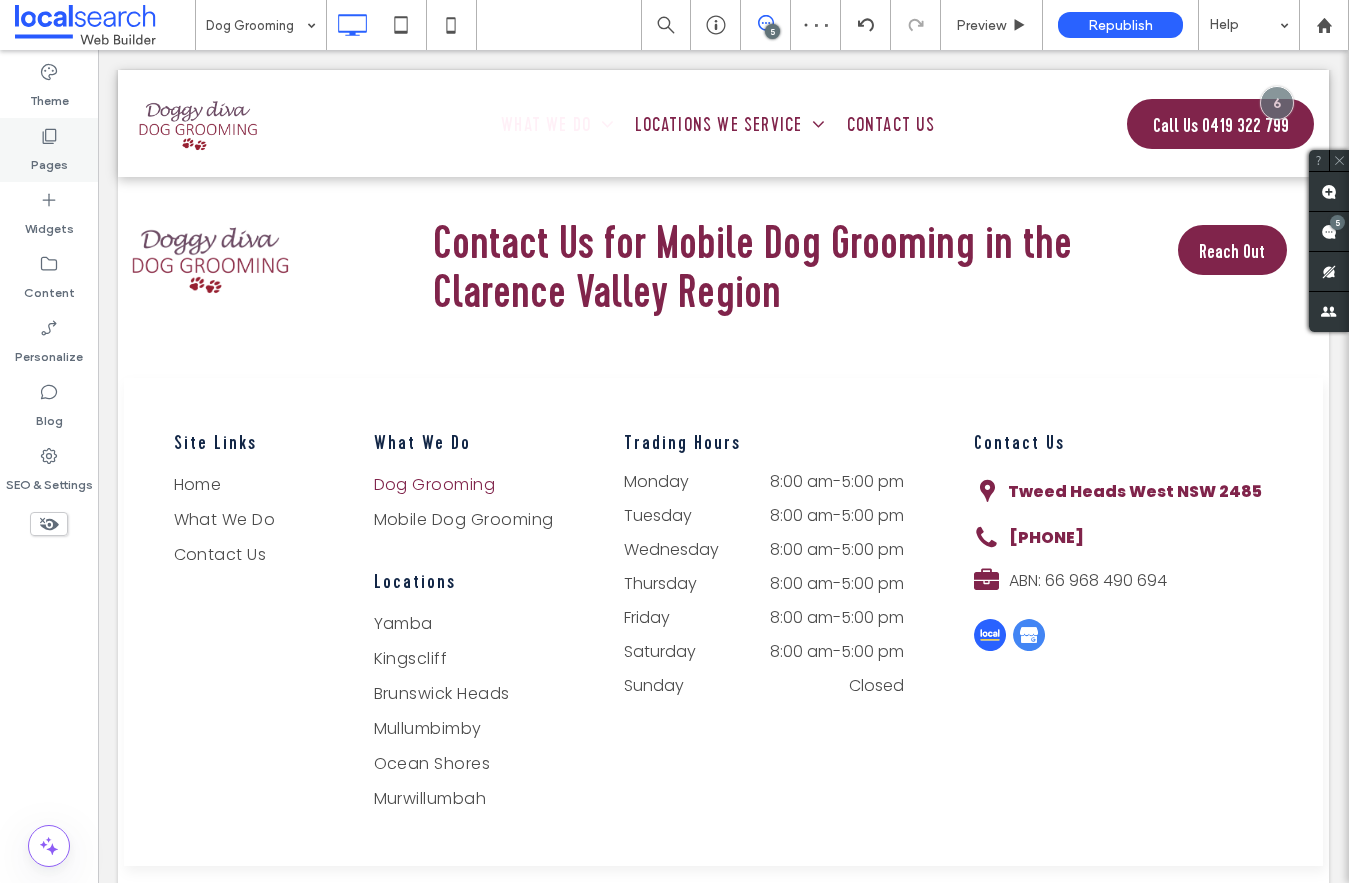 click on "Pages" at bounding box center (49, 150) 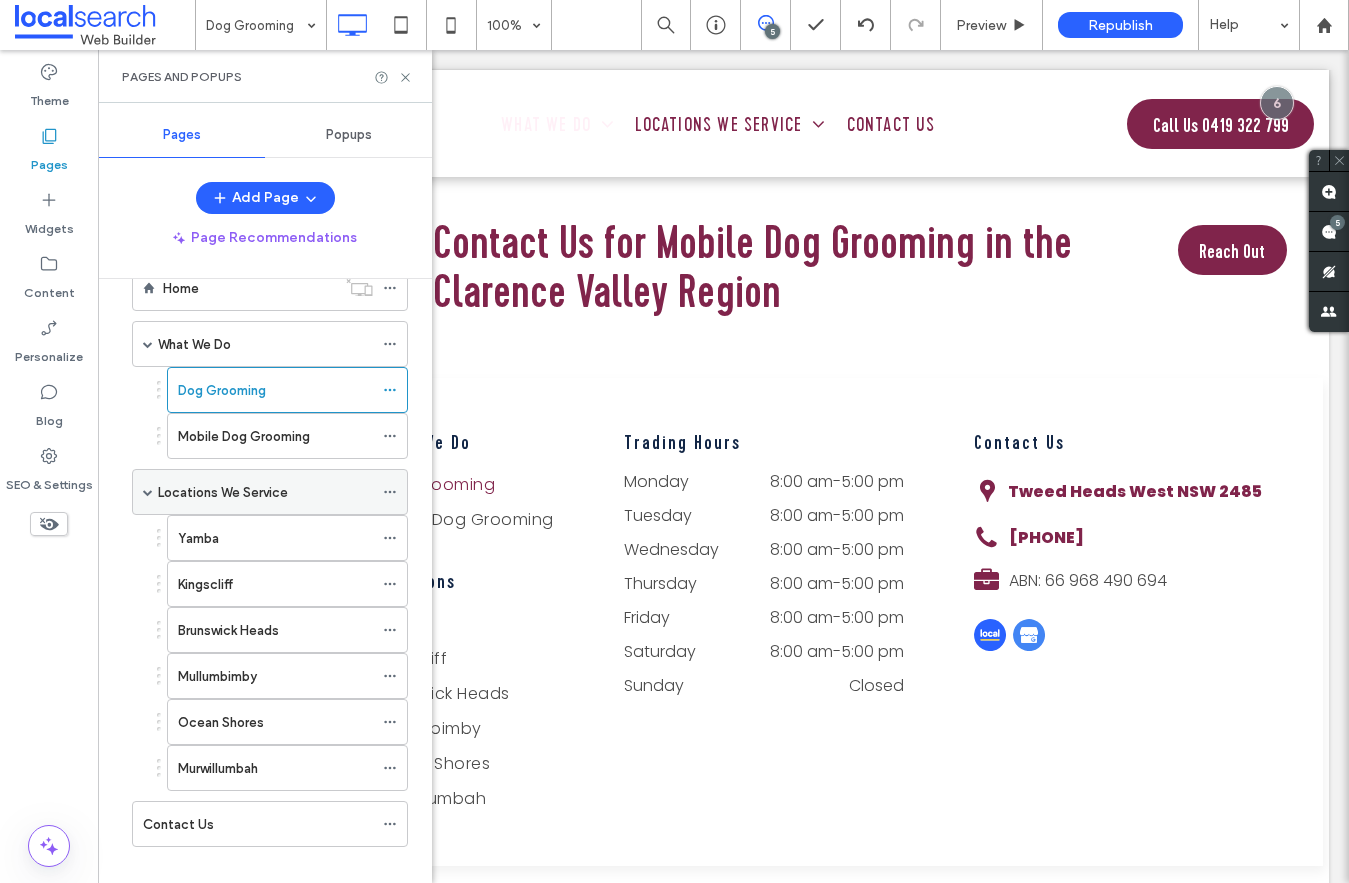 scroll, scrollTop: 18, scrollLeft: 0, axis: vertical 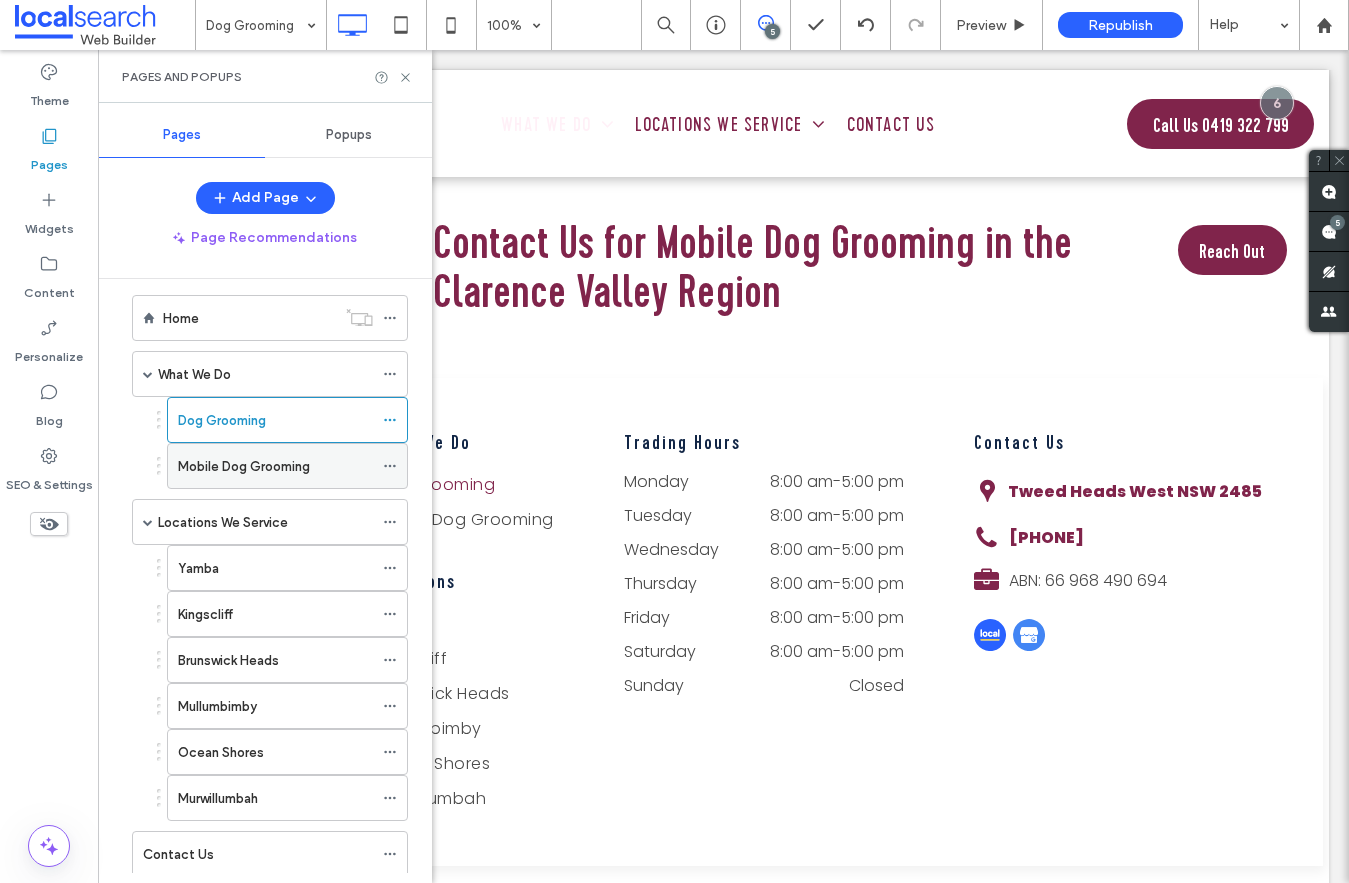 click on "Mobile Dog Grooming" at bounding box center (244, 466) 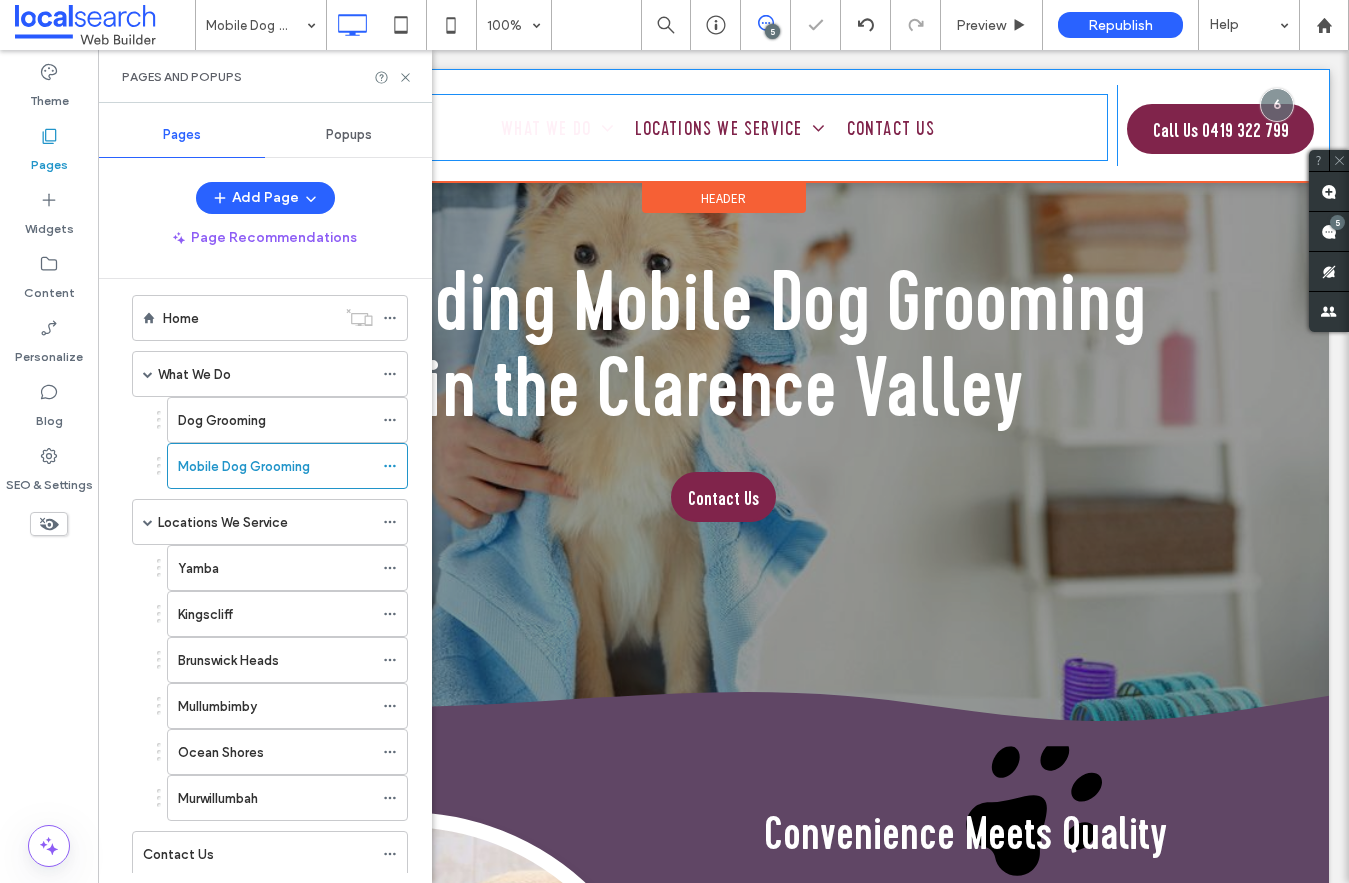 scroll, scrollTop: 452, scrollLeft: 0, axis: vertical 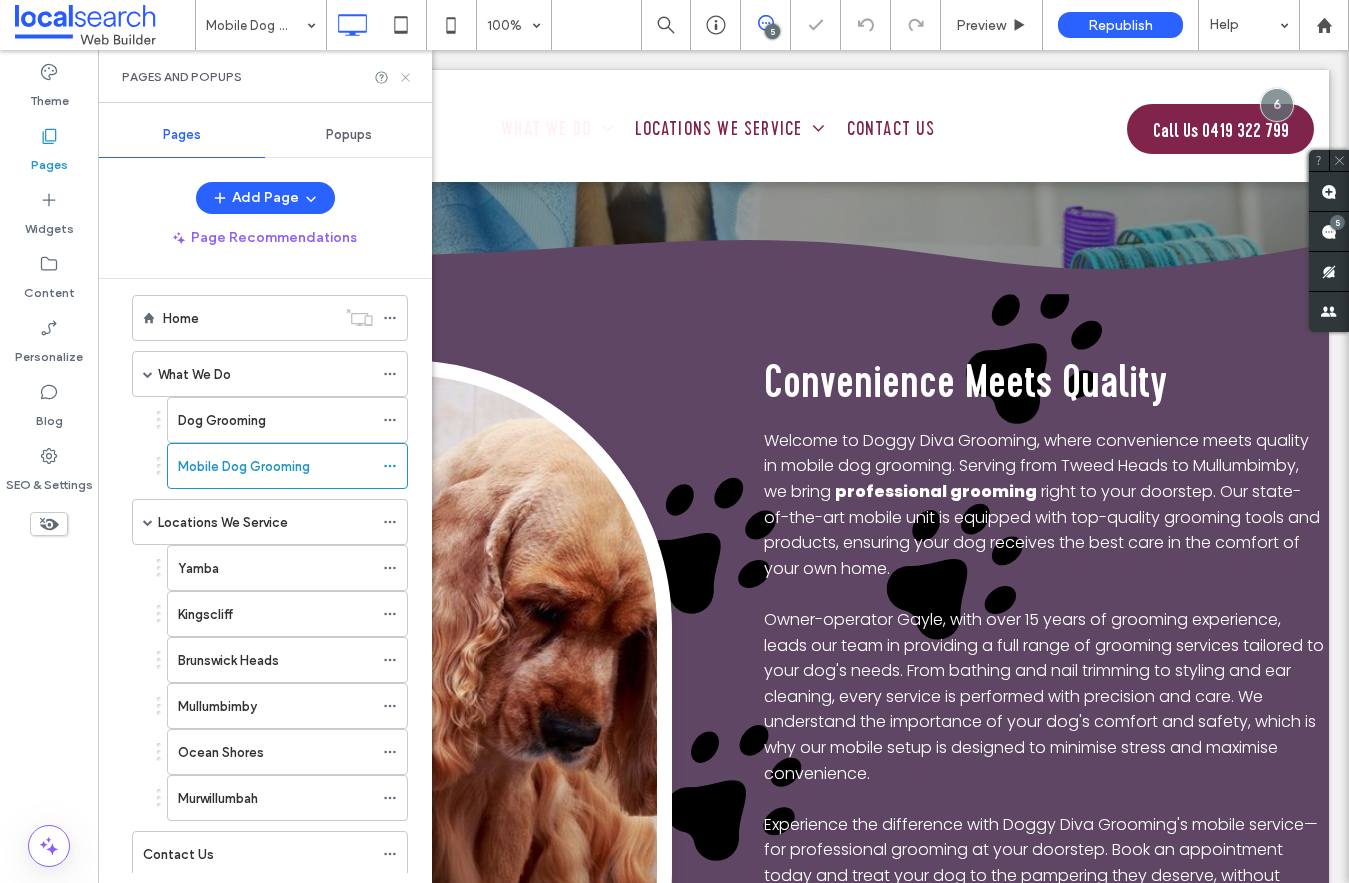 click 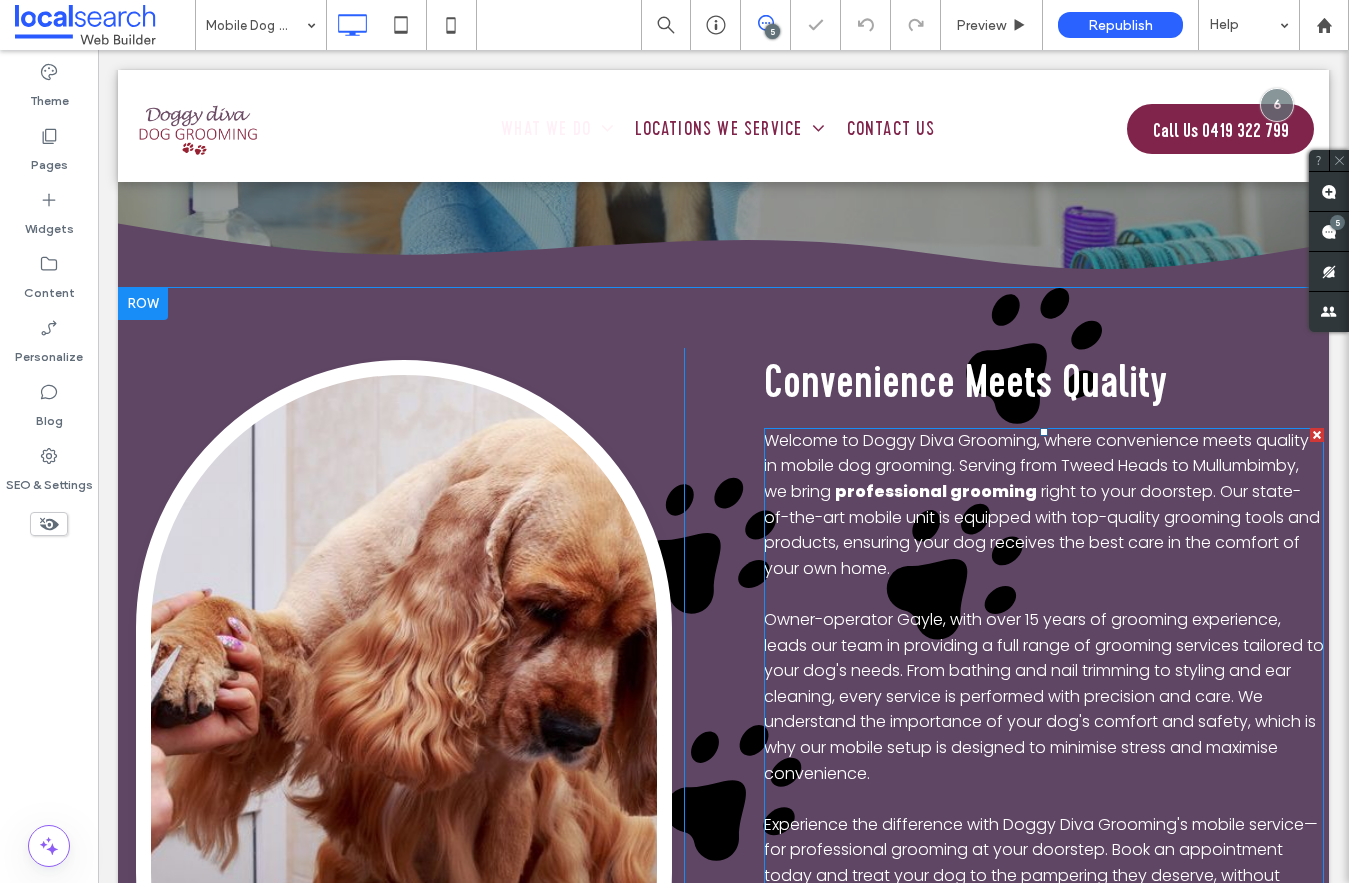 click on "Welcome to Doggy Diva Grooming, where convenience meets quality in mobile dog grooming. Serving from Tweed Heads to Mullumbimby, we bring" at bounding box center (1036, 466) 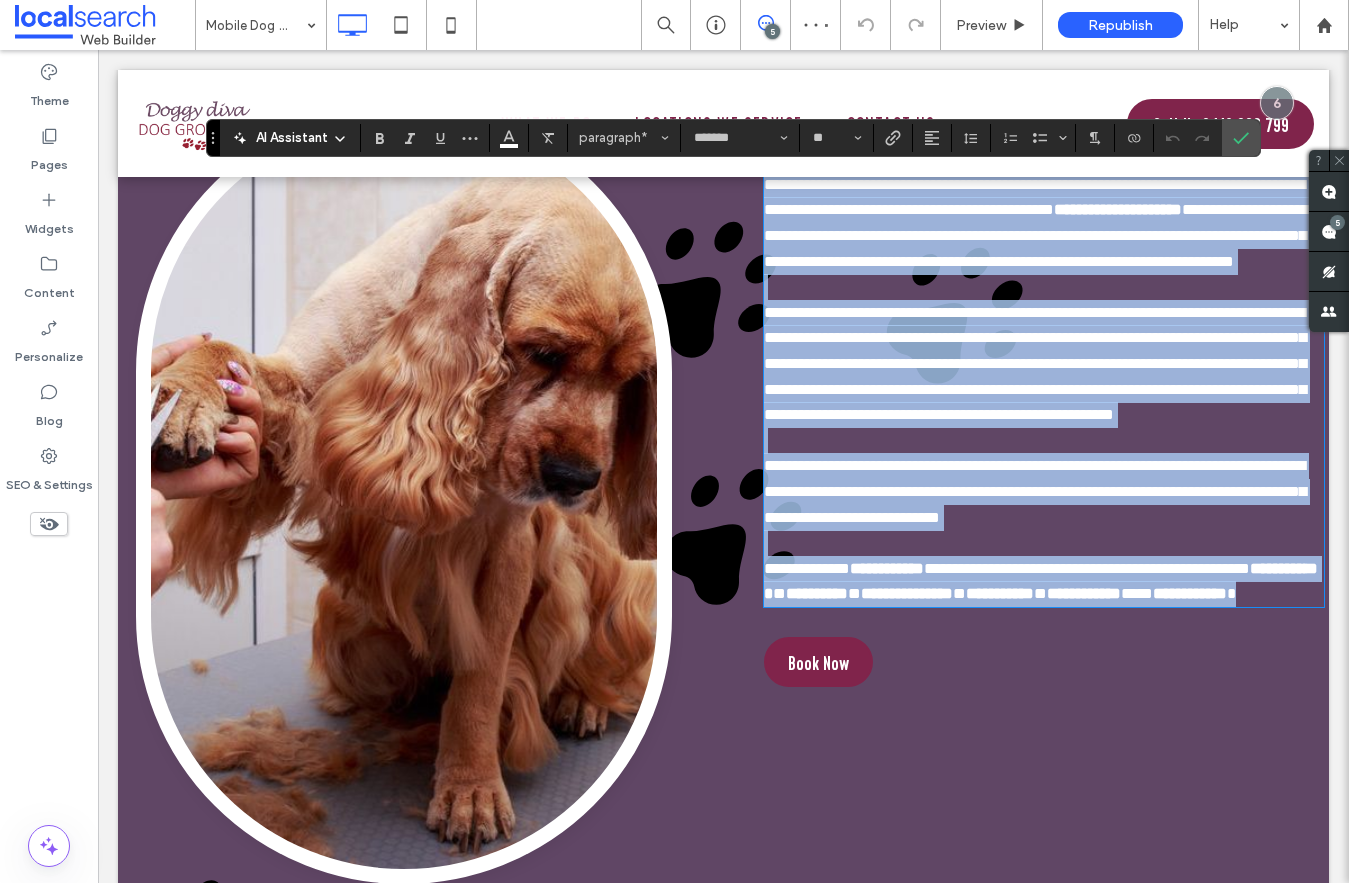 click on "**********" at bounding box center (1035, 363) 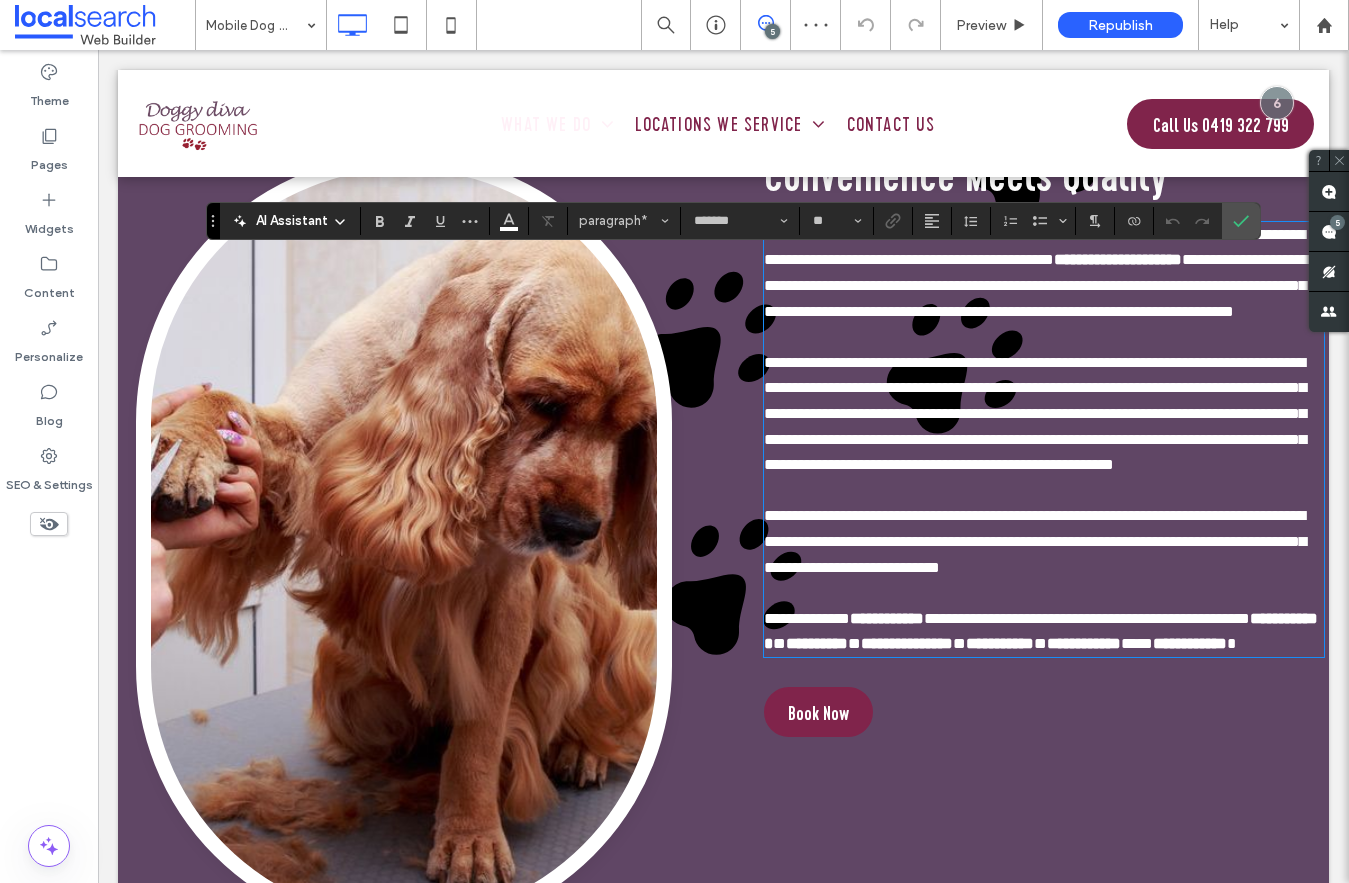 scroll, scrollTop: 600, scrollLeft: 0, axis: vertical 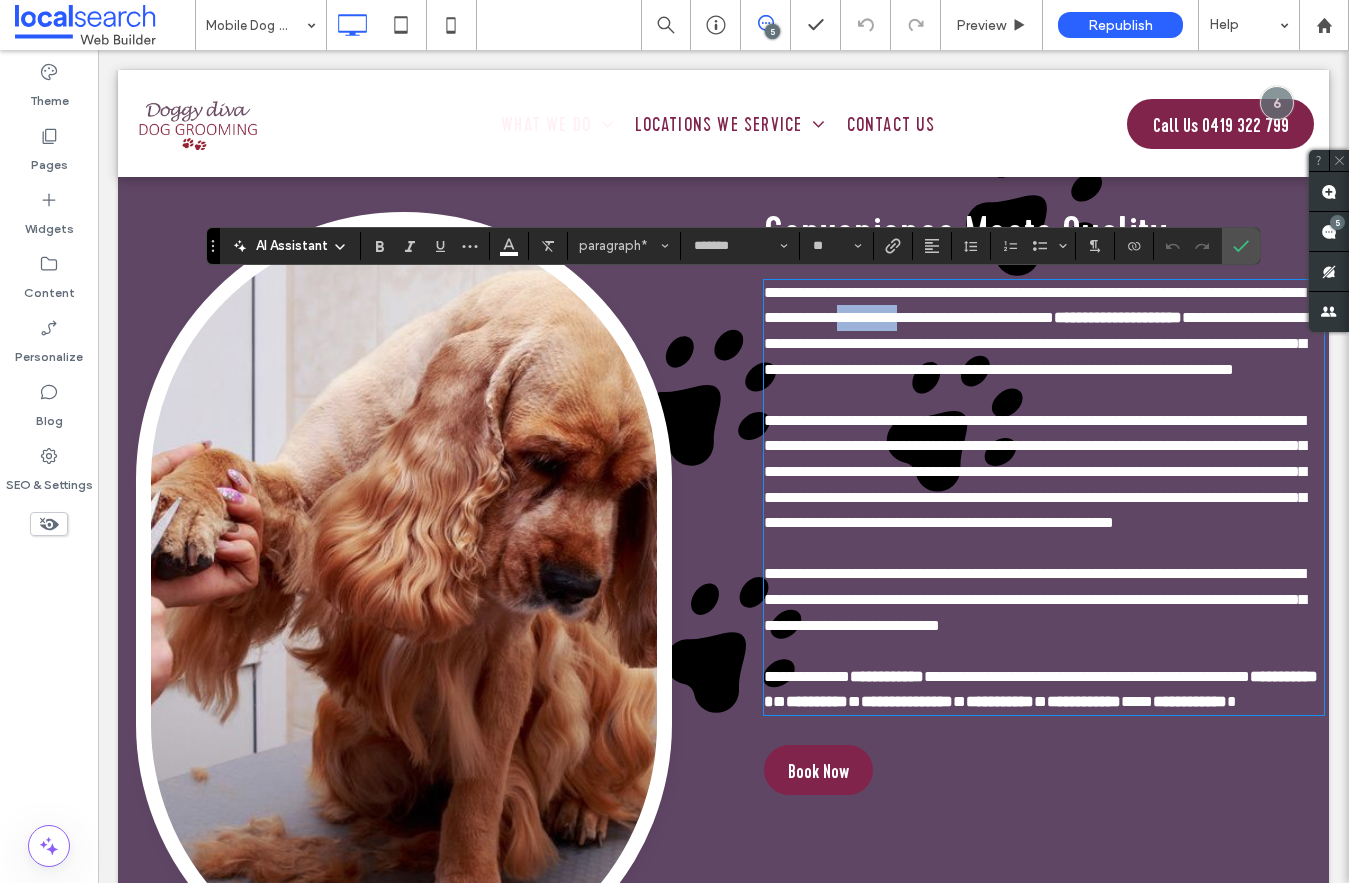 drag, startPoint x: 1174, startPoint y: 316, endPoint x: 1073, endPoint y: 317, distance: 101.00495 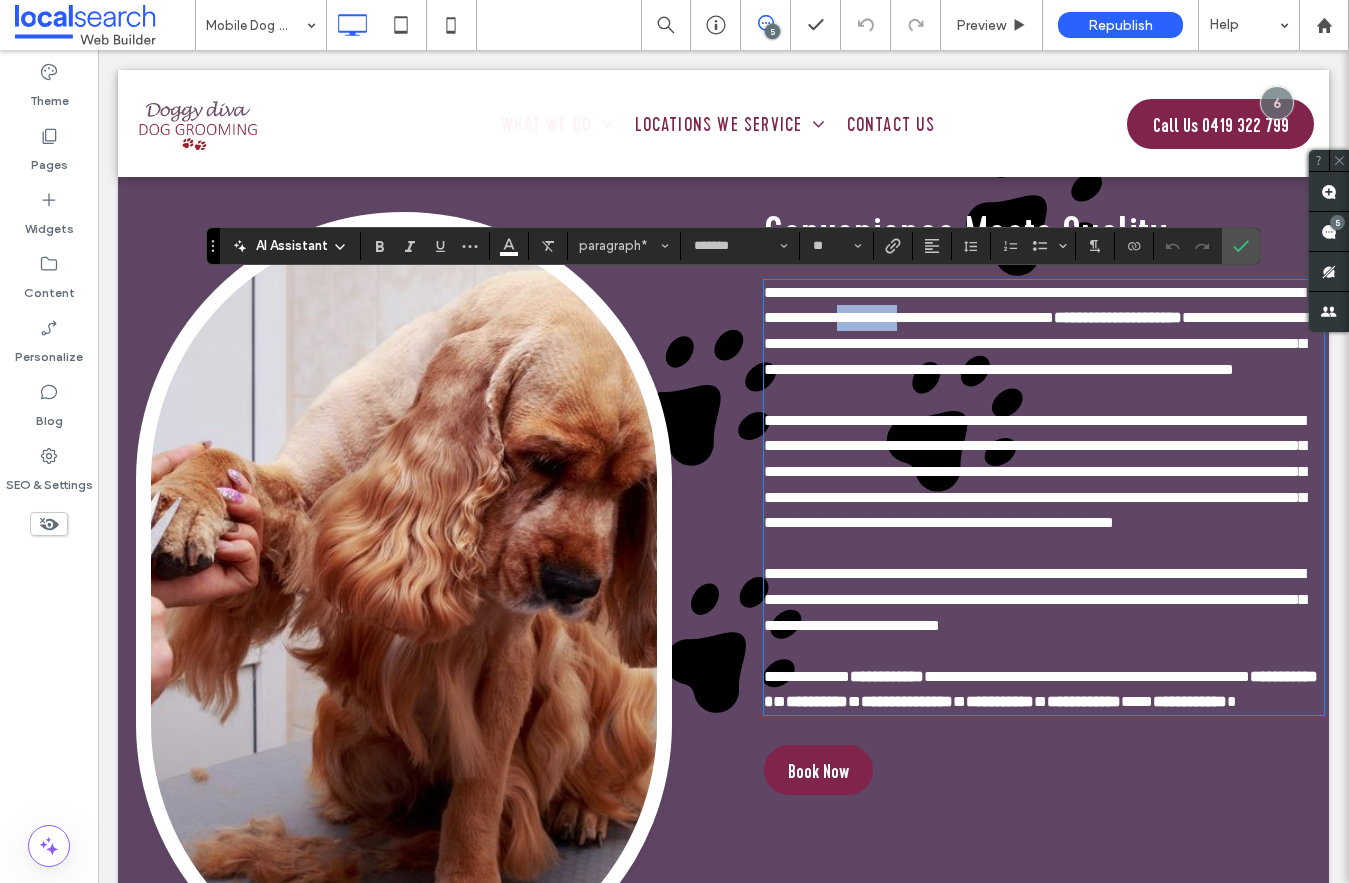 click on "**********" at bounding box center (1034, 305) 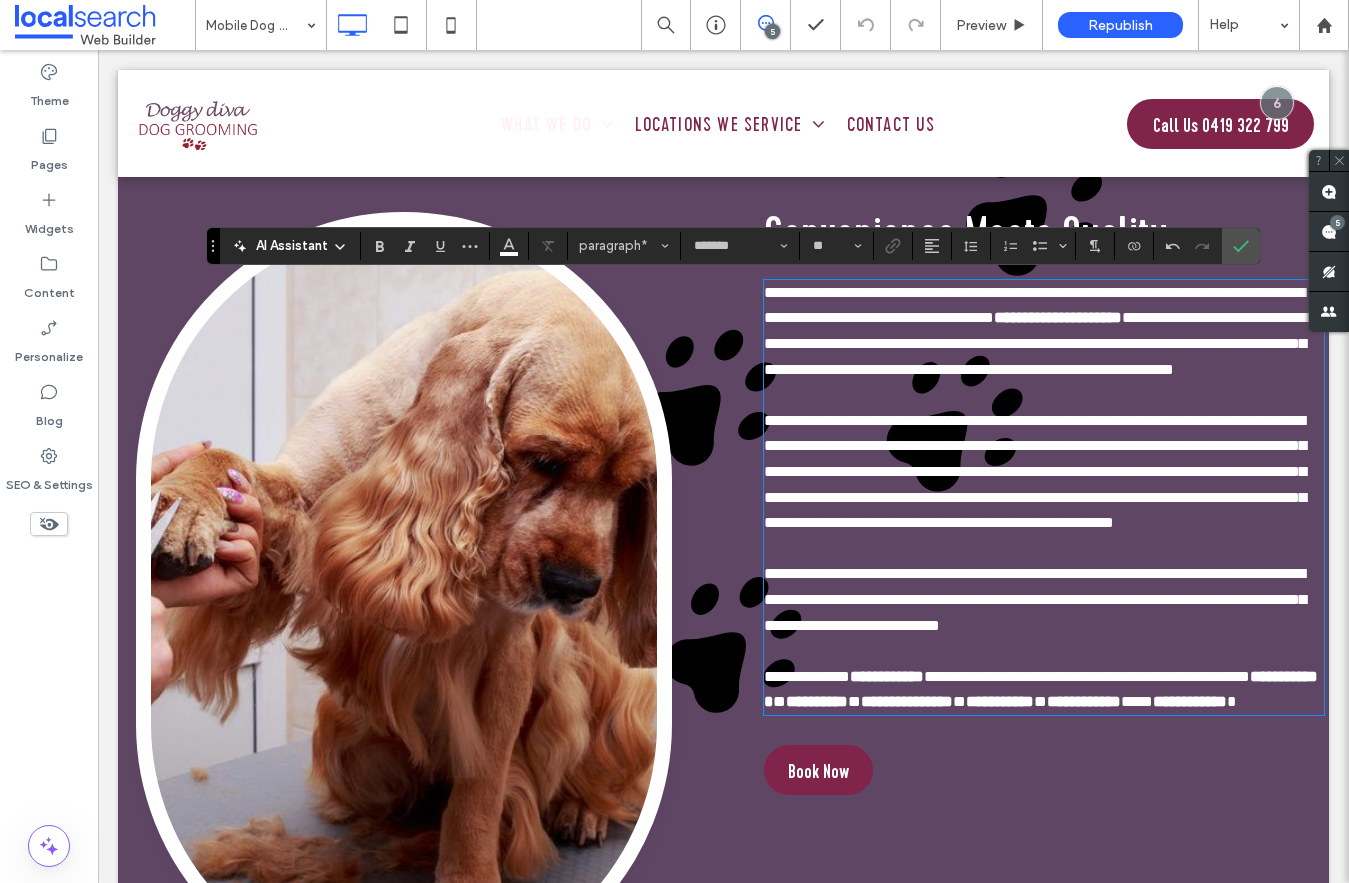 type 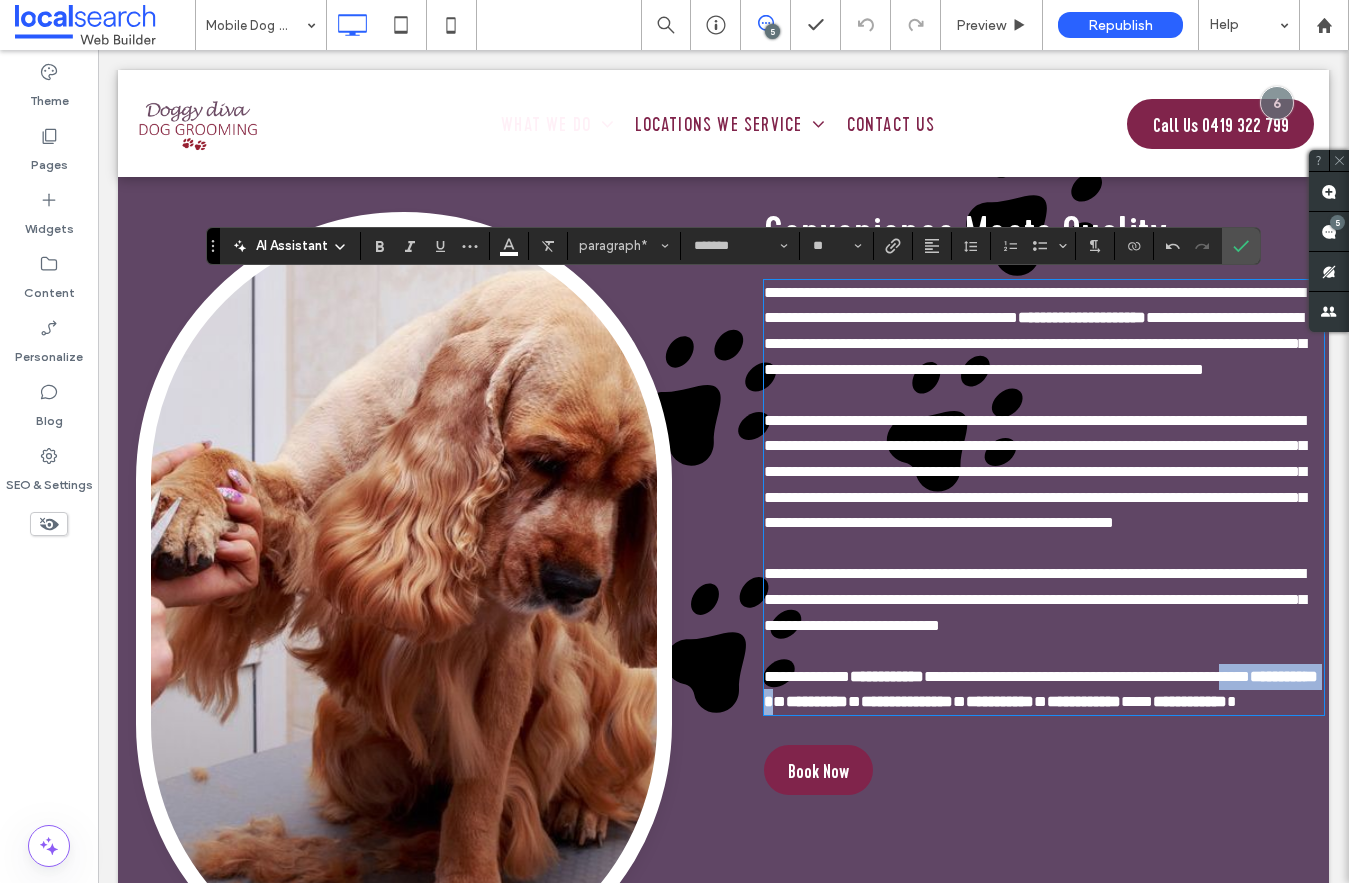 drag, startPoint x: 975, startPoint y: 828, endPoint x: 836, endPoint y: 831, distance: 139.03236 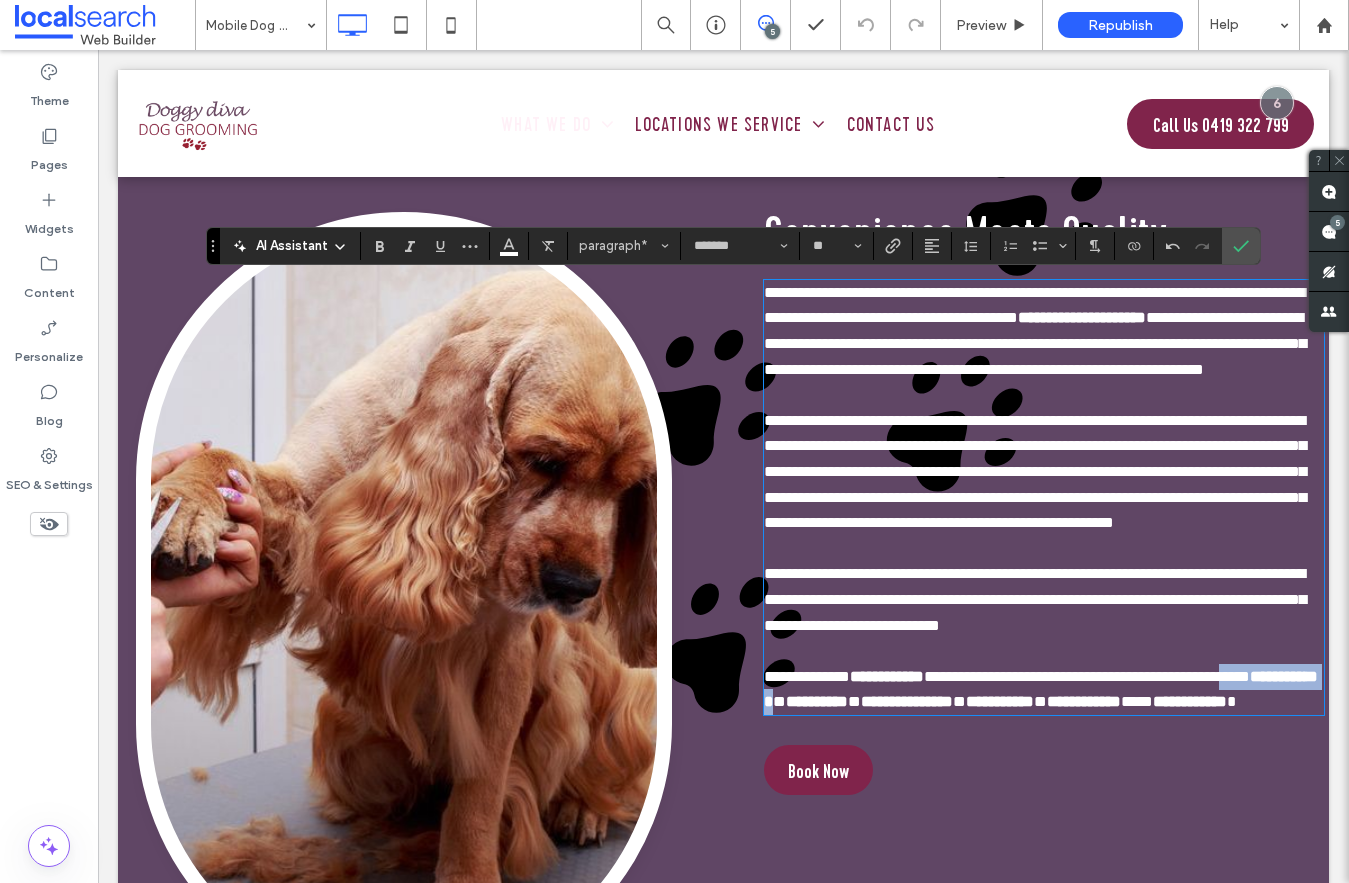 click on "**********" at bounding box center (1044, 689) 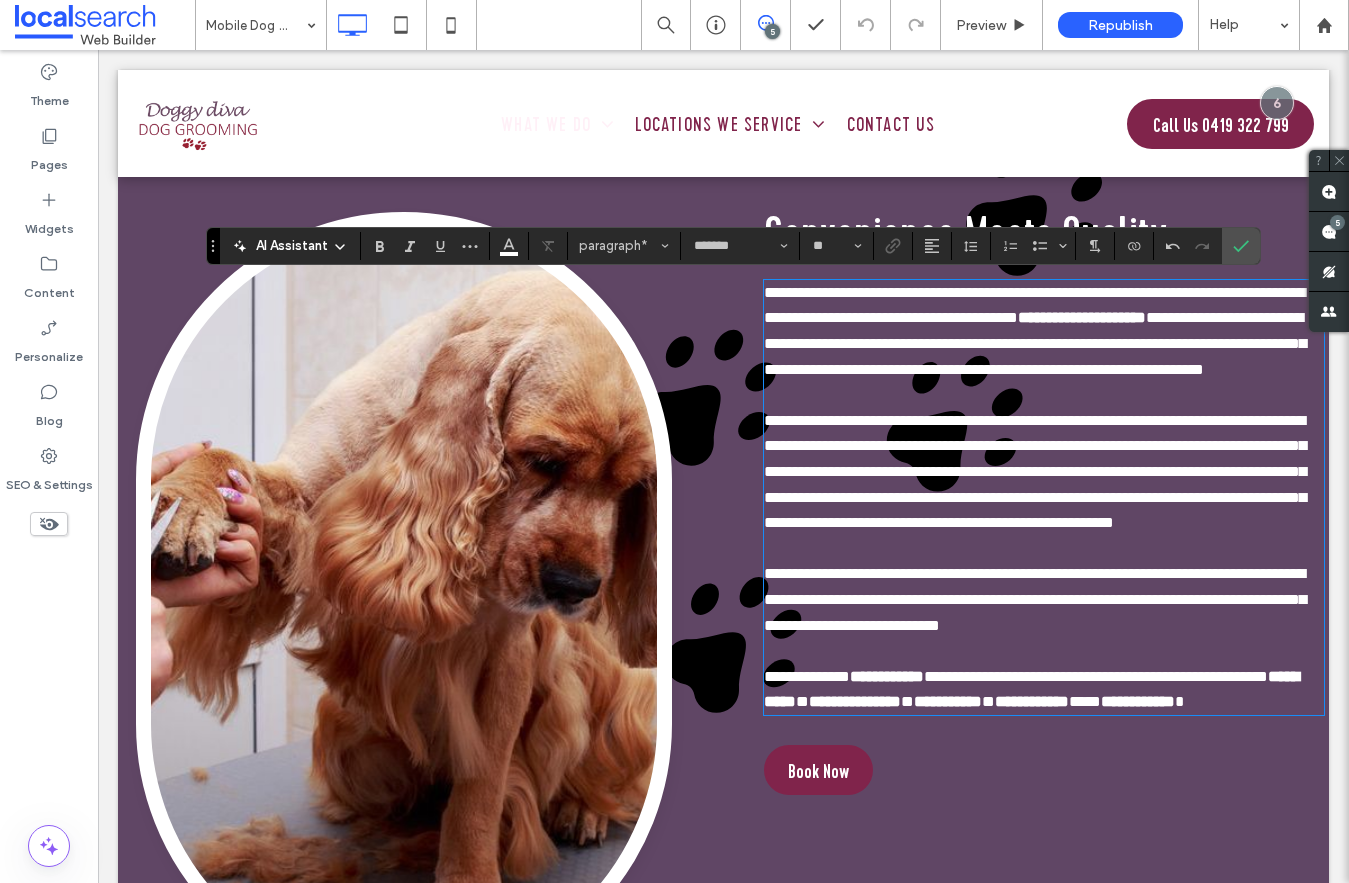 click on "**********" at bounding box center [1096, 676] 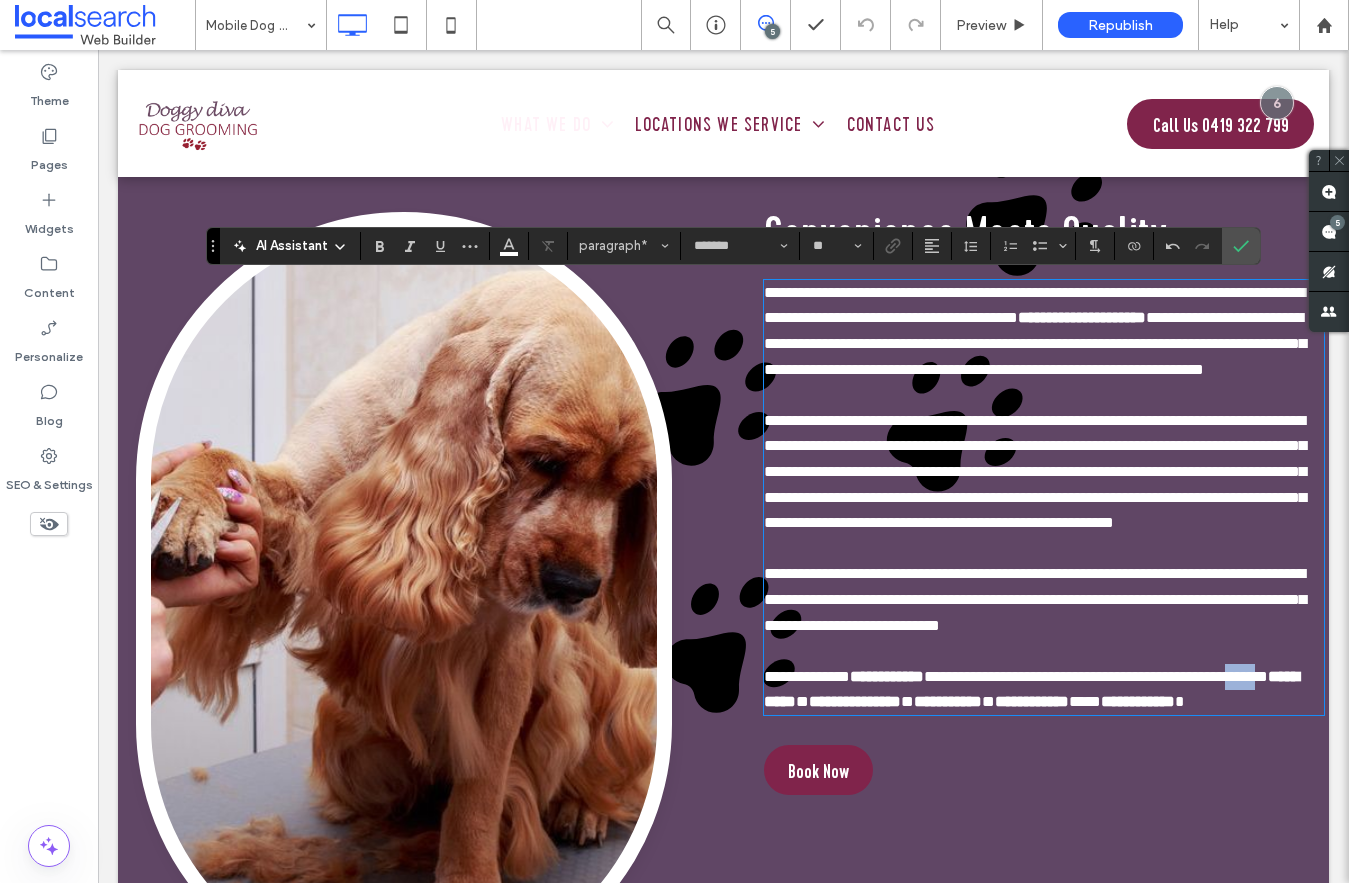 click on "**********" at bounding box center (1096, 676) 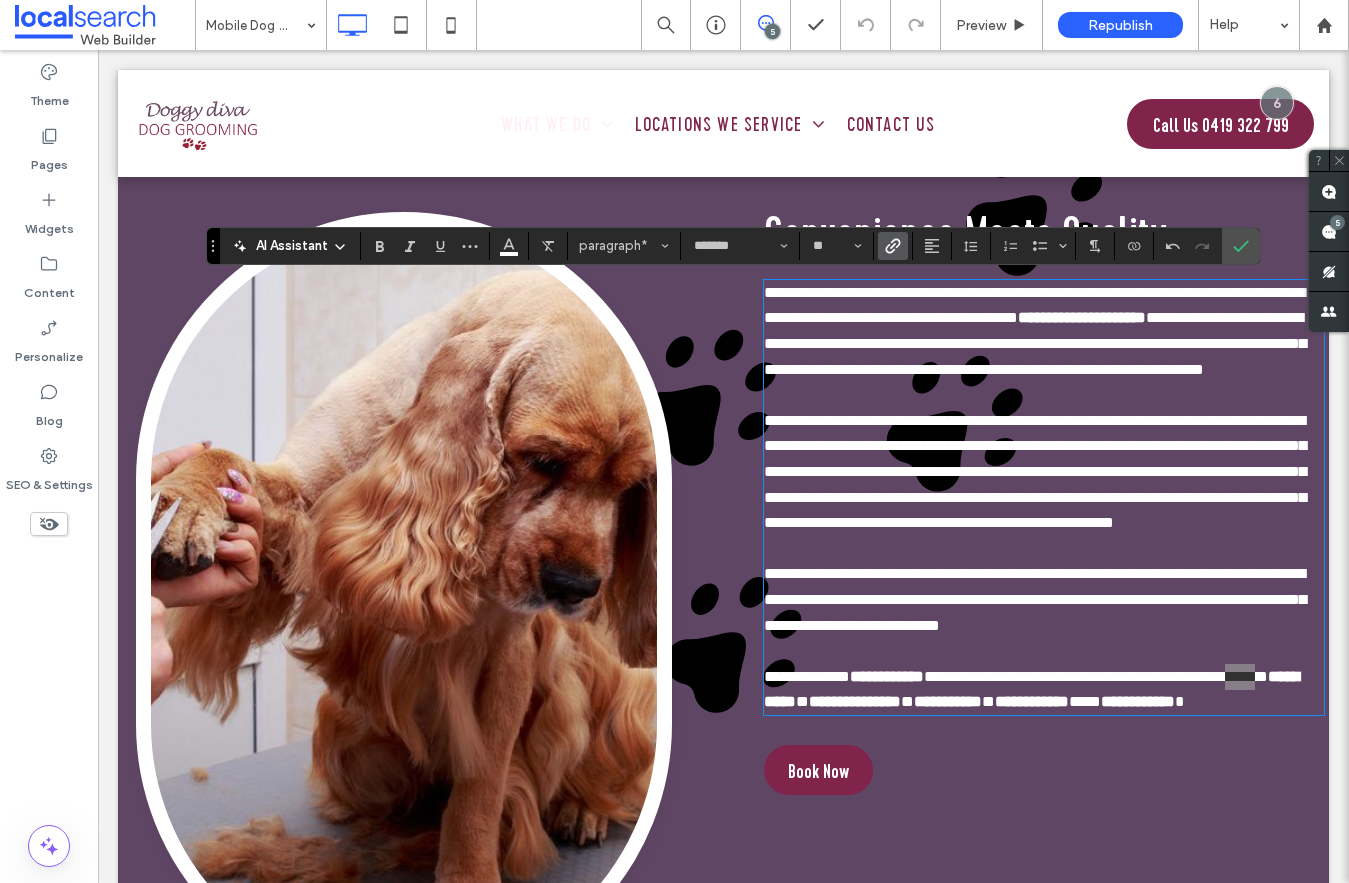 click 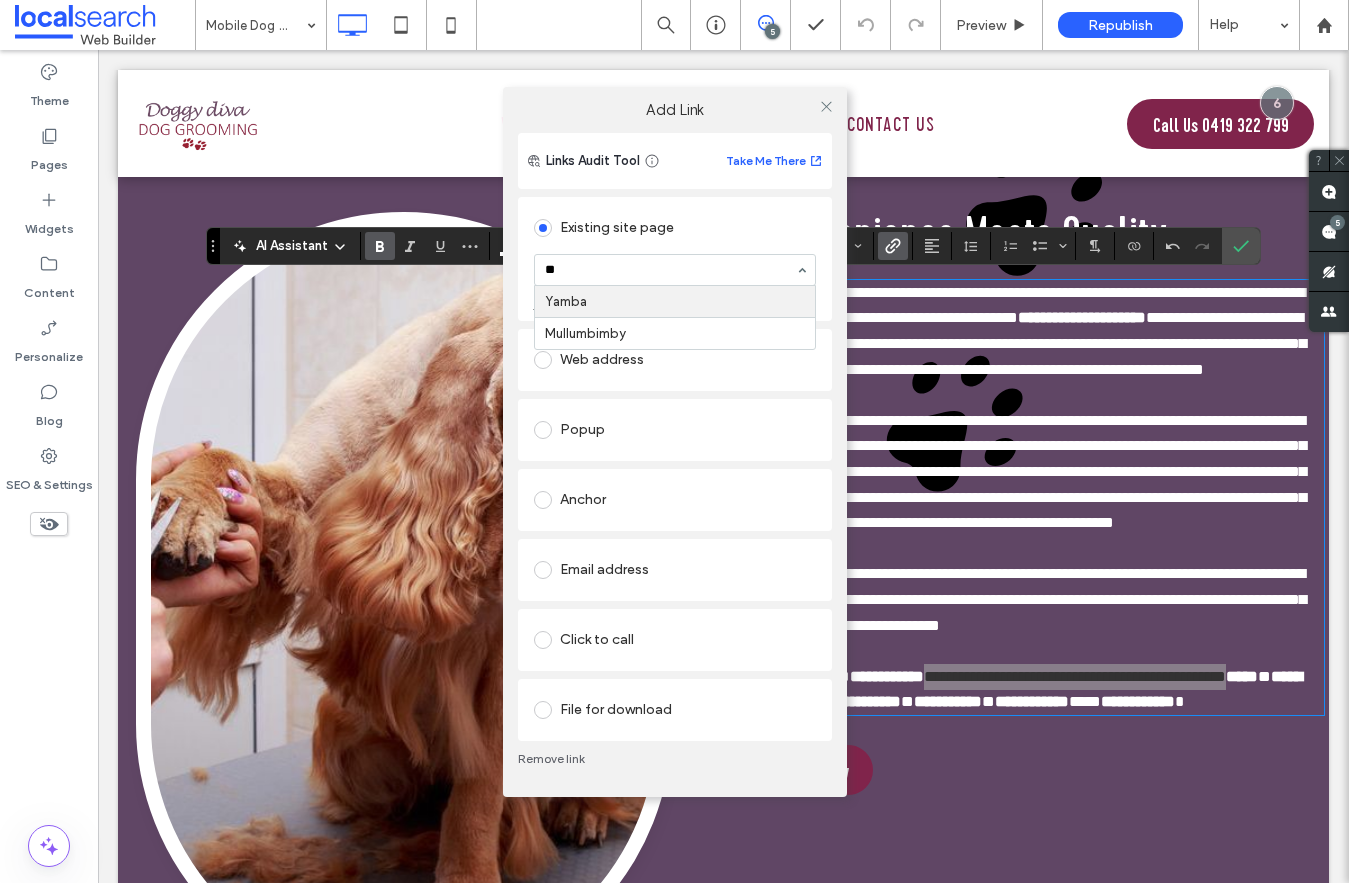 type on "***" 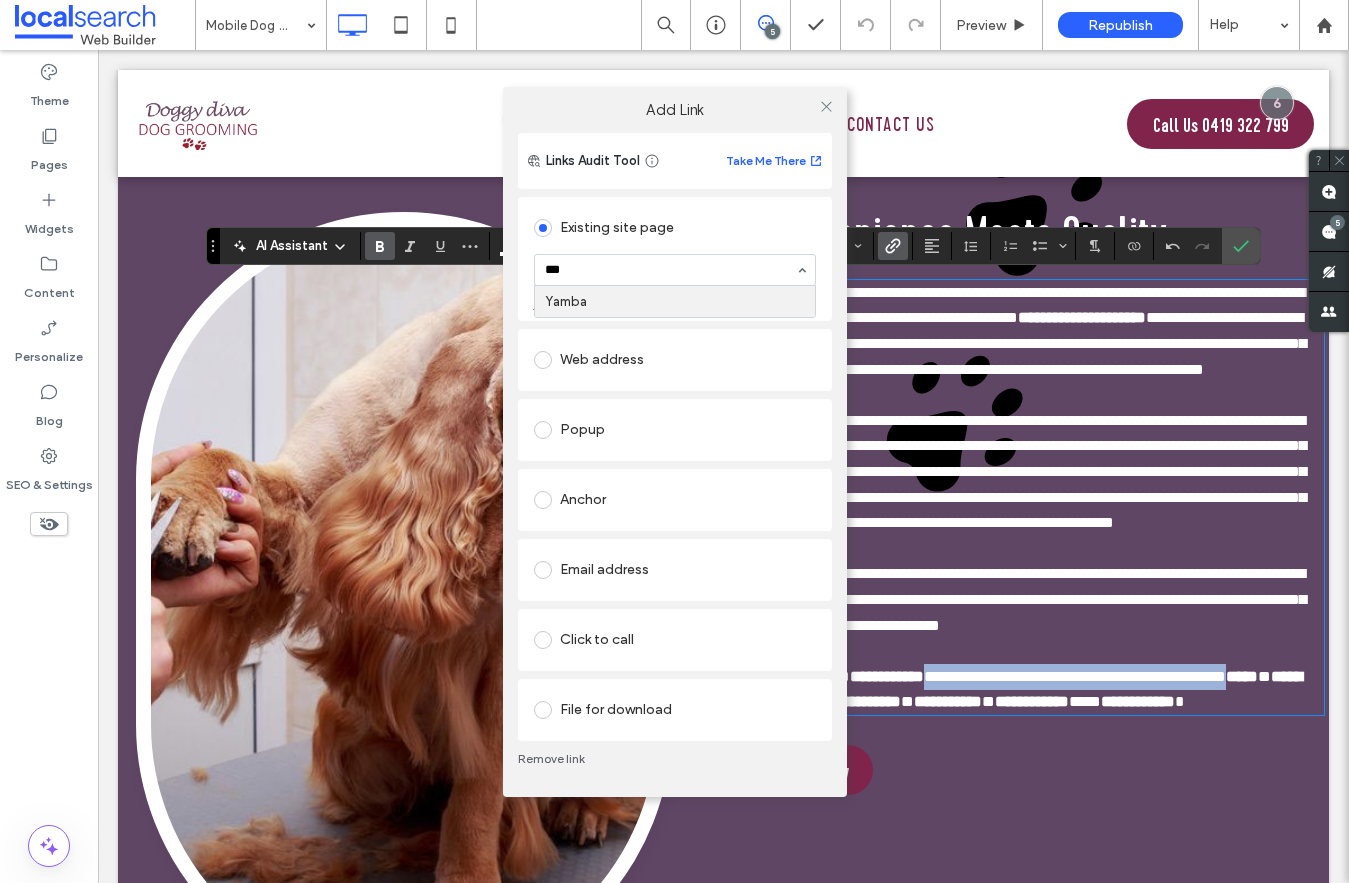 type 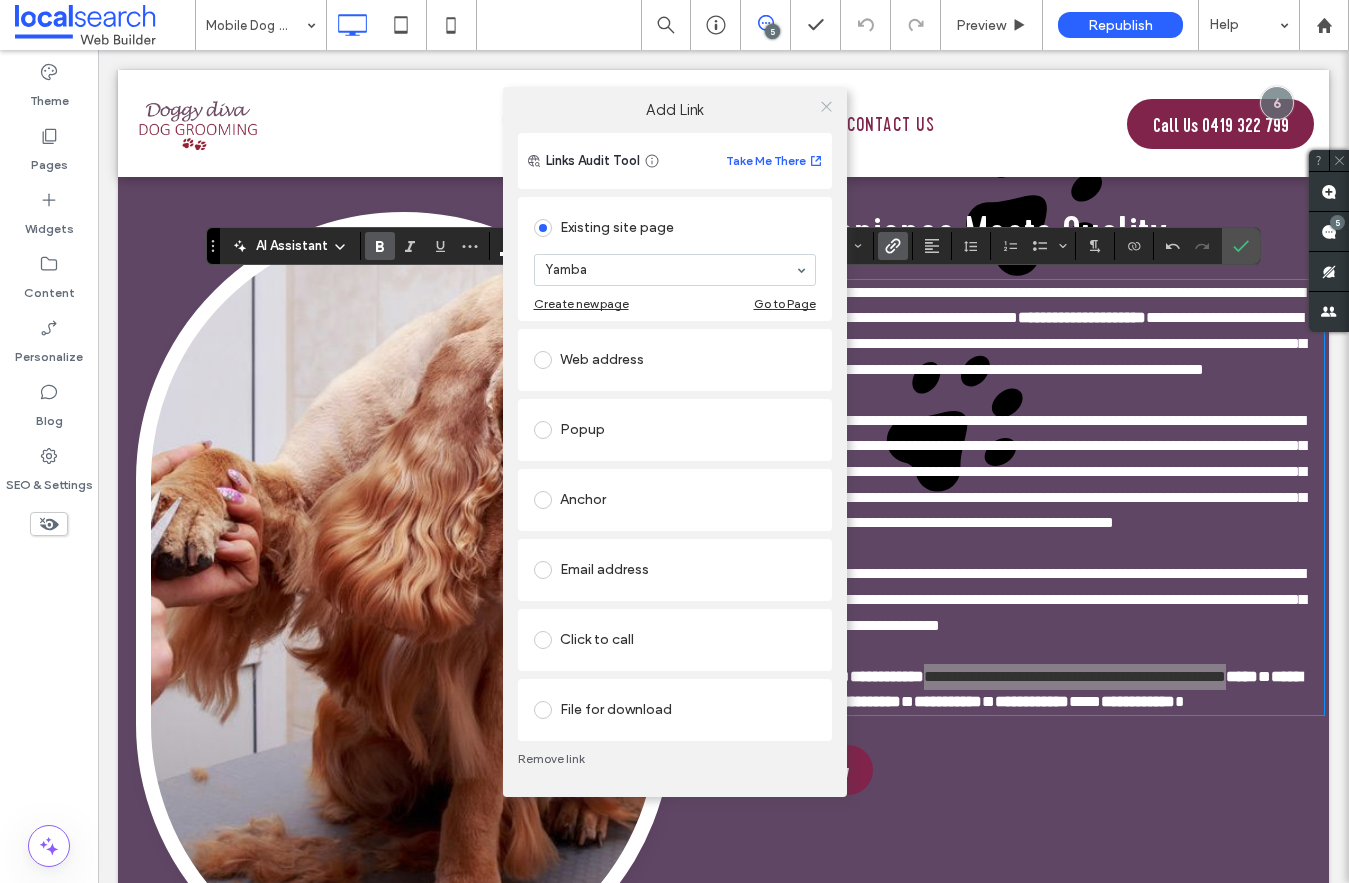 click 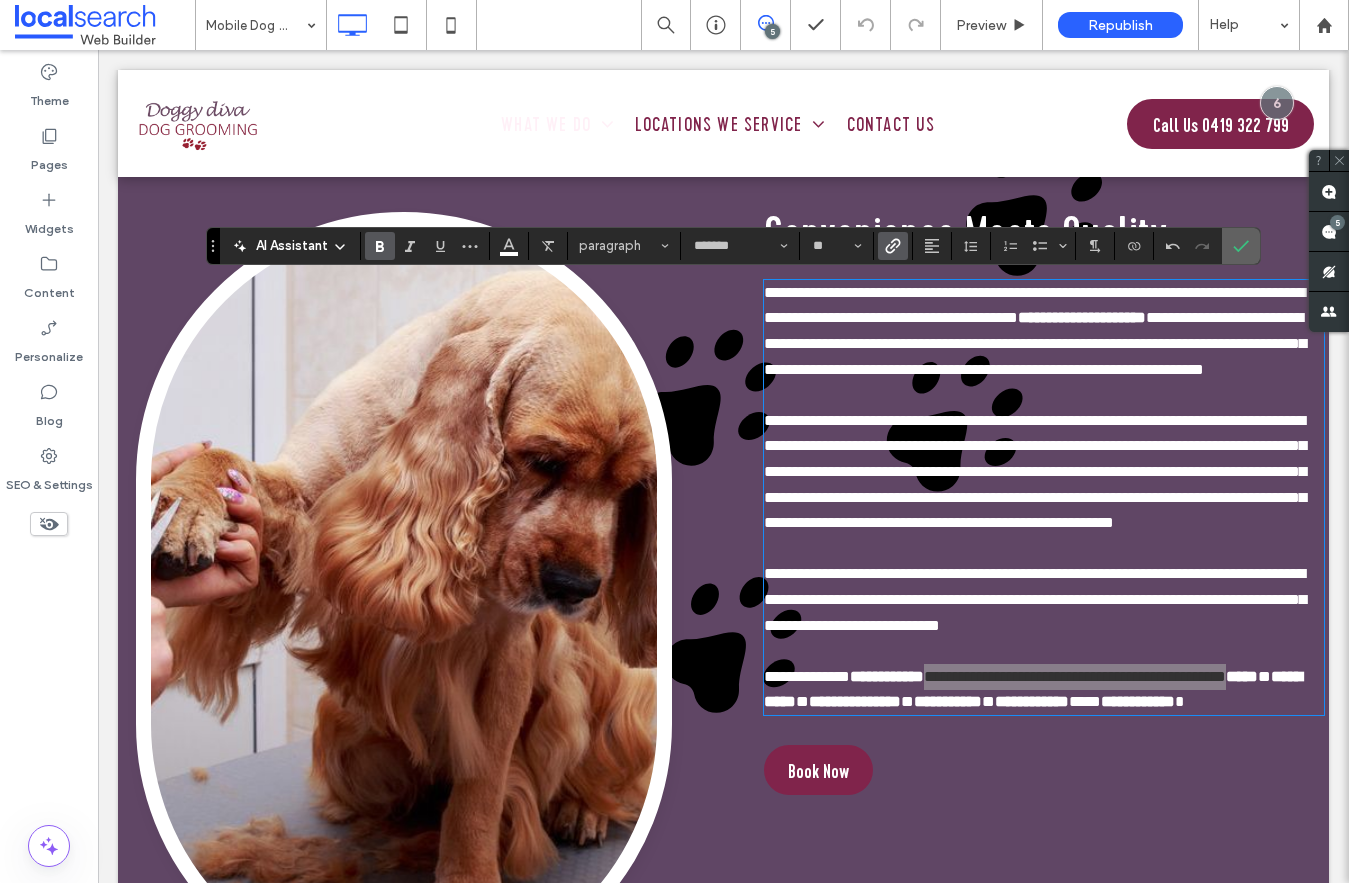 click 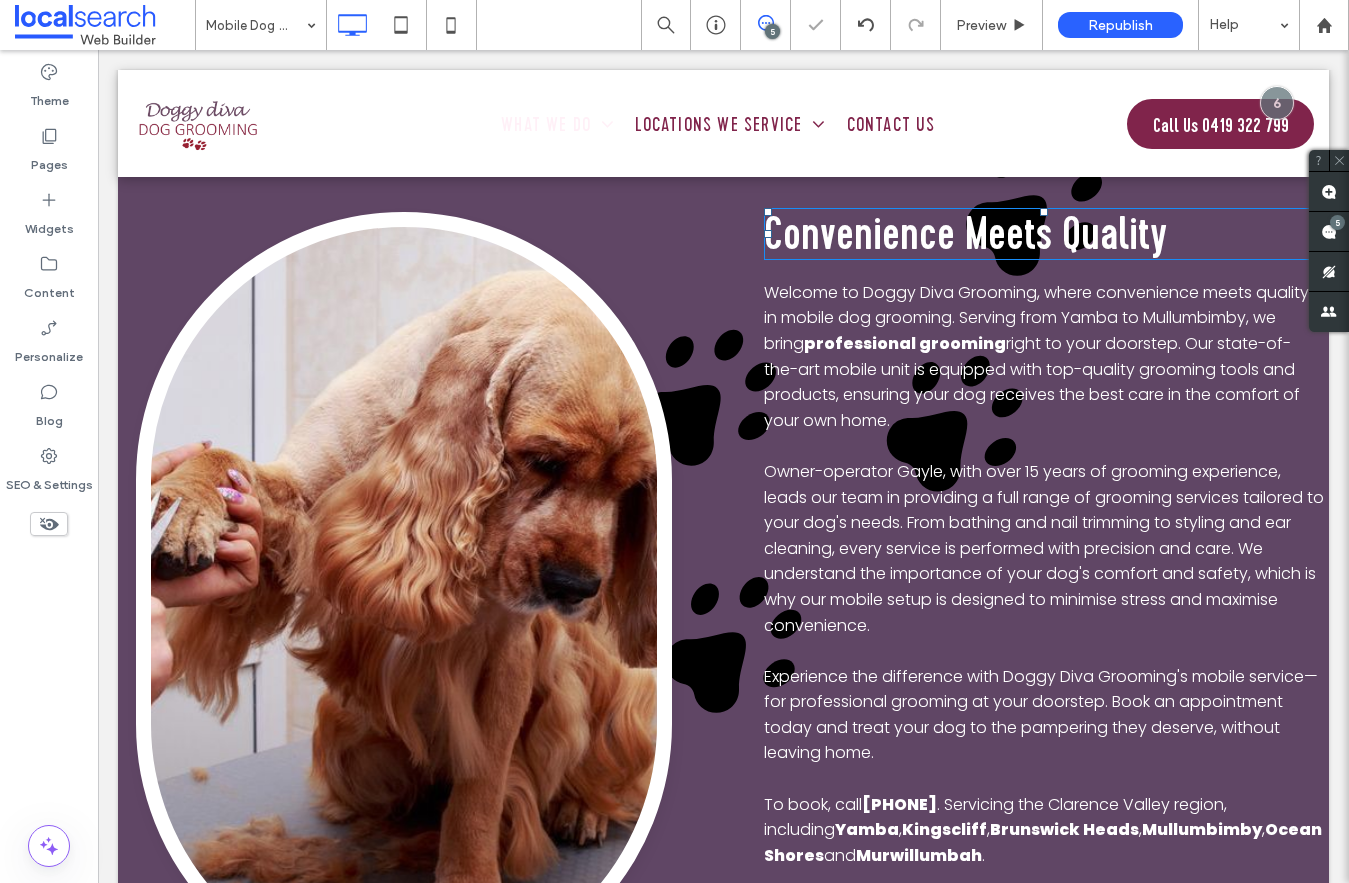 scroll, scrollTop: 2838, scrollLeft: 0, axis: vertical 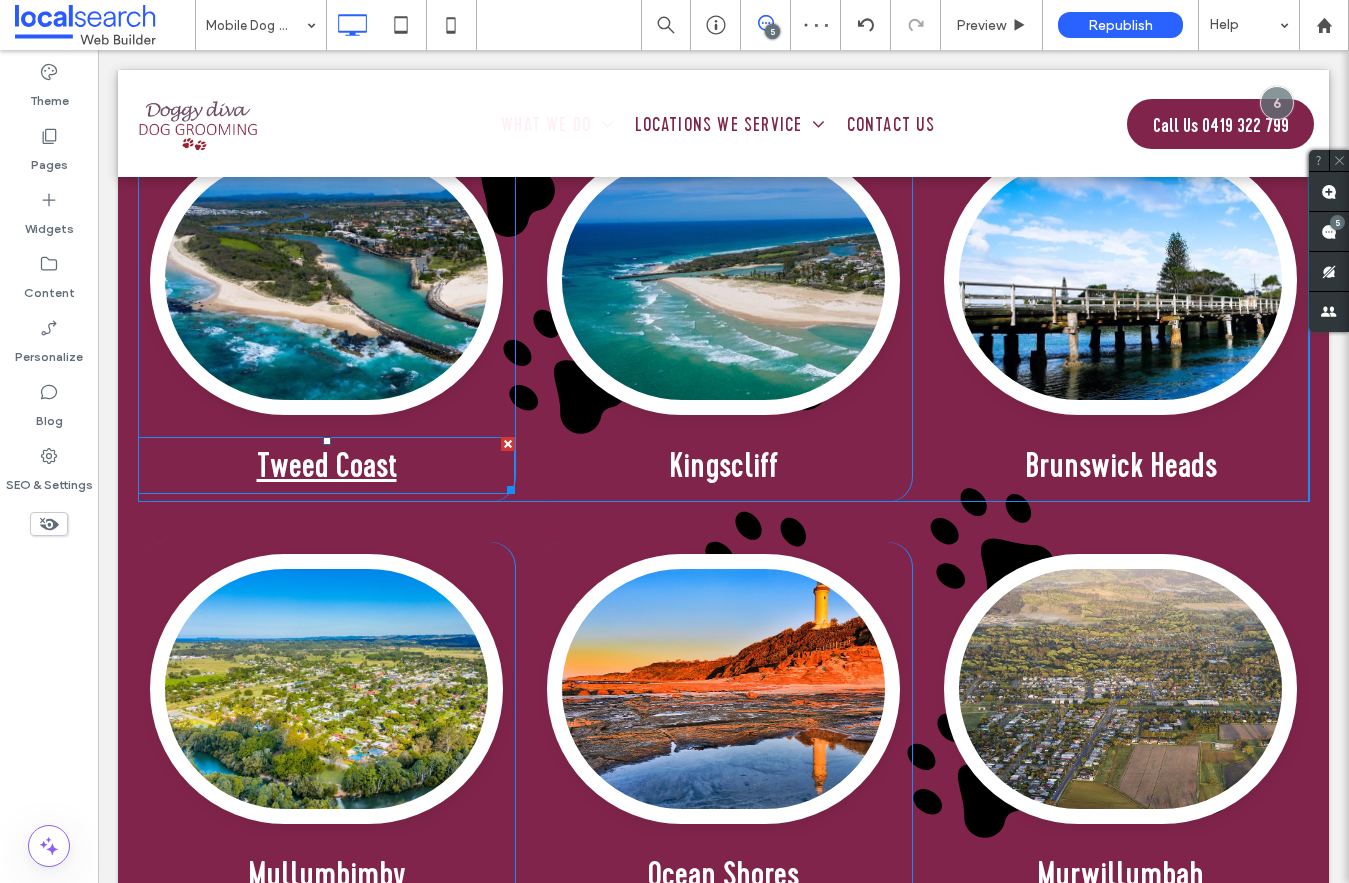 click on "Tweed Coast" at bounding box center (327, 465) 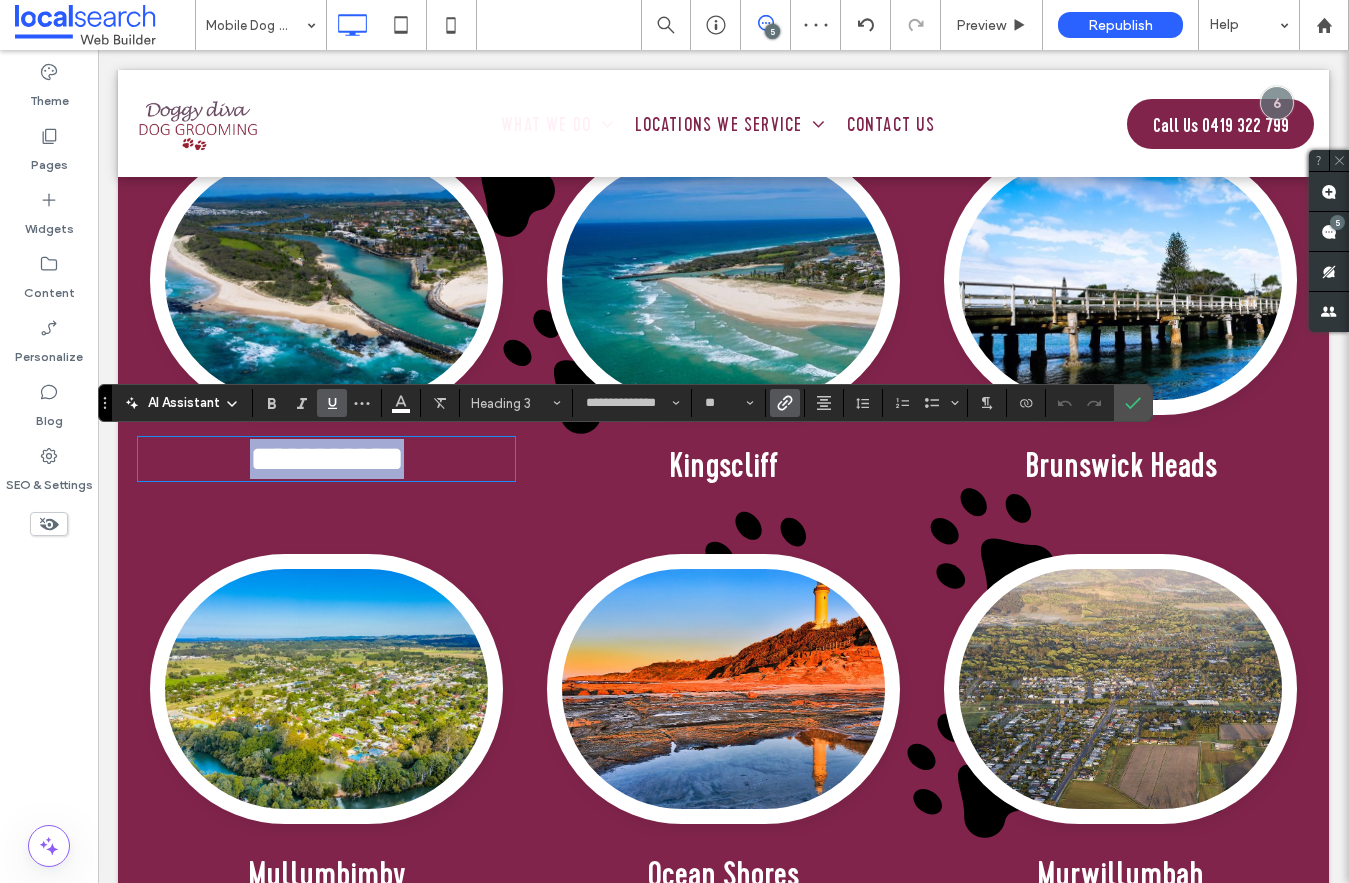 type 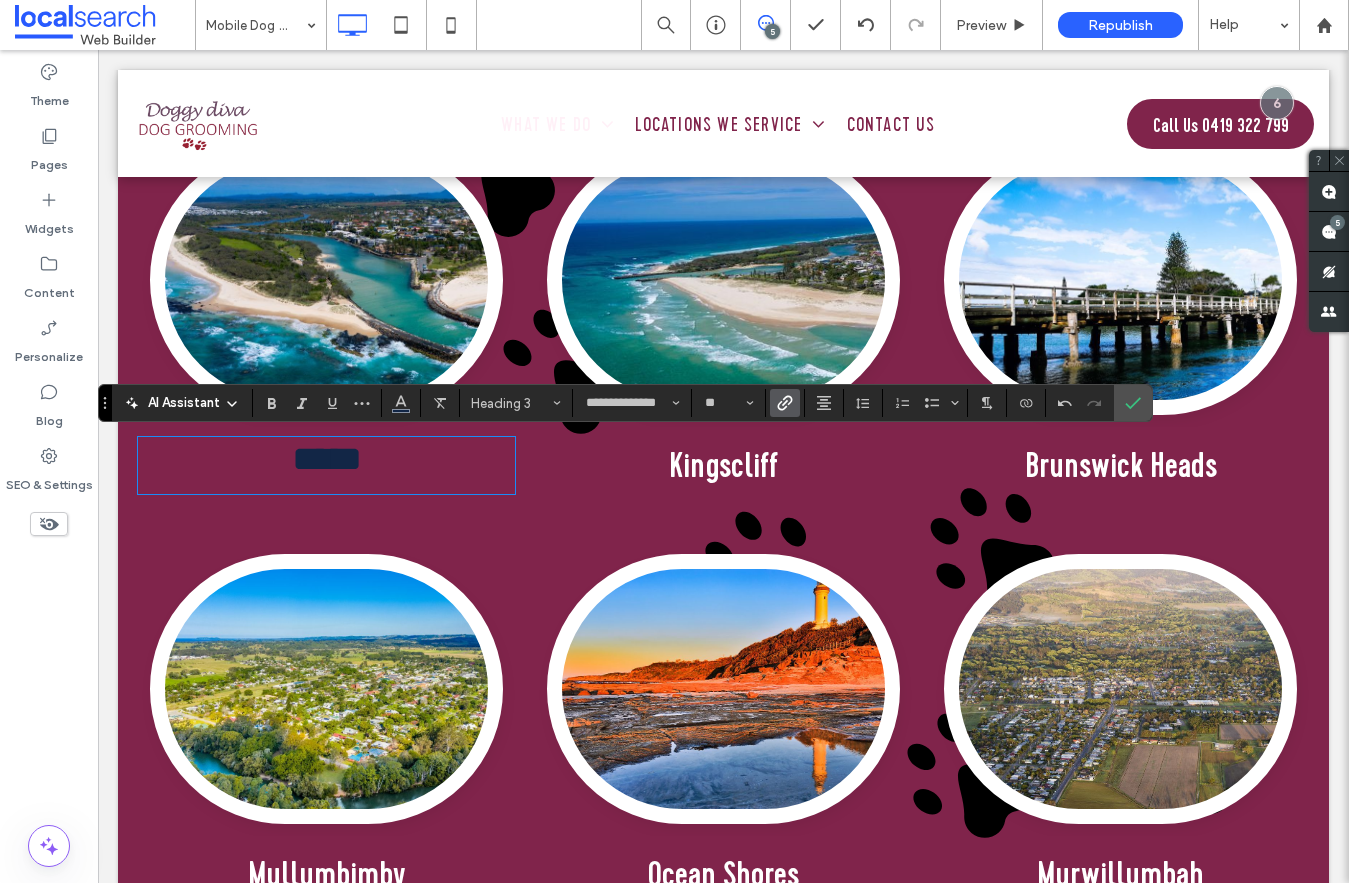 click at bounding box center [785, 403] 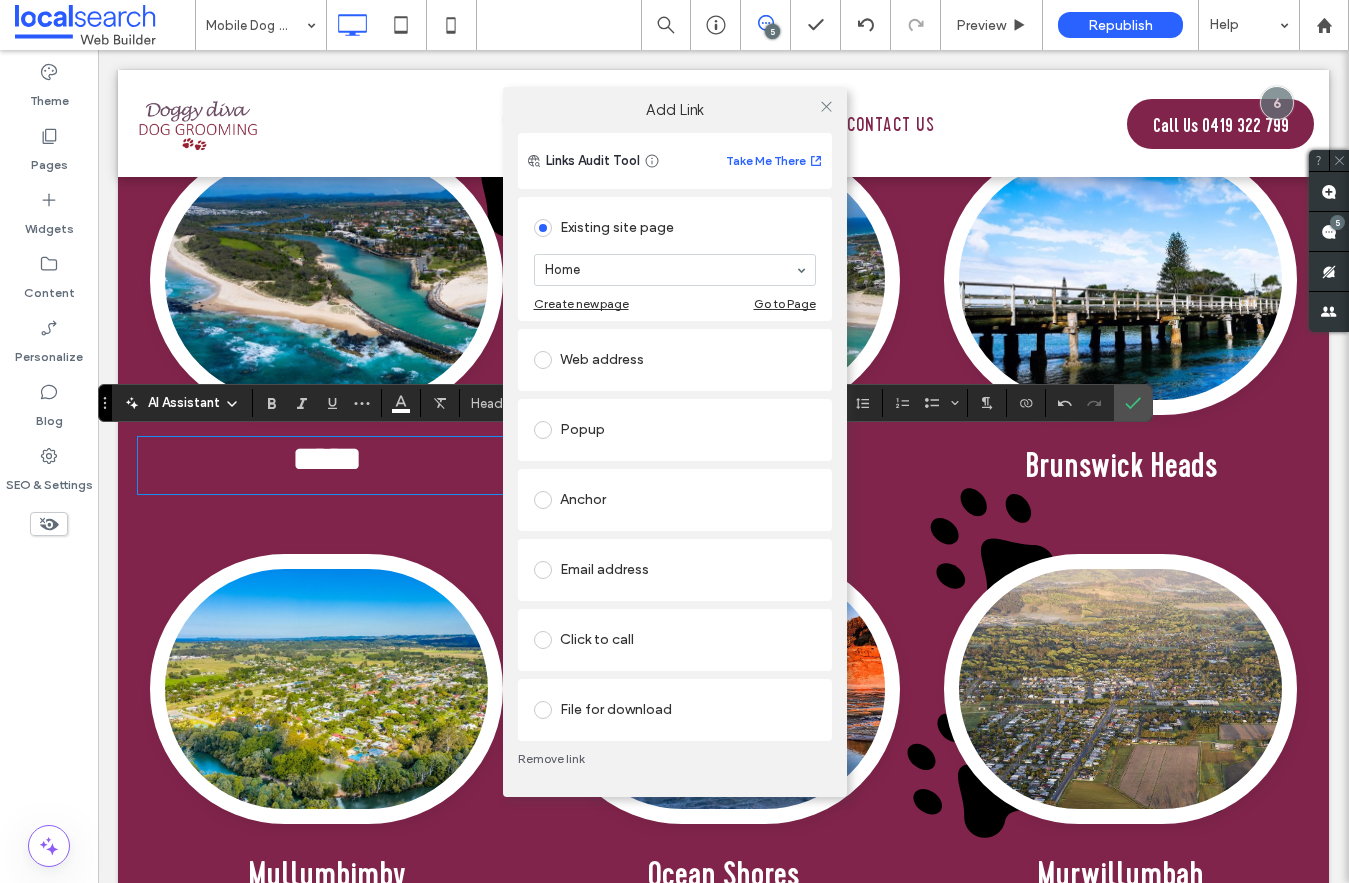 click on "Home" at bounding box center [675, 270] 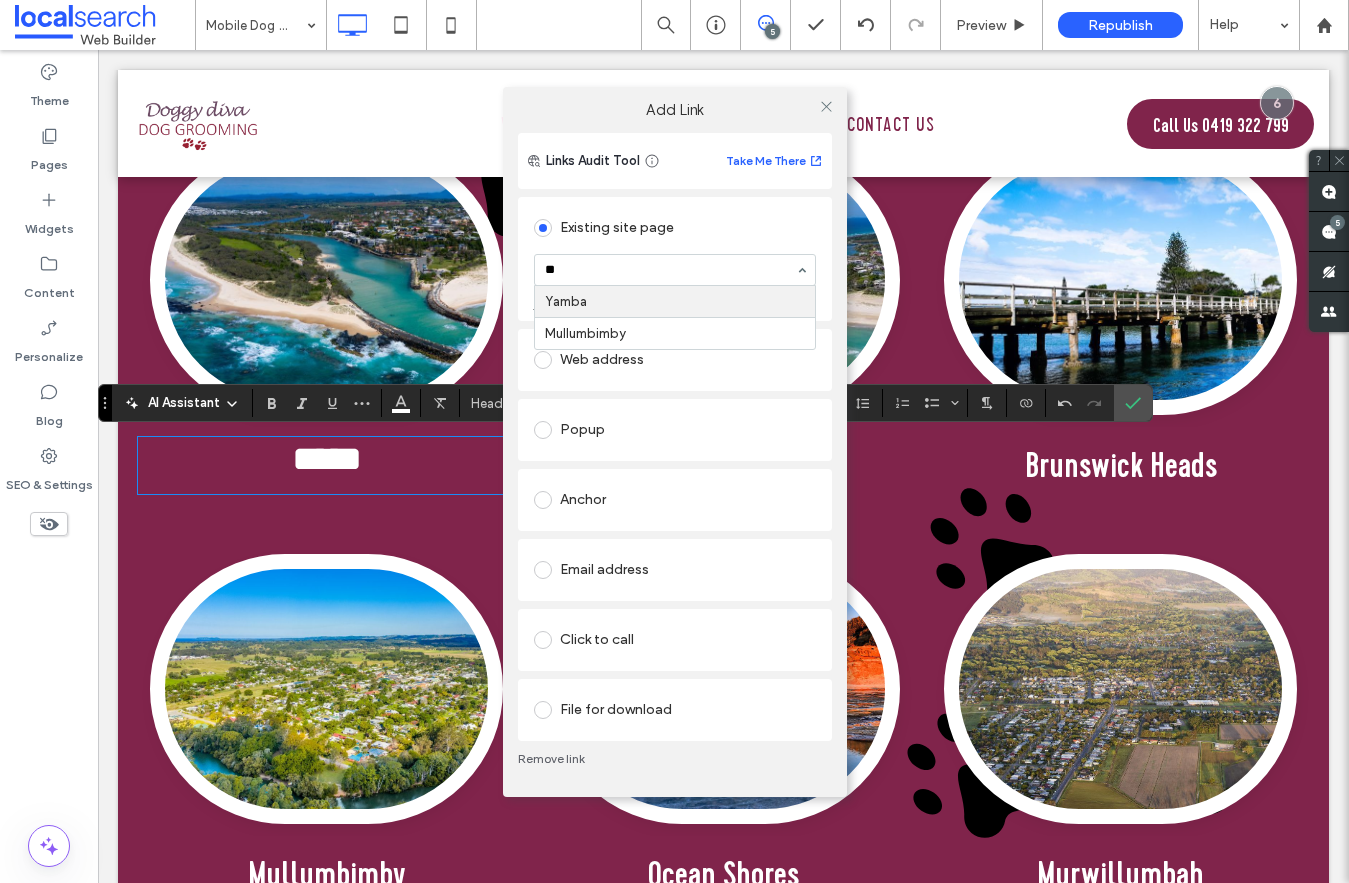type on "***" 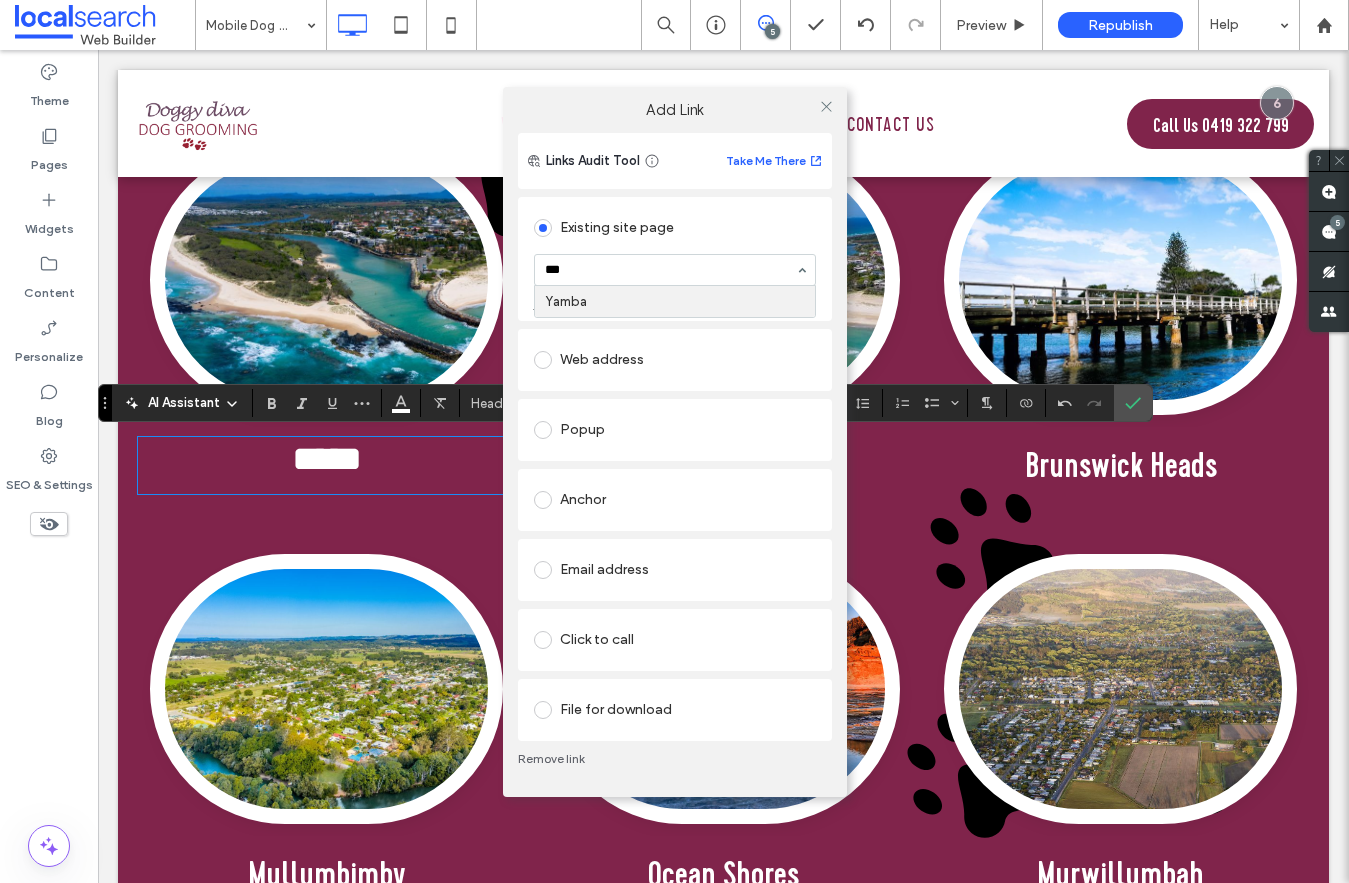 type 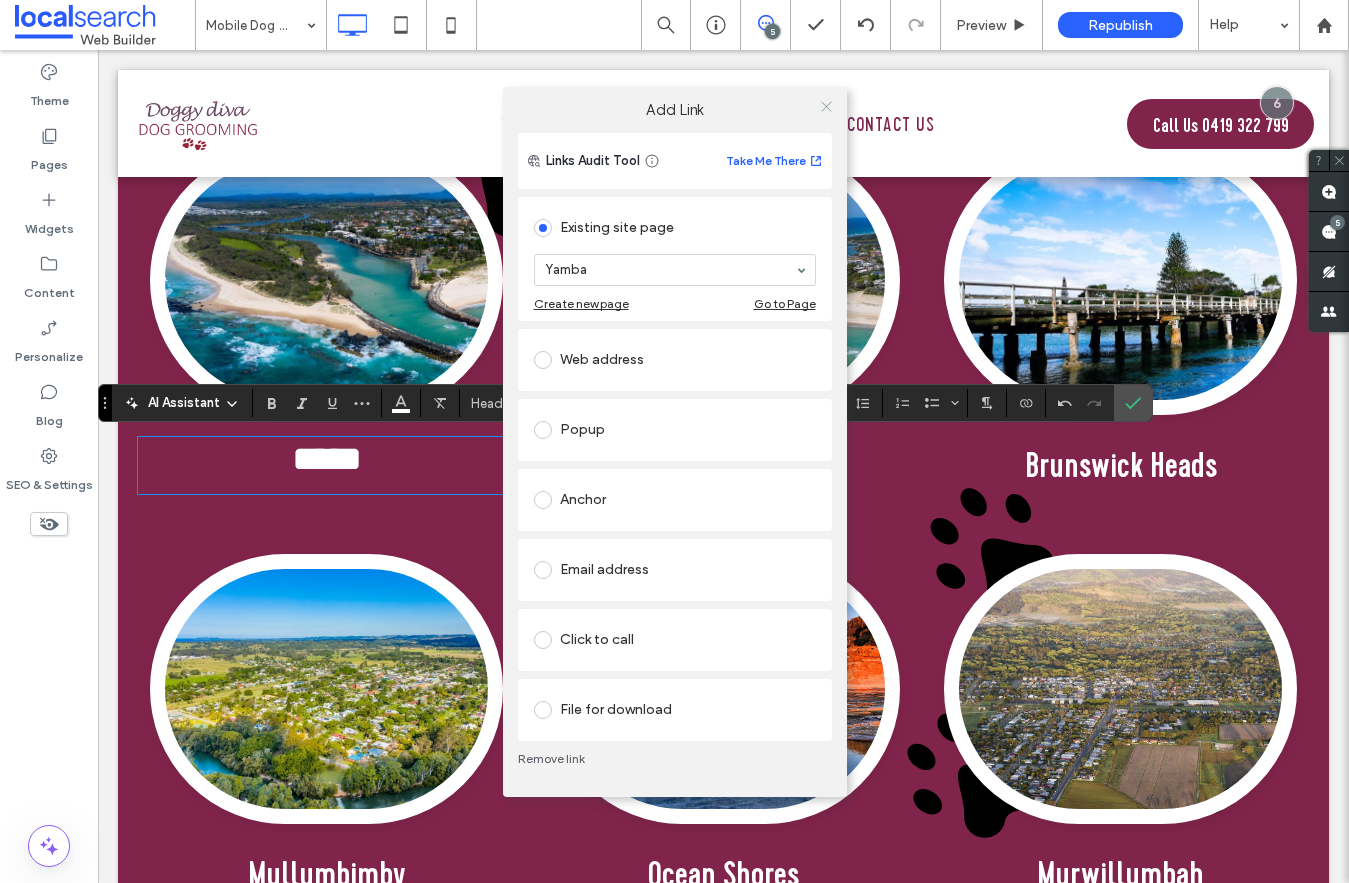 click 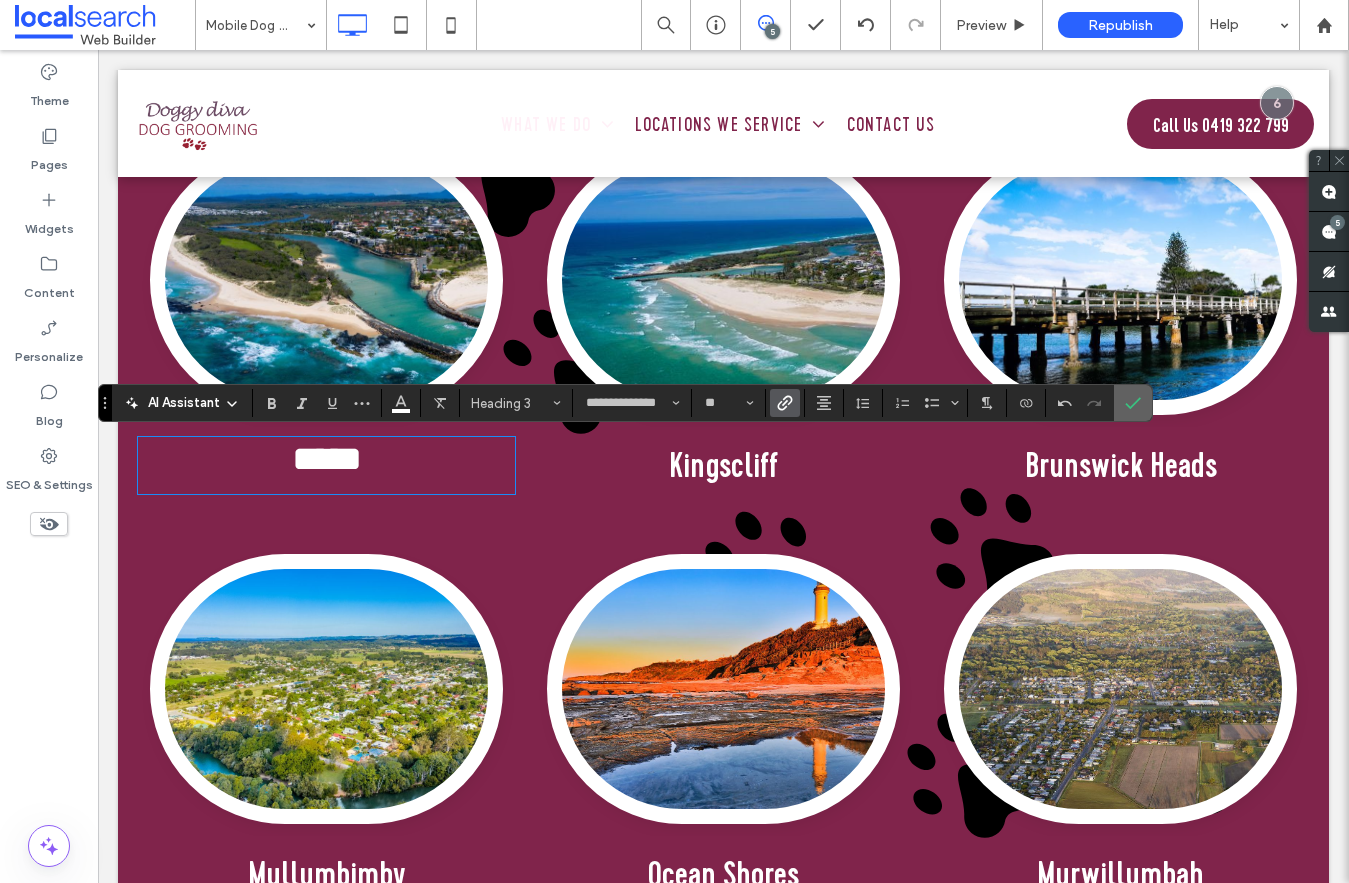 click 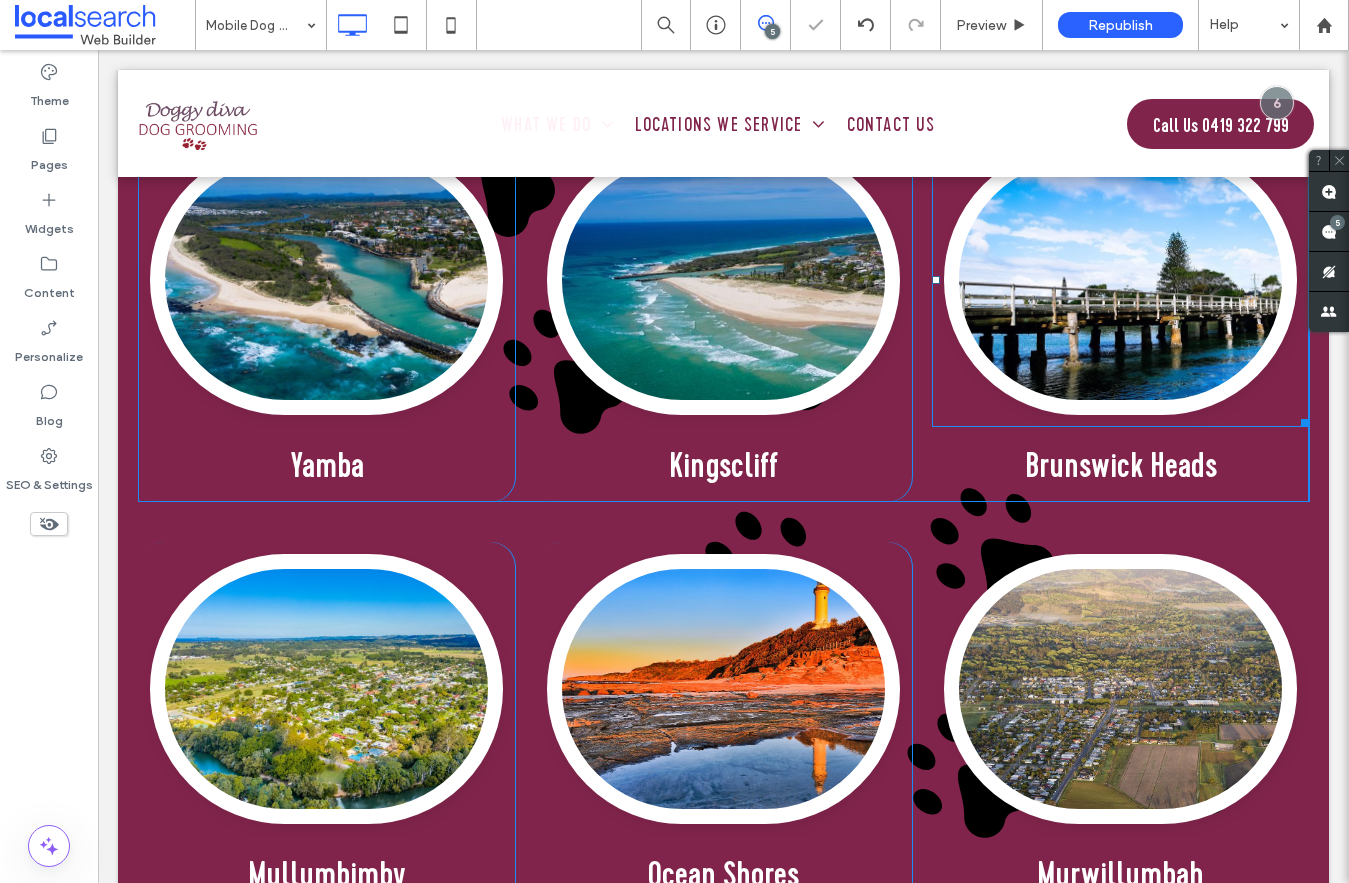 scroll, scrollTop: 3791, scrollLeft: 0, axis: vertical 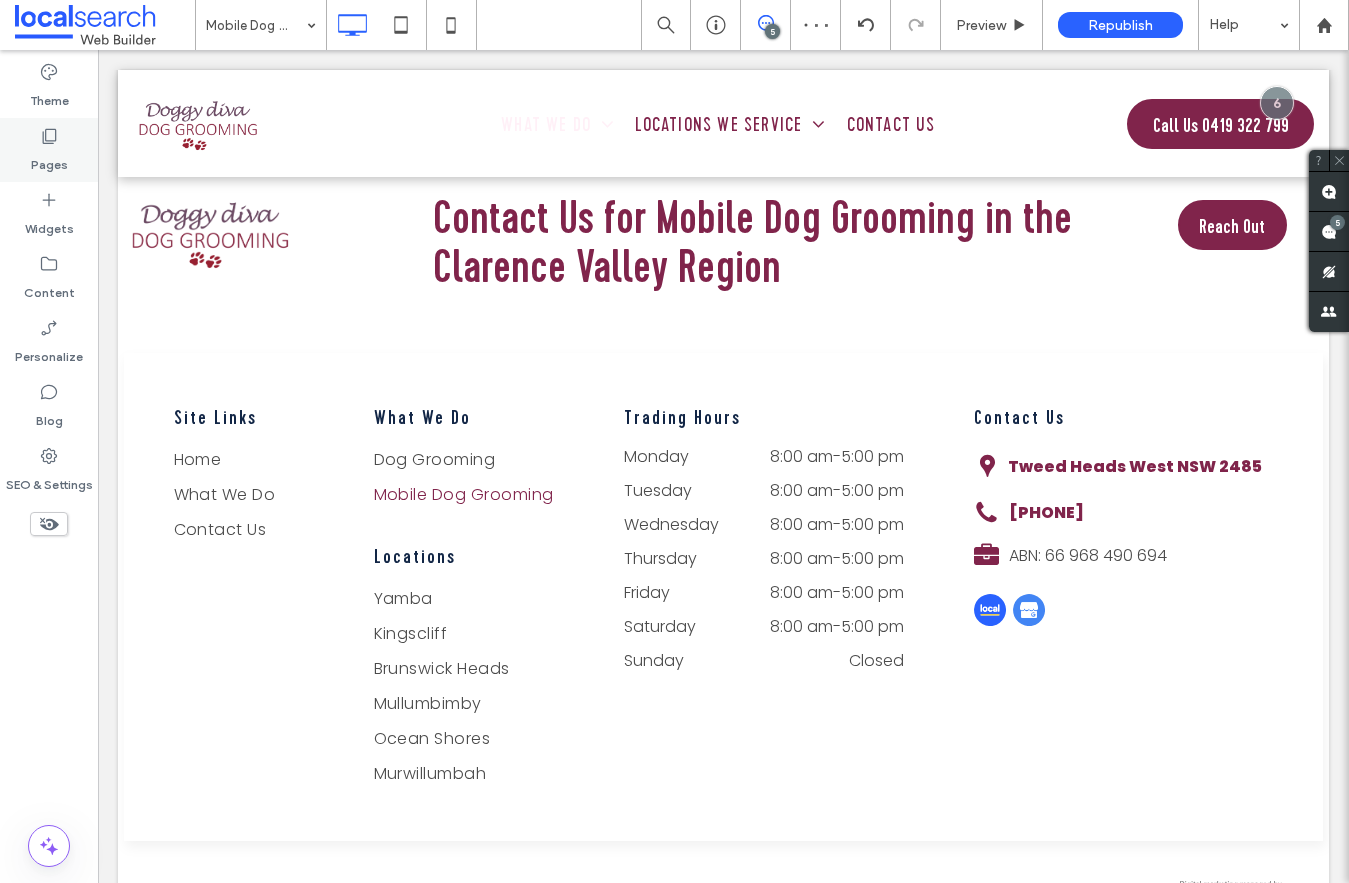click on "Pages" at bounding box center [49, 150] 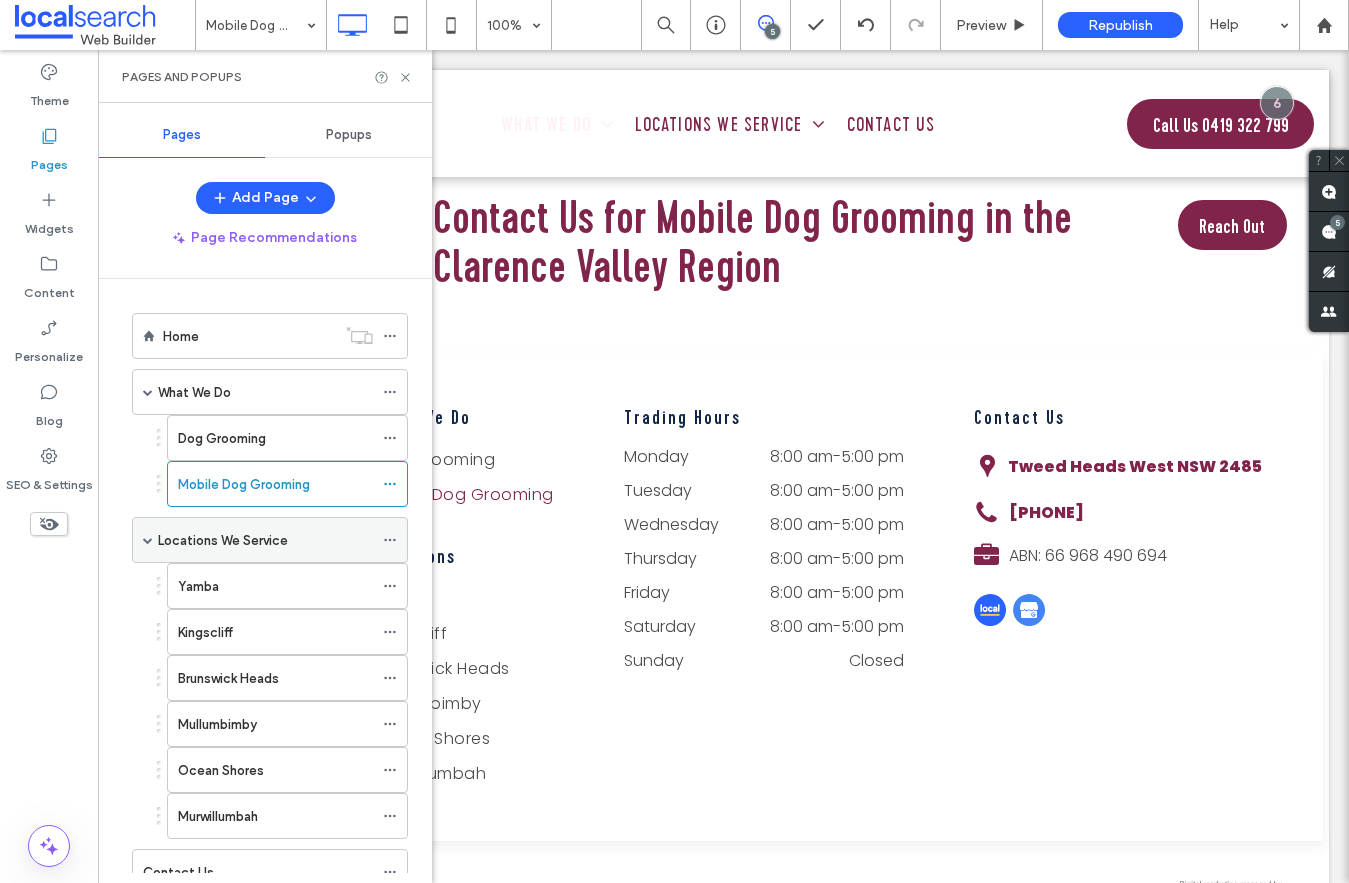 click on "Locations We Service" at bounding box center (223, 540) 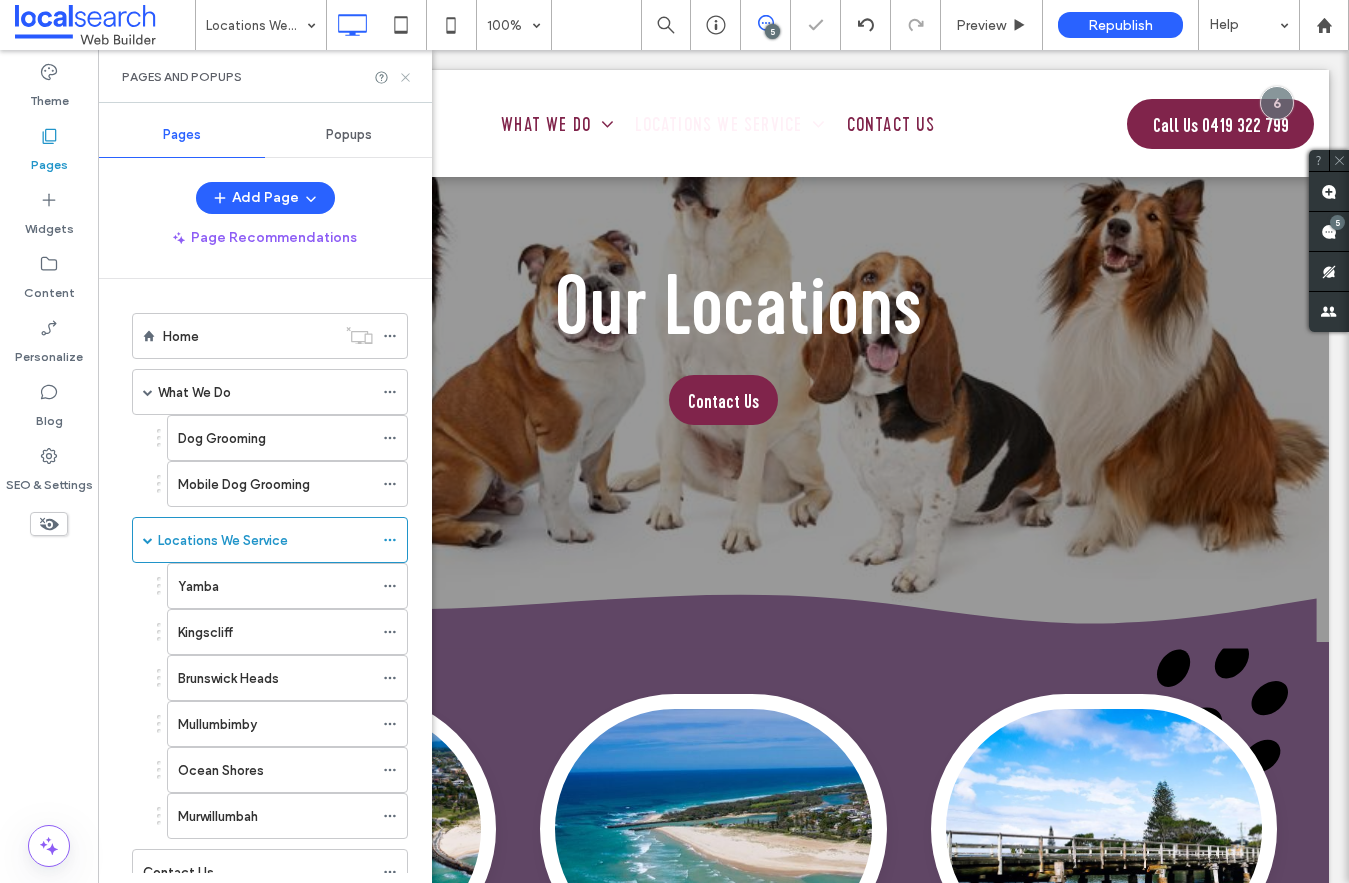 scroll, scrollTop: 549, scrollLeft: 0, axis: vertical 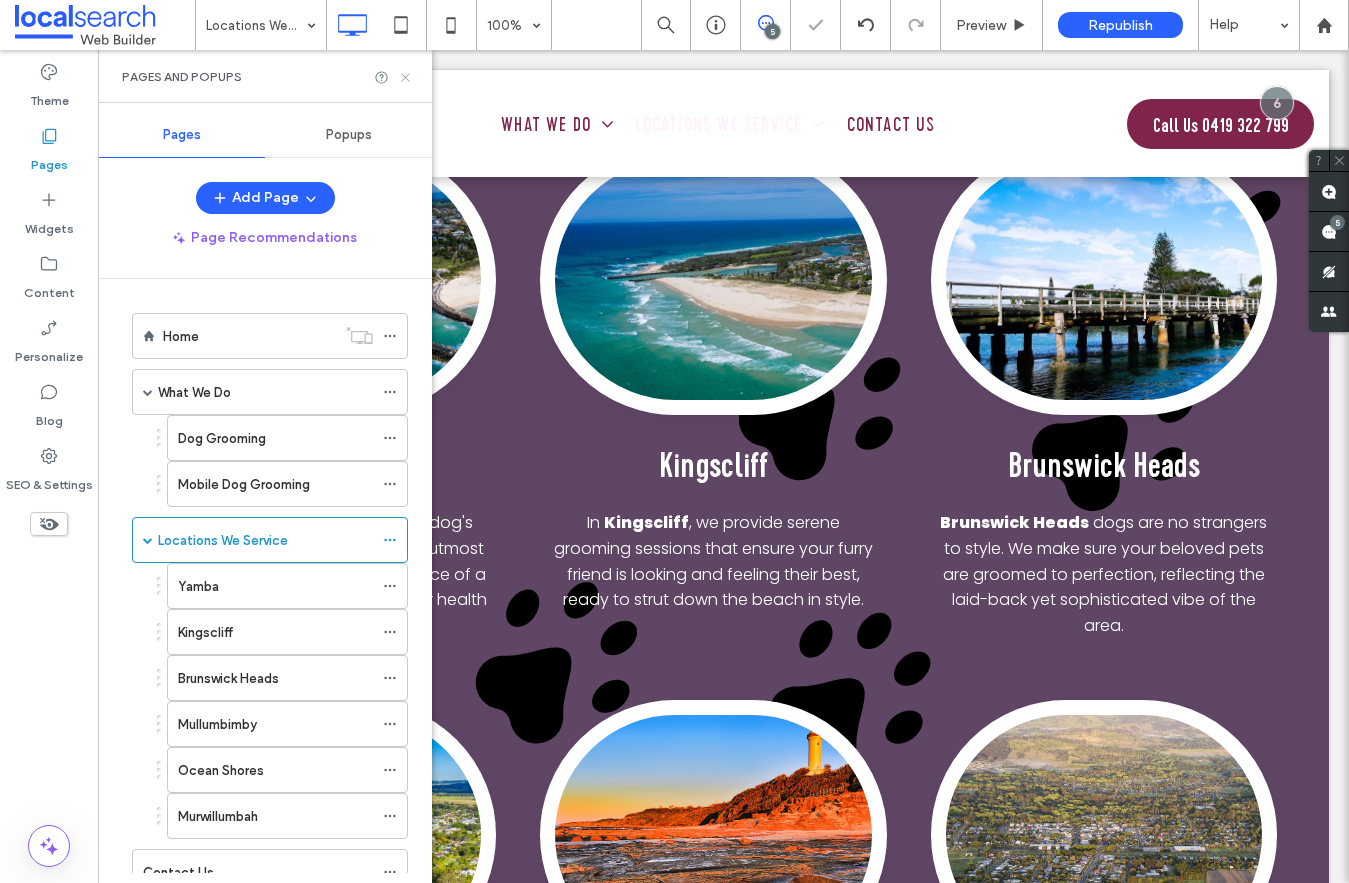 click 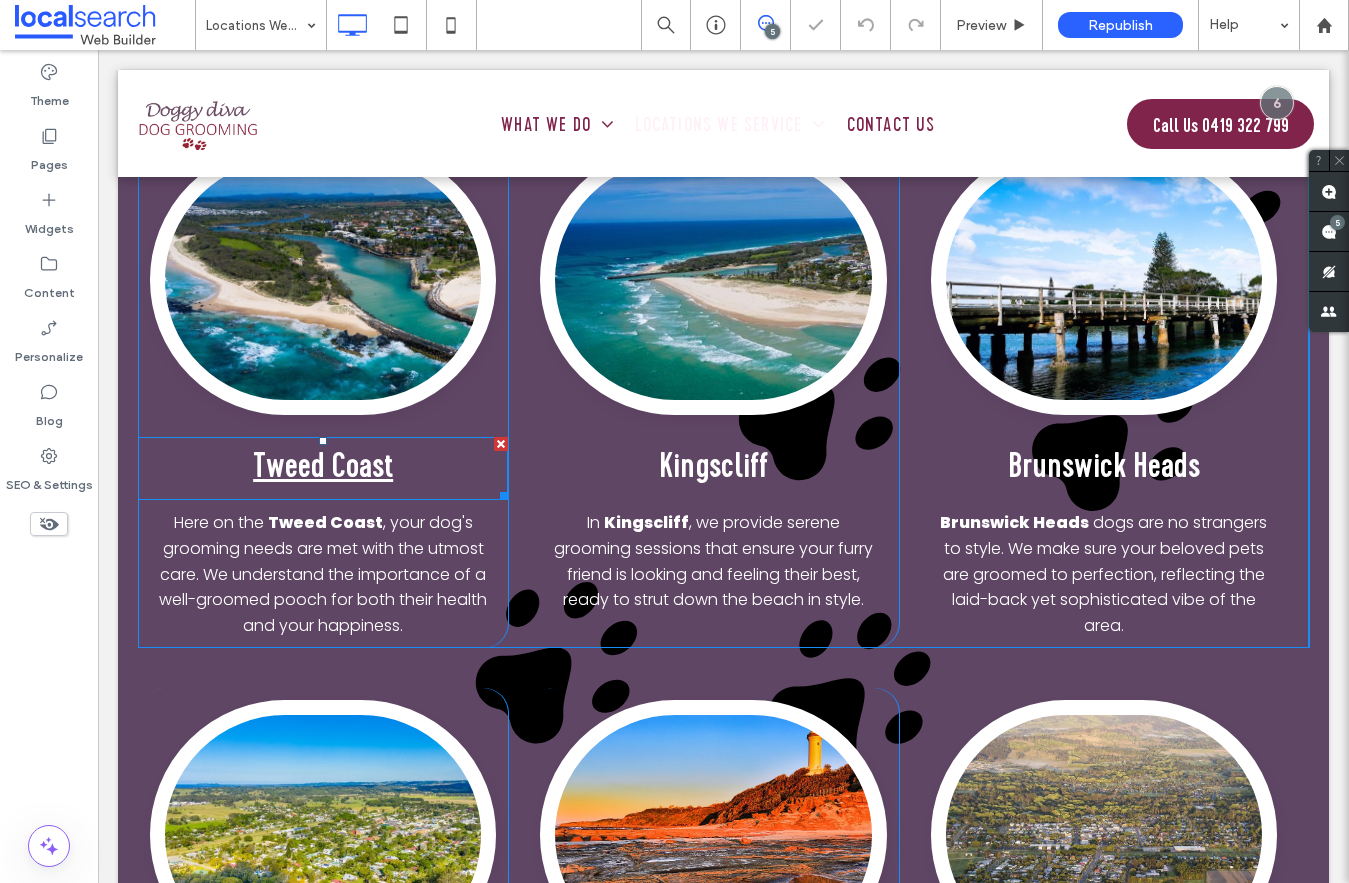 click on "Tweed Coast" at bounding box center [323, 465] 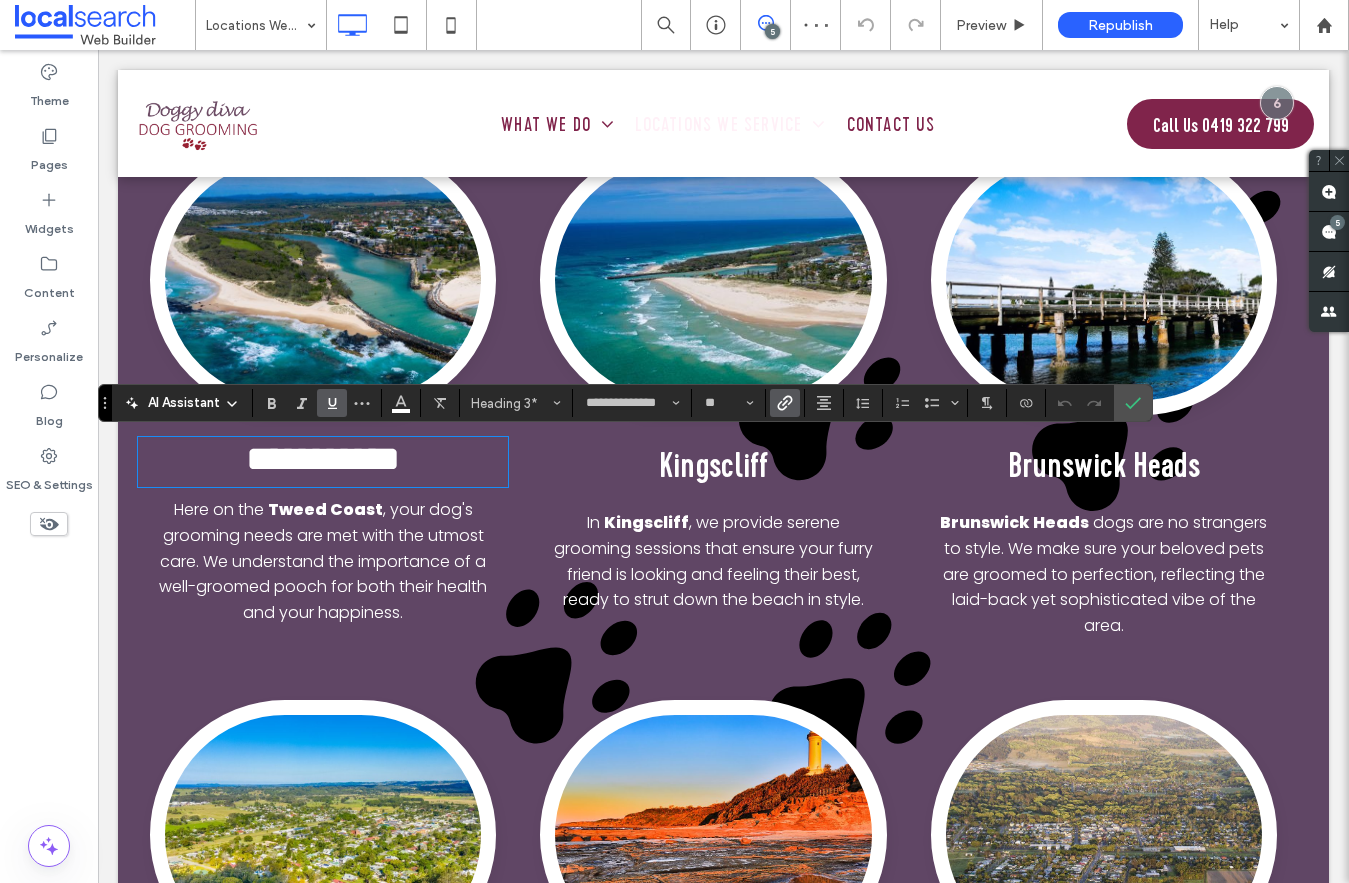 type 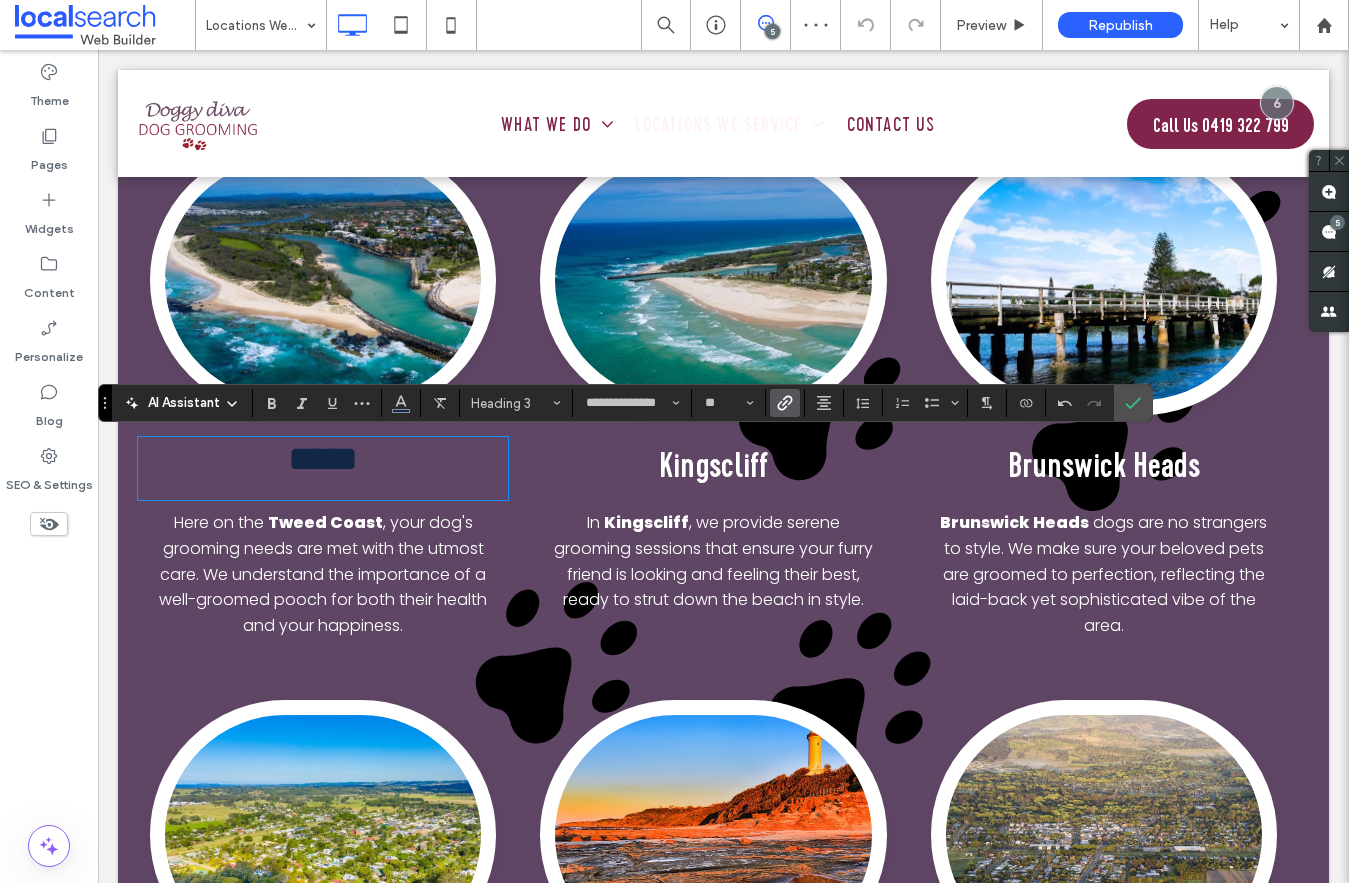 click 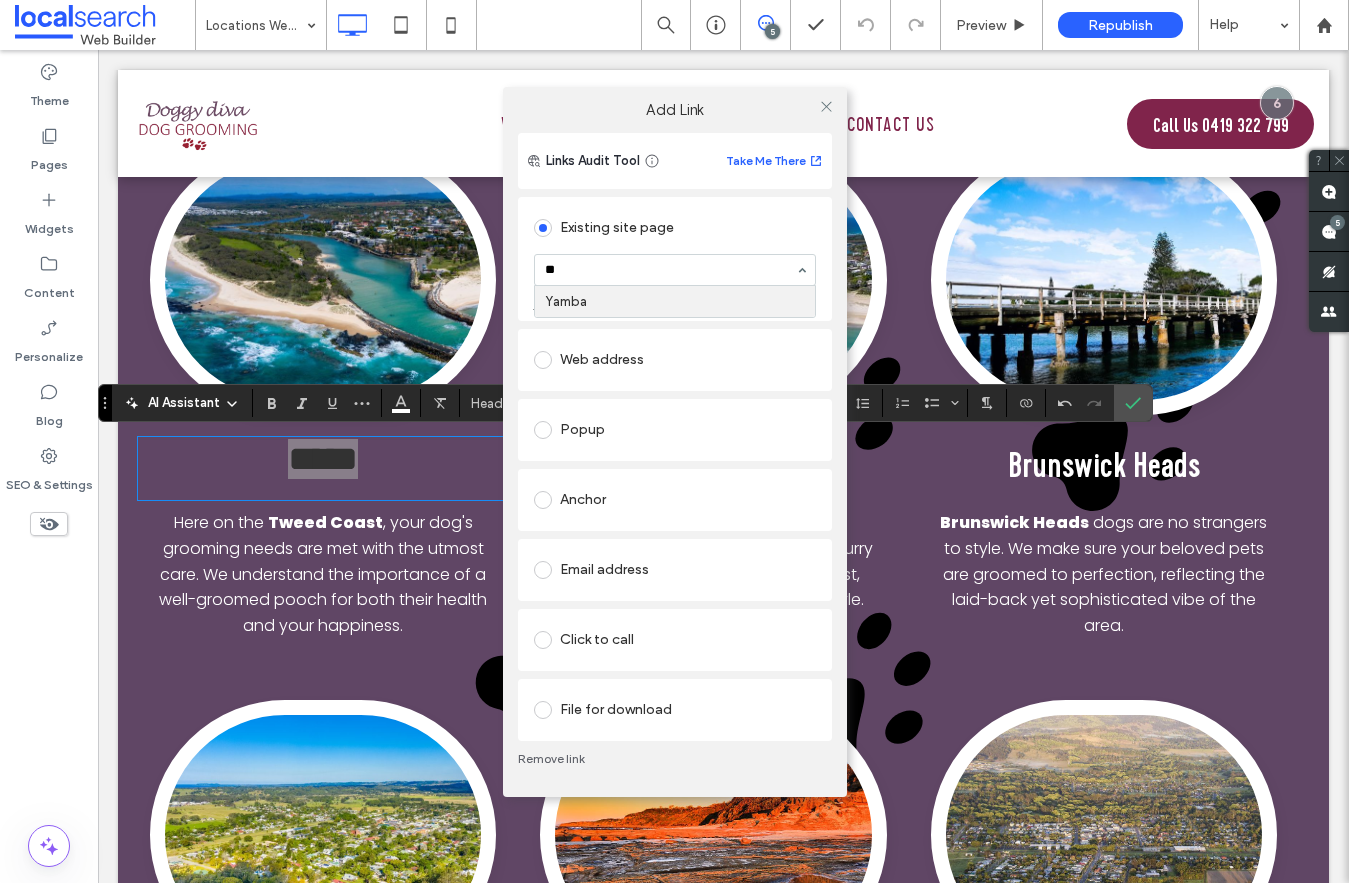 type on "***" 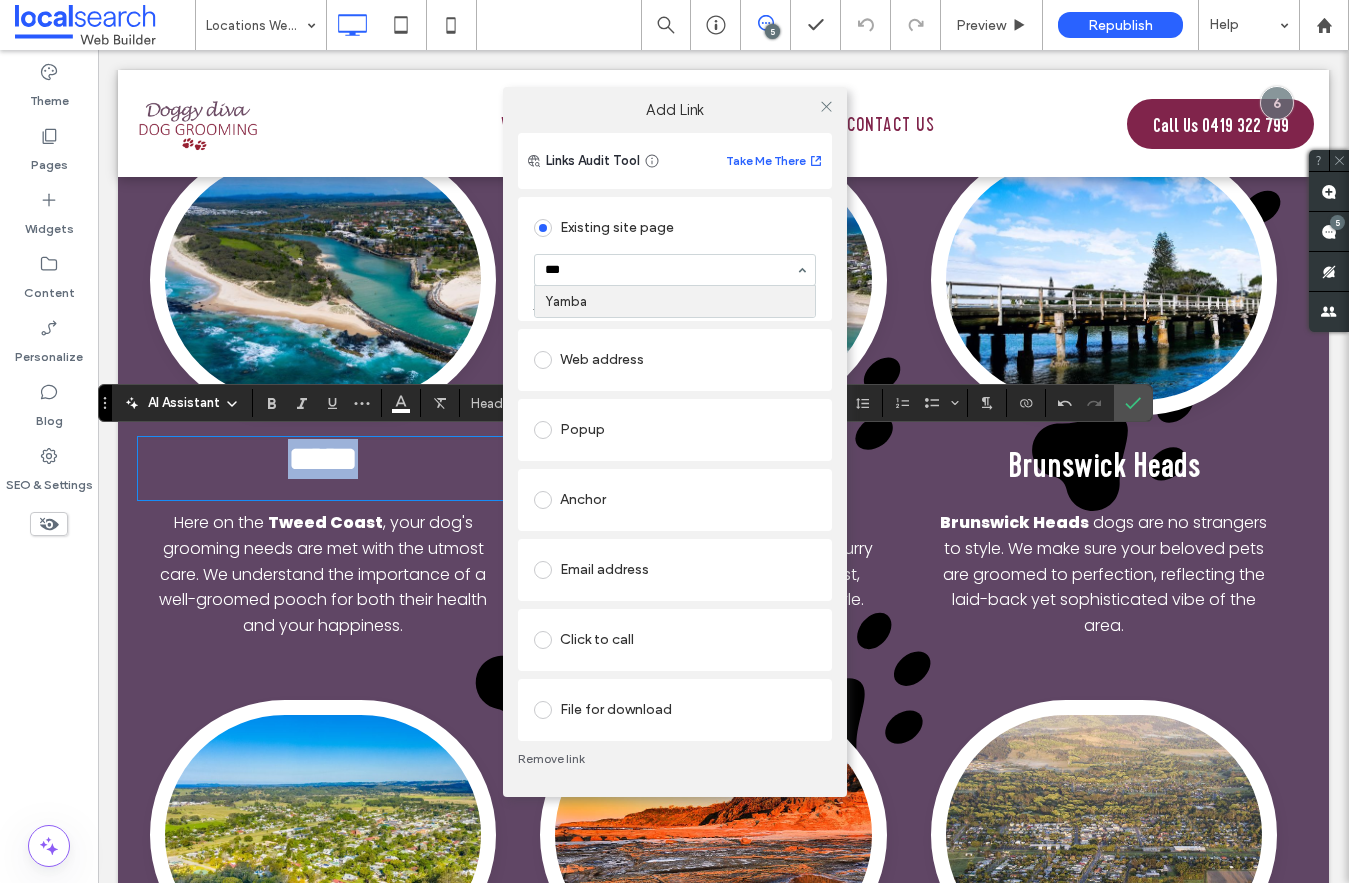 type 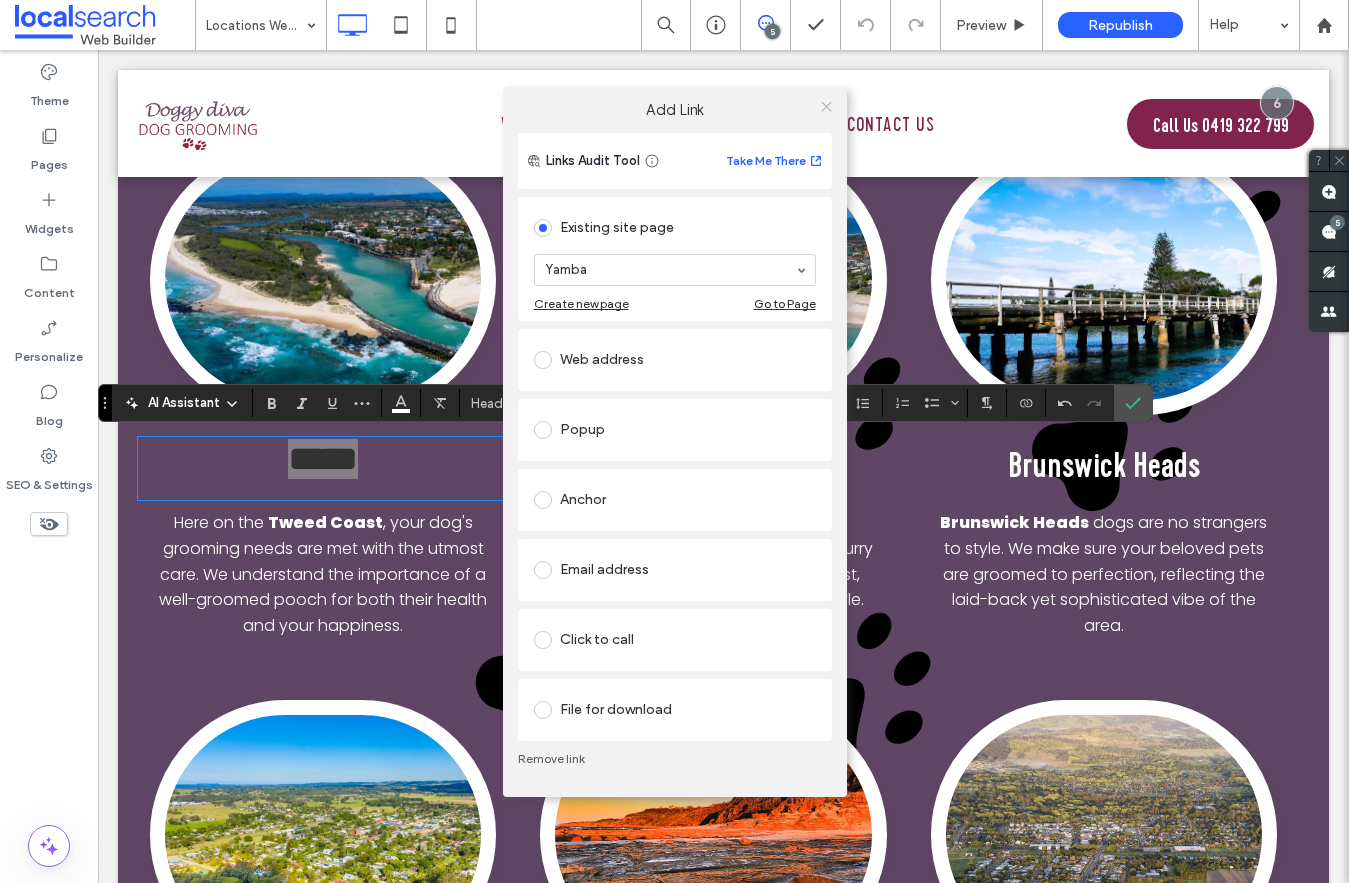 click 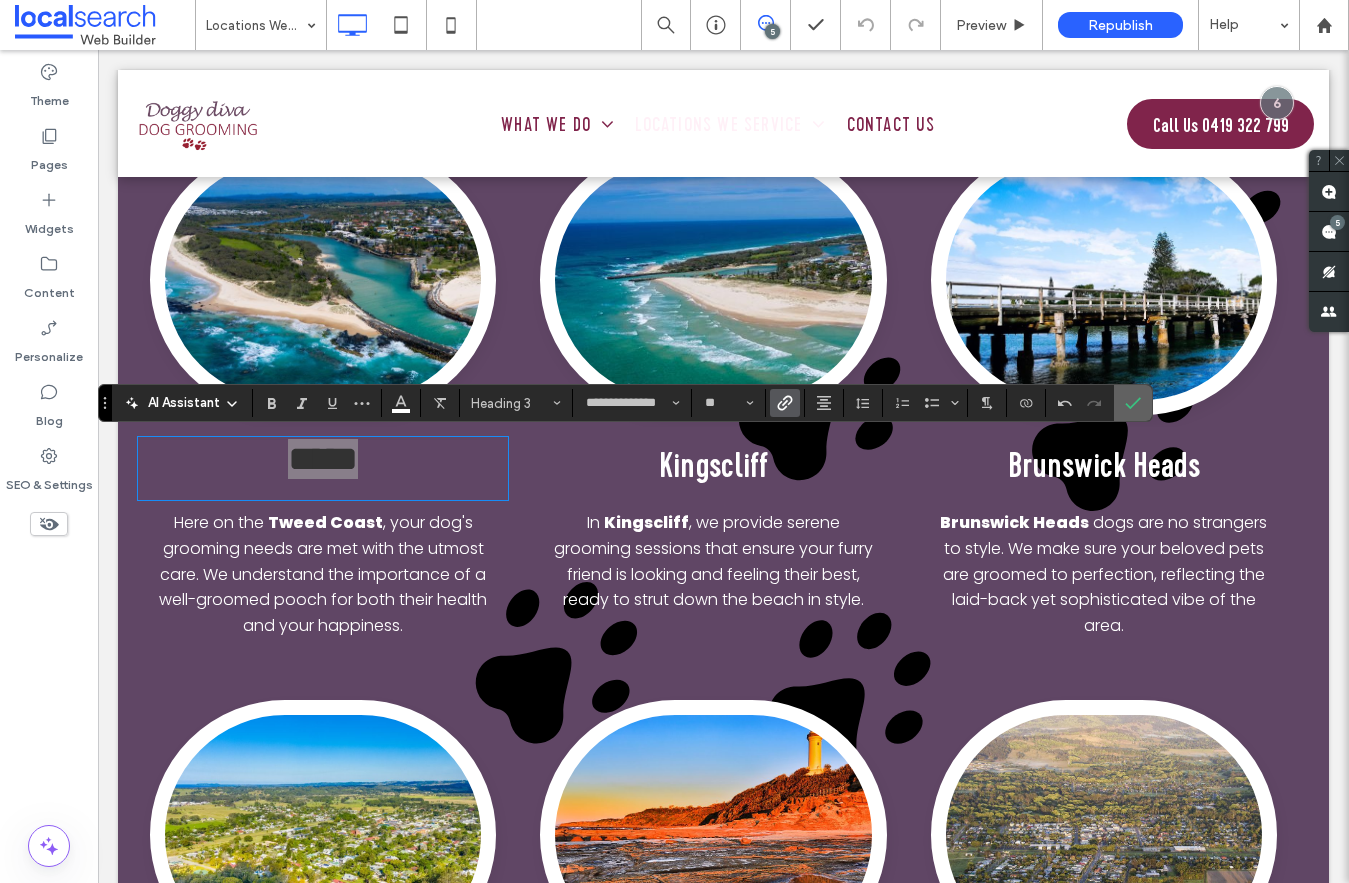 click 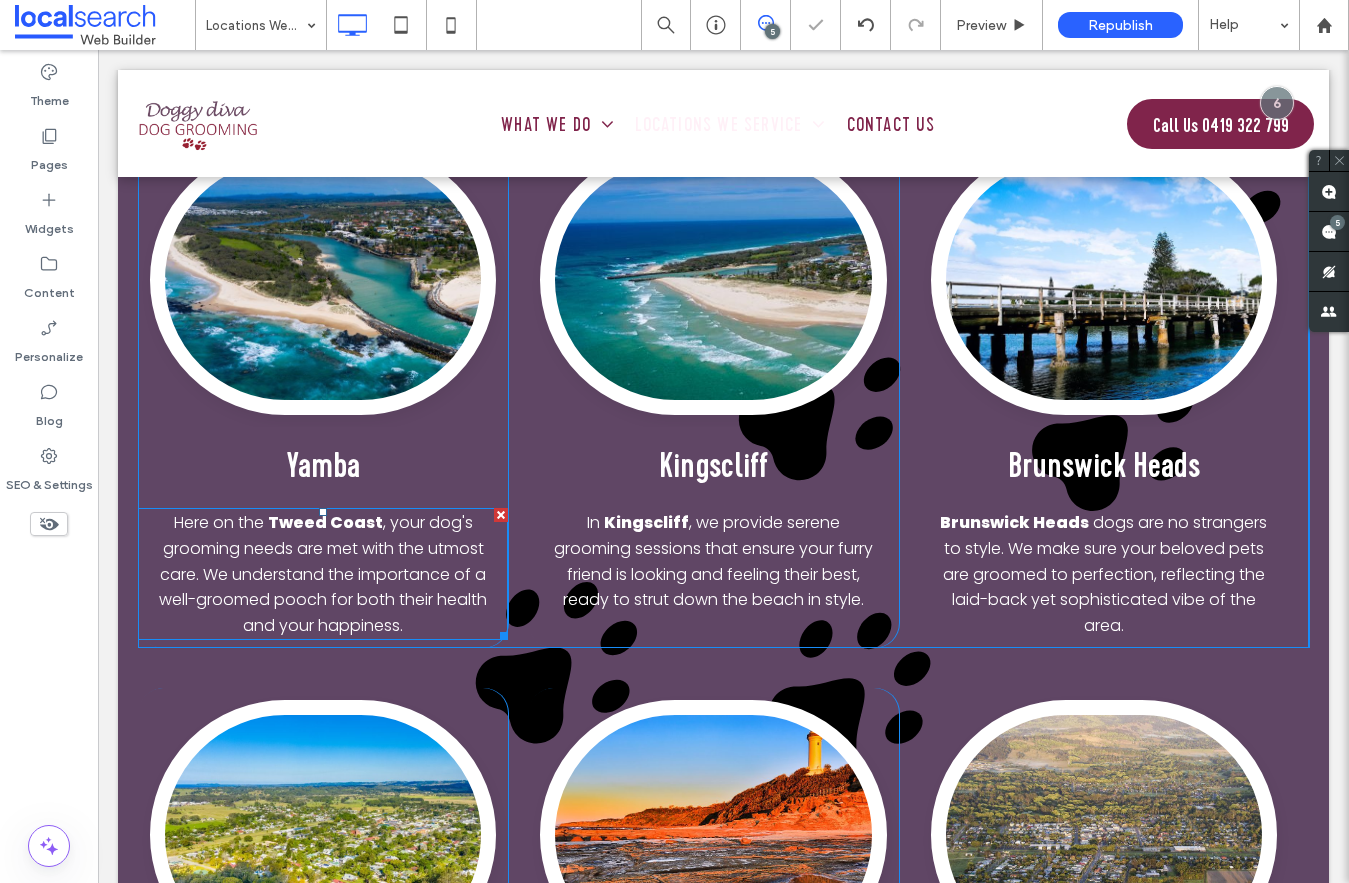 click on ", your dog's grooming needs are met with the utmost care. We understand the importance of a well-groomed pooch for both their health and your happiness." at bounding box center [323, 573] 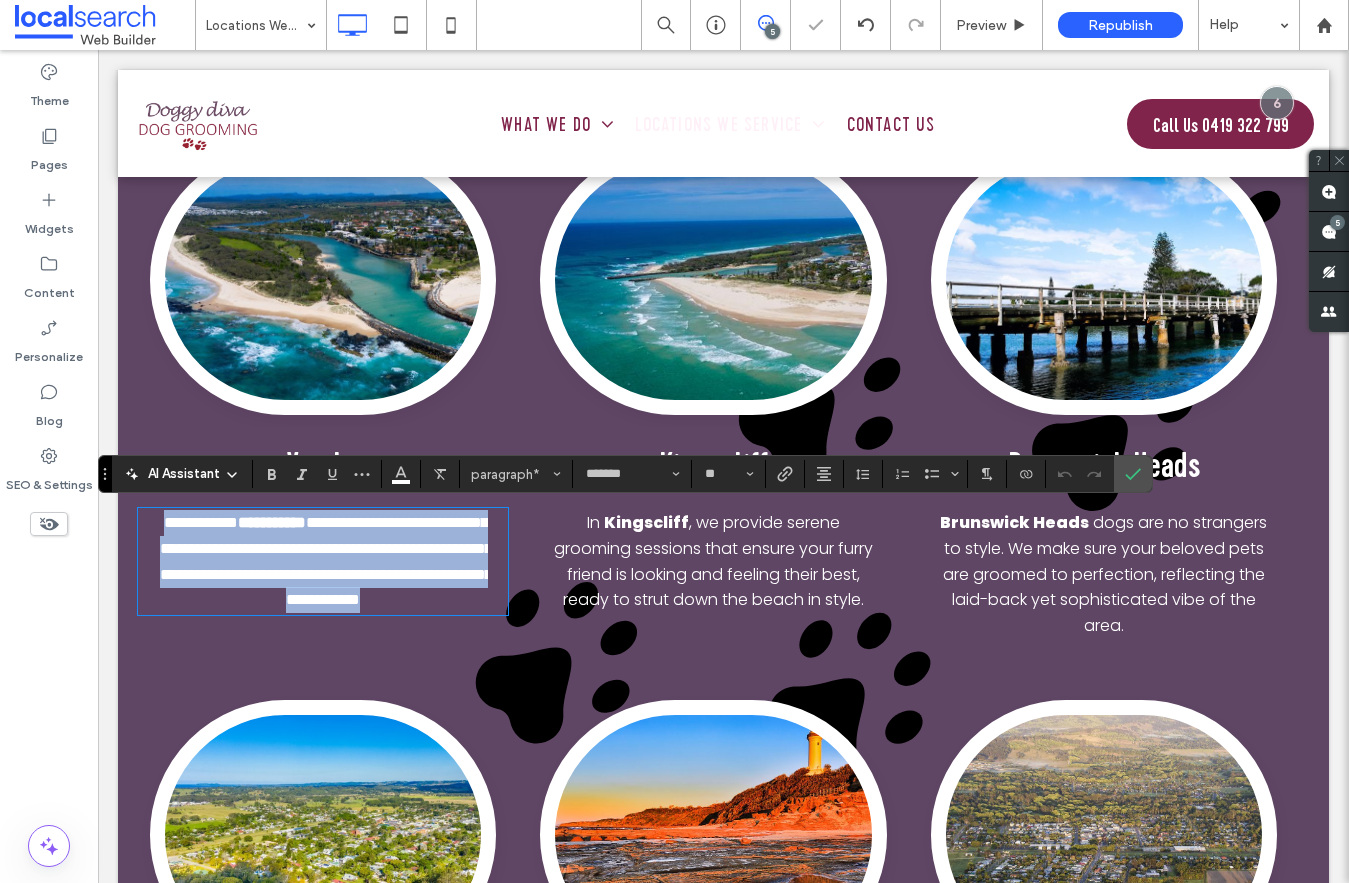 click on "**********" at bounding box center [326, 561] 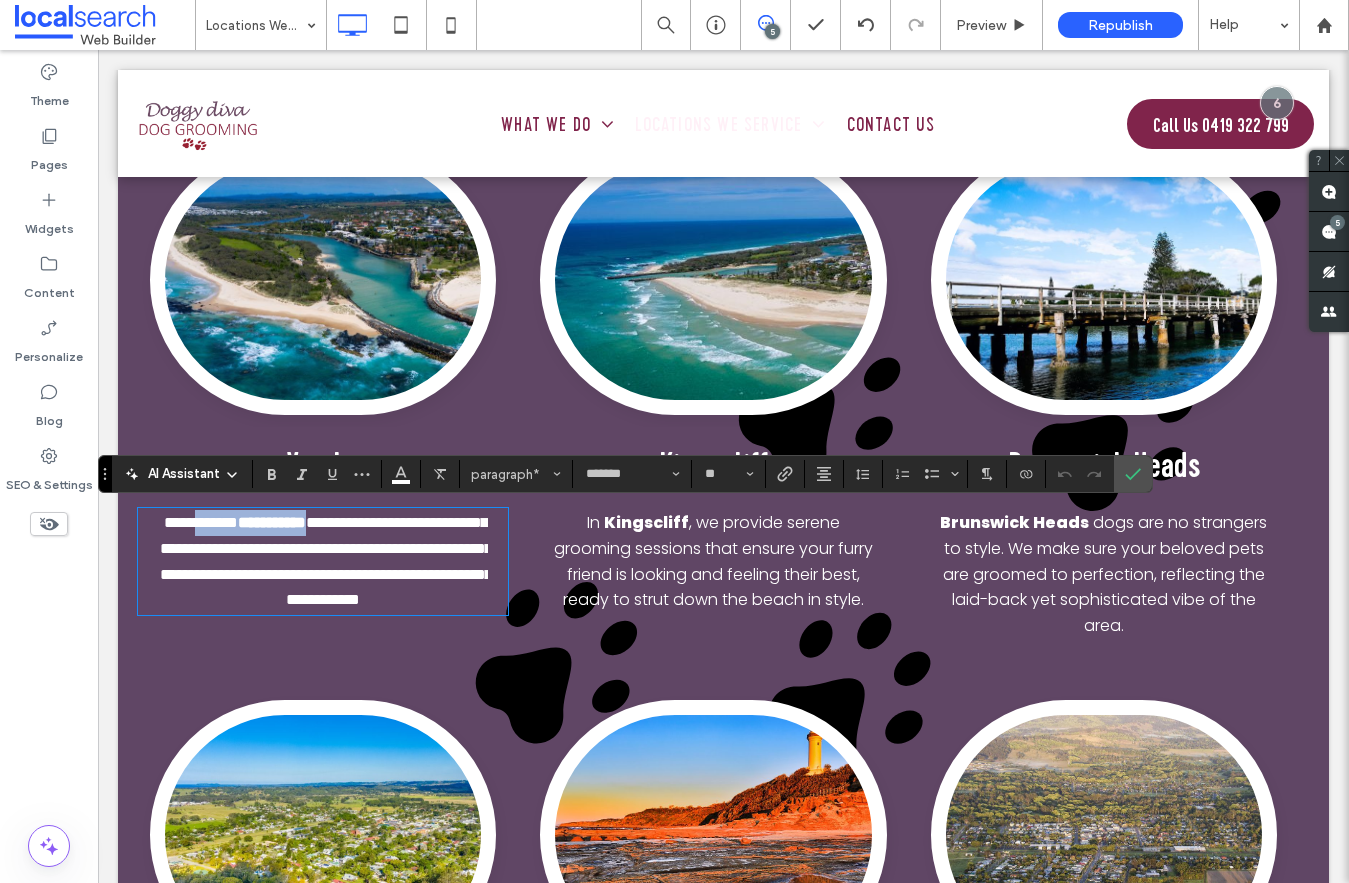 drag, startPoint x: 379, startPoint y: 522, endPoint x: 220, endPoint y: 520, distance: 159.01257 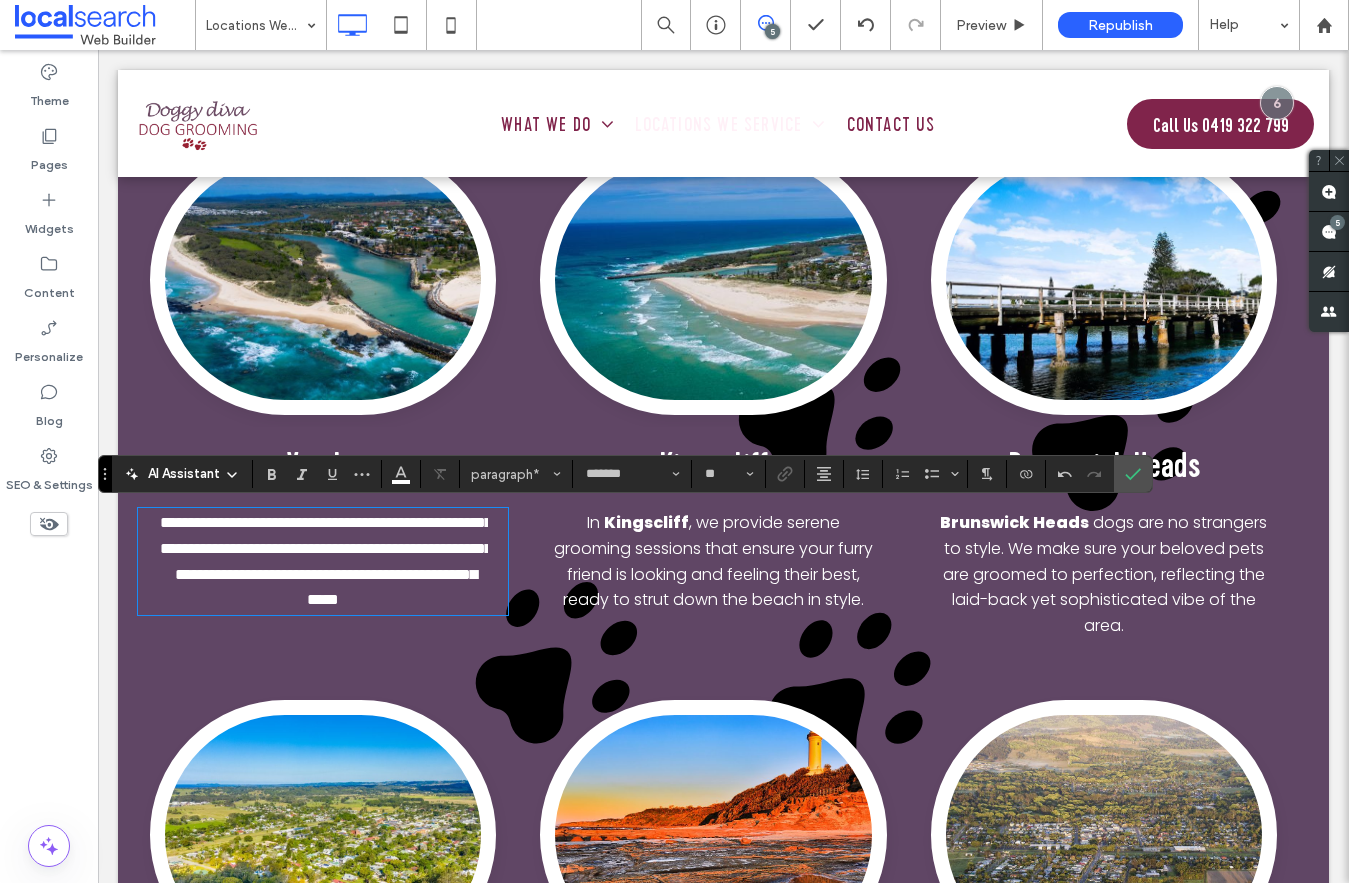 click on "**********" at bounding box center [326, 561] 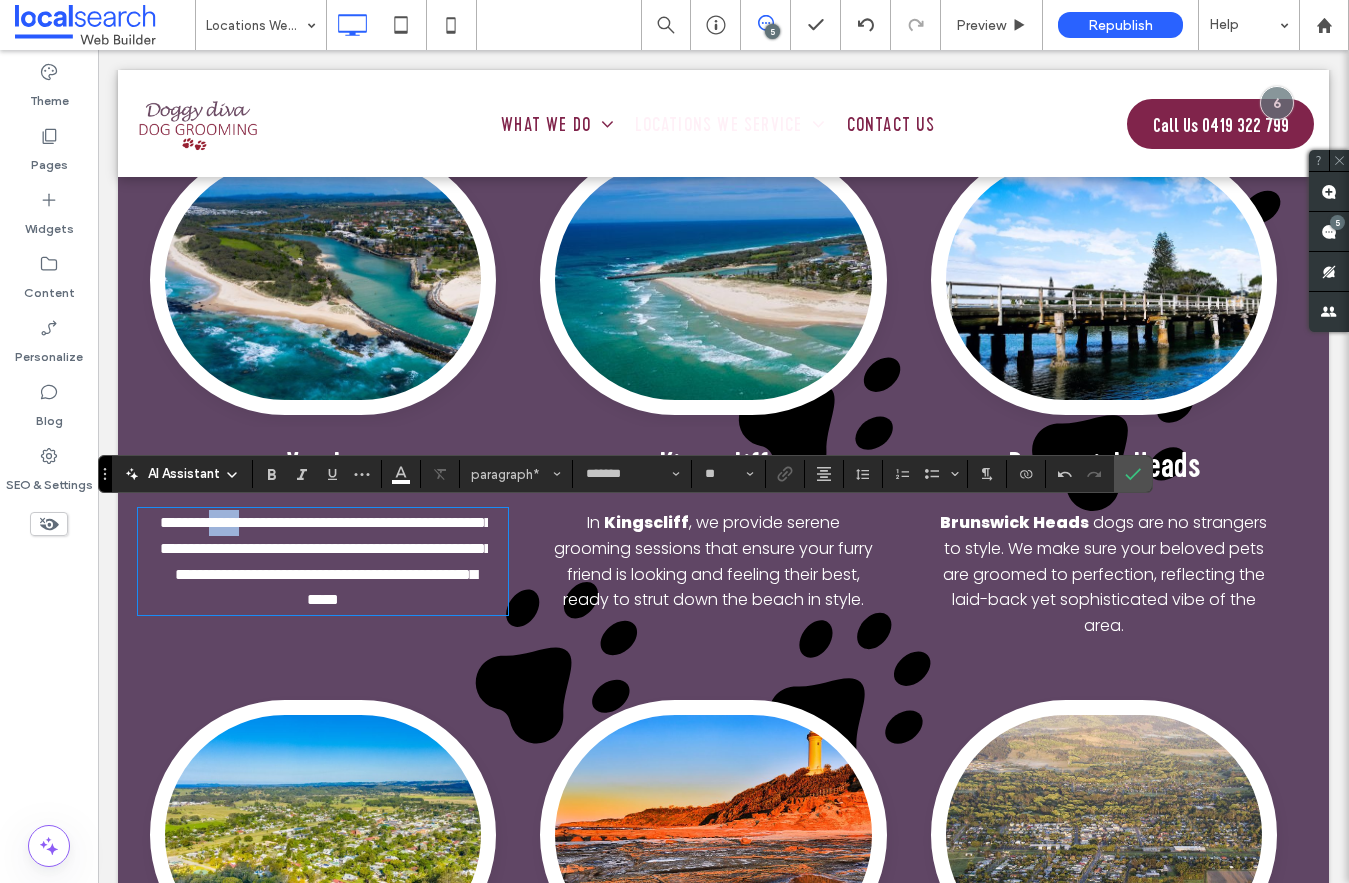 click on "**********" at bounding box center (326, 561) 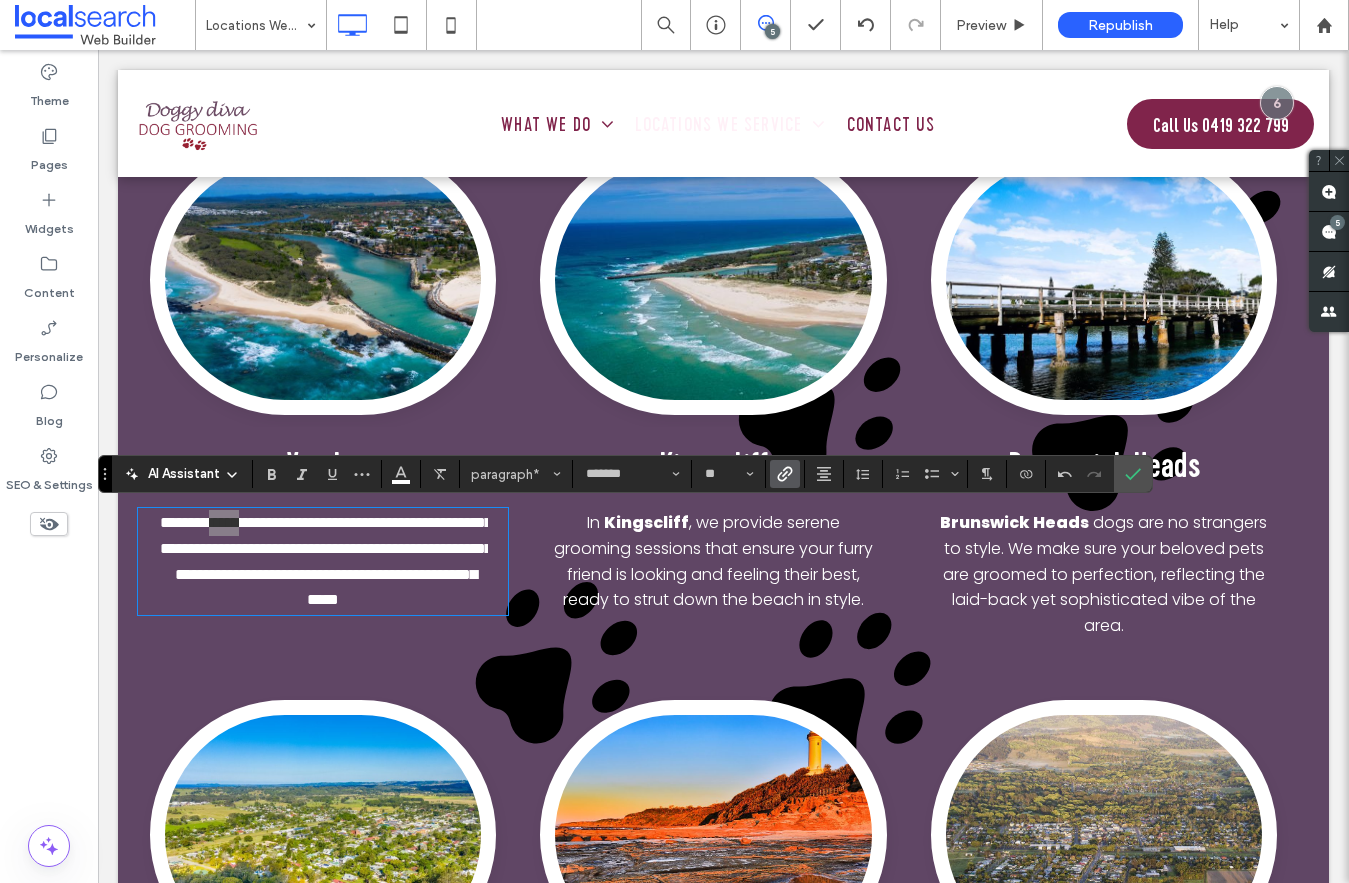 click 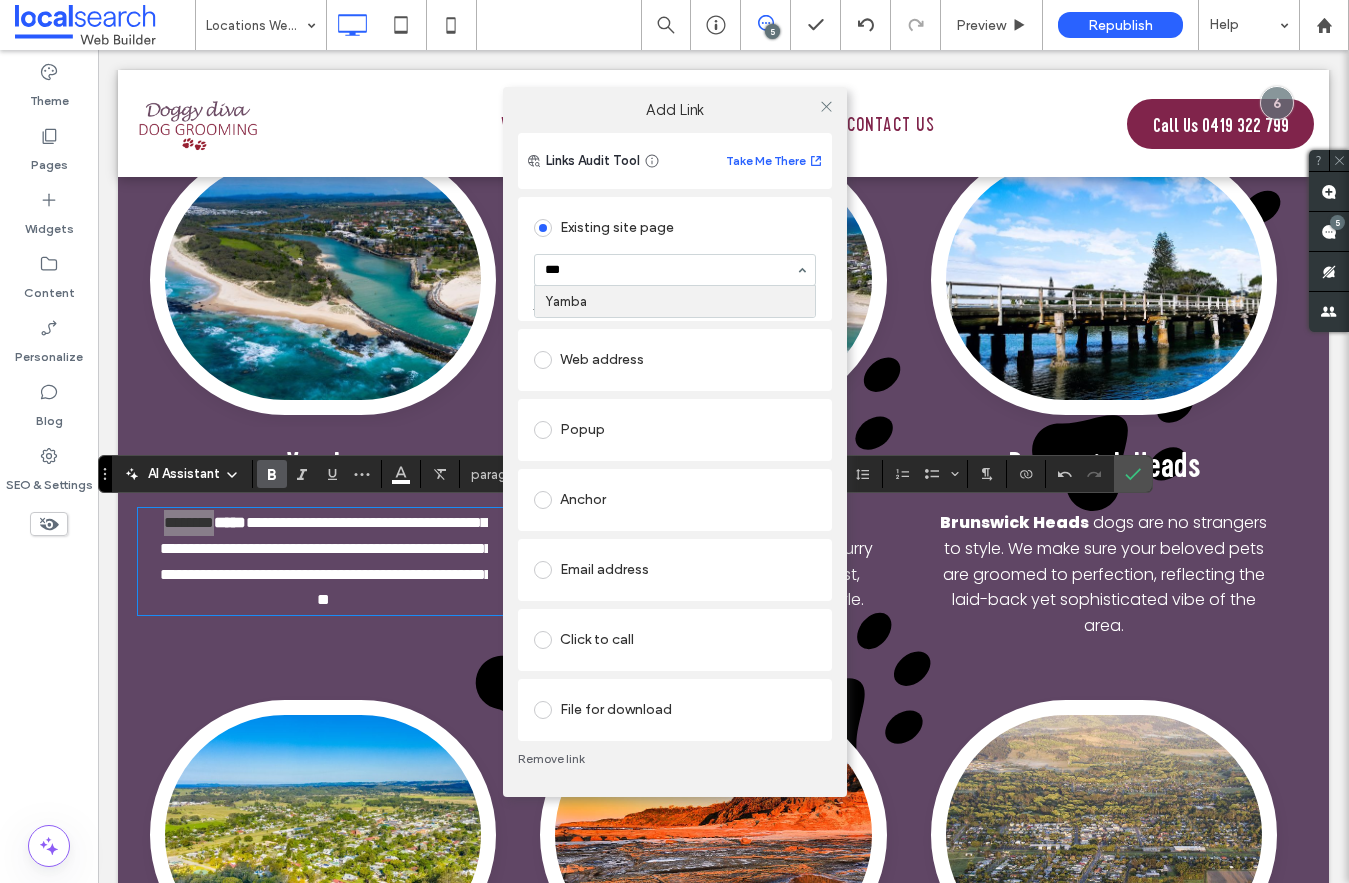 type on "****" 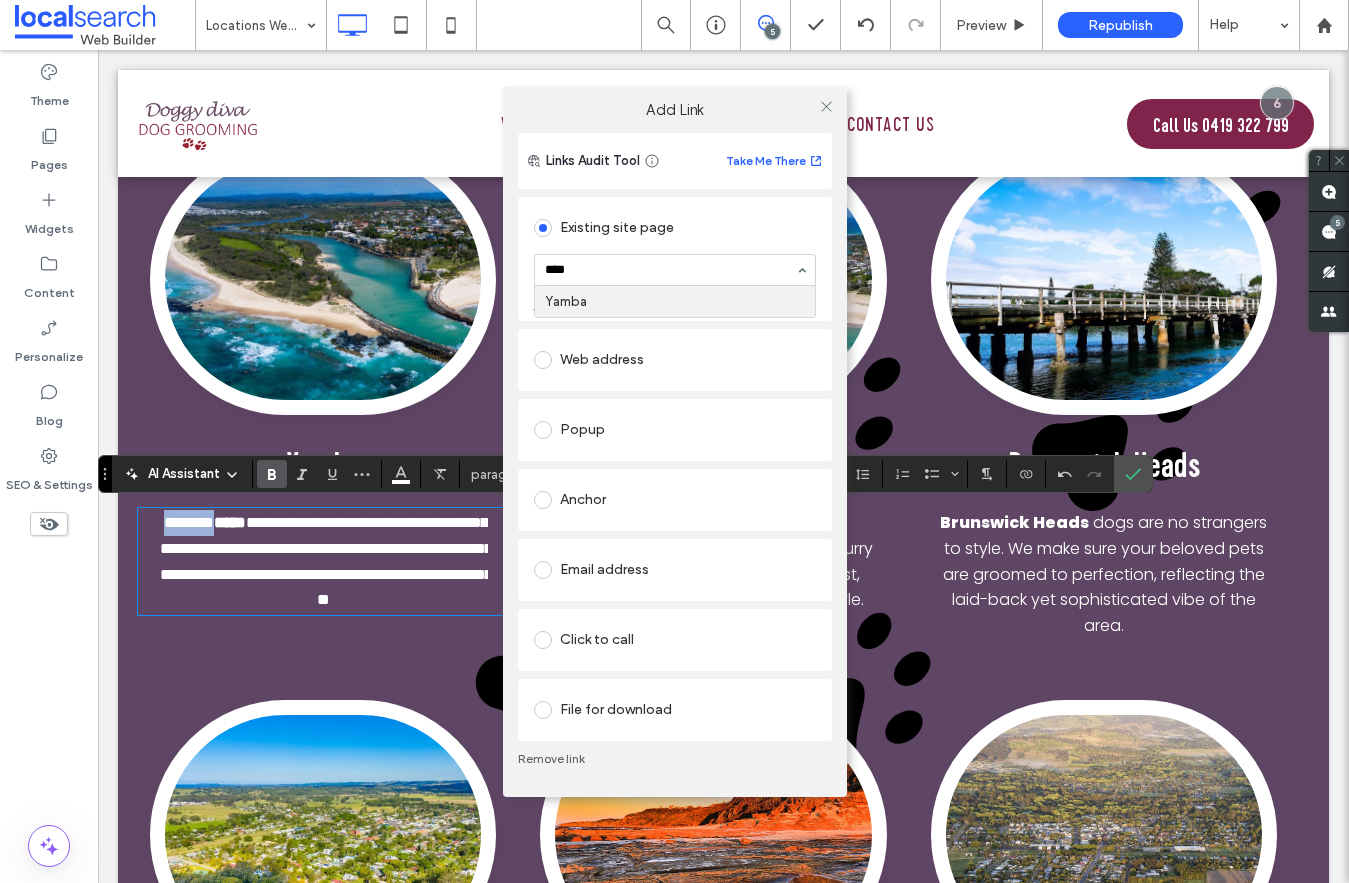 type 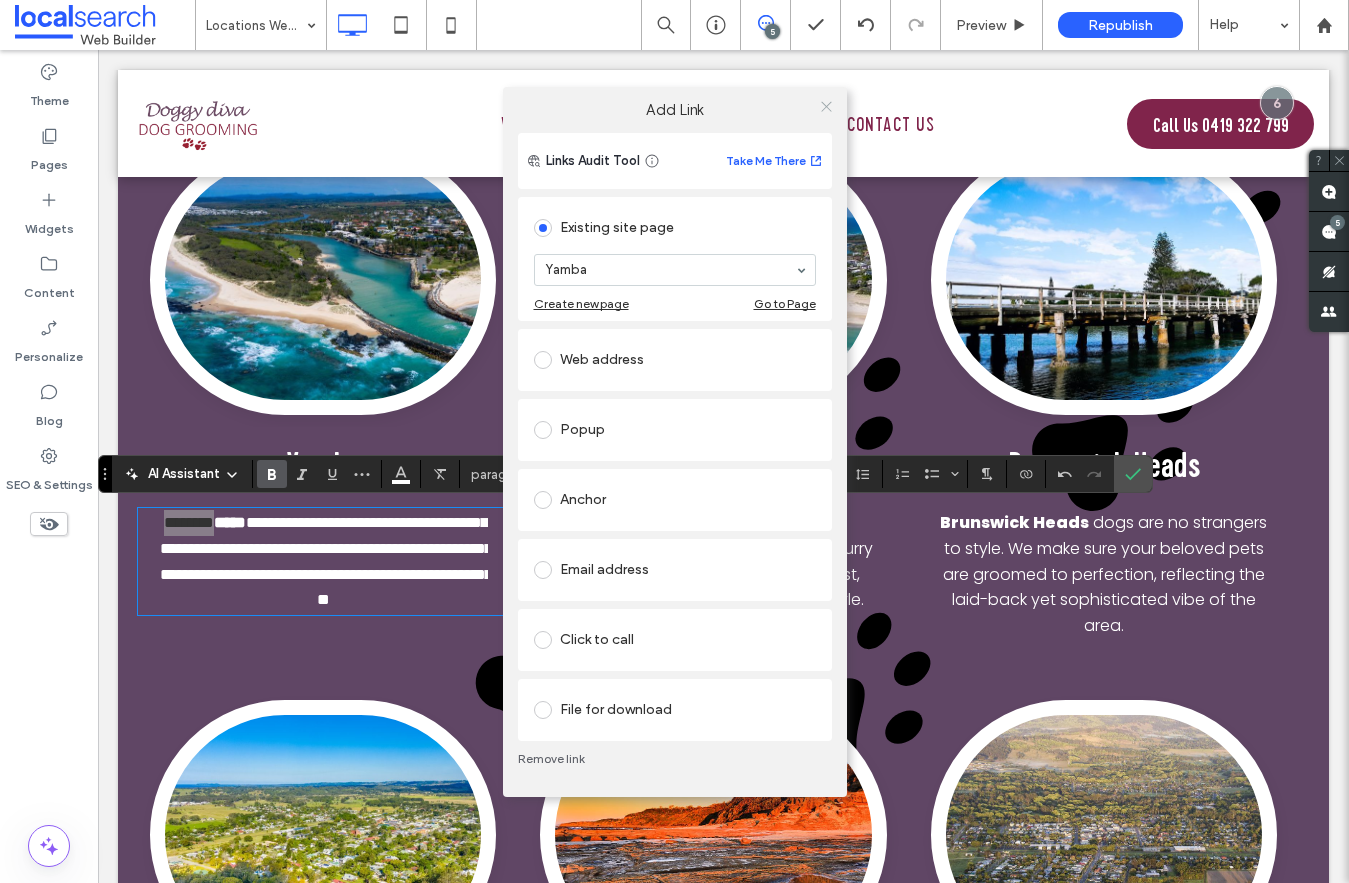 click 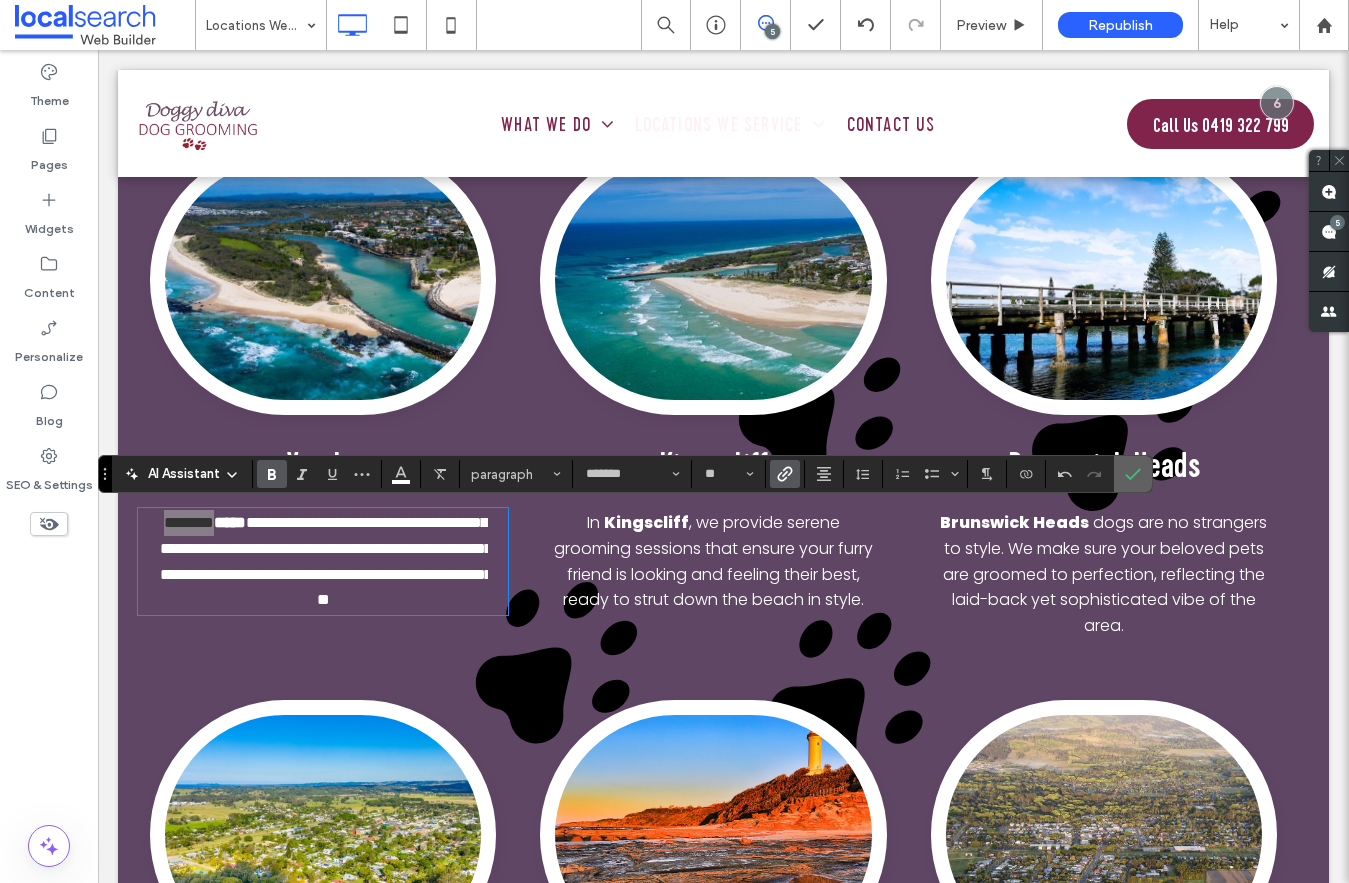 click at bounding box center [1129, 474] 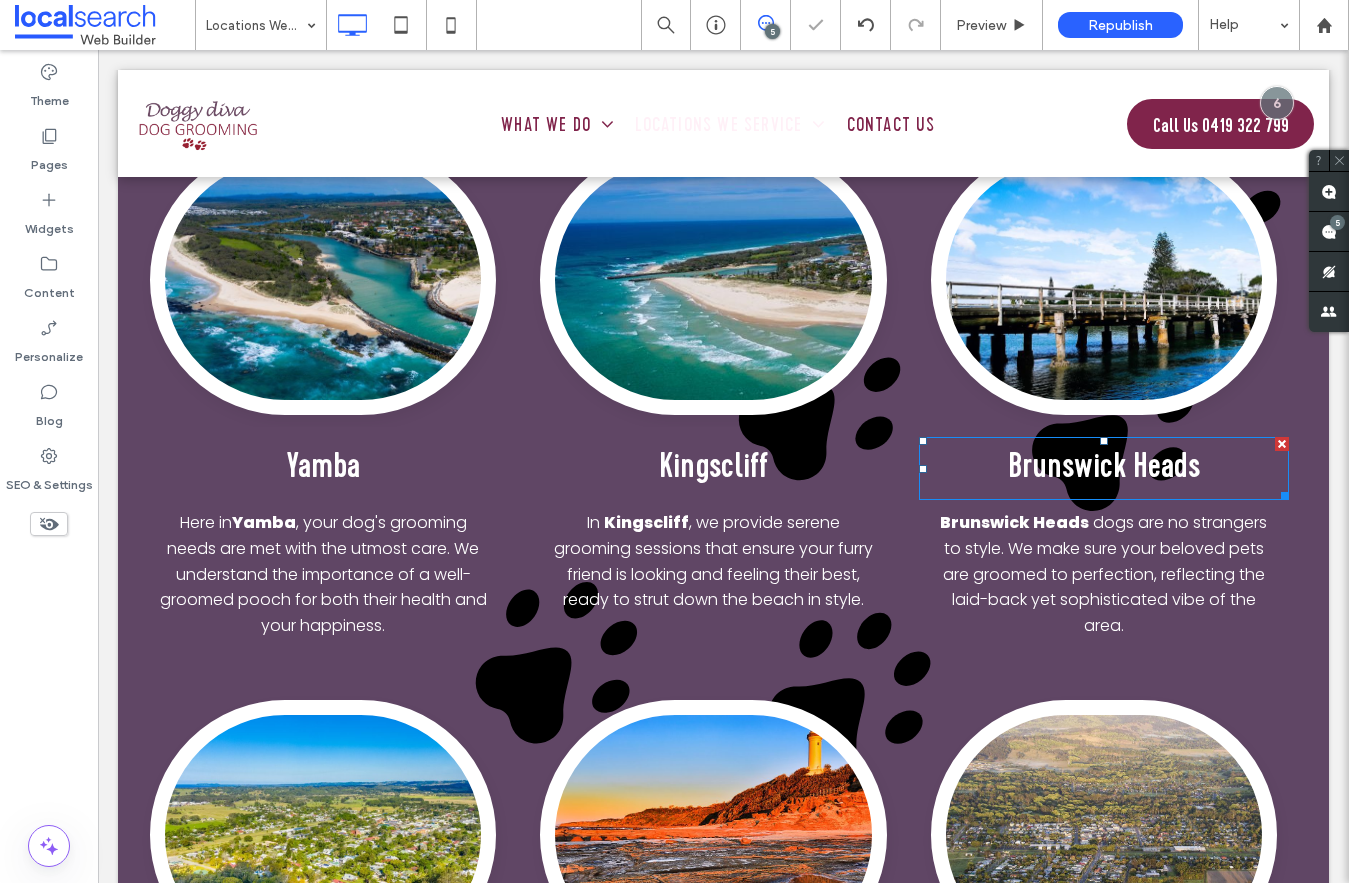 scroll, scrollTop: 2486, scrollLeft: 0, axis: vertical 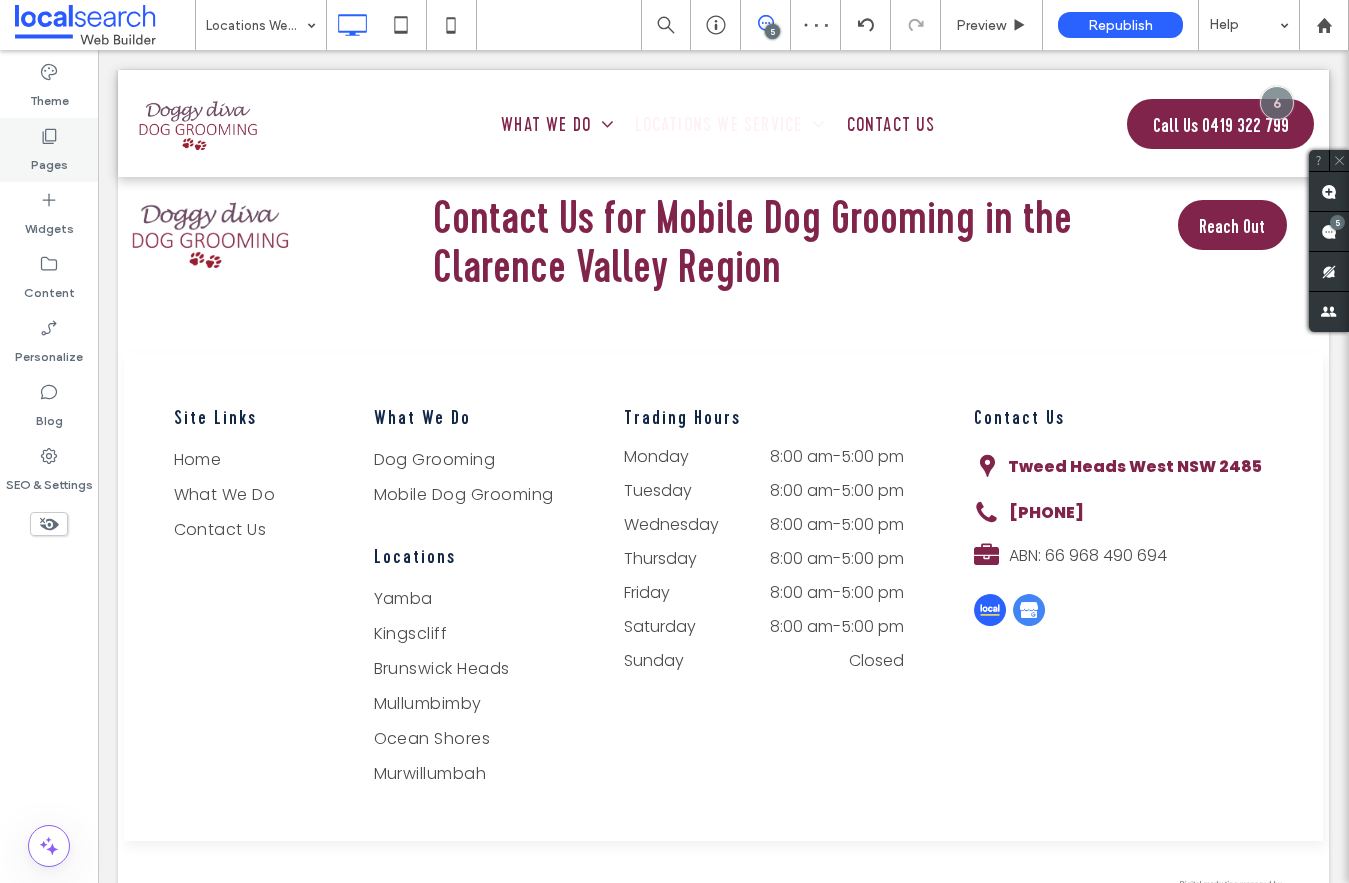 click on "Pages" at bounding box center [49, 150] 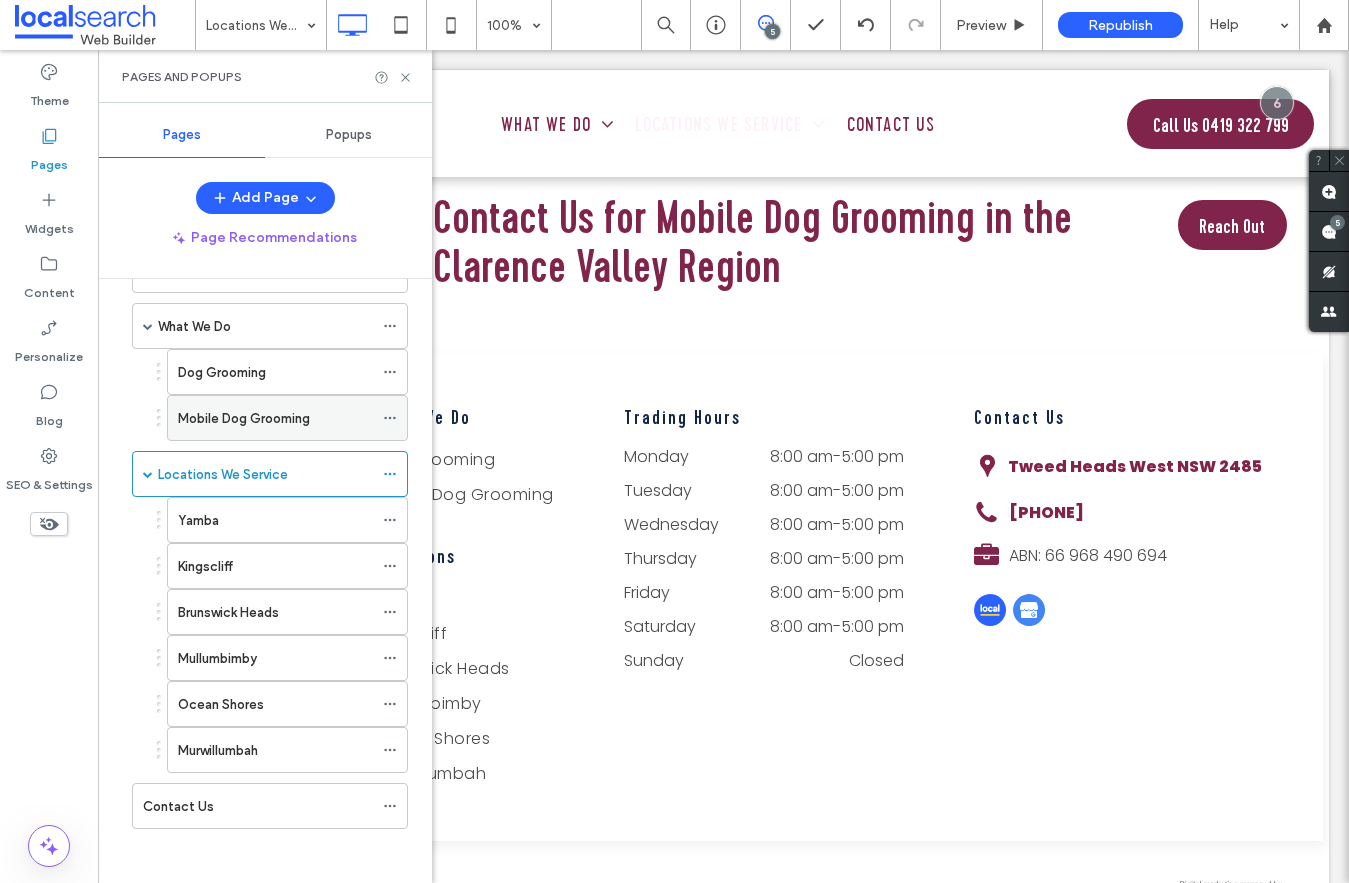 scroll, scrollTop: 72, scrollLeft: 0, axis: vertical 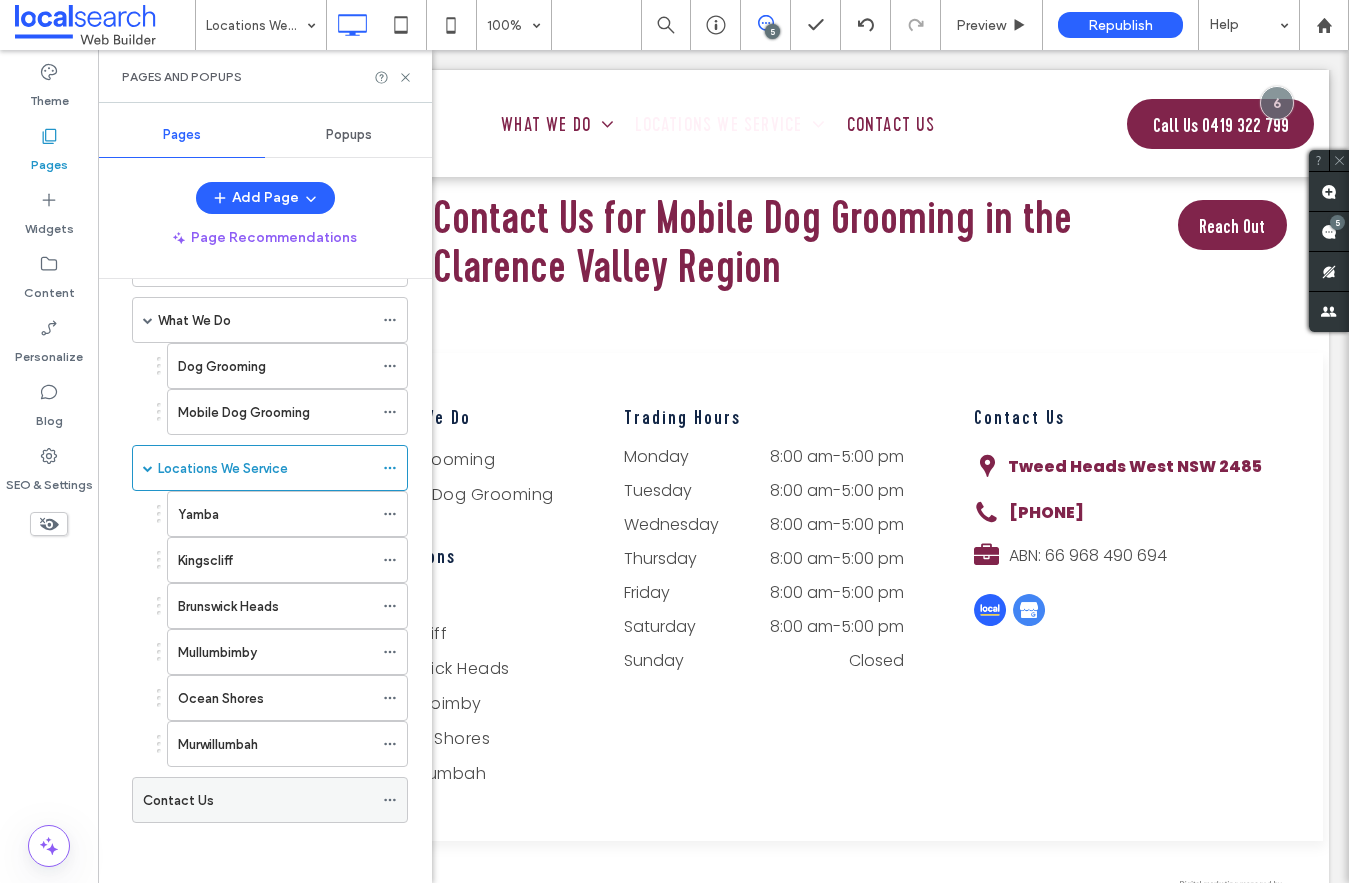 click on "Contact Us" at bounding box center [178, 800] 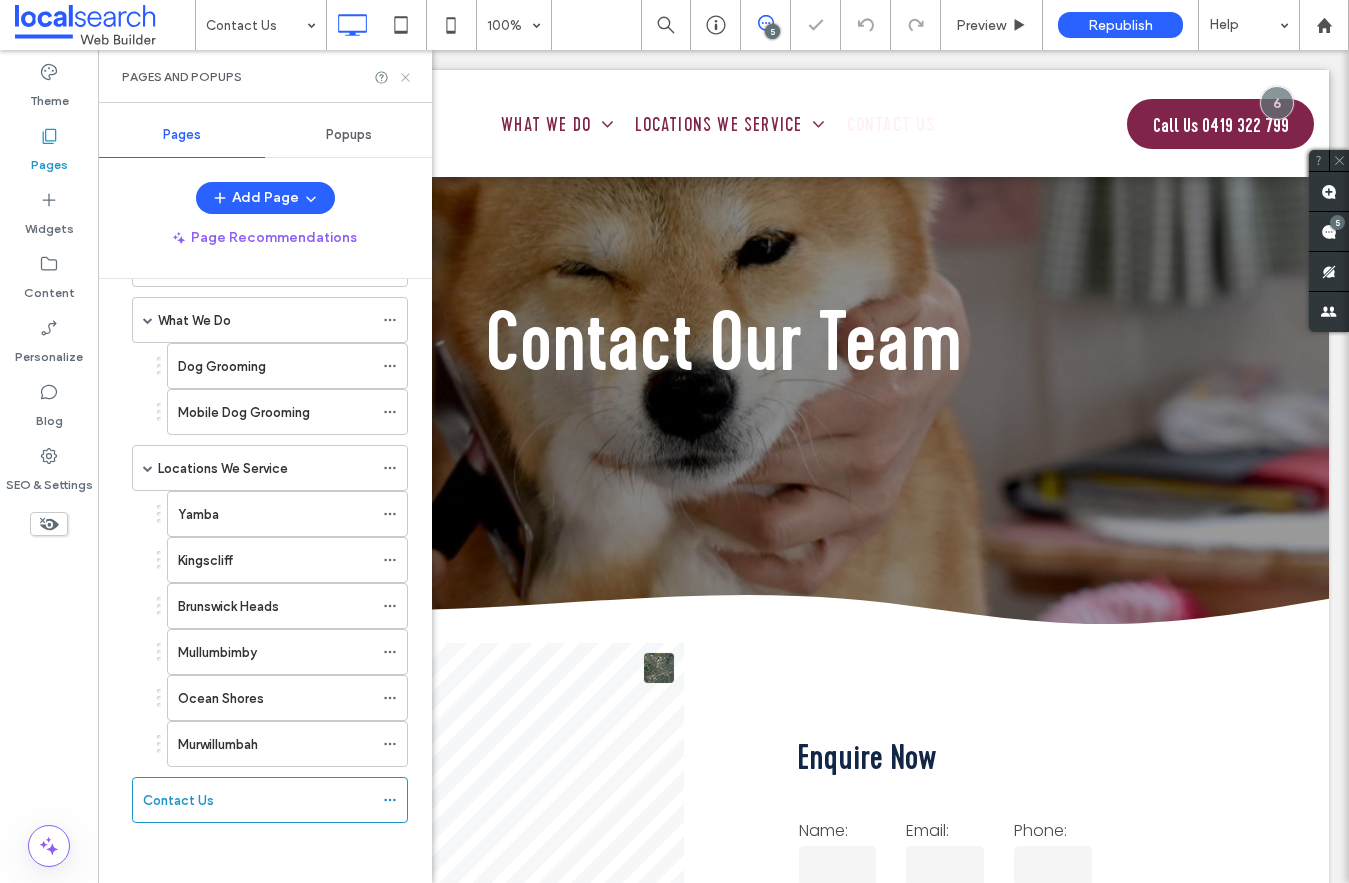 scroll, scrollTop: 1018, scrollLeft: 0, axis: vertical 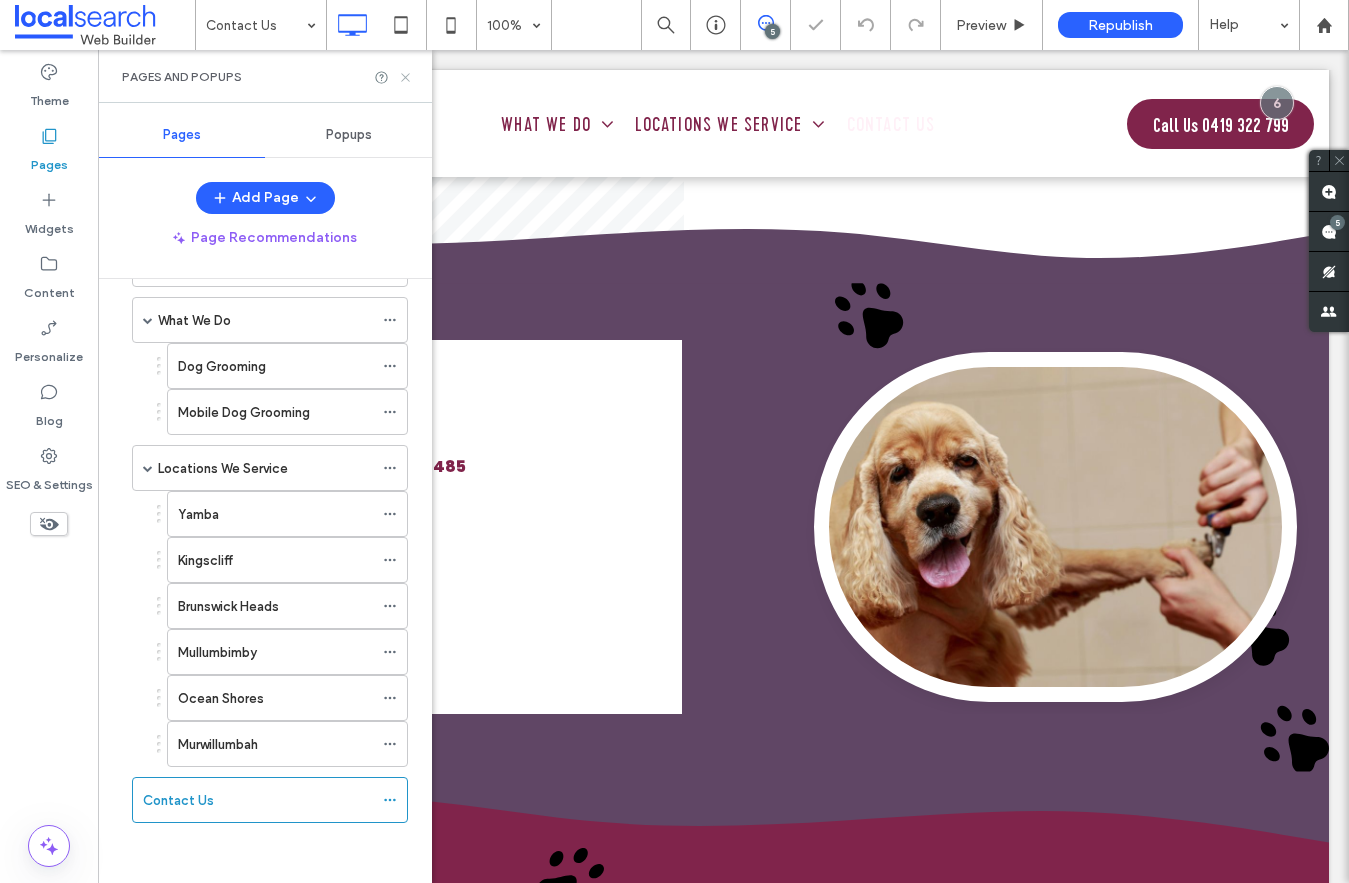 click 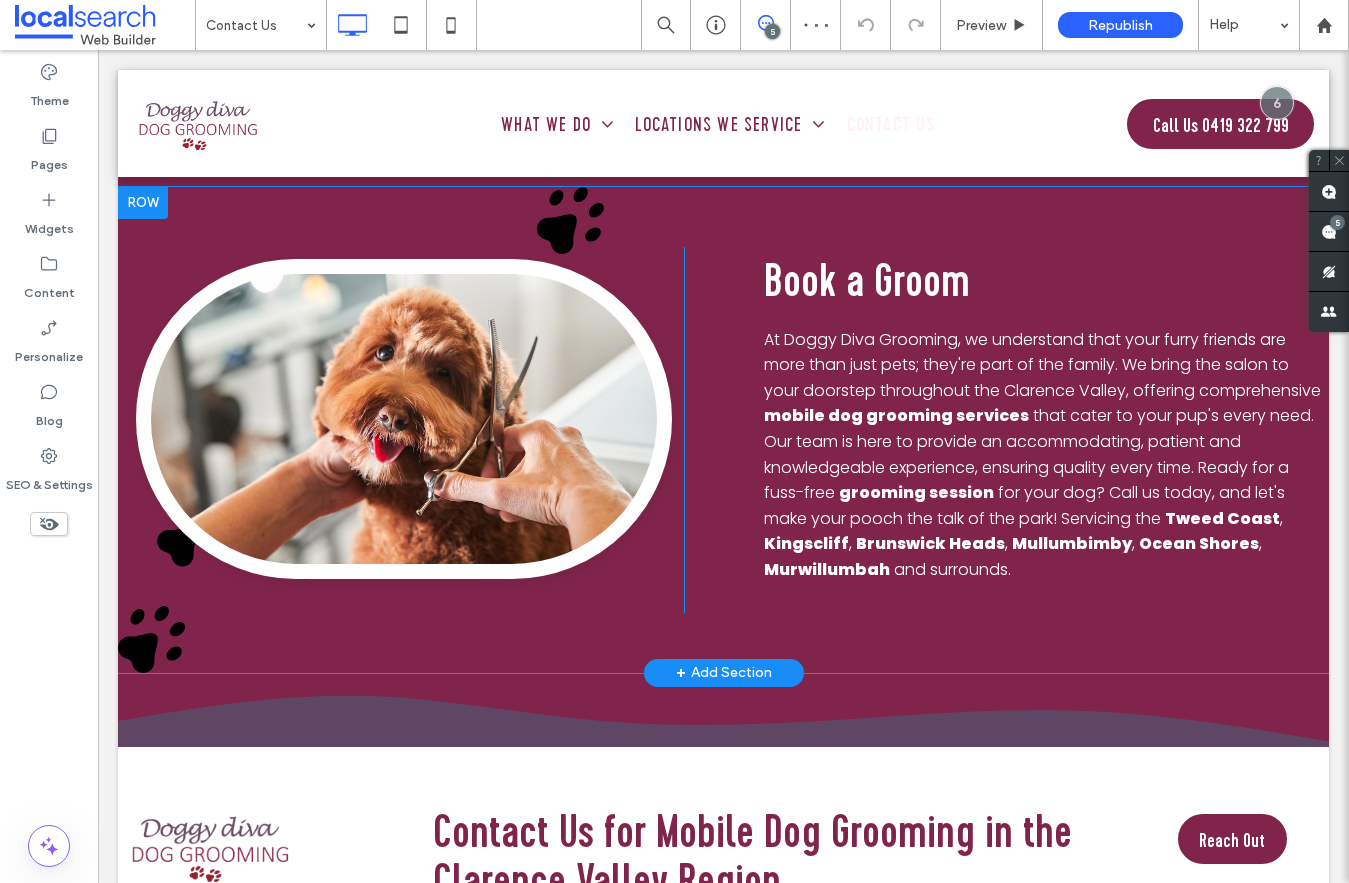 scroll, scrollTop: 1666, scrollLeft: 0, axis: vertical 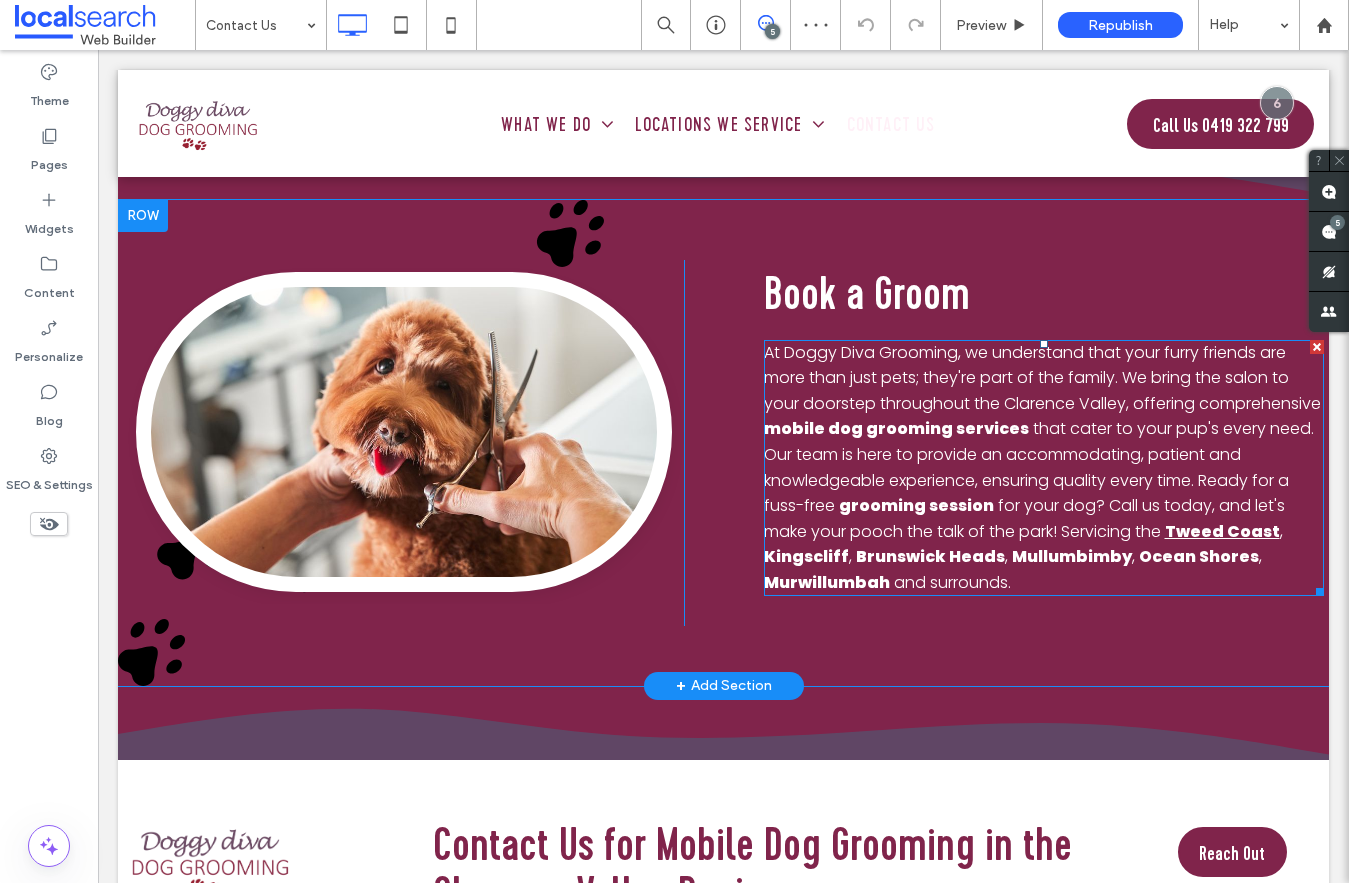 click on "Tweed Coast" at bounding box center [1222, 531] 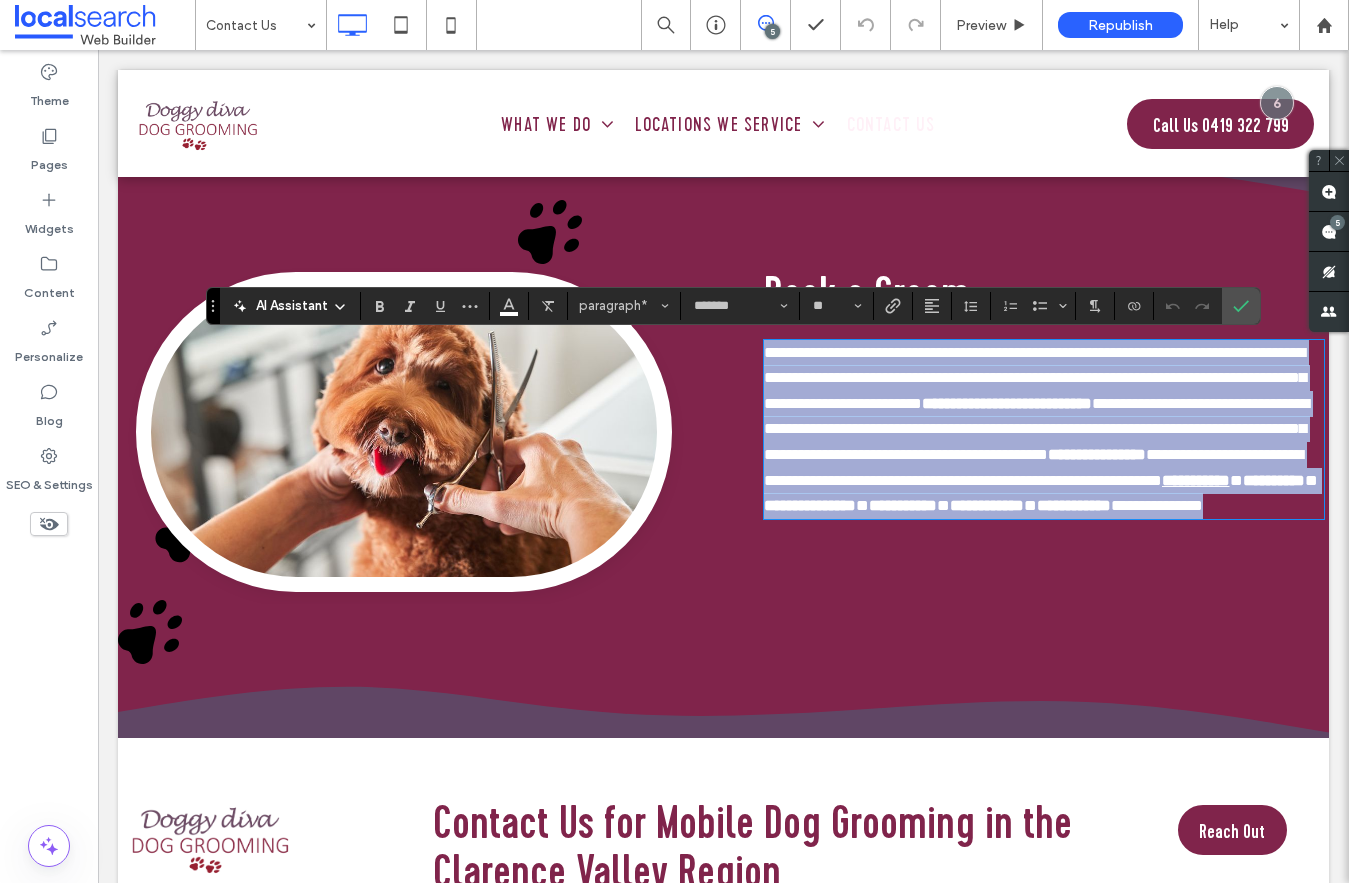 click on "**********" at bounding box center [1196, 480] 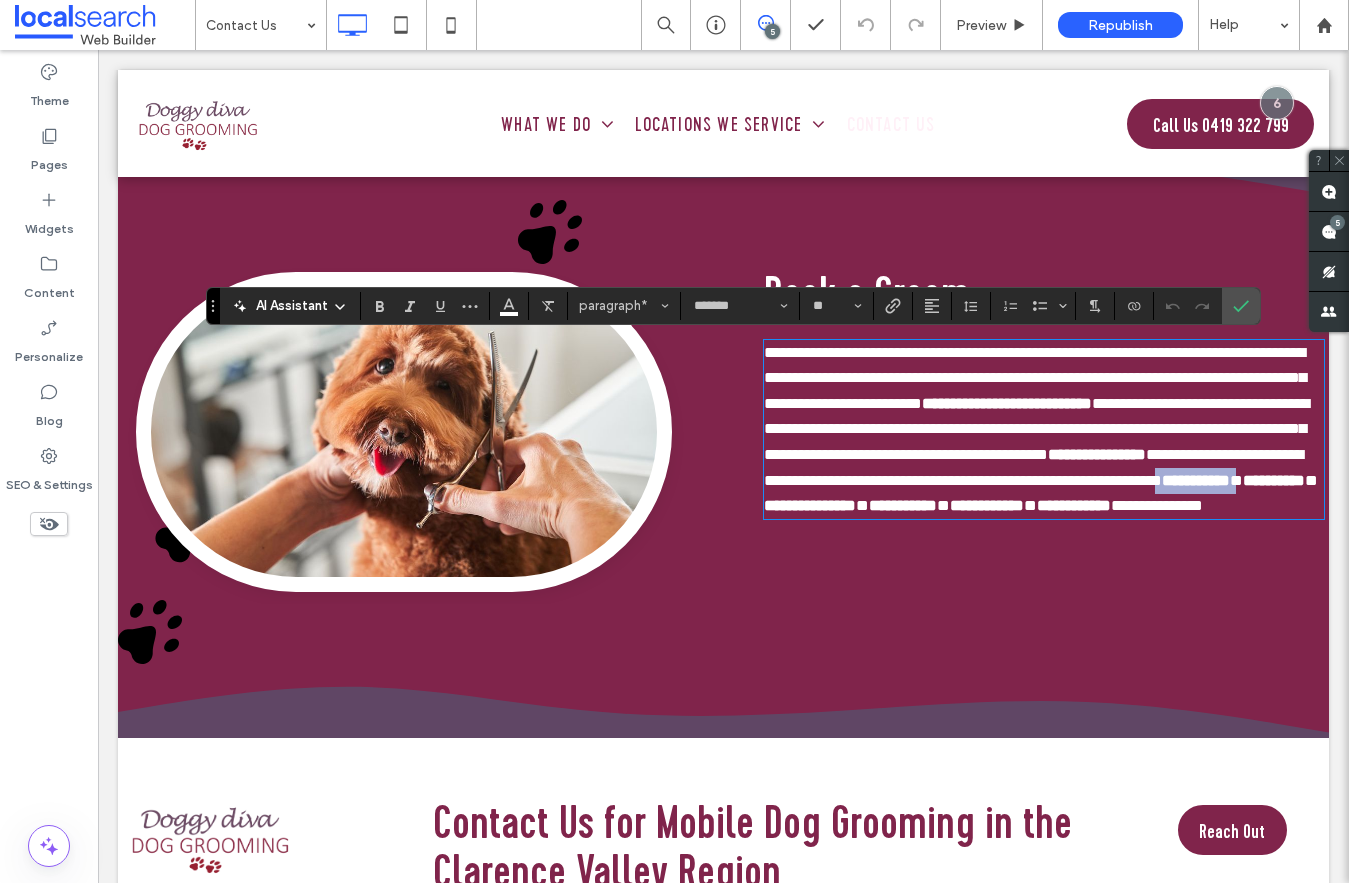 drag, startPoint x: 1279, startPoint y: 533, endPoint x: 1161, endPoint y: 533, distance: 118 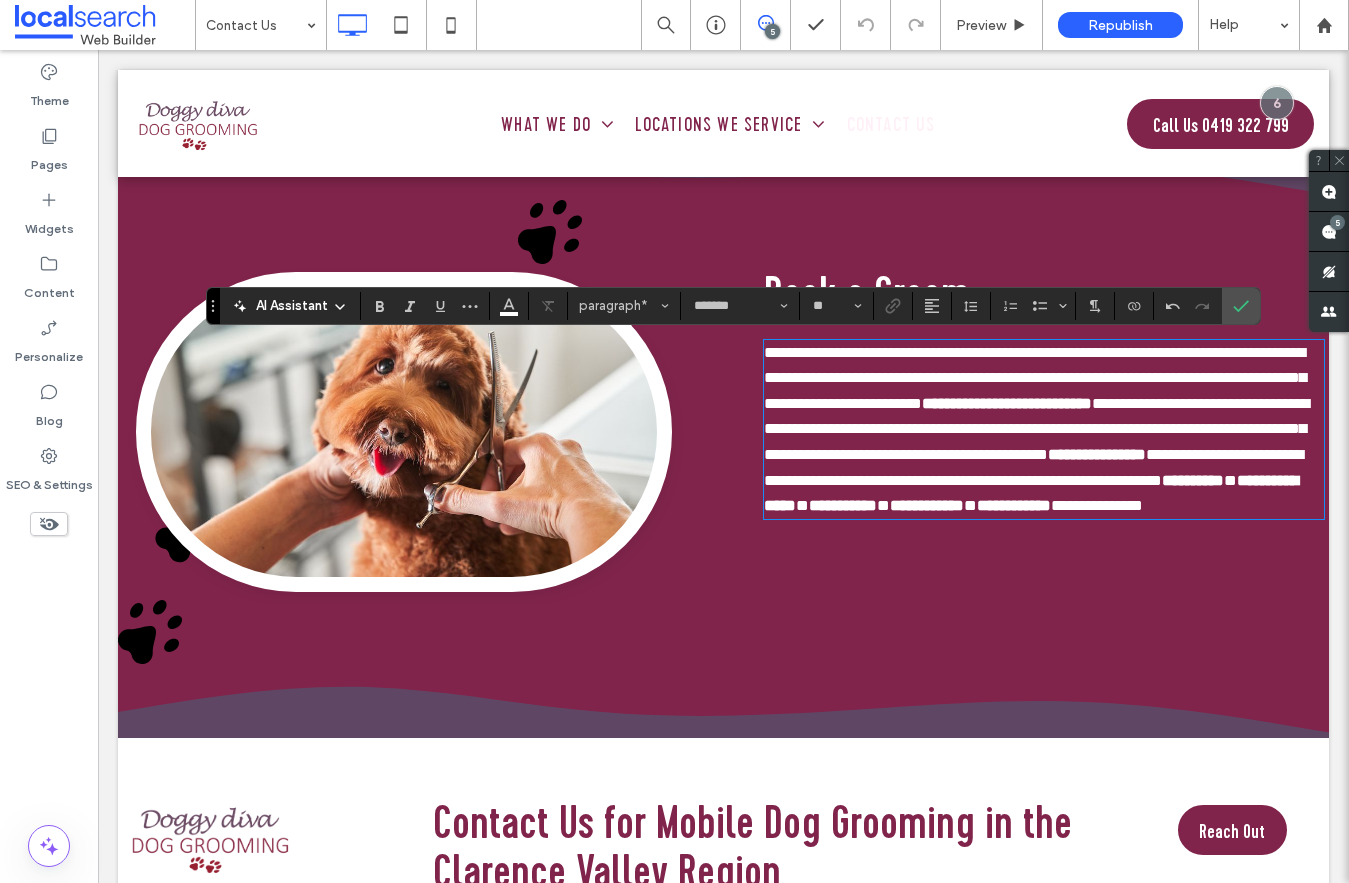 type 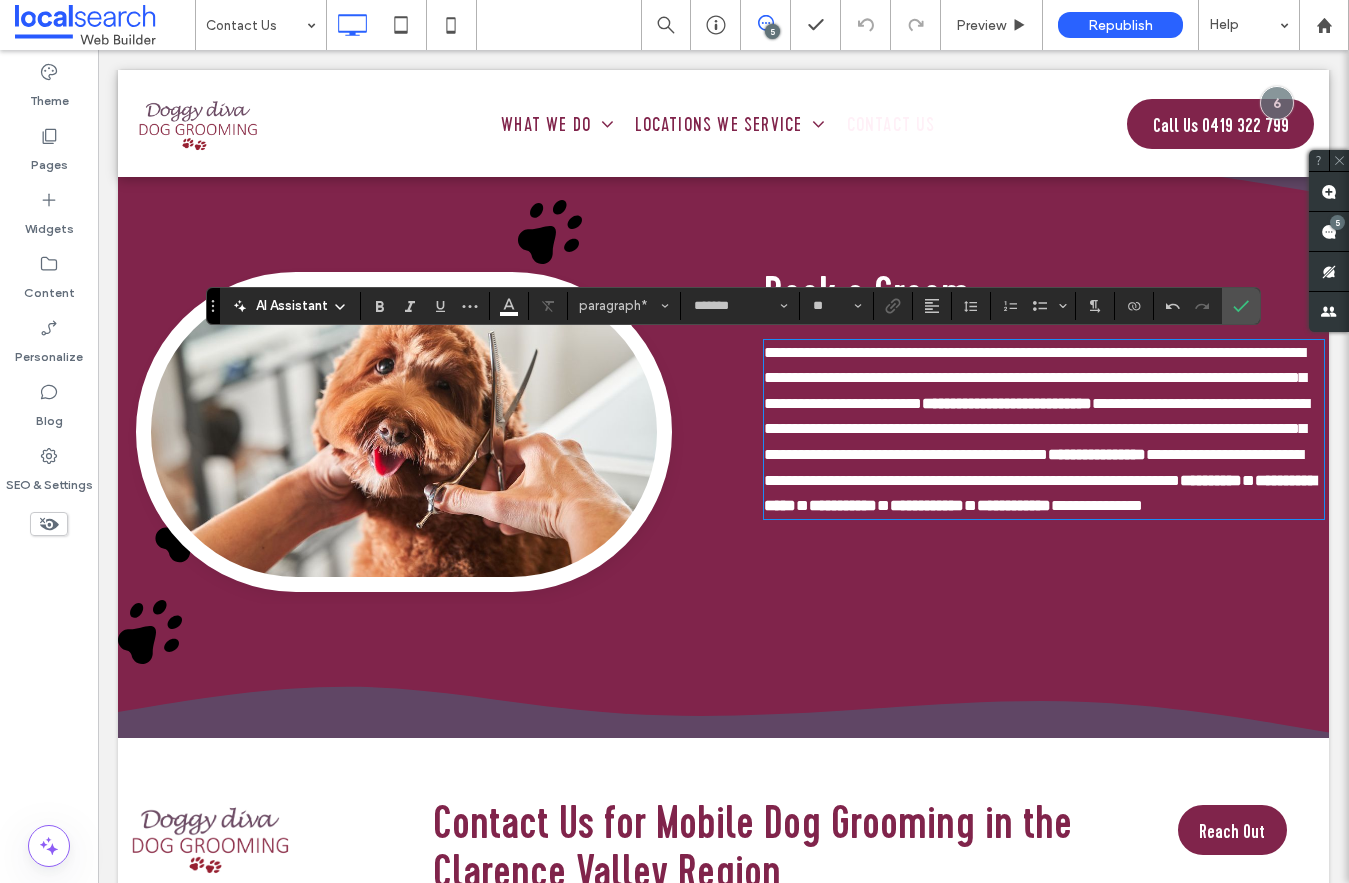 click on "**********" at bounding box center (1033, 467) 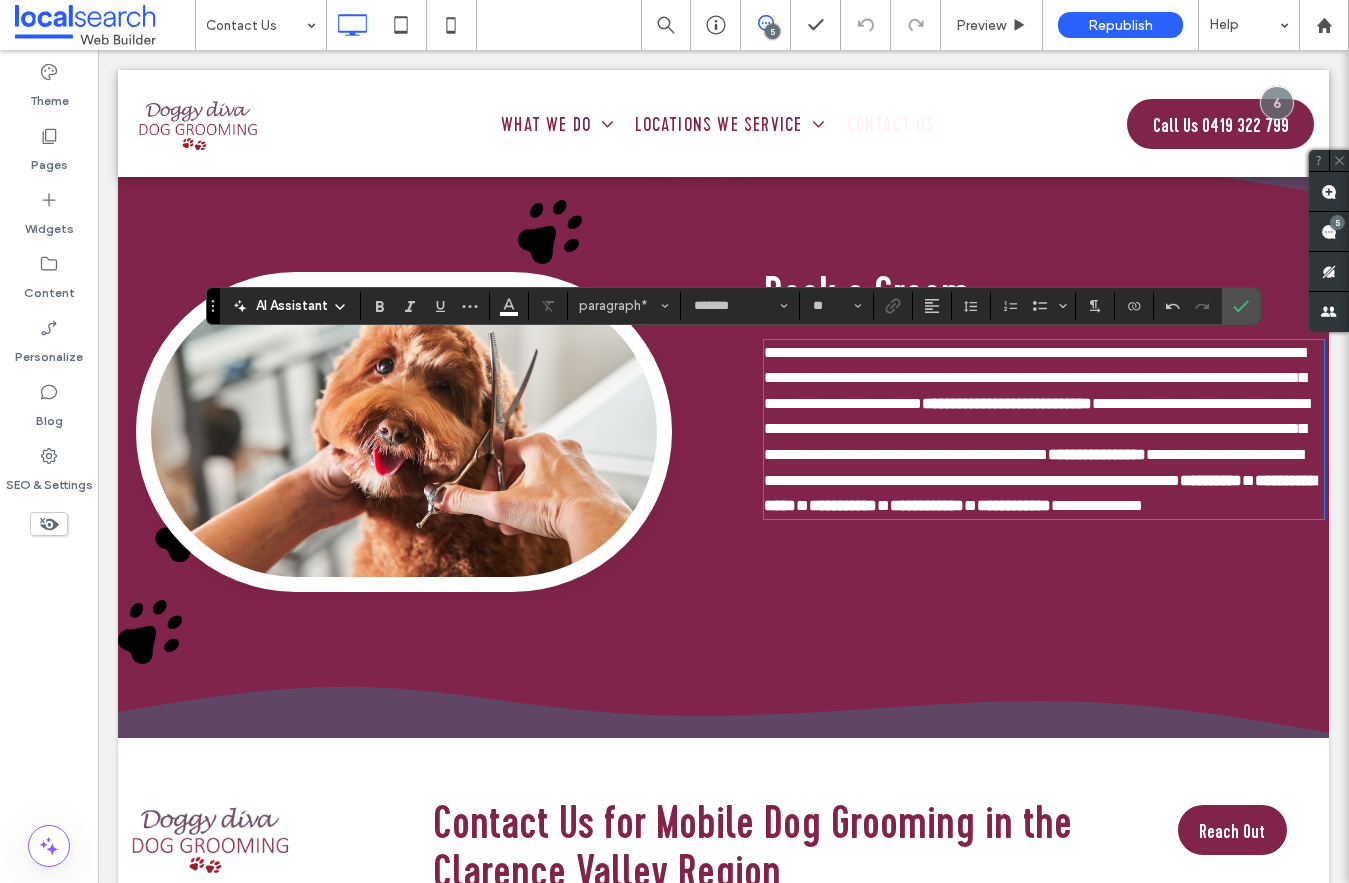 click on "**********" at bounding box center [1033, 467] 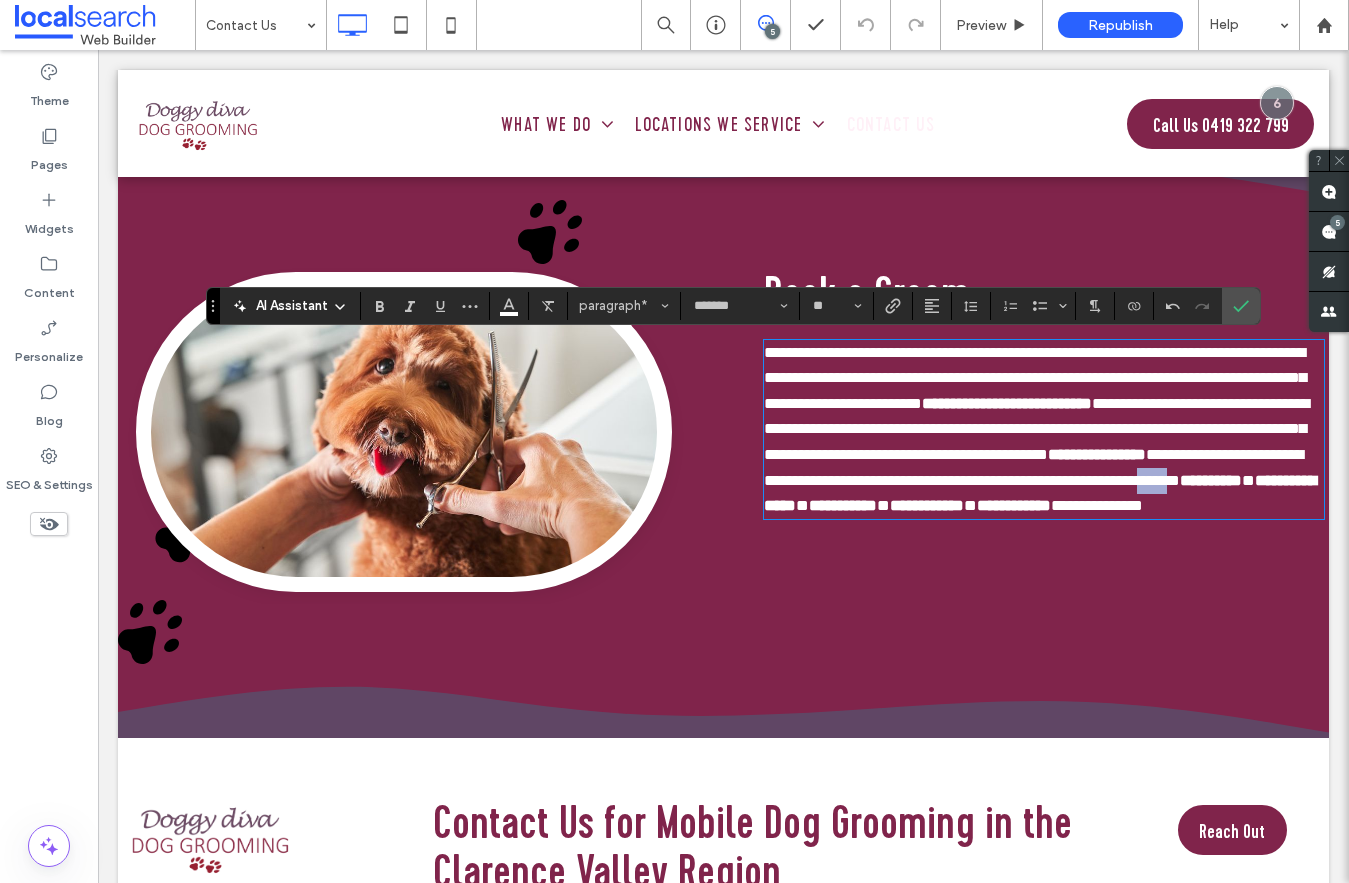 click on "**********" at bounding box center (1033, 467) 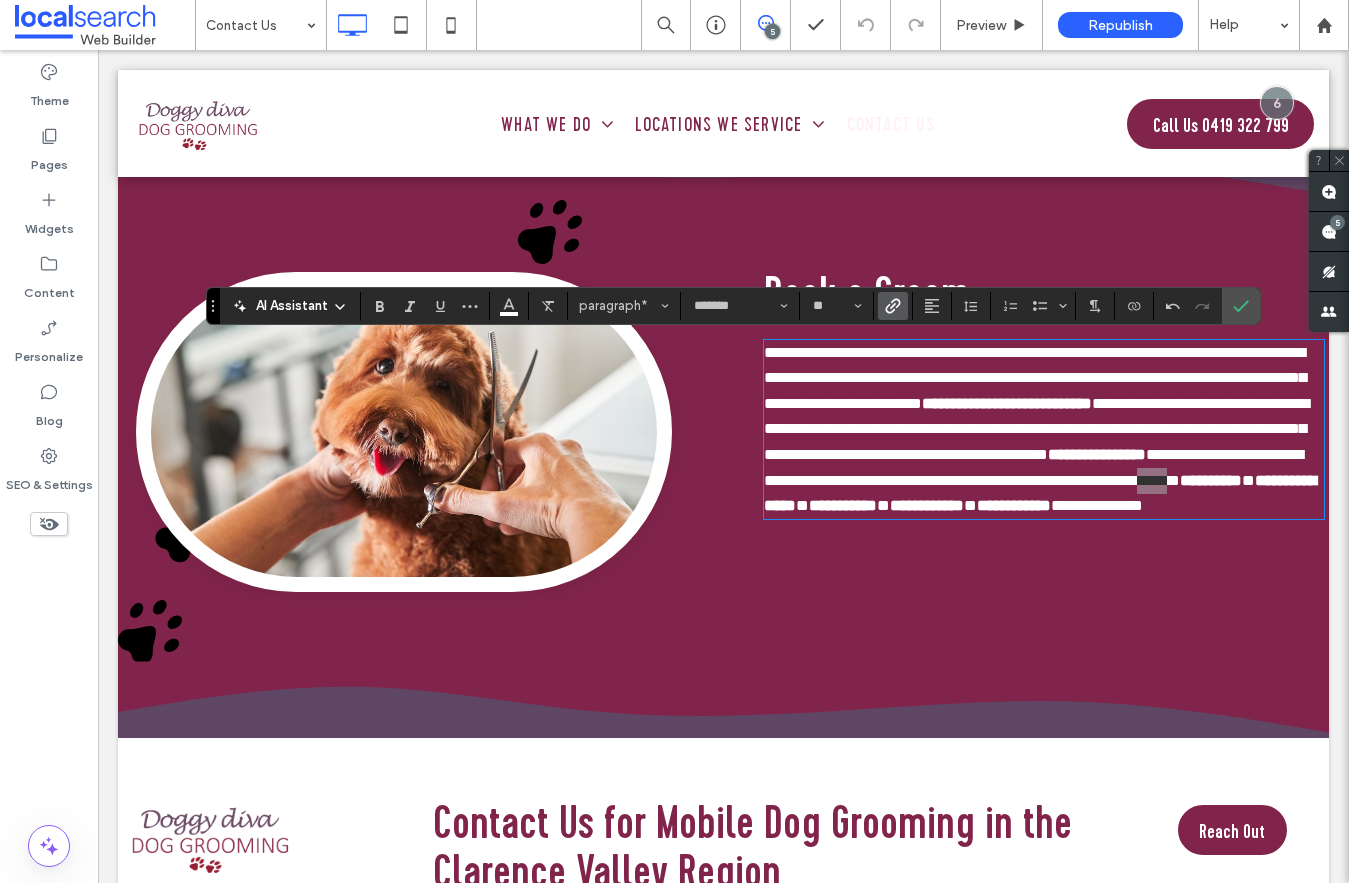 click at bounding box center [893, 306] 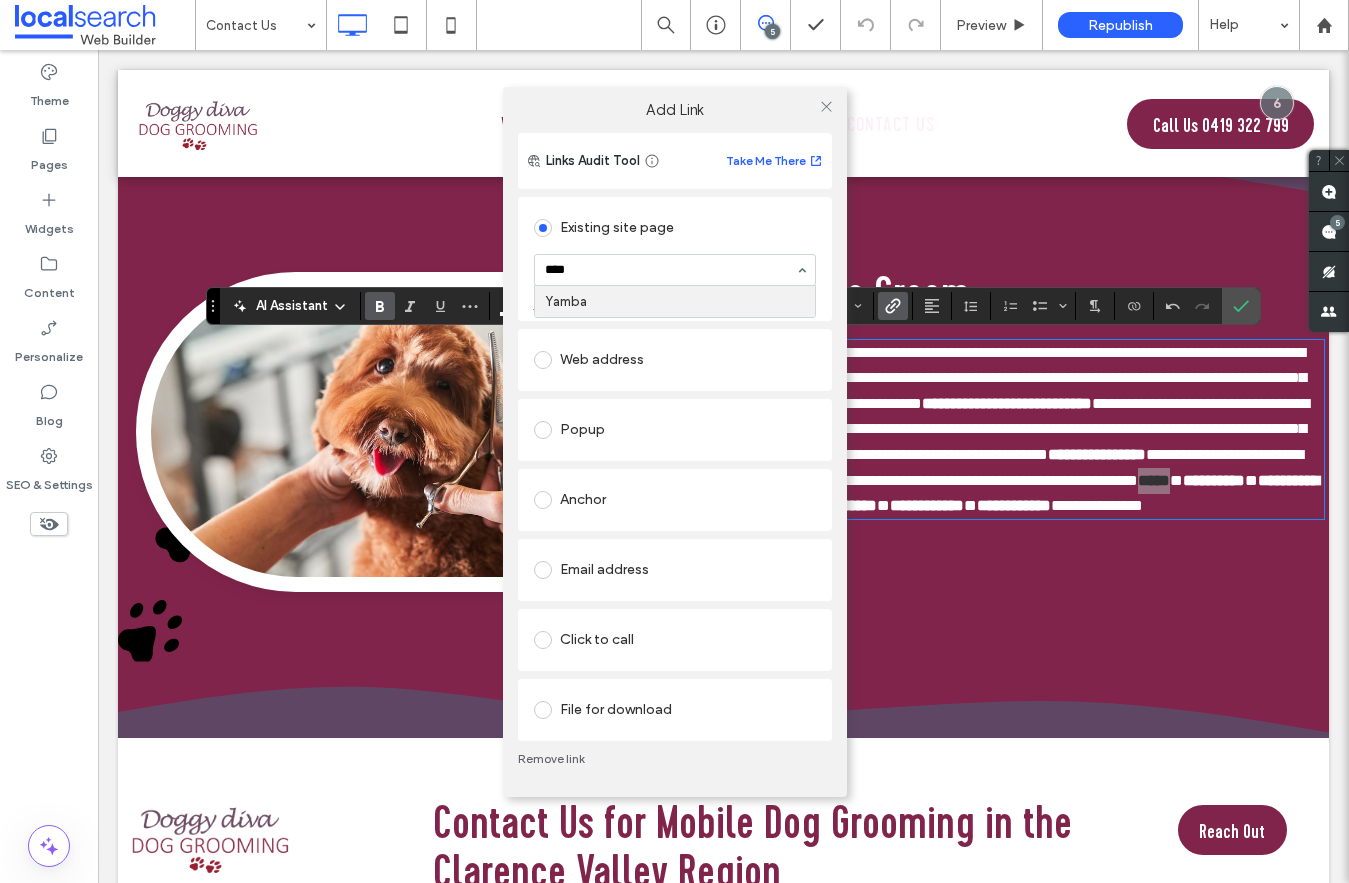 type on "*****" 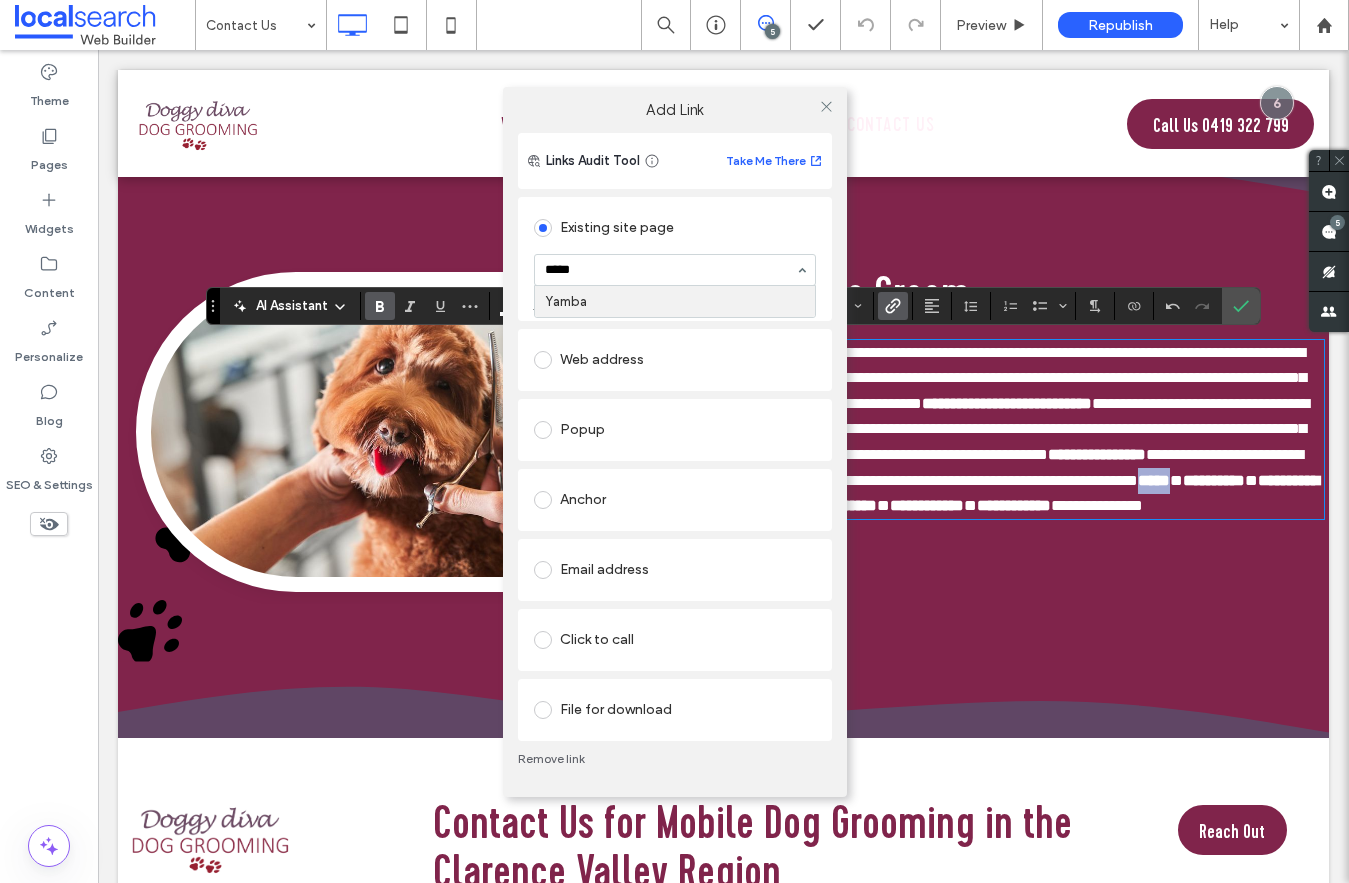 type 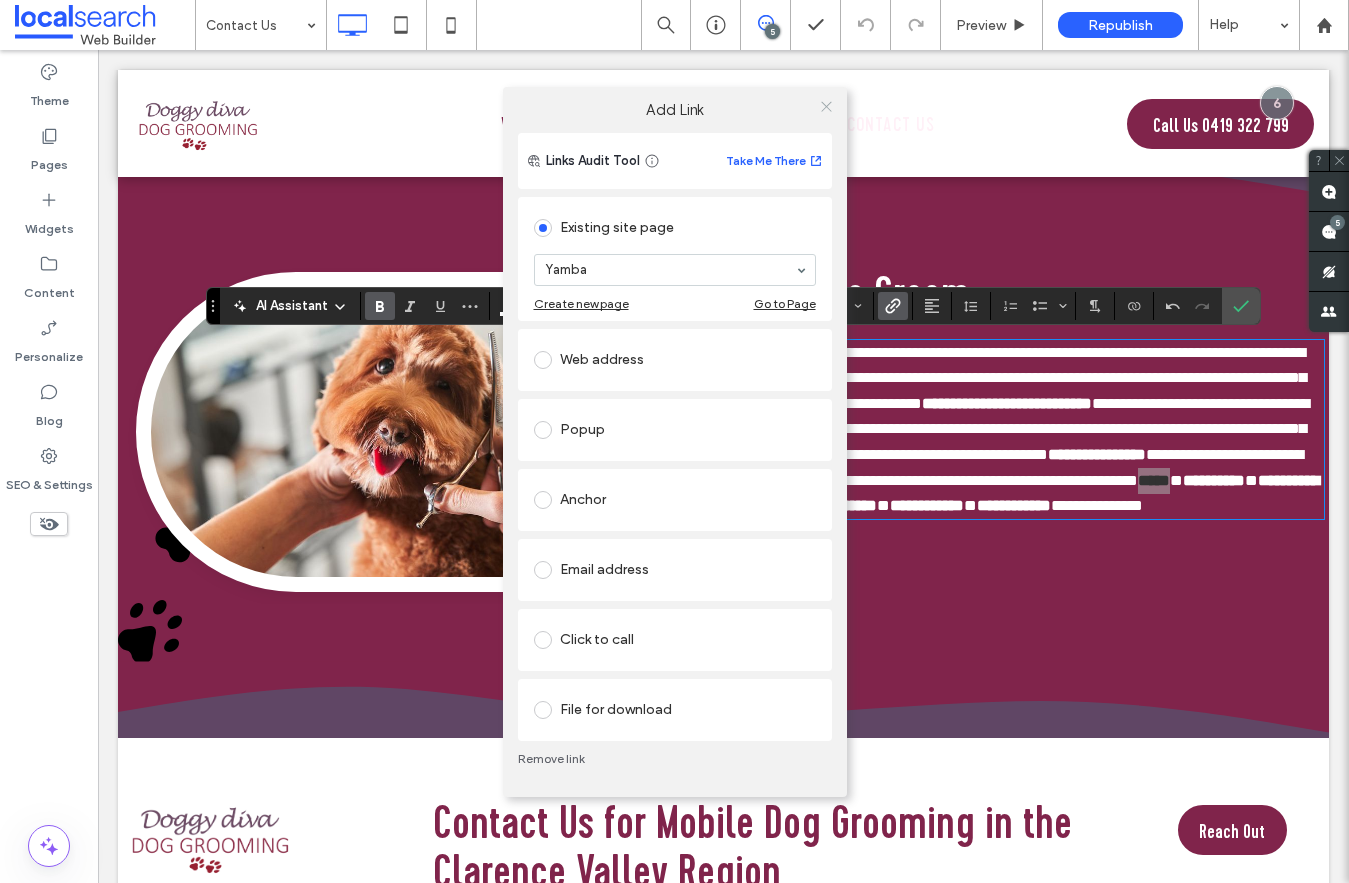 click 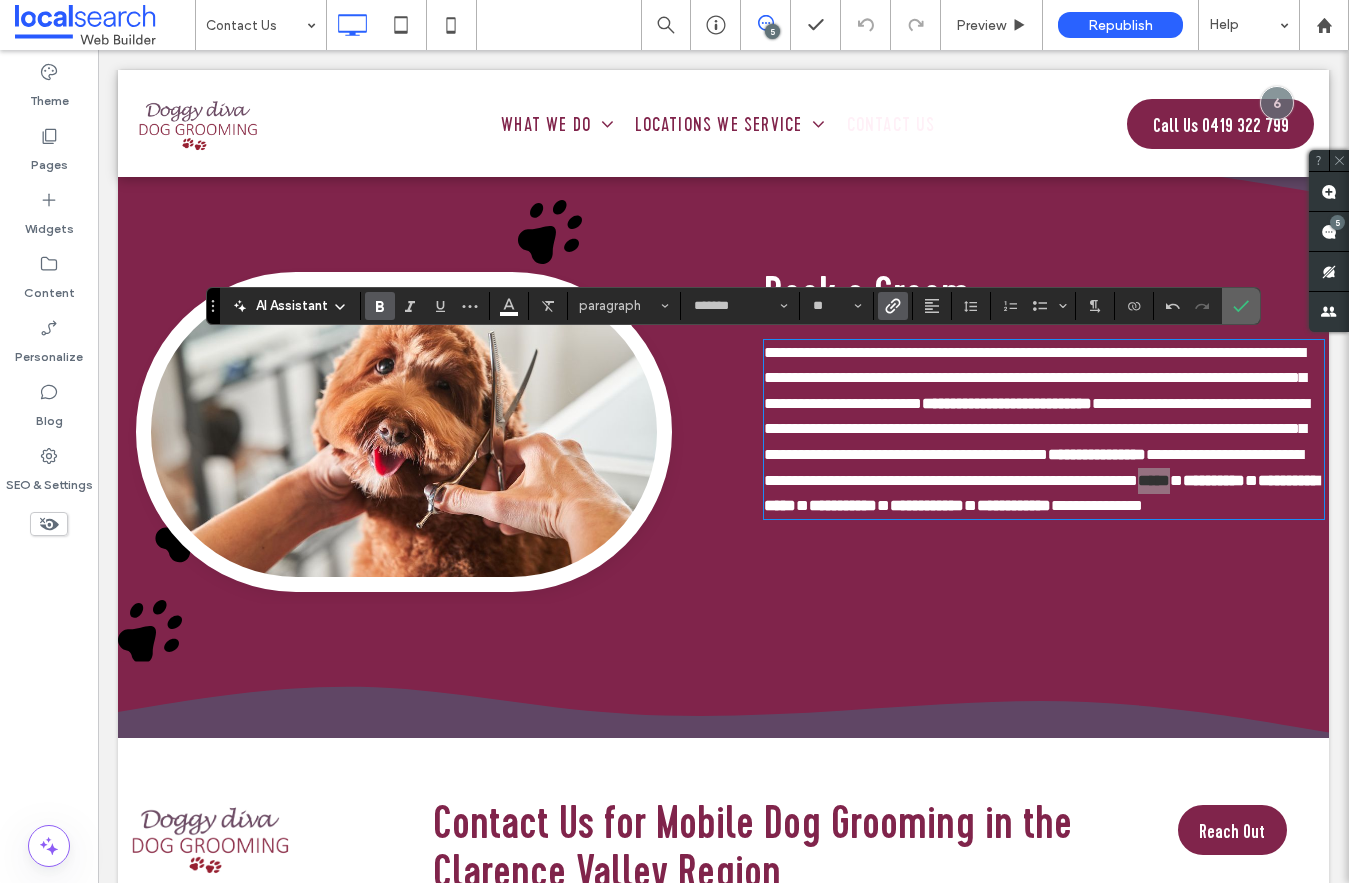 click 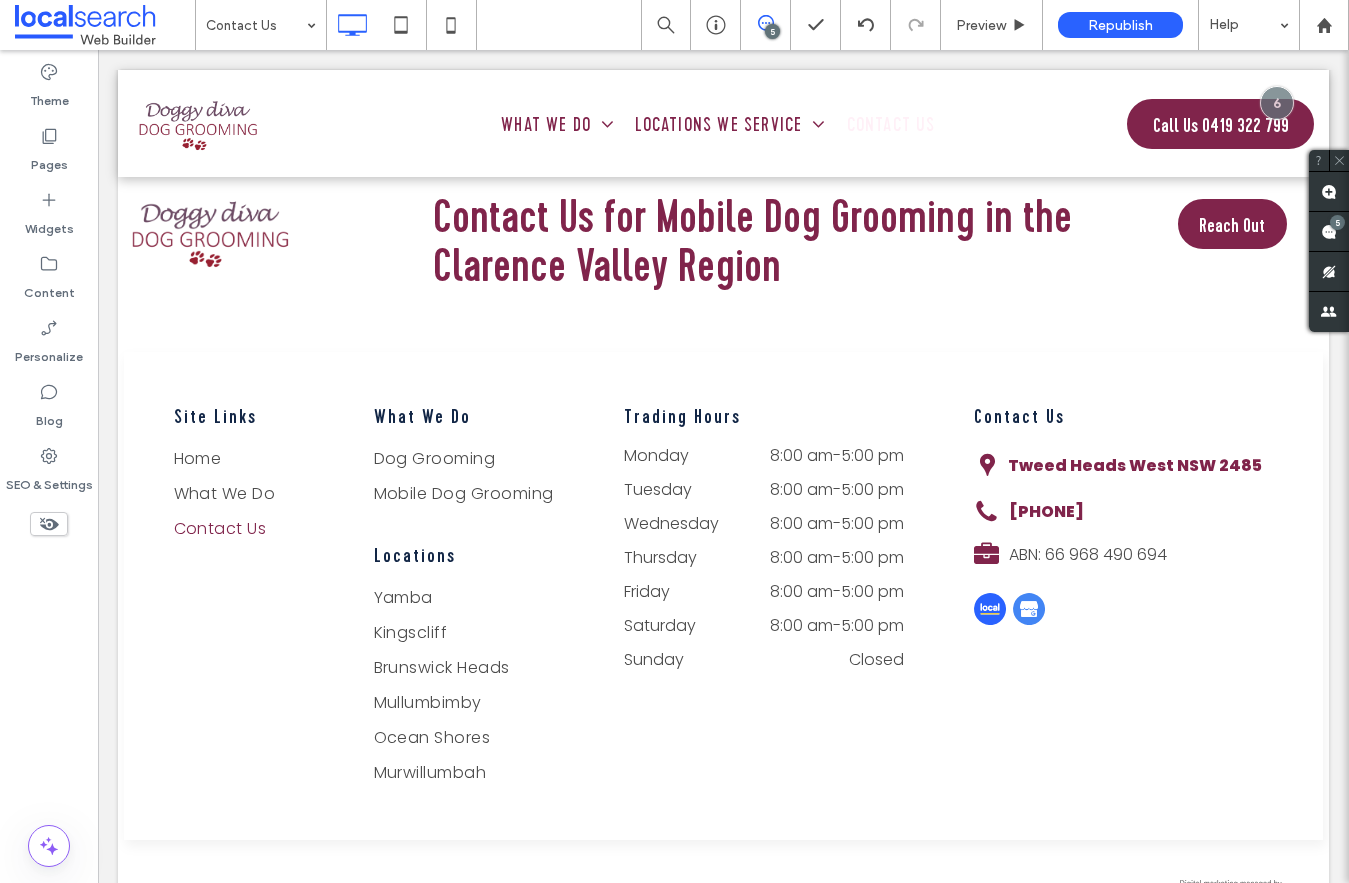 scroll, scrollTop: 1018, scrollLeft: 0, axis: vertical 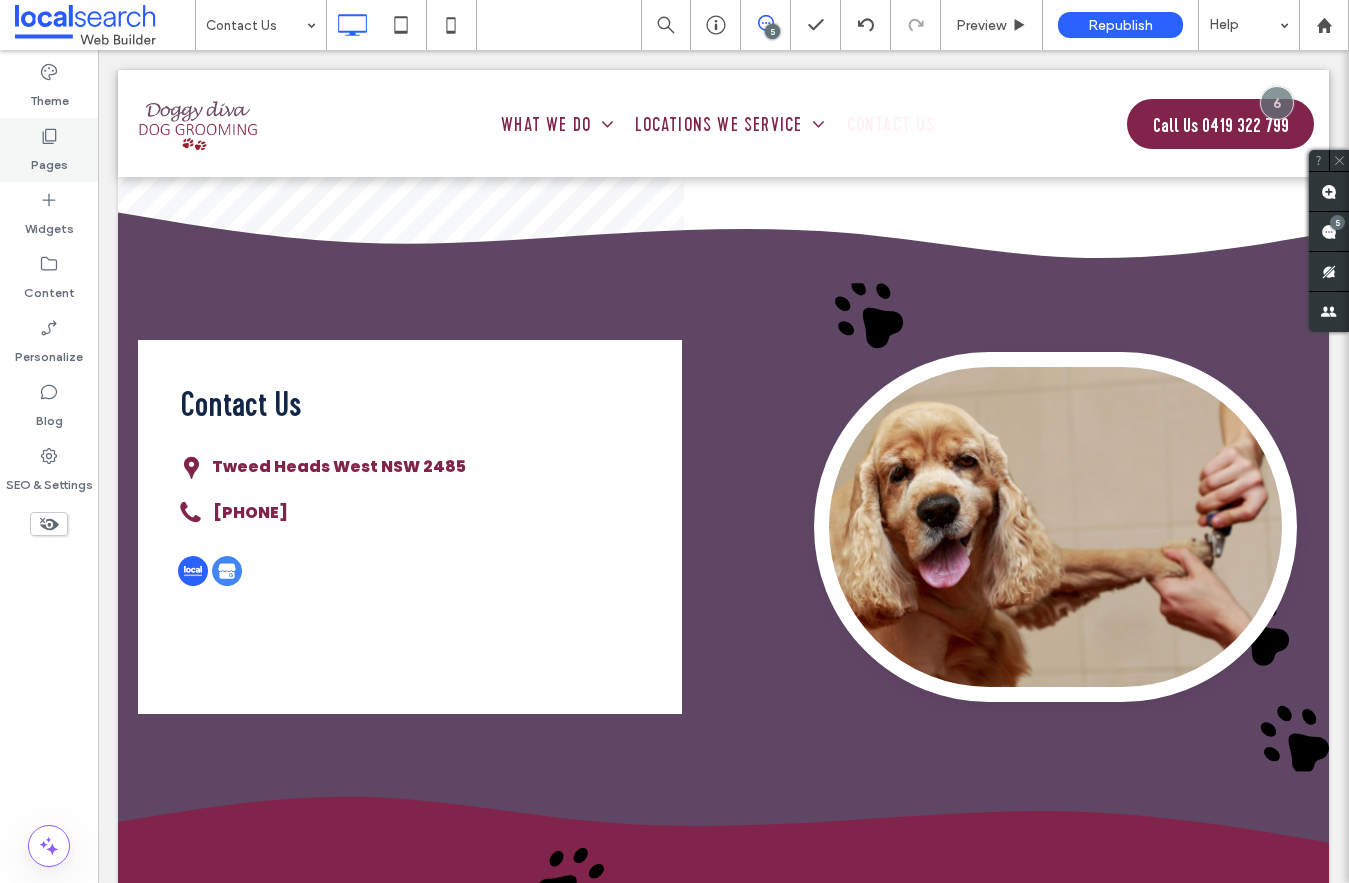 click on "Pages" at bounding box center [49, 160] 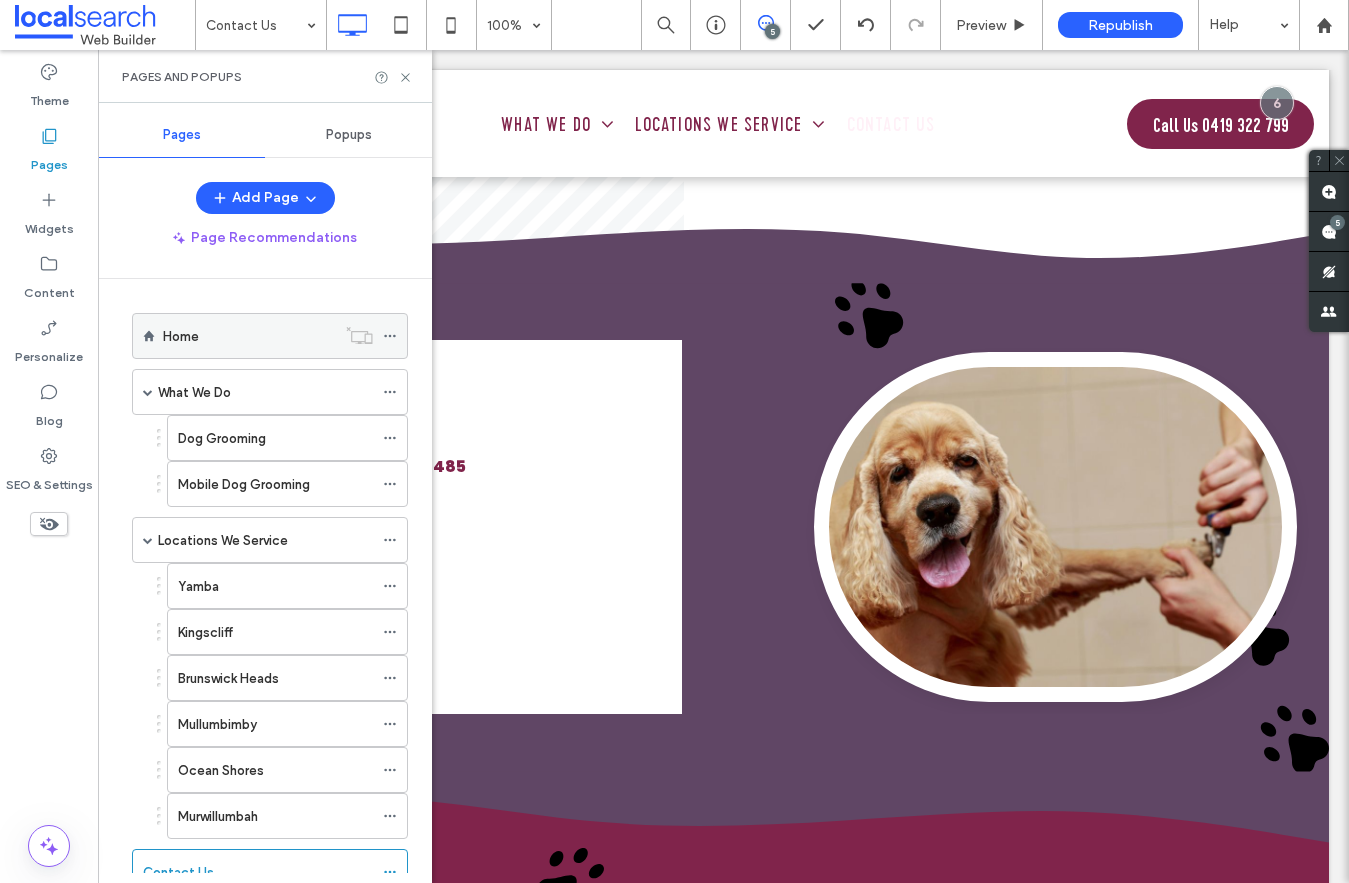 click on "Home" at bounding box center [181, 336] 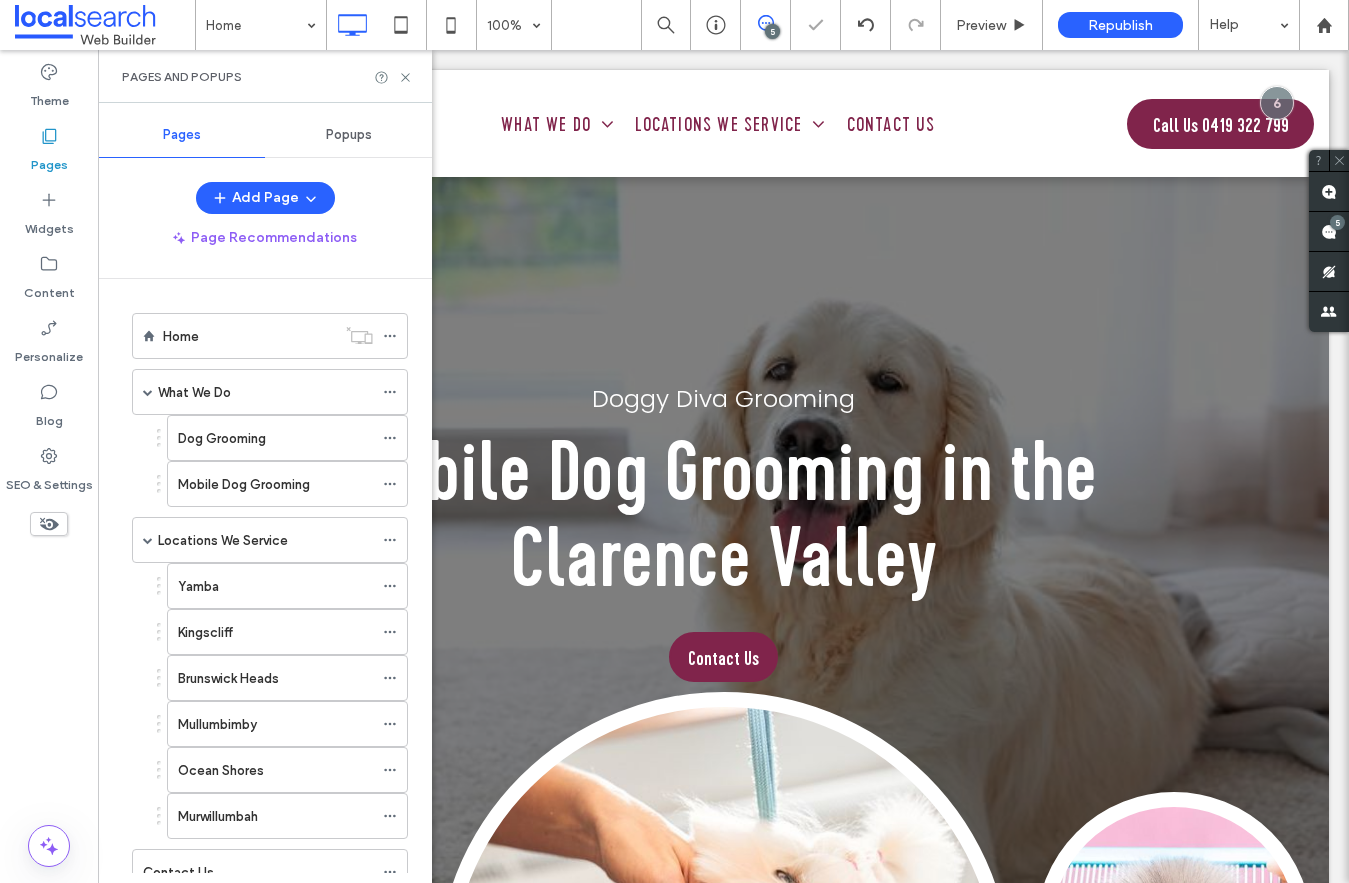 scroll, scrollTop: 6245, scrollLeft: 0, axis: vertical 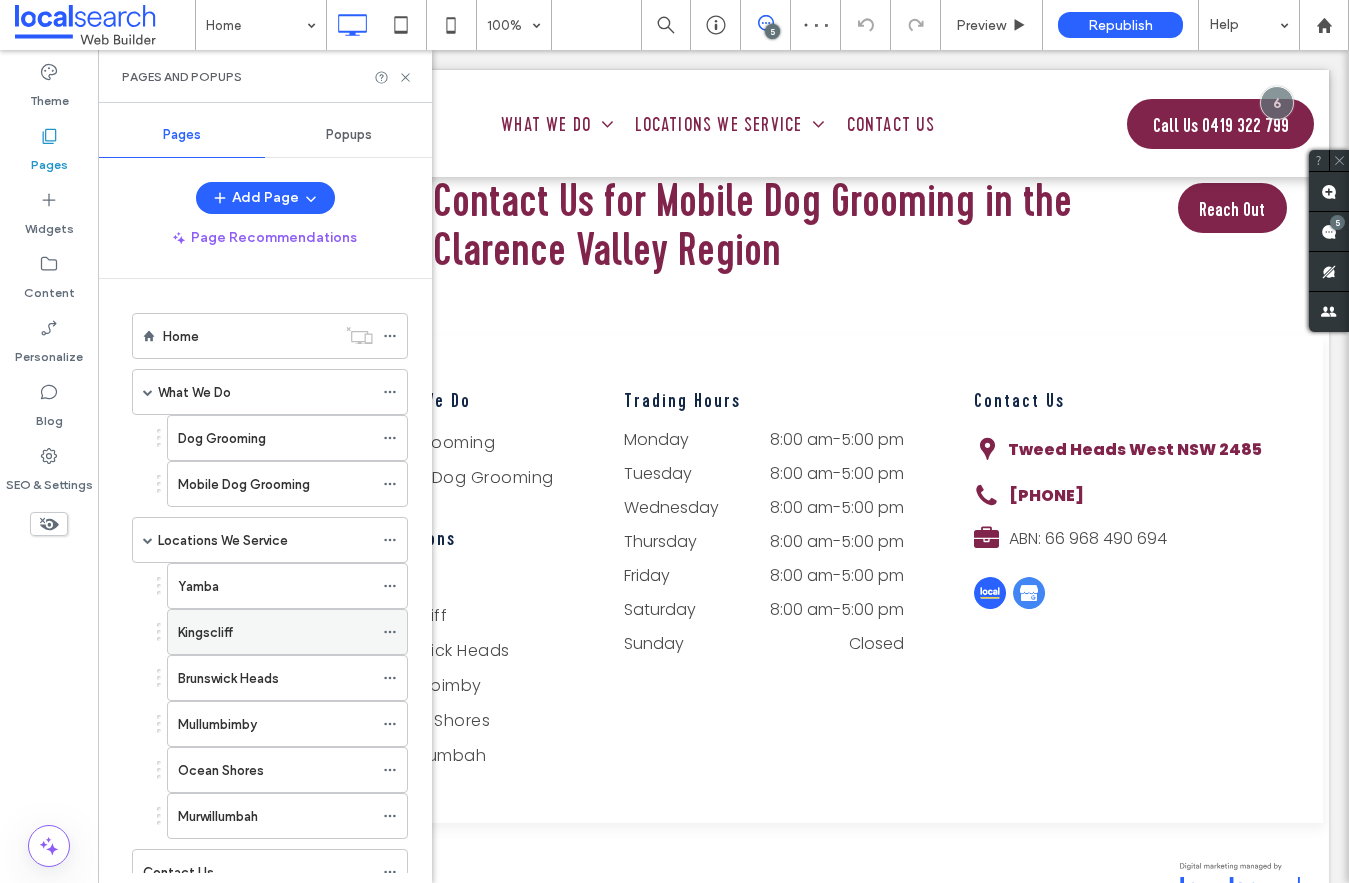 click on "Kingscliff" at bounding box center (205, 632) 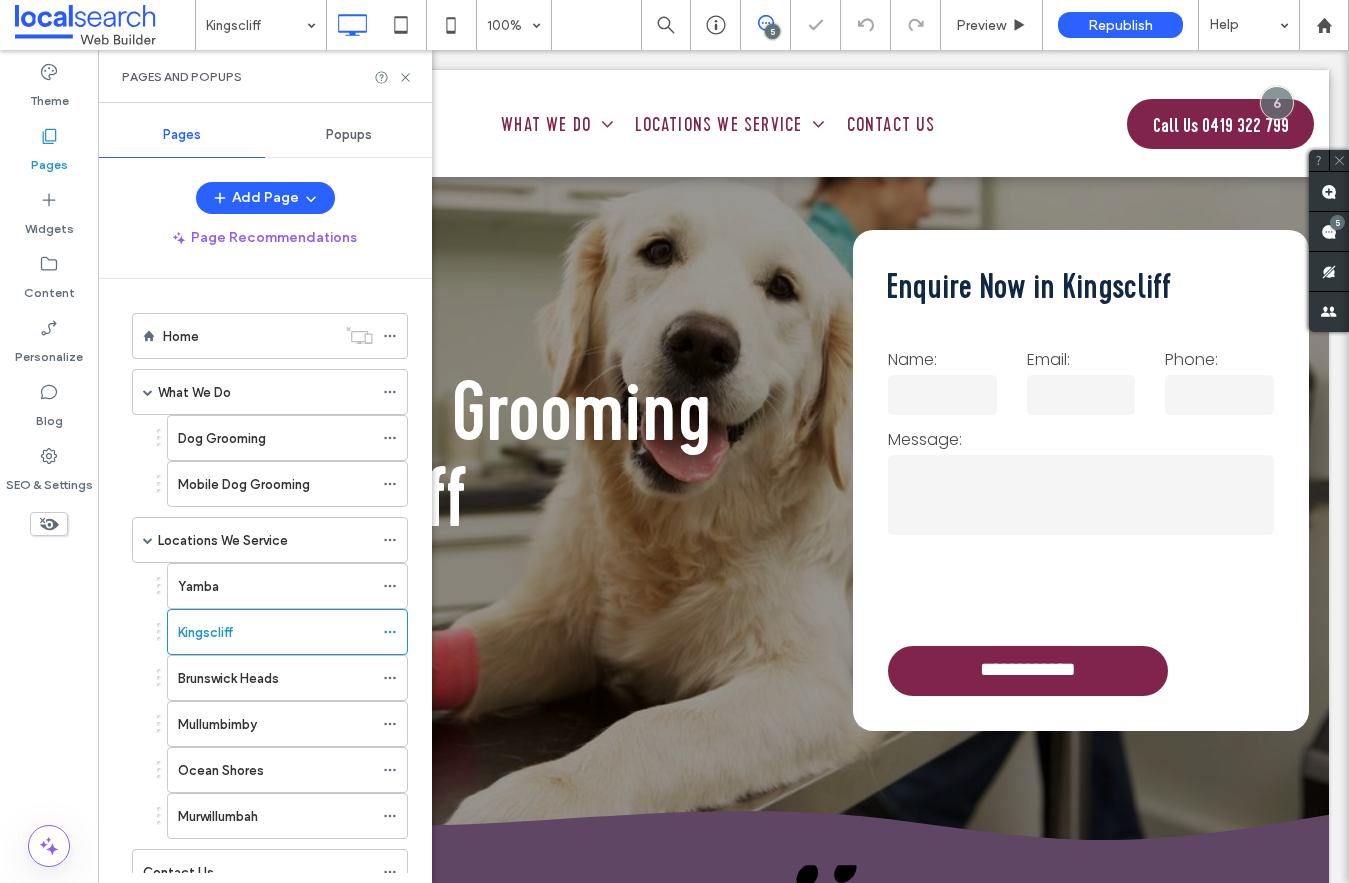 scroll, scrollTop: 724, scrollLeft: 0, axis: vertical 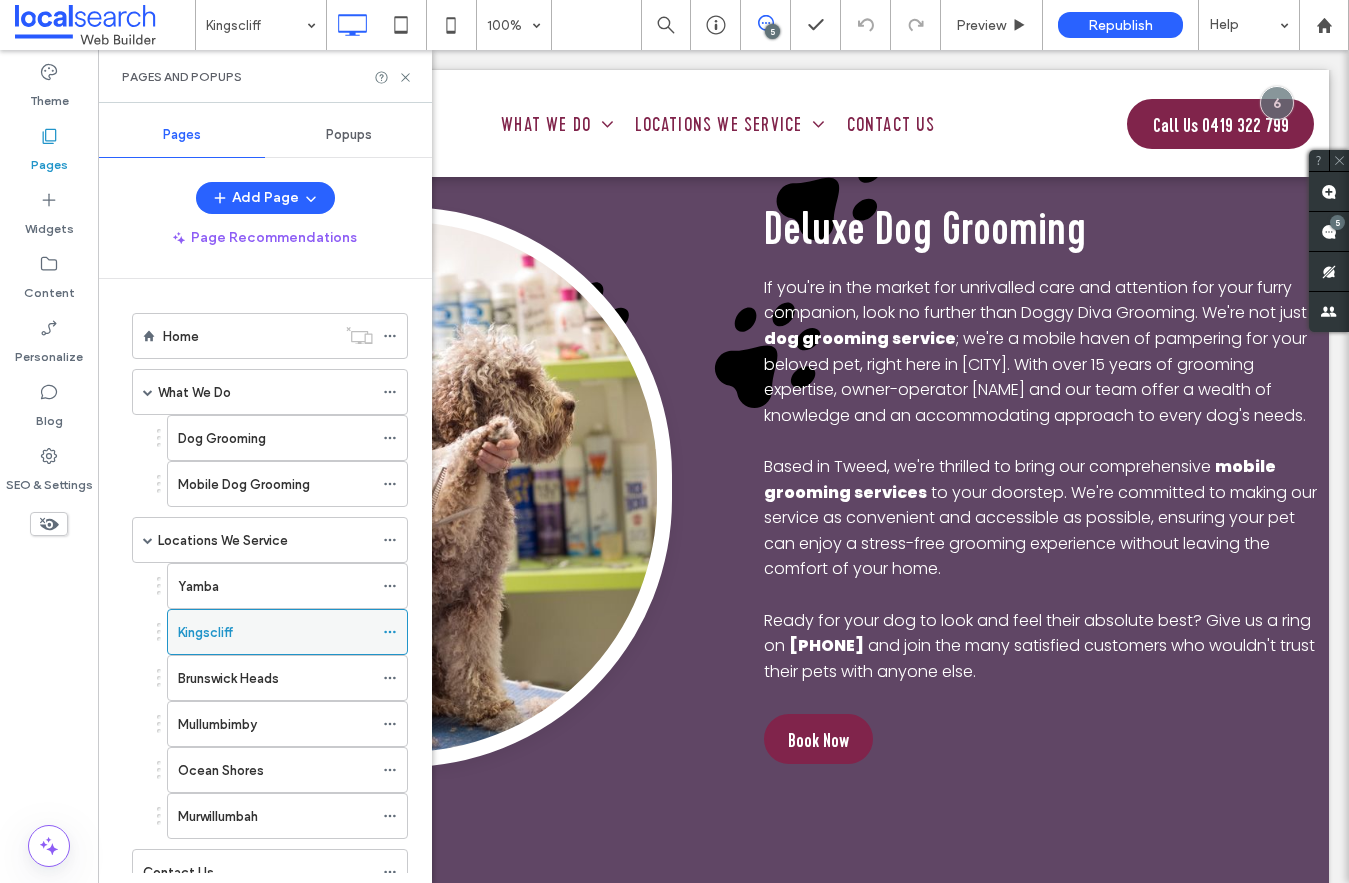 click 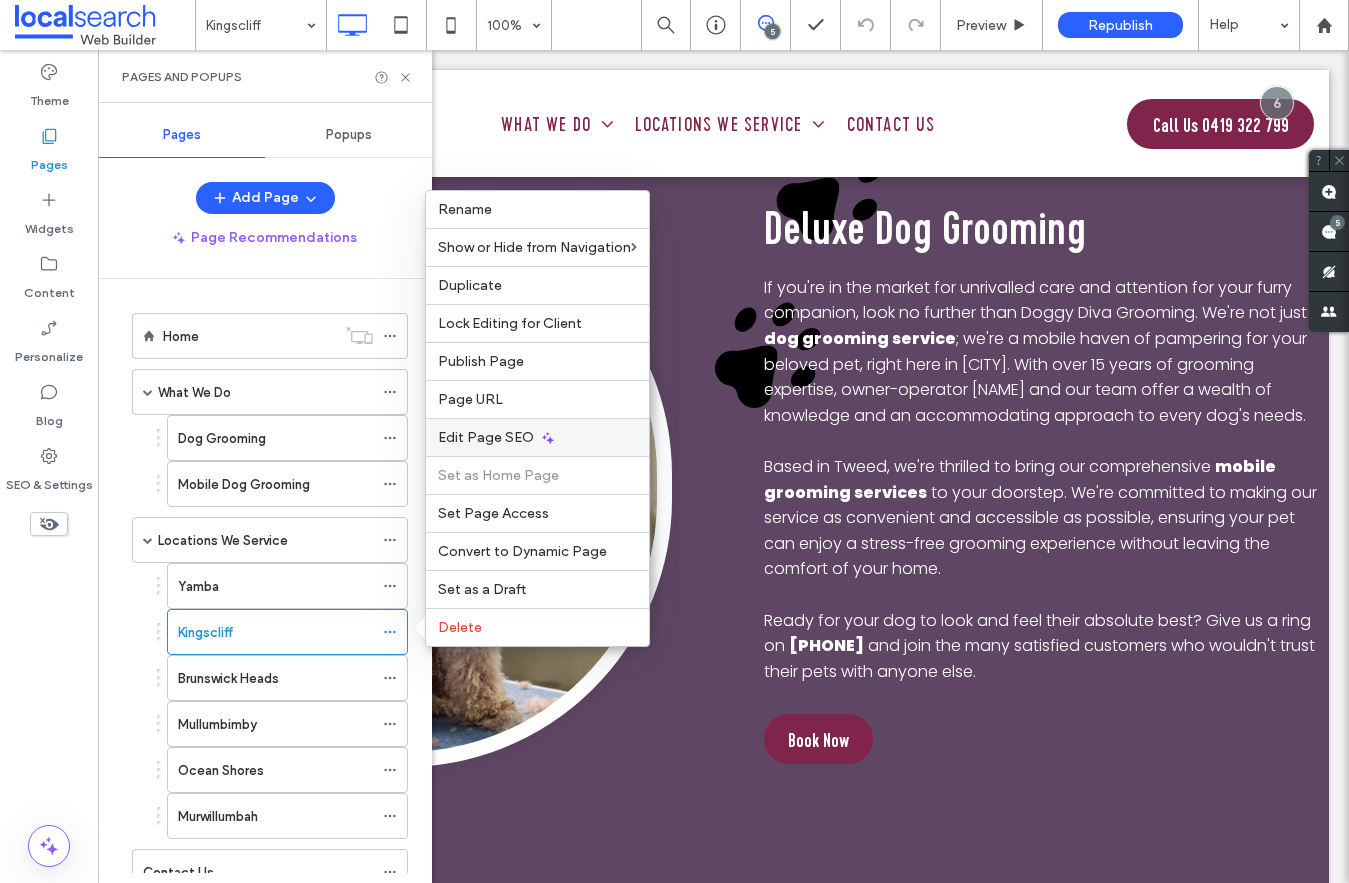 click on "Edit Page SEO" at bounding box center (486, 437) 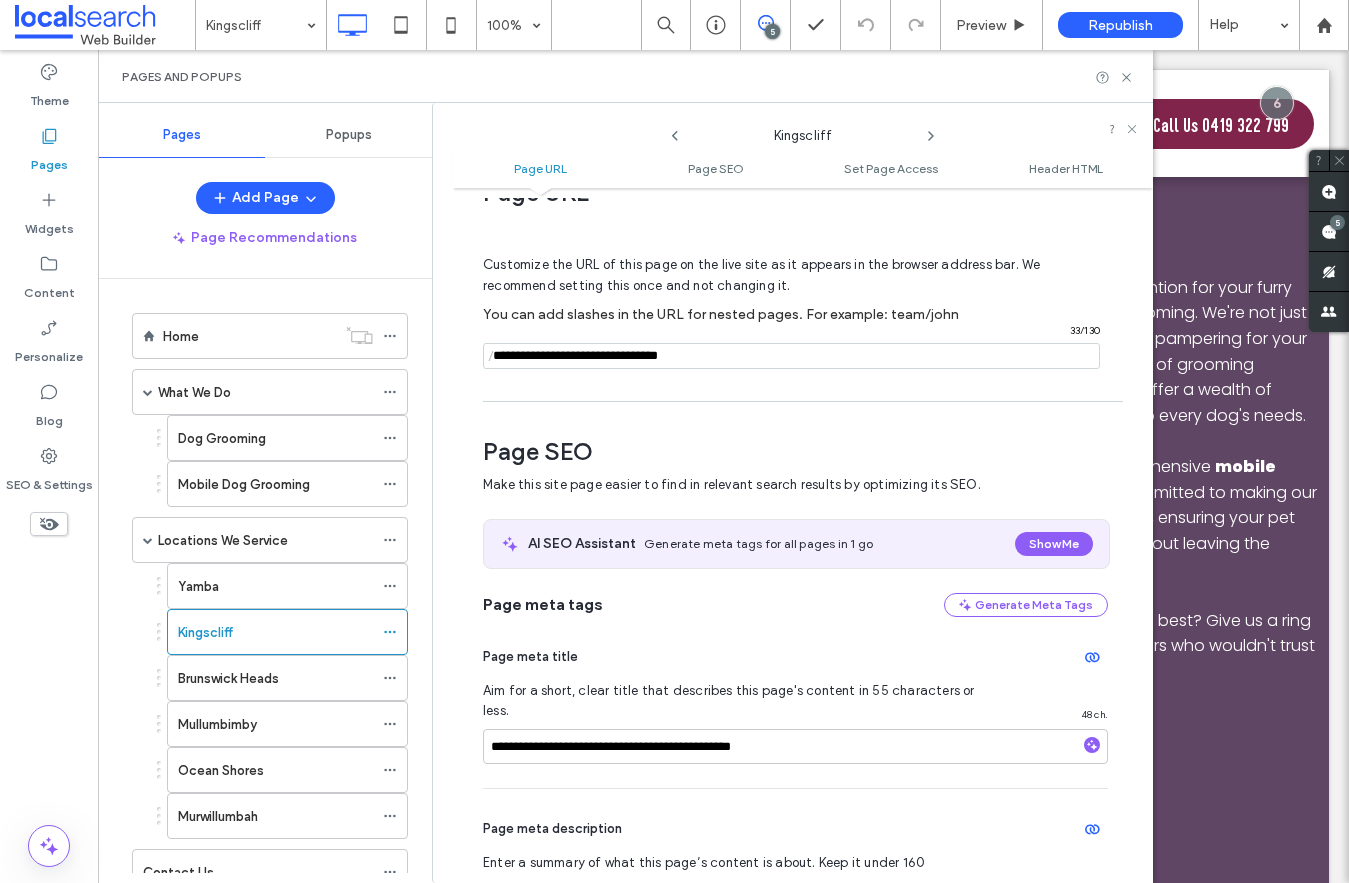 scroll, scrollTop: 0, scrollLeft: 0, axis: both 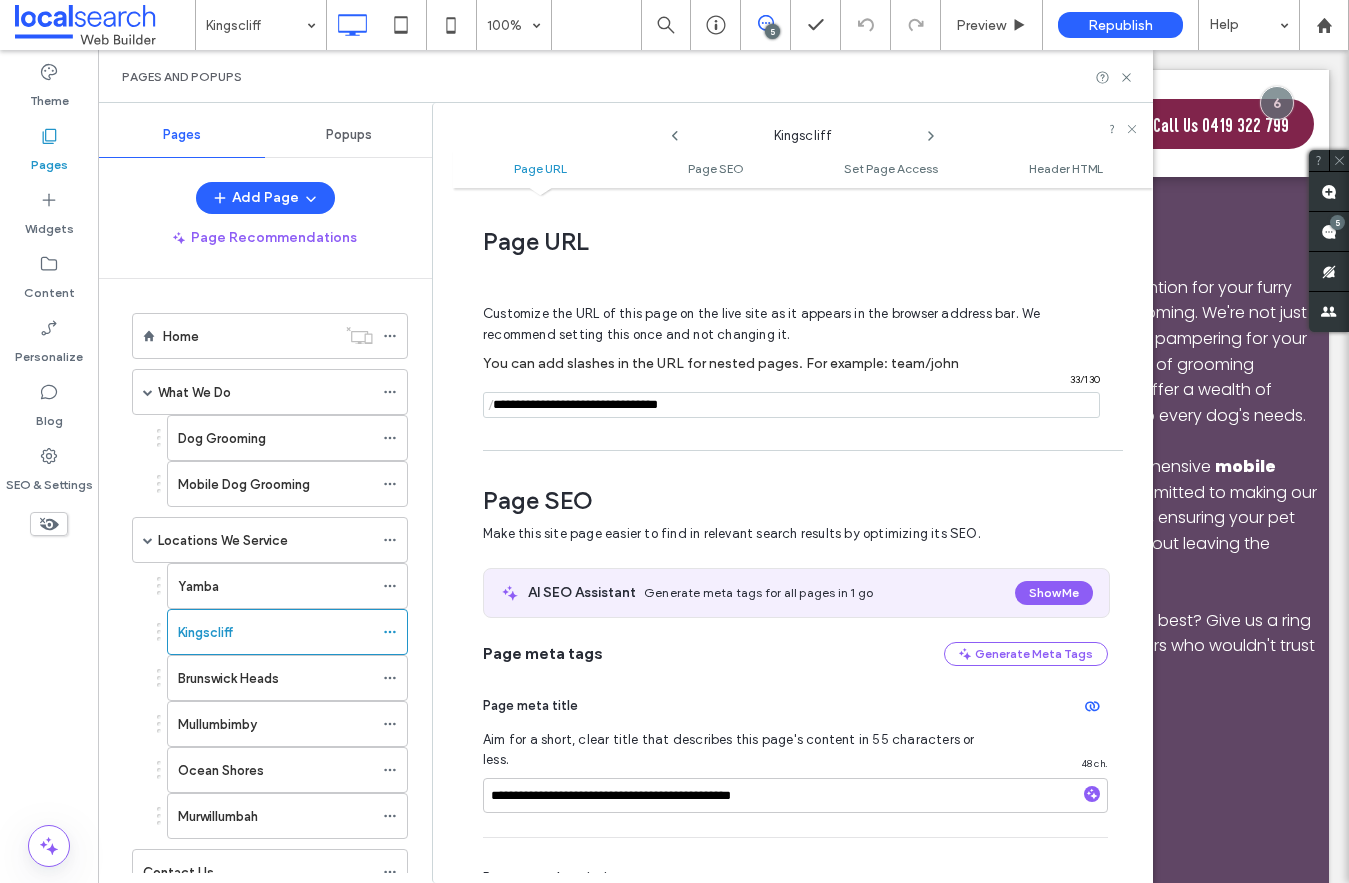 click at bounding box center (791, 405) 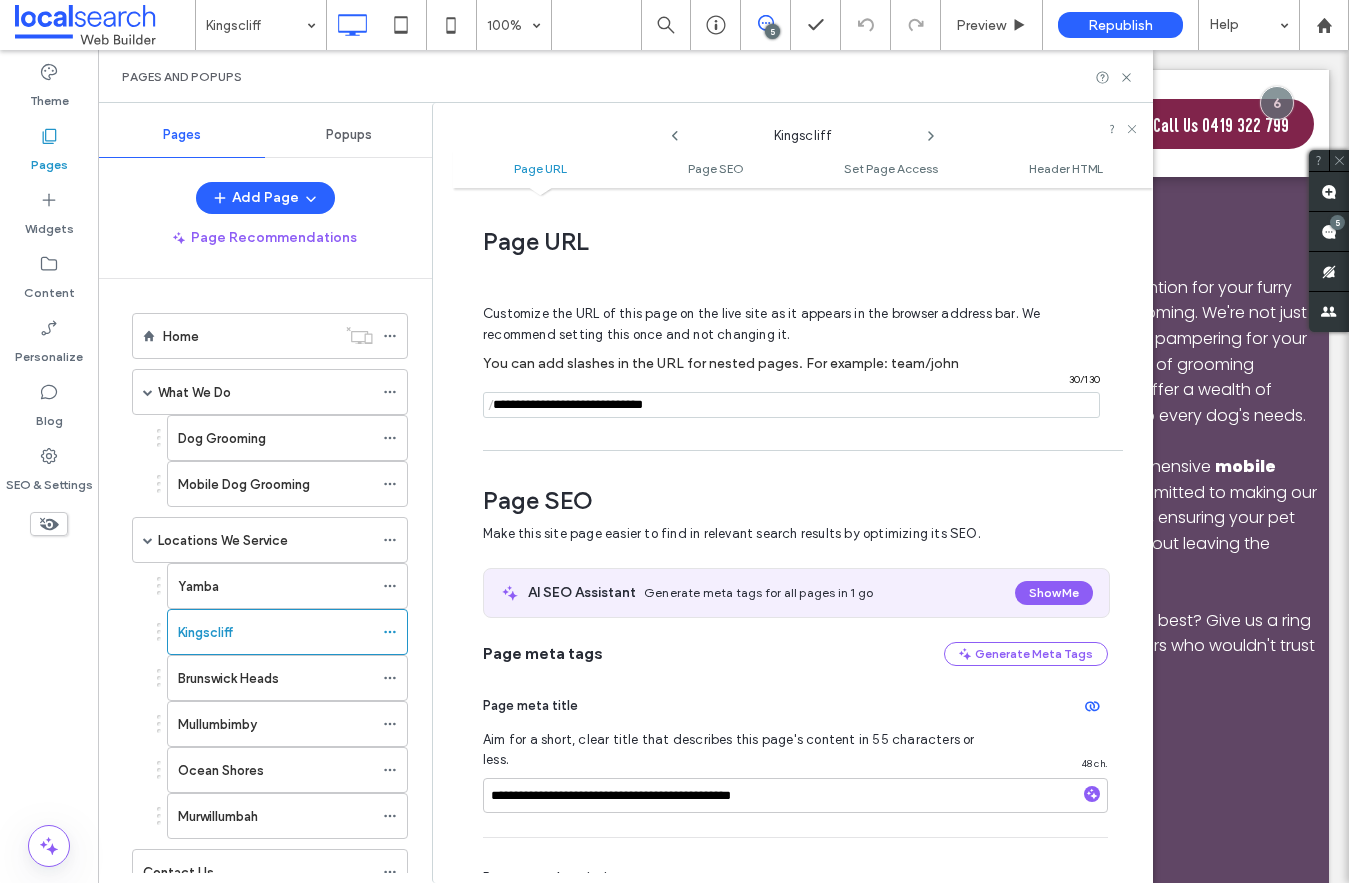scroll, scrollTop: 198, scrollLeft: 0, axis: vertical 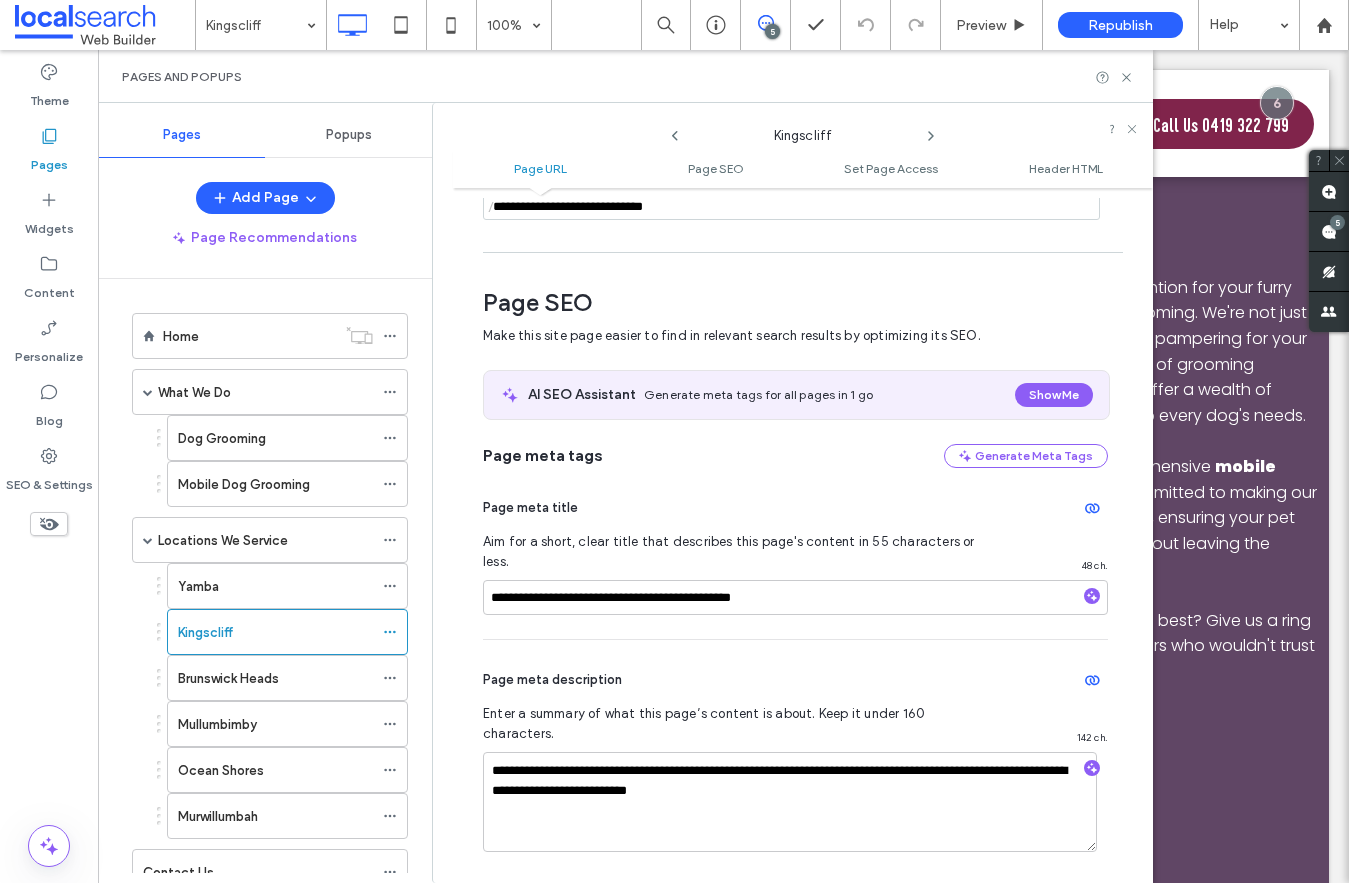 type on "**********" 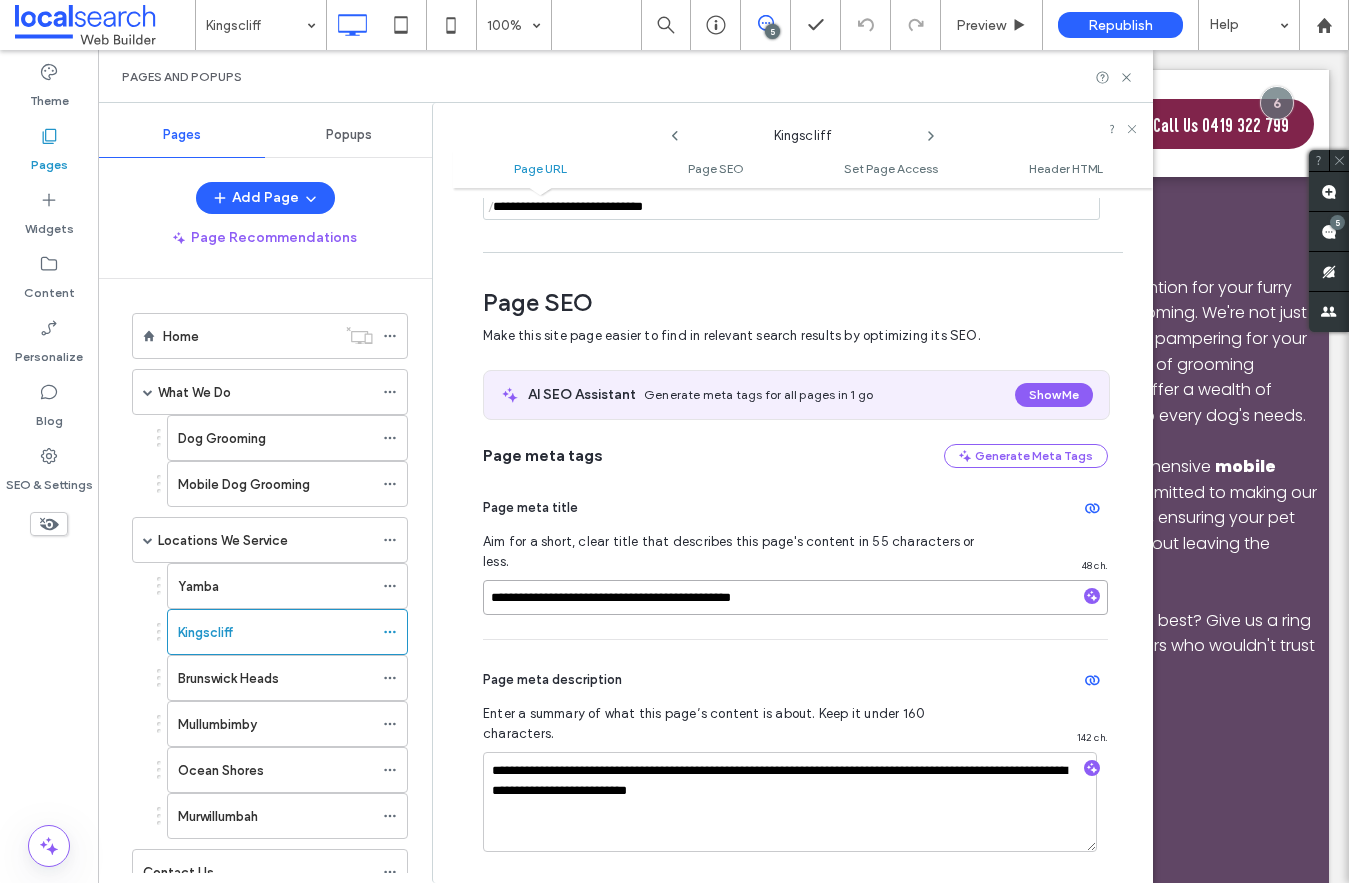 click on "**********" at bounding box center [795, 597] 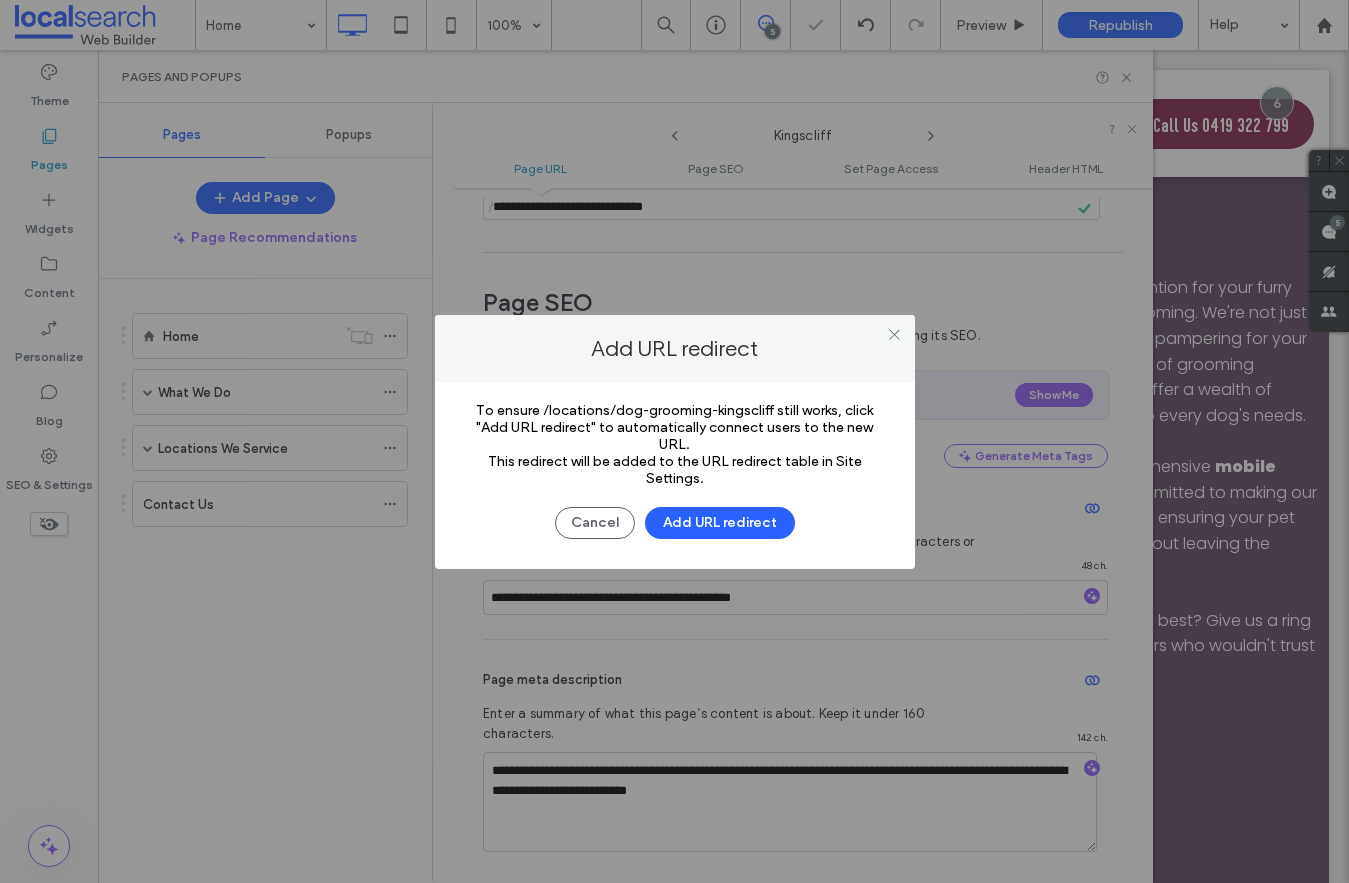 click on ".wqwq-1{fill:#231f20;}
.cls-1q, .cls-2q { fill-rule: evenodd; }
.cls-2q { fill: #6e8188; }
True_local
Agendize
HealthEngine
x_close_popup
from_your_site
multi_language
zoom-out
zoom-in
z_vimeo
z_yelp
z_picassa
w_vCita
youtube
yelp
x2
x
x_x
x_alignright
x_handwritten
wrench
wordpress
windowsvv
win8
whats_app
wallet
warning-sign
w_youtube
w_youtube_channel
w_yelp
w_video
w_twitter
w_title
w_tabs
w_social_icons
w_spacer
w_share
w_rss_feed
w_recent-posts
w_push
w_paypal
w_photo_gallery" at bounding box center (674, 441) 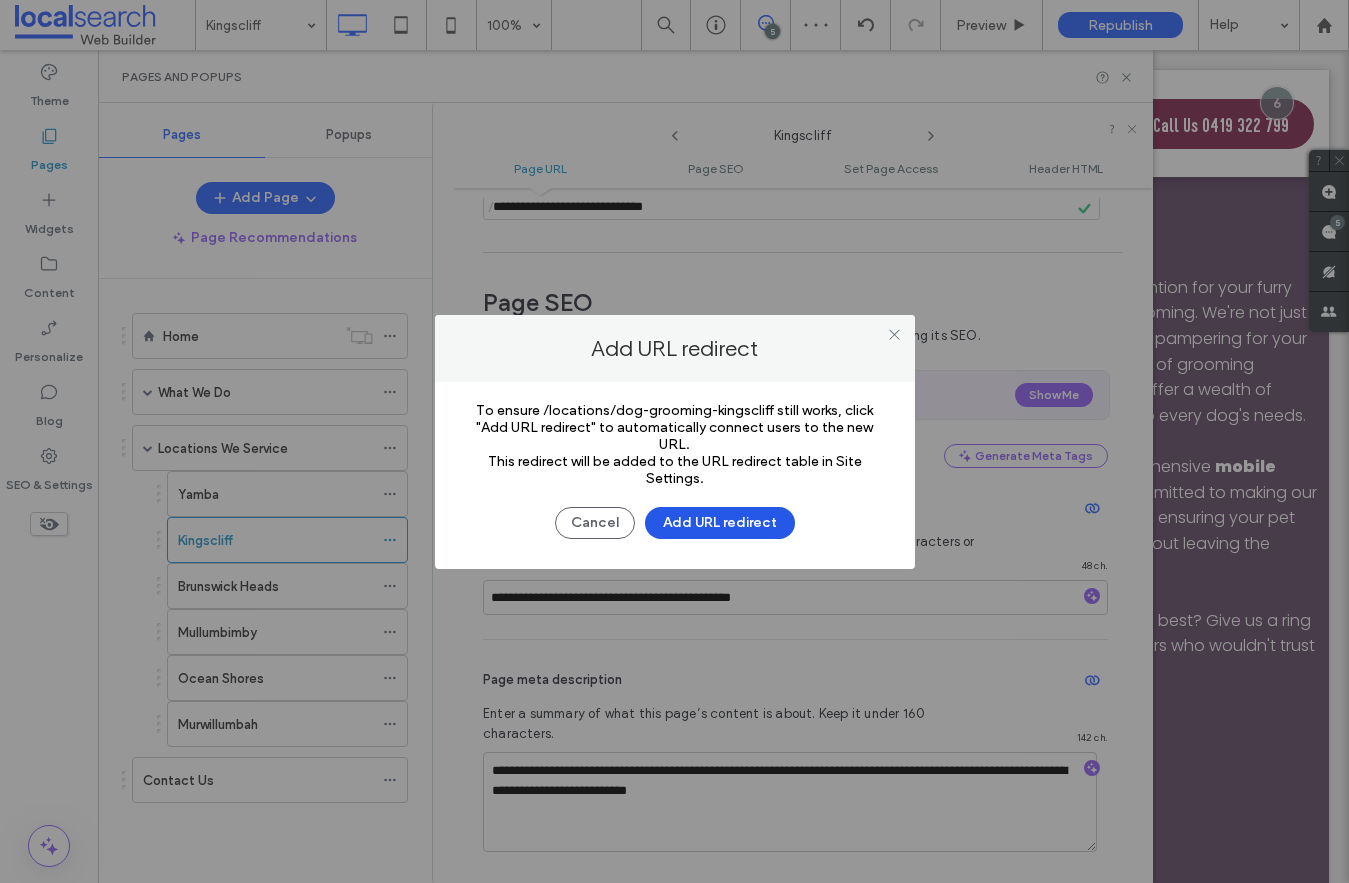 click on "Add URL redirect" at bounding box center [720, 523] 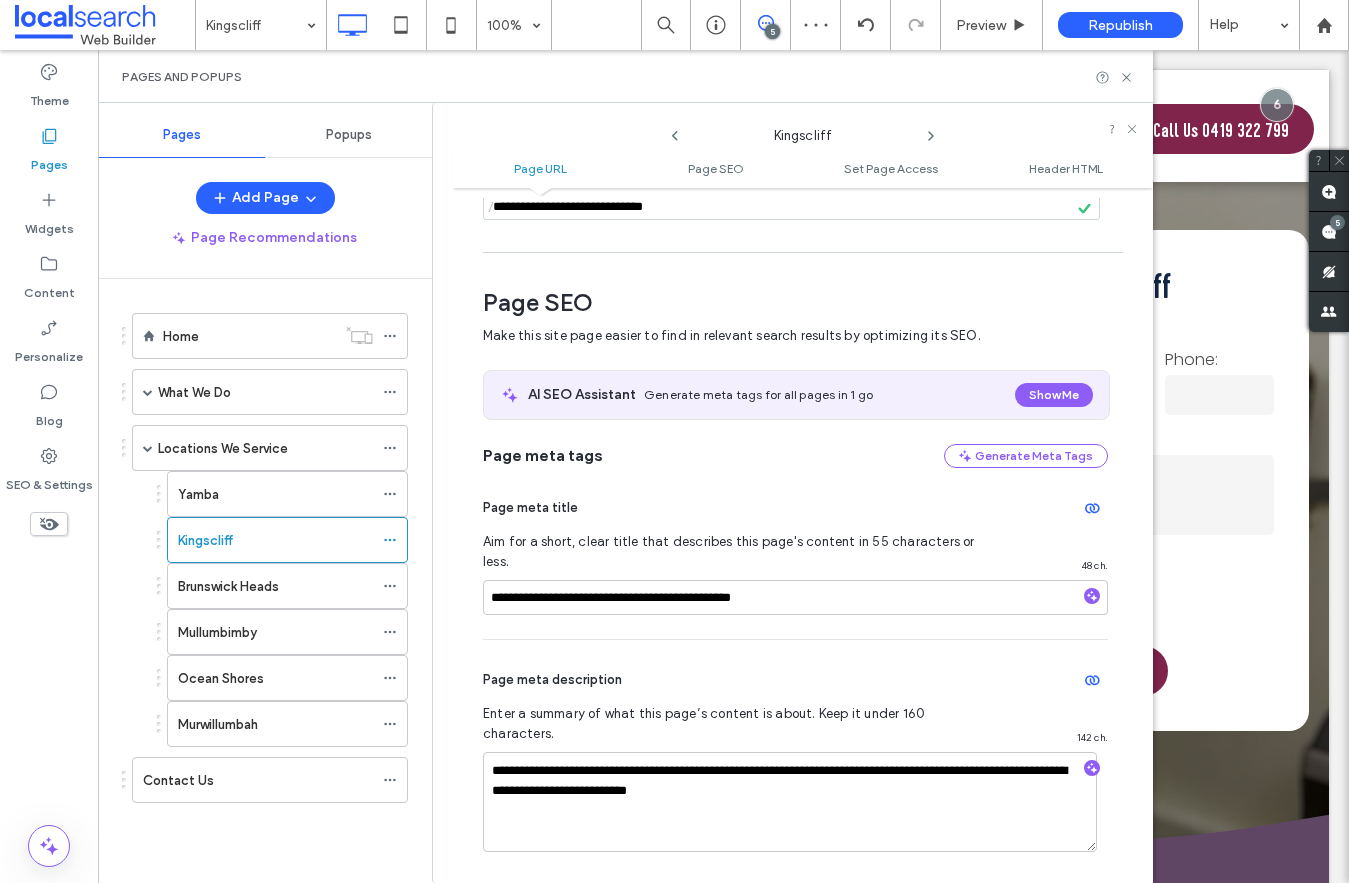 scroll, scrollTop: 0, scrollLeft: 0, axis: both 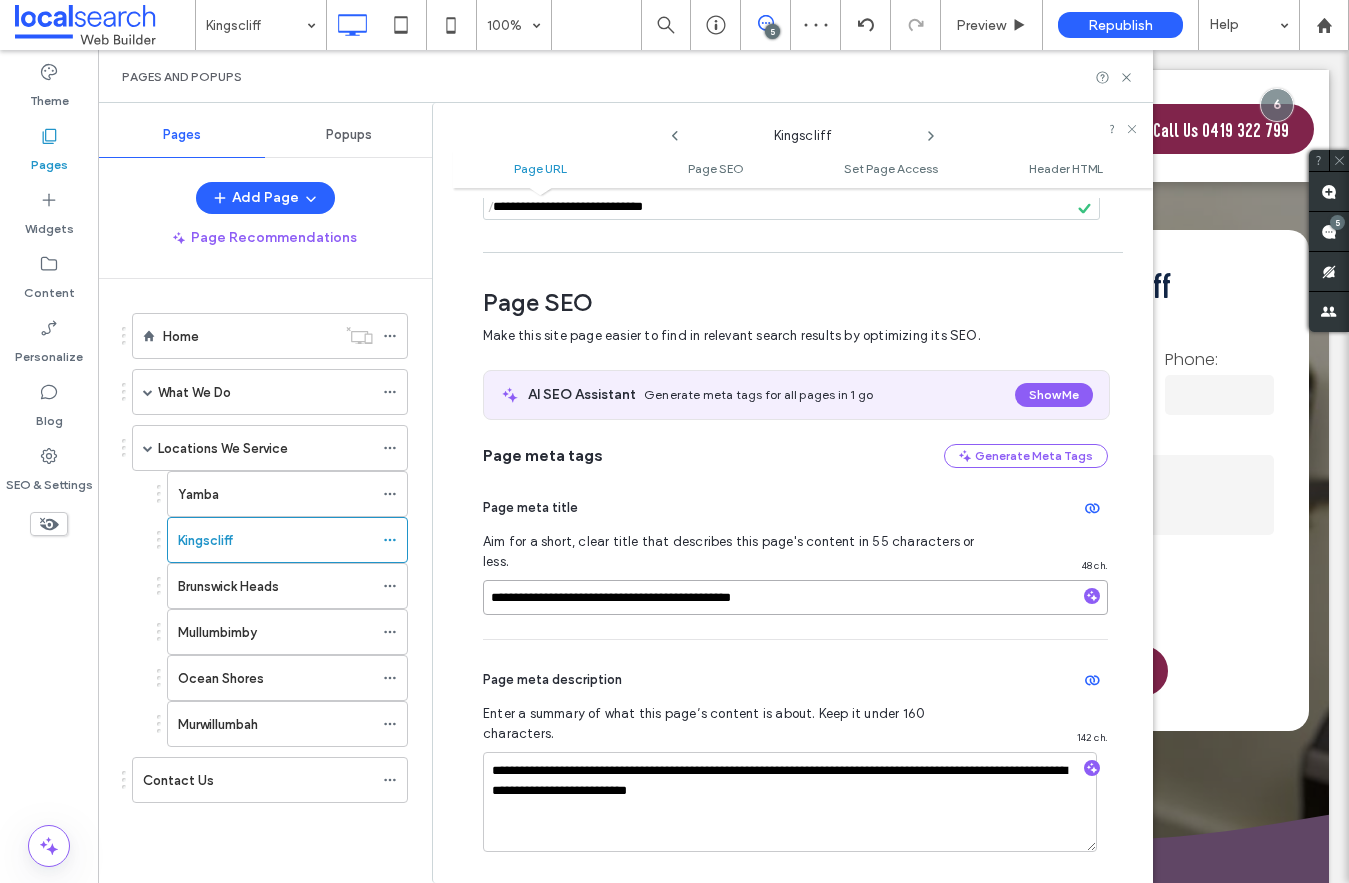 click on "**********" at bounding box center [795, 597] 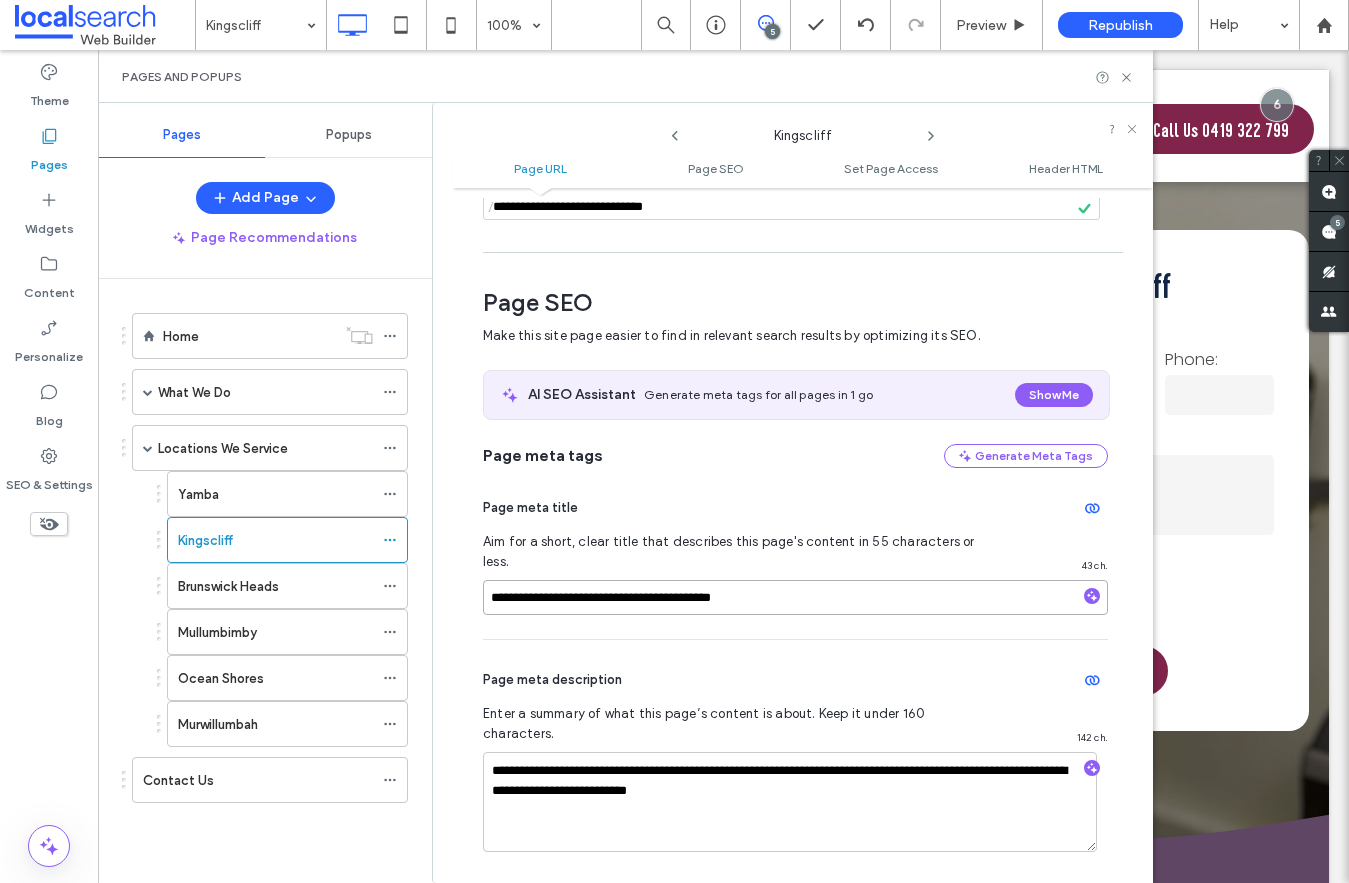 type on "**********" 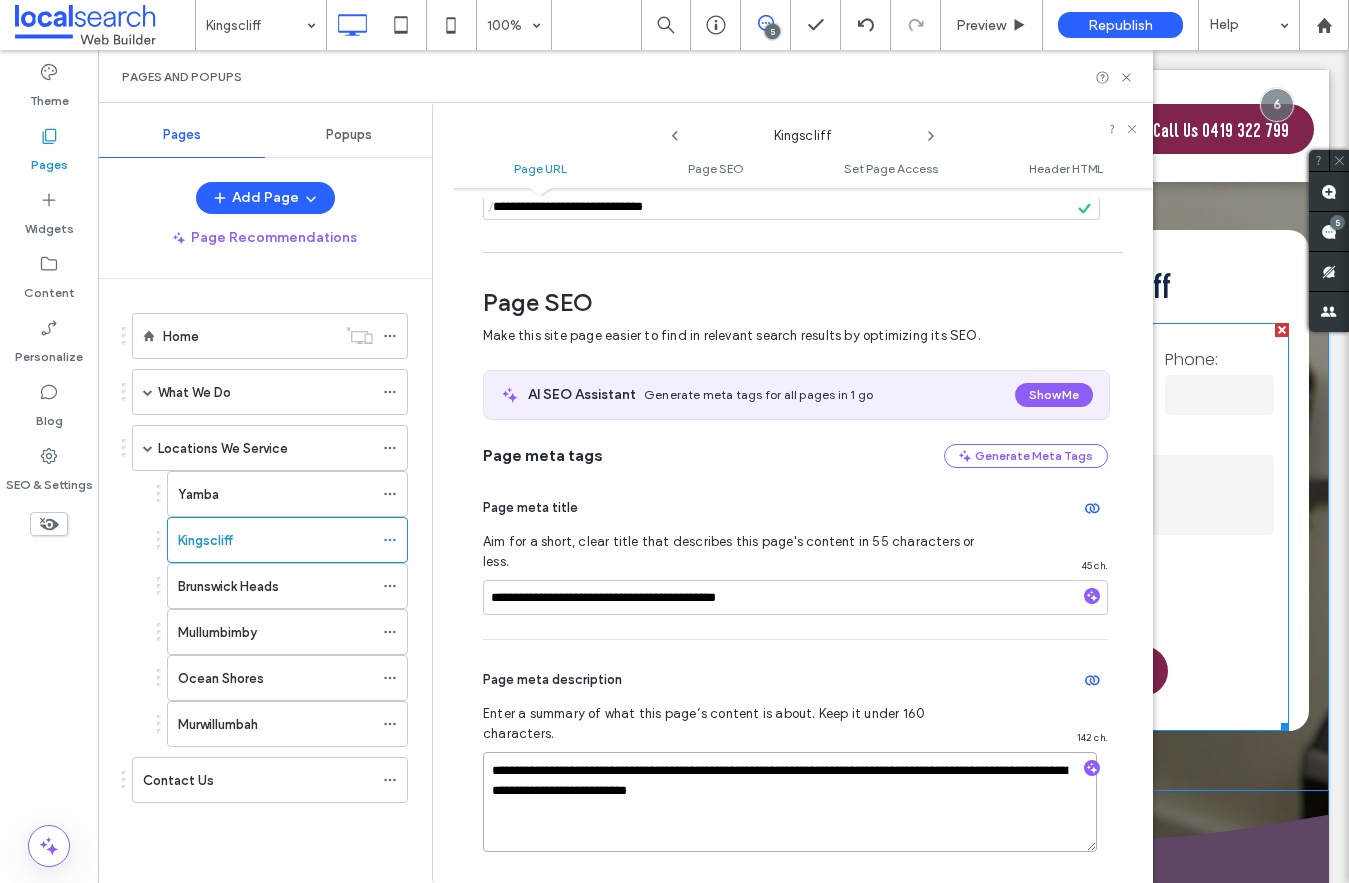click on "Phone:" at bounding box center (1219, 360) 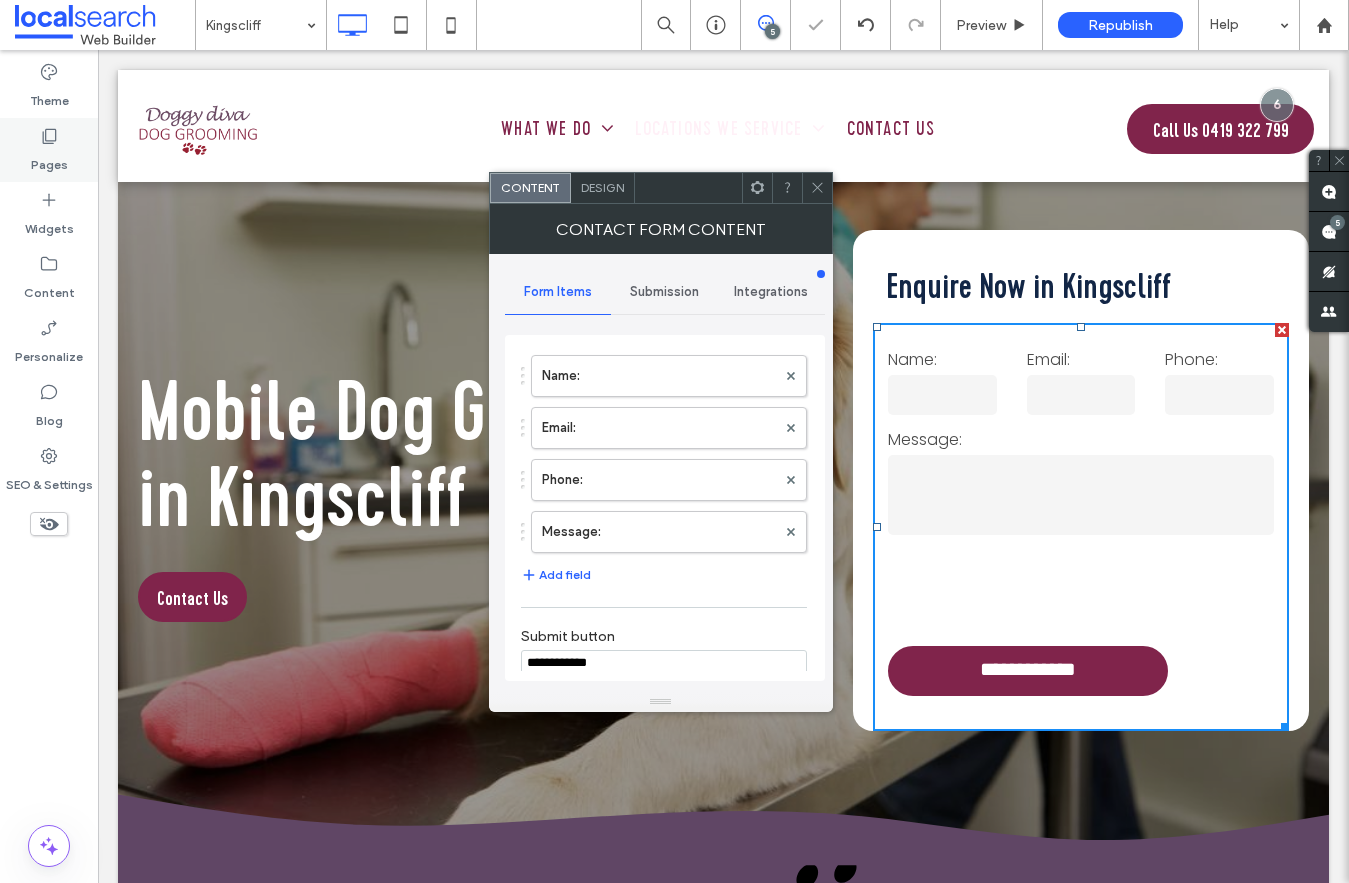 click on "Pages" at bounding box center [49, 160] 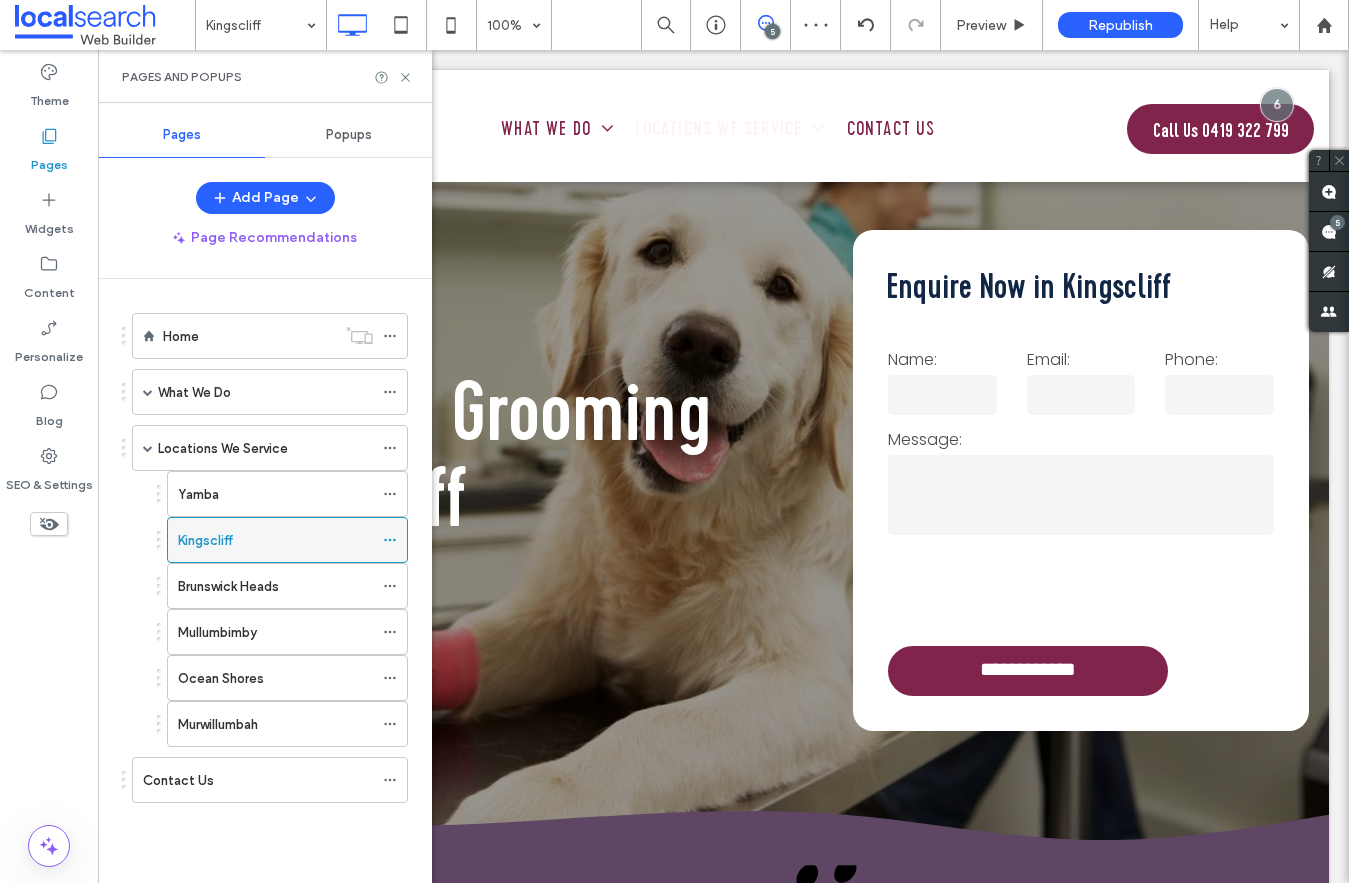 click at bounding box center (390, 540) 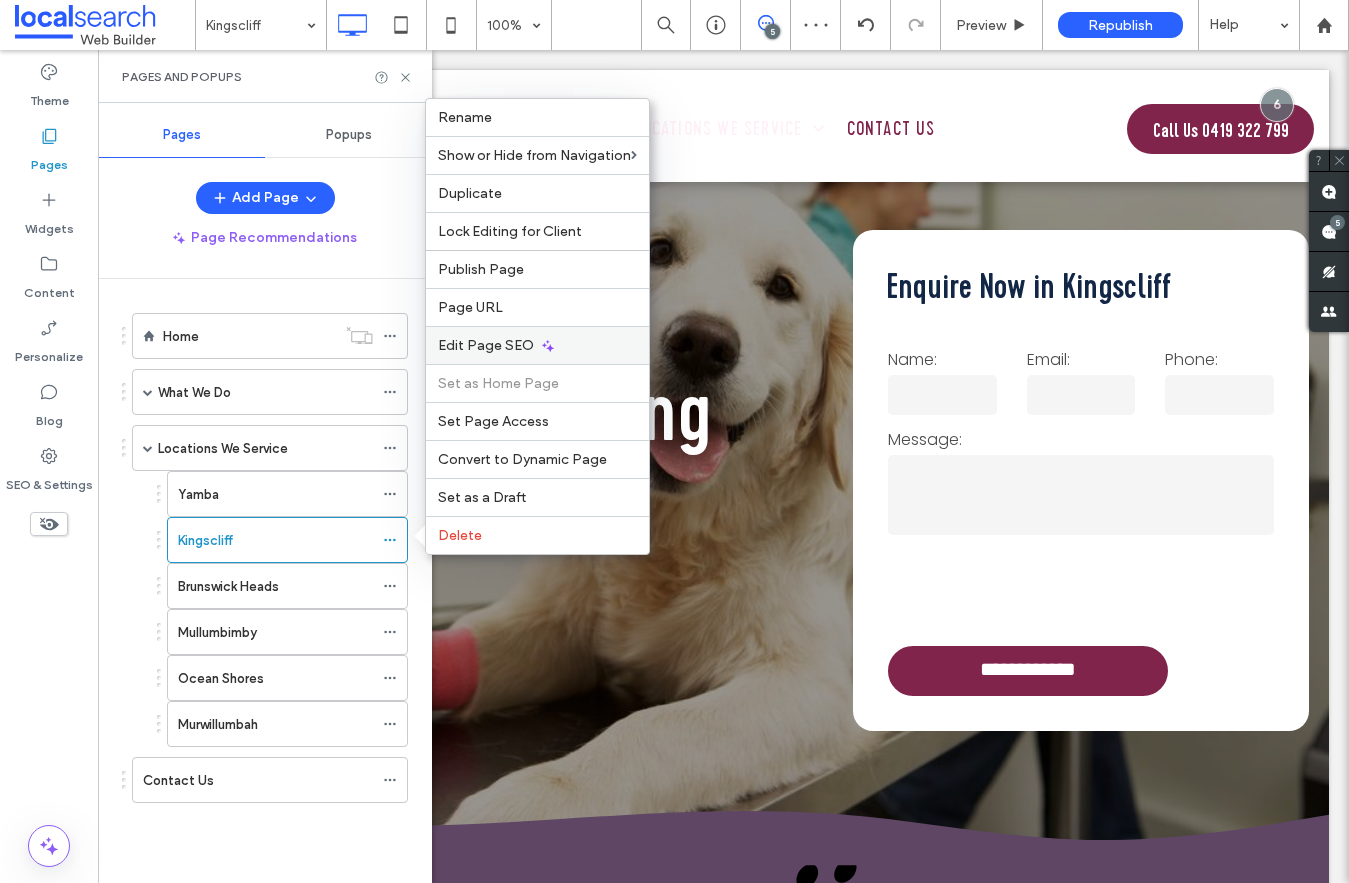 click on "Edit Page SEO" at bounding box center [537, 345] 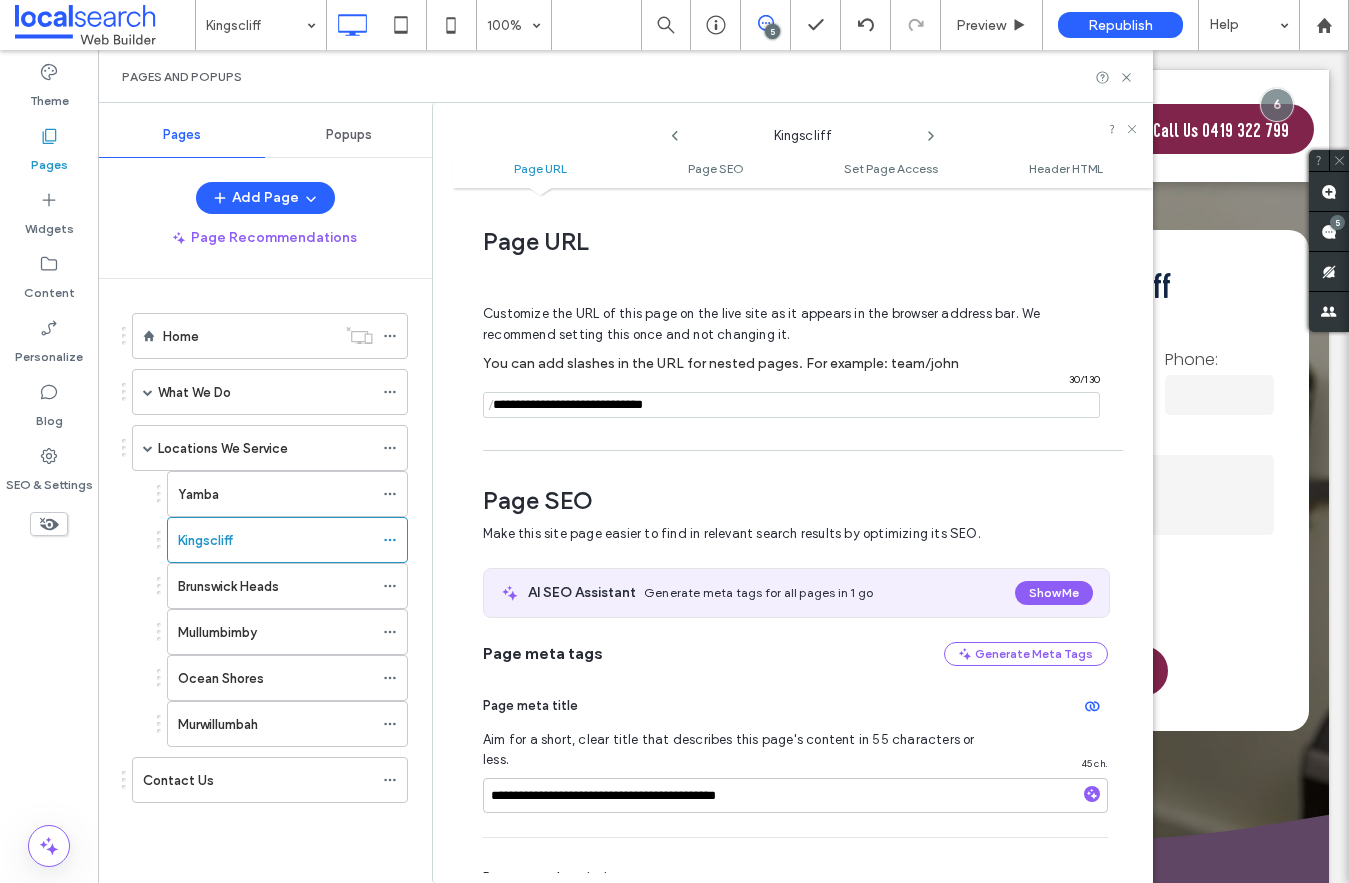 scroll, scrollTop: 274, scrollLeft: 0, axis: vertical 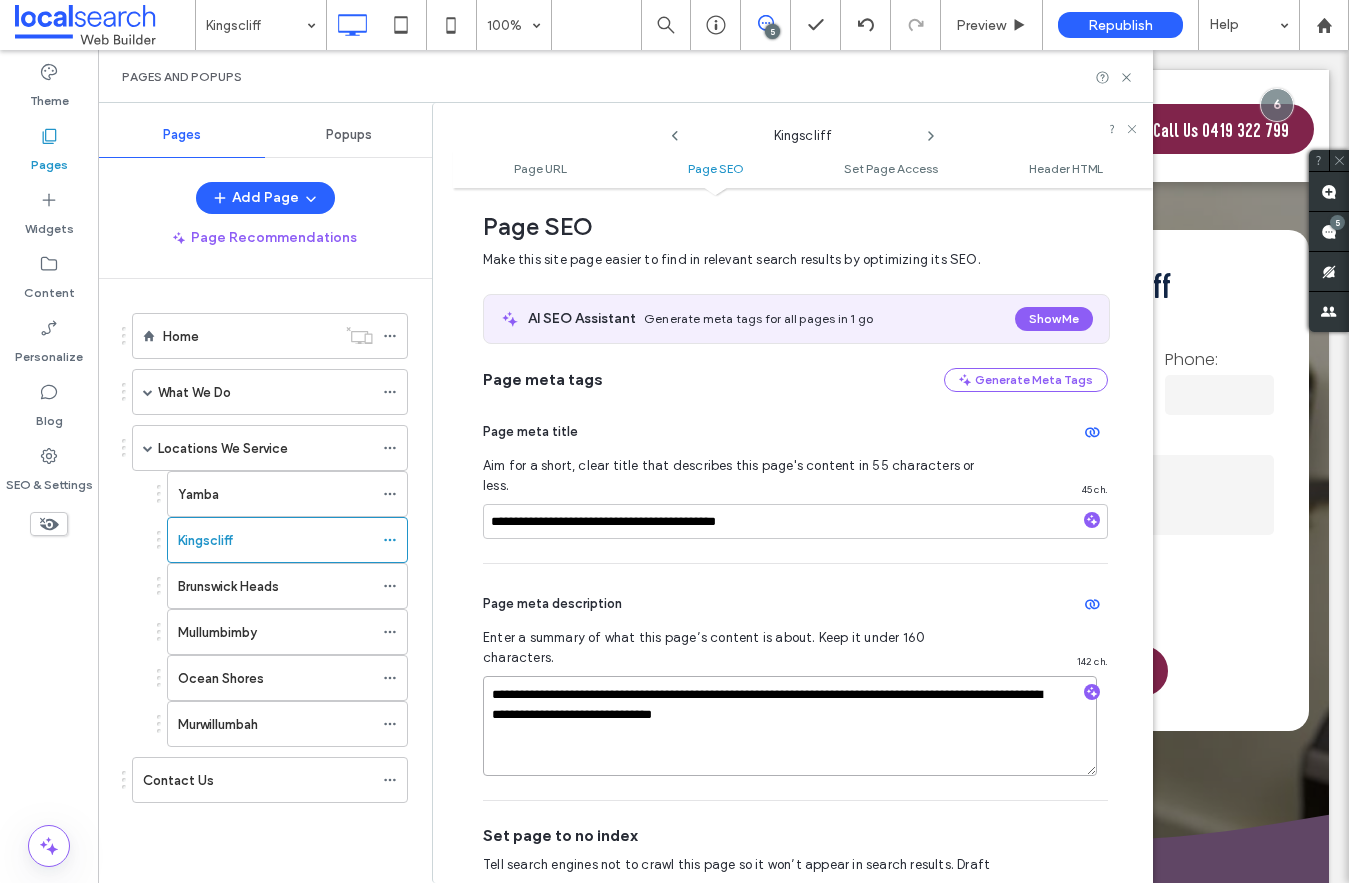 click on "**********" at bounding box center [790, 726] 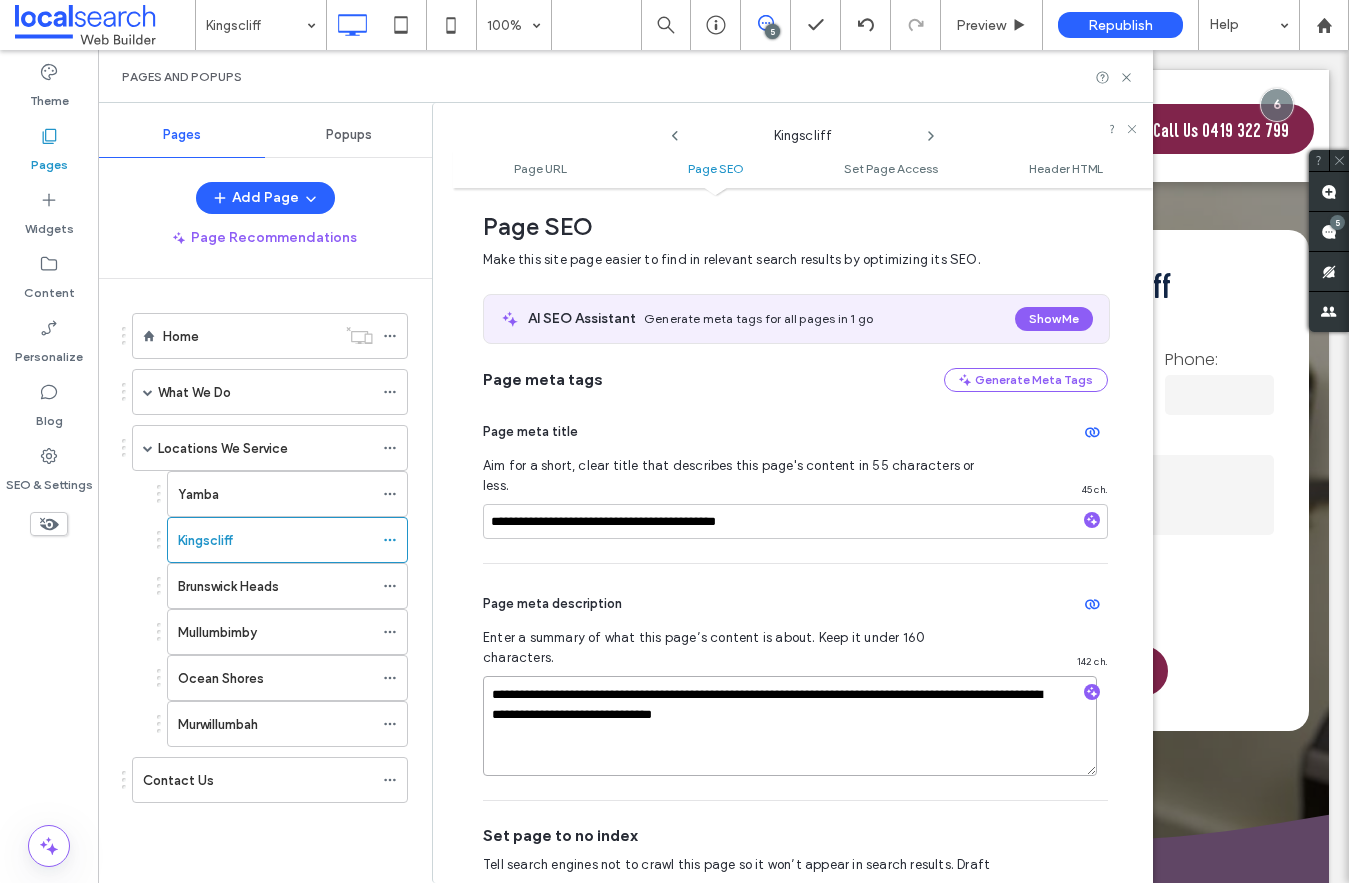 click on "**********" at bounding box center [790, 726] 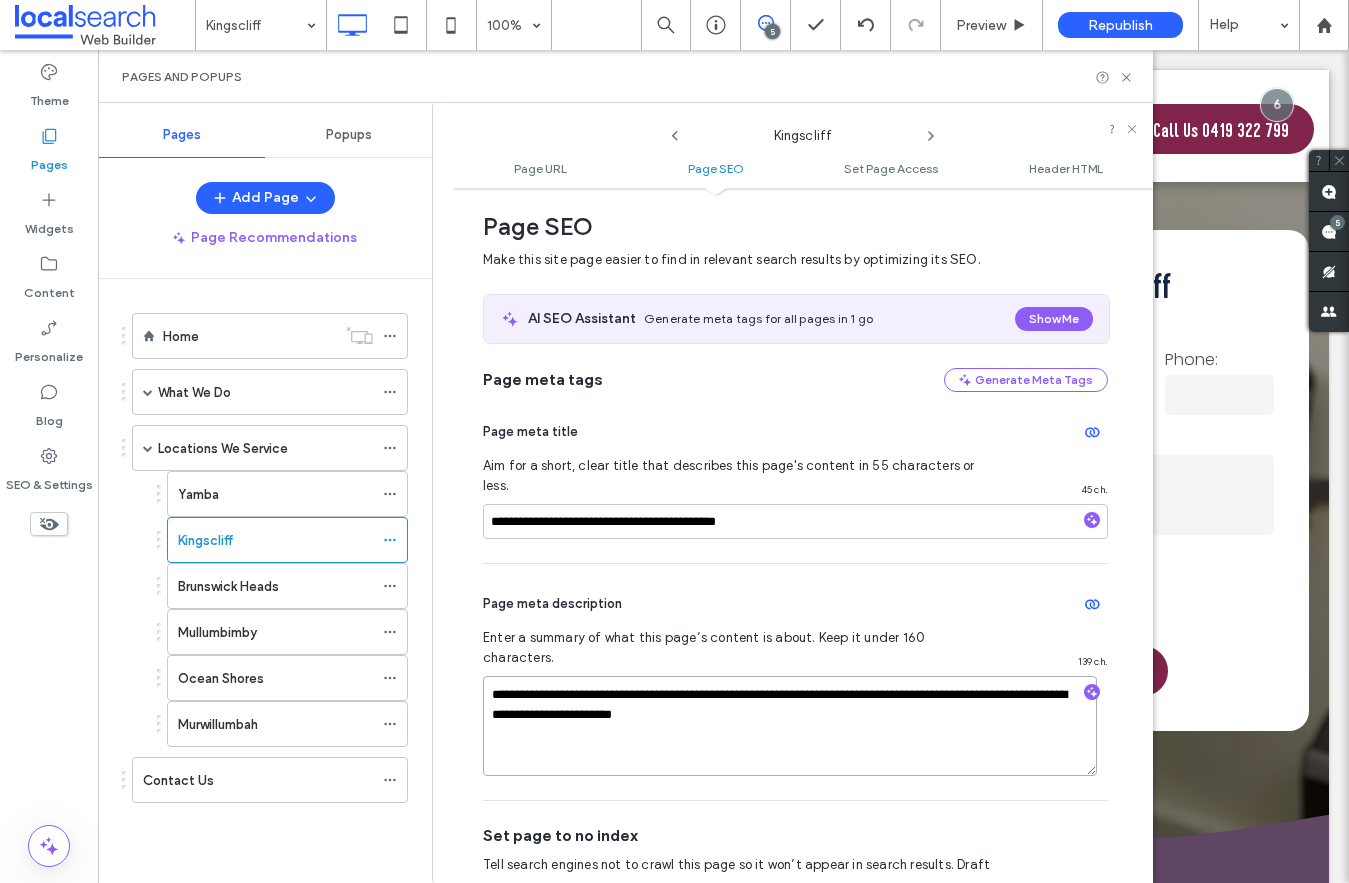 click on "**********" at bounding box center [790, 726] 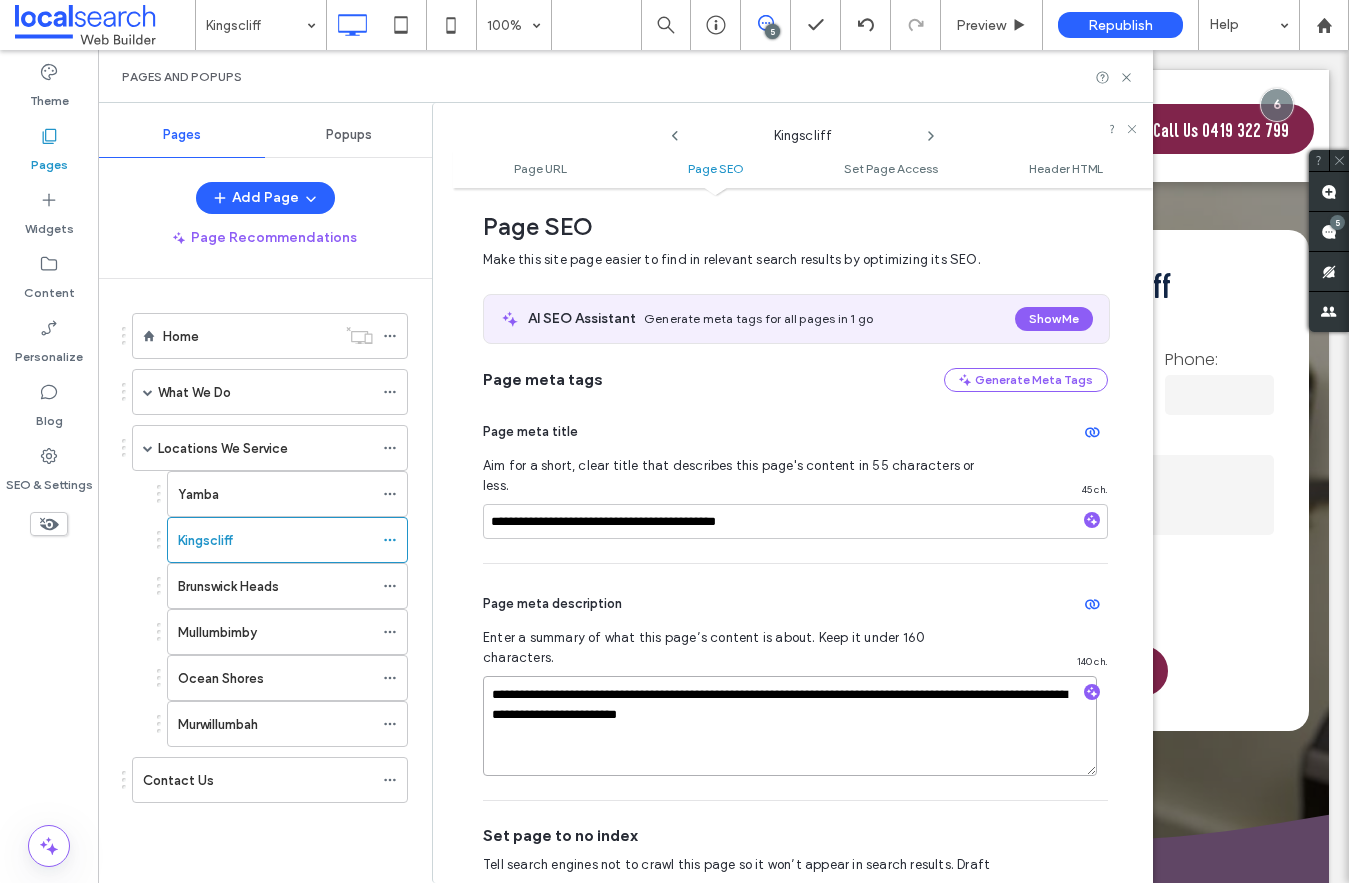 click on "**********" at bounding box center [790, 726] 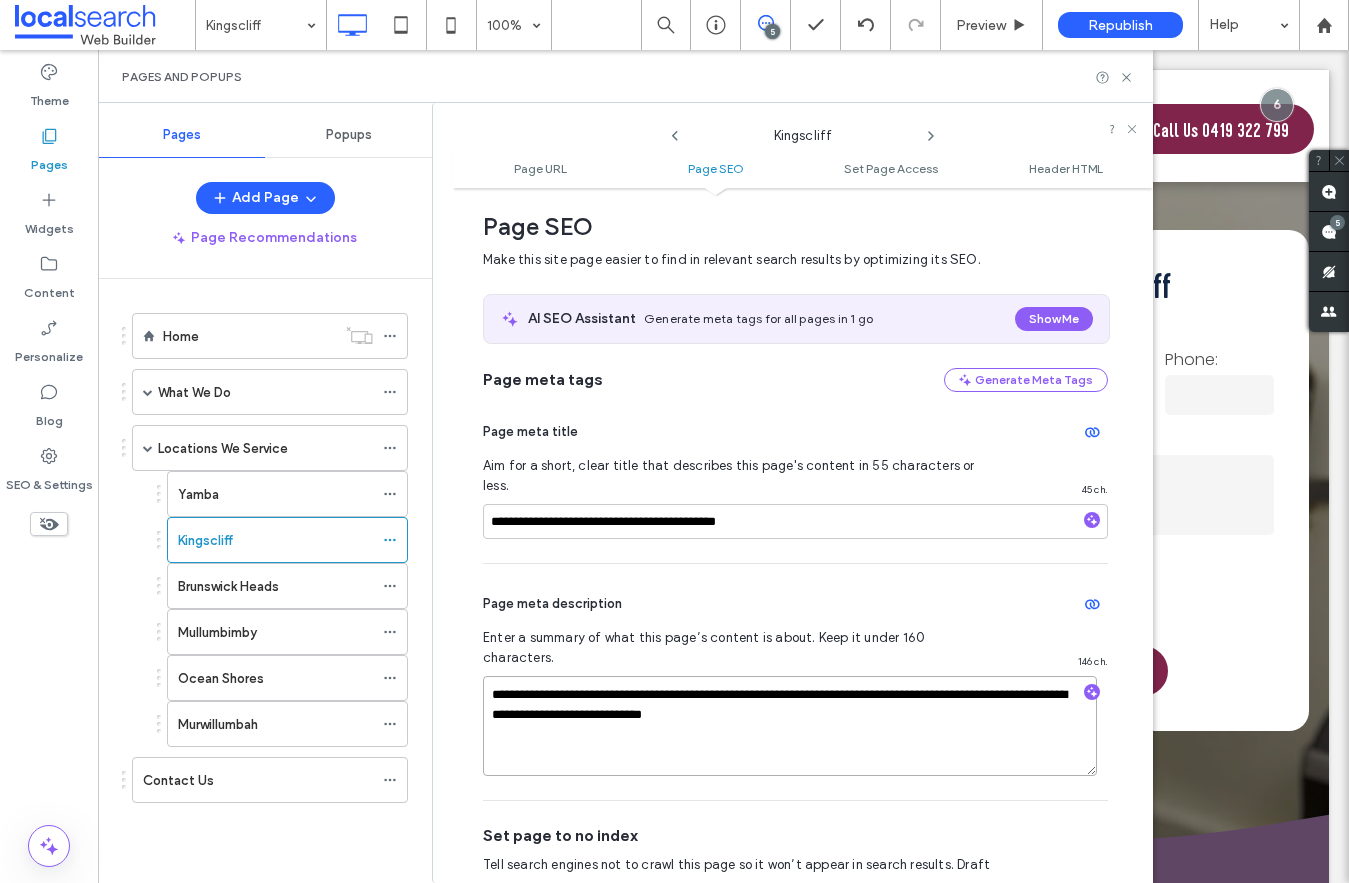 type on "**********" 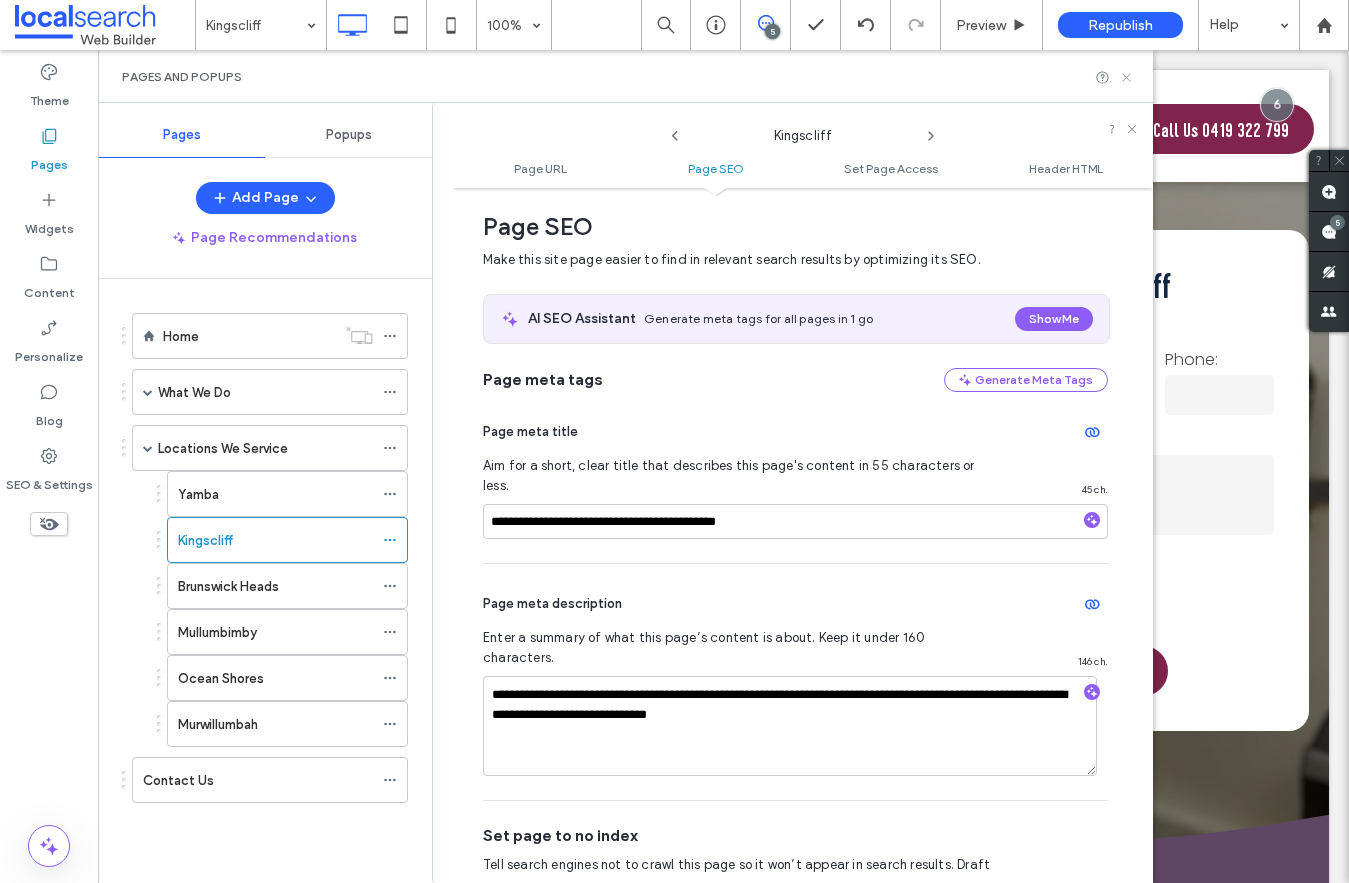 click 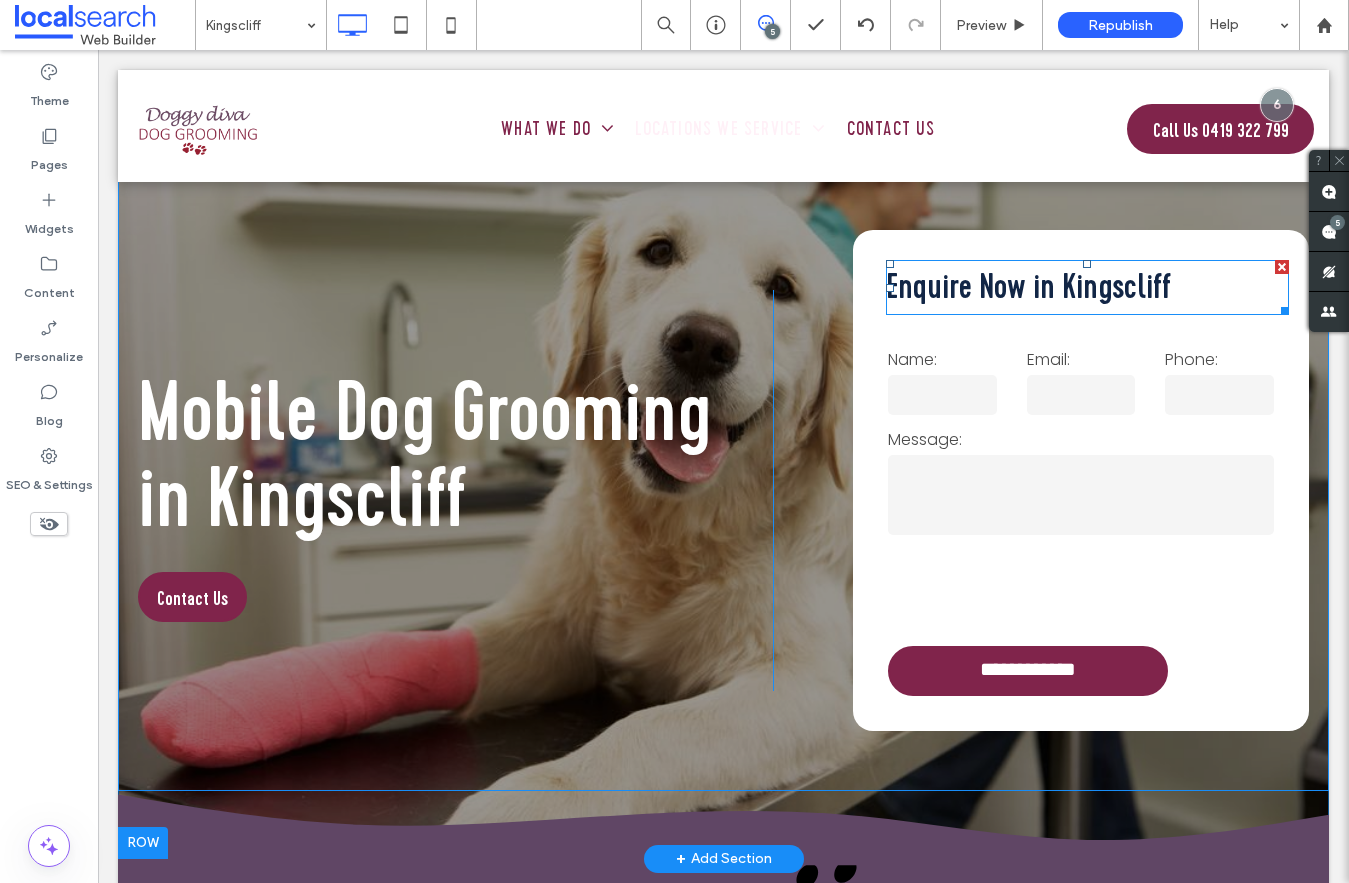 click on "Enquire Now in Kingscliff" at bounding box center [1028, 286] 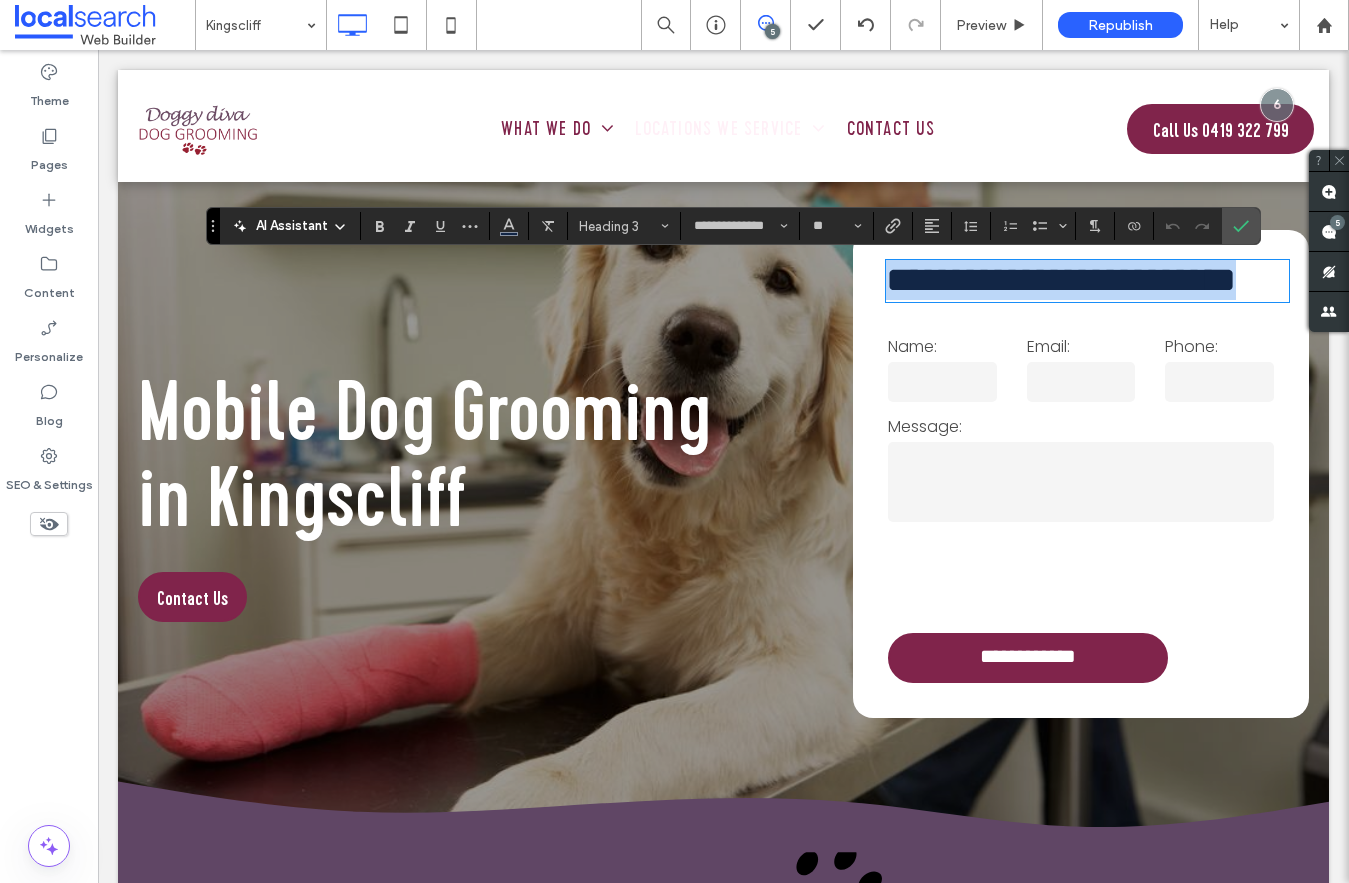 click on "**********" at bounding box center [1061, 280] 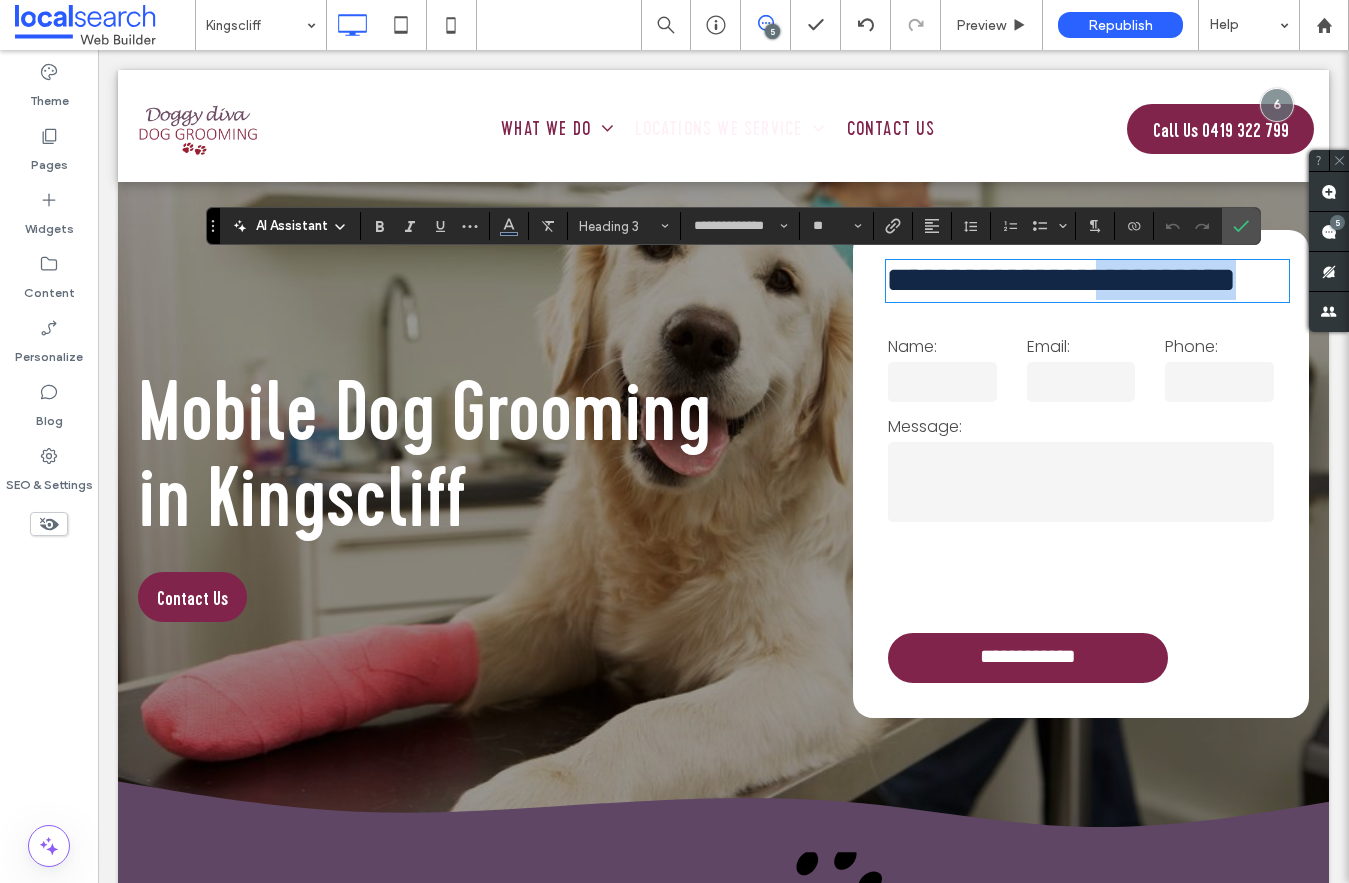 click on "**********" at bounding box center (1061, 280) 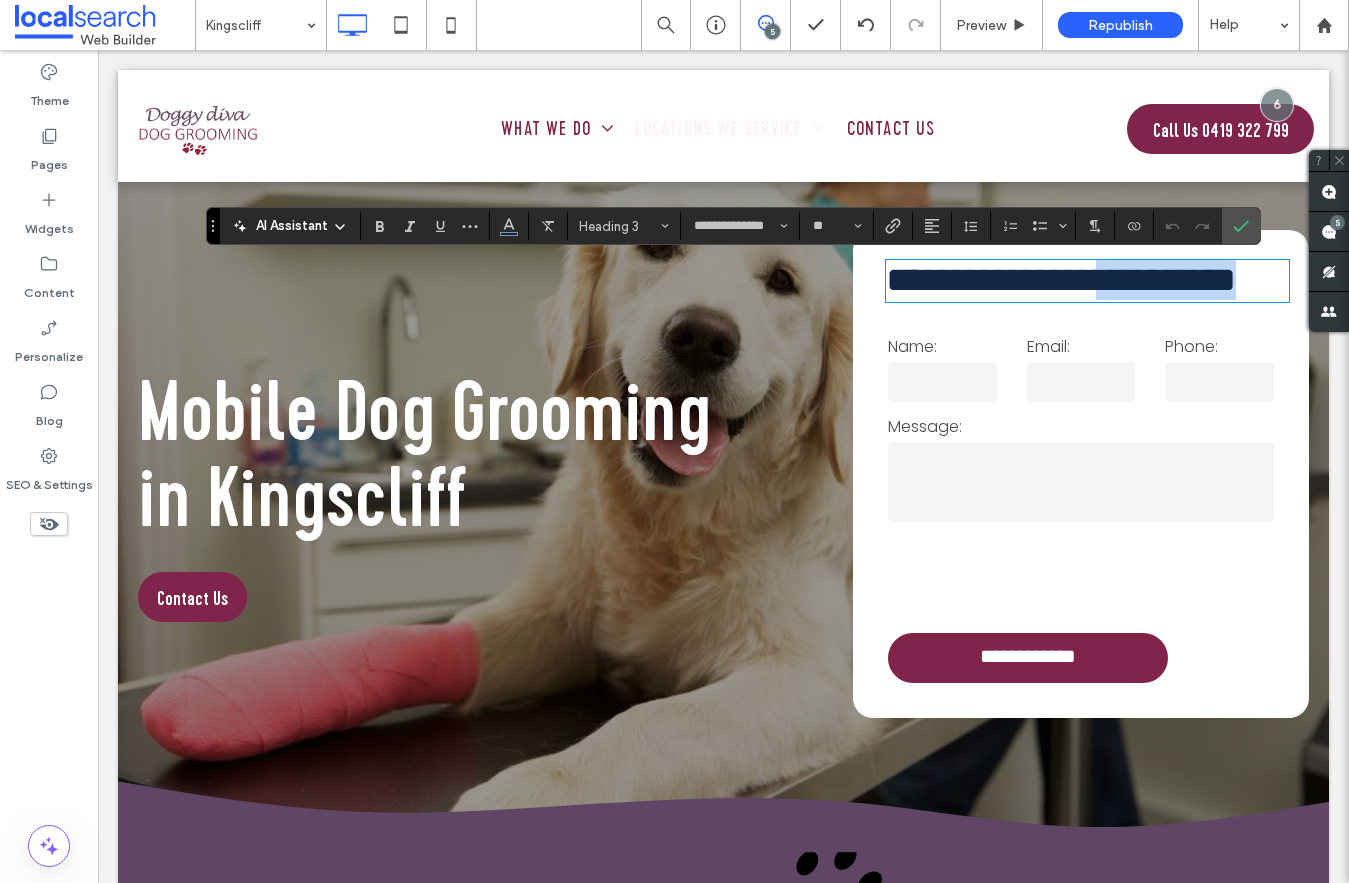type 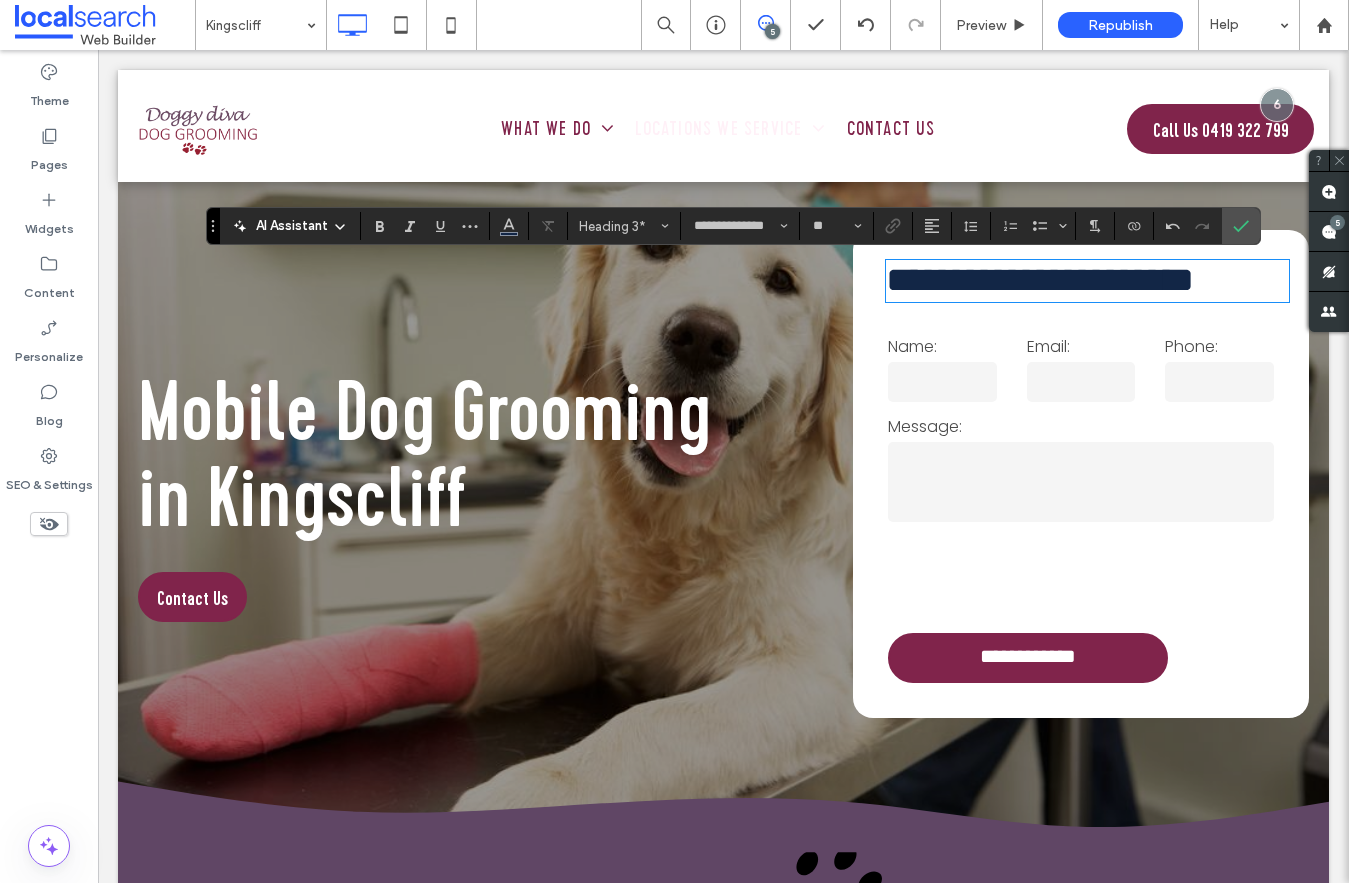 click on "Mobile Dog Grooming in Kingscliff" at bounding box center (424, 455) 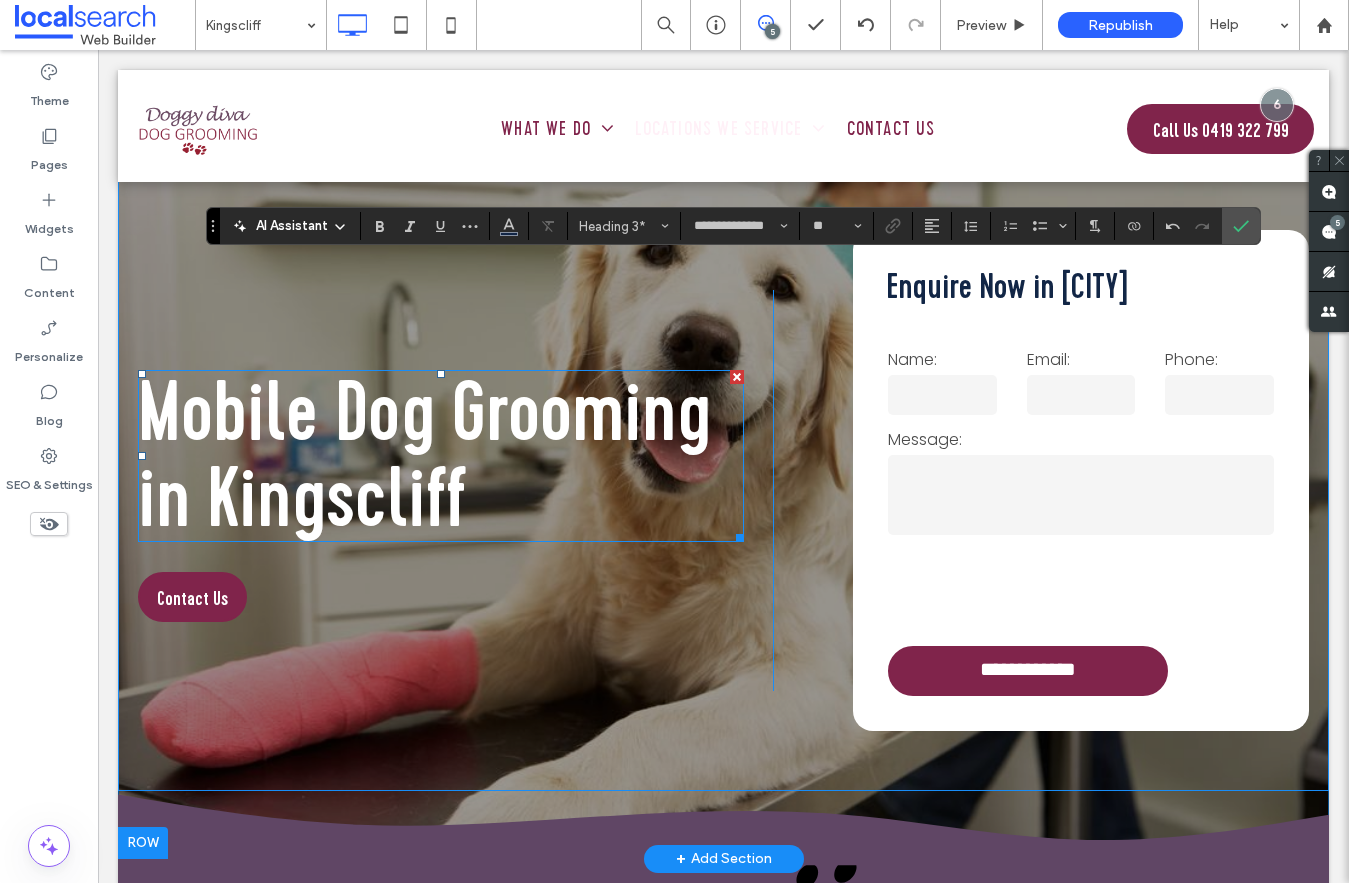 click on "Mobile Dog Grooming in Kingscliff" at bounding box center (424, 455) 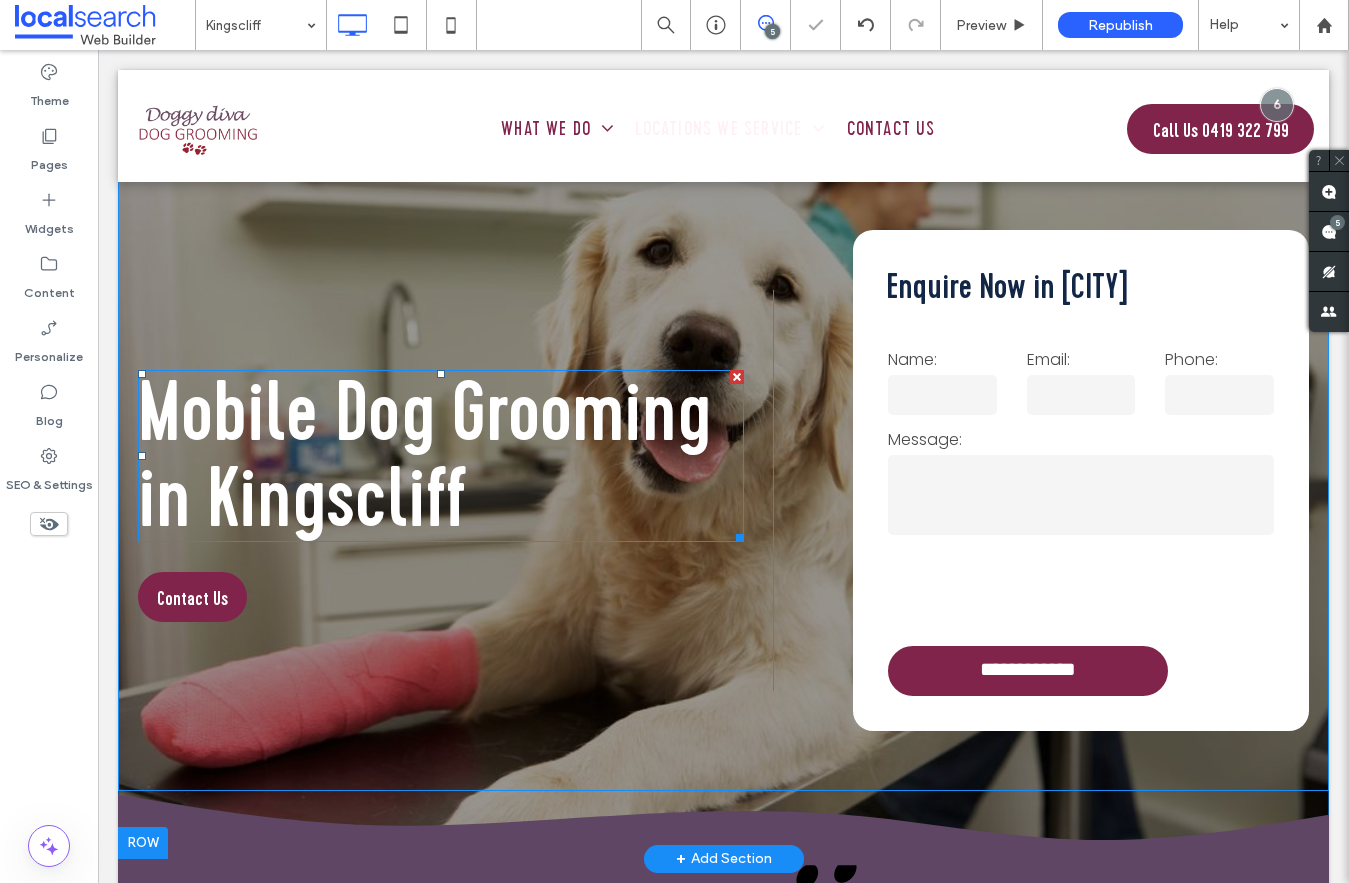 type on "**********" 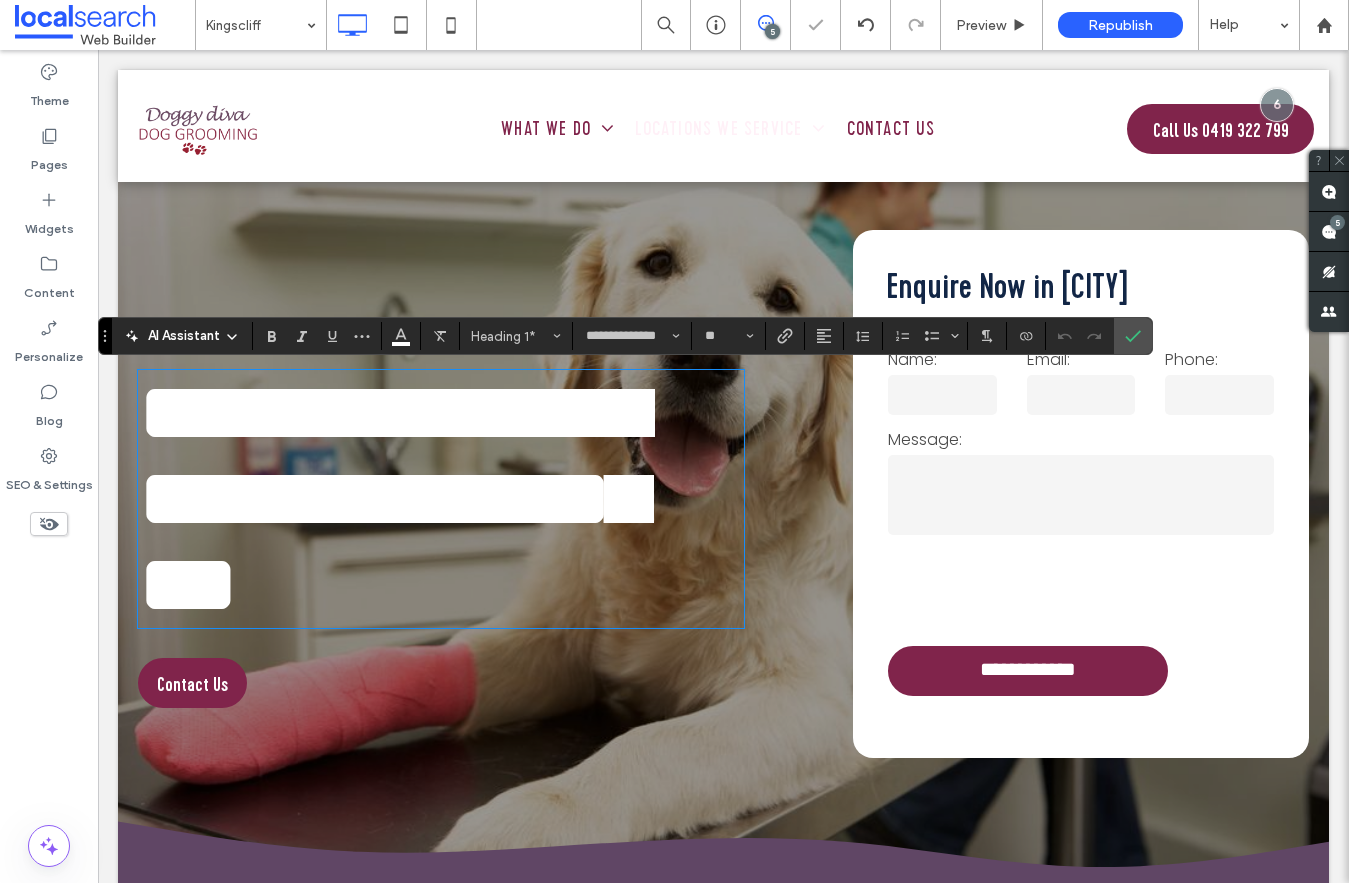 click on "**********" at bounding box center (392, 498) 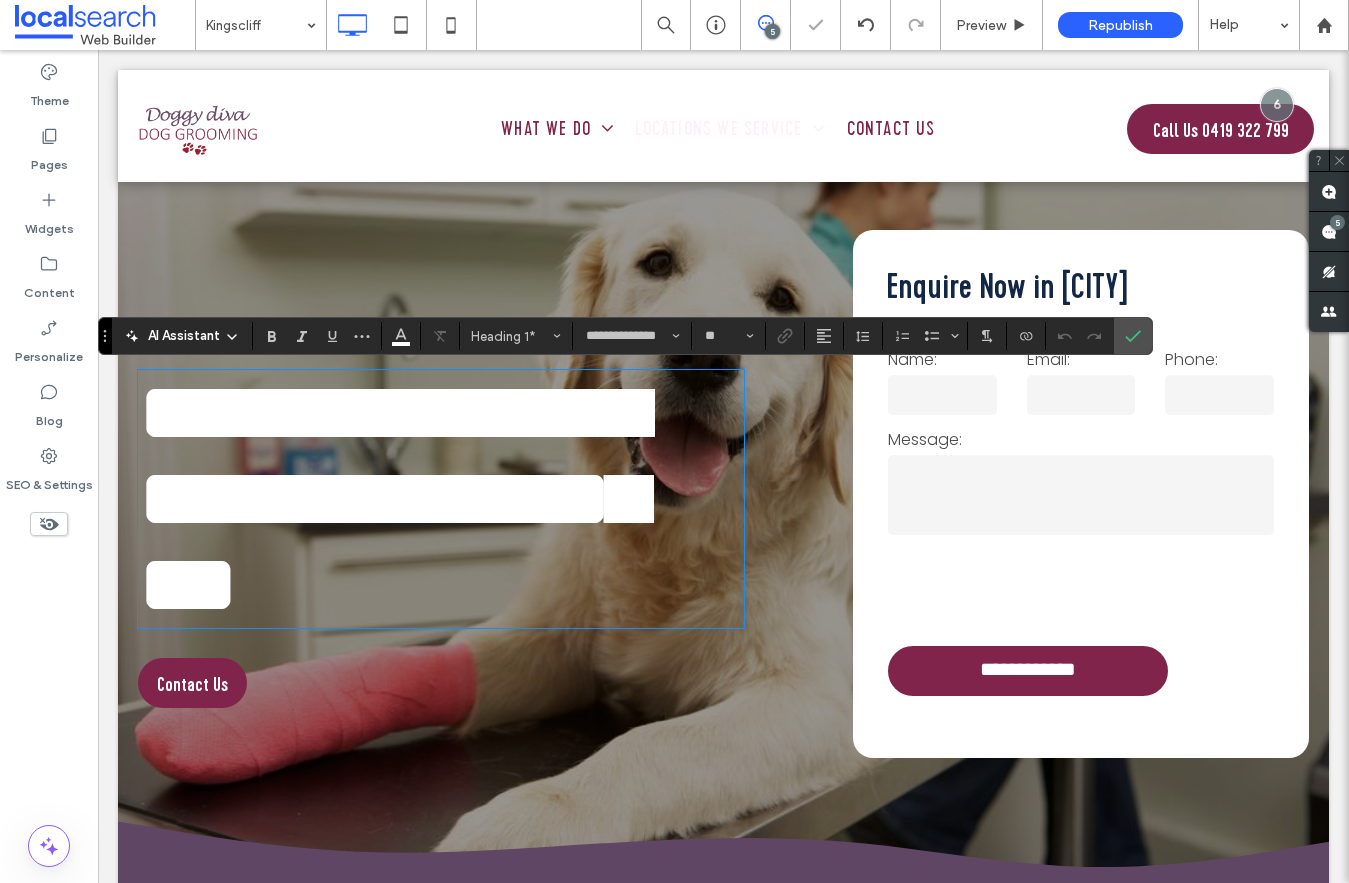 scroll, scrollTop: 9, scrollLeft: 0, axis: vertical 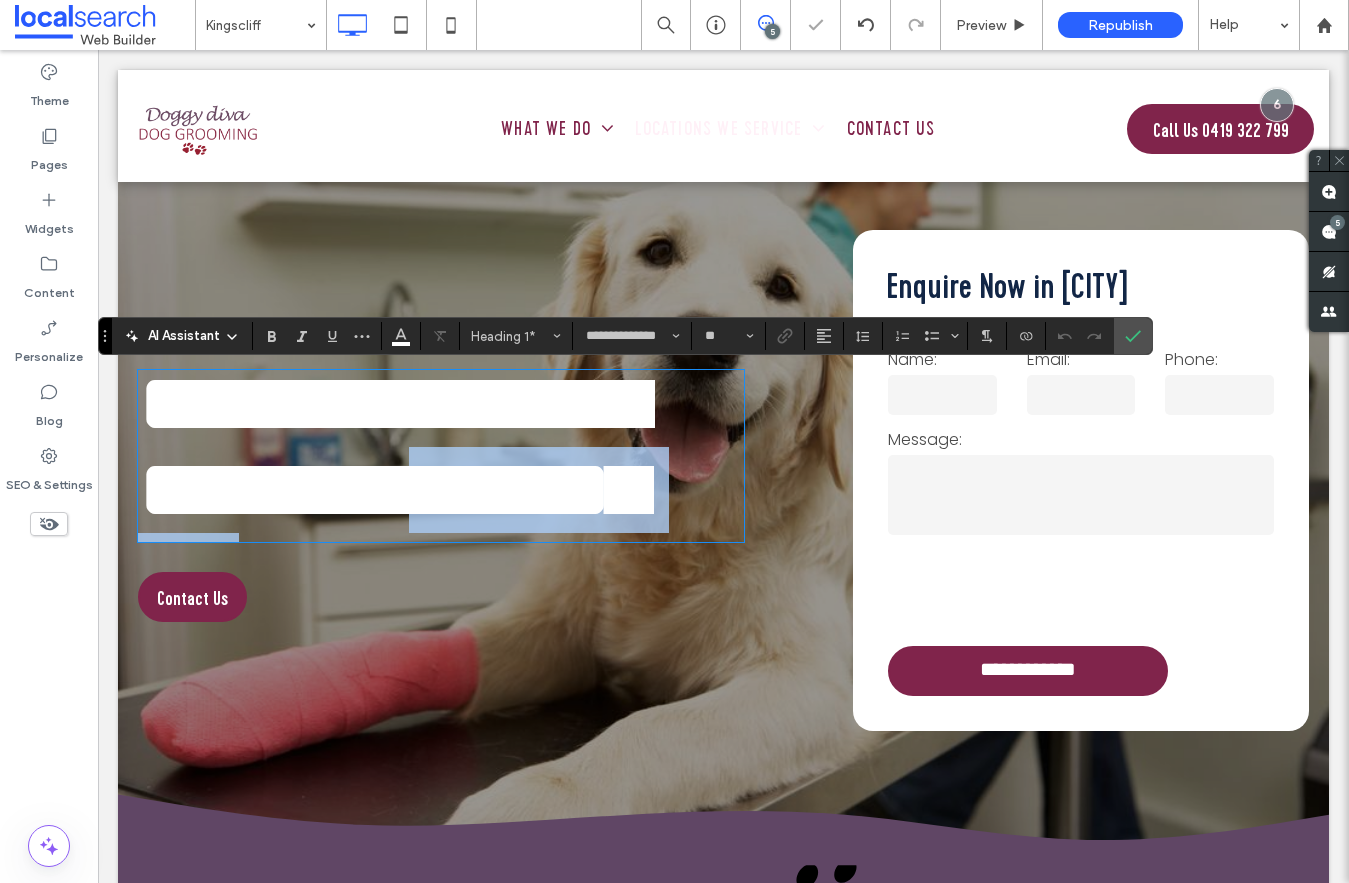 click on "**********" at bounding box center [392, 489] 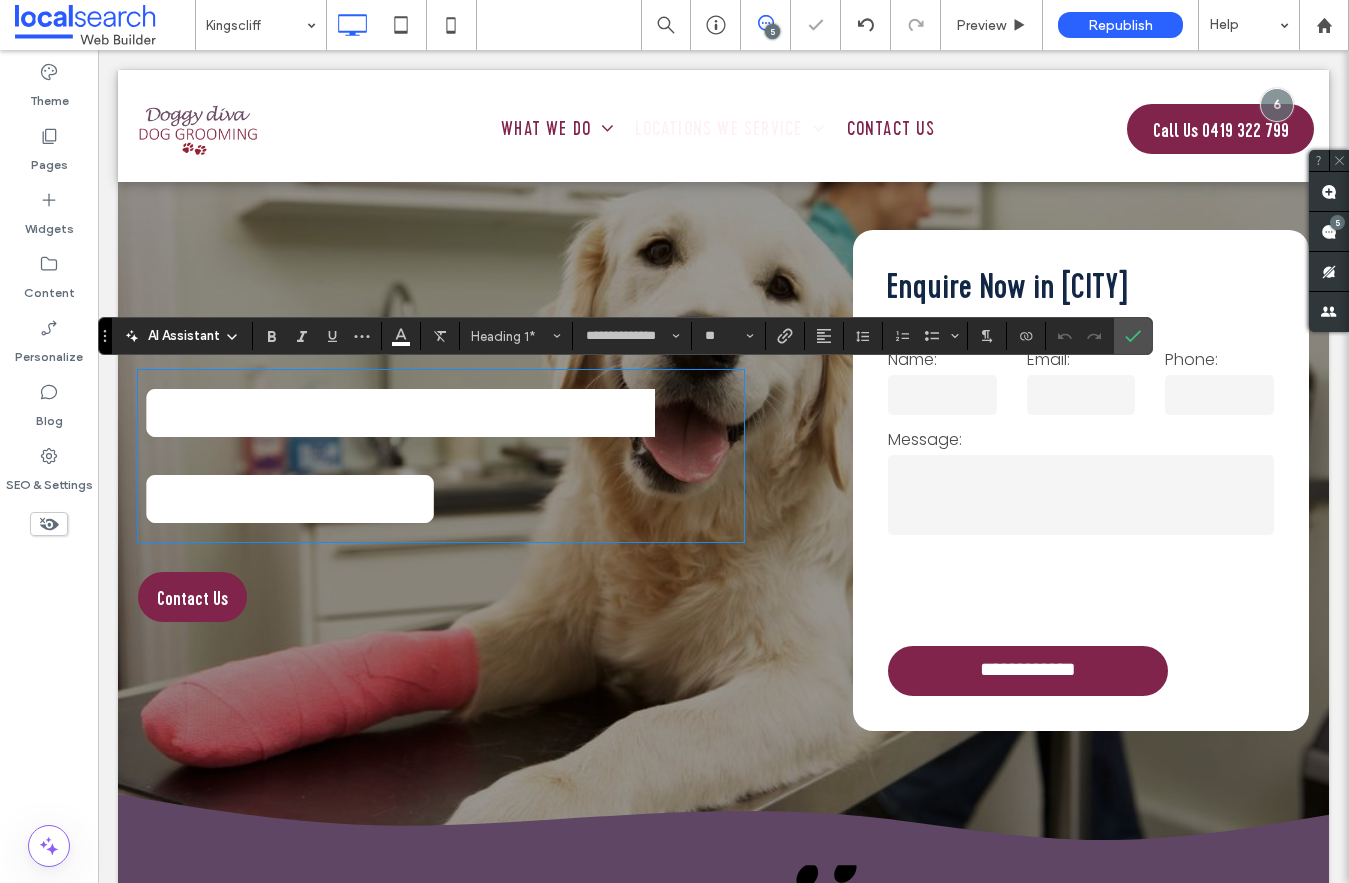 type 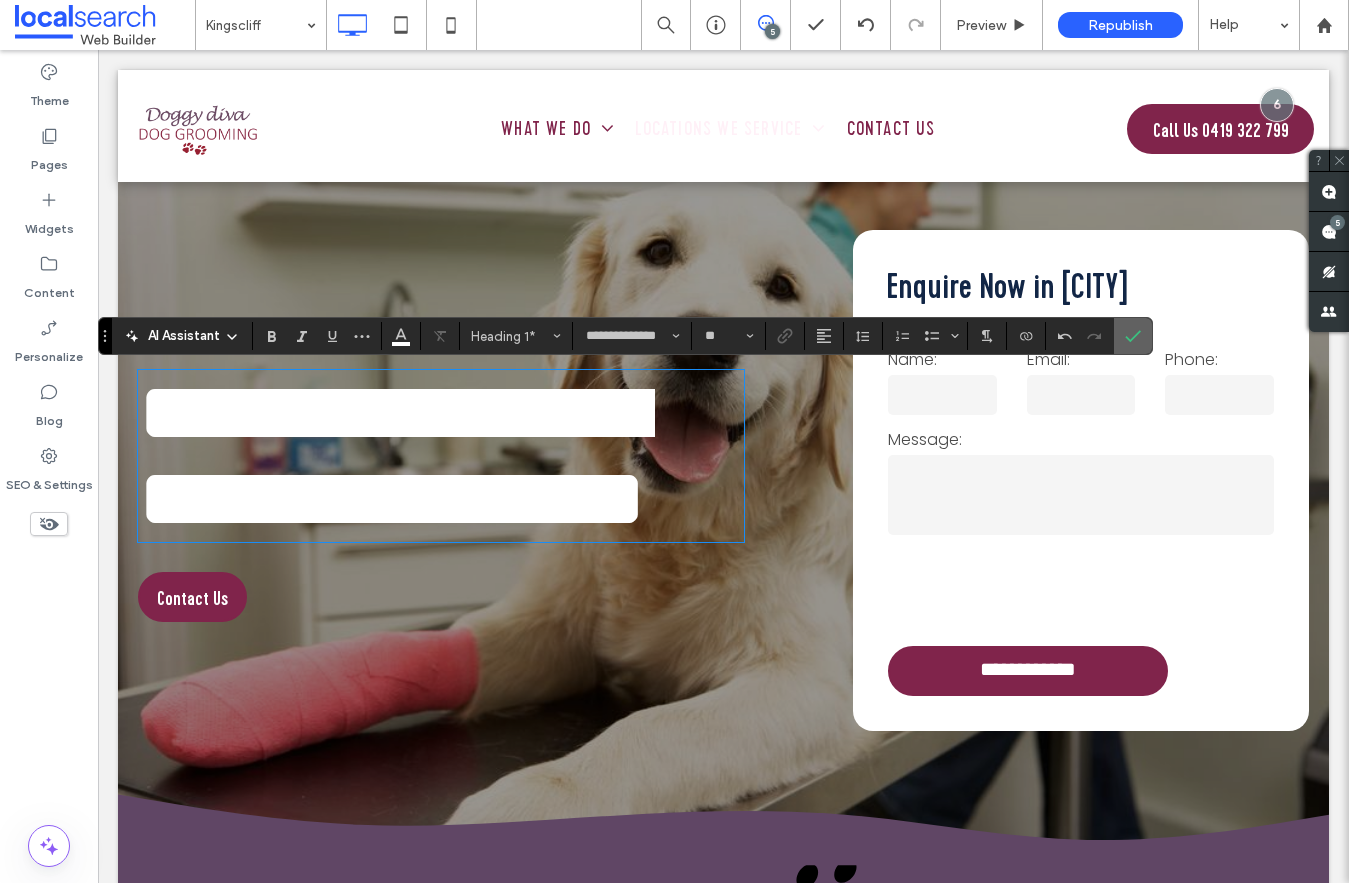click 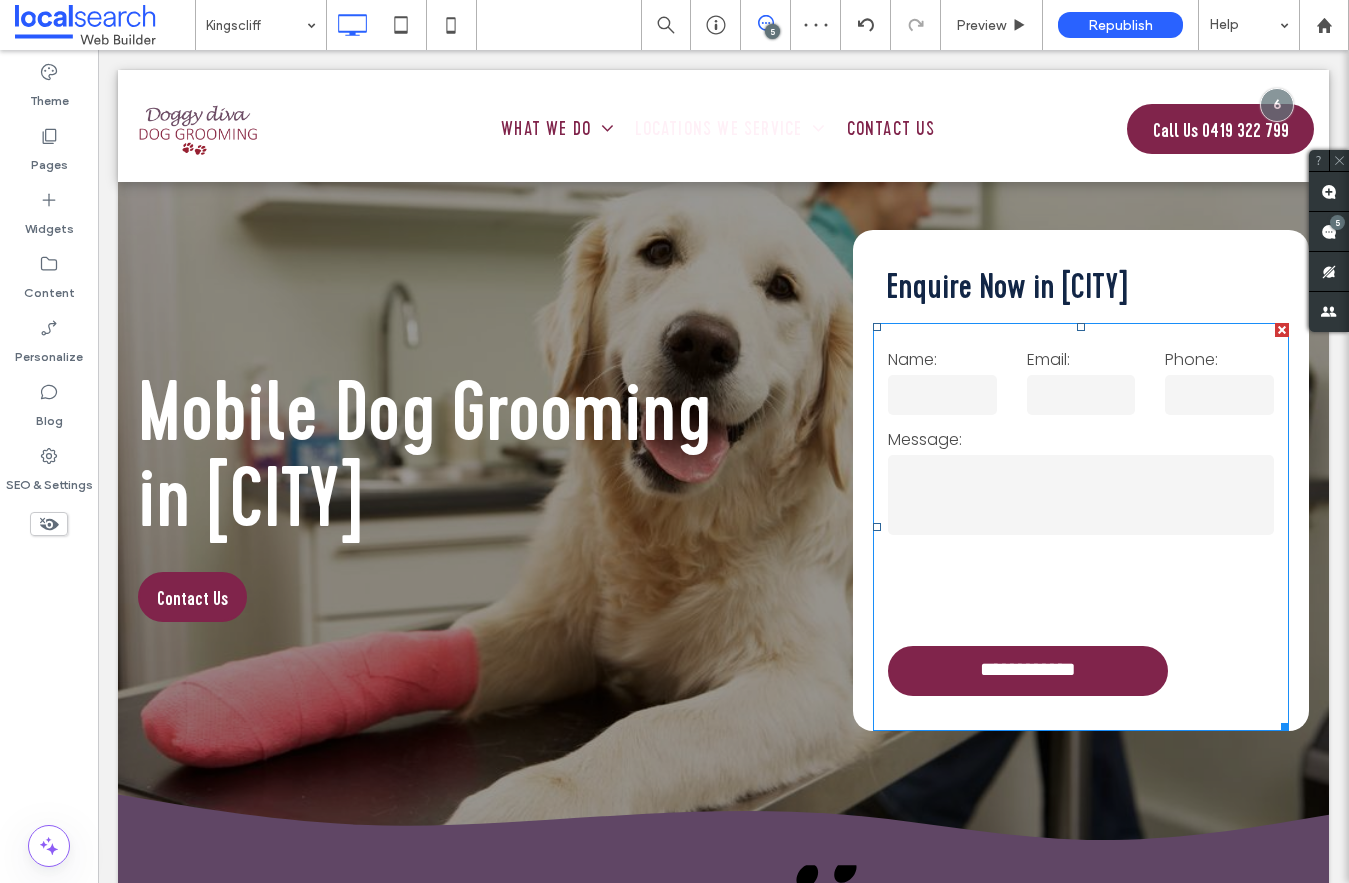scroll, scrollTop: 622, scrollLeft: 0, axis: vertical 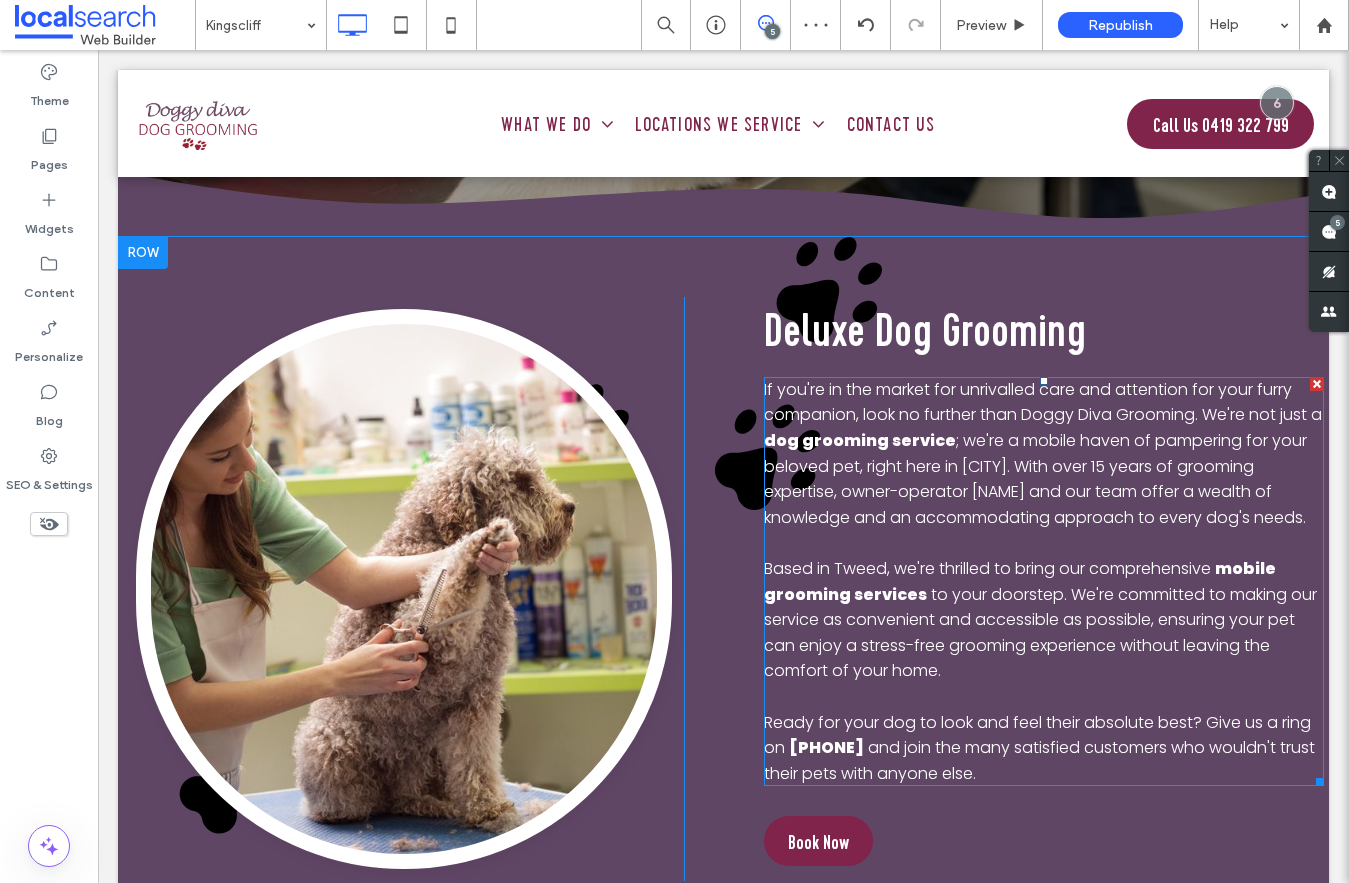 click on "; we're a mobile haven of pampering for your beloved pet, right here in Kingscliff. With over 15 years of grooming expertise, owner-operator Gayle and our team offer a wealth of knowledge and an accommodating approach to every dog's needs." at bounding box center (1035, 479) 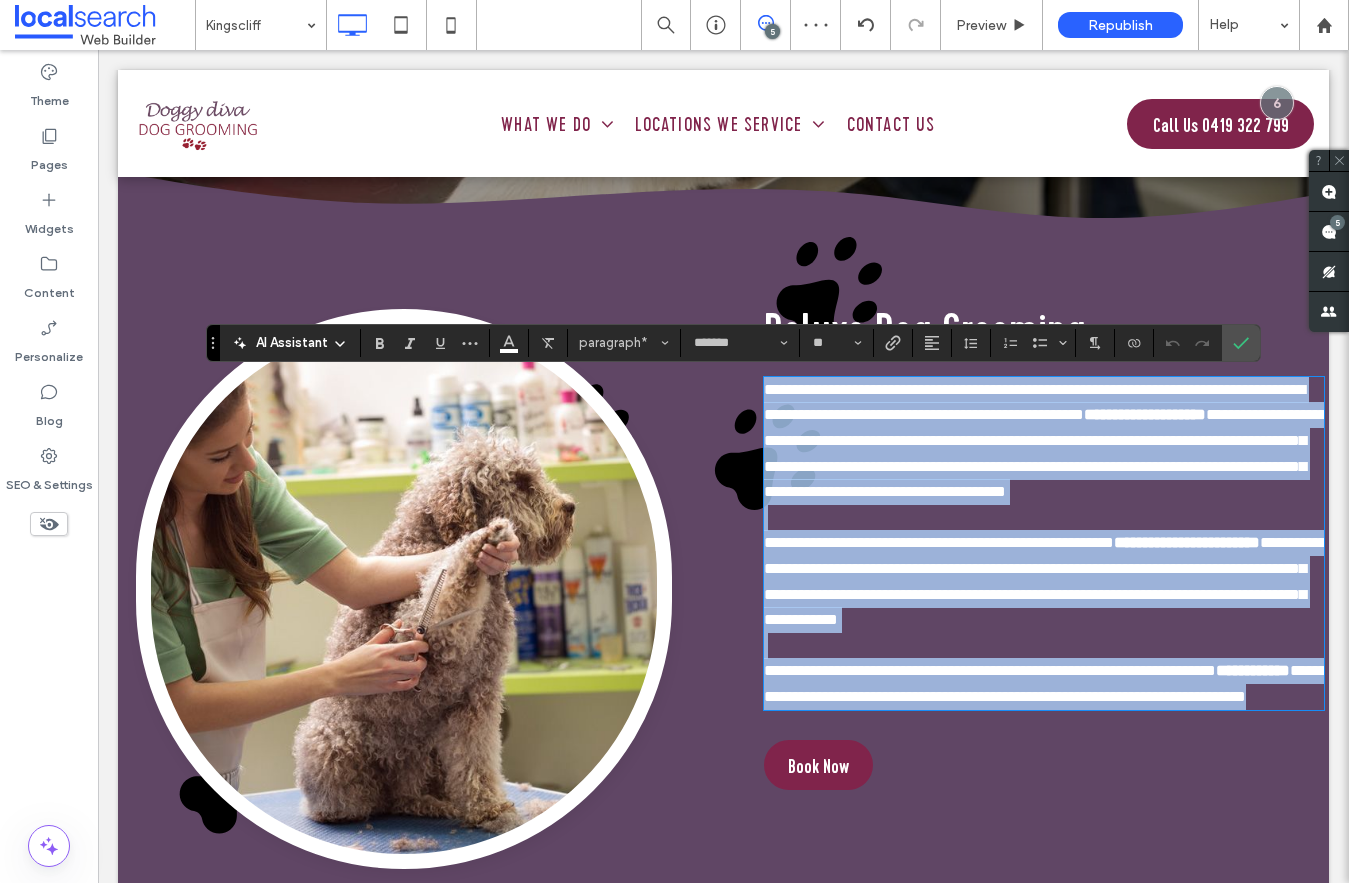 click on "**********" at bounding box center [1045, 453] 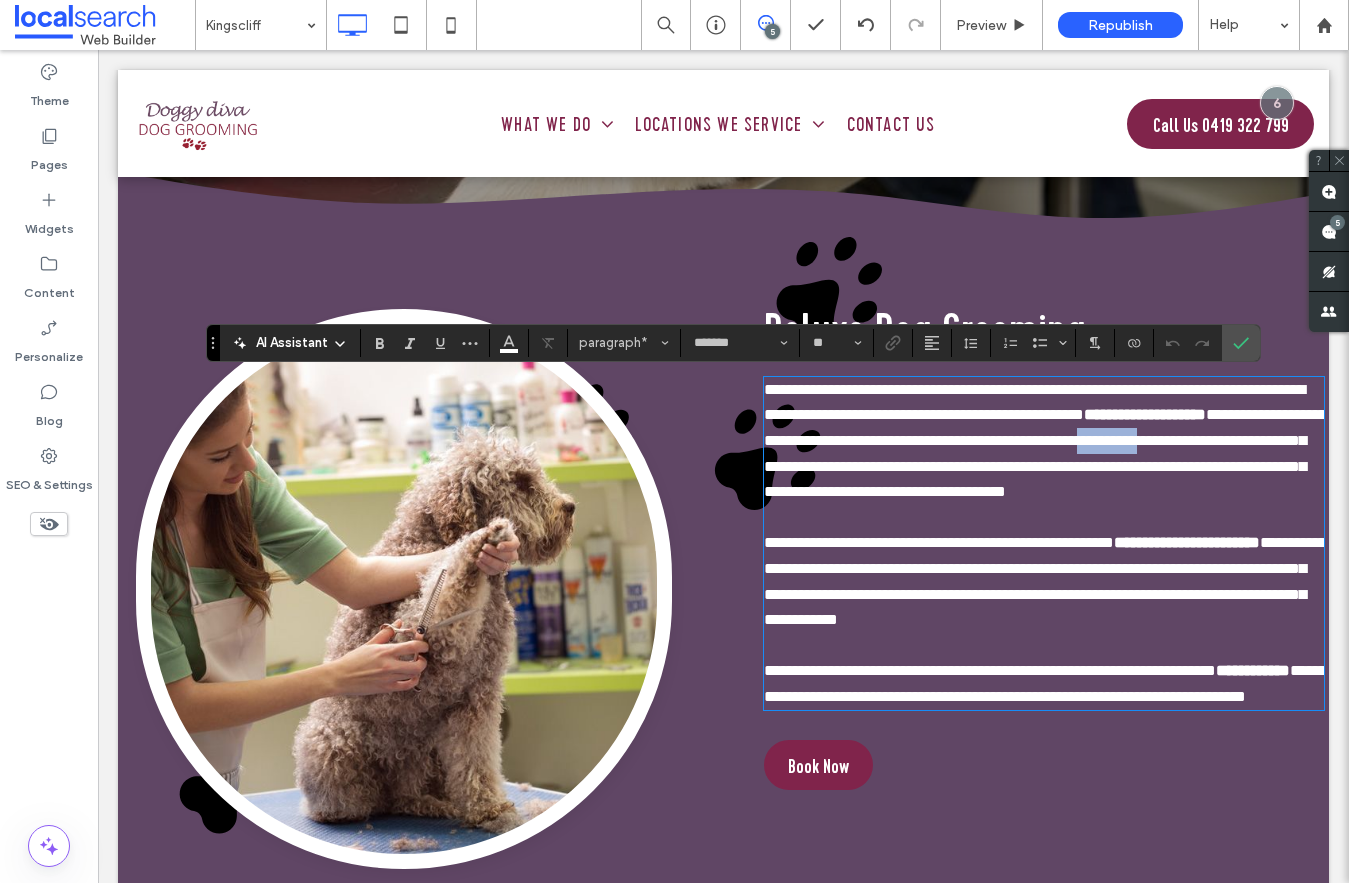 click on "**********" at bounding box center (1045, 453) 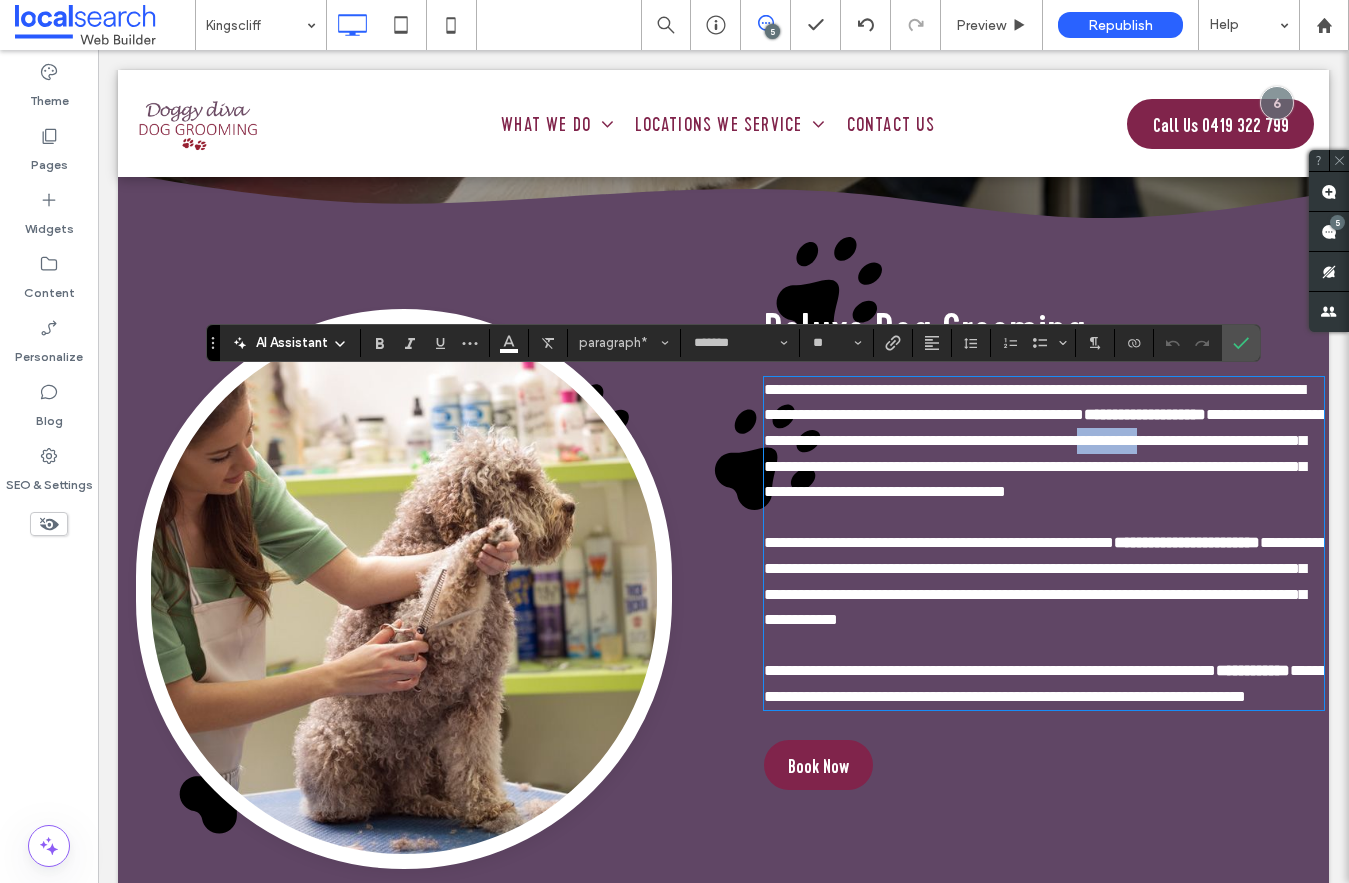 type 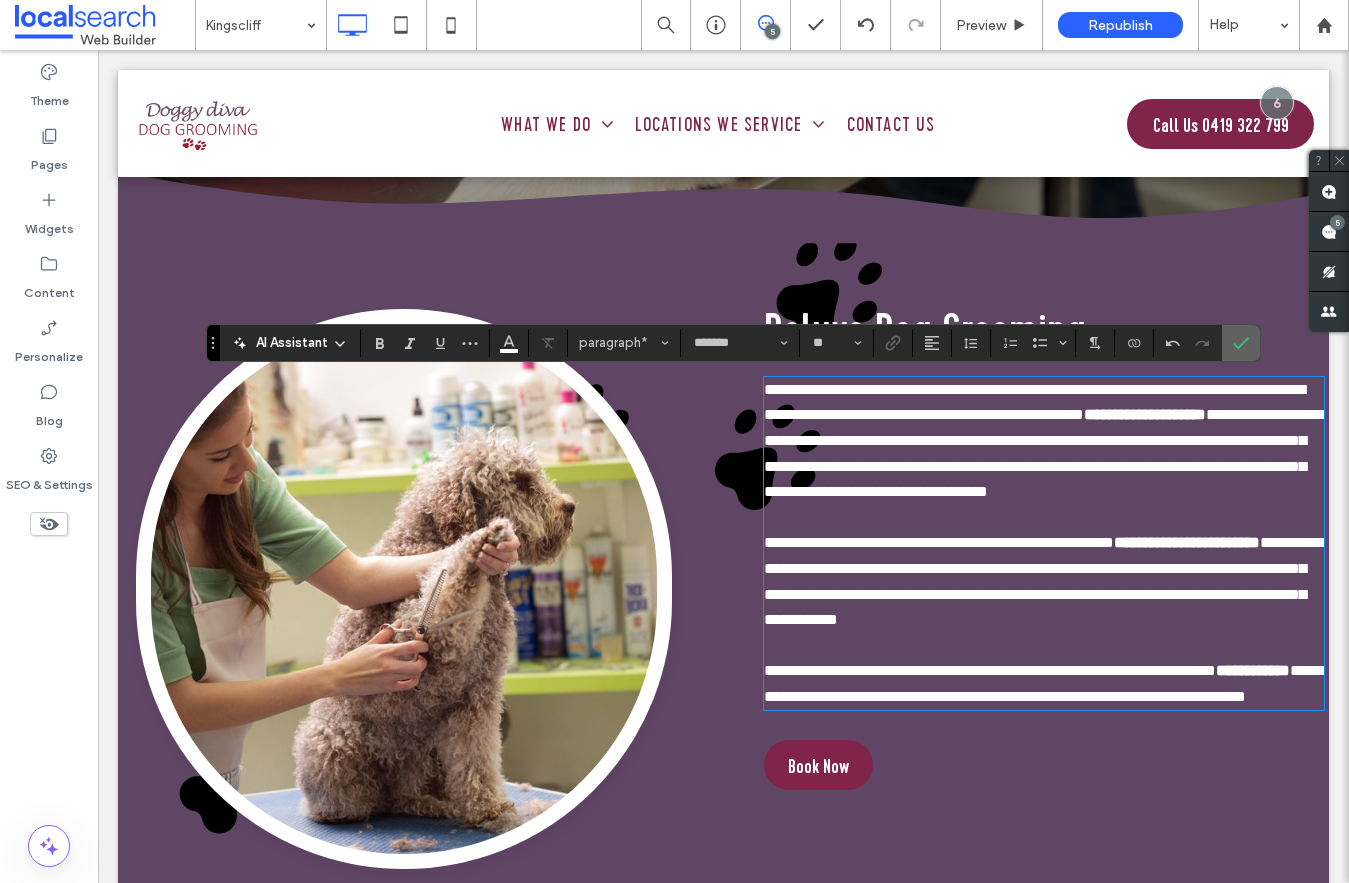 click at bounding box center (1241, 343) 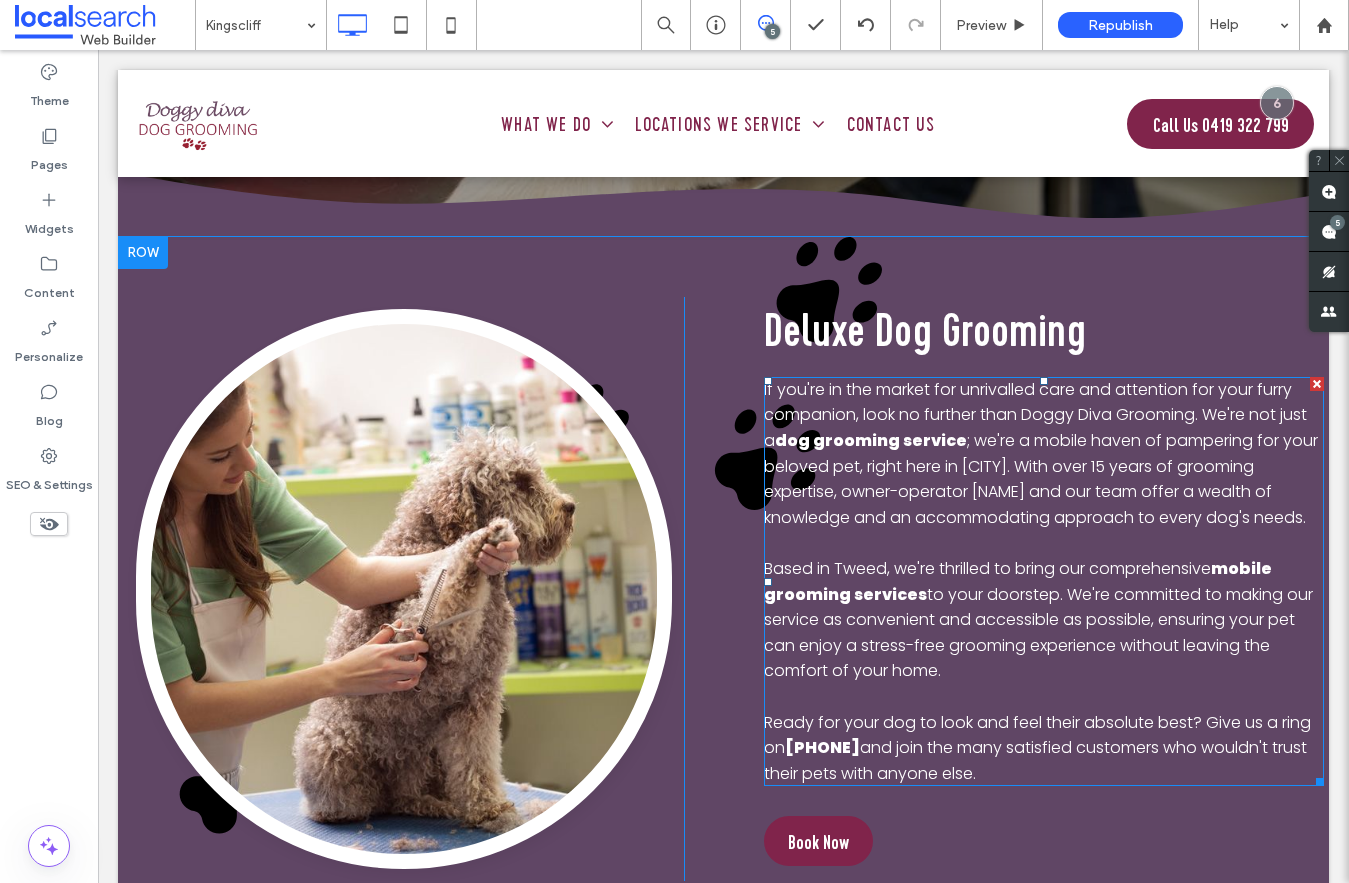 scroll, scrollTop: 2867, scrollLeft: 0, axis: vertical 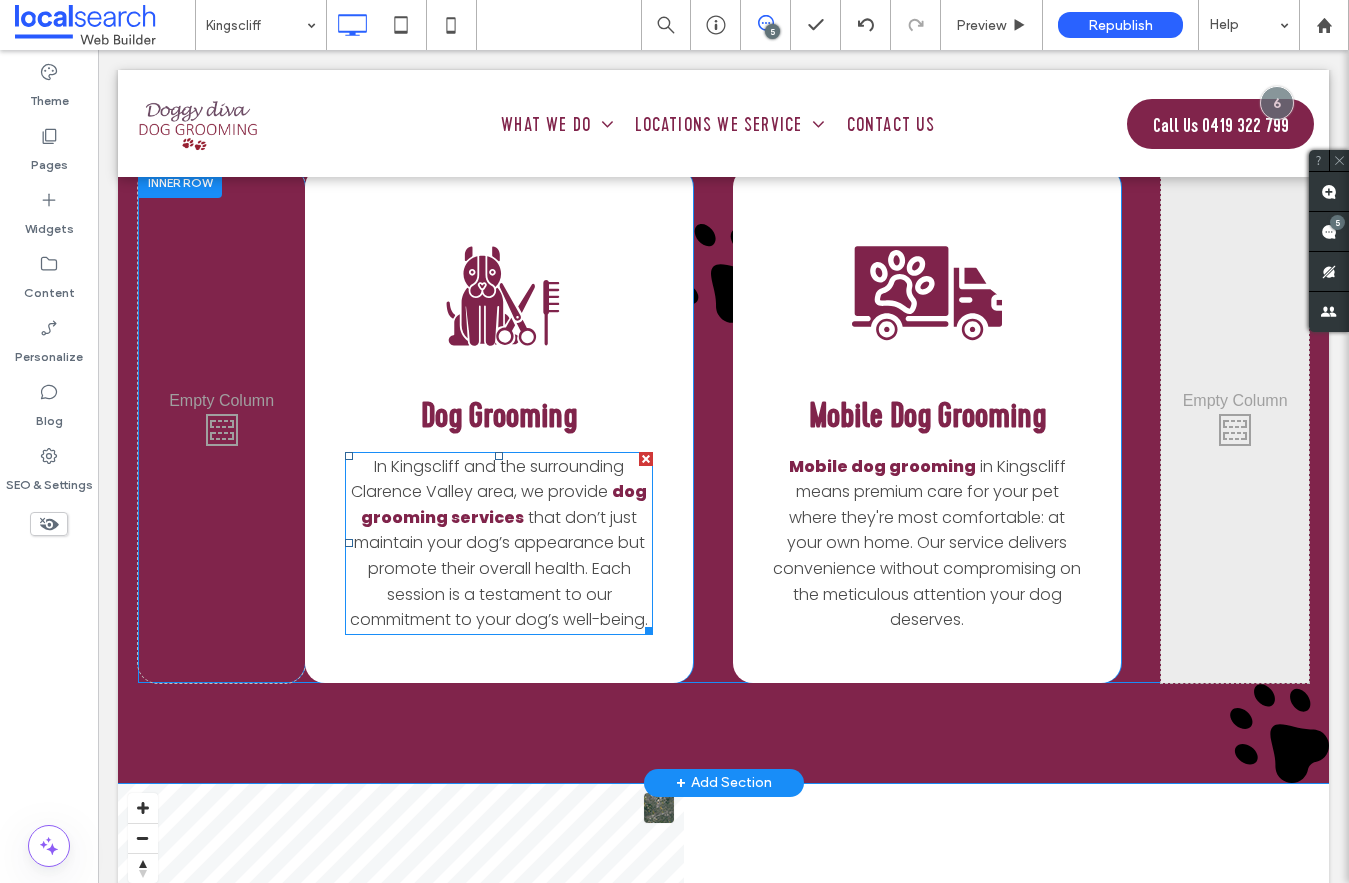 click on "In Kingscliff and the surrounding Clarence Valley area, we provide" at bounding box center (487, 479) 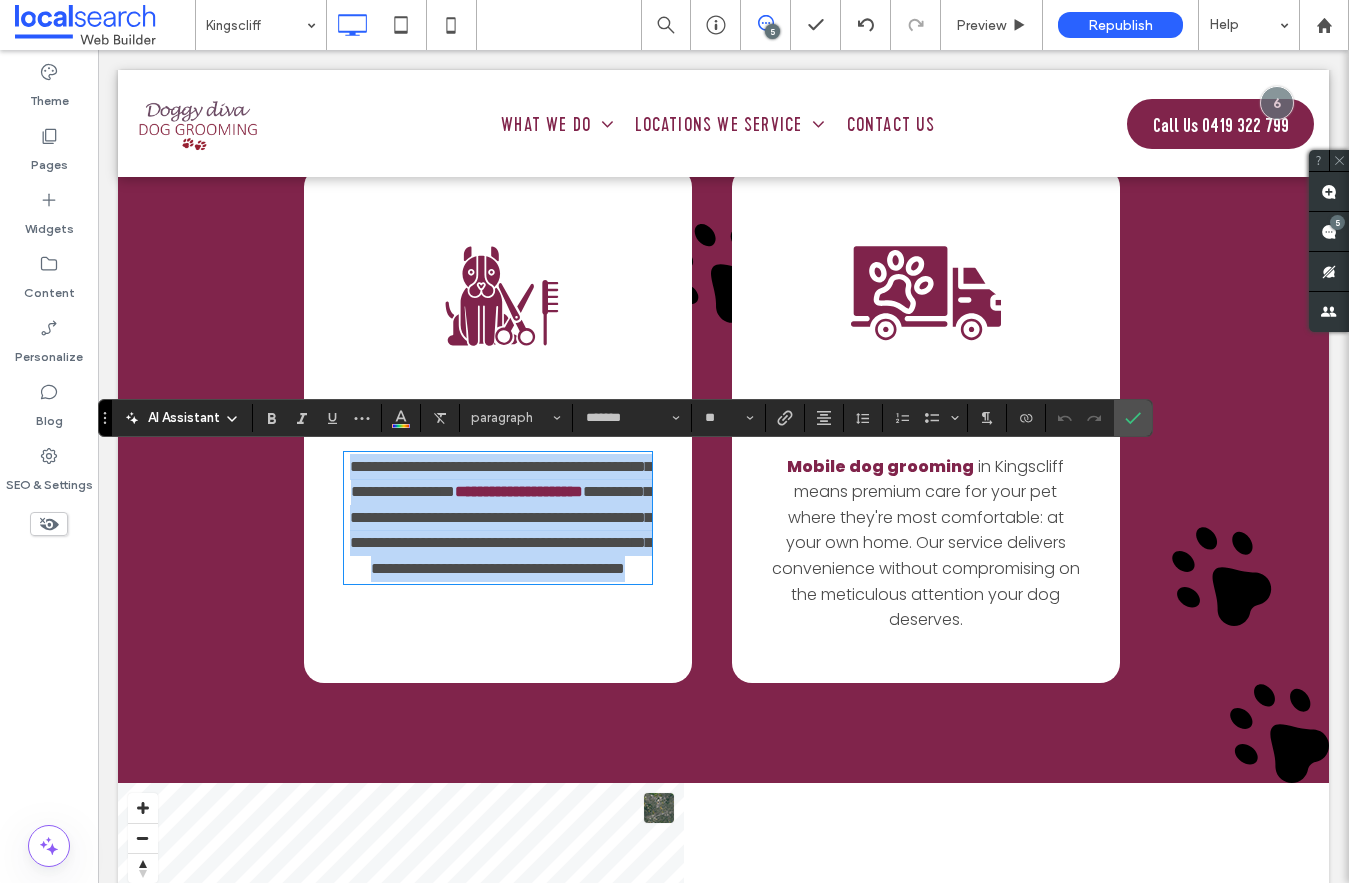 click on "**********" at bounding box center [501, 479] 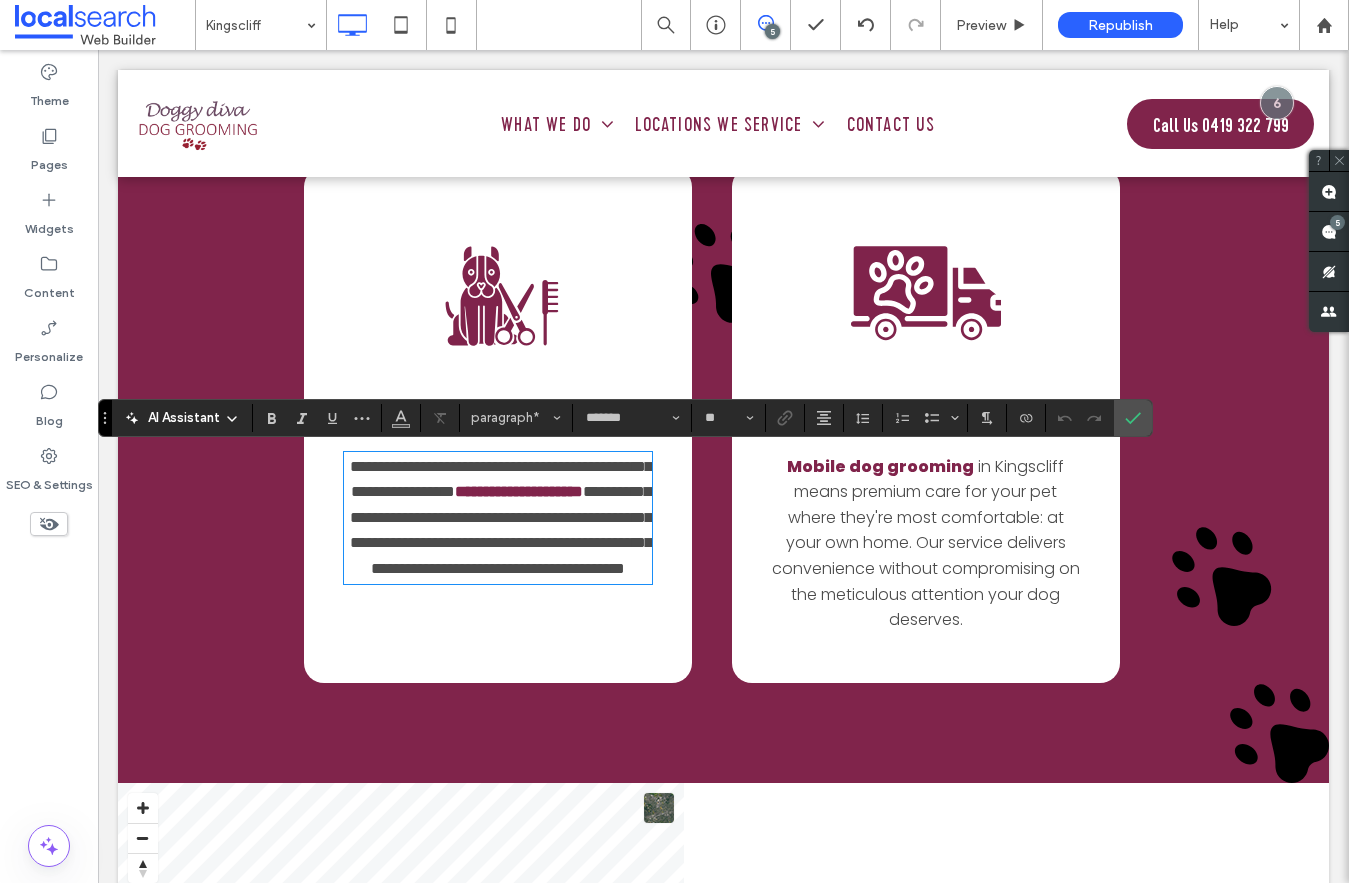 click on "**********" at bounding box center (501, 479) 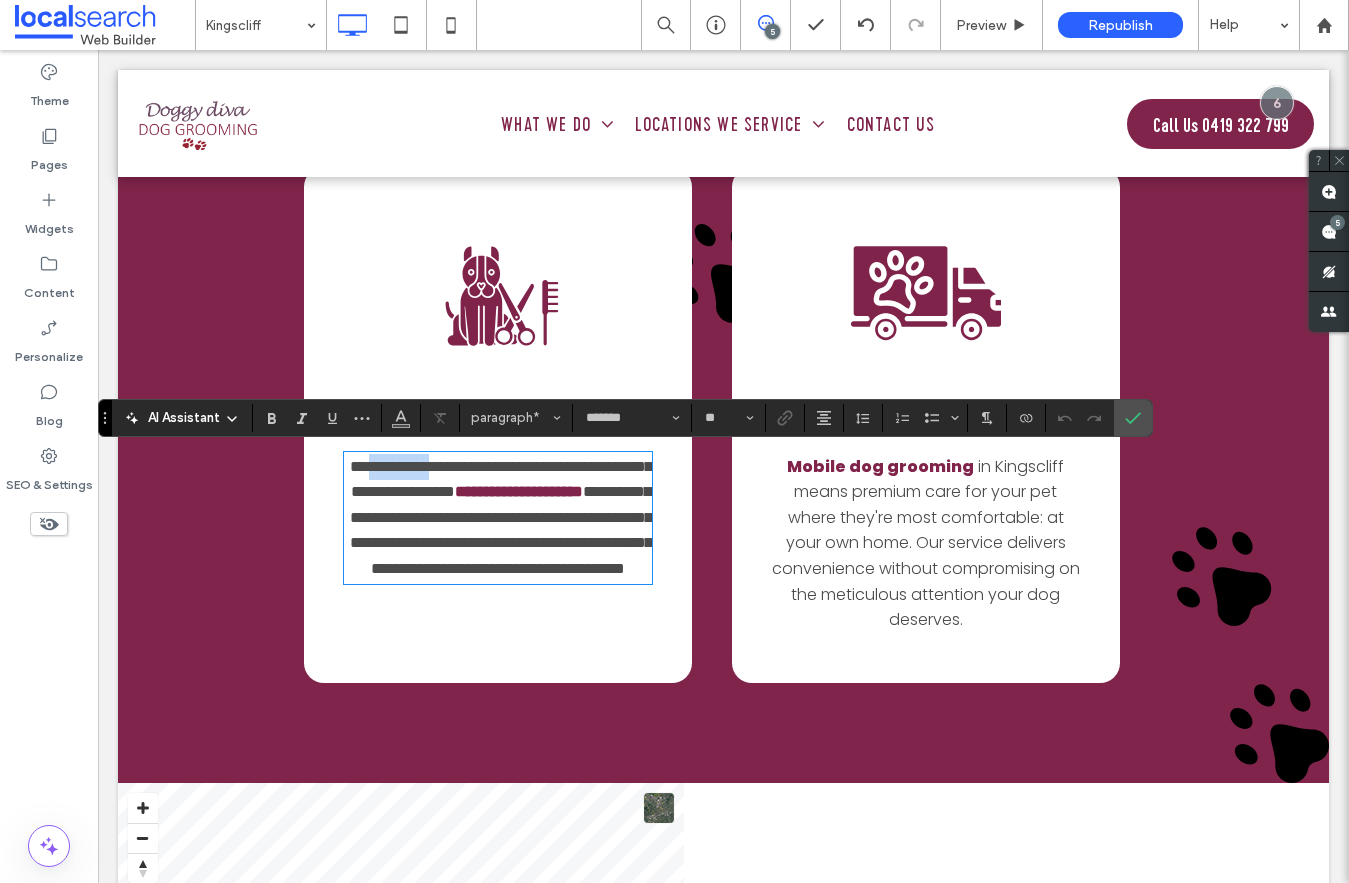 click on "**********" at bounding box center (501, 479) 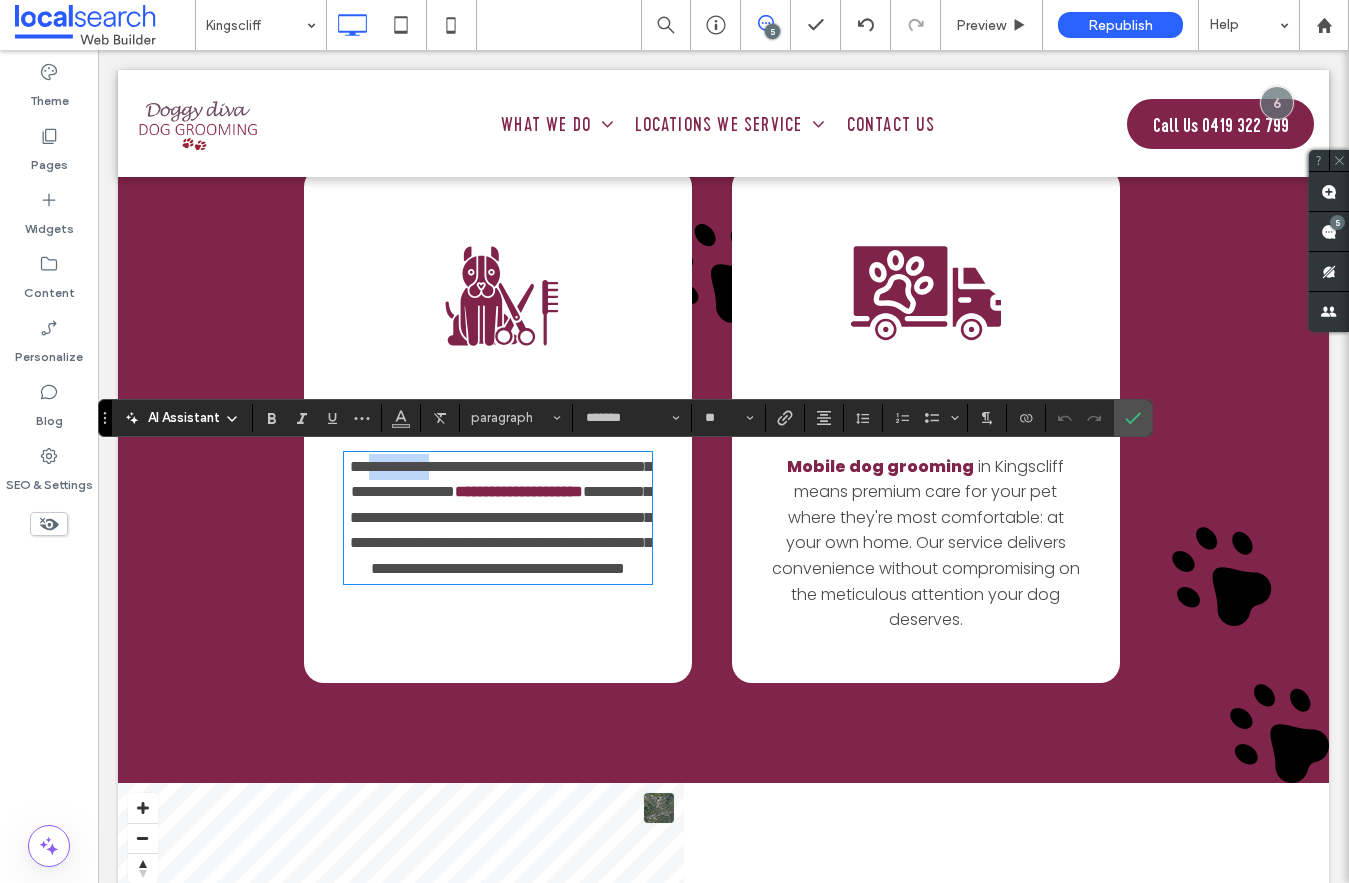 type 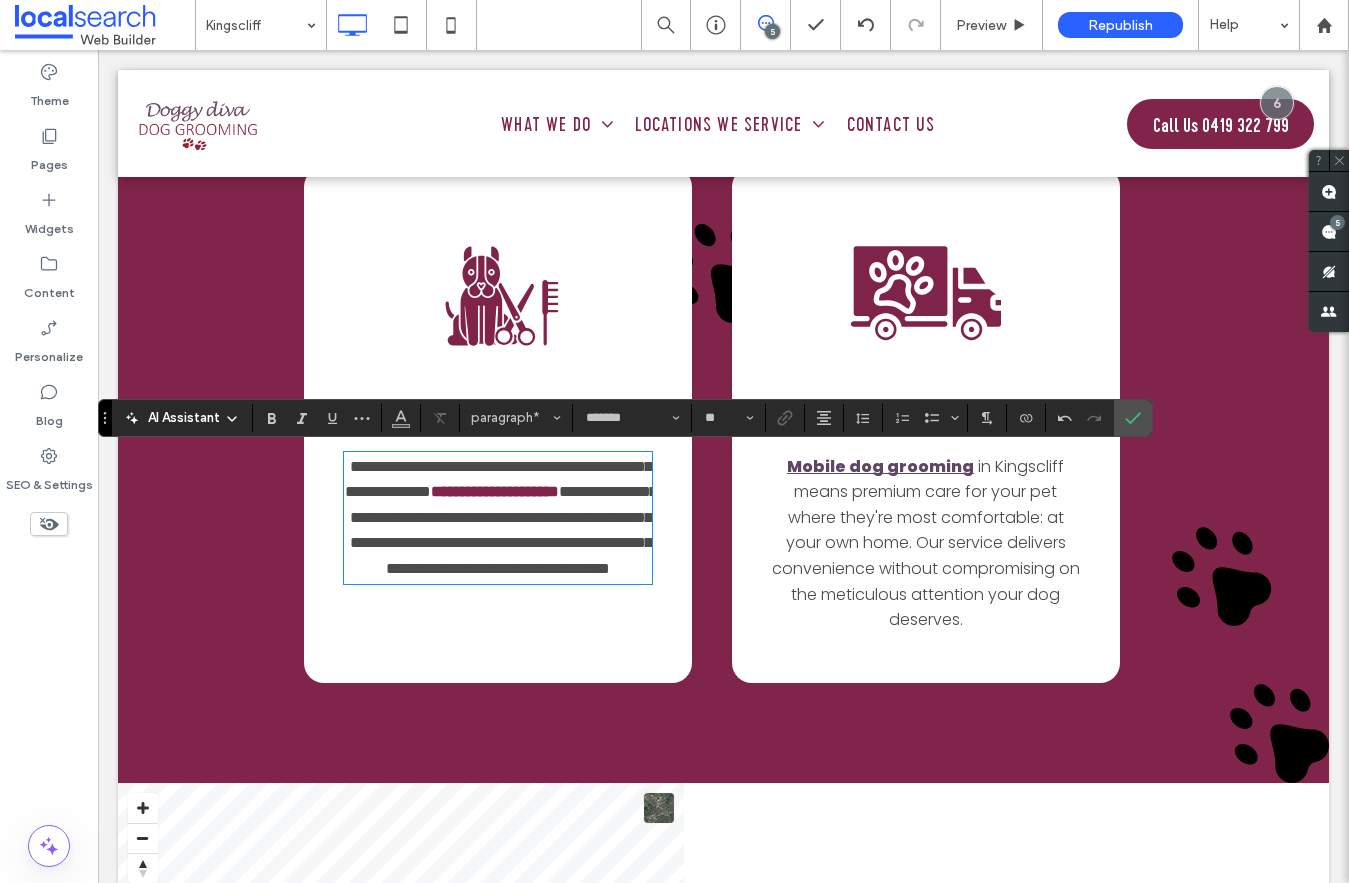 click on "Mobile dog grooming" at bounding box center [880, 466] 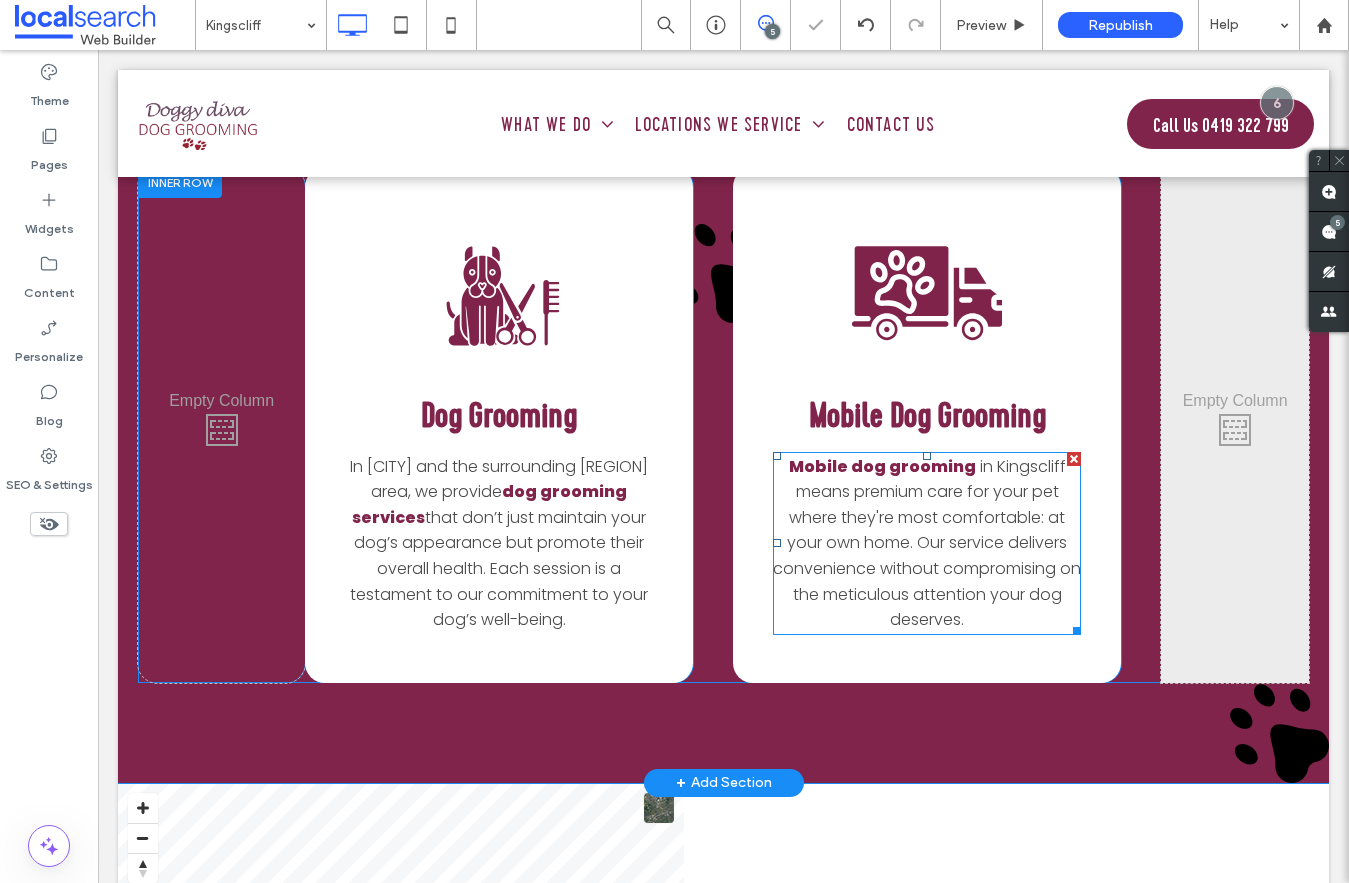 click on "in Kingscliff means premium care for your pet where they're most comfortable: at your own home. Our service delivers convenience without compromising on the meticulous attention your dog deserves." at bounding box center [927, 543] 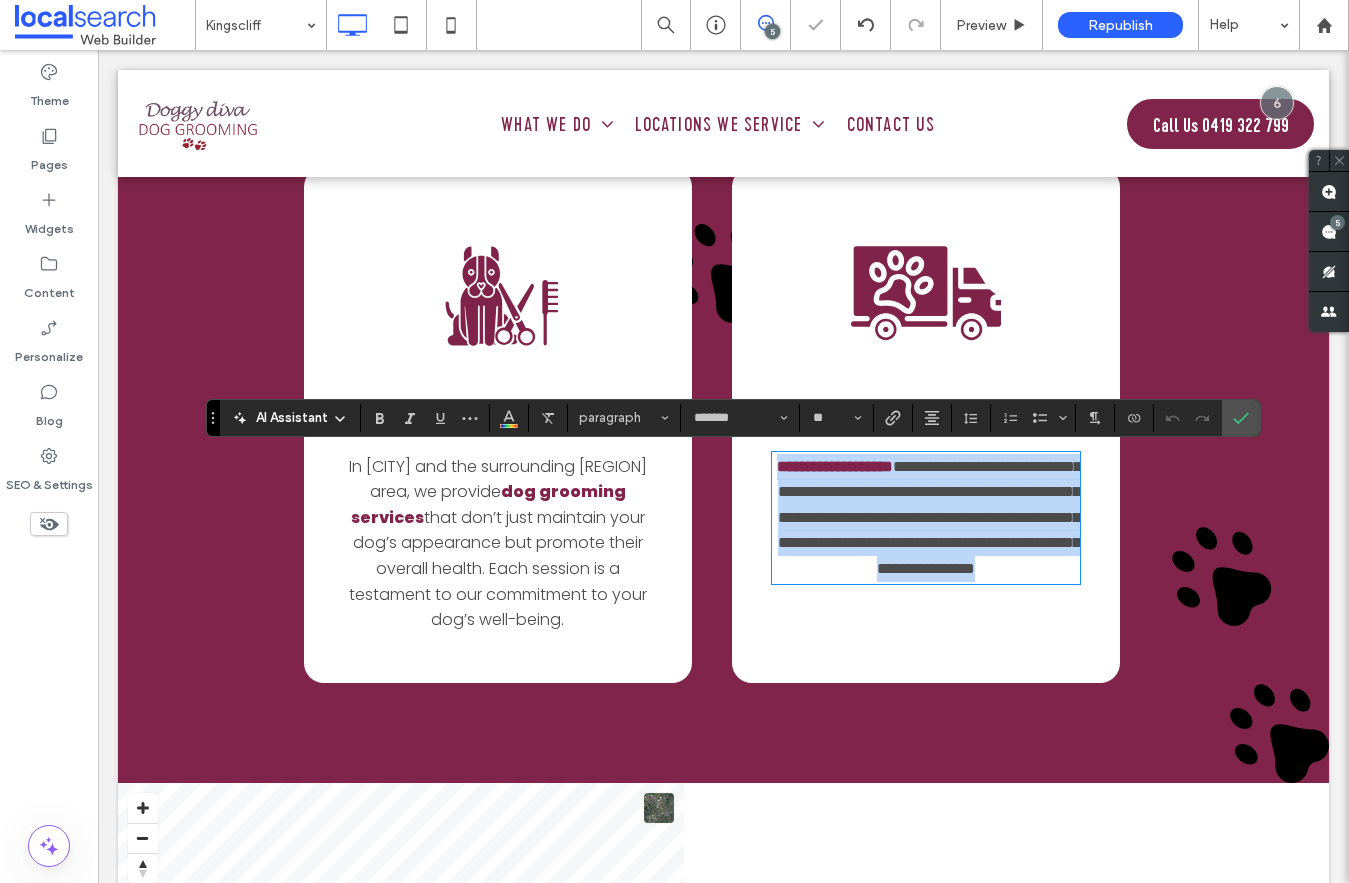 click on "**********" at bounding box center [929, 517] 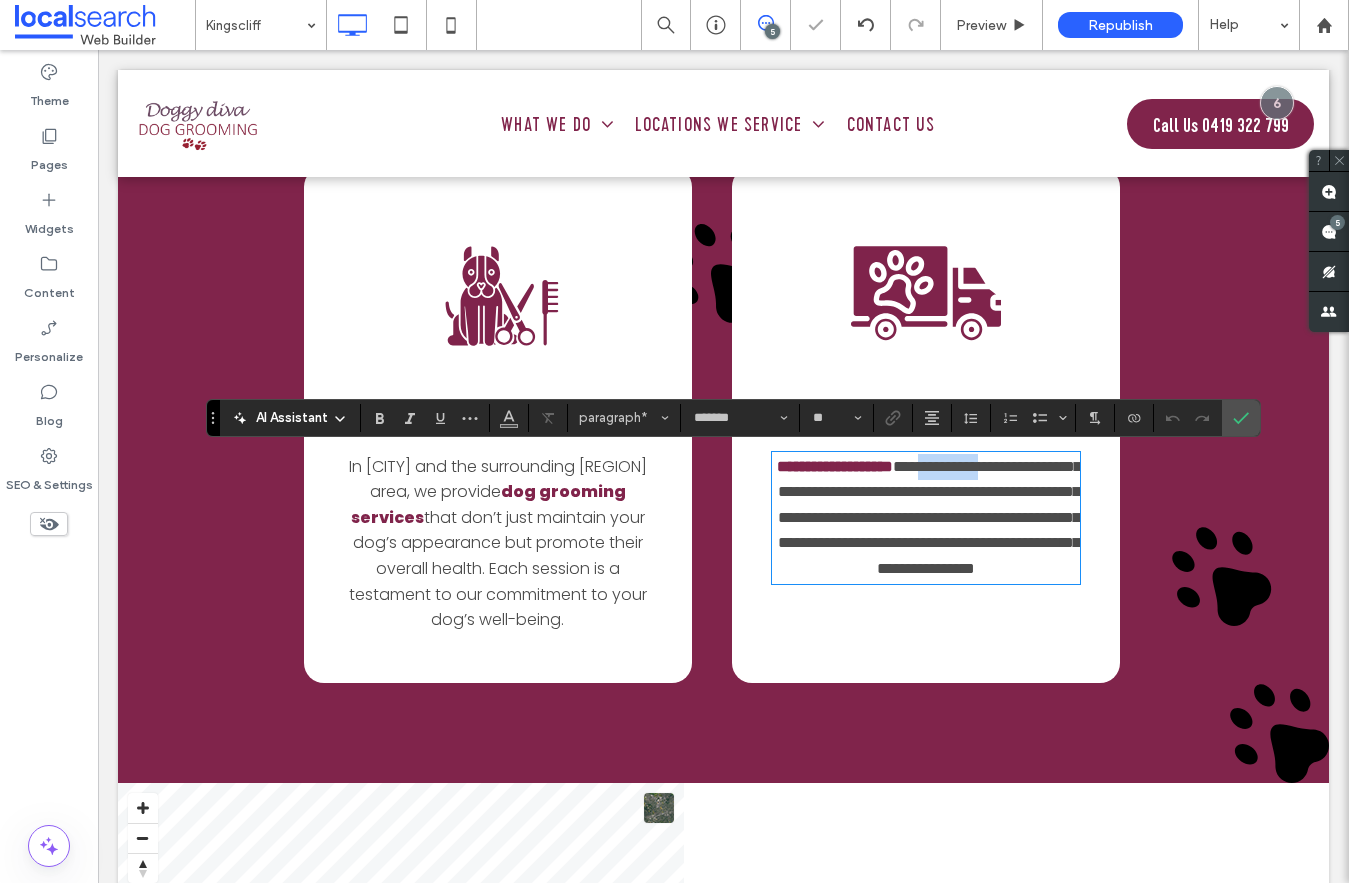click on "**********" at bounding box center [929, 517] 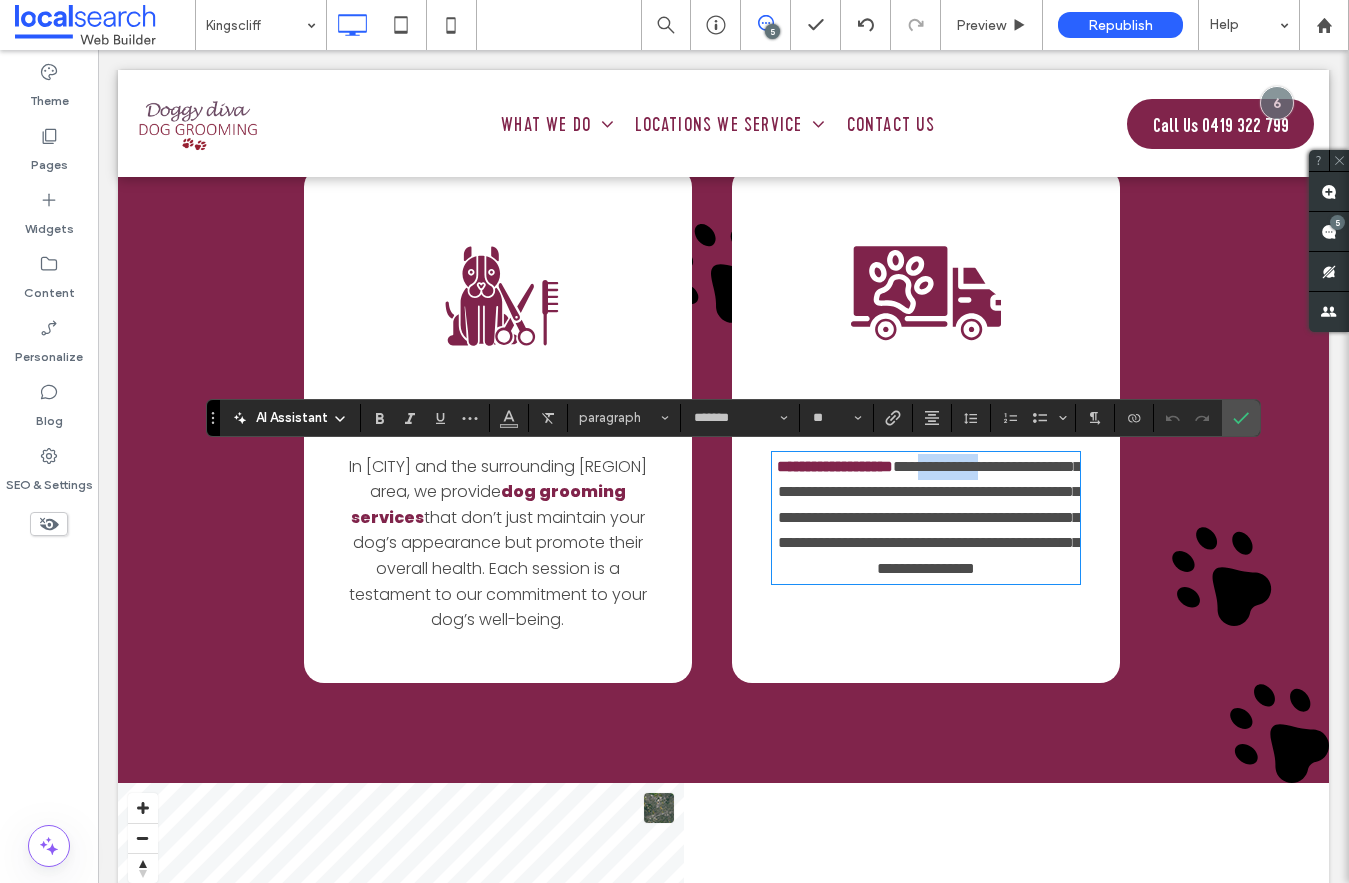 type 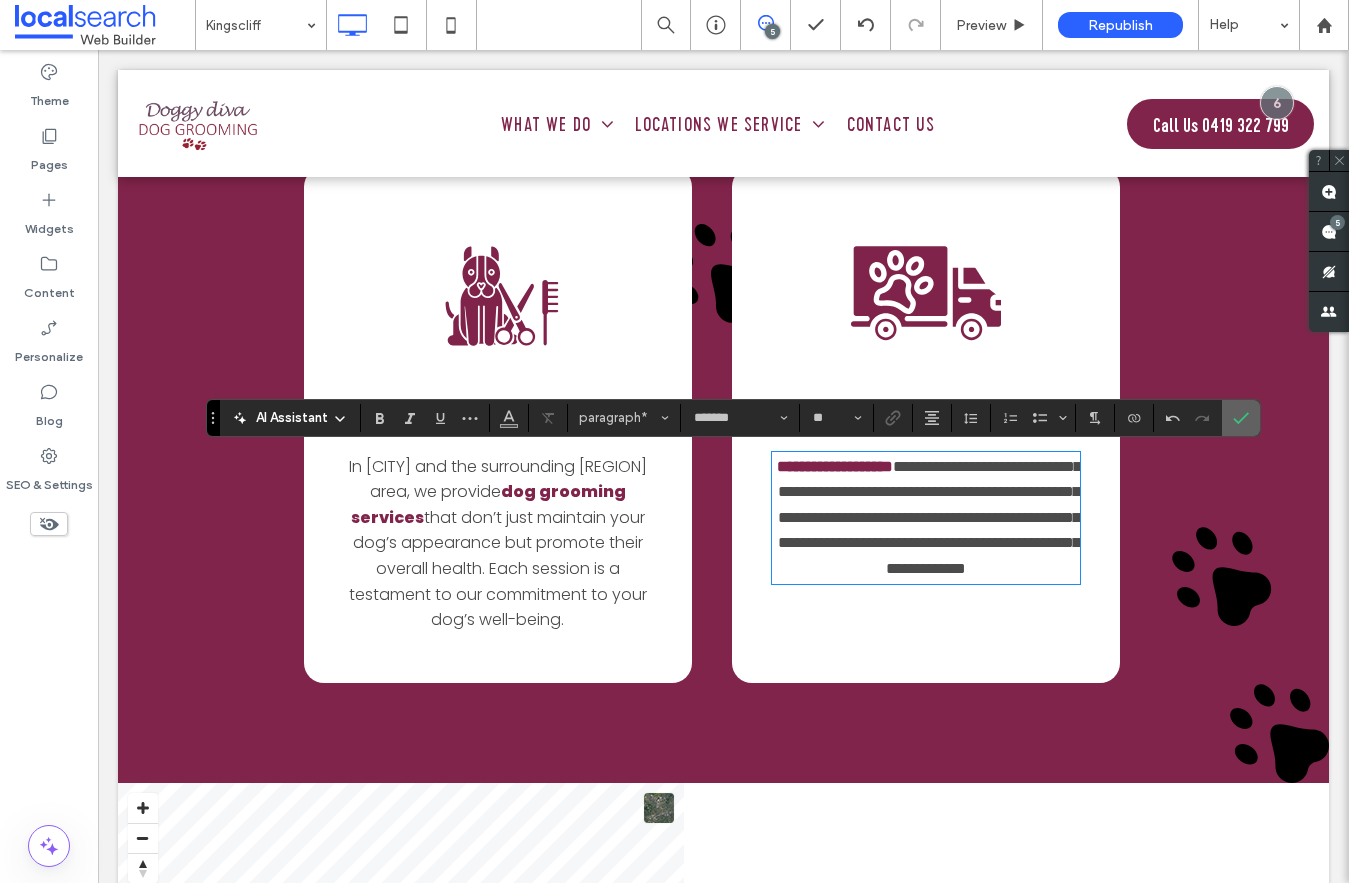 click at bounding box center (1241, 418) 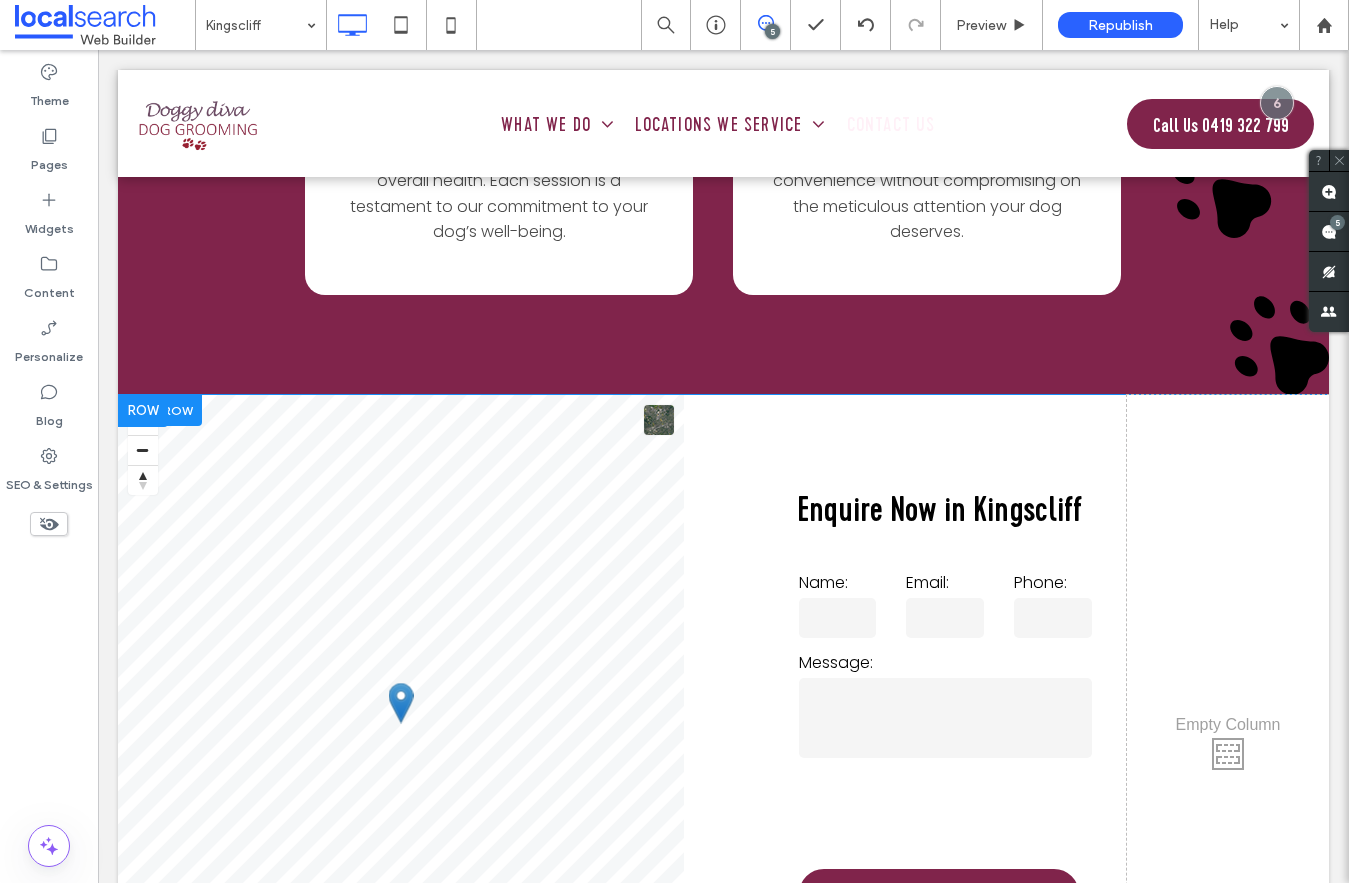 scroll, scrollTop: 3347, scrollLeft: 0, axis: vertical 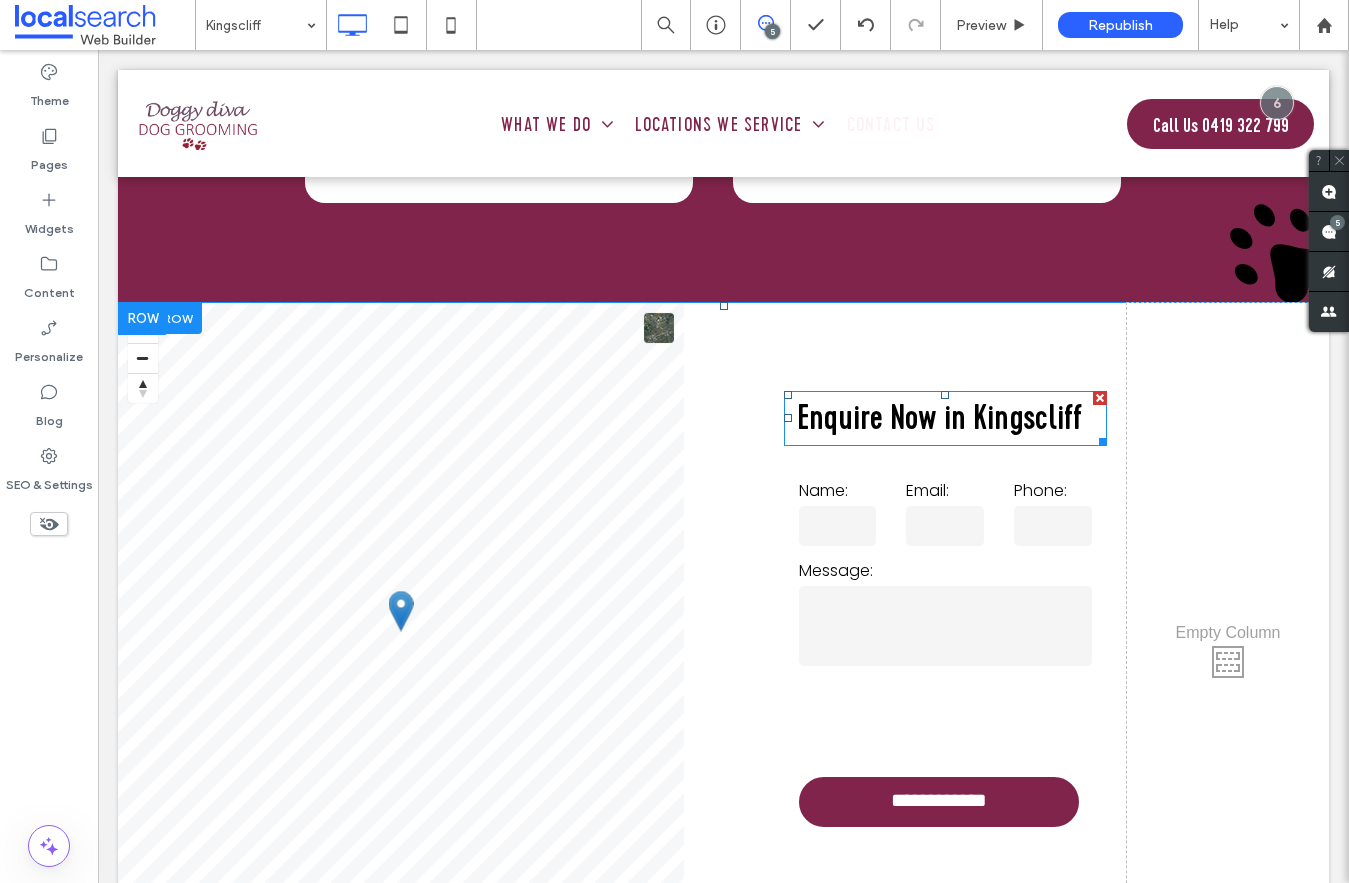 click on "Enquire Now in Kingscliff" at bounding box center (939, 417) 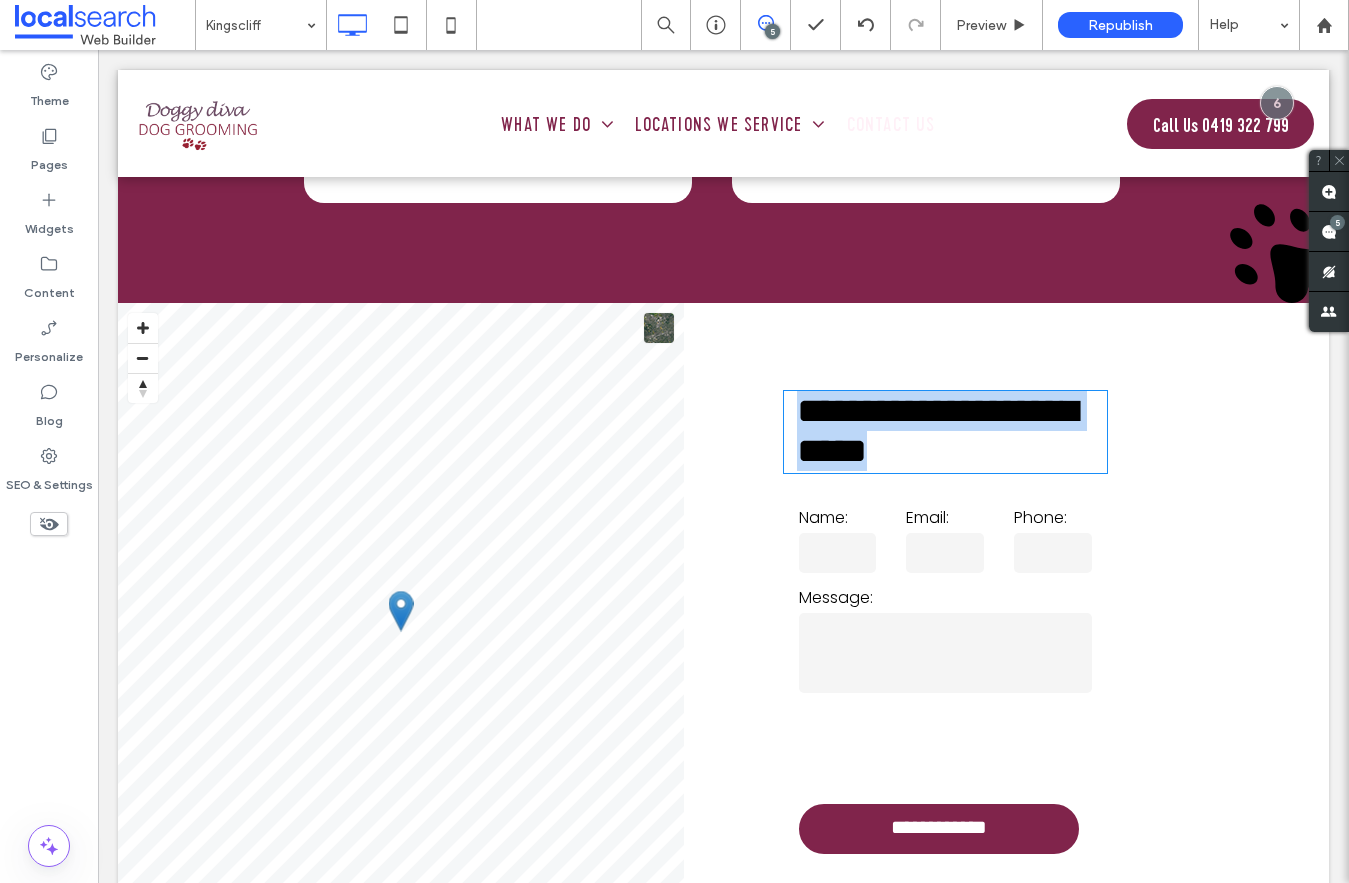 click on "**********" at bounding box center (937, 431) 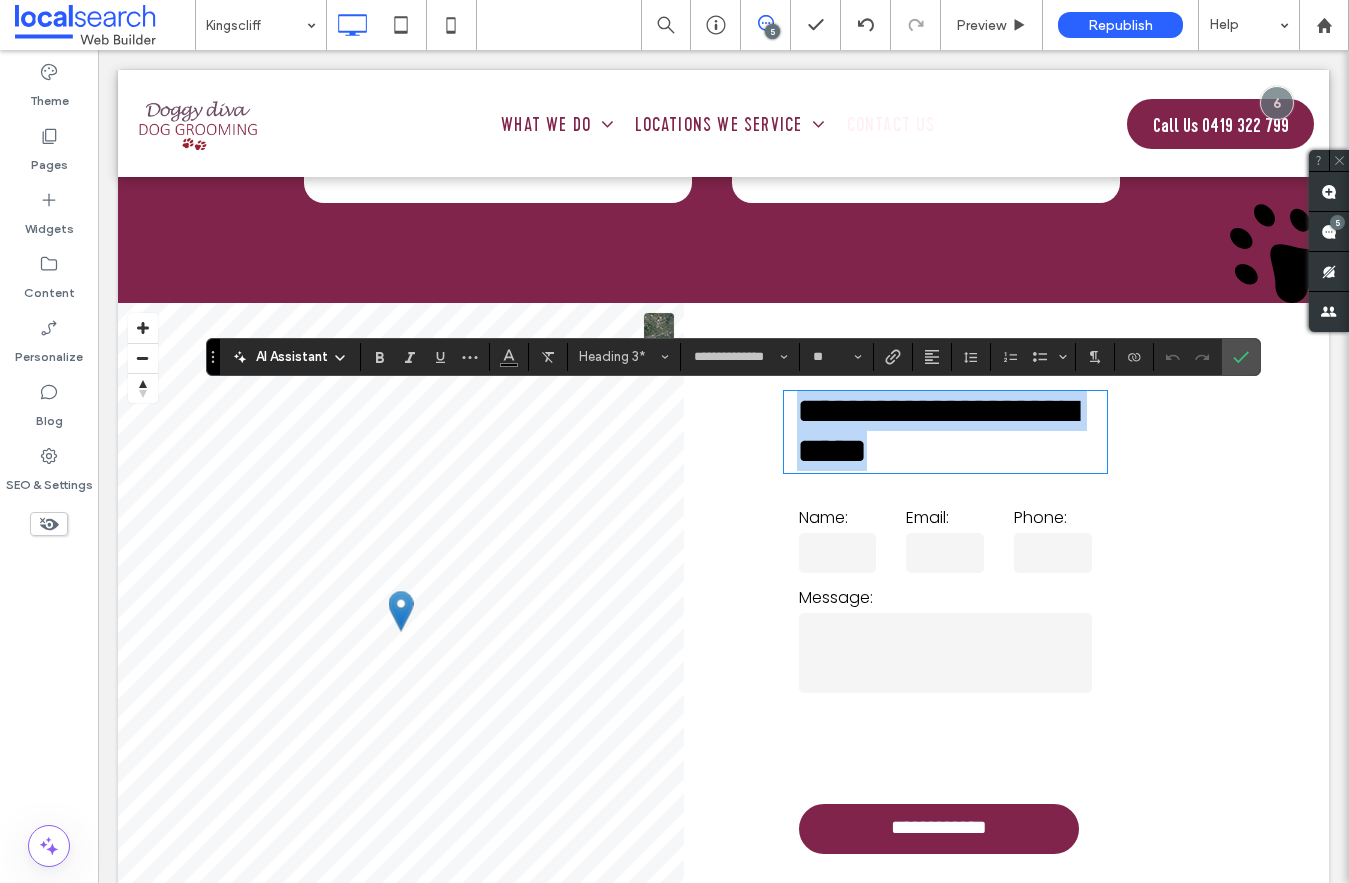 click on "**********" at bounding box center (937, 431) 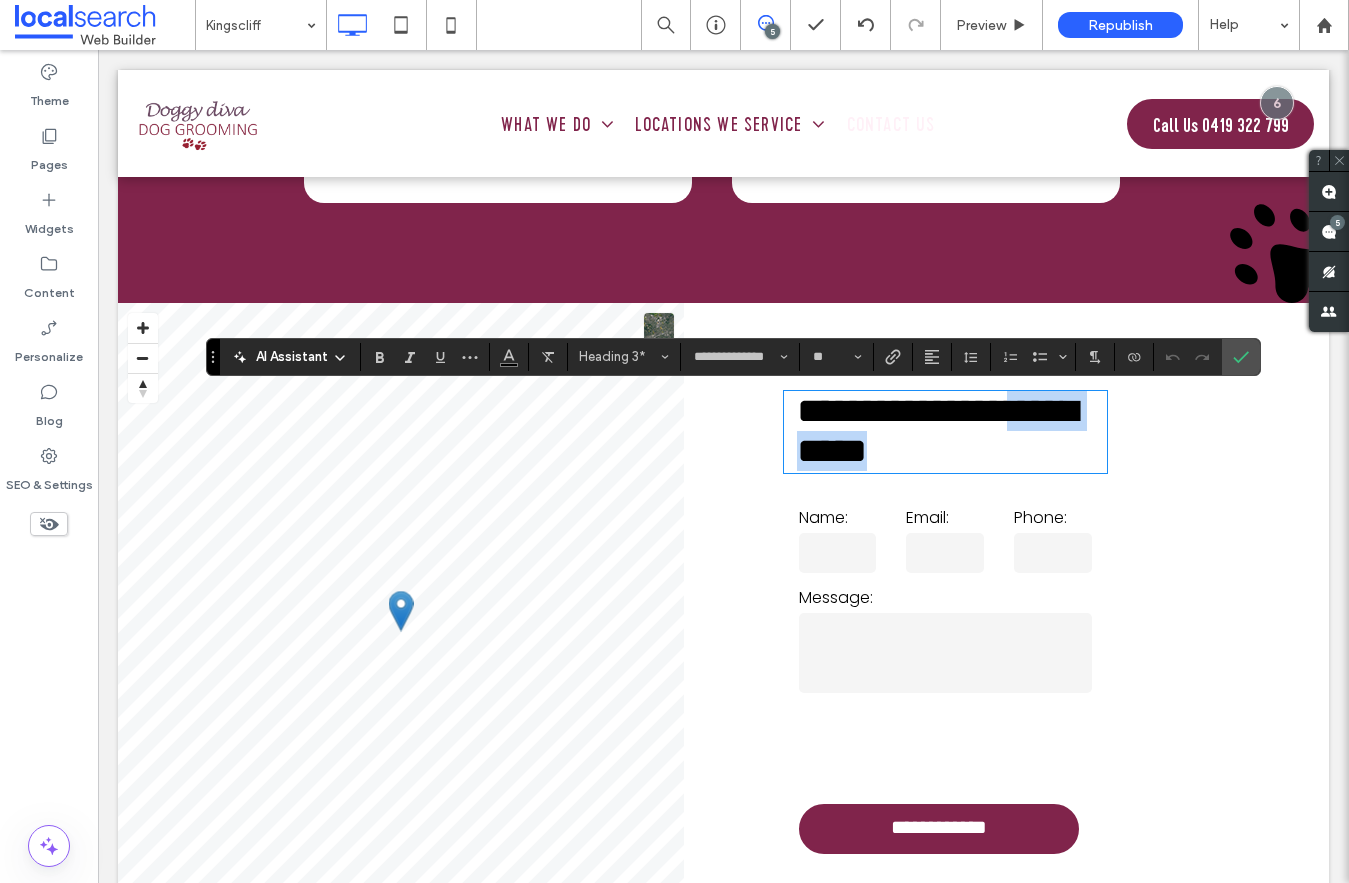 click on "**********" at bounding box center [937, 431] 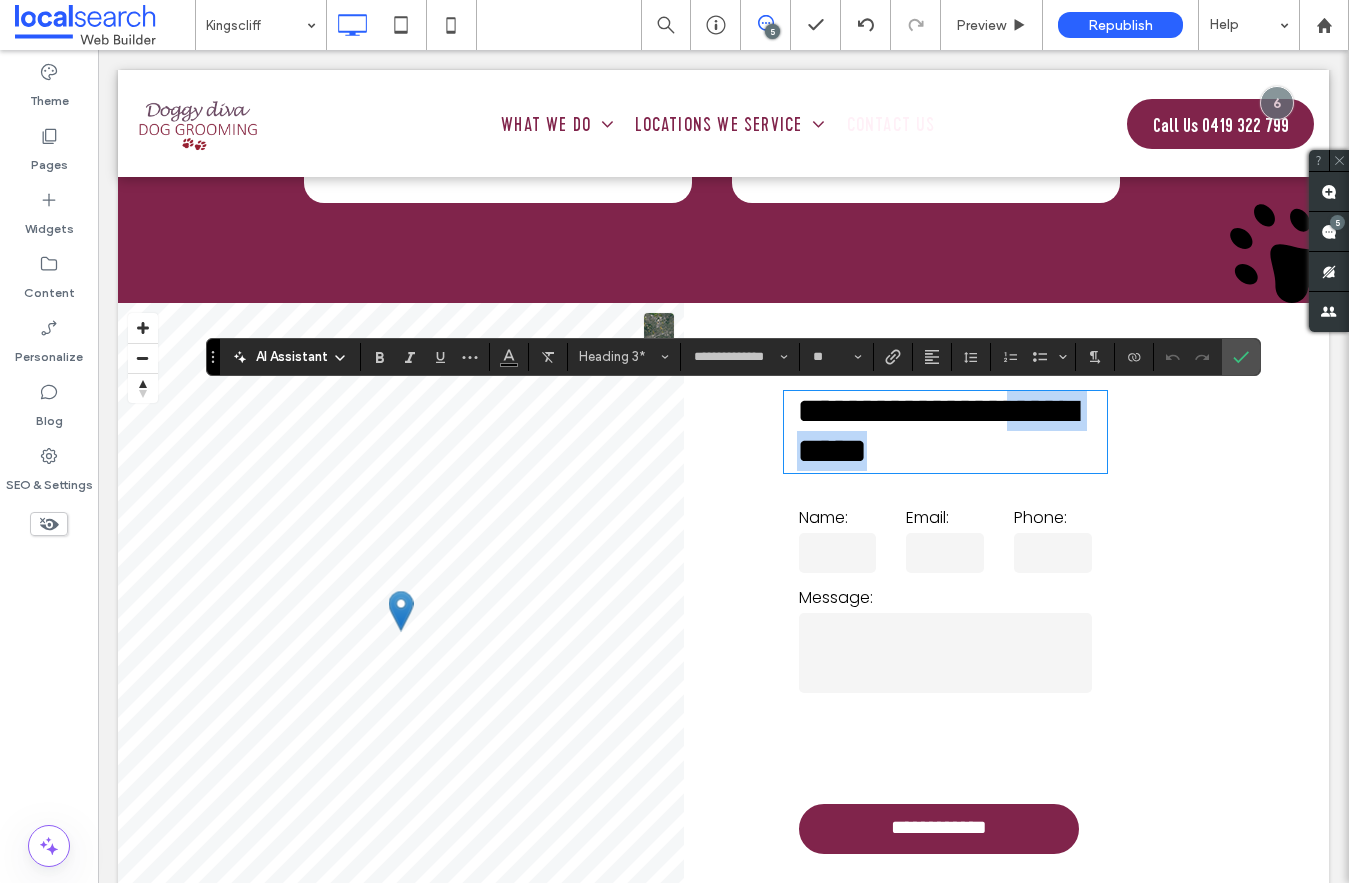 type 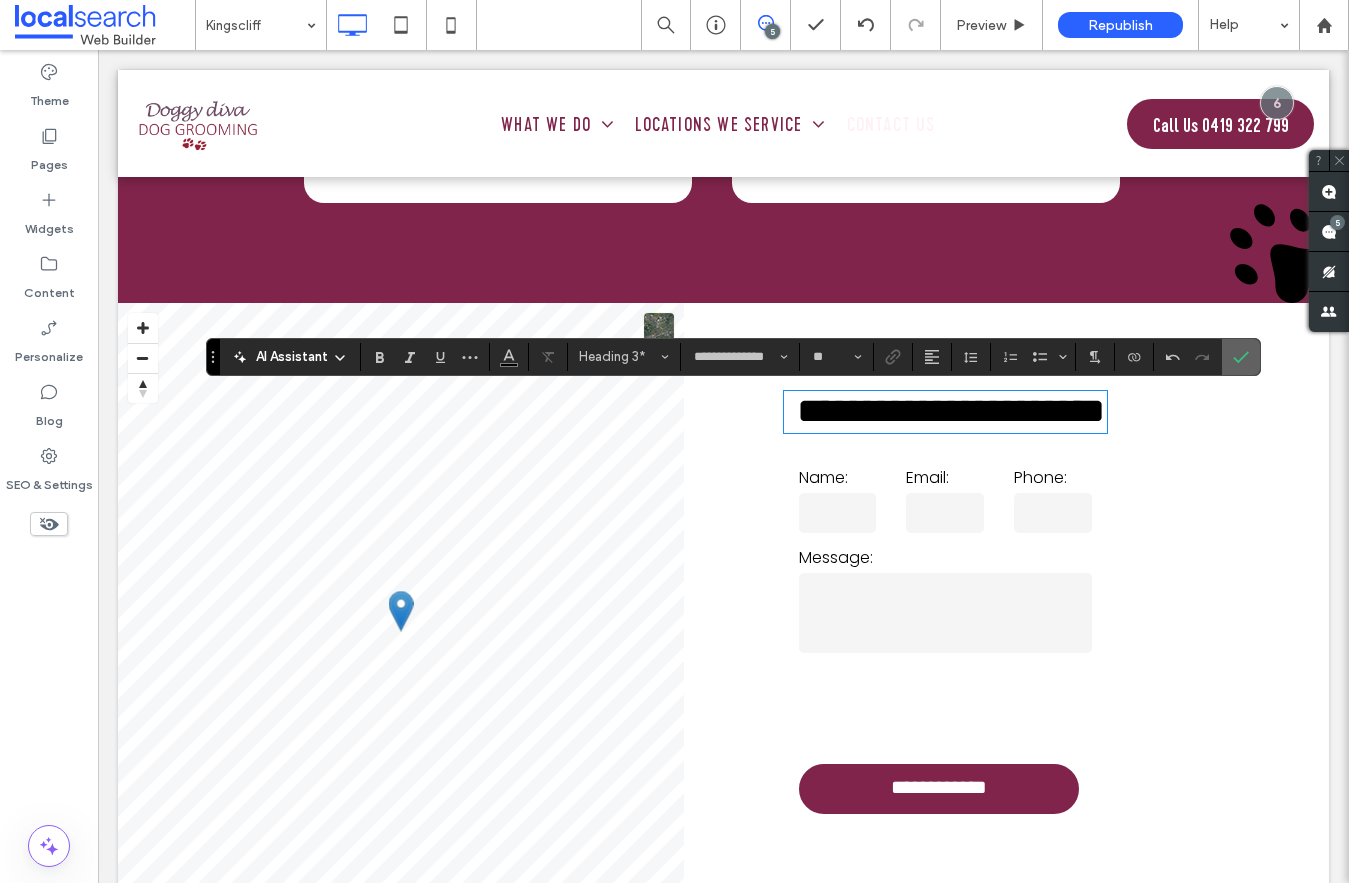 click at bounding box center [1241, 357] 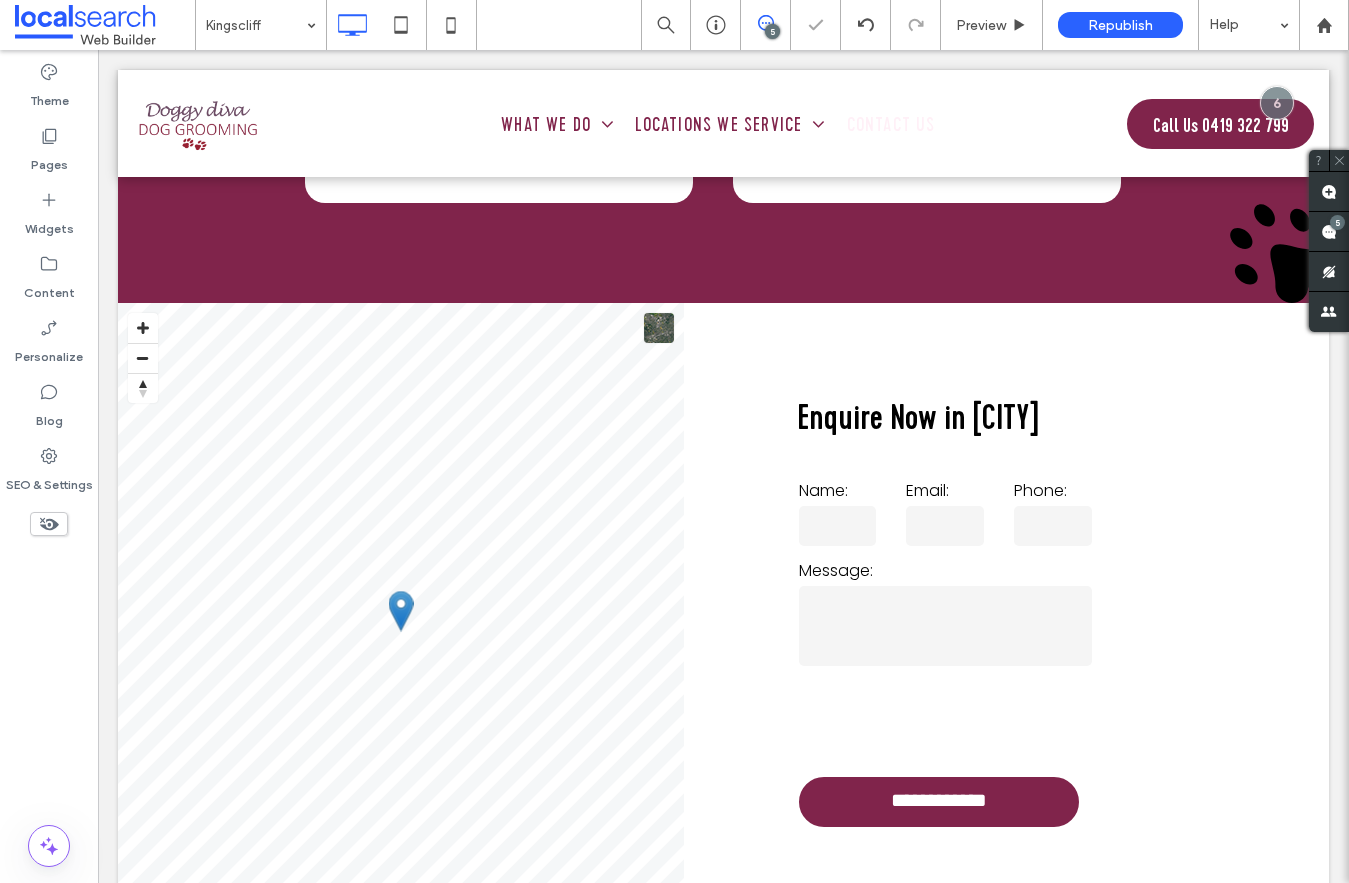 scroll, scrollTop: 4081, scrollLeft: 0, axis: vertical 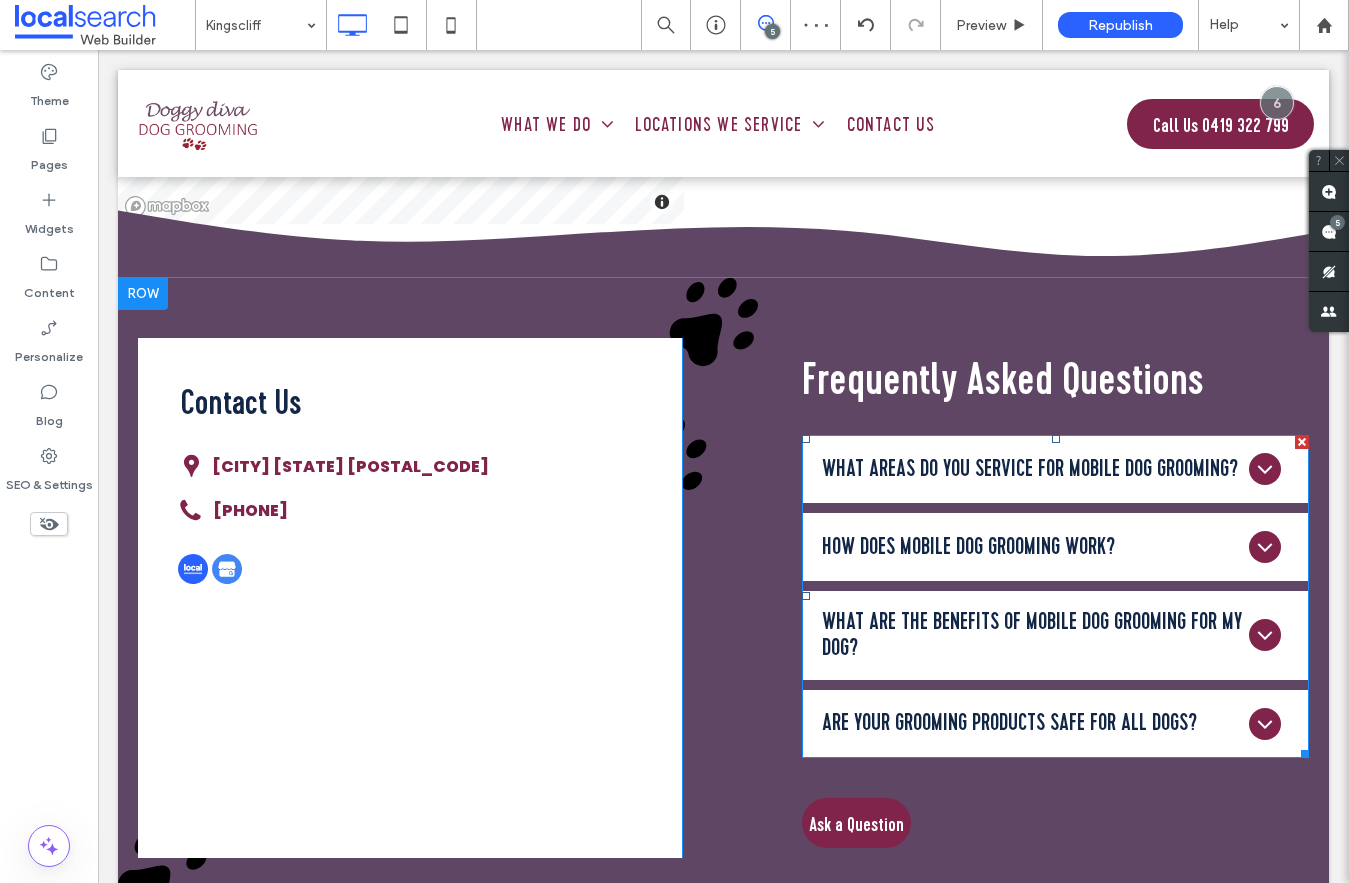 click at bounding box center [1055, 596] 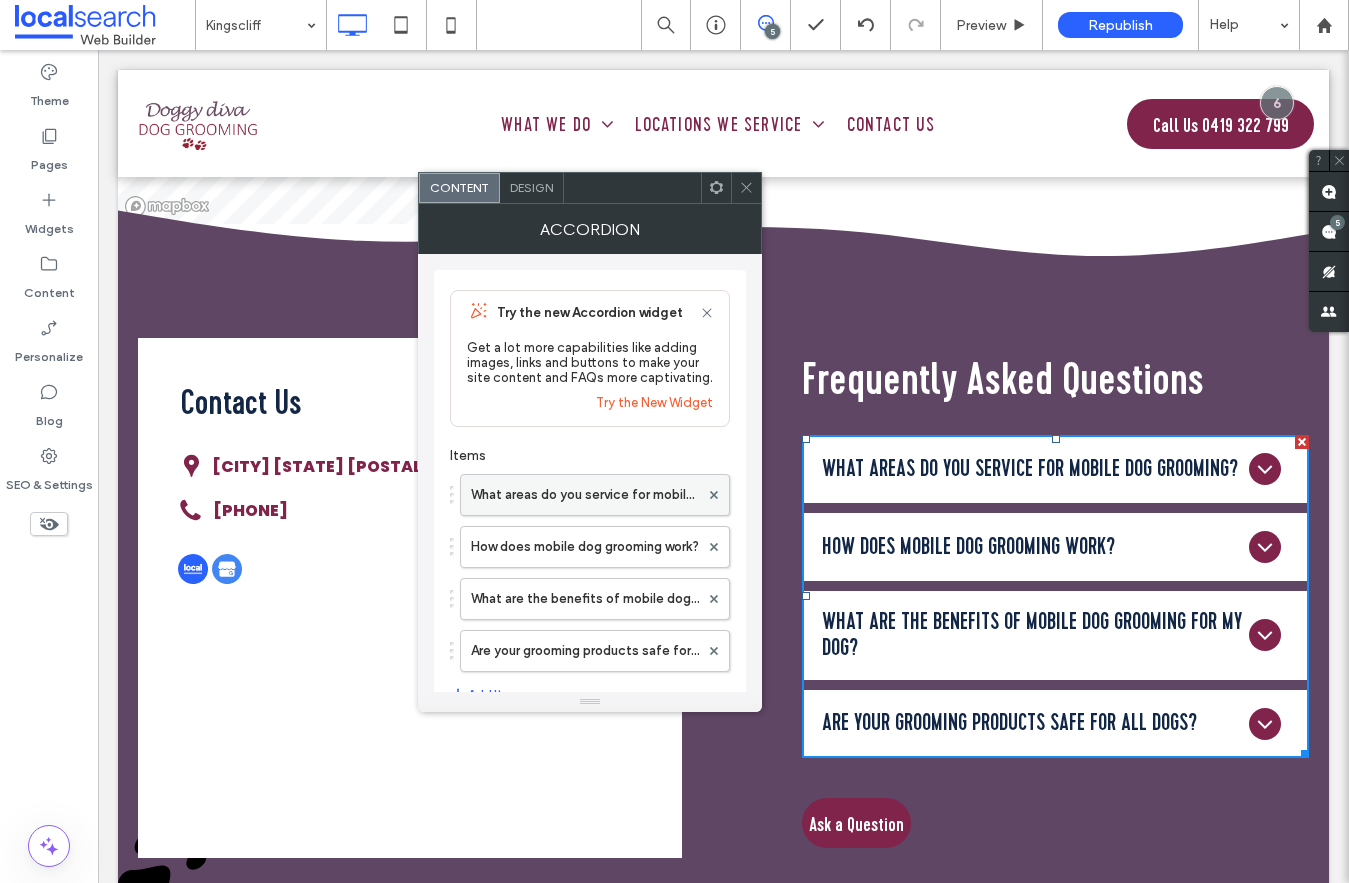click on "What areas do you service for mobile dog grooming?" at bounding box center [585, 495] 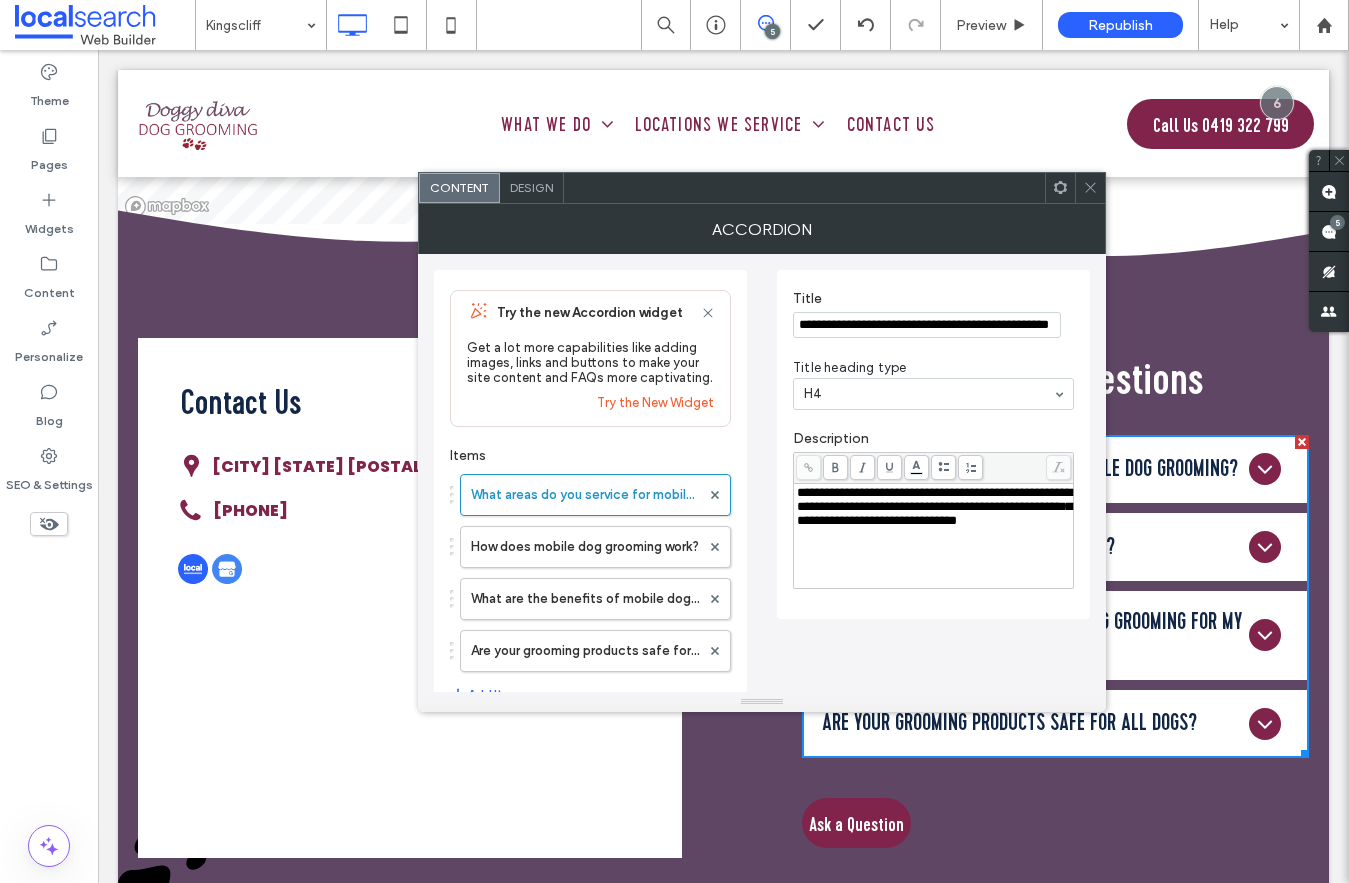 click on "**********" at bounding box center (934, 507) 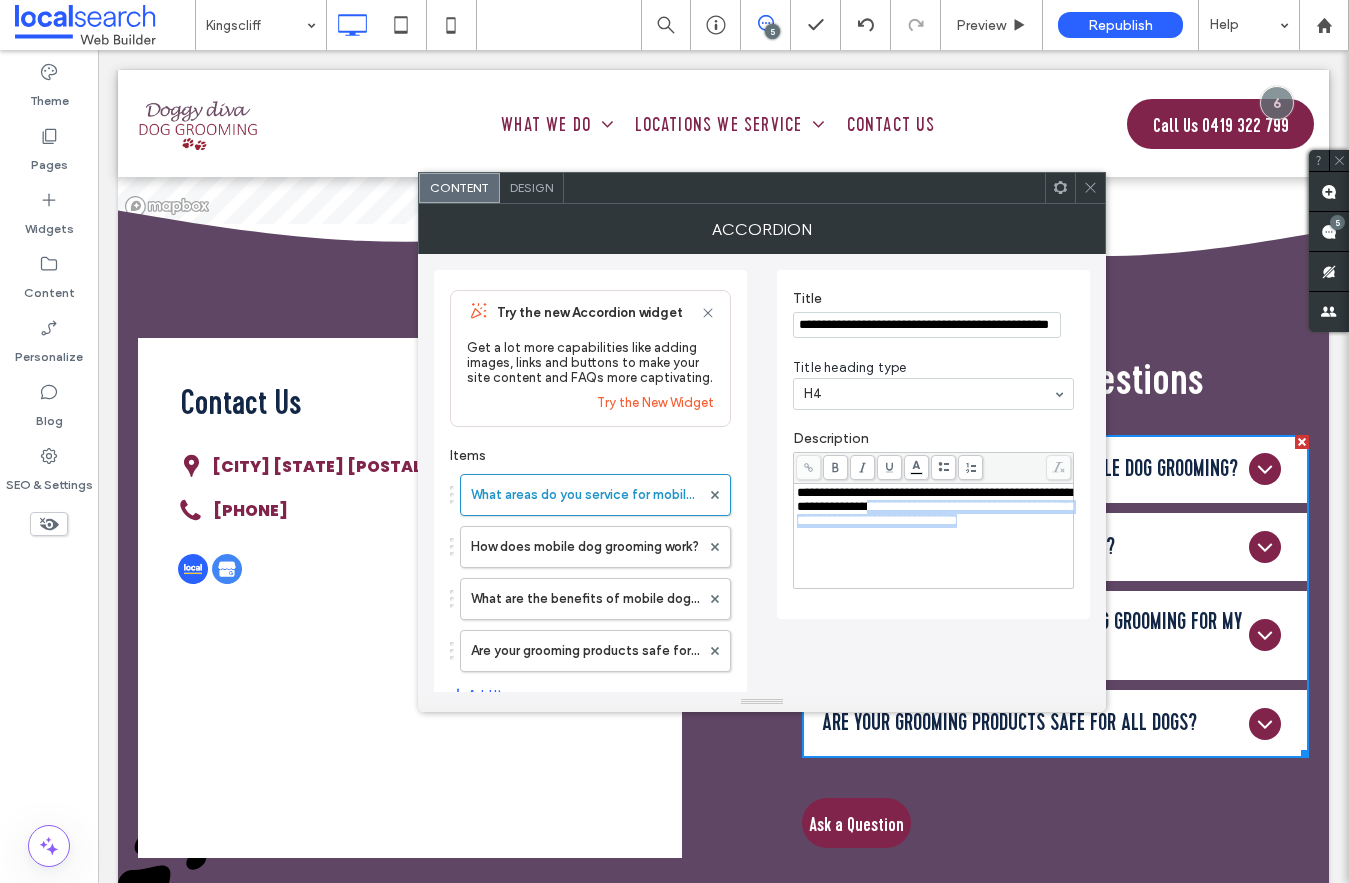 drag, startPoint x: 1016, startPoint y: 533, endPoint x: 956, endPoint y: 515, distance: 62.641838 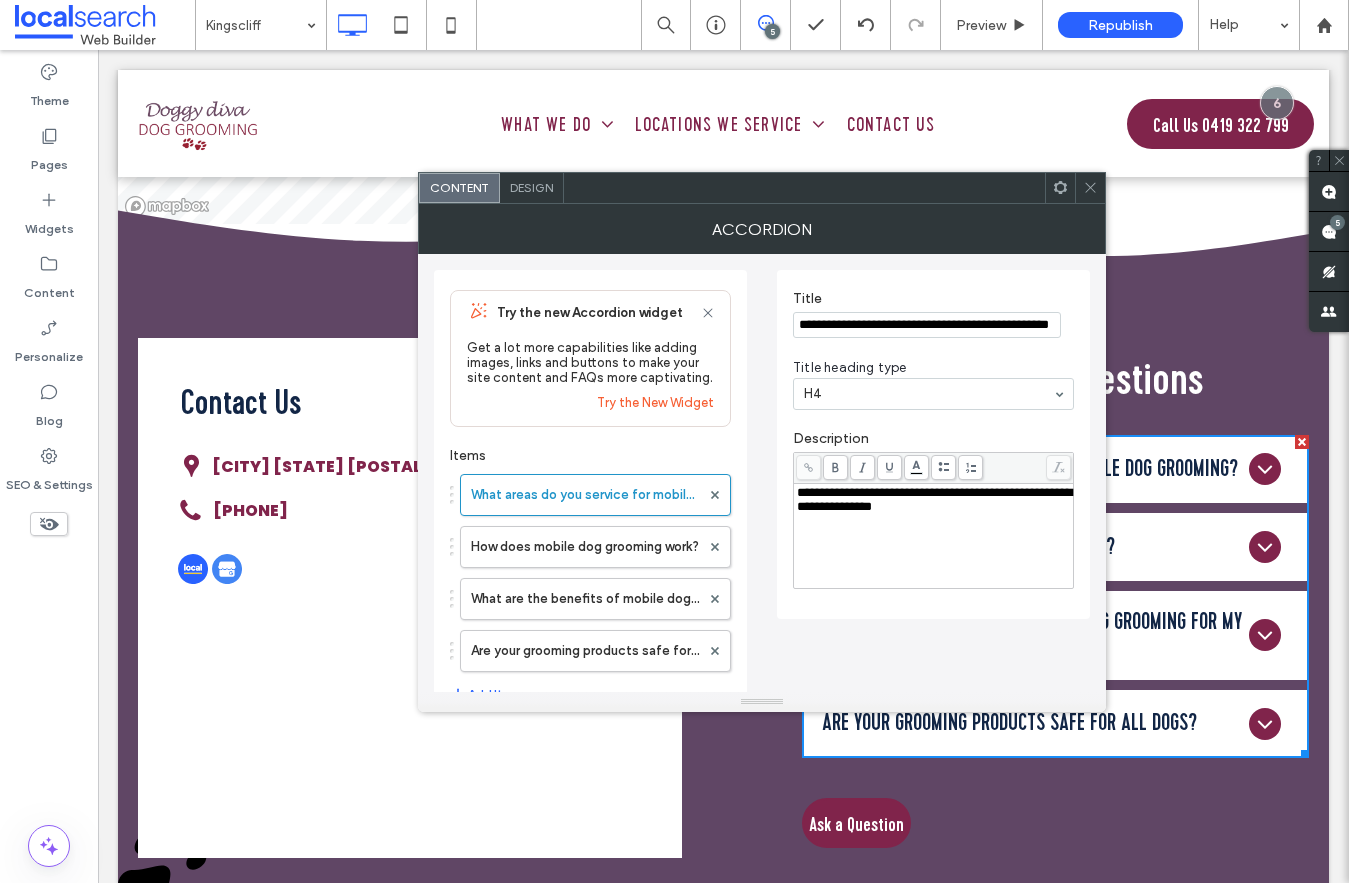 type 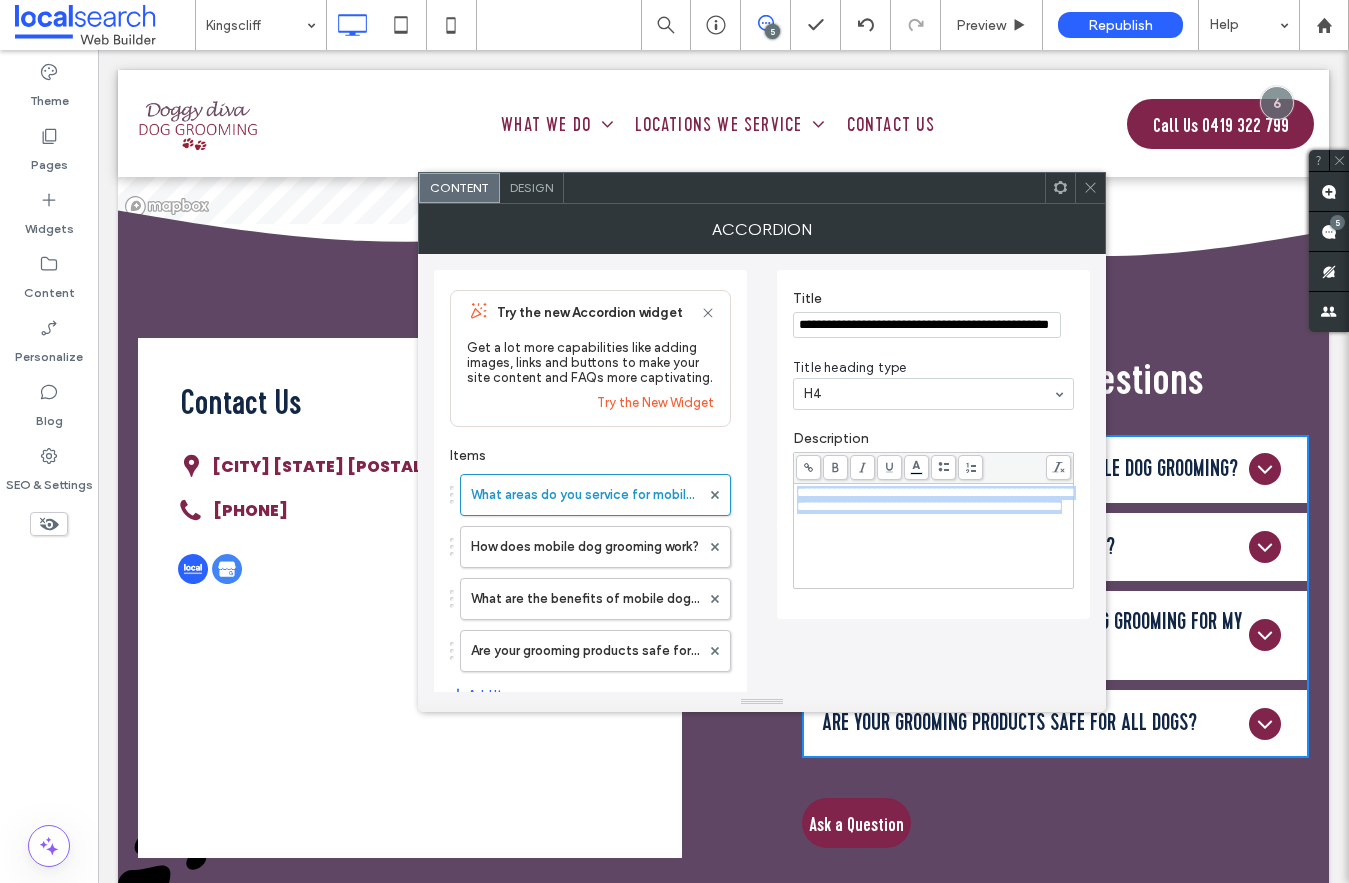 copy on "**********" 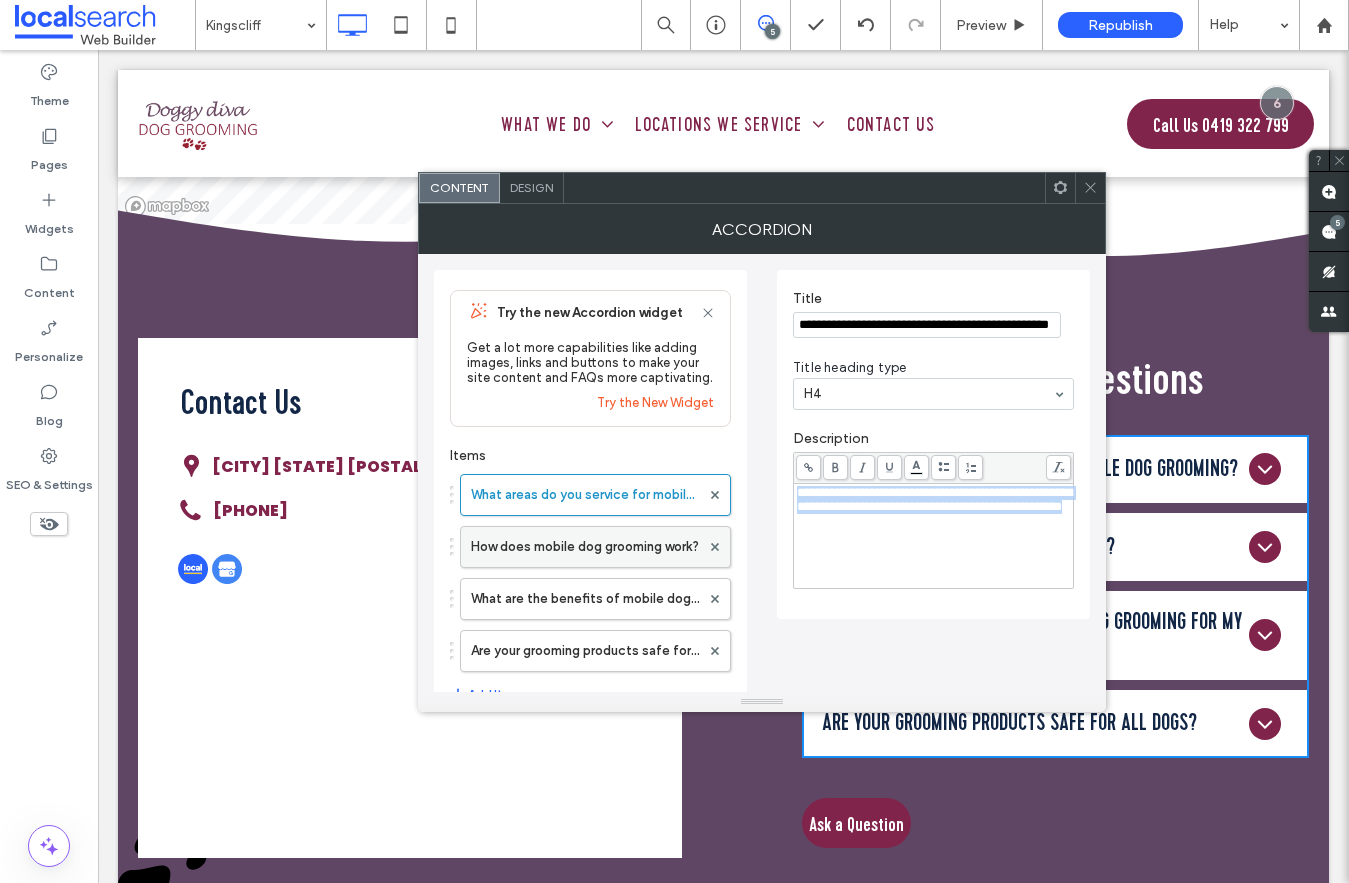 click on "How does mobile dog grooming work?" at bounding box center (585, 547) 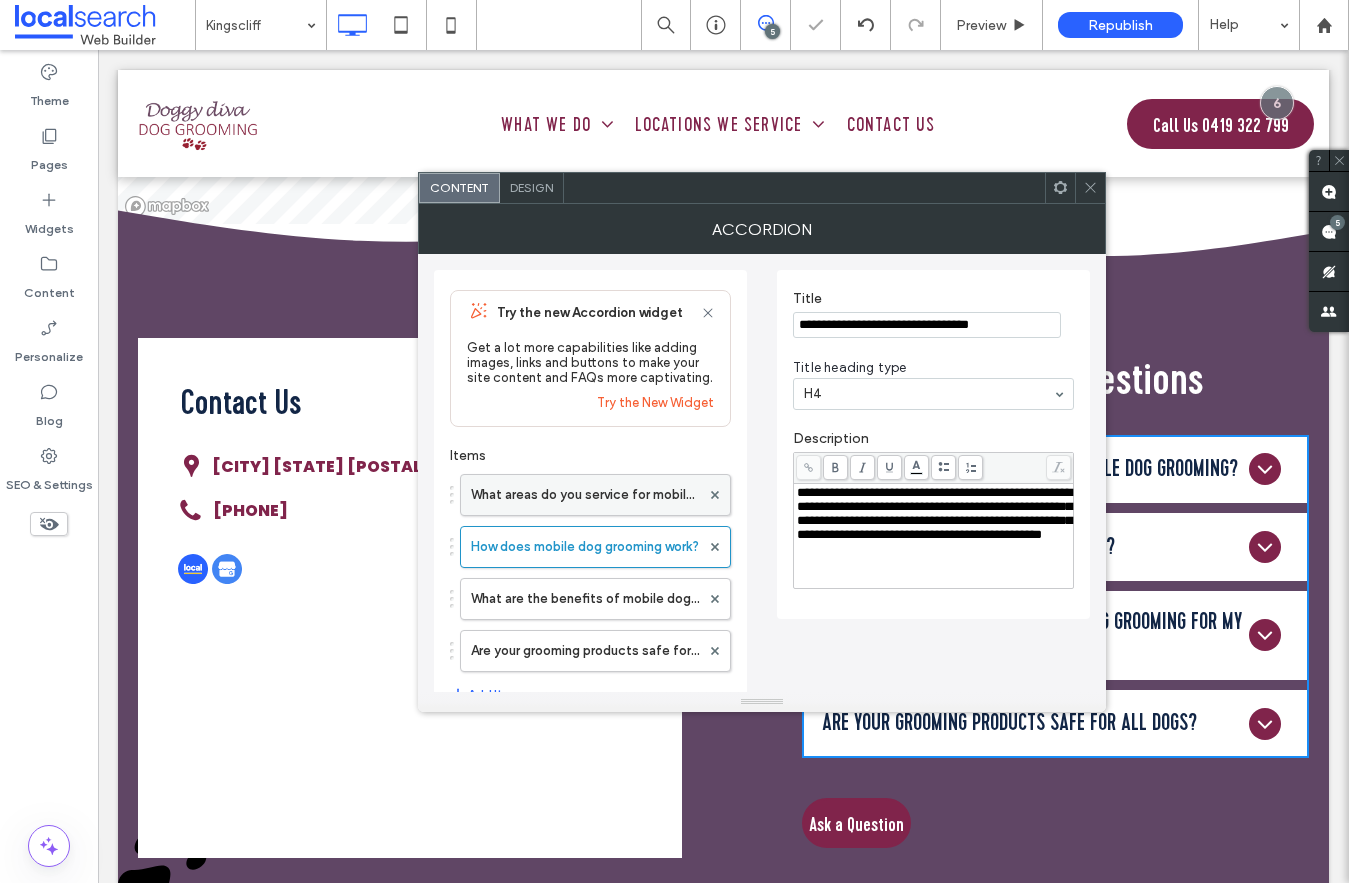 click on "What areas do you service for mobile dog grooming?" at bounding box center [585, 495] 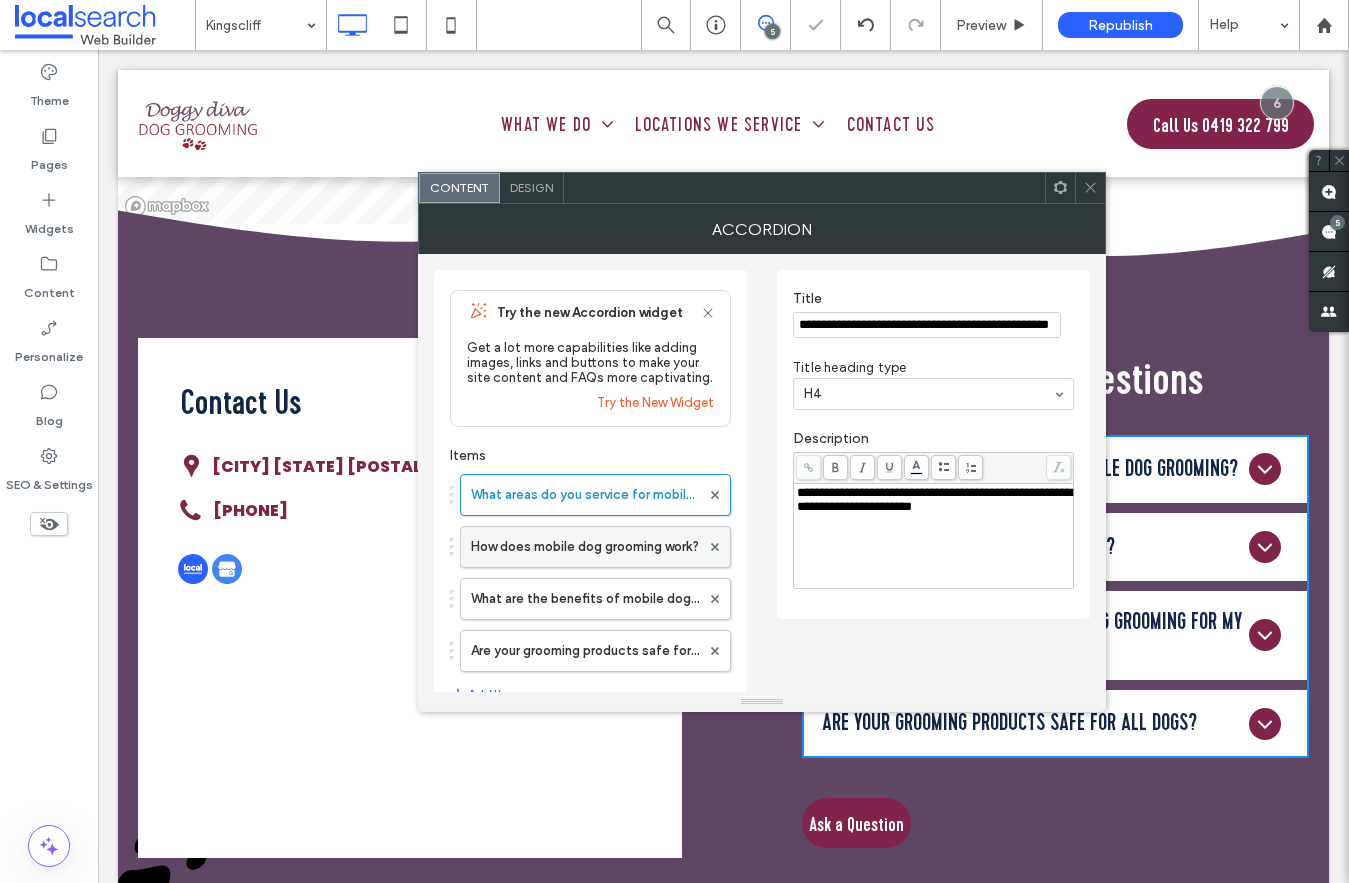 click on "How does mobile dog grooming work?" at bounding box center [585, 547] 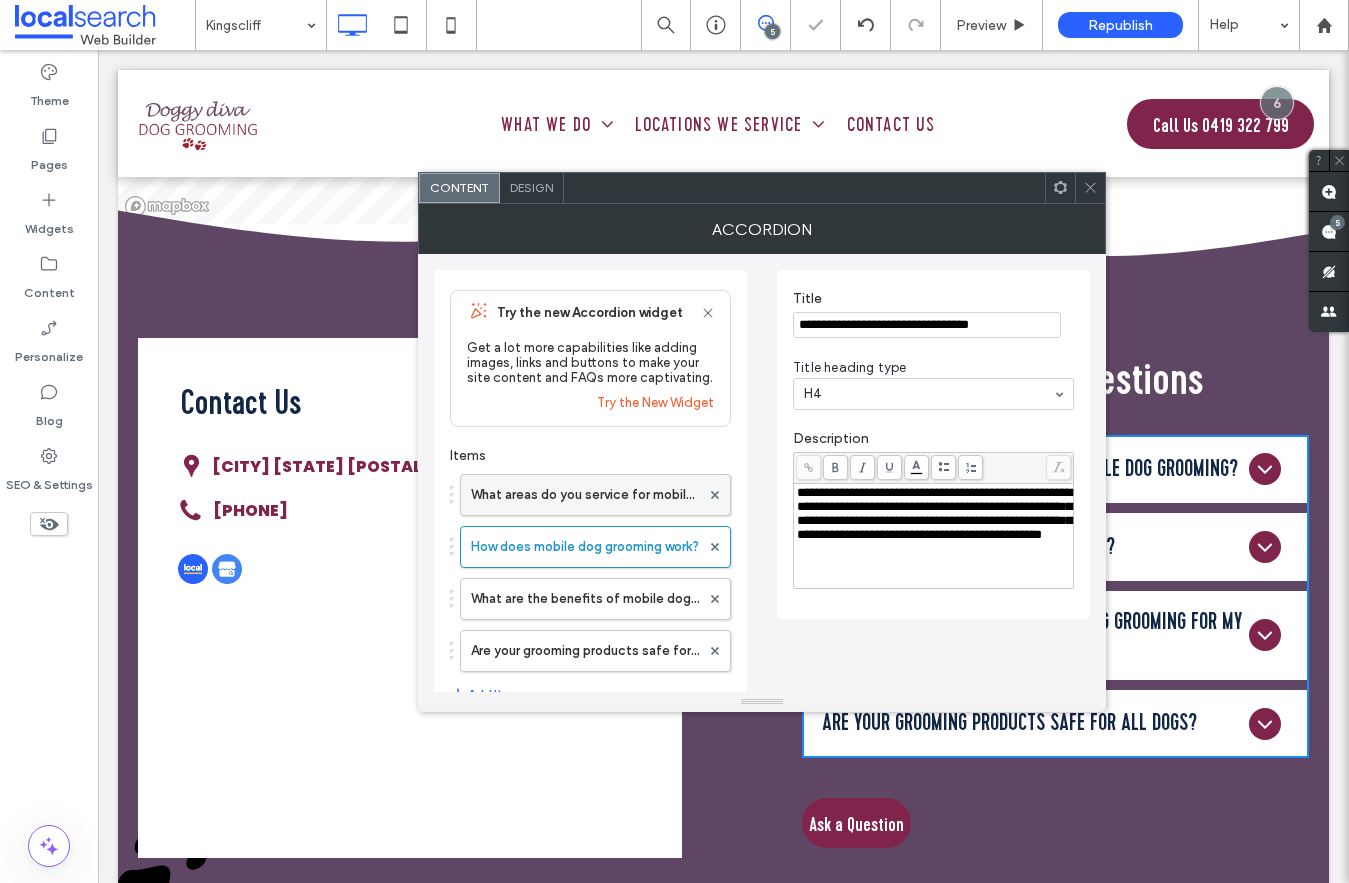 click on "What areas do you service for mobile dog grooming?" at bounding box center (585, 495) 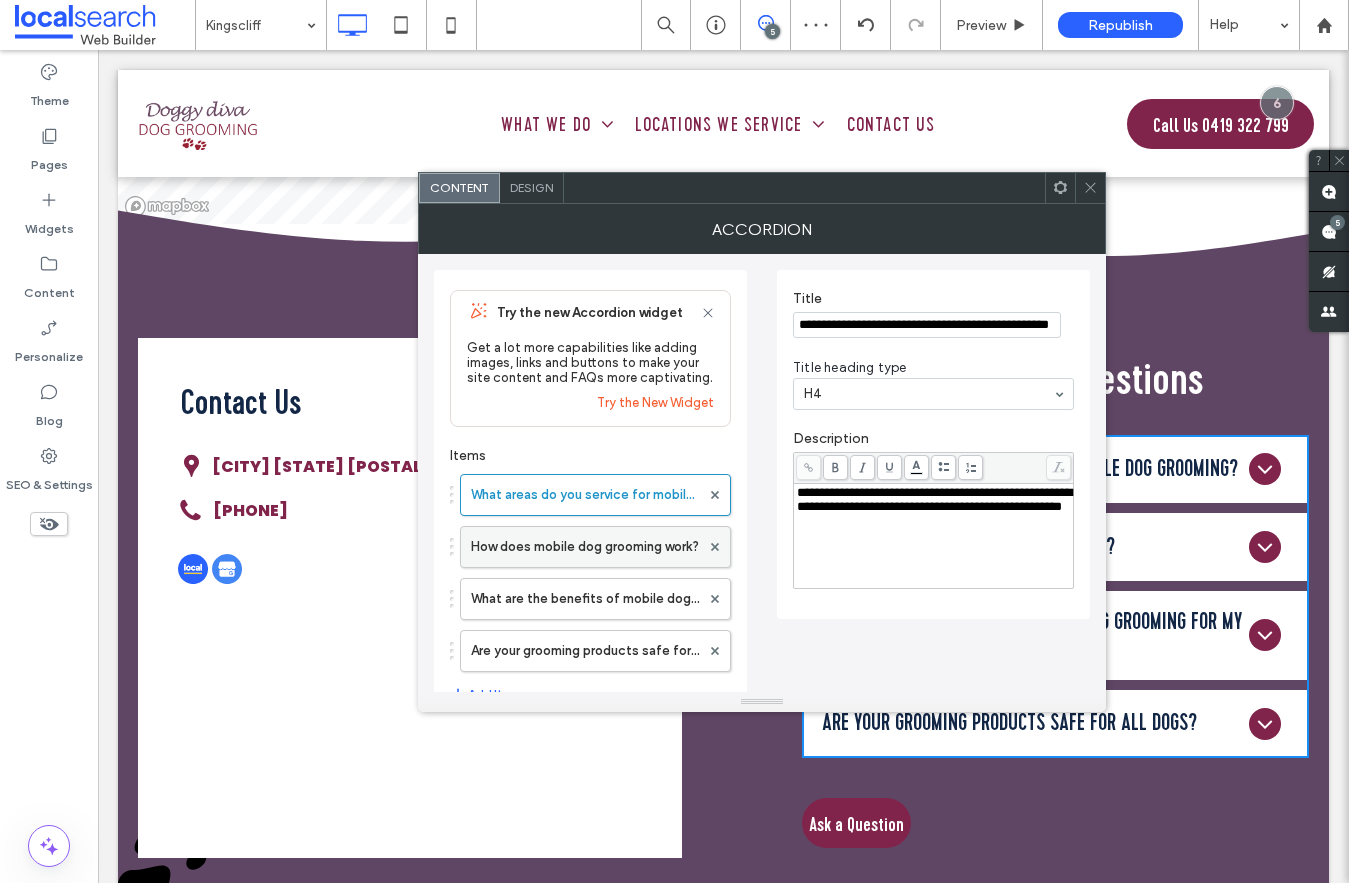 click on "How does mobile dog grooming work?" at bounding box center [585, 547] 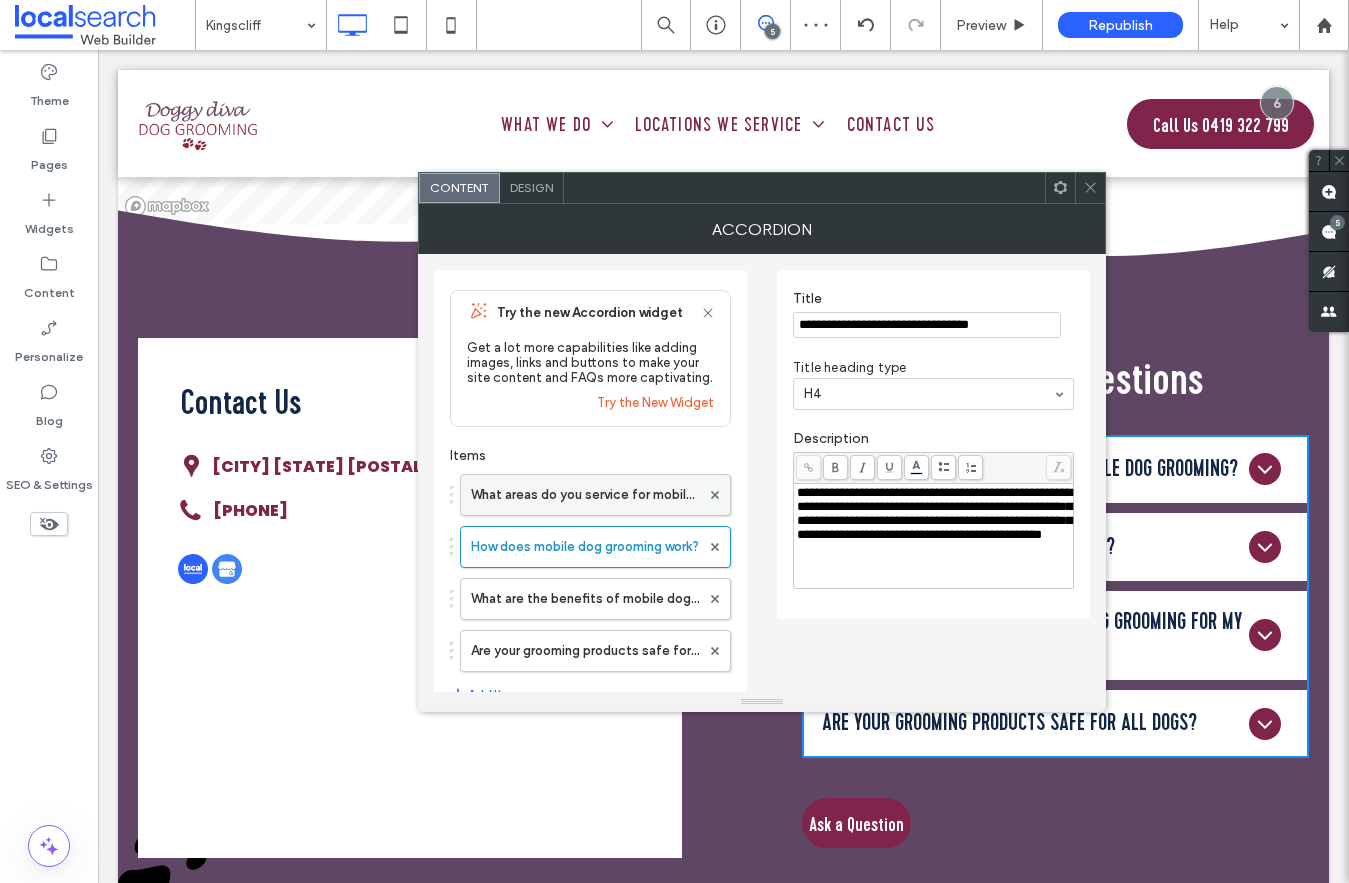 click on "What areas do you service for mobile dog grooming?" at bounding box center (585, 495) 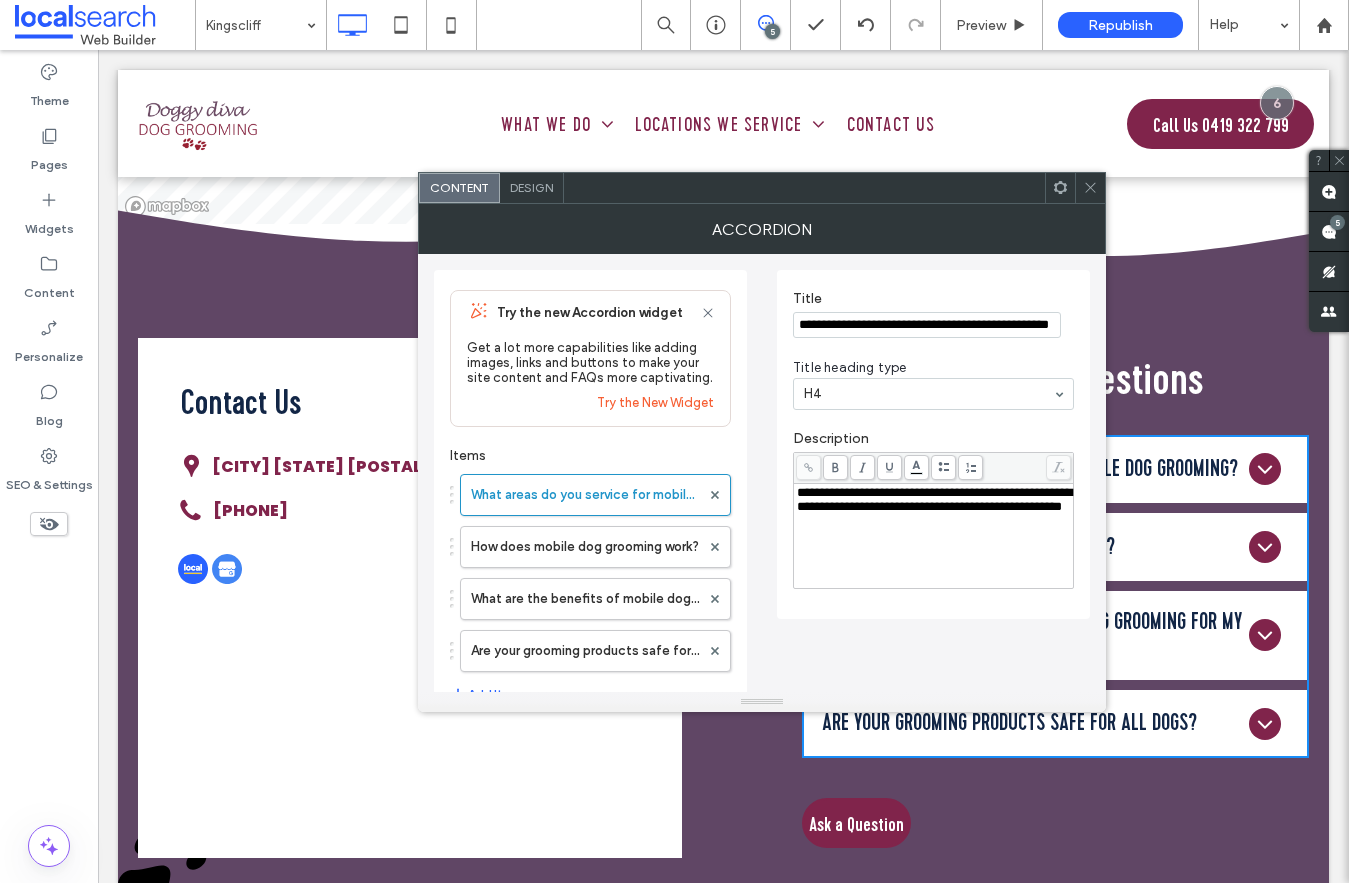 click at bounding box center [1090, 188] 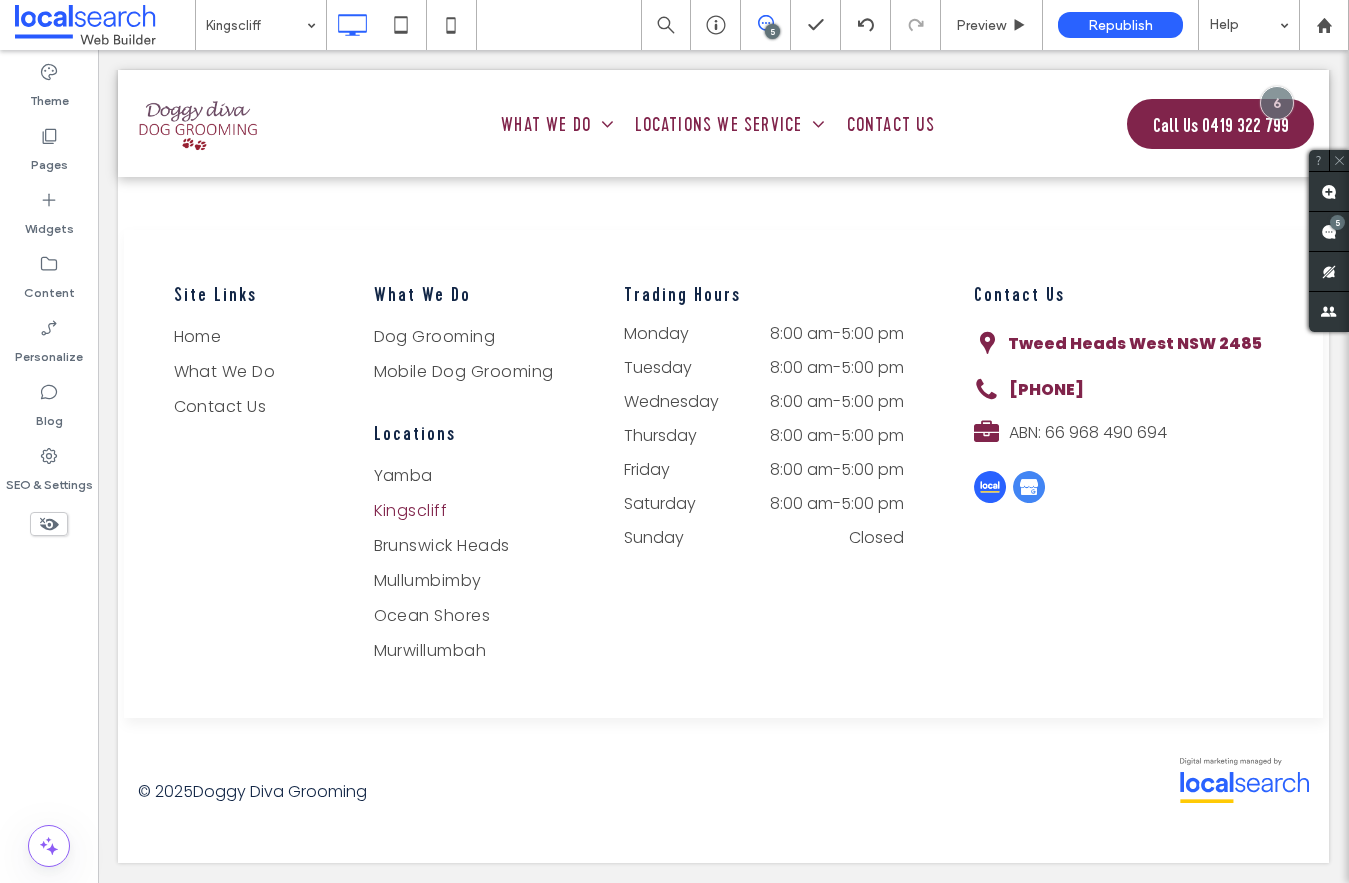scroll, scrollTop: 4081, scrollLeft: 0, axis: vertical 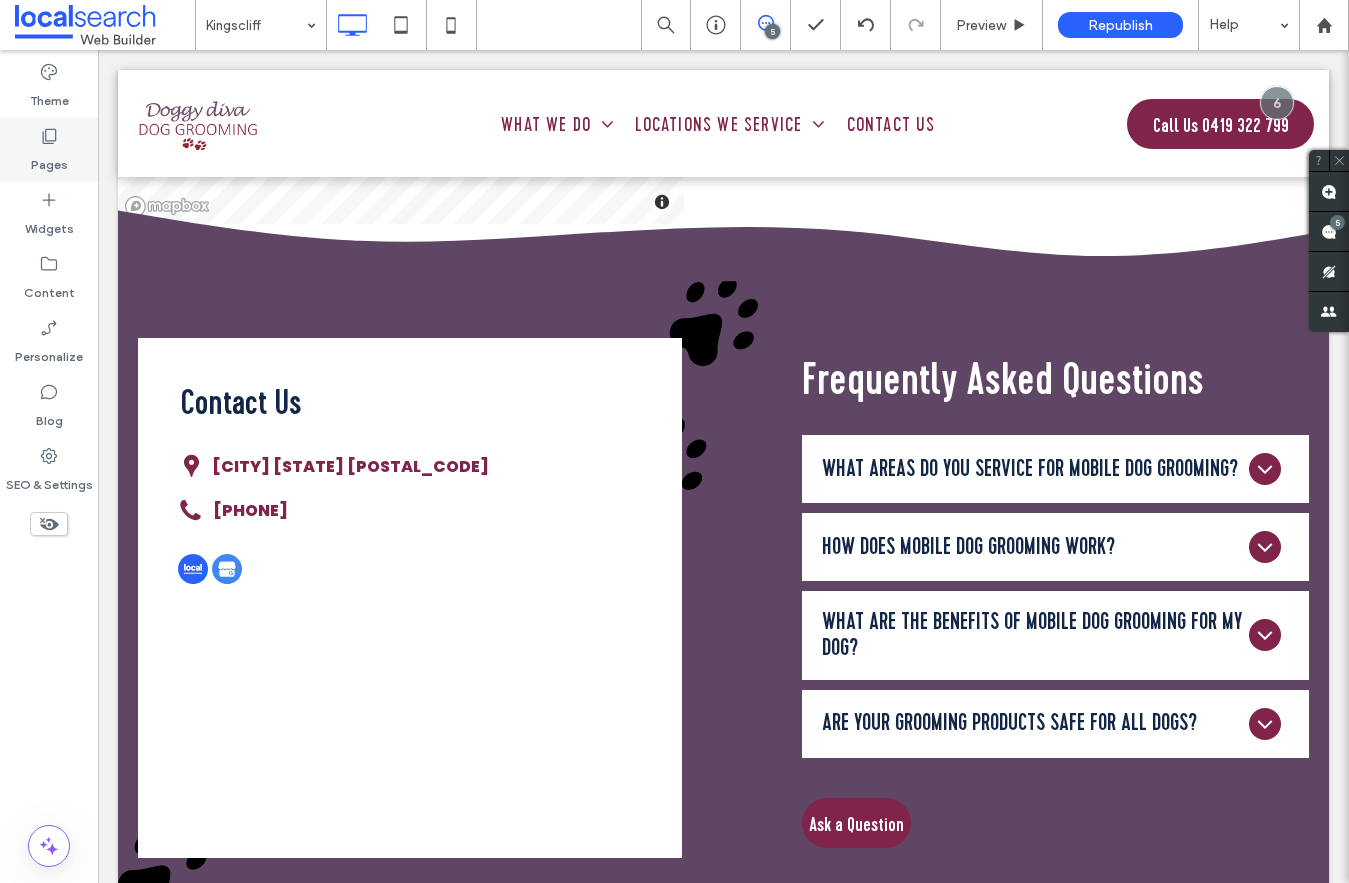 click 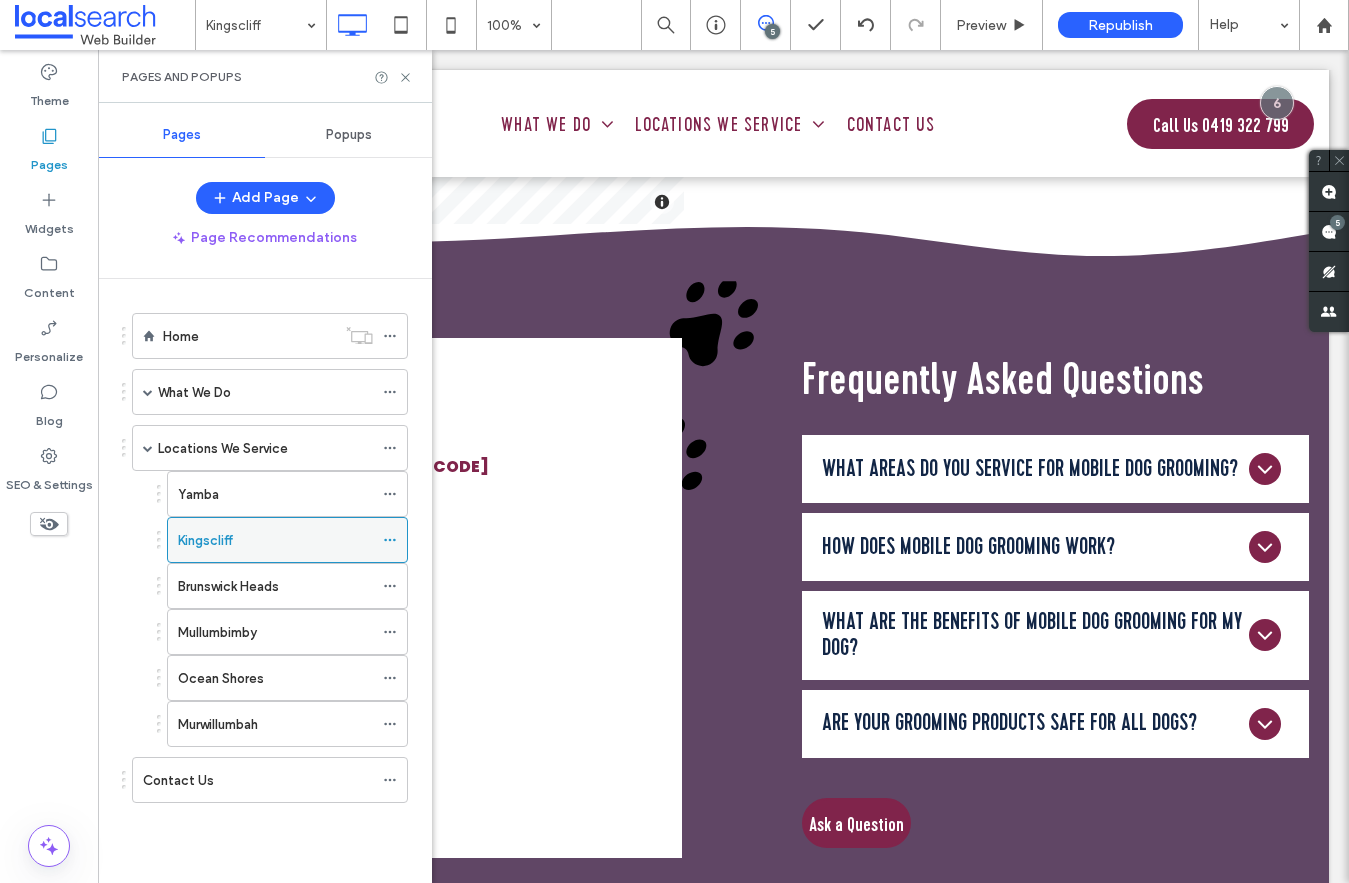 click 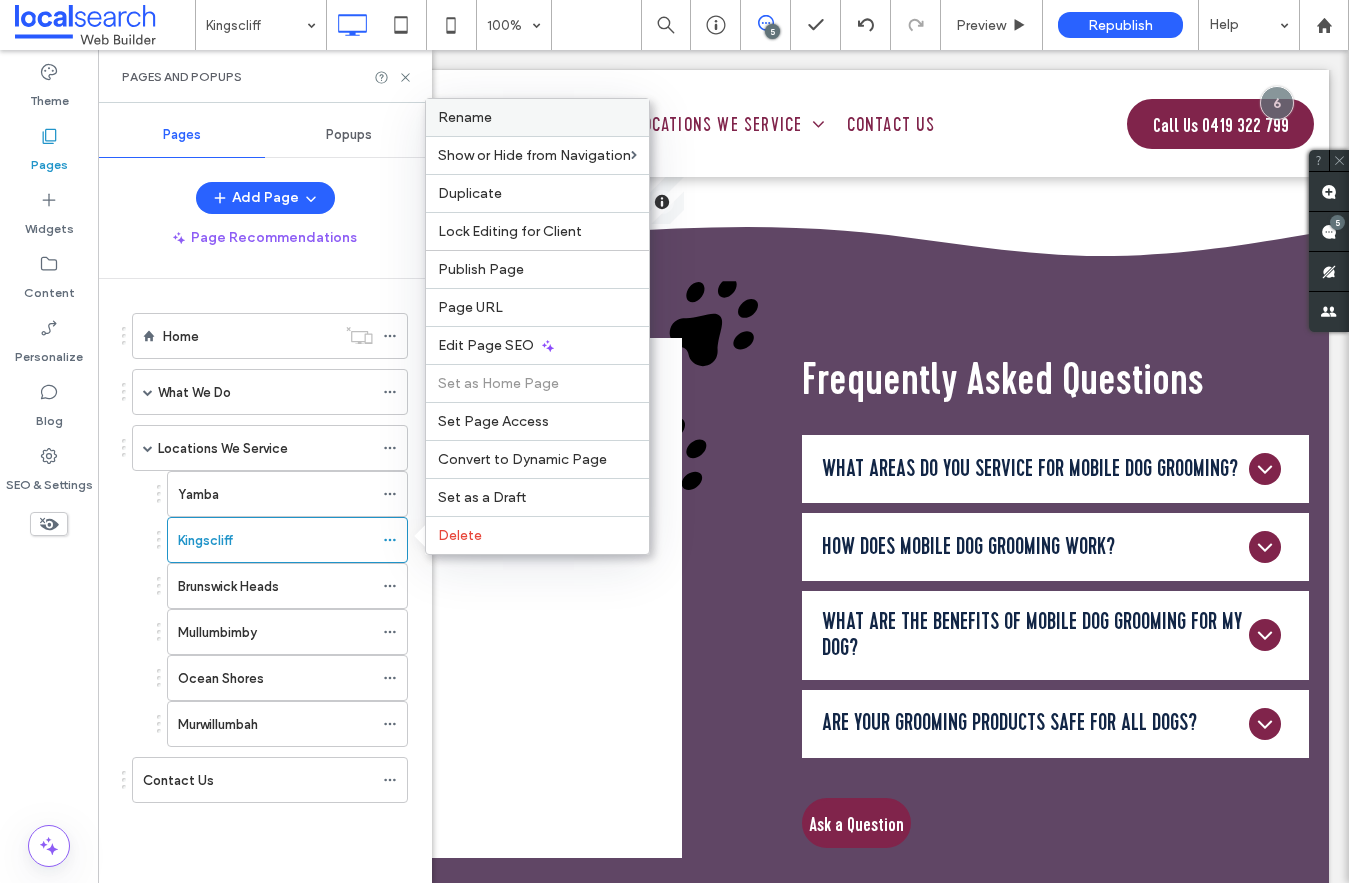 click on "Rename" at bounding box center [465, 117] 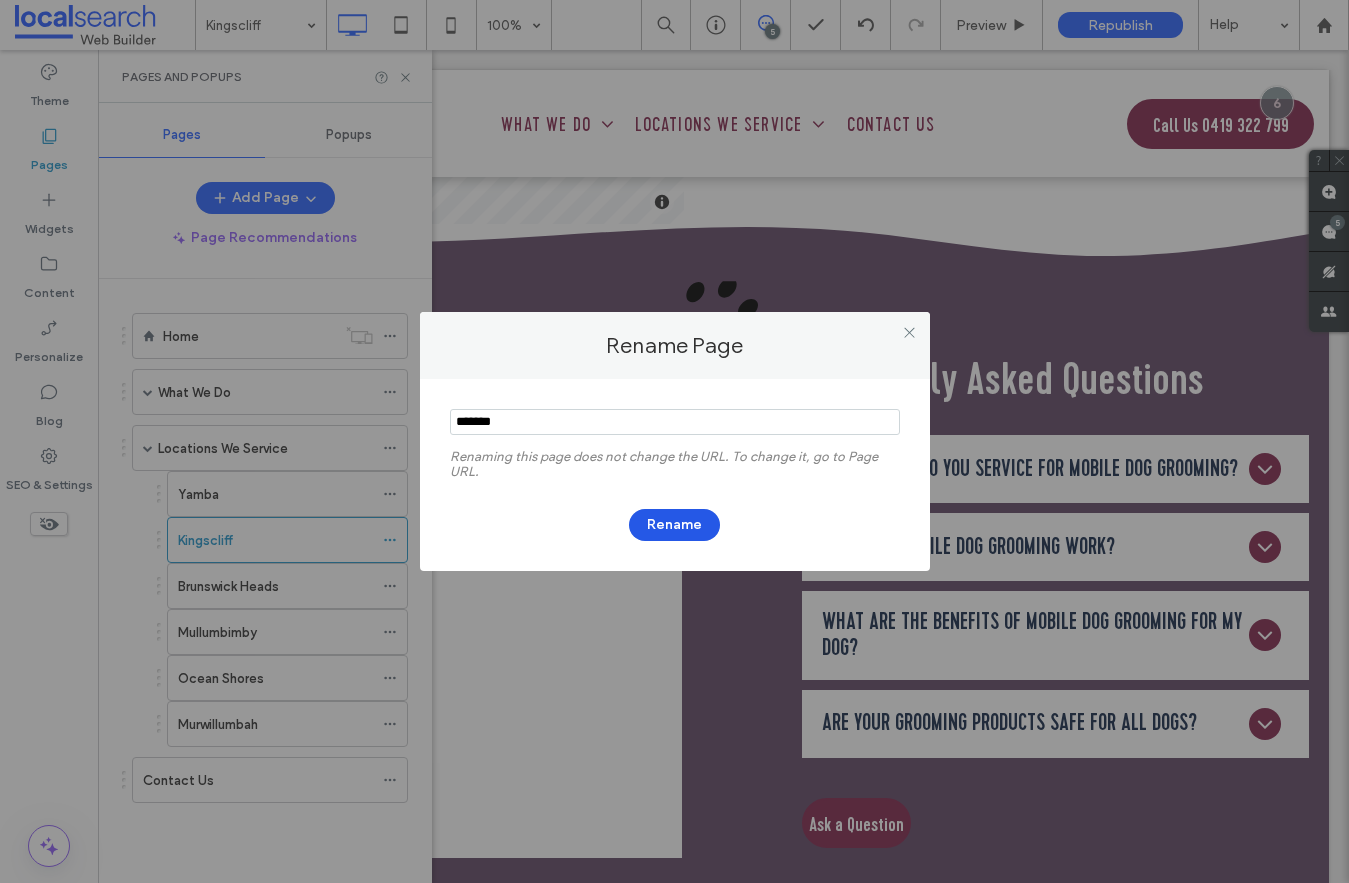 type on "*******" 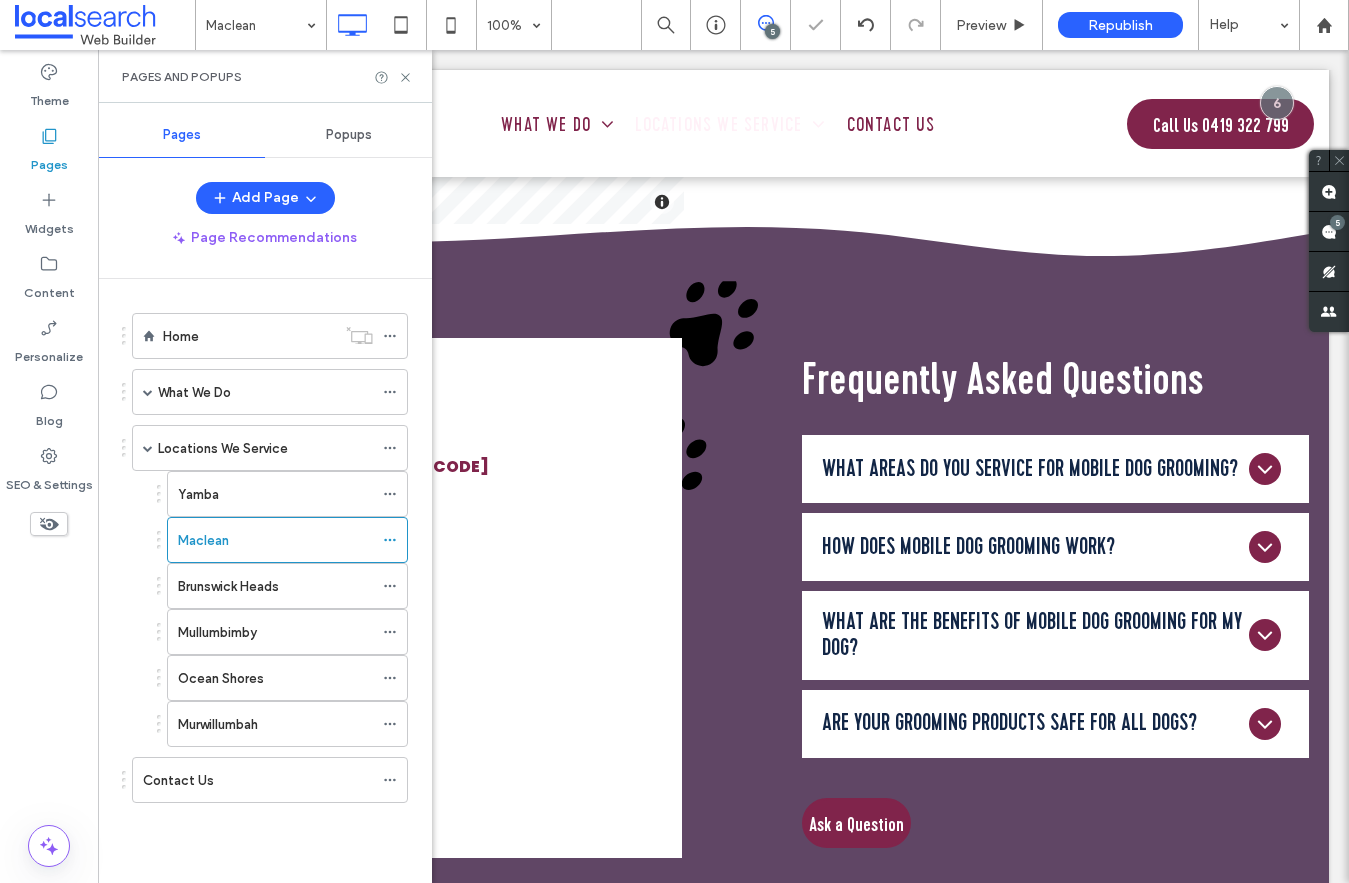 click on "Pages and Popups" at bounding box center (265, 76) 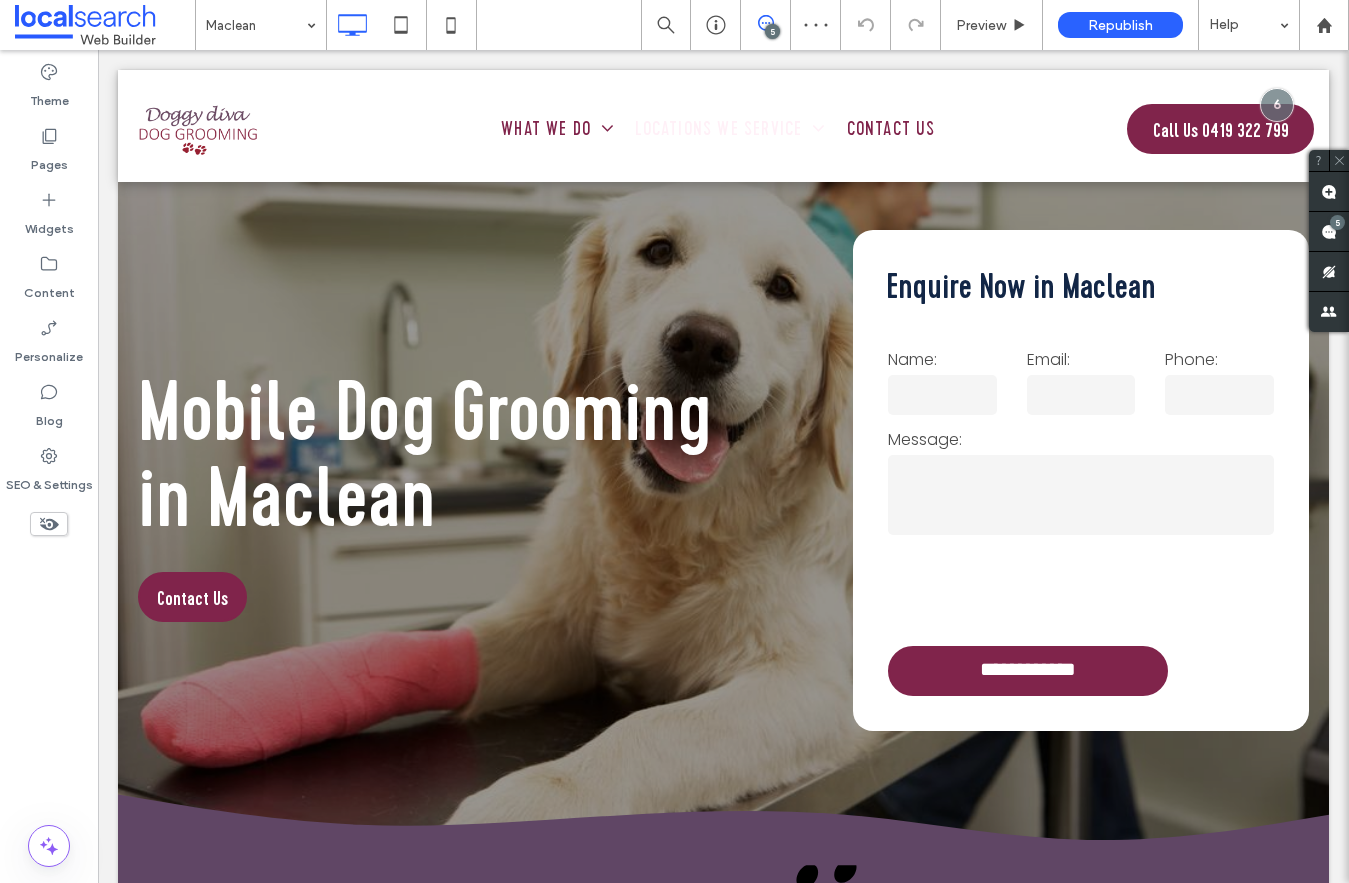 scroll, scrollTop: 0, scrollLeft: 0, axis: both 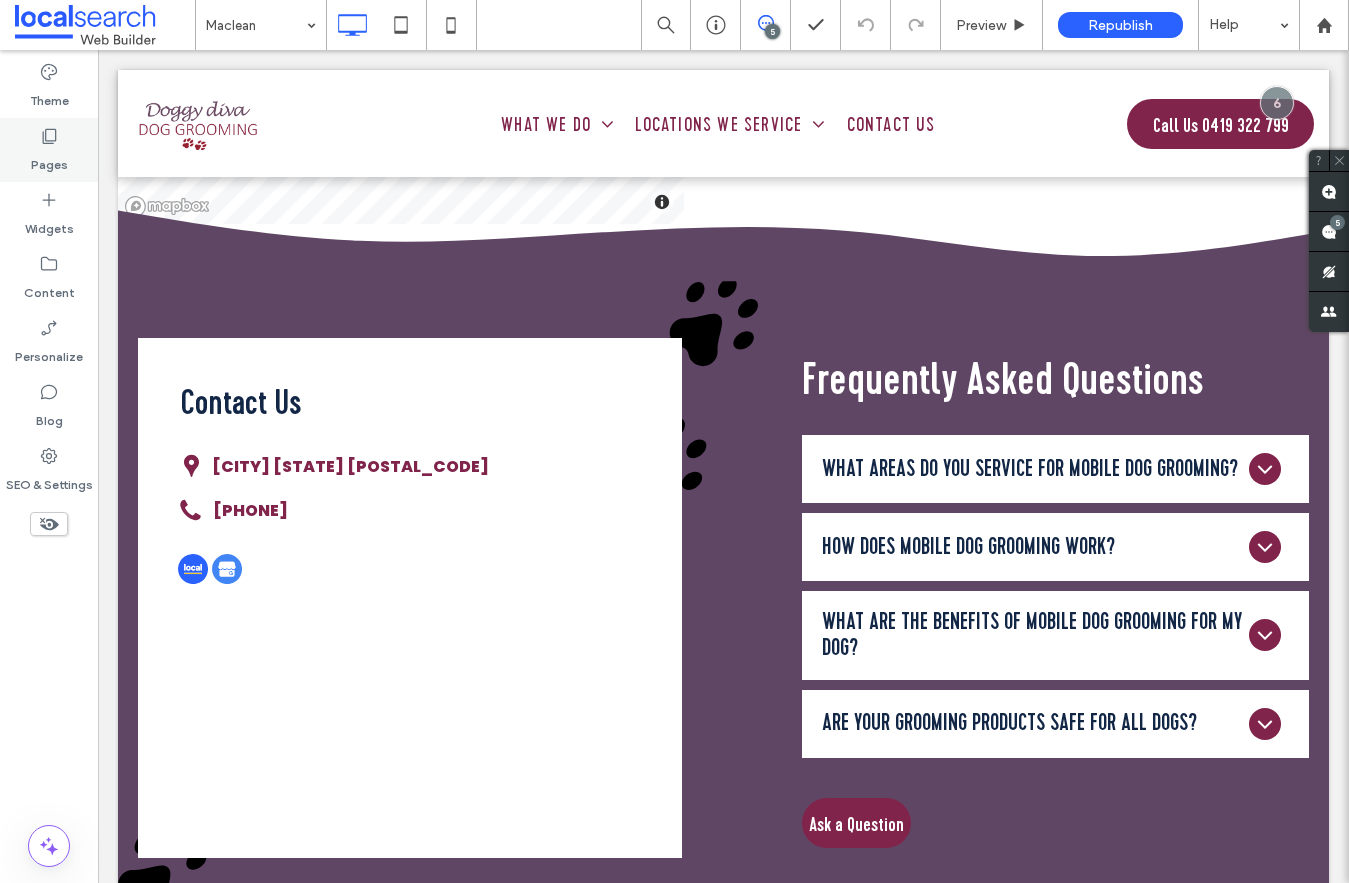 click 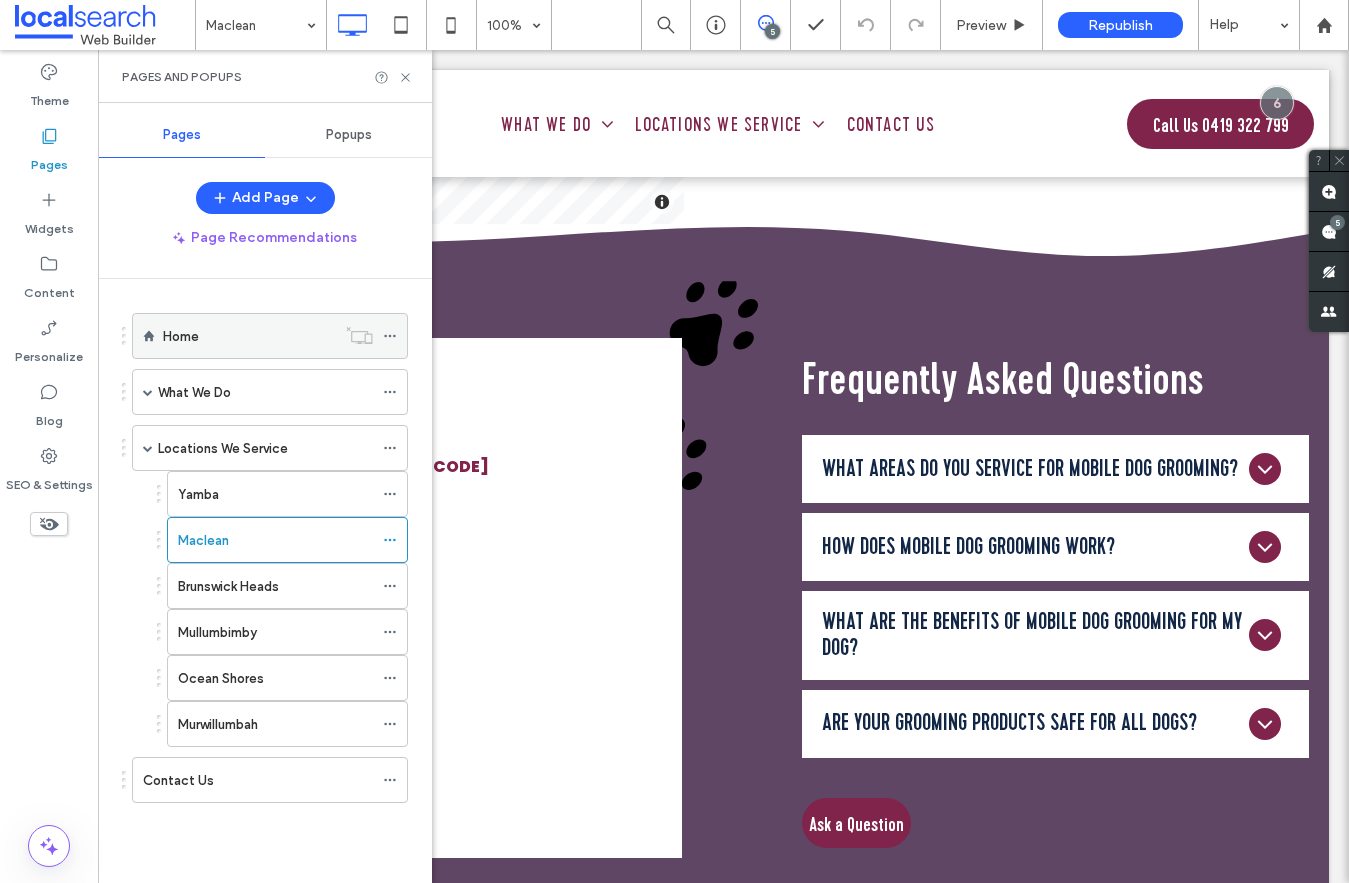 click on "Home" at bounding box center [181, 336] 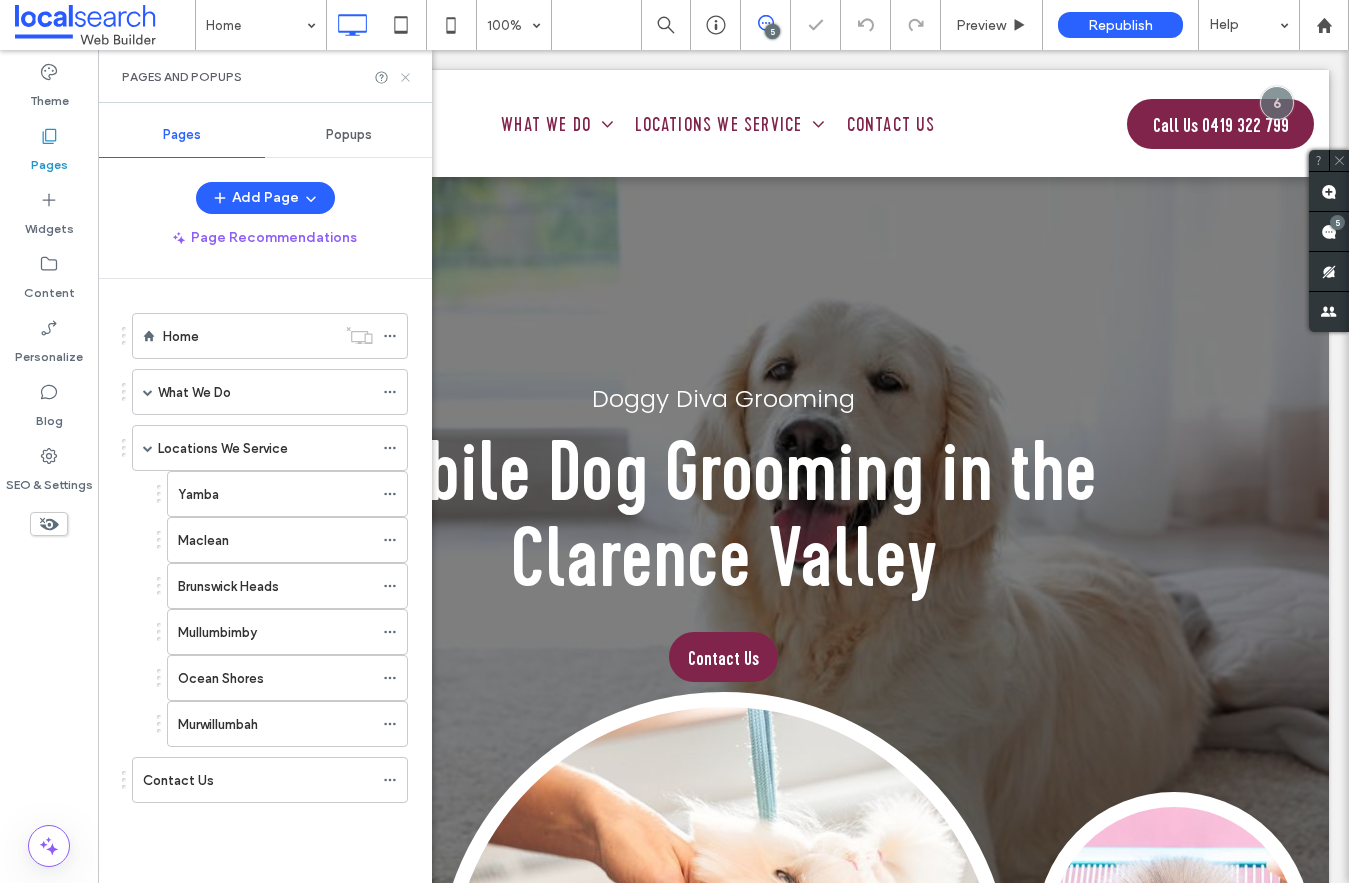 scroll, scrollTop: 1347, scrollLeft: 0, axis: vertical 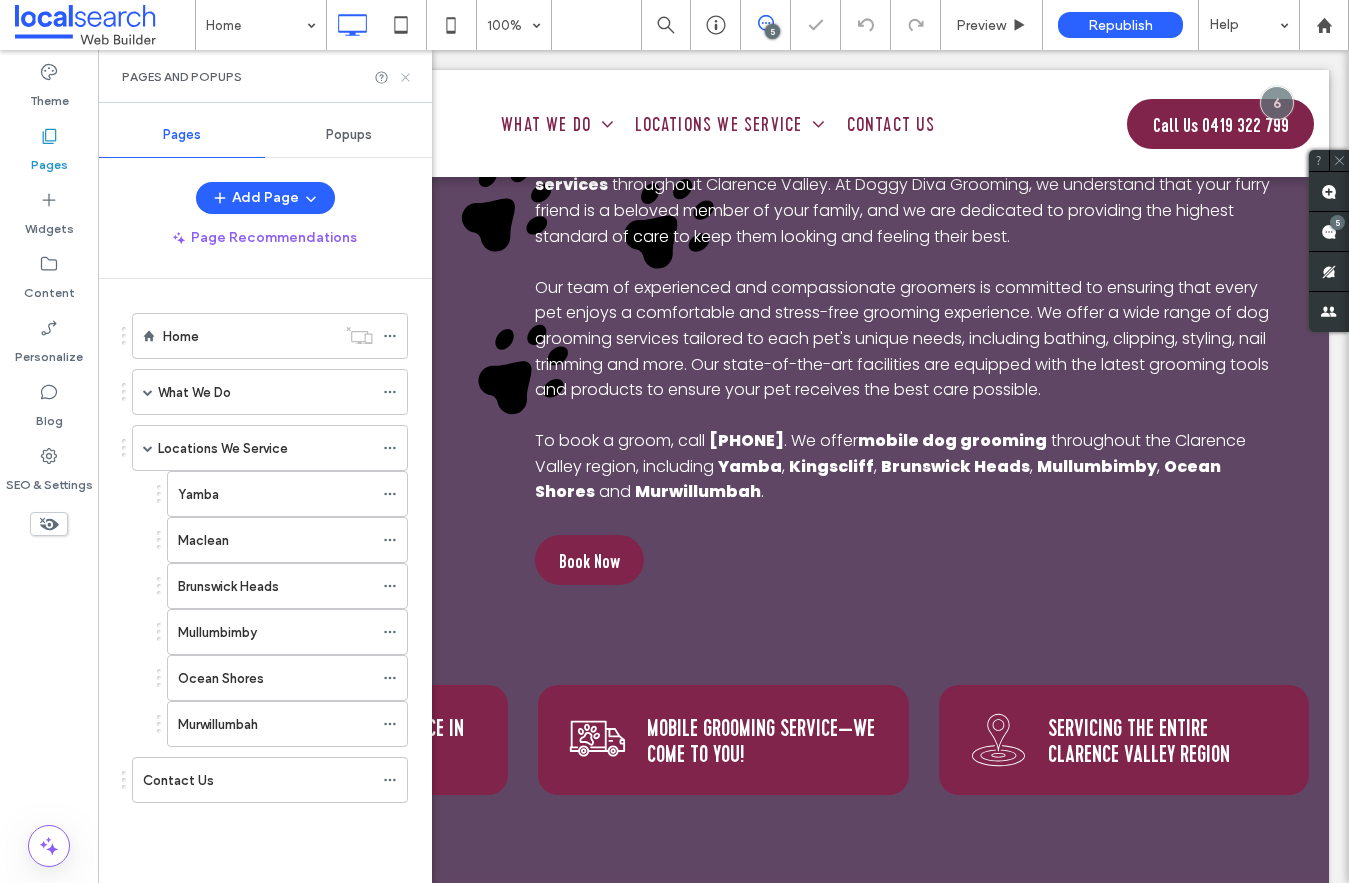 click 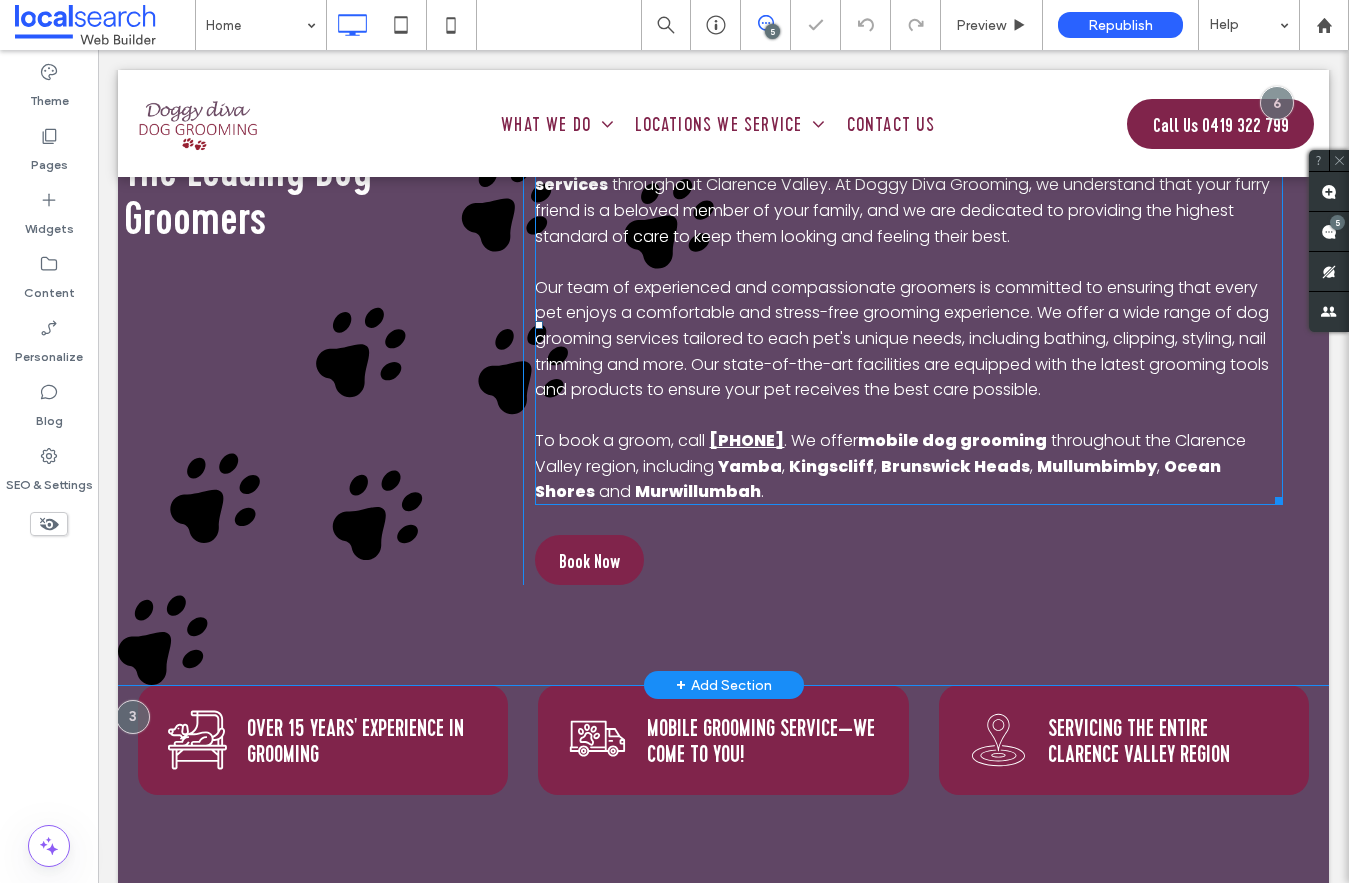 click on "[PHONE]" at bounding box center (746, 440) 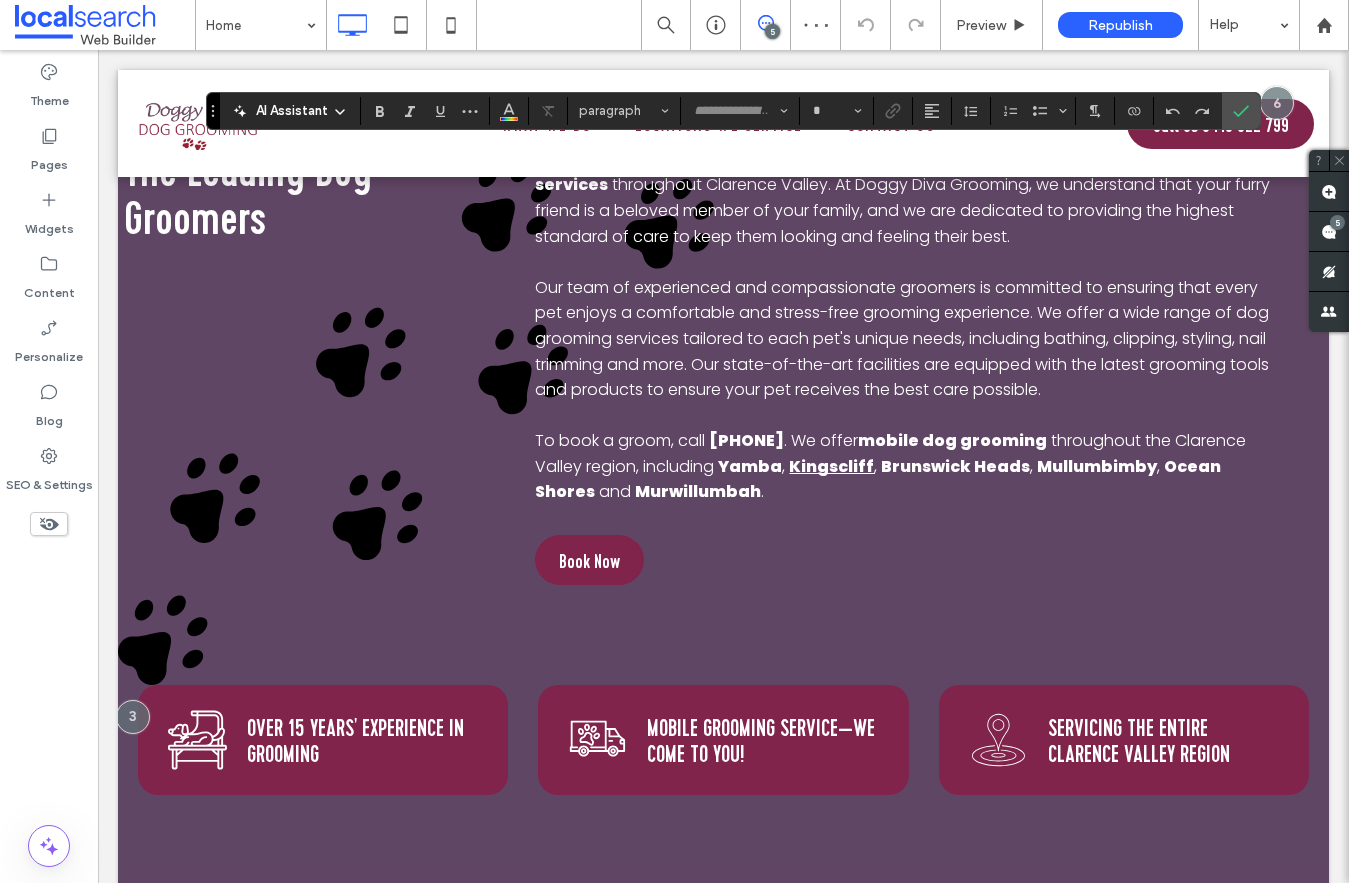 type on "*******" 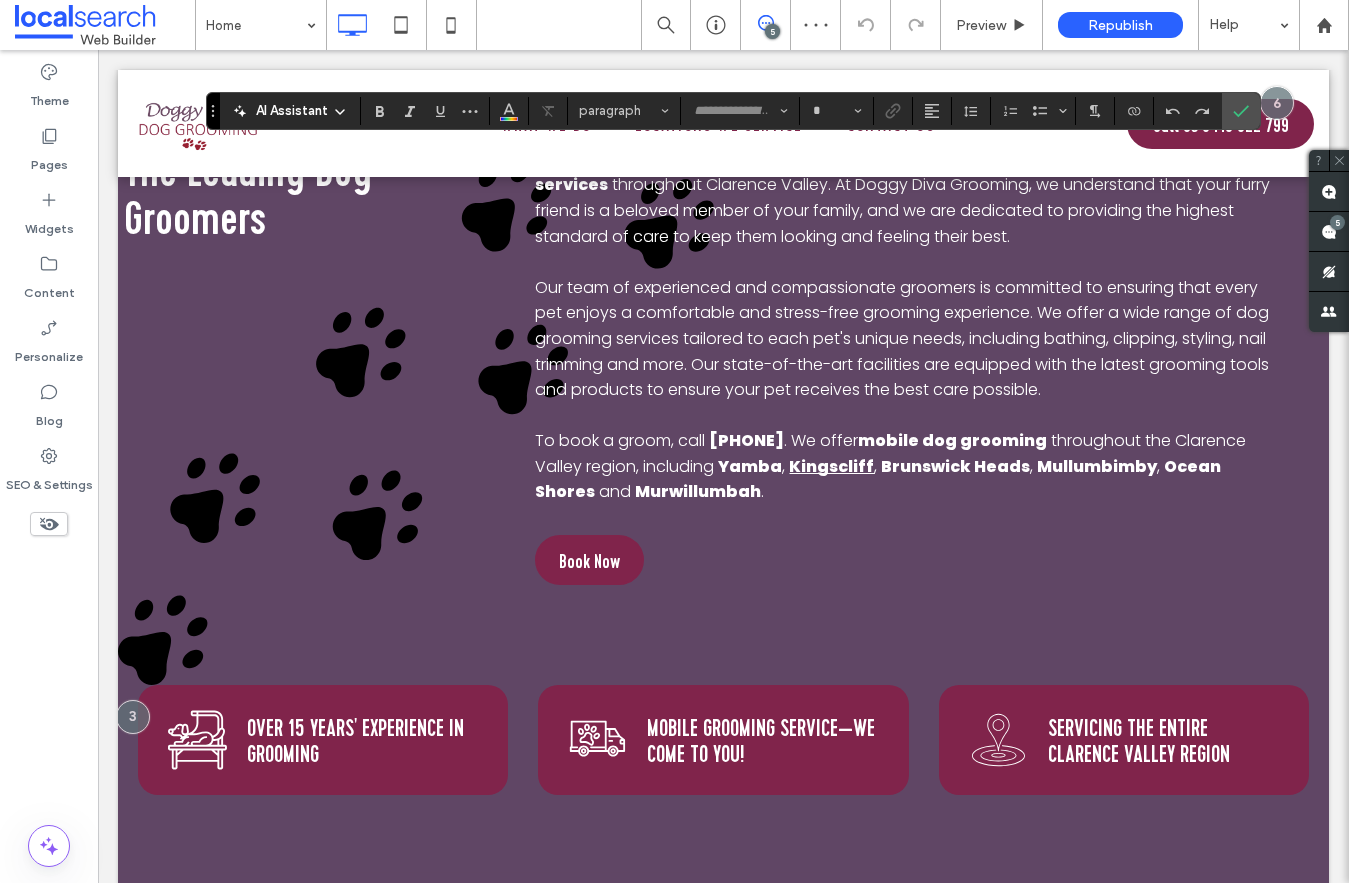 type on "**" 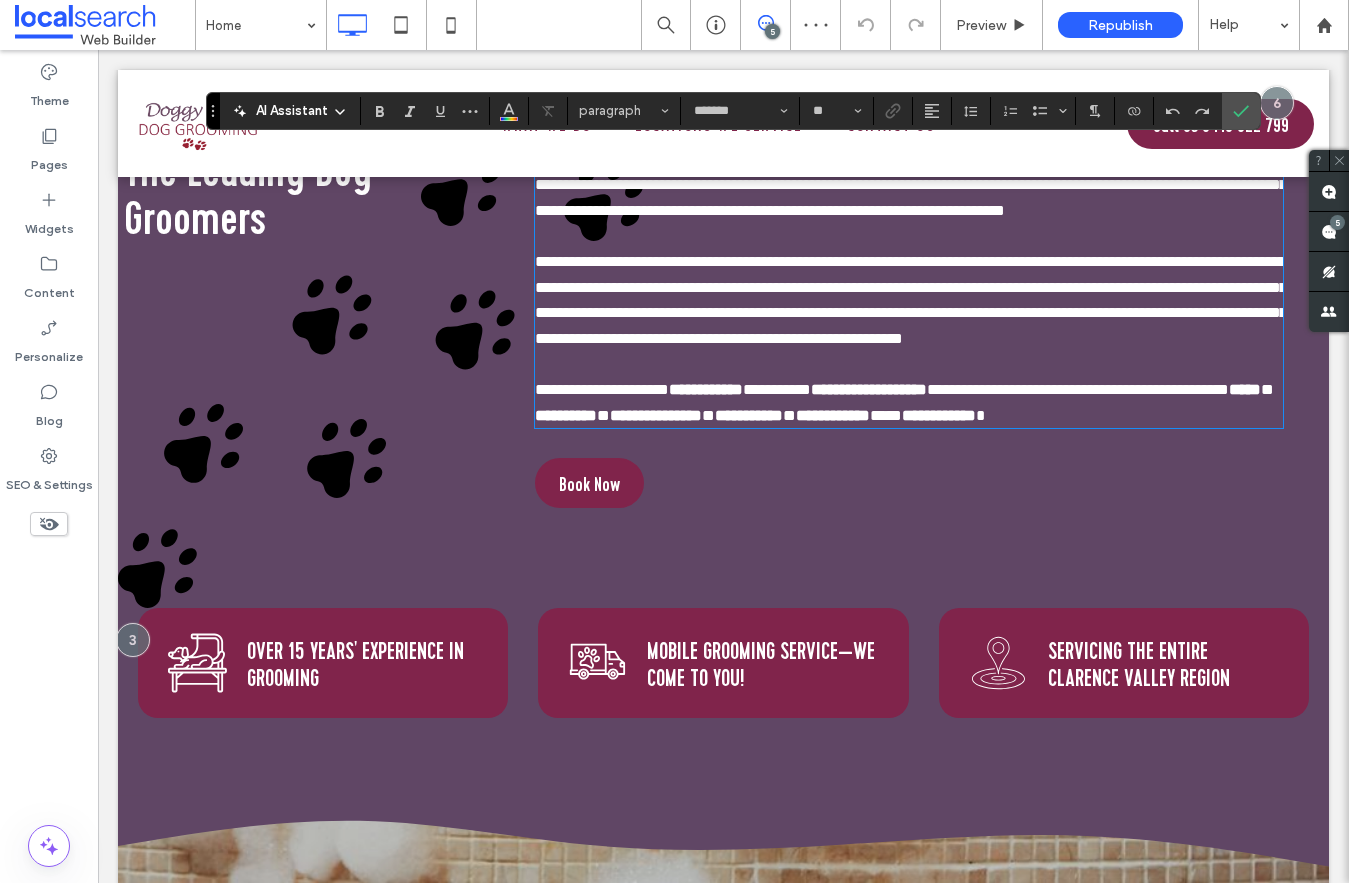 click on "**********" at bounding box center [566, 415] 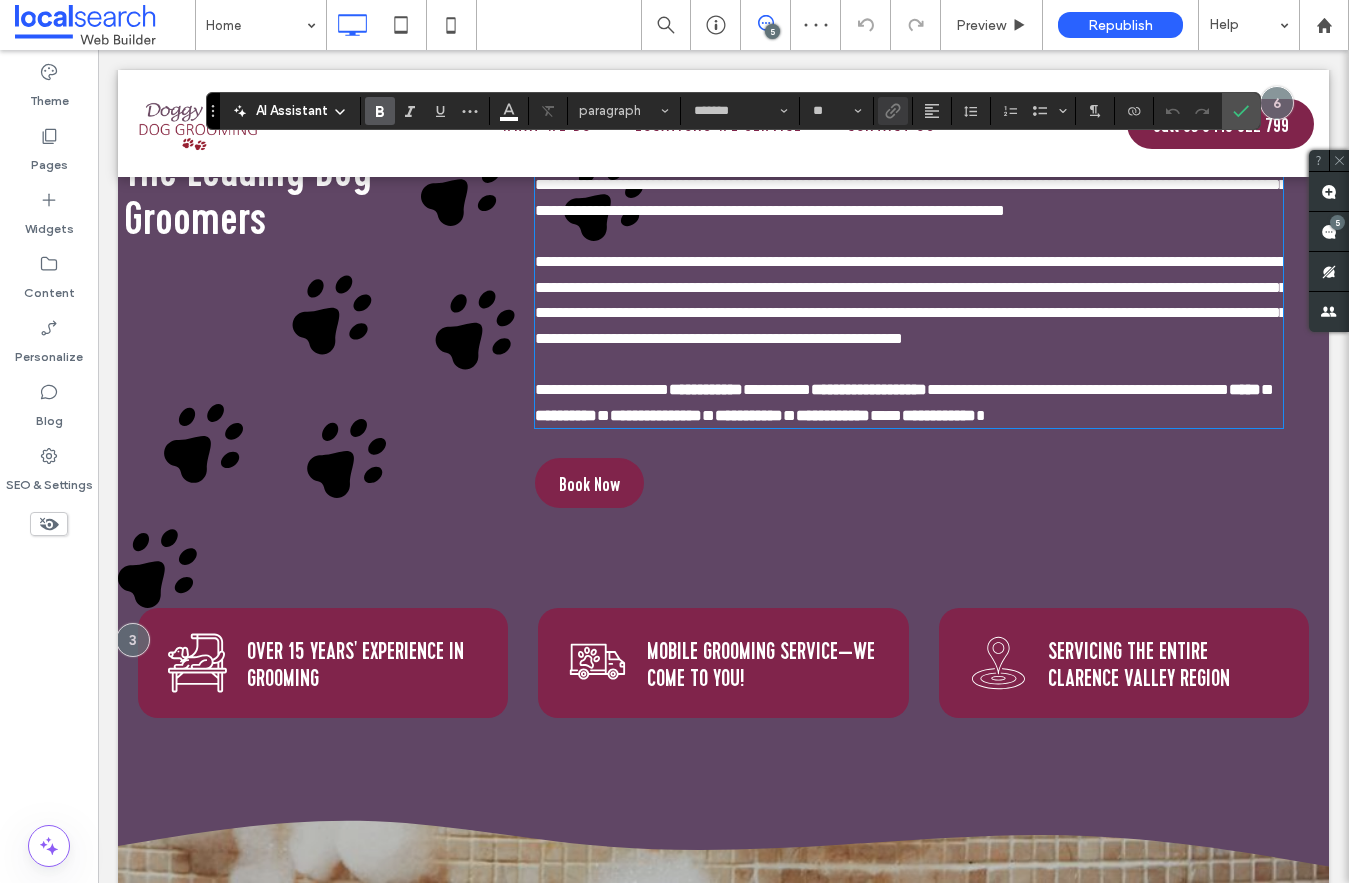 click on "**********" at bounding box center [566, 415] 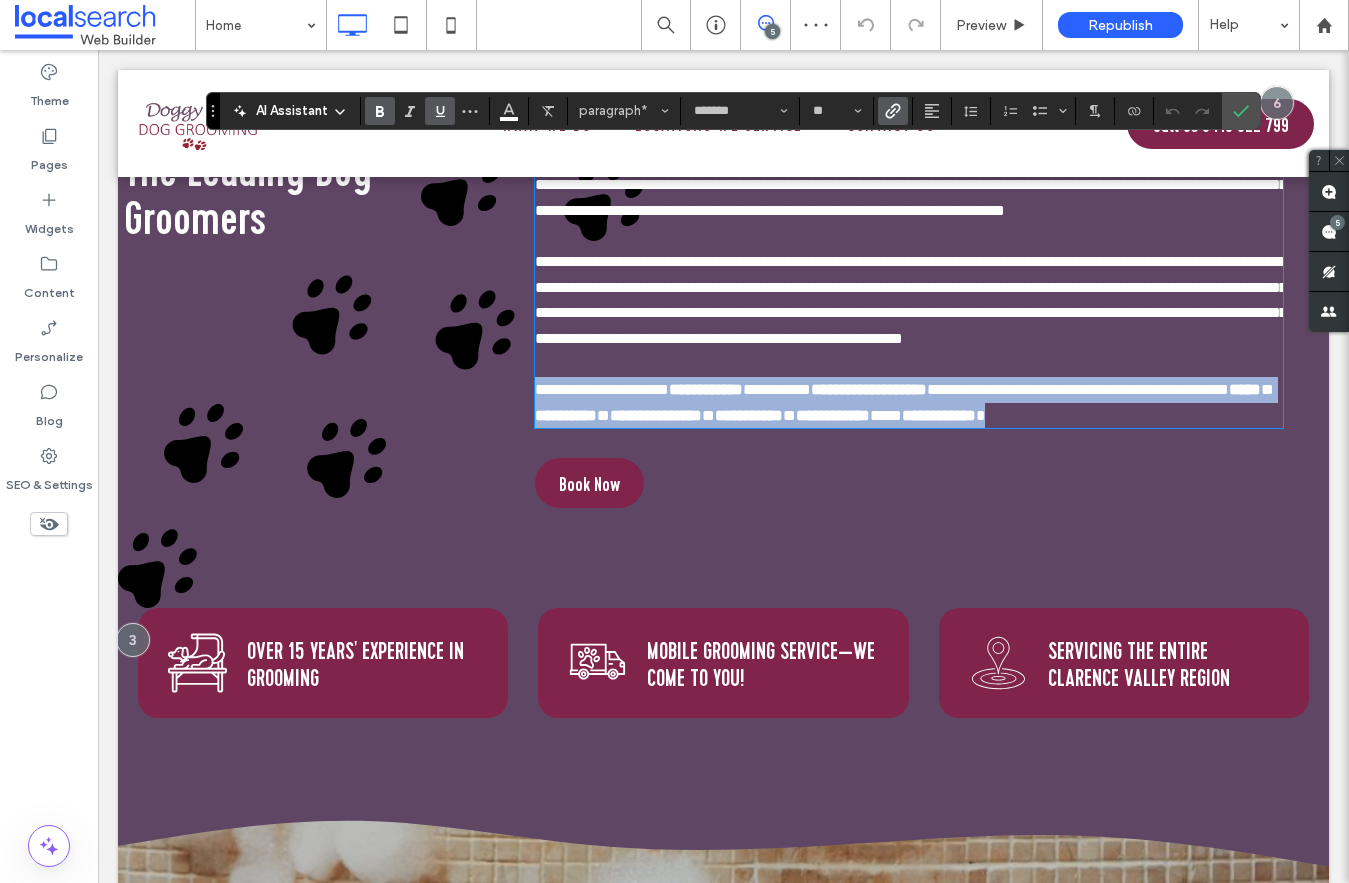 click on "**********" at bounding box center (566, 415) 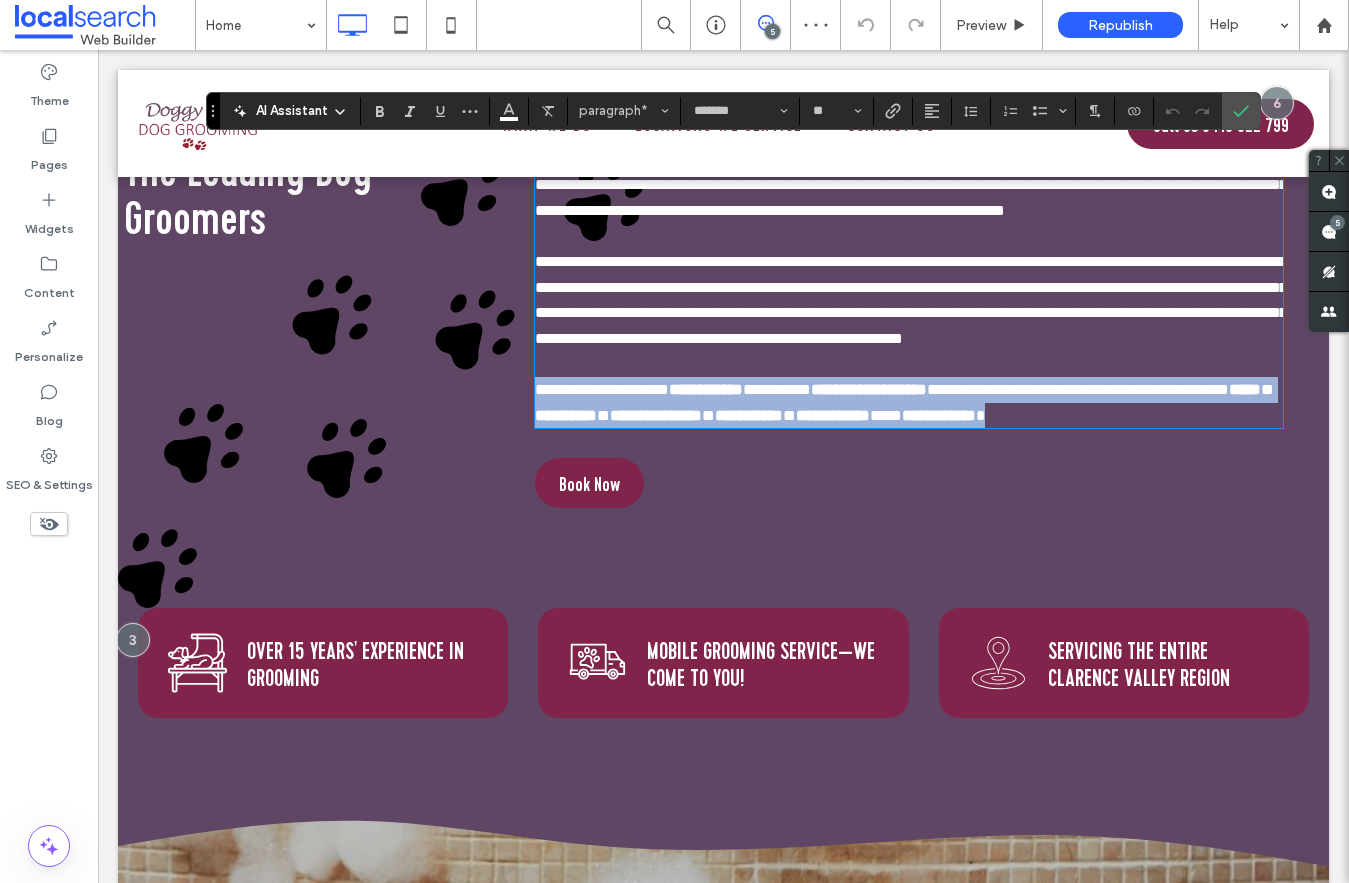 click on "**********" at bounding box center [566, 415] 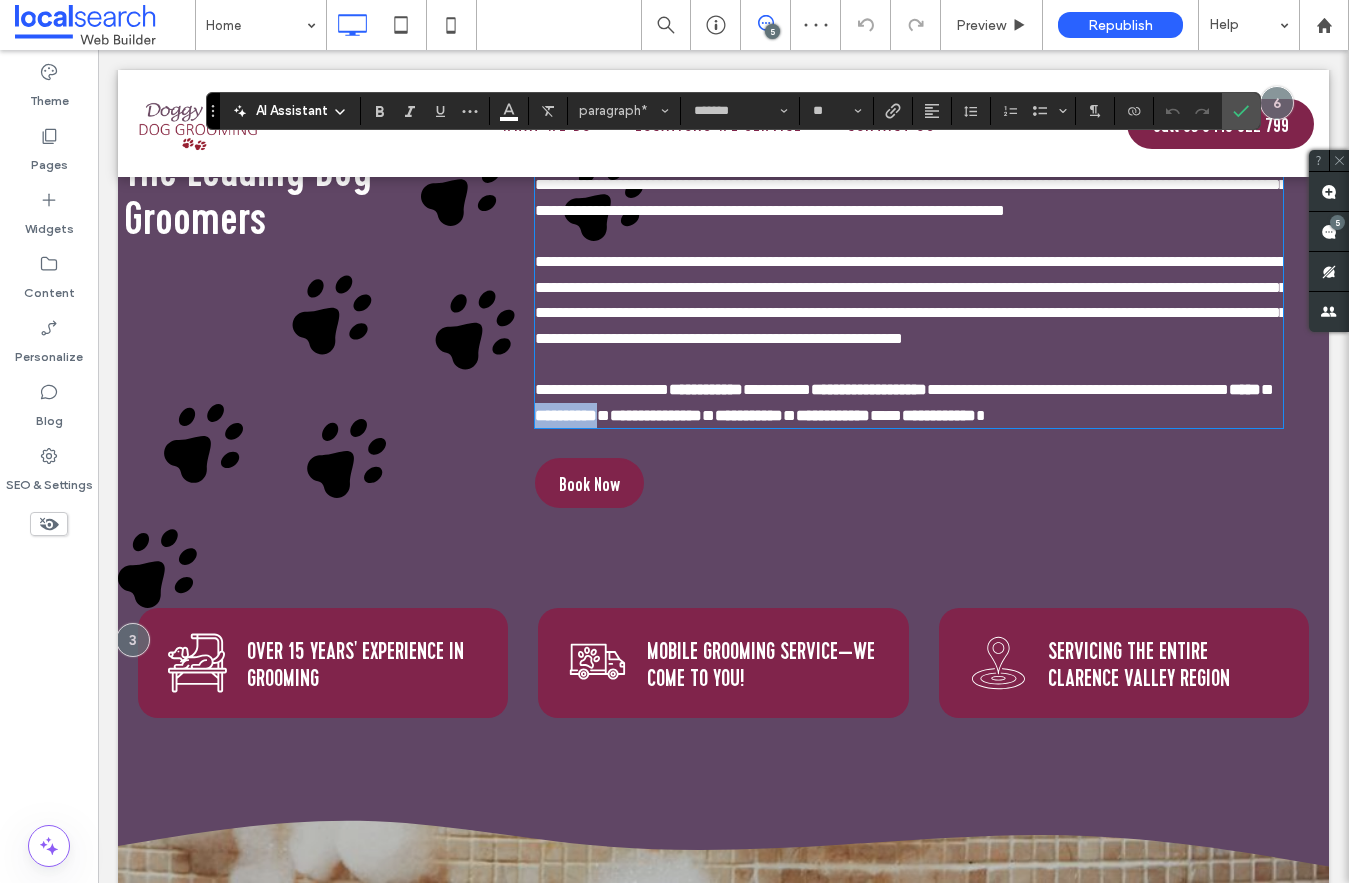 click on "**********" at bounding box center [566, 415] 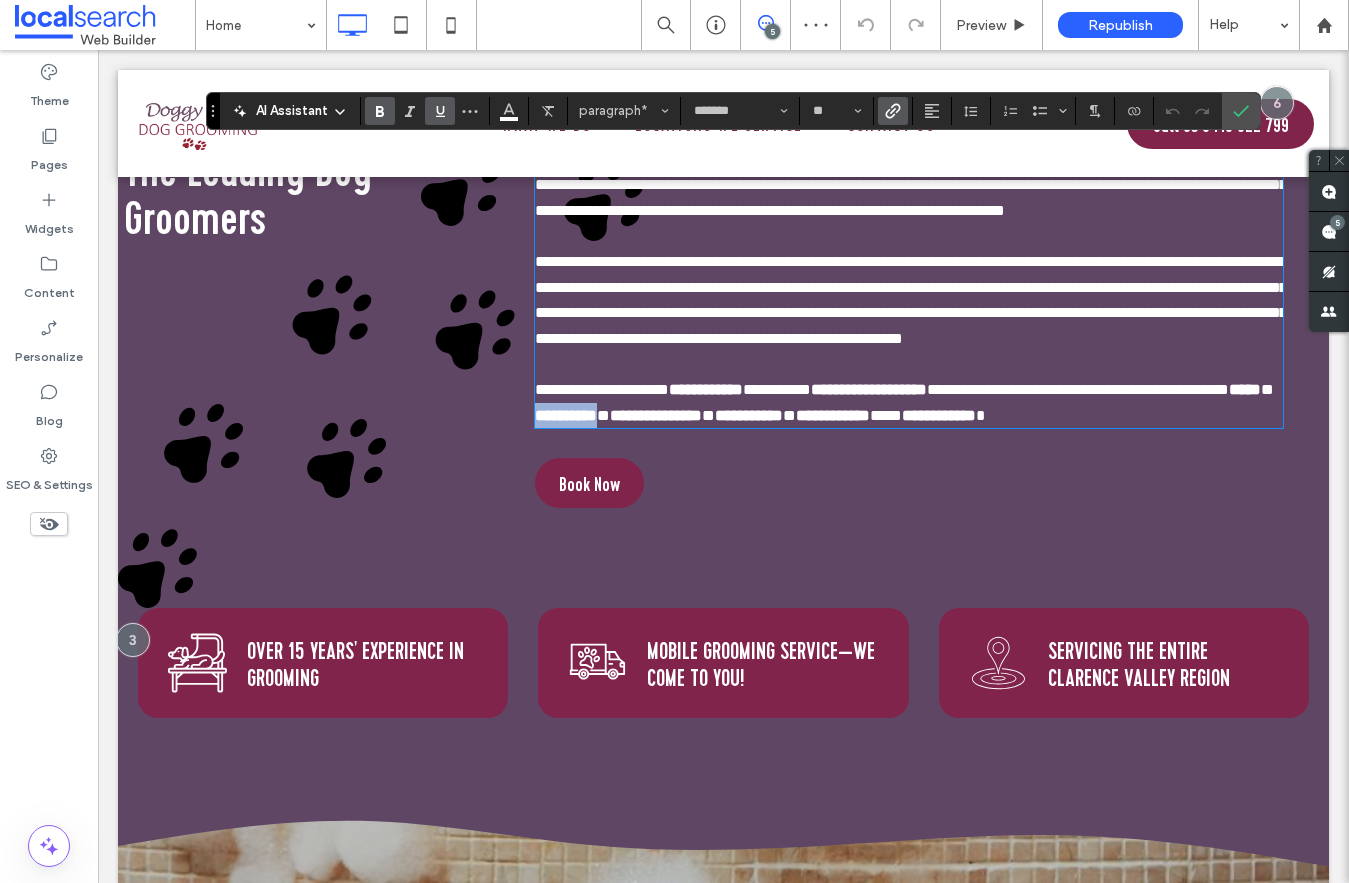 type 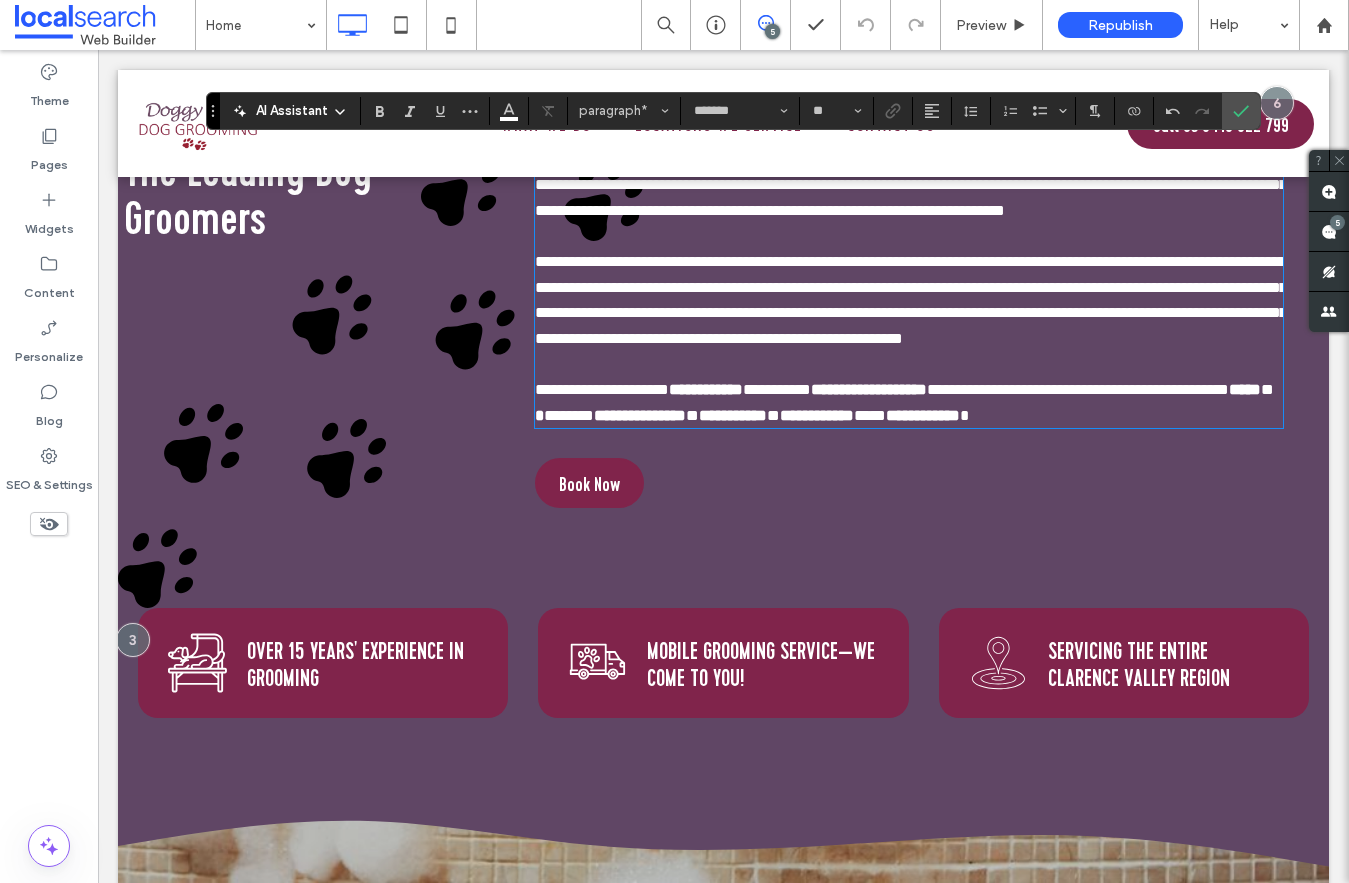 click on "*******" at bounding box center (569, 415) 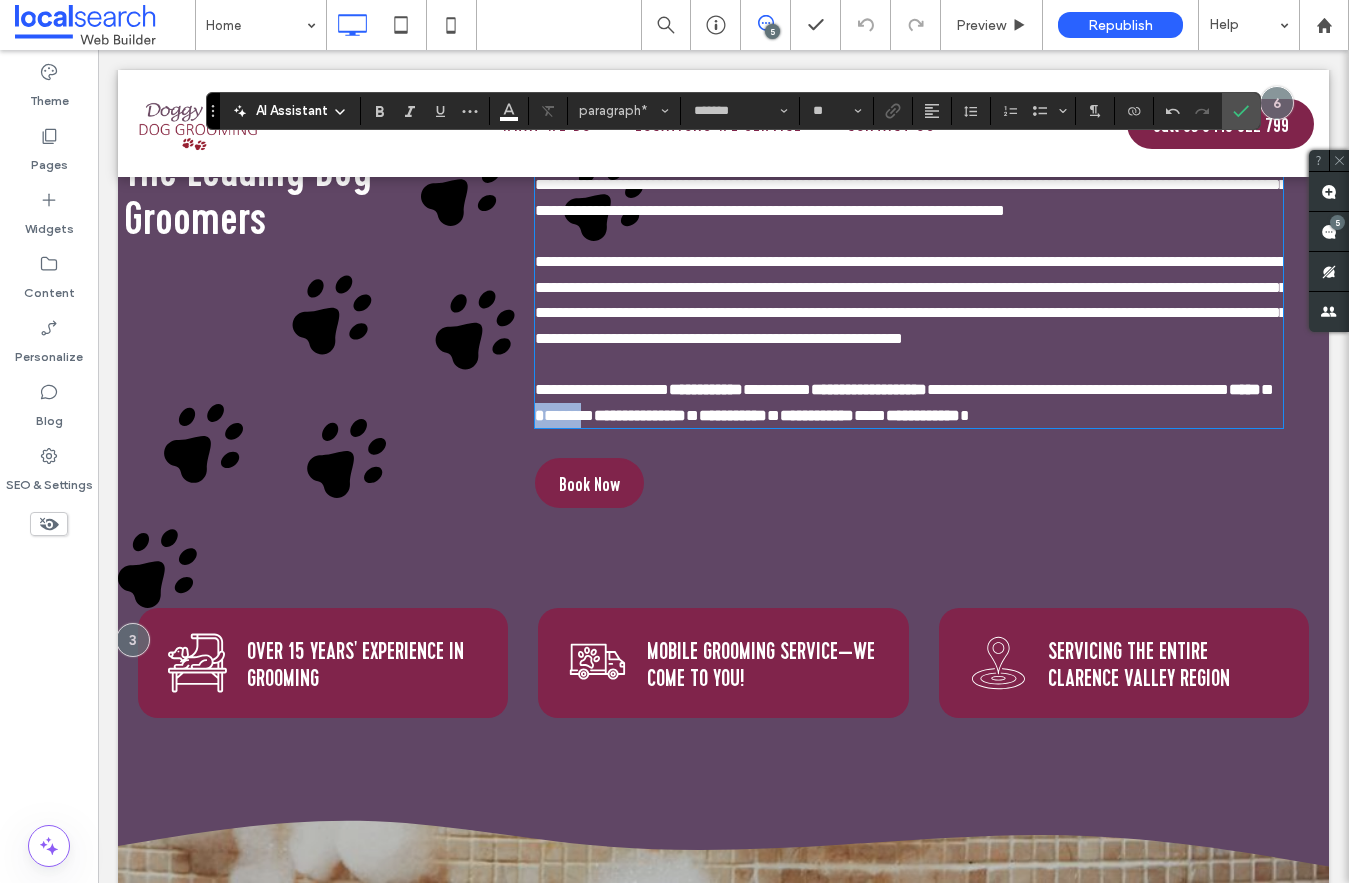 click on "*******" at bounding box center (569, 415) 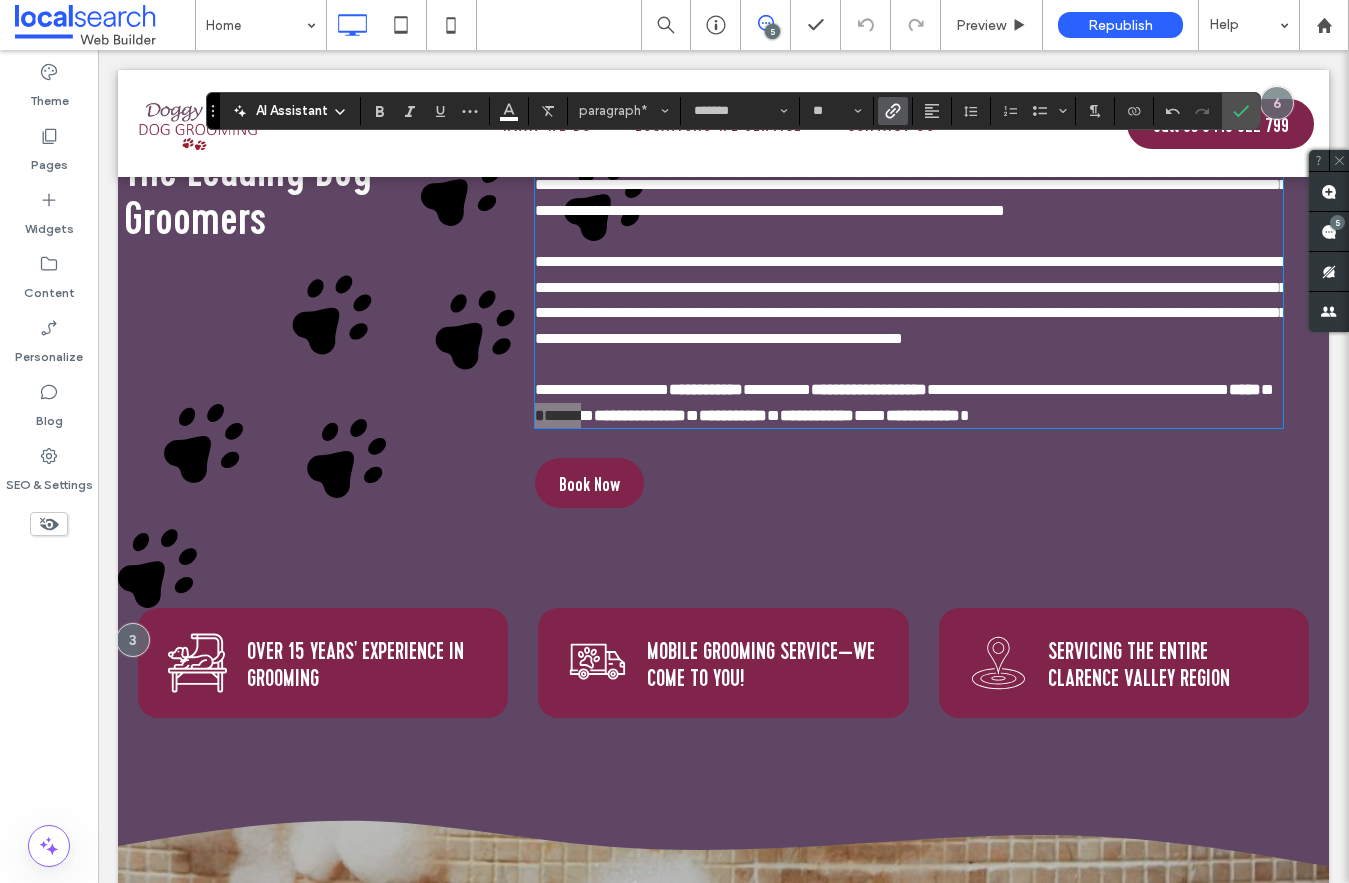 click 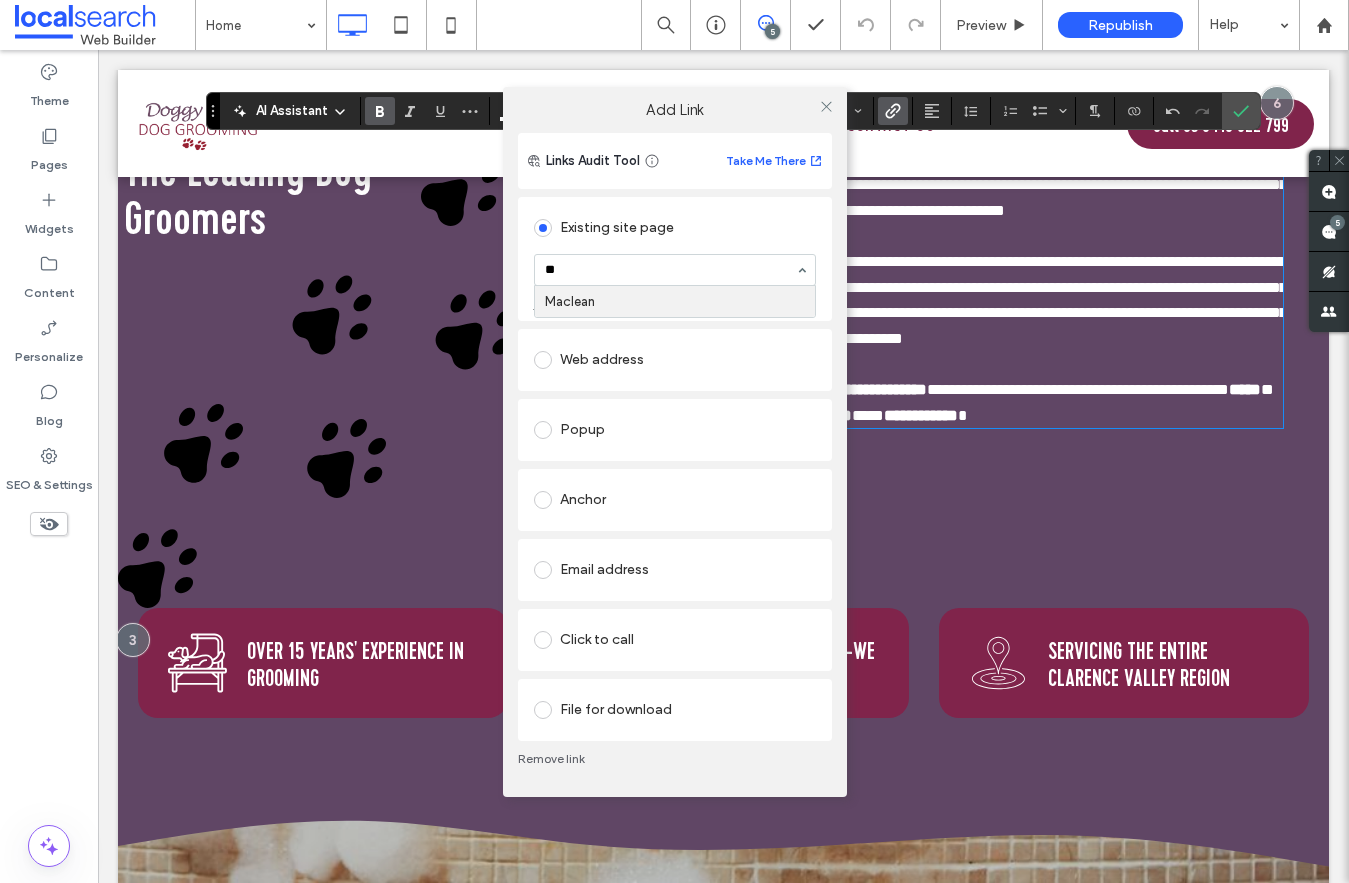 type on "***" 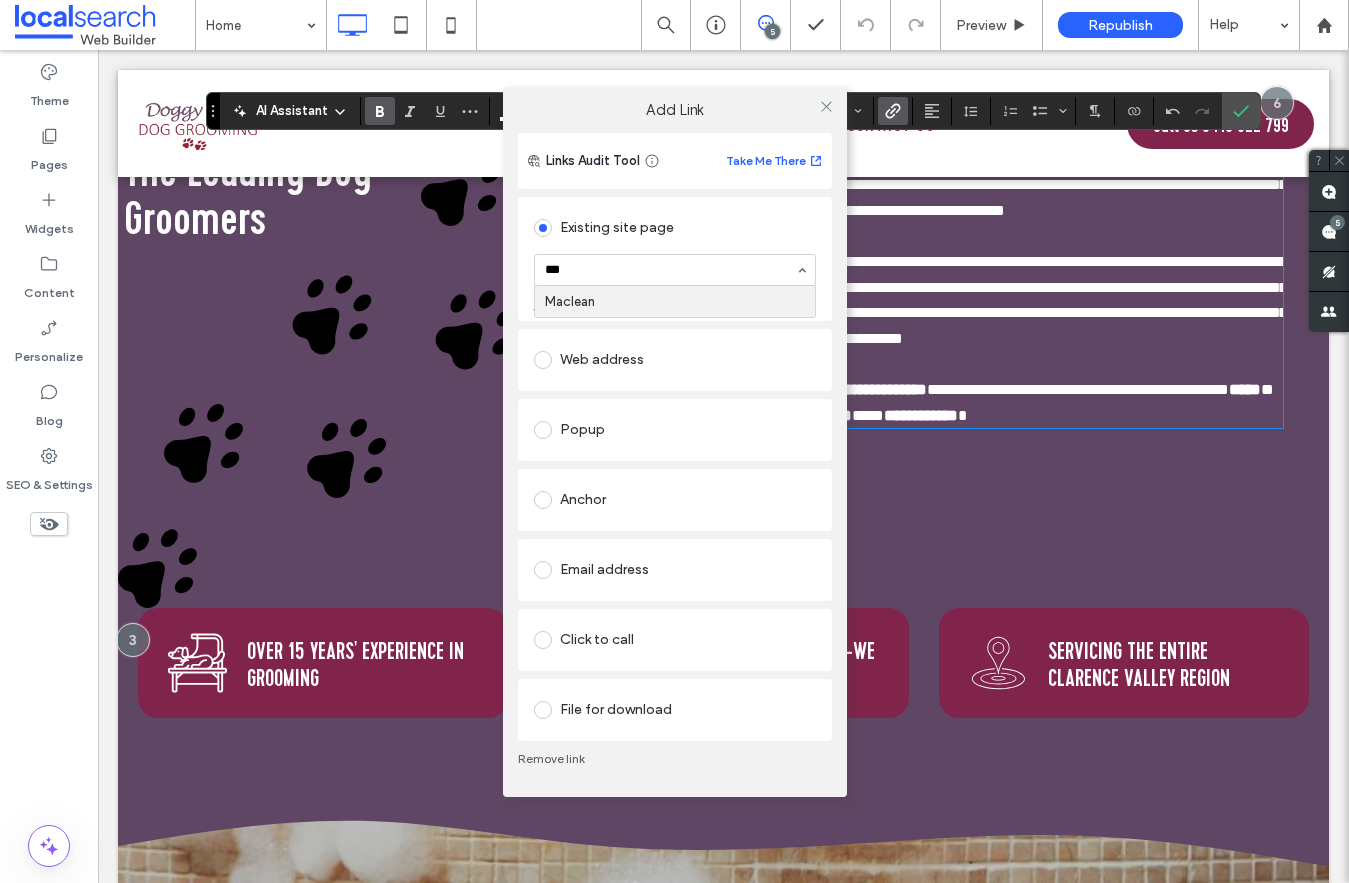 type 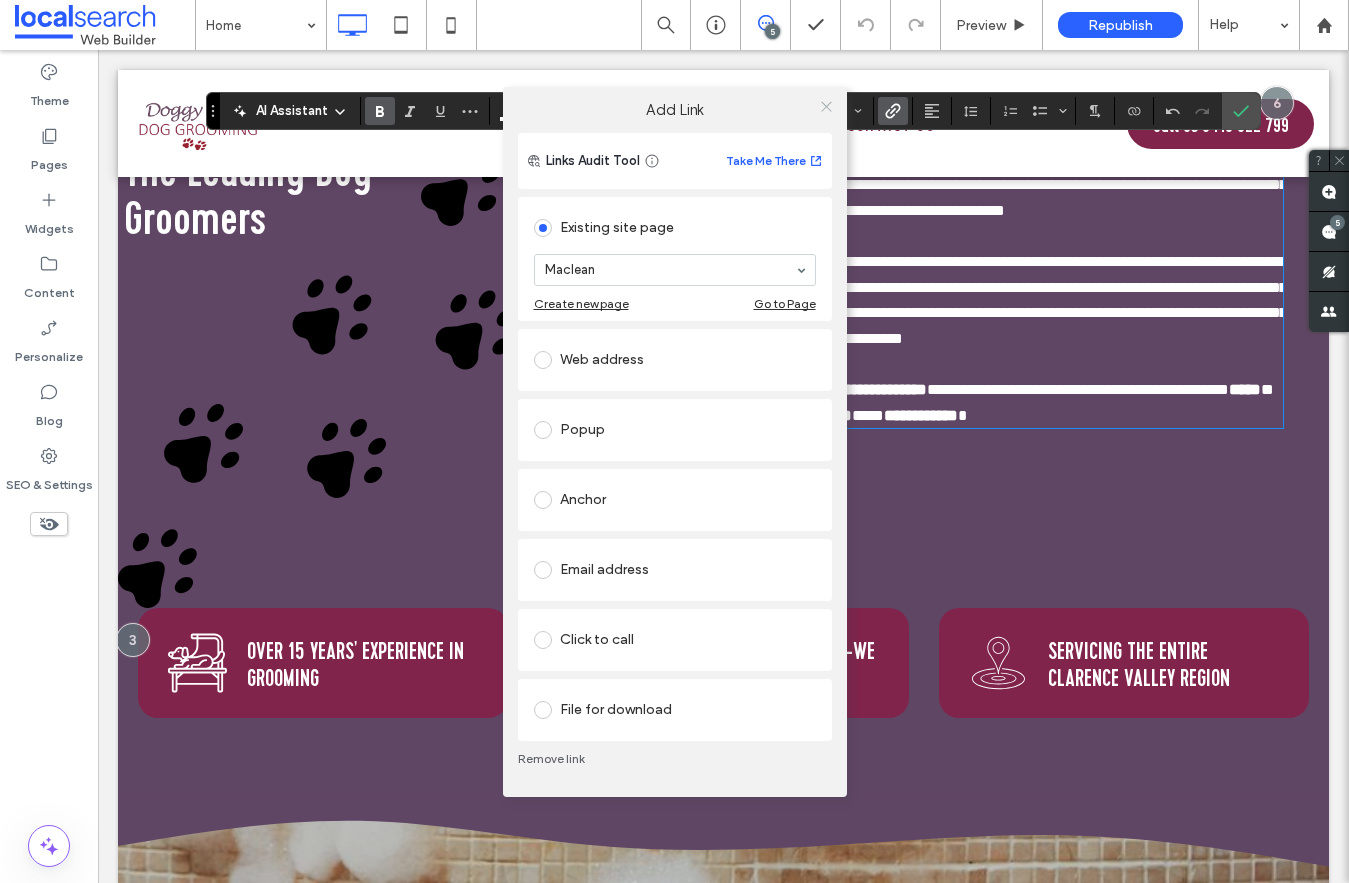 click 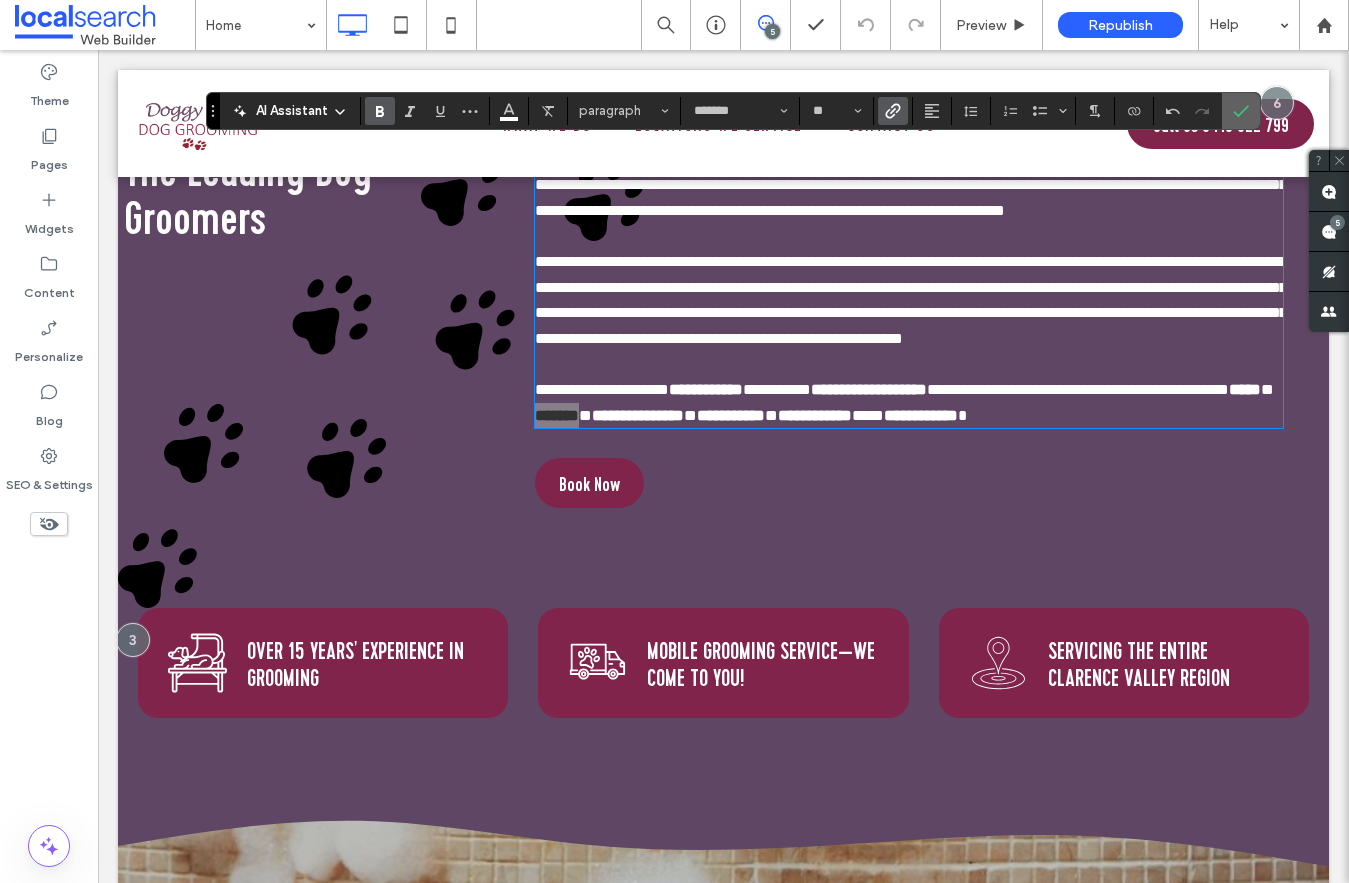 click 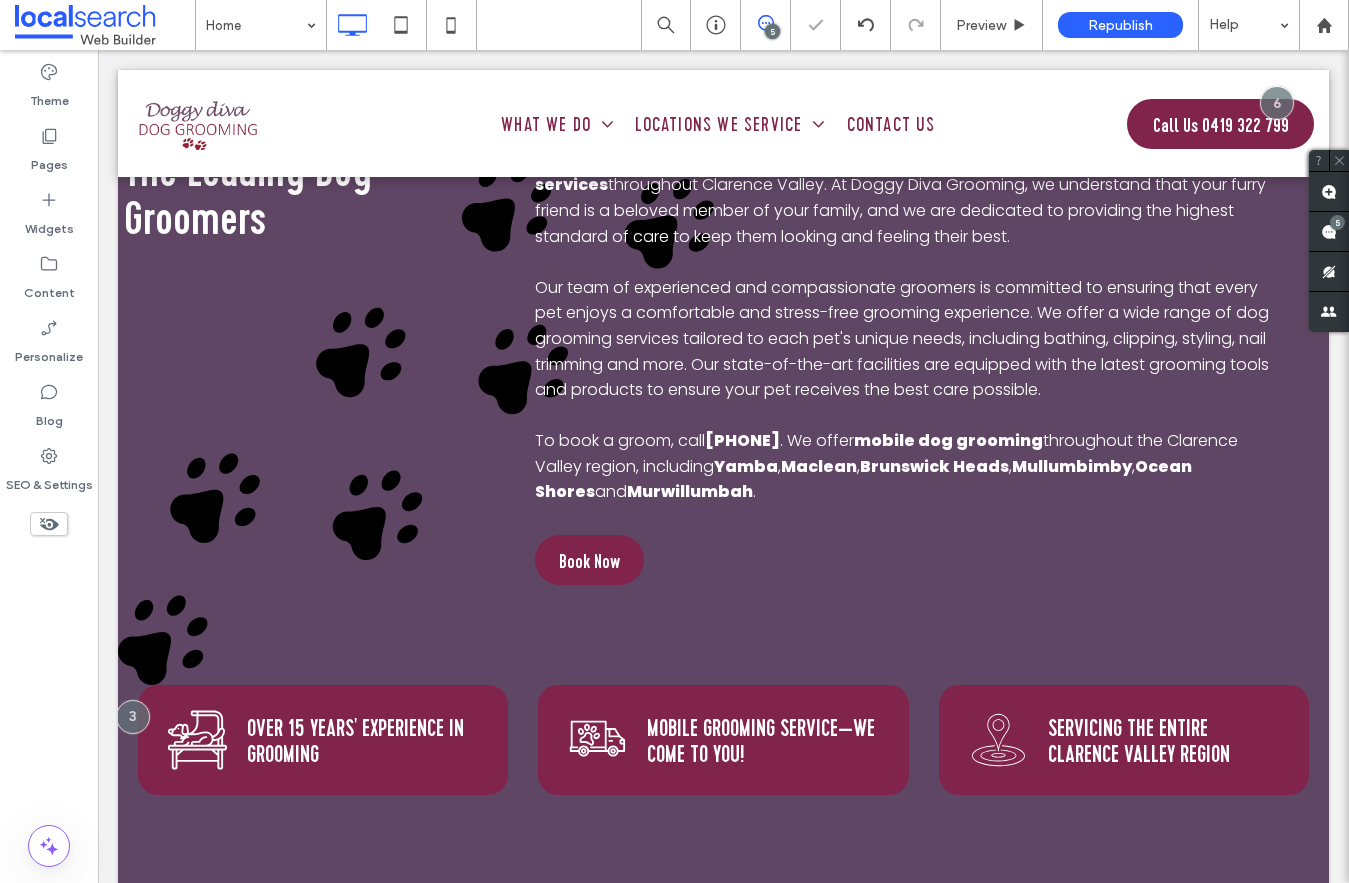 scroll, scrollTop: 5291, scrollLeft: 0, axis: vertical 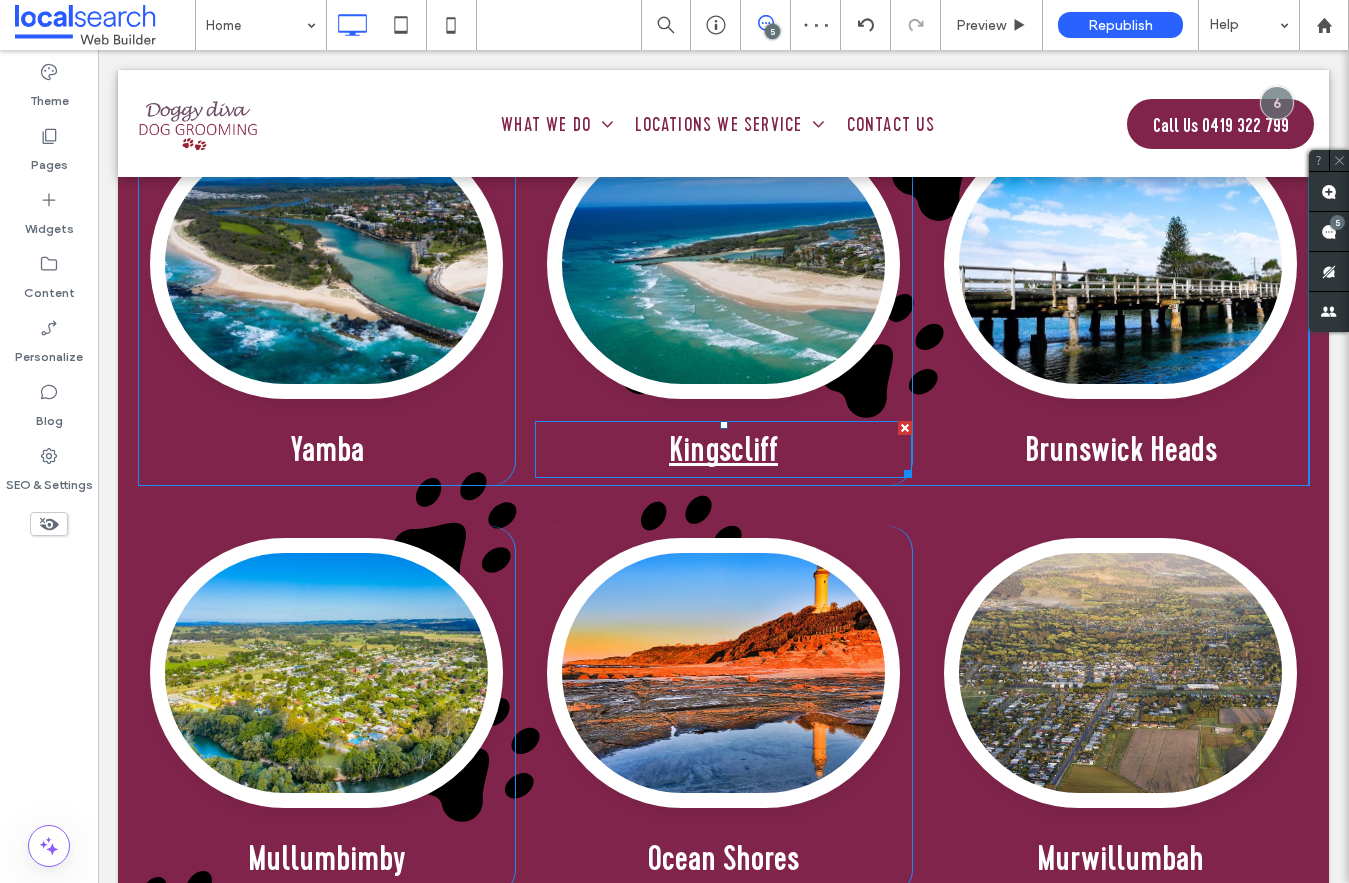 click on "Kingscliff" at bounding box center [723, 449] 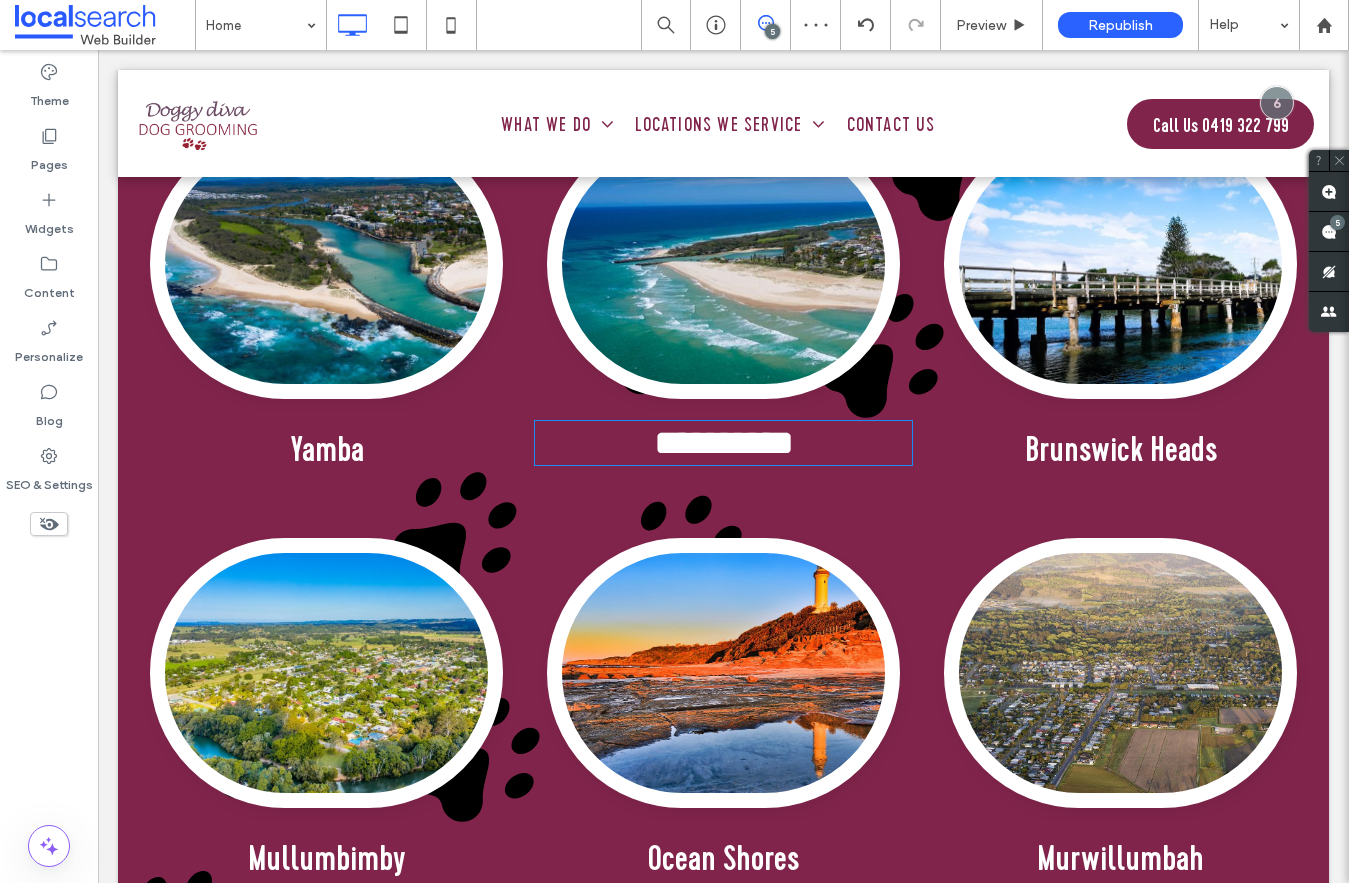 type on "**********" 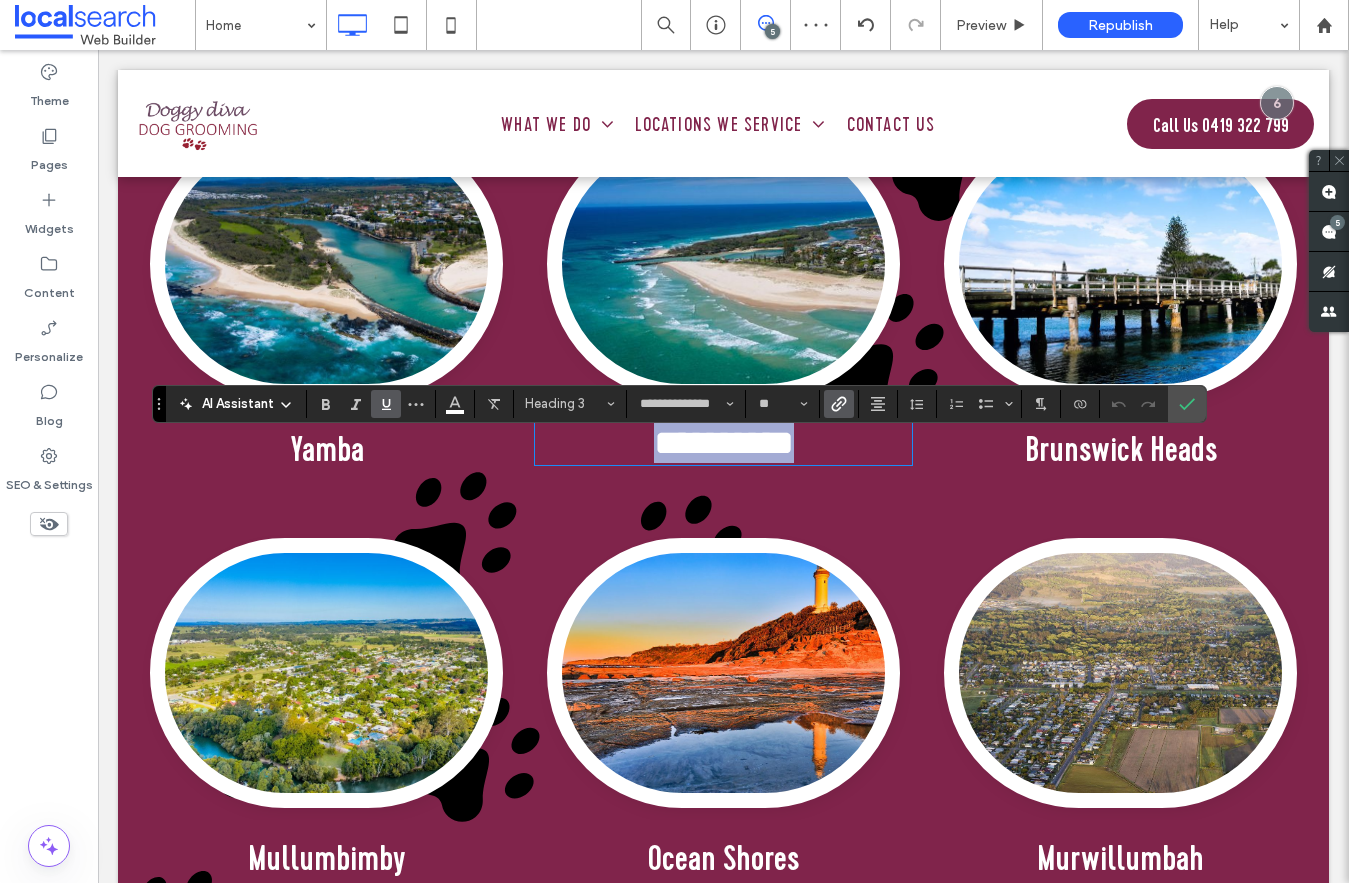 type 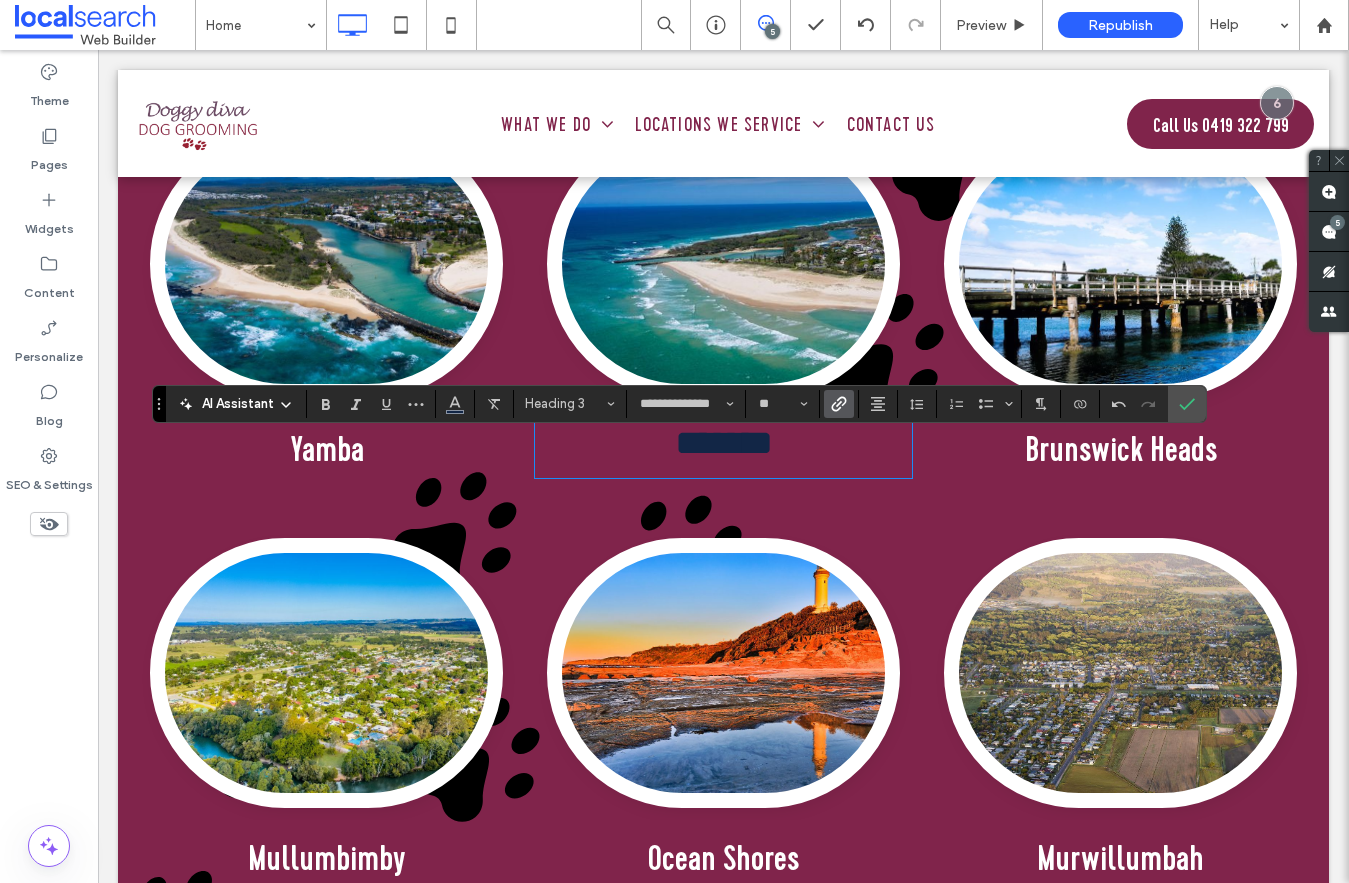 click at bounding box center (839, 404) 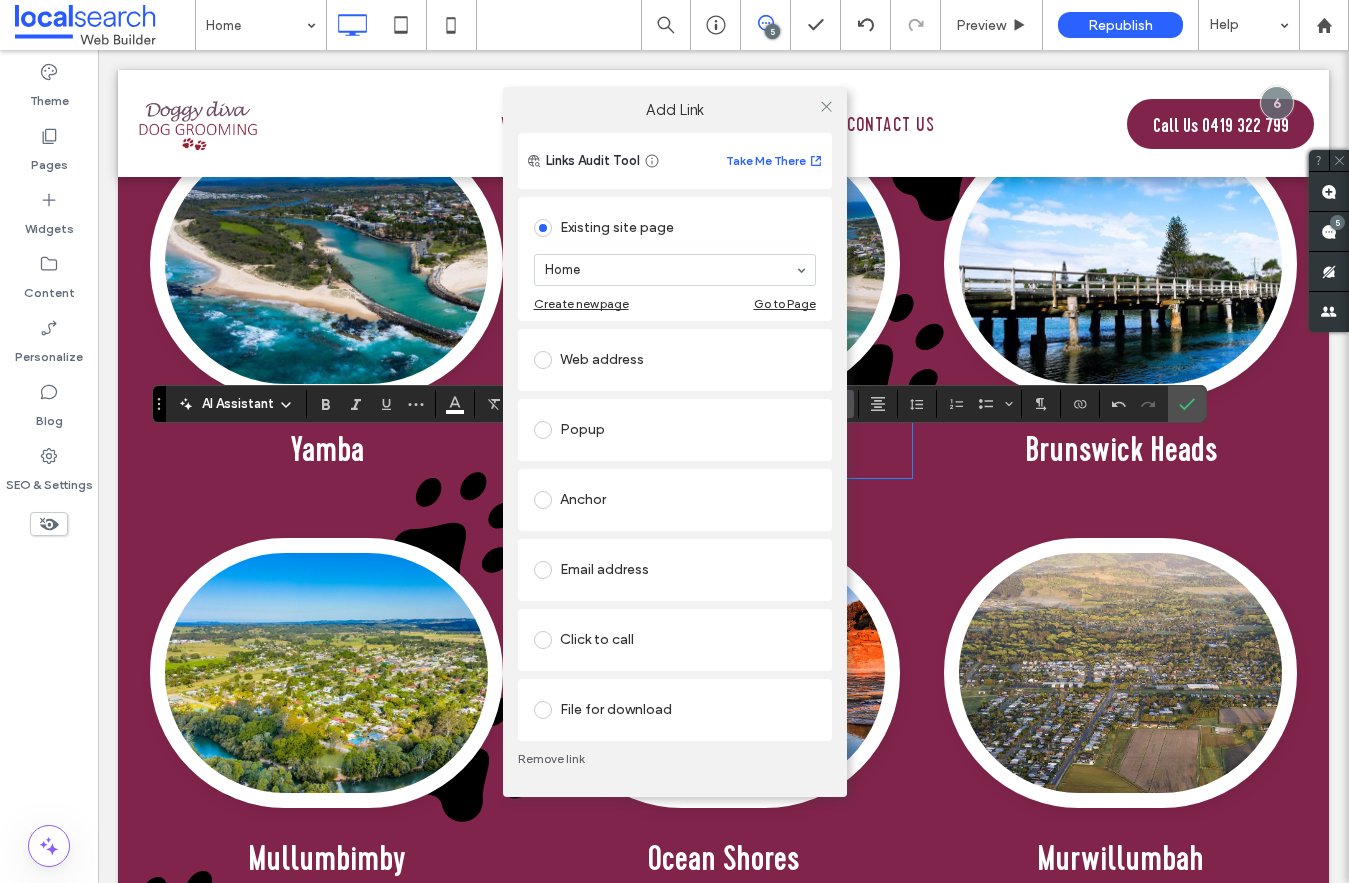 click on "Create new page Go to Page" at bounding box center (675, 303) 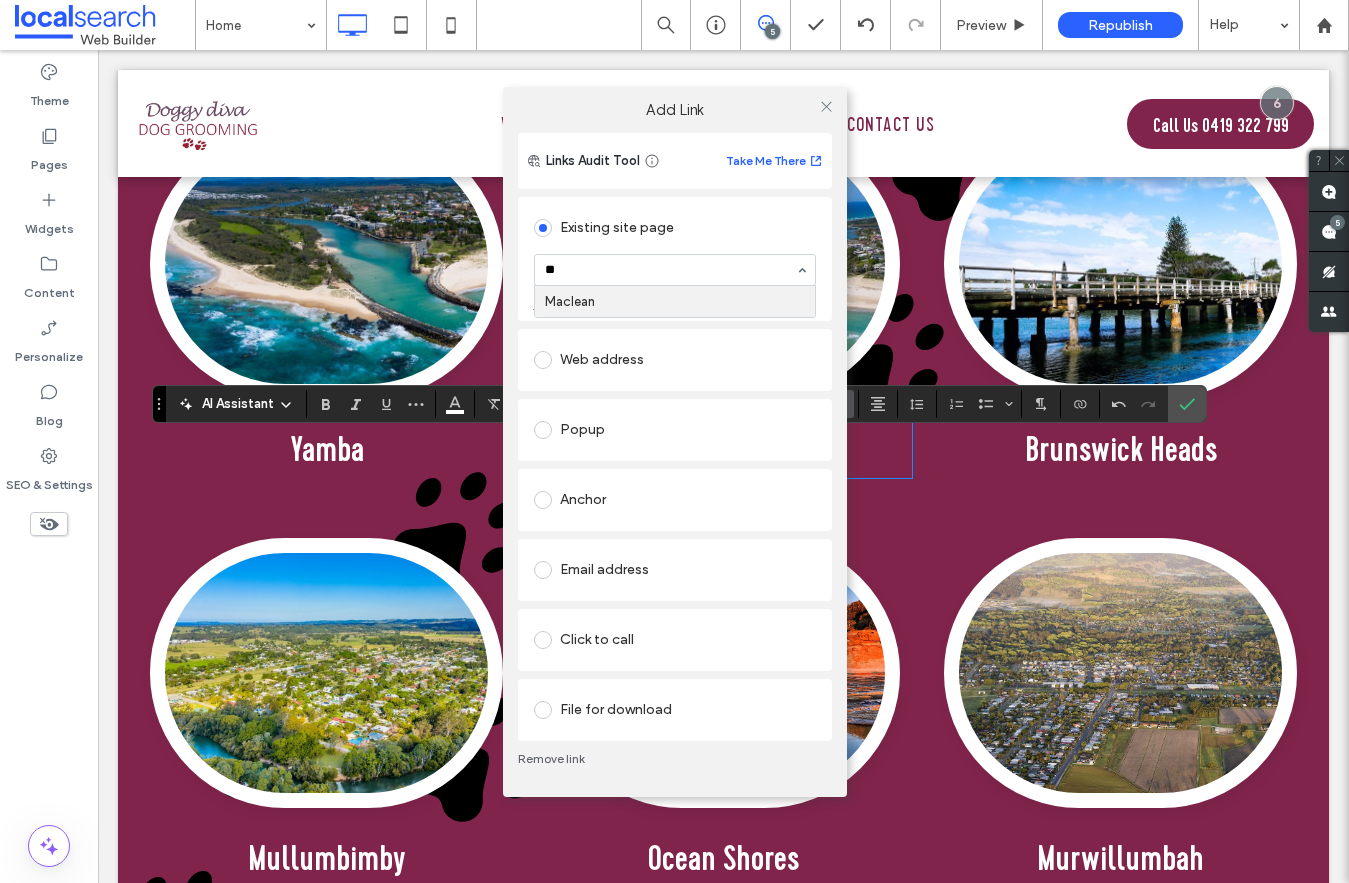 type on "***" 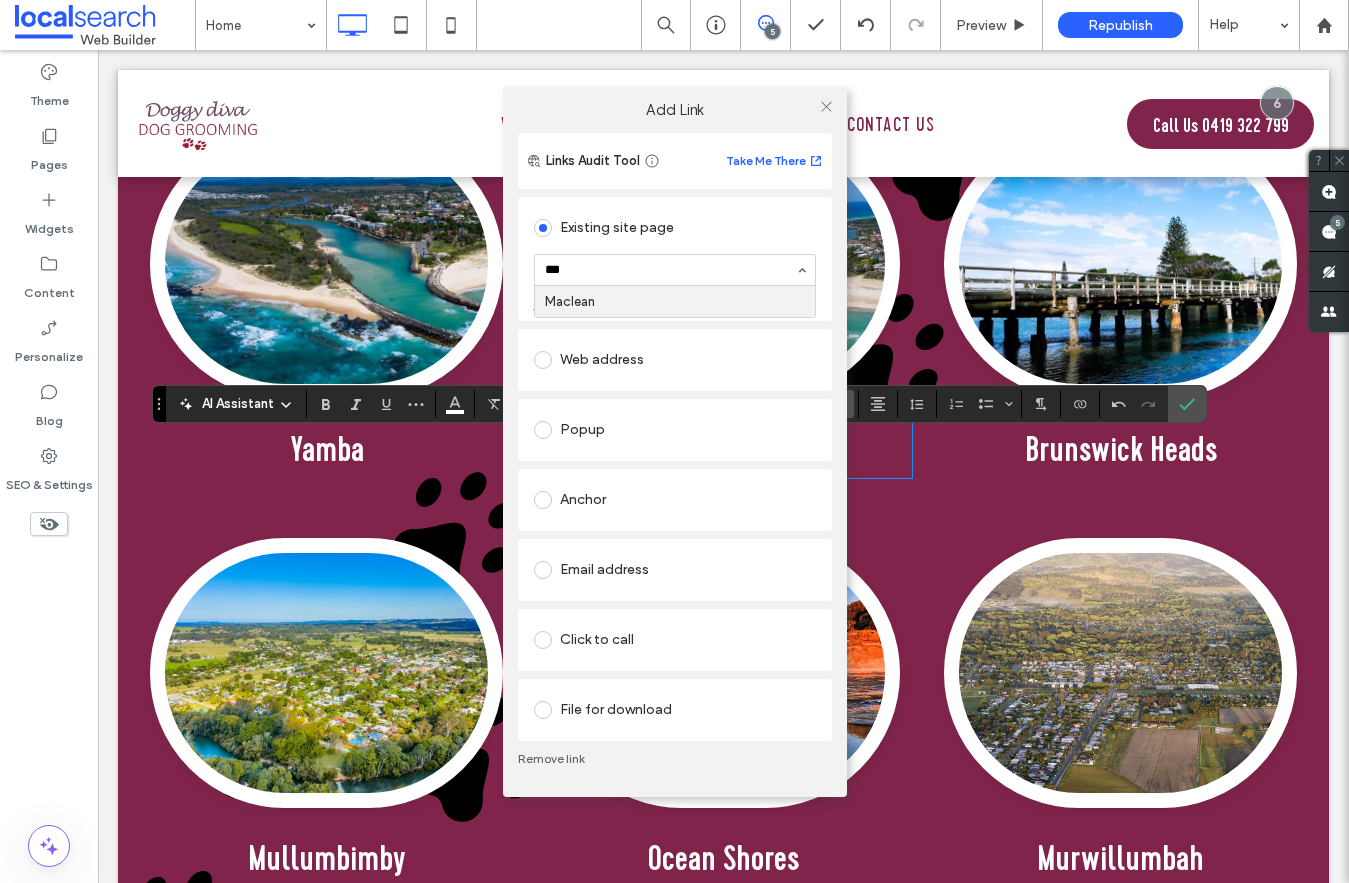 type 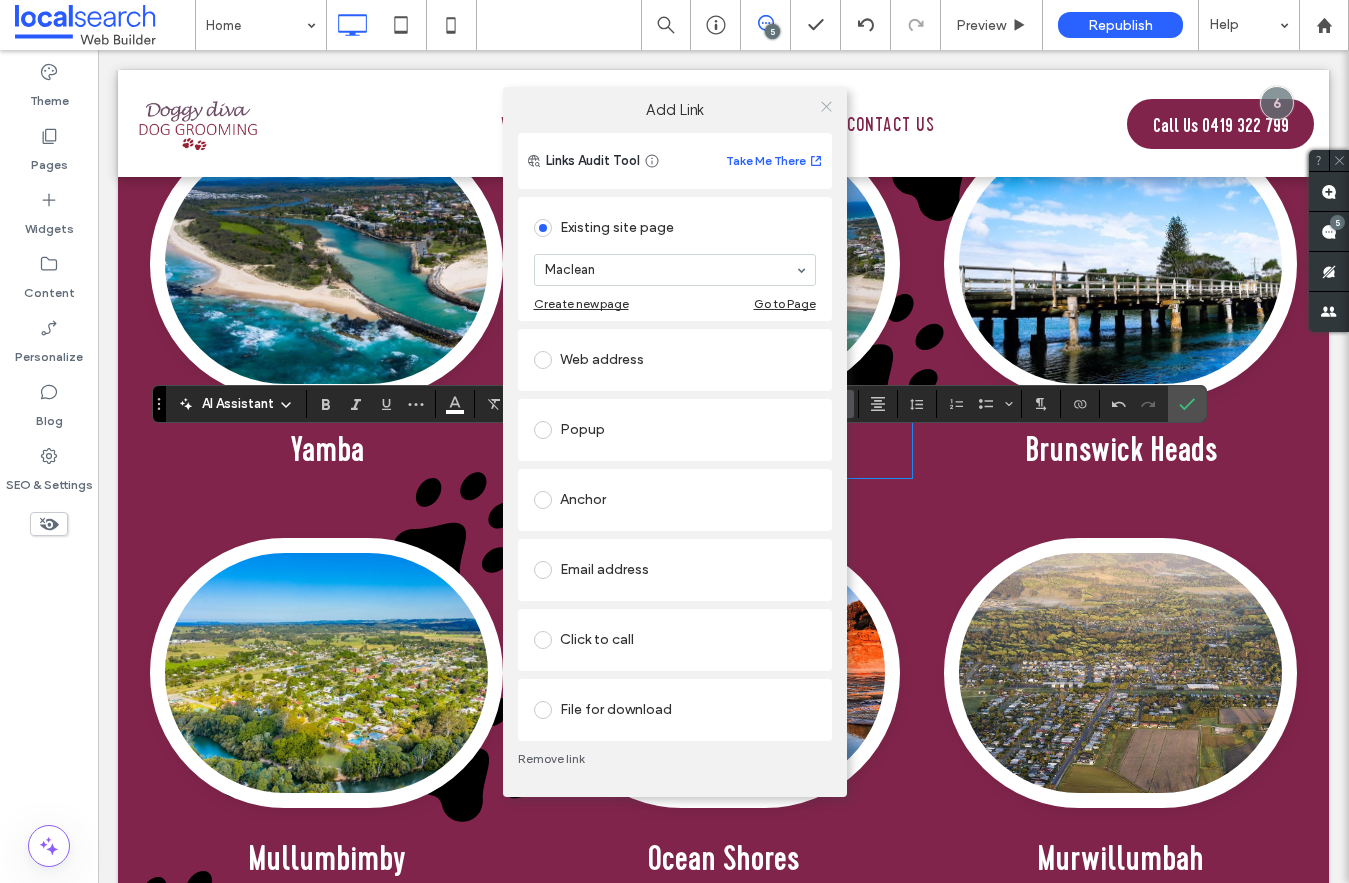 click 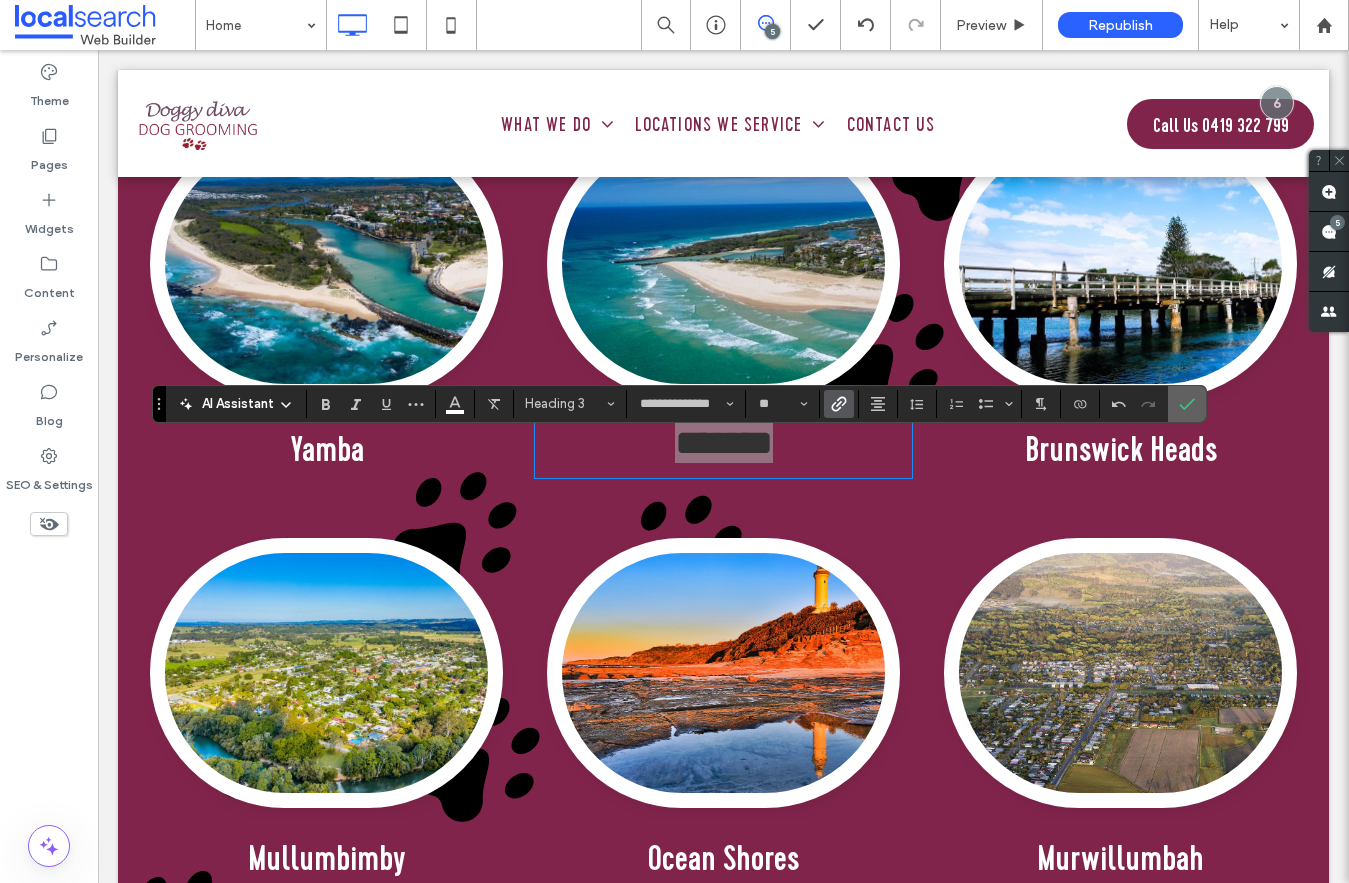click 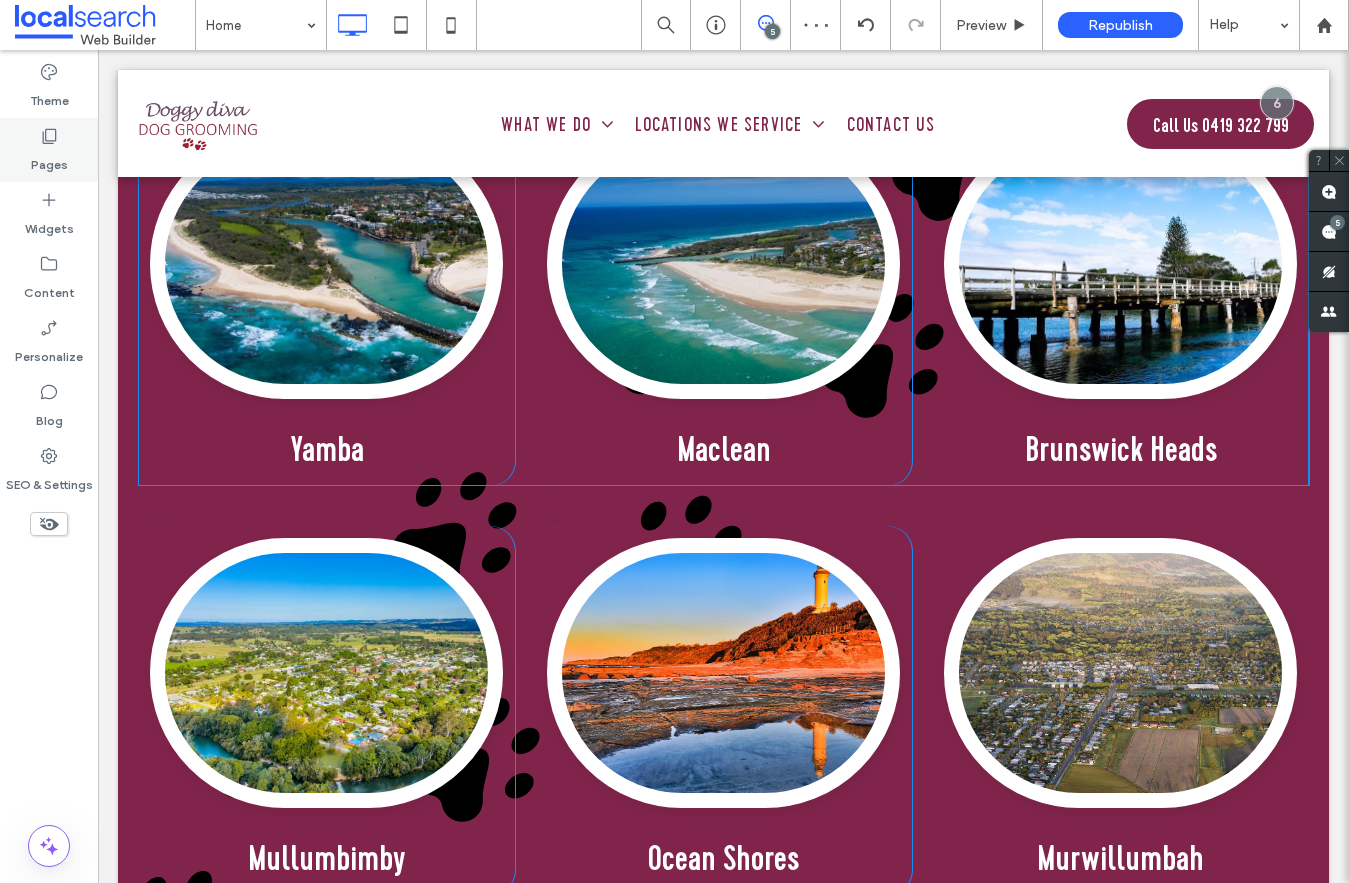 click on "Pages" at bounding box center [49, 160] 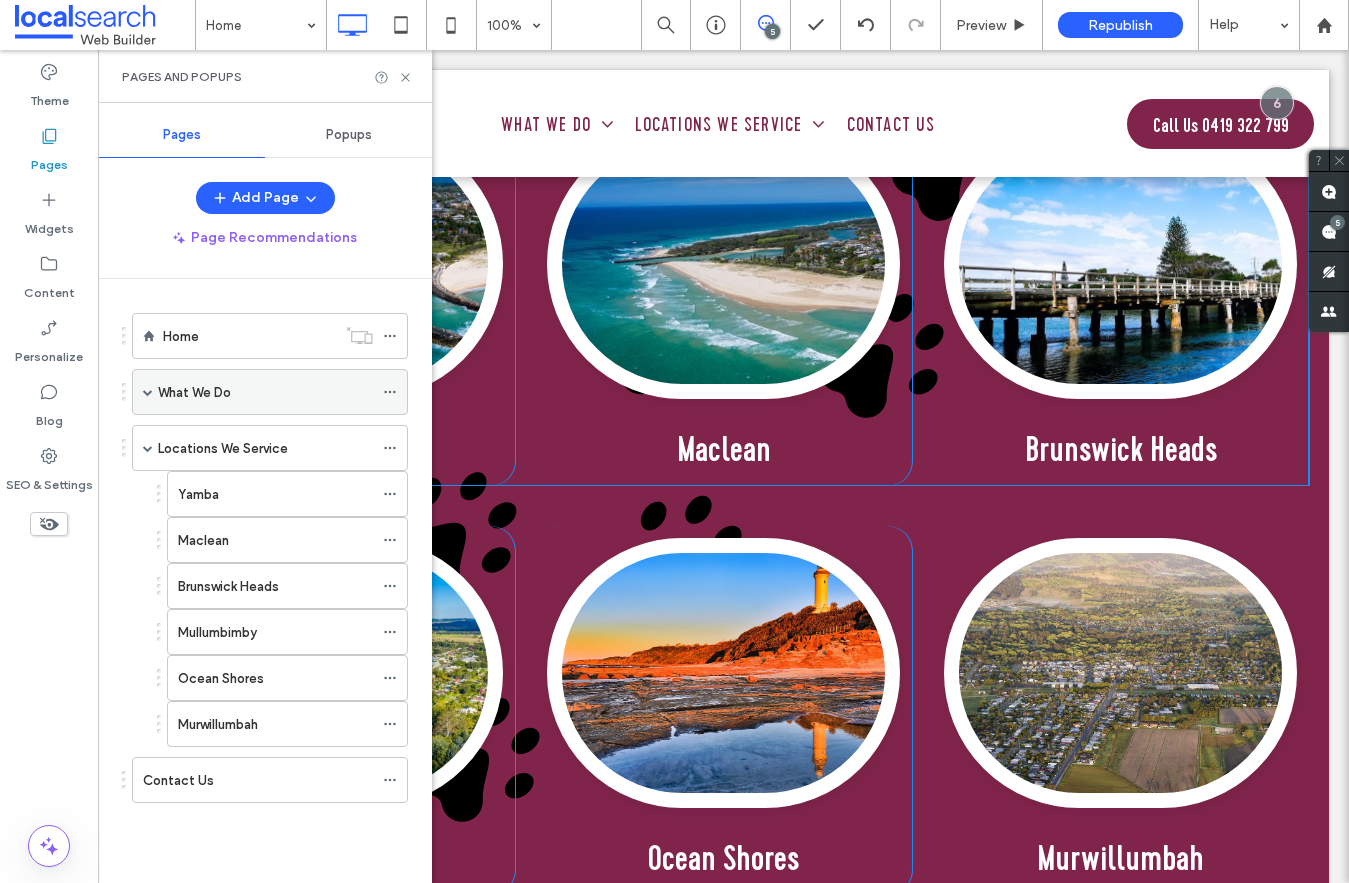 click at bounding box center [148, 392] 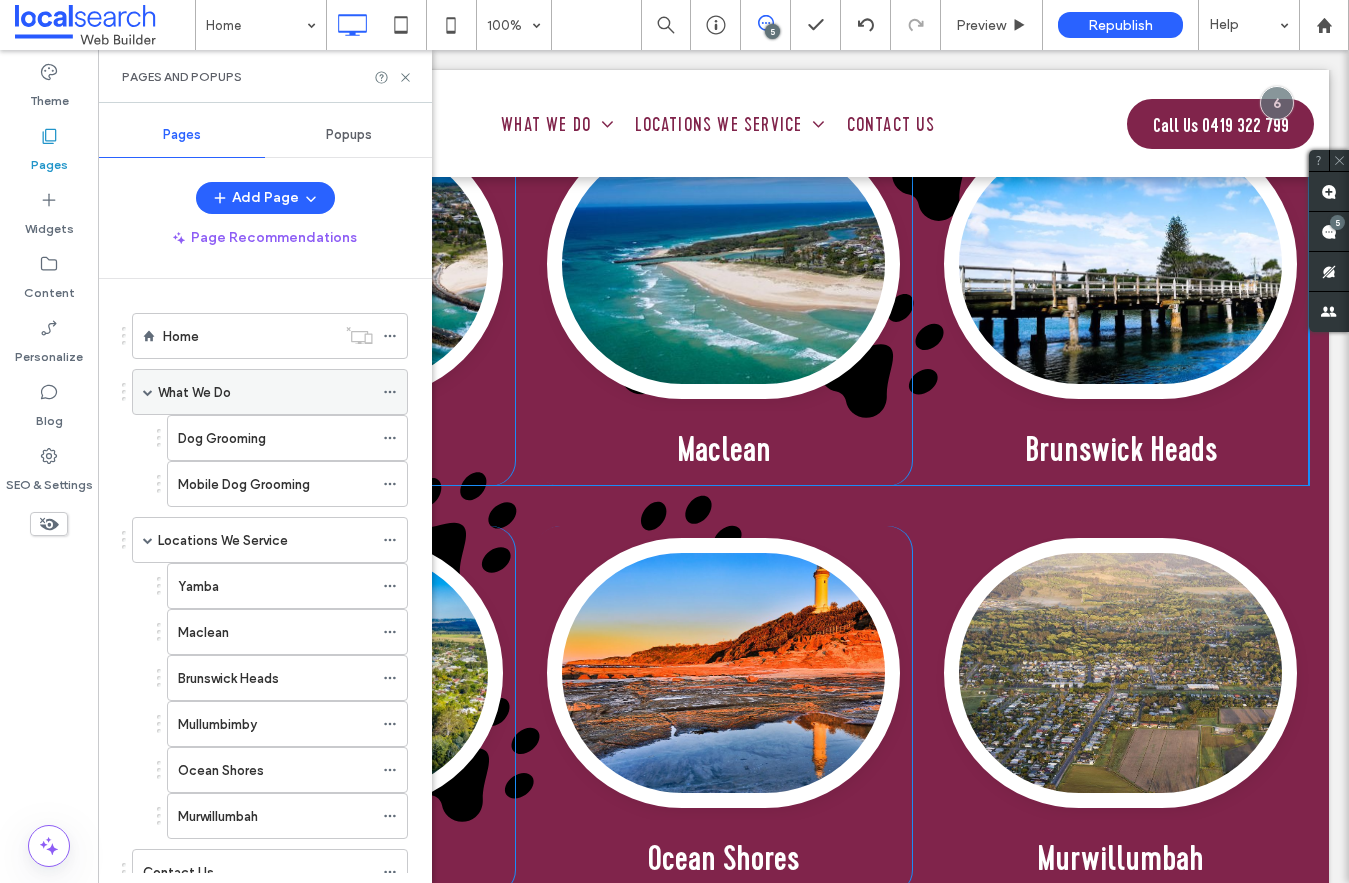 click on "What We Do" at bounding box center (194, 392) 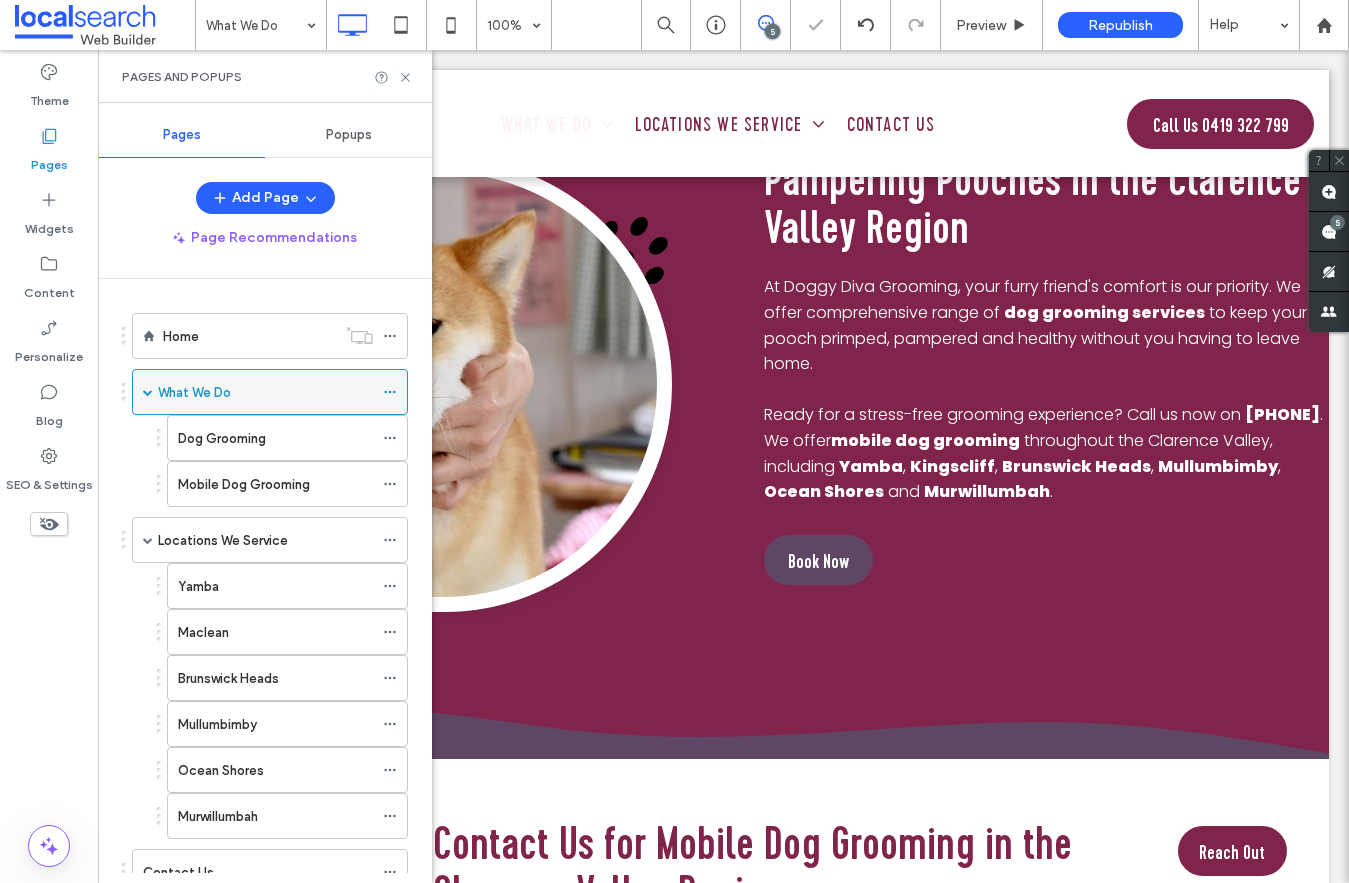 scroll, scrollTop: 1469, scrollLeft: 0, axis: vertical 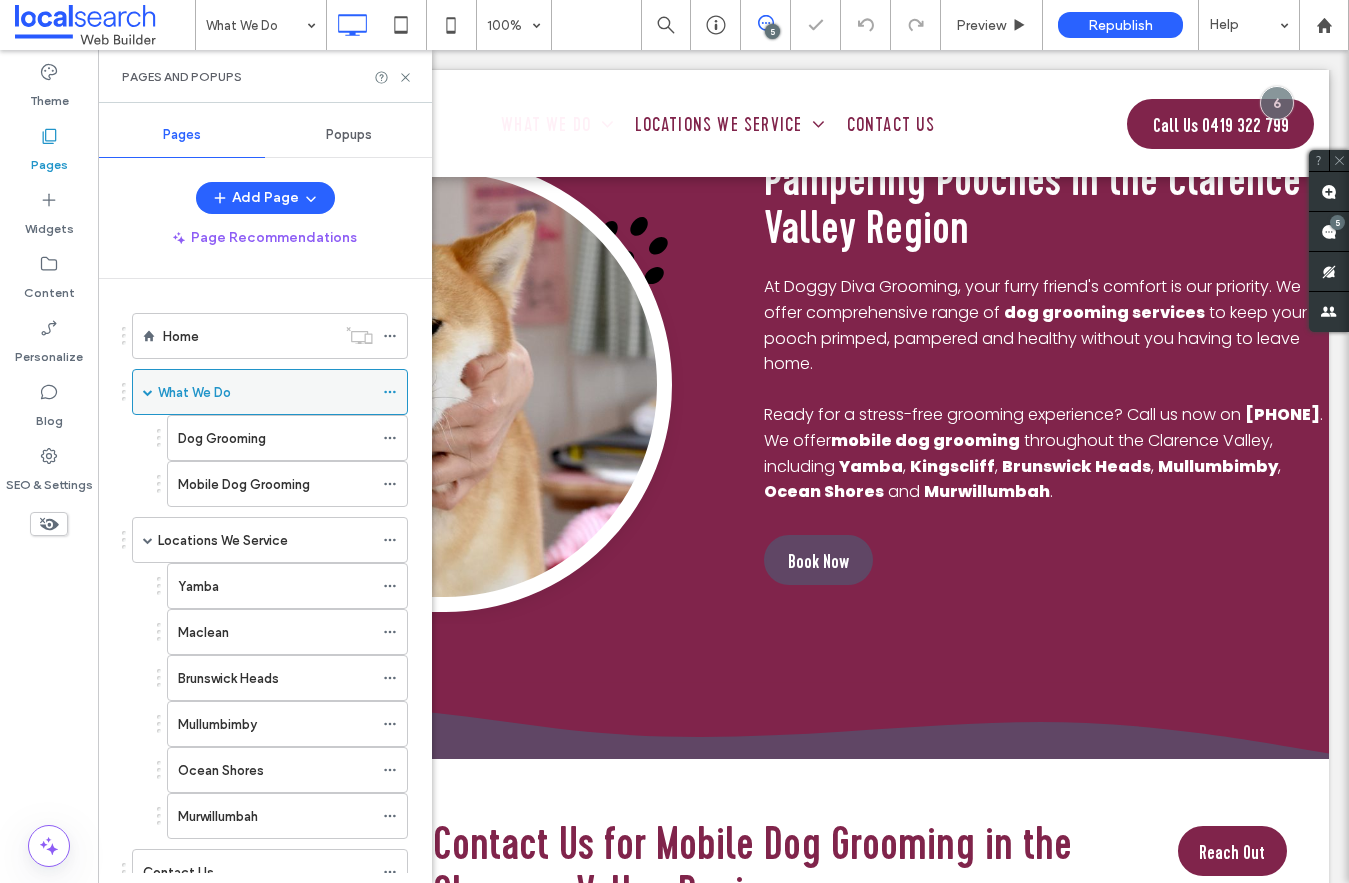 click 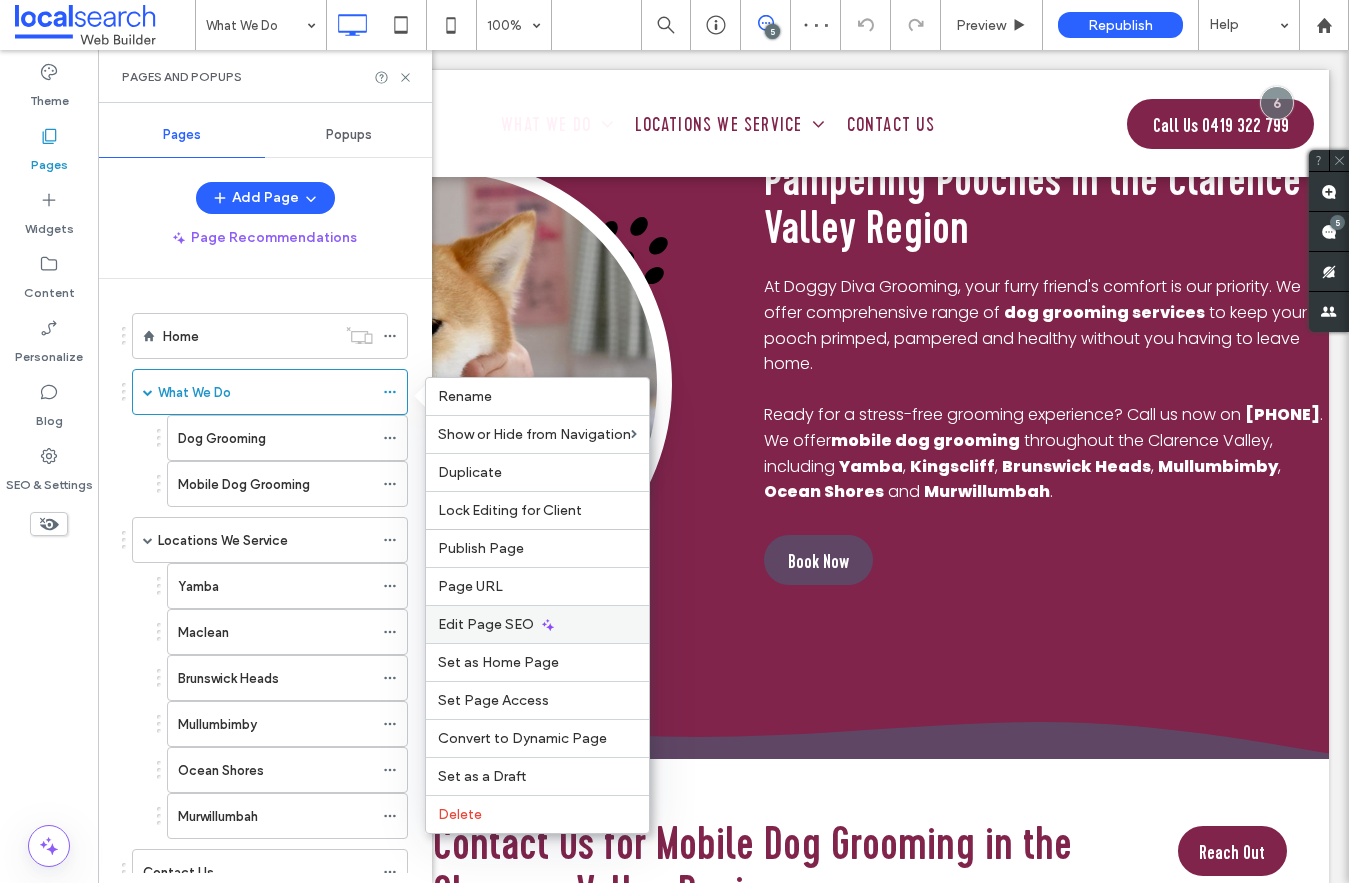 click on "Edit Page SEO" at bounding box center [486, 624] 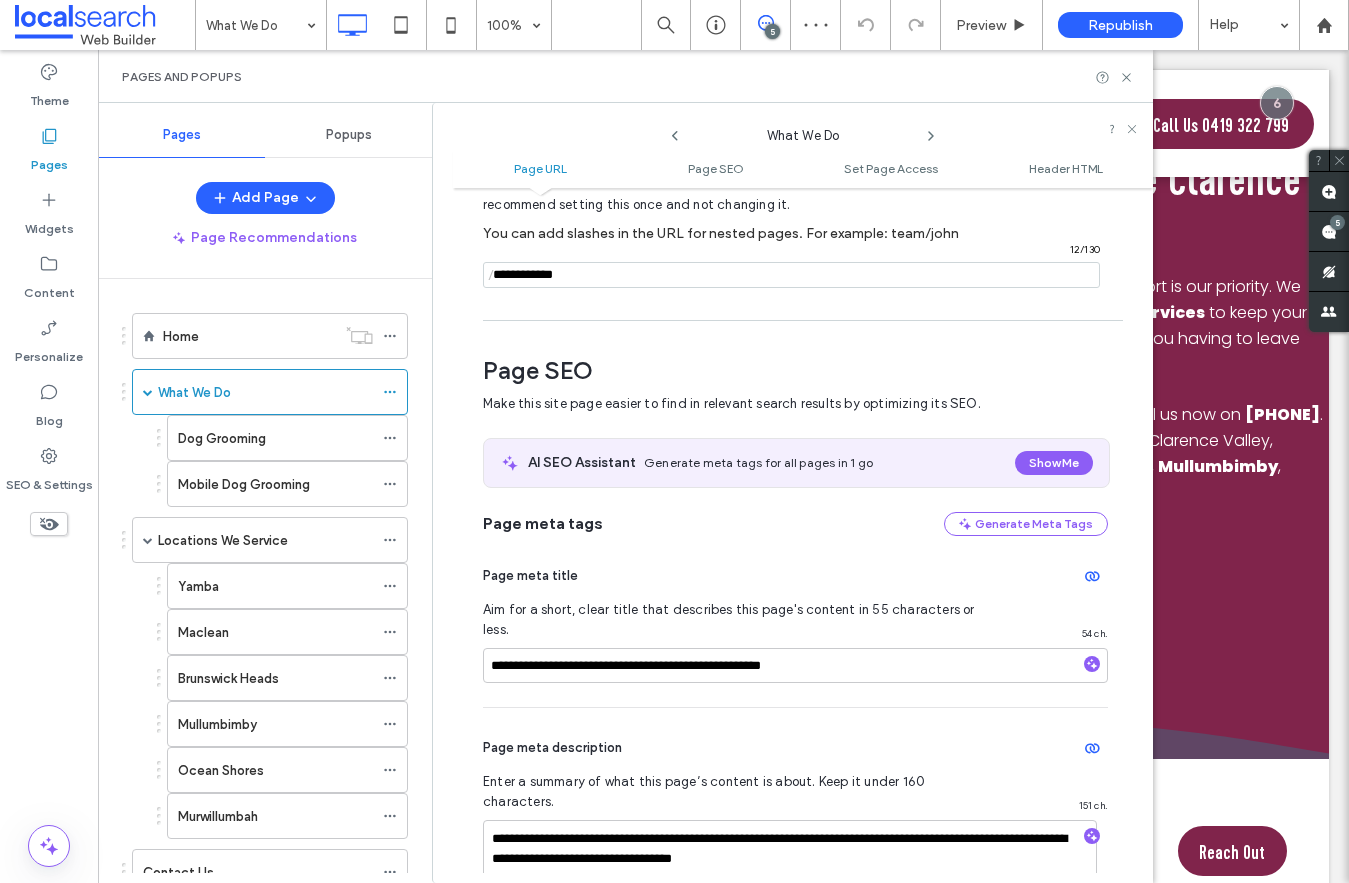 scroll, scrollTop: 274, scrollLeft: 0, axis: vertical 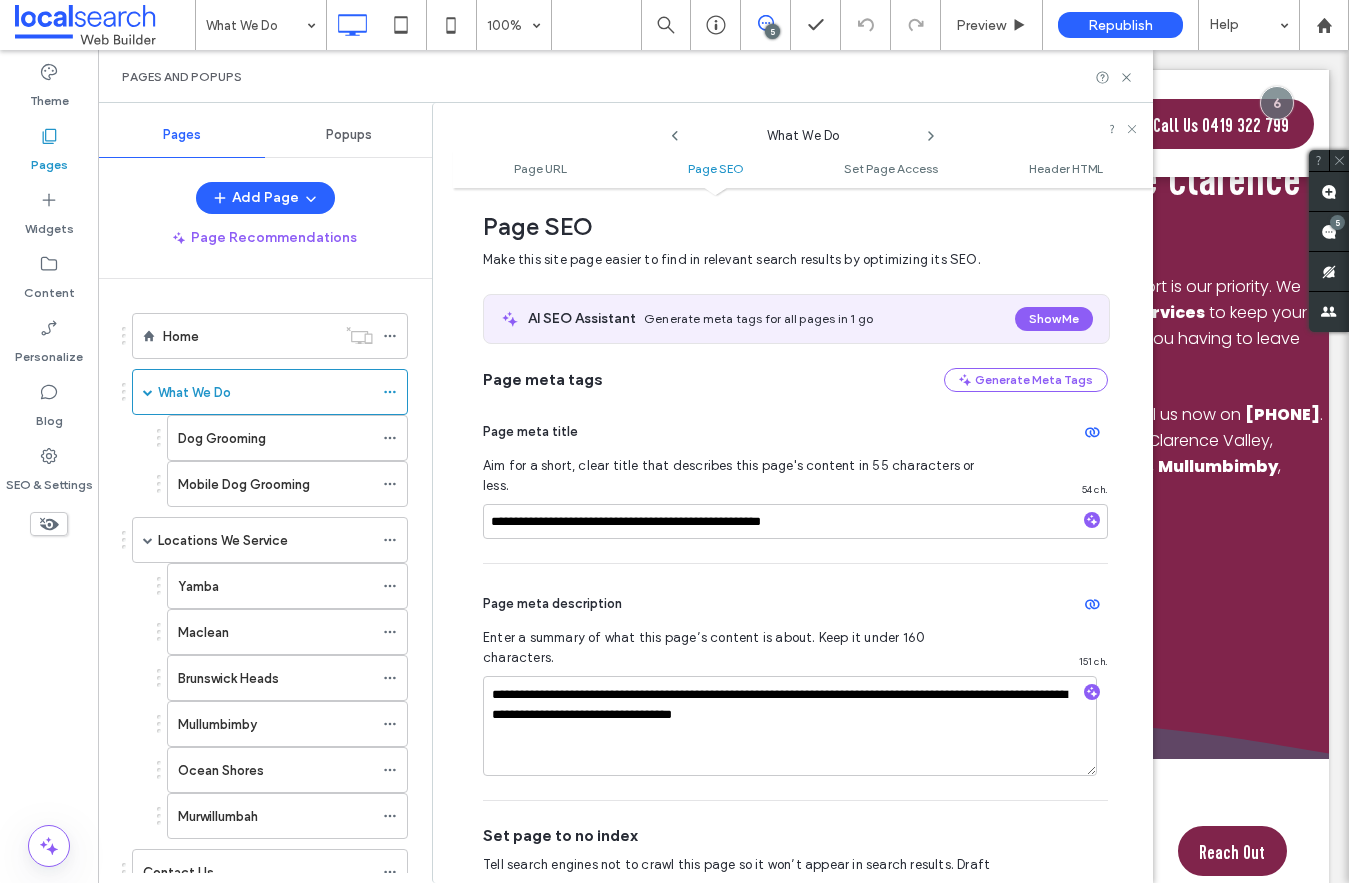 click on "What We Do" at bounding box center [803, 130] 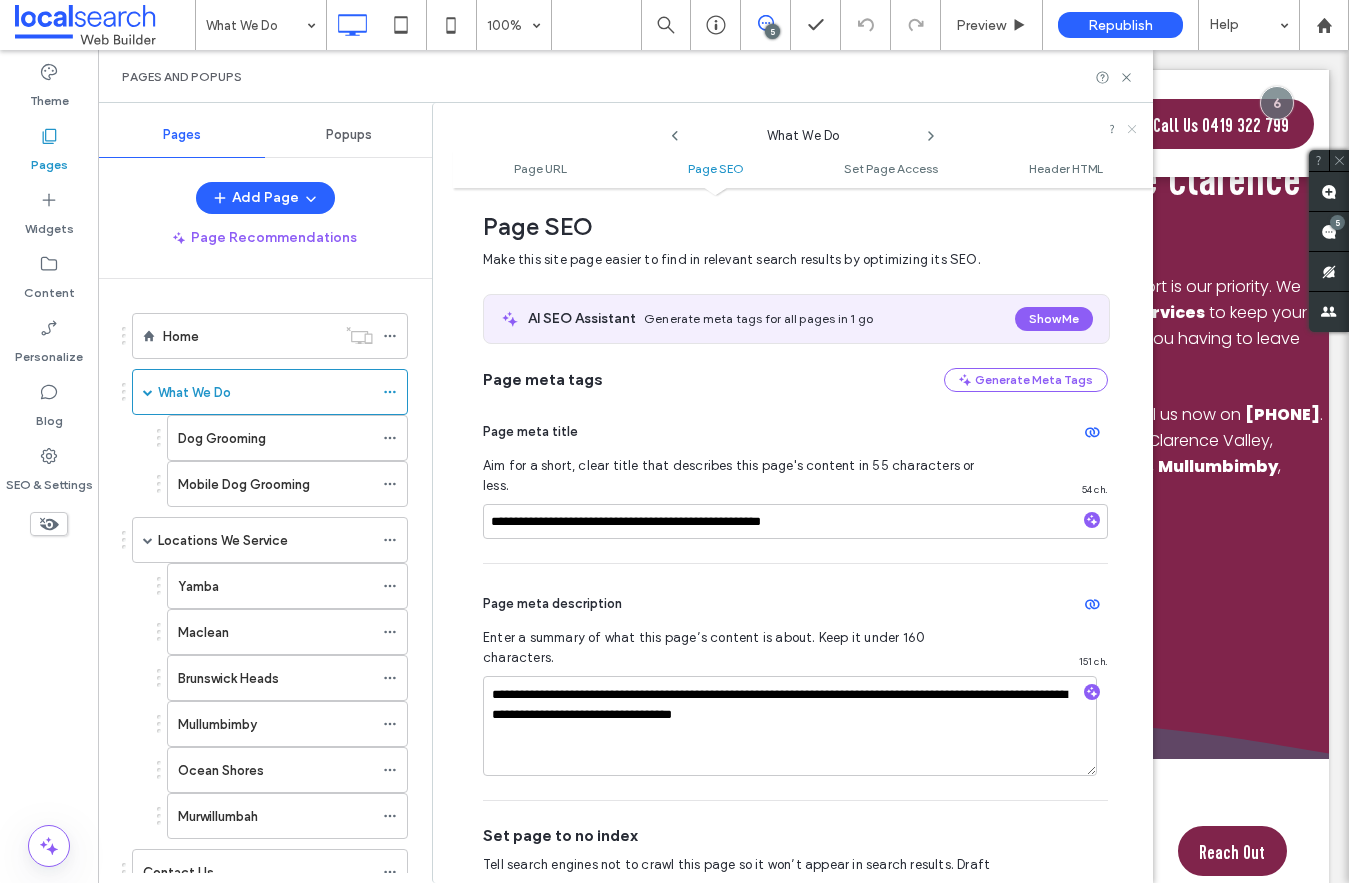 click 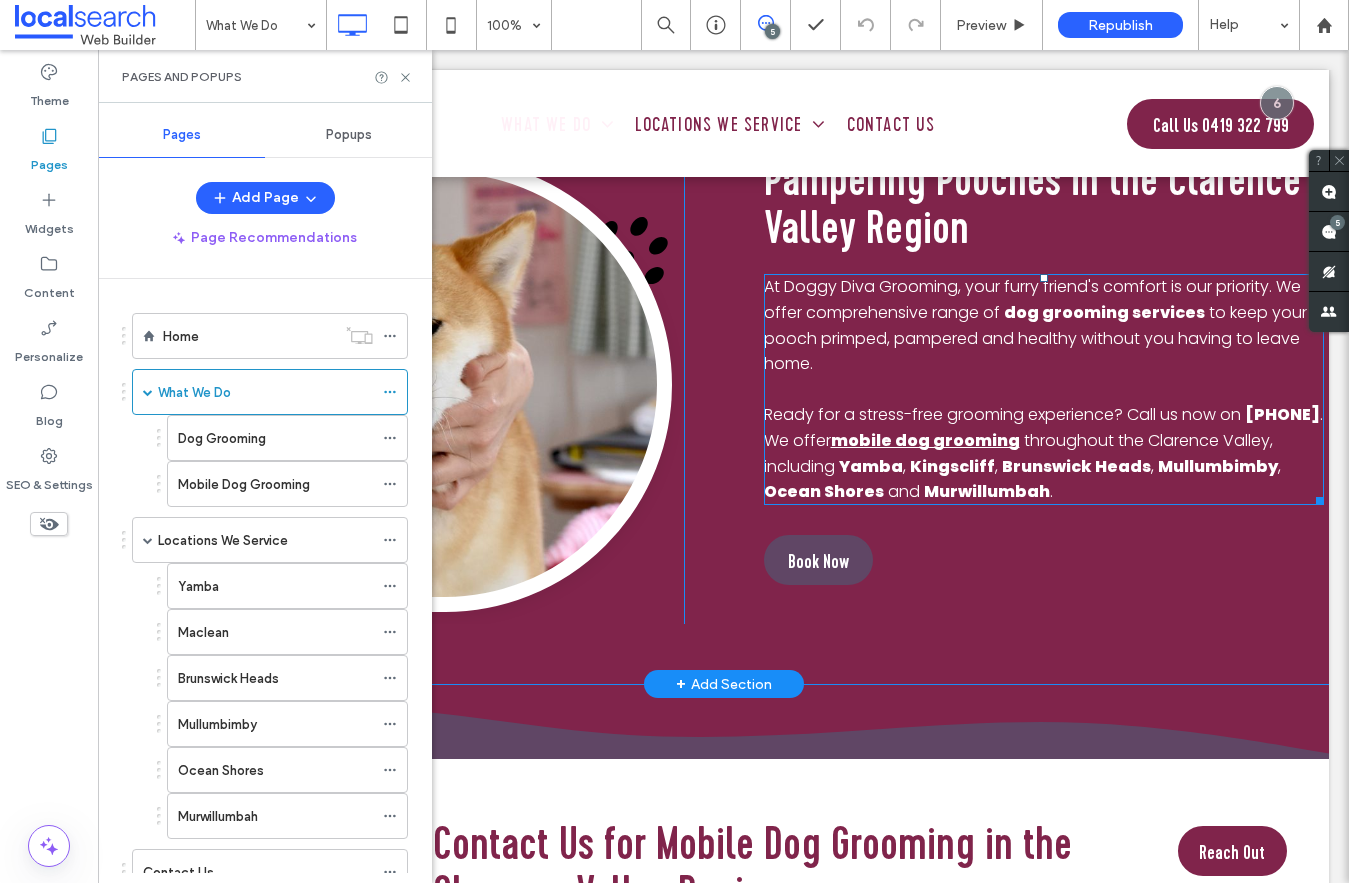 click on "mobile dog grooming" at bounding box center [925, 440] 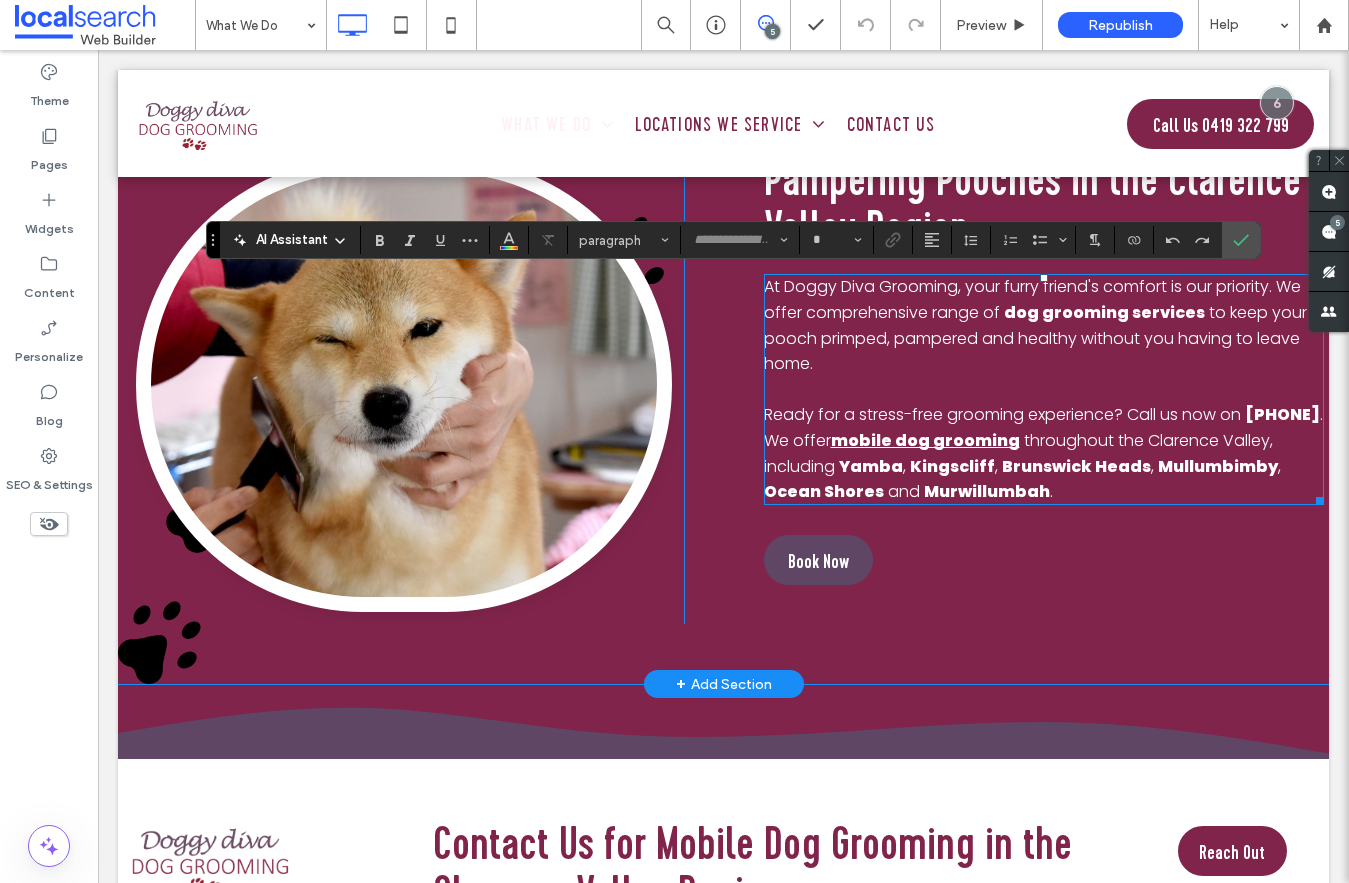type on "*******" 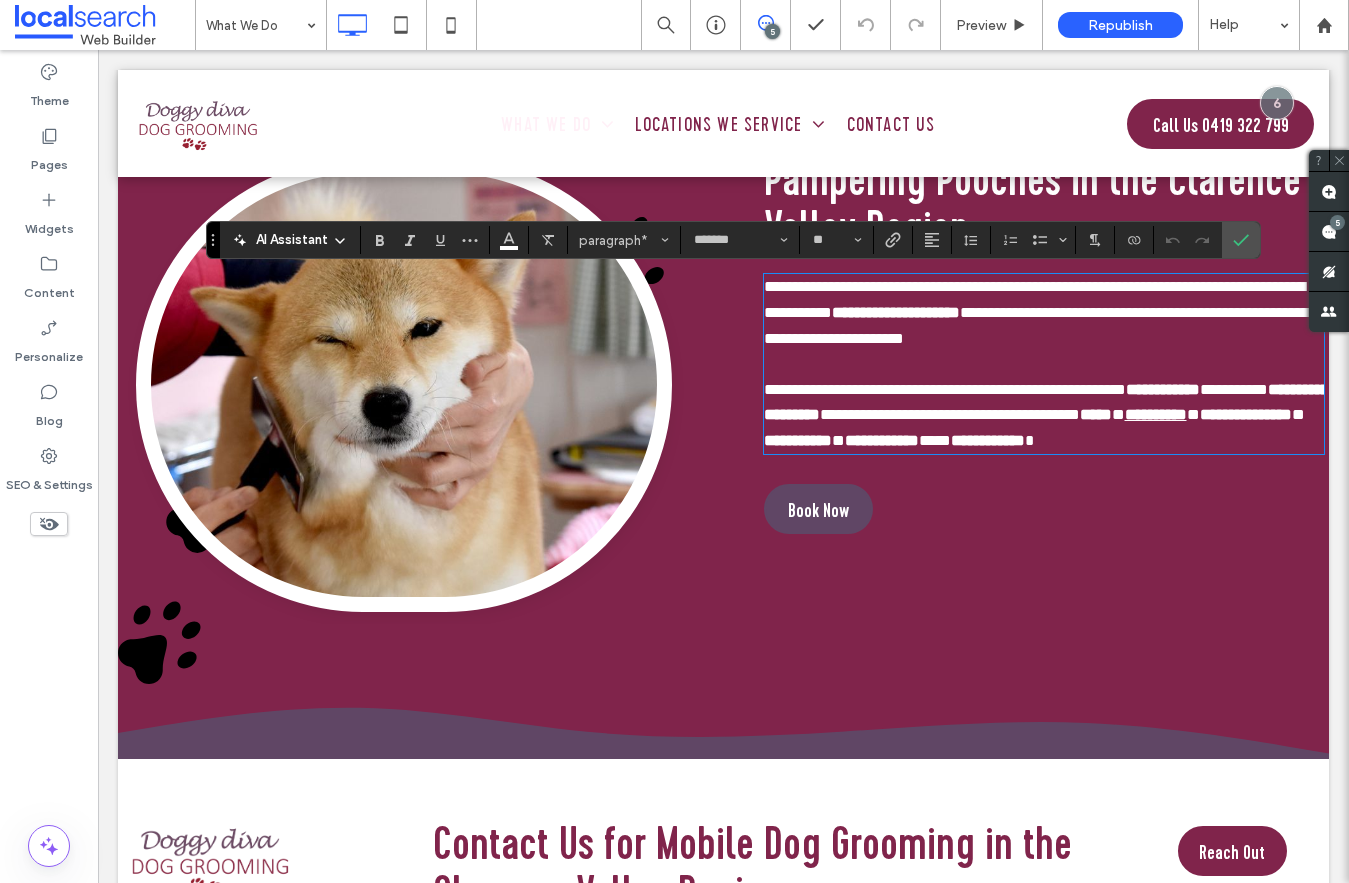 click on "**********" at bounding box center (1156, 414) 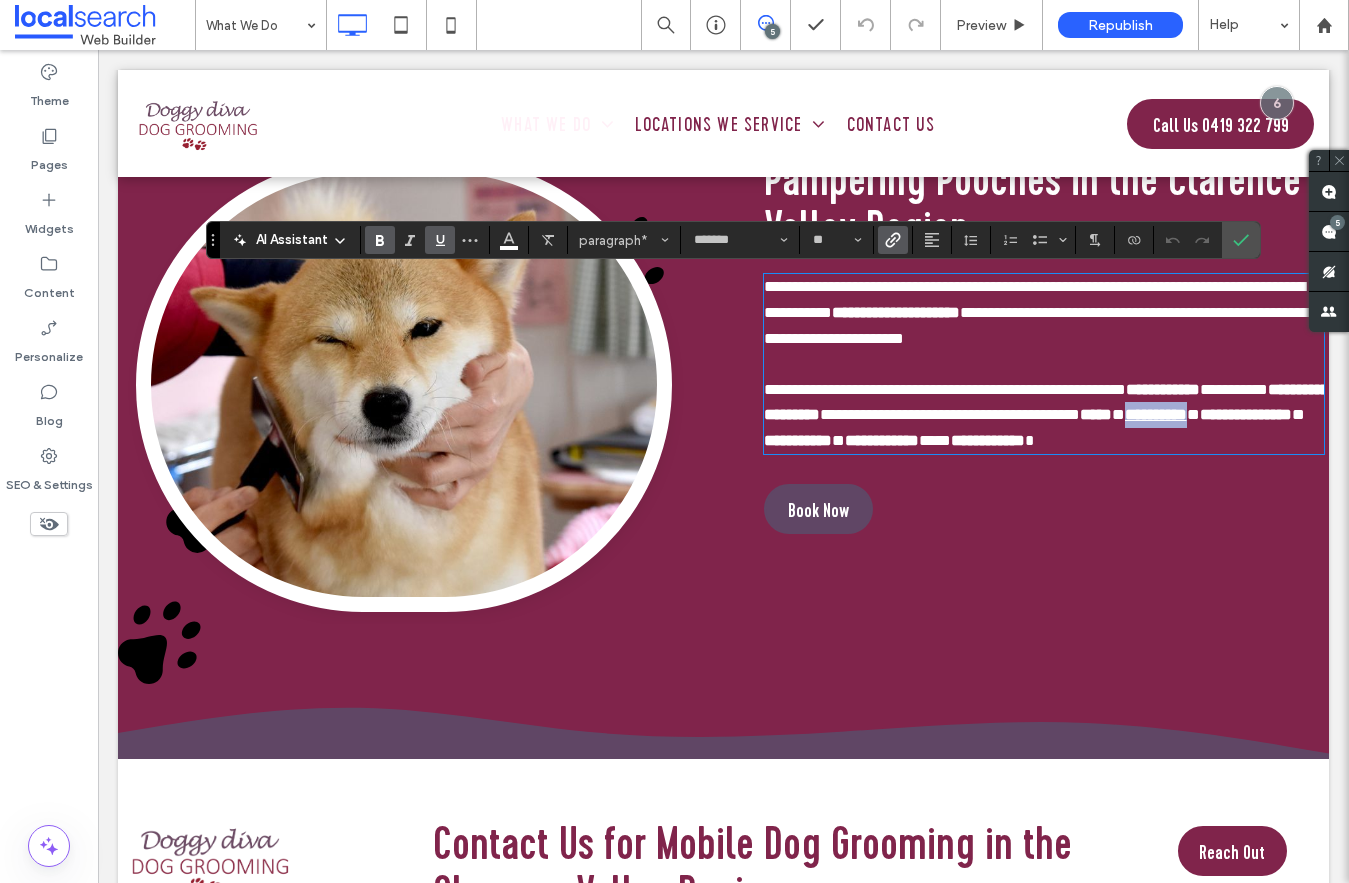 click on "**********" at bounding box center (1156, 414) 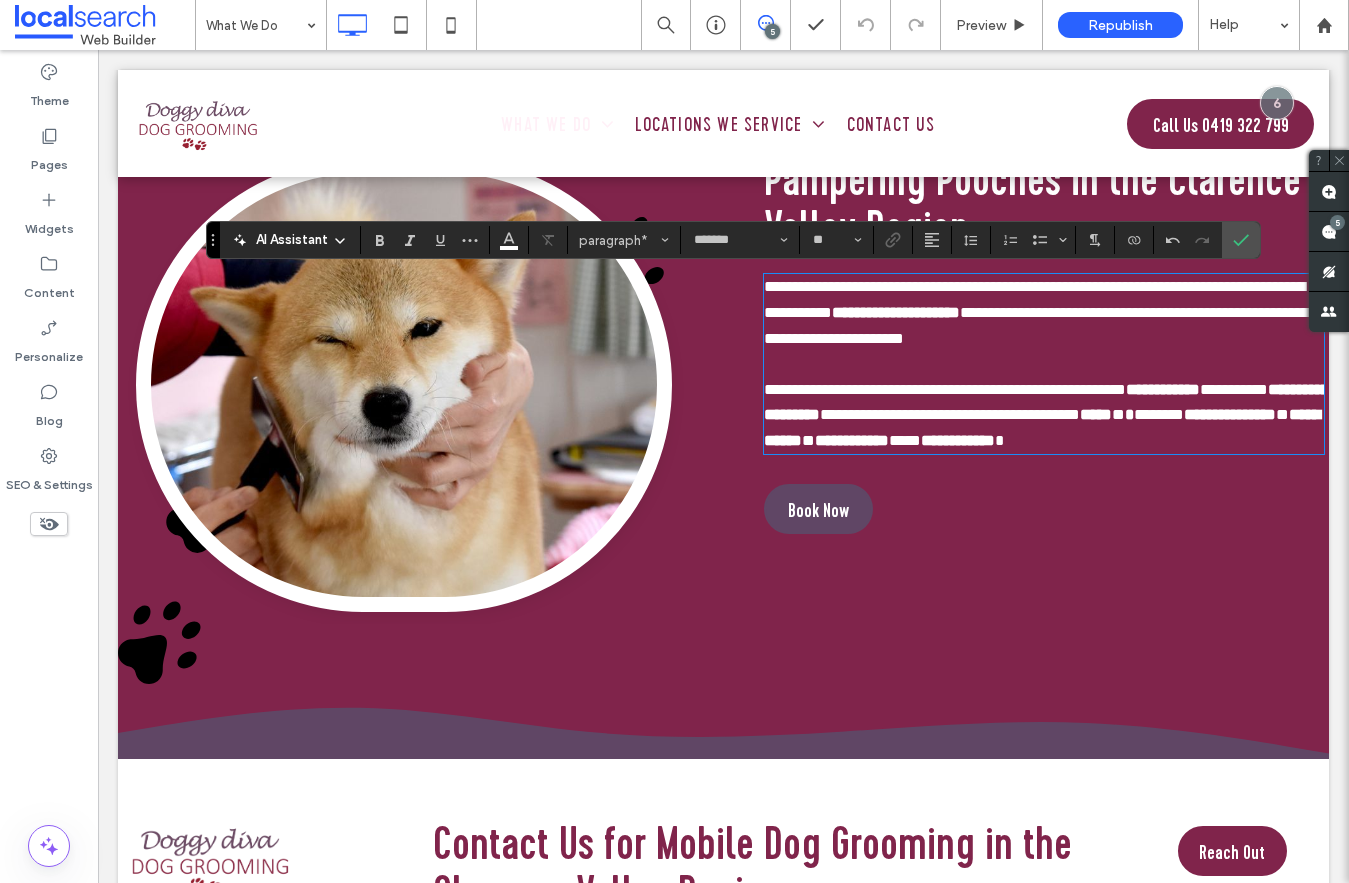 click on "*******" at bounding box center [1159, 414] 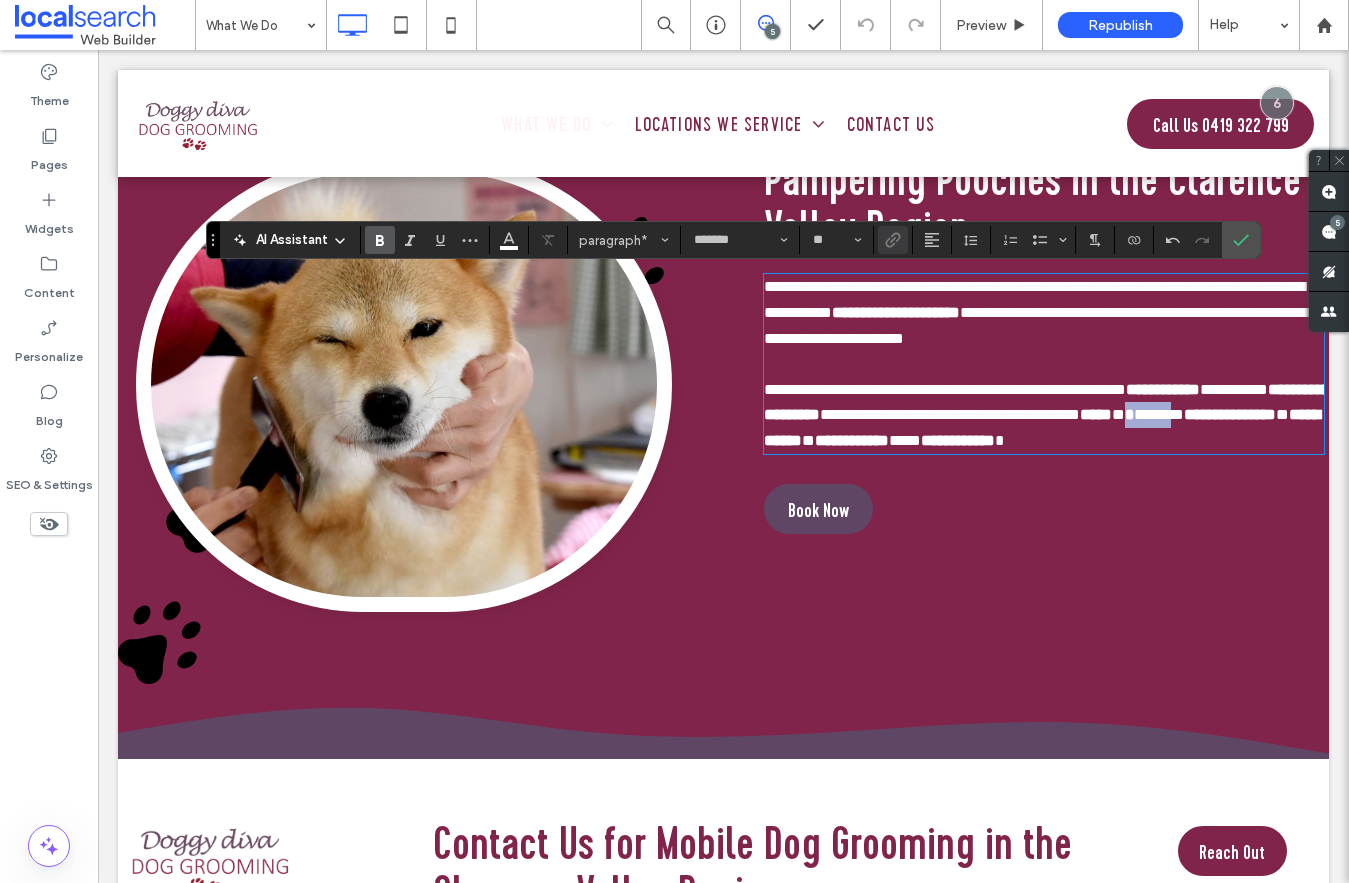 click on "*******" at bounding box center [1159, 414] 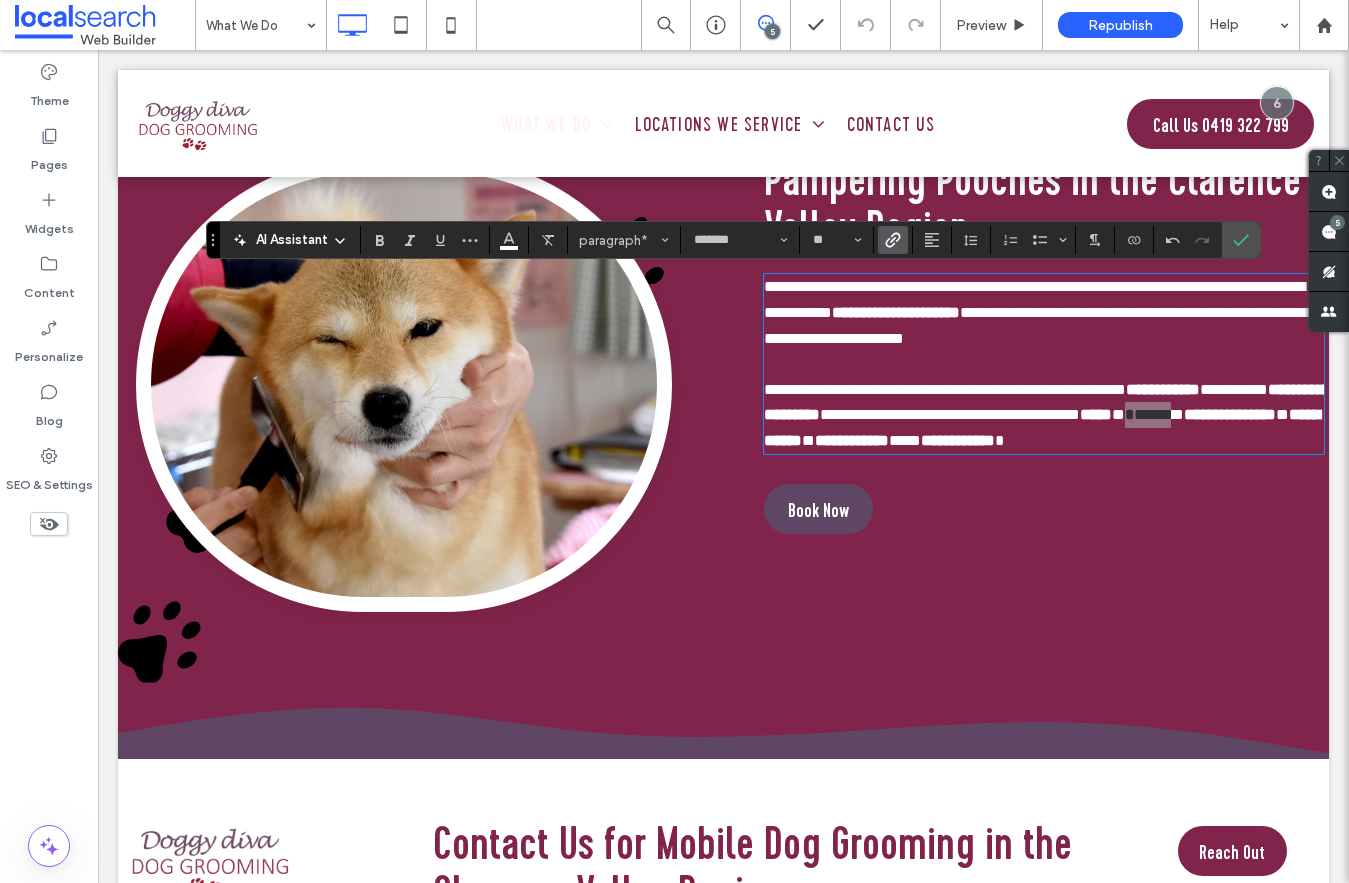 click 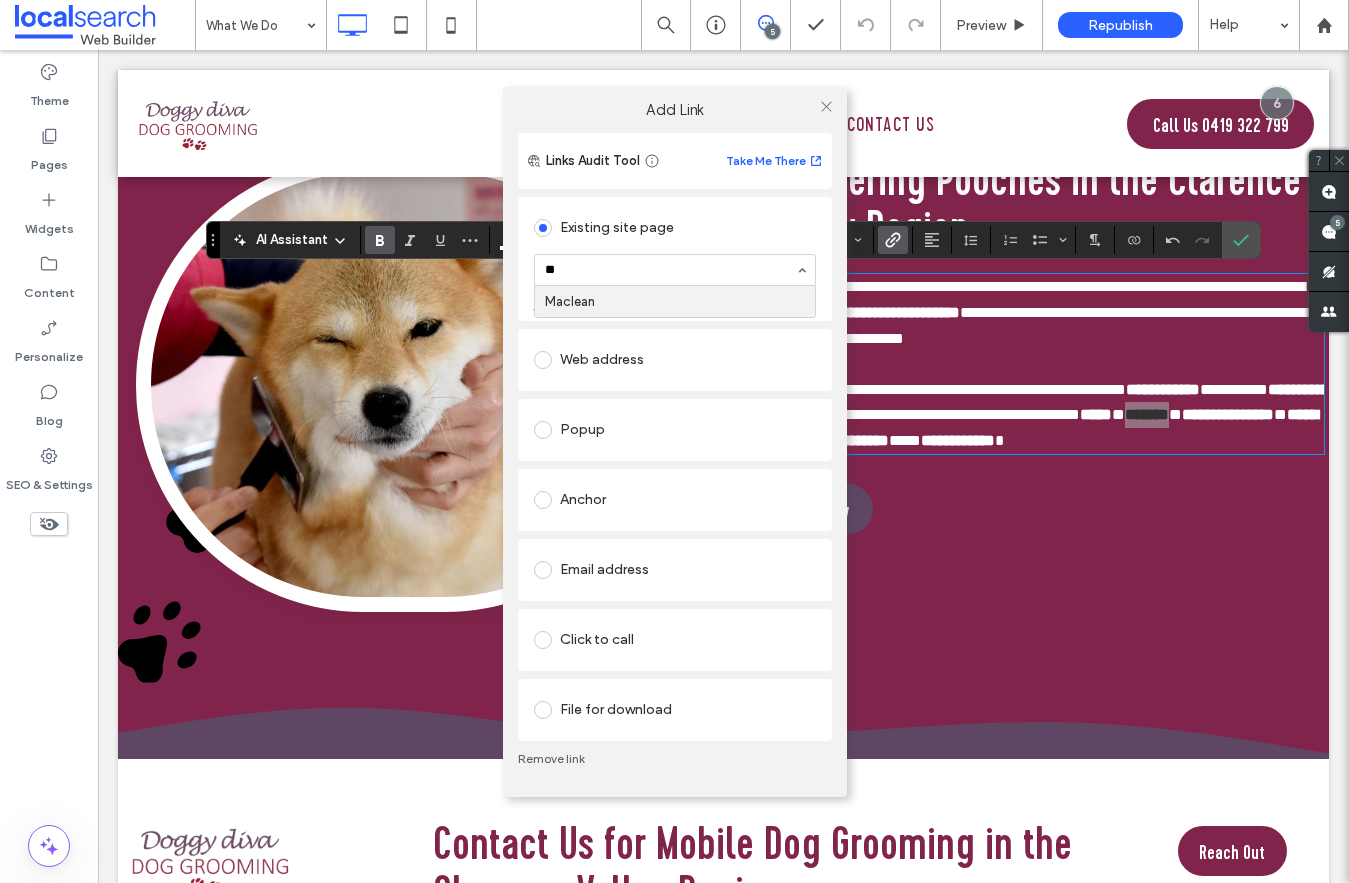 type on "***" 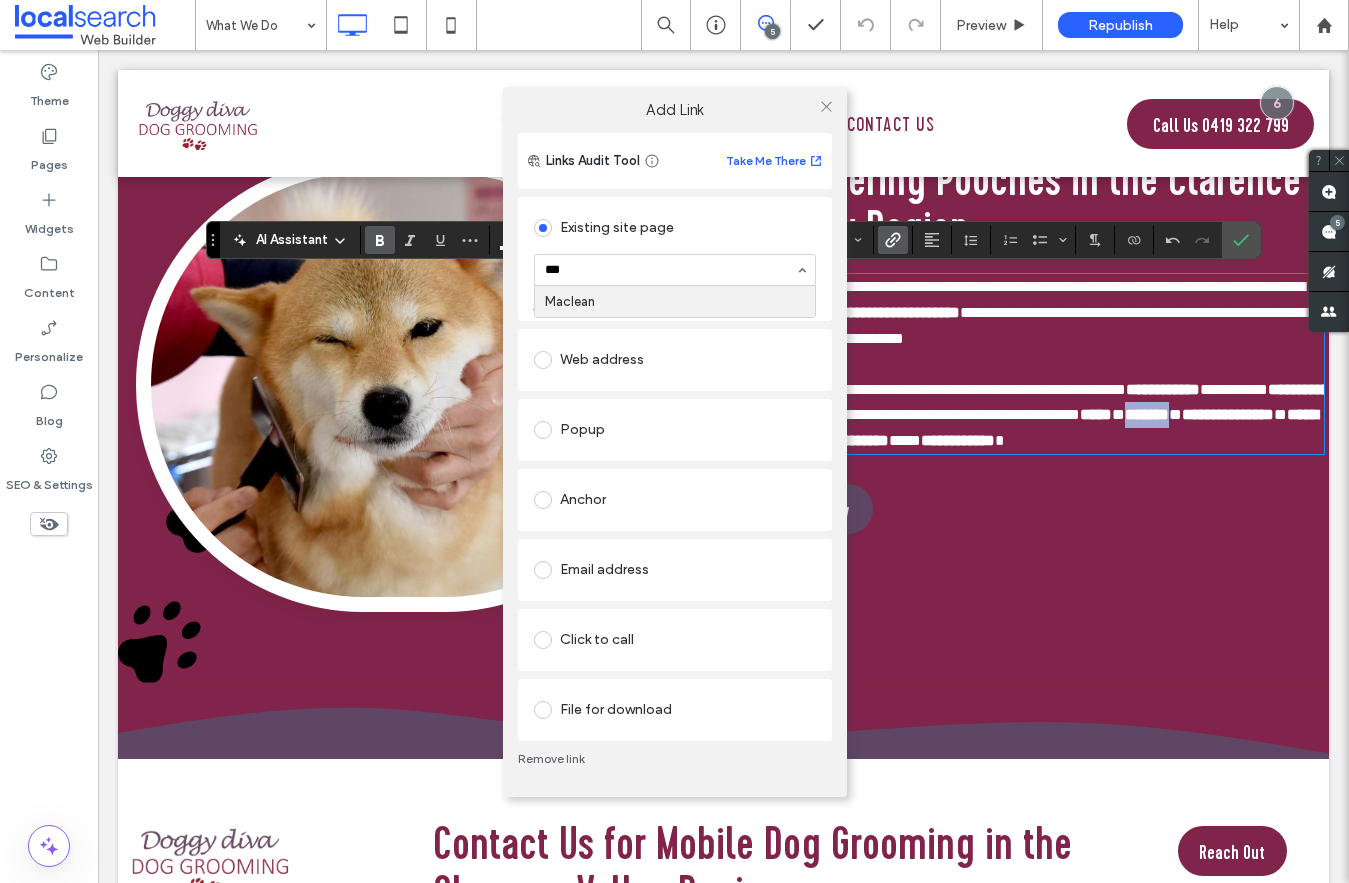 type 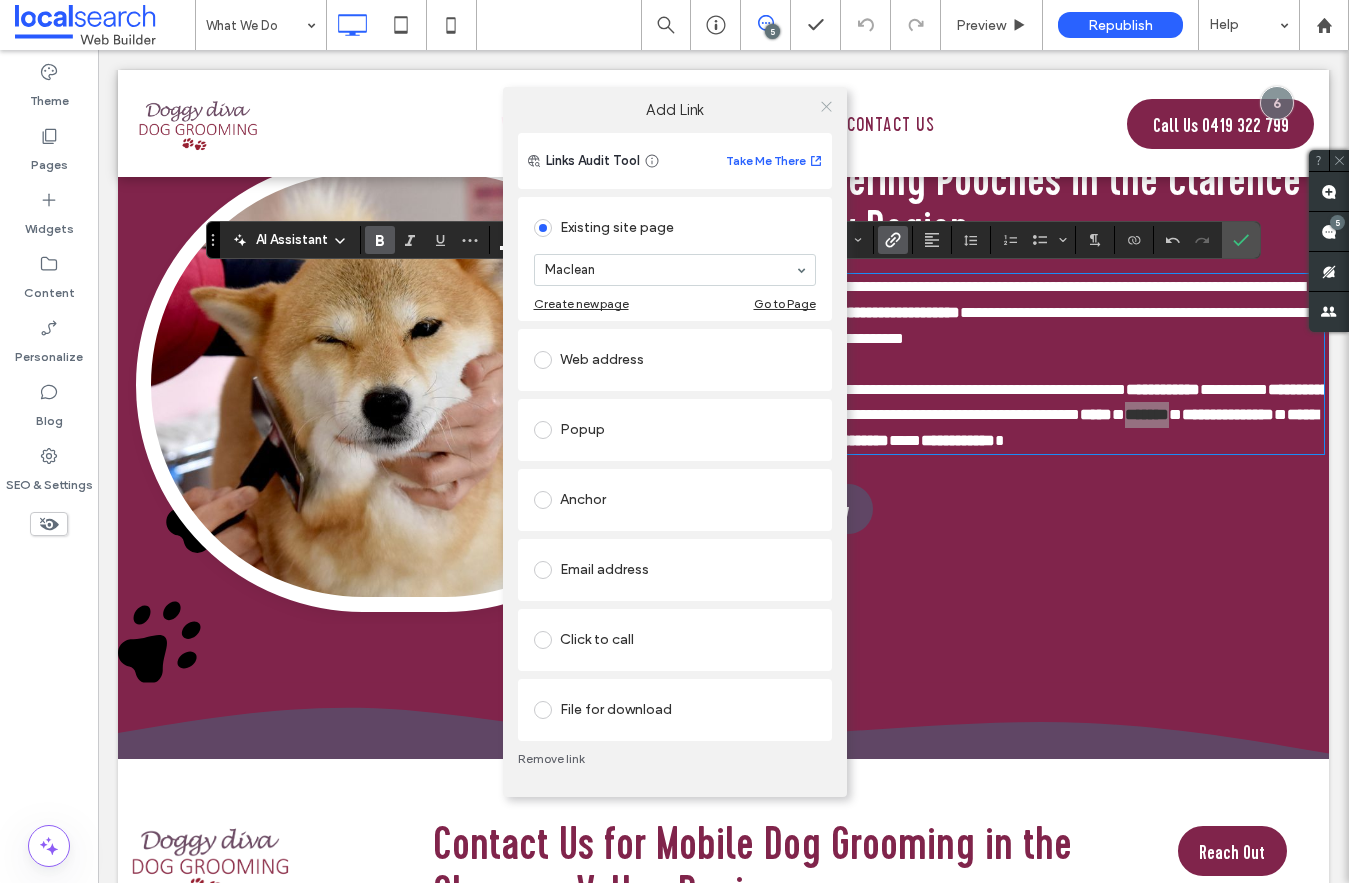 click 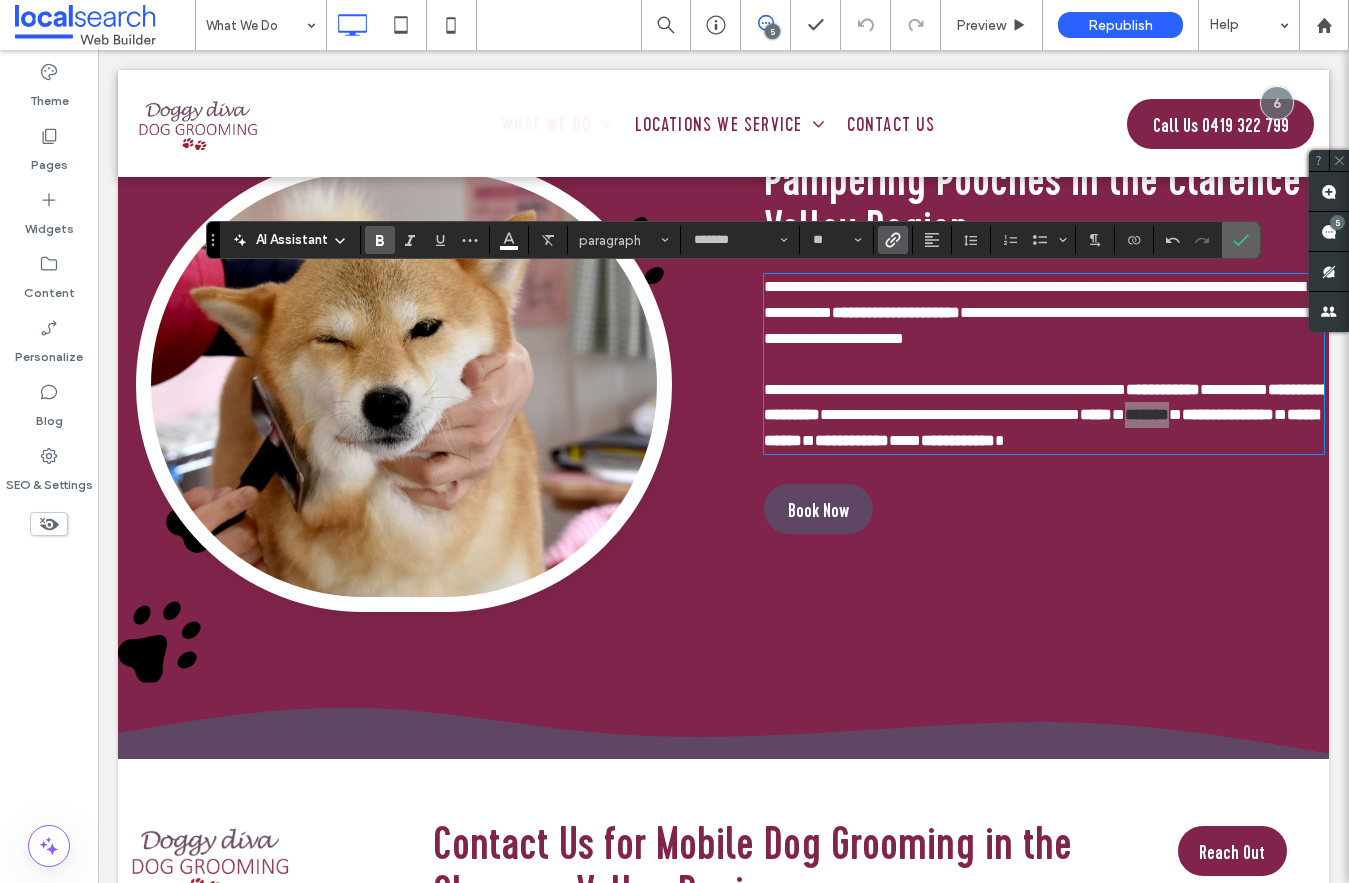 click 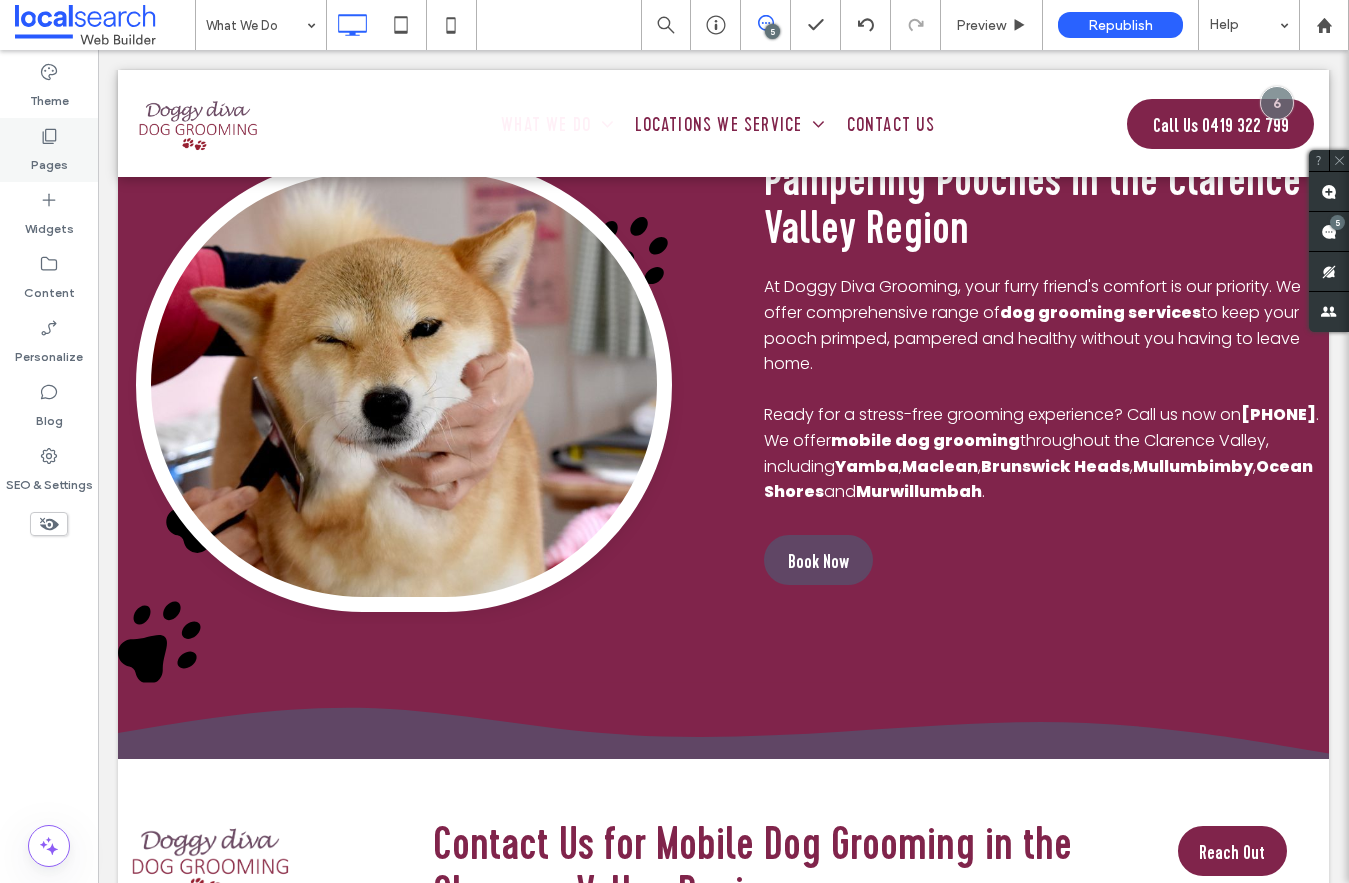 click on "Pages" at bounding box center (49, 150) 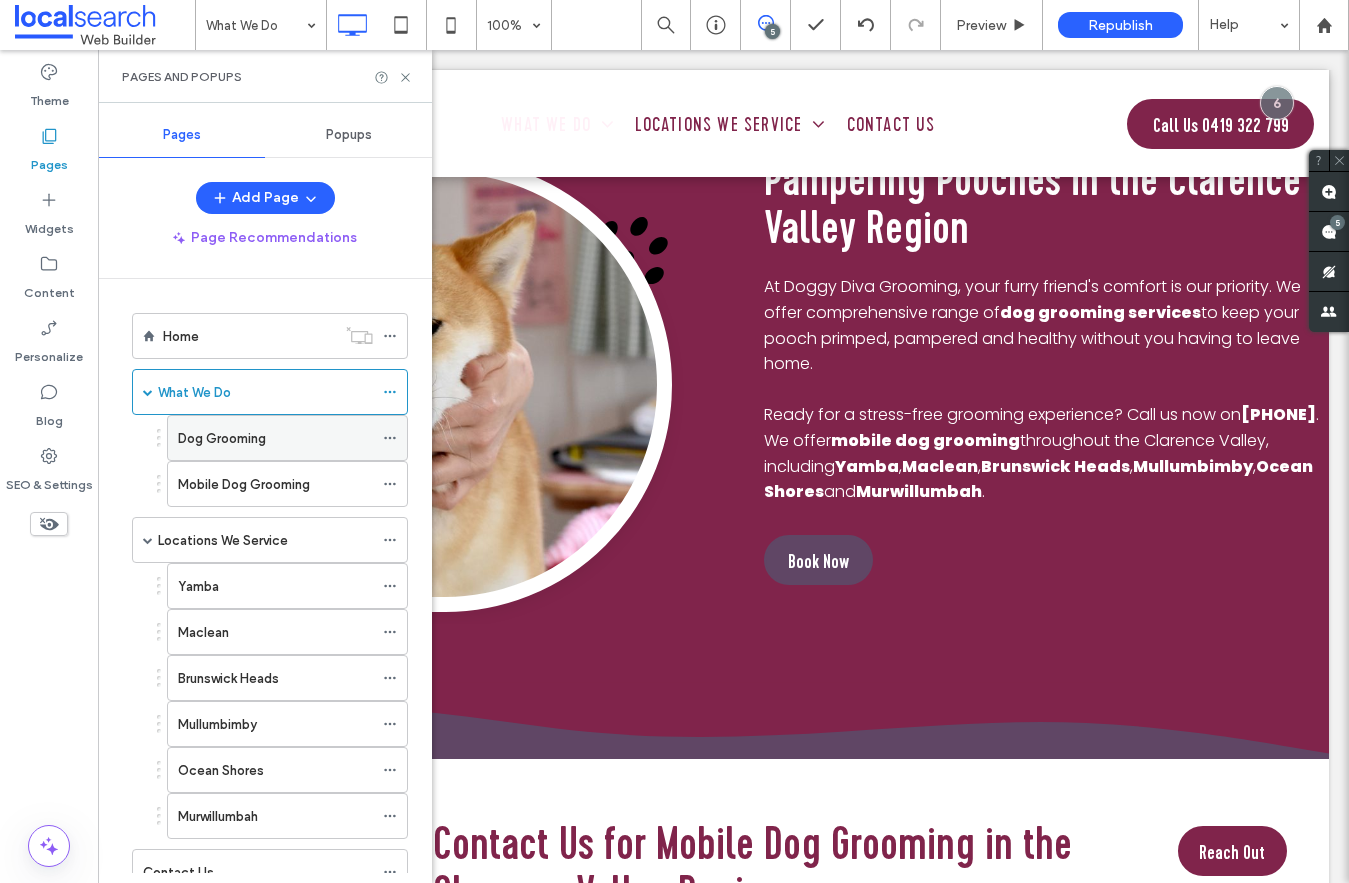 click on "Dog Grooming" at bounding box center [222, 438] 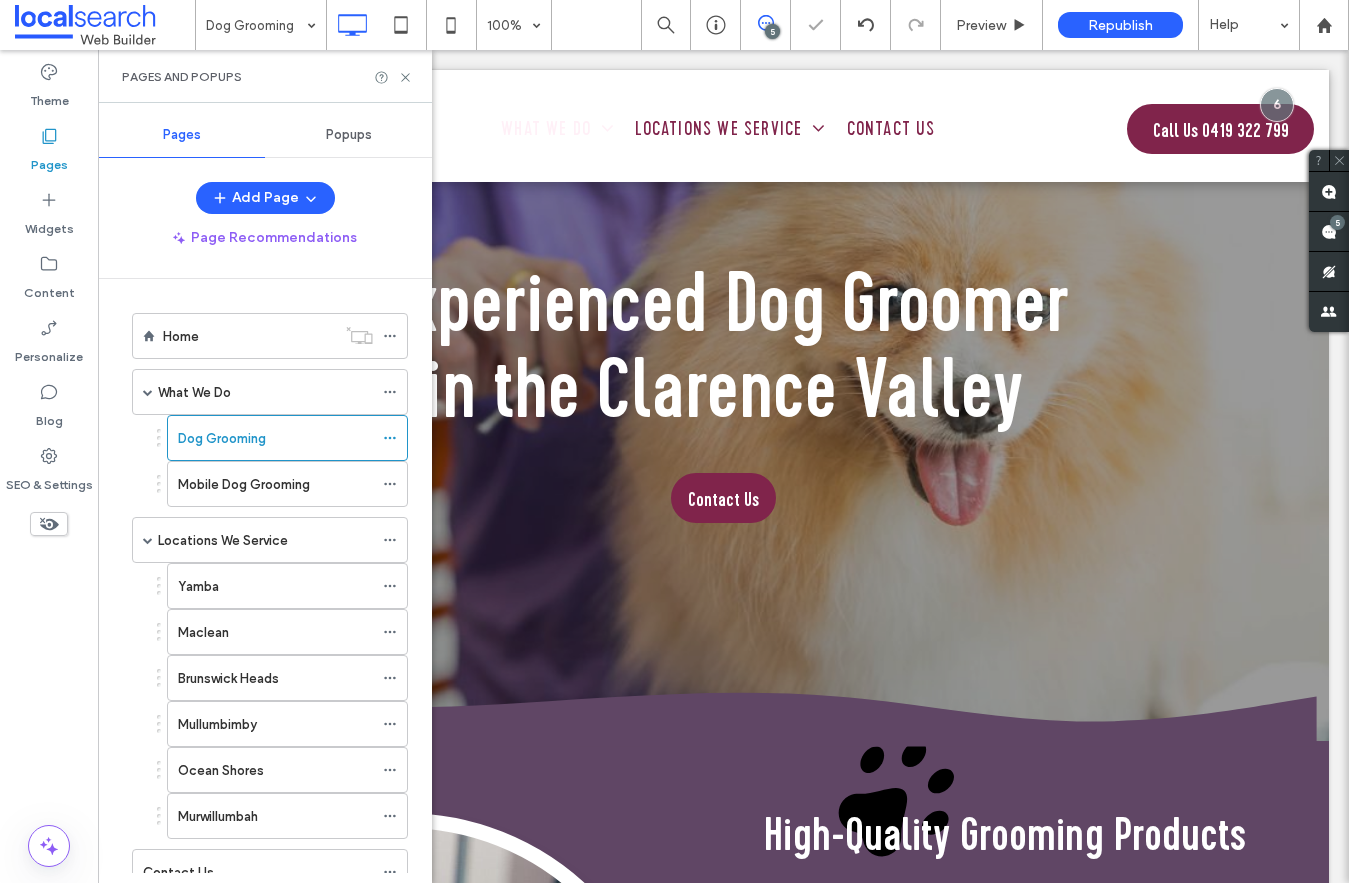 scroll, scrollTop: 837, scrollLeft: 0, axis: vertical 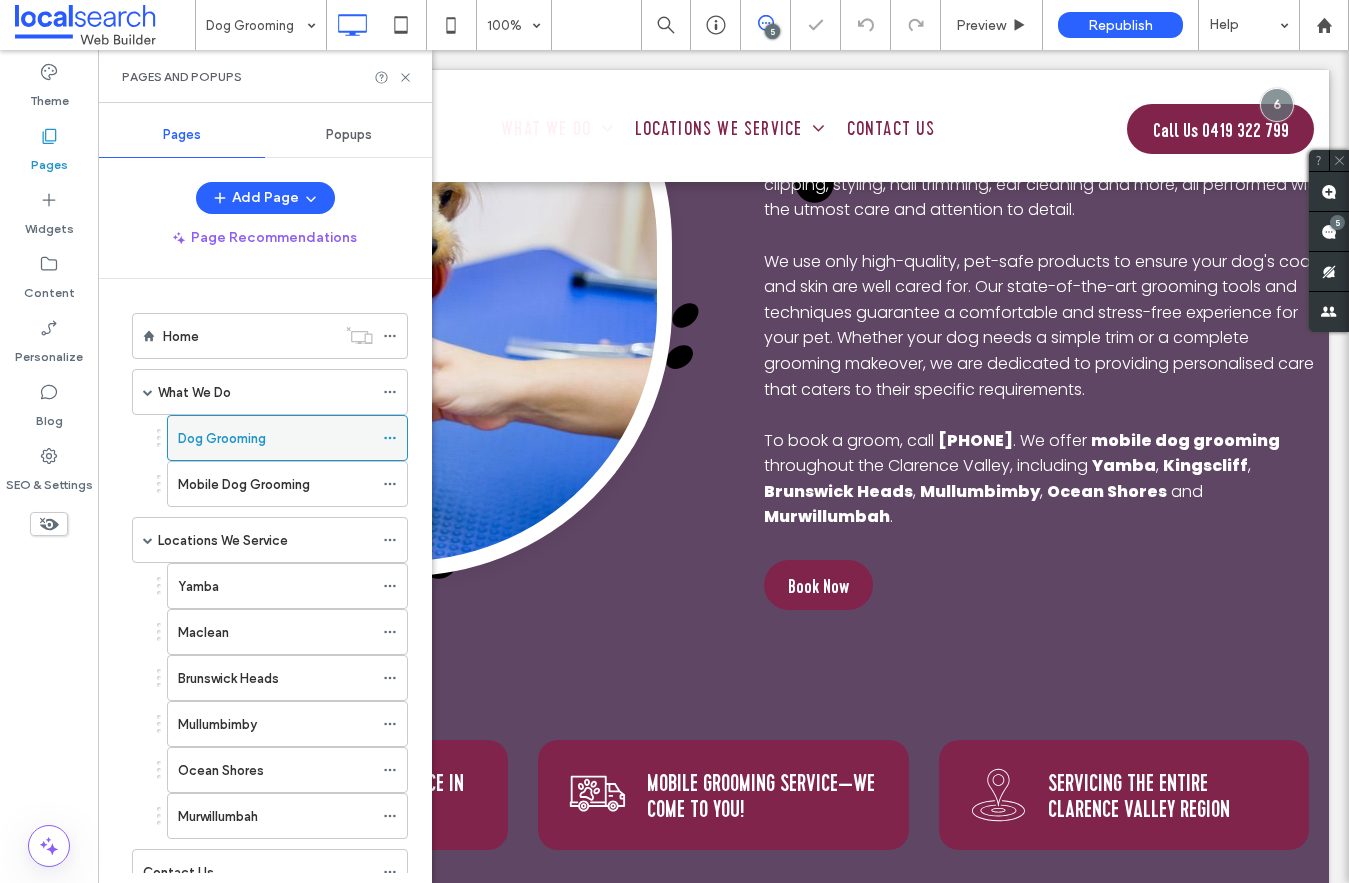 click at bounding box center [395, 438] 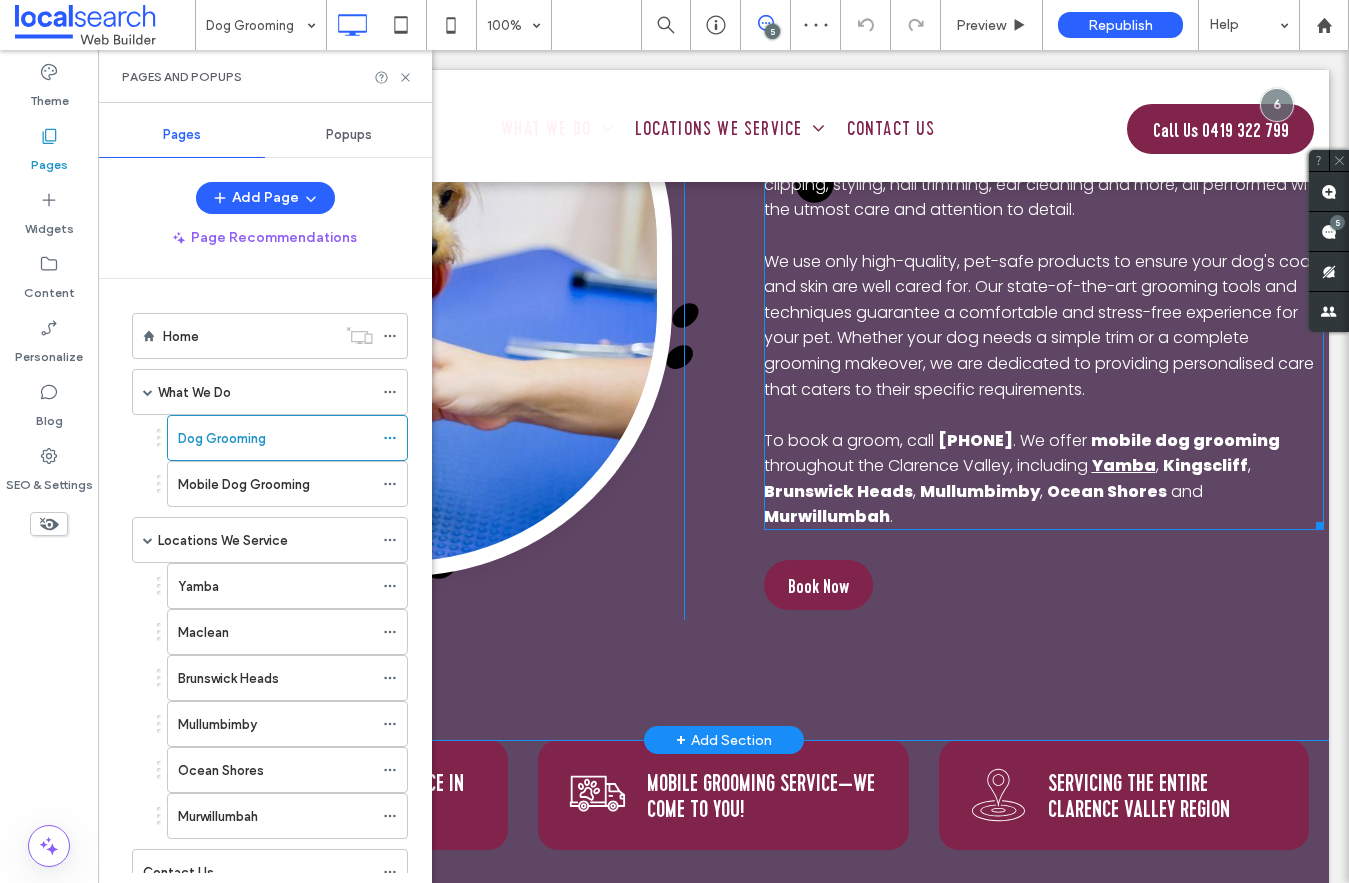 click on "Yamba" at bounding box center (1124, 465) 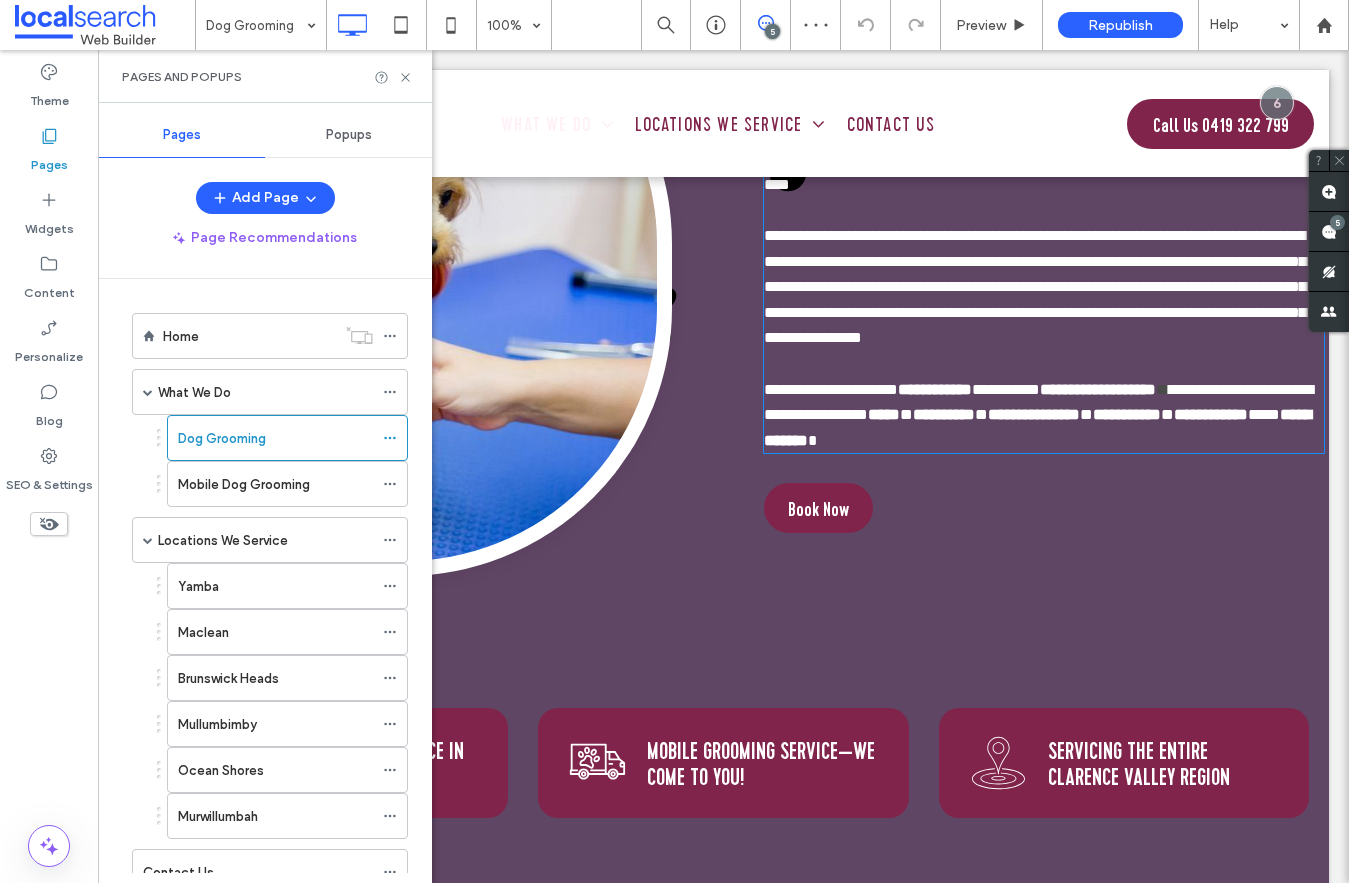 type on "*******" 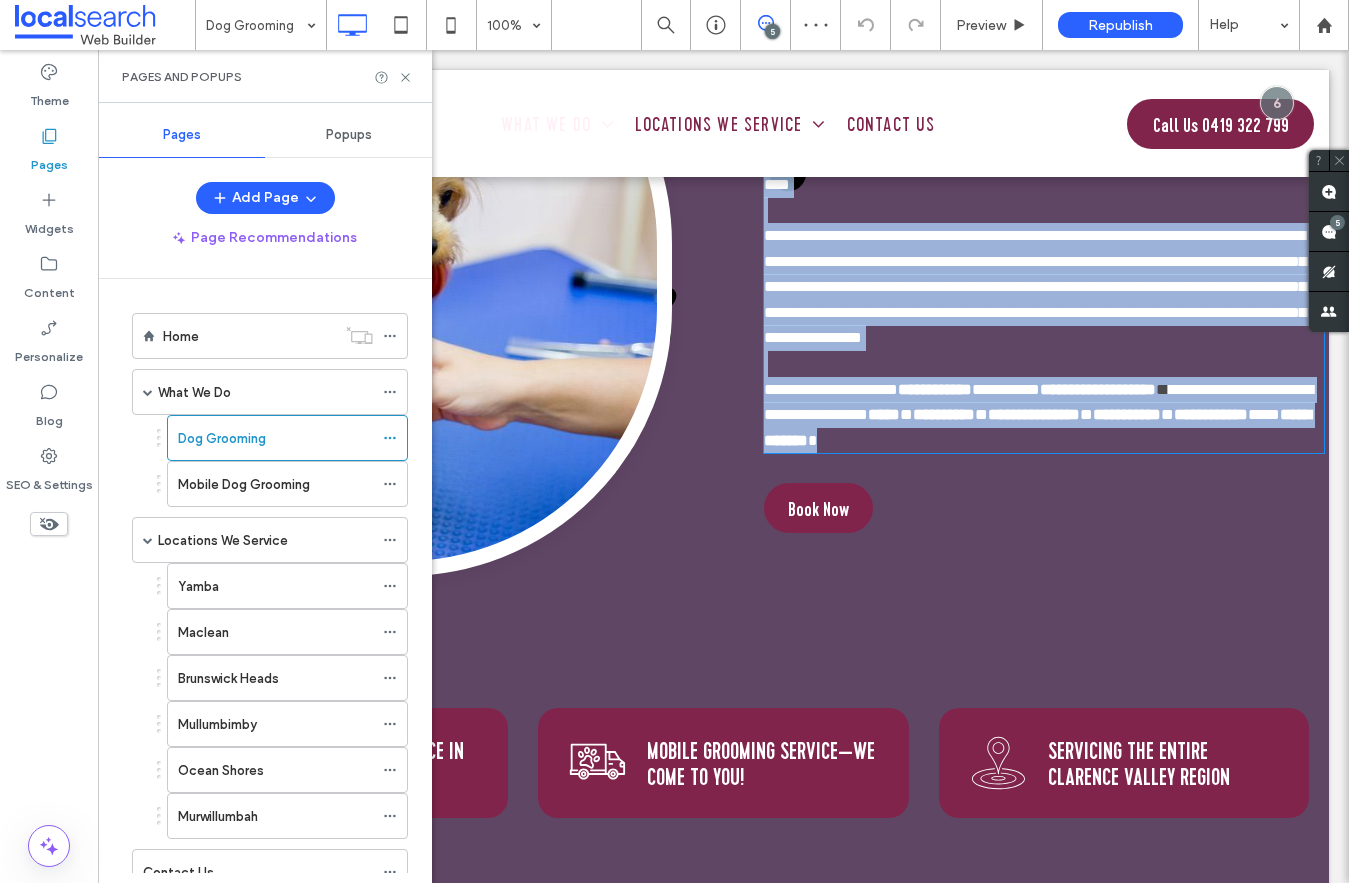 scroll, scrollTop: 645, scrollLeft: 0, axis: vertical 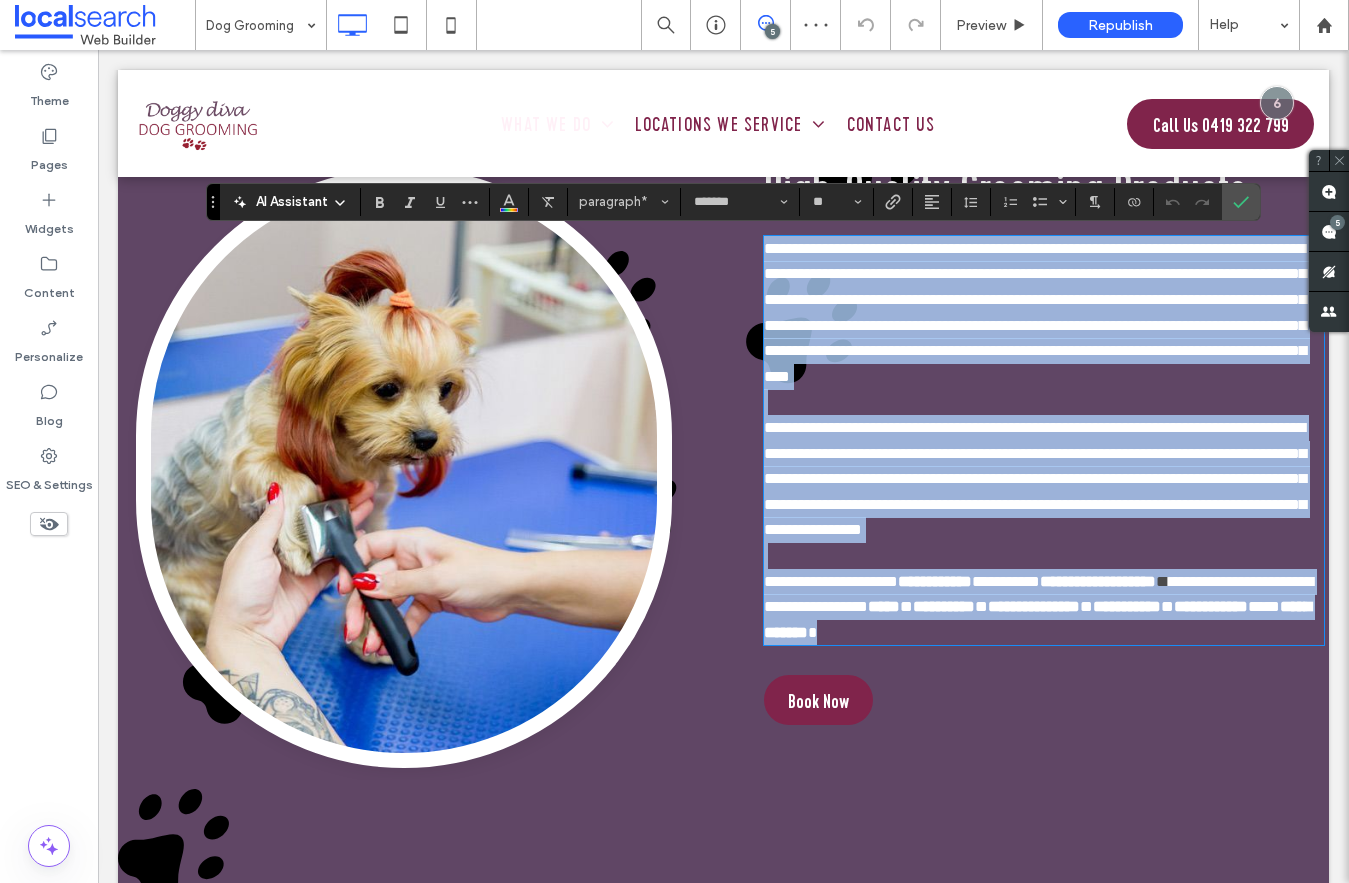 click on "**********" at bounding box center (1035, 478) 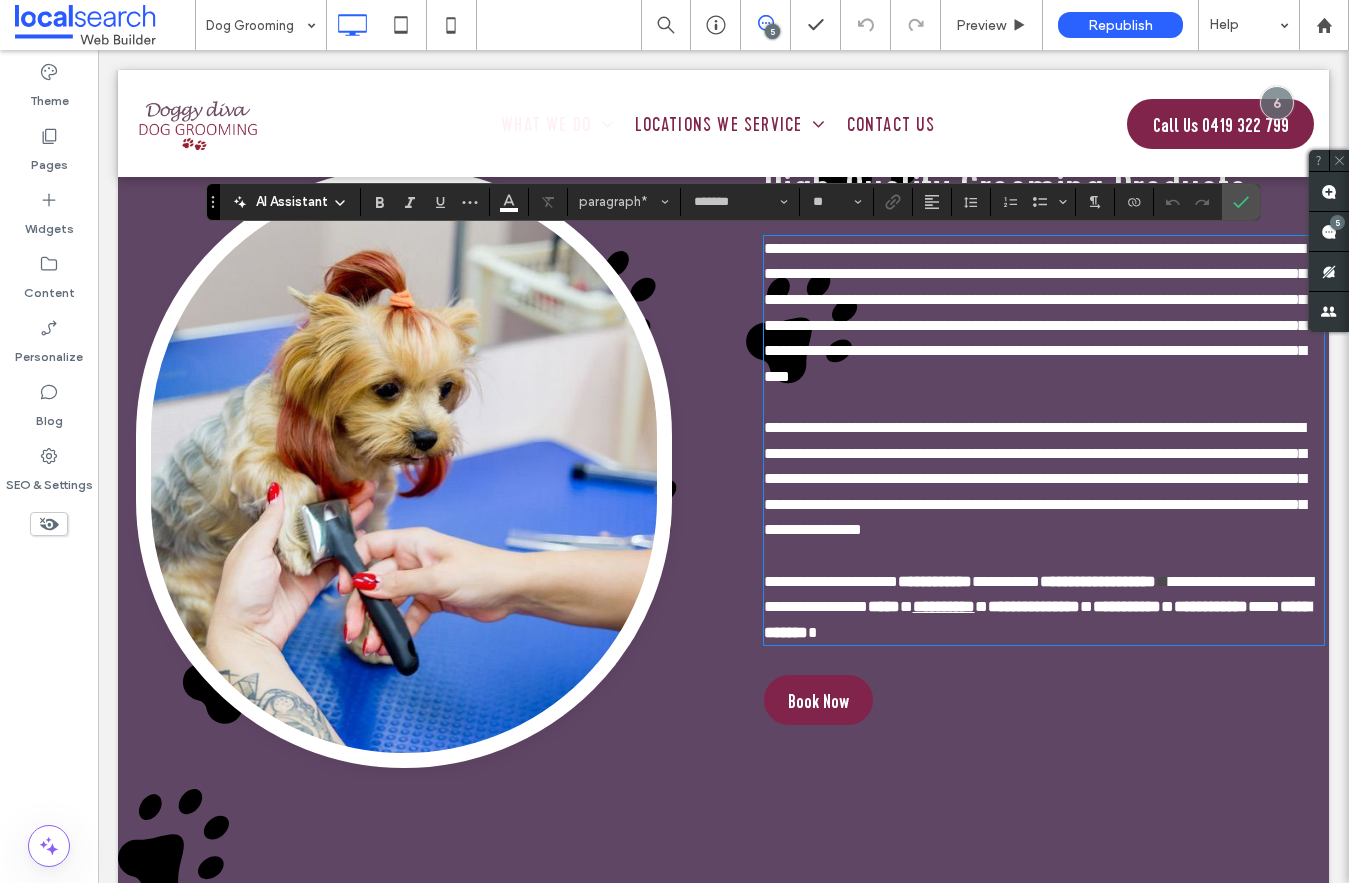 click on "**********" at bounding box center [944, 606] 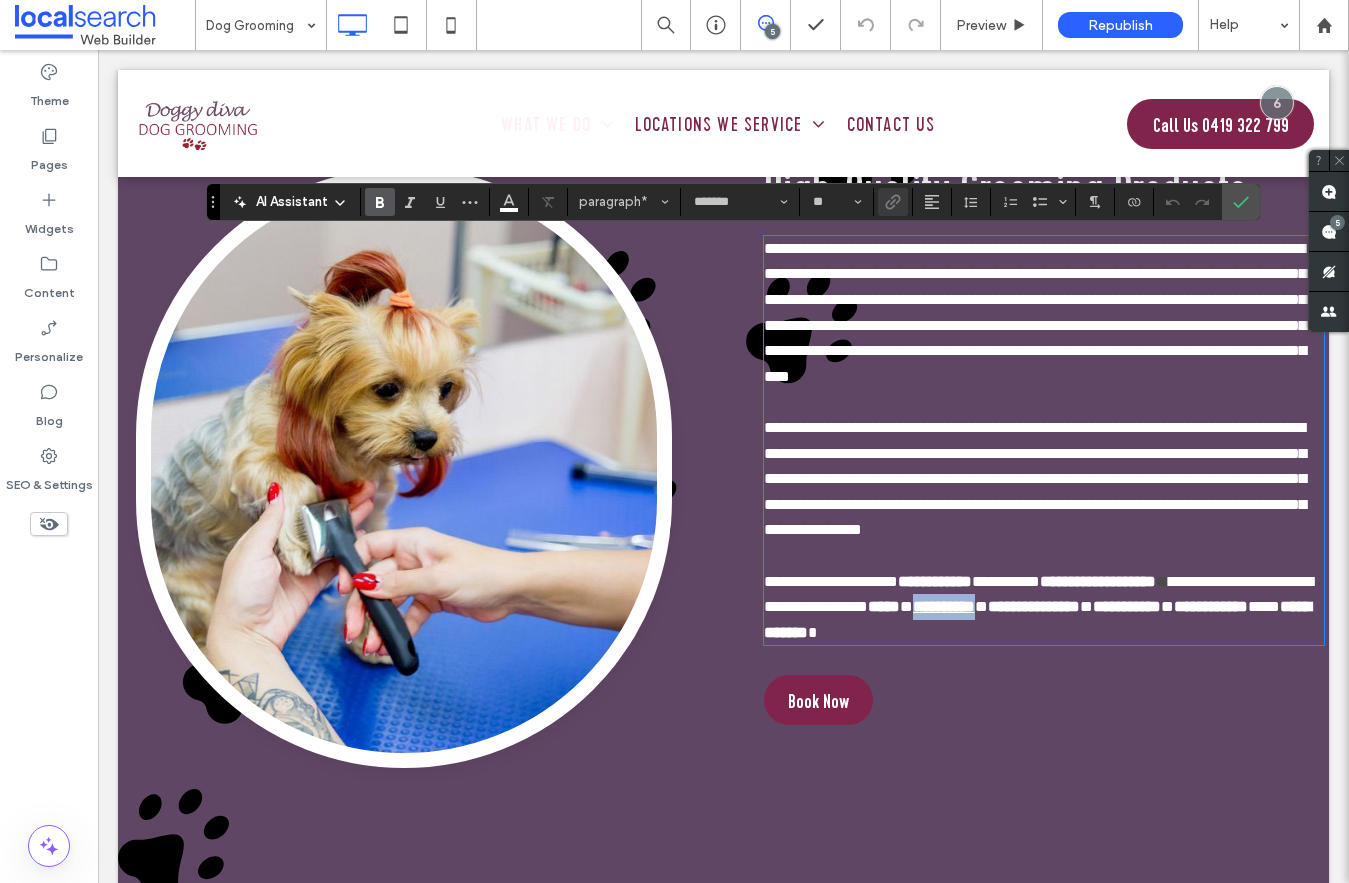 click on "**********" at bounding box center [944, 606] 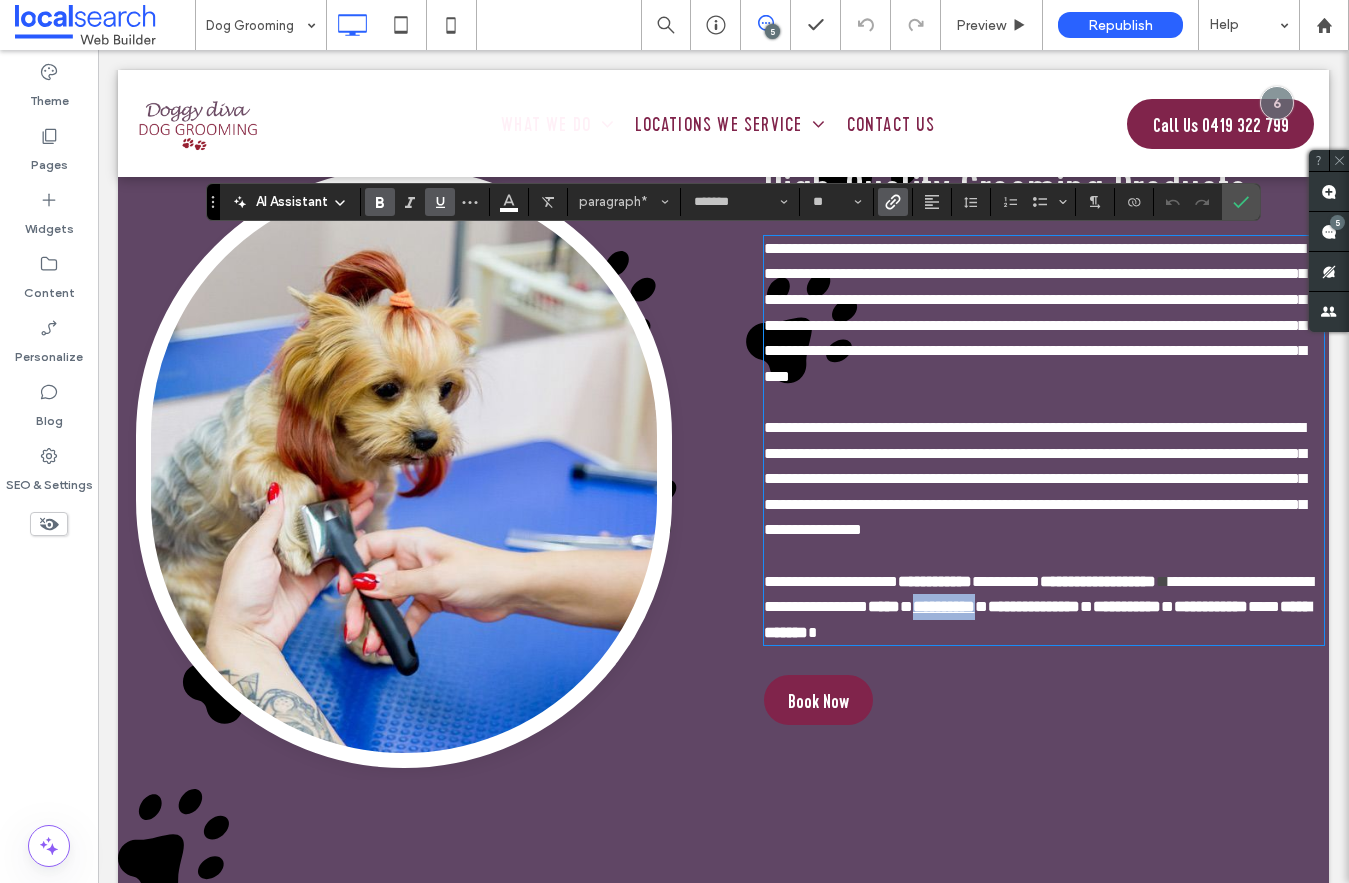 type 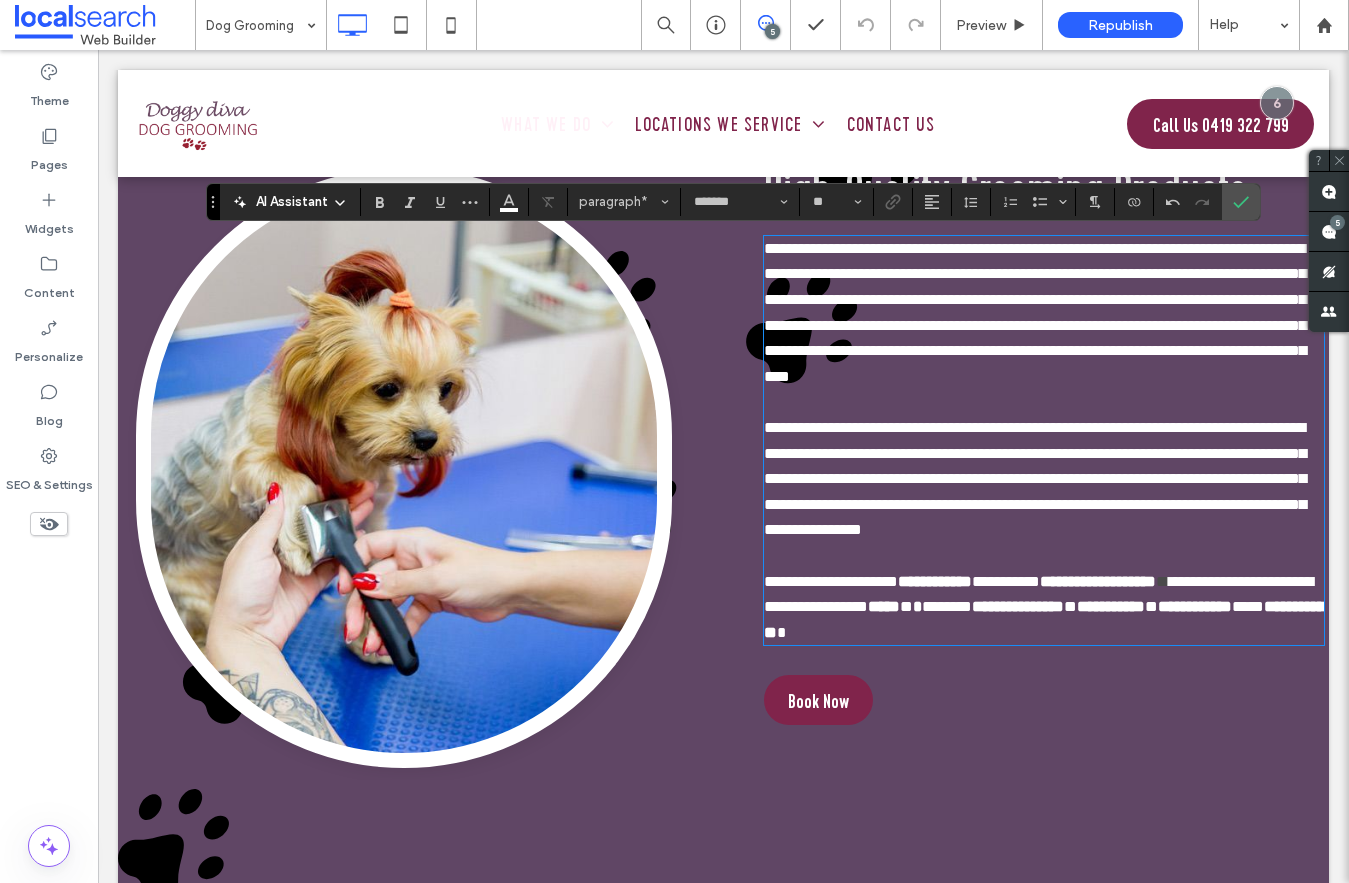 click on "*******" at bounding box center (947, 606) 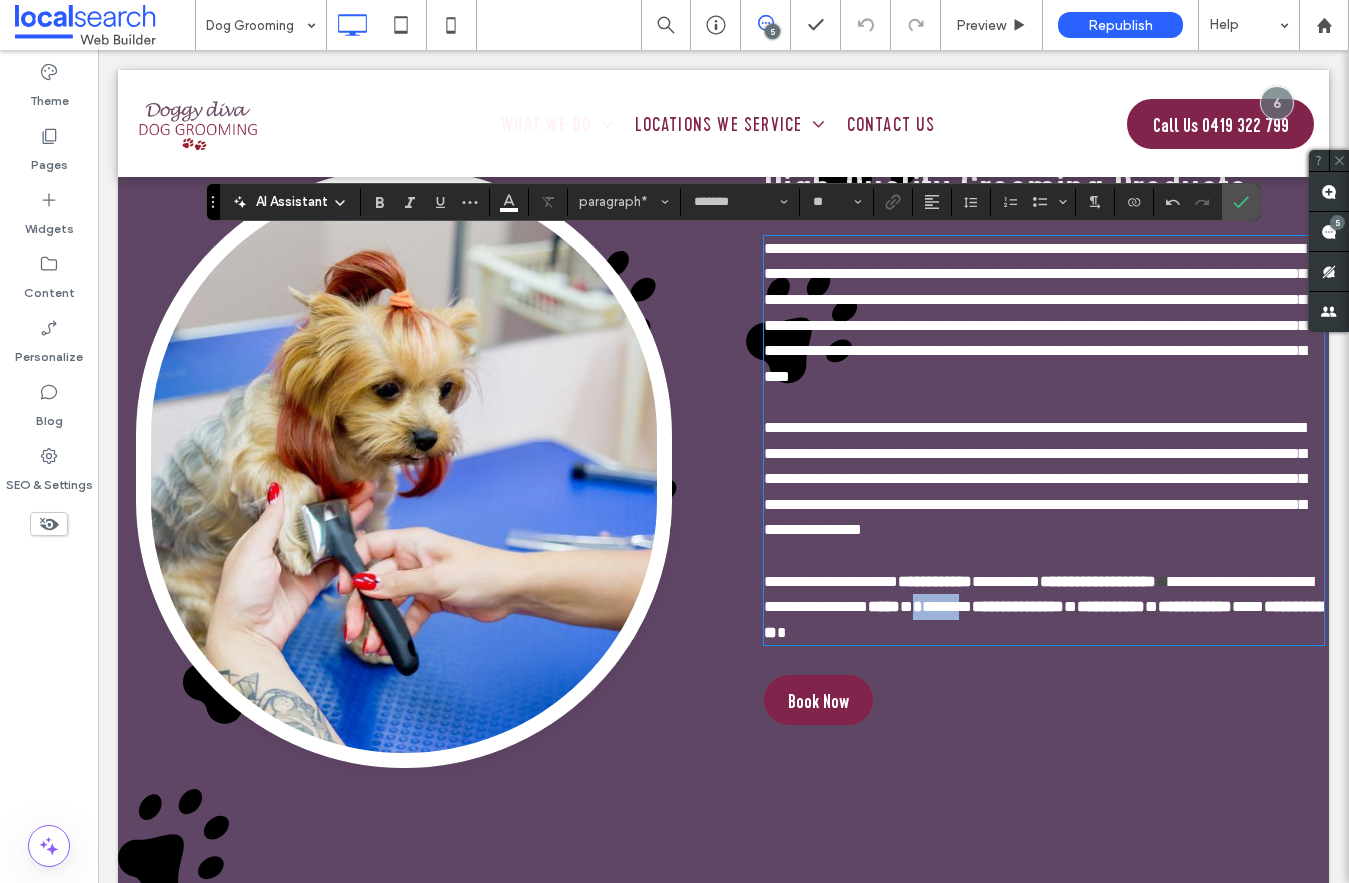 click on "*******" at bounding box center (947, 606) 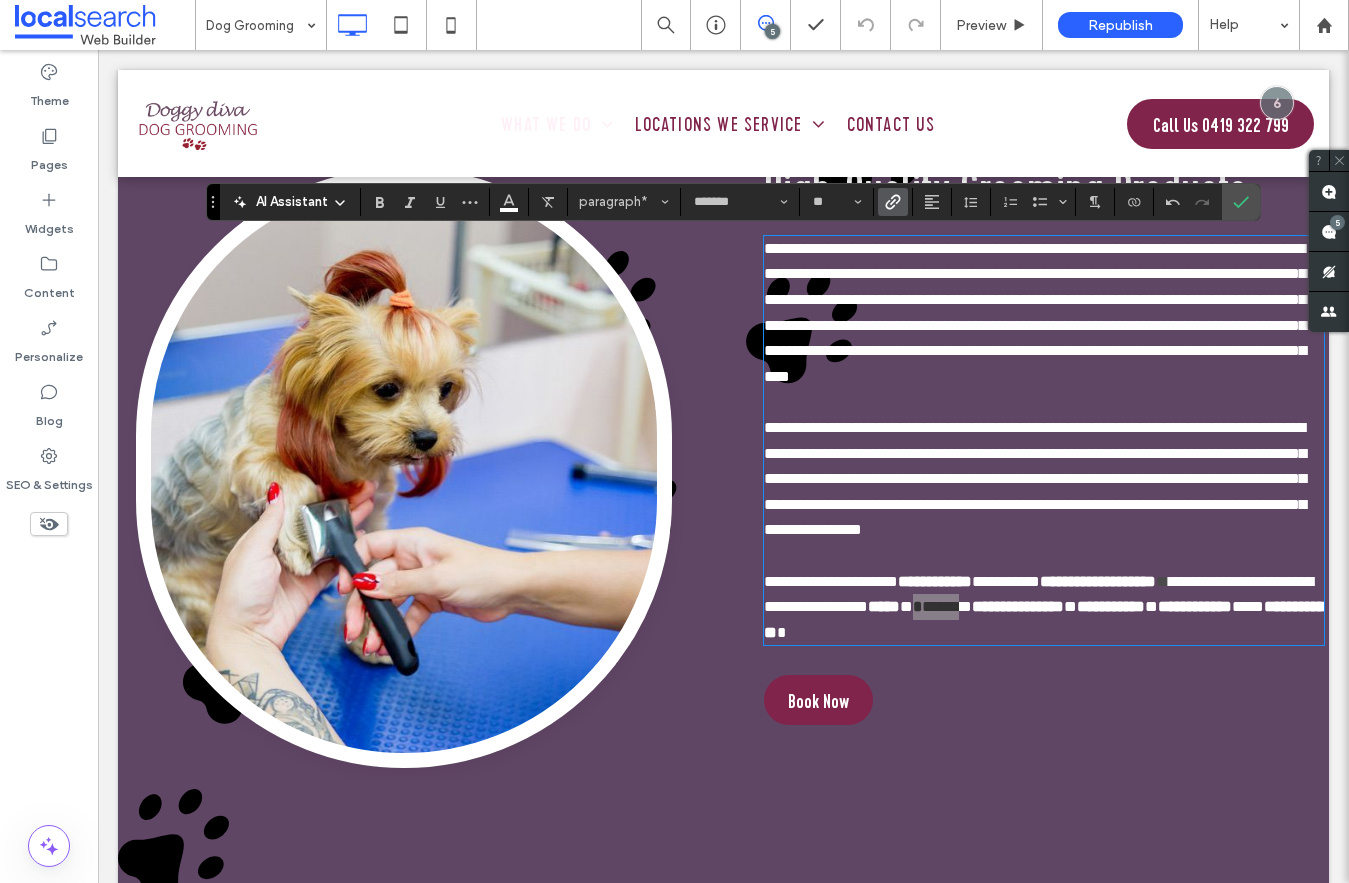 click 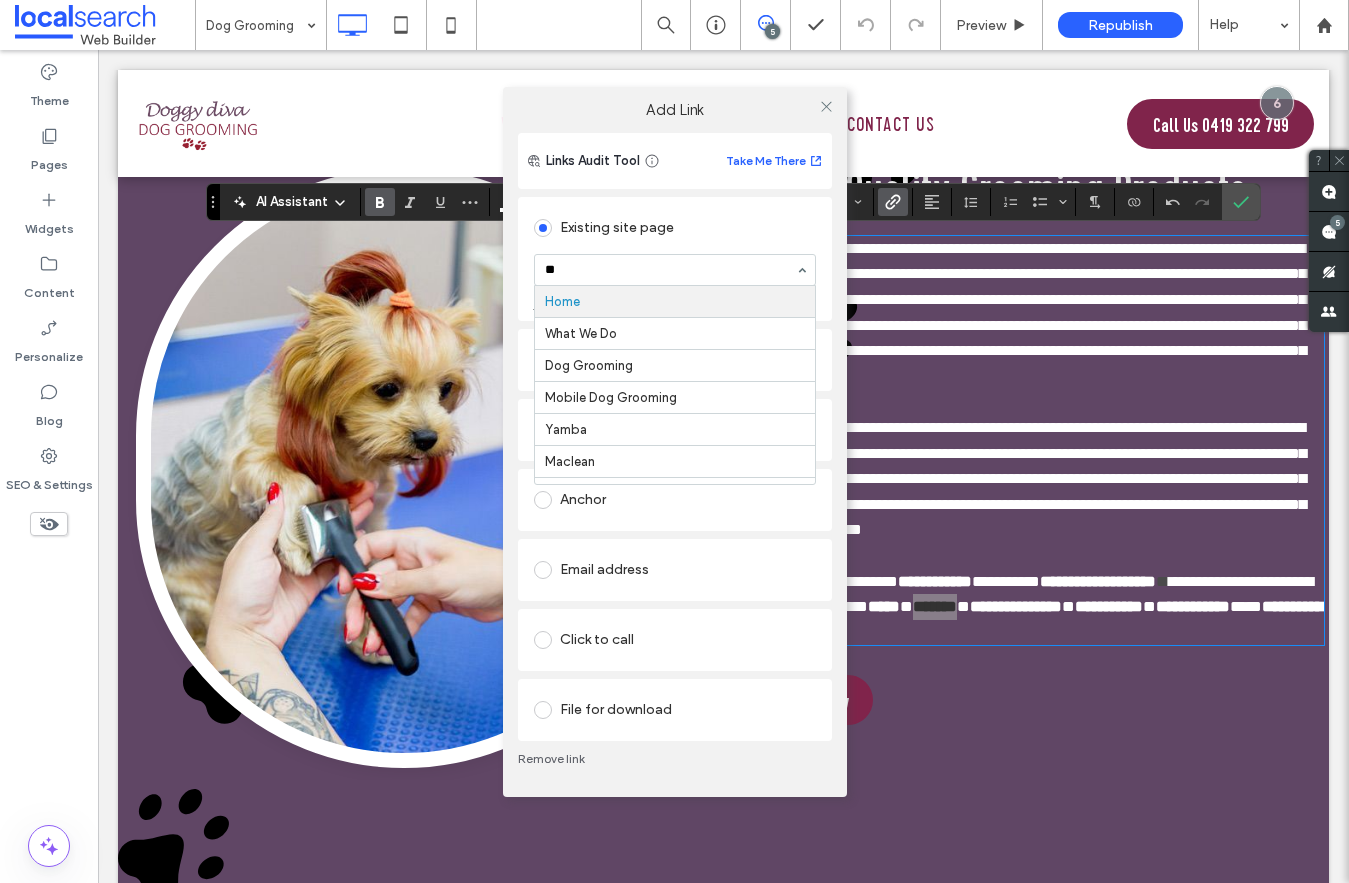 type on "***" 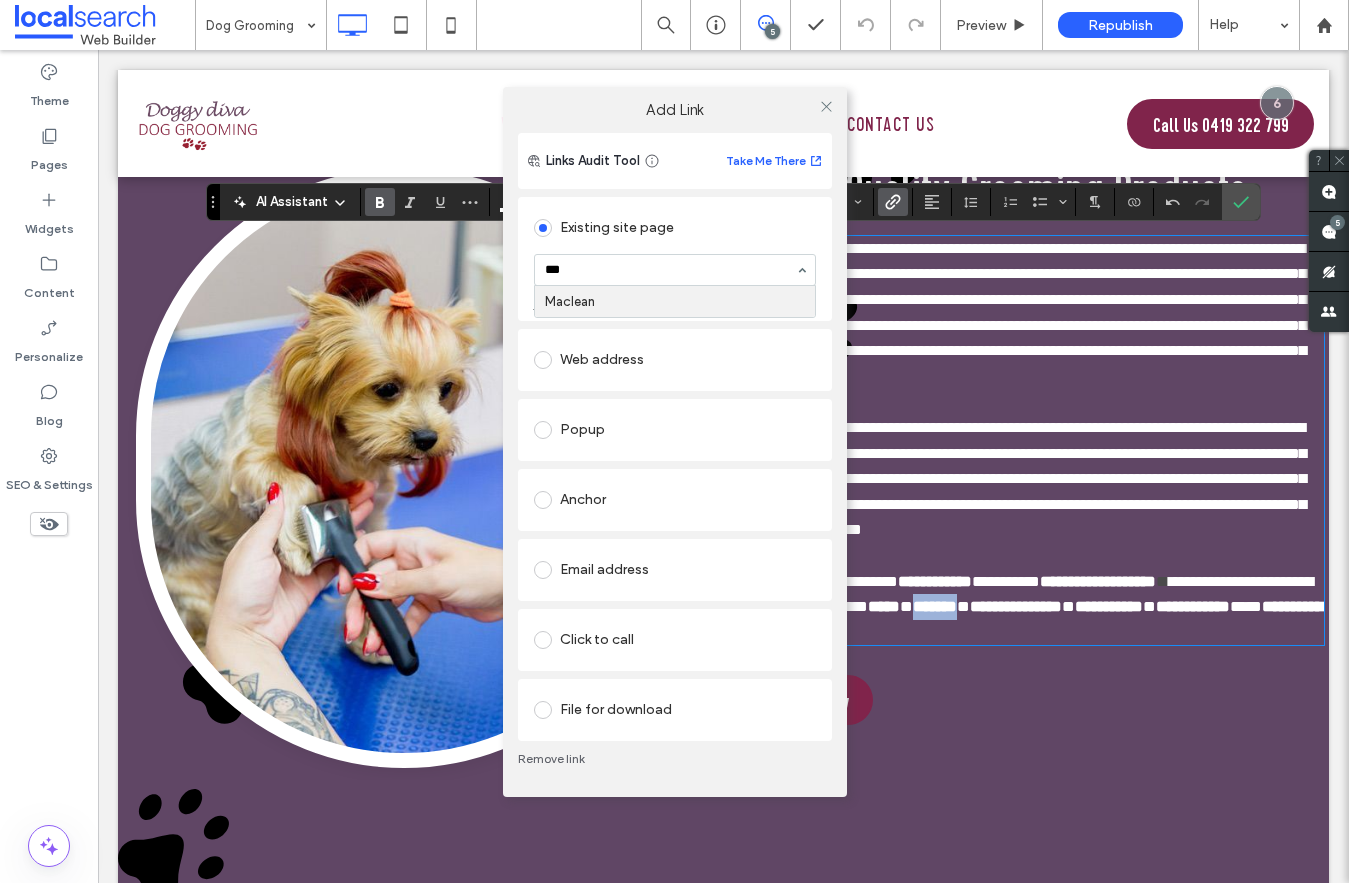 type 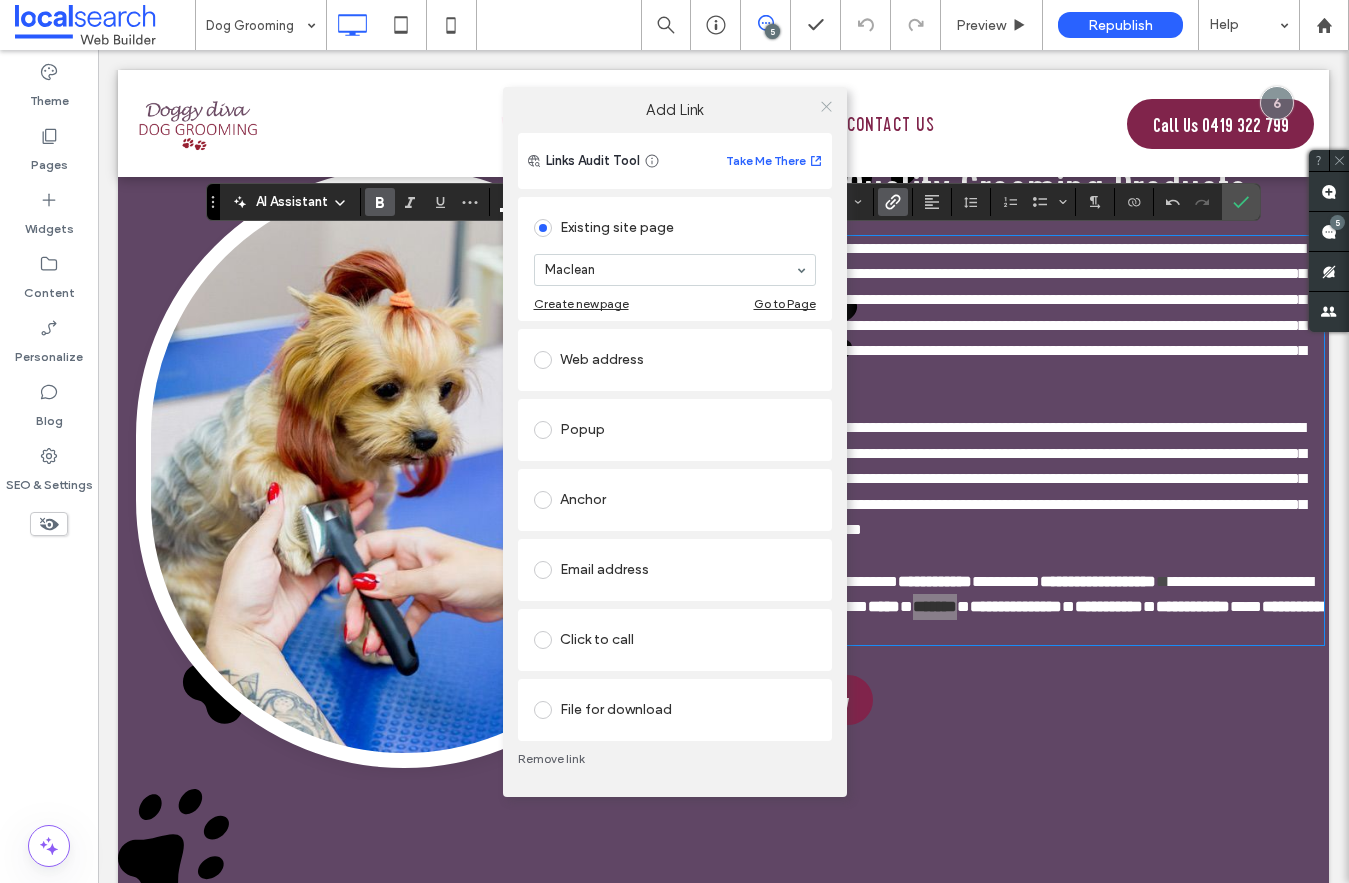 click 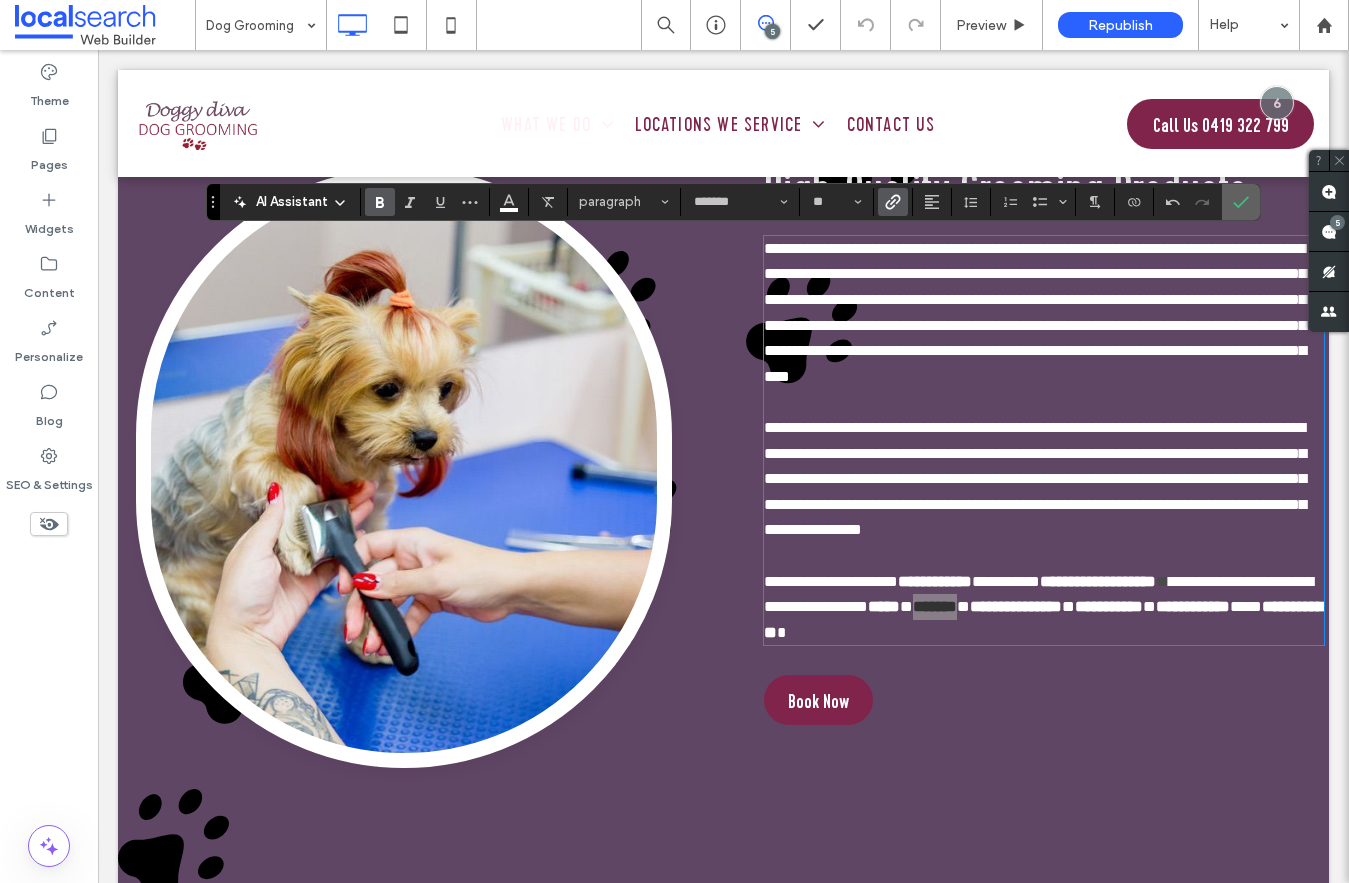 click 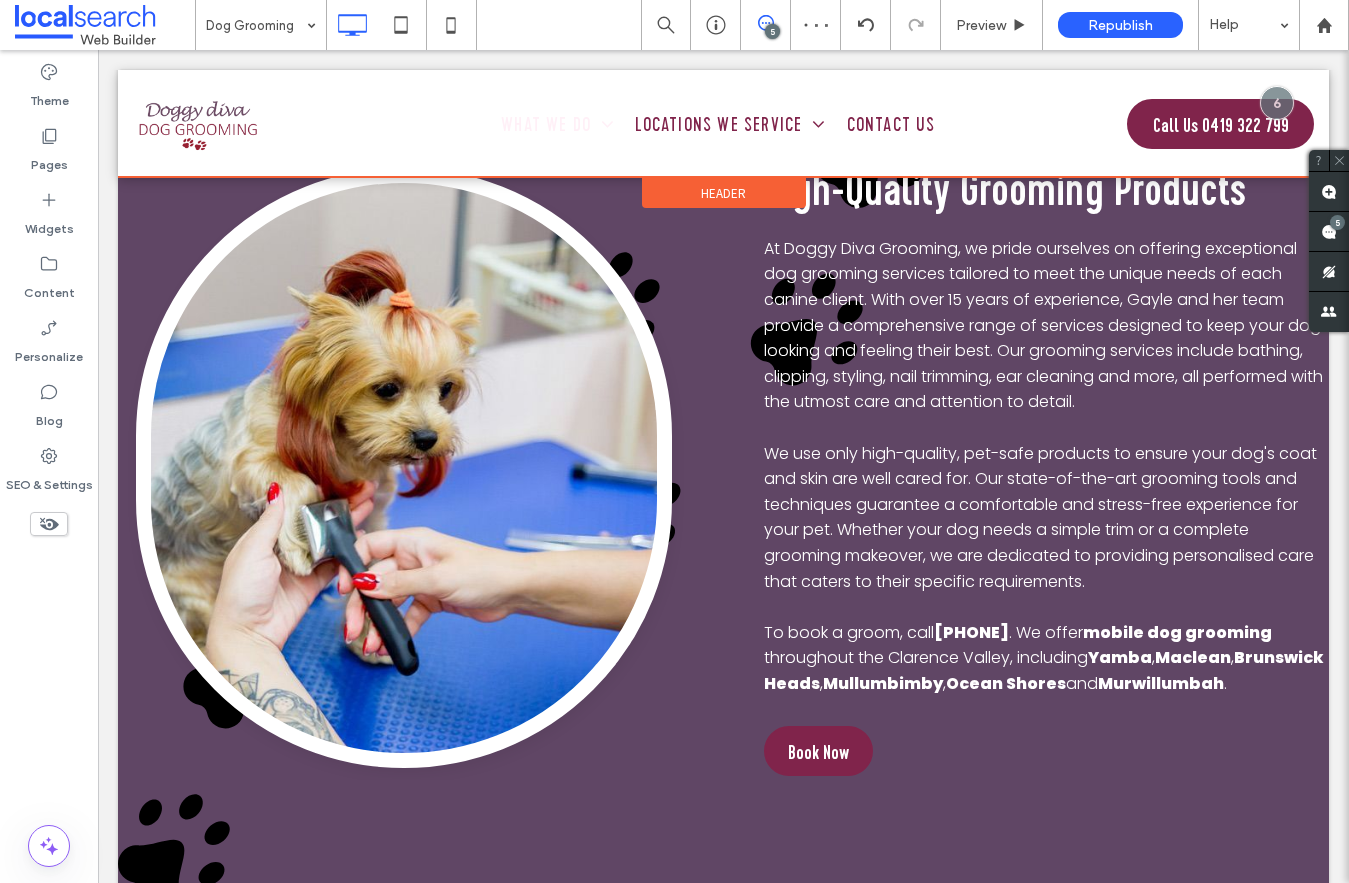 scroll, scrollTop: 2762, scrollLeft: 0, axis: vertical 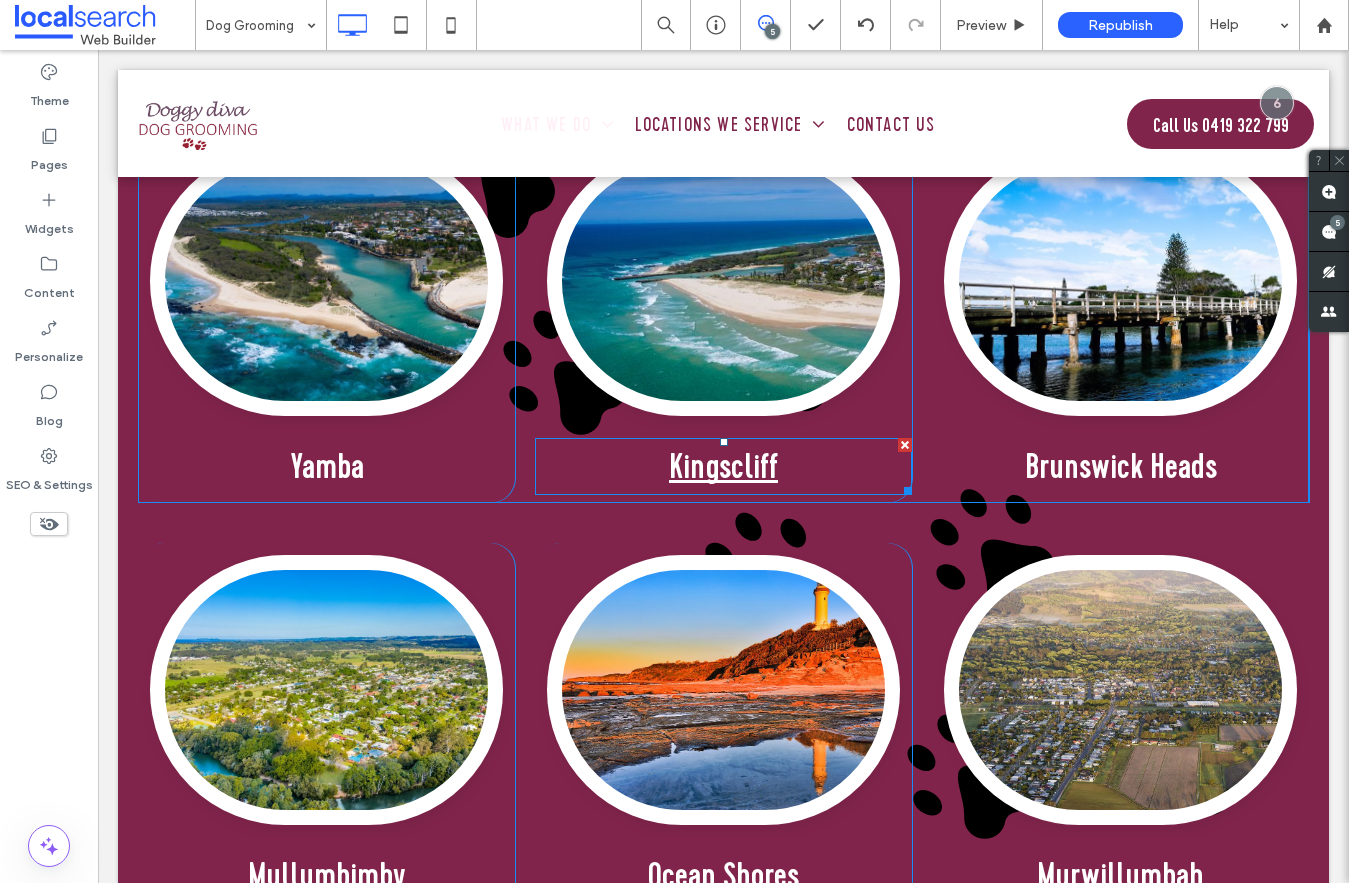 click on "Kingscliff" at bounding box center (723, 466) 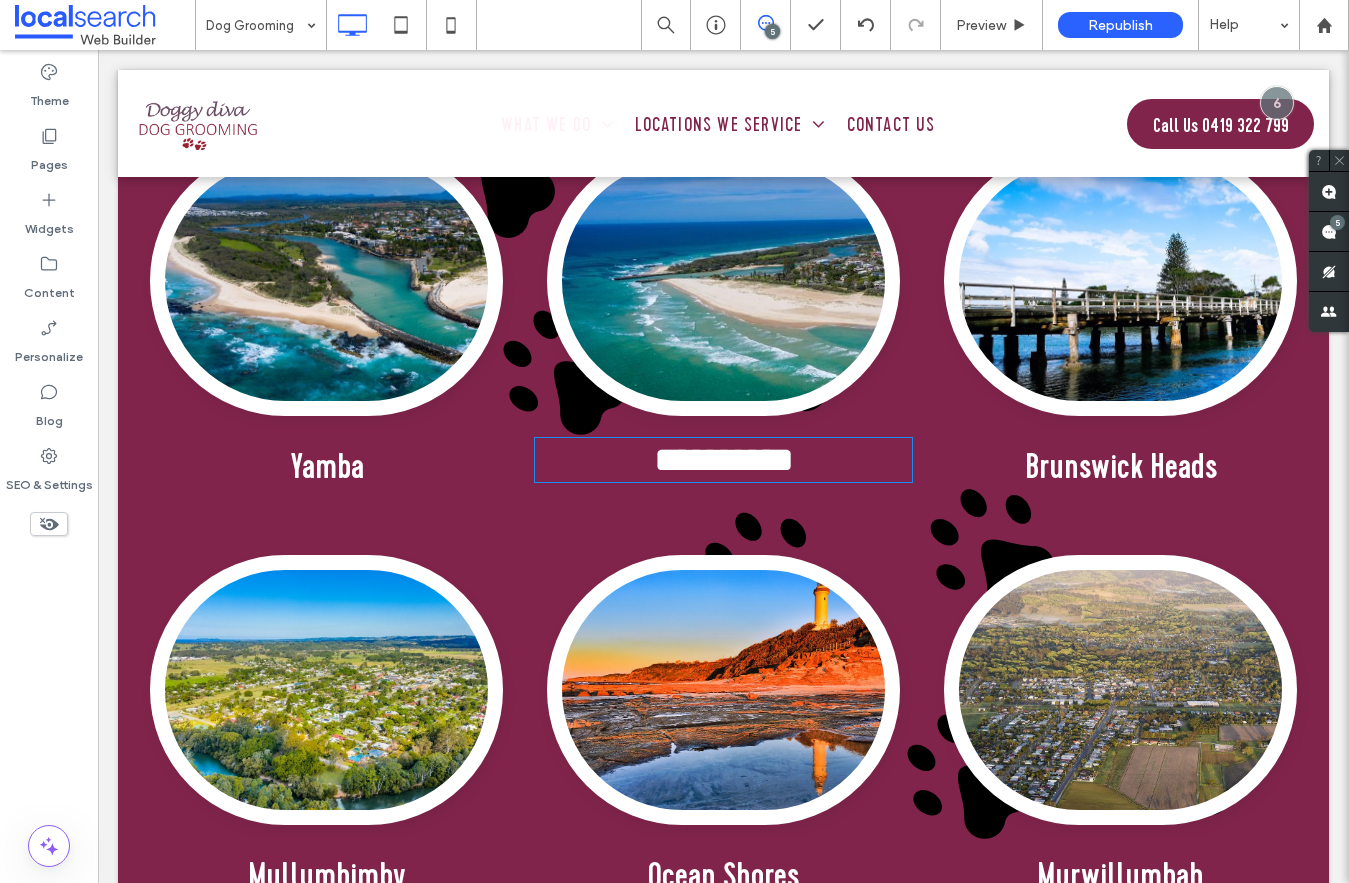 type on "**********" 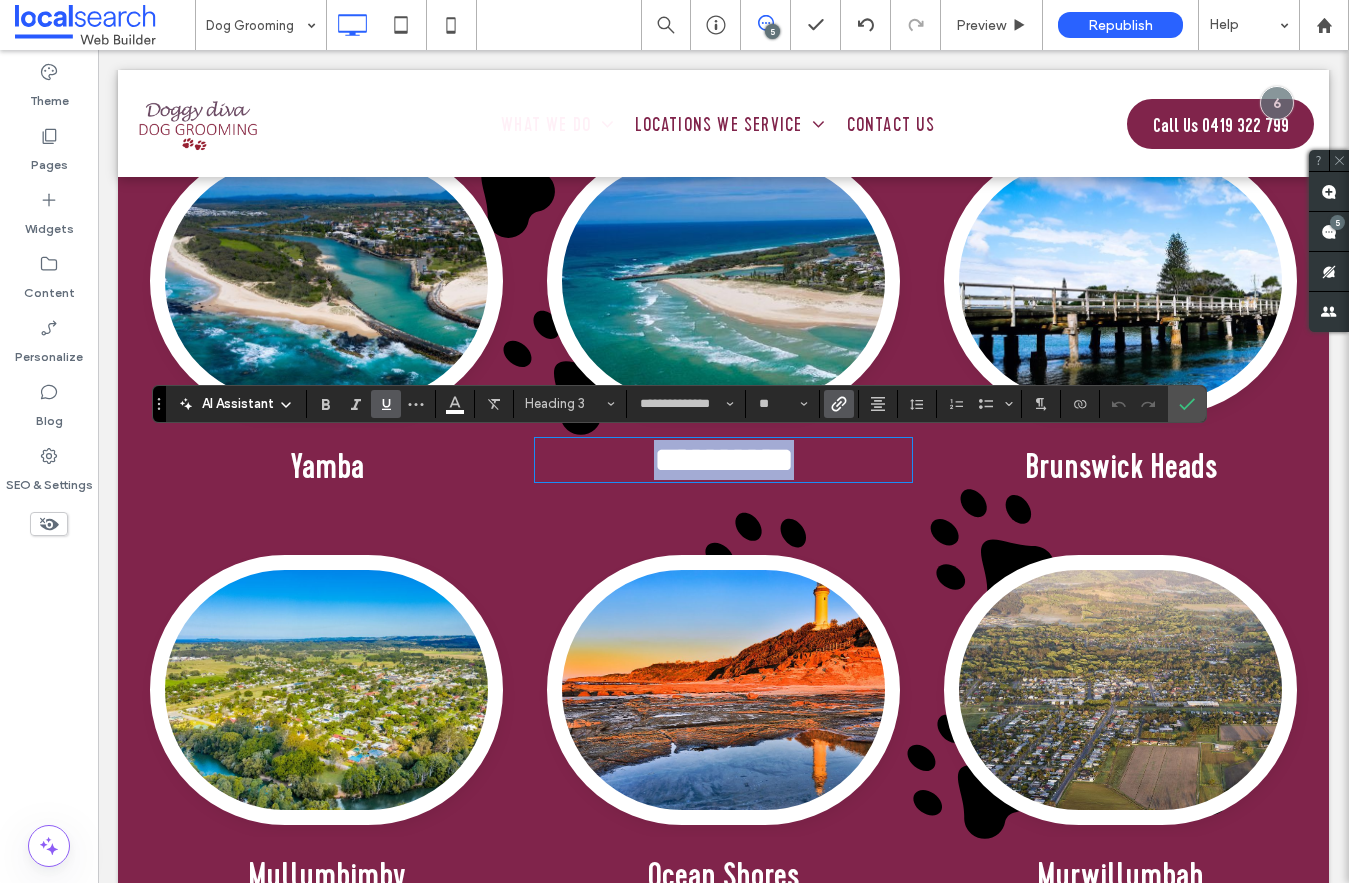 type 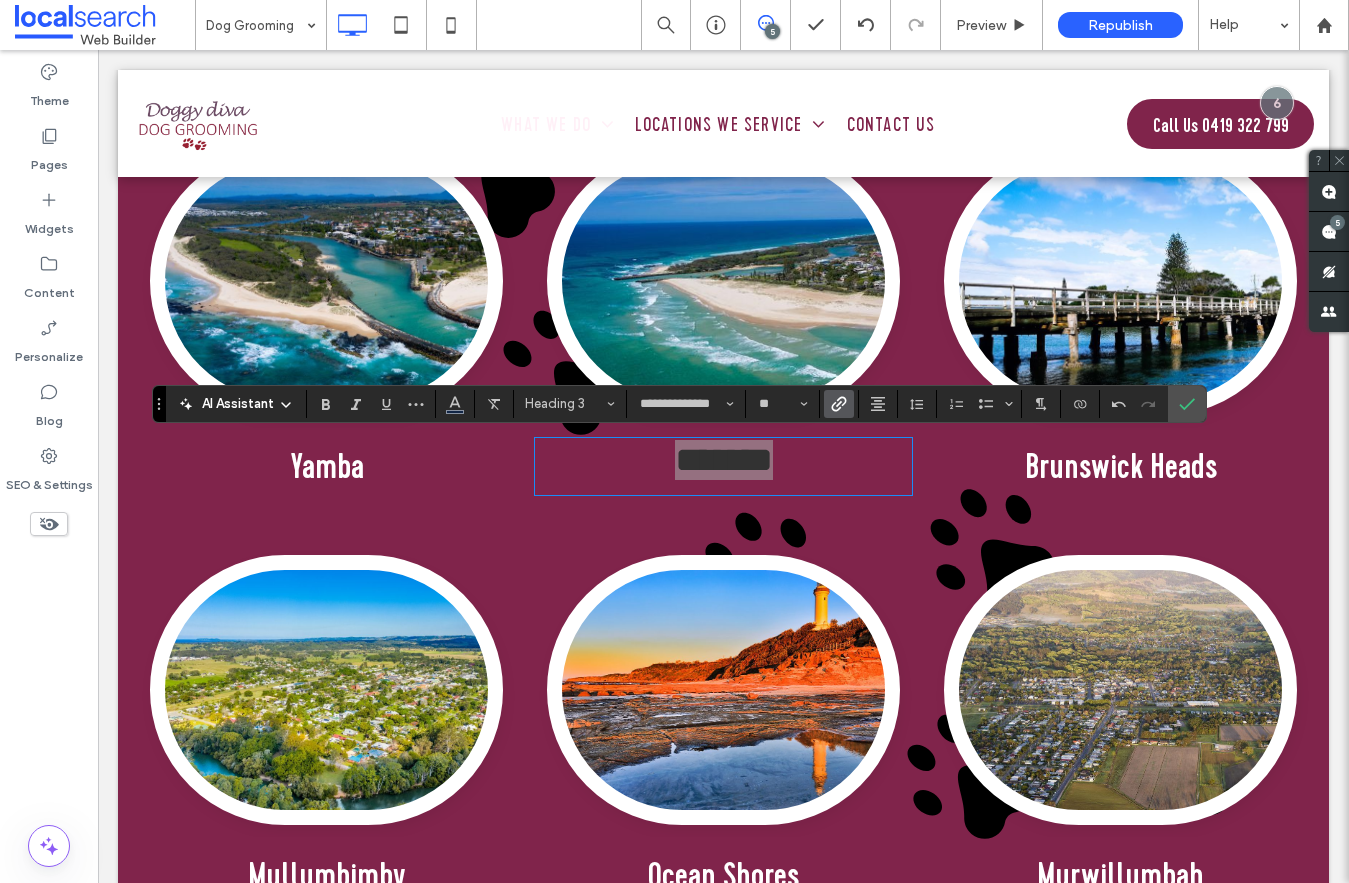 click 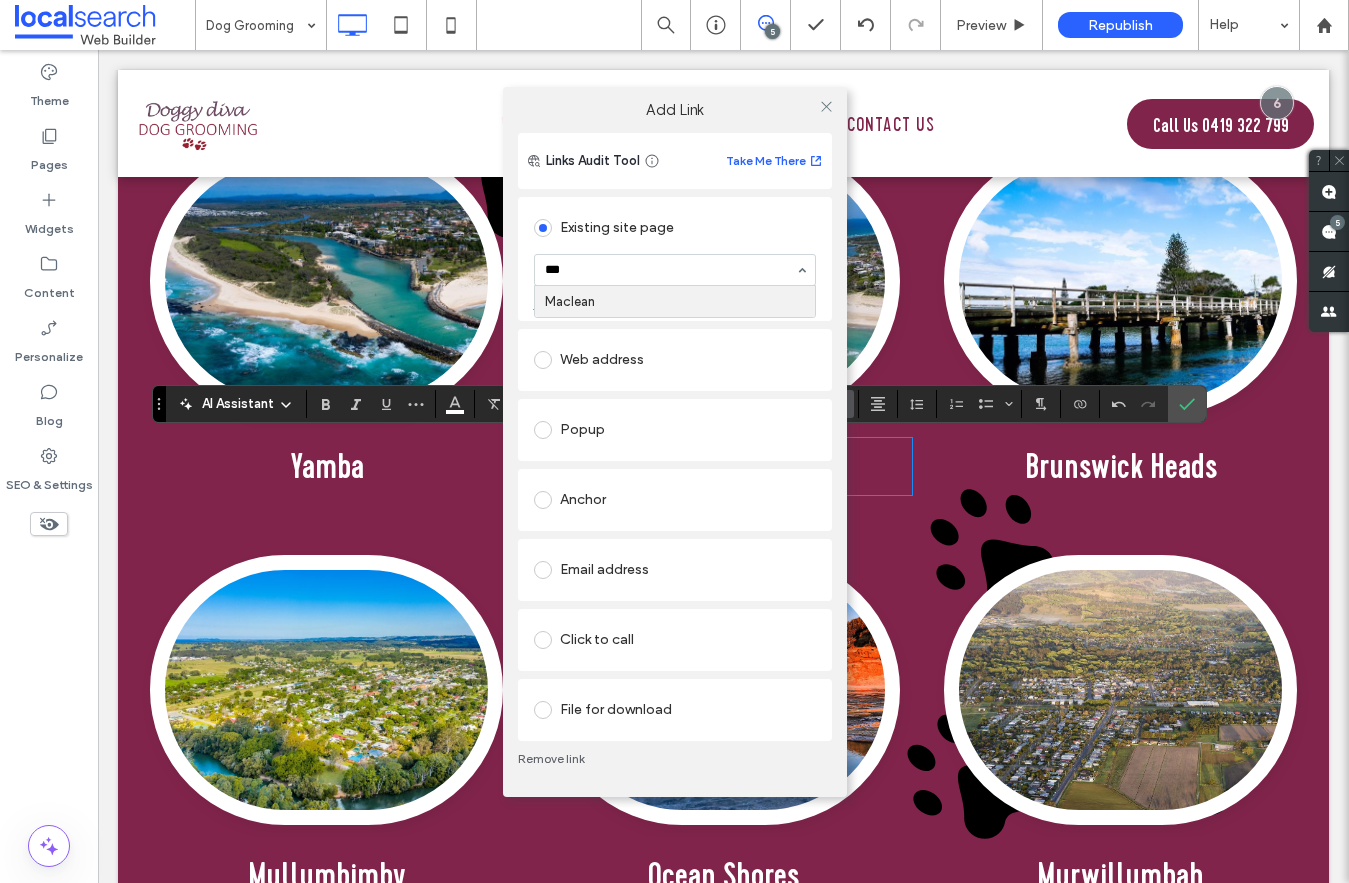 type on "****" 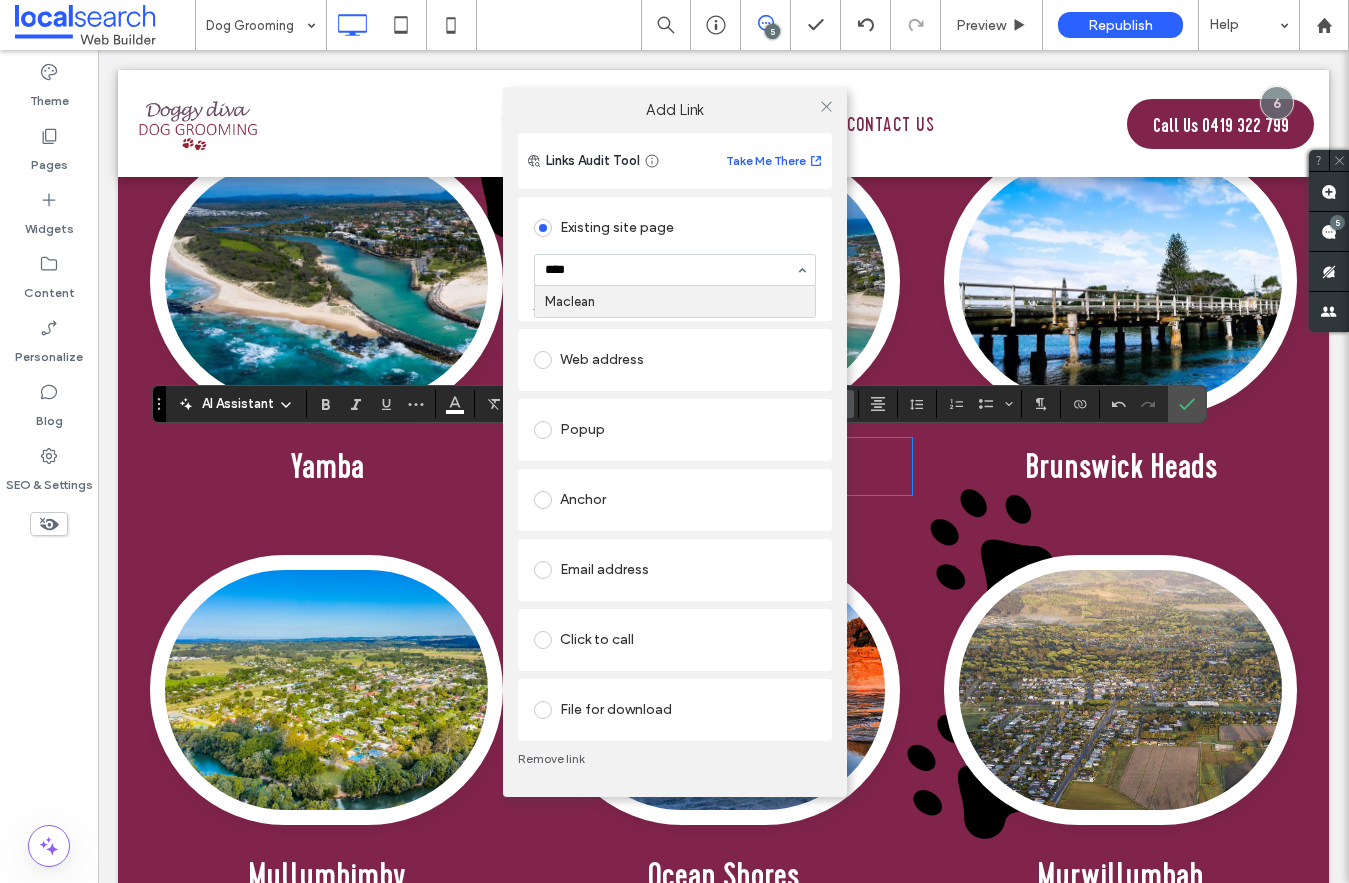 type 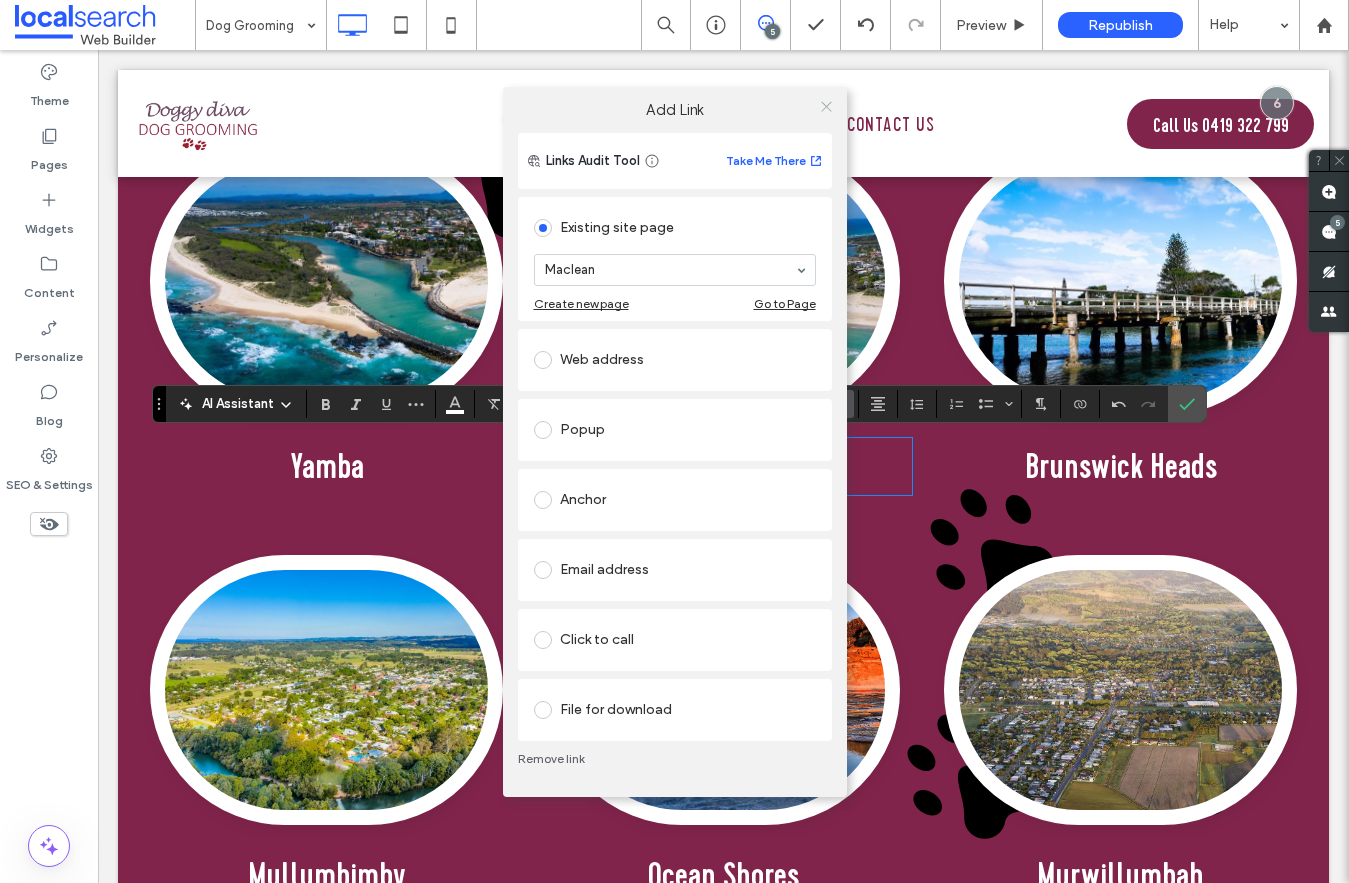 click 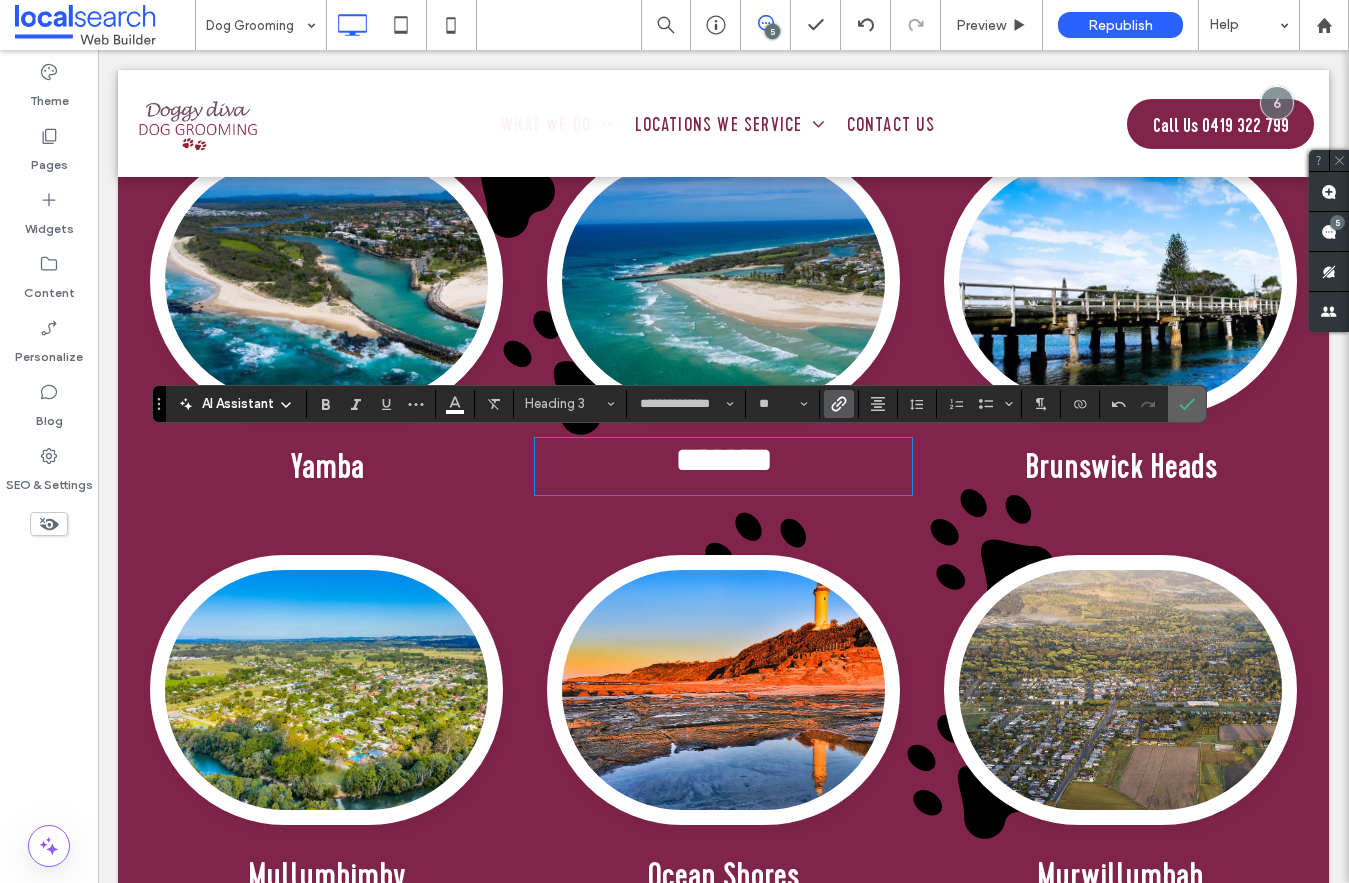 click 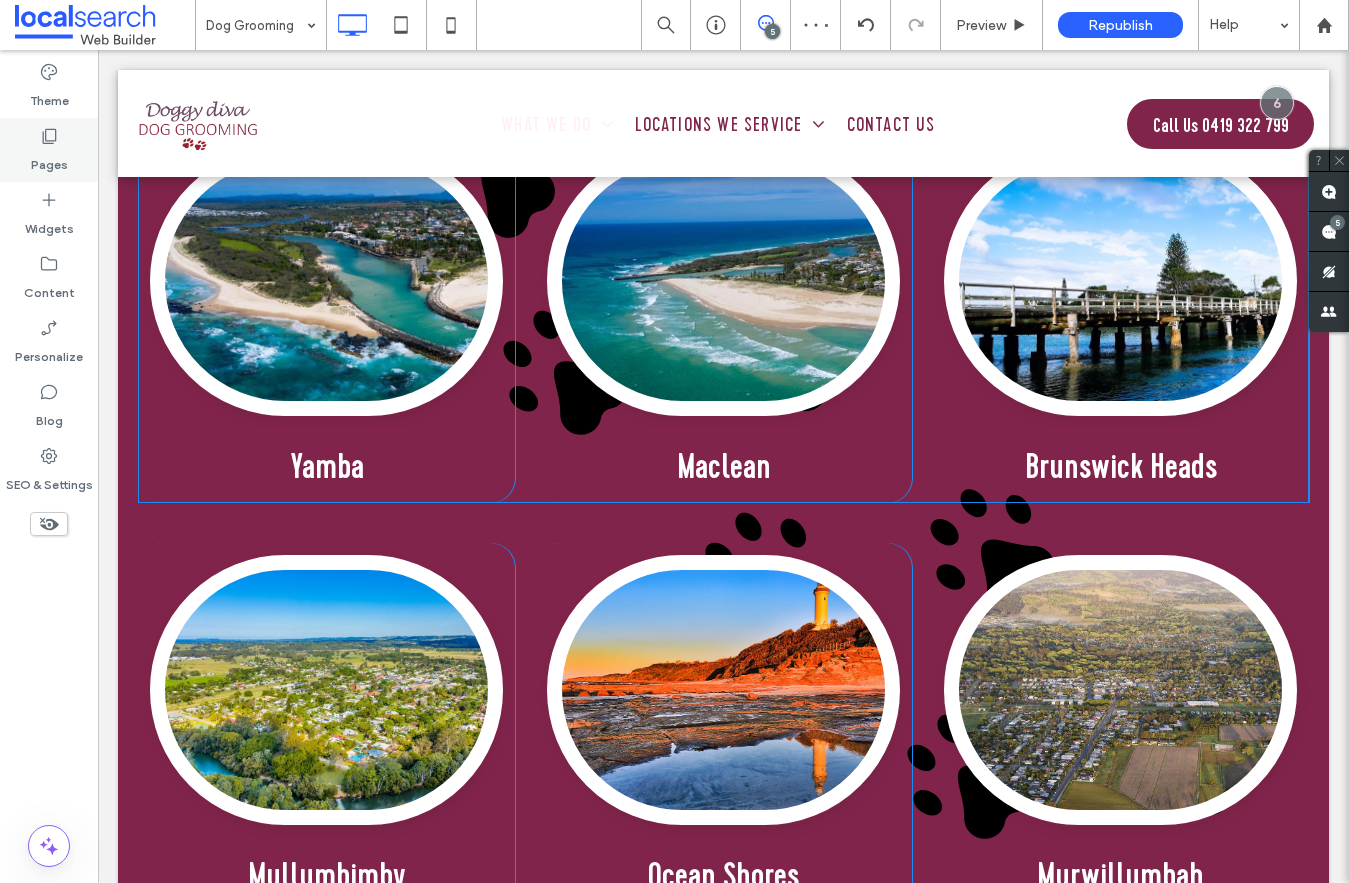 click on "Pages" at bounding box center [49, 150] 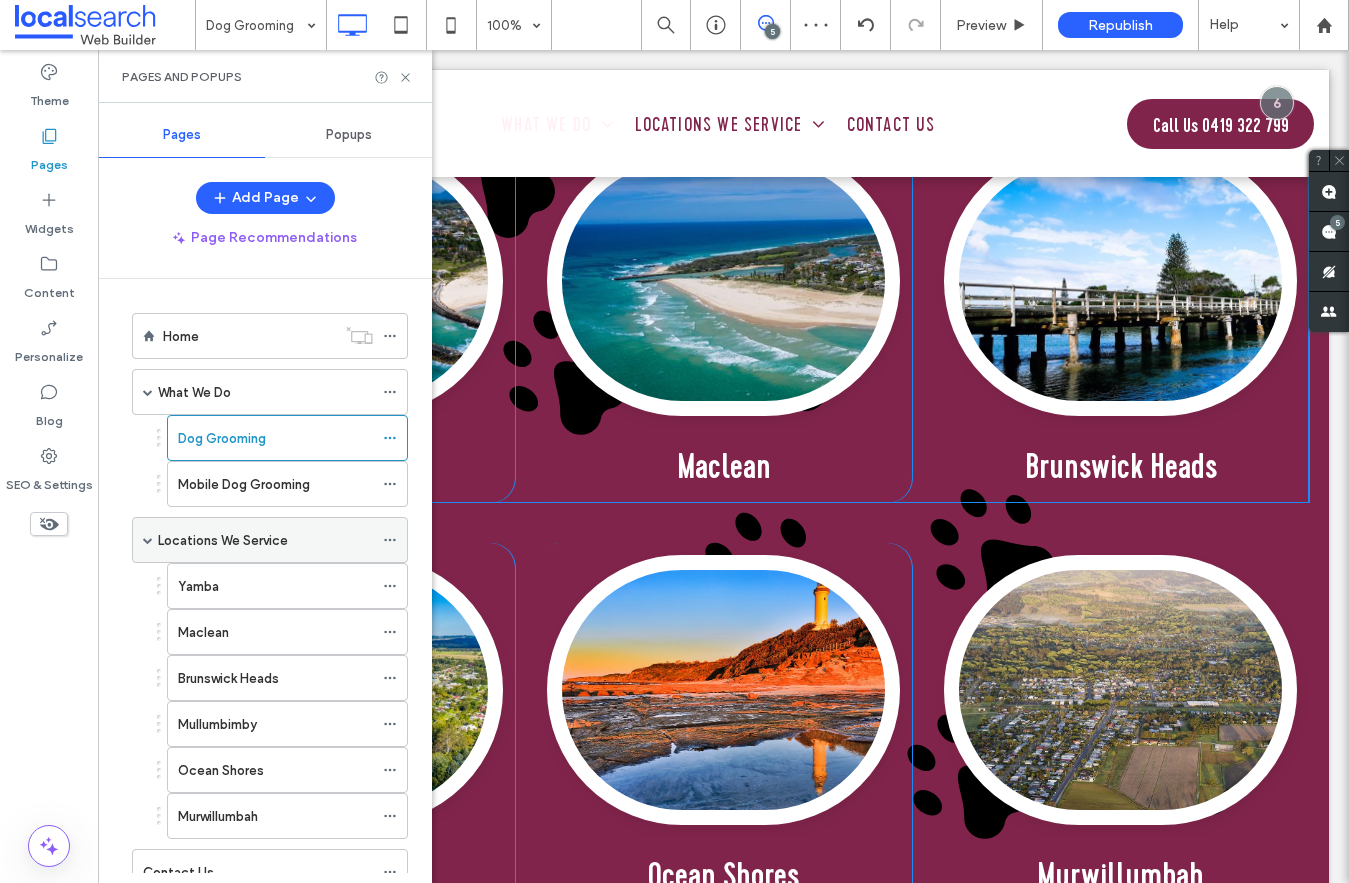 scroll, scrollTop: 72, scrollLeft: 0, axis: vertical 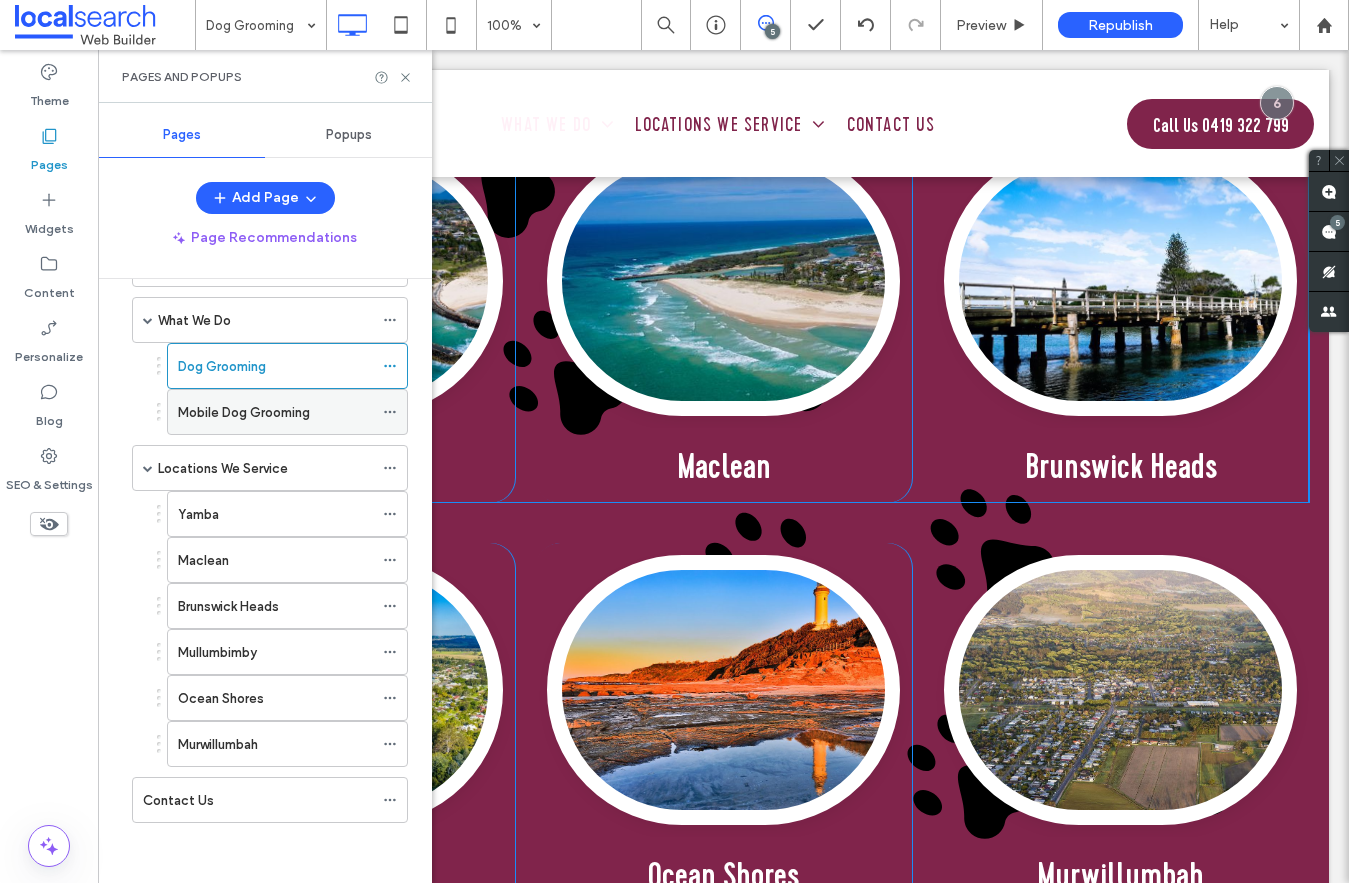 click on "Mobile Dog Grooming" at bounding box center [244, 412] 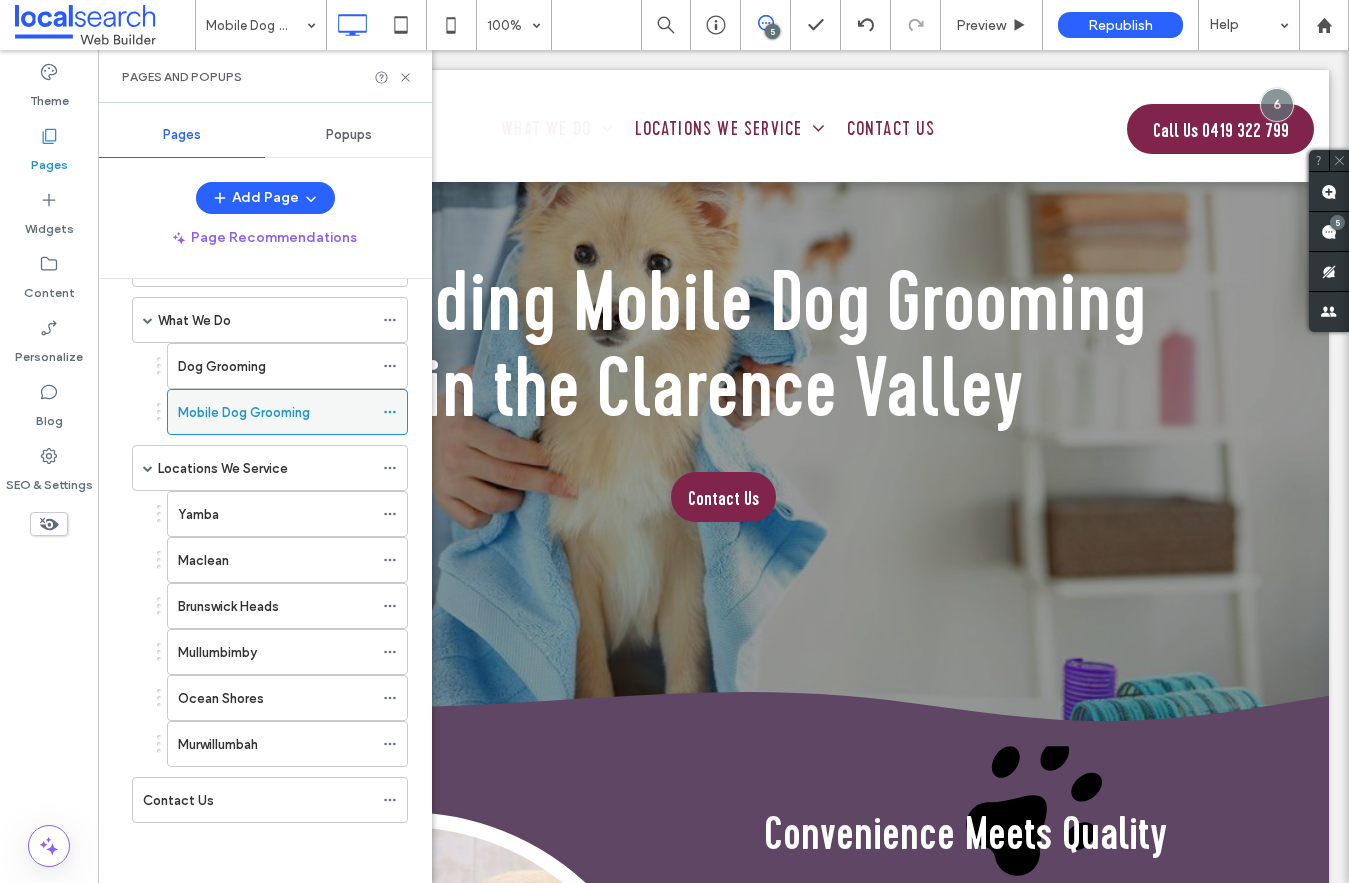 scroll, scrollTop: 964, scrollLeft: 0, axis: vertical 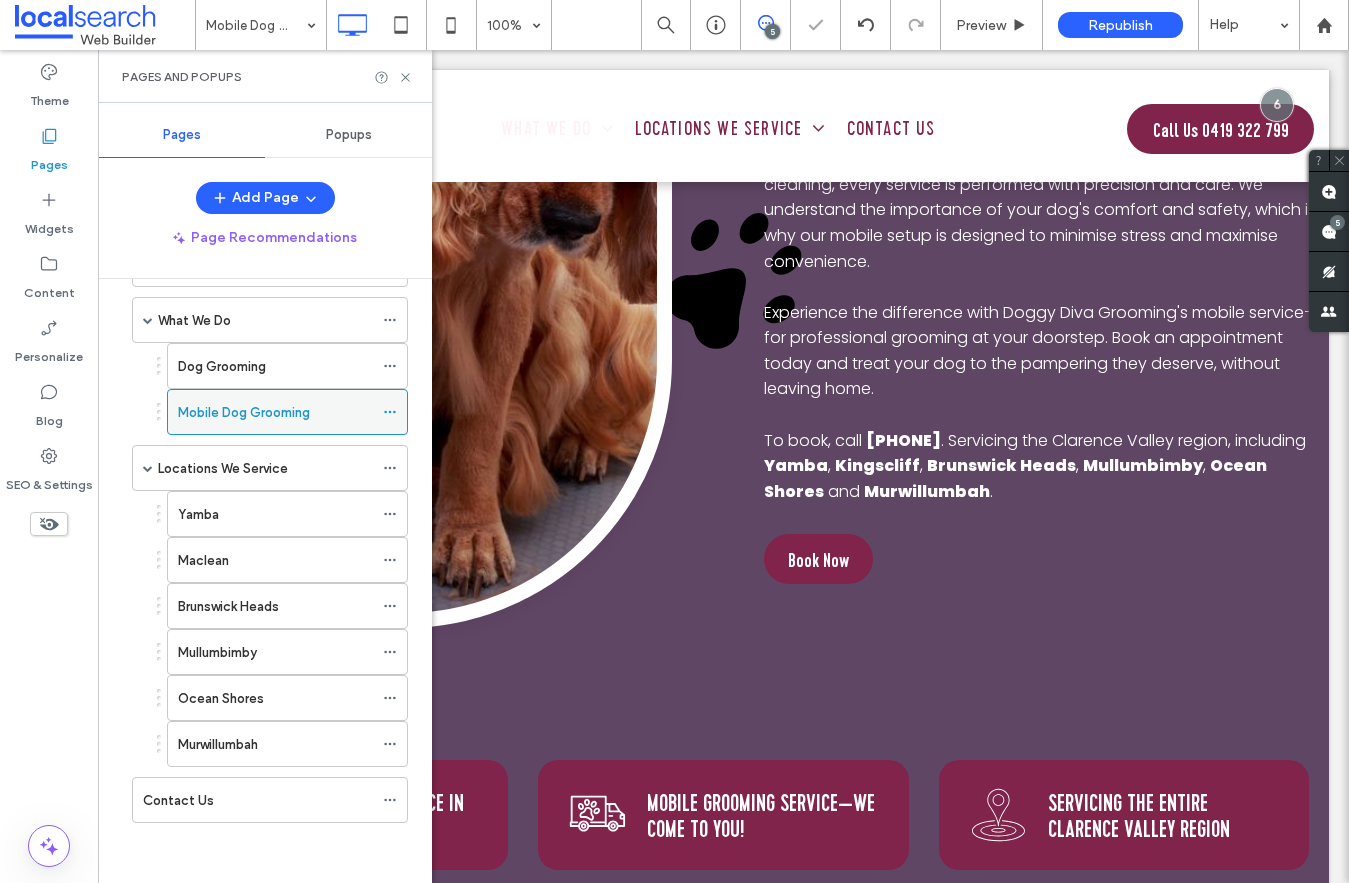 click 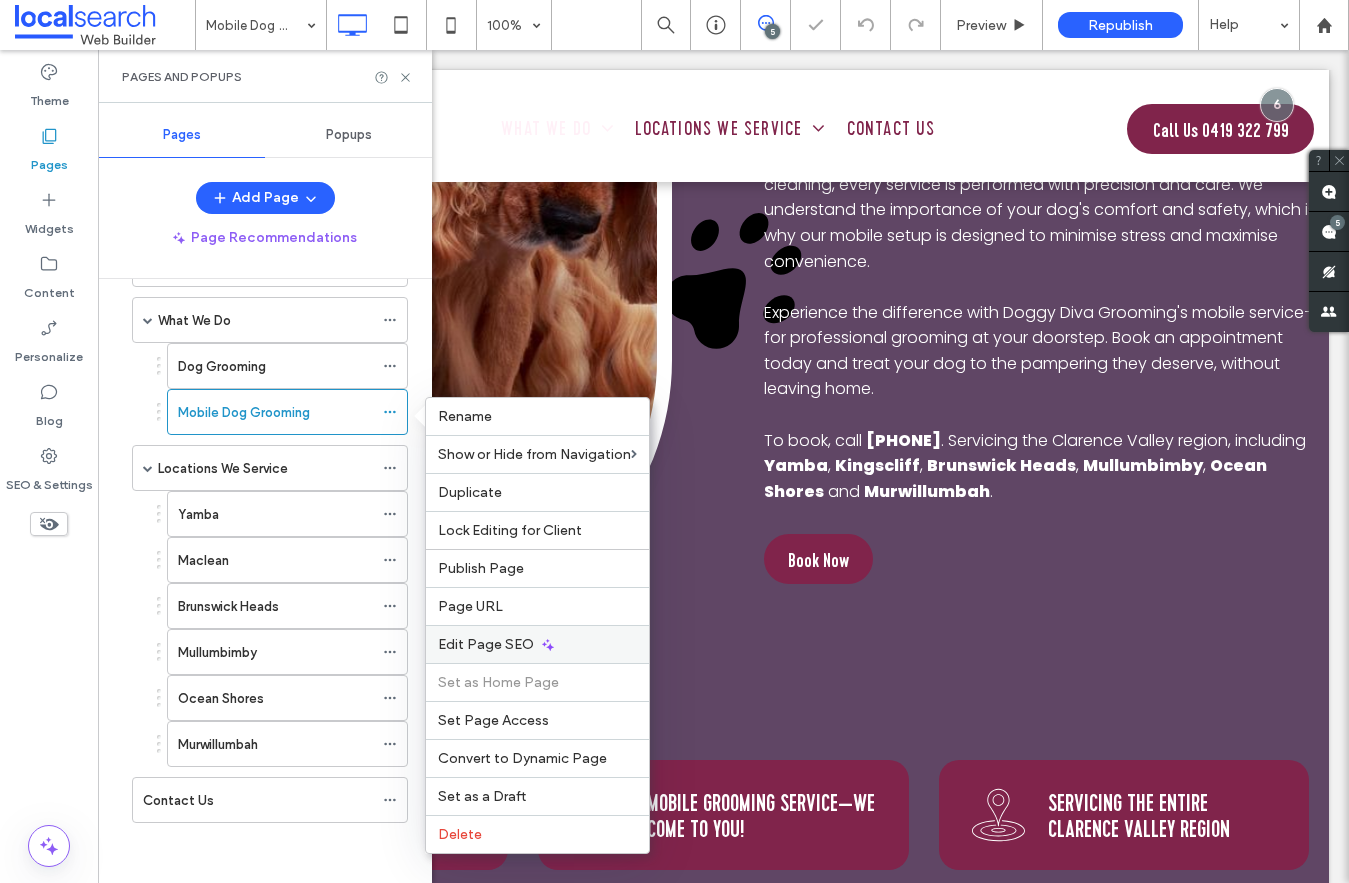 click on "Edit Page SEO" at bounding box center [486, 644] 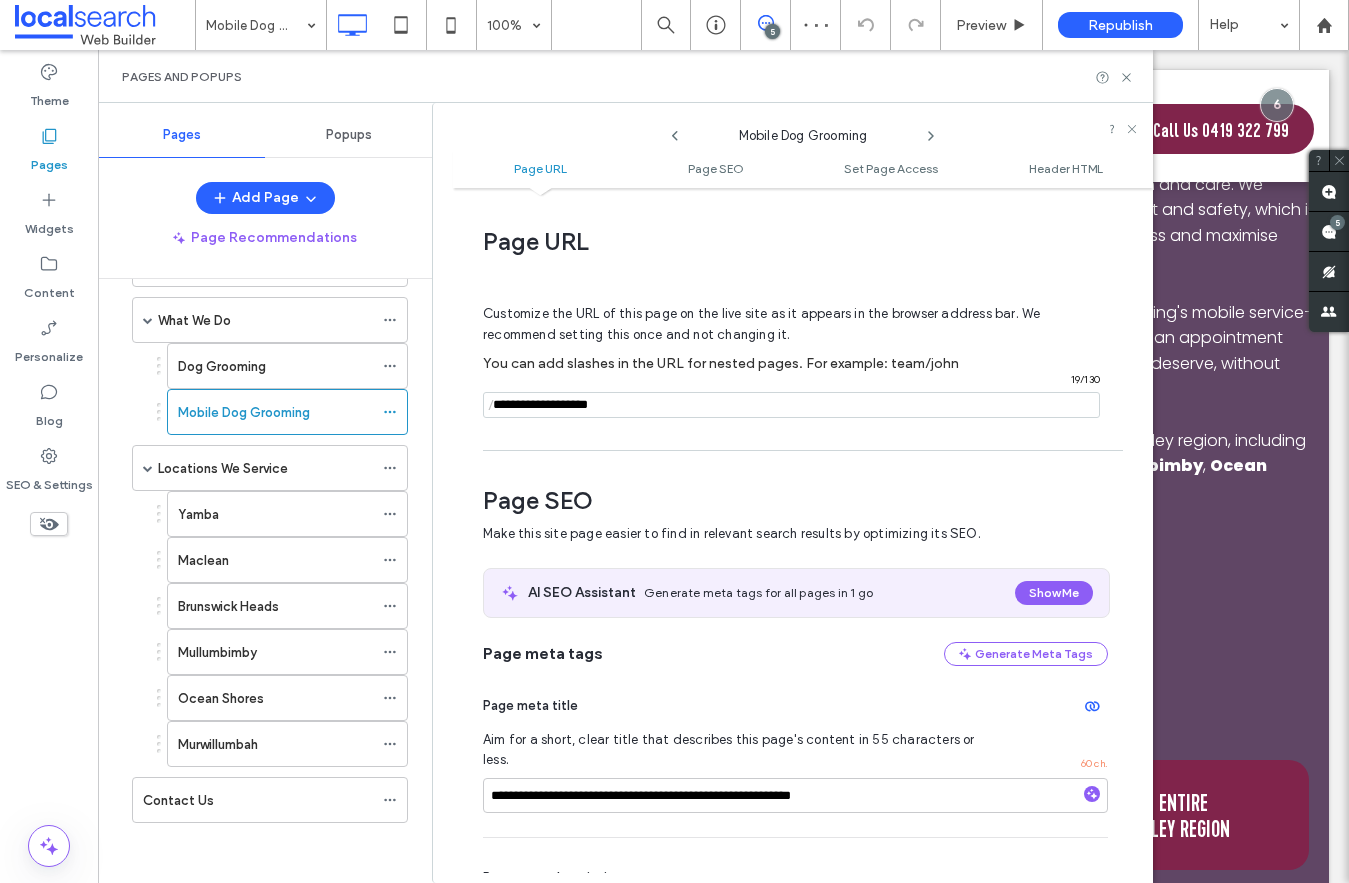 scroll, scrollTop: 146, scrollLeft: 0, axis: vertical 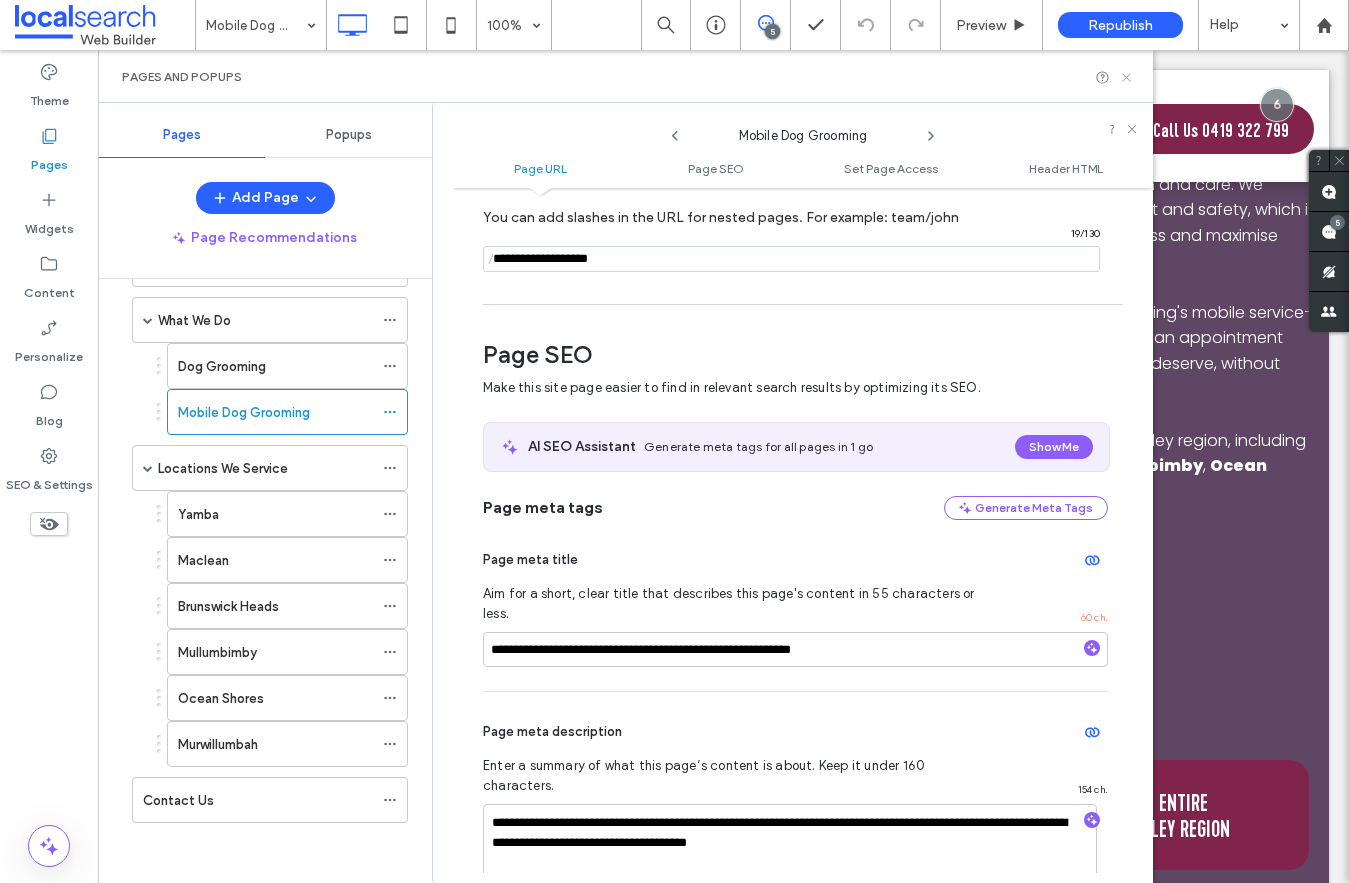 click 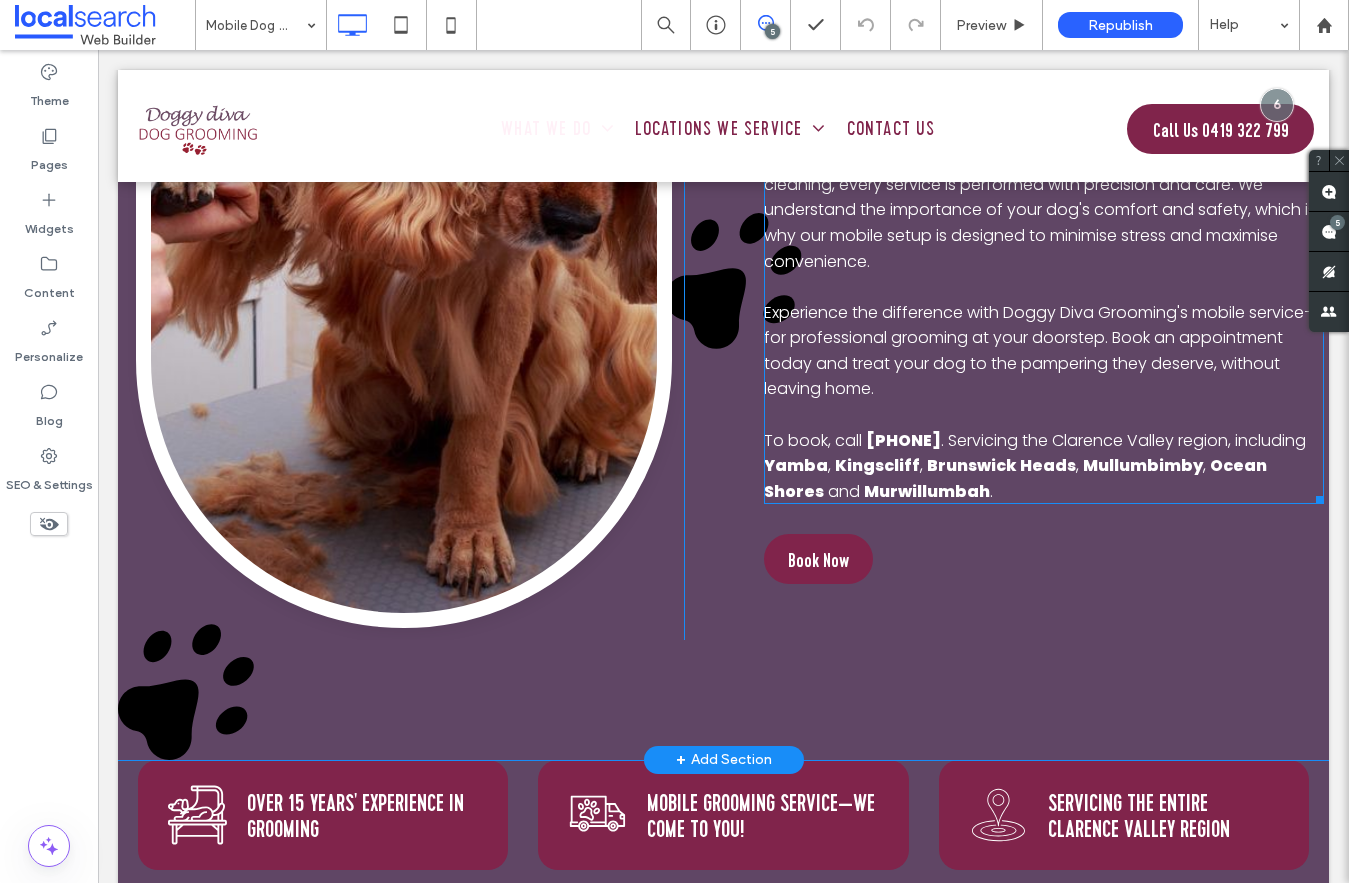 click on ". Servicing the Clarence Valley region, including" at bounding box center (1123, 440) 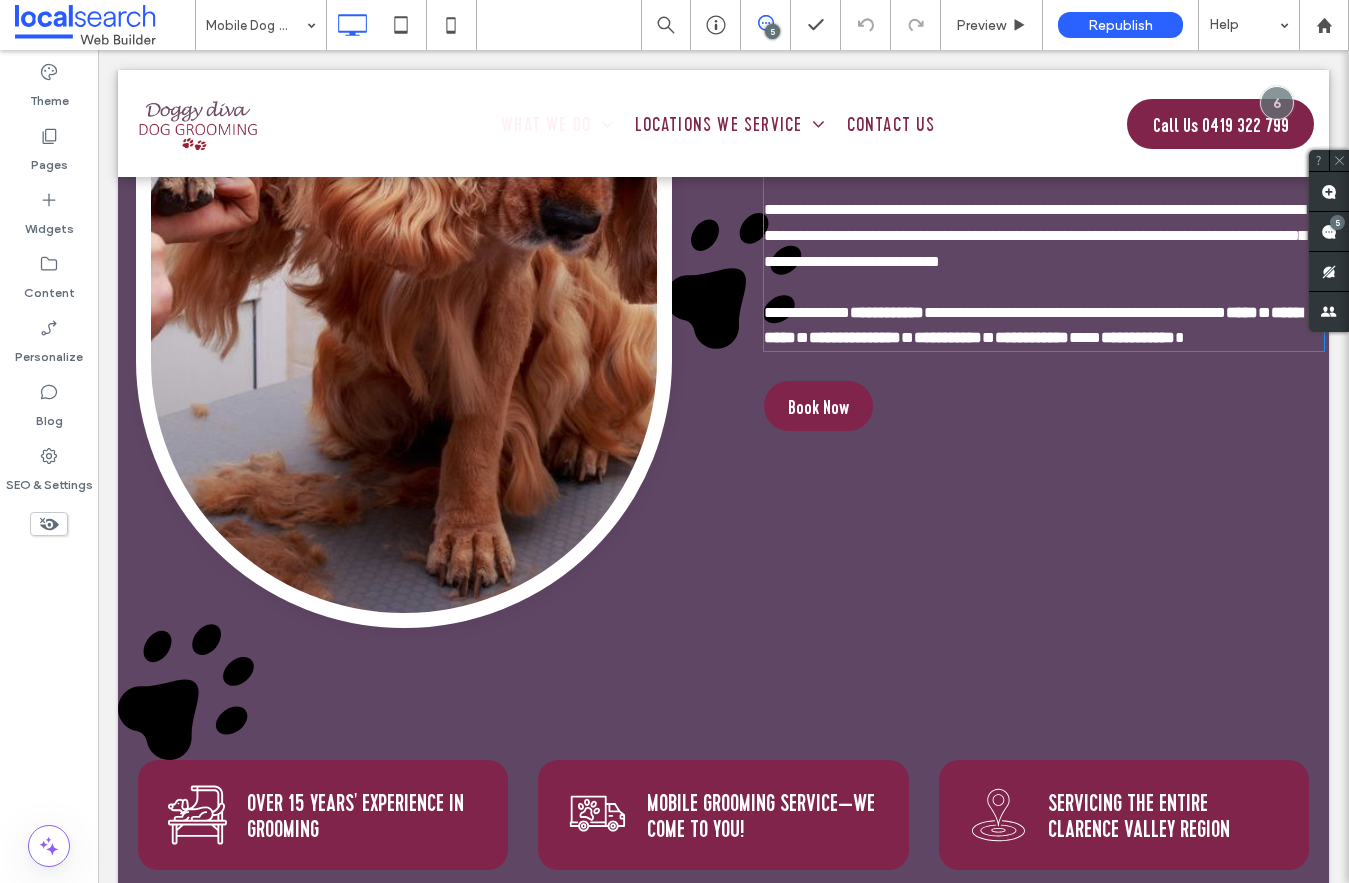type on "*******" 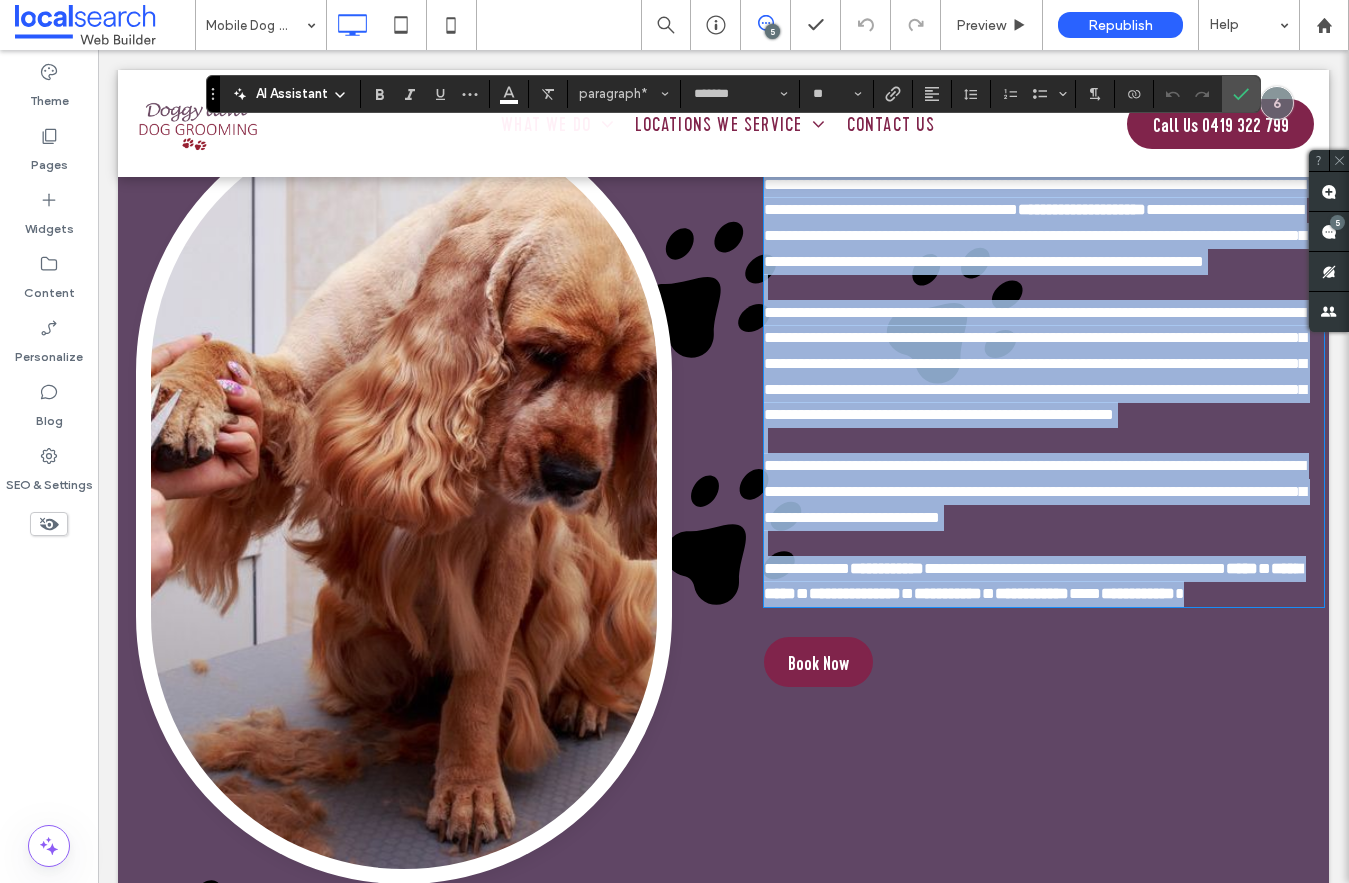 scroll, scrollTop: 877, scrollLeft: 0, axis: vertical 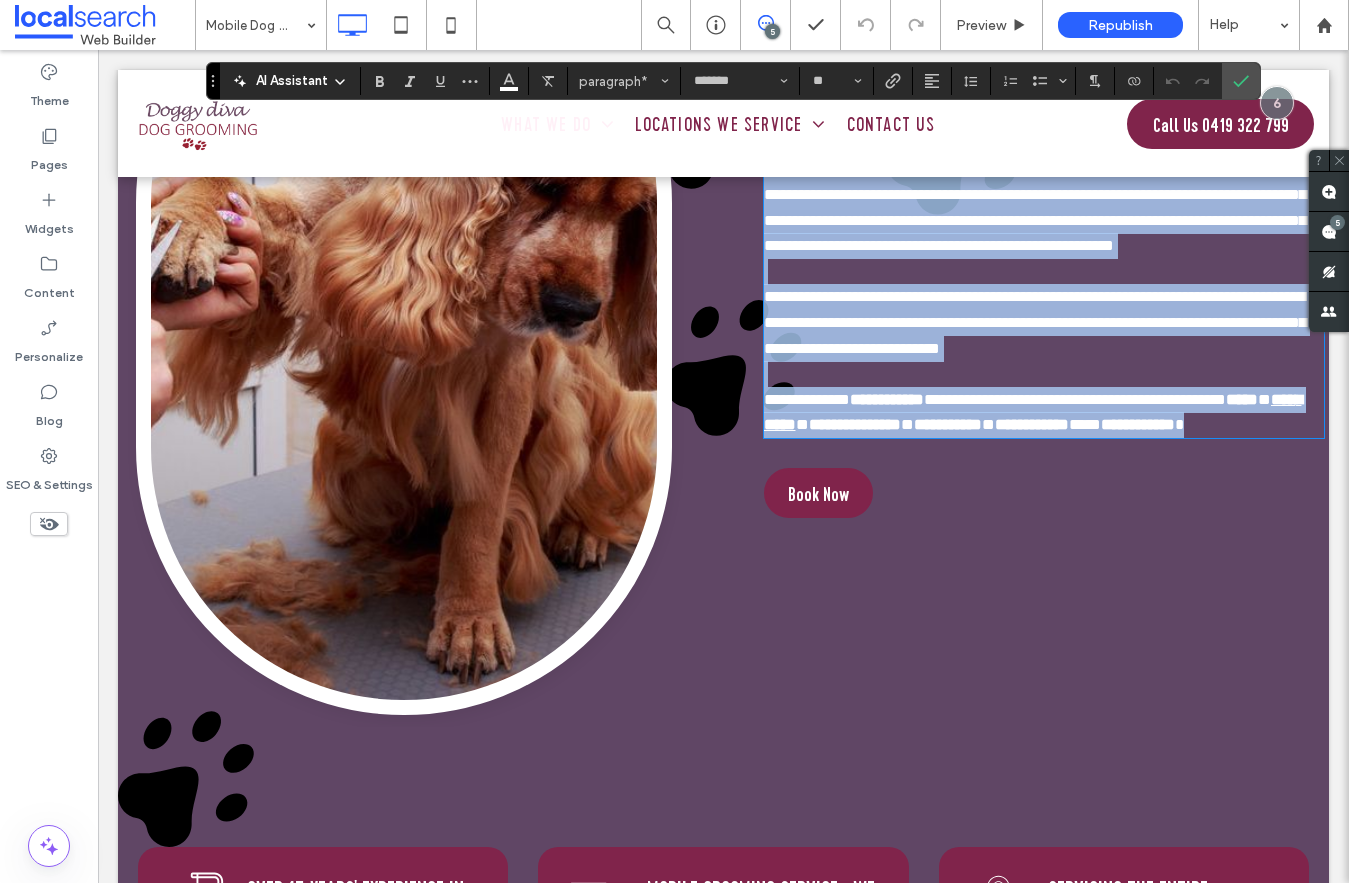 click on "**********" at bounding box center [1033, 412] 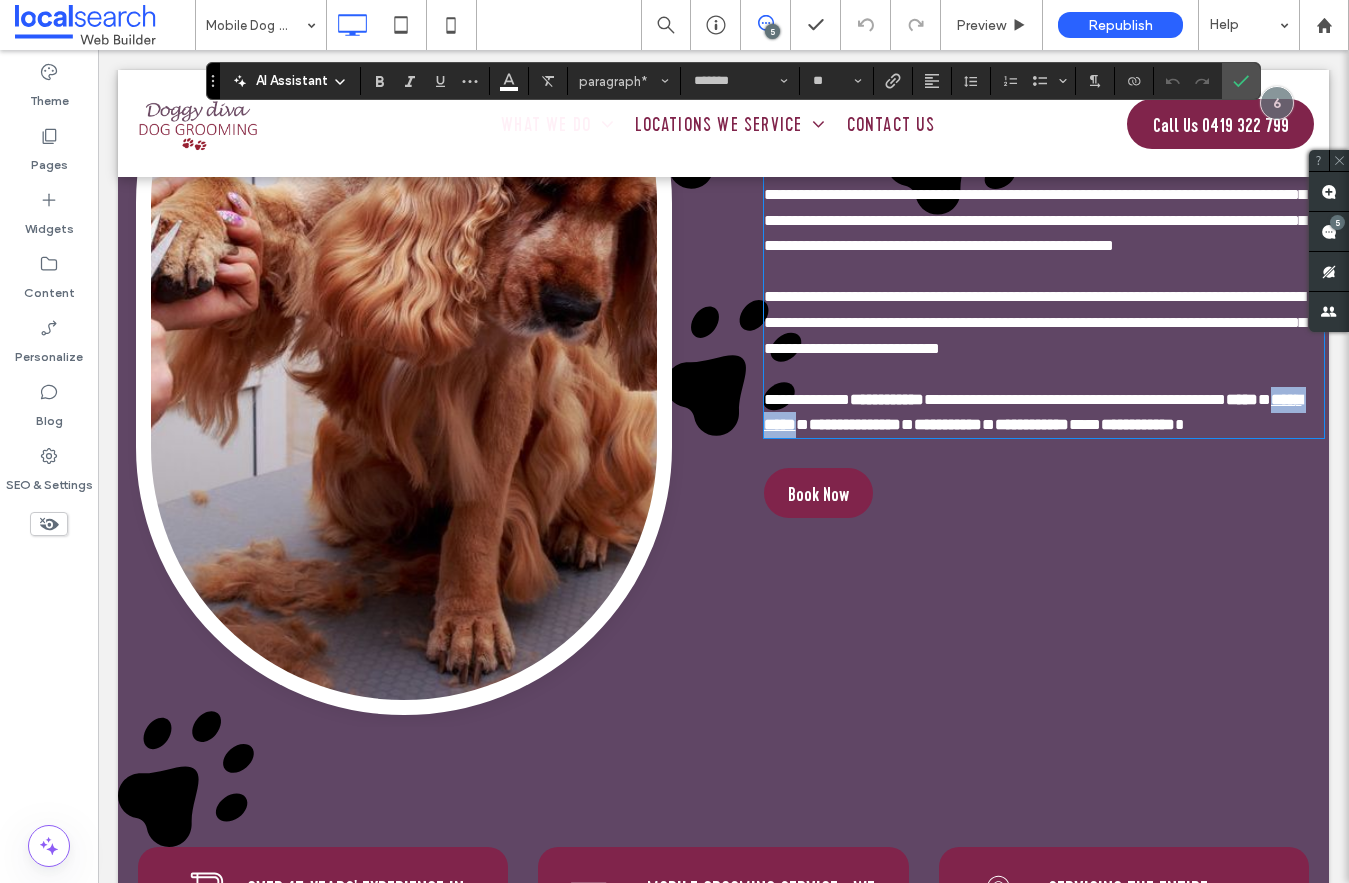 click on "**********" at bounding box center [1033, 412] 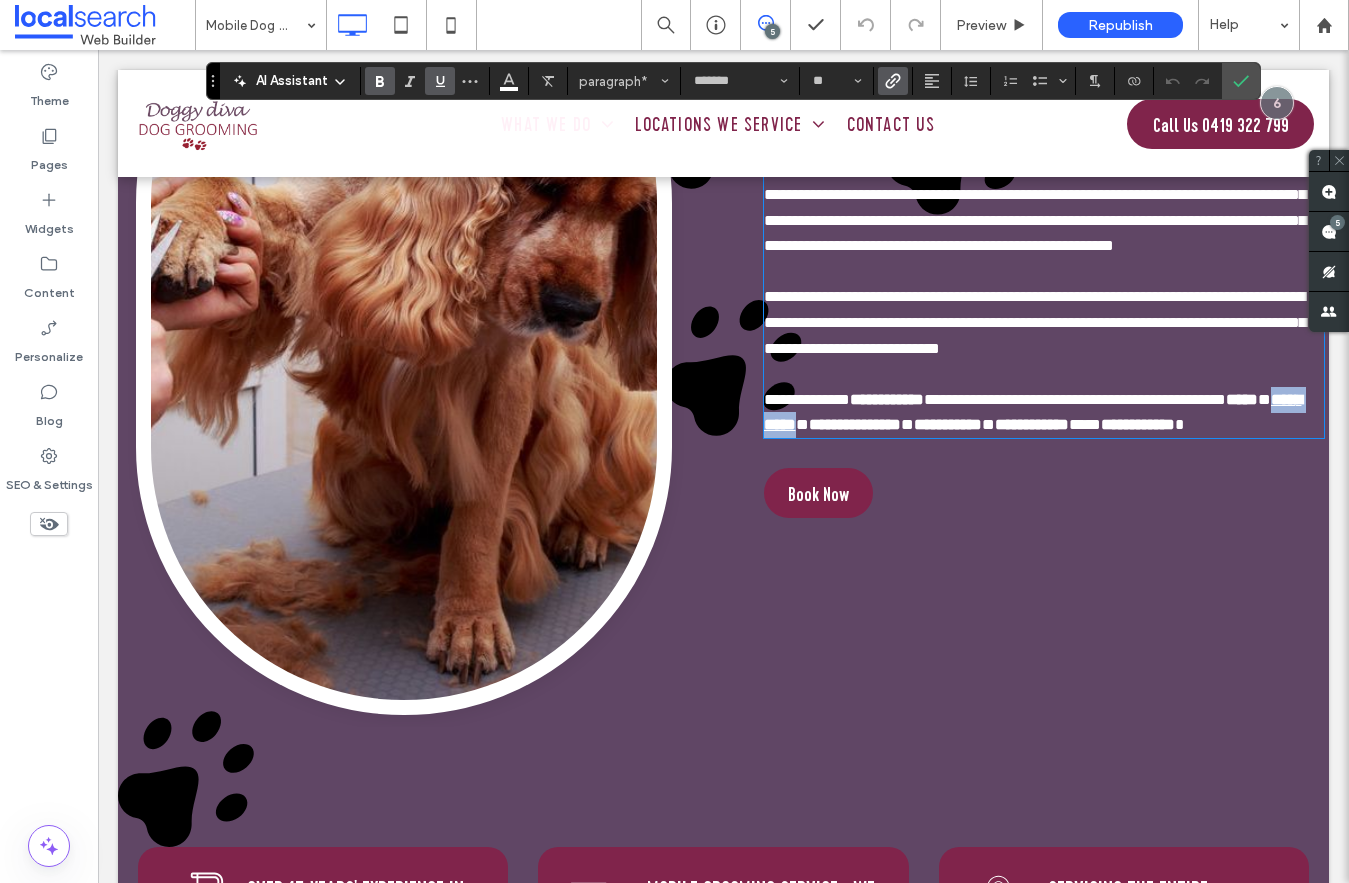 type 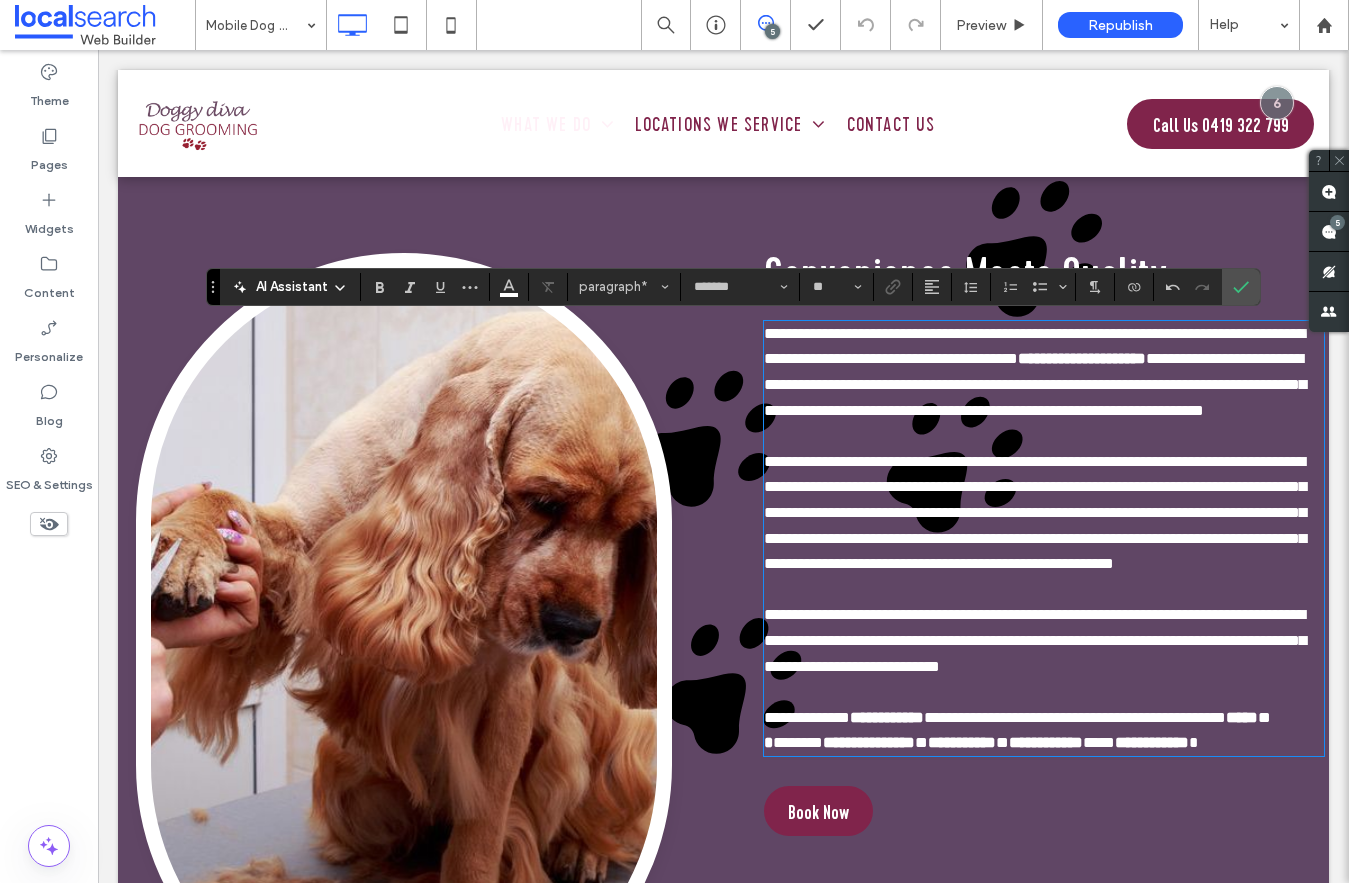 scroll, scrollTop: 743, scrollLeft: 0, axis: vertical 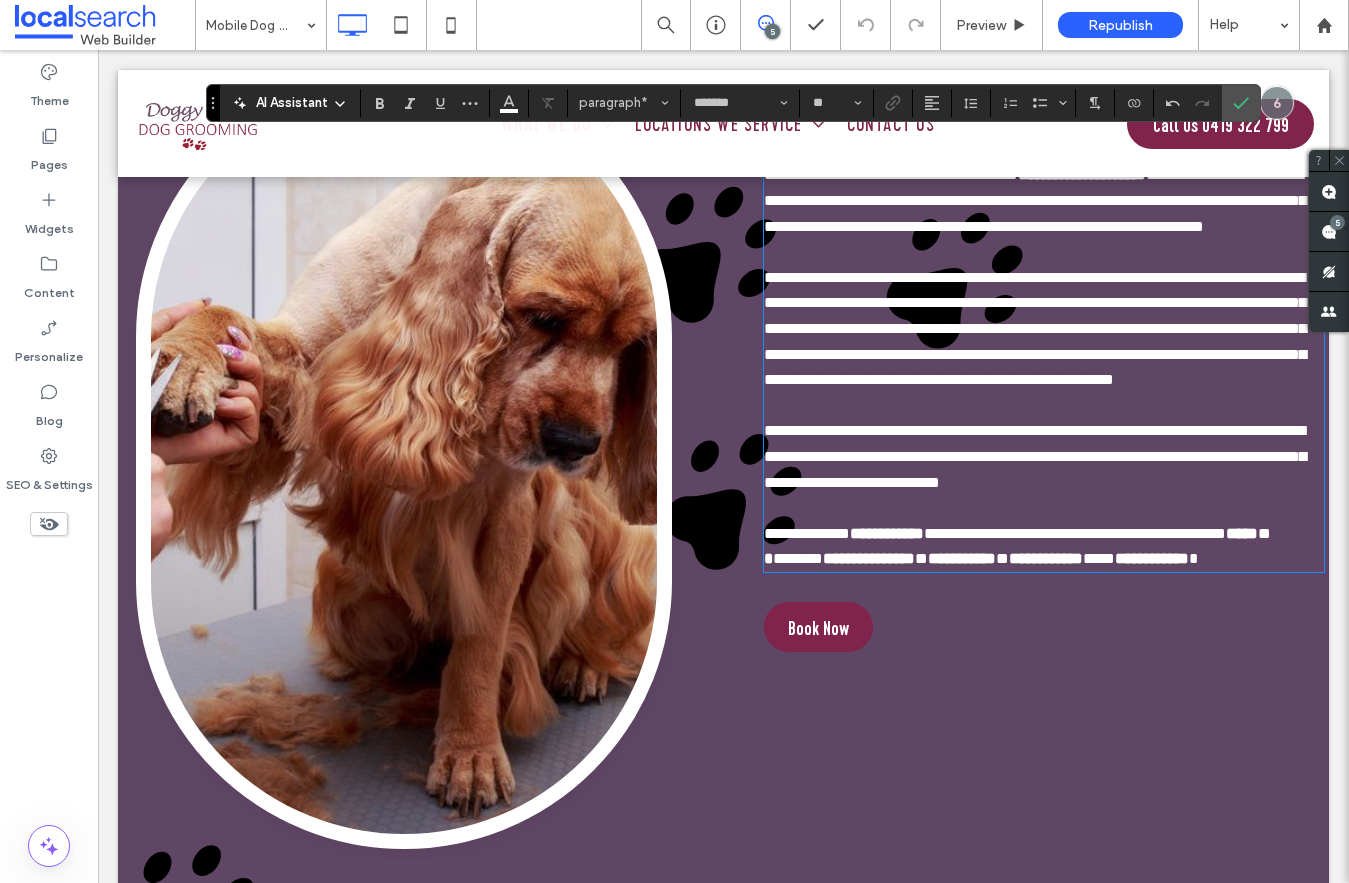 click on "*******" at bounding box center [798, 558] 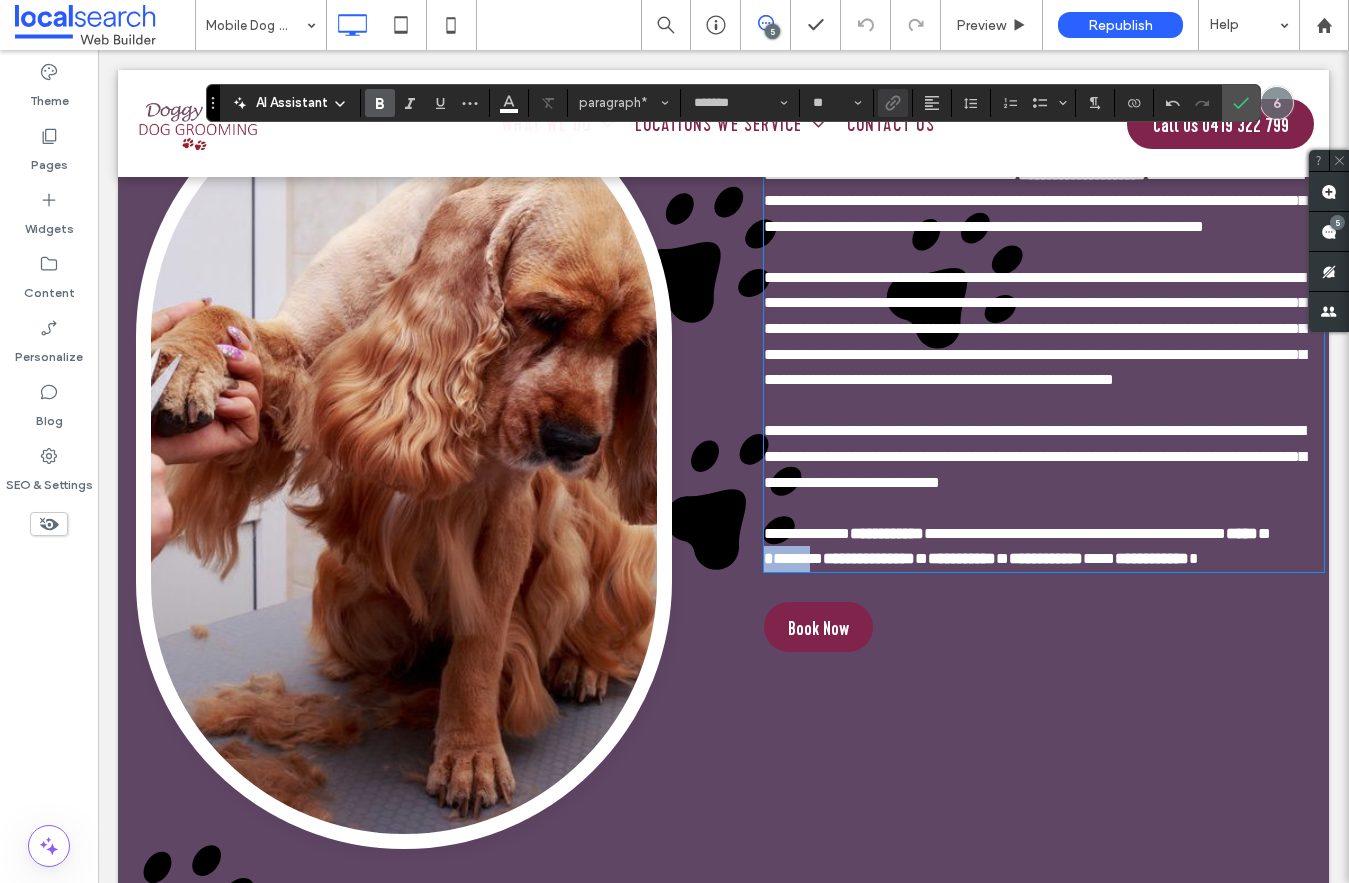click on "*******" at bounding box center [798, 558] 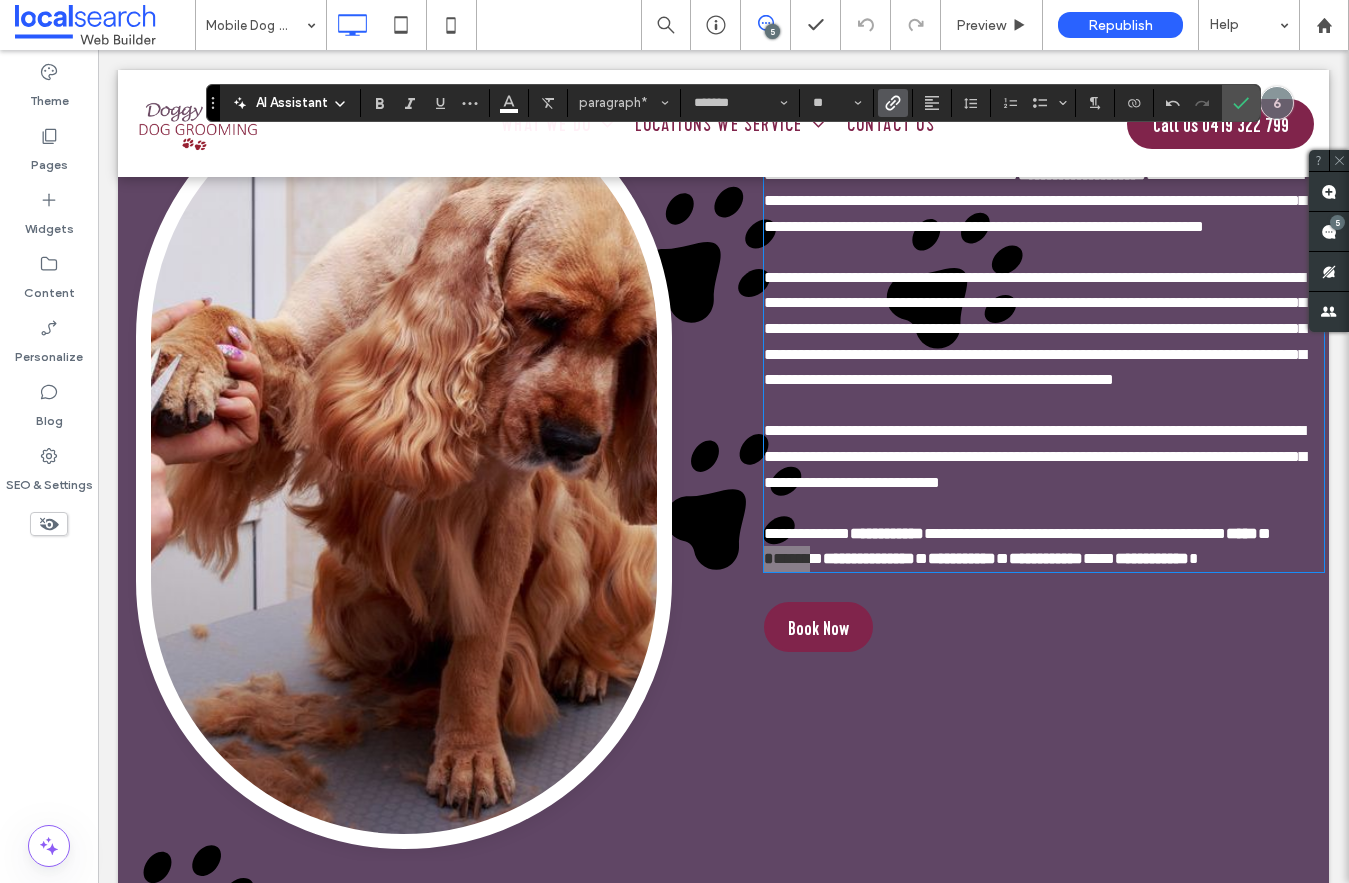 click 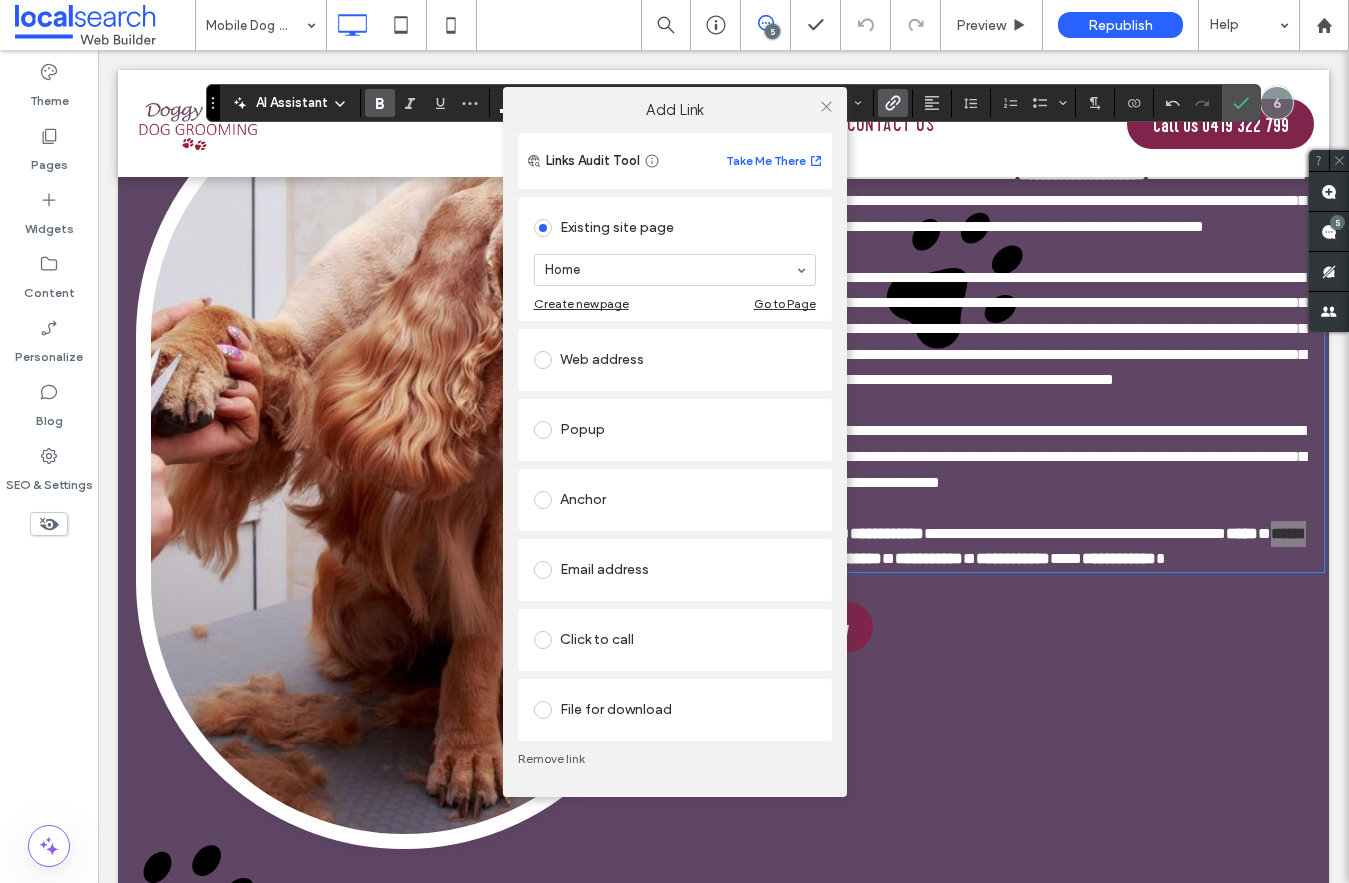 click on "Home" at bounding box center (675, 270) 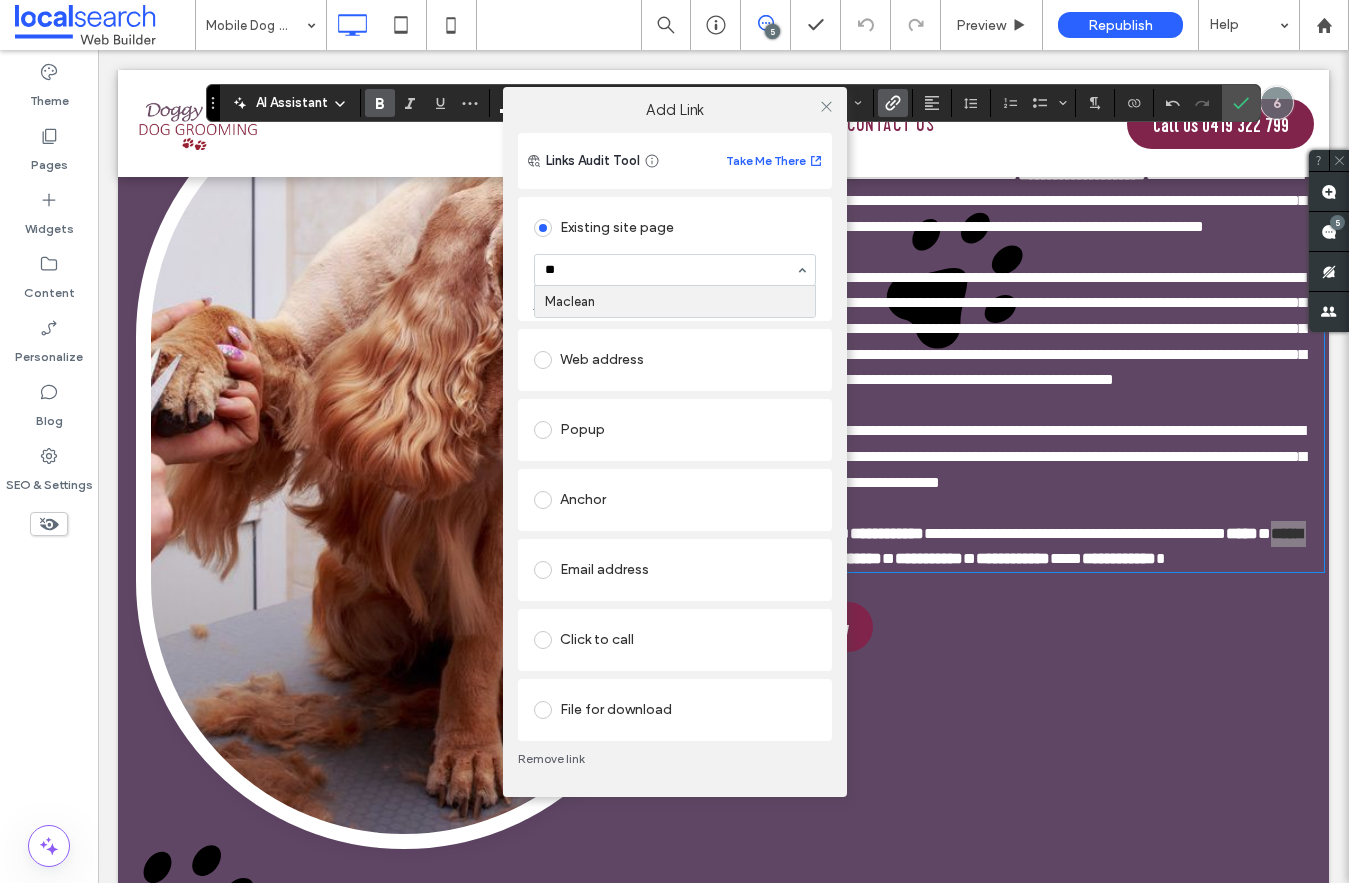 type on "***" 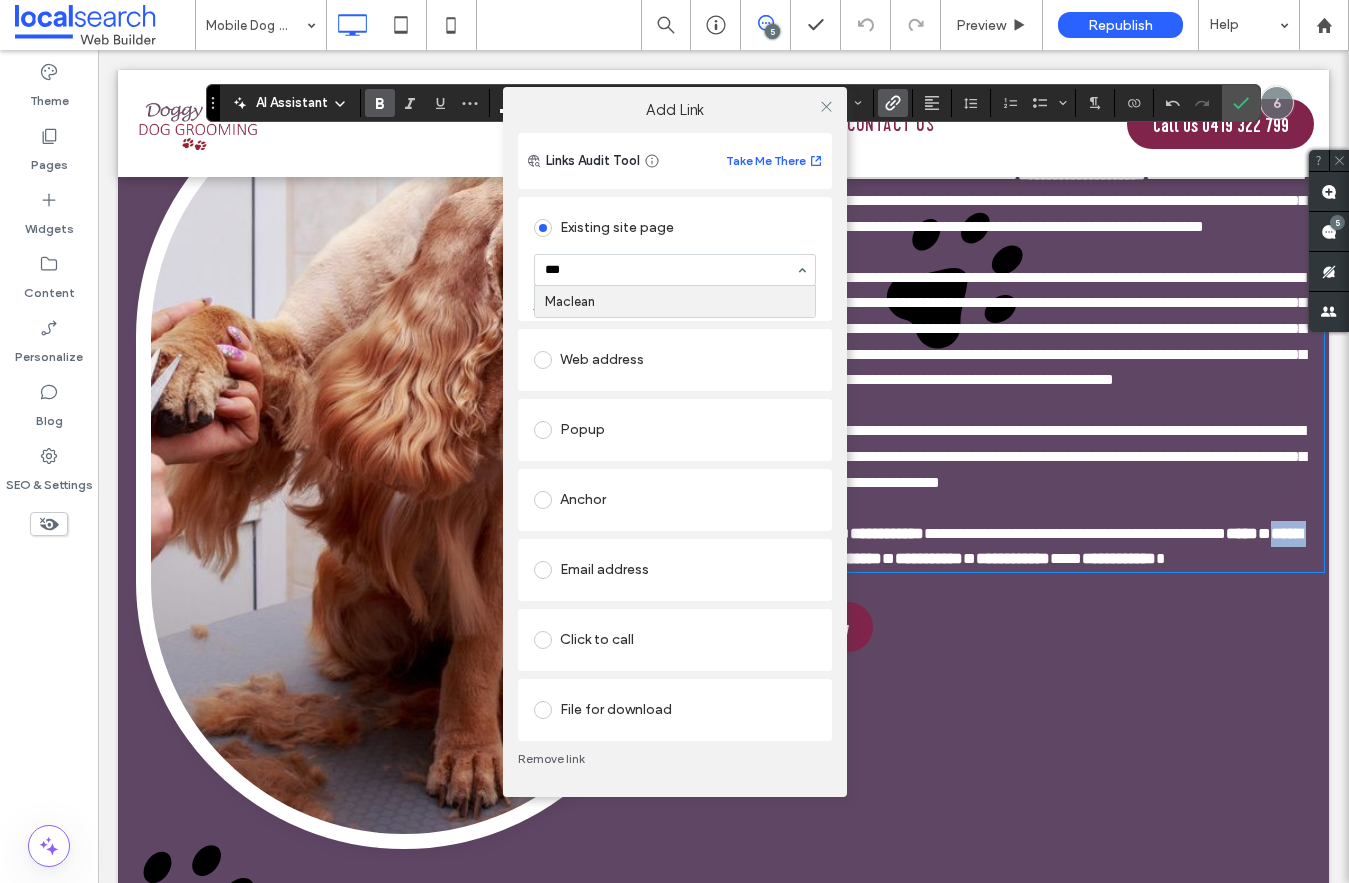 type 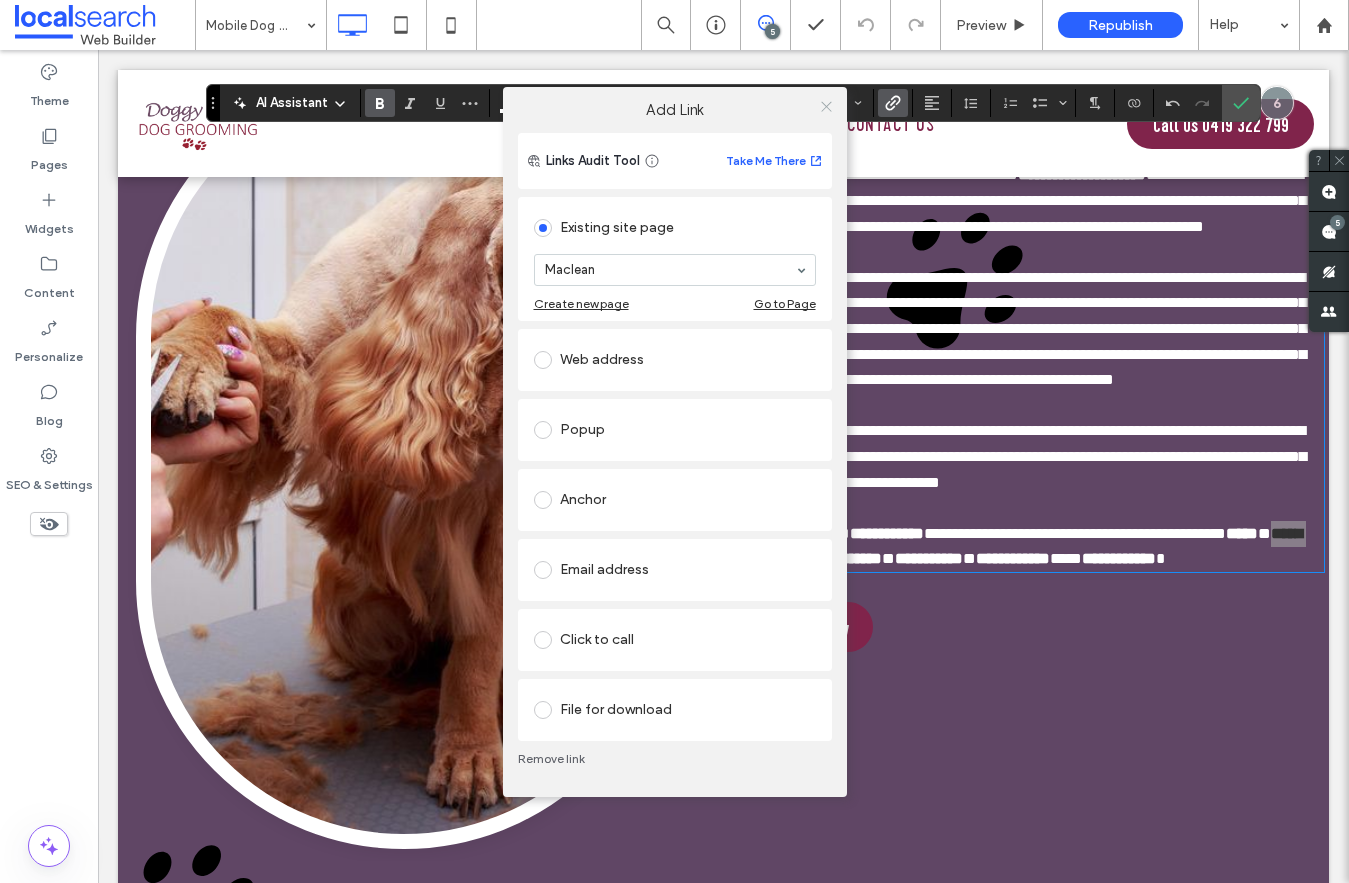click 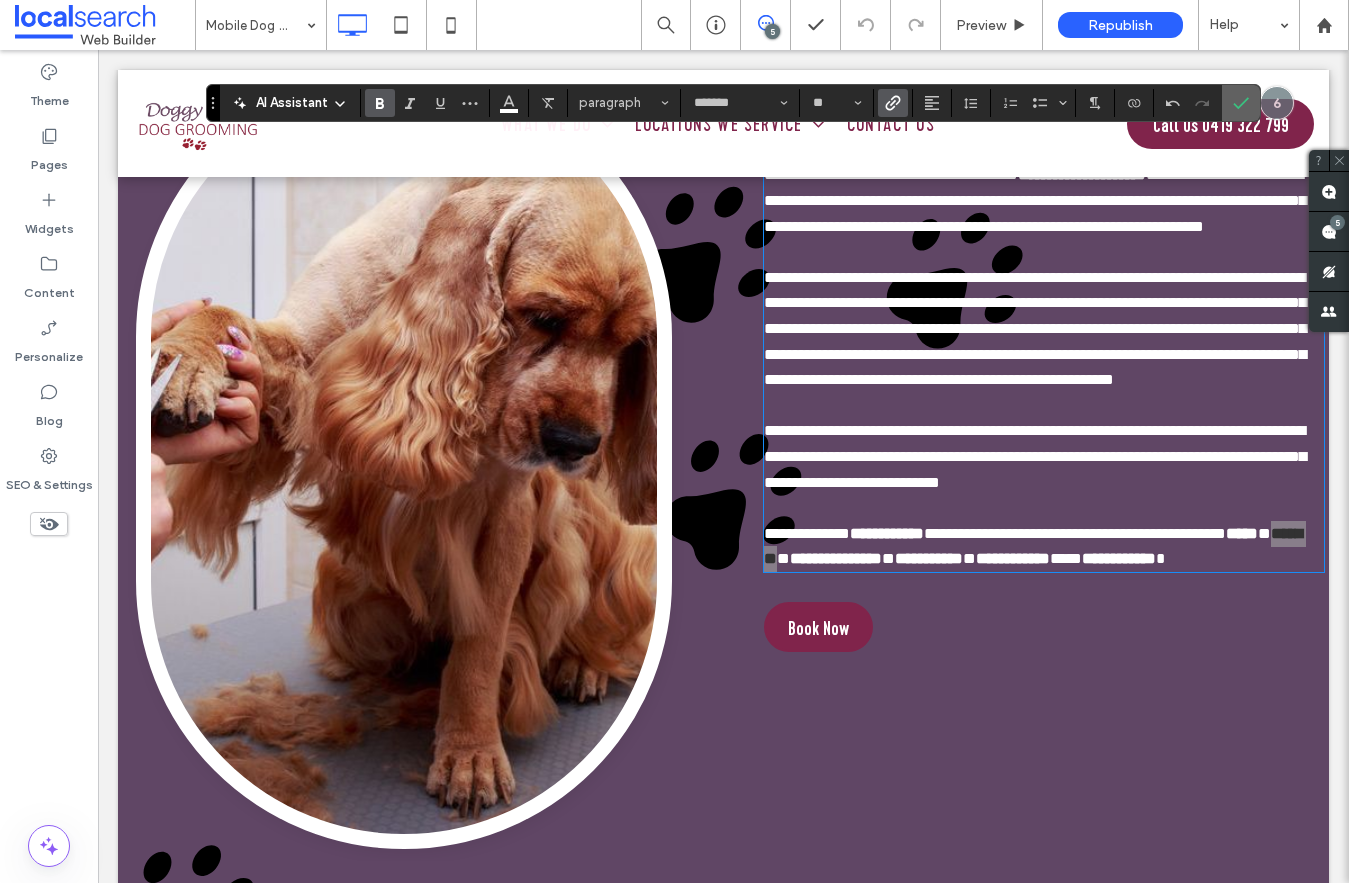 click 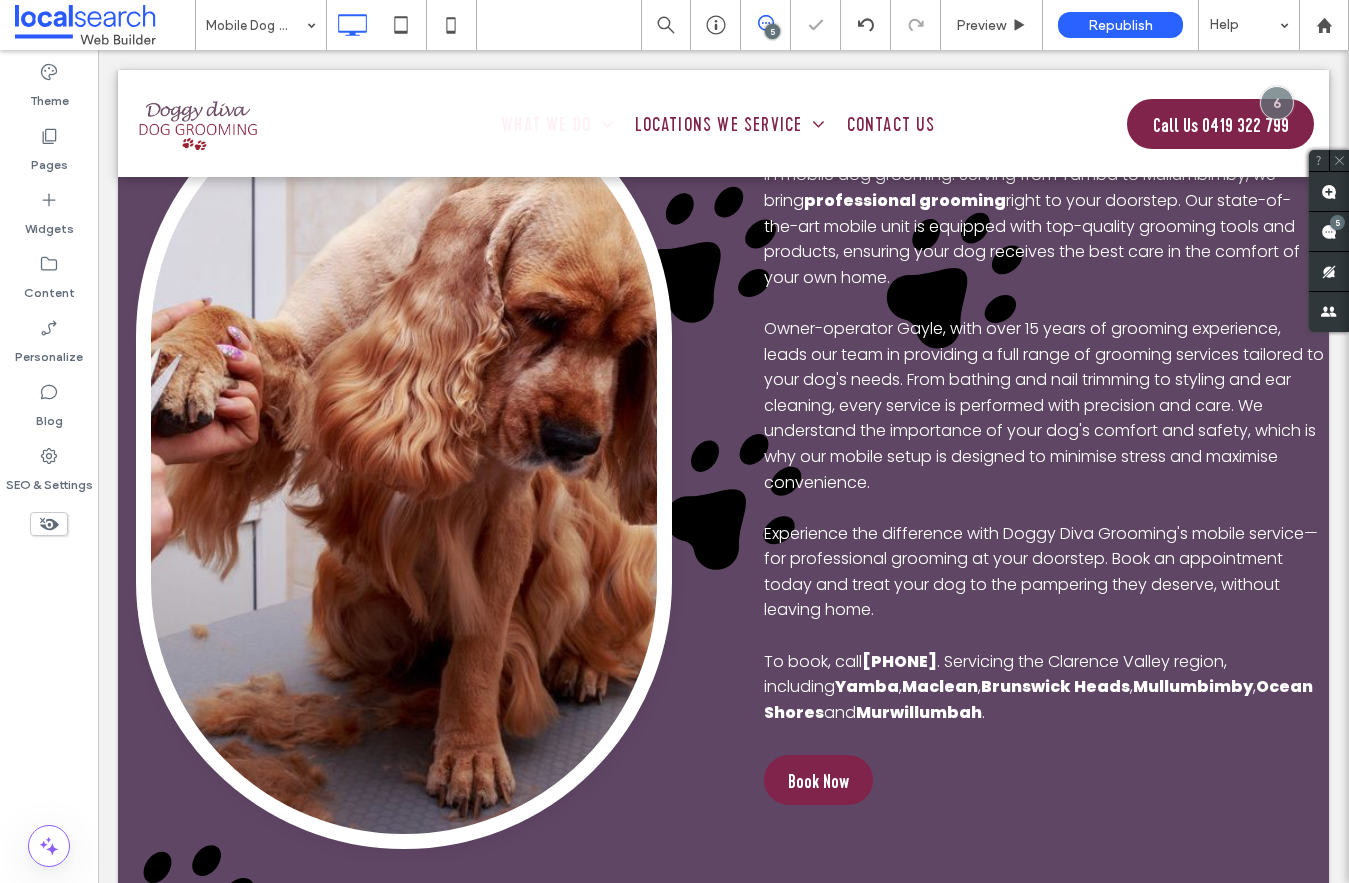 scroll, scrollTop: 2838, scrollLeft: 0, axis: vertical 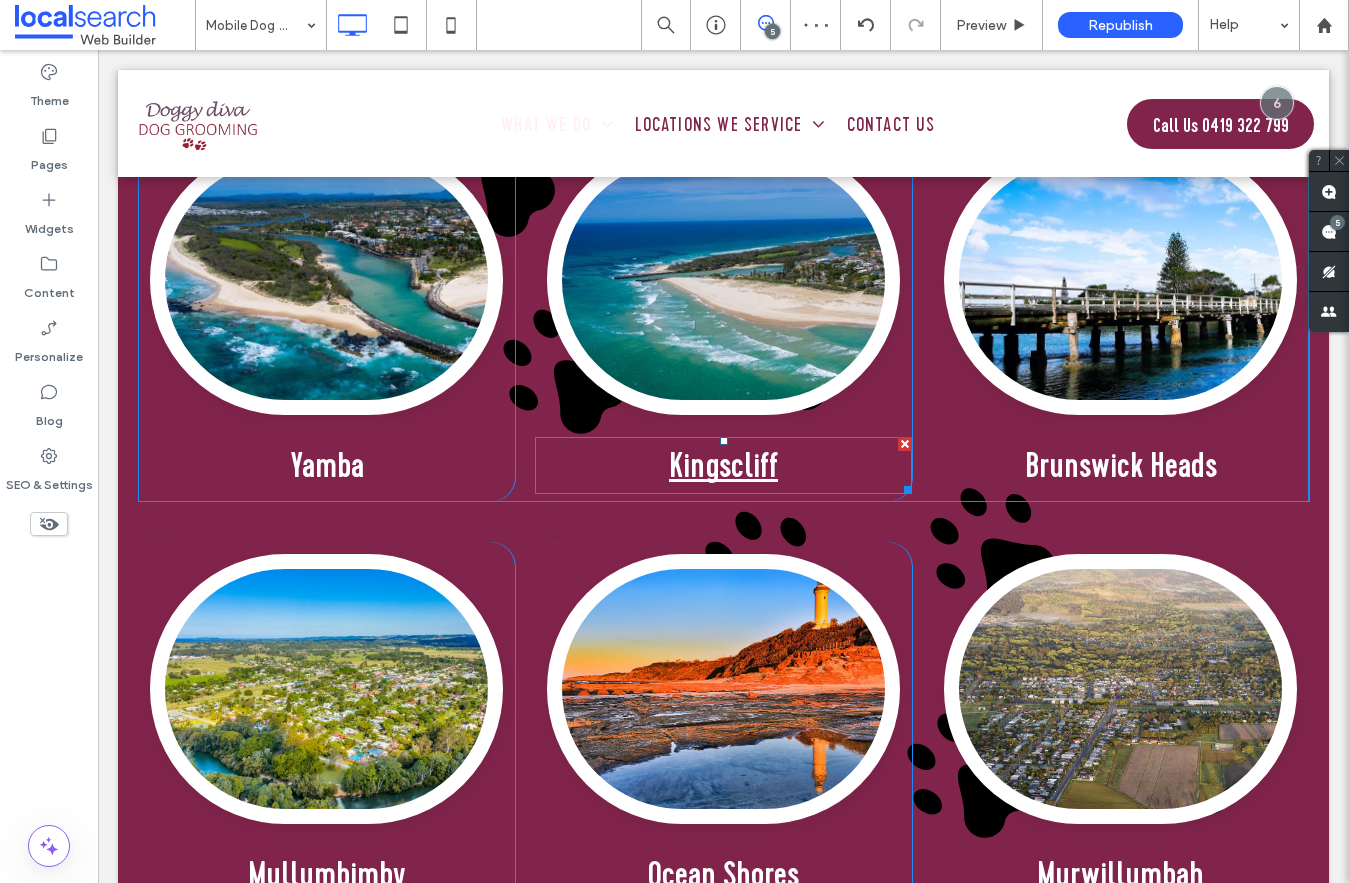 click on "Kingscliff" at bounding box center [723, 465] 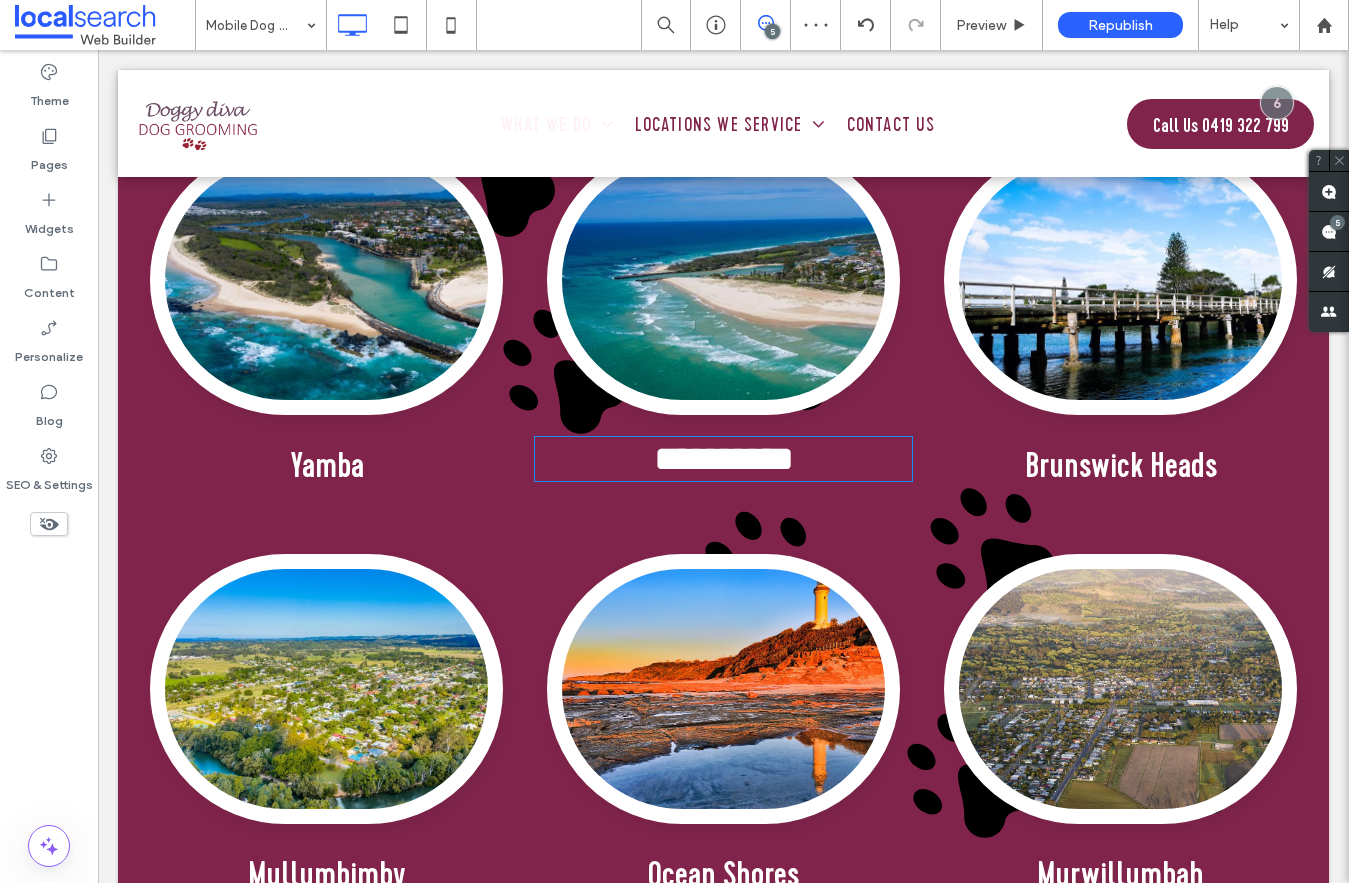 type on "**********" 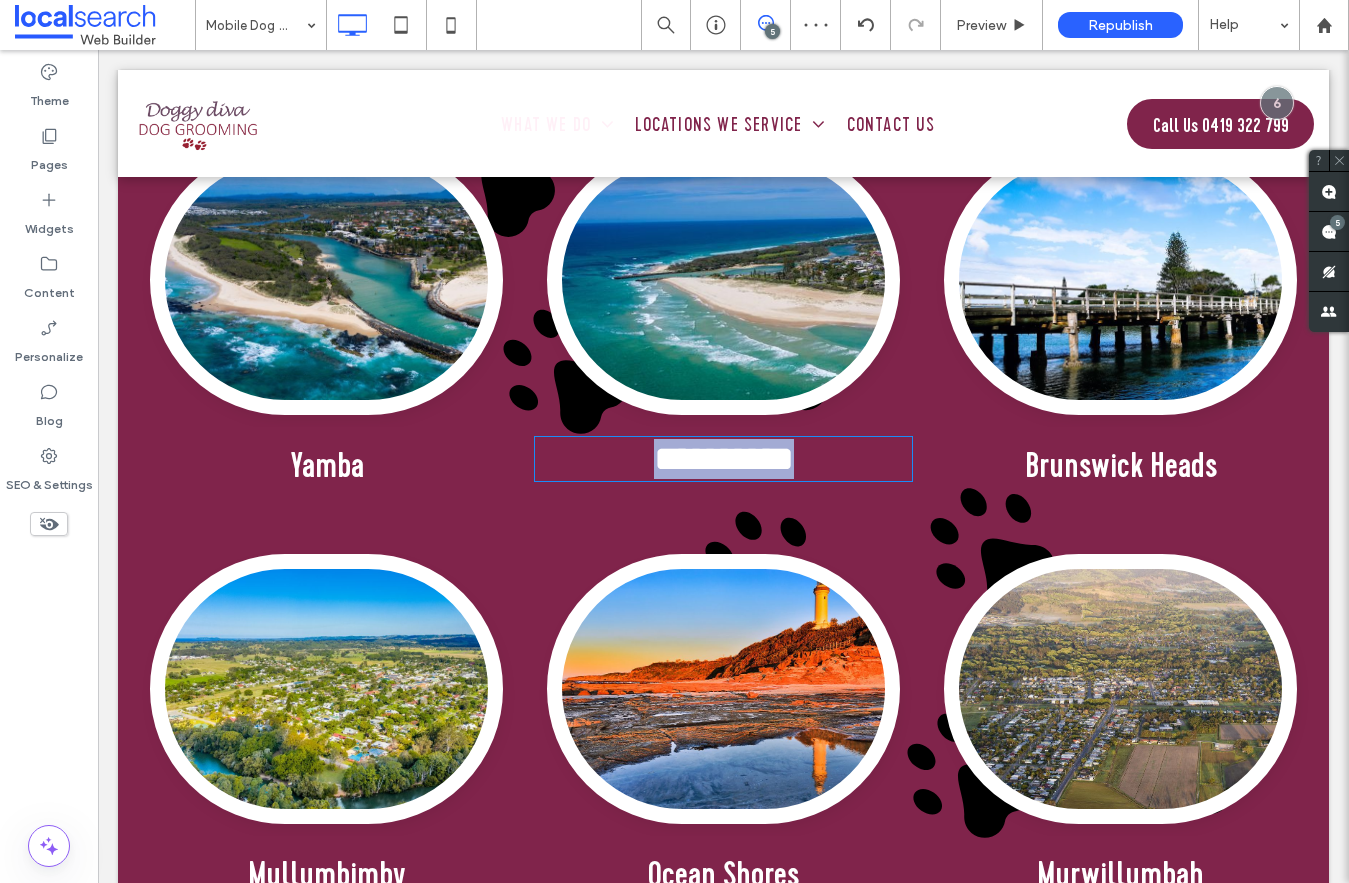 click on "**********" at bounding box center [724, 459] 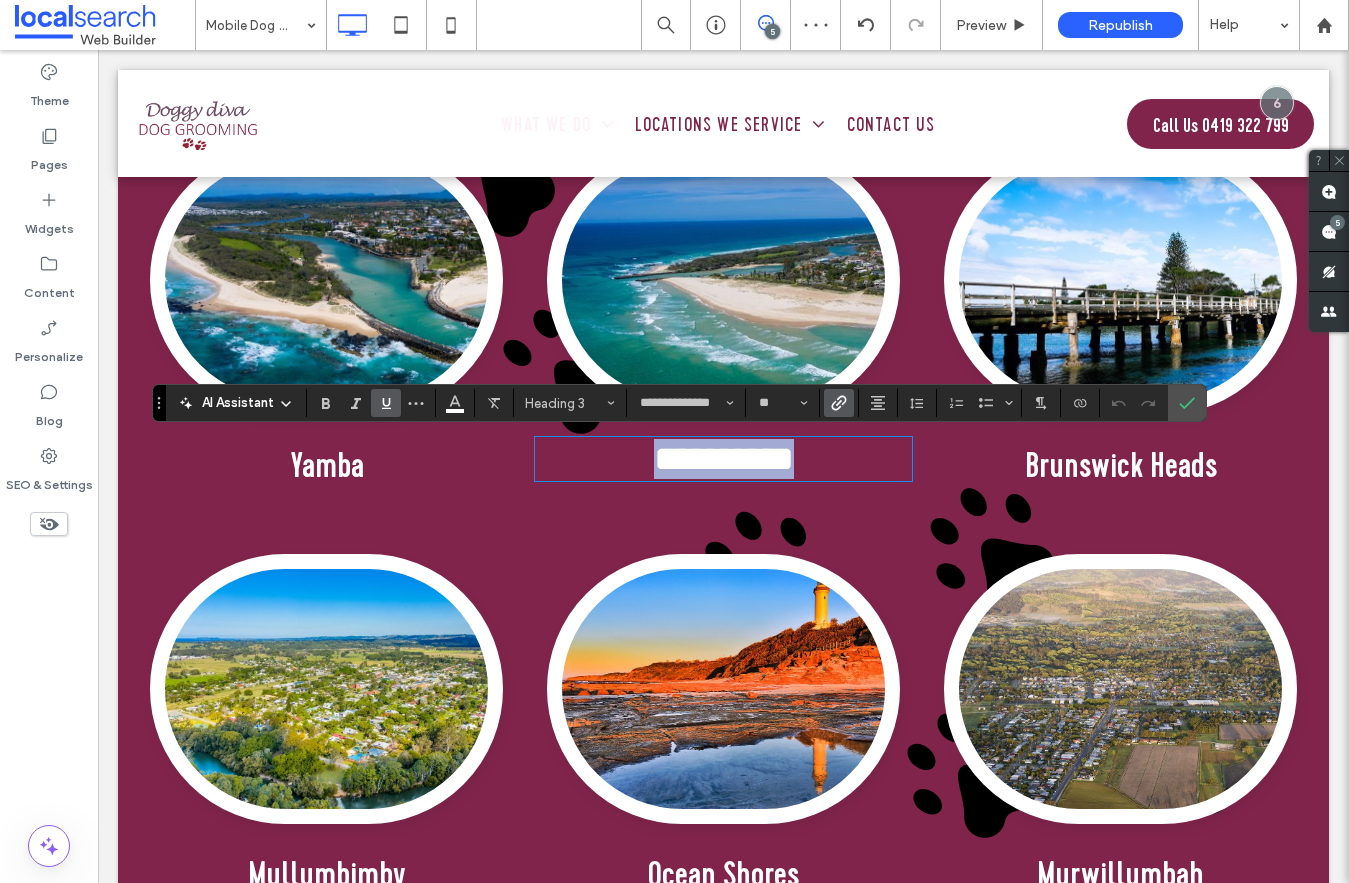 type 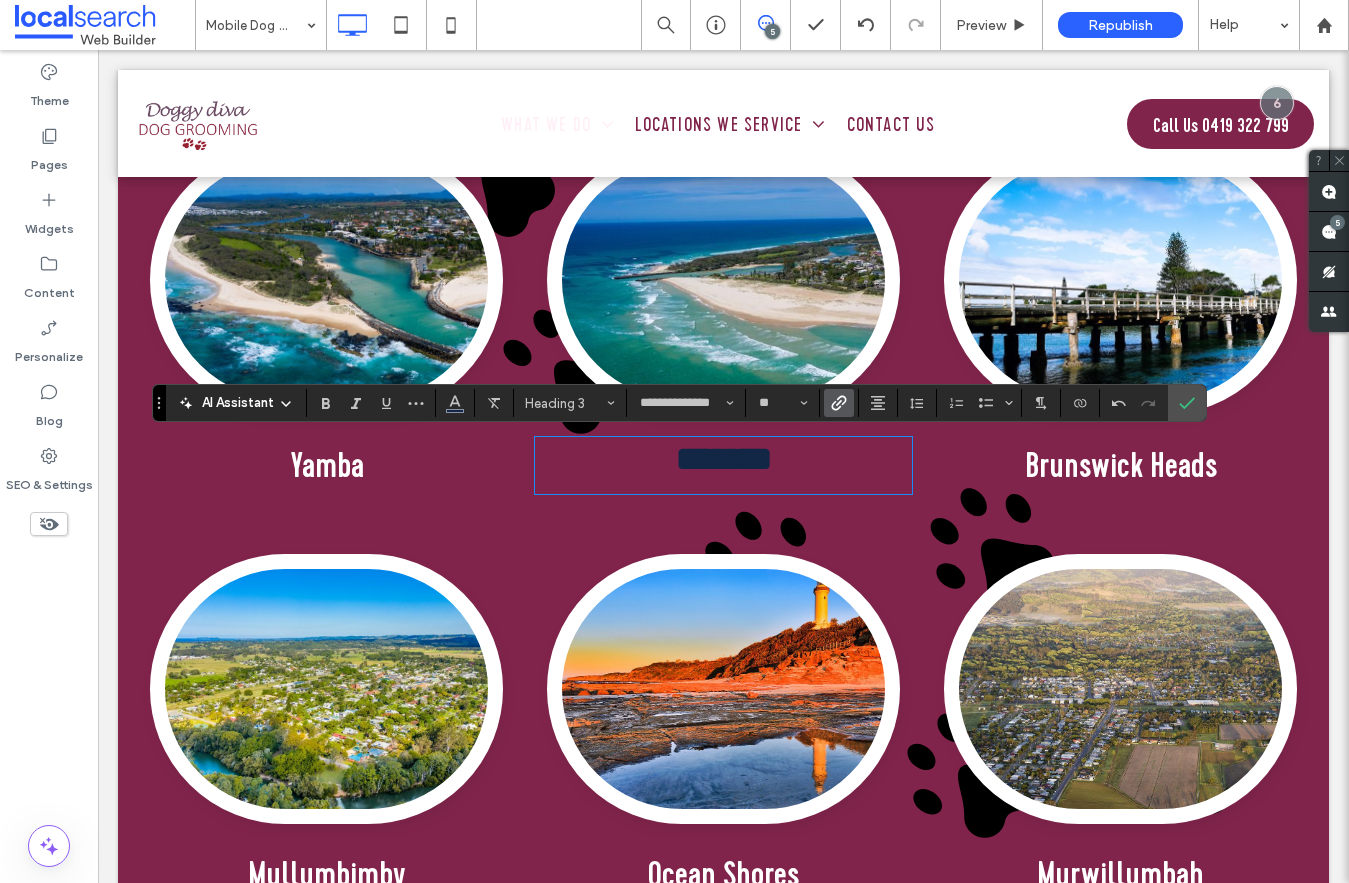 click at bounding box center [839, 403] 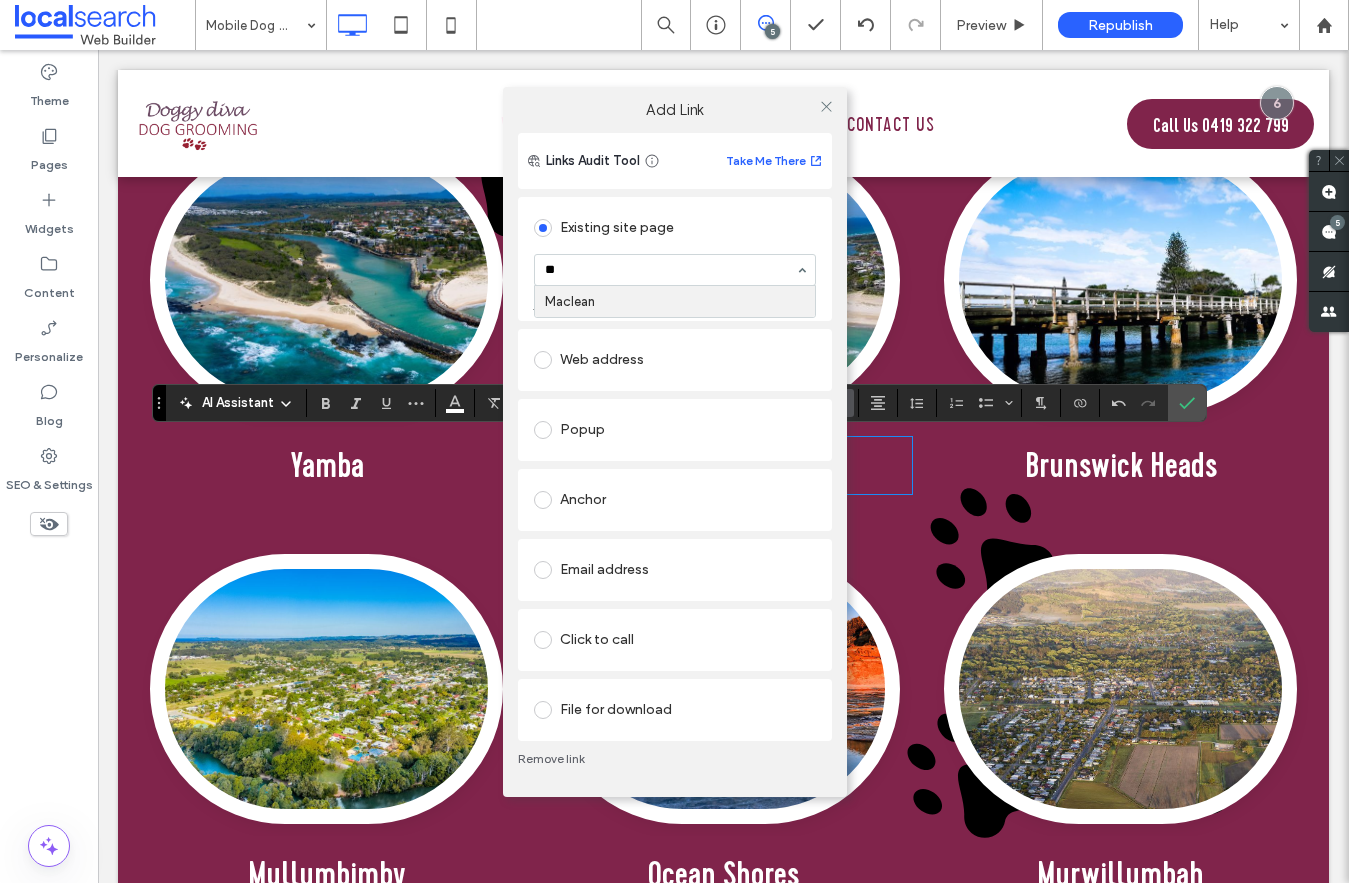 type on "***" 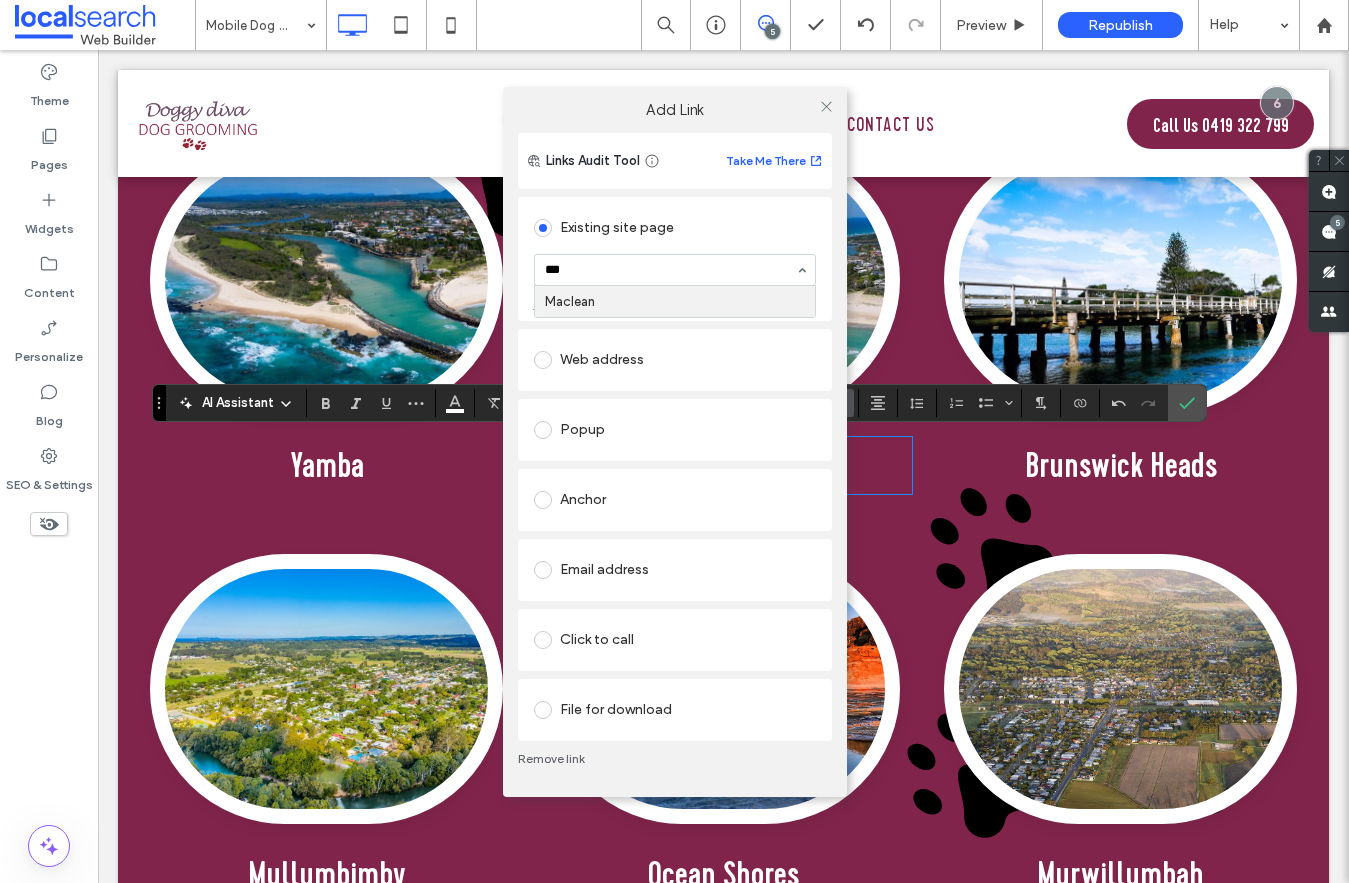 type 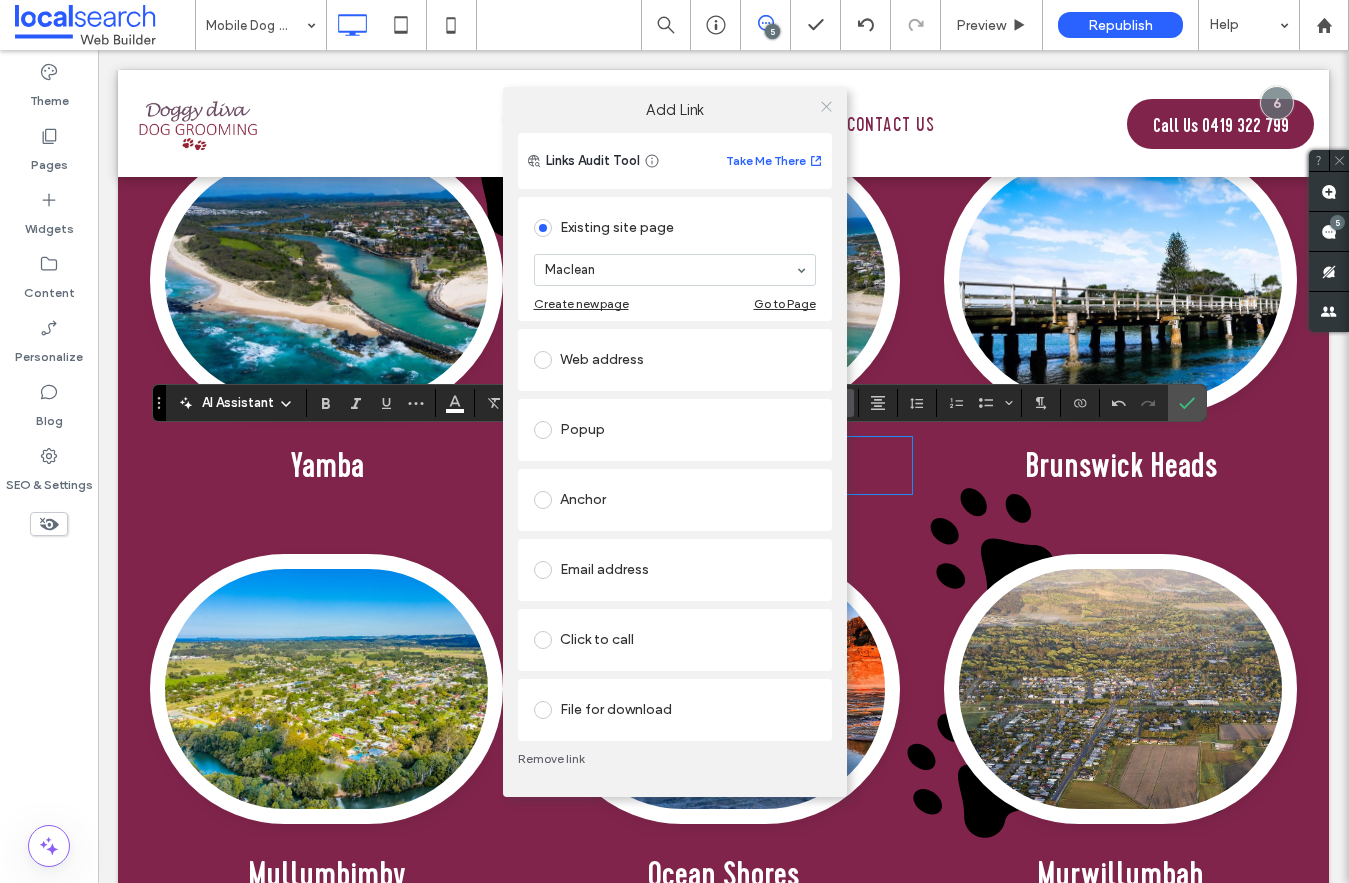 click 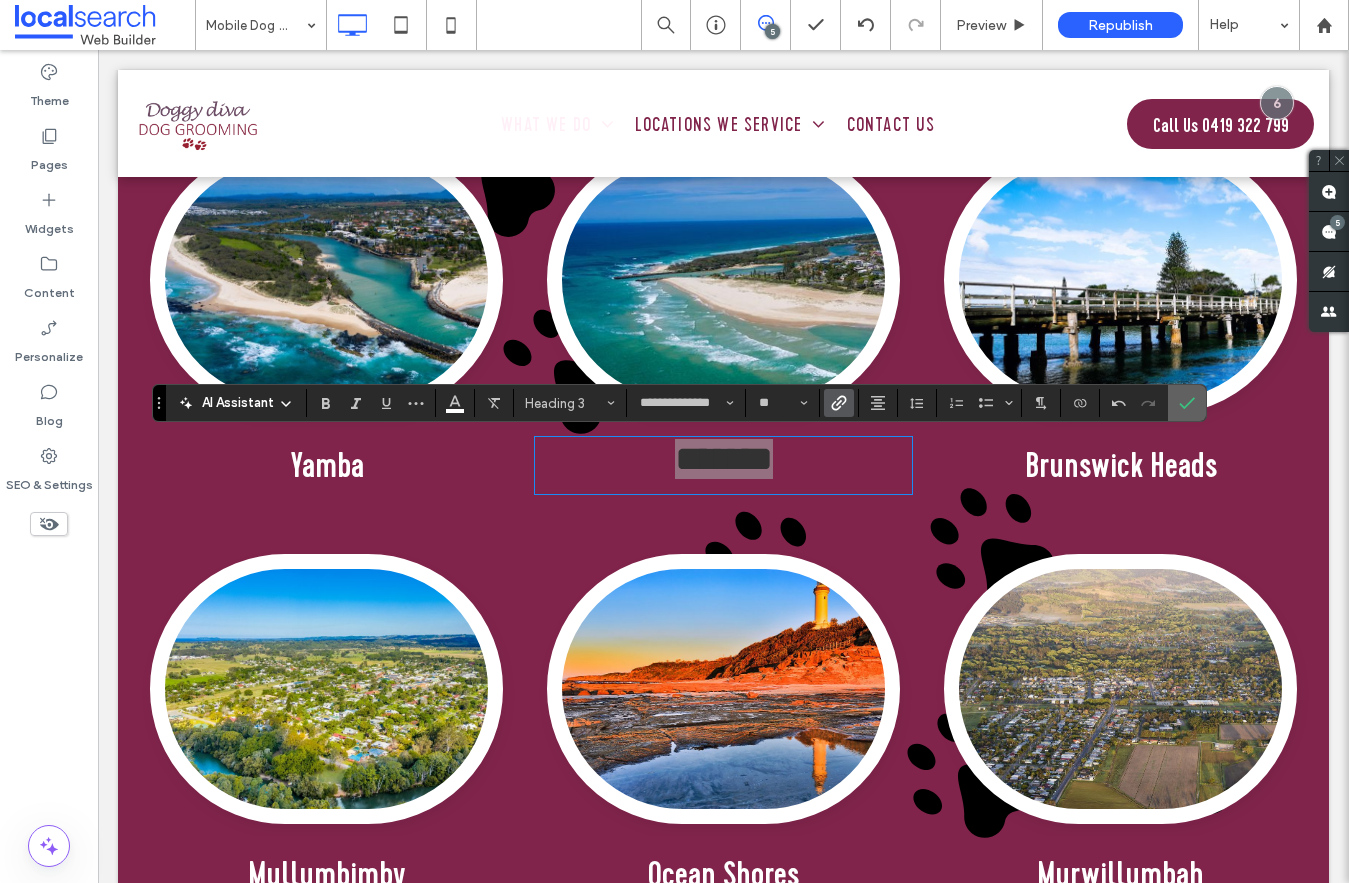 click 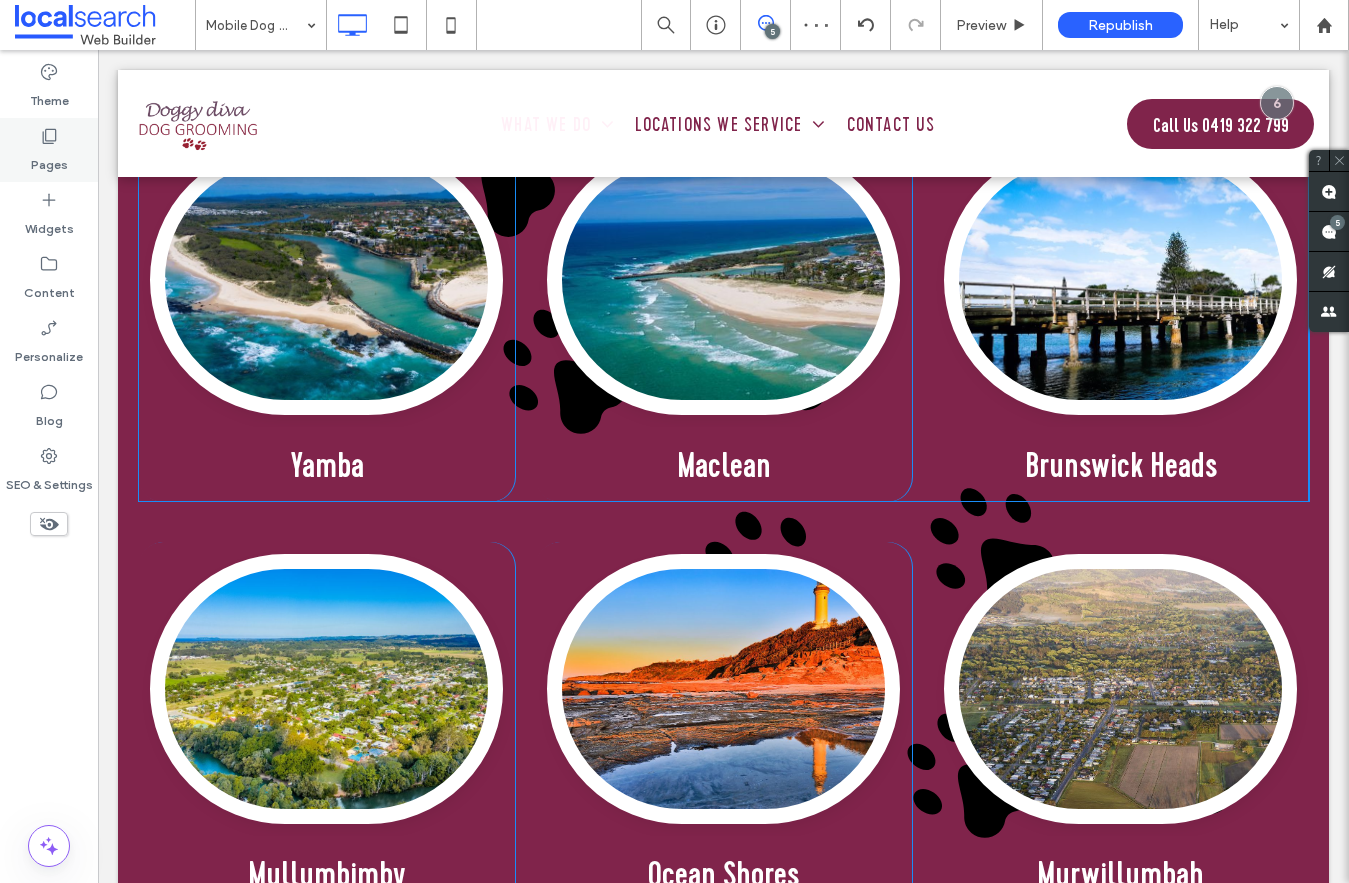 click on "Pages" at bounding box center (49, 150) 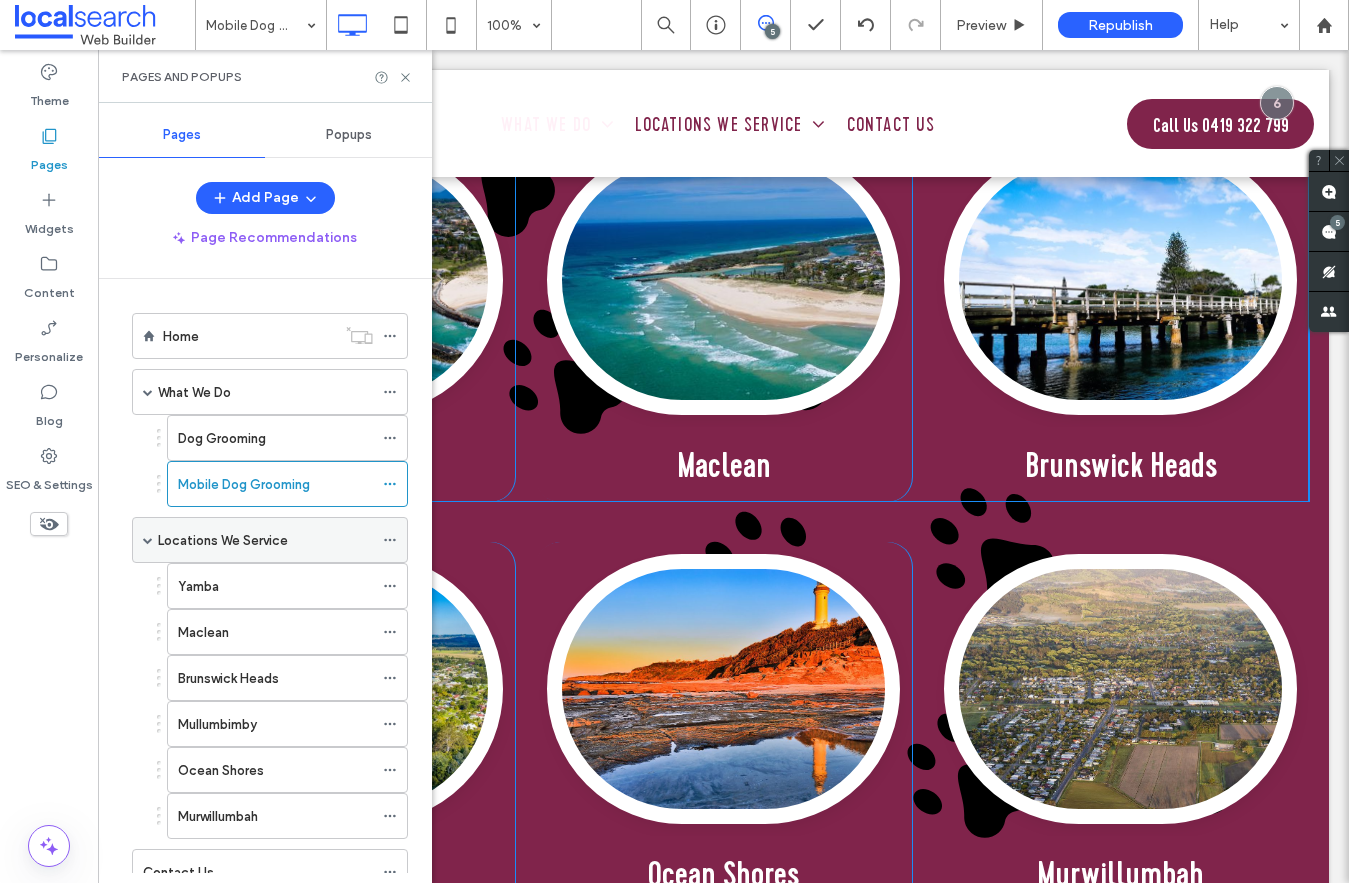 click on "Locations We Service" at bounding box center (223, 540) 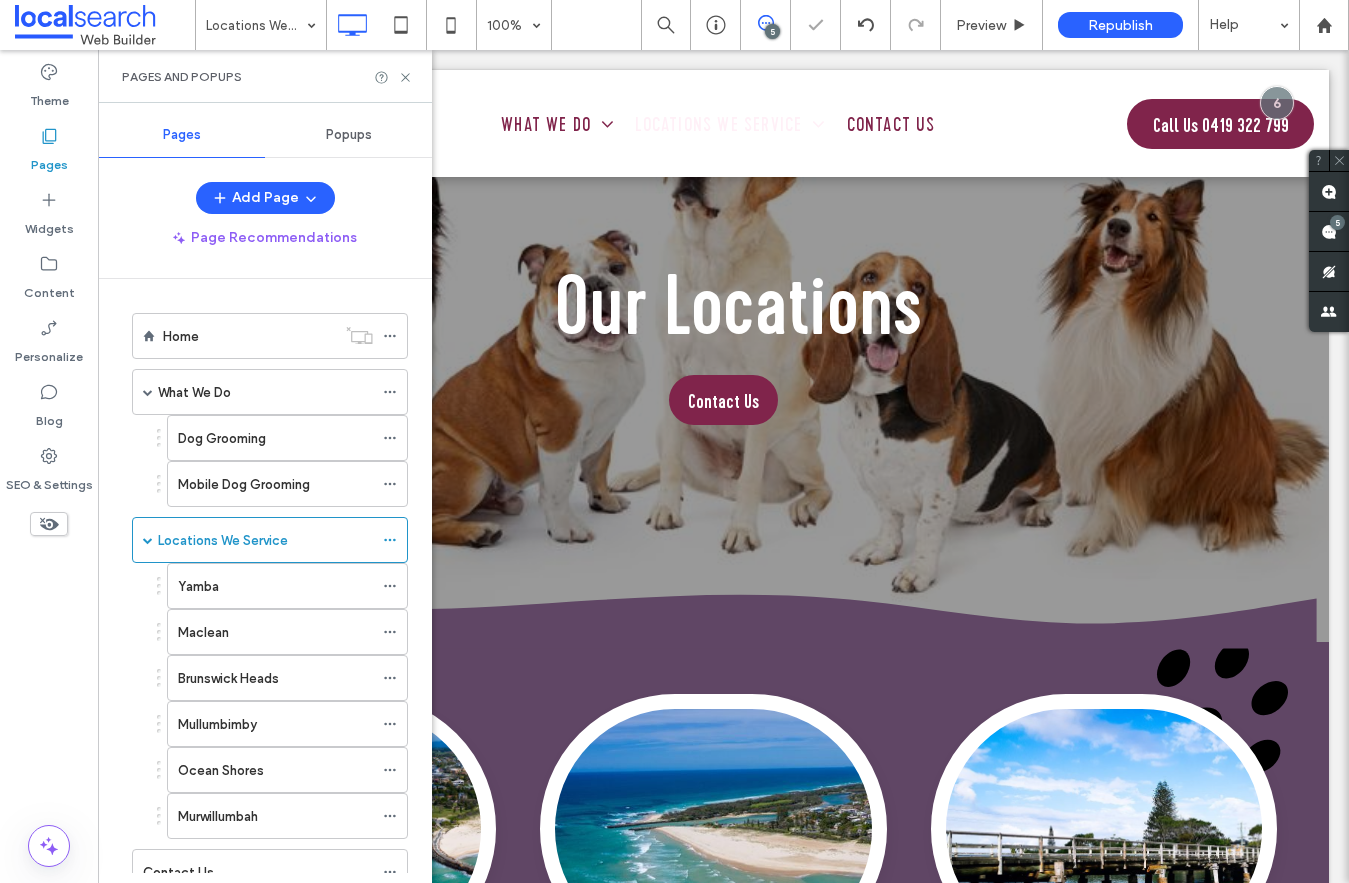 scroll, scrollTop: 549, scrollLeft: 0, axis: vertical 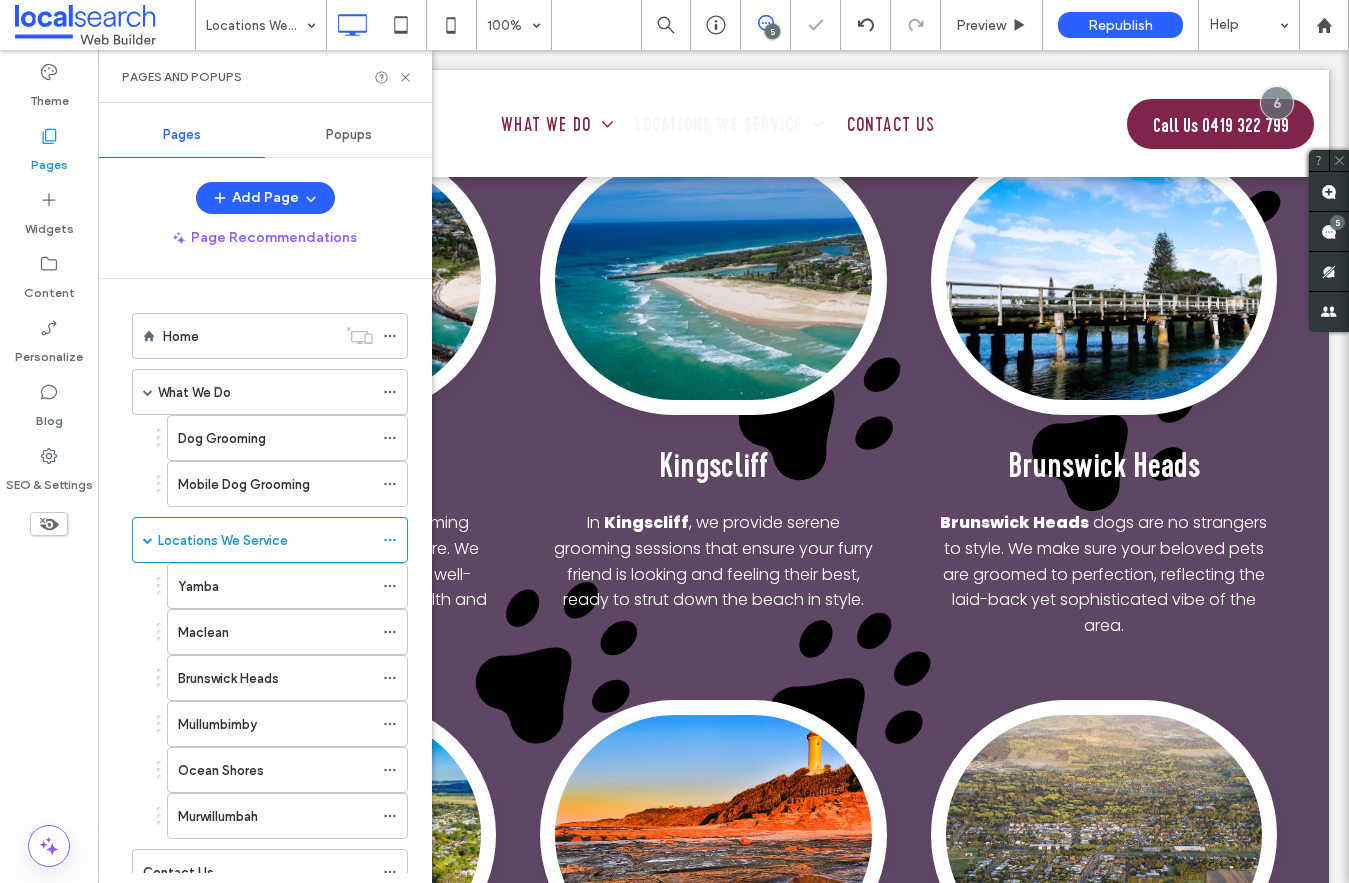 click 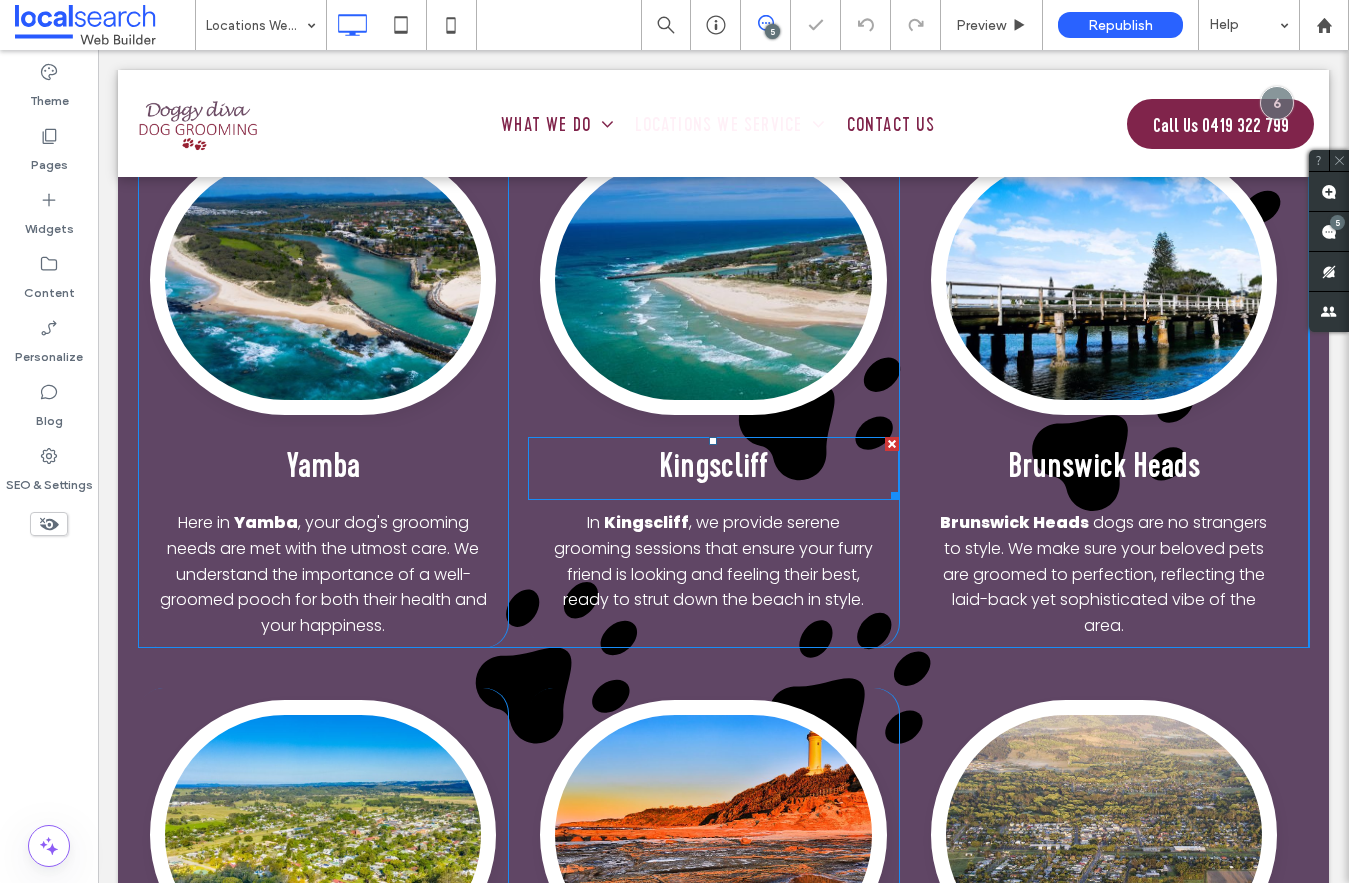click on "Kingscliff" at bounding box center [713, 468] 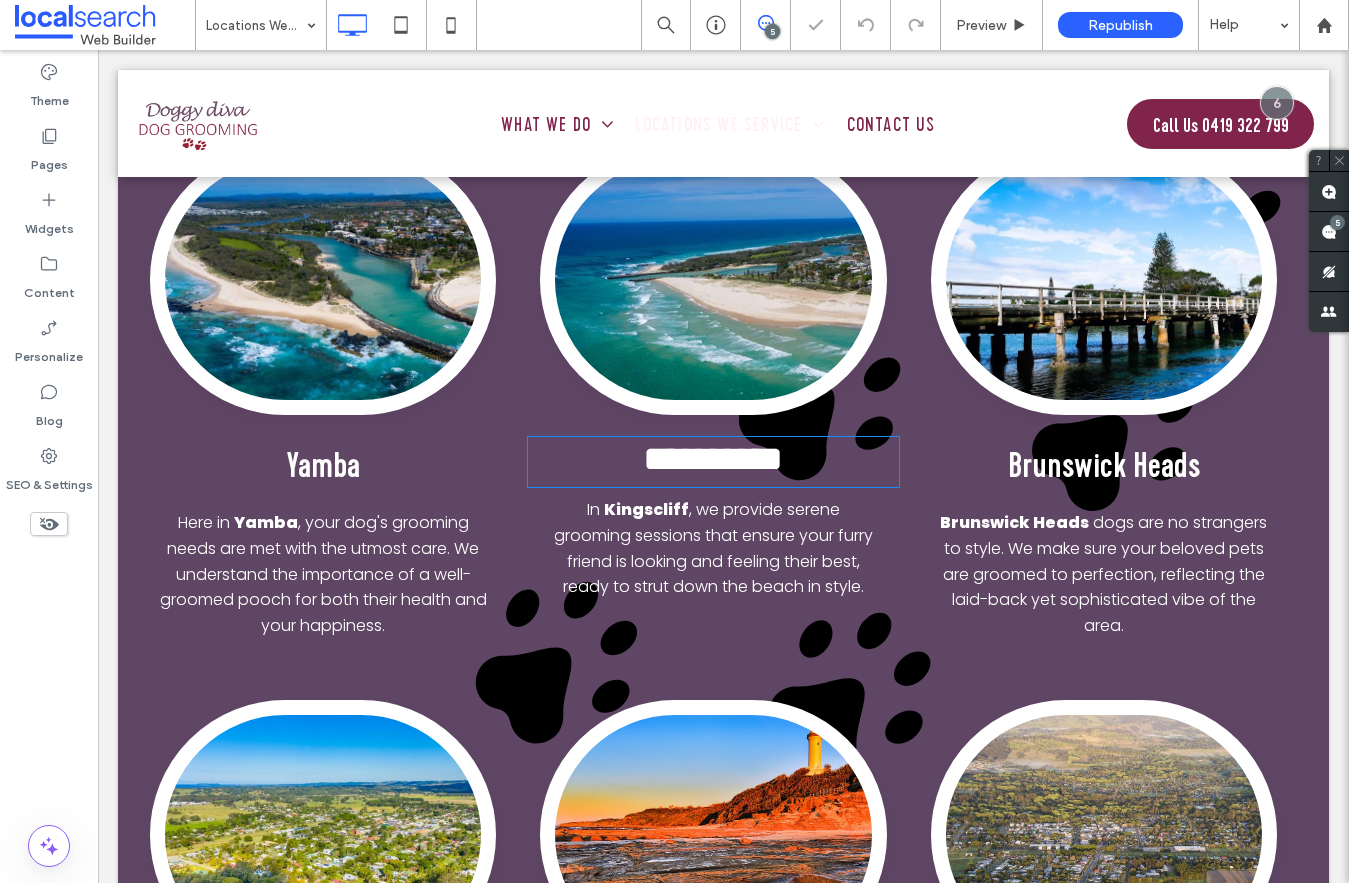 type on "**********" 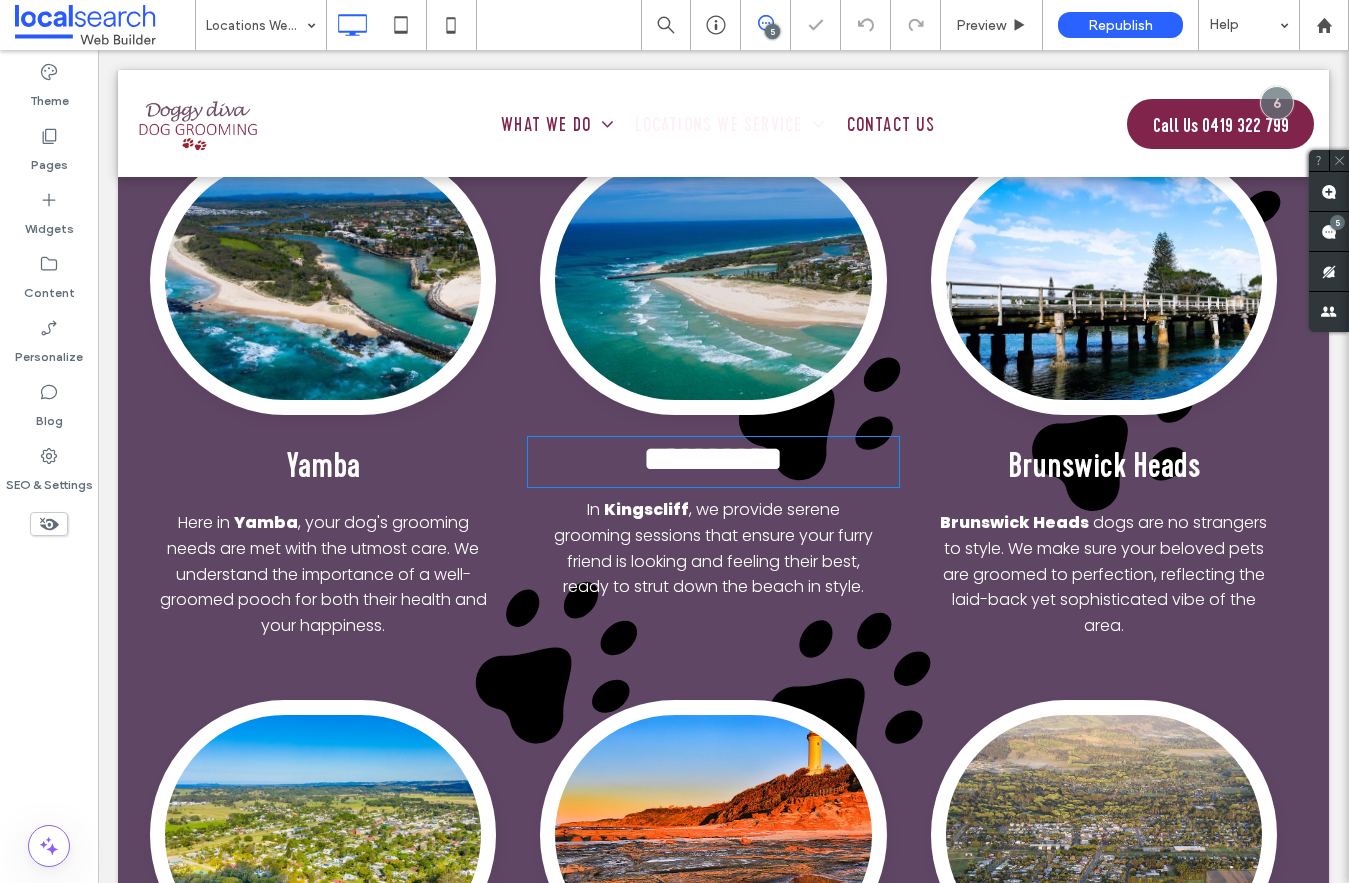 type on "**" 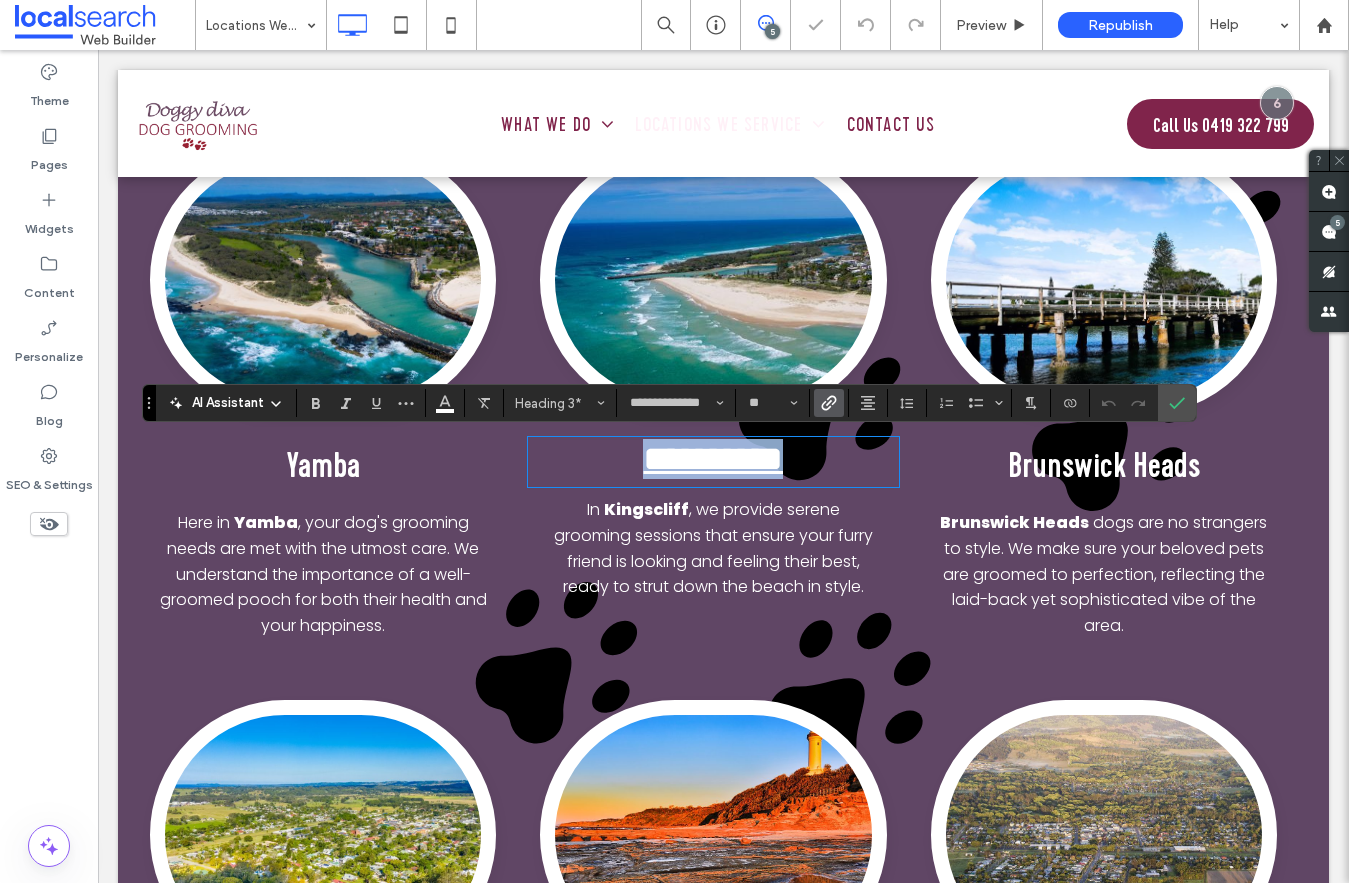 click on "**********" at bounding box center (713, 459) 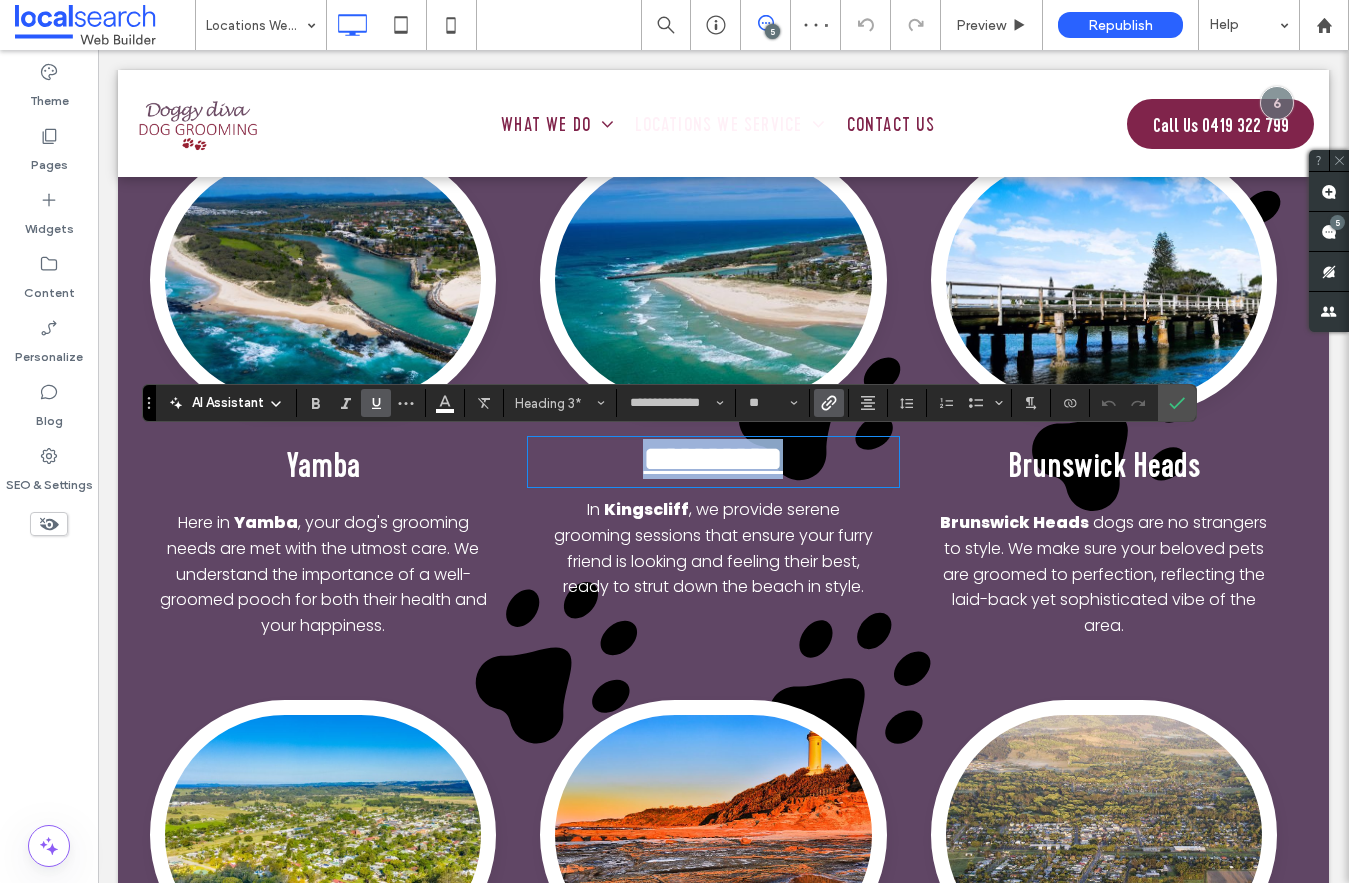 type 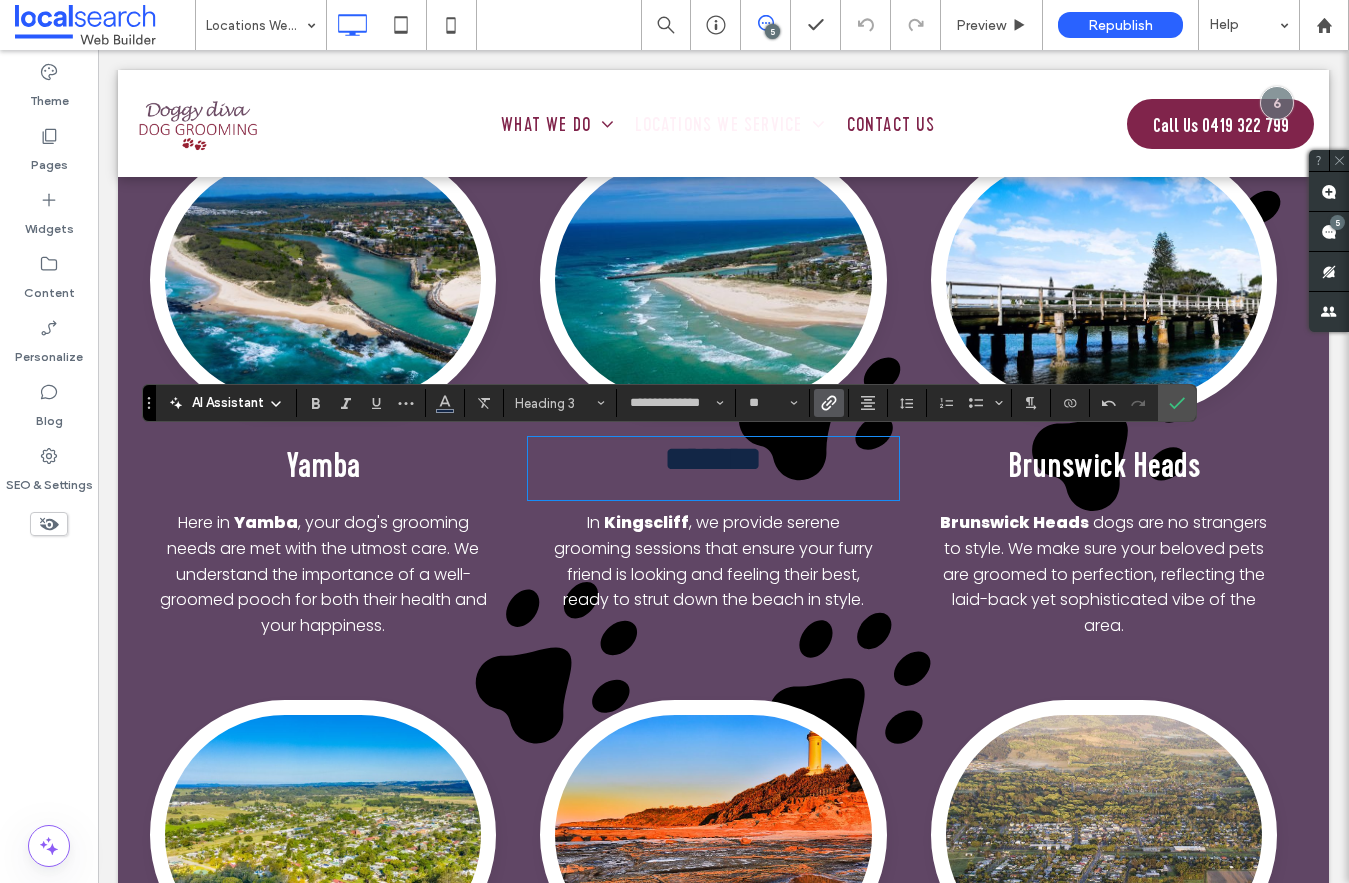 click at bounding box center [825, 403] 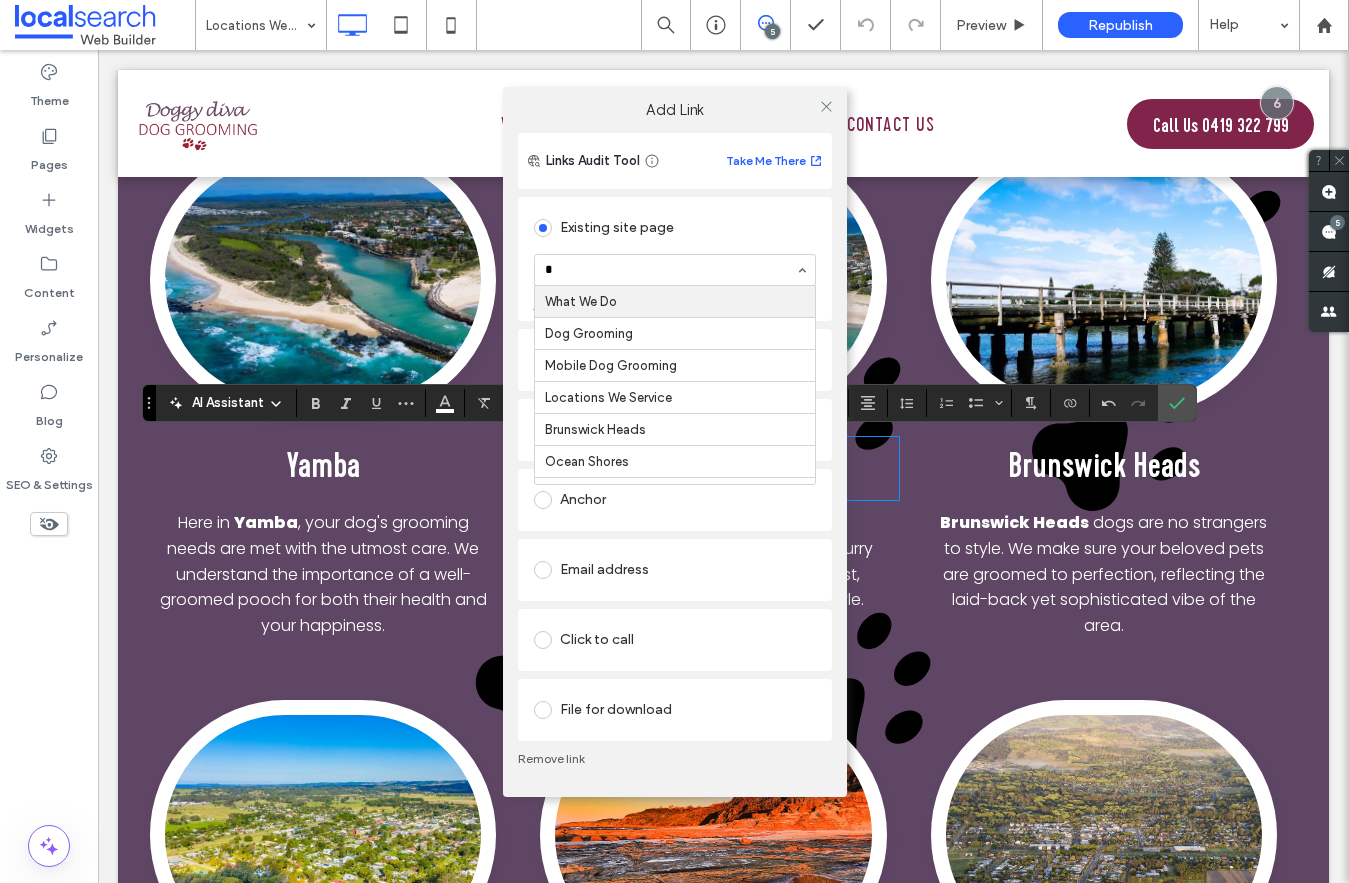 type on "*" 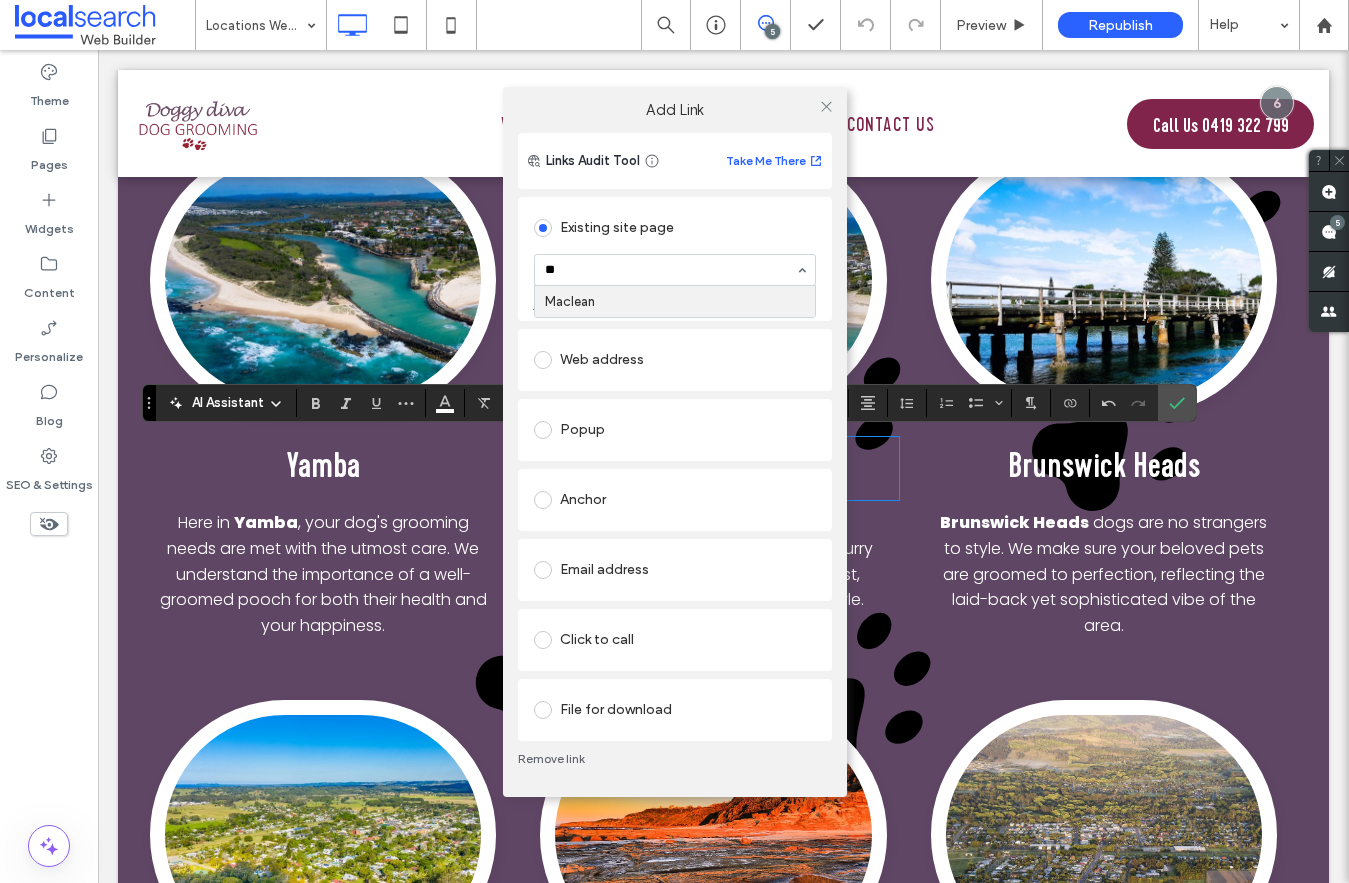 type on "***" 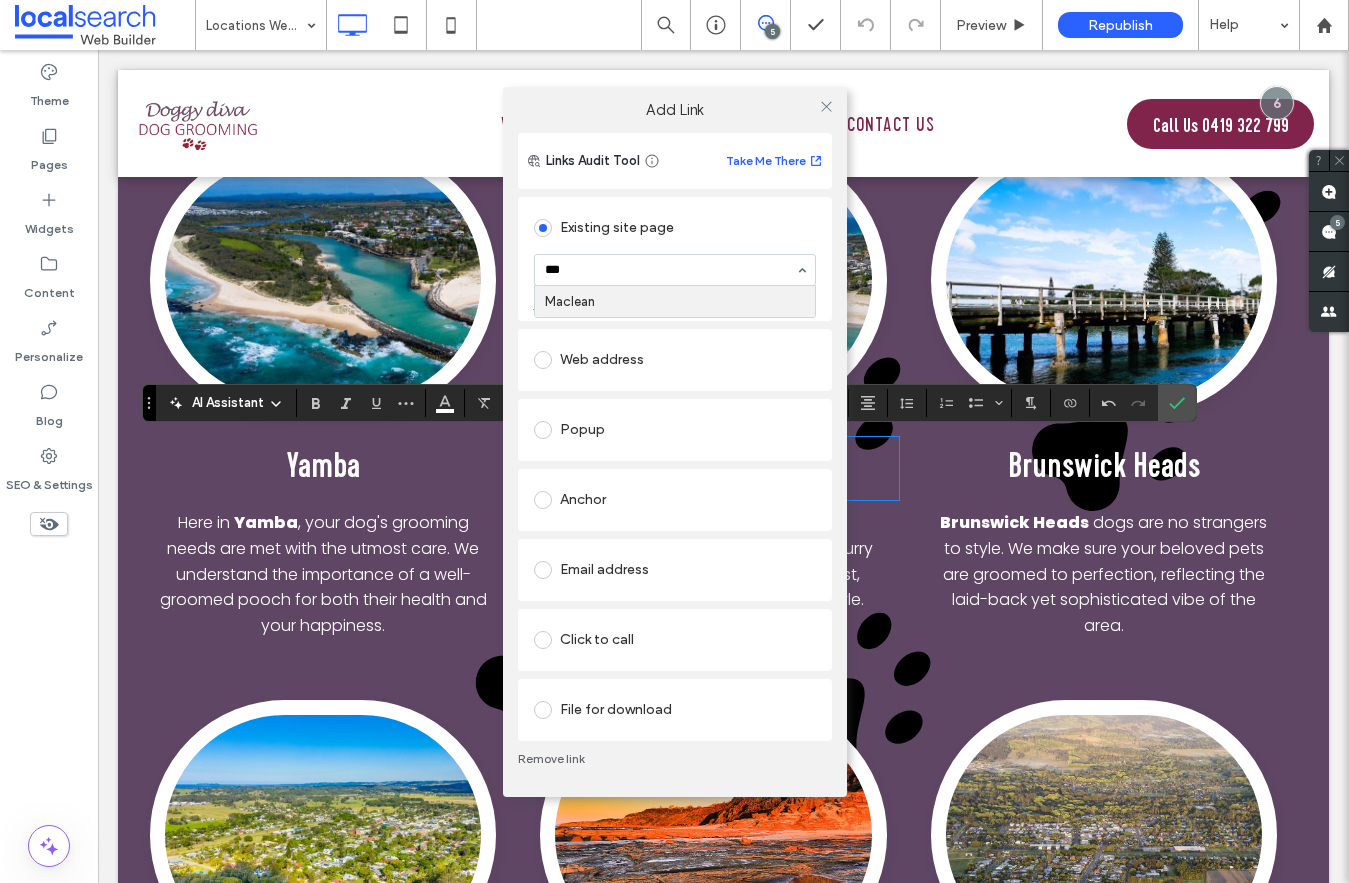 type 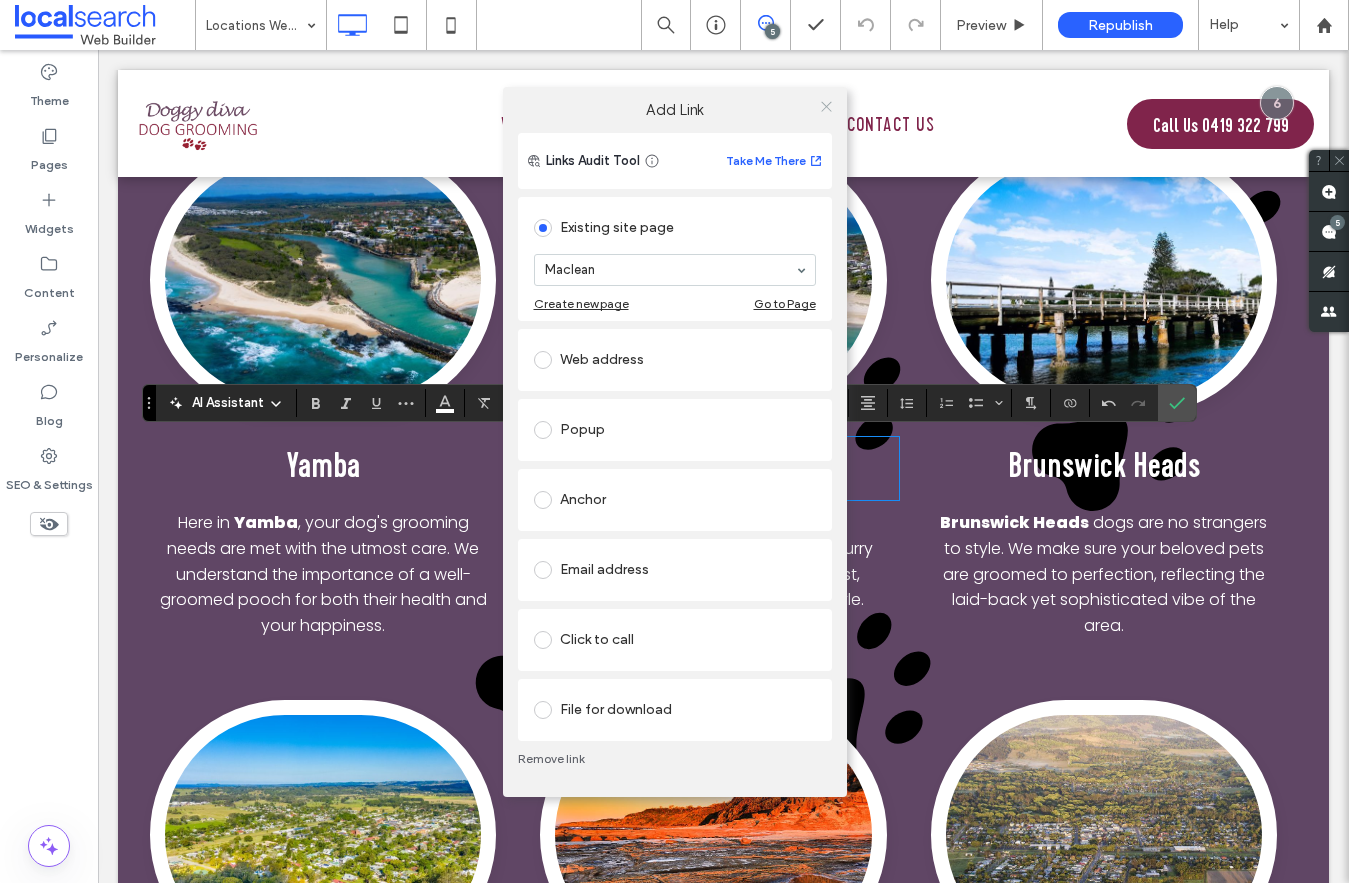 click 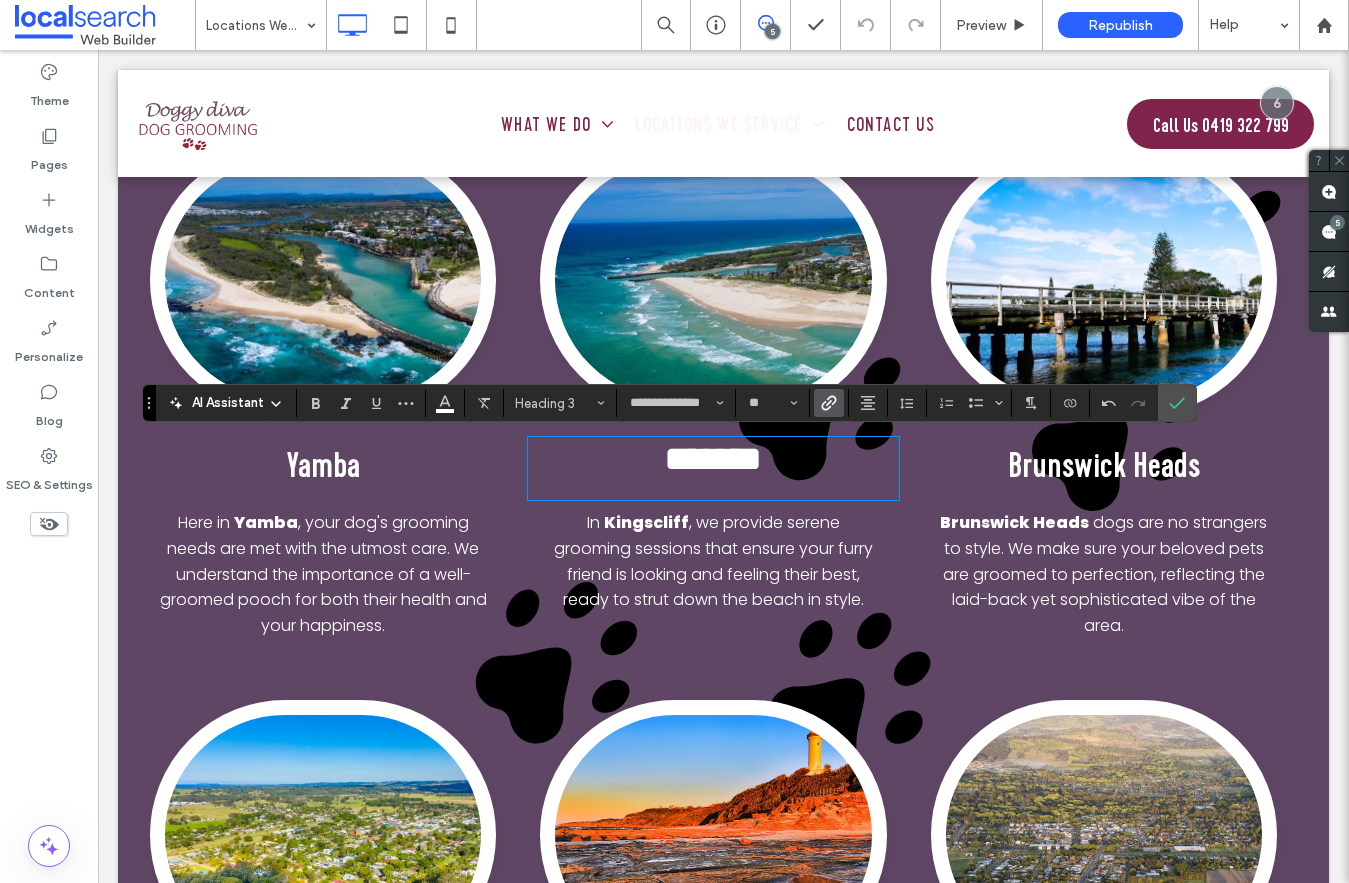 click on ", we provide serene grooming sessions that ensure your furry friend is looking and feeling their best, ready to strut down the beach in style." at bounding box center (713, 561) 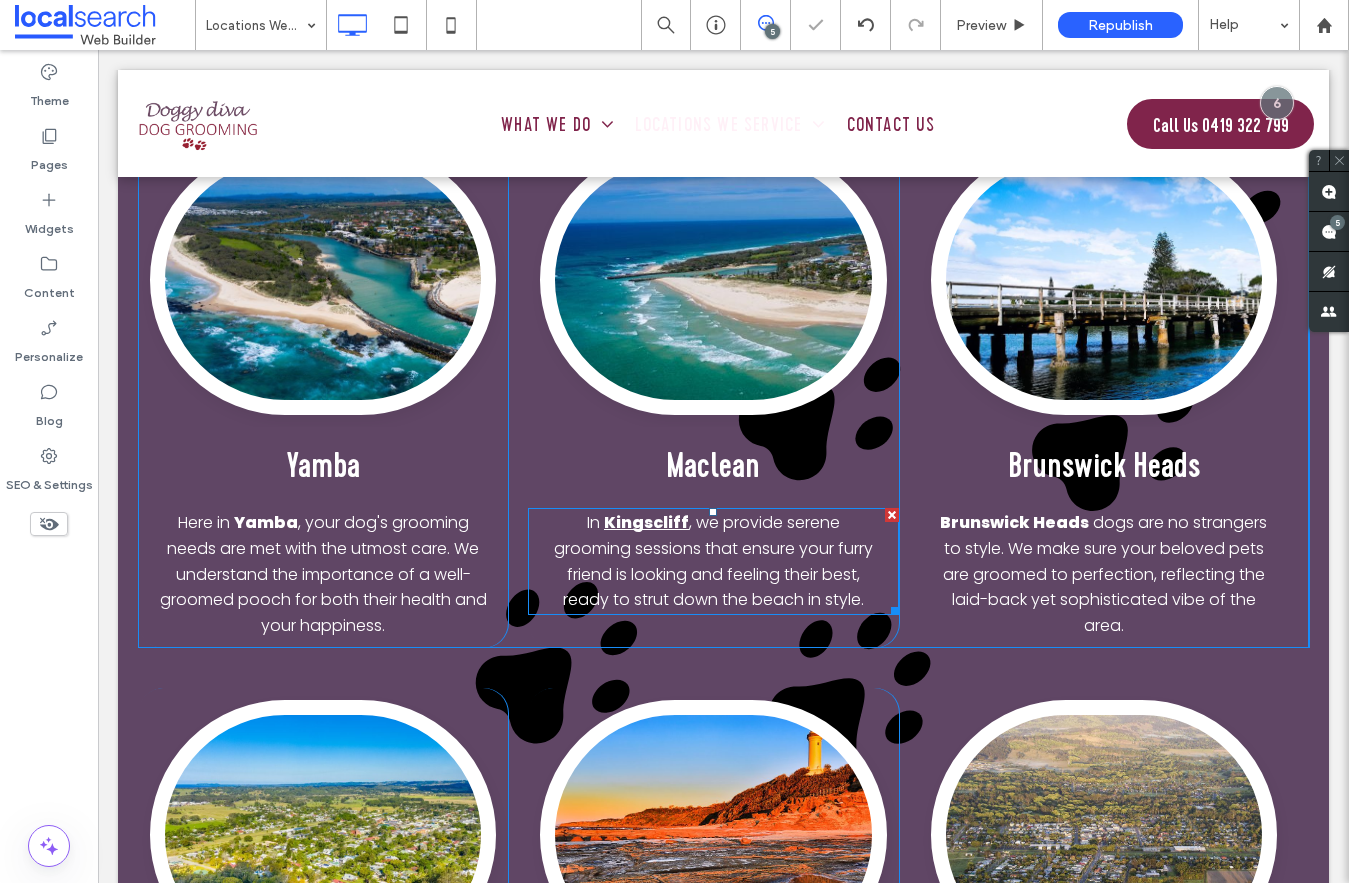 click on "Kingscliff" at bounding box center [646, 522] 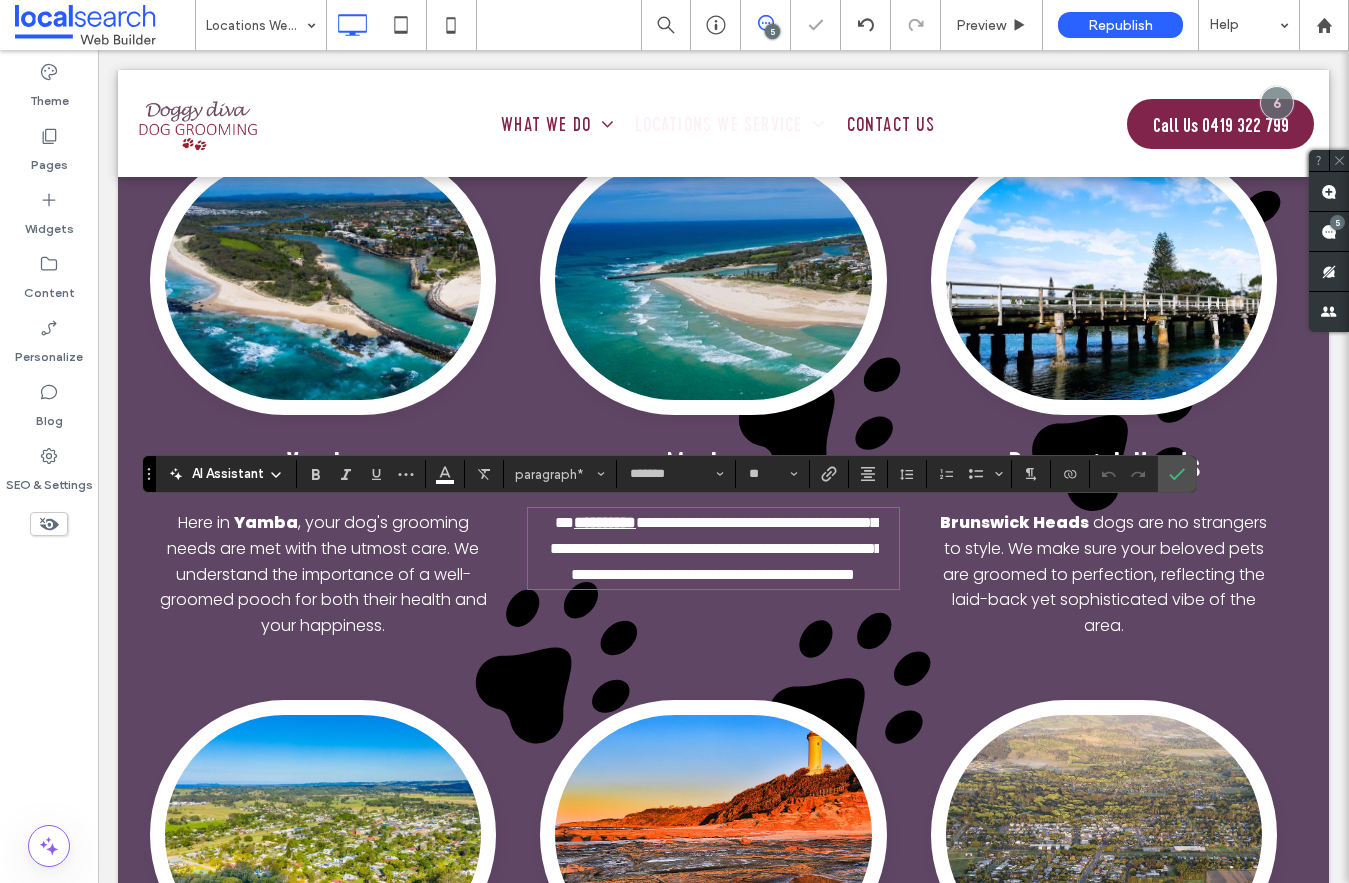 click on "**********" at bounding box center [605, 522] 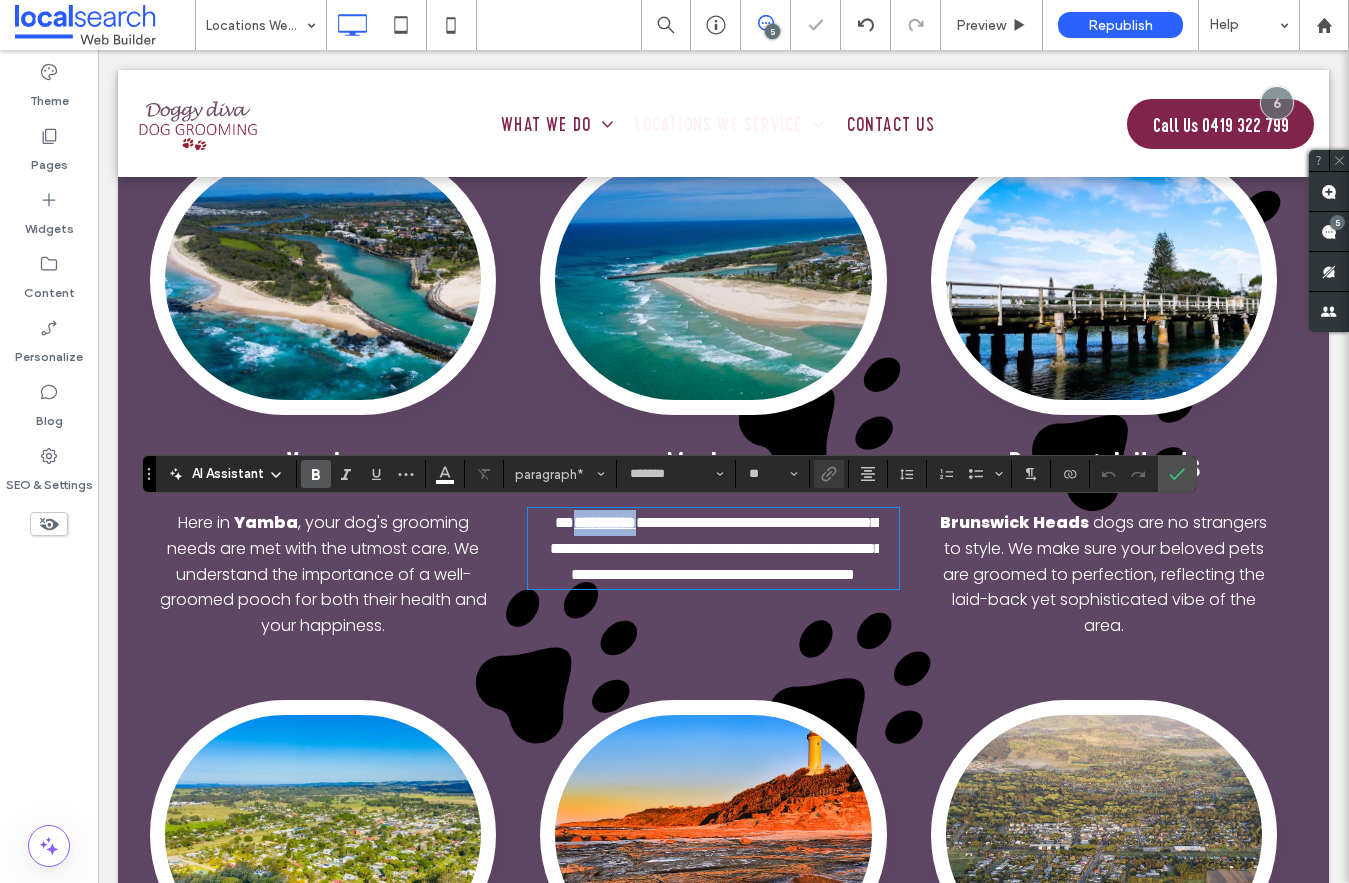 click on "**********" at bounding box center (605, 522) 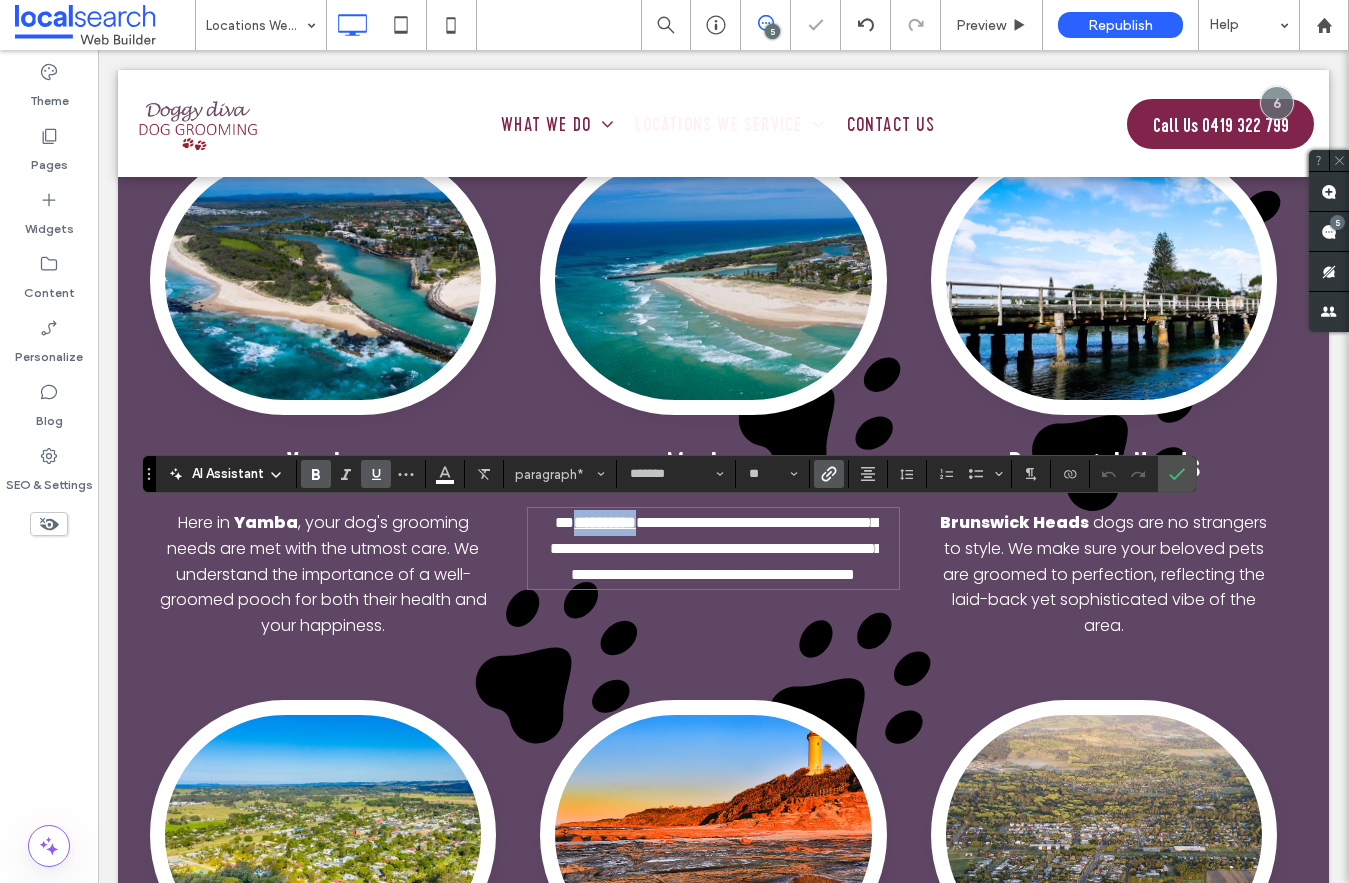 type 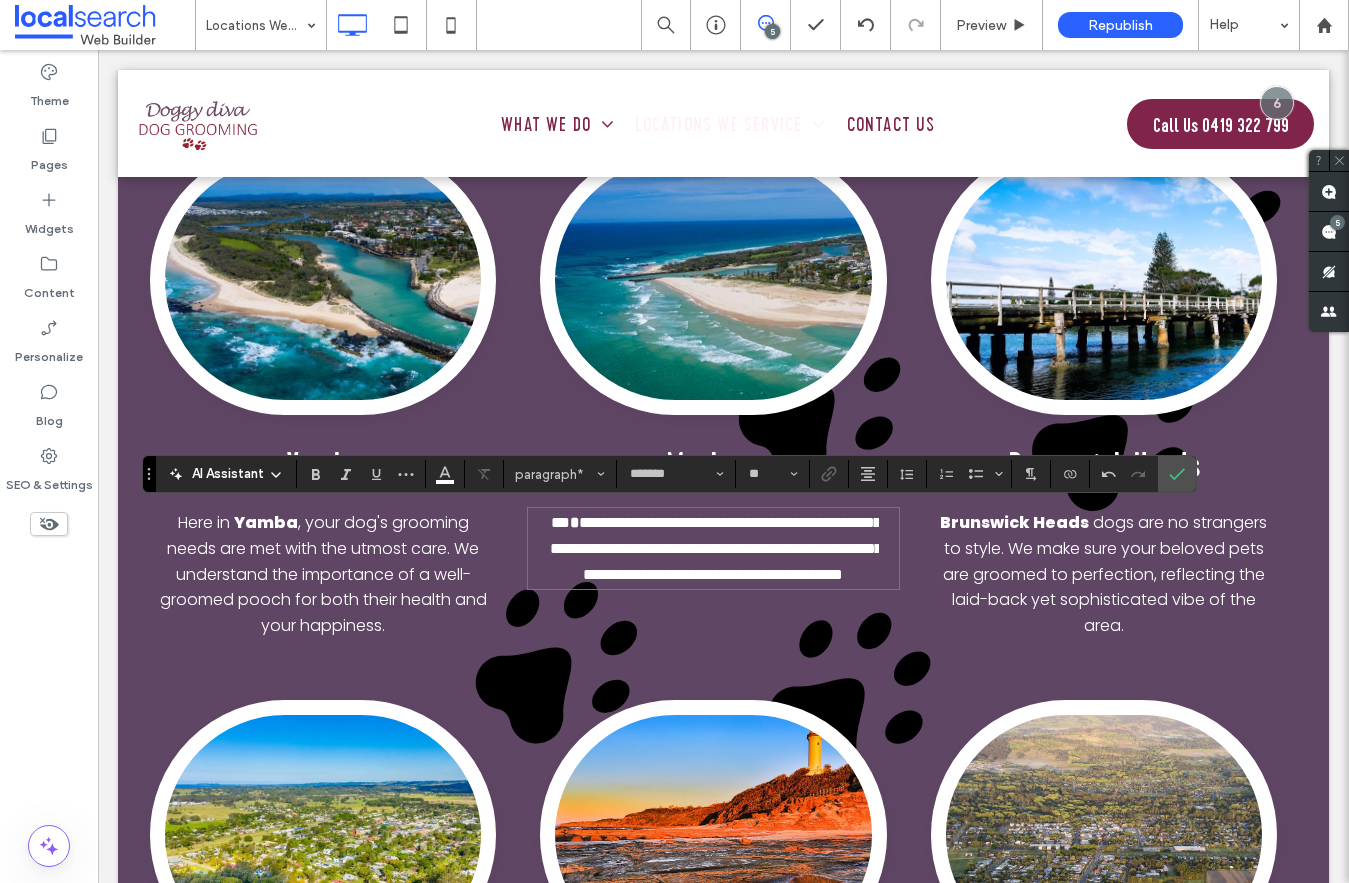 click on "**********" at bounding box center (716, 548) 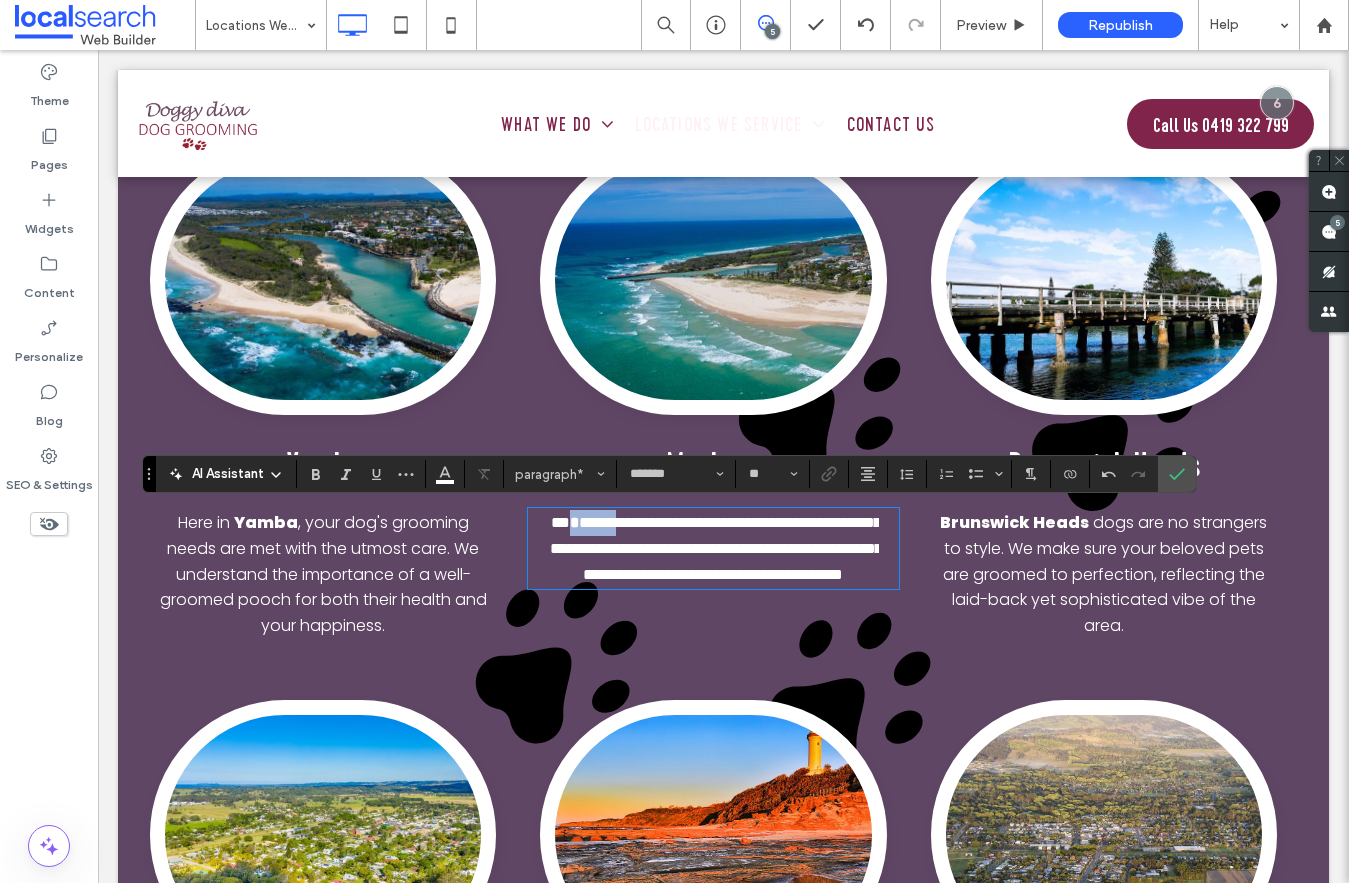 click on "**********" at bounding box center [716, 548] 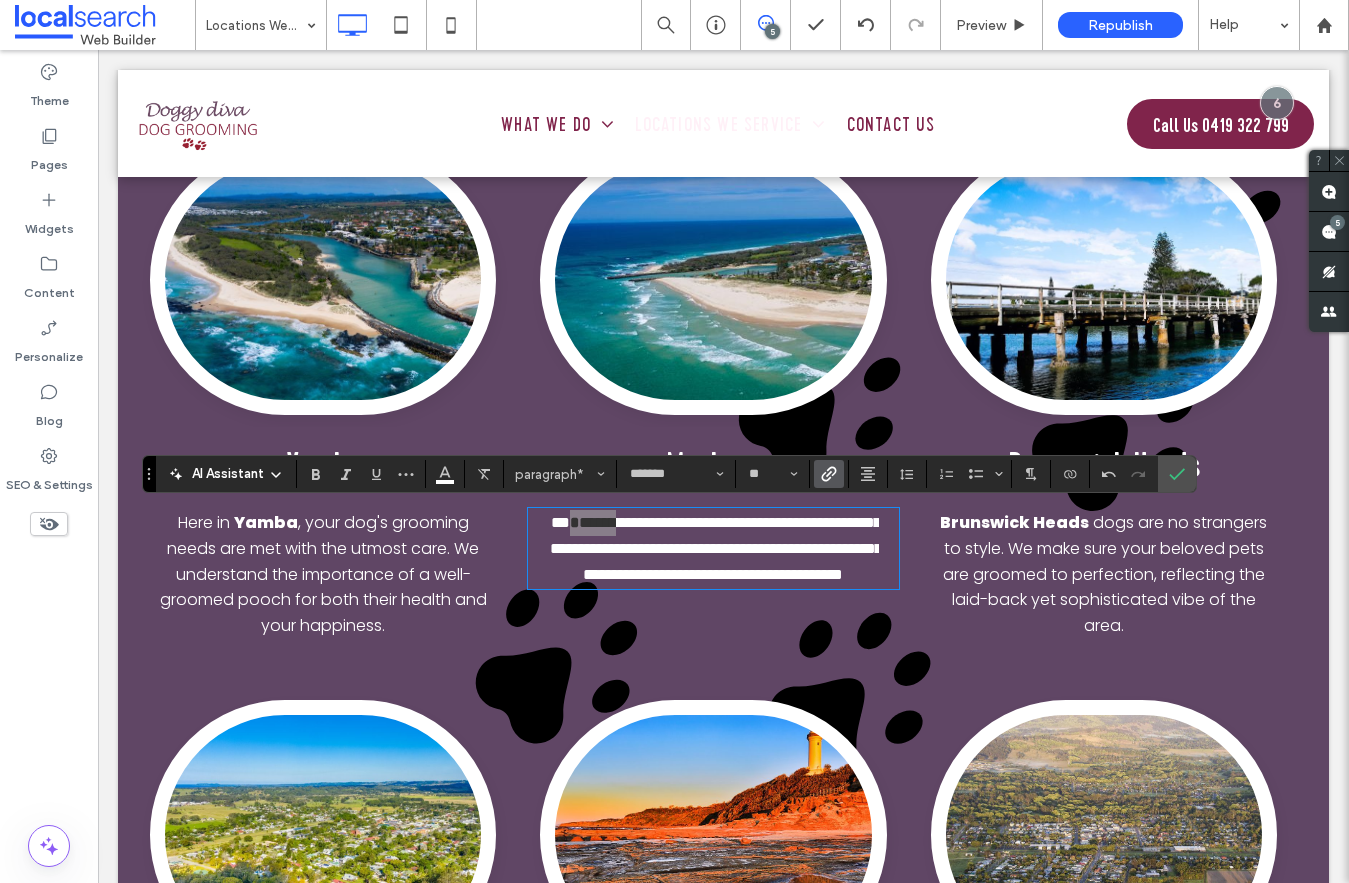 click 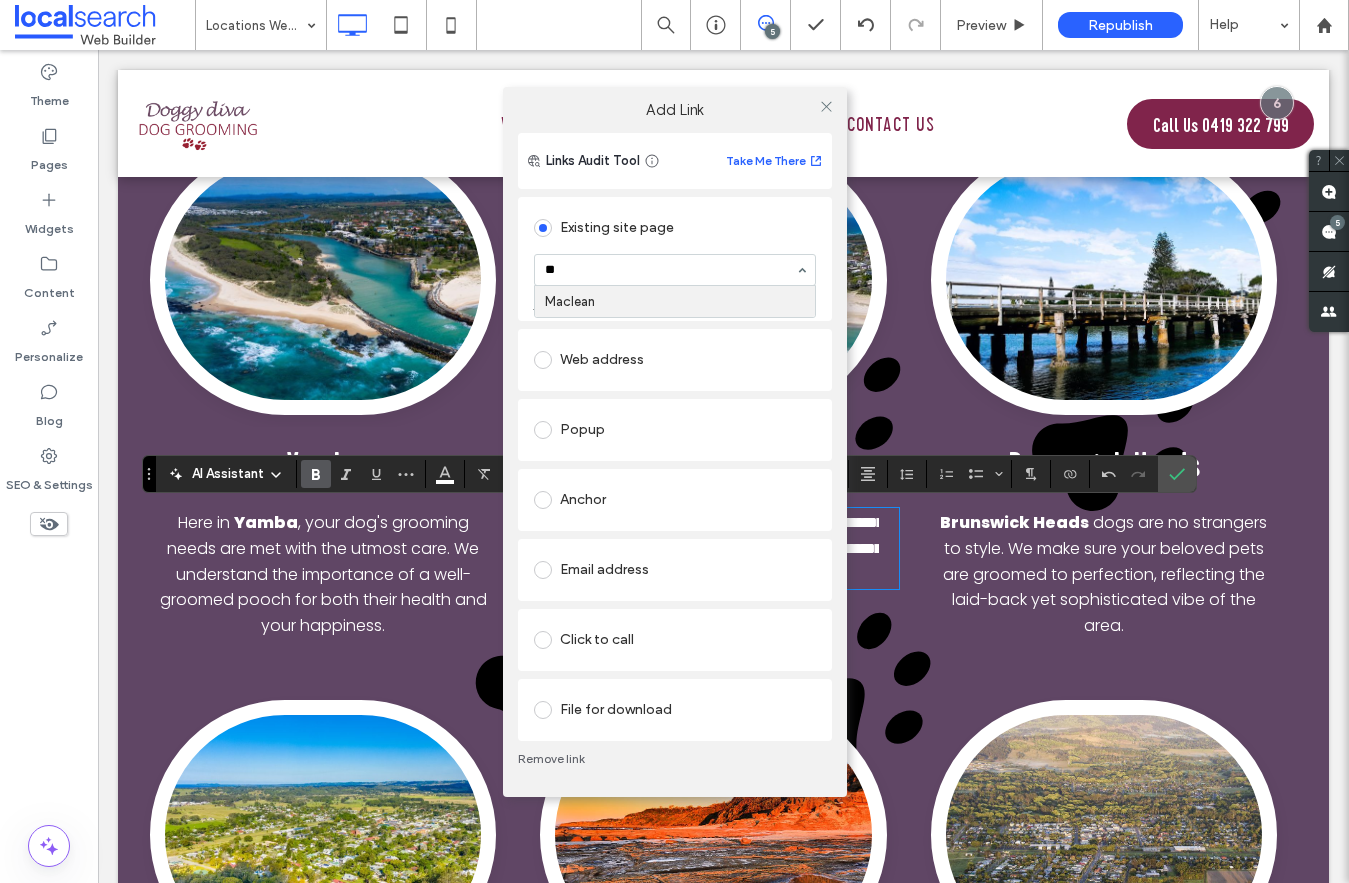type on "***" 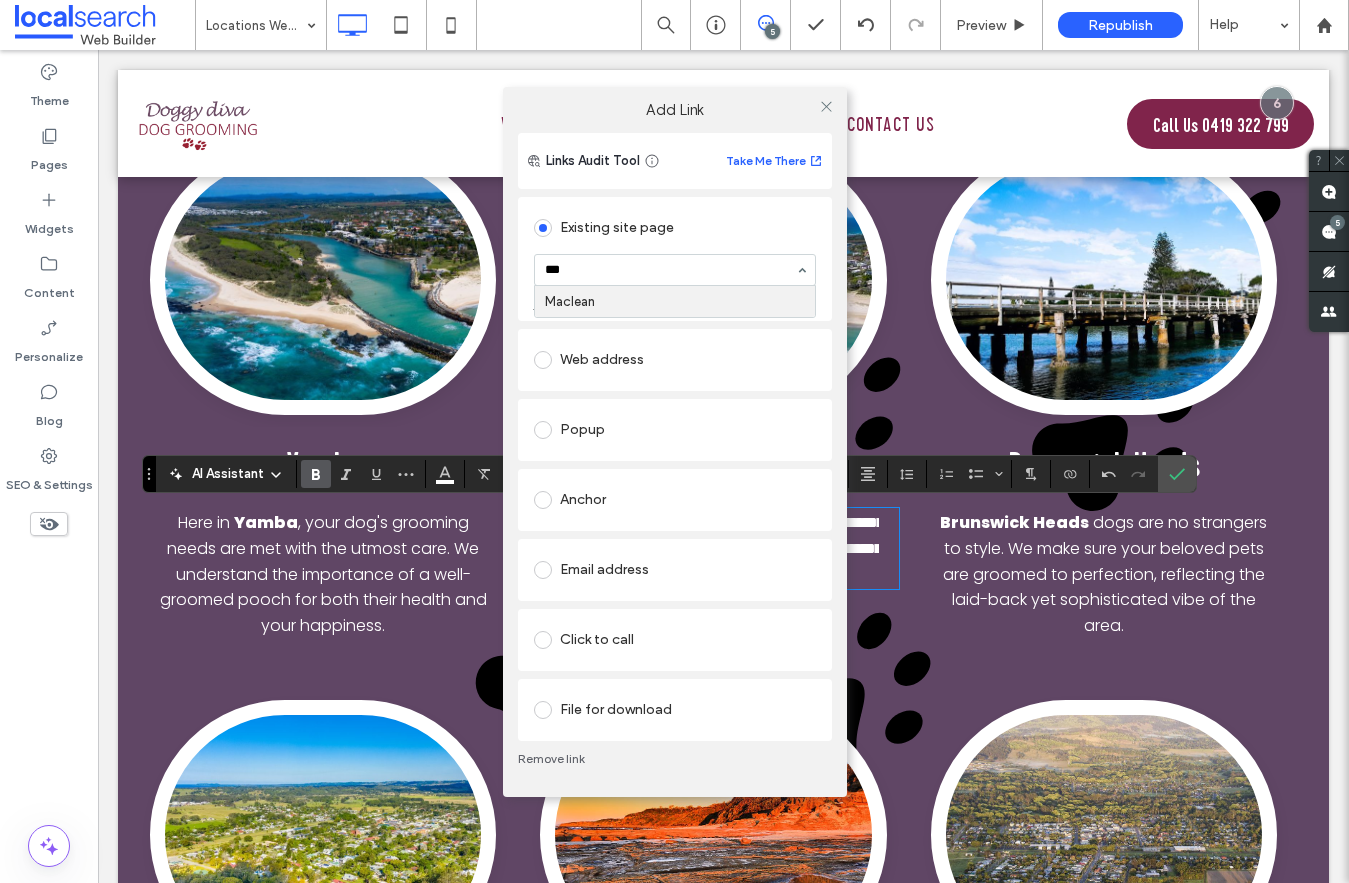 type 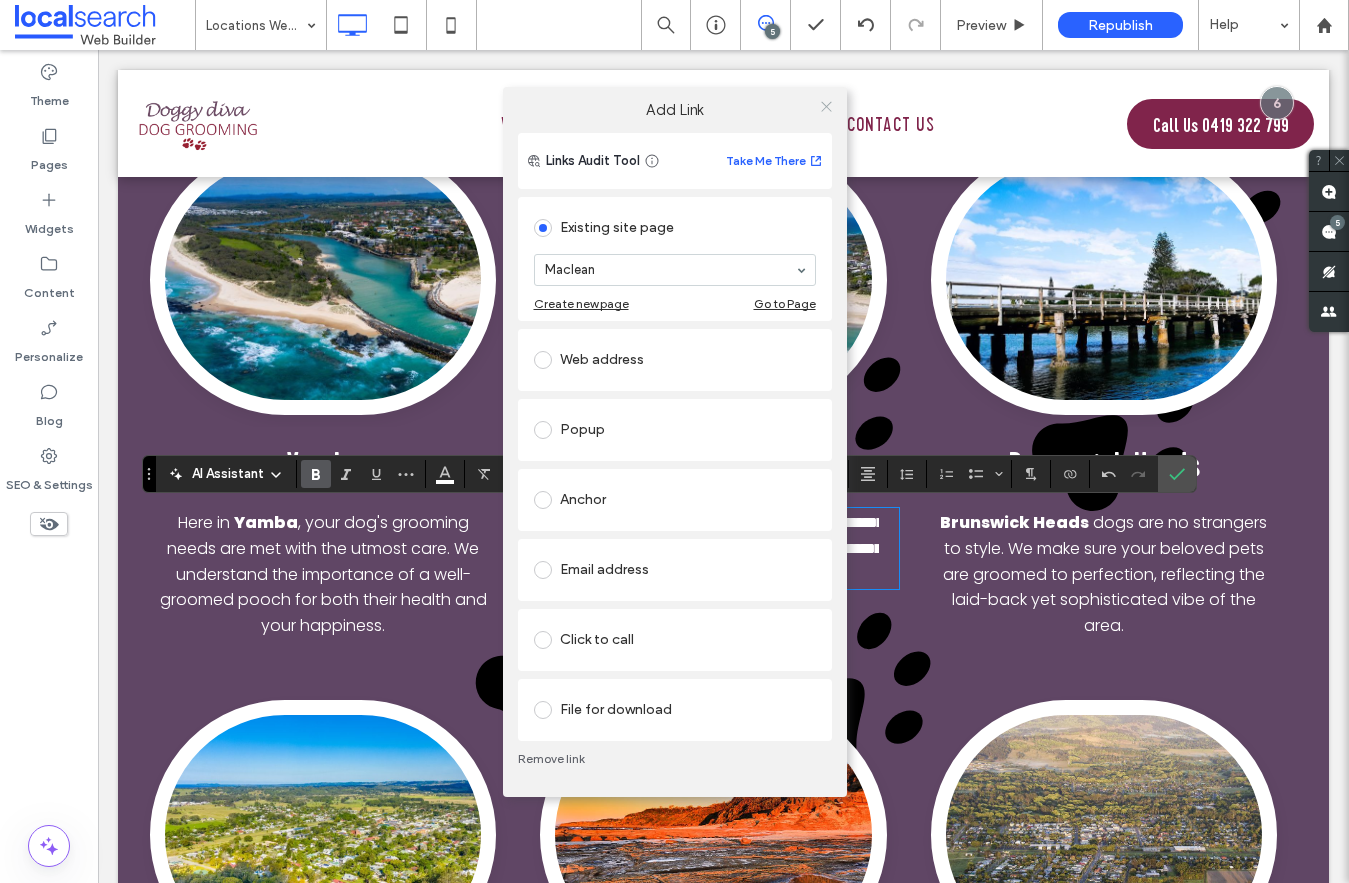 click 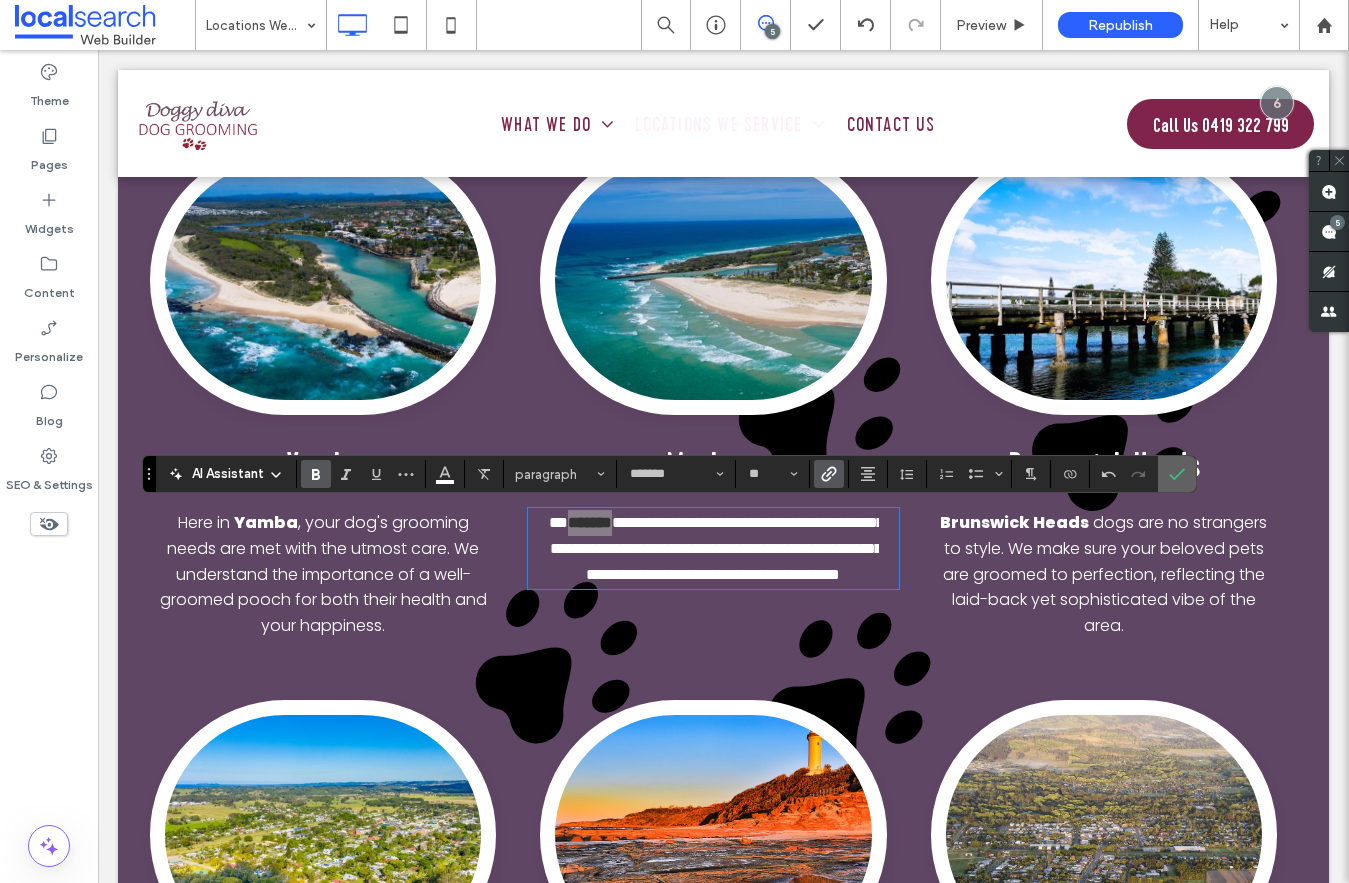 click at bounding box center (1177, 474) 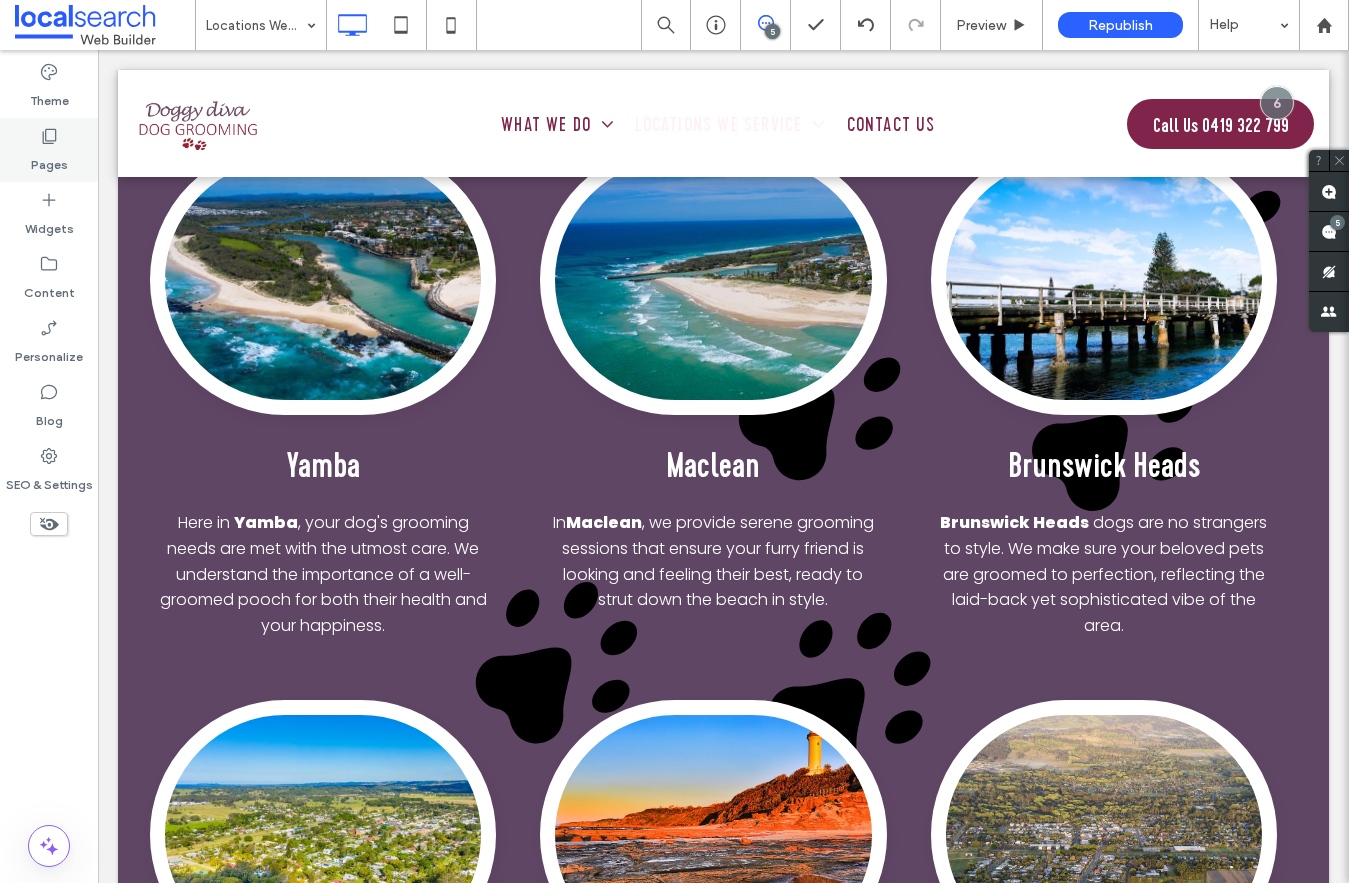 click on "Pages" at bounding box center [49, 160] 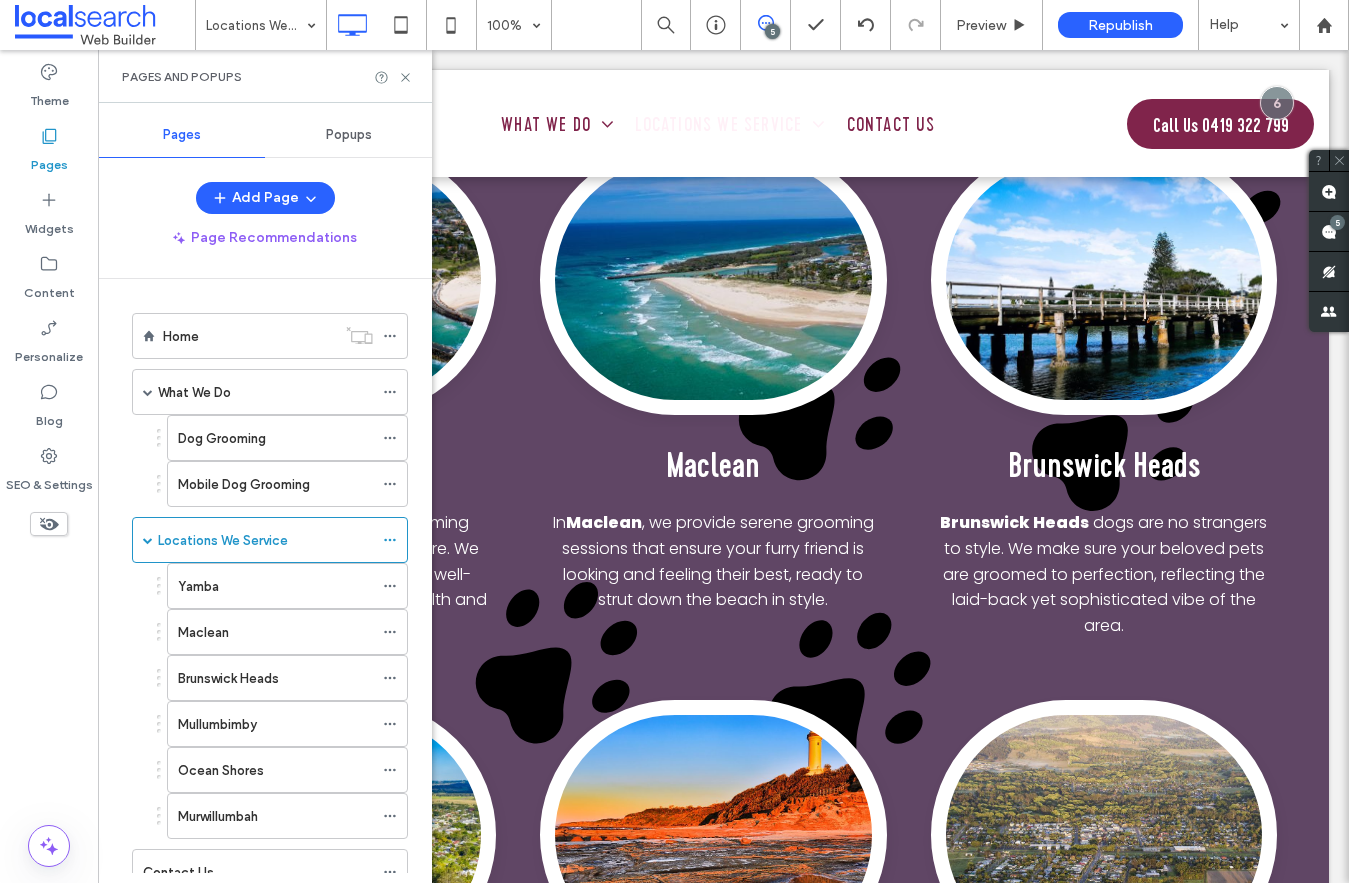 scroll, scrollTop: 72, scrollLeft: 0, axis: vertical 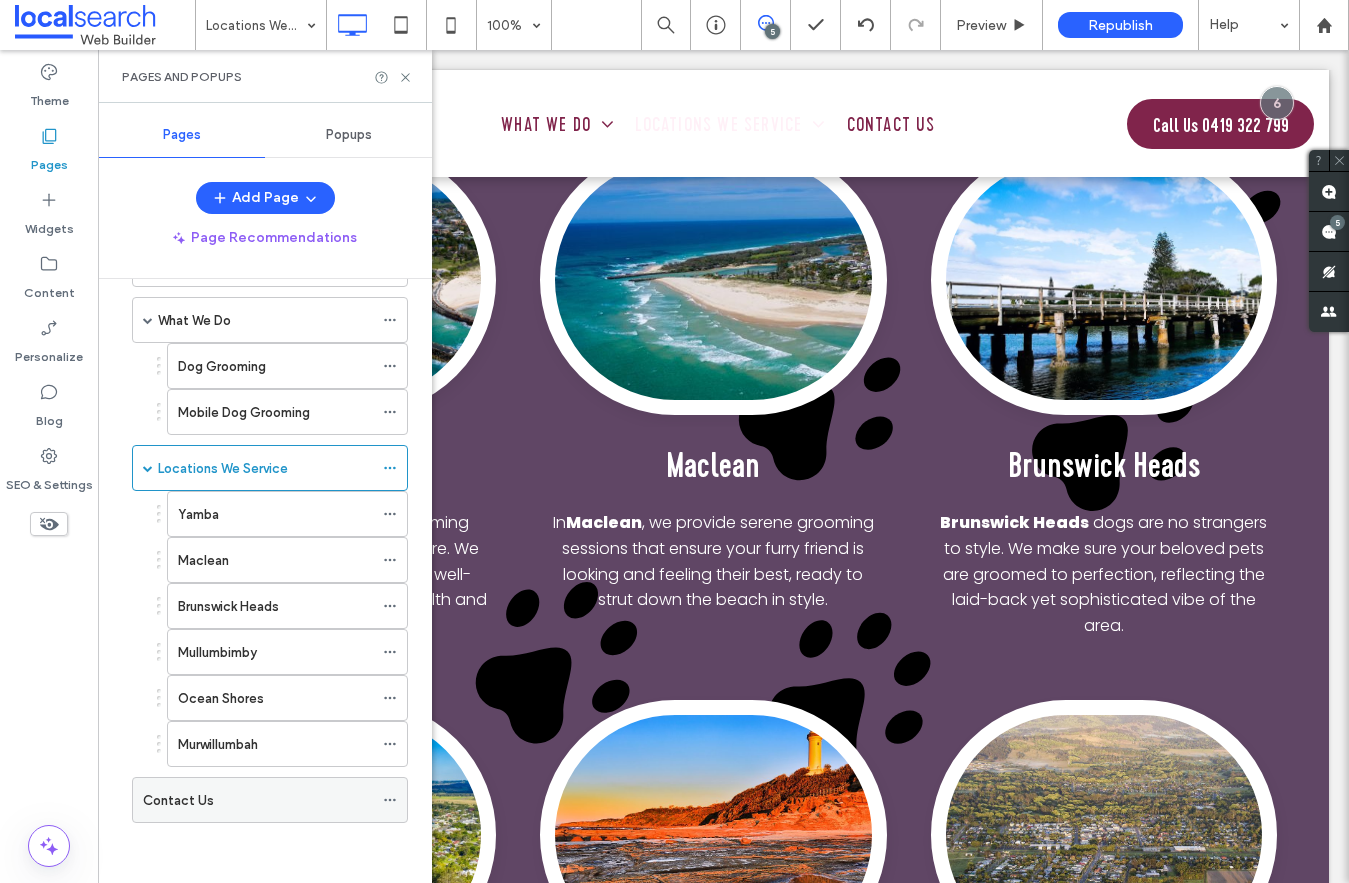 click on "Contact Us" at bounding box center [178, 800] 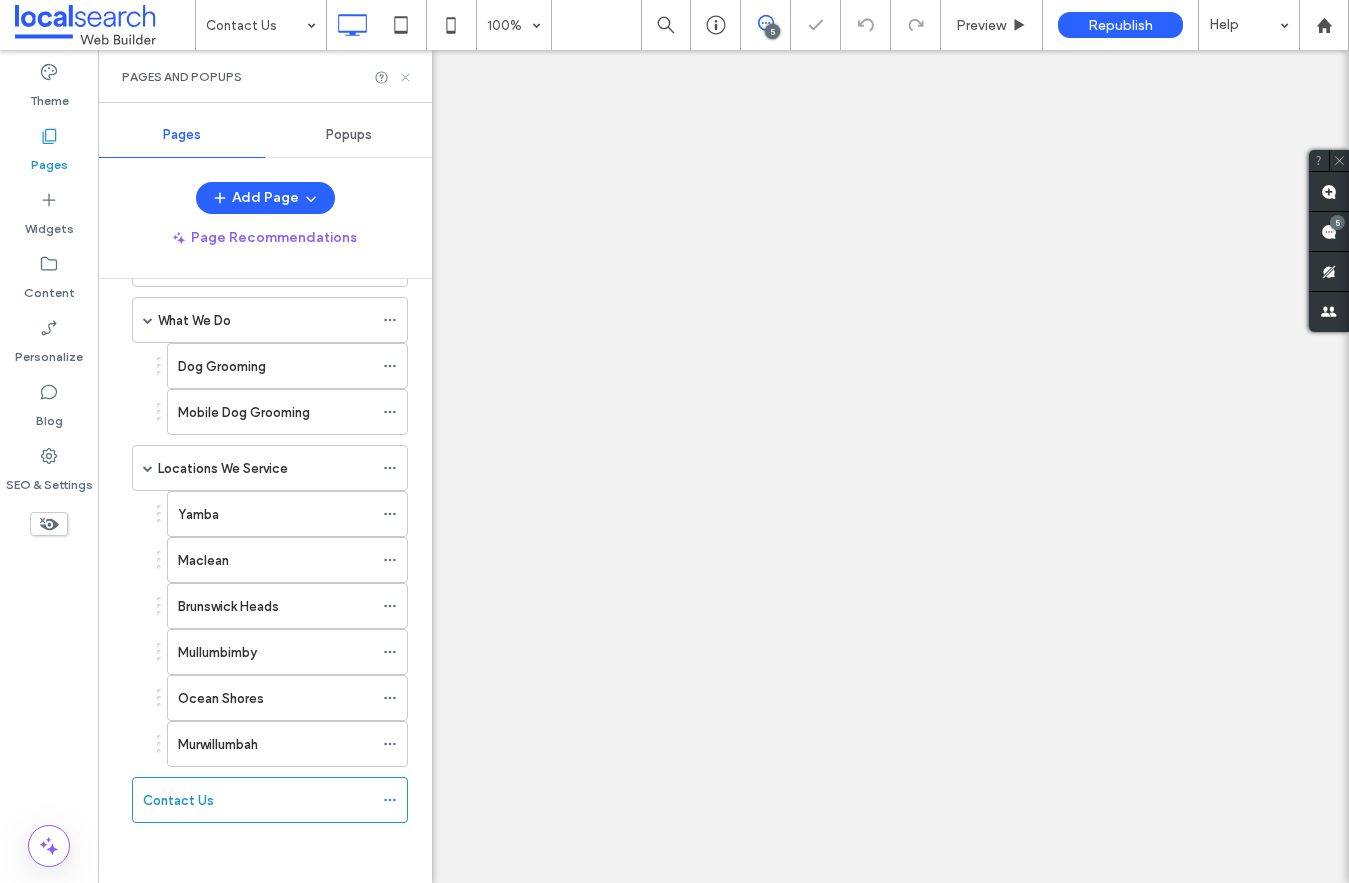 click 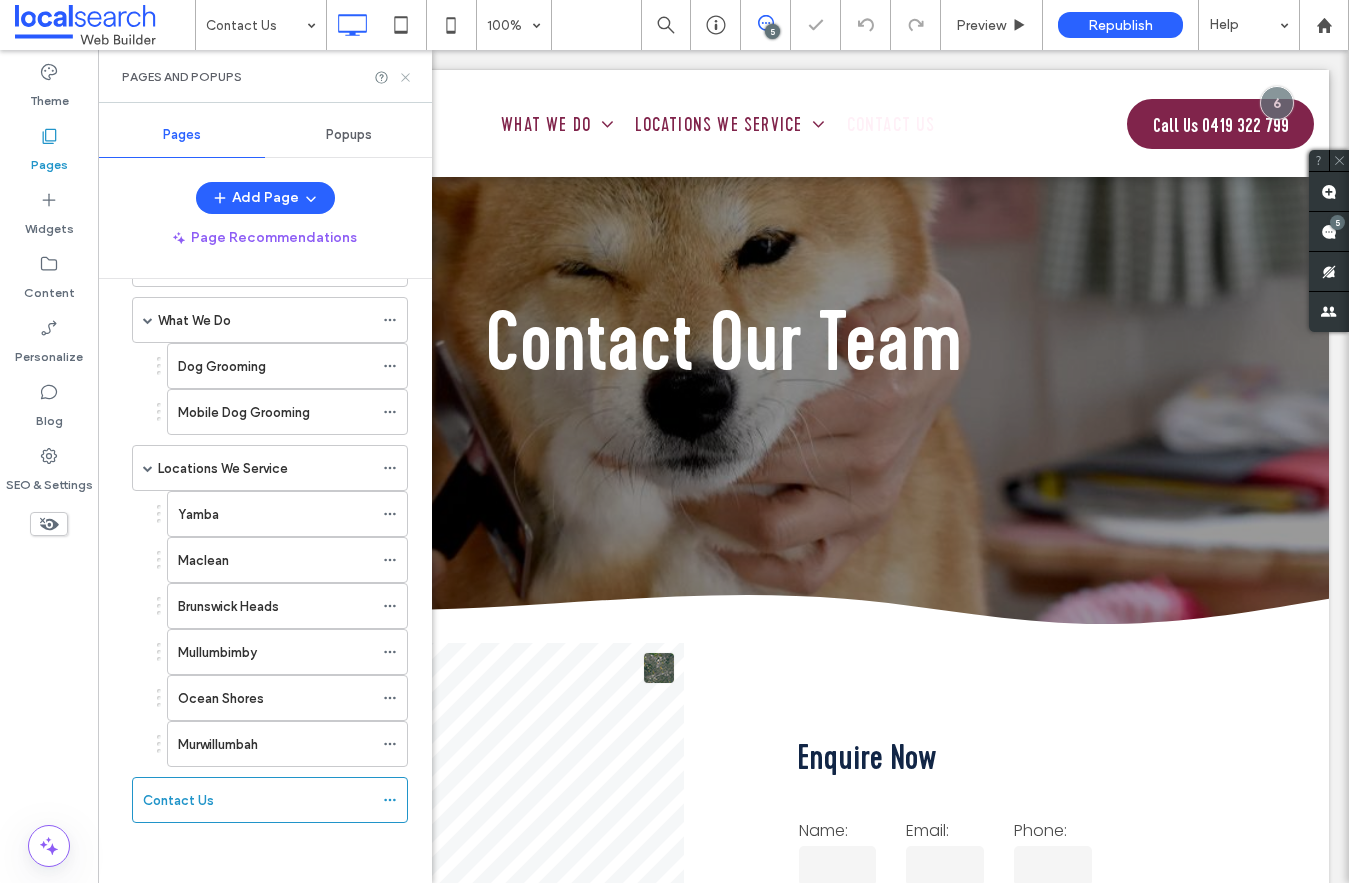 scroll, scrollTop: 1731, scrollLeft: 0, axis: vertical 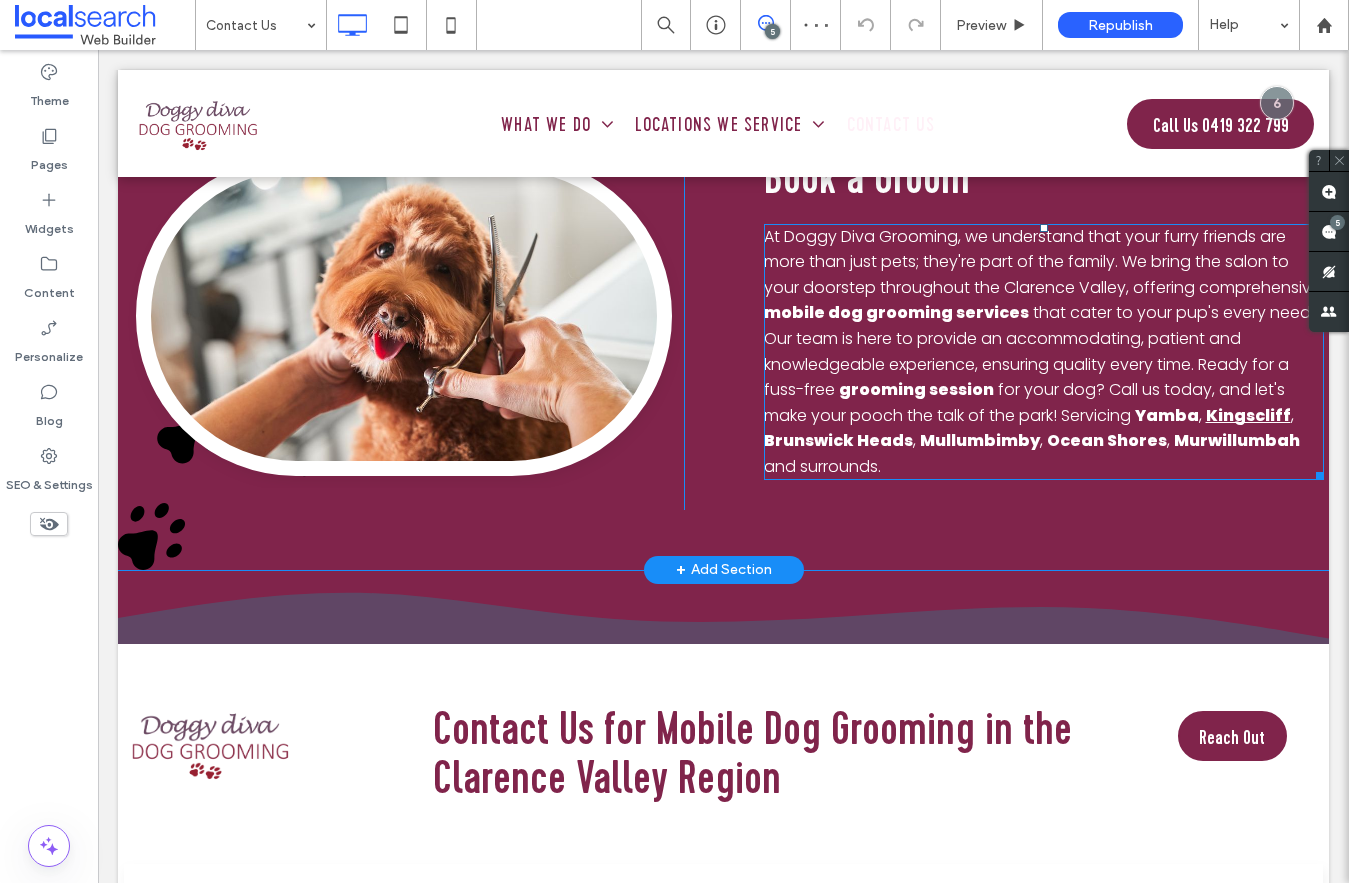click on "Kingscliff" at bounding box center (1248, 415) 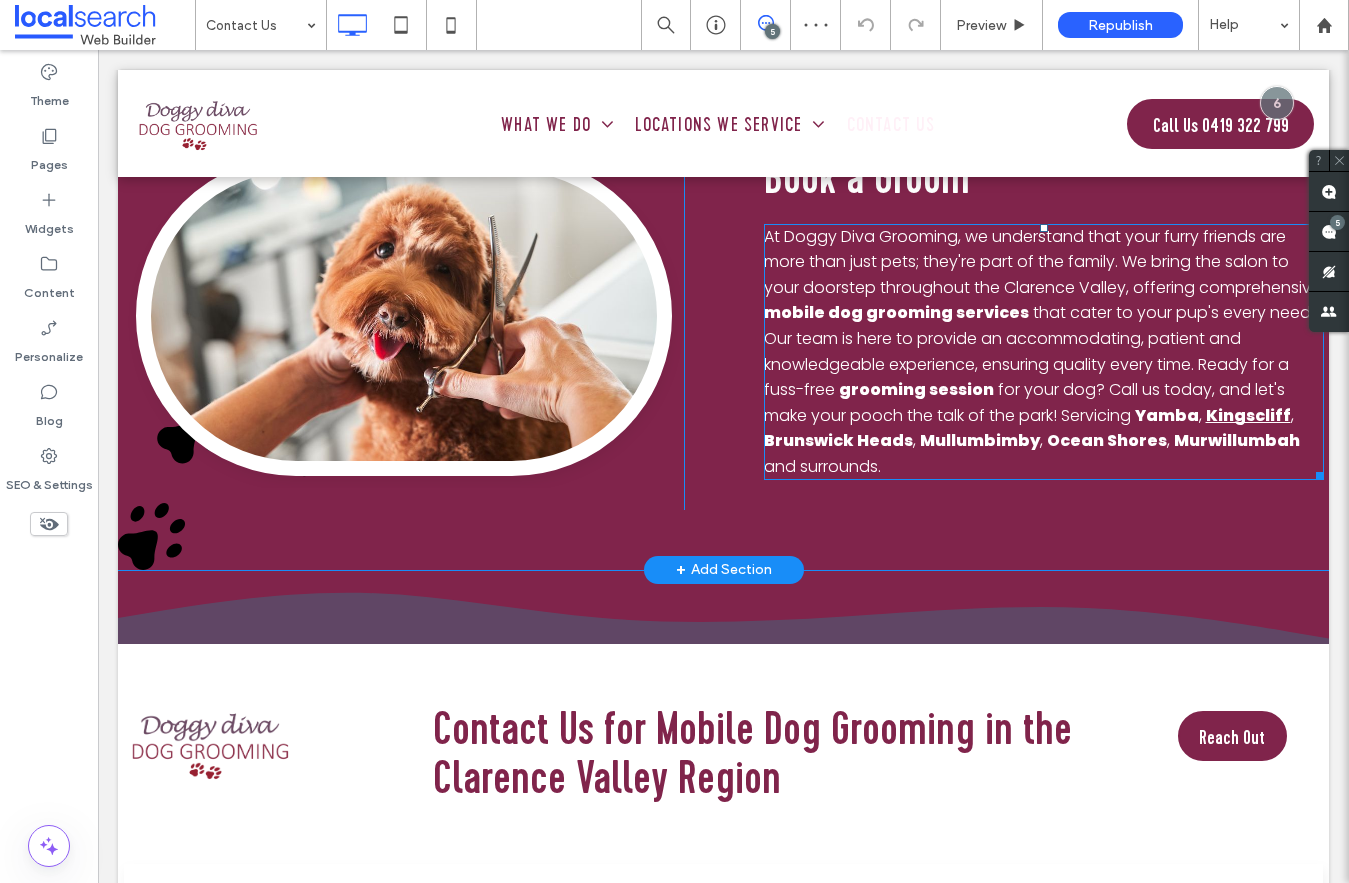 type on "*******" 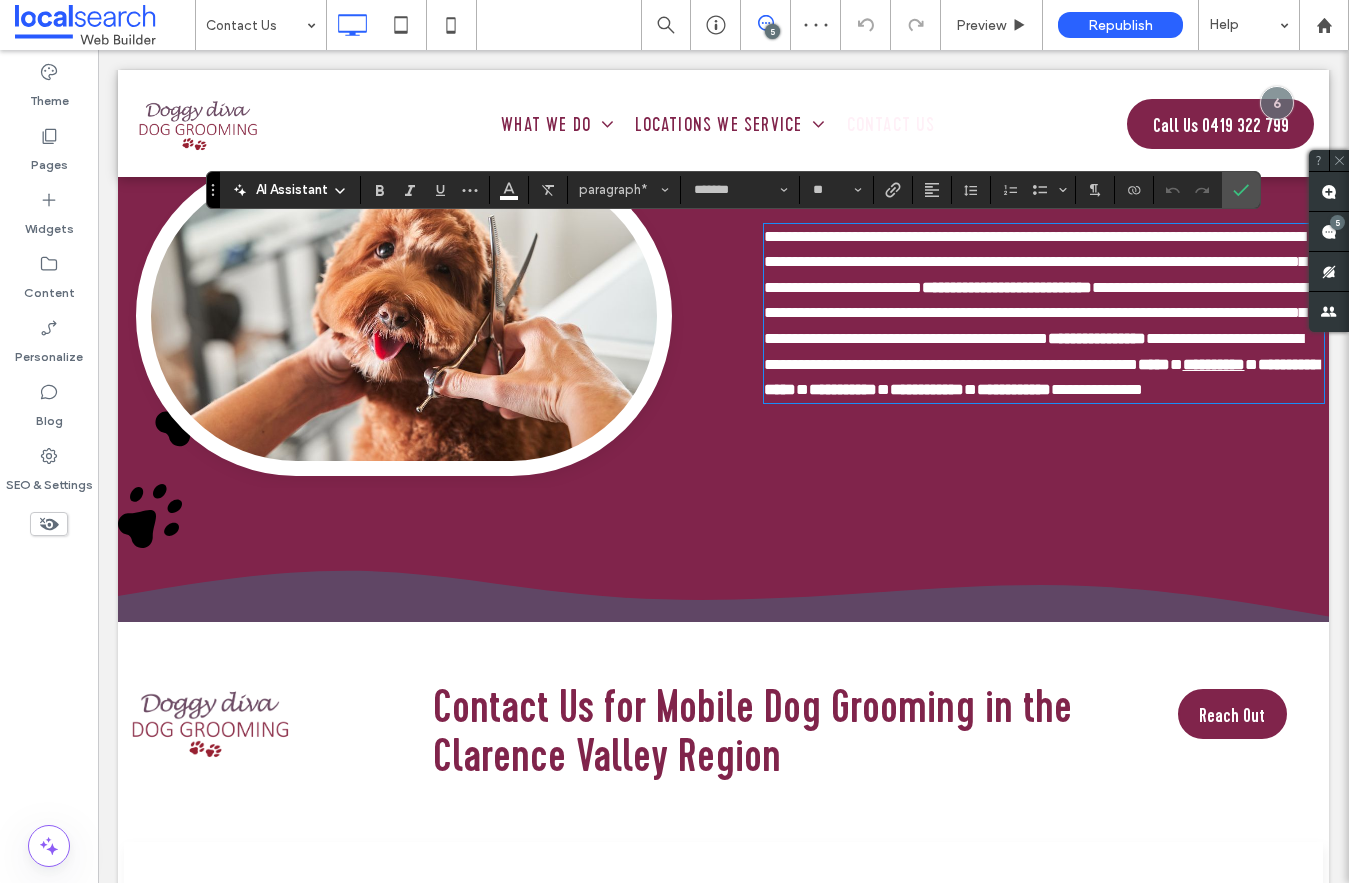 click on "**********" at bounding box center [1214, 364] 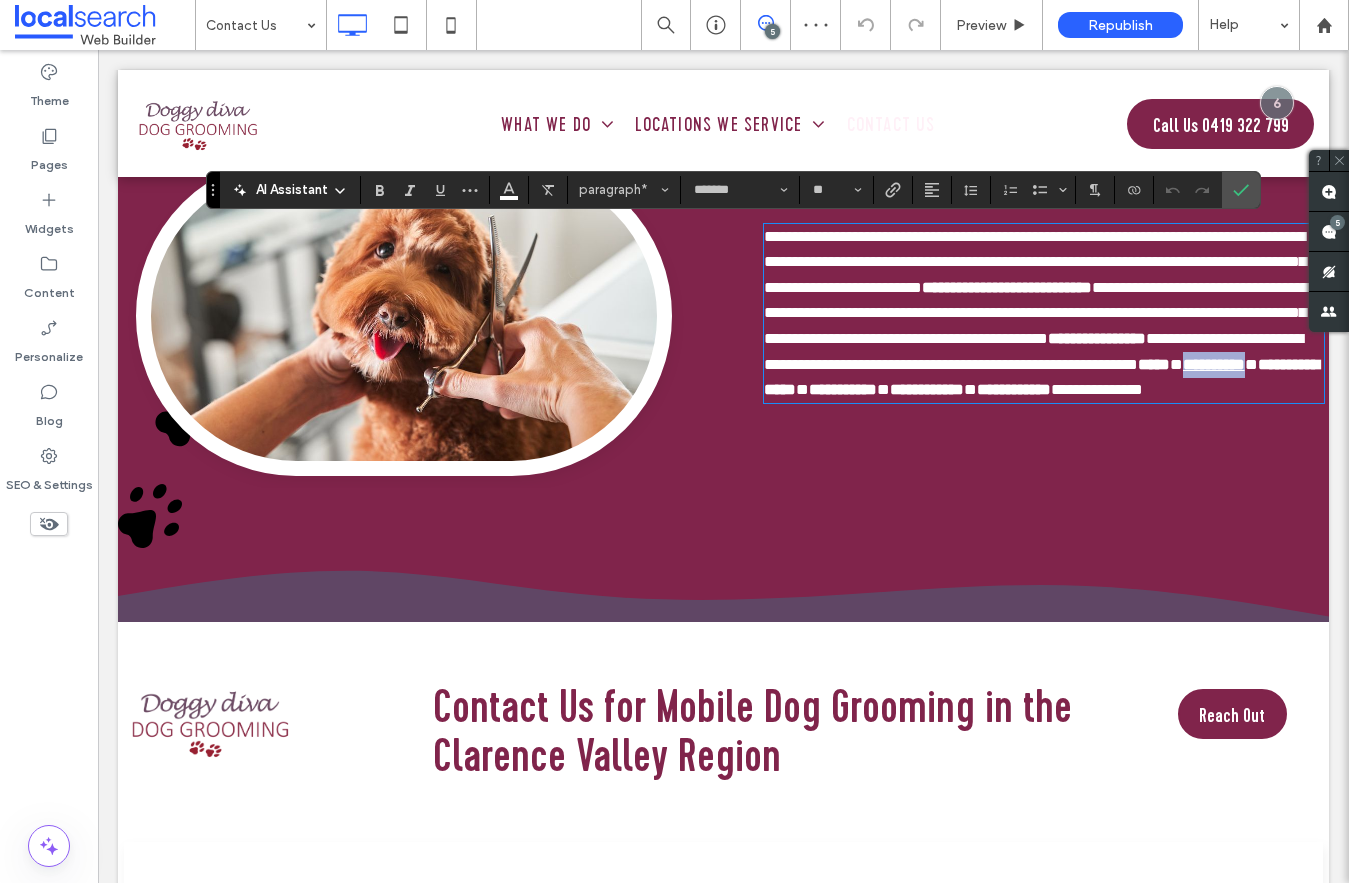 click on "**********" at bounding box center [1214, 364] 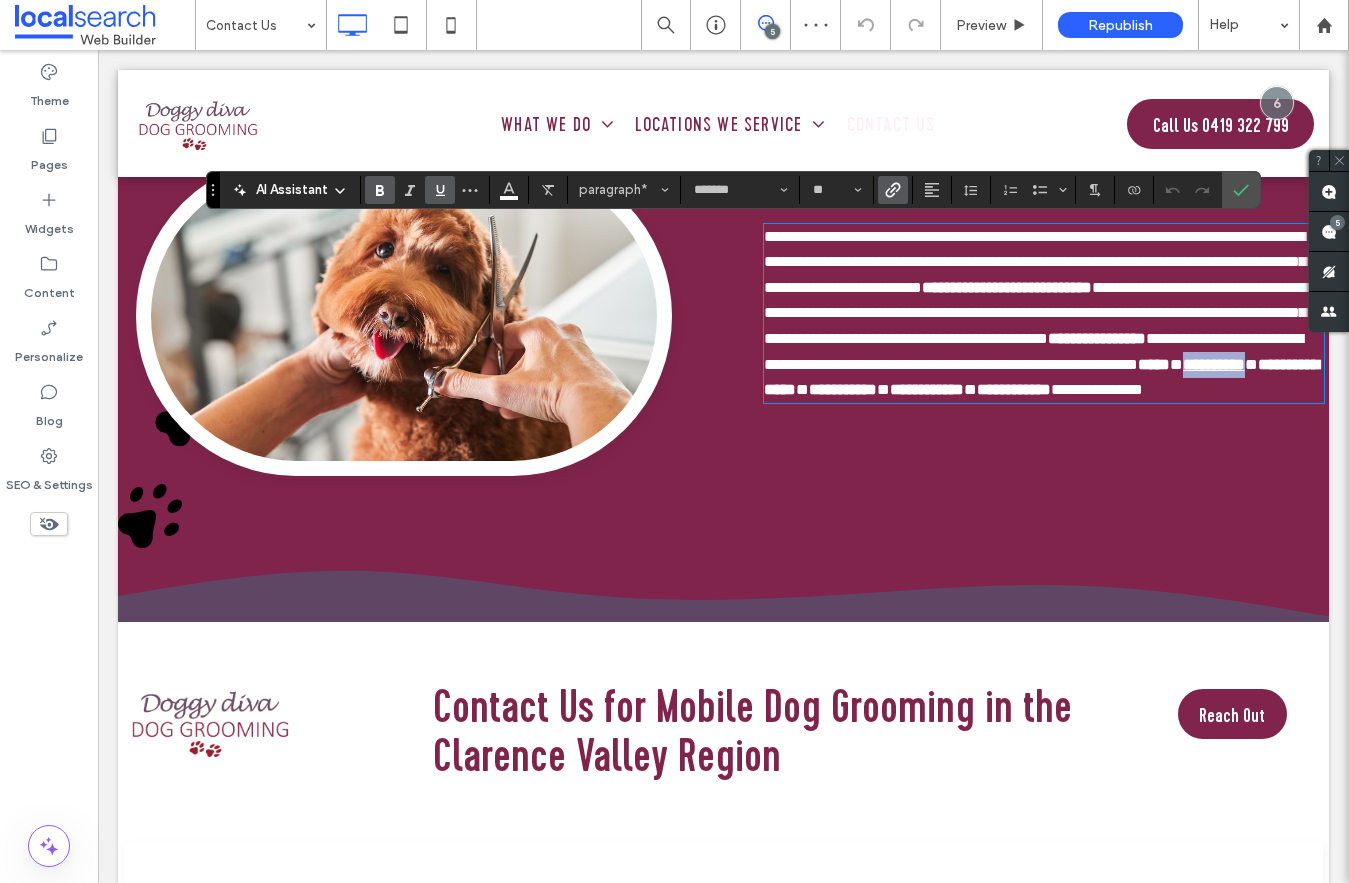 type 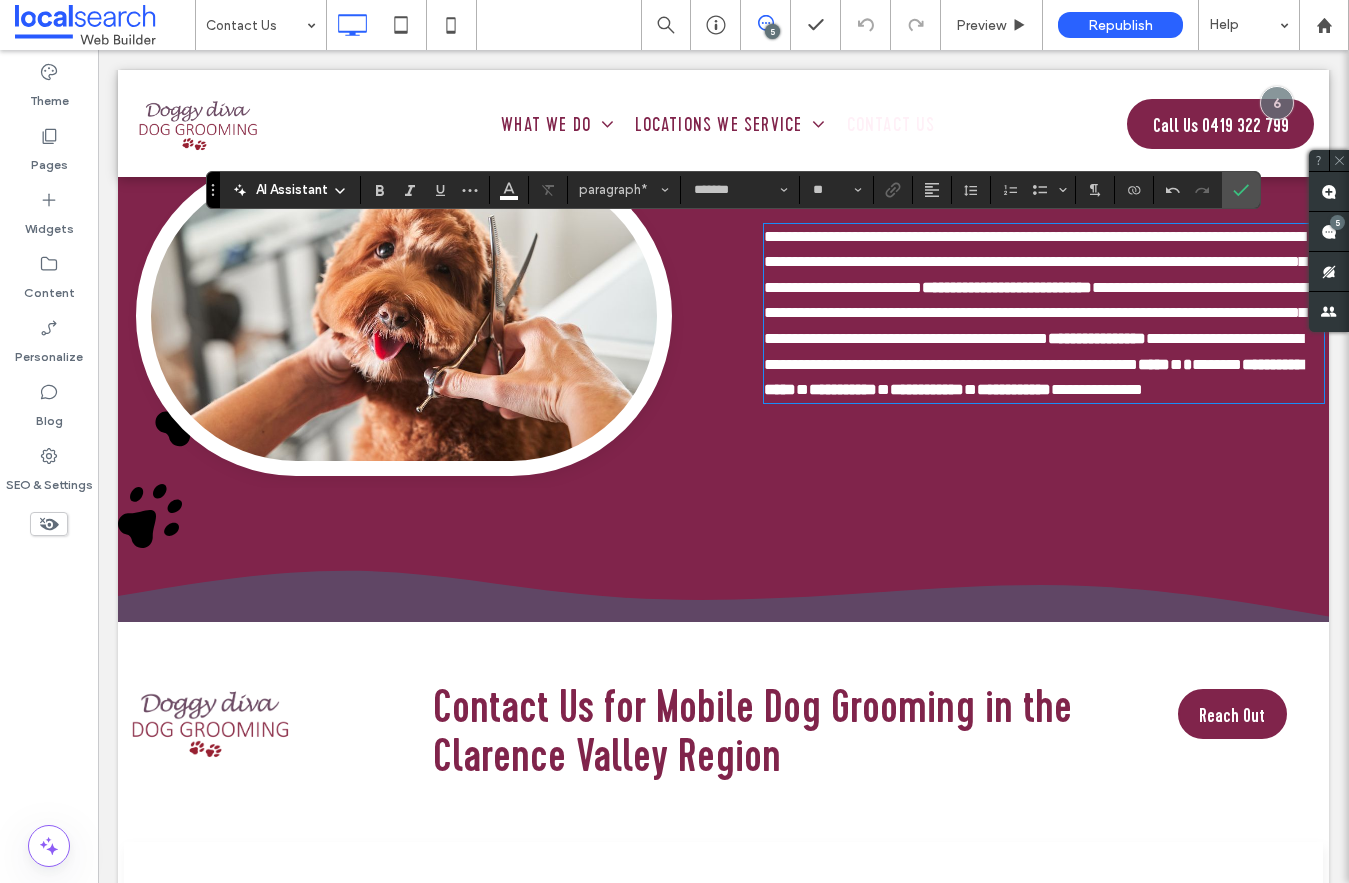 click on "*******" at bounding box center (1217, 364) 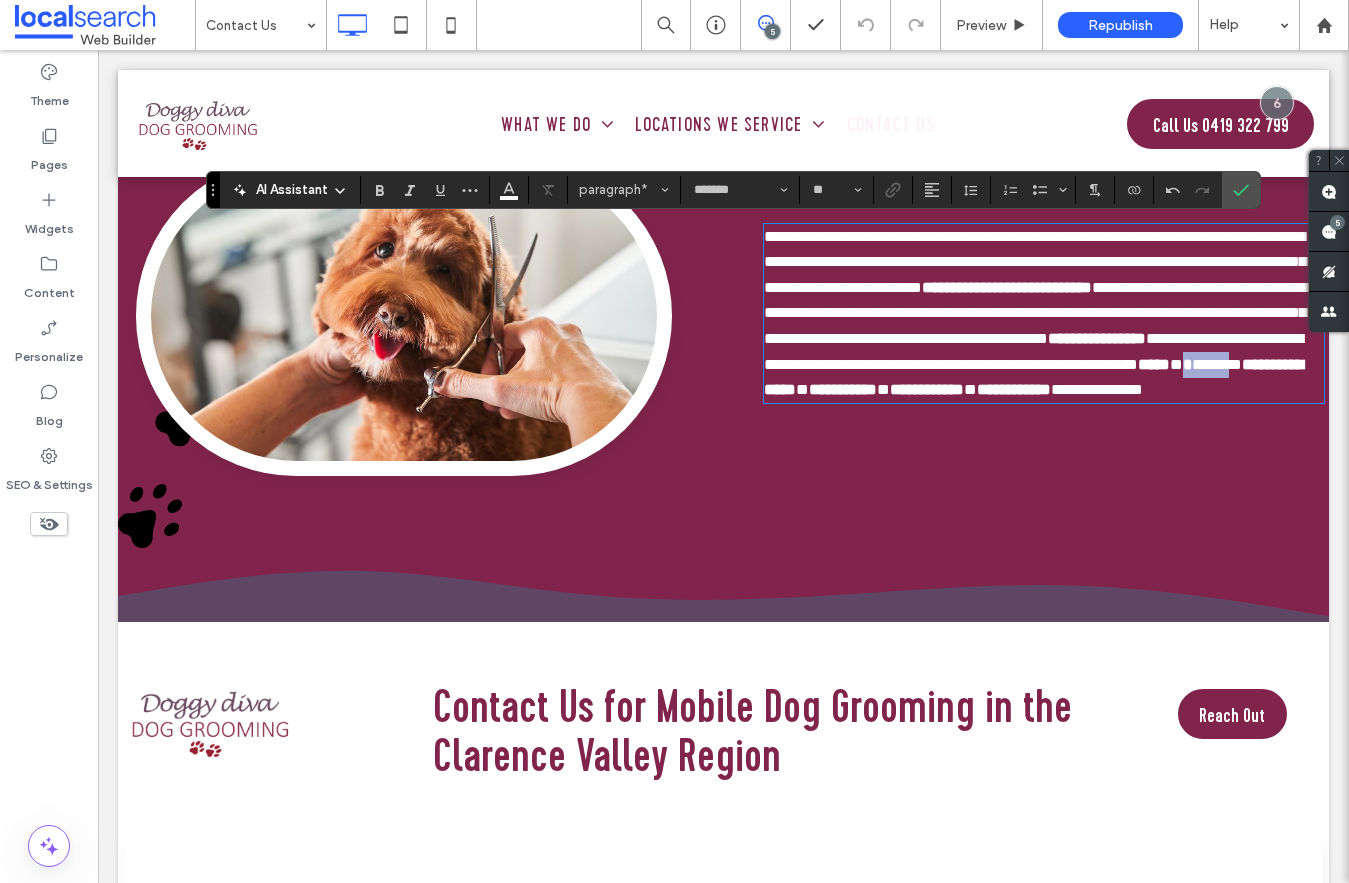 click on "*******" at bounding box center [1217, 364] 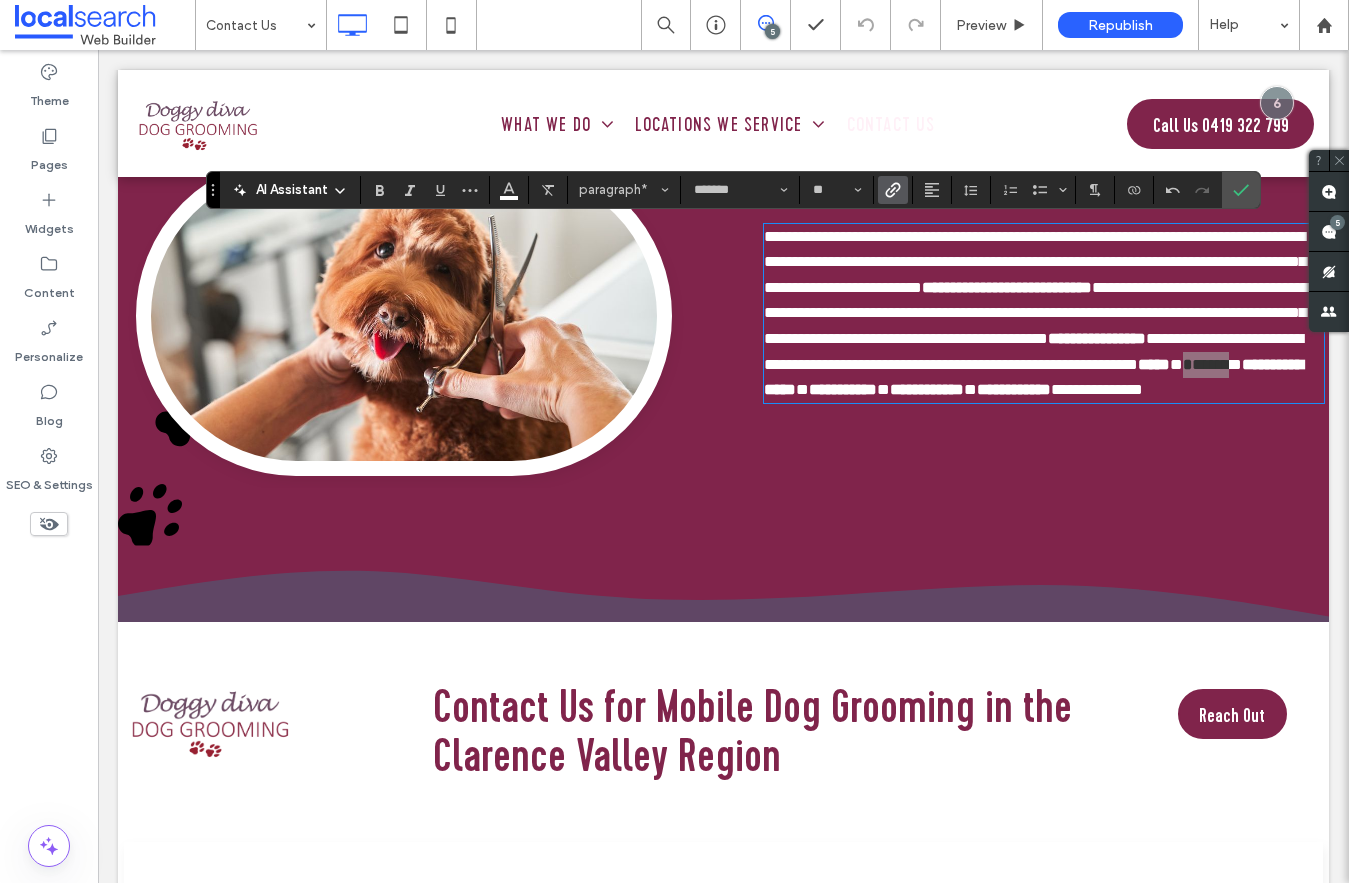 click at bounding box center (893, 190) 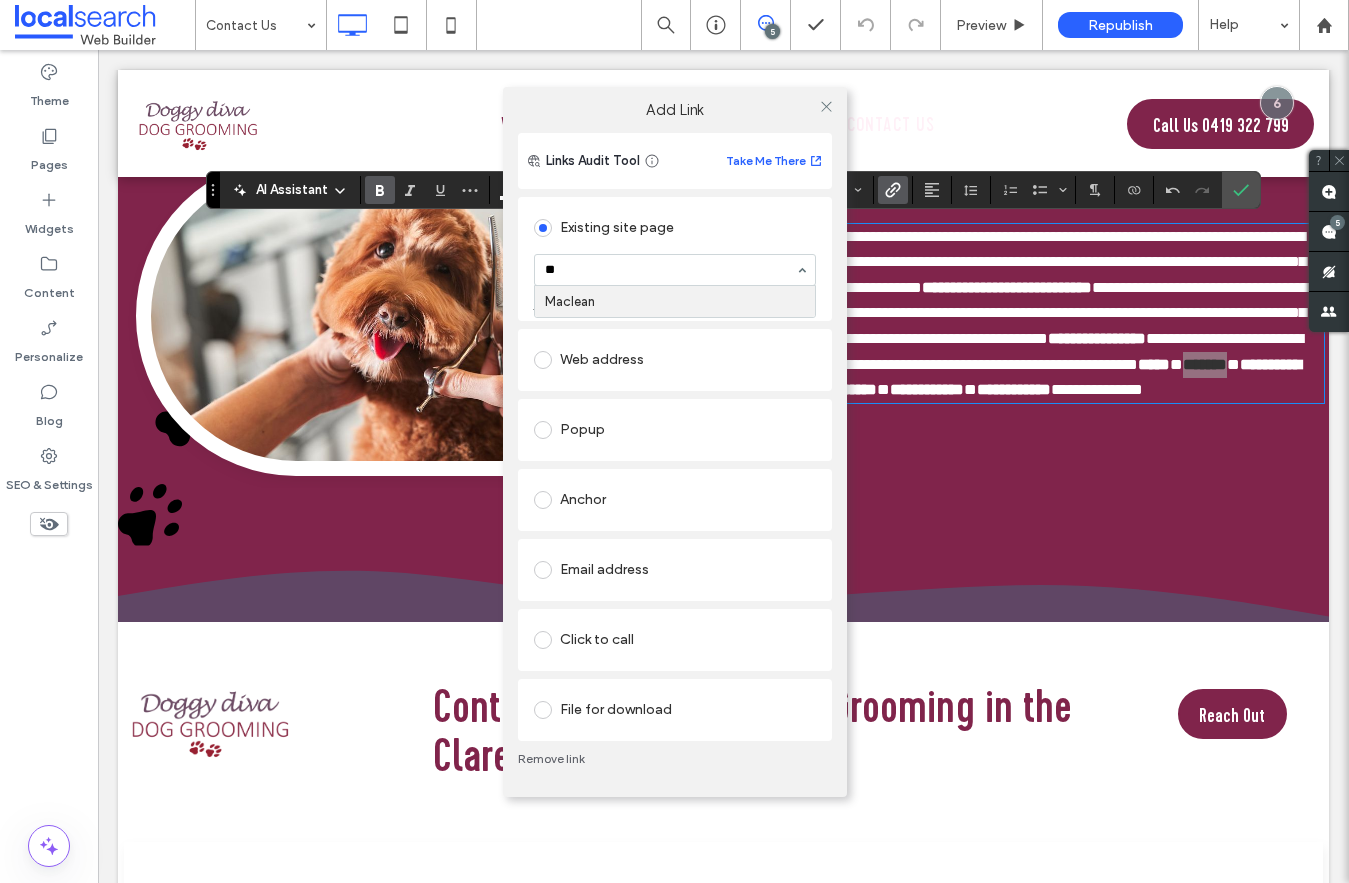 type on "***" 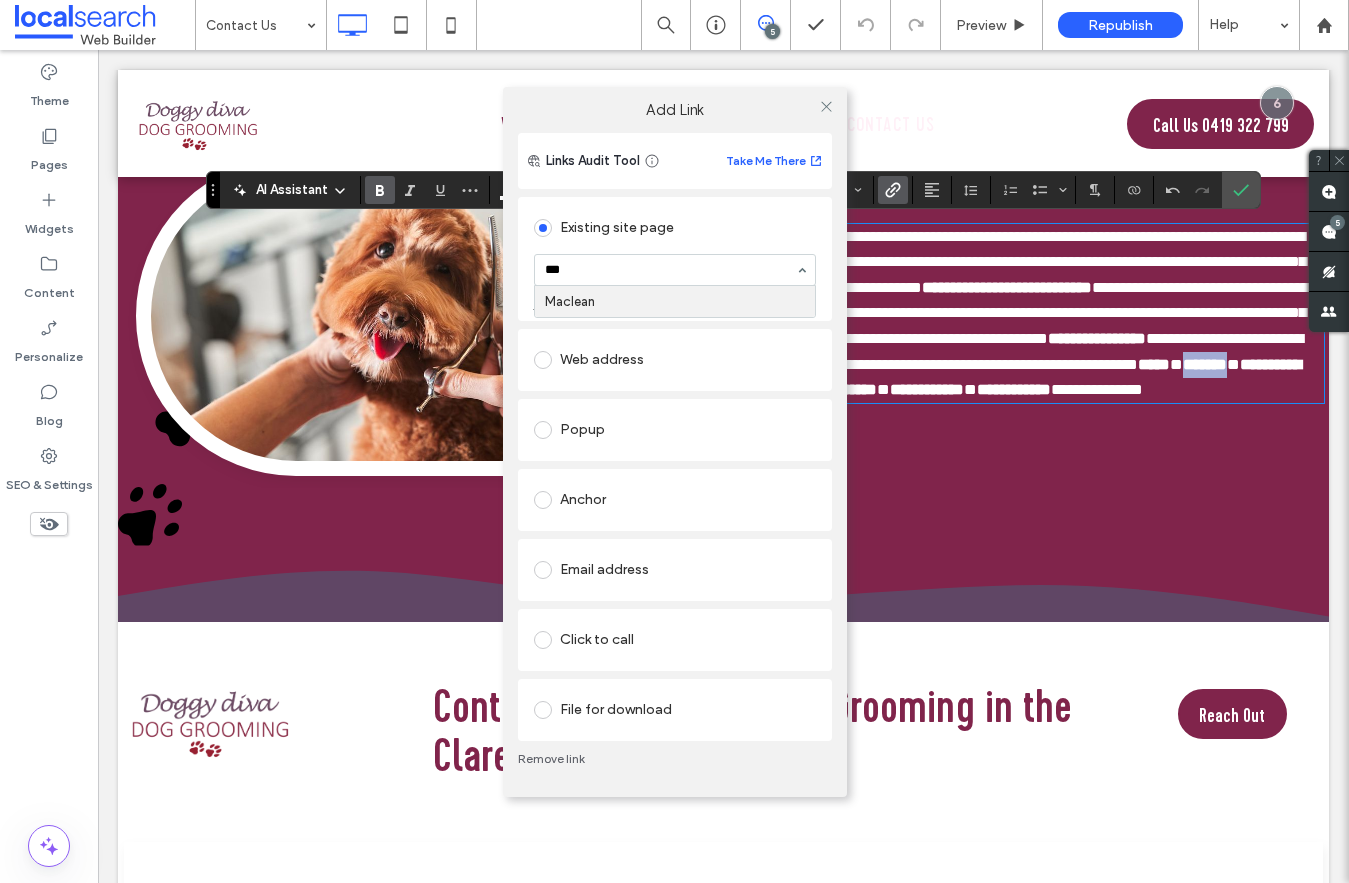 type 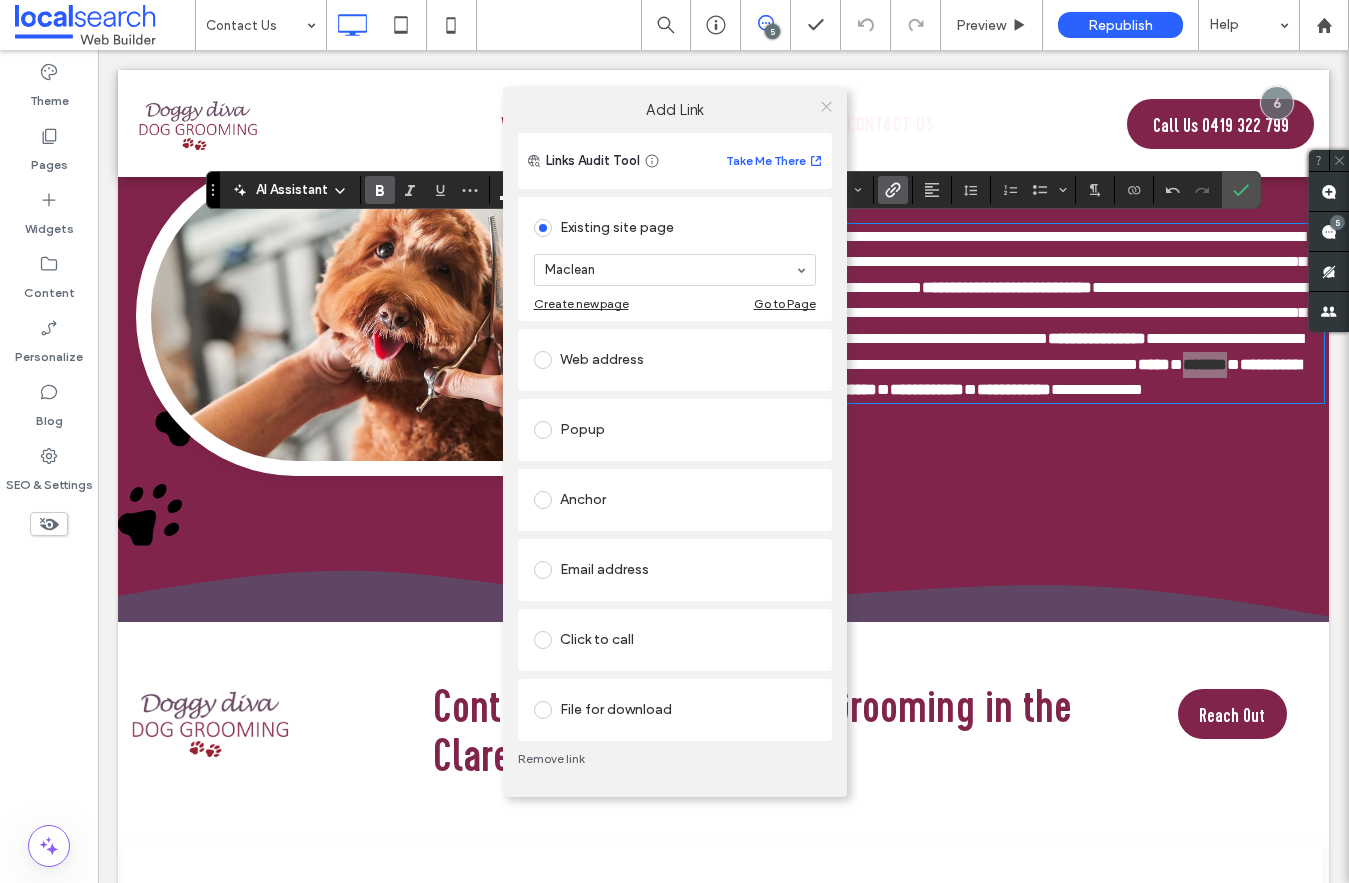 click 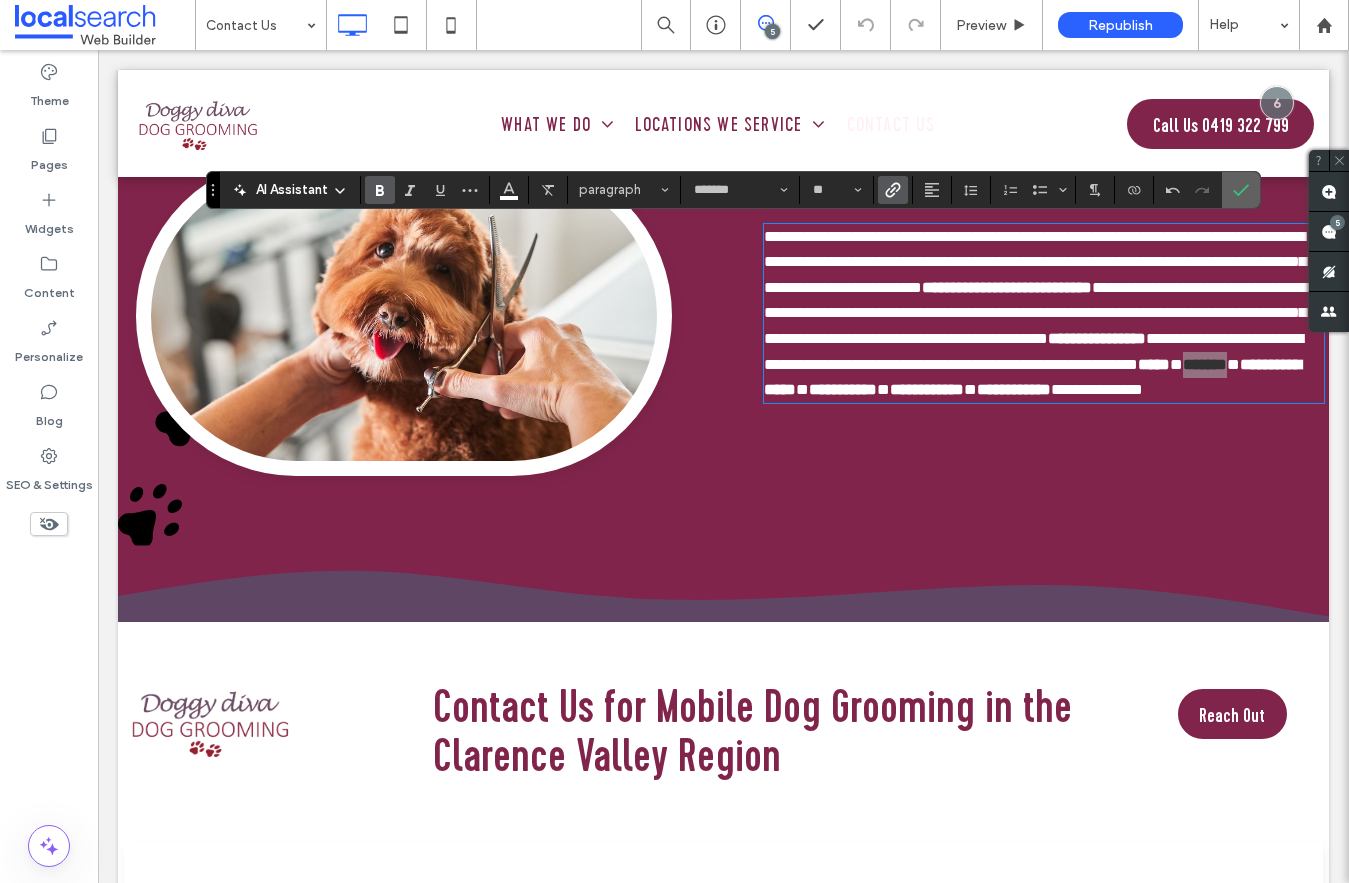 click 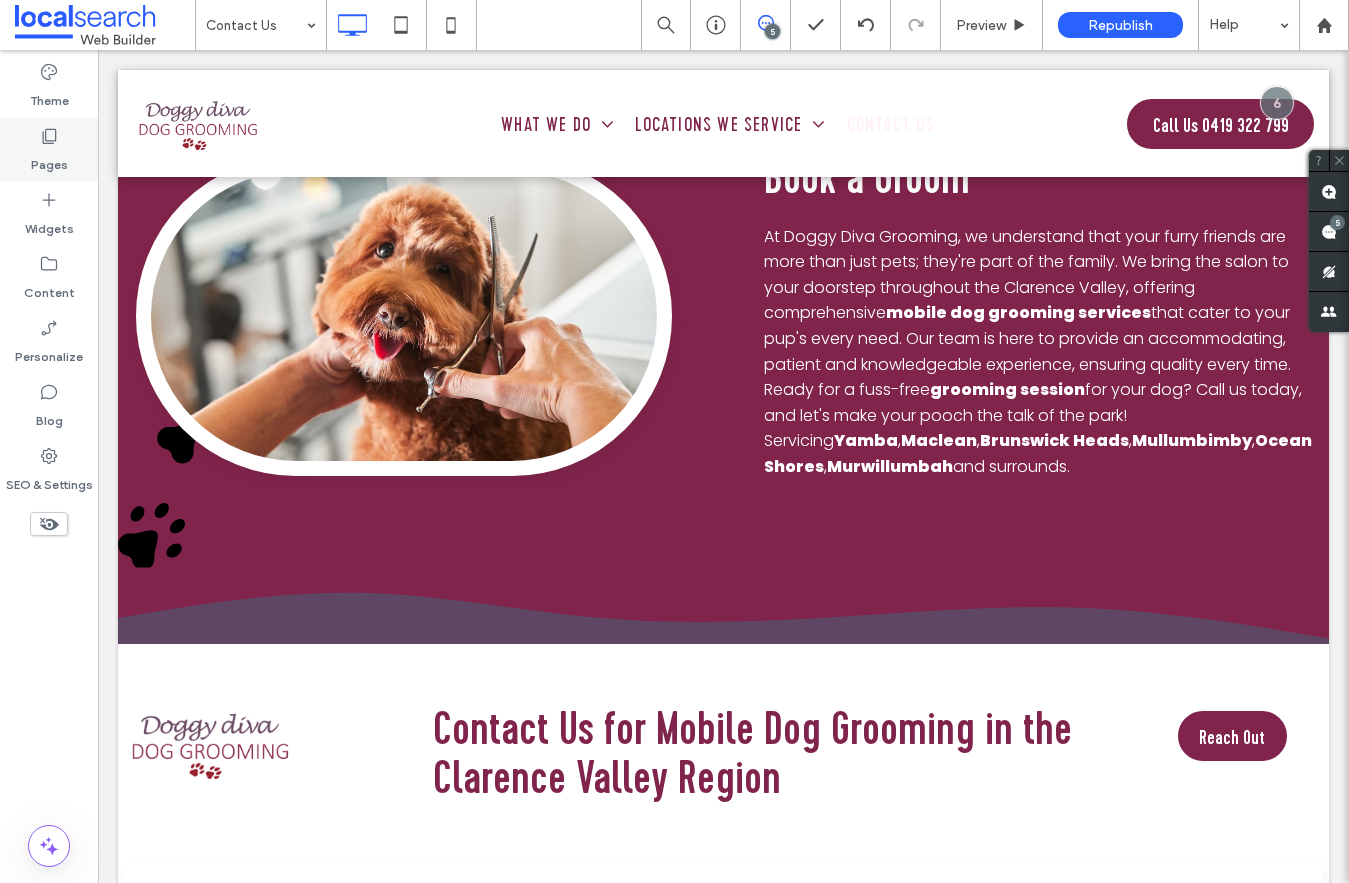 click on "Pages" at bounding box center [49, 160] 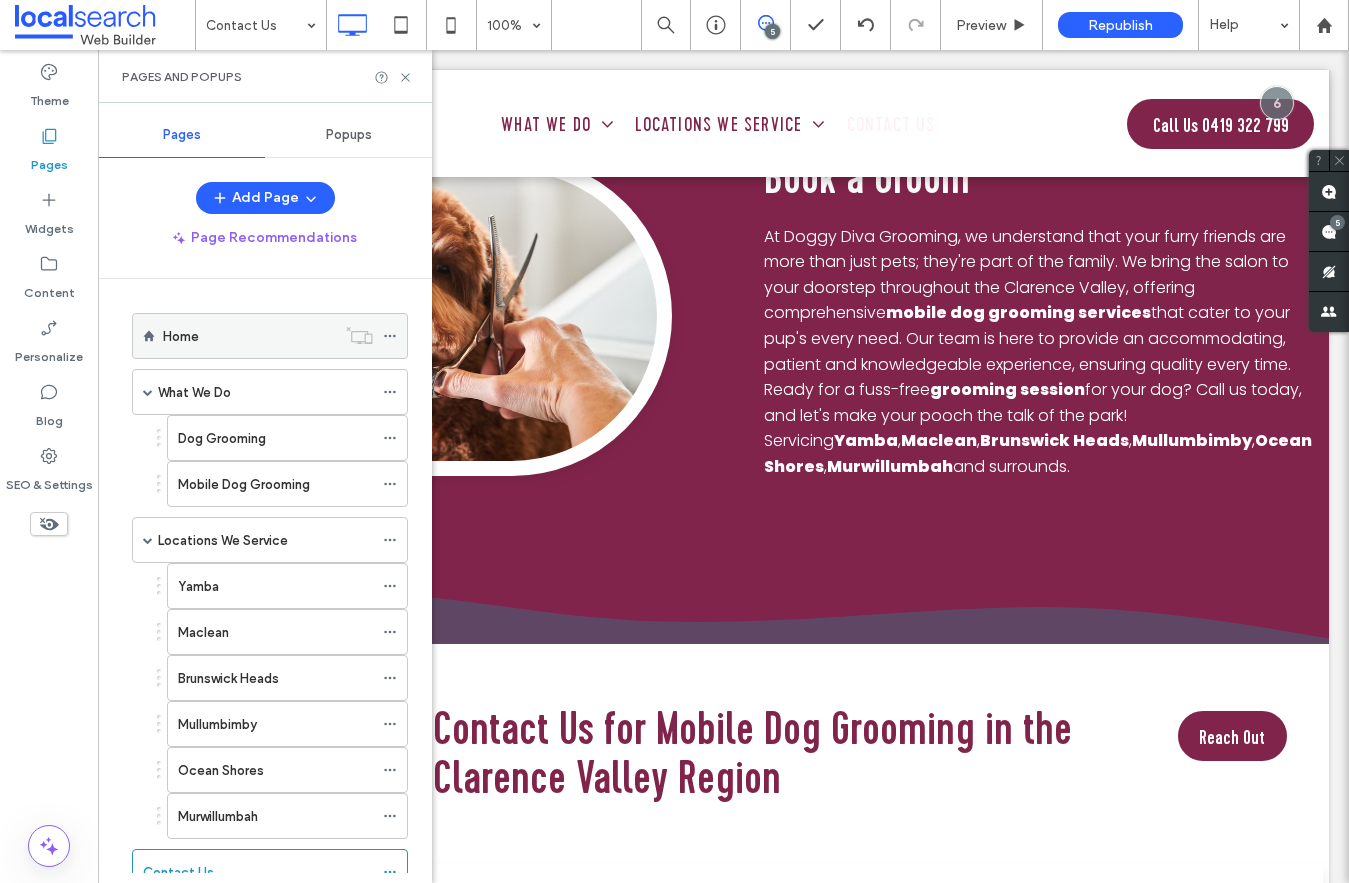 click on "Home" at bounding box center (249, 336) 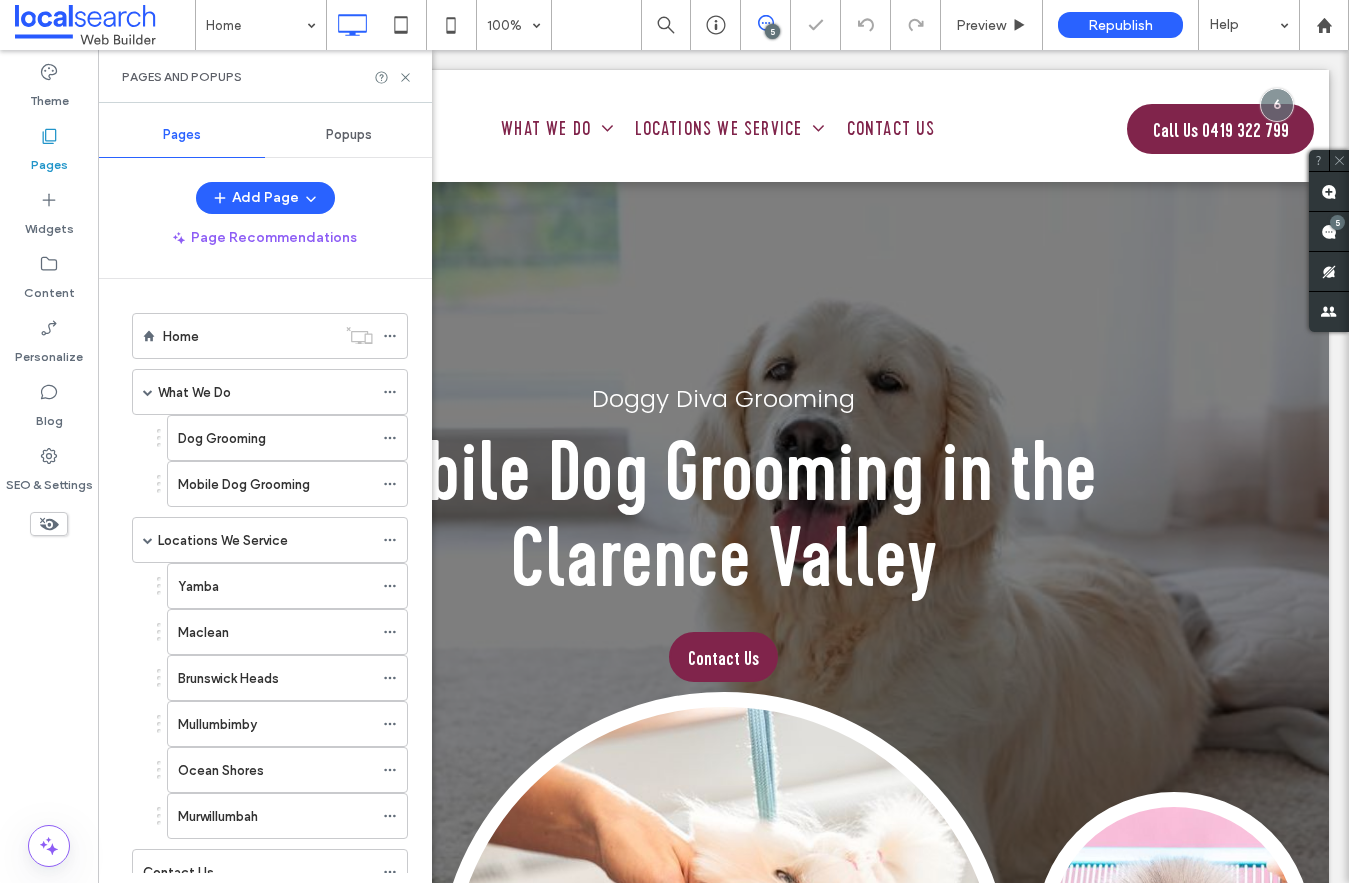 scroll, scrollTop: 0, scrollLeft: 0, axis: both 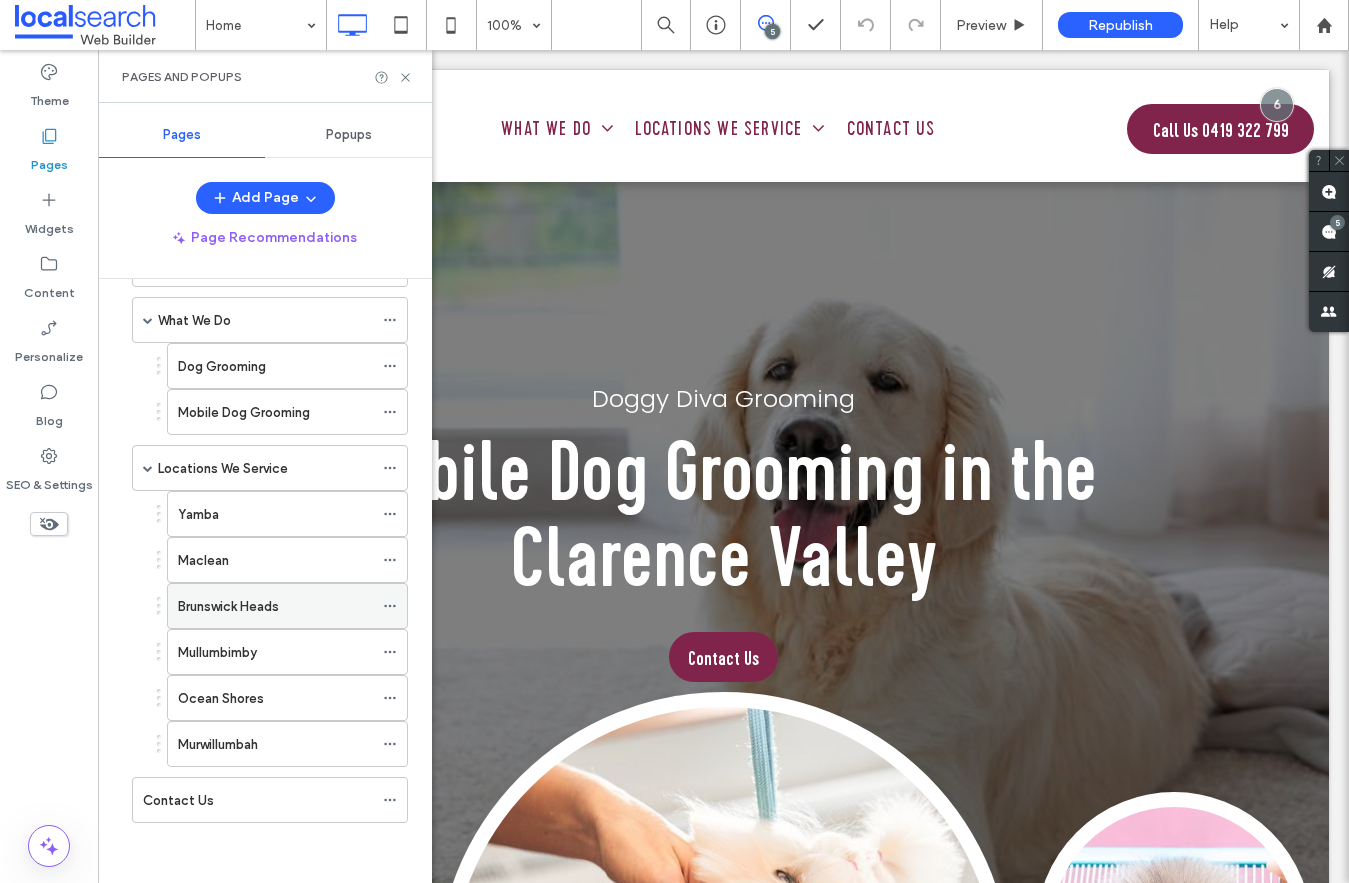 click on "Brunswick Heads" at bounding box center [275, 606] 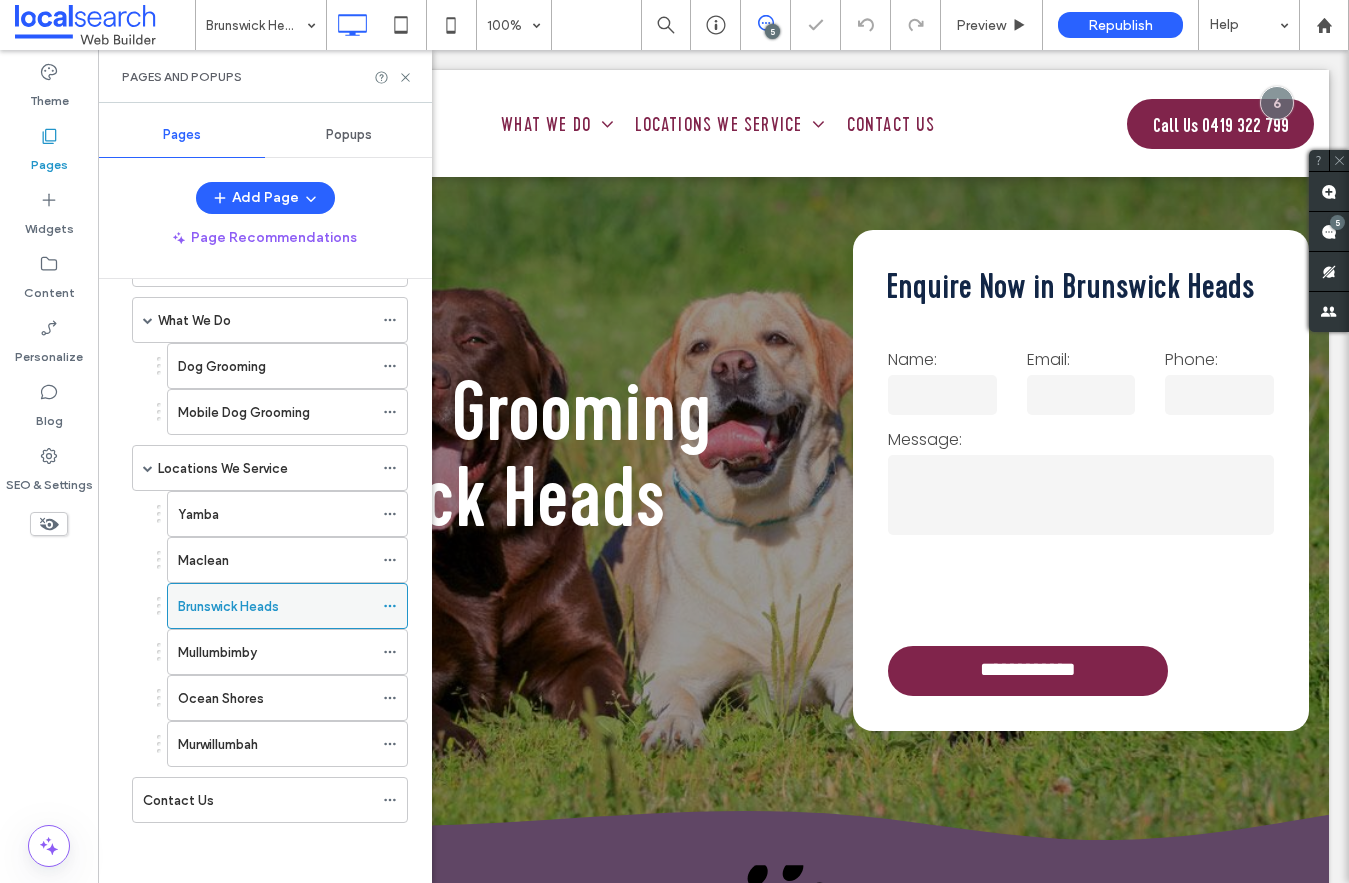 scroll, scrollTop: 5002, scrollLeft: 0, axis: vertical 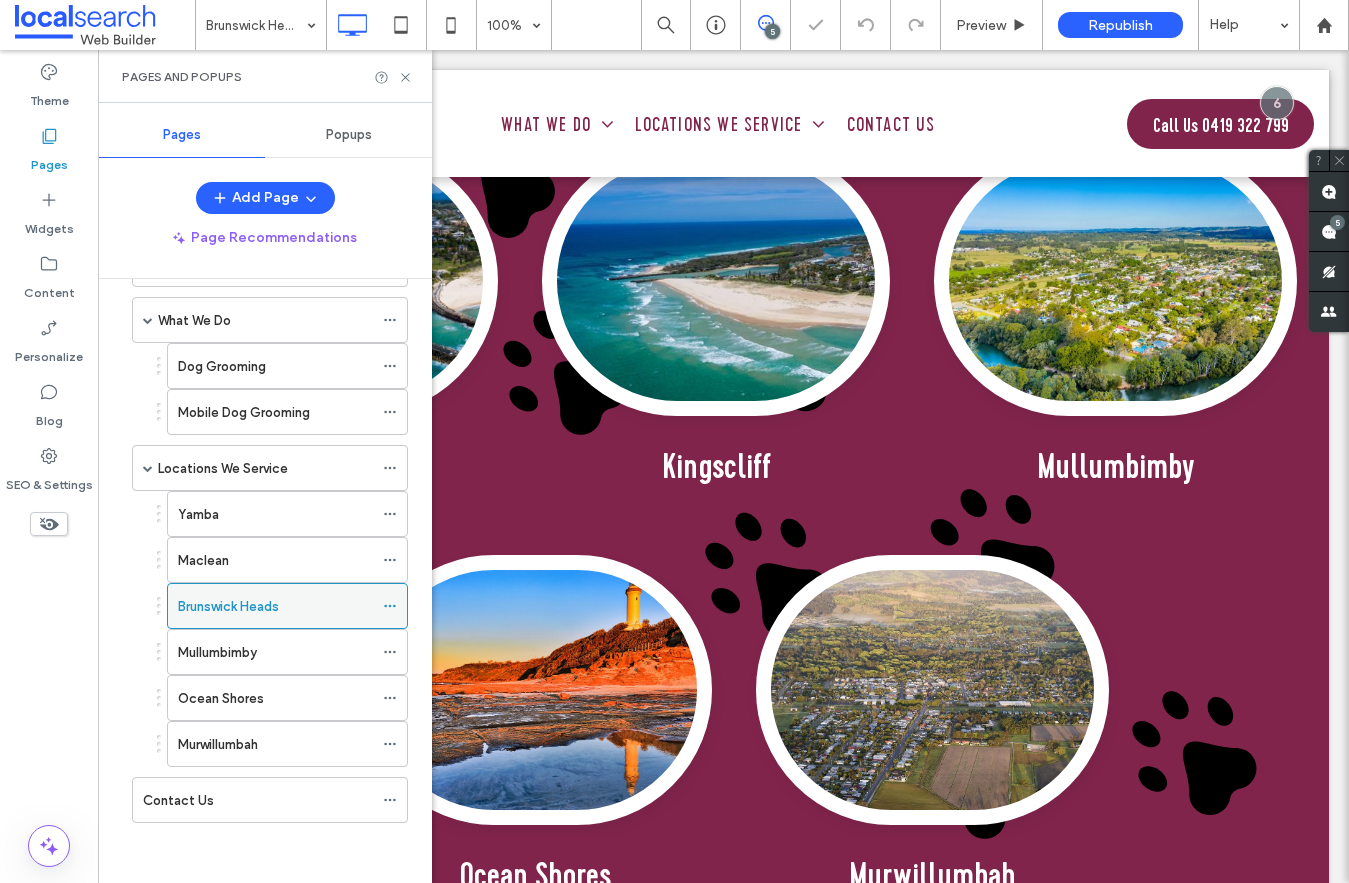 click 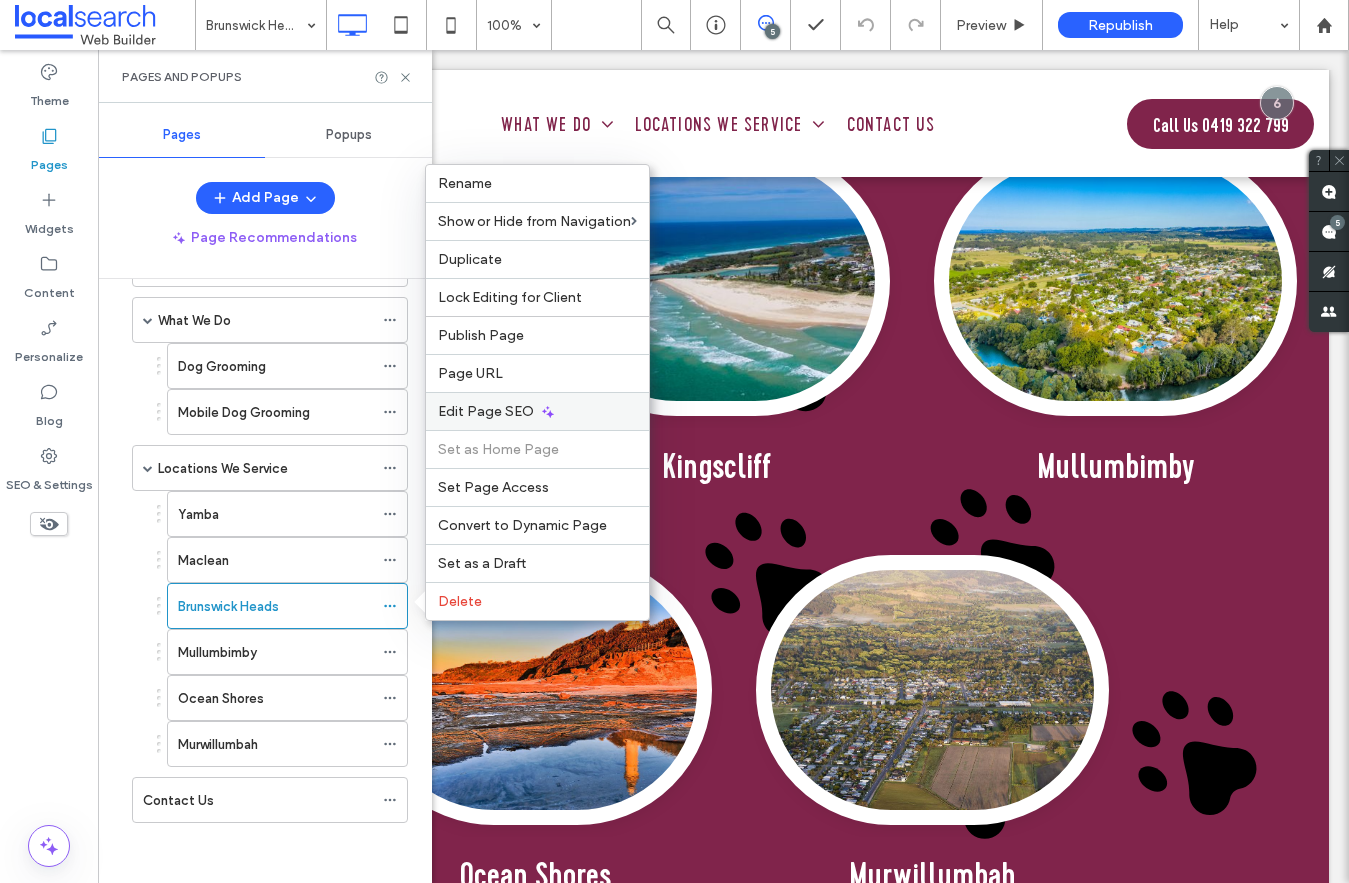 click on "Edit Page SEO" at bounding box center (486, 411) 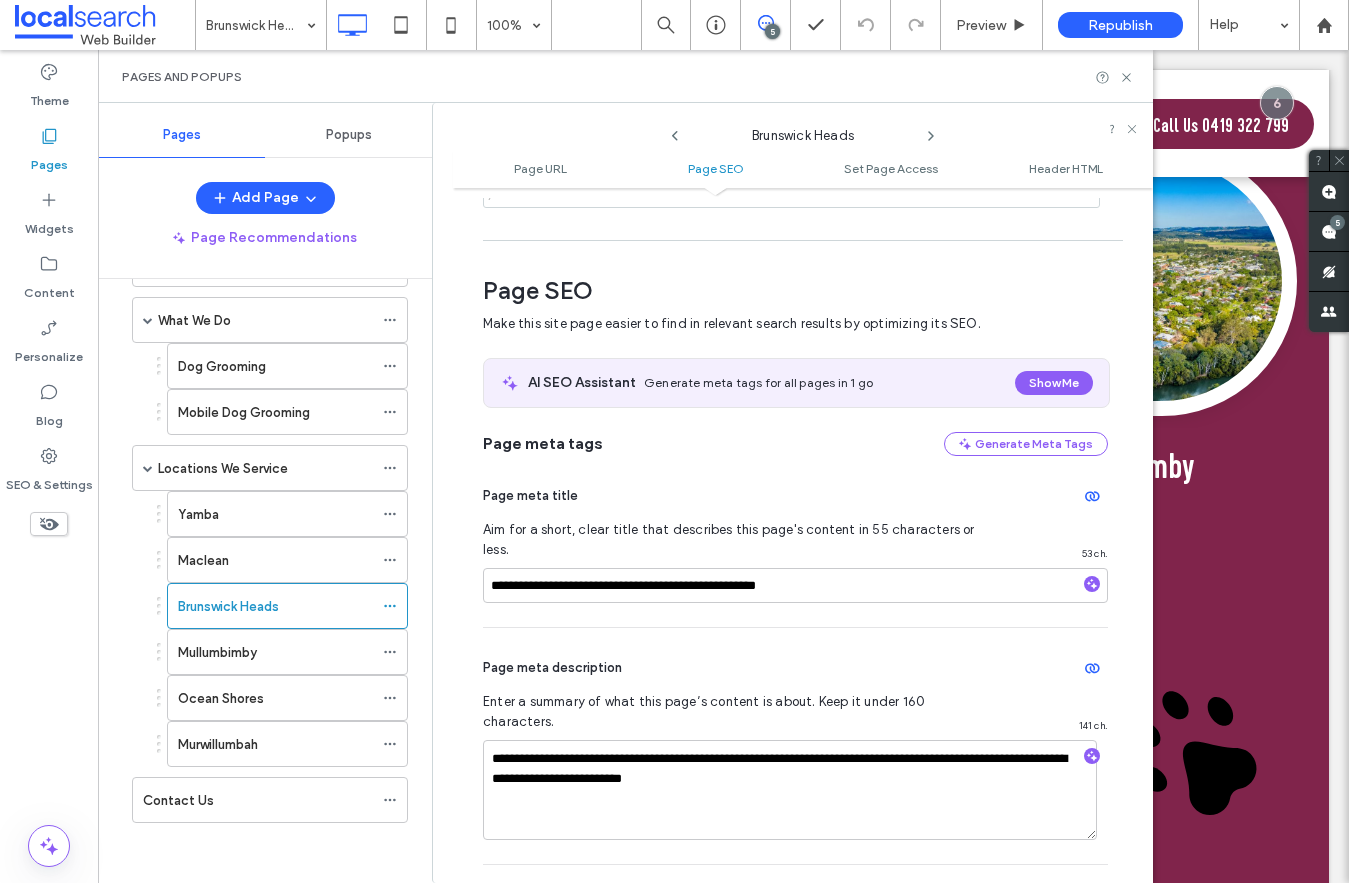 scroll, scrollTop: 274, scrollLeft: 0, axis: vertical 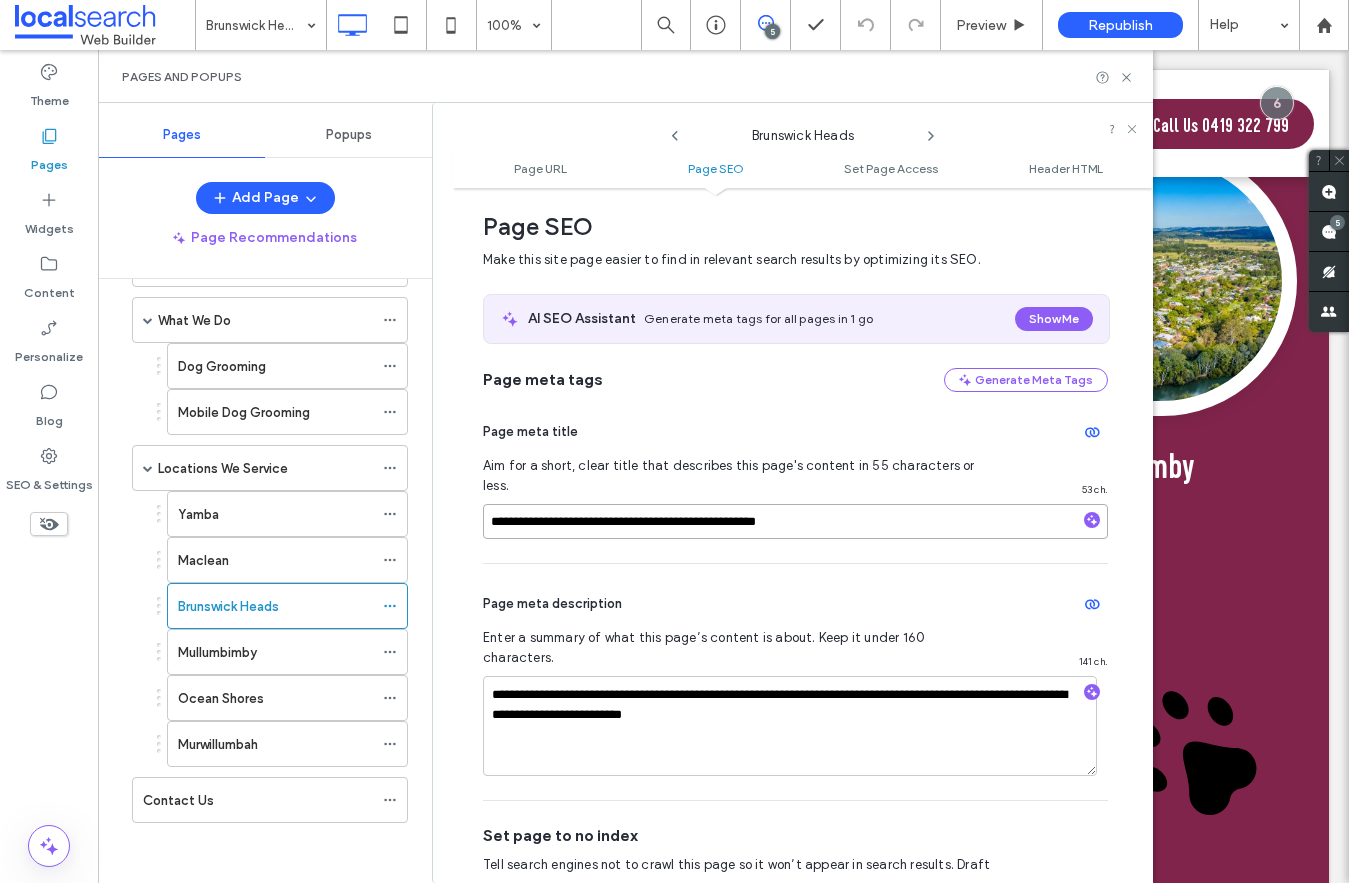 drag, startPoint x: 697, startPoint y: 506, endPoint x: 598, endPoint y: 506, distance: 99 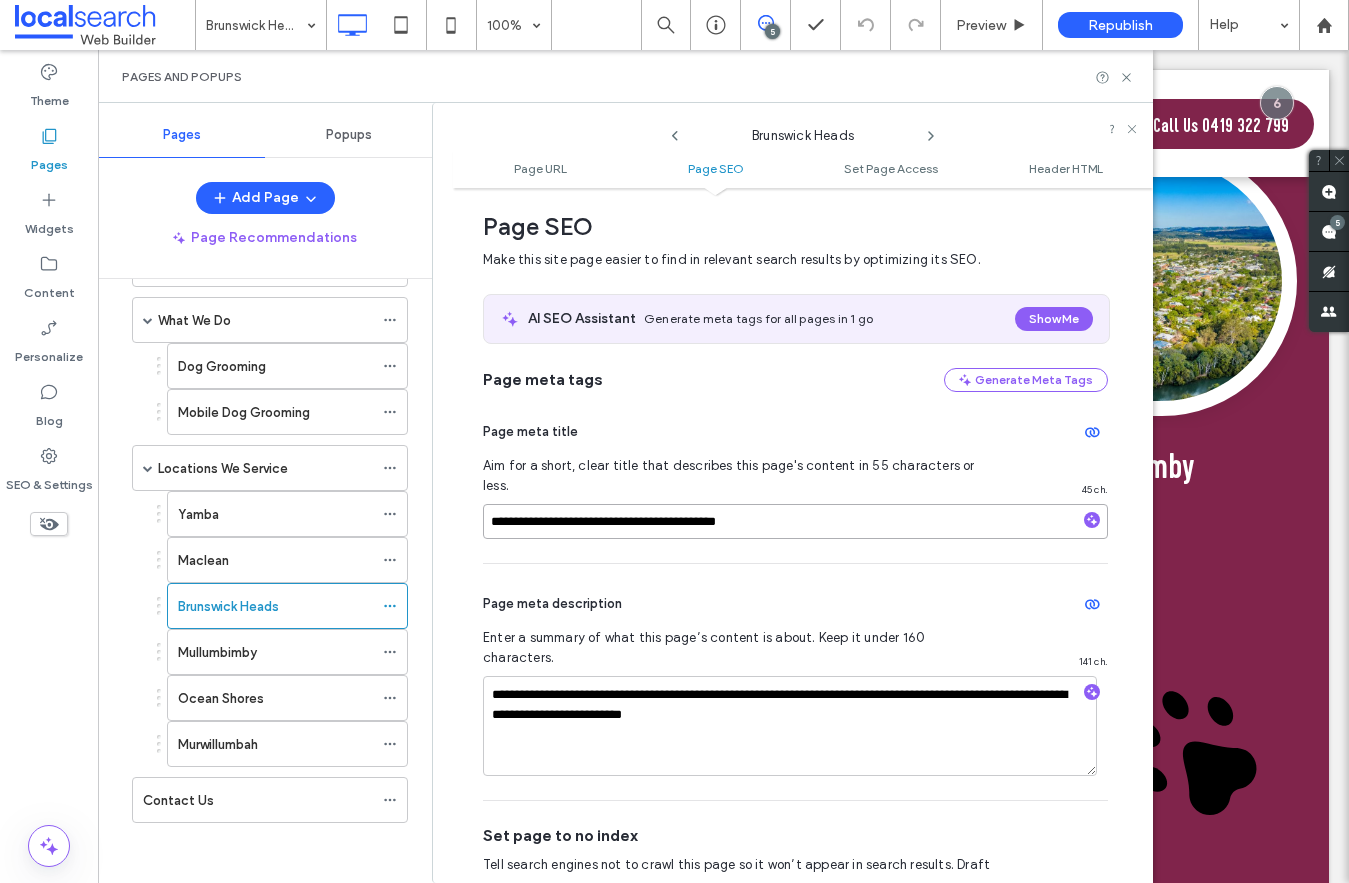 type on "**********" 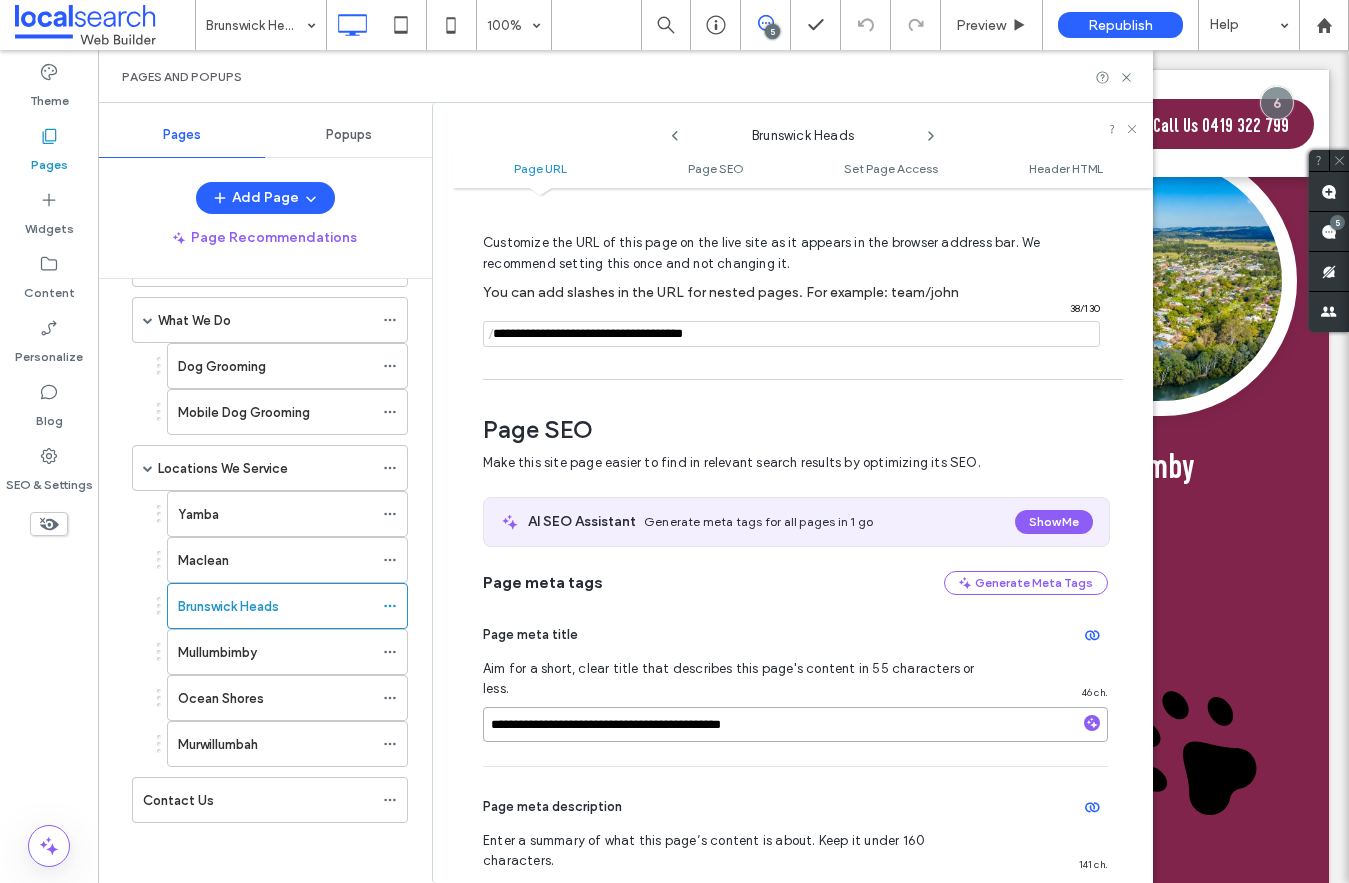 scroll, scrollTop: 67, scrollLeft: 0, axis: vertical 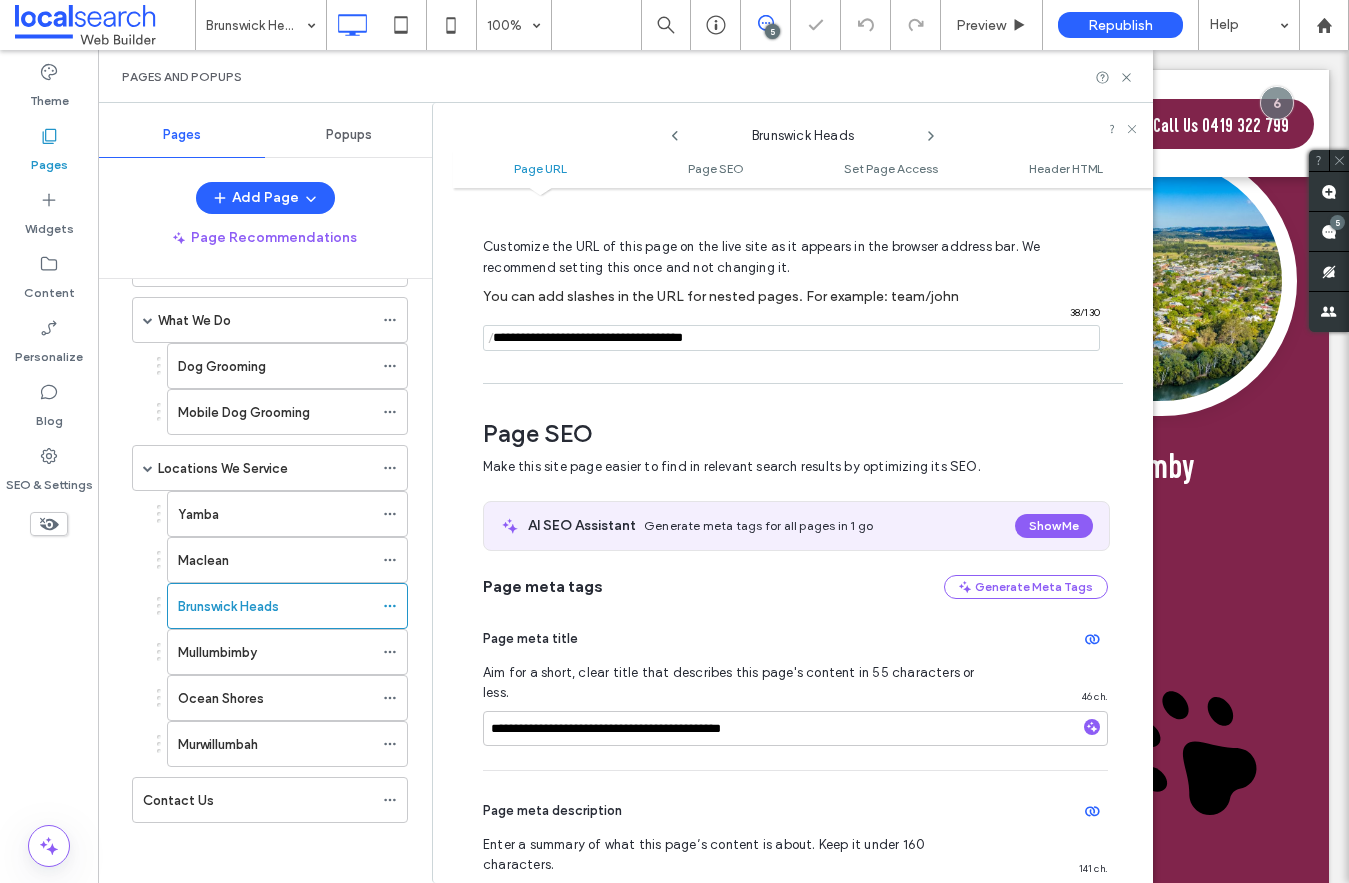 click on "Customize the URL of this page on the live site as it appears in the browser address bar. We recommend setting this once and not changing it. You can add slashes in the URL for nested pages. For example: team/john / 38 / 130" at bounding box center [795, 285] 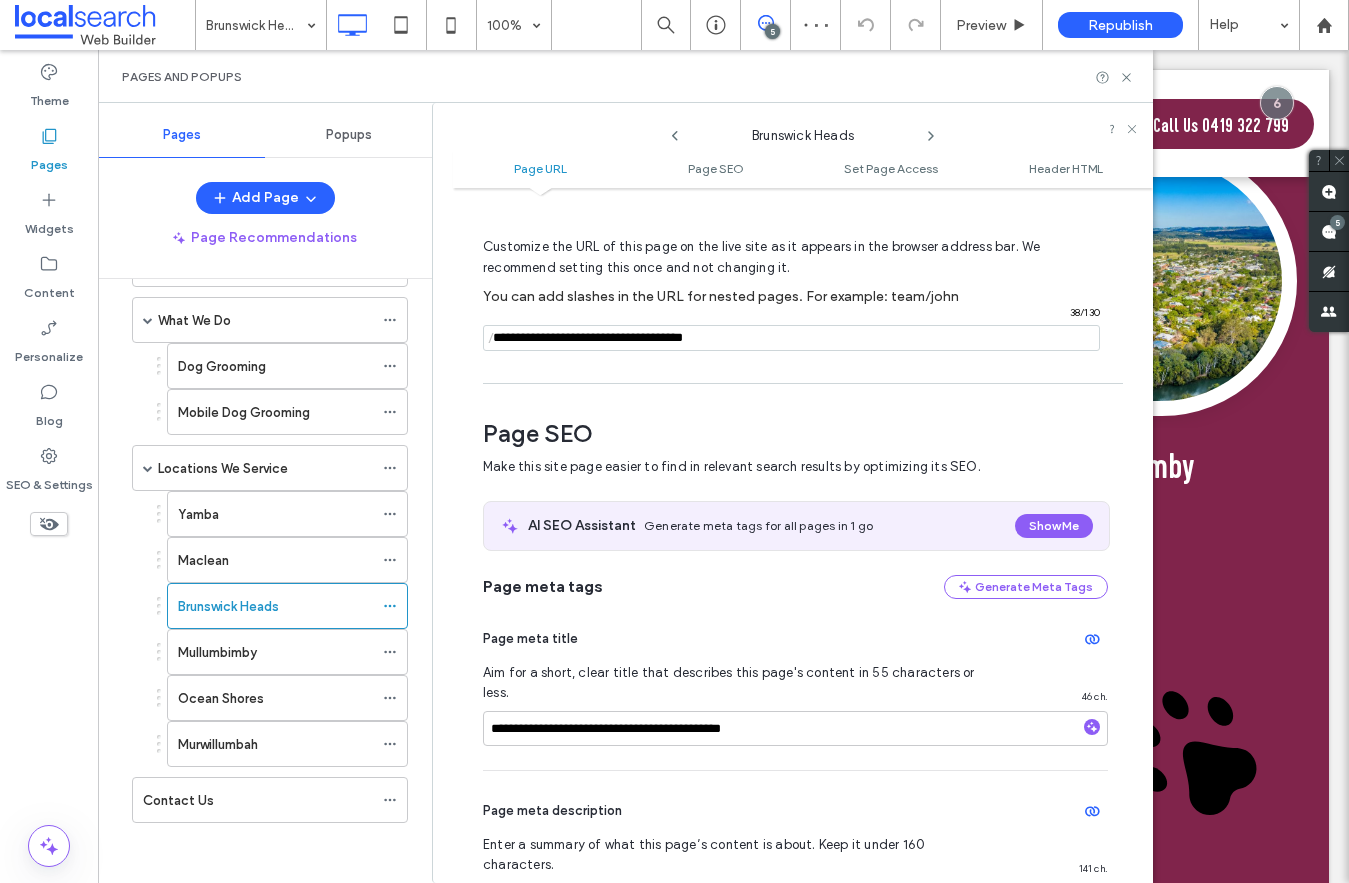 drag, startPoint x: 769, startPoint y: 345, endPoint x: 650, endPoint y: 343, distance: 119.01681 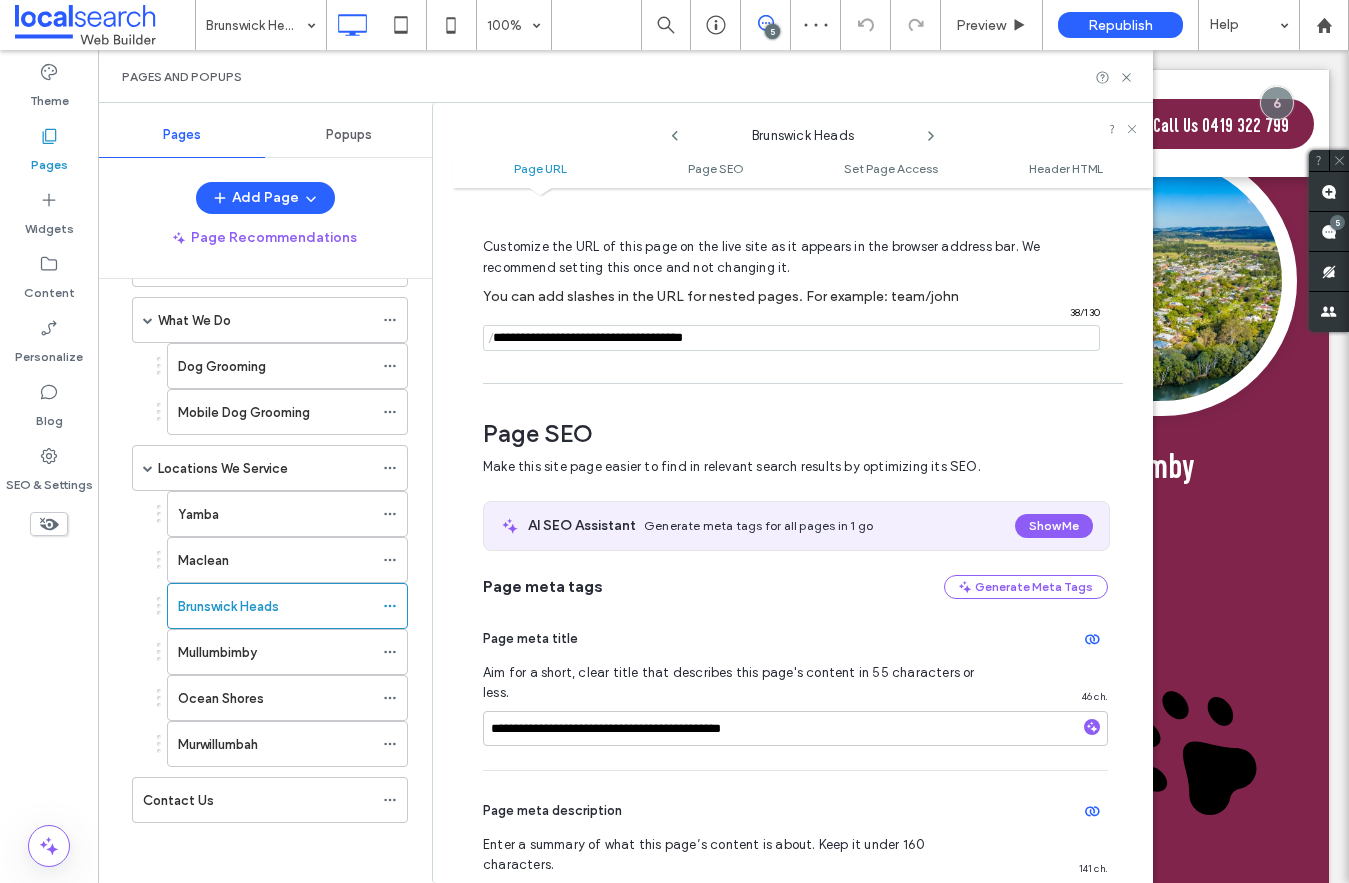 click at bounding box center (791, 338) 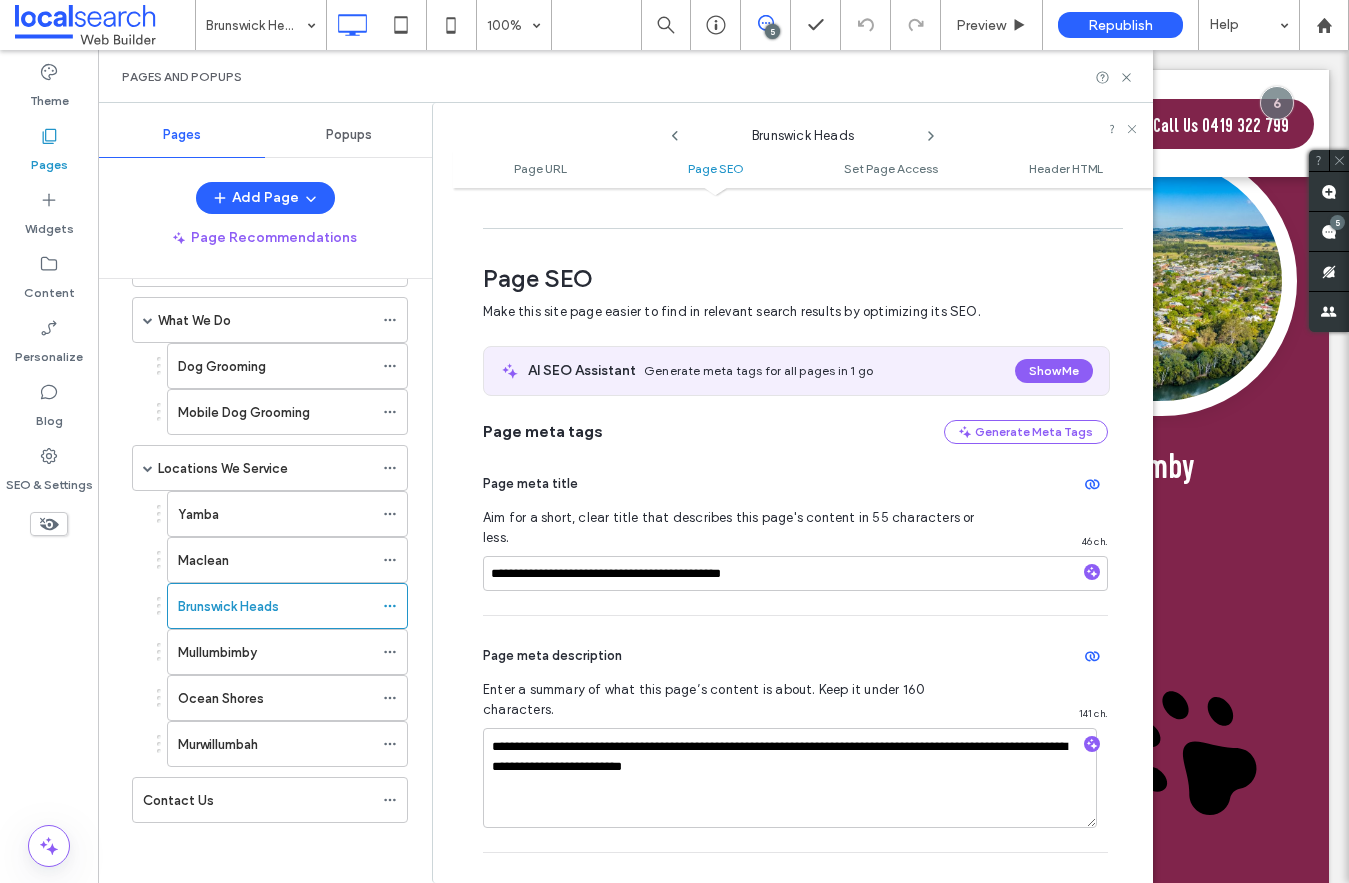 scroll, scrollTop: 268, scrollLeft: 0, axis: vertical 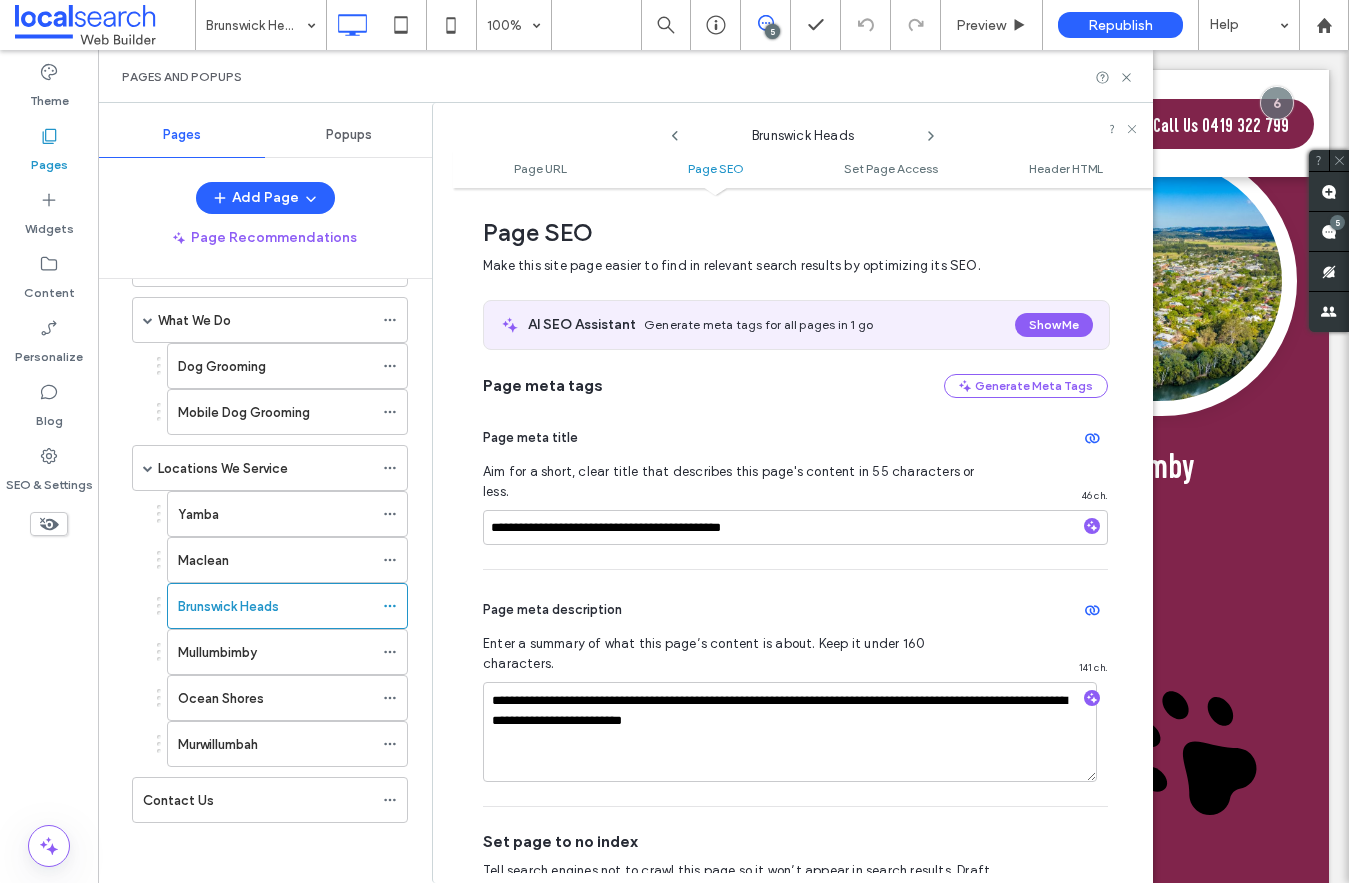 type on "**********" 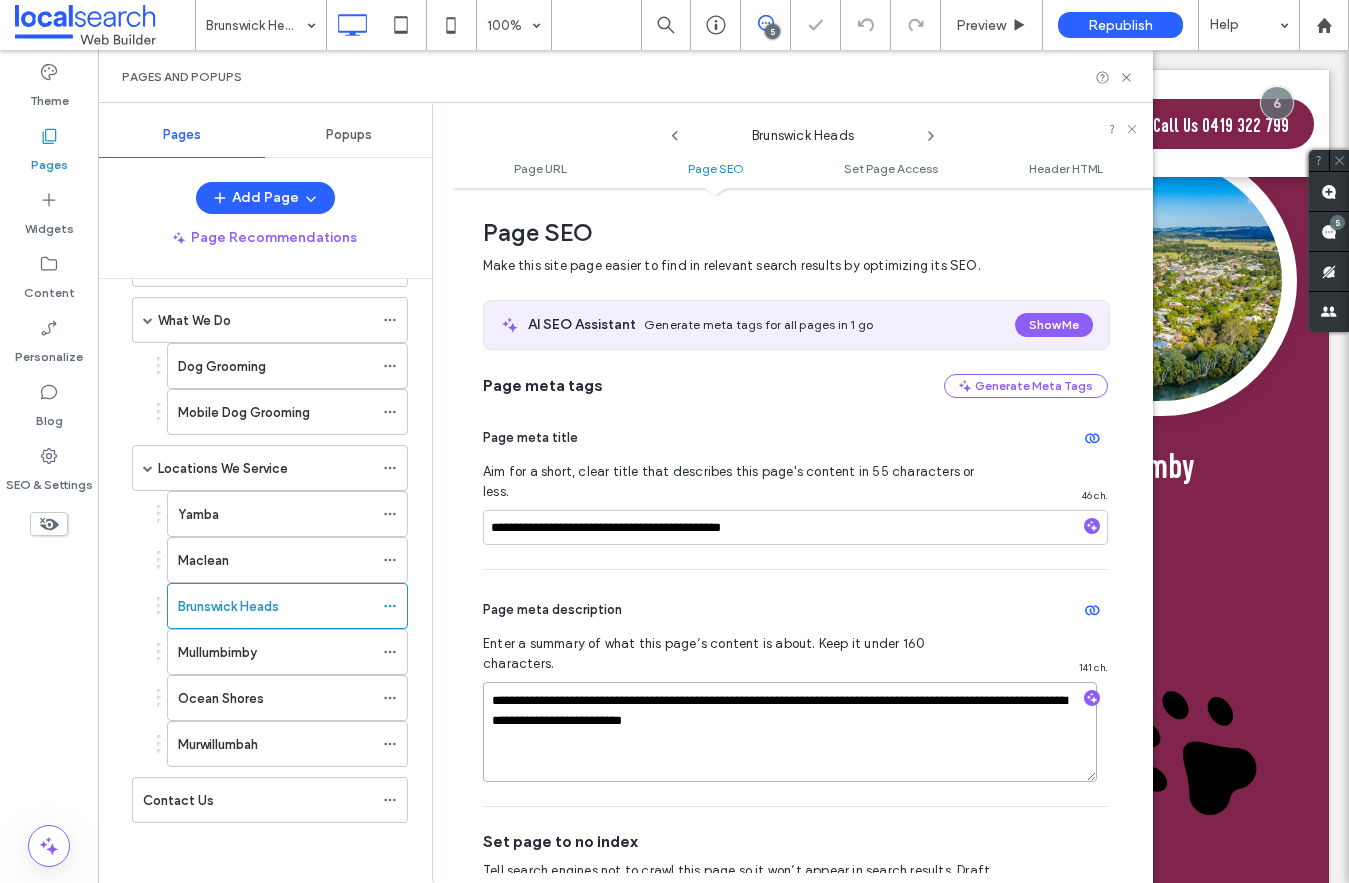 click on "**********" at bounding box center (790, 732) 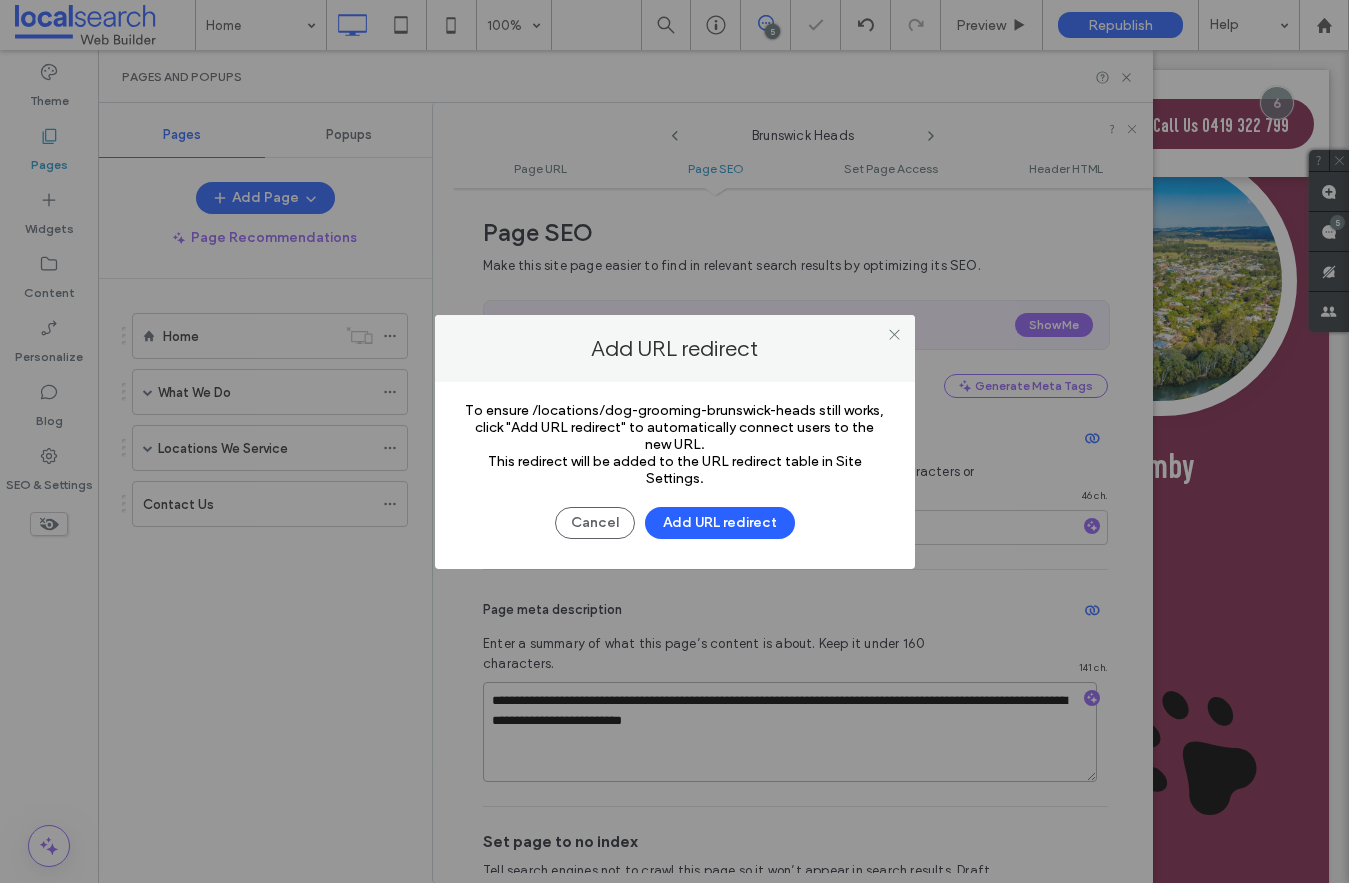 scroll, scrollTop: 0, scrollLeft: 0, axis: both 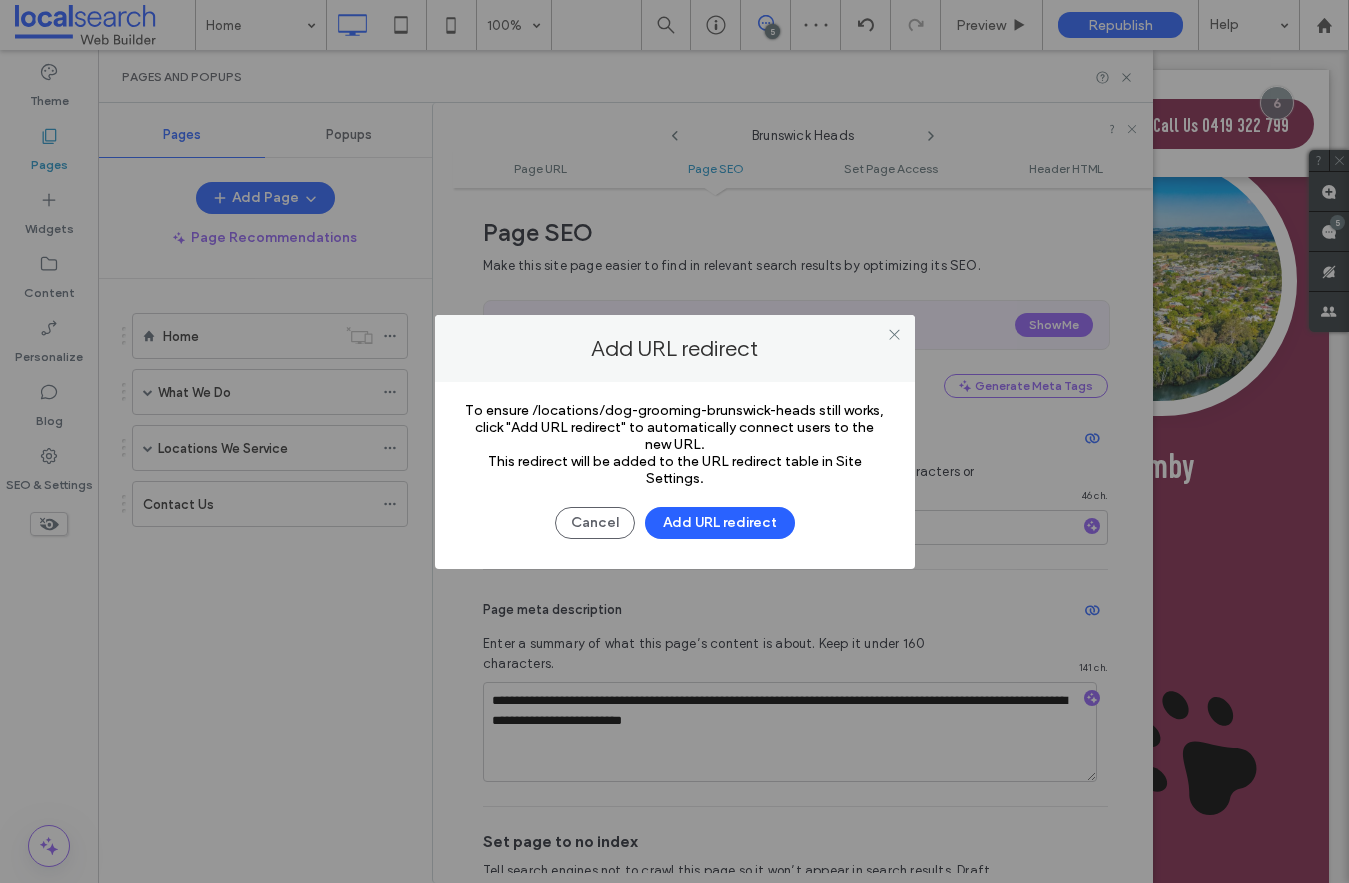 click on ".wqwq-1{fill:#231f20;}
.cls-1q, .cls-2q { fill-rule: evenodd; }
.cls-2q { fill: #6e8188; }
True_local
Agendize
HealthEngine
x_close_popup
from_your_site
multi_language
zoom-out
zoom-in
z_vimeo
z_yelp
z_picassa
w_vCita
youtube
yelp
x2
x
x_x
x_alignright
x_handwritten
wrench
wordpress
windowsvv
win8
whats_app
wallet
warning-sign
w_youtube
w_youtube_channel
w_yelp
w_video
w_twitter
w_title
w_tabs
w_social_icons
w_spacer
w_share
w_rss_feed
w_recent-posts
w_push
w_paypal
w_photo_gallery" at bounding box center [674, 441] 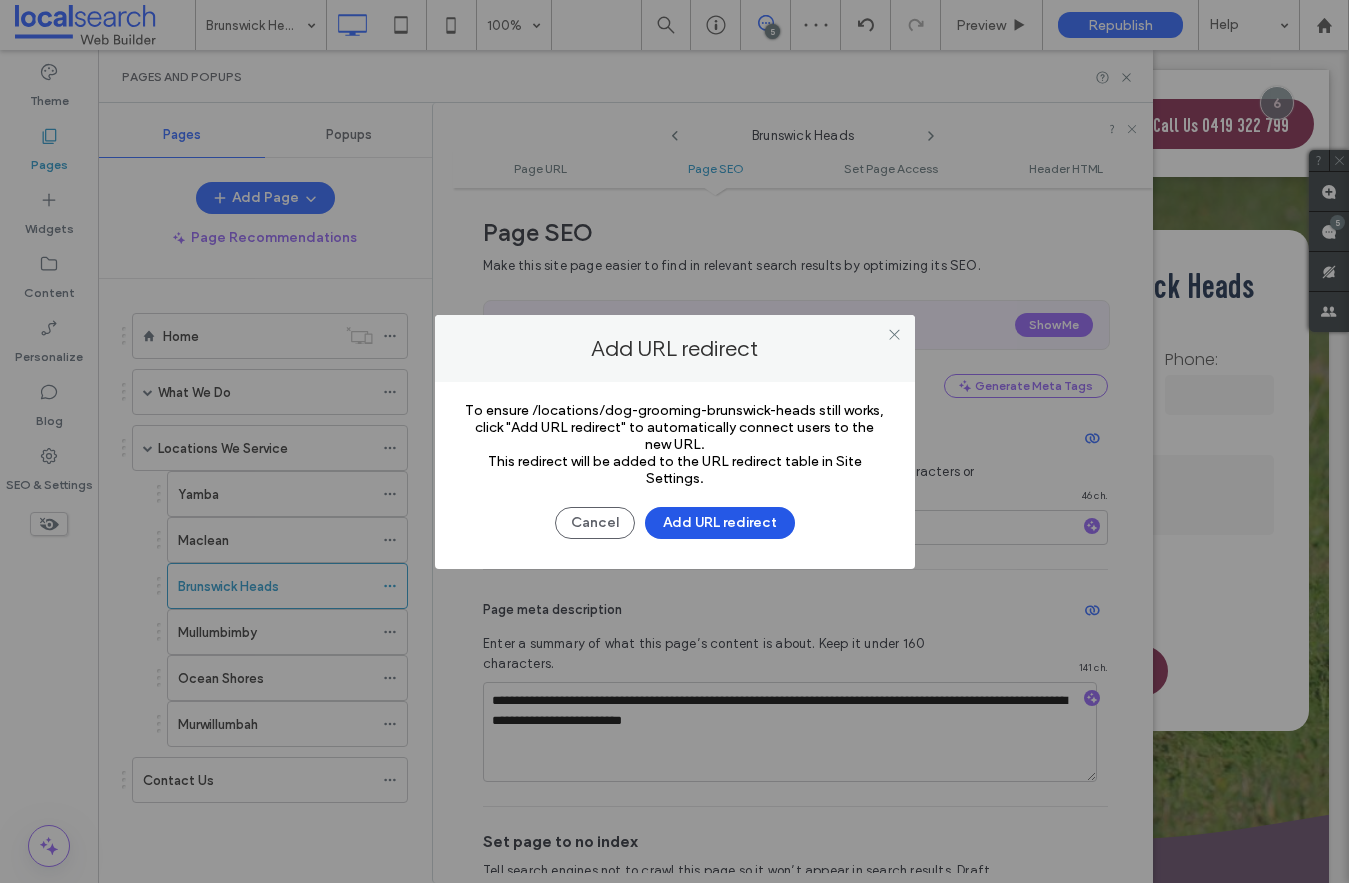 scroll, scrollTop: 5002, scrollLeft: 0, axis: vertical 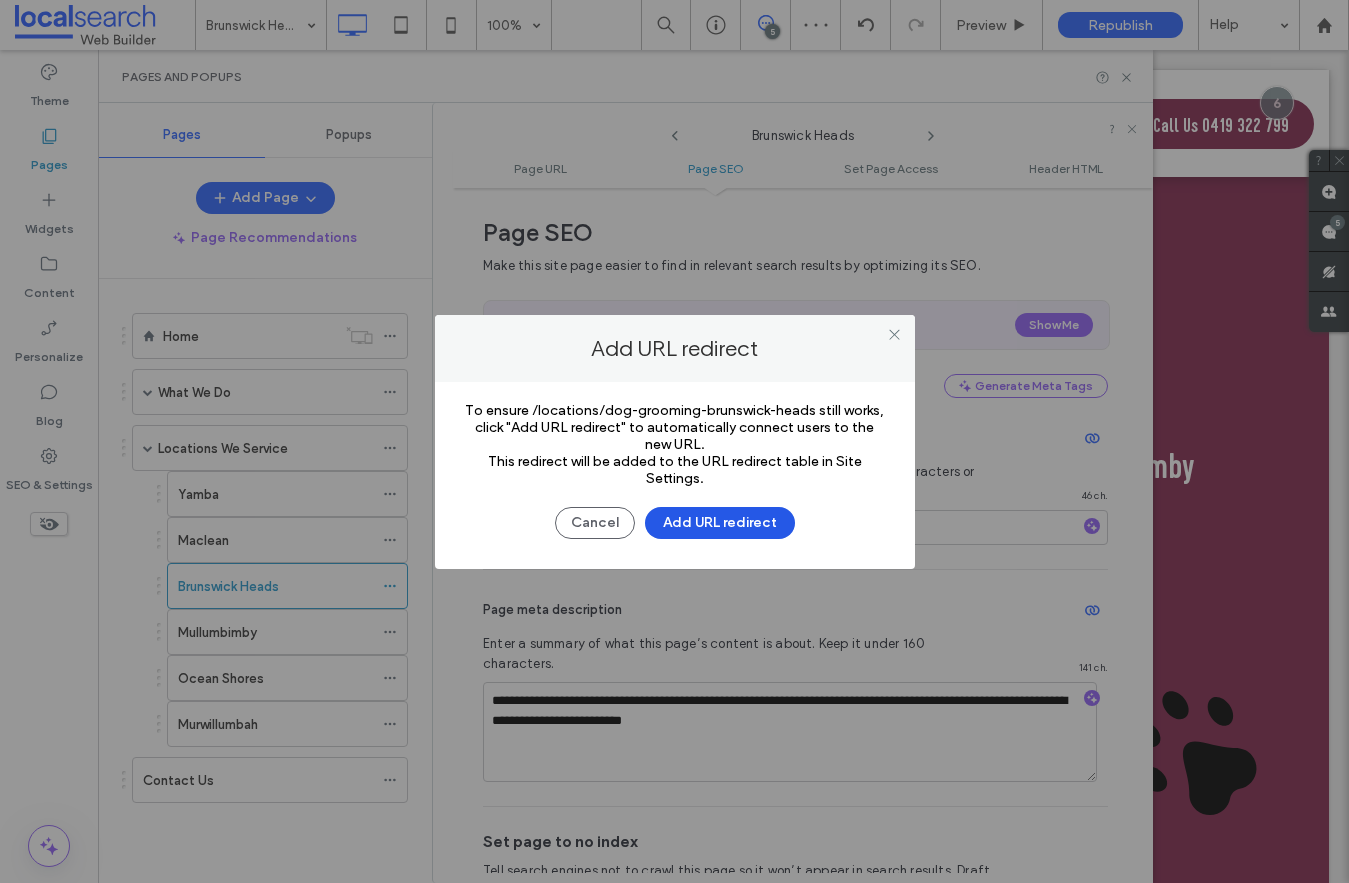 click on "Add URL redirect" at bounding box center [720, 523] 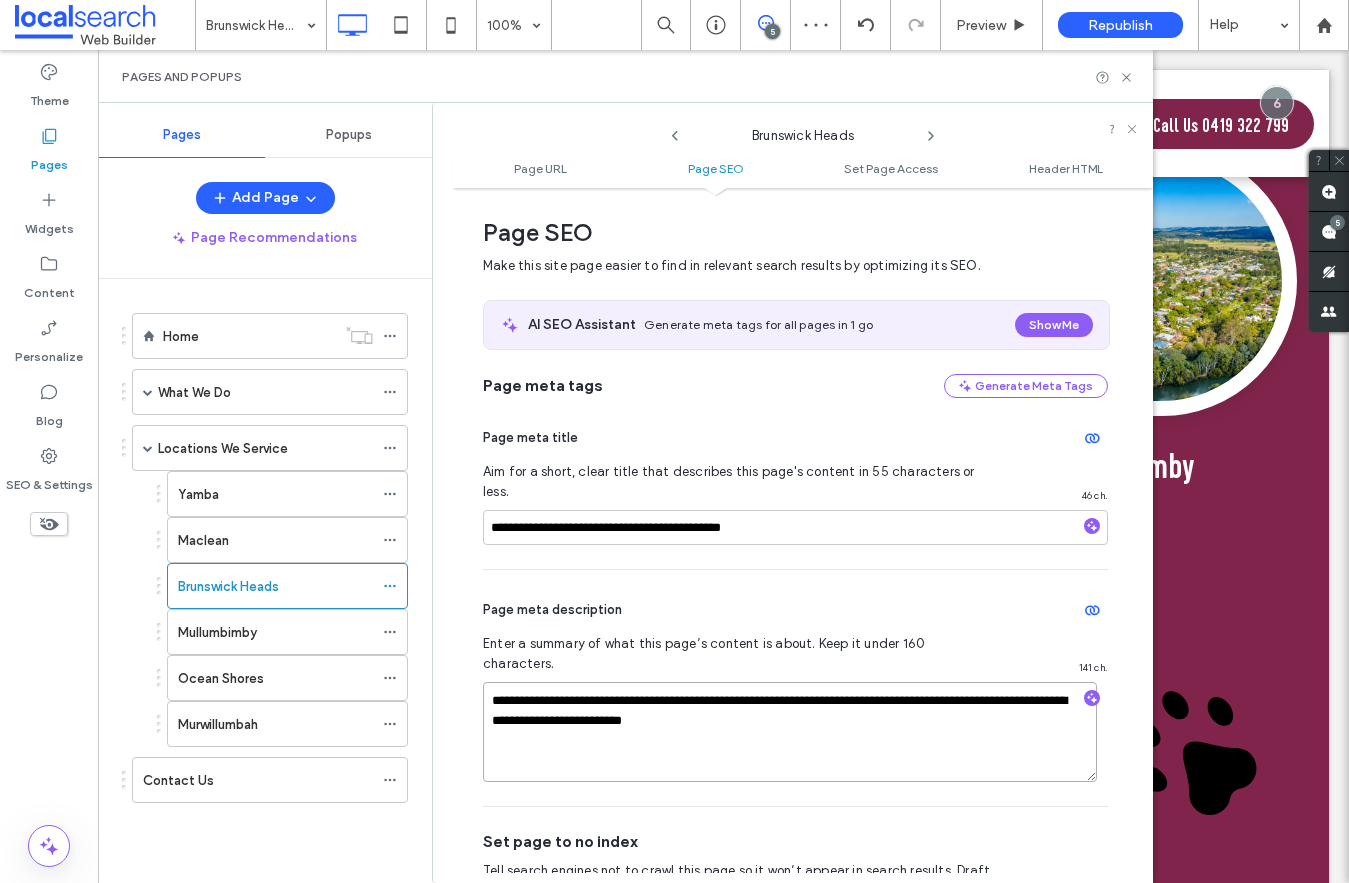 drag, startPoint x: 873, startPoint y: 663, endPoint x: 768, endPoint y: 661, distance: 105.01904 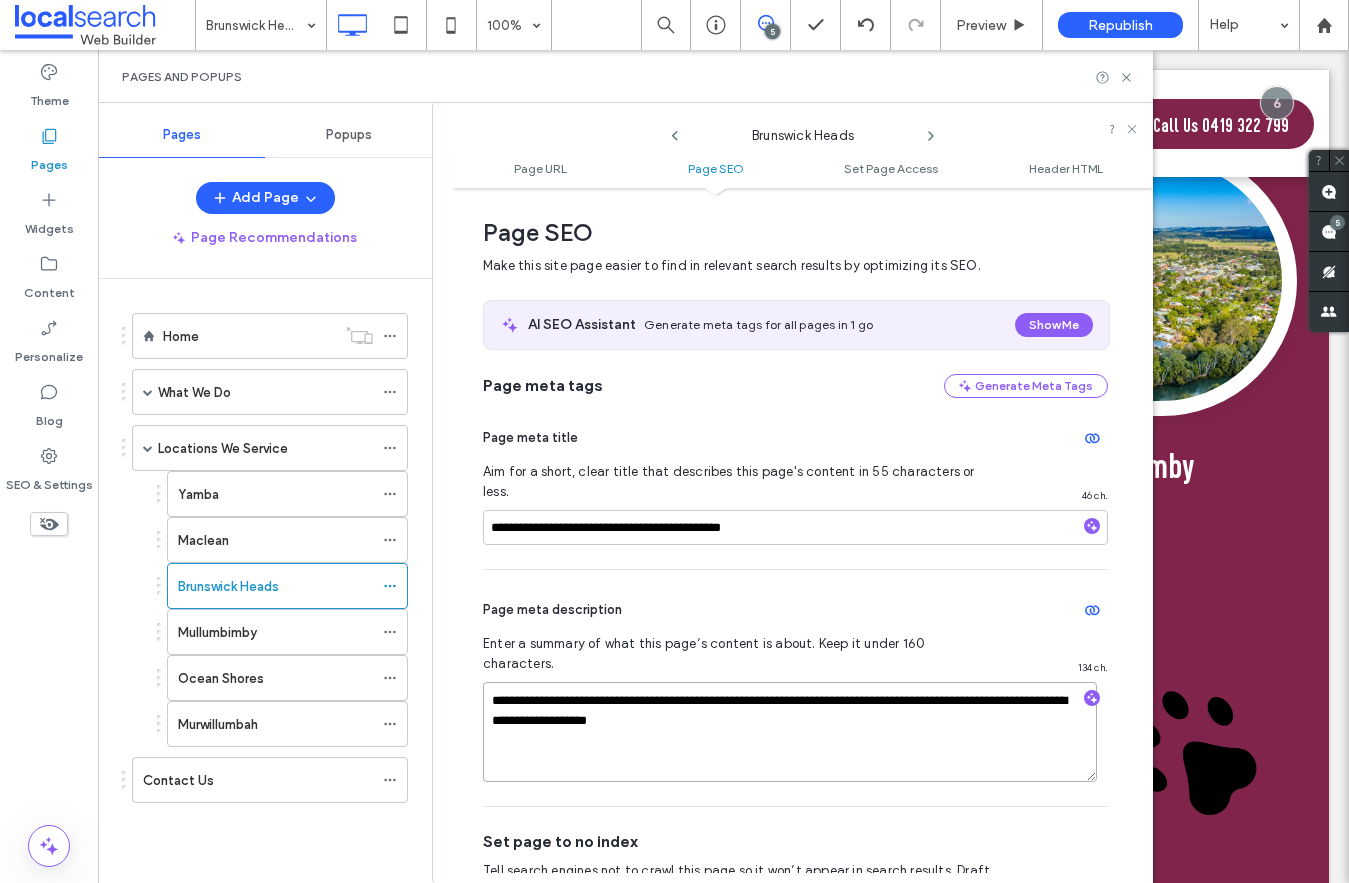 click on "**********" at bounding box center (790, 732) 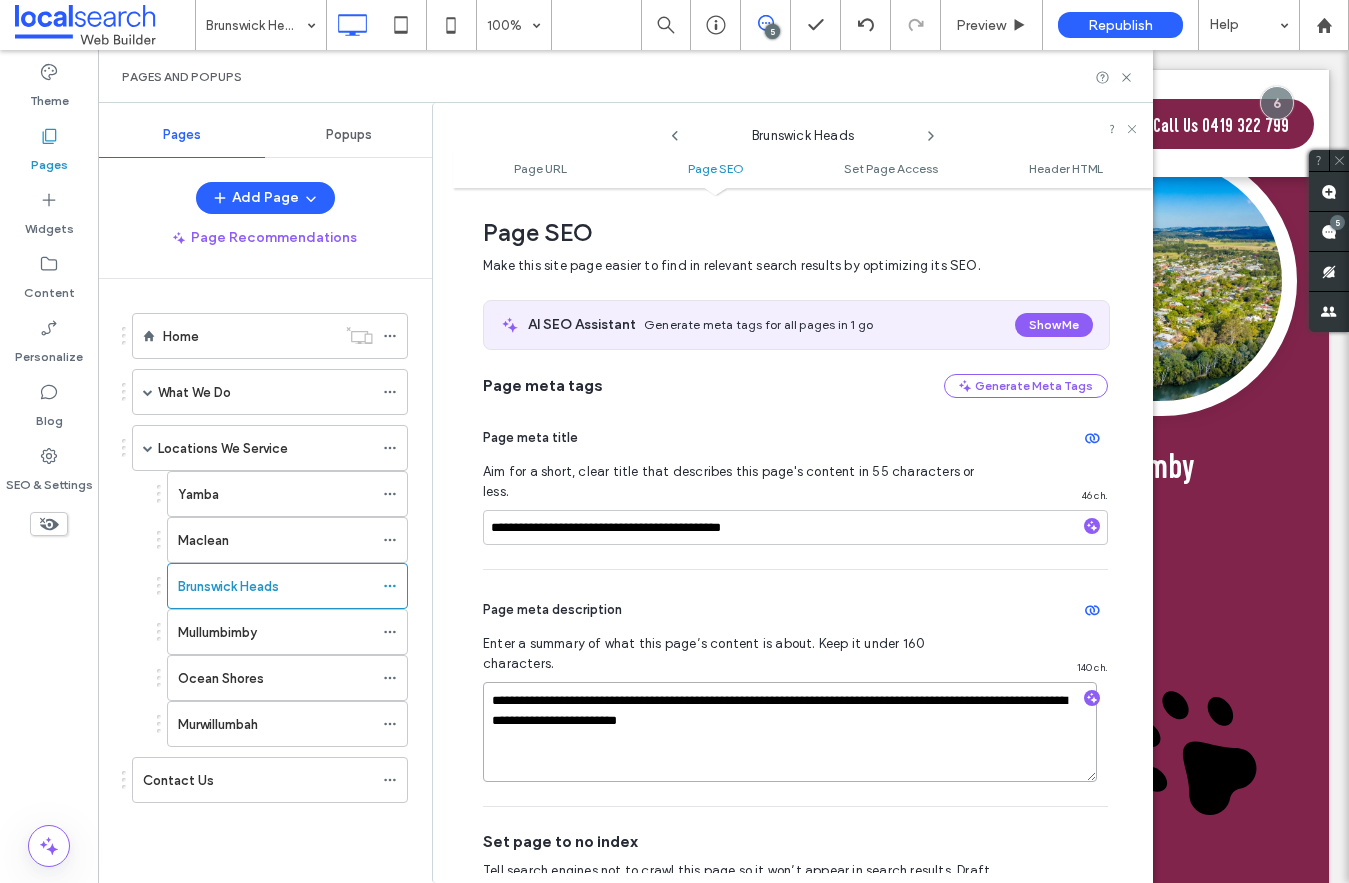 type on "**********" 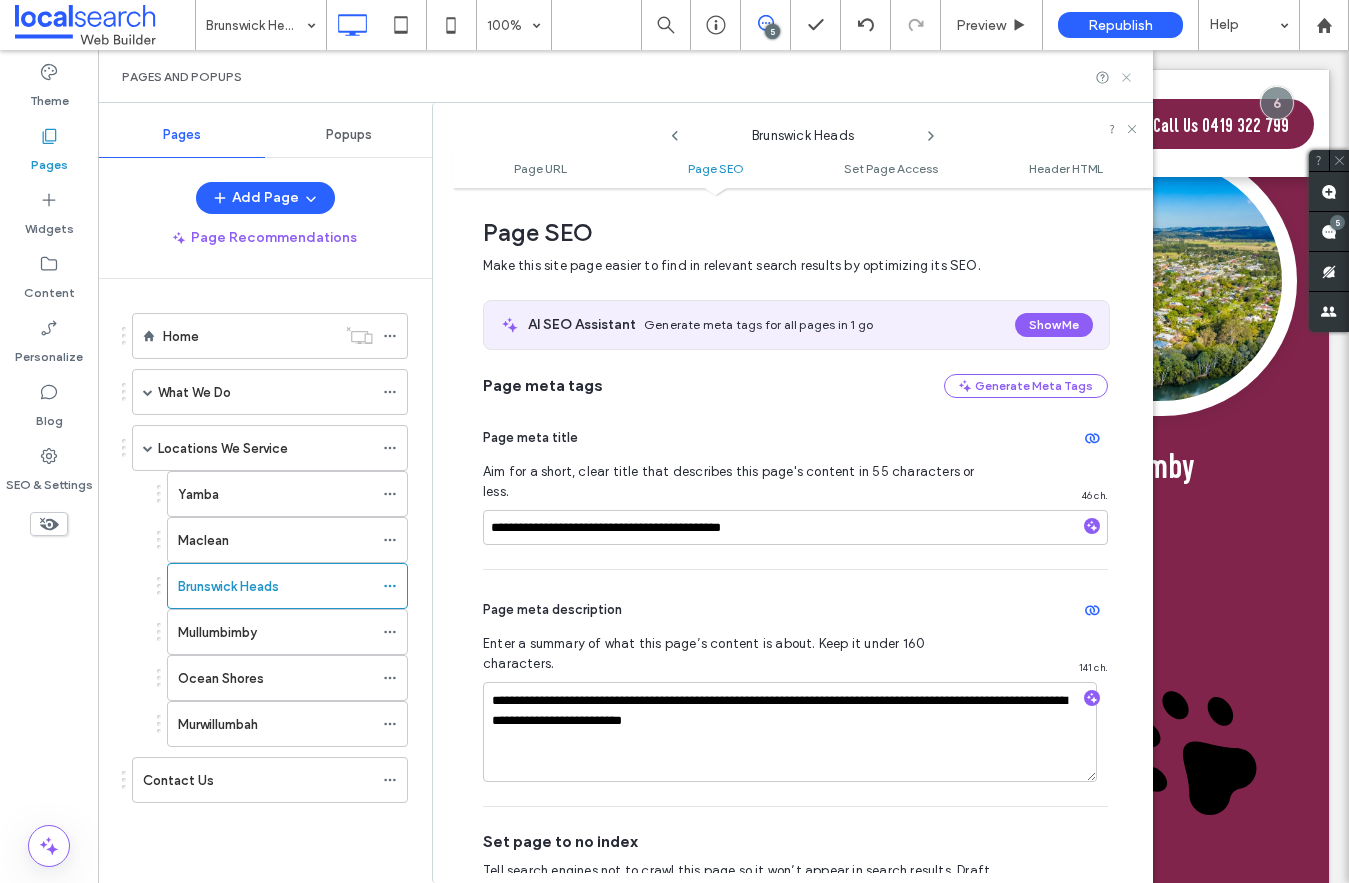click 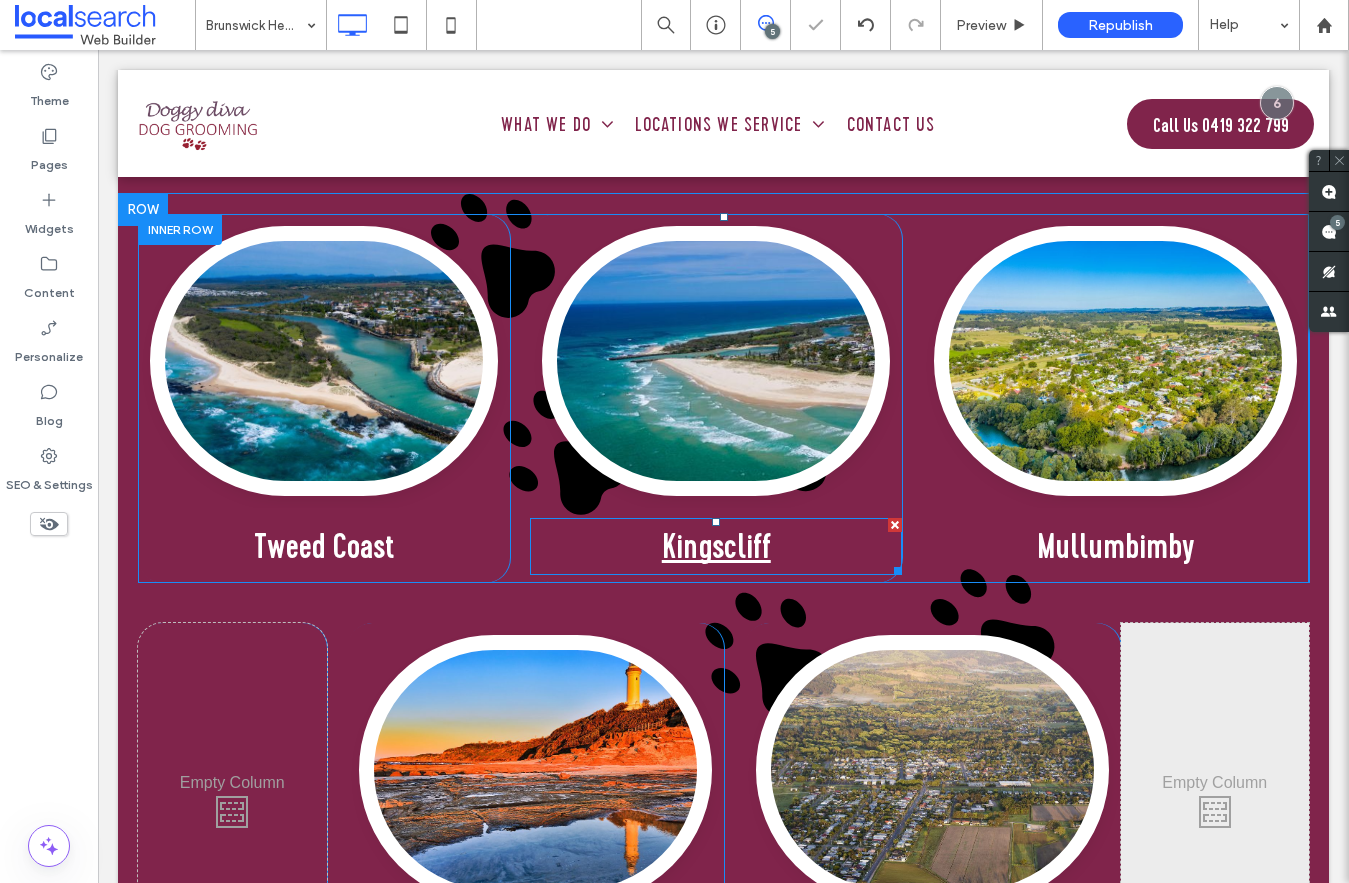 scroll, scrollTop: 4824, scrollLeft: 0, axis: vertical 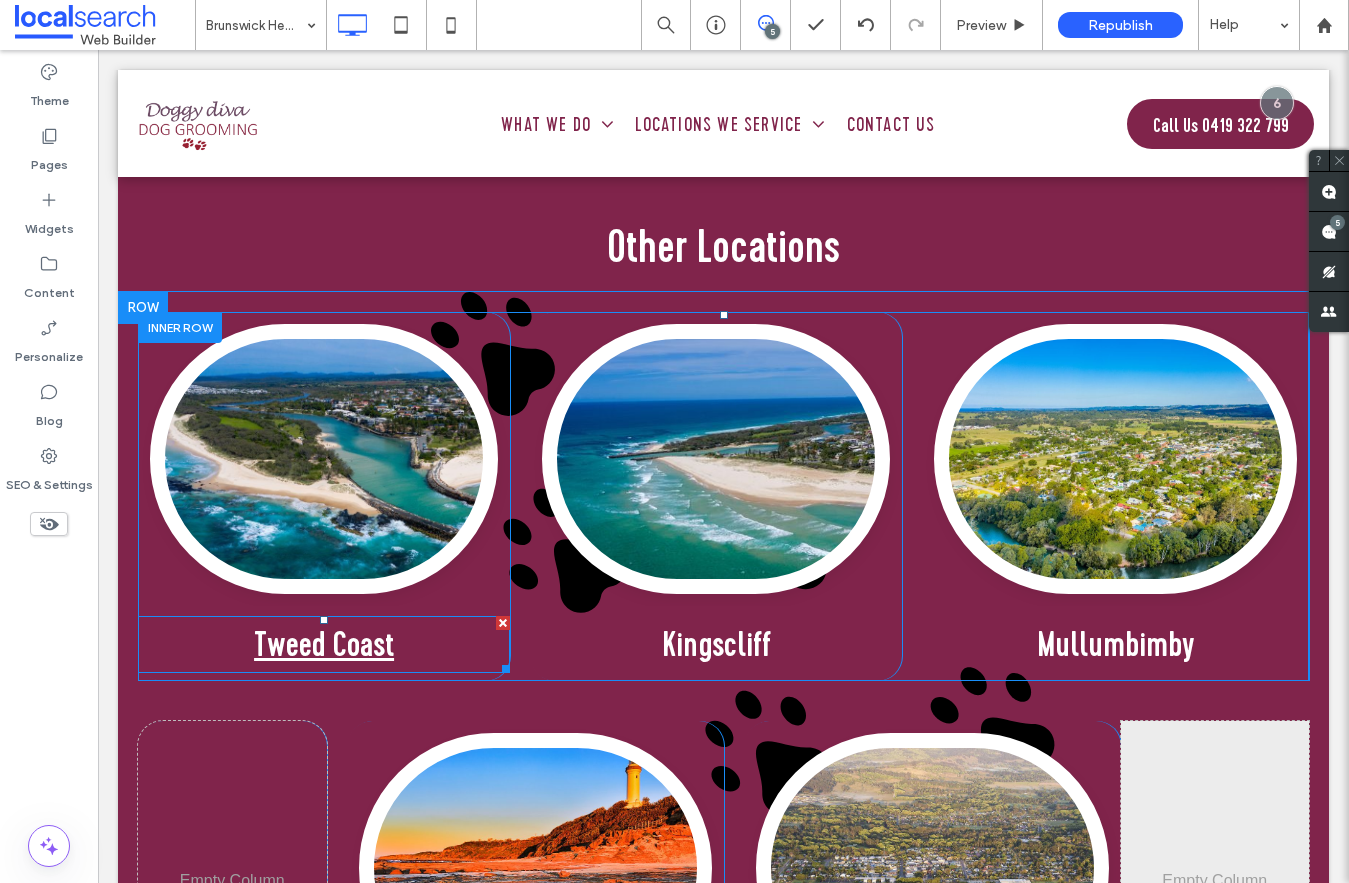 click on "Tweed Coast" at bounding box center [324, 644] 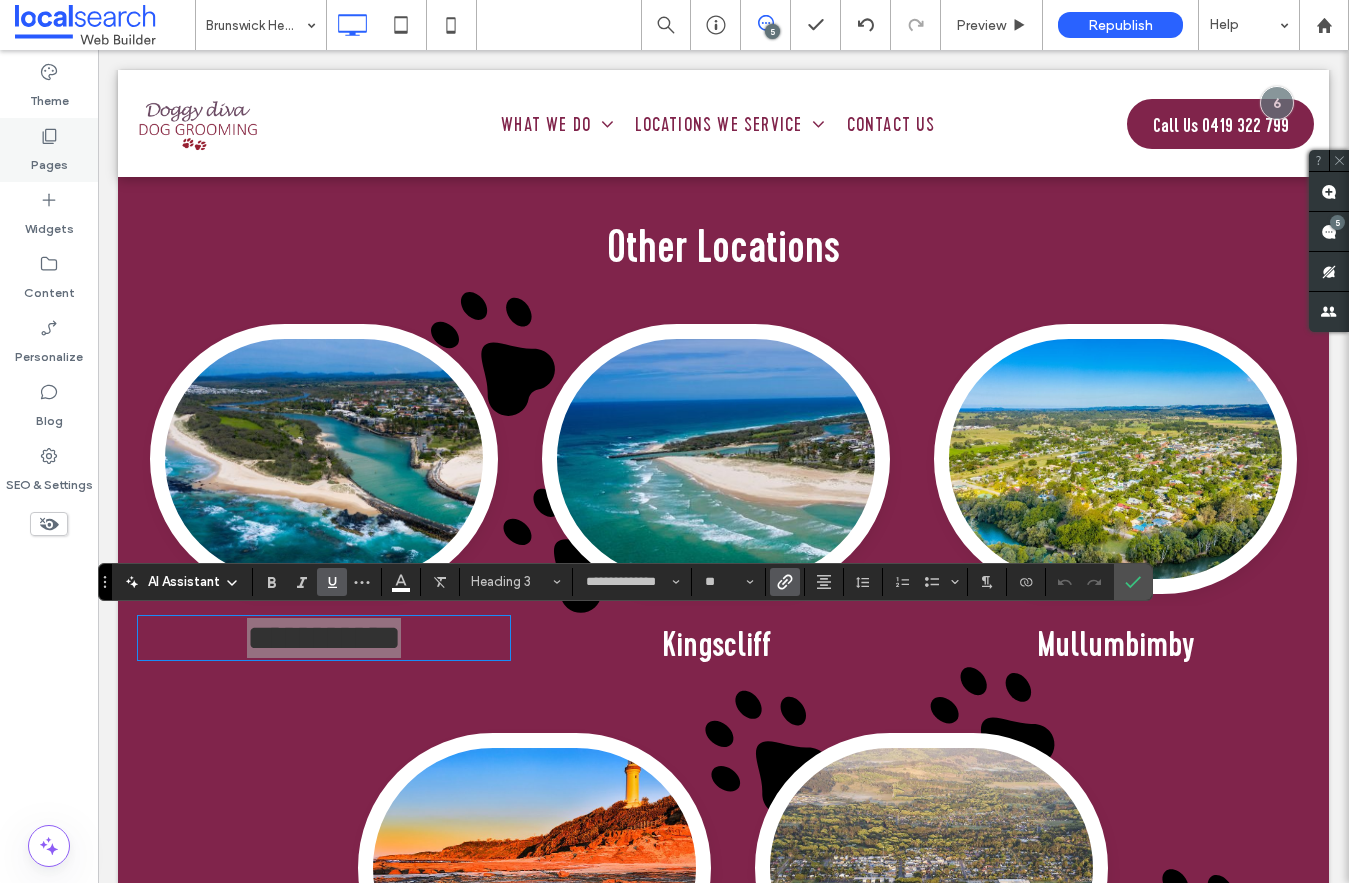 click on "Pages" at bounding box center [49, 160] 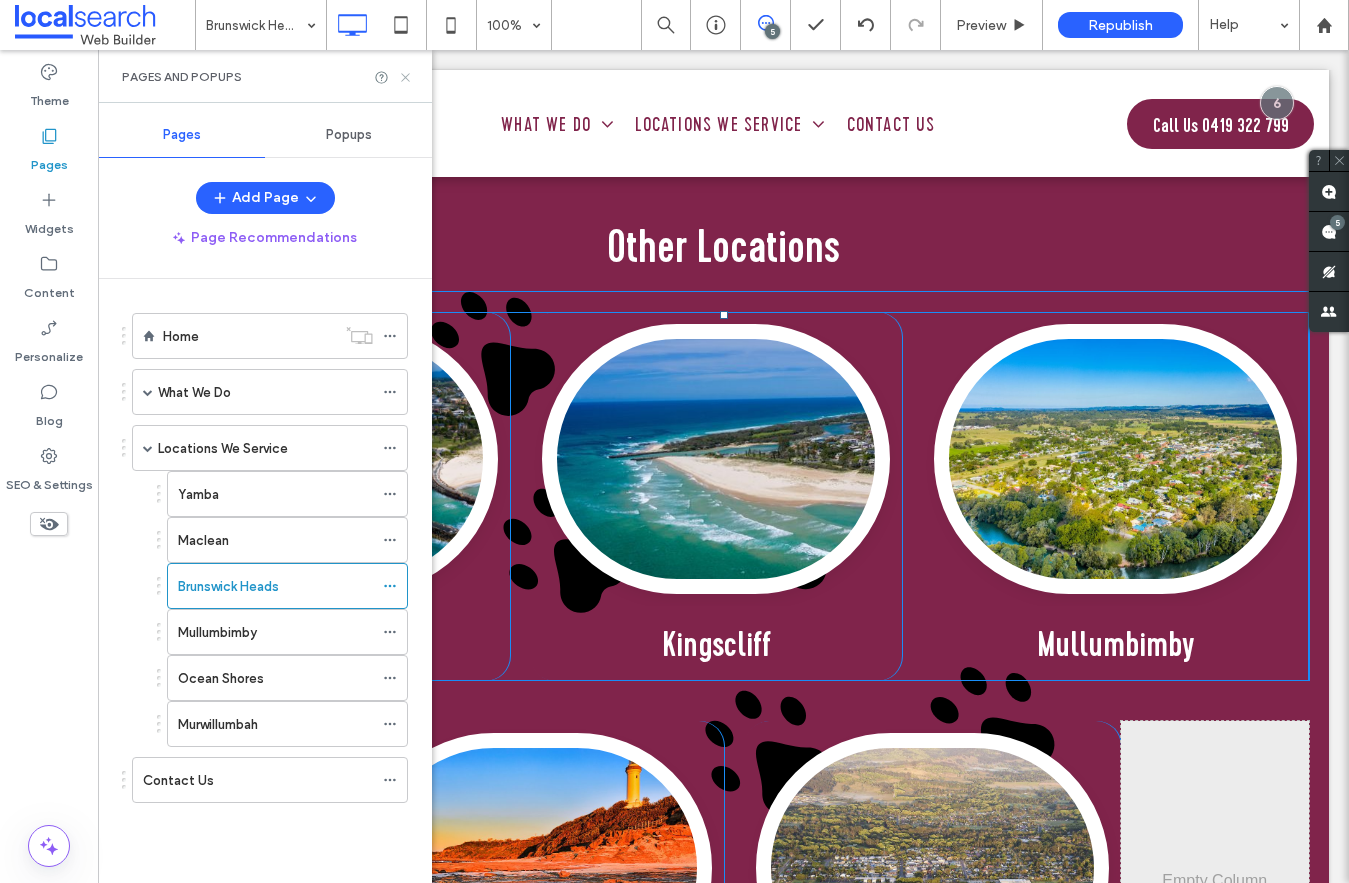 click 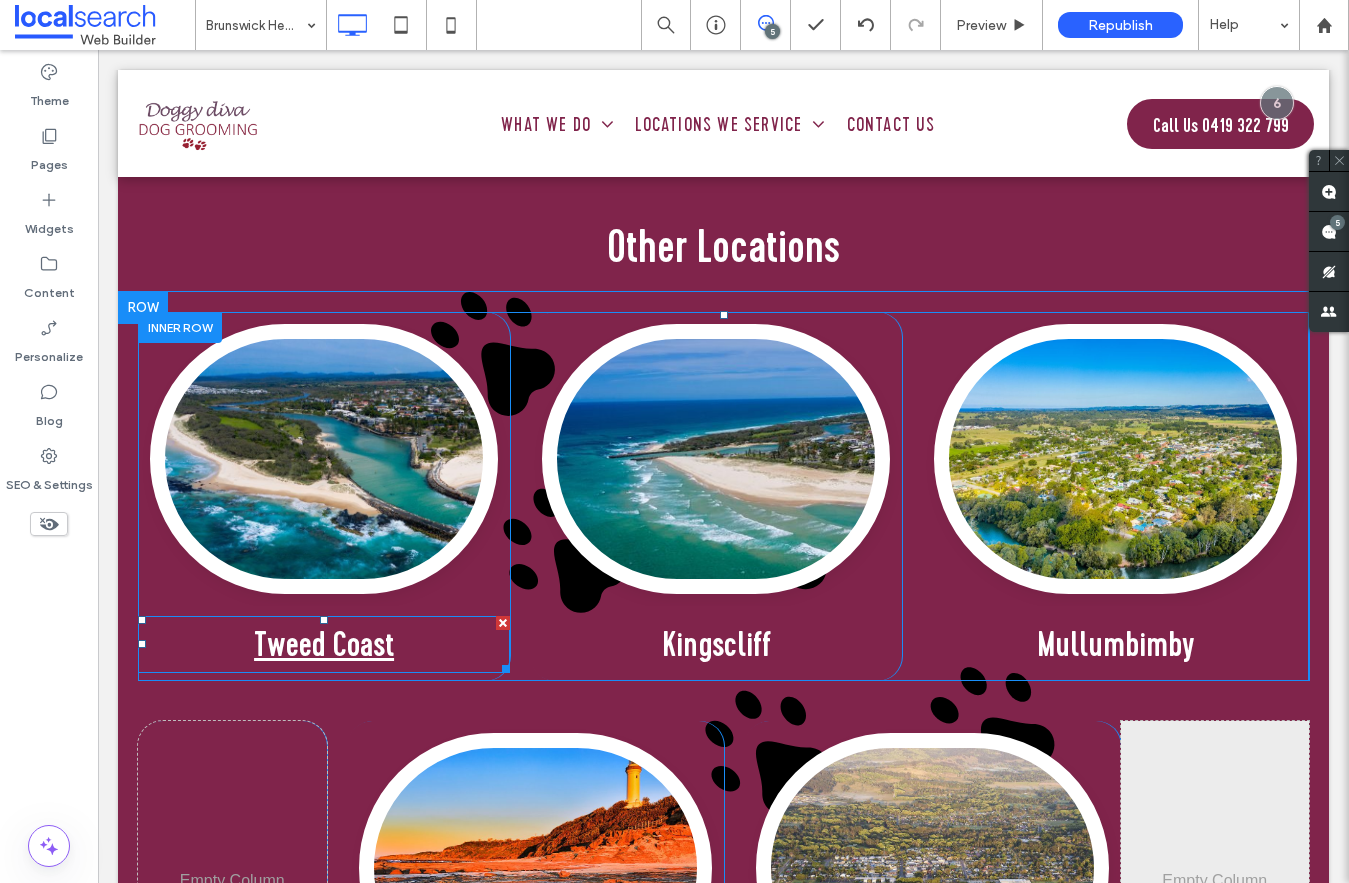 click on "Tweed Coast" at bounding box center [324, 644] 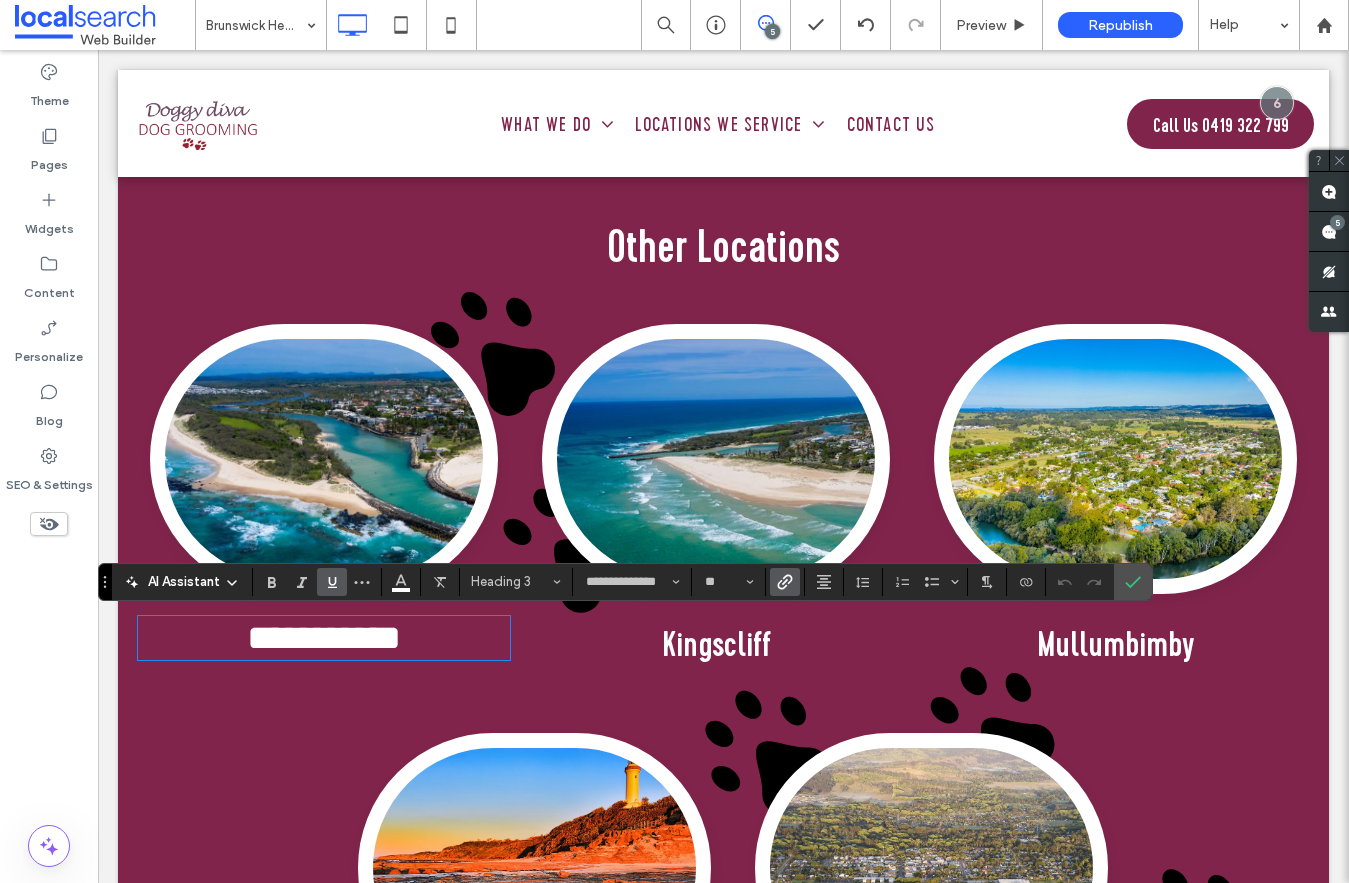 type 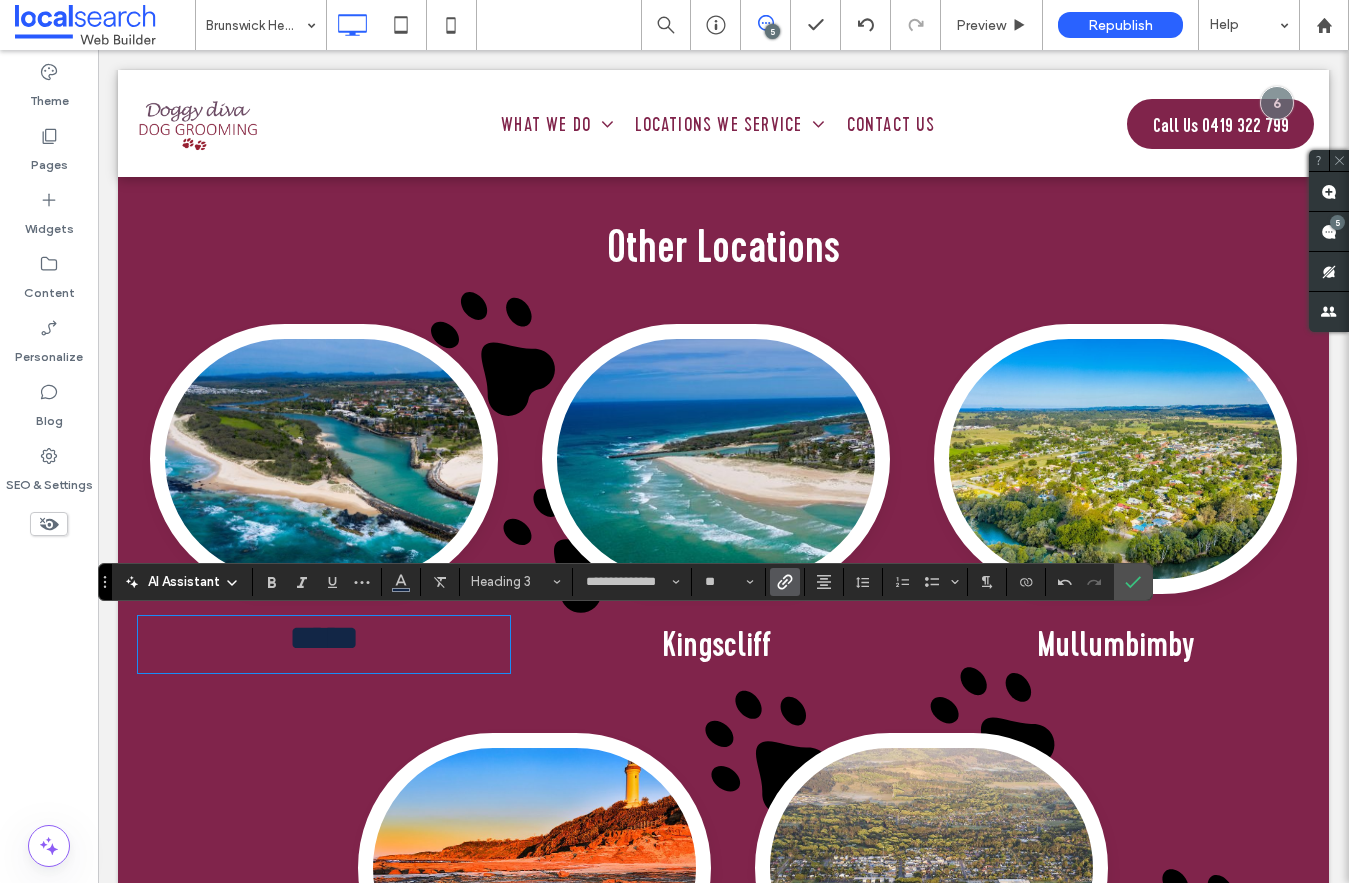 click 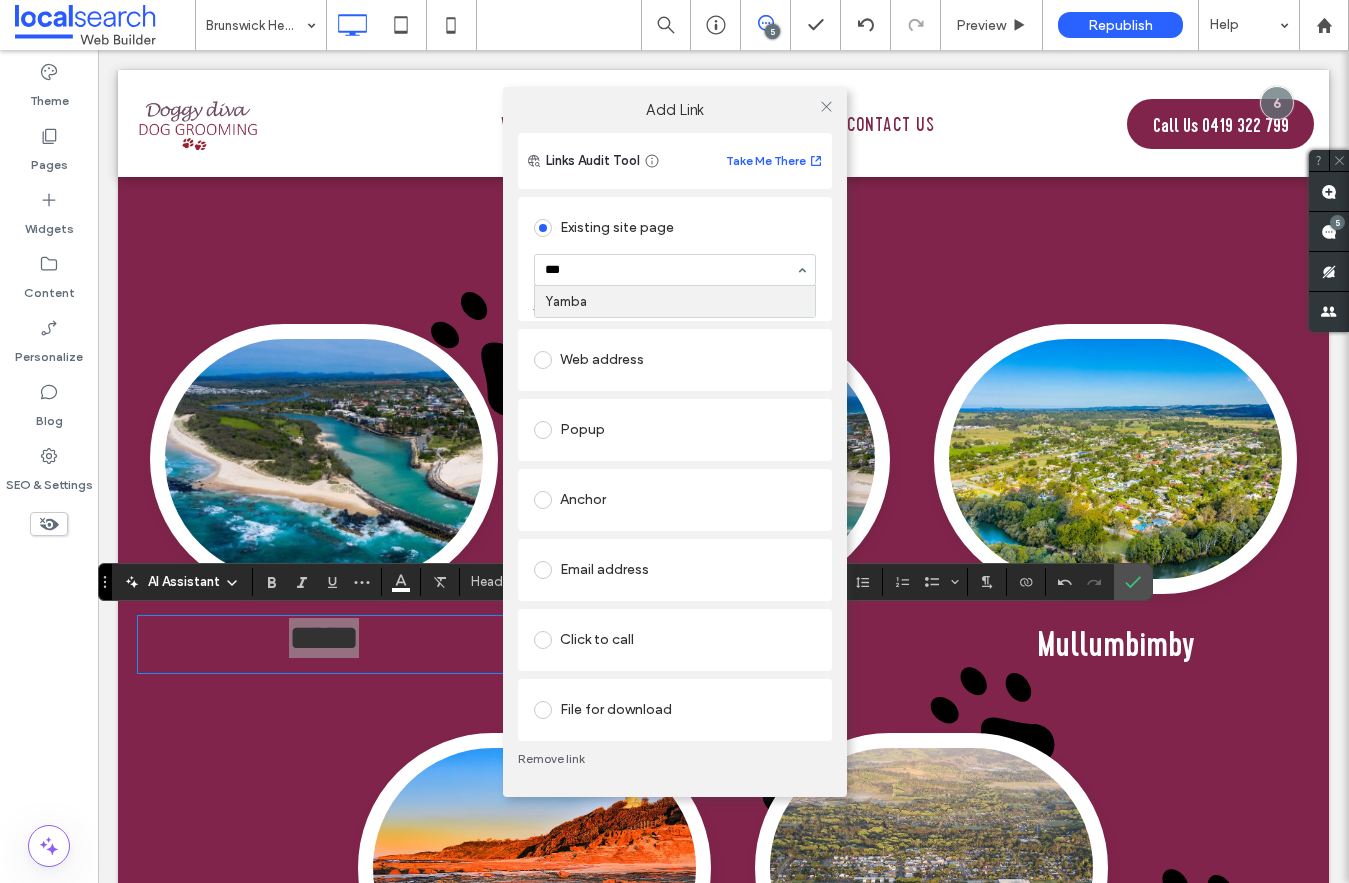 type on "**" 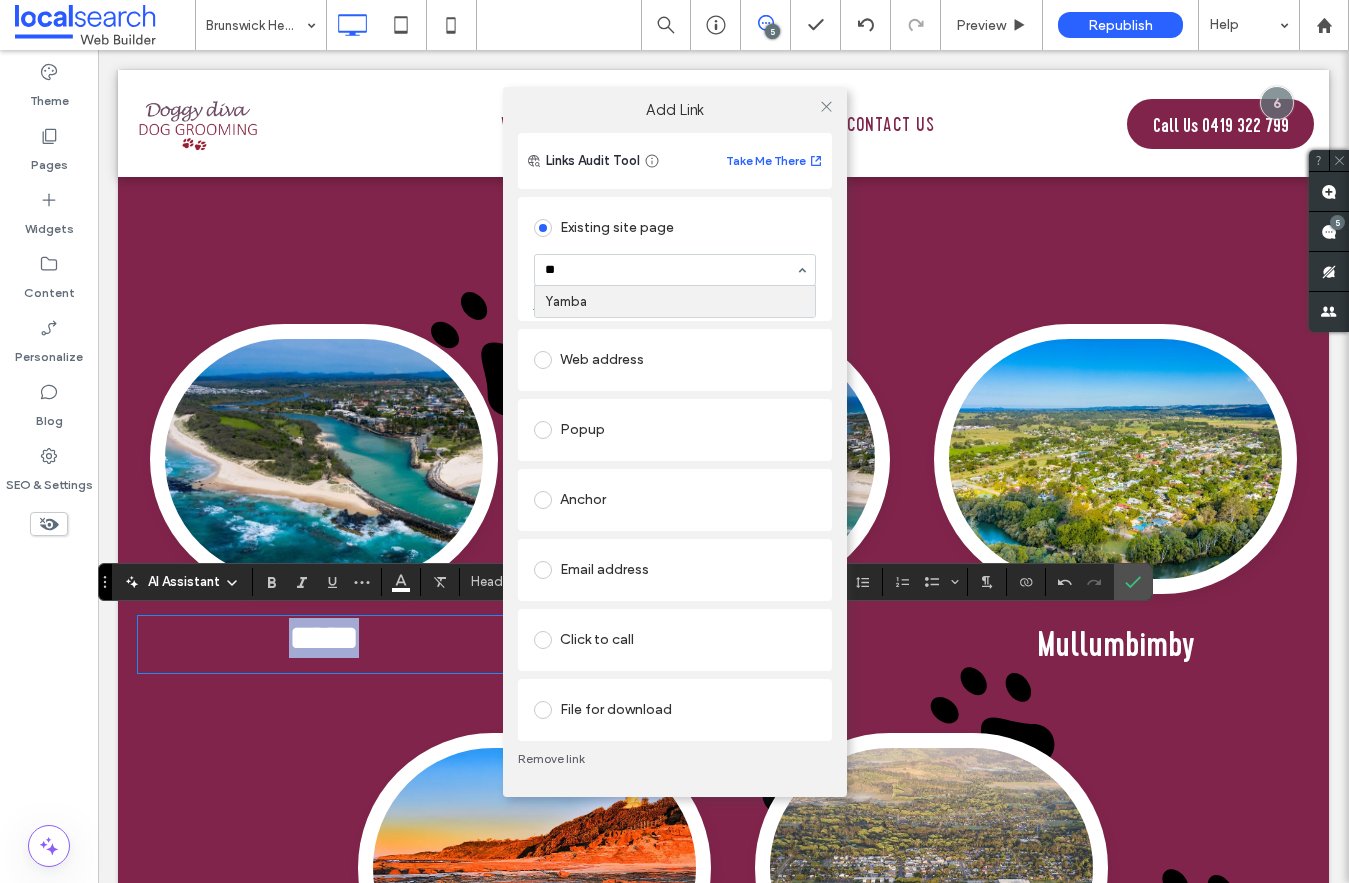 type 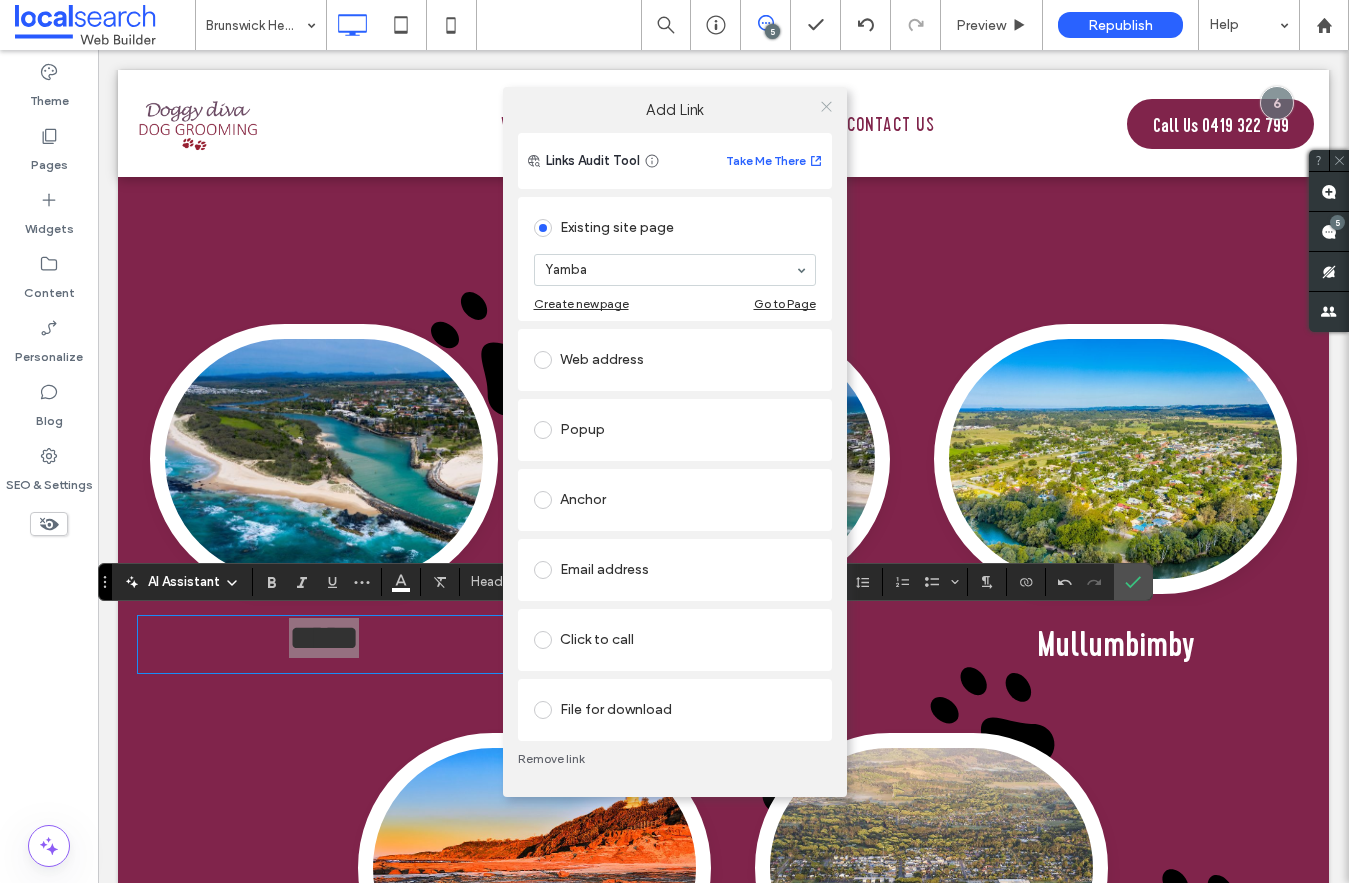 click 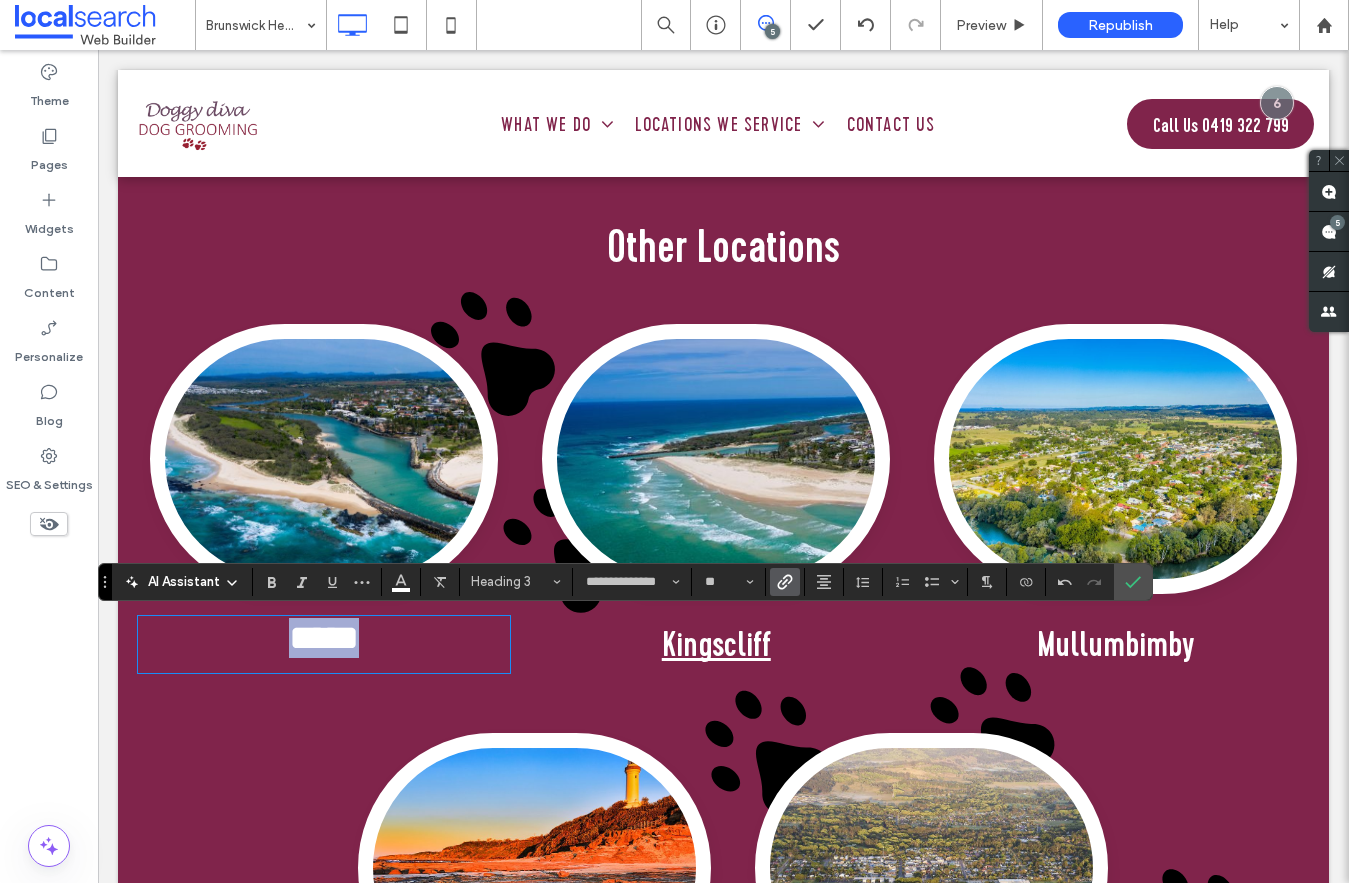 click on "Kingscliff" at bounding box center [716, 644] 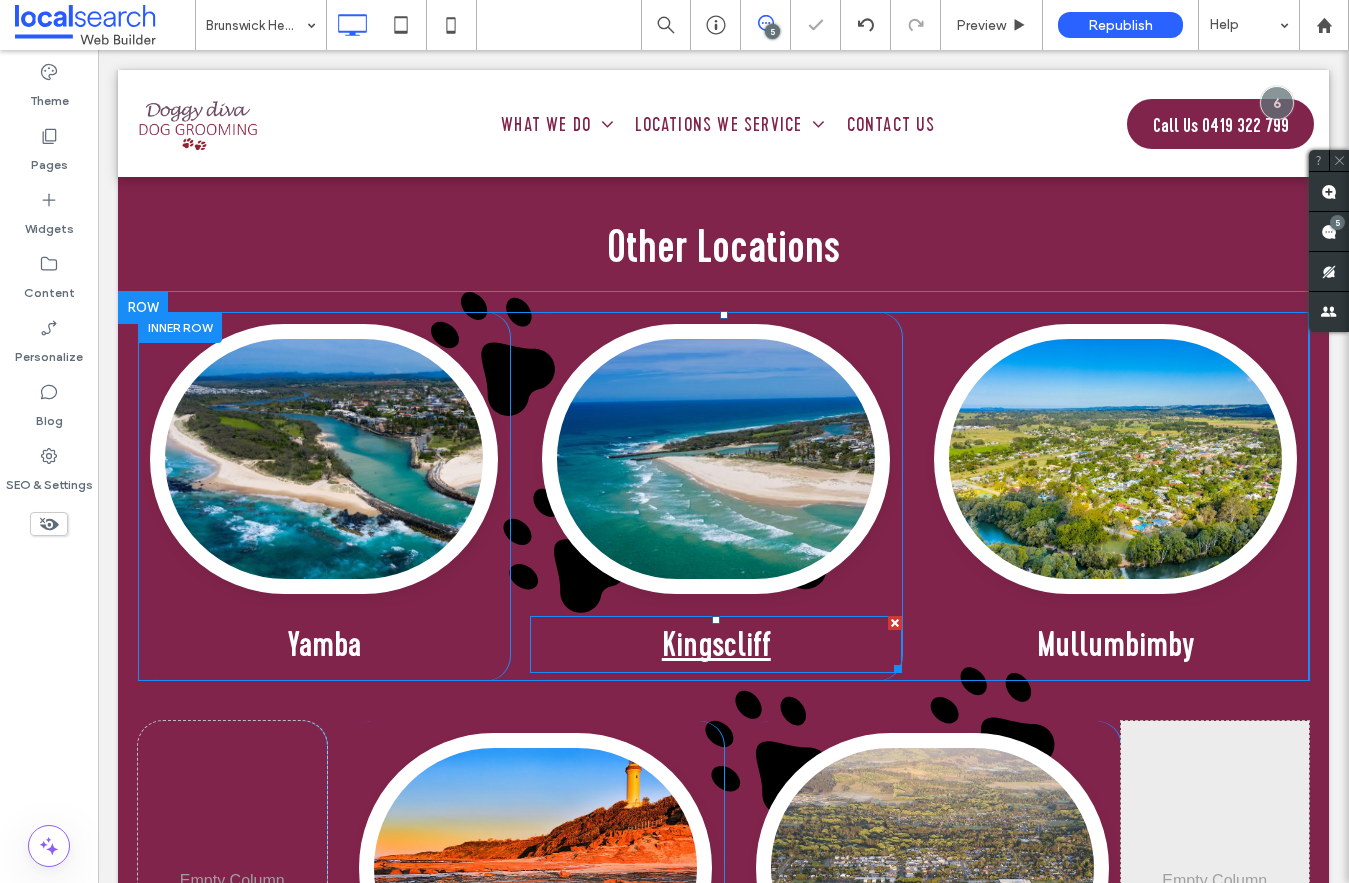 click on "Kingscliff" at bounding box center (716, 644) 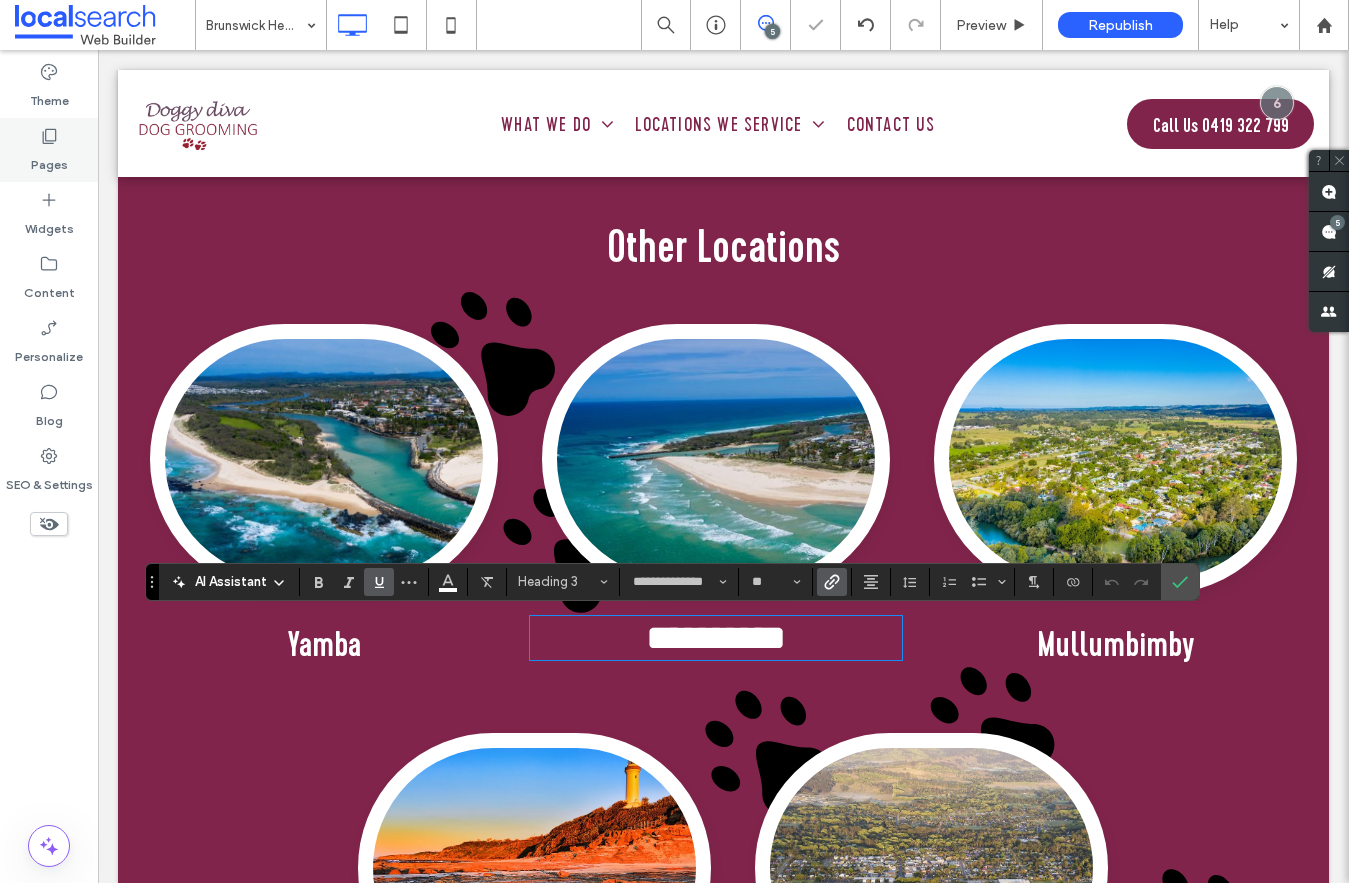 click on "Pages" at bounding box center [49, 150] 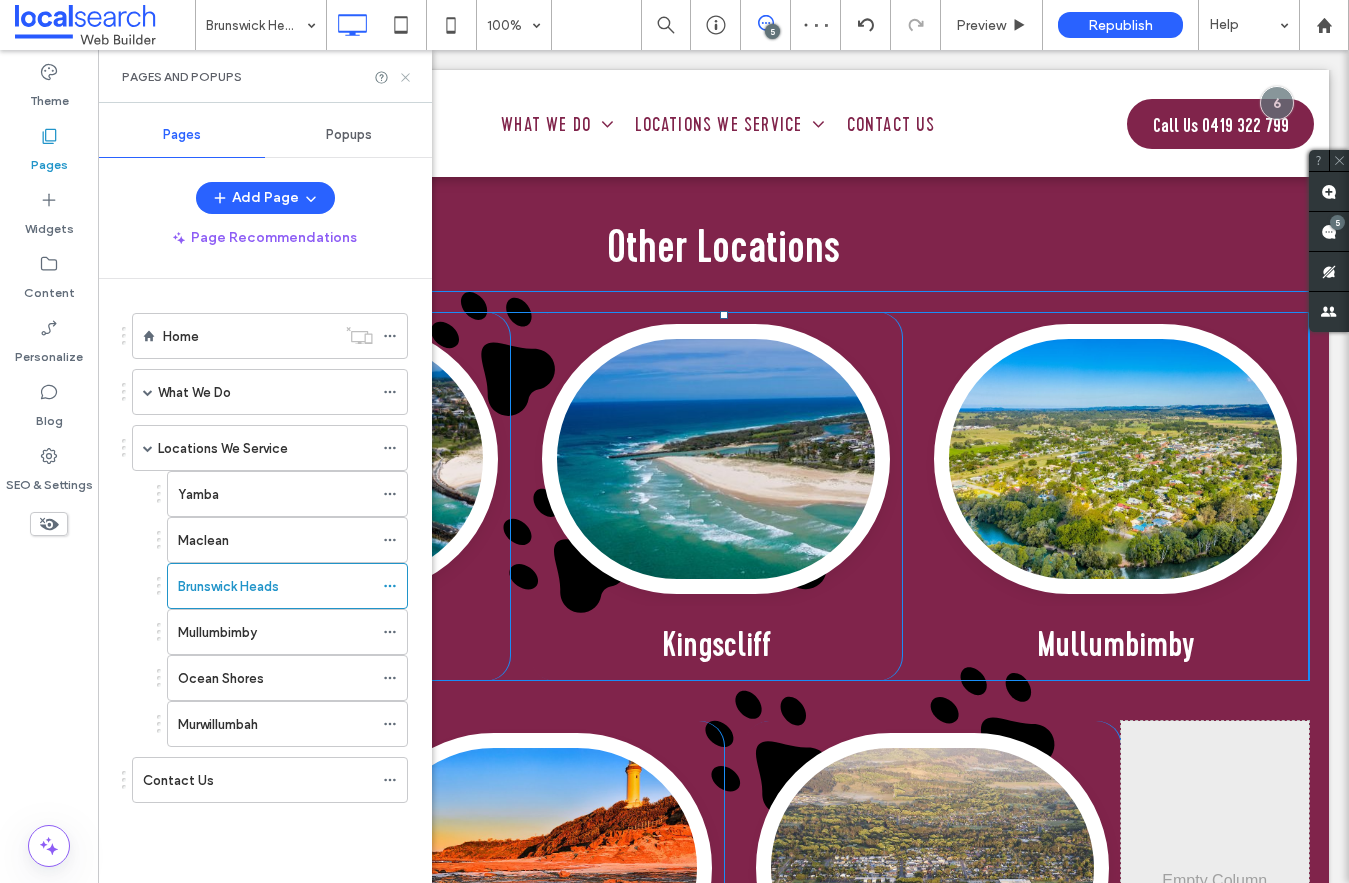 click 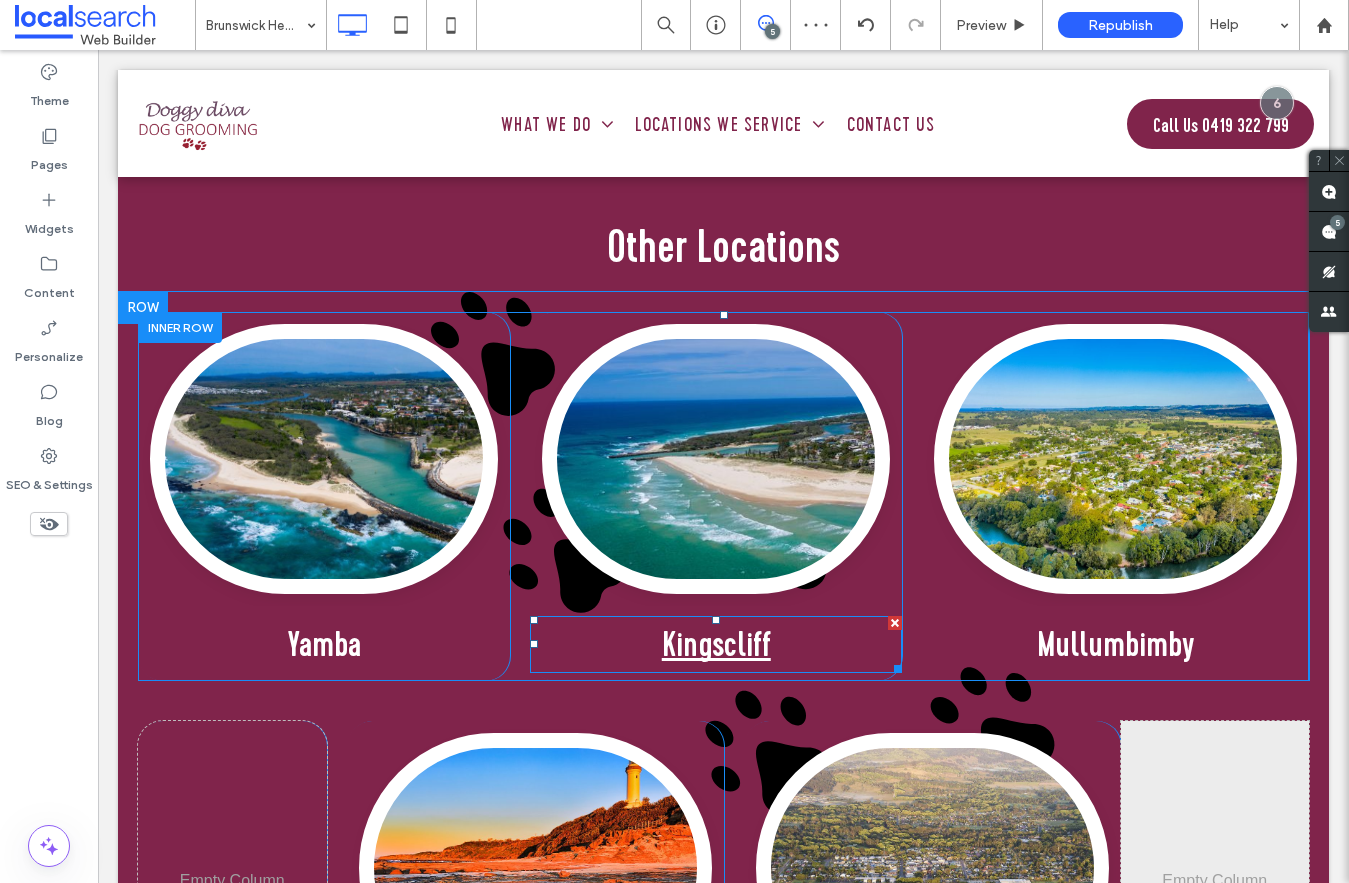 click on "Kingscliff" at bounding box center (716, 644) 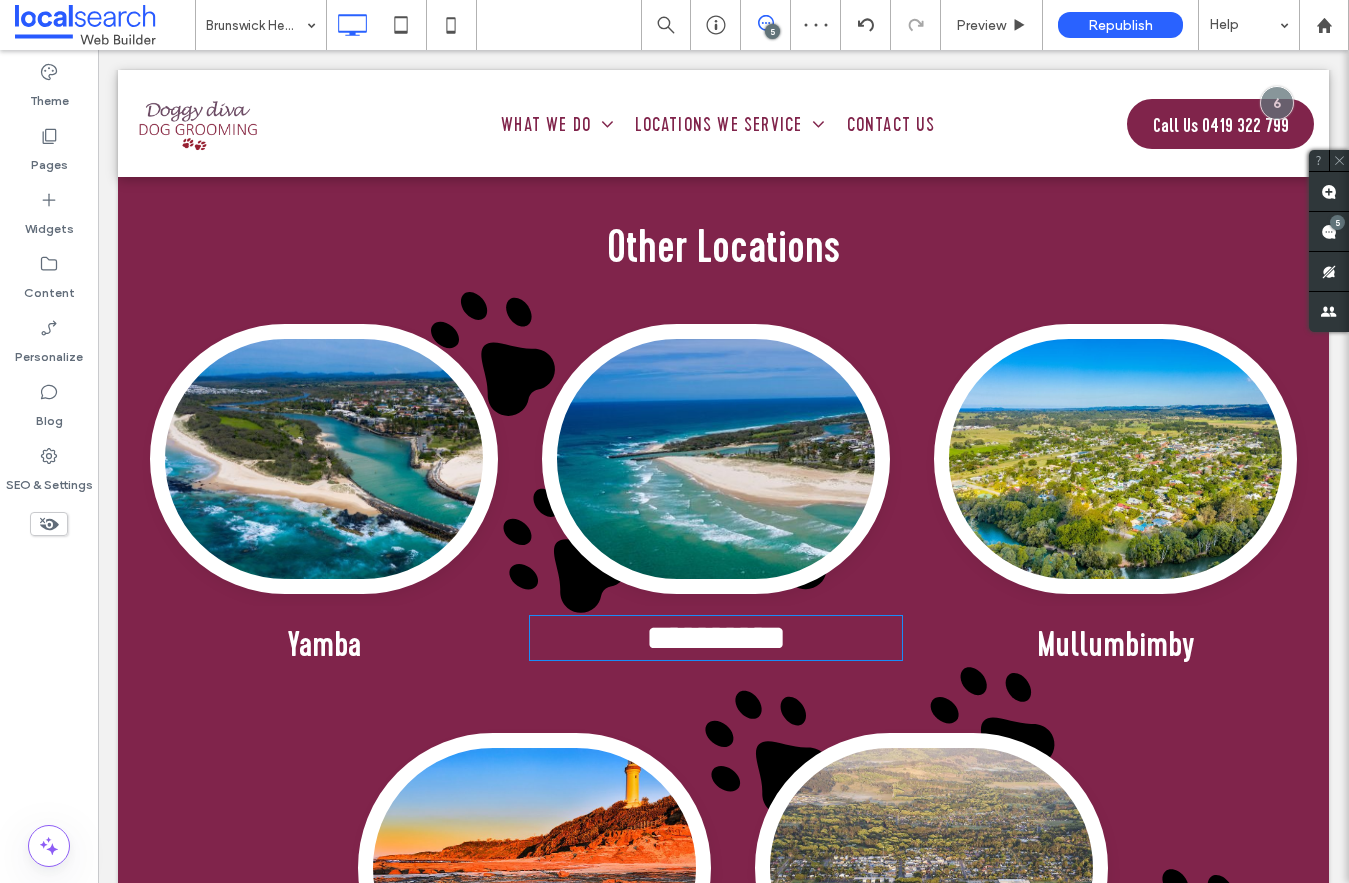 click on "**********" at bounding box center [716, 638] 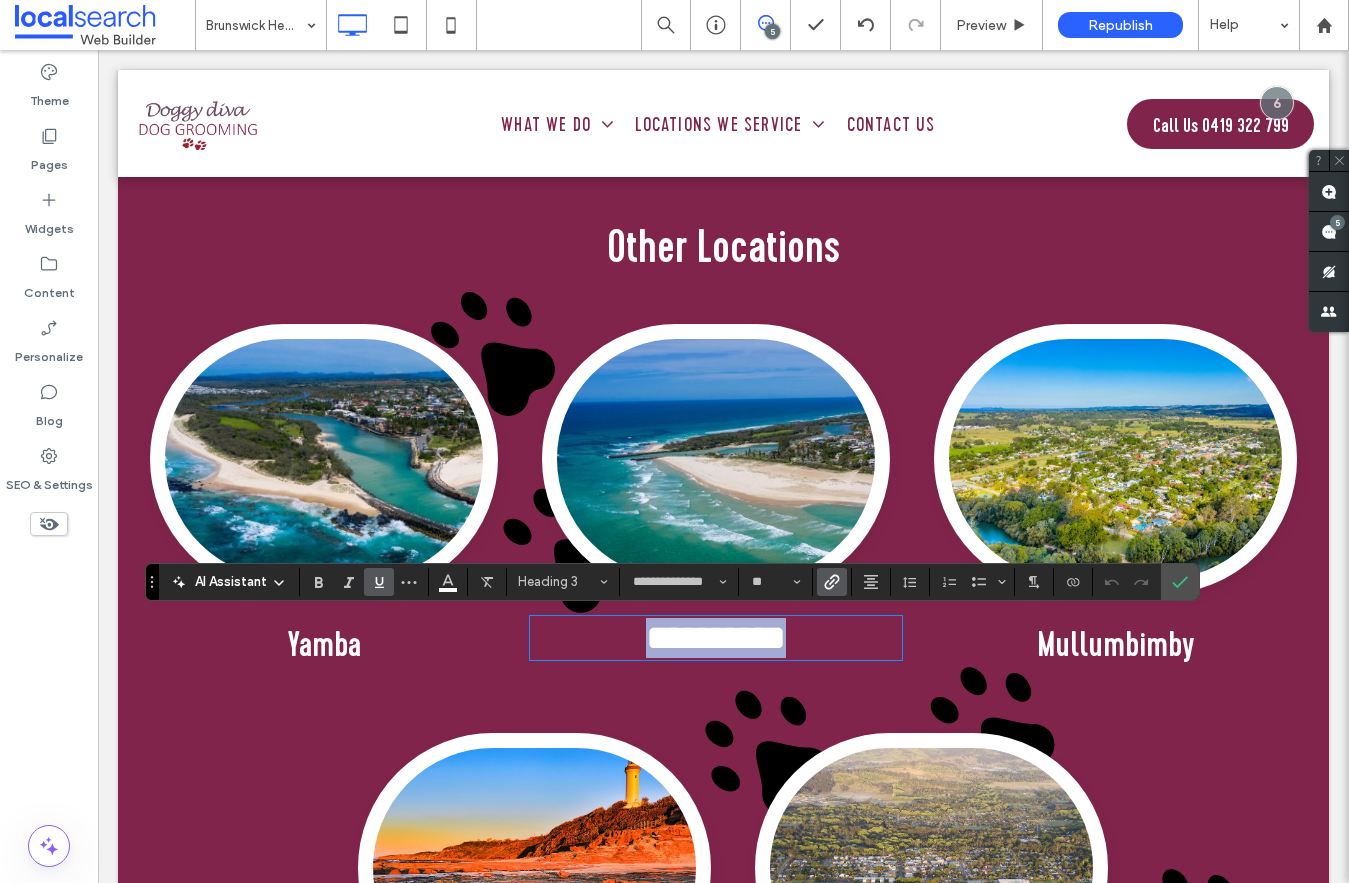 type 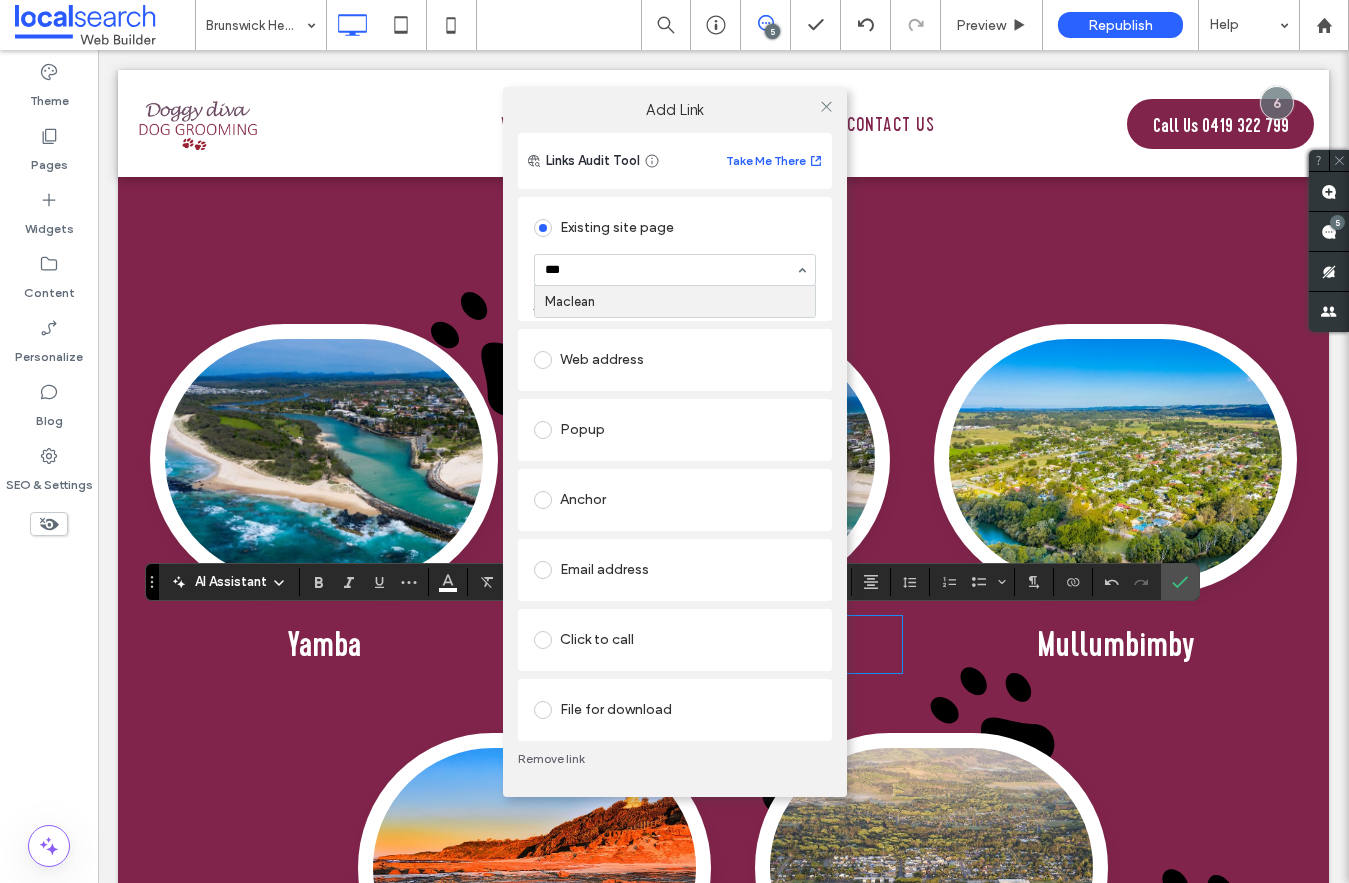 type on "***" 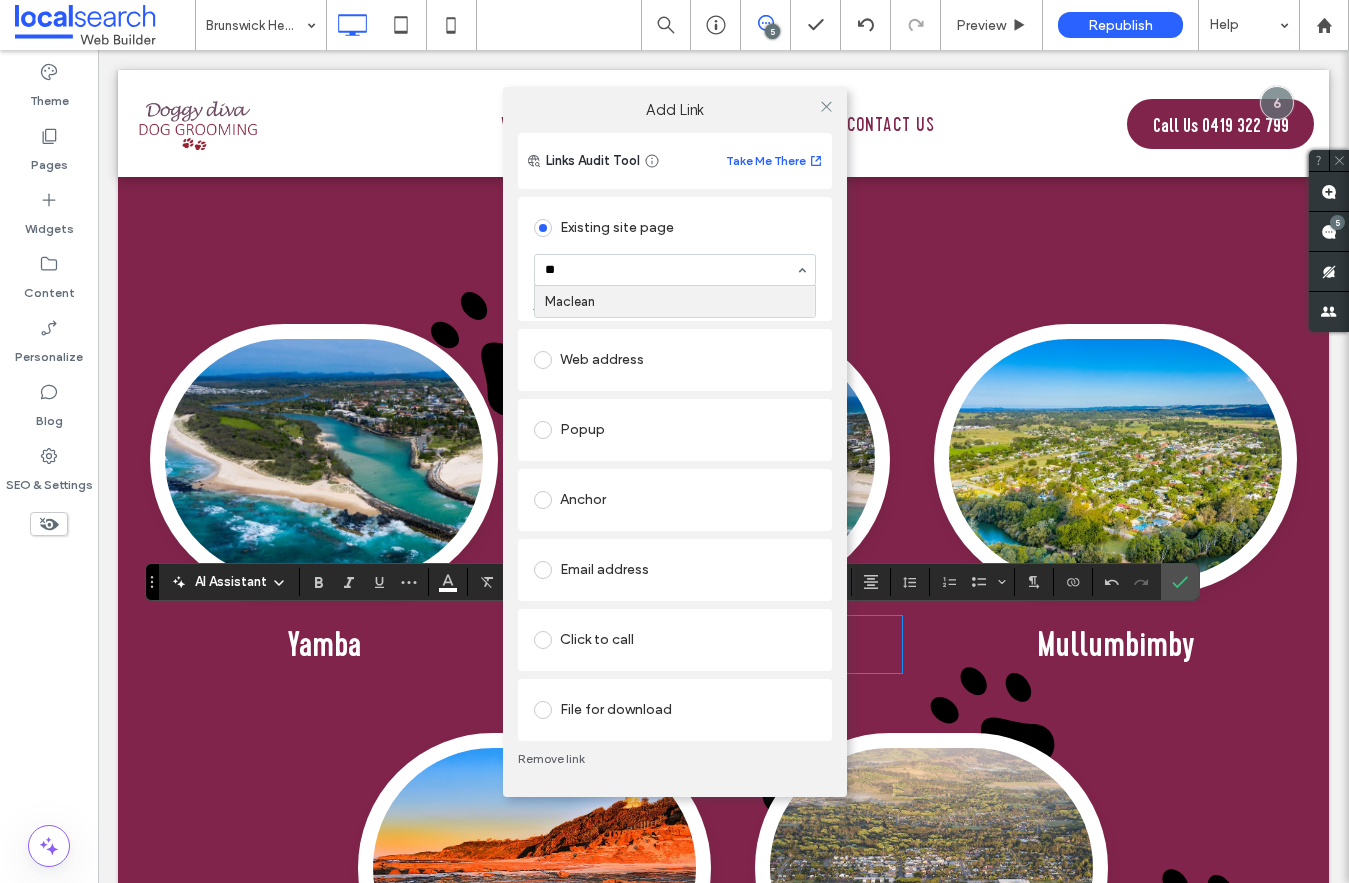 type on "***" 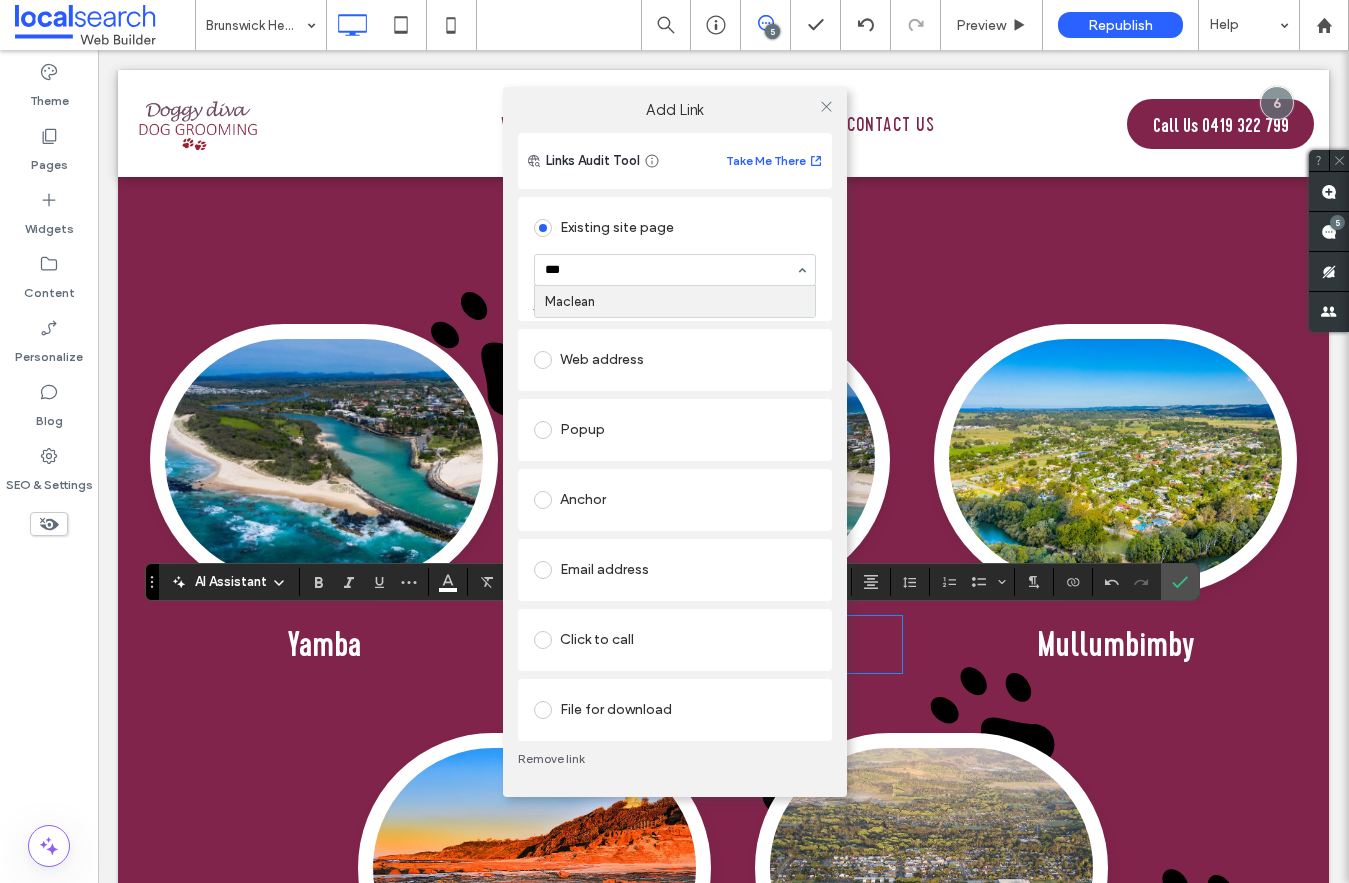 type 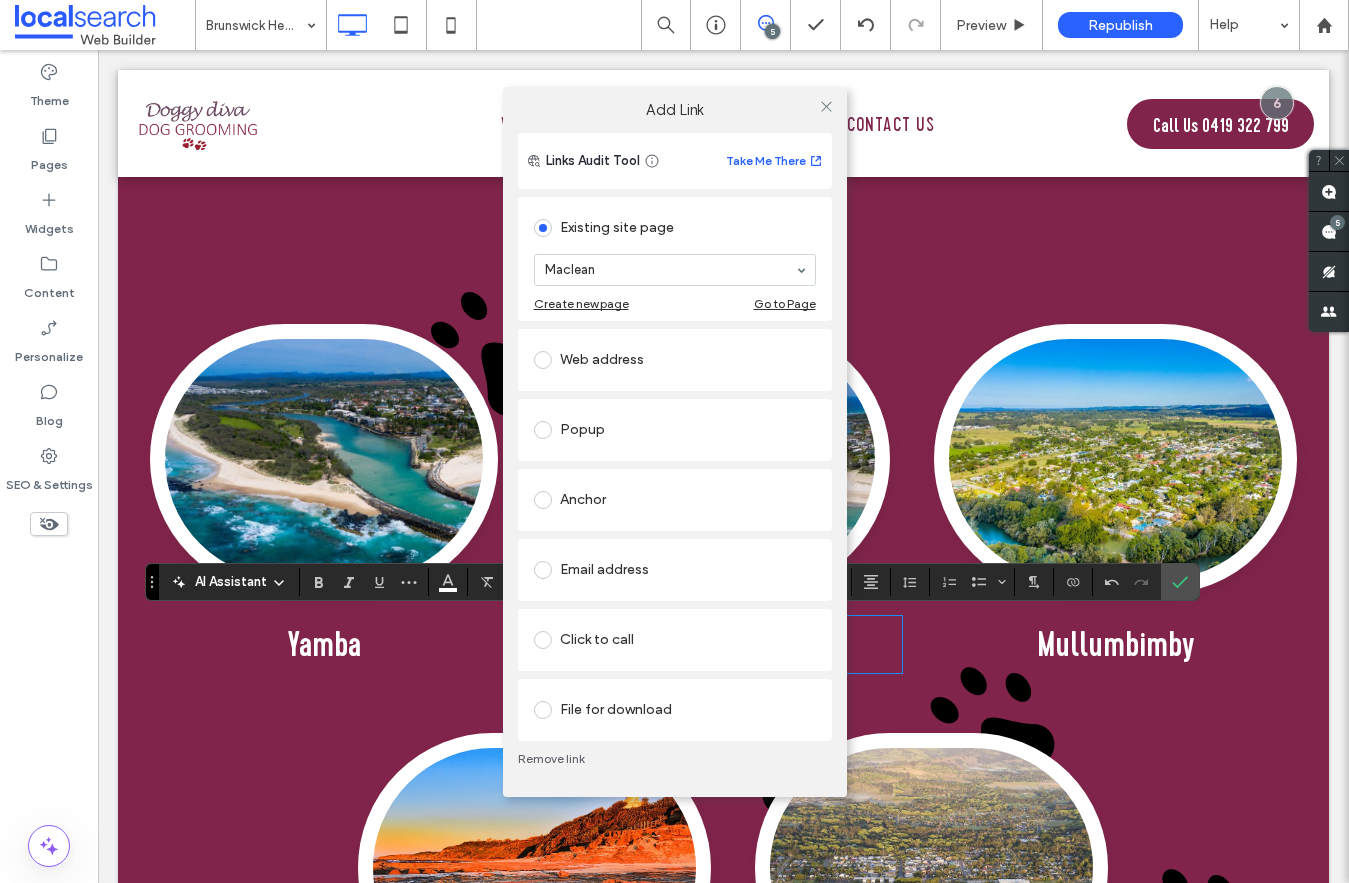 click at bounding box center (827, 107) 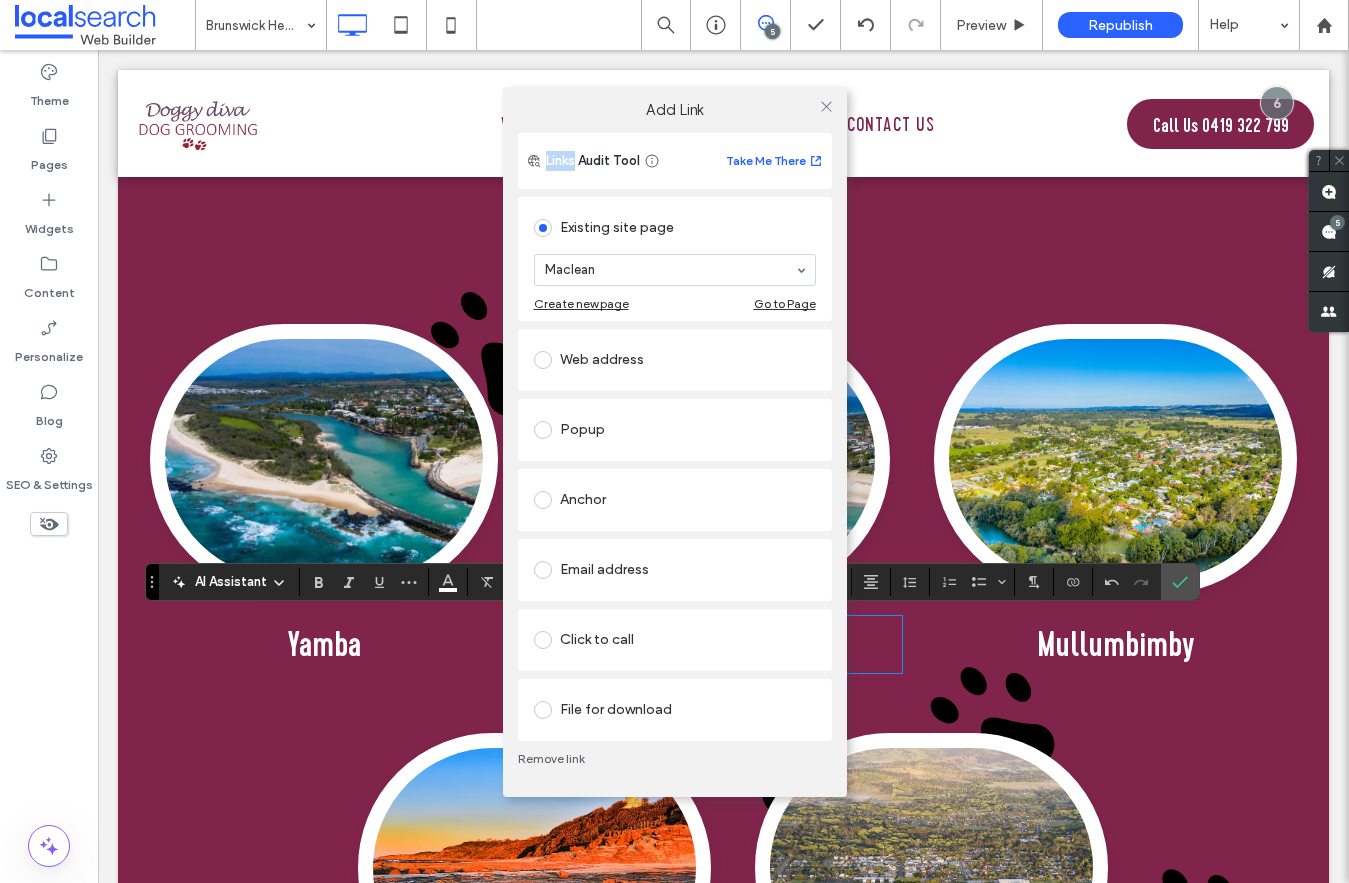 click at bounding box center [827, 107] 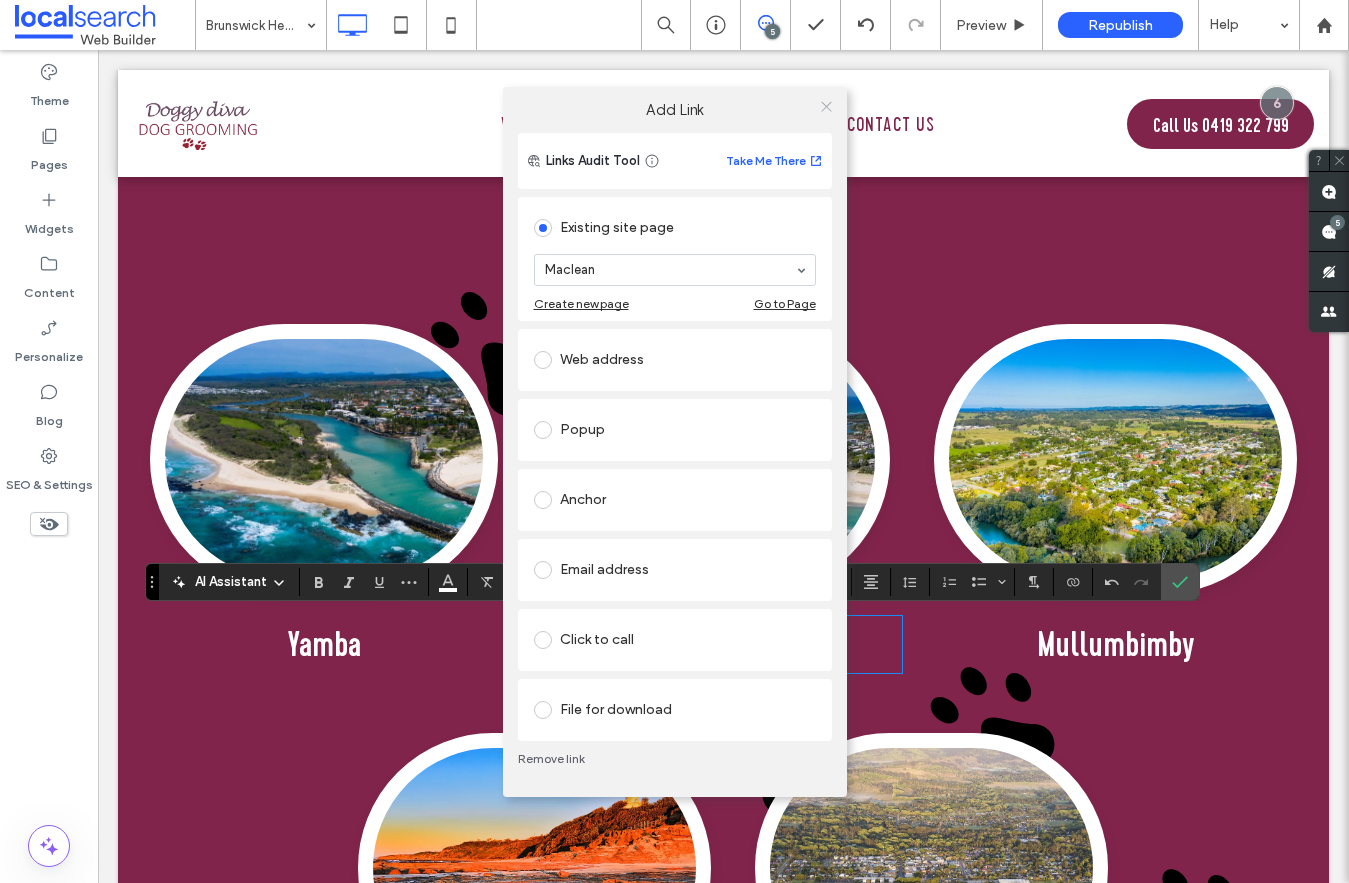 click 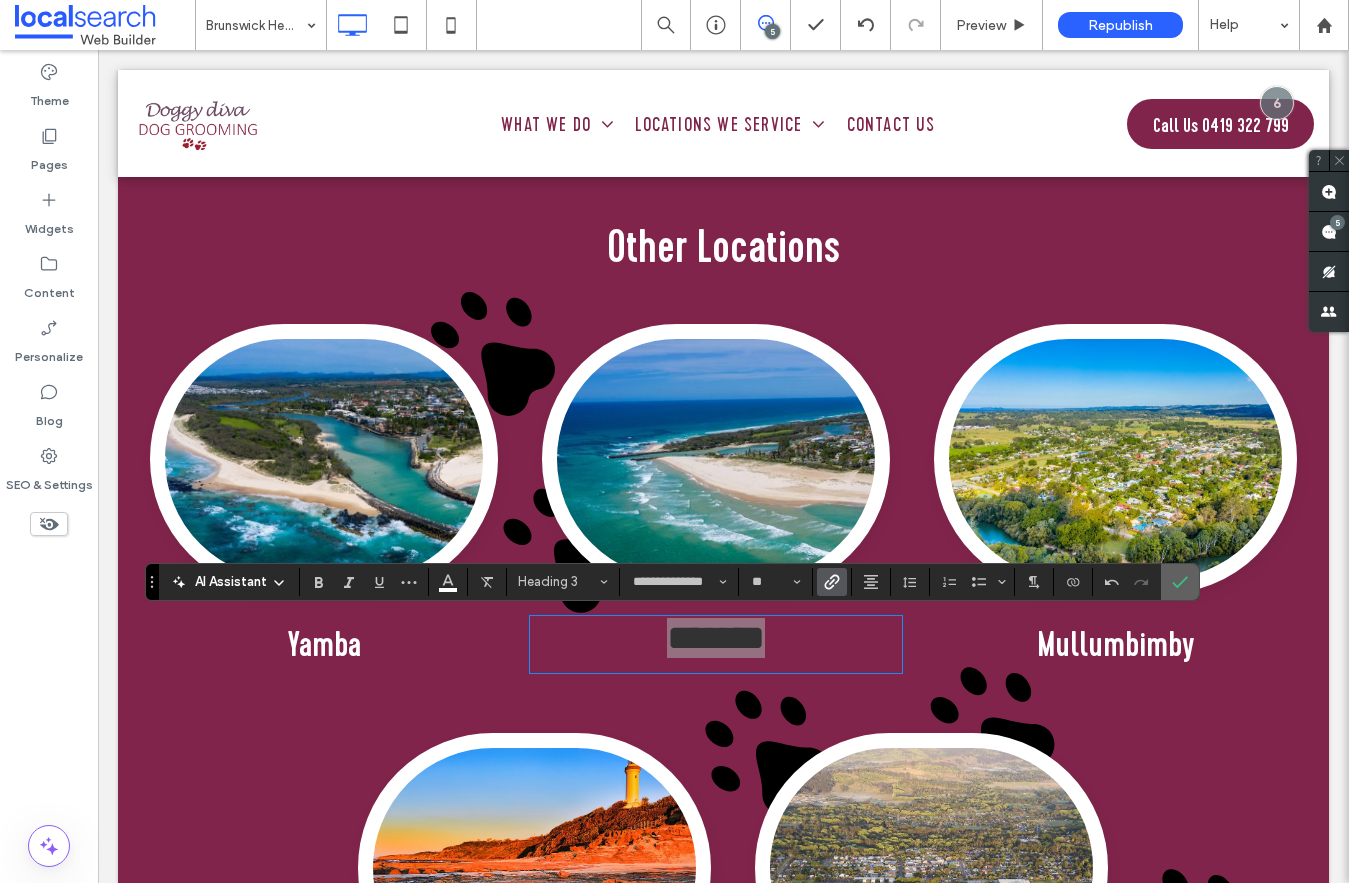 click at bounding box center [1176, 582] 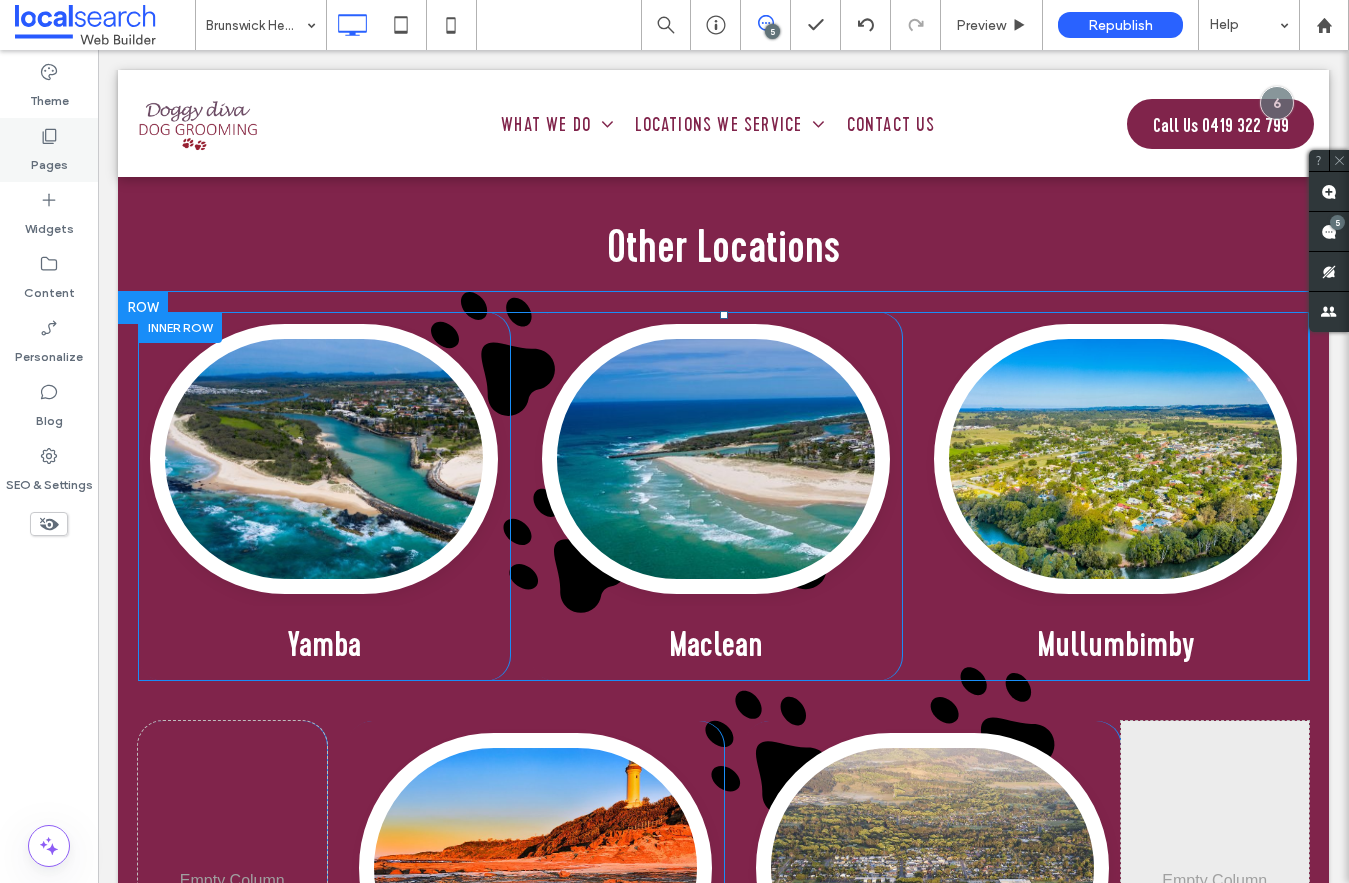 click on "Pages" at bounding box center [49, 160] 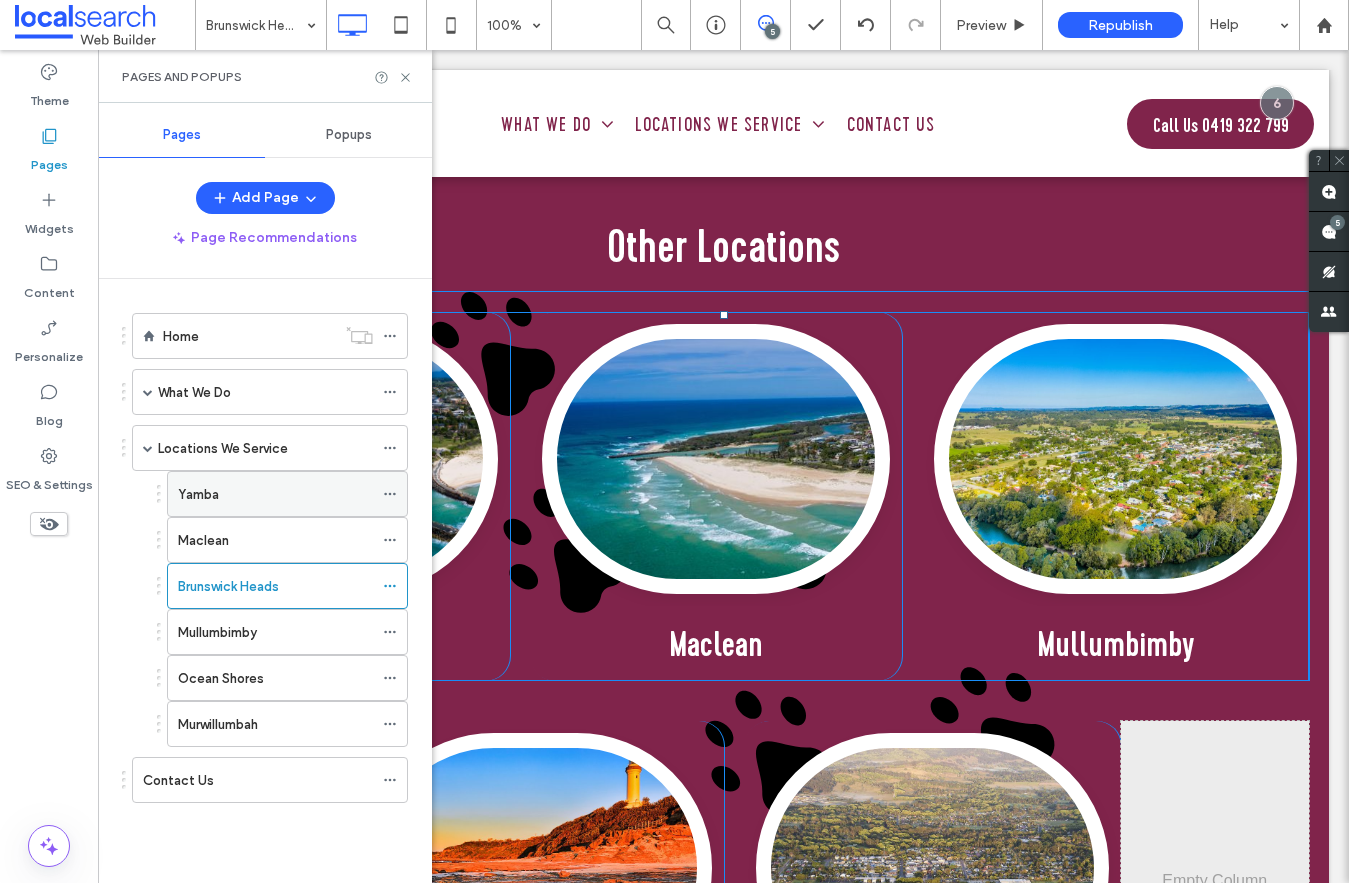 click on "Yamba" at bounding box center [198, 494] 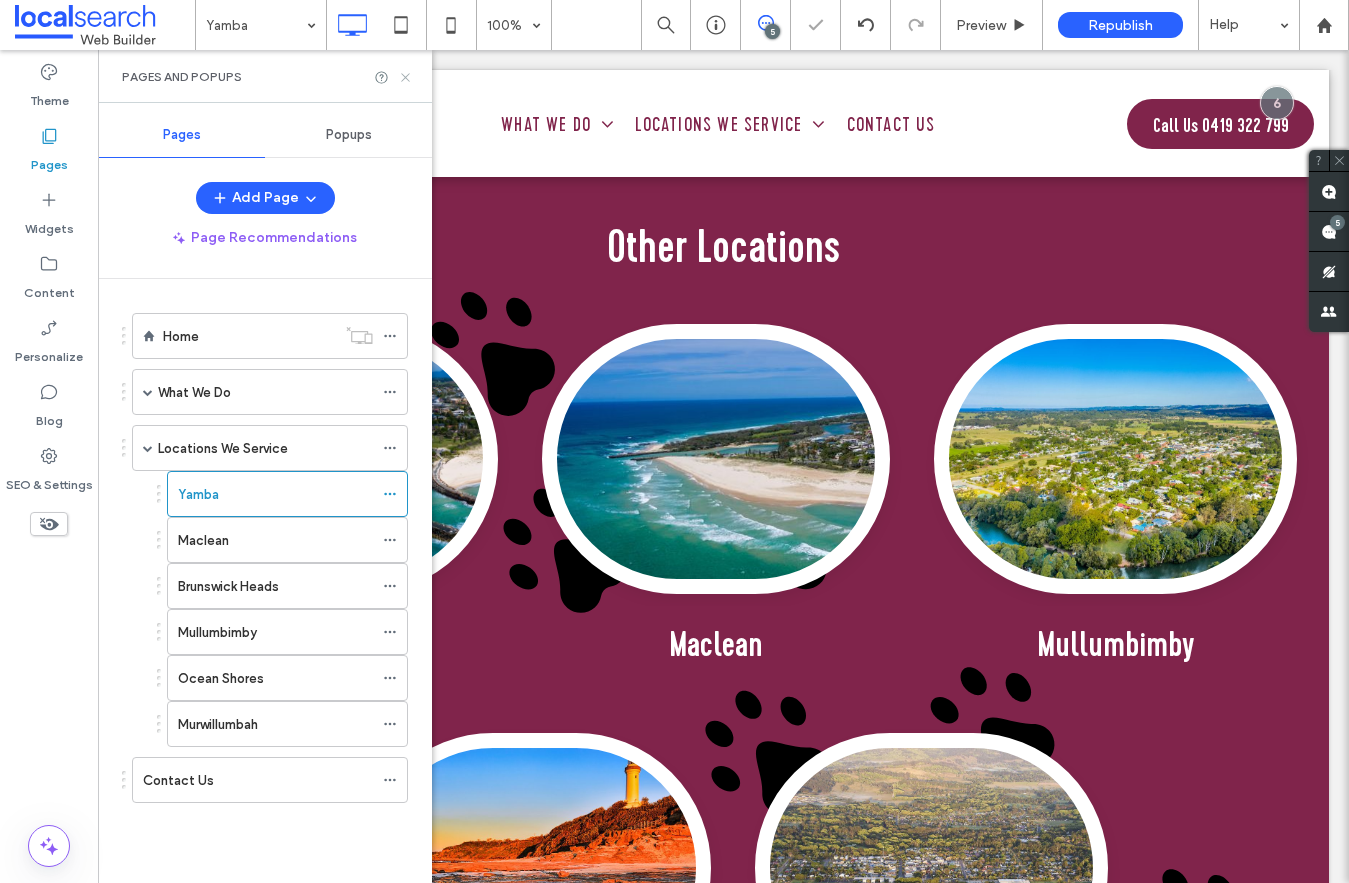 click 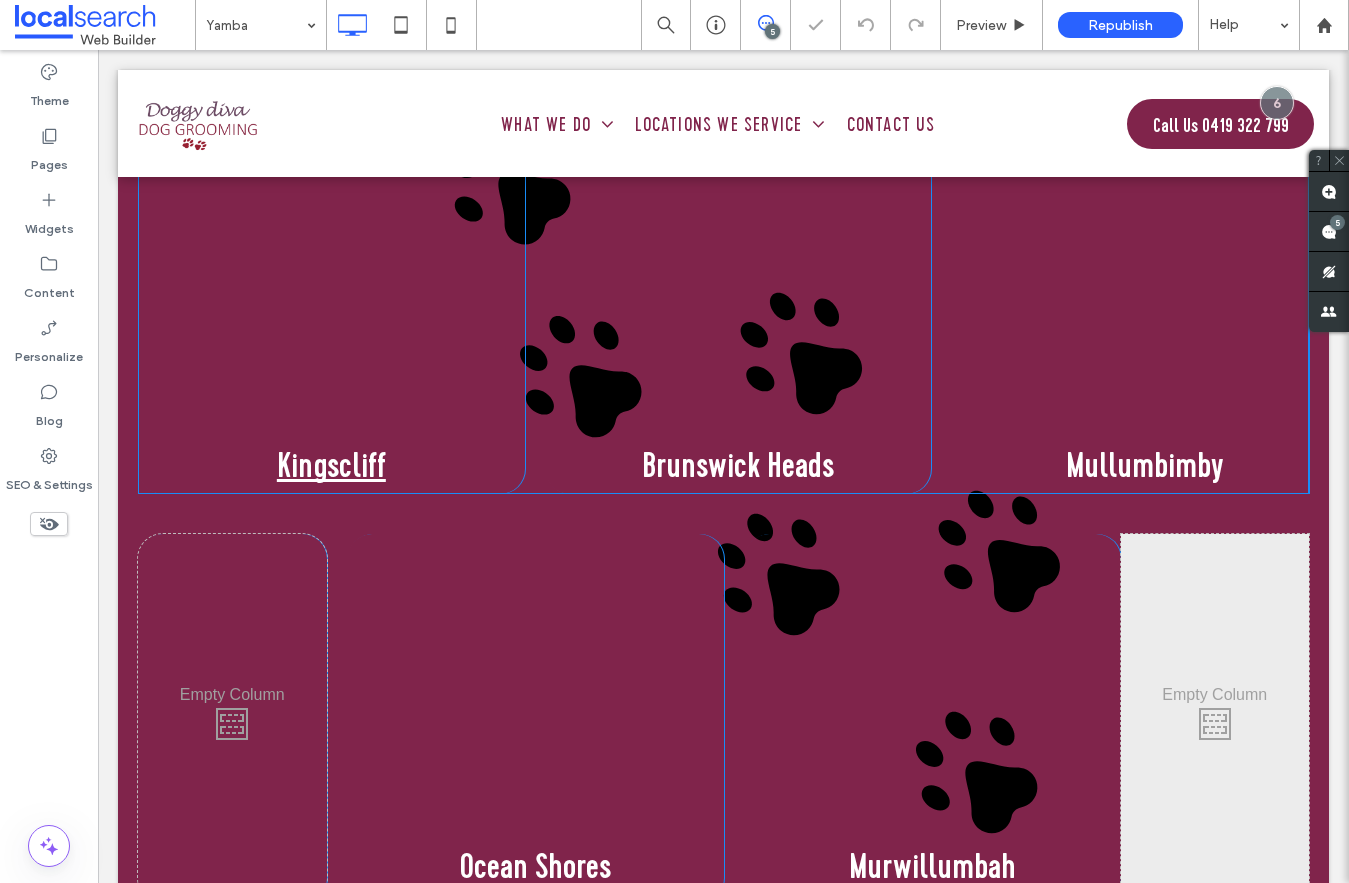 scroll, scrollTop: 0, scrollLeft: 0, axis: both 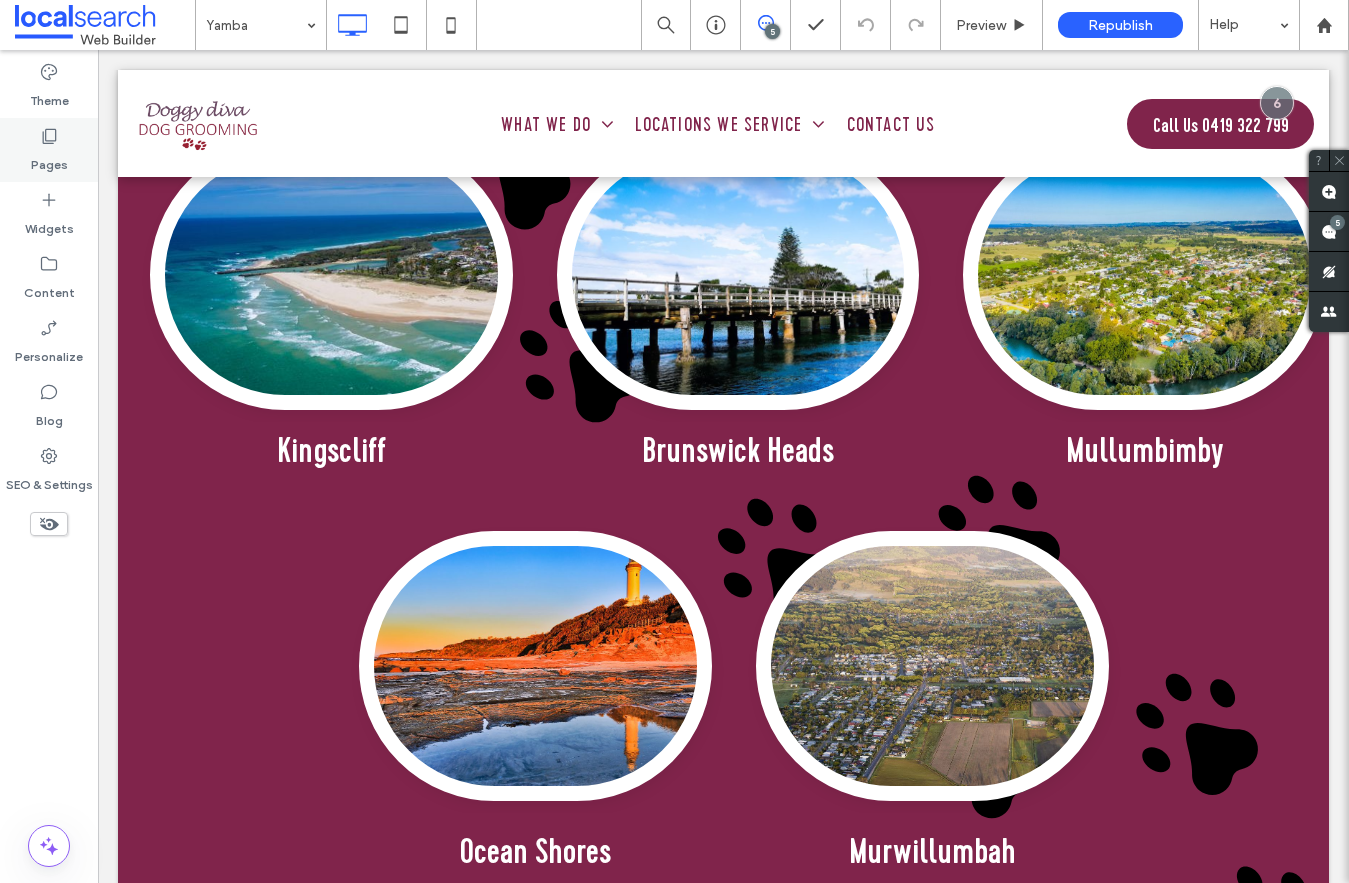 click on "Pages" at bounding box center (49, 150) 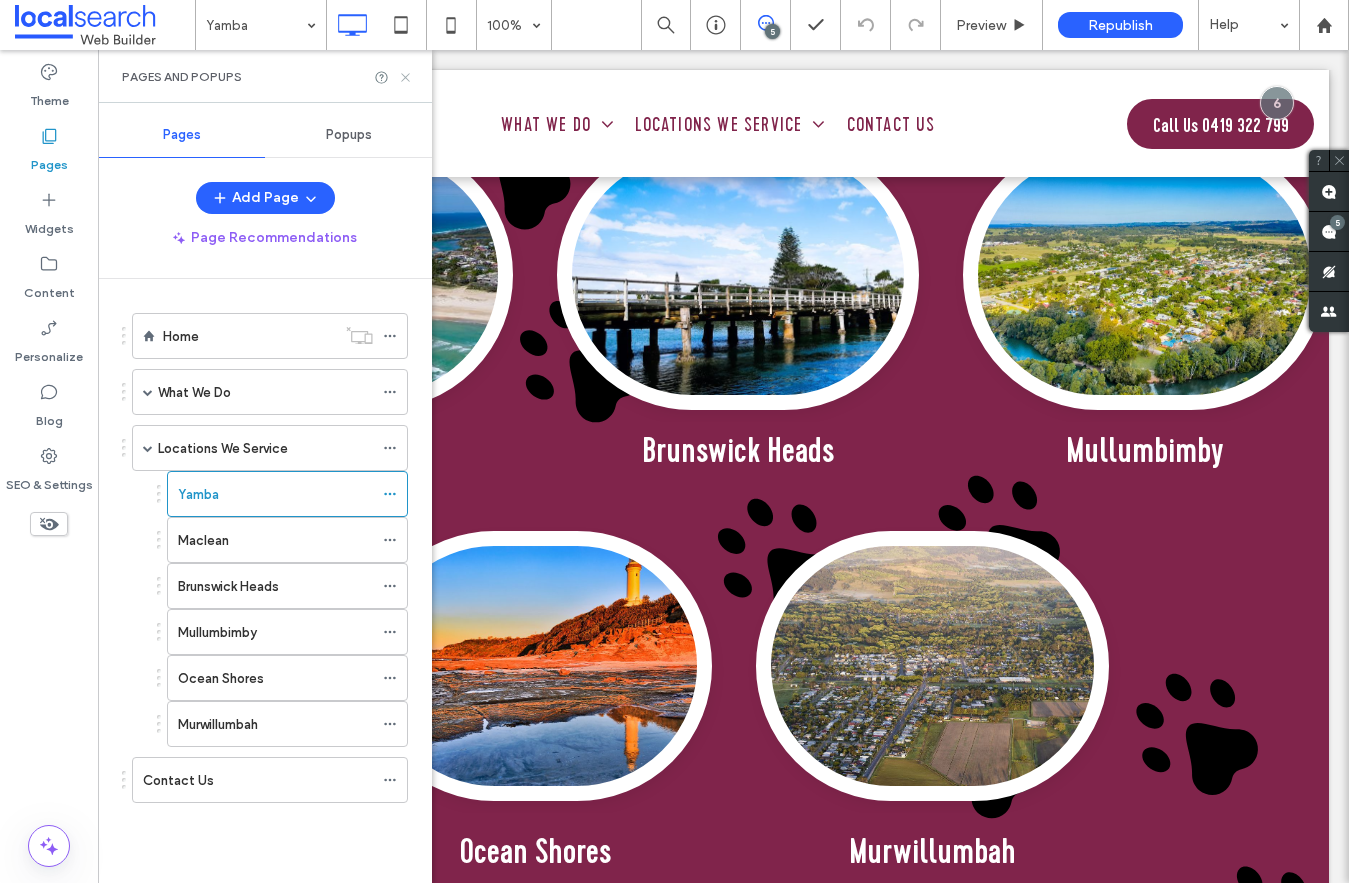 click 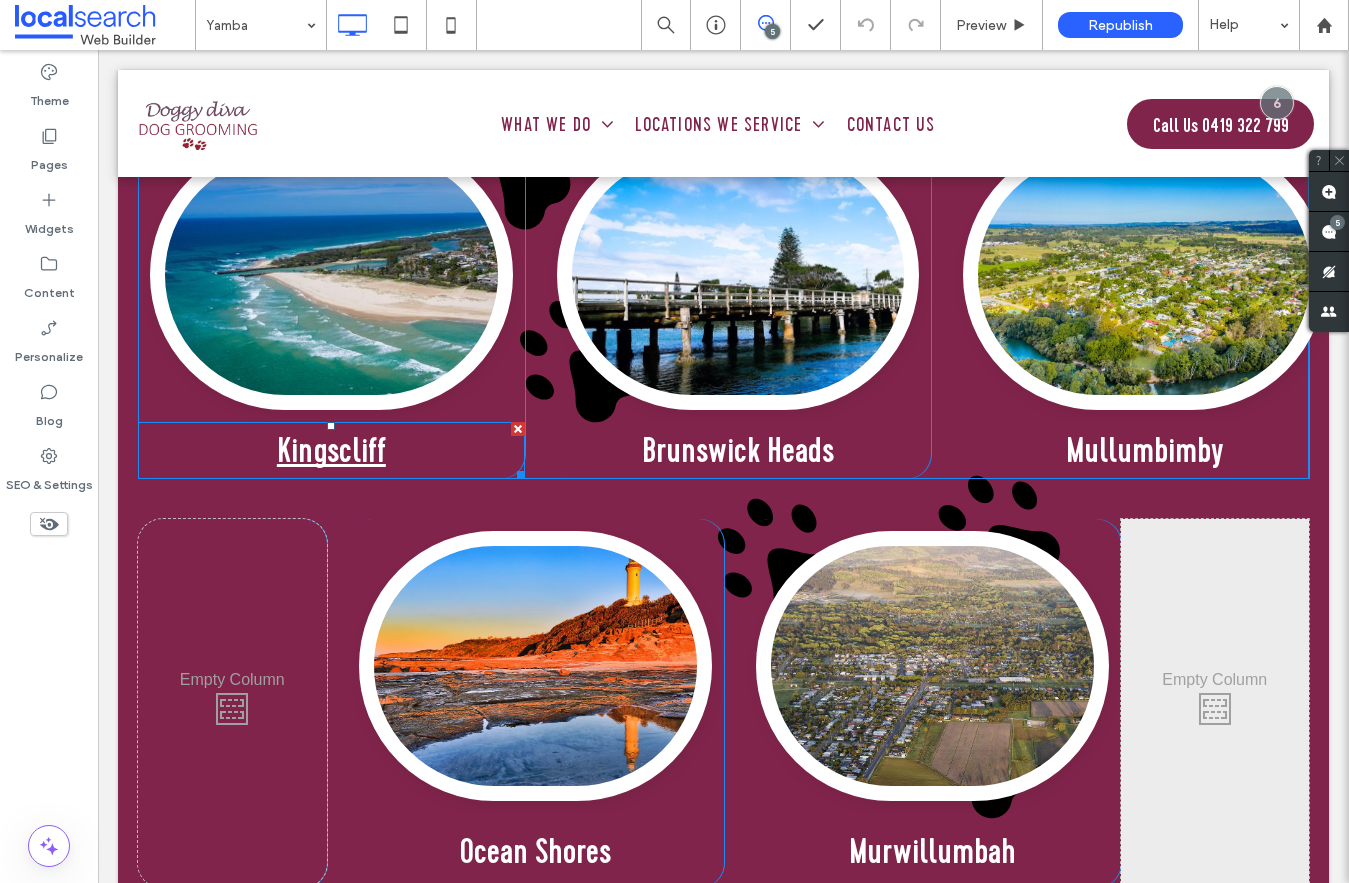 click on "Kingscliff" at bounding box center [331, 450] 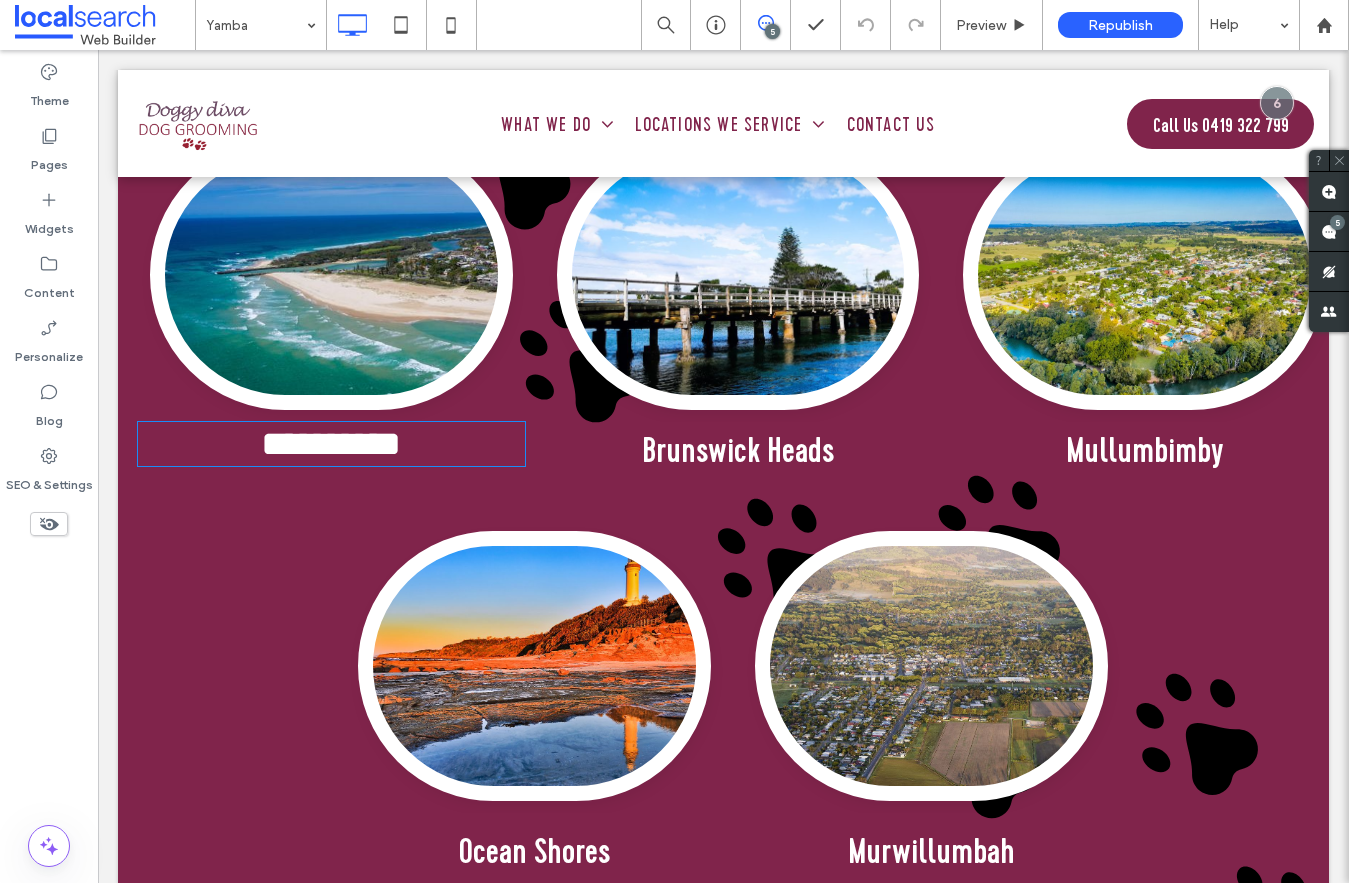 click on "**********" at bounding box center [331, 444] 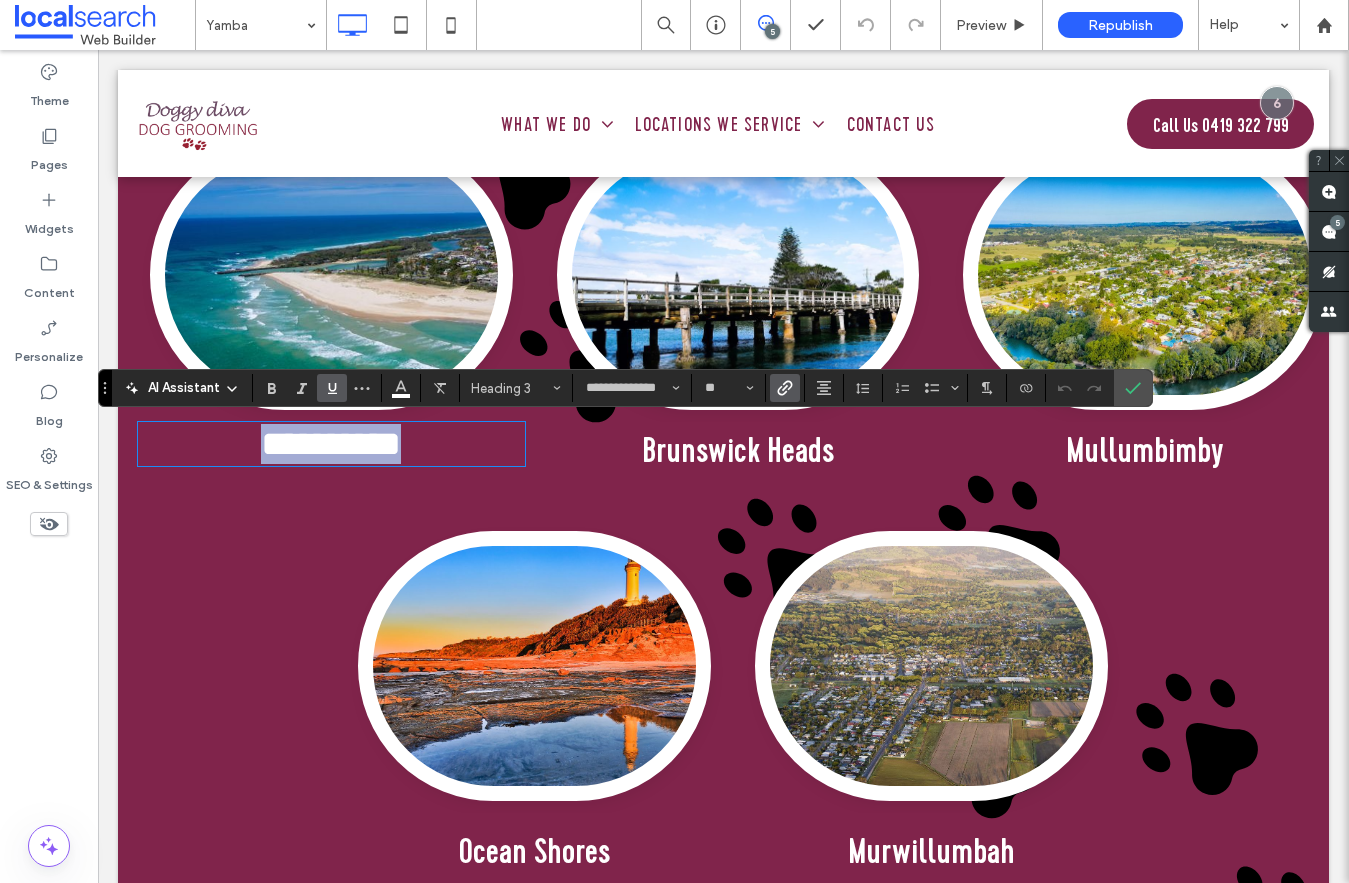 type 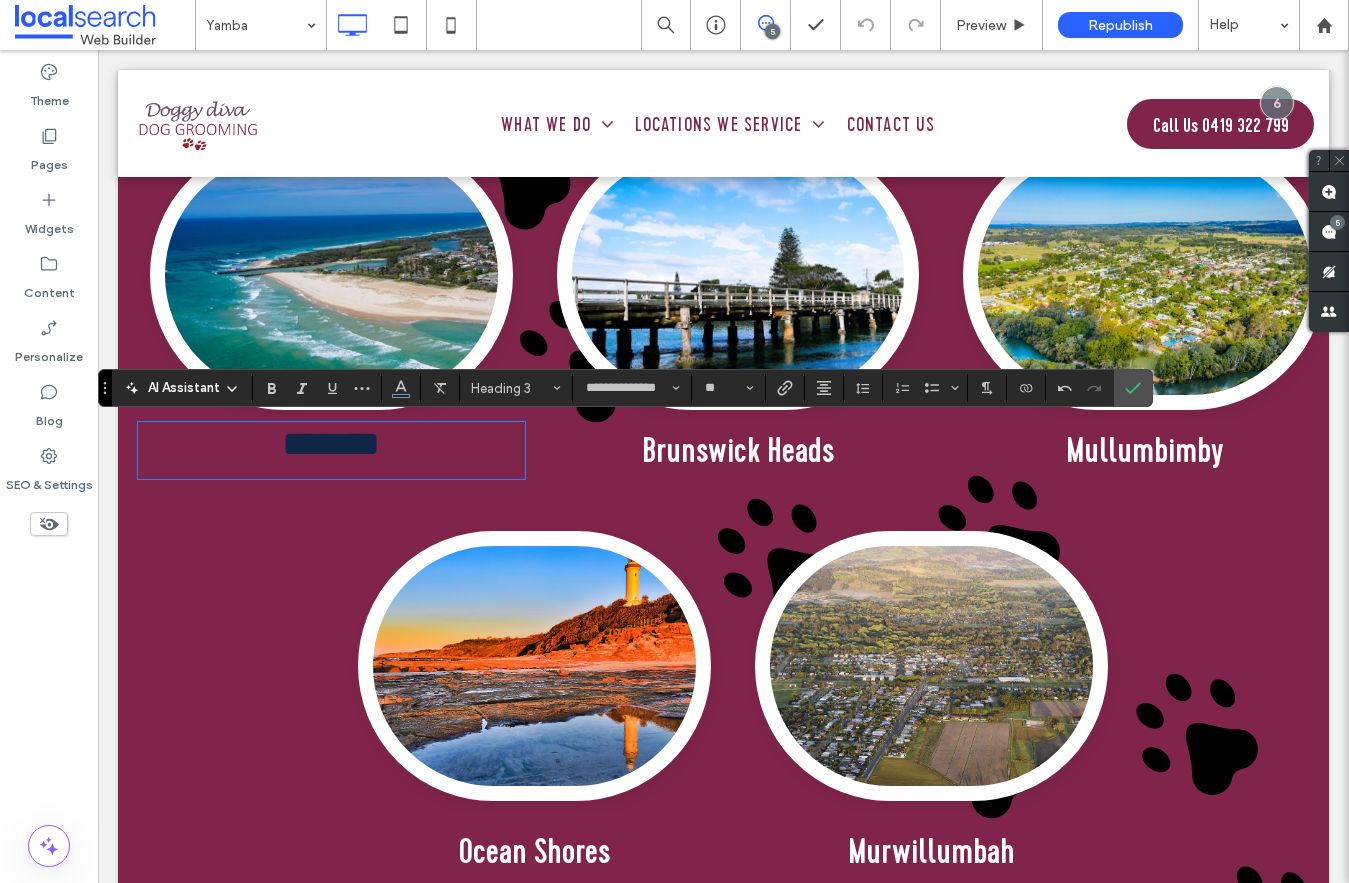 click on "**********" at bounding box center (625, 388) 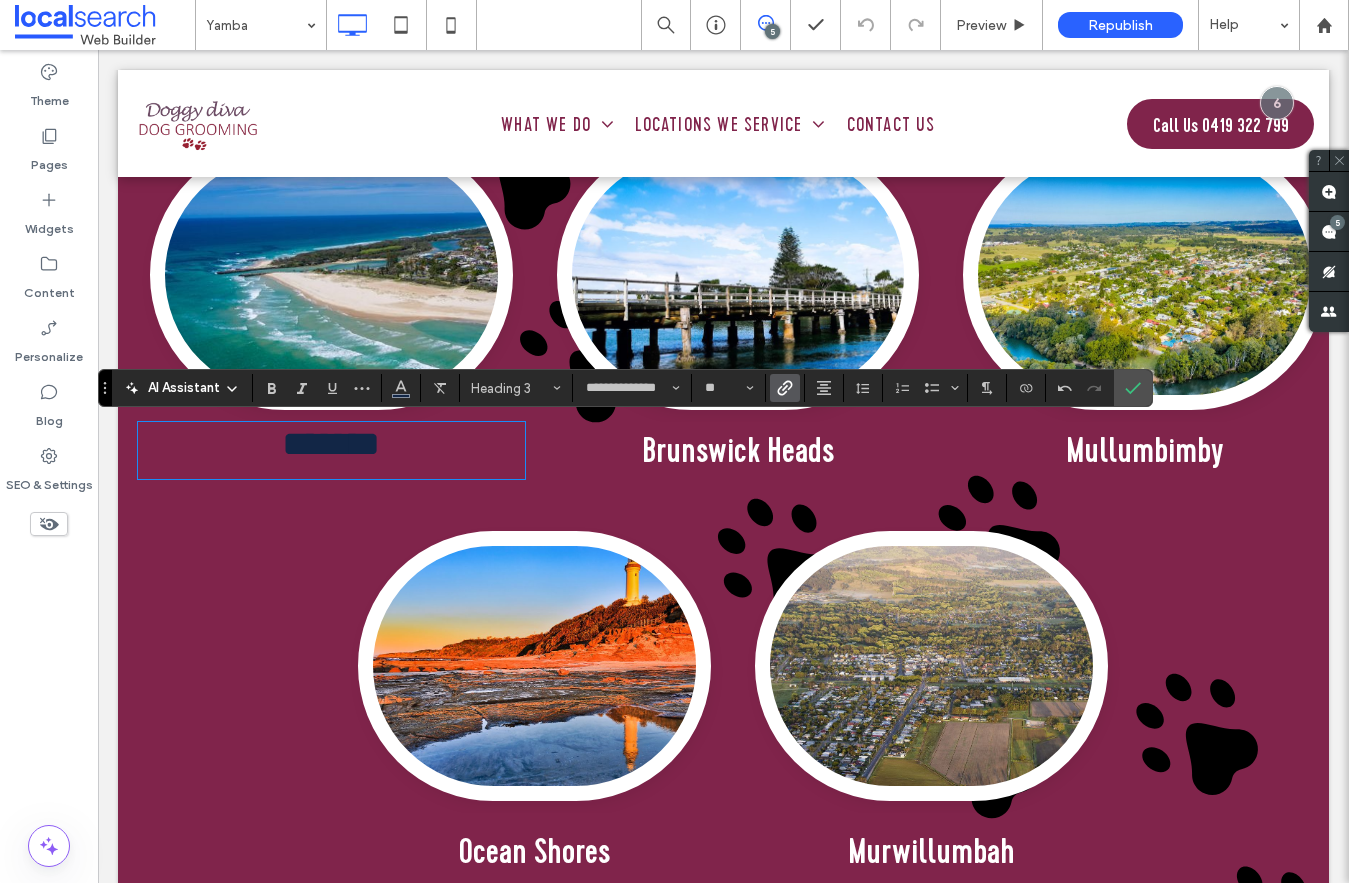click 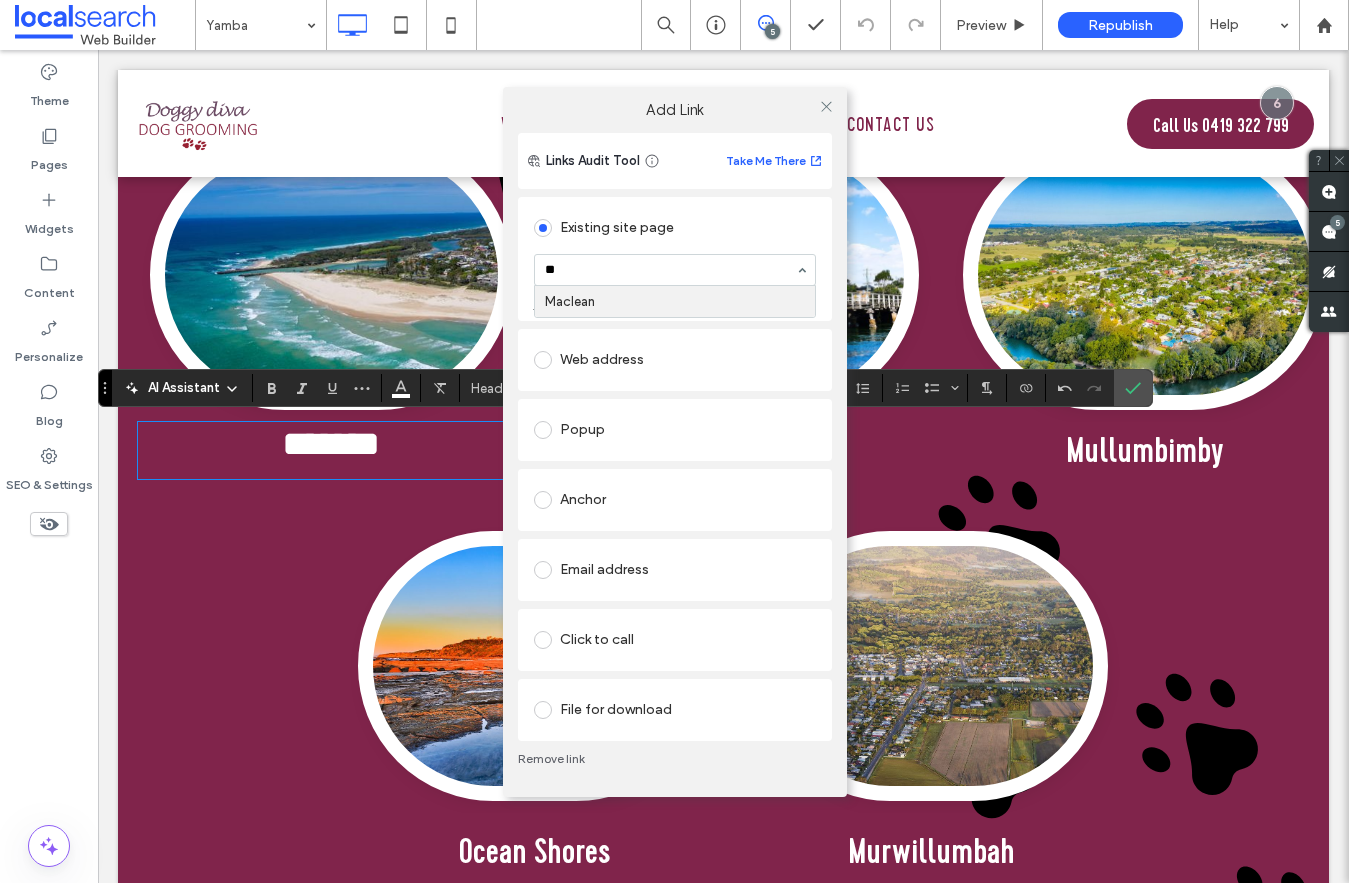 type on "***" 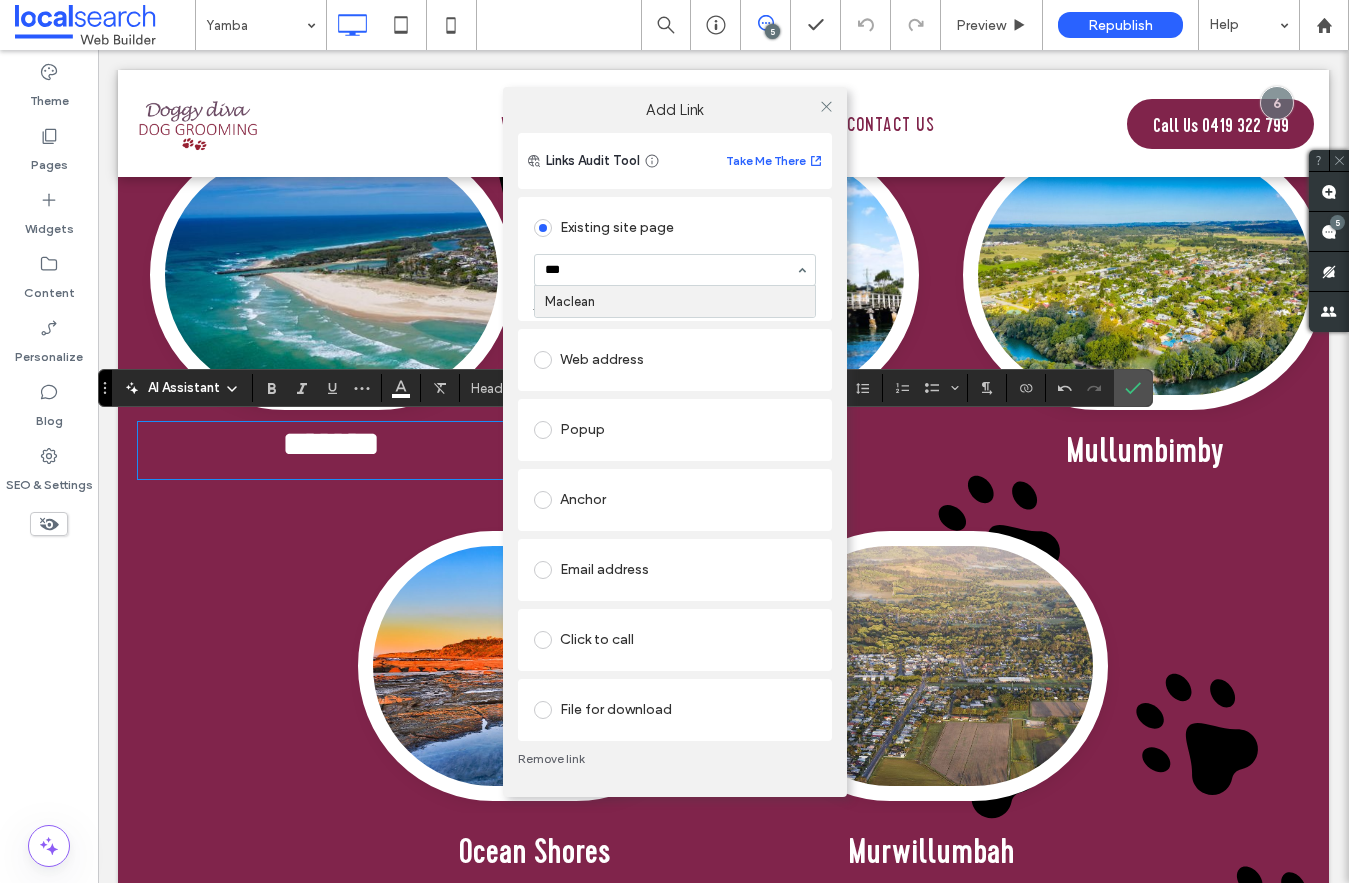 type 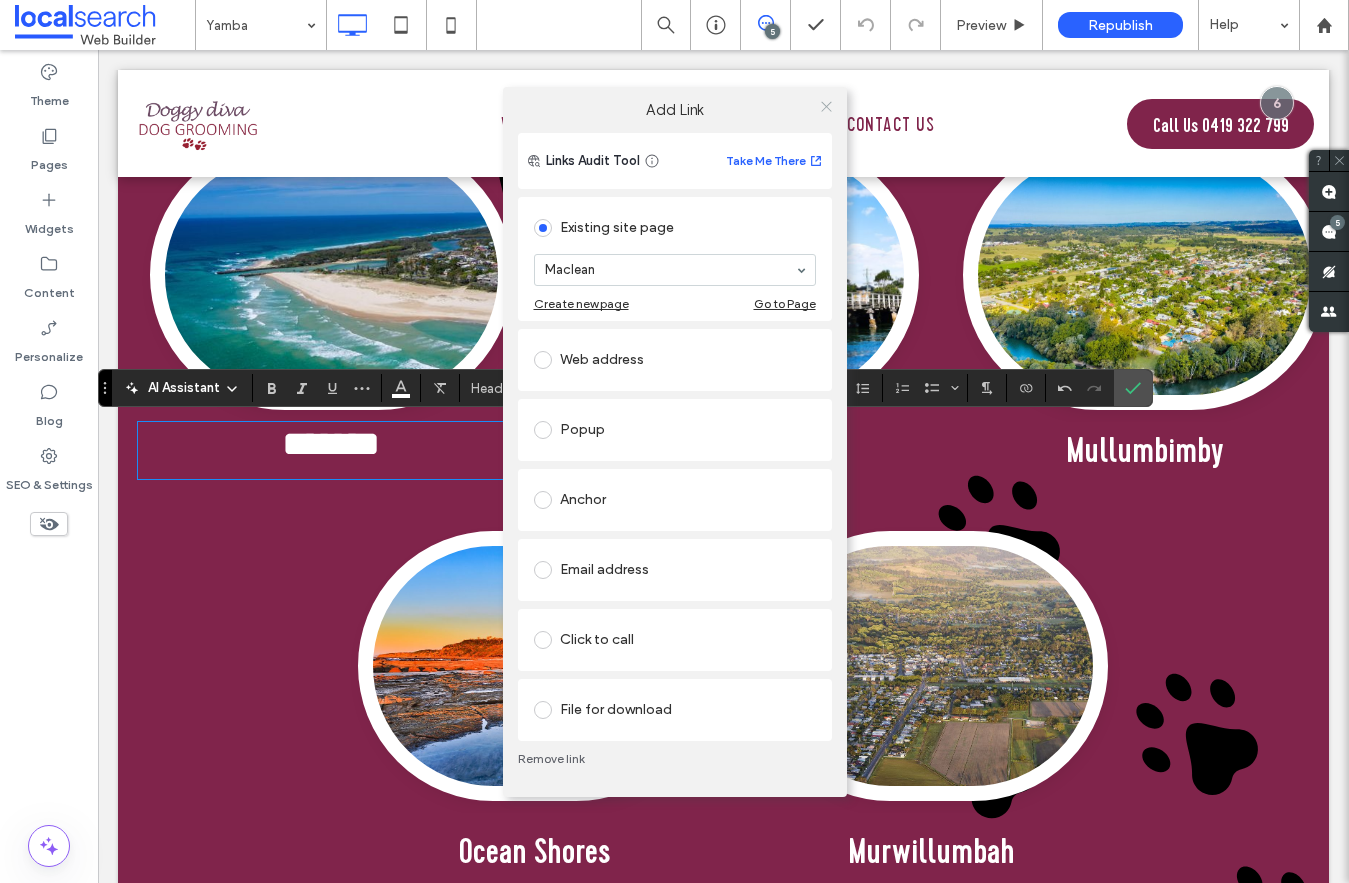 click 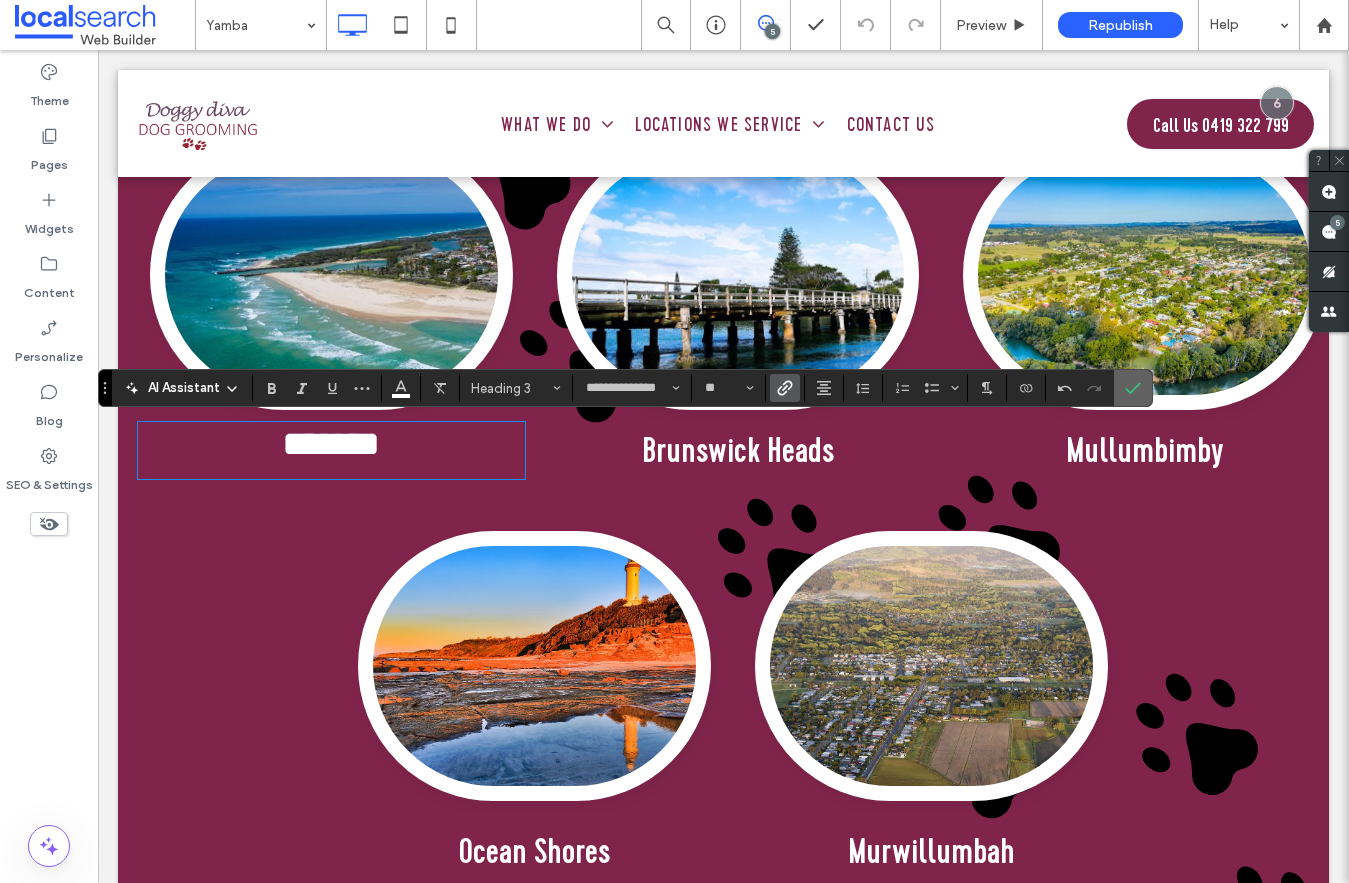 drag, startPoint x: 1133, startPoint y: 381, endPoint x: 1035, endPoint y: 331, distance: 110.01818 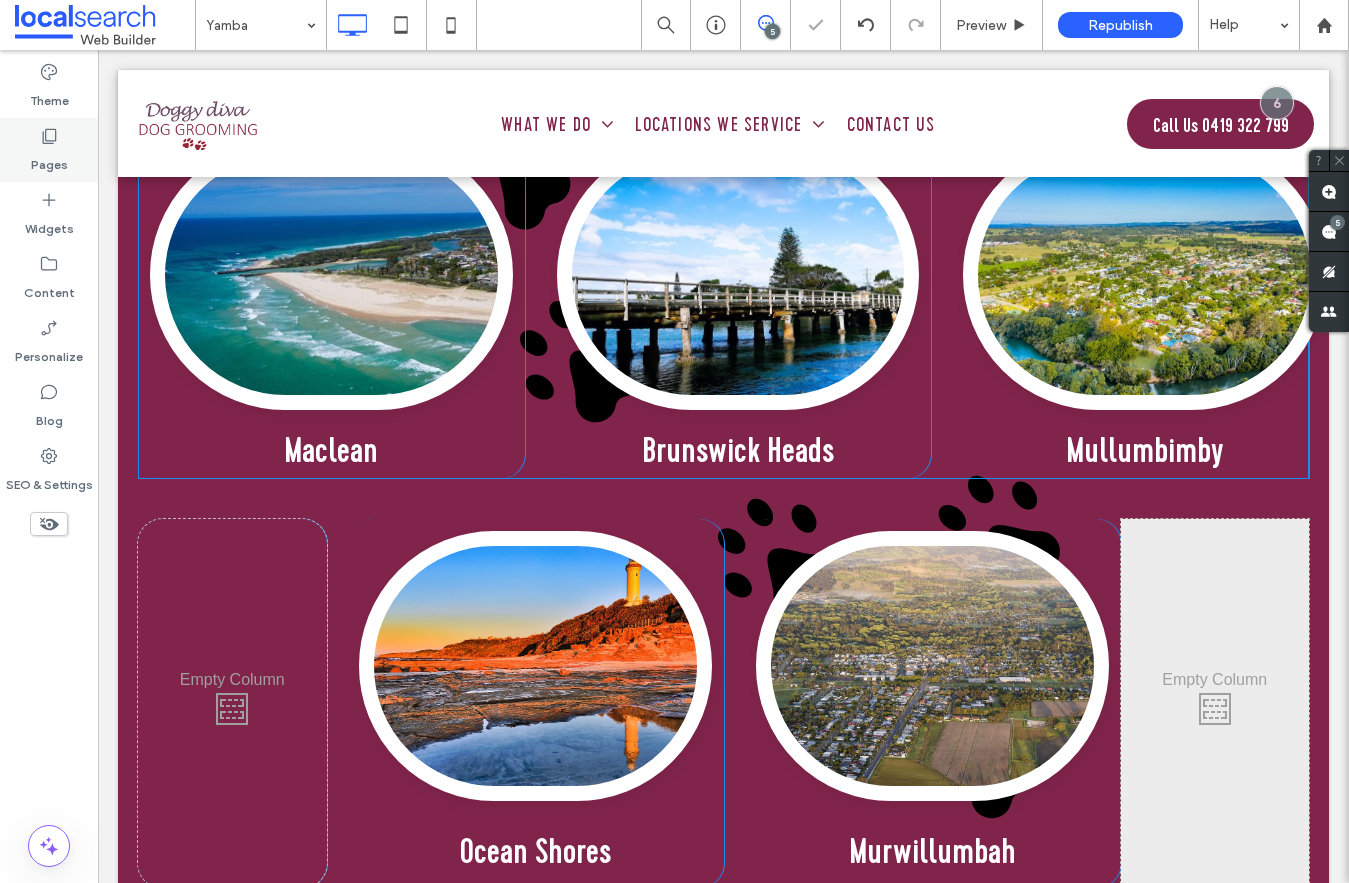 click on "Pages" at bounding box center (49, 160) 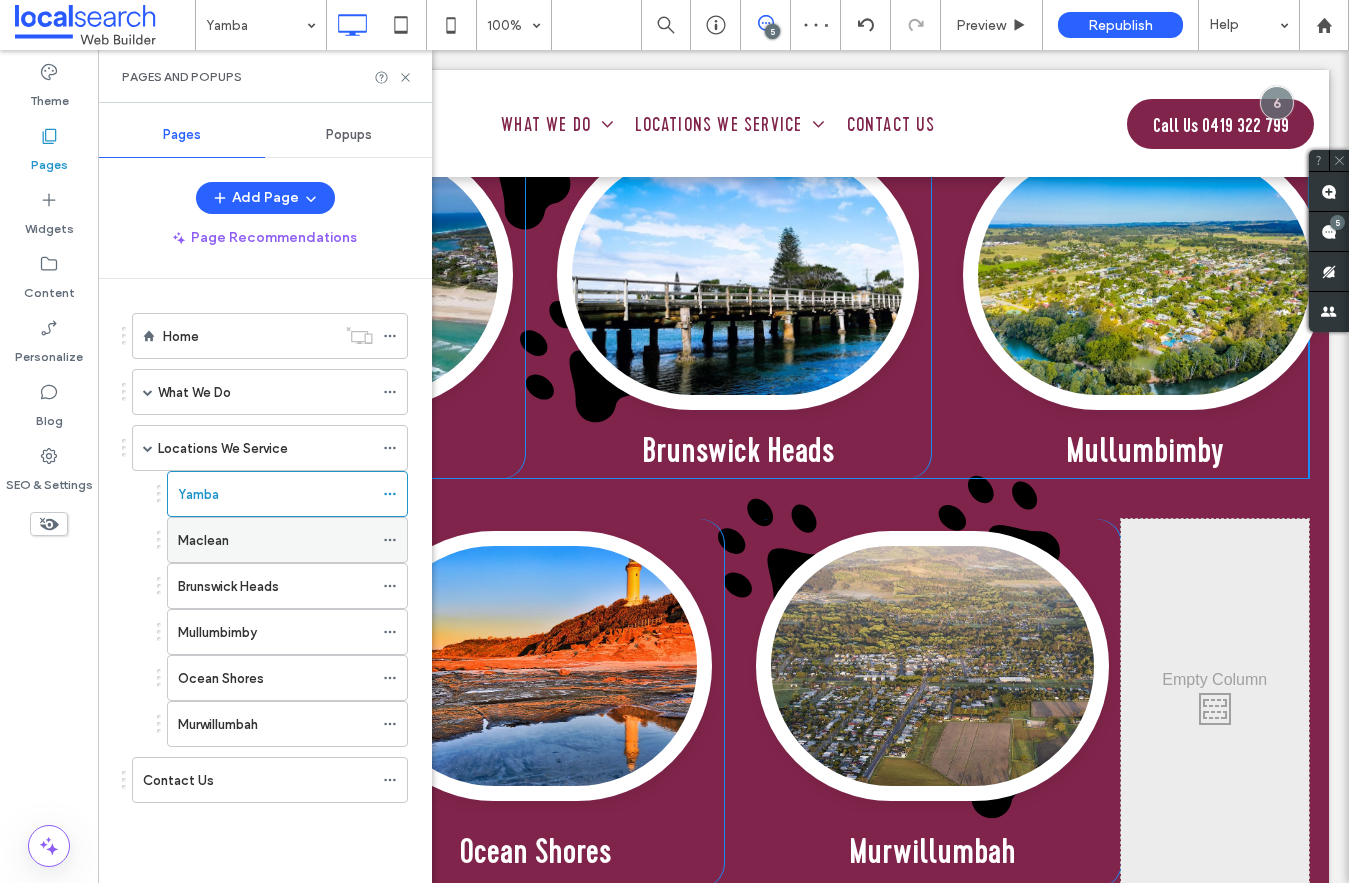 click on "Maclean" at bounding box center (203, 540) 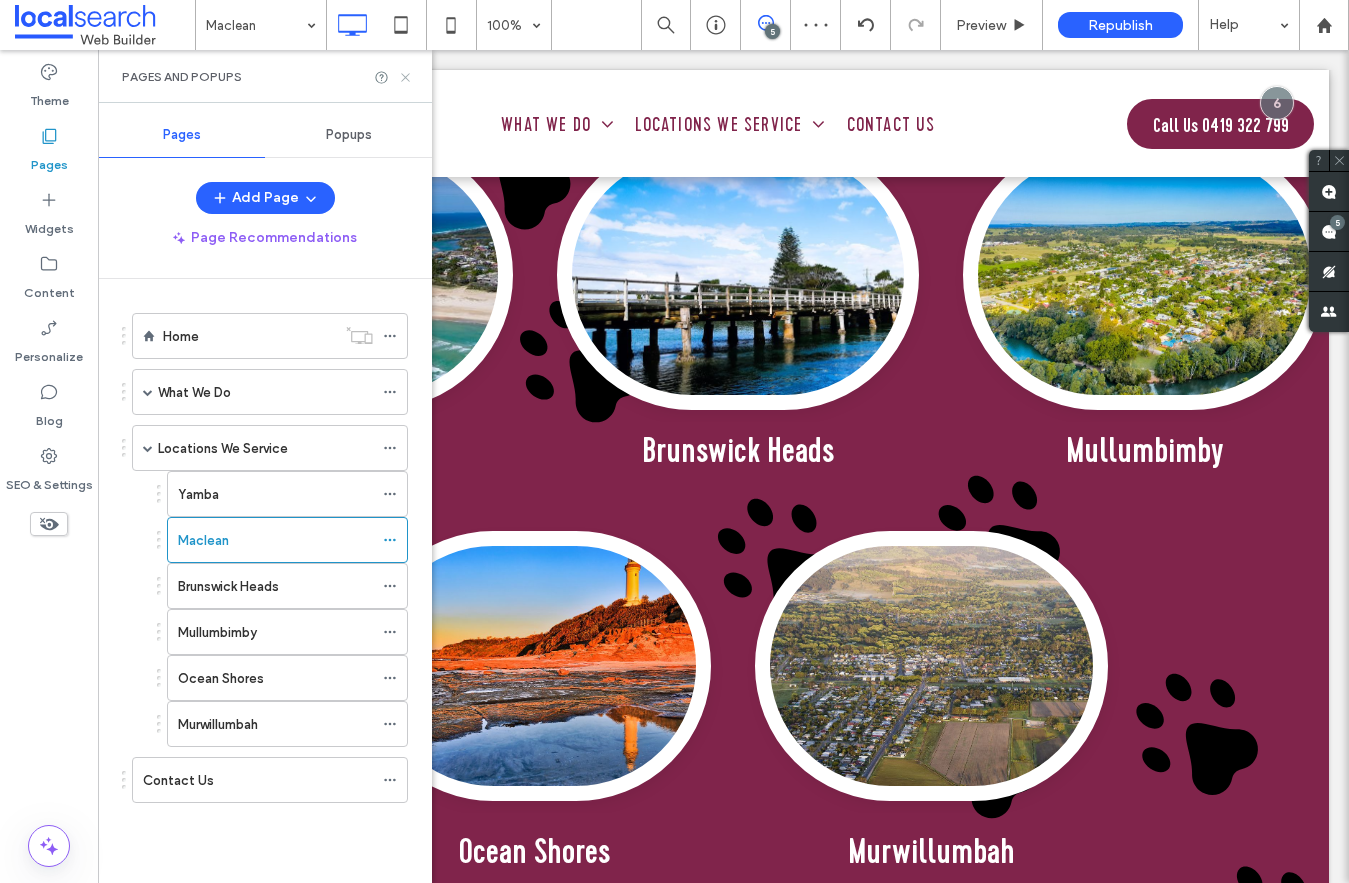 click 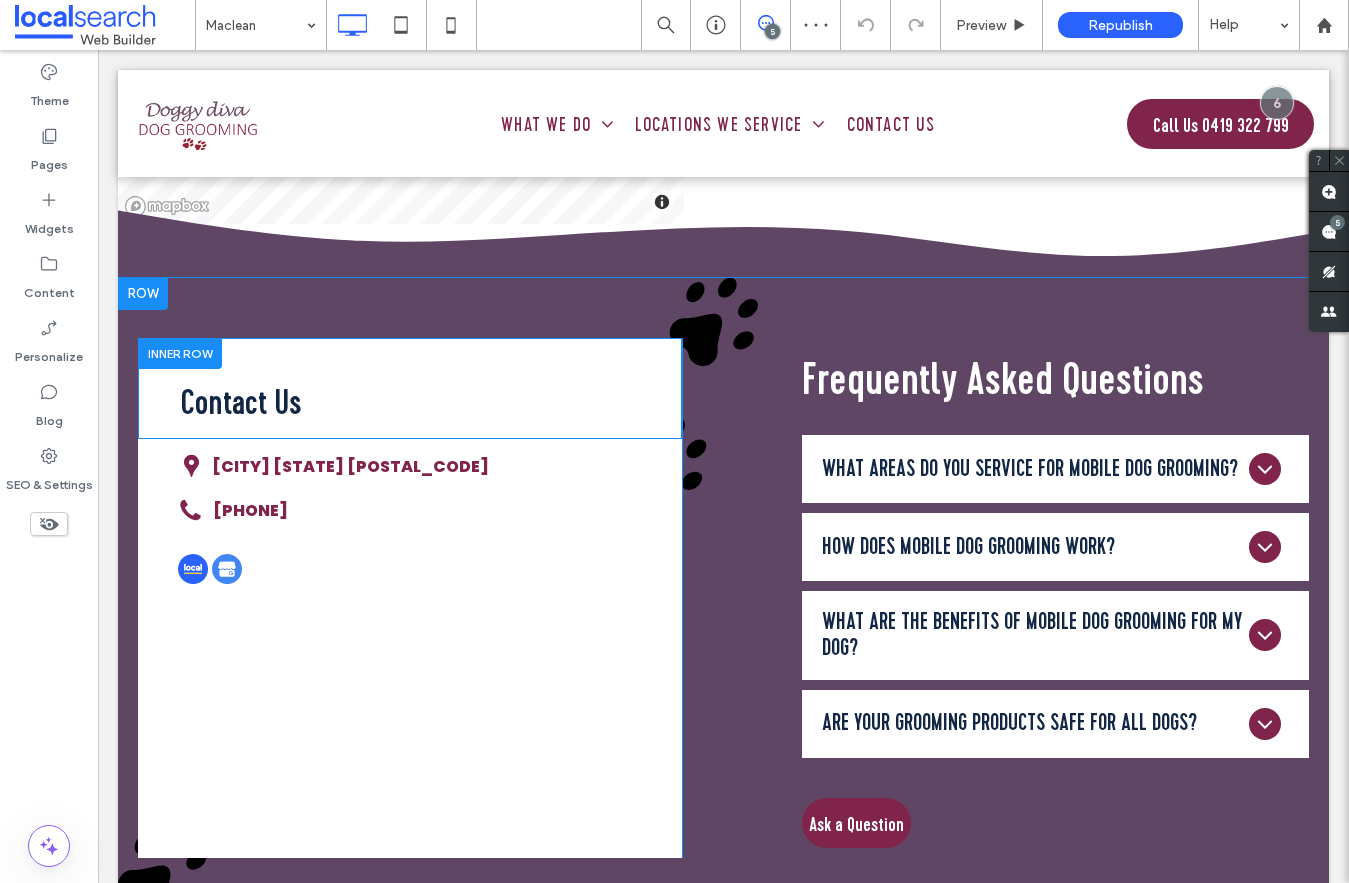 scroll, scrollTop: 0, scrollLeft: 0, axis: both 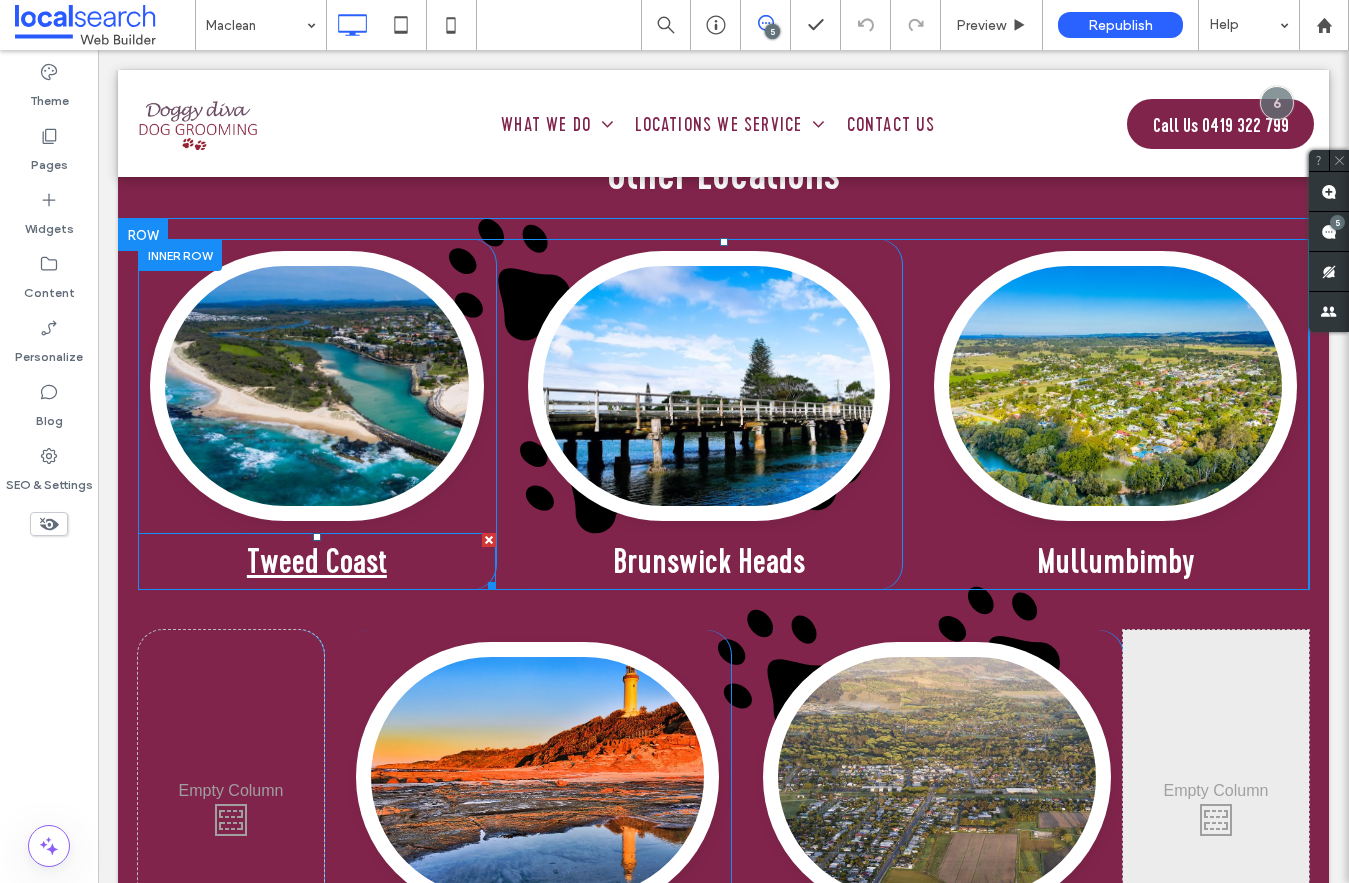 click on "Tweed Coast" at bounding box center [317, 561] 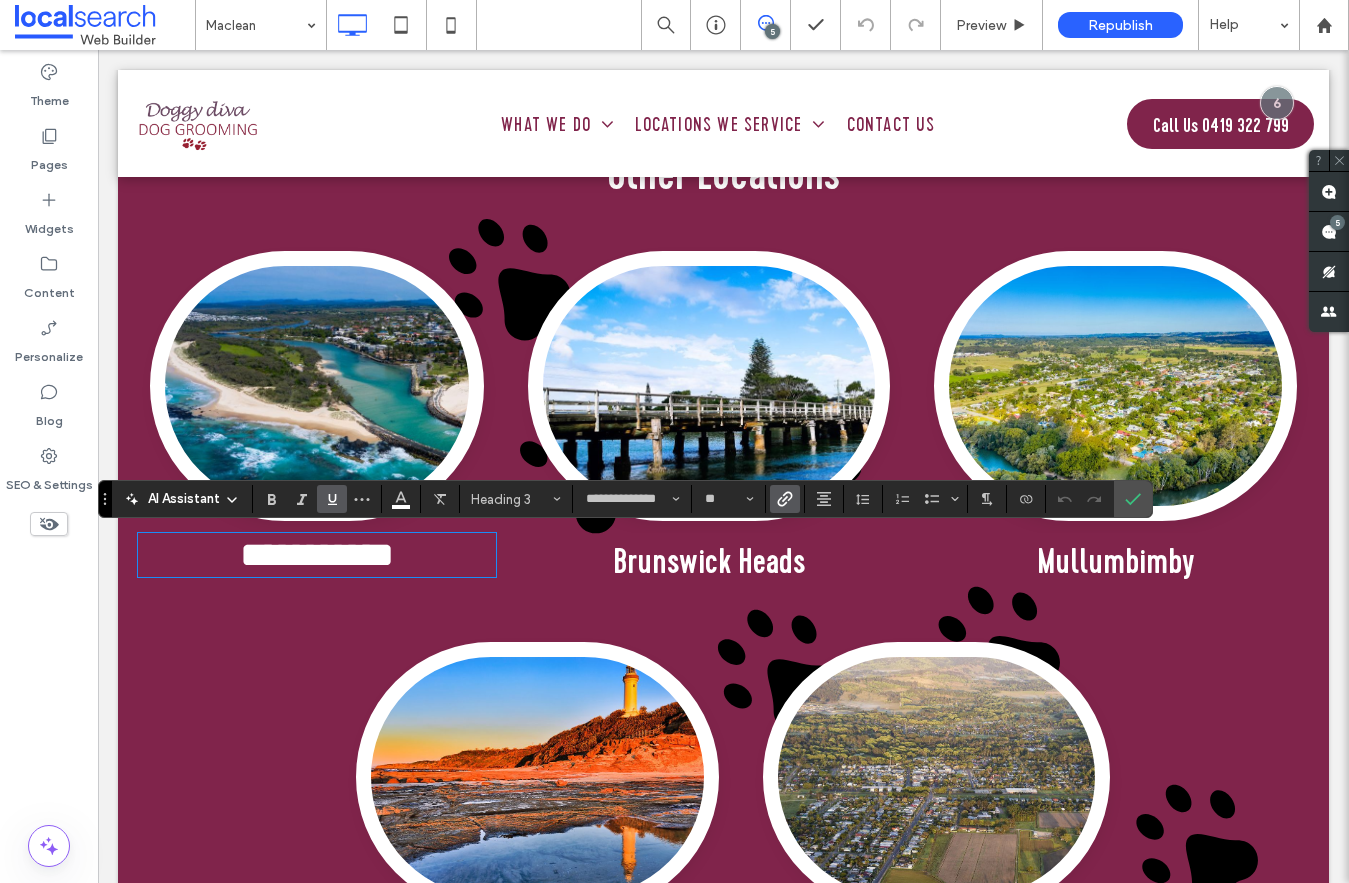 type 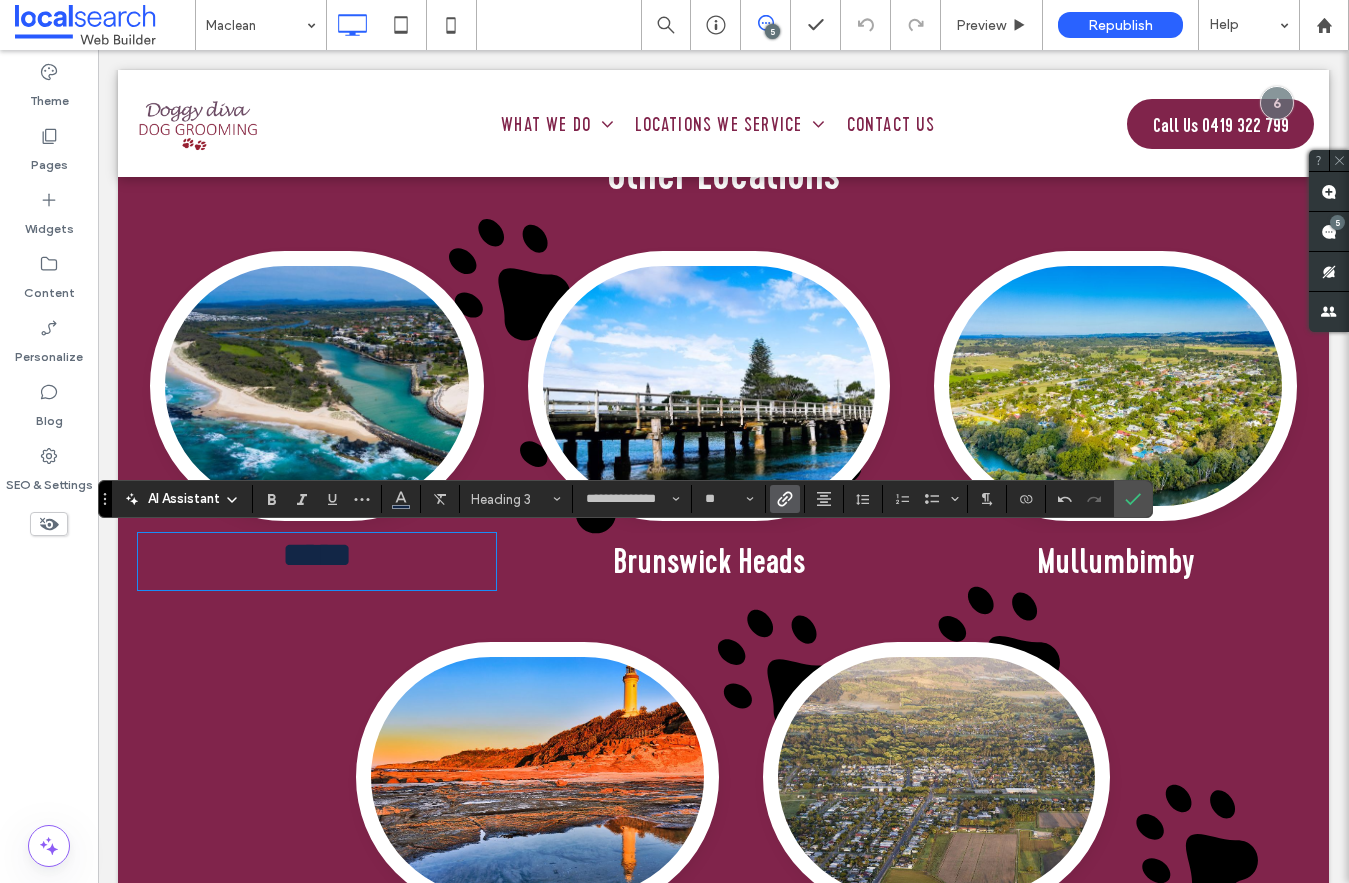click 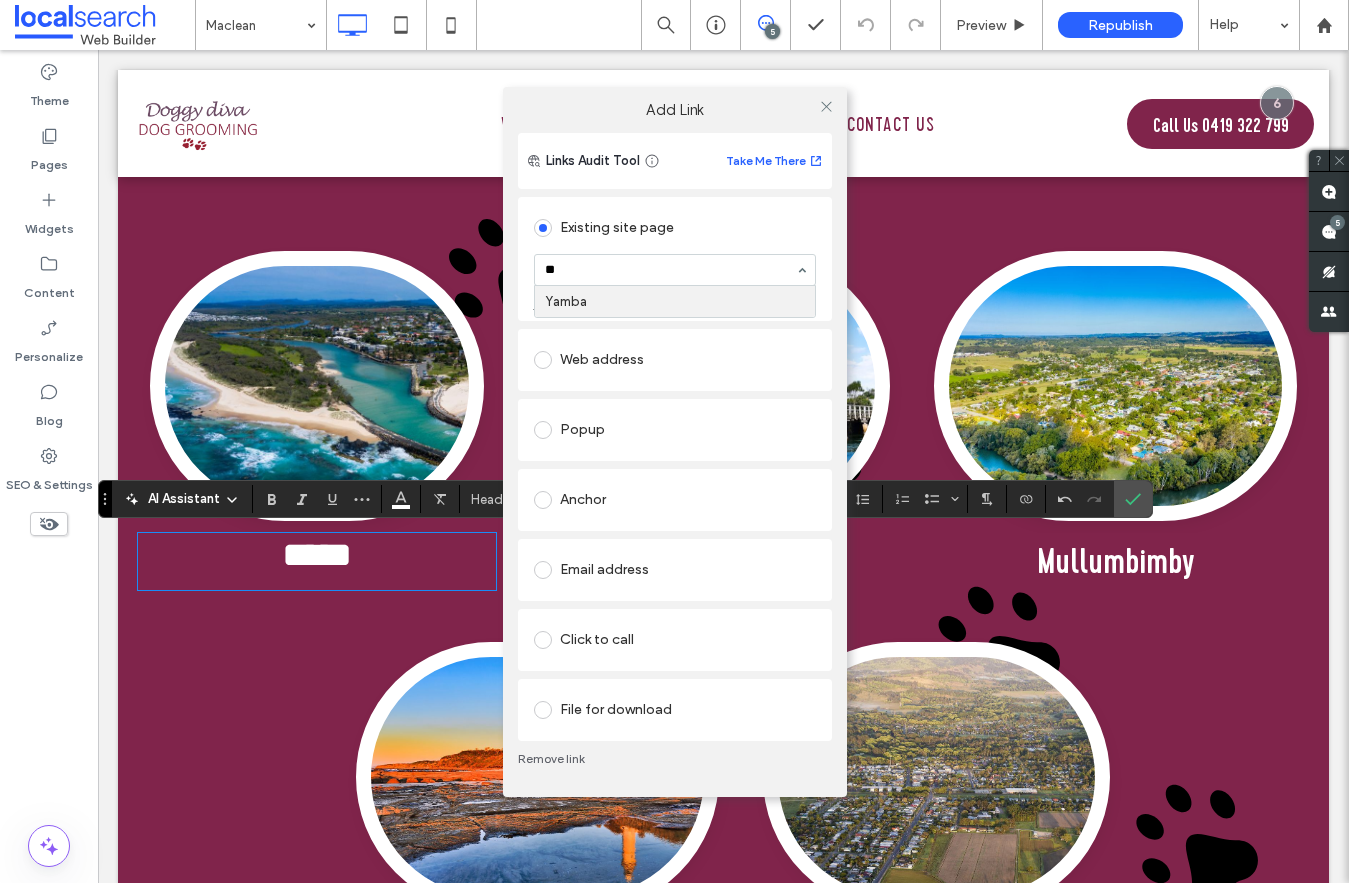 type on "***" 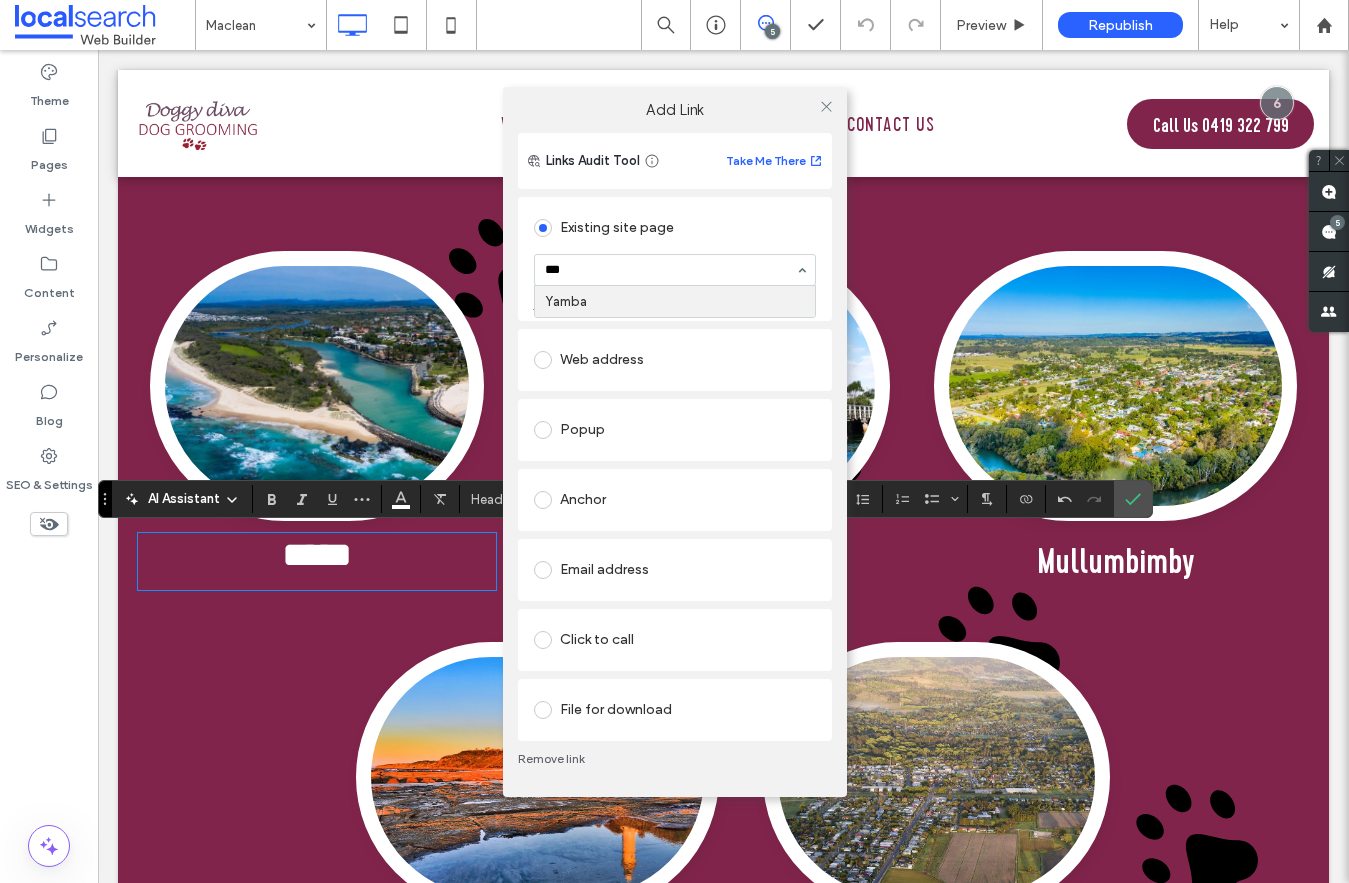 type 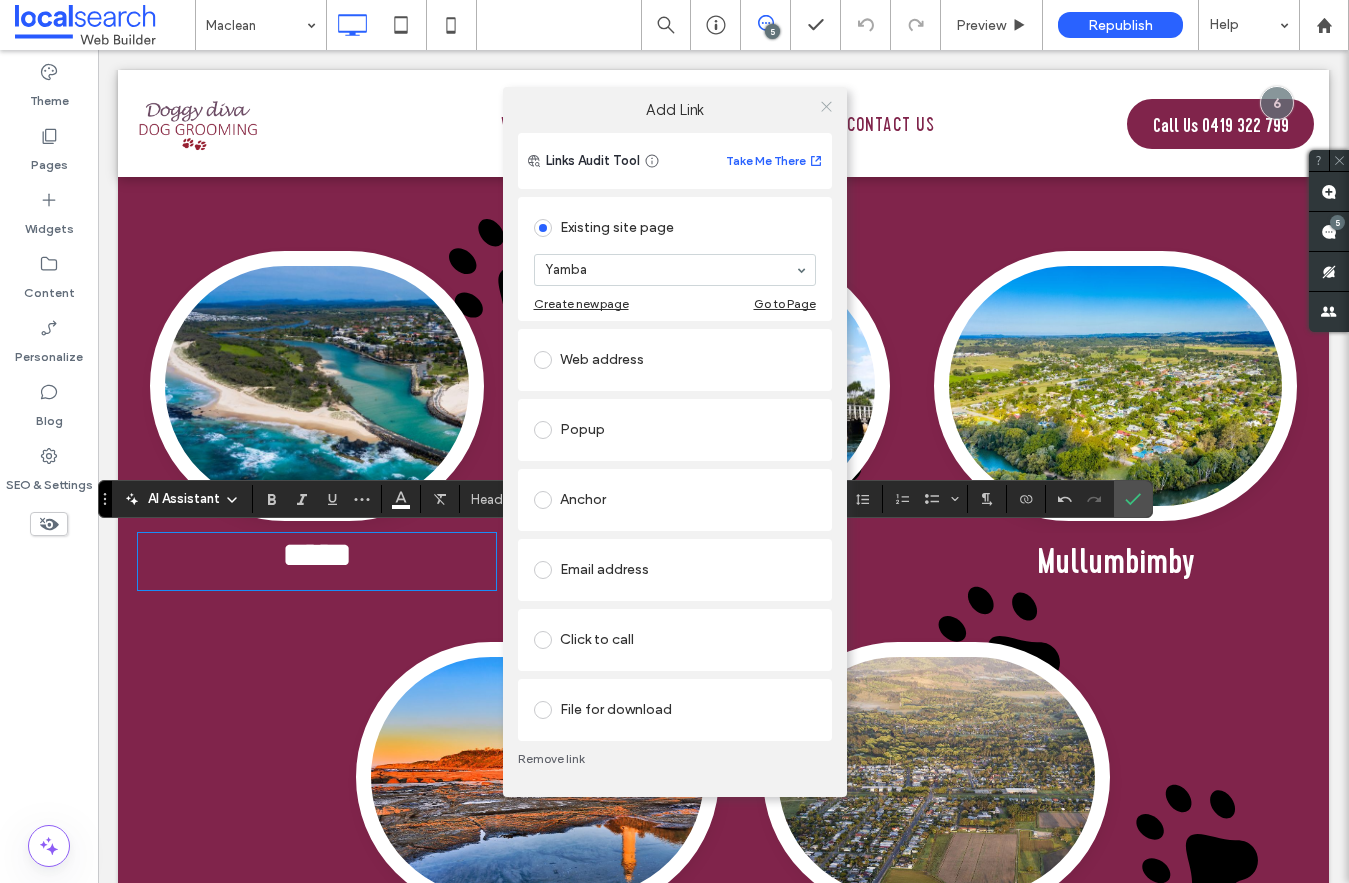 click 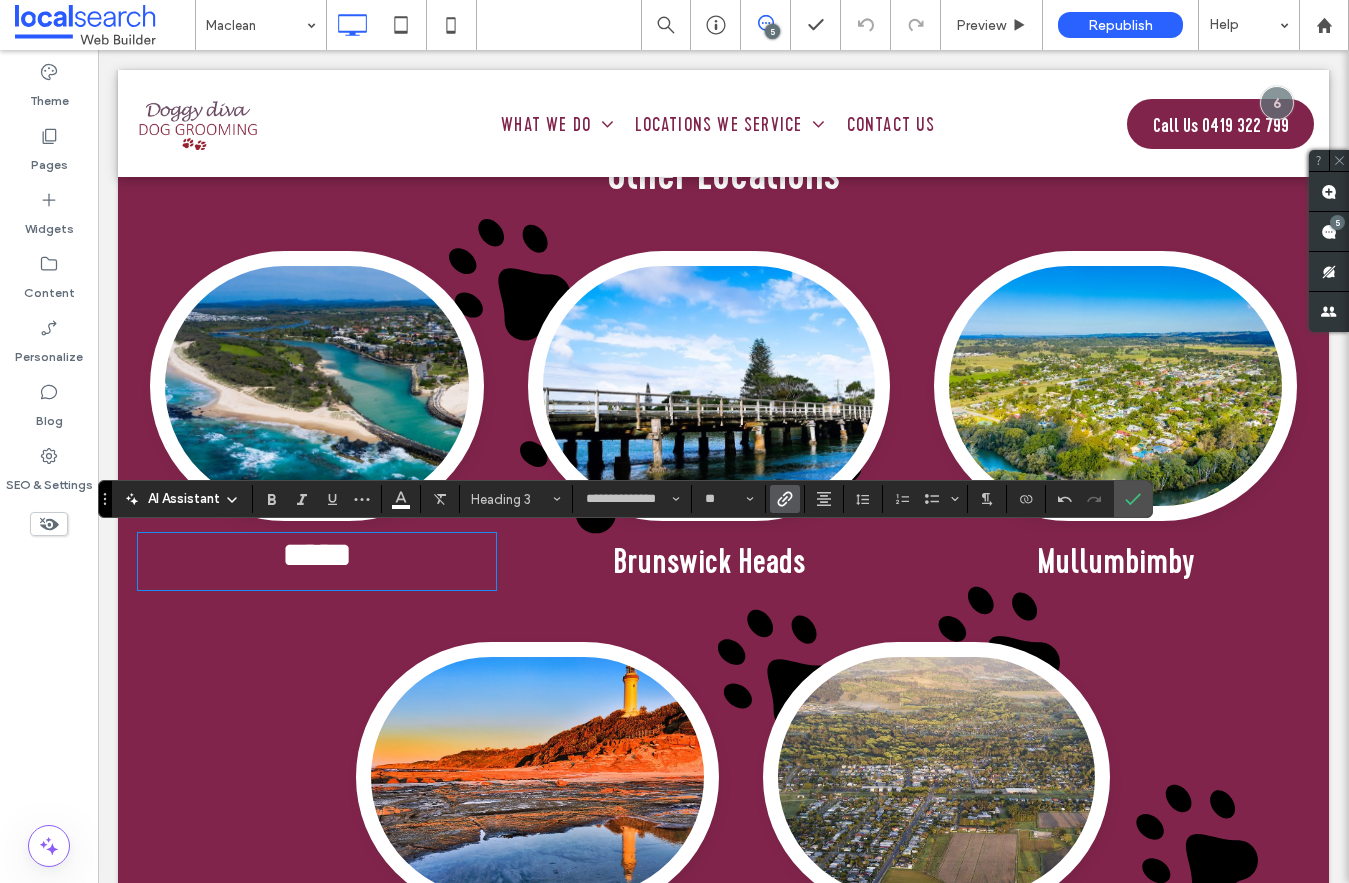scroll, scrollTop: 5025, scrollLeft: 0, axis: vertical 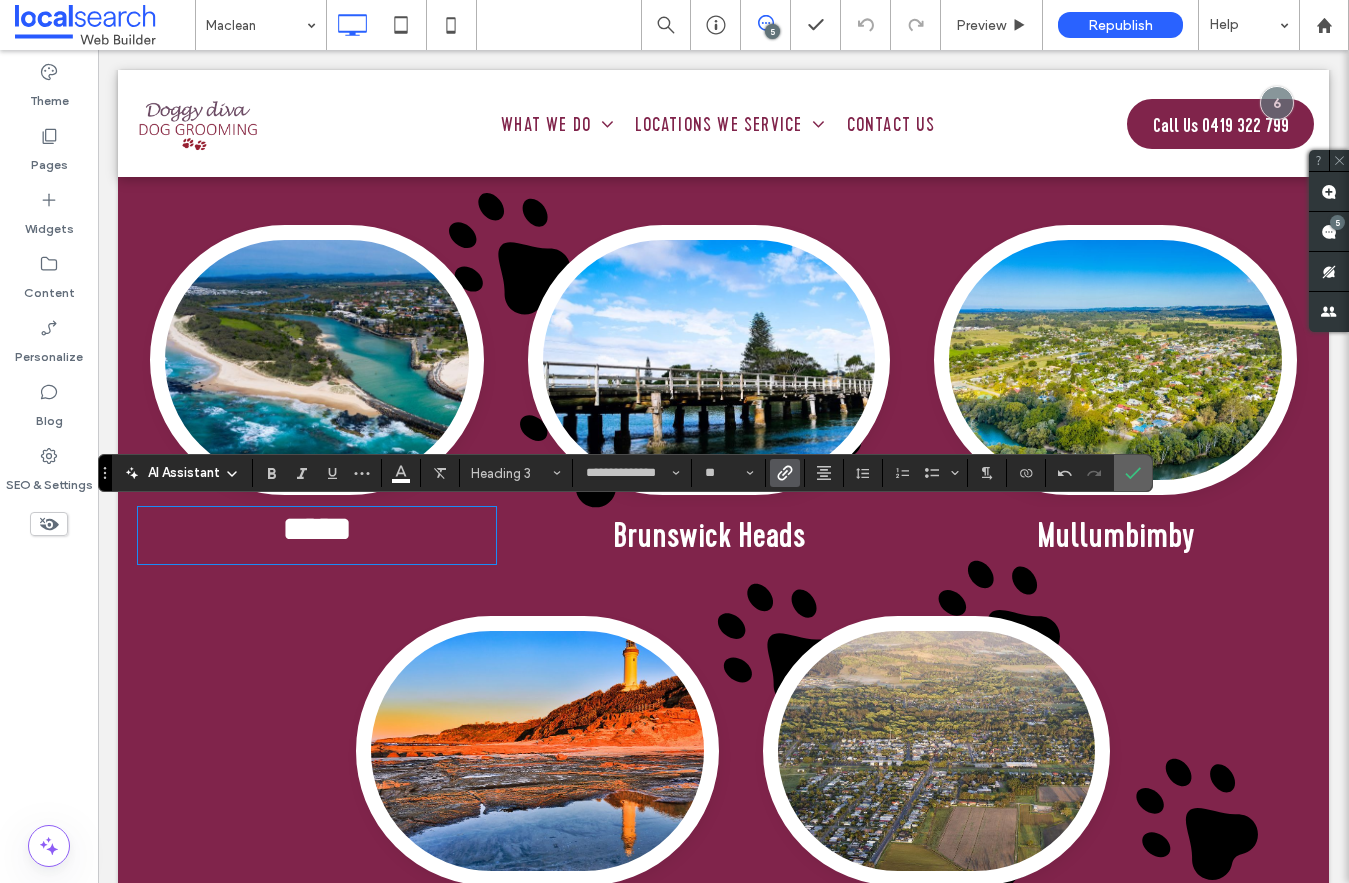 click 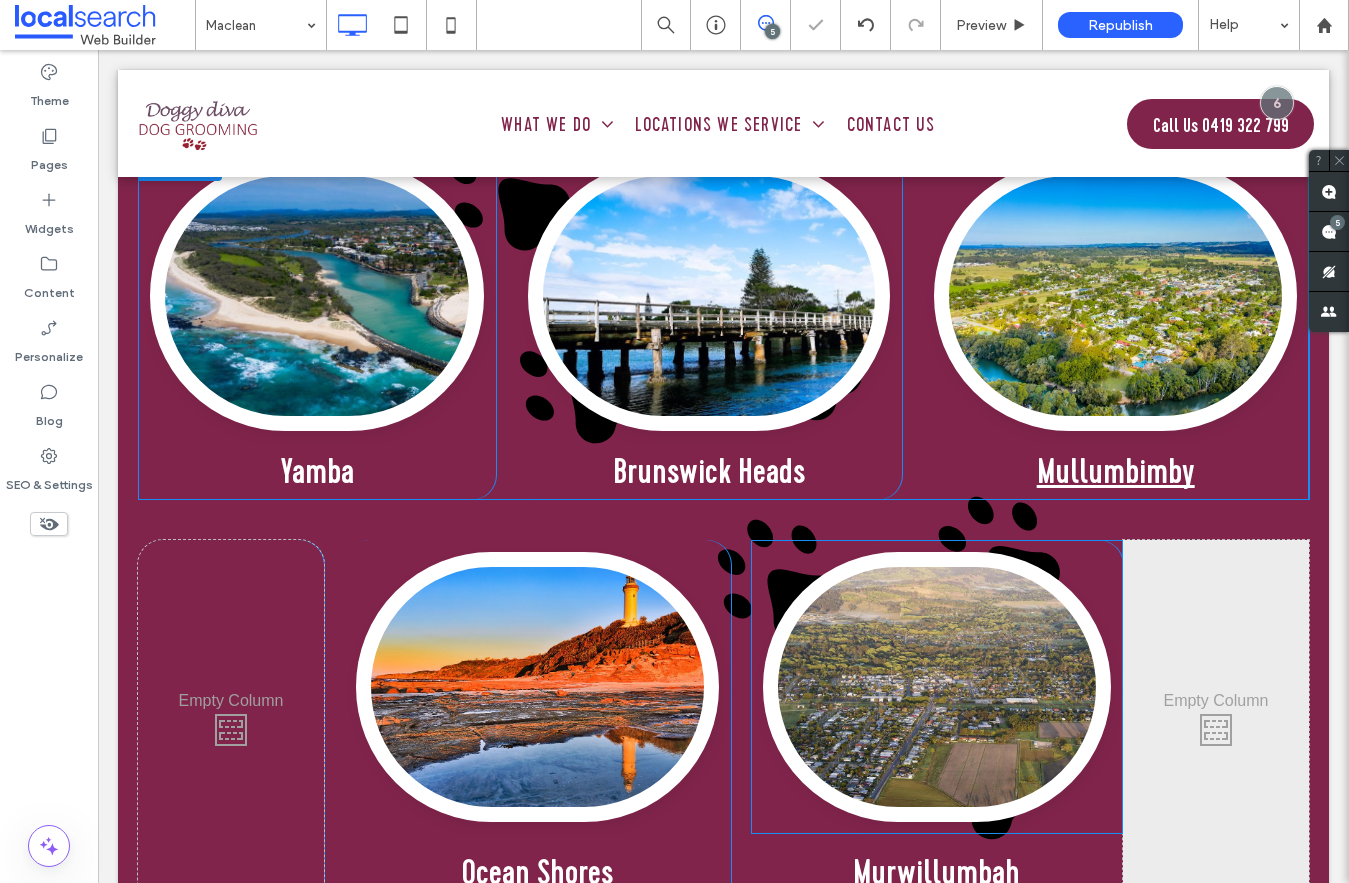 scroll, scrollTop: 5185, scrollLeft: 0, axis: vertical 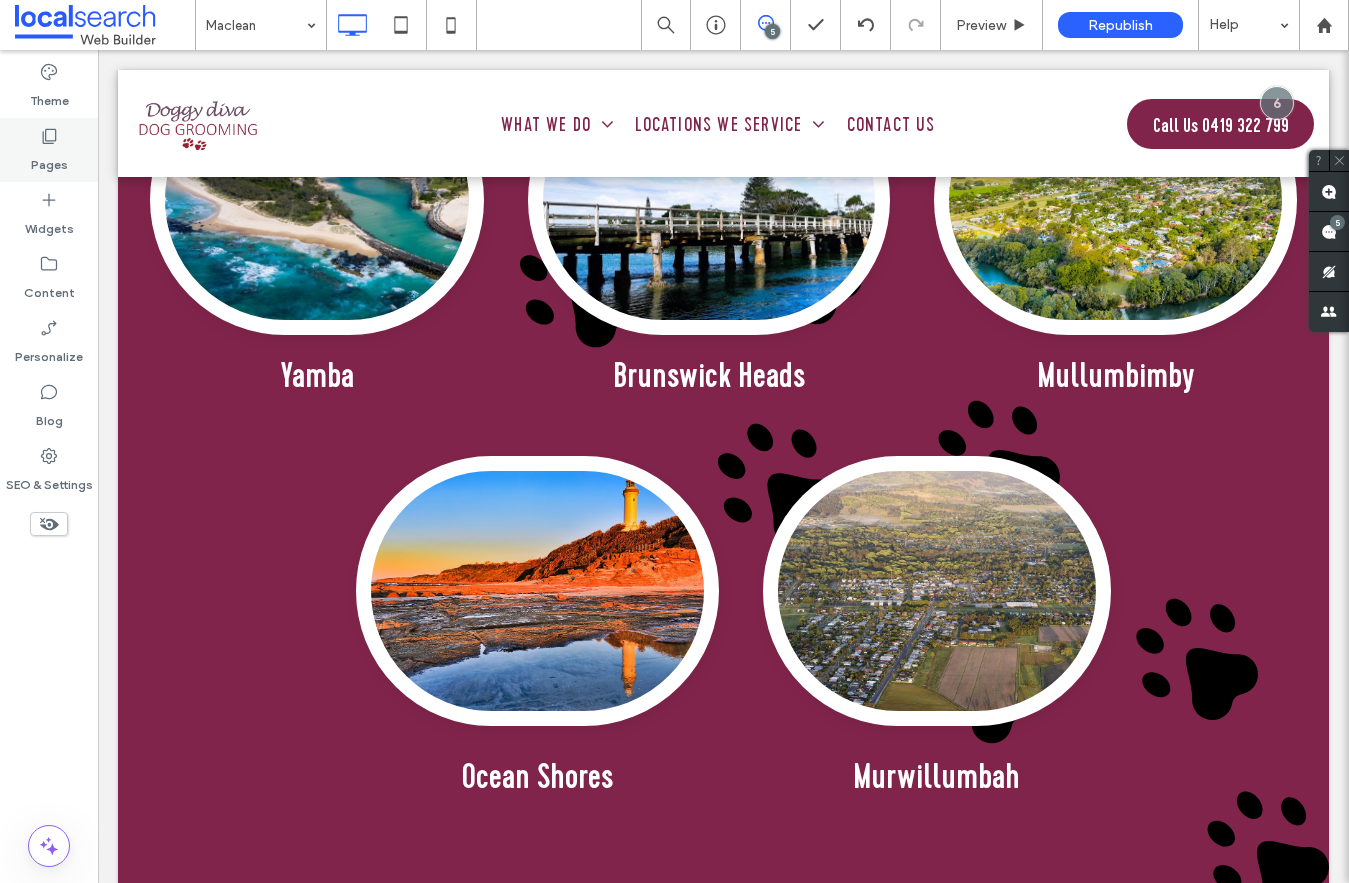 click on "Pages" at bounding box center (49, 160) 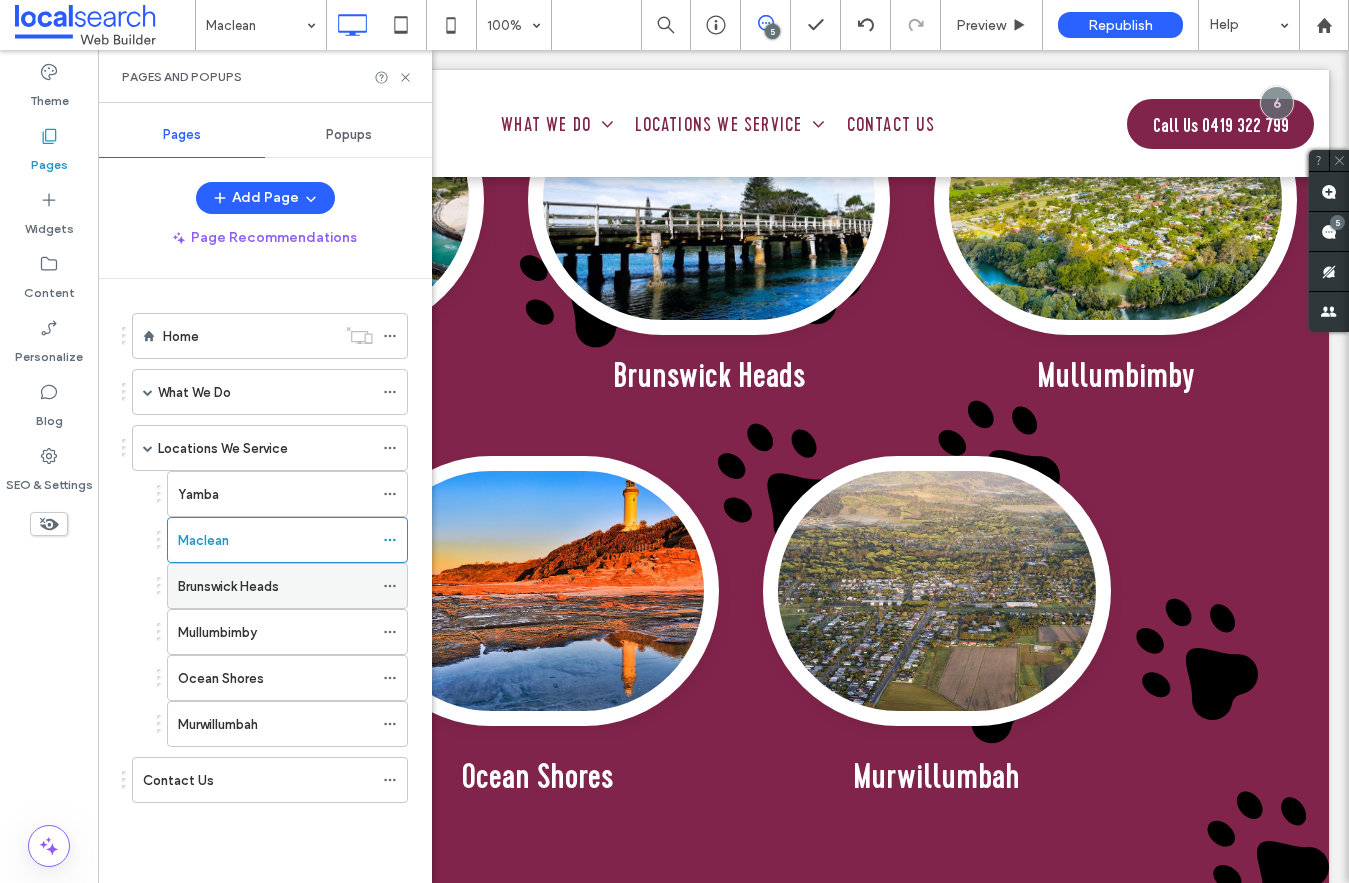 click on "Brunswick Heads" at bounding box center (228, 586) 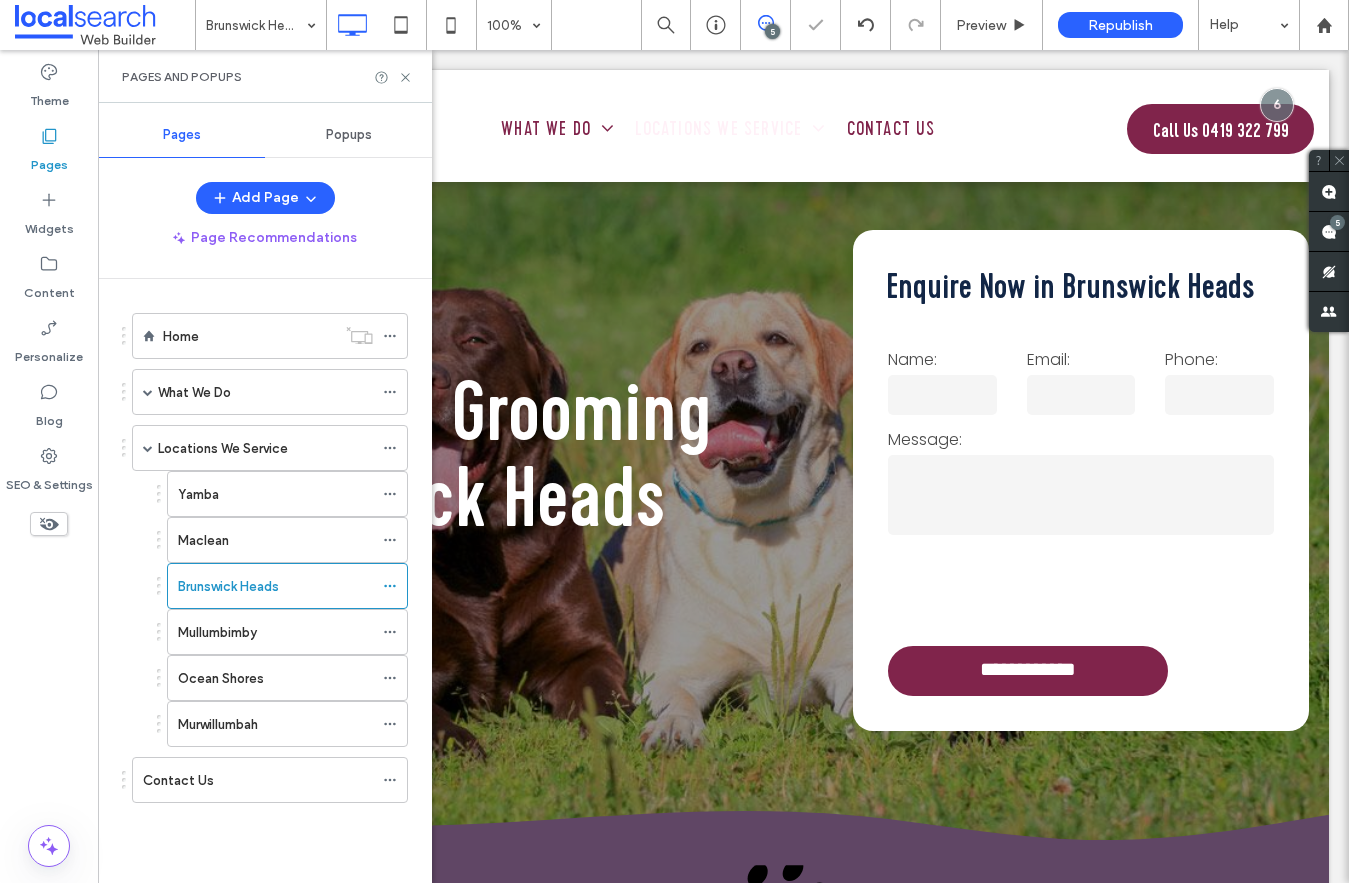 scroll, scrollTop: 0, scrollLeft: 0, axis: both 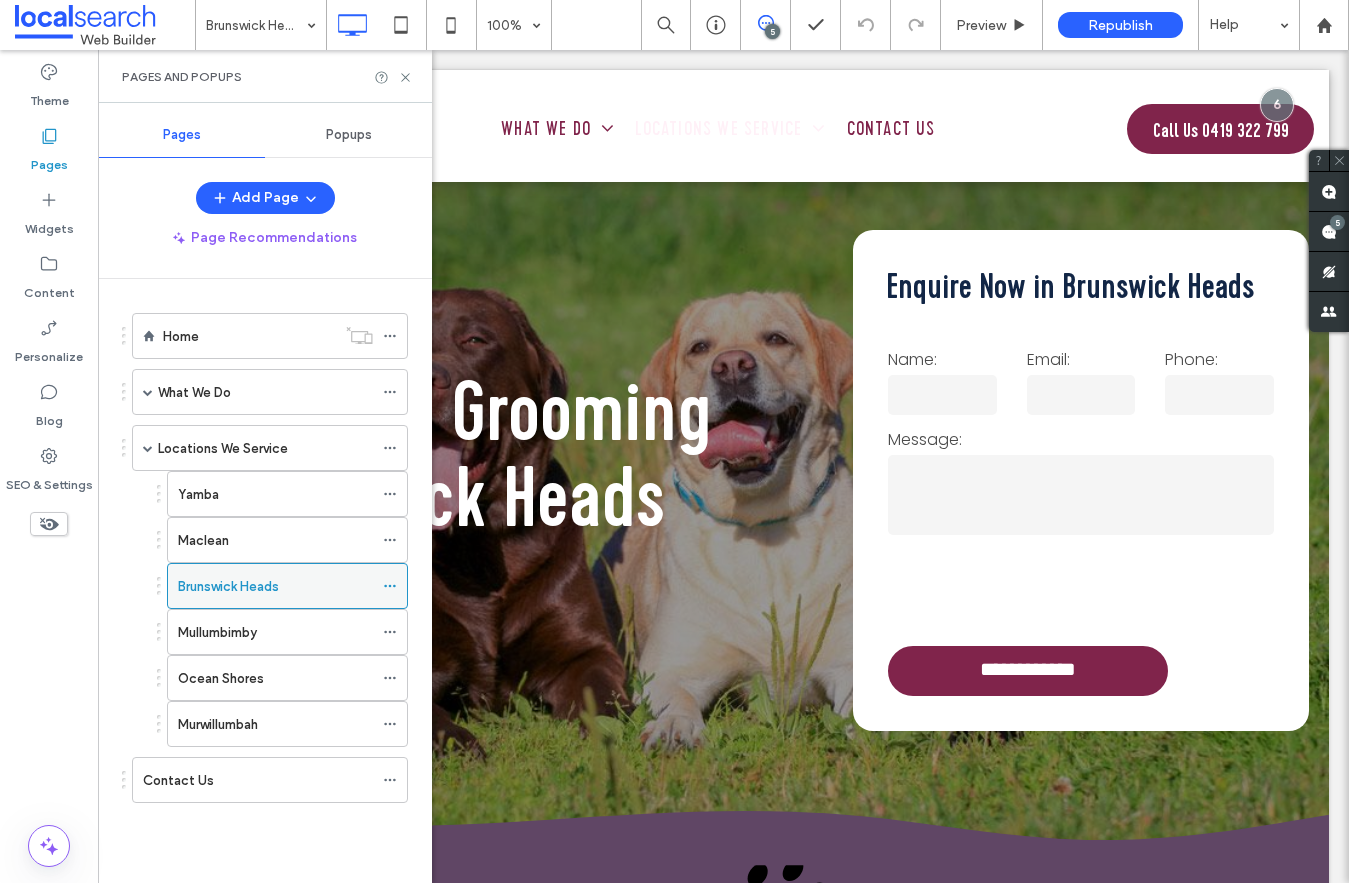 click on "Brunswick Heads" at bounding box center [287, 586] 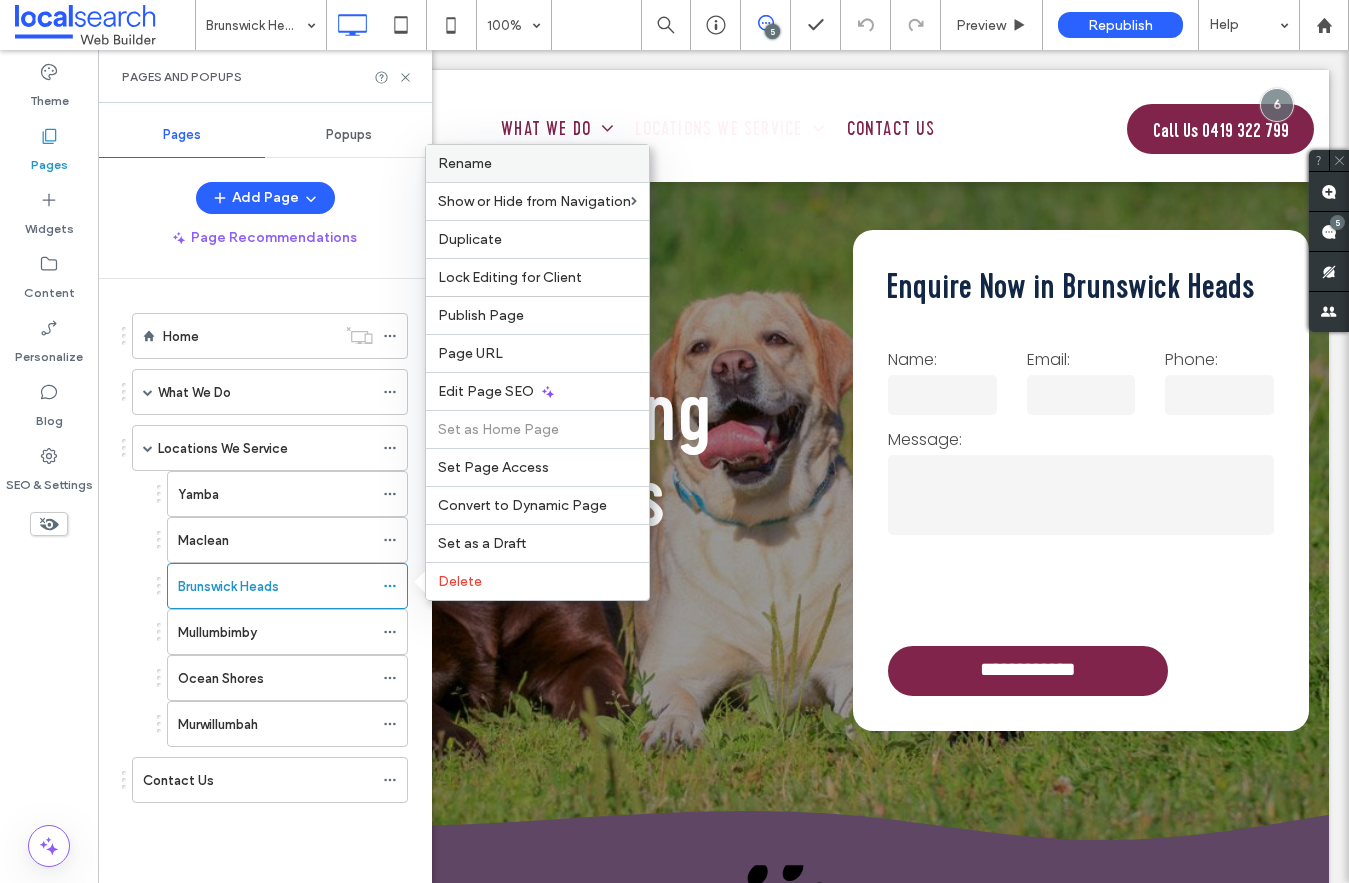 click on "Rename" at bounding box center [537, 163] 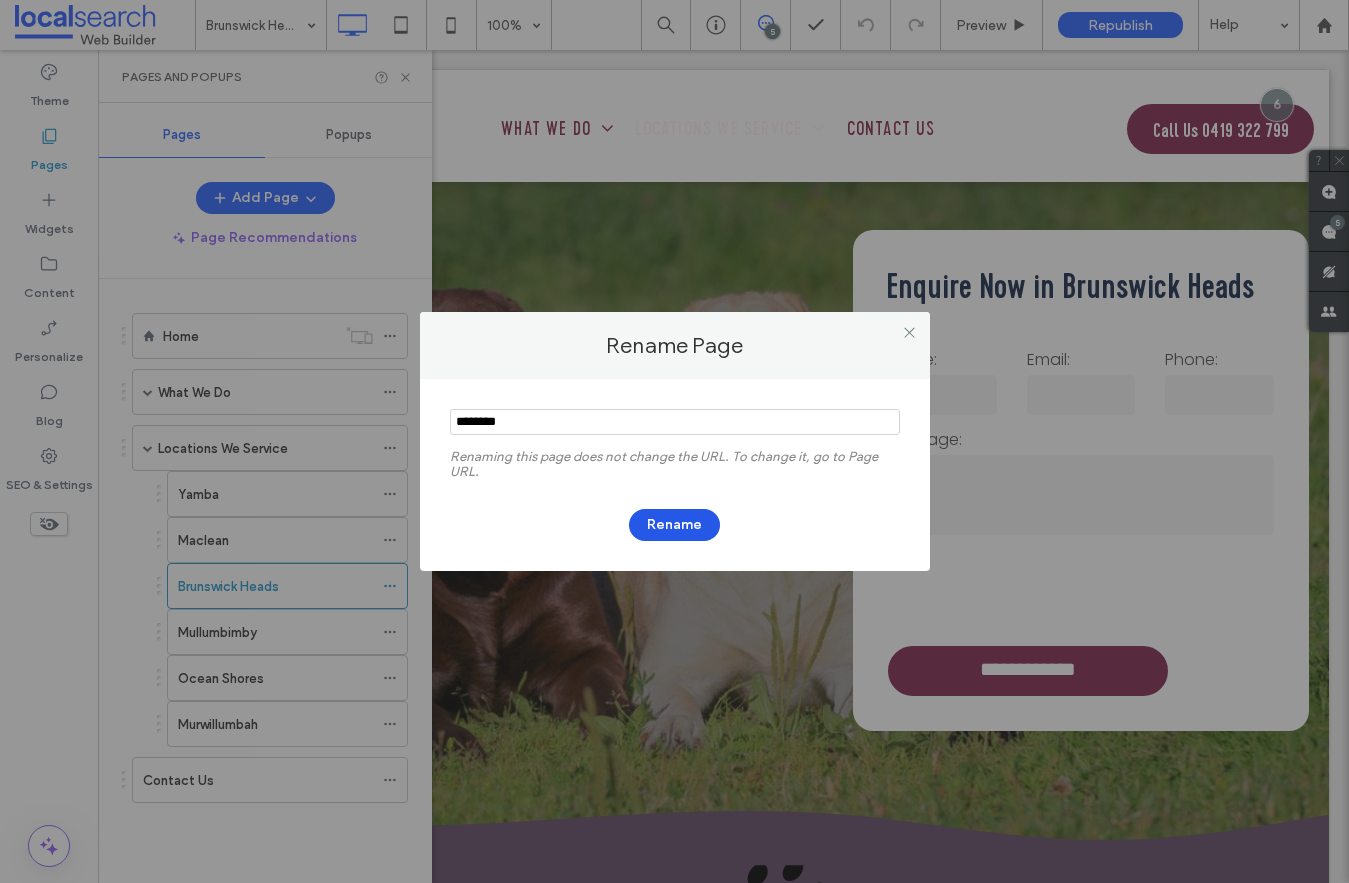 type on "********" 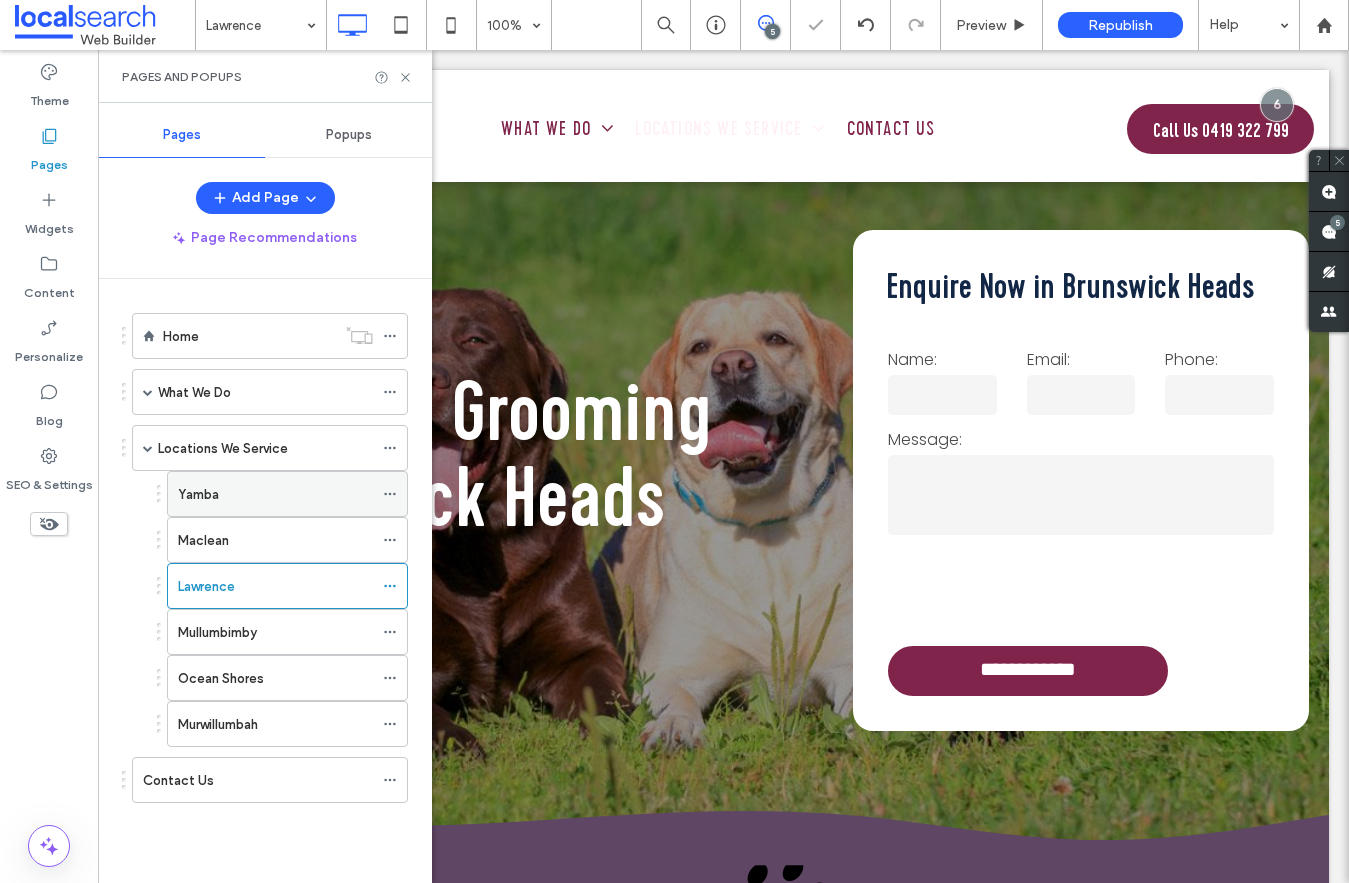 click on "Yamba" at bounding box center (275, 494) 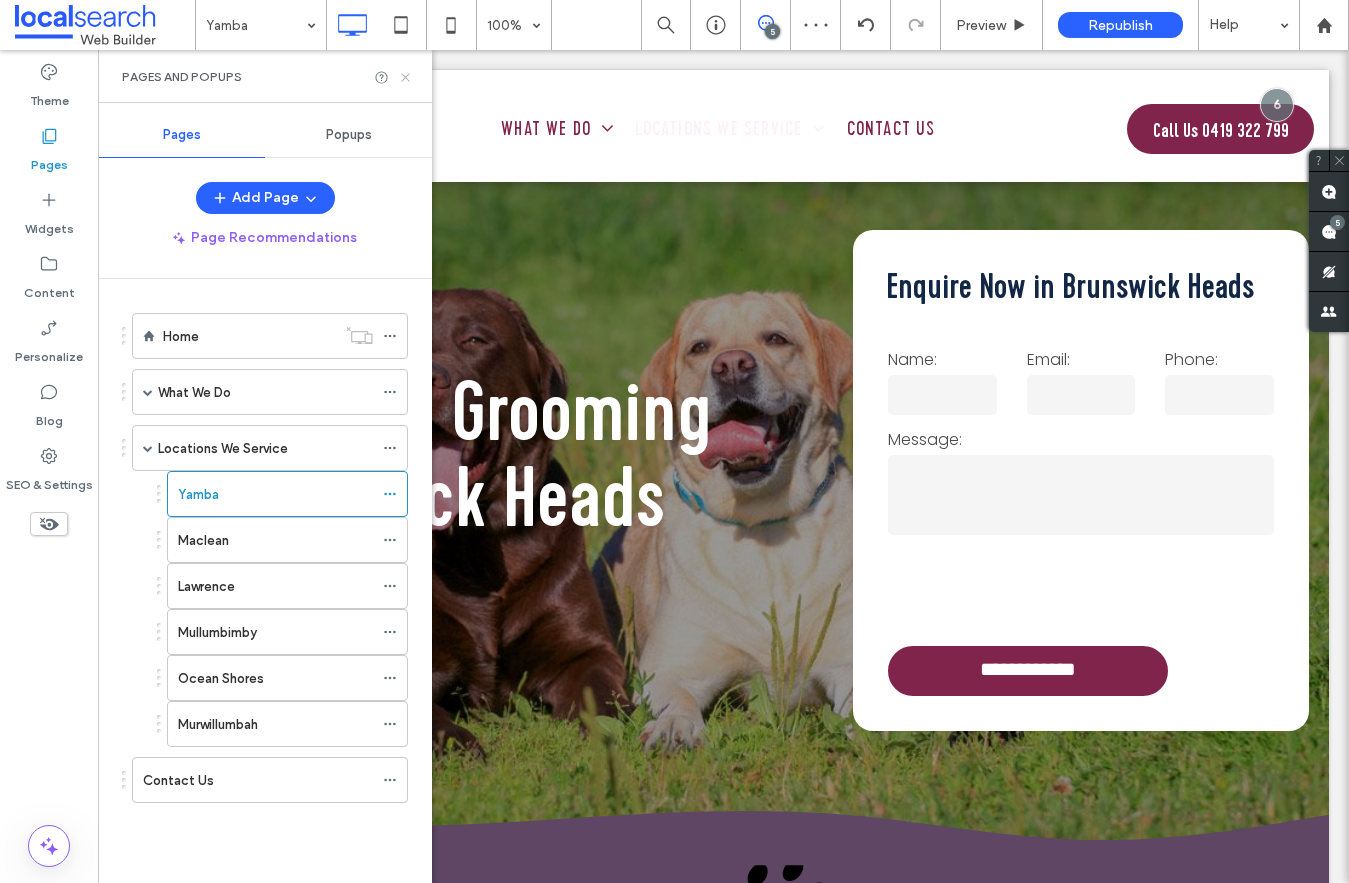 click 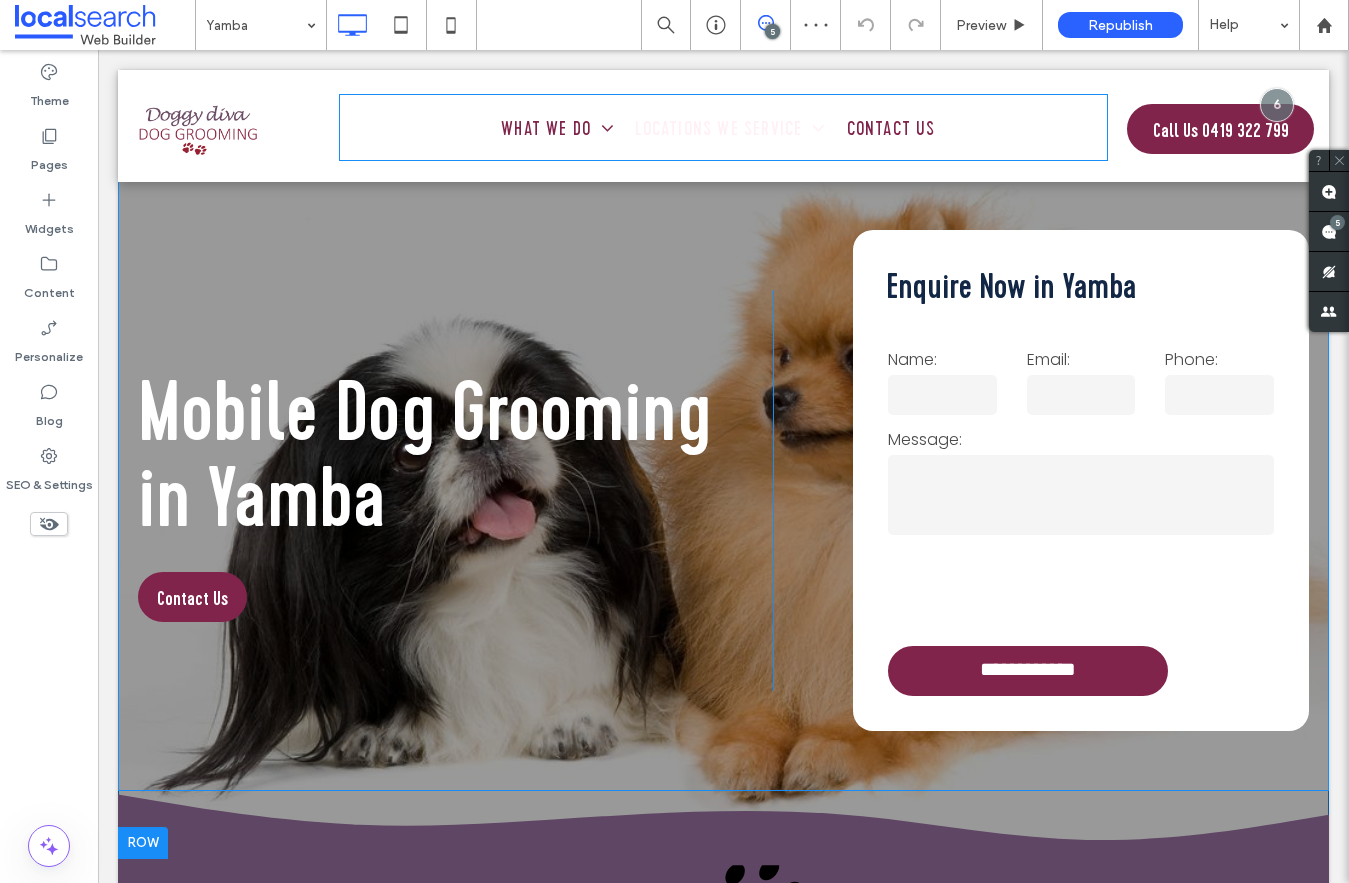 scroll, scrollTop: 0, scrollLeft: 0, axis: both 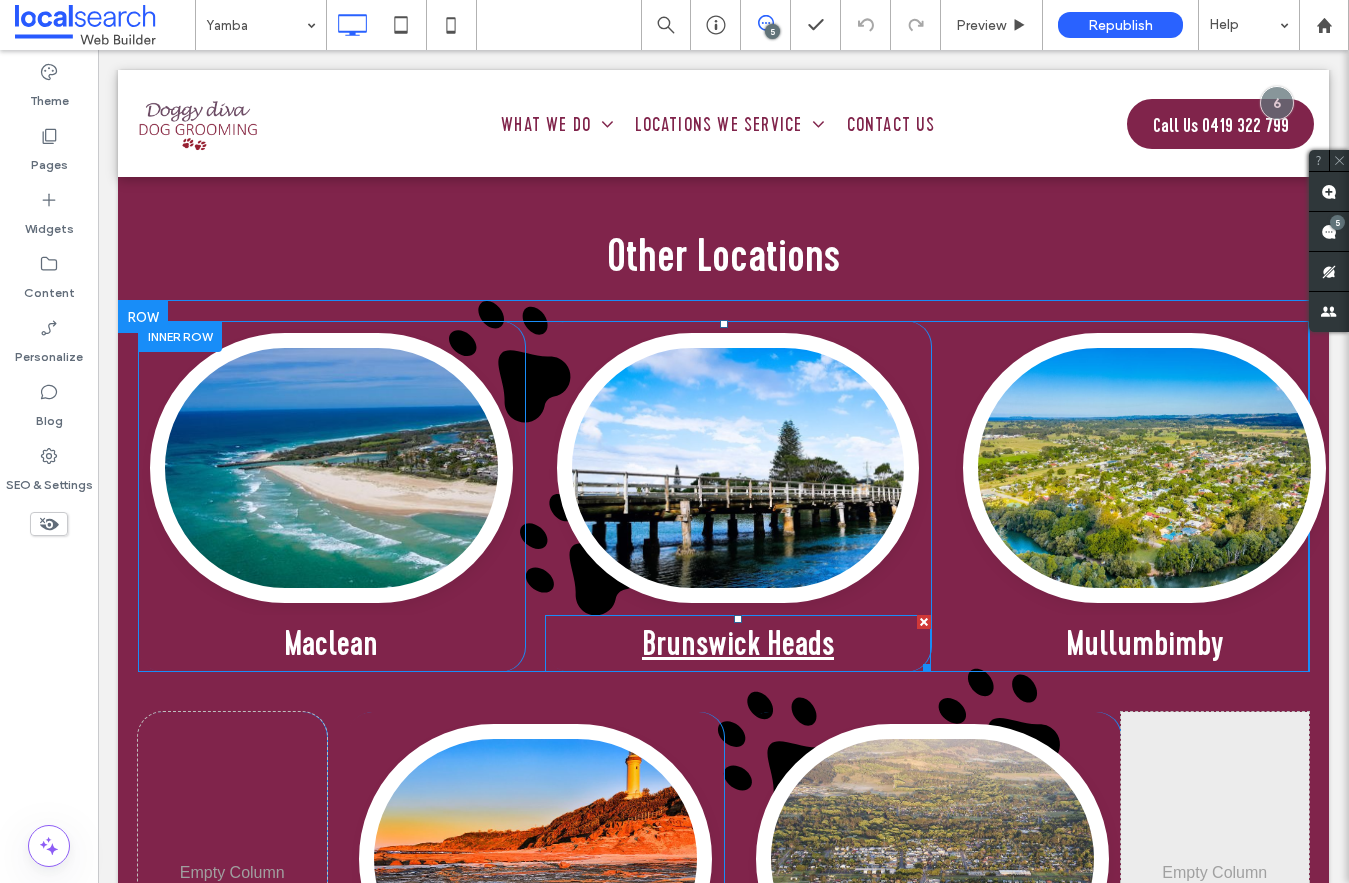click on "Brunswick Heads" at bounding box center [738, 643] 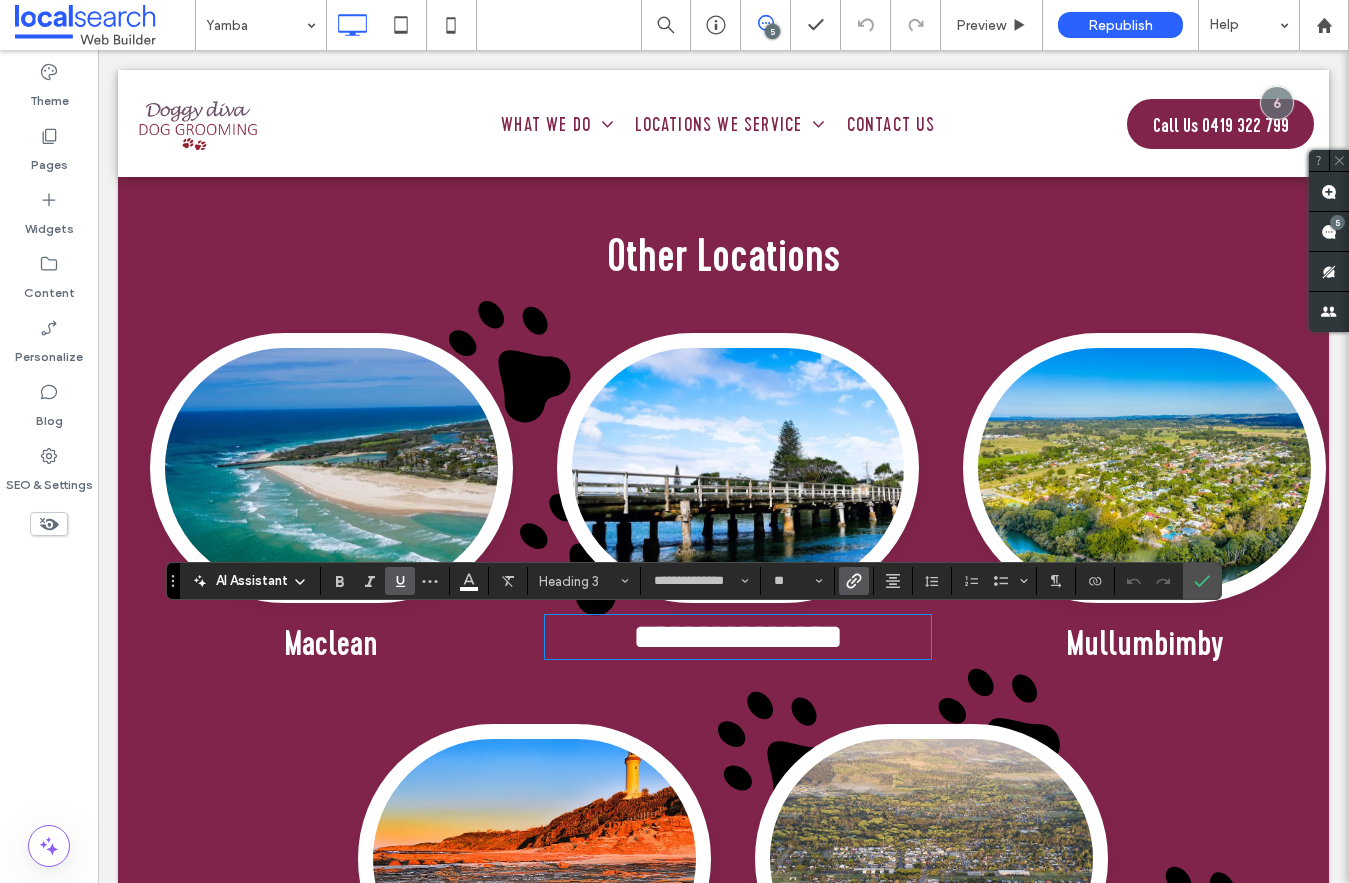 type 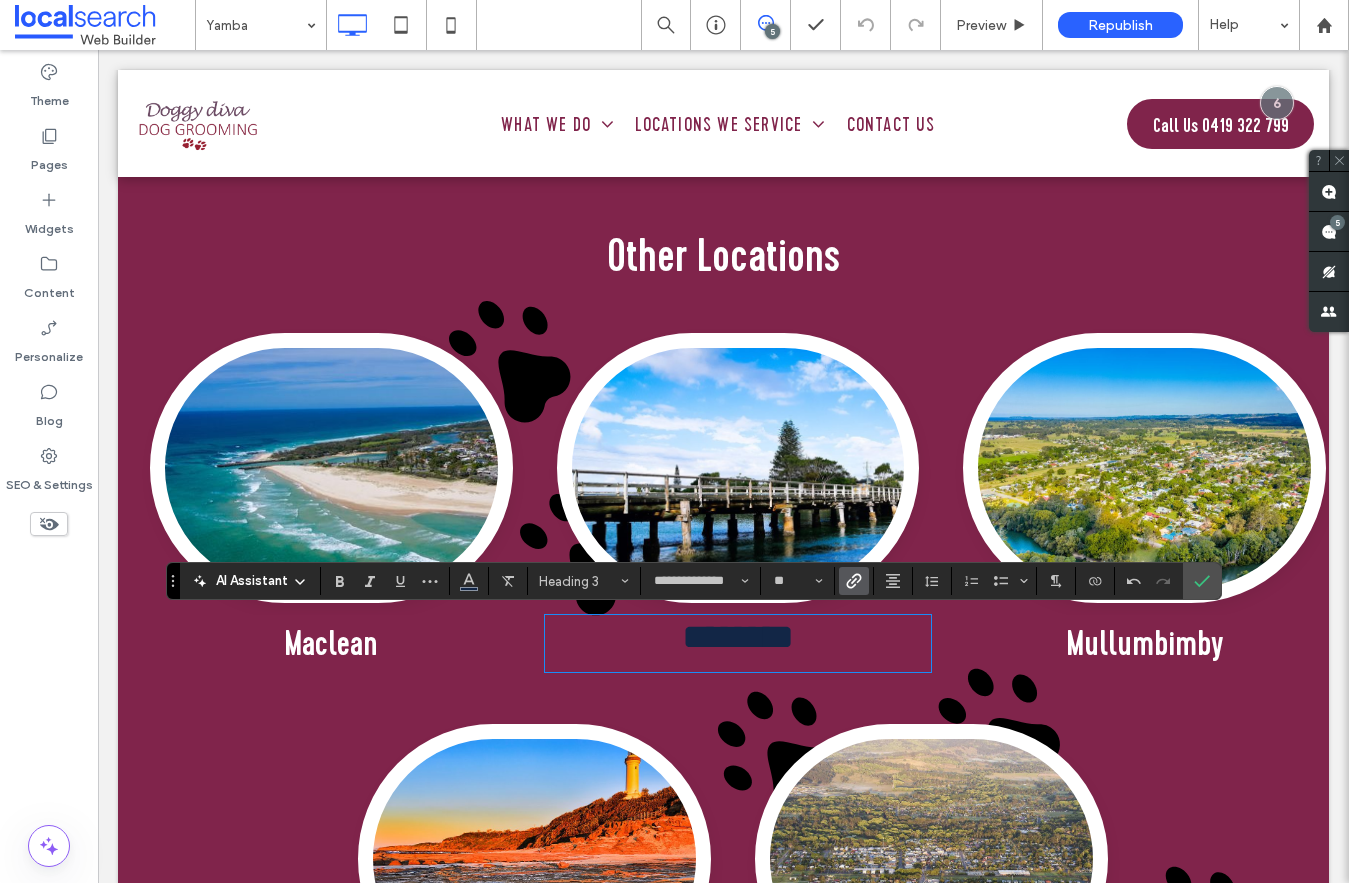 click at bounding box center (854, 581) 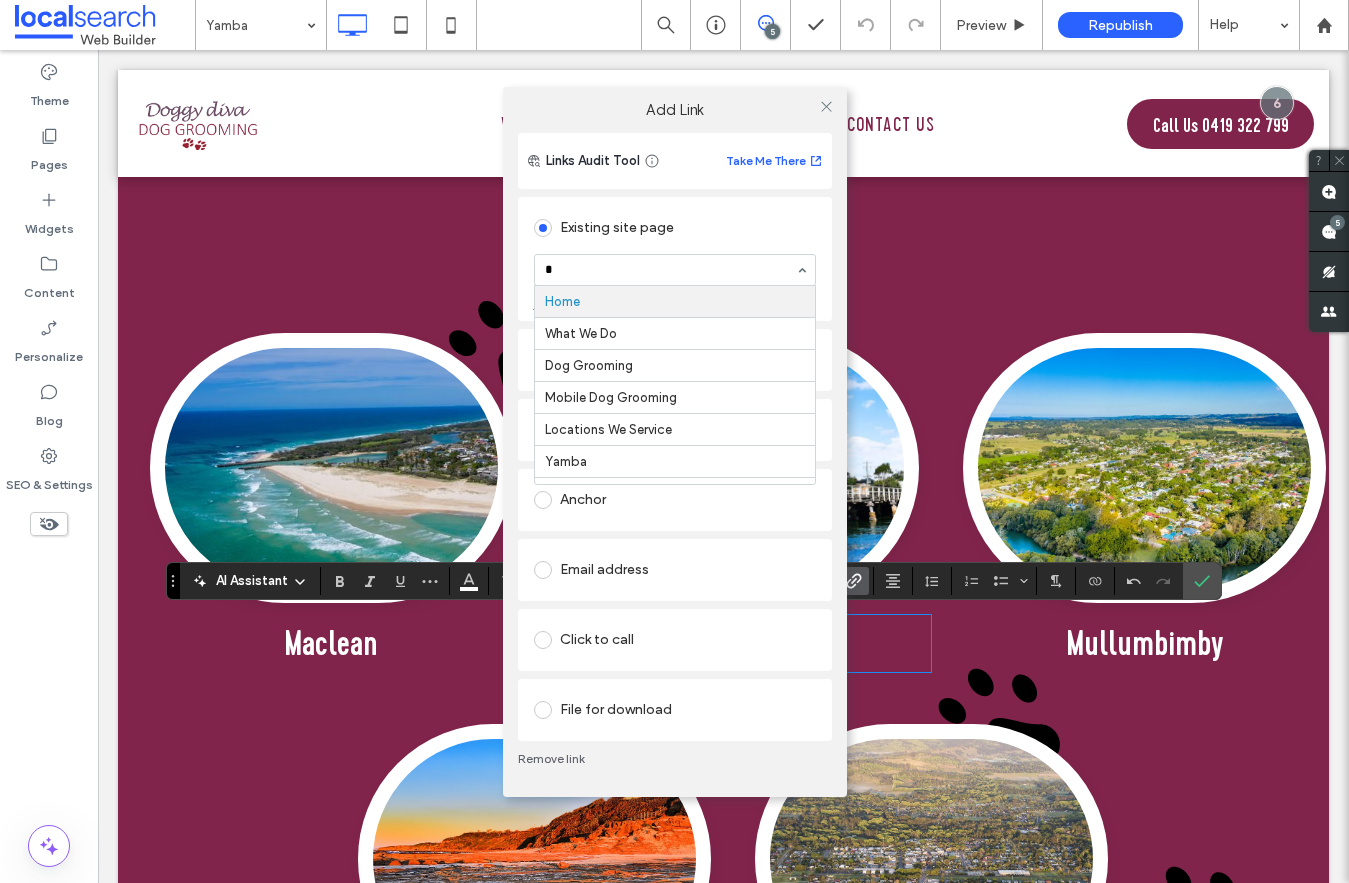 type on "**" 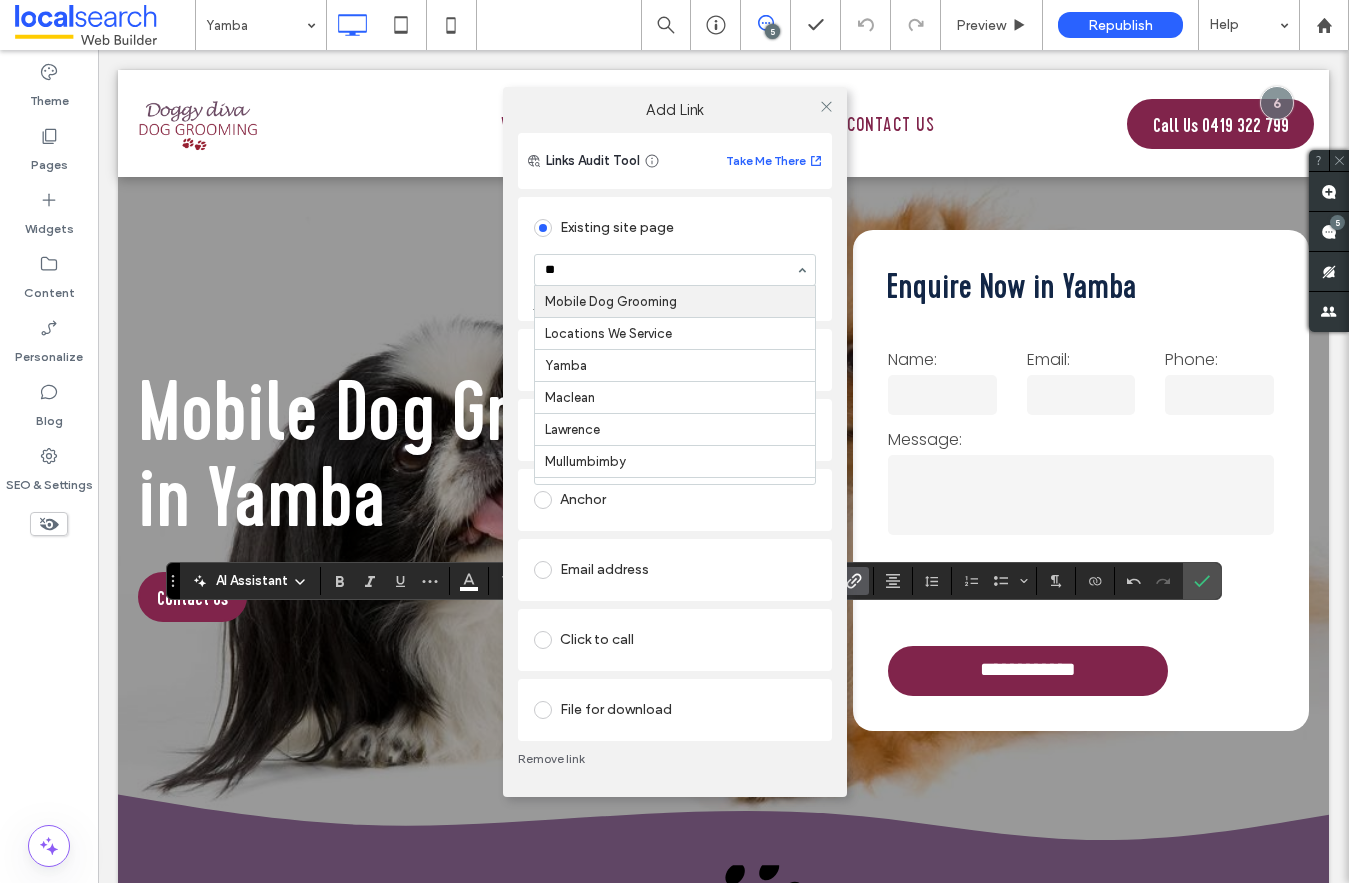 scroll, scrollTop: 4748, scrollLeft: 0, axis: vertical 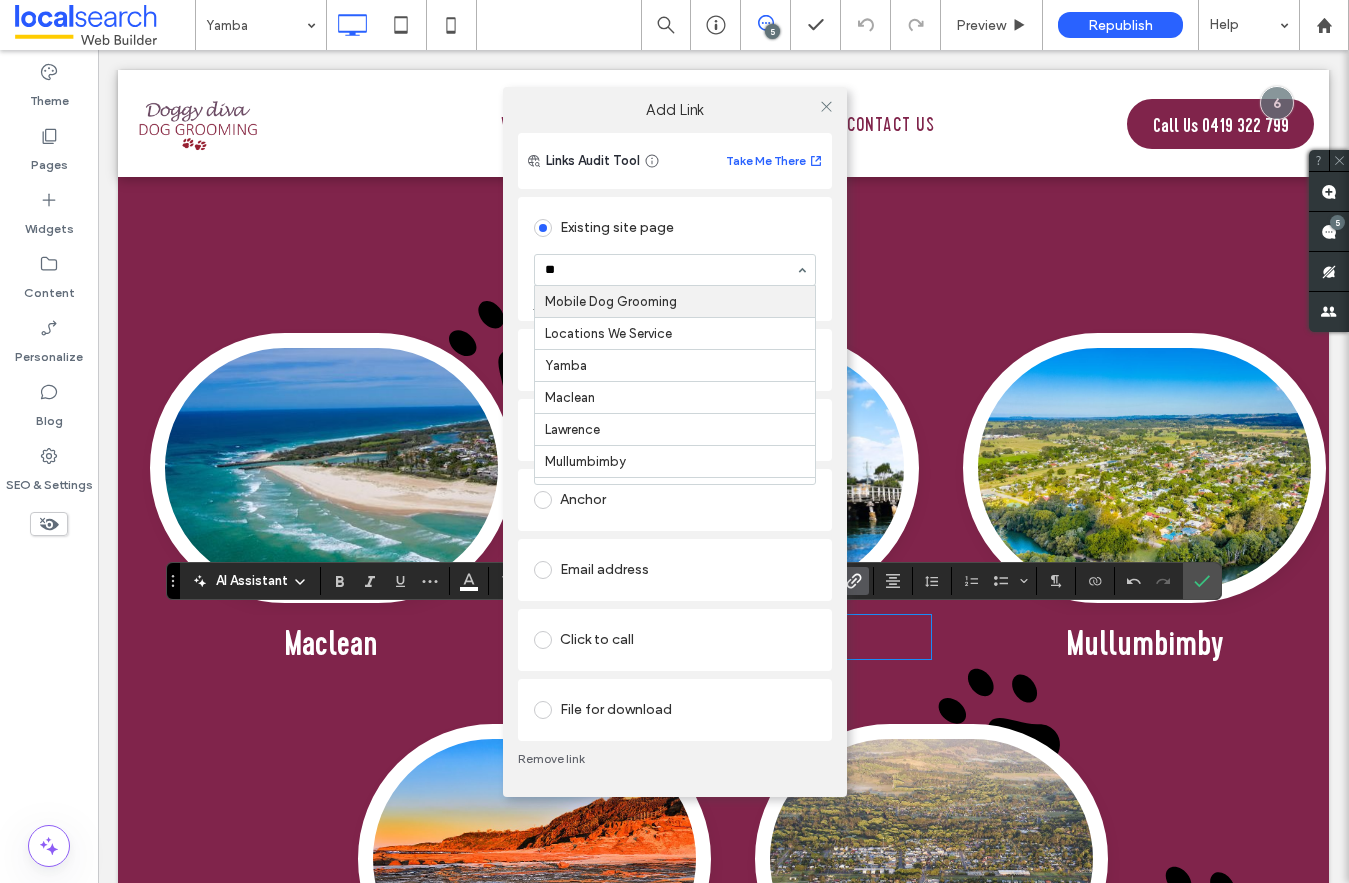 type on "***" 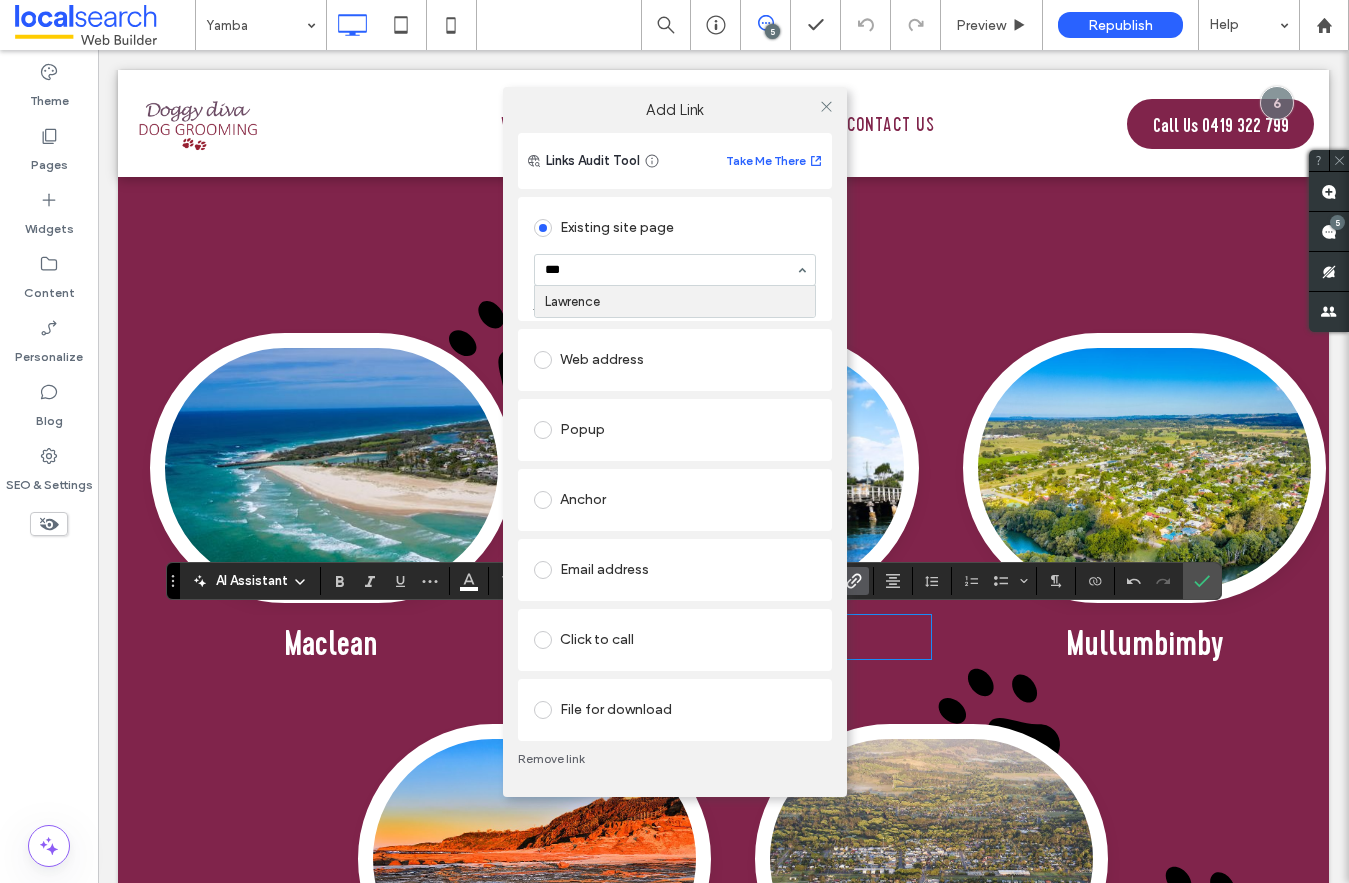 type 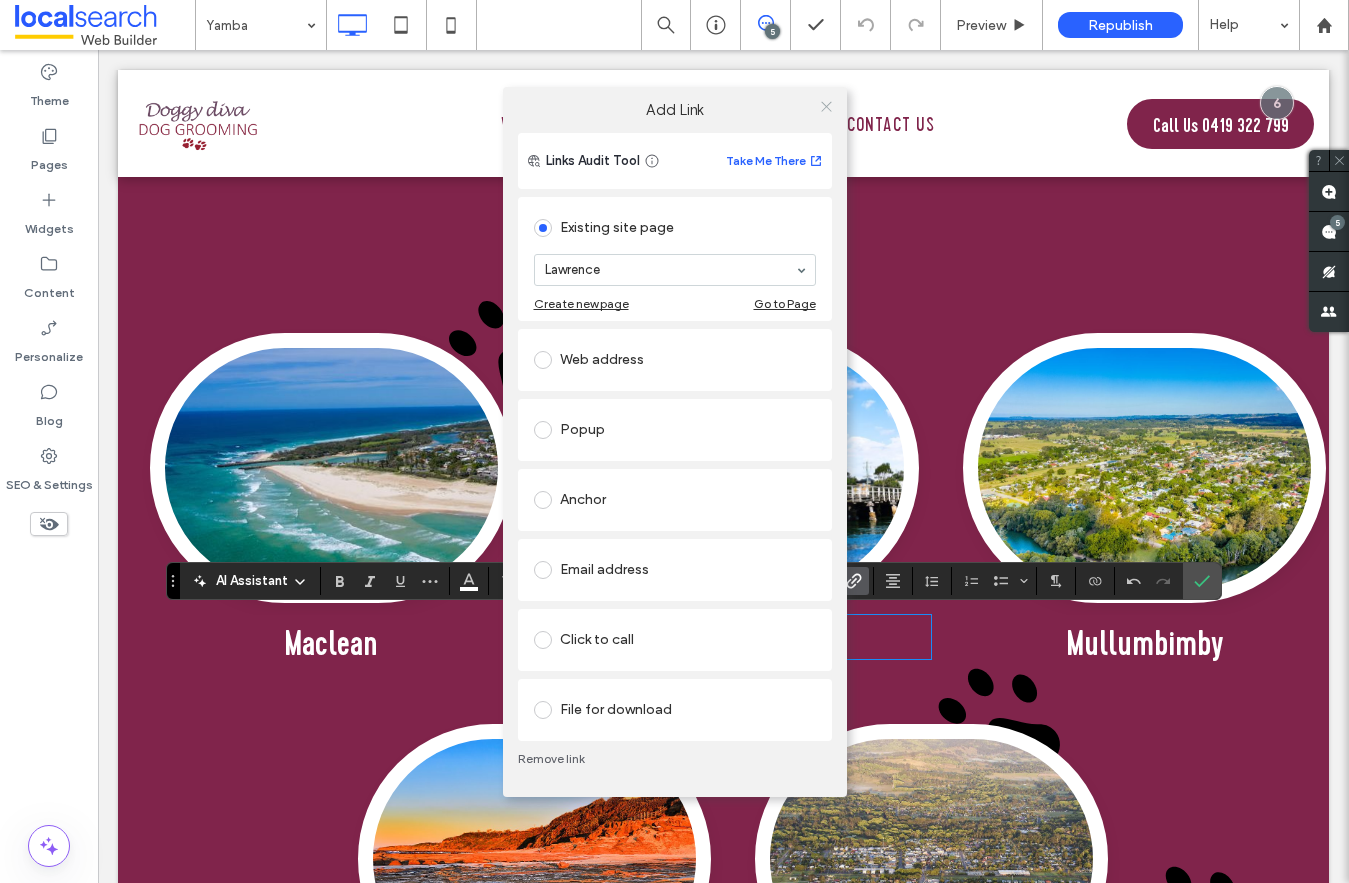 click 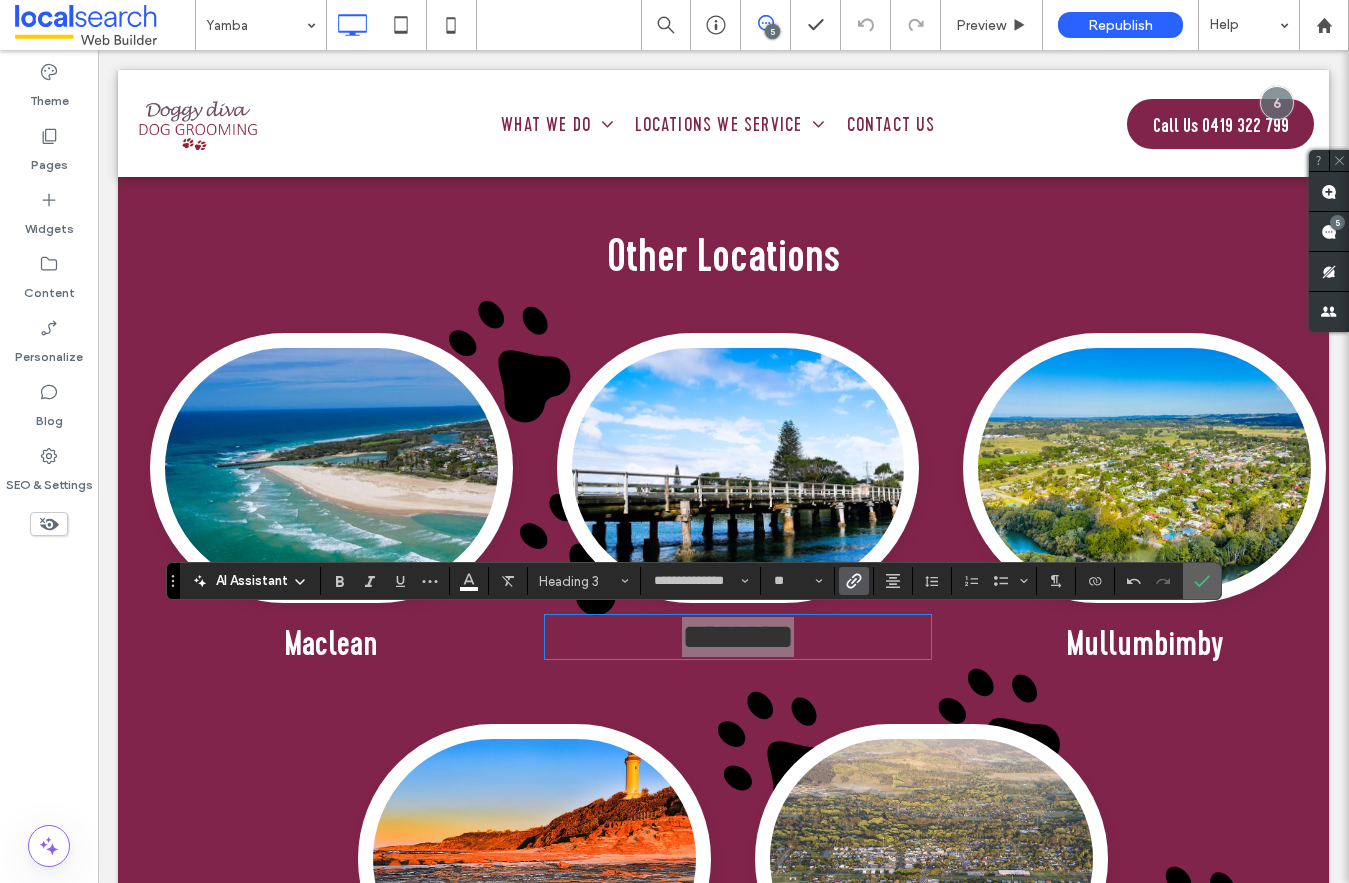 click 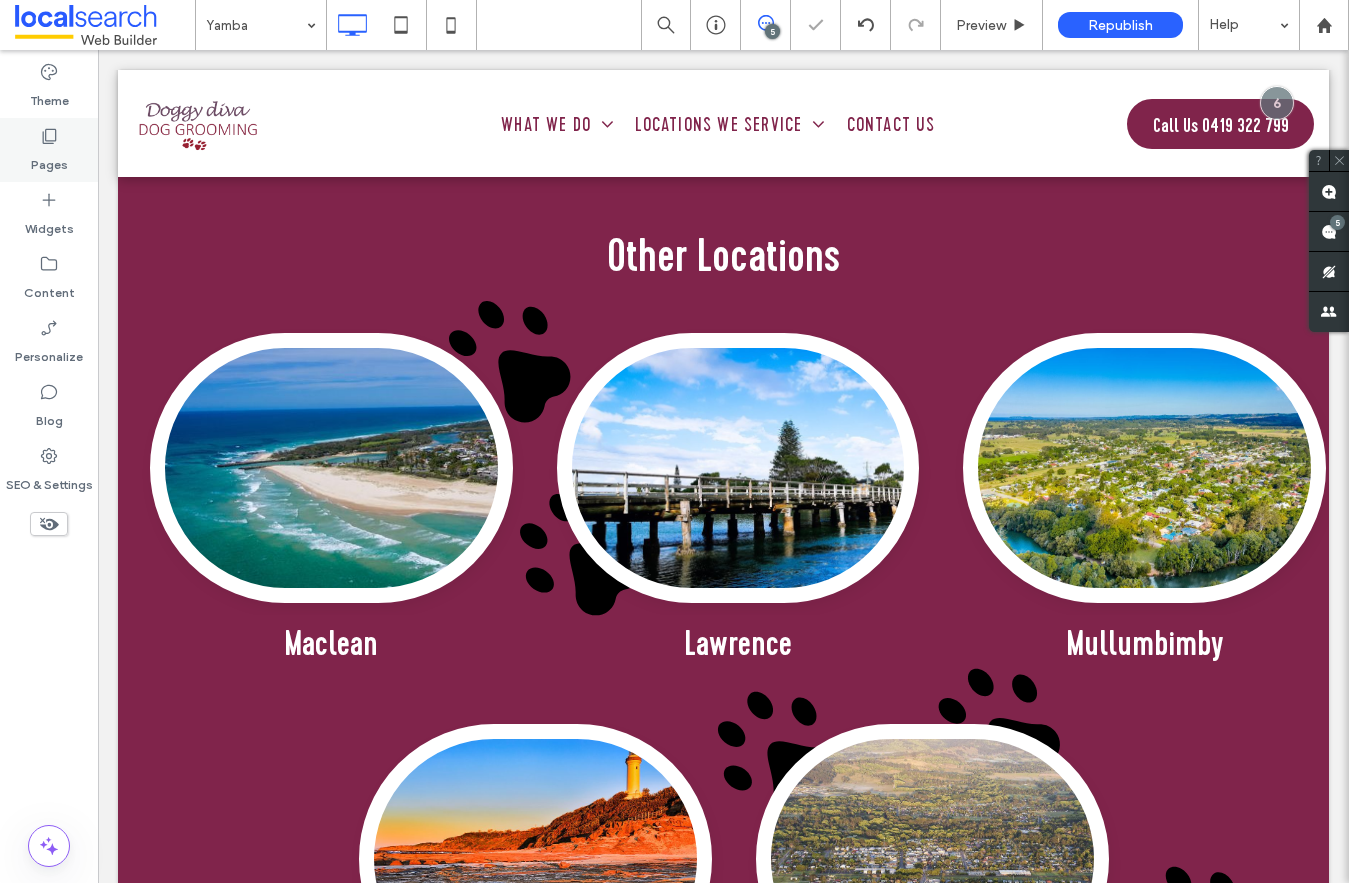 click on "Pages" at bounding box center [49, 160] 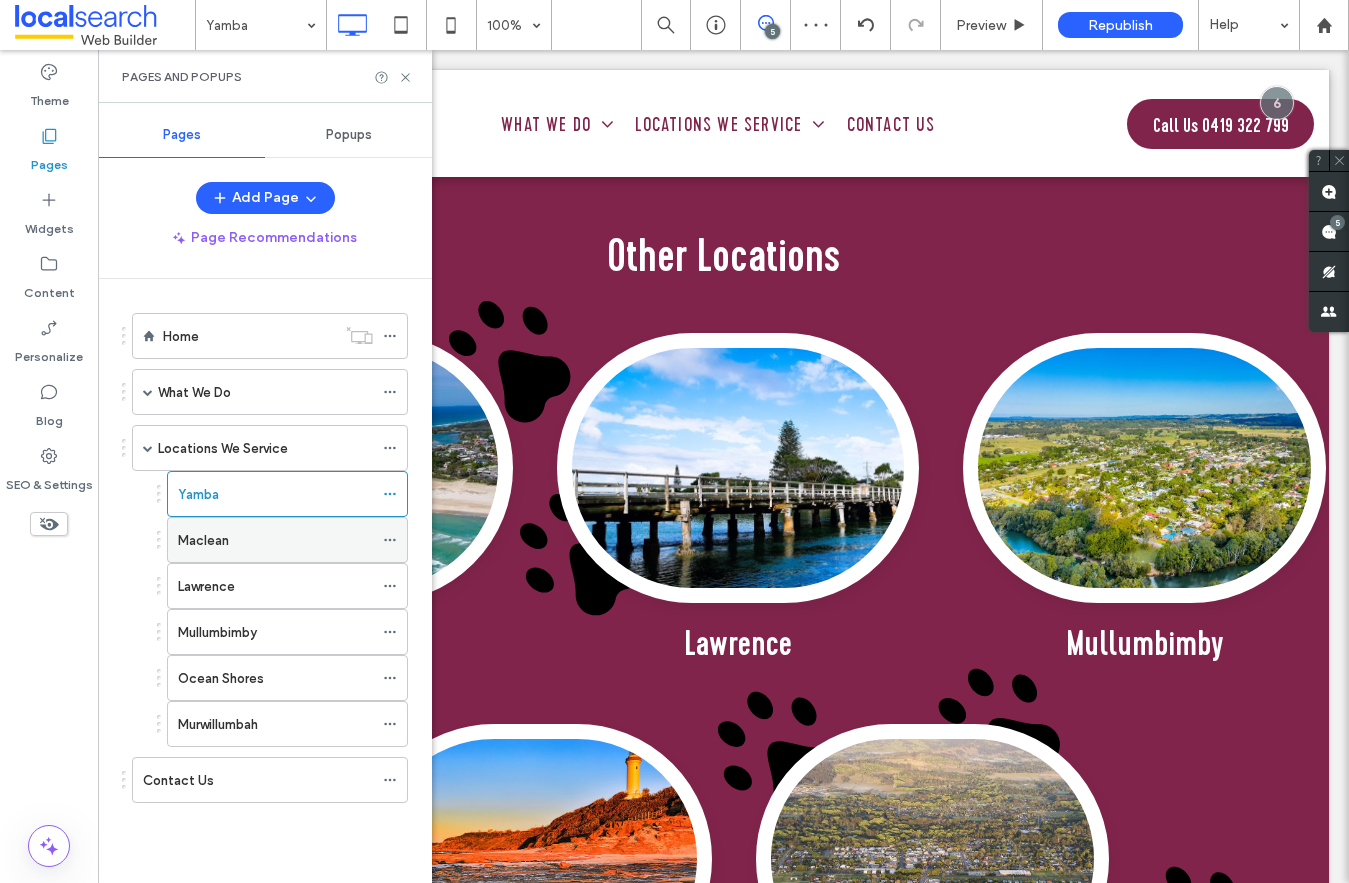 click on "Maclean" at bounding box center [203, 540] 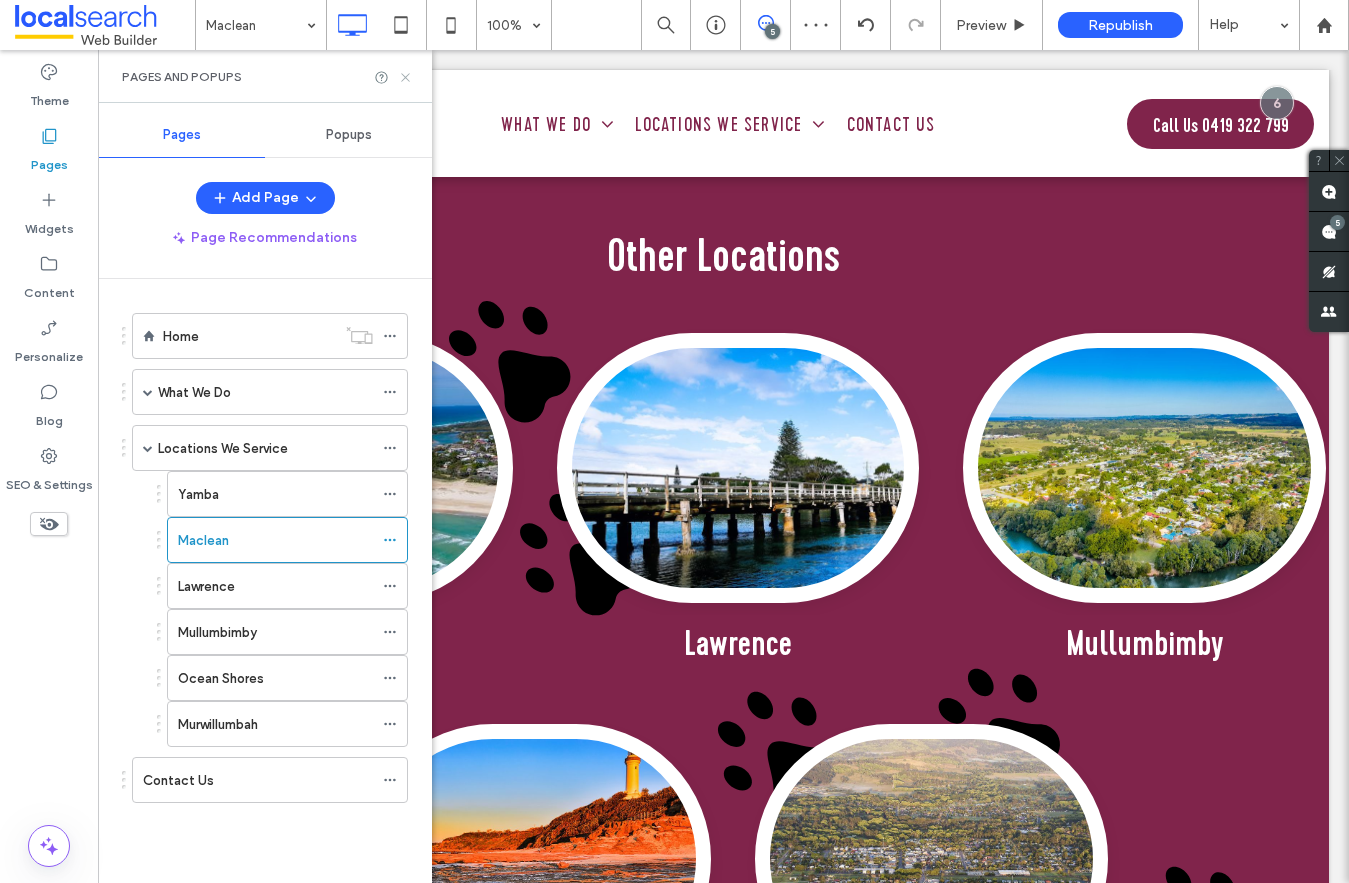 click 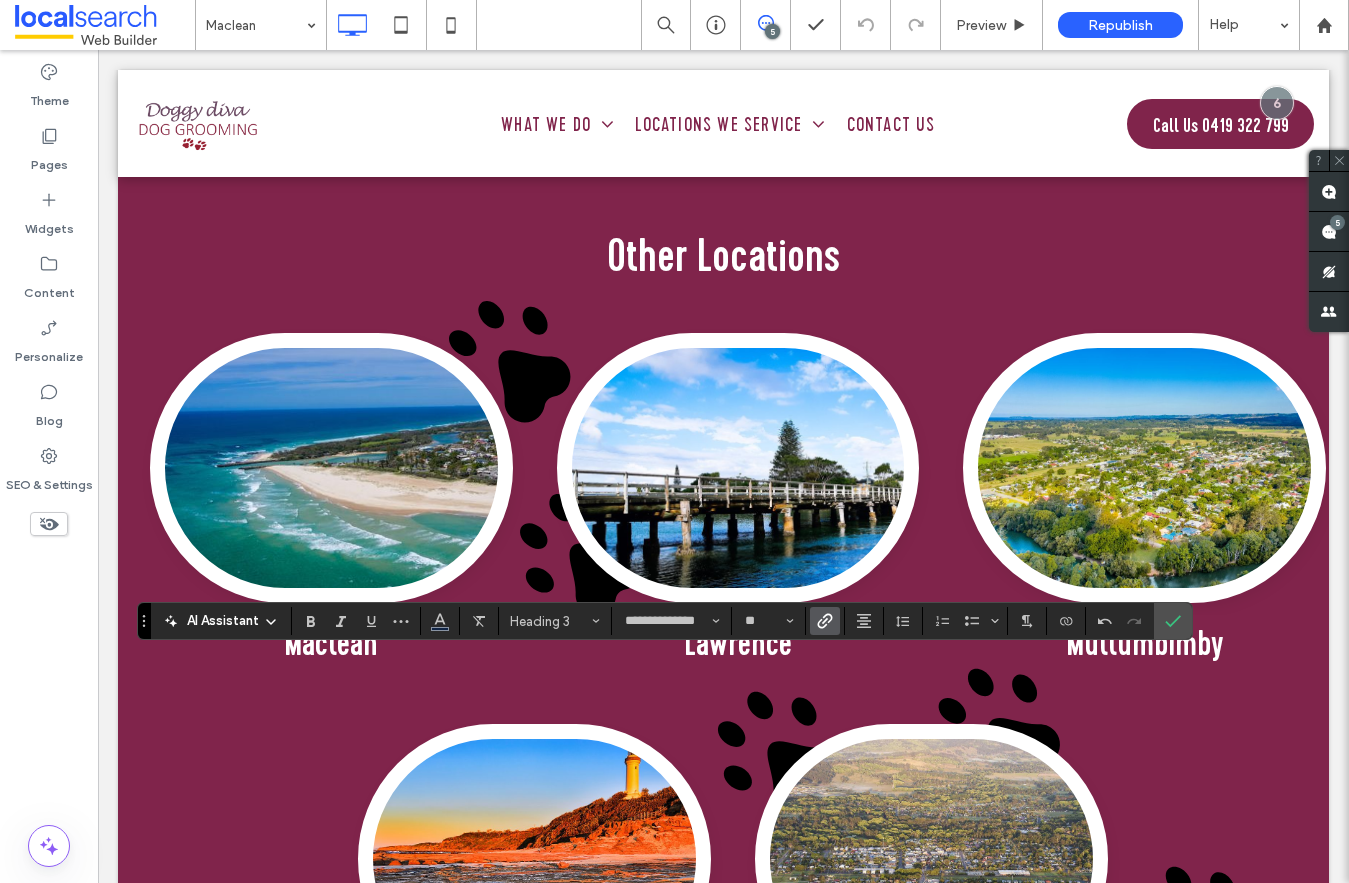 click 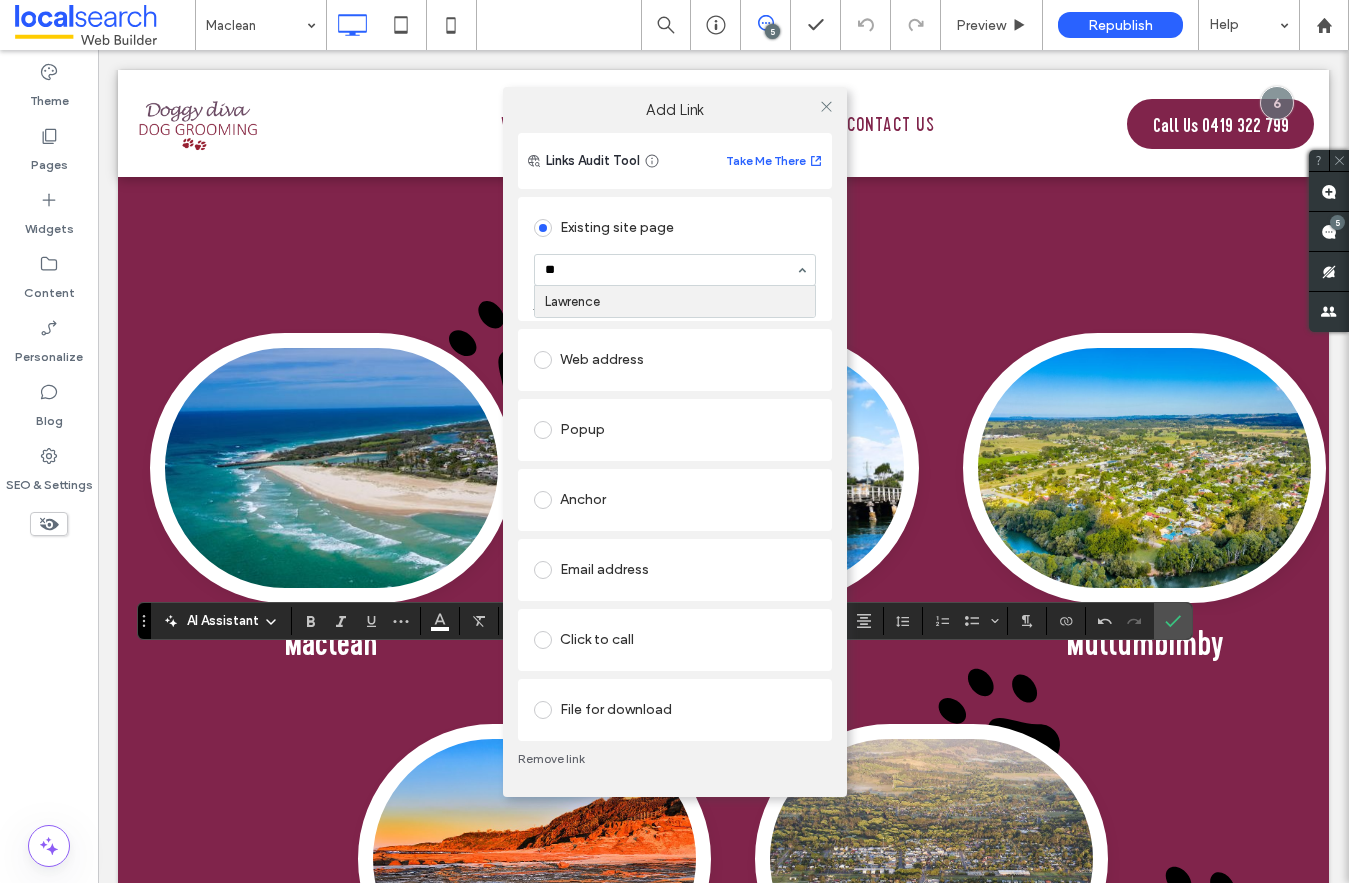 type on "***" 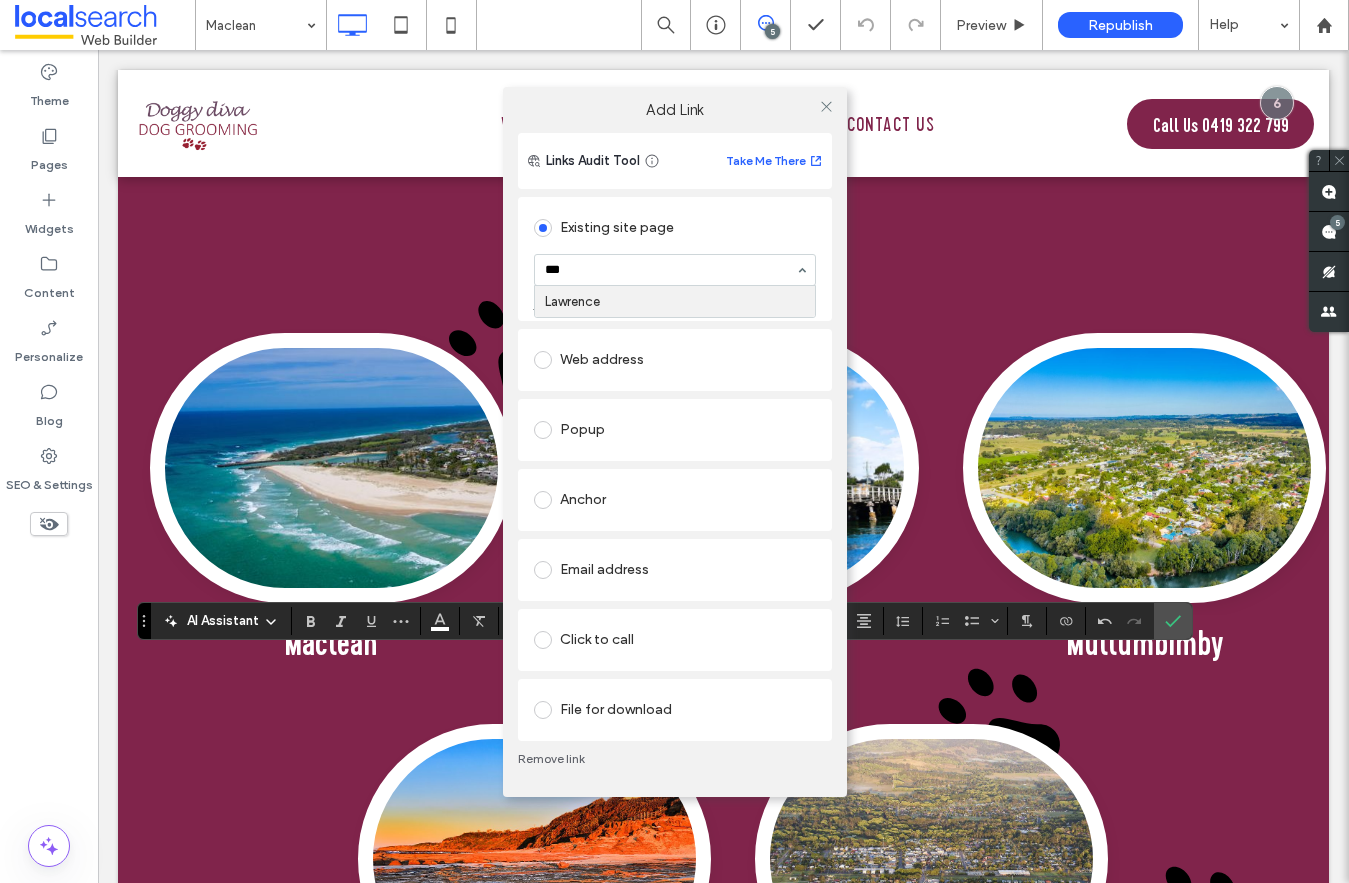 type 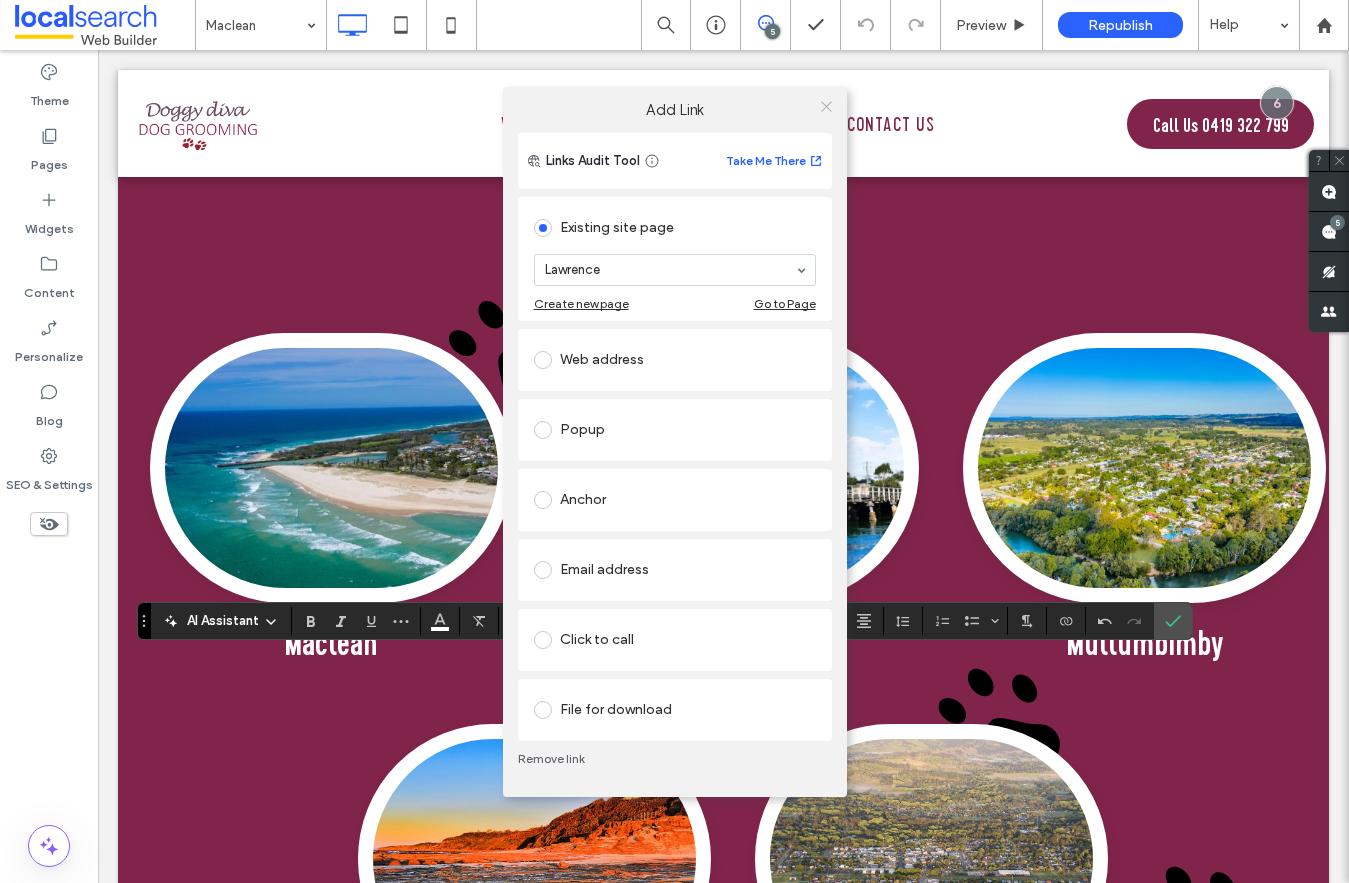 click 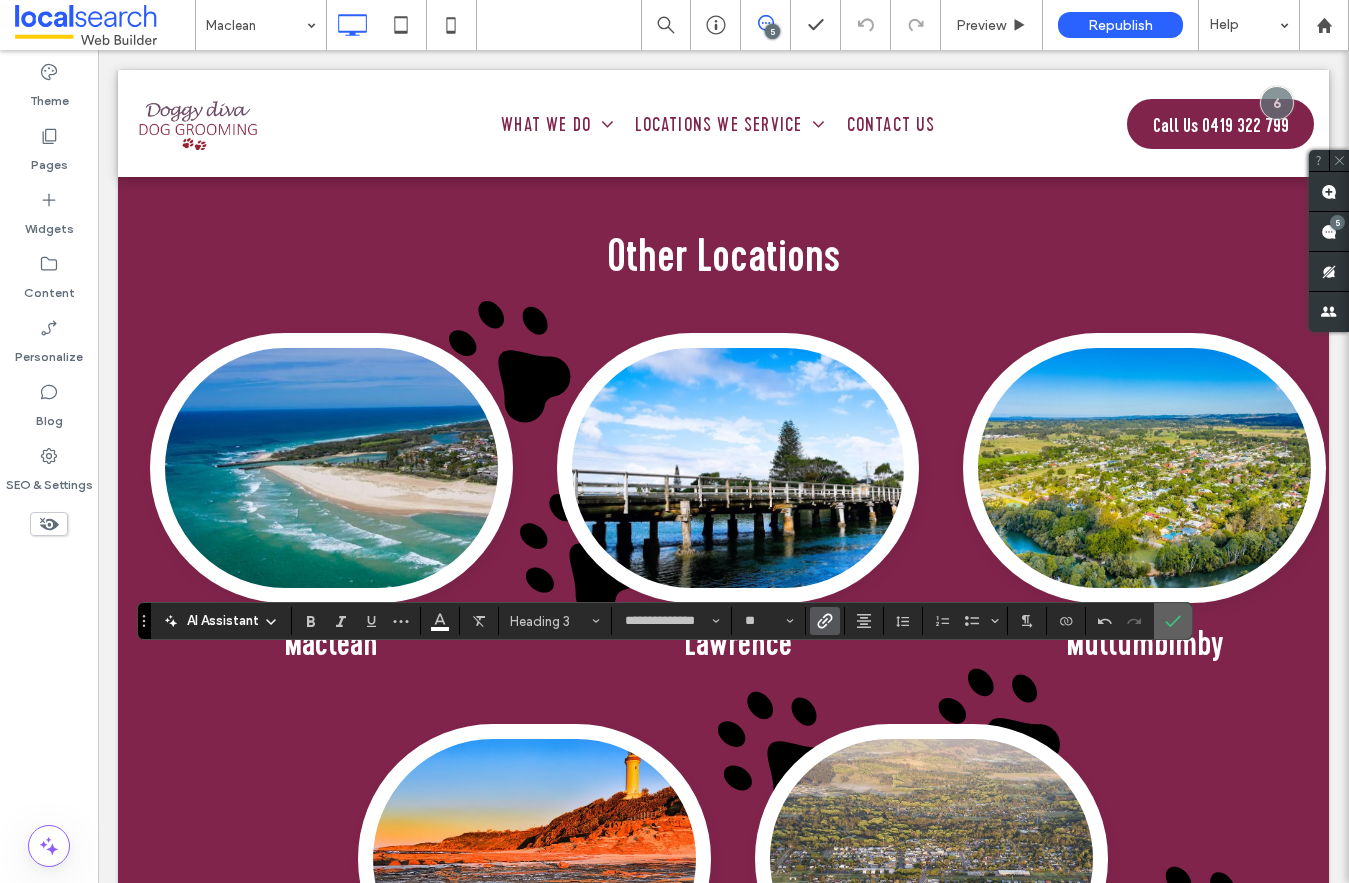 click 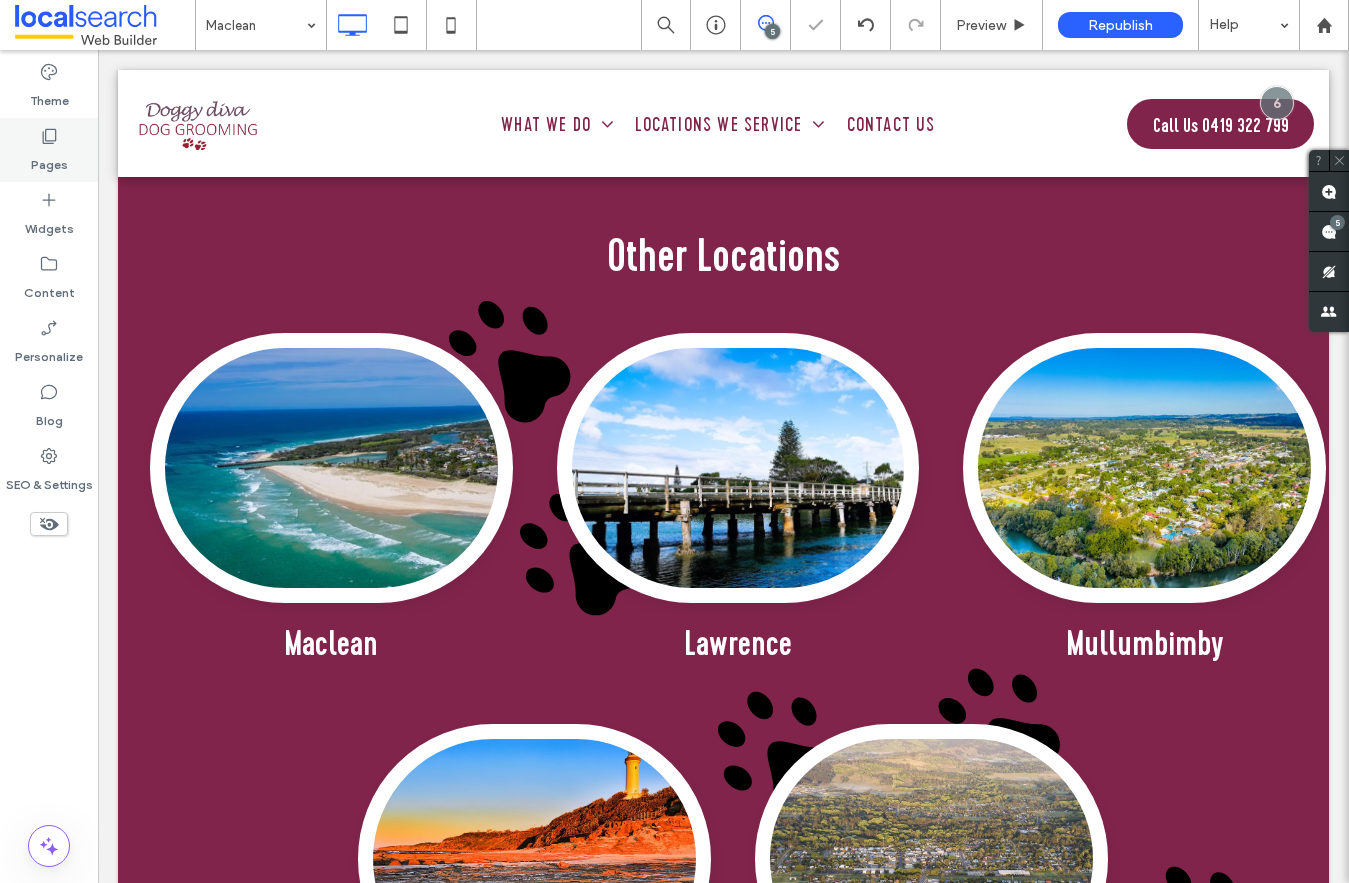 click 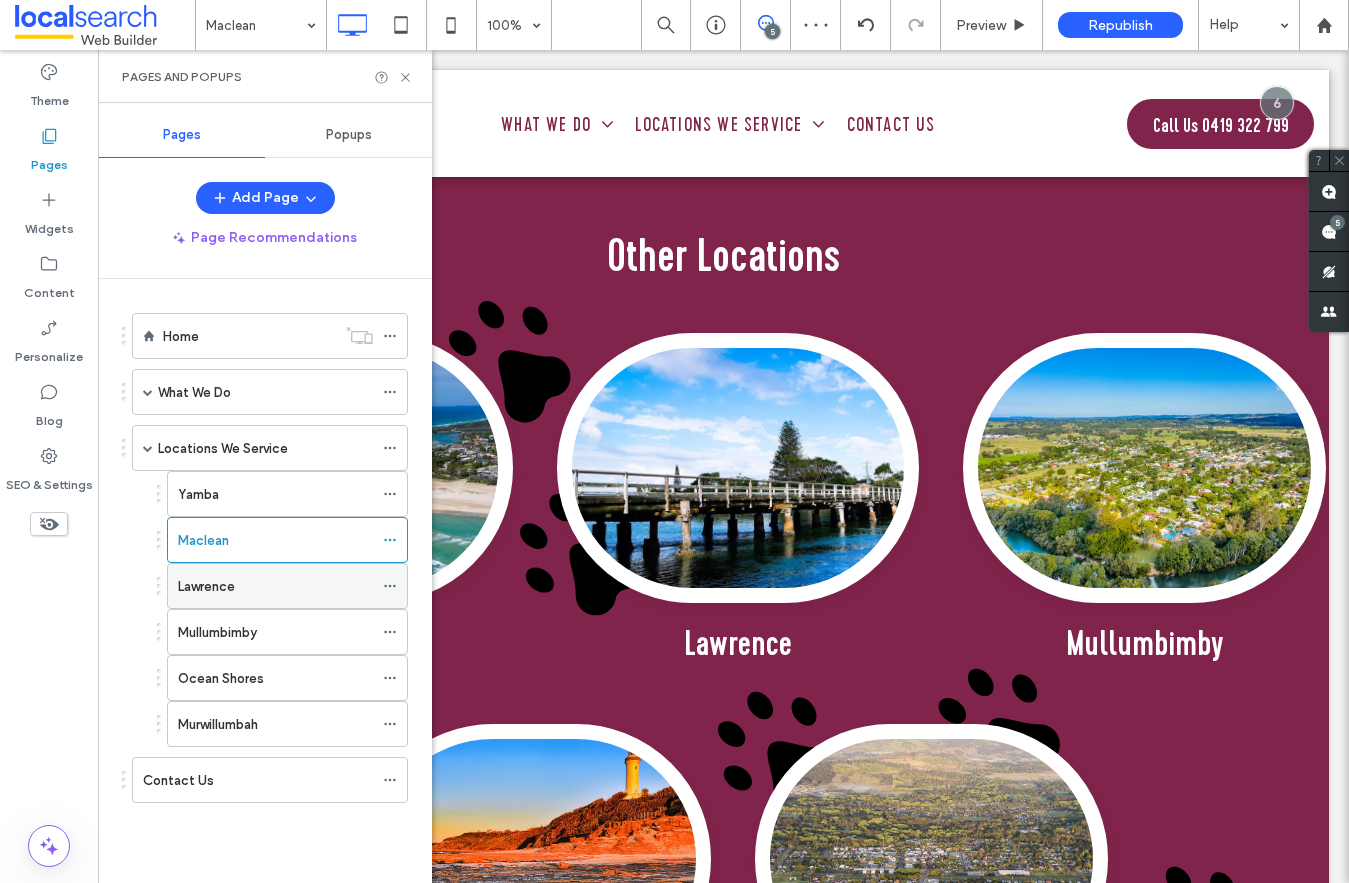 click on "Lawrence" at bounding box center (206, 586) 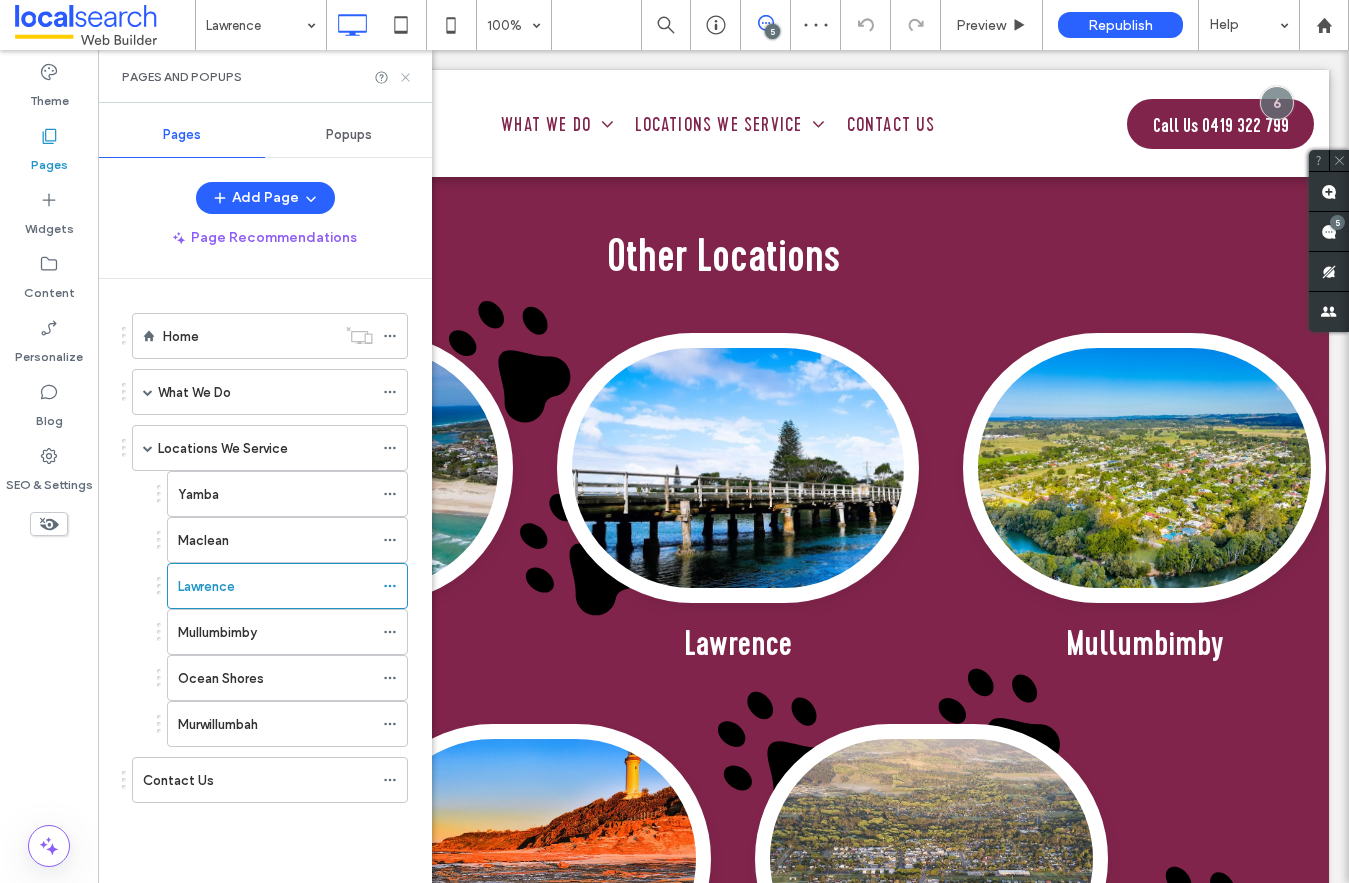 click 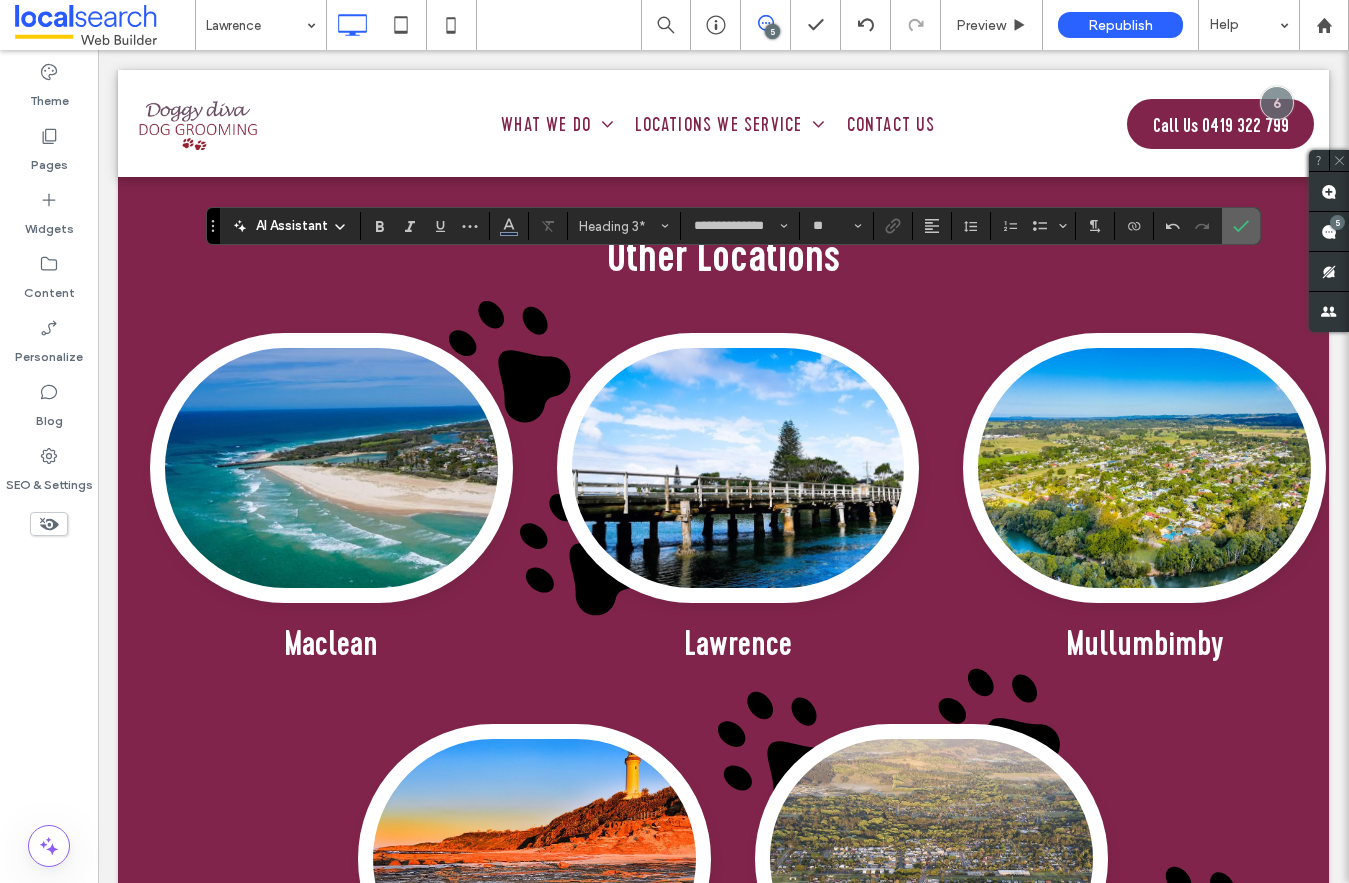 click 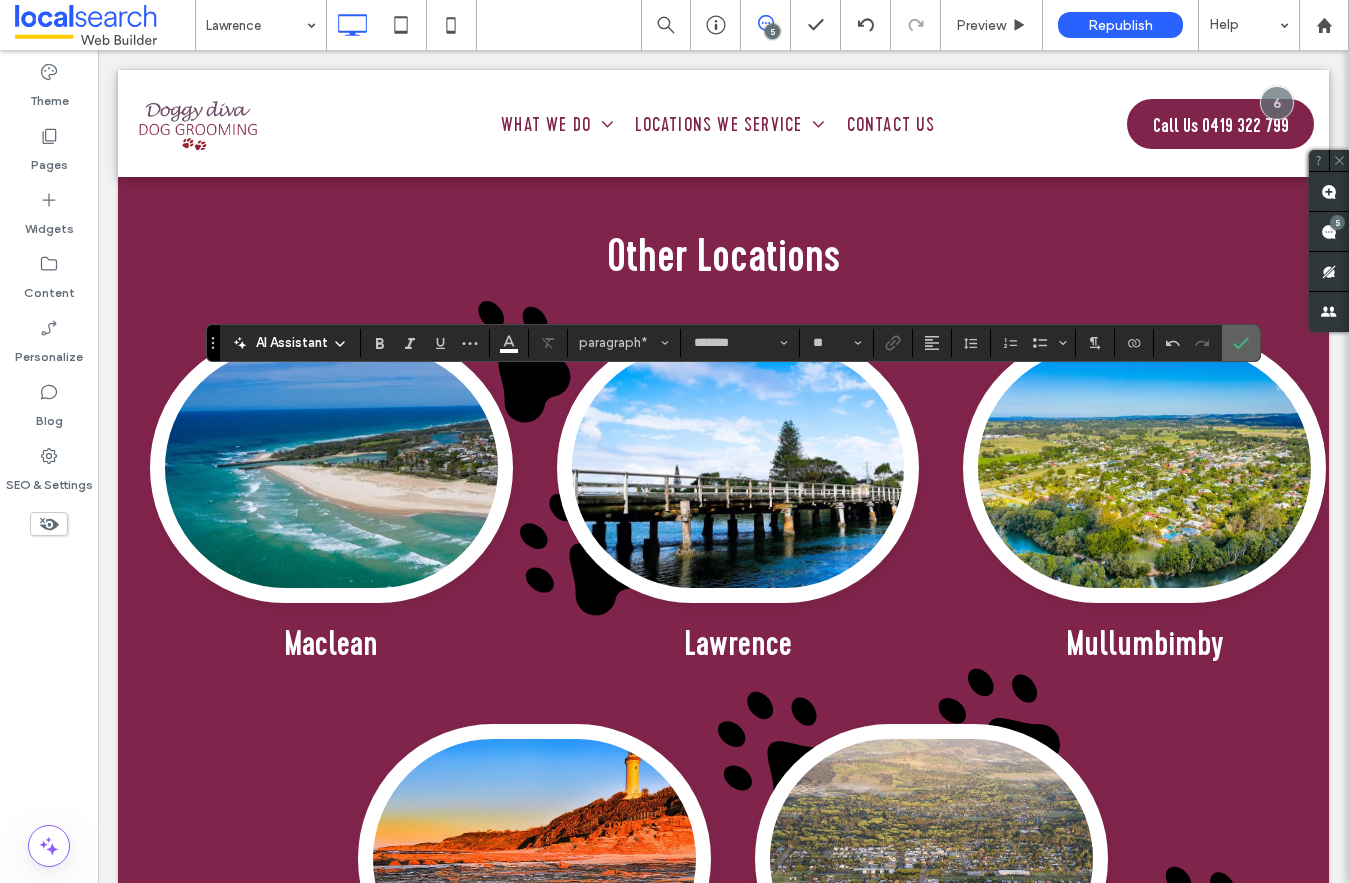 click 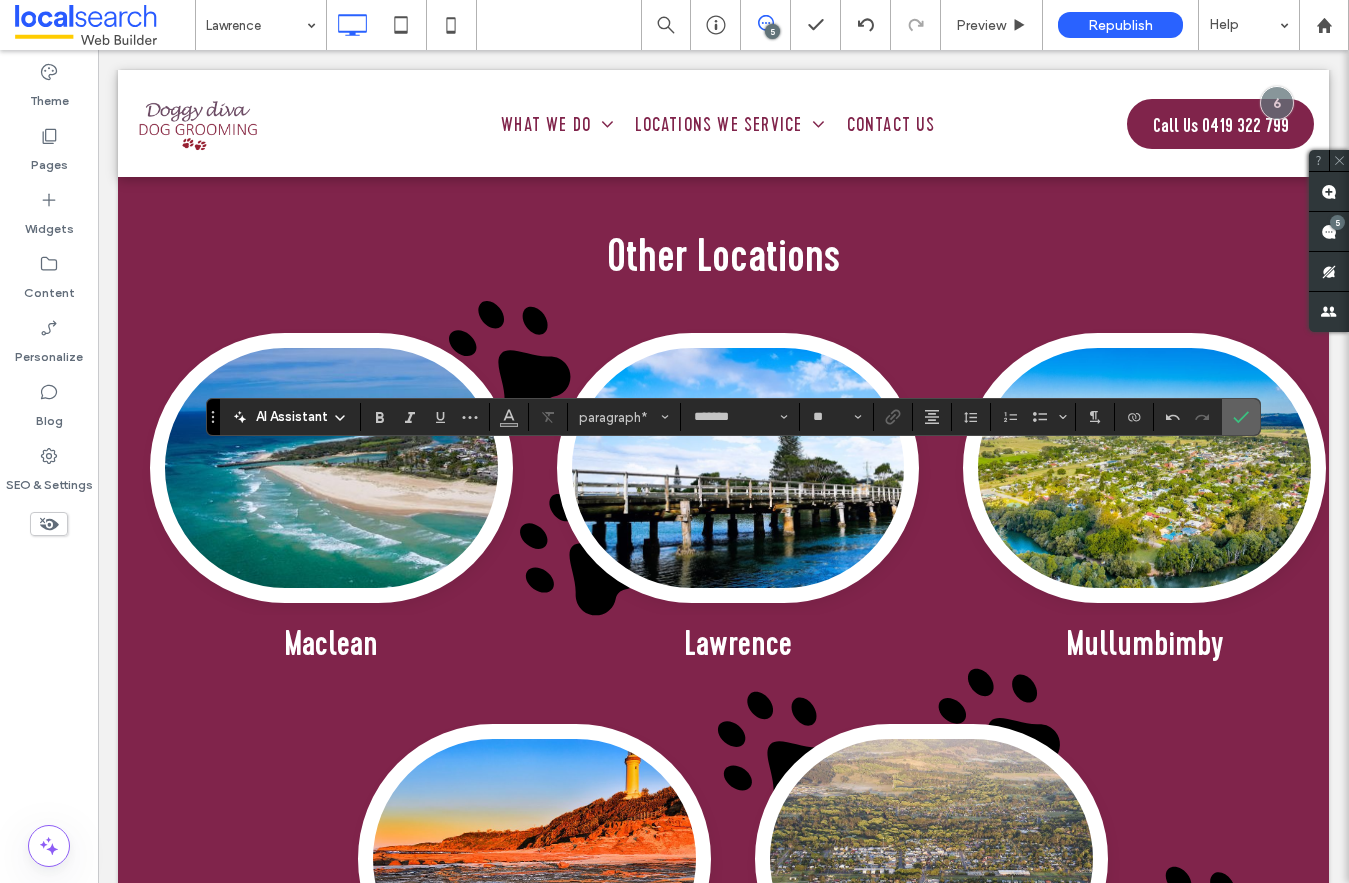 click at bounding box center [1241, 417] 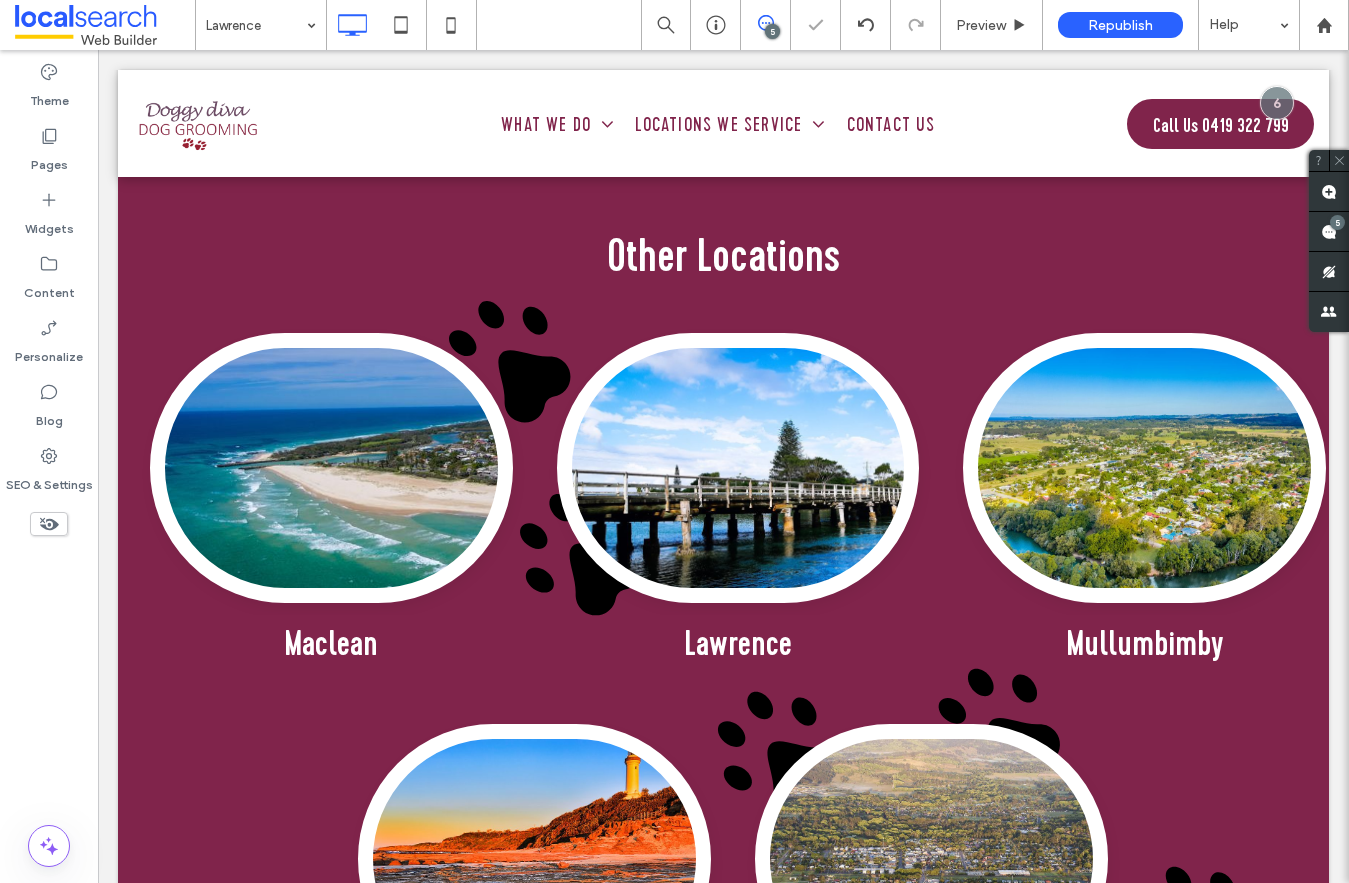 type on "**********" 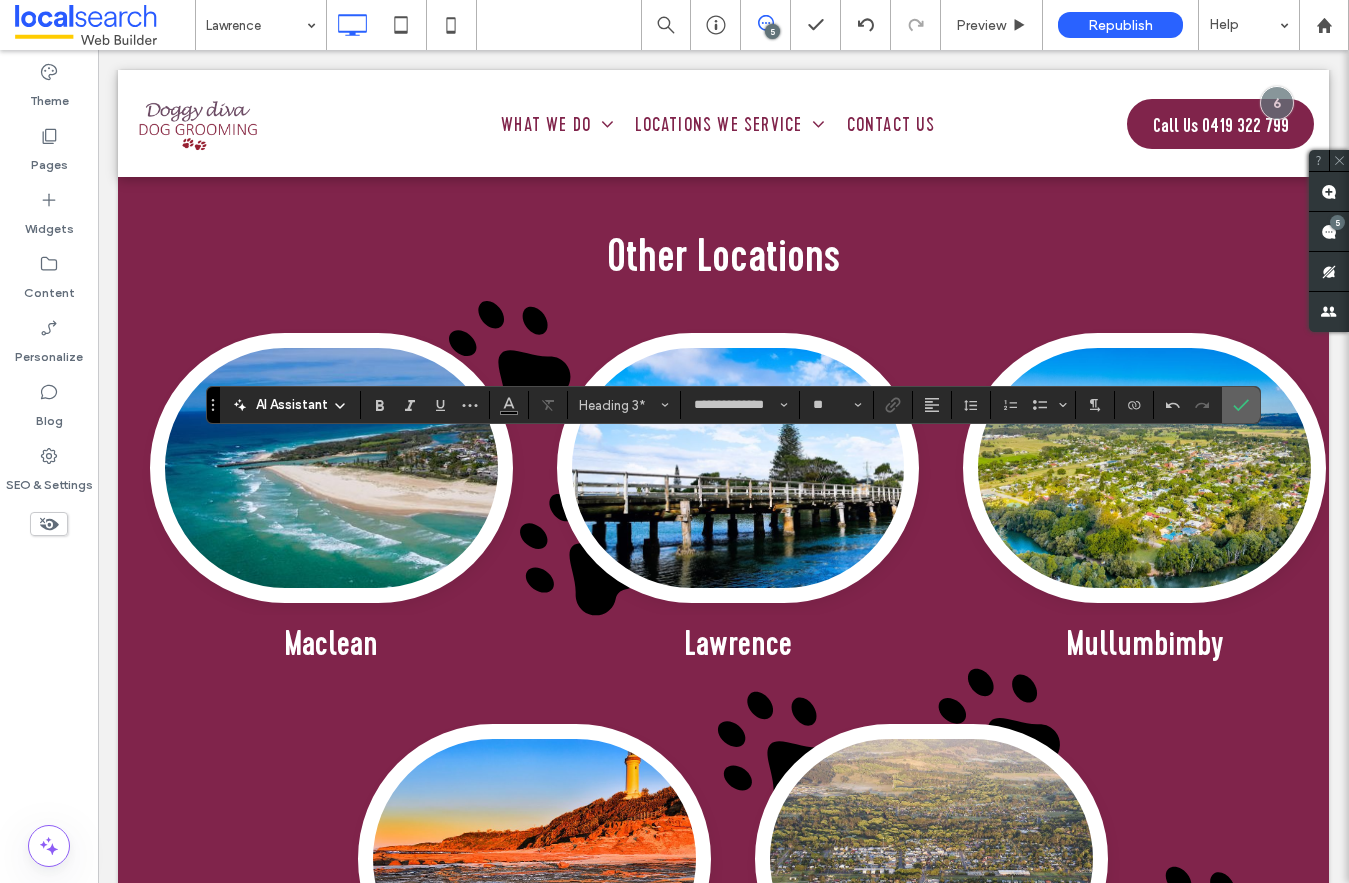 click at bounding box center [1241, 405] 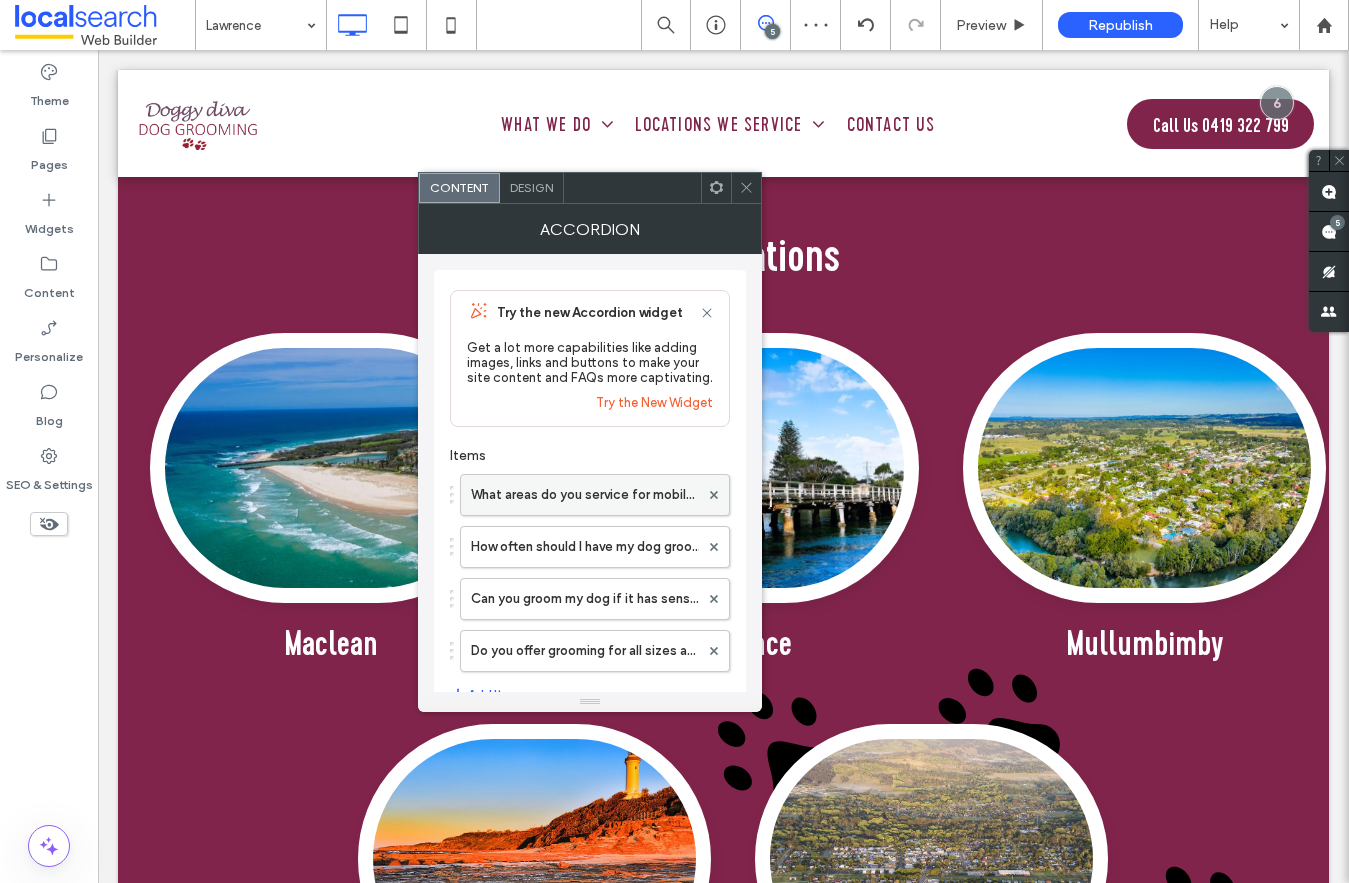 click on "What areas do you service for mobile dog grooming?" at bounding box center (585, 495) 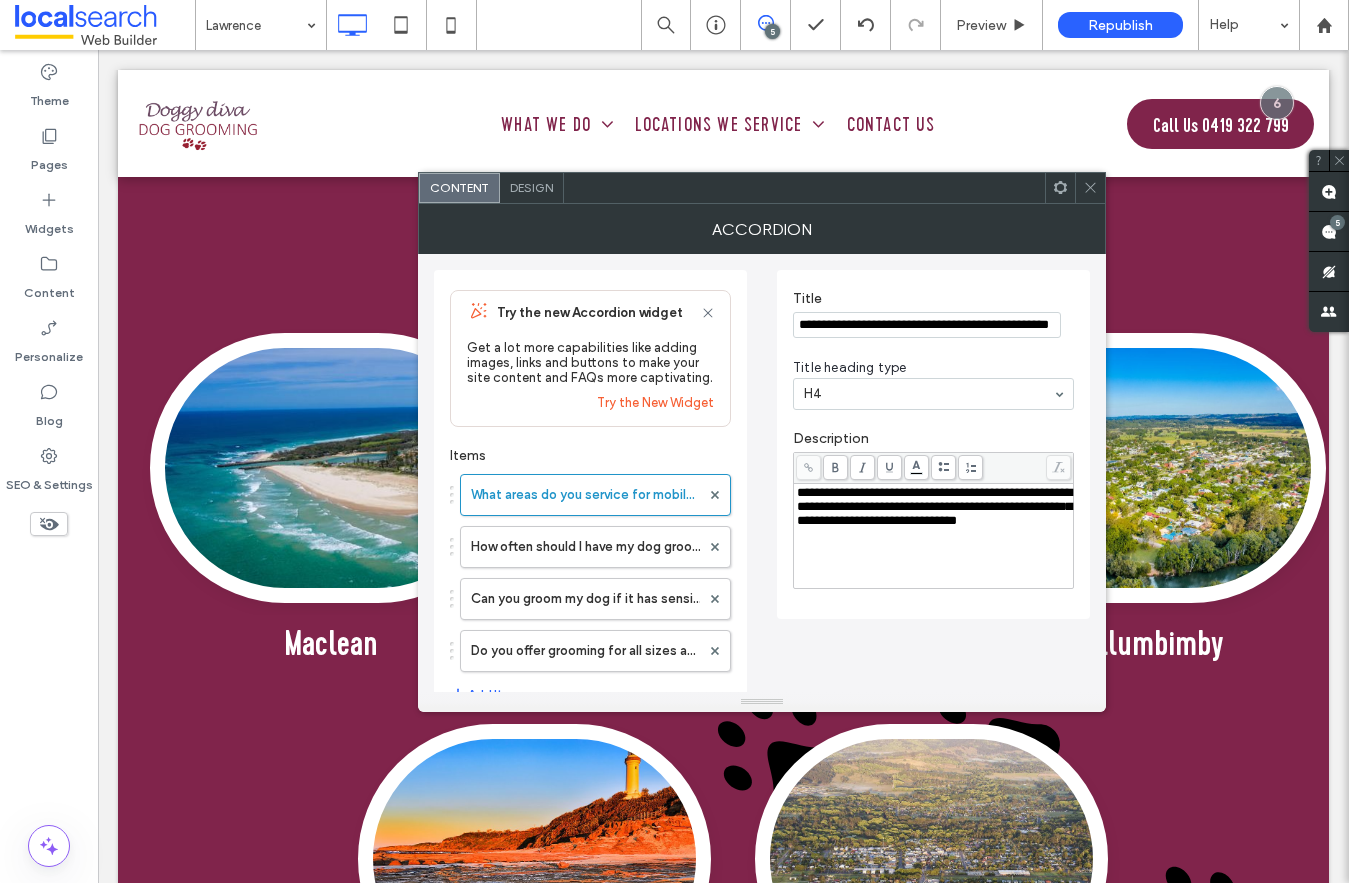 click on "**********" at bounding box center (934, 507) 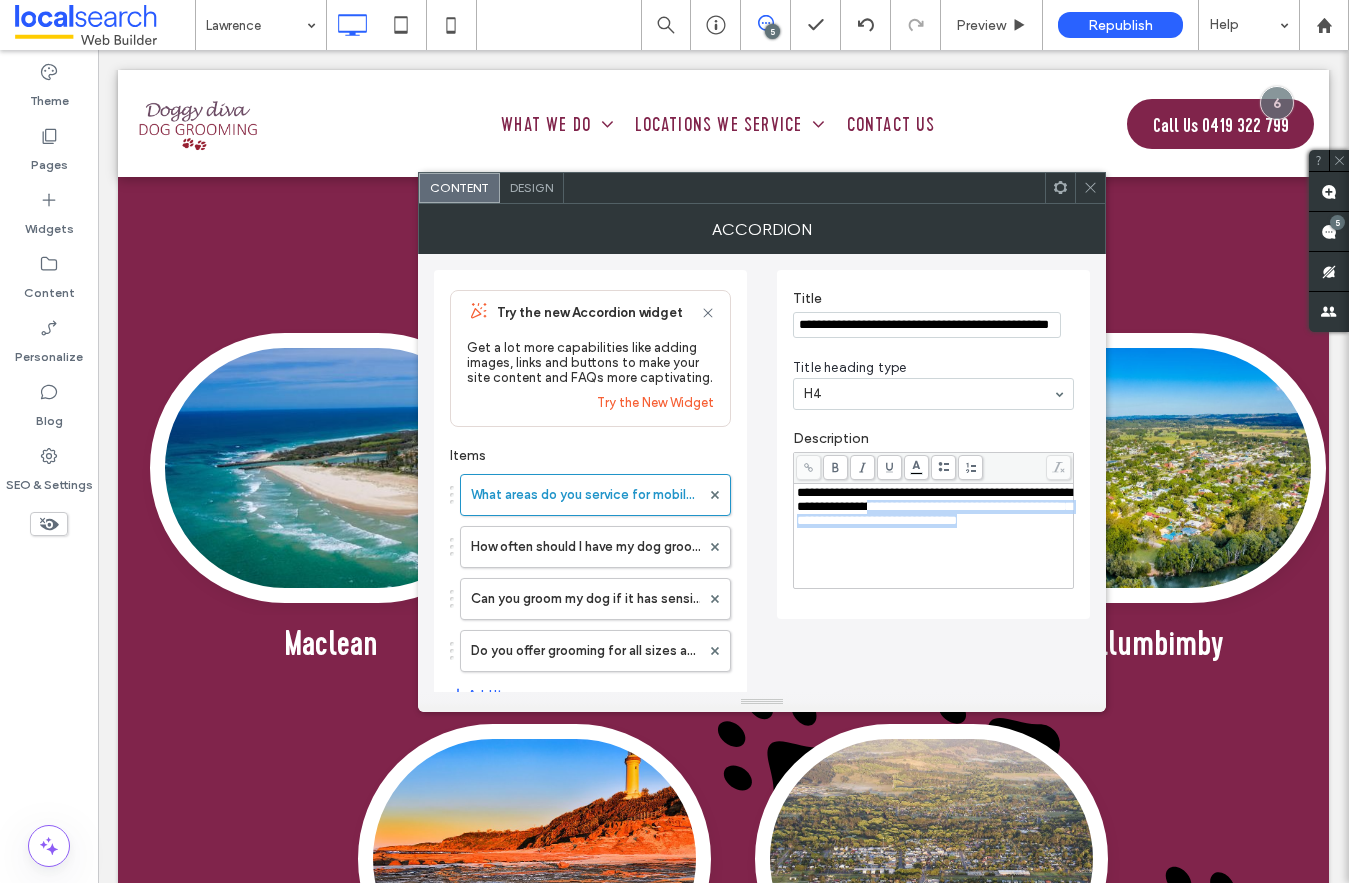 drag, startPoint x: 1002, startPoint y: 544, endPoint x: 952, endPoint y: 509, distance: 61.03278 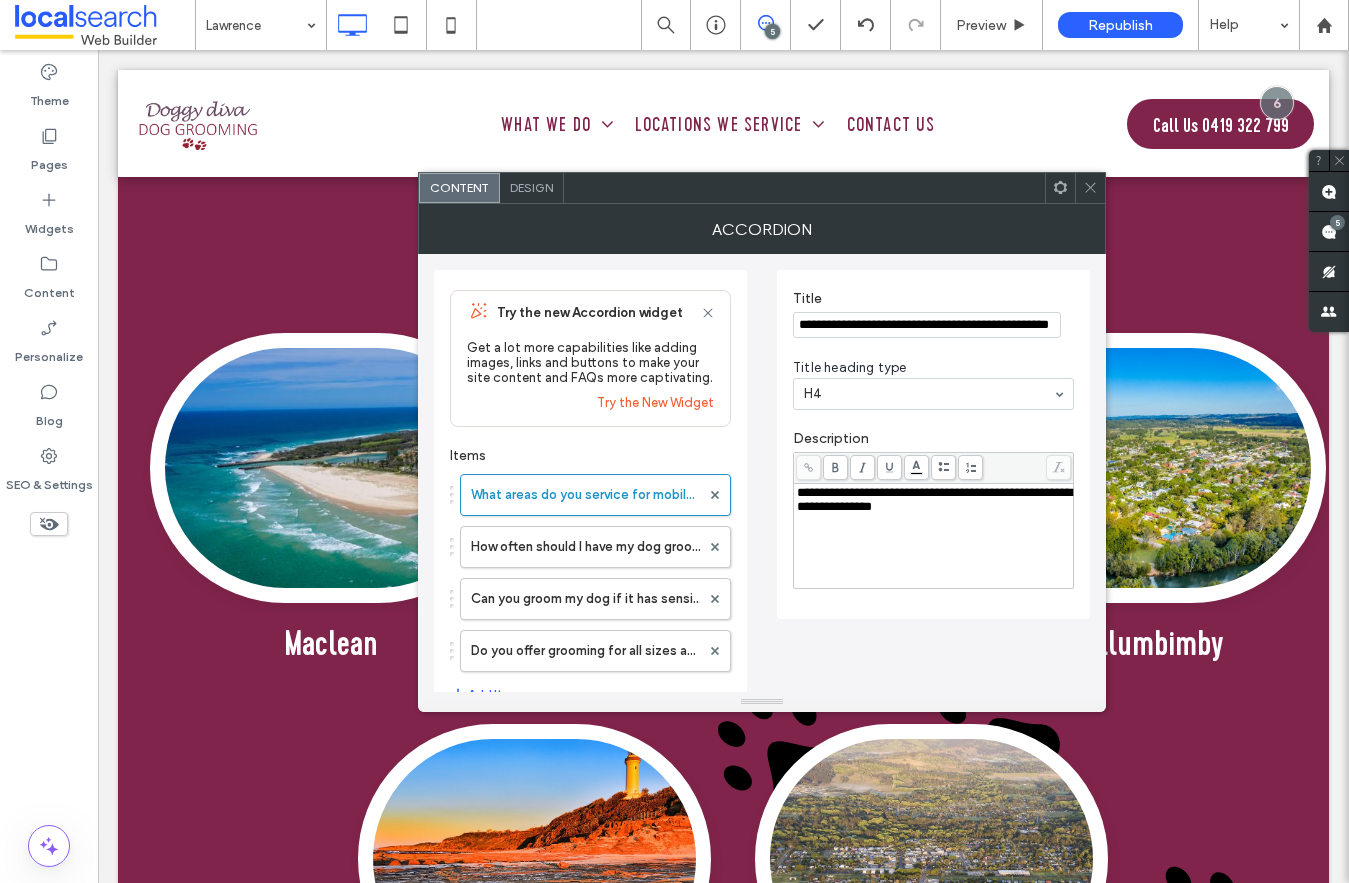 type 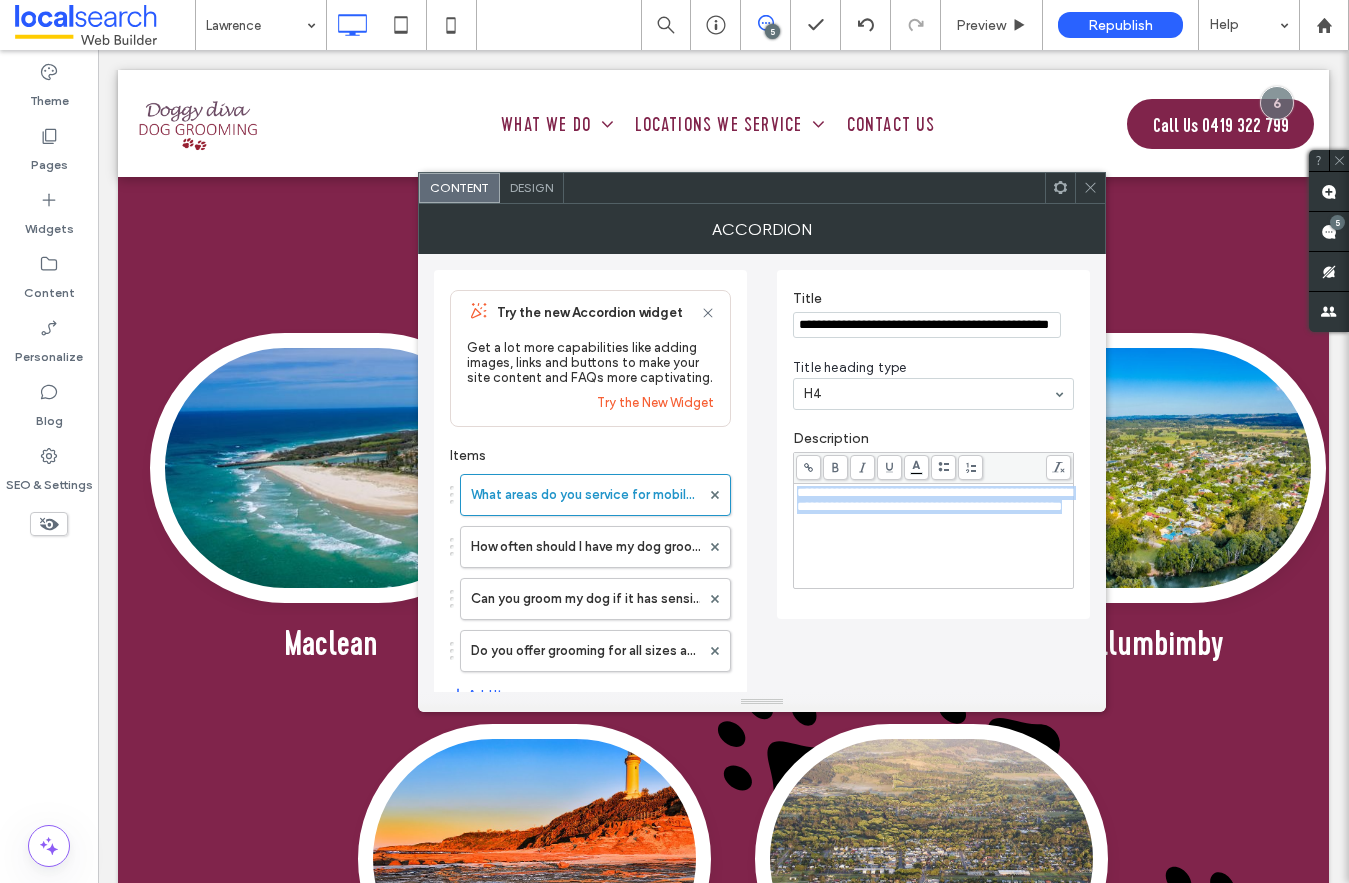 copy on "**********" 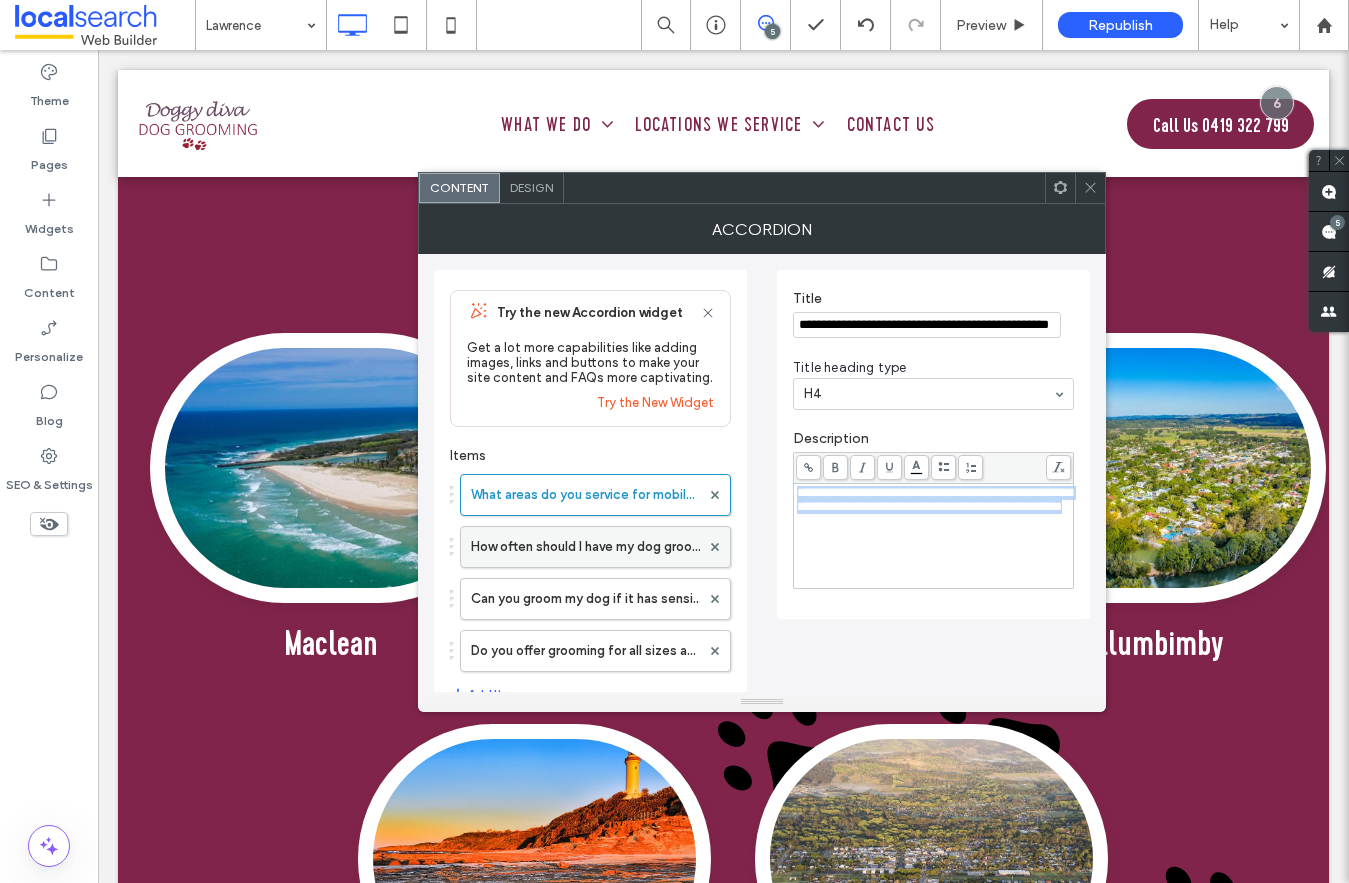 click on "How often should I have my dog groomed?" at bounding box center (585, 547) 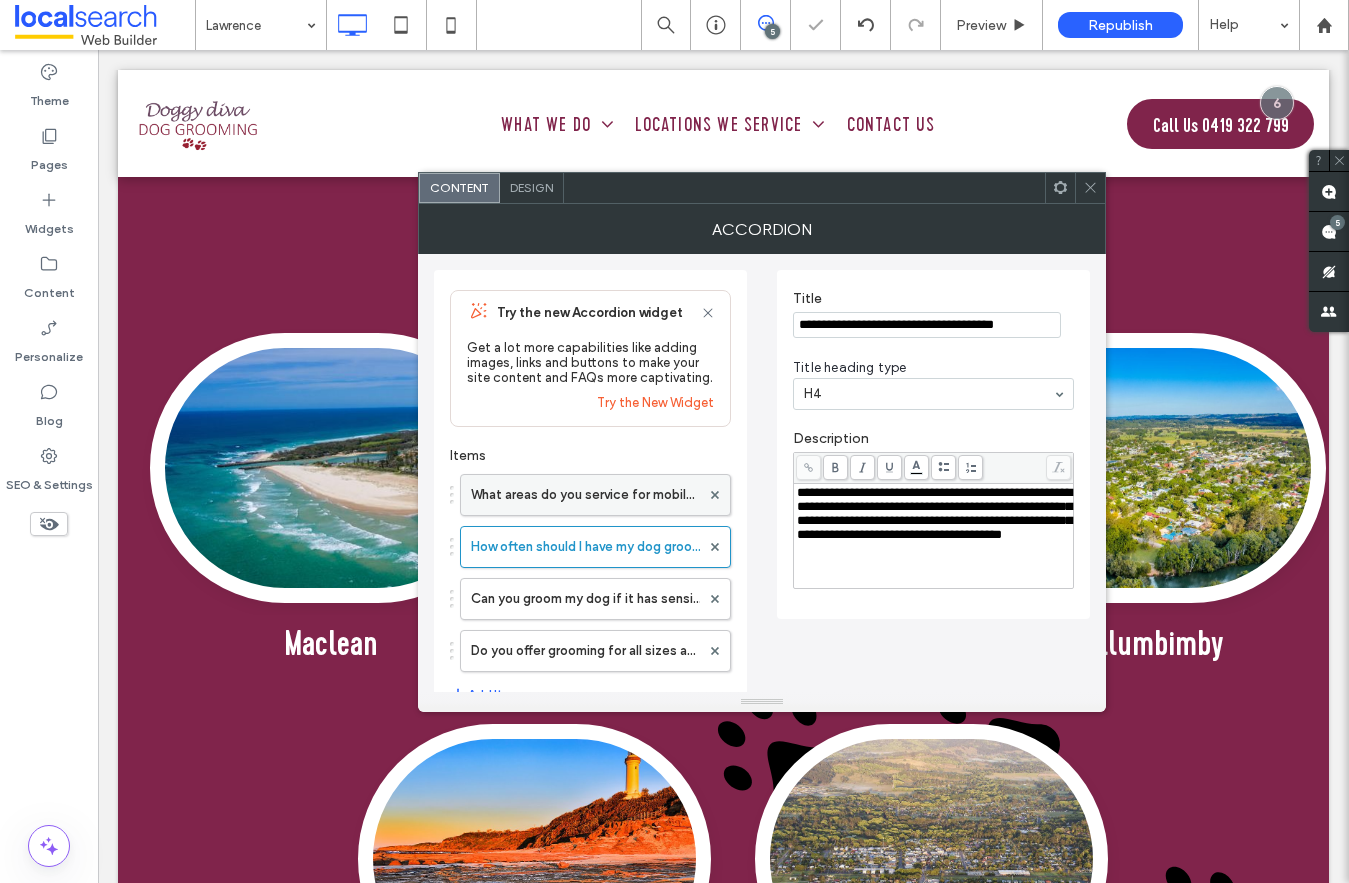 click on "What areas do you service for mobile dog grooming?" at bounding box center [585, 495] 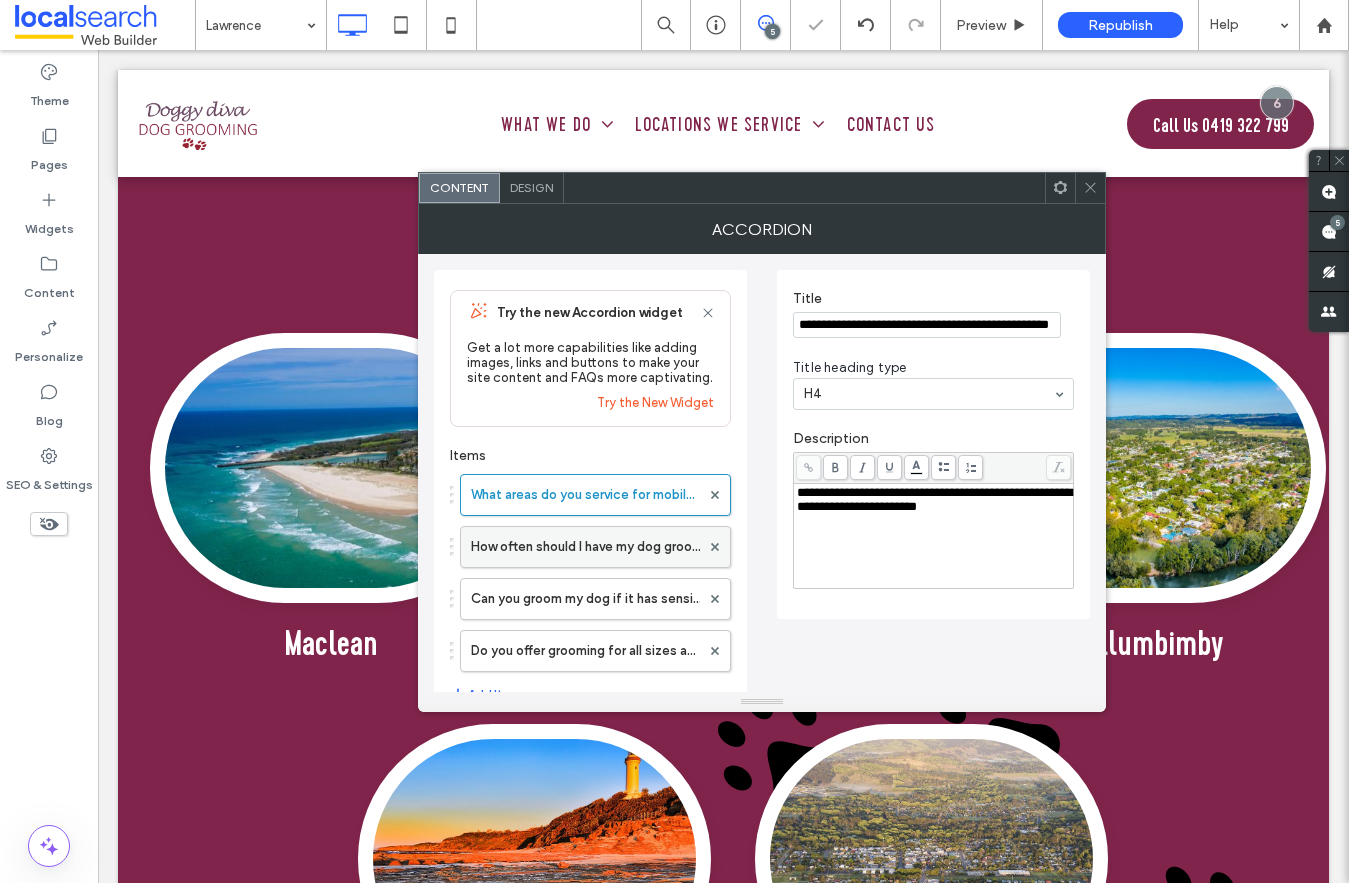 click on "How often should I have my dog groomed?" at bounding box center (585, 547) 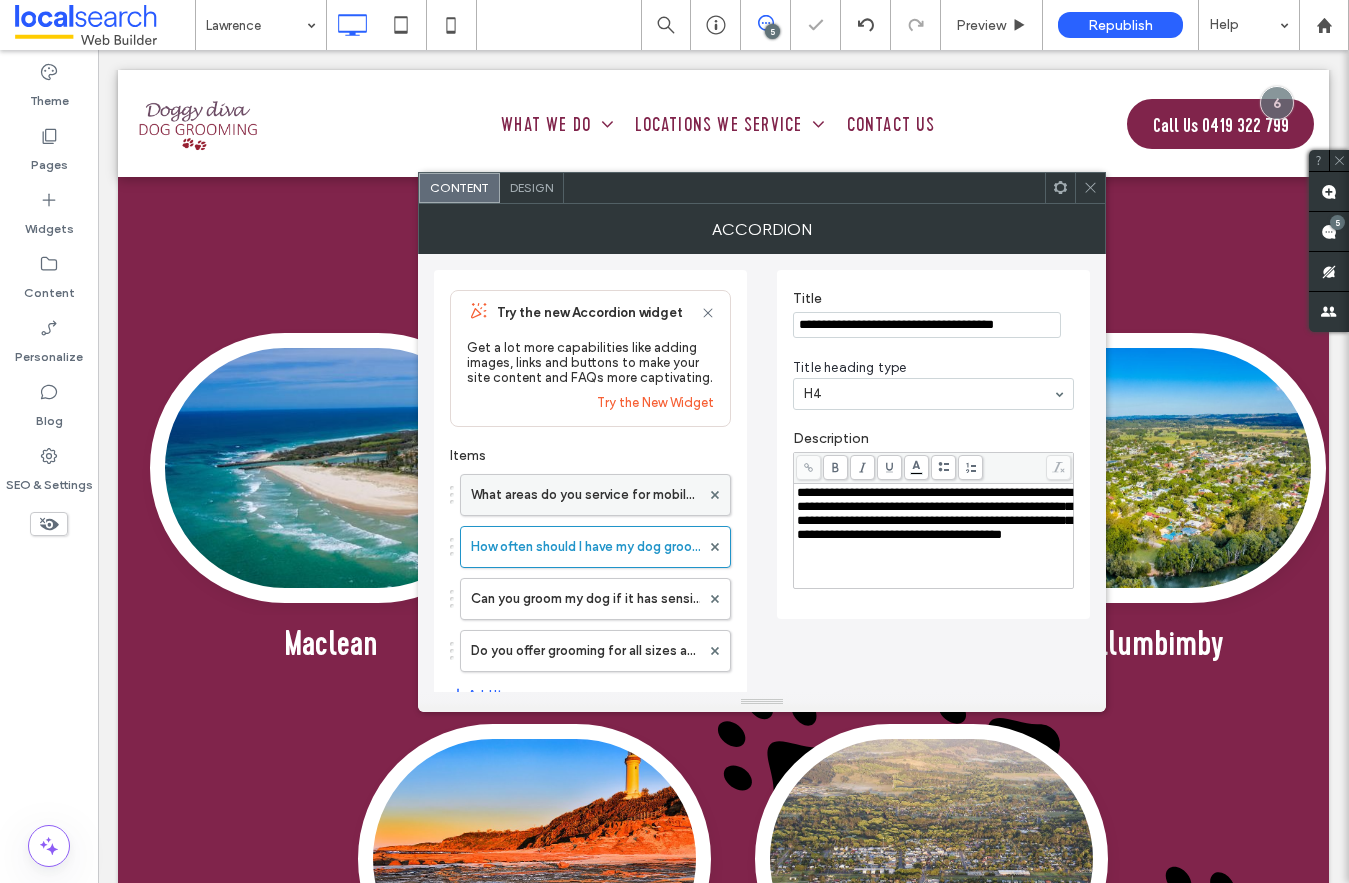 click on "What areas do you service for mobile dog grooming?" at bounding box center [585, 495] 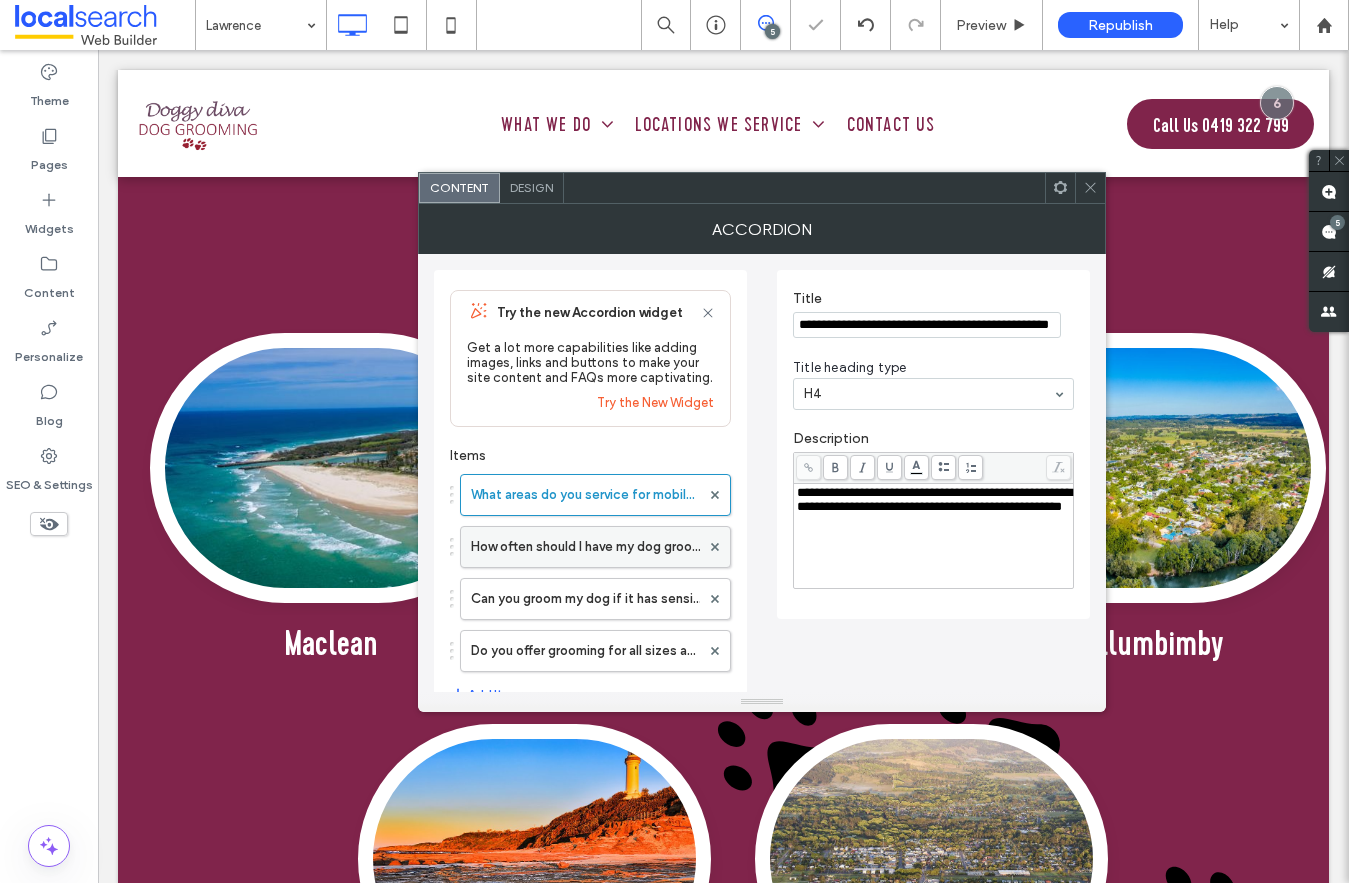 click on "How often should I have my dog groomed?" at bounding box center [585, 547] 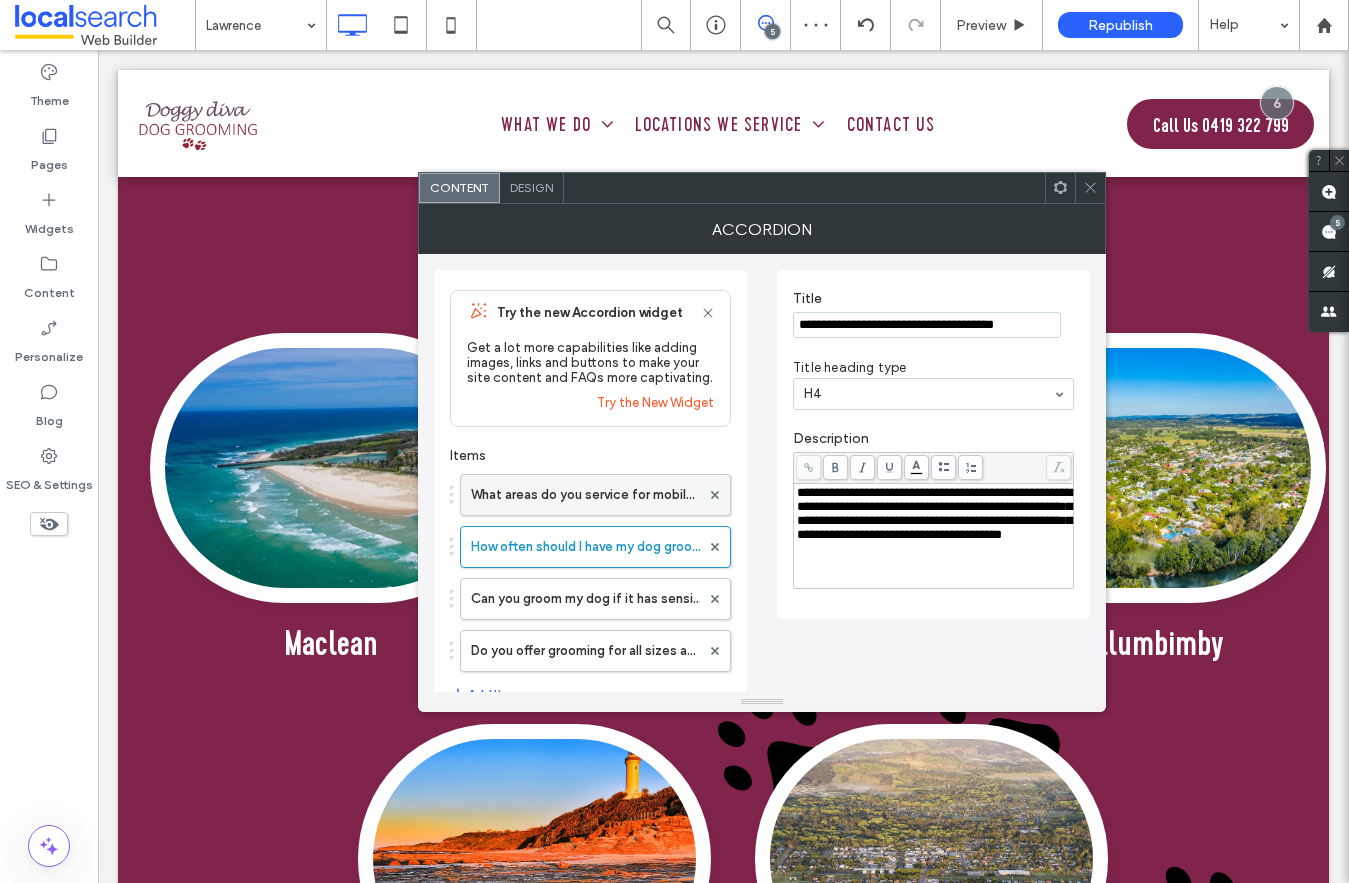 click on "What areas do you service for mobile dog grooming?" at bounding box center [585, 495] 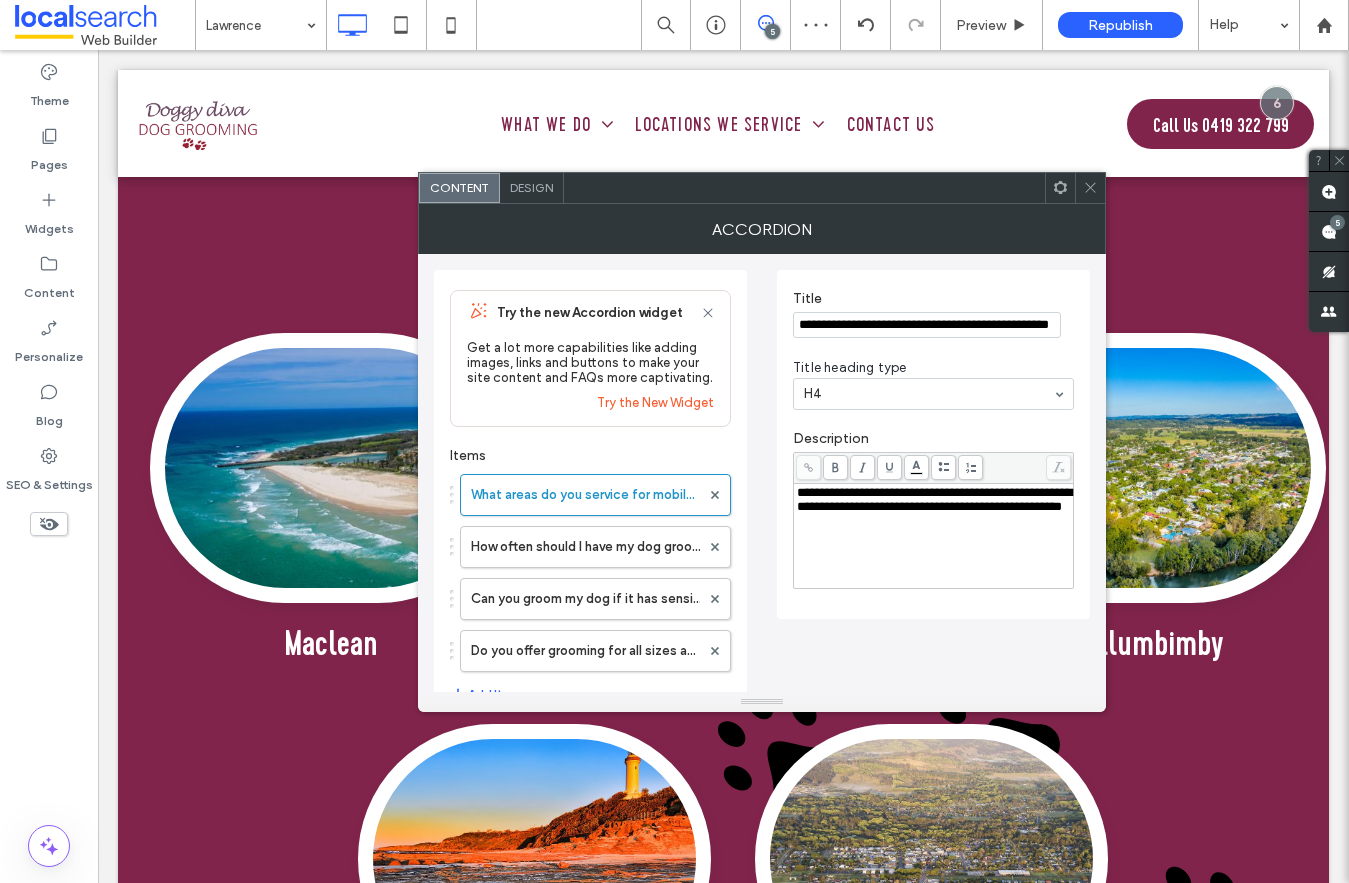 click 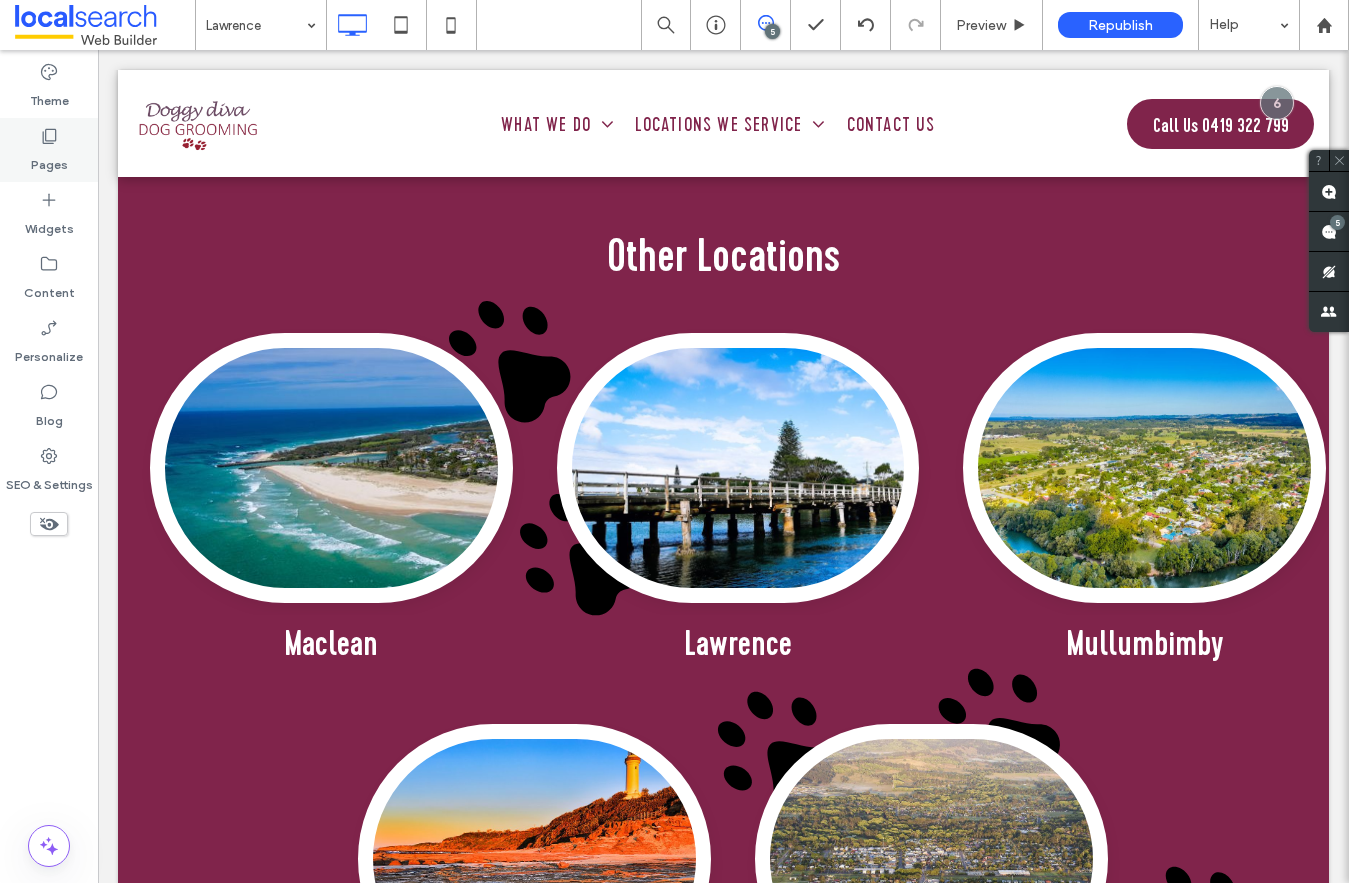 click on "Pages" at bounding box center (49, 150) 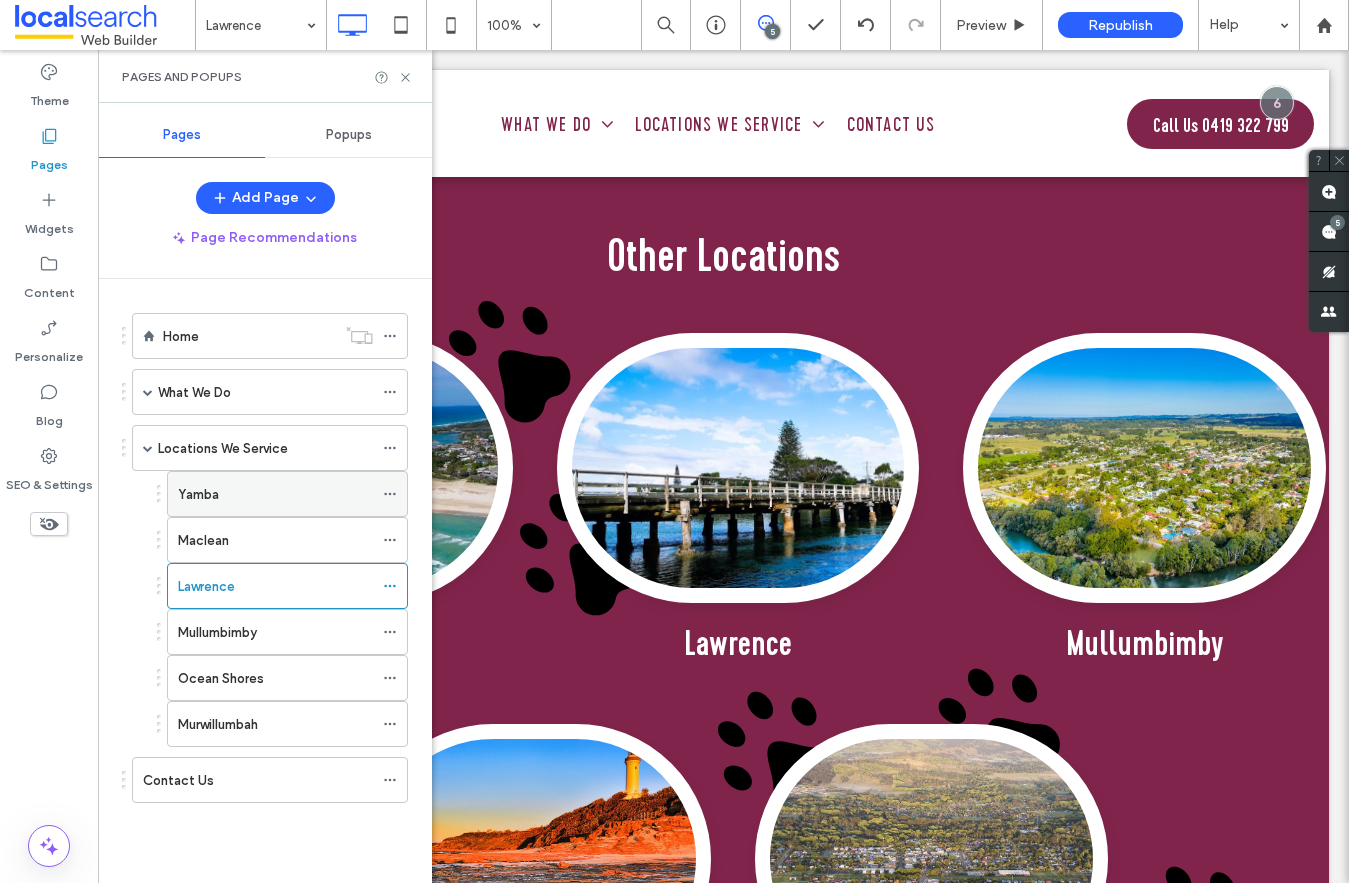click on "Yamba" at bounding box center [198, 494] 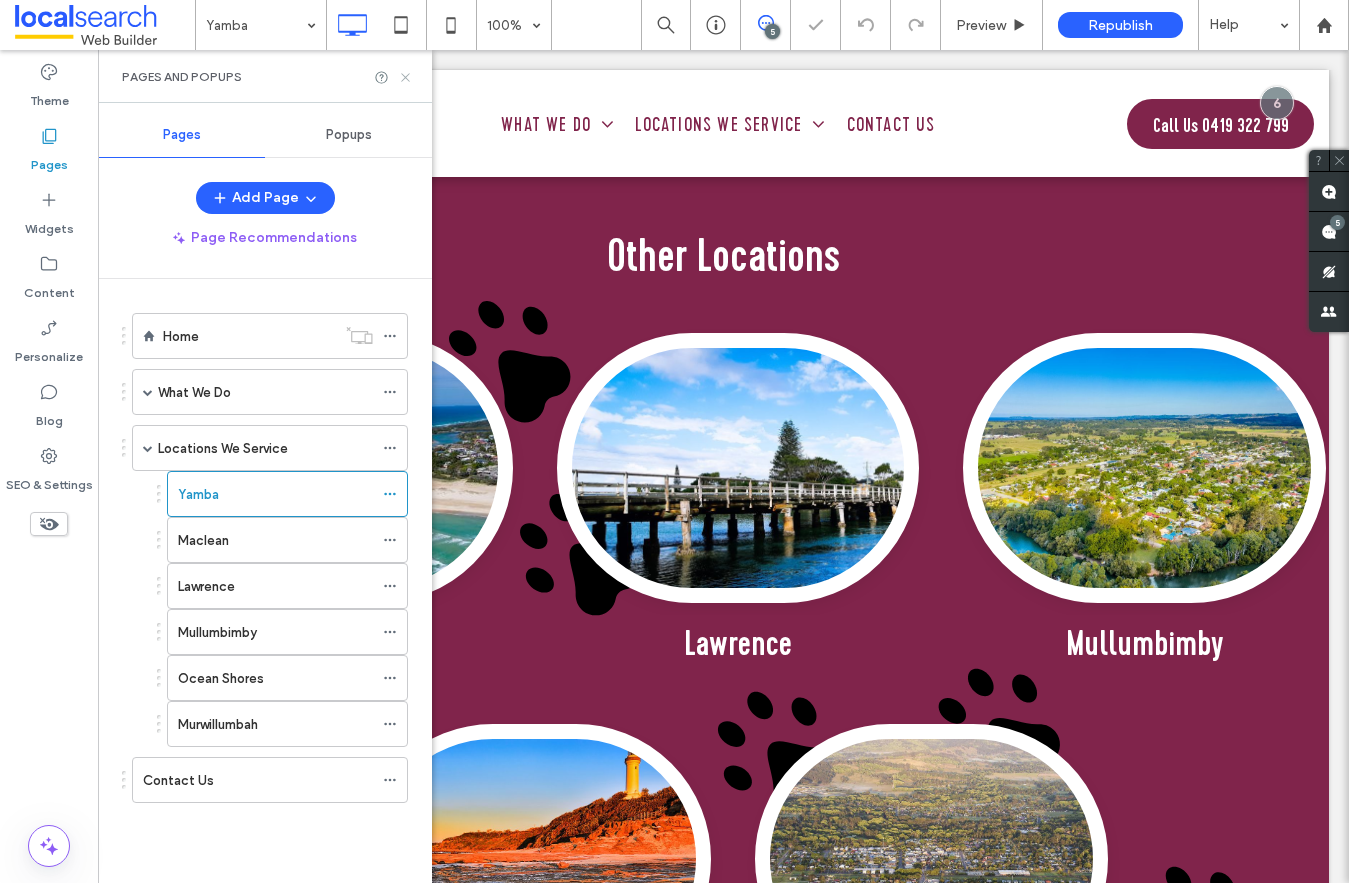 click 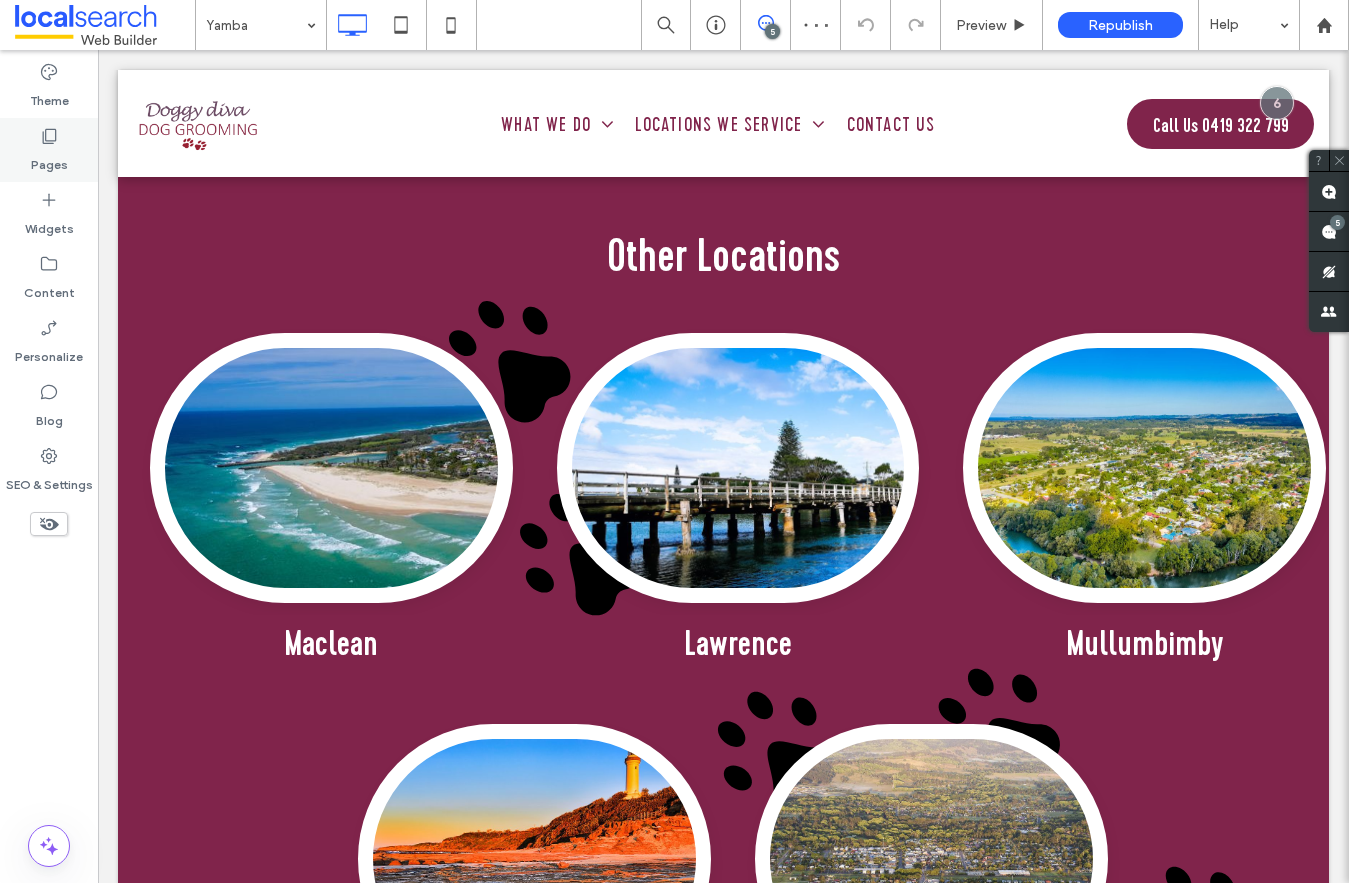 click on "Pages" at bounding box center (49, 160) 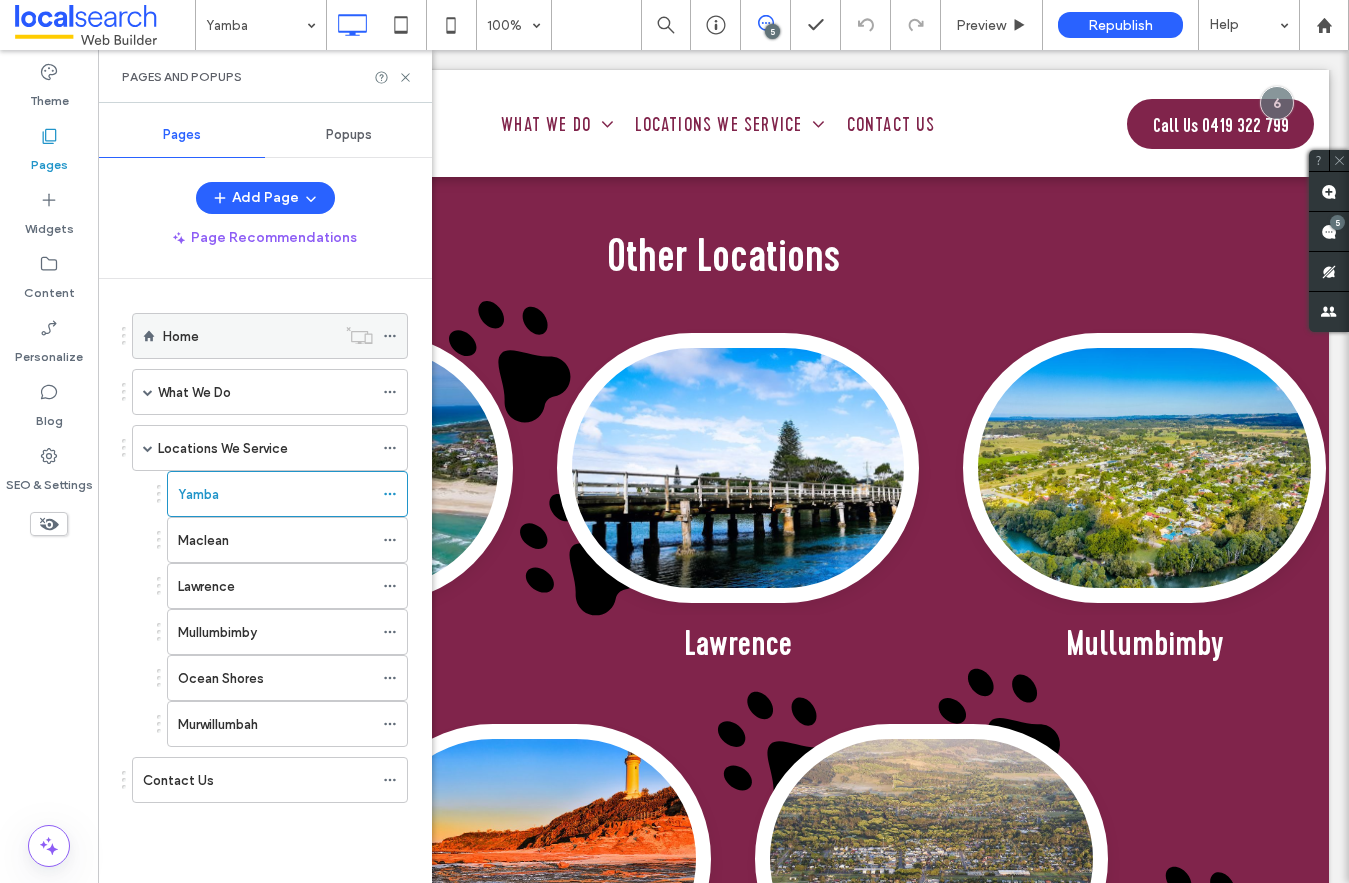 click on "Home" at bounding box center (249, 336) 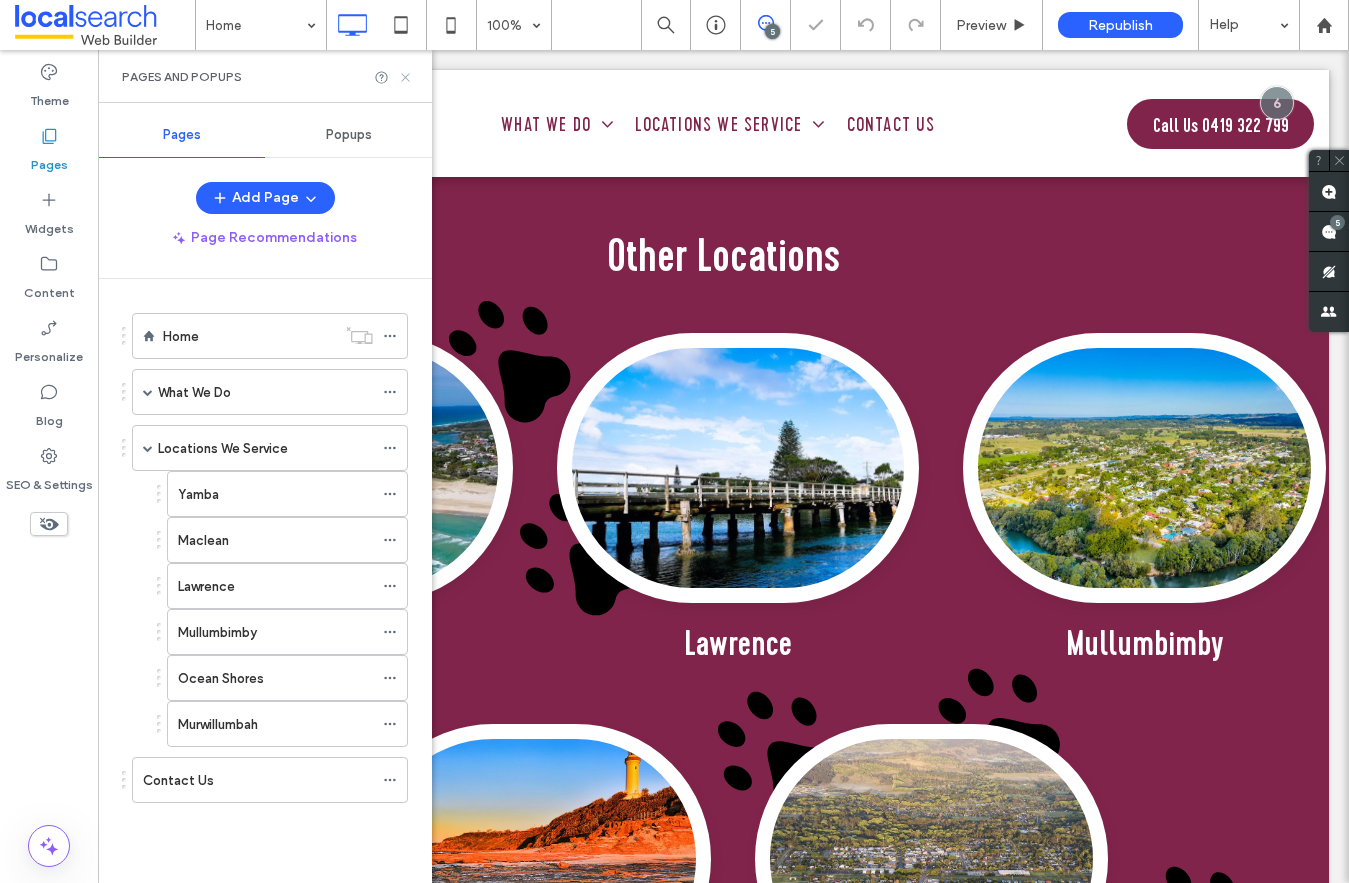 click 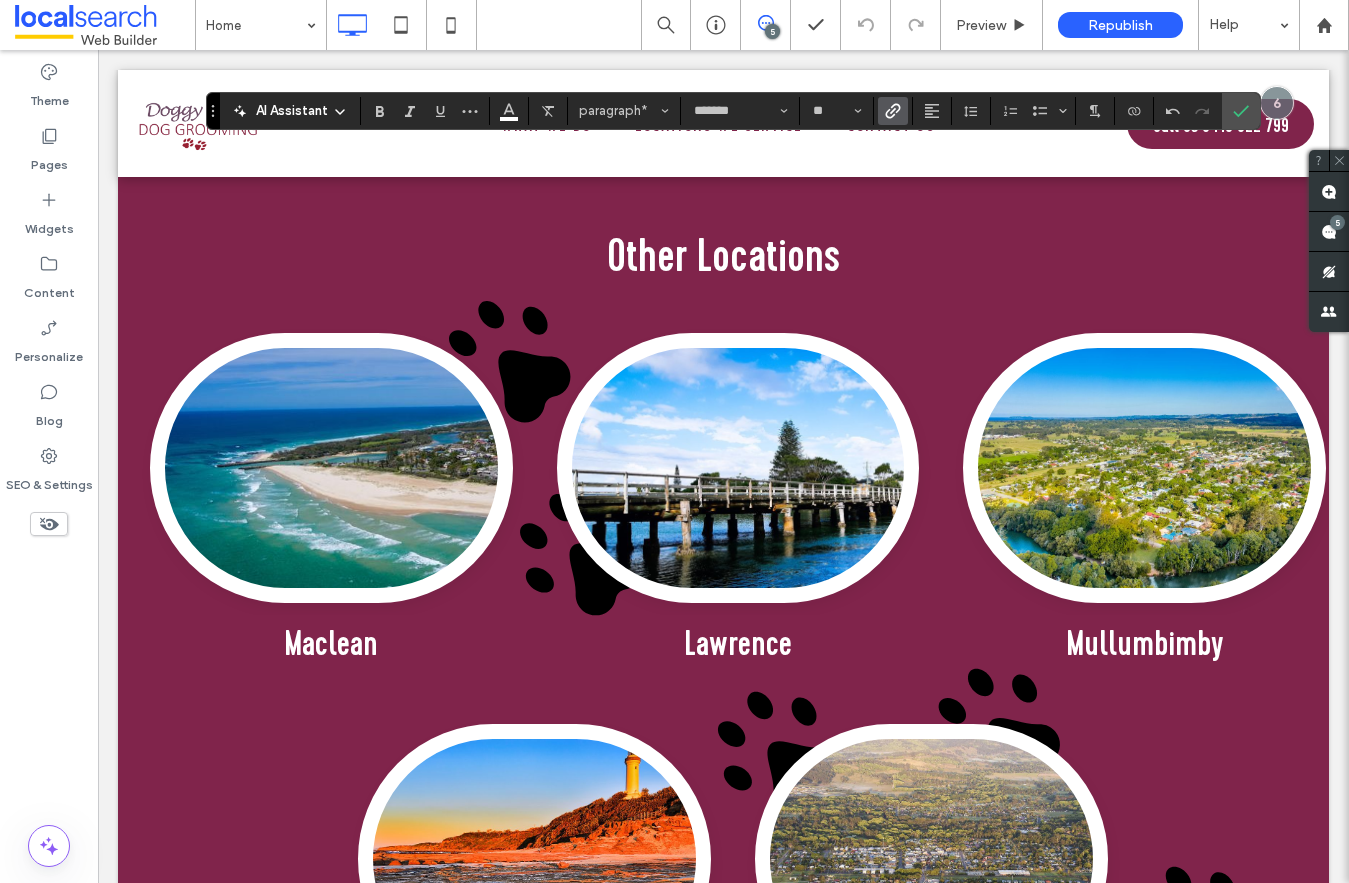 click 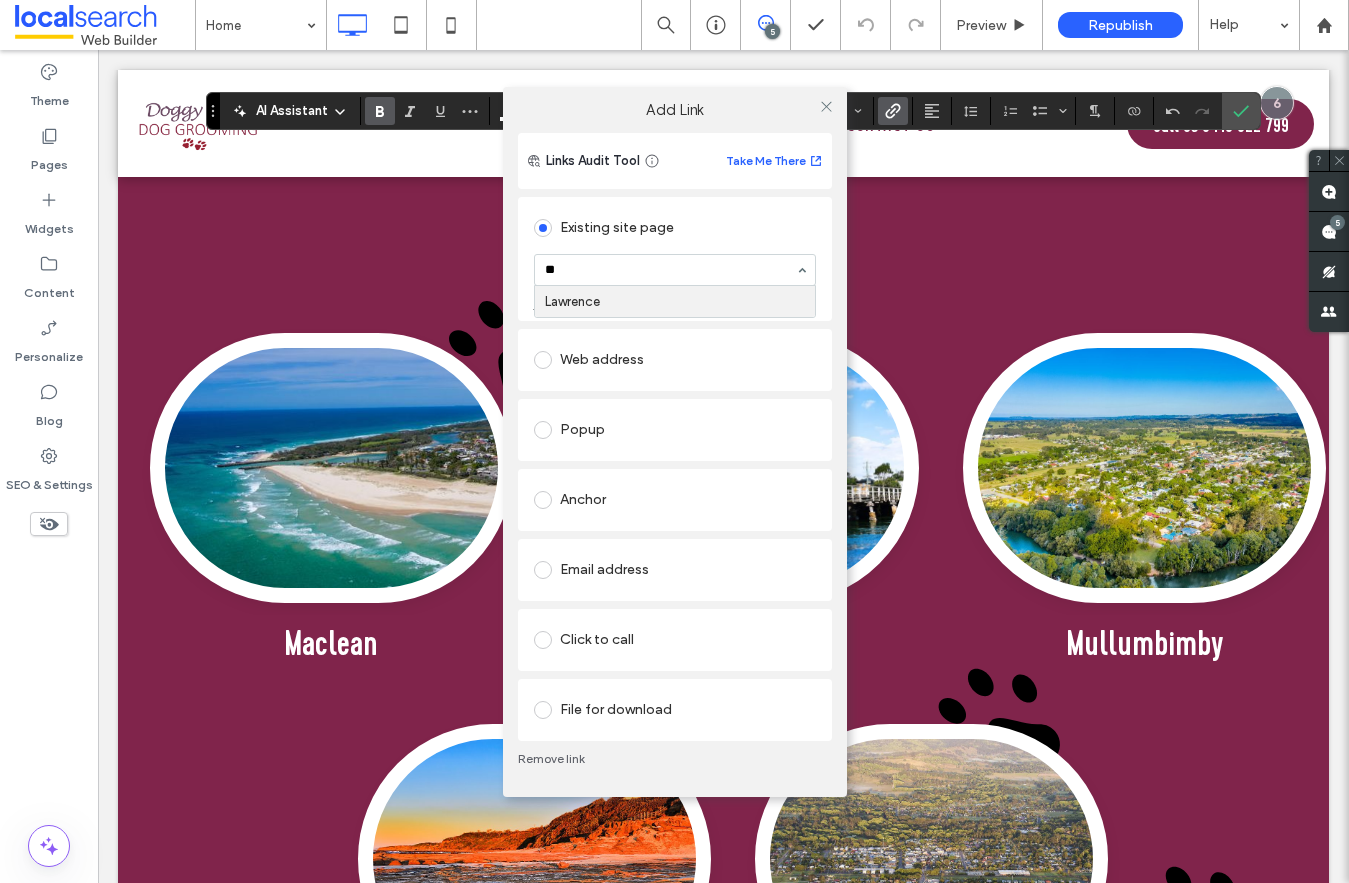 type on "***" 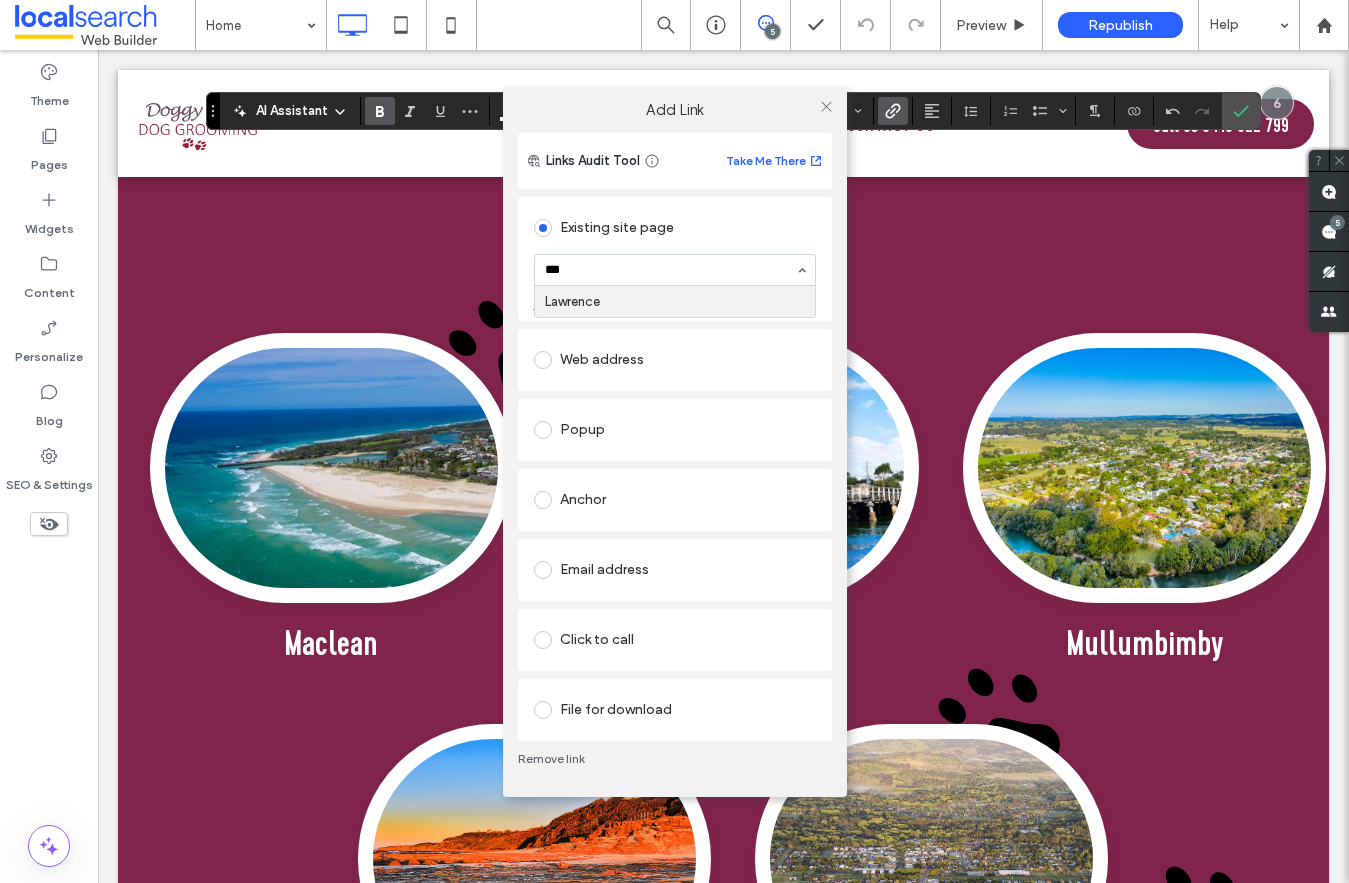 type 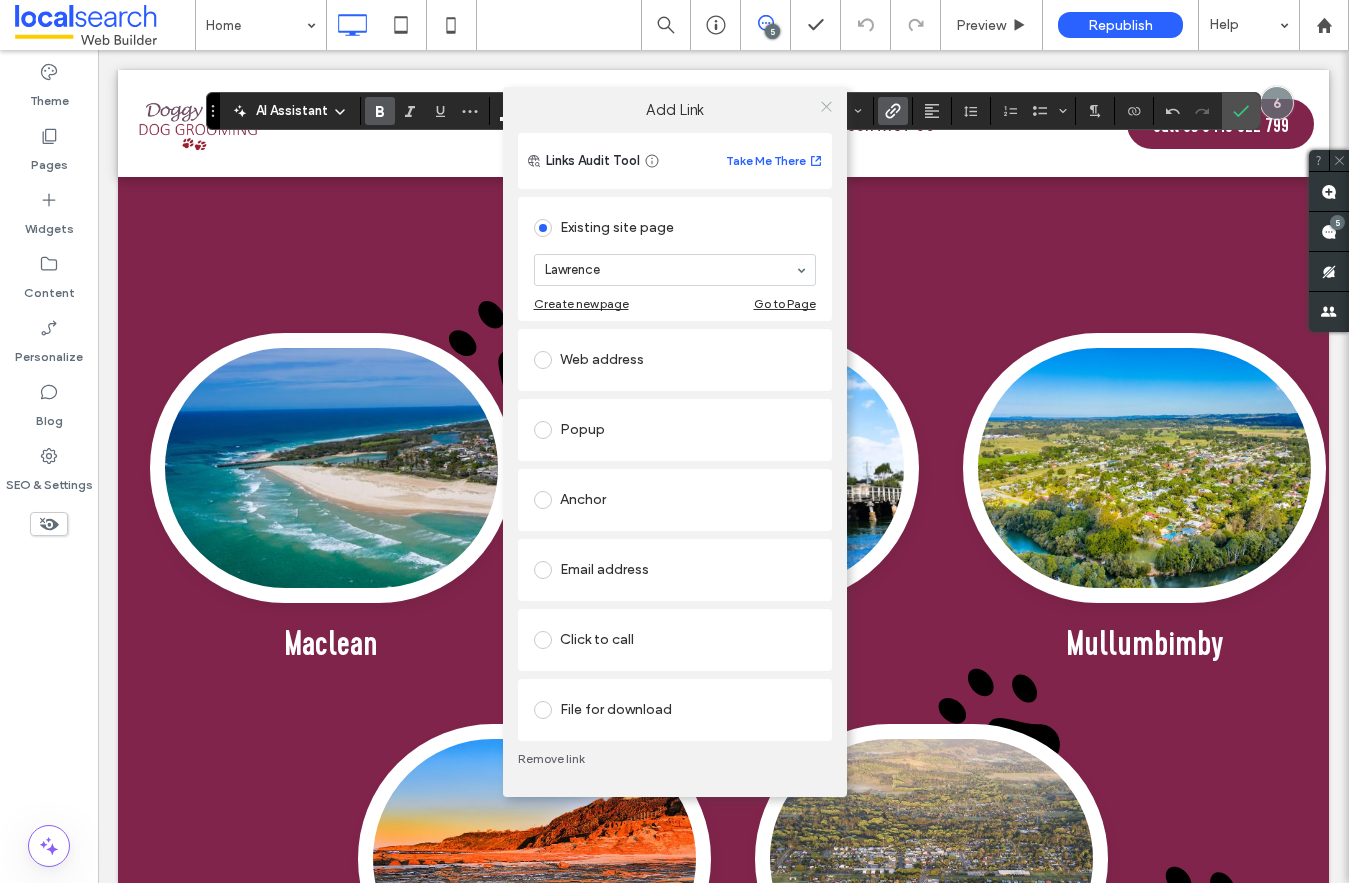 click 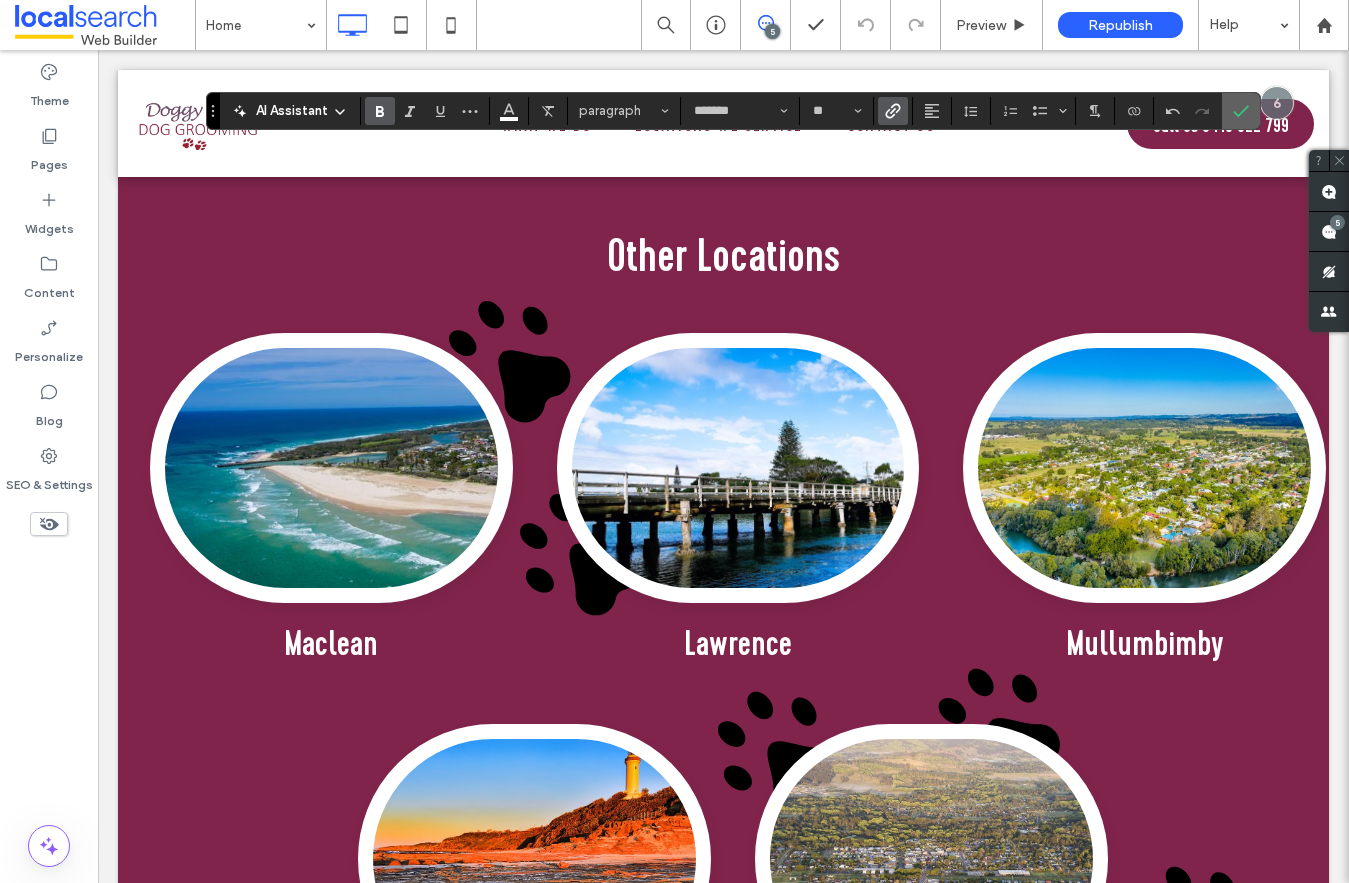 click 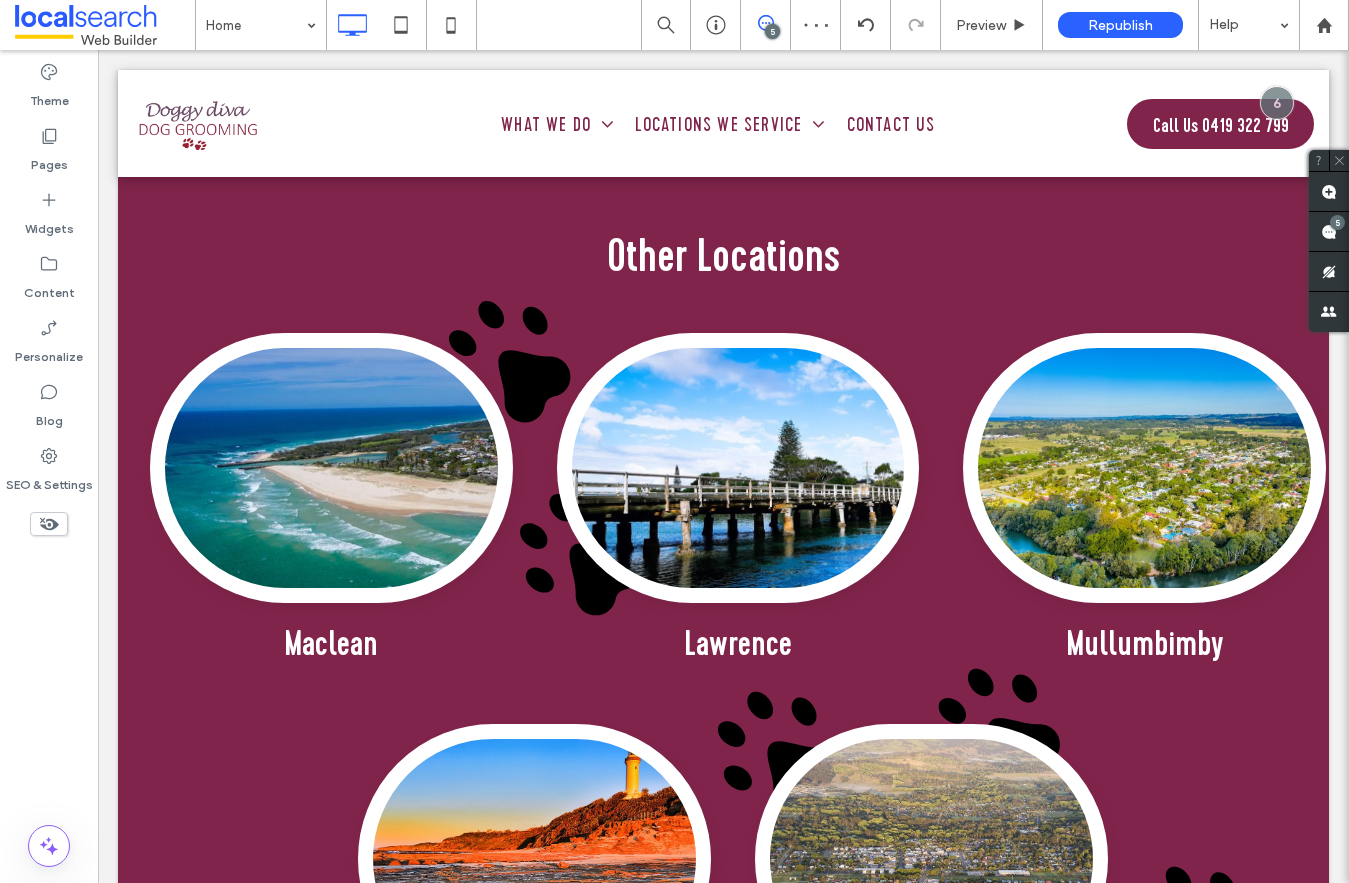 type on "**********" 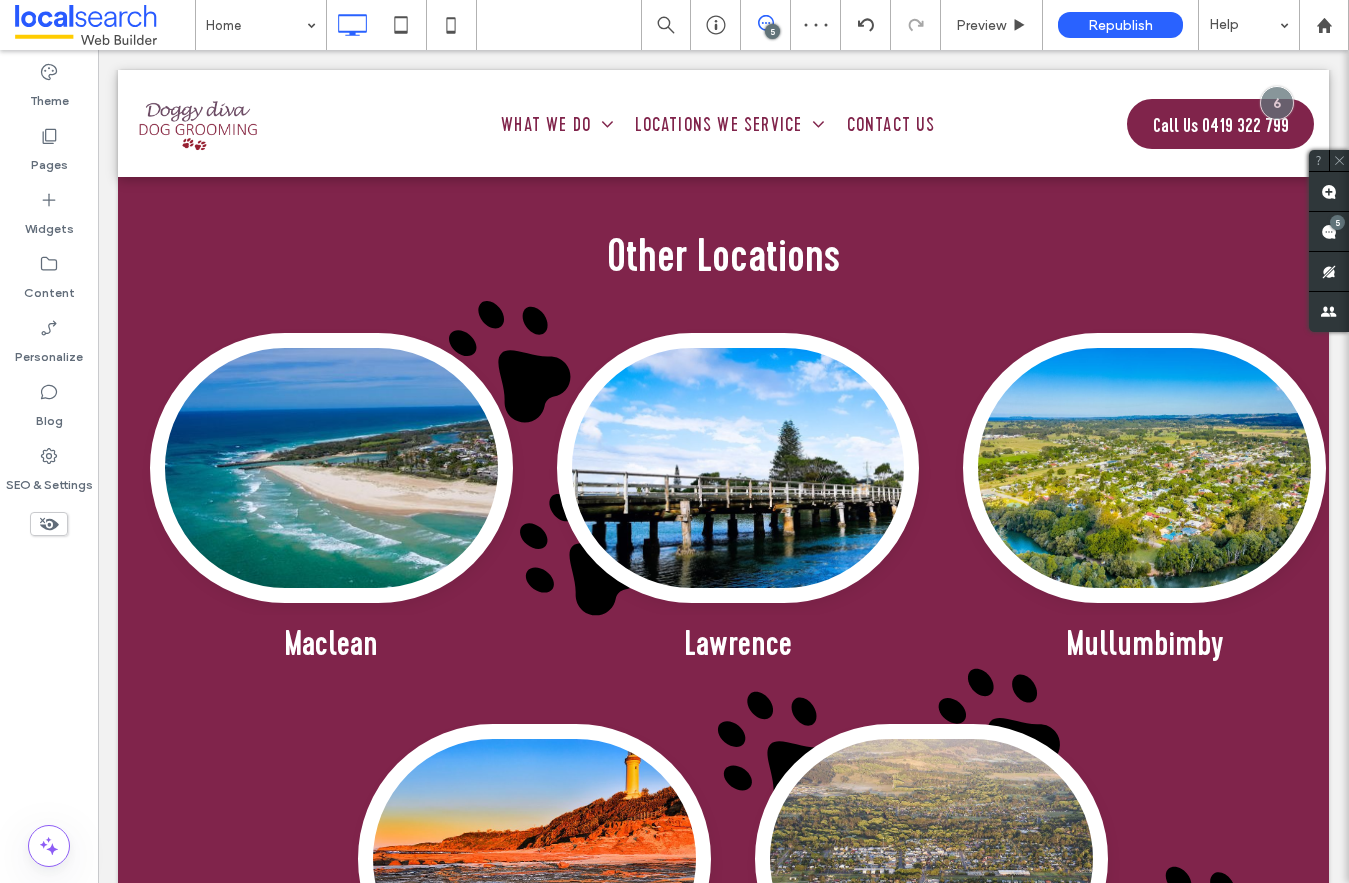 type on "**" 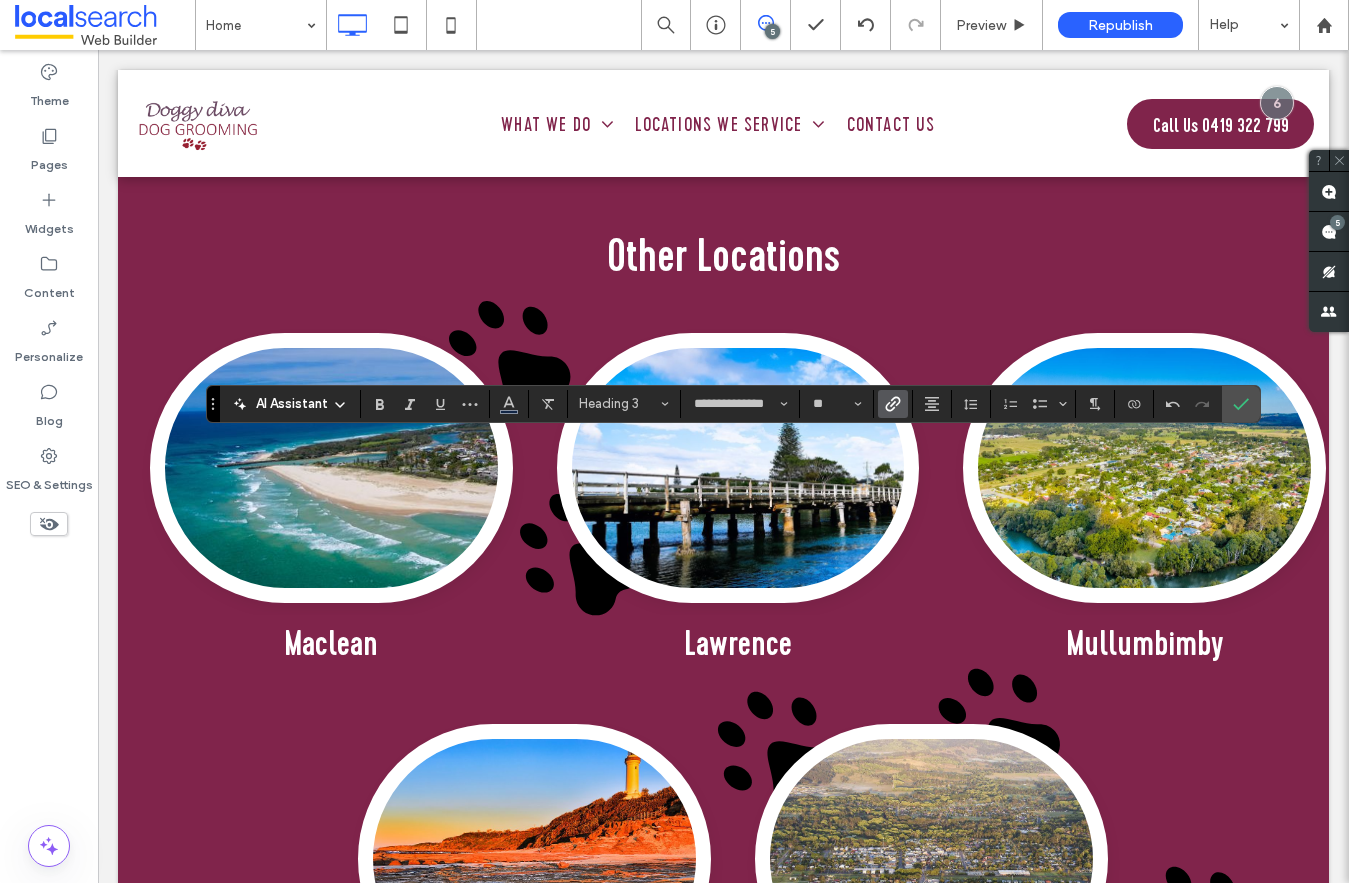 click 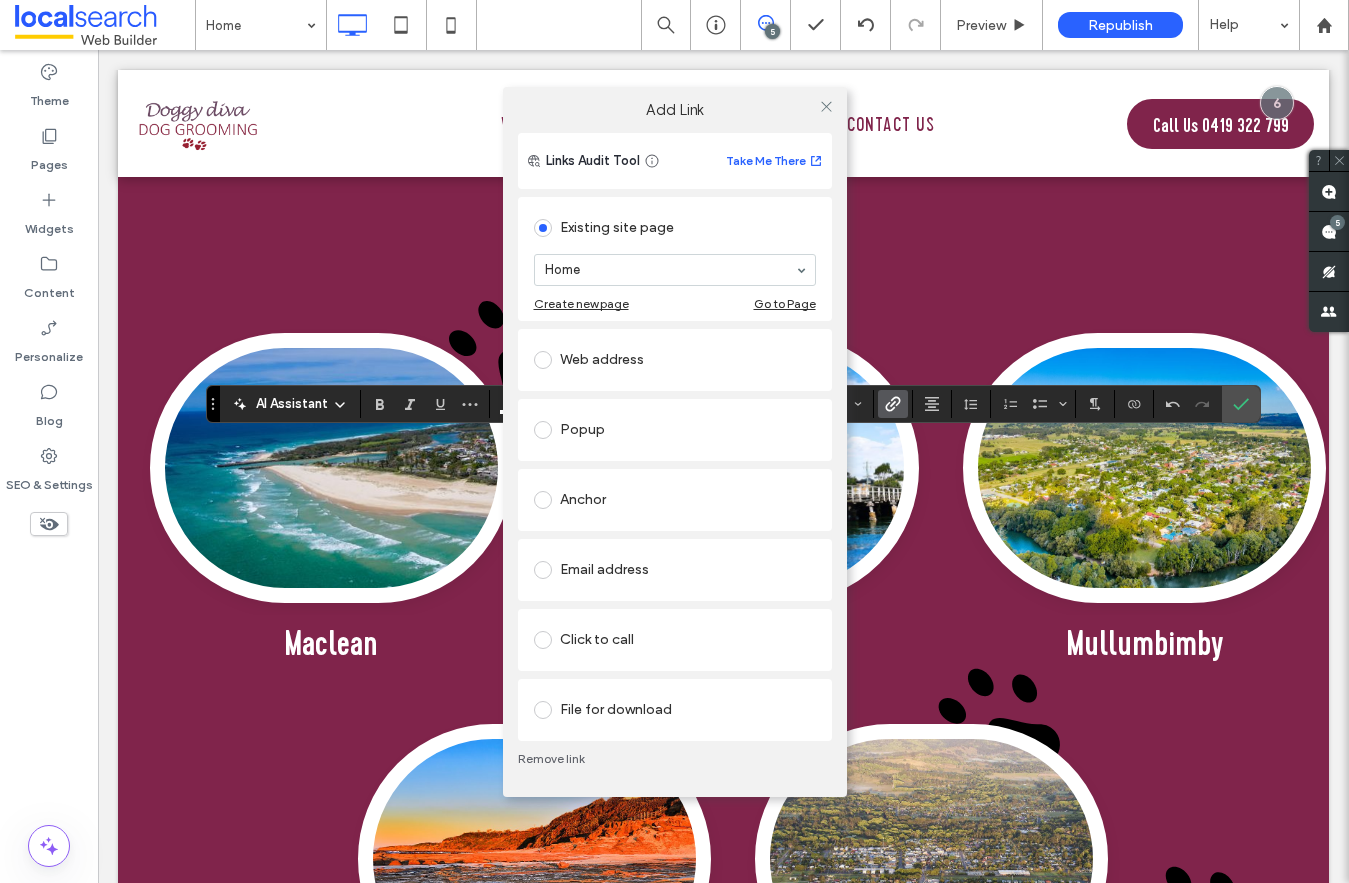 click on "Home" at bounding box center (675, 270) 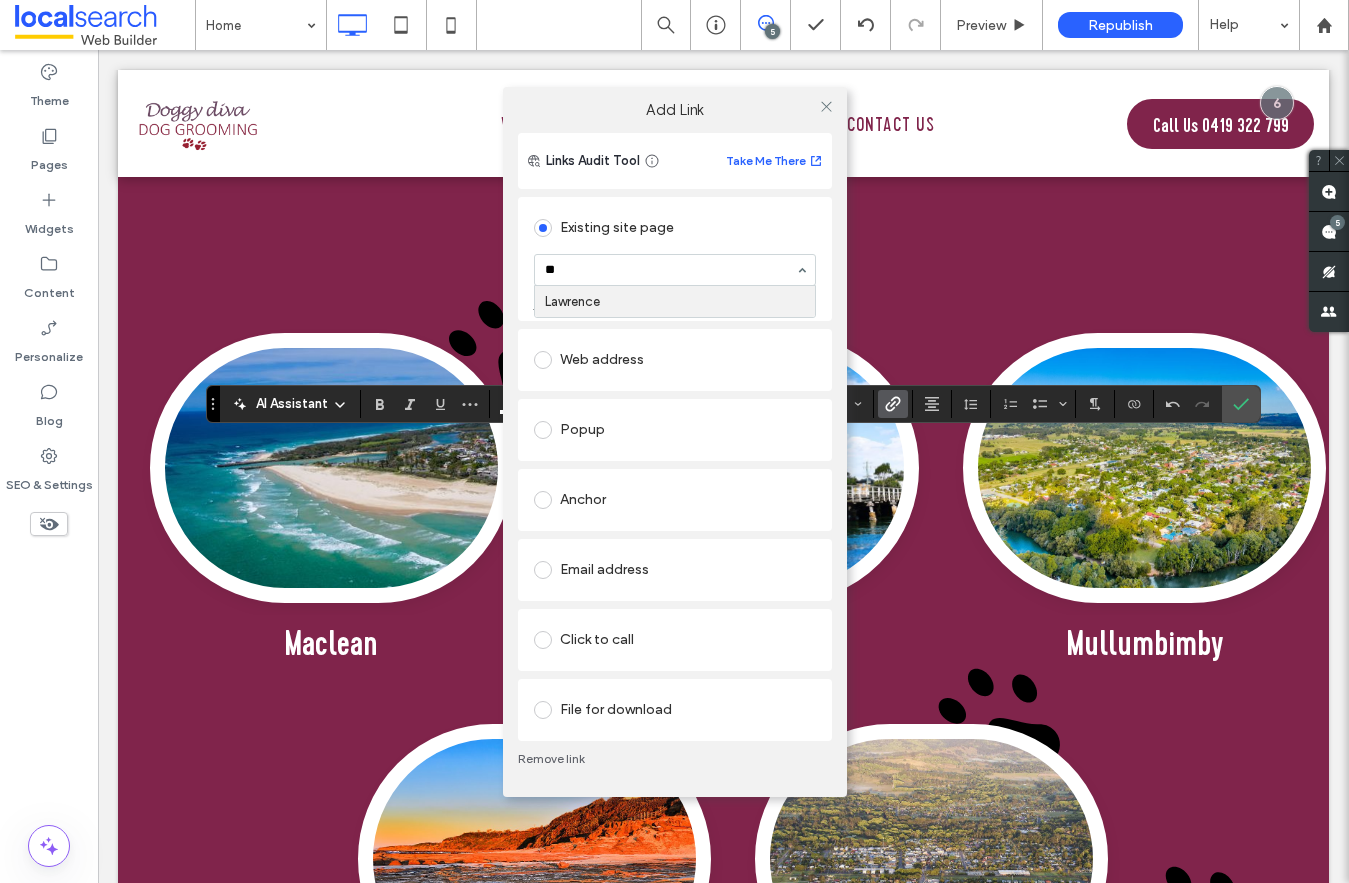 type on "***" 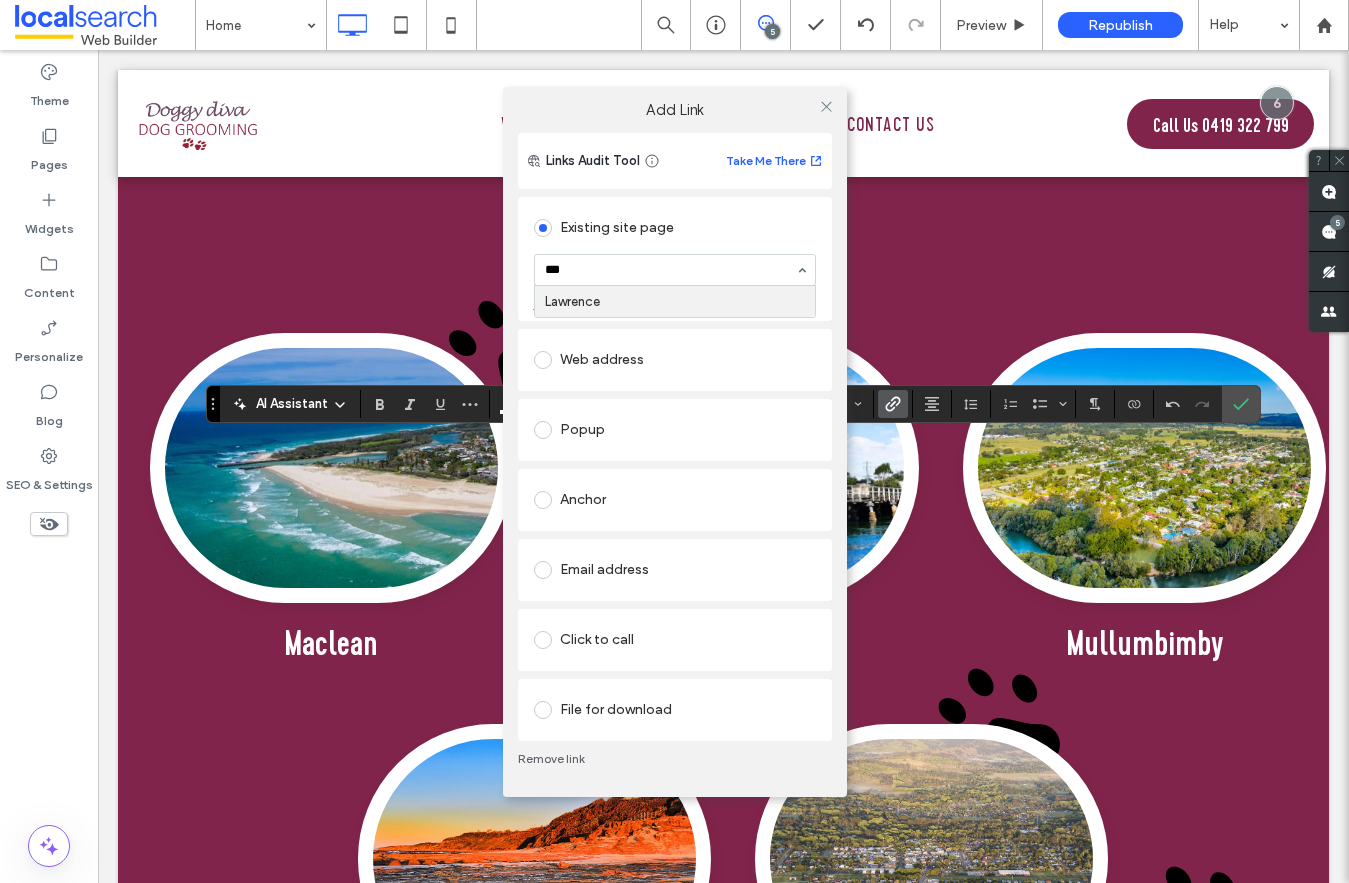 type 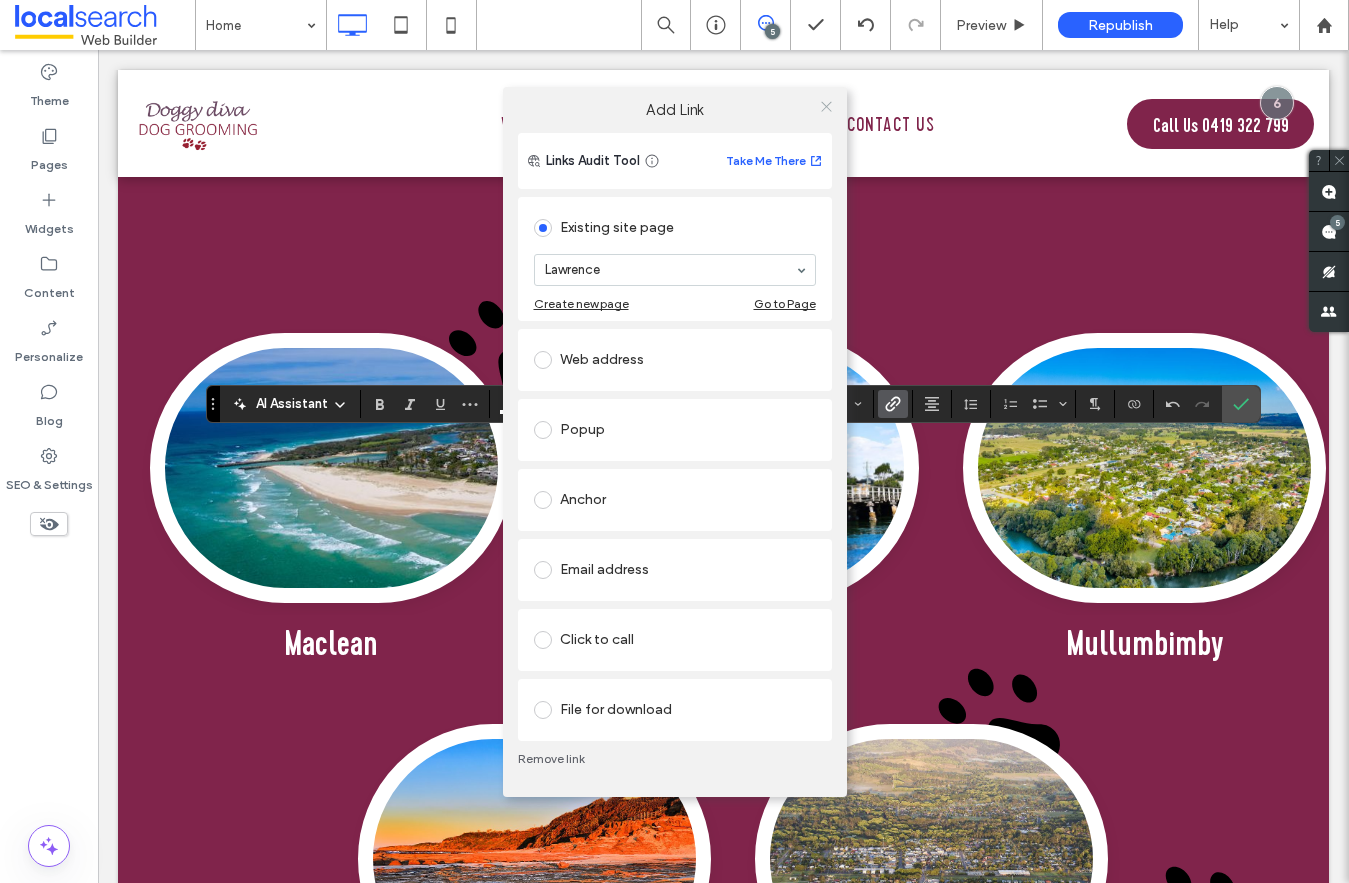 click at bounding box center [826, 107] 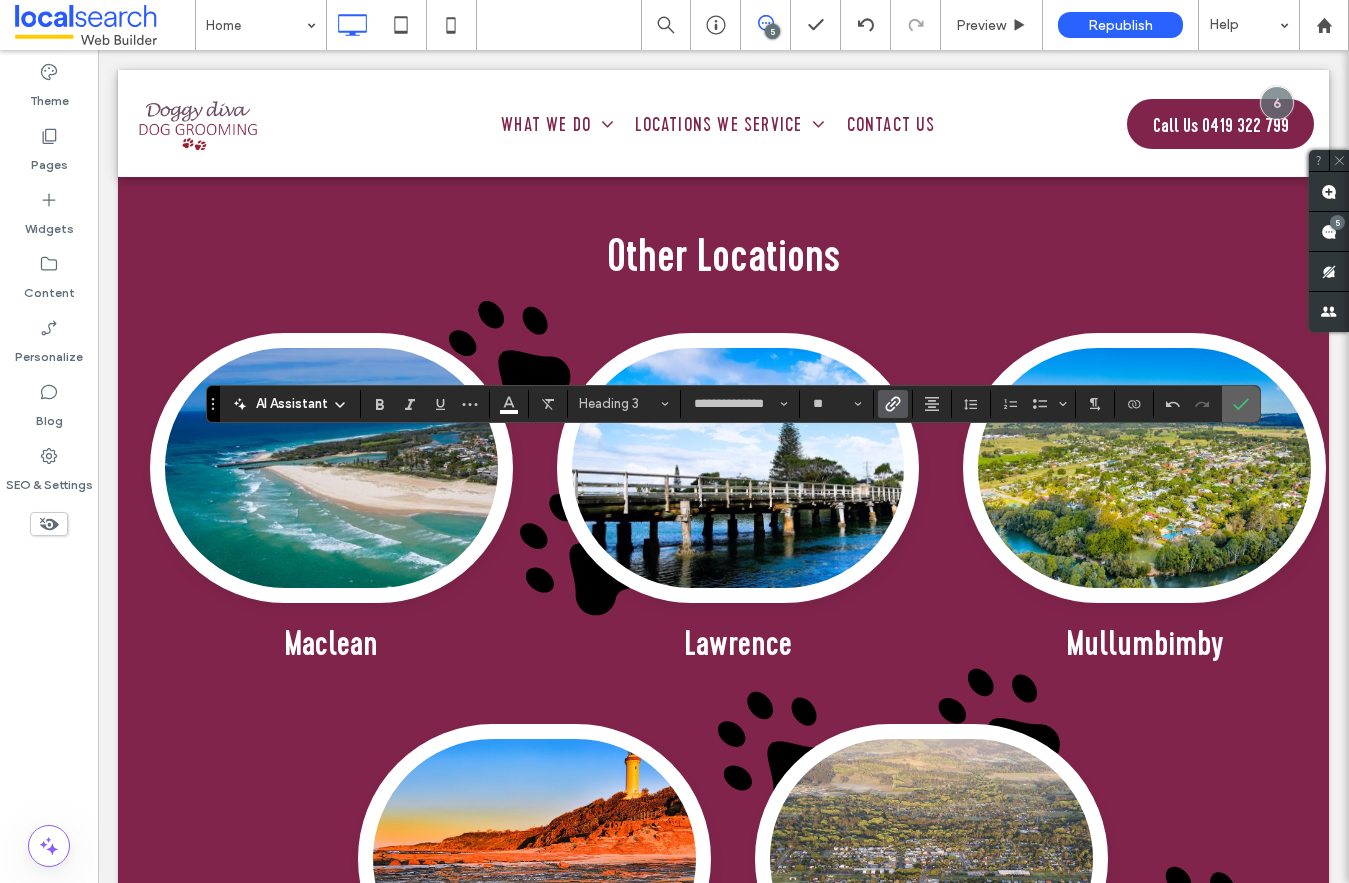 click 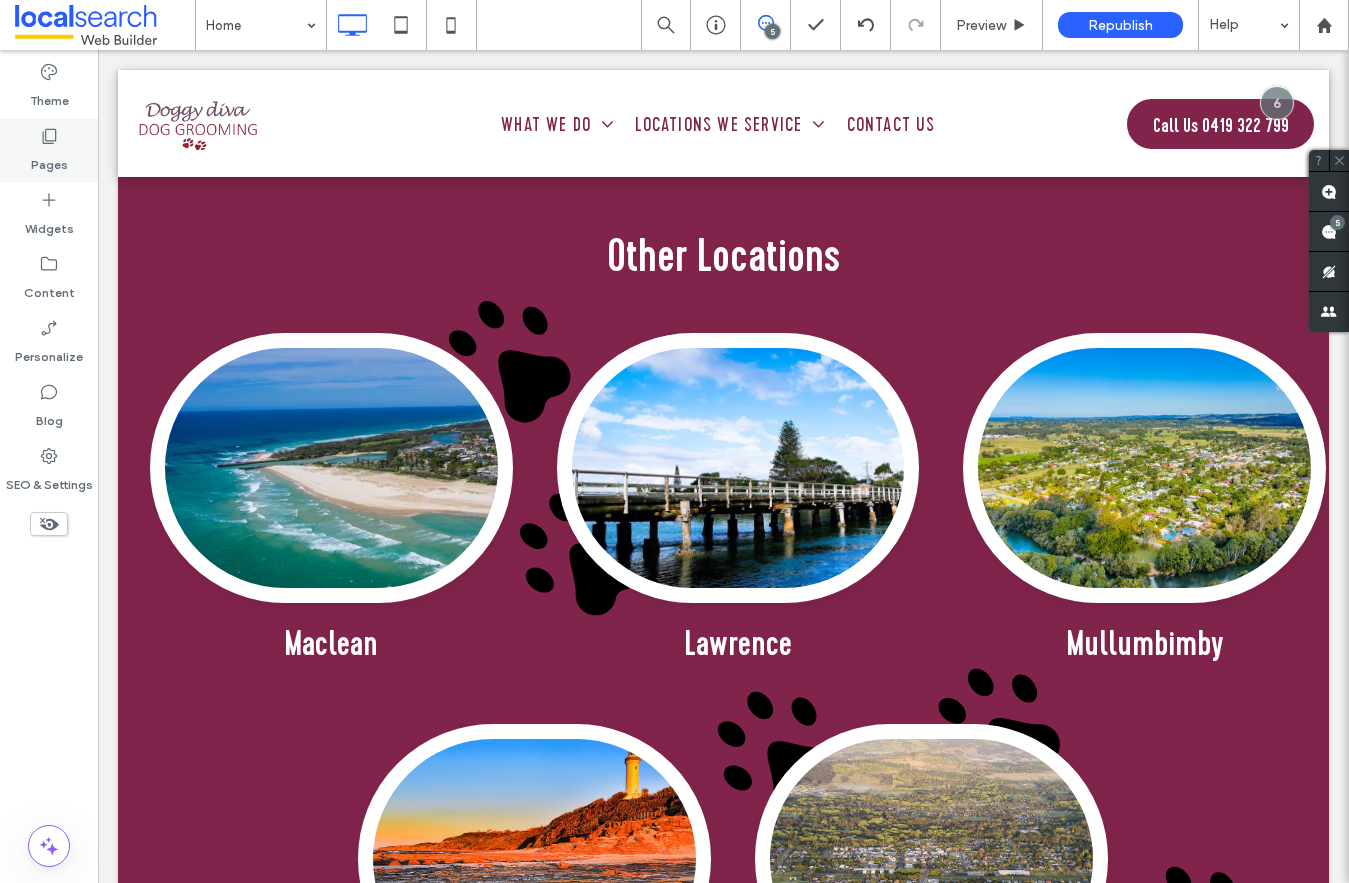 click on "Pages" at bounding box center [49, 160] 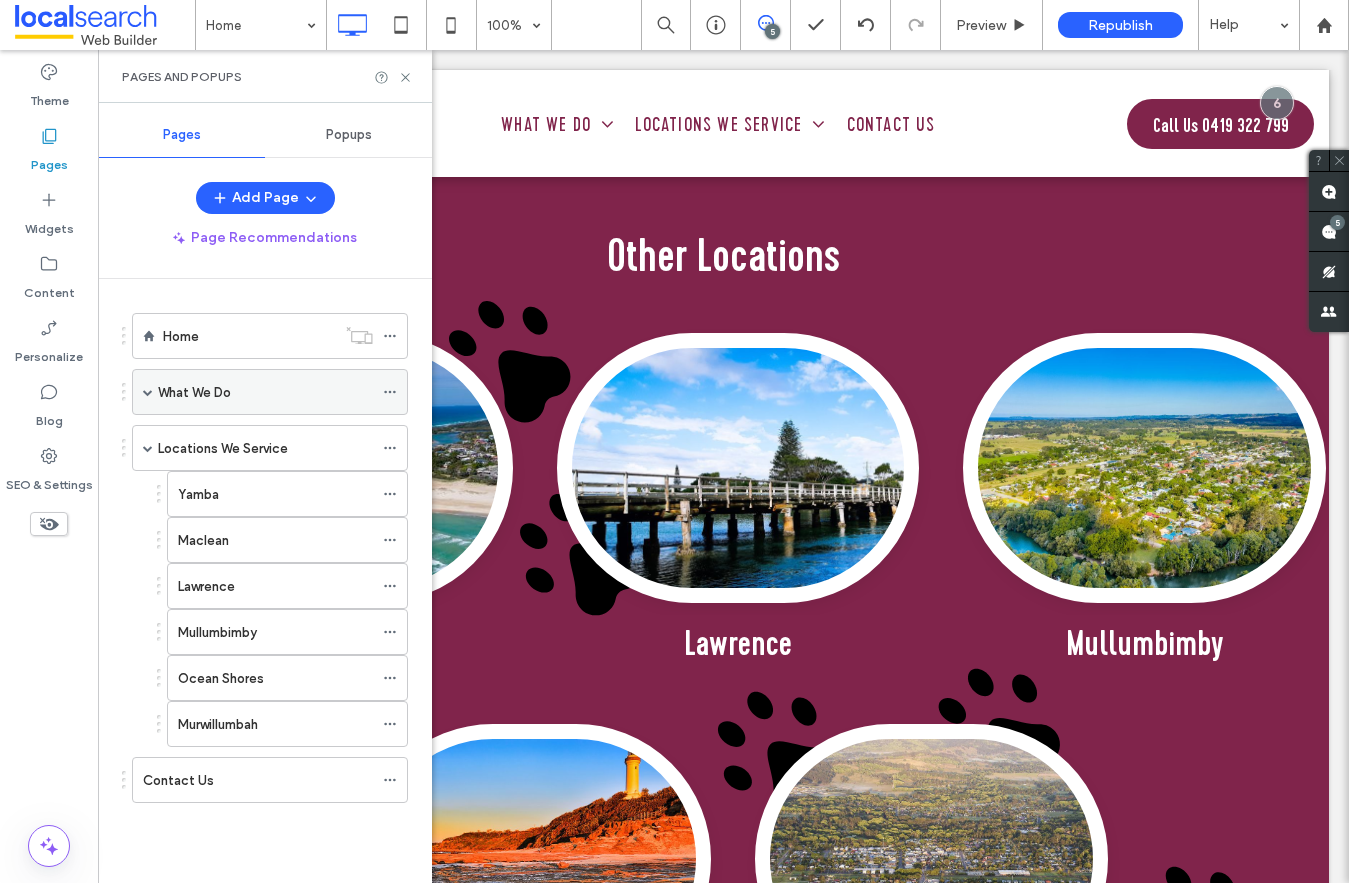 click at bounding box center [148, 392] 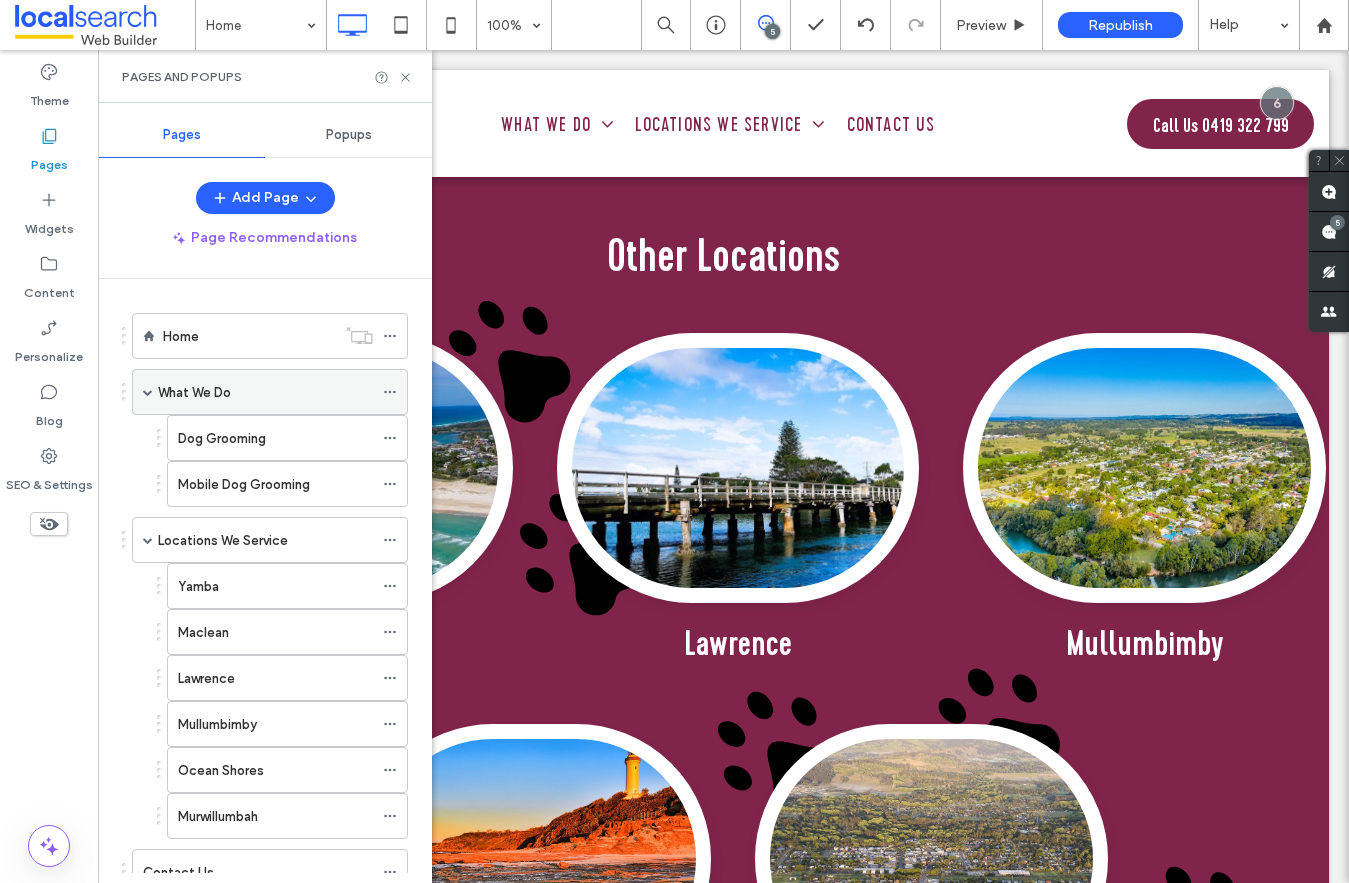 click on "What We Do" at bounding box center (194, 392) 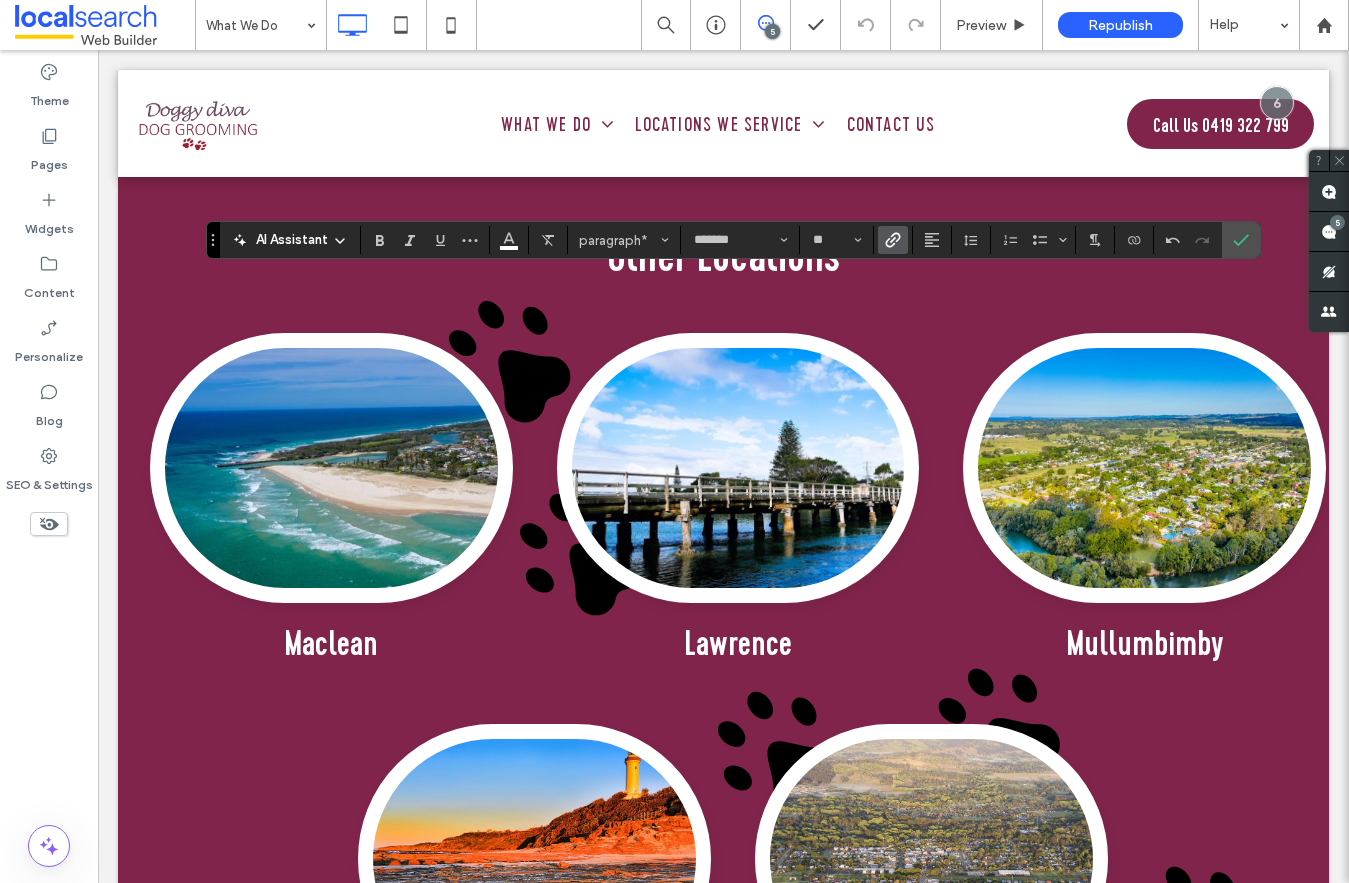 click 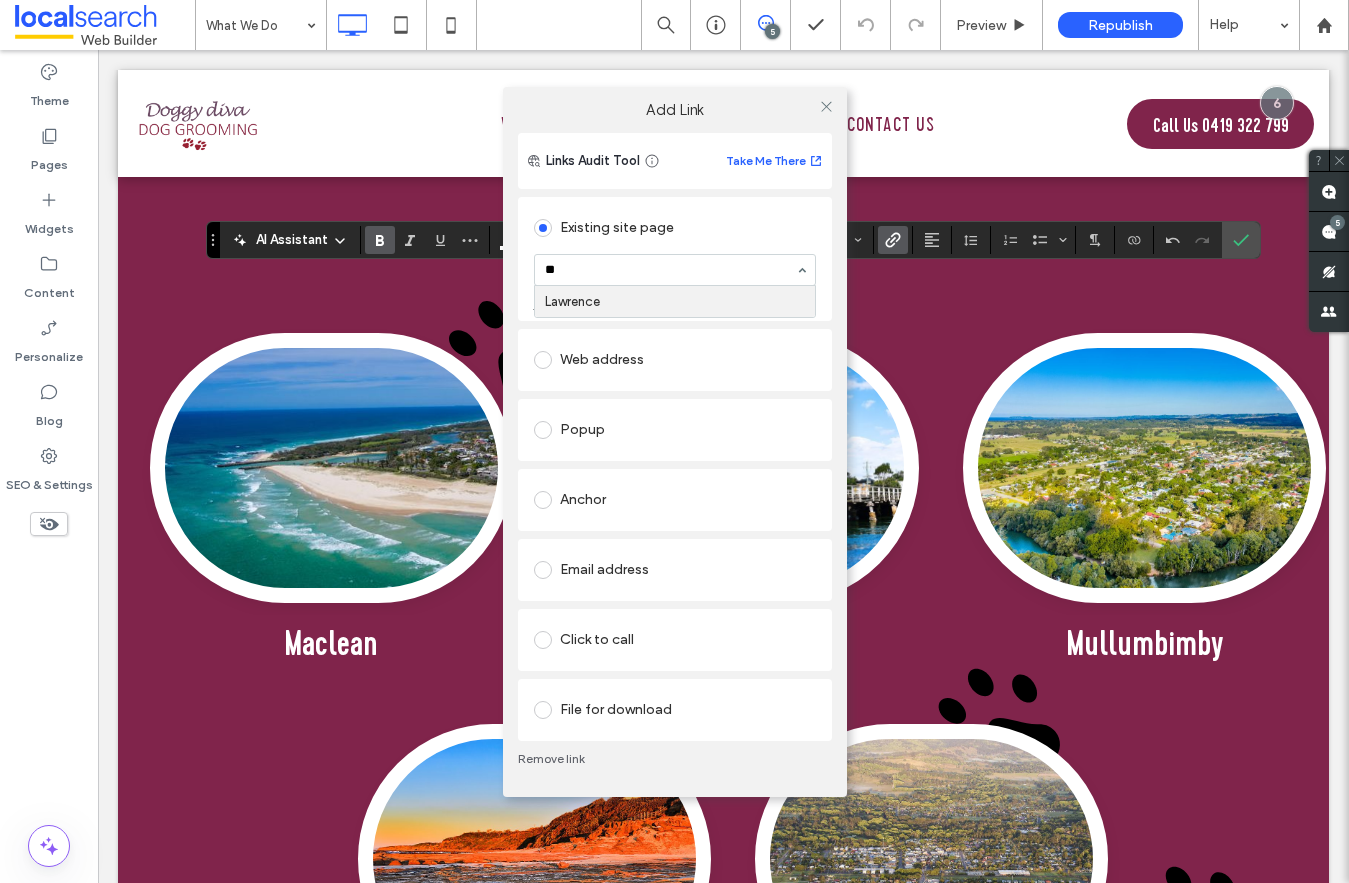 type on "***" 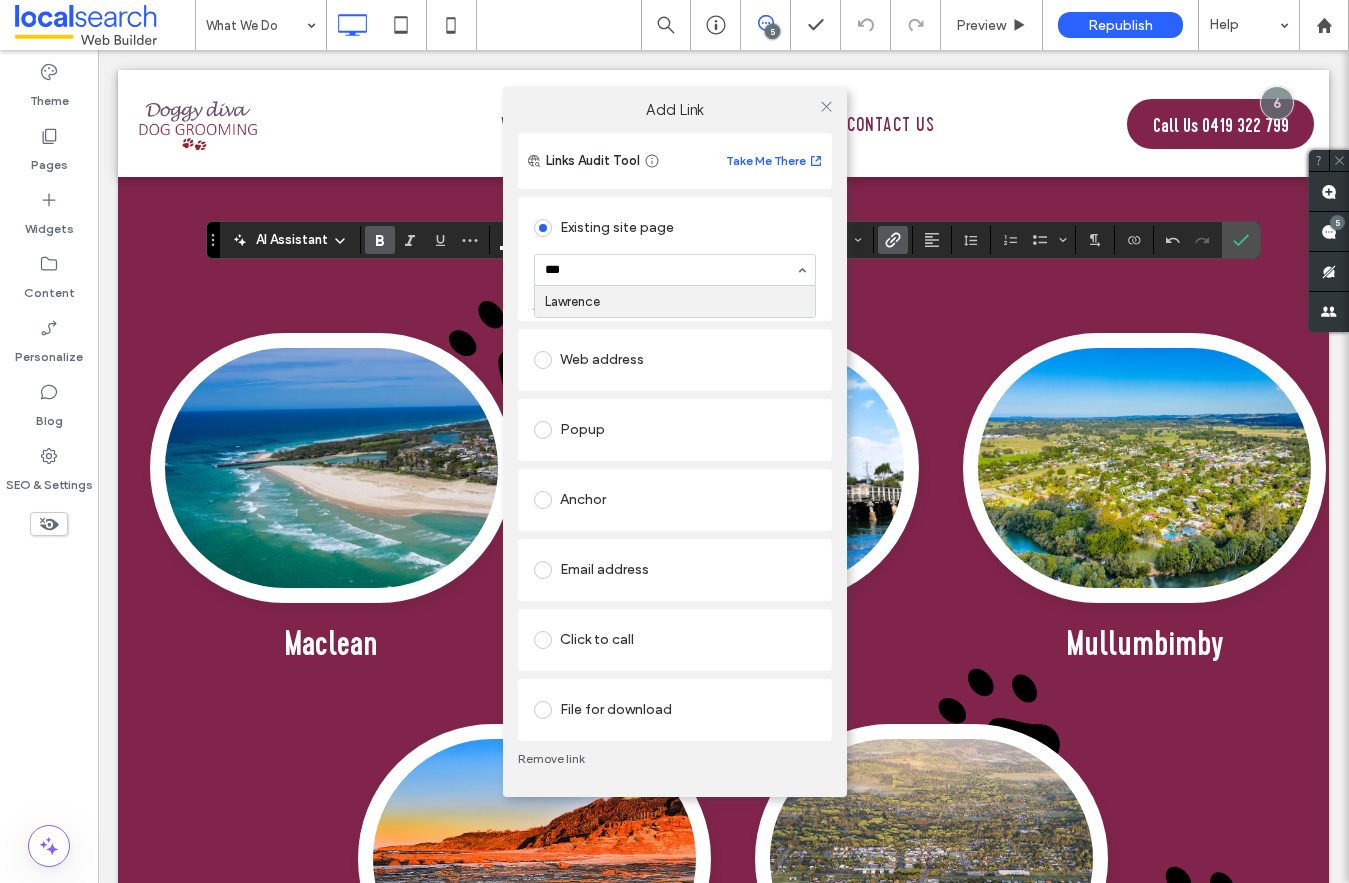 type 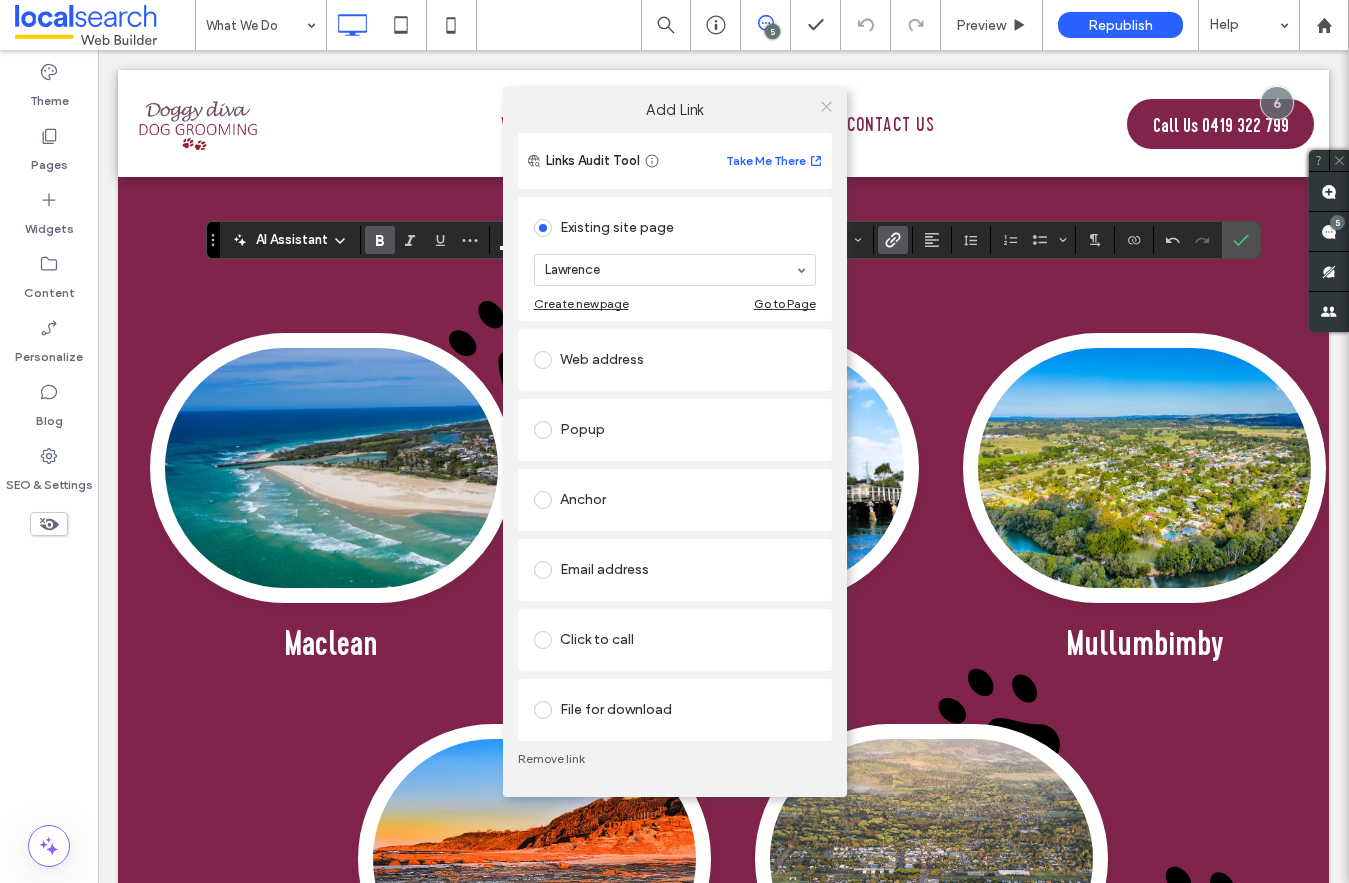 click 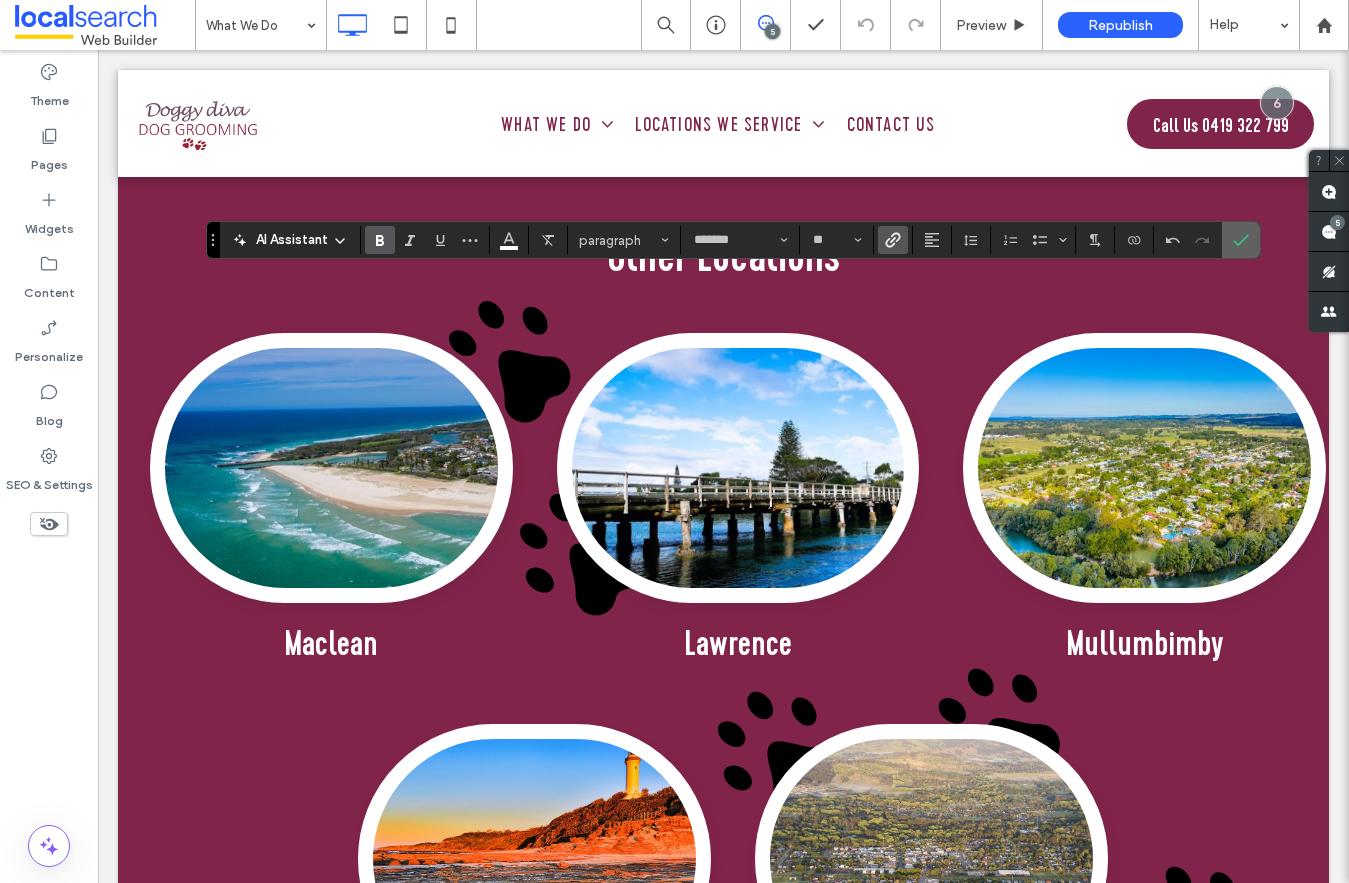 click 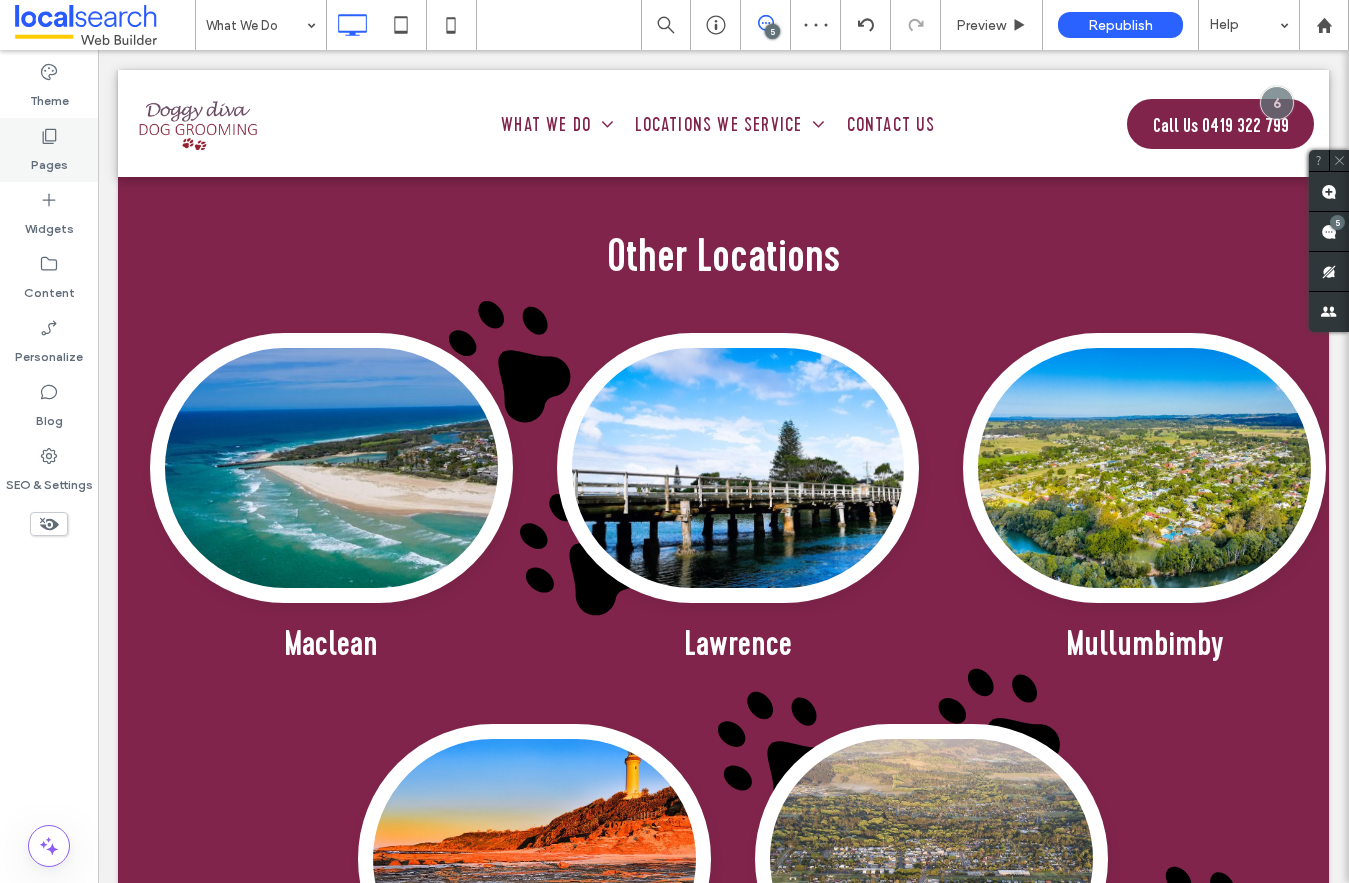 click on "Pages" at bounding box center [49, 150] 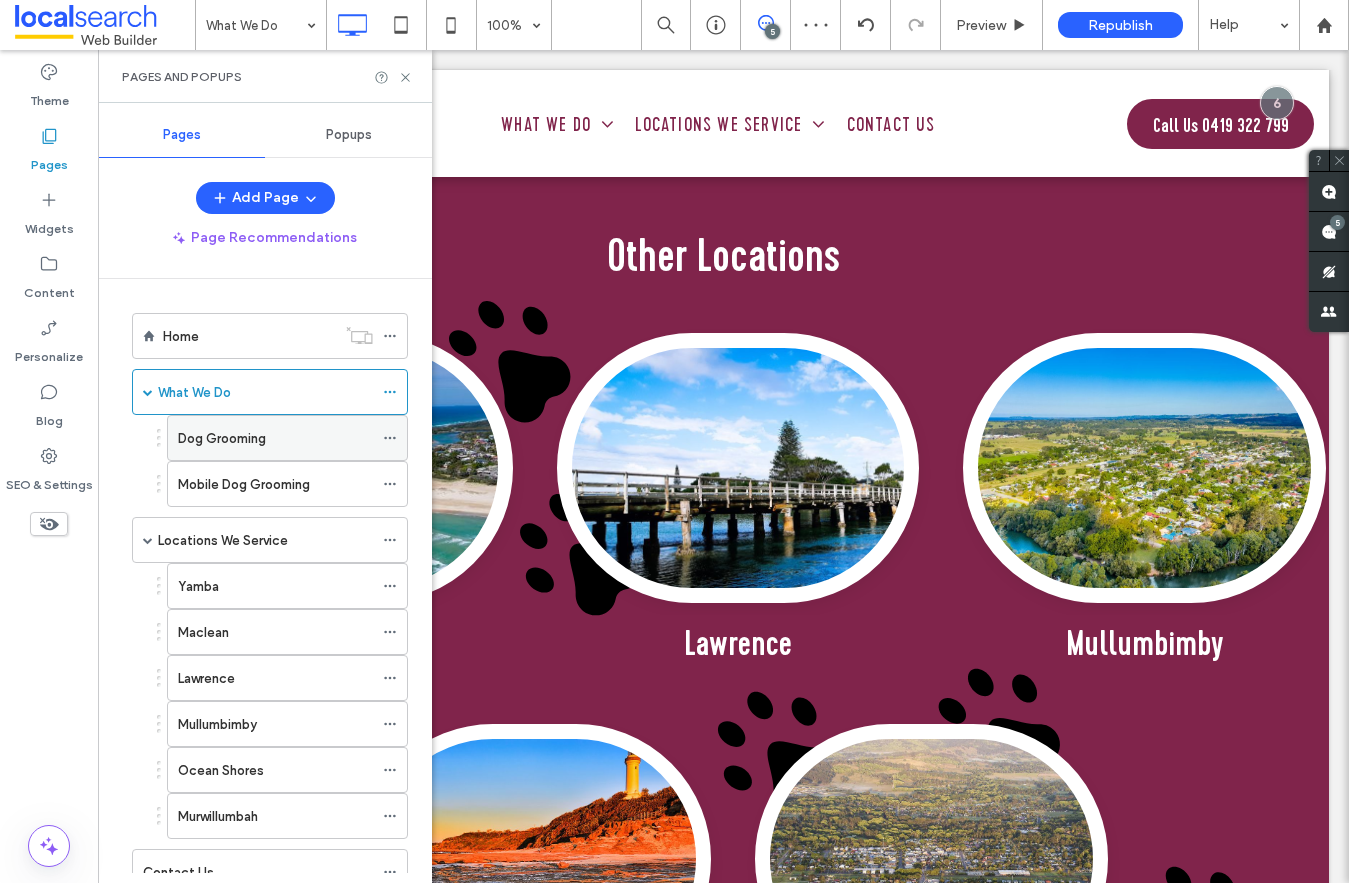 click on "Dog Grooming" at bounding box center (222, 438) 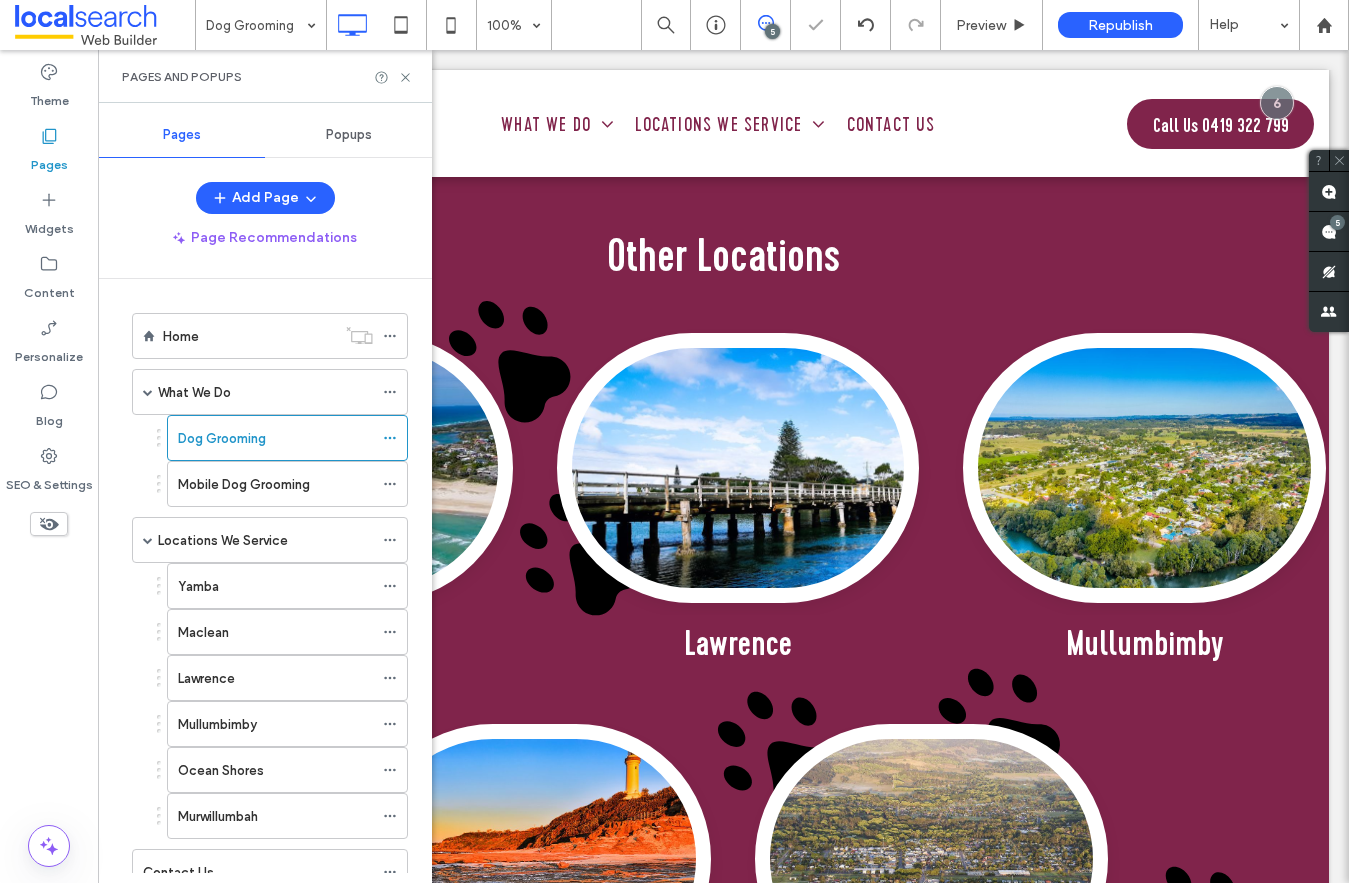click 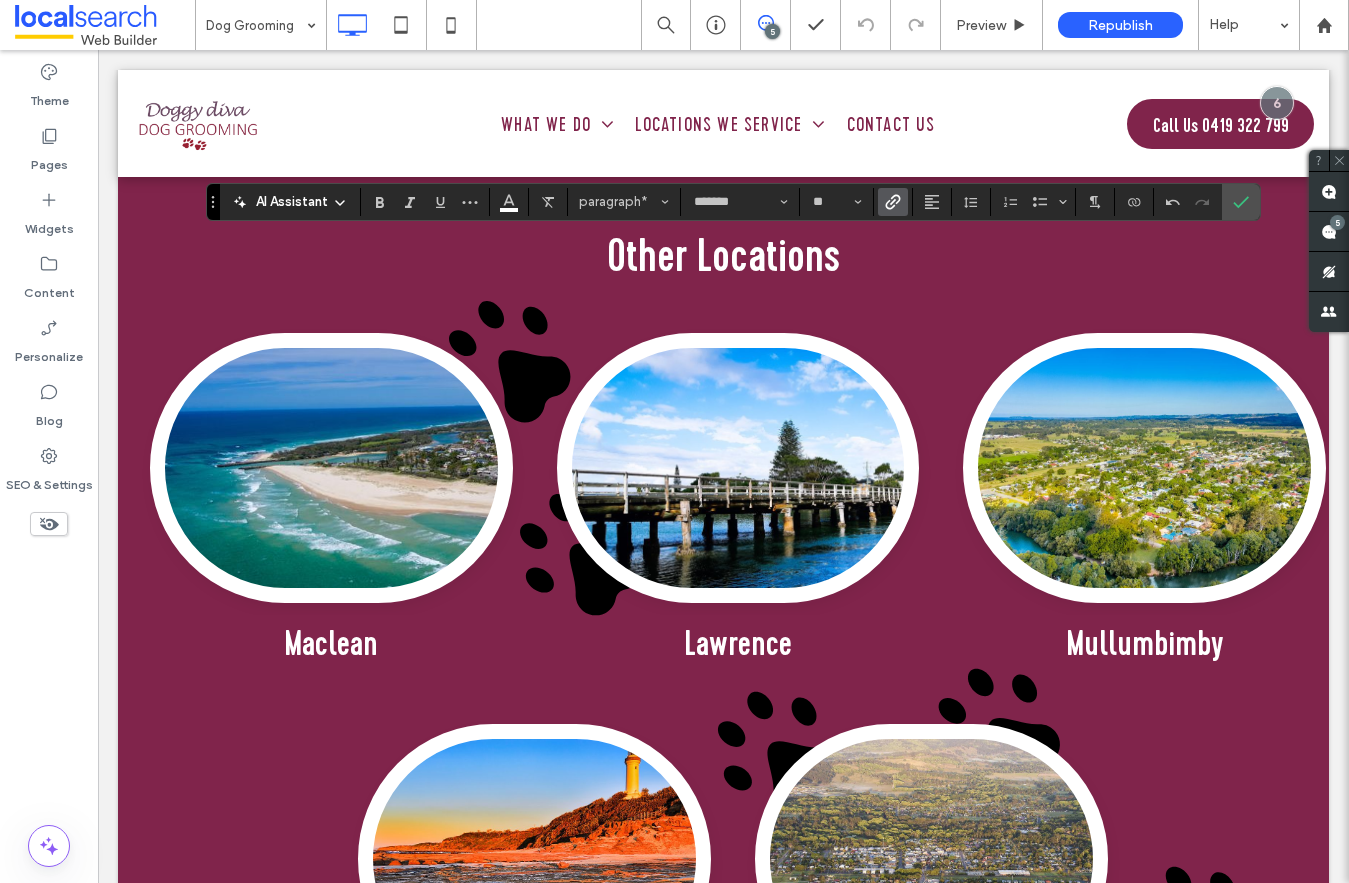 click 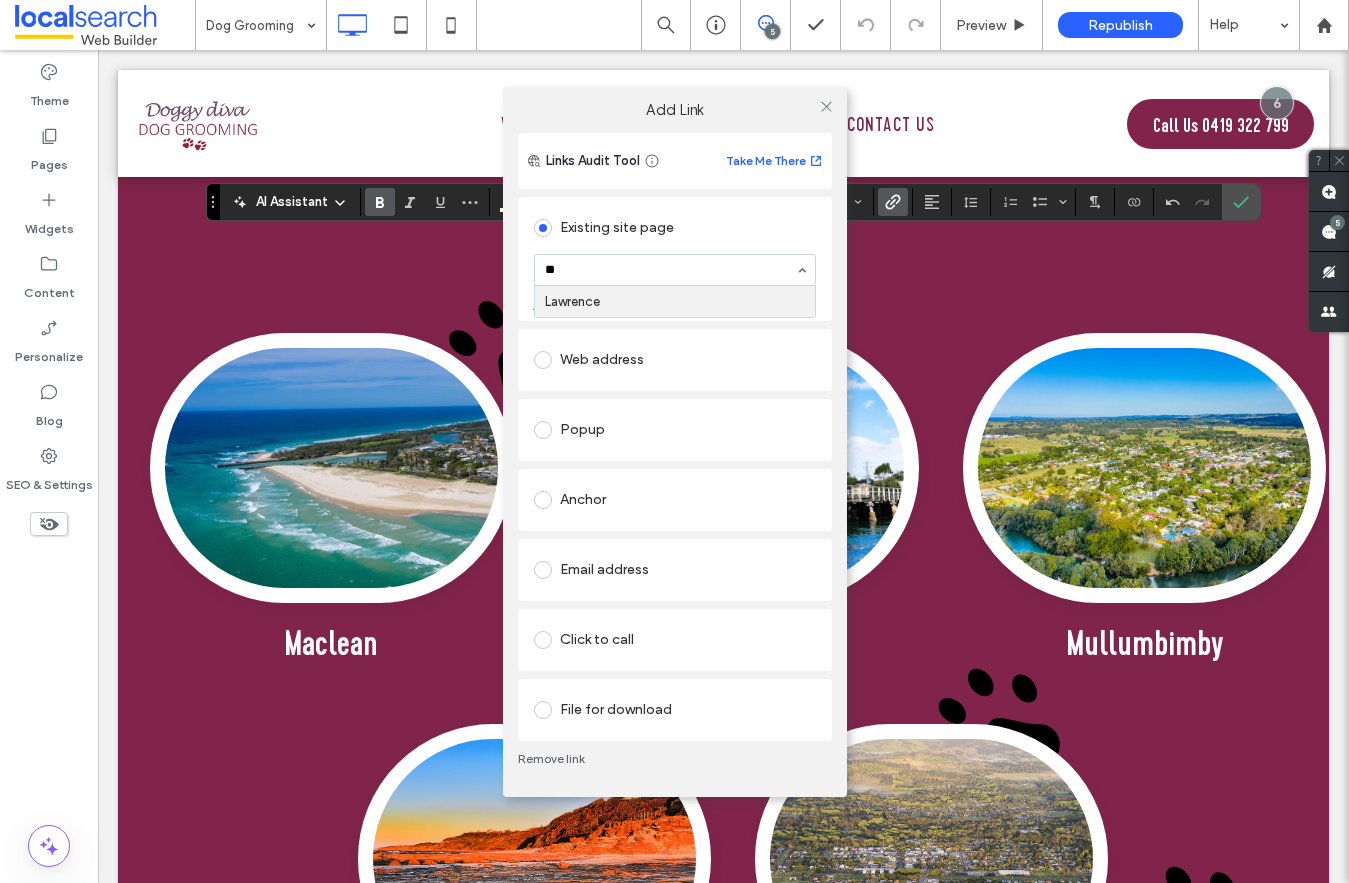 type on "***" 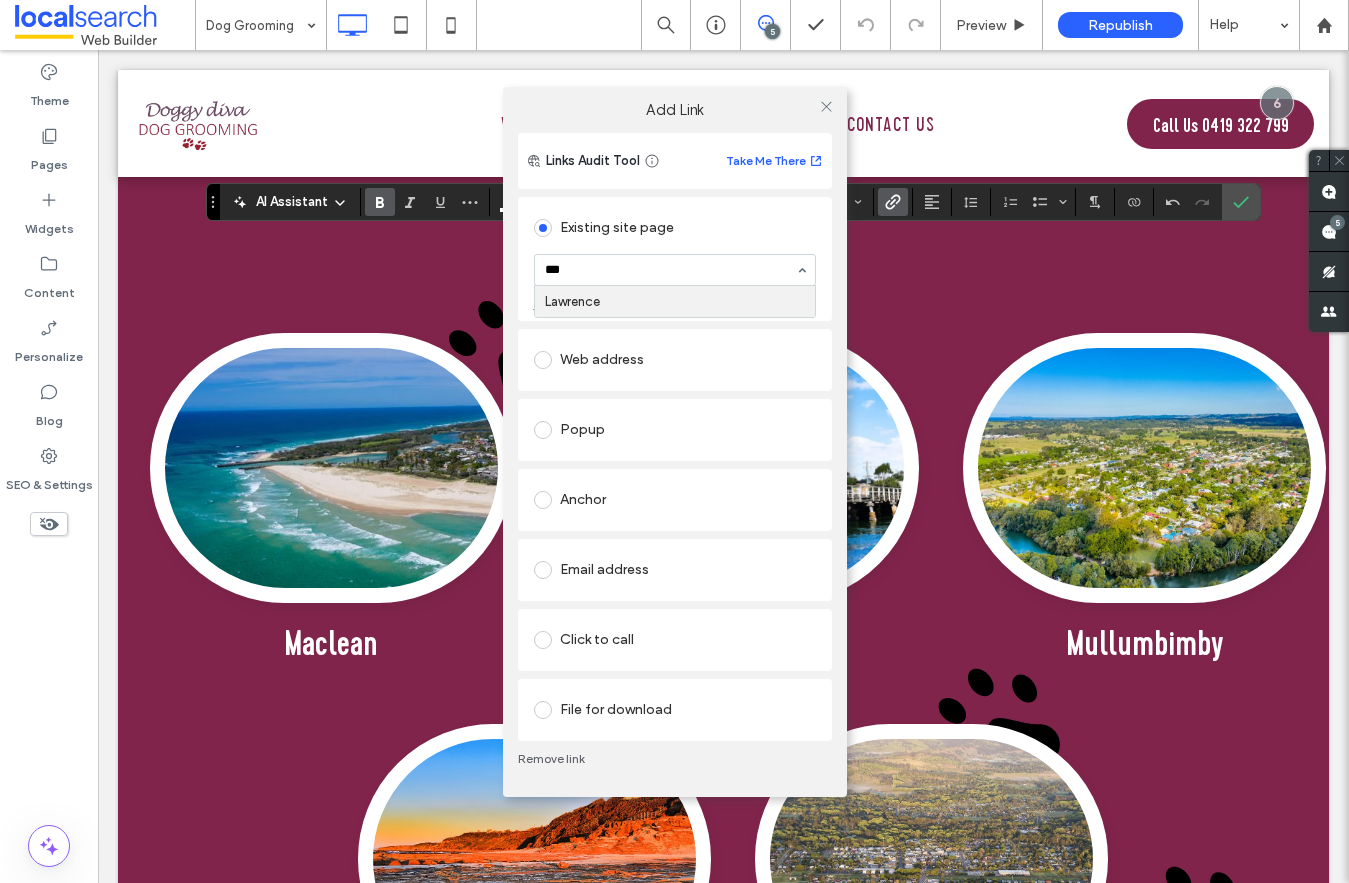 type 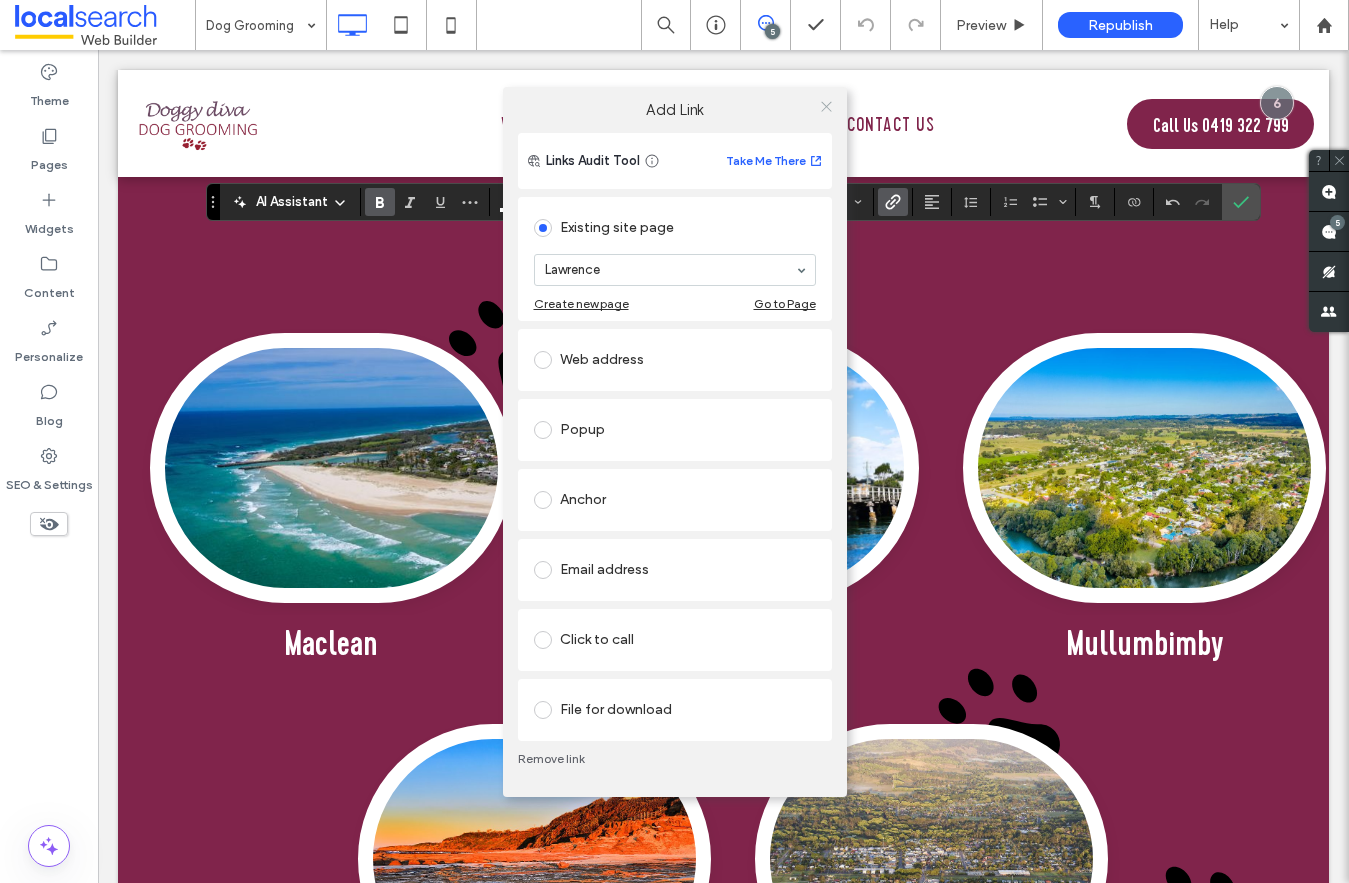 click 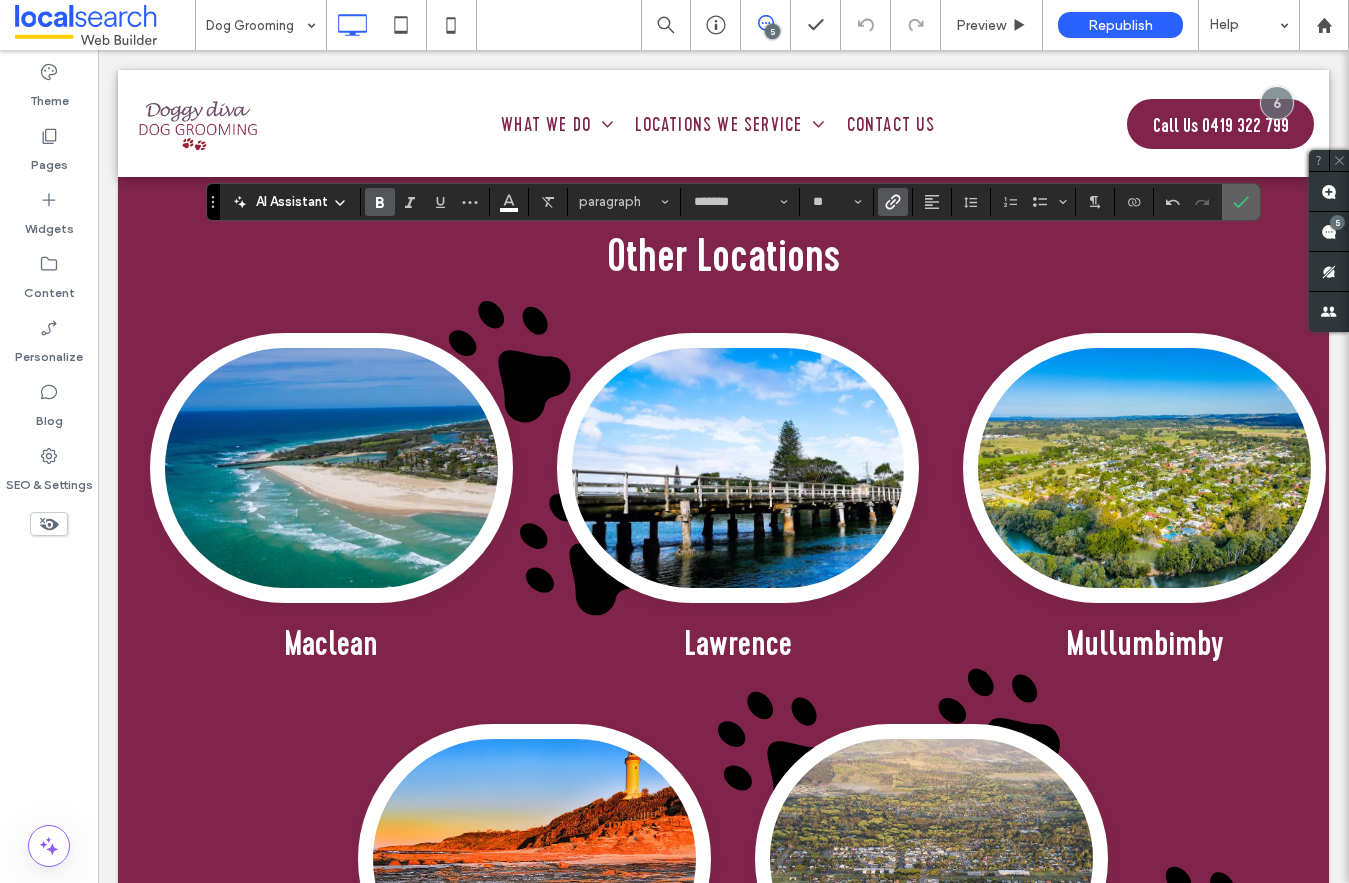 click 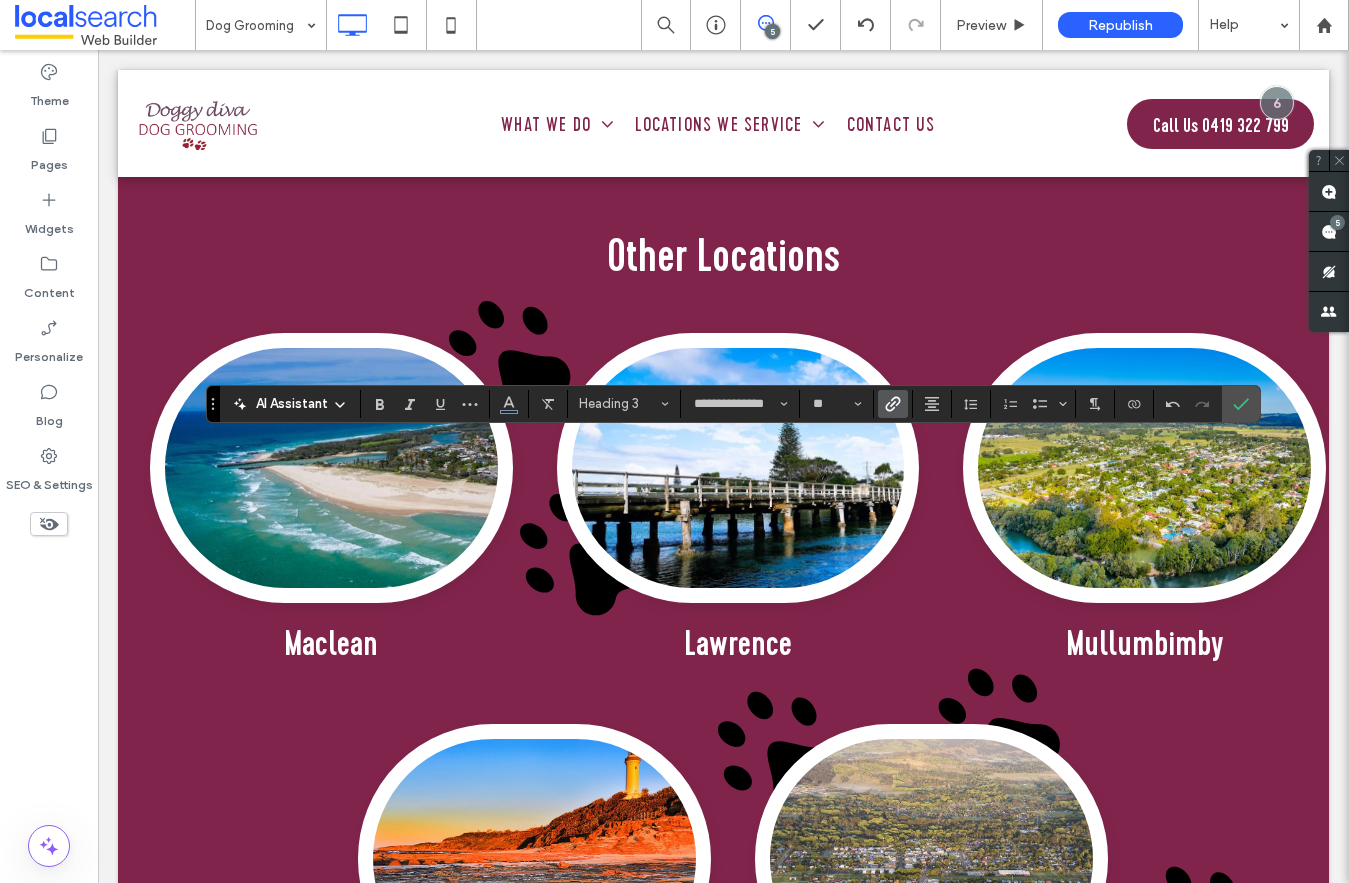 click 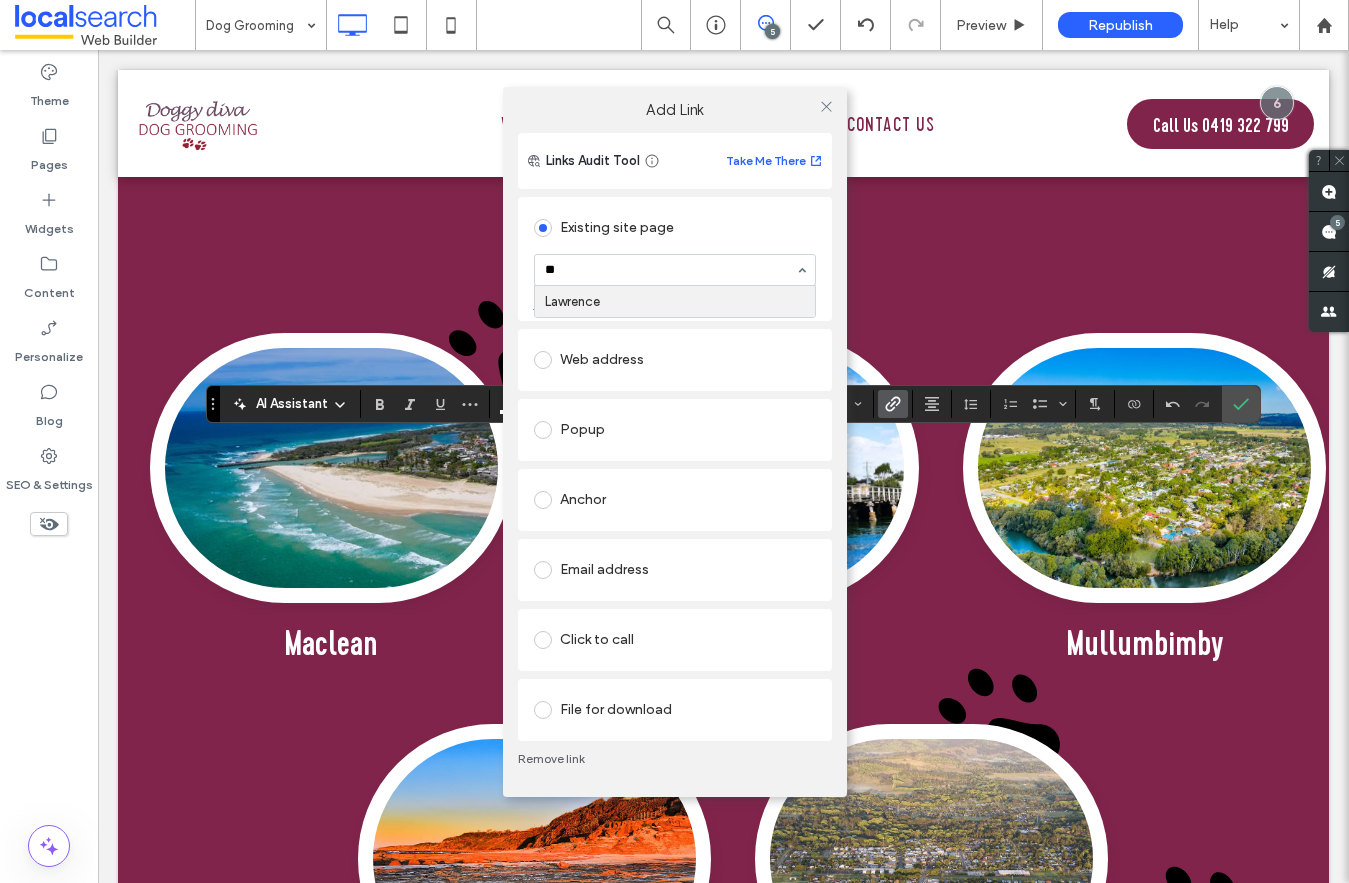 type on "***" 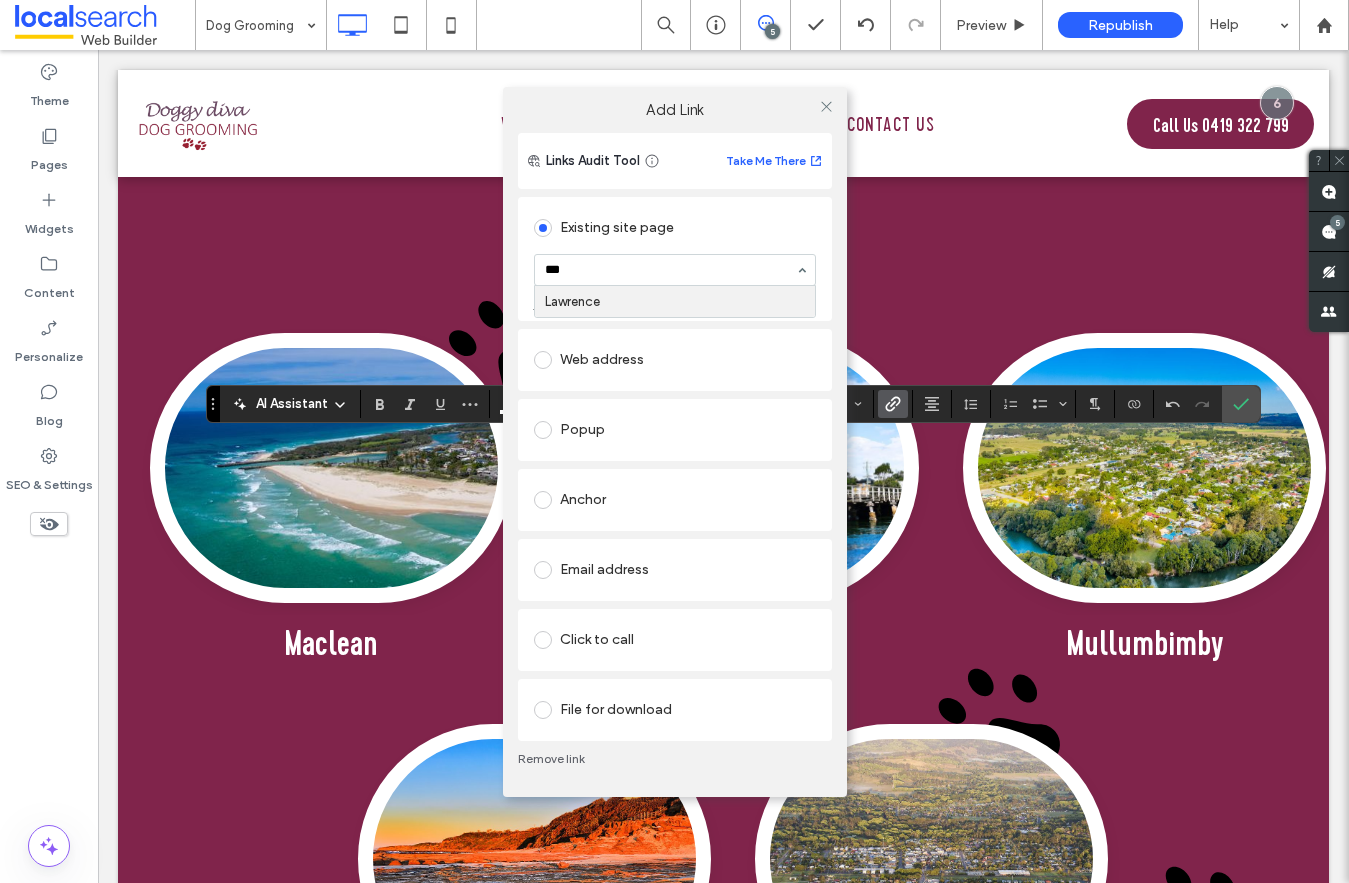 type 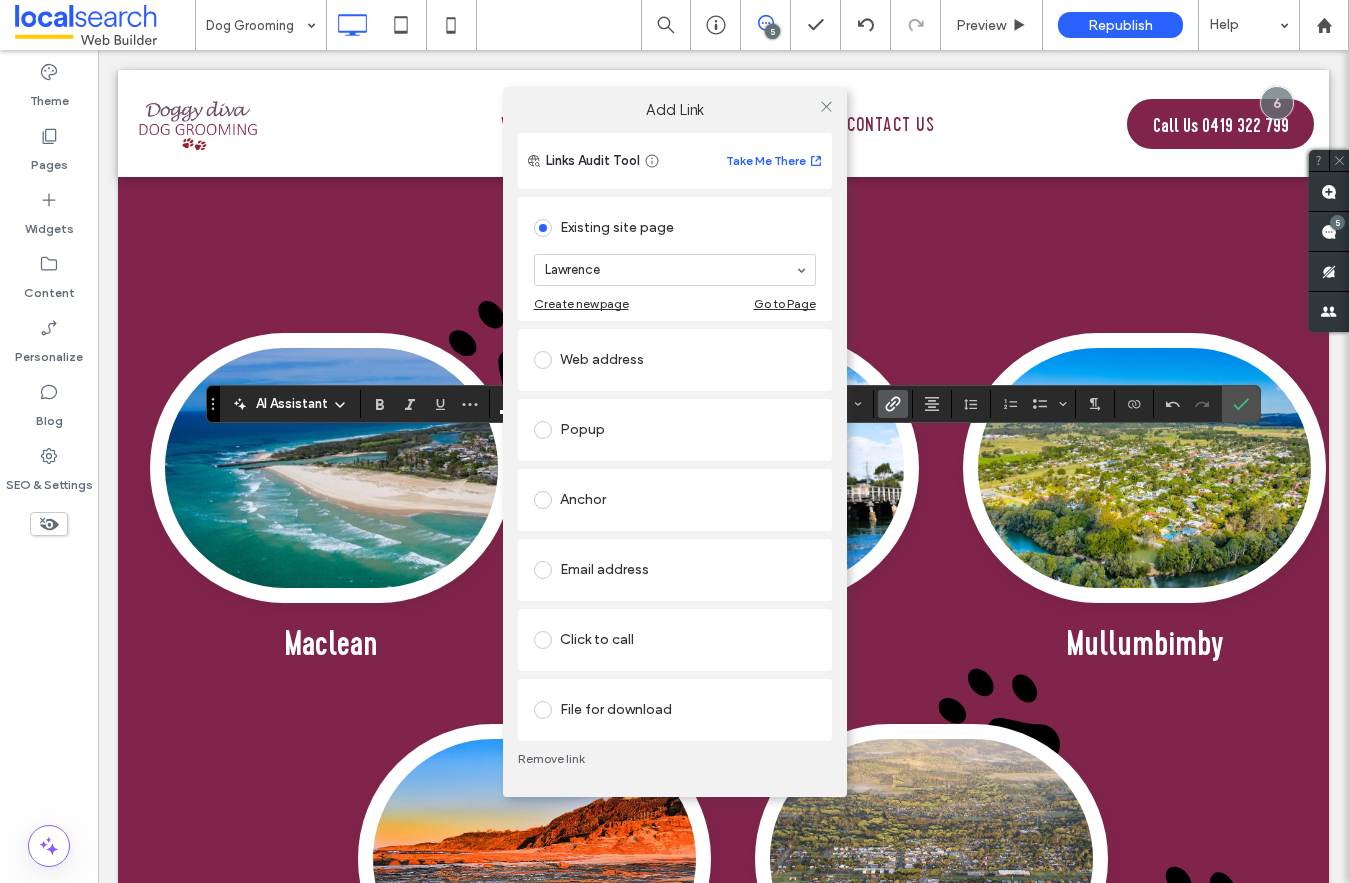 click on "Add Link" at bounding box center [675, 110] 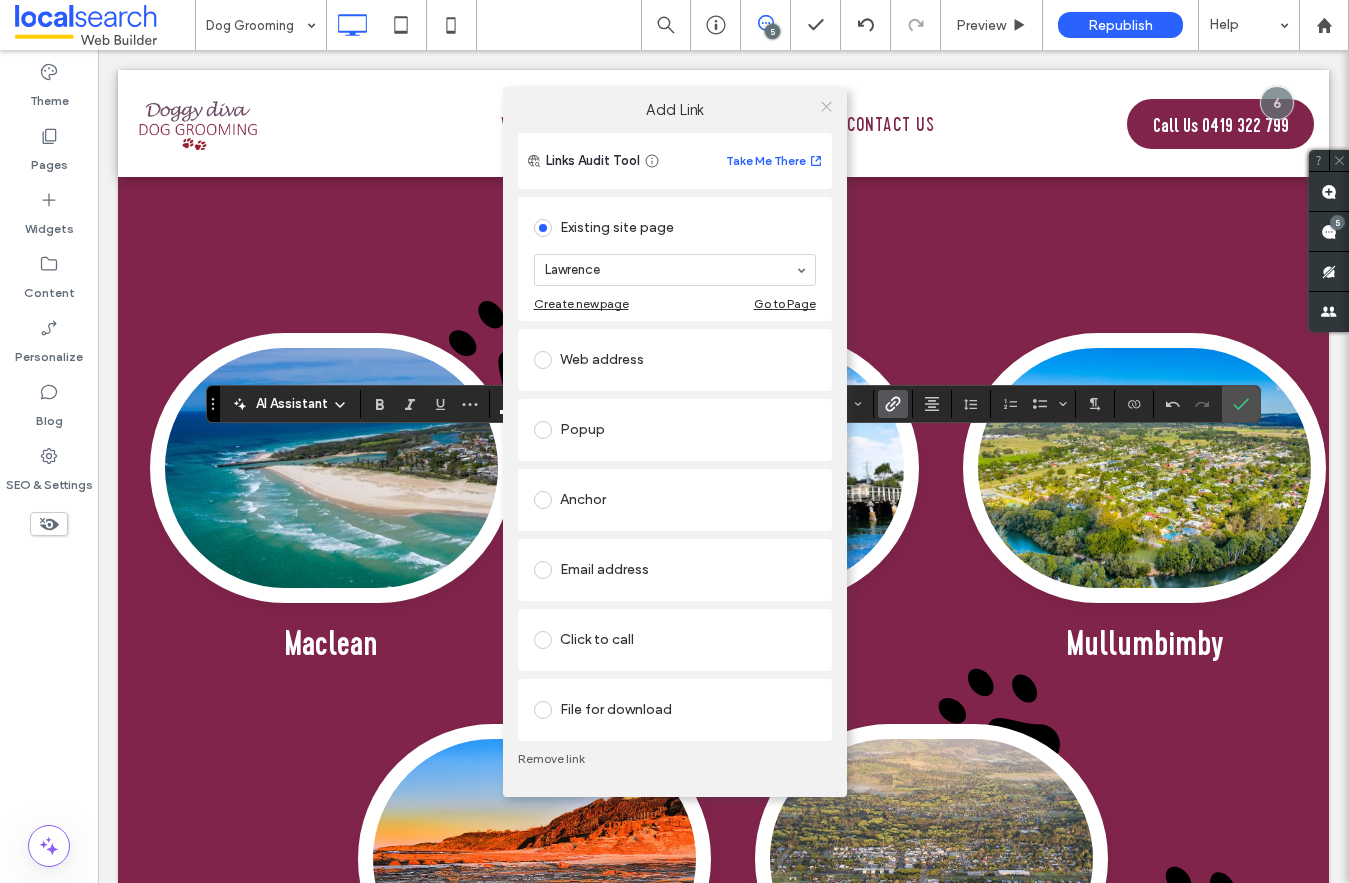 click 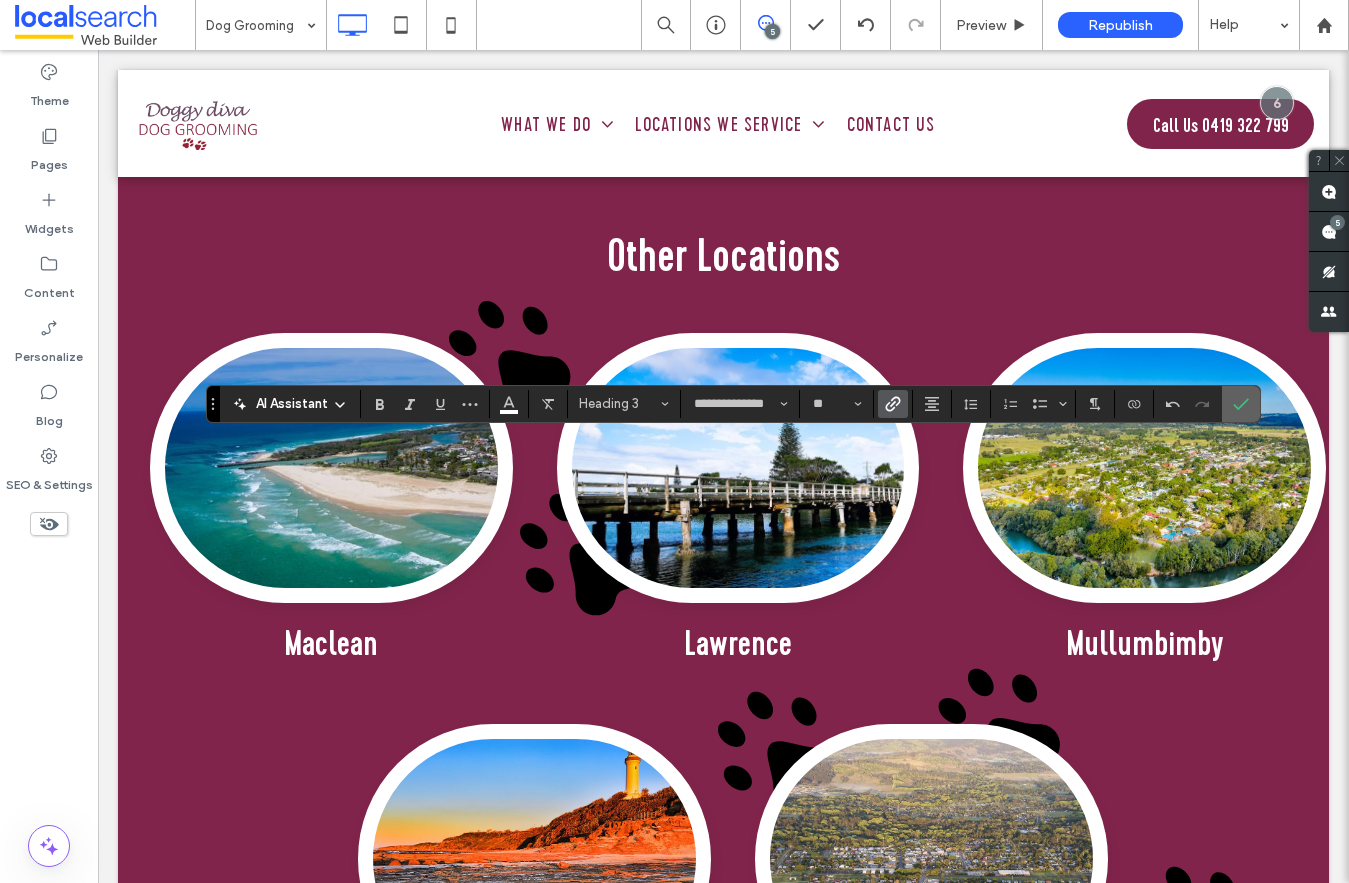 click 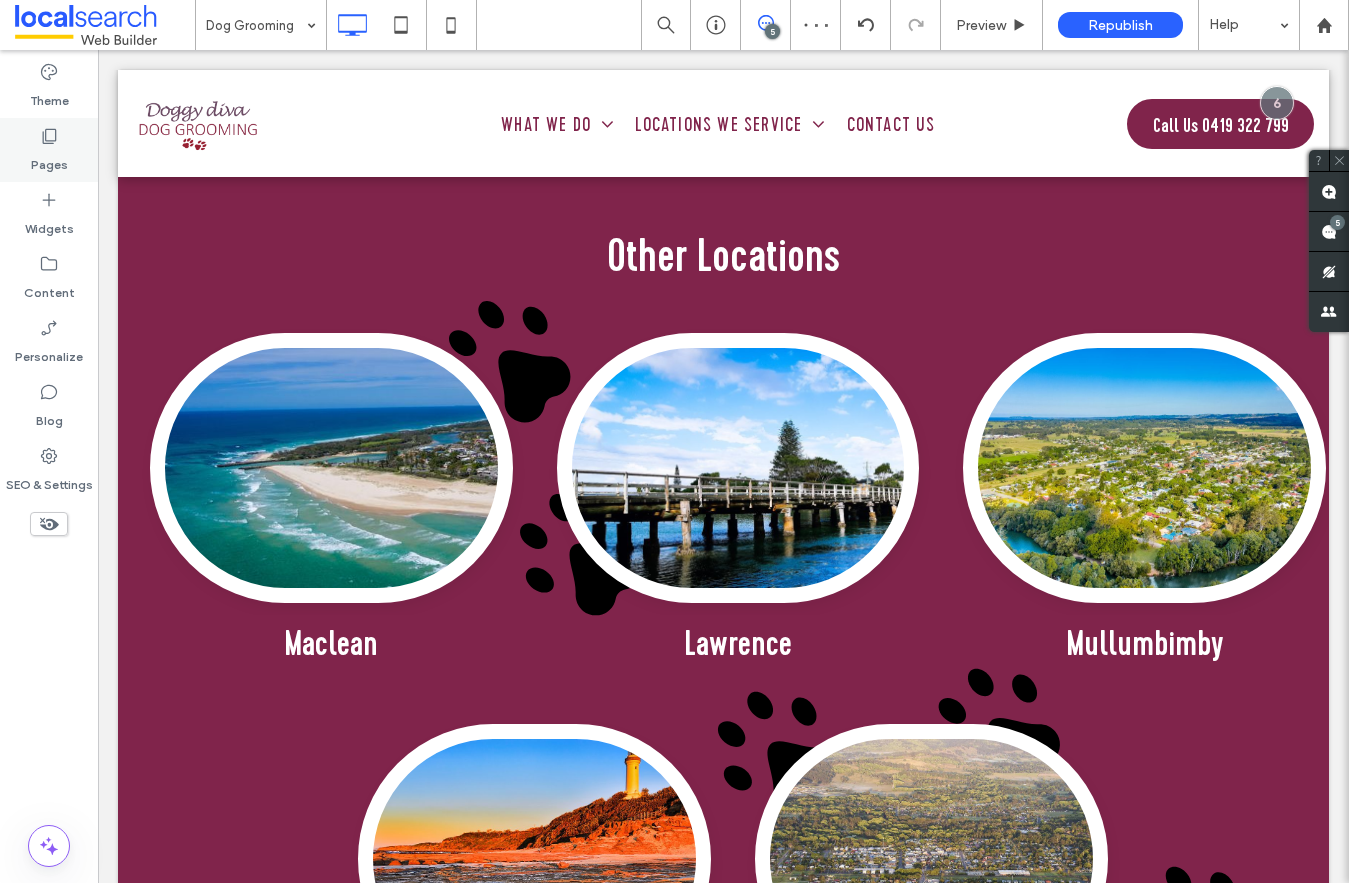 click on "Pages" at bounding box center [49, 150] 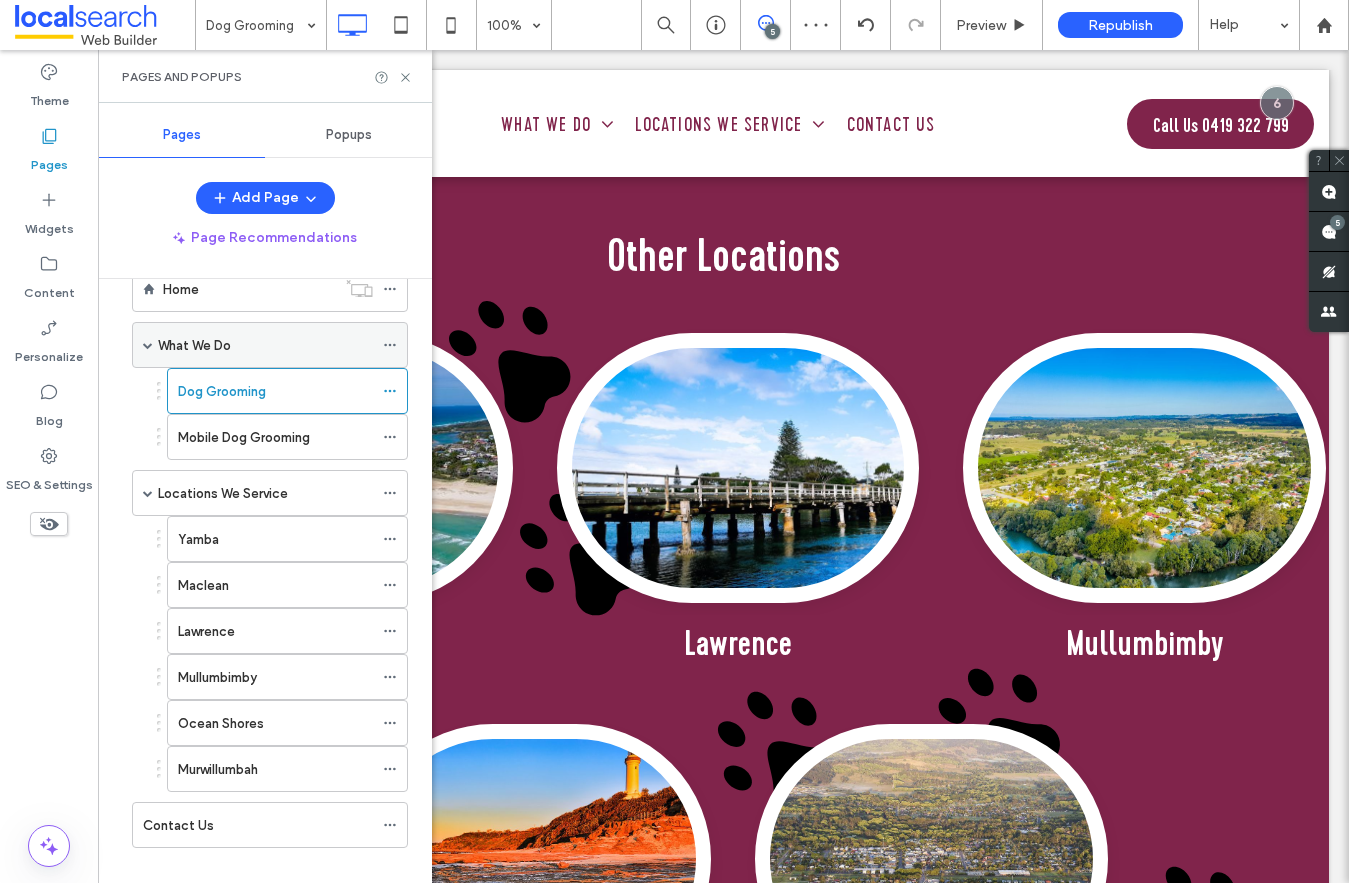 scroll, scrollTop: 54, scrollLeft: 0, axis: vertical 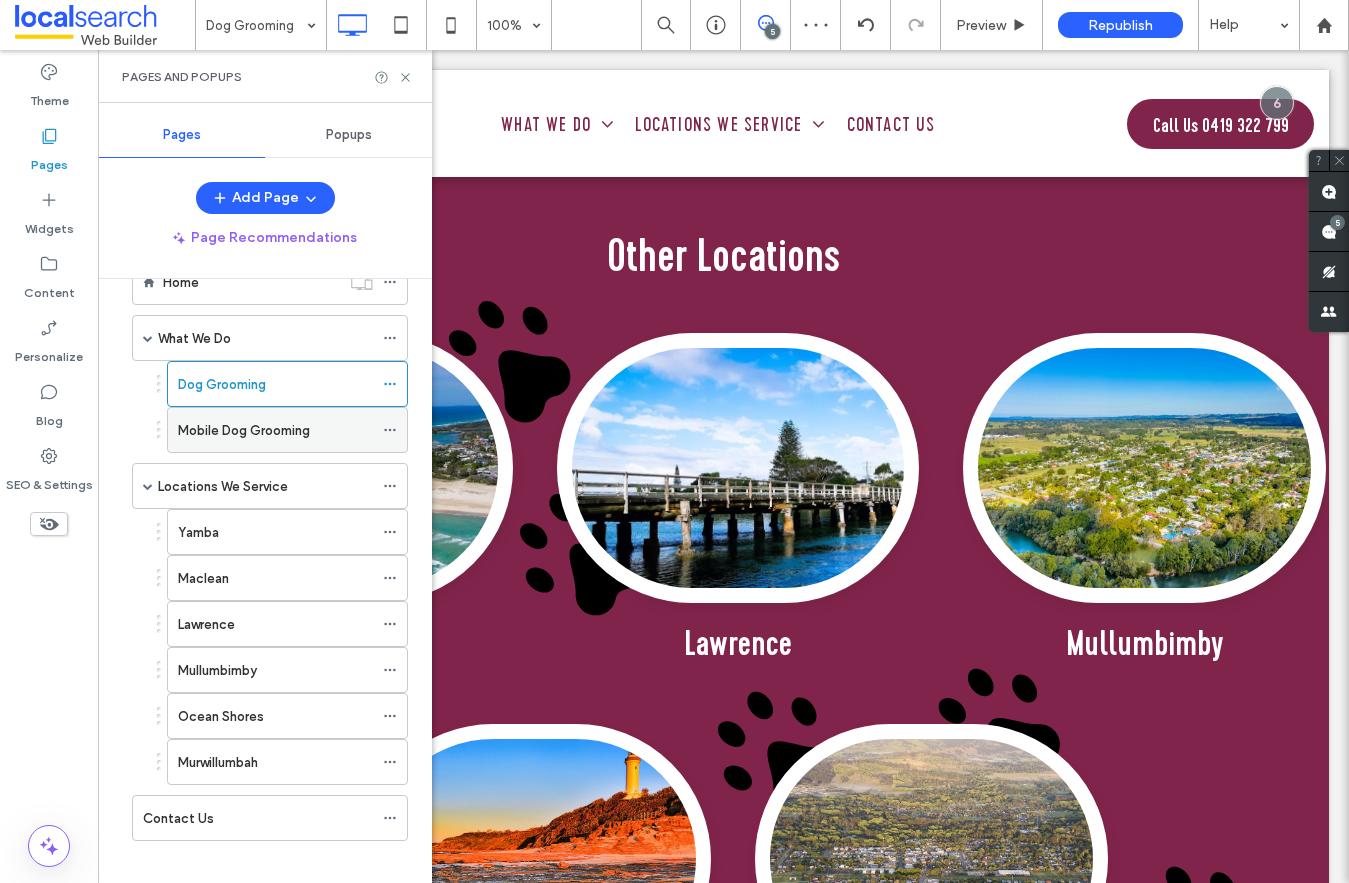 click on "Mobile Dog Grooming" at bounding box center [244, 430] 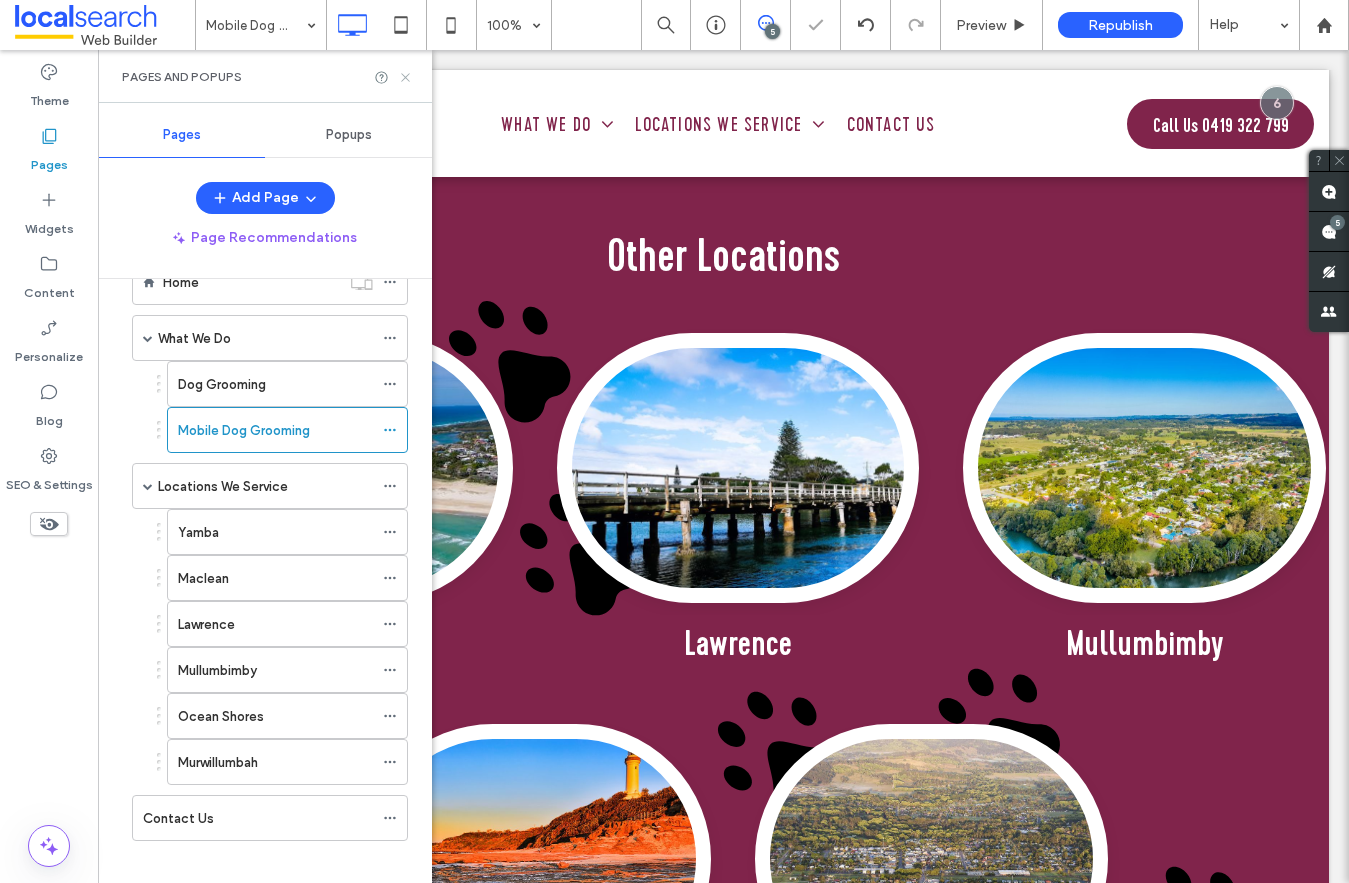 click 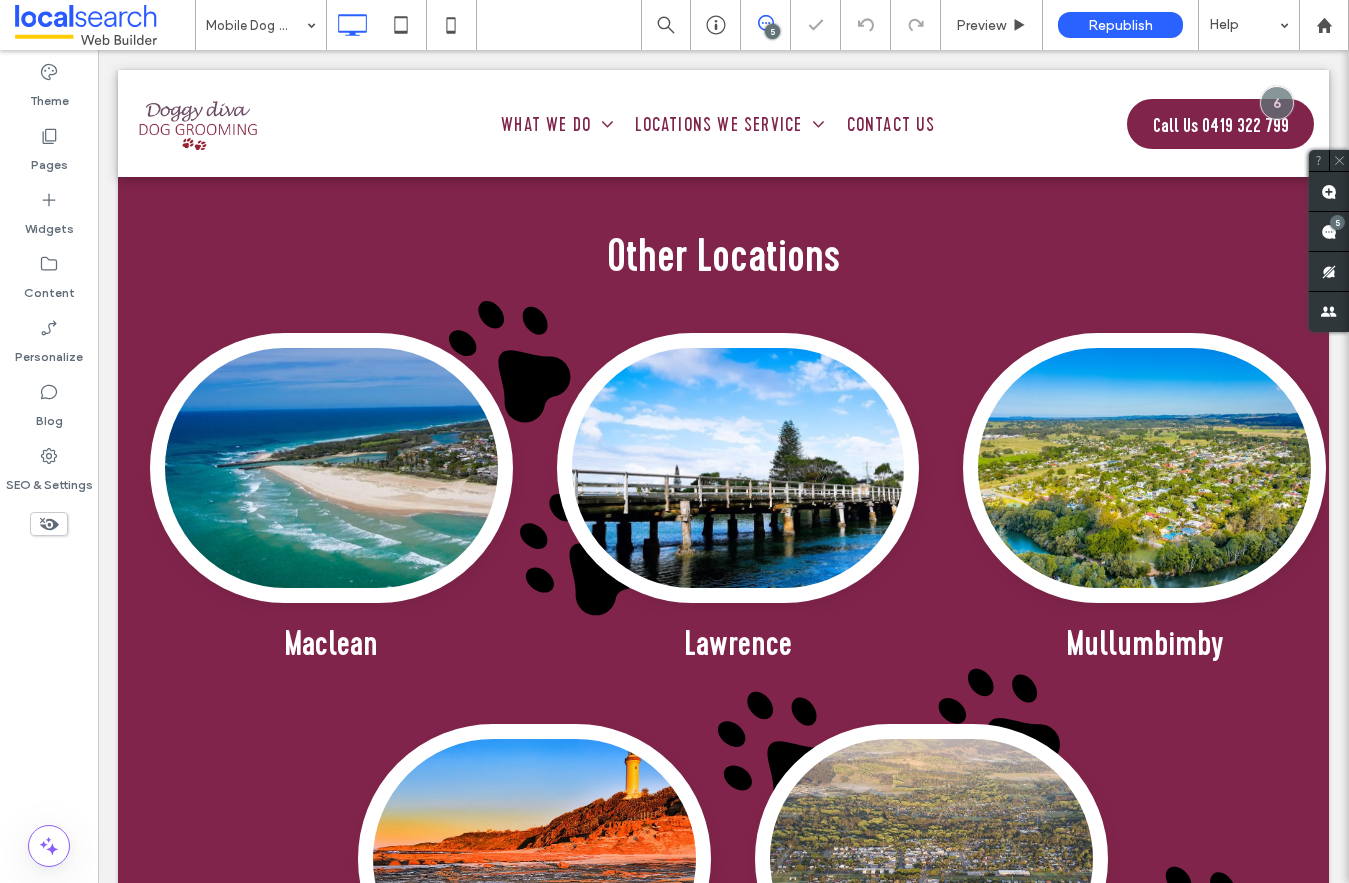 type on "*******" 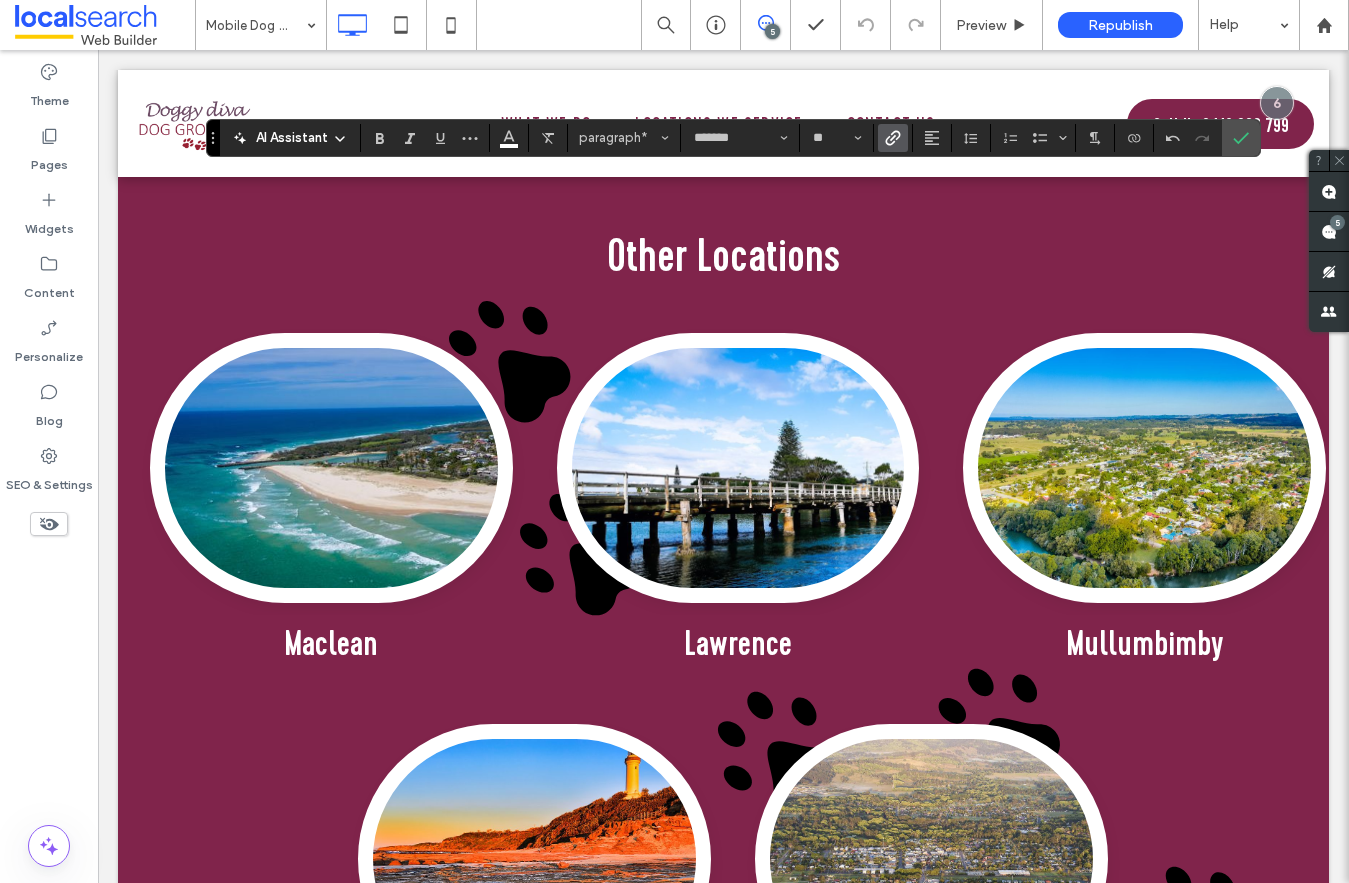 click 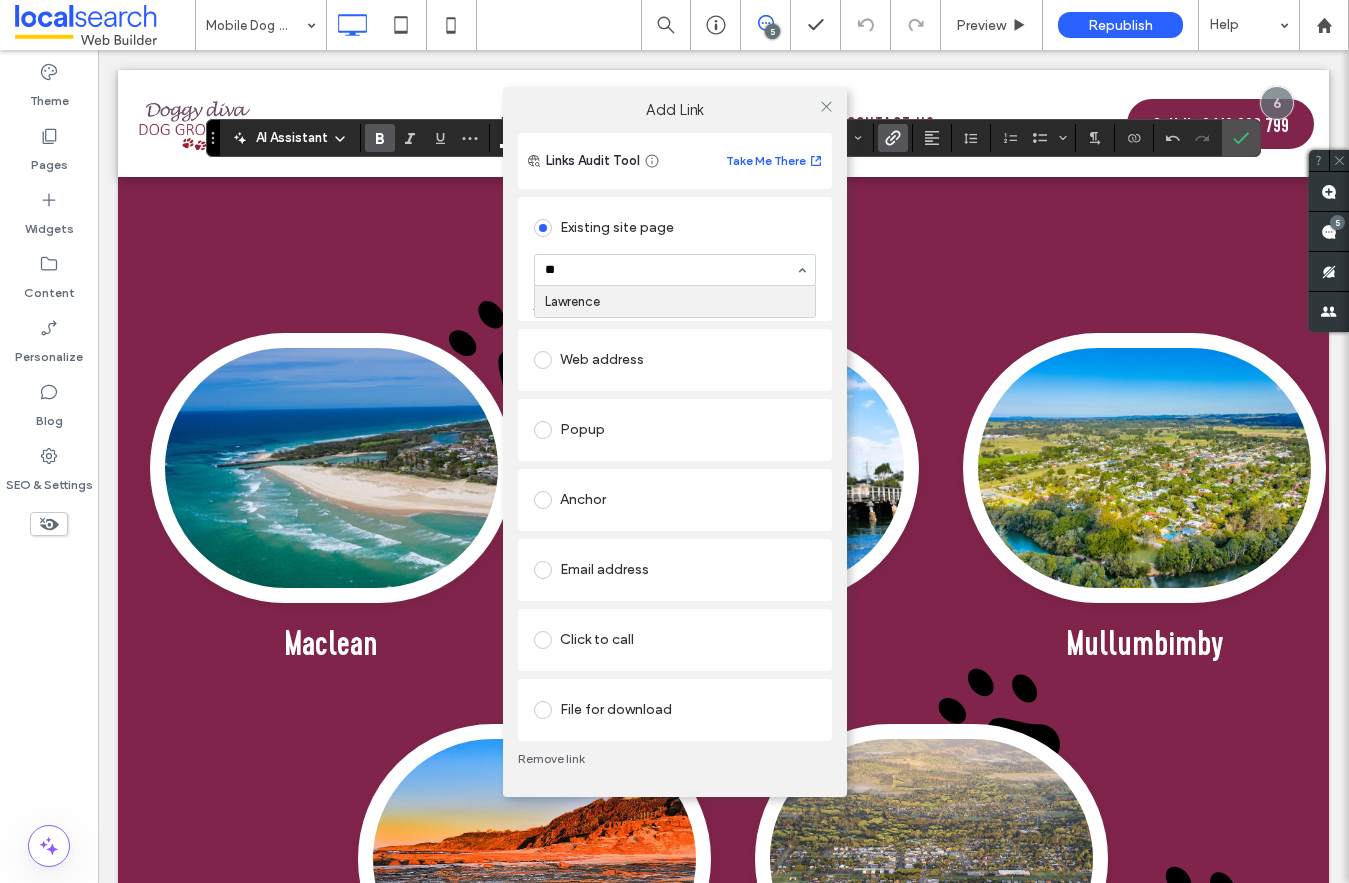 type on "***" 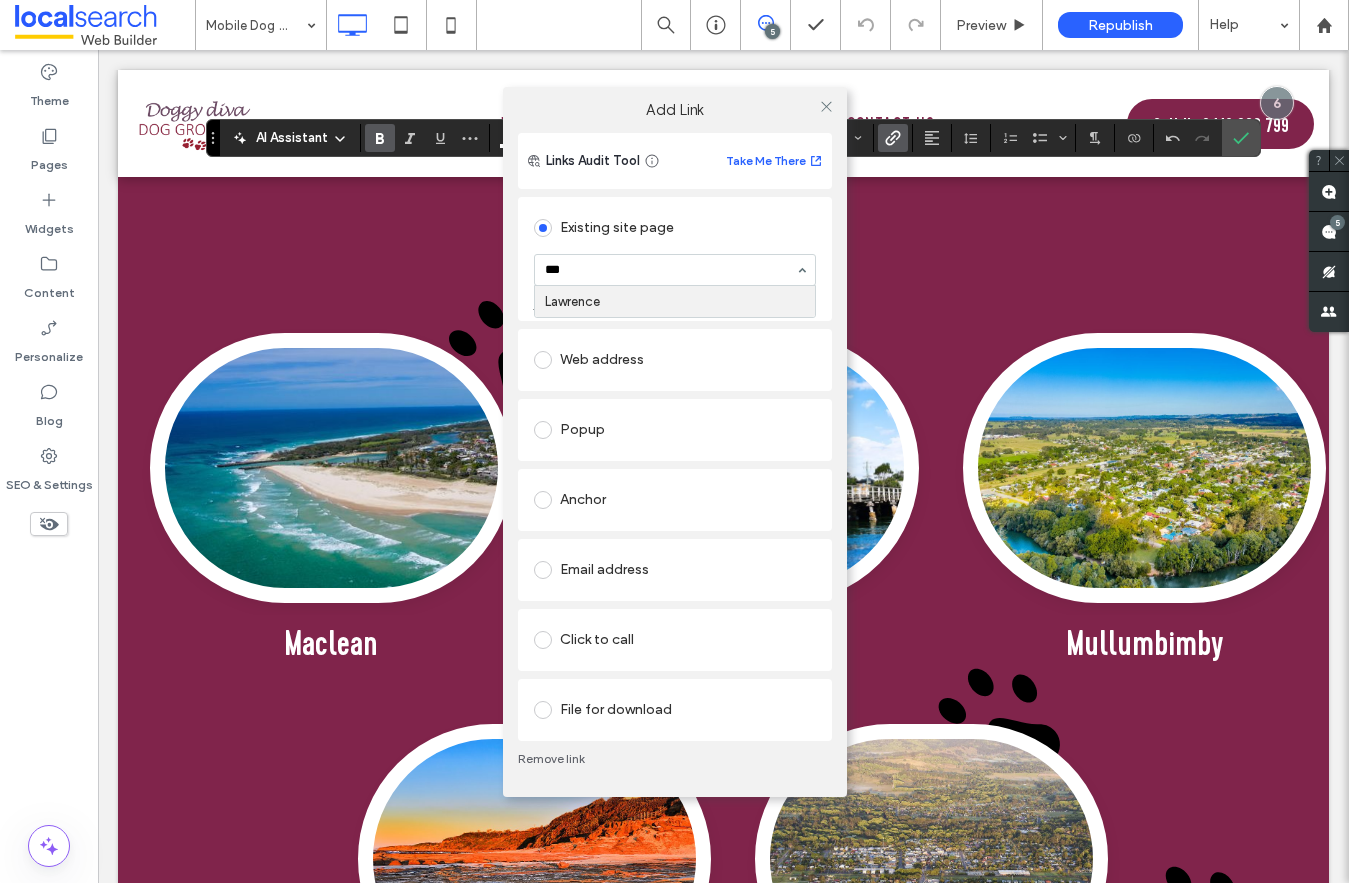 type 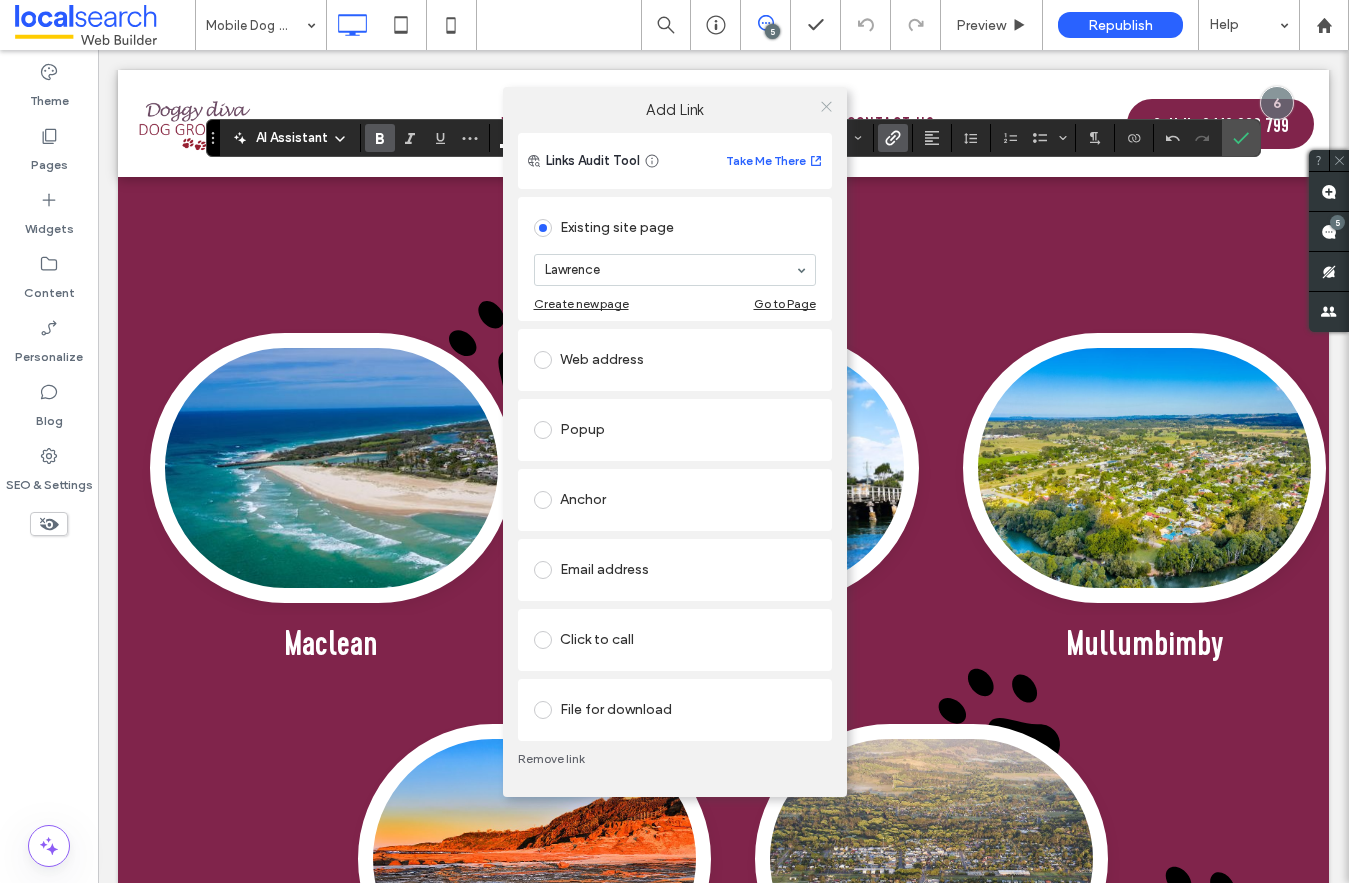 click 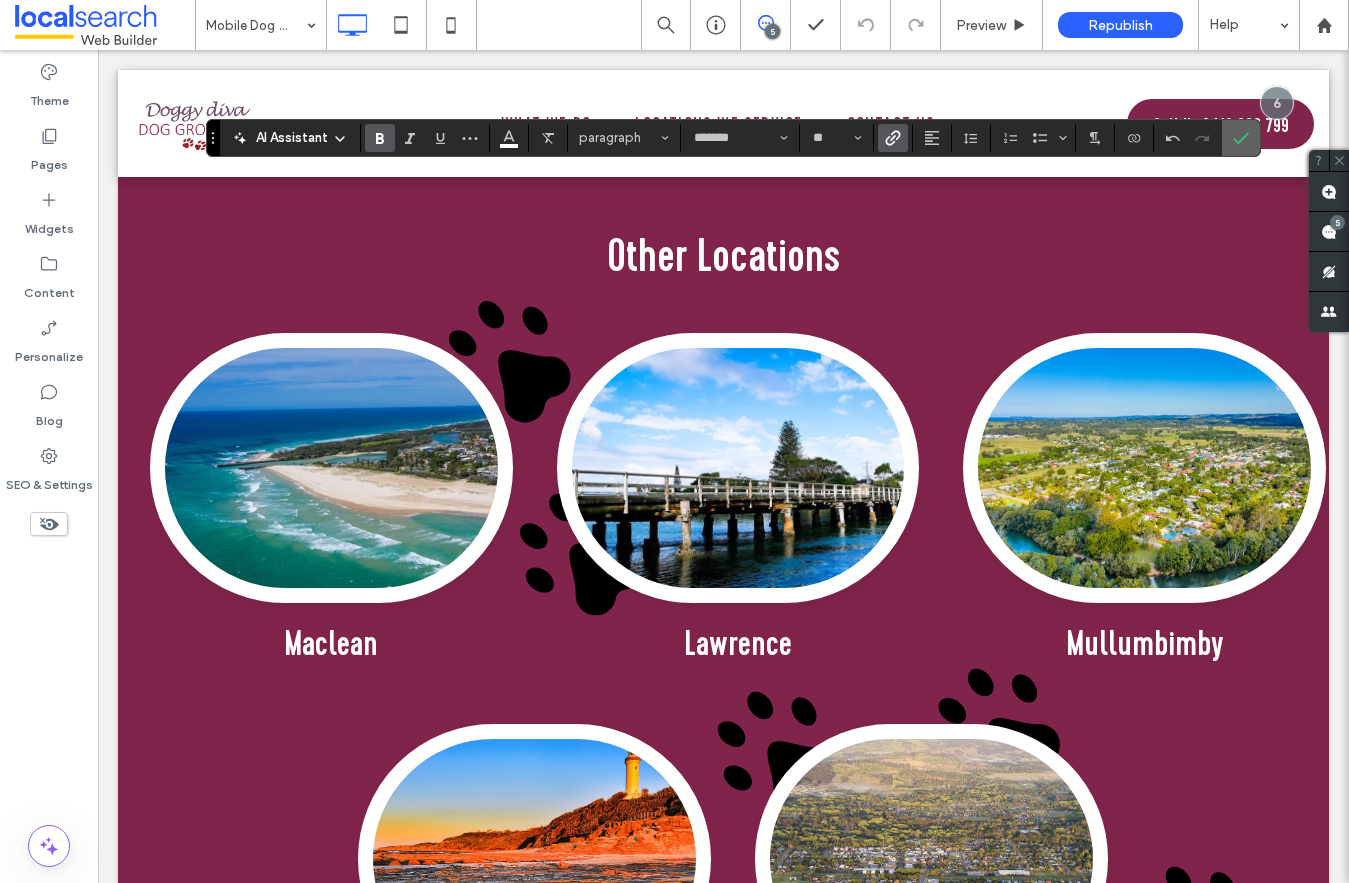 click 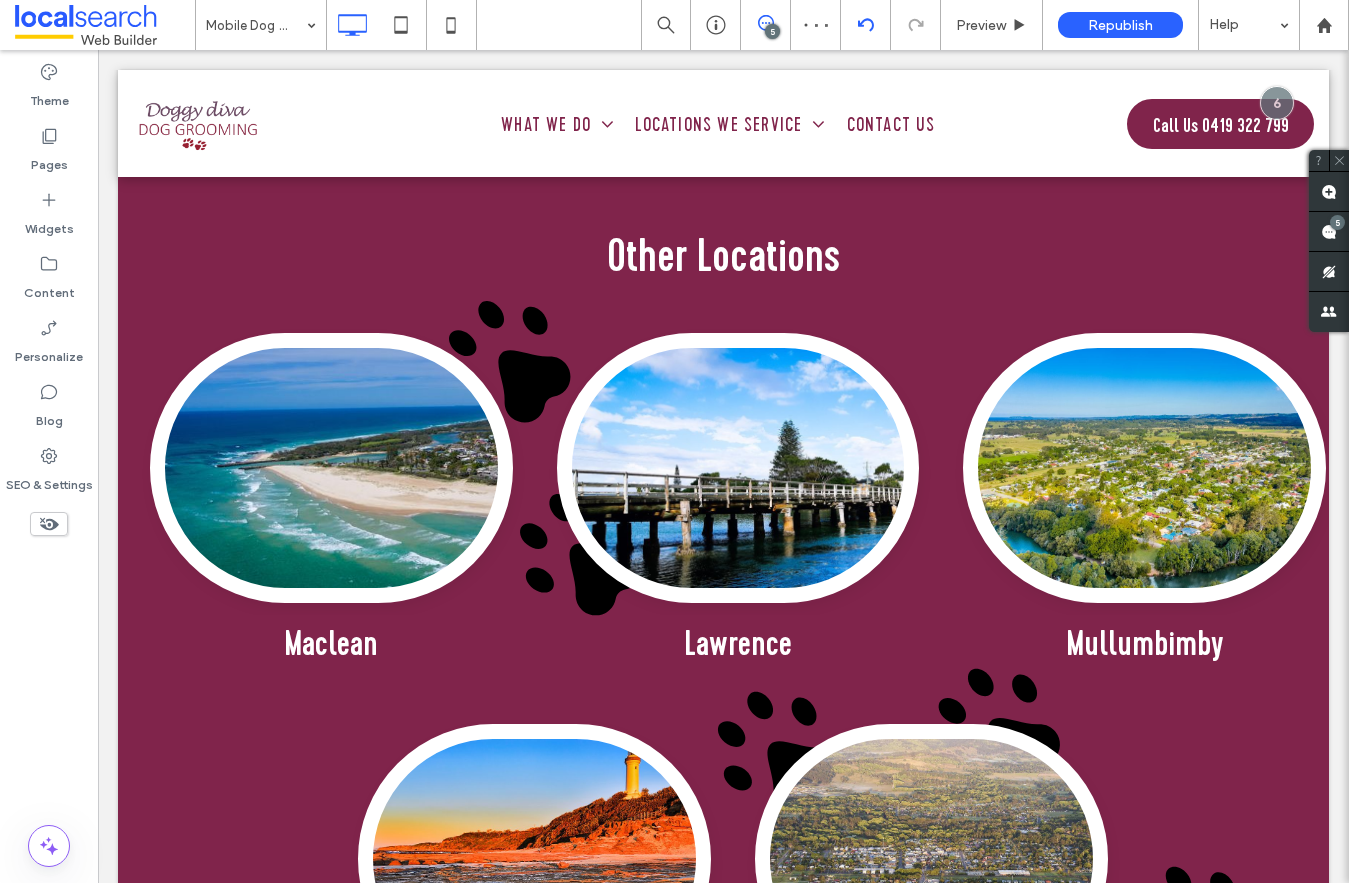 type on "**********" 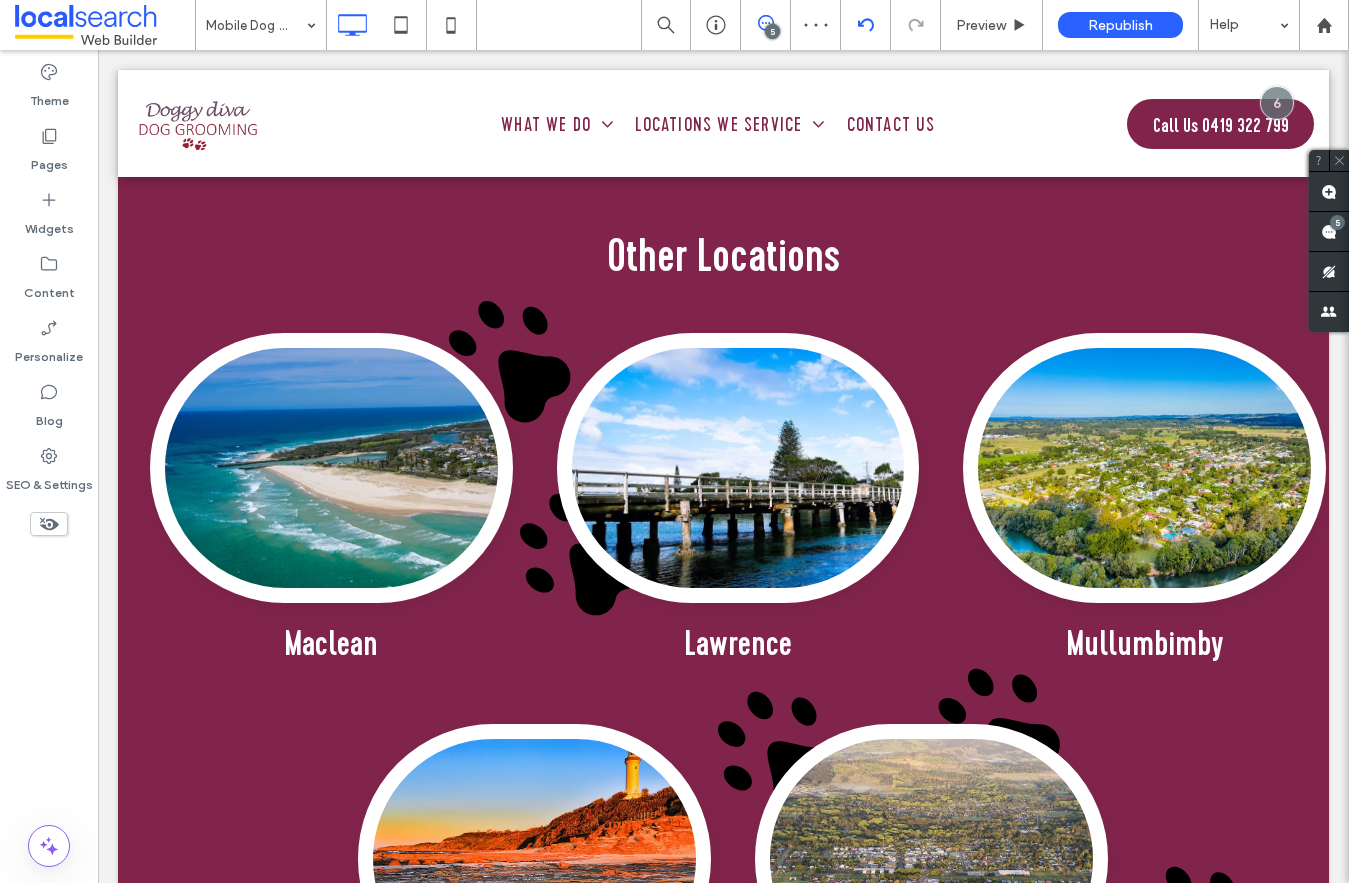 type on "**" 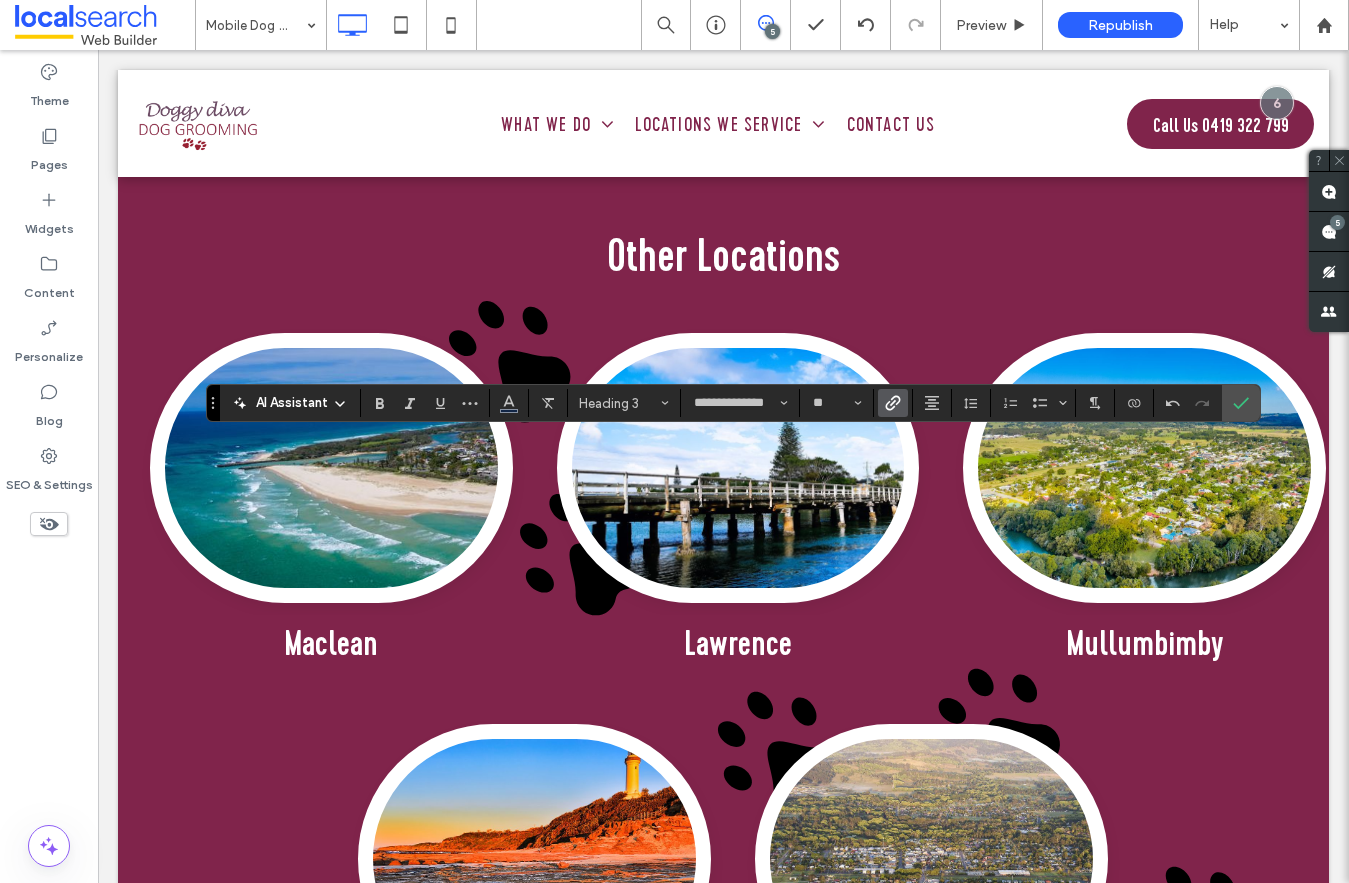 click at bounding box center [889, 403] 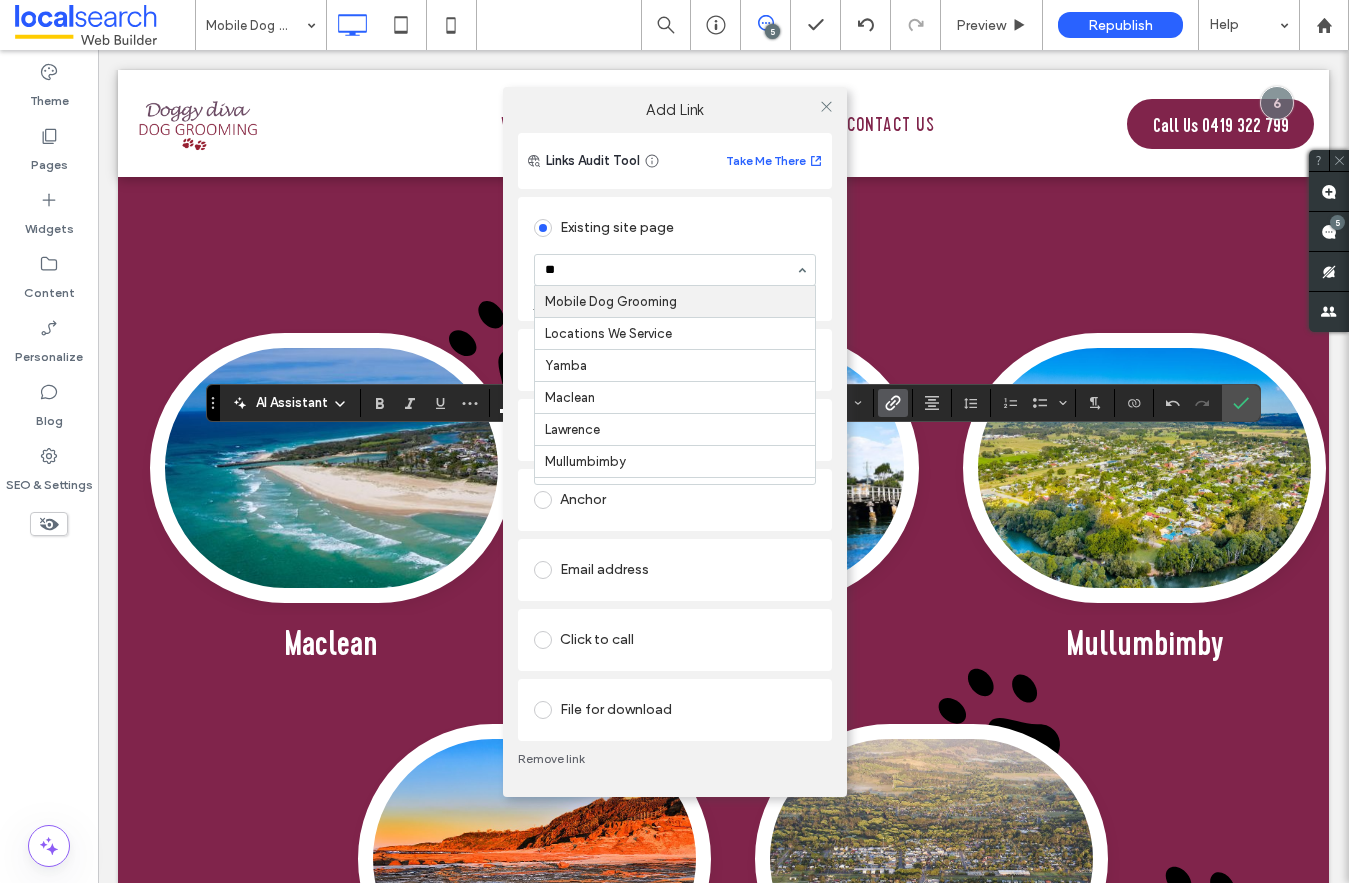 type on "***" 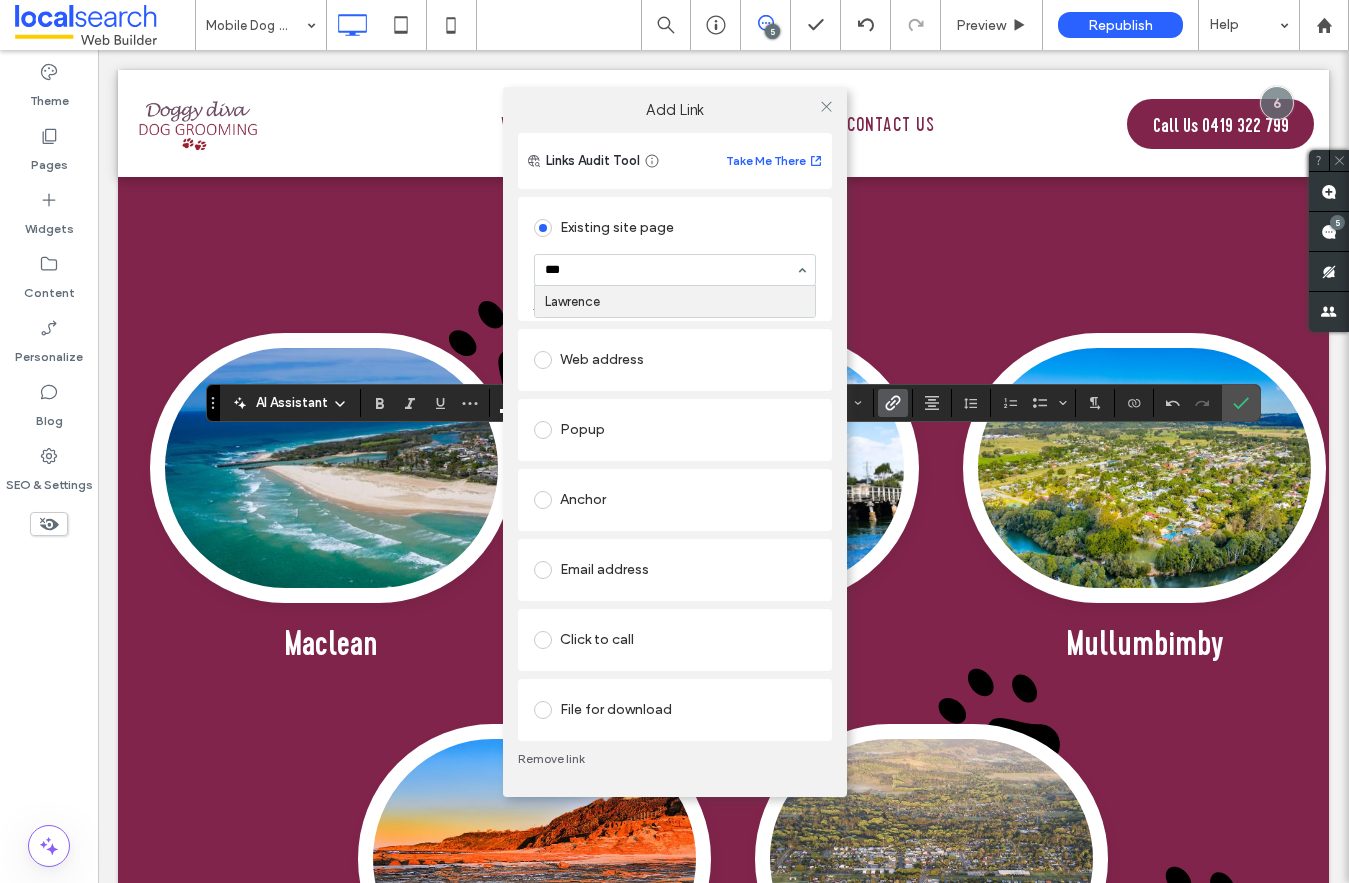 type 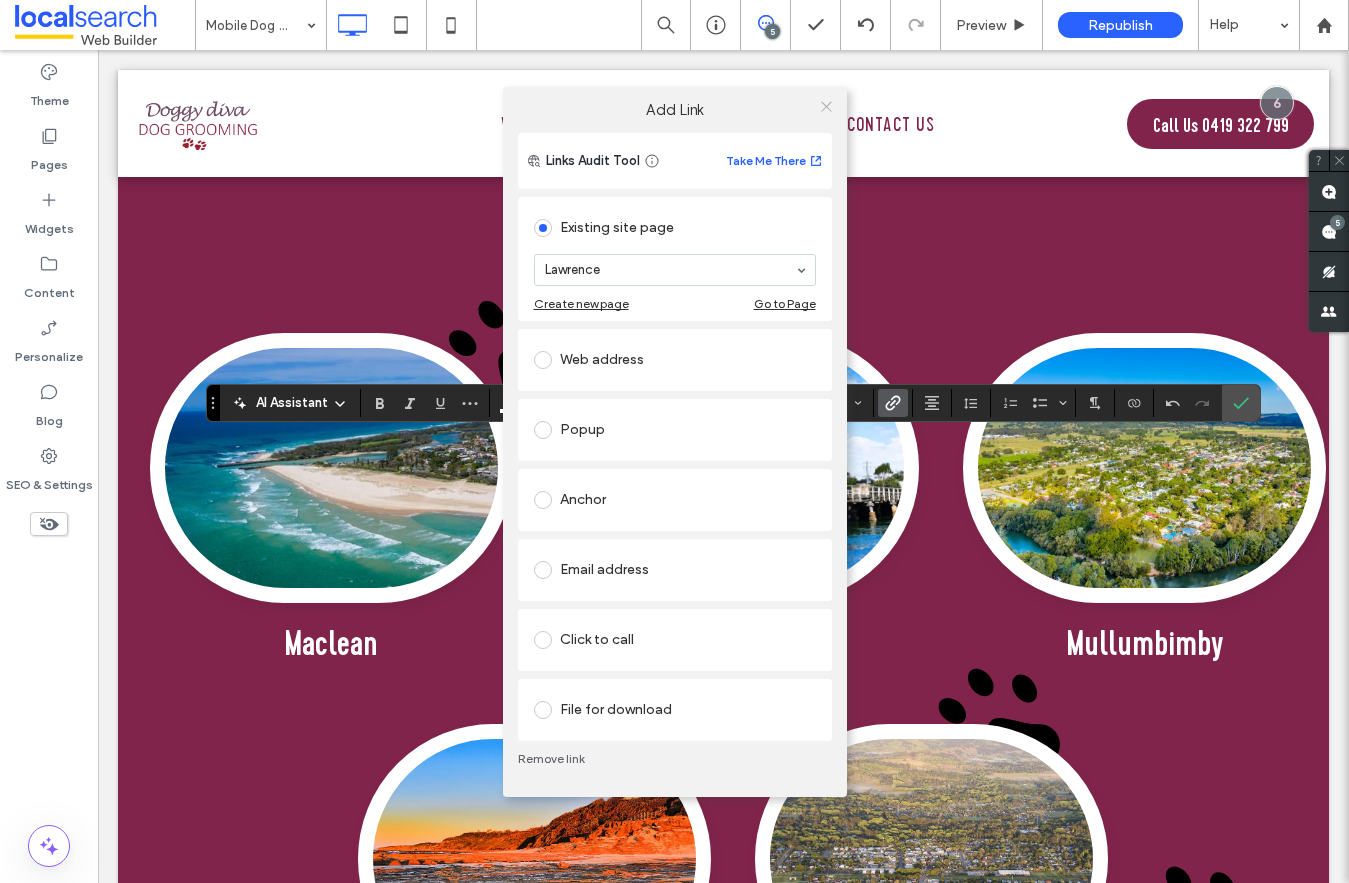 click 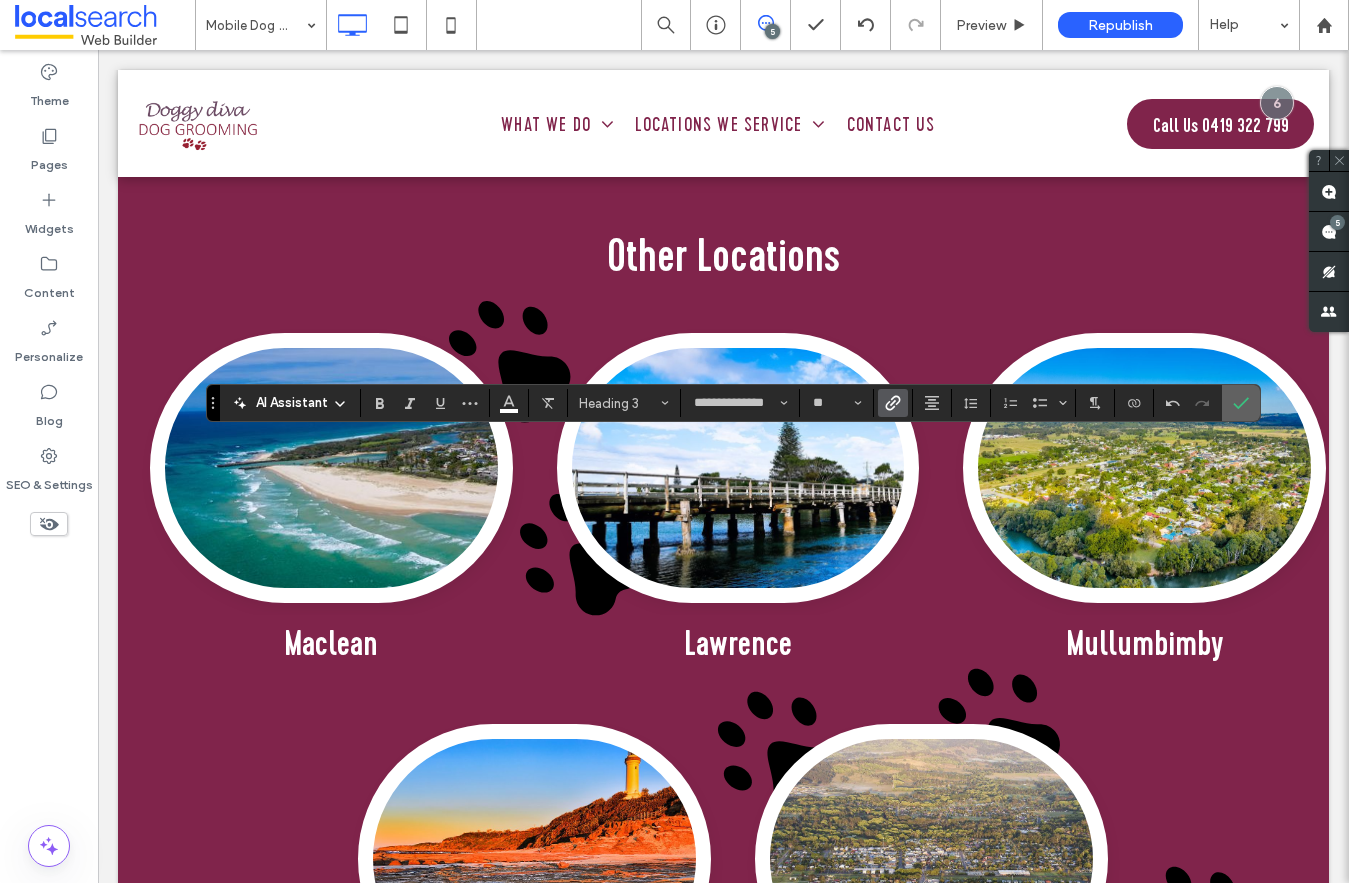 click 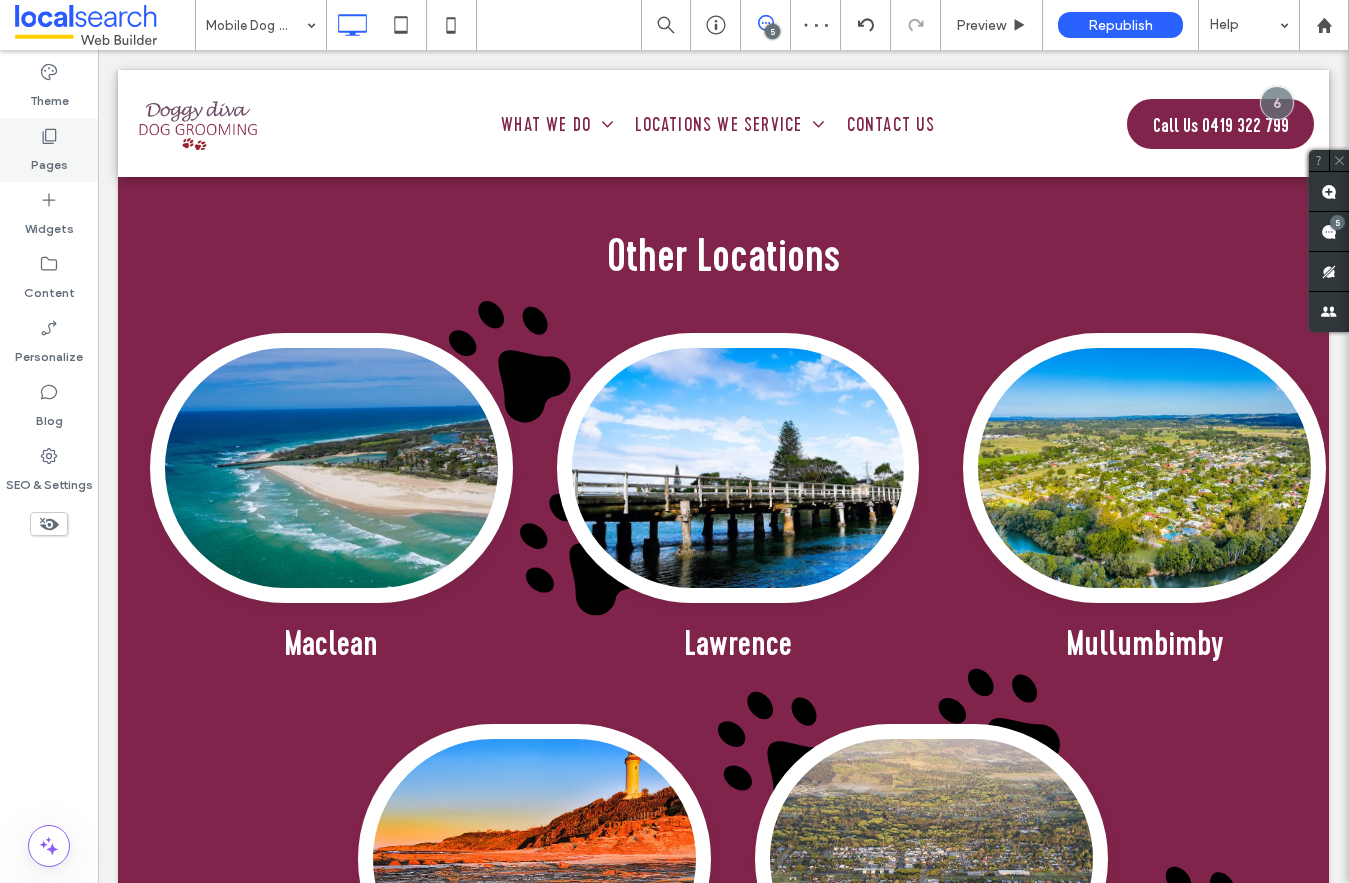 click 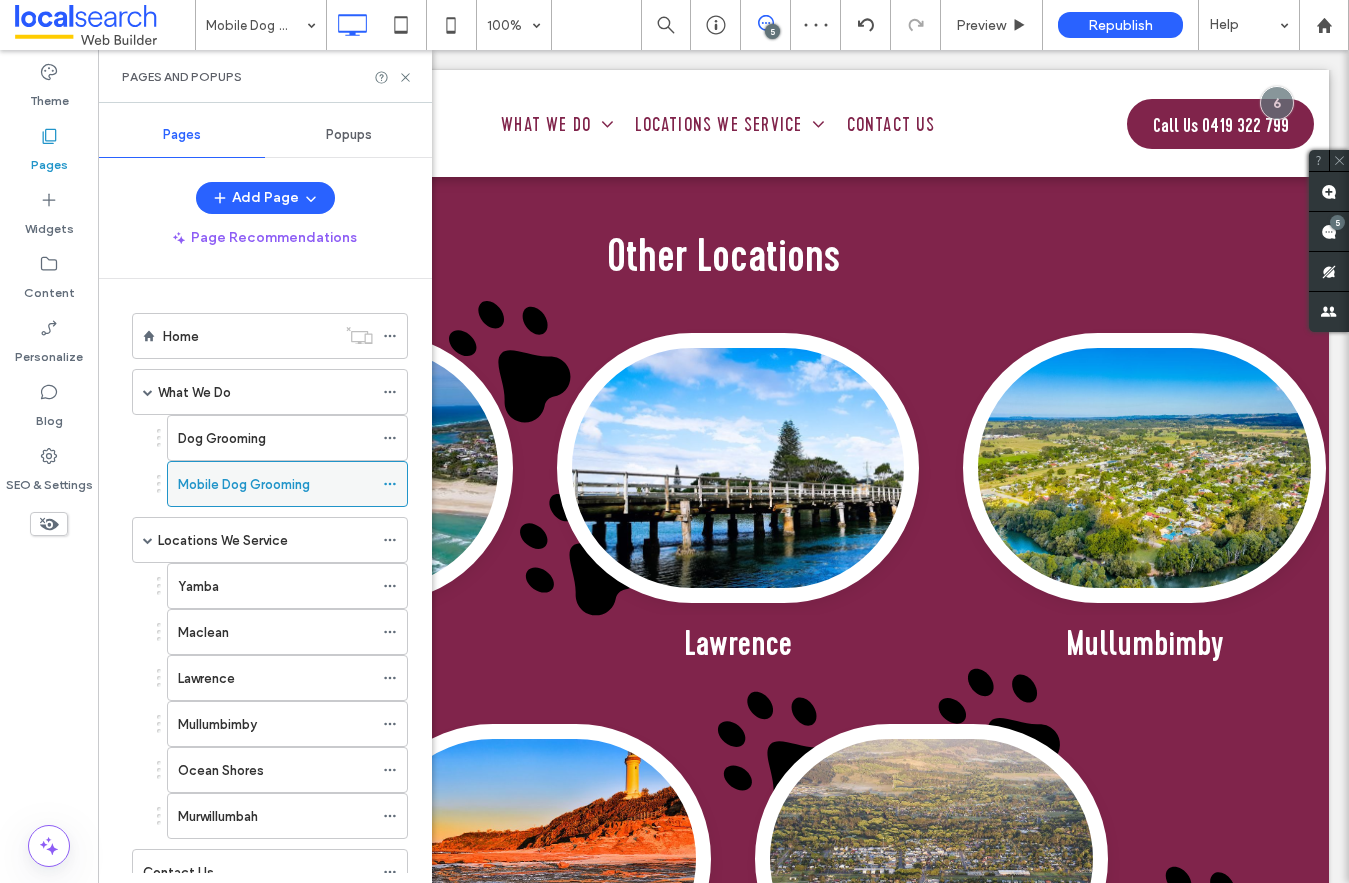 scroll, scrollTop: 14, scrollLeft: 0, axis: vertical 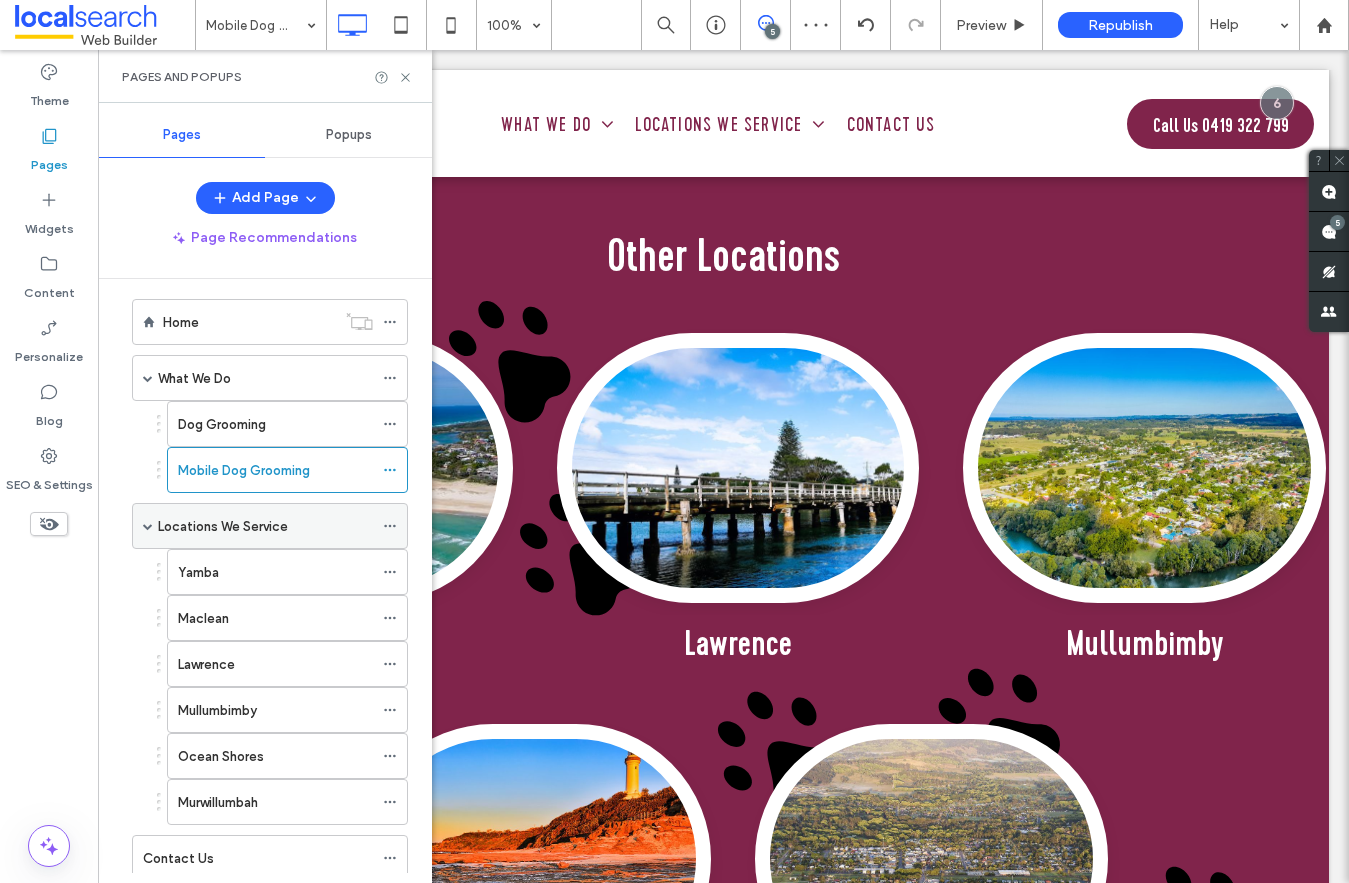 click on "Locations We Service" at bounding box center [223, 526] 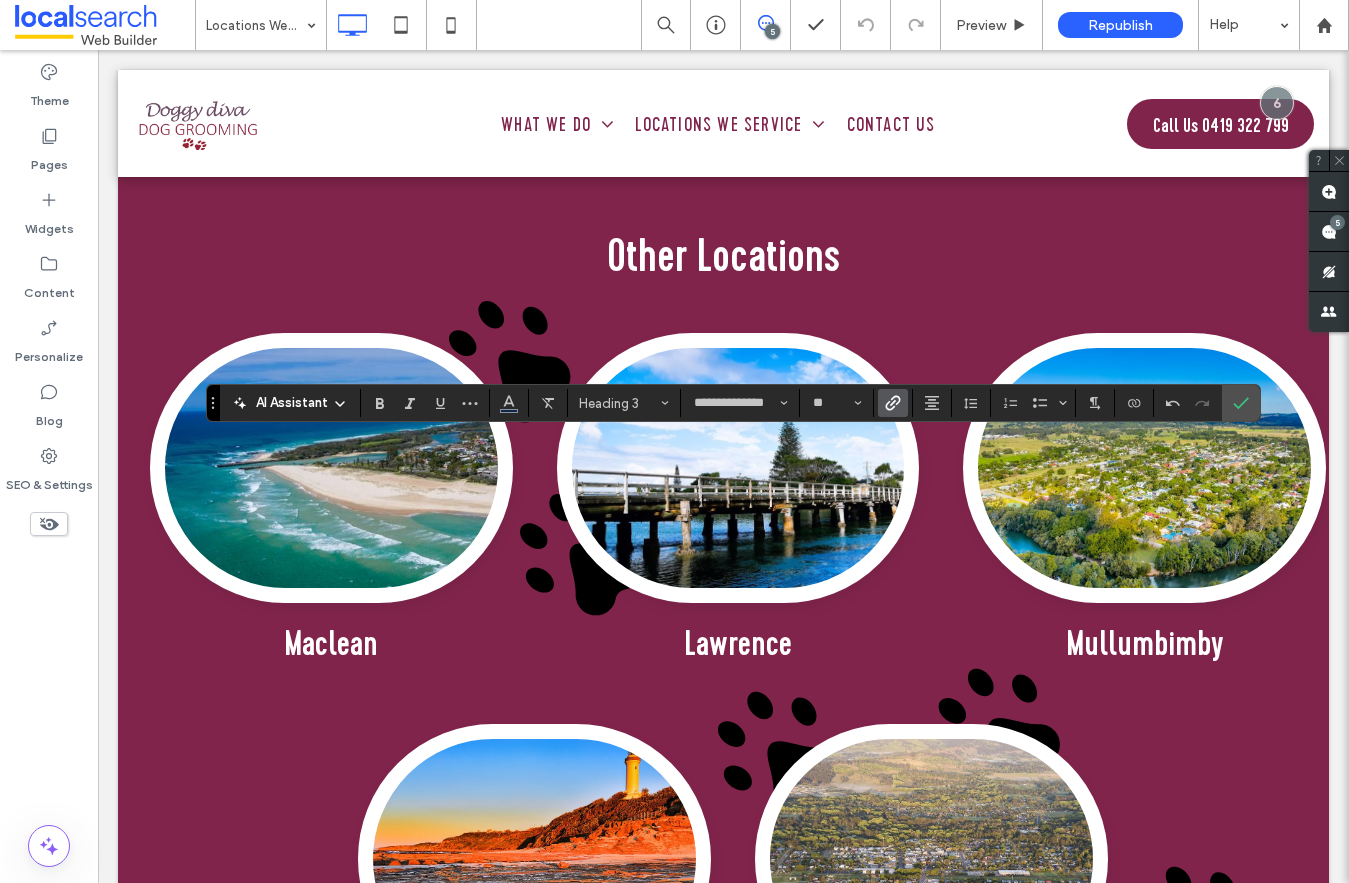 click 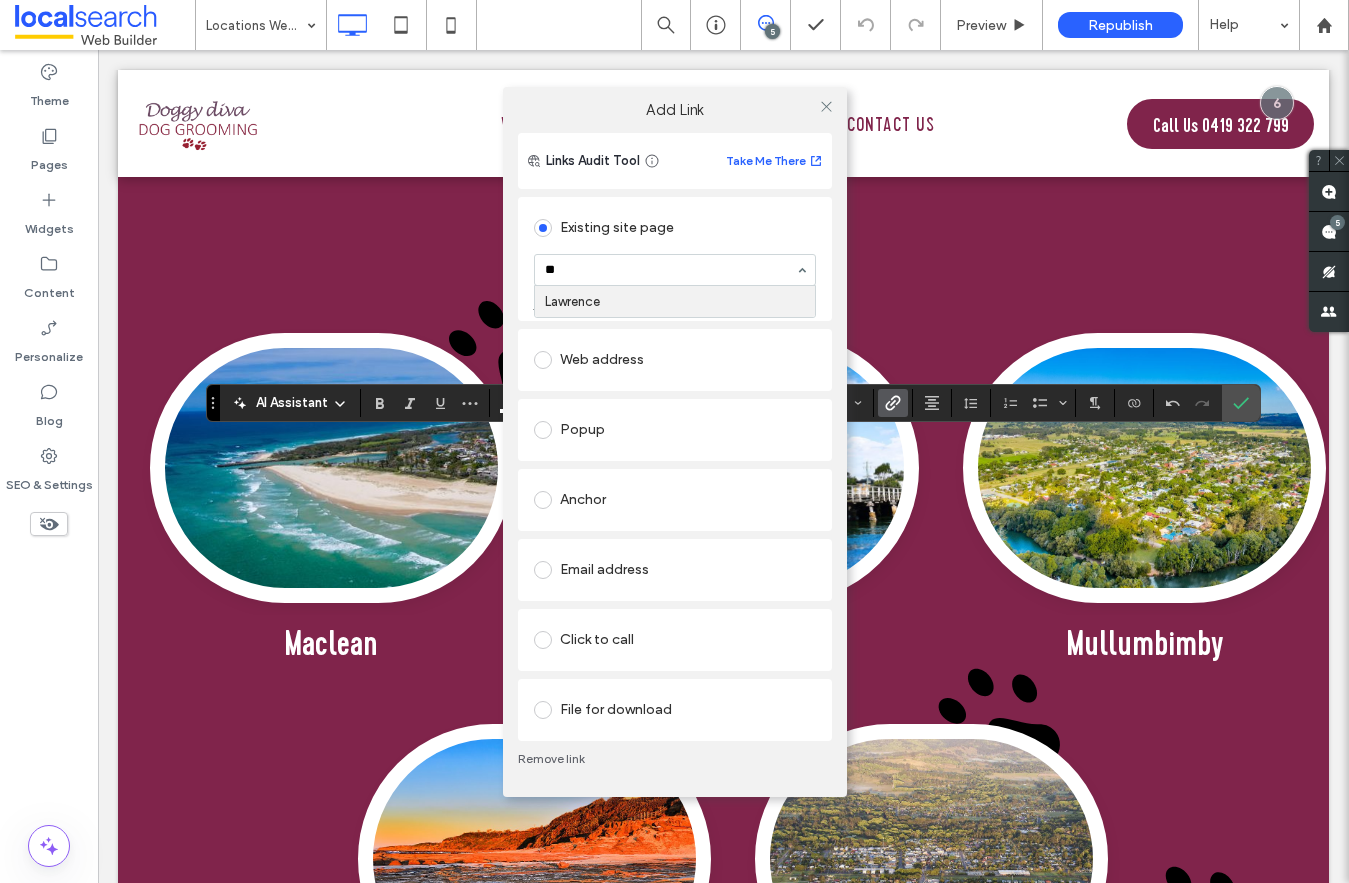 type on "***" 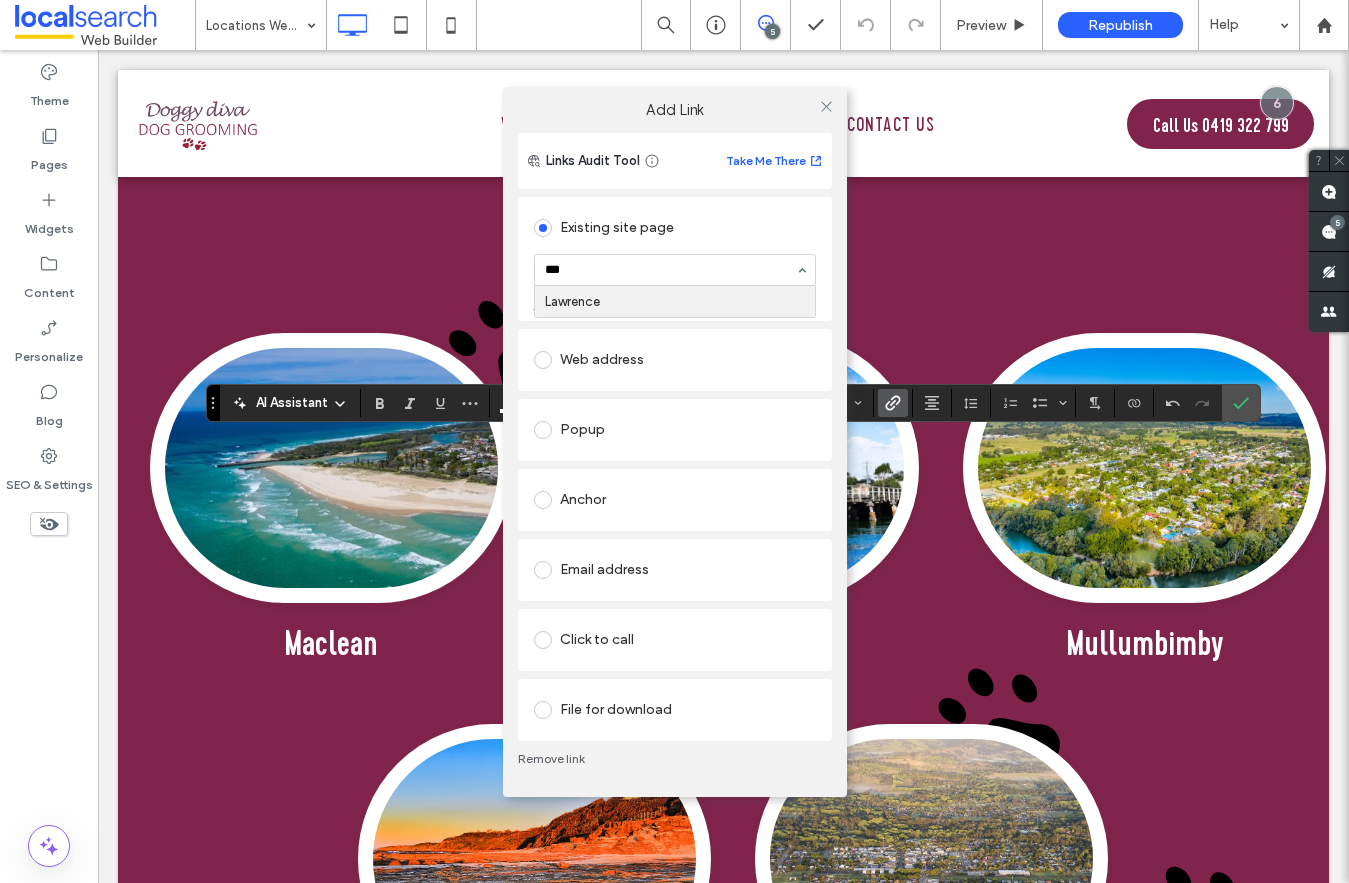 type 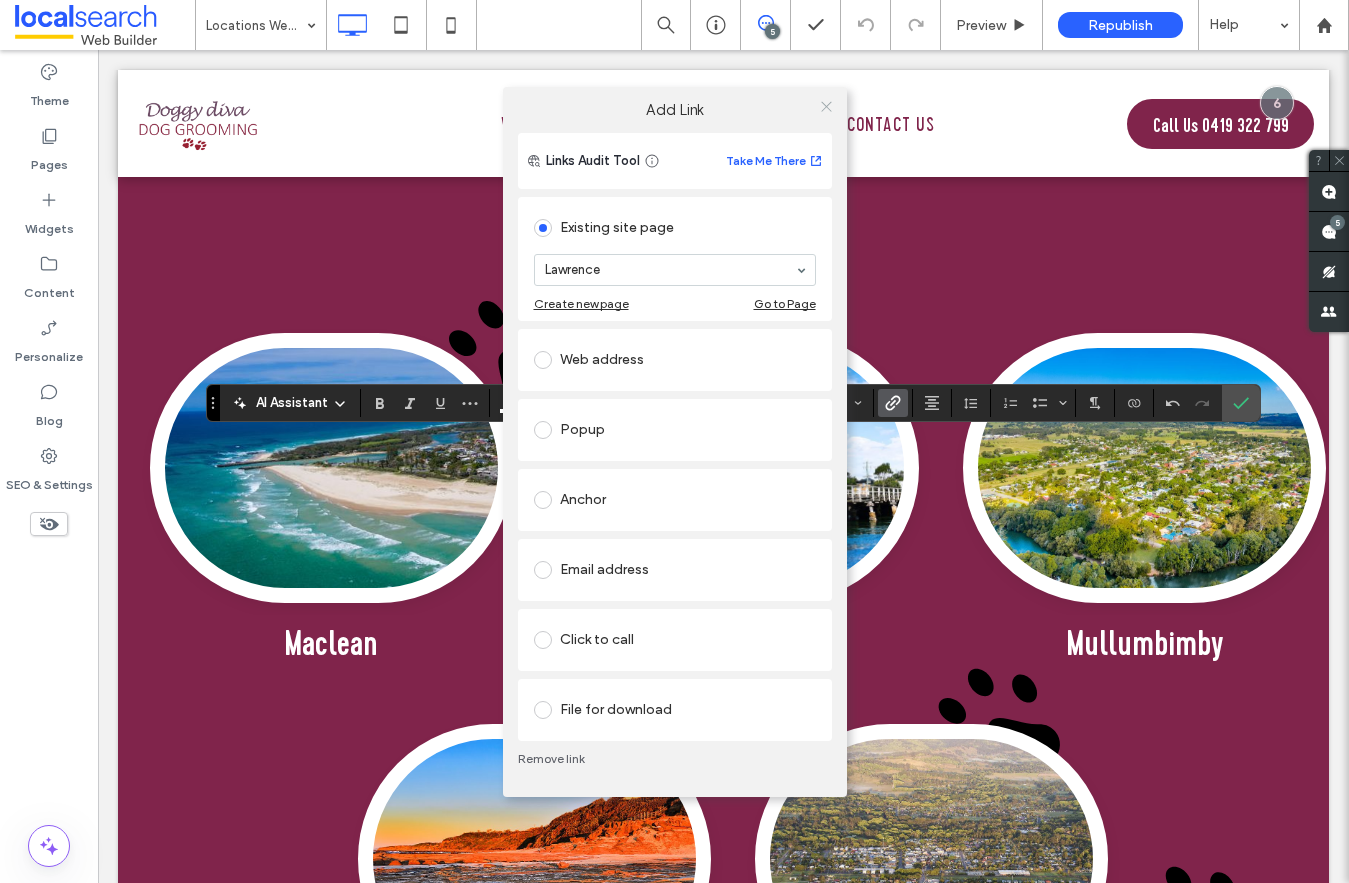click 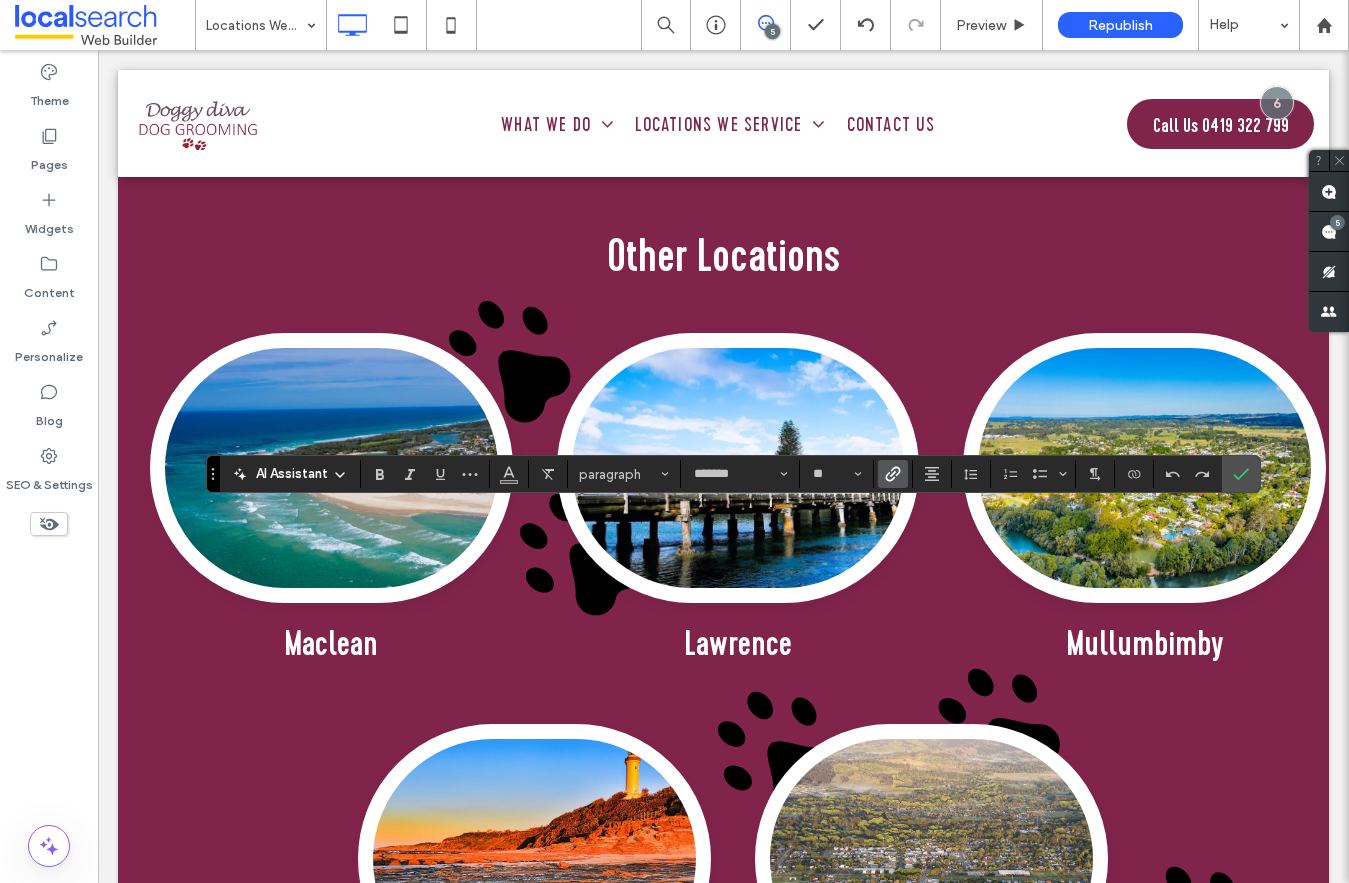 click 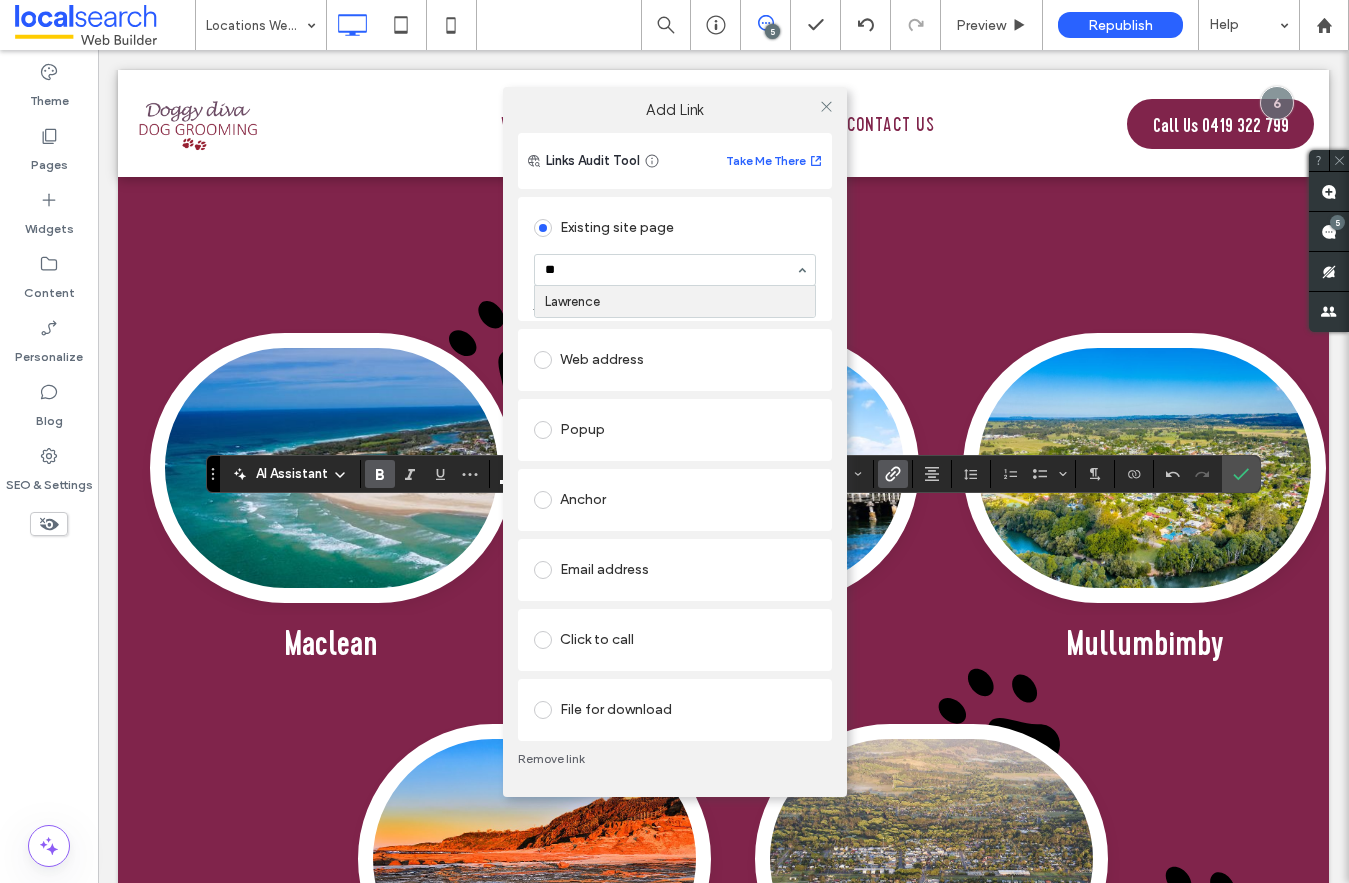 type on "***" 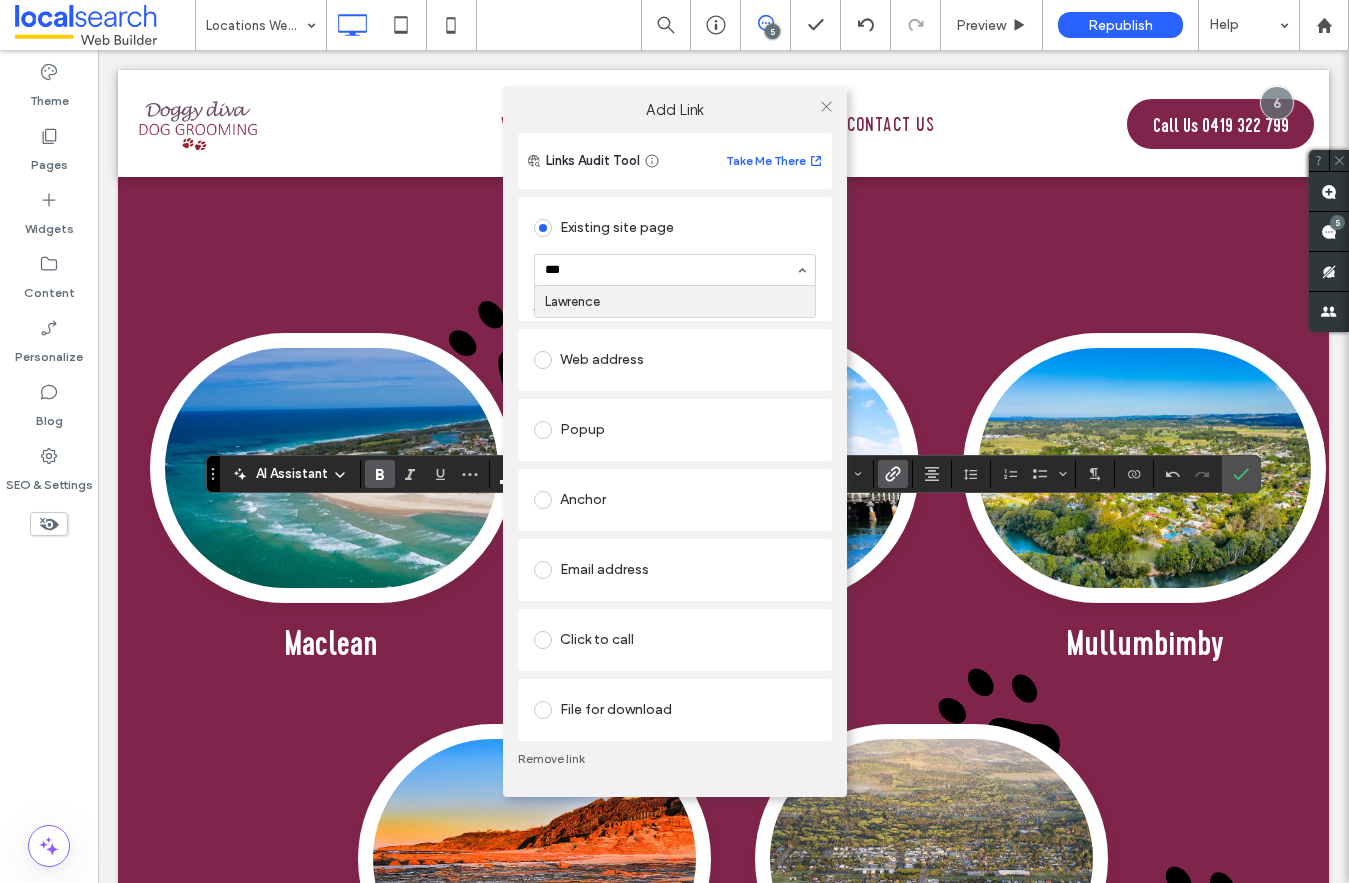 type 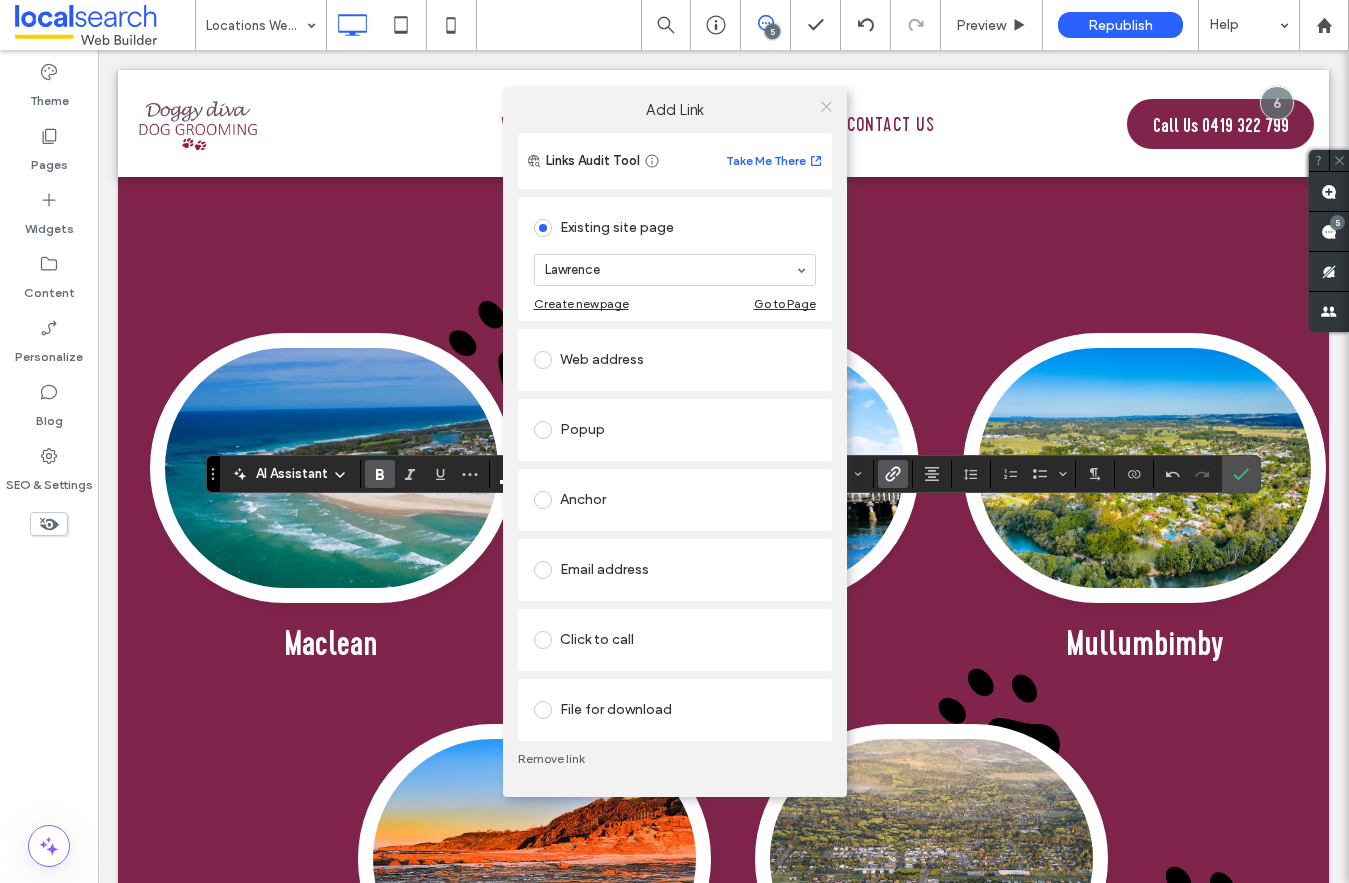 click 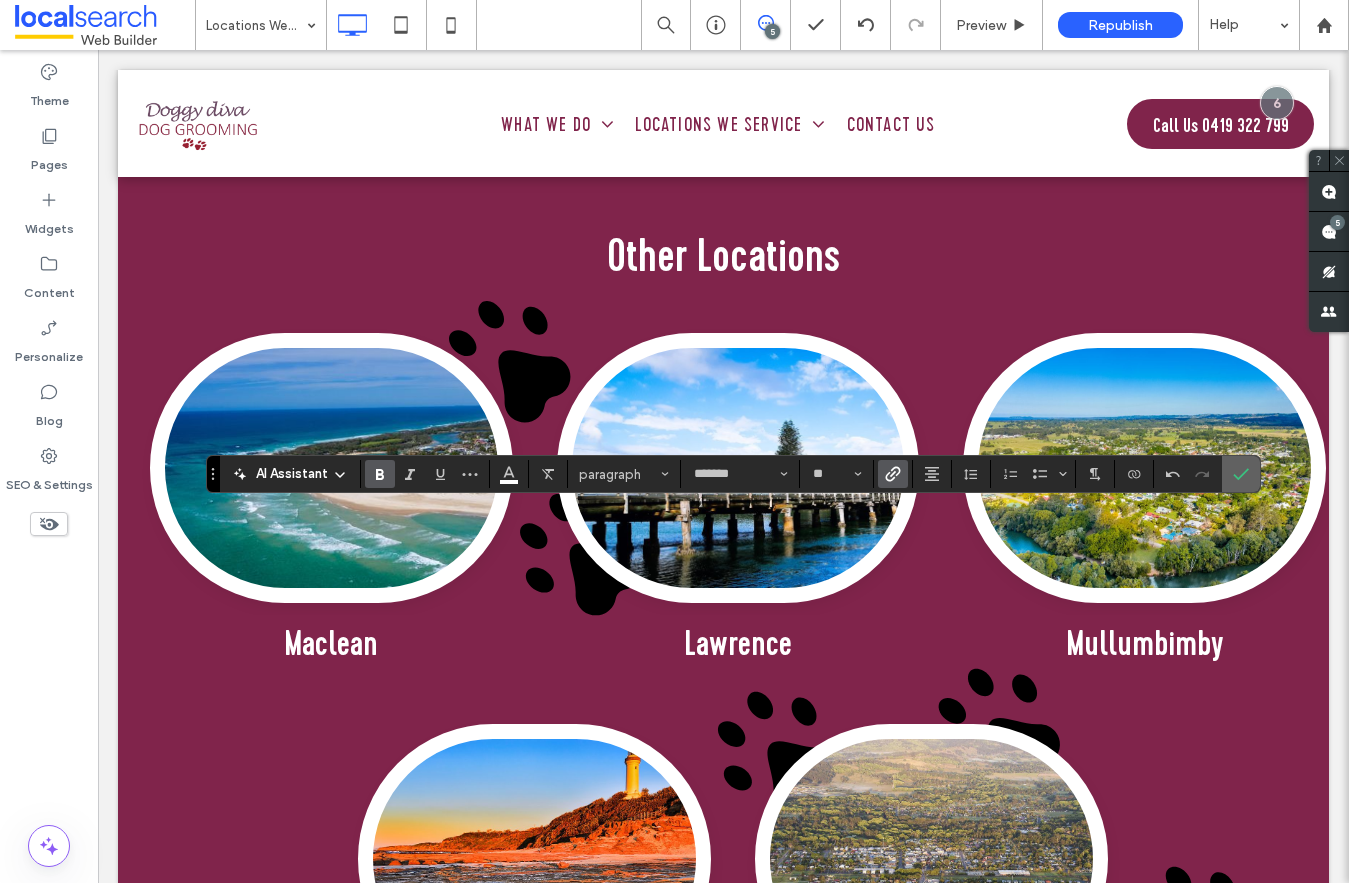 click at bounding box center (1241, 474) 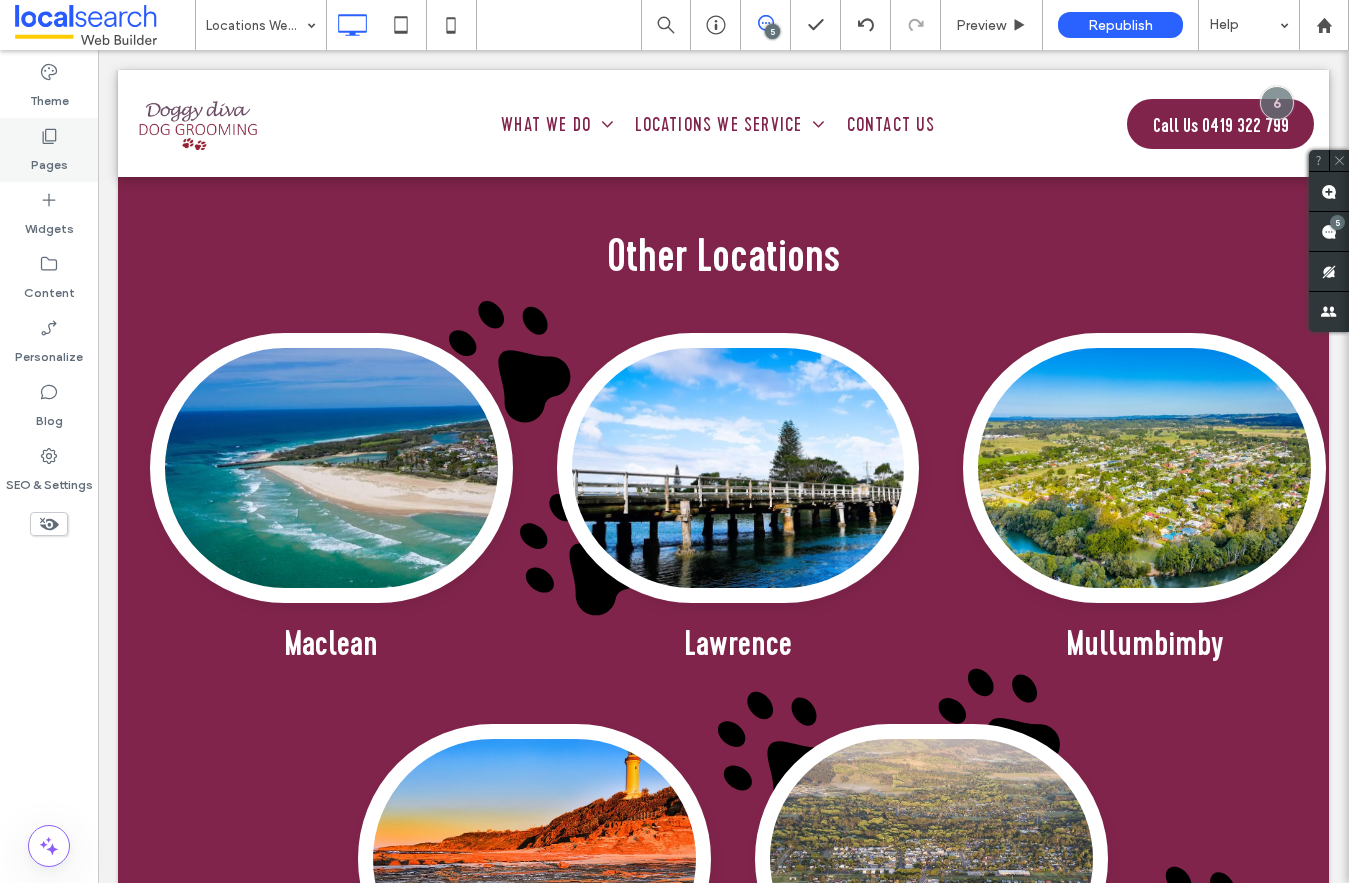 click on "Pages" at bounding box center [49, 150] 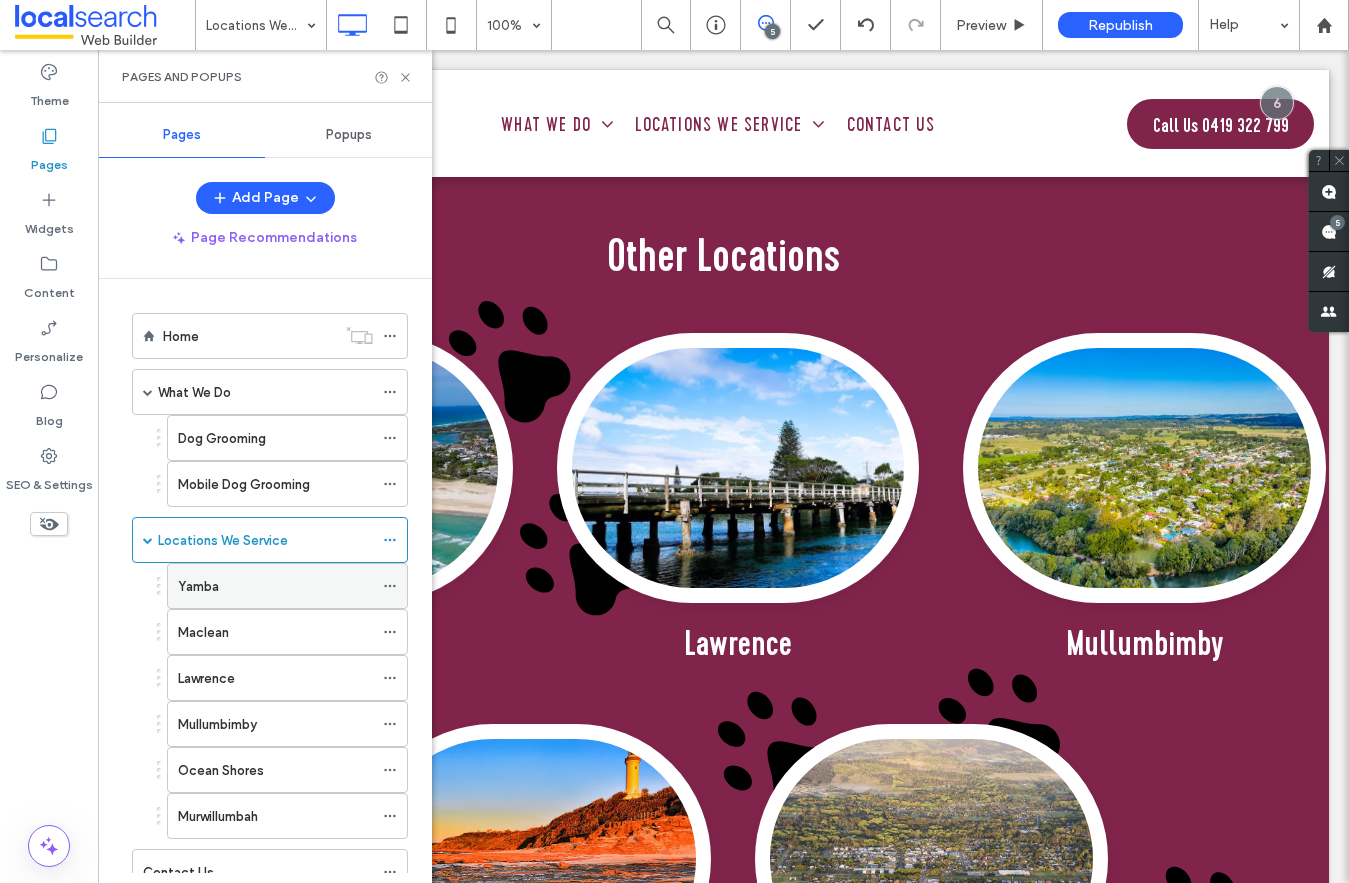 click on "Yamba" at bounding box center (198, 586) 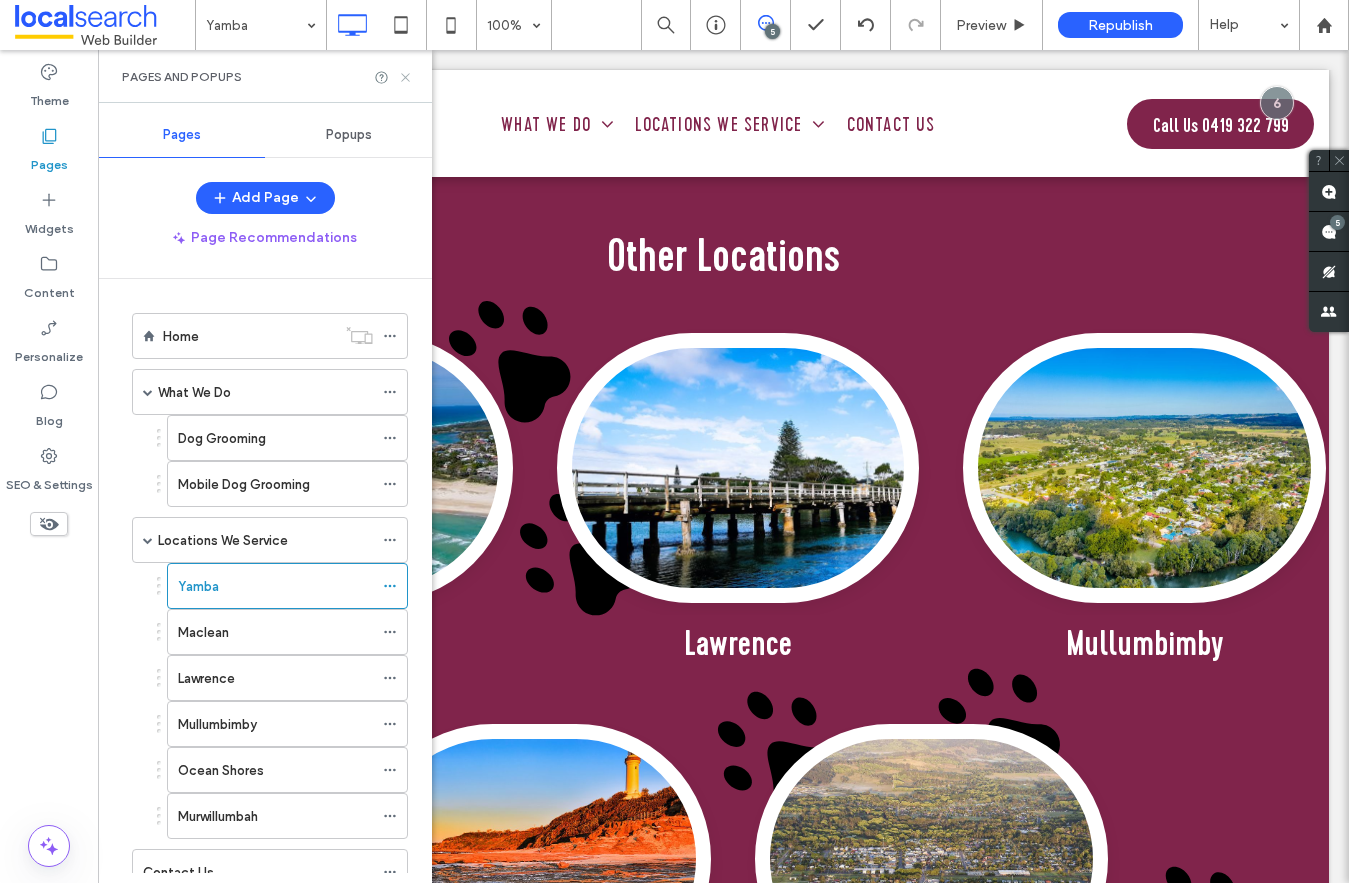 click 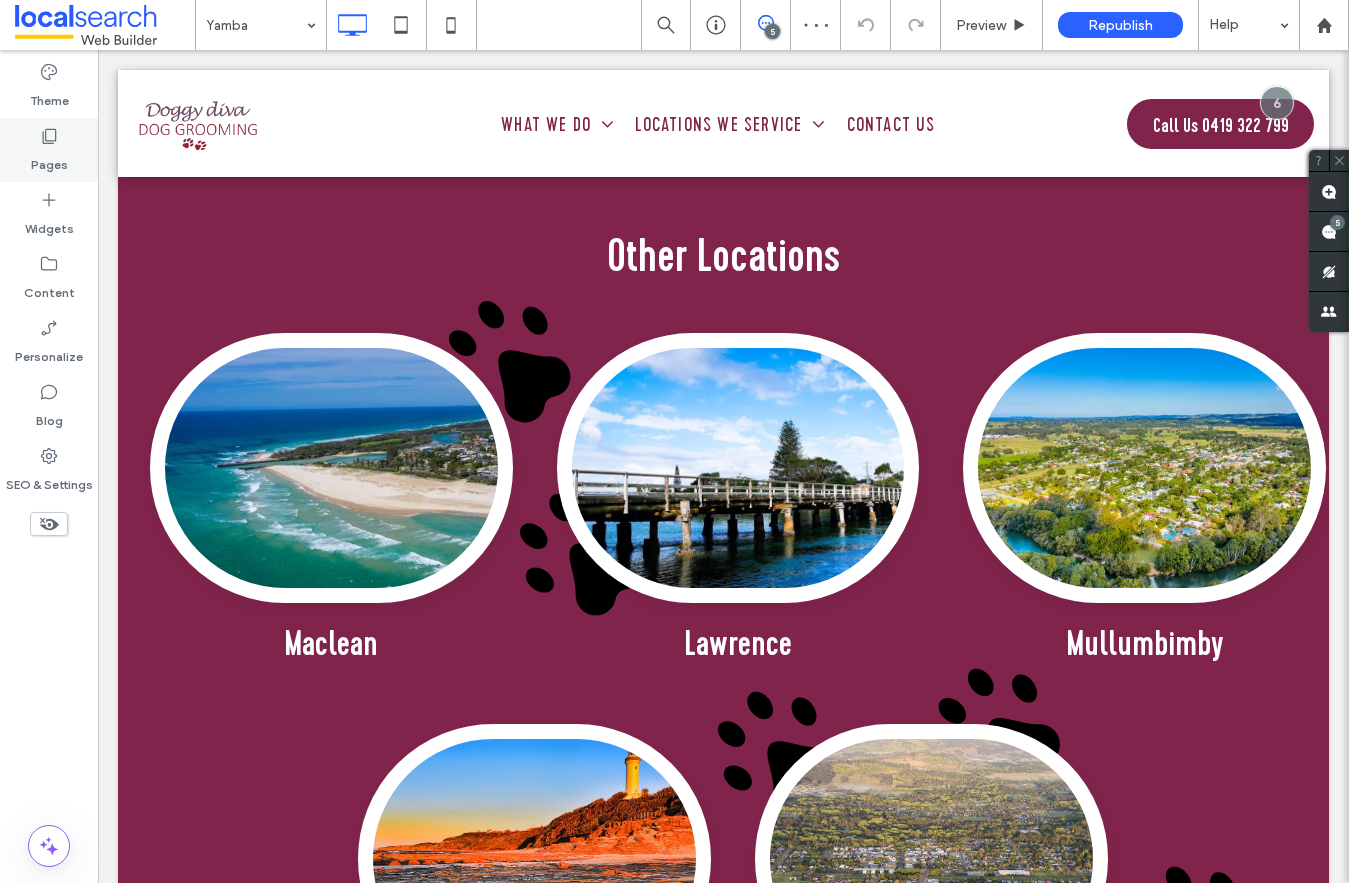 click on "Pages" at bounding box center [49, 160] 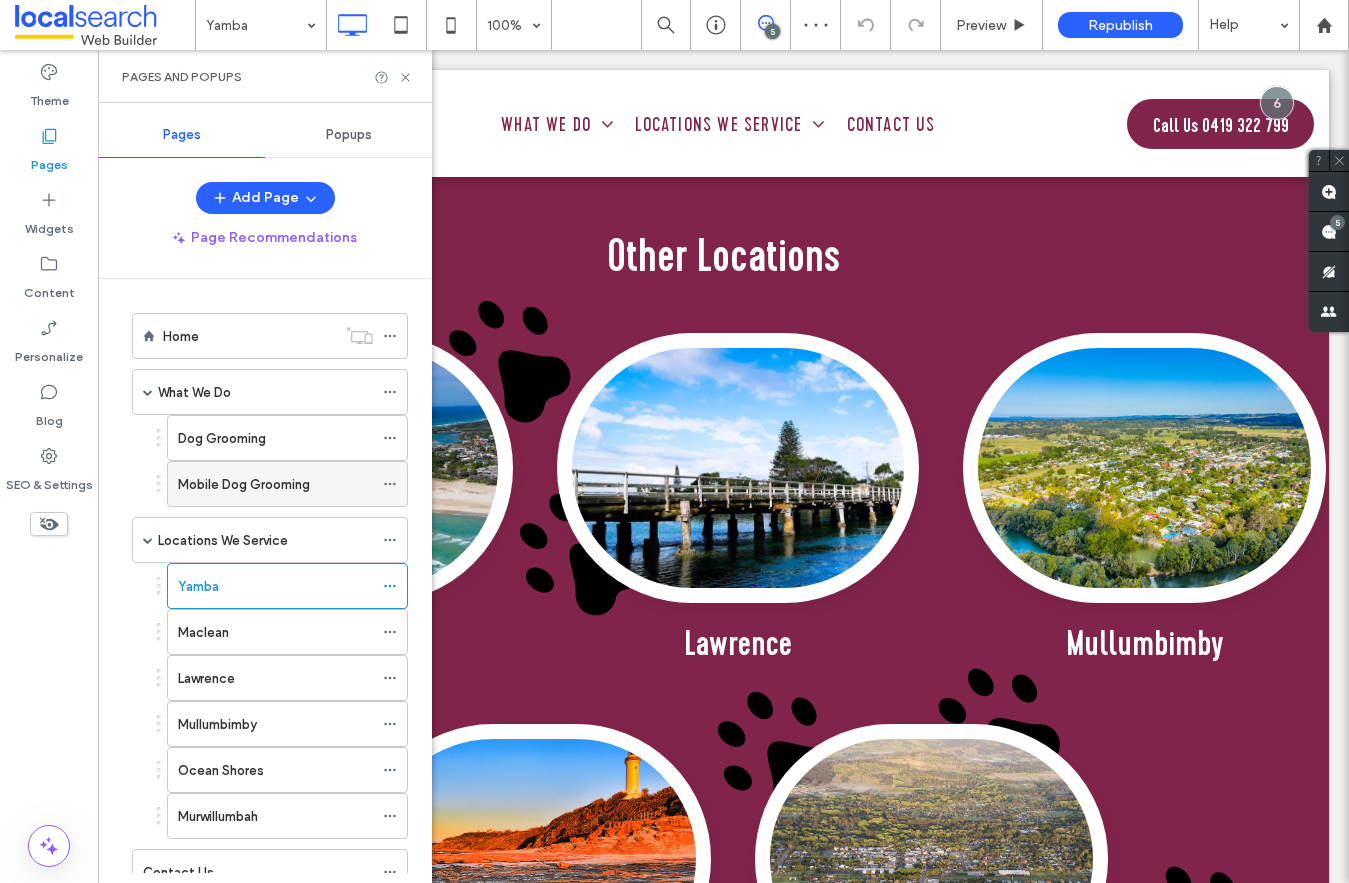 scroll, scrollTop: 72, scrollLeft: 0, axis: vertical 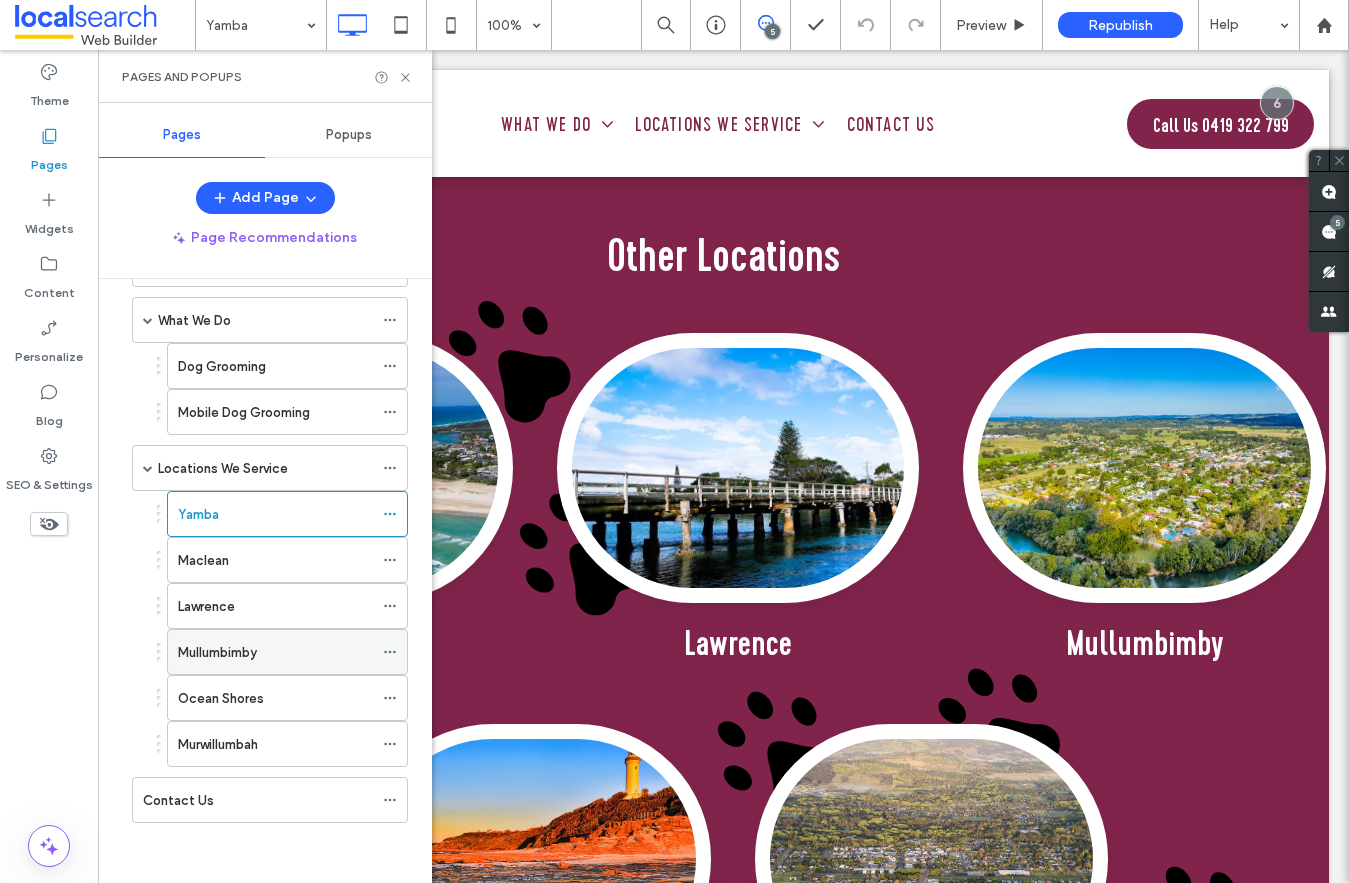 click on "Mullumbimby" at bounding box center [217, 652] 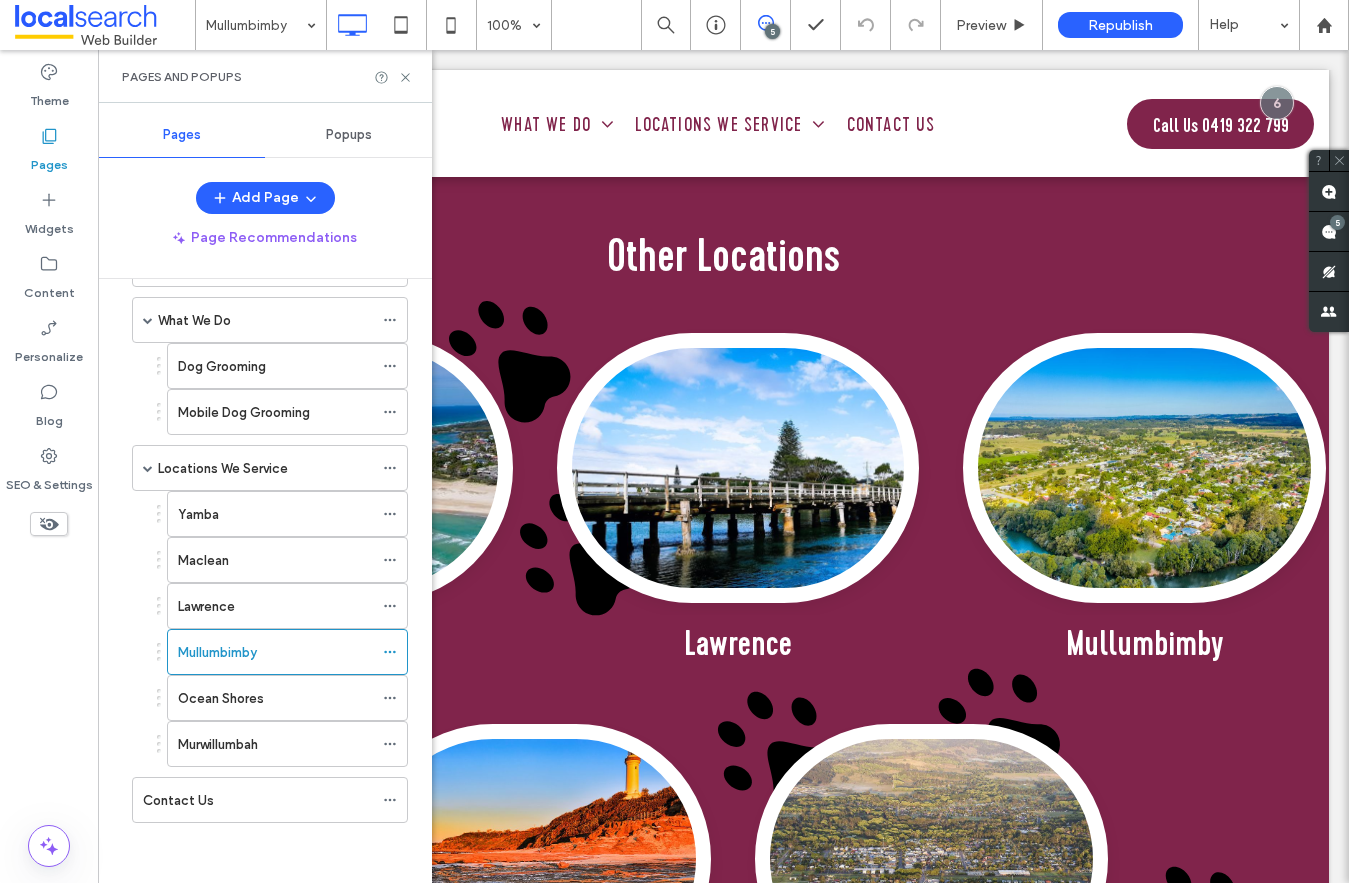click 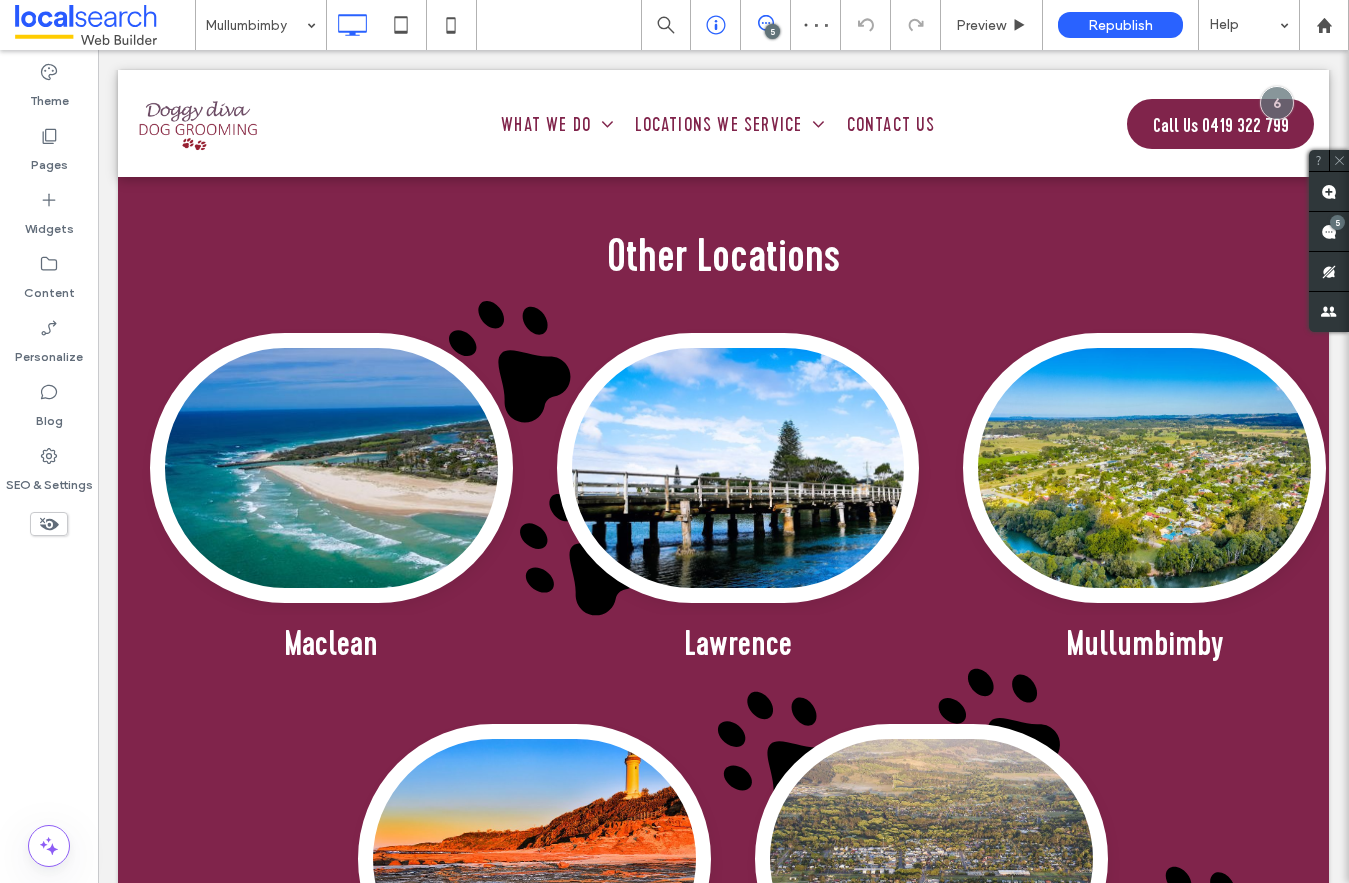 type on "**********" 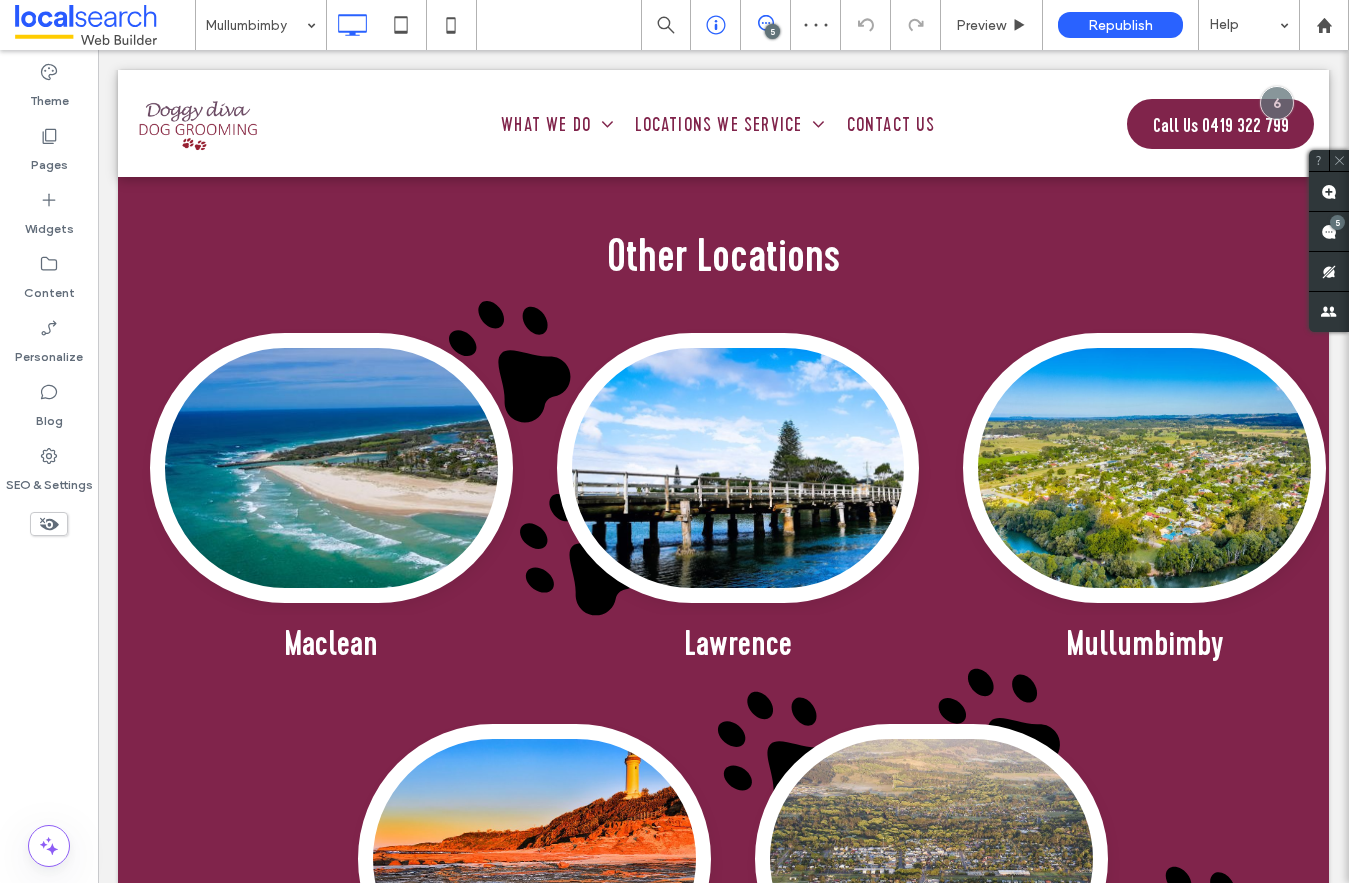 type on "**" 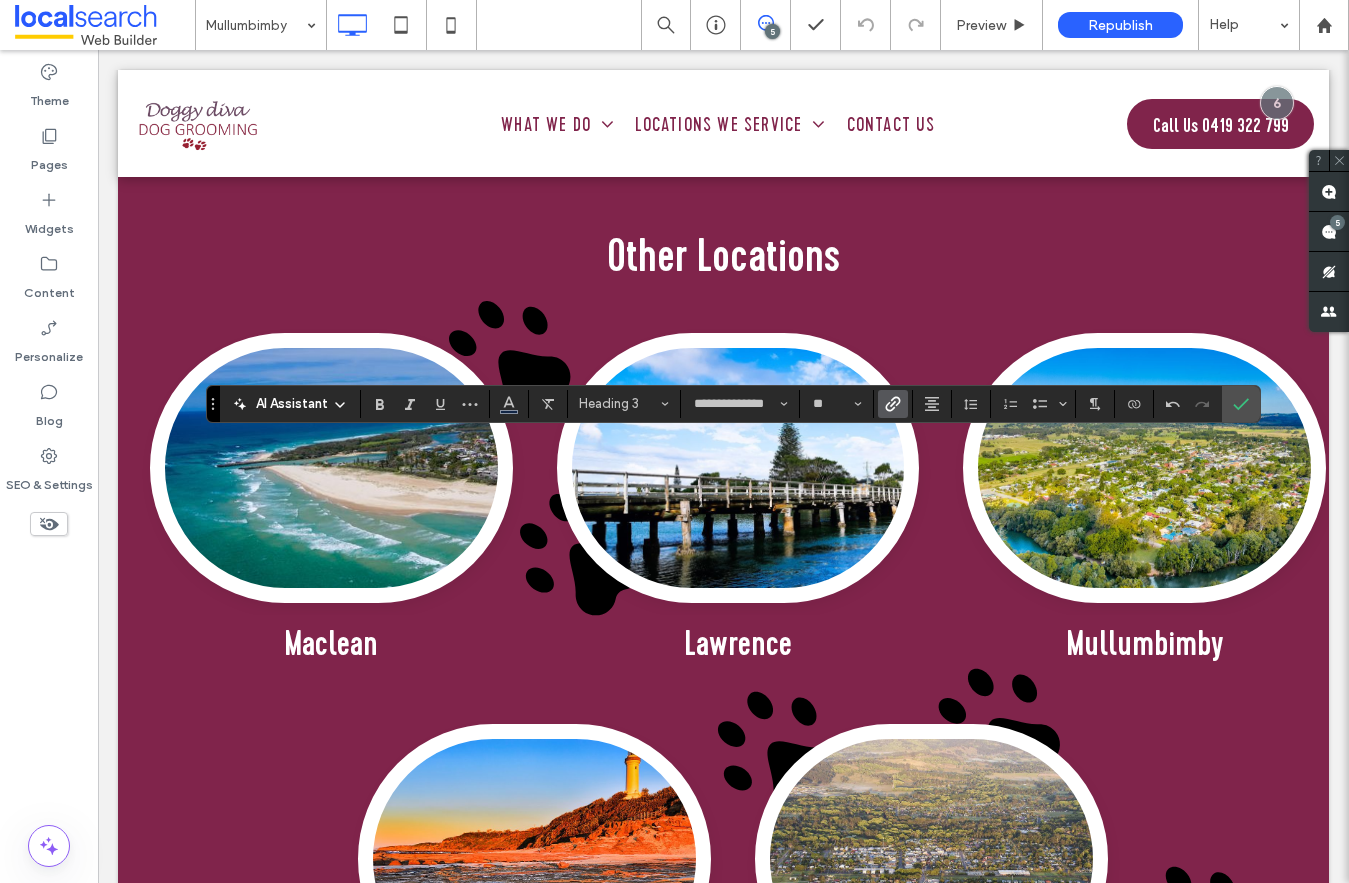 click 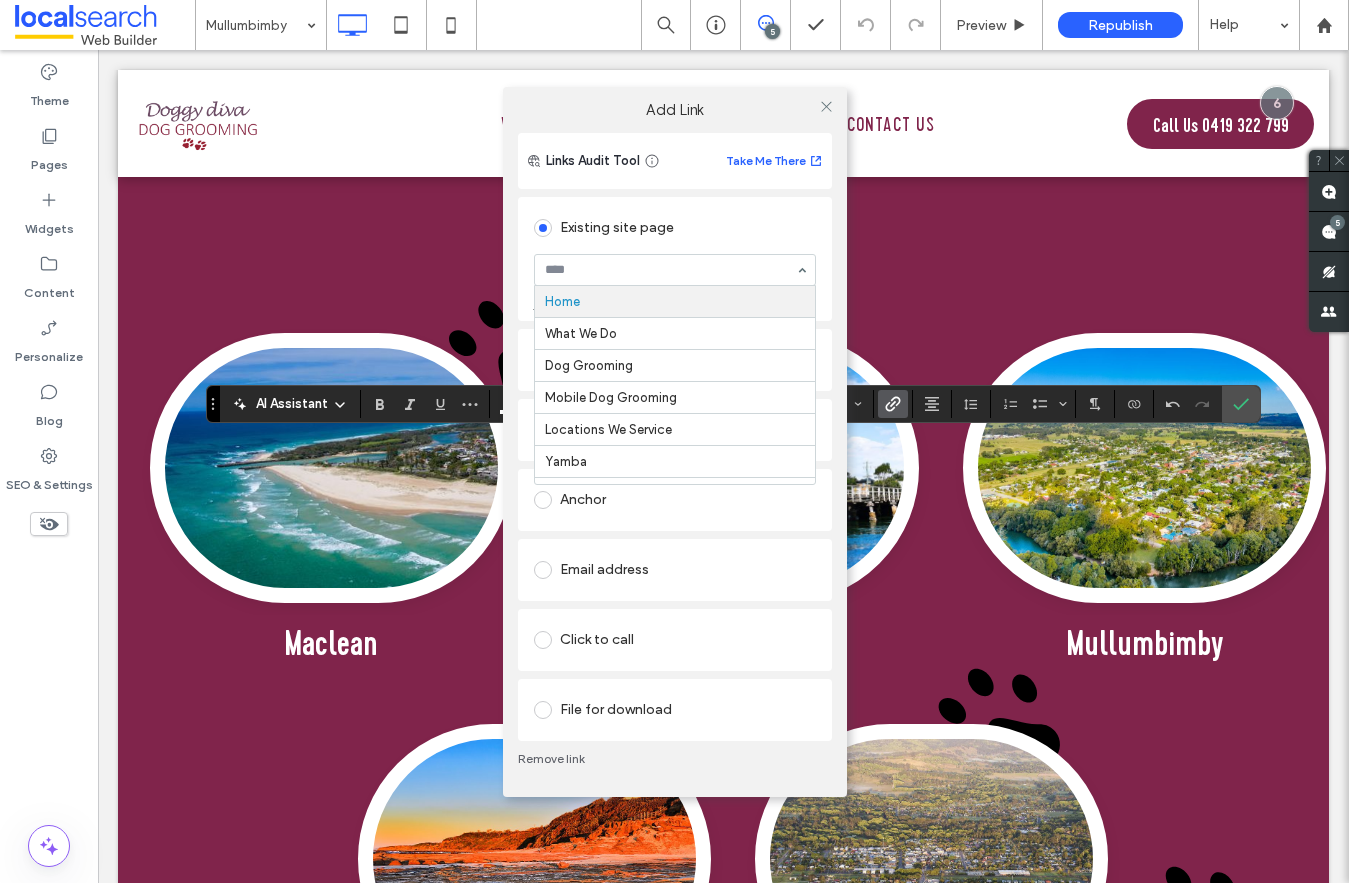 type on "*" 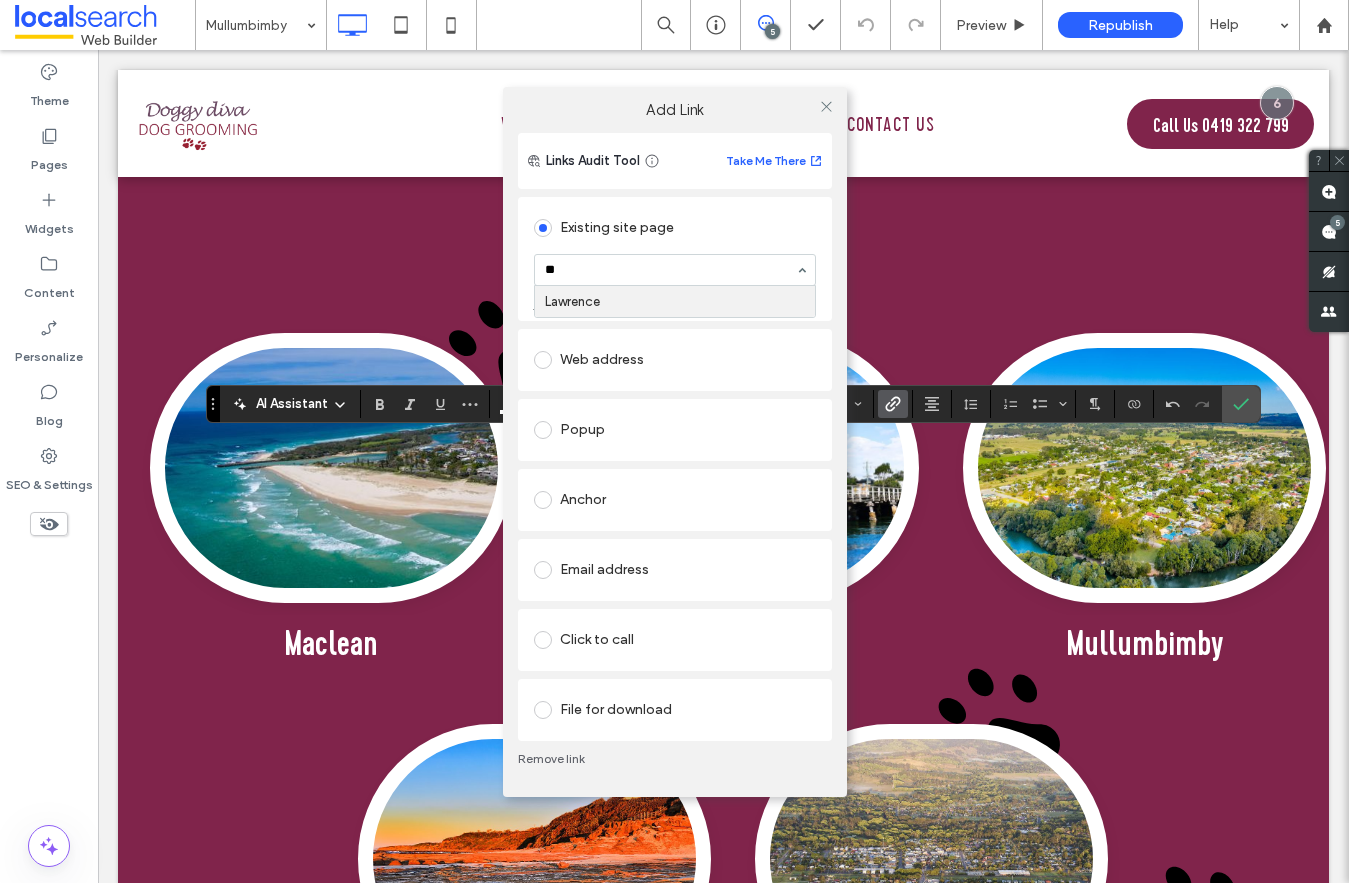 type on "***" 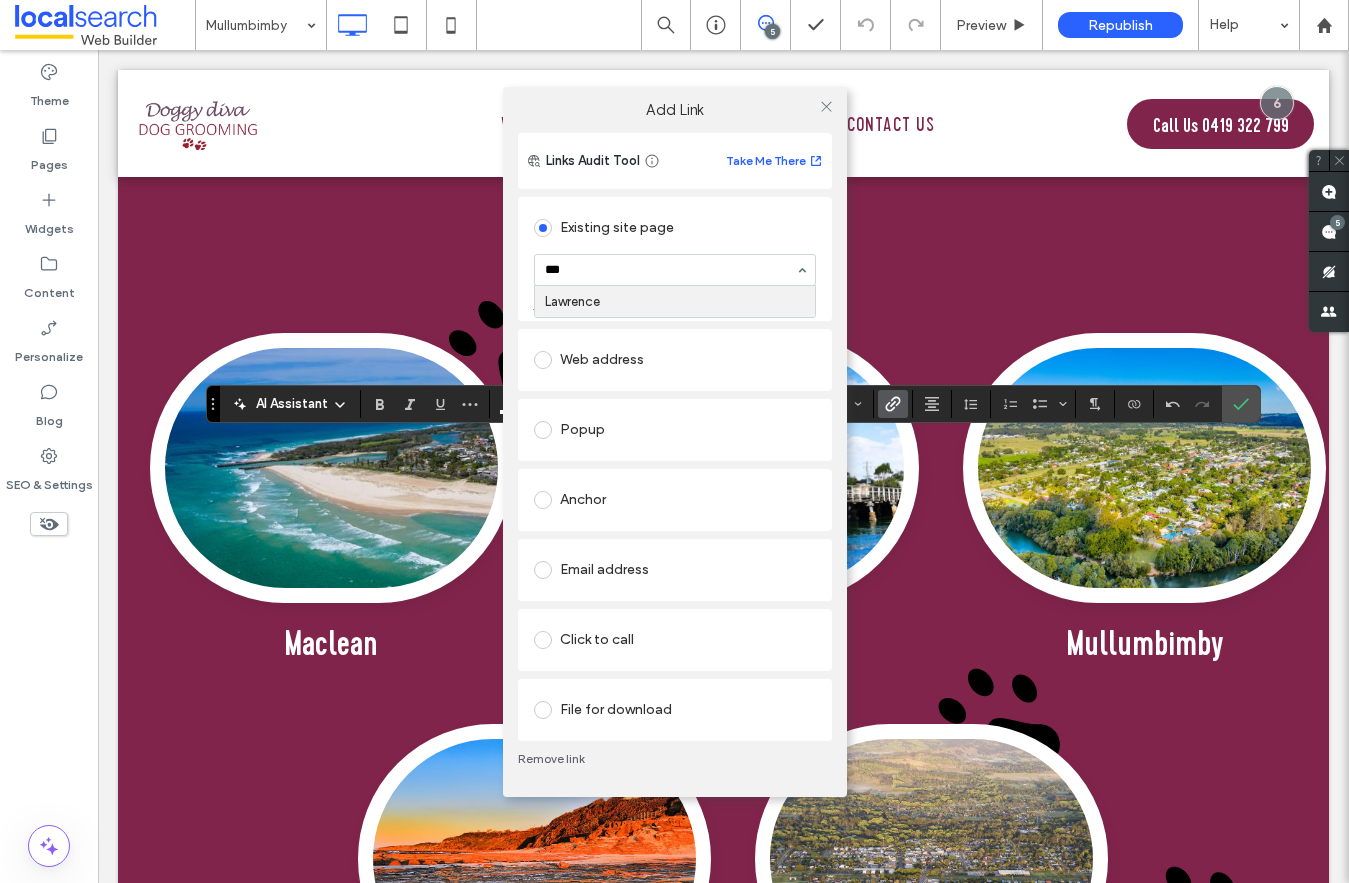type 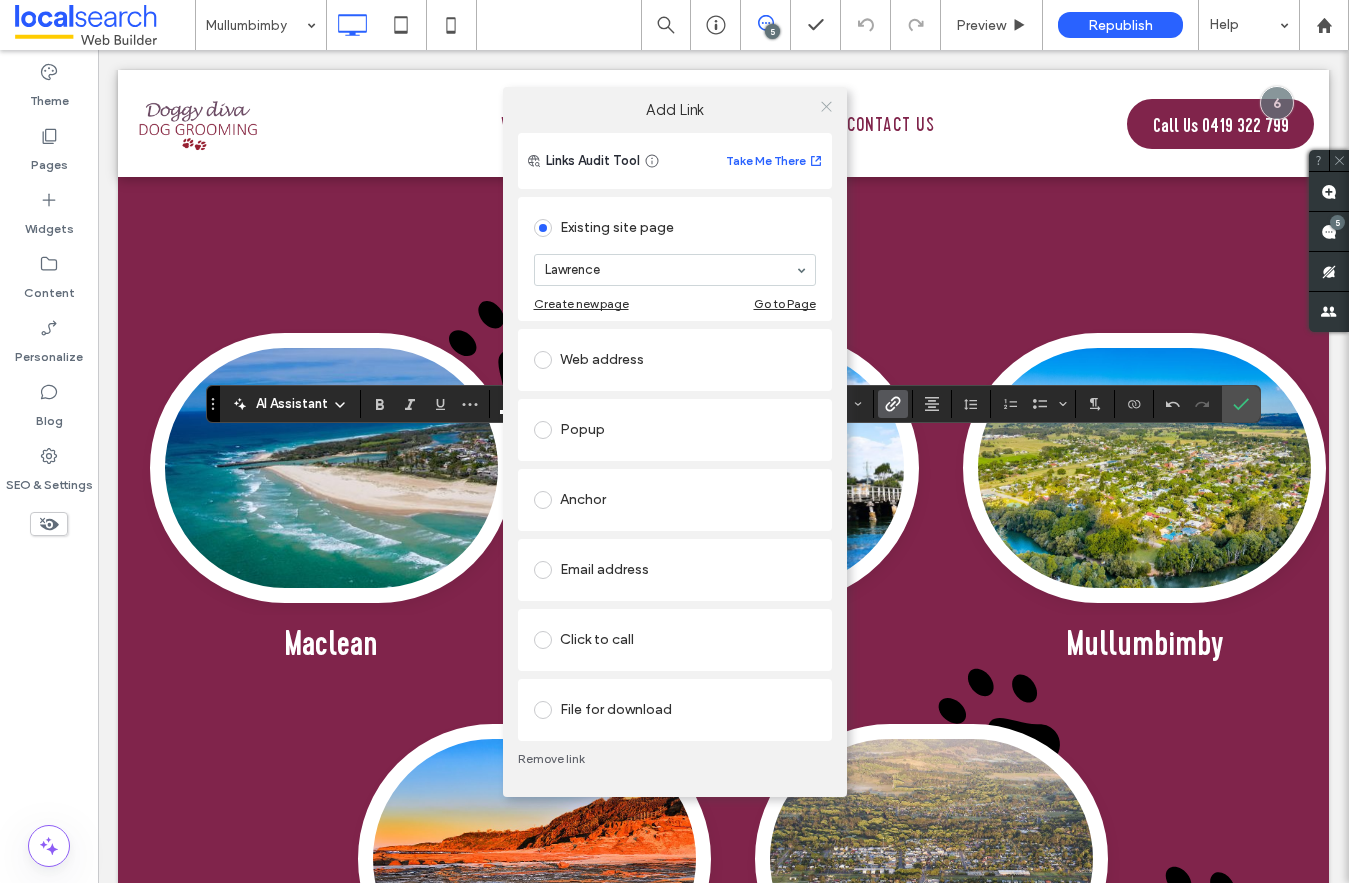click 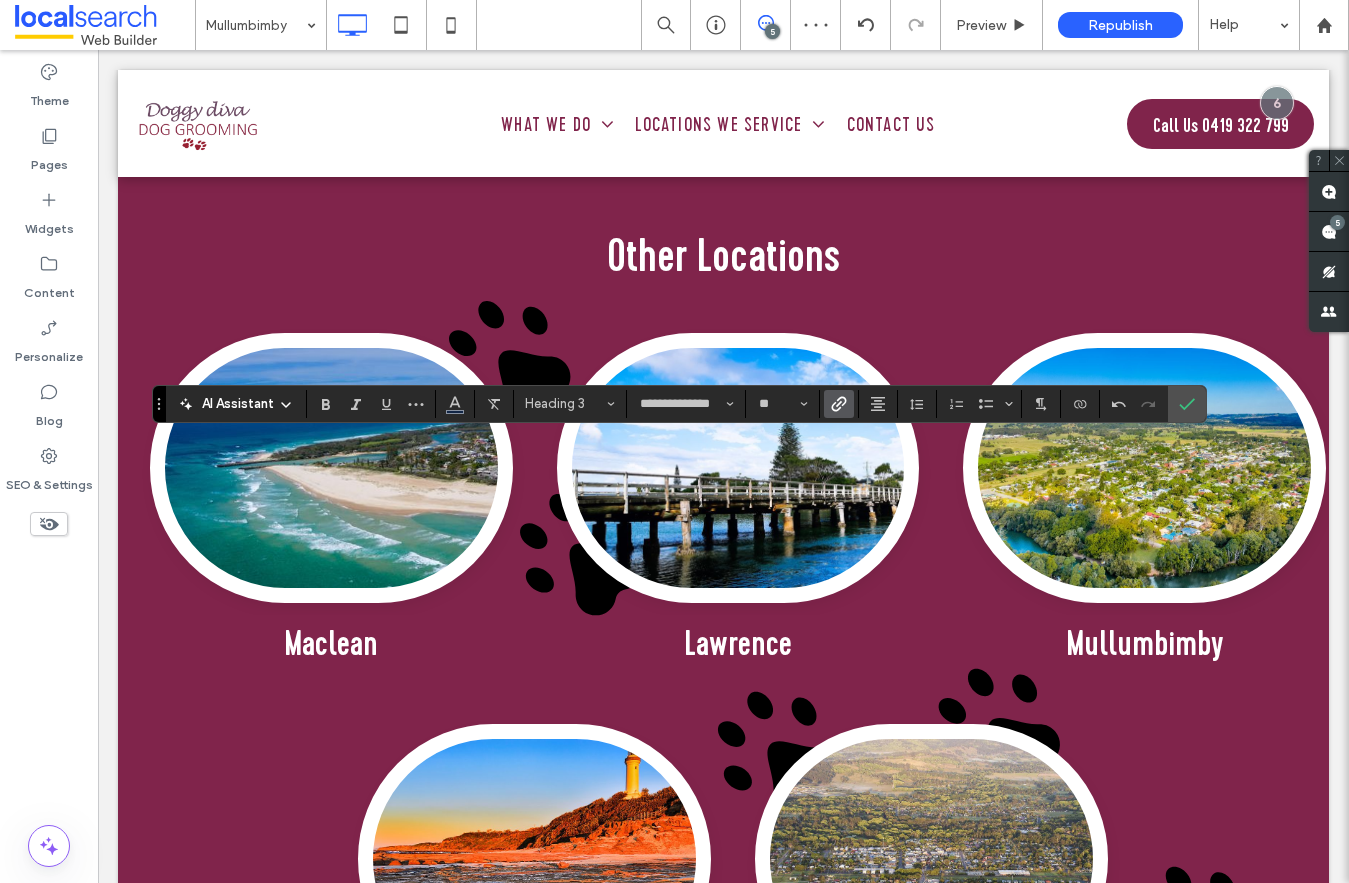 click at bounding box center (839, 404) 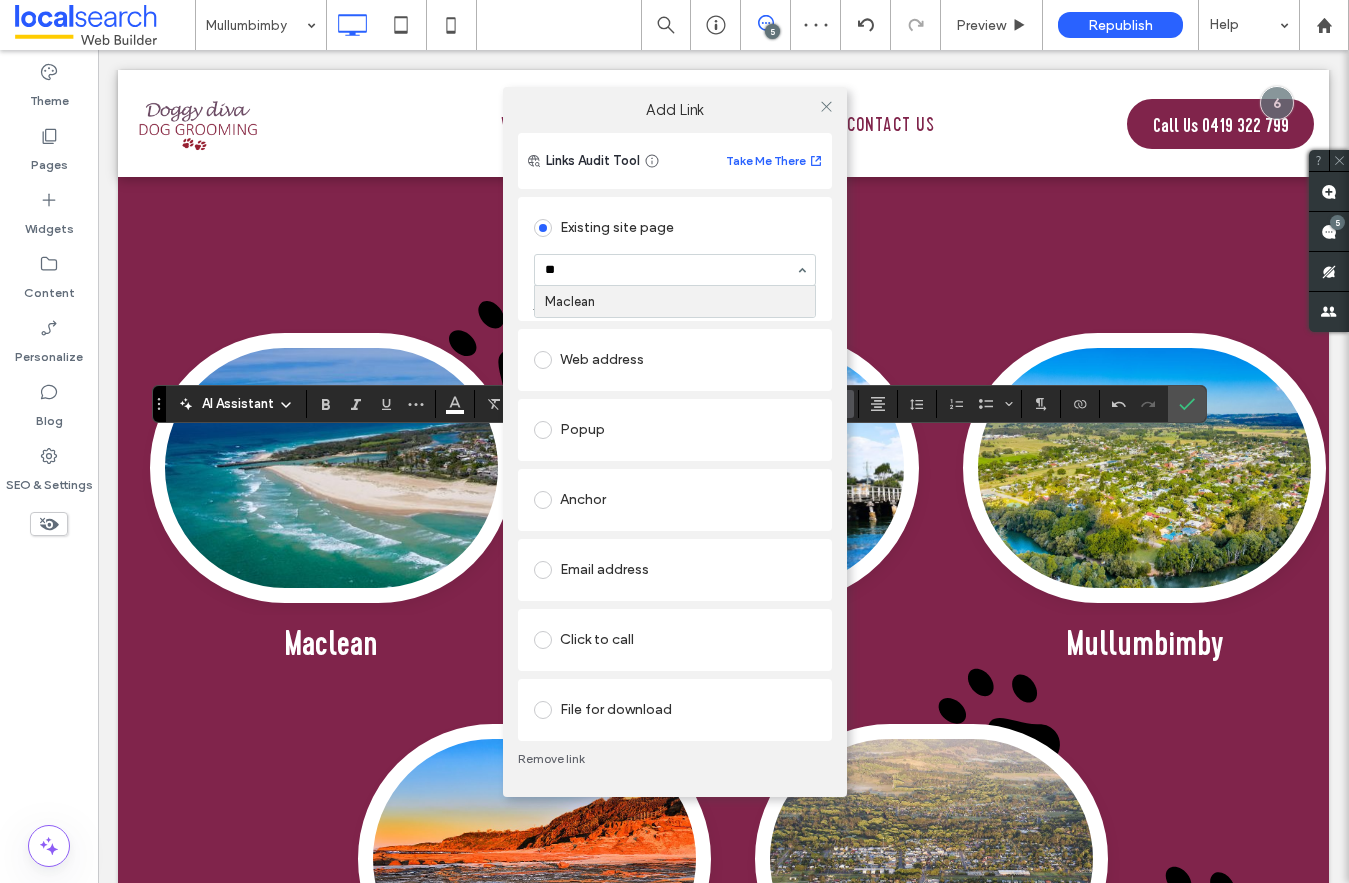 type on "***" 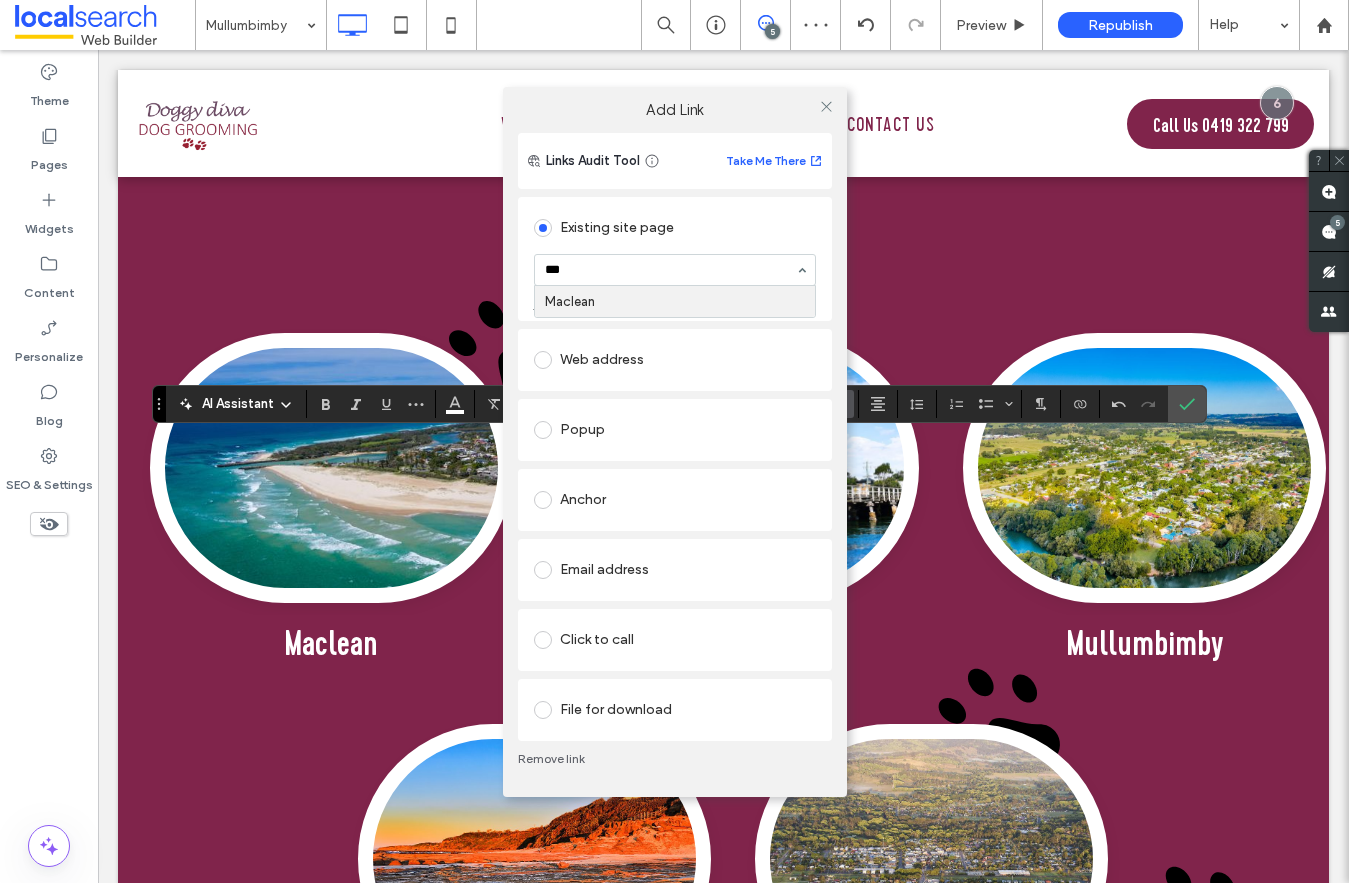 type 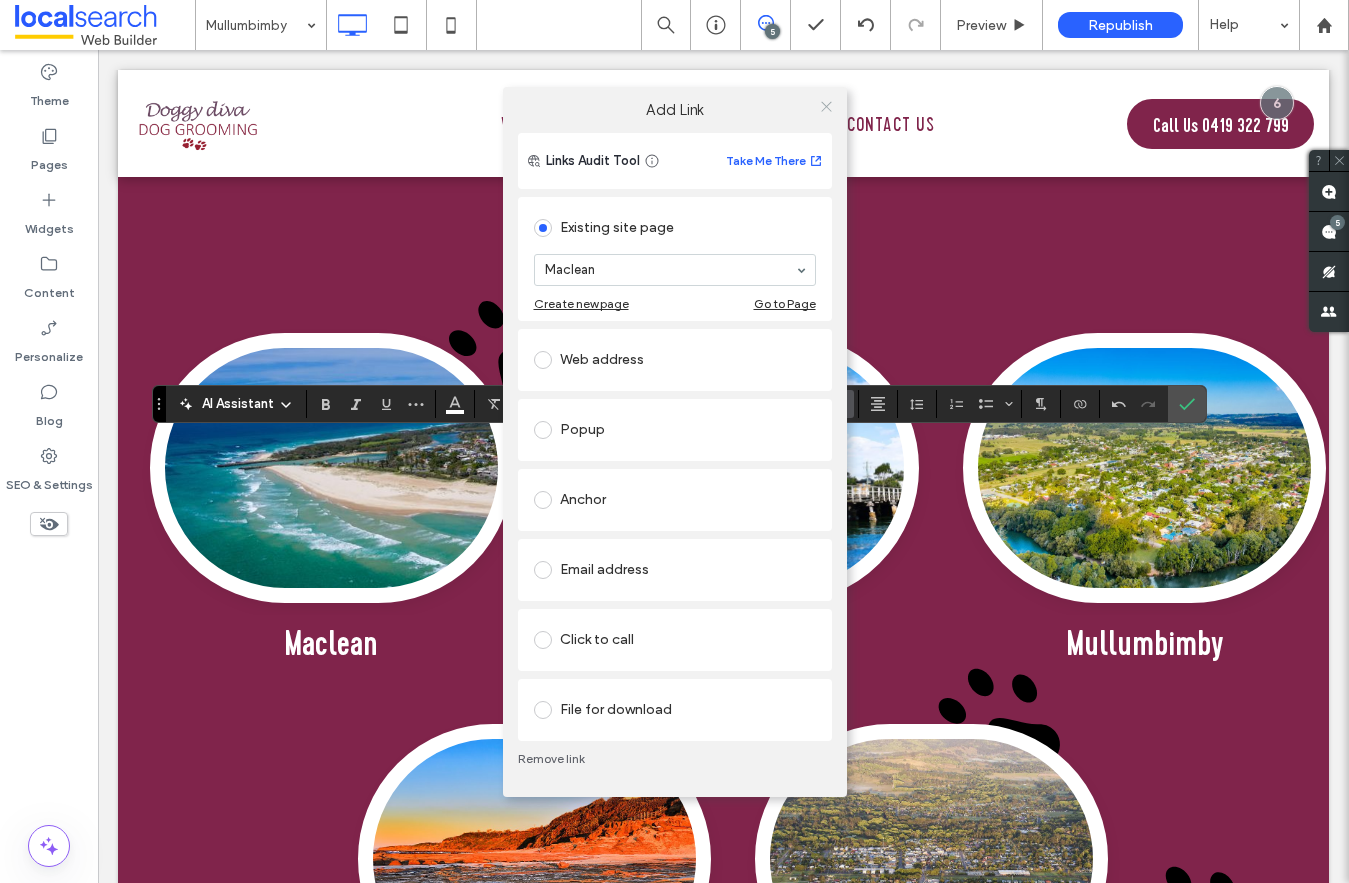 click 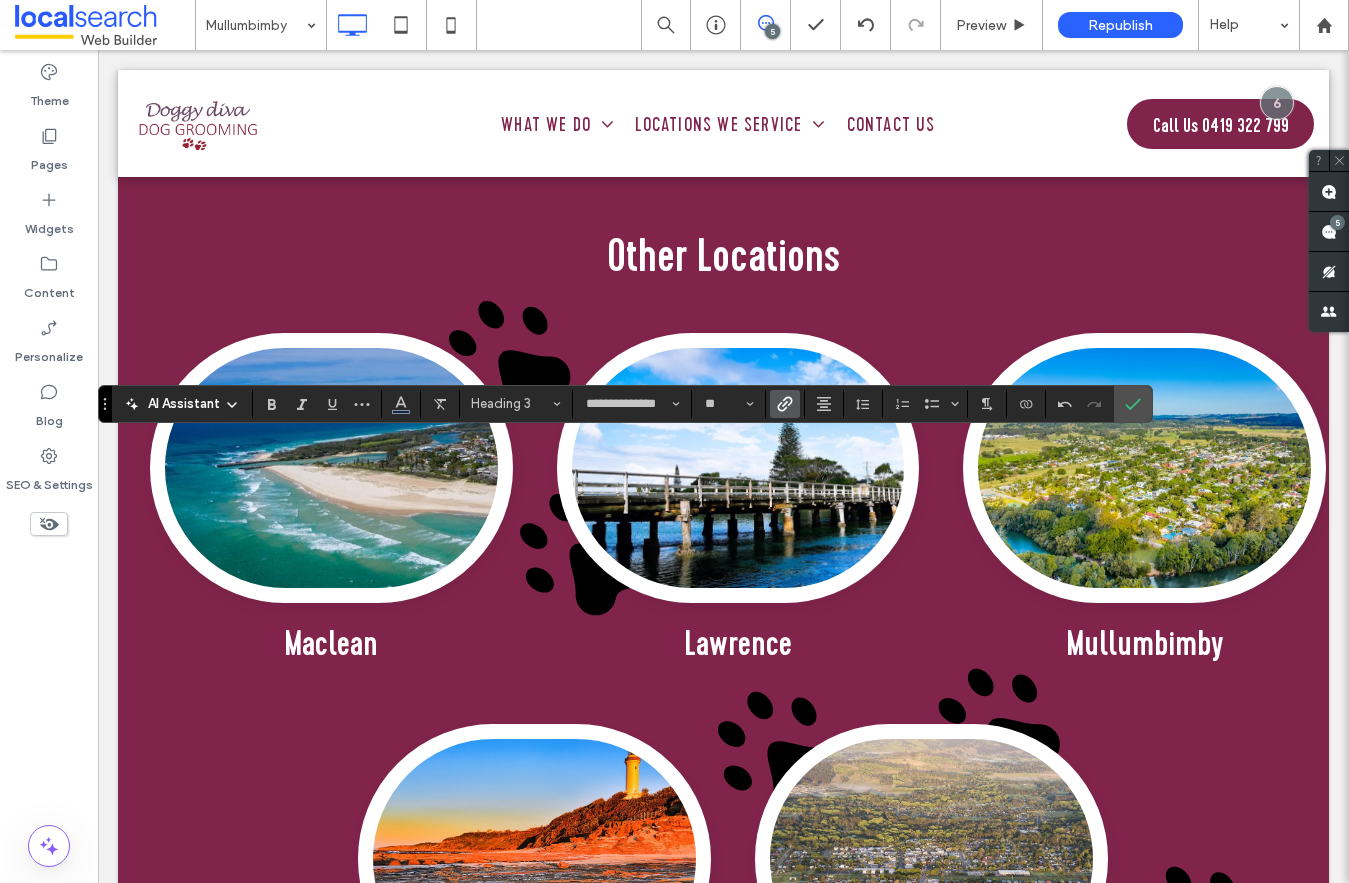click 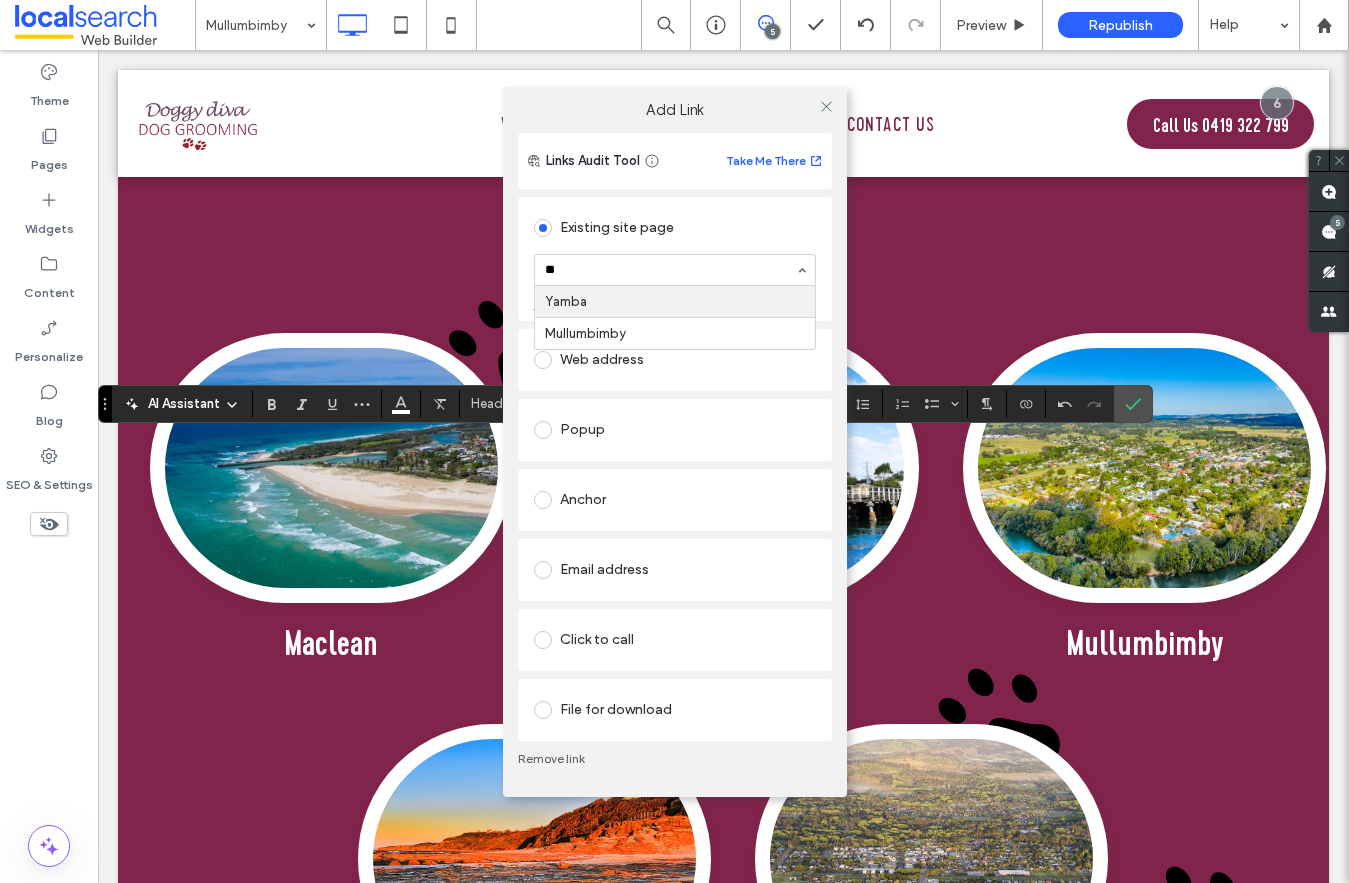 type on "***" 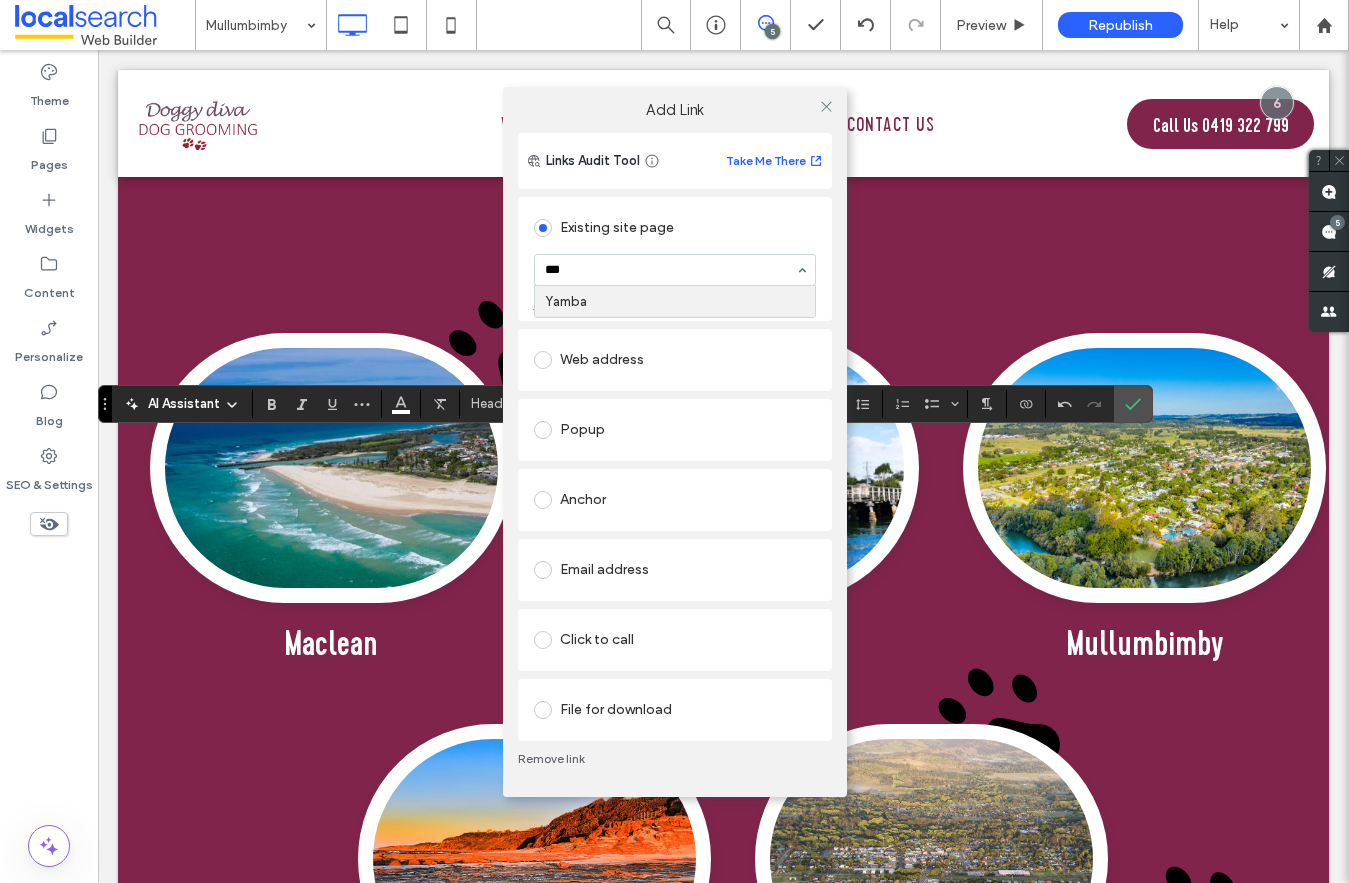 type 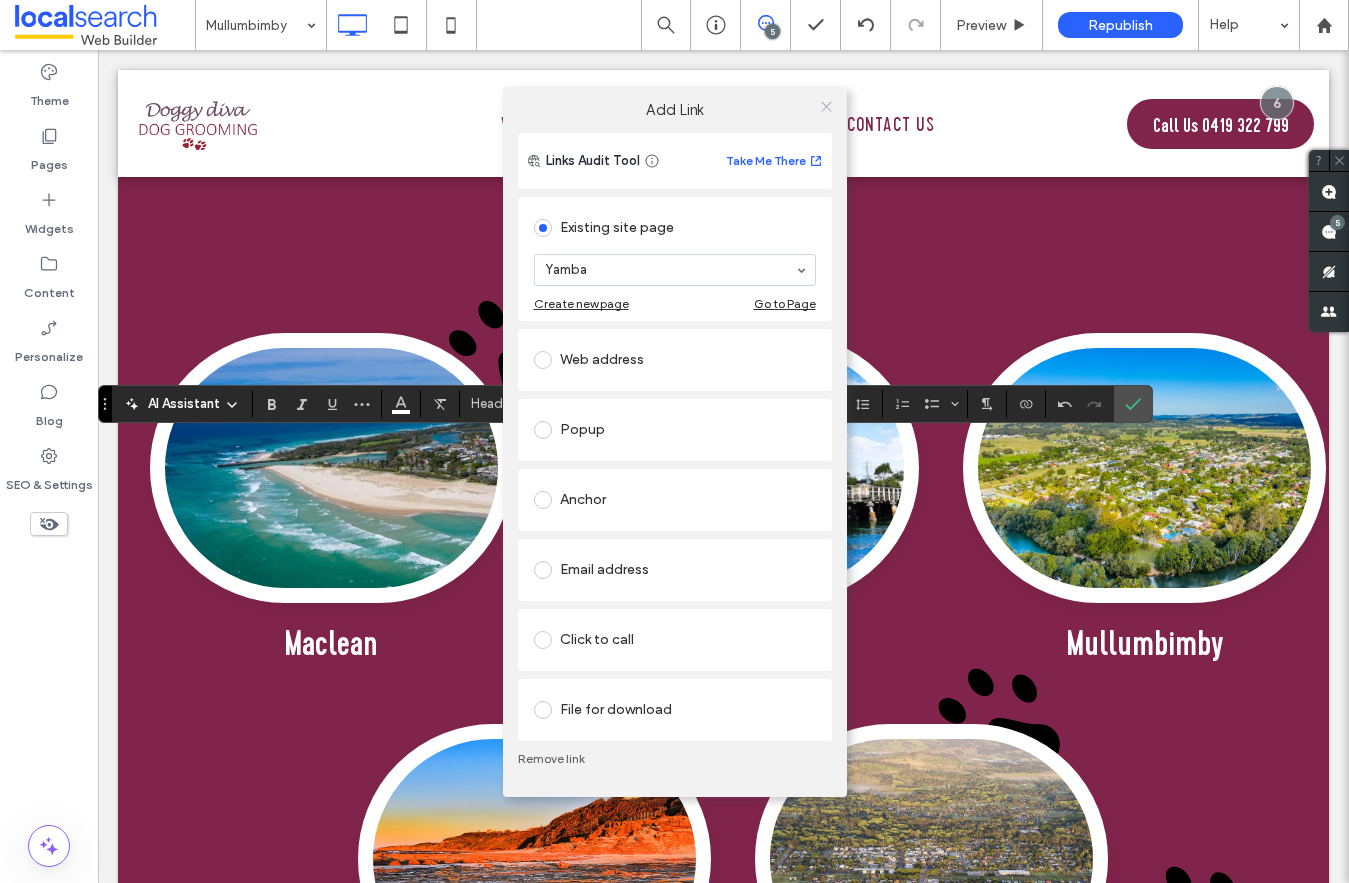 click 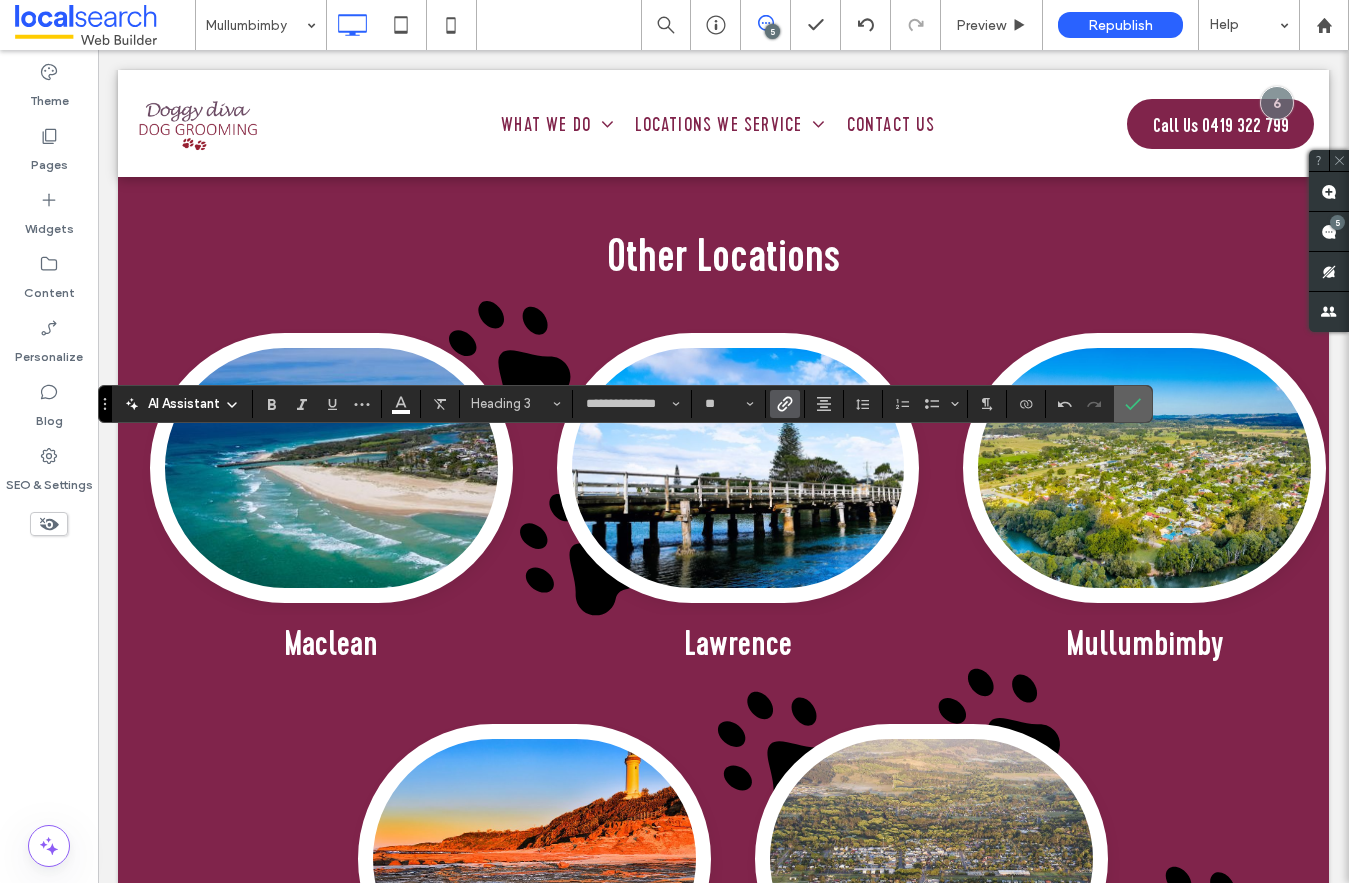 click 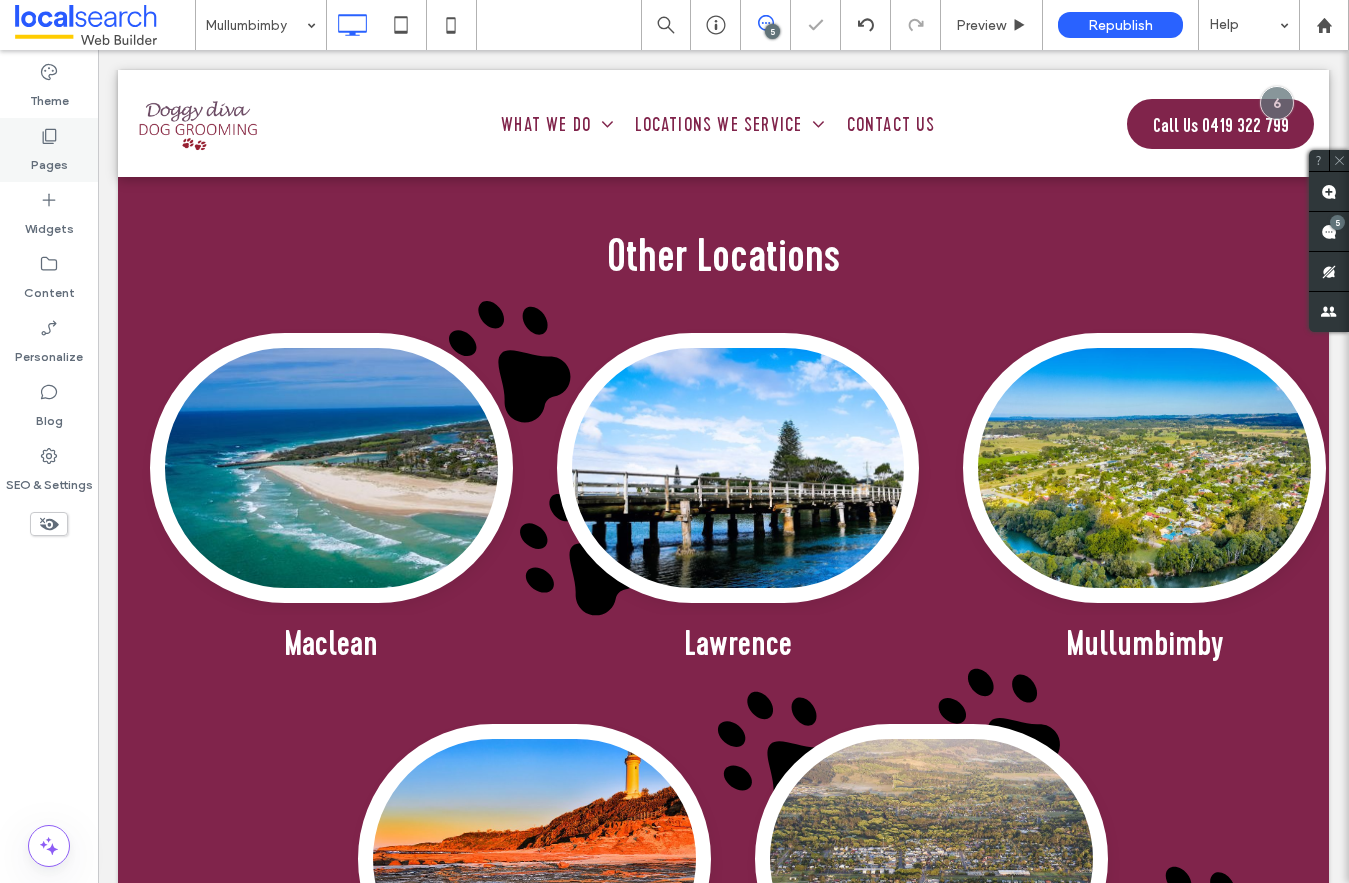 click on "Pages" at bounding box center [49, 150] 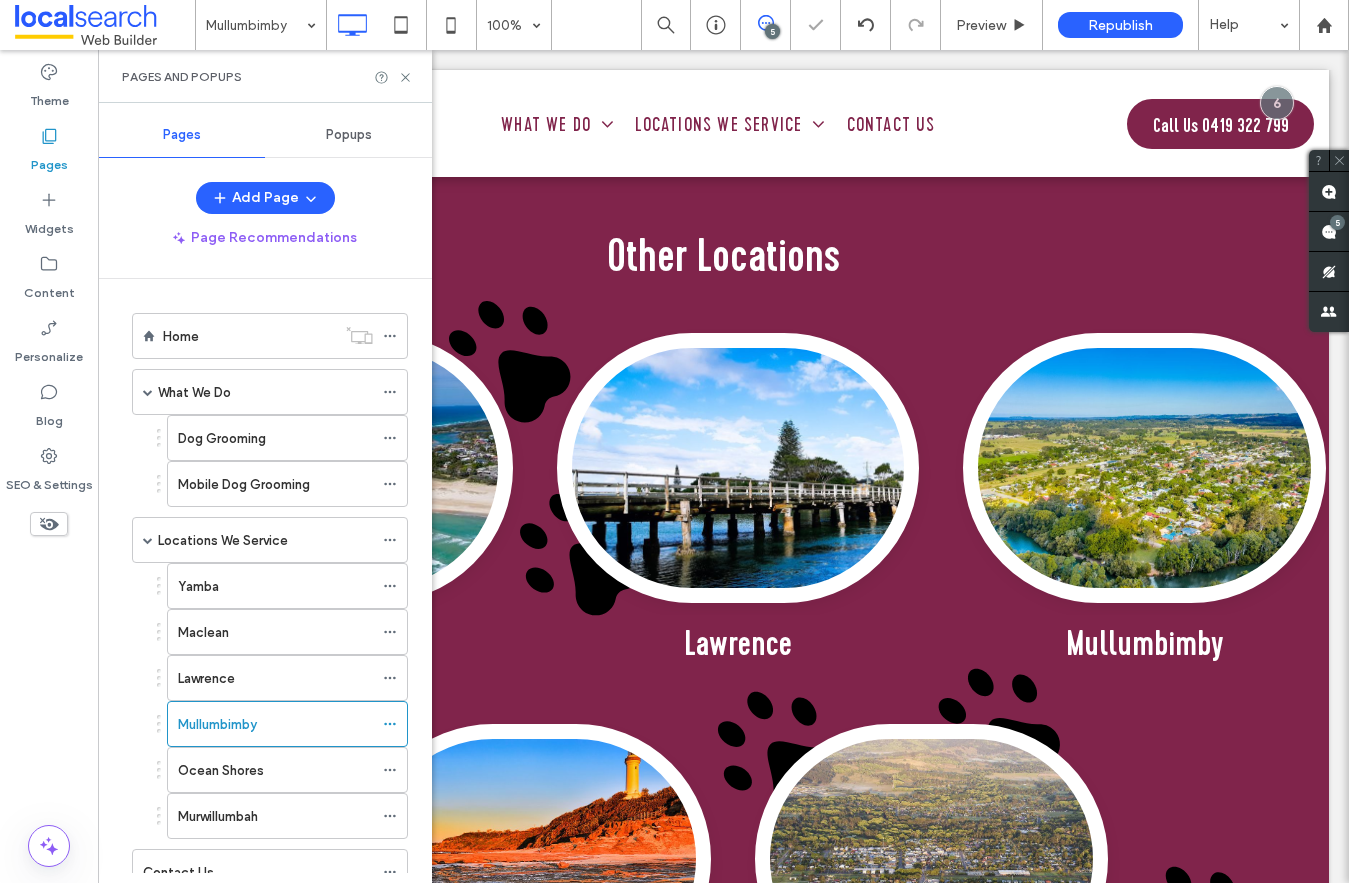 scroll, scrollTop: 72, scrollLeft: 0, axis: vertical 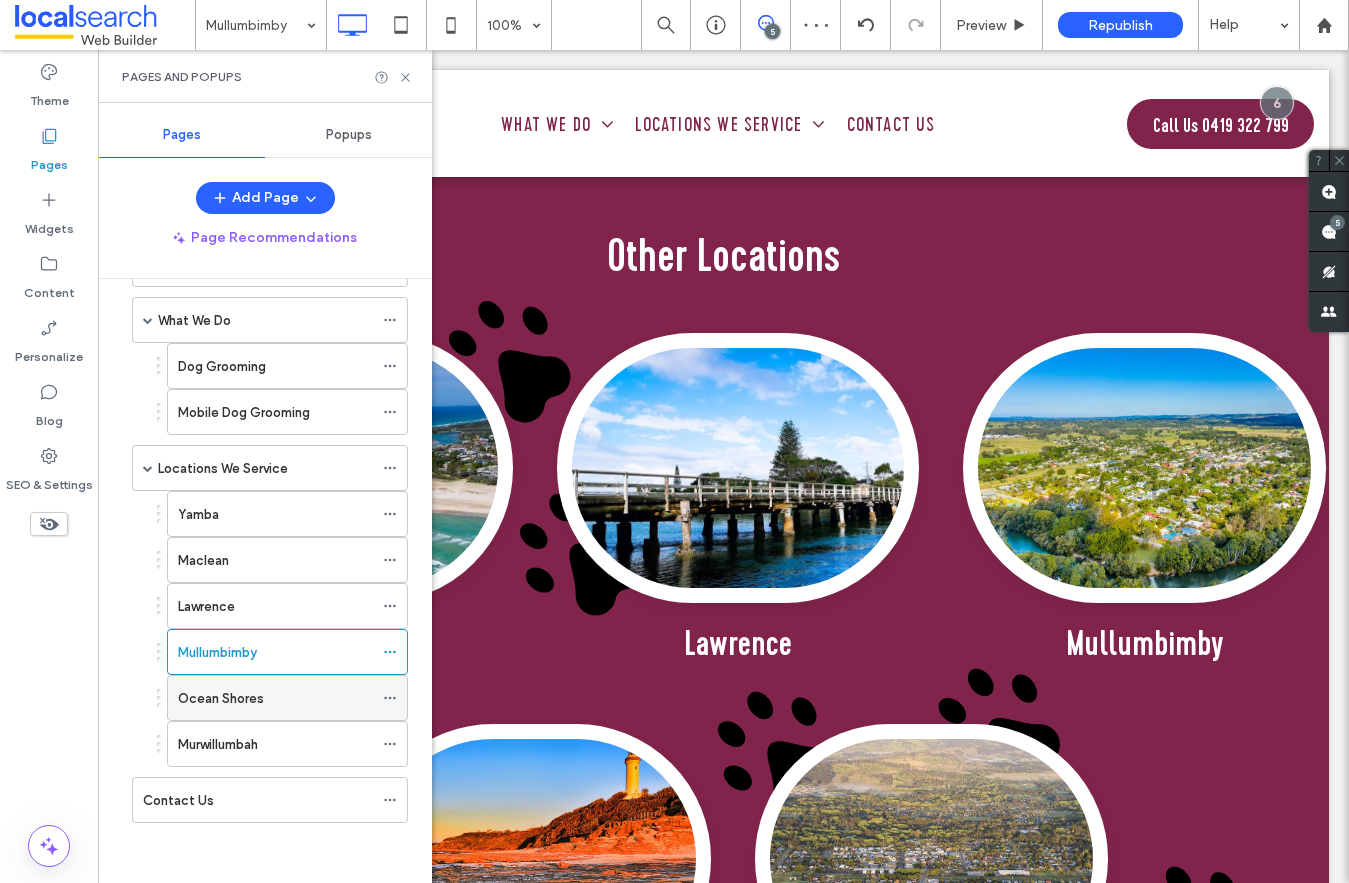 click on "Ocean Shores" at bounding box center [221, 698] 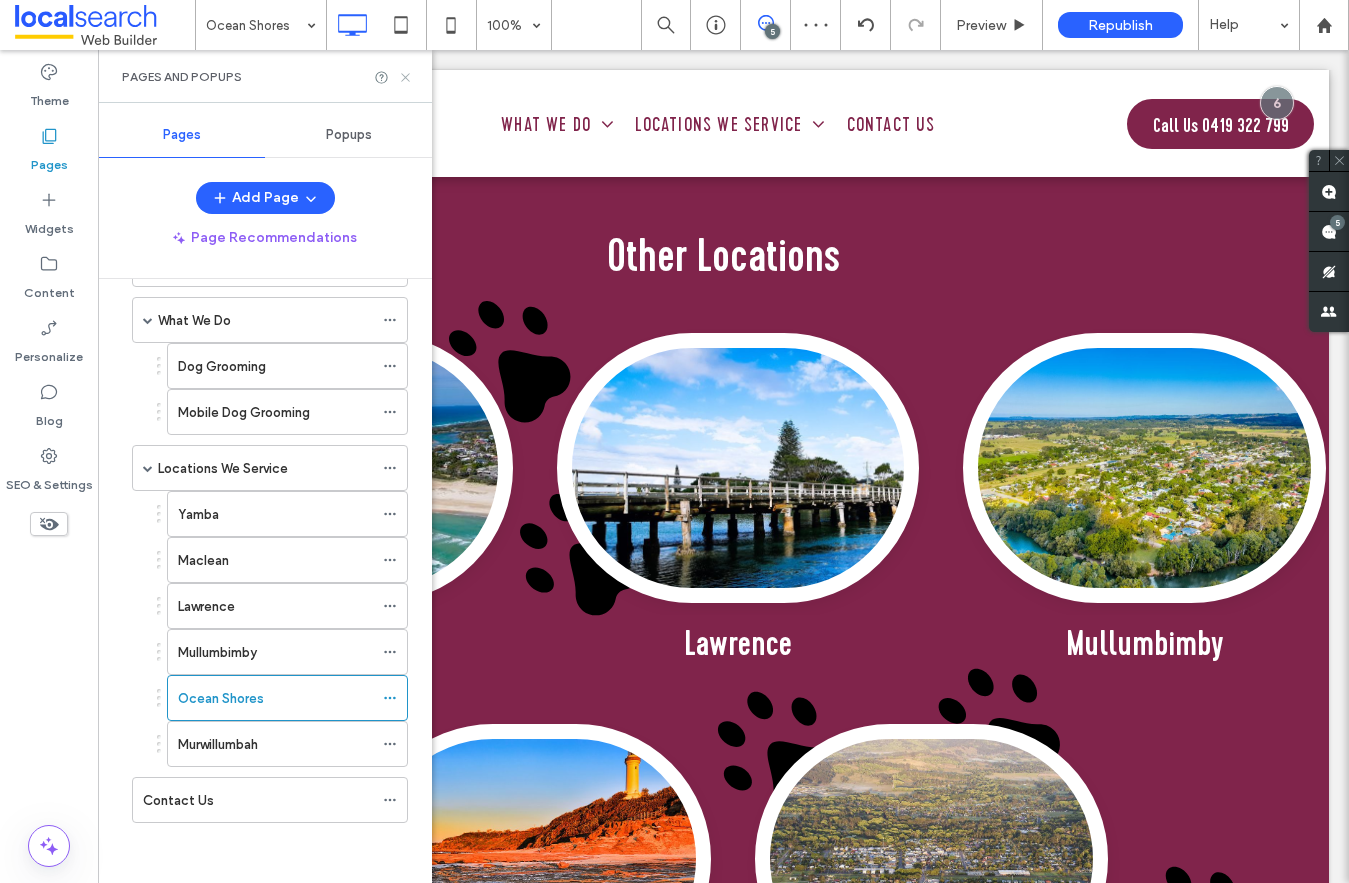 click 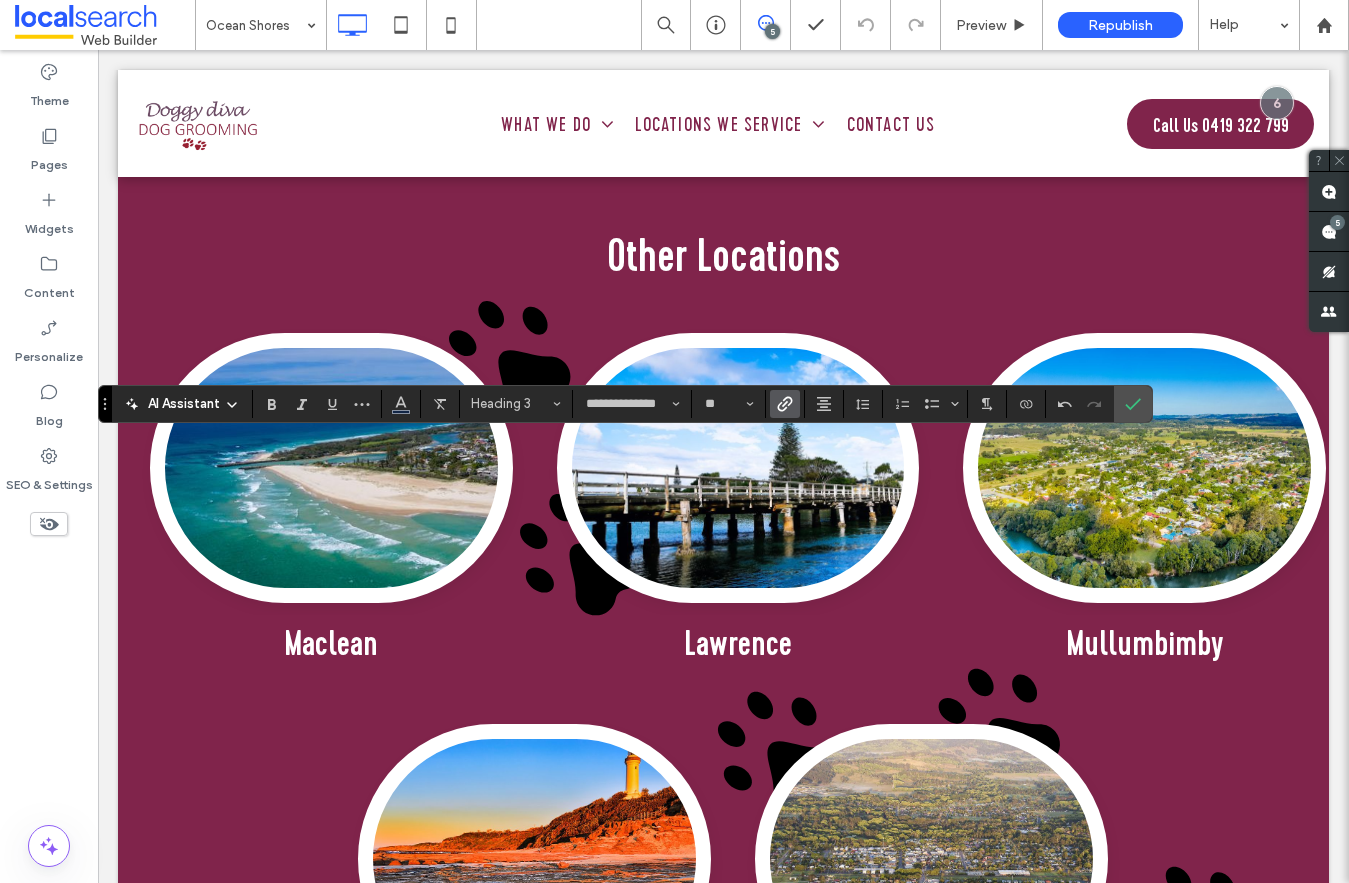 click at bounding box center [781, 404] 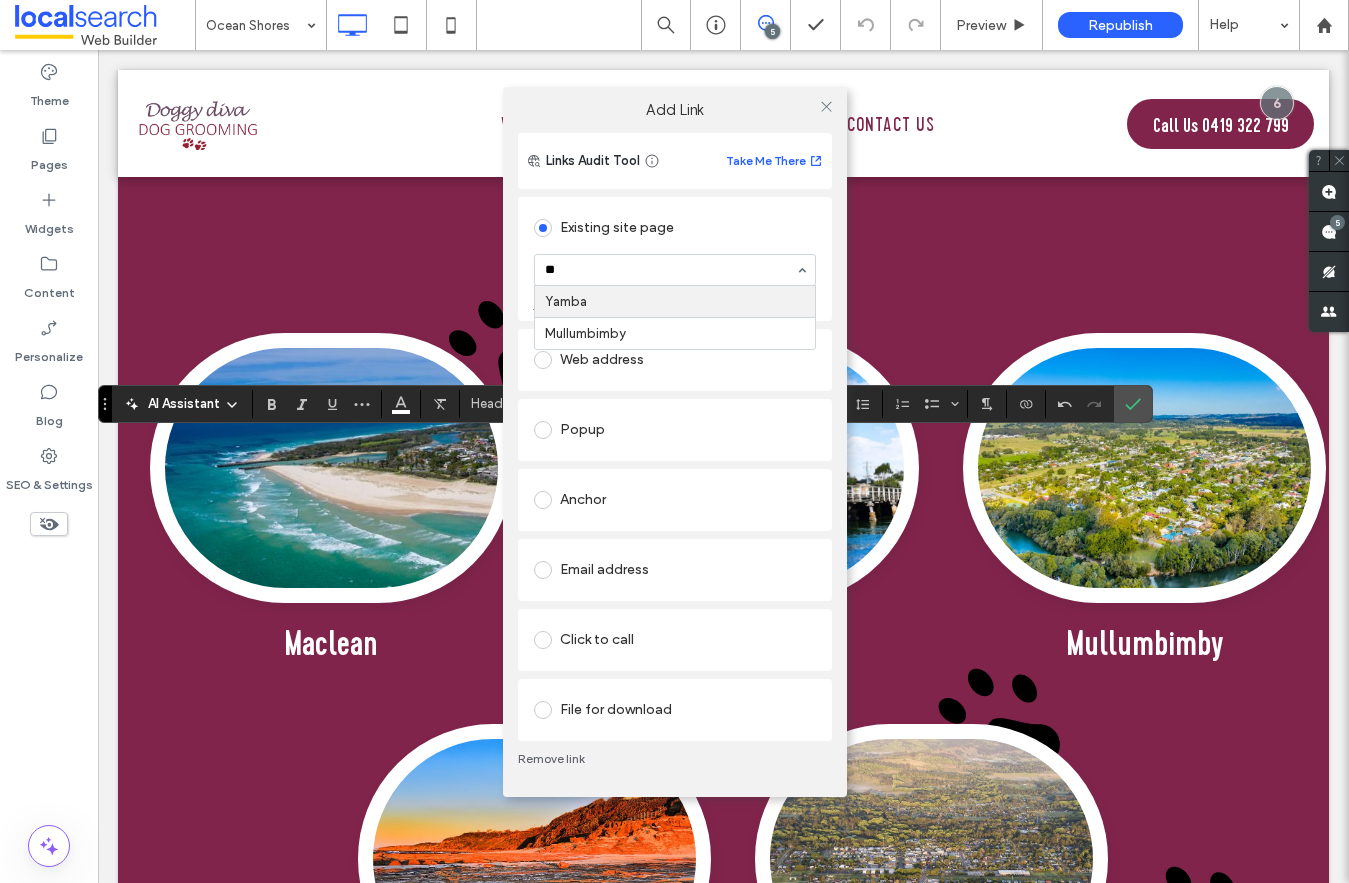 type on "***" 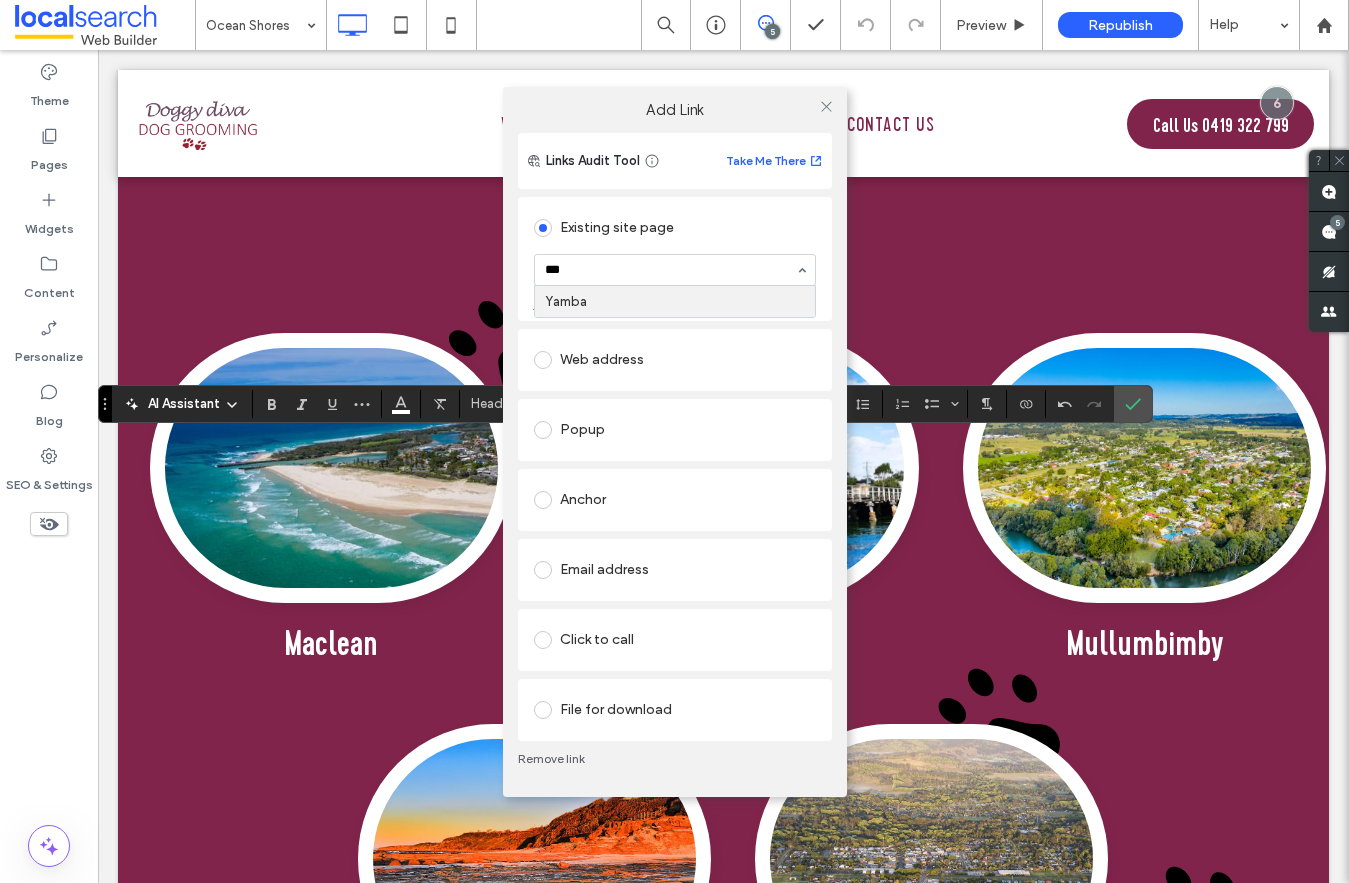 type 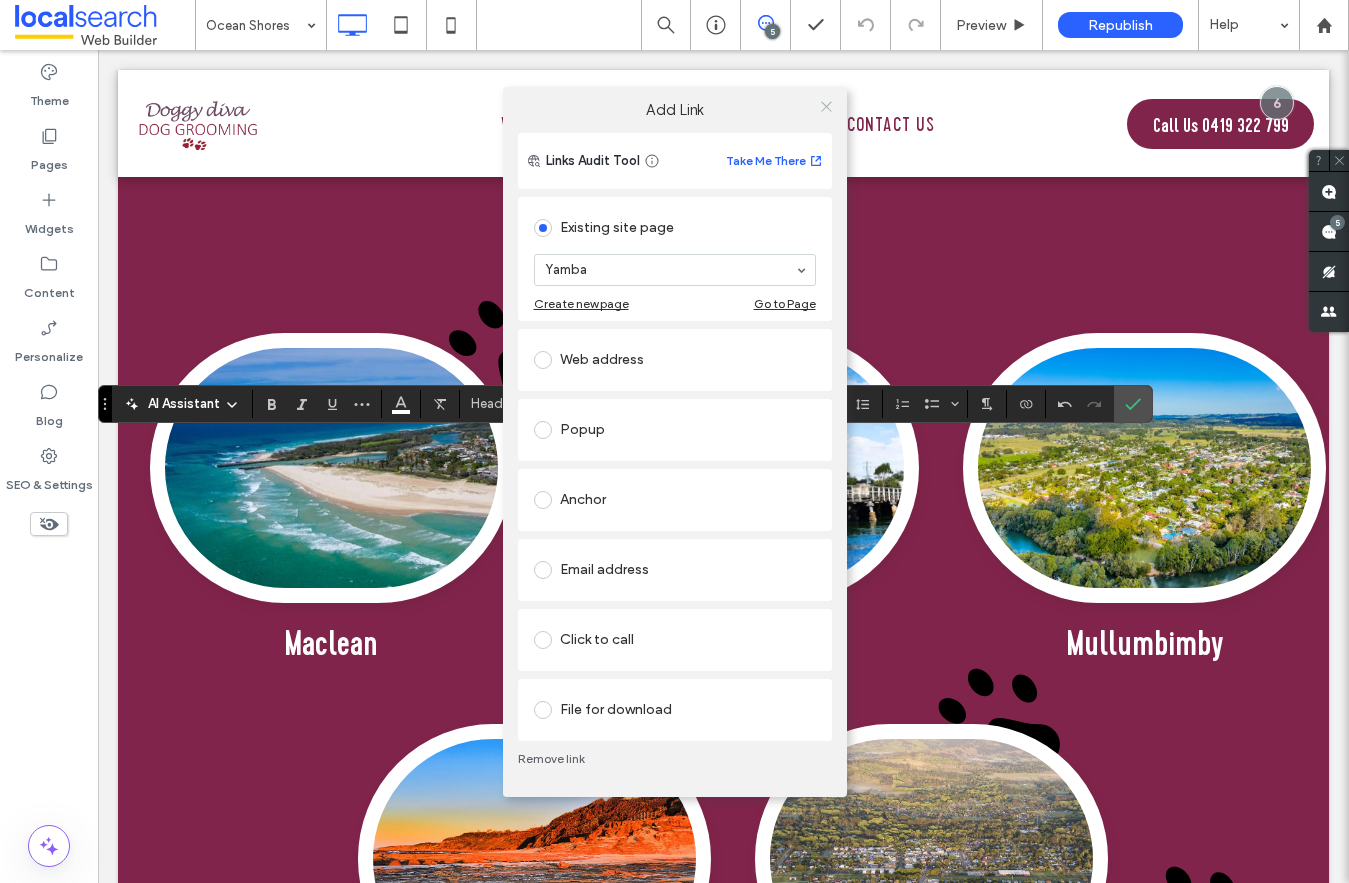 click 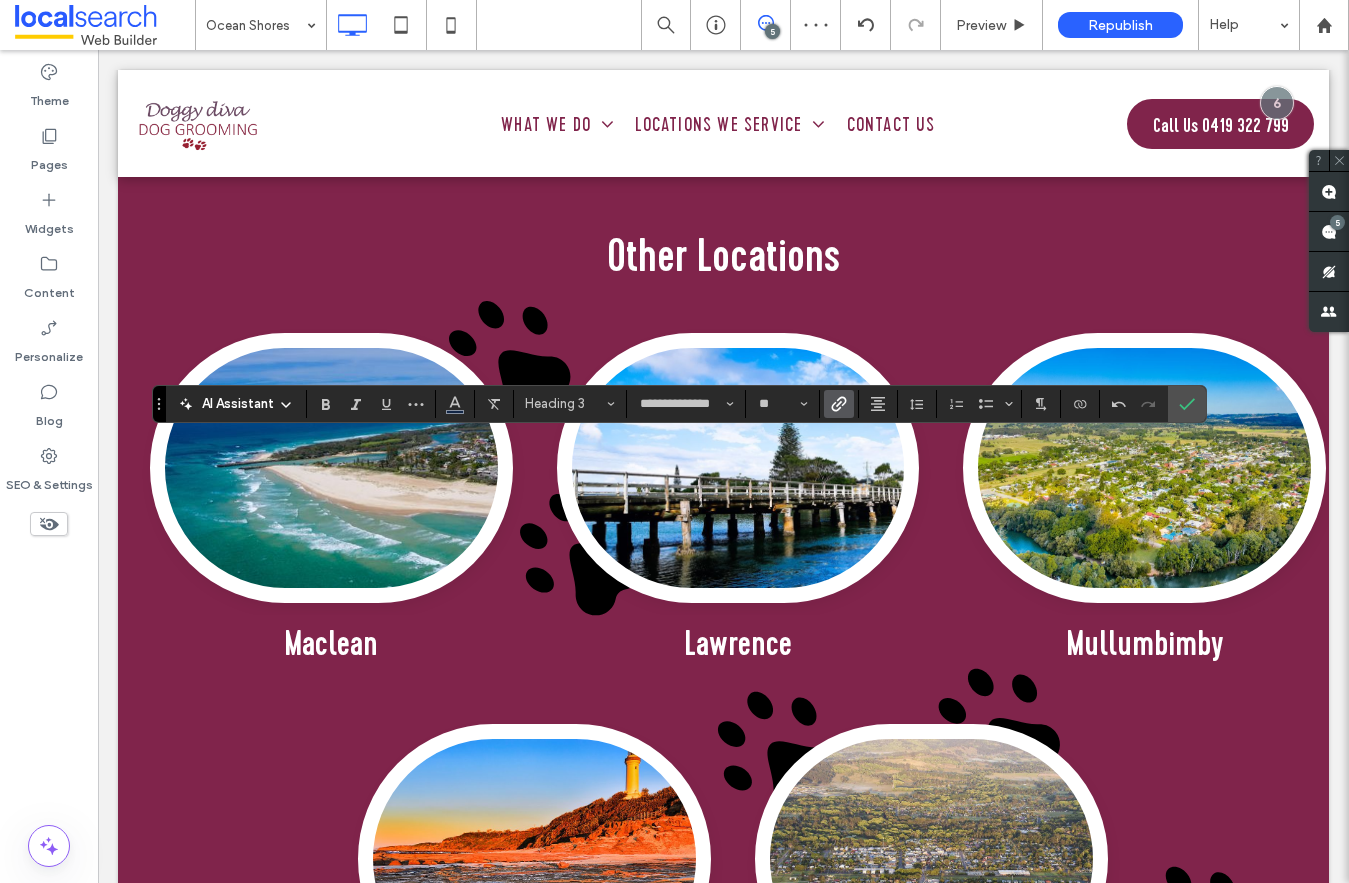 click at bounding box center [835, 404] 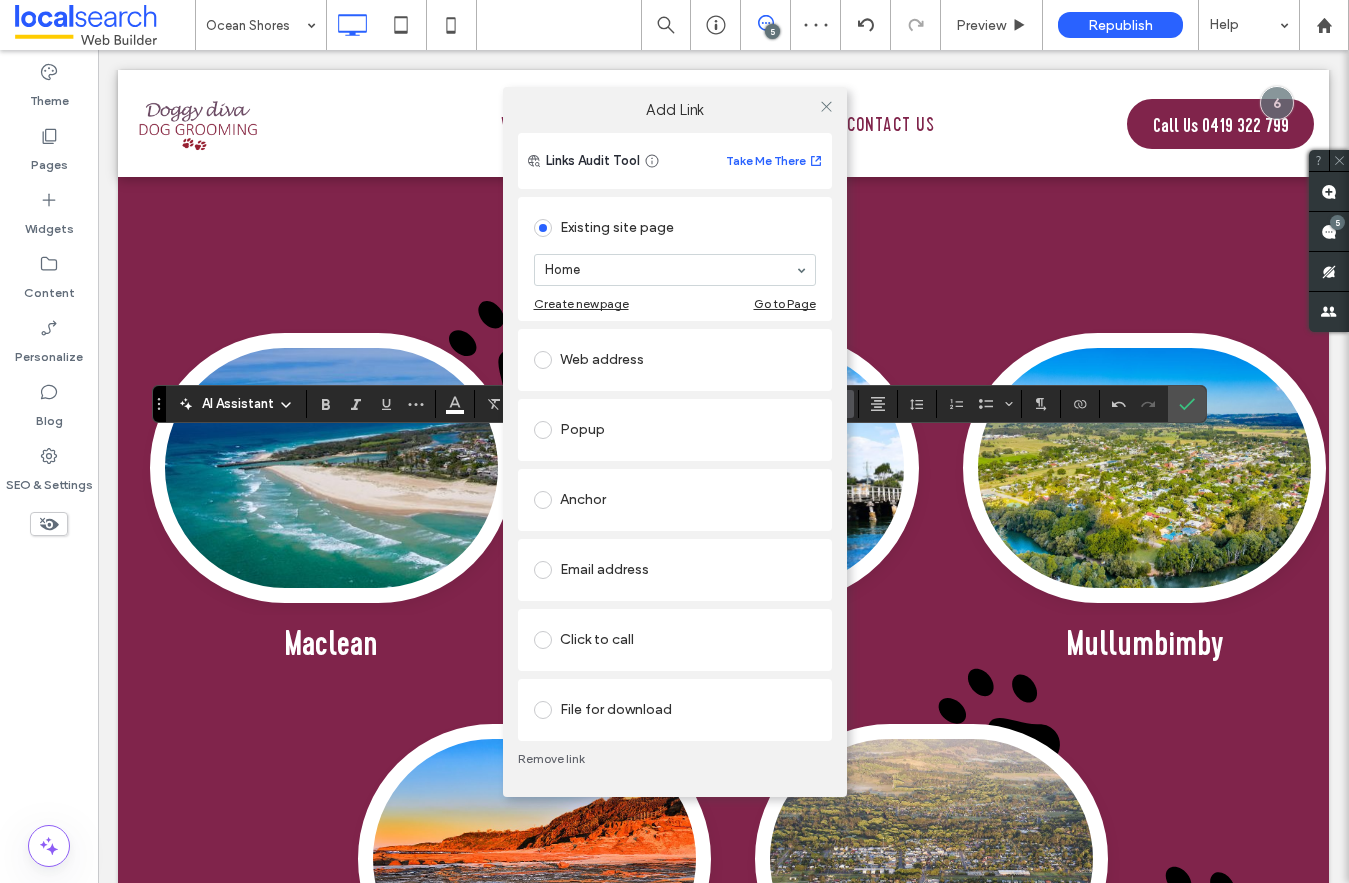 click on "Home" at bounding box center (675, 270) 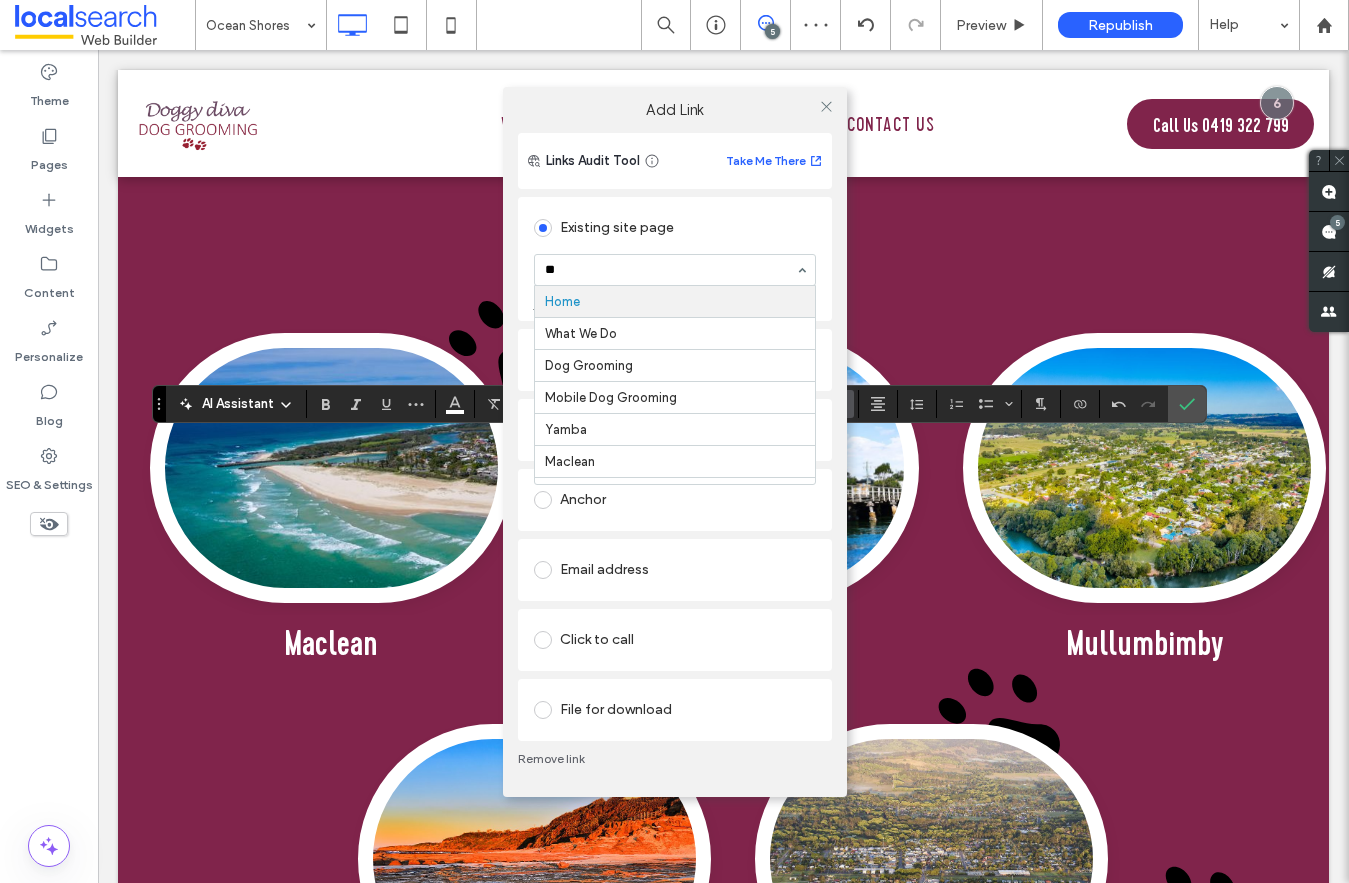 type on "***" 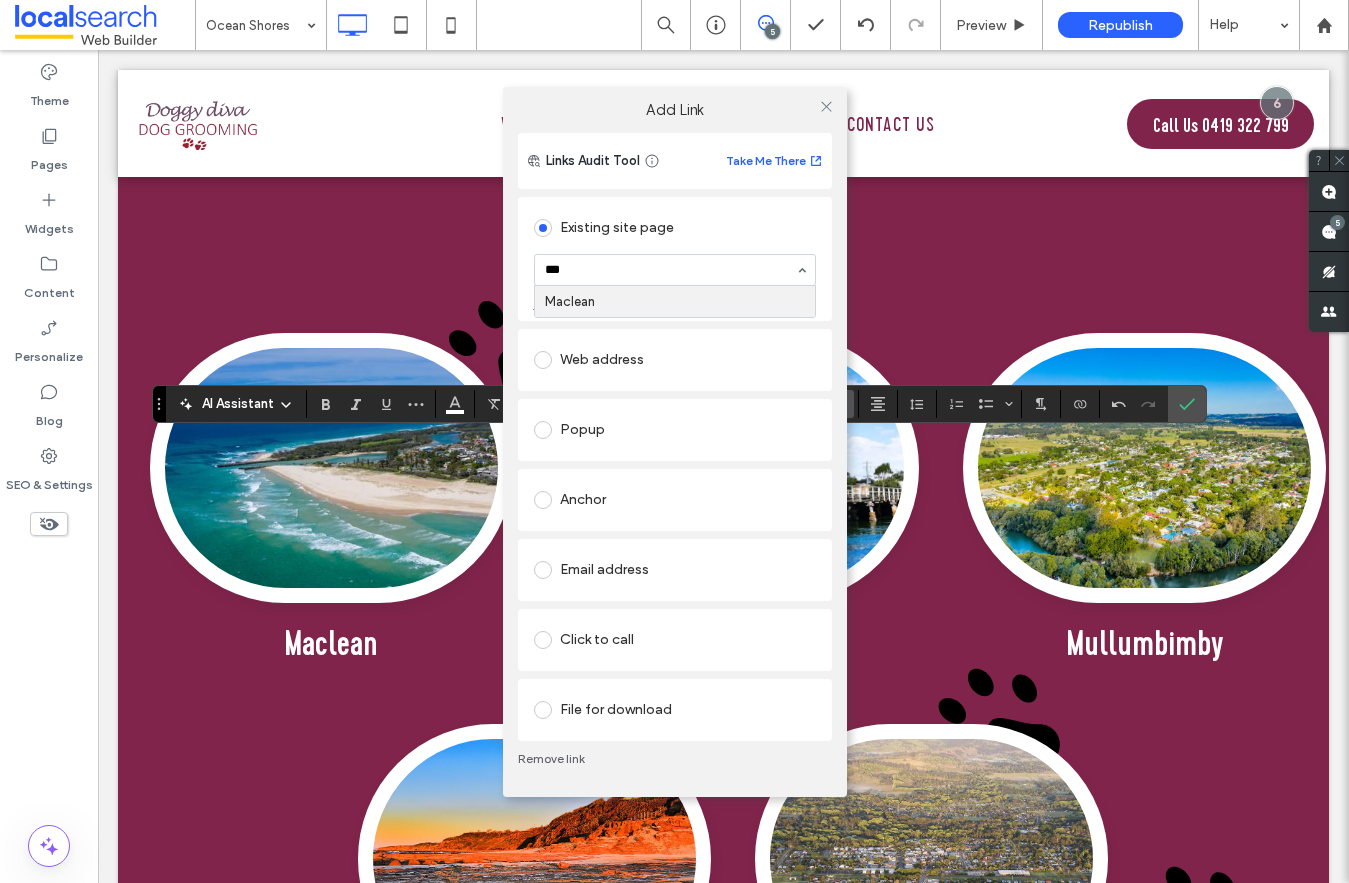 type 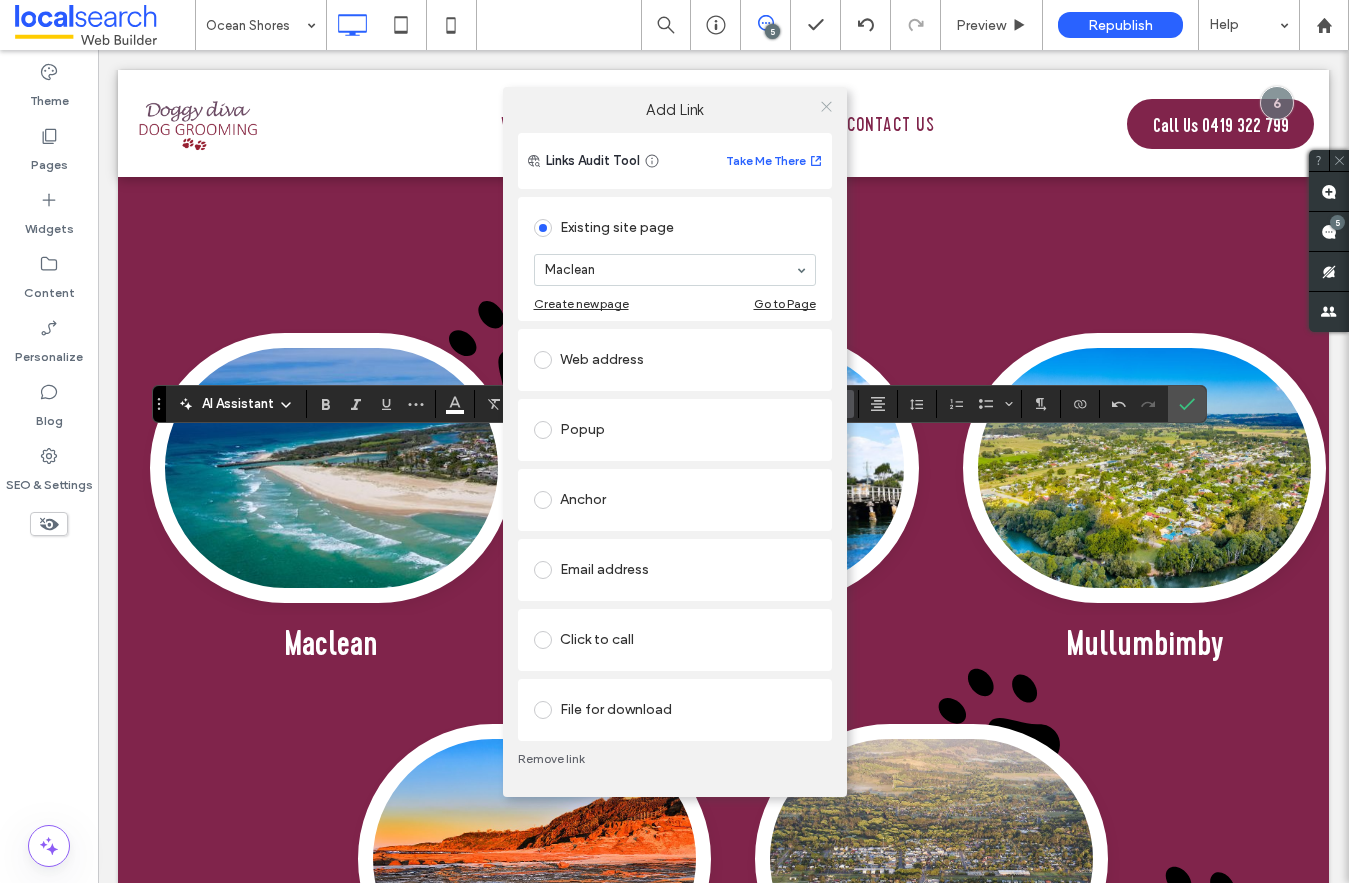 click 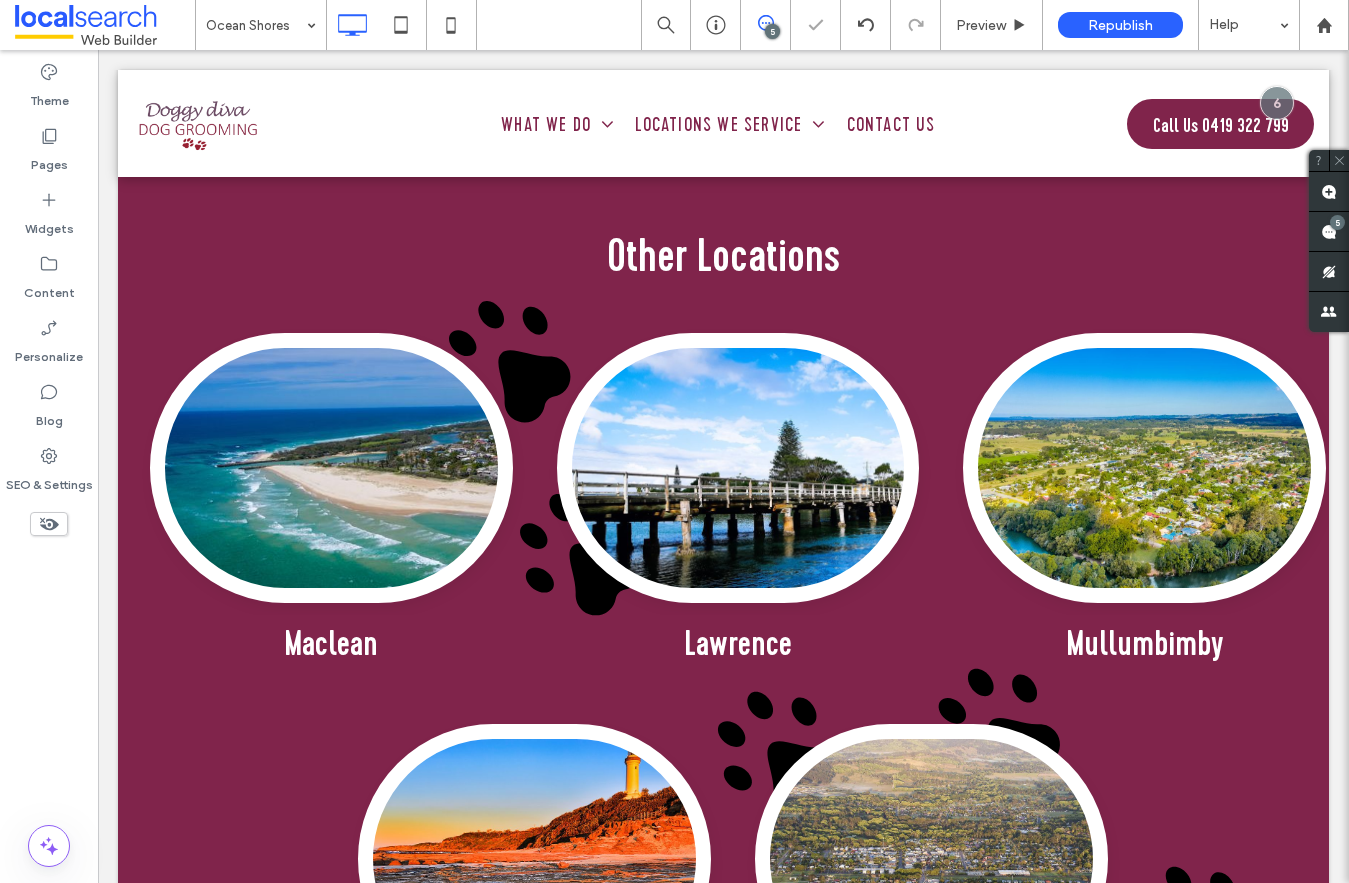type on "**********" 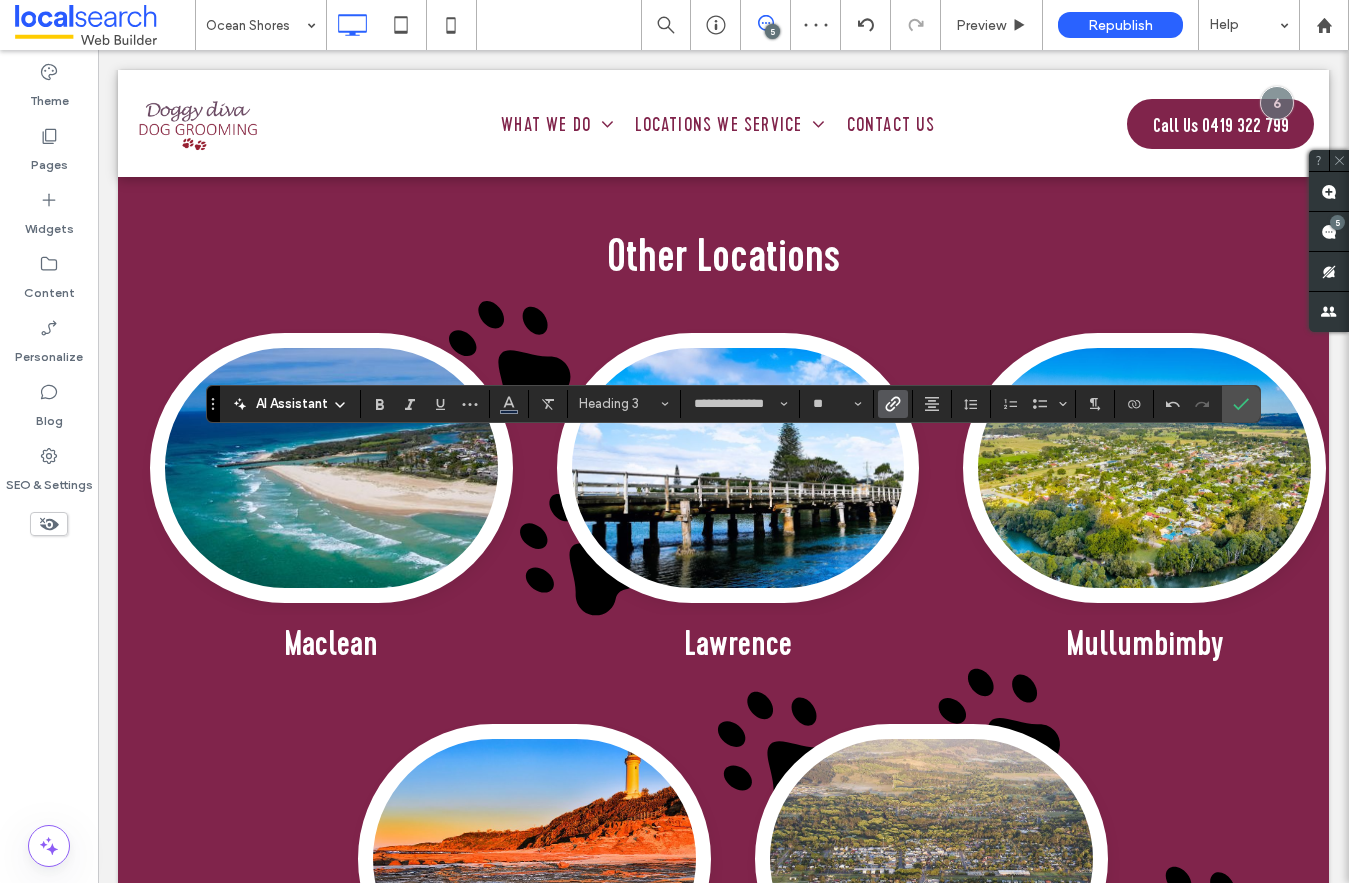 click 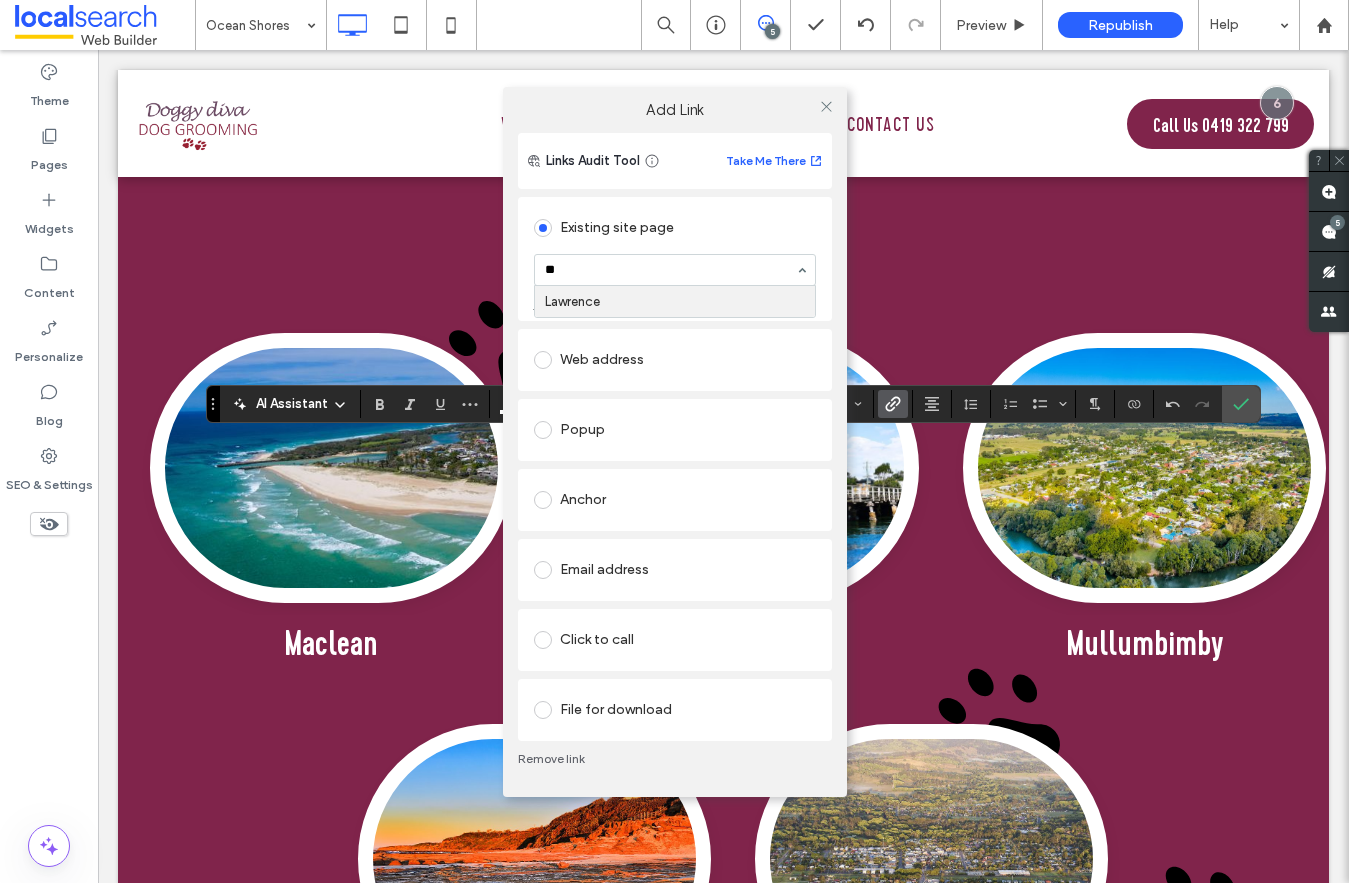 type on "***" 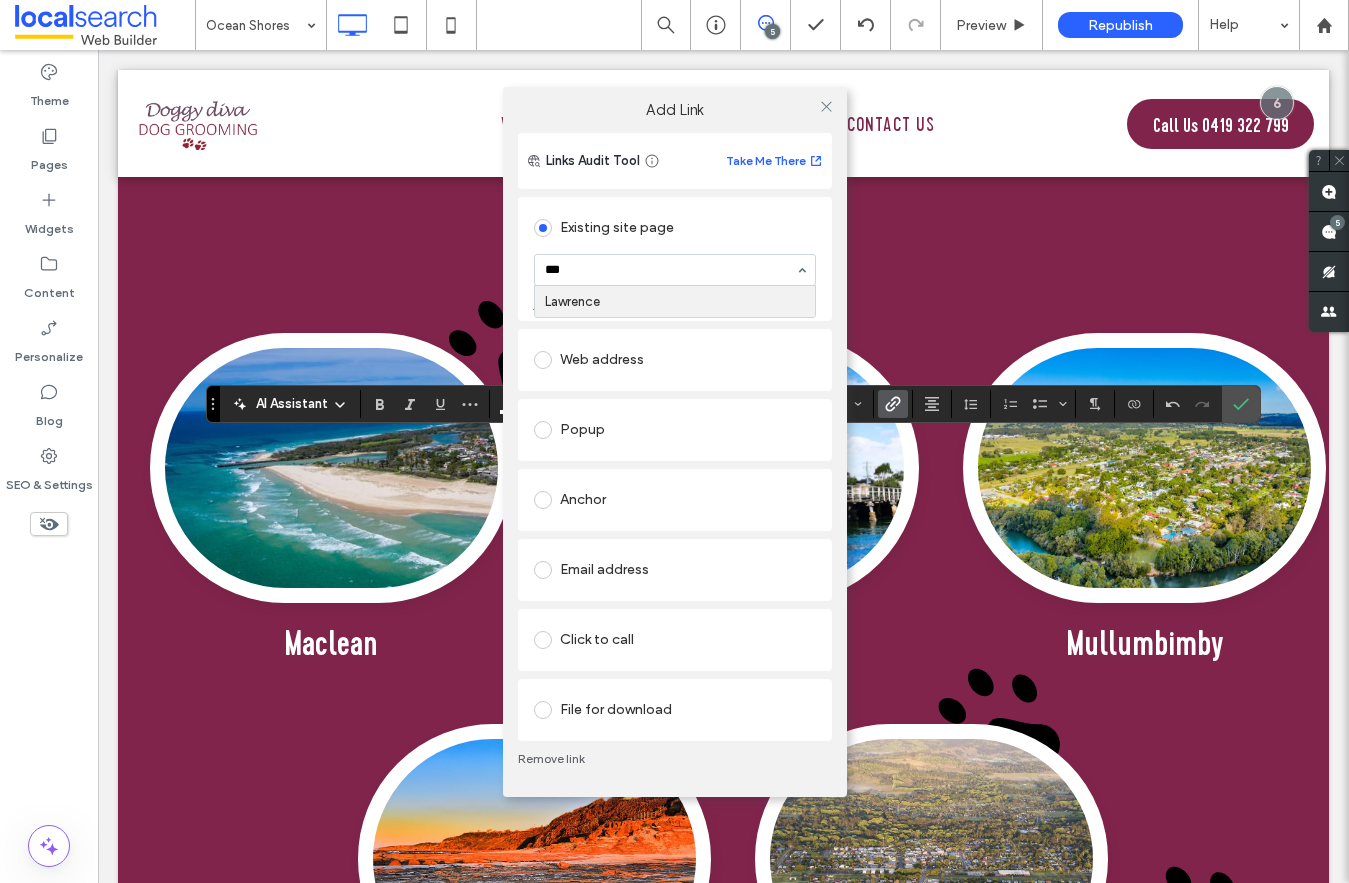 type 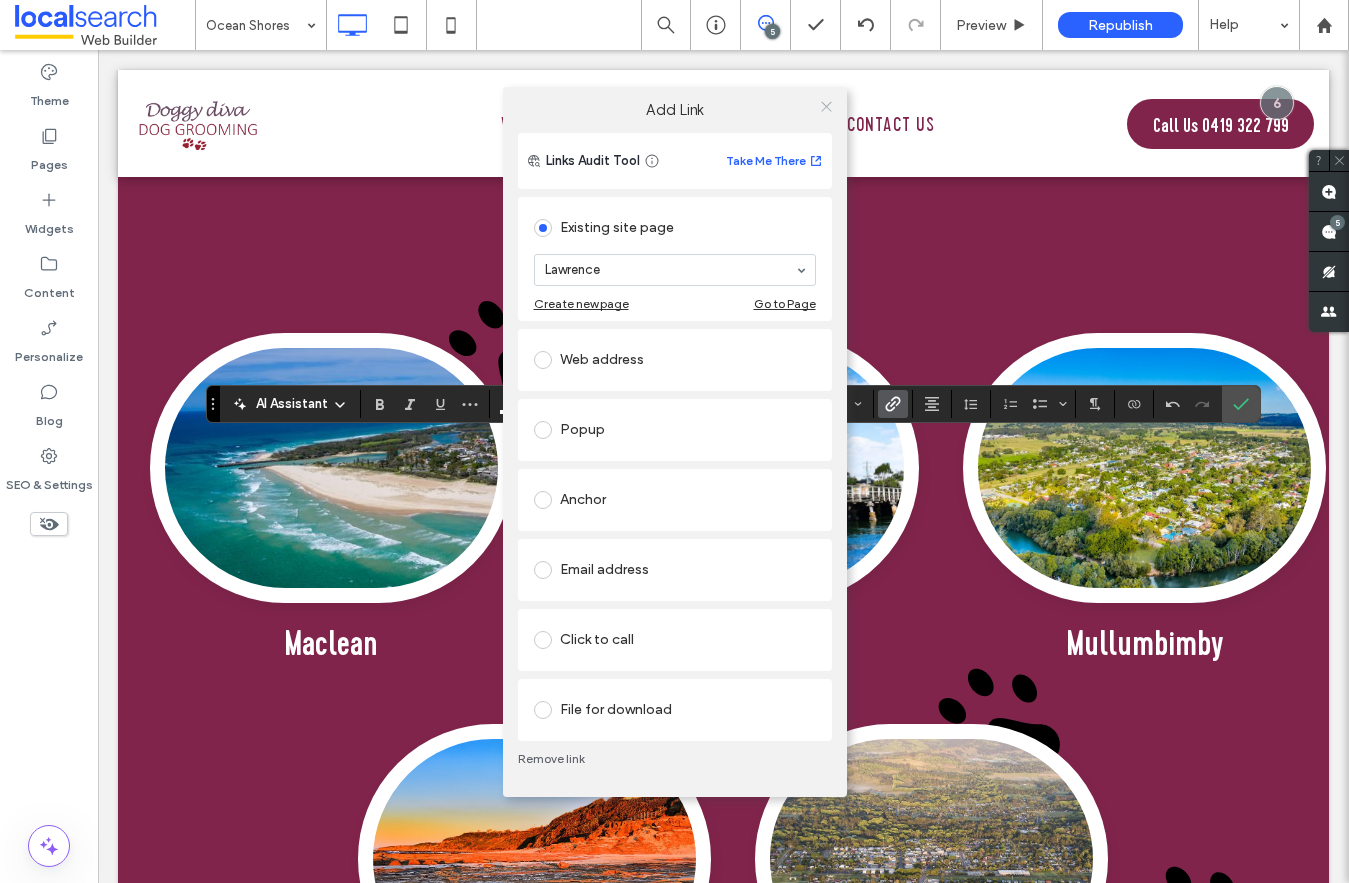 click 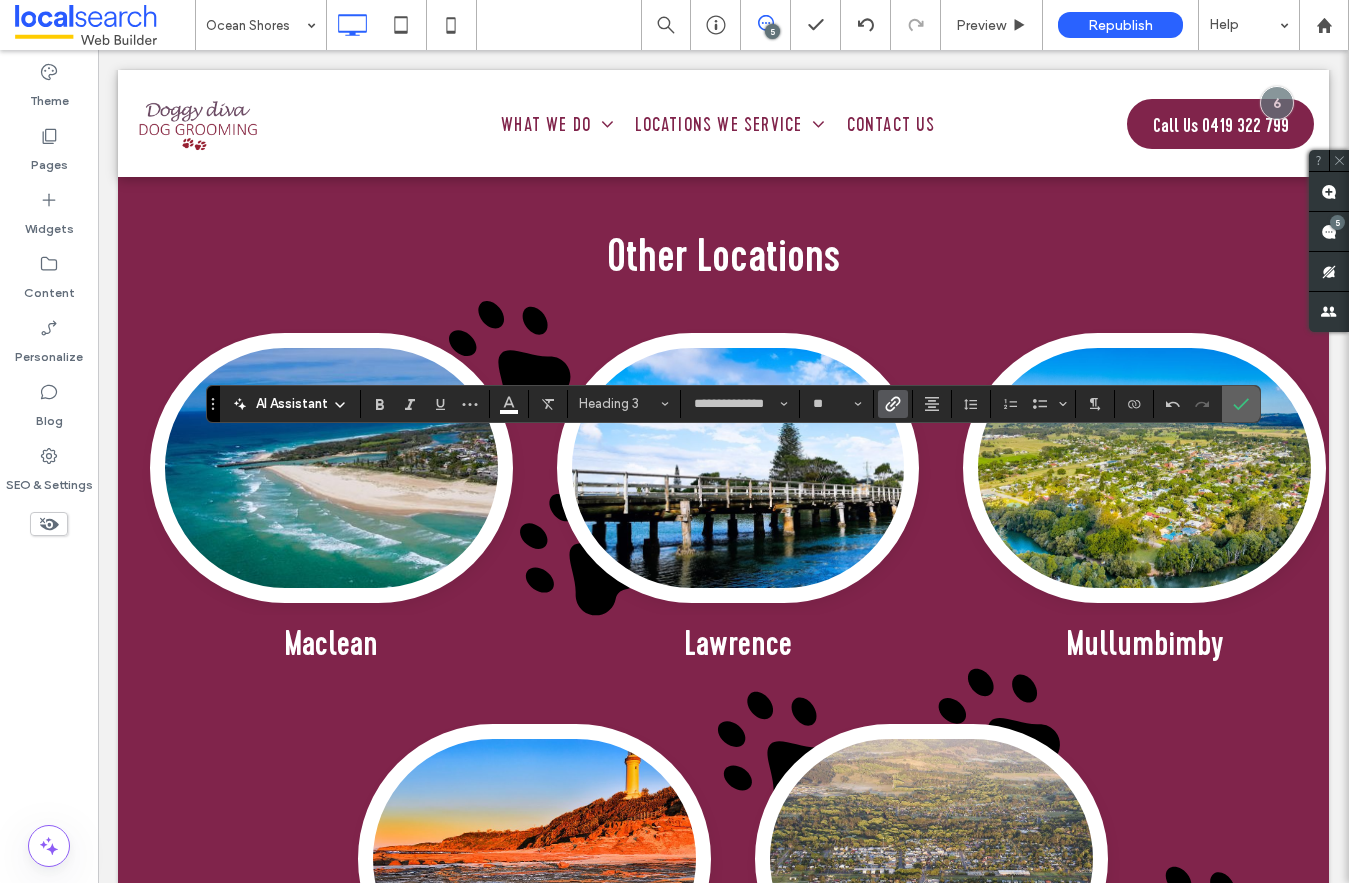click at bounding box center [1241, 404] 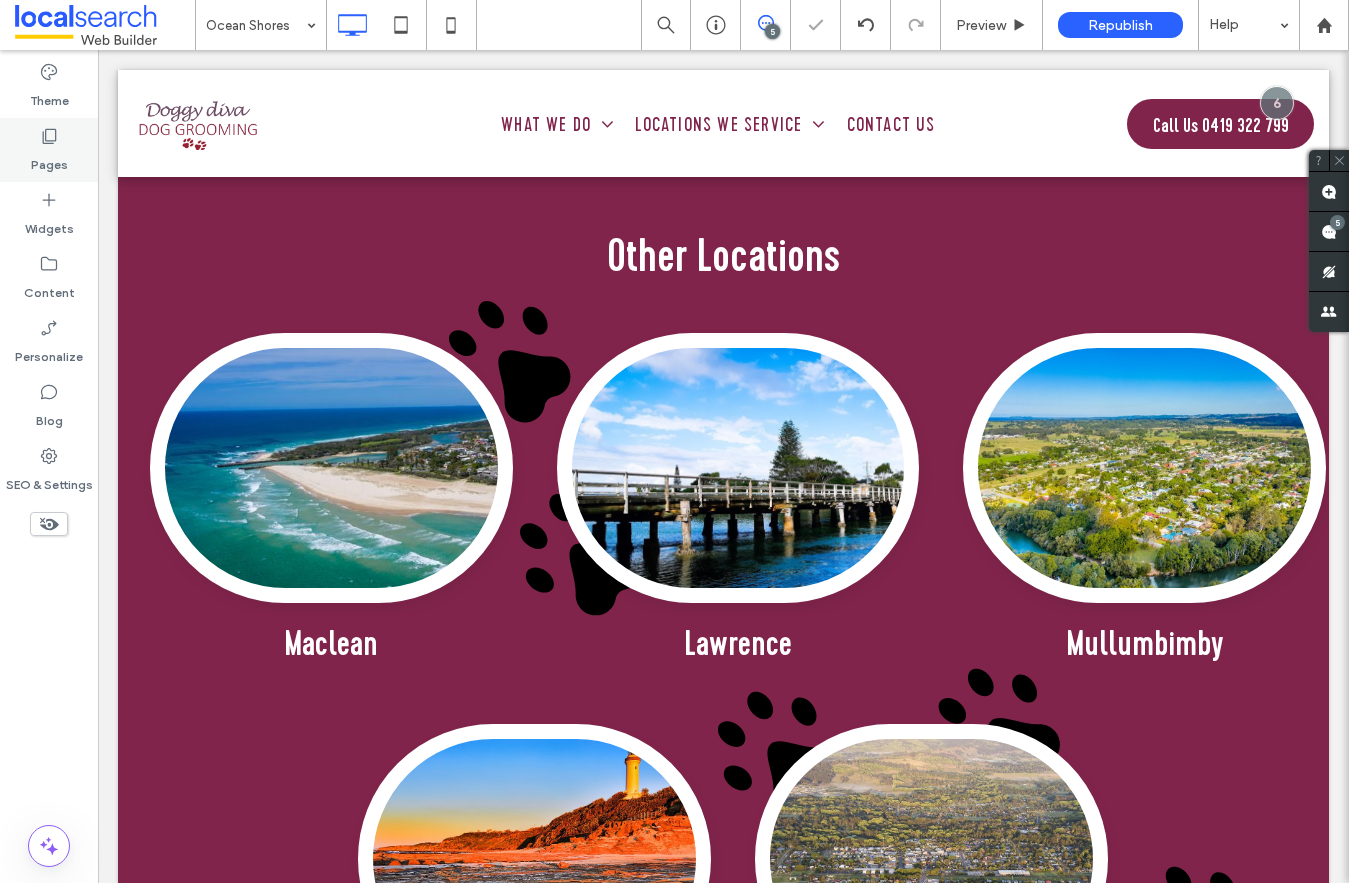 click 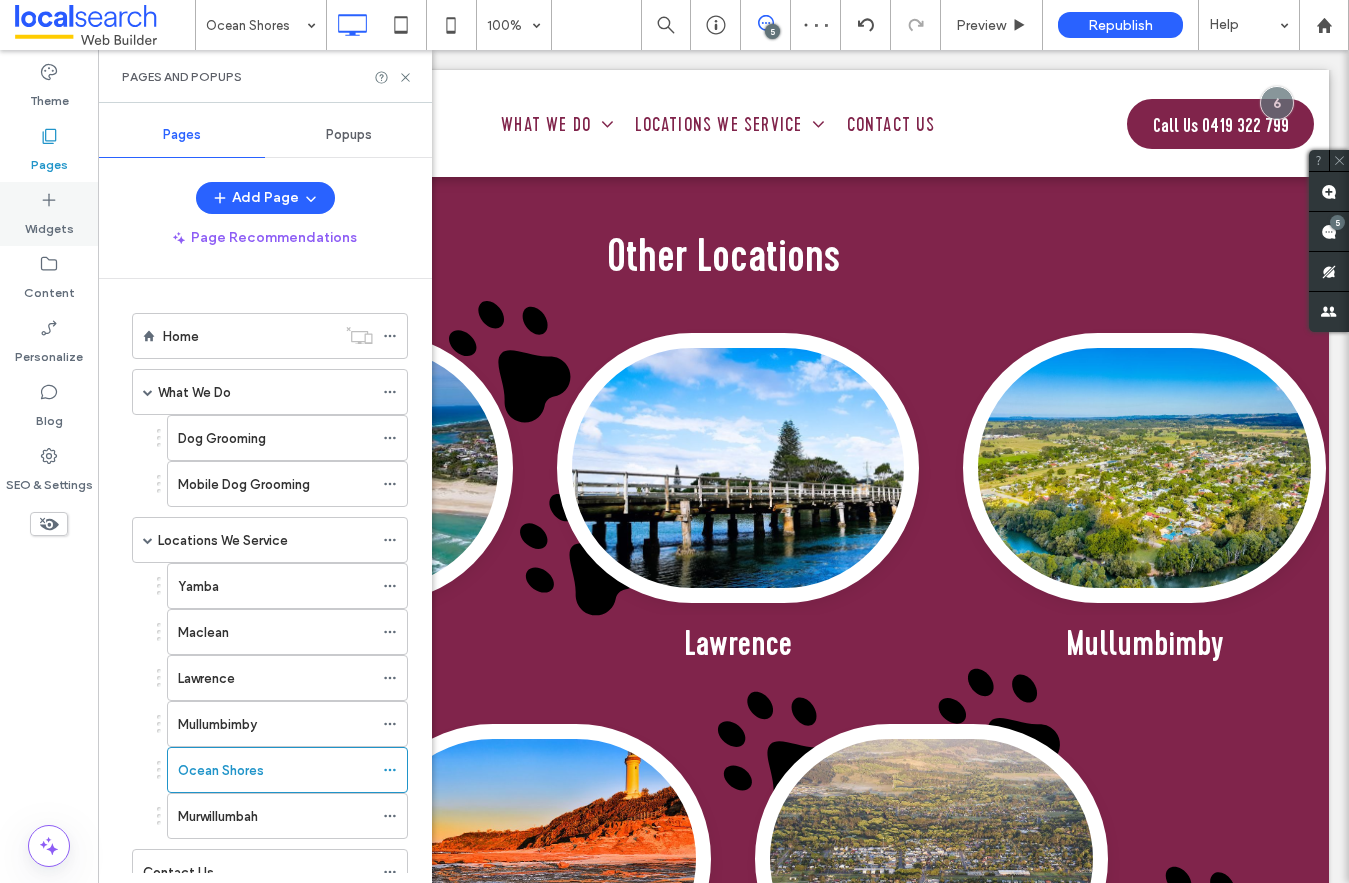 scroll, scrollTop: 72, scrollLeft: 0, axis: vertical 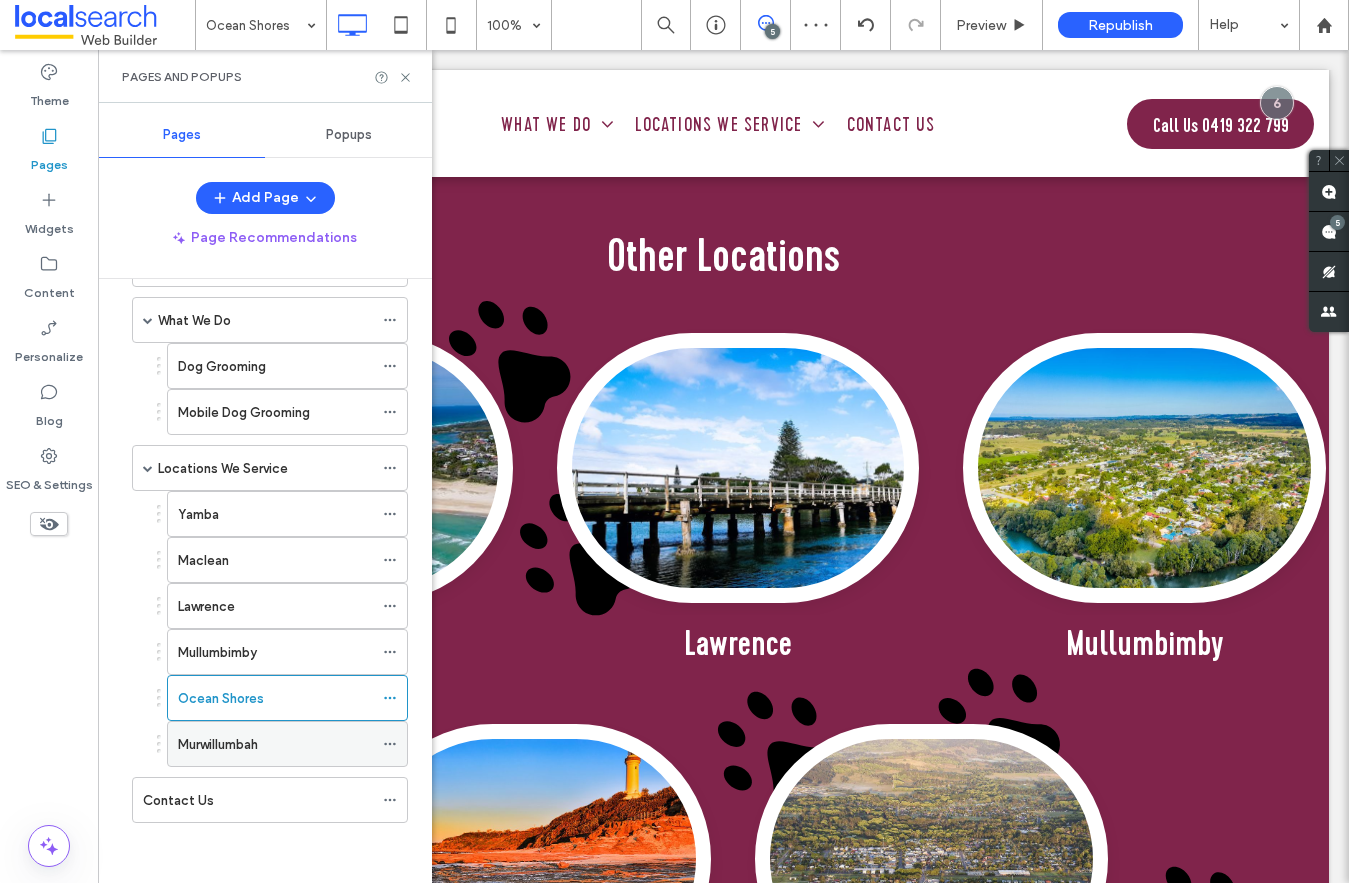 click on "Murwillumbah" at bounding box center [275, 744] 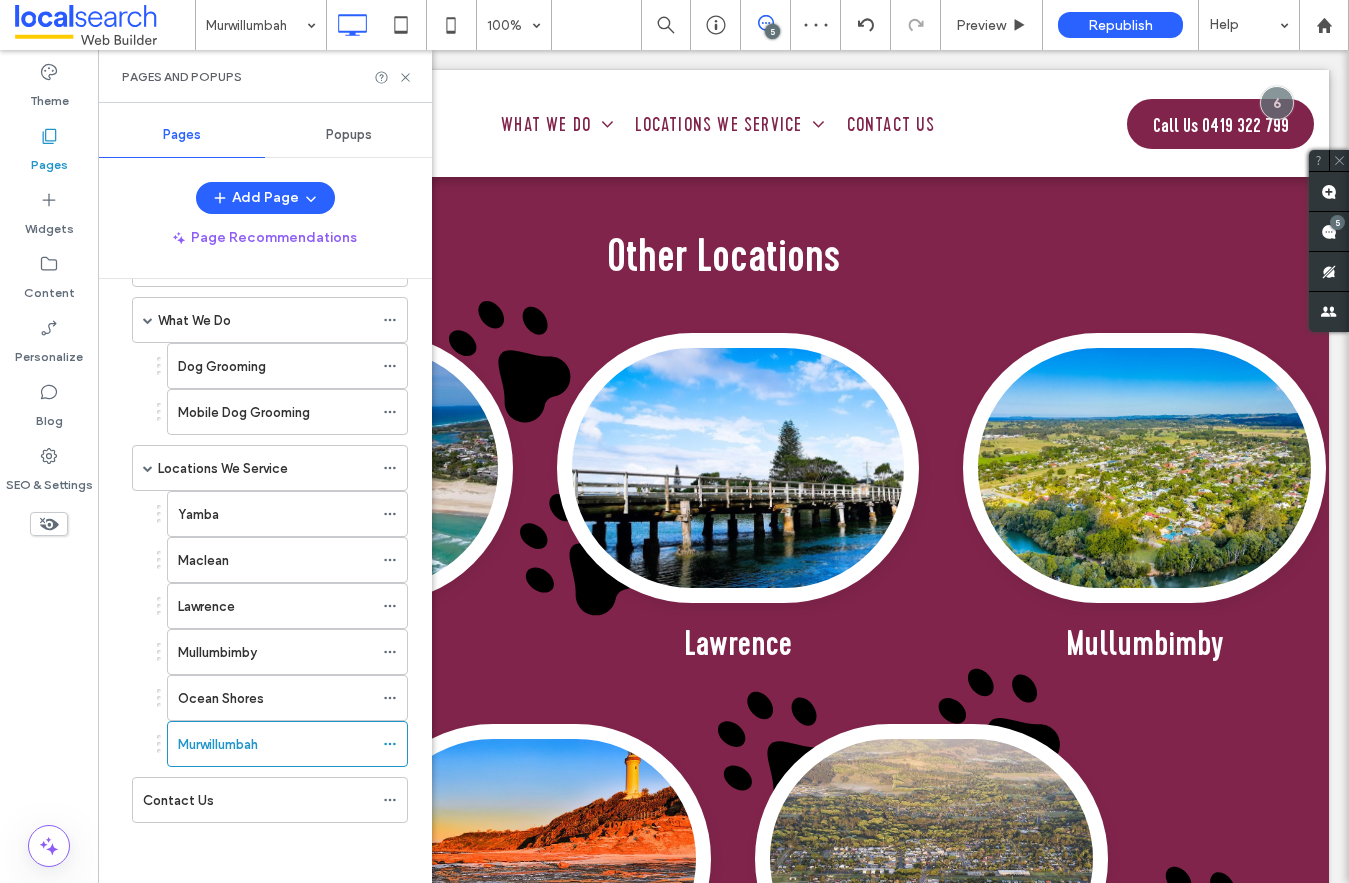 click 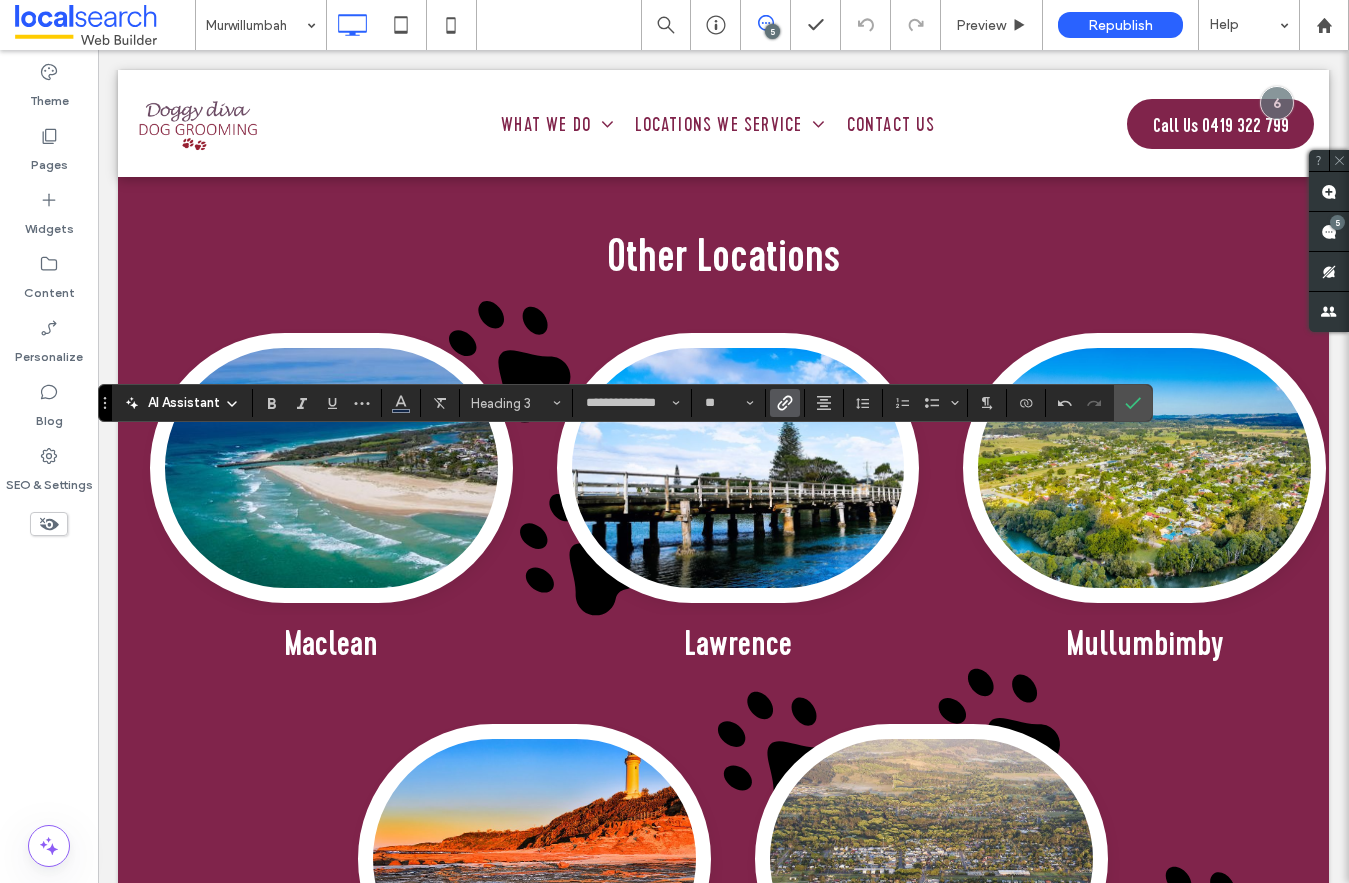 click 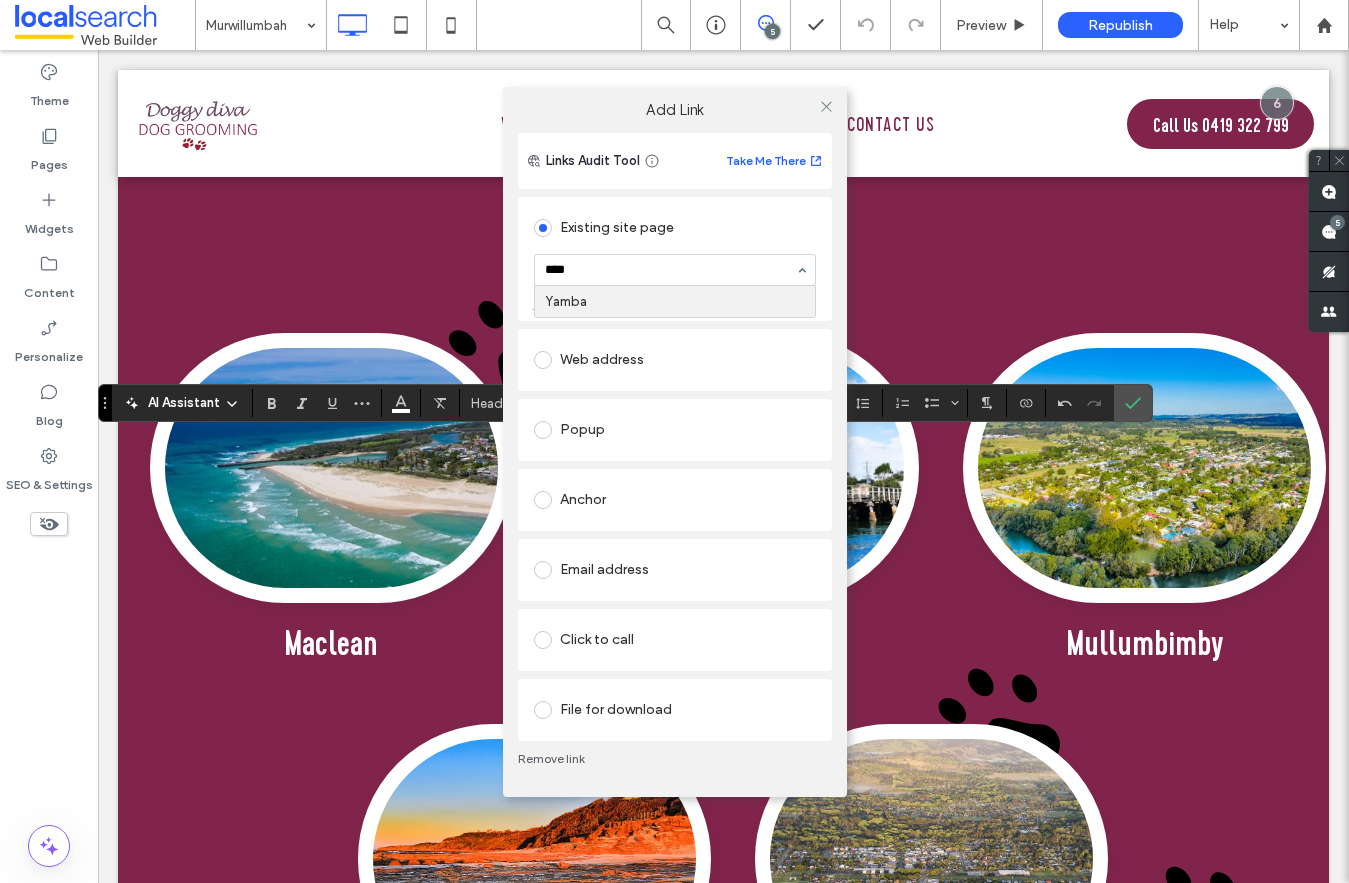 type on "*****" 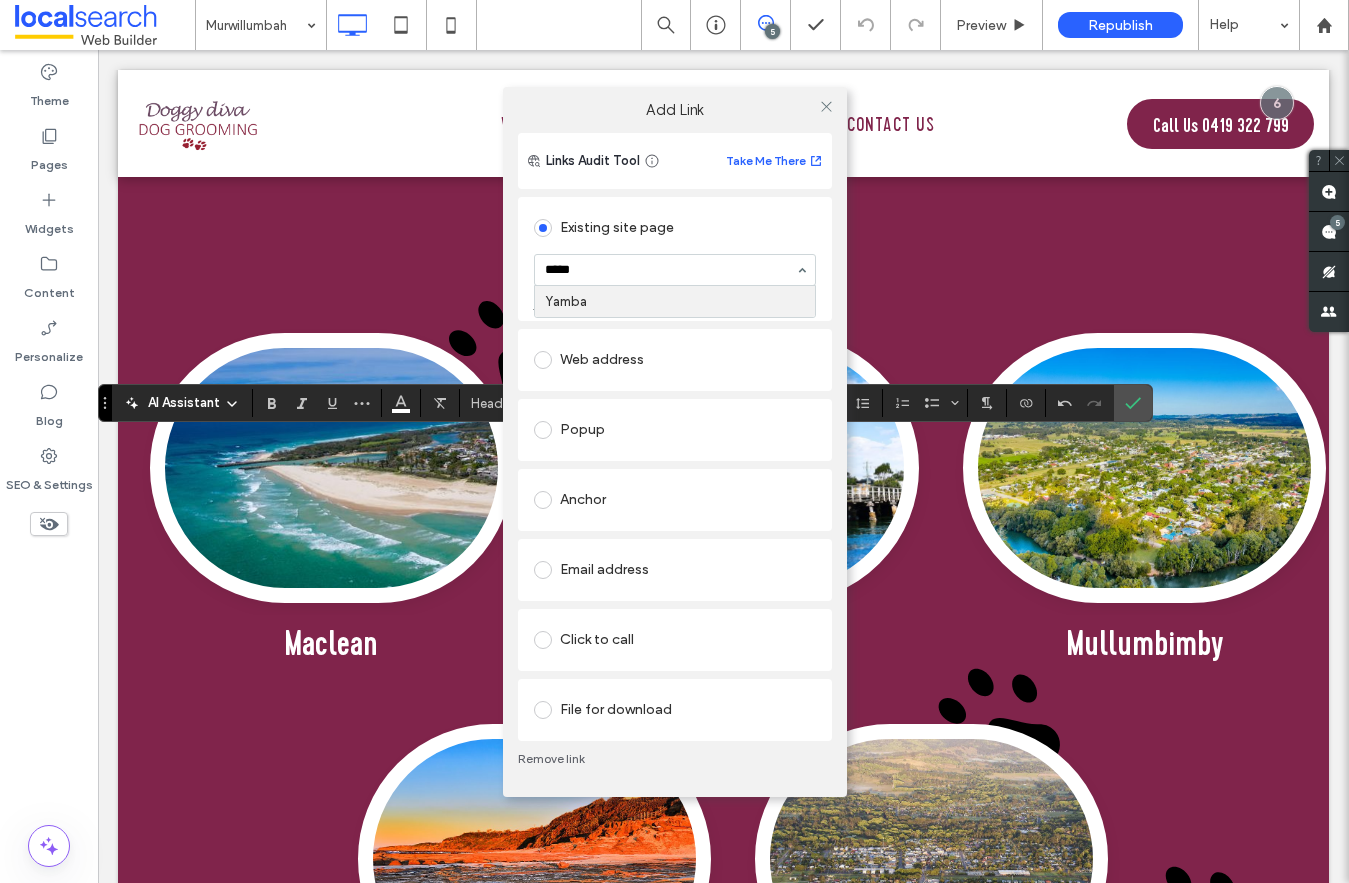 type 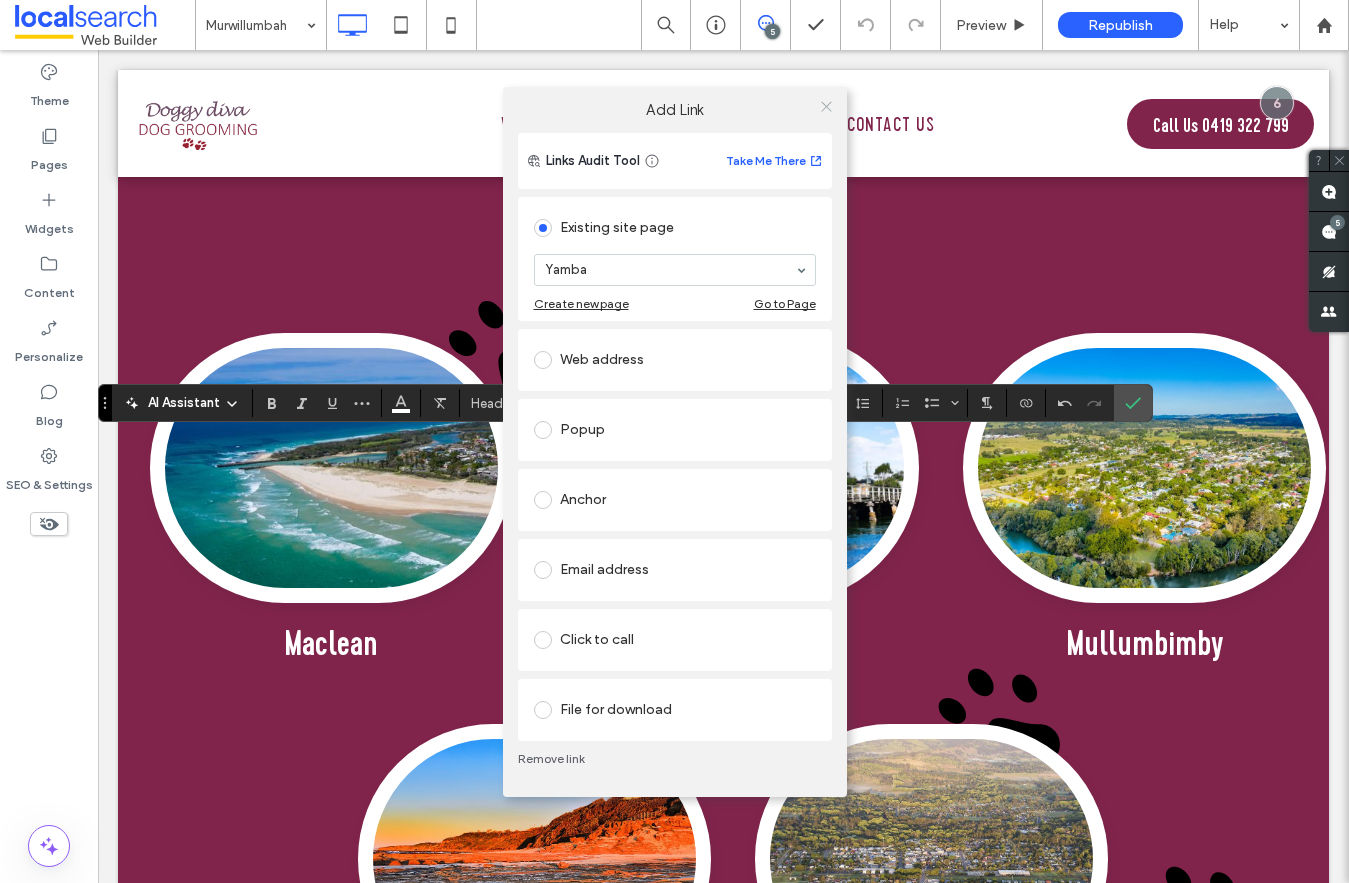 click 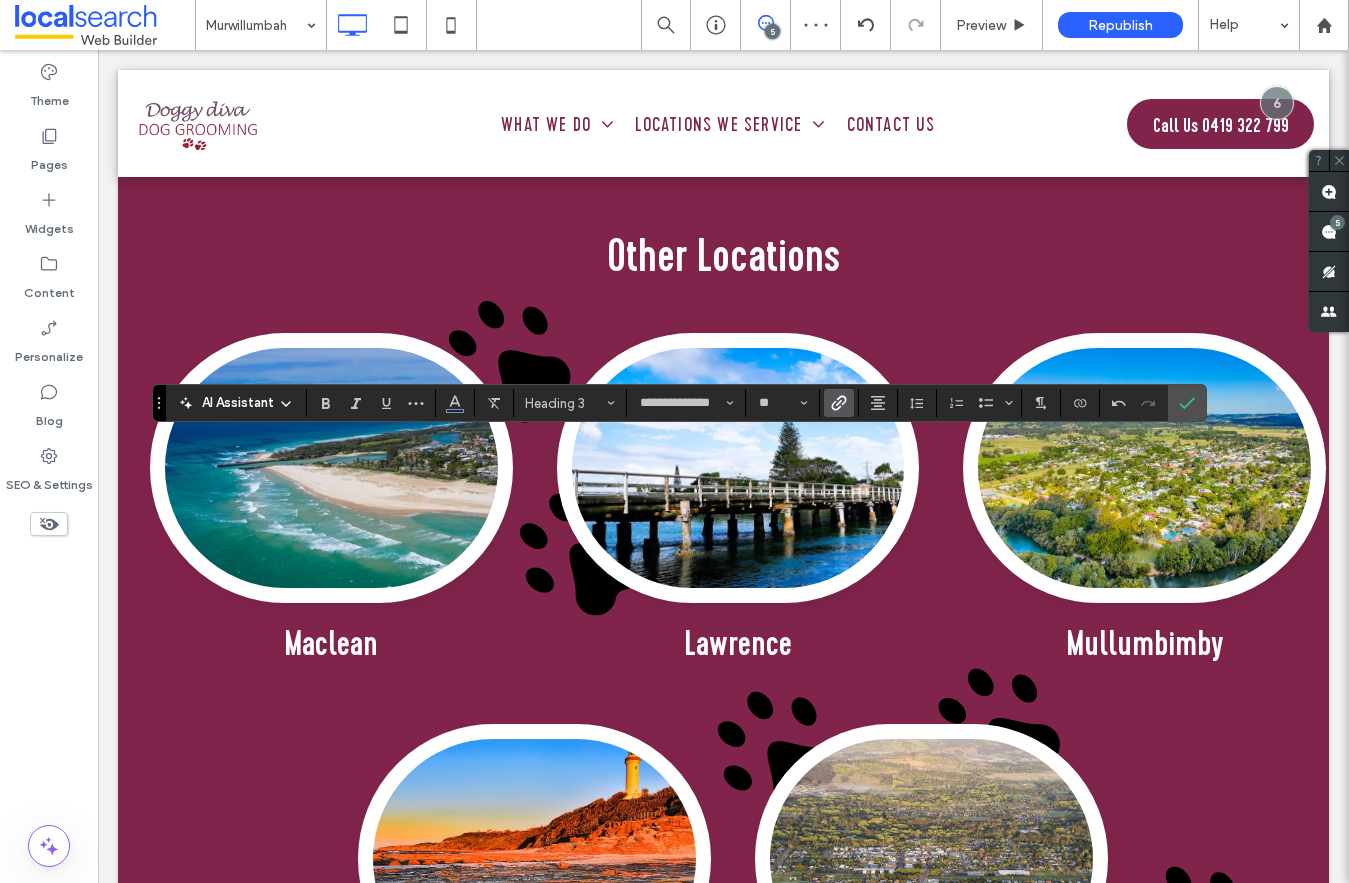 click at bounding box center [839, 403] 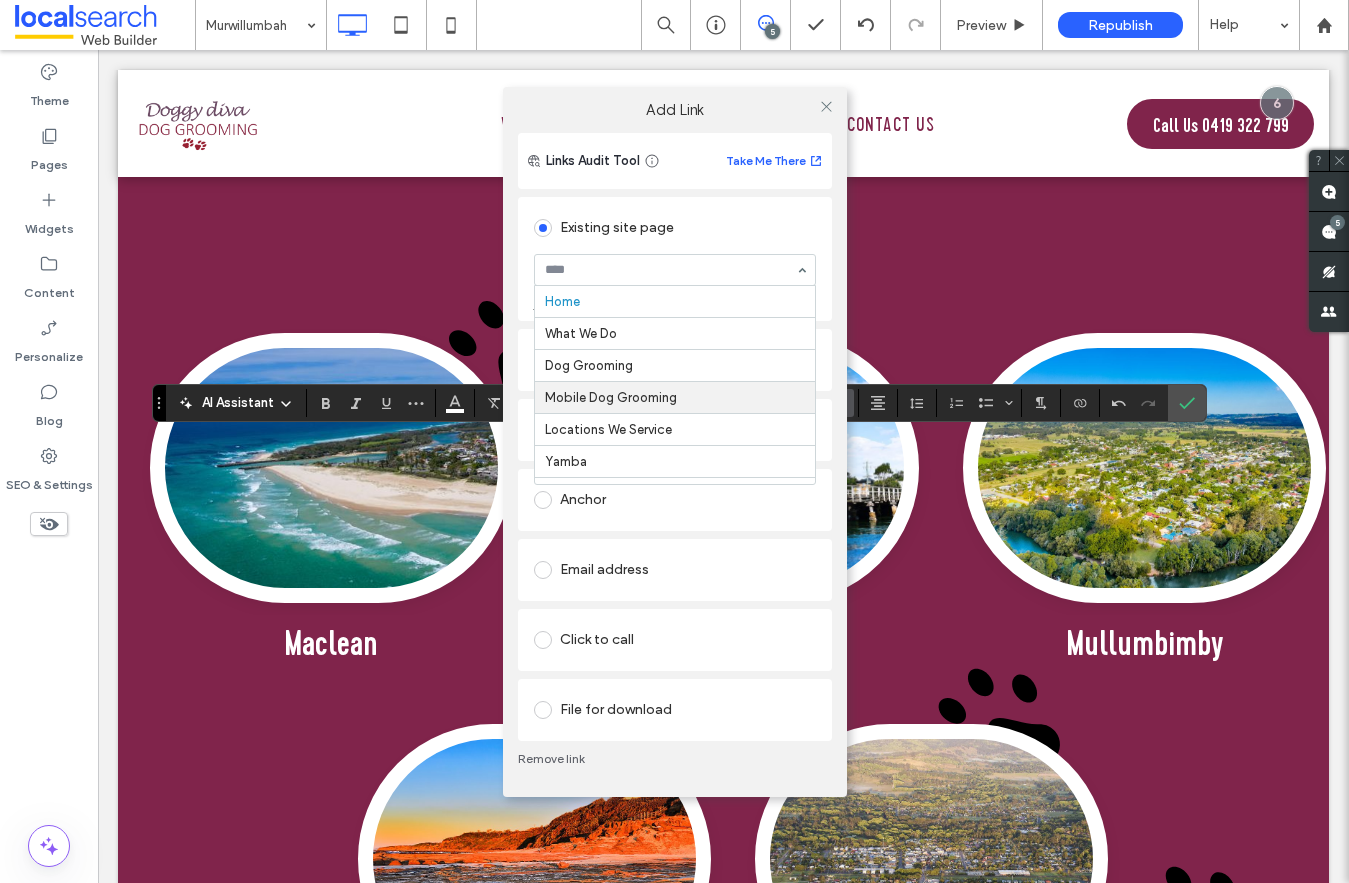scroll, scrollTop: 21, scrollLeft: 0, axis: vertical 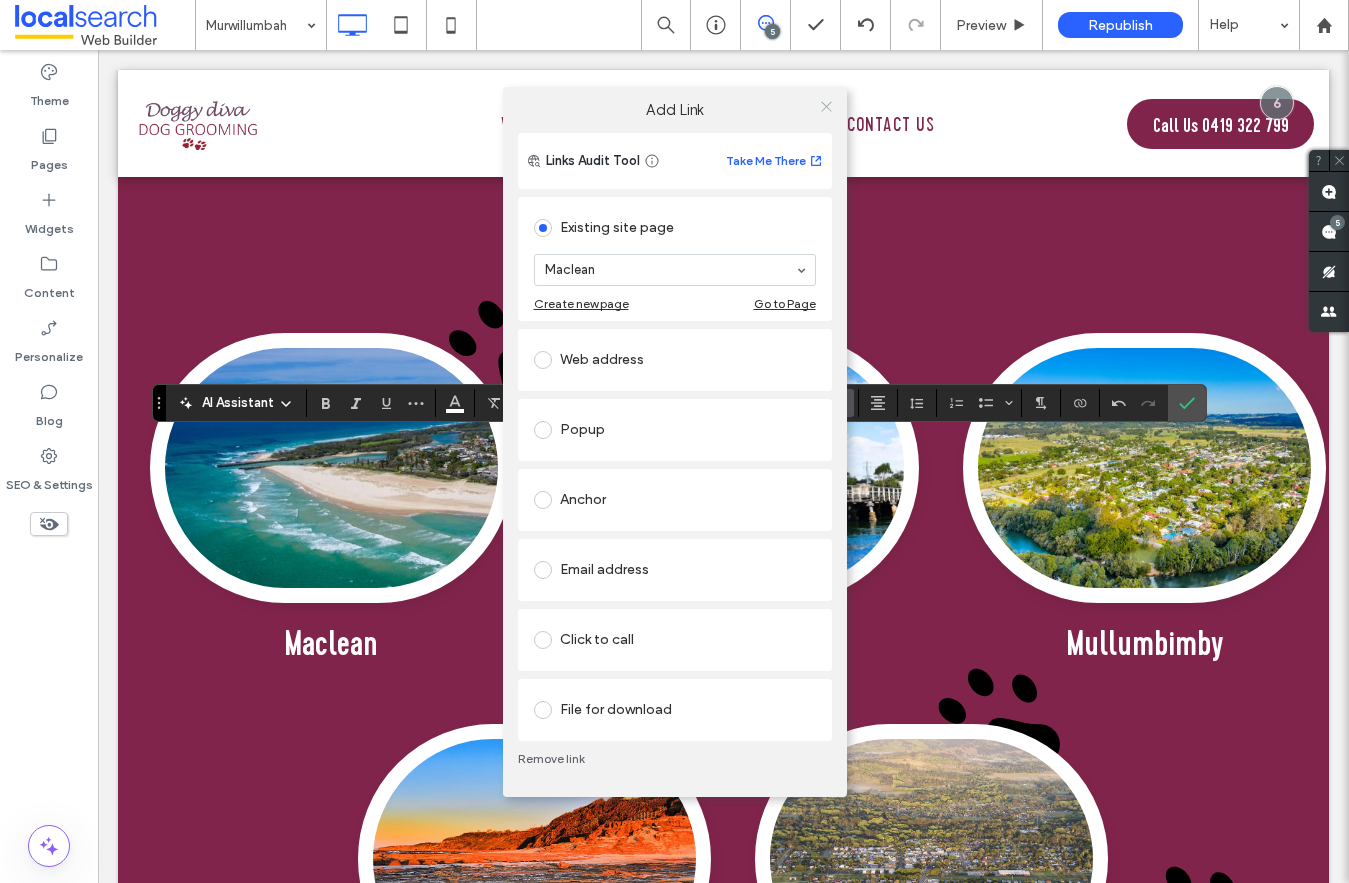 click 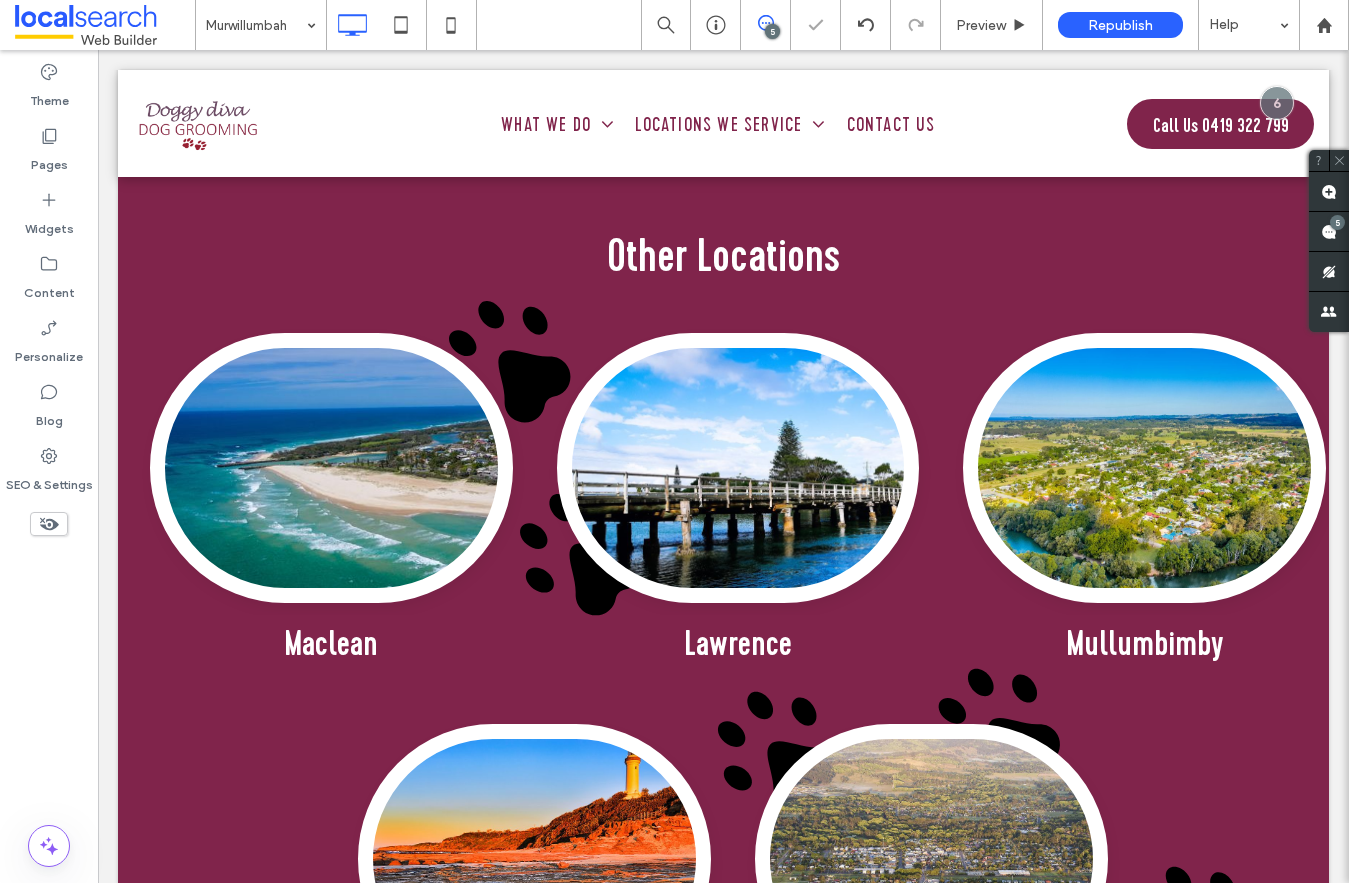 type on "**********" 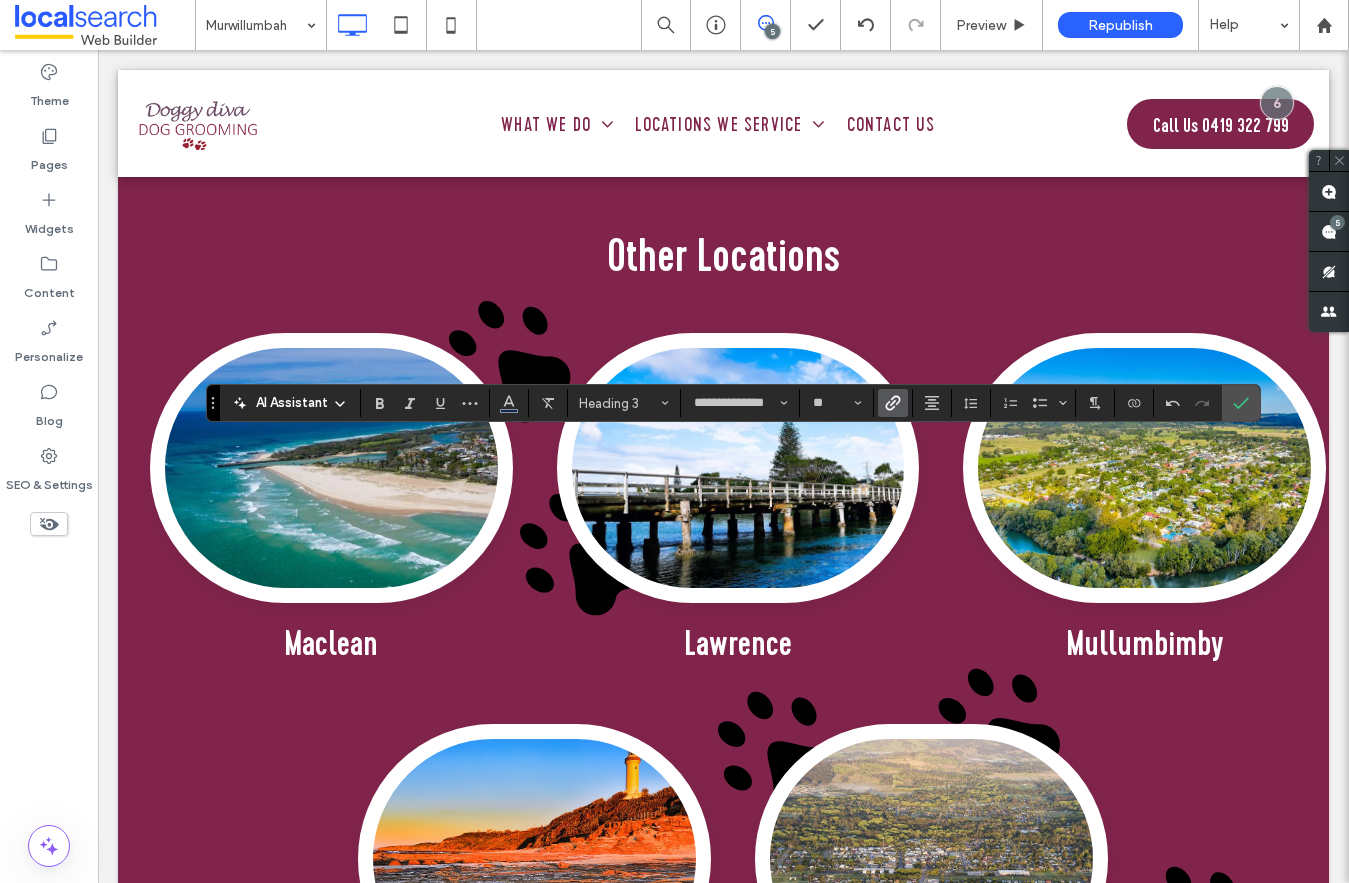 click at bounding box center [893, 403] 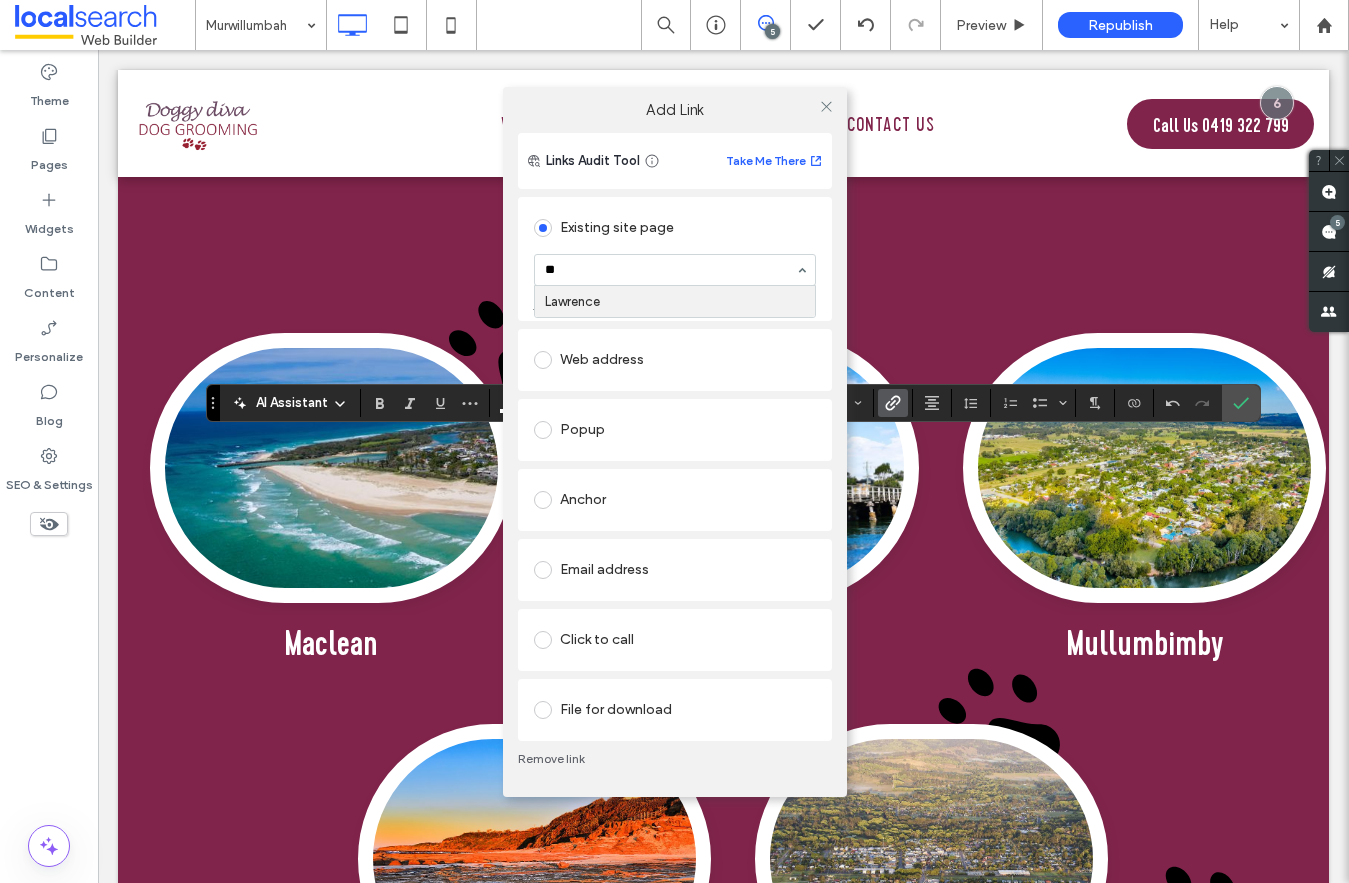type on "***" 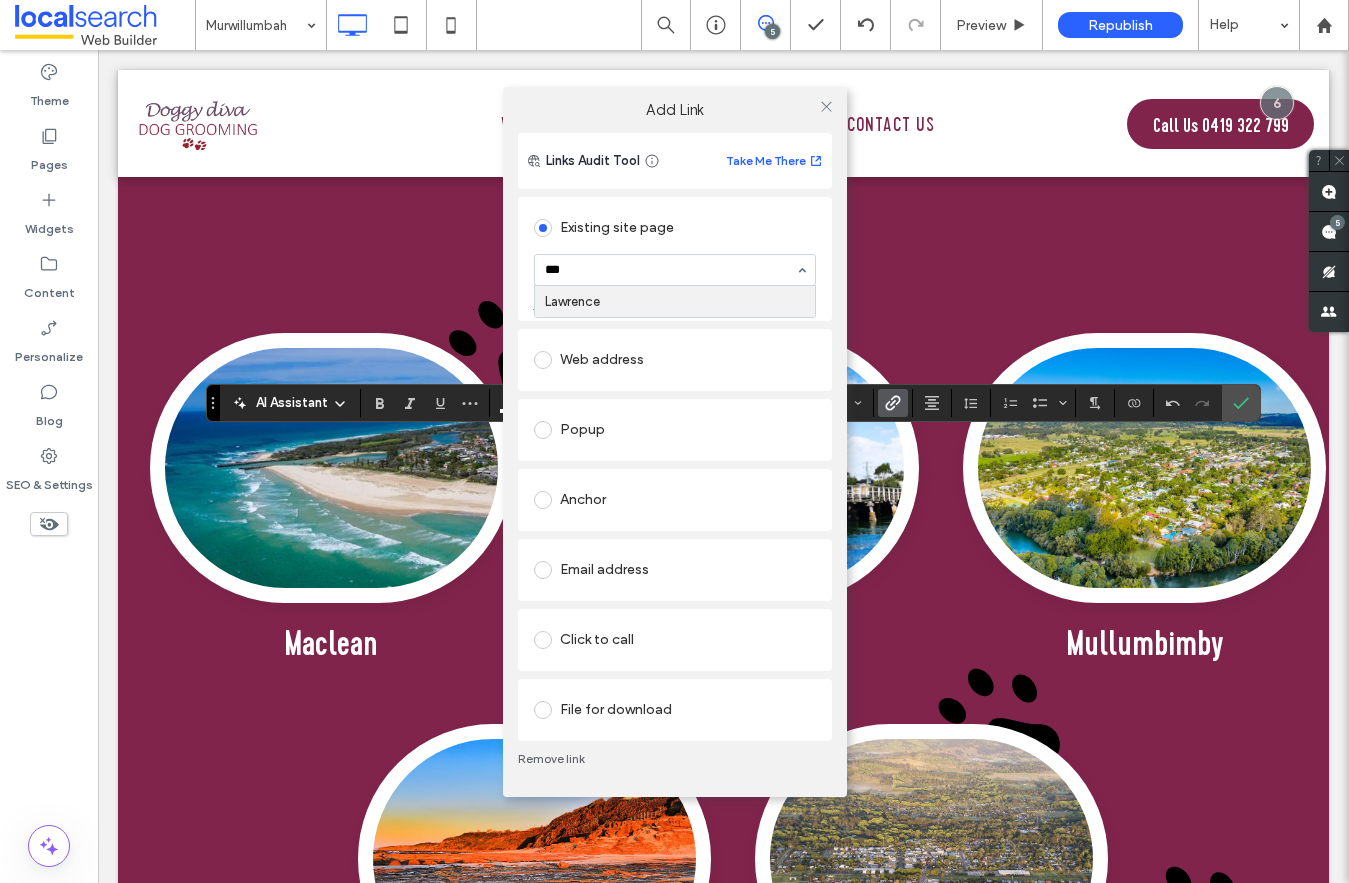 type 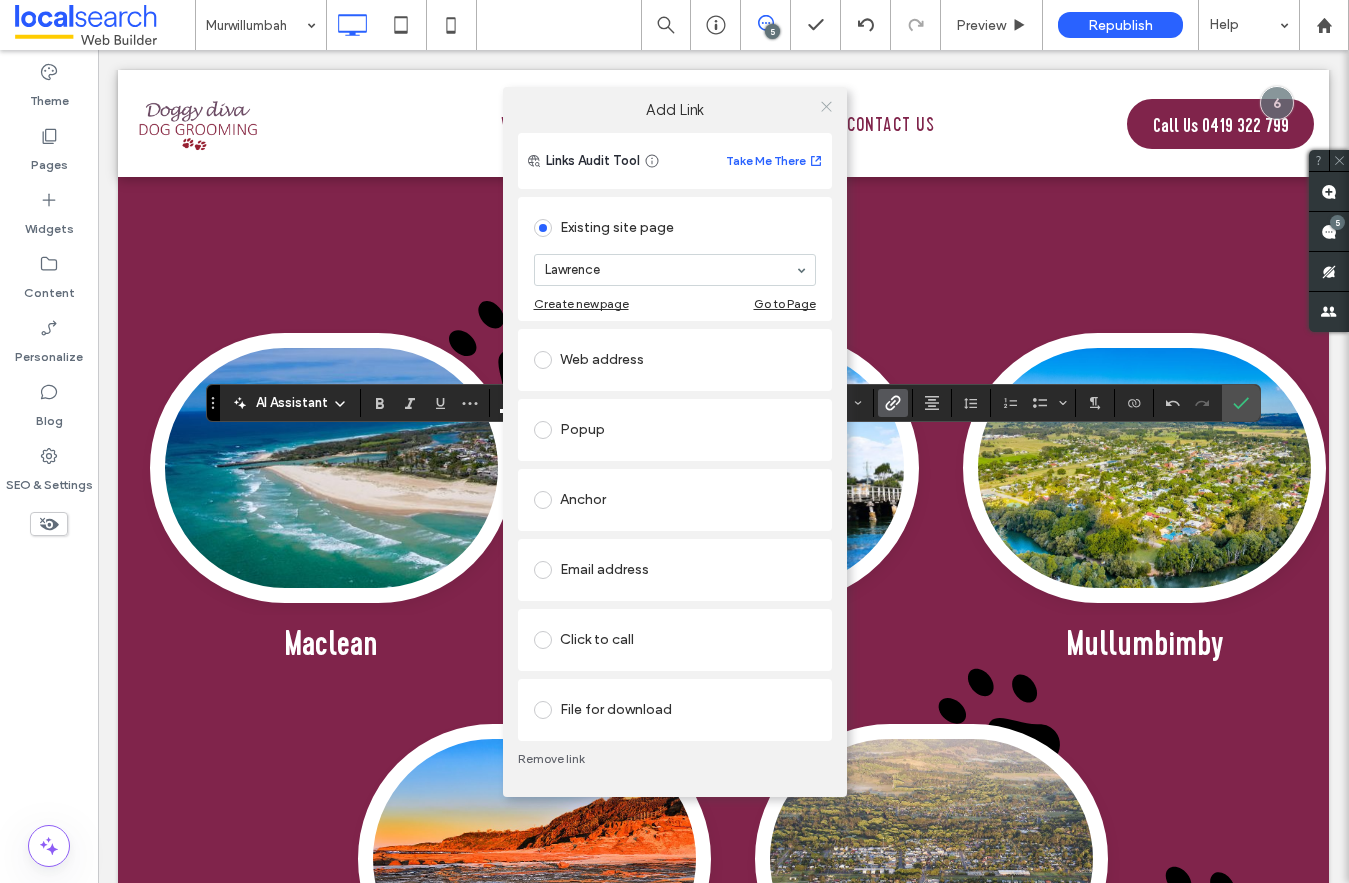 click 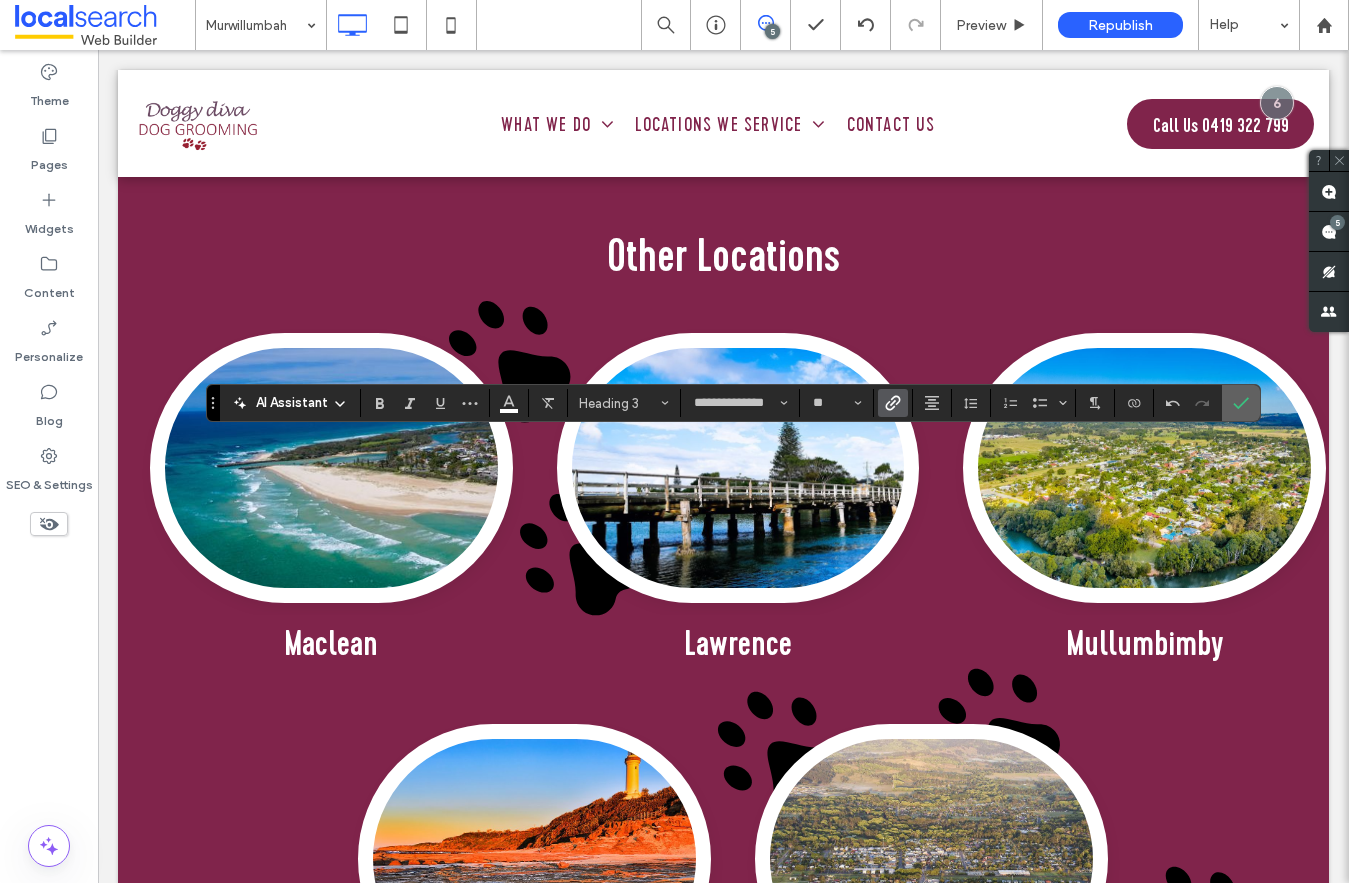 click 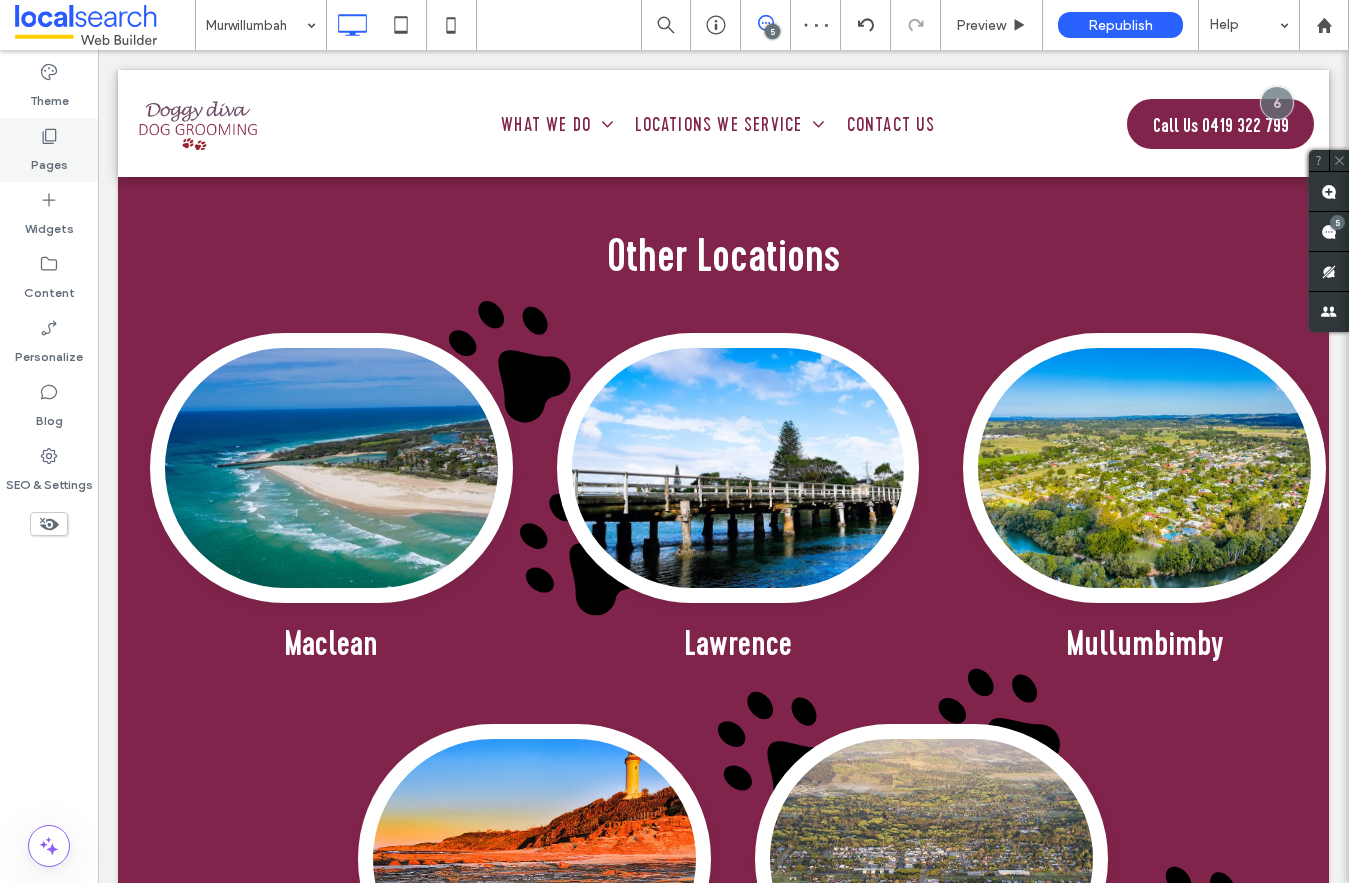 click on "Pages" at bounding box center (49, 150) 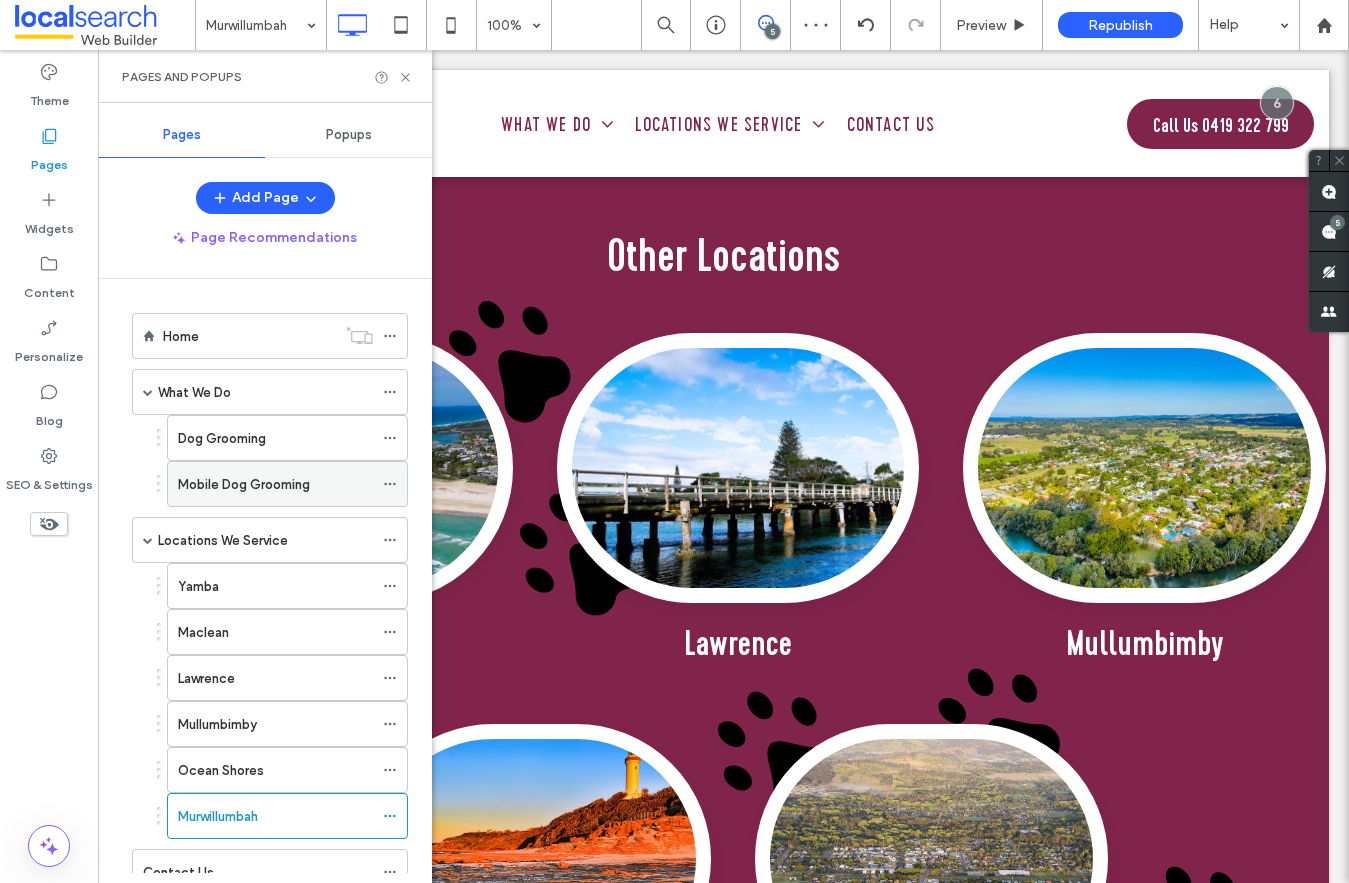 scroll, scrollTop: 72, scrollLeft: 0, axis: vertical 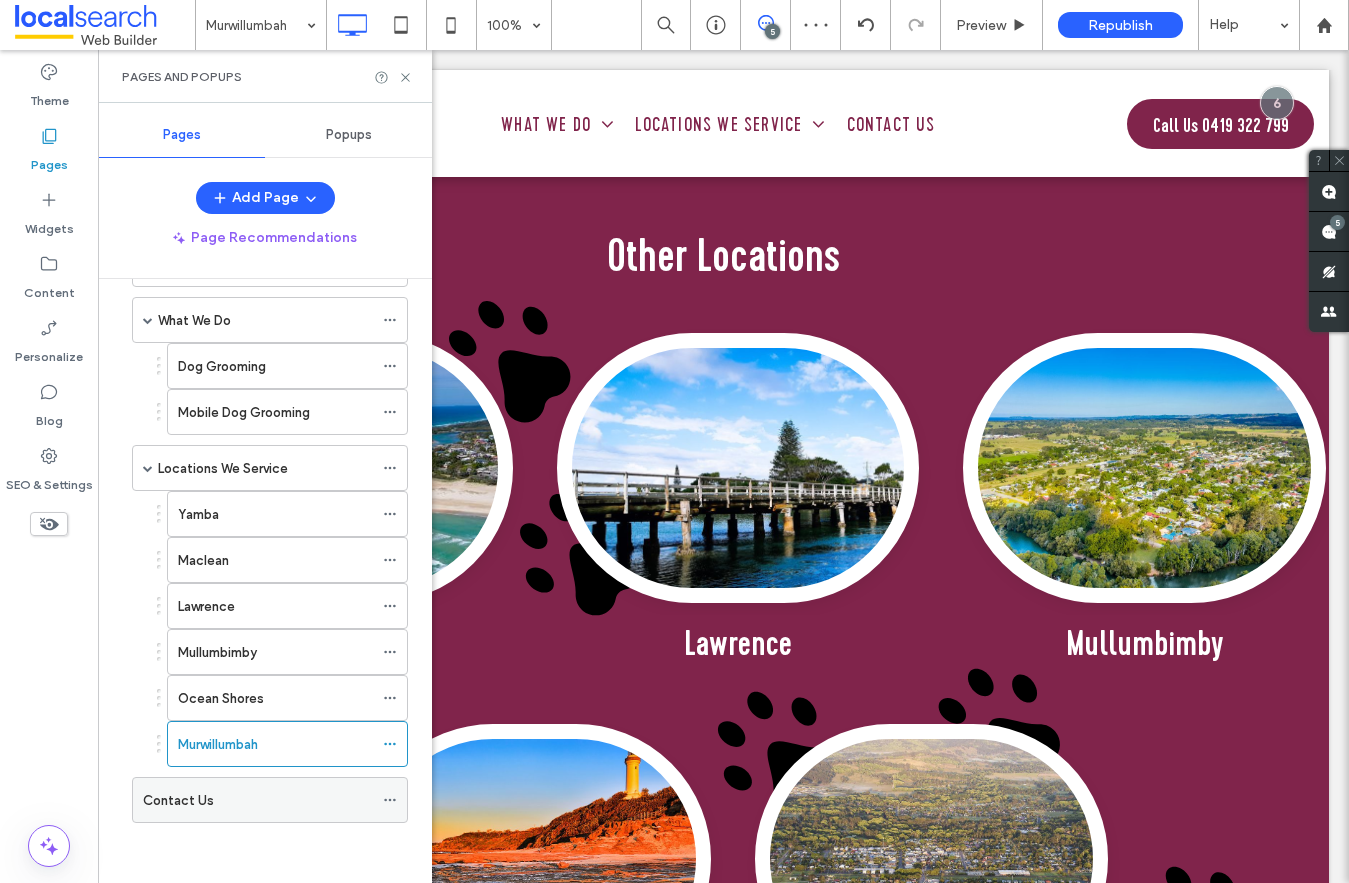 click on "Contact Us" at bounding box center (258, 800) 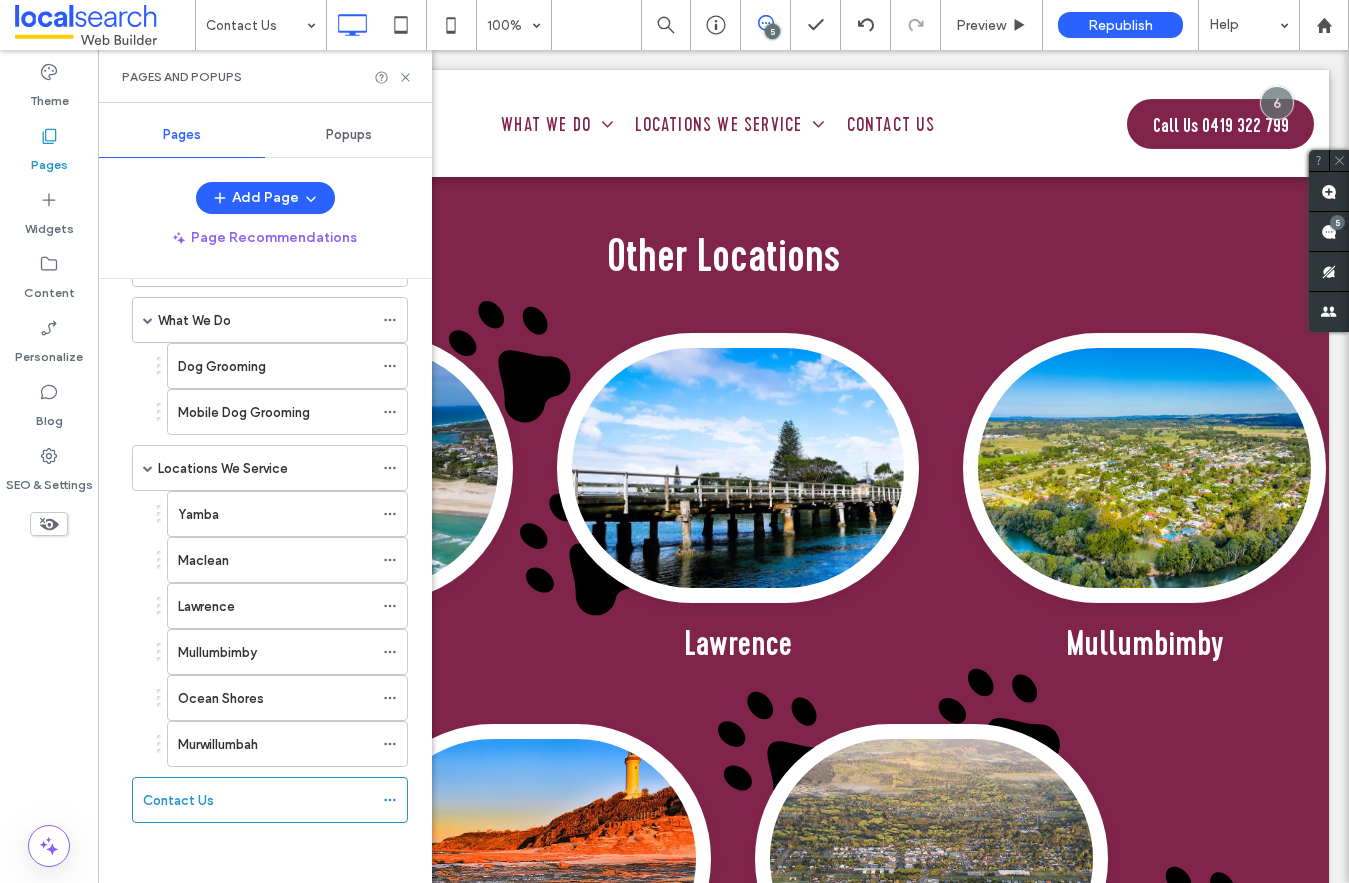 click 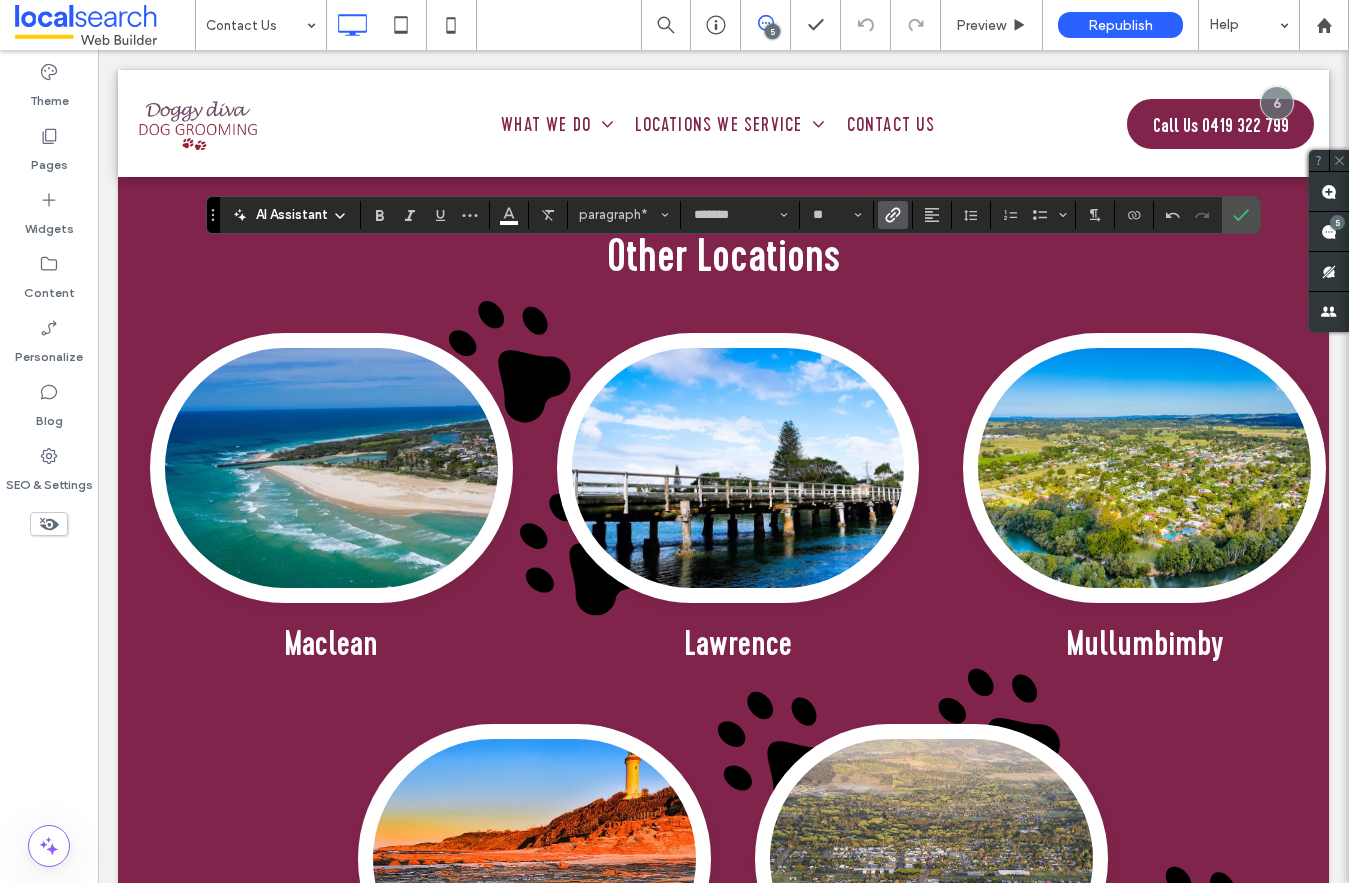 click 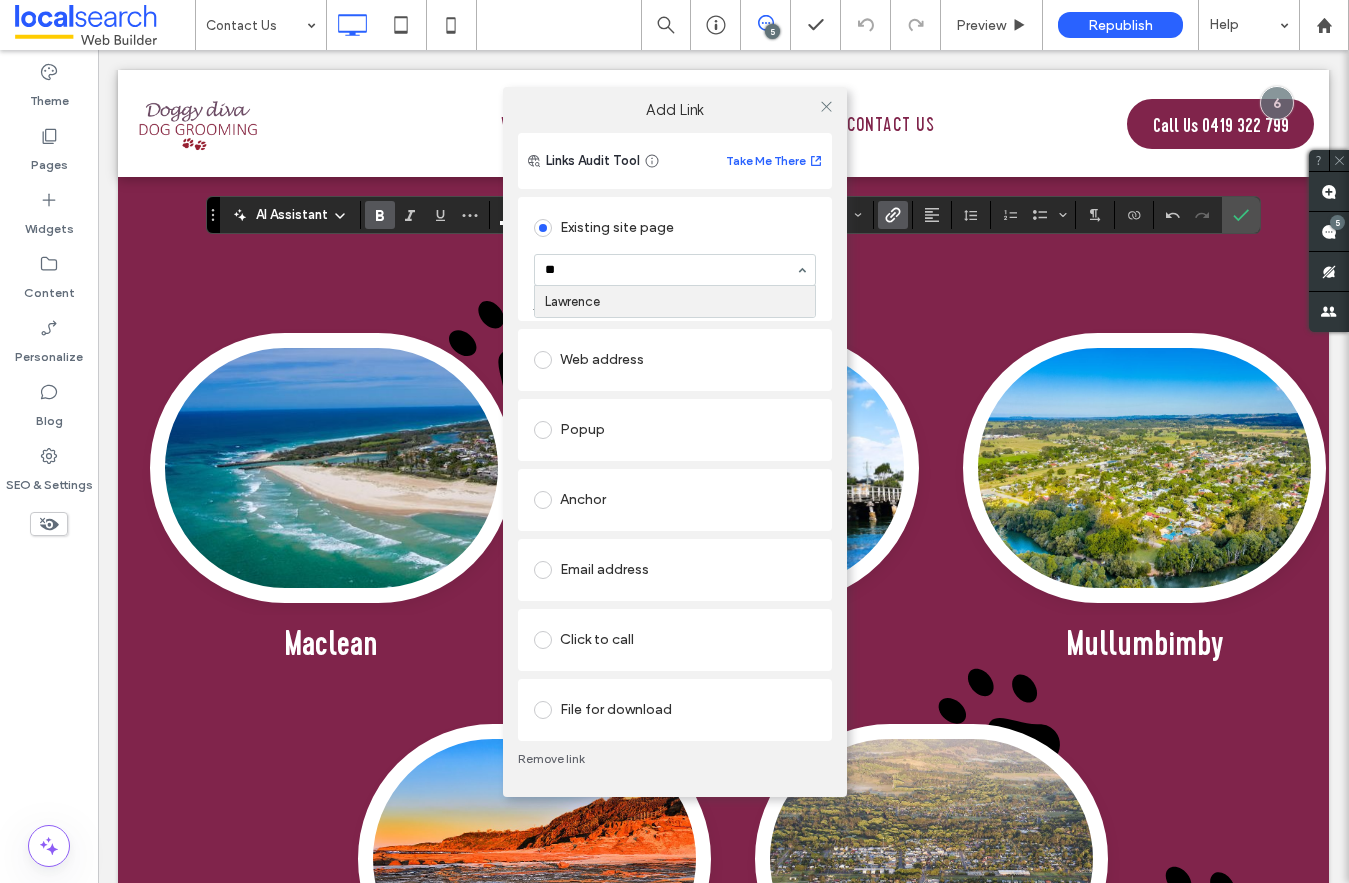 type on "***" 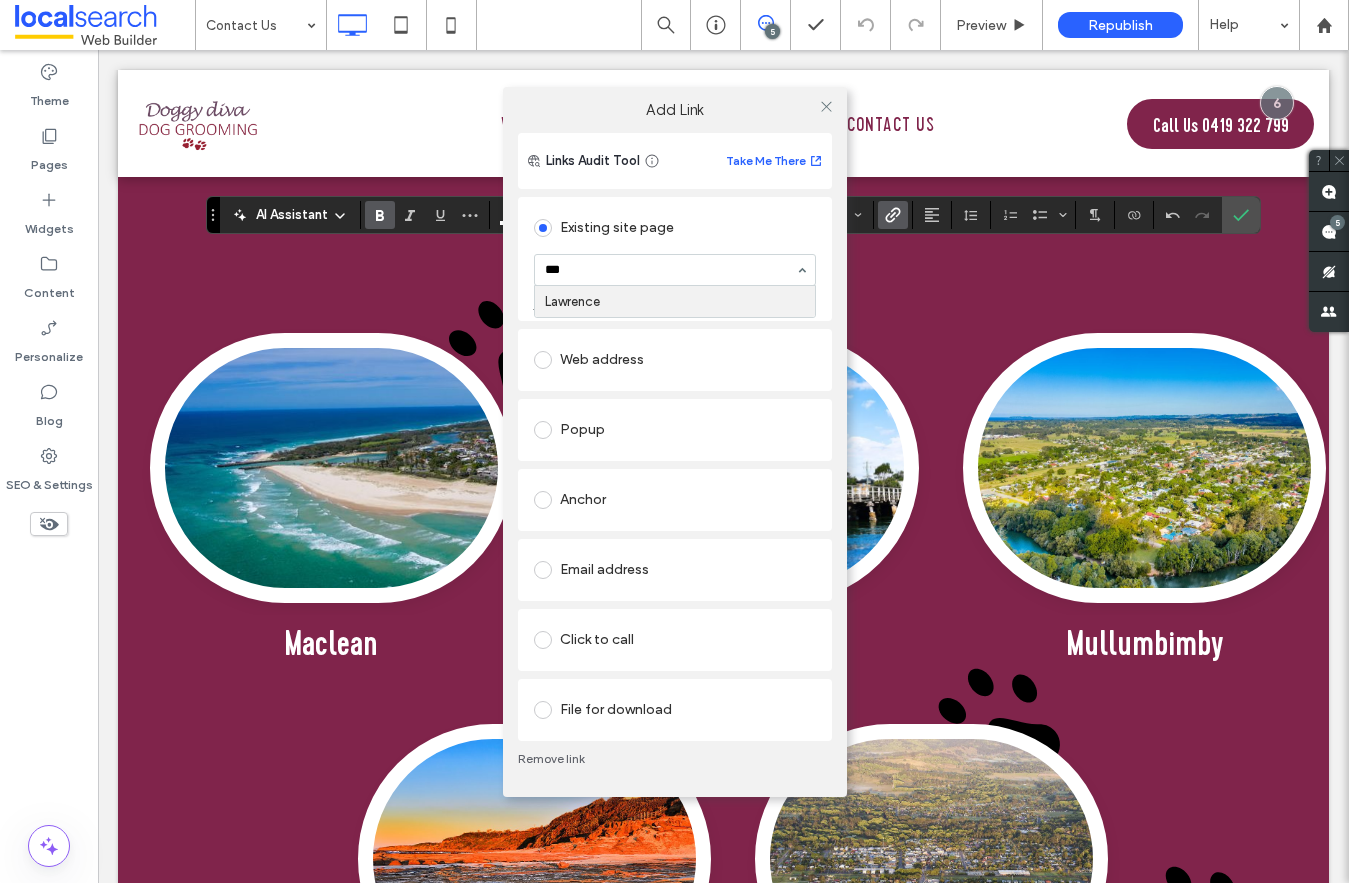 type 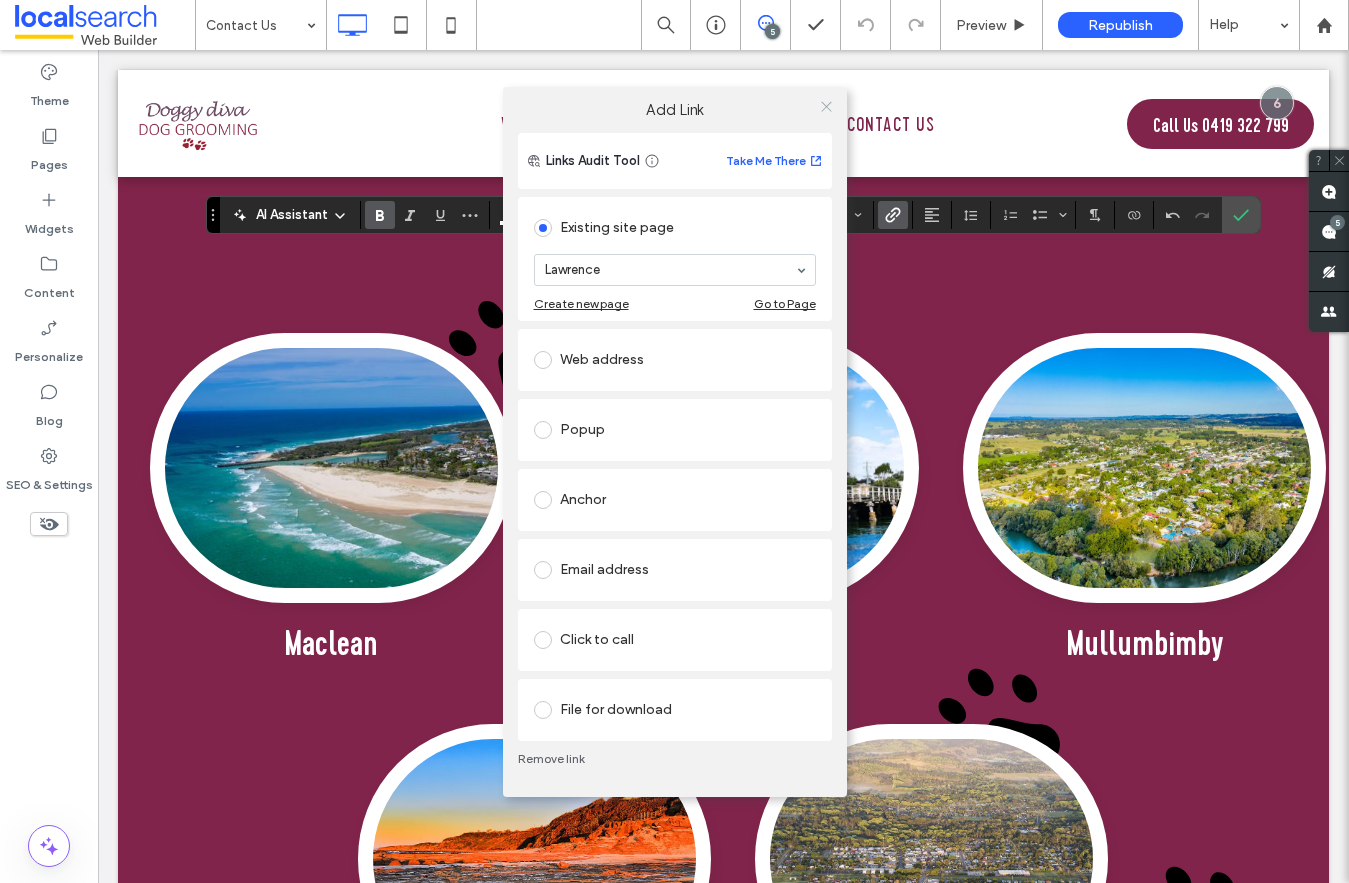 click 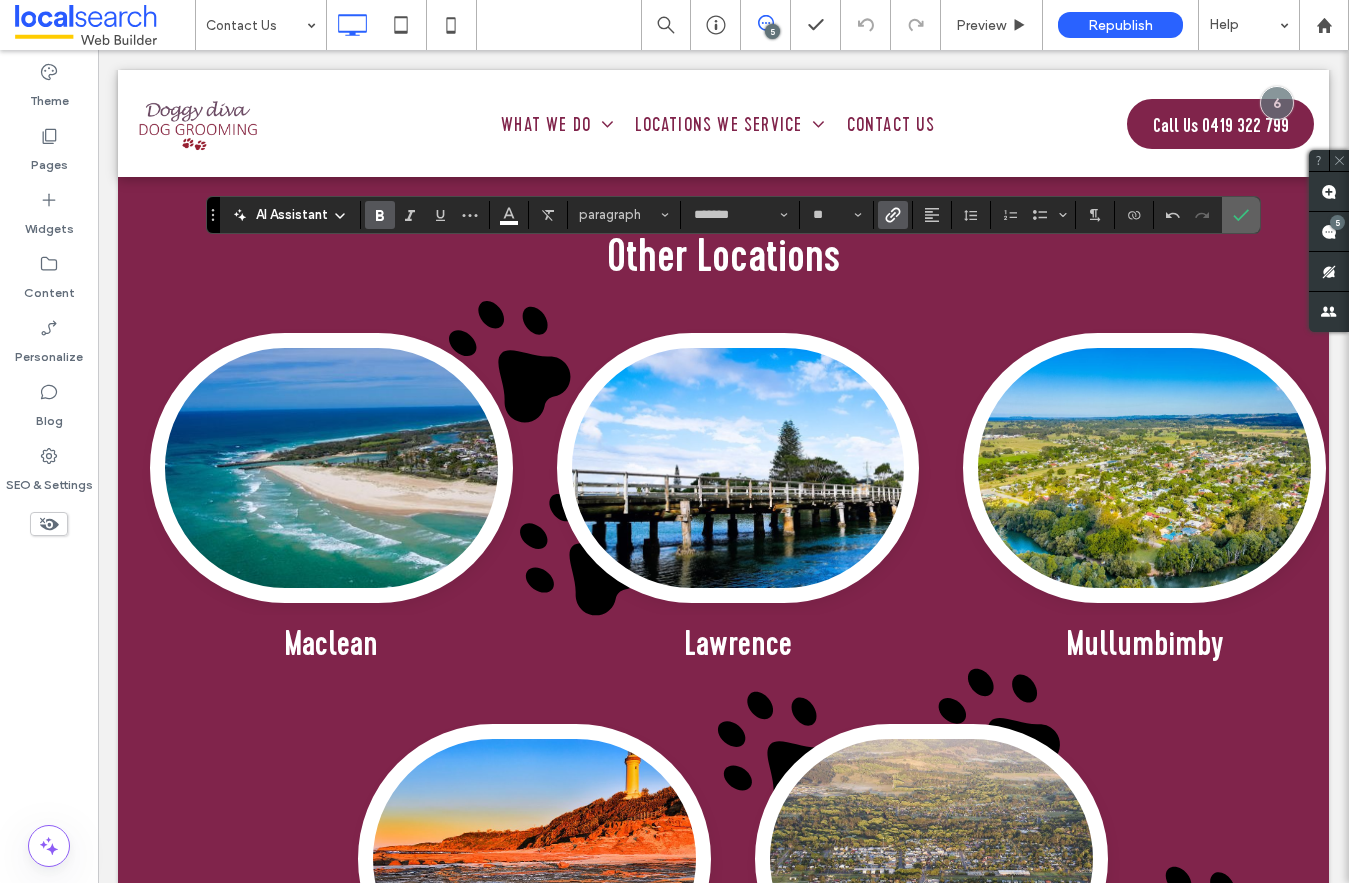 click at bounding box center [1241, 215] 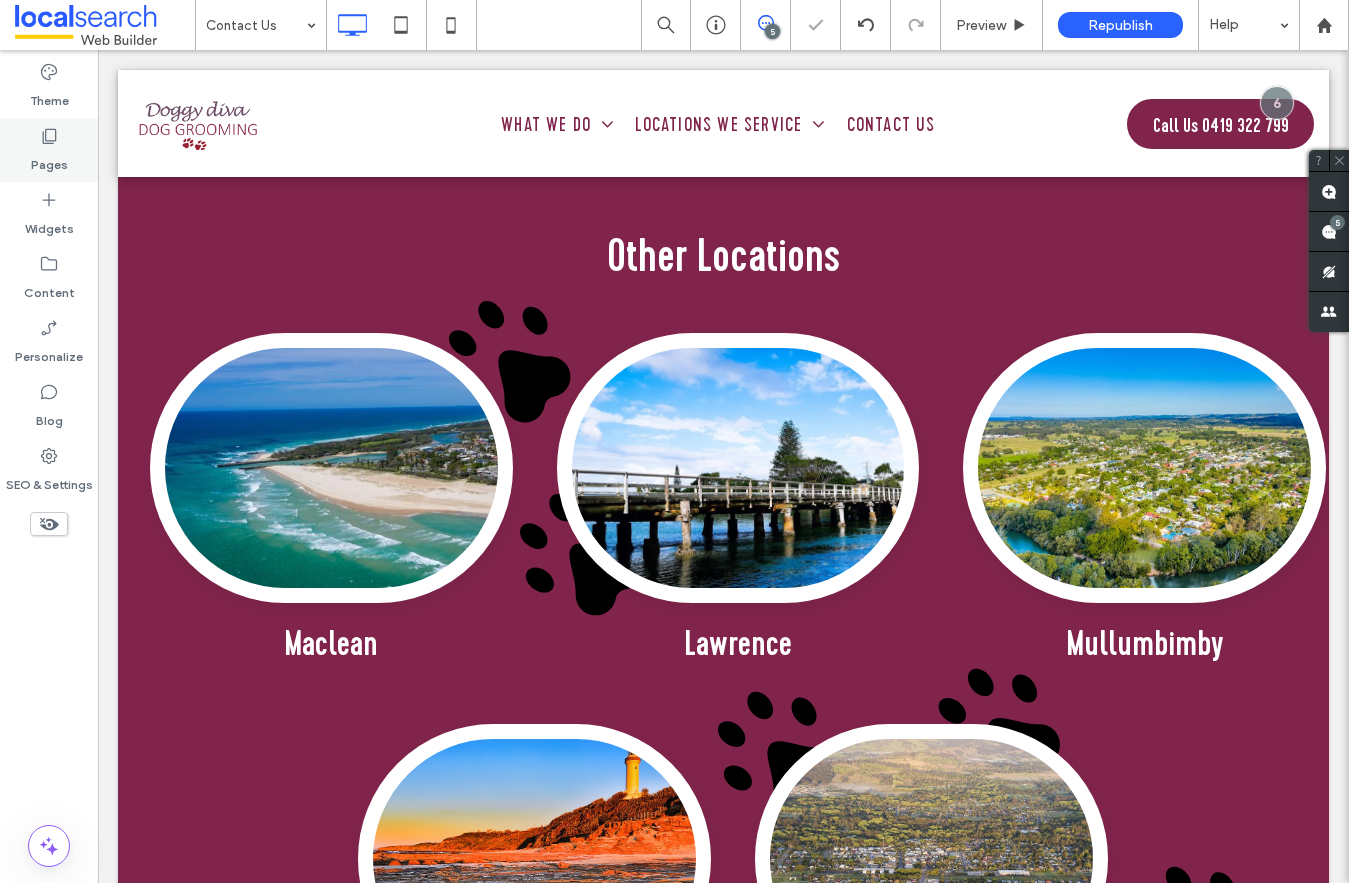 click on "Pages" at bounding box center (49, 150) 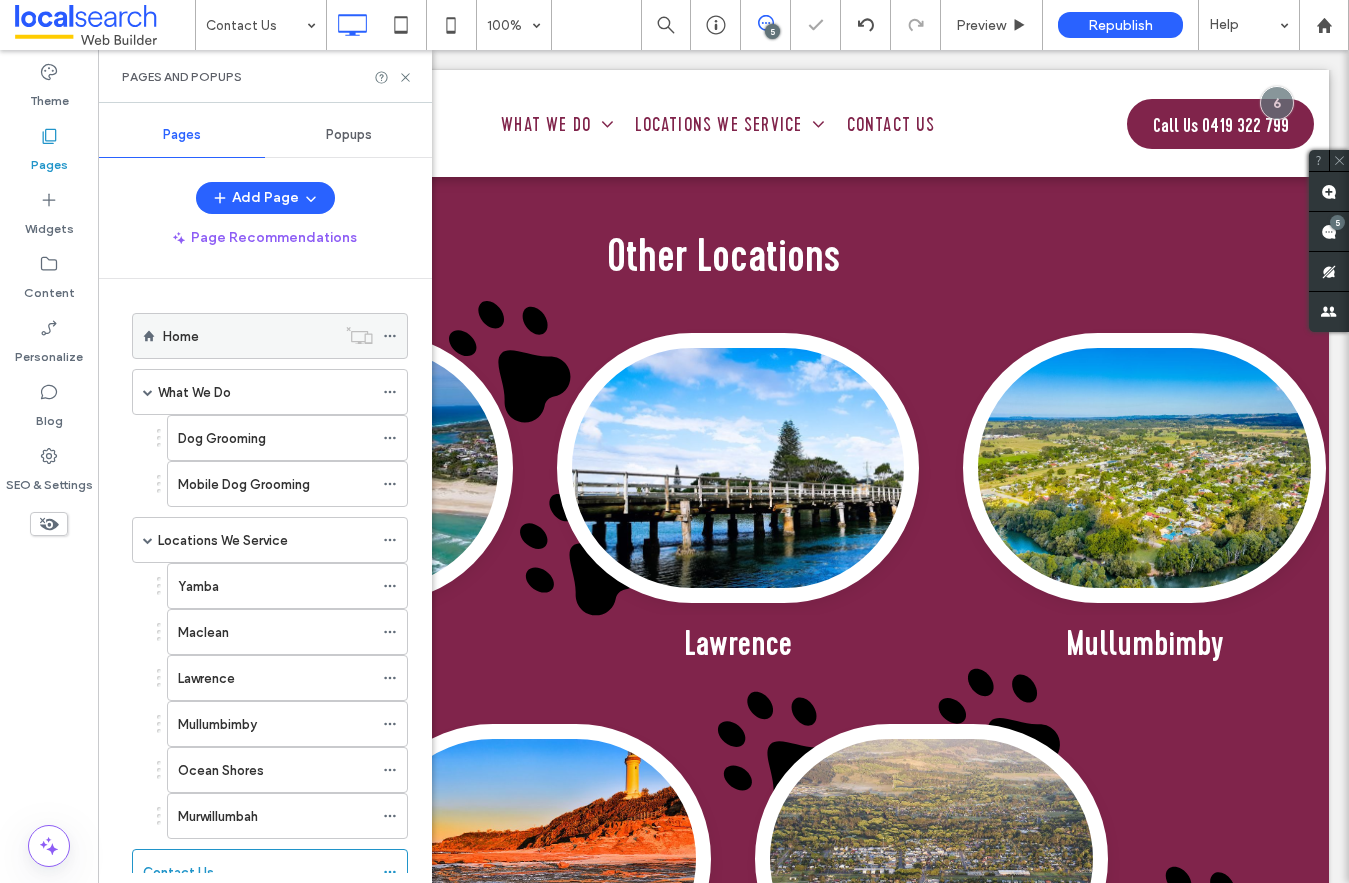 click on "Home" at bounding box center [249, 336] 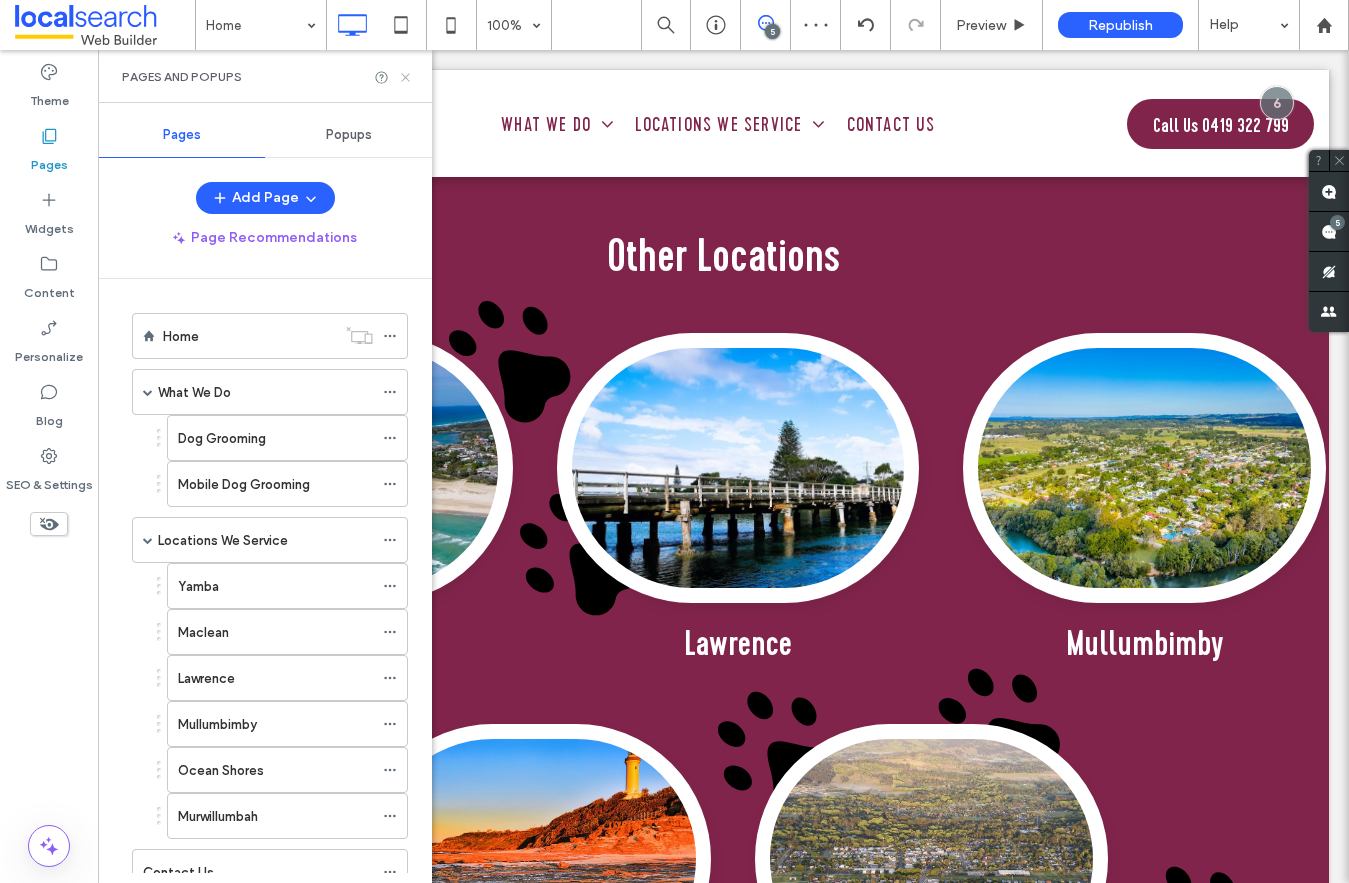 click 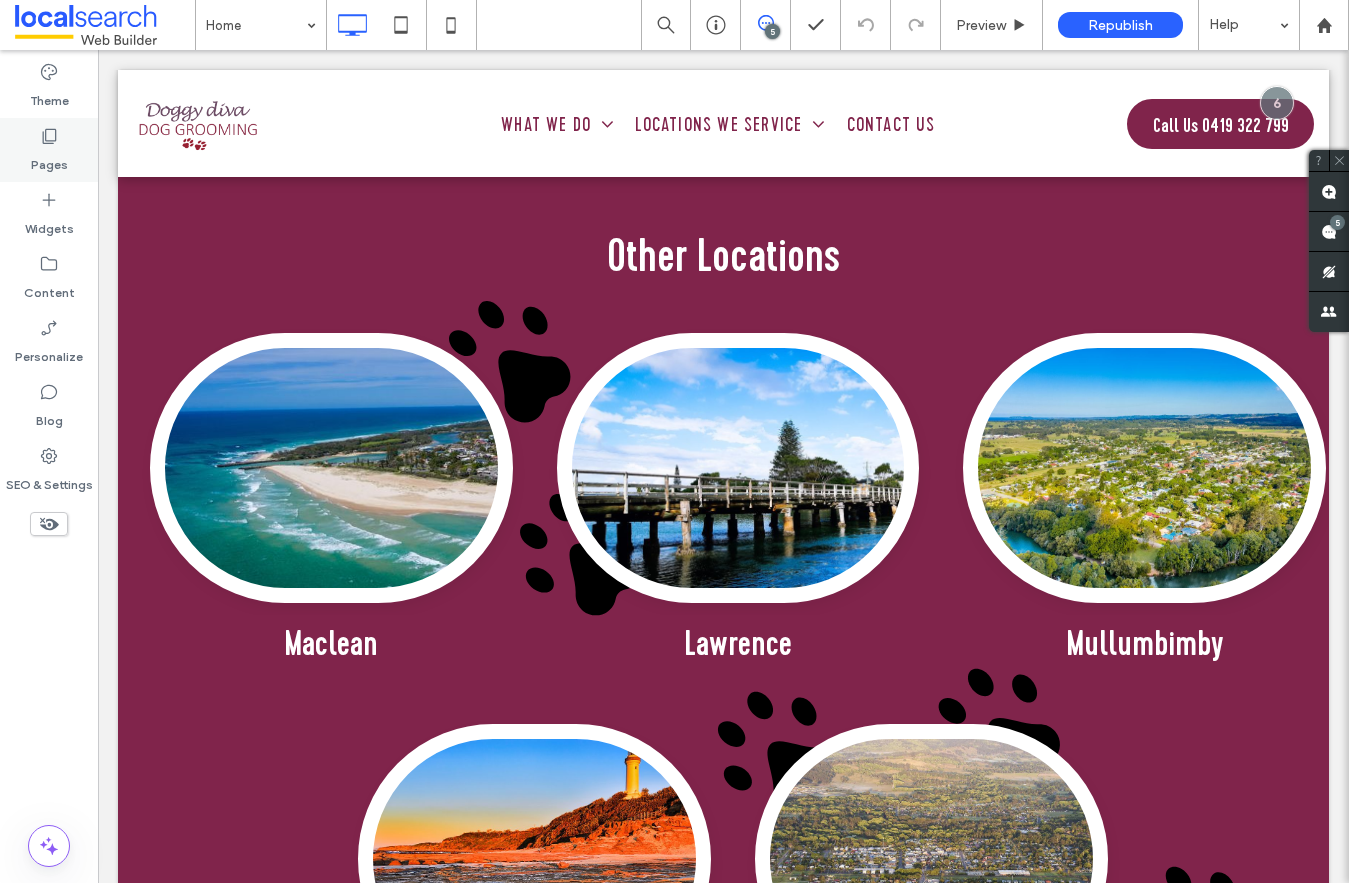 click on "Pages" at bounding box center (49, 150) 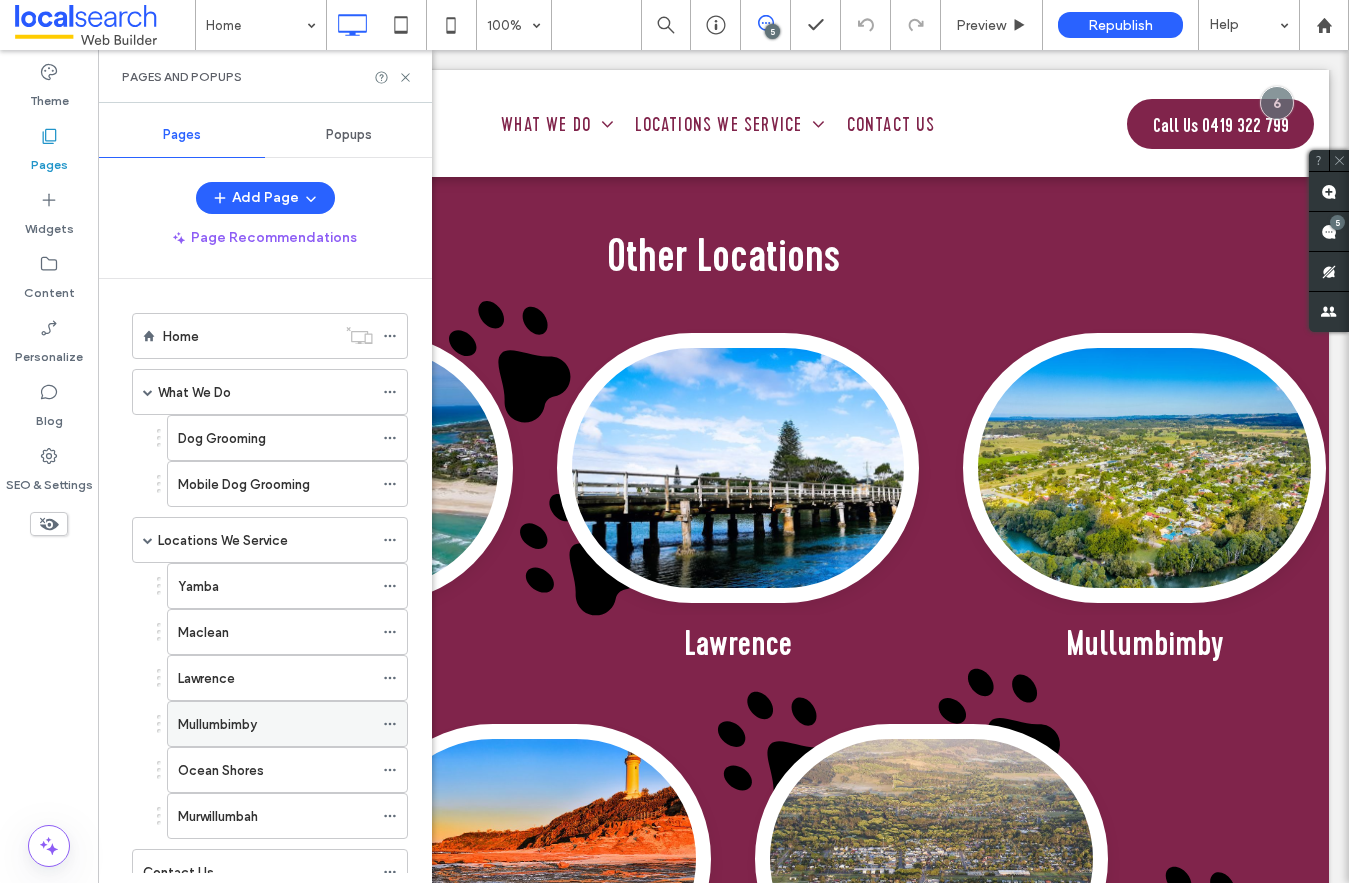 click on "Mullumbimby" at bounding box center [275, 724] 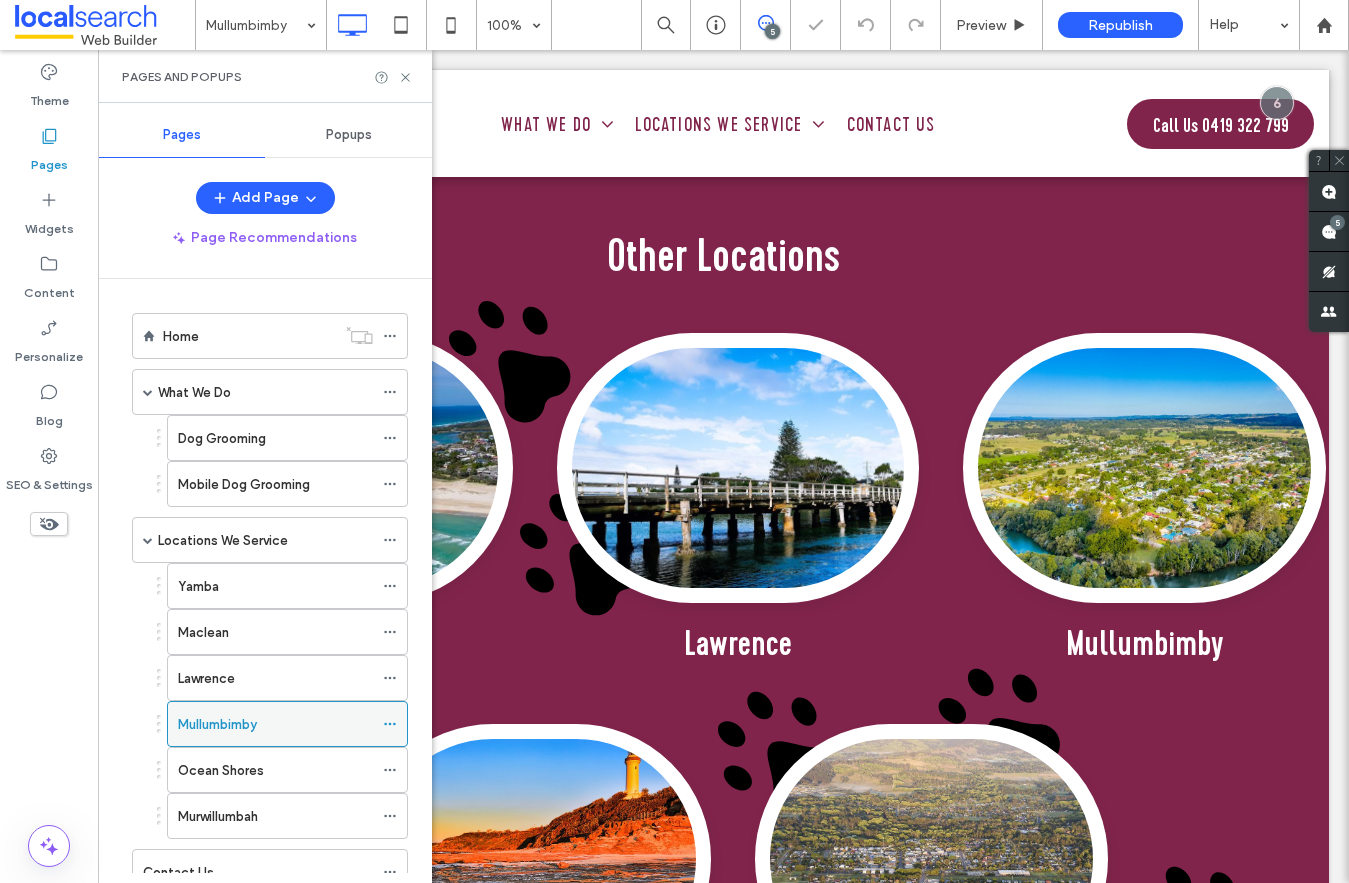 click 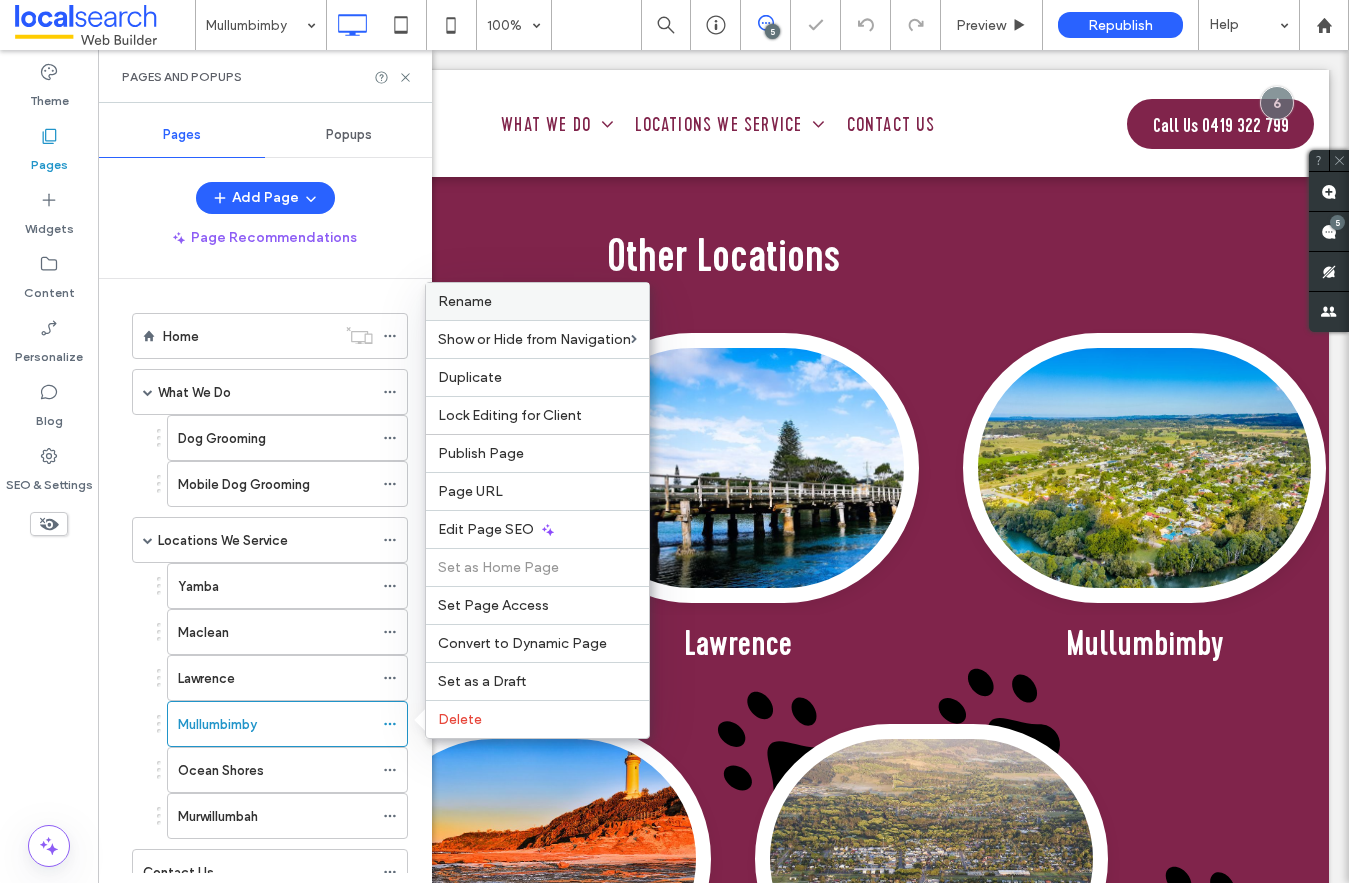 click on "Rename" at bounding box center [465, 301] 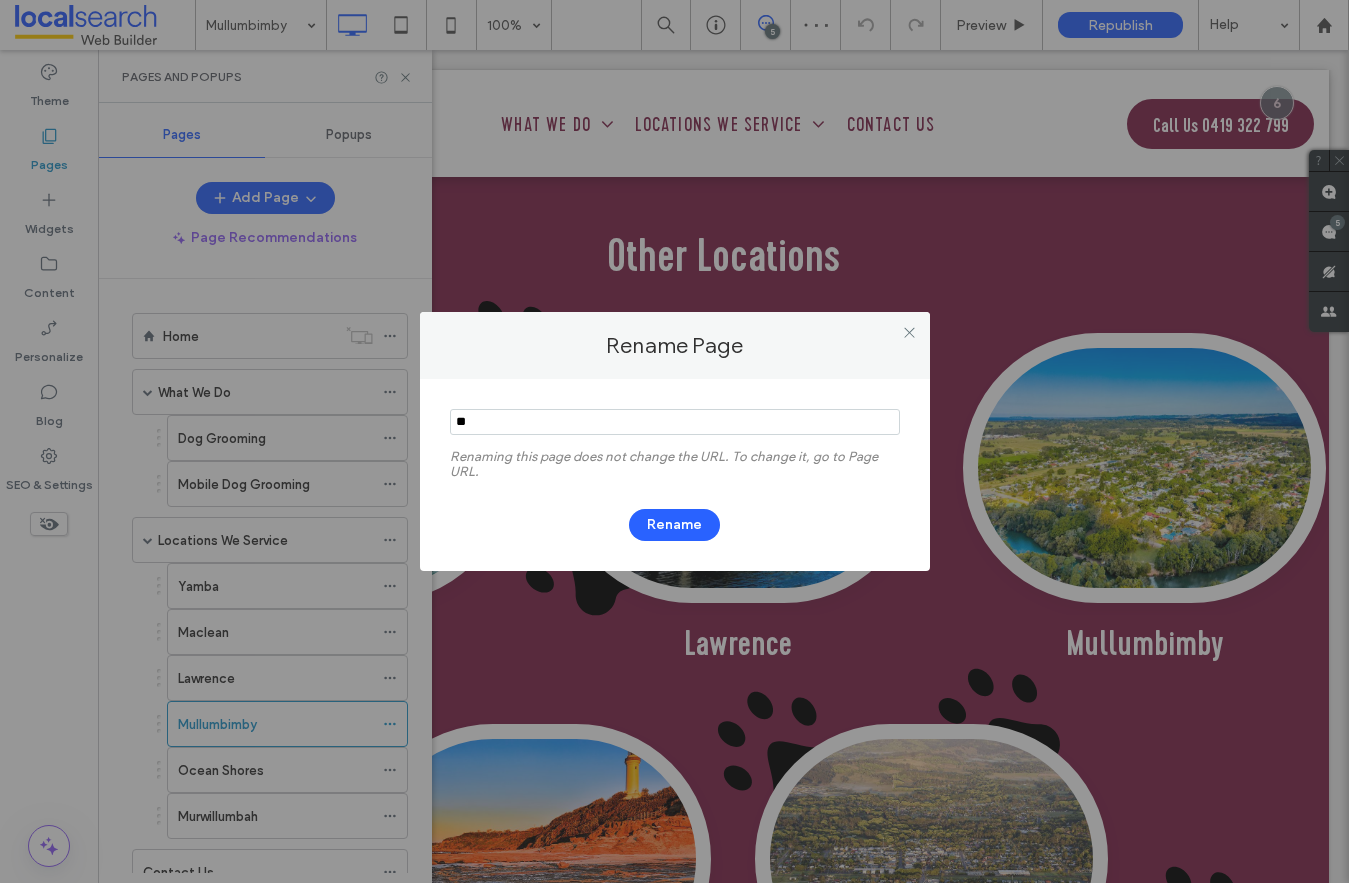 type on "*" 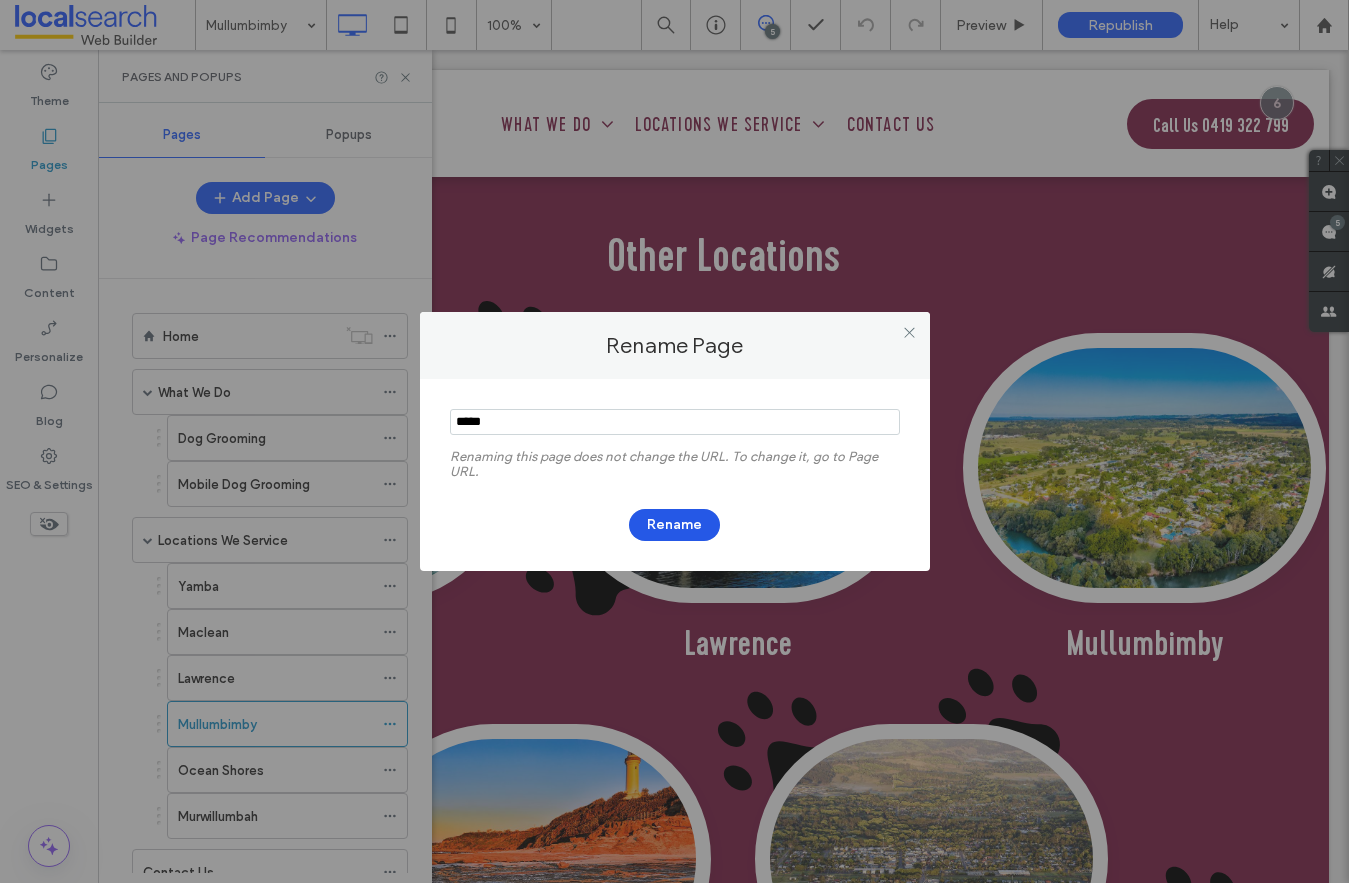 type on "*****" 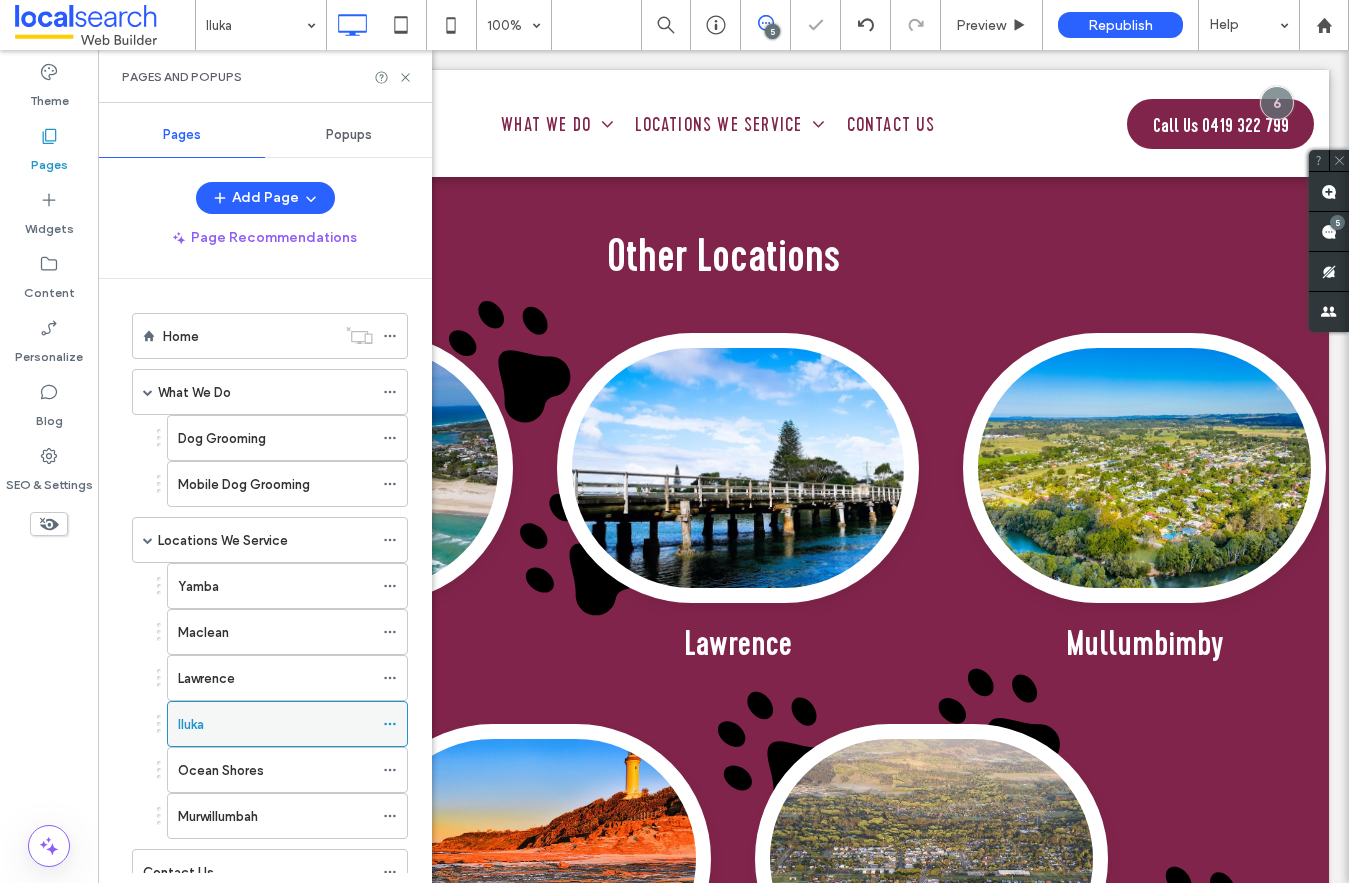 click 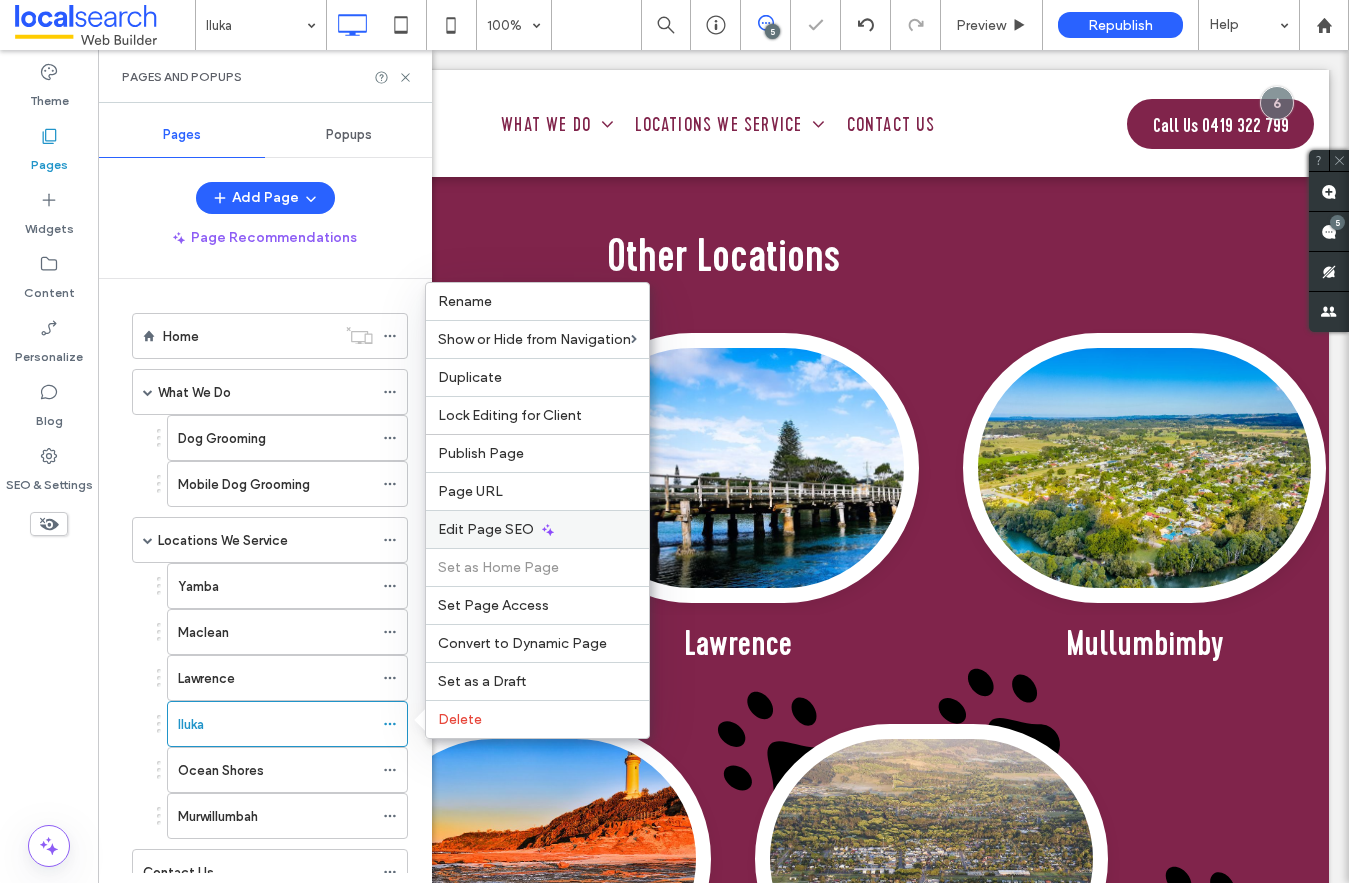 click on "Edit Page SEO" at bounding box center [486, 529] 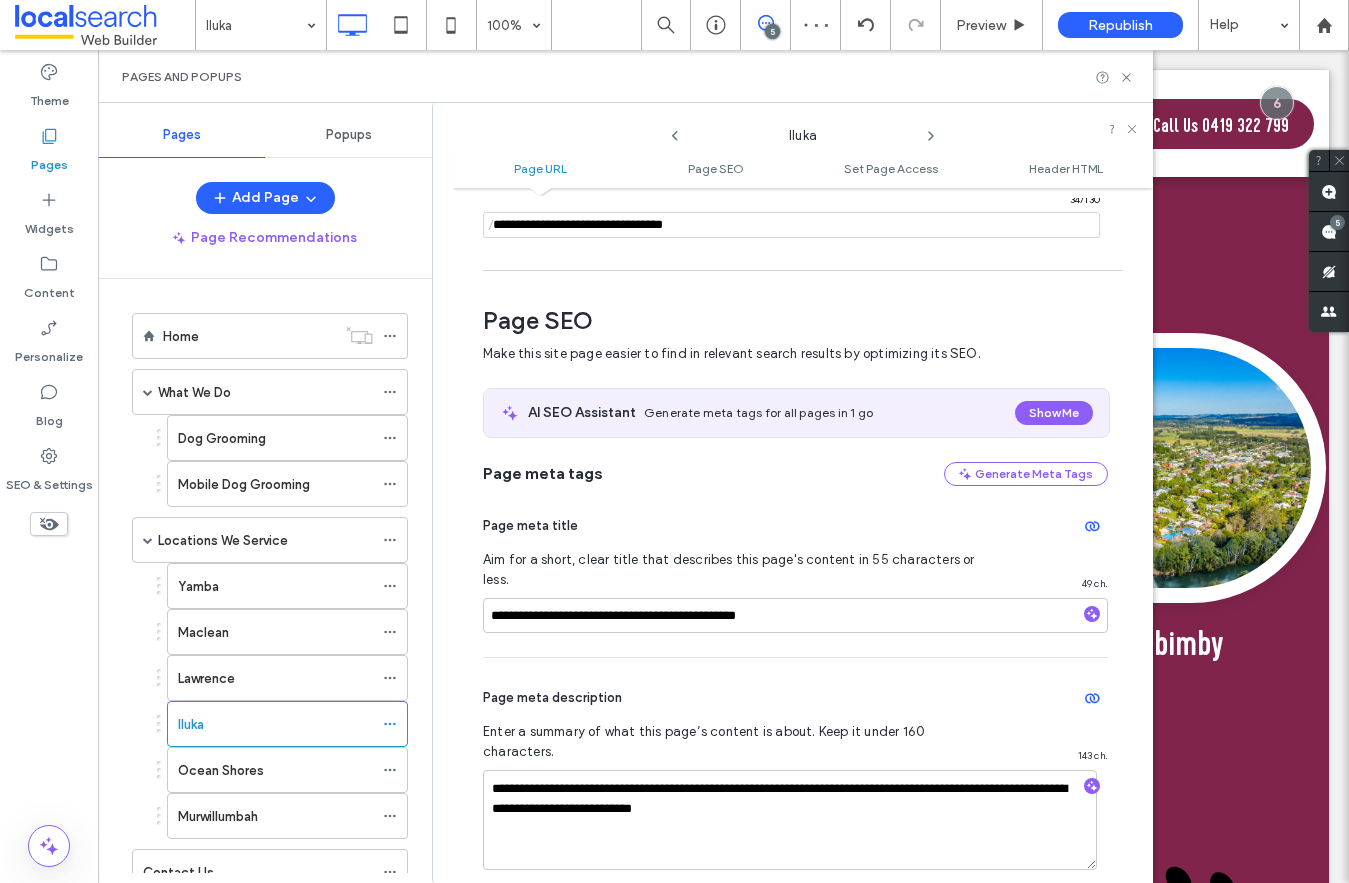 scroll, scrollTop: 274, scrollLeft: 0, axis: vertical 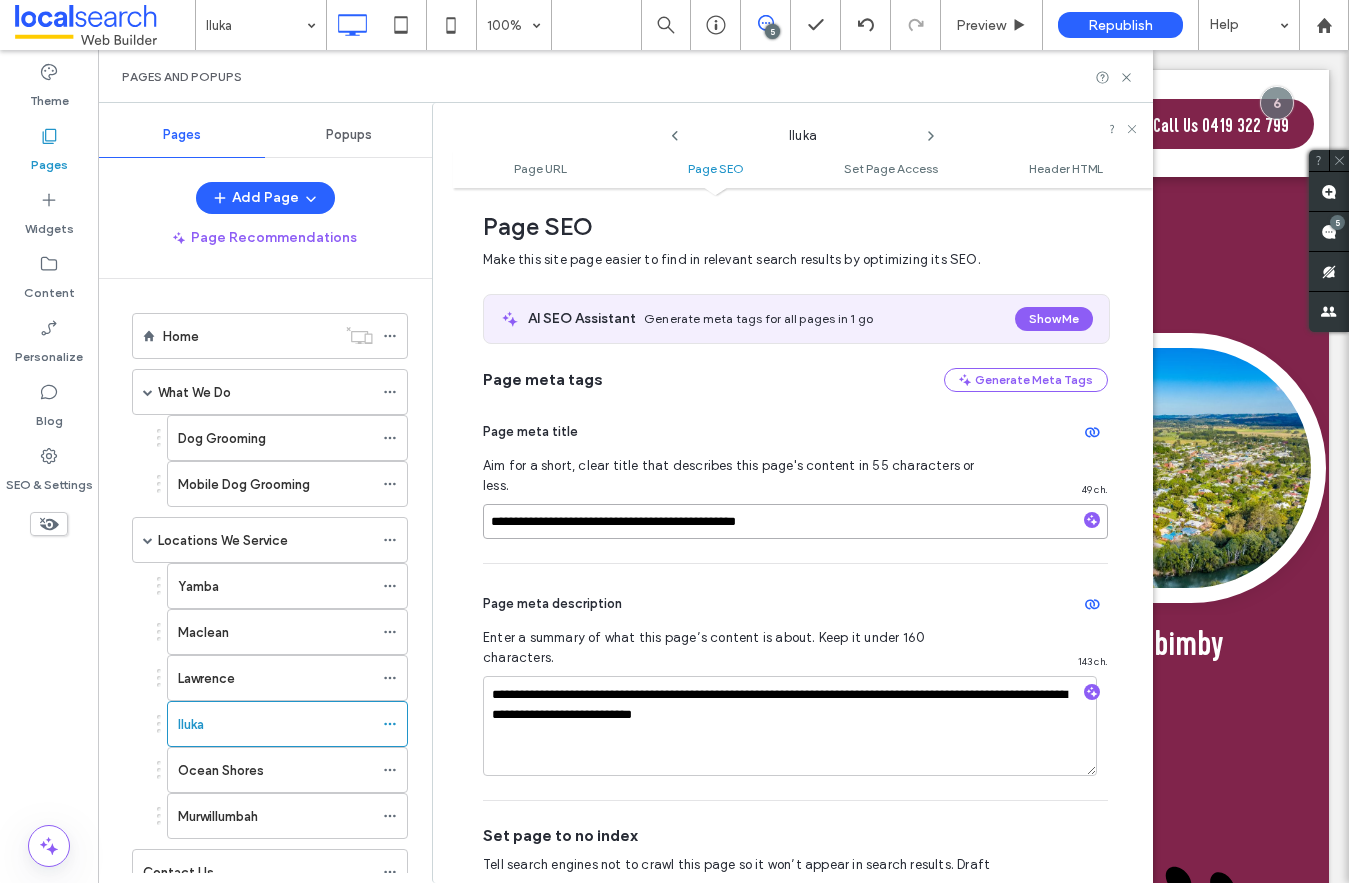 click on "**********" at bounding box center (795, 521) 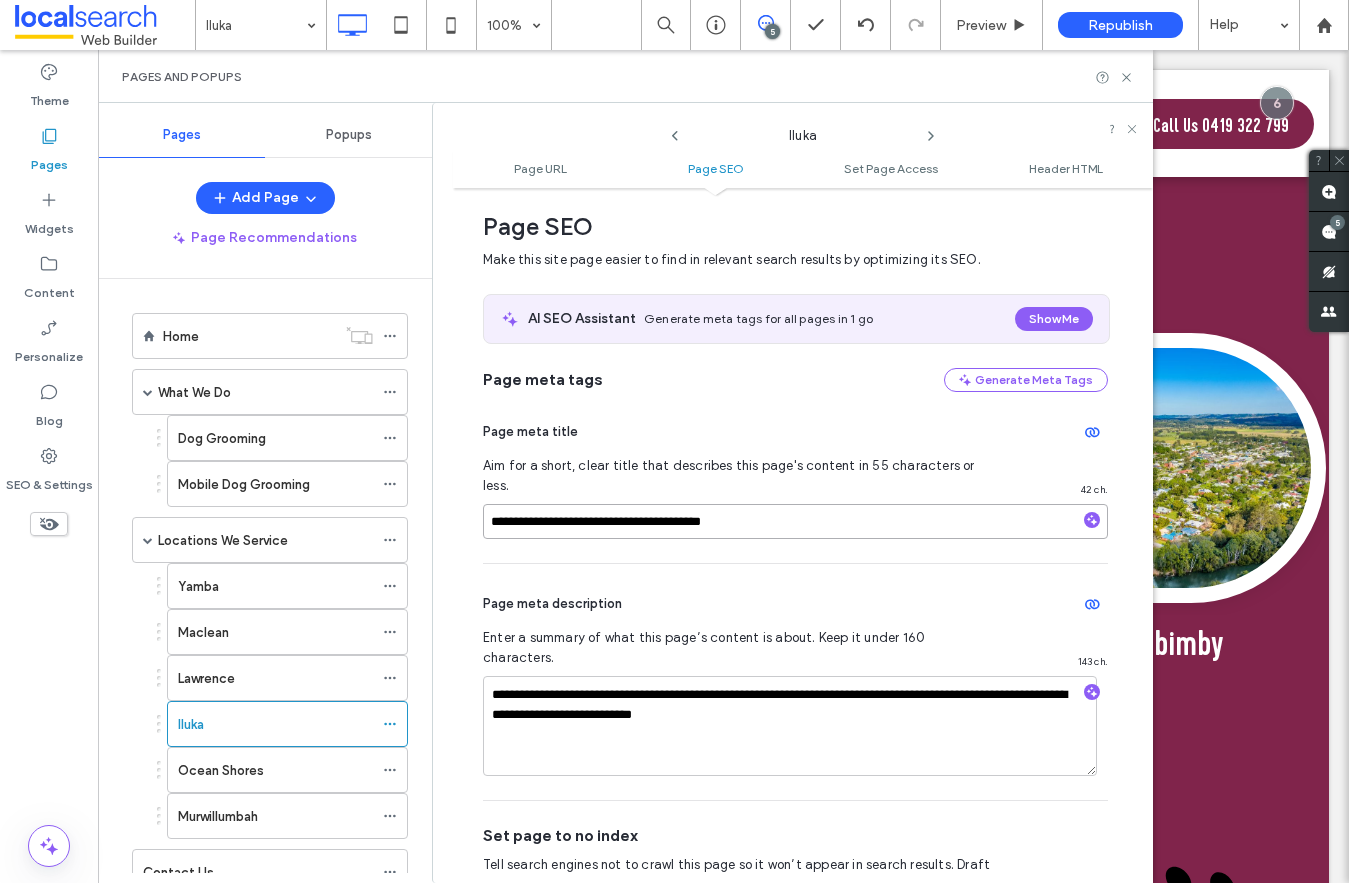 type on "**********" 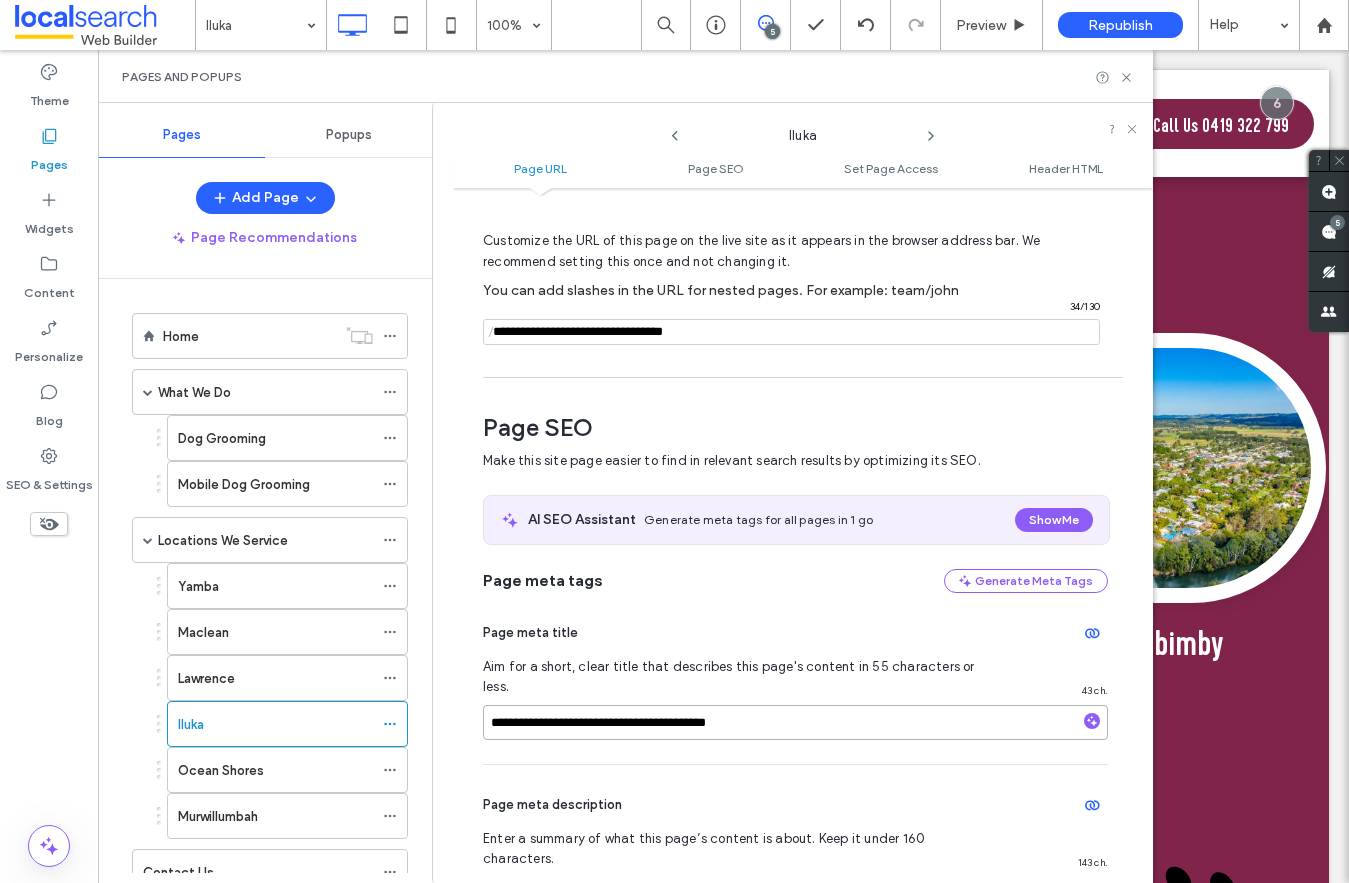 scroll, scrollTop: 0, scrollLeft: 0, axis: both 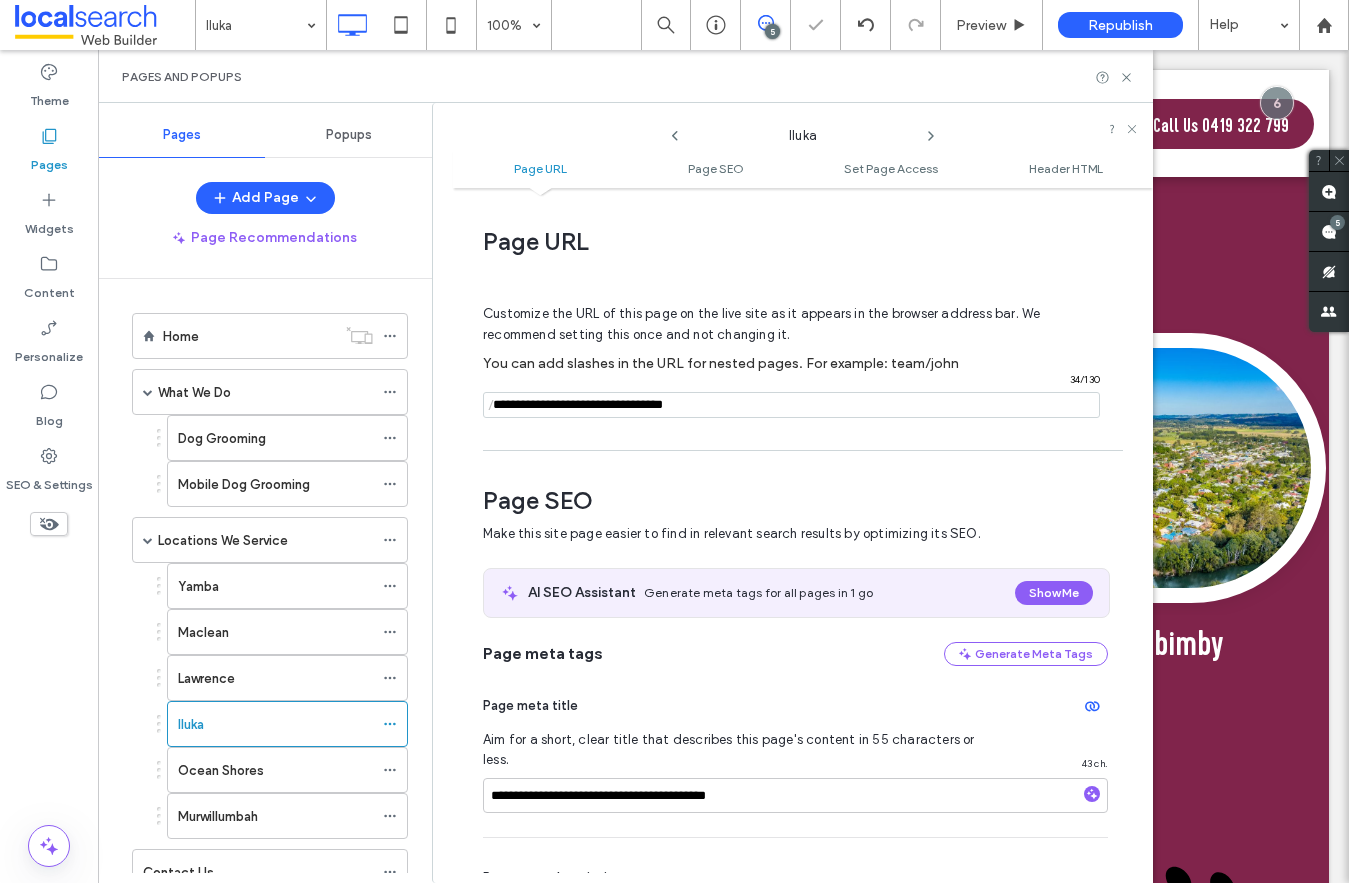 click at bounding box center (791, 405) 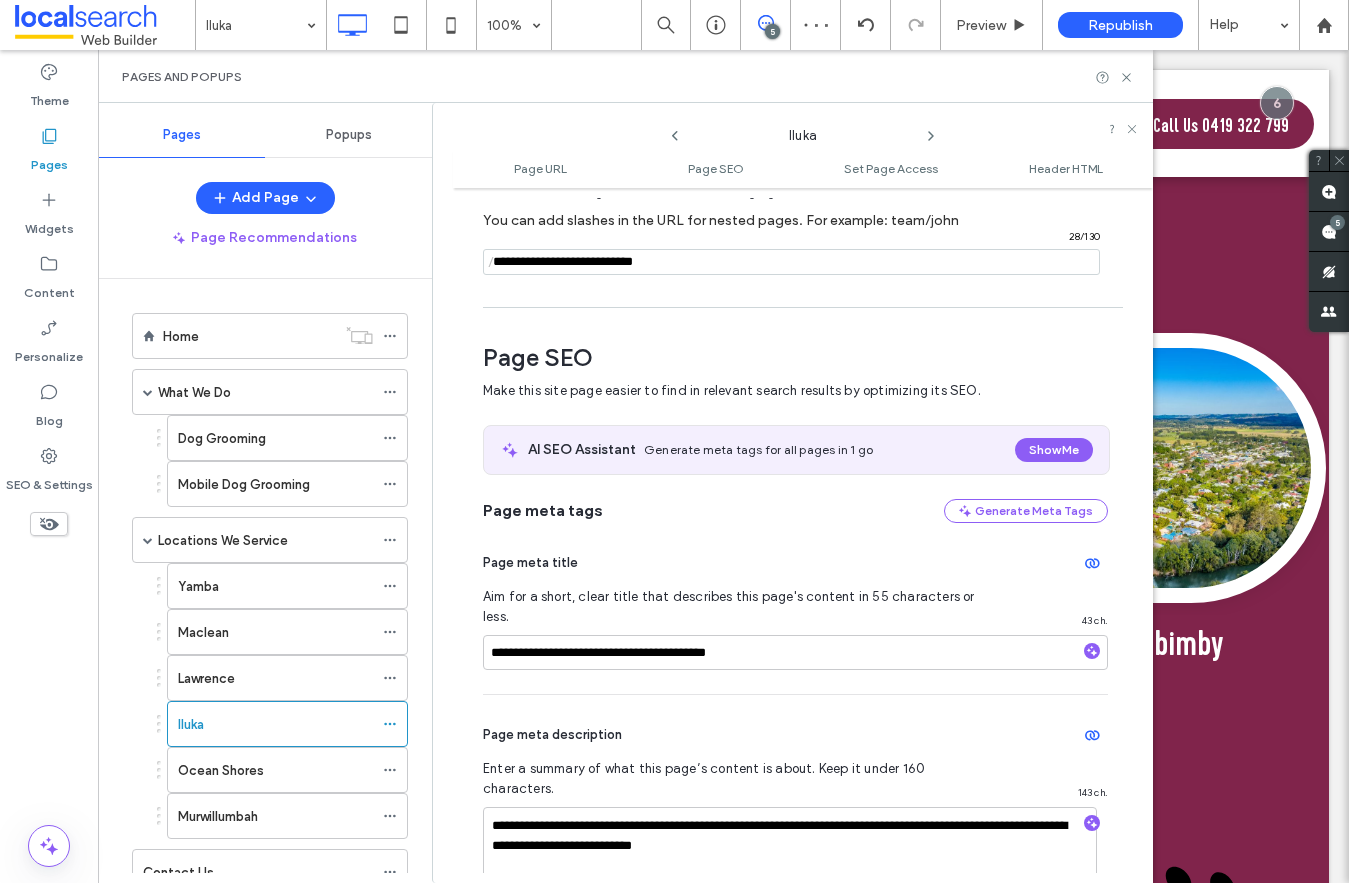 scroll, scrollTop: 258, scrollLeft: 0, axis: vertical 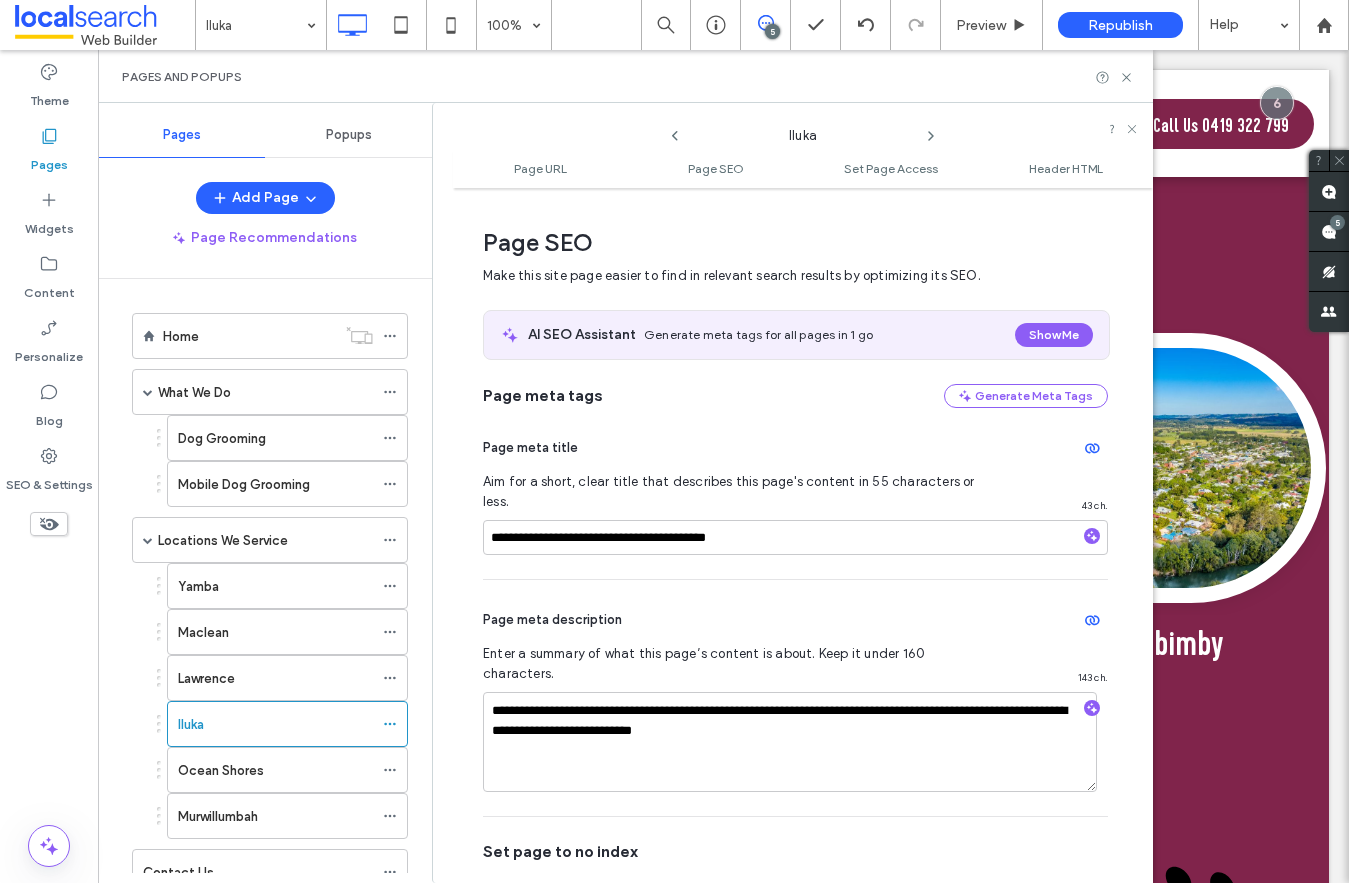 type on "**********" 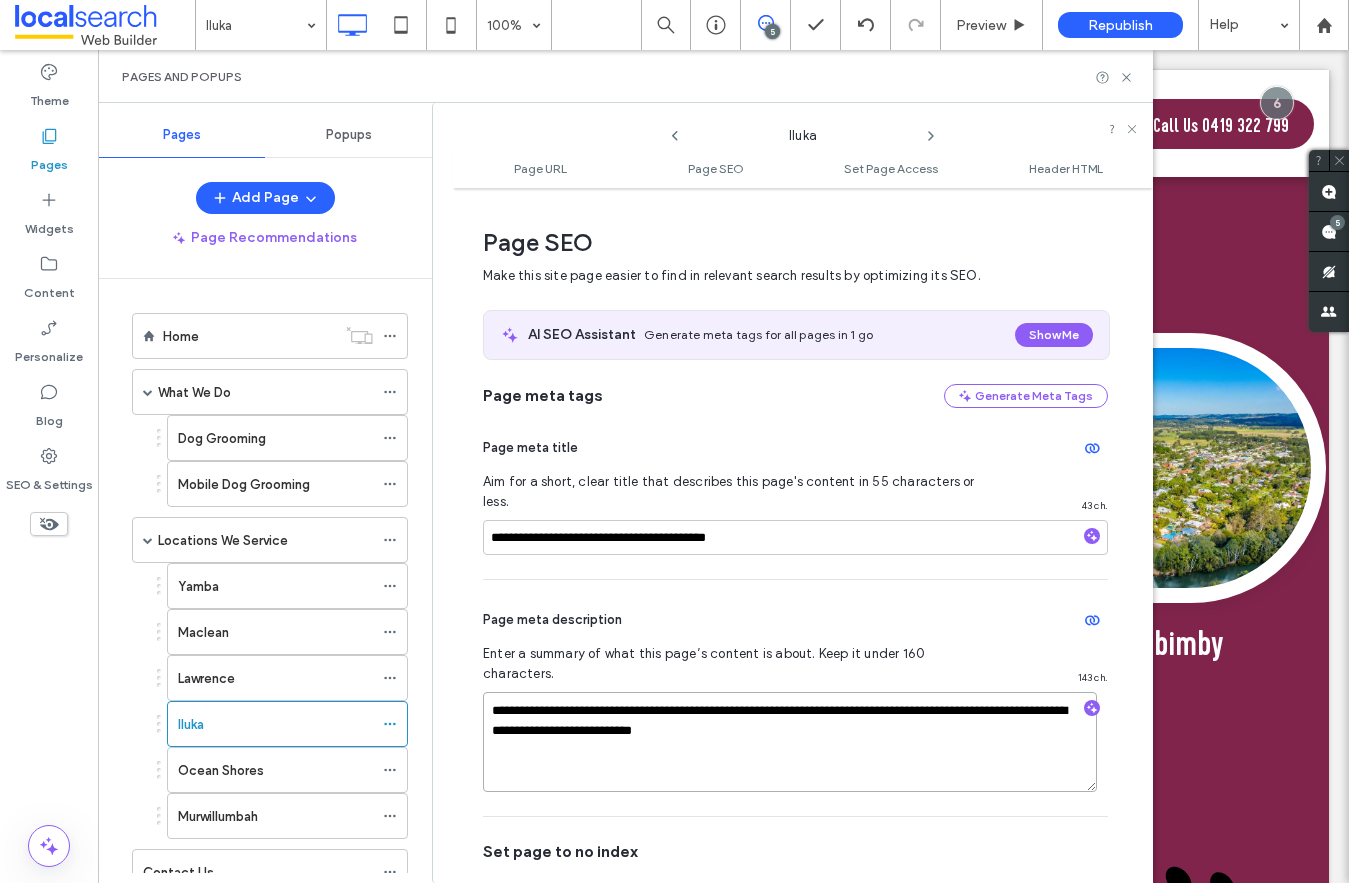 click on "**********" at bounding box center (790, 742) 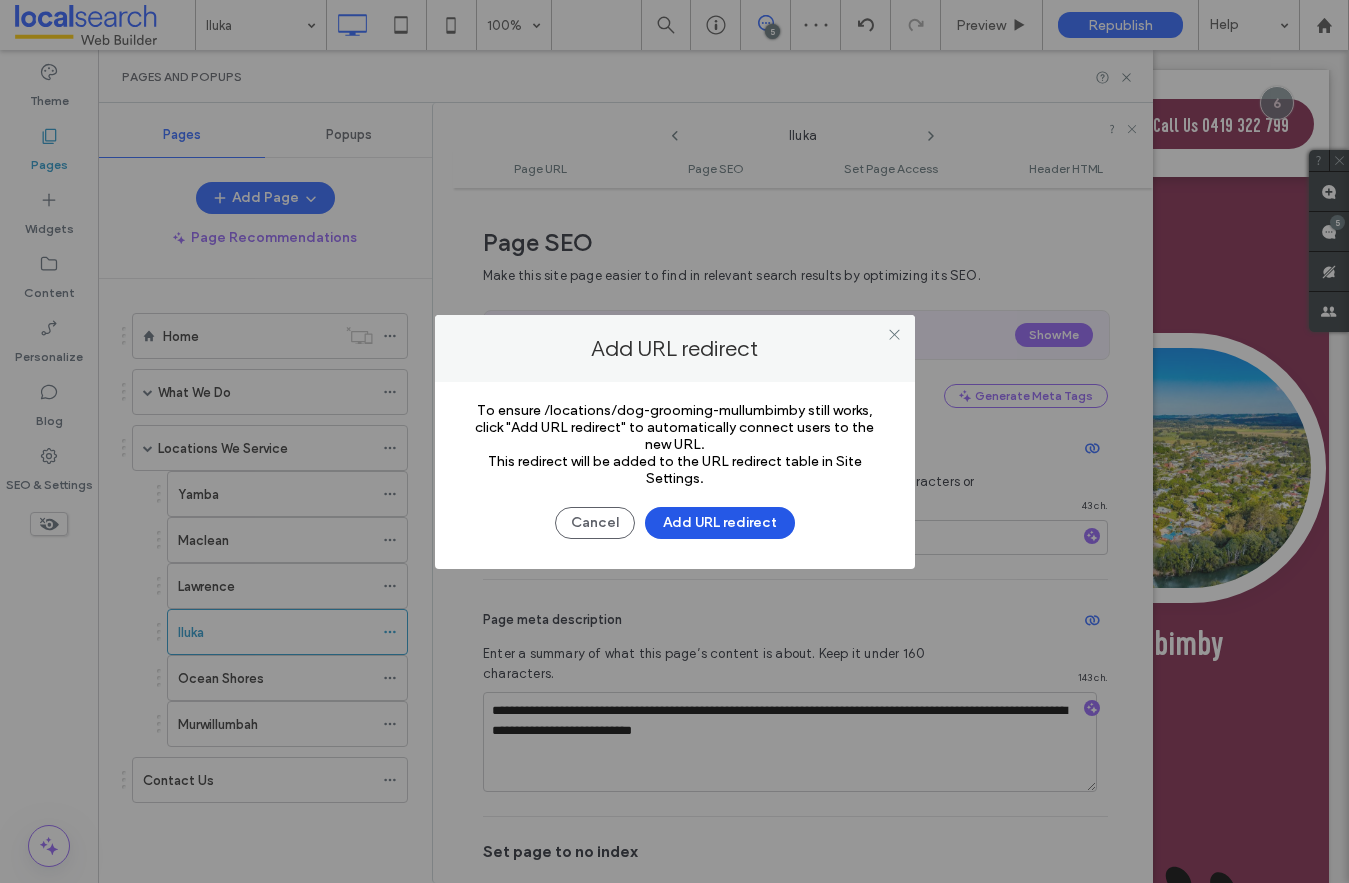 click on "Add URL redirect" at bounding box center (720, 523) 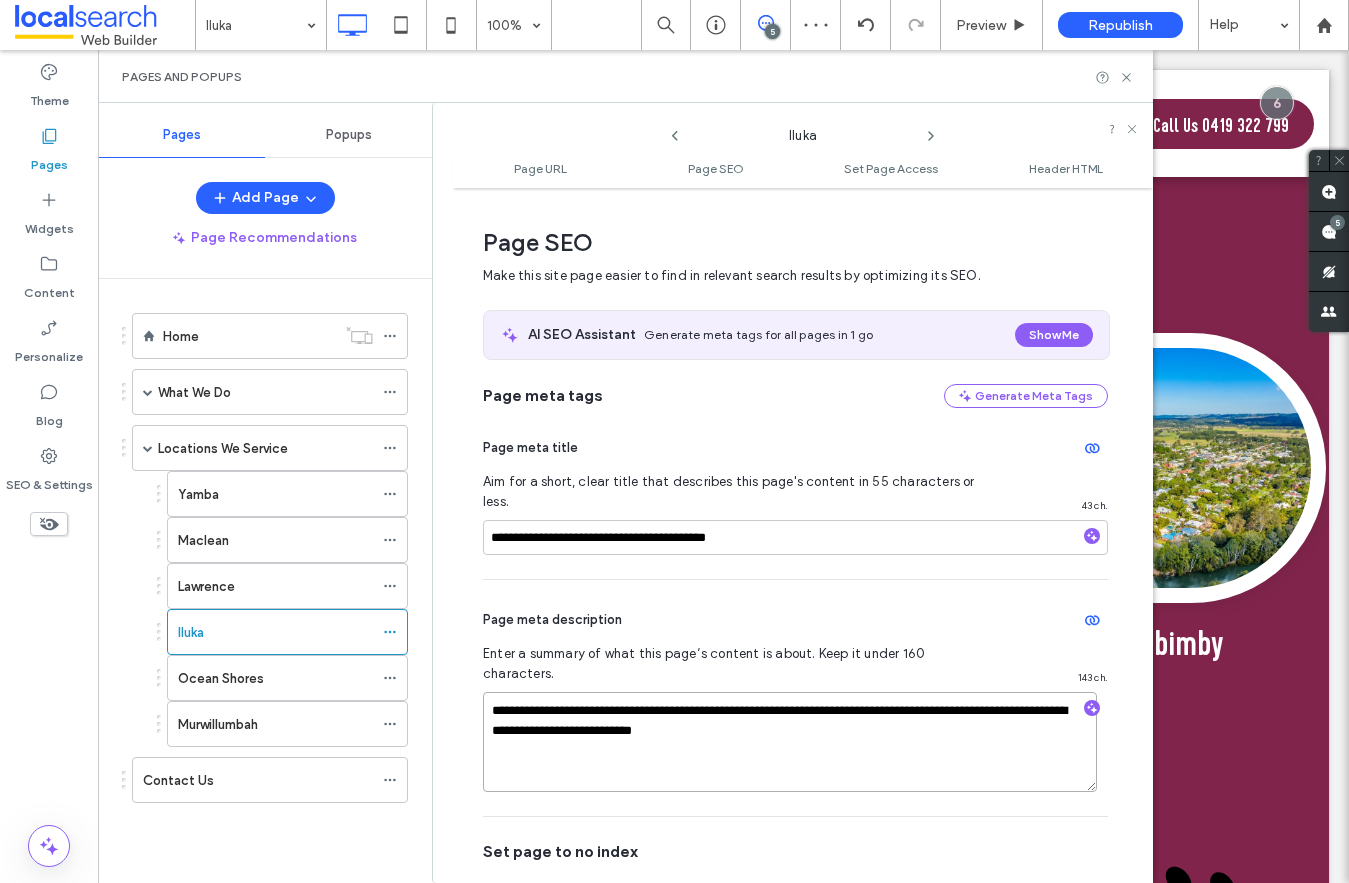 click on "**********" at bounding box center (790, 742) 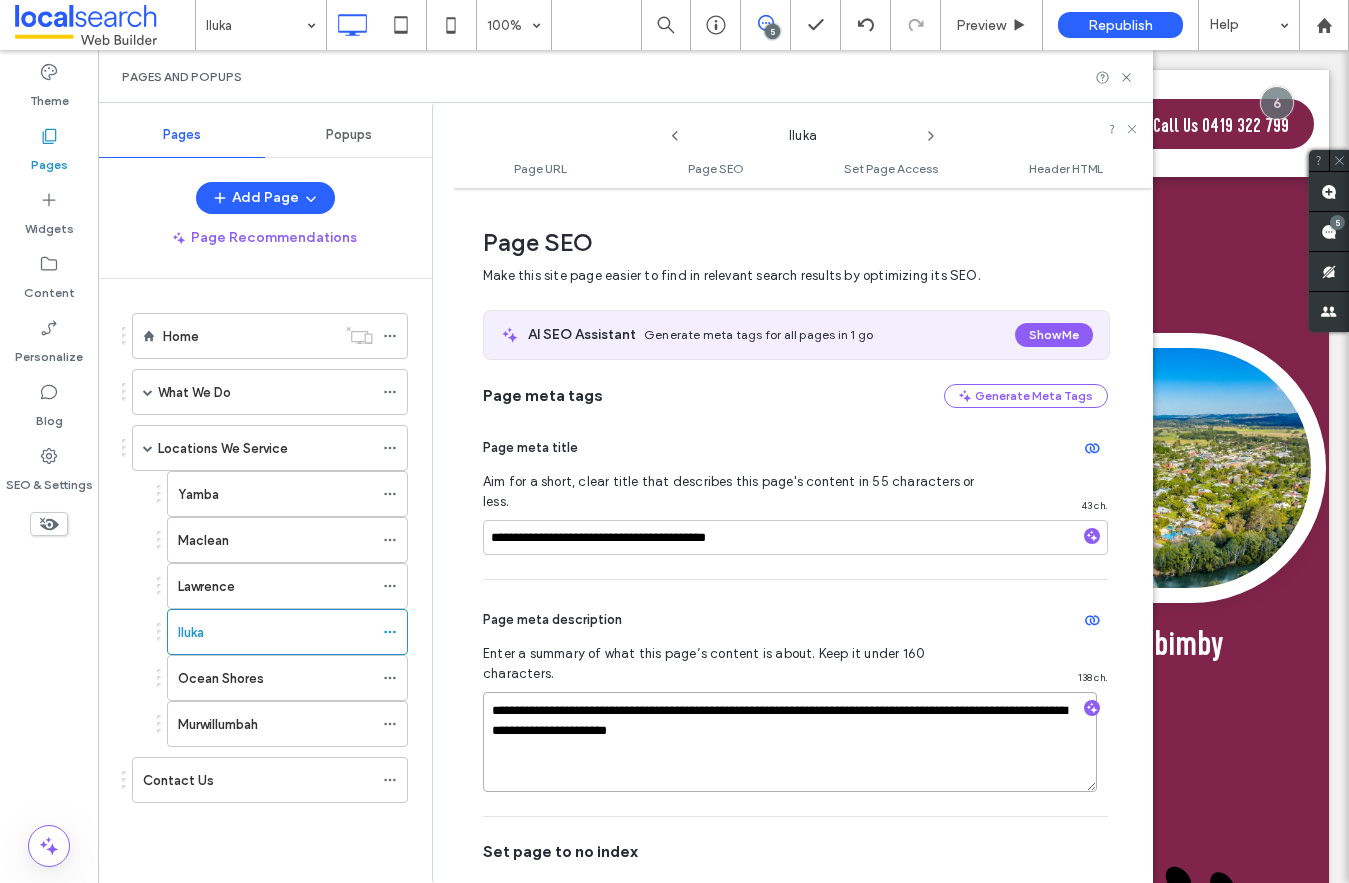 click on "**********" at bounding box center (790, 742) 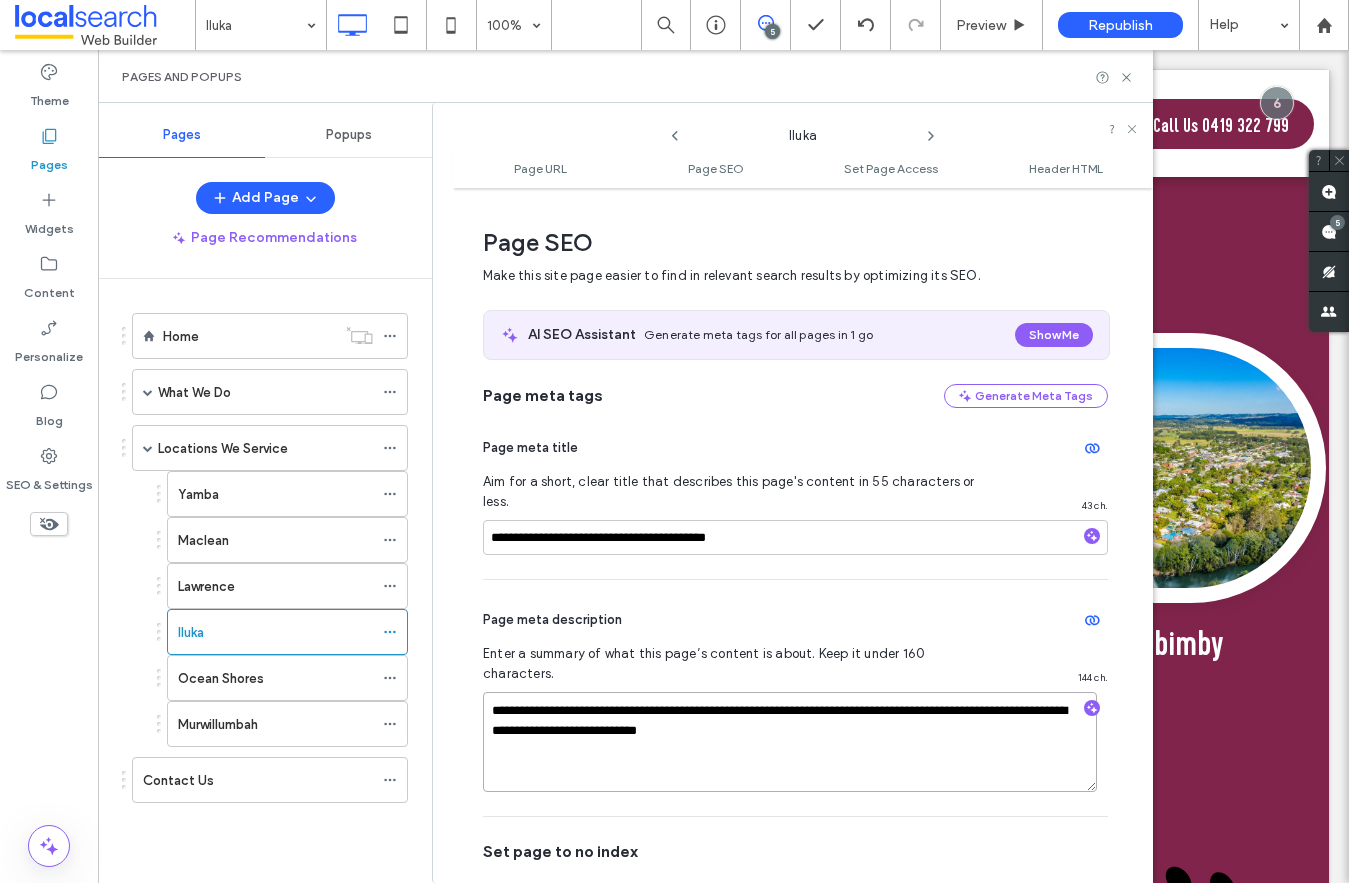 type on "**********" 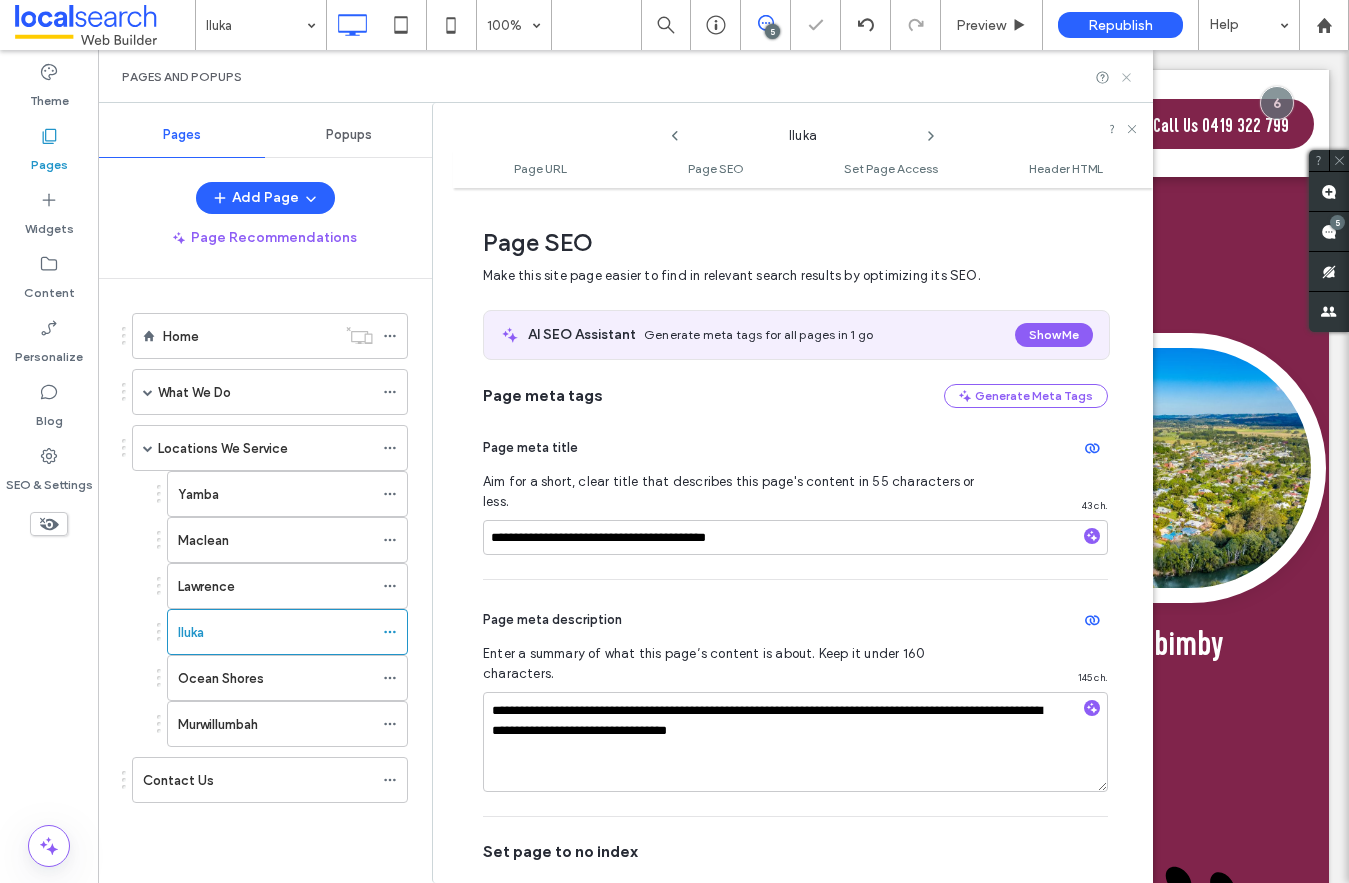 click 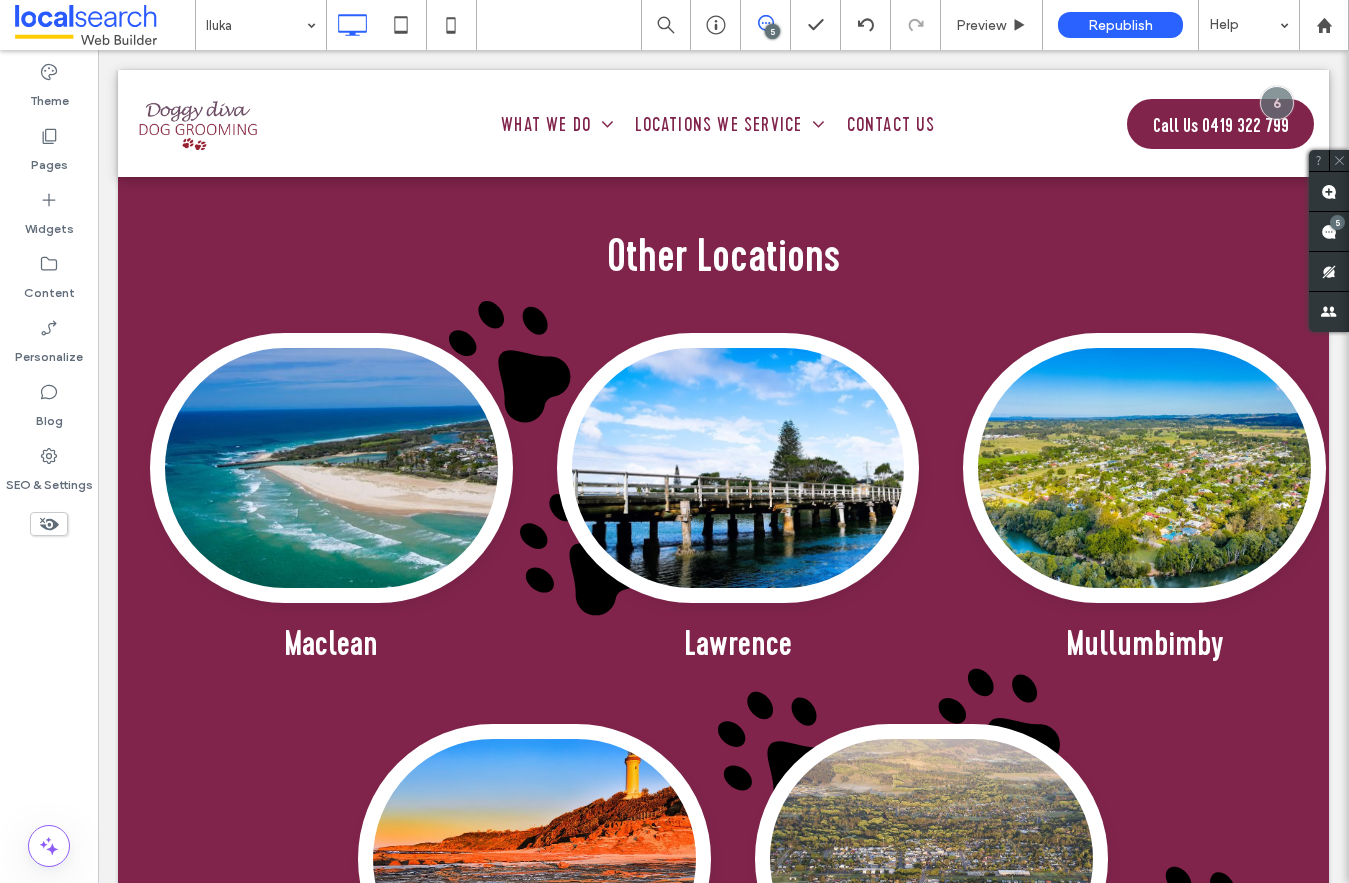 type on "*******" 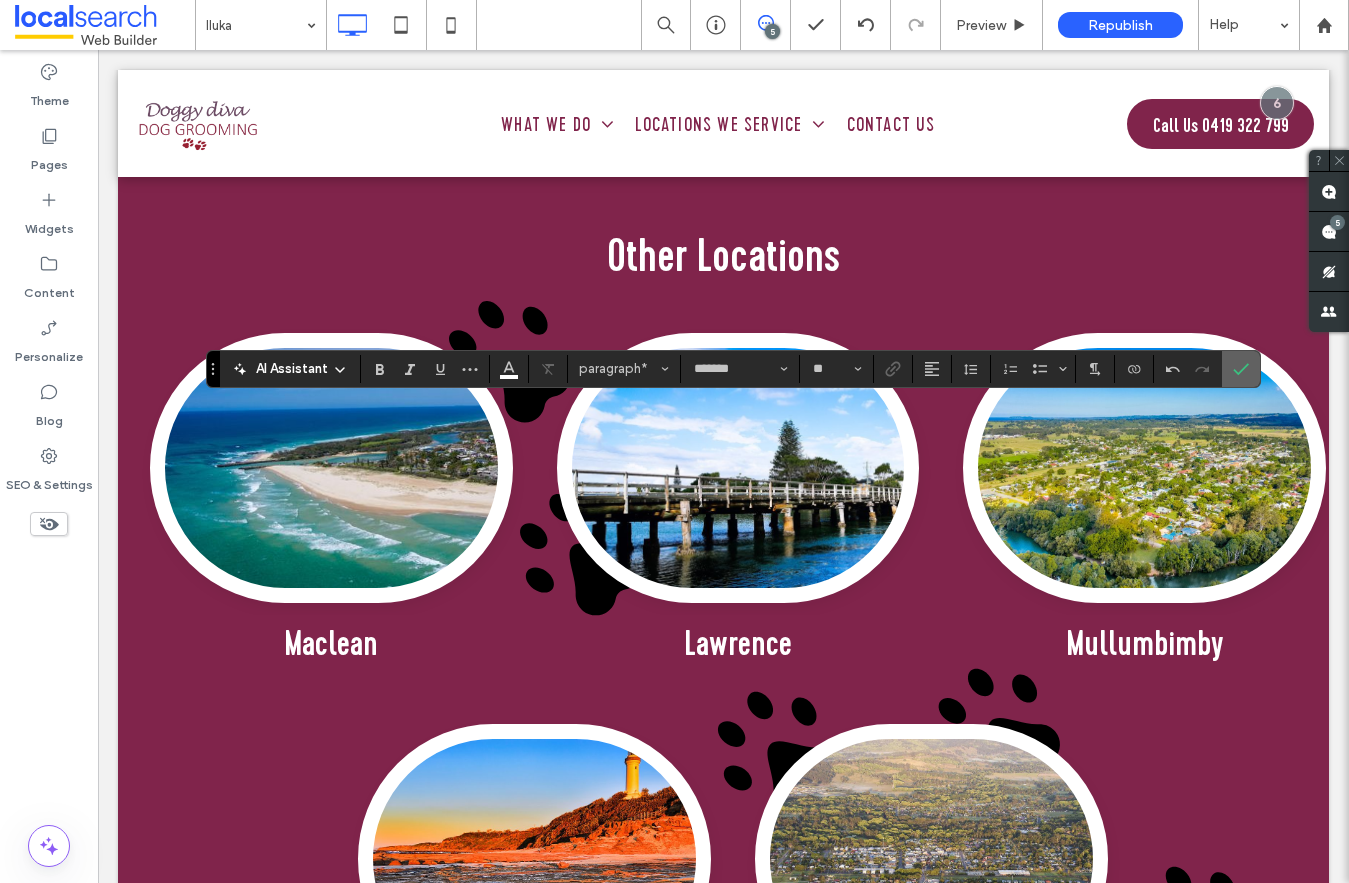 click at bounding box center (1241, 369) 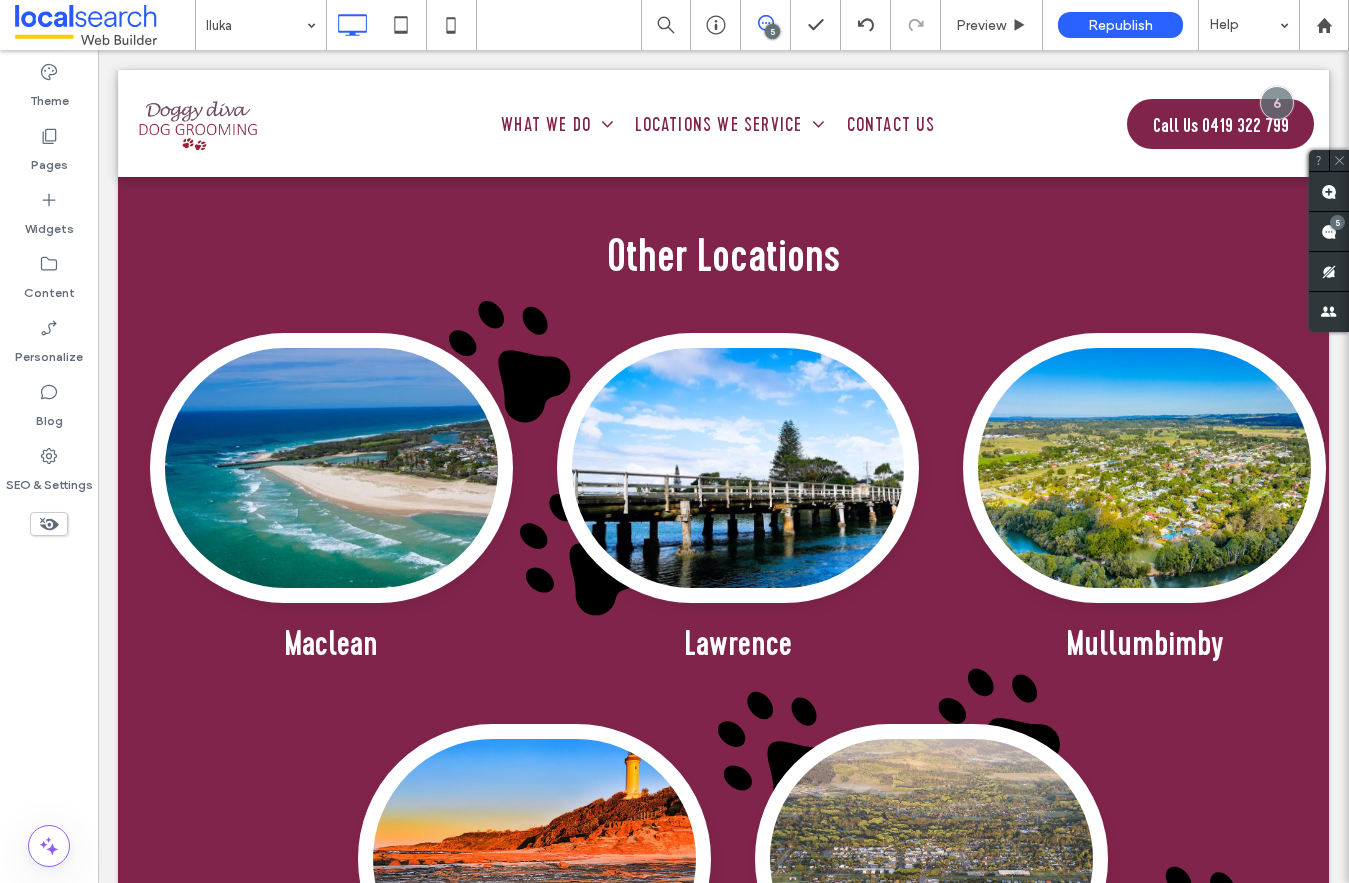 type on "*******" 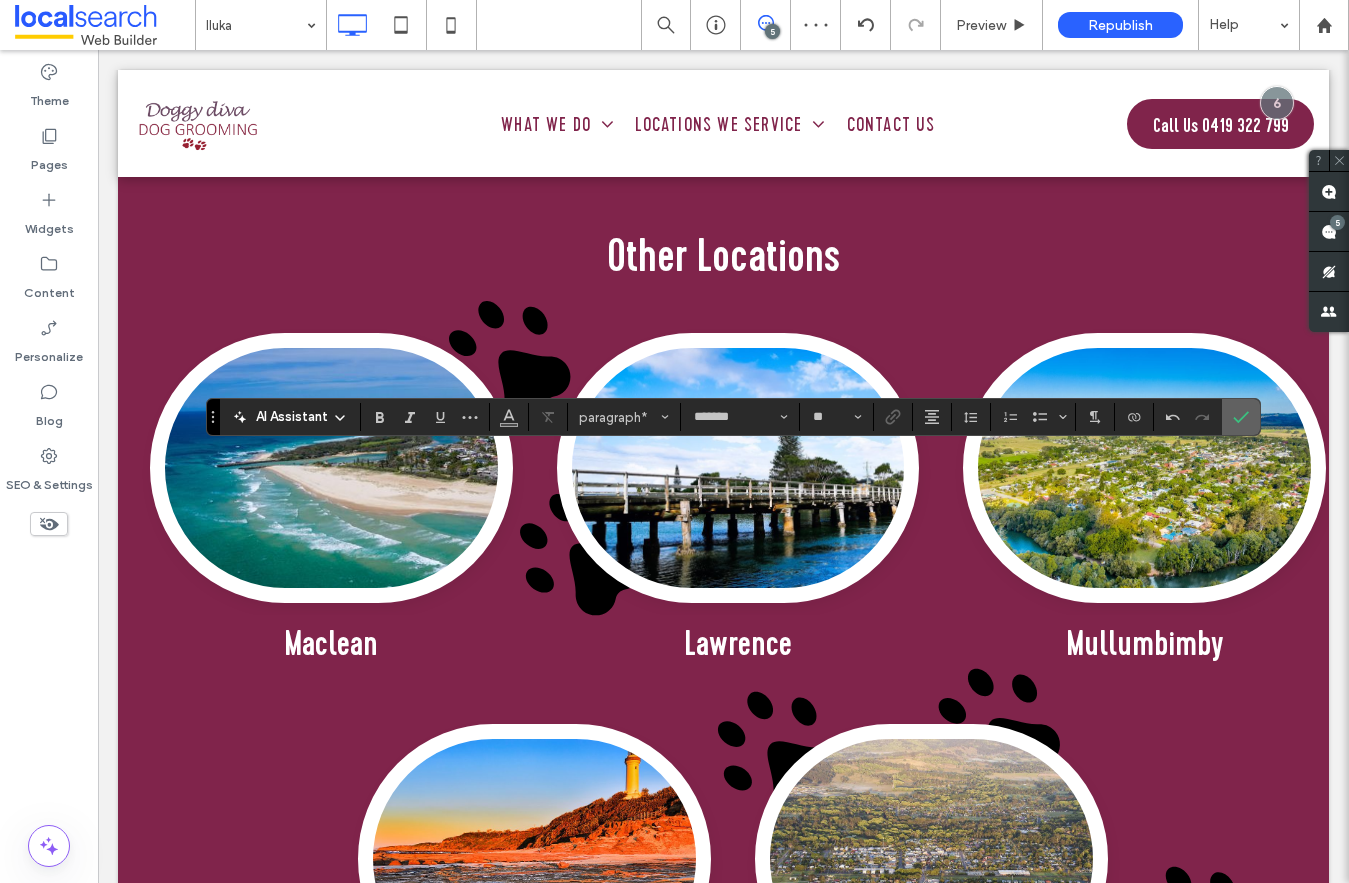 click at bounding box center (1241, 417) 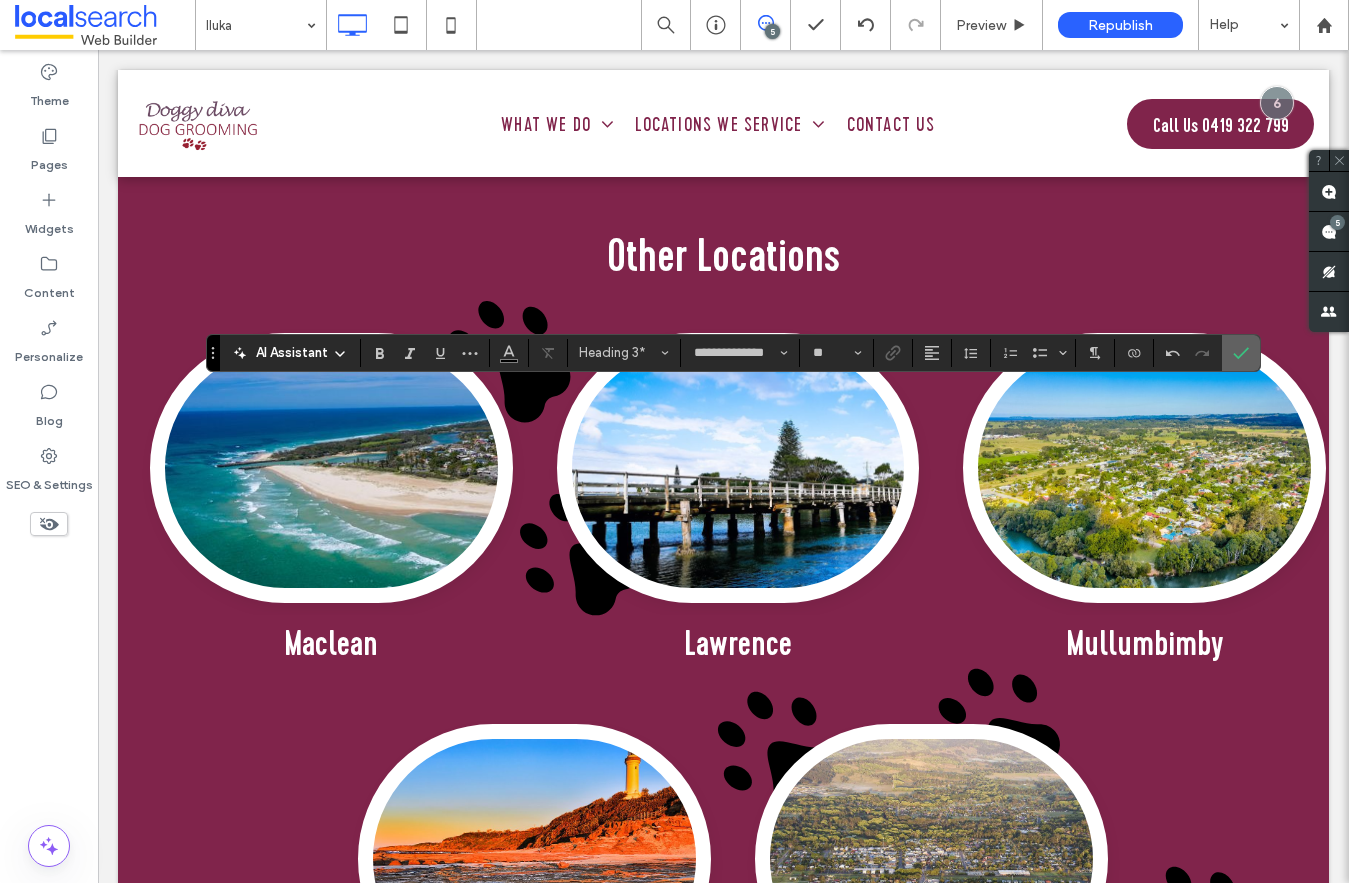 click 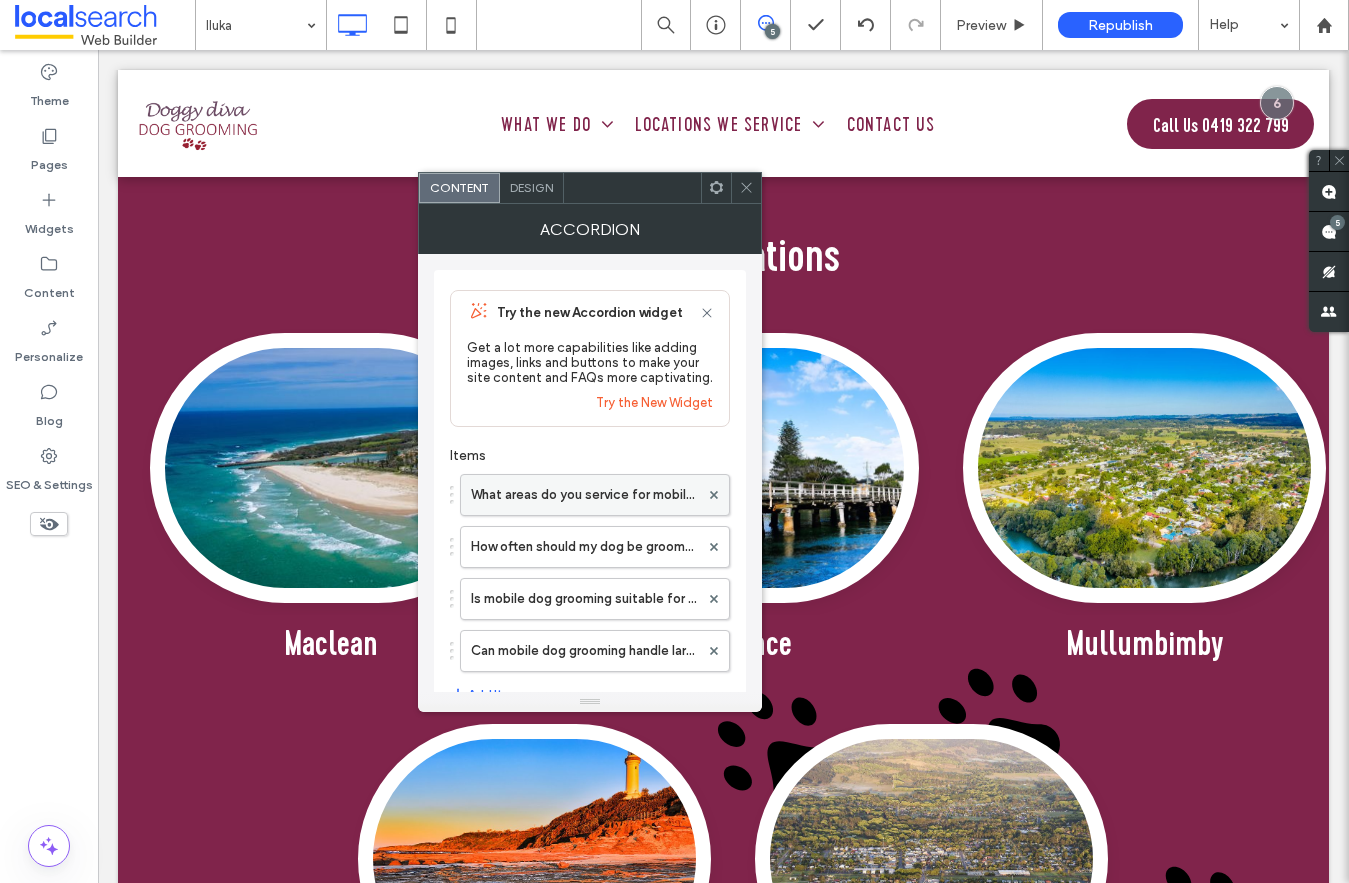 click on "What areas do you service for mobile dog grooming?" at bounding box center (585, 495) 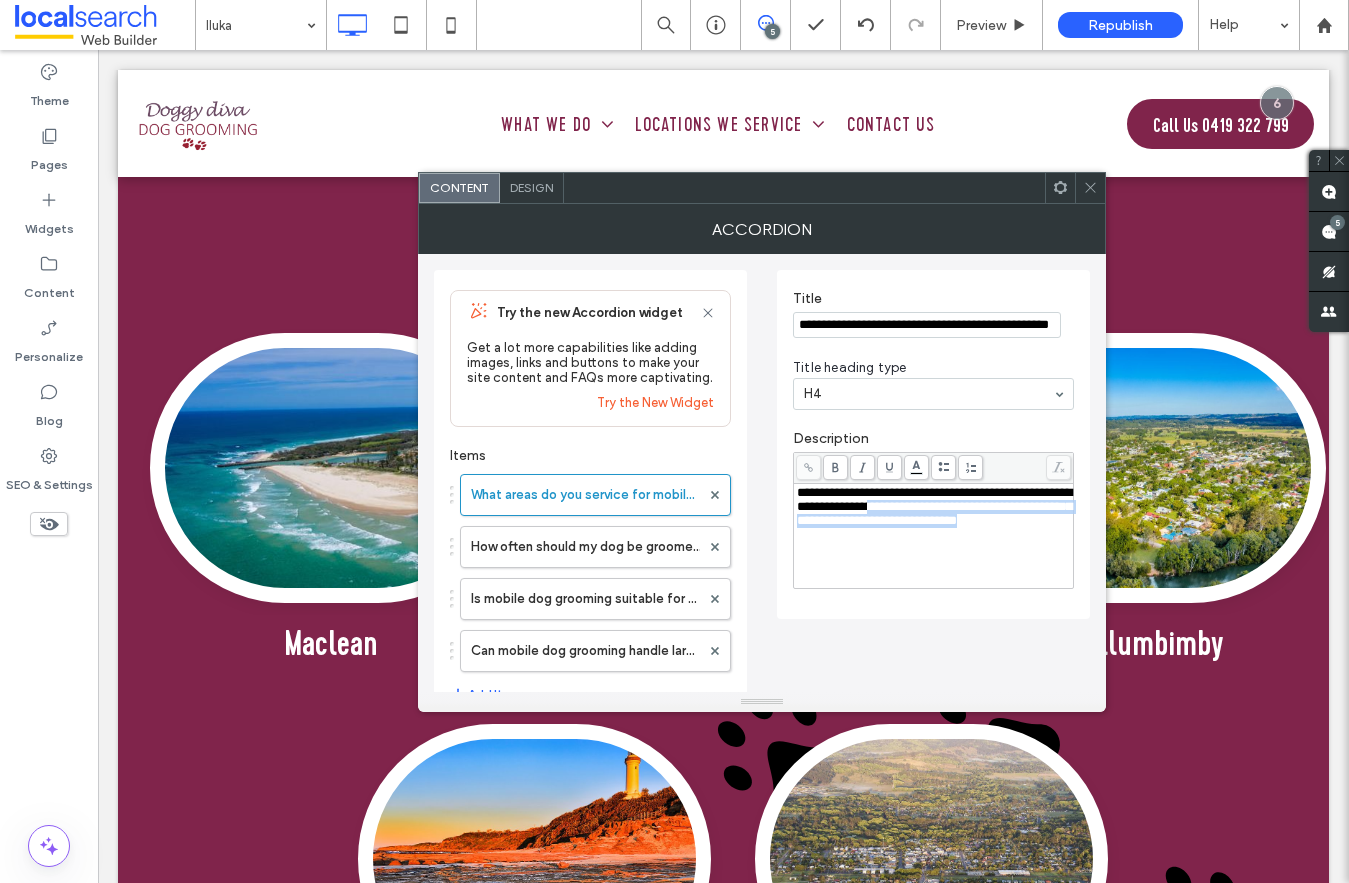 drag, startPoint x: 1004, startPoint y: 538, endPoint x: 952, endPoint y: 510, distance: 59.05929 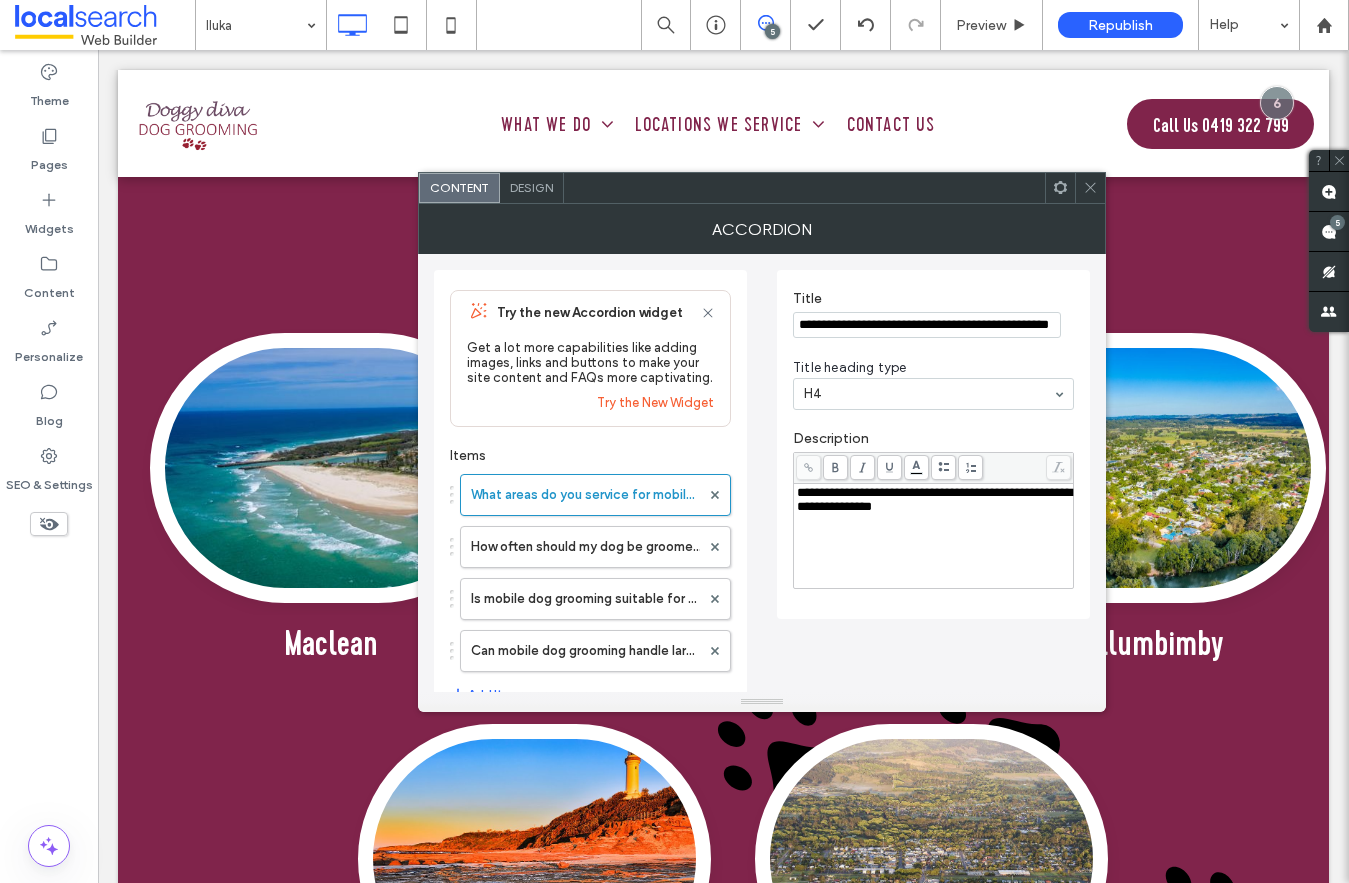 type 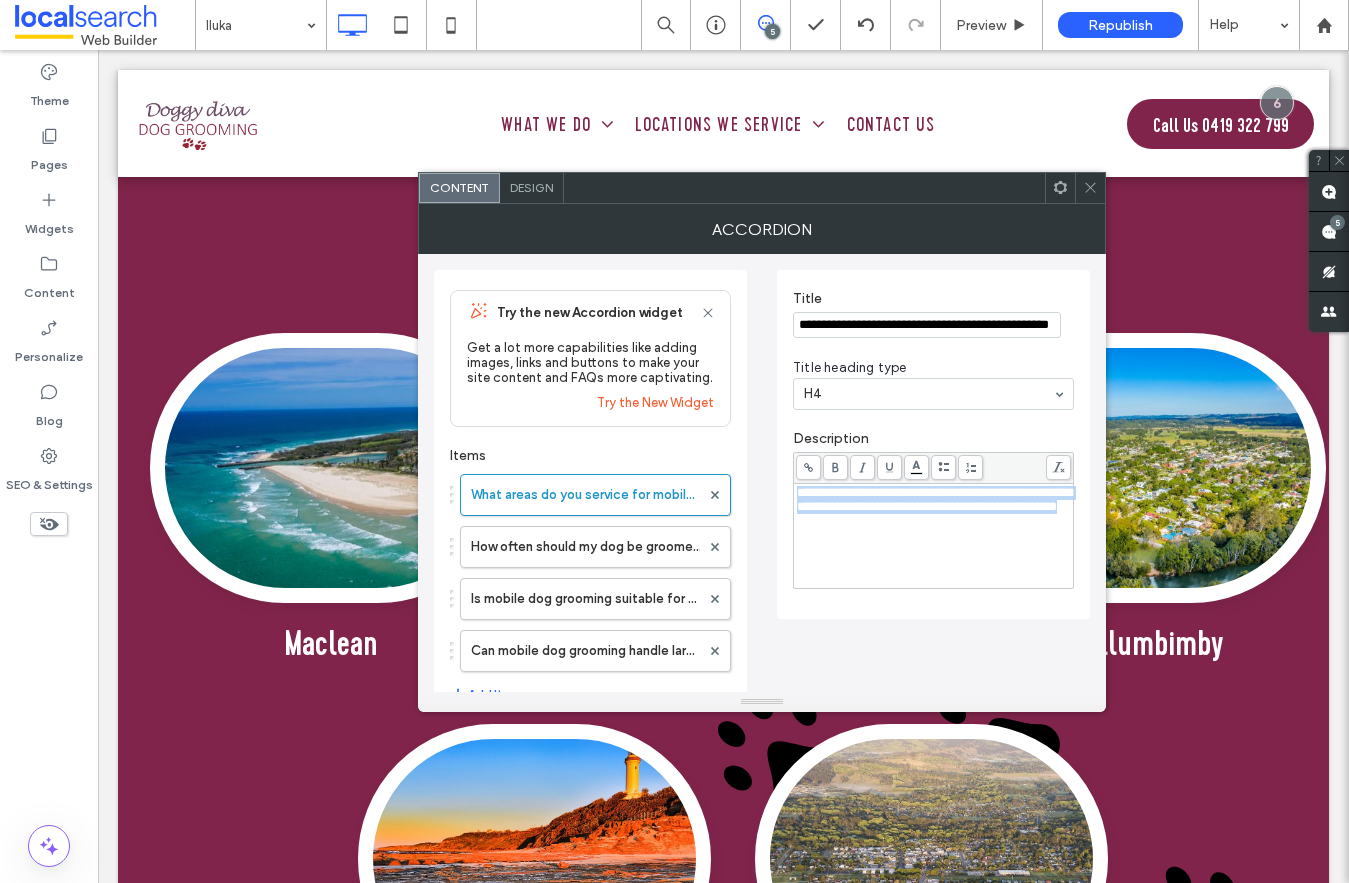 copy on "**********" 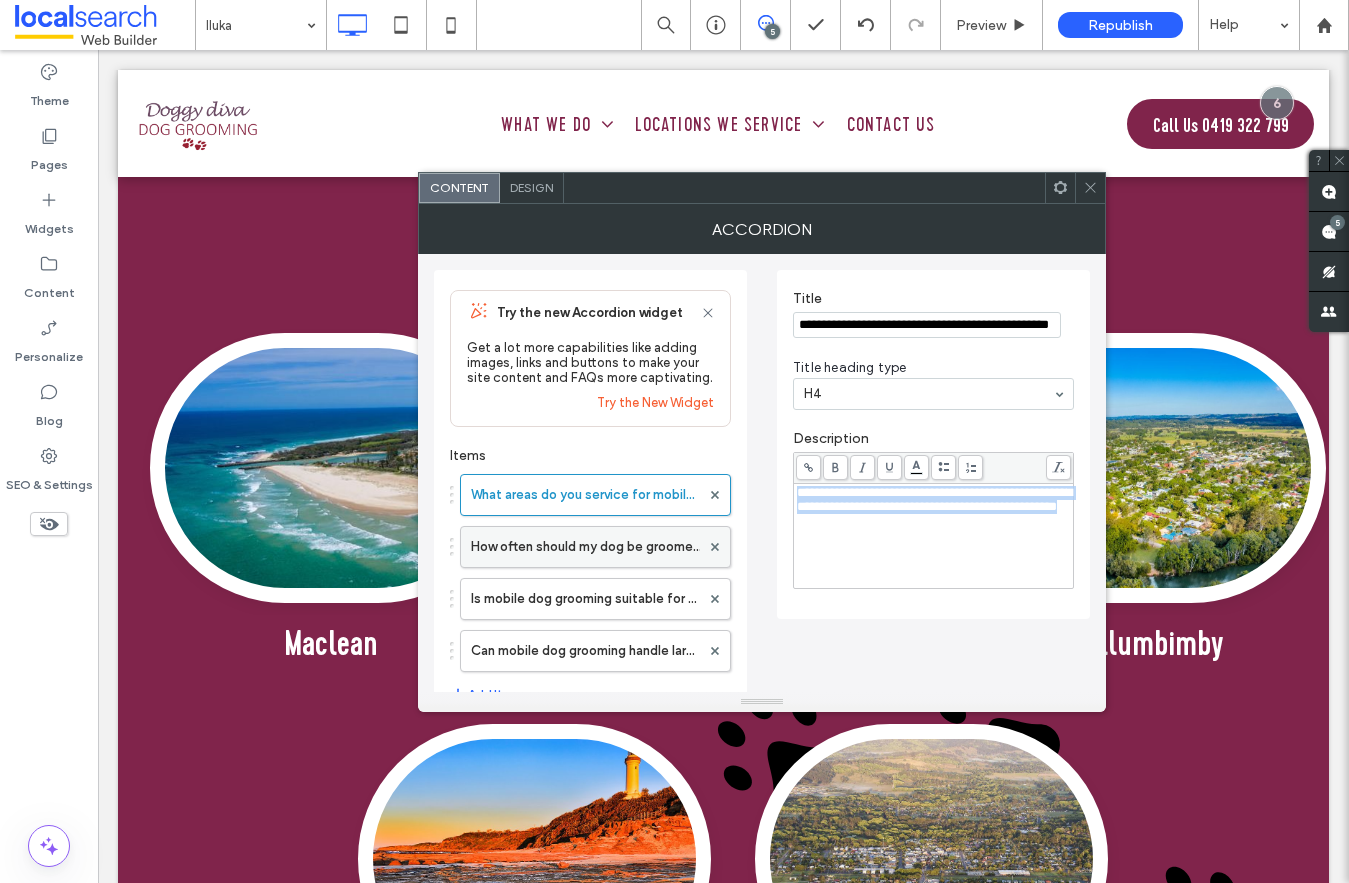 click on "How often should my dog be groomed?" at bounding box center (585, 547) 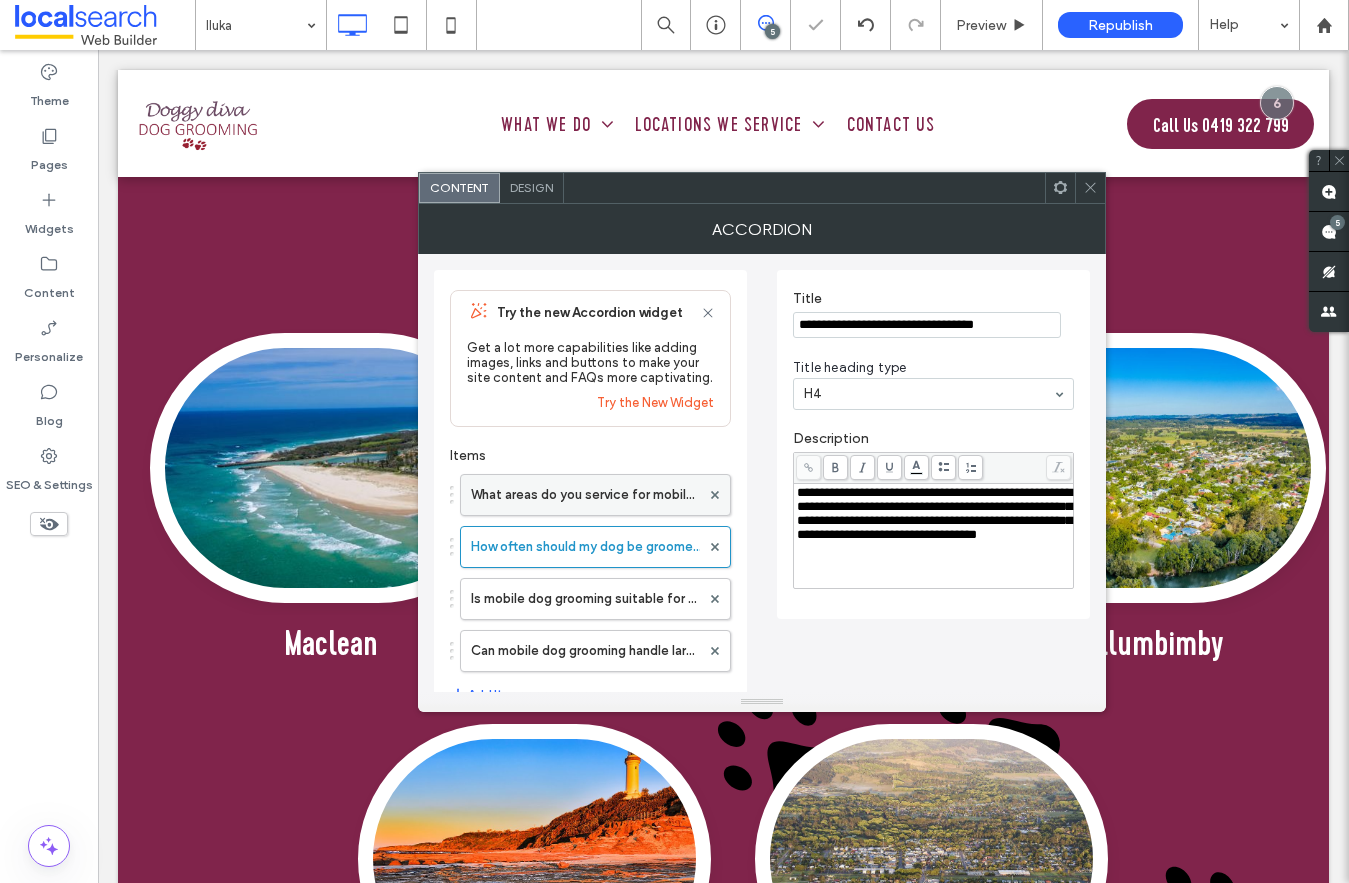 click on "What areas do you service for mobile dog grooming?" at bounding box center (585, 495) 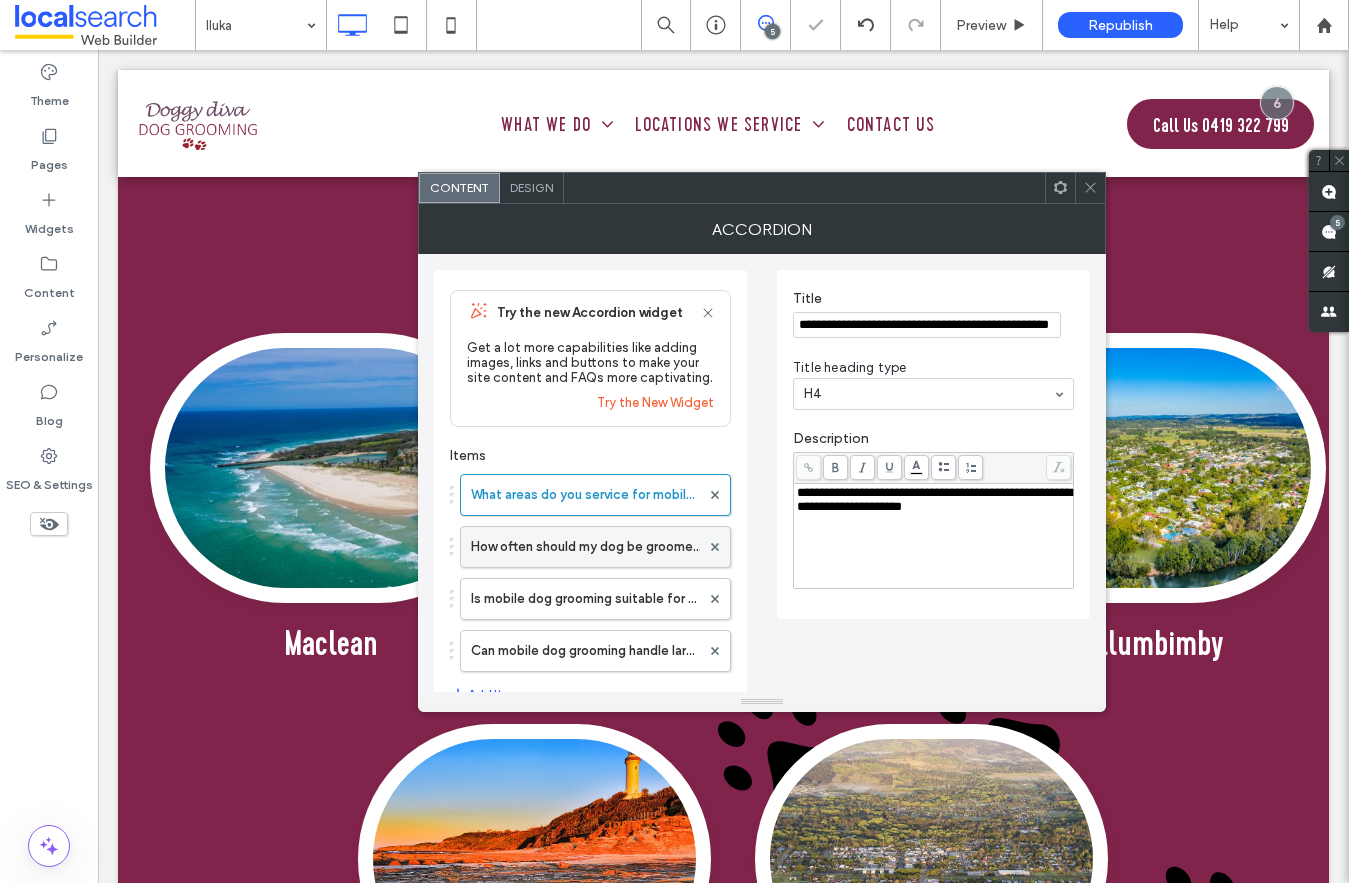 click on "How often should my dog be groomed?" at bounding box center (585, 547) 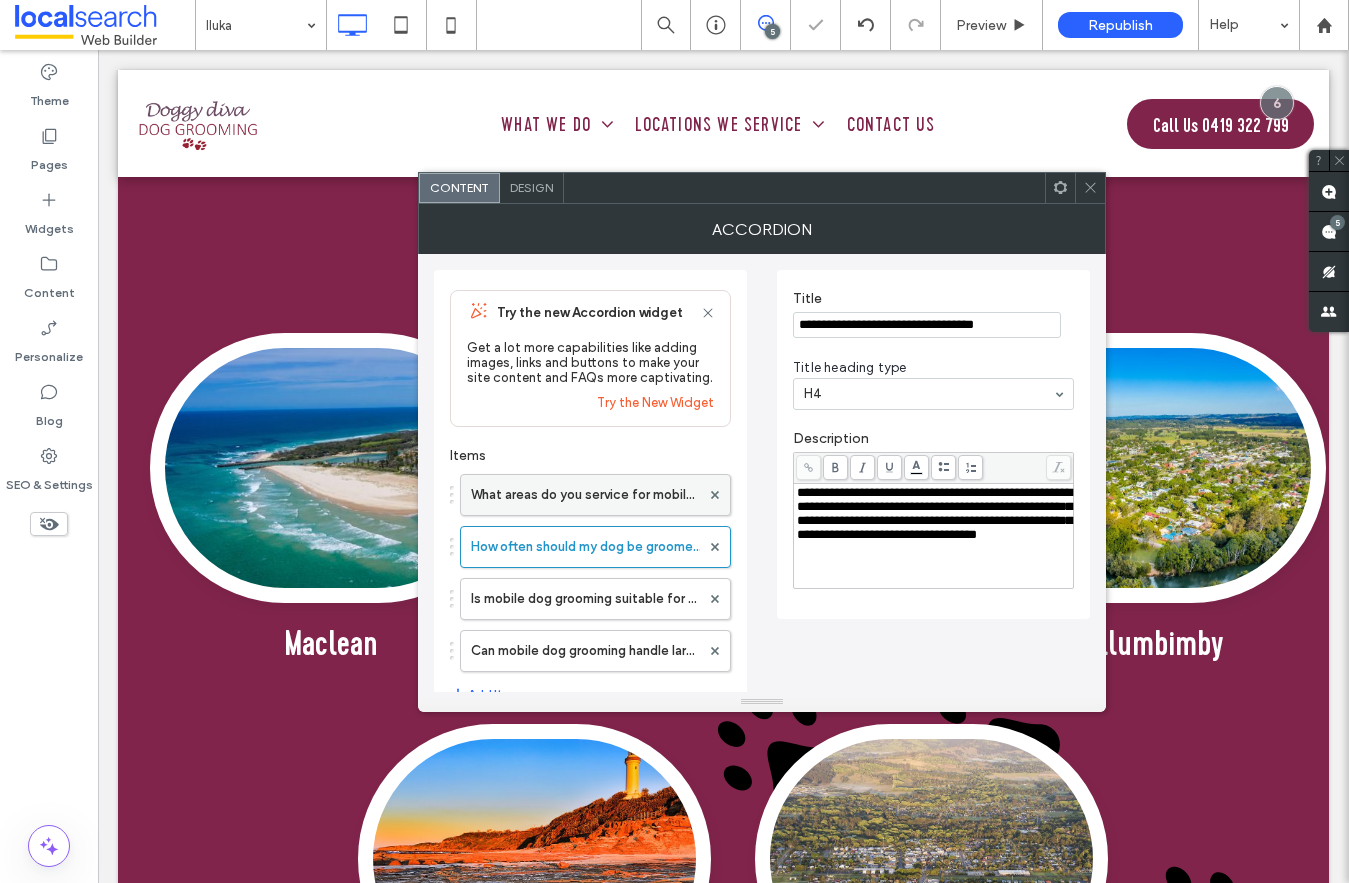click on "What areas do you service for mobile dog grooming?" at bounding box center [585, 495] 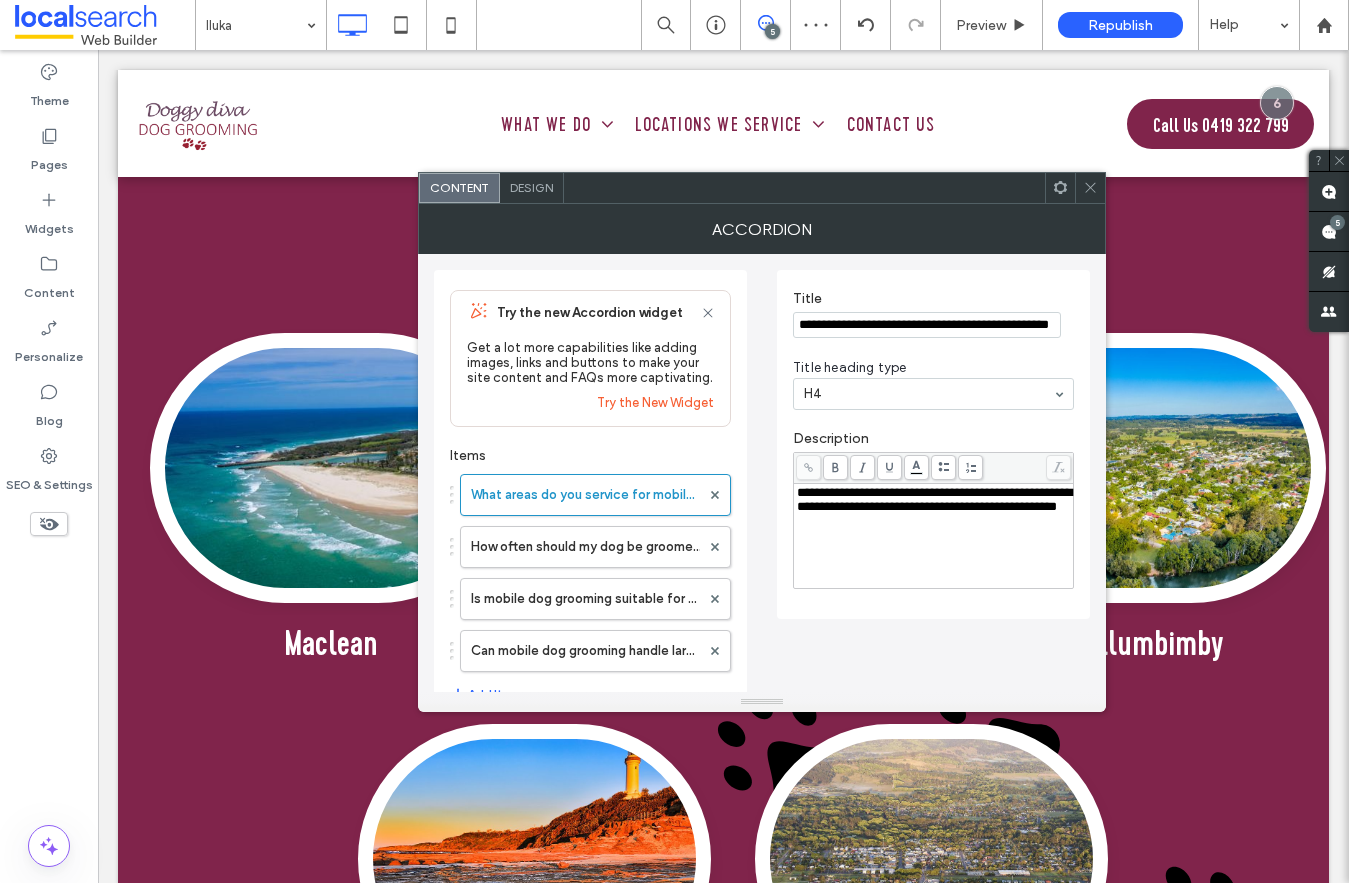 click on "**********" at bounding box center [934, 536] 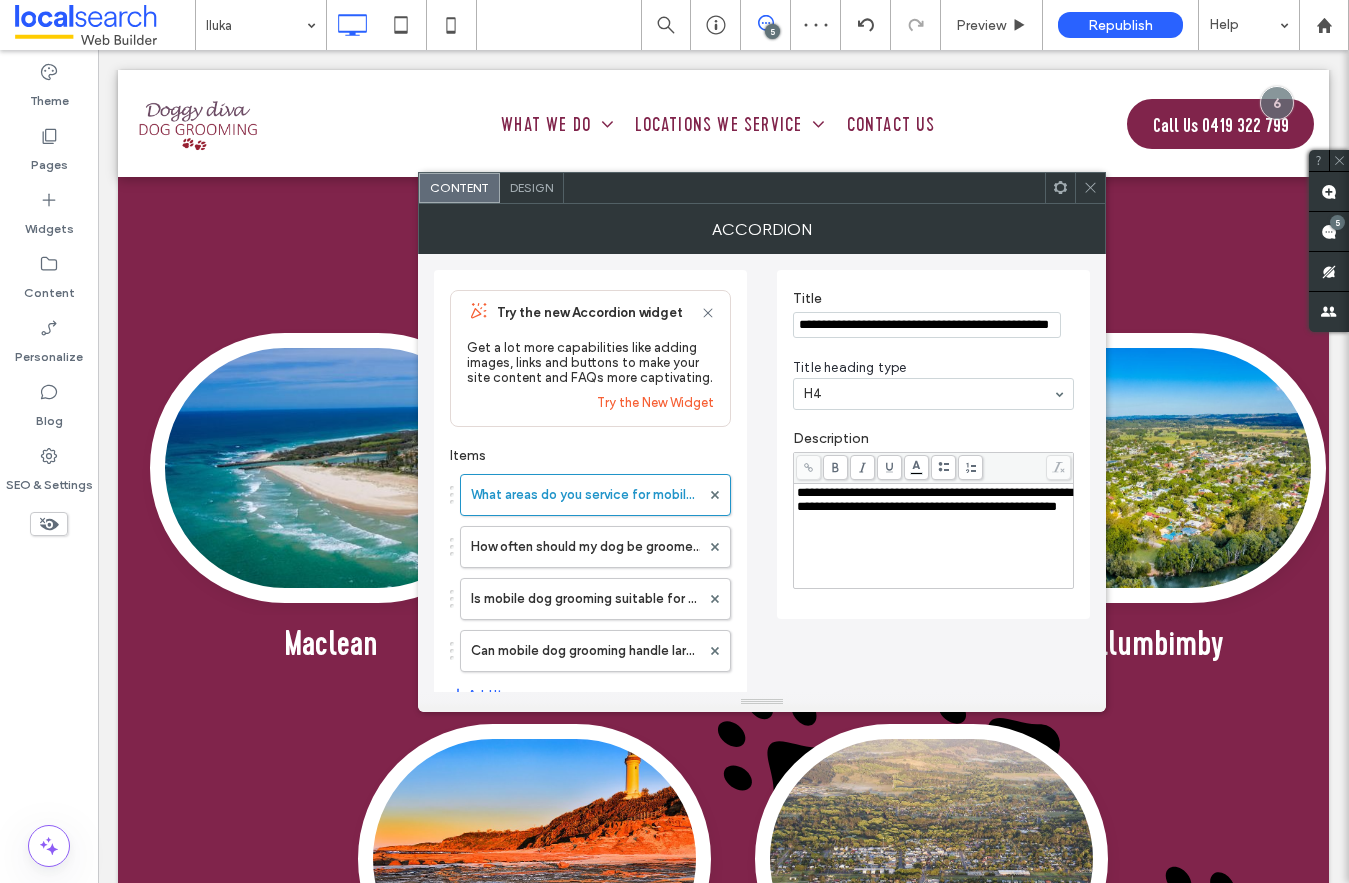 click 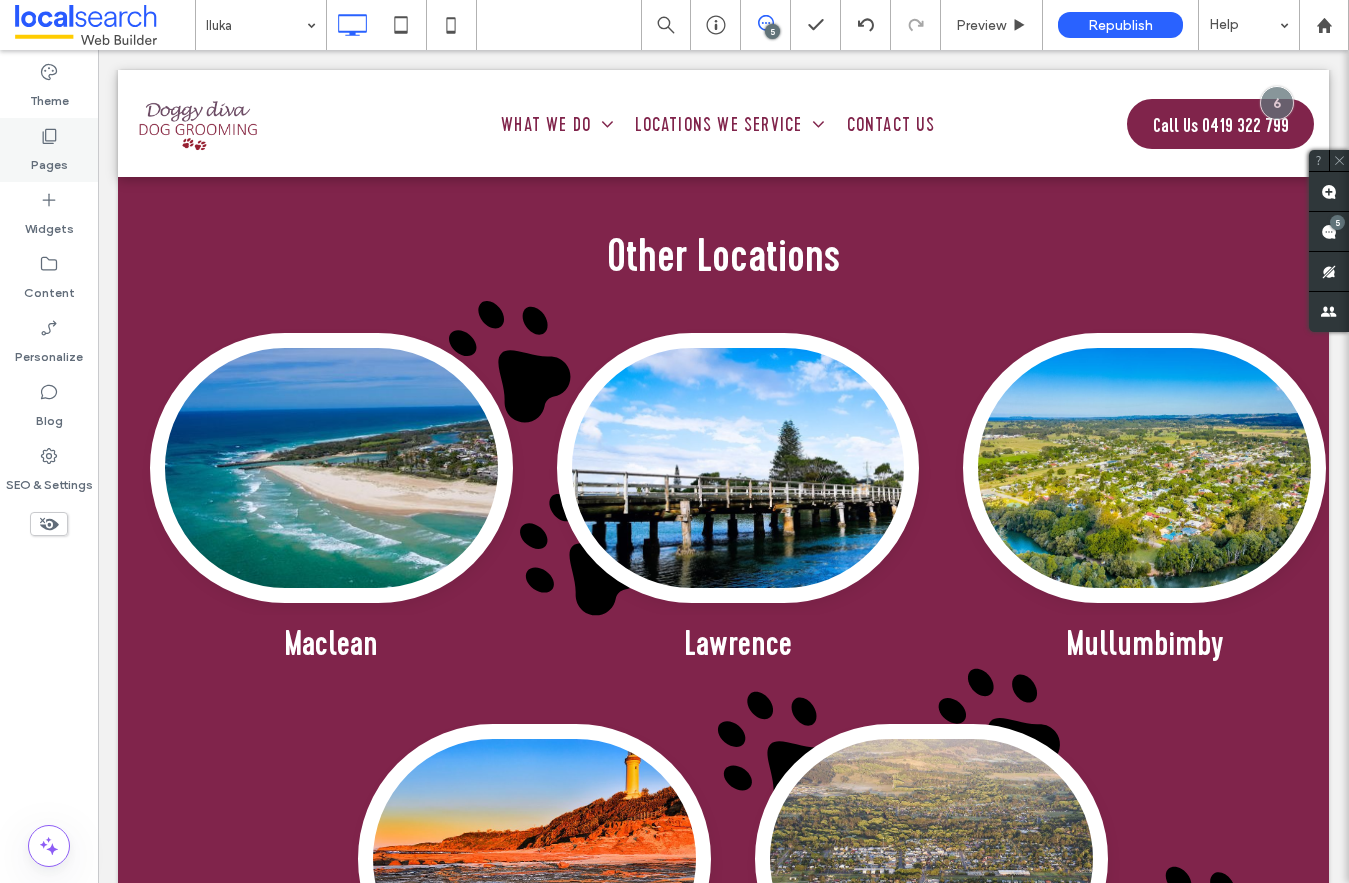 click on "Pages" at bounding box center [49, 150] 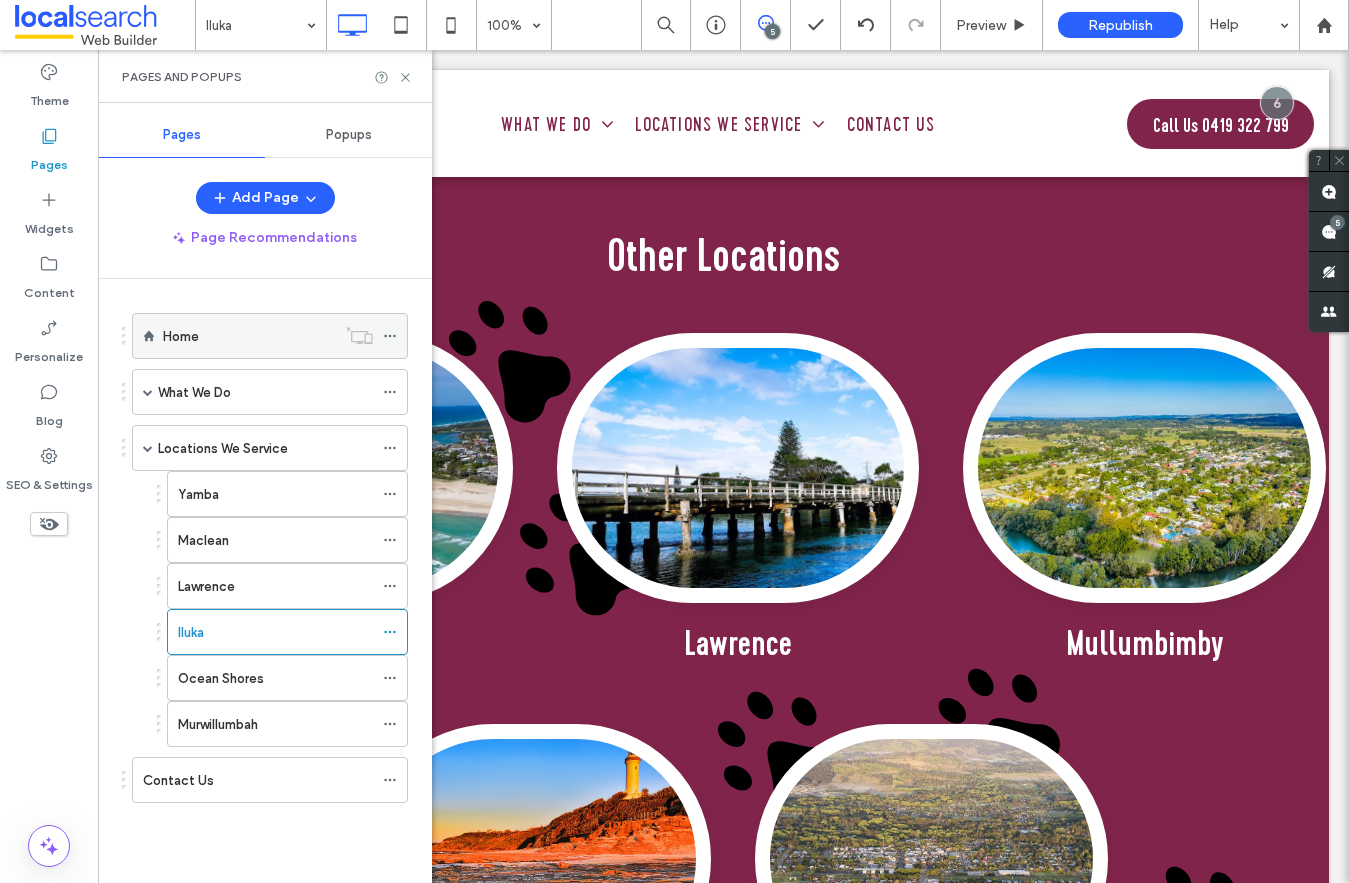 click on "Home" at bounding box center (249, 336) 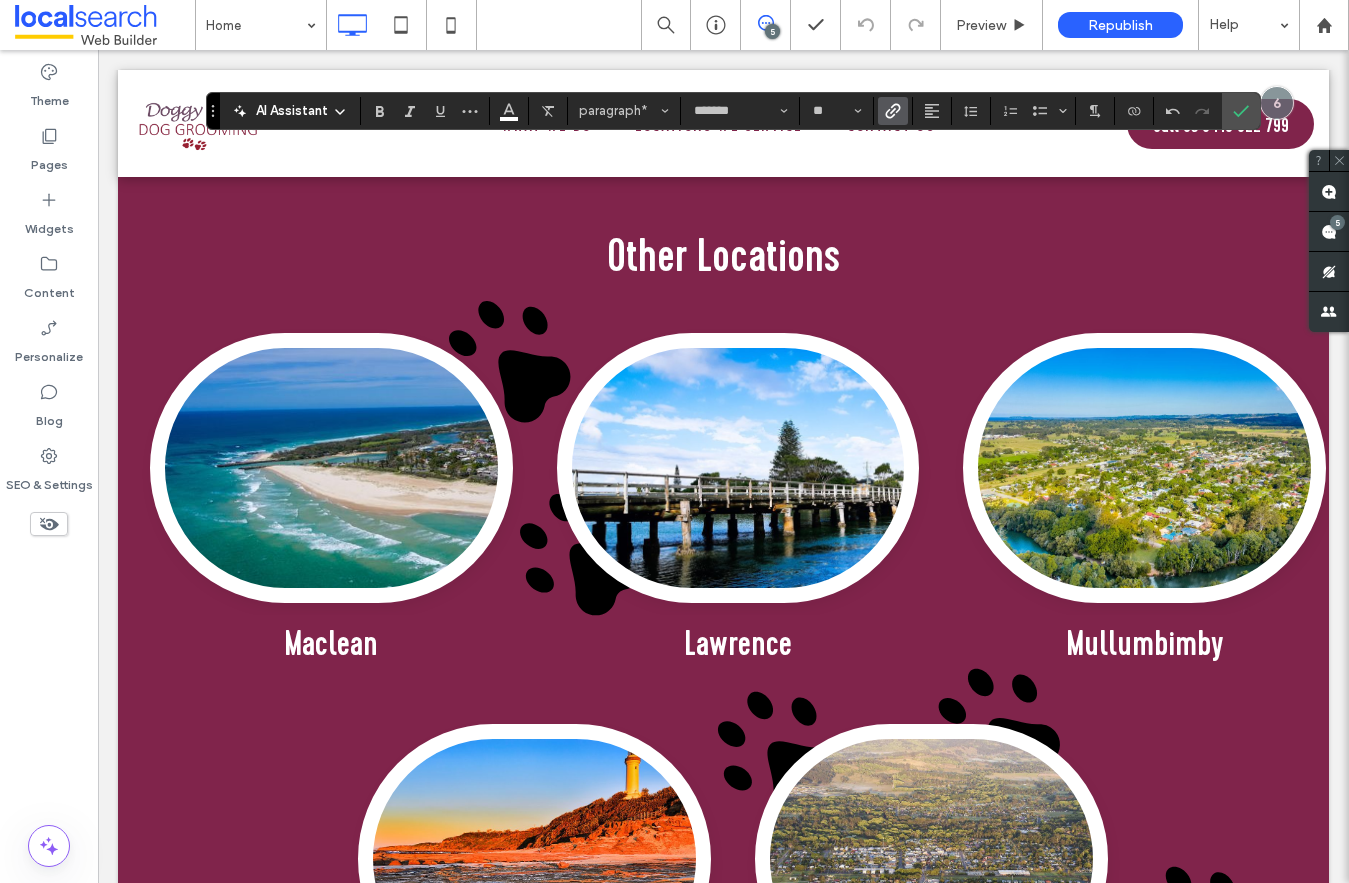 click 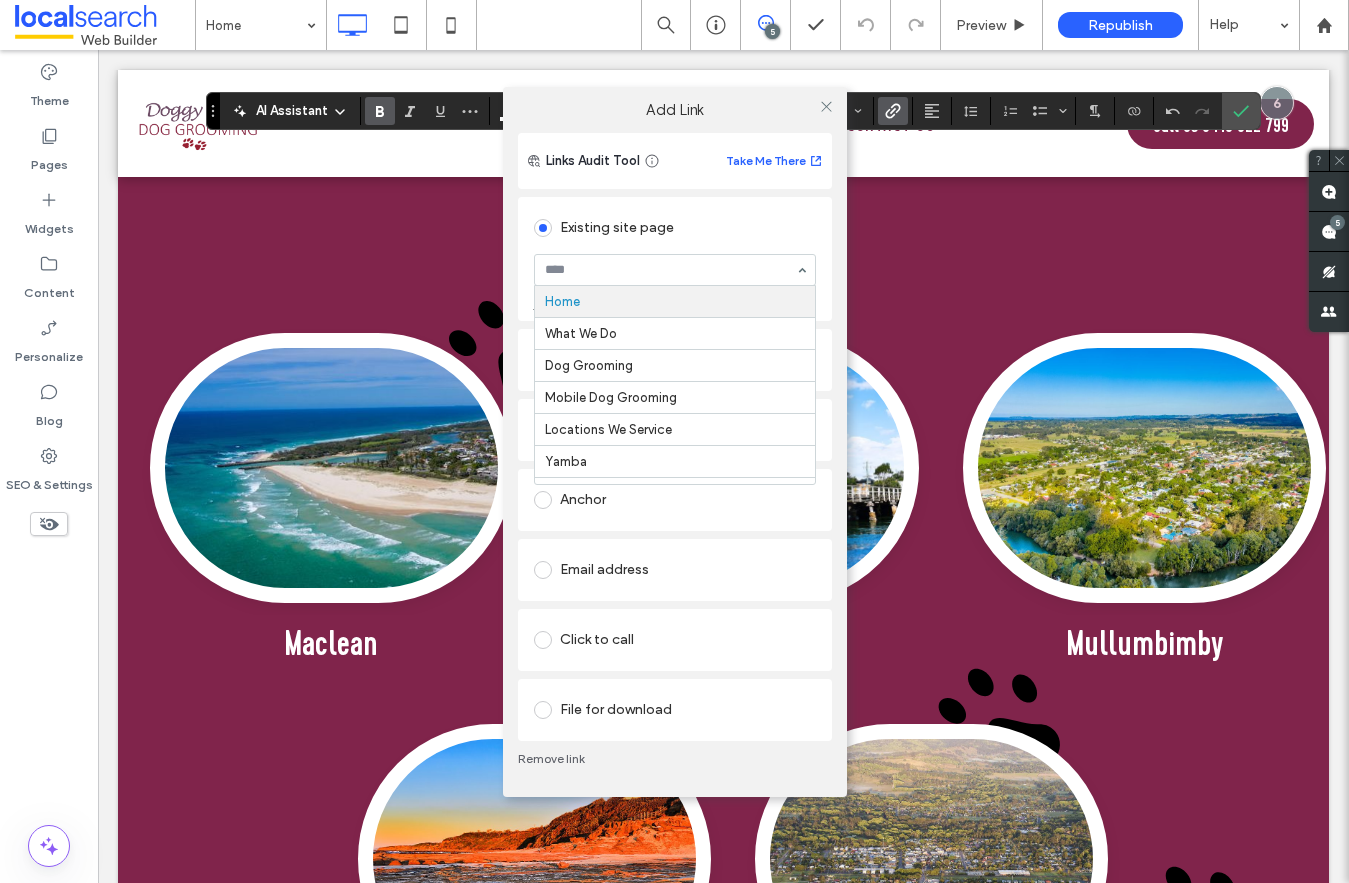 type on "*" 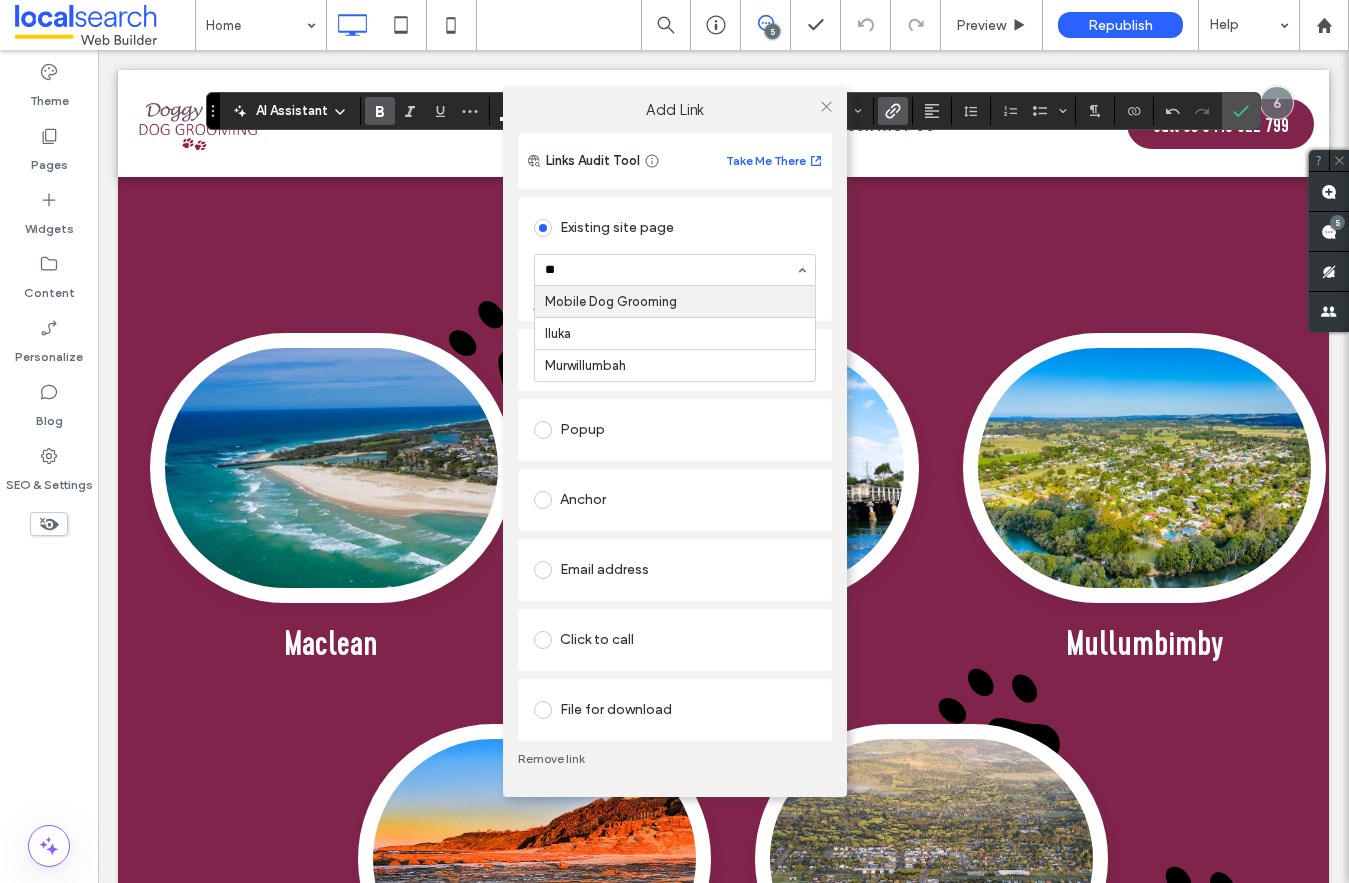 type on "***" 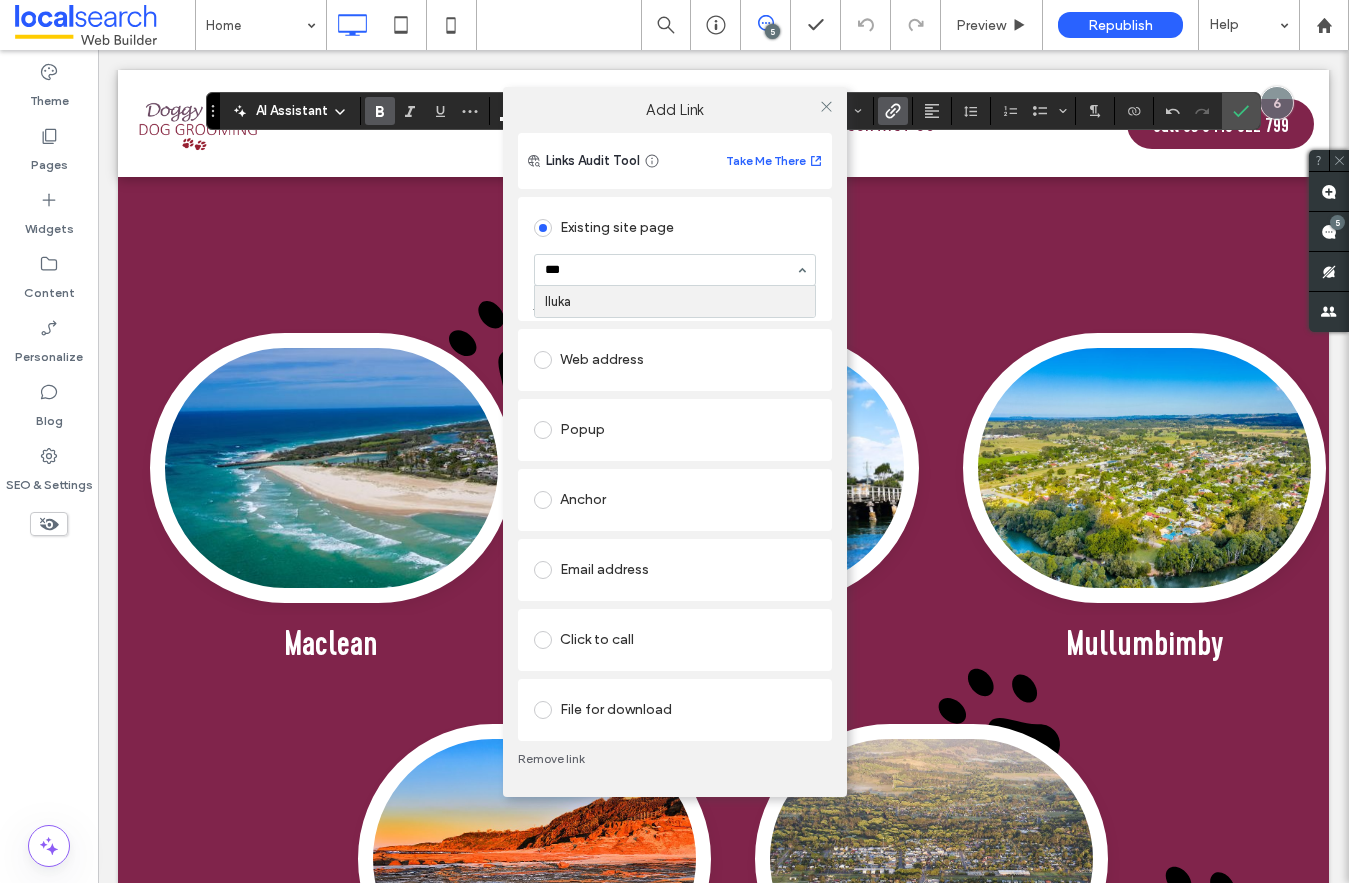 type 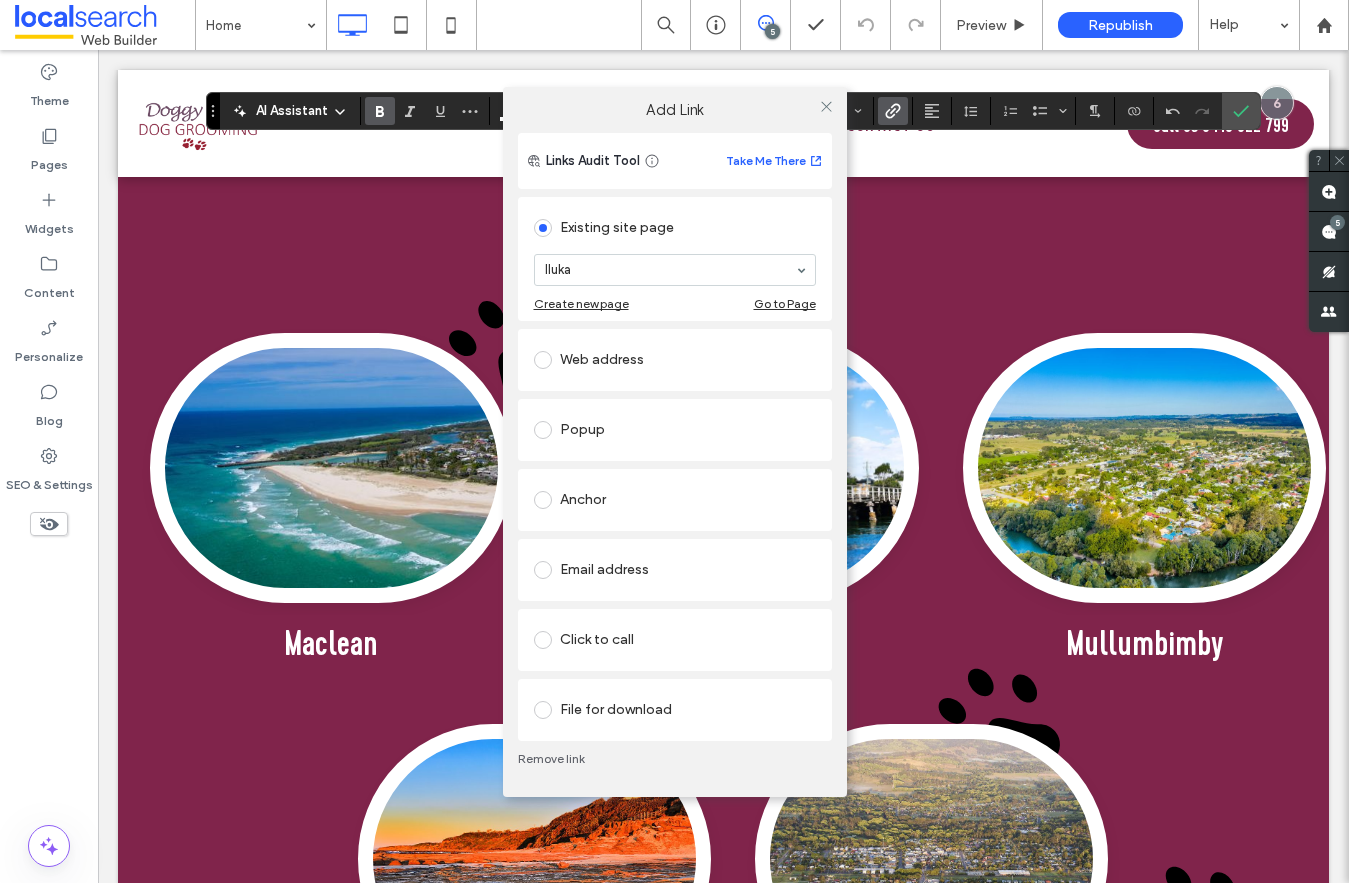 click at bounding box center [827, 107] 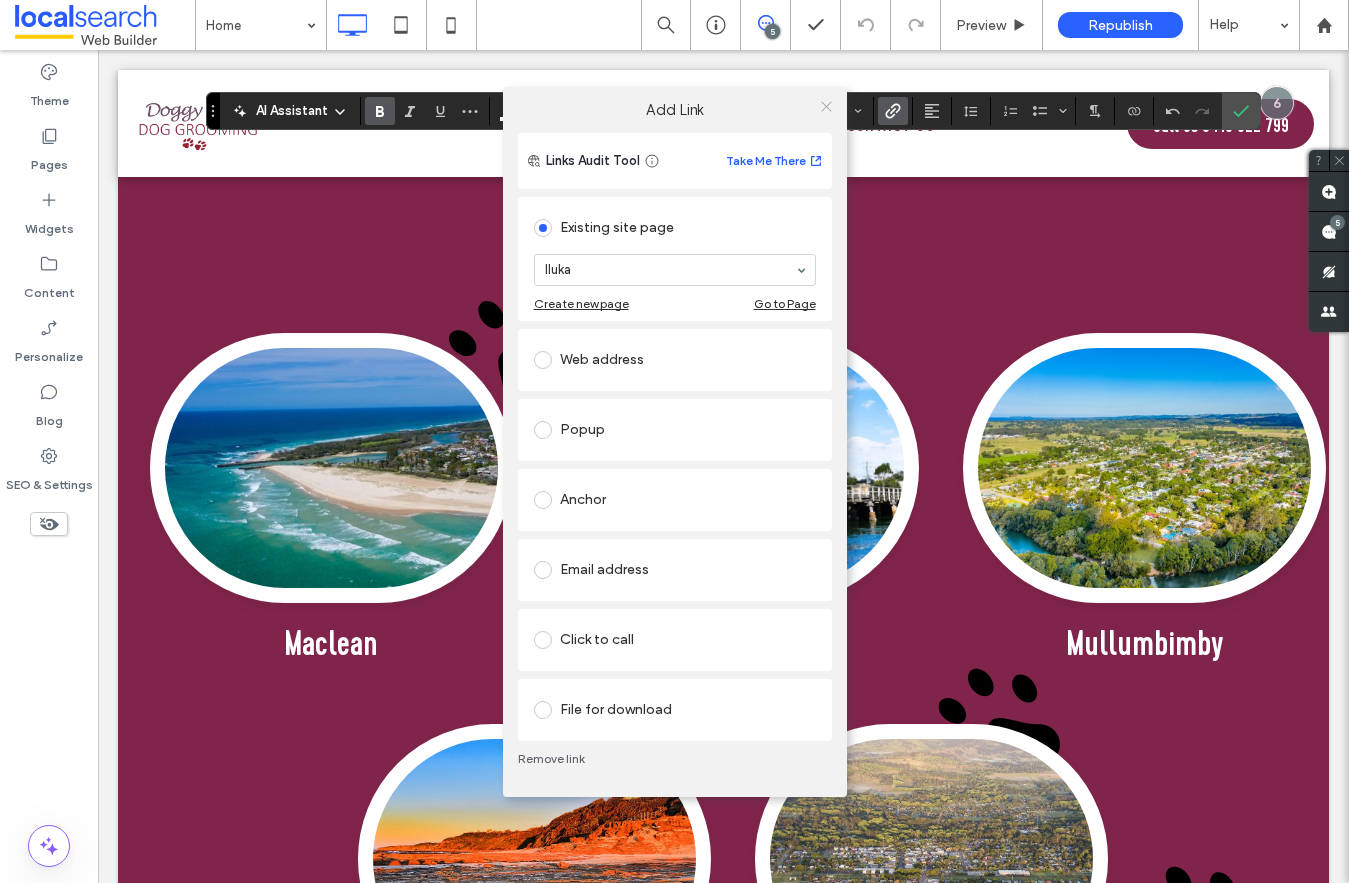 click 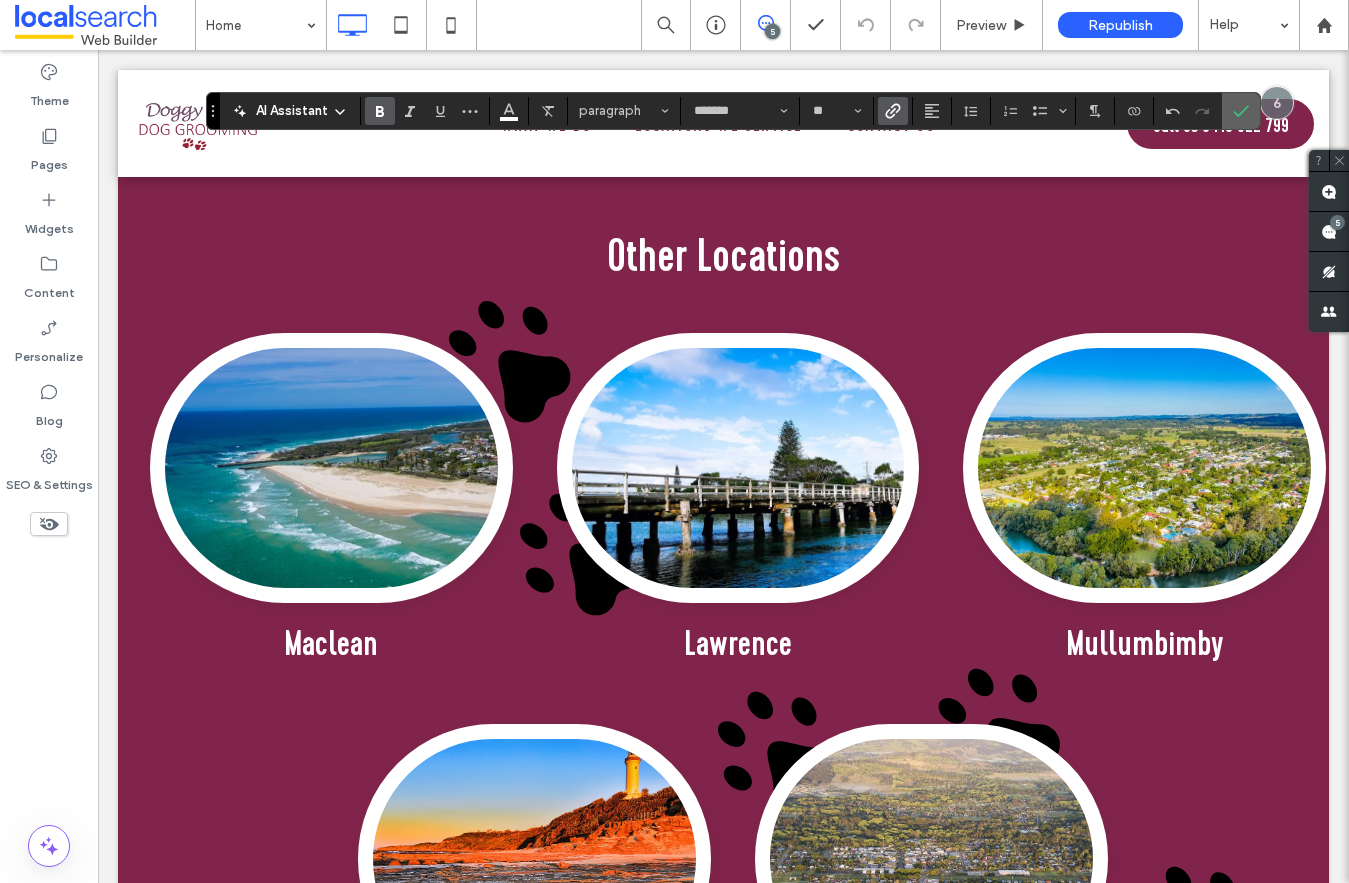 click at bounding box center [1241, 111] 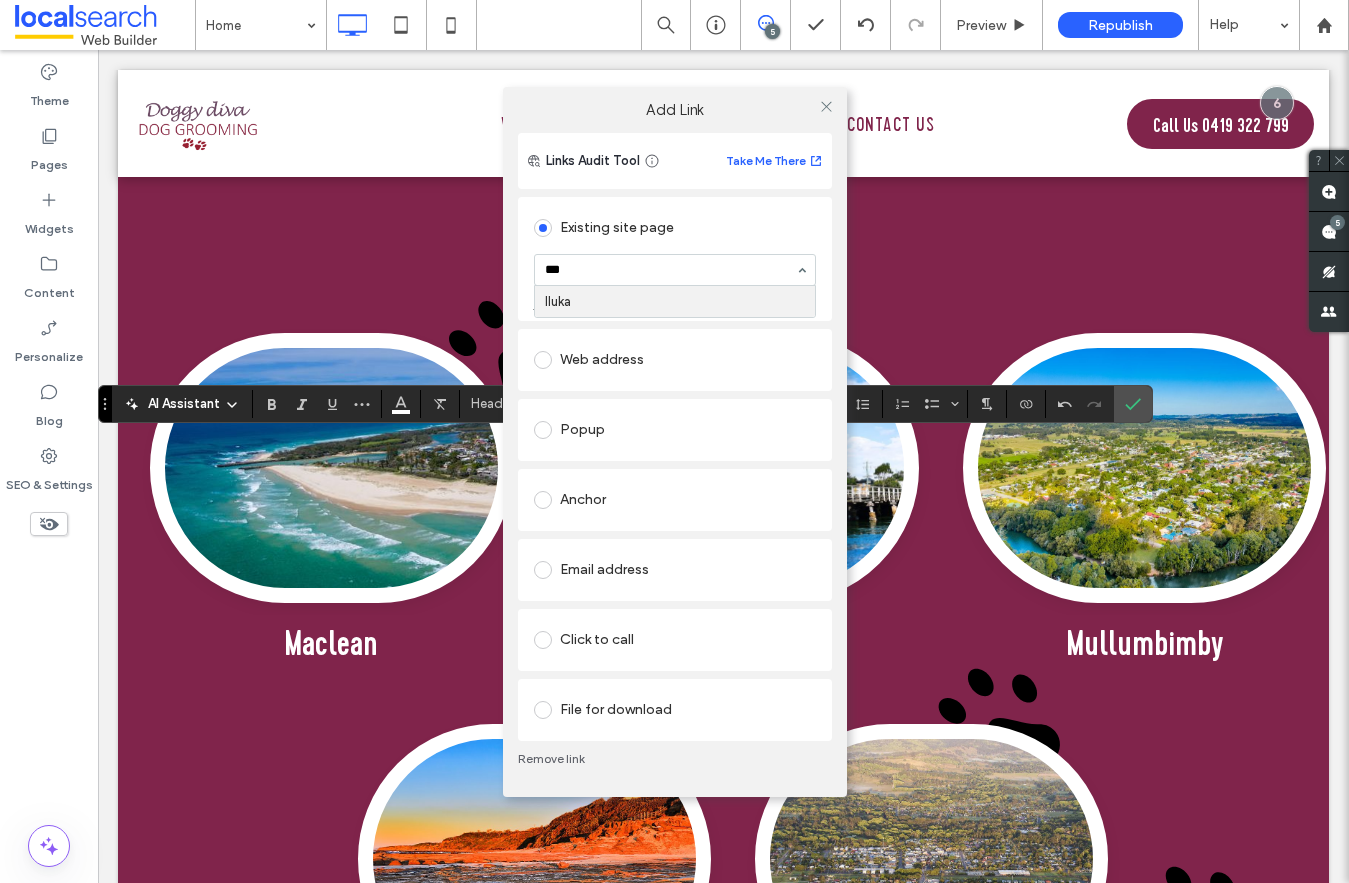 type on "****" 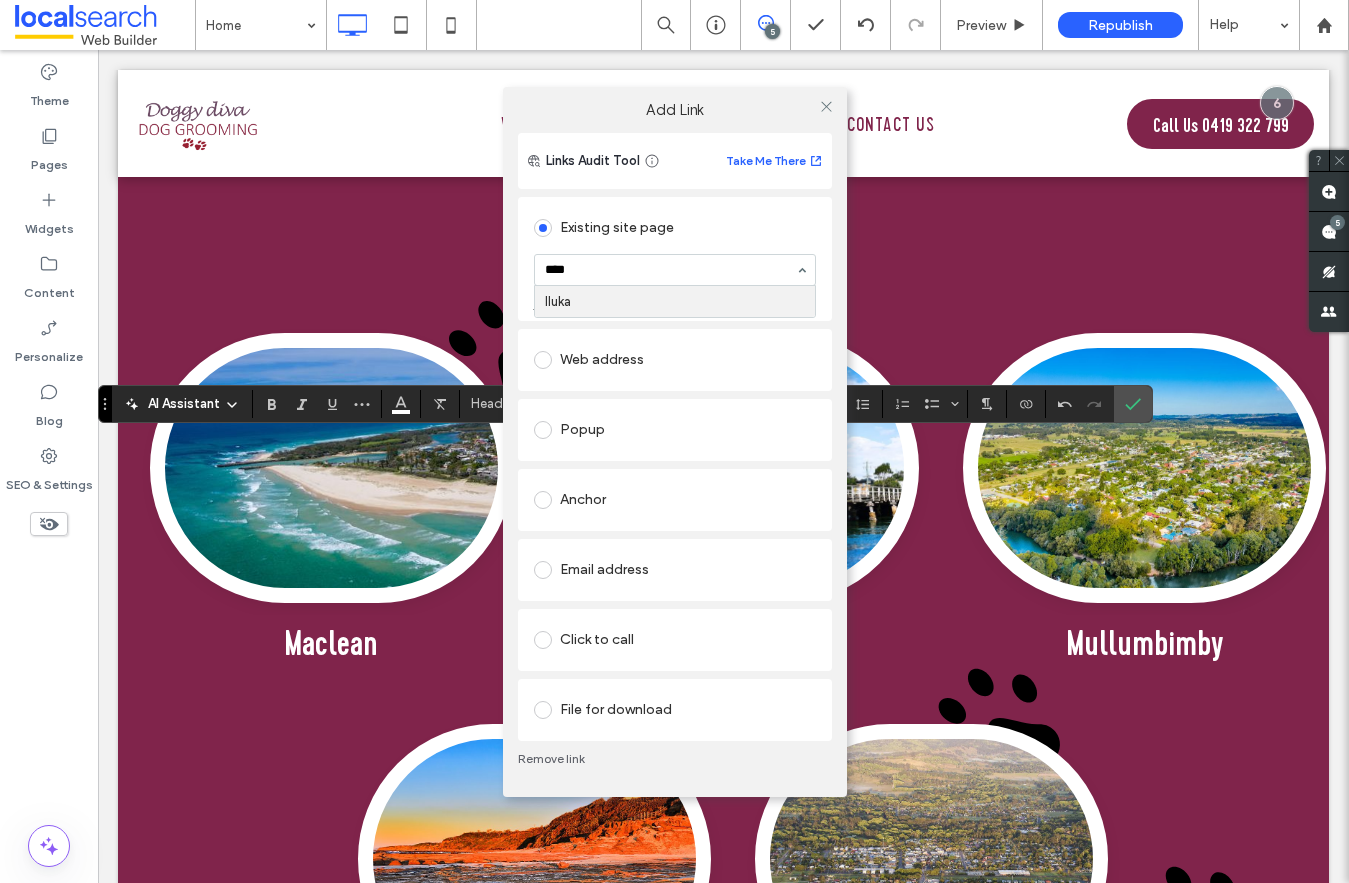 type 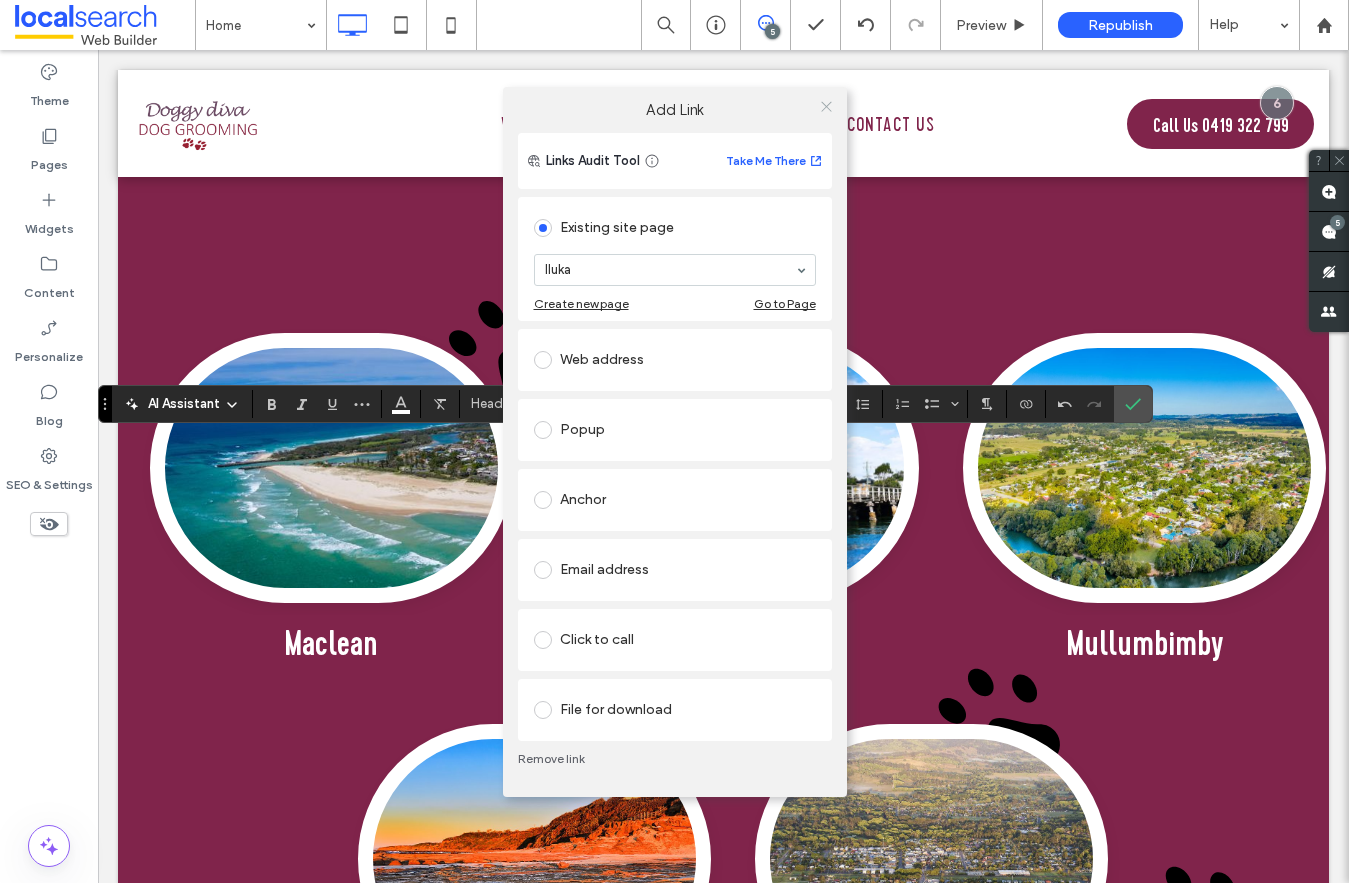 click at bounding box center (826, 107) 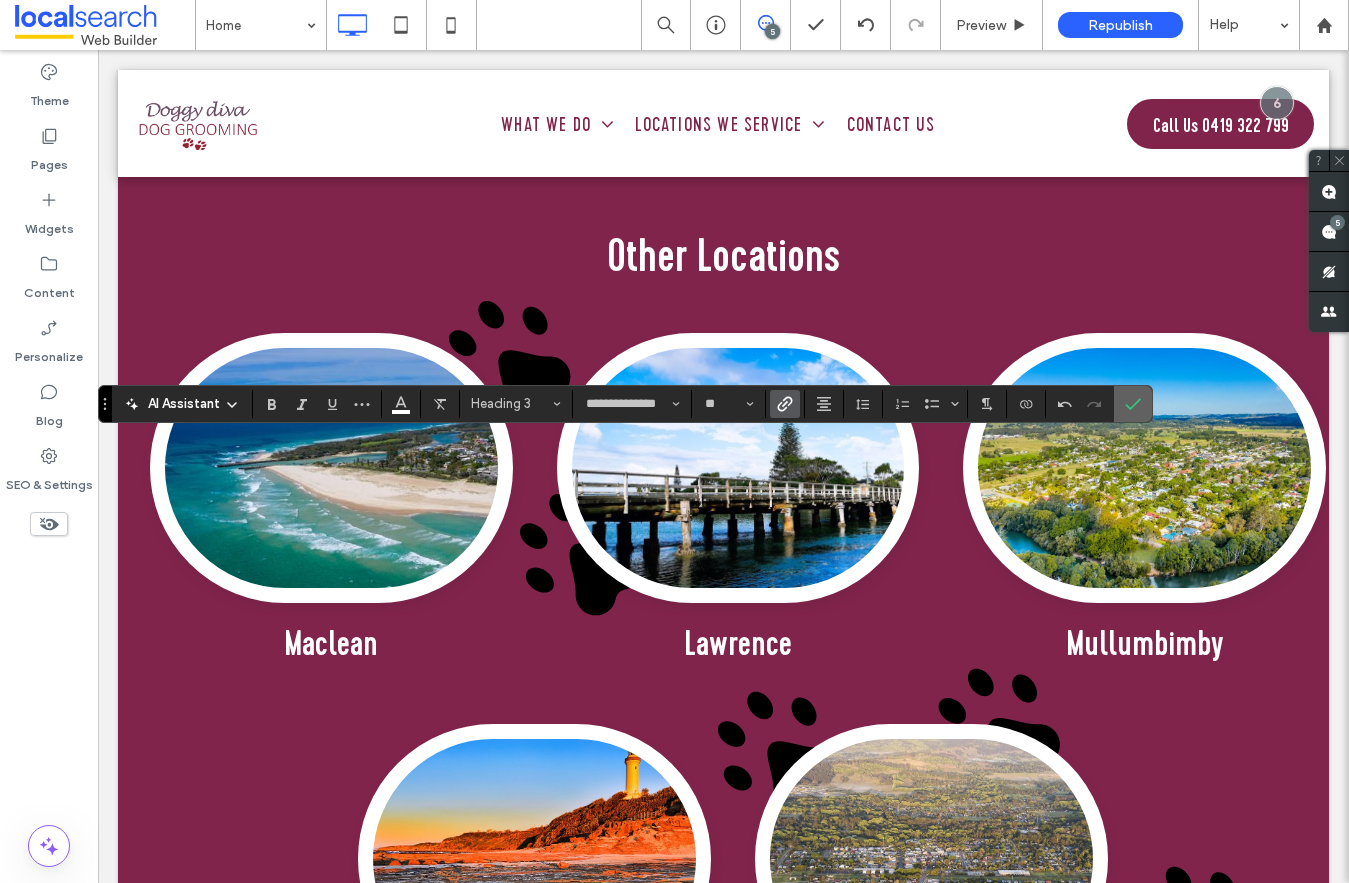 click 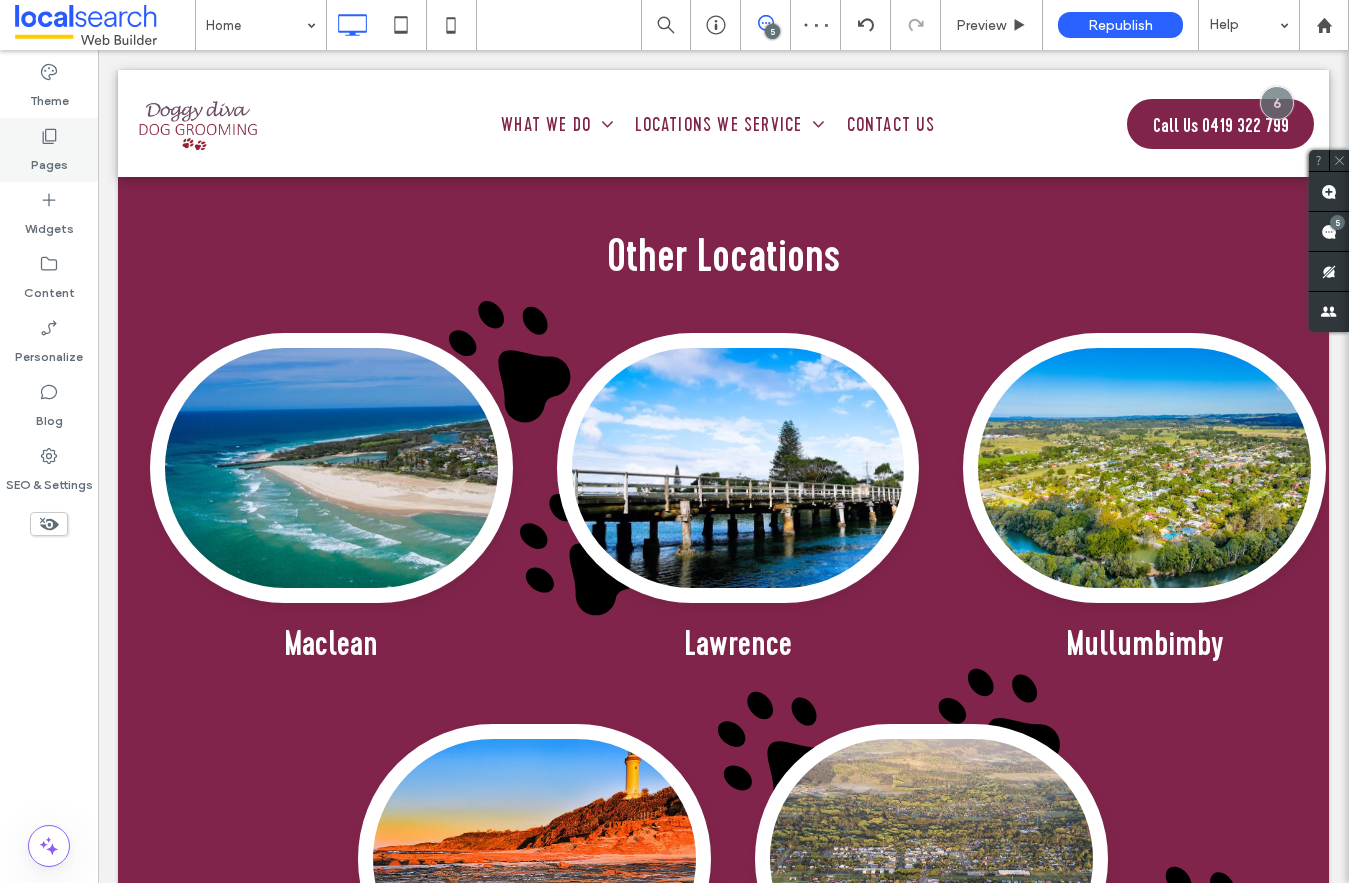 click on "Pages" at bounding box center (49, 160) 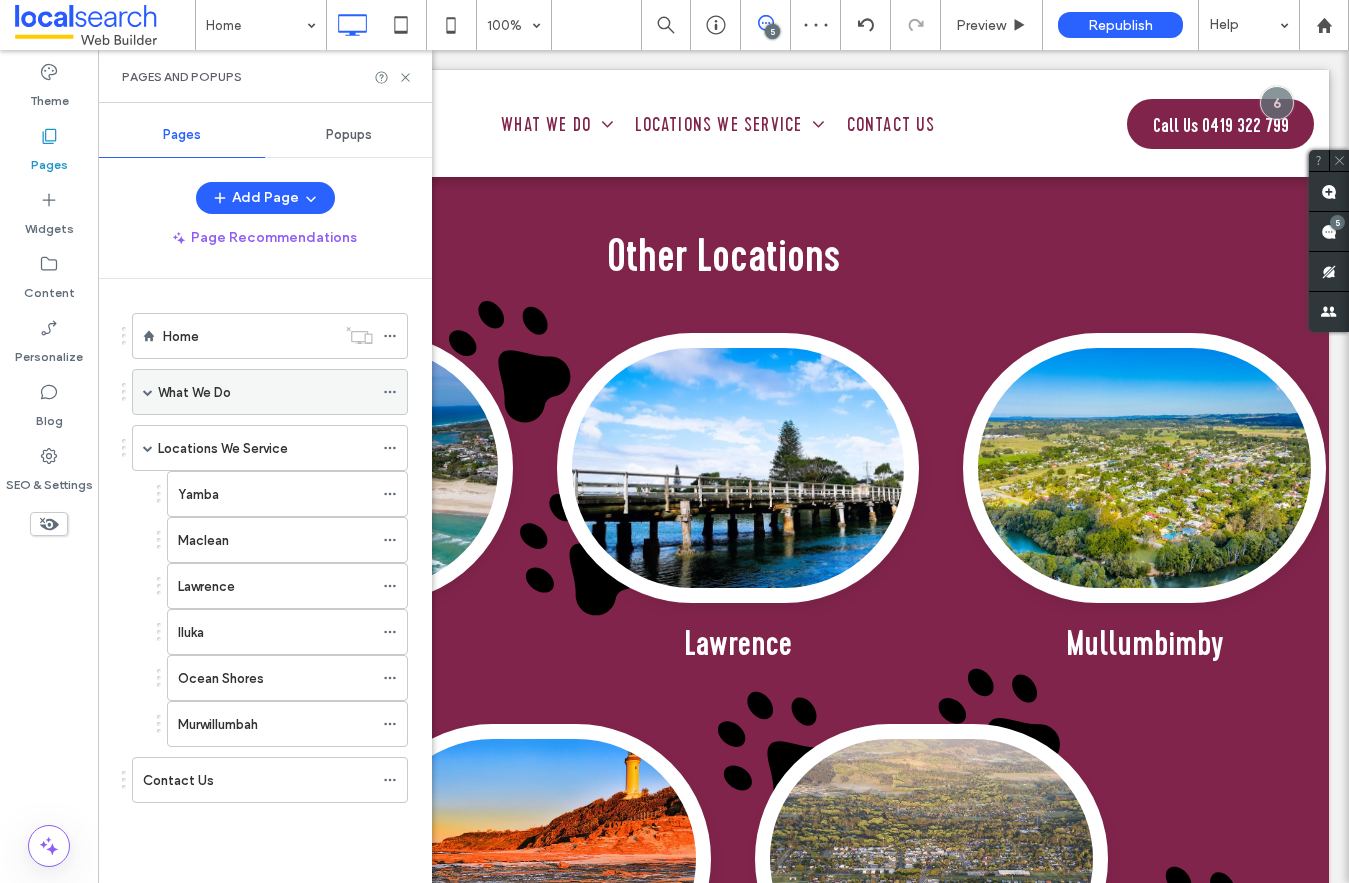 click on "What We Do" at bounding box center (194, 392) 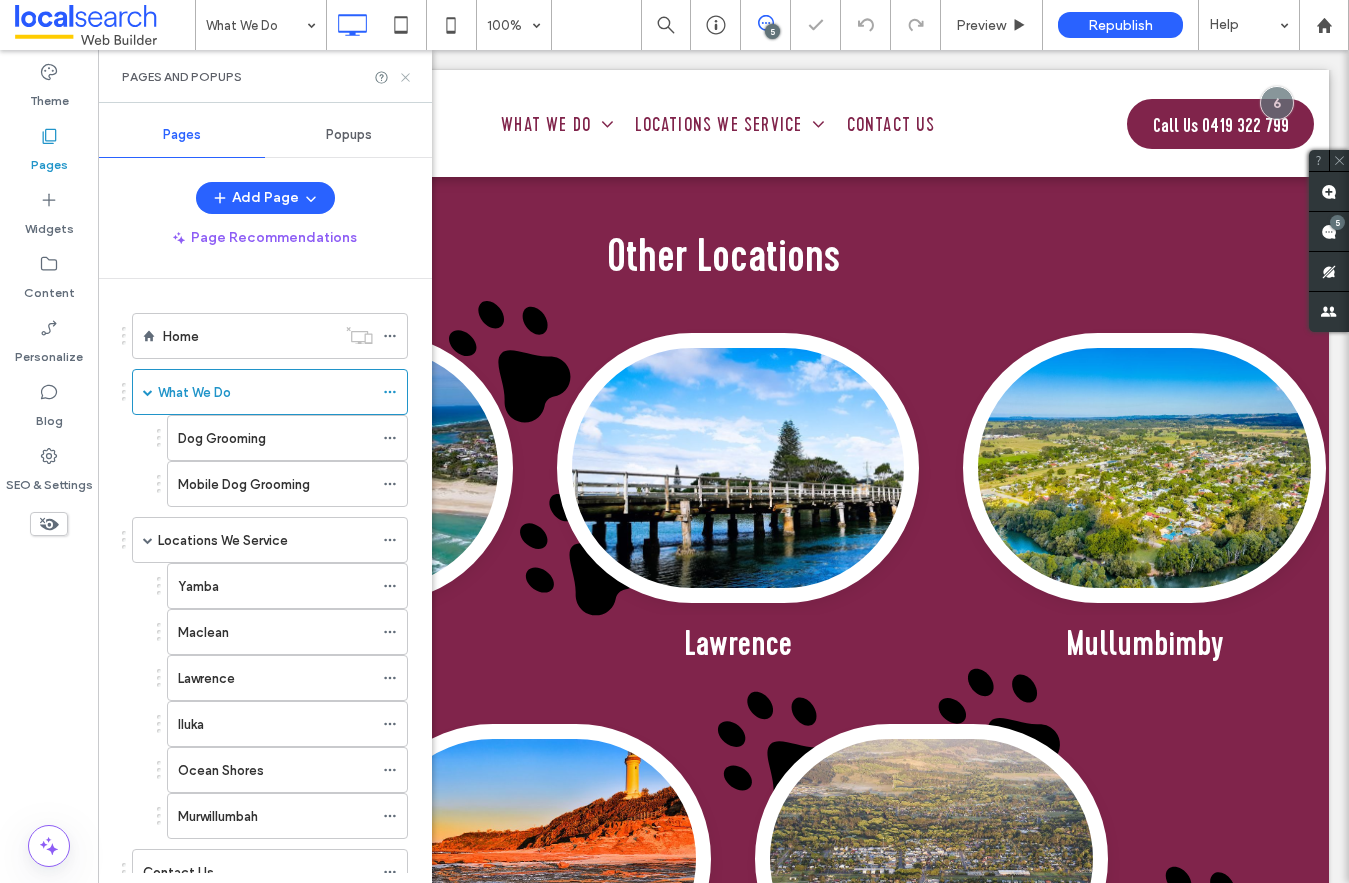 click 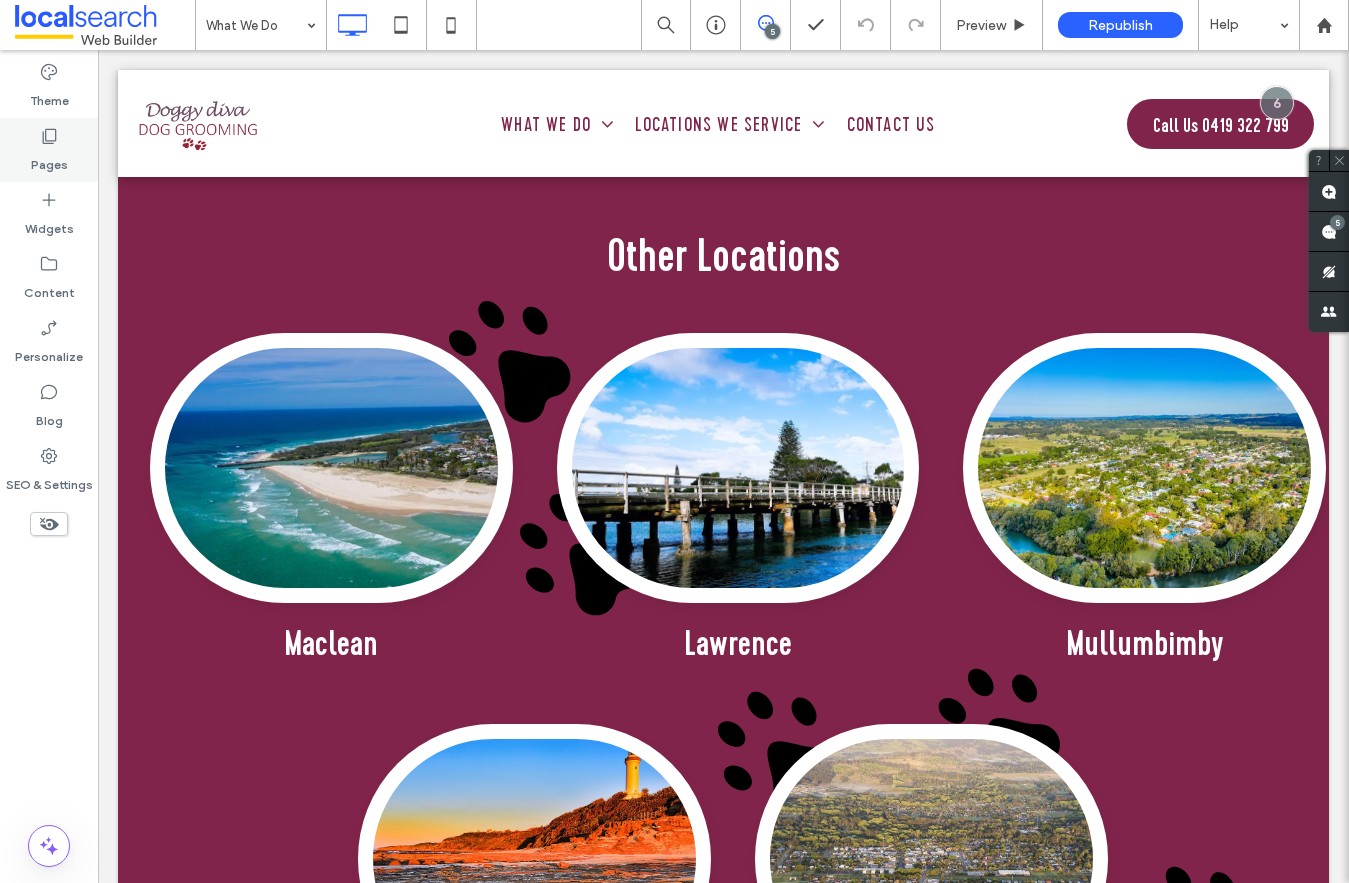 click on "Pages" at bounding box center (49, 160) 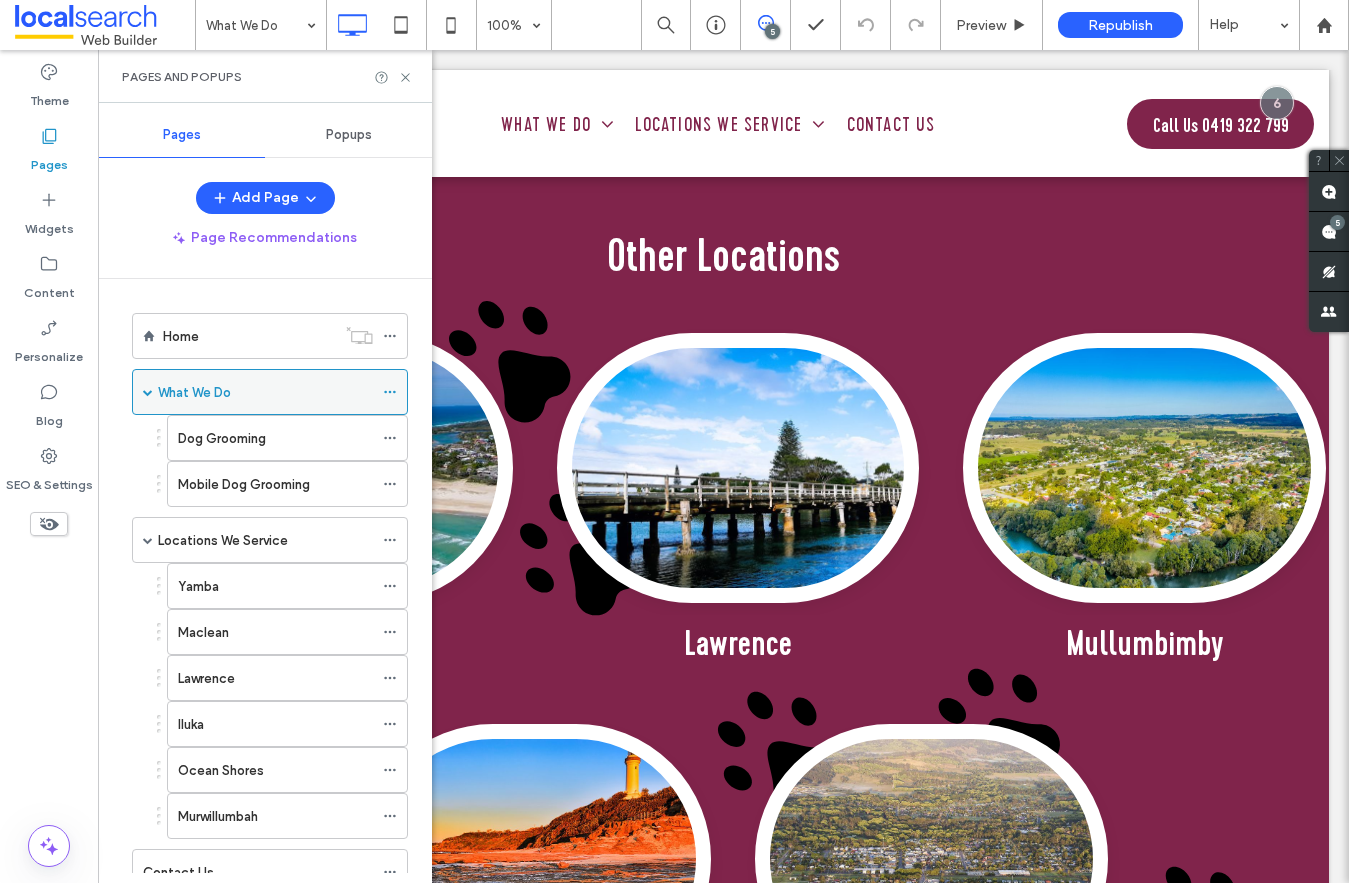 scroll, scrollTop: 72, scrollLeft: 0, axis: vertical 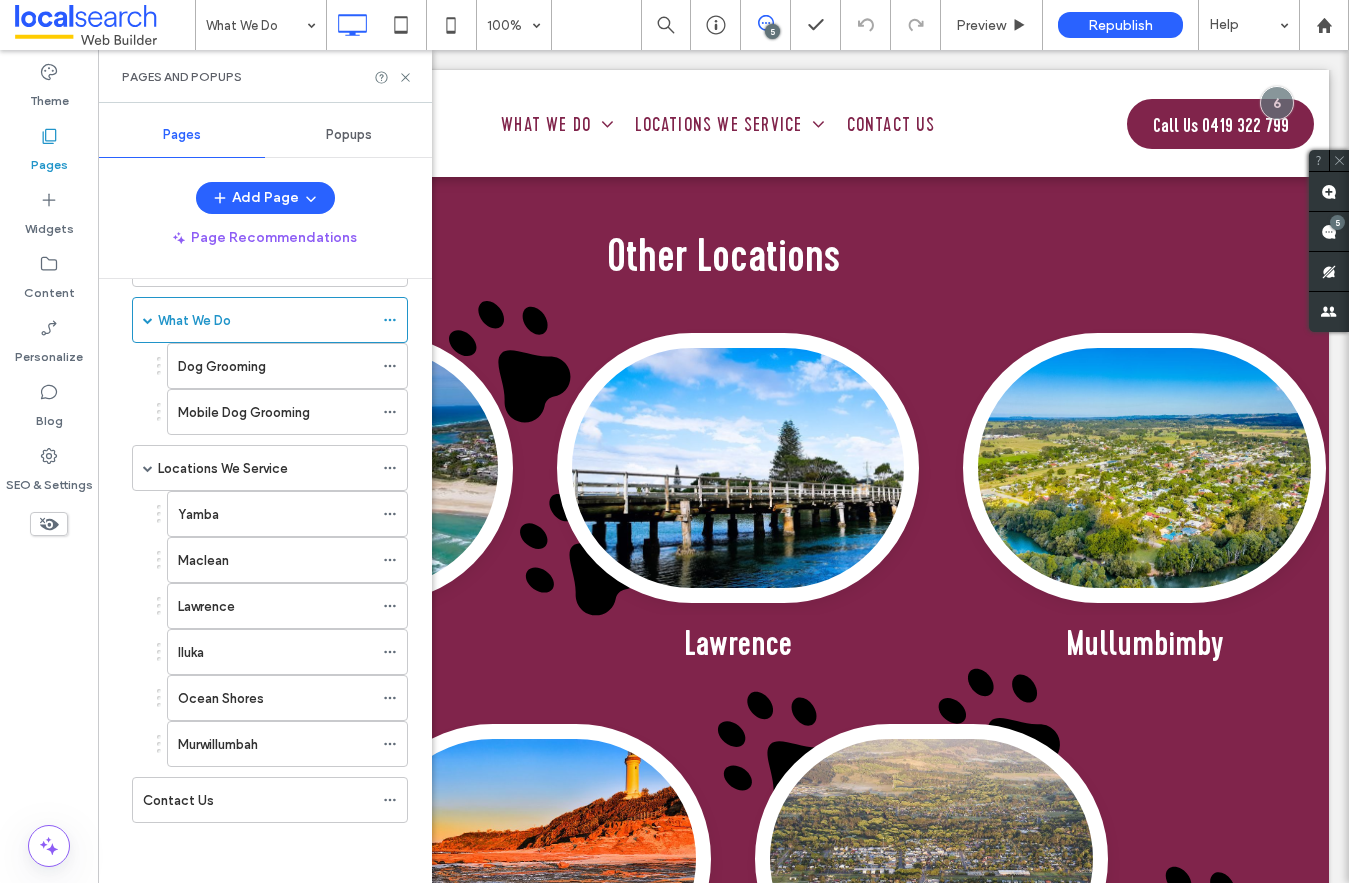 click on "Pages and Popups" at bounding box center [265, 76] 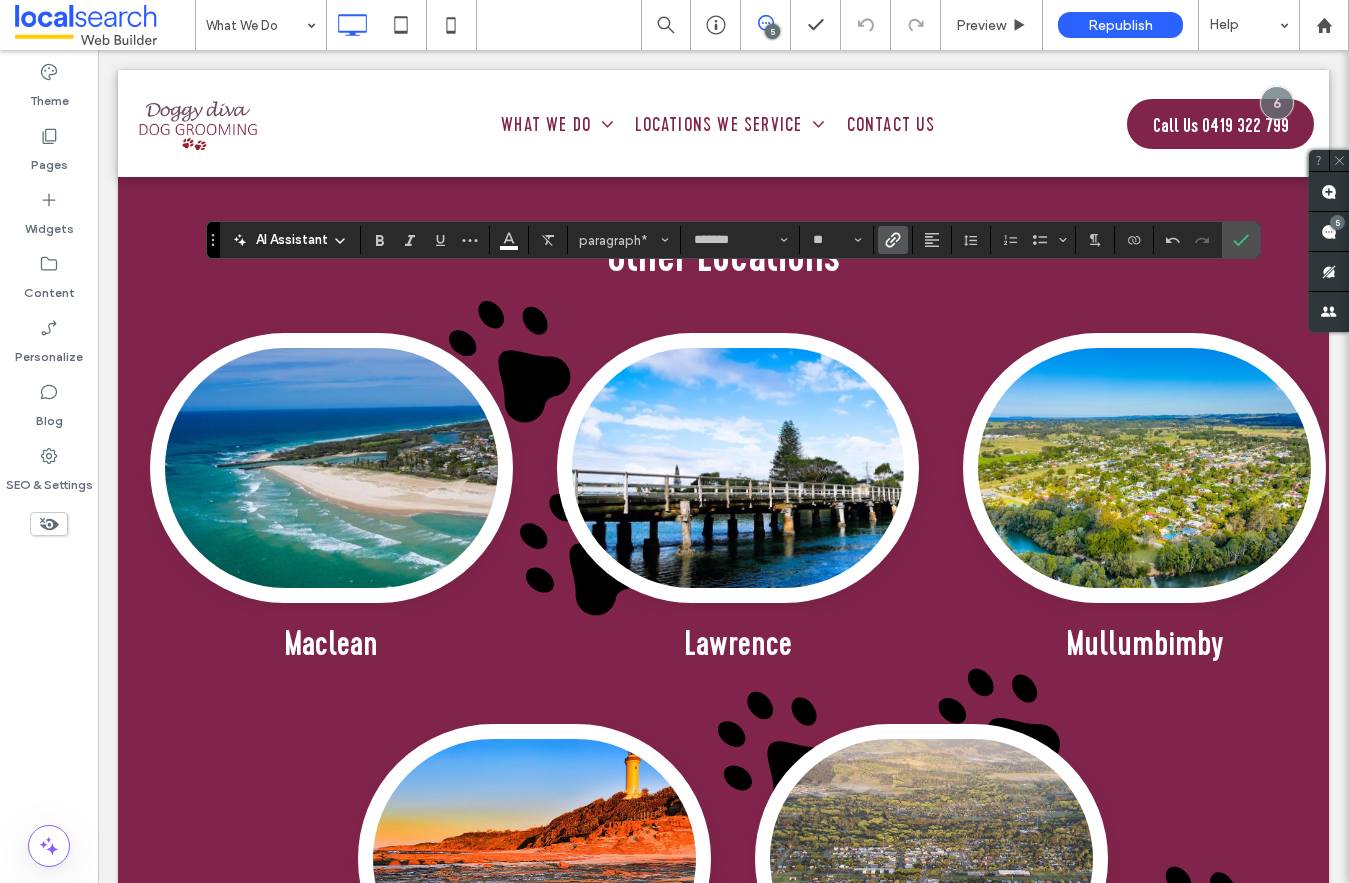 click 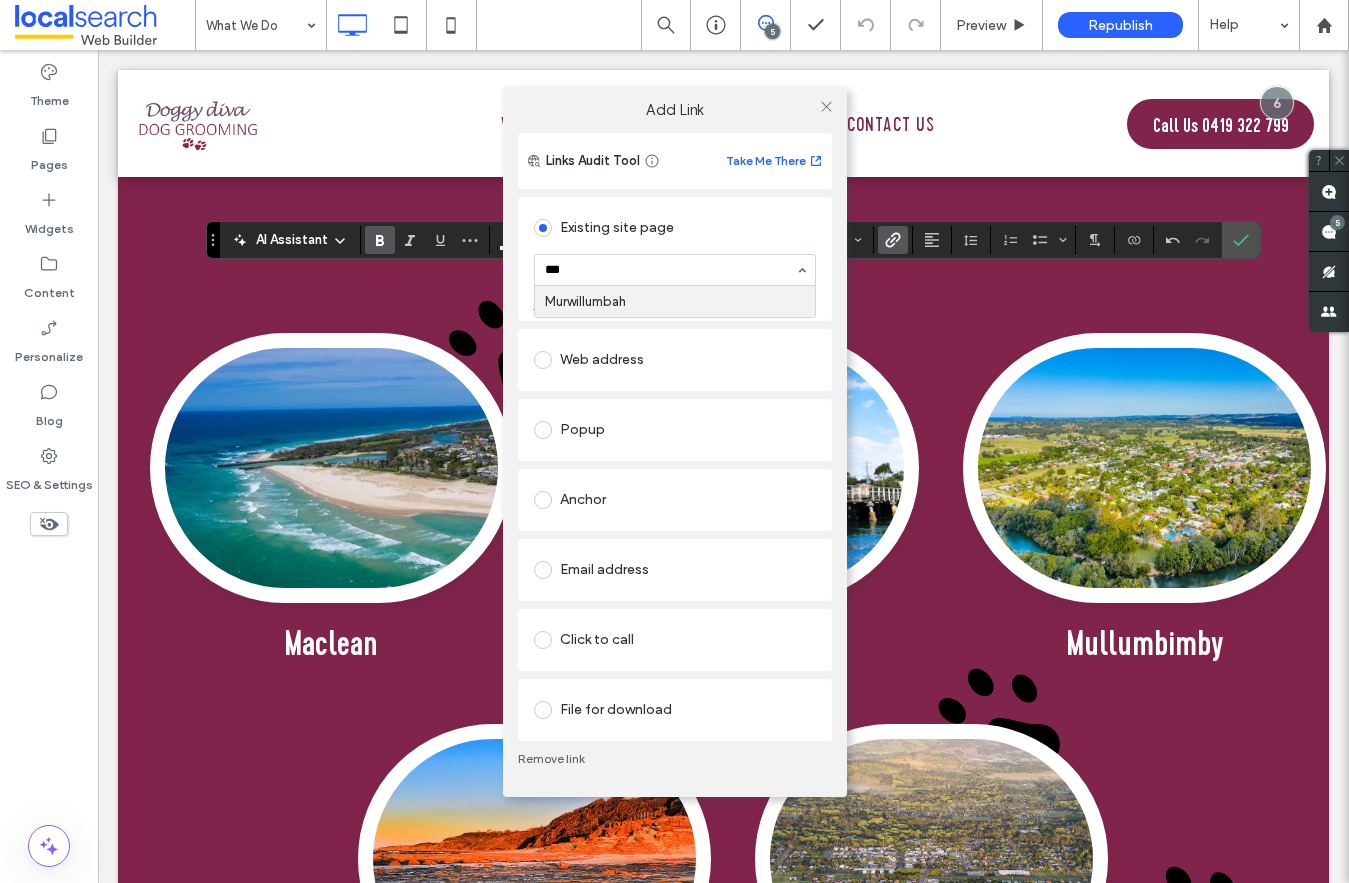 type on "**" 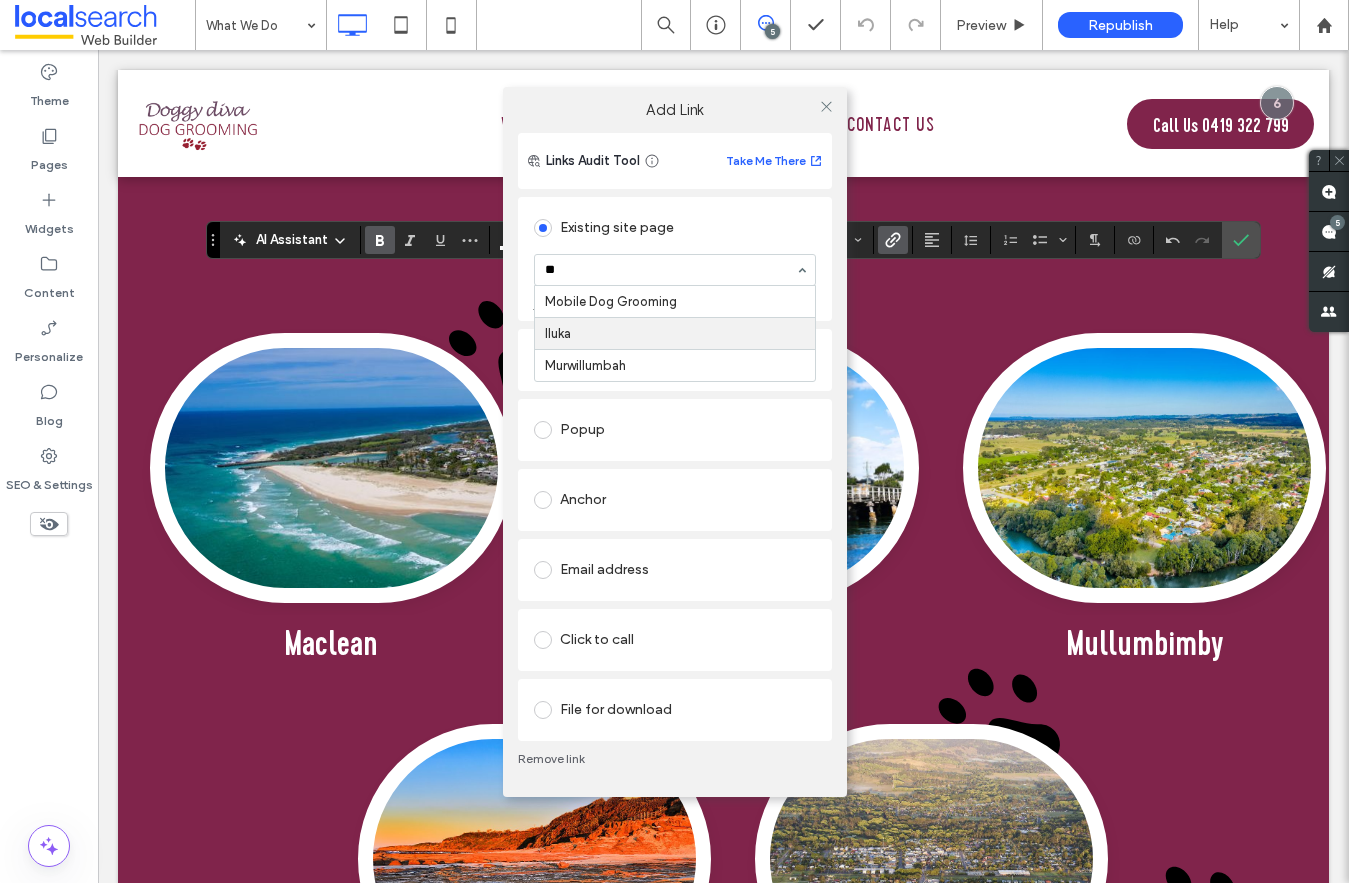 type 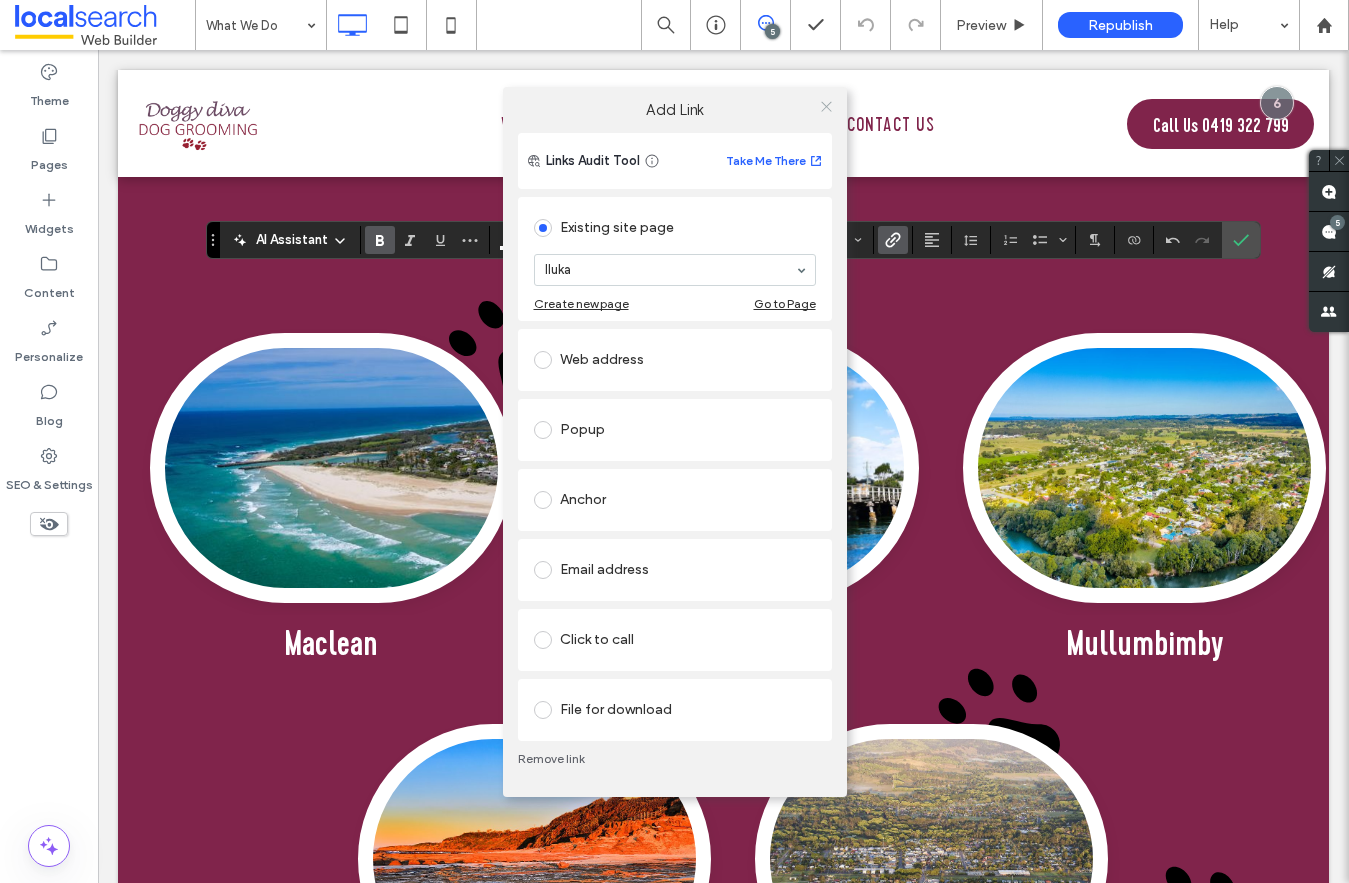 click at bounding box center (826, 107) 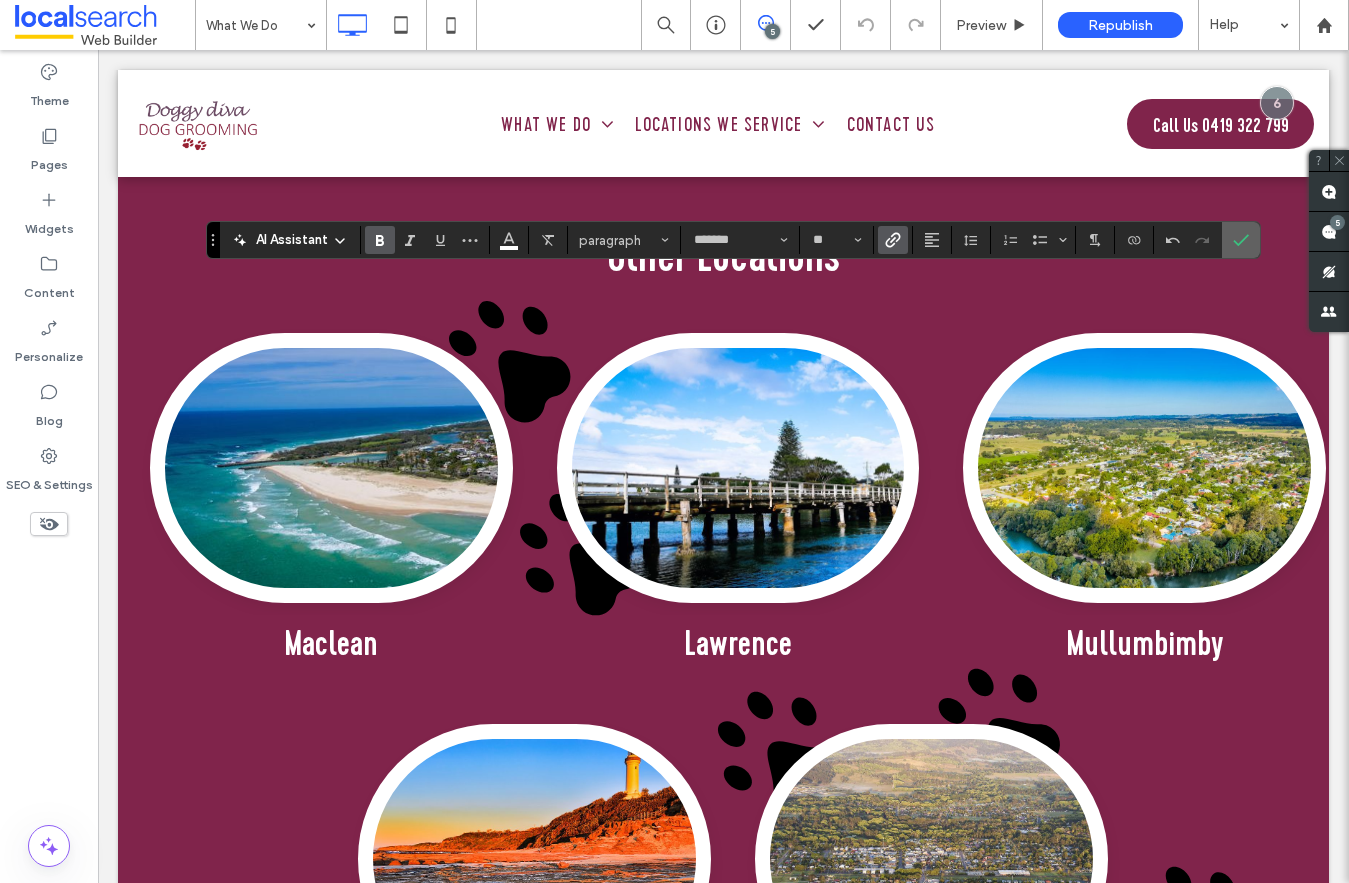 click at bounding box center [1241, 240] 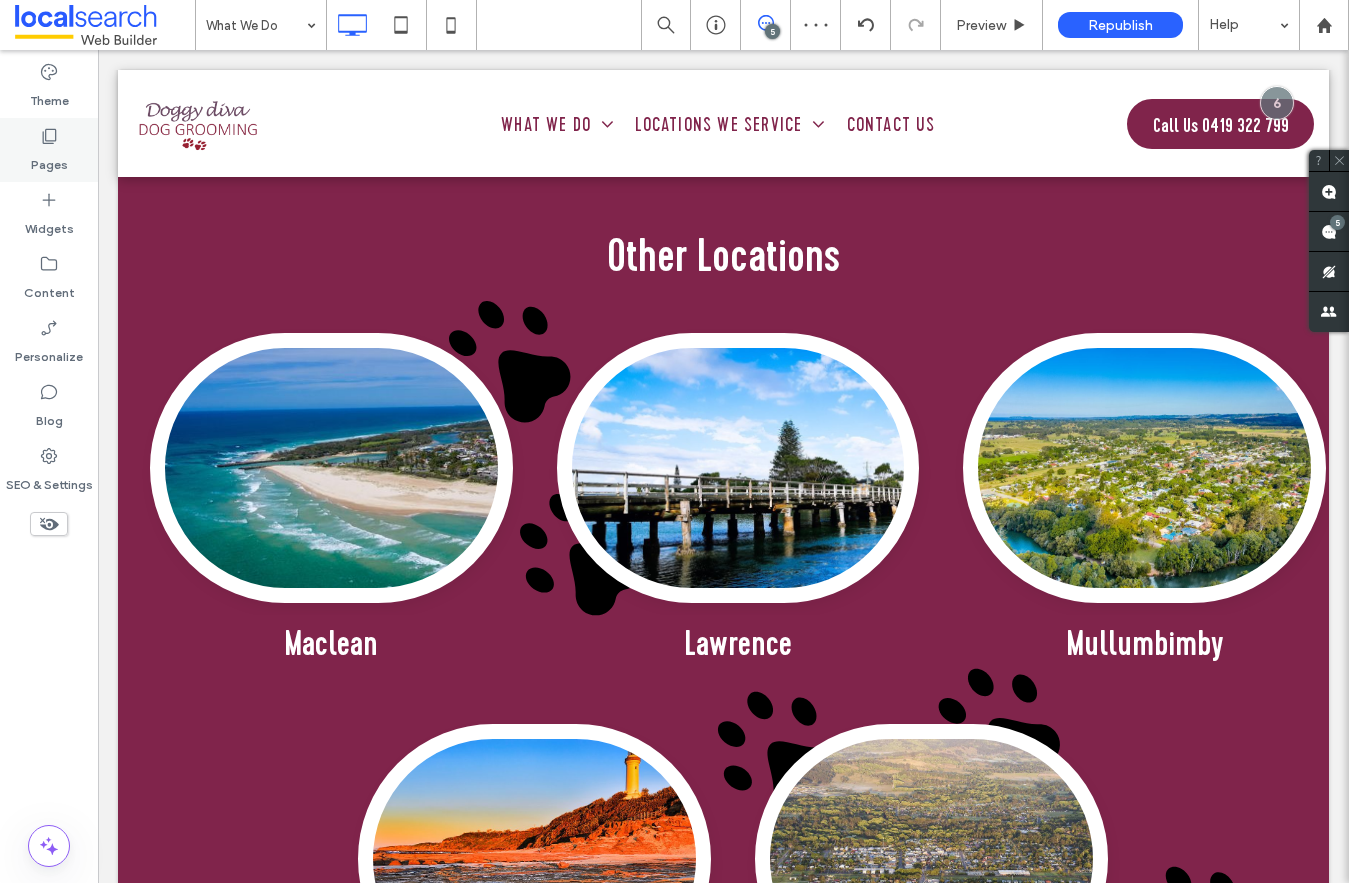 click 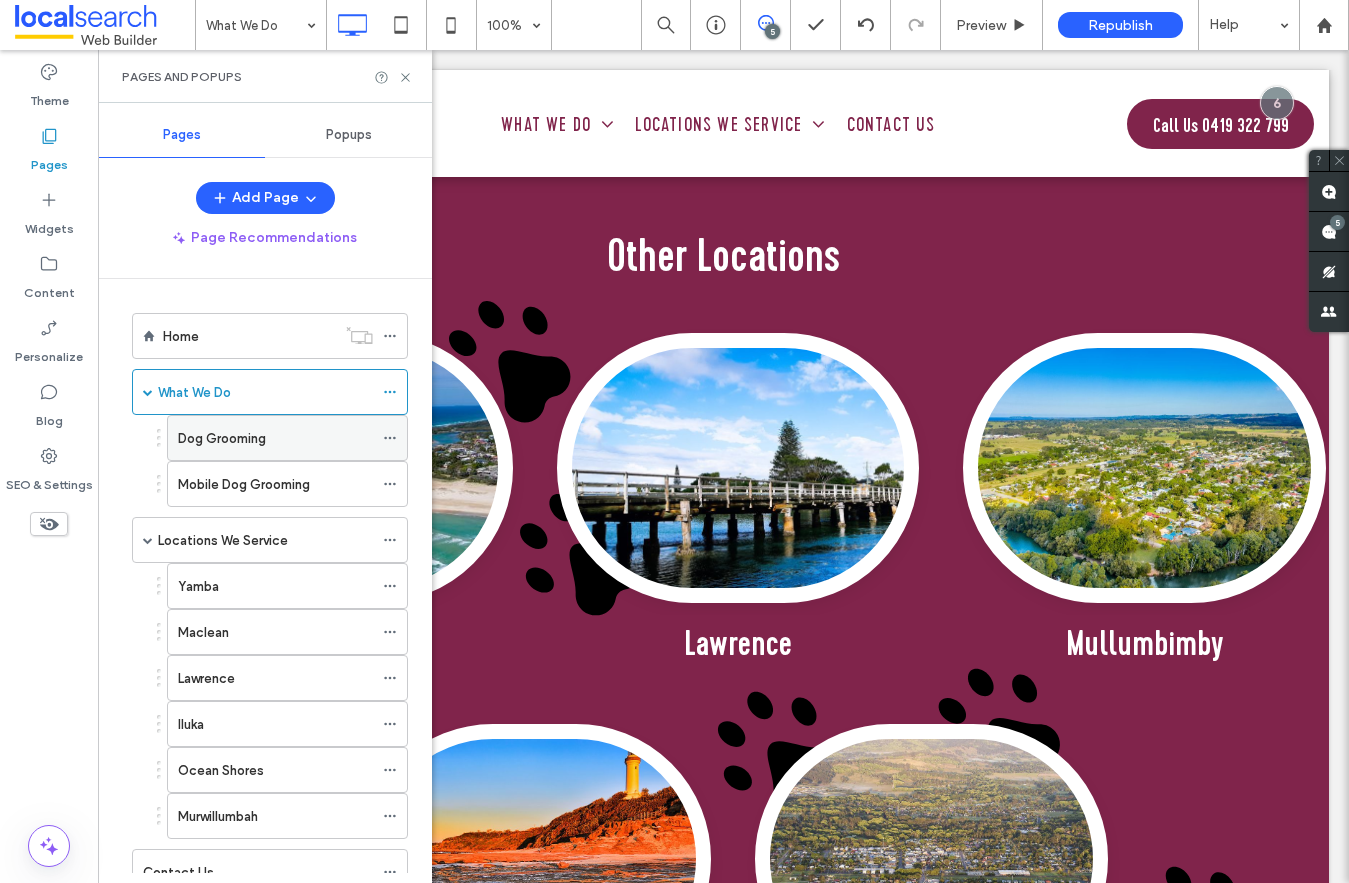 click on "Dog Grooming" at bounding box center (222, 438) 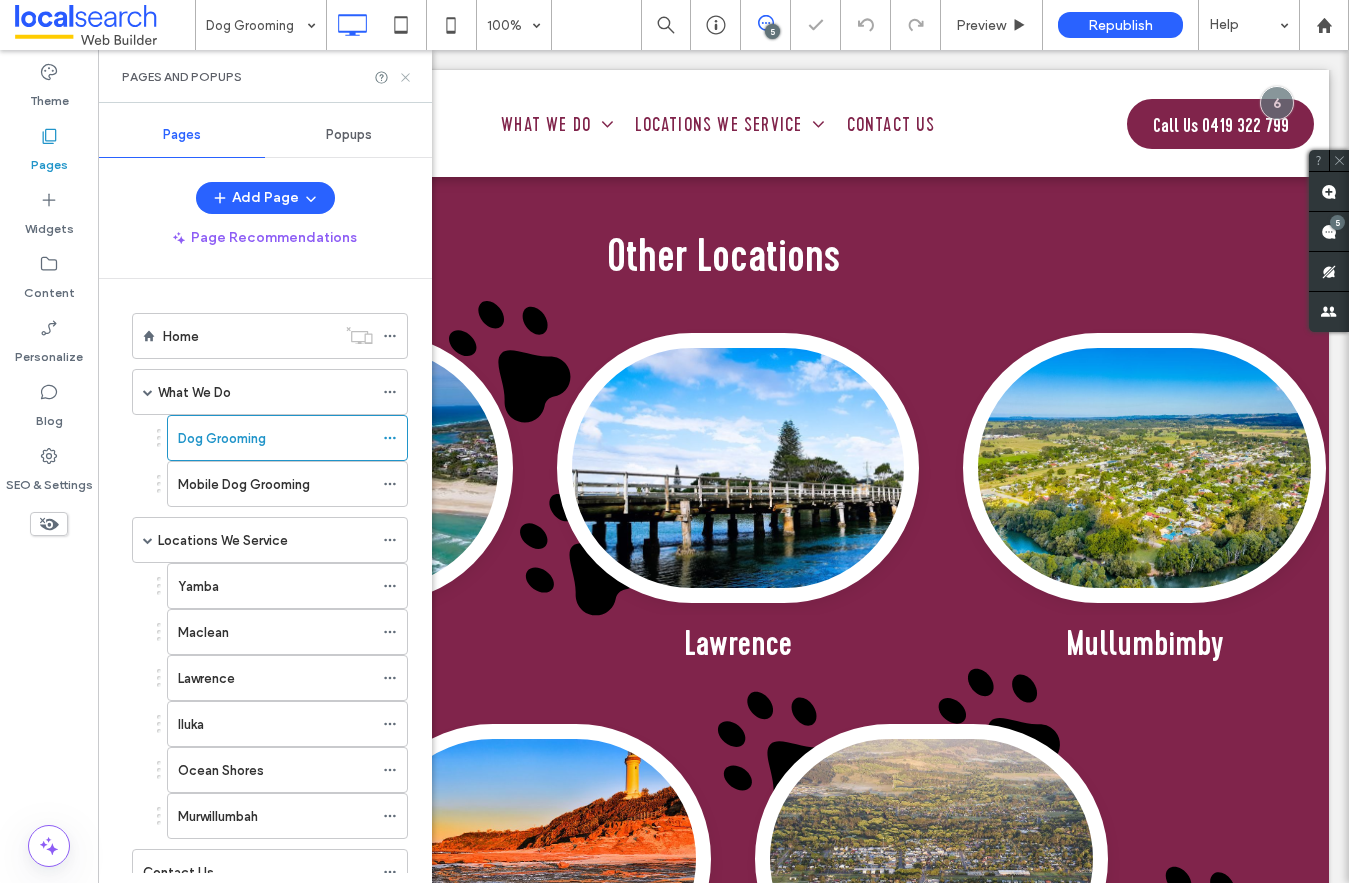 click 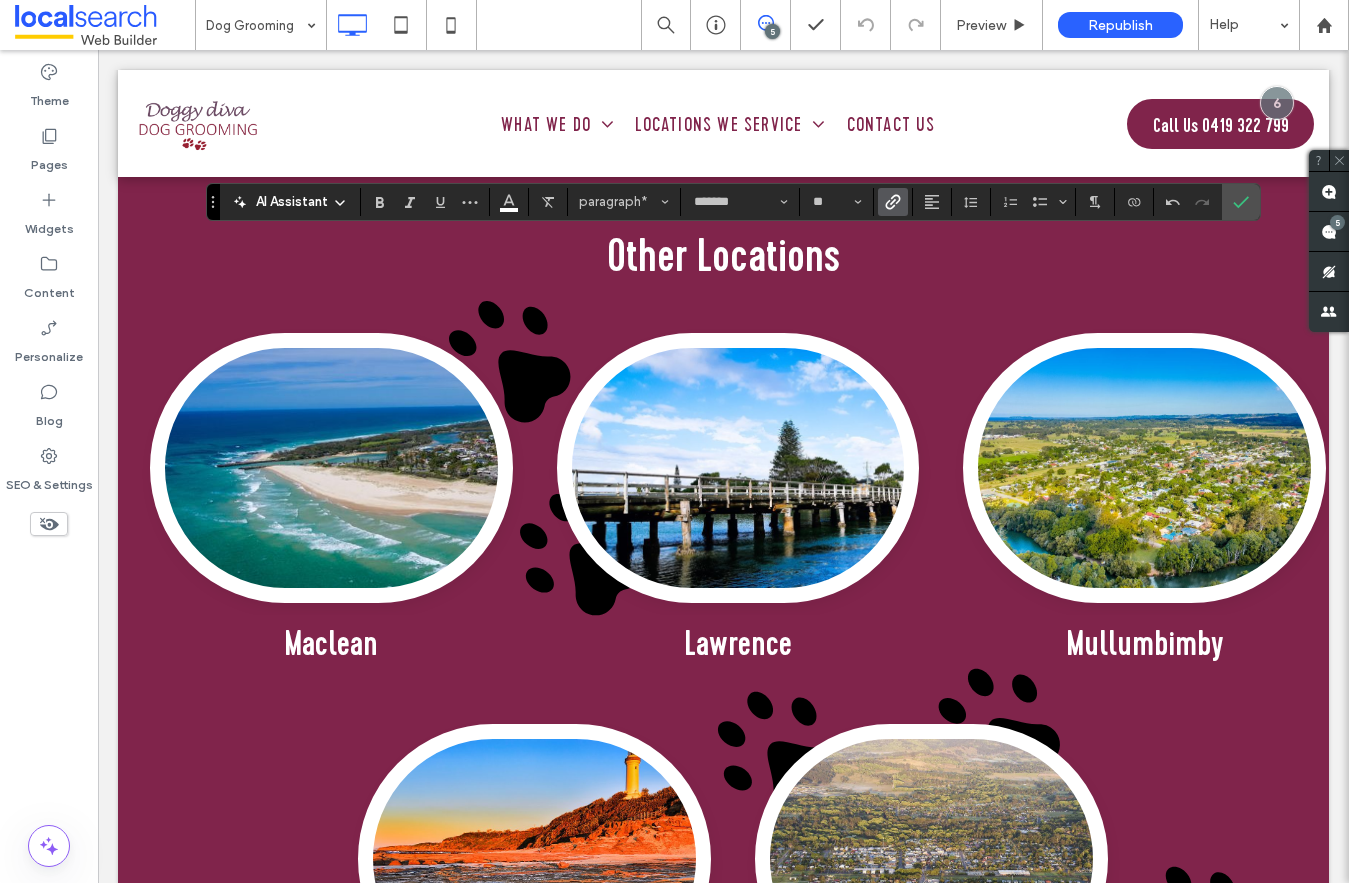 click at bounding box center [893, 202] 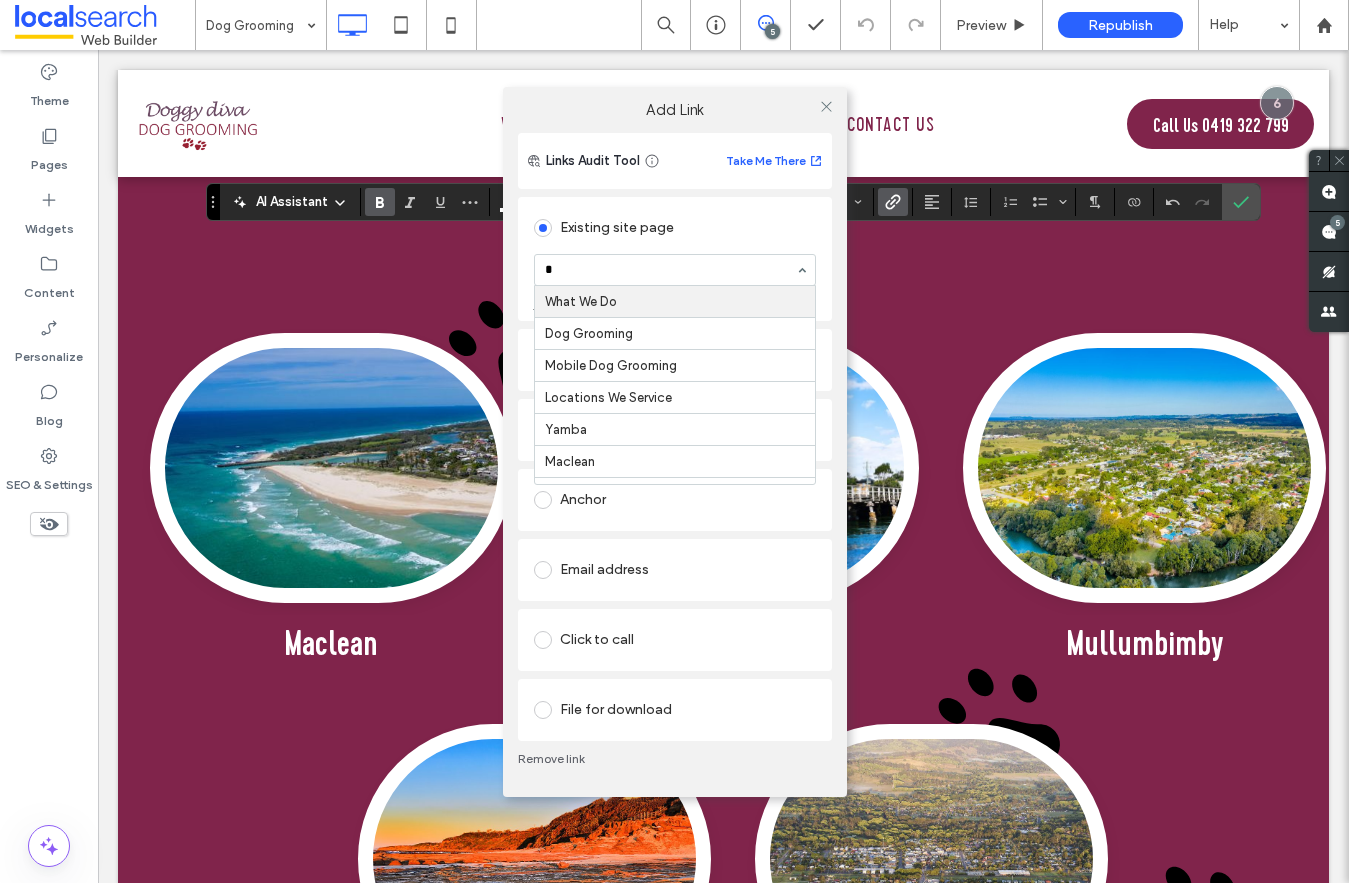 type on "**" 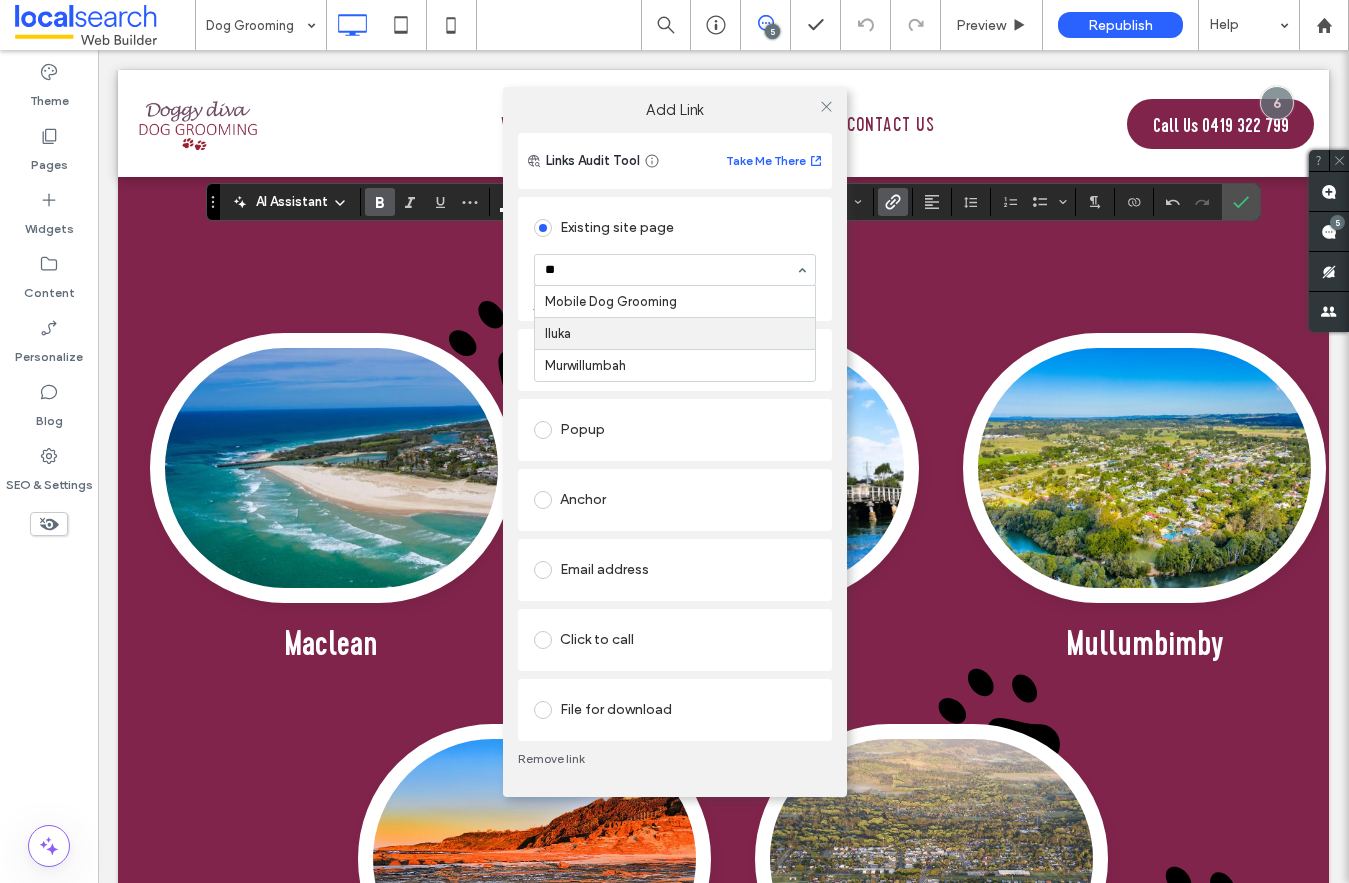 type 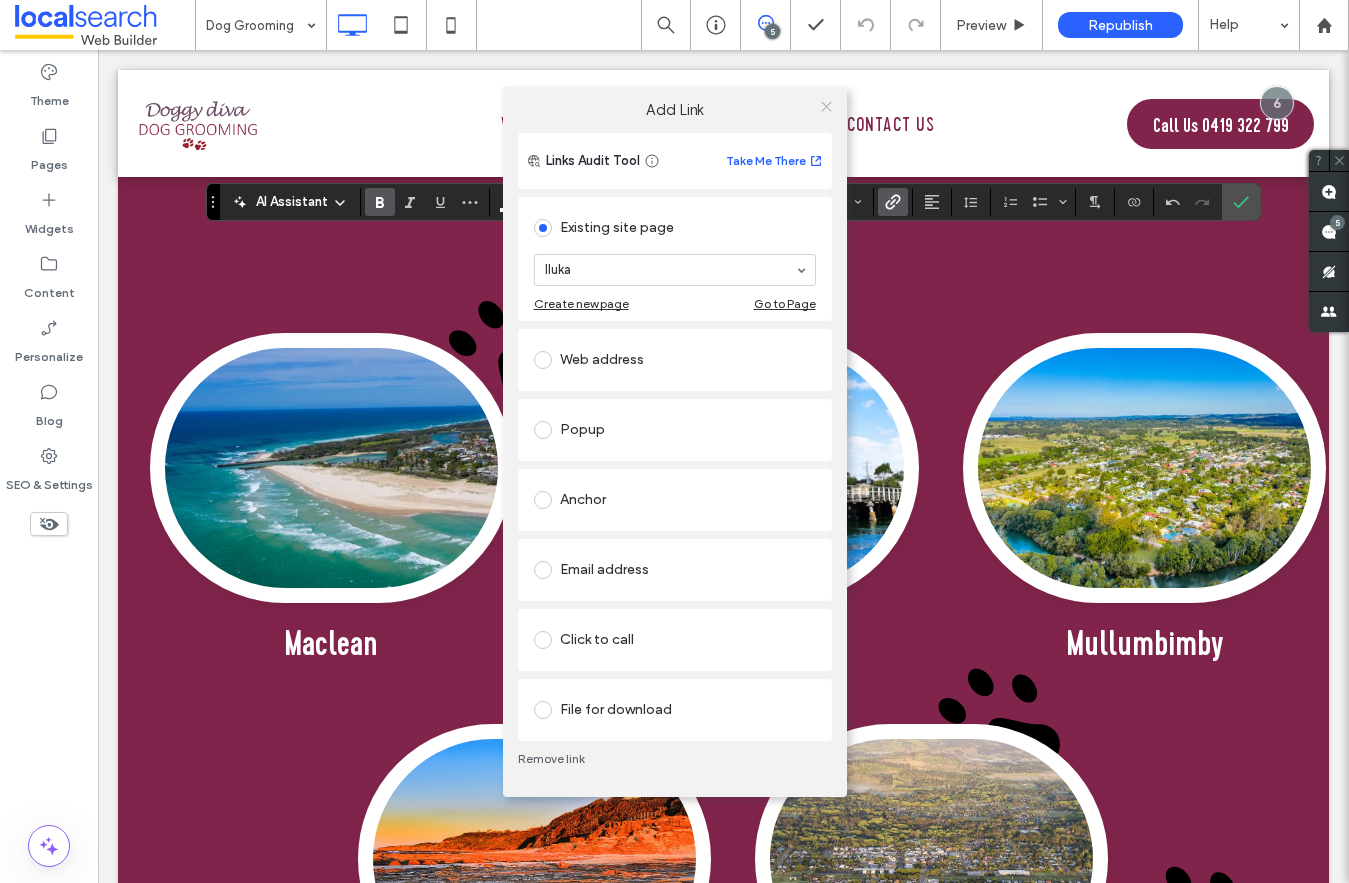 click 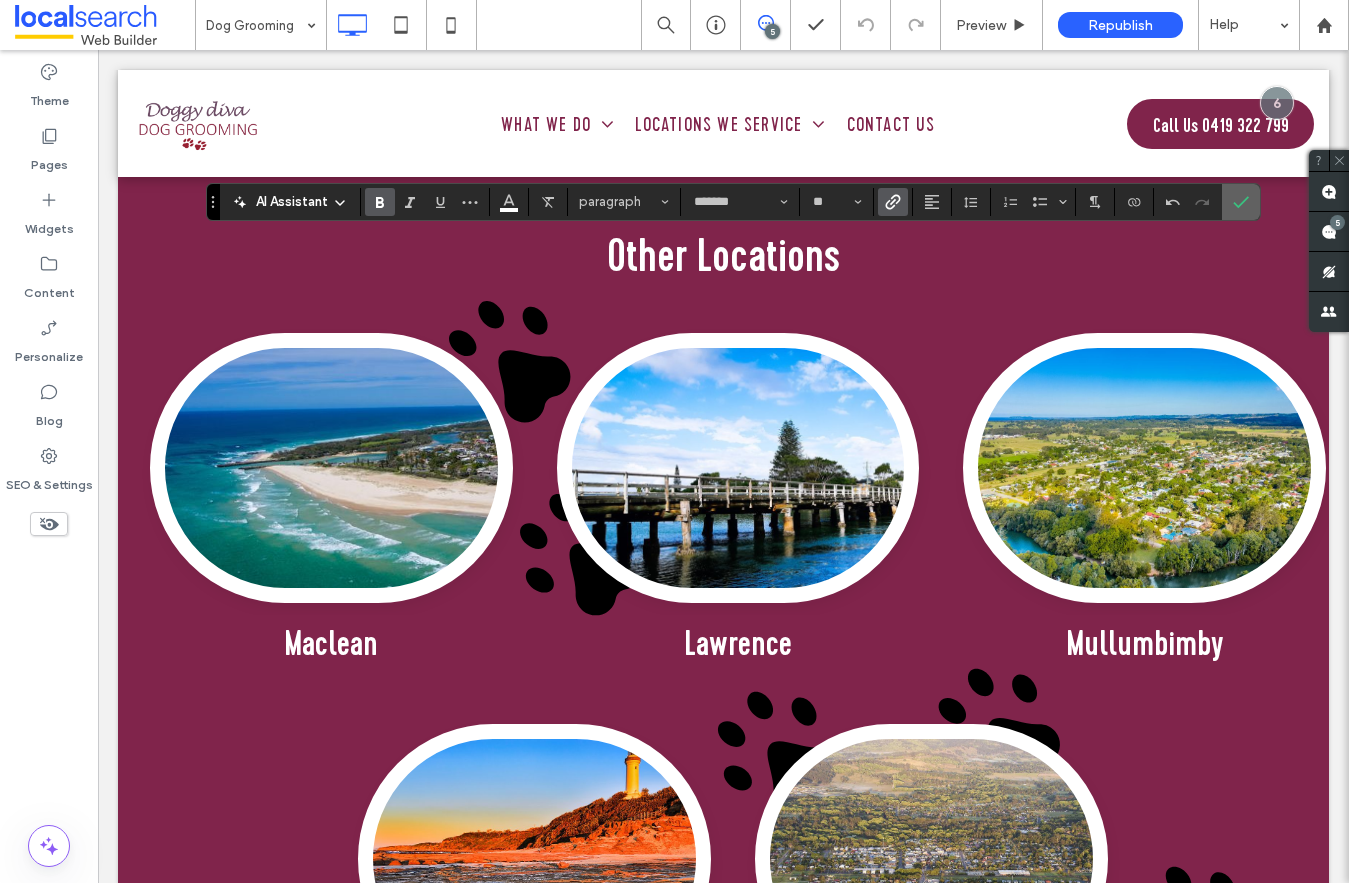 click at bounding box center [1241, 202] 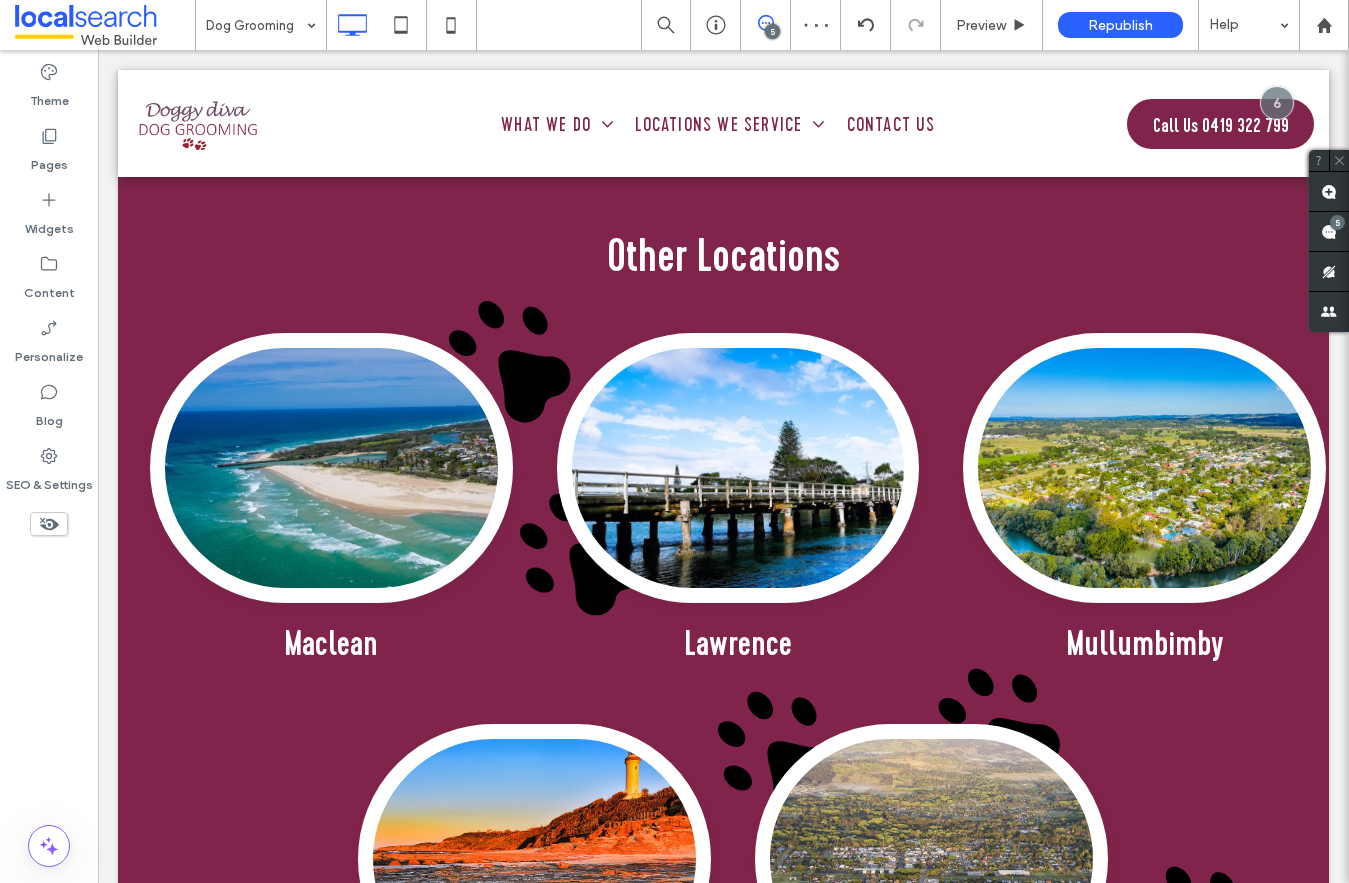 type on "**********" 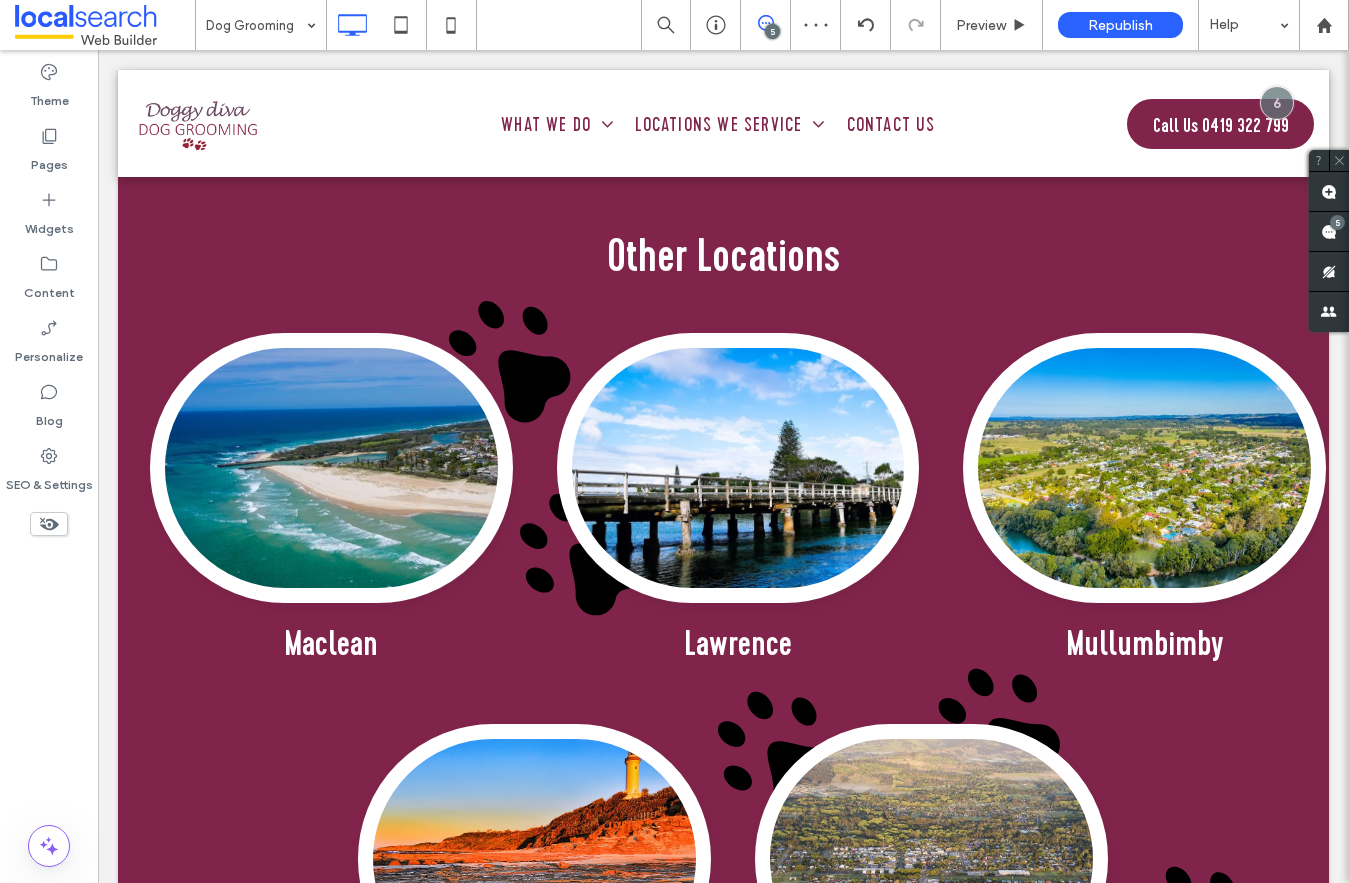 type on "**" 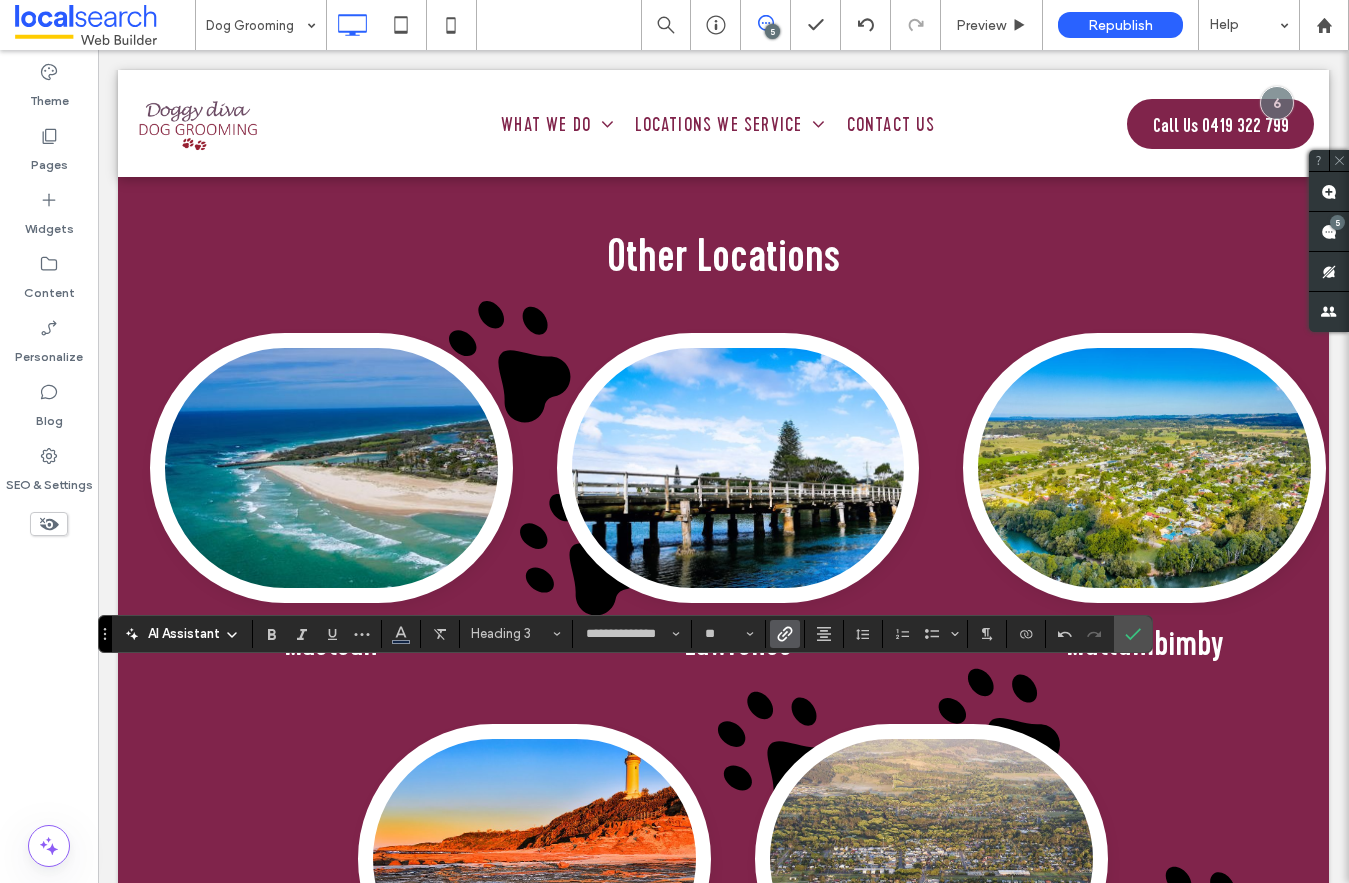 click at bounding box center (781, 634) 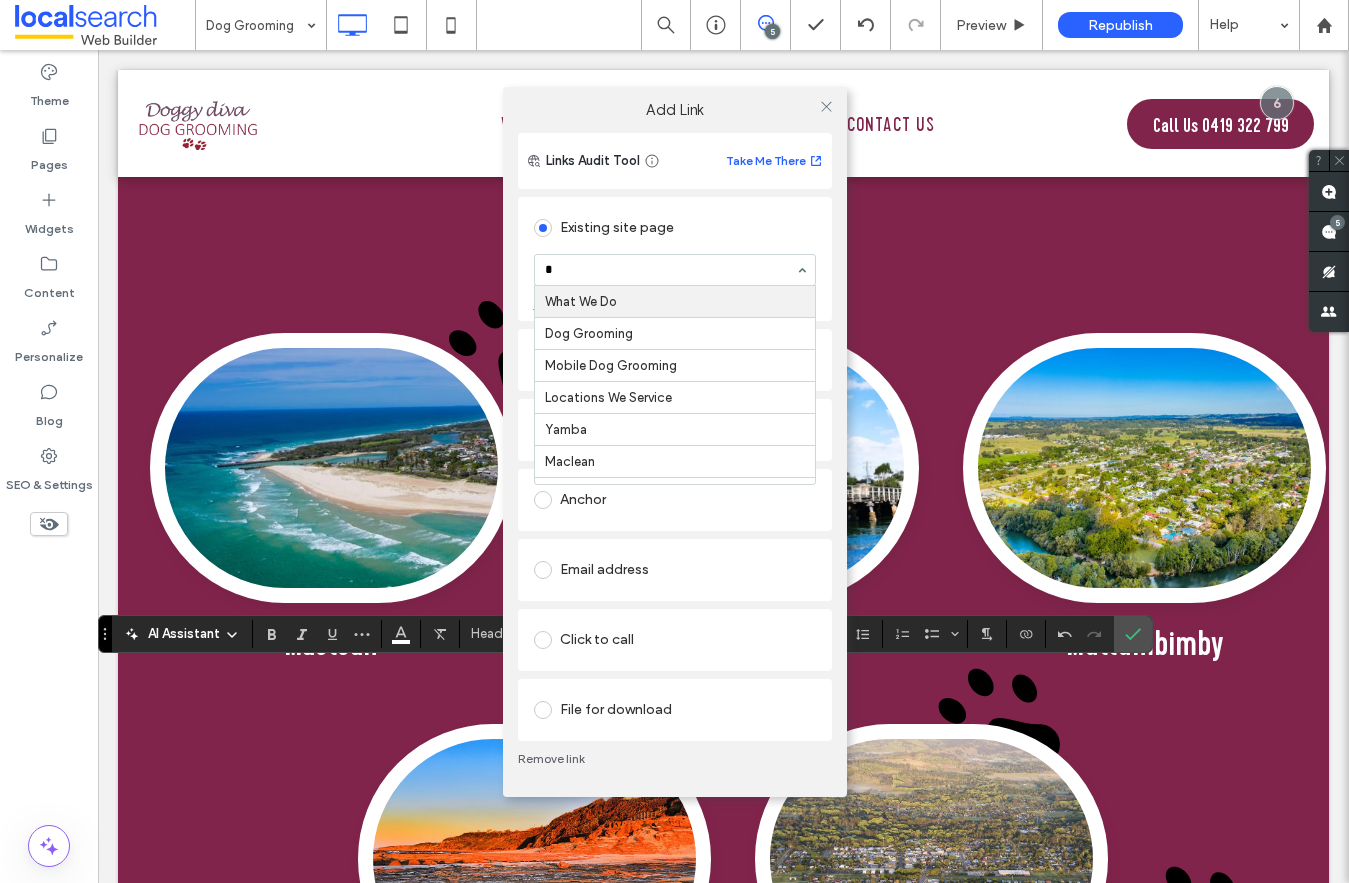 type on "**" 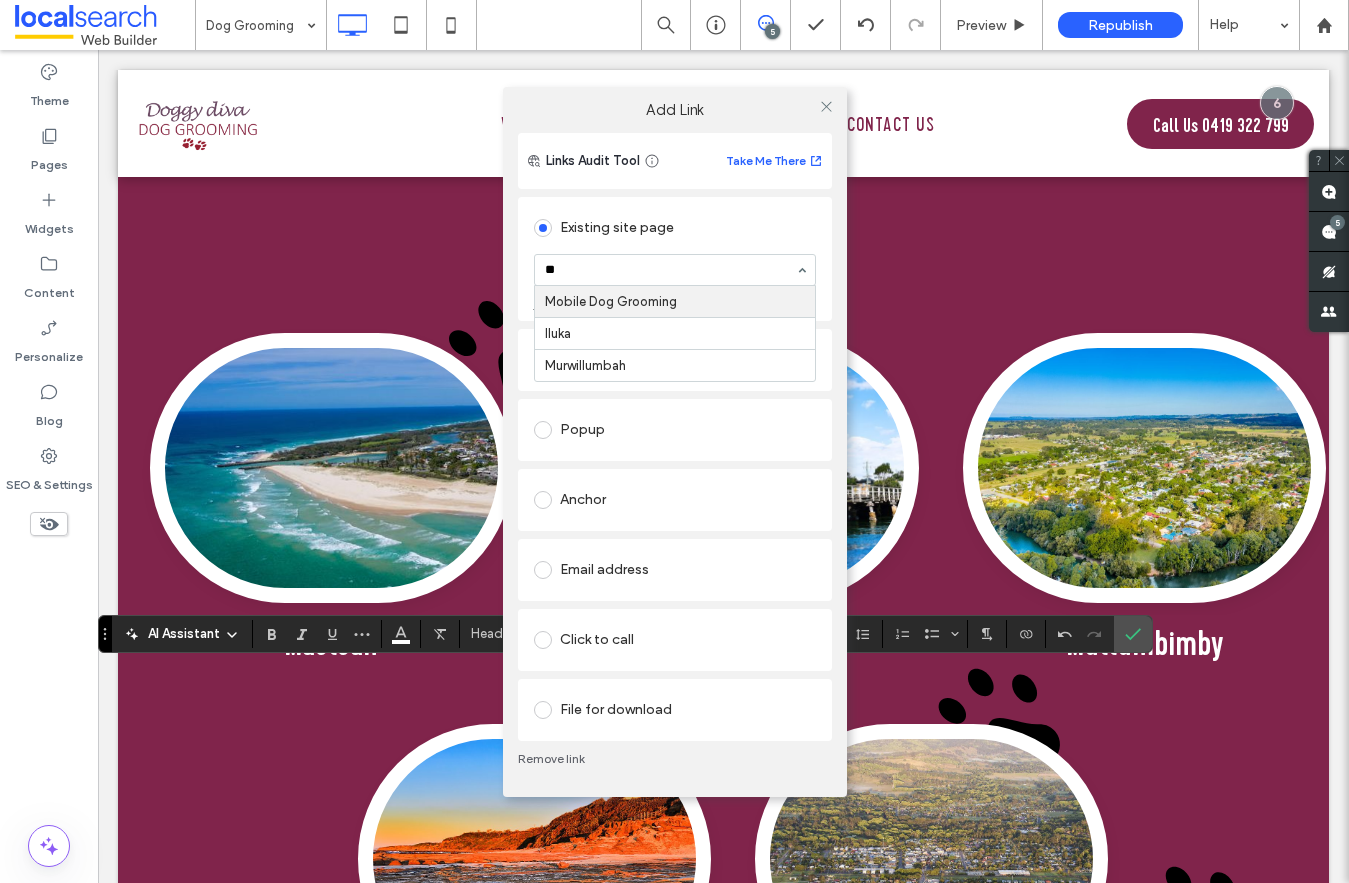 type 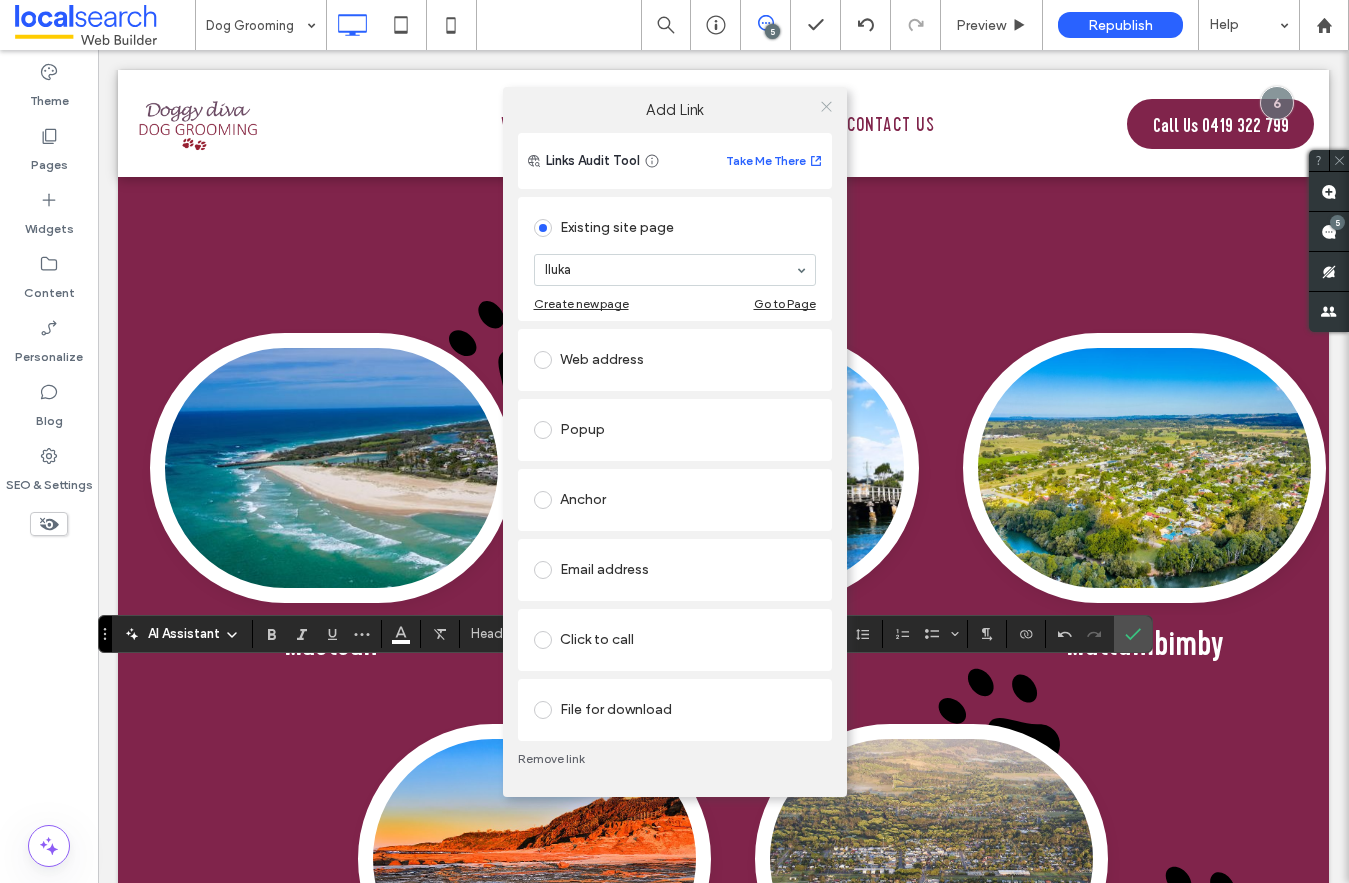 click at bounding box center (826, 107) 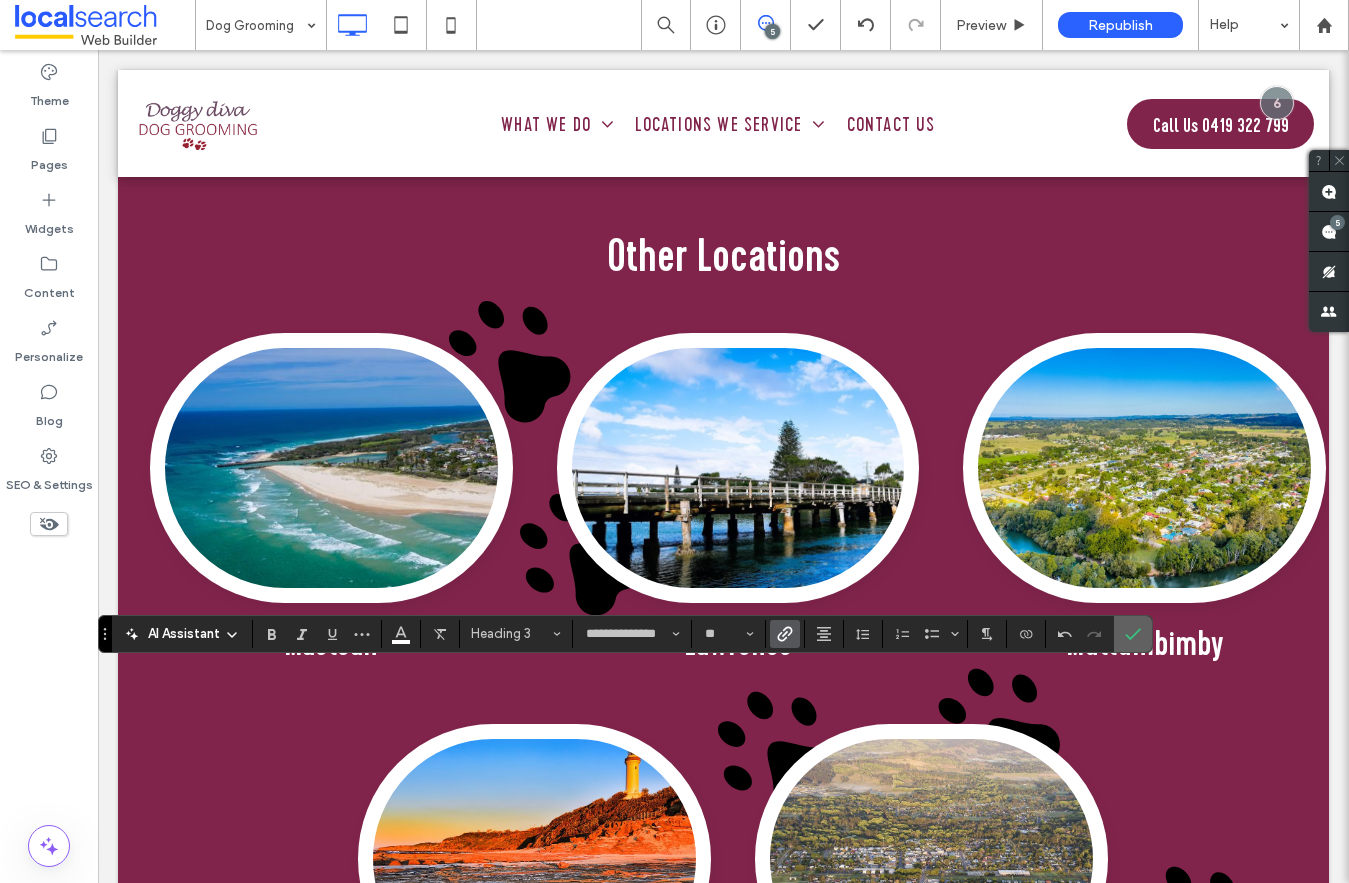 click 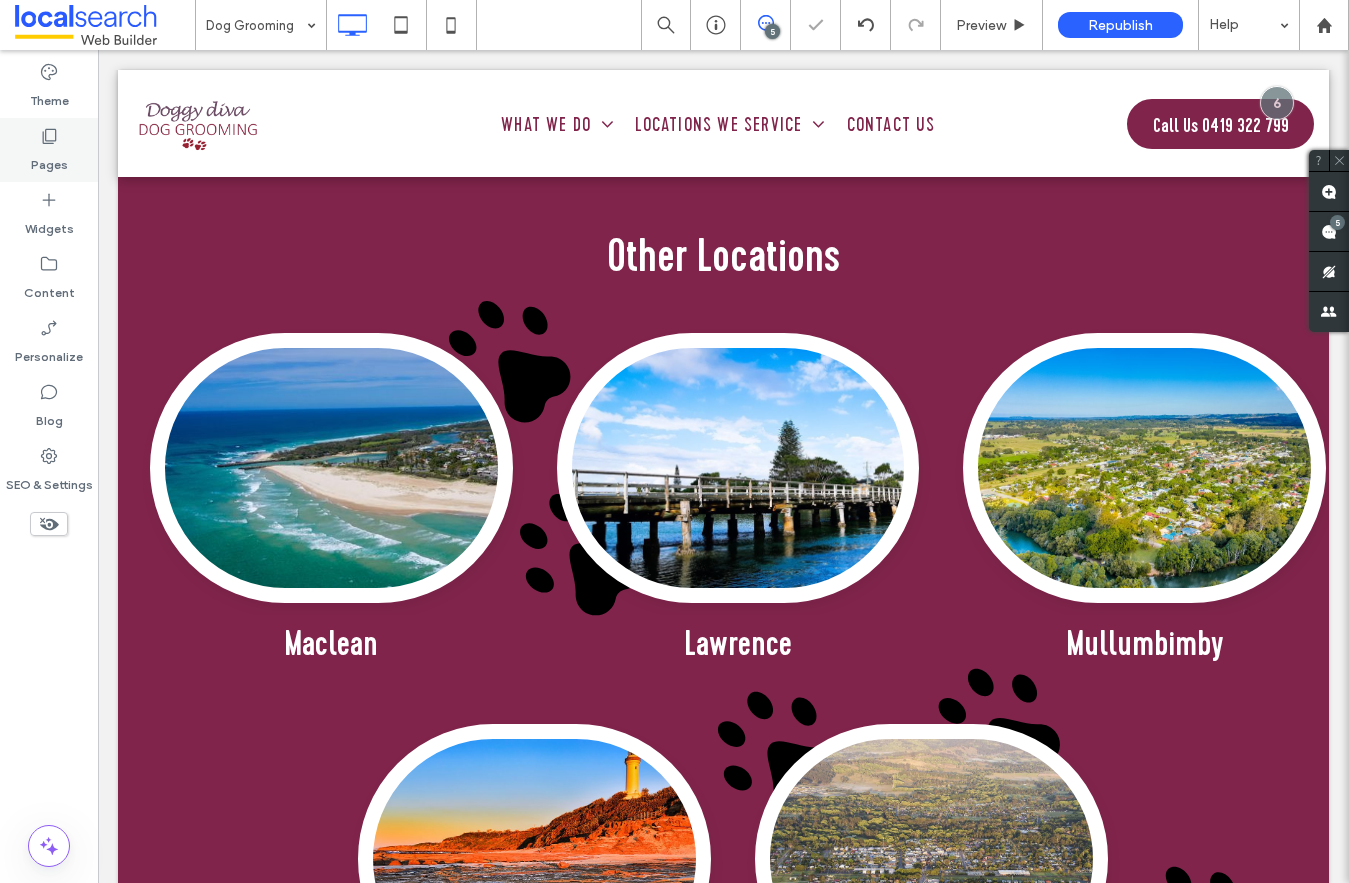 click 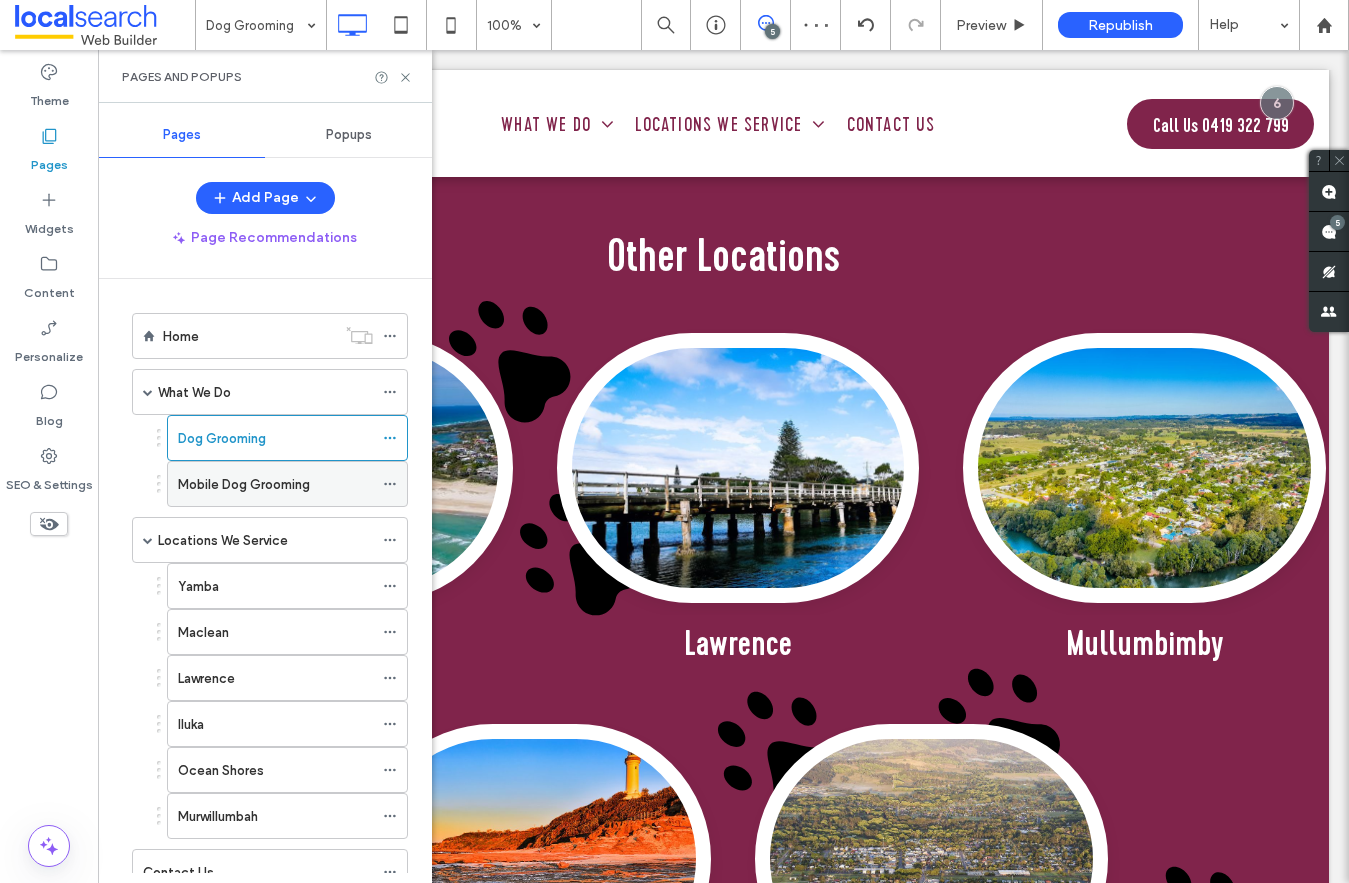 click on "Mobile Dog Grooming" at bounding box center [244, 484] 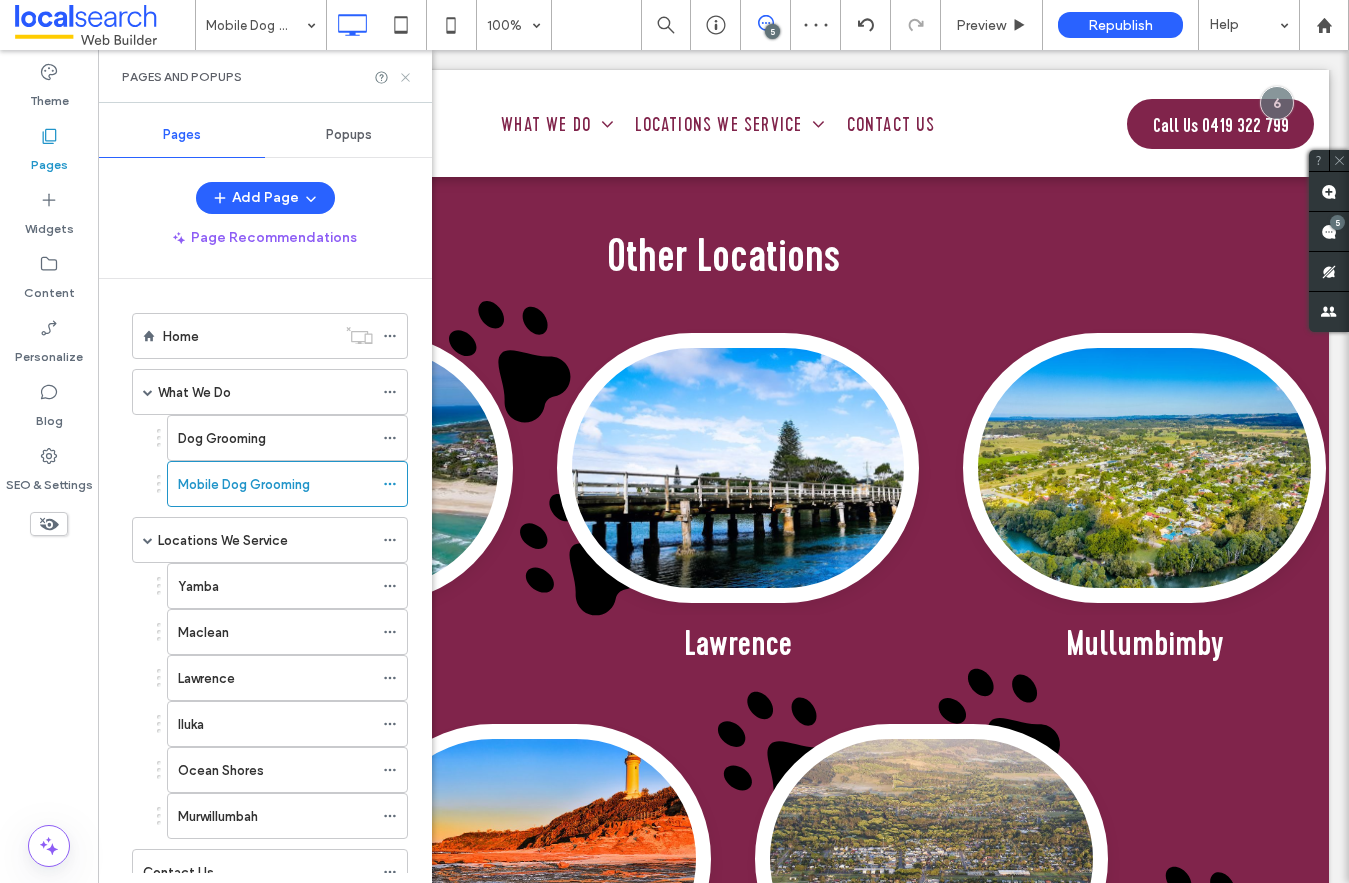 click 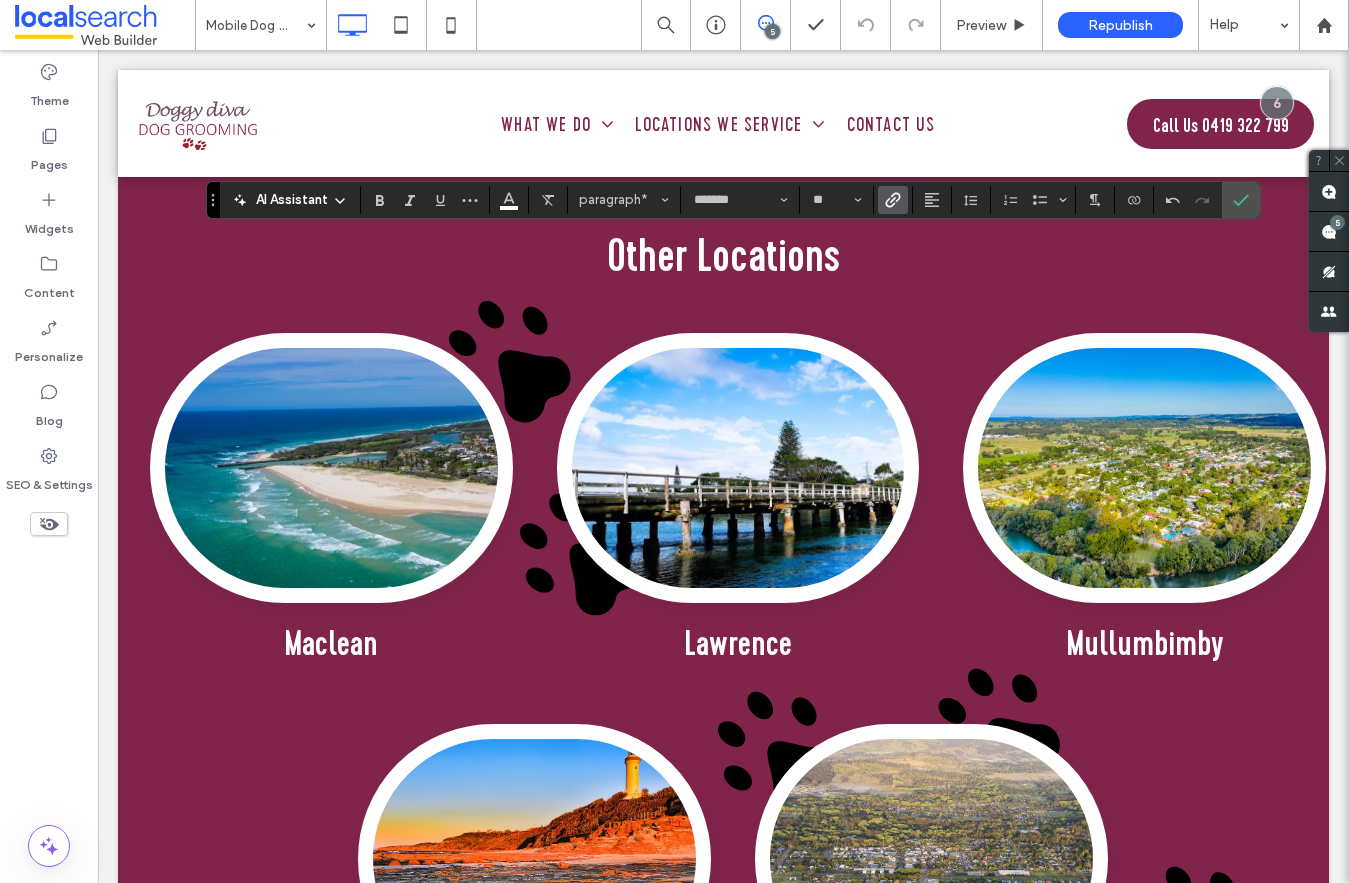 click at bounding box center (893, 200) 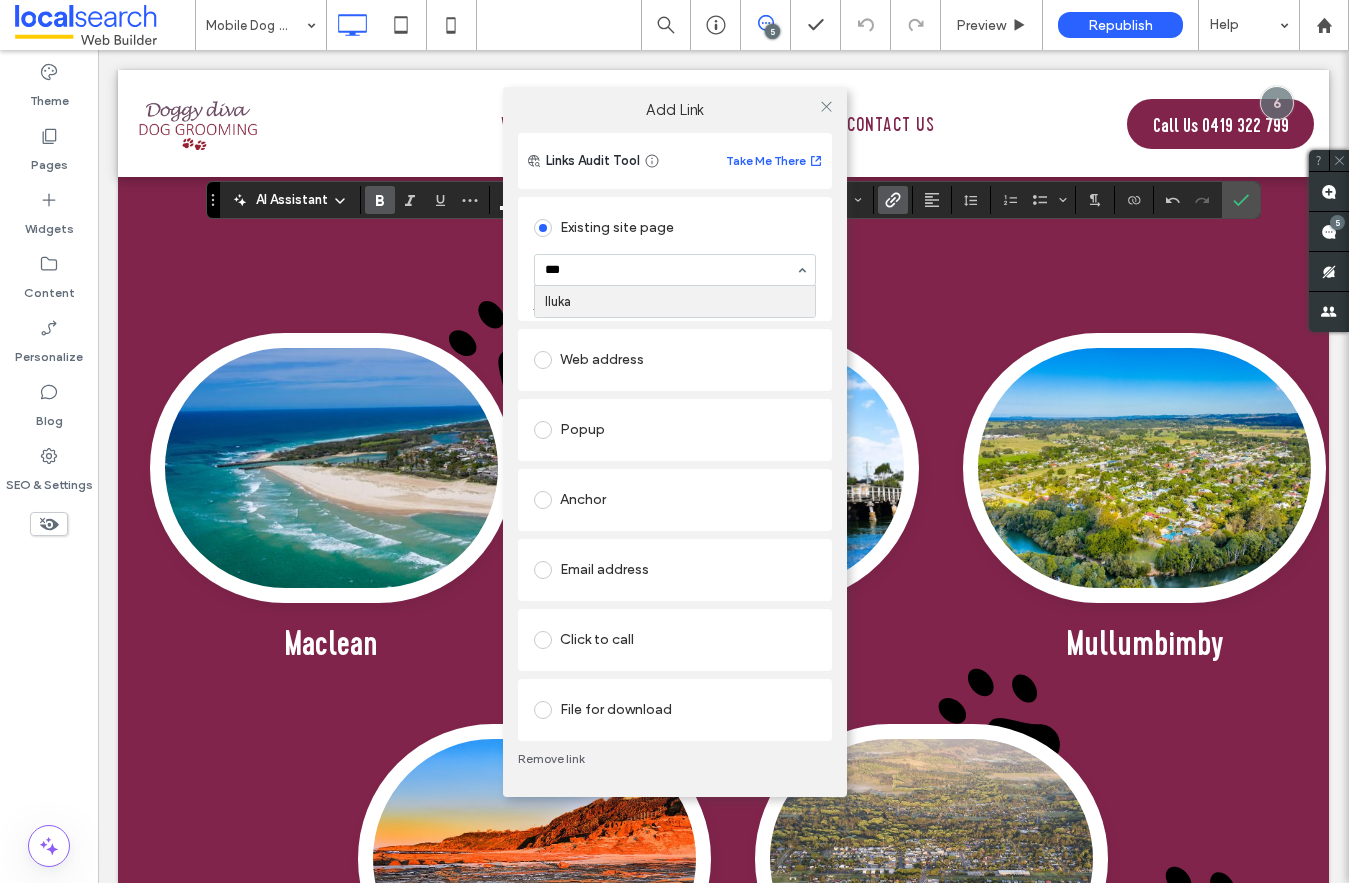 type on "****" 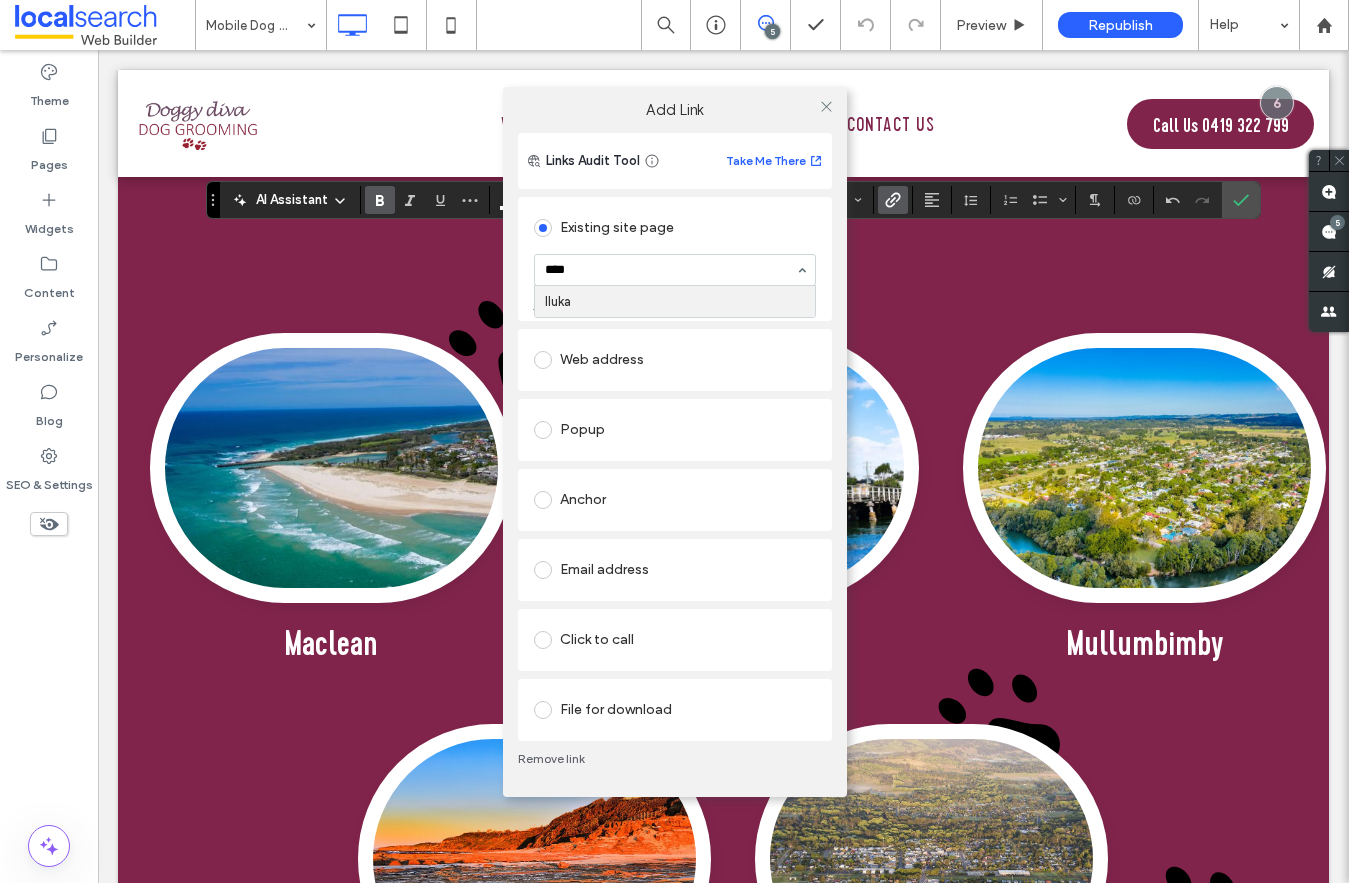 type 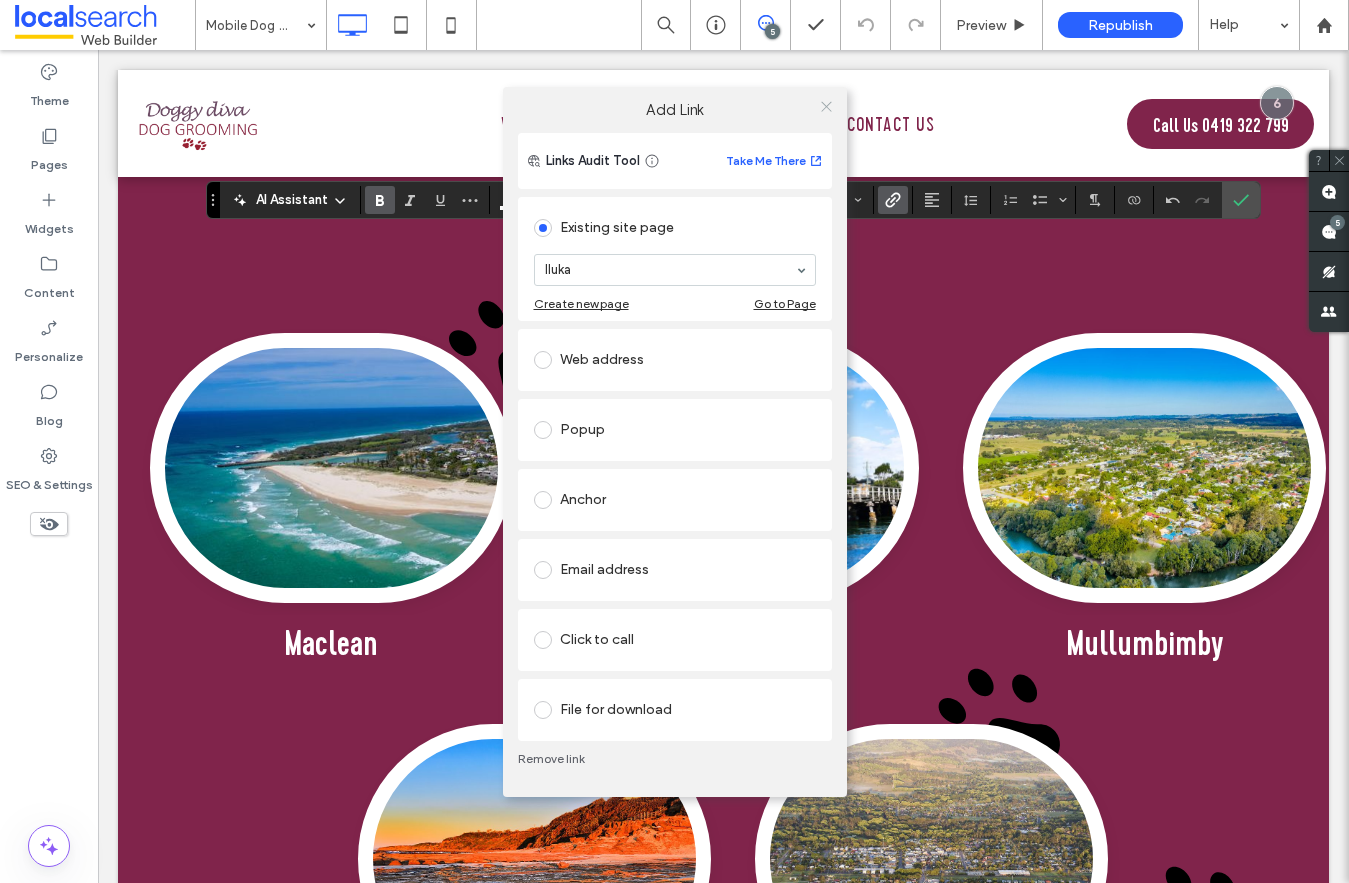click 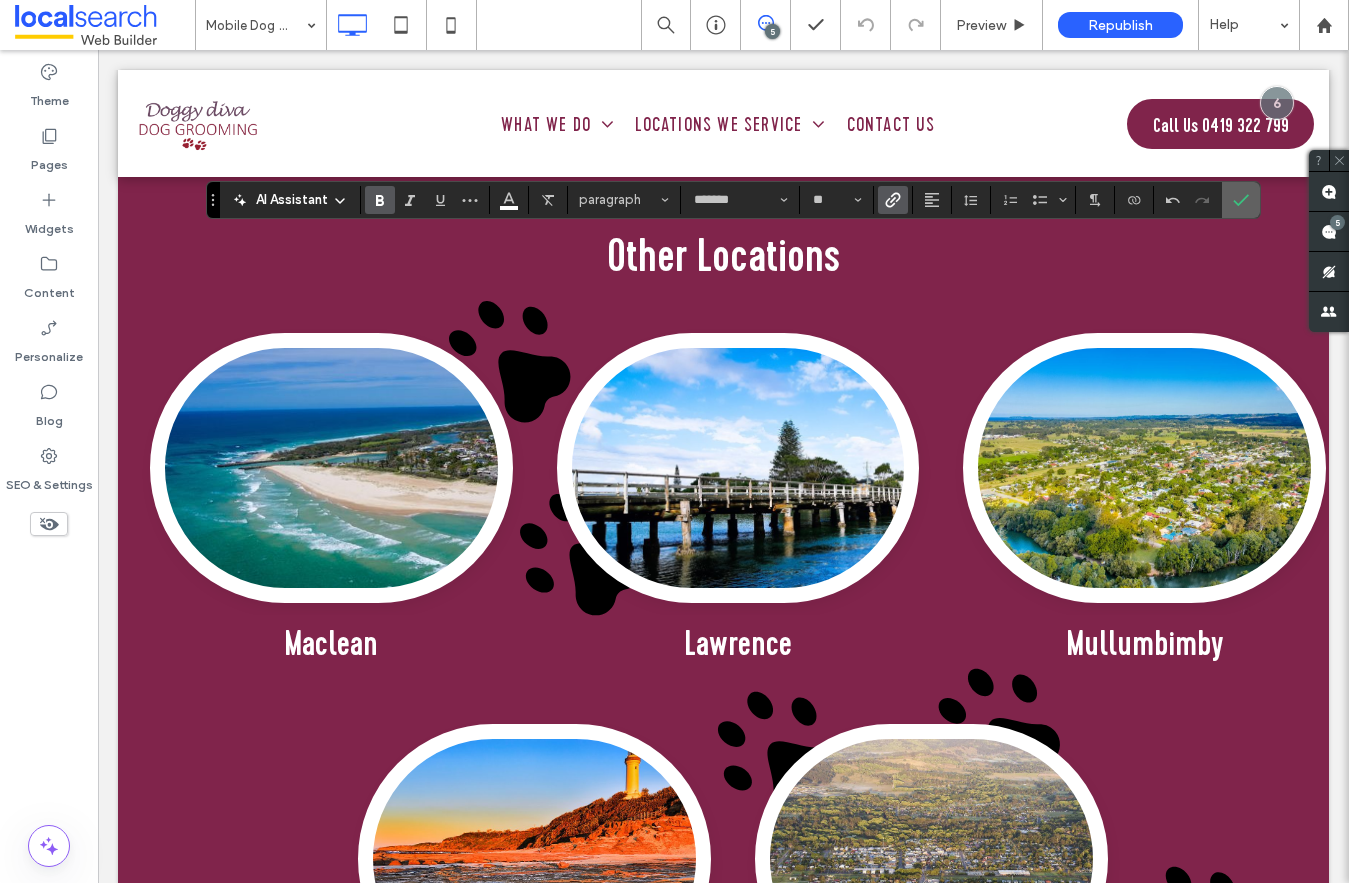 click at bounding box center [1241, 200] 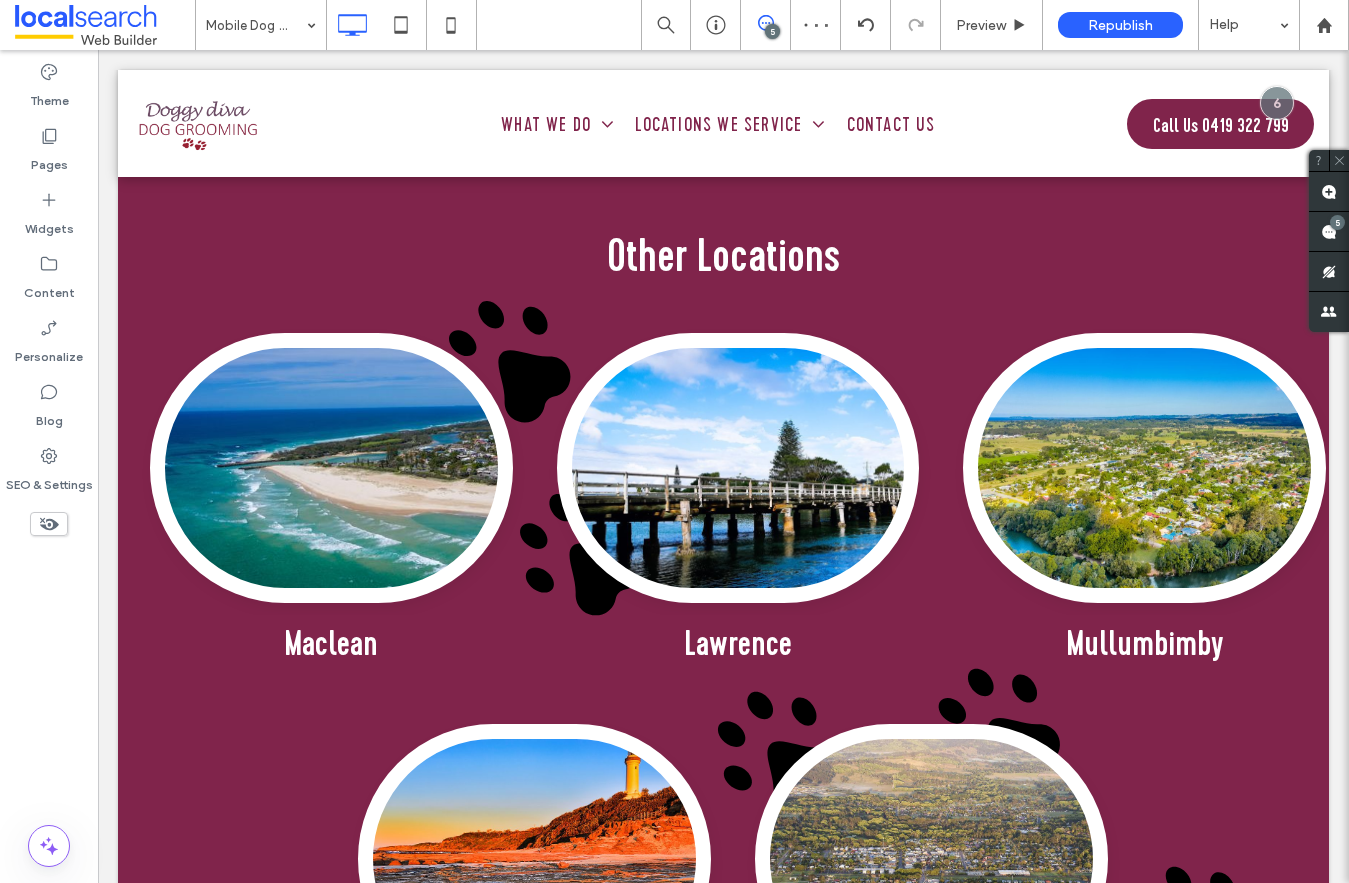type on "**********" 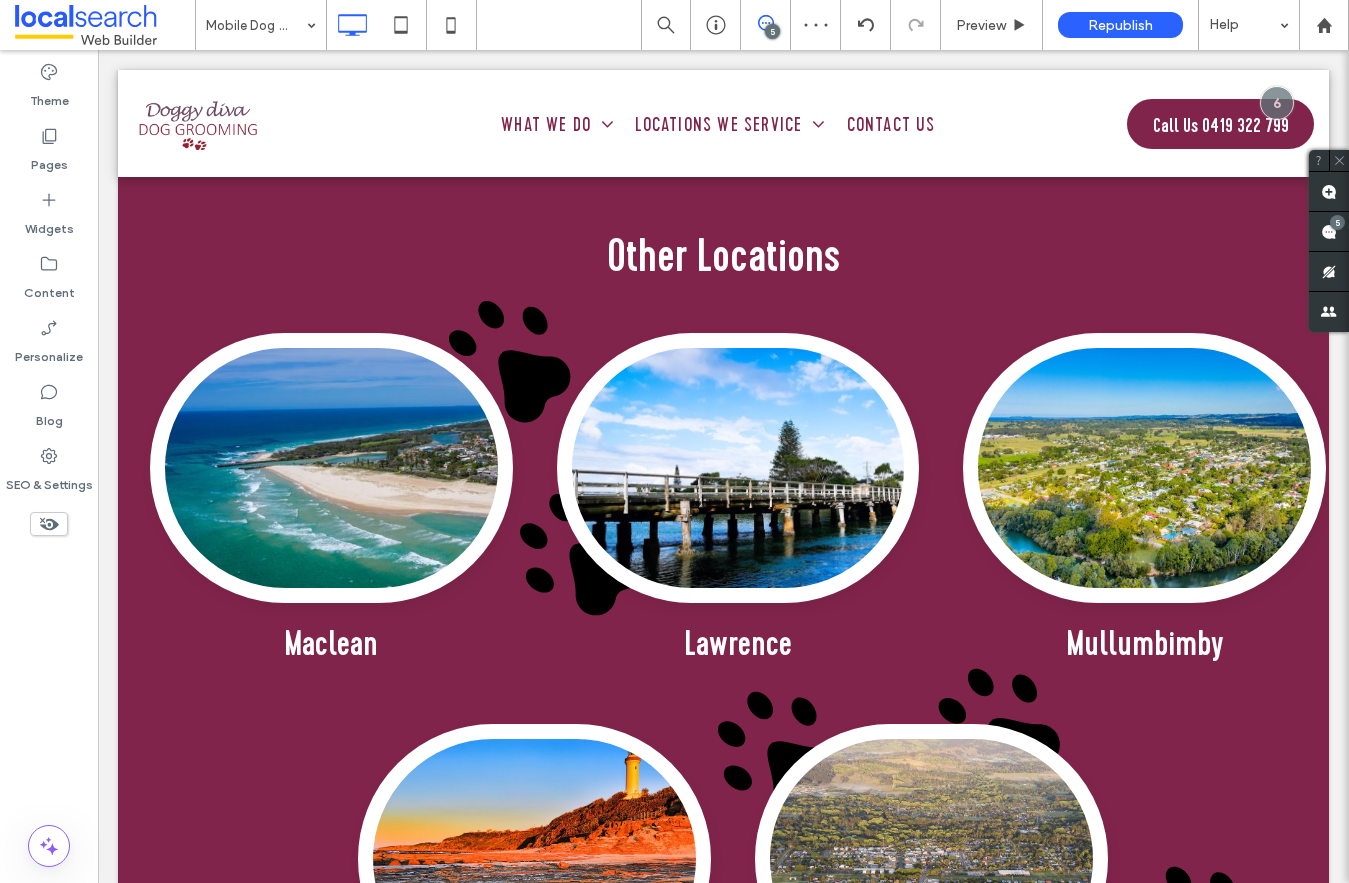 type on "**" 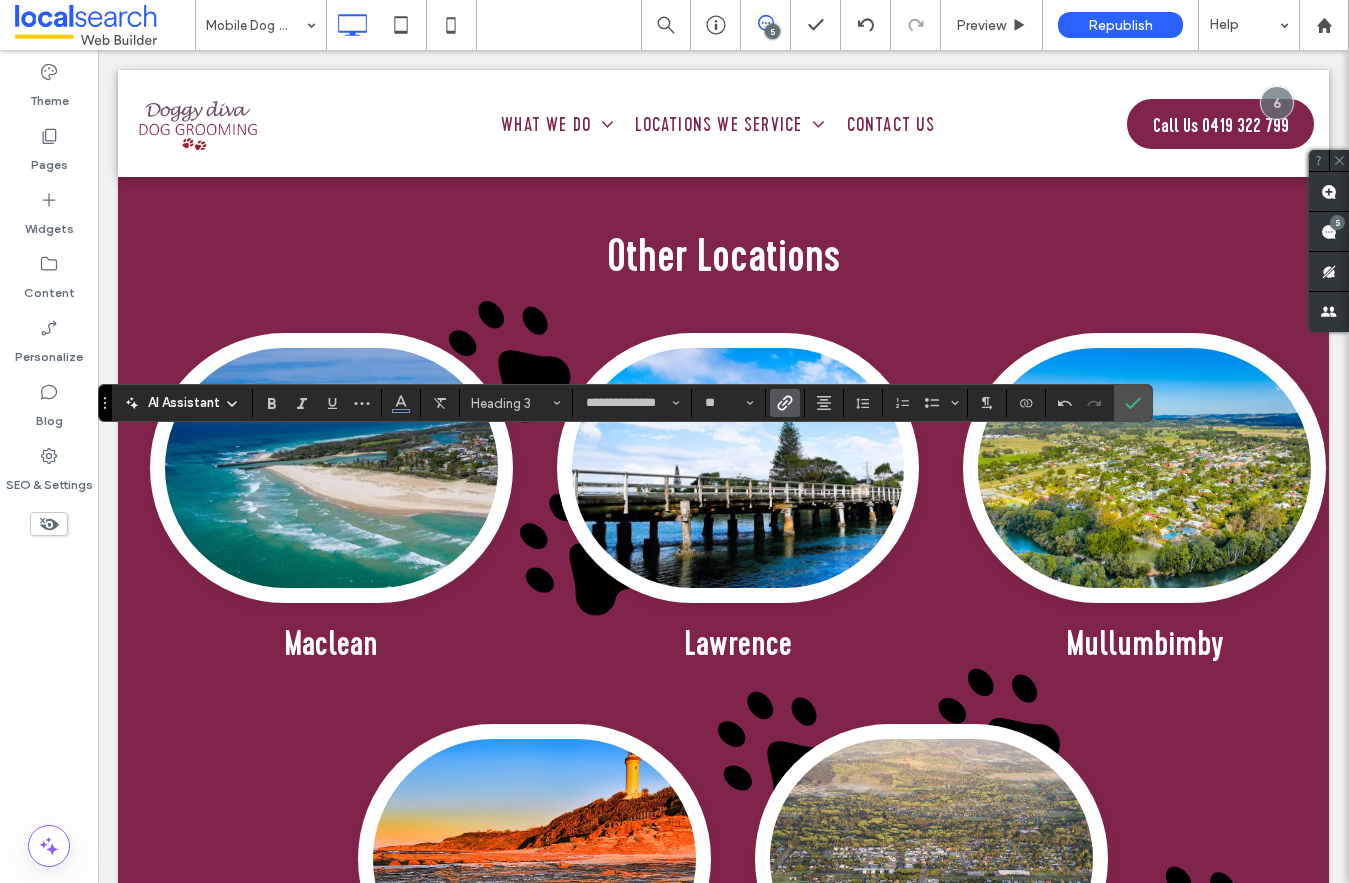 click 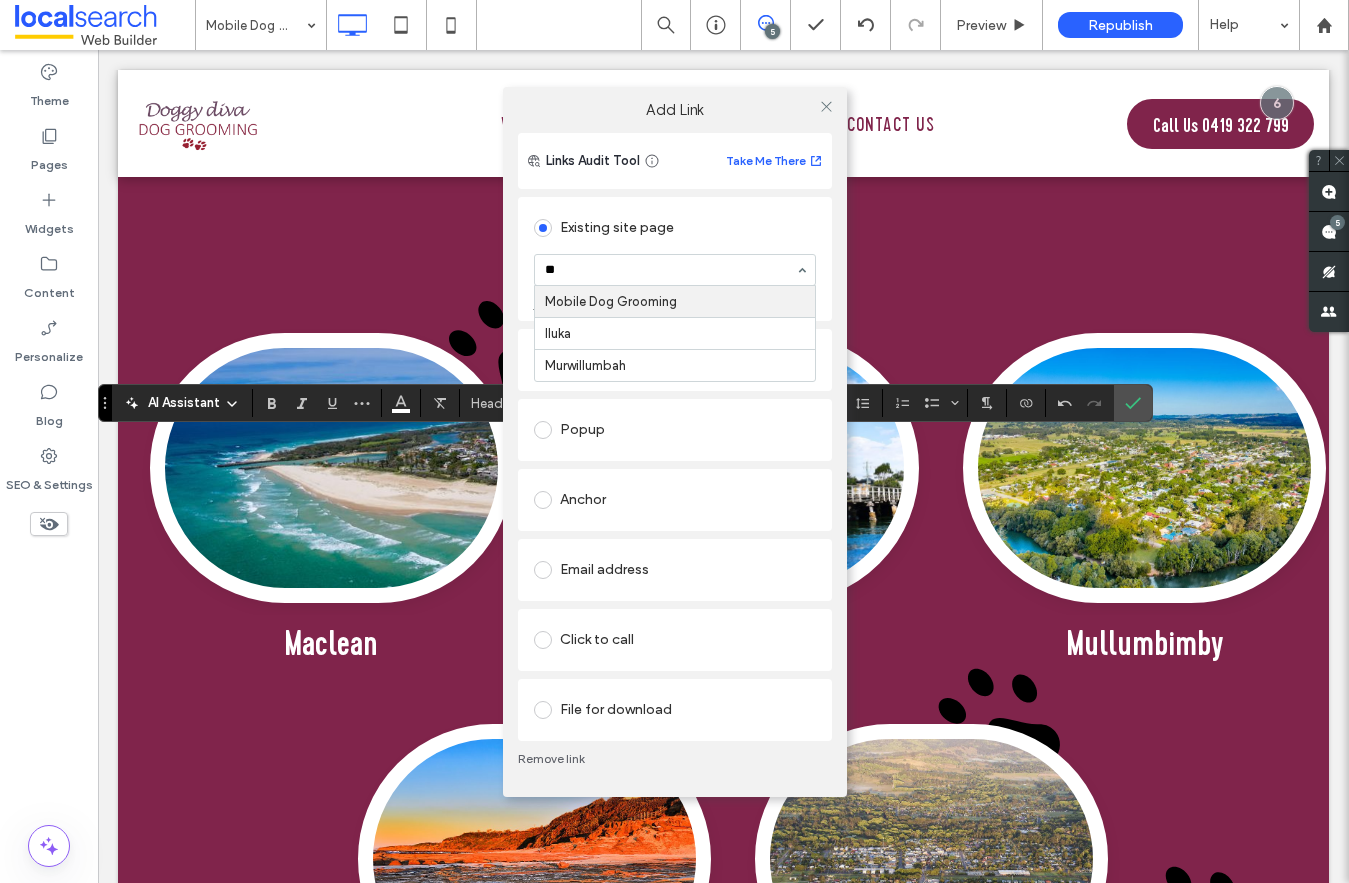 type on "***" 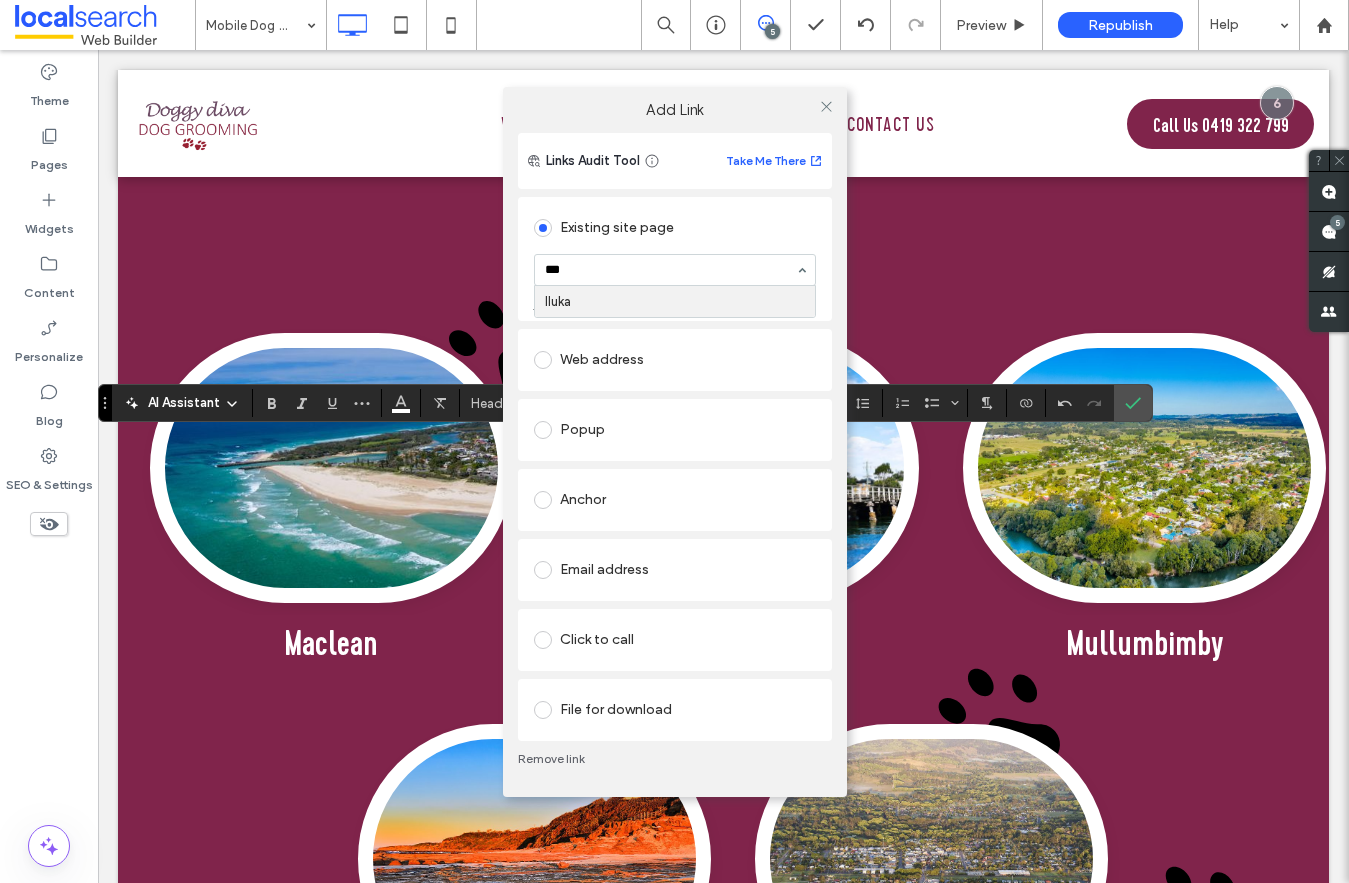 type 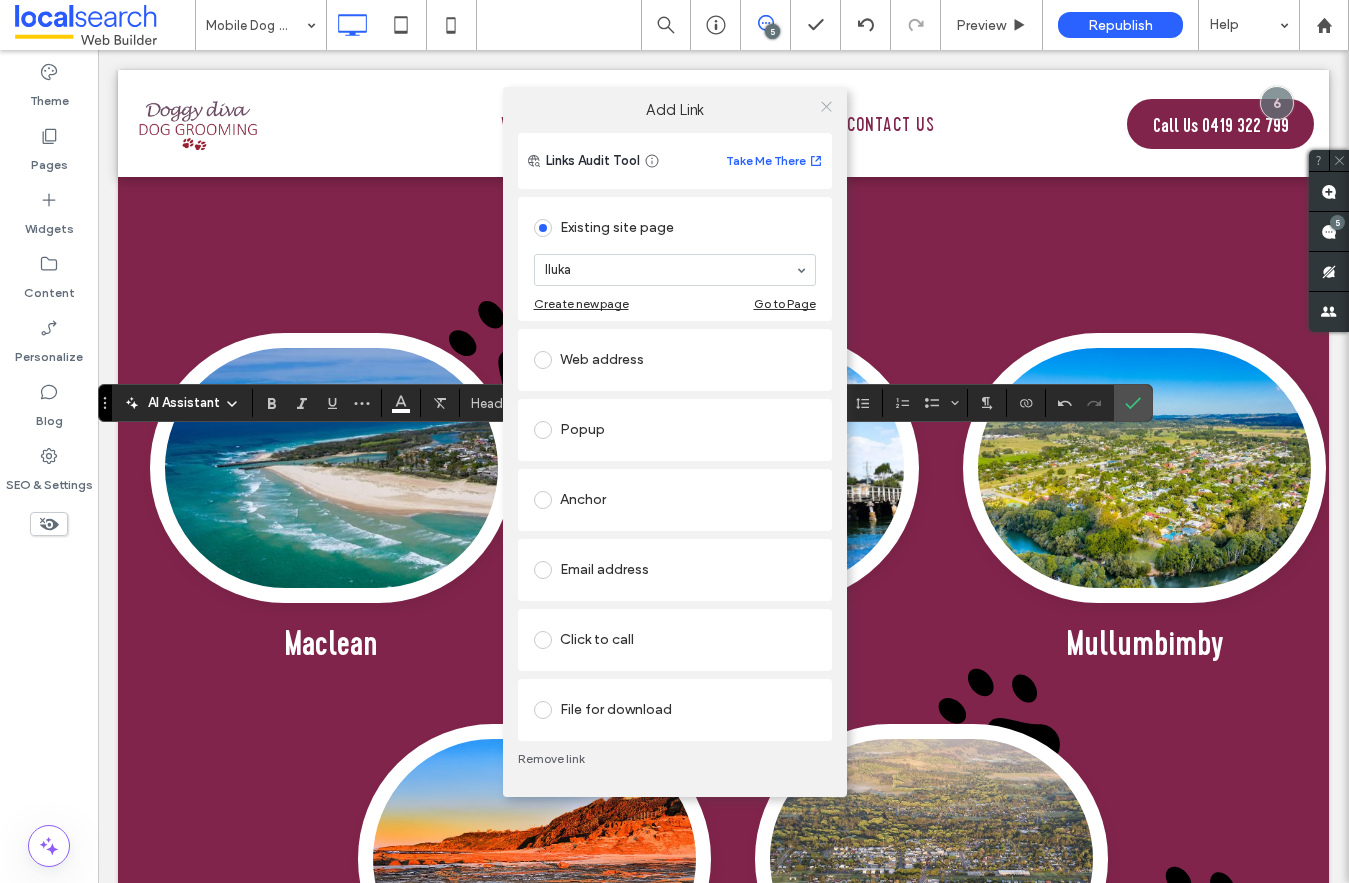 click at bounding box center [826, 107] 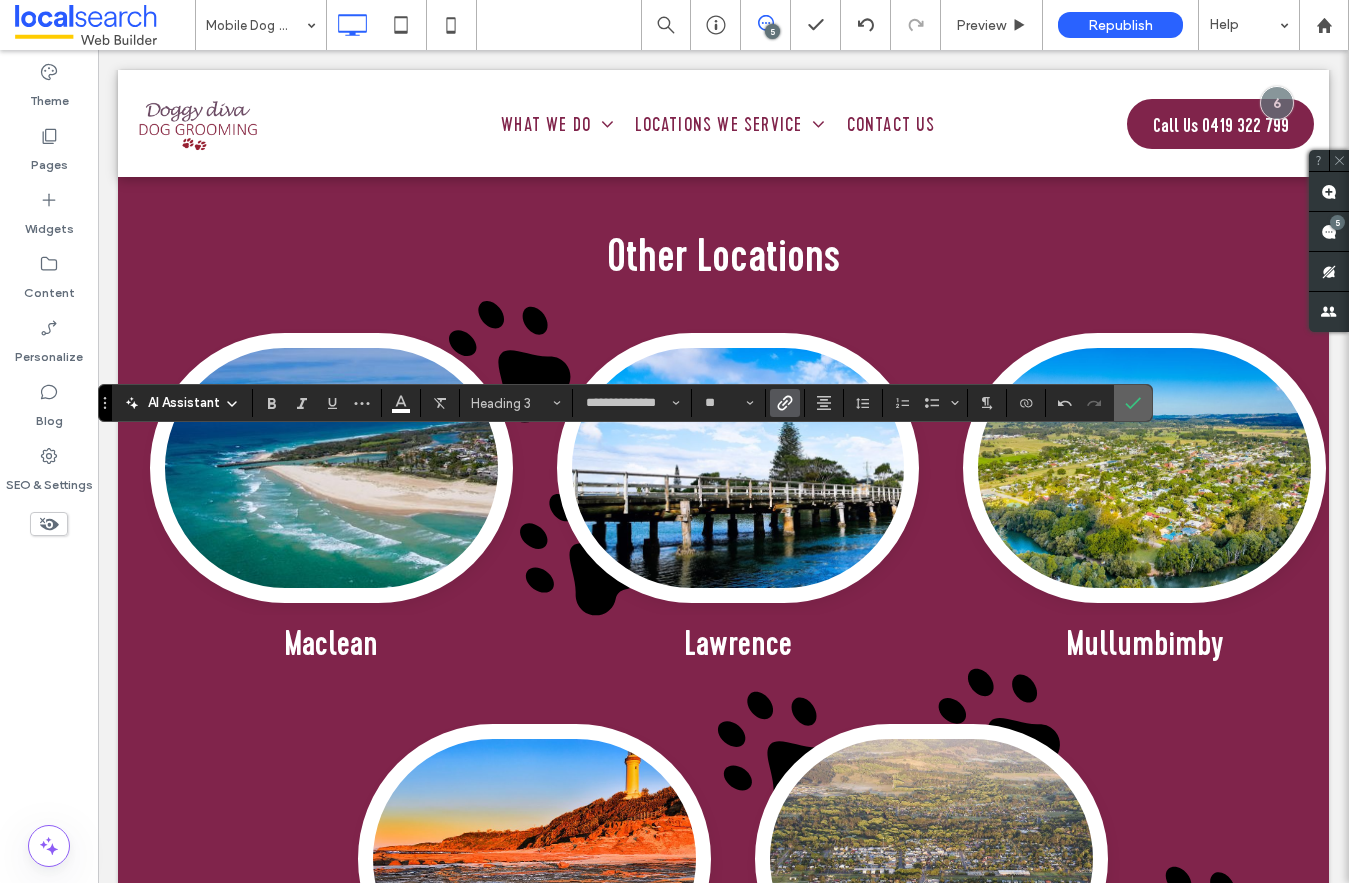 click 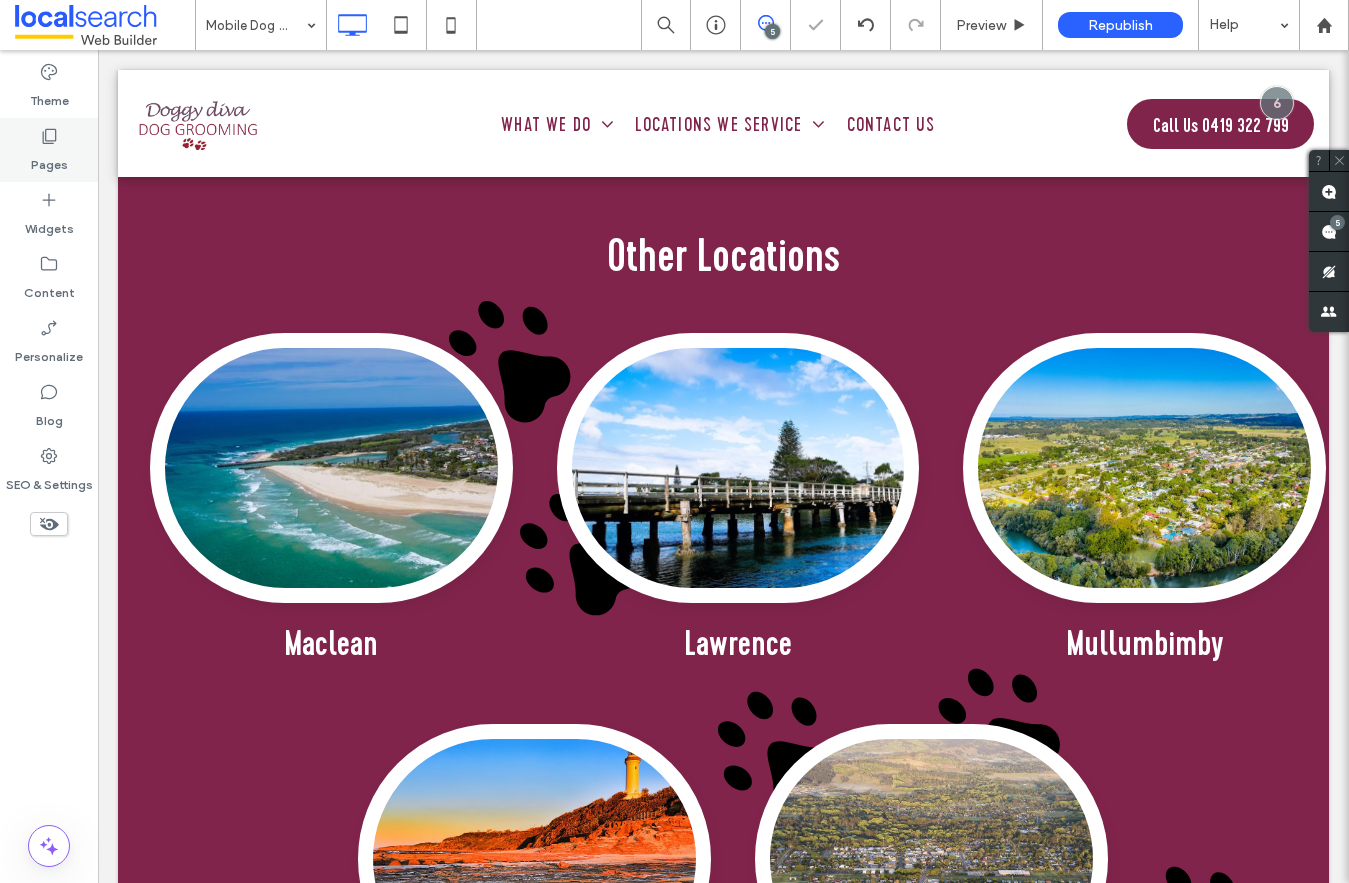 click 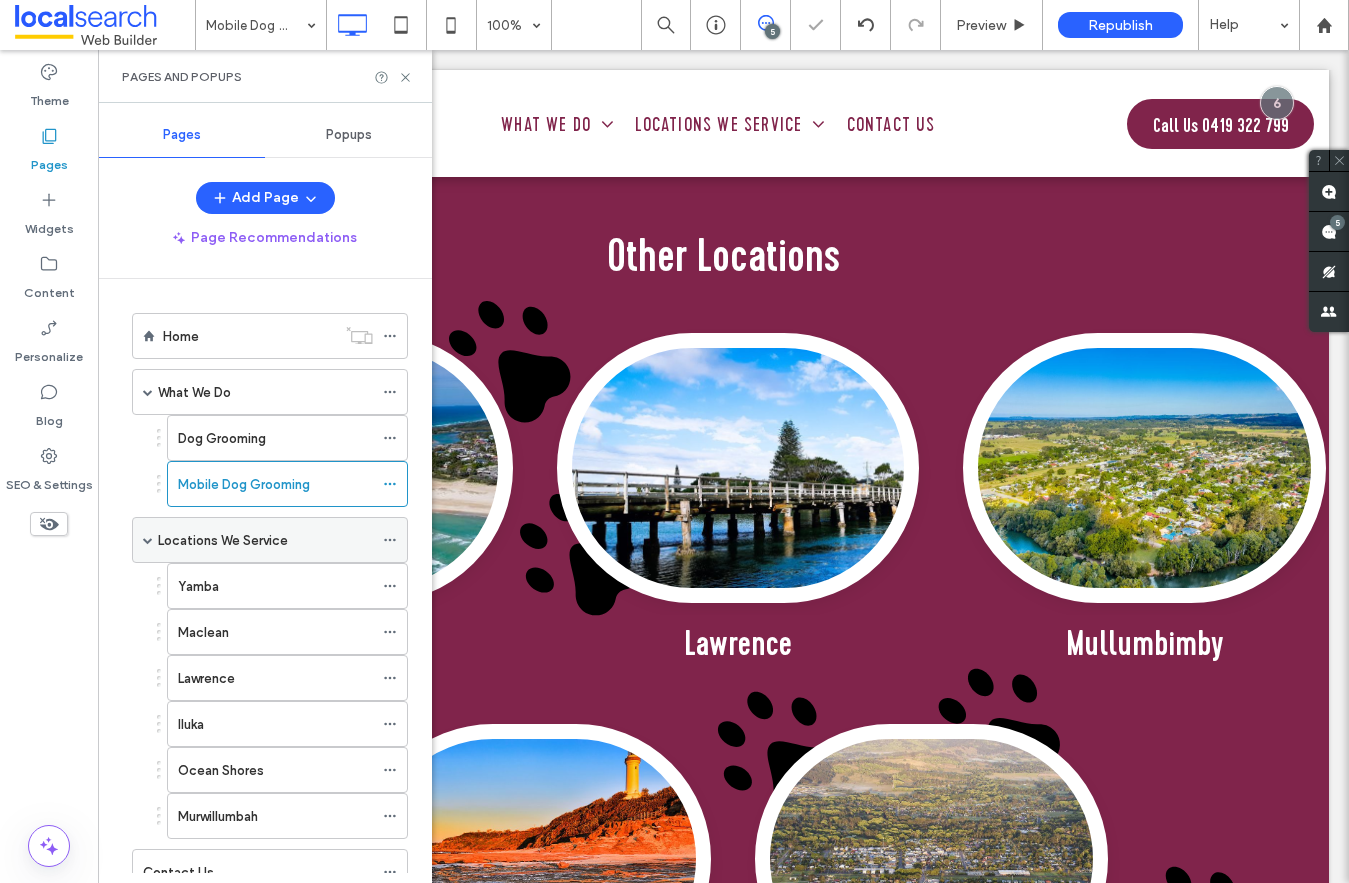 click on "Locations We Service" at bounding box center [265, 540] 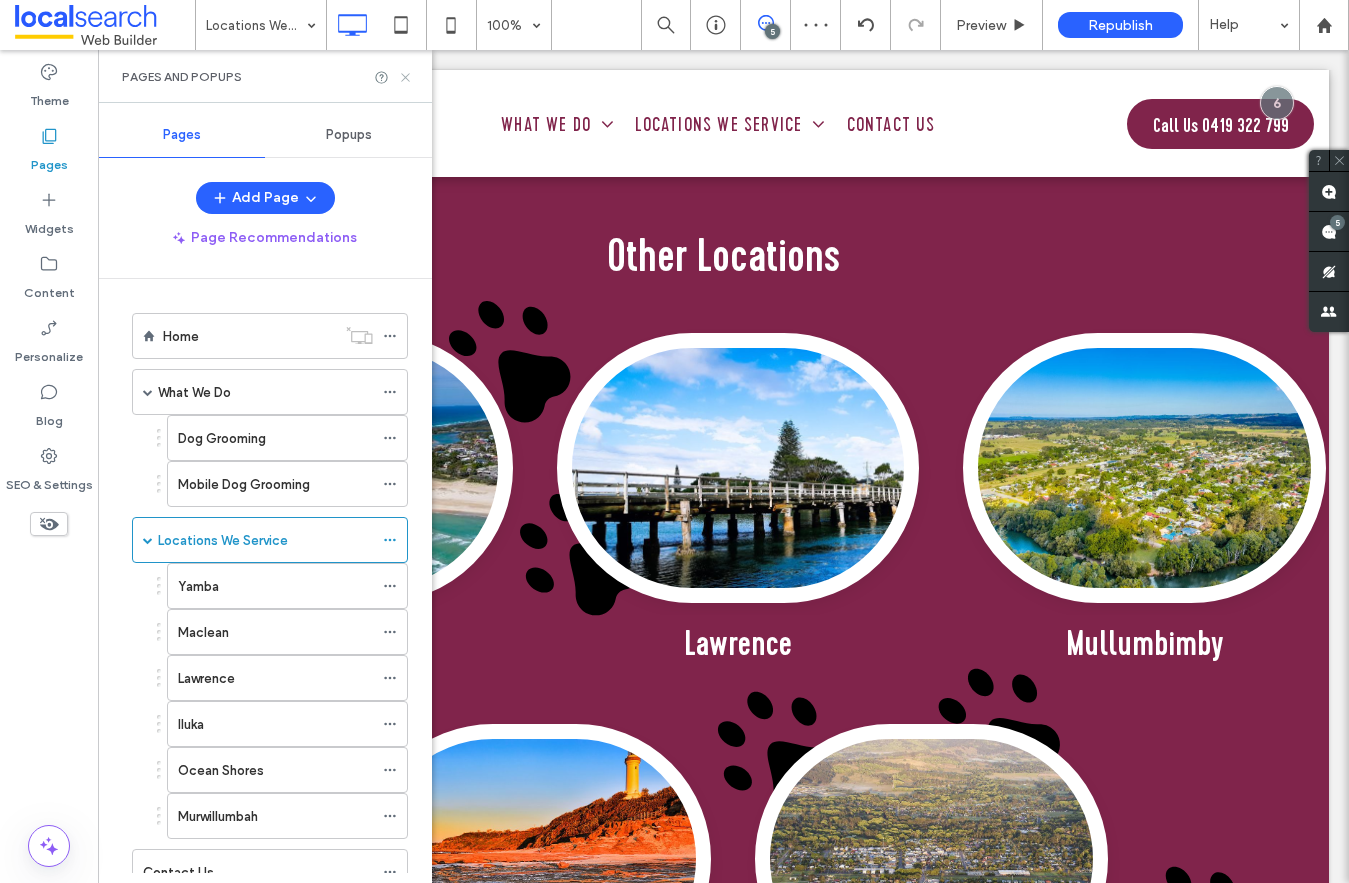click 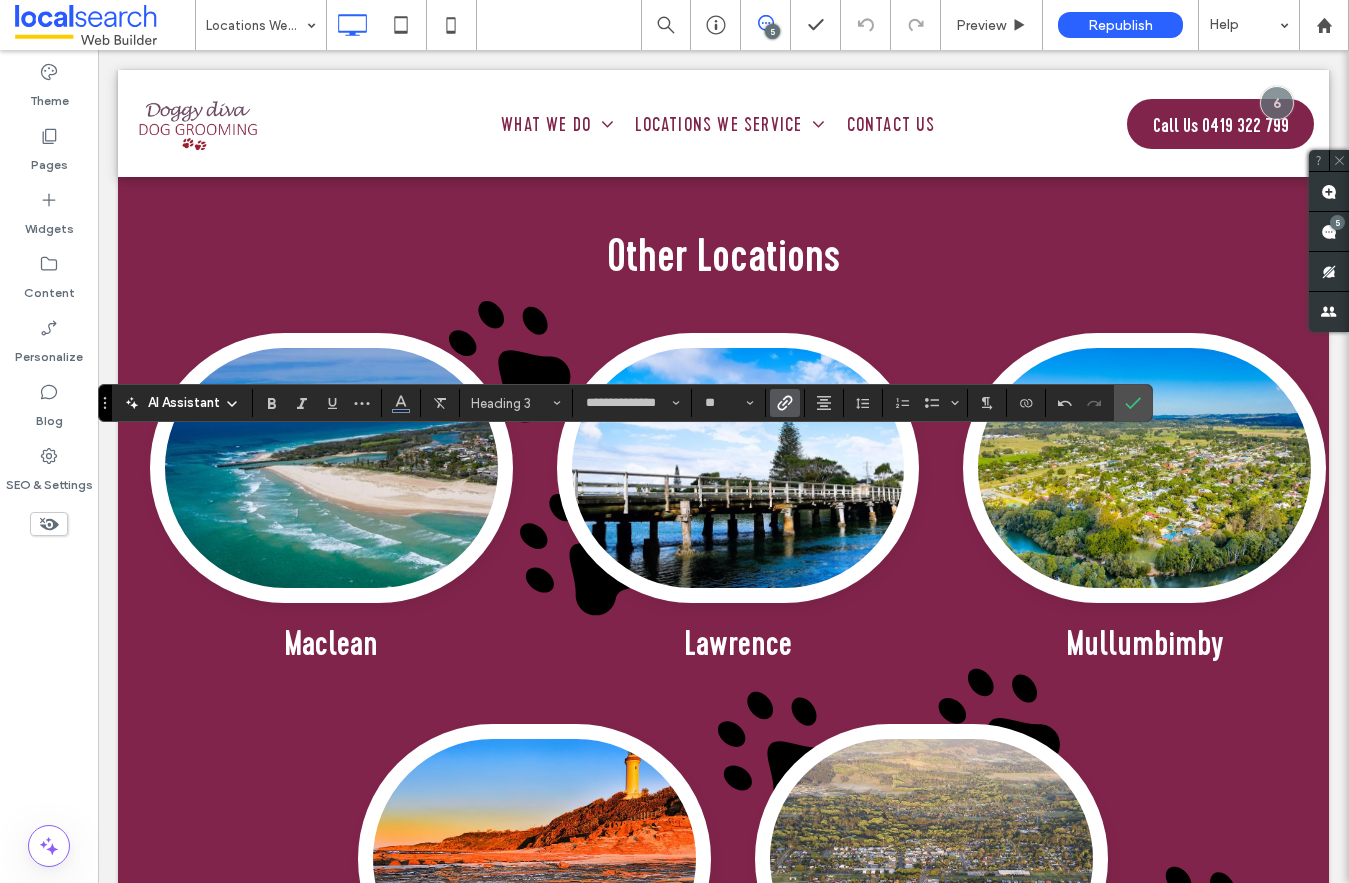 click 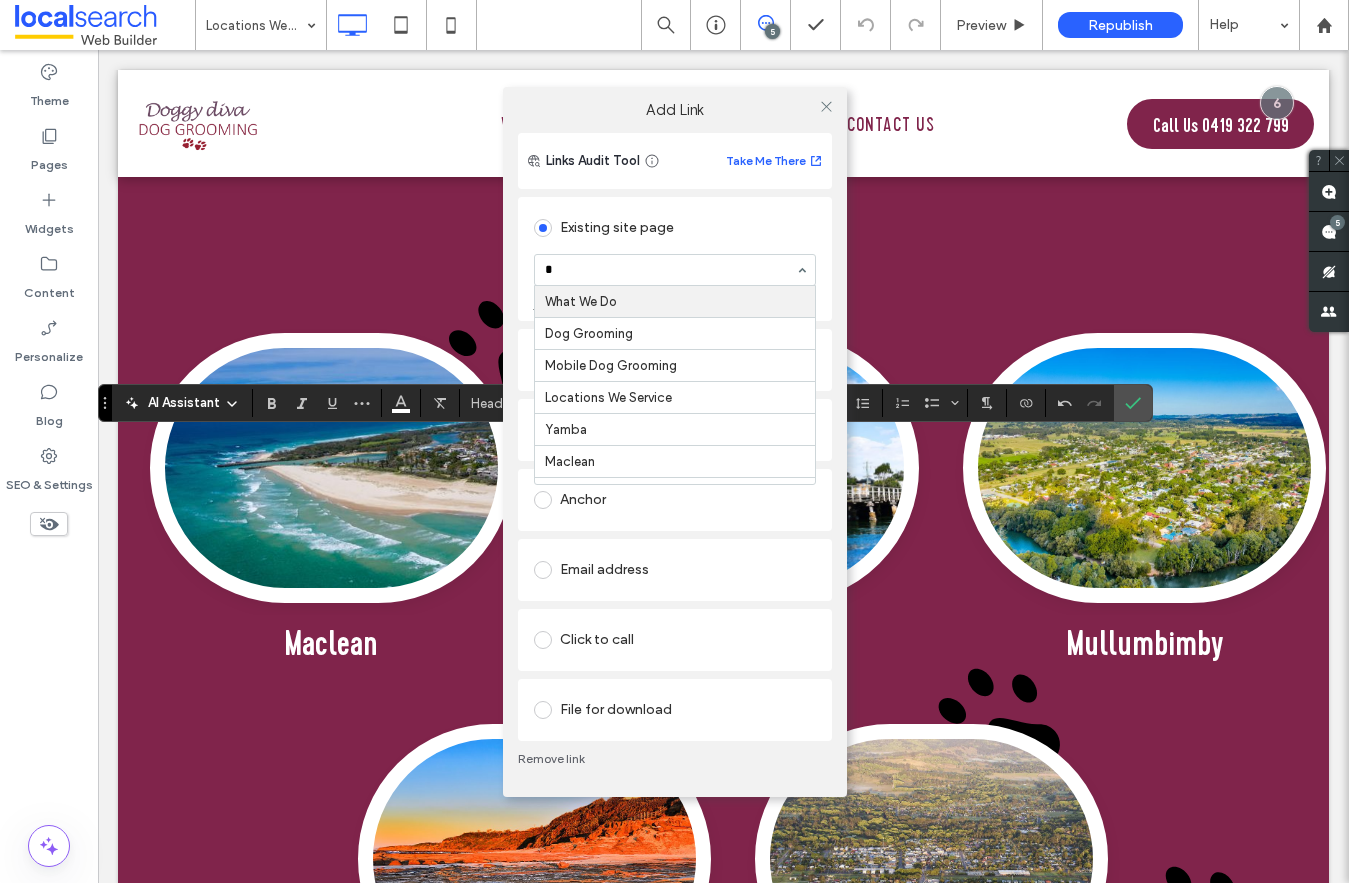 type on "**" 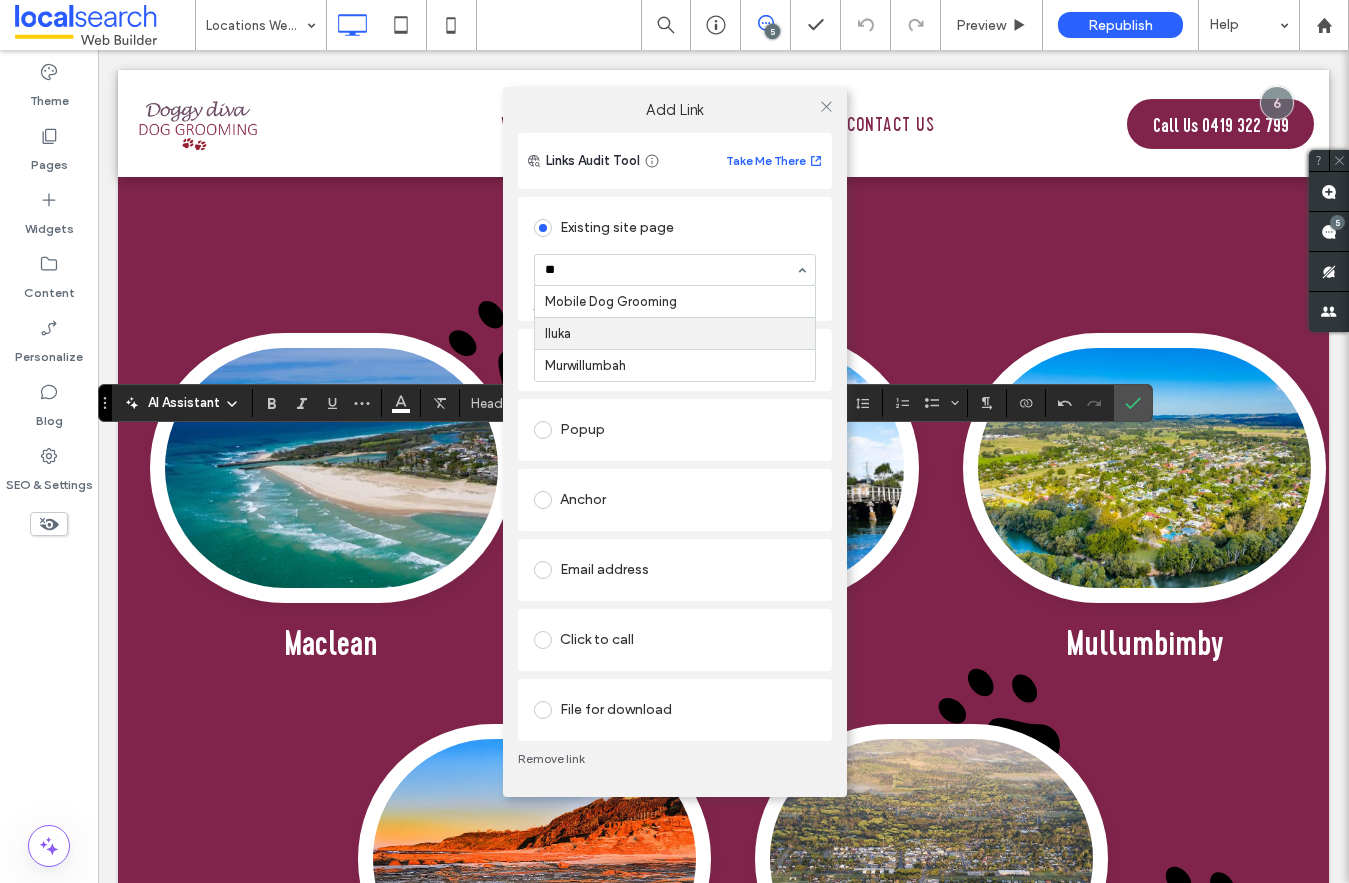 type 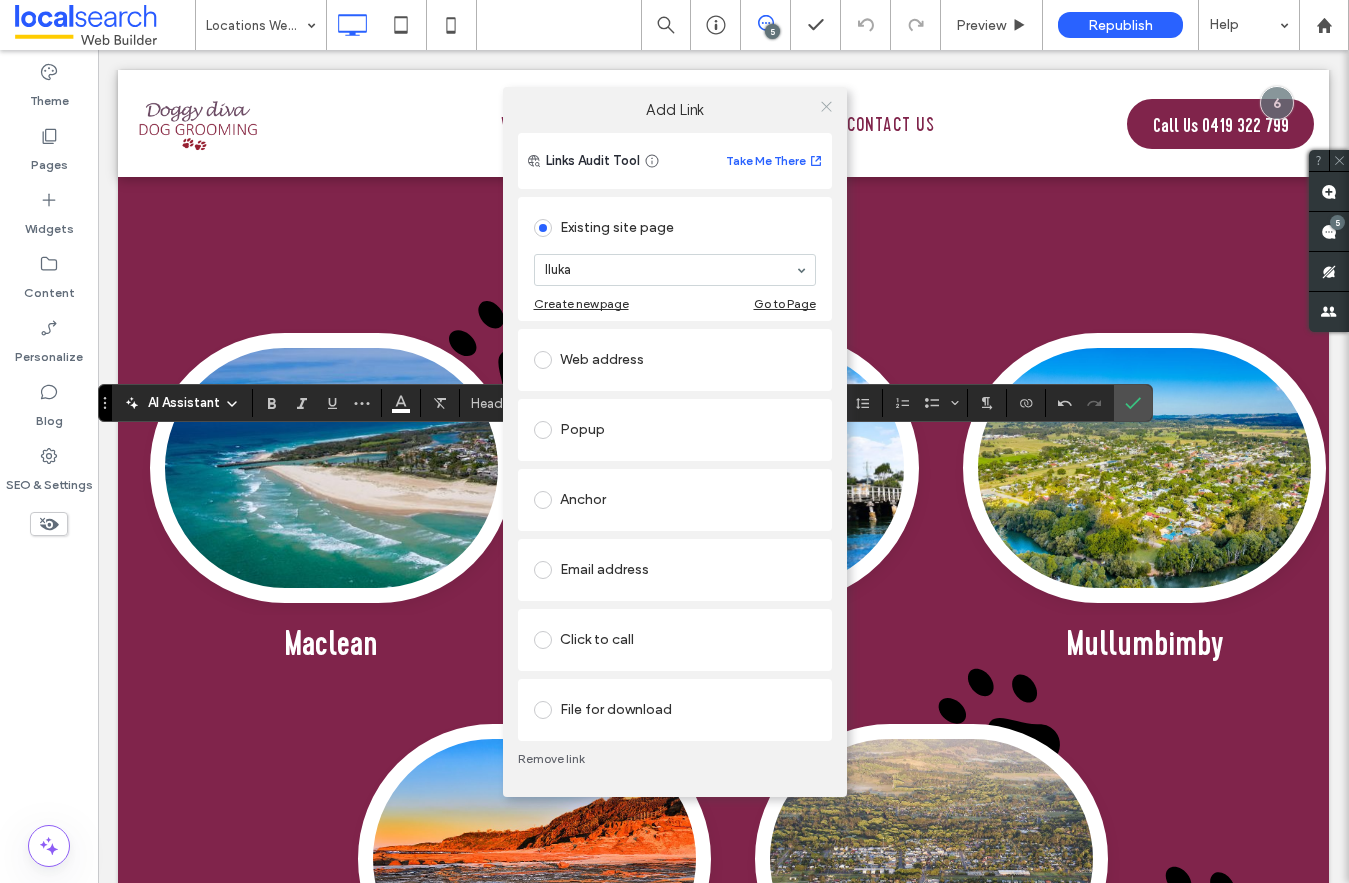click at bounding box center [826, 107] 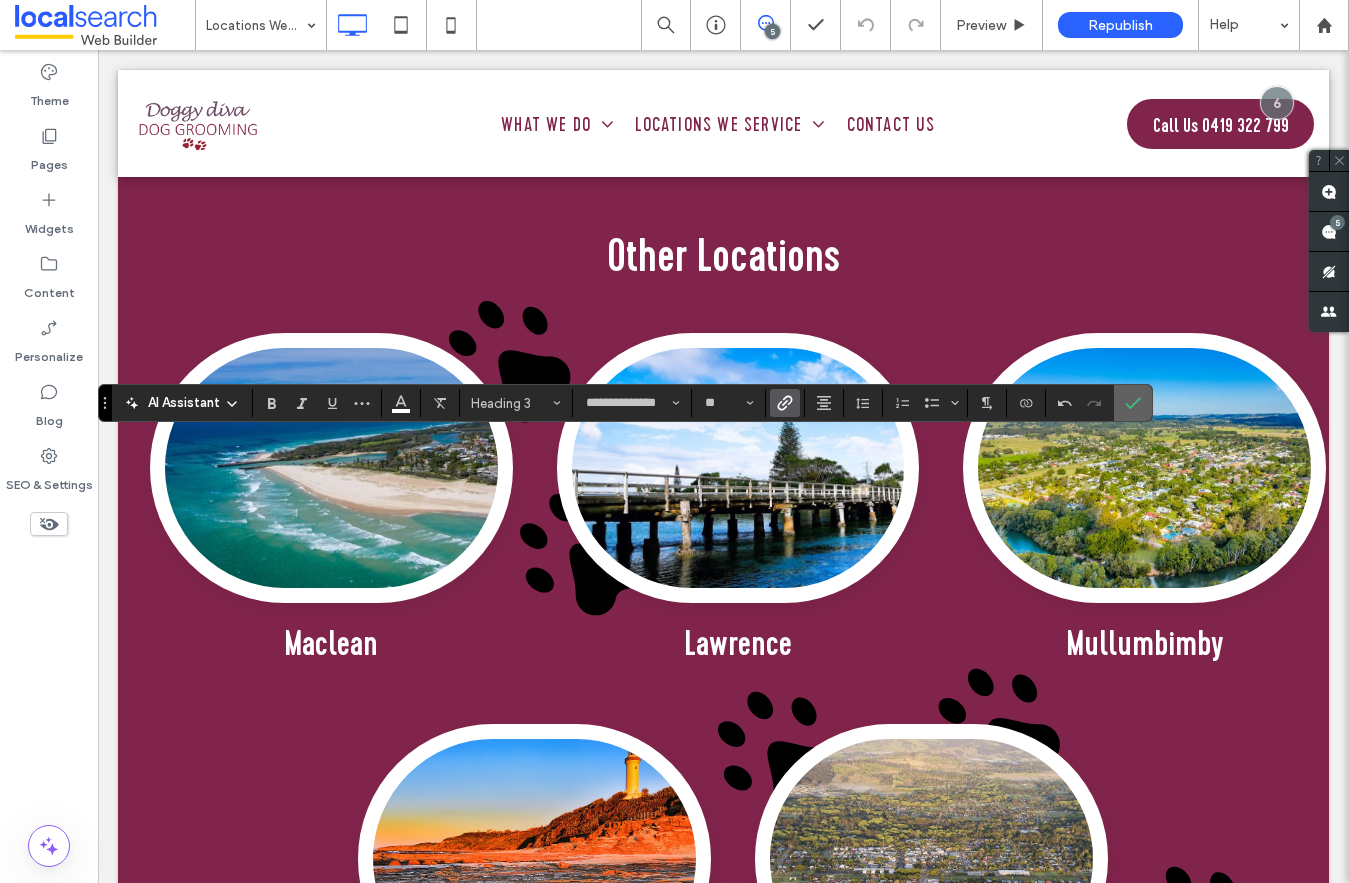 click at bounding box center [1129, 403] 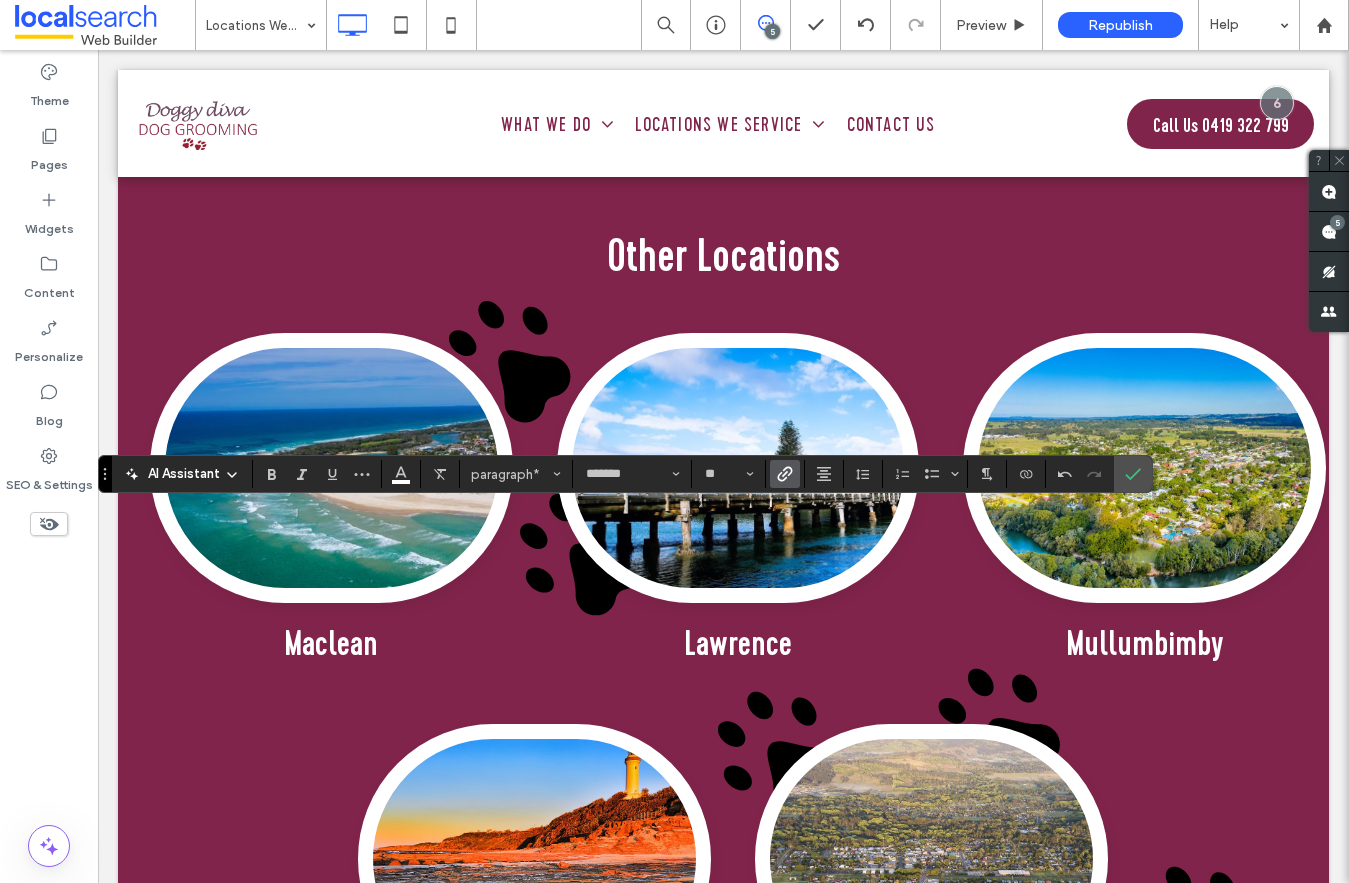 click 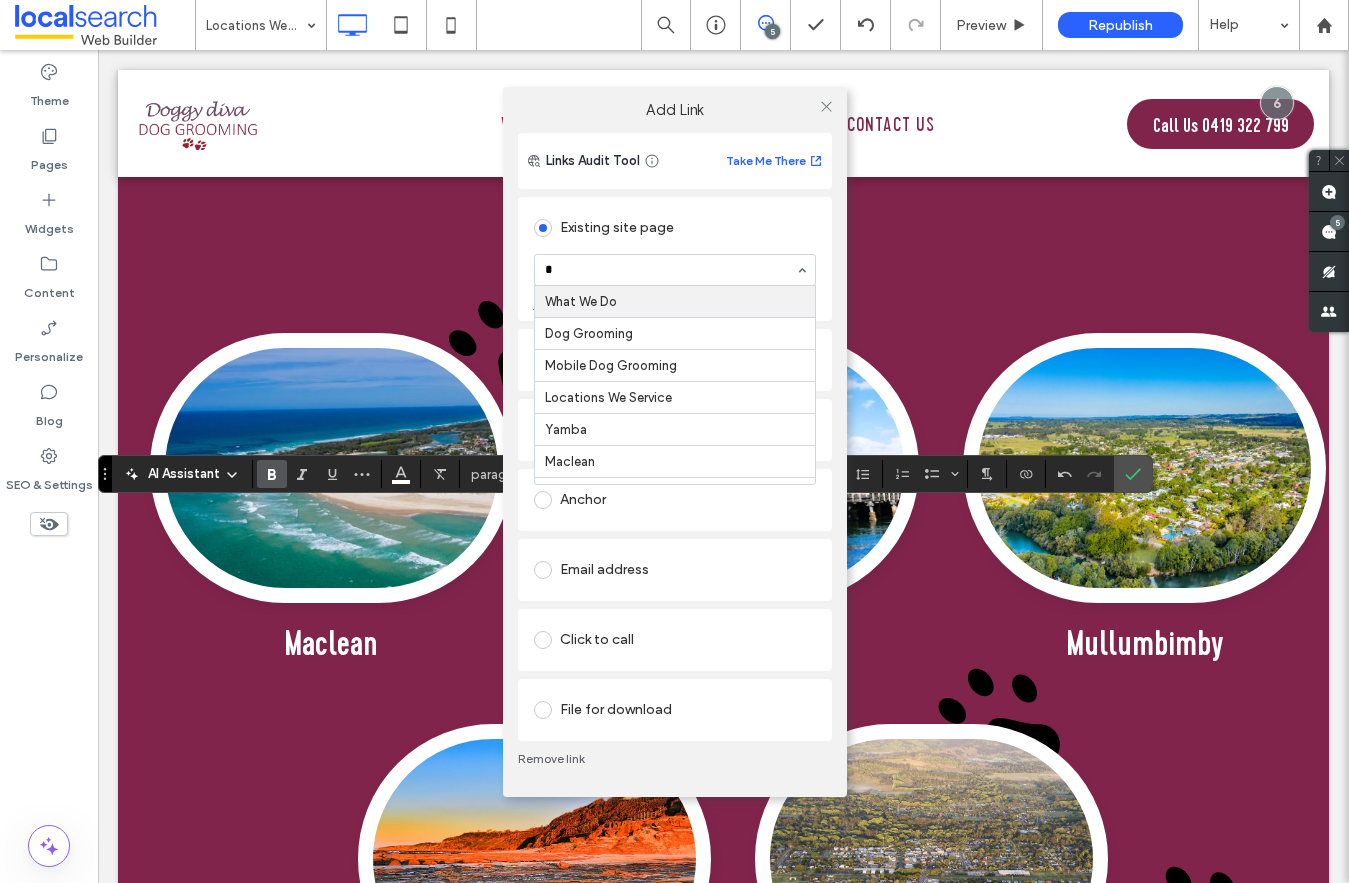 type on "**" 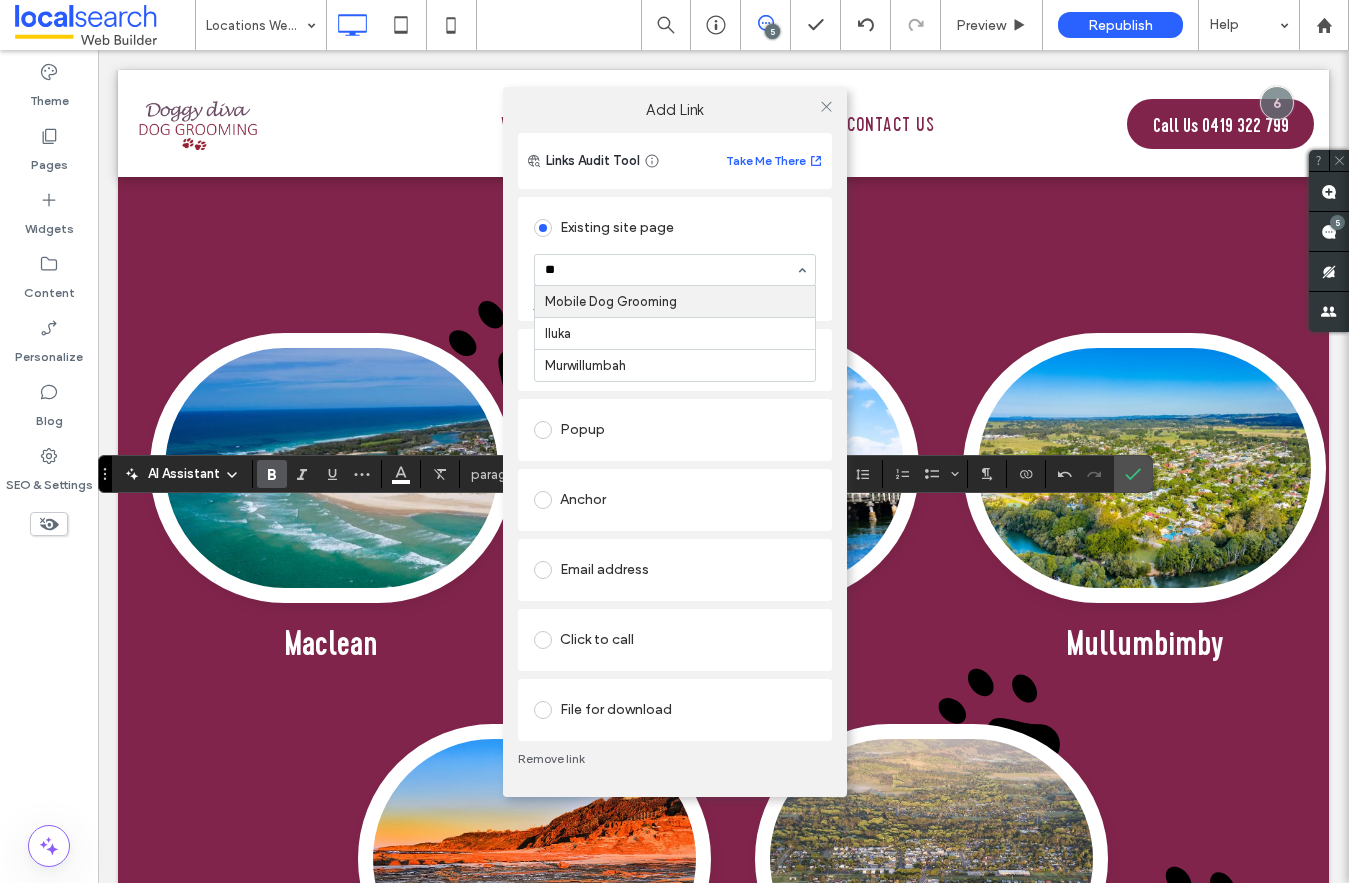 type 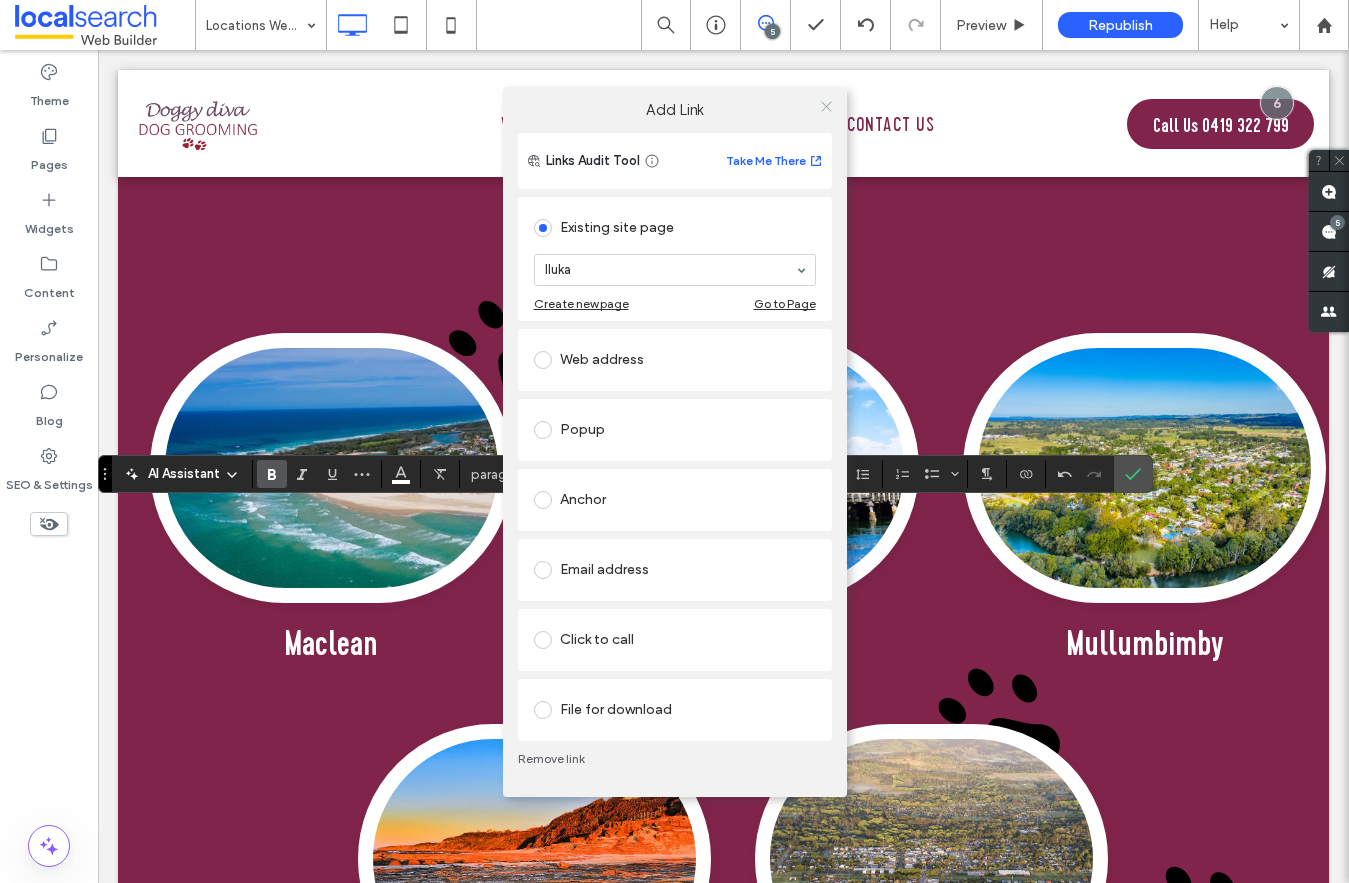 click 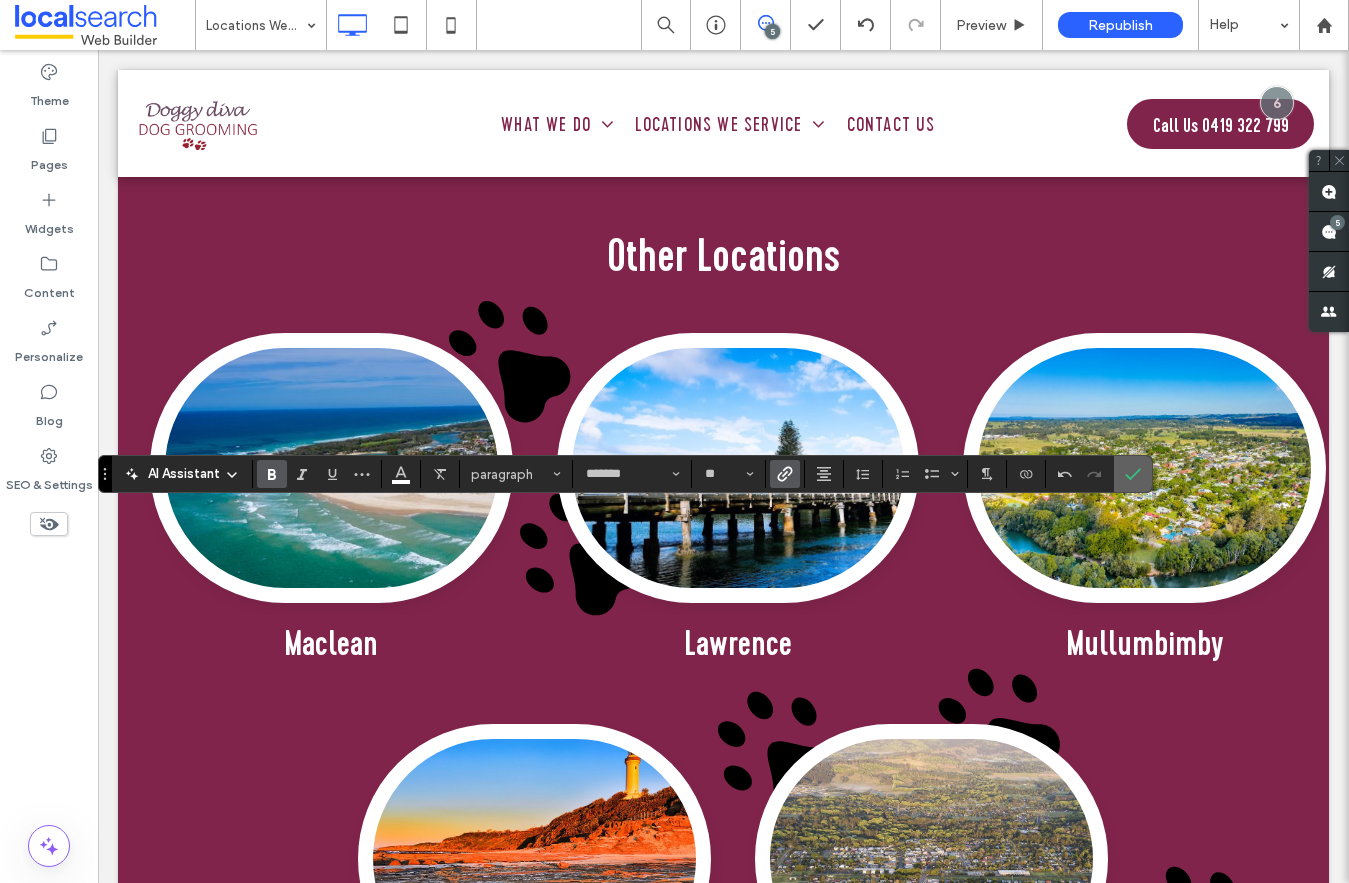click 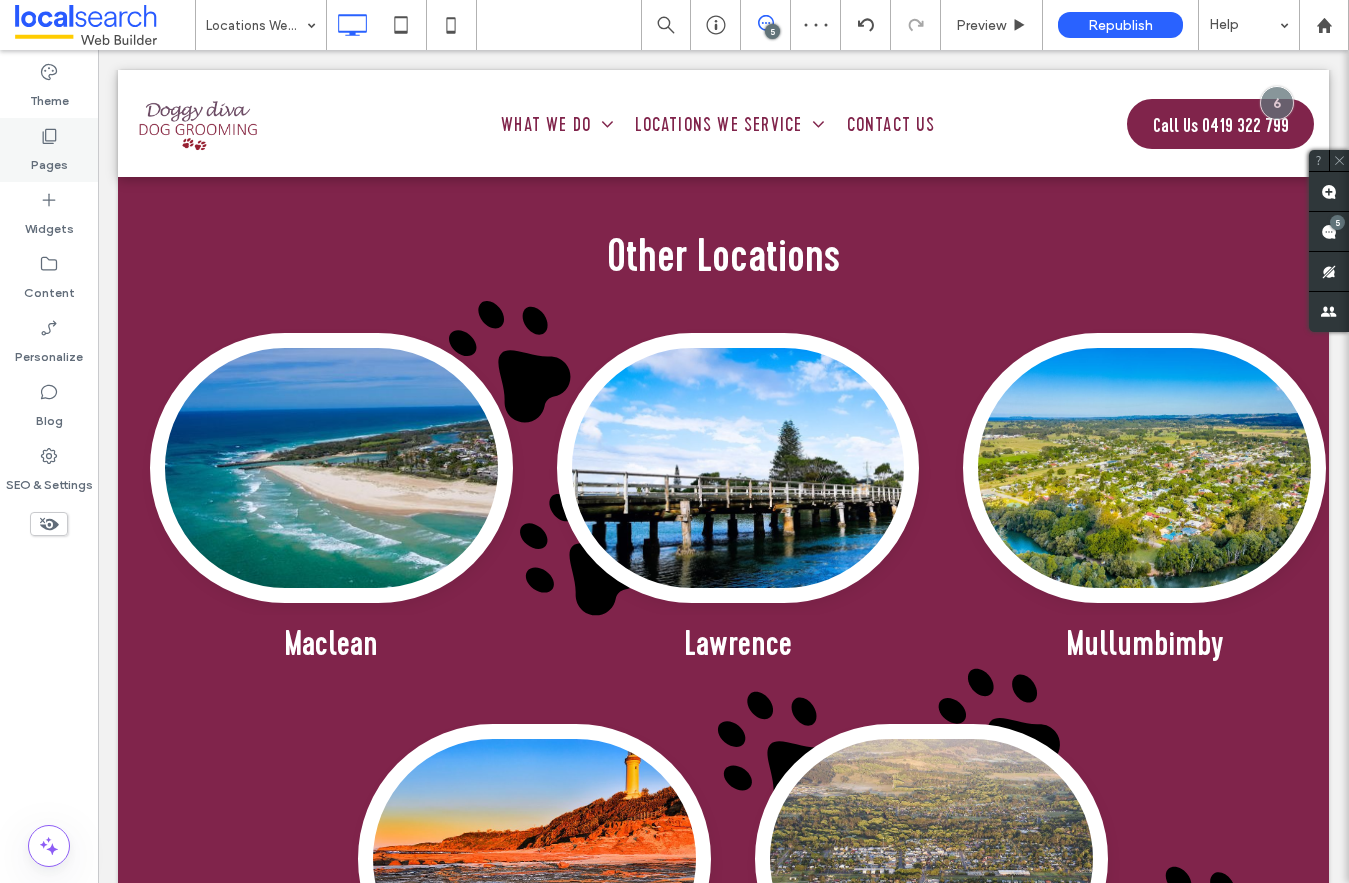 click on "Pages" at bounding box center (49, 160) 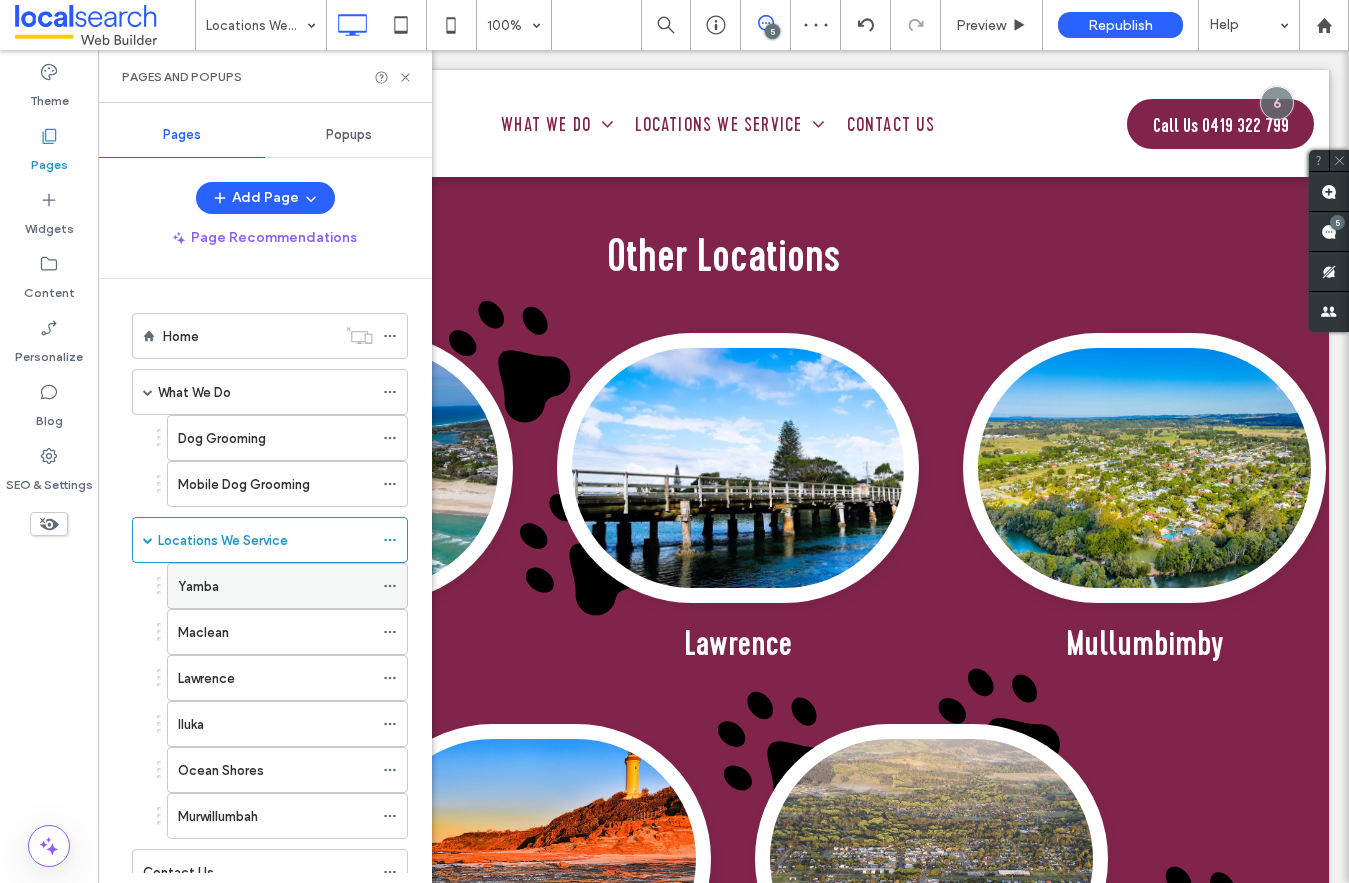 click on "Yamba" at bounding box center [198, 586] 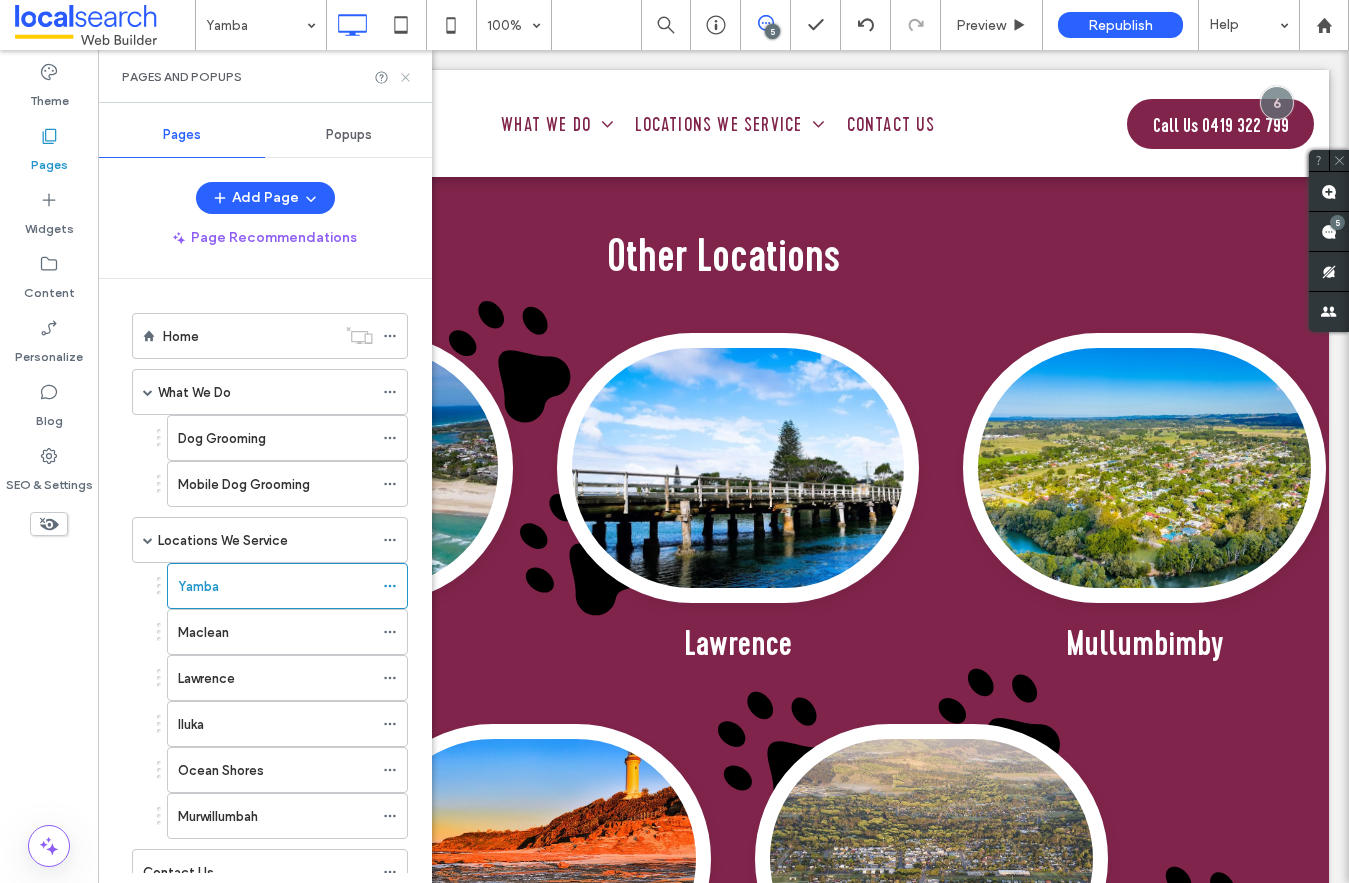 click 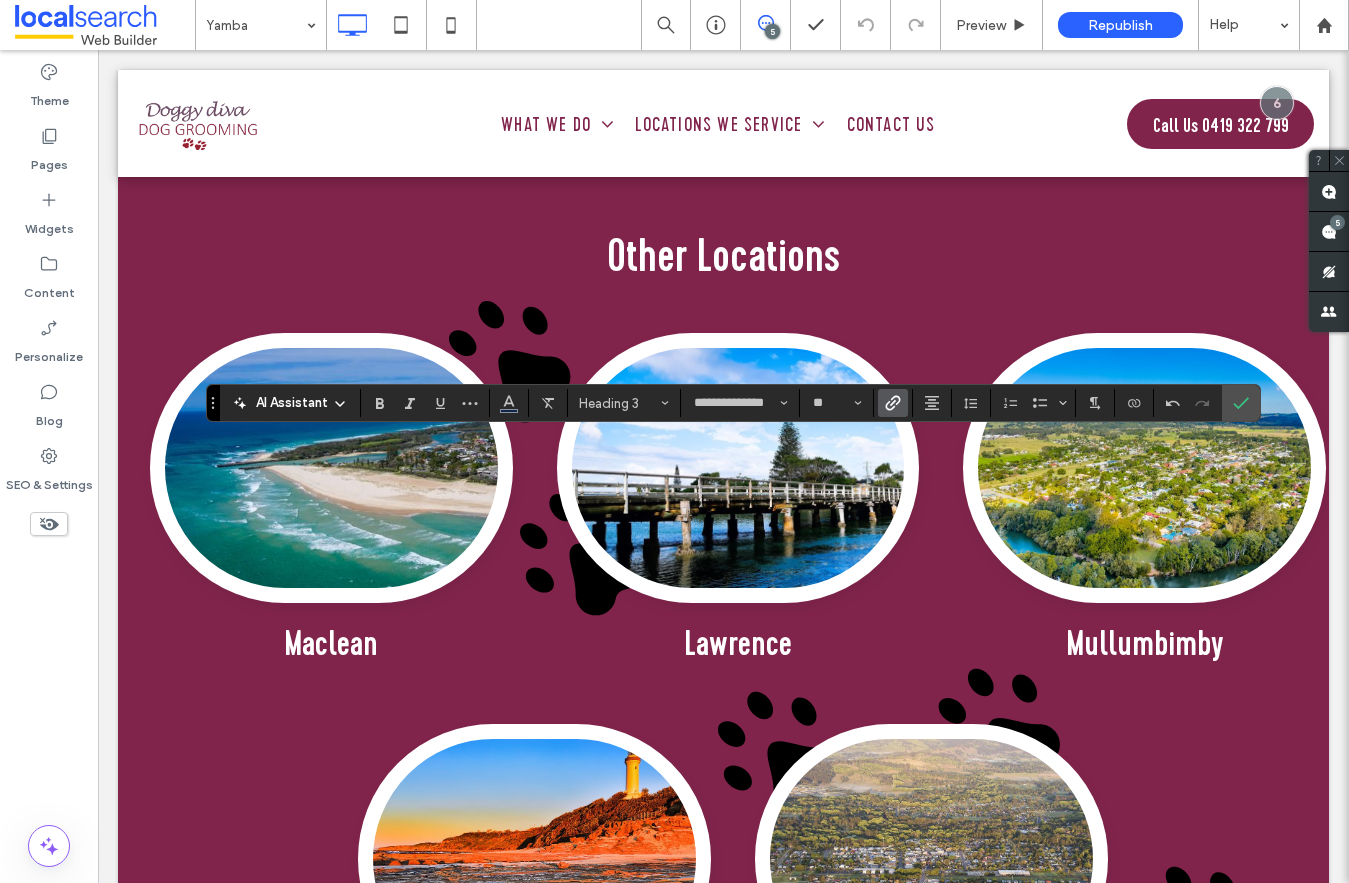 click 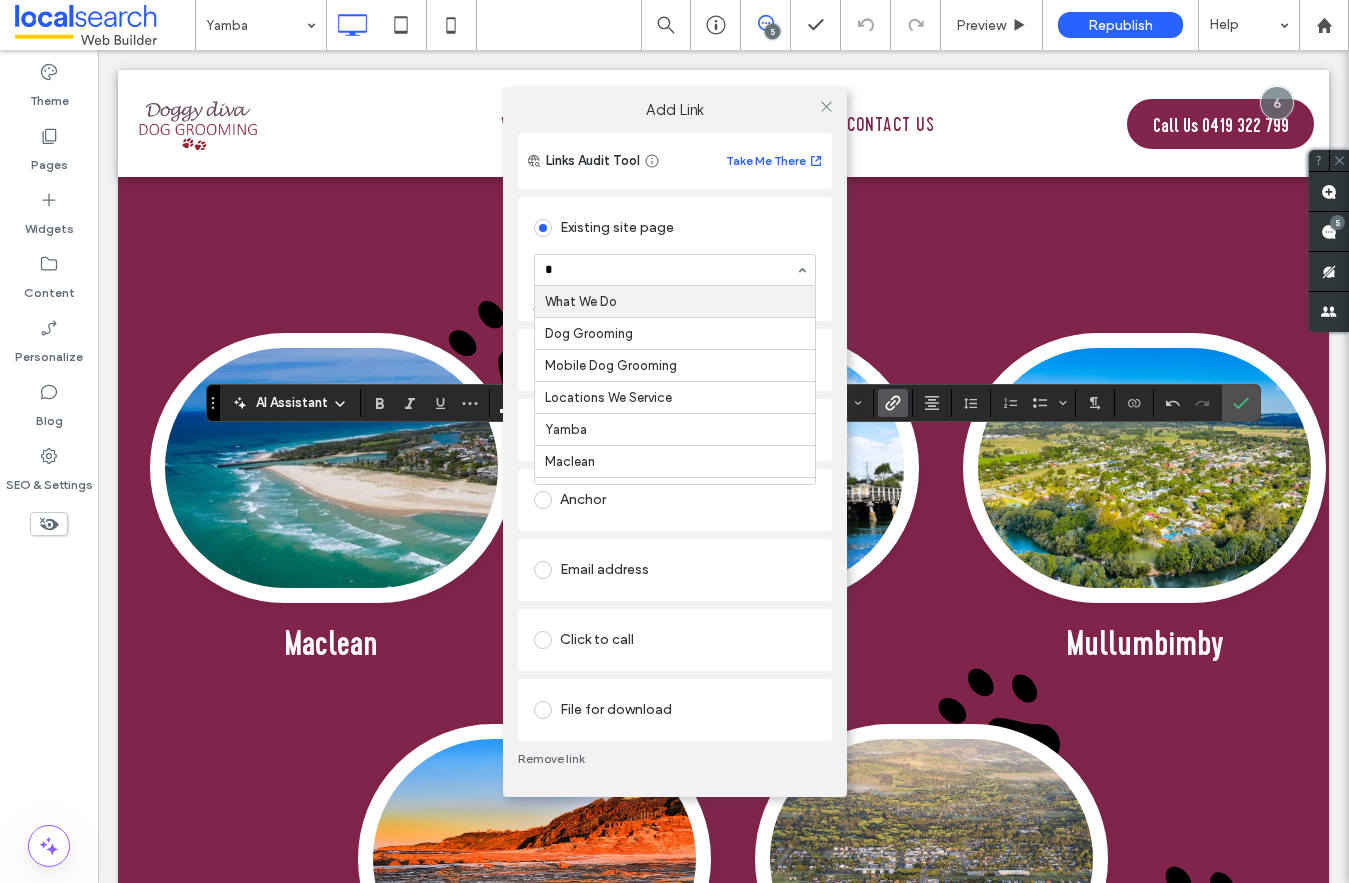 type on "**" 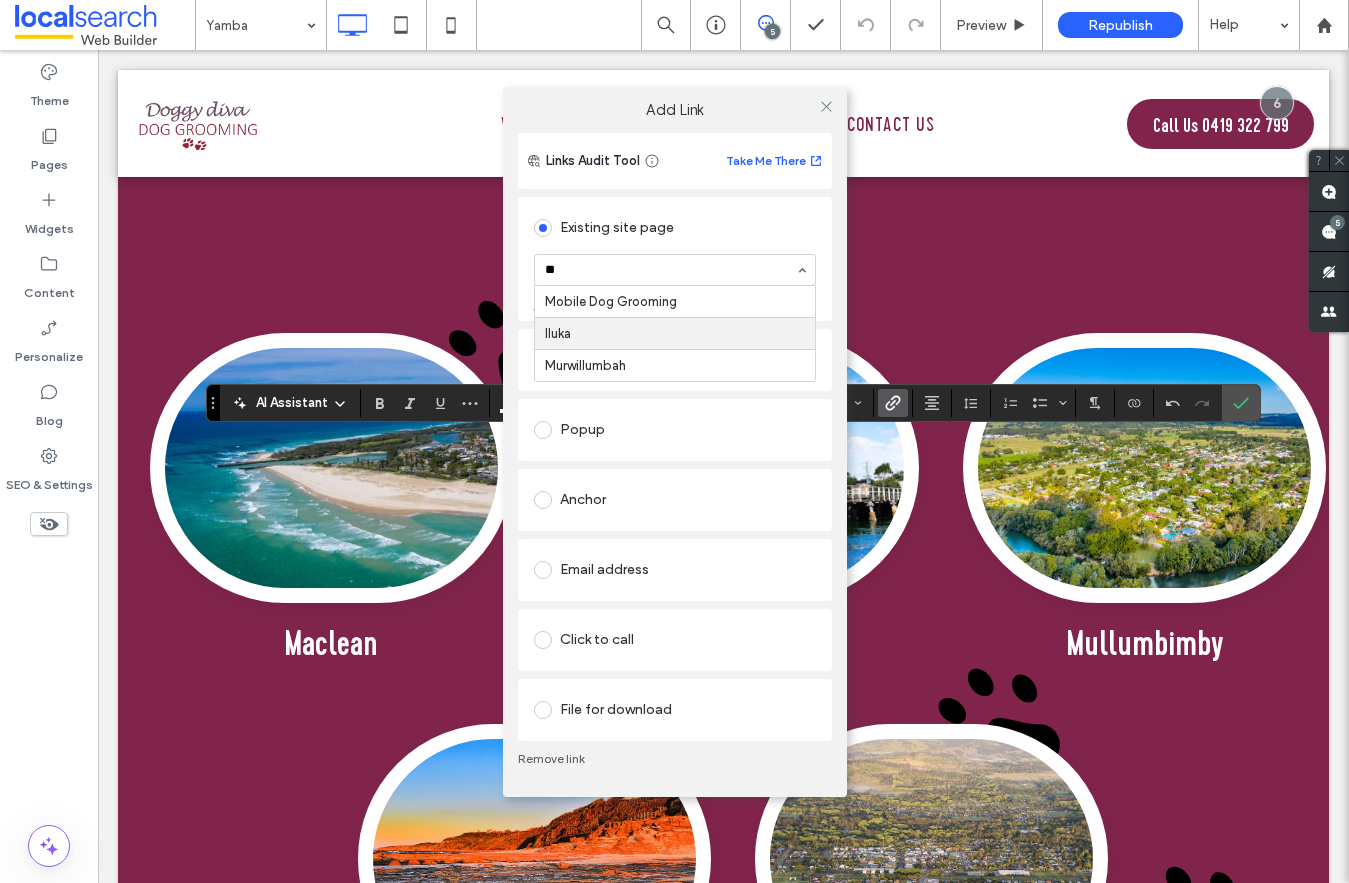 type 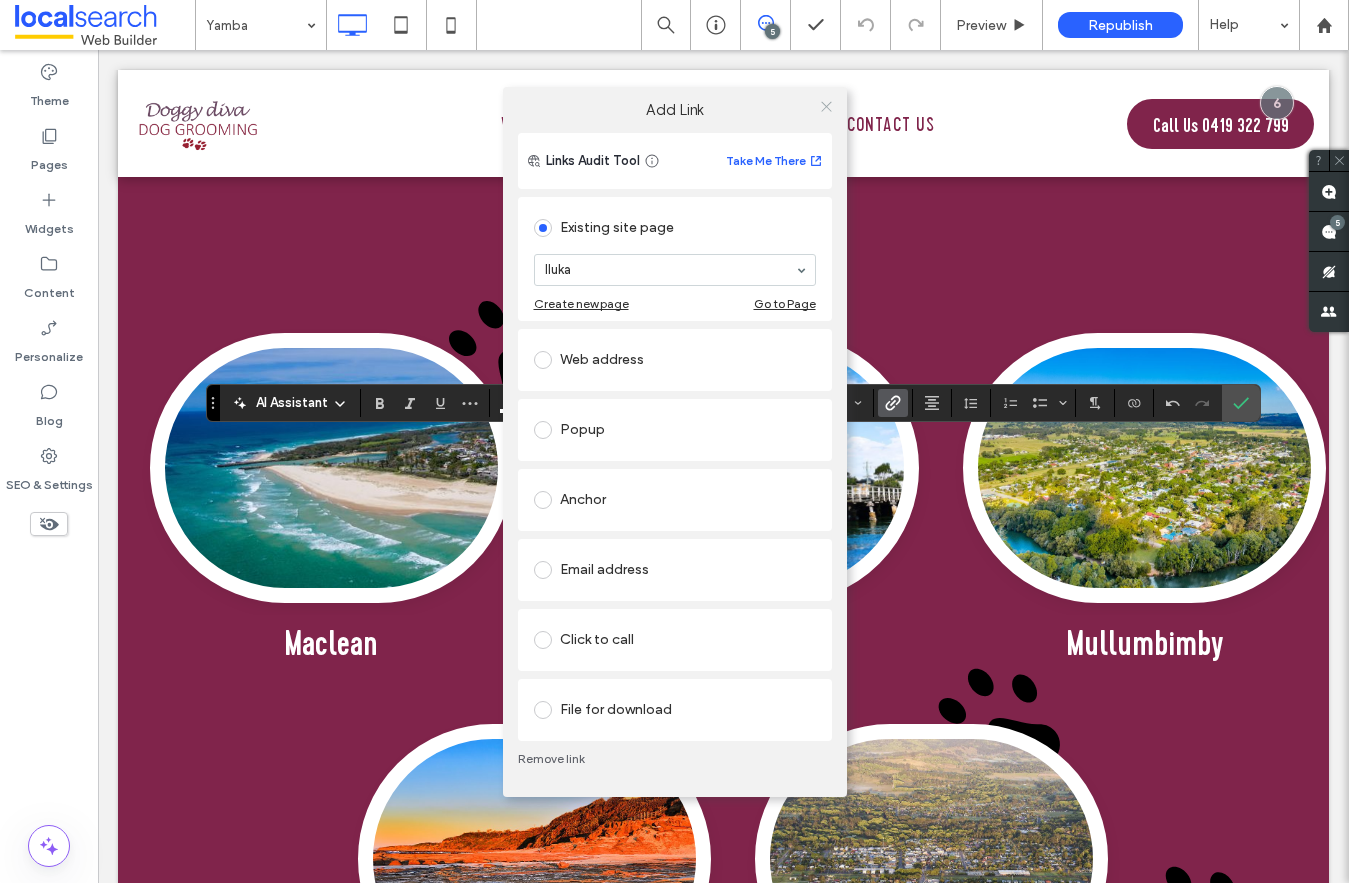 click 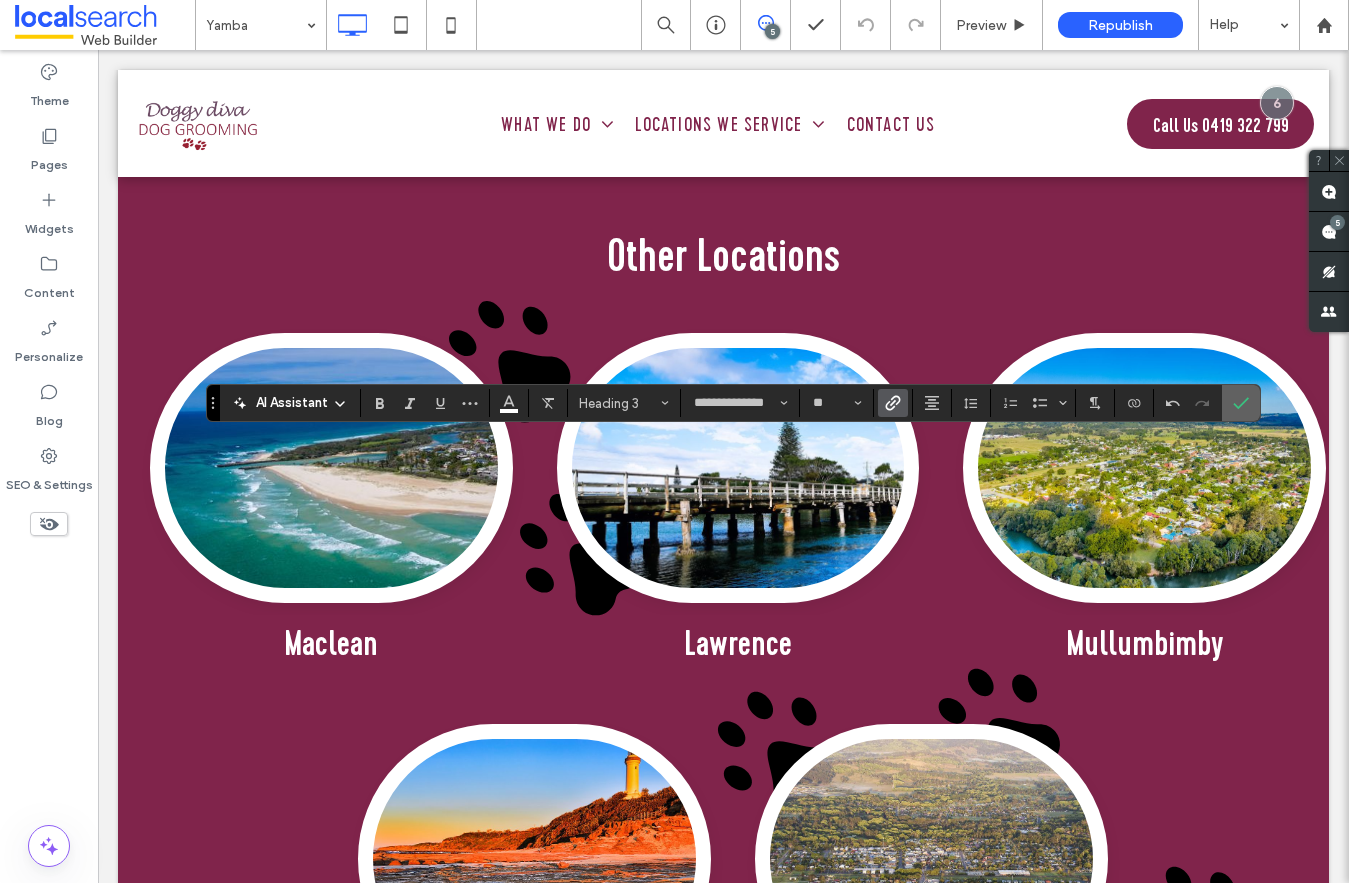 click 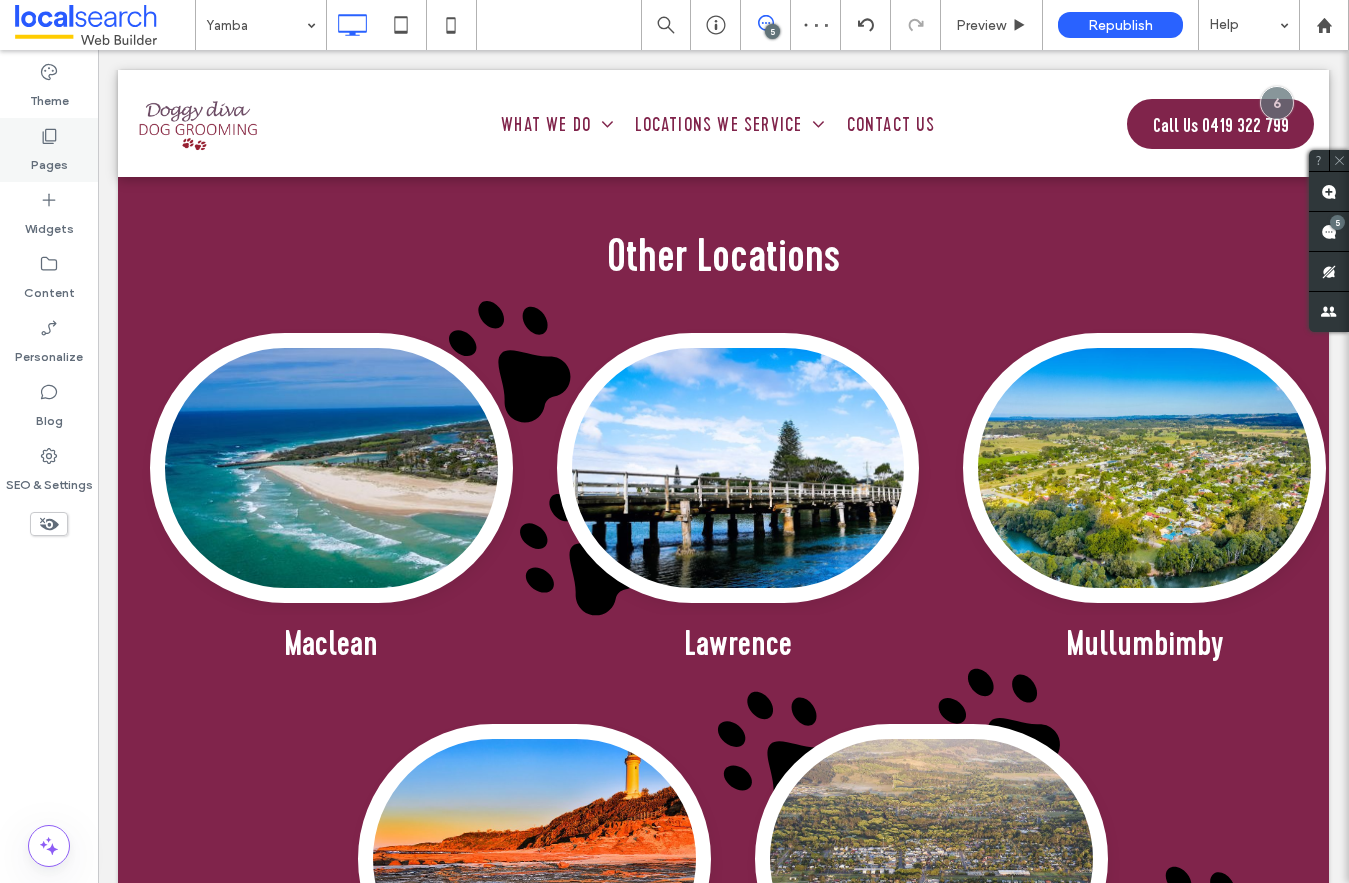 click on "Pages" at bounding box center (49, 160) 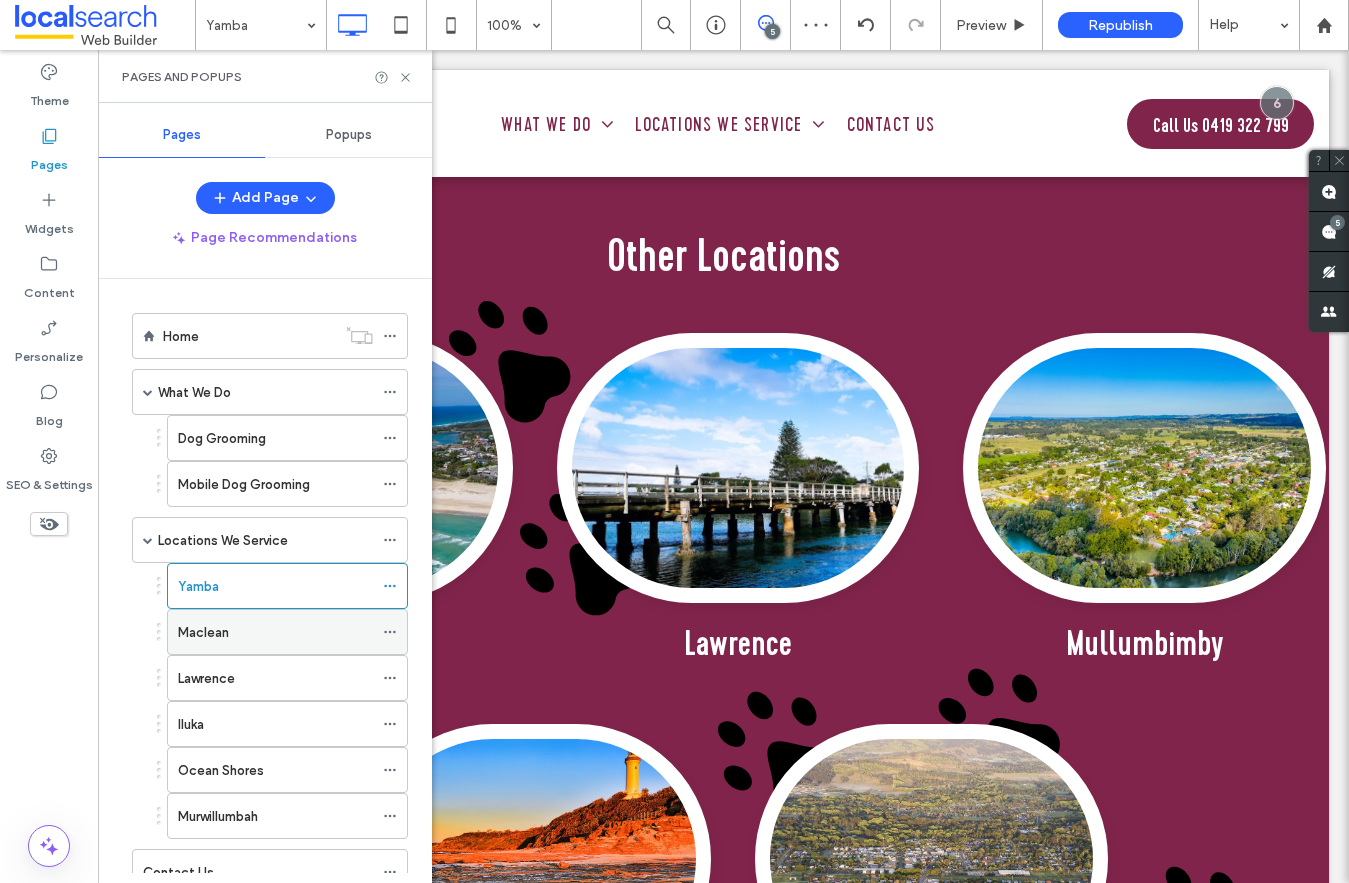 click on "Maclean" at bounding box center (203, 632) 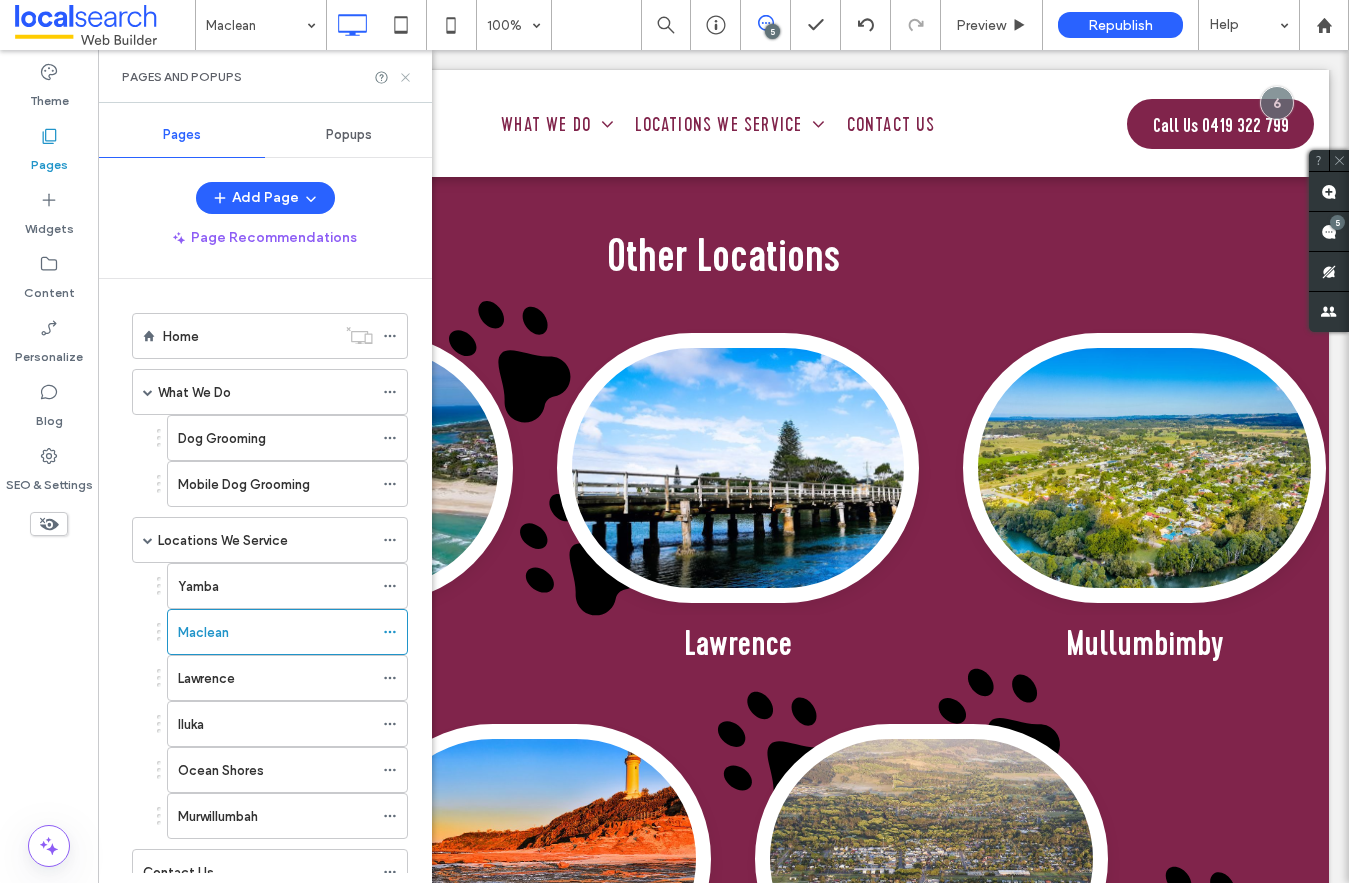 click 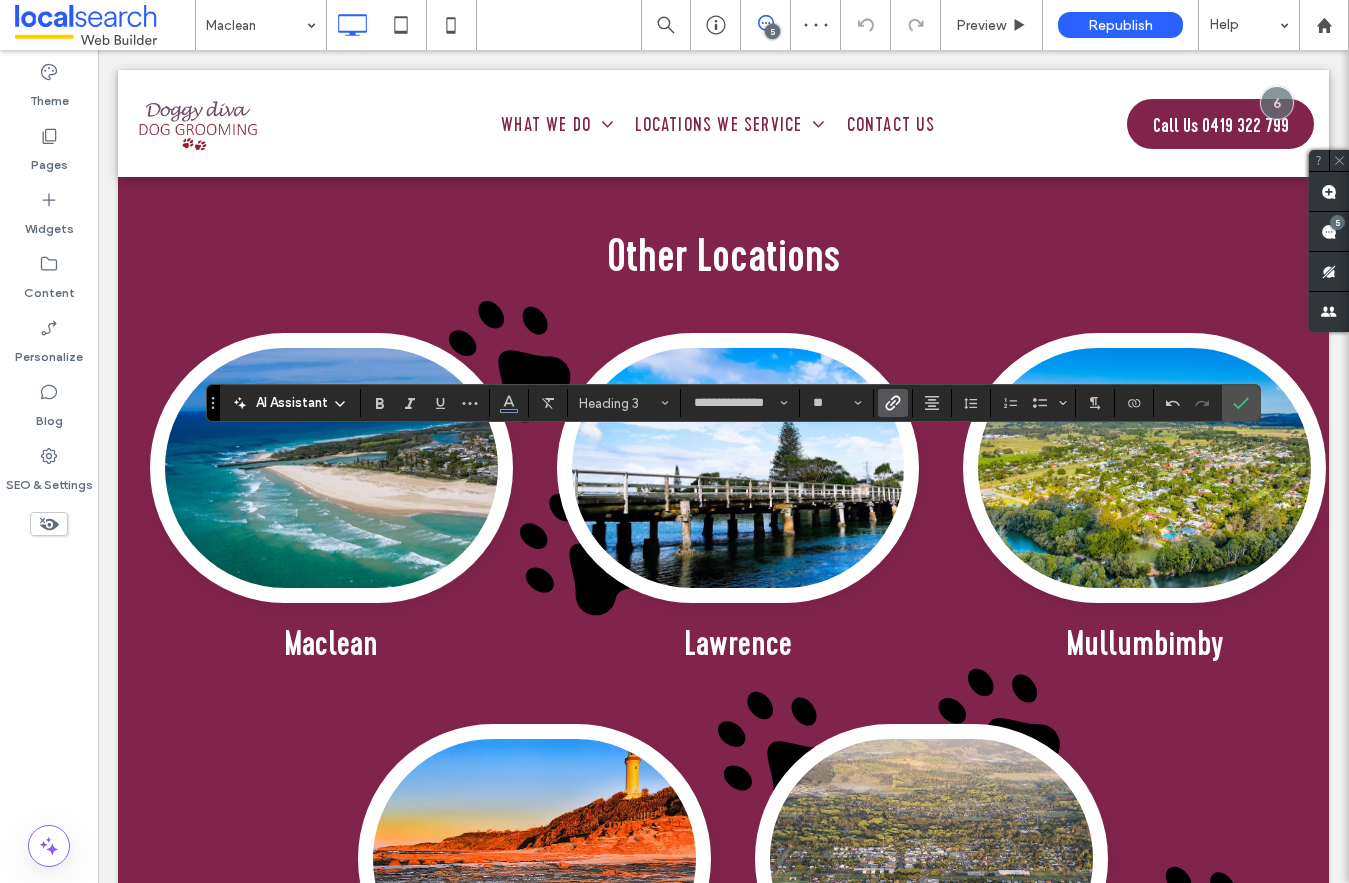 click 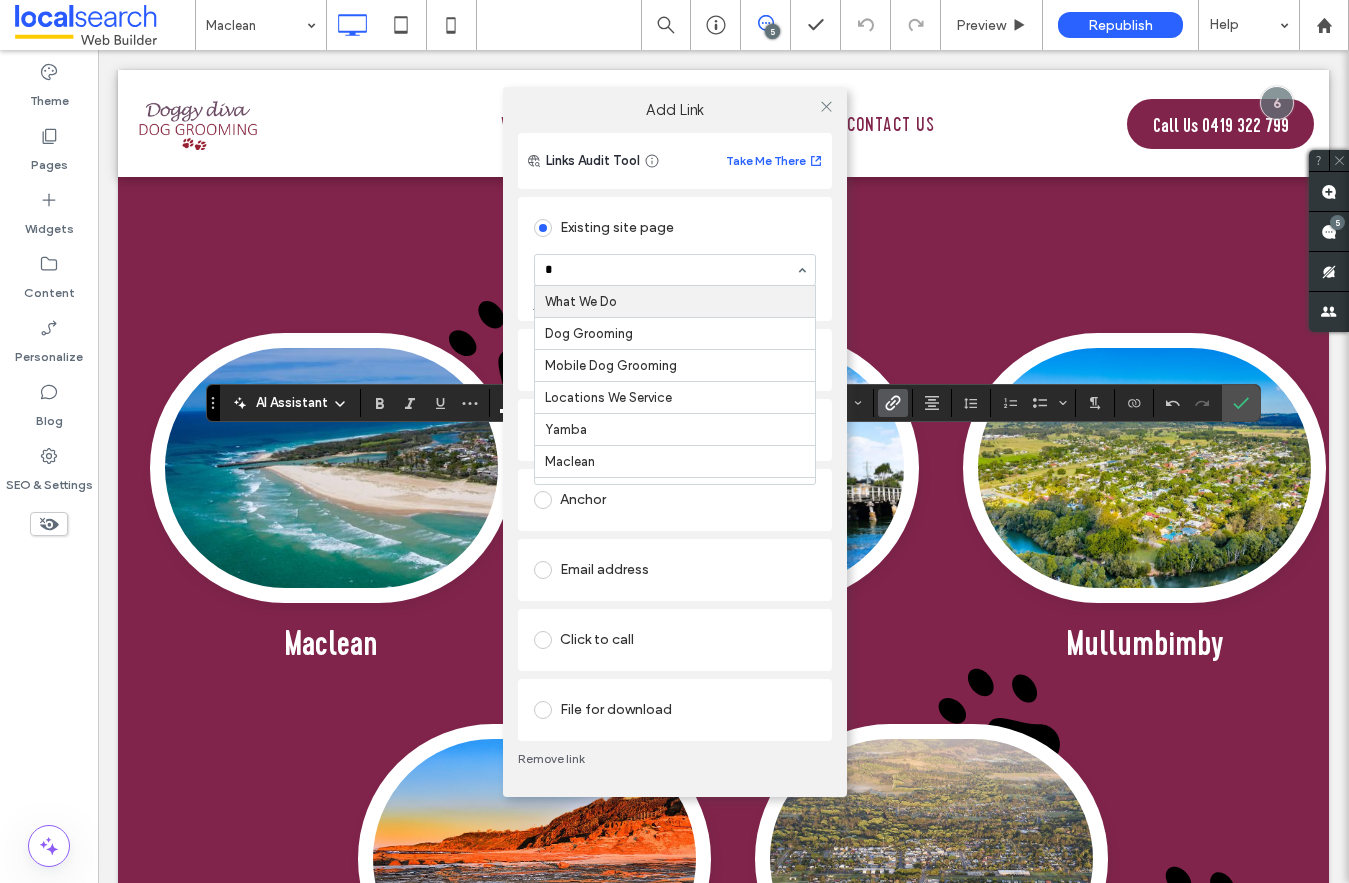 type on "**" 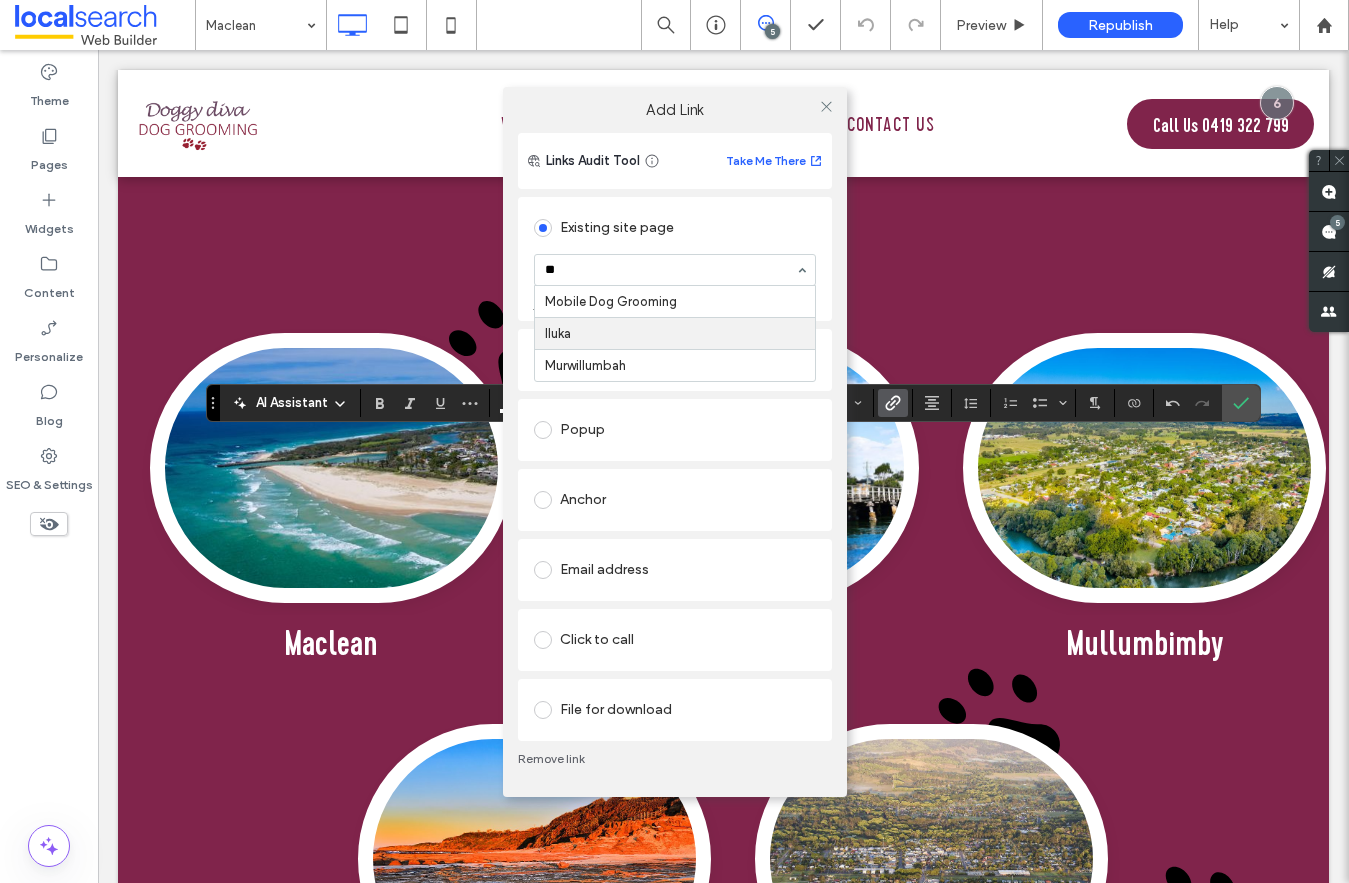 type 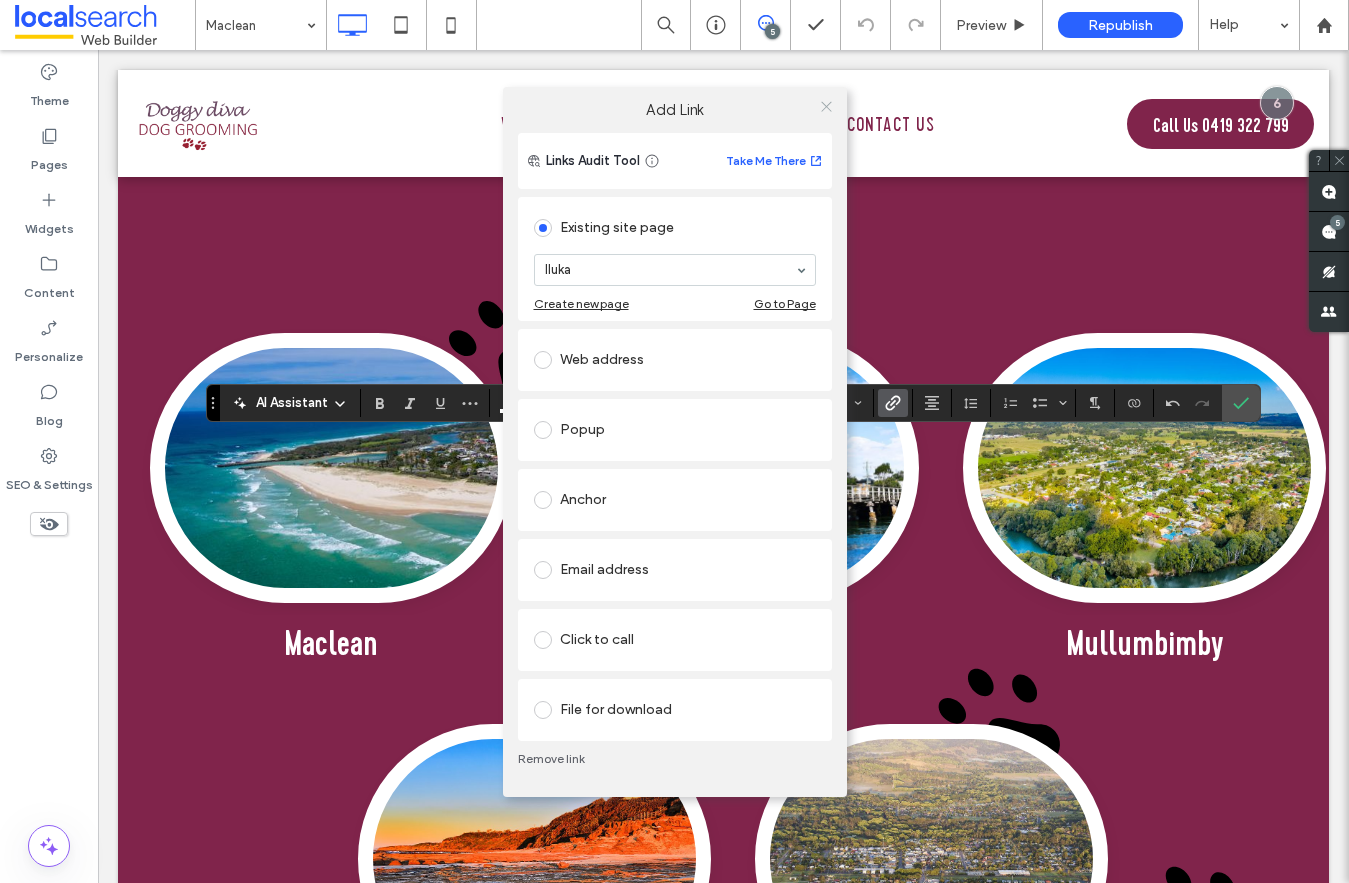 click 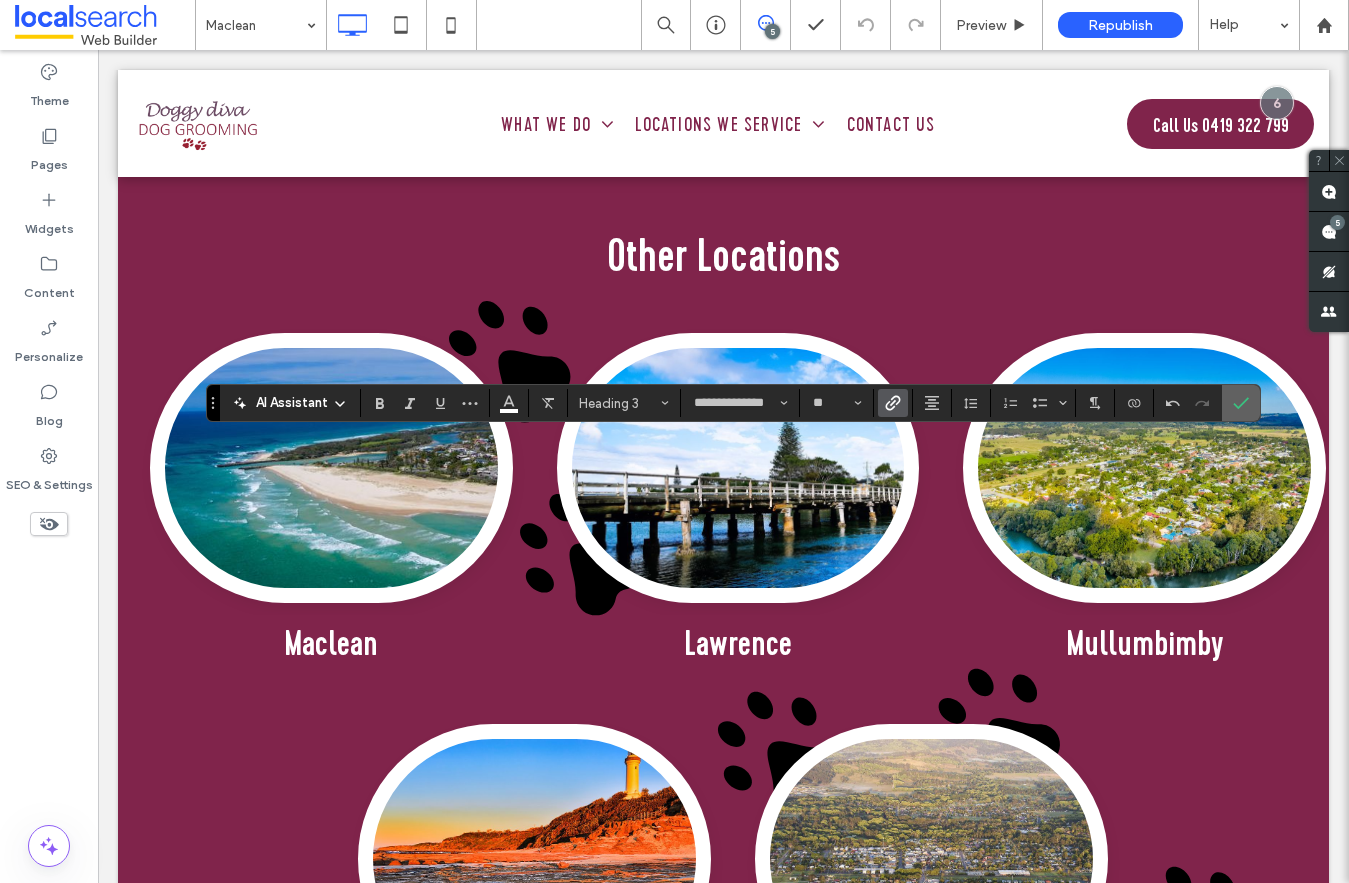 click 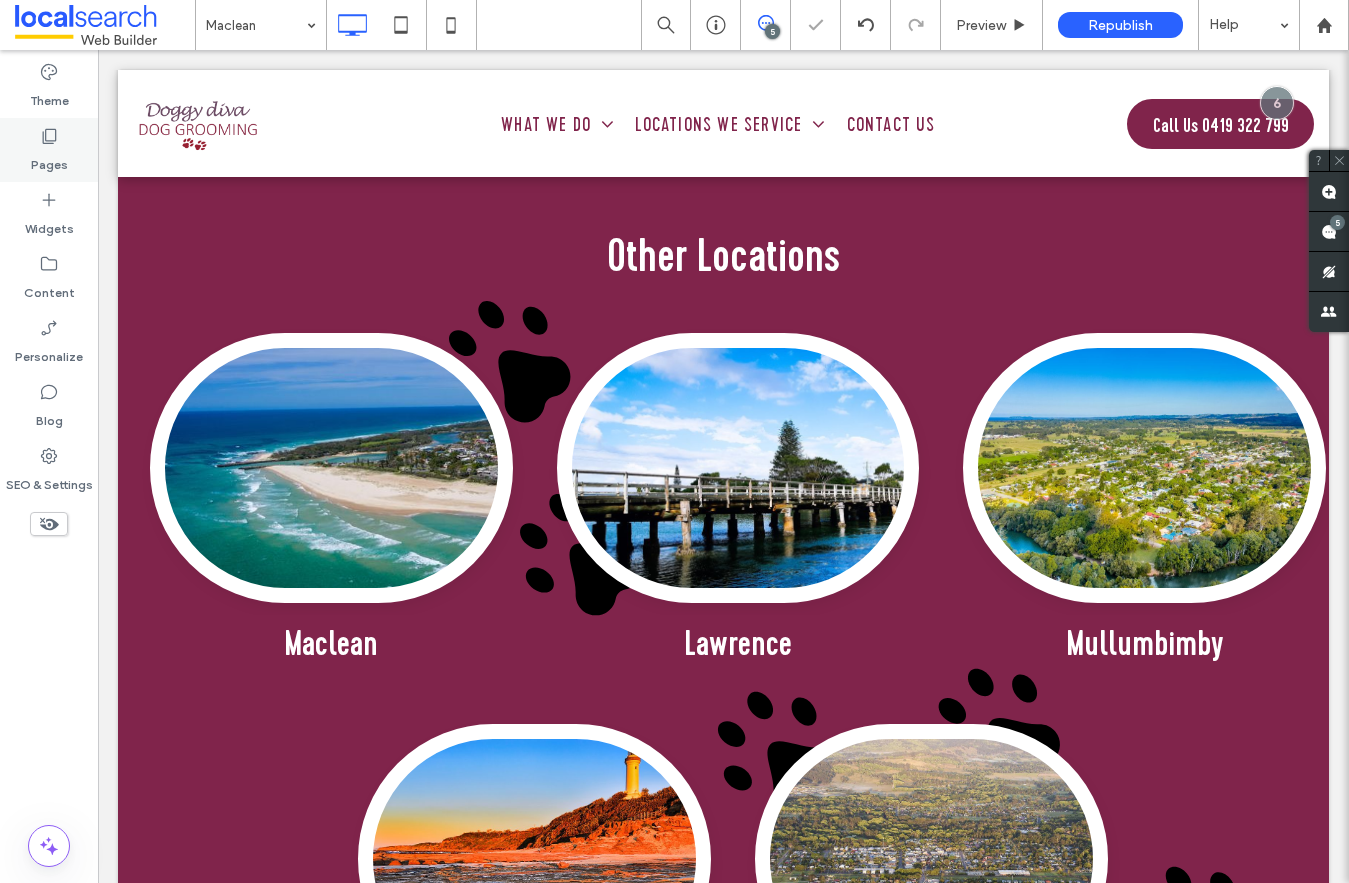 click on "Pages" at bounding box center [49, 160] 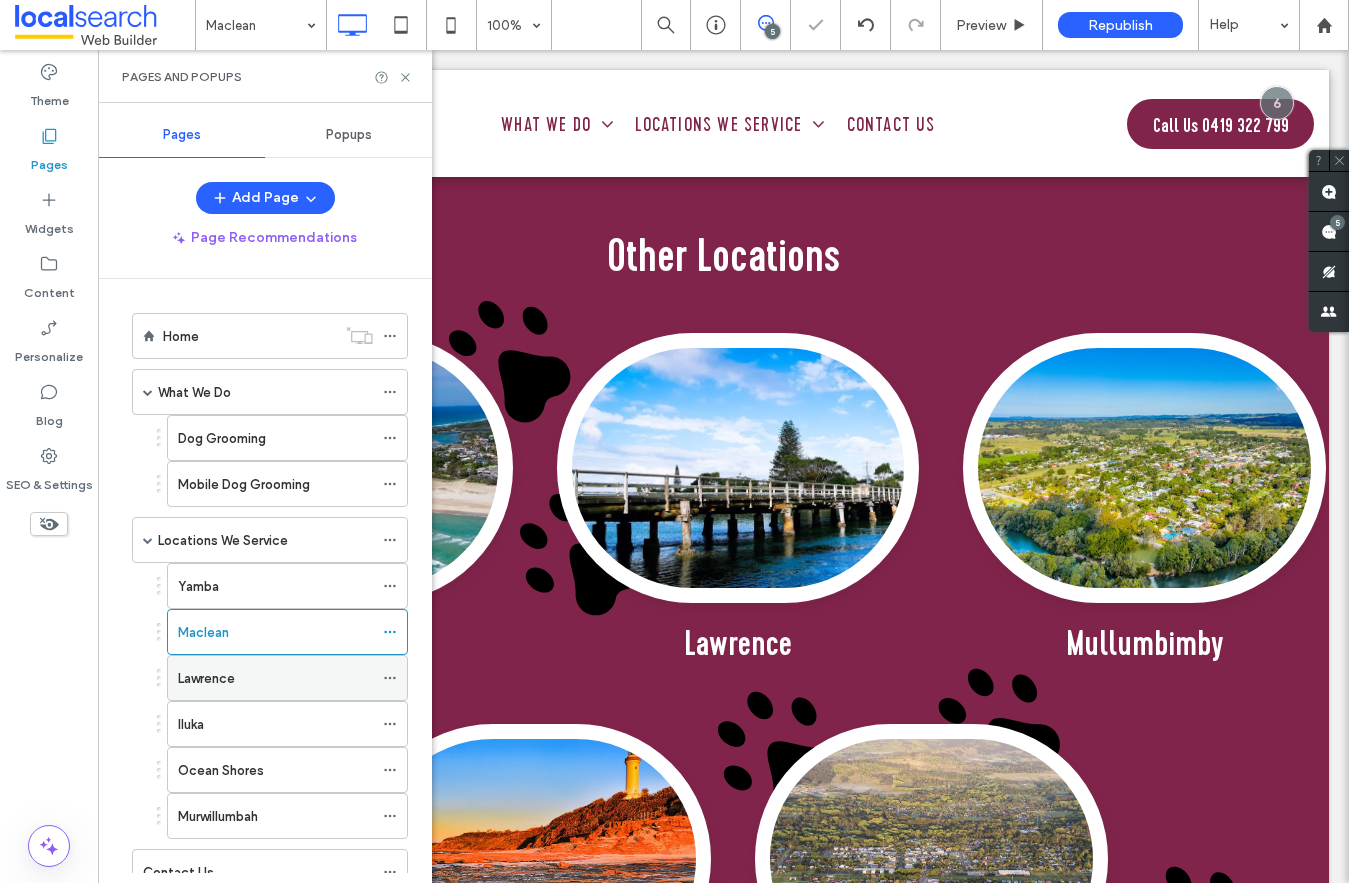 click on "Lawrence" at bounding box center [275, 678] 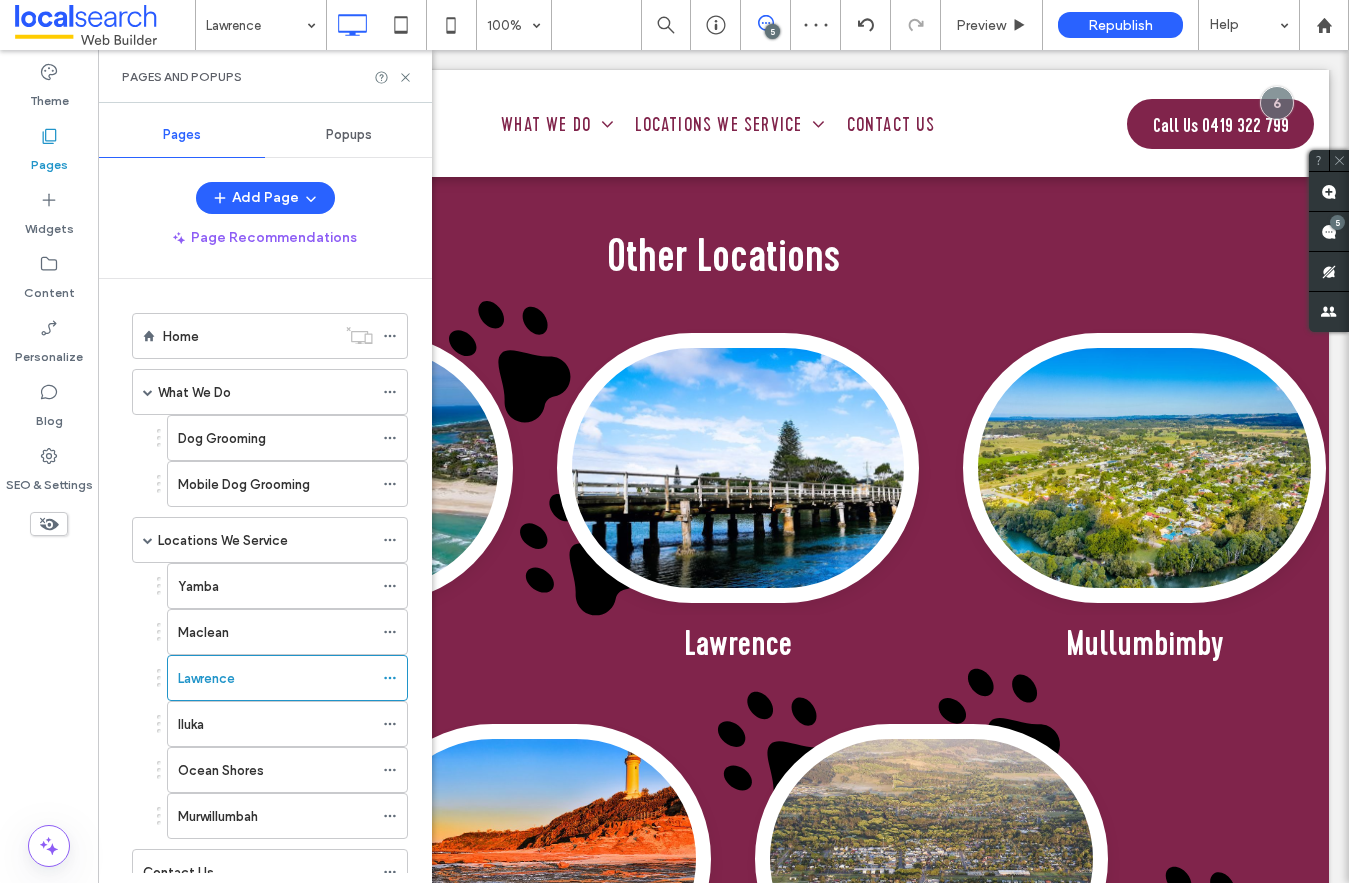 click 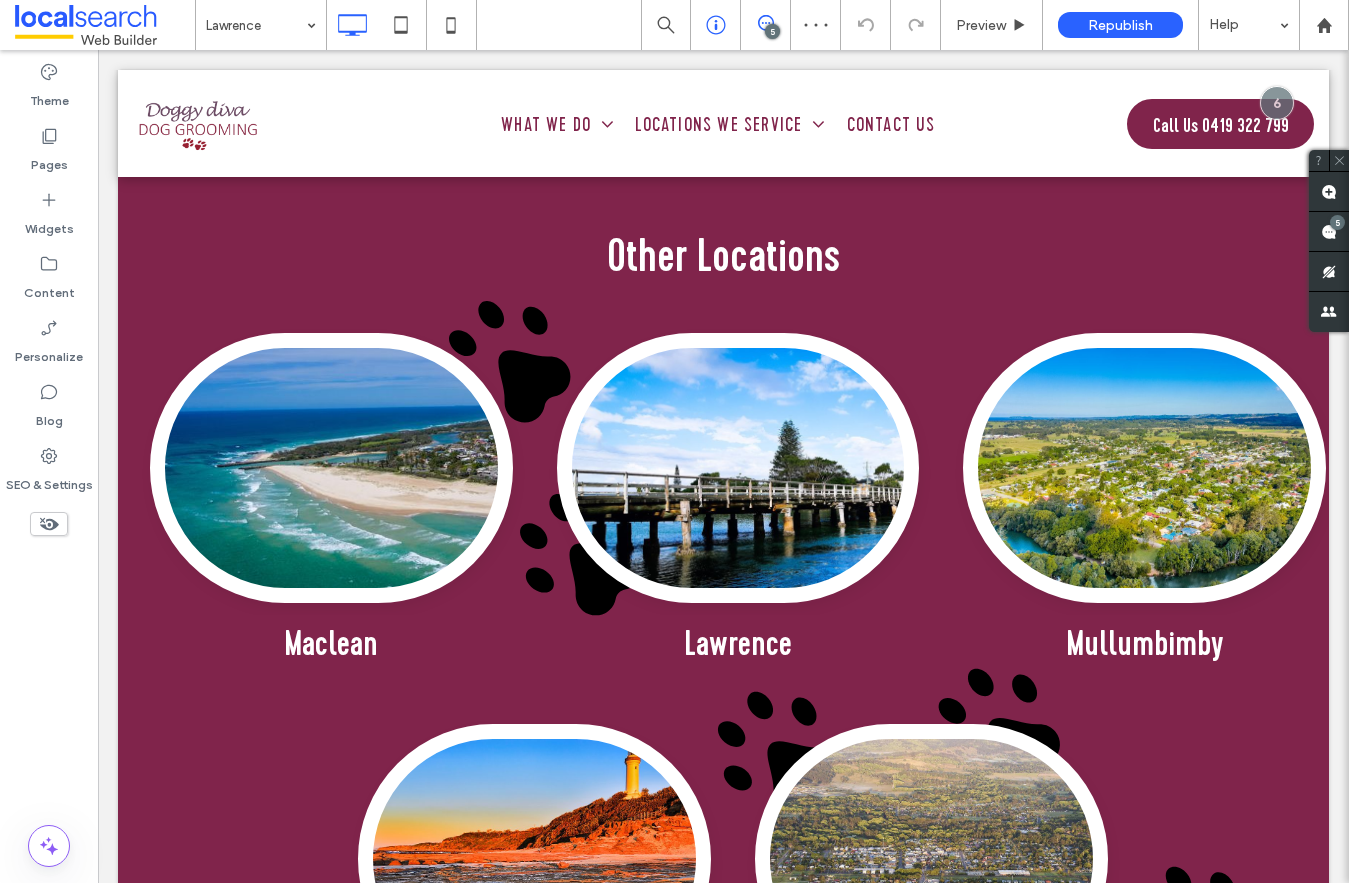 type on "**********" 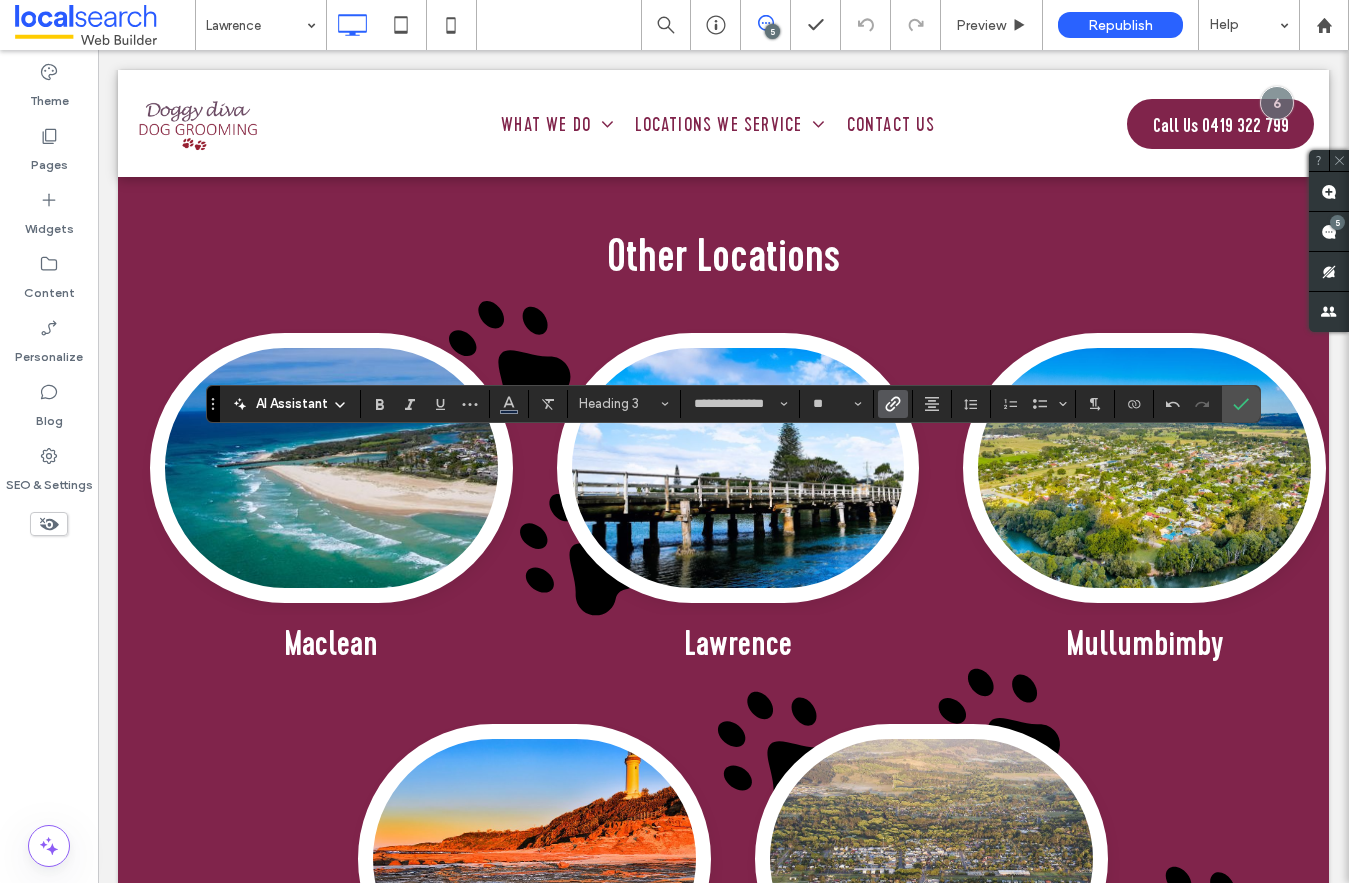 click 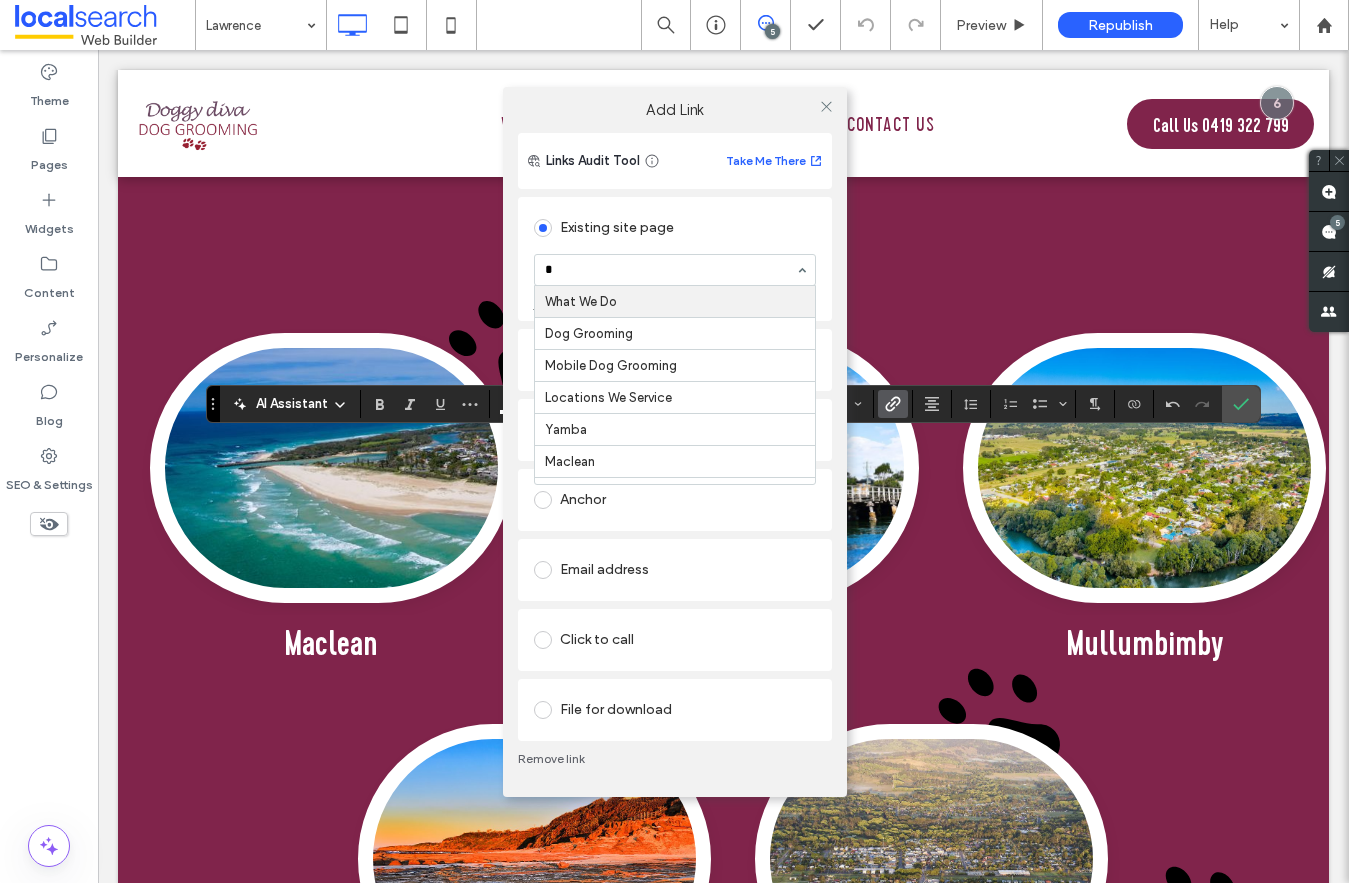 type on "**" 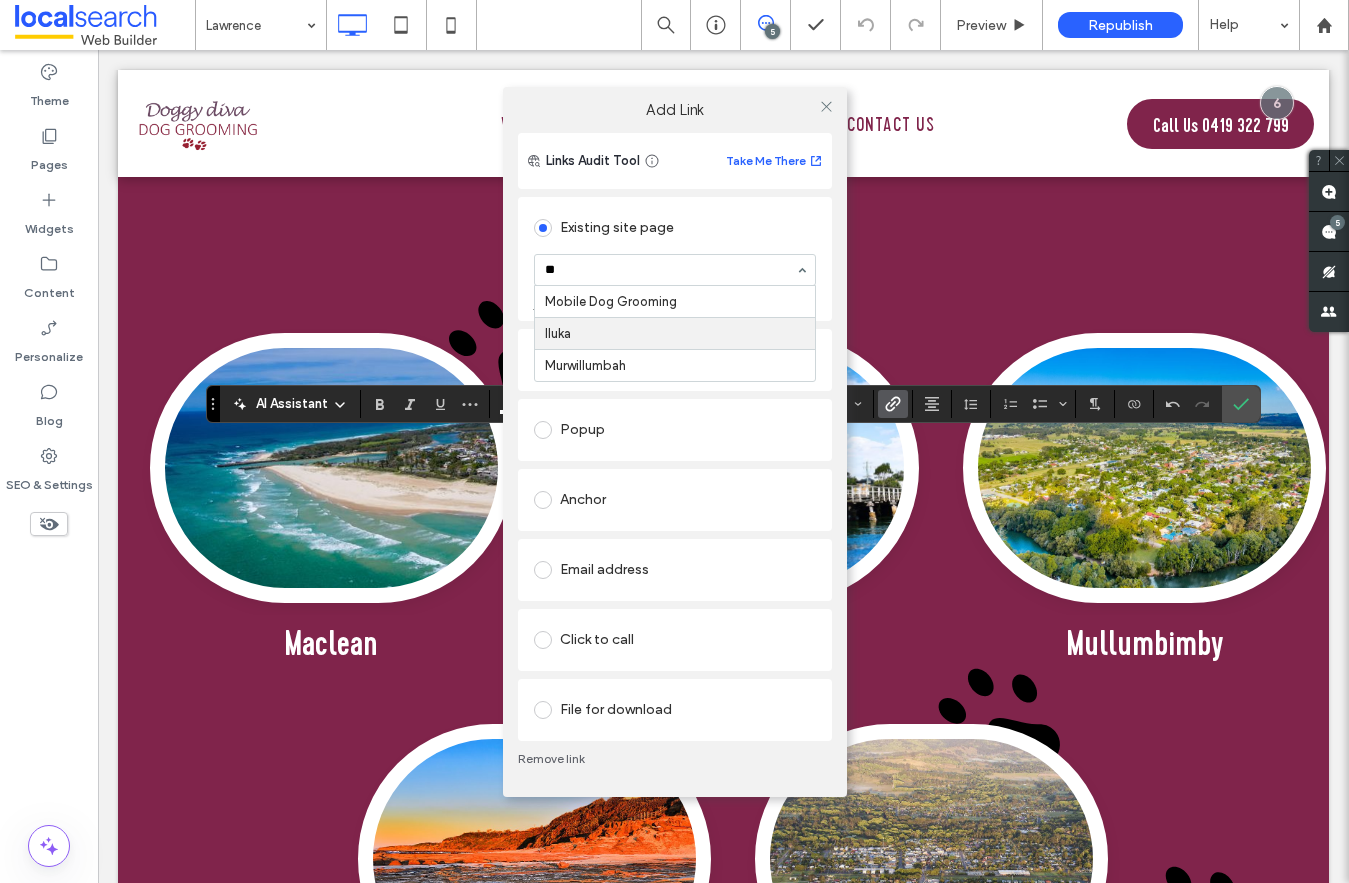 type 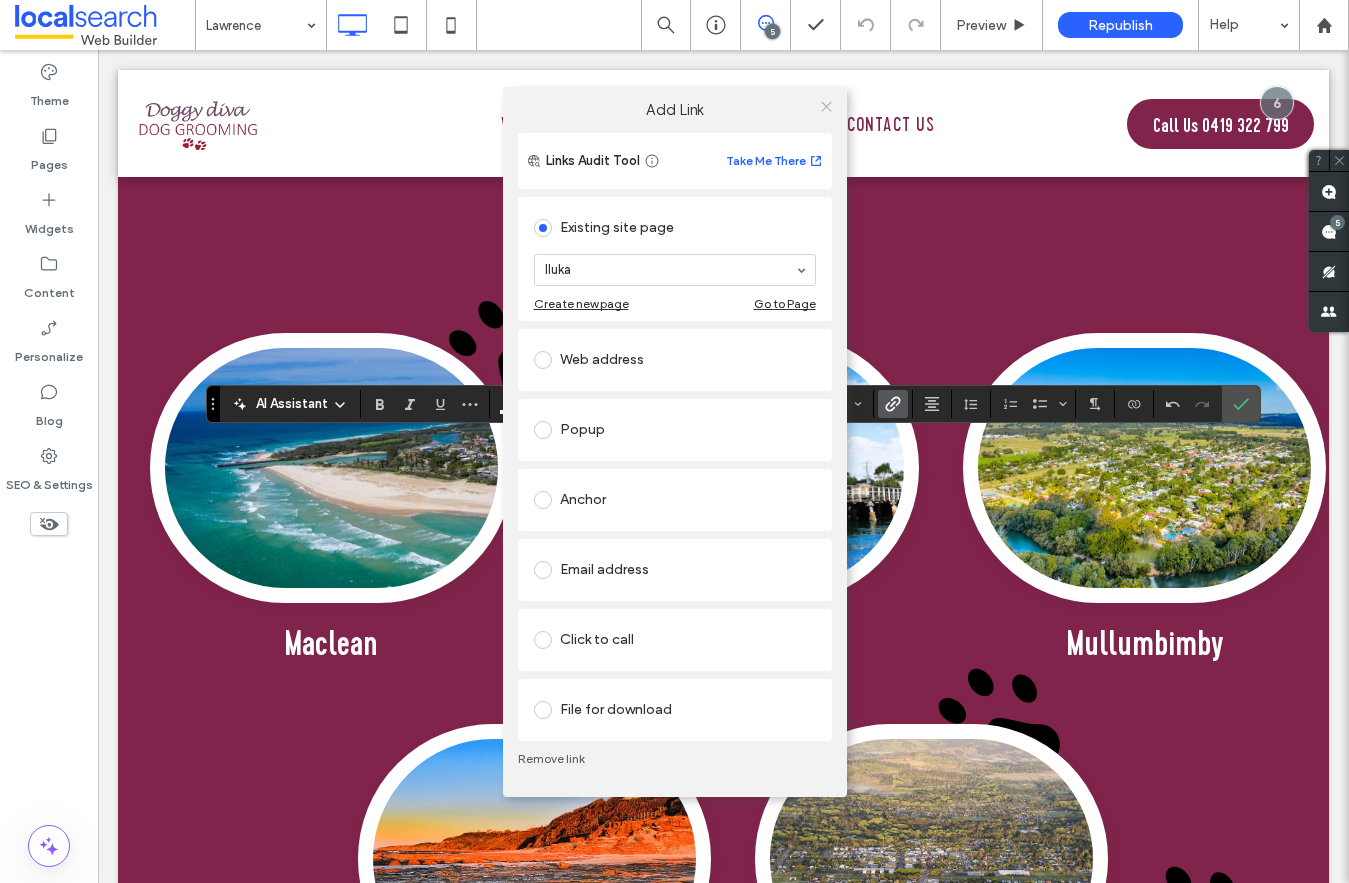 click 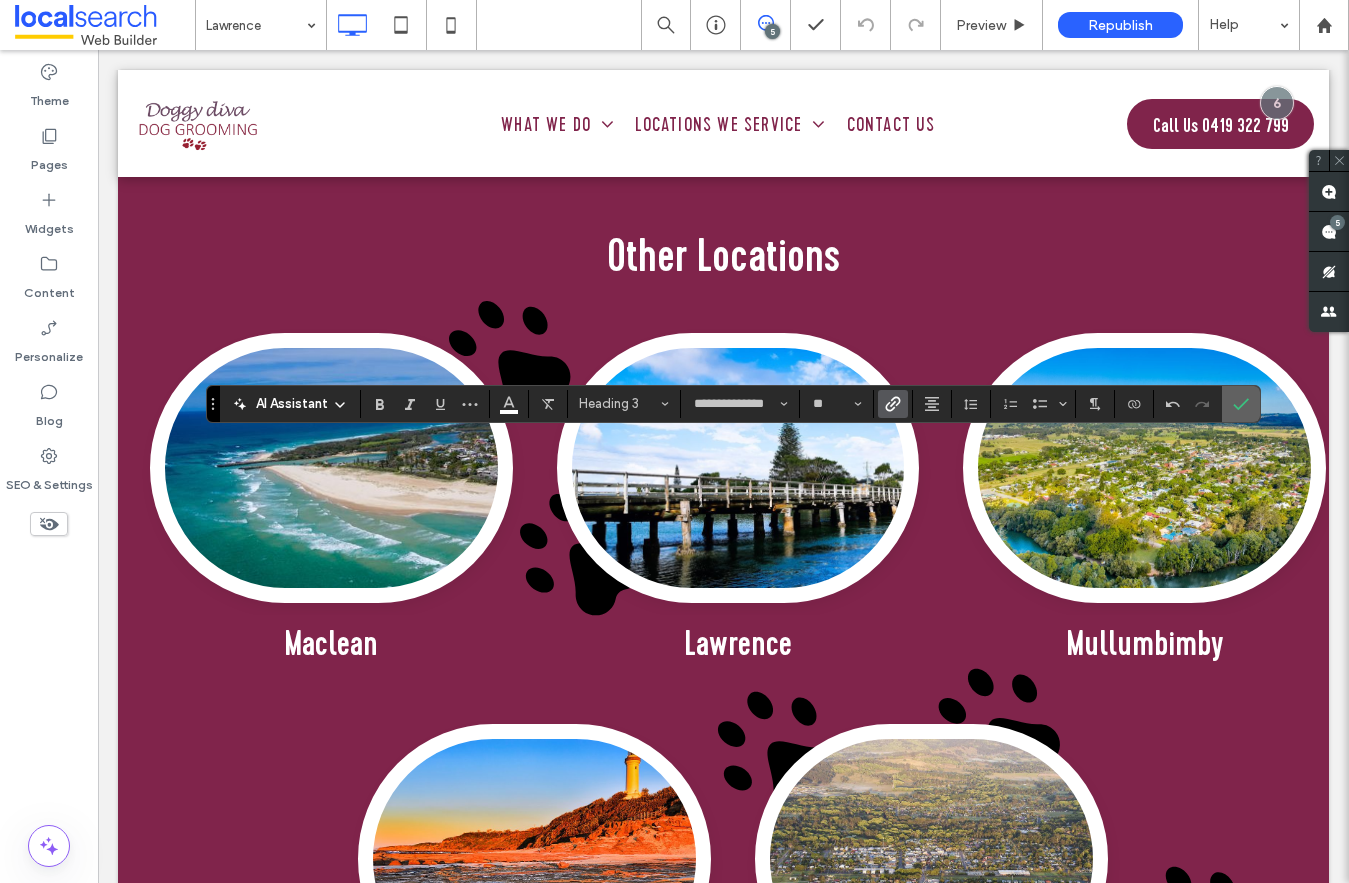 click at bounding box center (1237, 404) 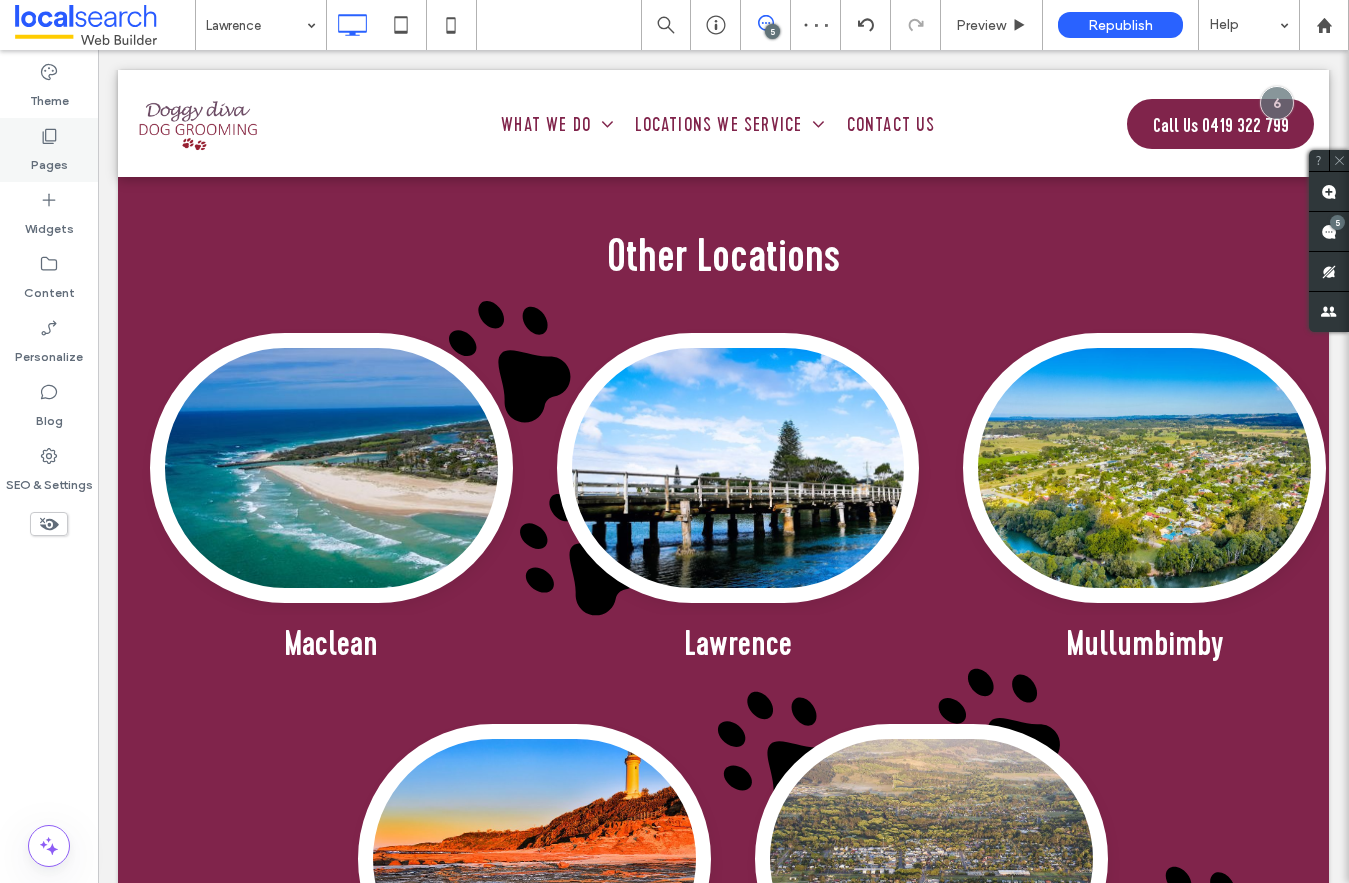 click on "Pages" at bounding box center (49, 160) 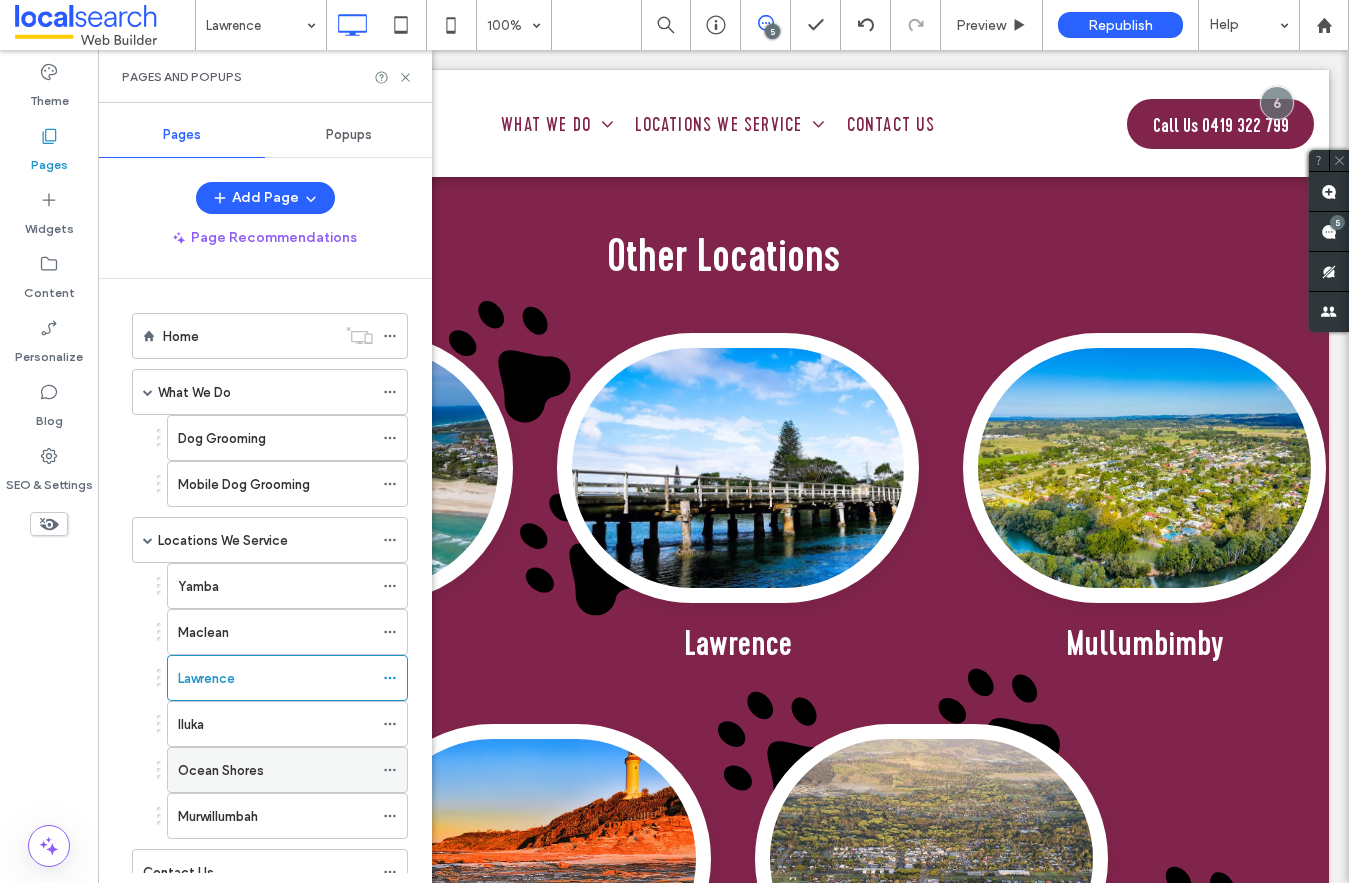 click on "Ocean Shores" at bounding box center (221, 770) 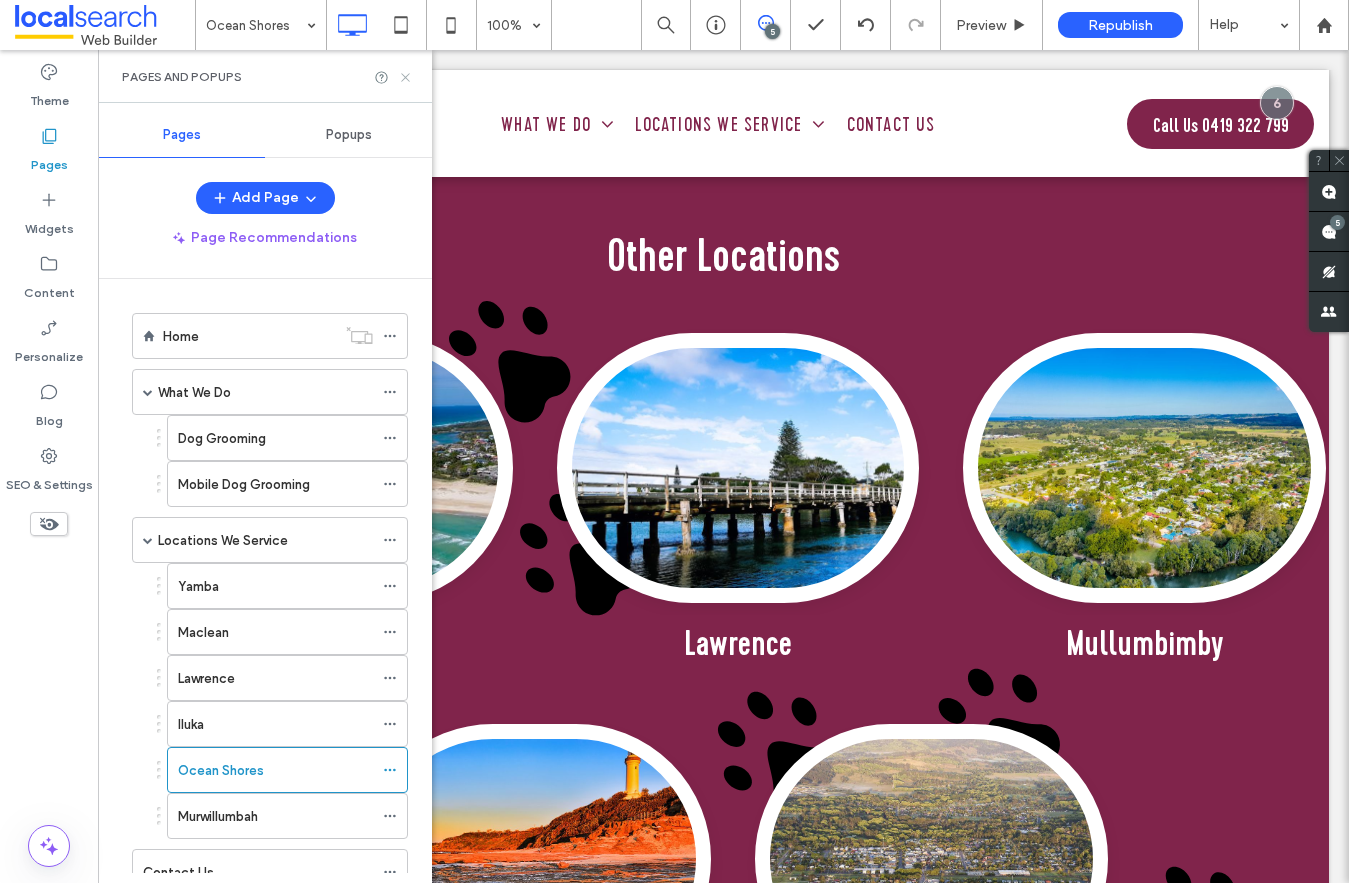 click 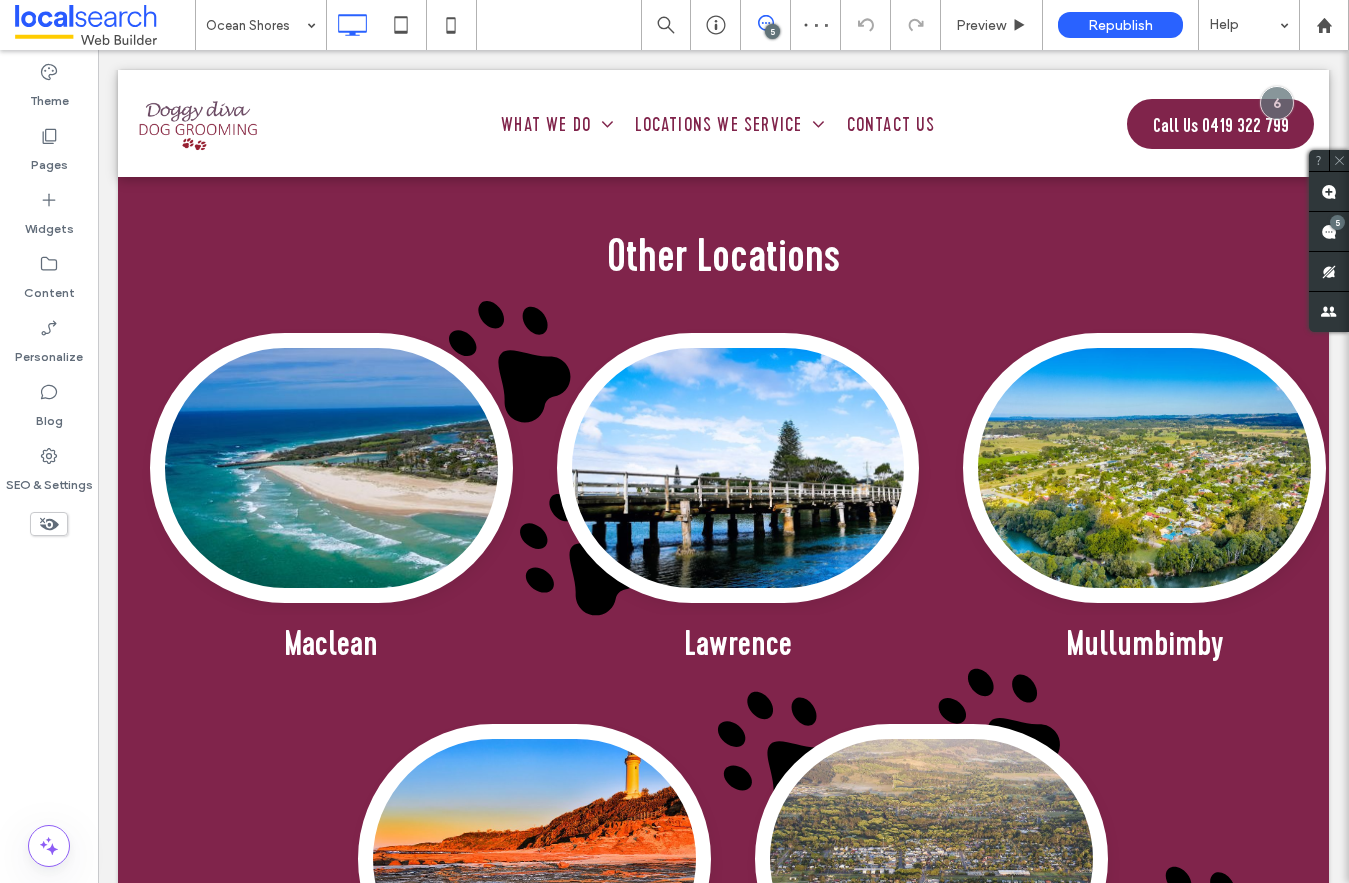 type on "**********" 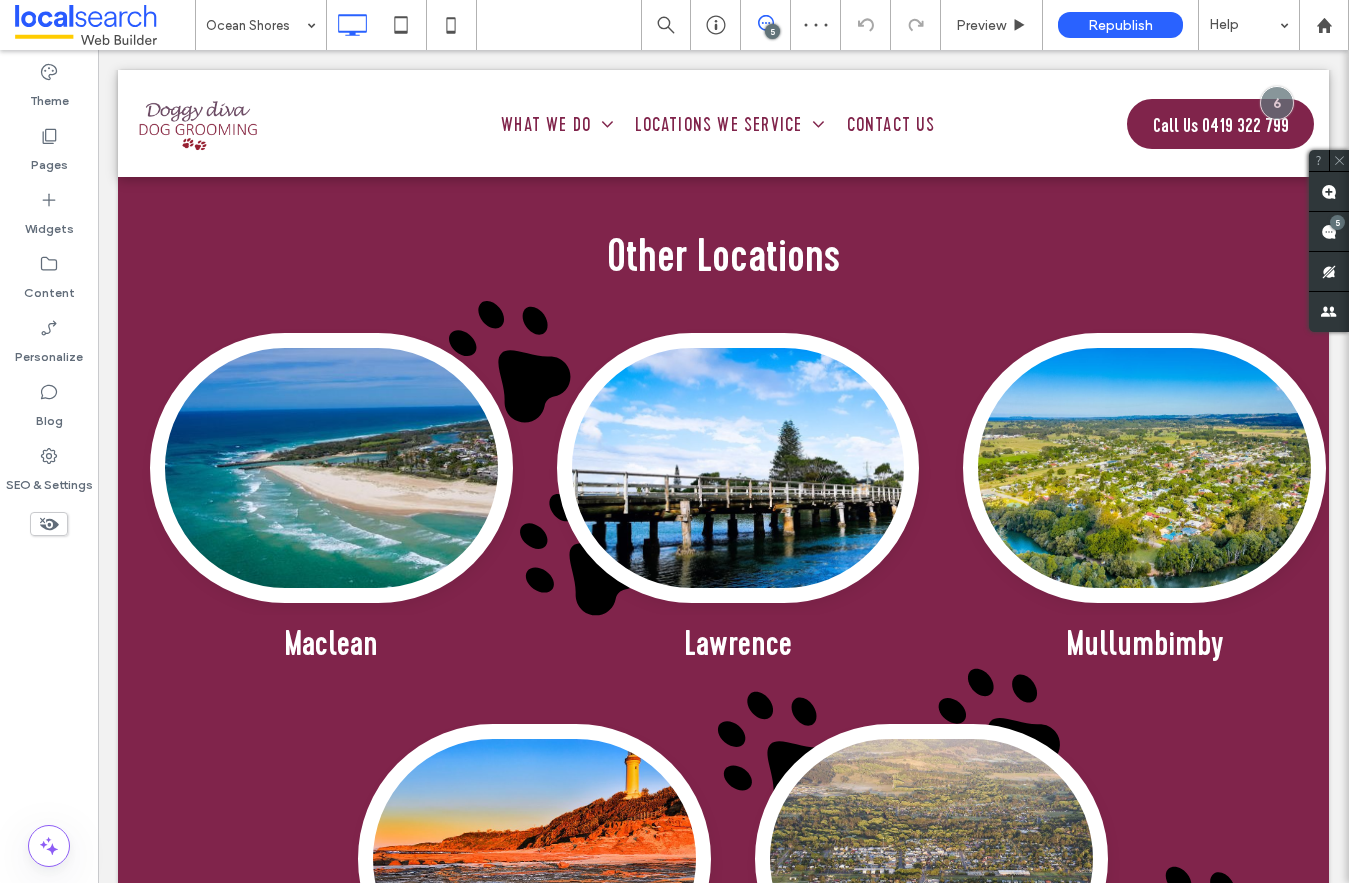 type on "**" 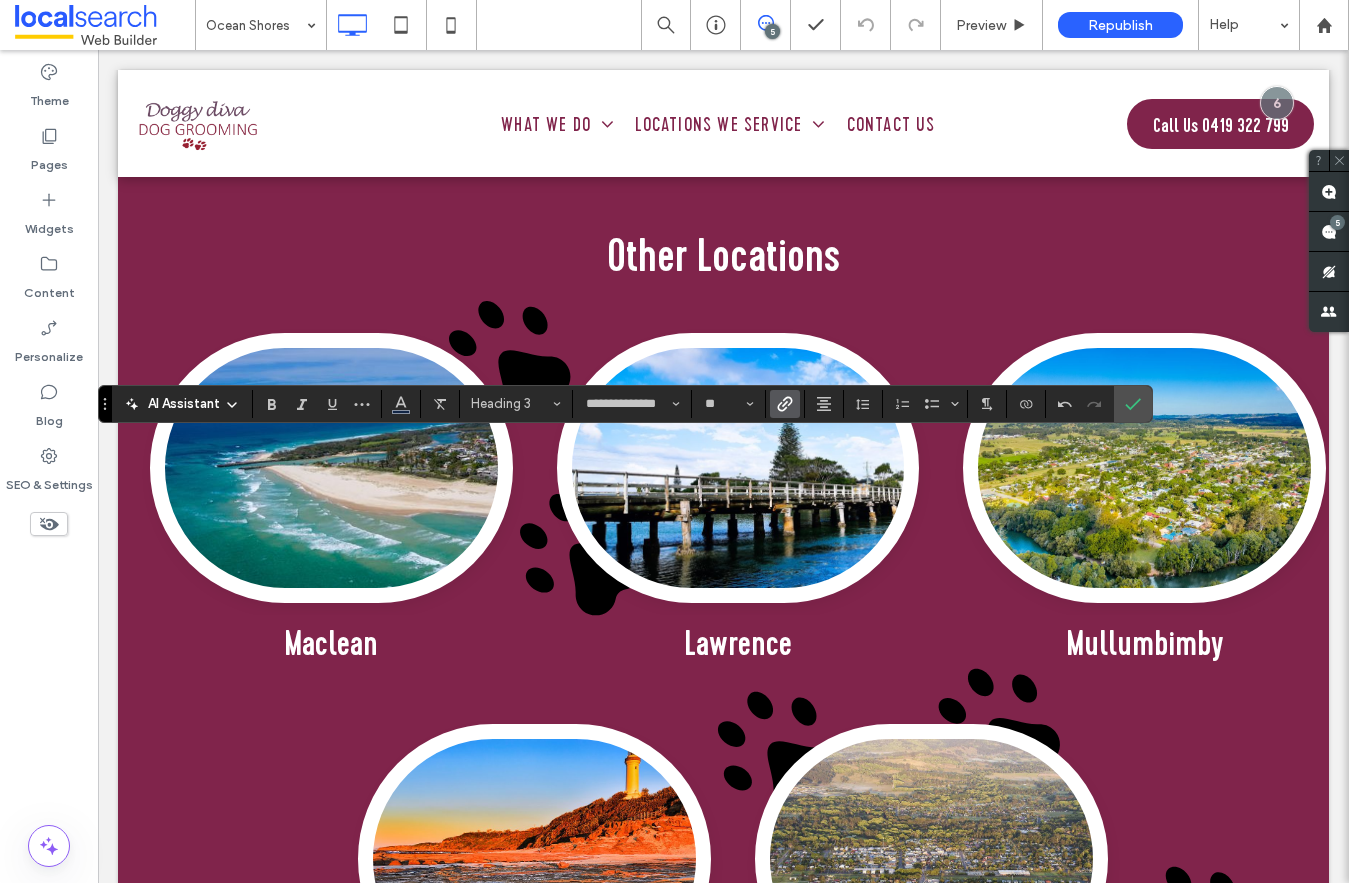 click 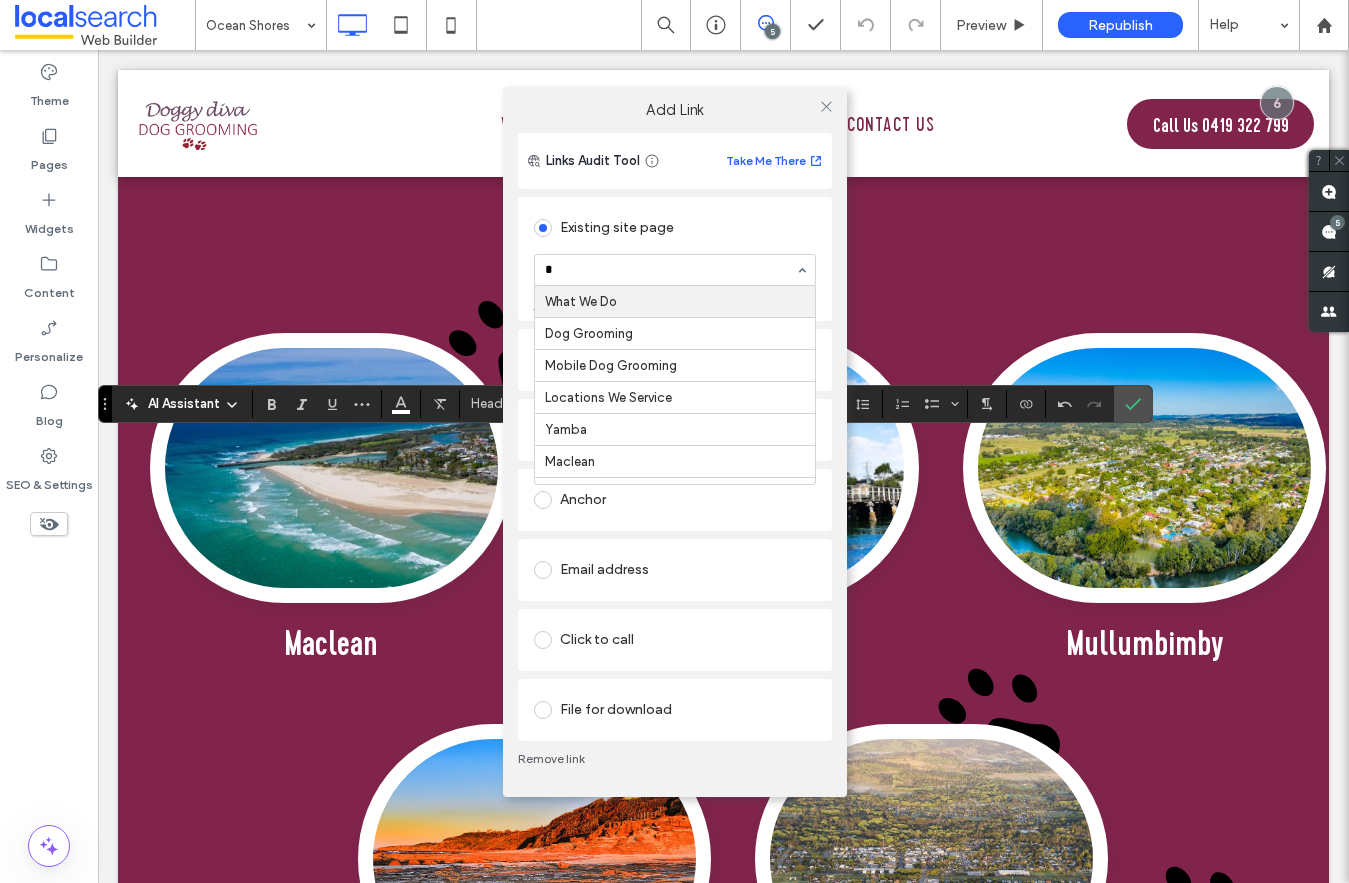 type on "**" 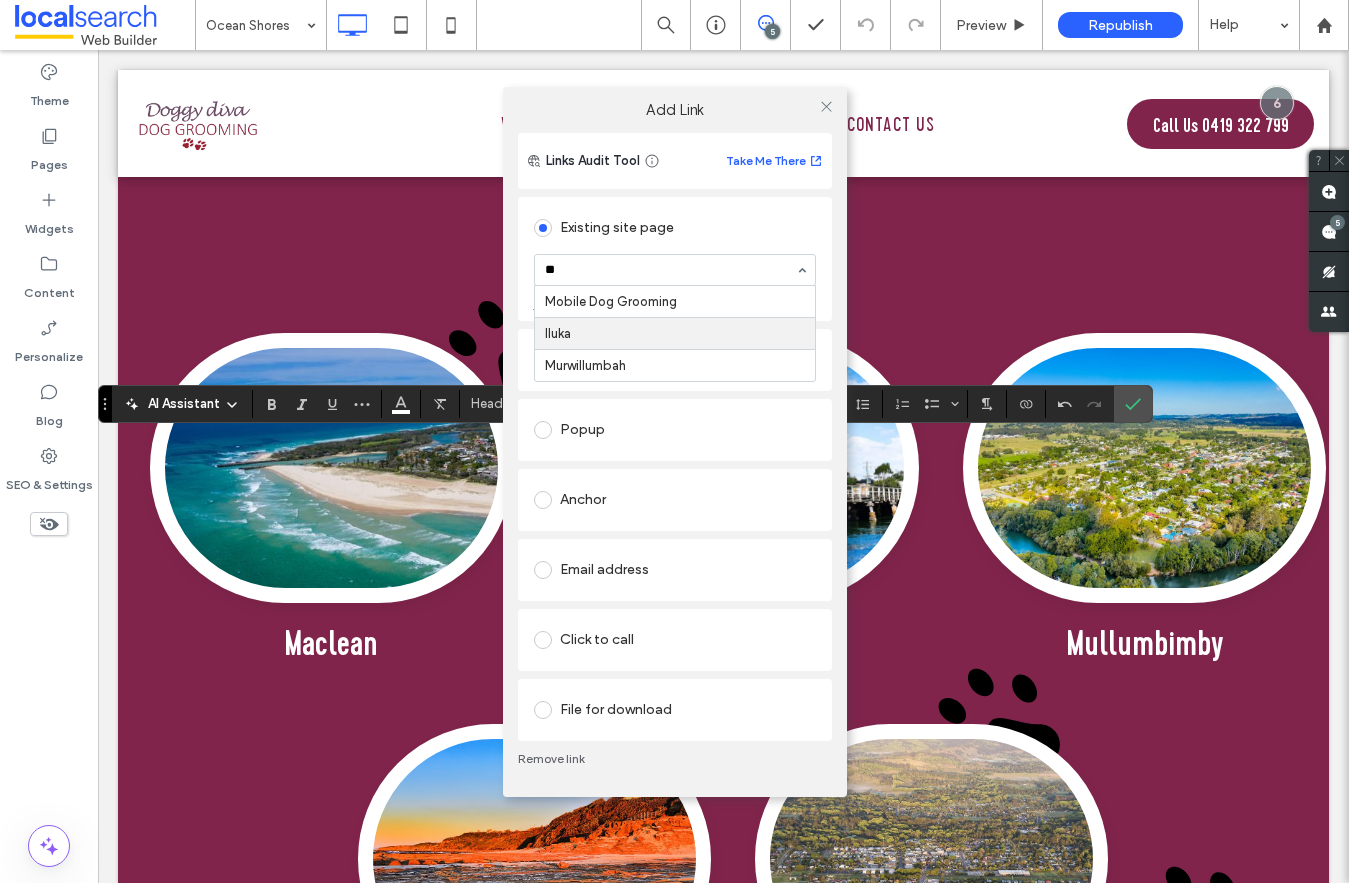 type 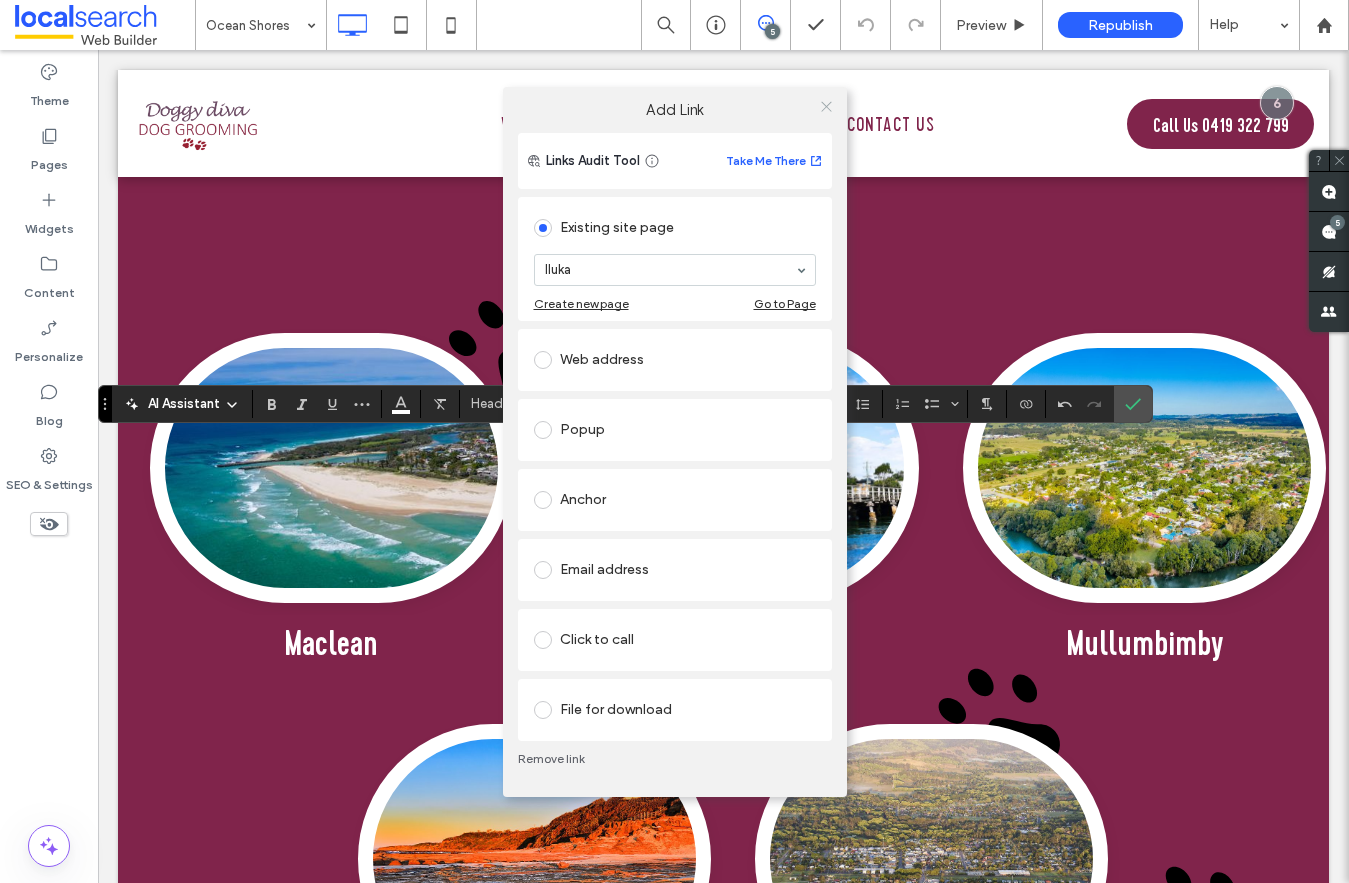 click 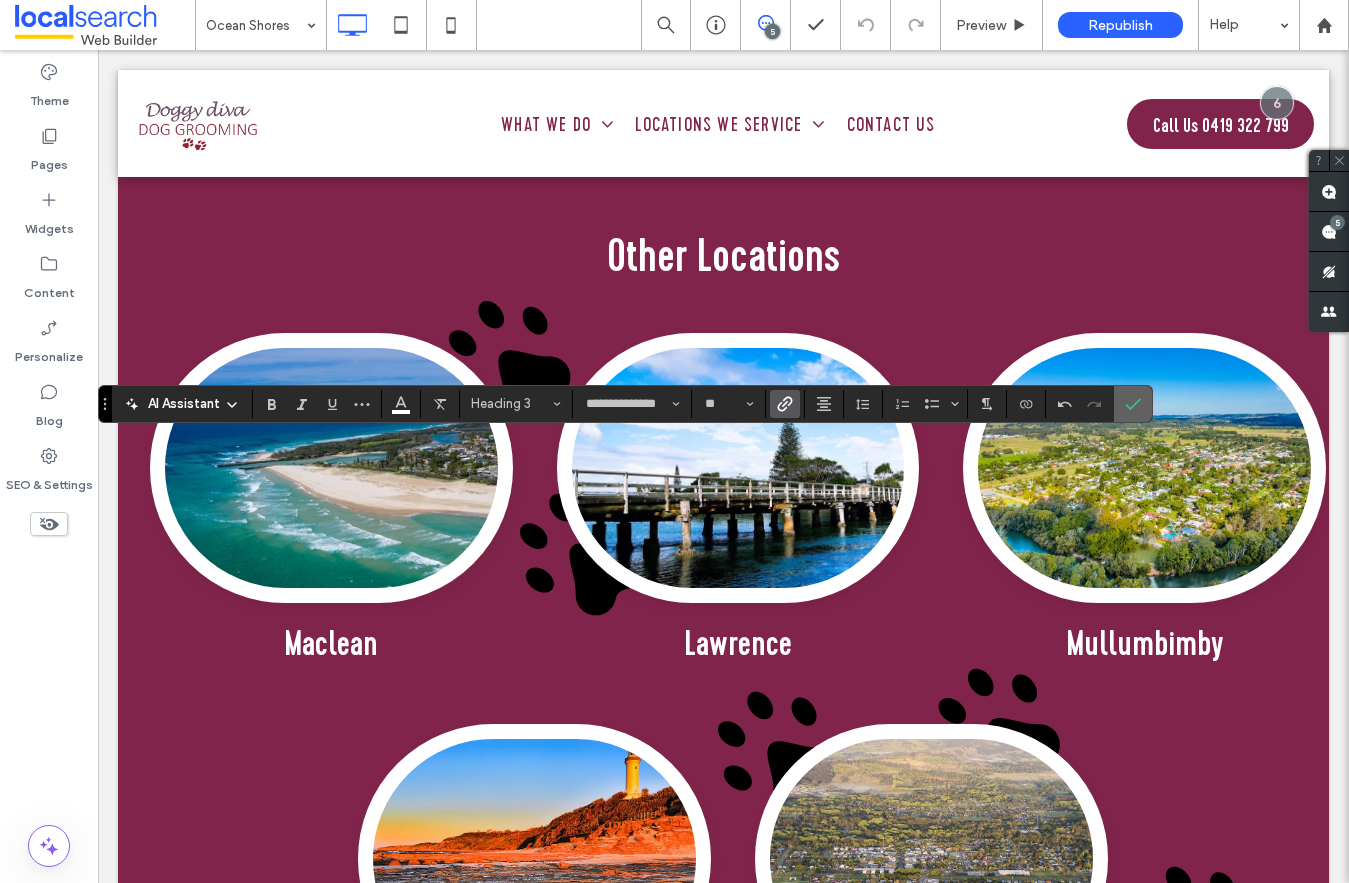 click at bounding box center (1129, 404) 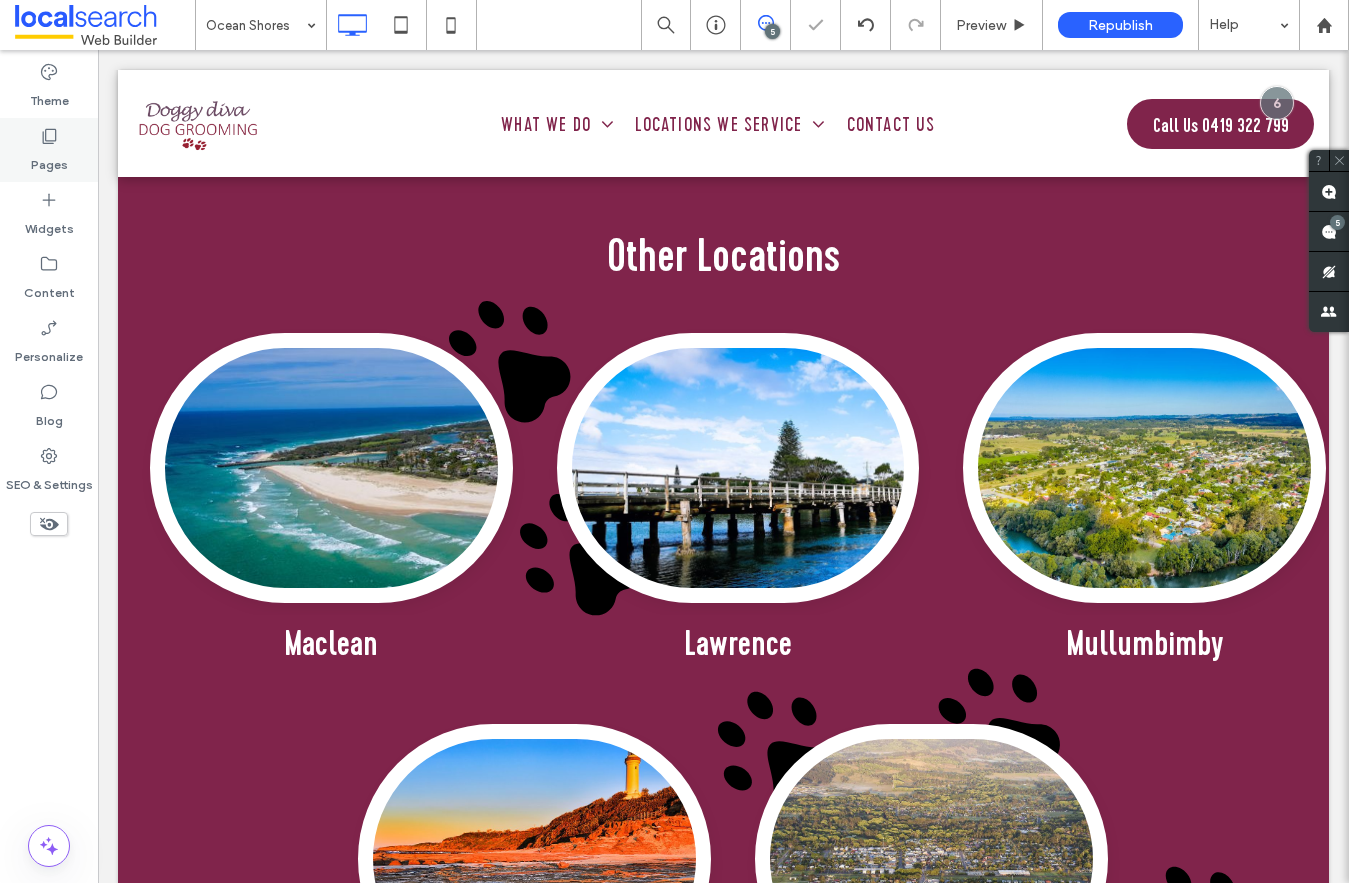 click 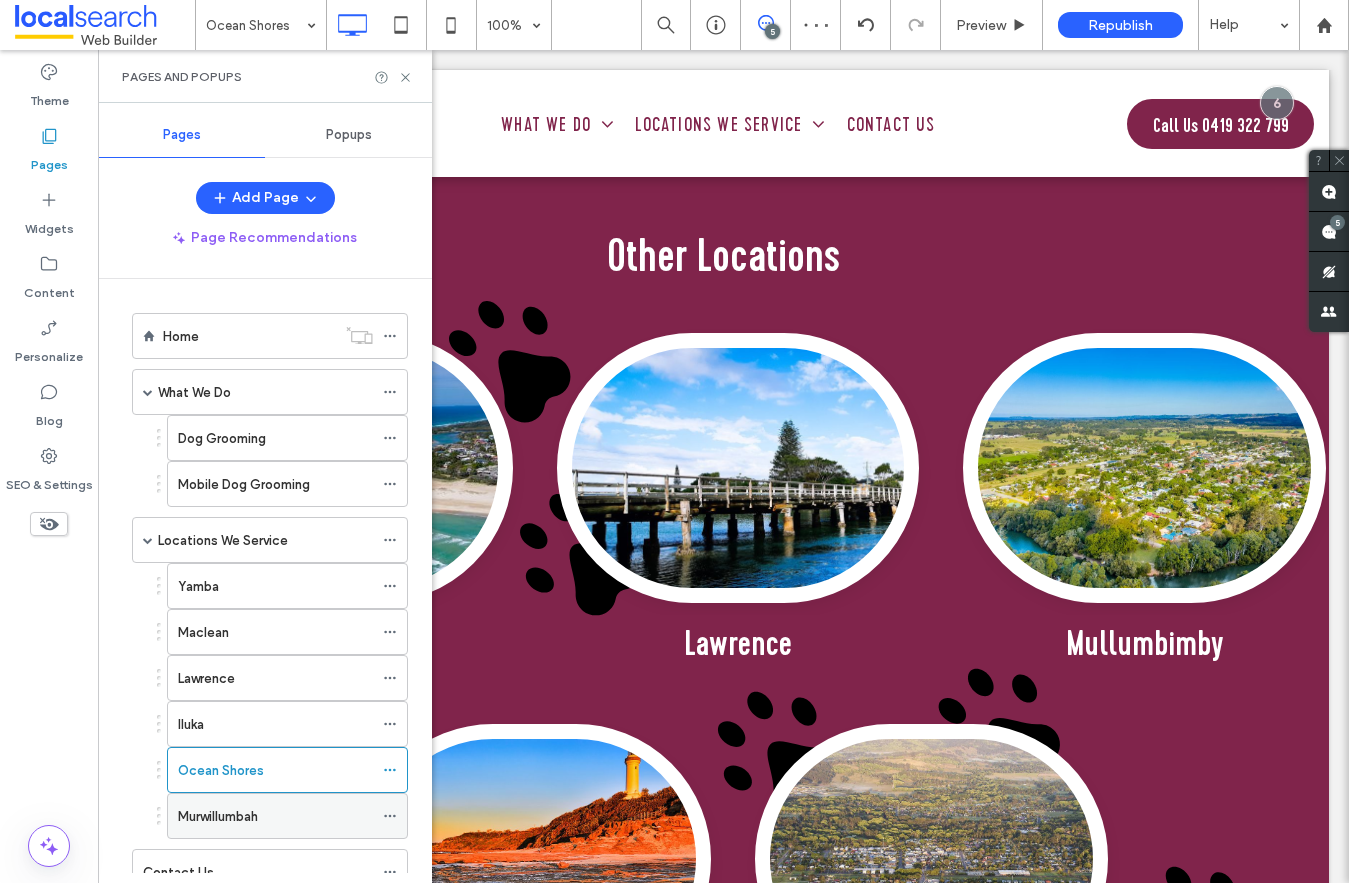 click on "Murwillumbah" at bounding box center (218, 816) 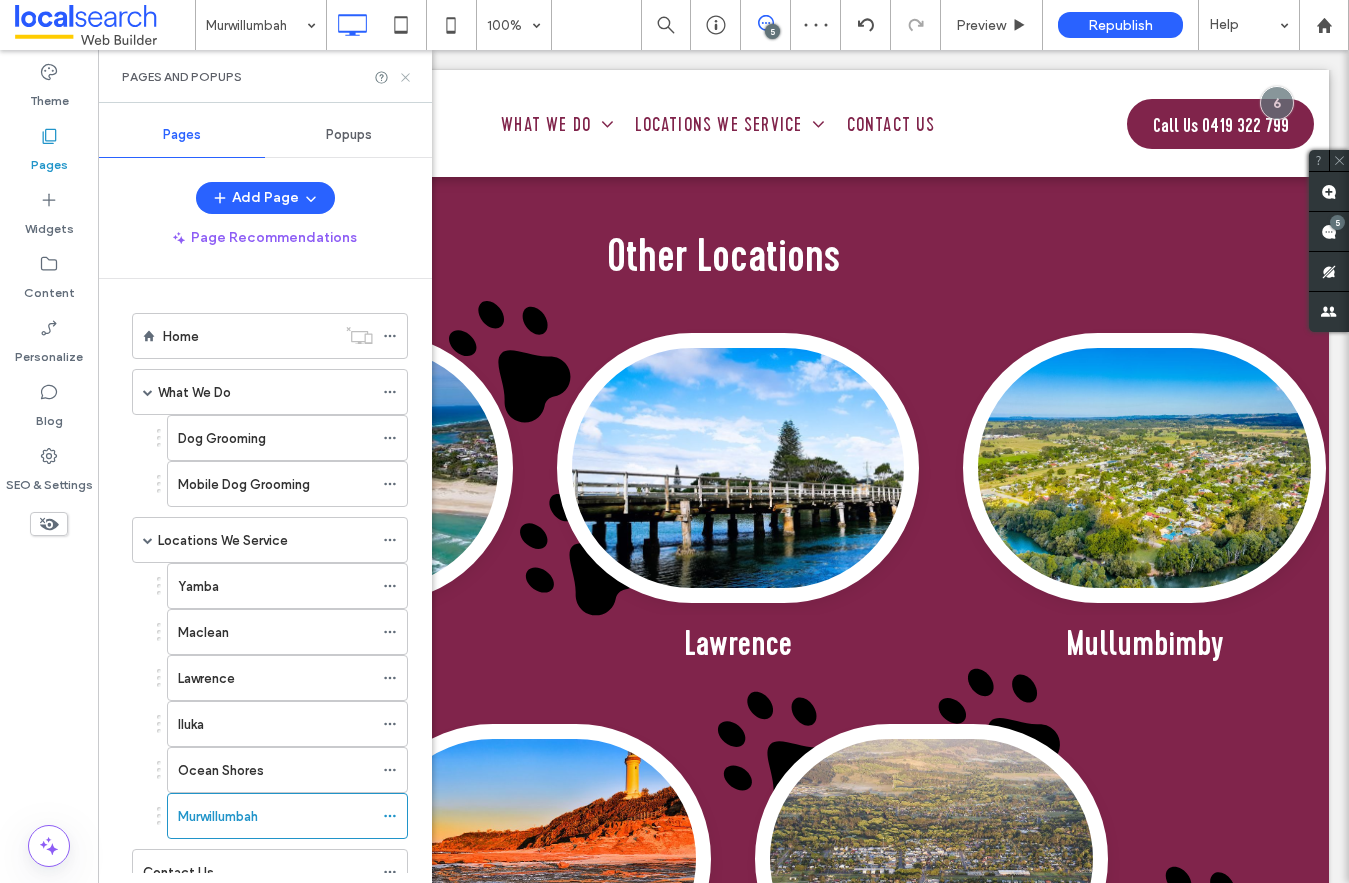click 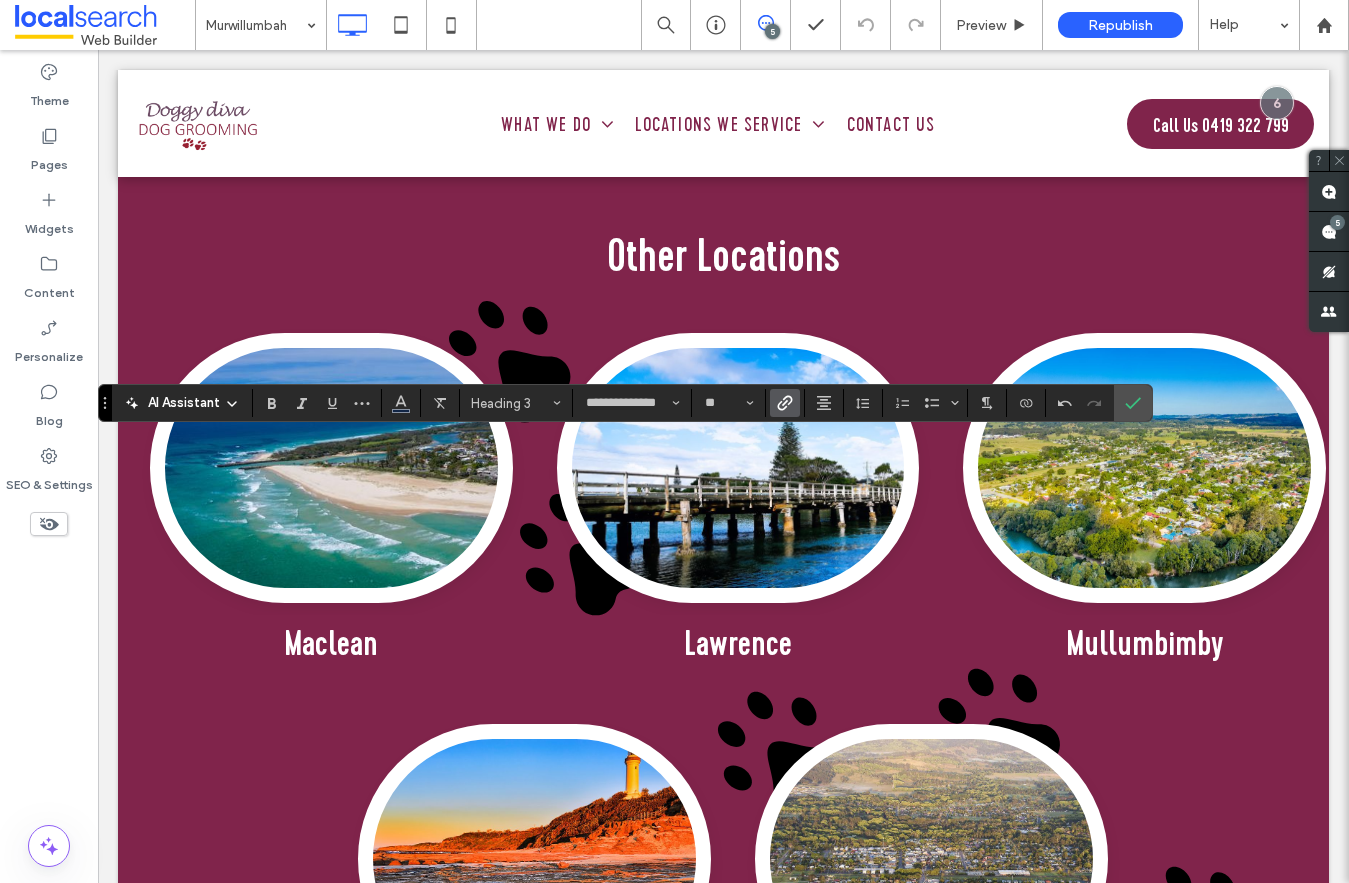 click 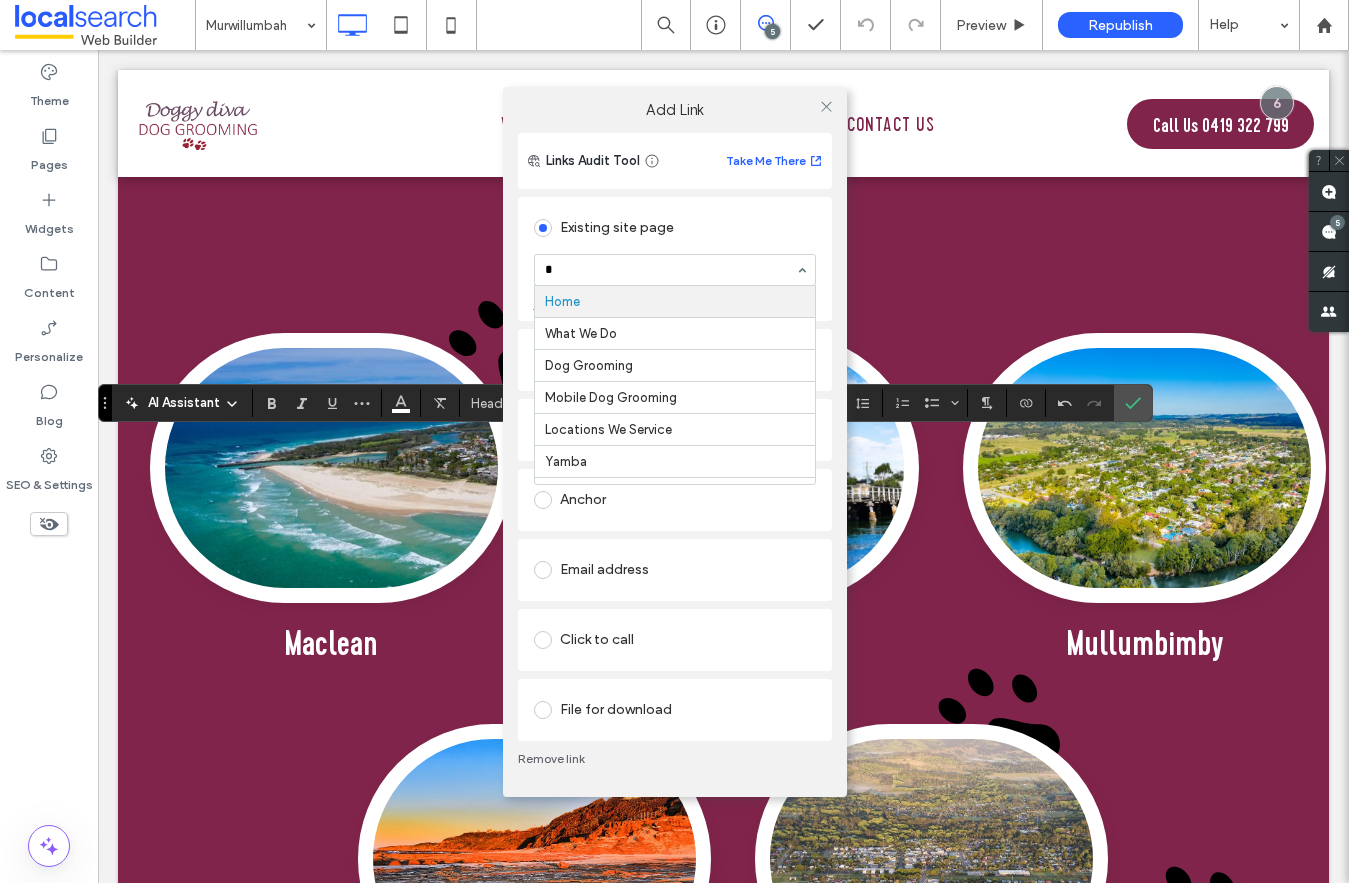 type on "**" 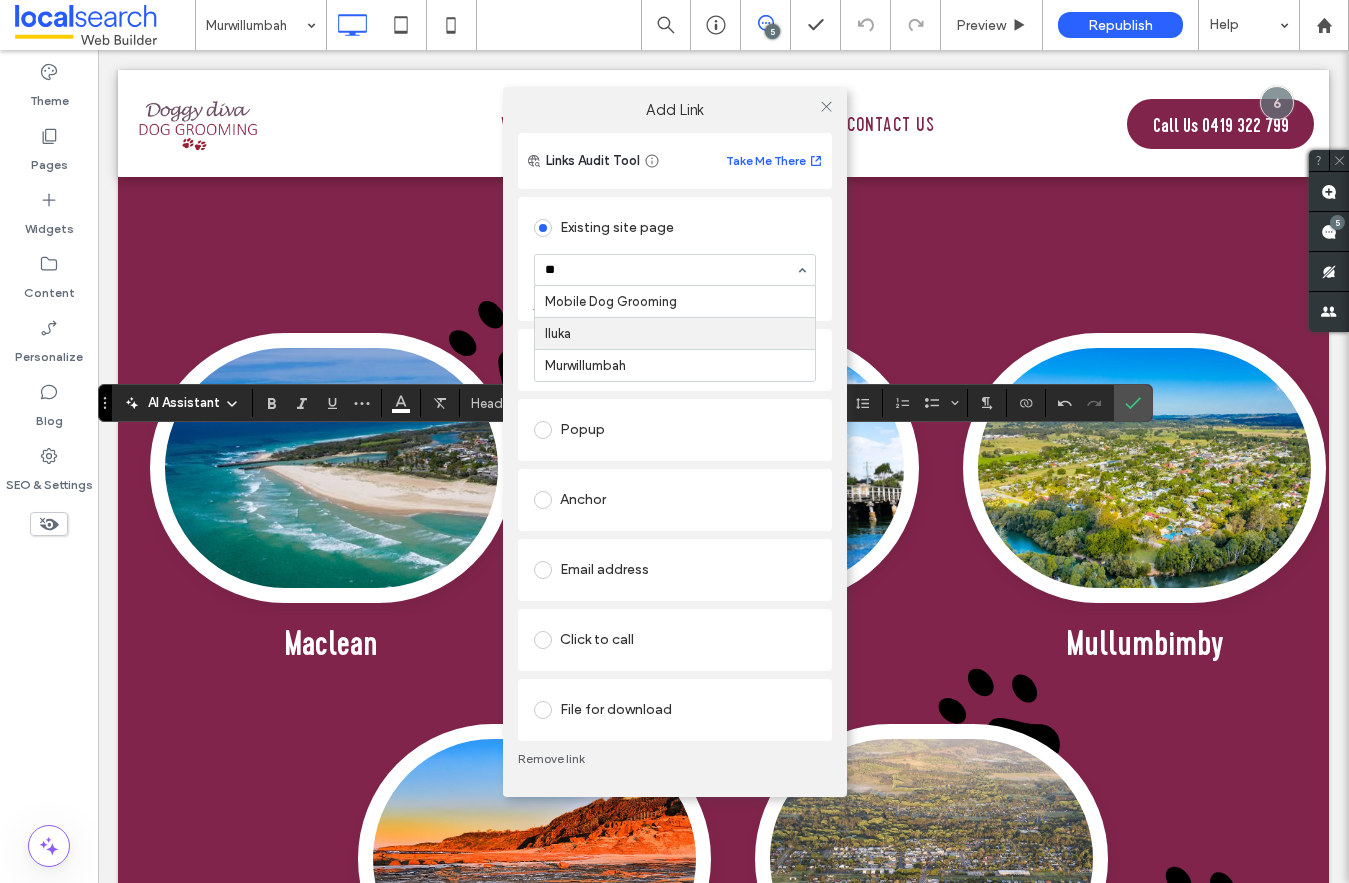type 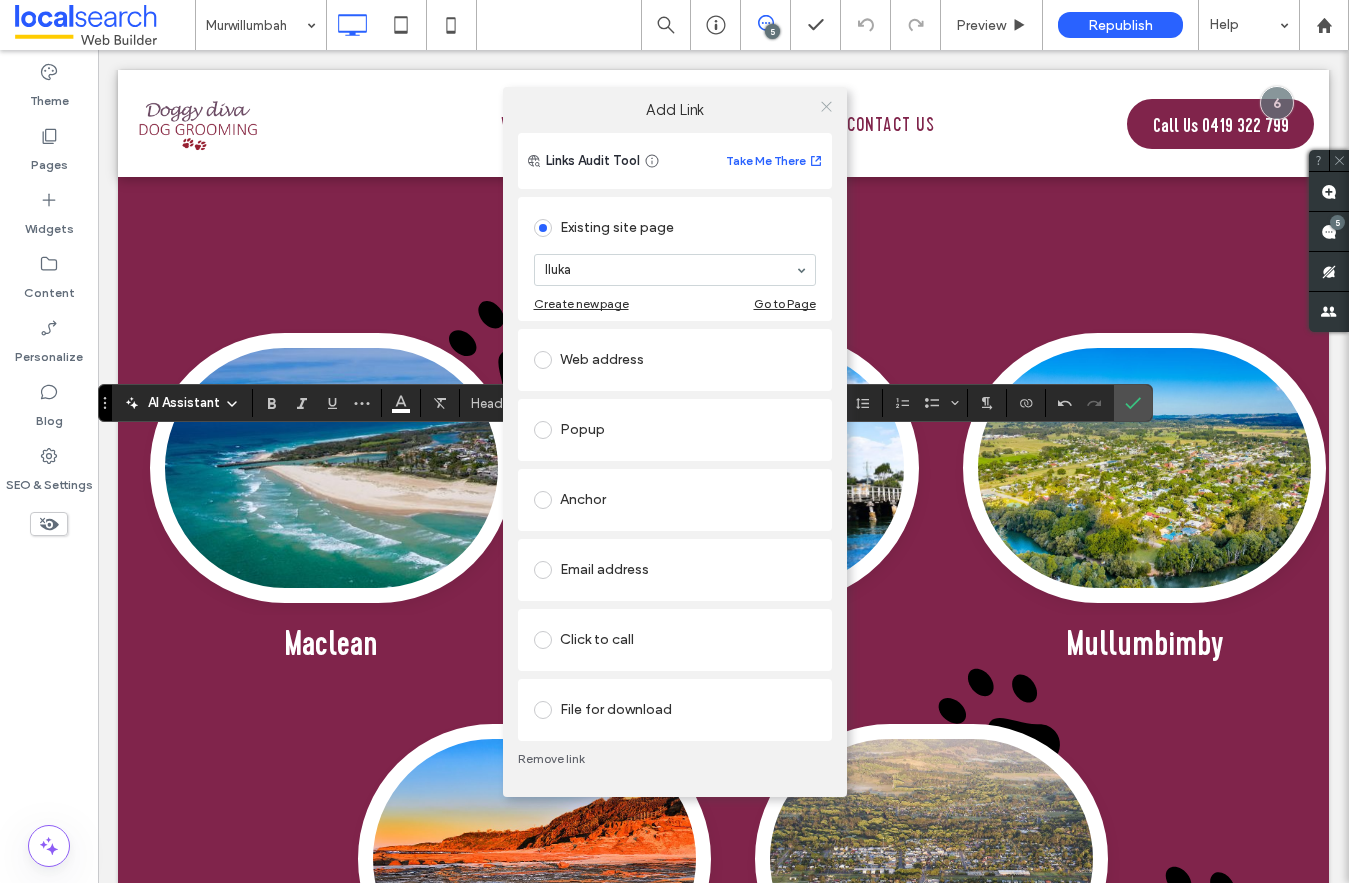 click 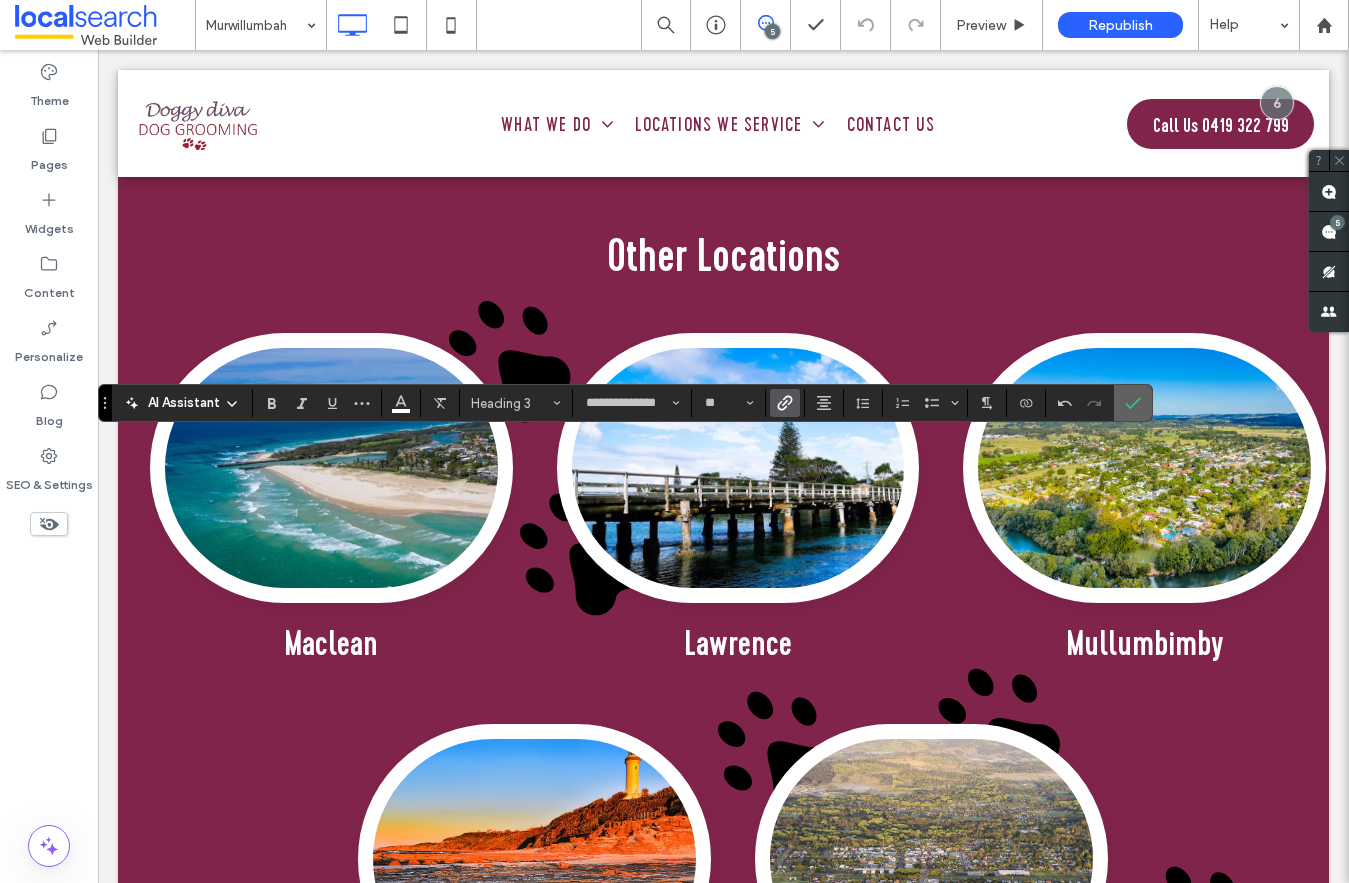 click 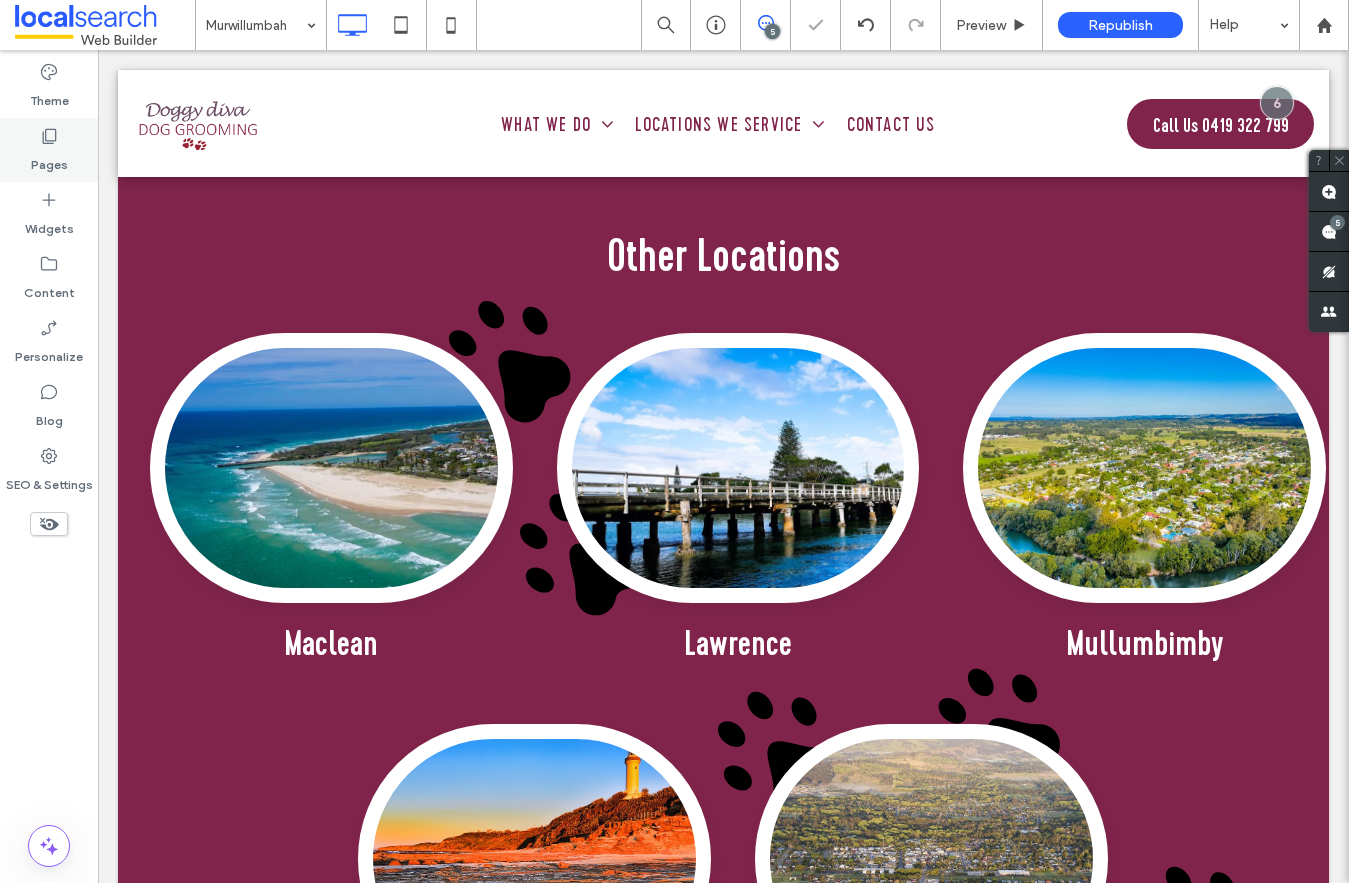click on "Pages" at bounding box center (49, 160) 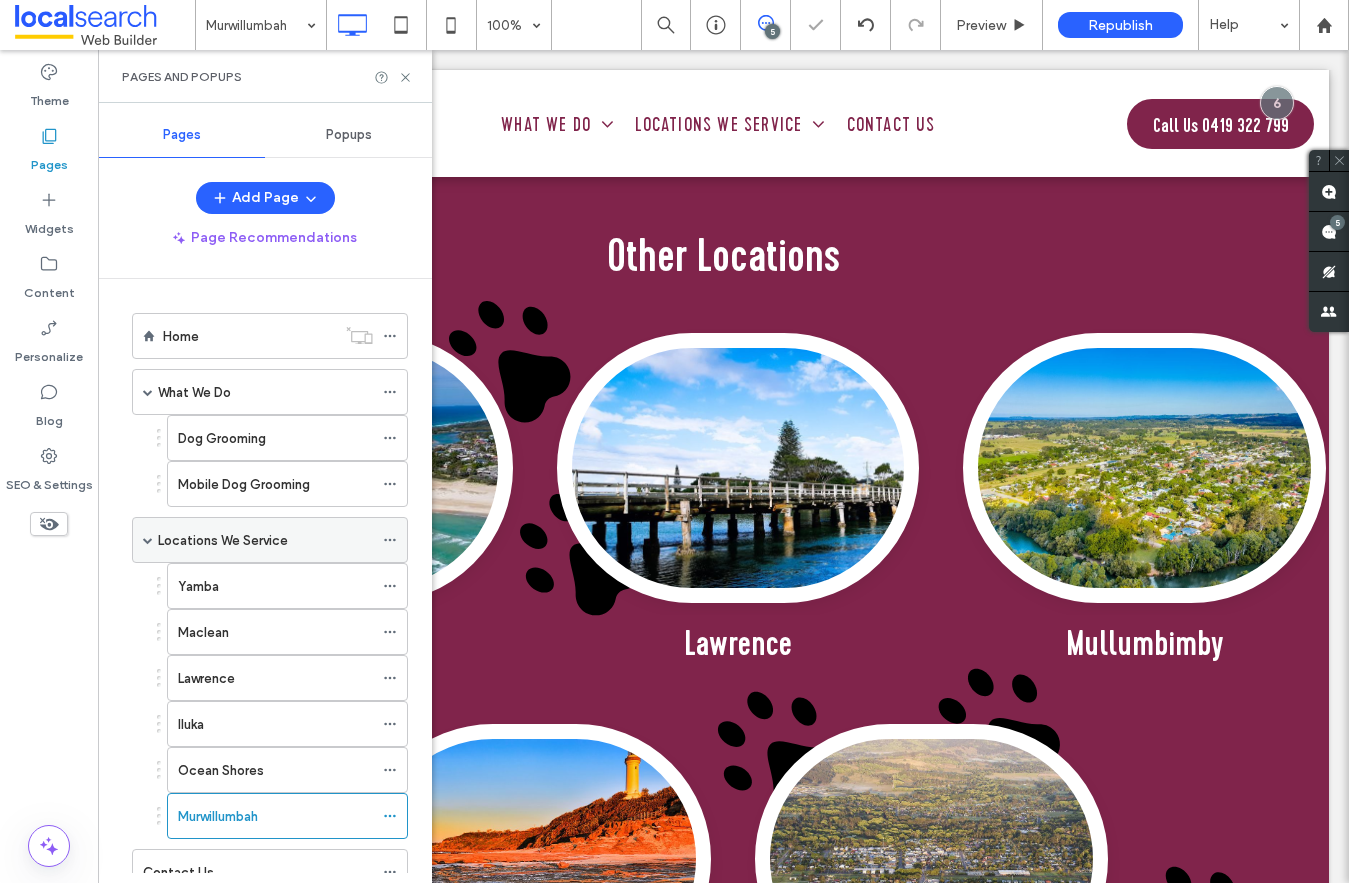 scroll, scrollTop: 72, scrollLeft: 0, axis: vertical 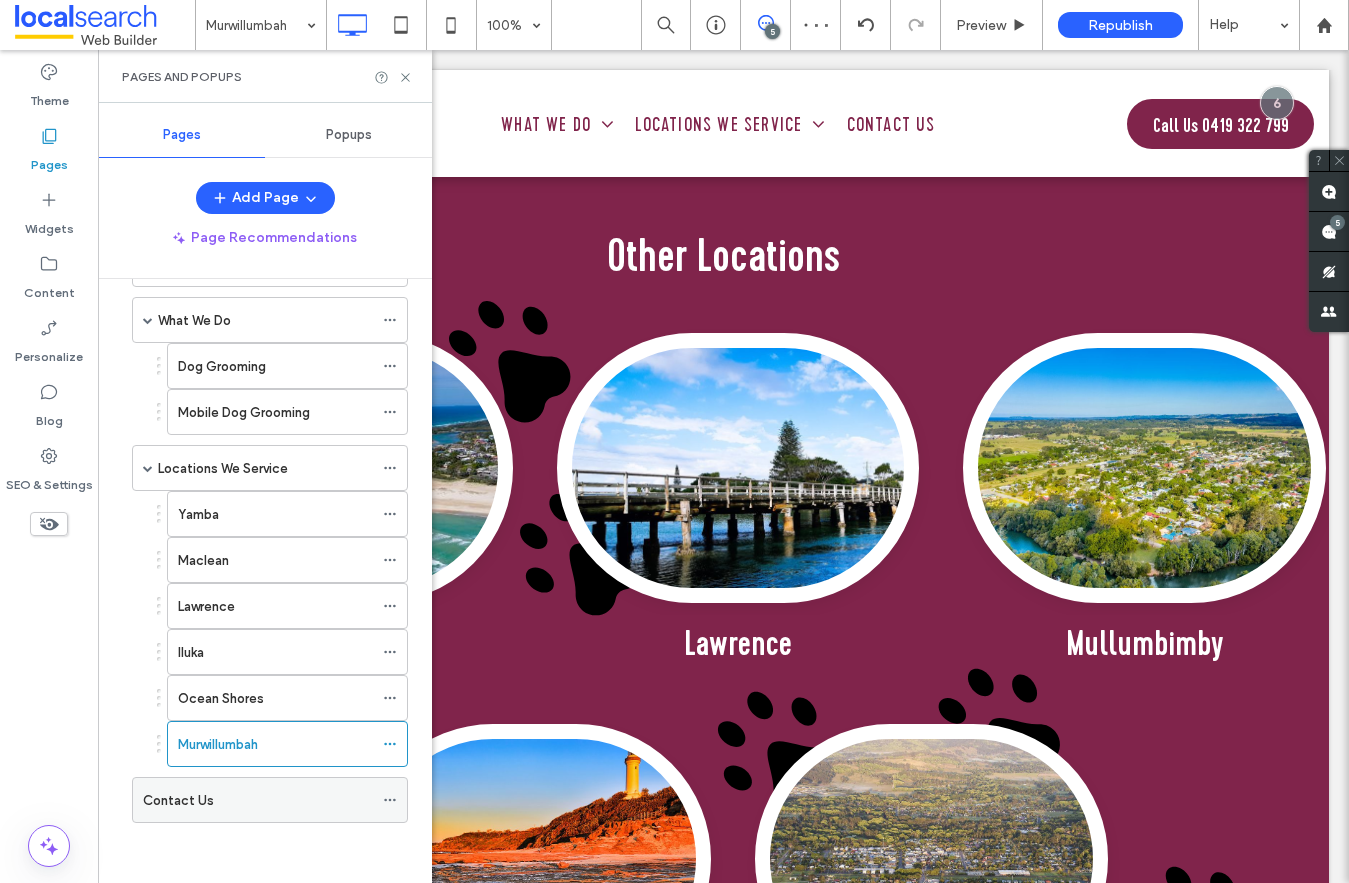 click on "Contact Us" at bounding box center (178, 800) 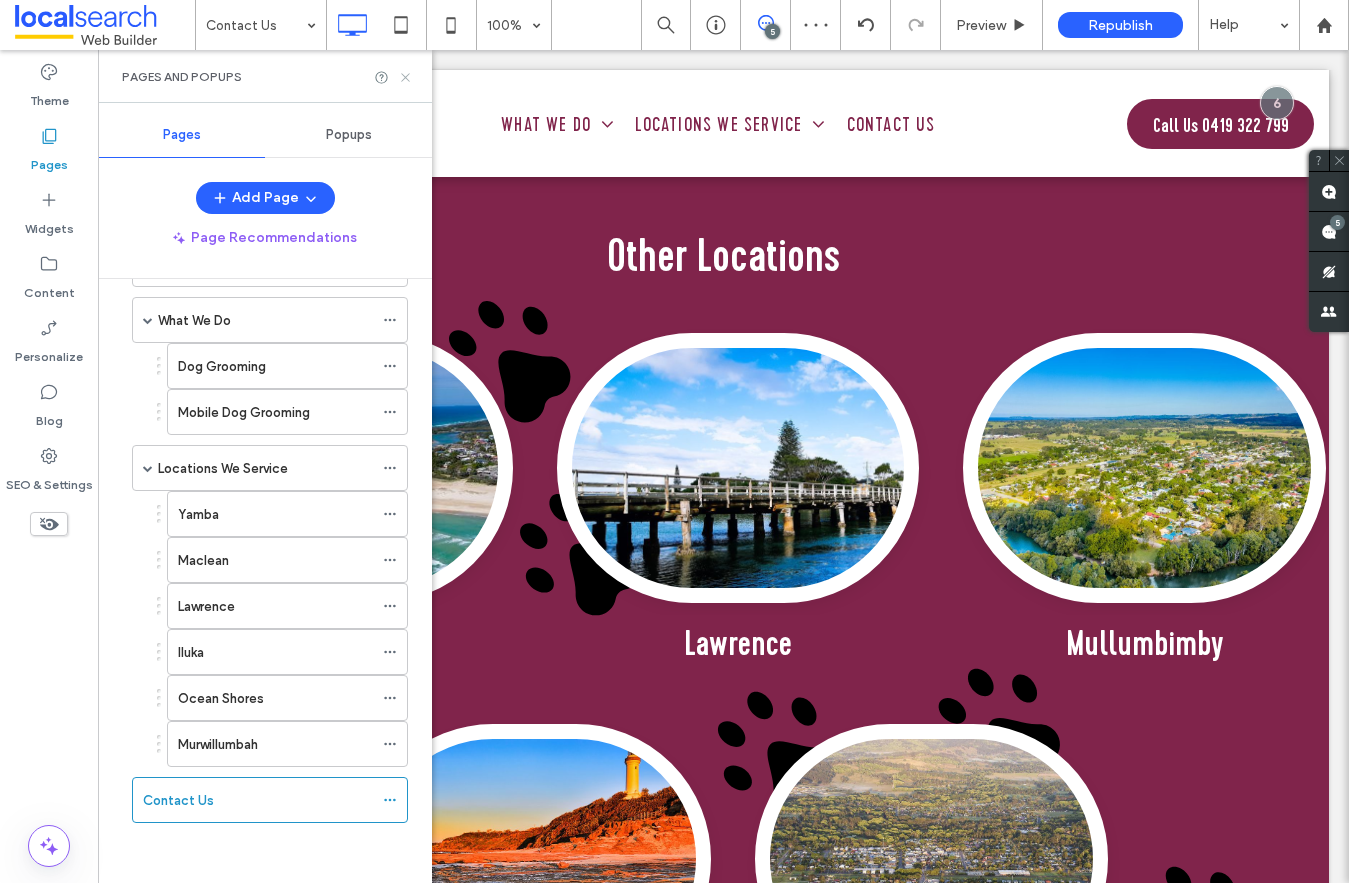 click 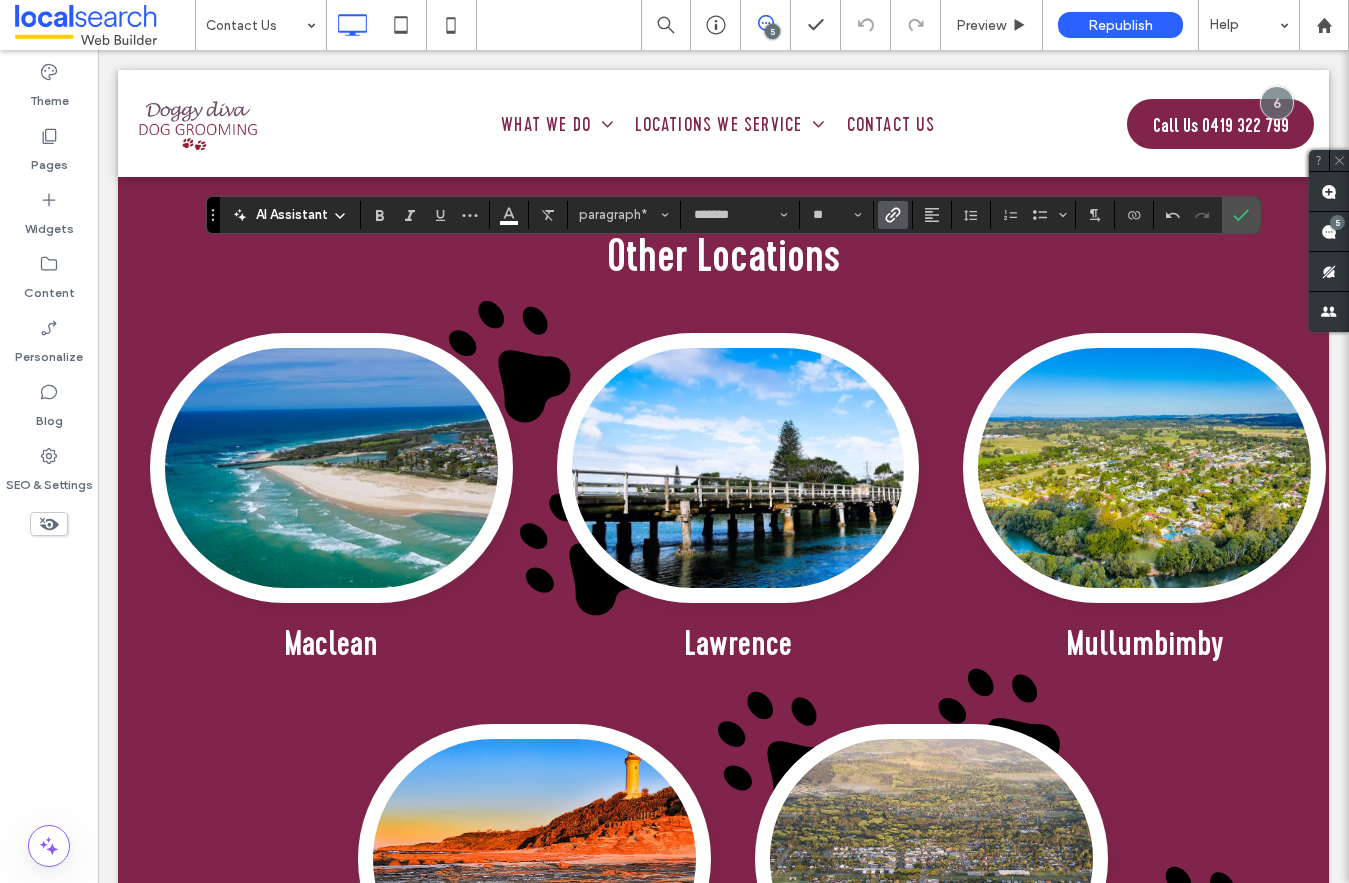 click 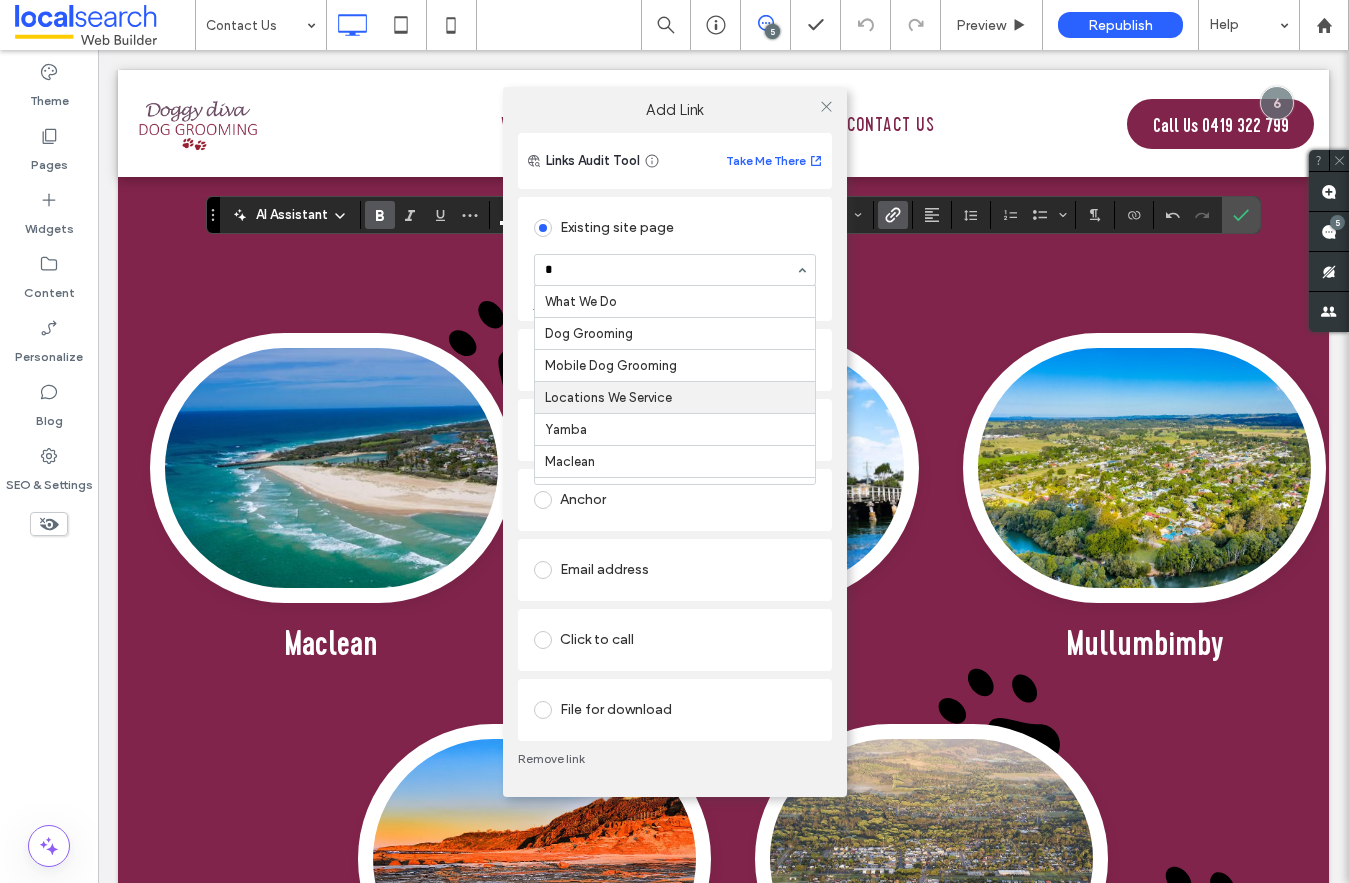 type on "**" 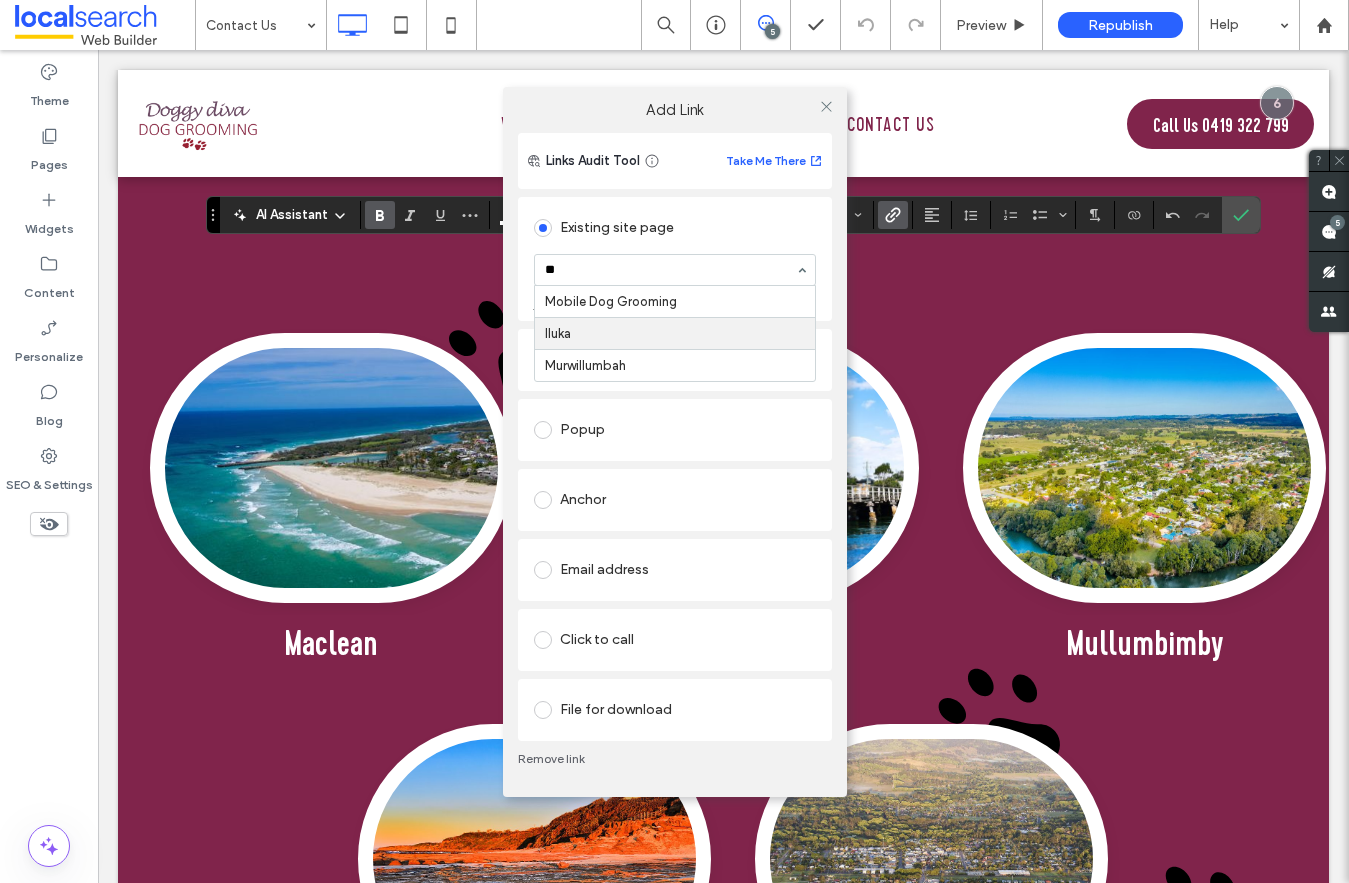 type 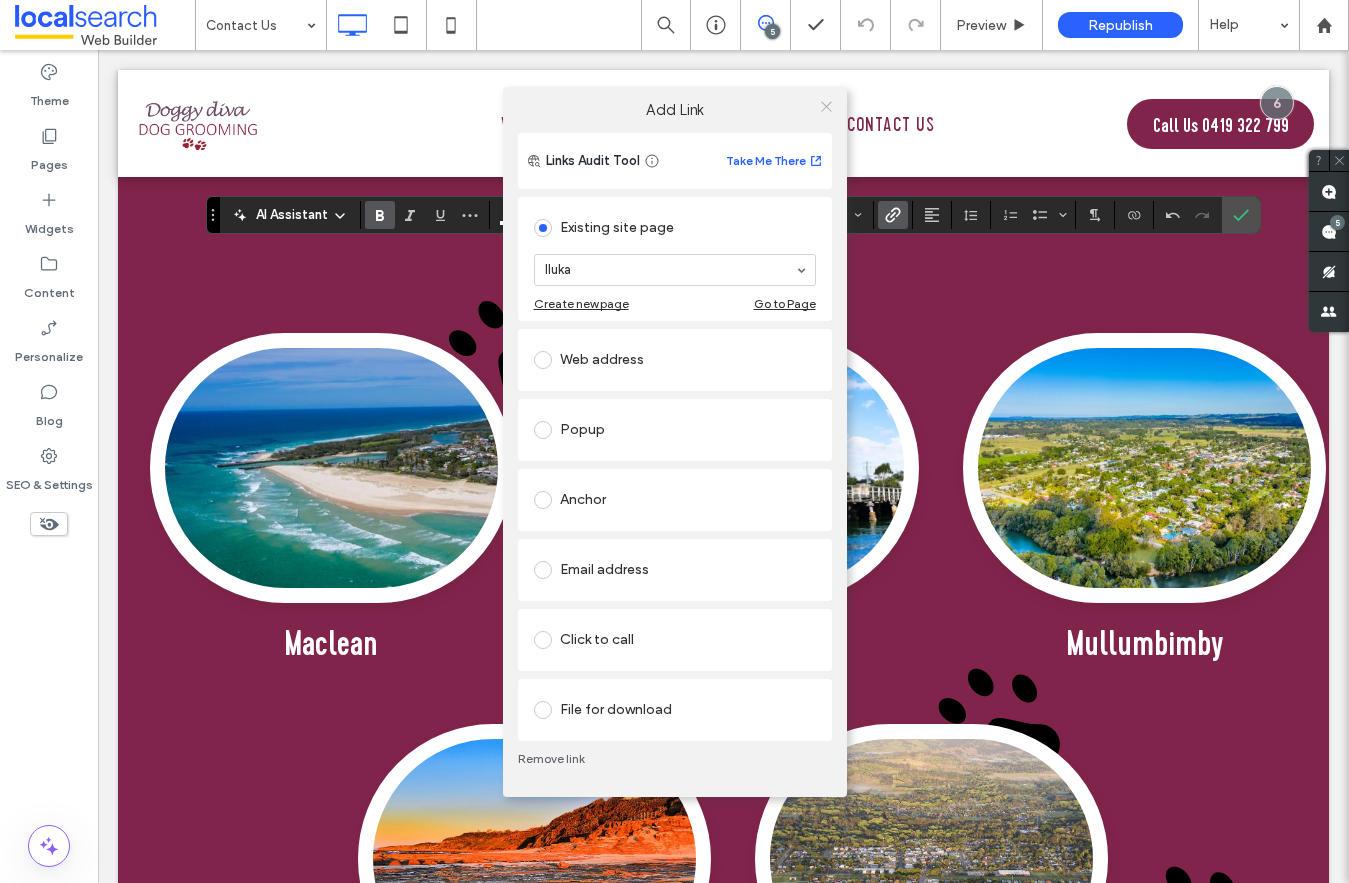 click 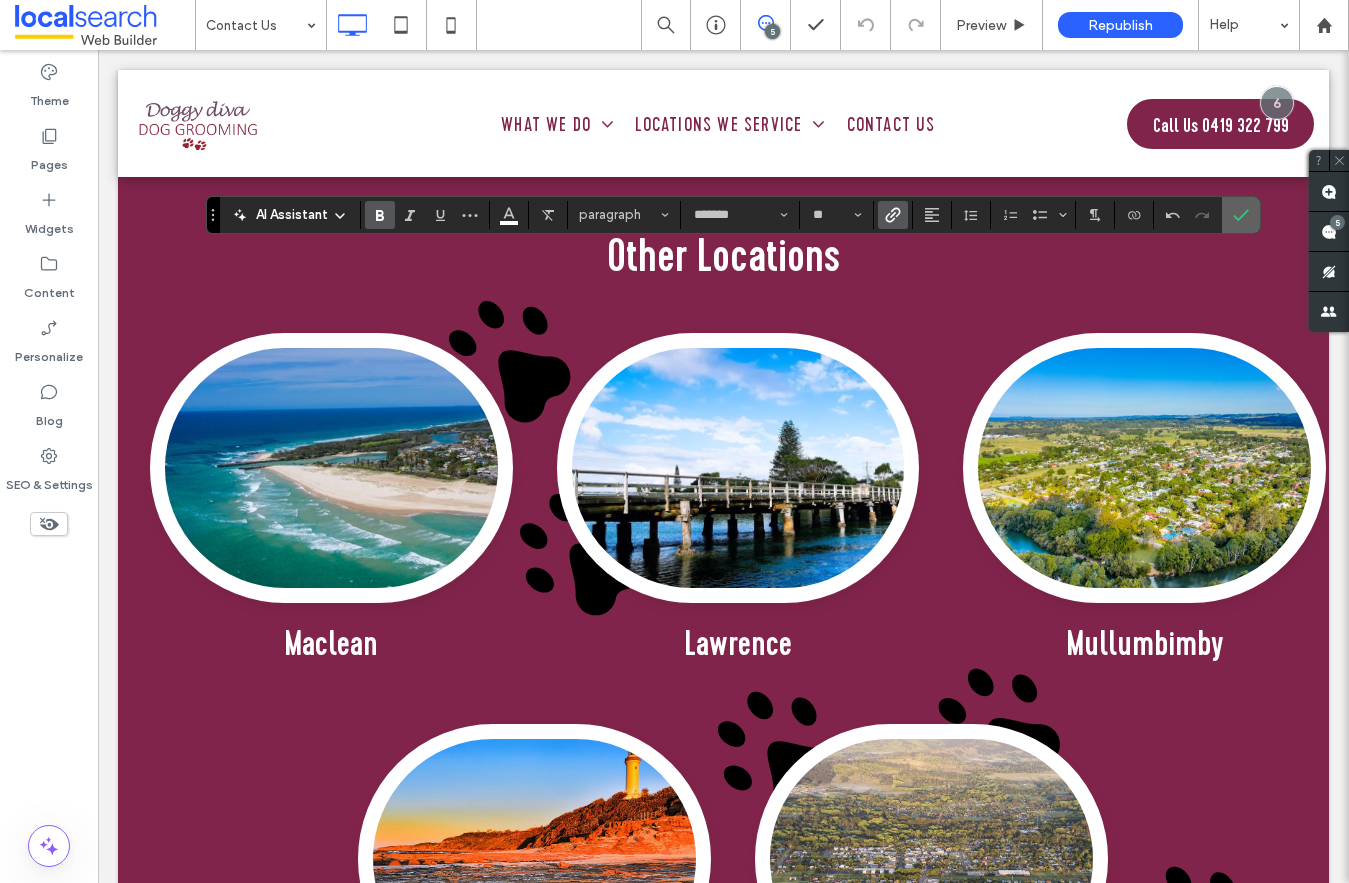 click at bounding box center [1241, 215] 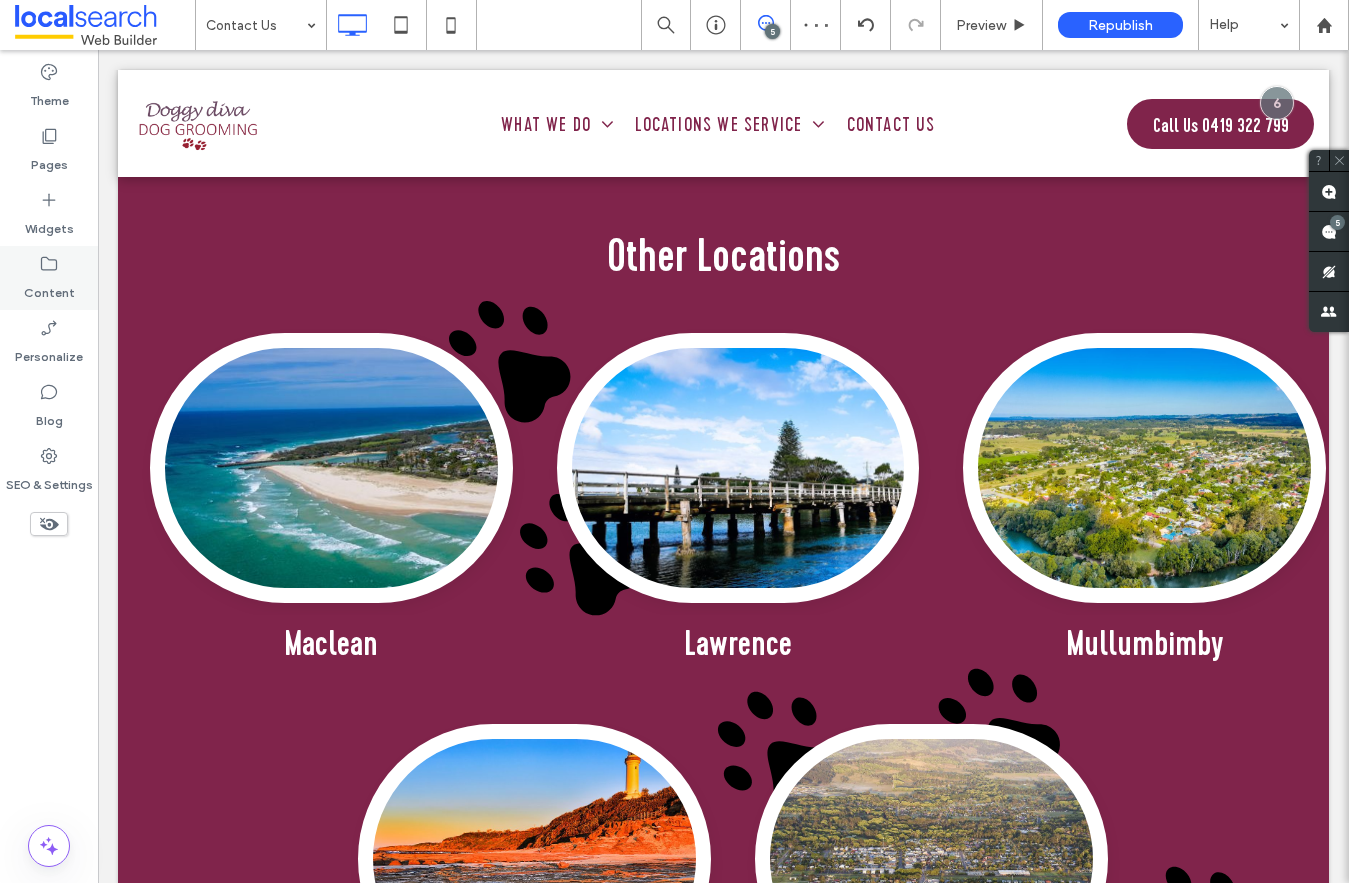 click on "Content" at bounding box center (49, 278) 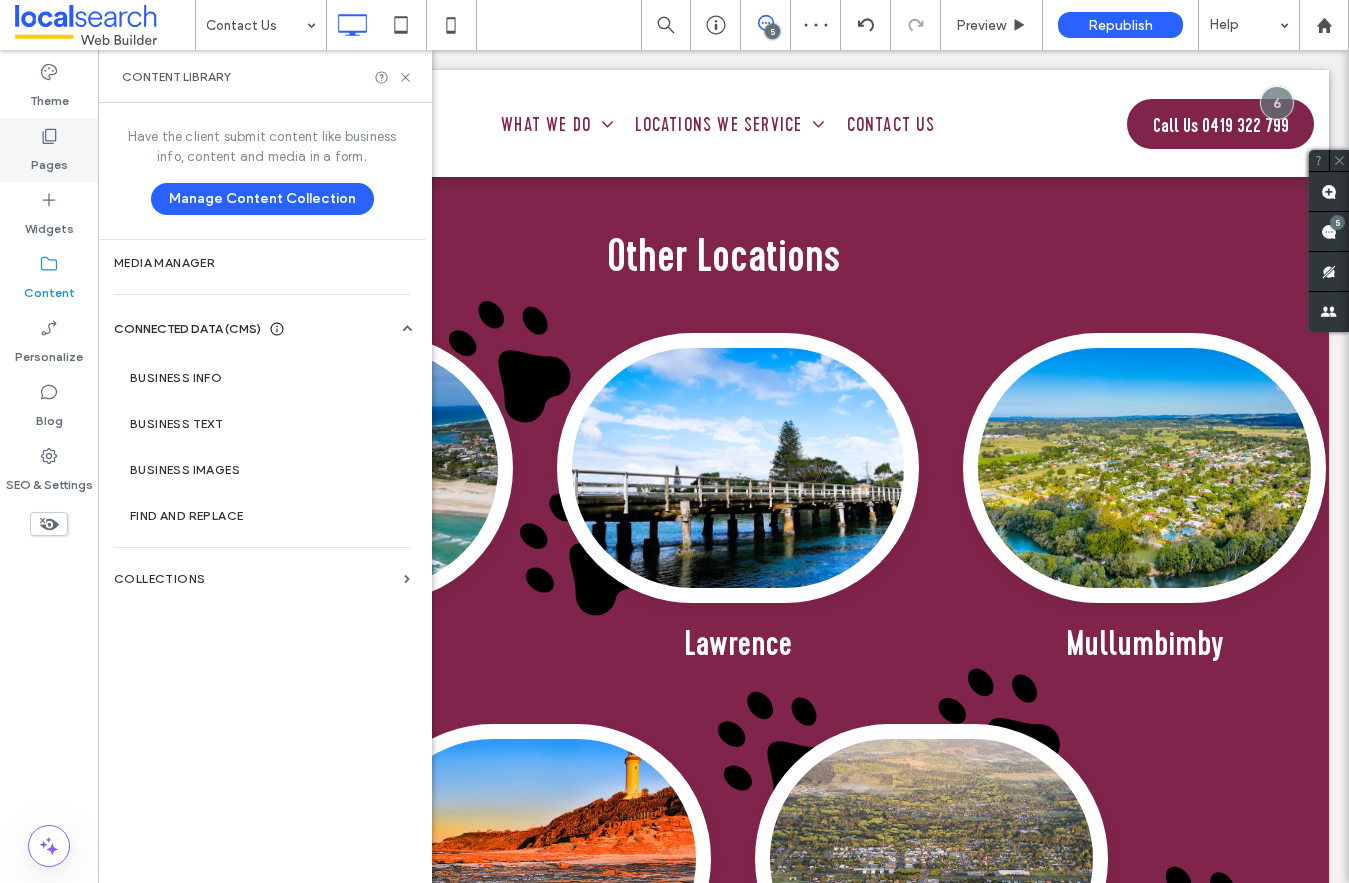 click on "Pages" at bounding box center (49, 160) 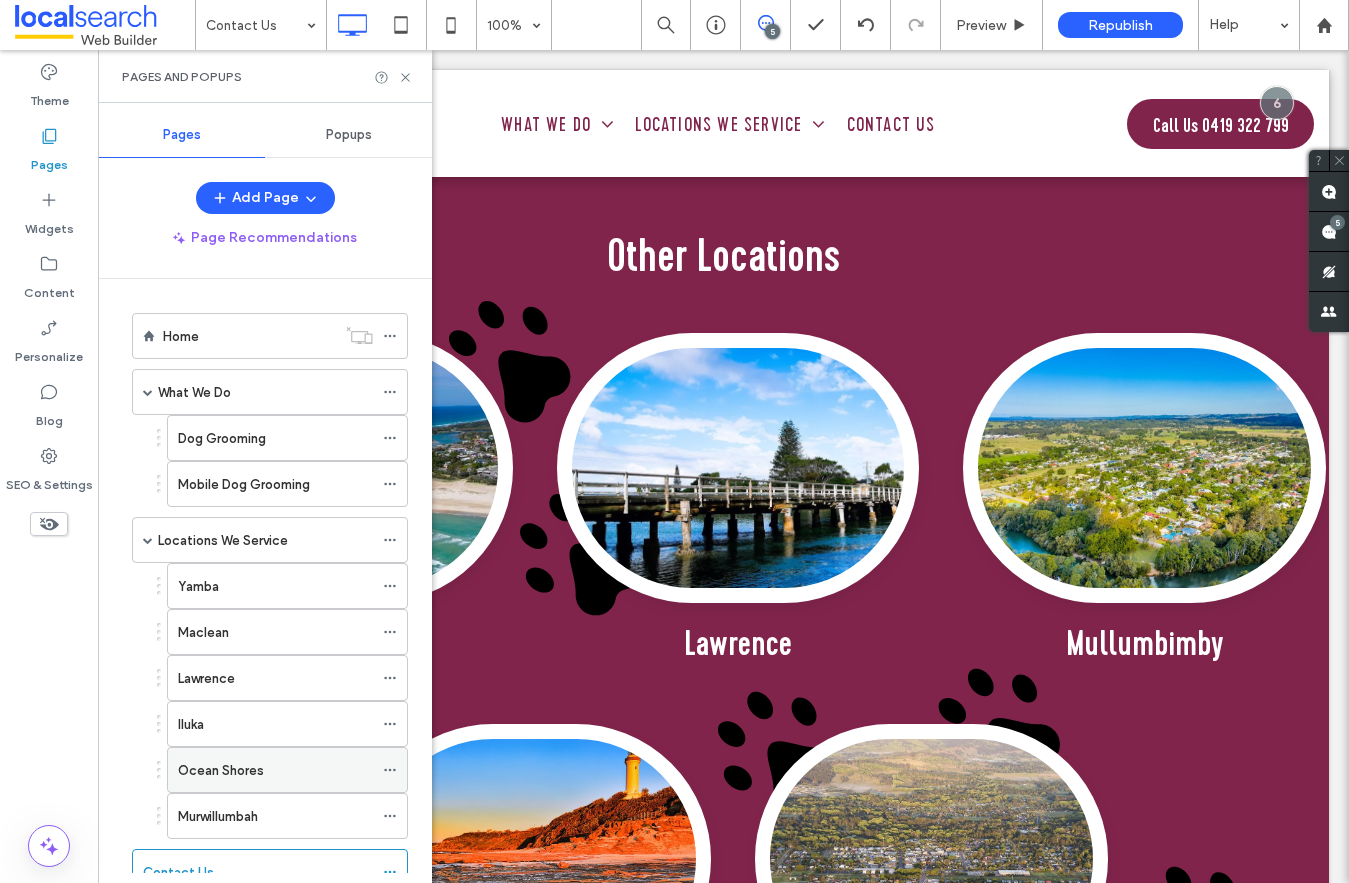 click on "Ocean Shores" at bounding box center (221, 770) 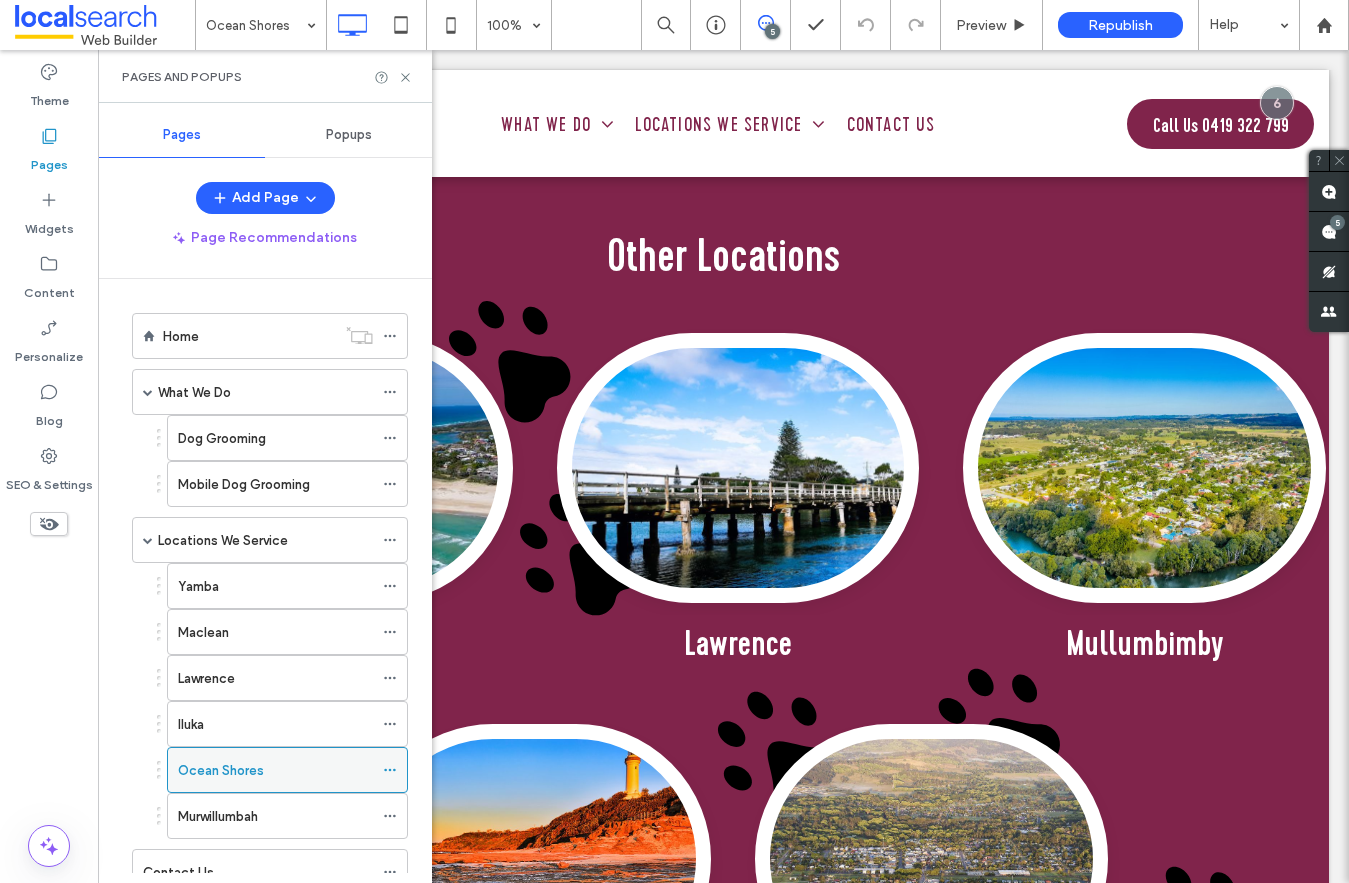 click 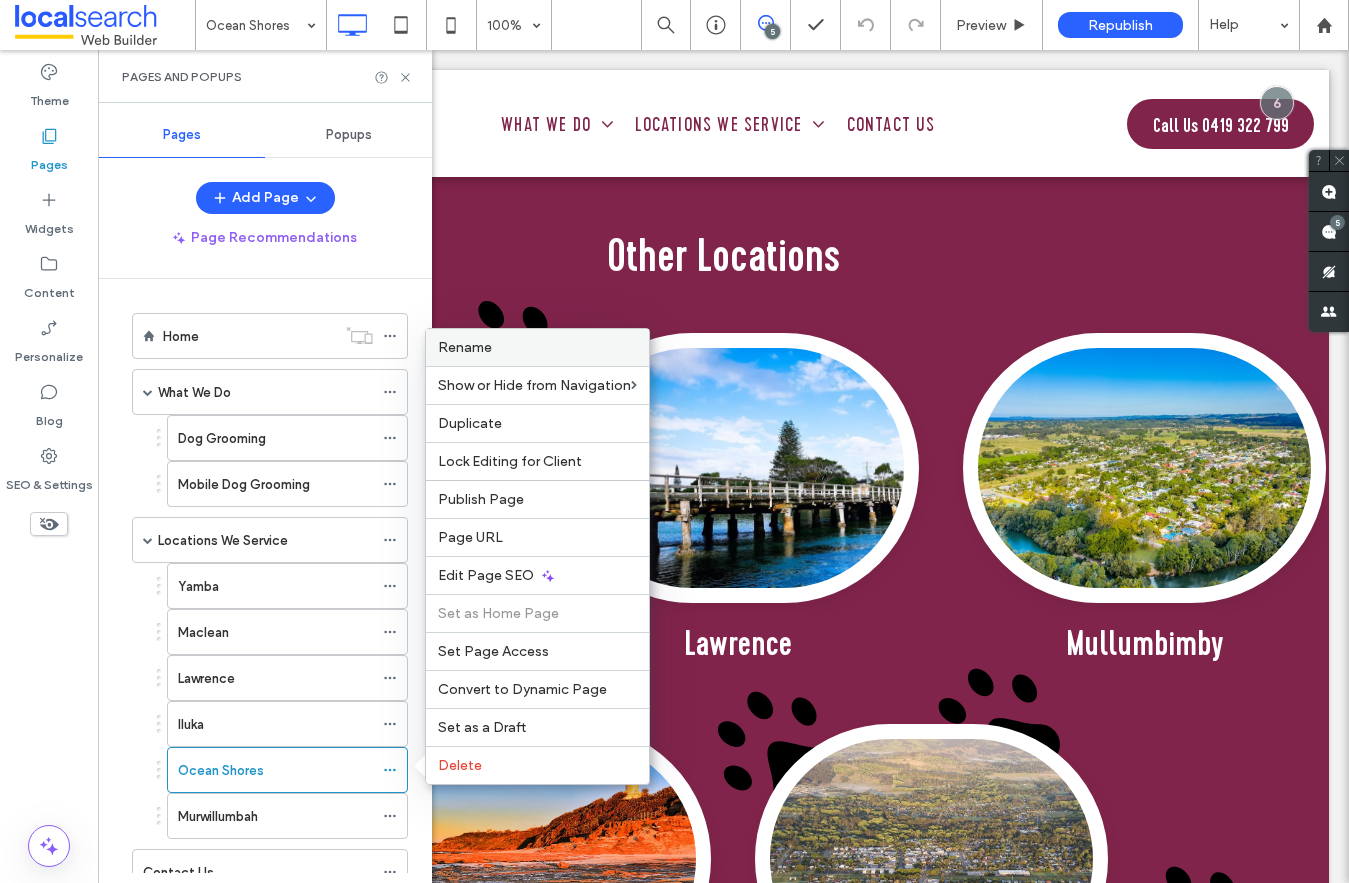 click on "Rename" at bounding box center [537, 347] 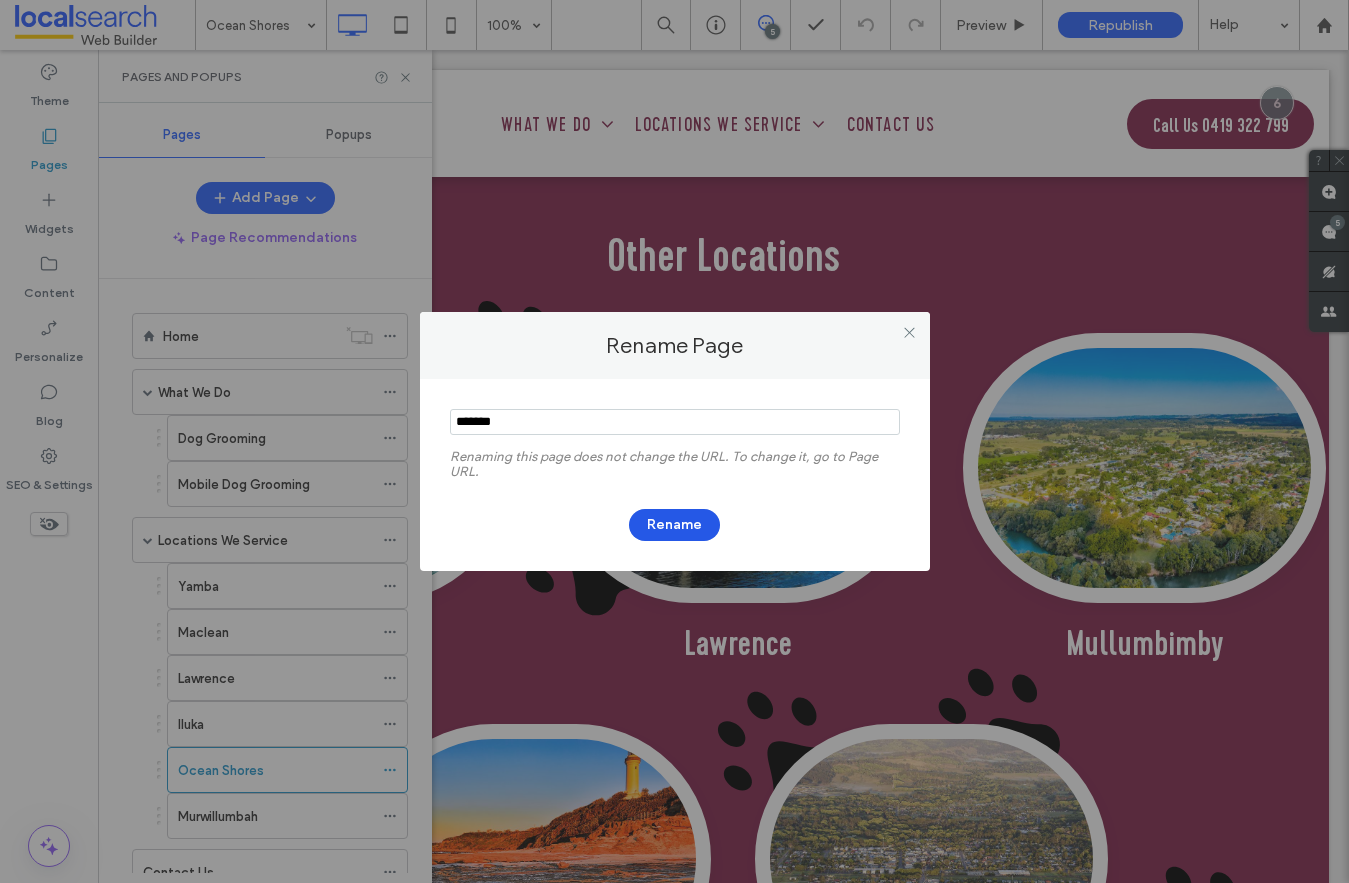 type on "*******" 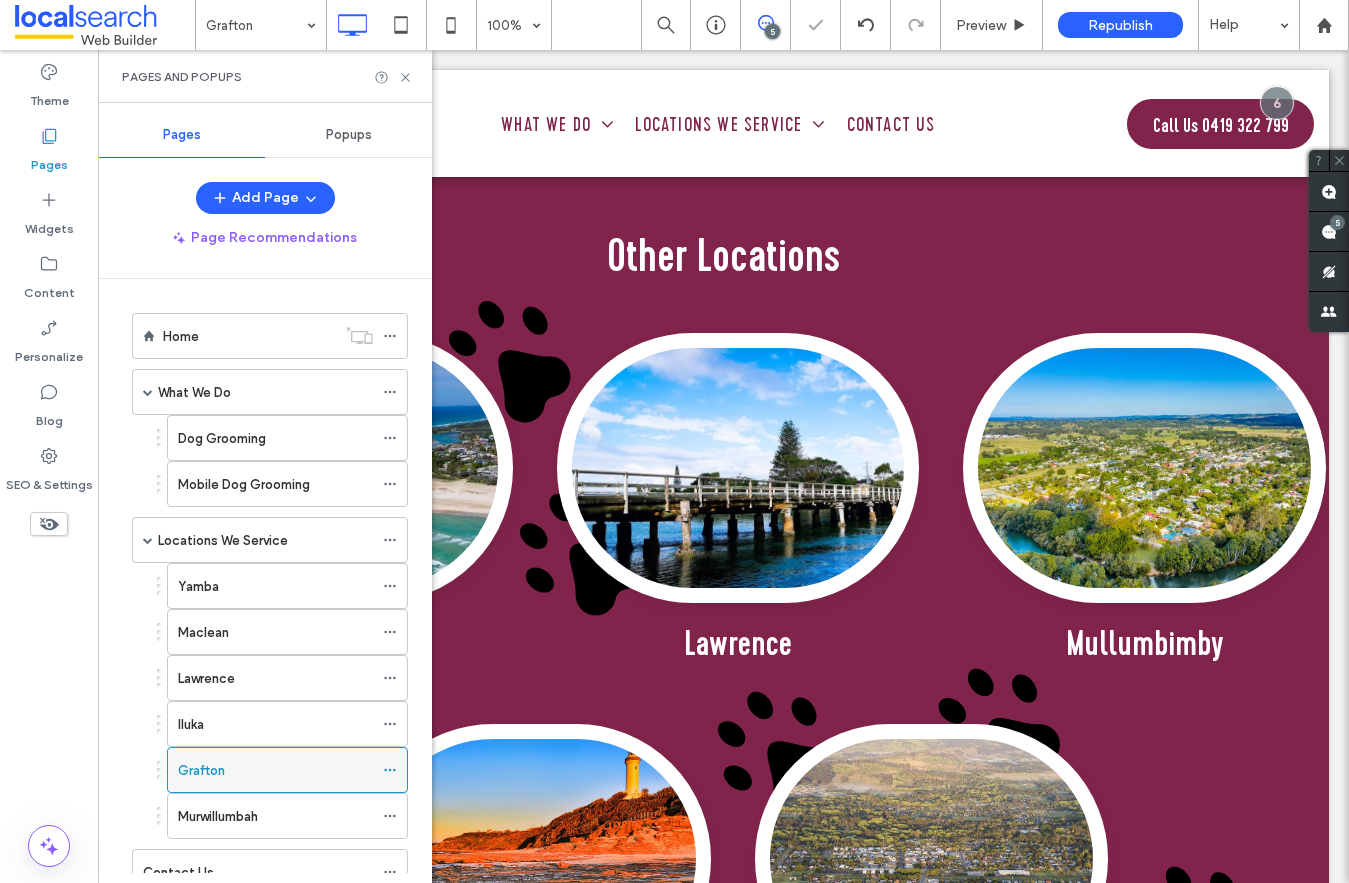 click at bounding box center [390, 770] 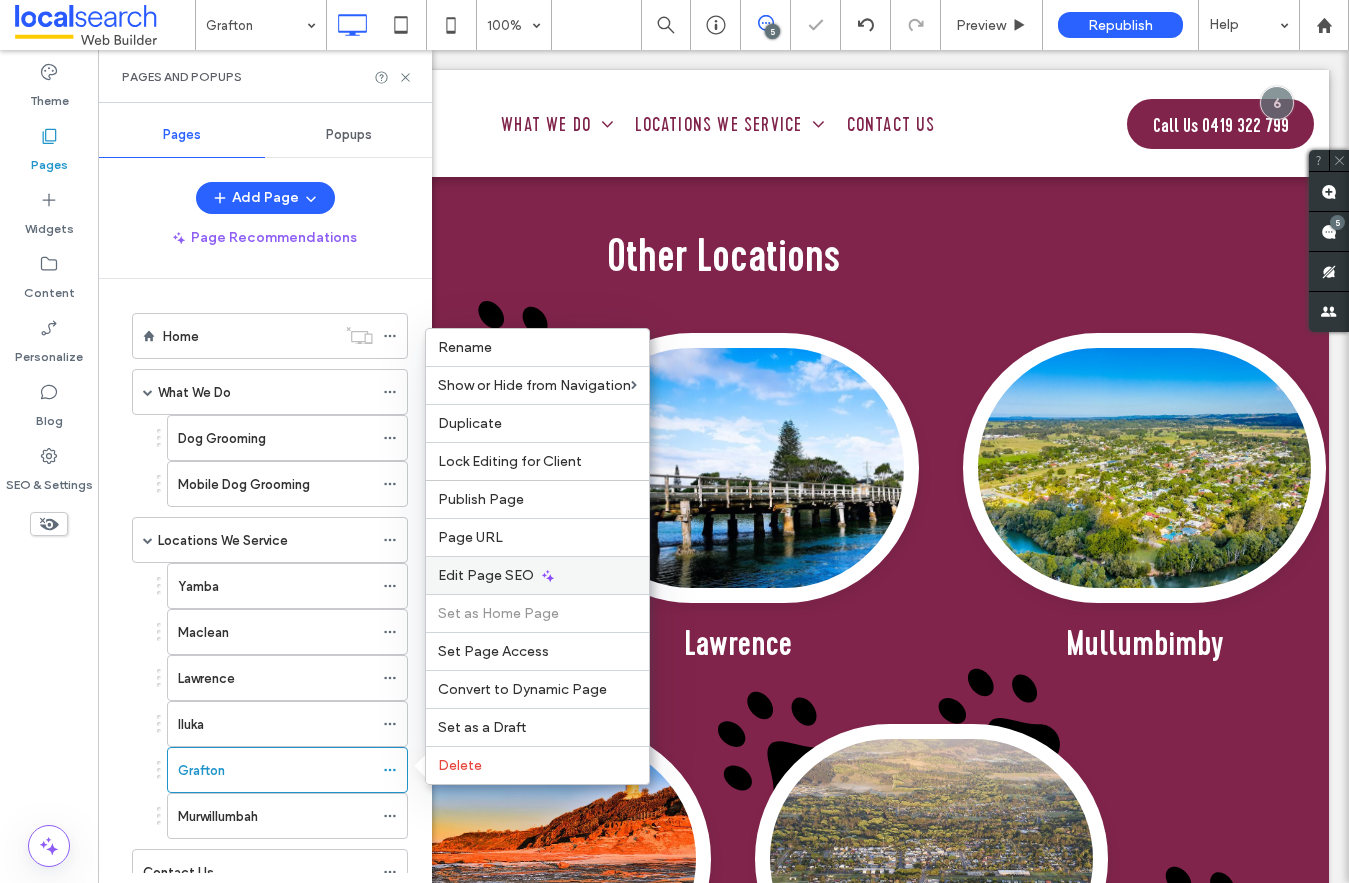click on "Edit Page SEO" at bounding box center [486, 575] 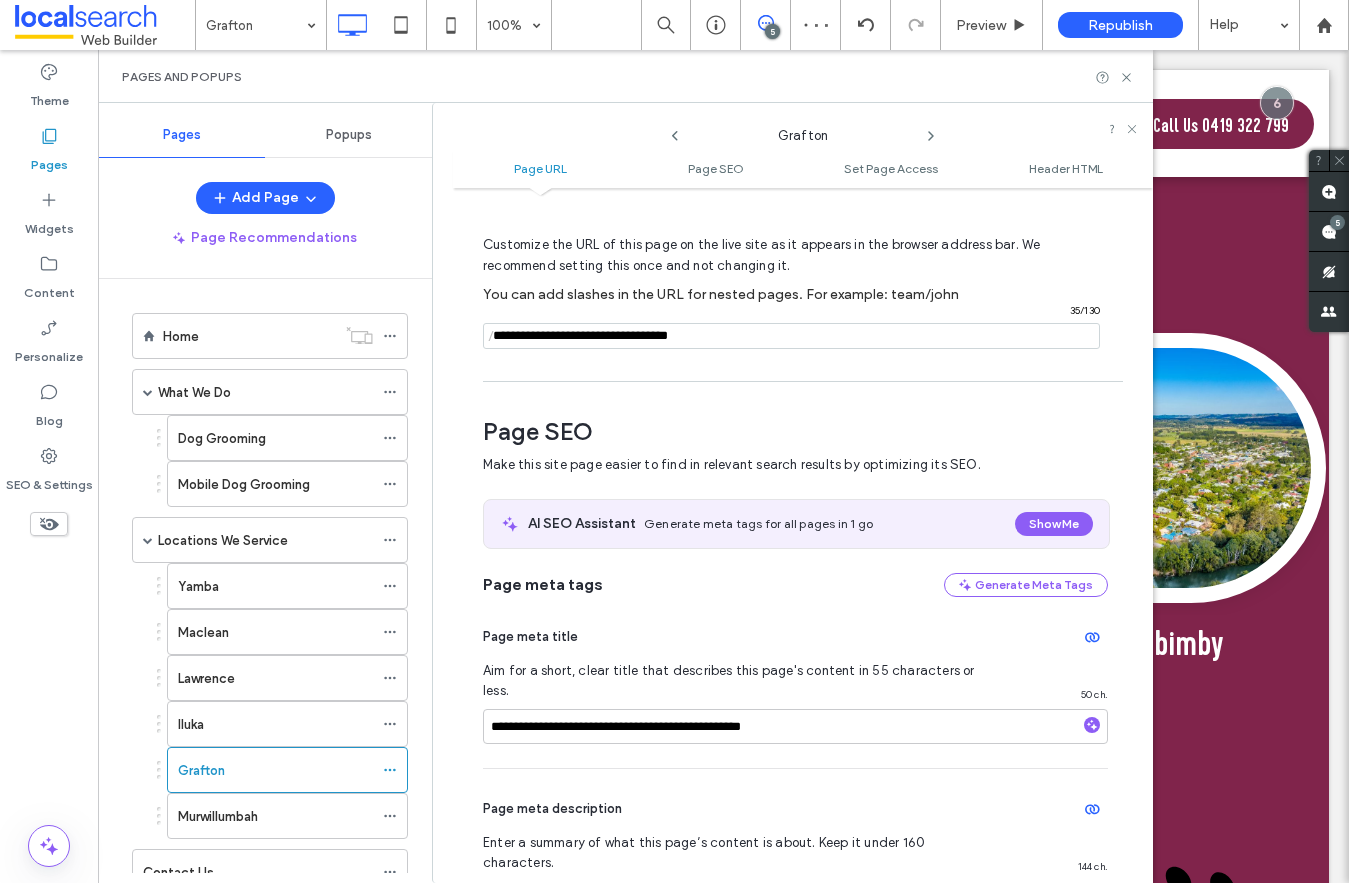 scroll, scrollTop: 0, scrollLeft: 0, axis: both 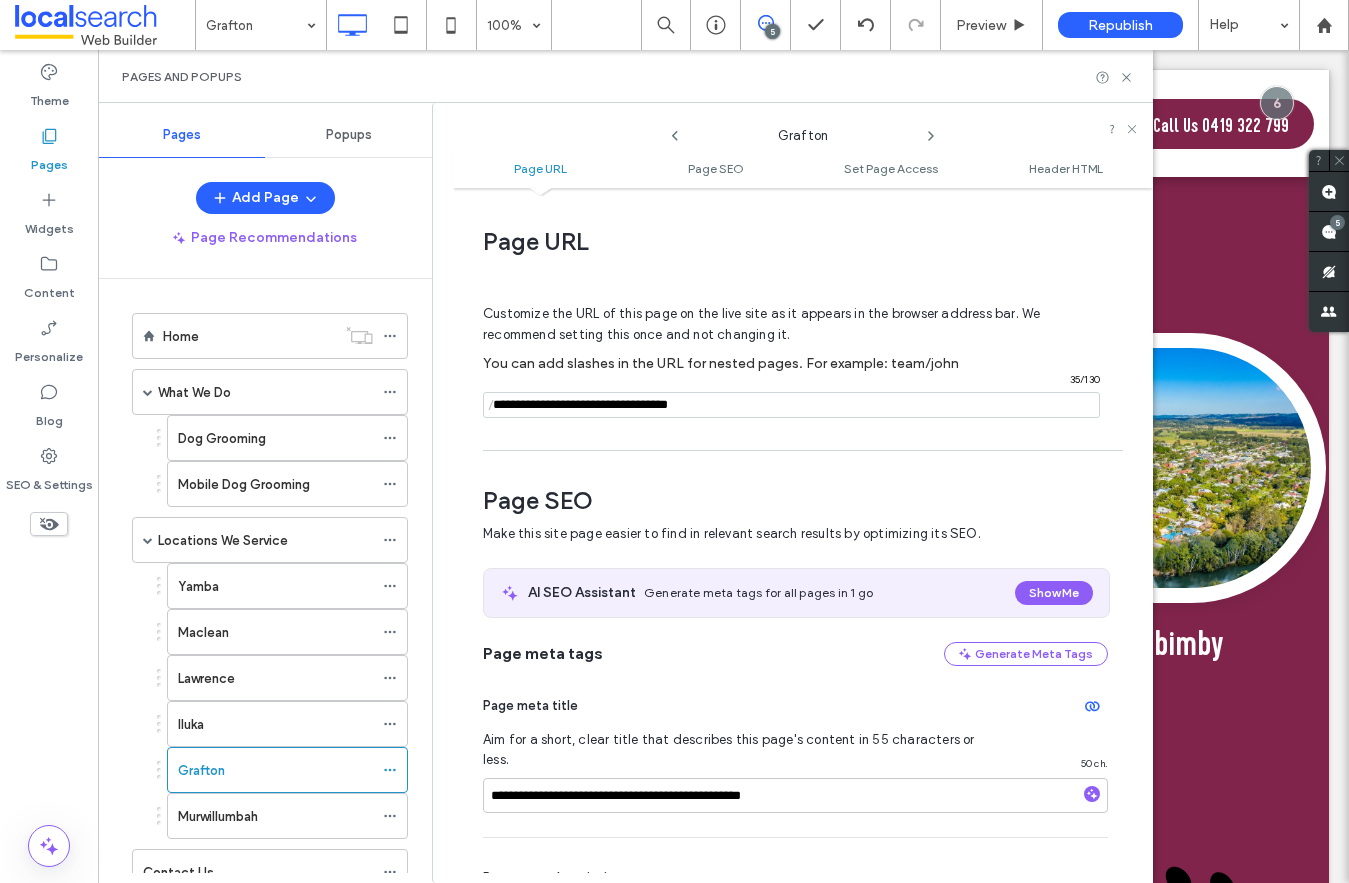 drag, startPoint x: 741, startPoint y: 406, endPoint x: 651, endPoint y: 406, distance: 90 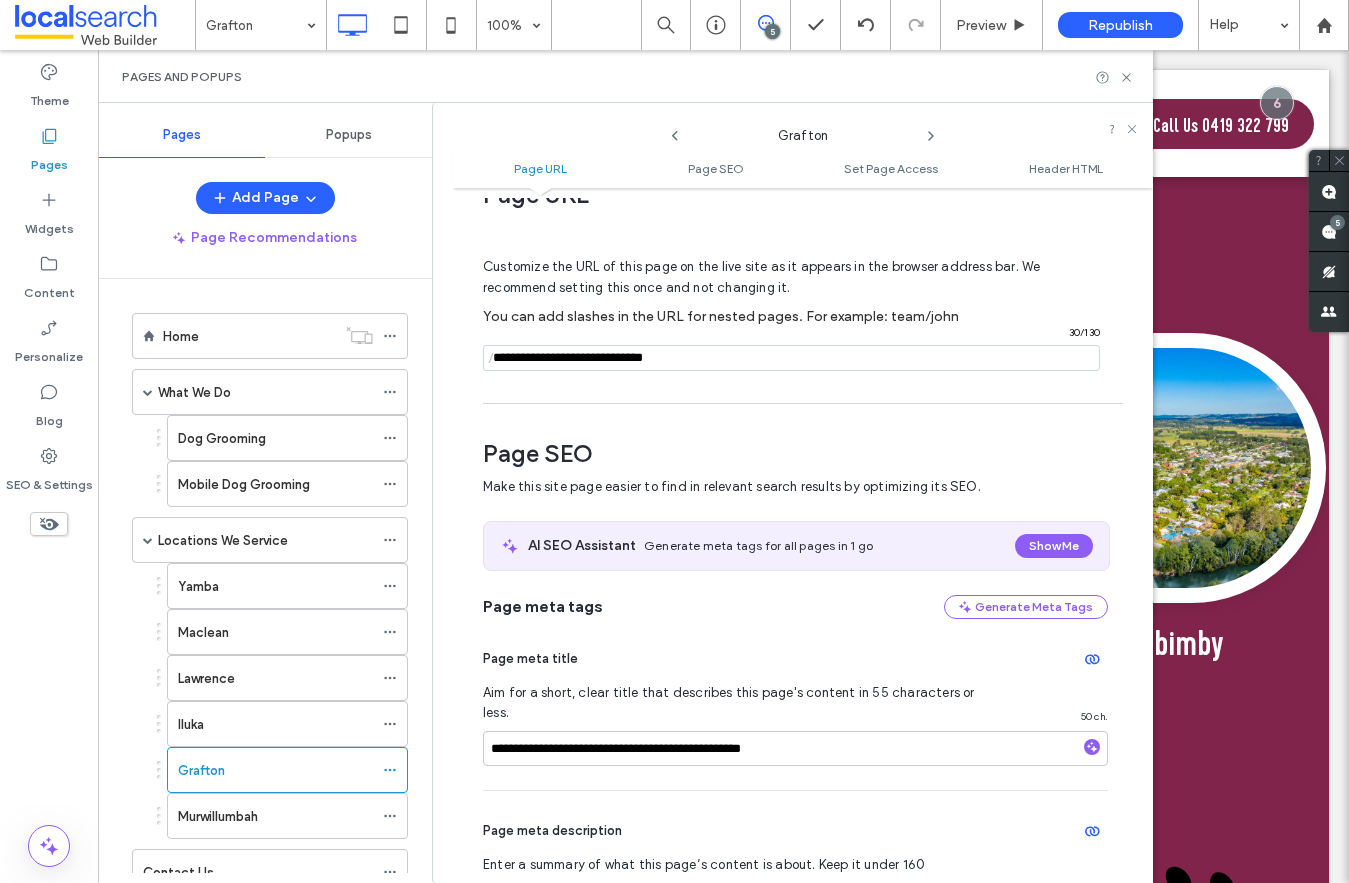 scroll, scrollTop: 72, scrollLeft: 0, axis: vertical 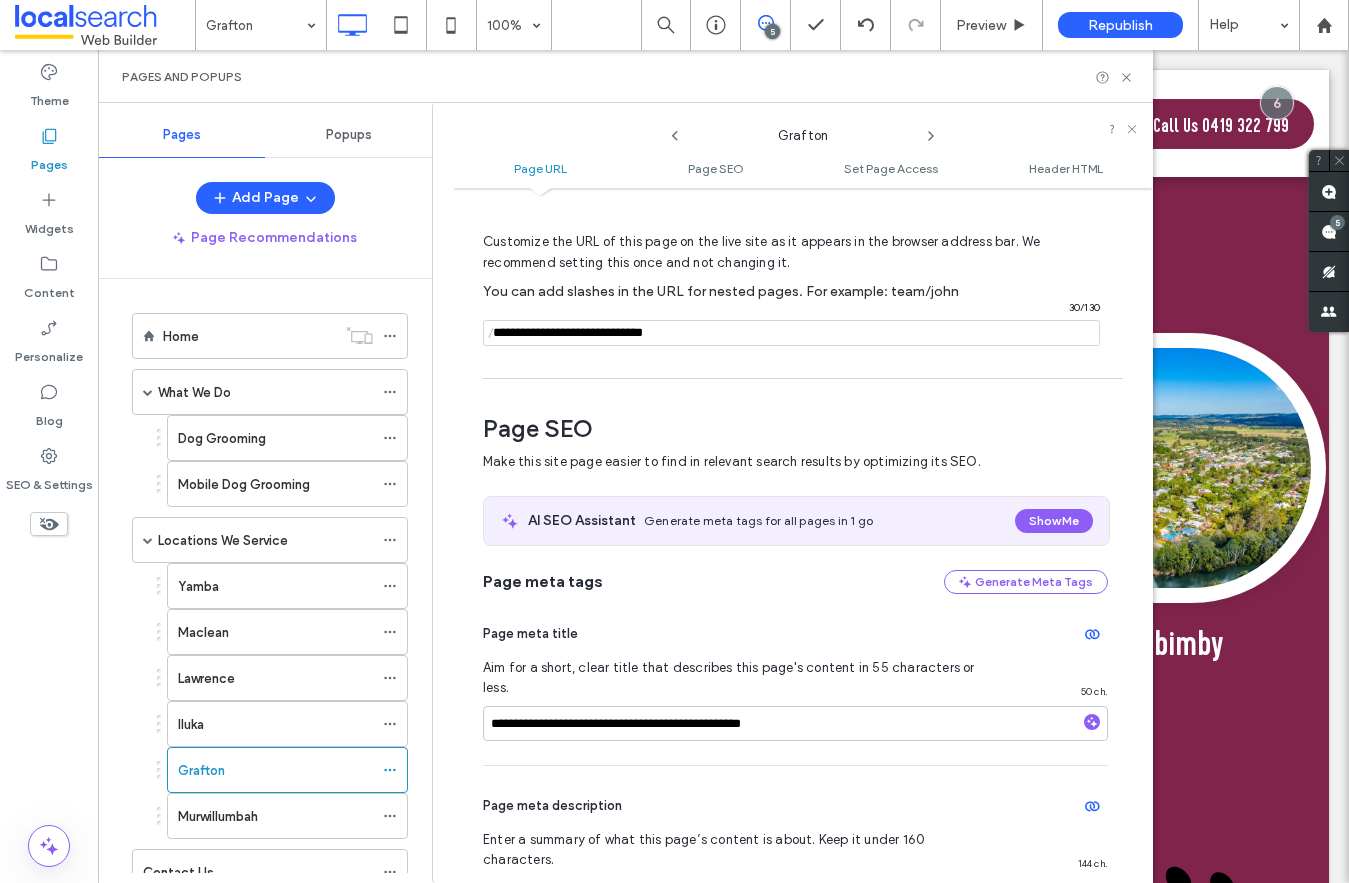 type on "**********" 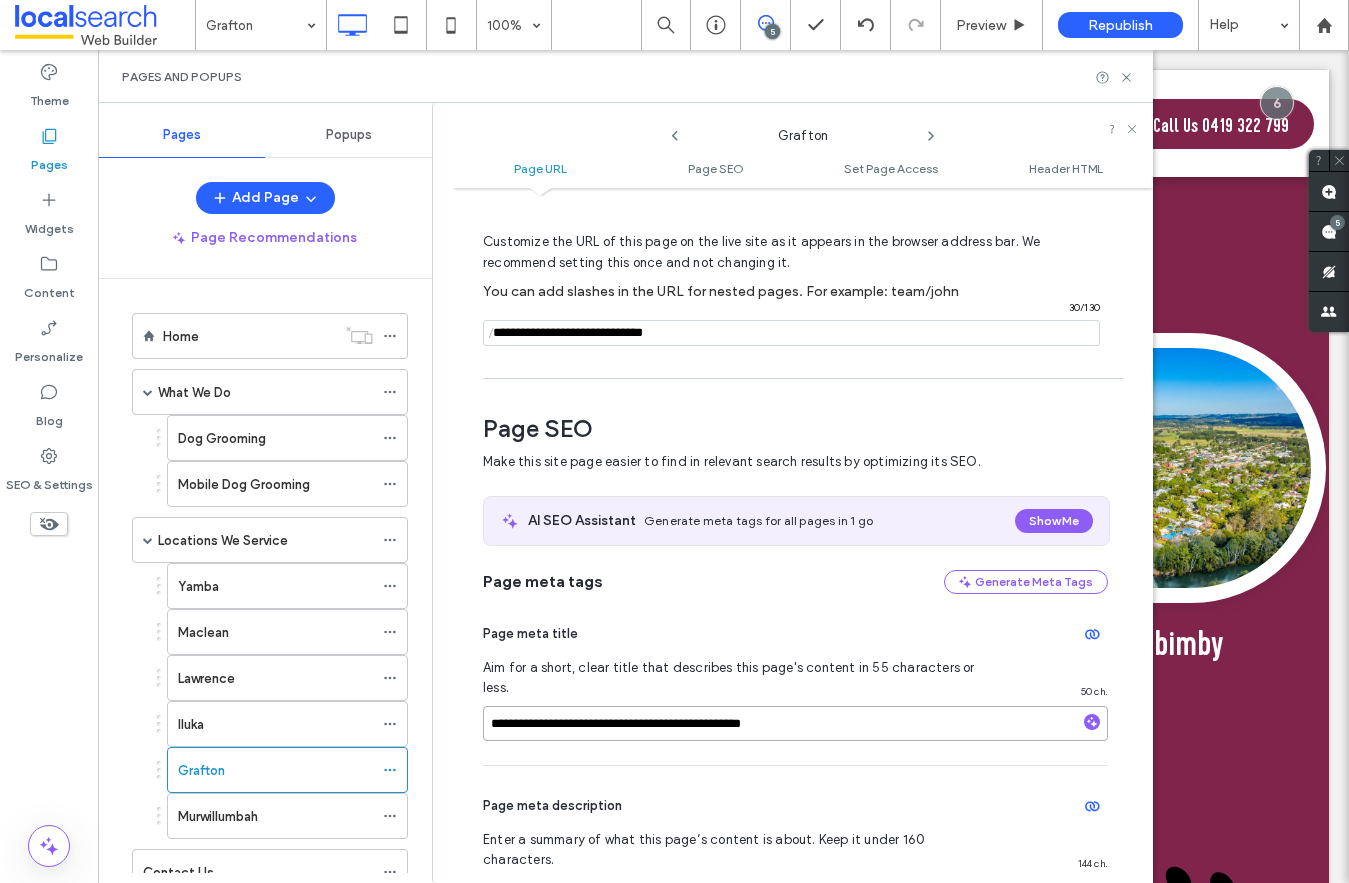 click on "**********" at bounding box center (795, 723) 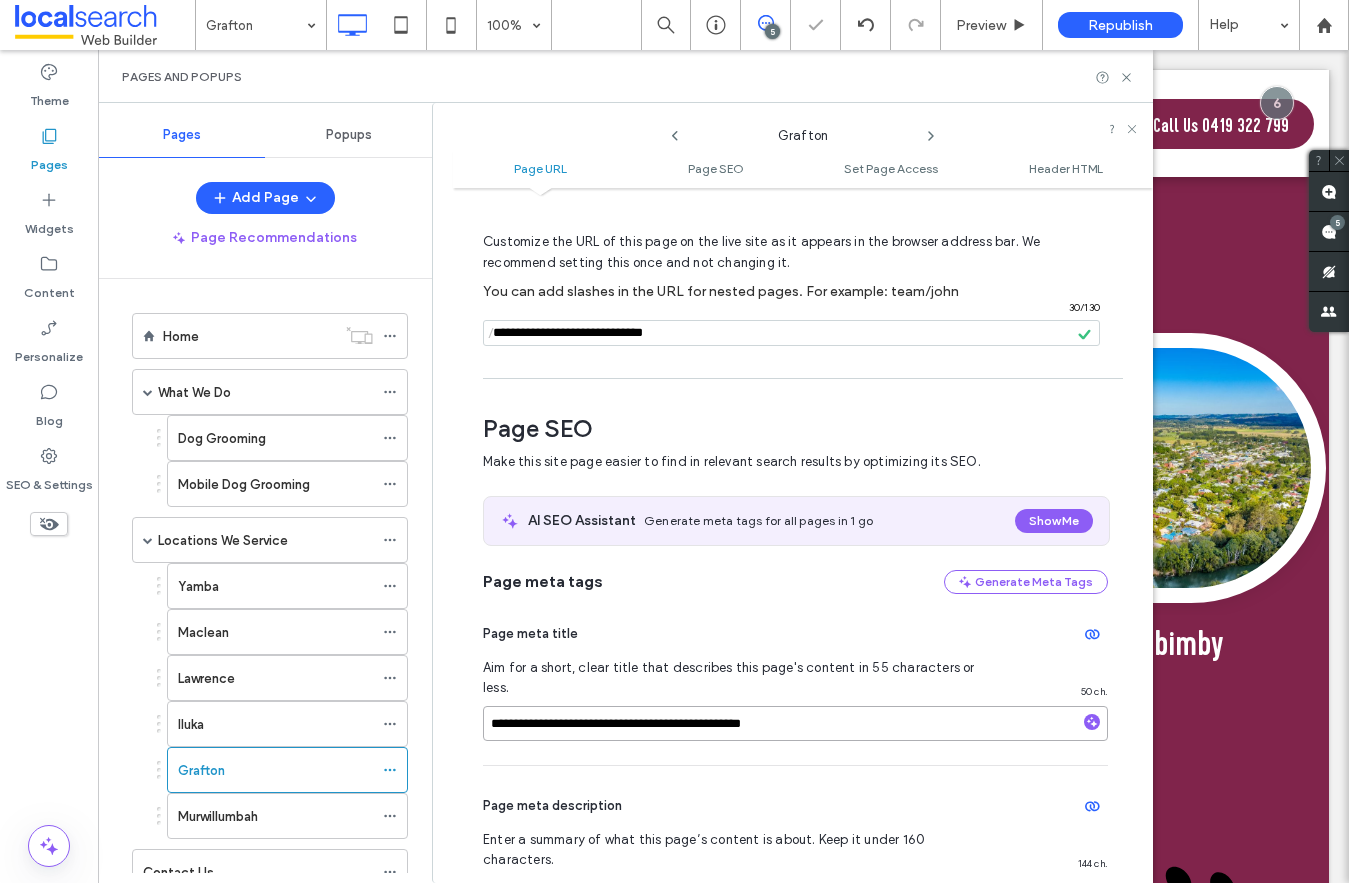 click on "**********" at bounding box center [795, 723] 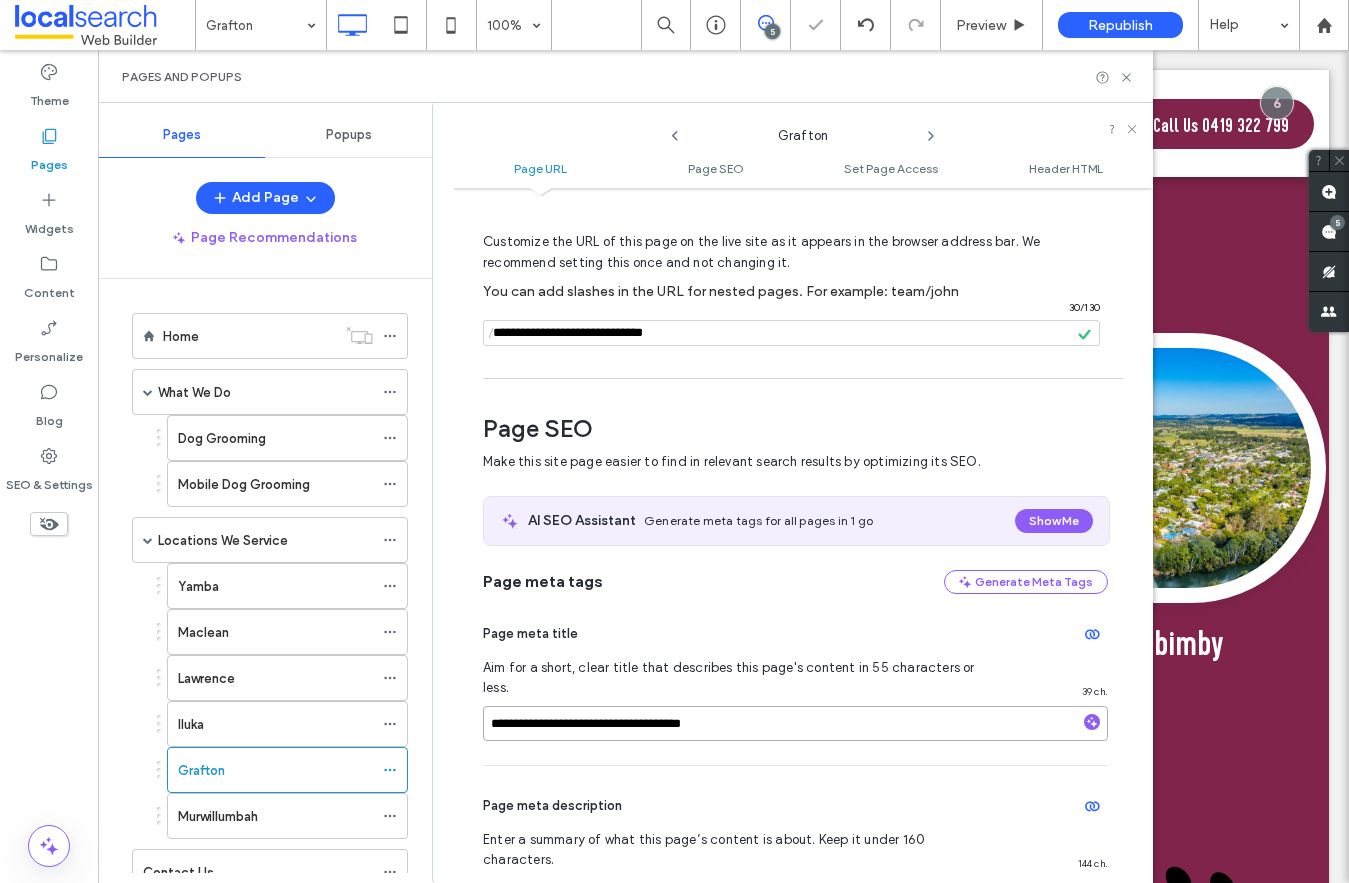 type on "**********" 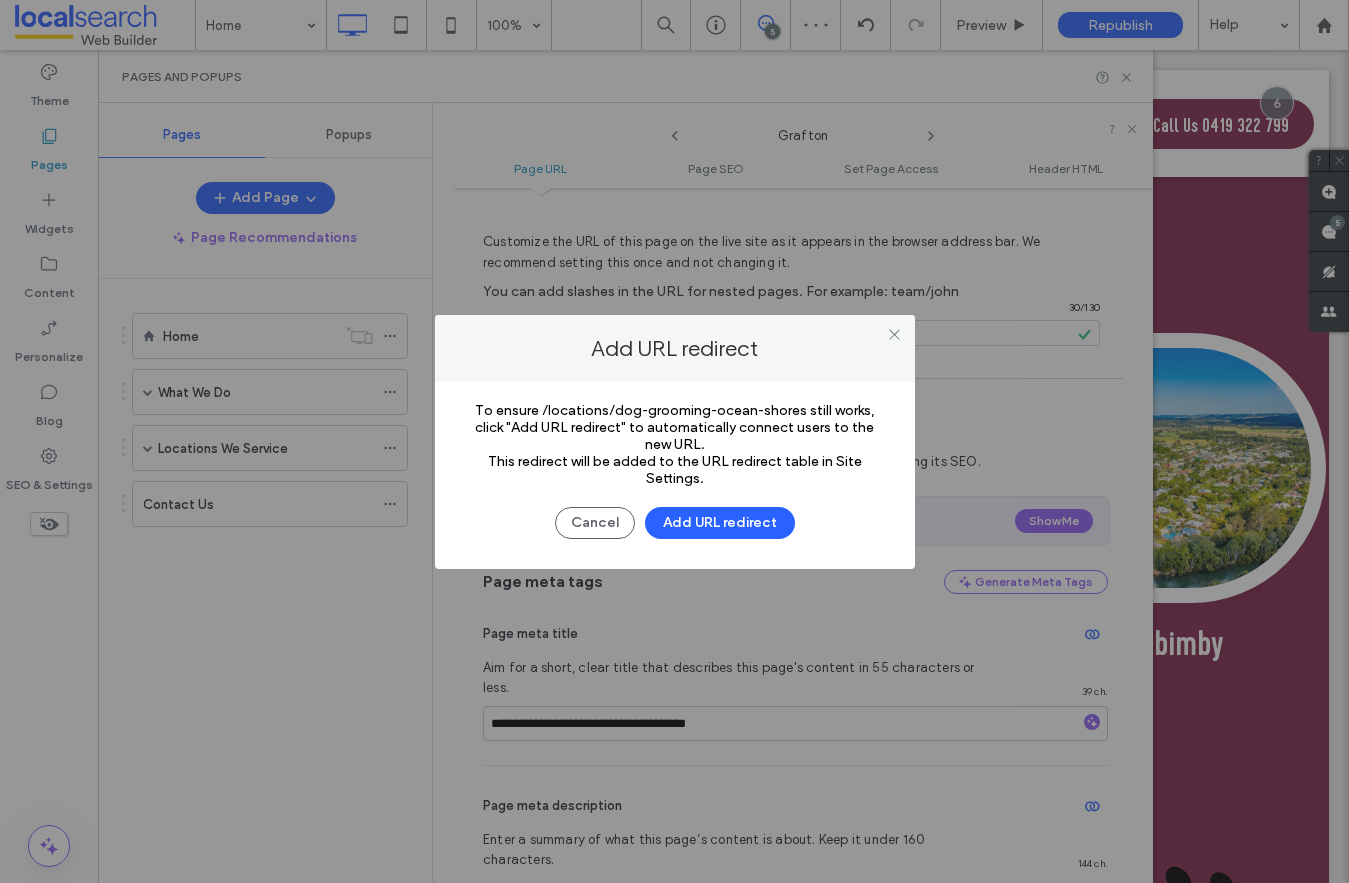 click on "To ensure /locations/dog-grooming-ocean-shores still works, click "Add URL redirect" to automatically connect users to the new URL.  This redirect will be added to the URL redirect table in Site Settings. Cancel Add URL redirect" at bounding box center (675, 475) 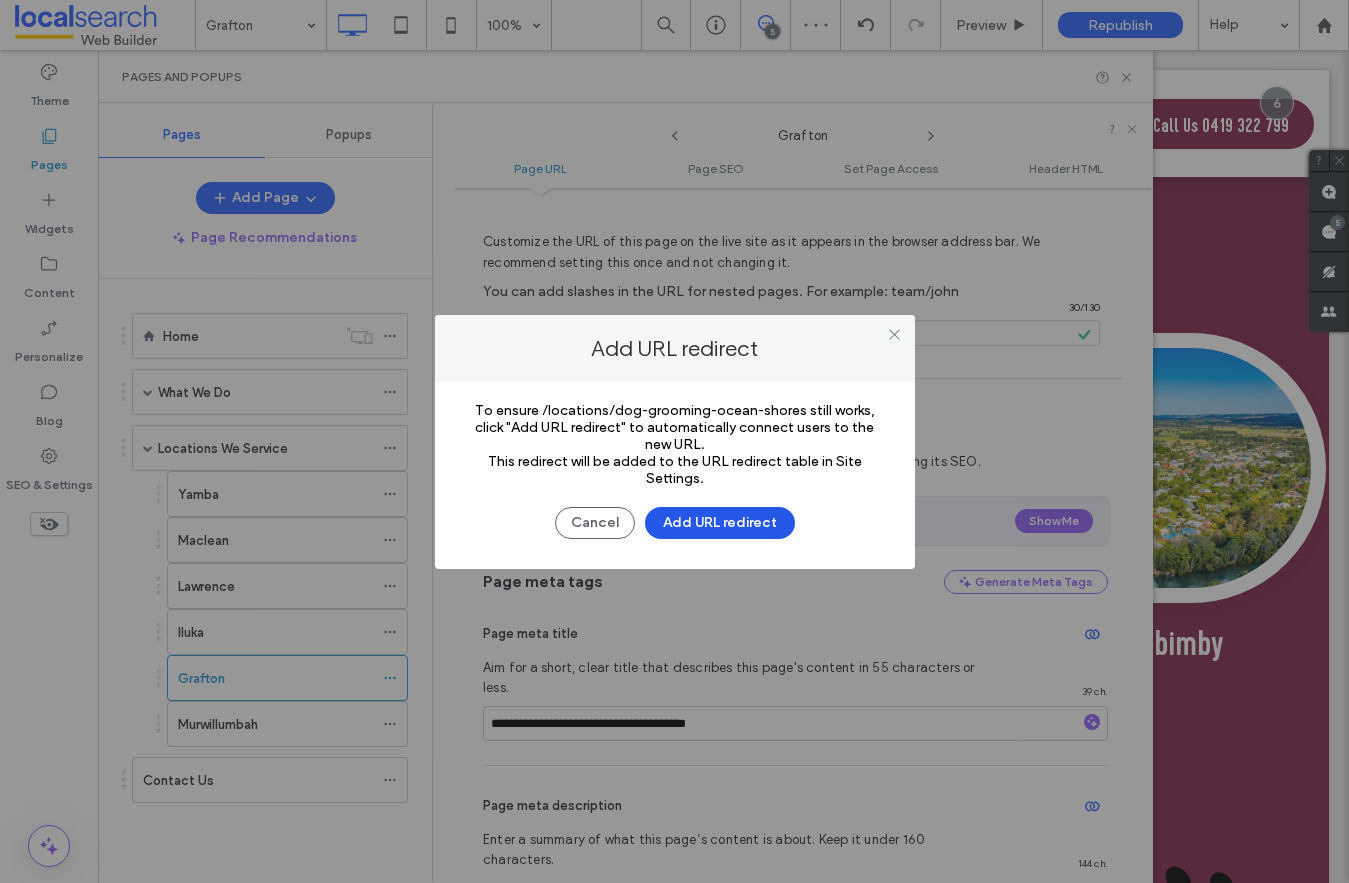 click on "Add URL redirect" at bounding box center [720, 523] 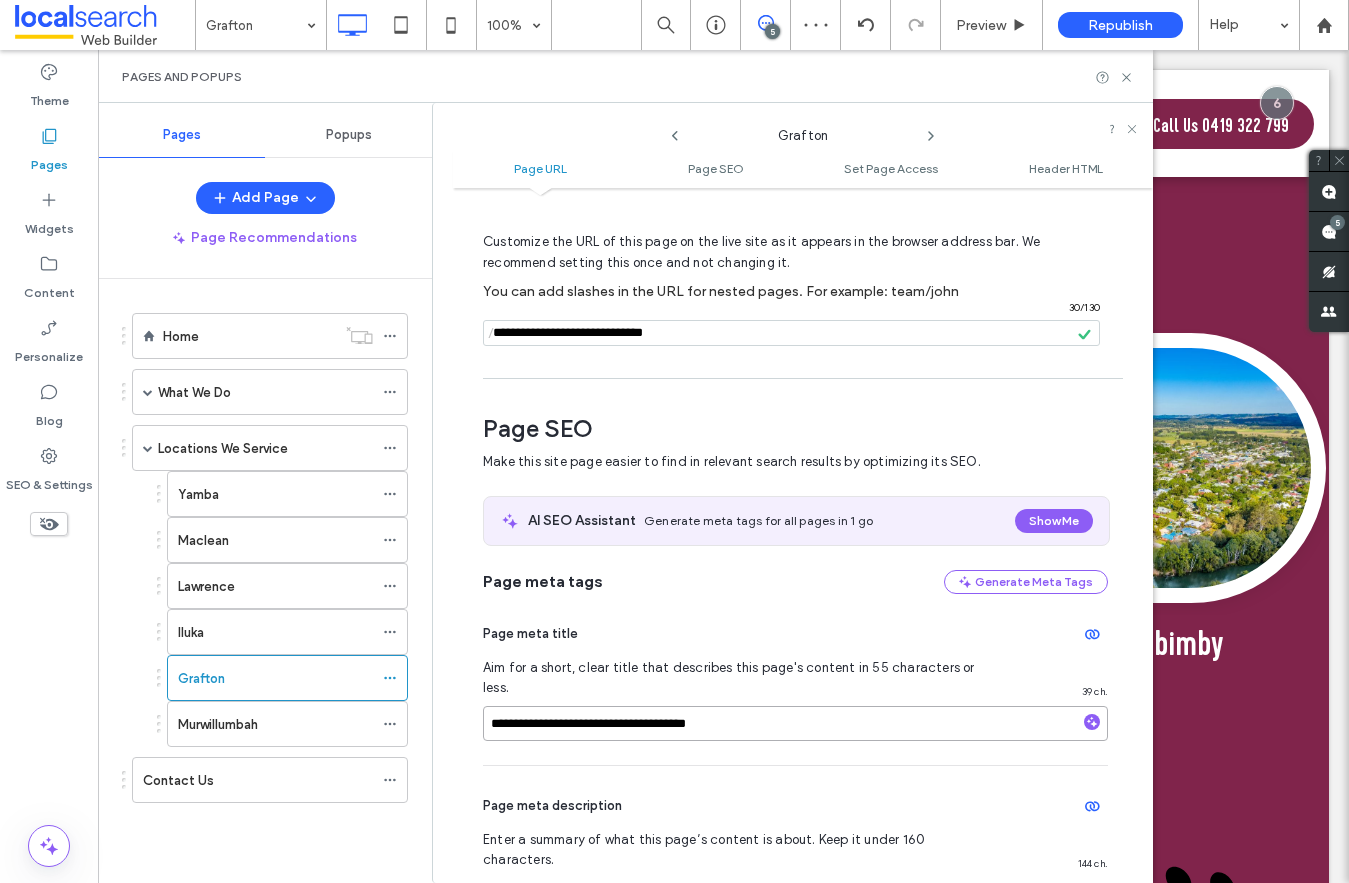 click on "**********" at bounding box center (795, 723) 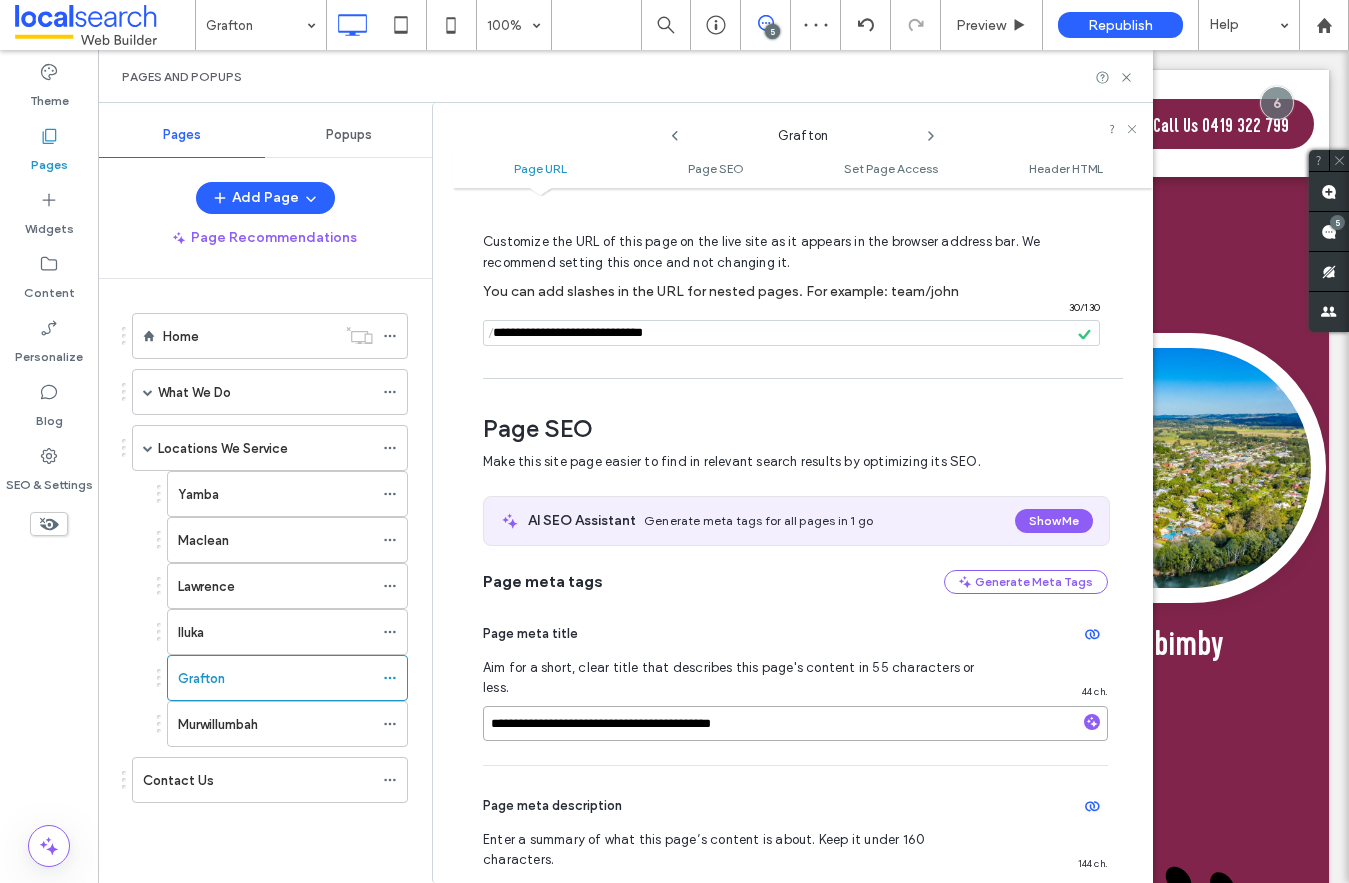 type on "**********" 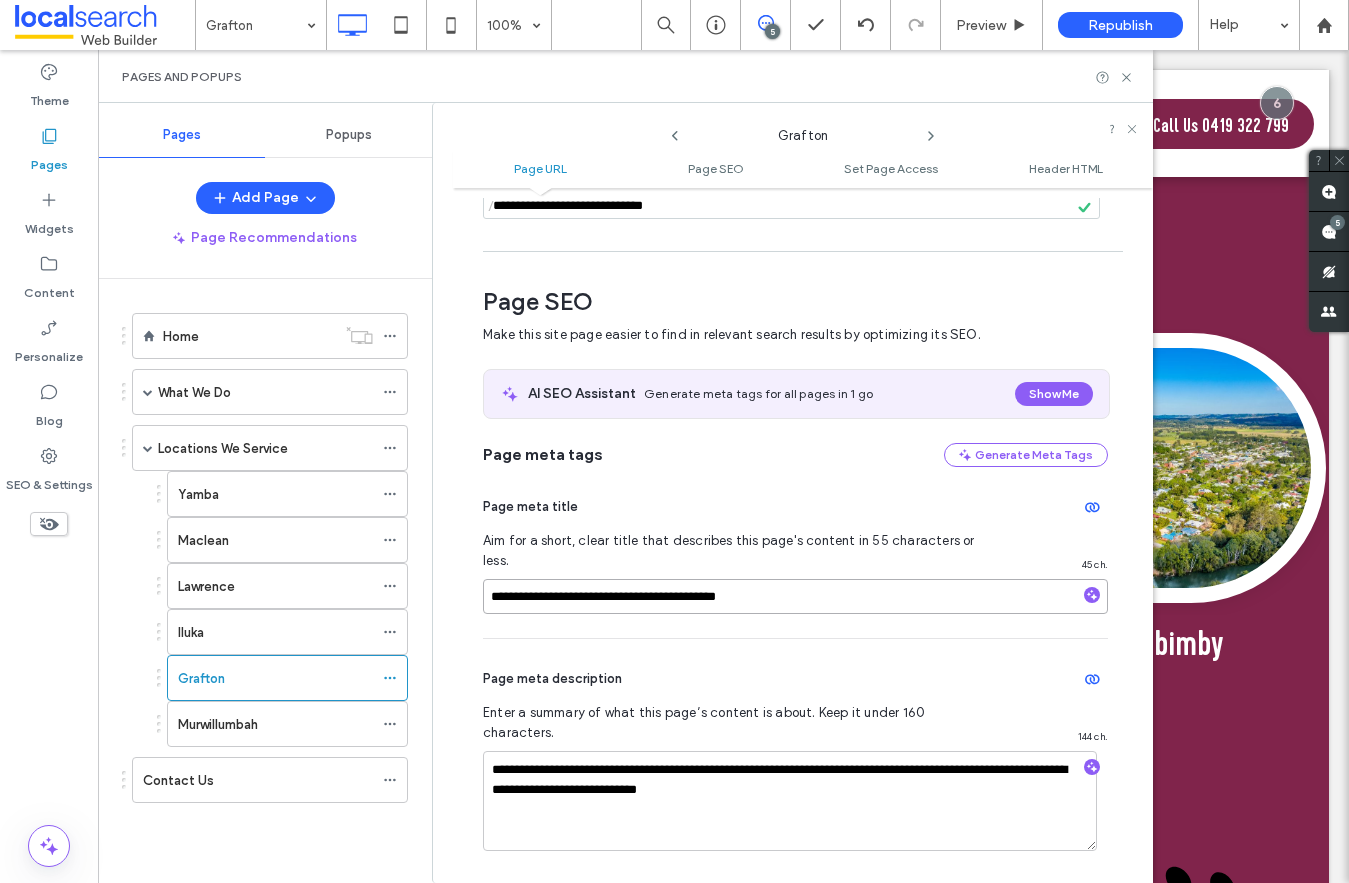 scroll, scrollTop: 213, scrollLeft: 0, axis: vertical 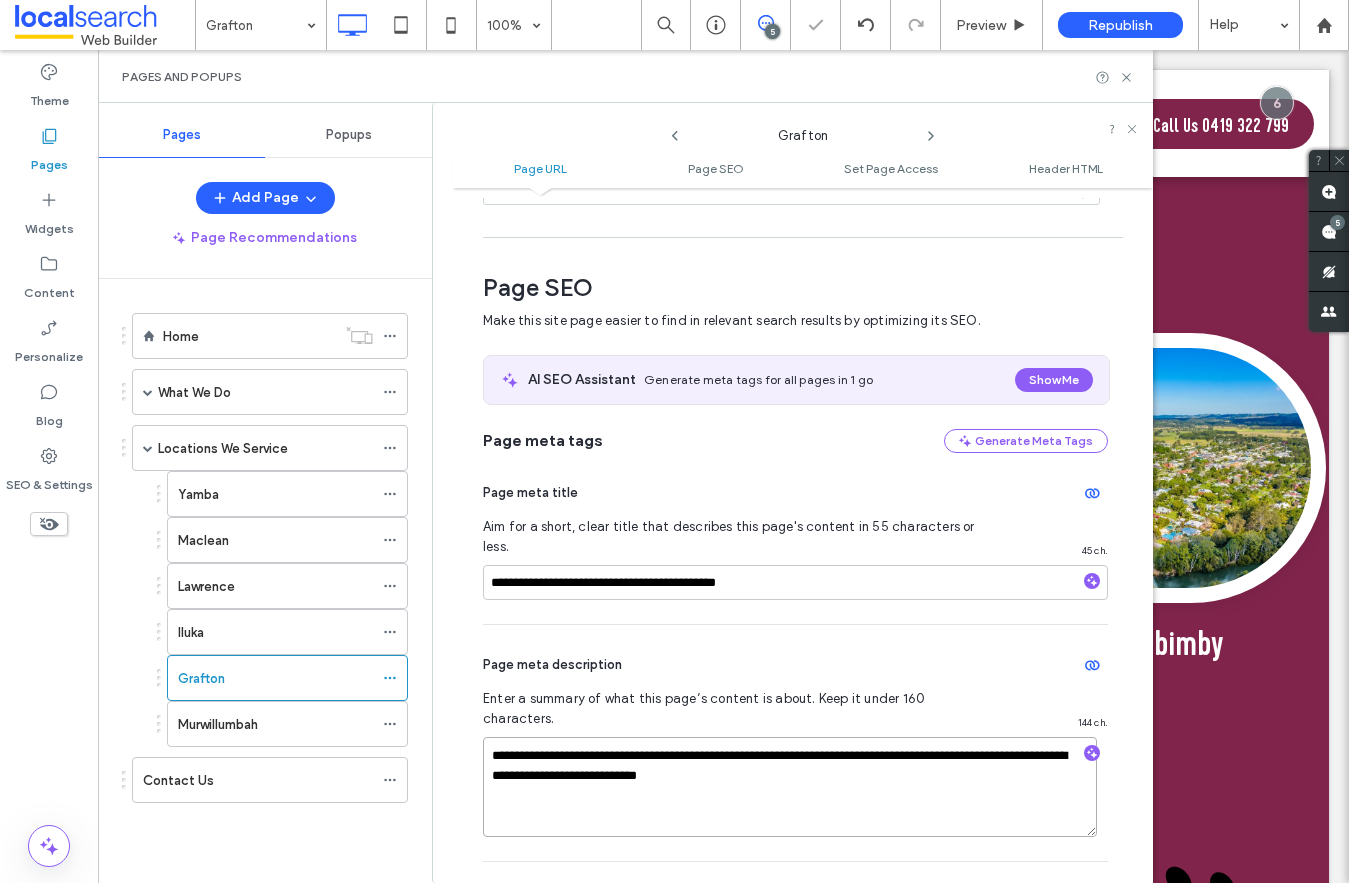 drag, startPoint x: 854, startPoint y: 717, endPoint x: 770, endPoint y: 716, distance: 84.00595 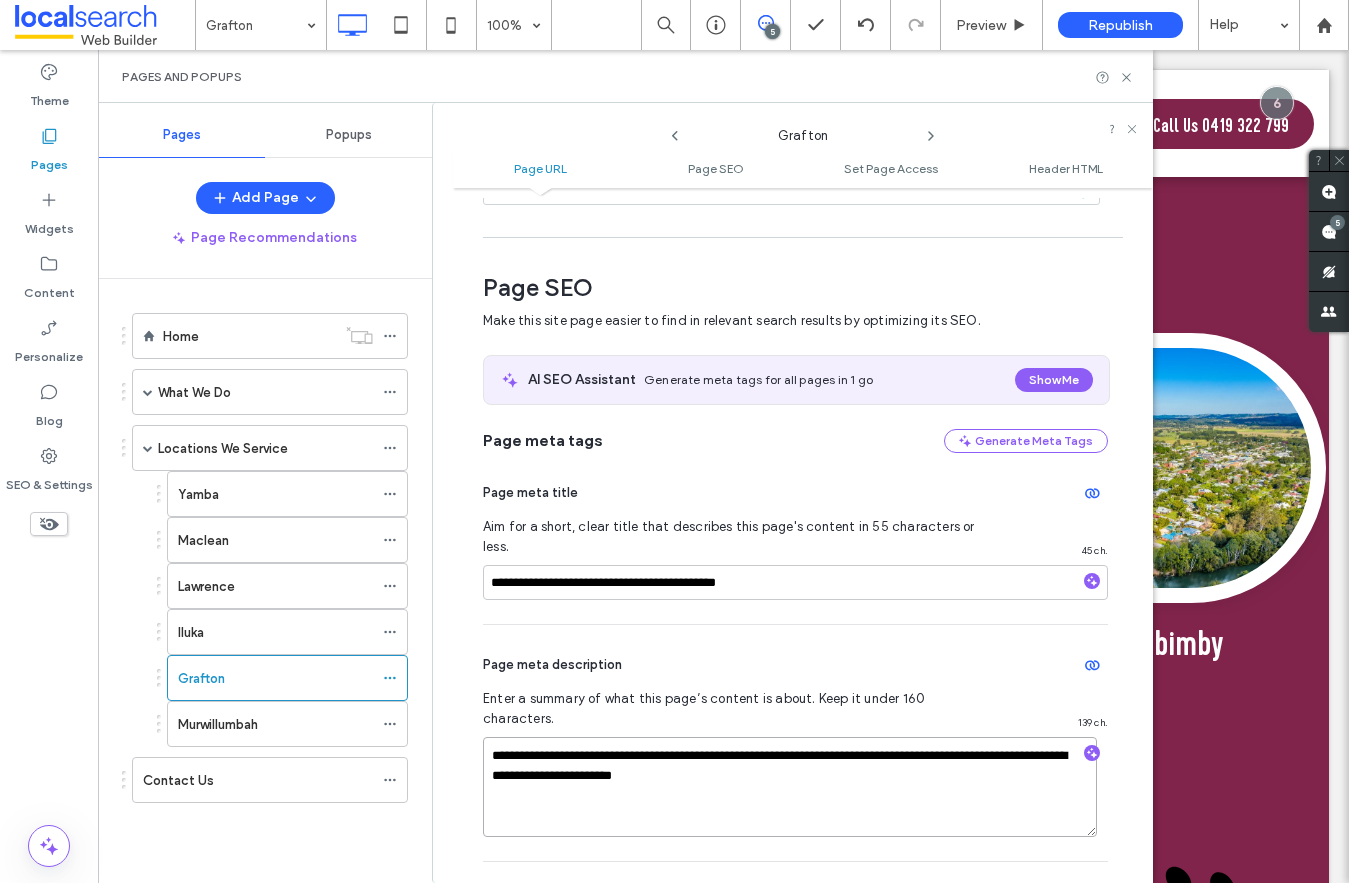 click on "**********" at bounding box center (790, 787) 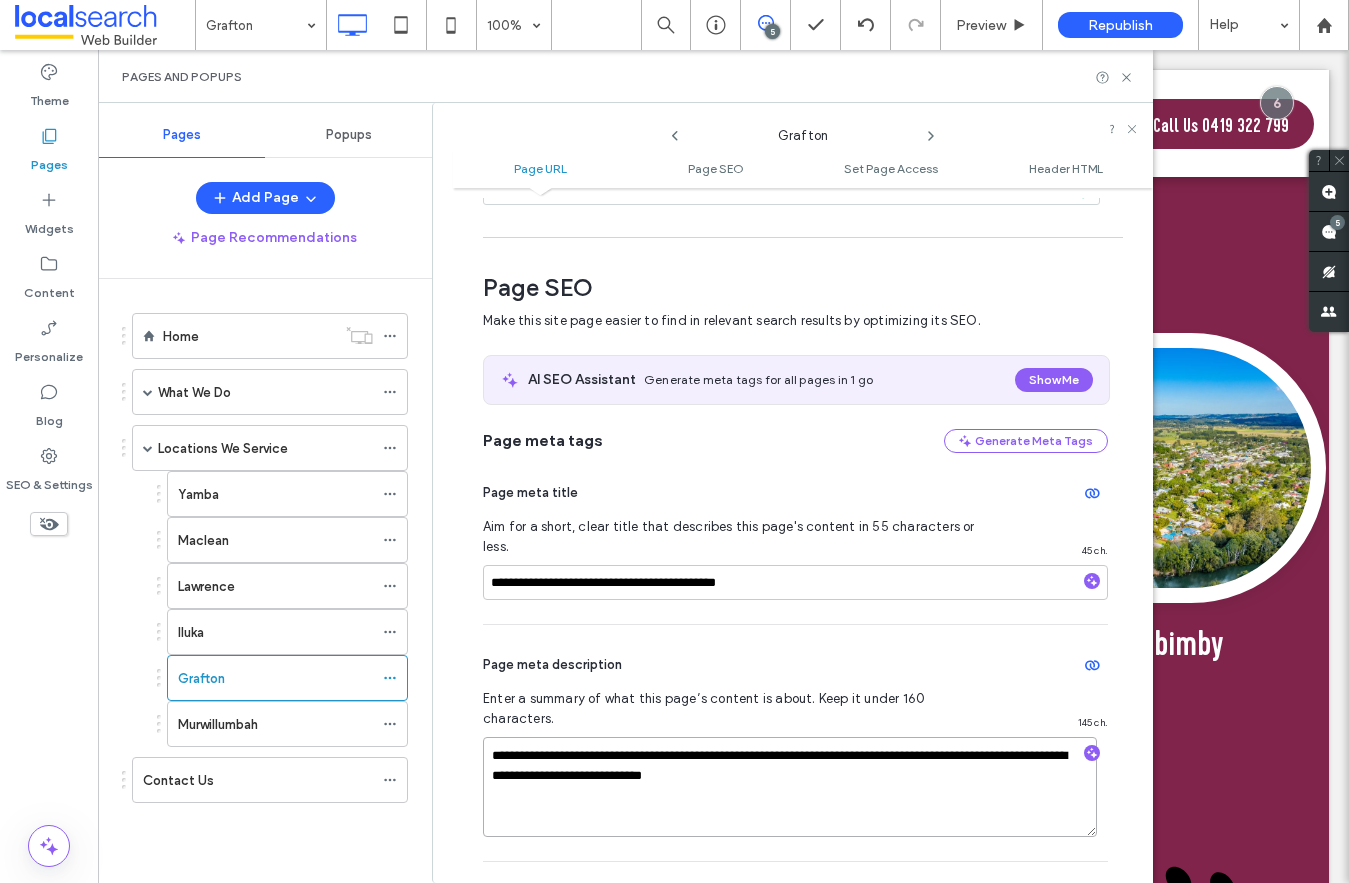type on "**********" 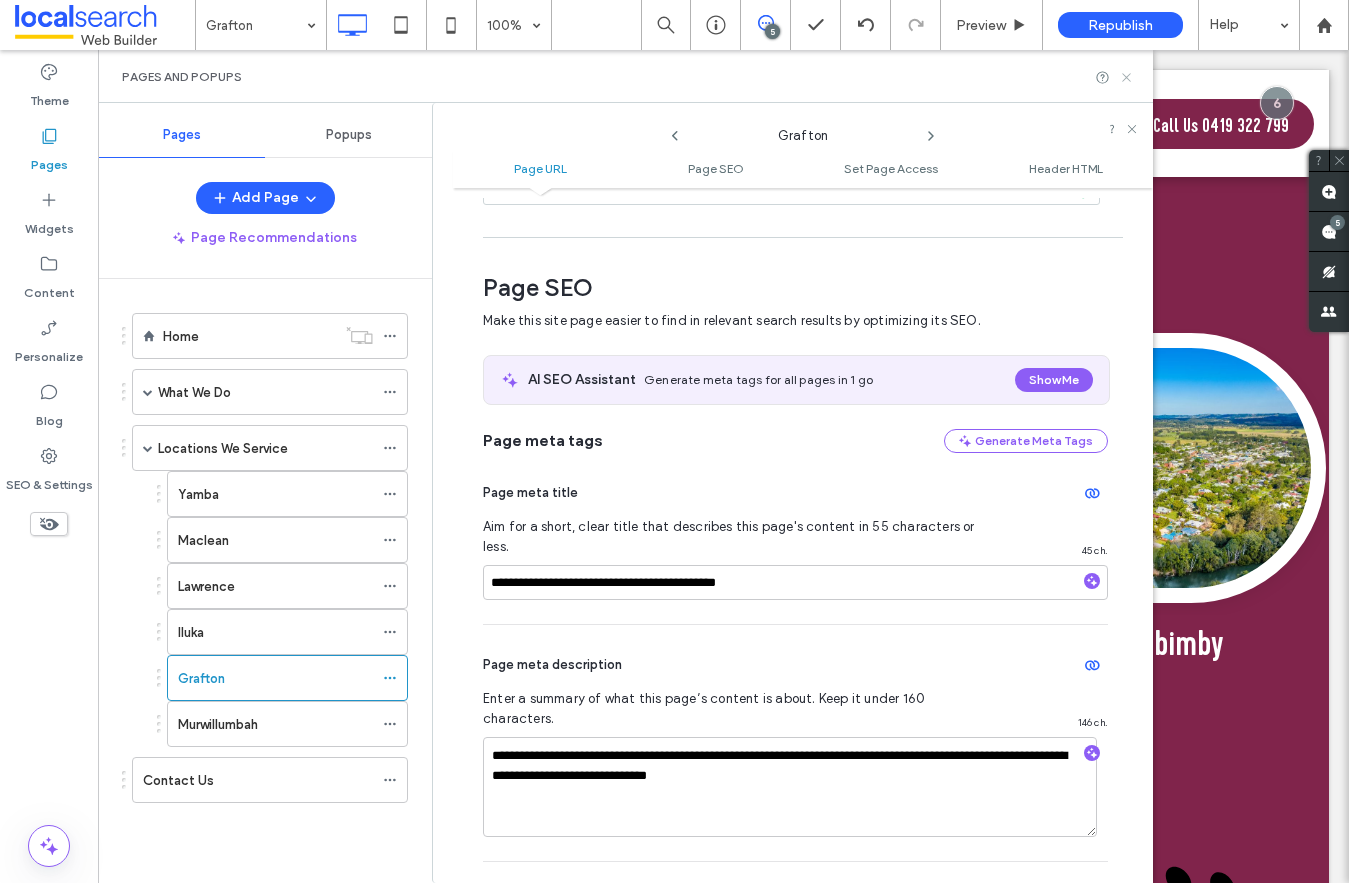 click 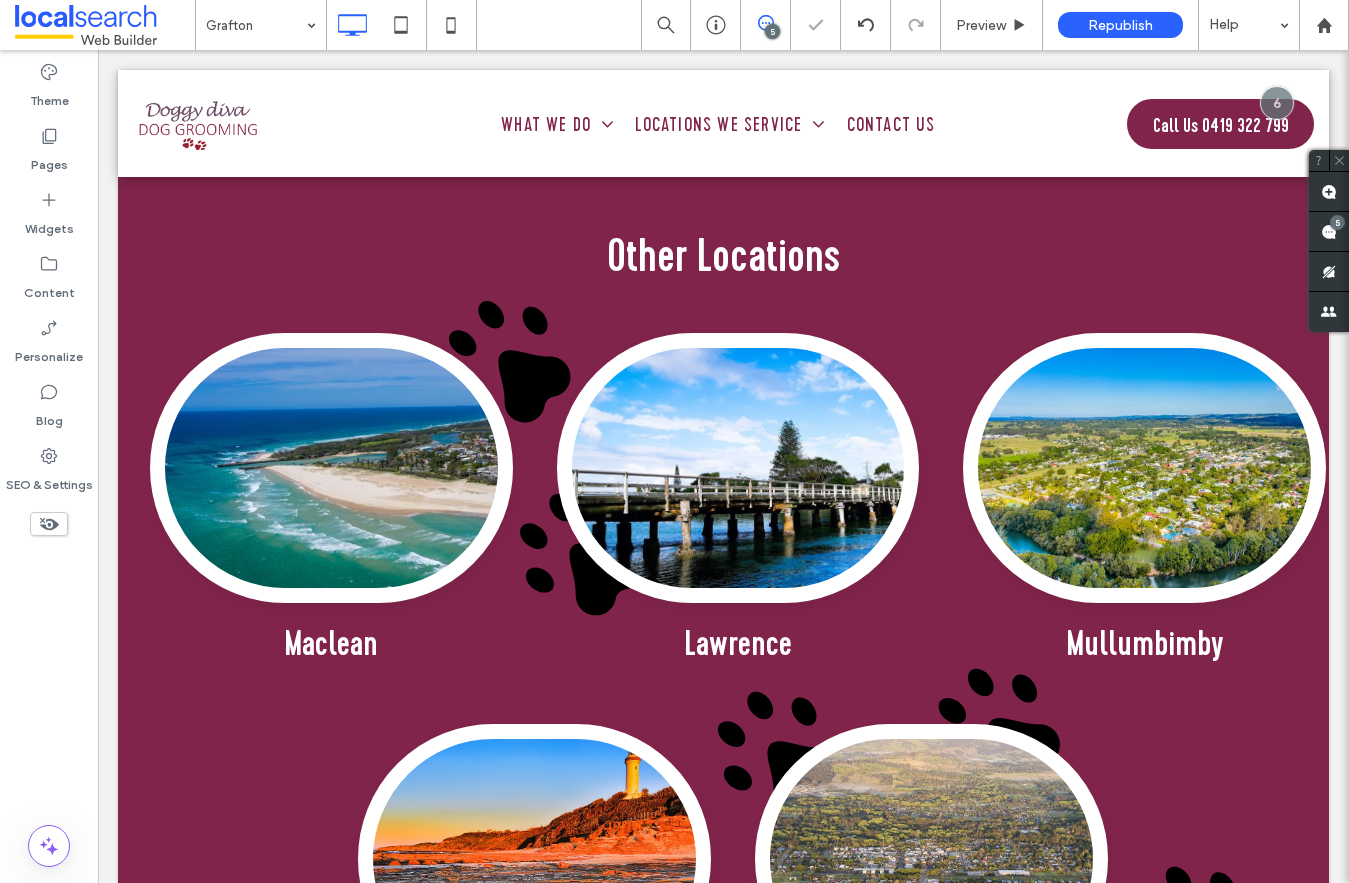 type on "**********" 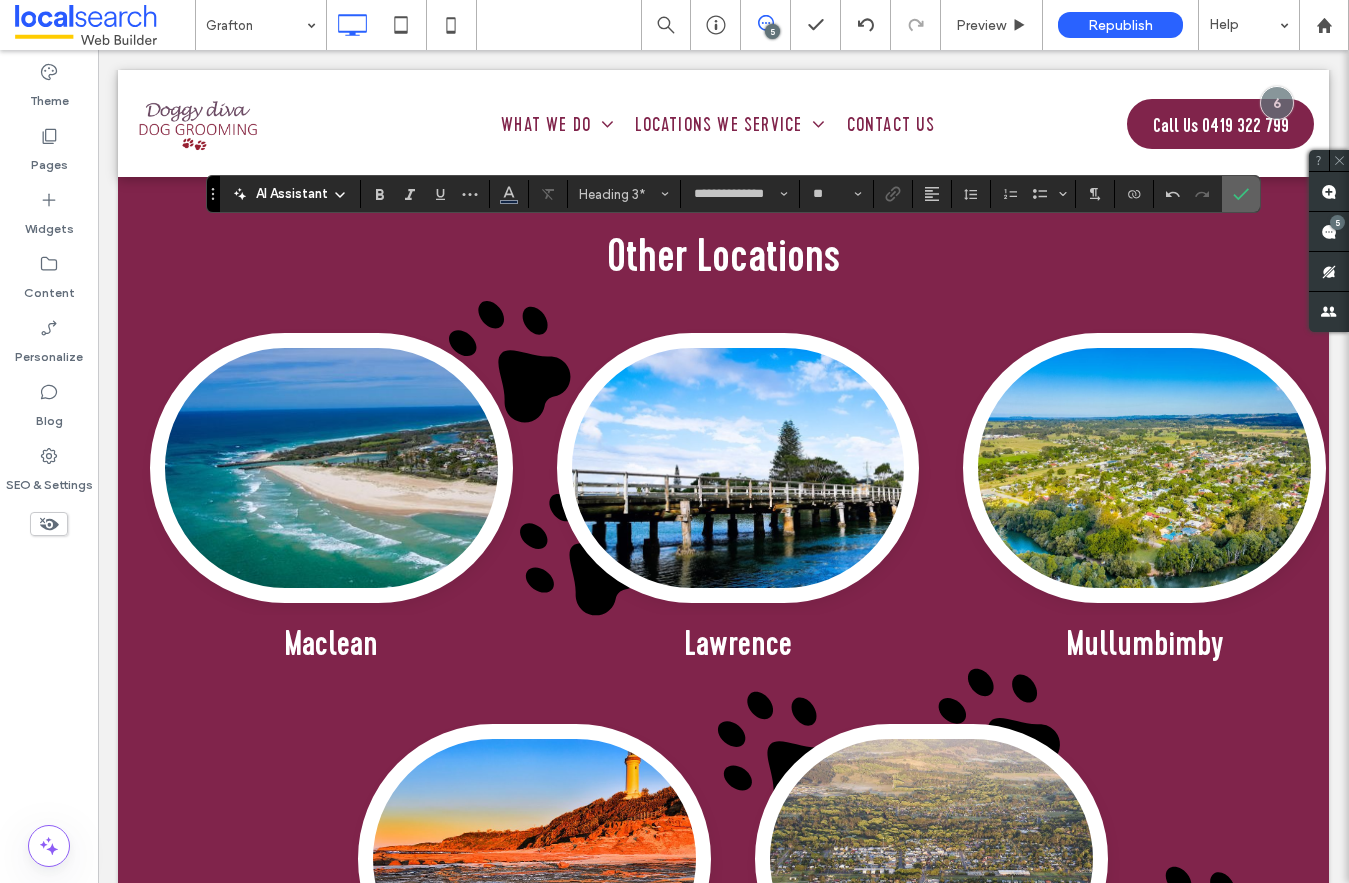 click at bounding box center (1241, 194) 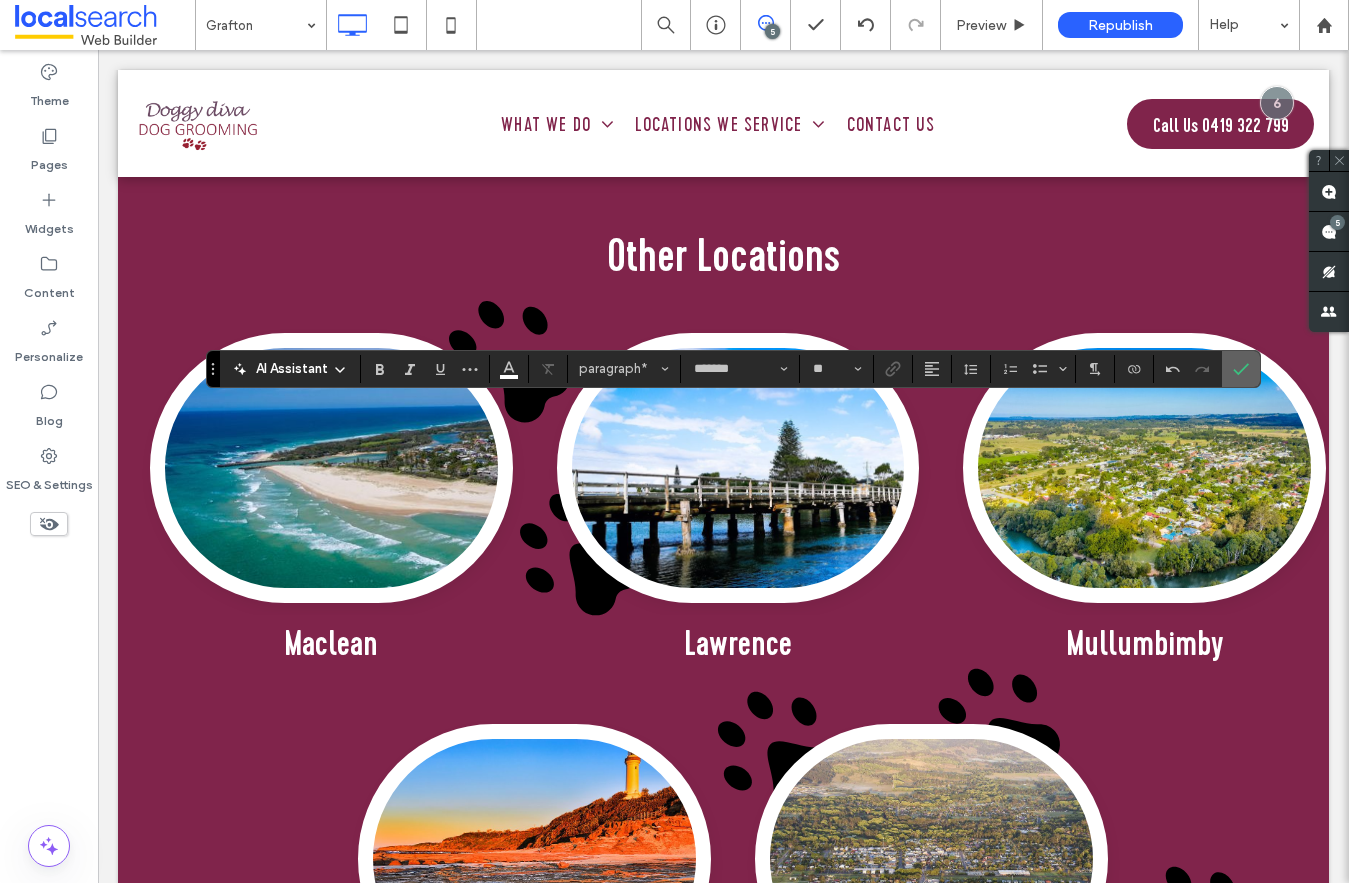 click 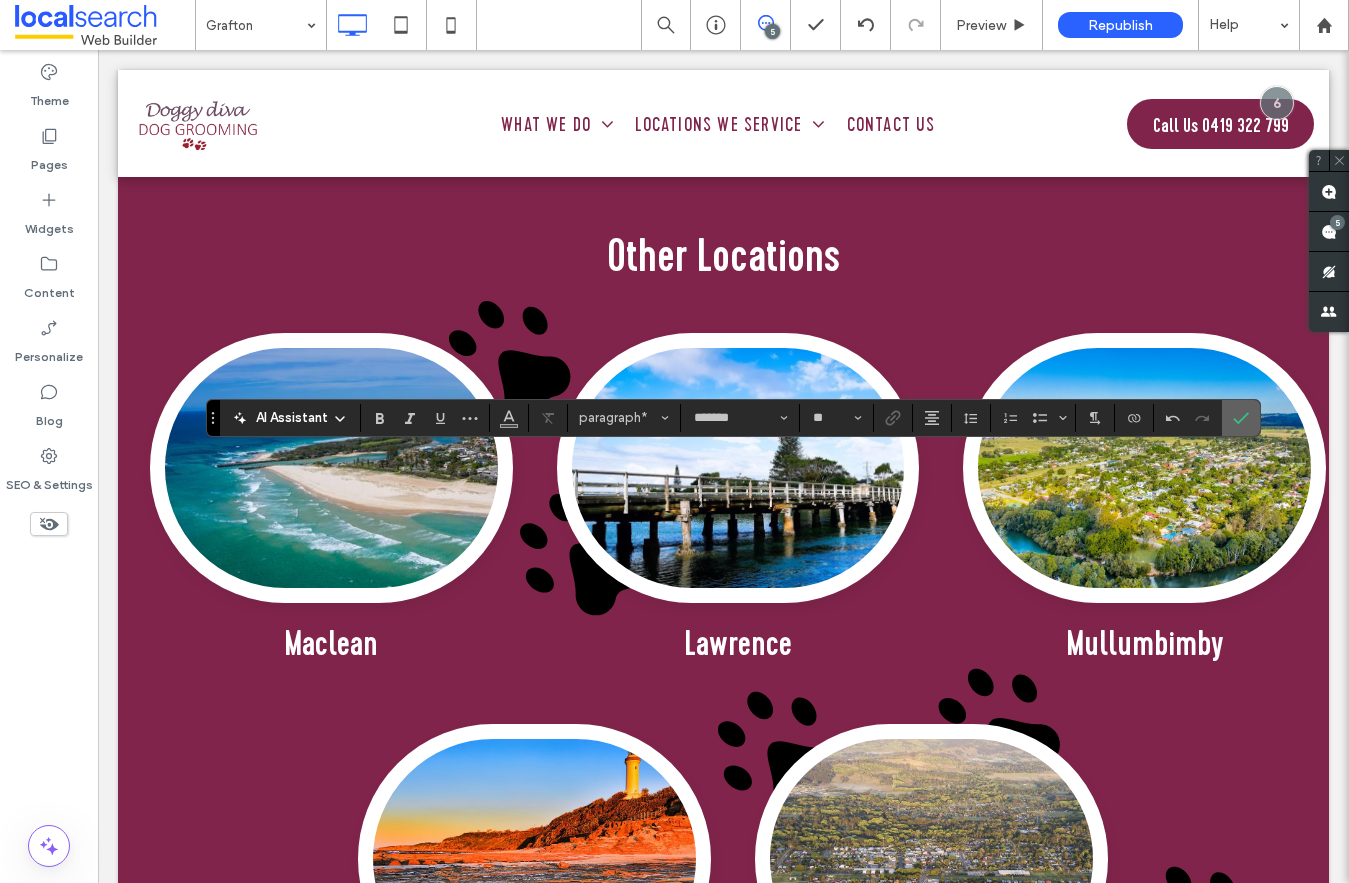 click 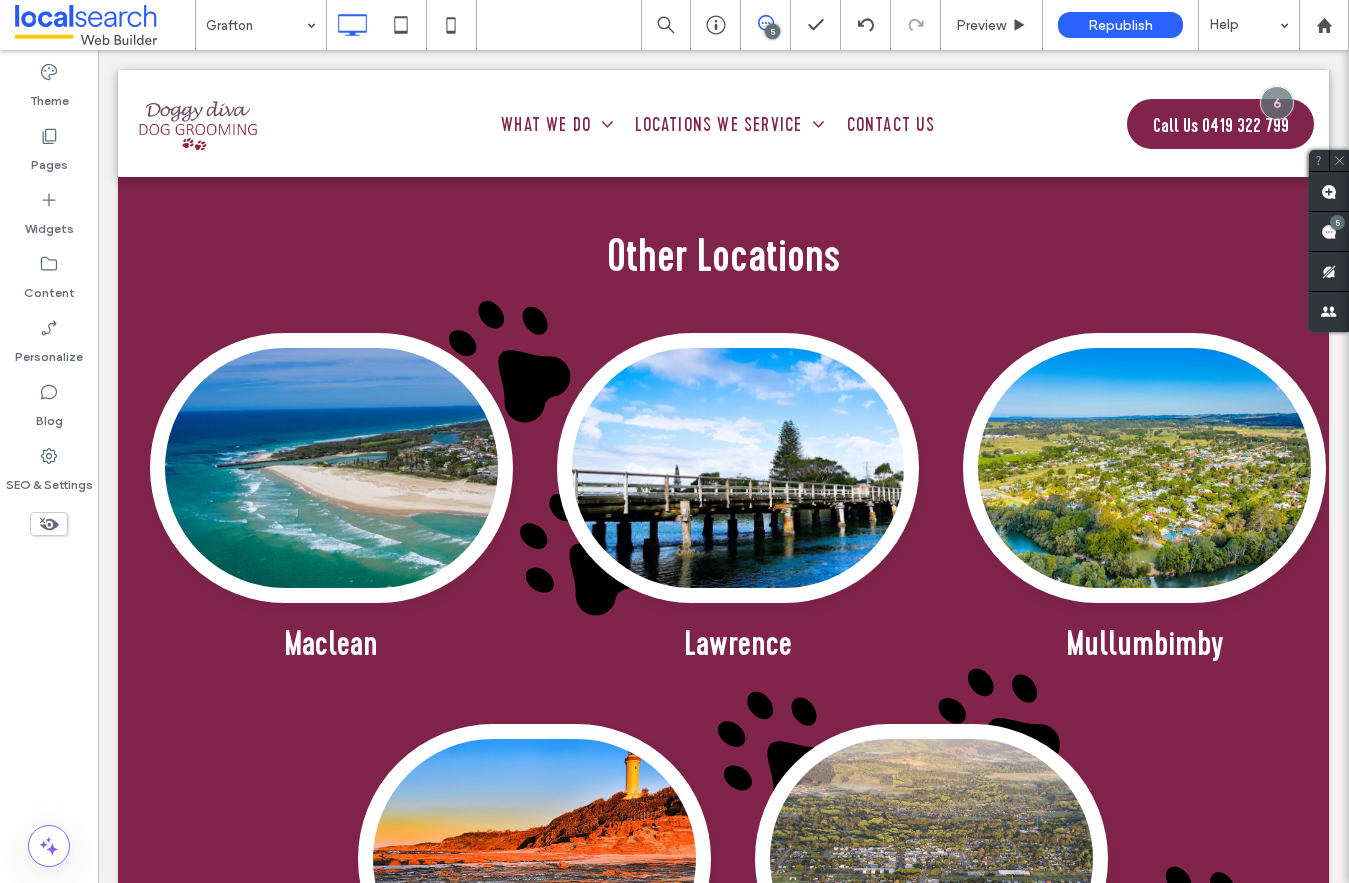 type on "**********" 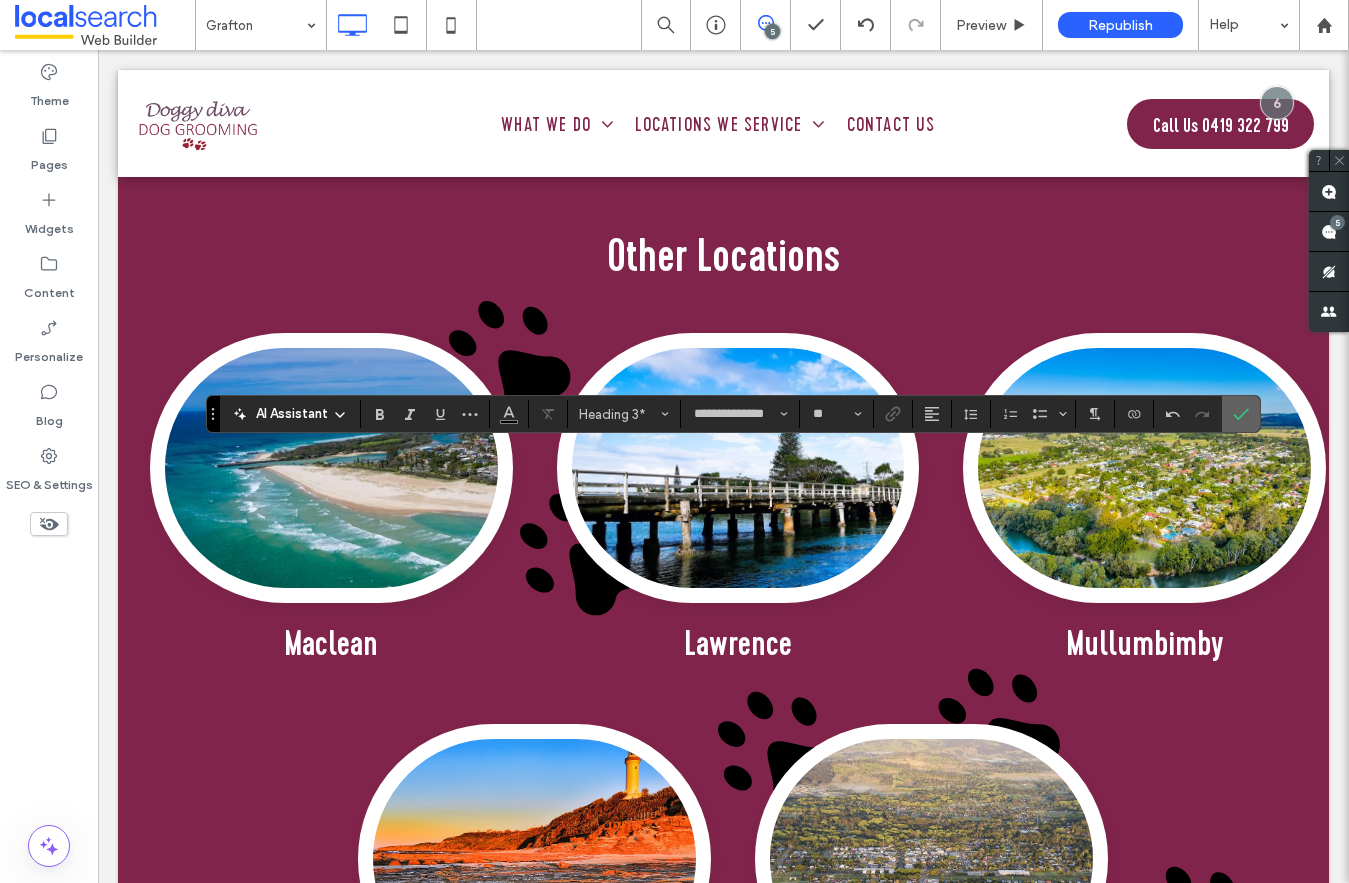 click 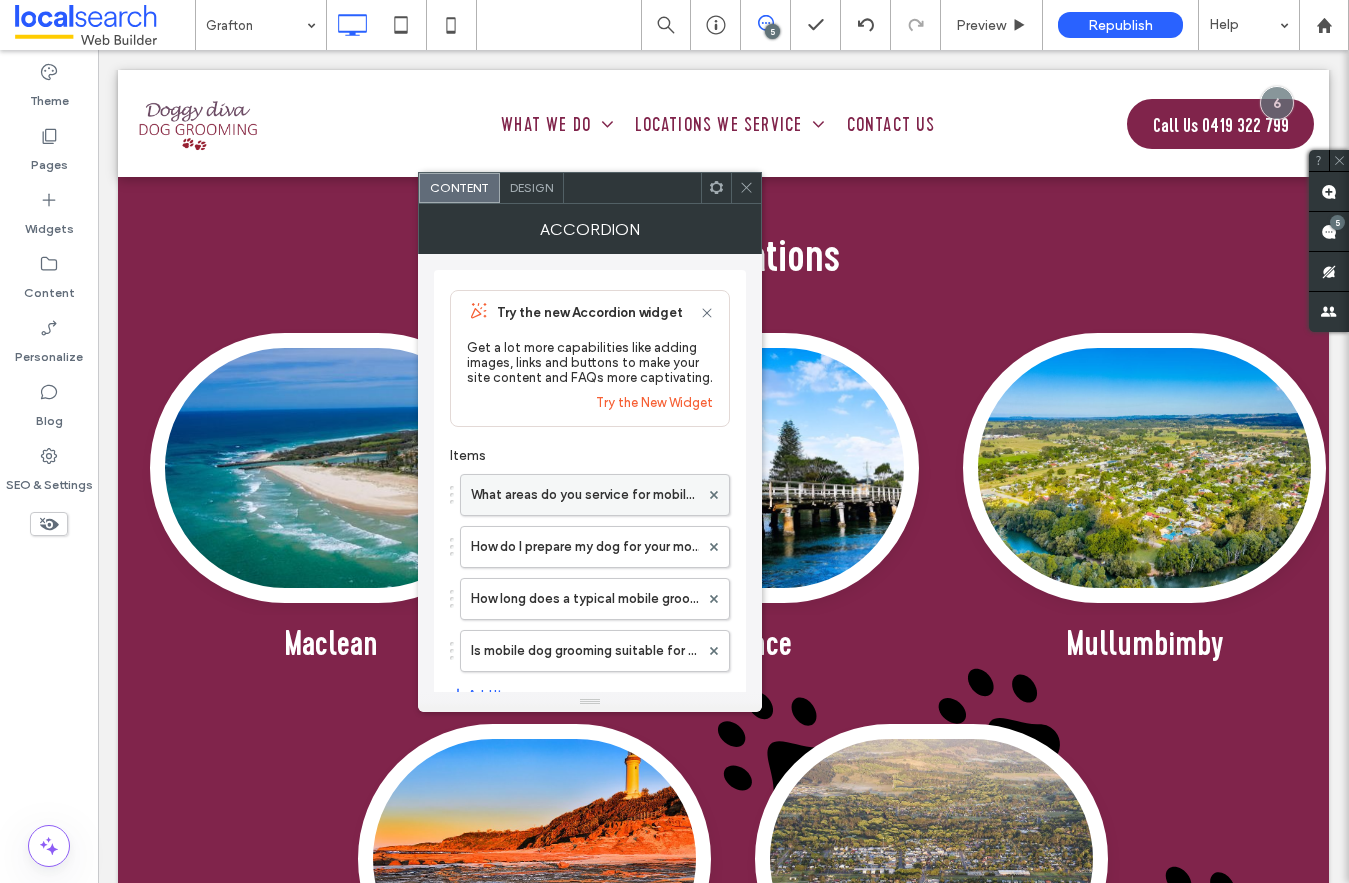click on "What areas do you service for mobile dog grooming?" at bounding box center [585, 495] 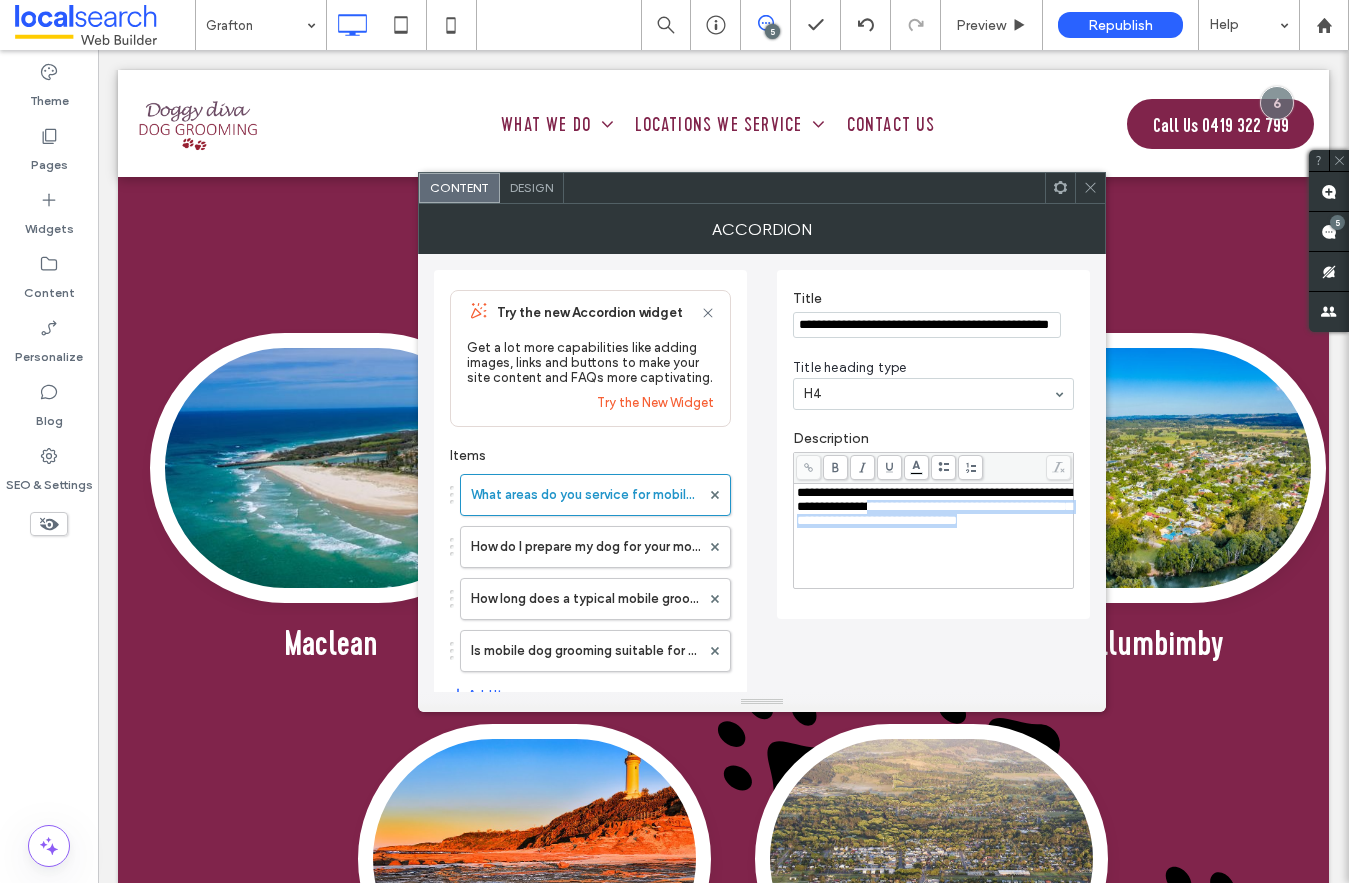 drag, startPoint x: 1015, startPoint y: 548, endPoint x: 955, endPoint y: 516, distance: 68 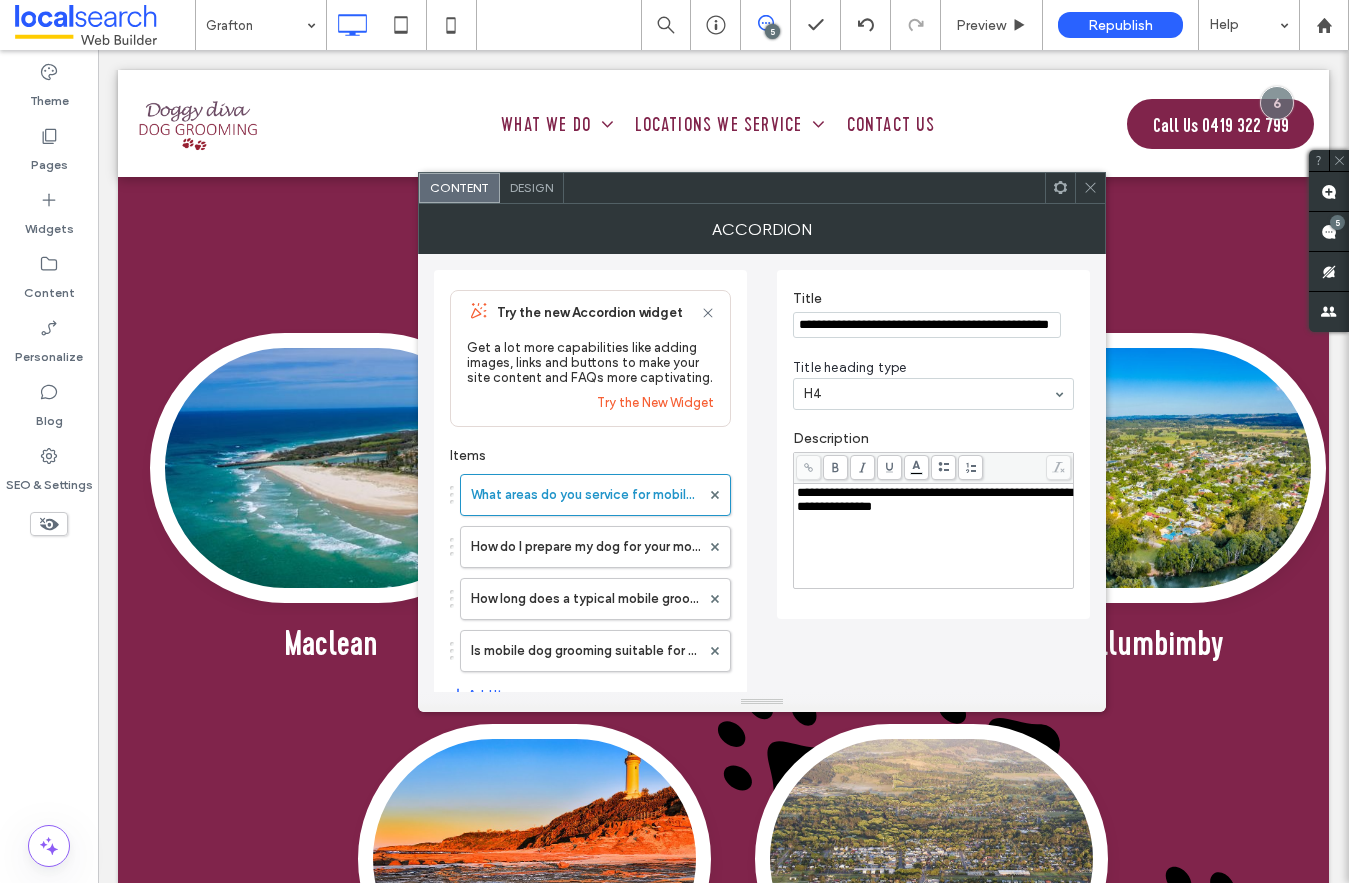 type 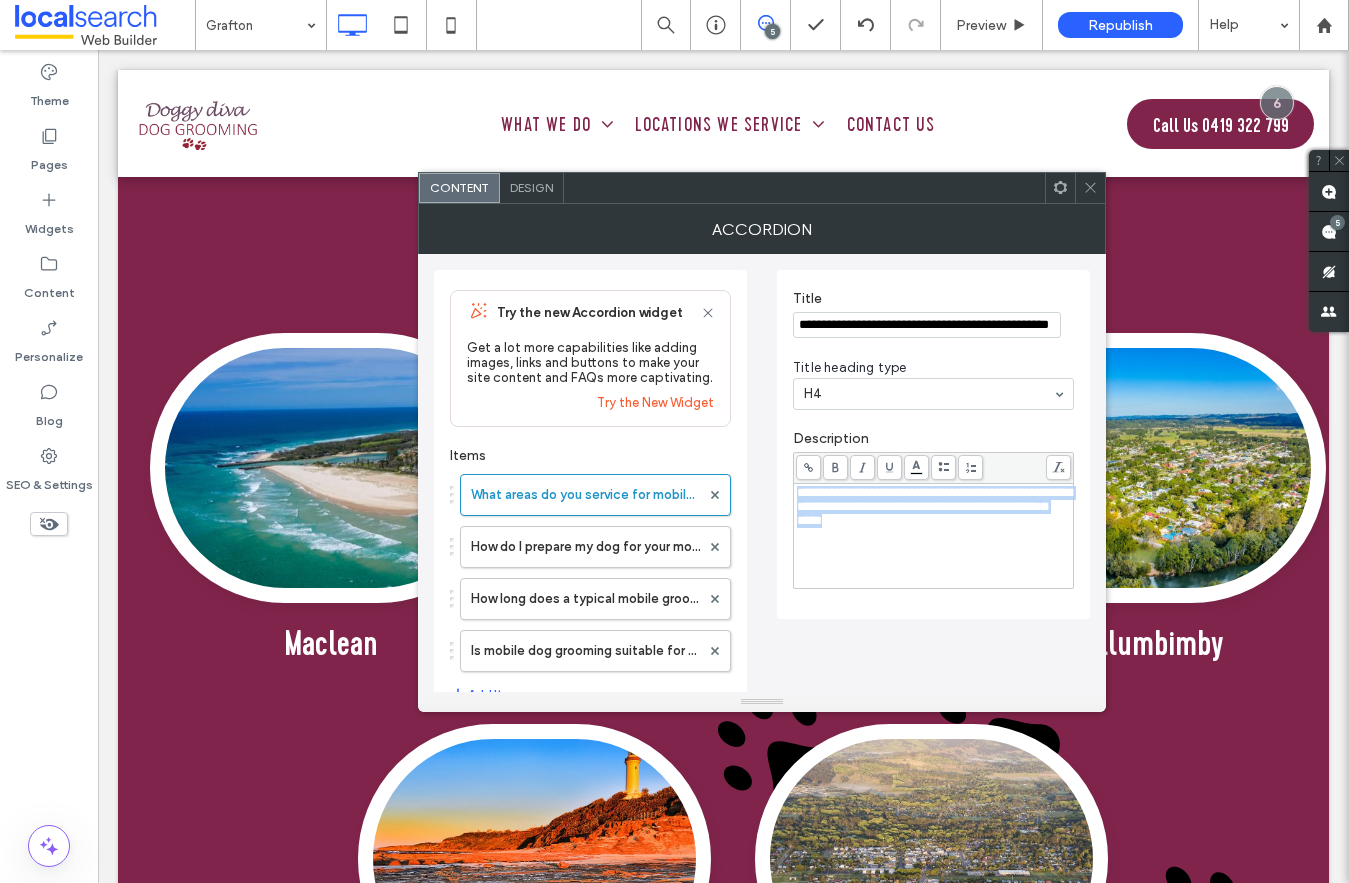 copy on "**********" 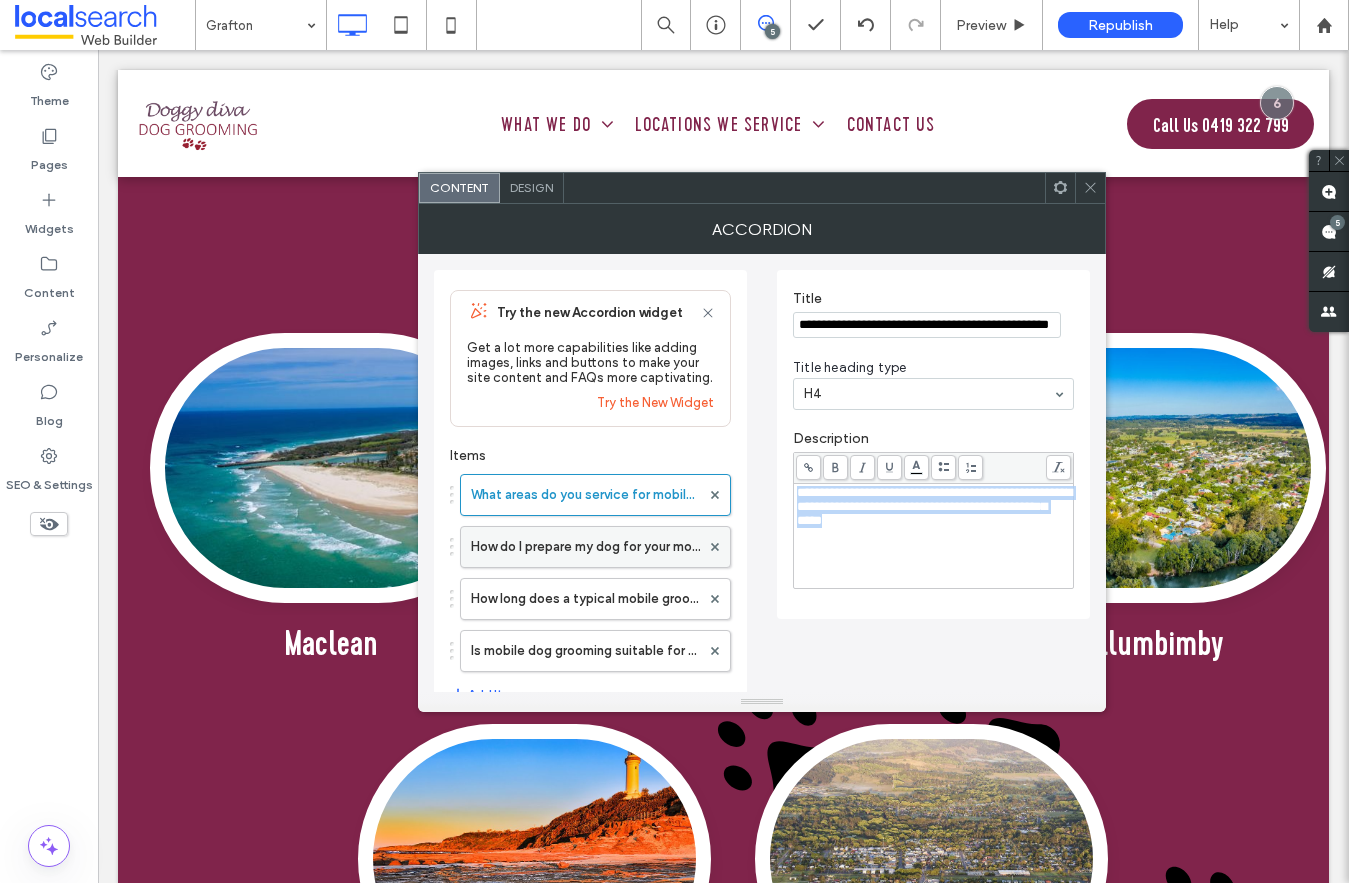 click on "How do I prepare my dog for your mobile grooming visit?" at bounding box center (585, 547) 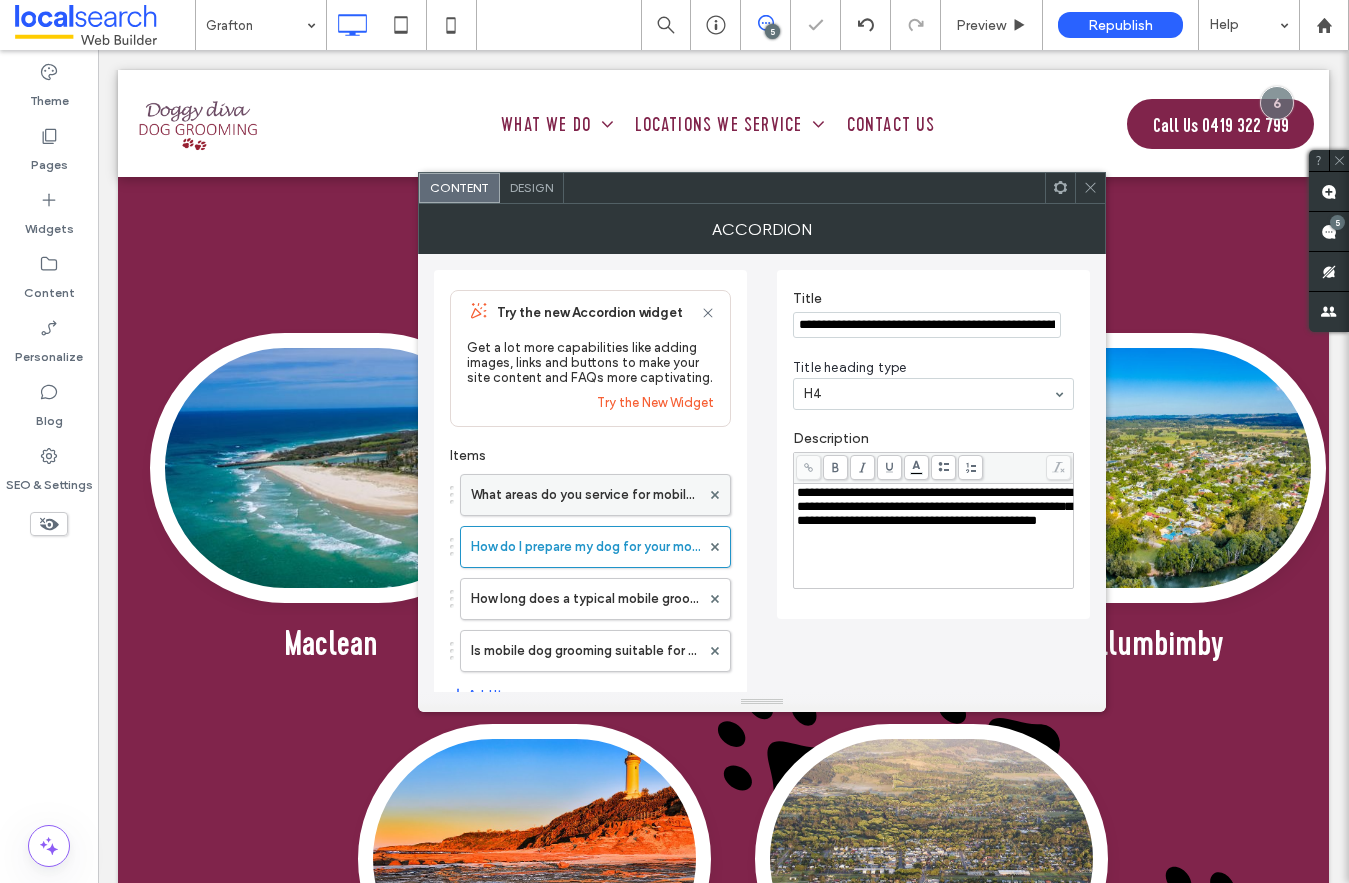 click on "What areas do you service for mobile dog grooming?" at bounding box center [585, 495] 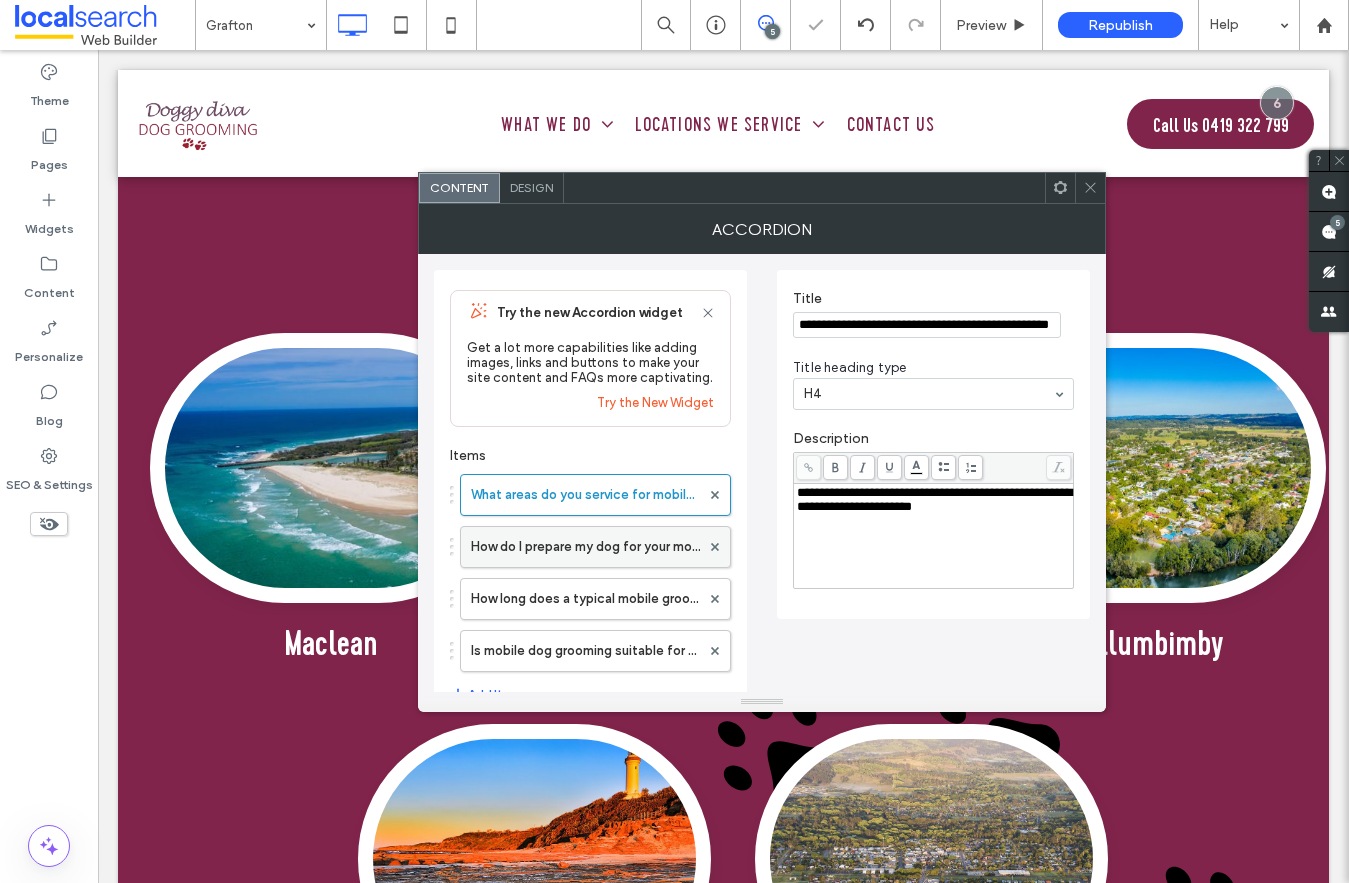 click on "How do I prepare my dog for your mobile grooming visit?" at bounding box center (585, 547) 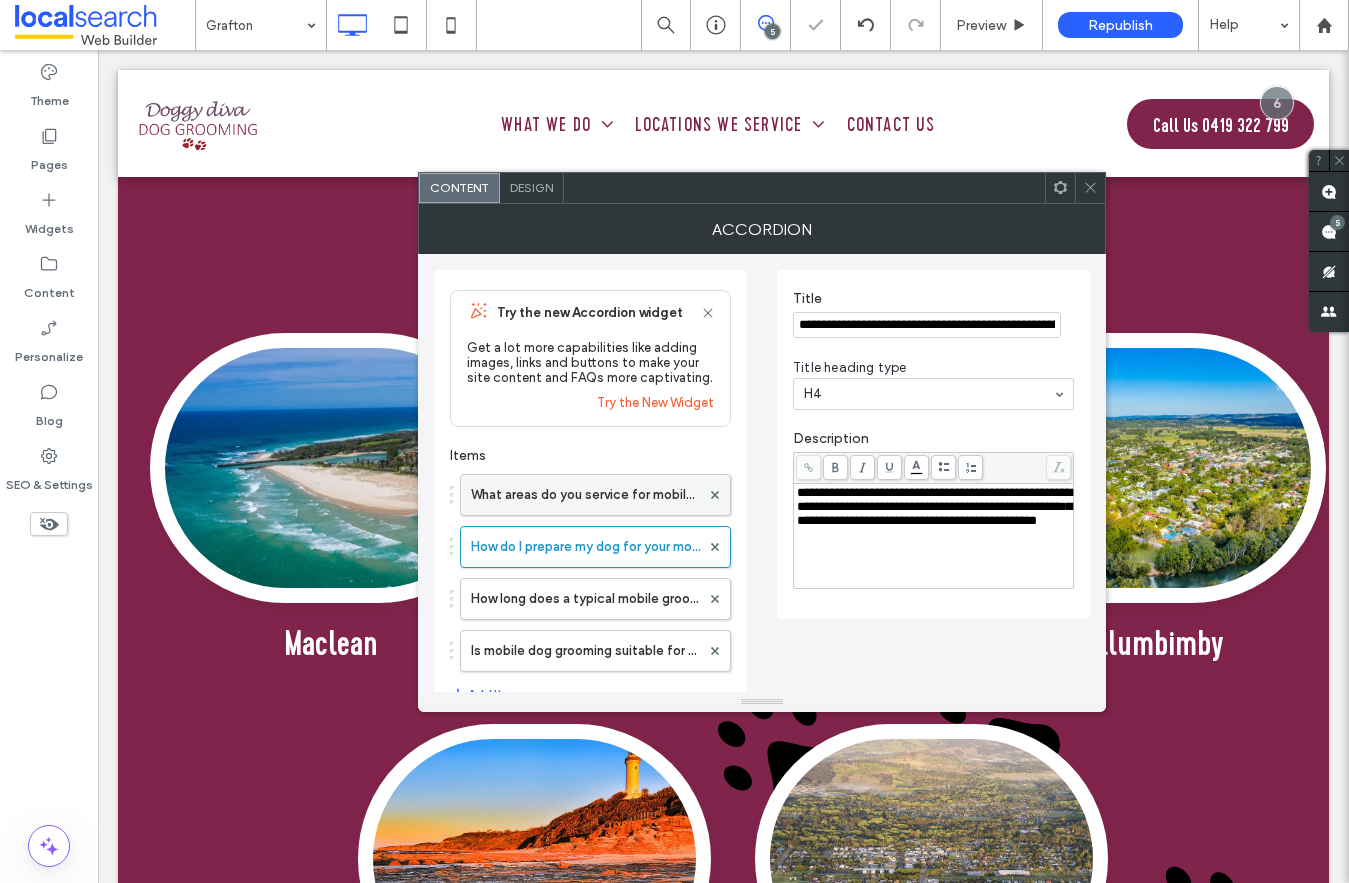 click on "What areas do you service for mobile dog grooming?" at bounding box center [585, 495] 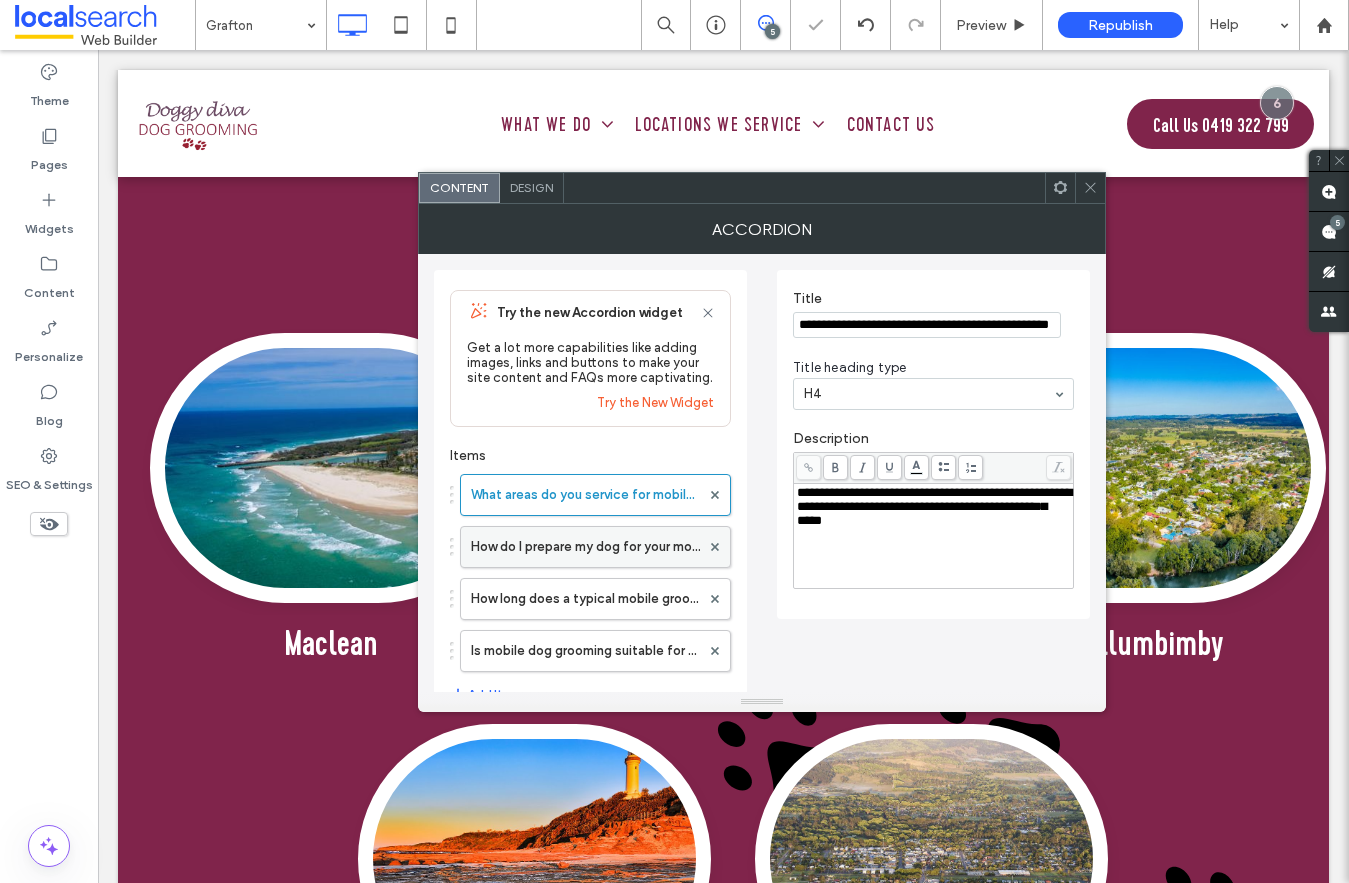 click on "How do I prepare my dog for your mobile grooming visit?" at bounding box center (585, 547) 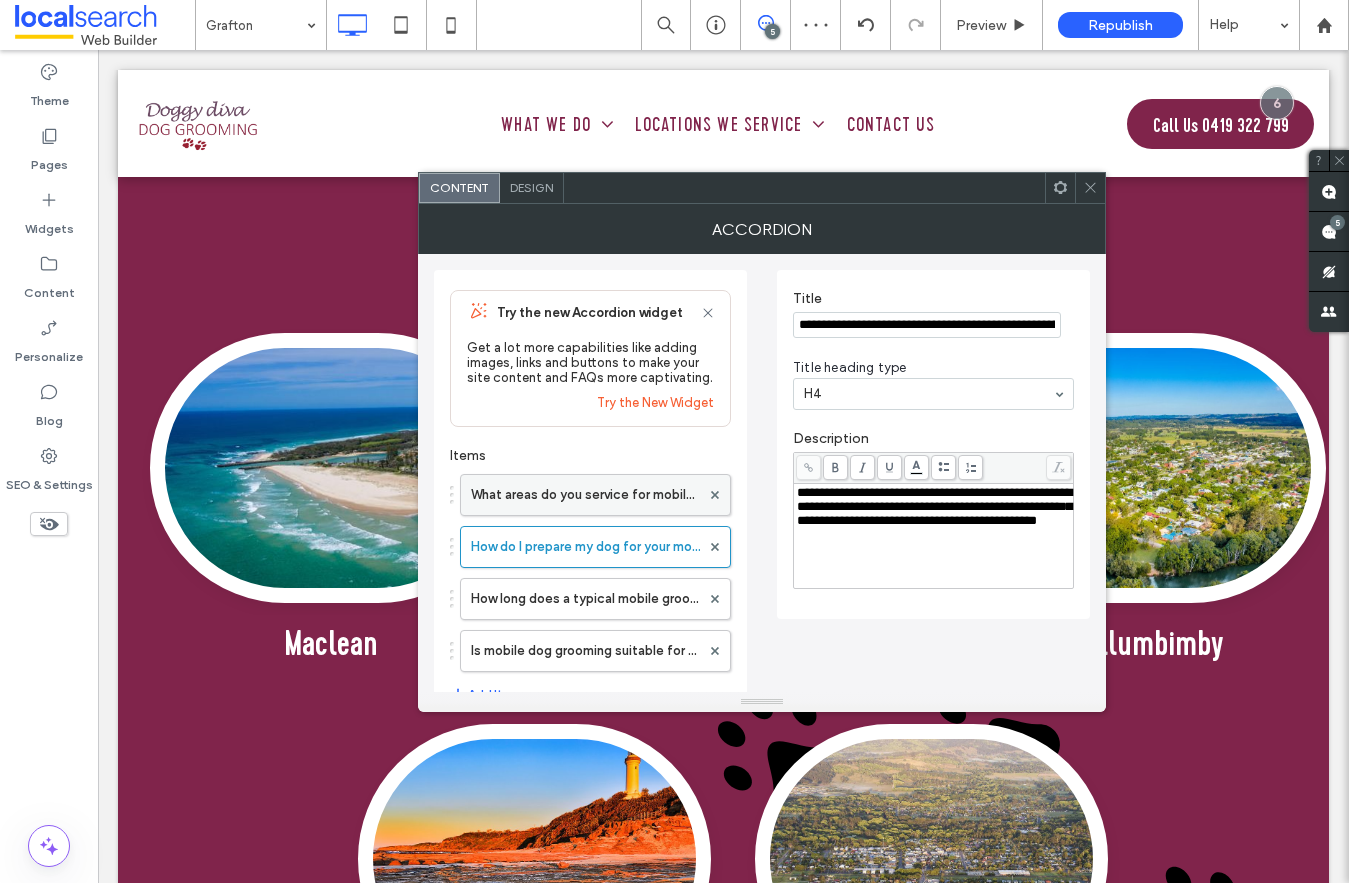 click on "What areas do you service for mobile dog grooming?" at bounding box center [585, 495] 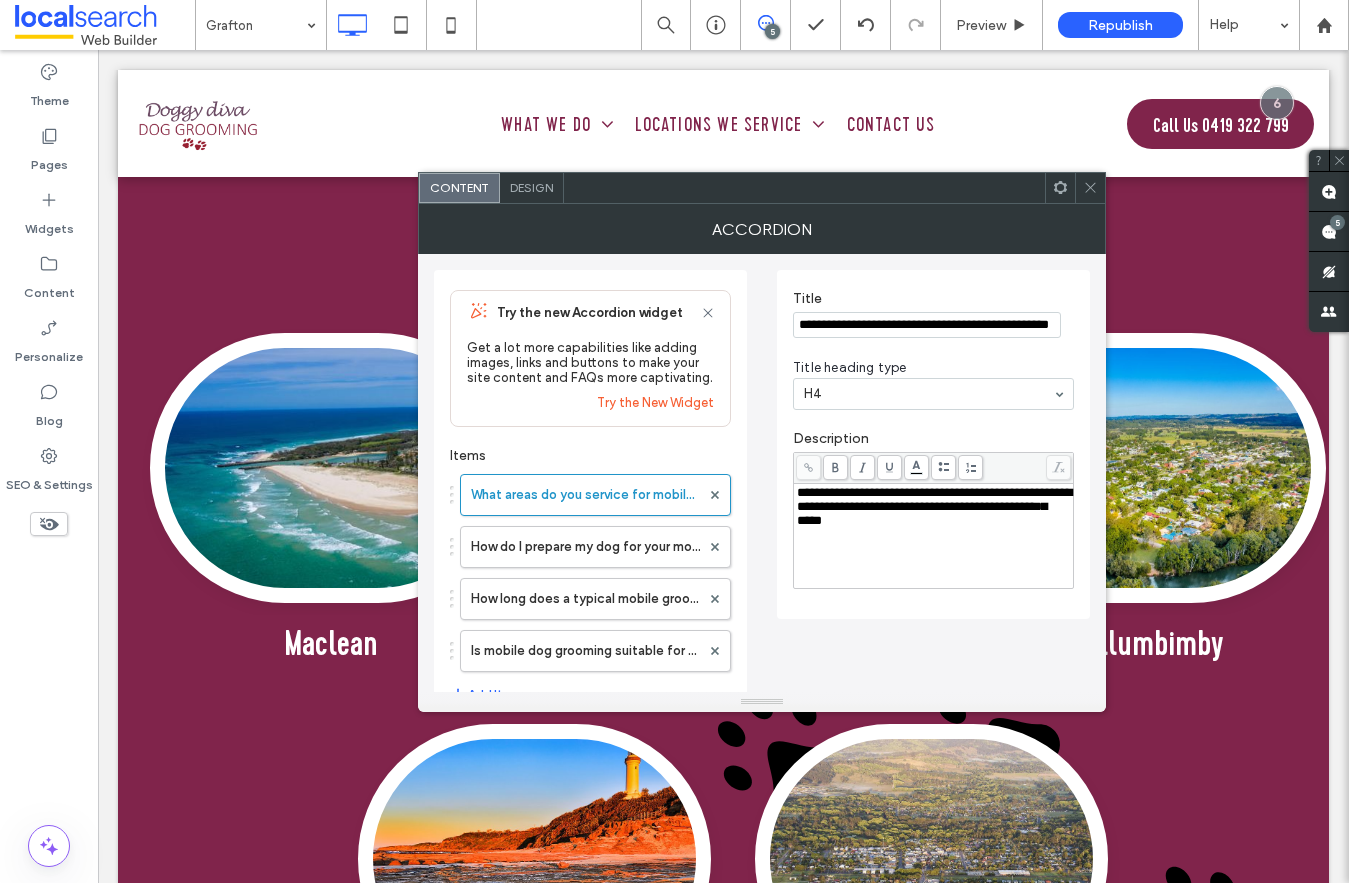 click 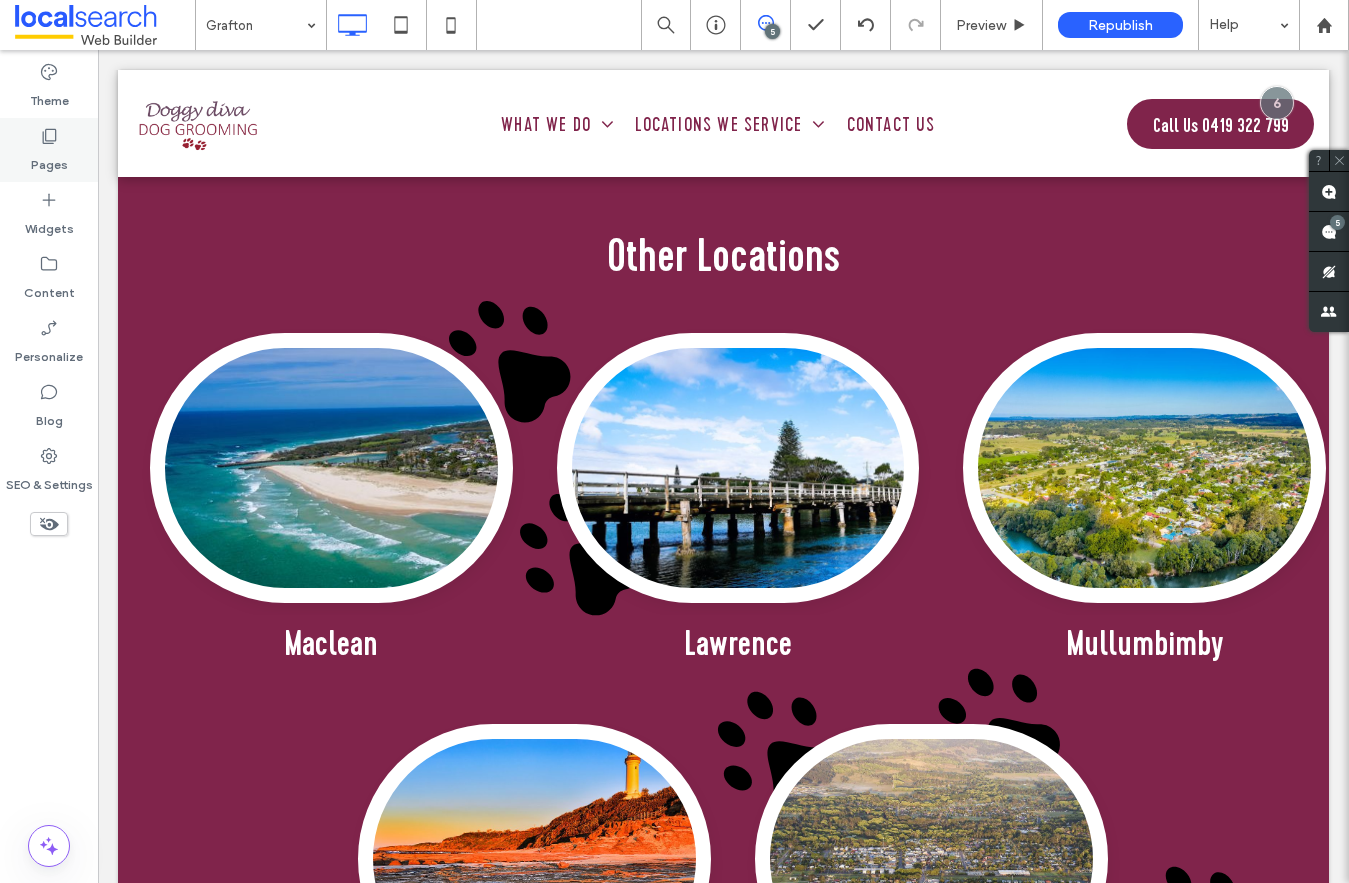 click on "Pages" at bounding box center (49, 160) 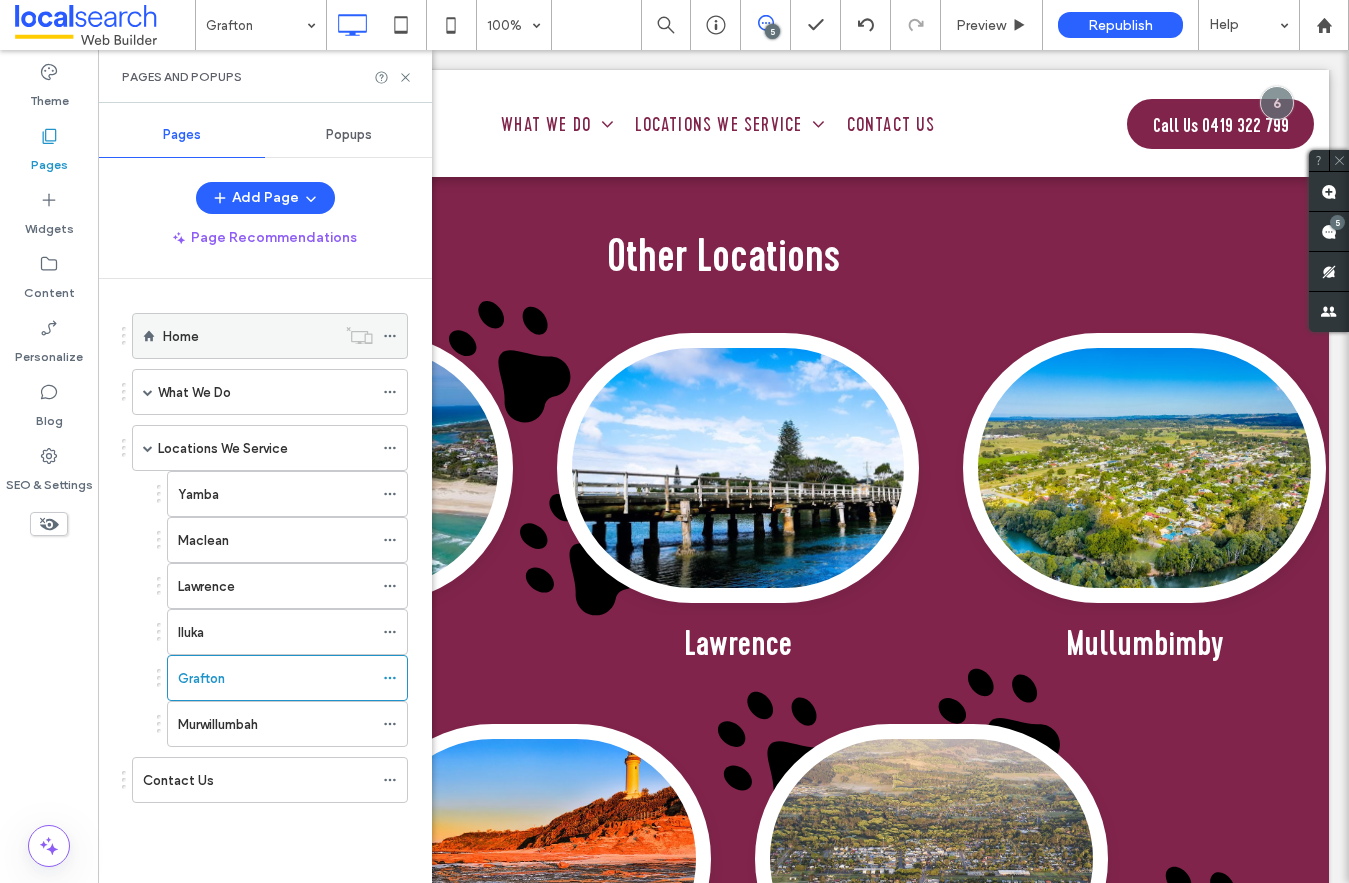 click on "Home" at bounding box center [249, 336] 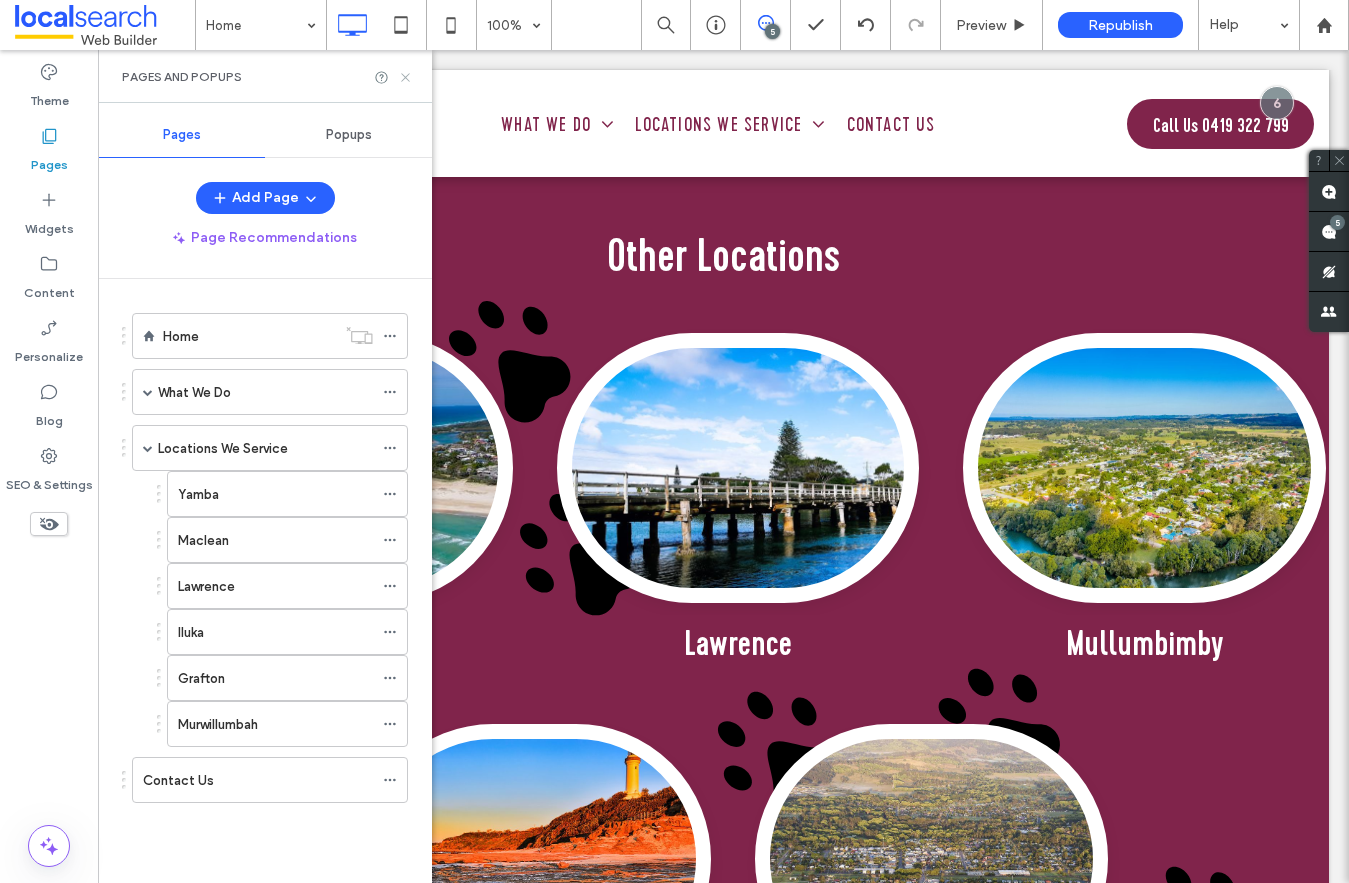 click 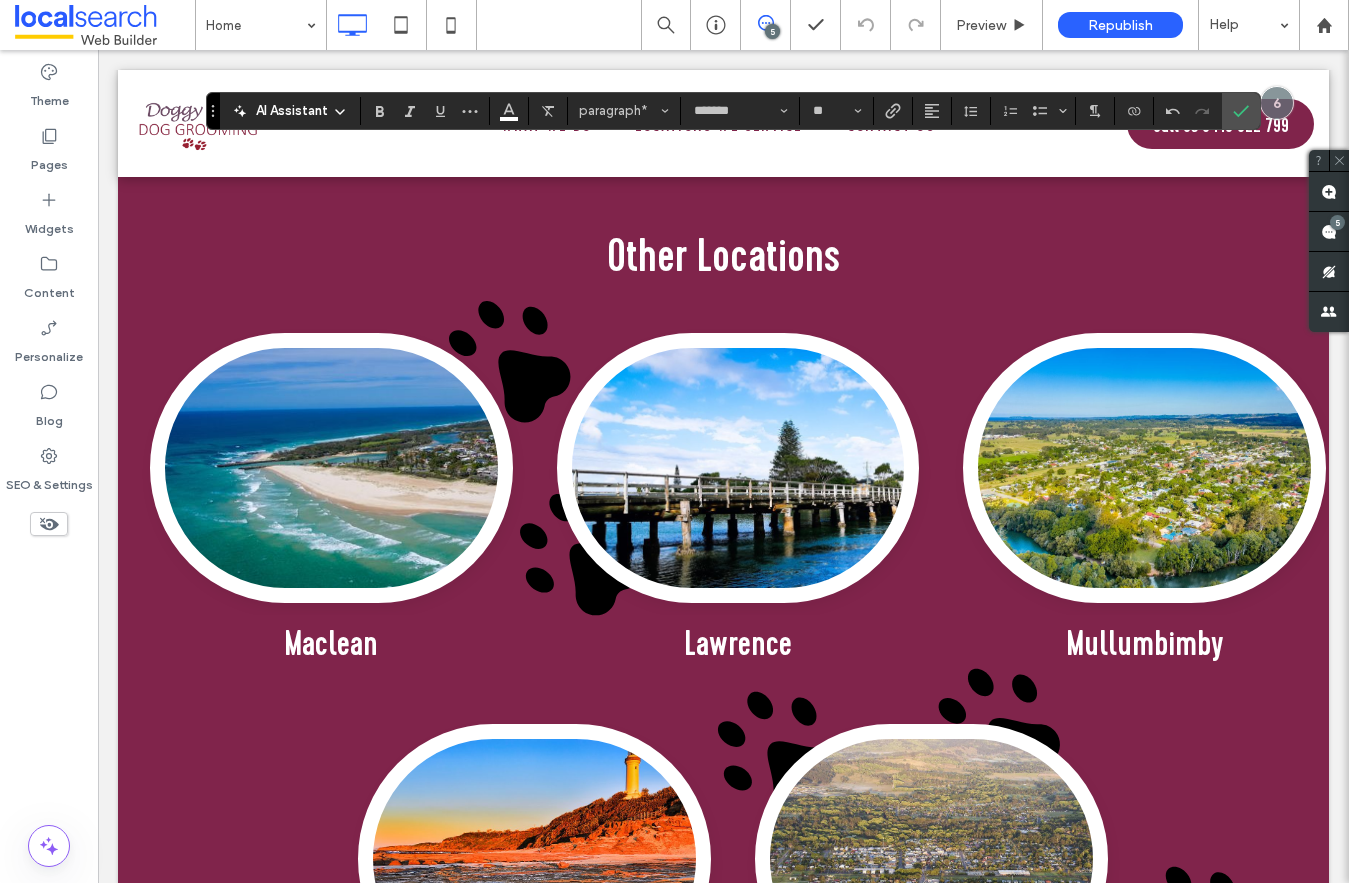 click at bounding box center [893, 111] 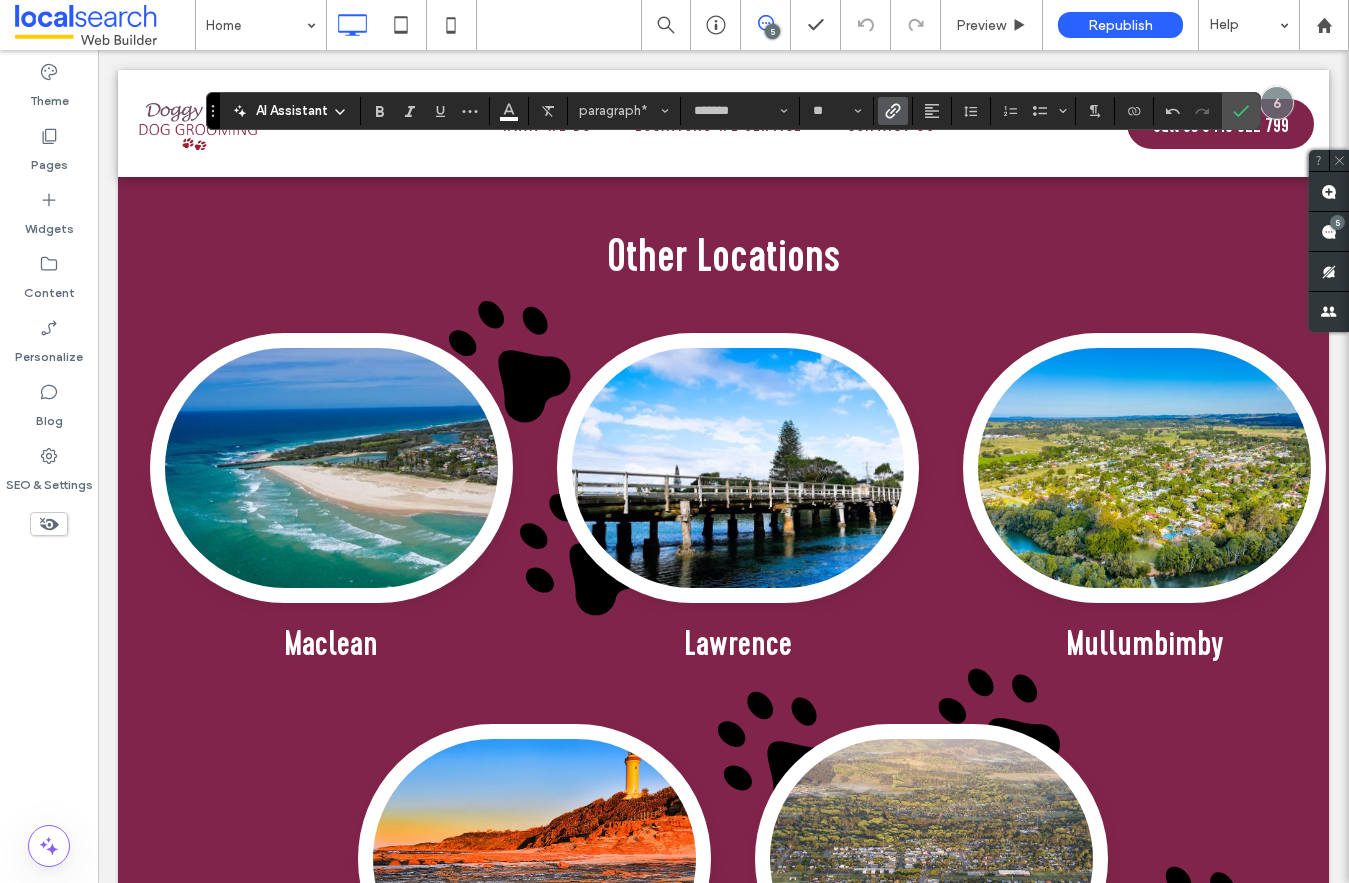 click 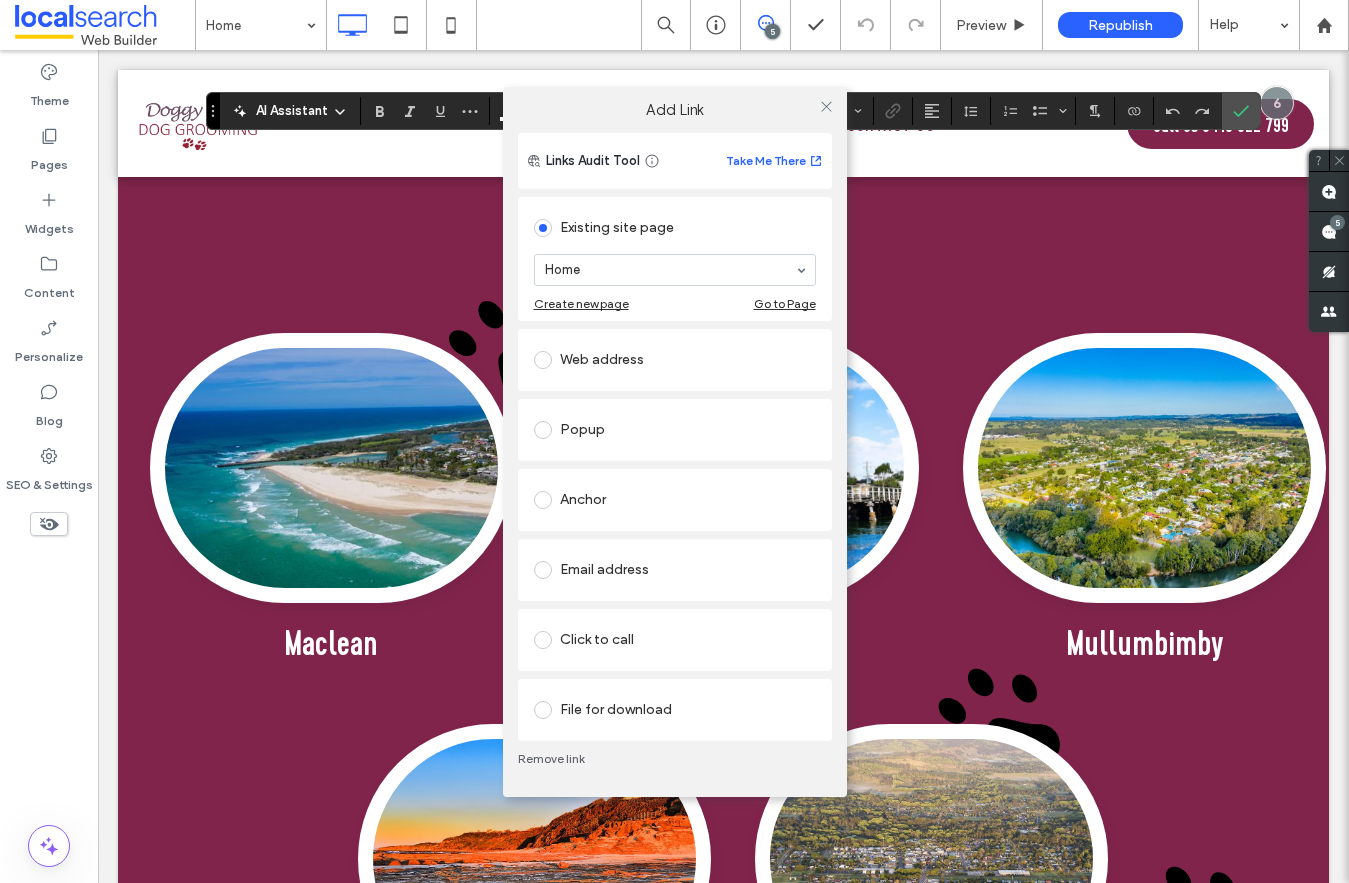 click on "Add Link Links Audit Tool Take Me There Existing site page Home Create new page Go to Page Web address Popup Anchor Email address Click to call File for download Remove link" at bounding box center [674, 441] 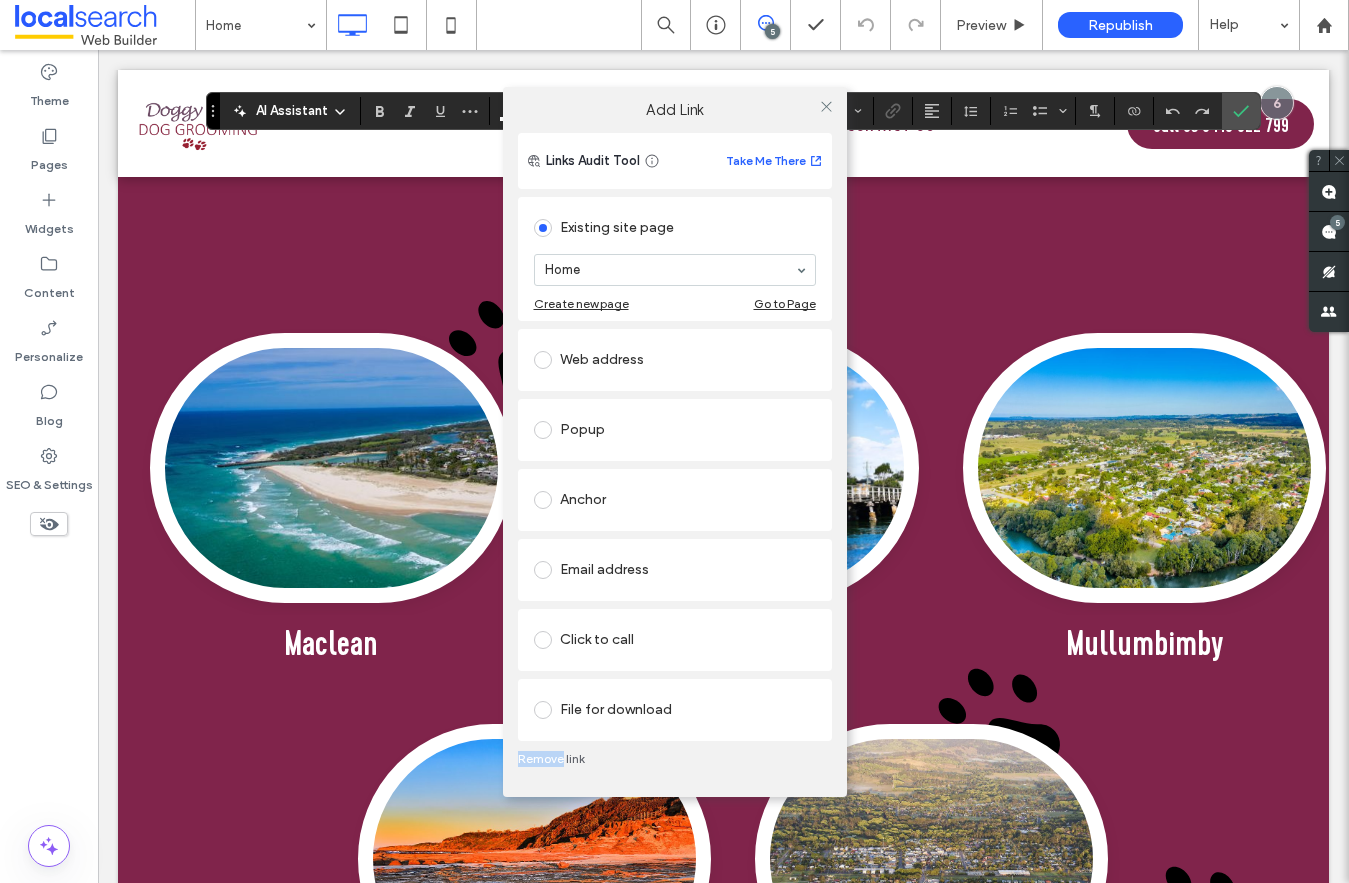 click on "Add Link Links Audit Tool Take Me There Existing site page Home Create new page Go to Page Web address Popup Anchor Email address Click to call File for download Remove link" at bounding box center [674, 441] 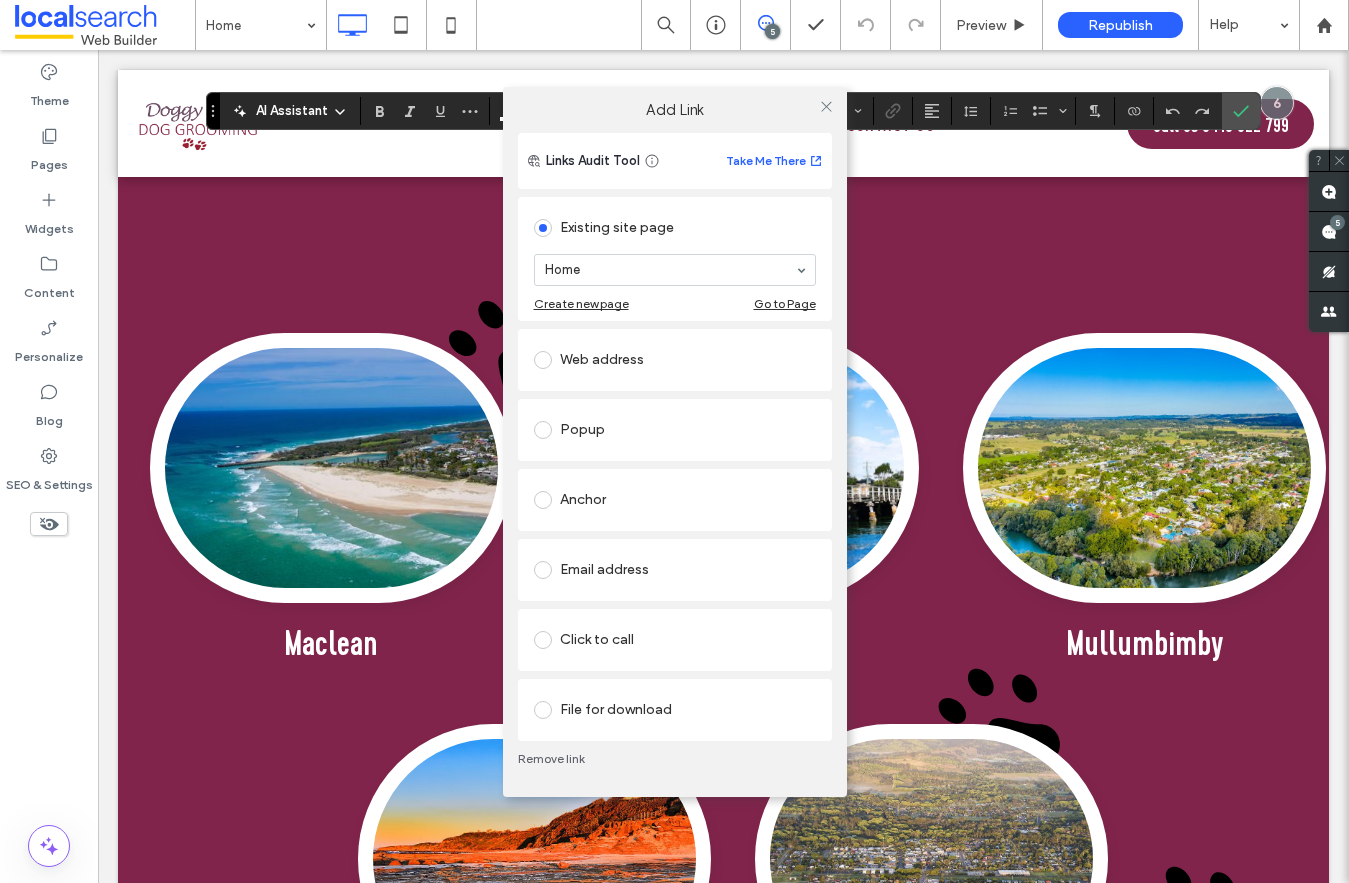 click on "Add Link Links Audit Tool Take Me There Existing site page Home Create new page Go to Page Web address Popup Anchor Email address Click to call File for download Remove link" at bounding box center [674, 441] 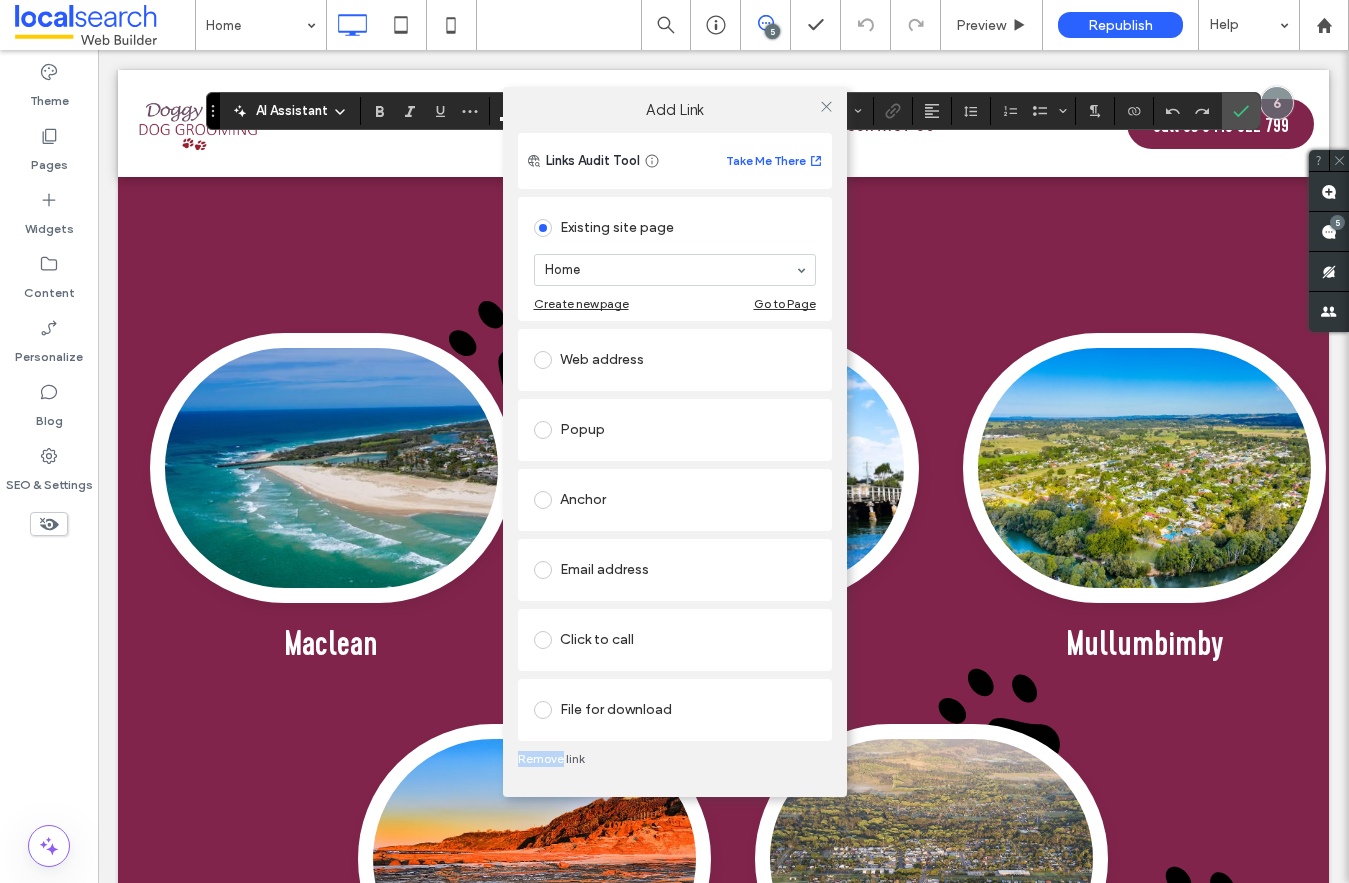 click on "Add Link Links Audit Tool Take Me There Existing site page Home Create new page Go to Page Web address Popup Anchor Email address Click to call File for download Remove link" at bounding box center (674, 441) 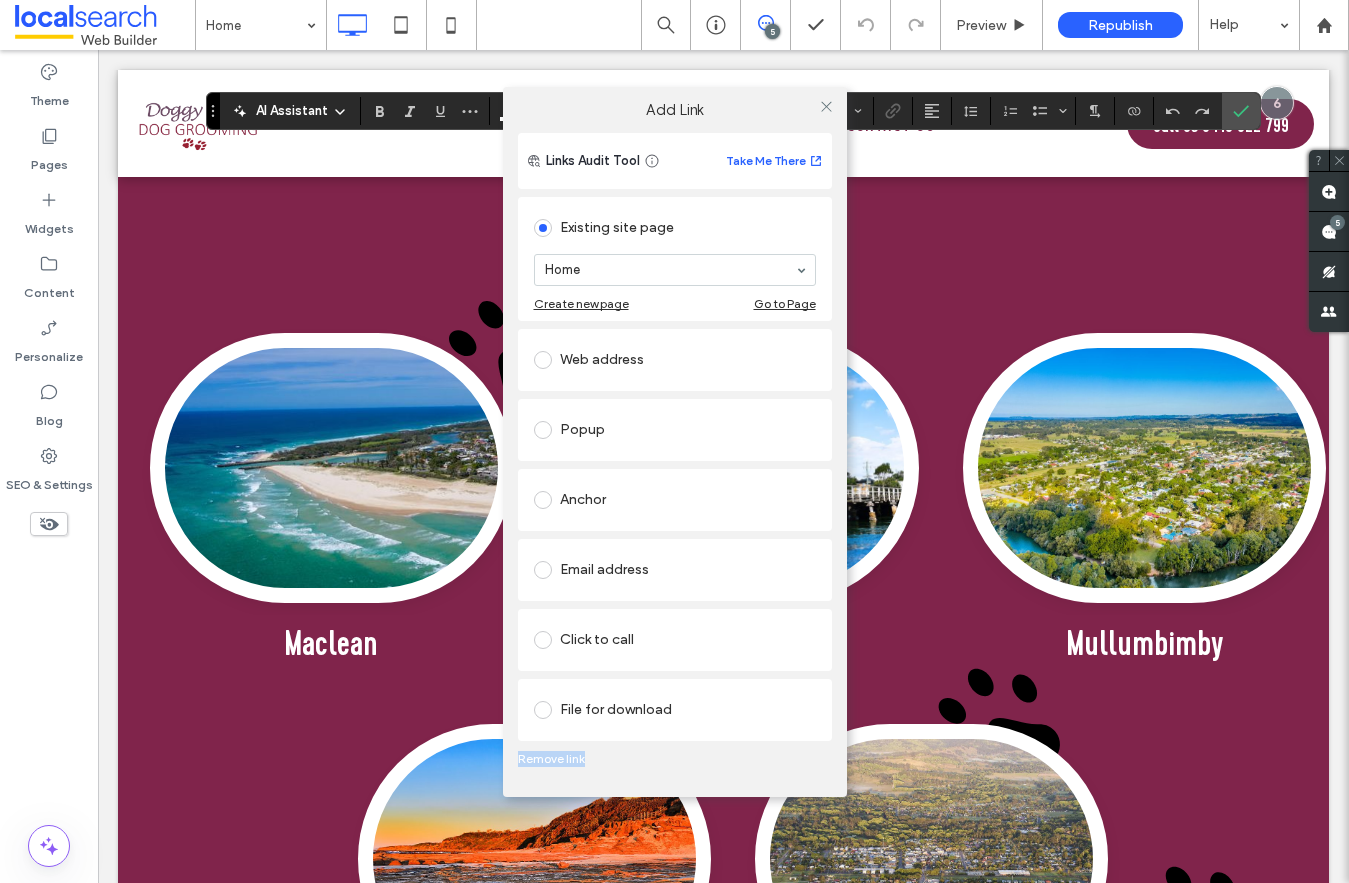 click on "Add Link Links Audit Tool Take Me There Existing site page Home Create new page Go to Page Web address Popup Anchor Email address Click to call File for download Remove link" at bounding box center (674, 441) 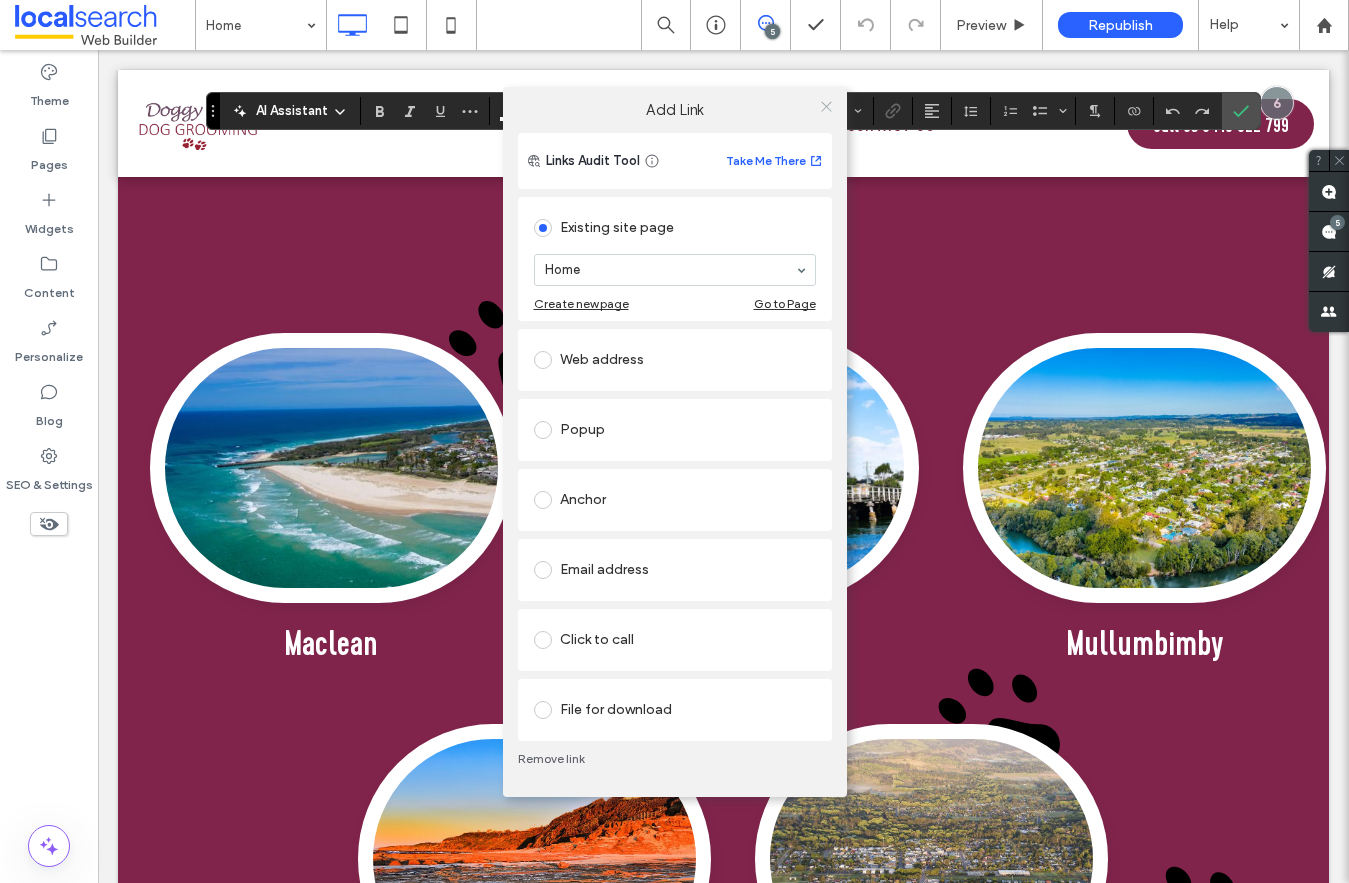 click at bounding box center (826, 107) 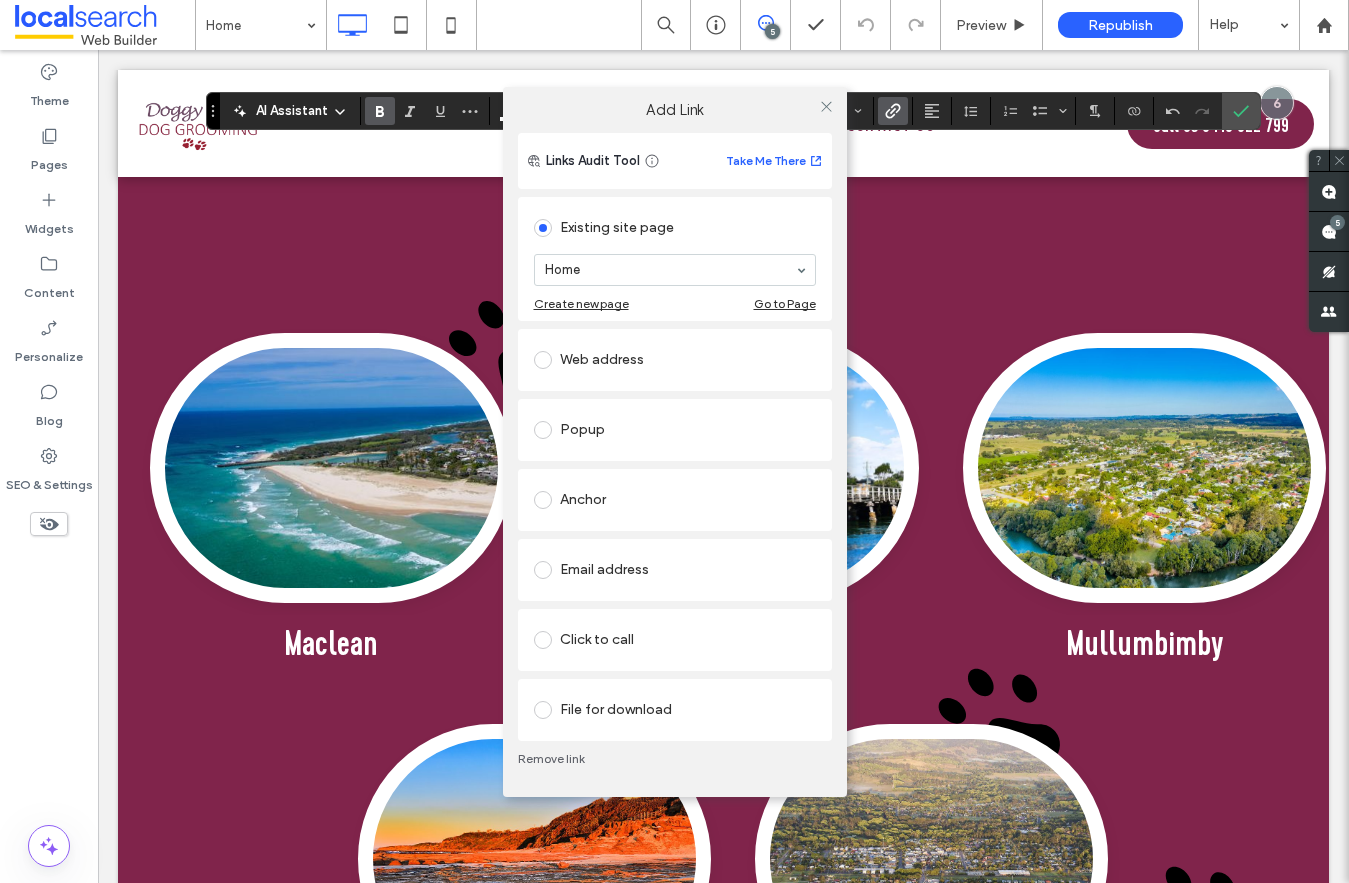 click on "Home" at bounding box center (675, 270) 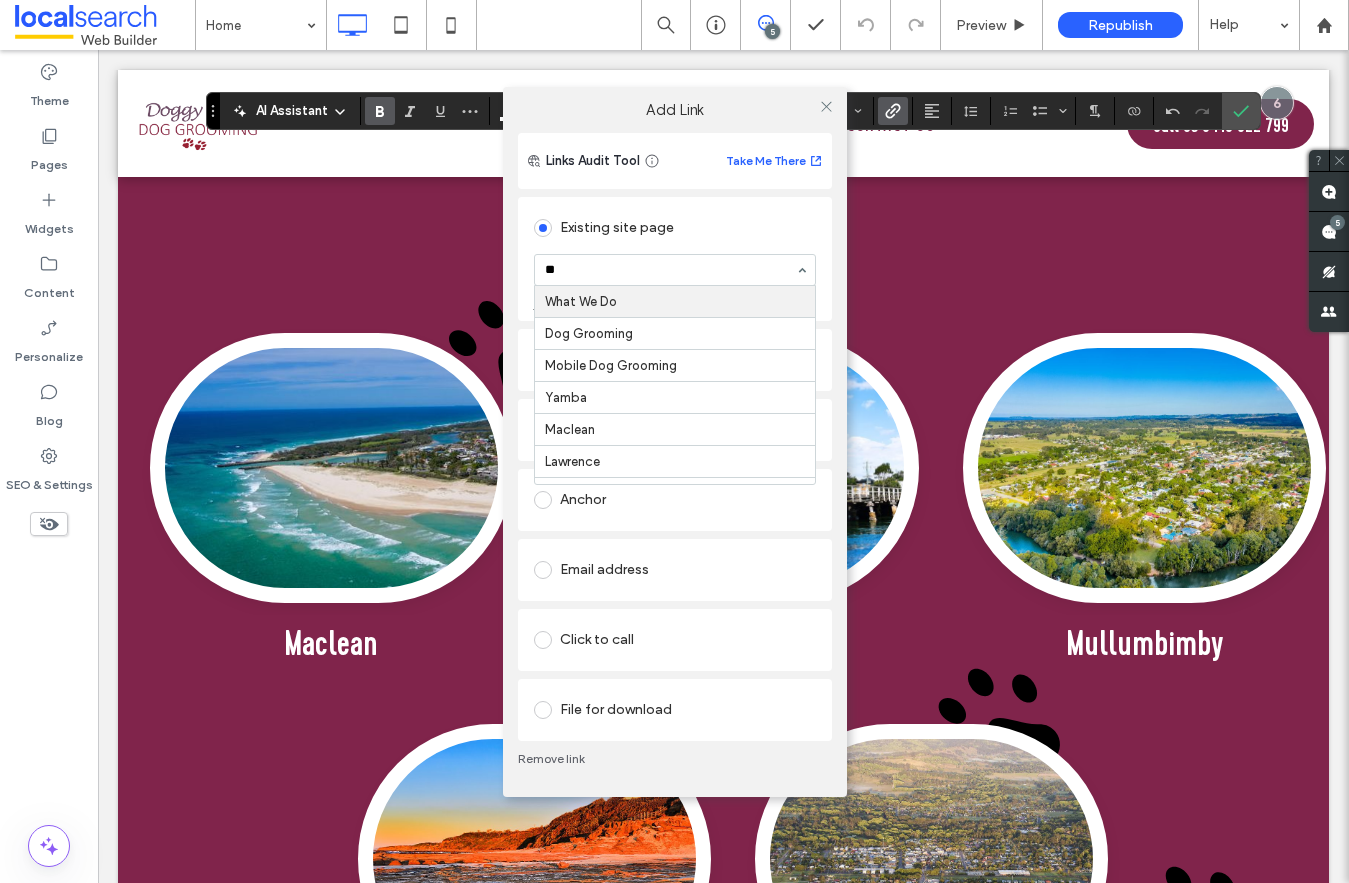type on "***" 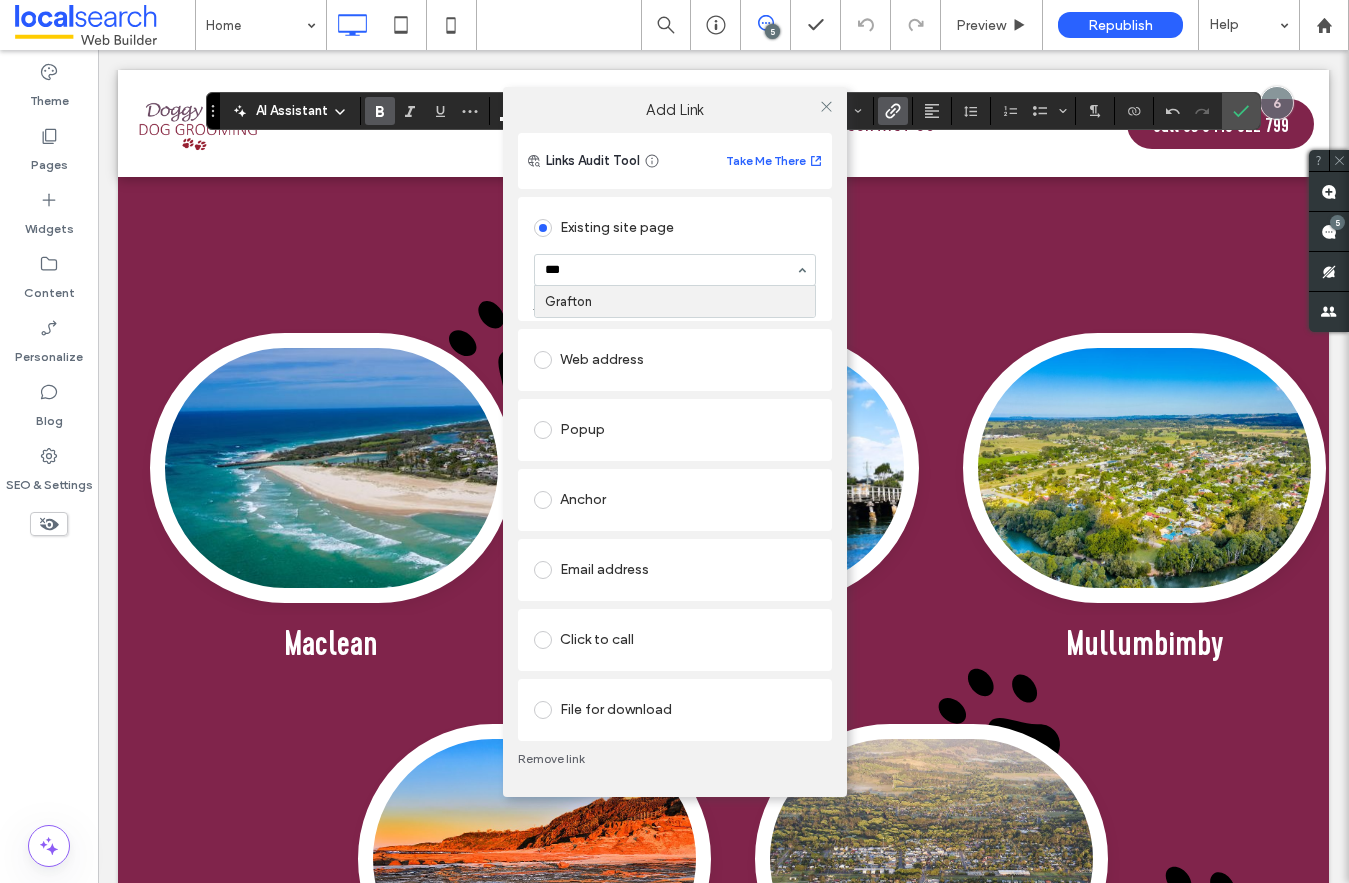 type 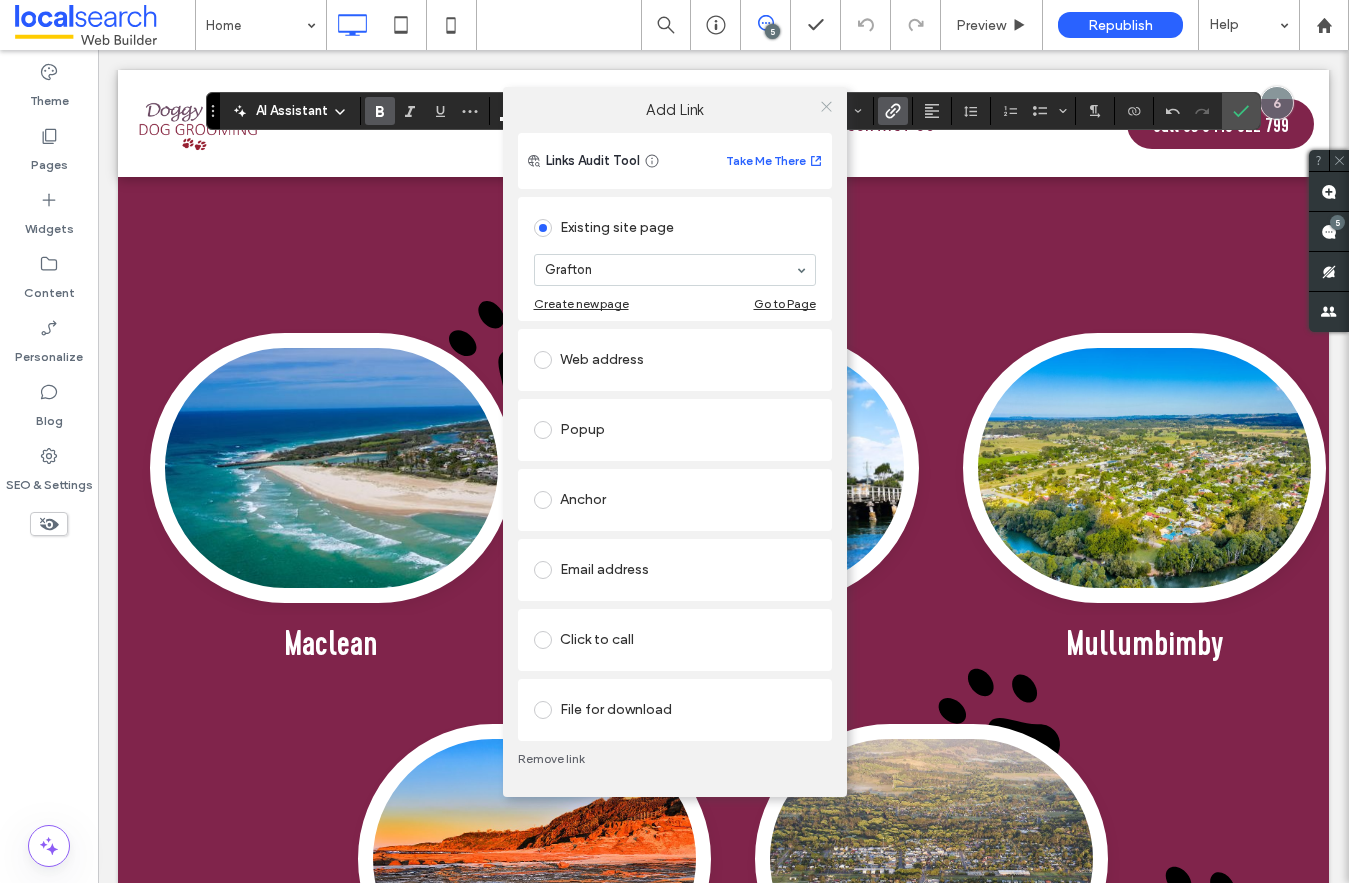 click 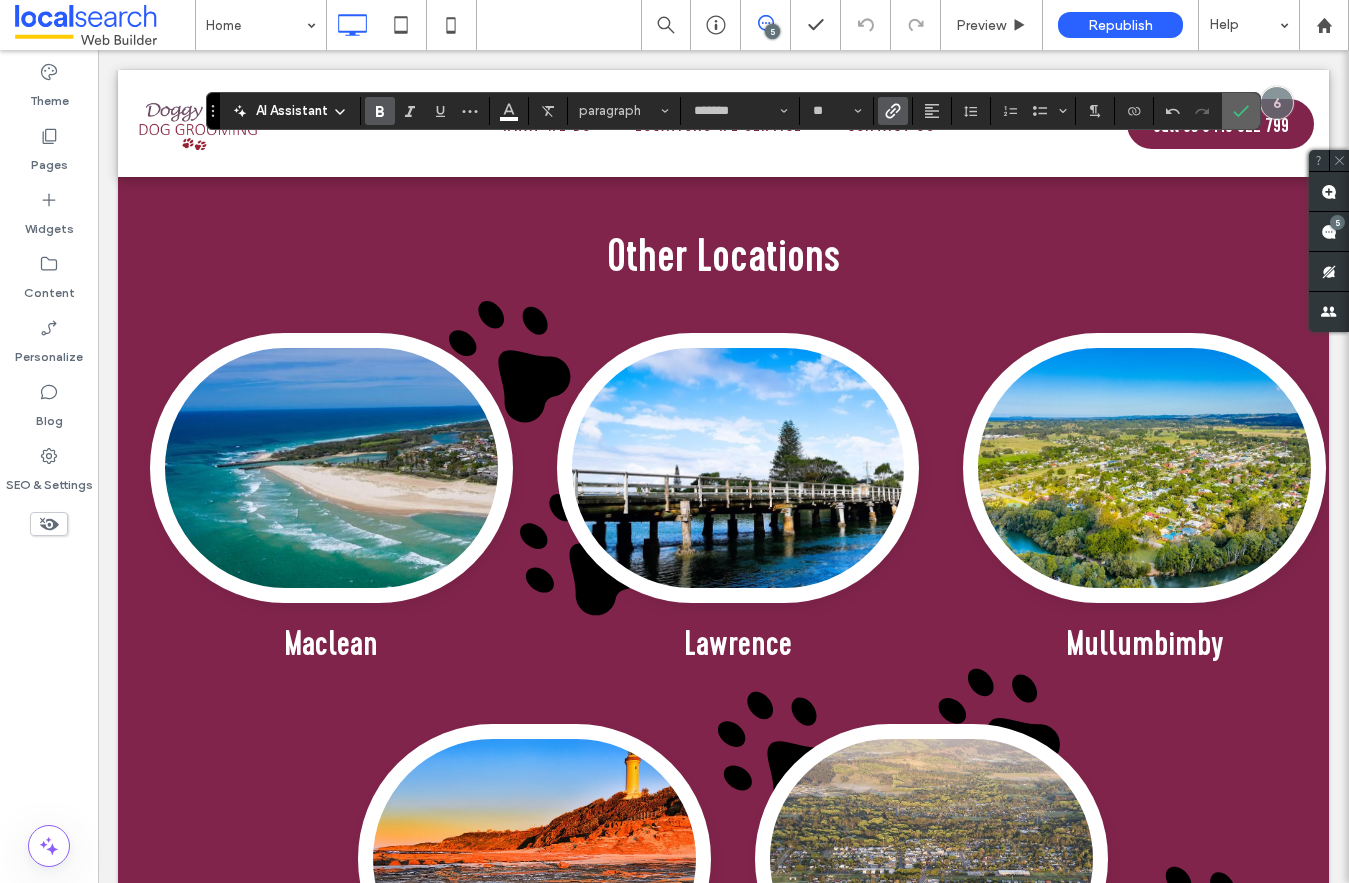 click at bounding box center [1241, 111] 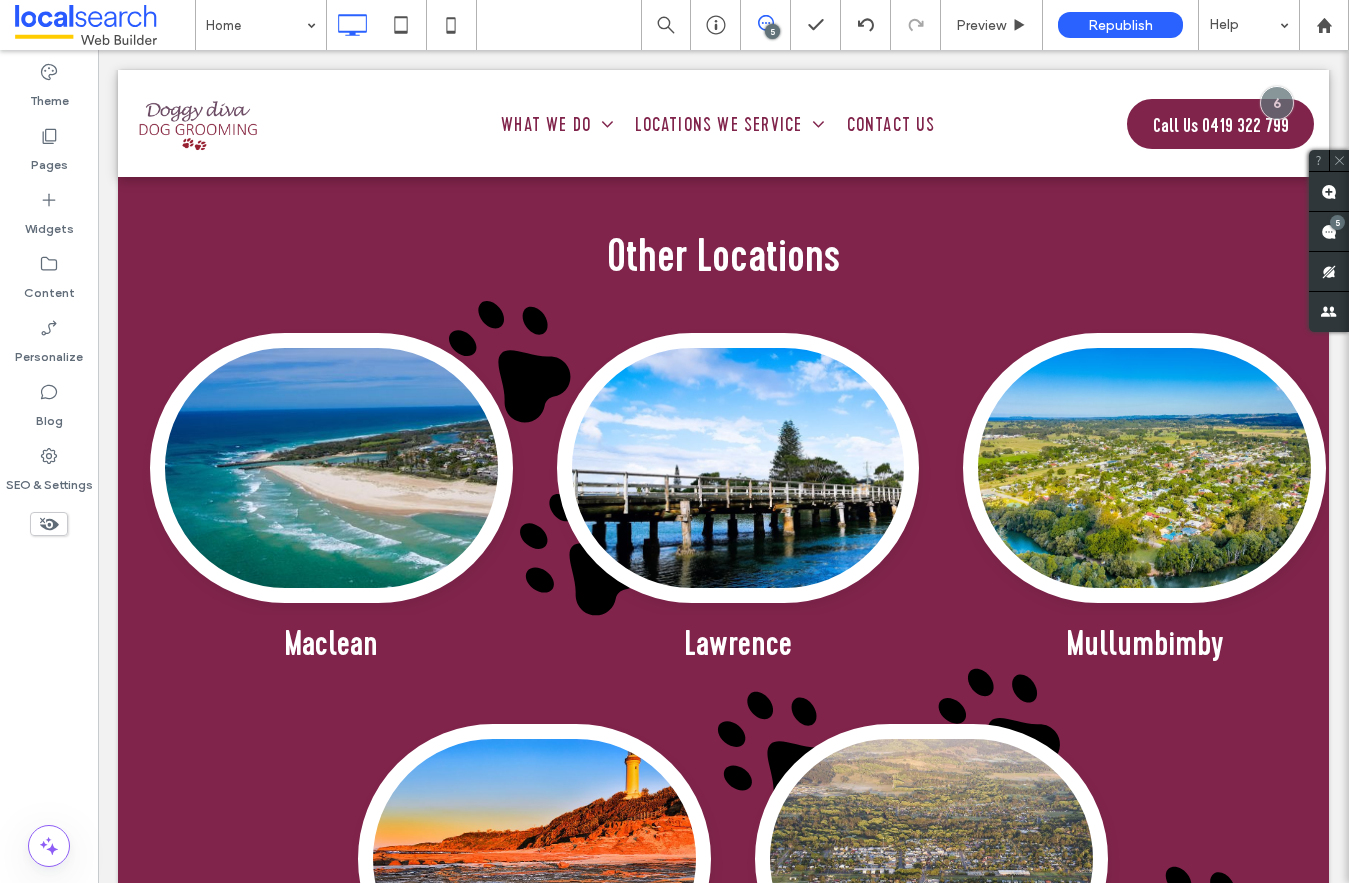 type on "**********" 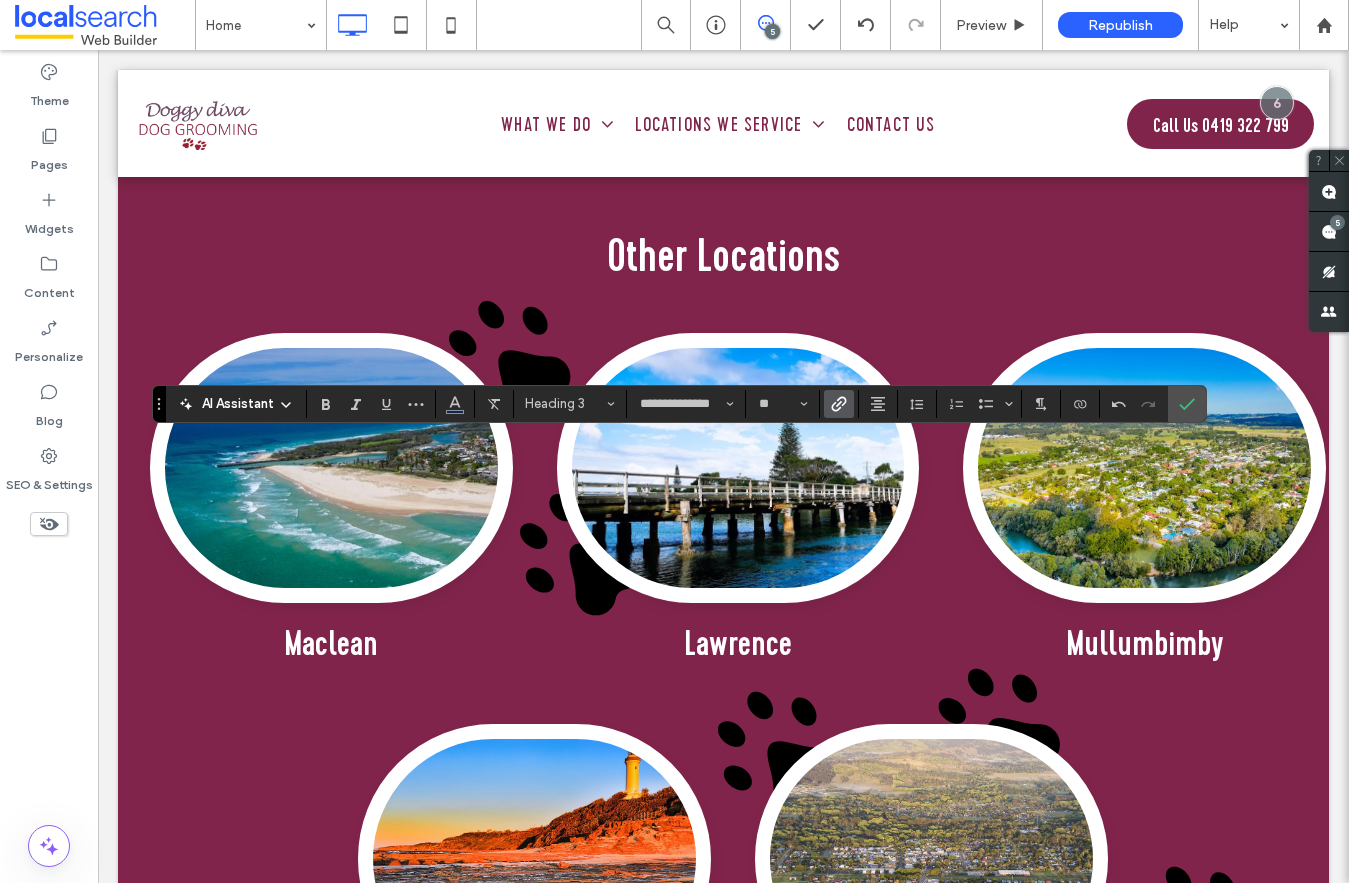 click 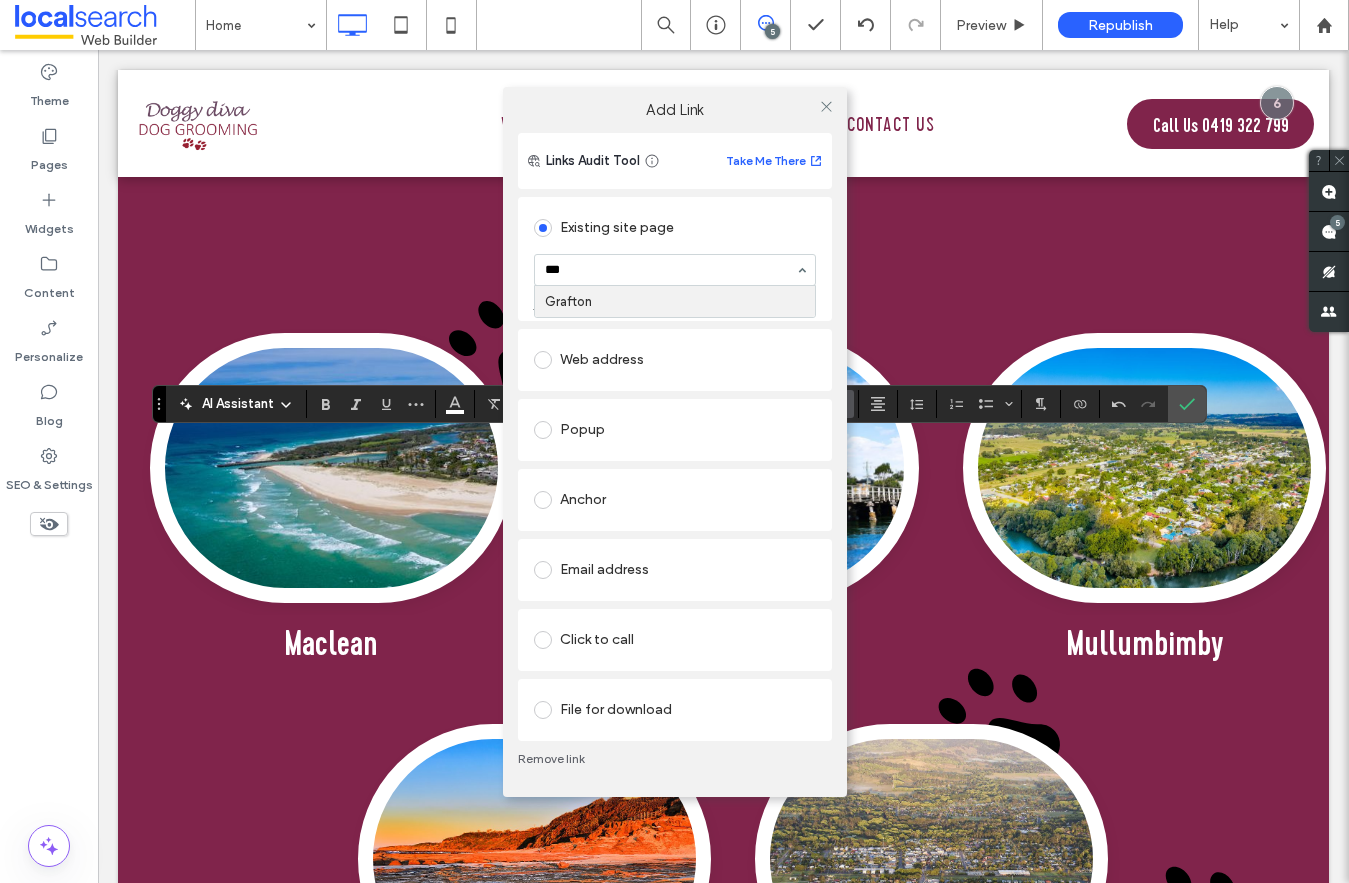 type on "****" 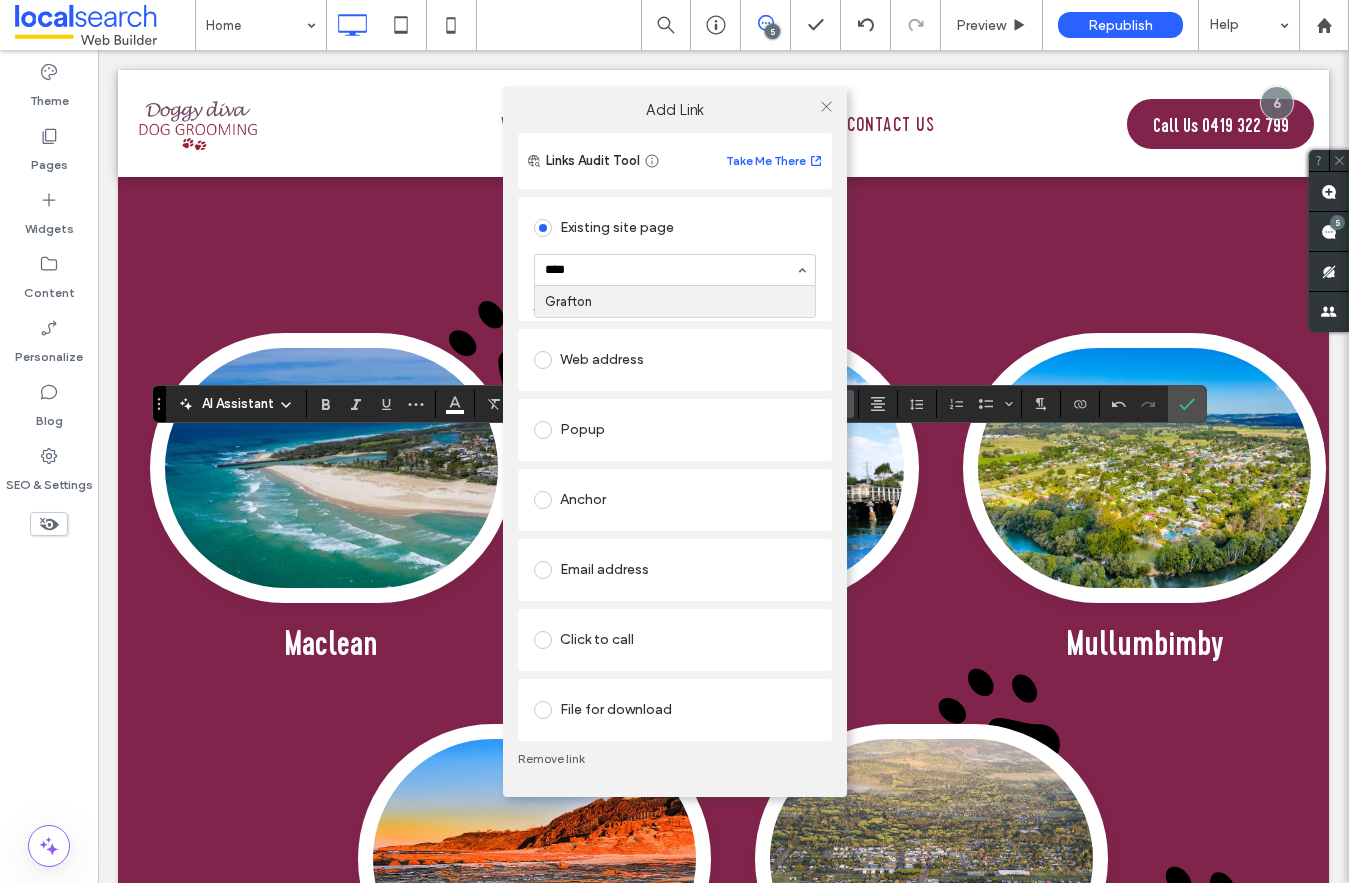 type 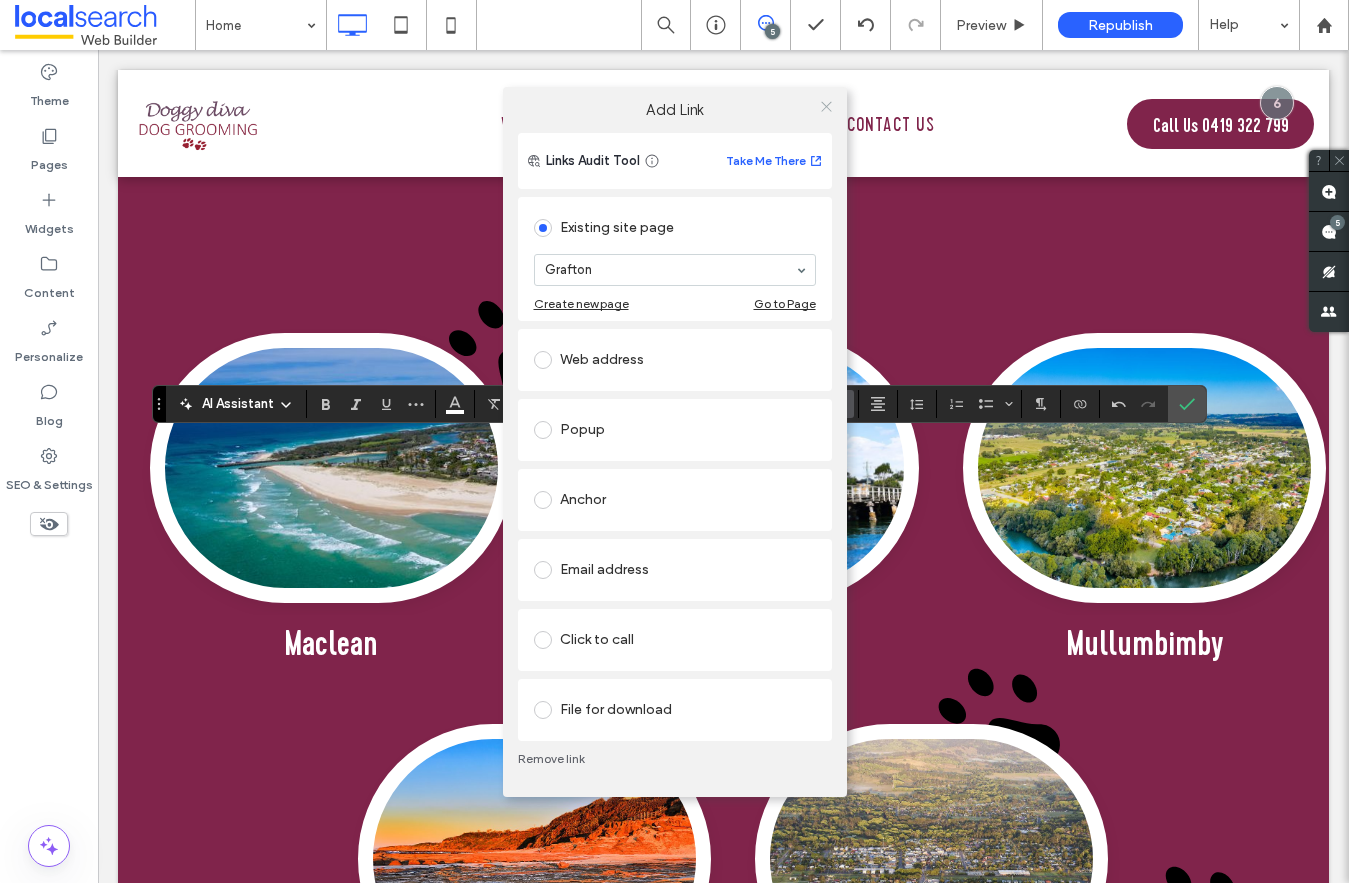 click 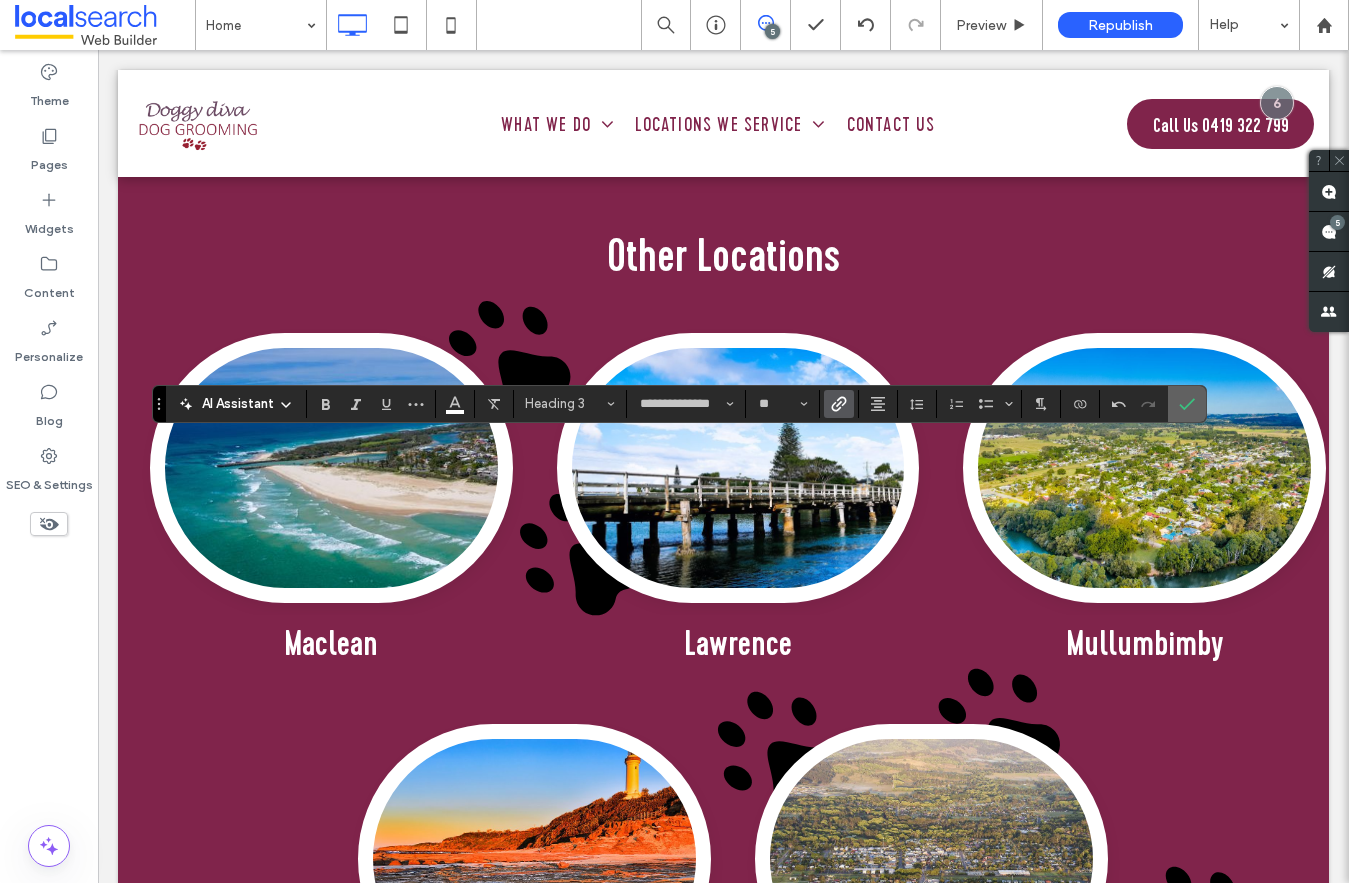 click at bounding box center (1183, 404) 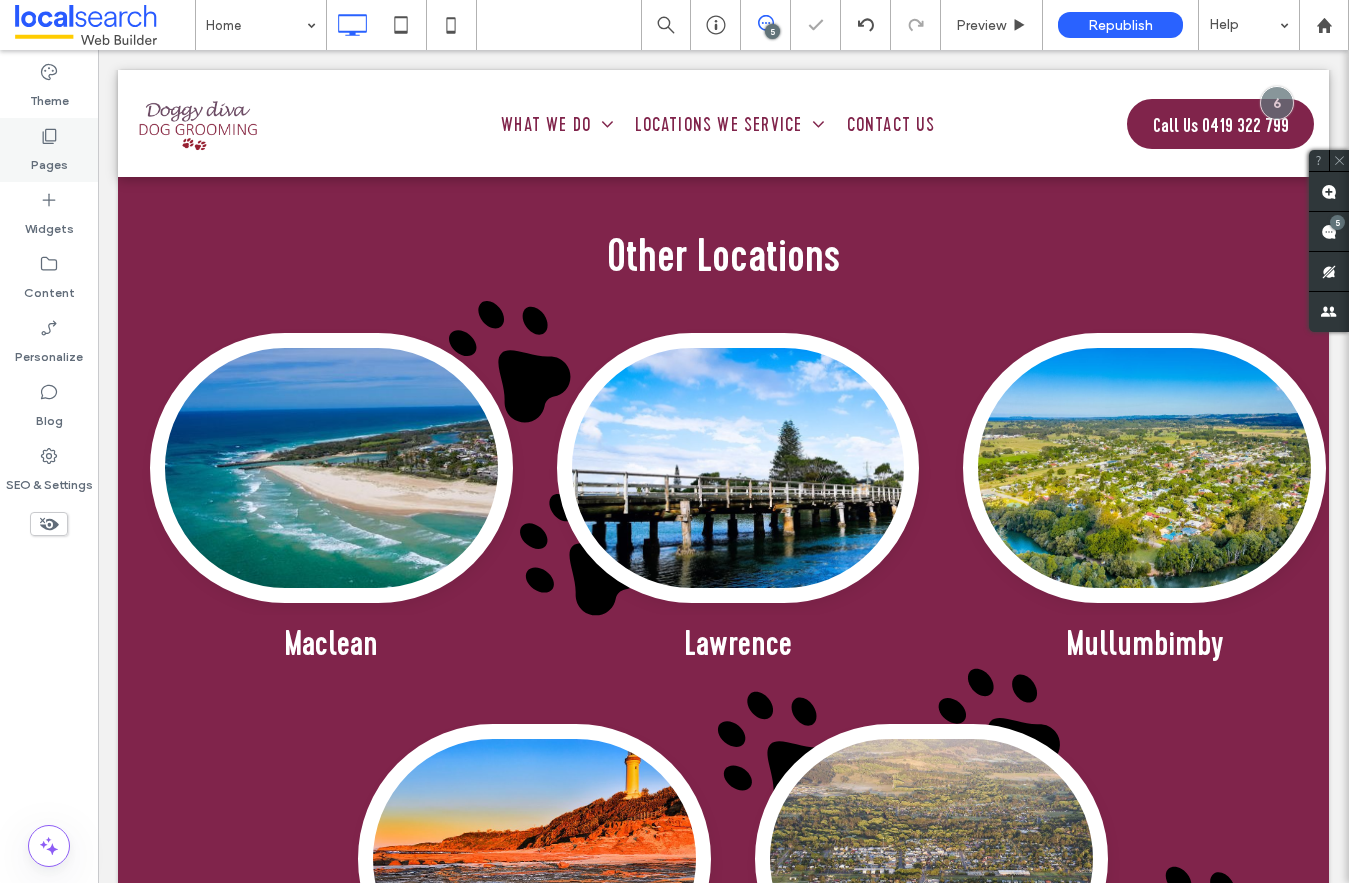 click on "Pages" at bounding box center [49, 160] 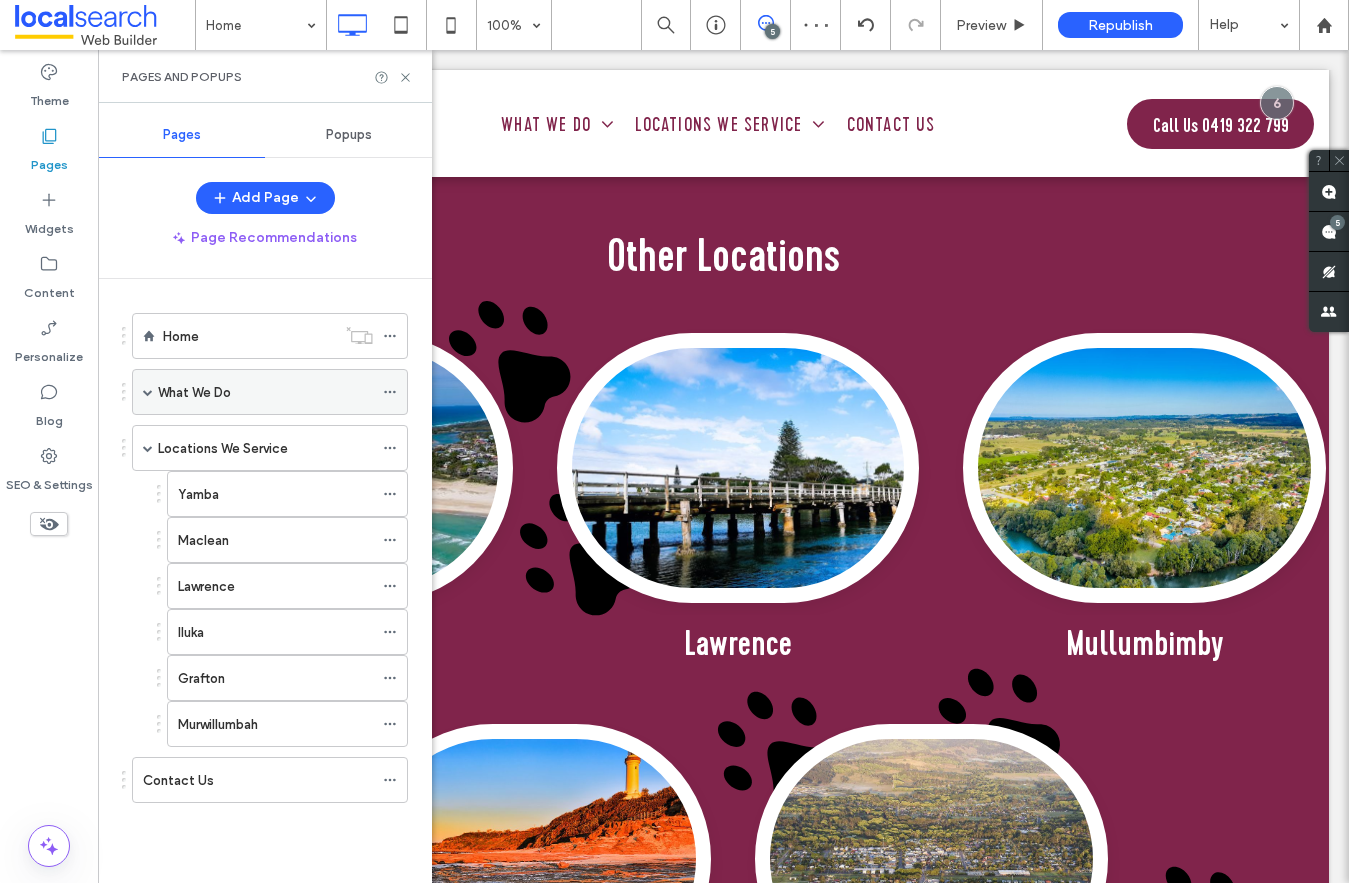 click on "What We Do" at bounding box center [194, 392] 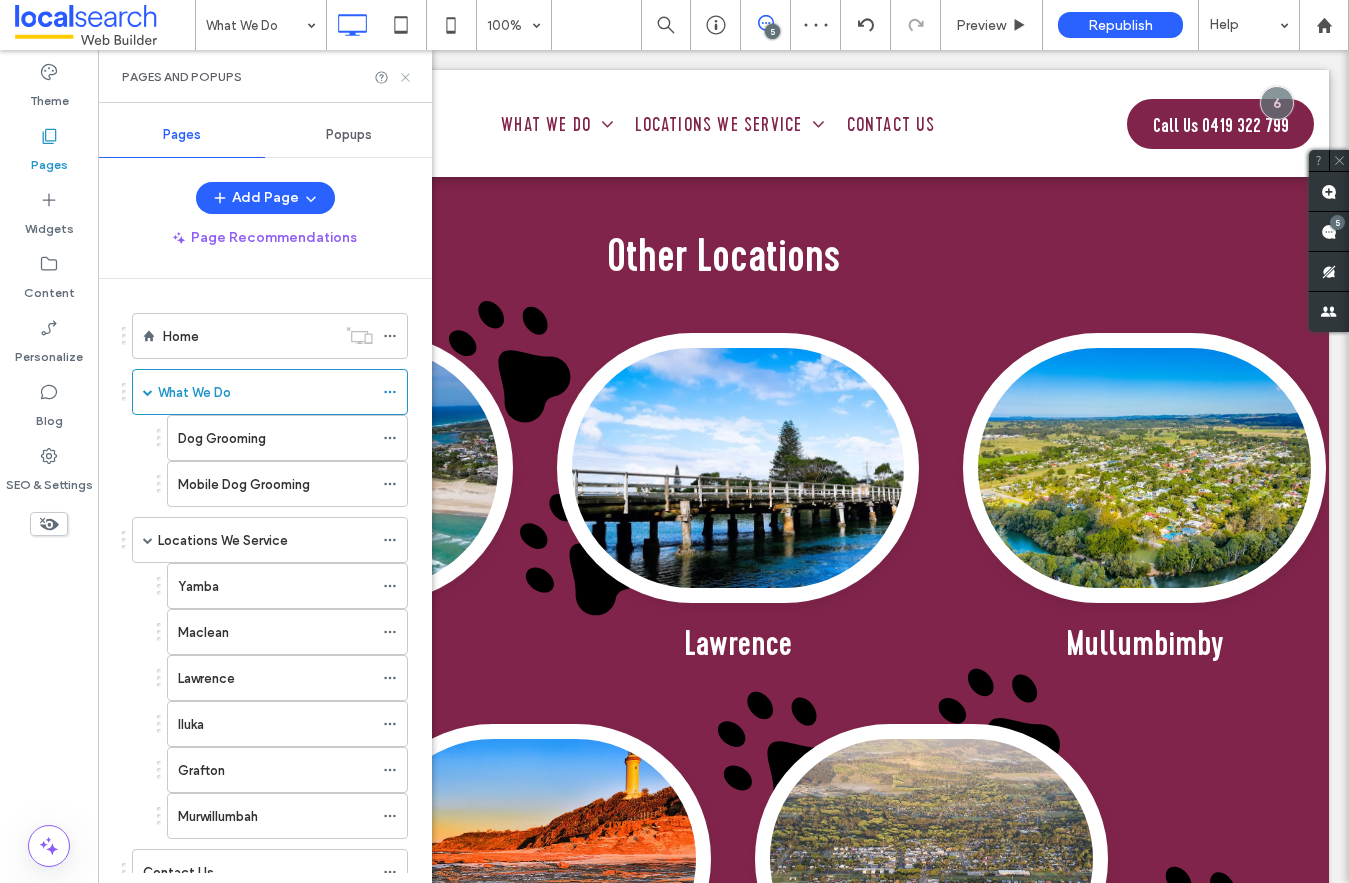 click 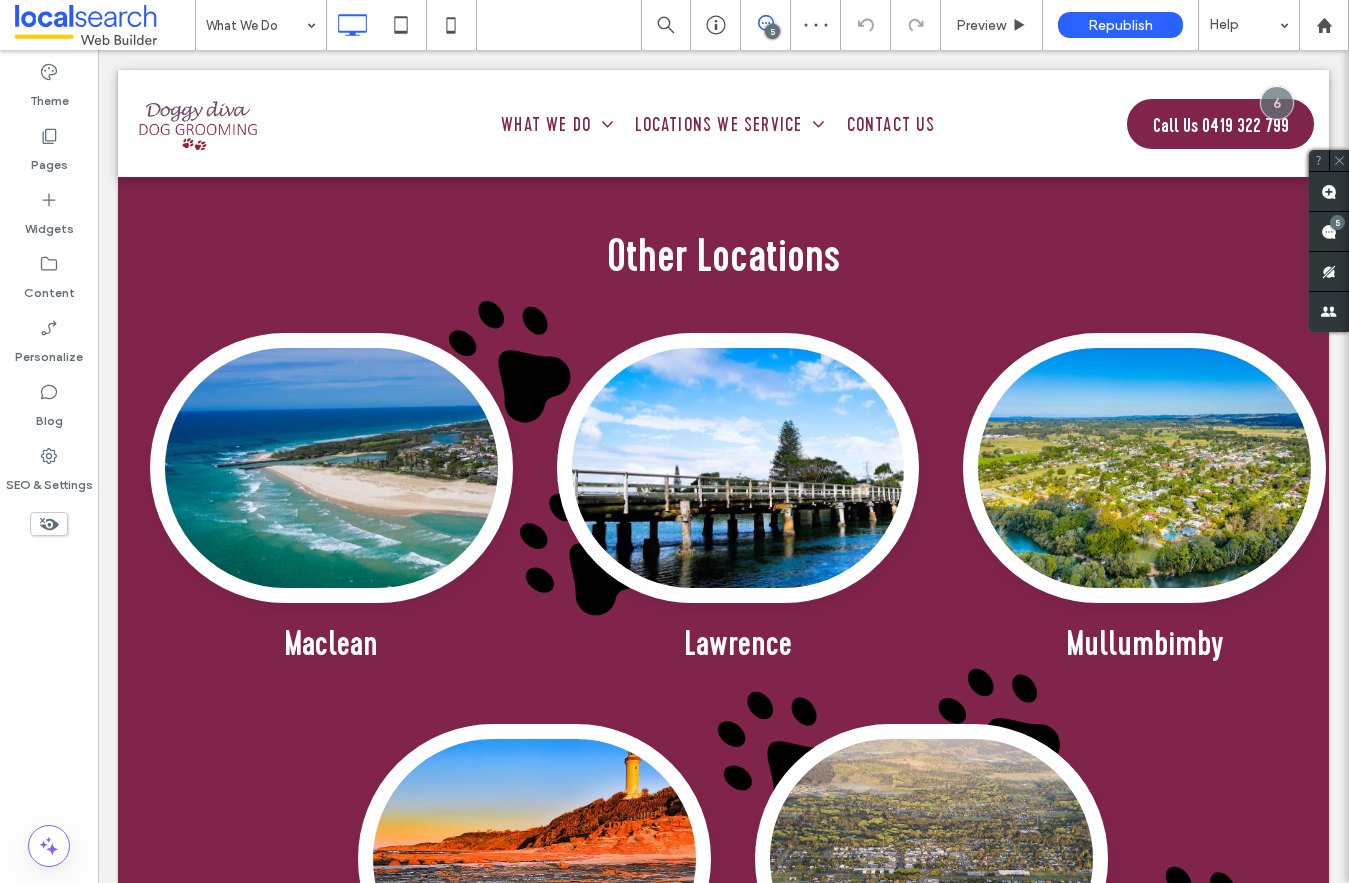 type on "*******" 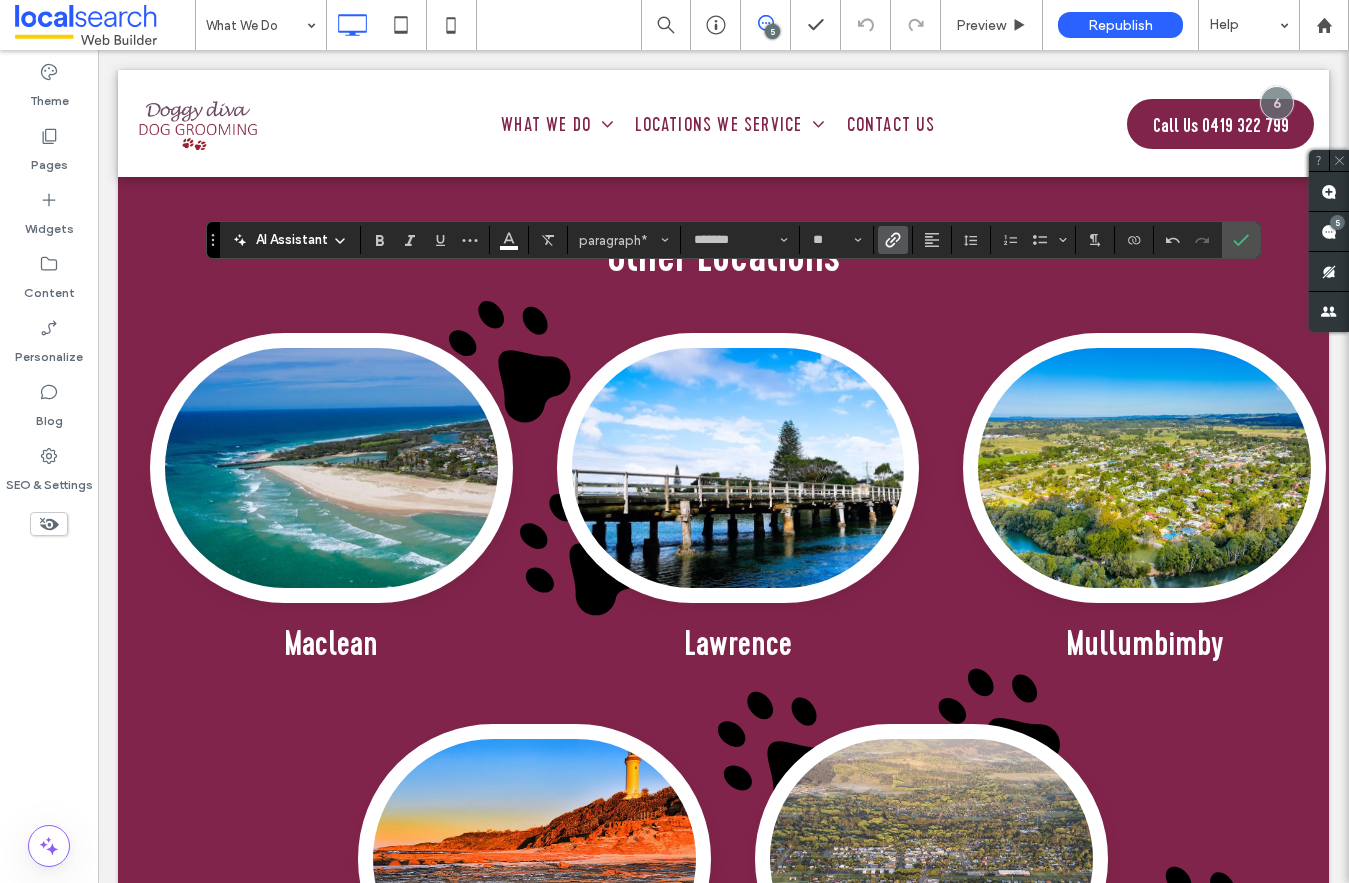 click 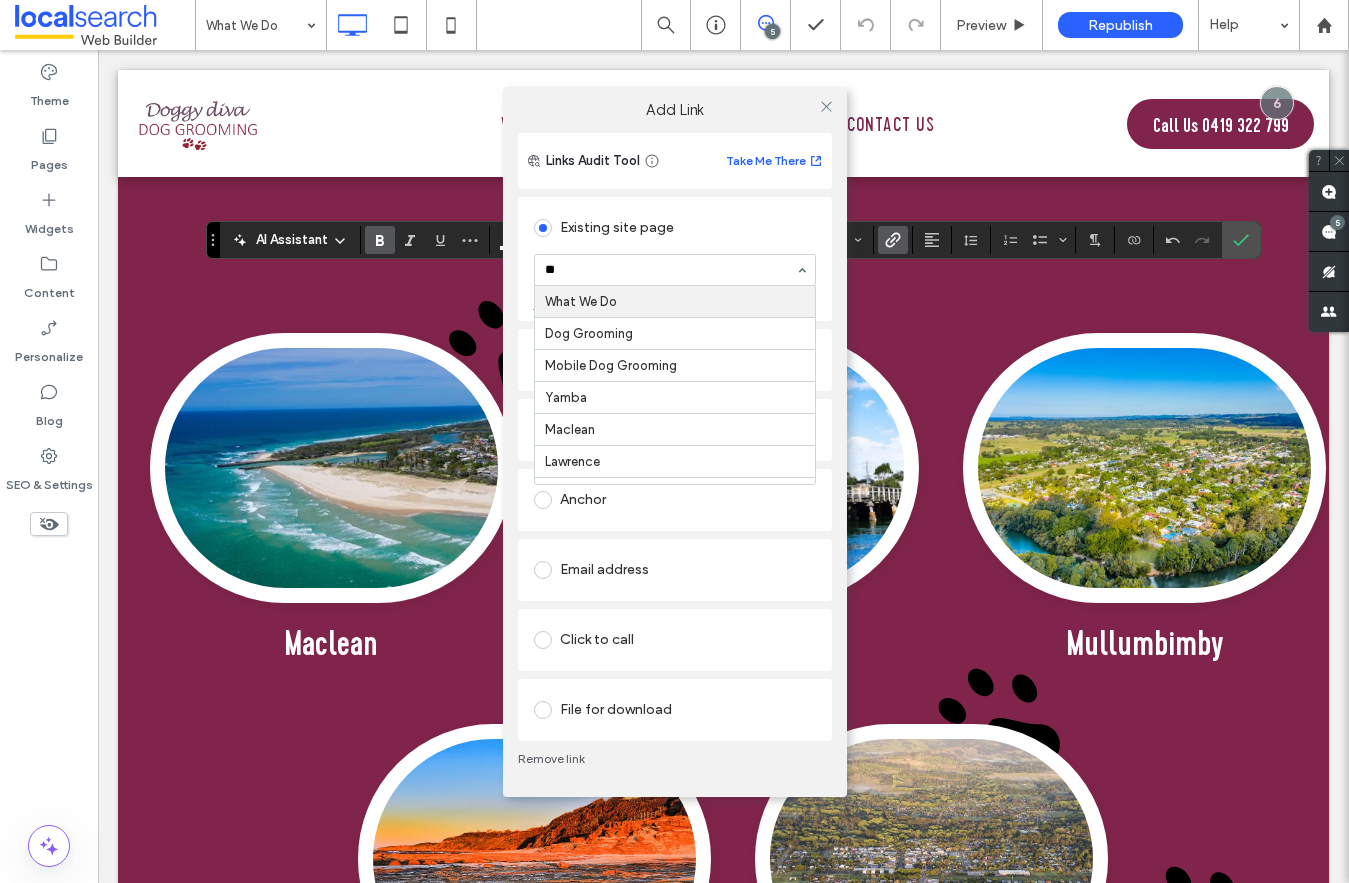 type on "***" 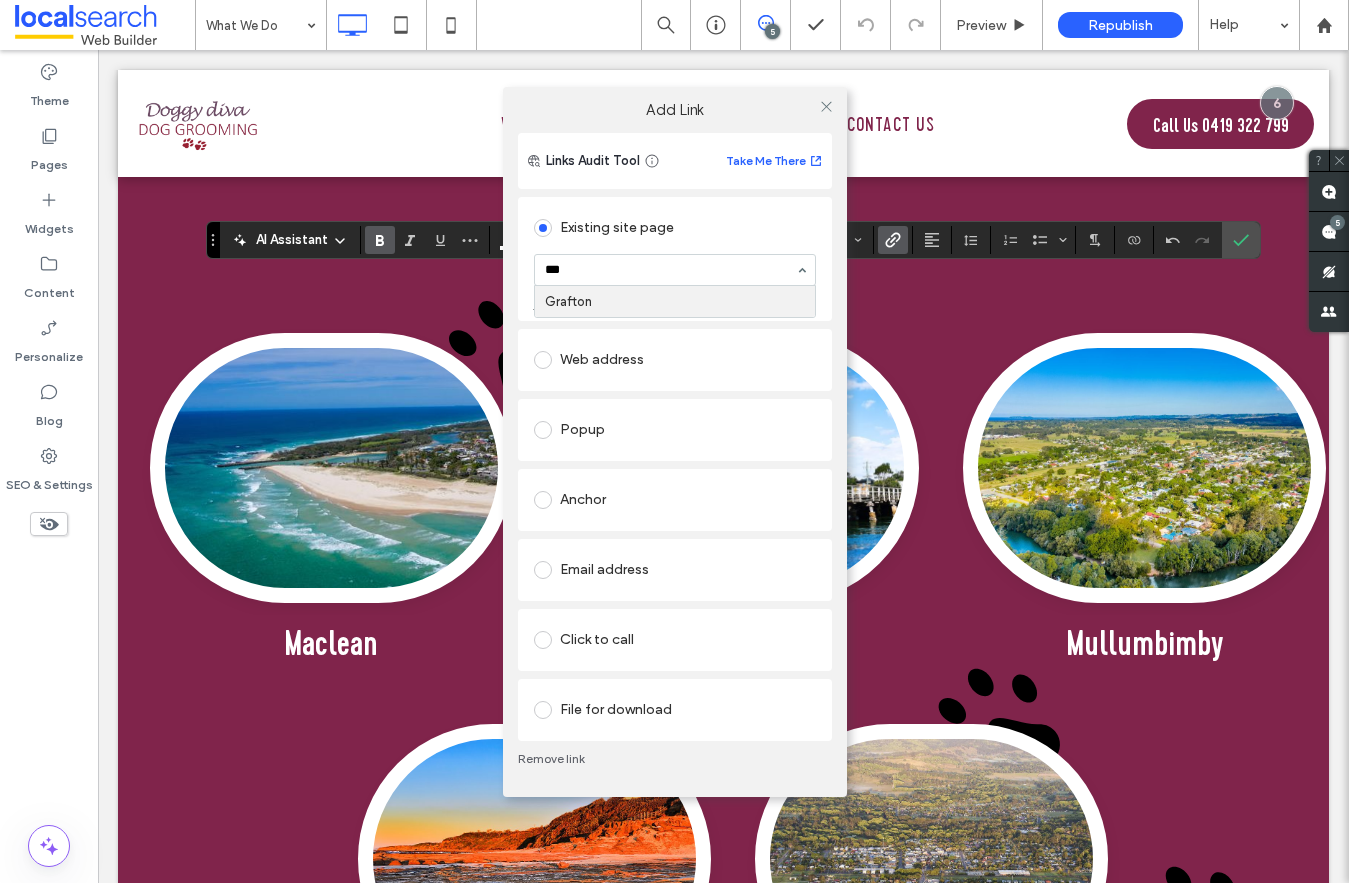 type 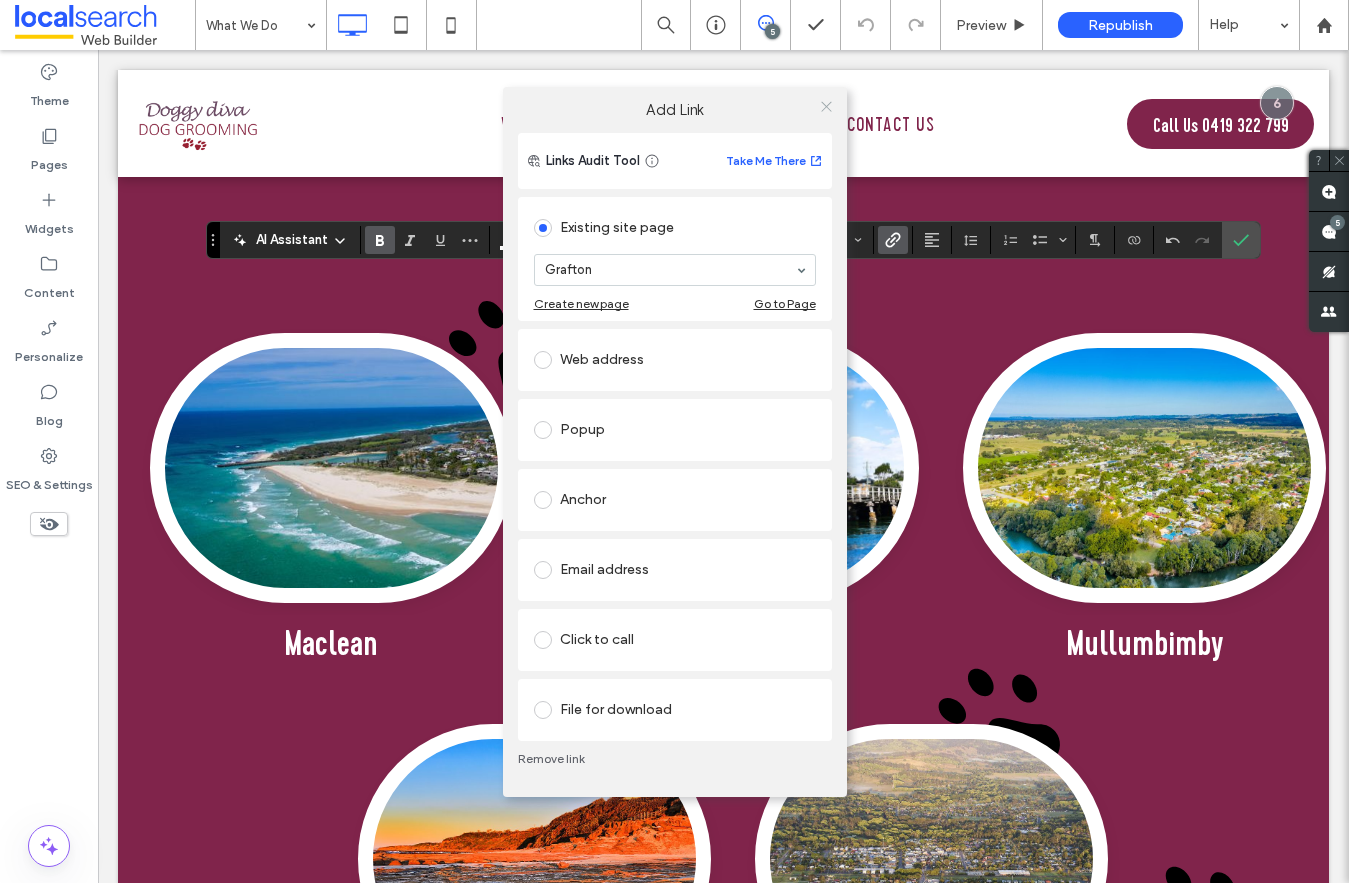 click at bounding box center (826, 107) 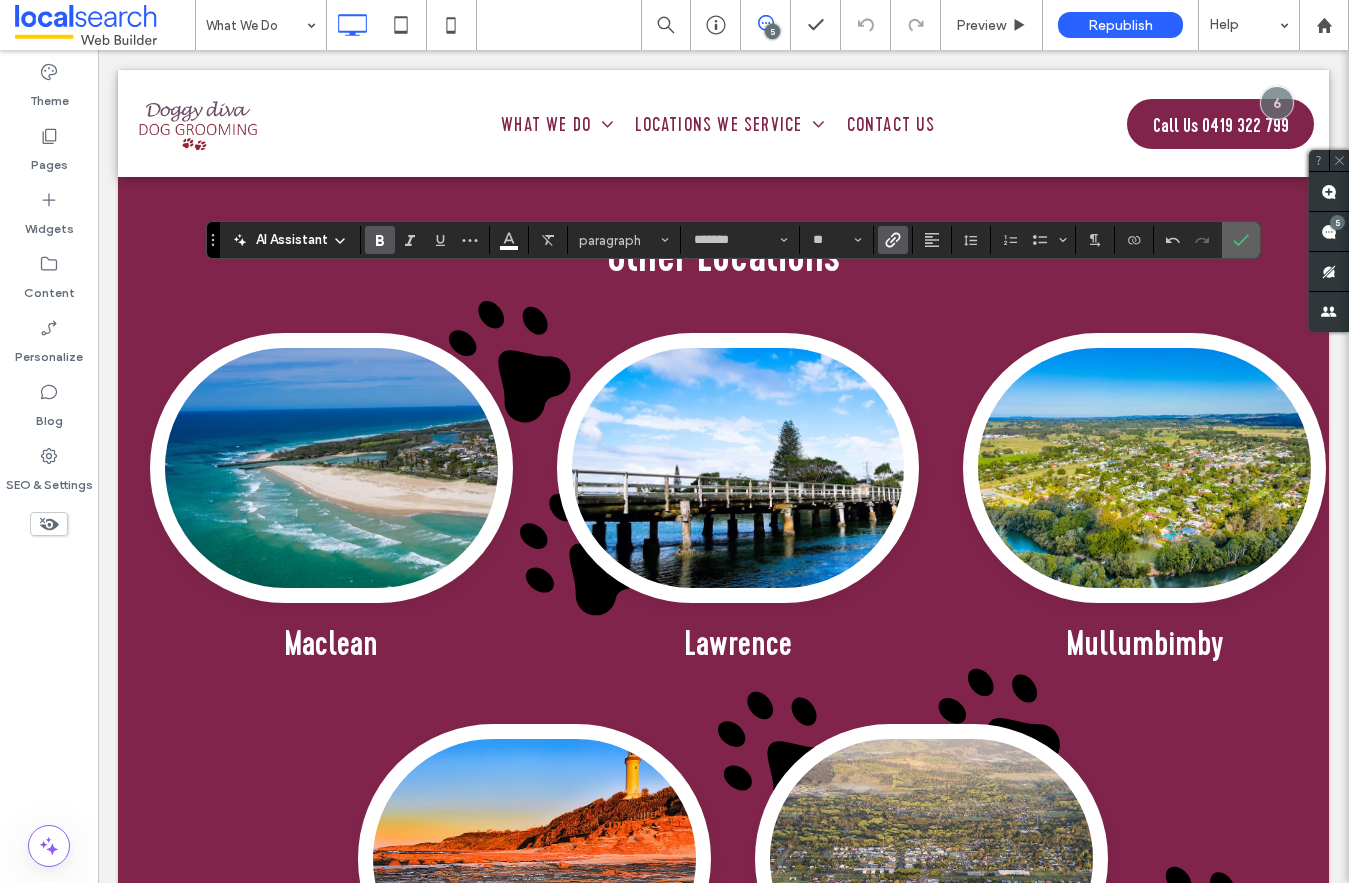 click at bounding box center [1241, 240] 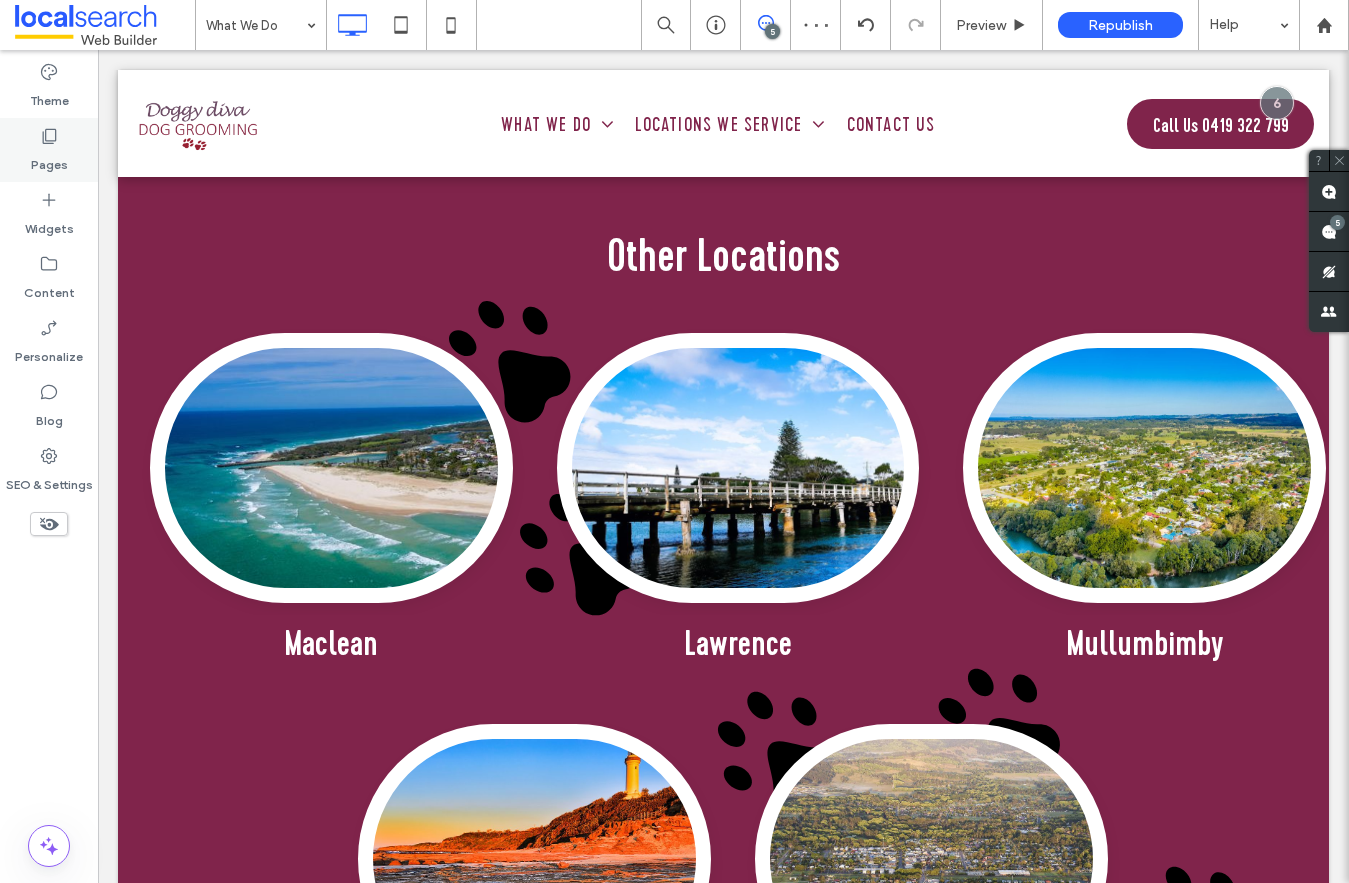click on "Pages" at bounding box center (49, 160) 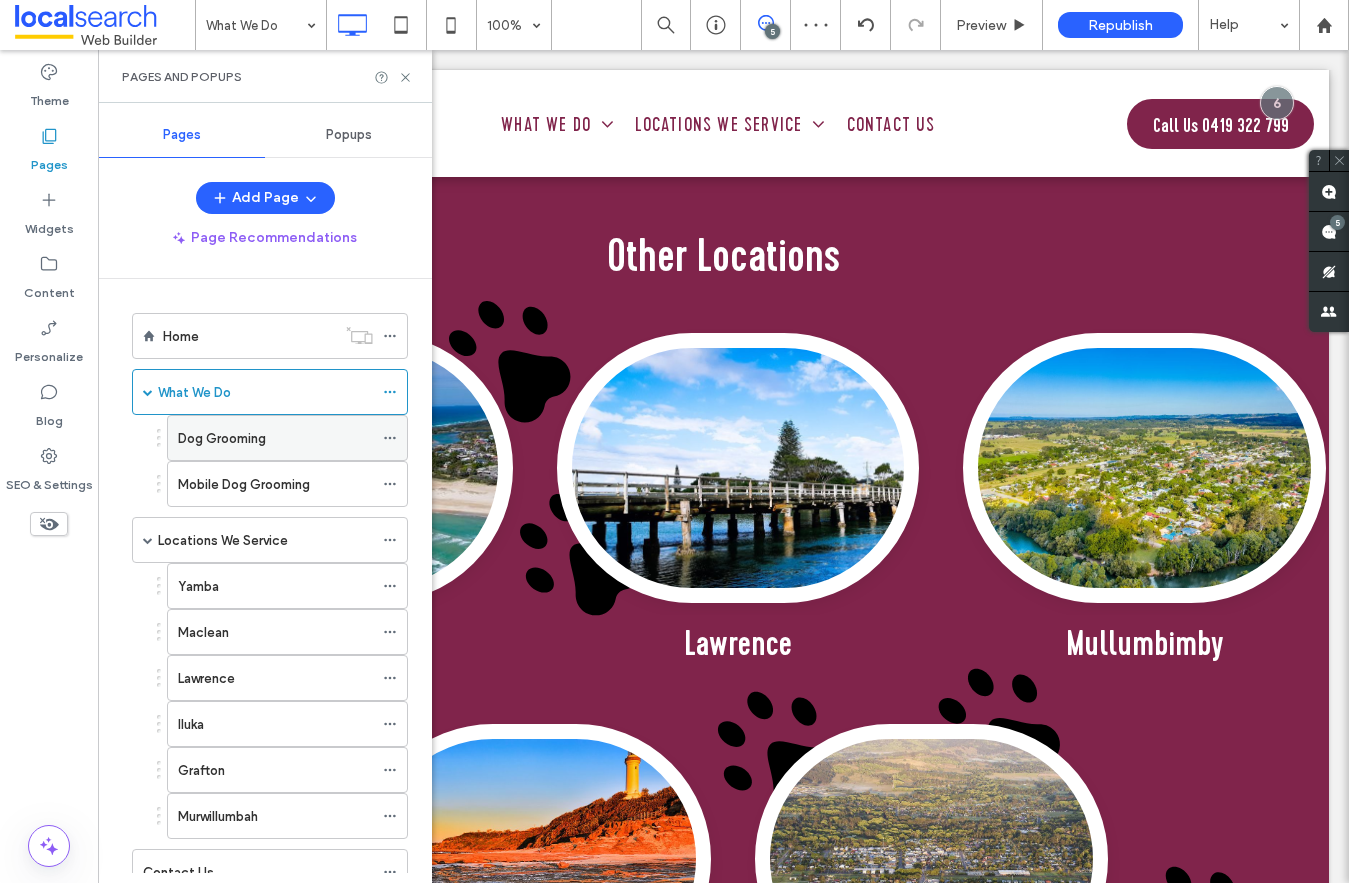click on "Dog Grooming" at bounding box center [222, 438] 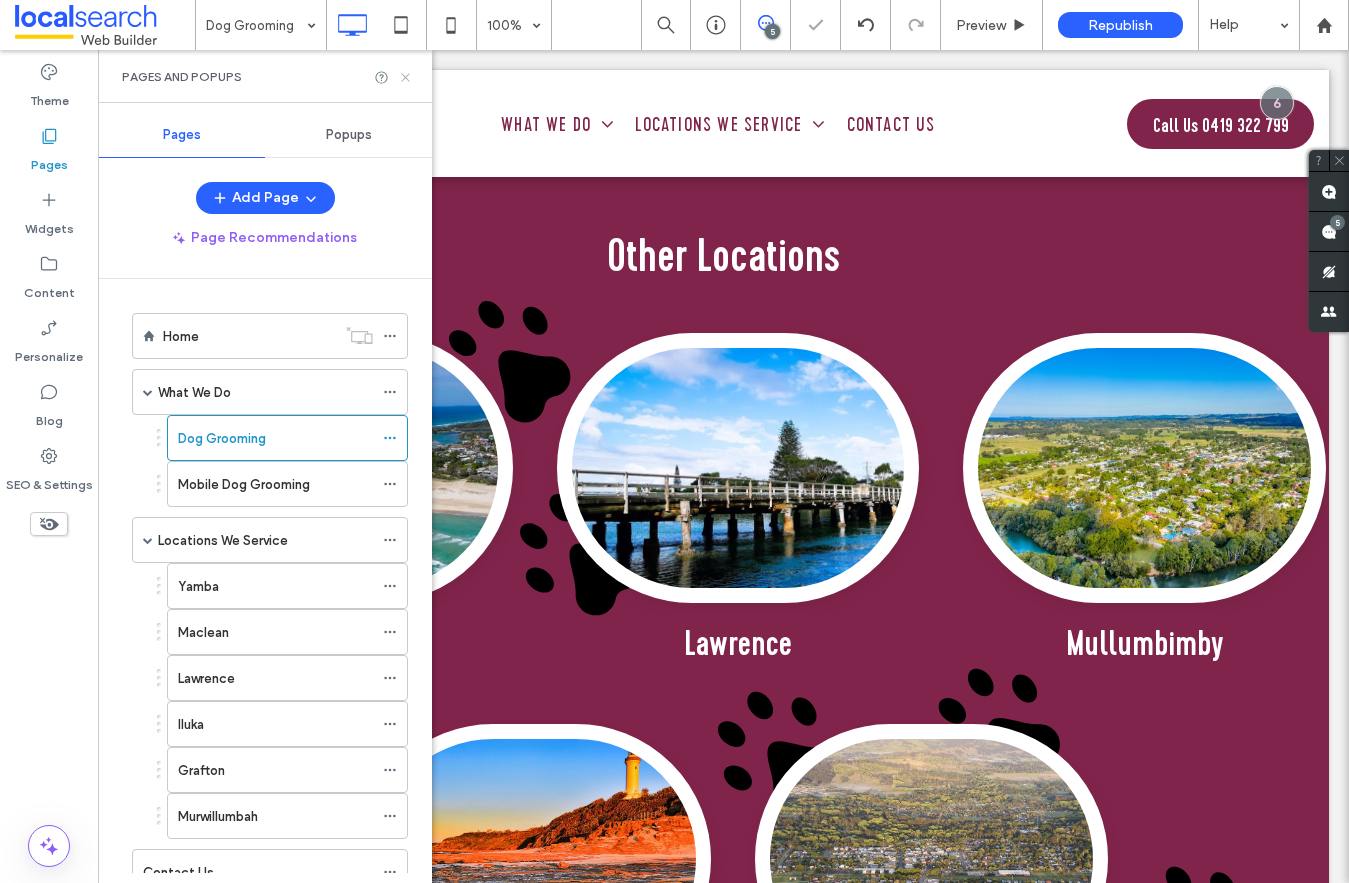 click 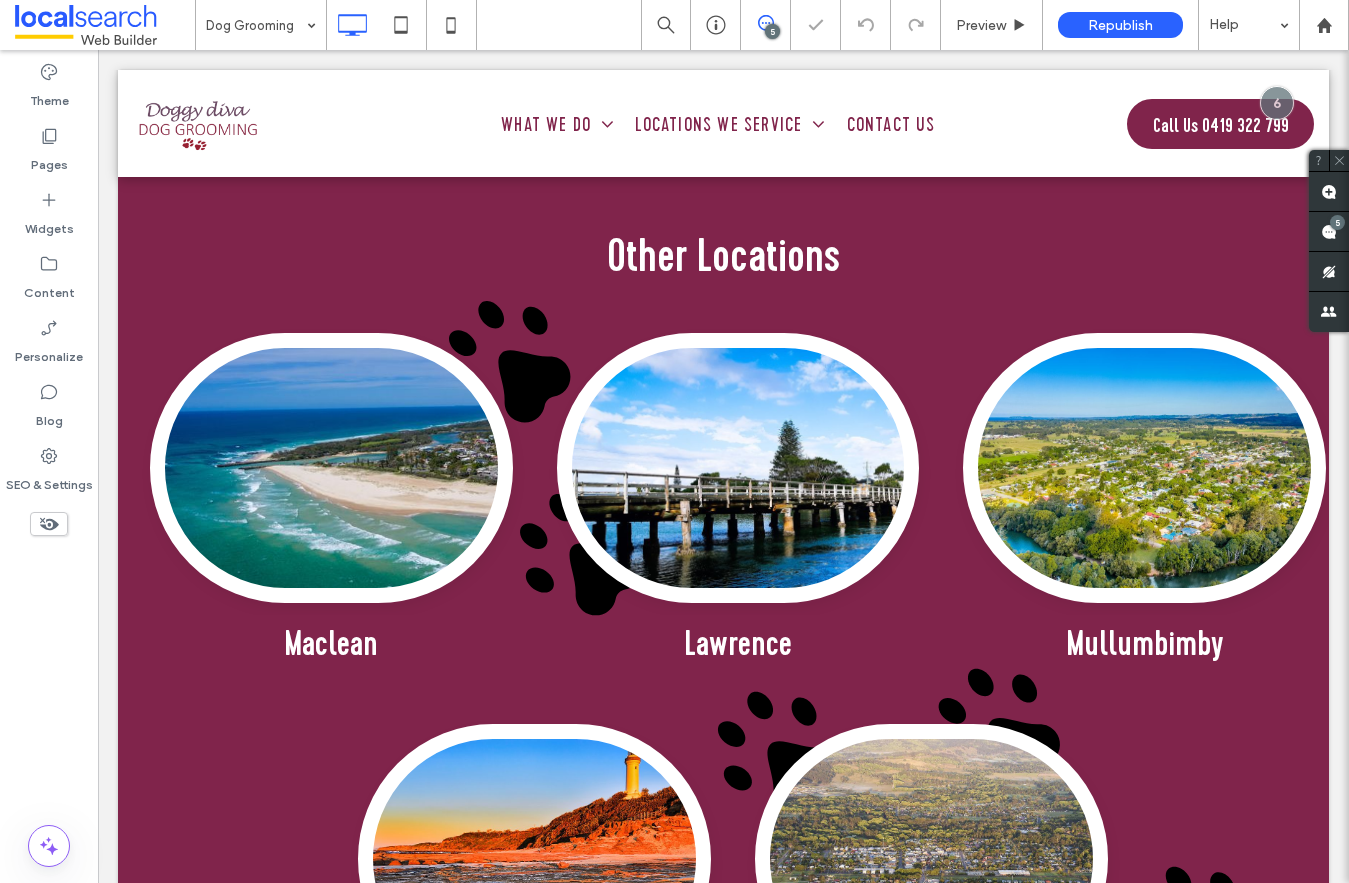 type on "*******" 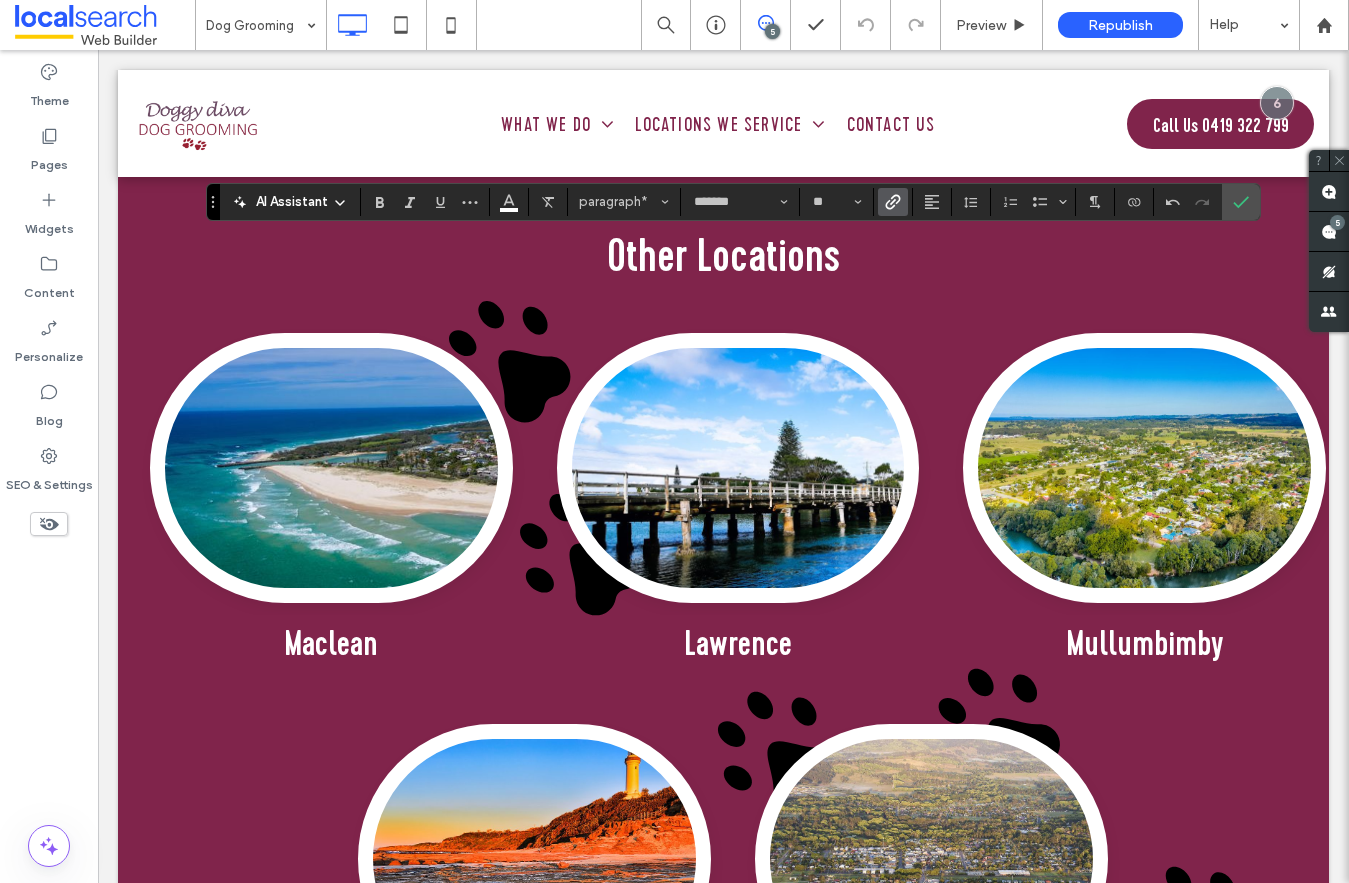 click 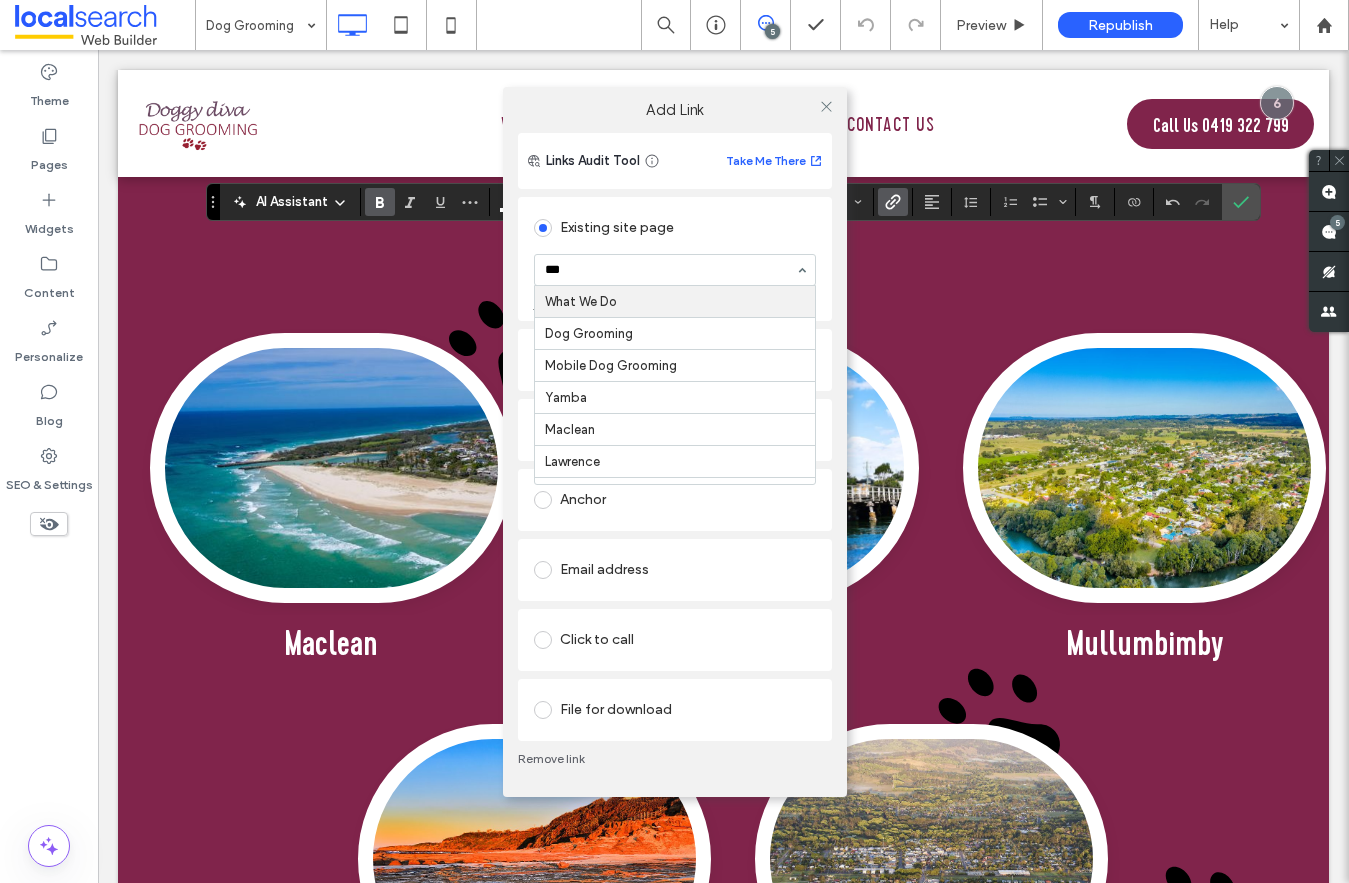 type on "****" 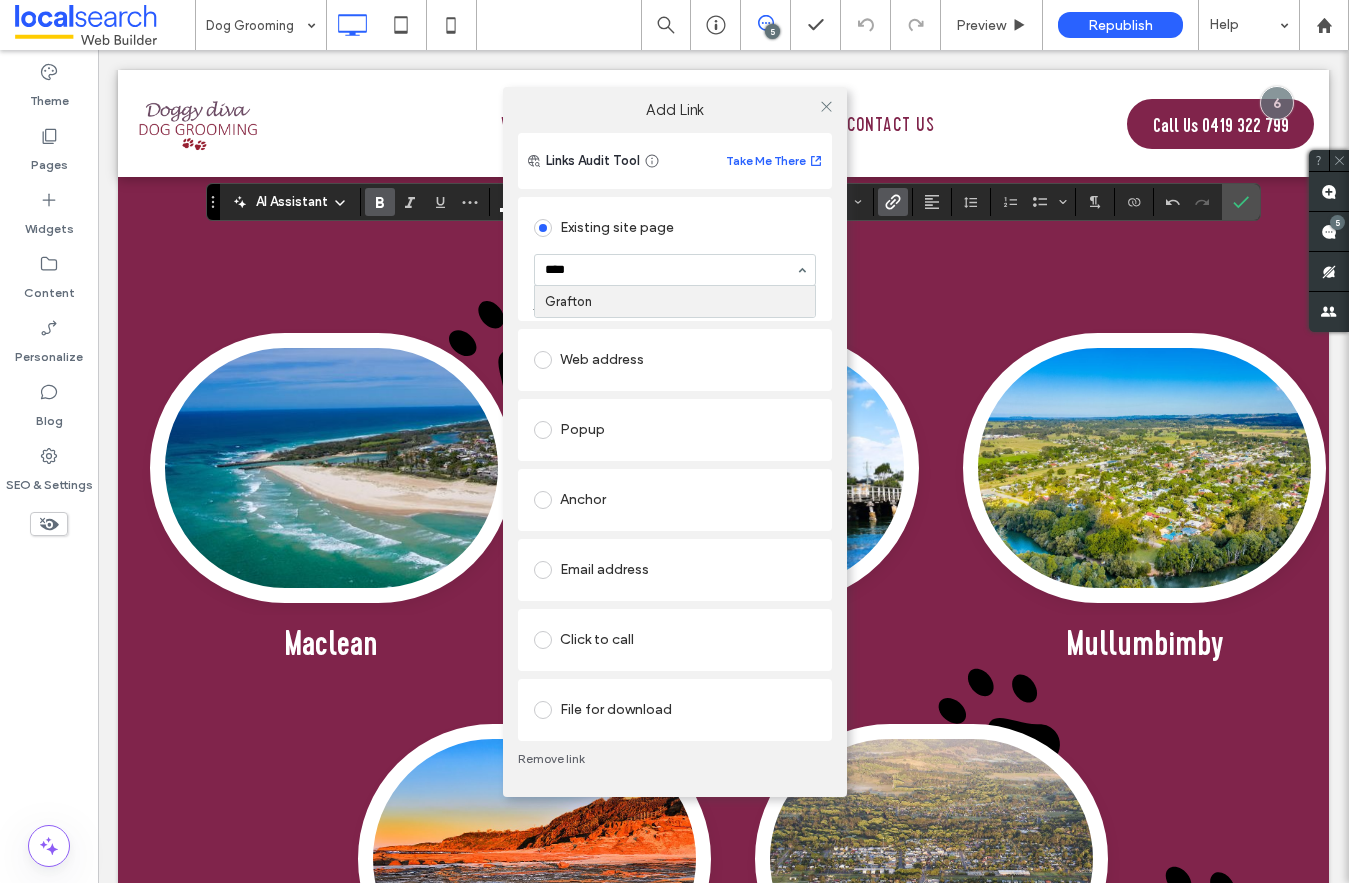 type 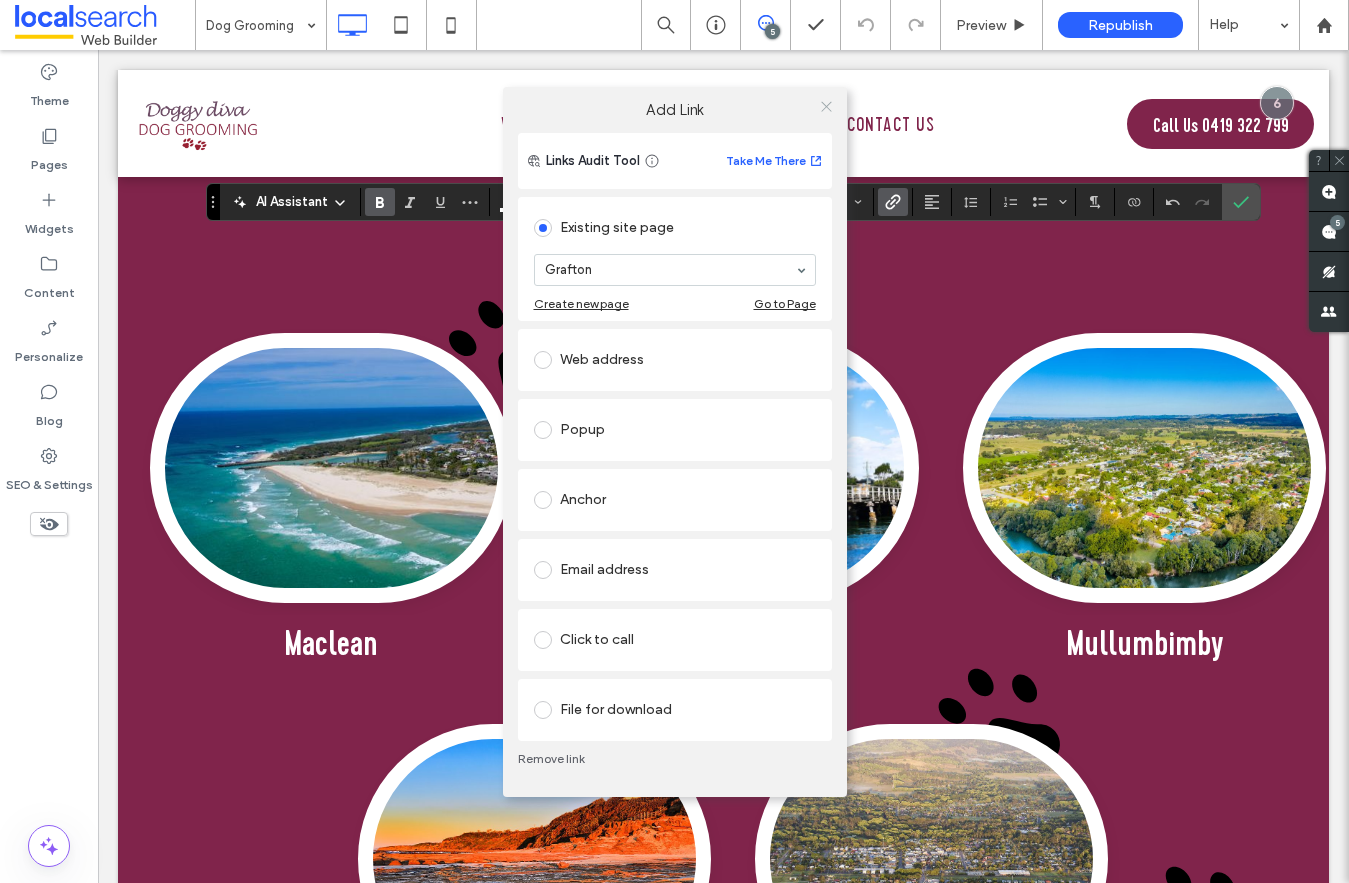 click 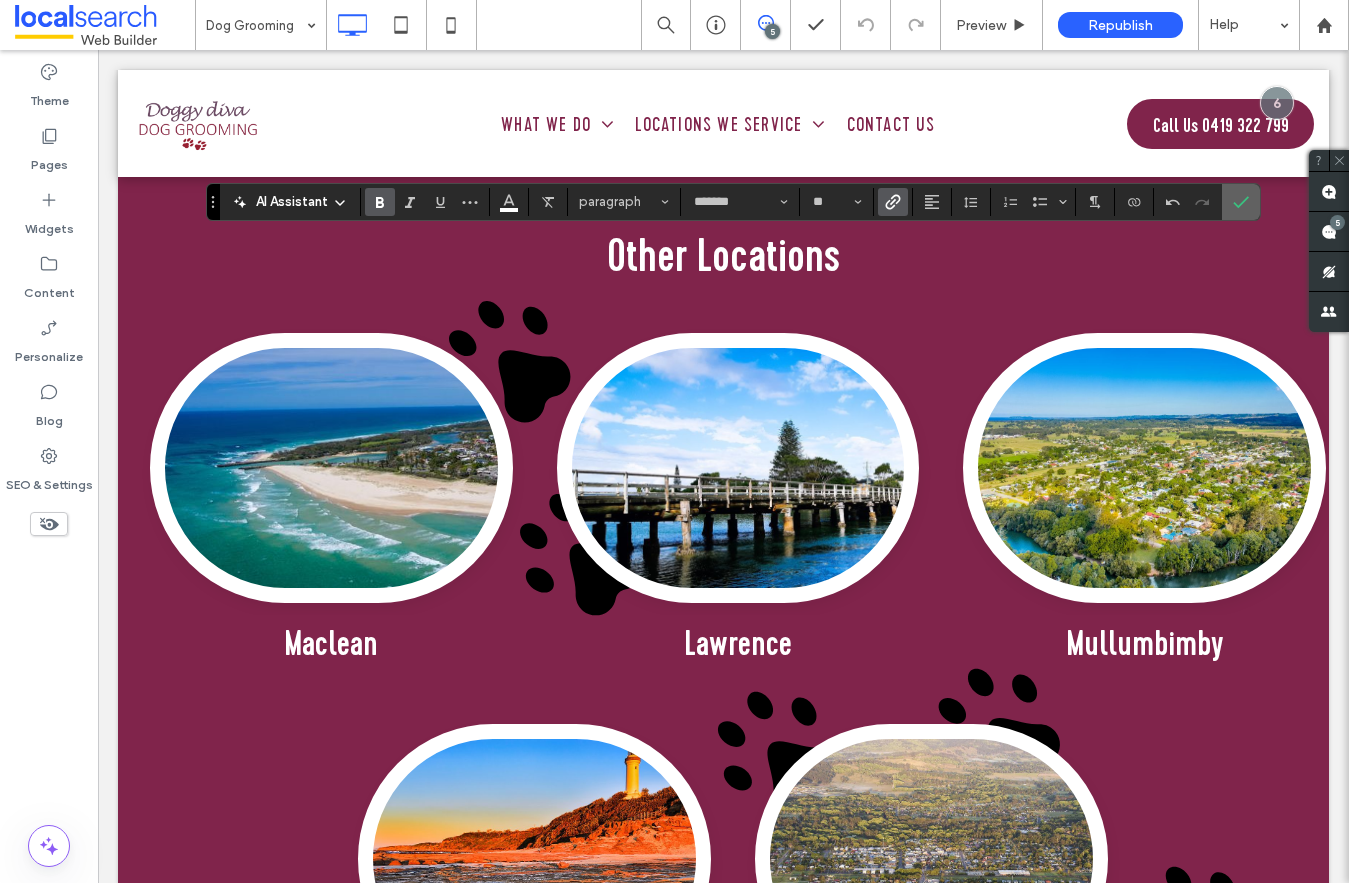 click at bounding box center [1241, 202] 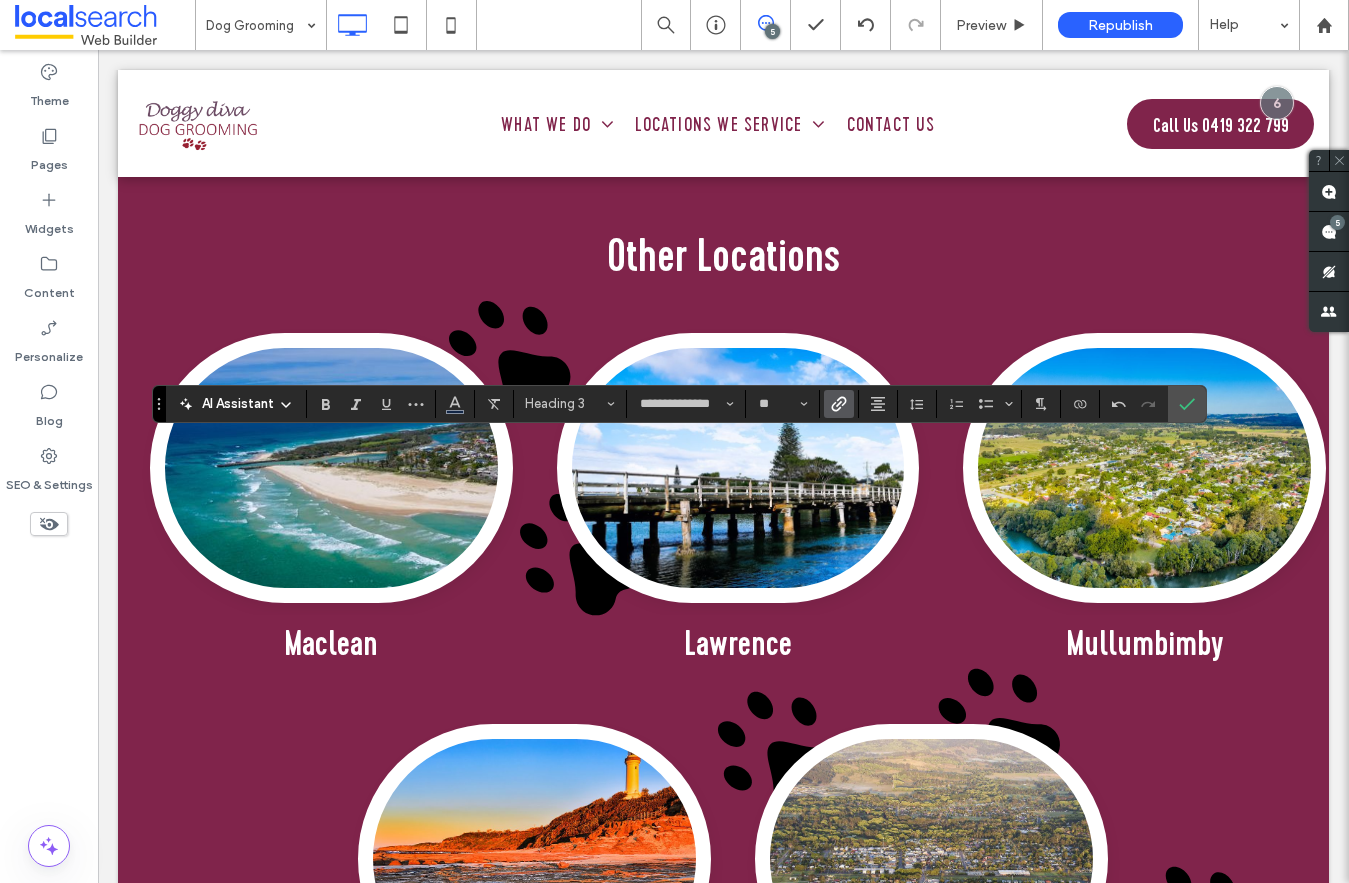 click 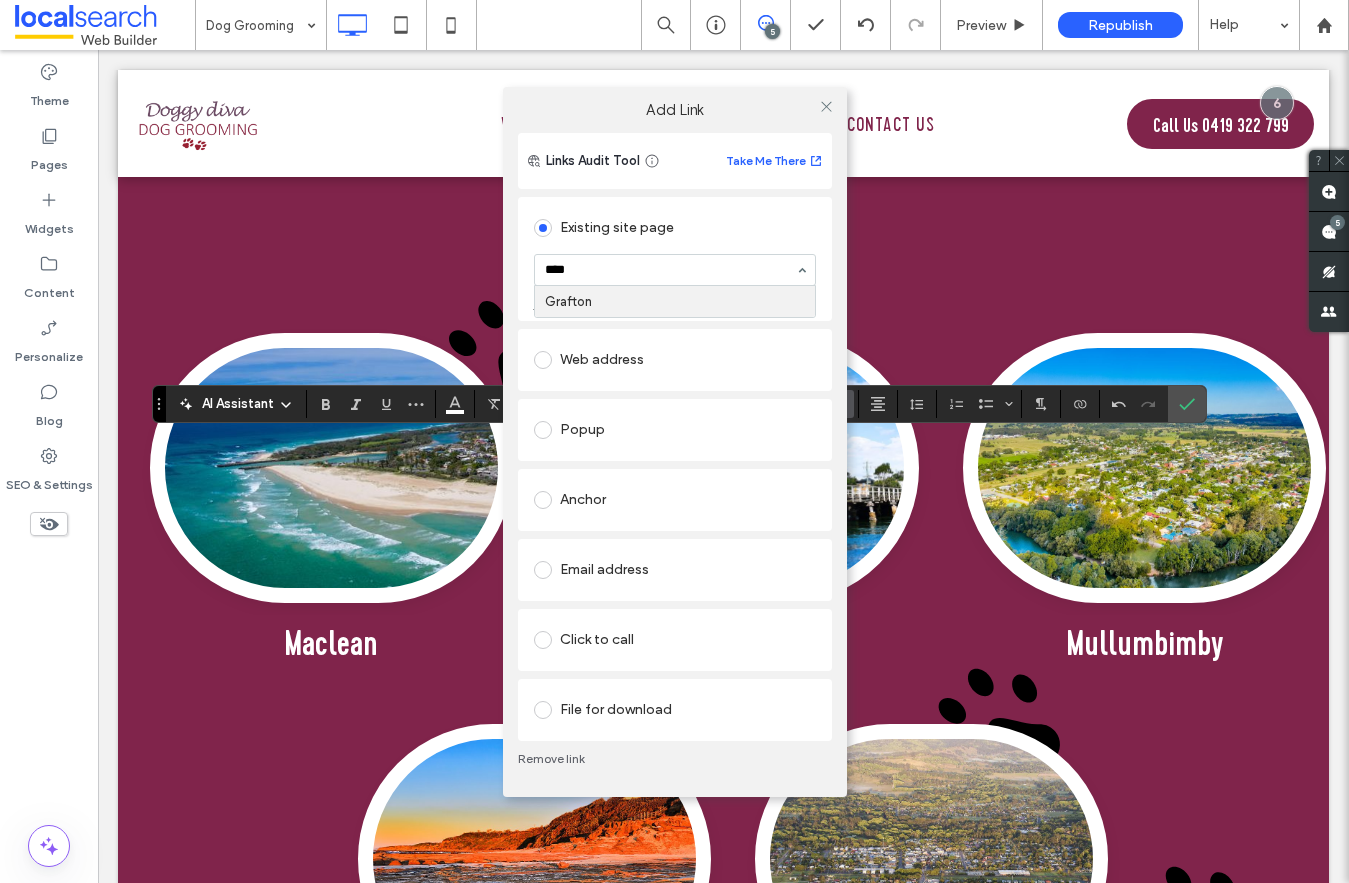 type on "****" 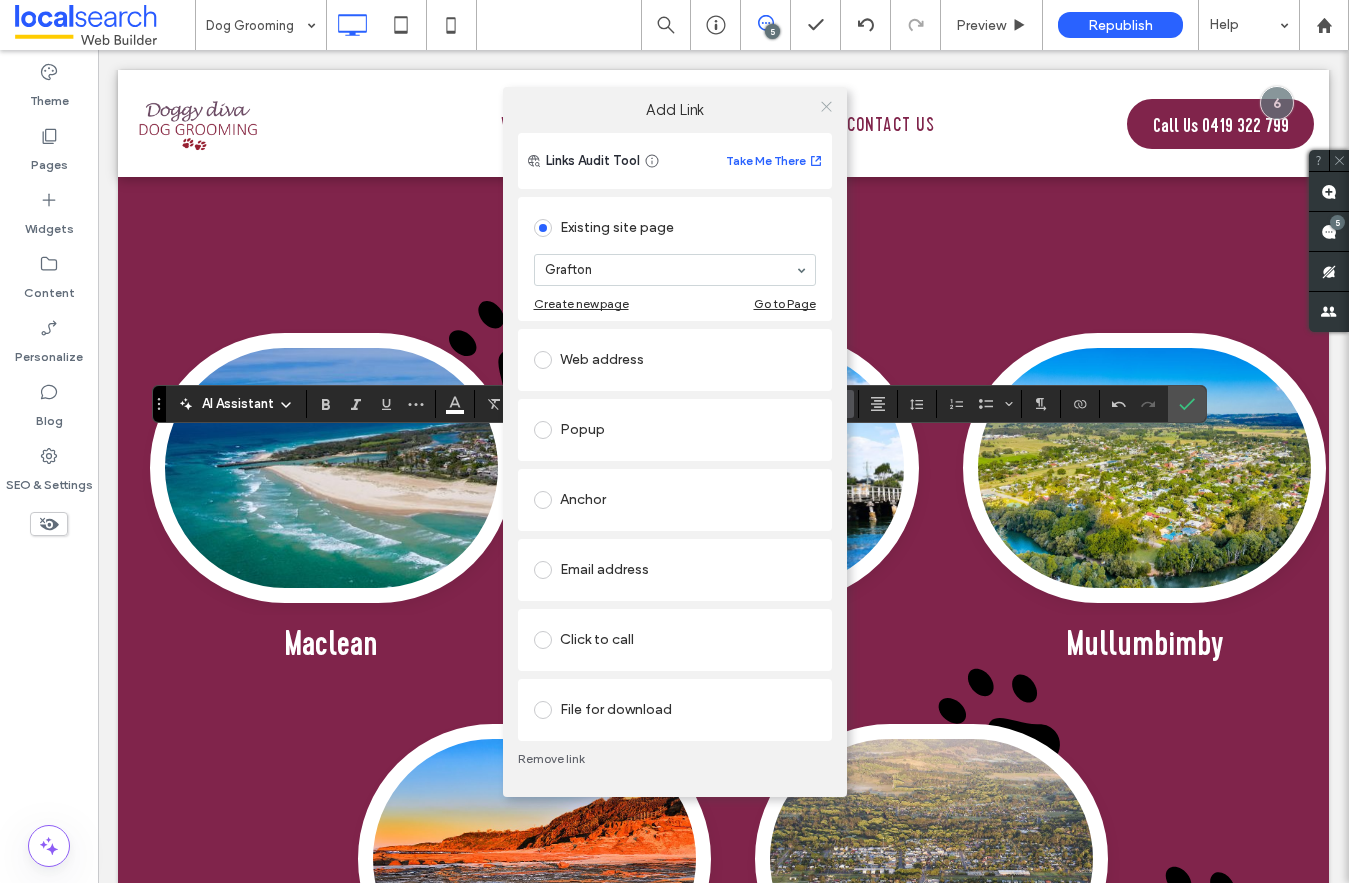 click 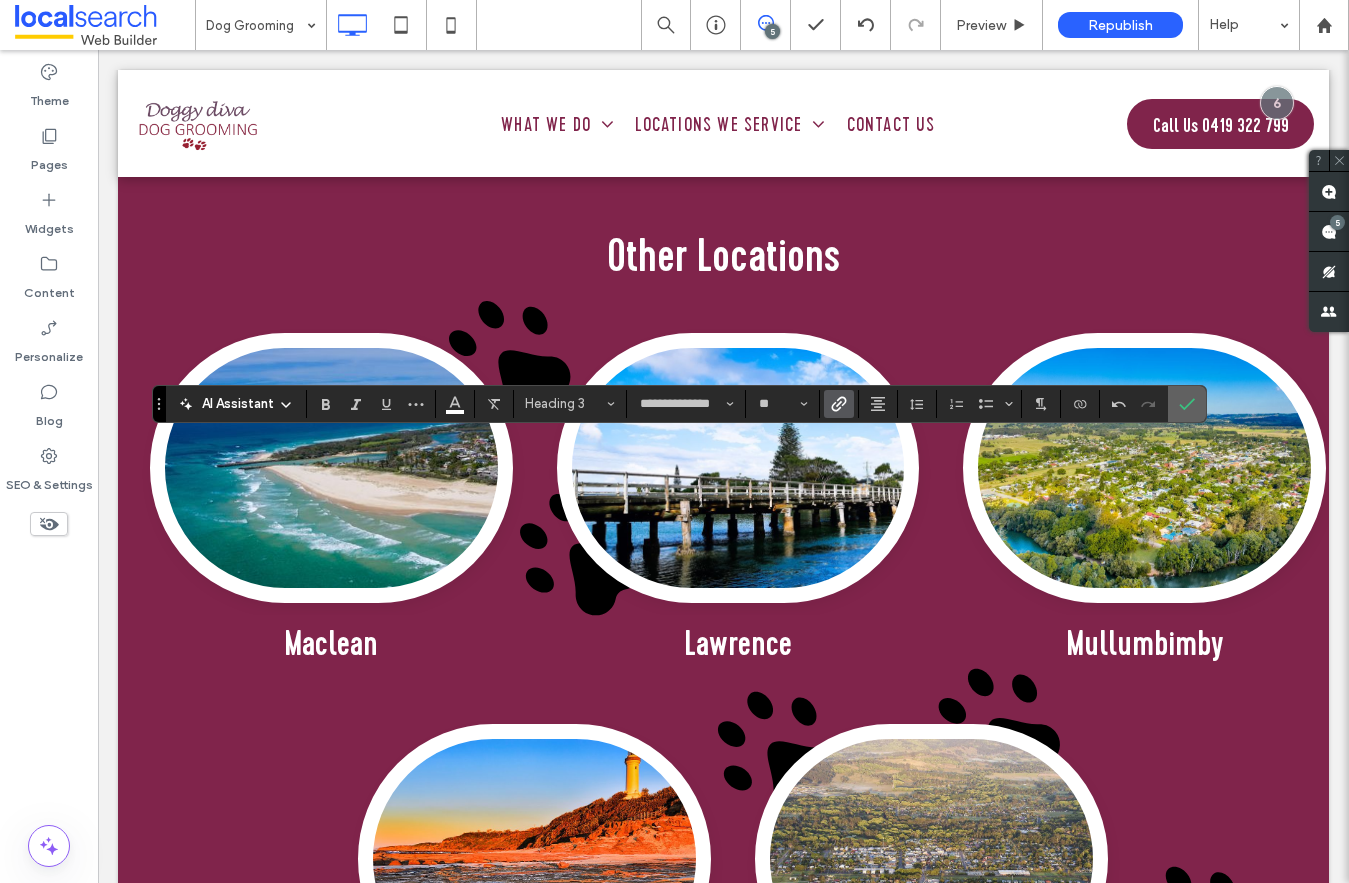 click 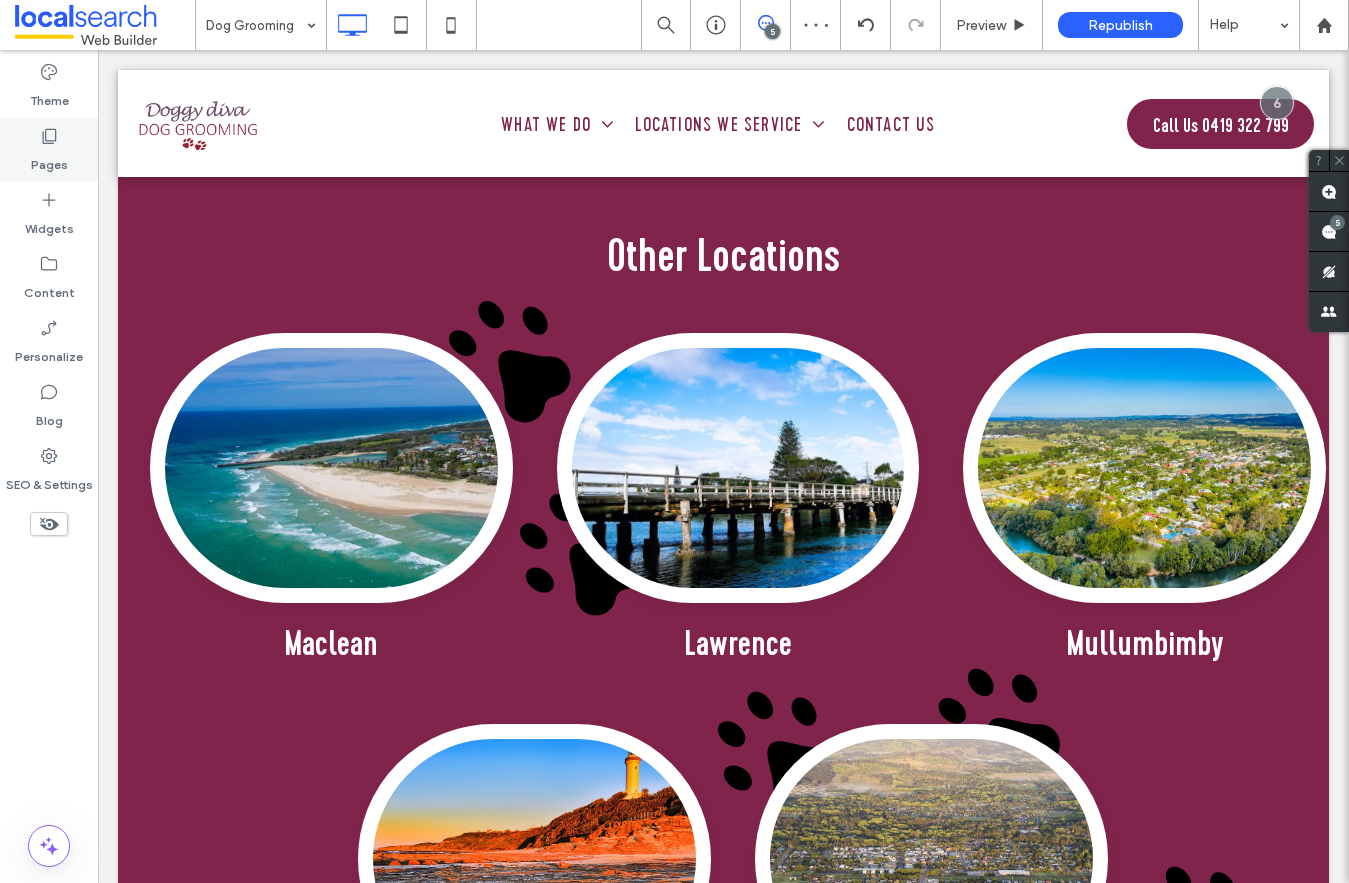 click 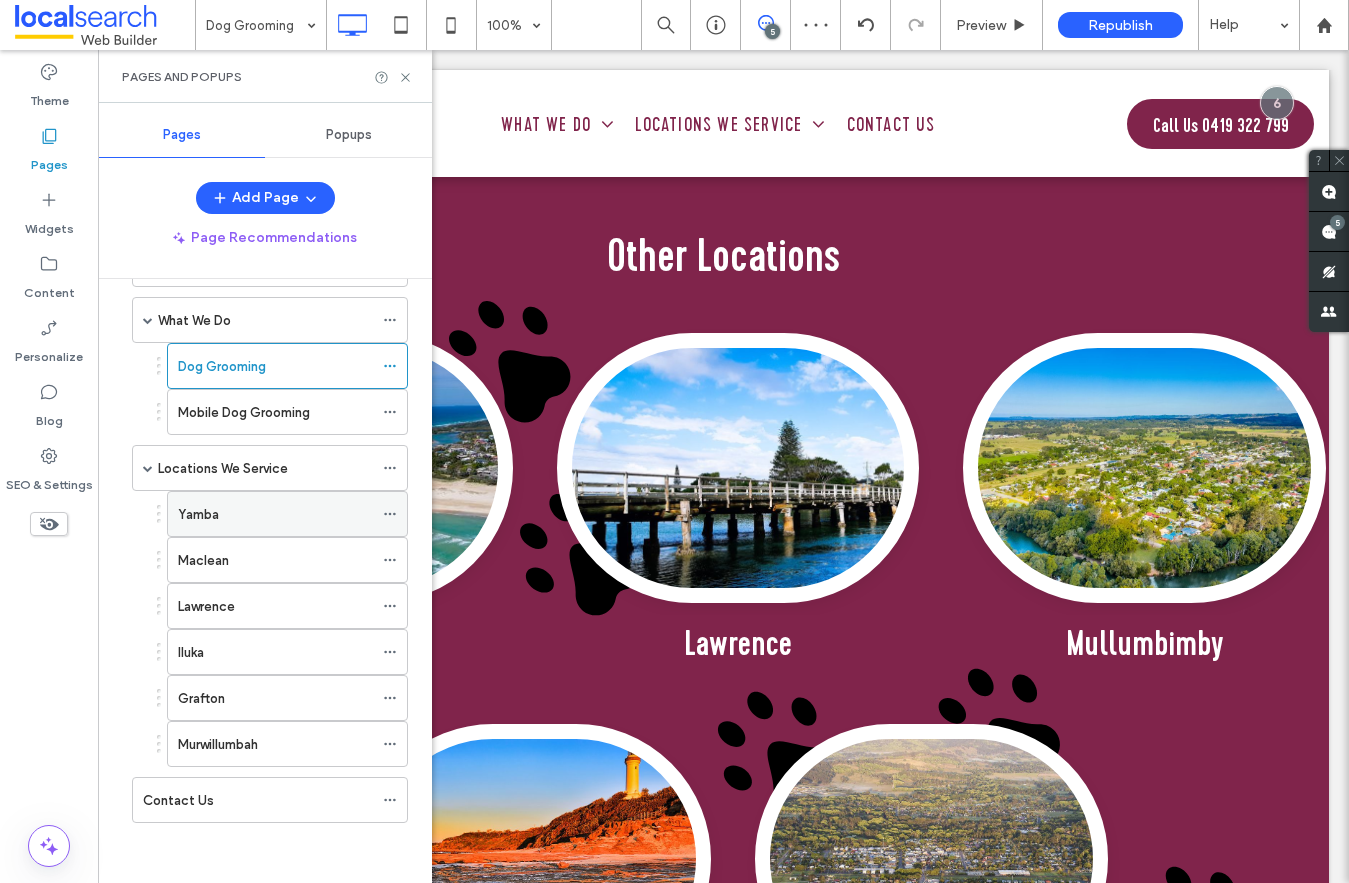 scroll, scrollTop: 16, scrollLeft: 0, axis: vertical 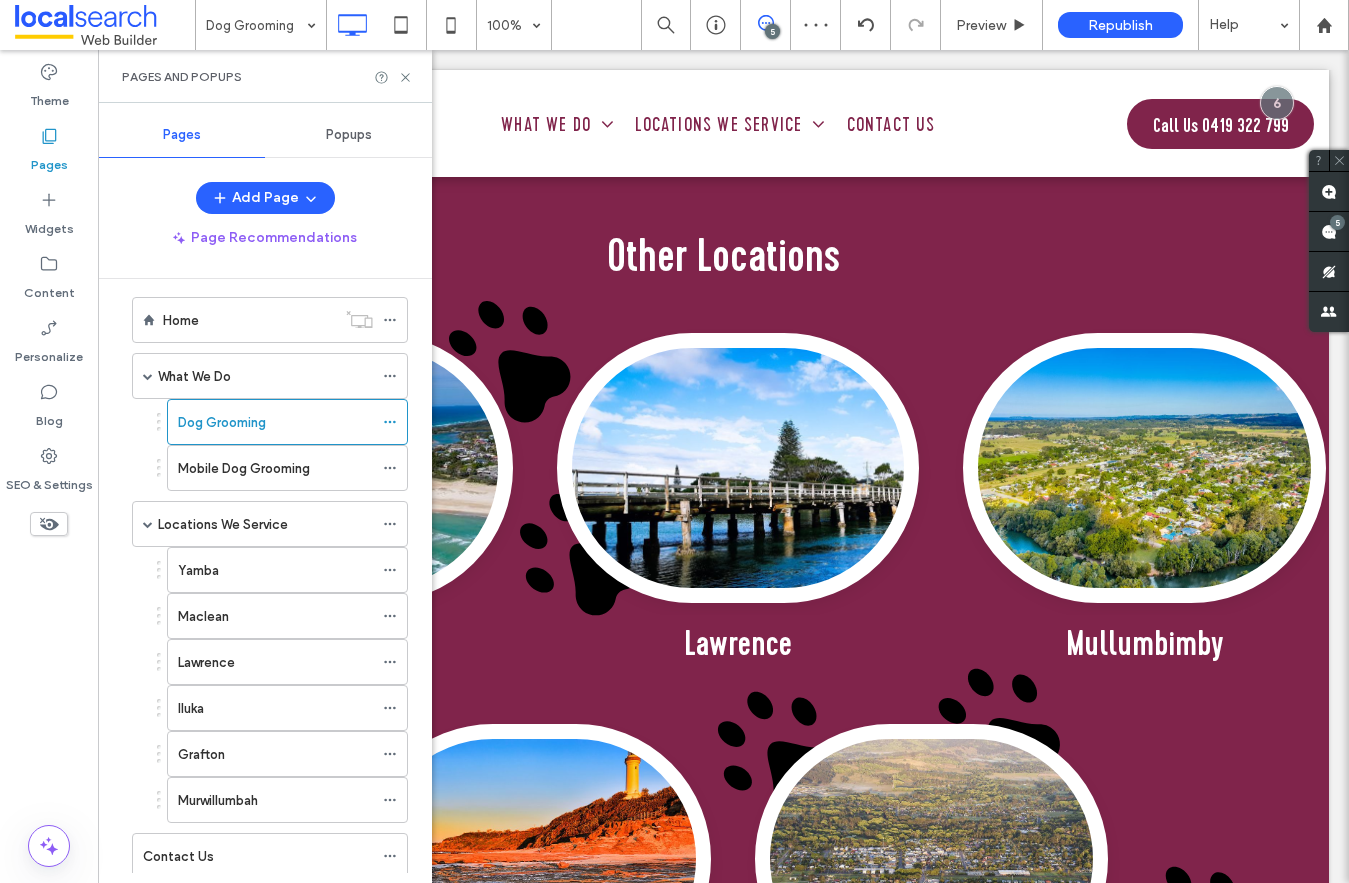 click on "Home What We Do Dog Grooming Mobile Dog Grooming Locations We Service Yamba Maclean Lawrence Iluka Grafton Murwillumbah Contact Us" at bounding box center (257, 588) 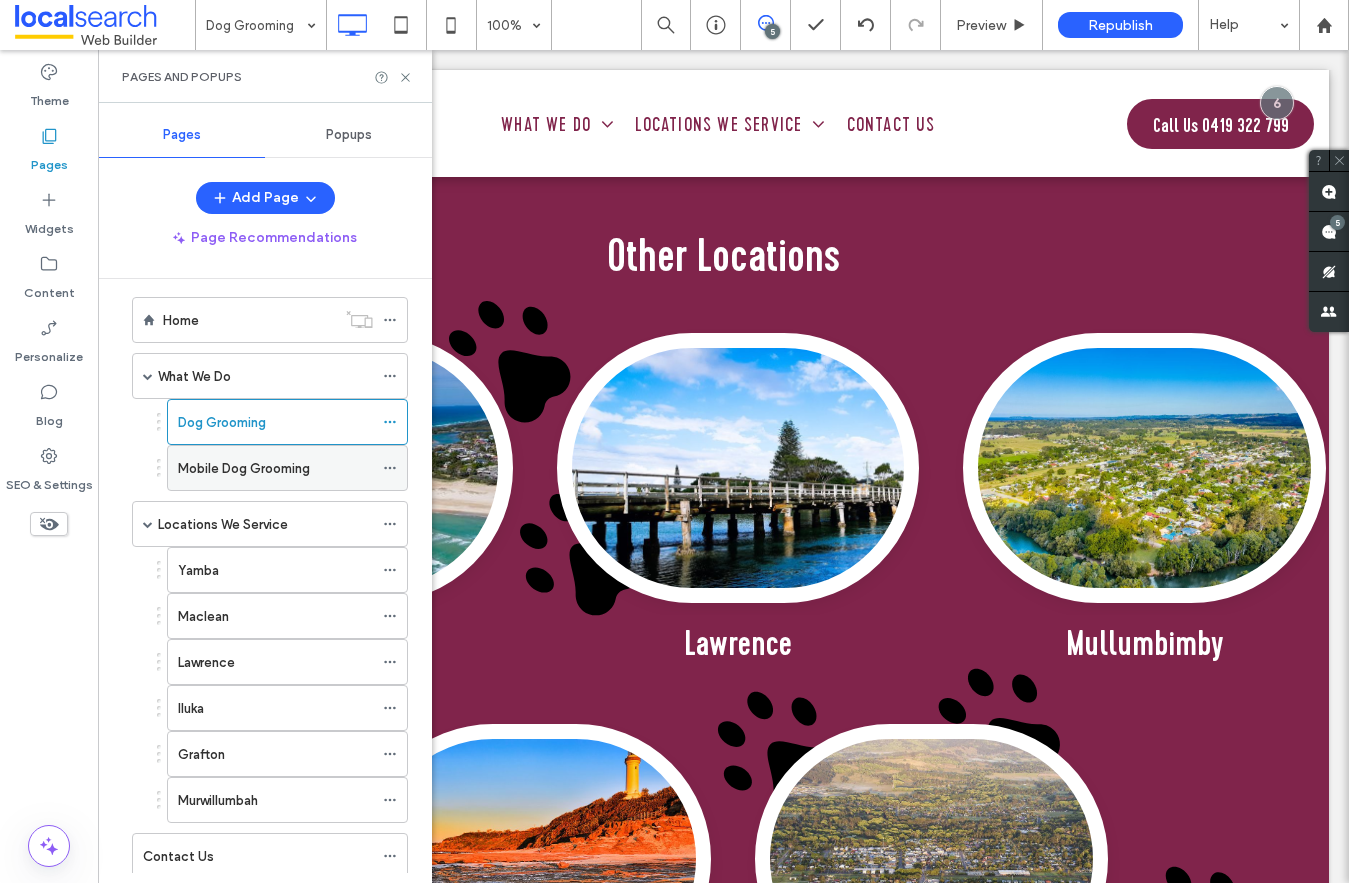 click on "Mobile Dog Grooming" at bounding box center [244, 468] 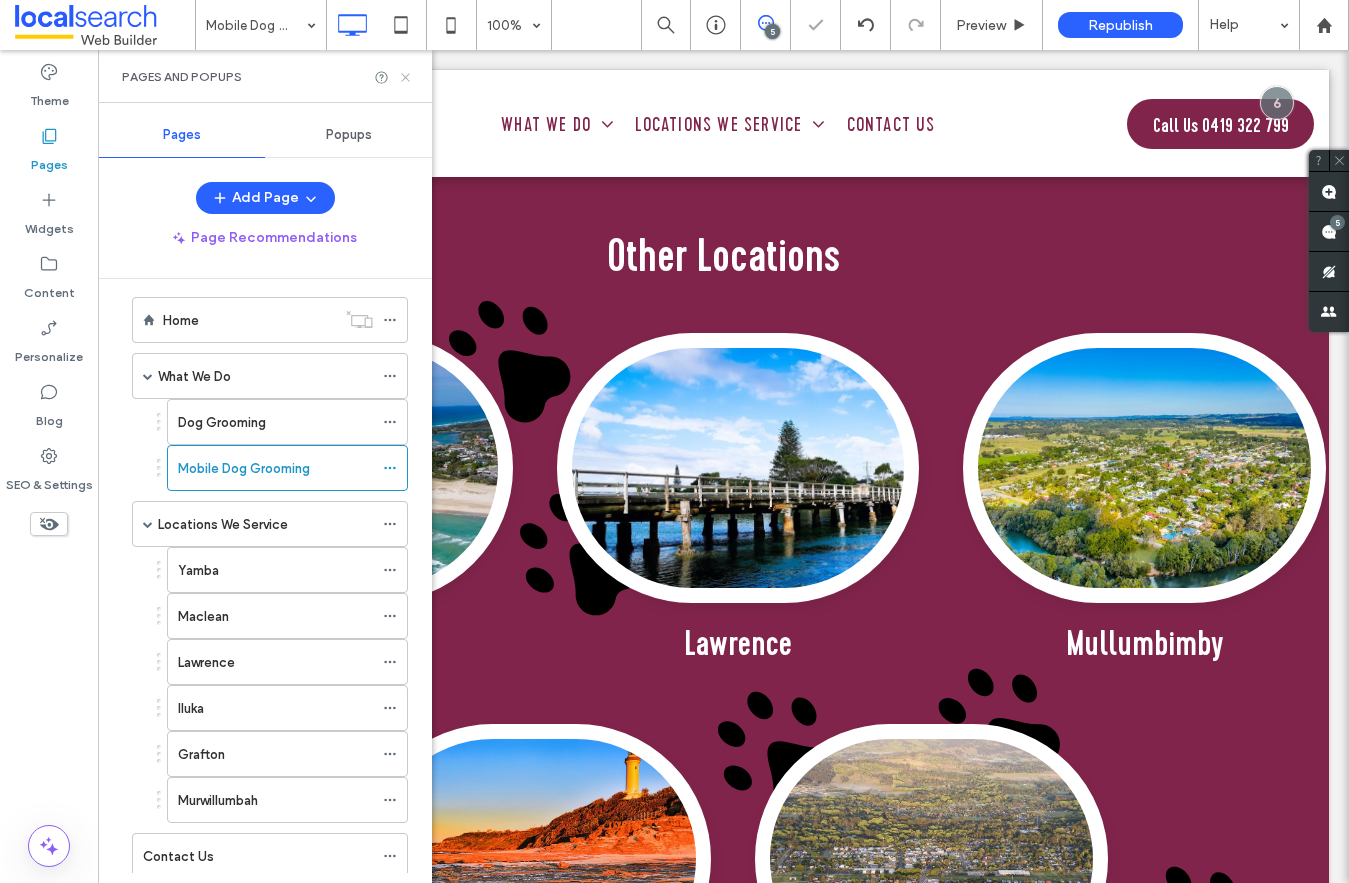click 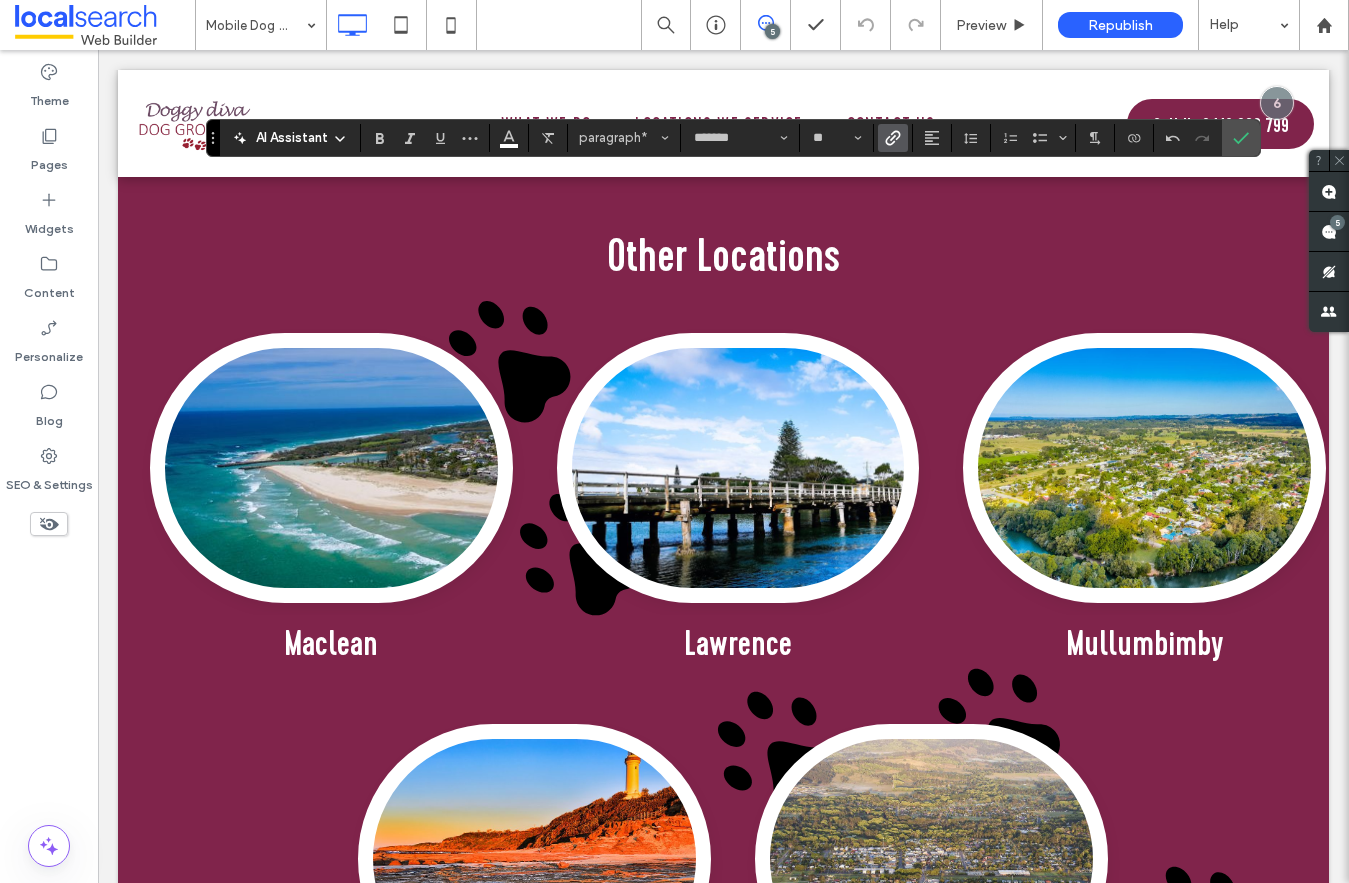 click 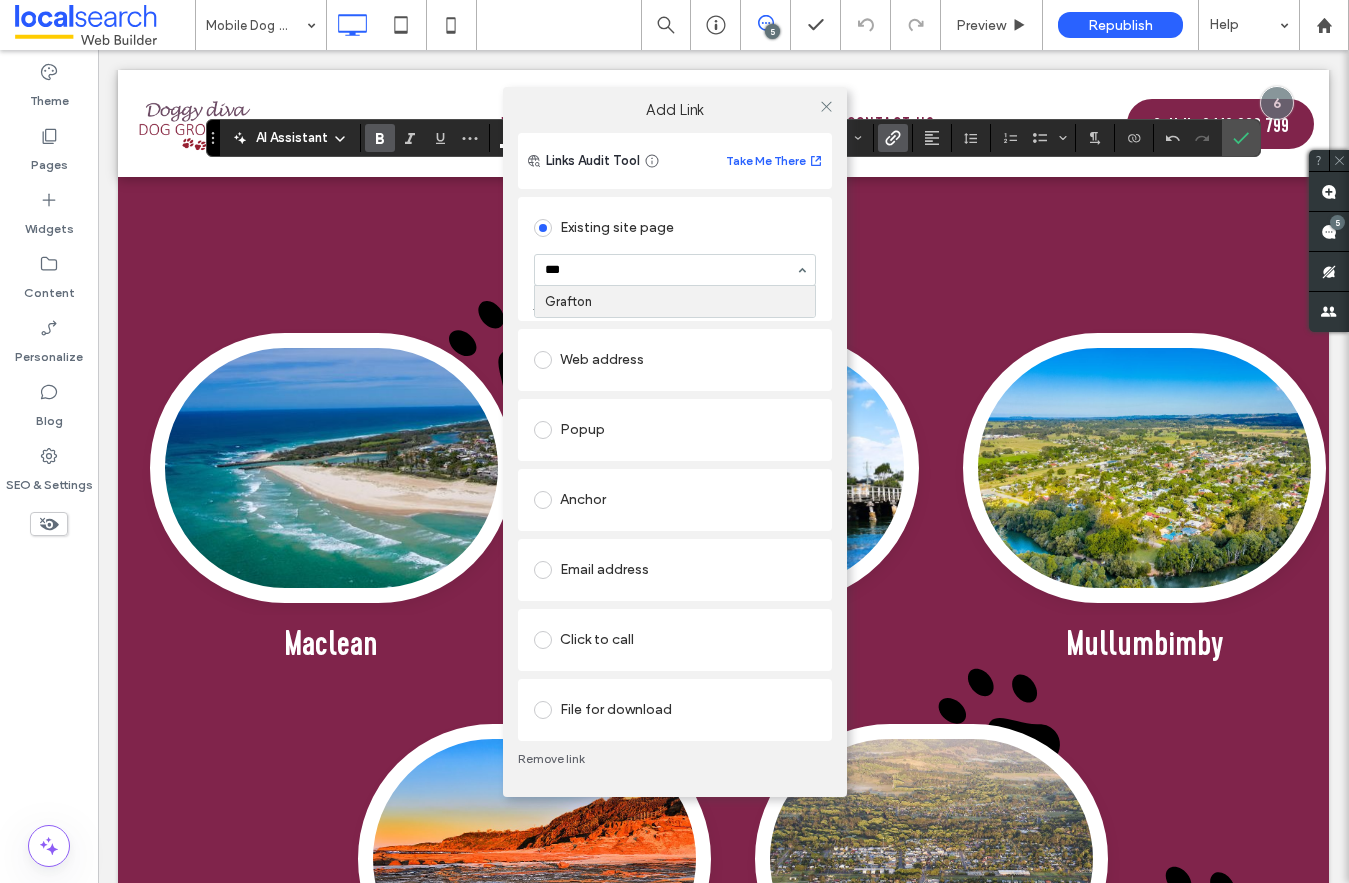 type on "****" 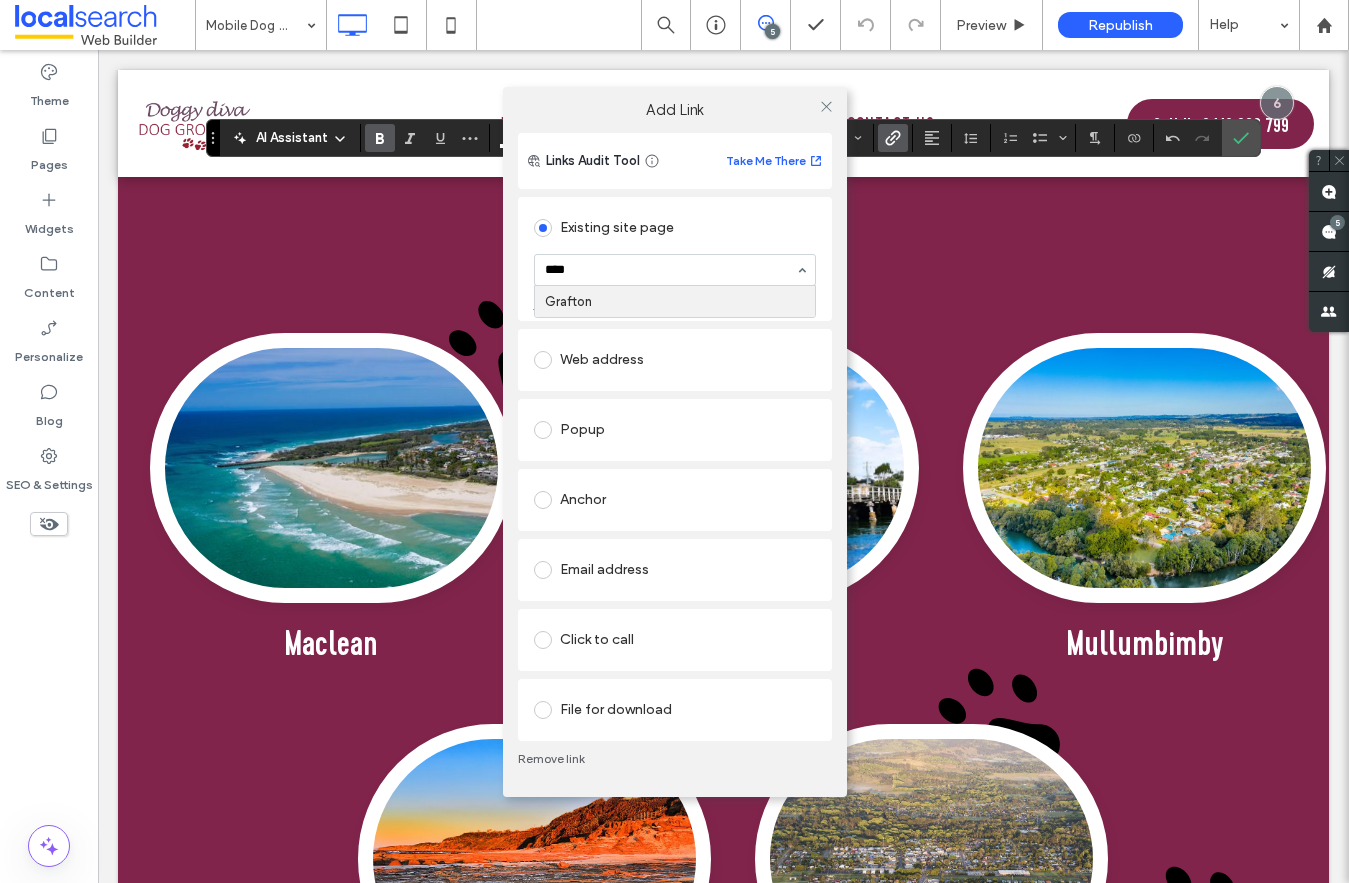 type 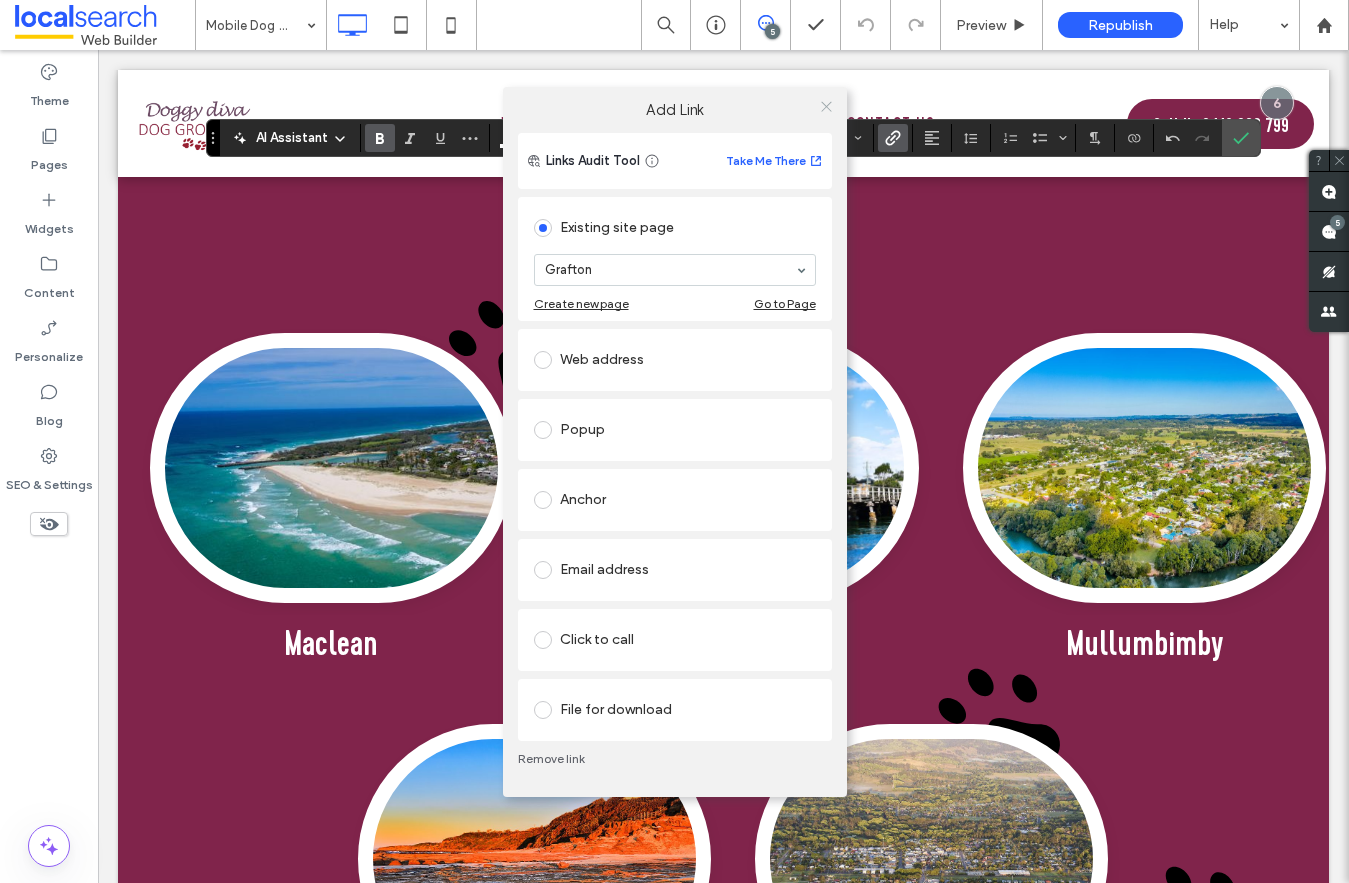 click 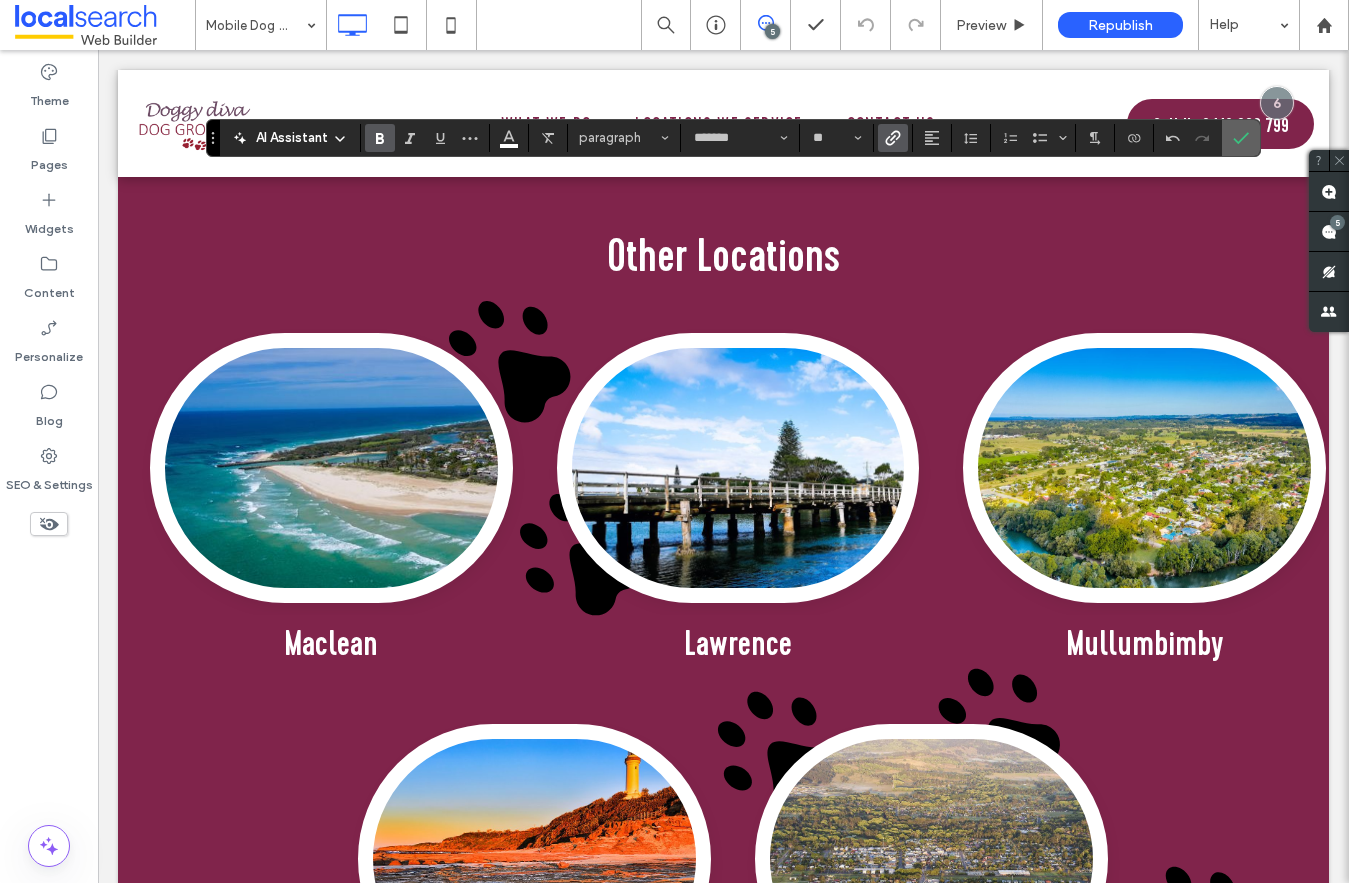 click at bounding box center (1241, 138) 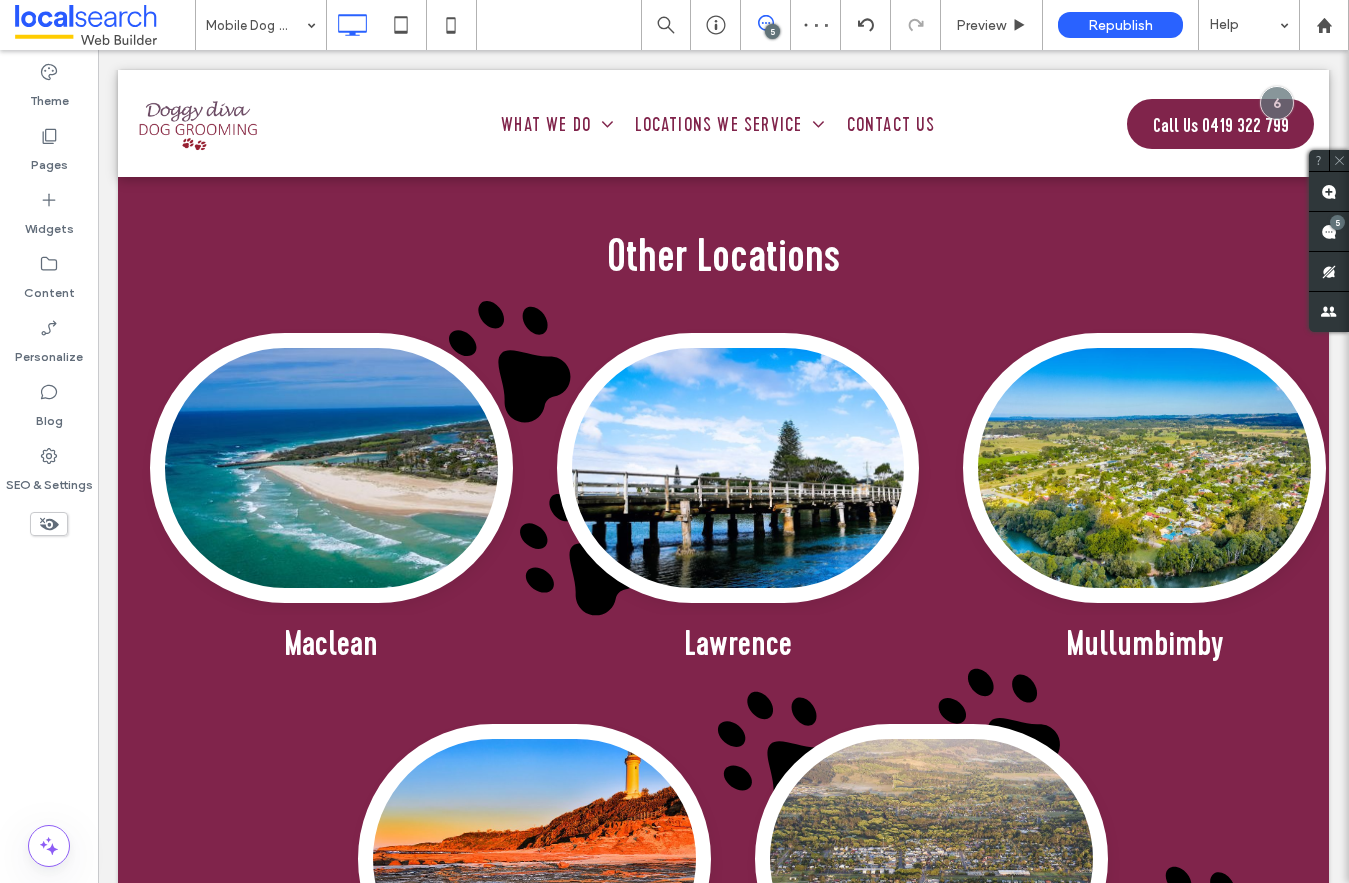 type on "**********" 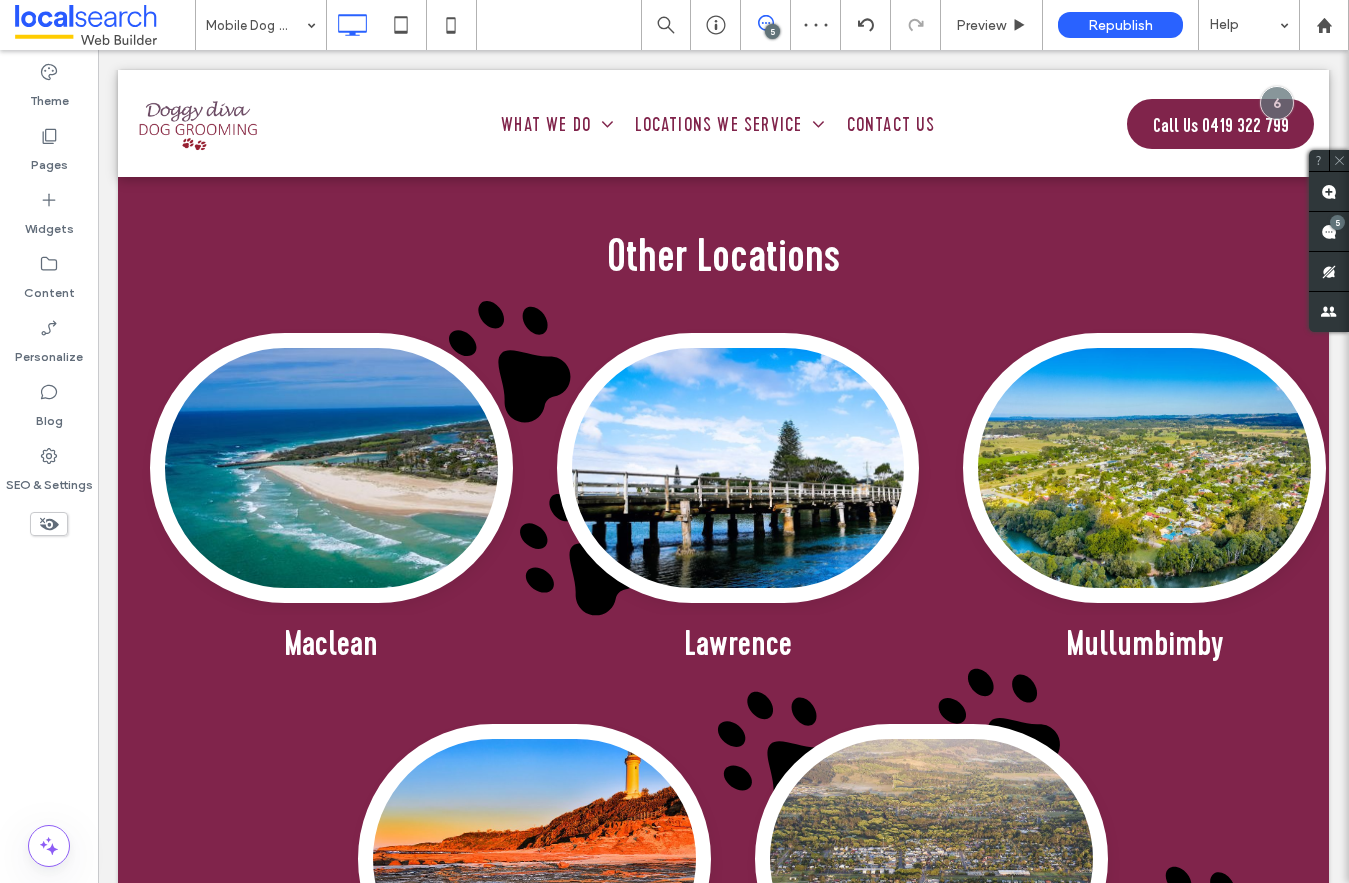 type on "**" 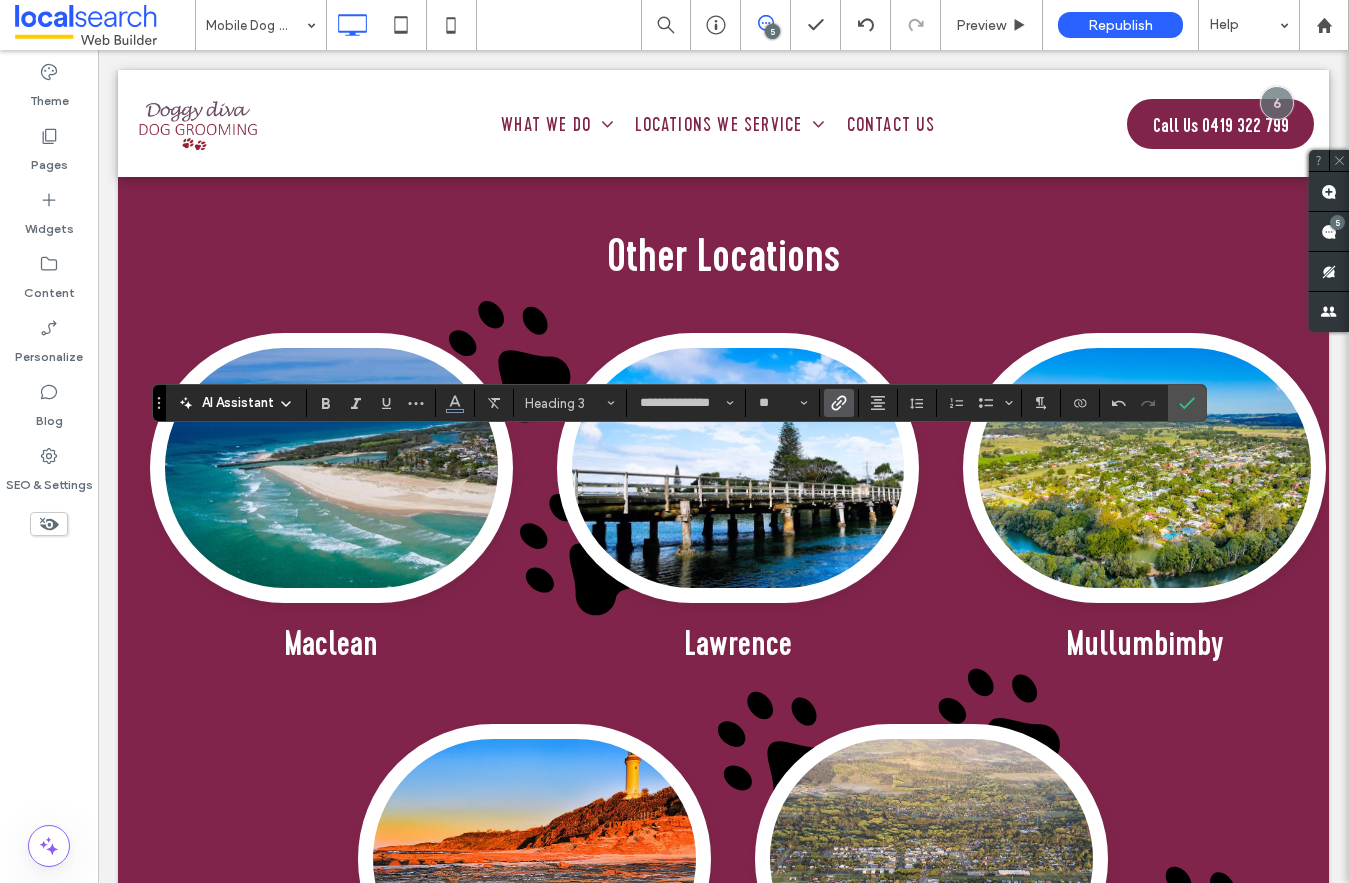 click 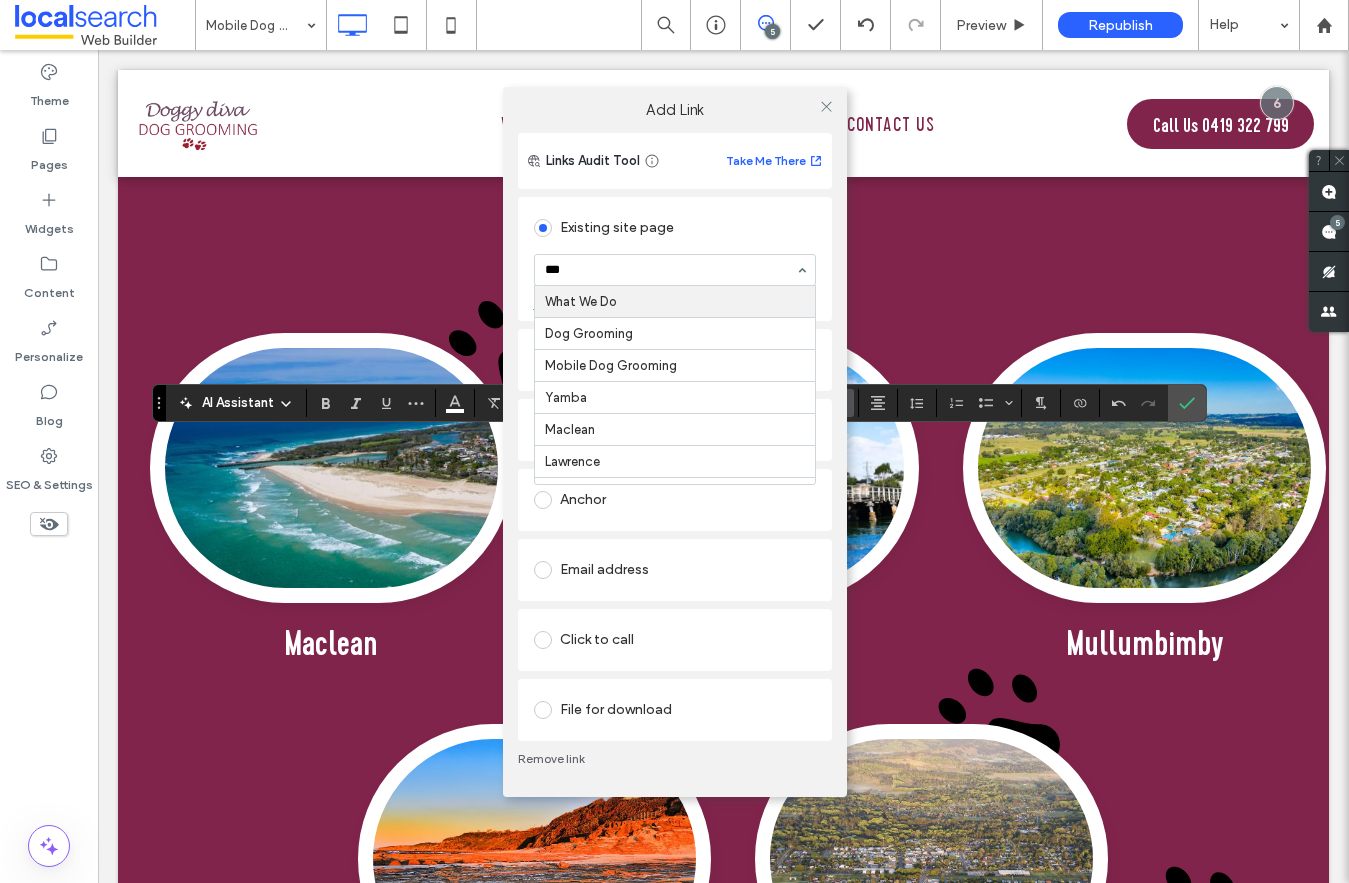 type on "****" 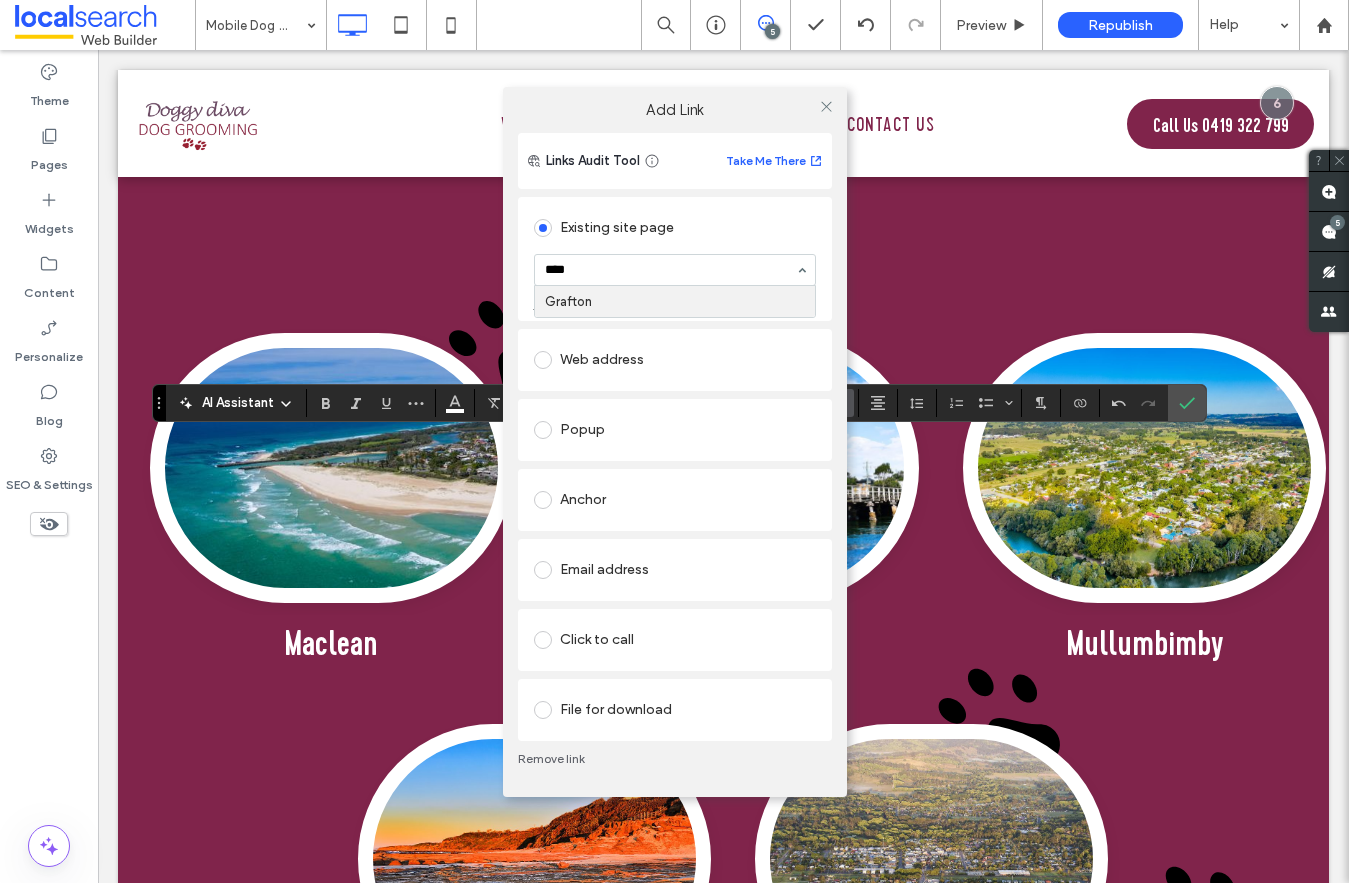 type 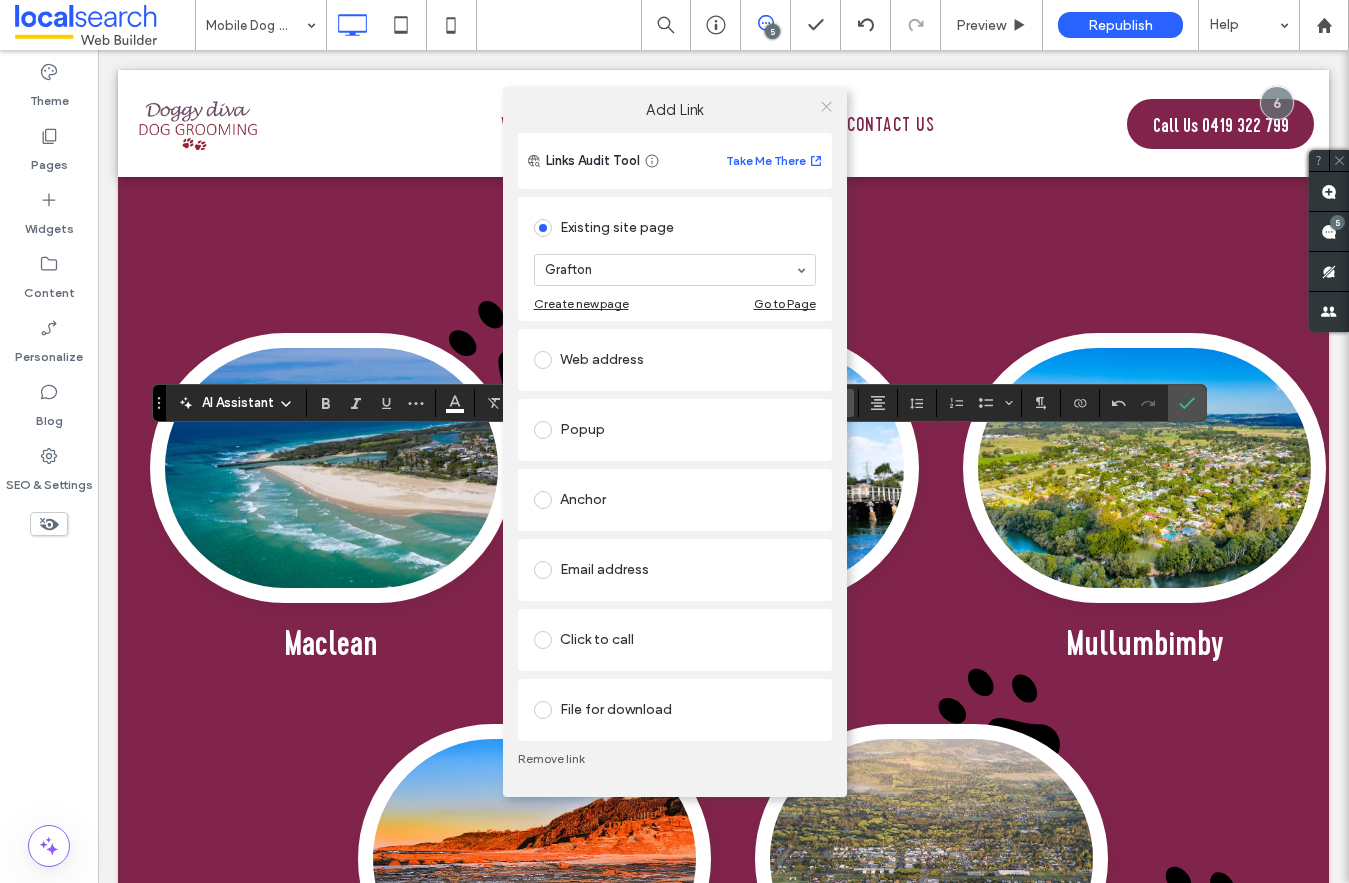 click at bounding box center (826, 107) 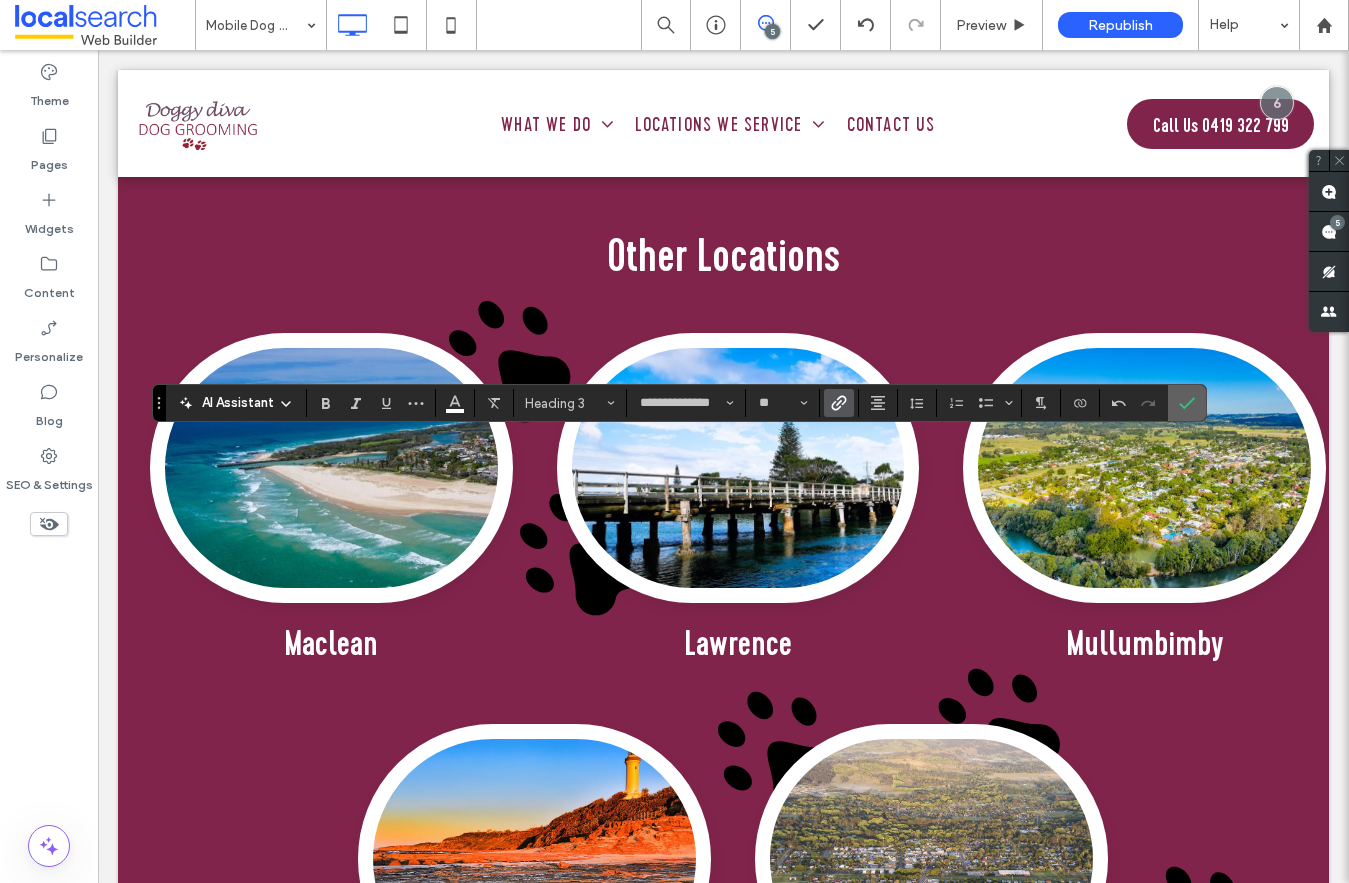 click at bounding box center (1187, 403) 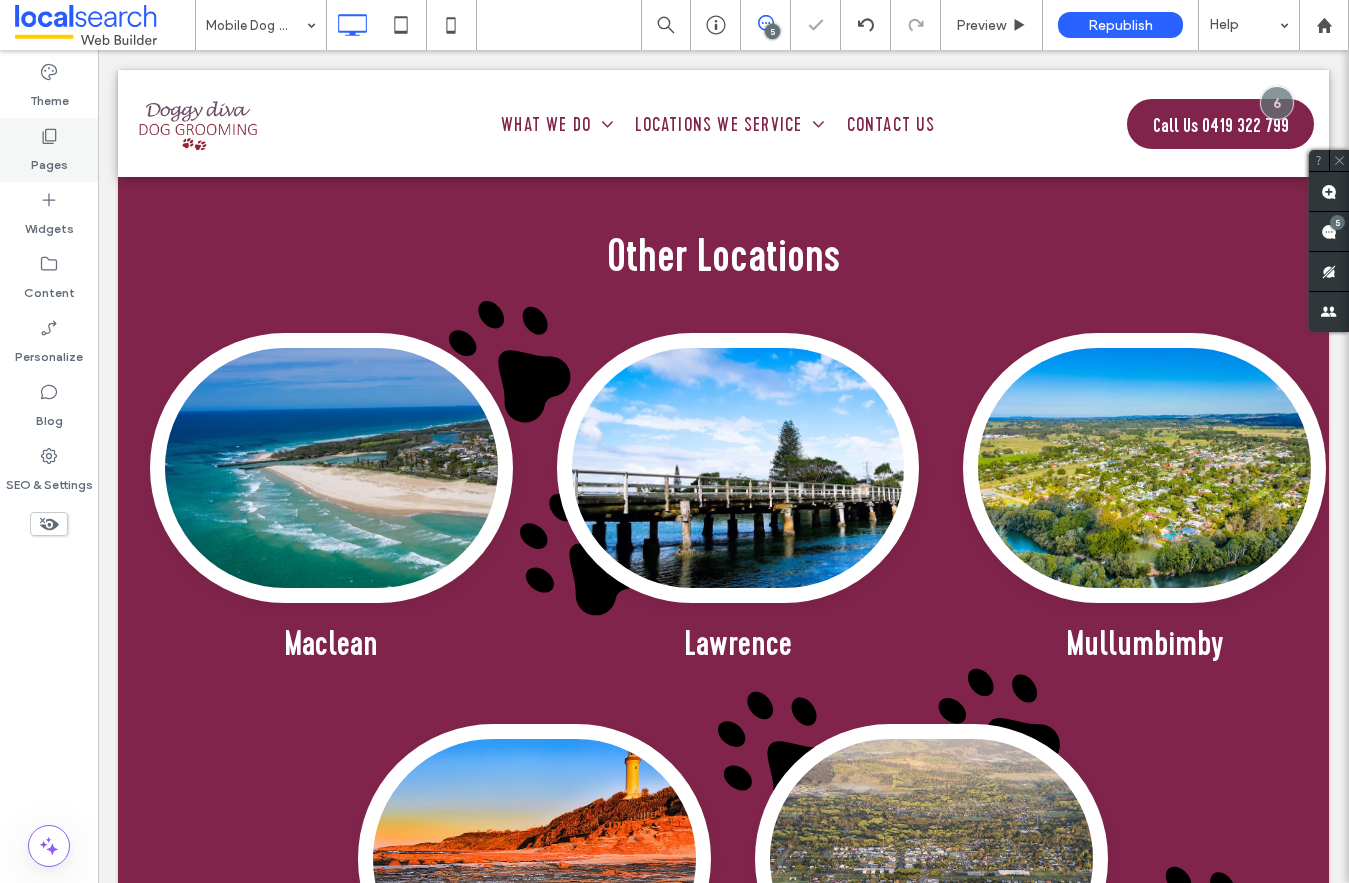 click on "Pages" at bounding box center (49, 160) 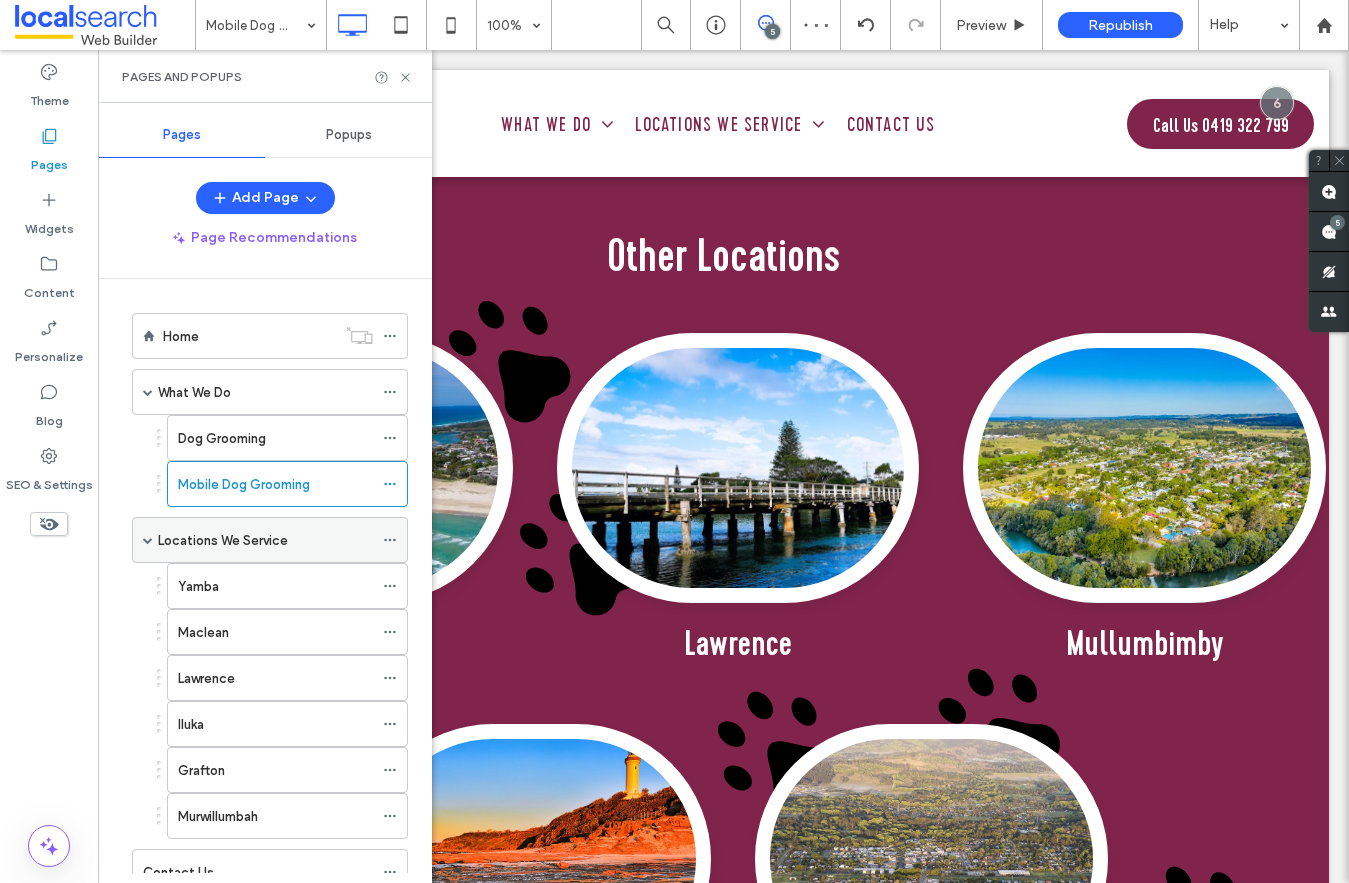 click on "Locations We Service" at bounding box center (223, 540) 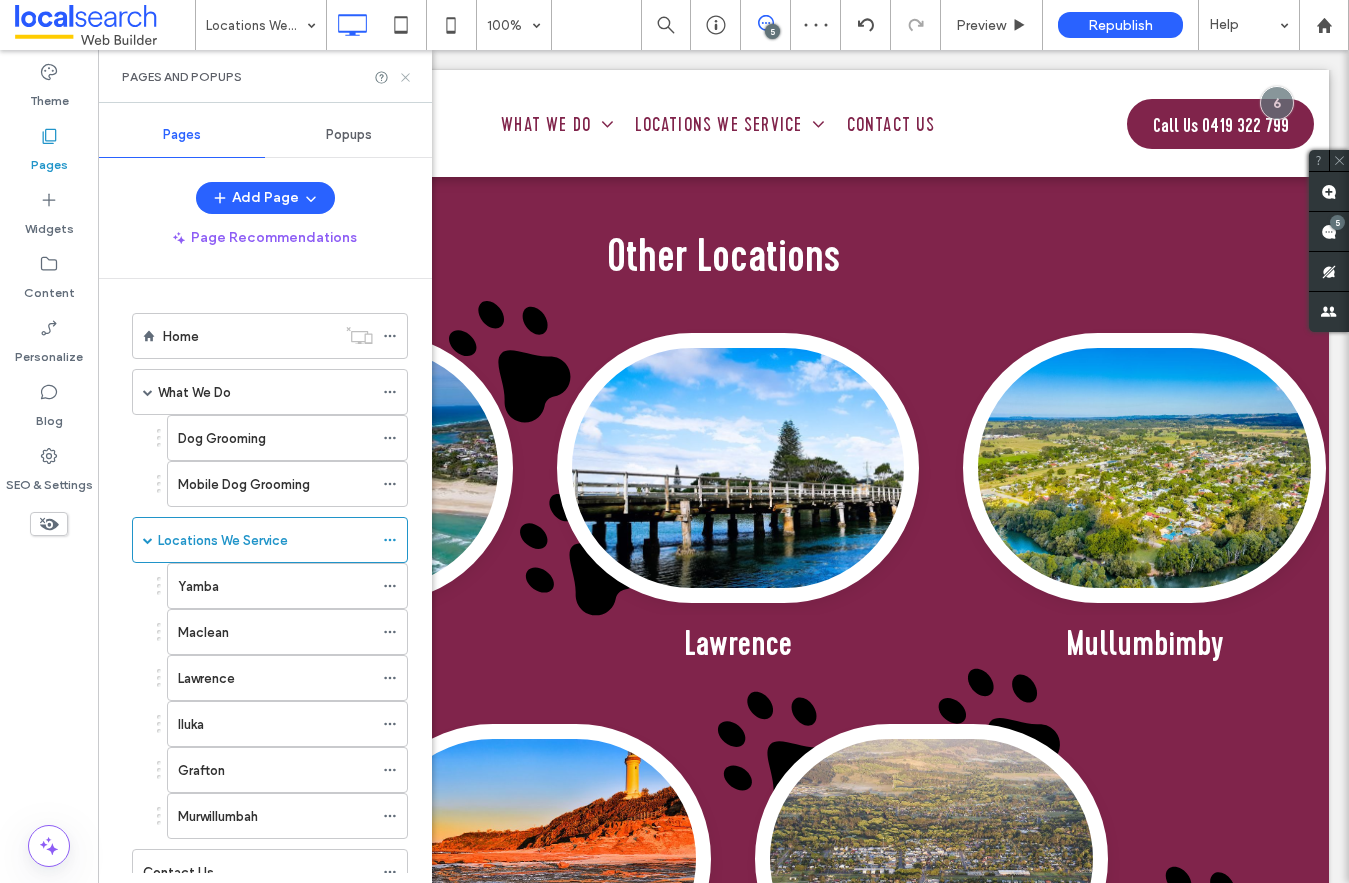 click 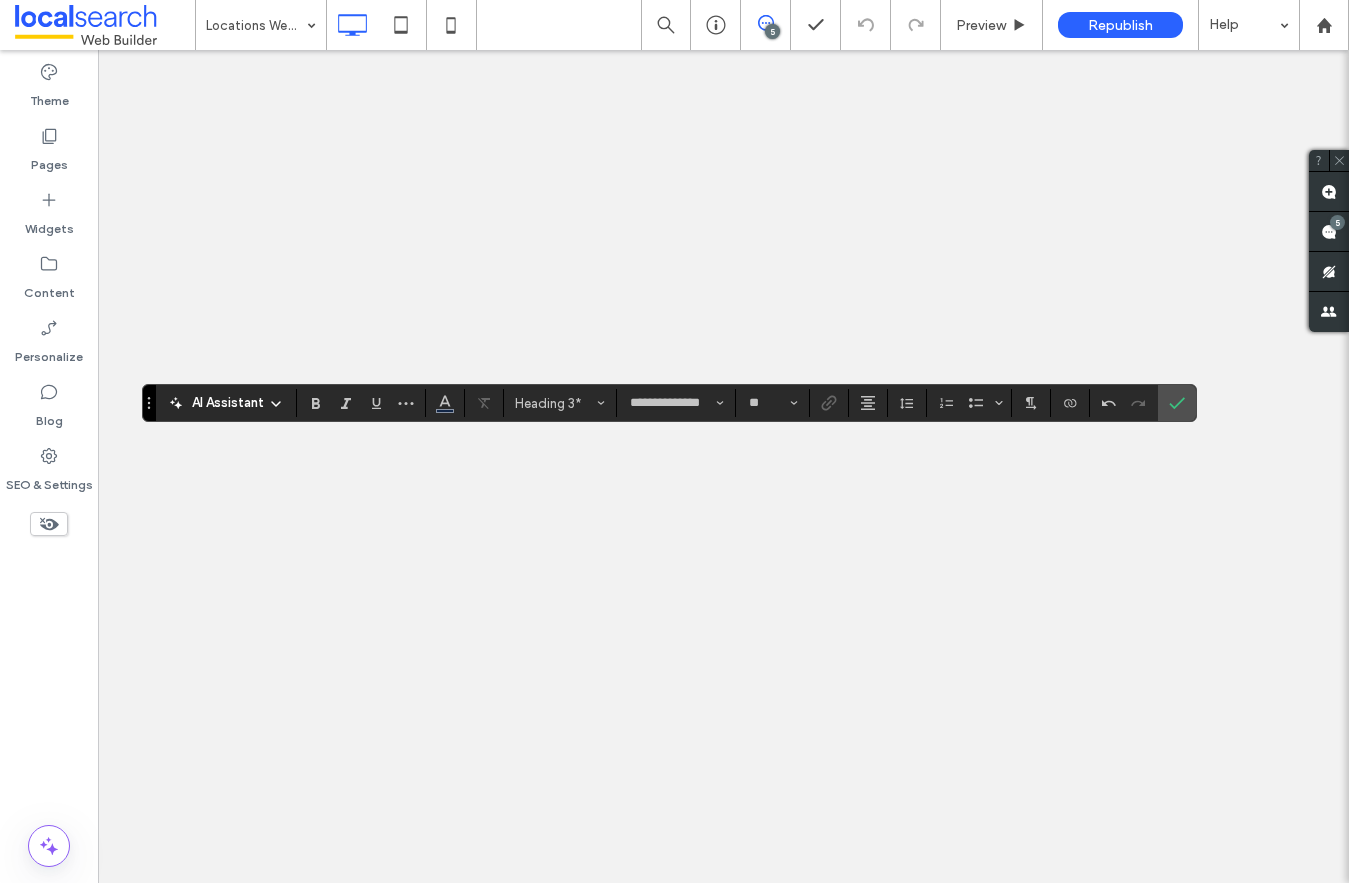 scroll, scrollTop: 0, scrollLeft: 0, axis: both 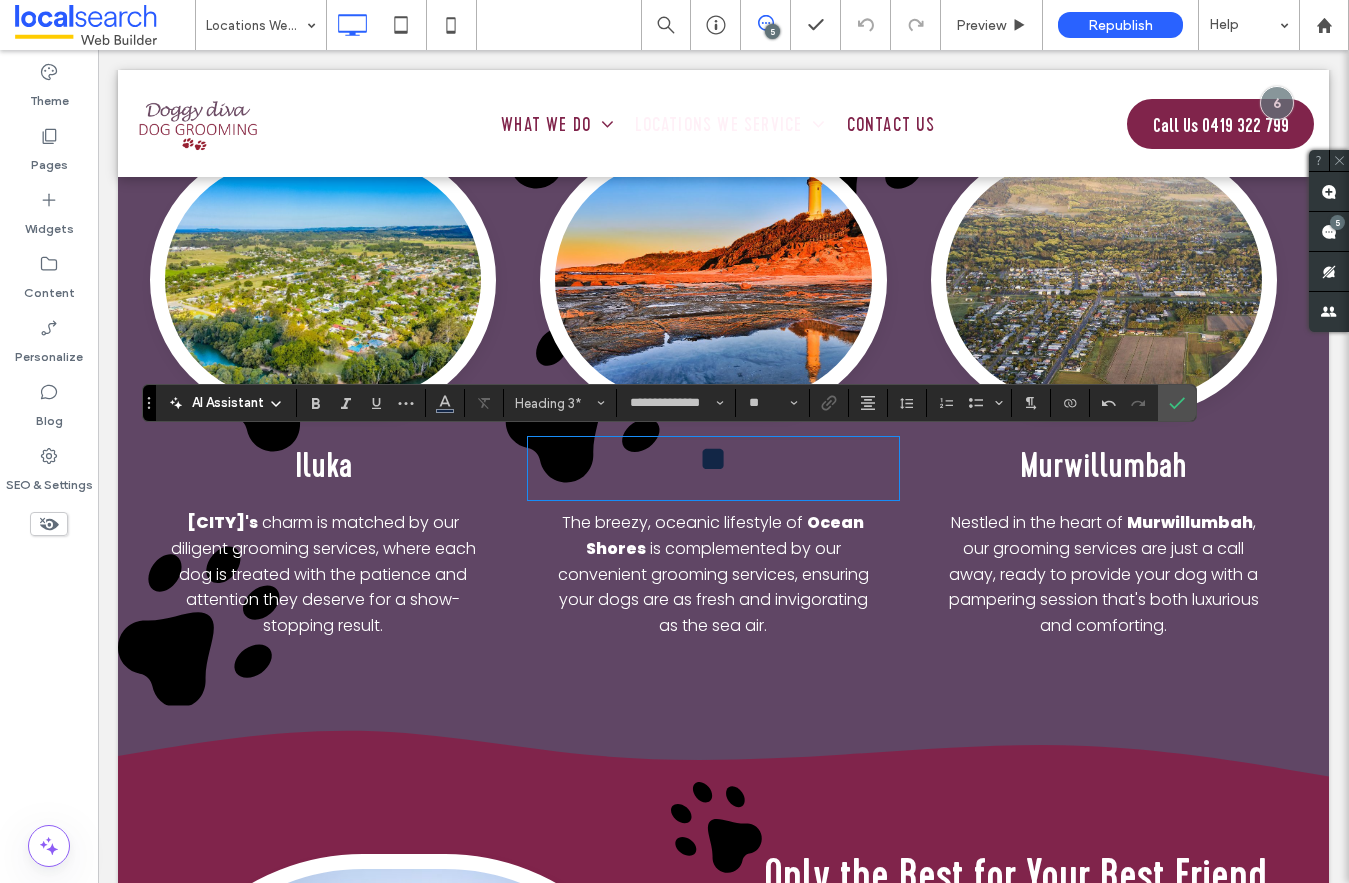 type 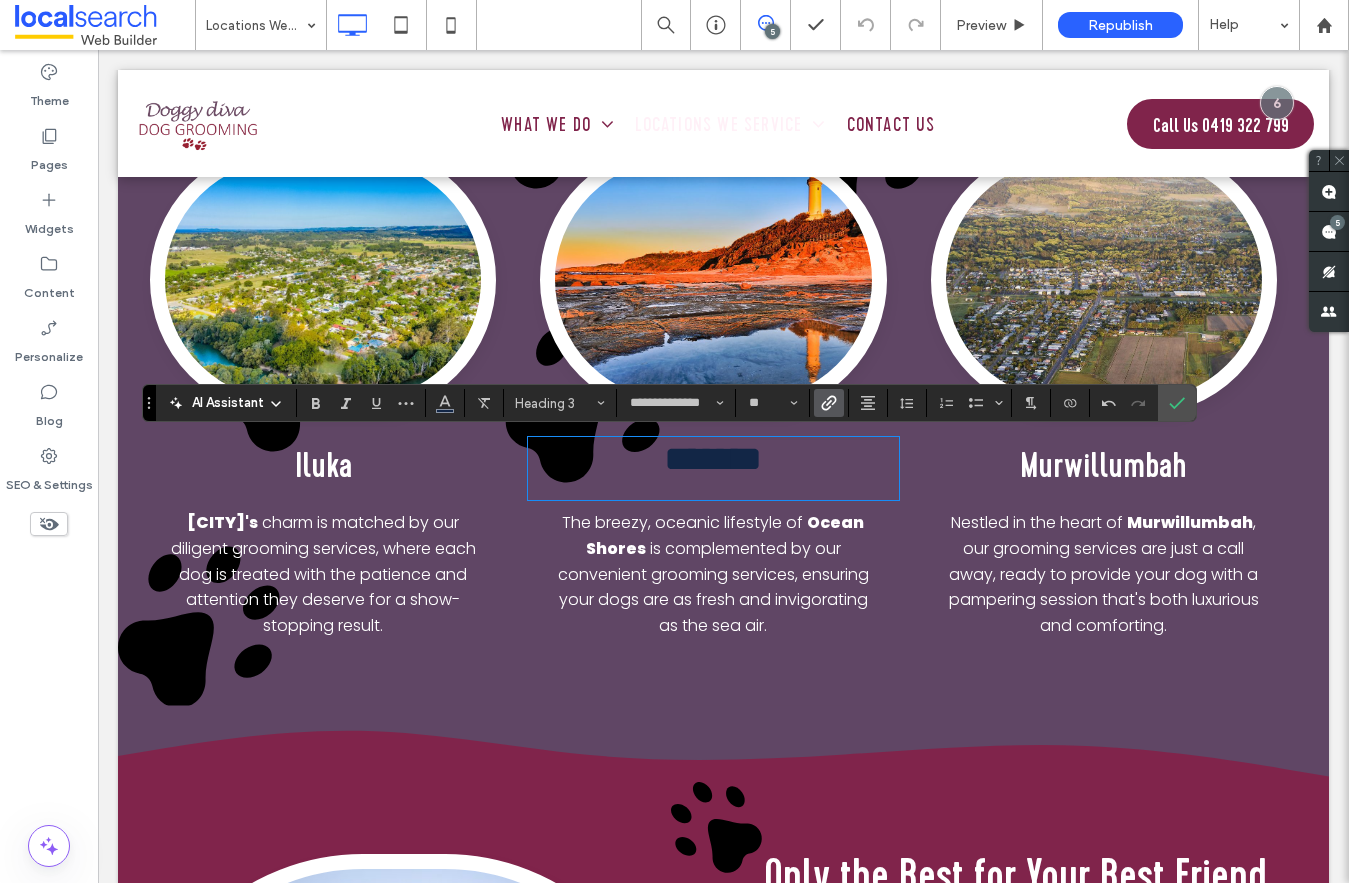 click 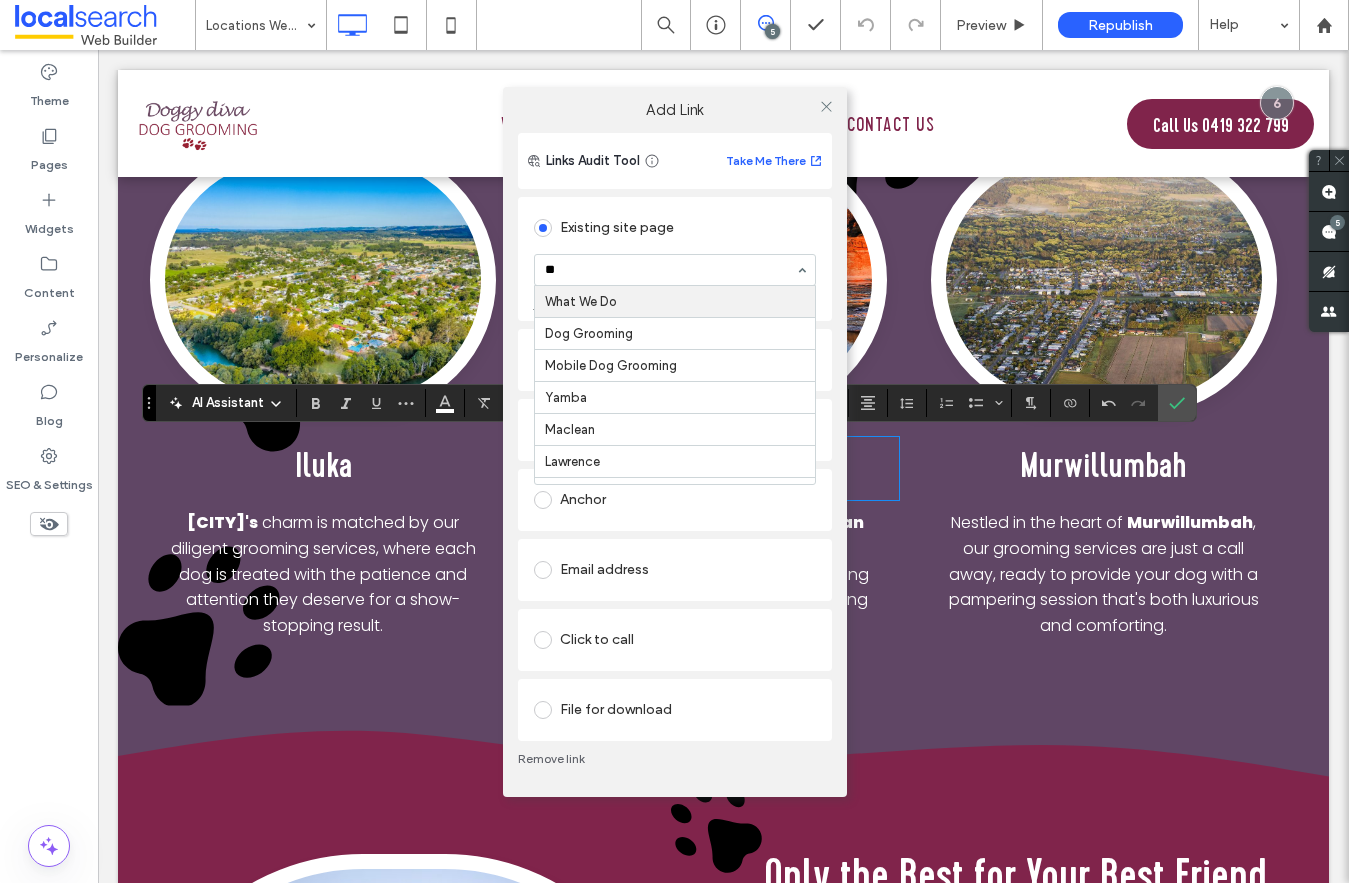 type on "***" 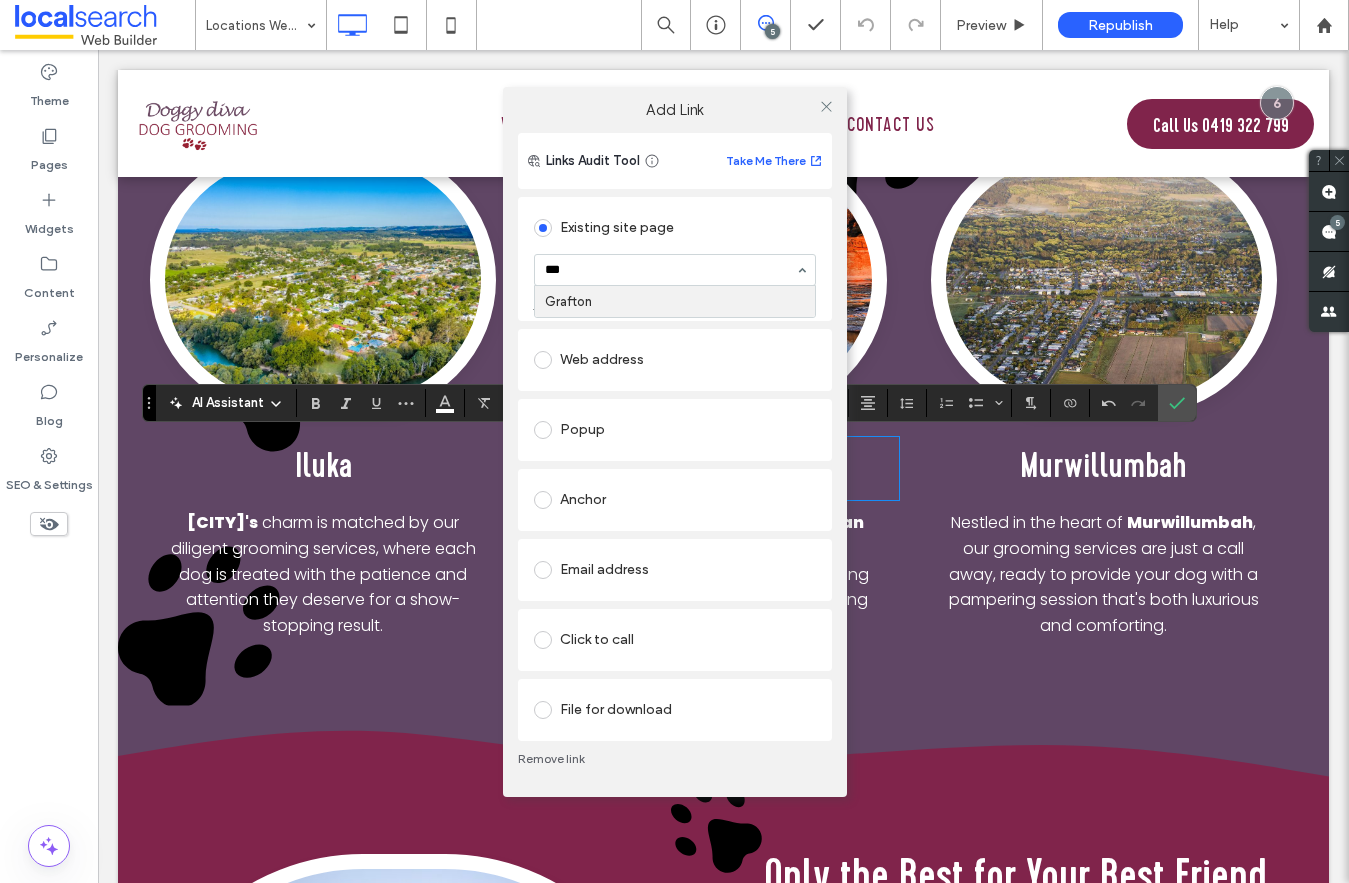 type 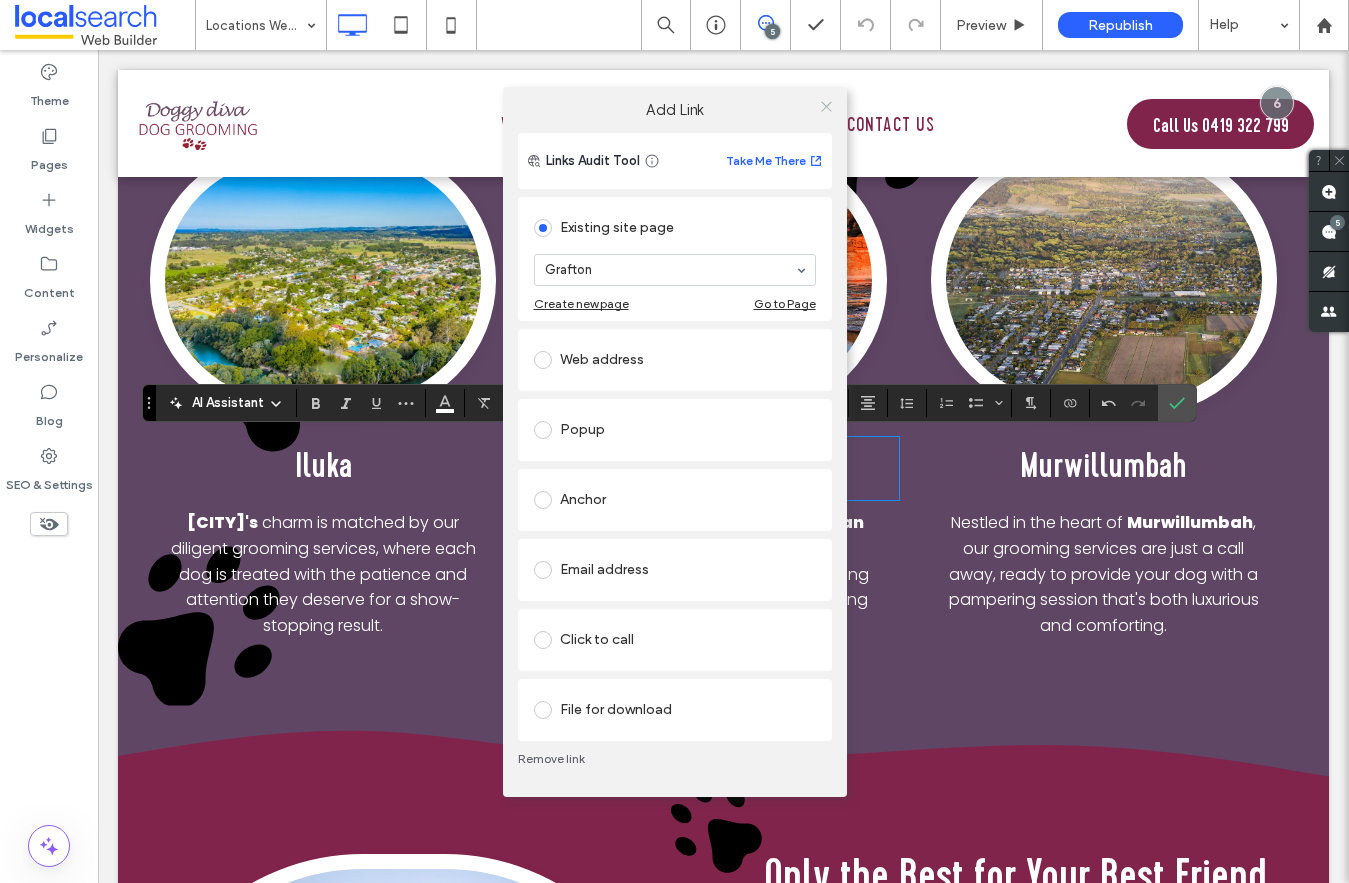 click 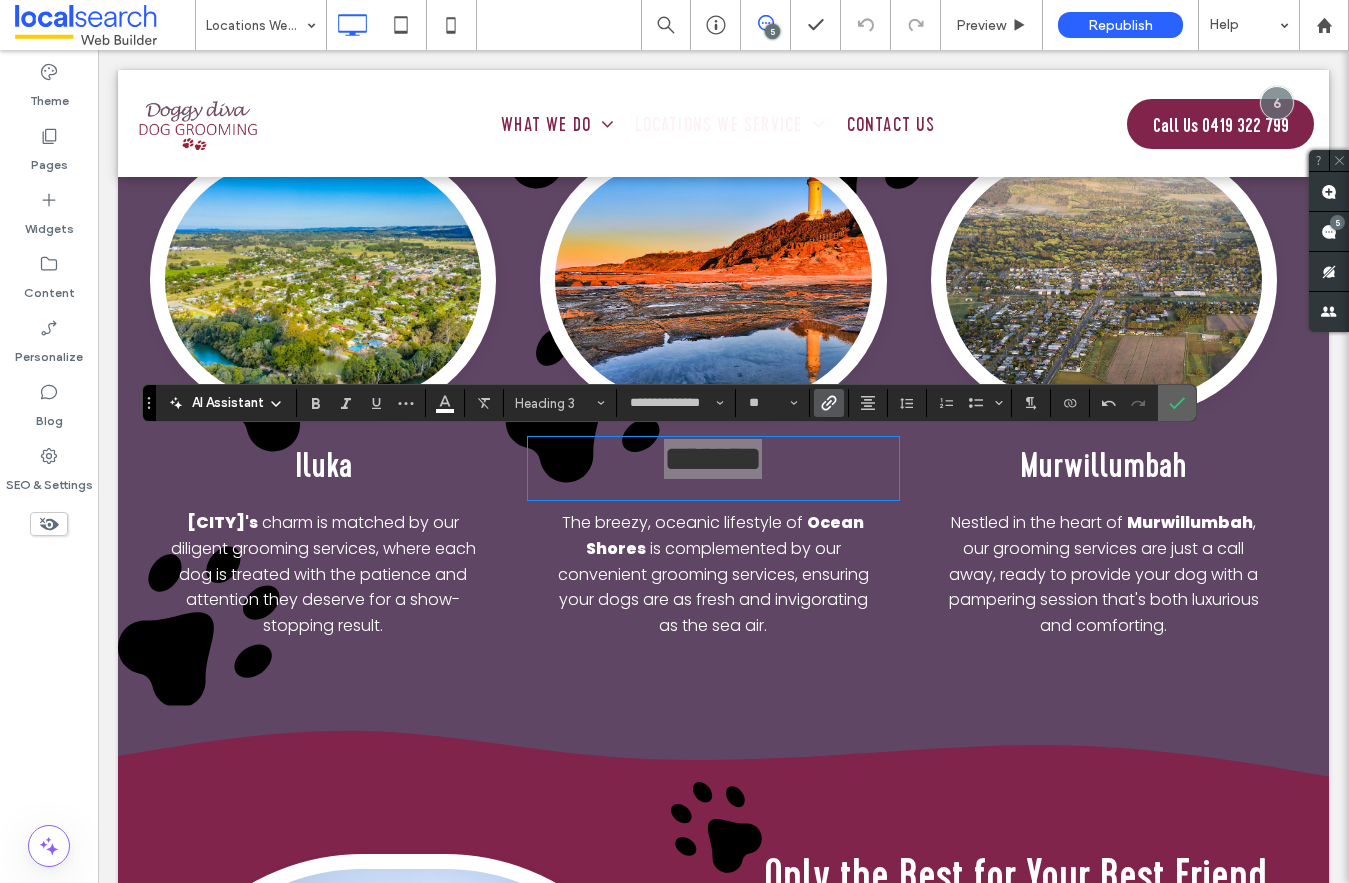 click 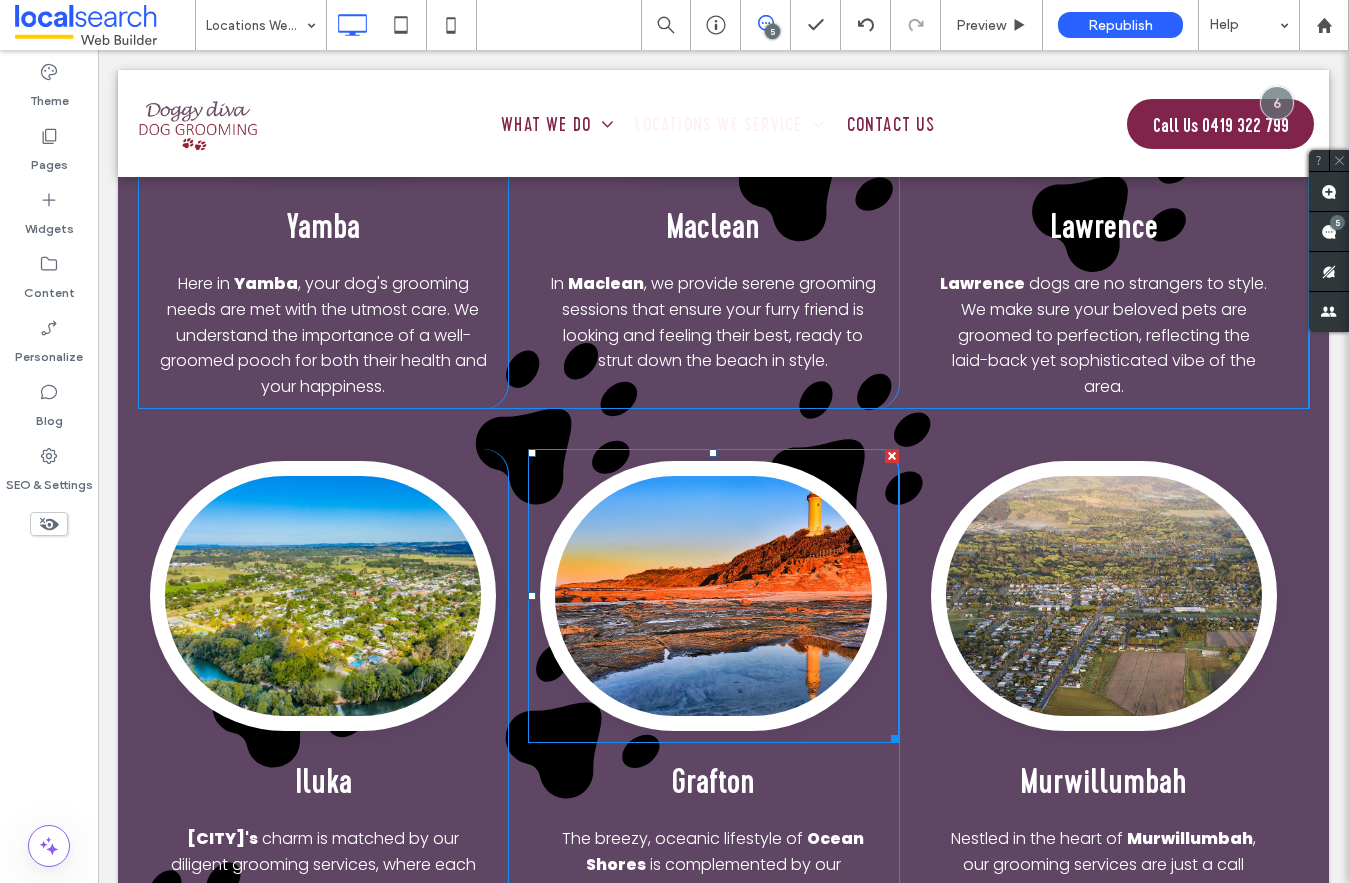 scroll, scrollTop: 759, scrollLeft: 0, axis: vertical 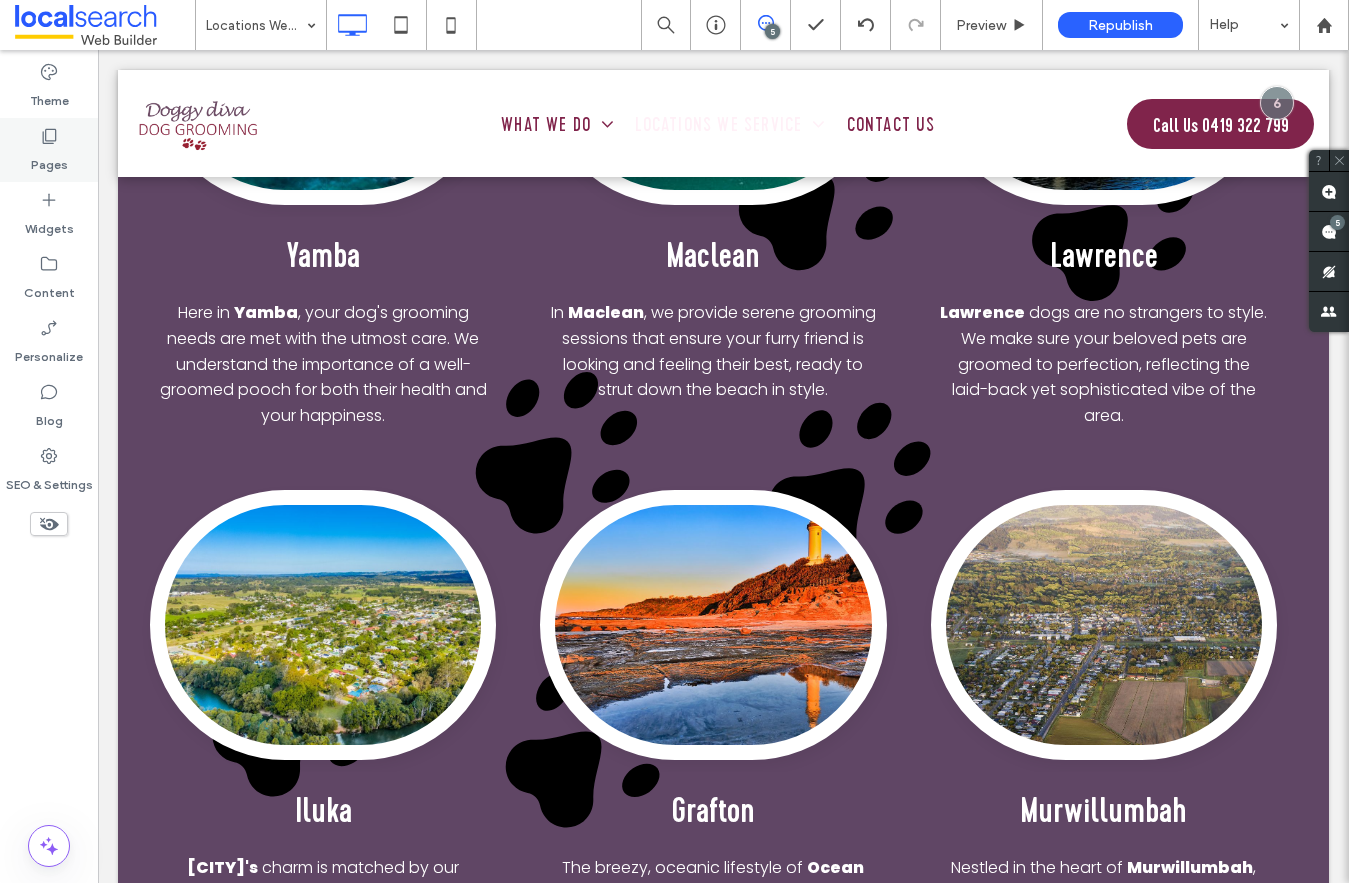 click on "Pages" at bounding box center [49, 160] 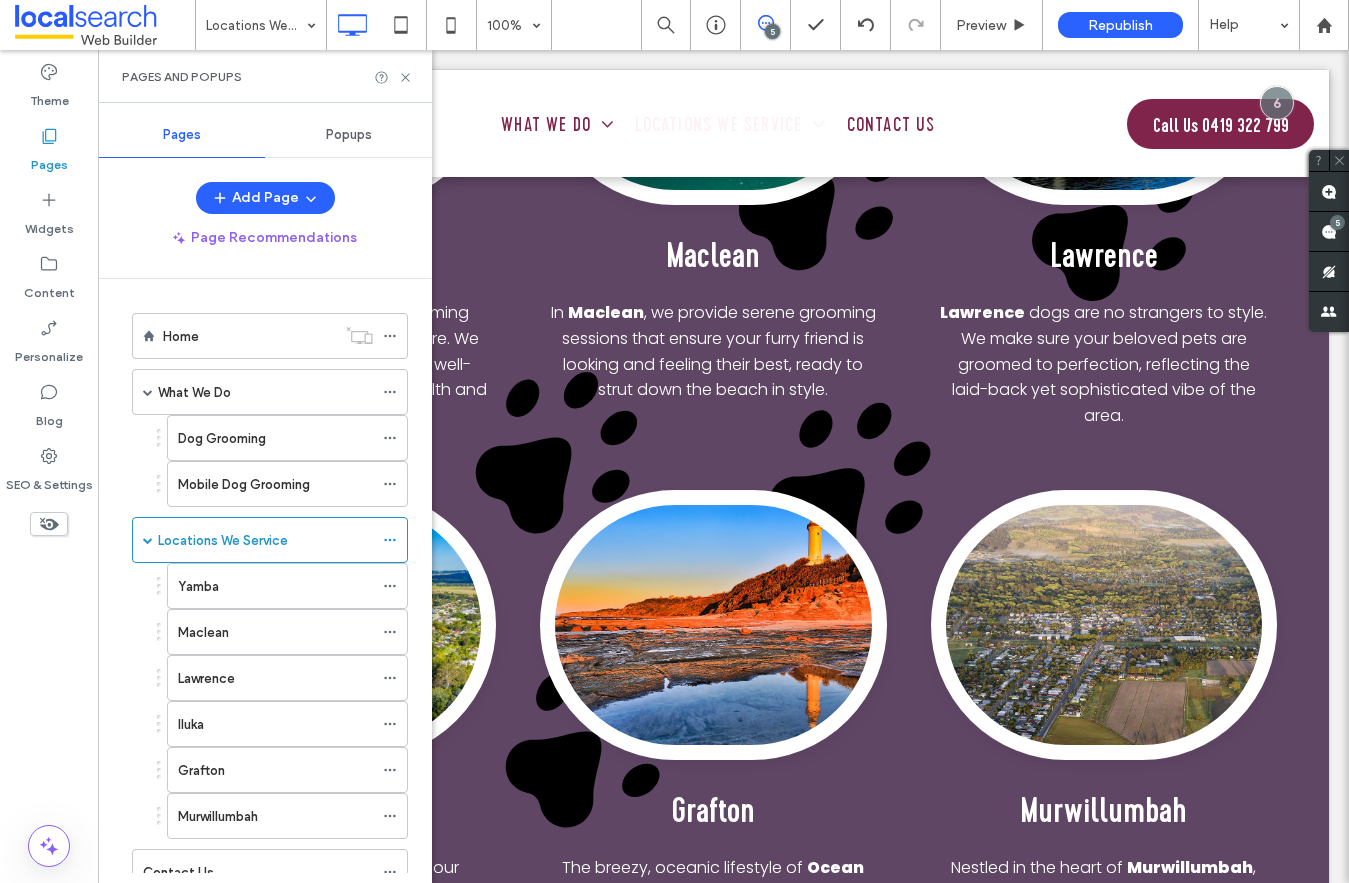 click on "Popups" at bounding box center [348, 135] 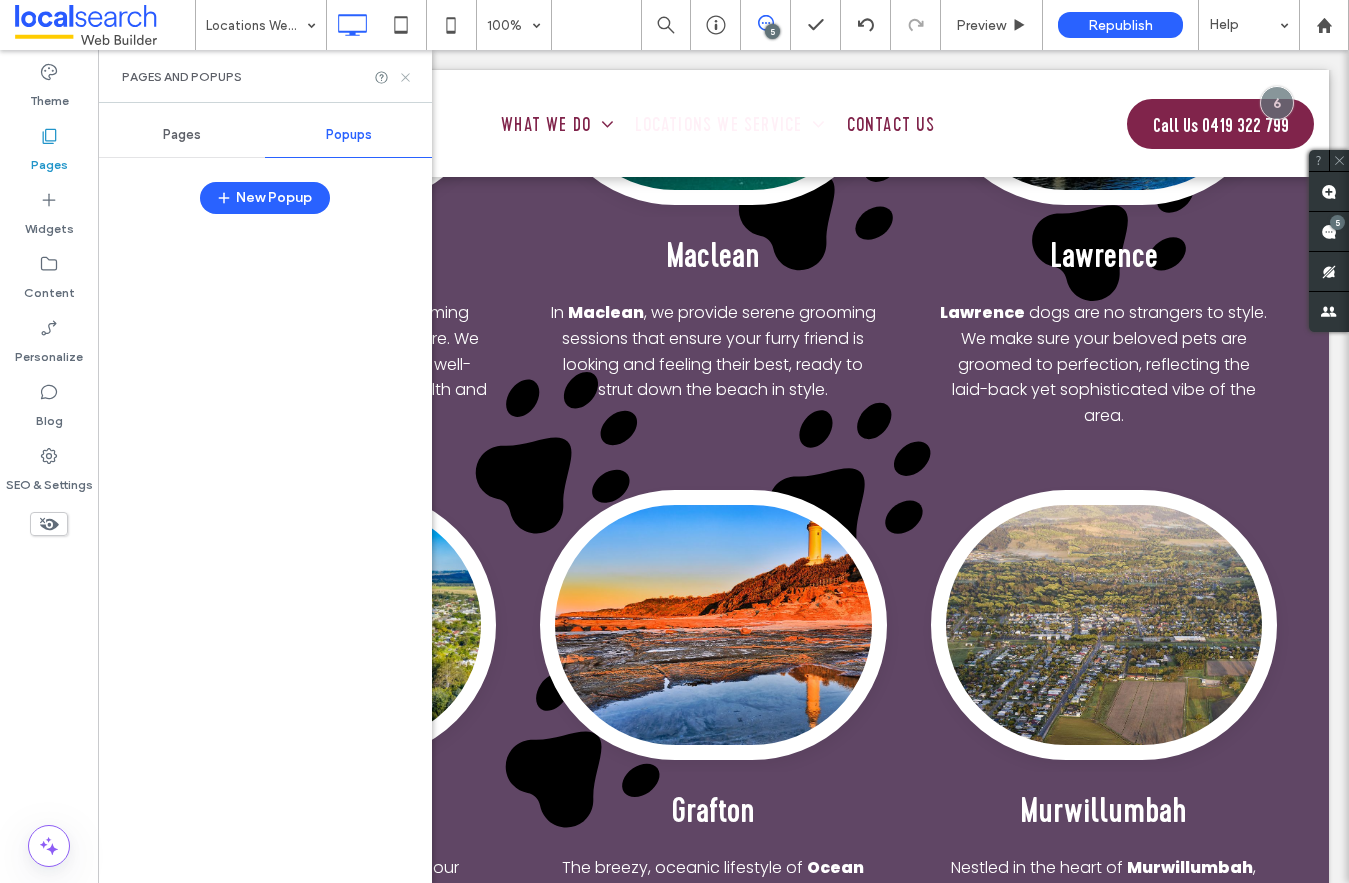 click 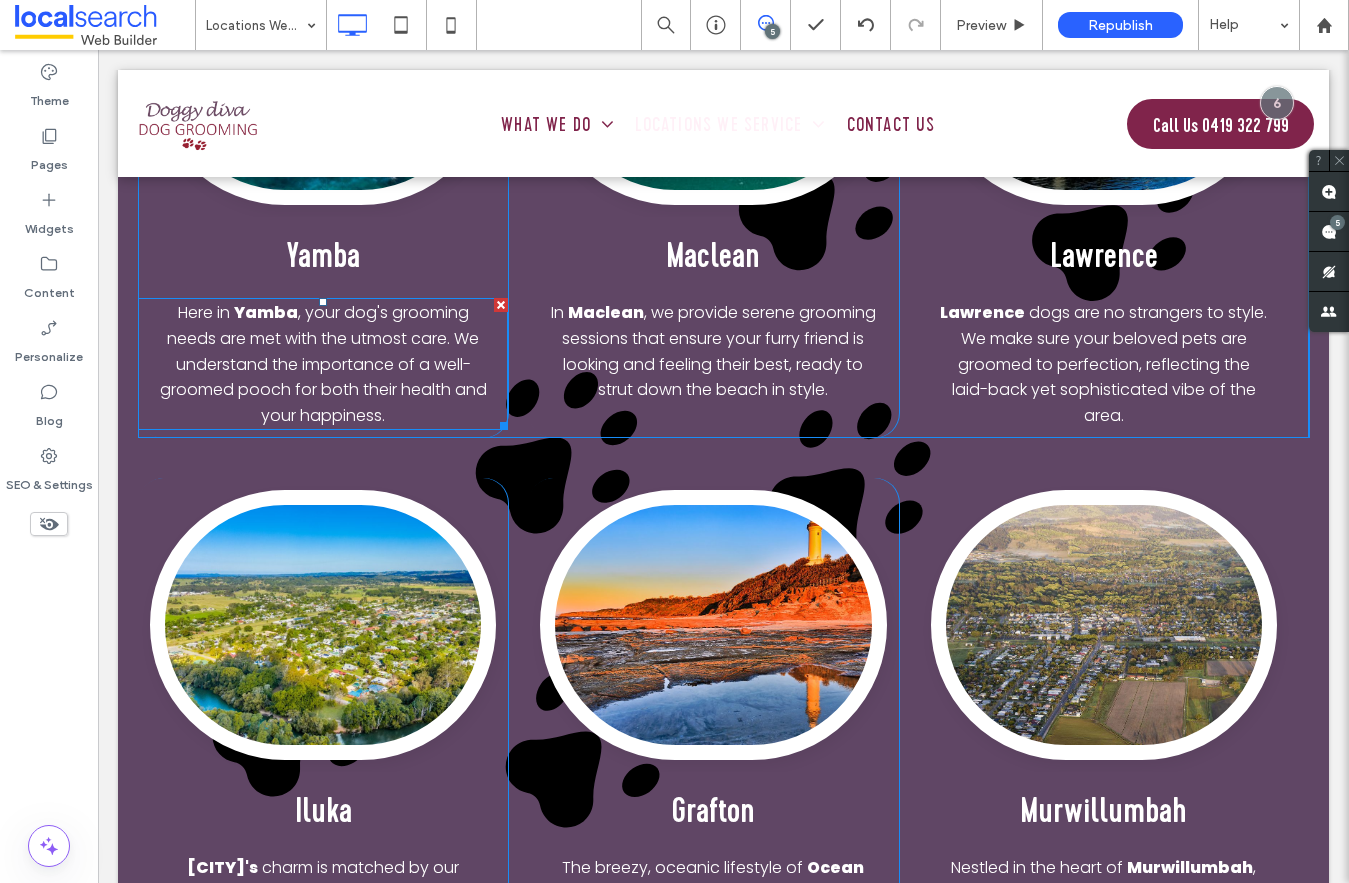 click on ", your dog's grooming needs are met with the utmost care. We understand the importance of a well-groomed pooch for both their health and your happiness." at bounding box center [323, 363] 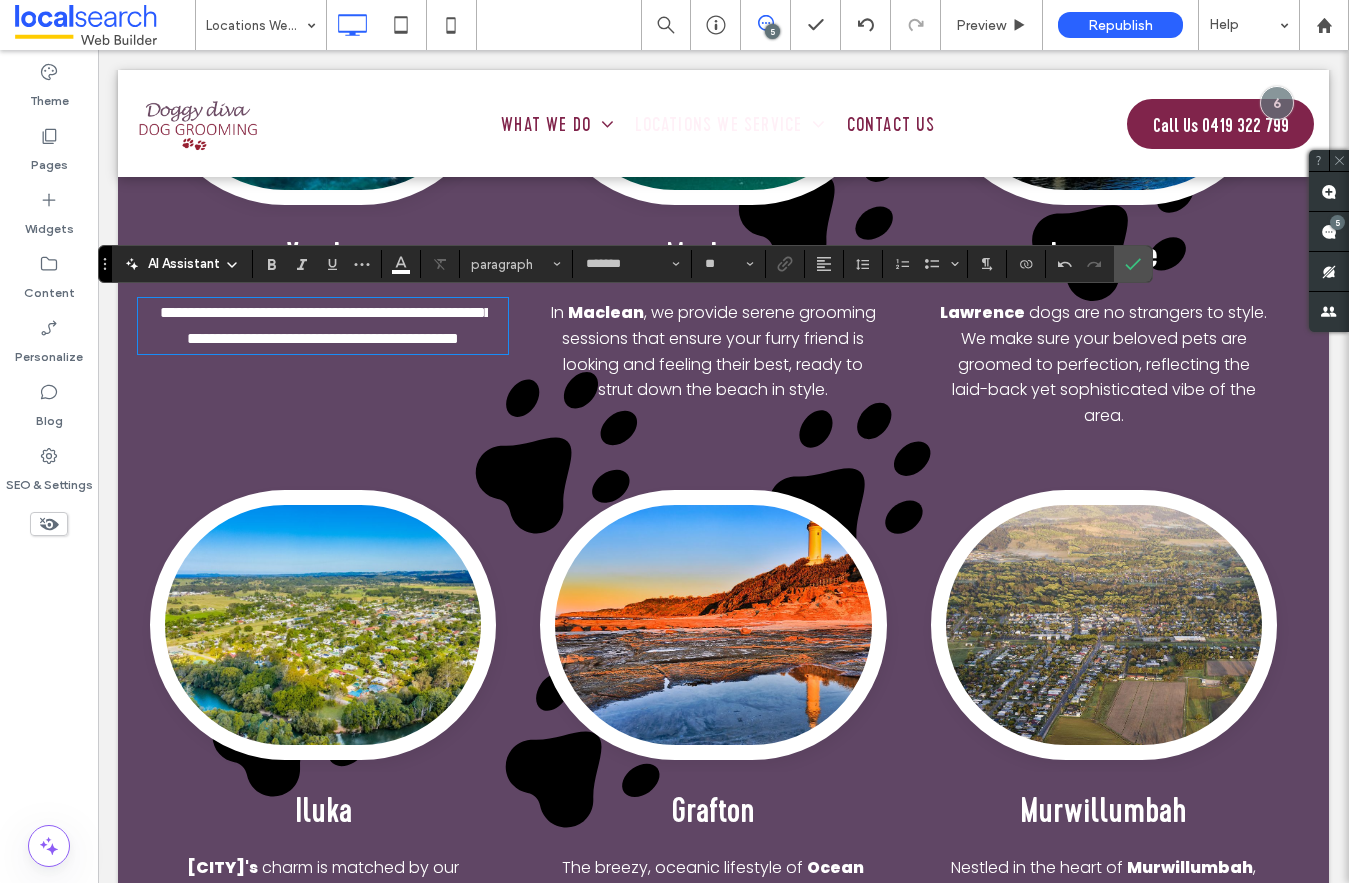 click on "**********" at bounding box center [326, 325] 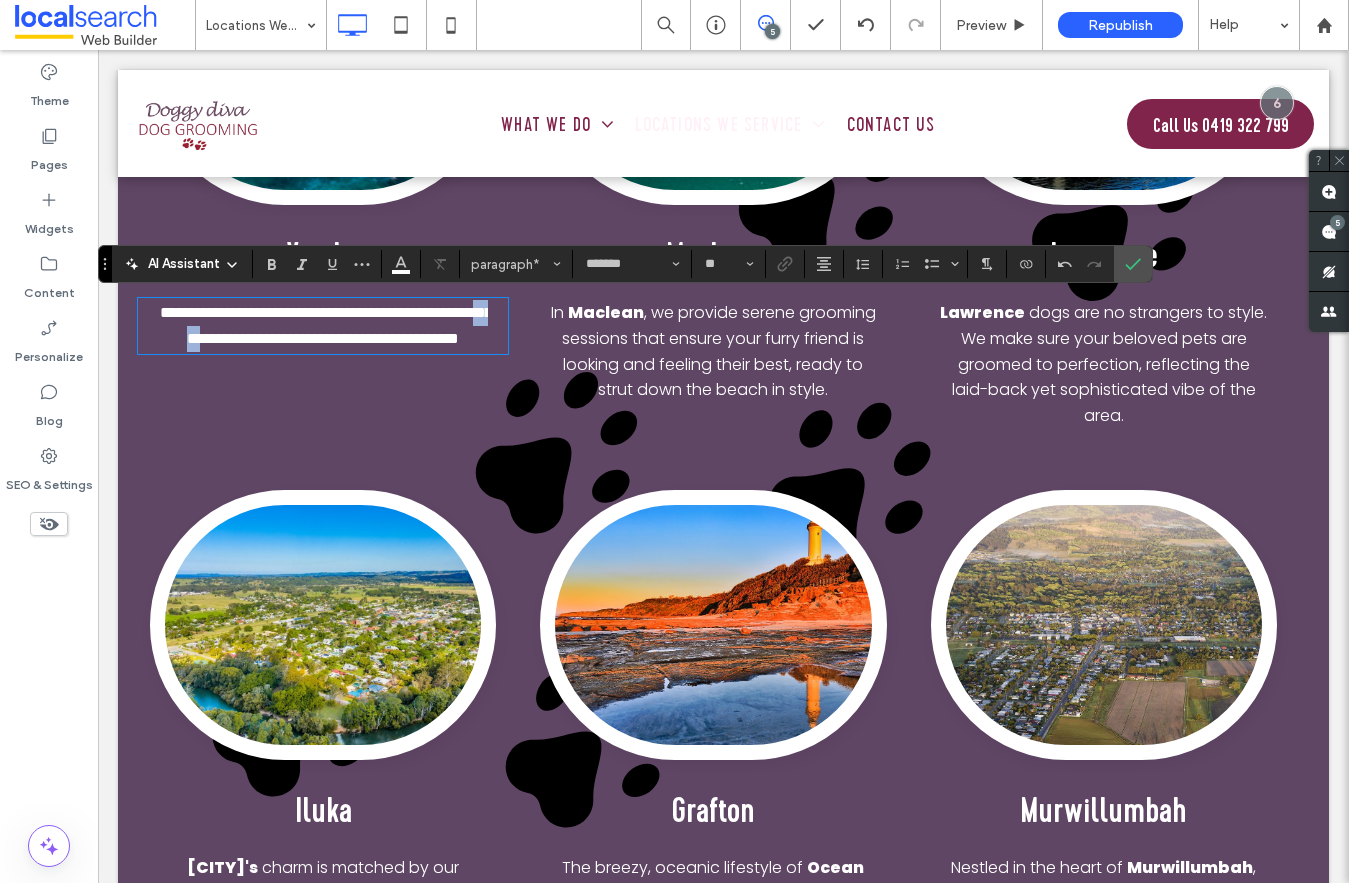 click on "**********" at bounding box center (326, 325) 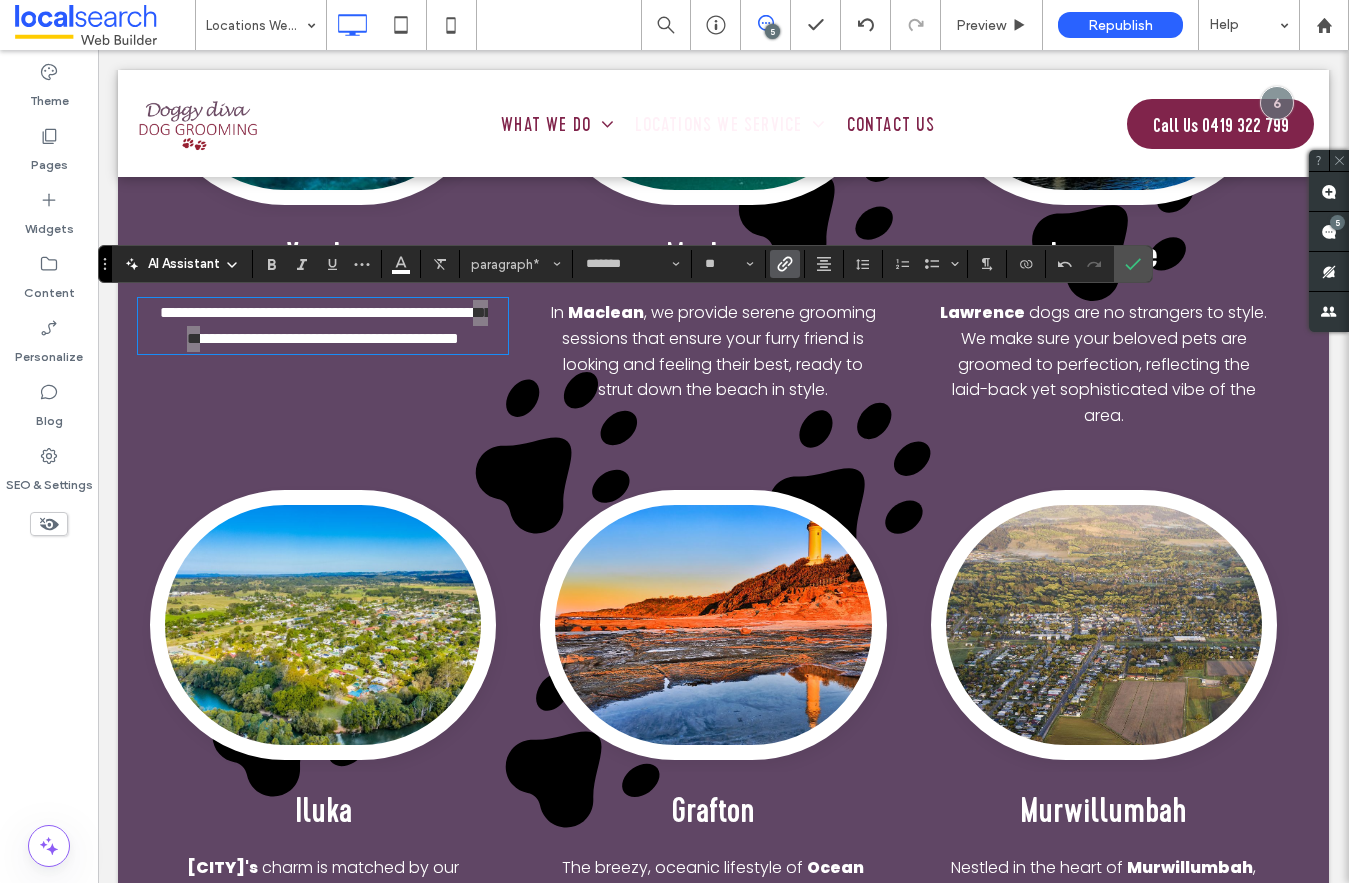 click 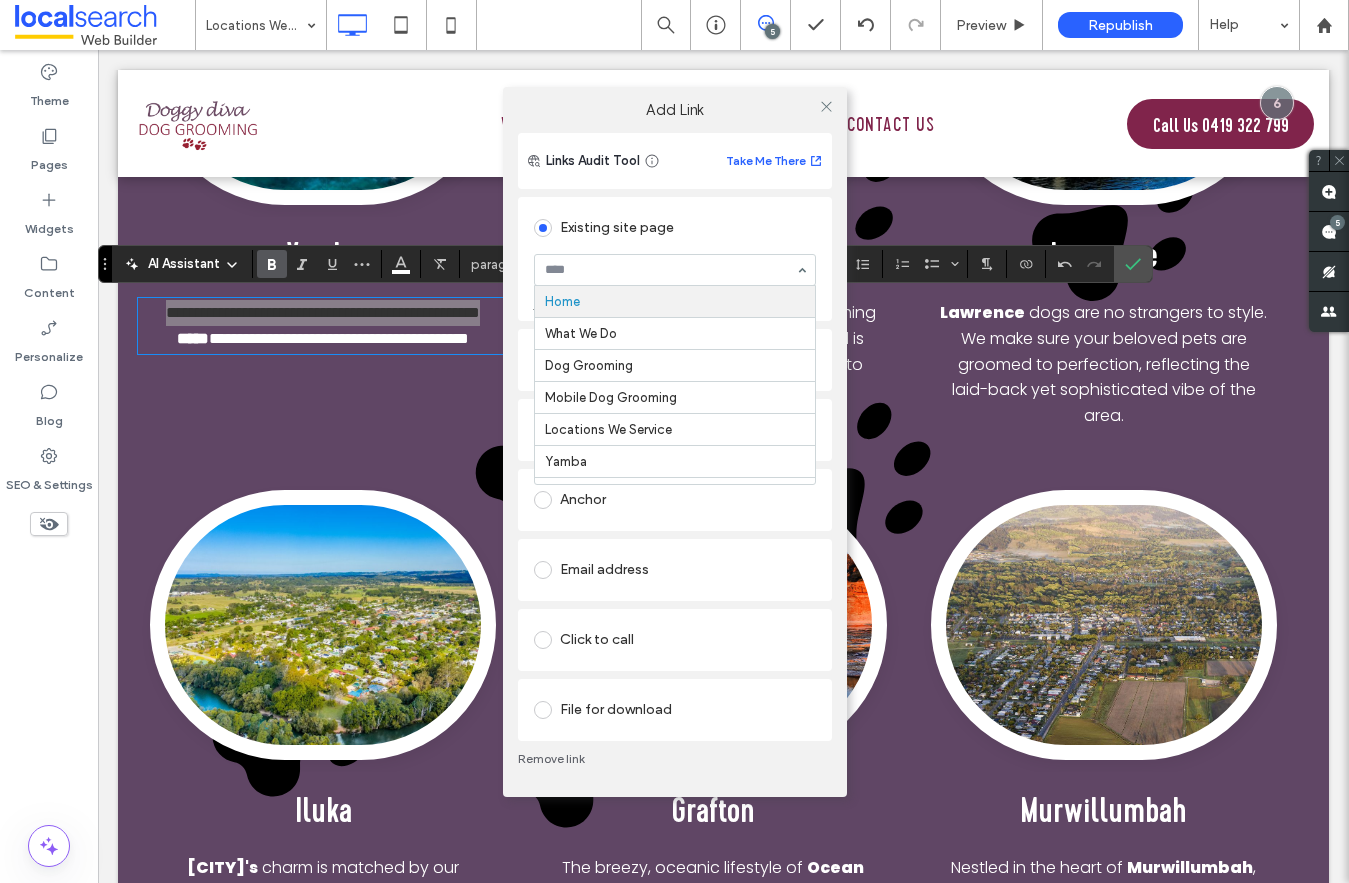 type on "*" 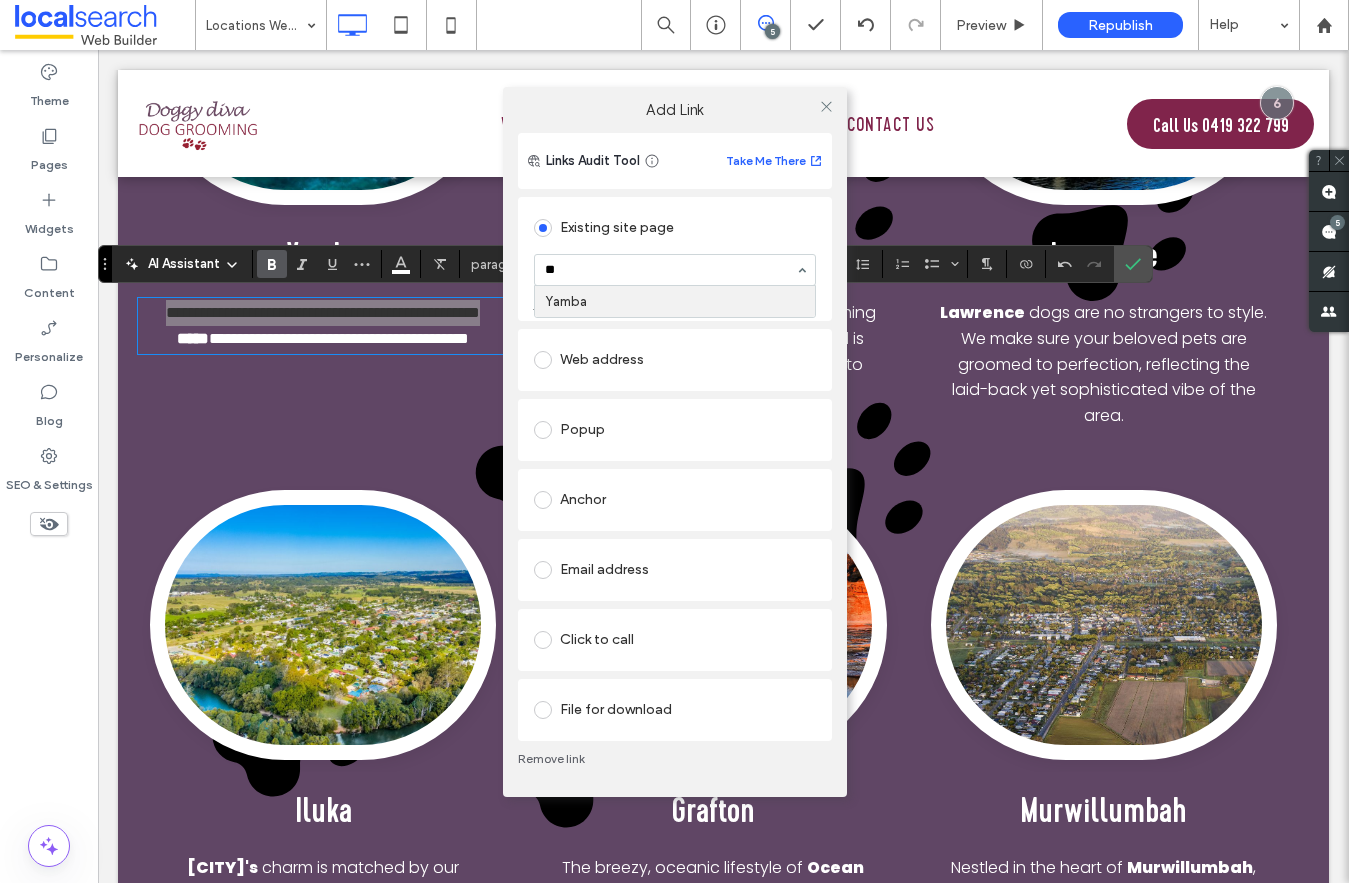 type on "***" 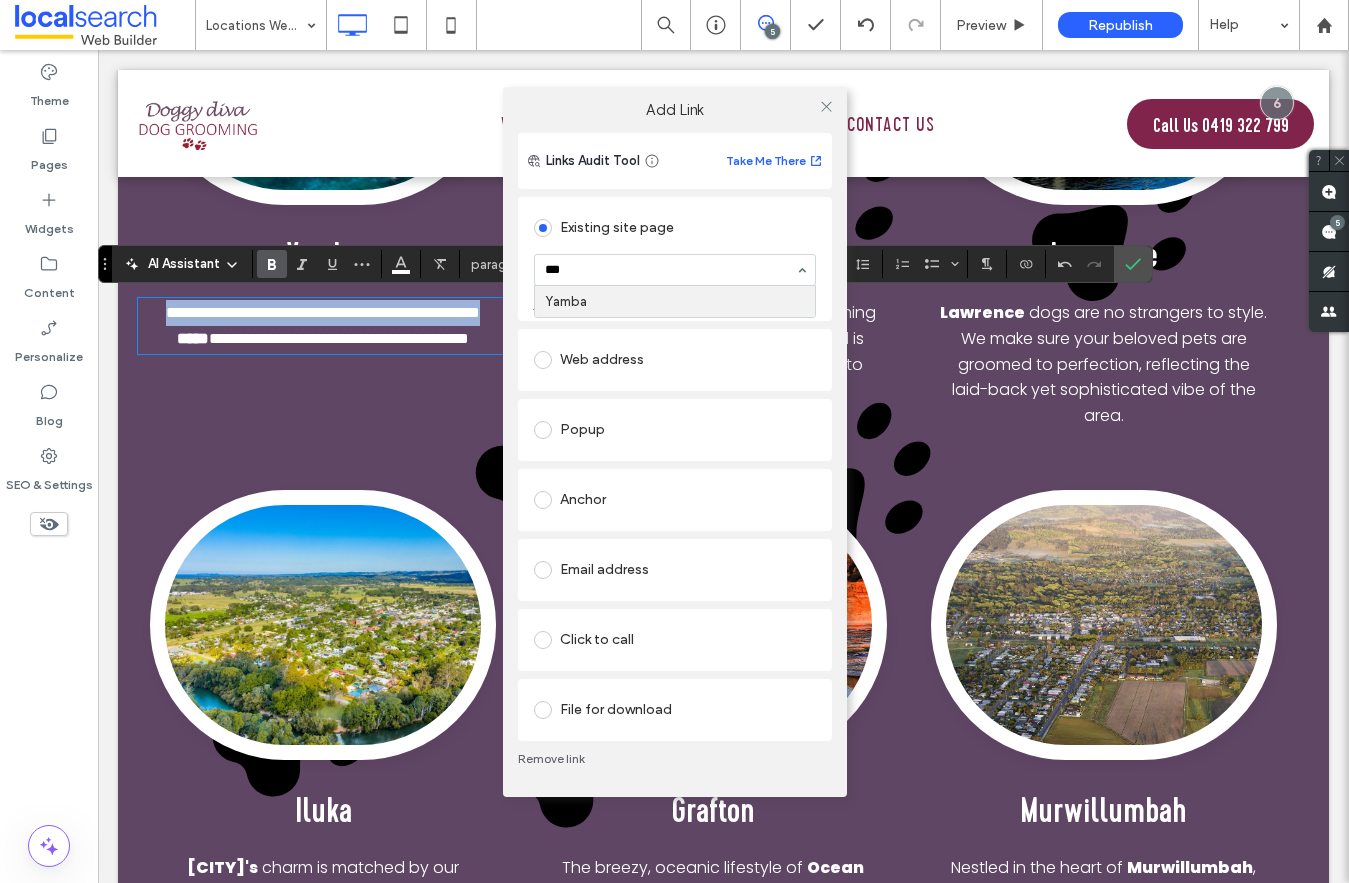 type 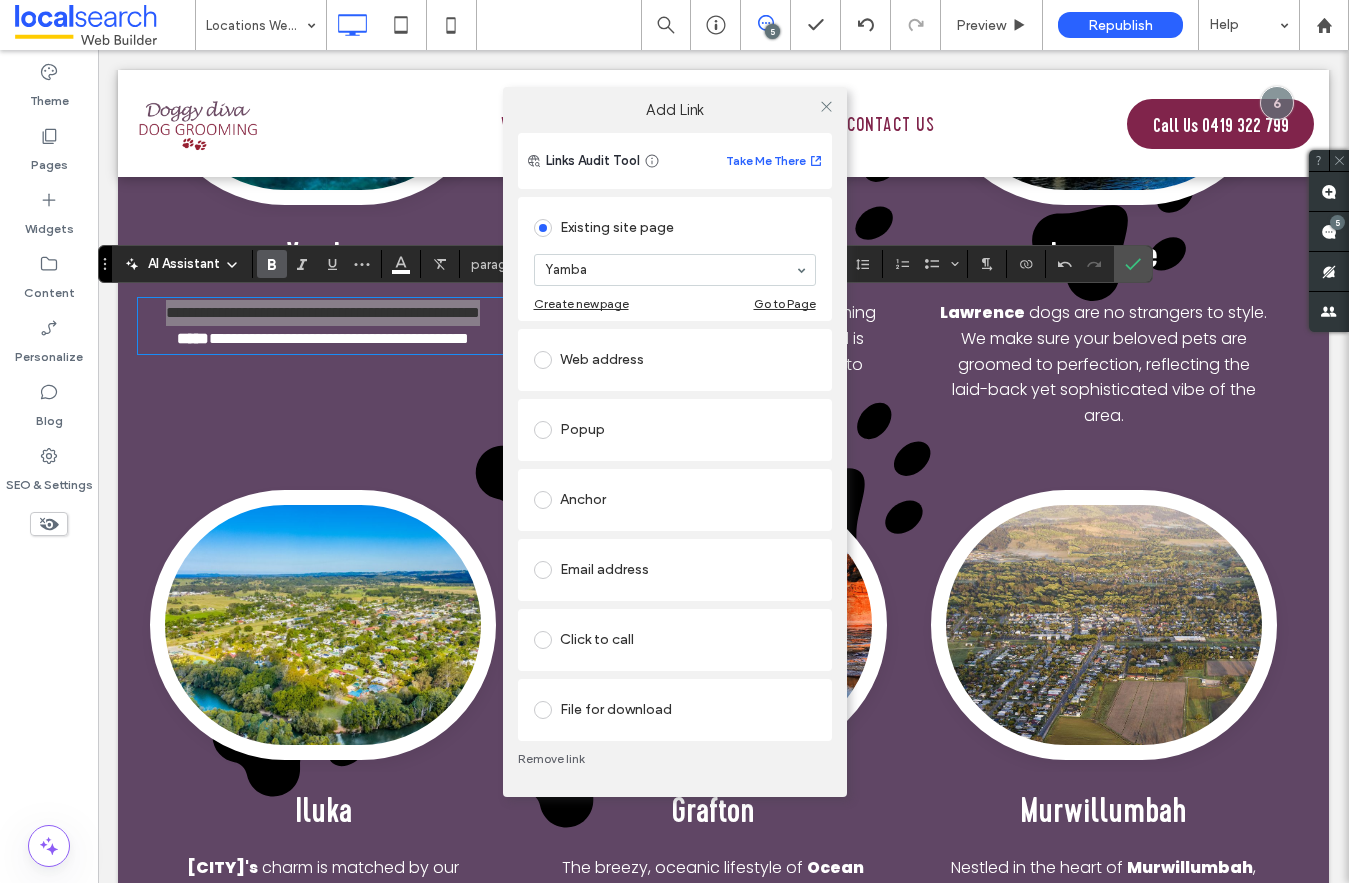 click at bounding box center (827, 107) 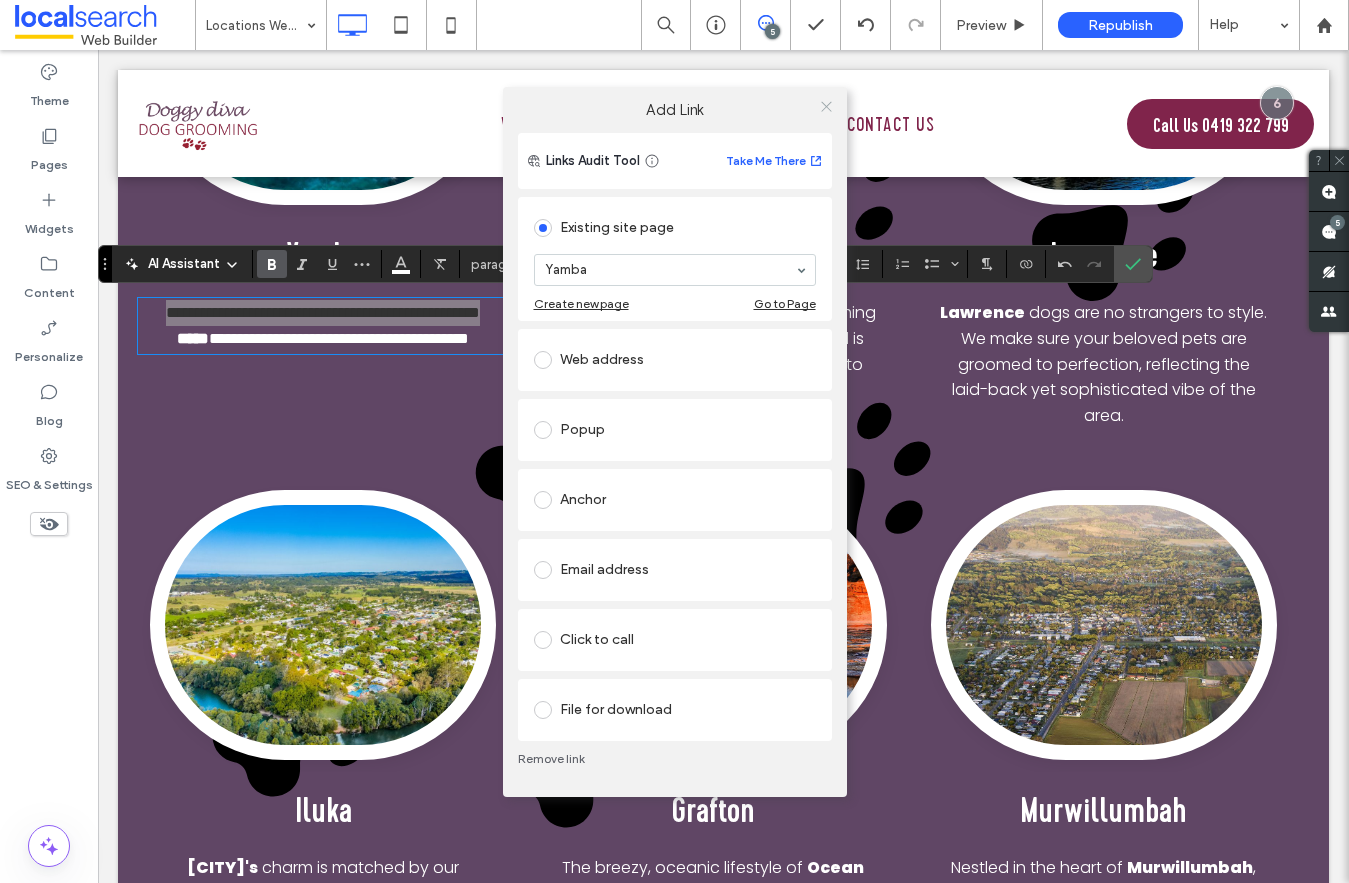 click 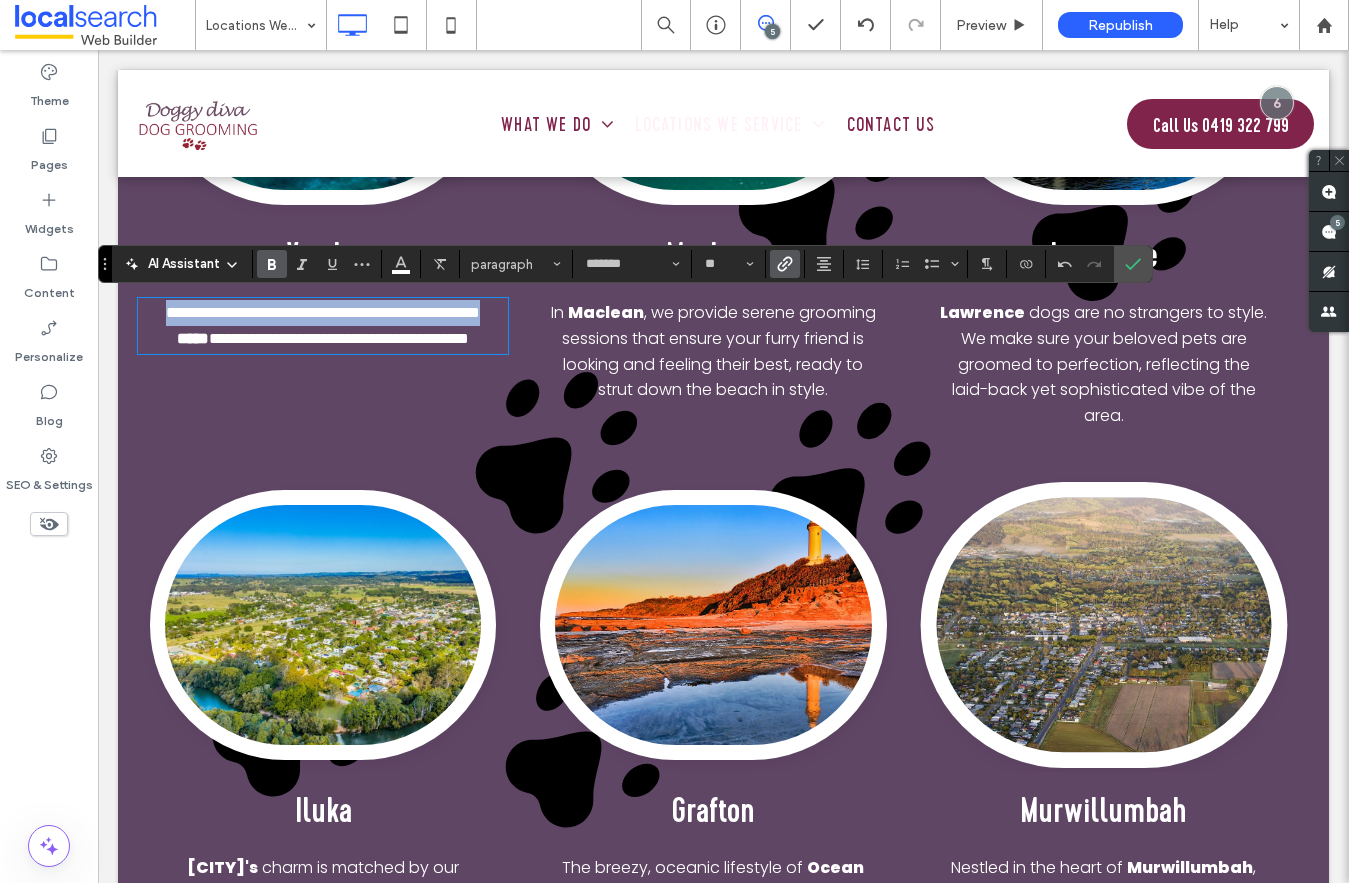 click at bounding box center (1103, 625) 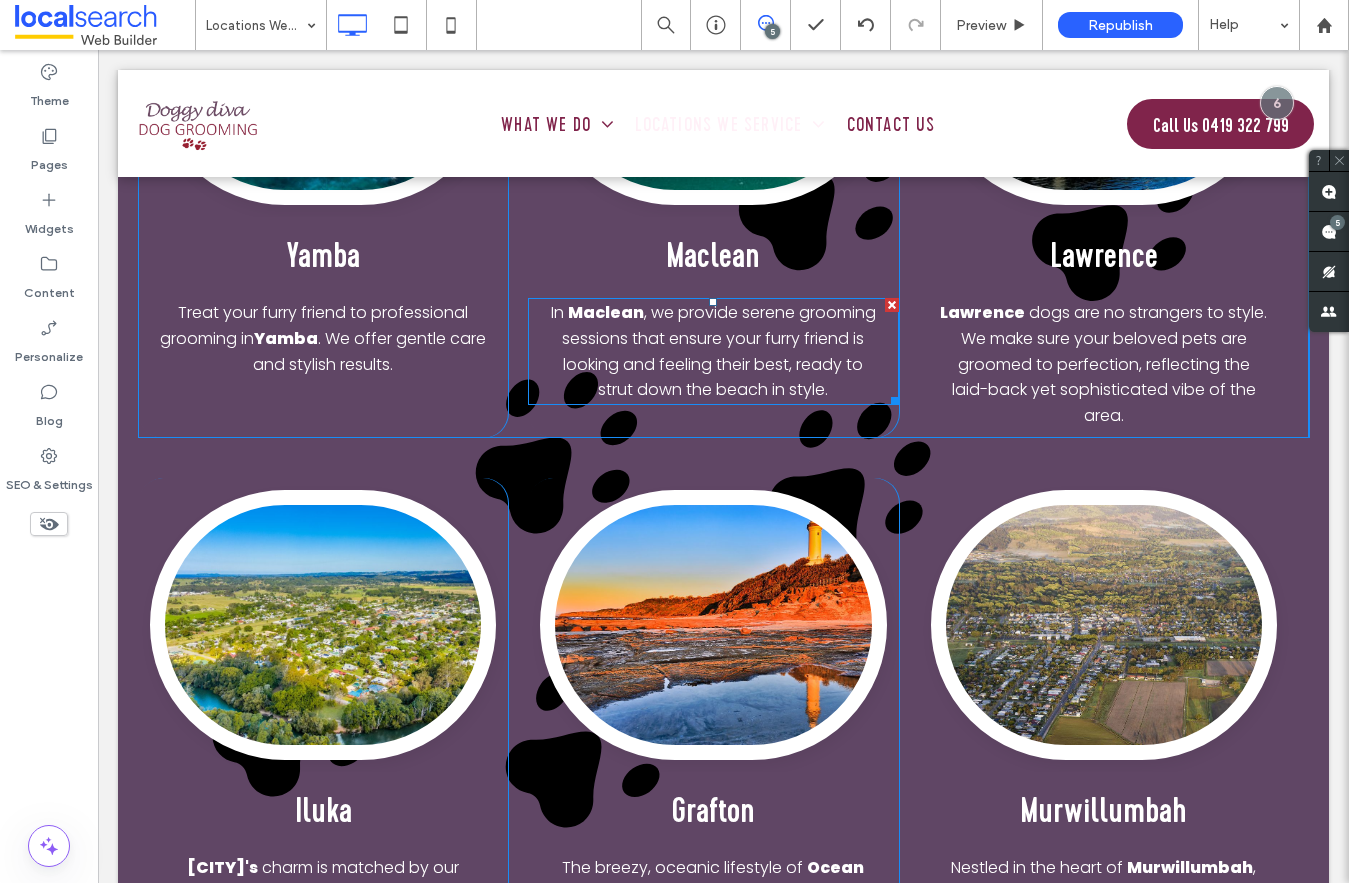 click on ", we provide serene grooming sessions that ensure your furry friend is looking and feeling their best, ready to strut down the beach in style." at bounding box center (719, 351) 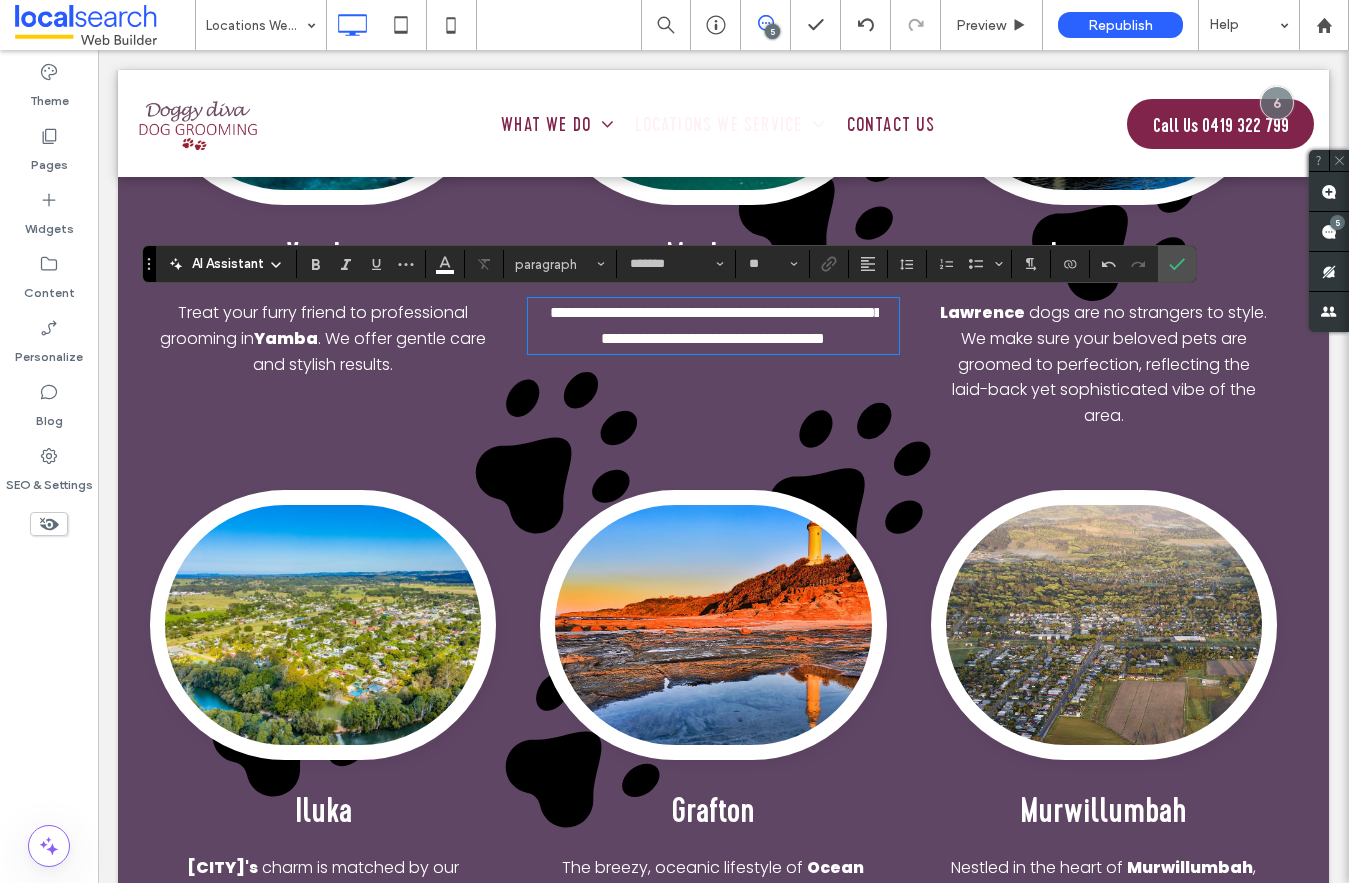 click on "**********" at bounding box center (716, 325) 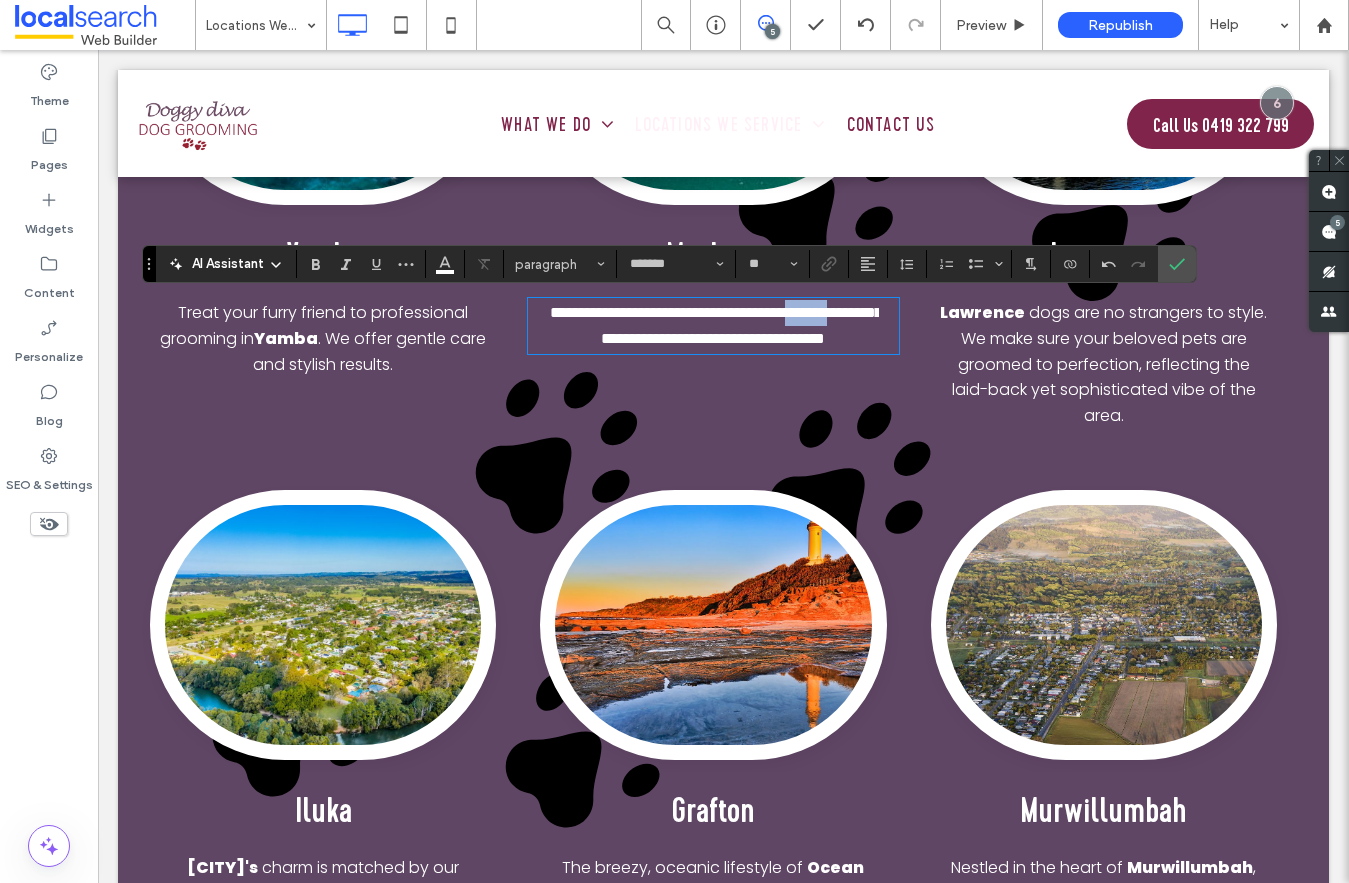 click on "**********" at bounding box center (716, 325) 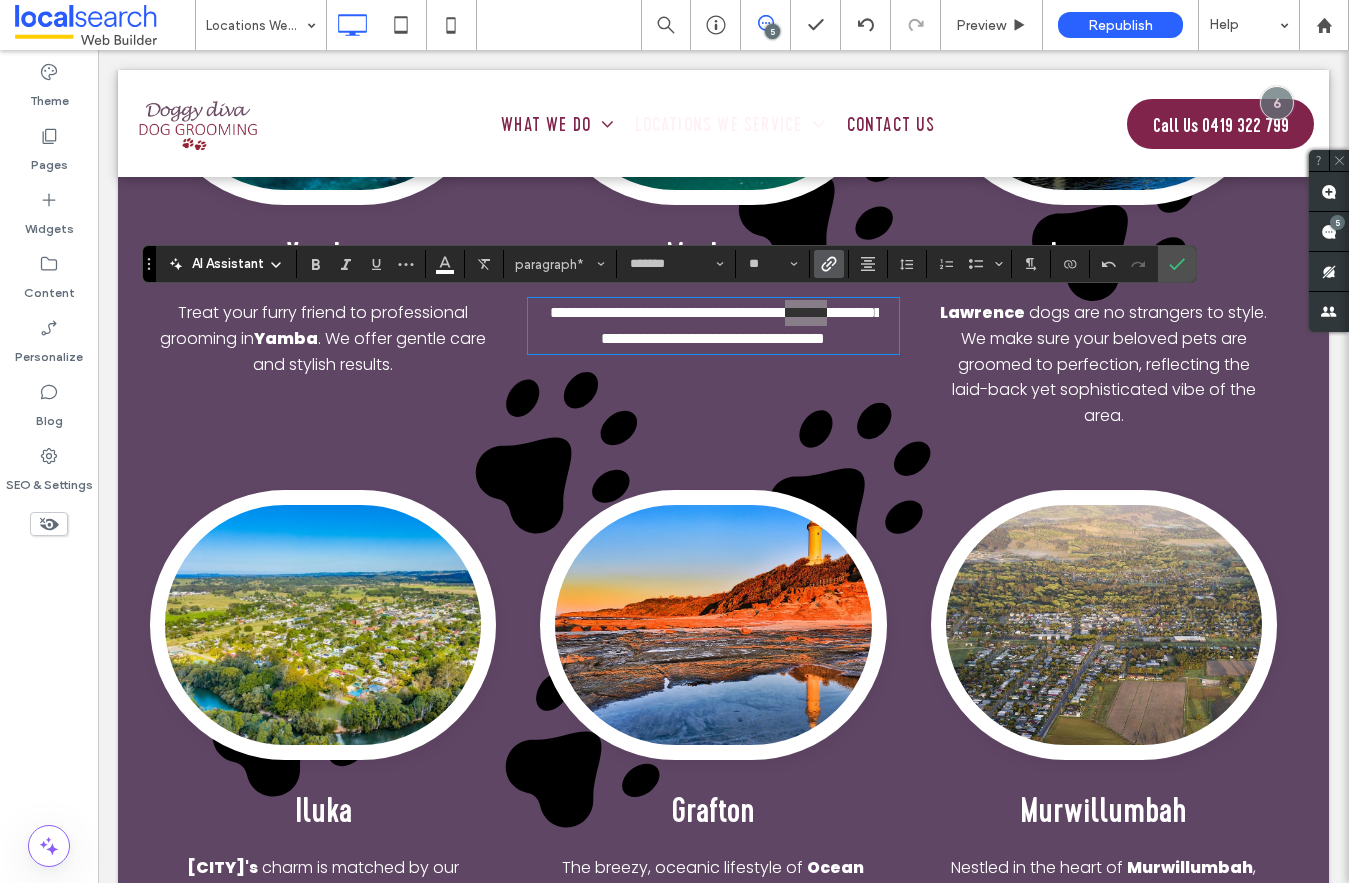 click at bounding box center [829, 264] 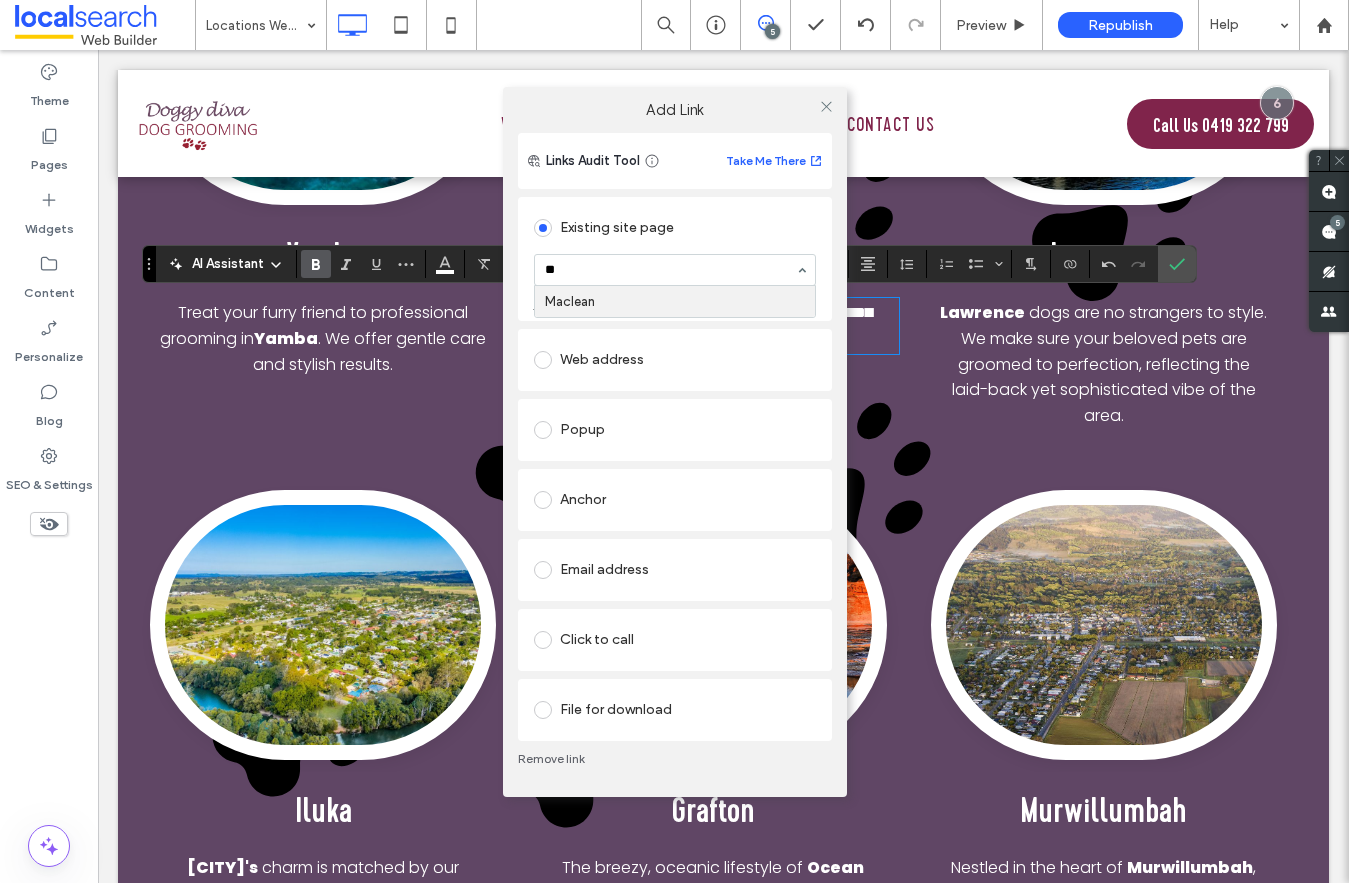 type on "***" 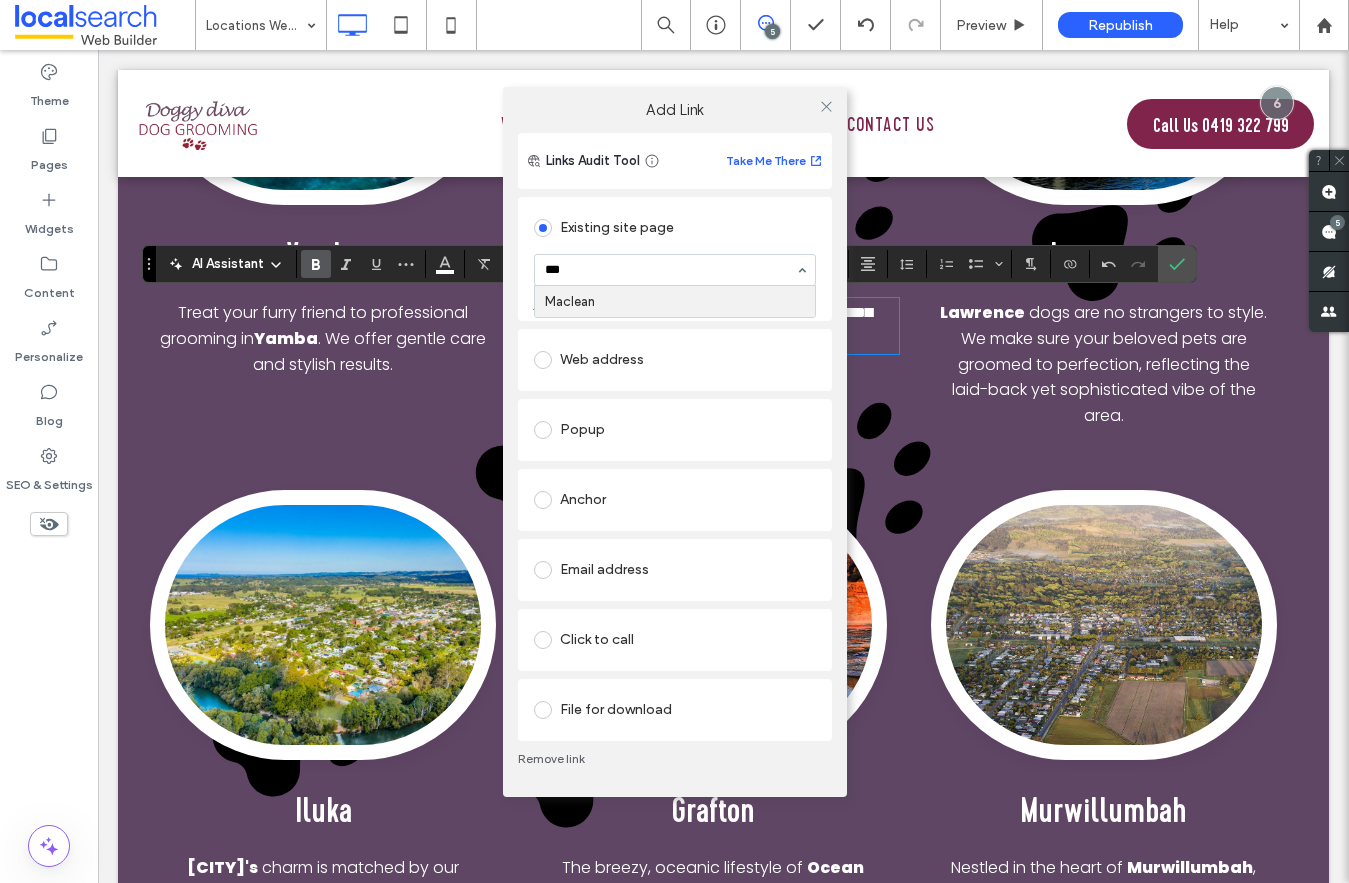 type 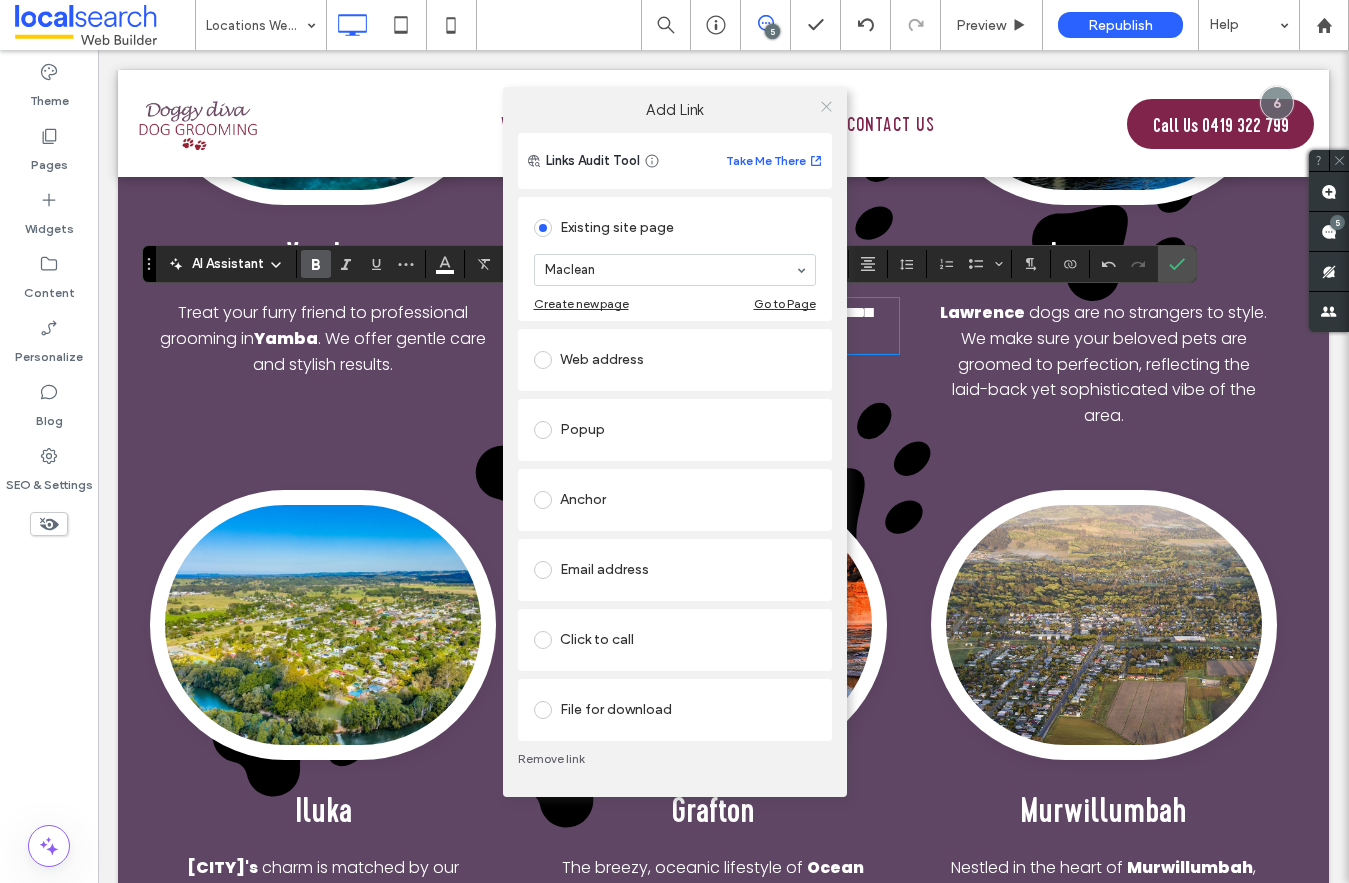 click 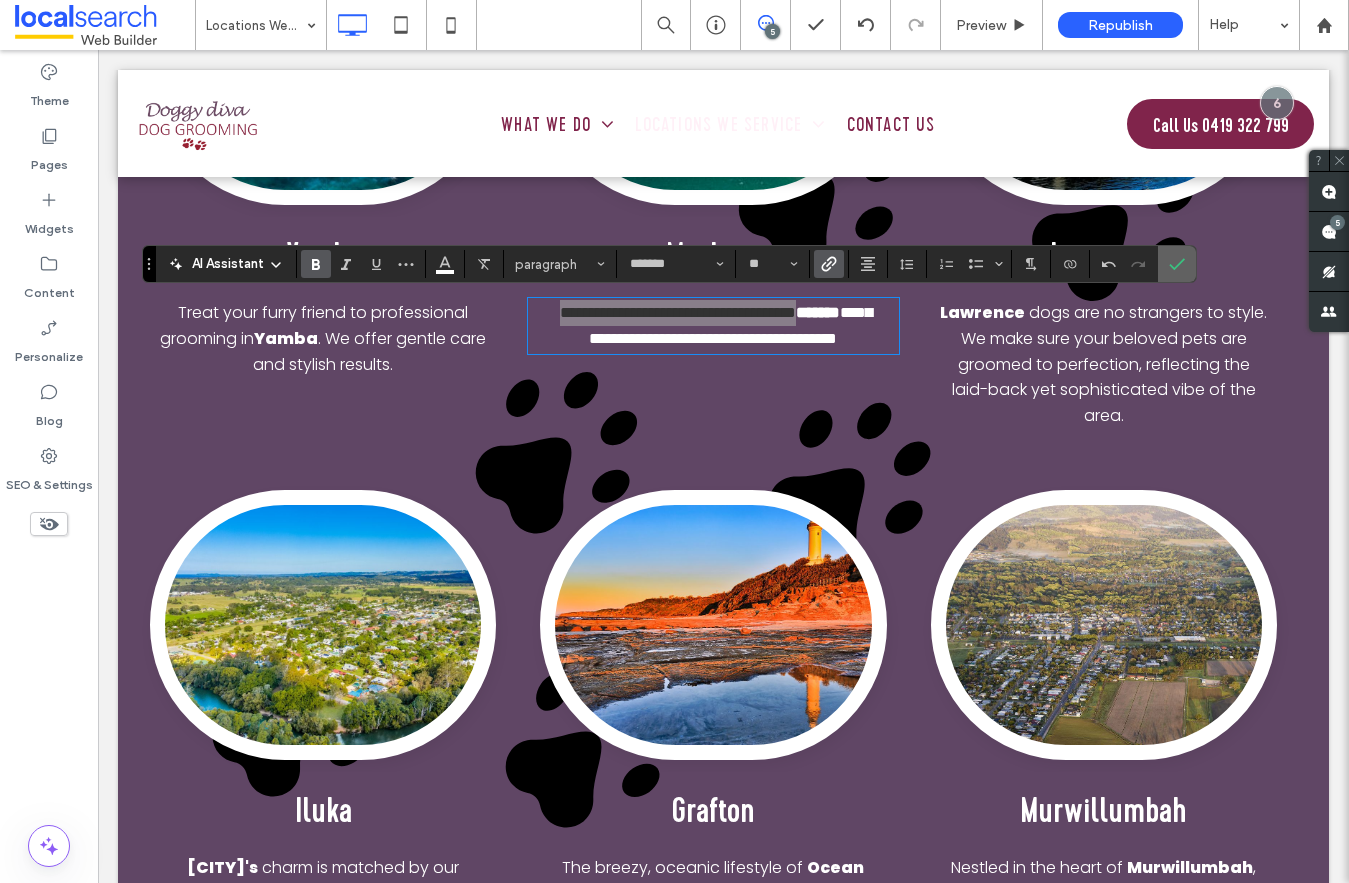 click at bounding box center (1173, 264) 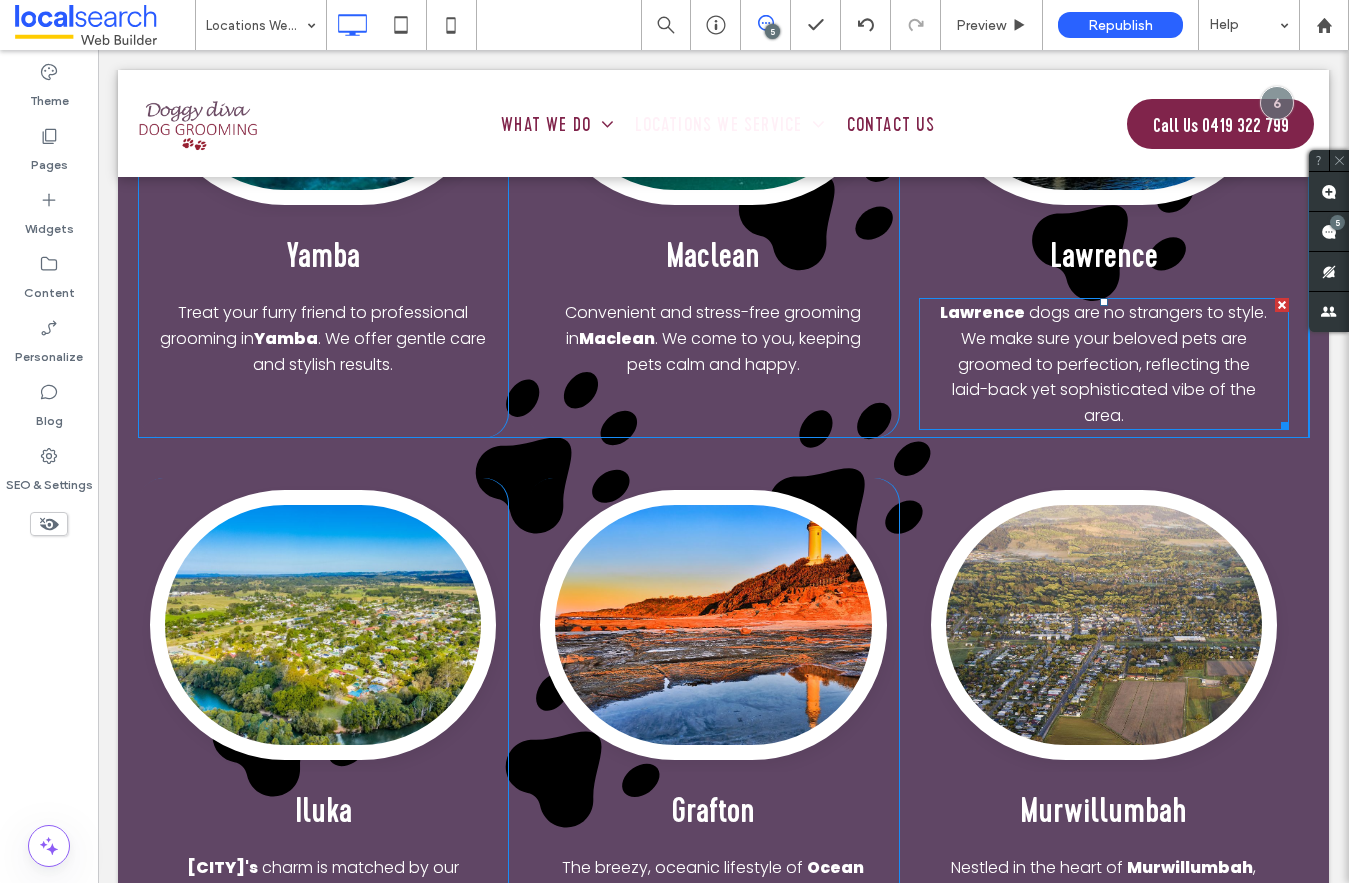 click on "dogs are no strangers to style. We make sure your beloved pets are groomed to perfection, reflecting the laid-back yet sophisticated vibe of the area." at bounding box center (1110, 363) 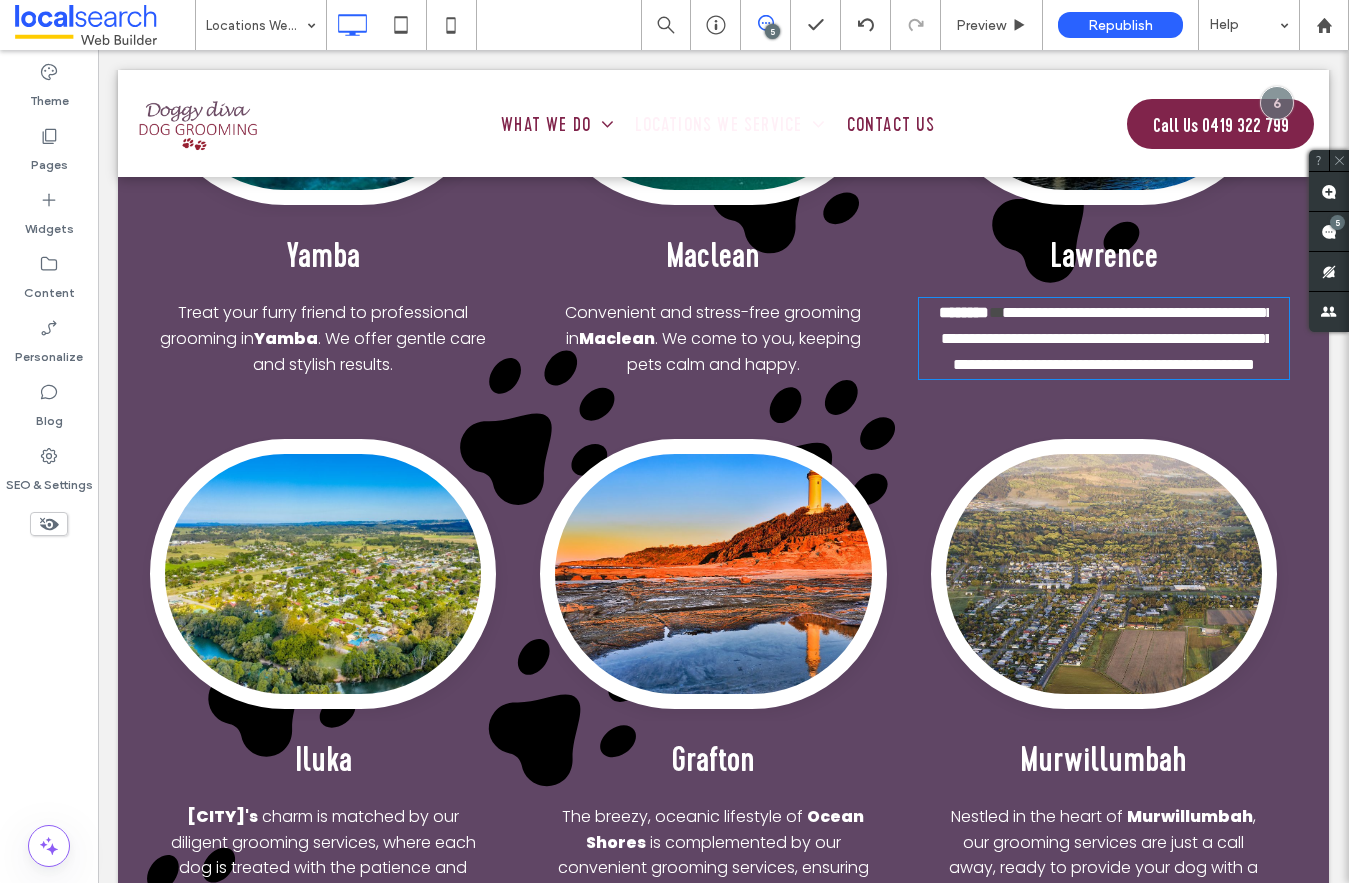 click on "**********" at bounding box center [1108, 338] 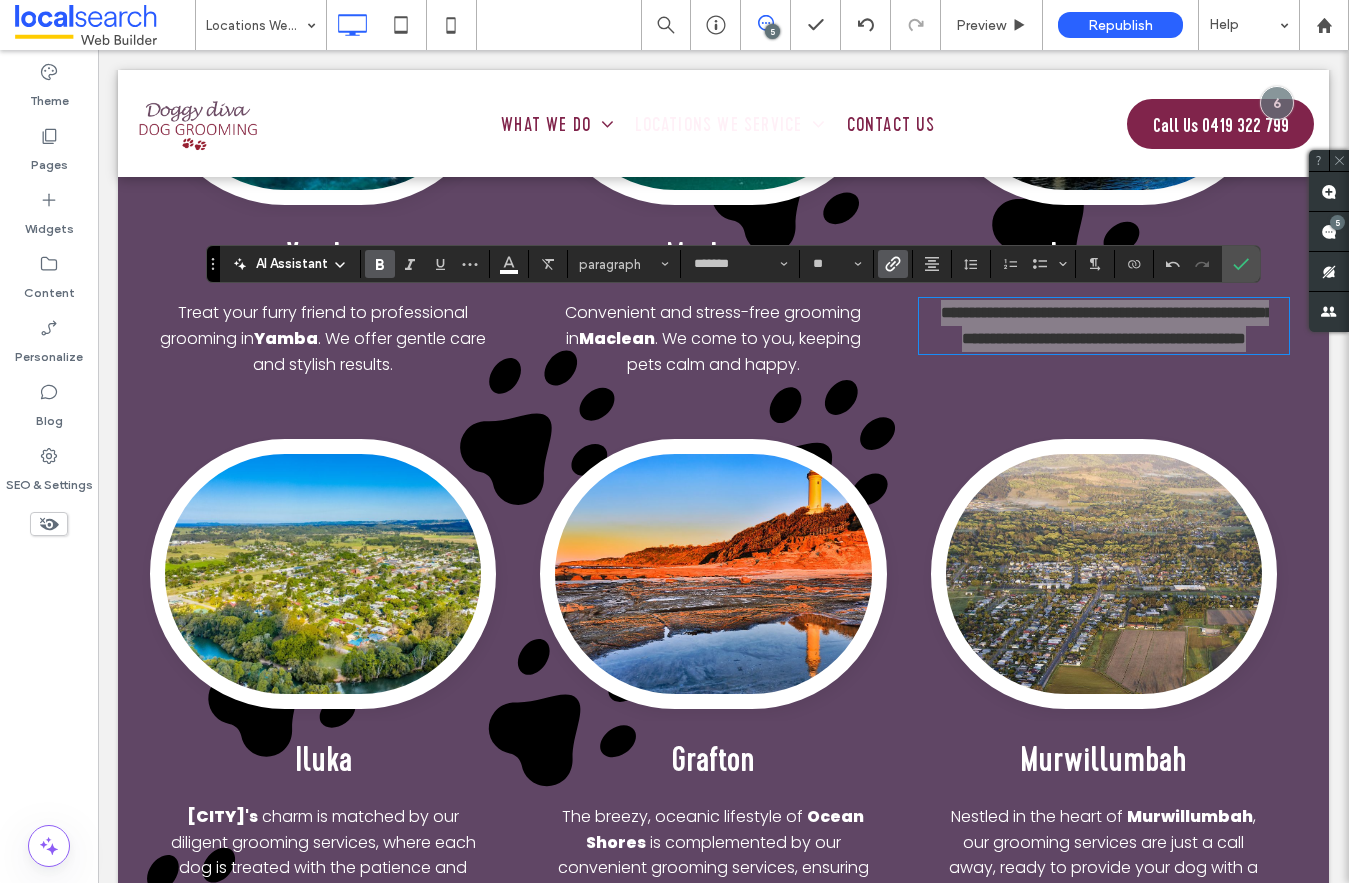click 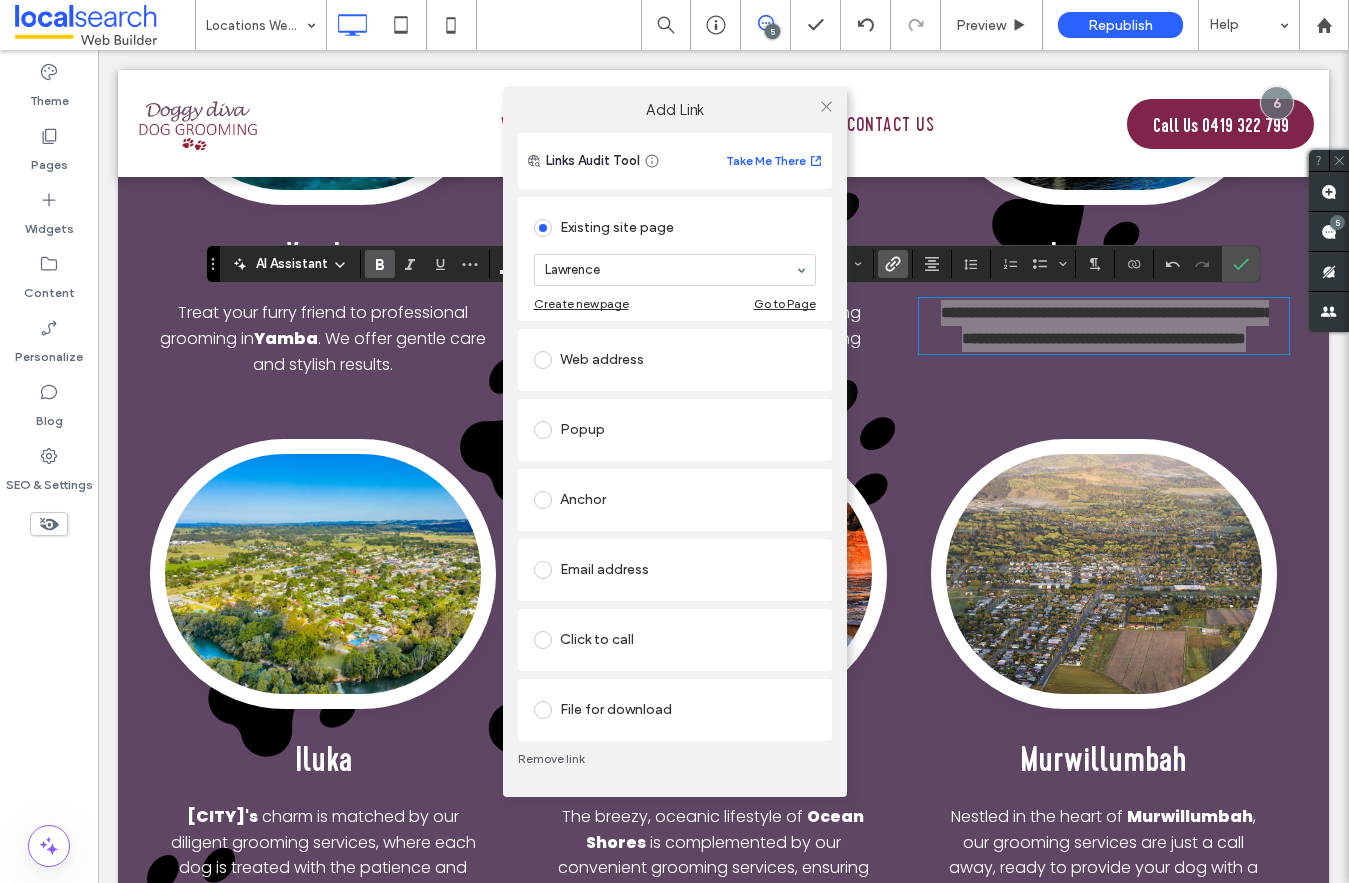 click on "Remove link" at bounding box center [675, 759] 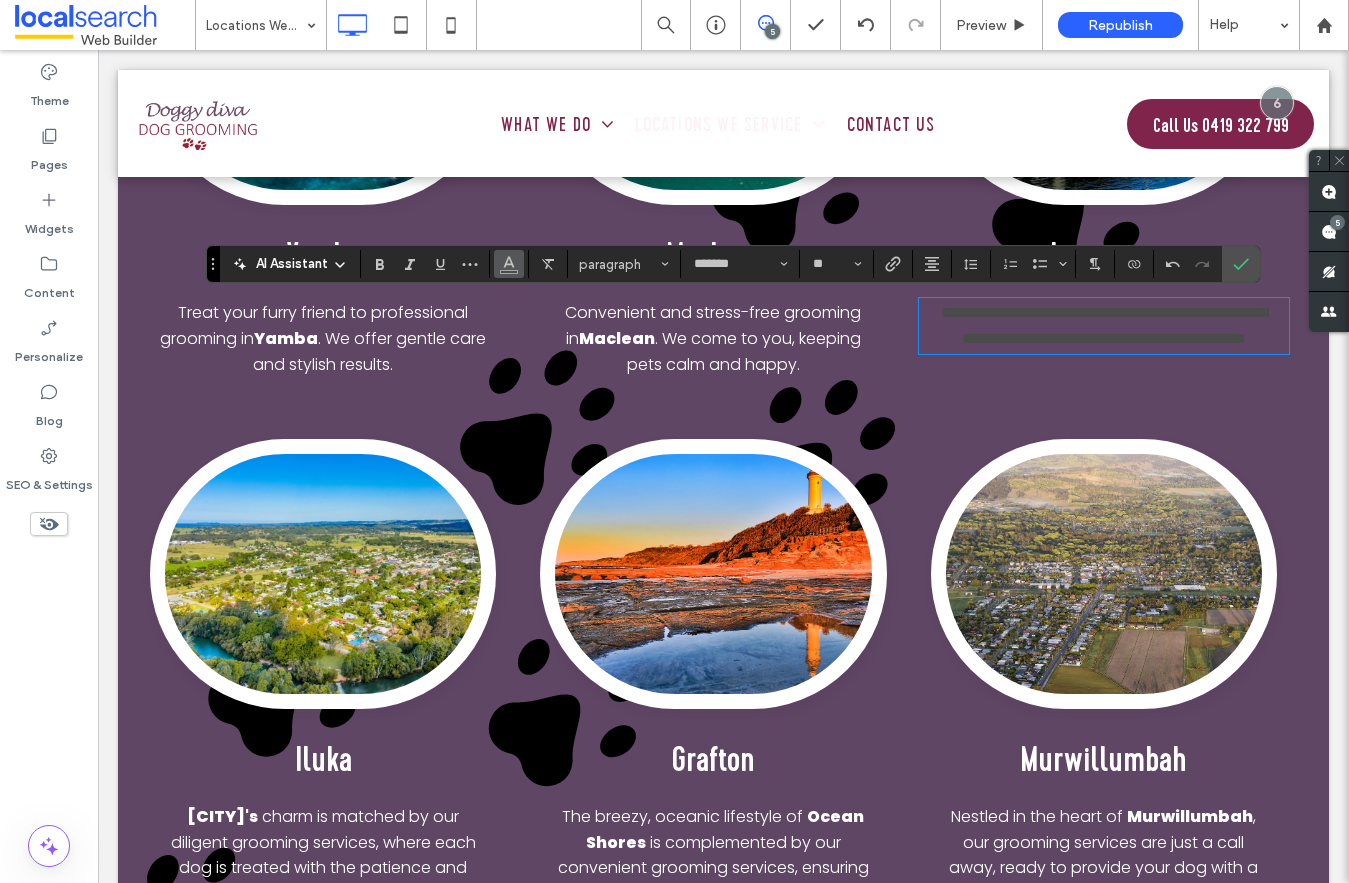 click 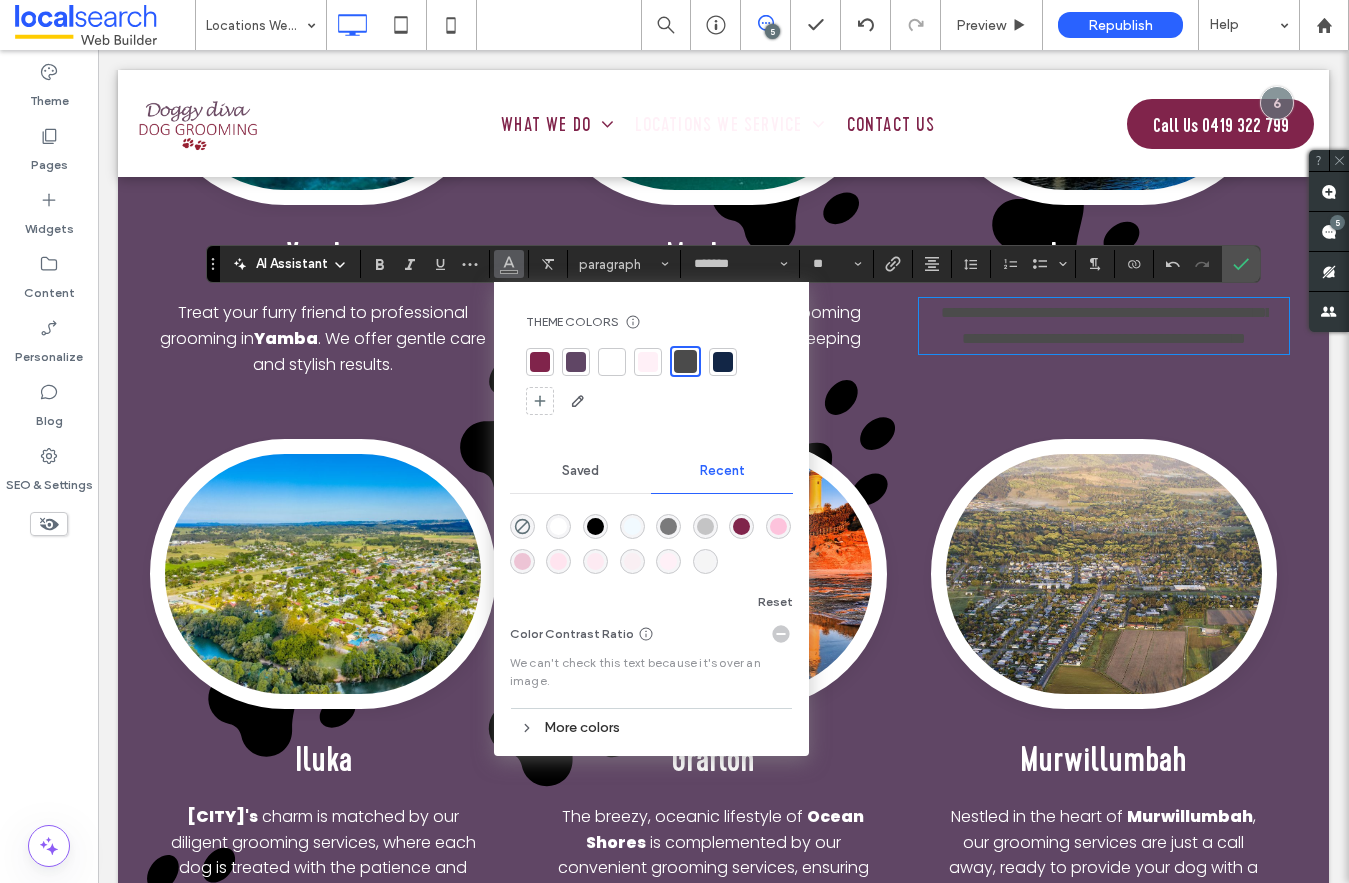 click at bounding box center (612, 362) 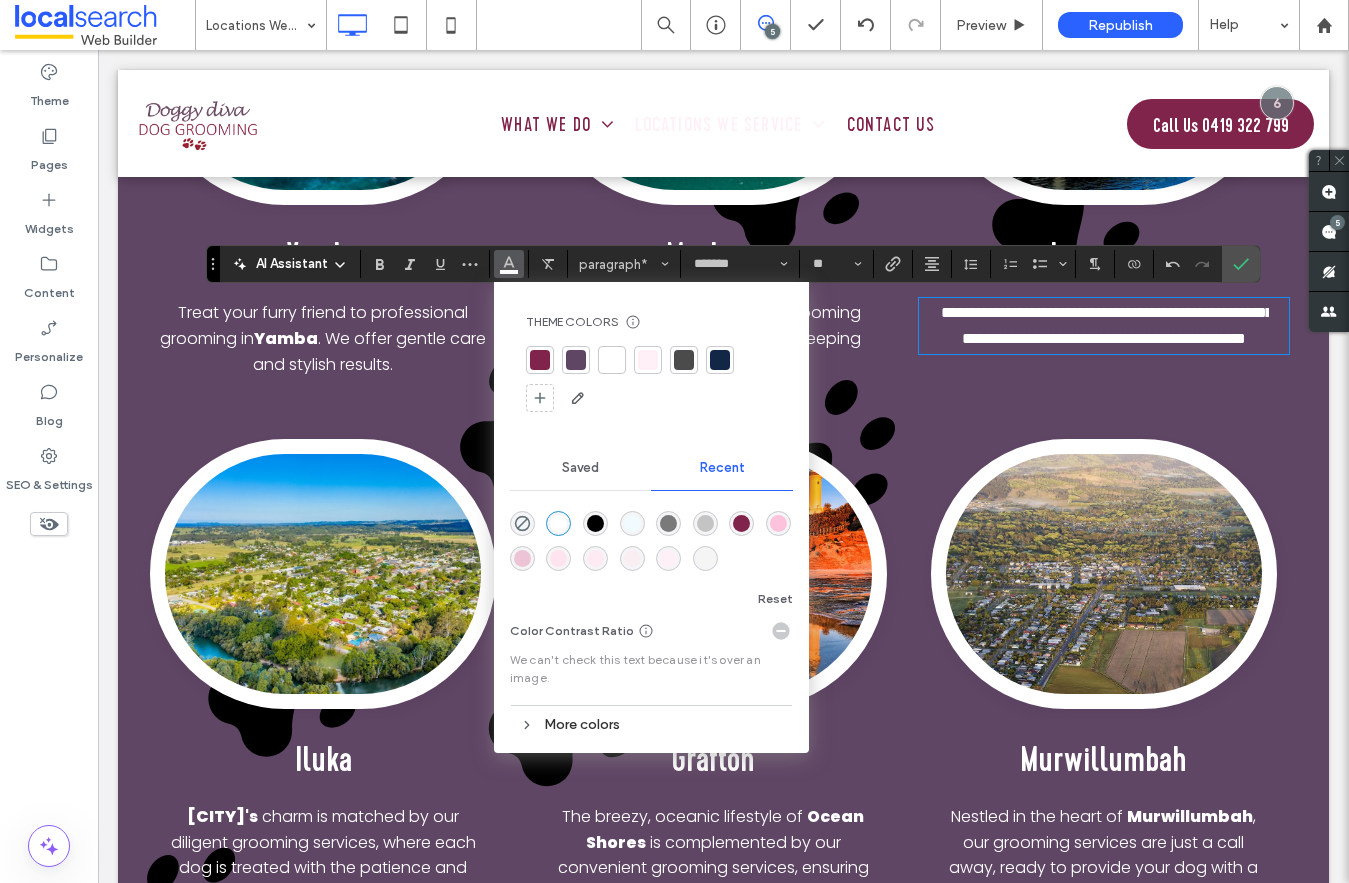 click on "**********" at bounding box center [1107, 325] 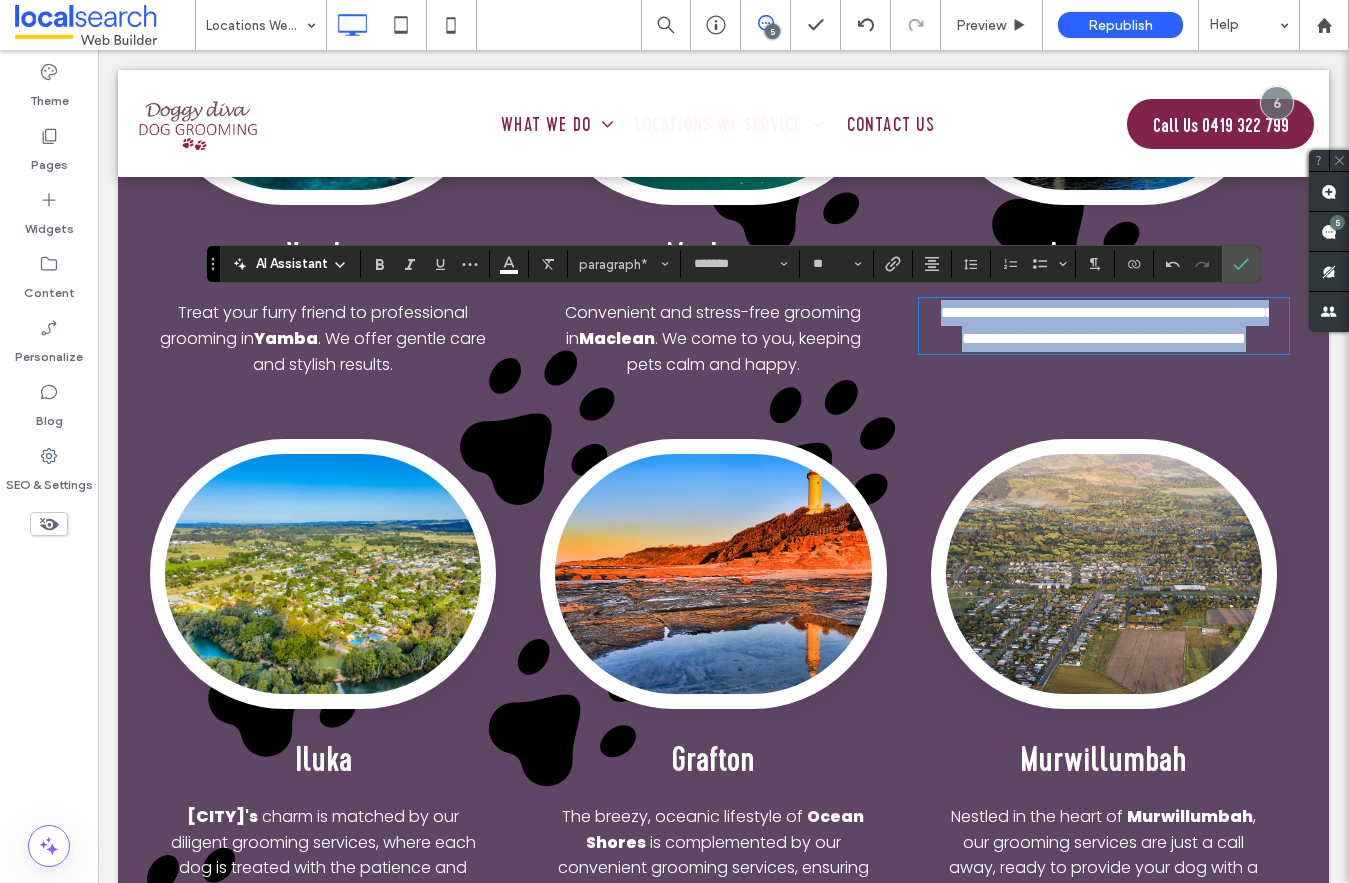 click on "**********" at bounding box center [1107, 325] 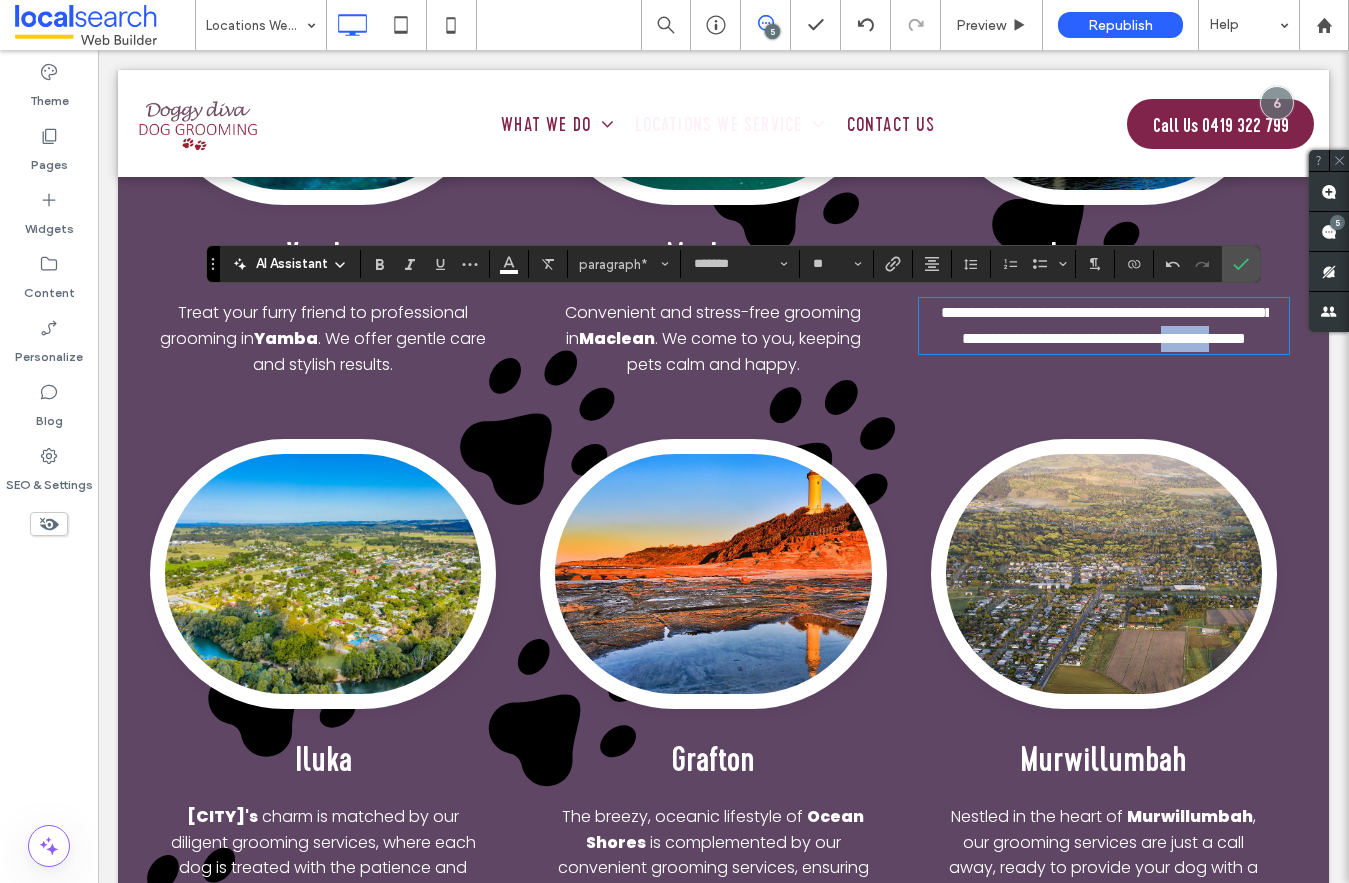 click on "**********" at bounding box center [1107, 325] 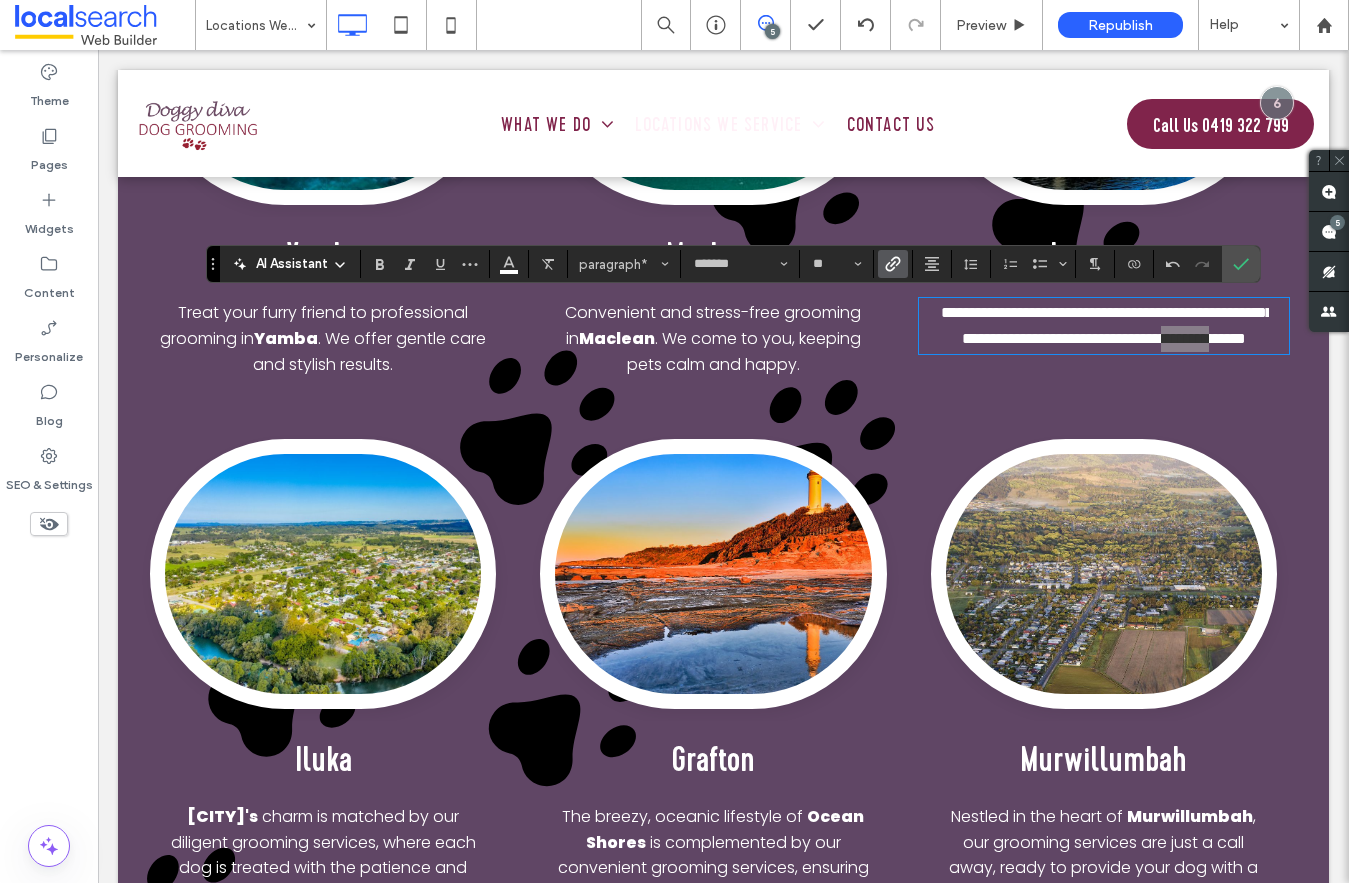 click 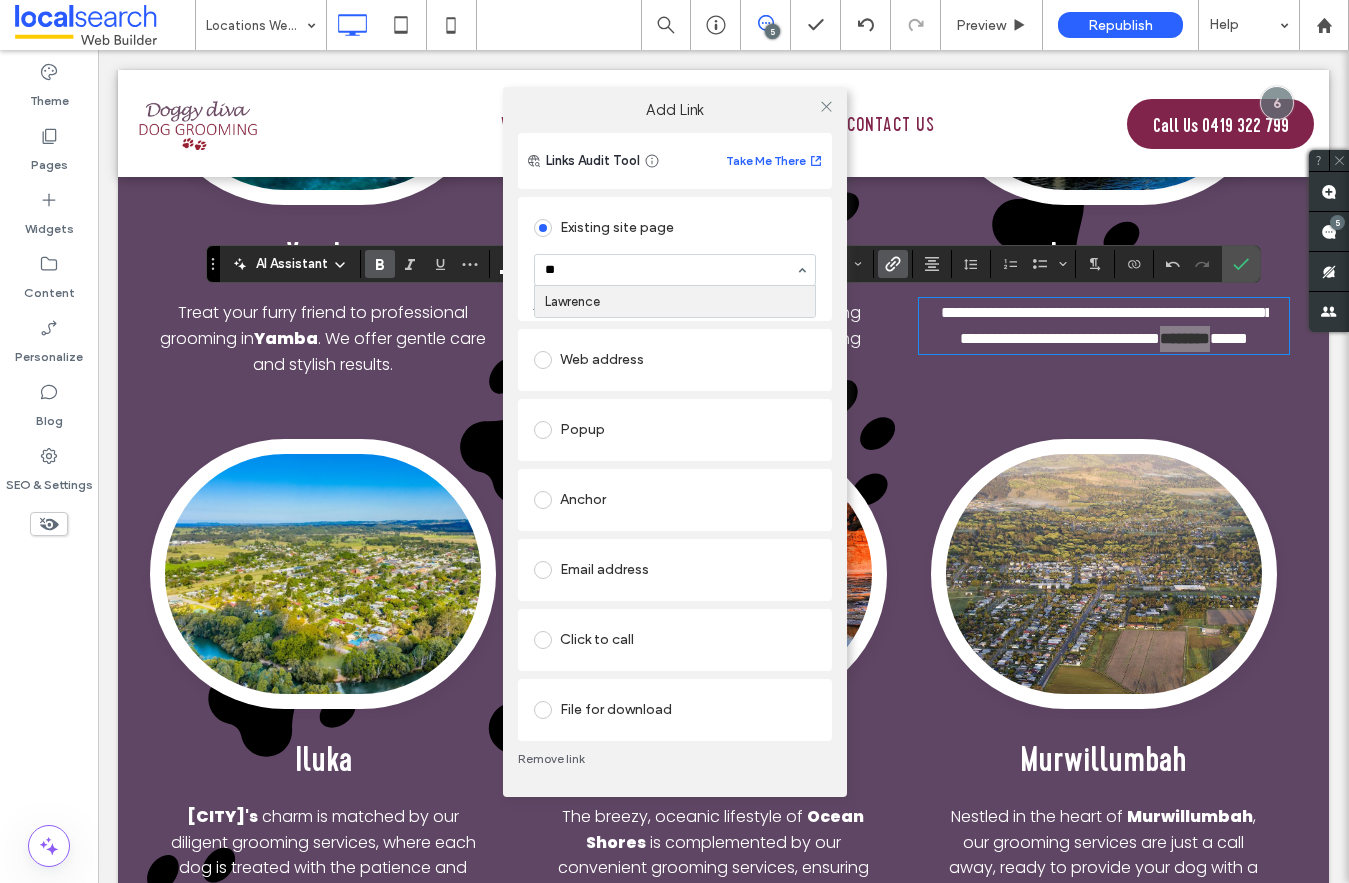 type on "**" 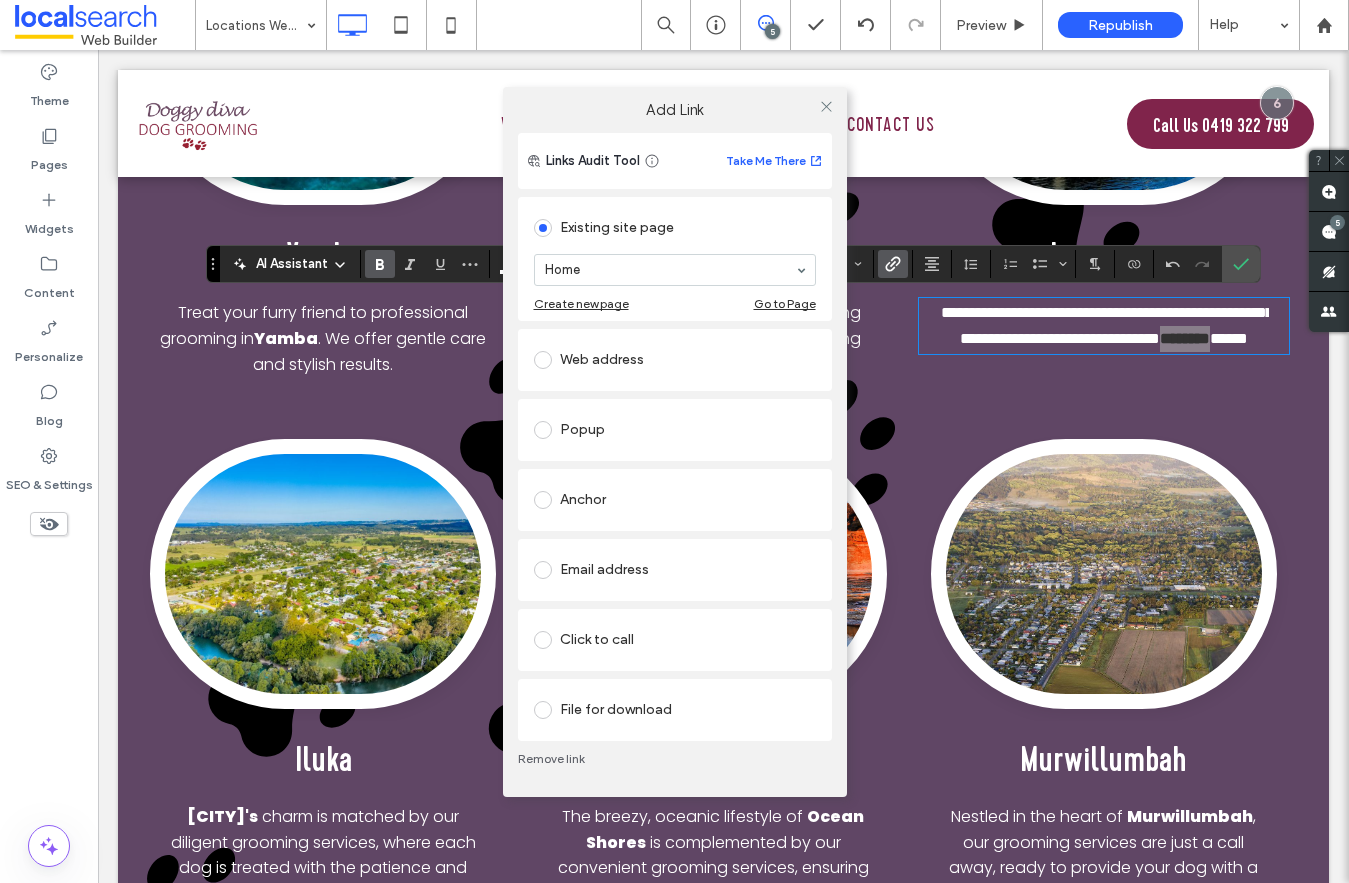 click on "Existing site page Home Create new page Go to Page" at bounding box center (675, 259) 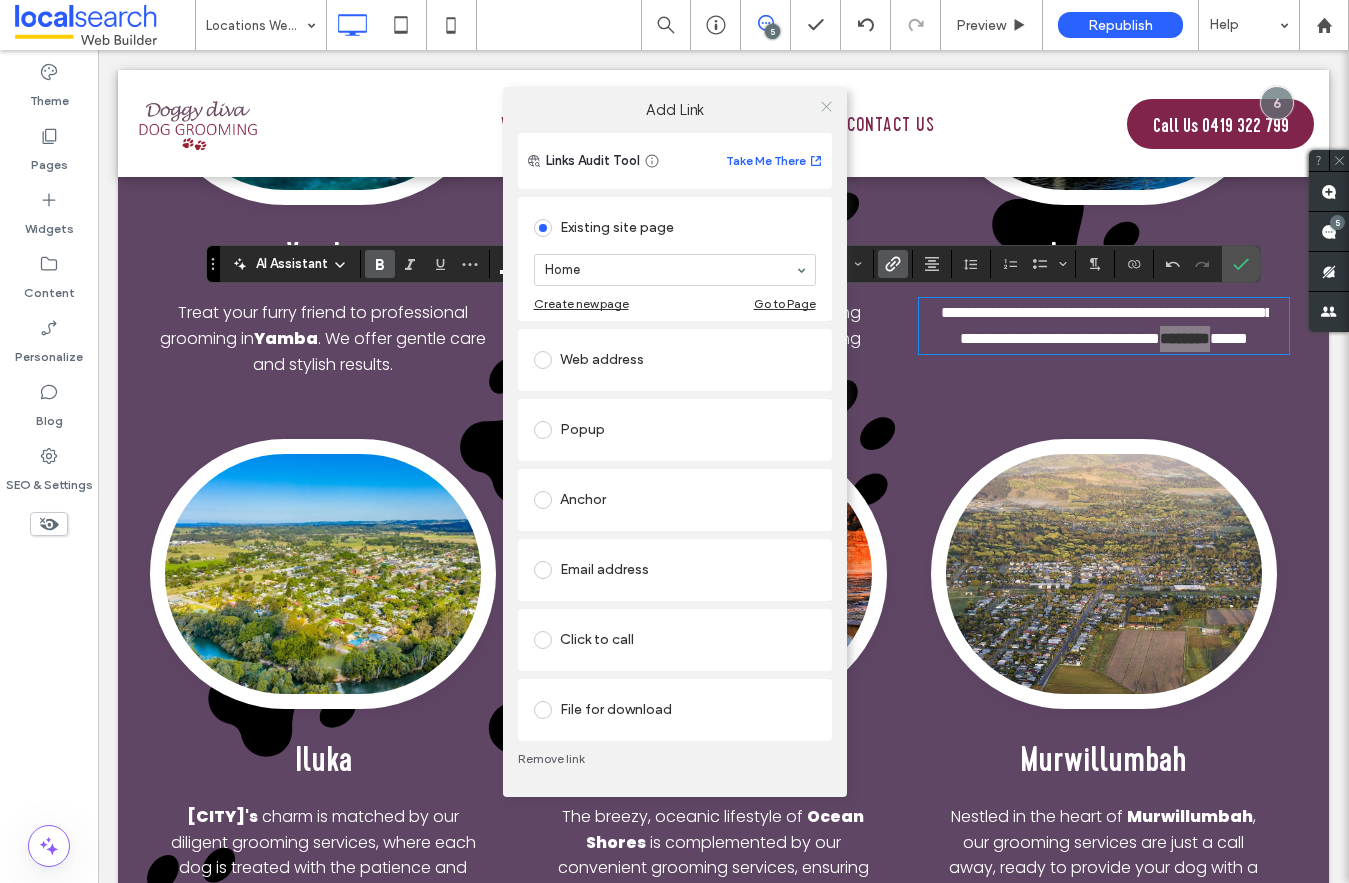 click 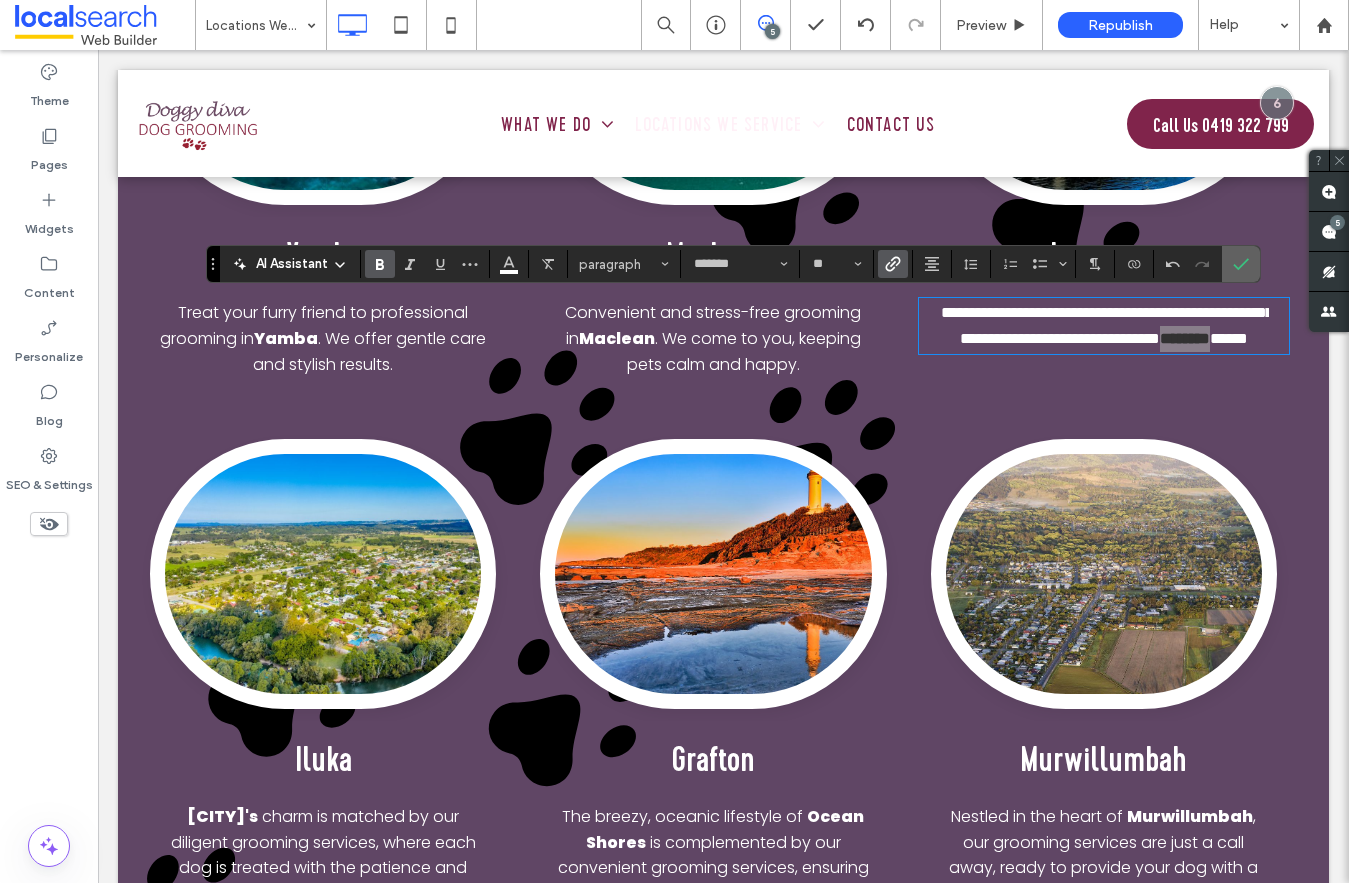 click at bounding box center (1241, 264) 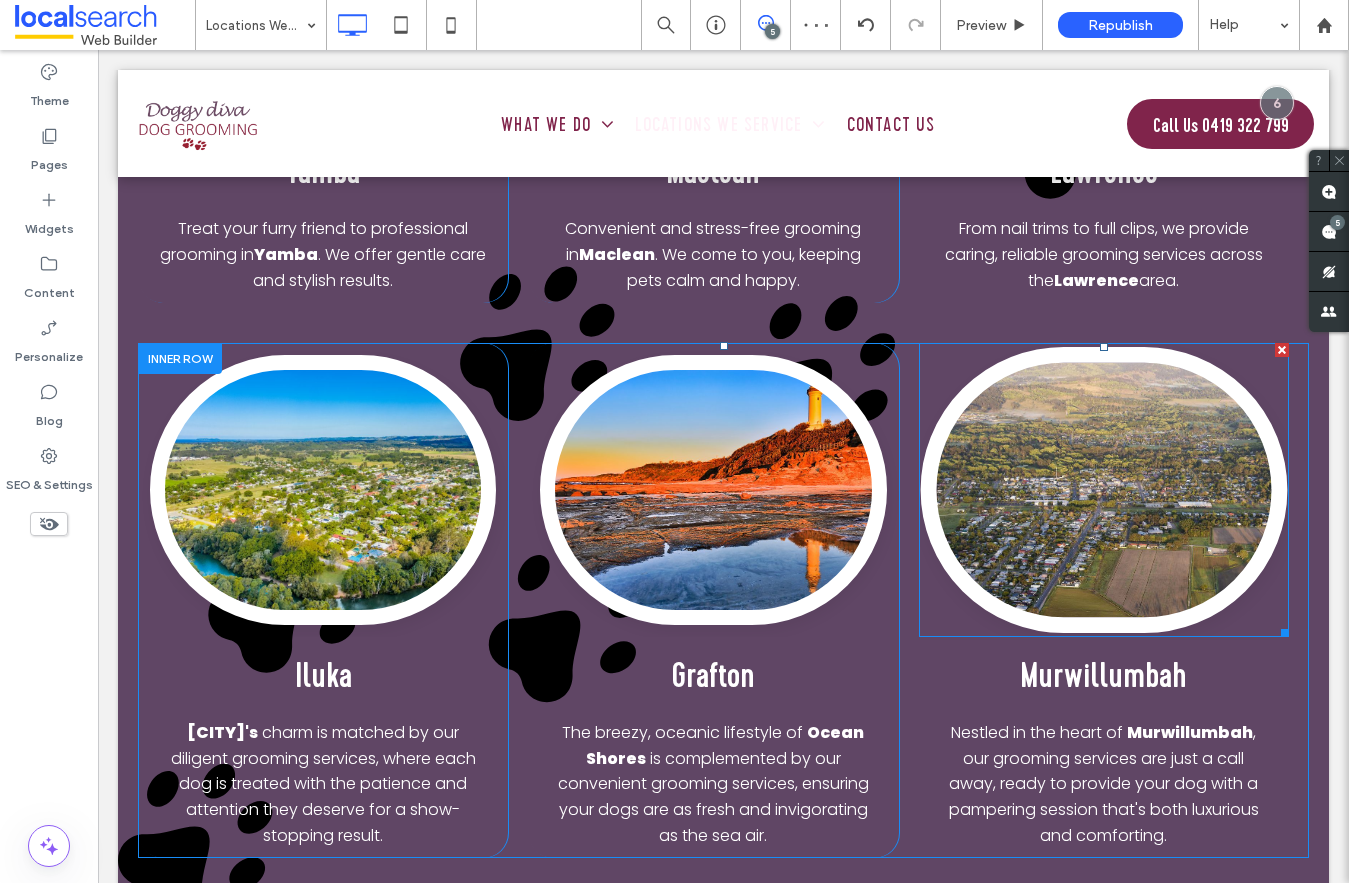 scroll, scrollTop: 783, scrollLeft: 0, axis: vertical 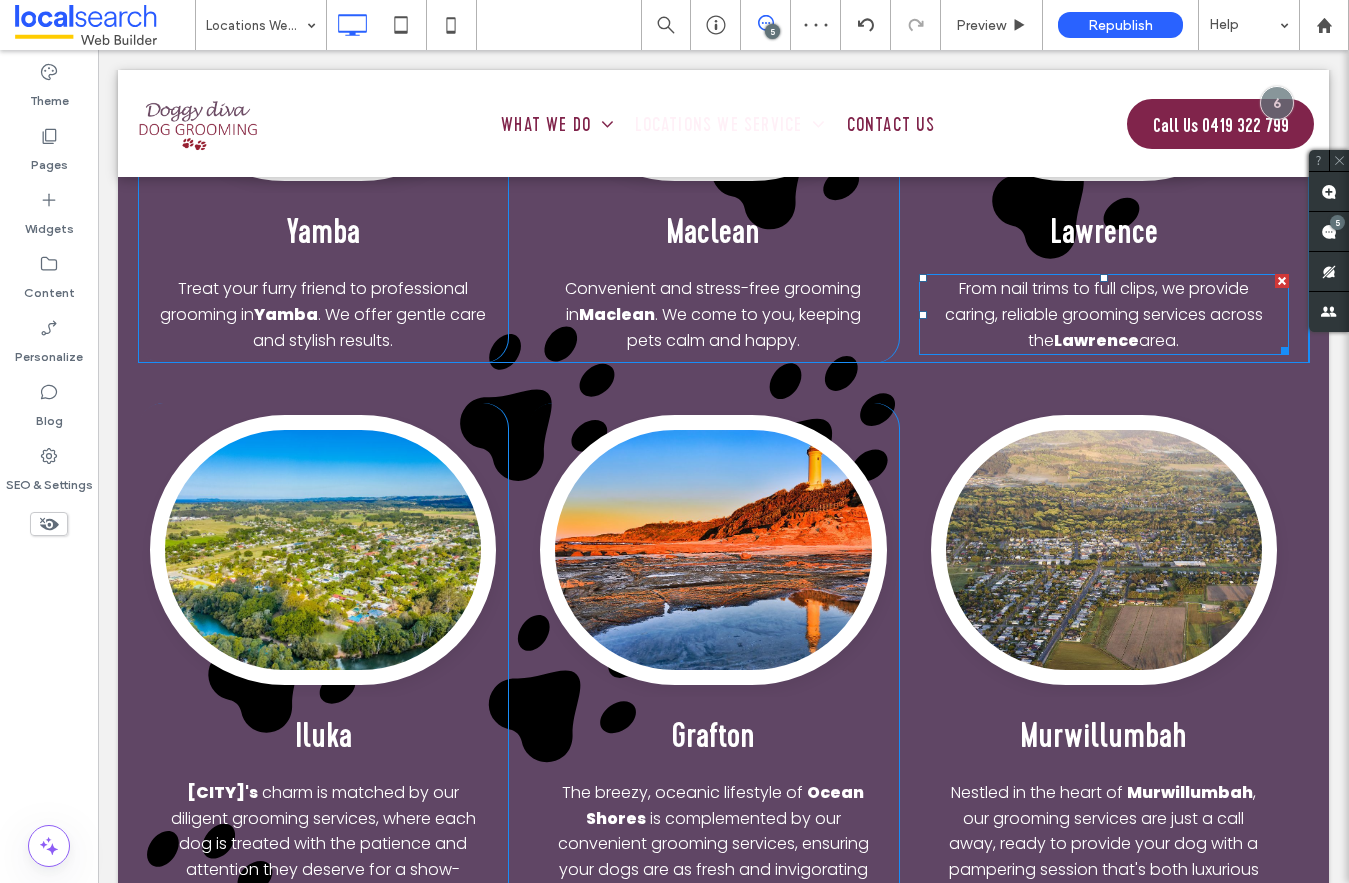 click on "From nail trims to full clips, we provide caring, reliable grooming services across the  Lawrence  area." at bounding box center [1104, 314] 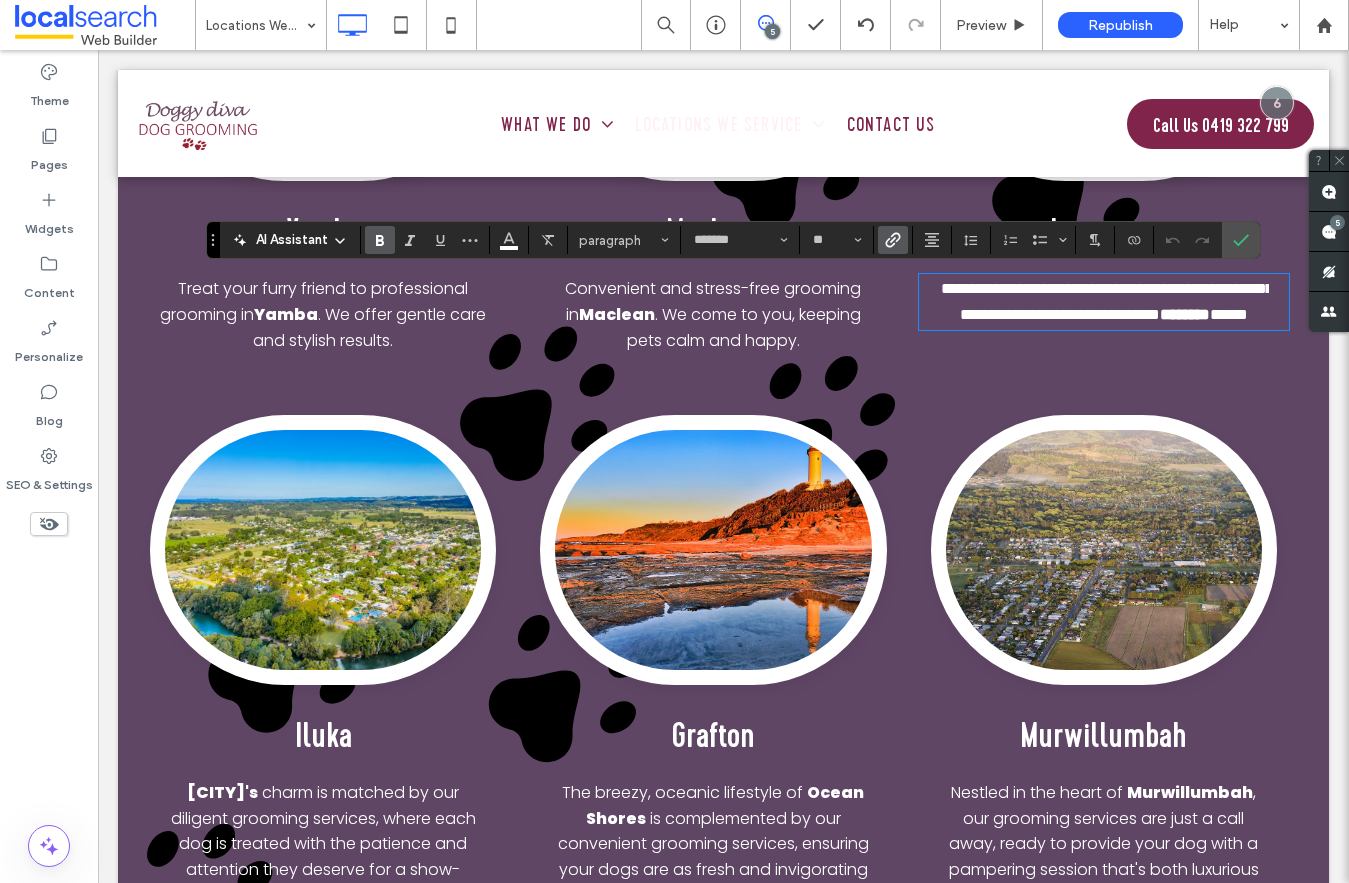 click on "**********" at bounding box center (1107, 301) 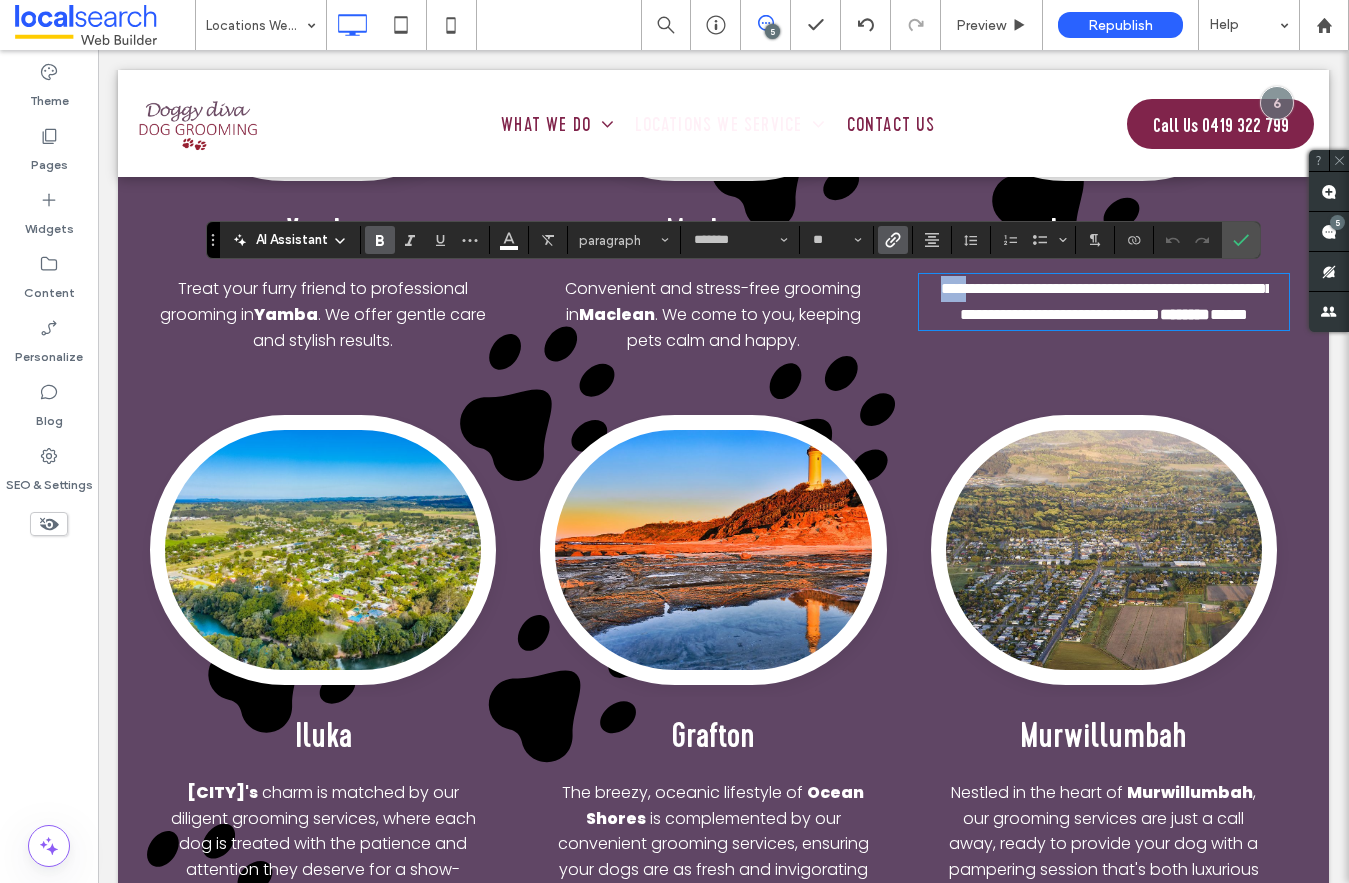 click on "**********" at bounding box center [1107, 301] 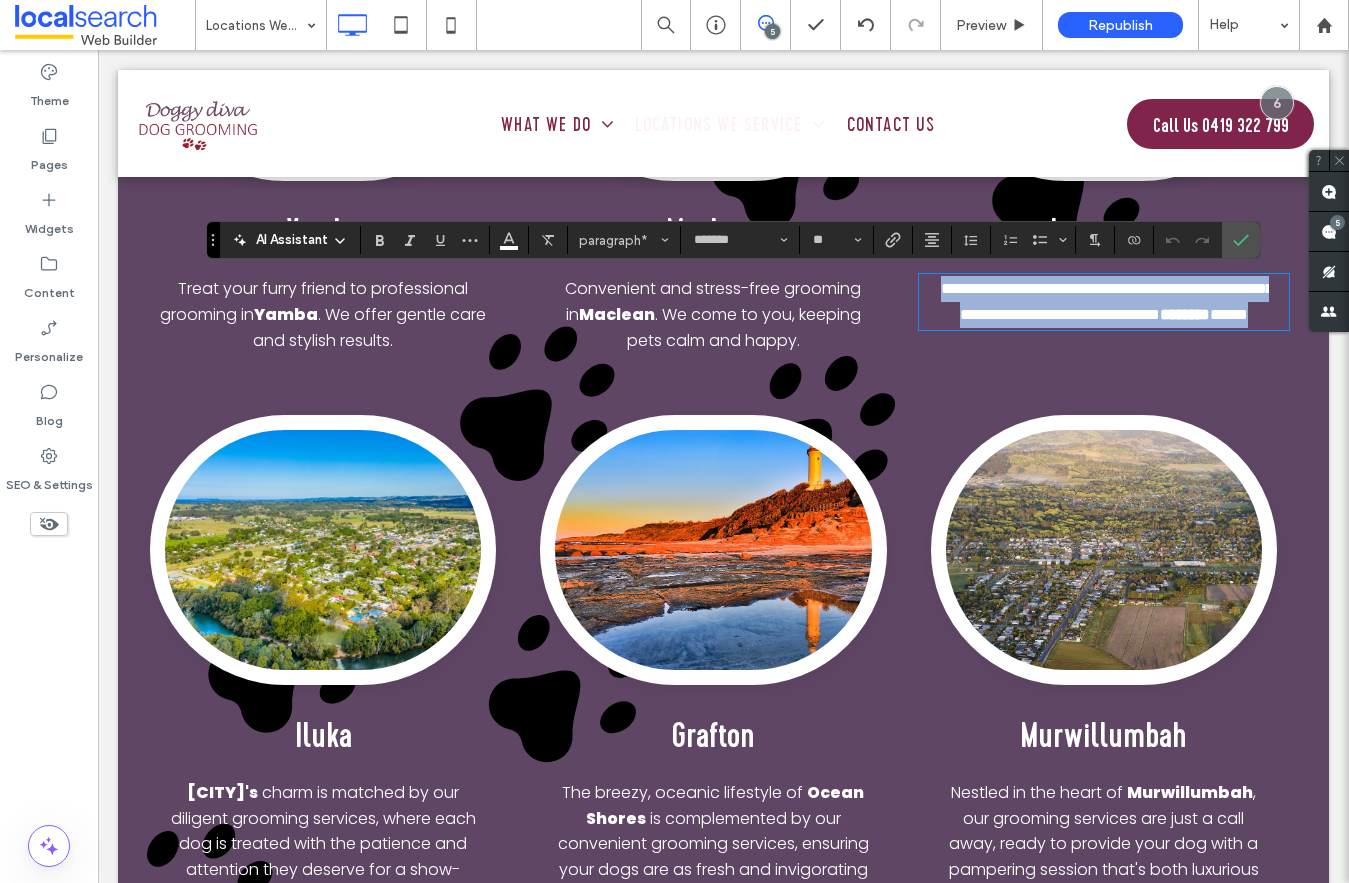 click on "**********" at bounding box center (1107, 301) 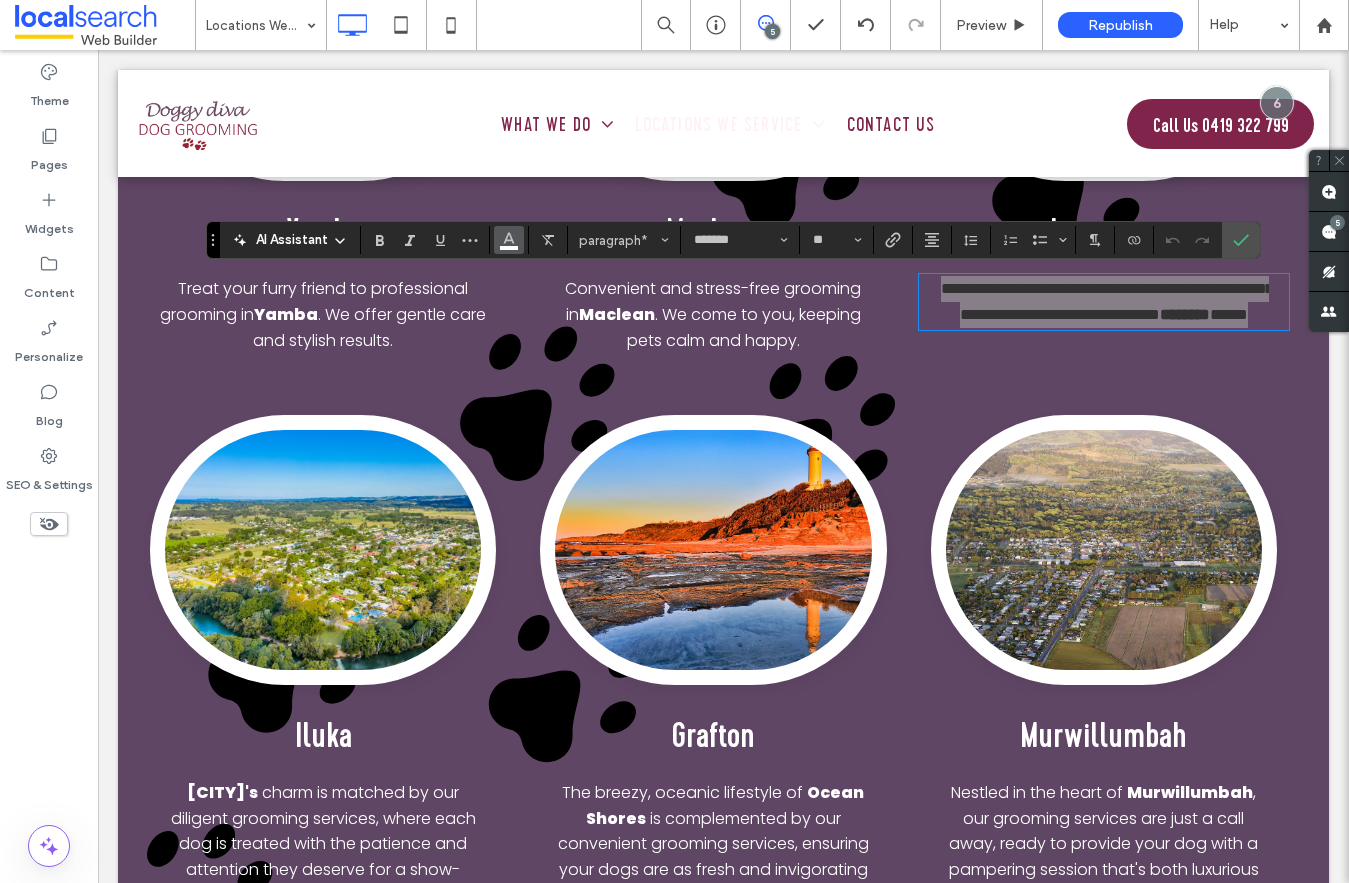 click at bounding box center (509, 240) 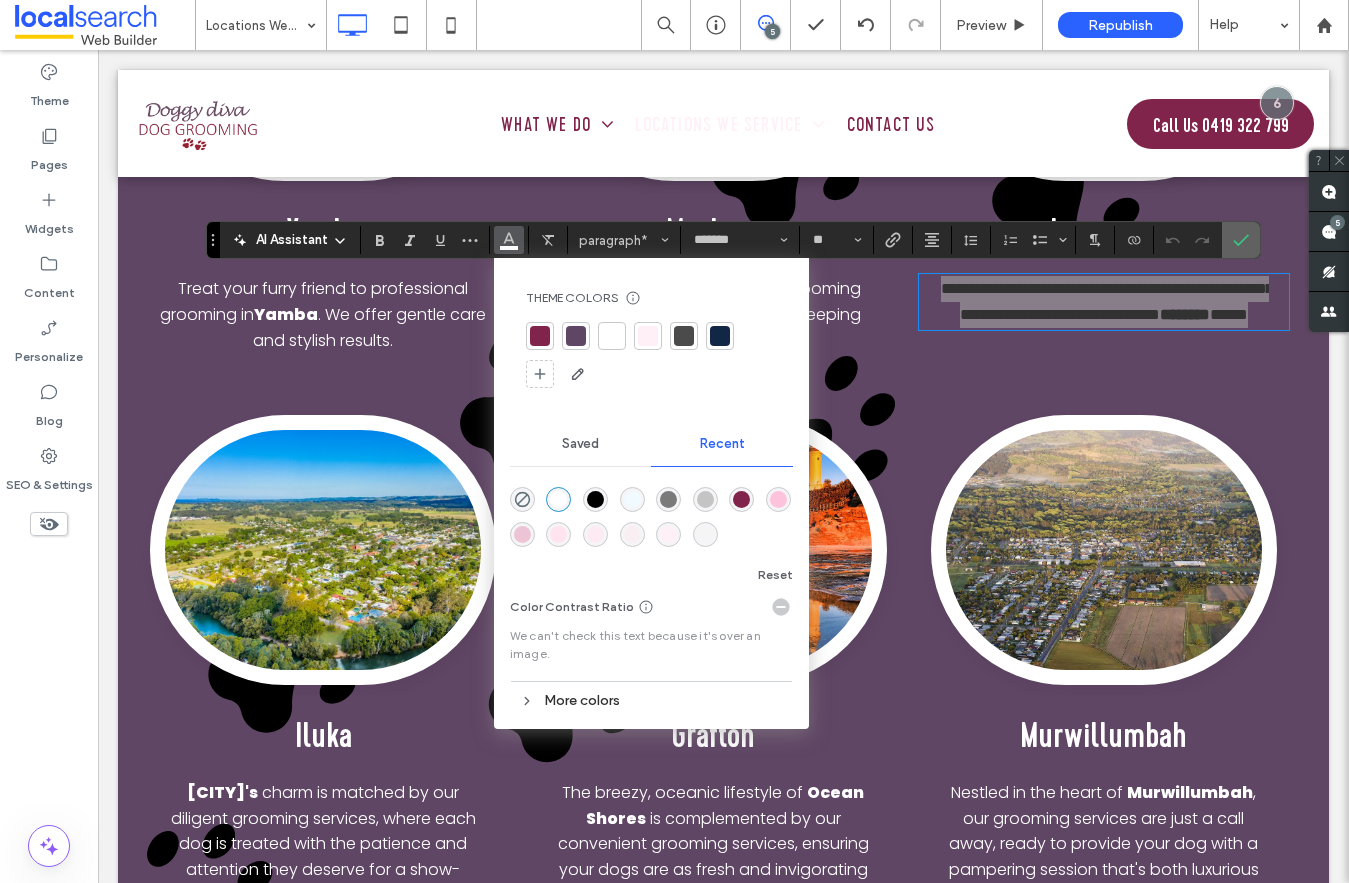 click at bounding box center (1241, 240) 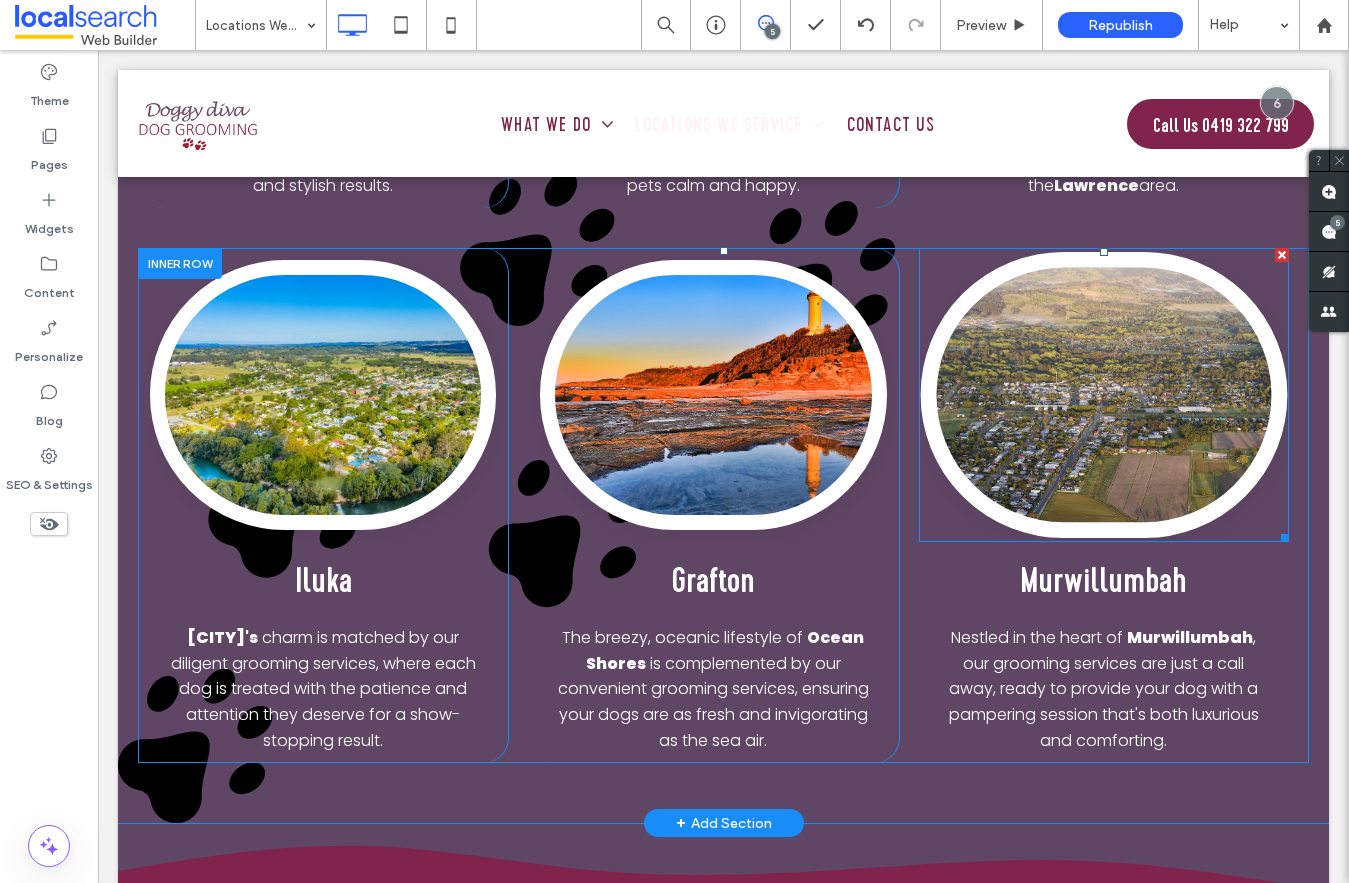 scroll, scrollTop: 1103, scrollLeft: 0, axis: vertical 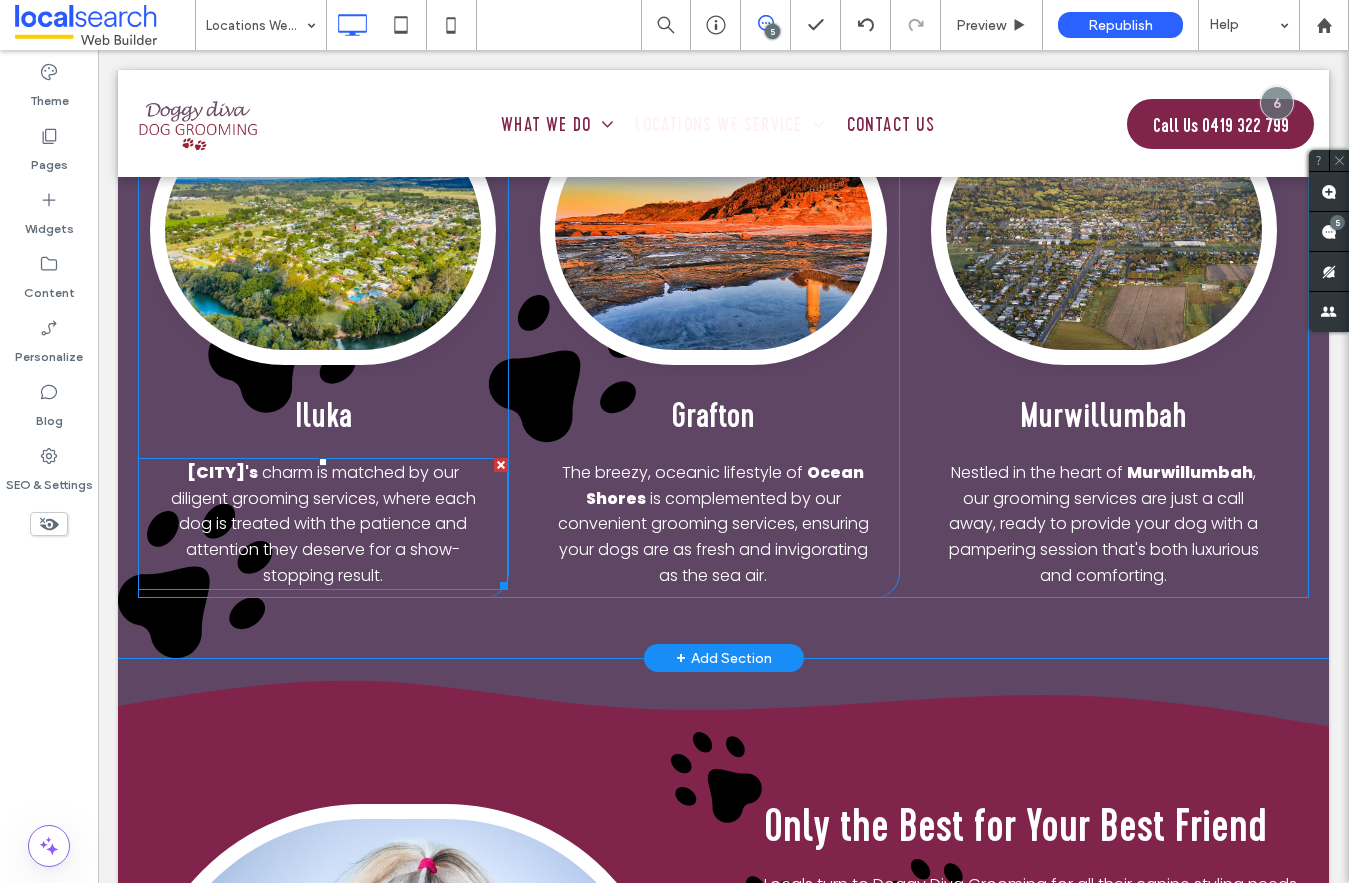 click on "charm is matched by our diligent grooming services, where each dog is treated with the patience and attention they deserve for a show-stopping result." at bounding box center [323, 523] 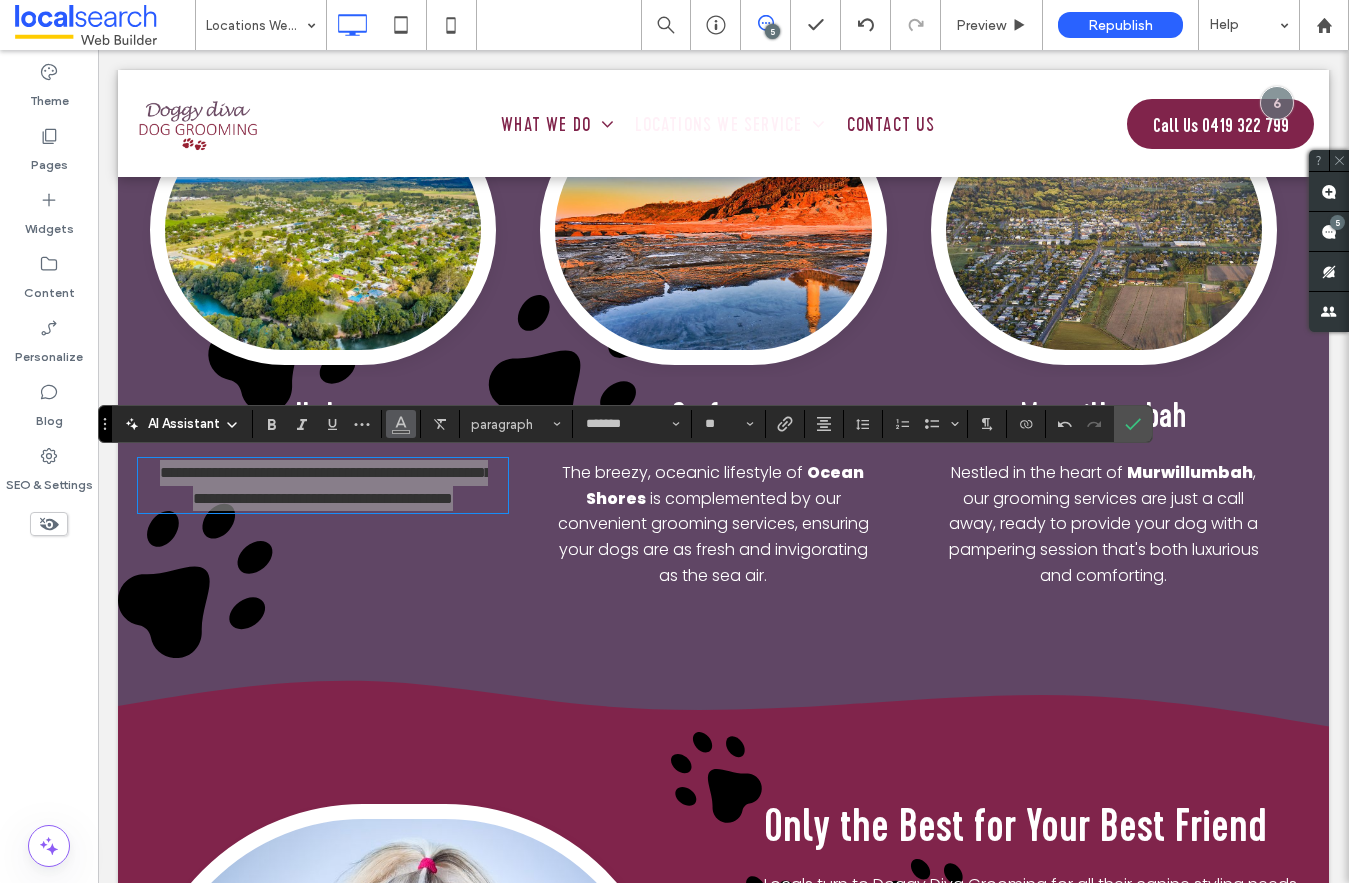 click at bounding box center [401, 422] 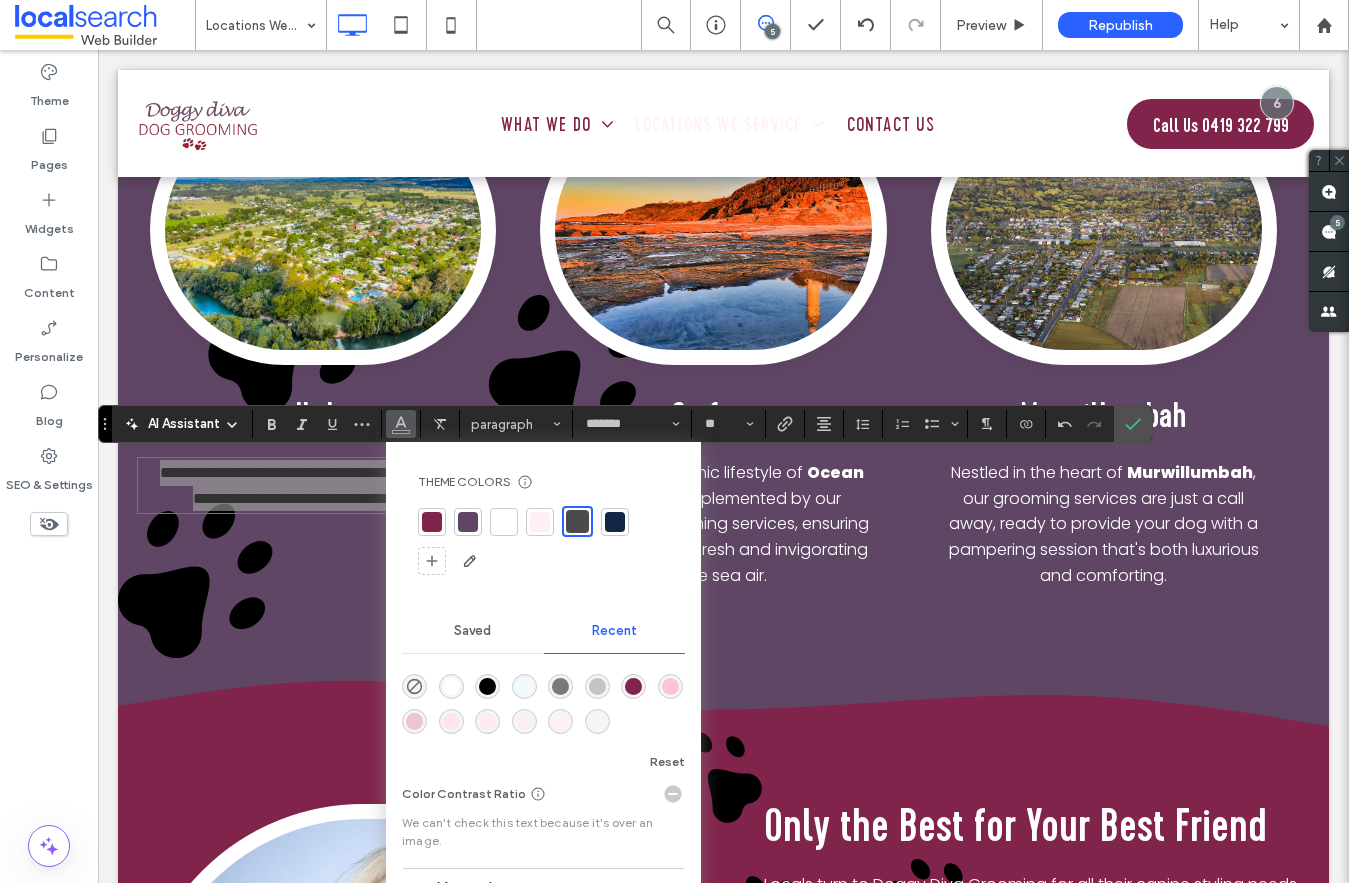 click at bounding box center [504, 522] 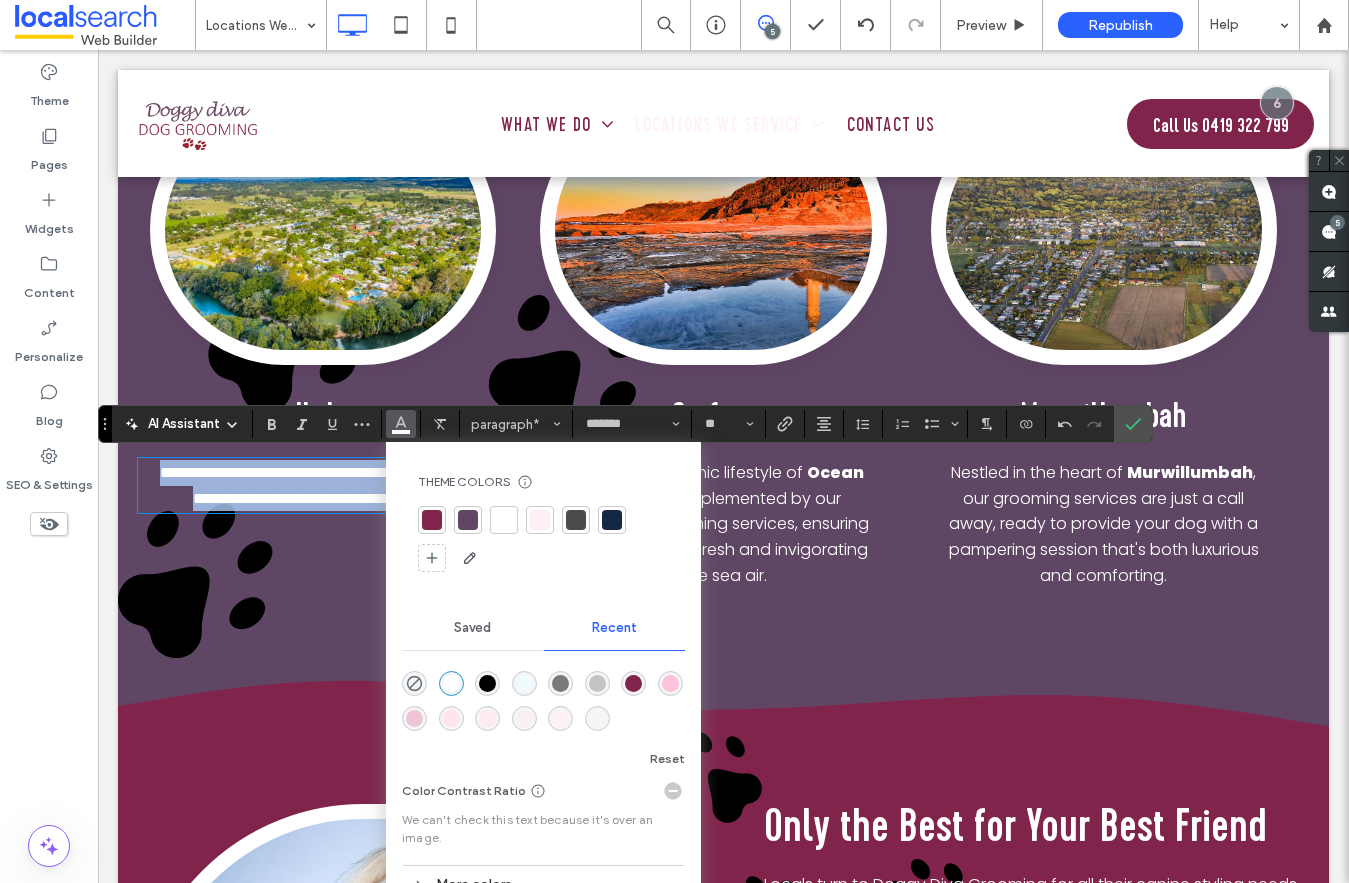 click on "**********" at bounding box center [326, 485] 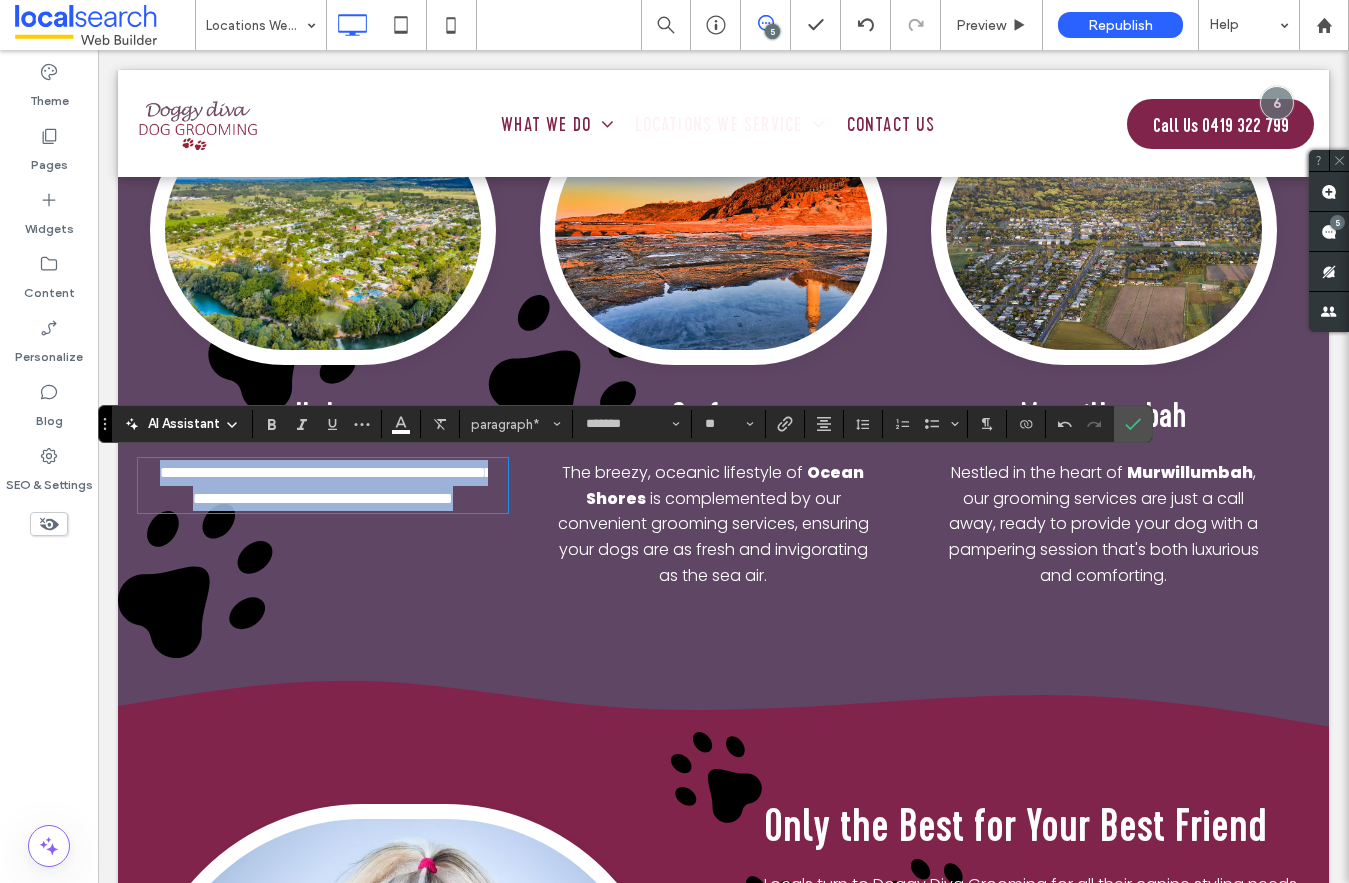 click on "**********" at bounding box center [326, 485] 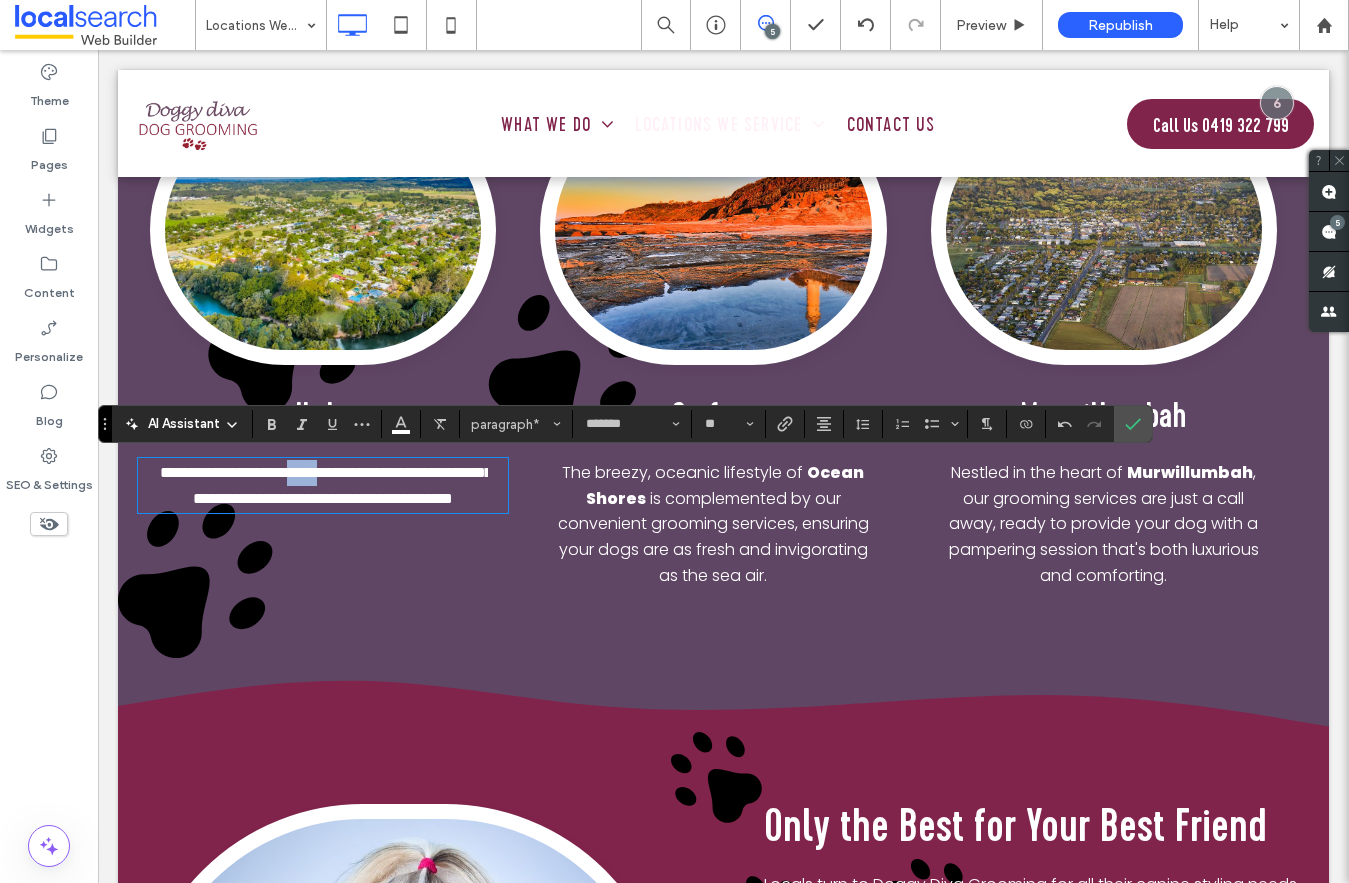 click on "**********" at bounding box center (326, 485) 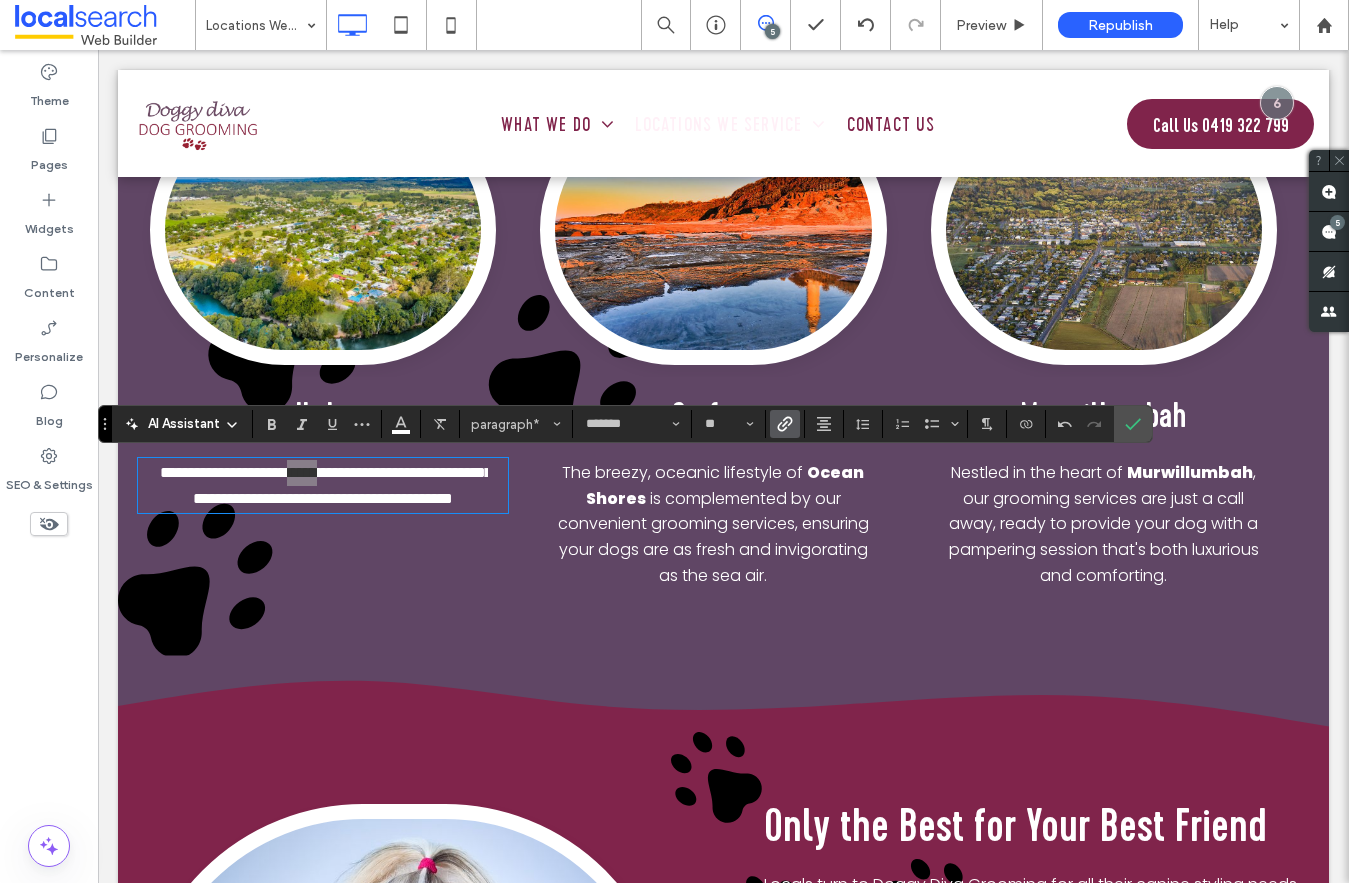 click at bounding box center (785, 424) 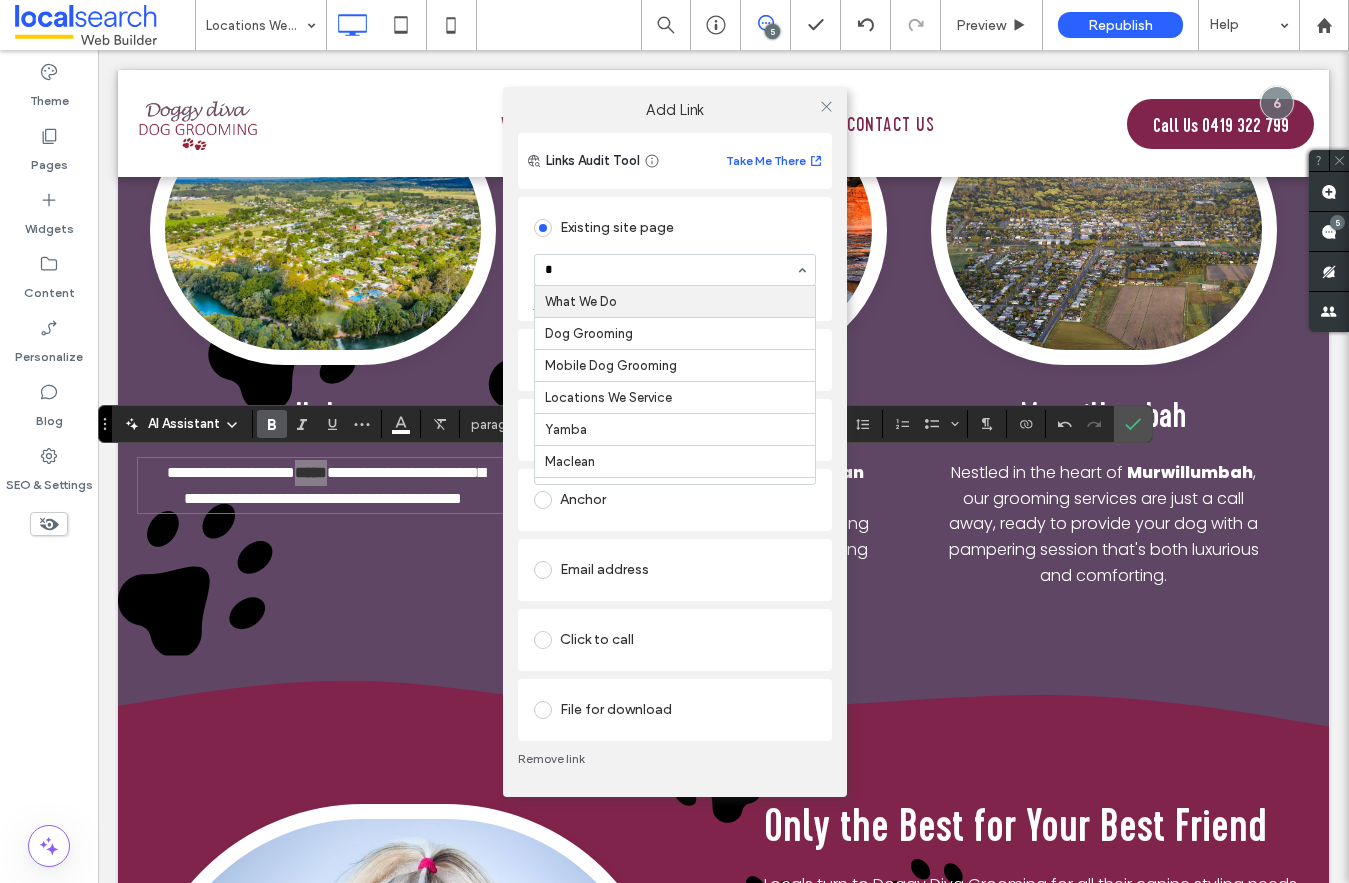 type on "**" 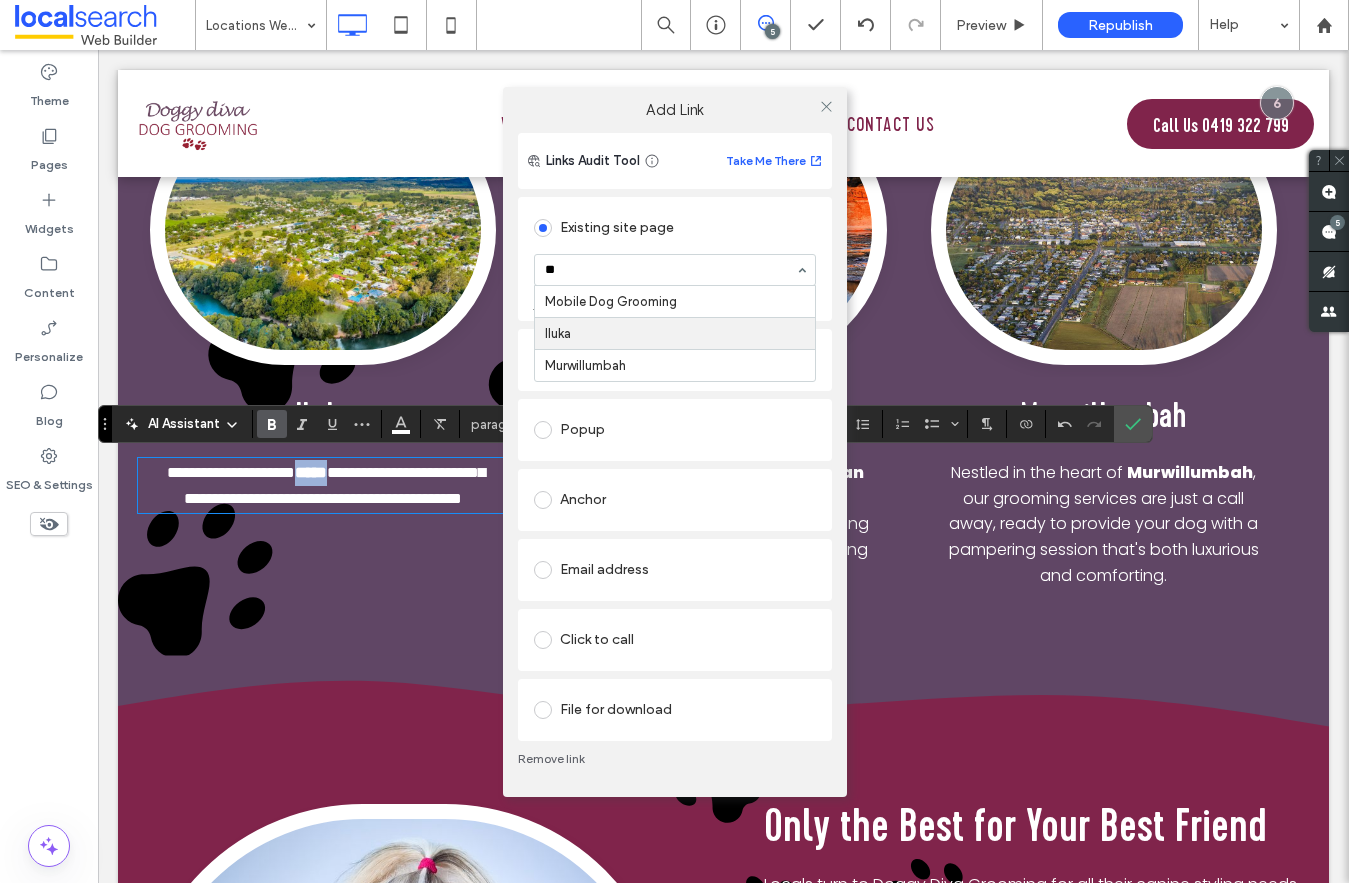 type 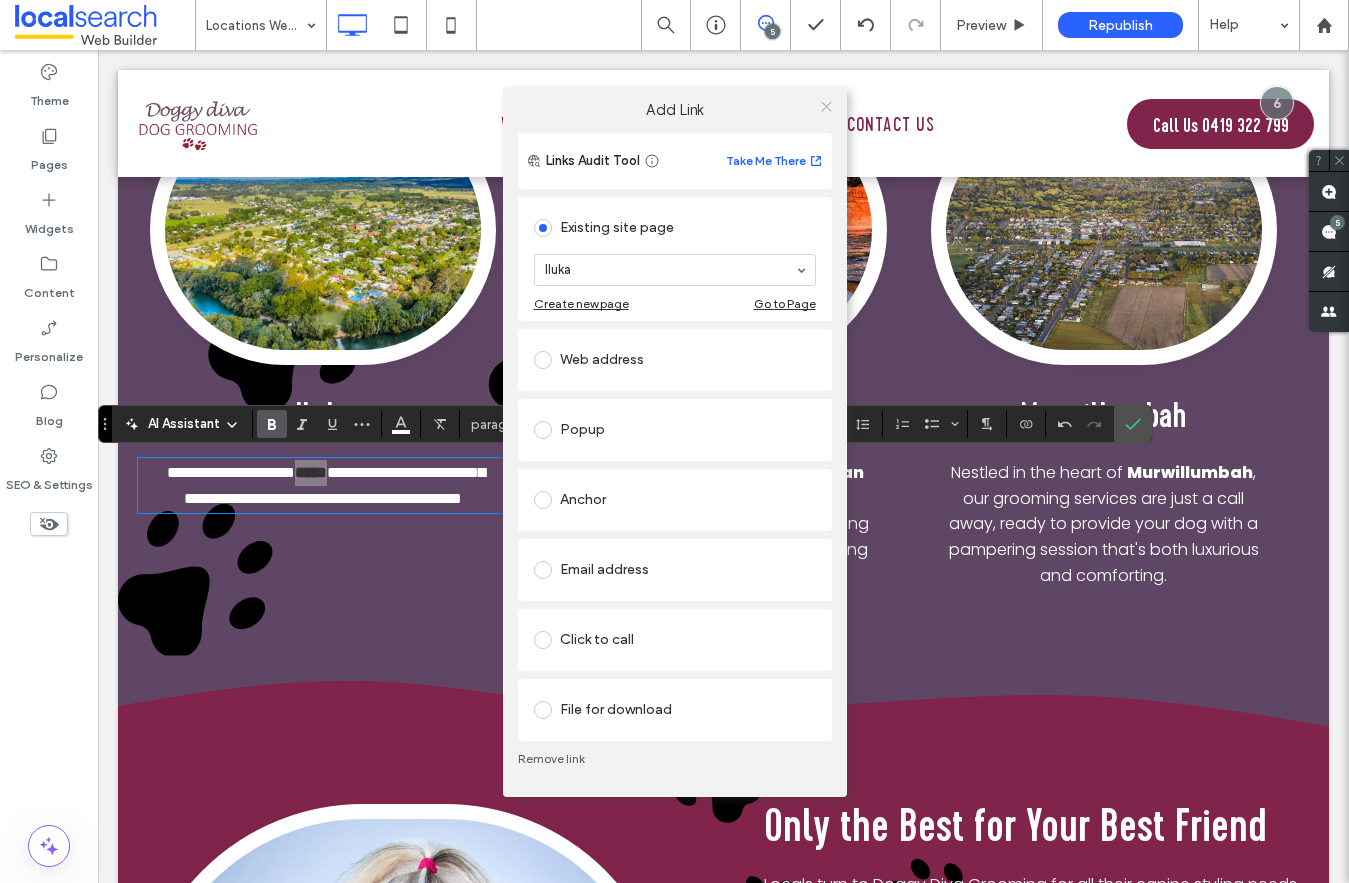 click 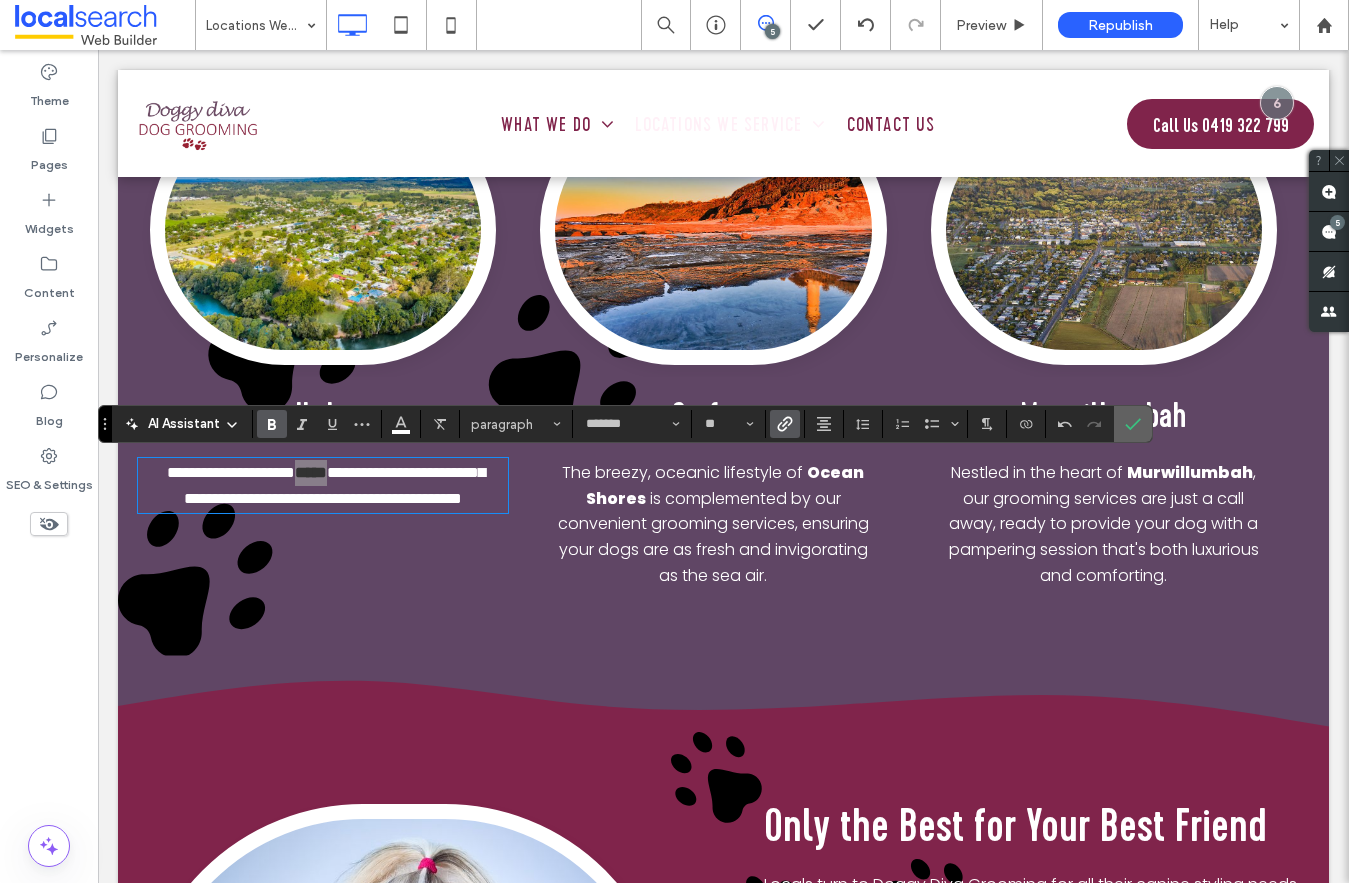 click at bounding box center [1133, 424] 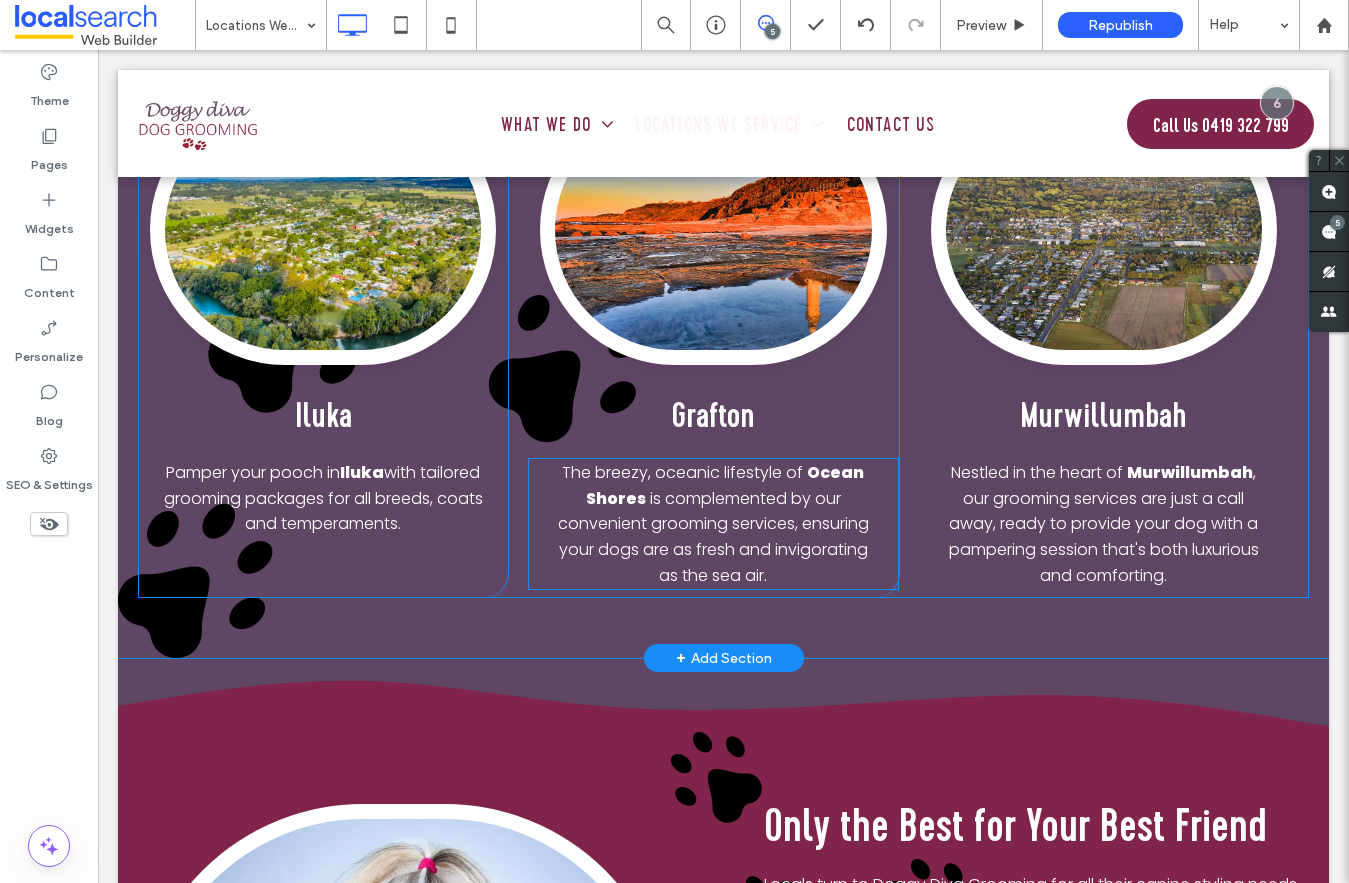 click on "is complemented by our convenient grooming services, ensuring your dogs are as fresh and invigorating as the sea air." at bounding box center (713, 537) 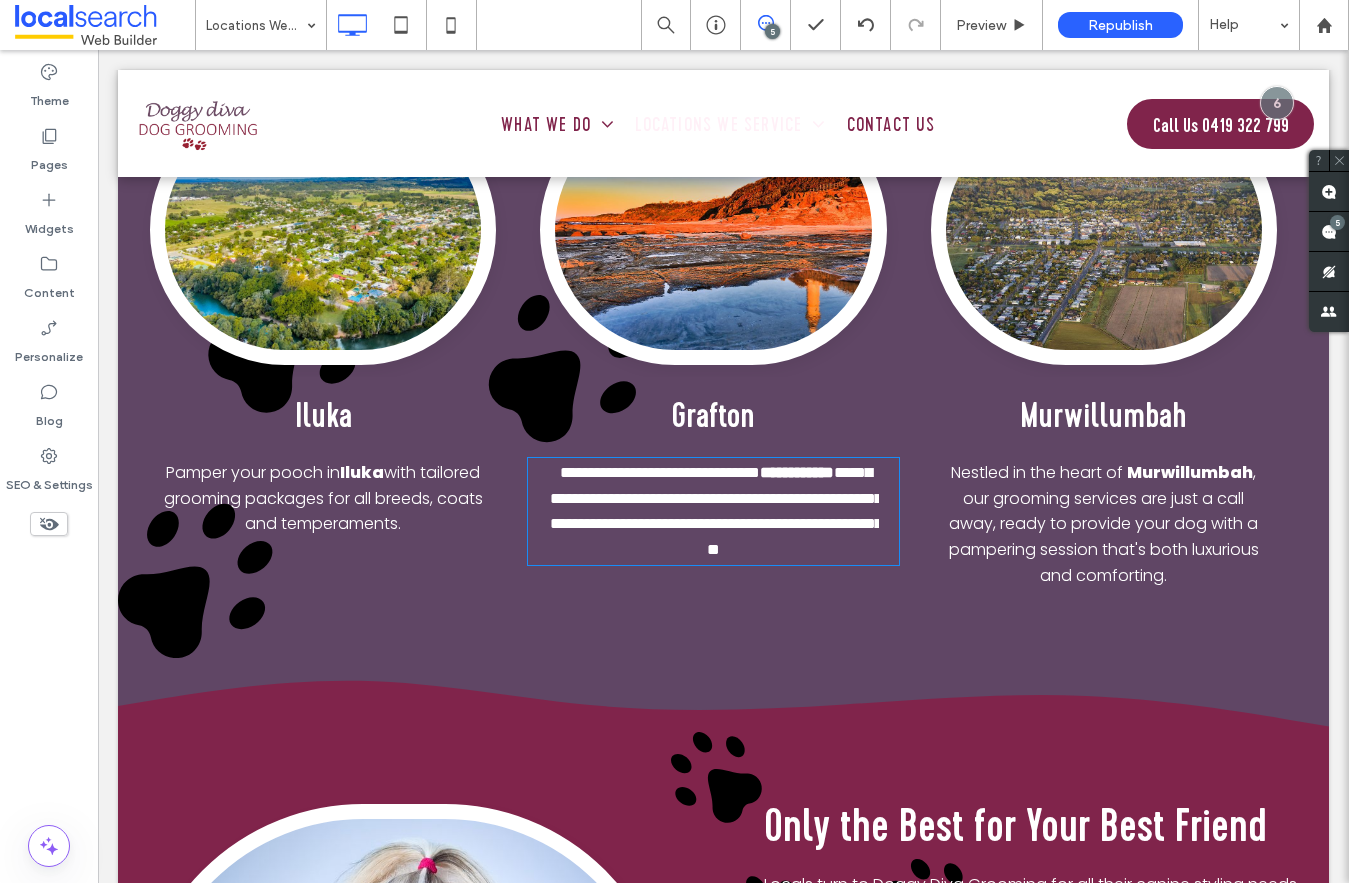 click on "**********" at bounding box center (716, 511) 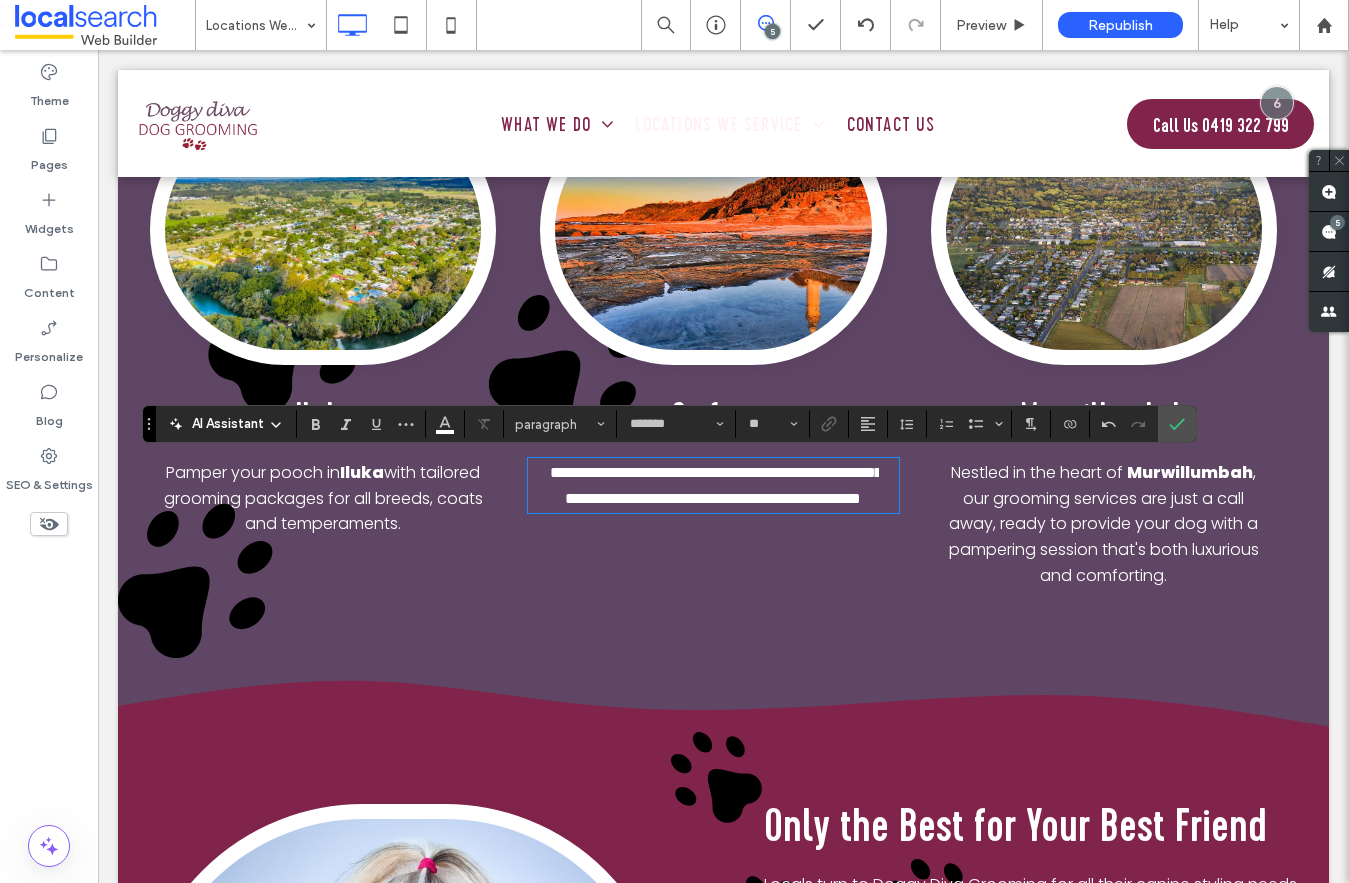 click on "**********" at bounding box center [716, 485] 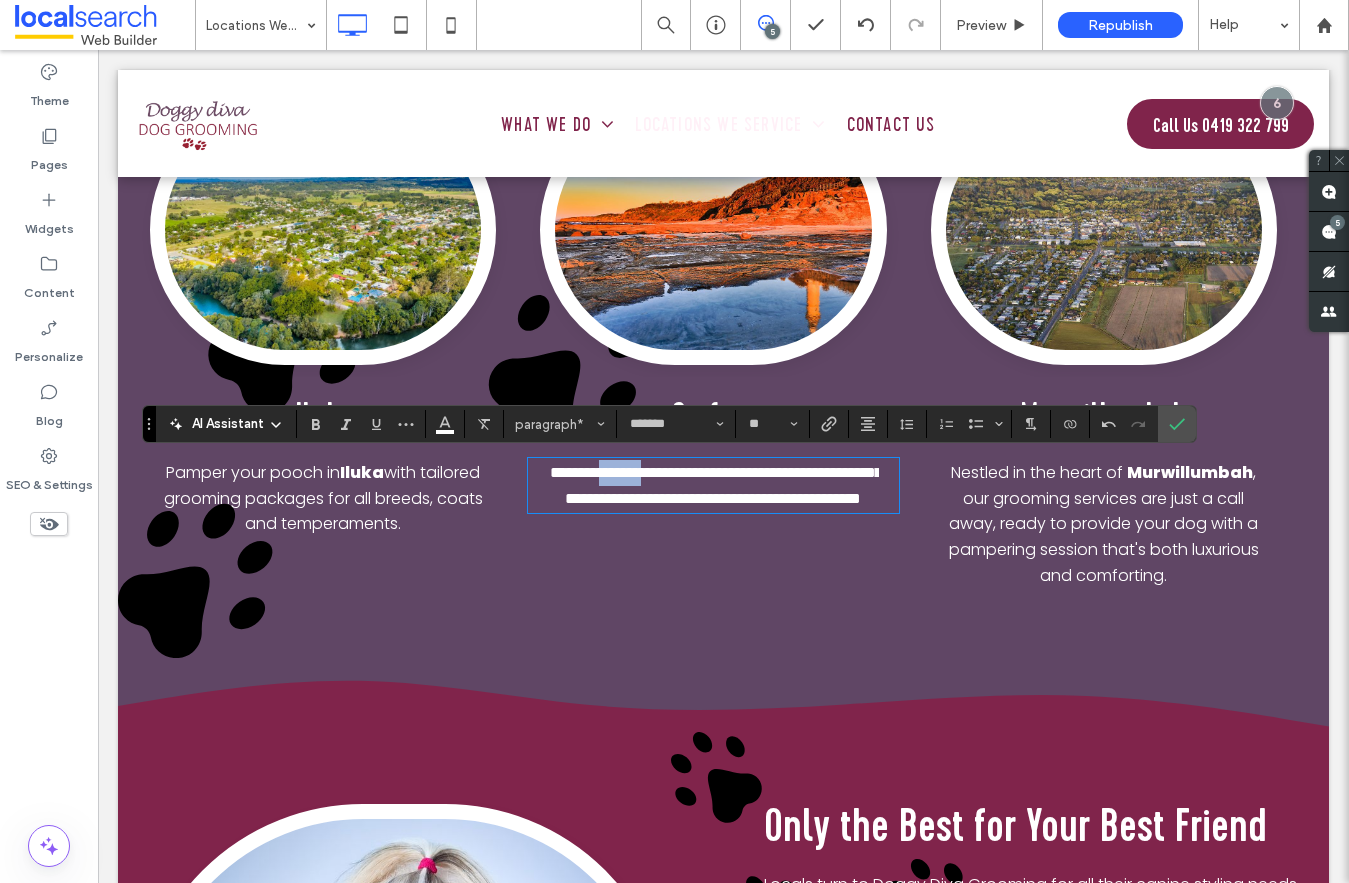 click on "**********" at bounding box center (716, 485) 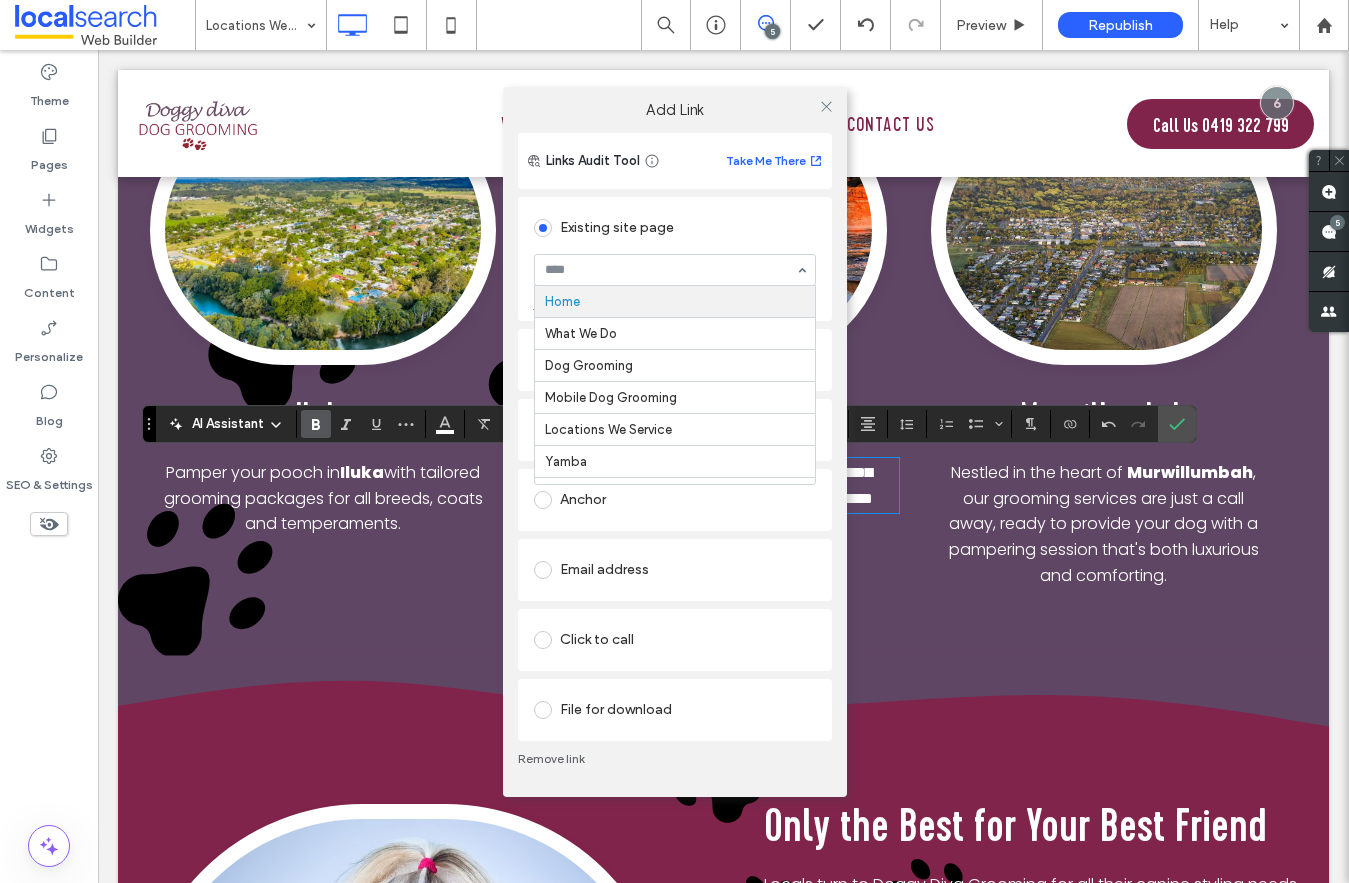 type on "*" 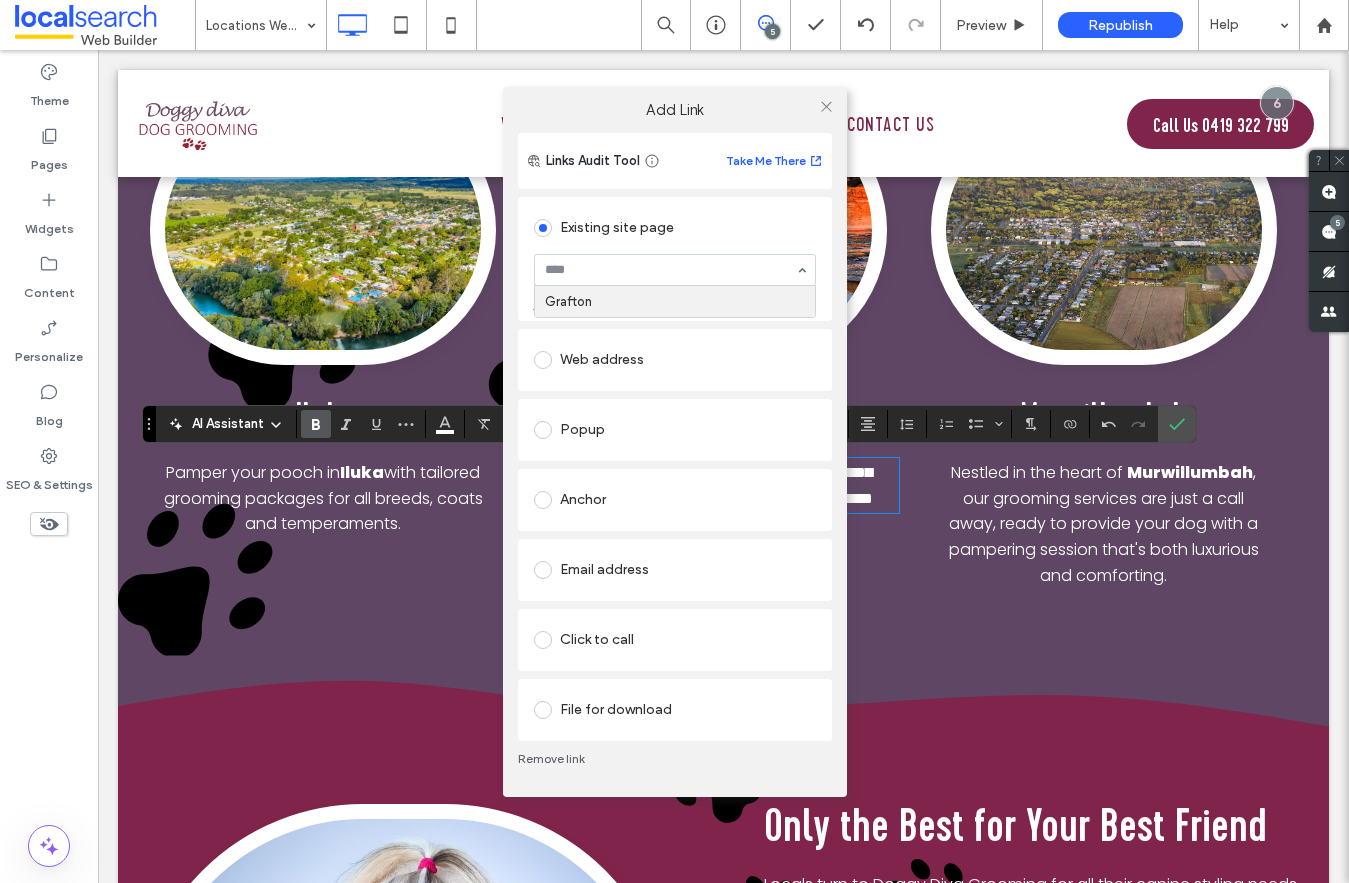 type on "*" 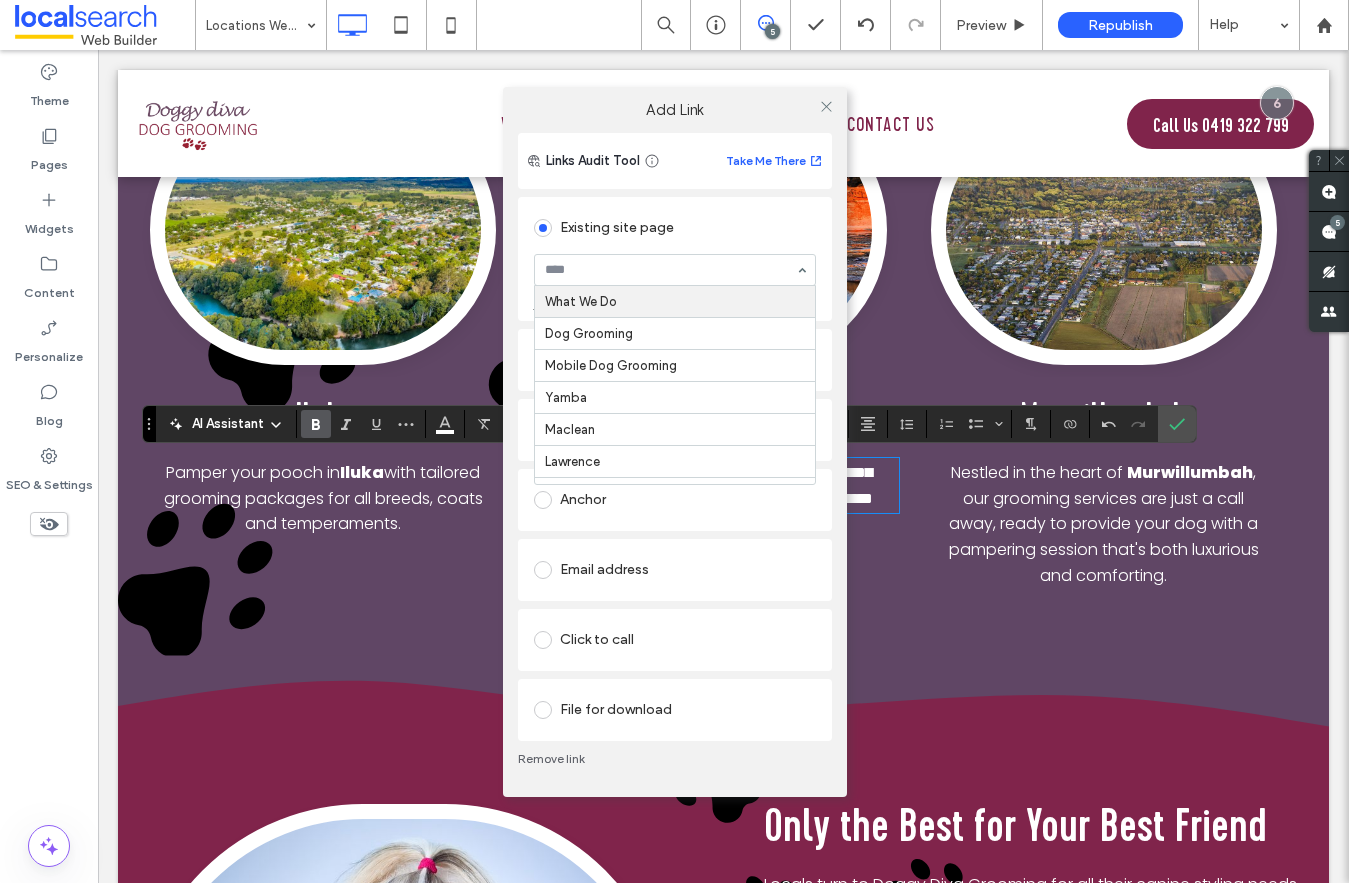 type on "*" 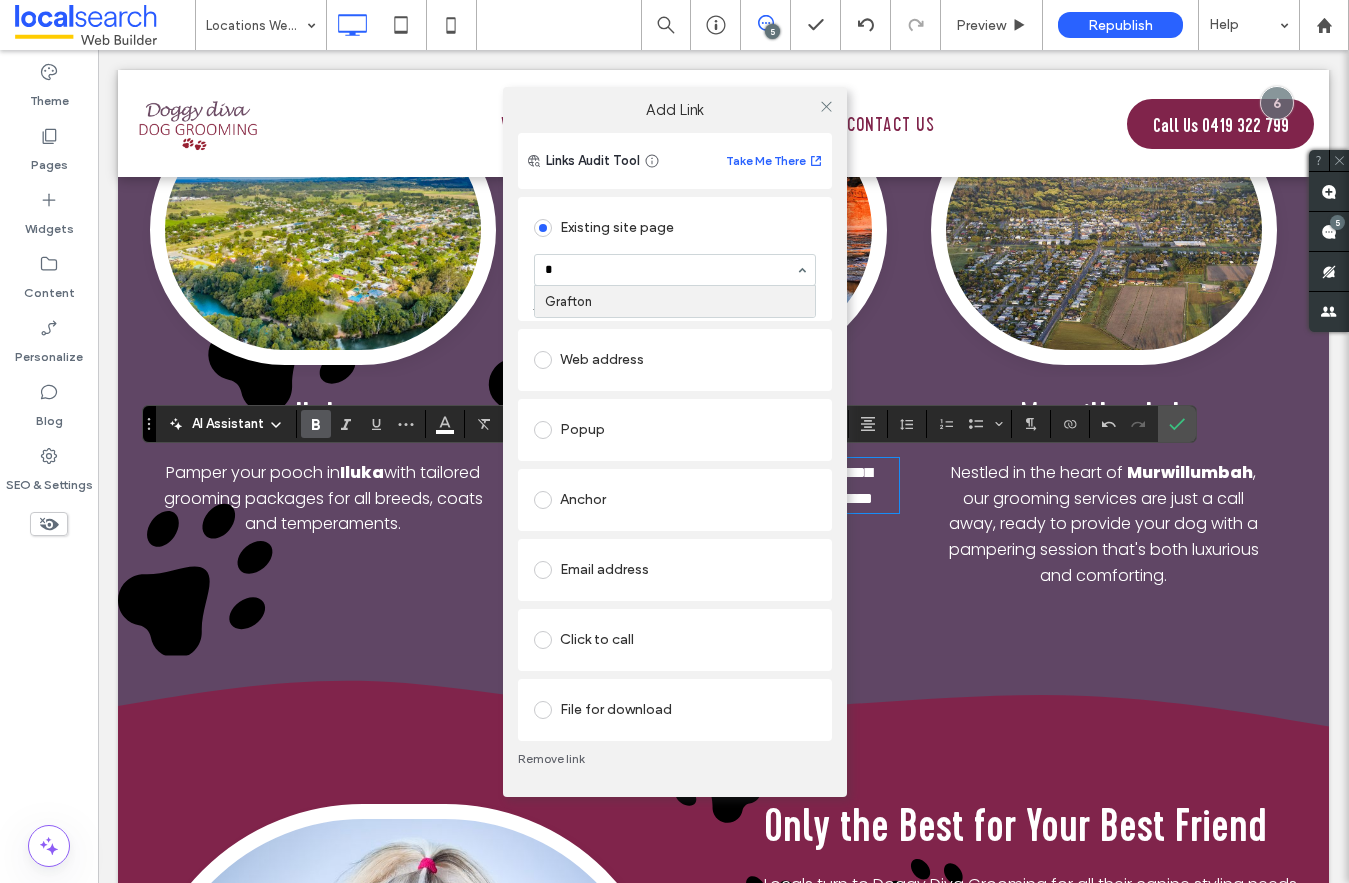 type 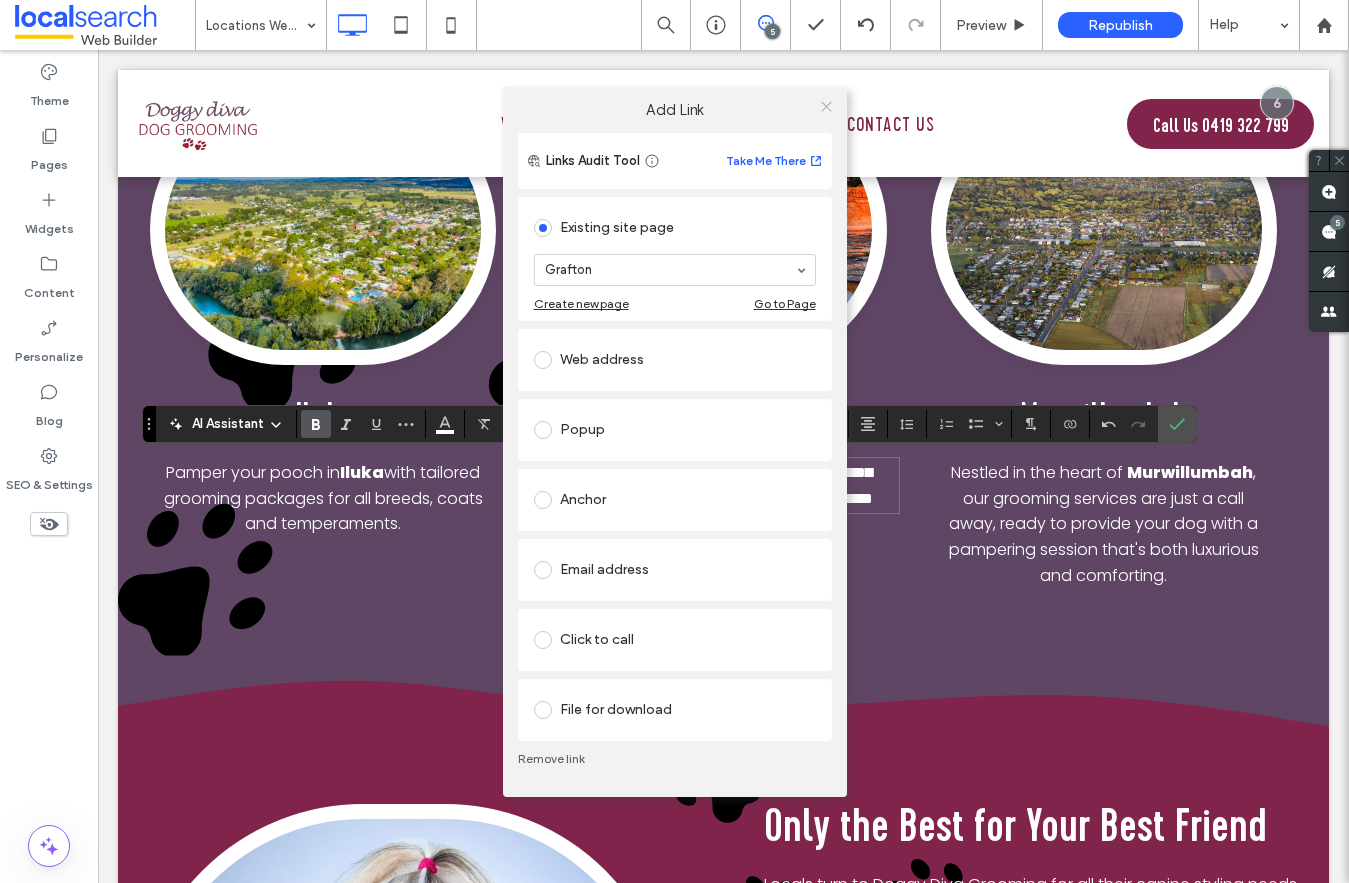 click 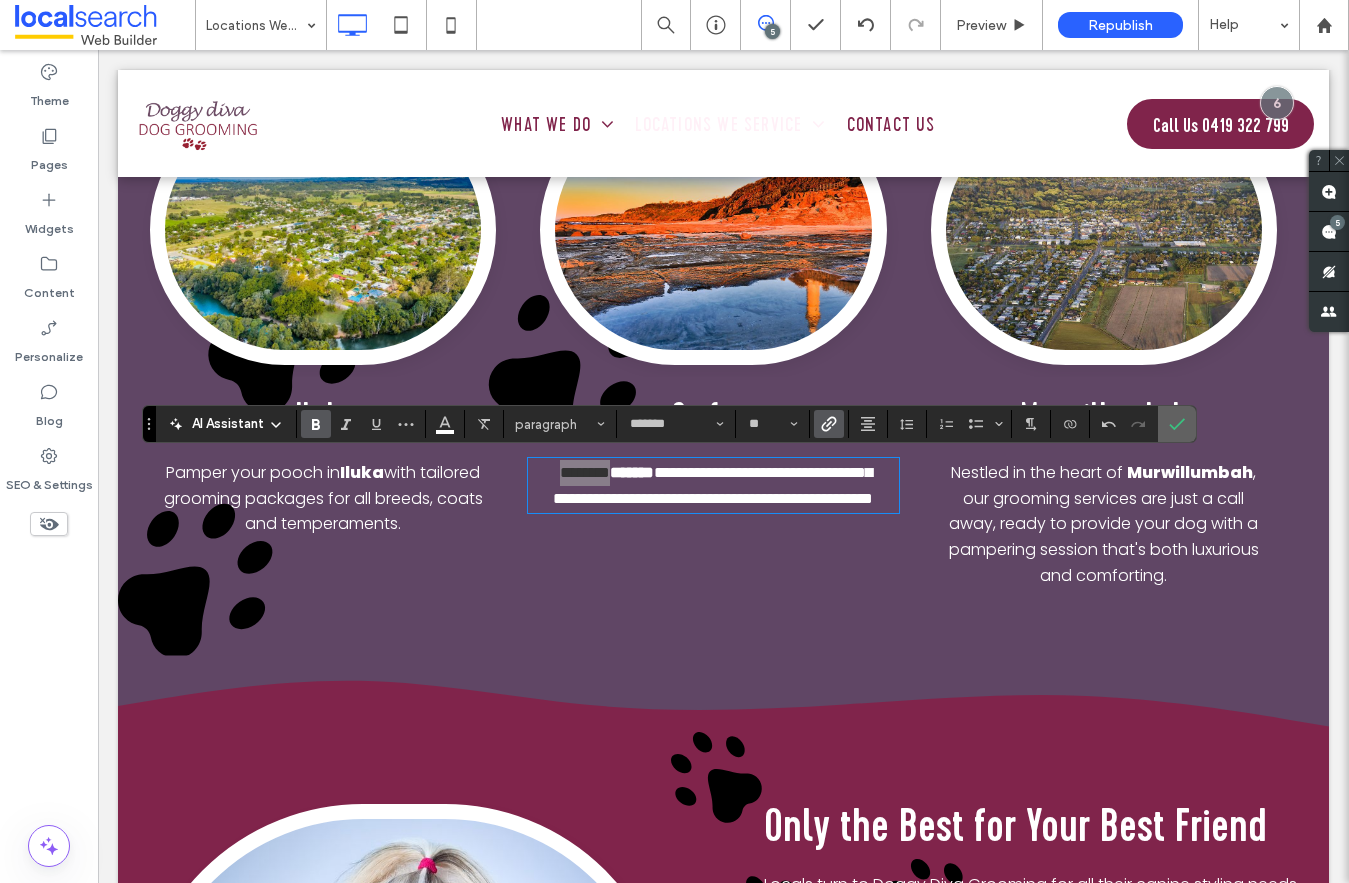 click 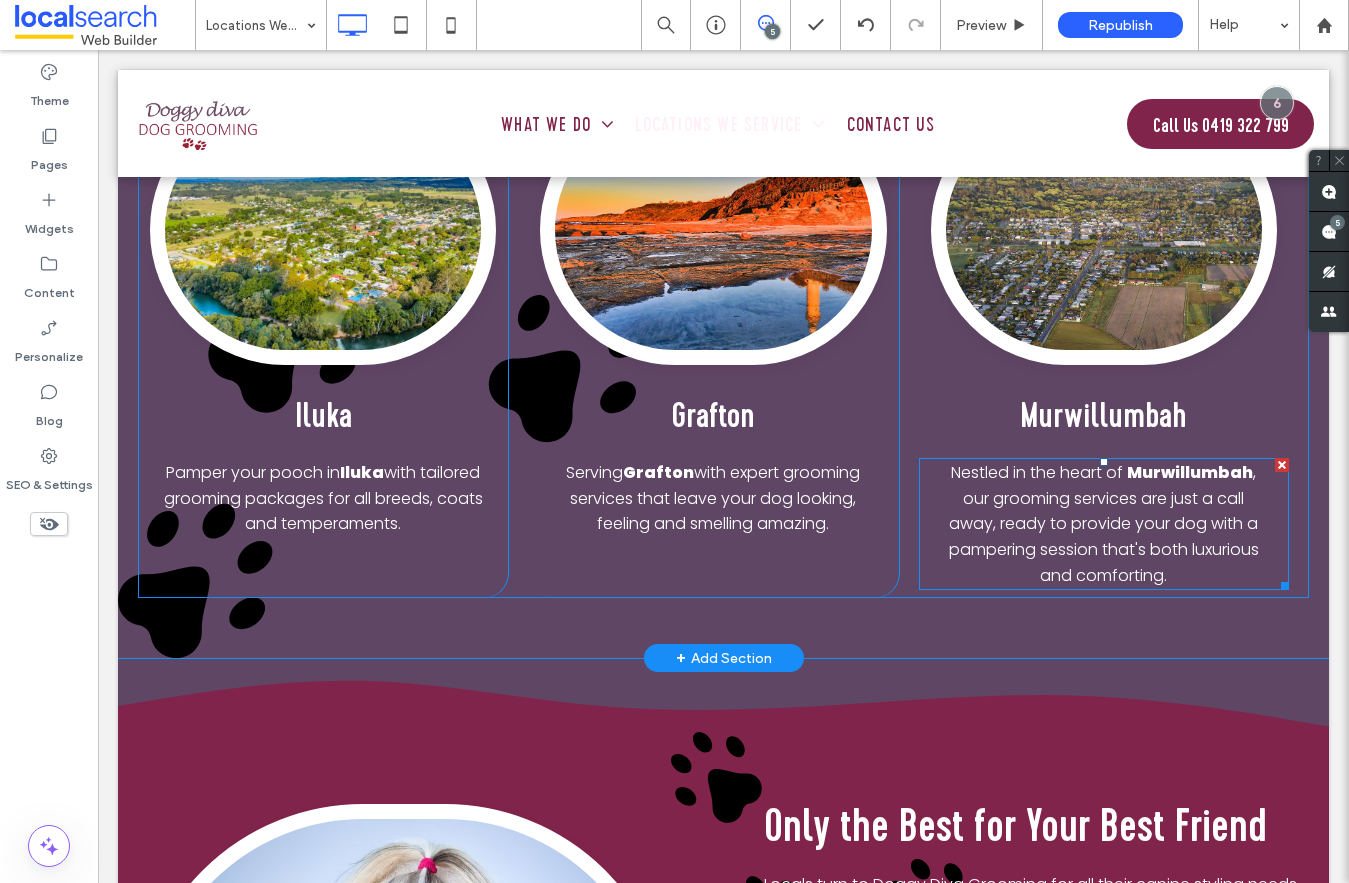 click on ", our grooming services are just a call away, ready to provide your dog with a pampering session that's both luxurious and comforting." at bounding box center [1104, 523] 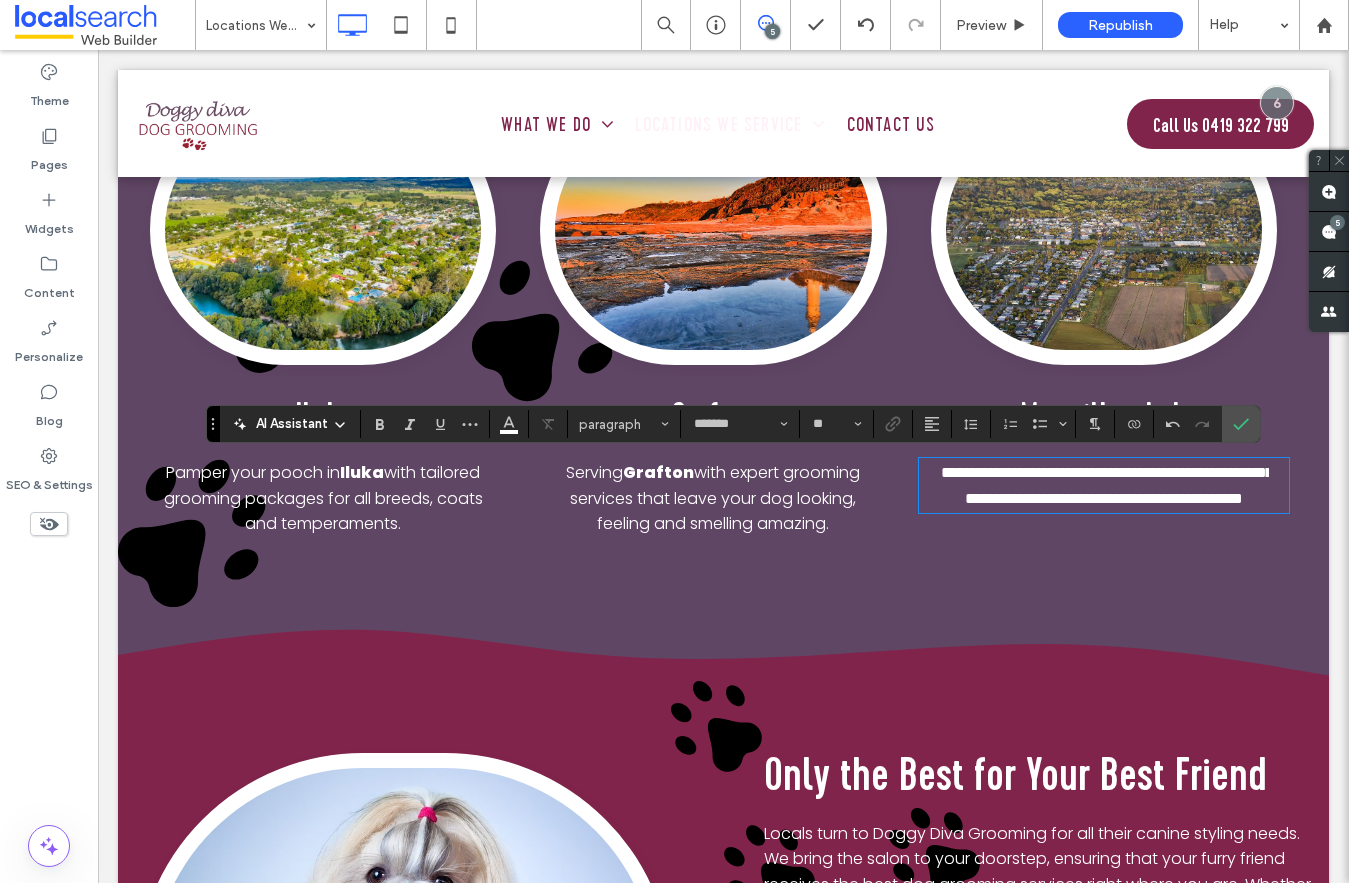 click on "**********" at bounding box center [1107, 485] 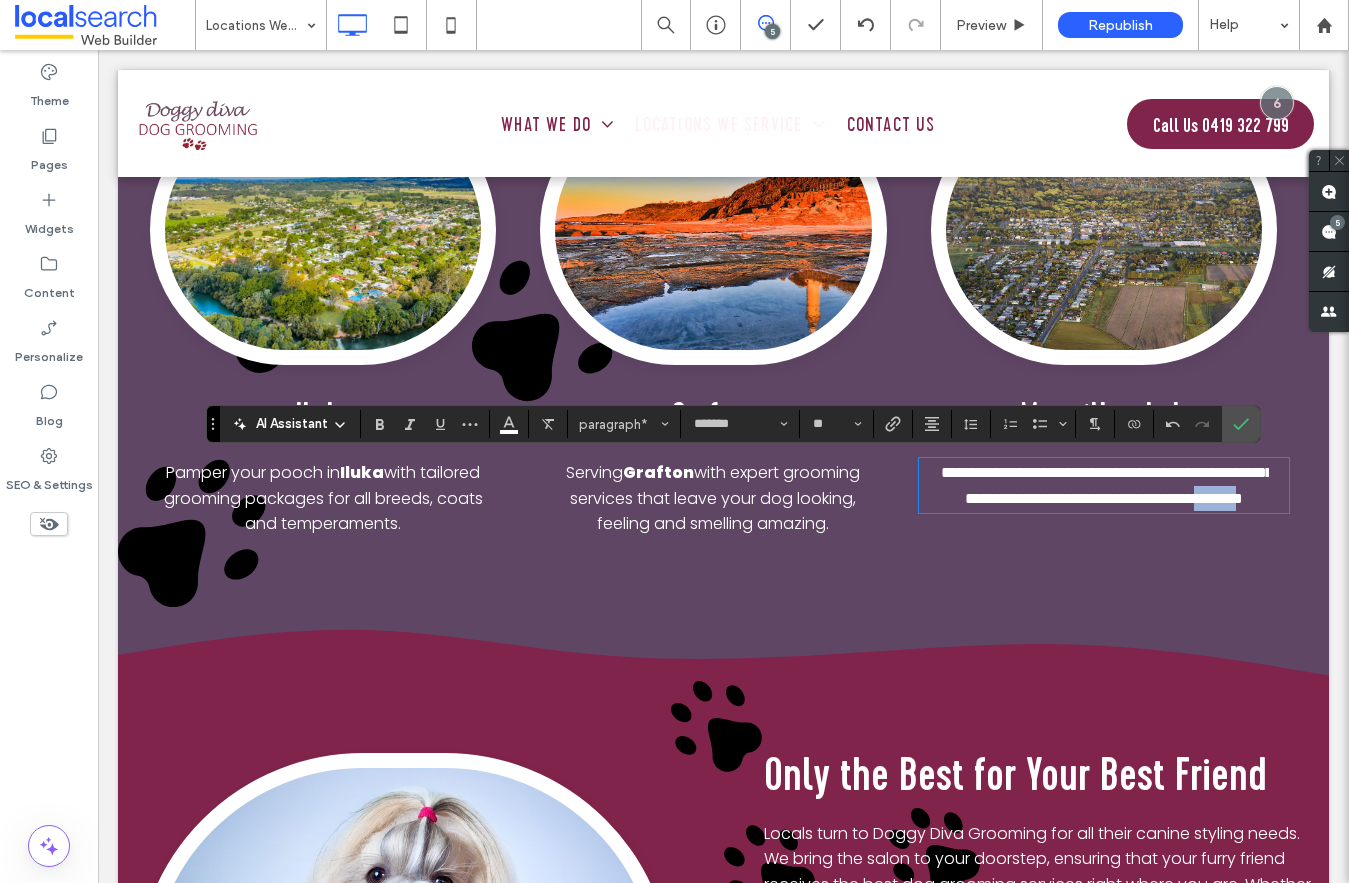 click on "**********" at bounding box center (1107, 485) 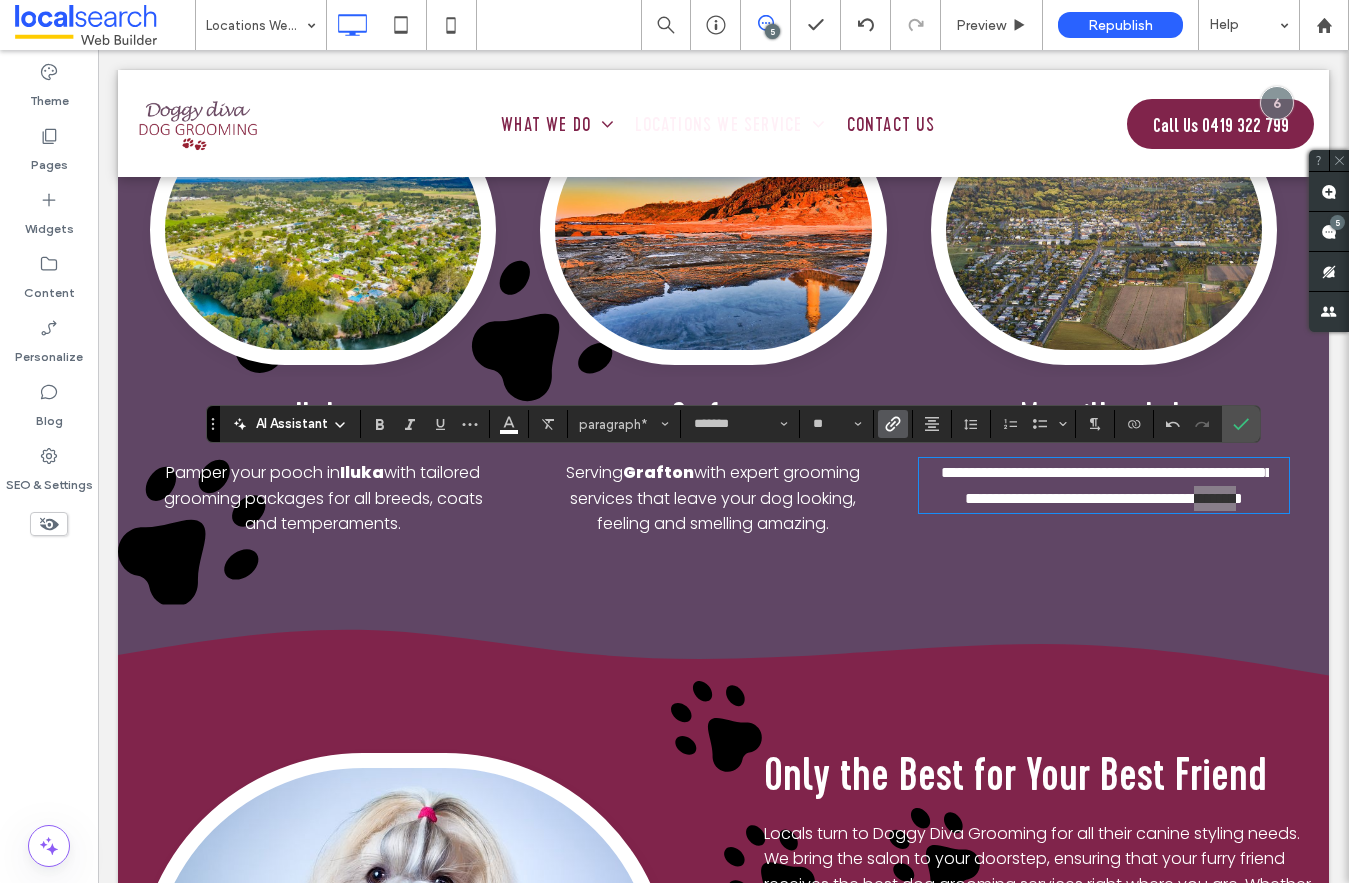 click 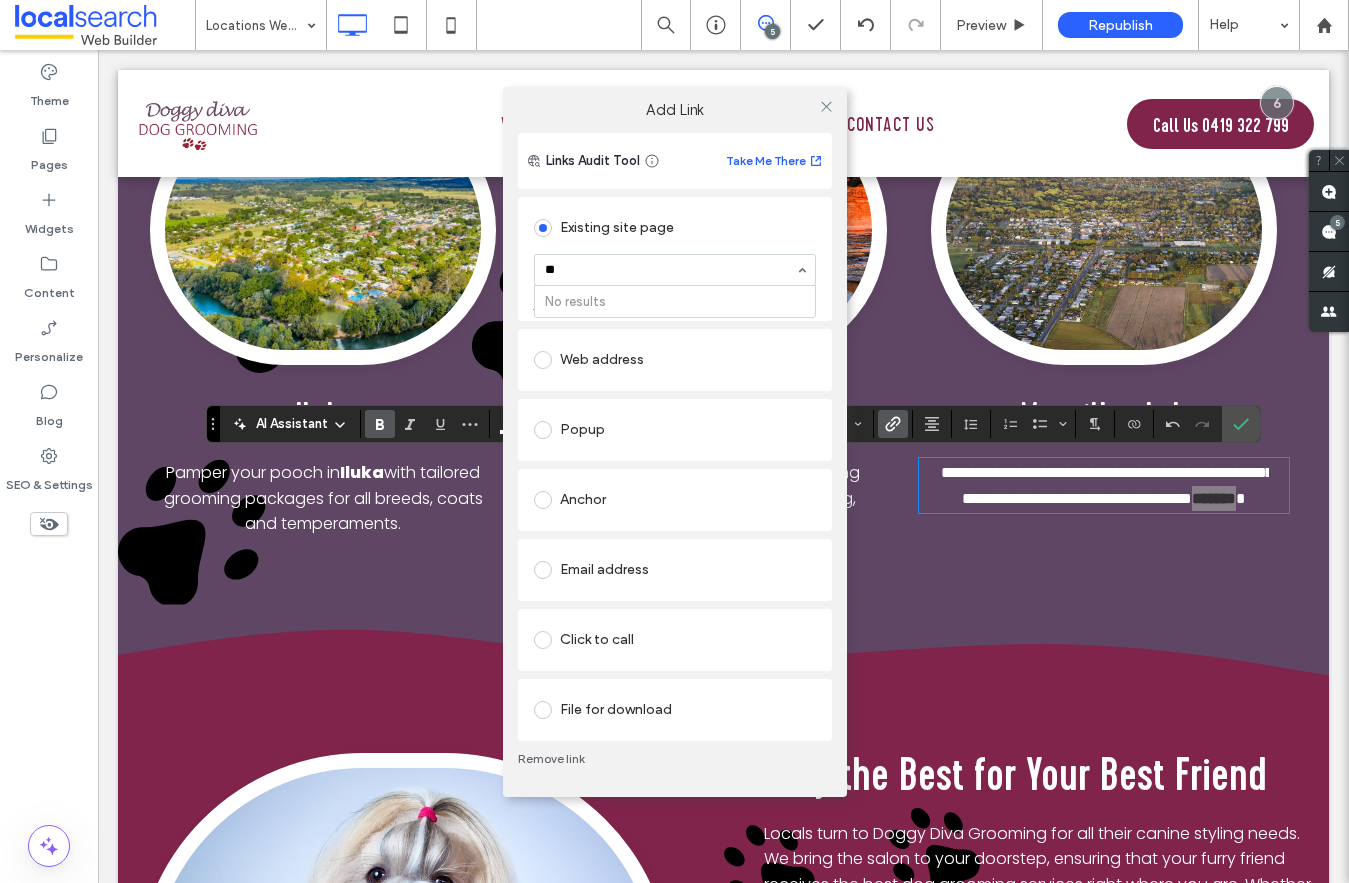 type on "*" 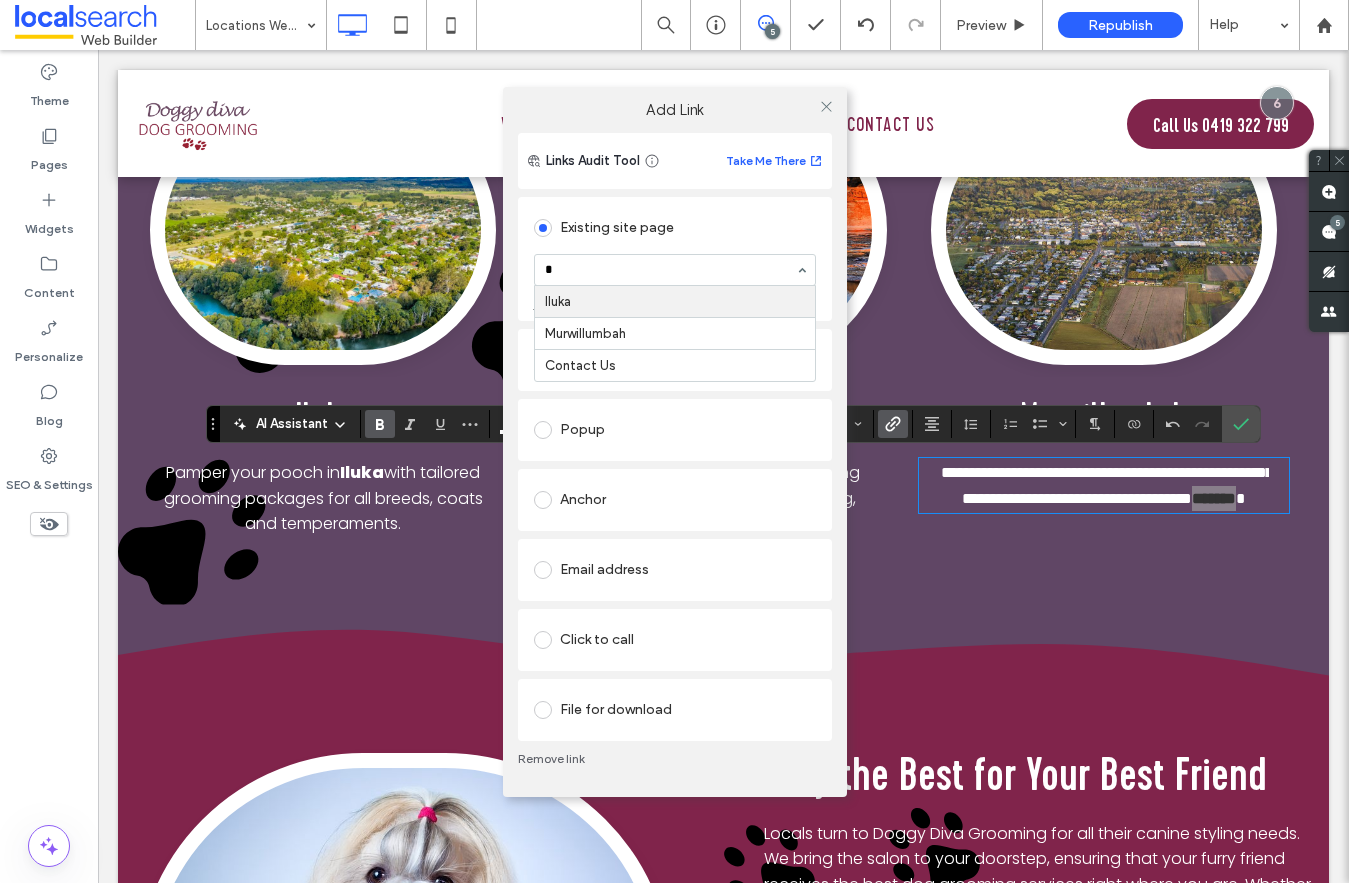 type 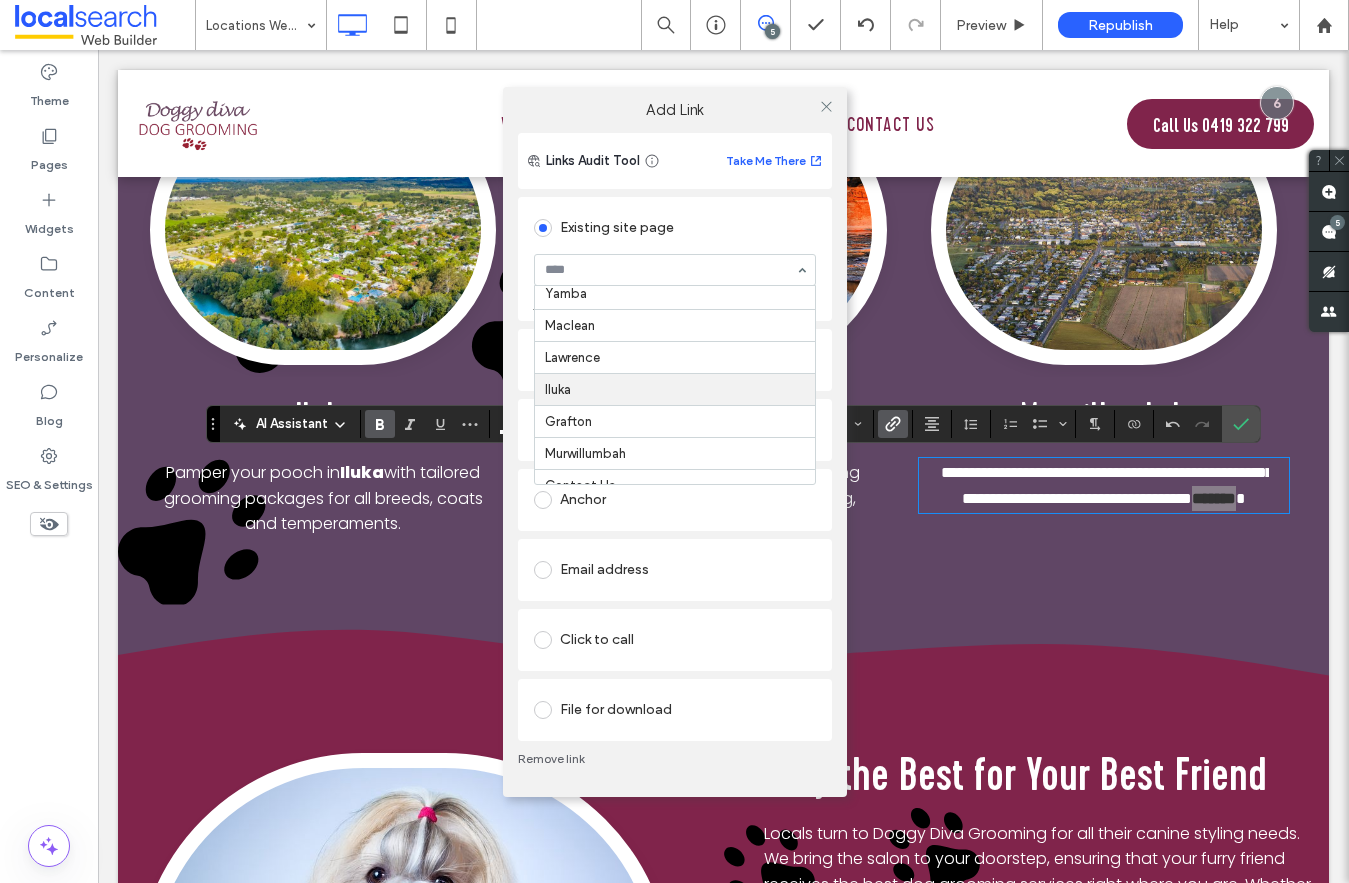 scroll, scrollTop: 185, scrollLeft: 0, axis: vertical 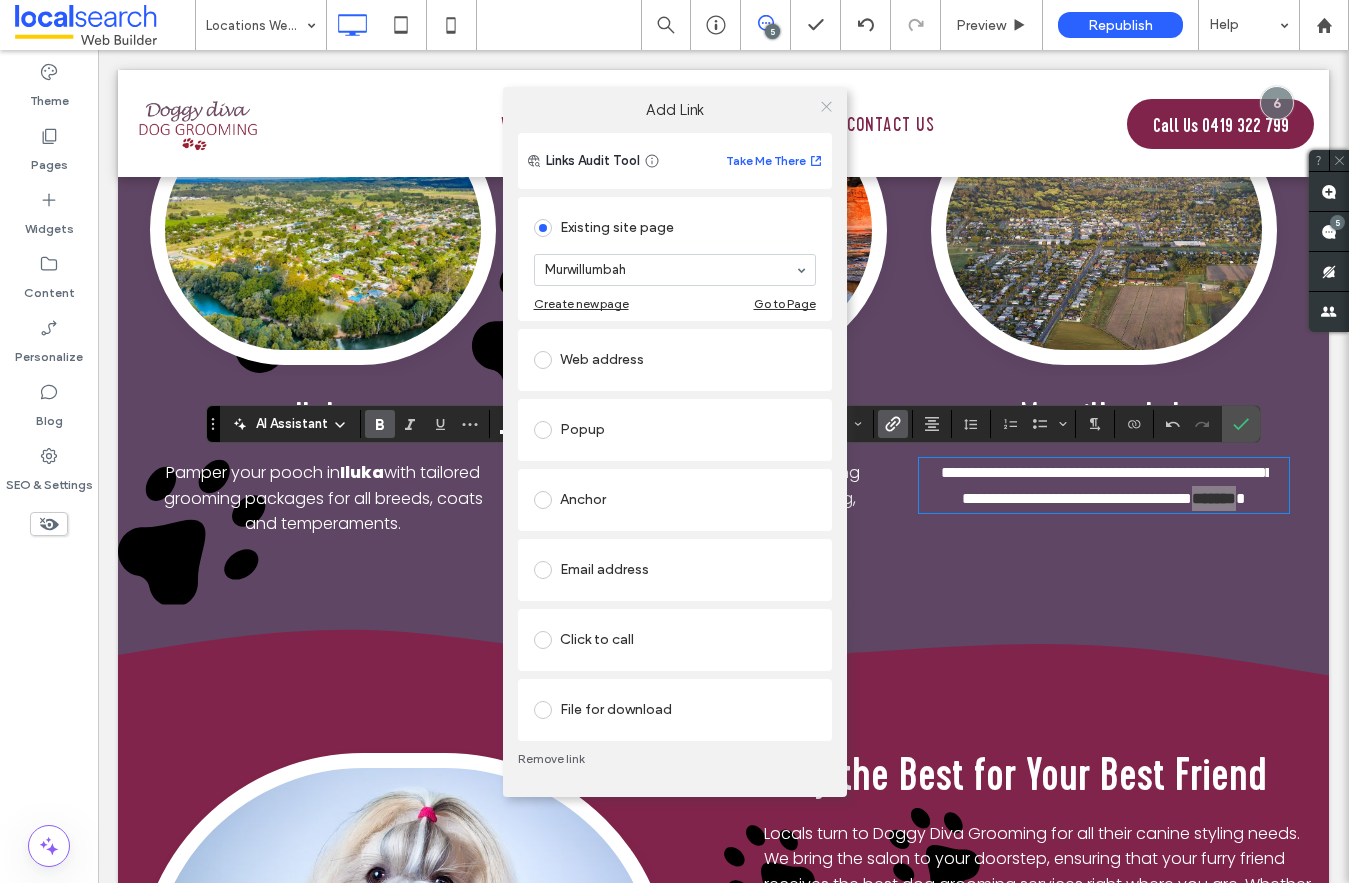 click 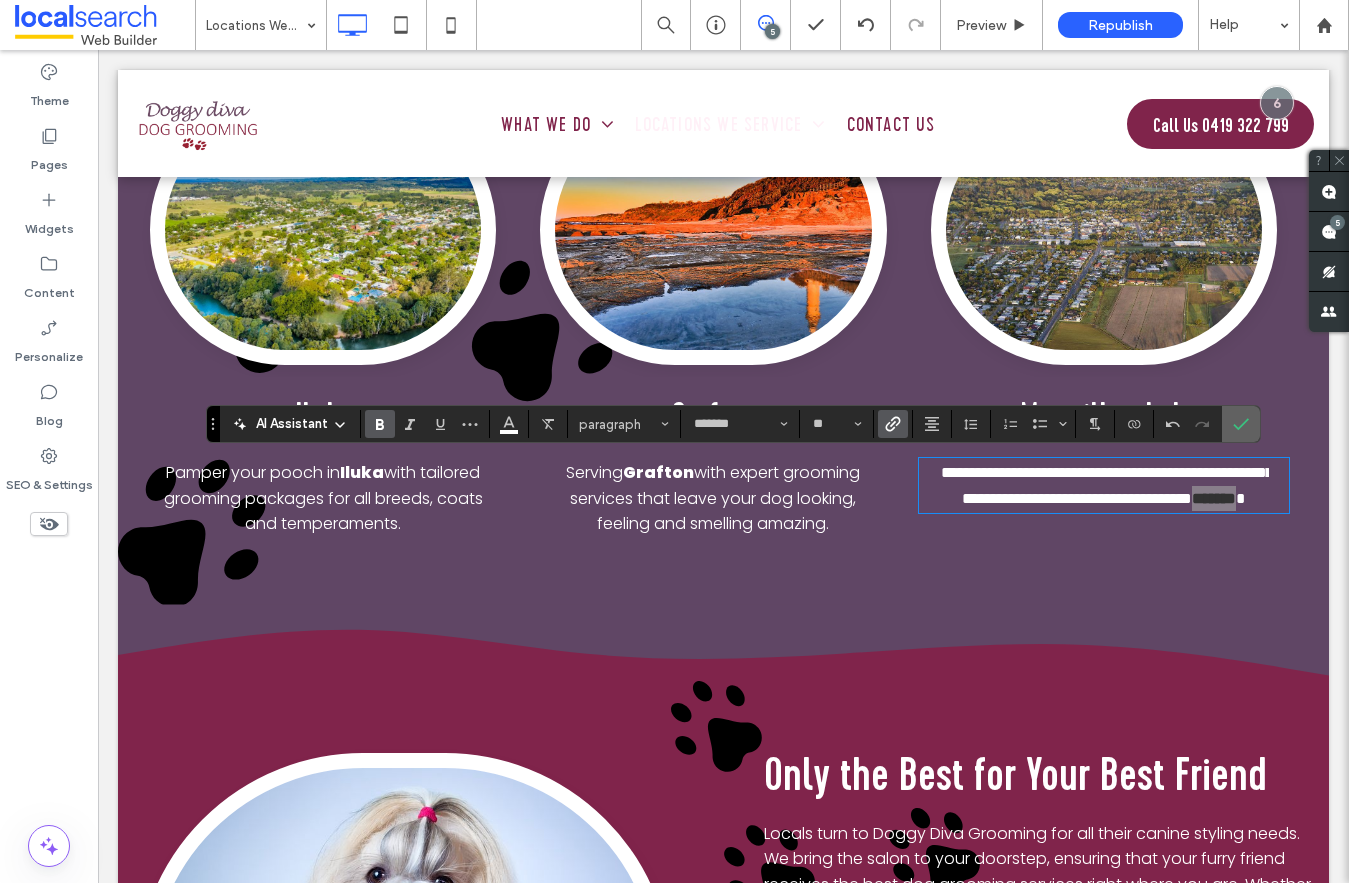 click at bounding box center (1241, 424) 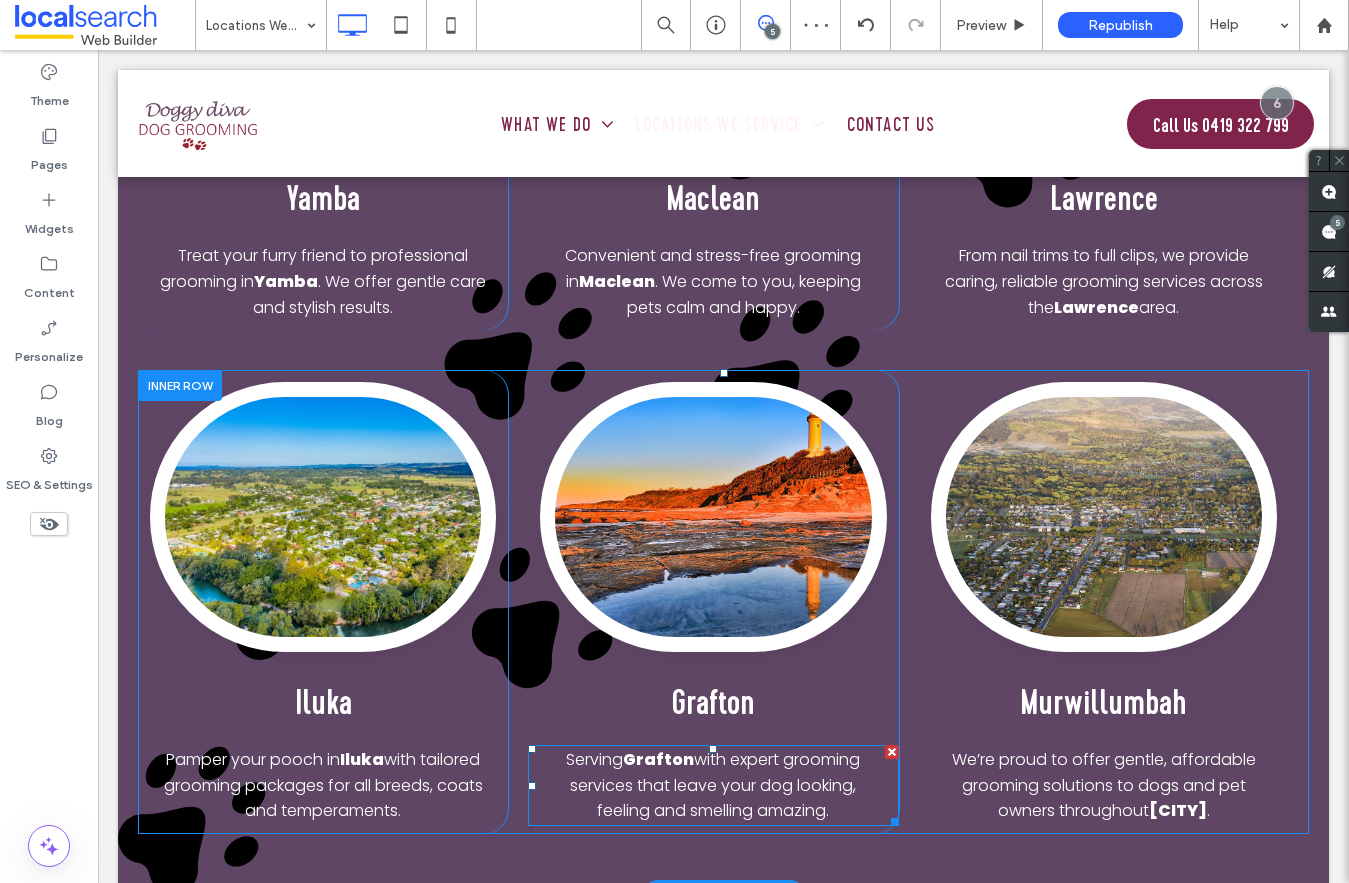 scroll, scrollTop: 786, scrollLeft: 0, axis: vertical 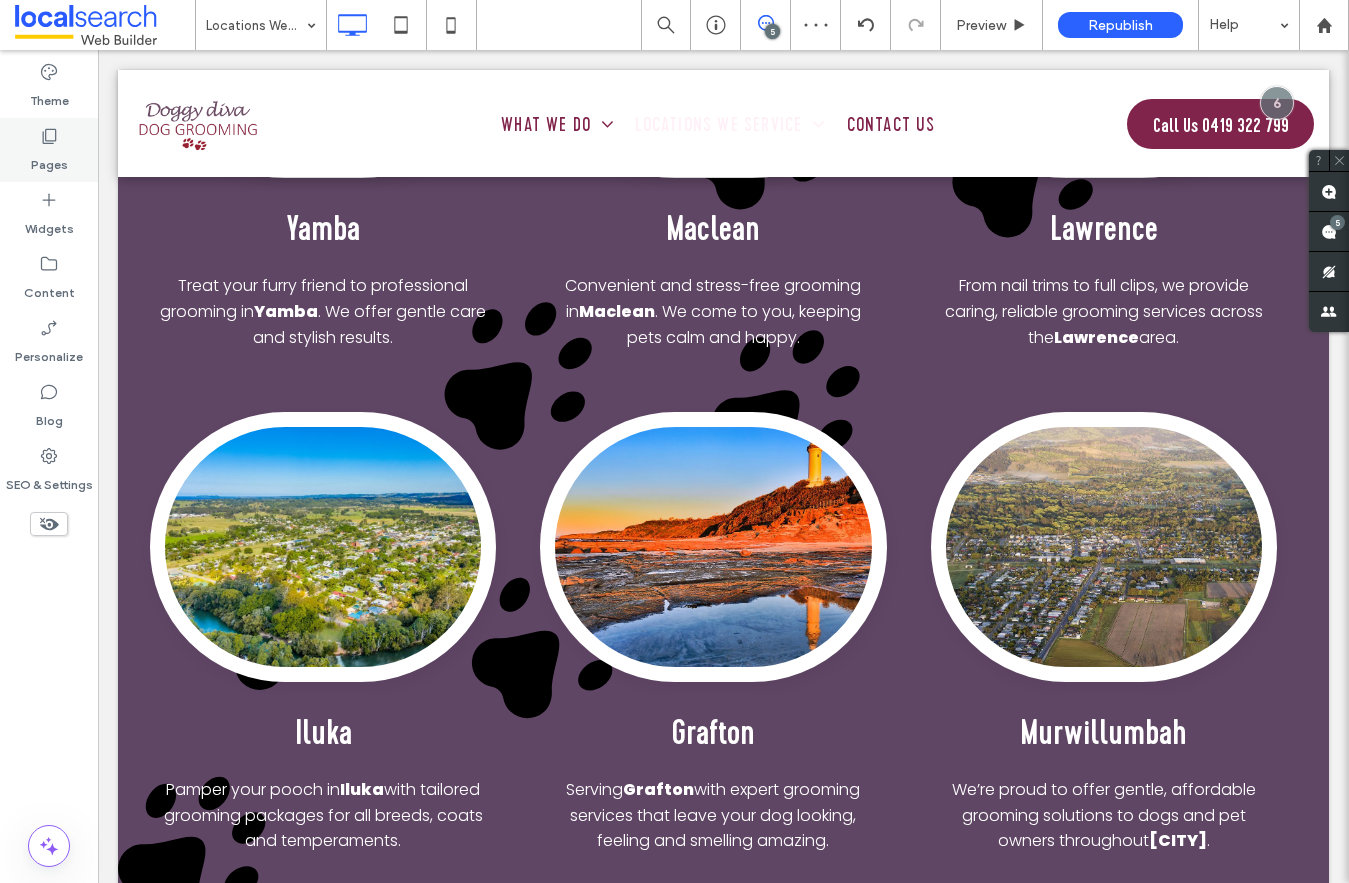 click on "Pages" at bounding box center (49, 160) 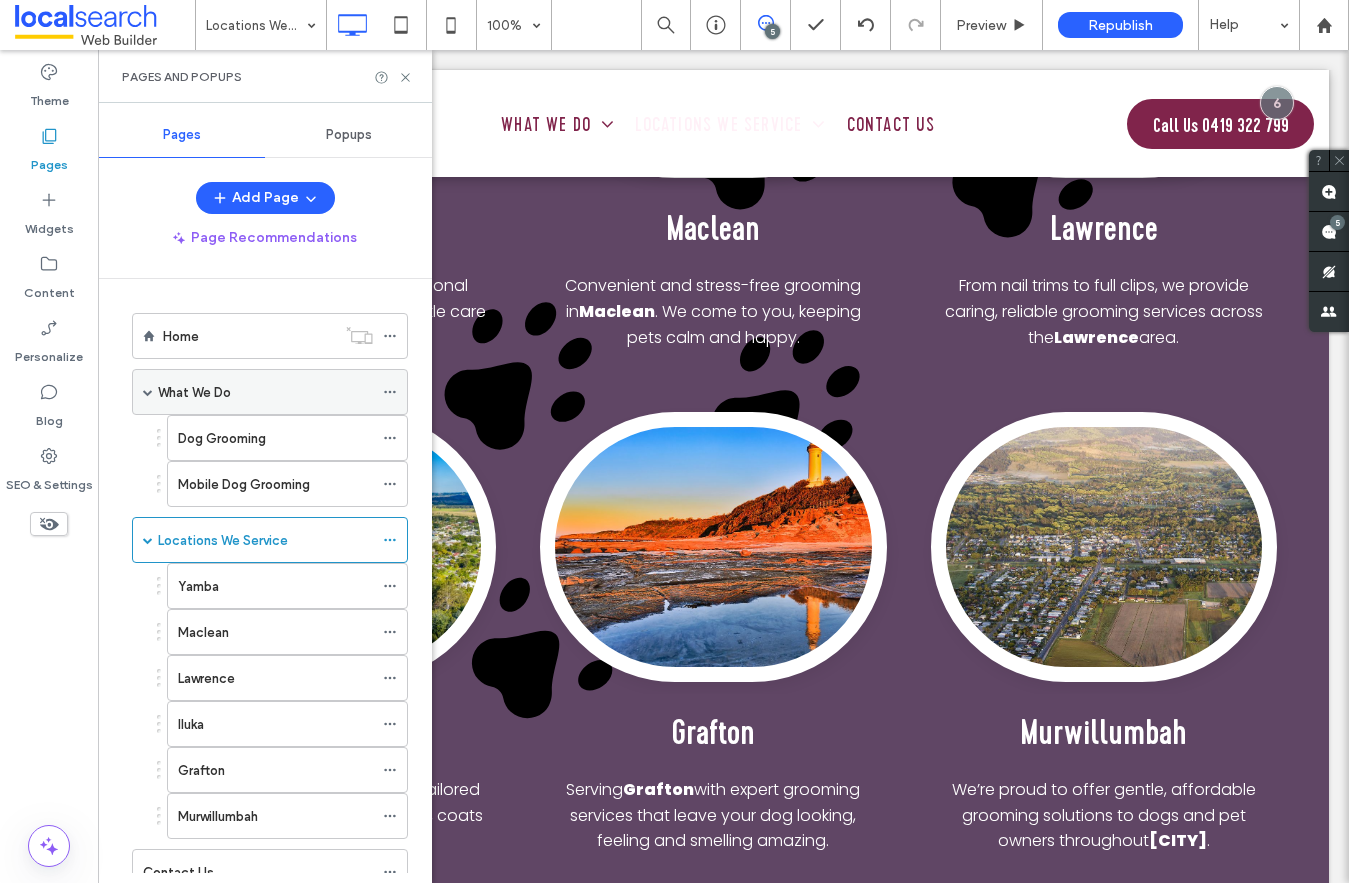 scroll, scrollTop: 72, scrollLeft: 0, axis: vertical 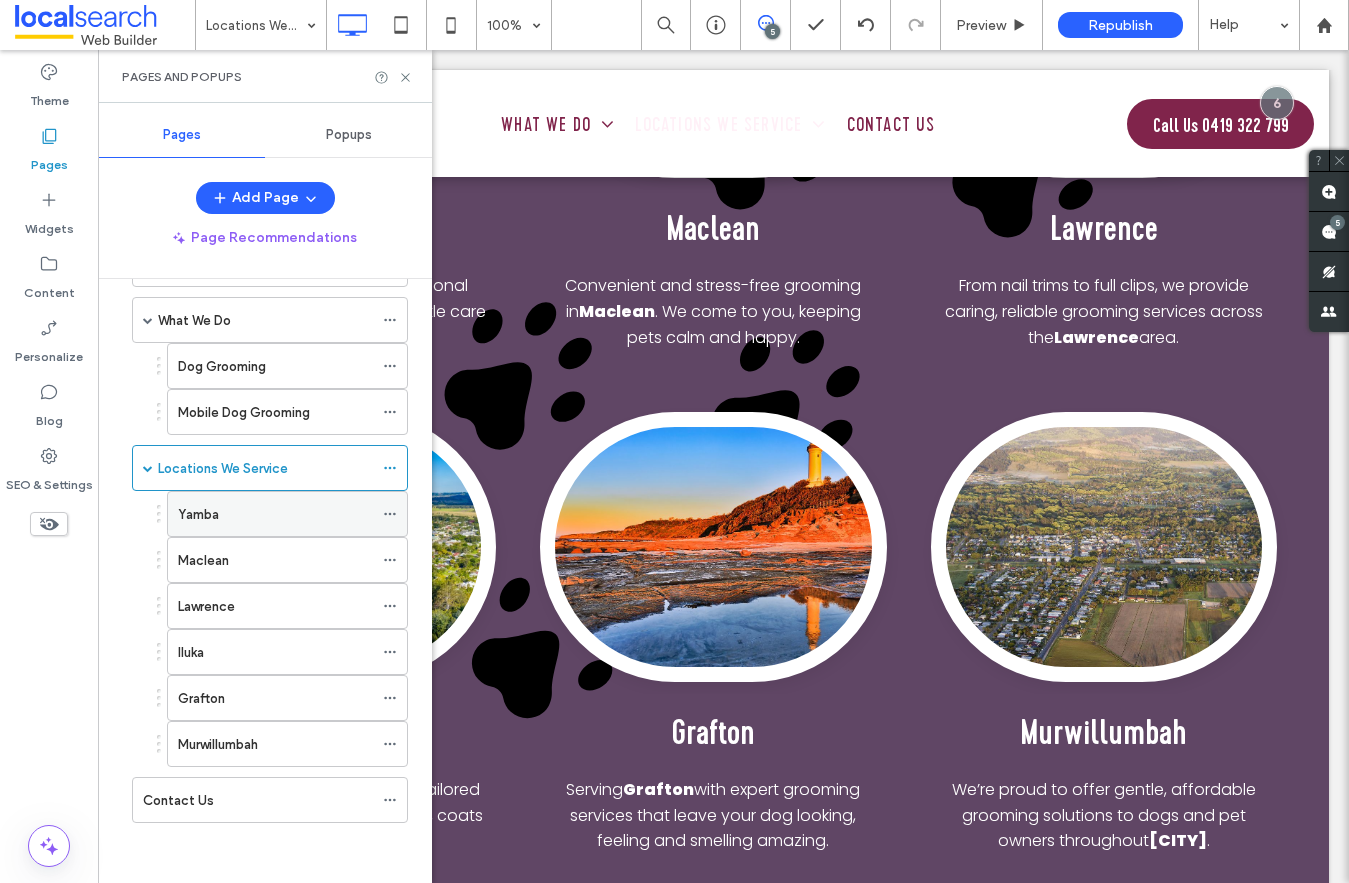 click on "Yamba" at bounding box center (198, 514) 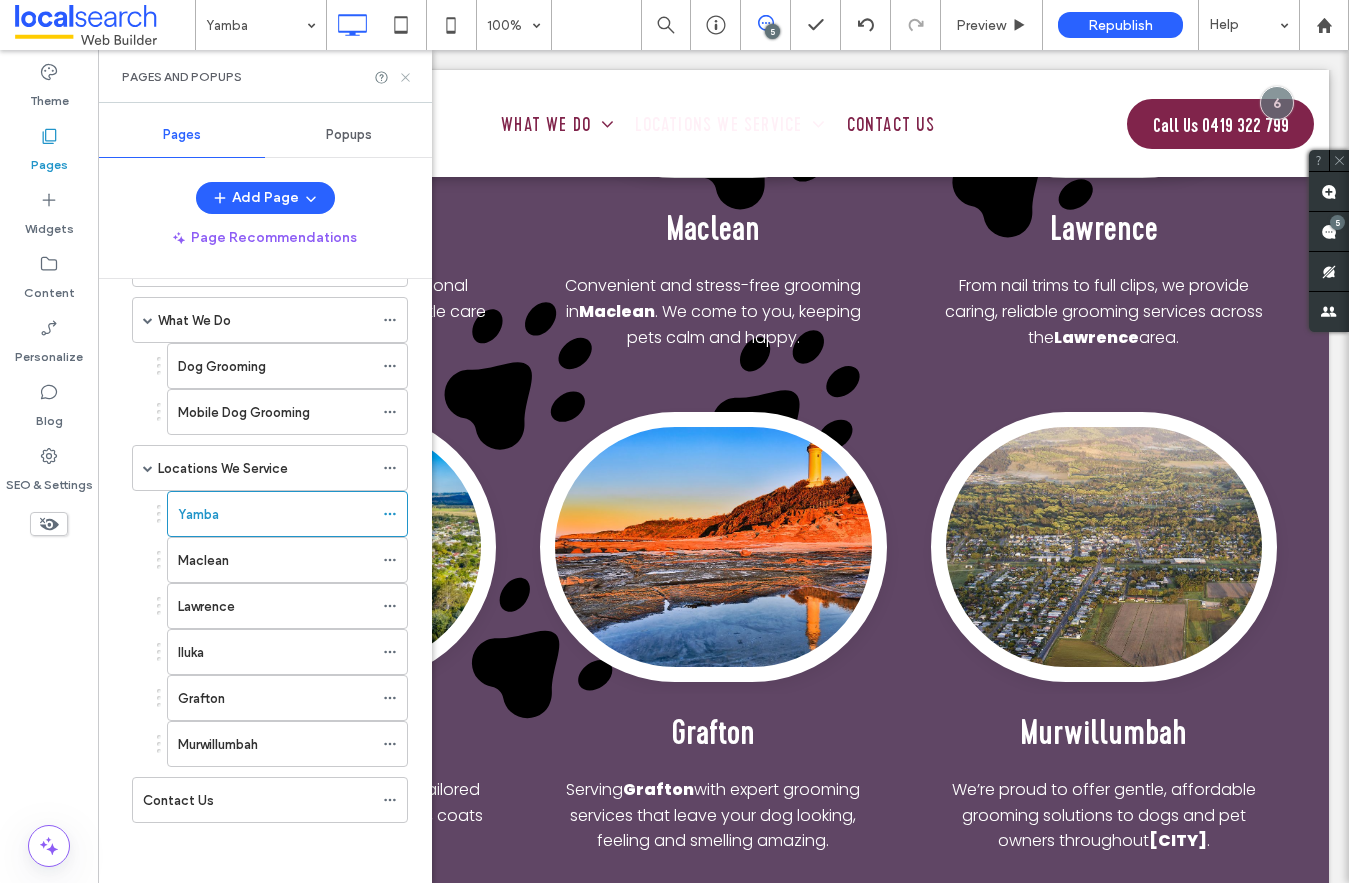 click 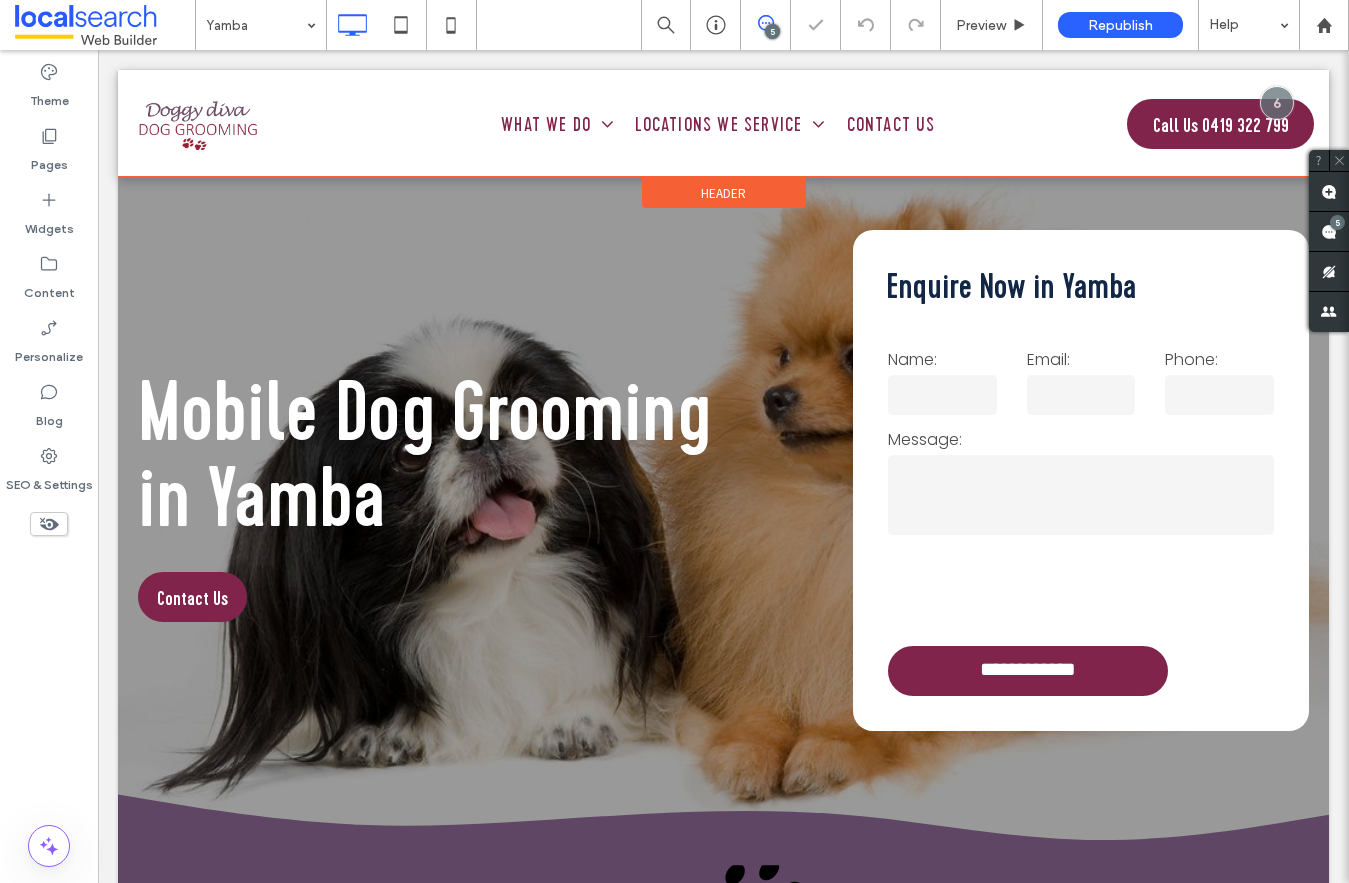 scroll, scrollTop: 5327, scrollLeft: 0, axis: vertical 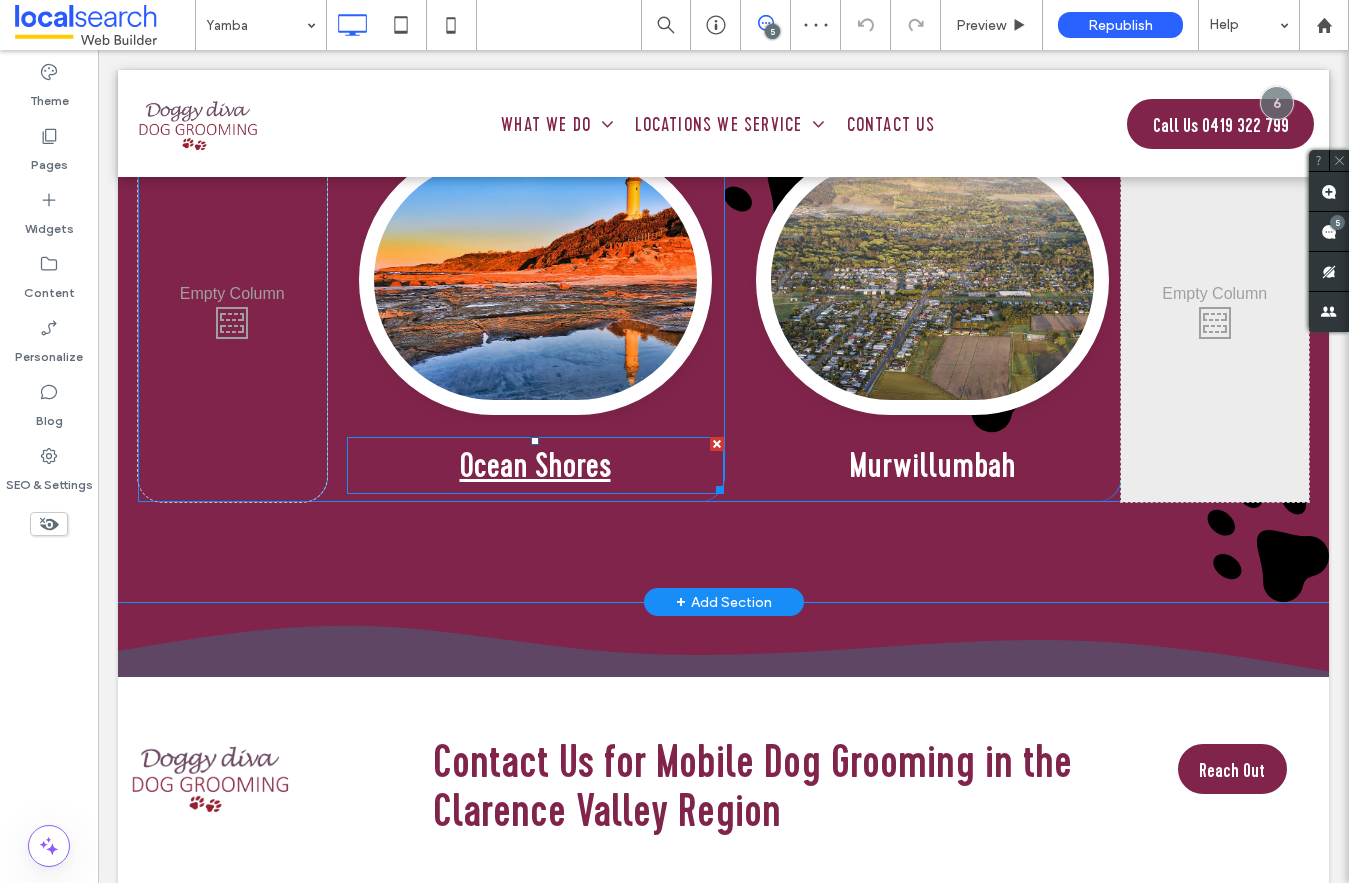 click on "Ocean Shores" at bounding box center (535, 465) 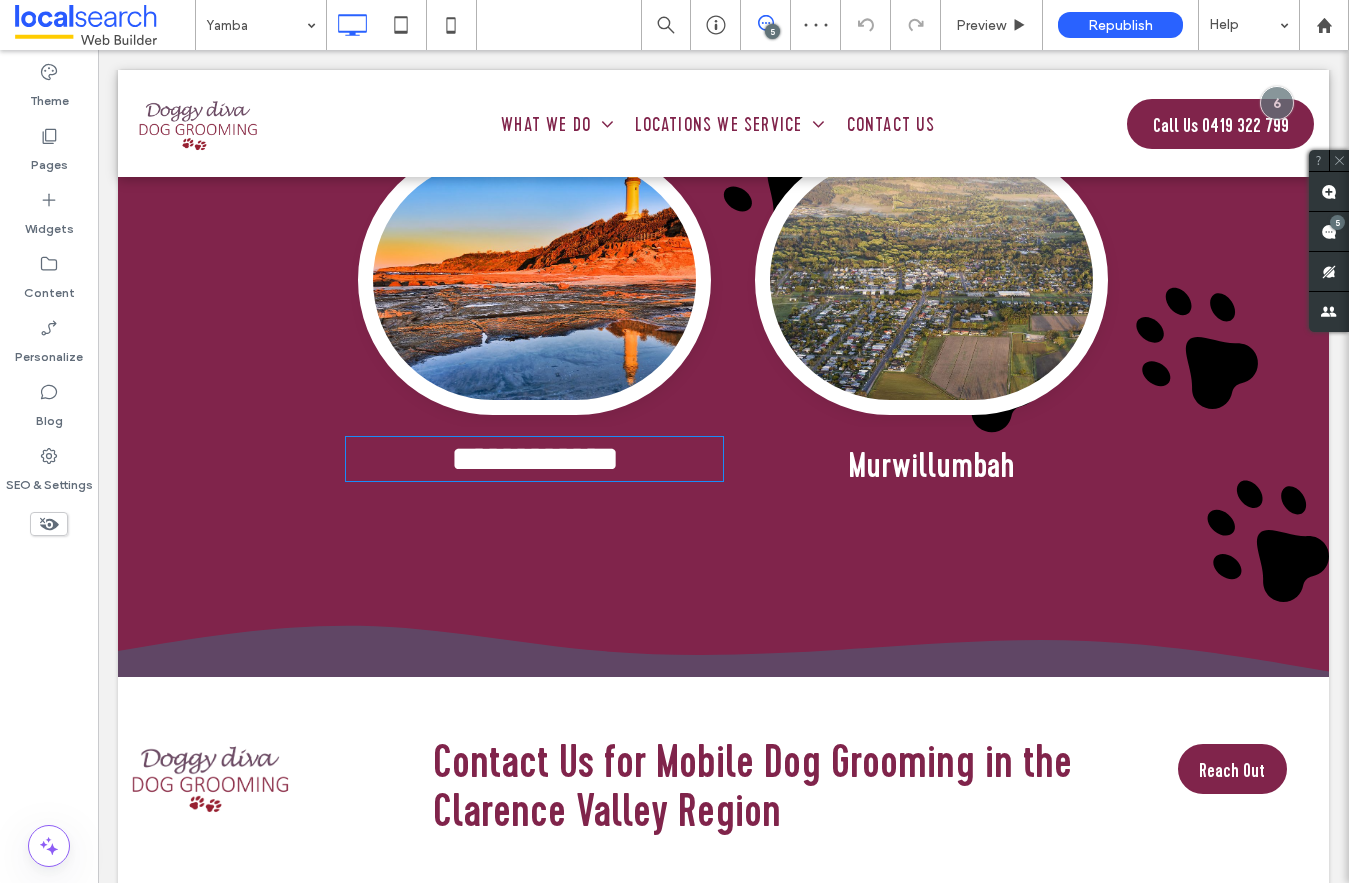 type on "**********" 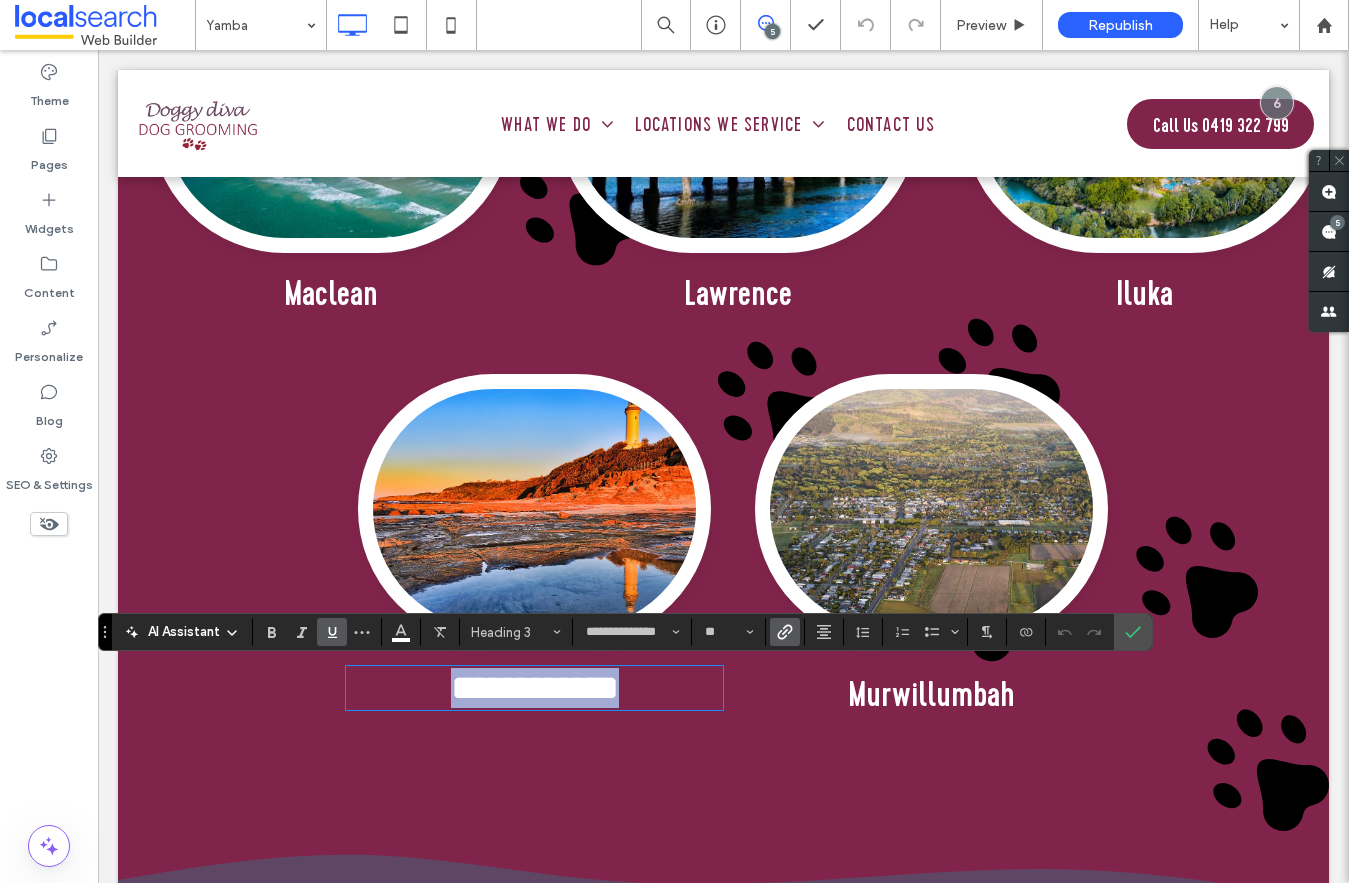 scroll, scrollTop: 5146, scrollLeft: 0, axis: vertical 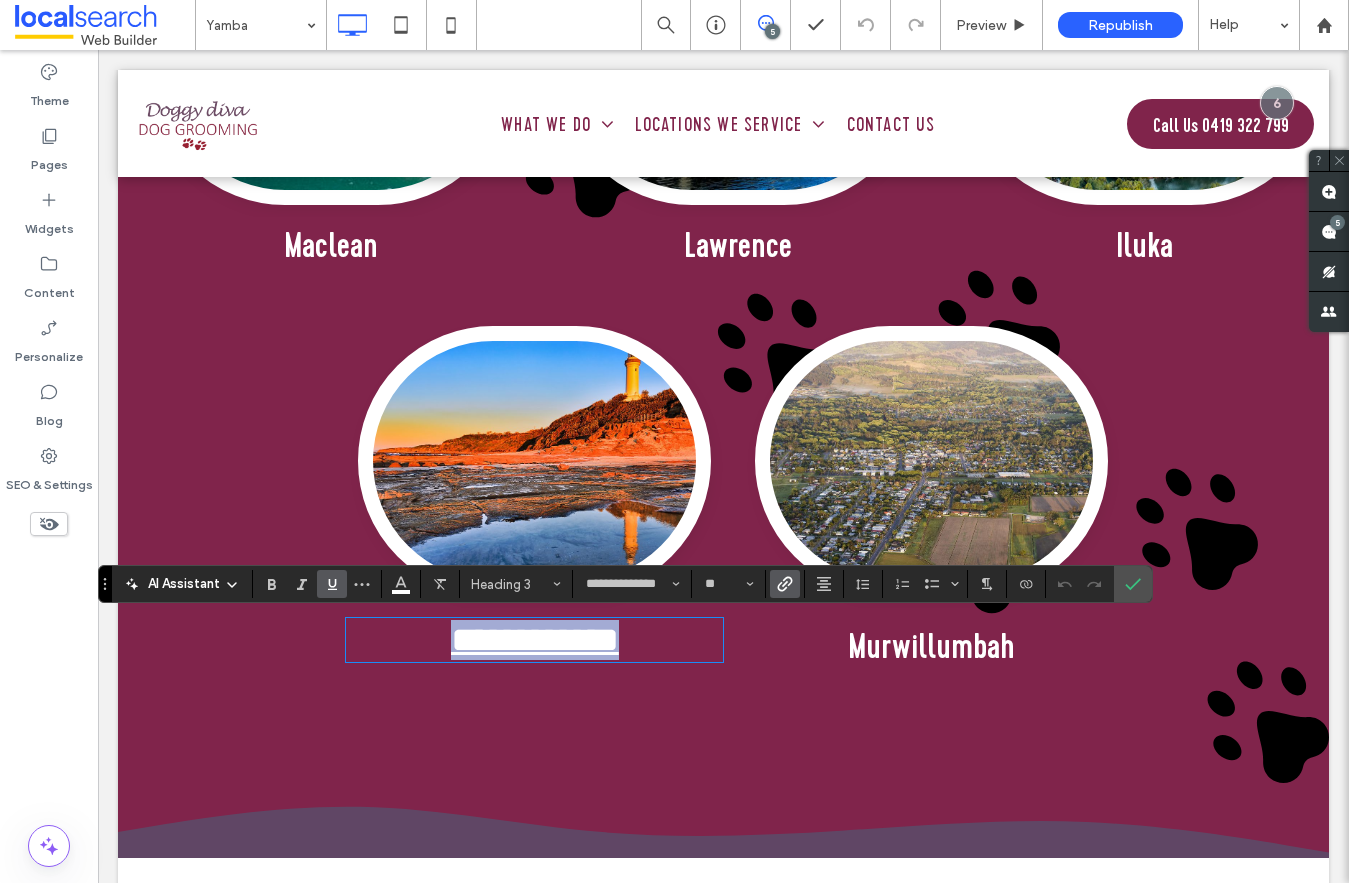 type 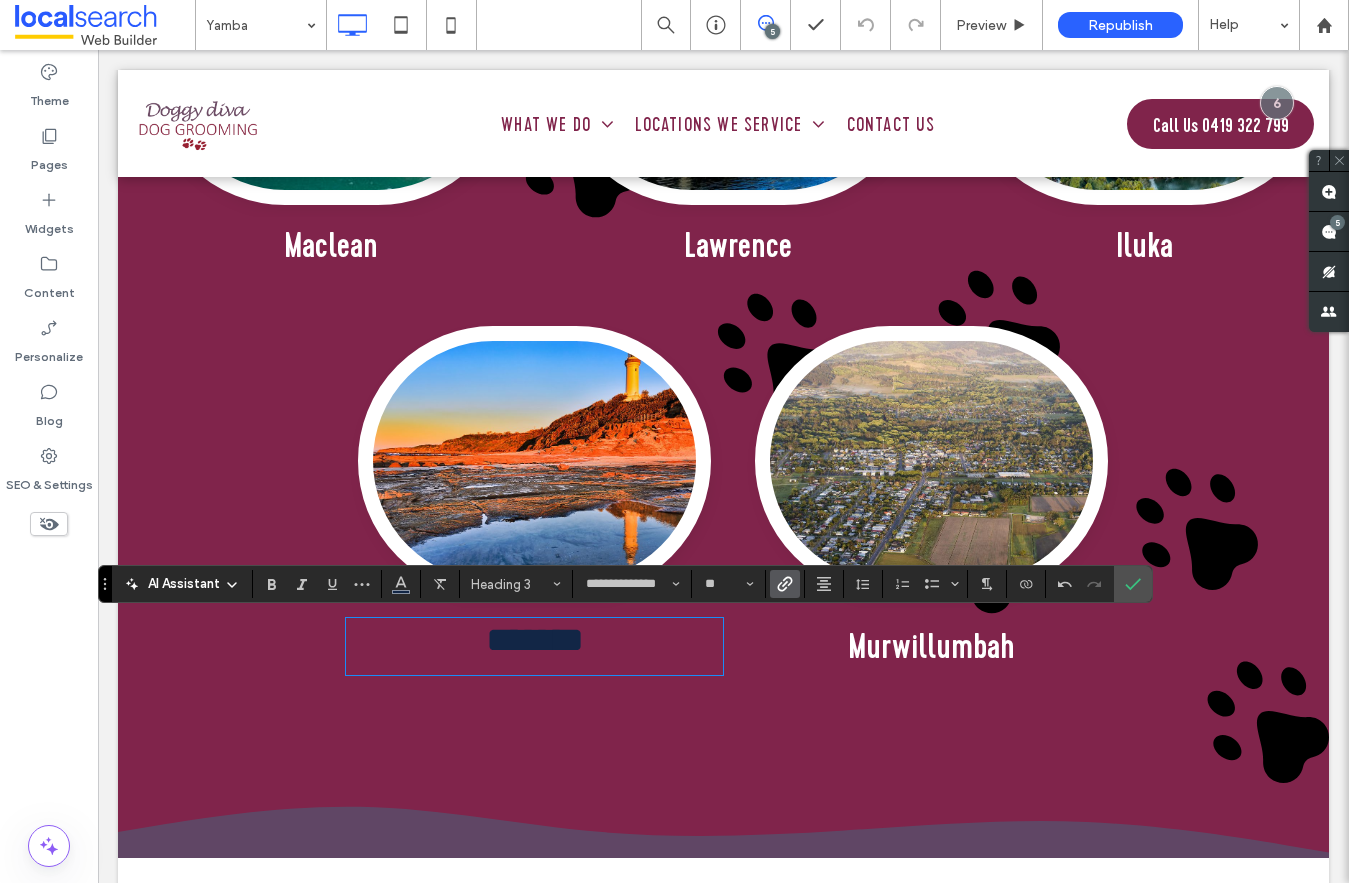 click 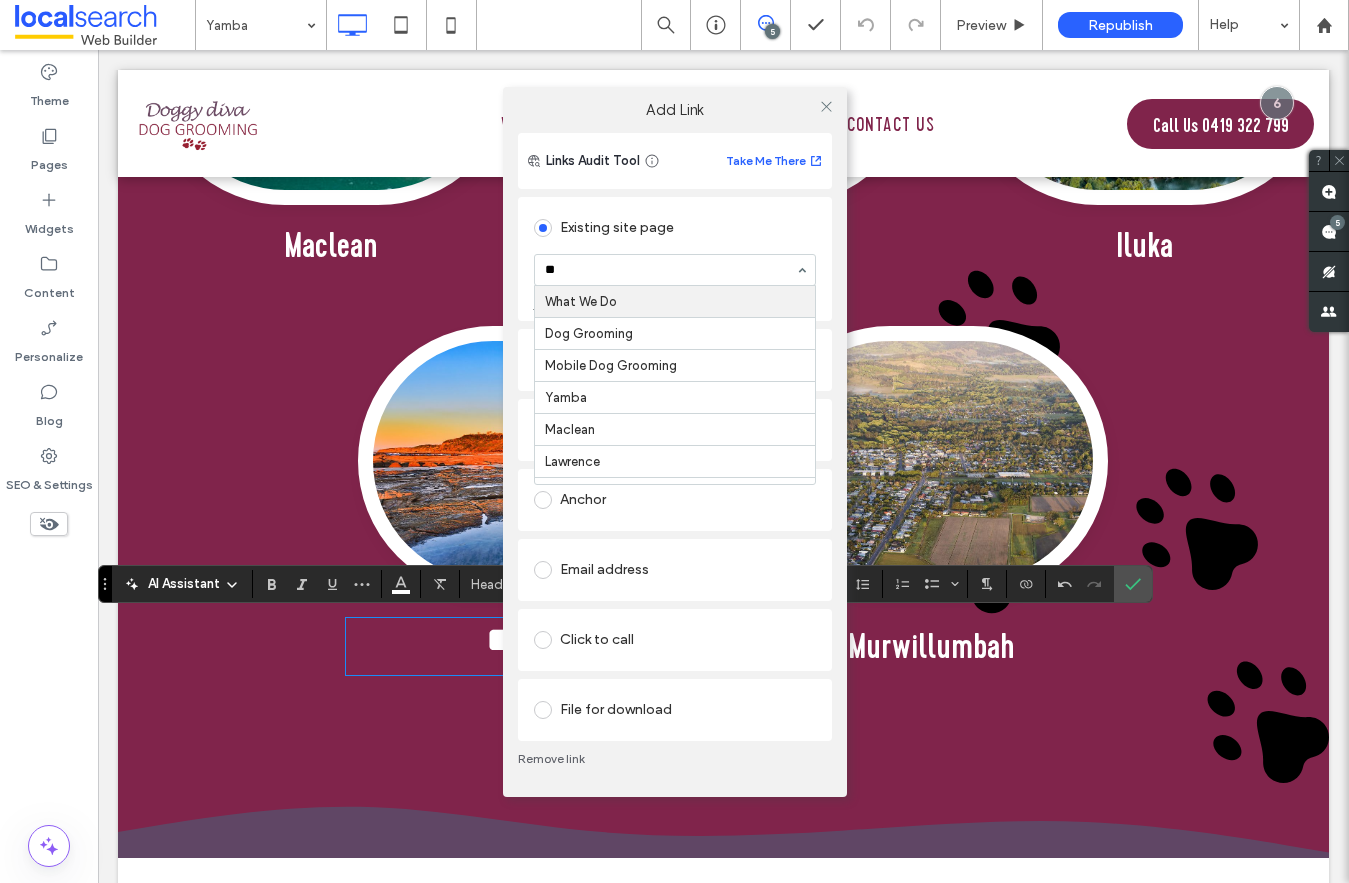 type on "***" 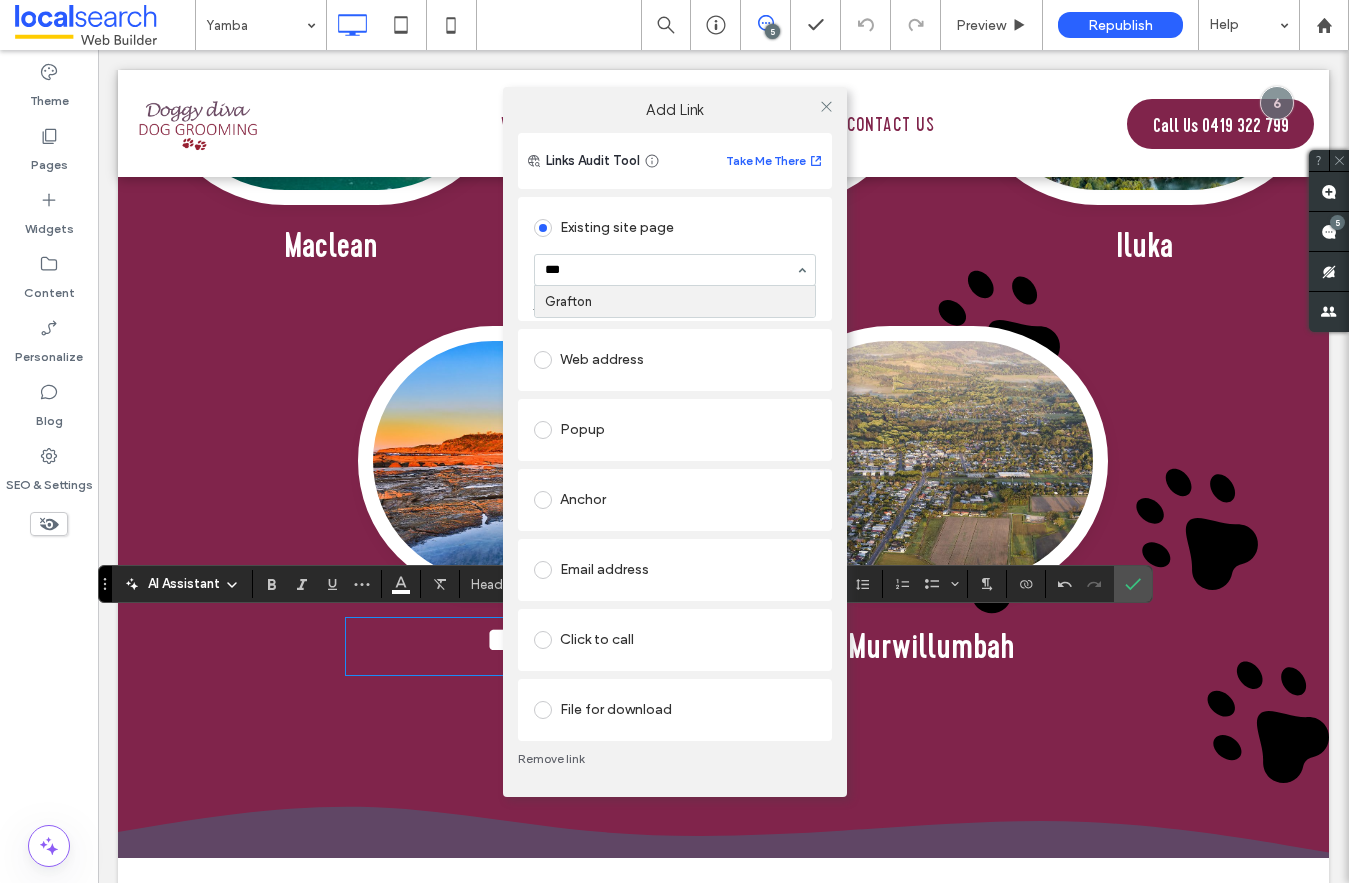 type 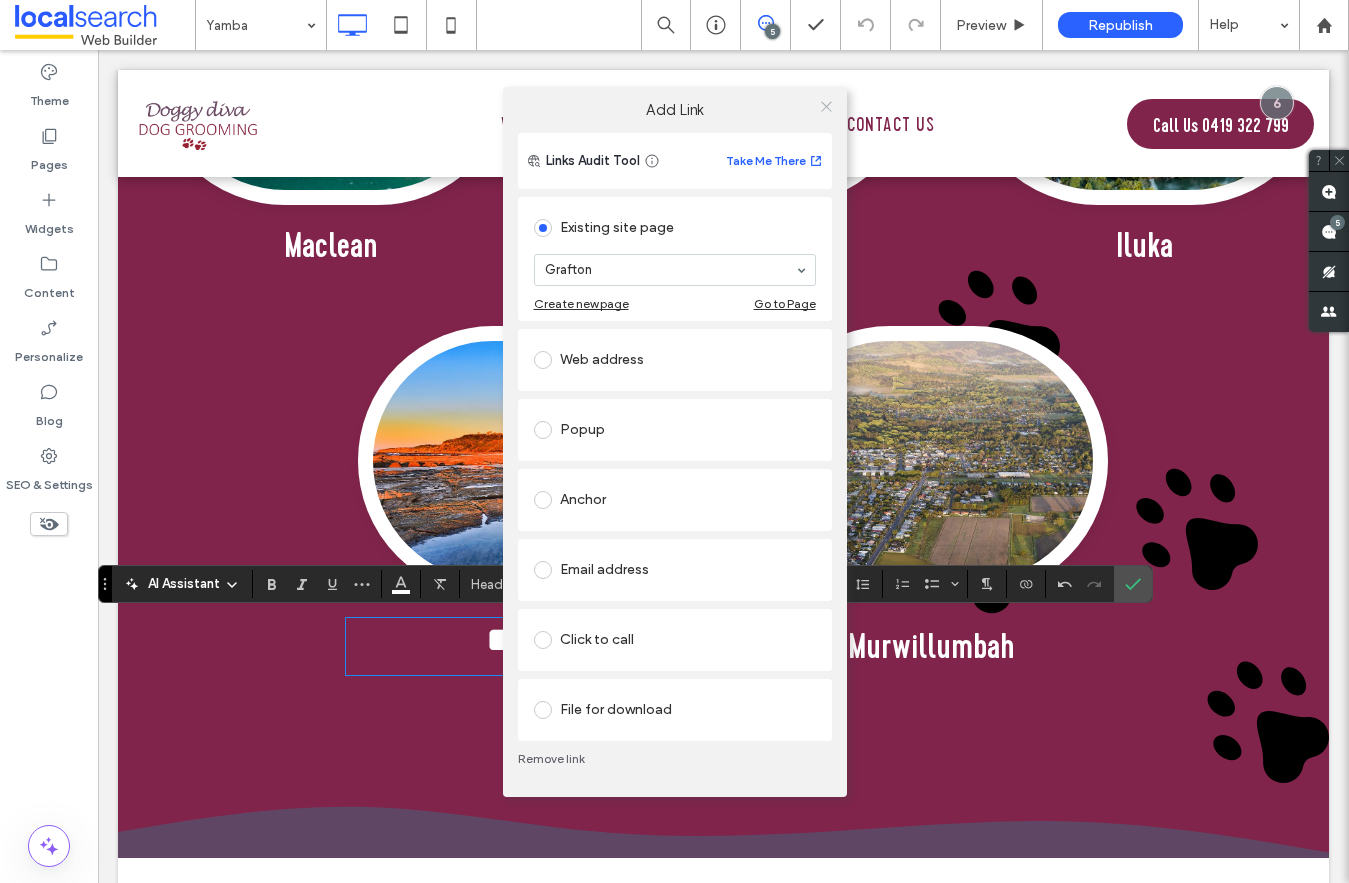 click 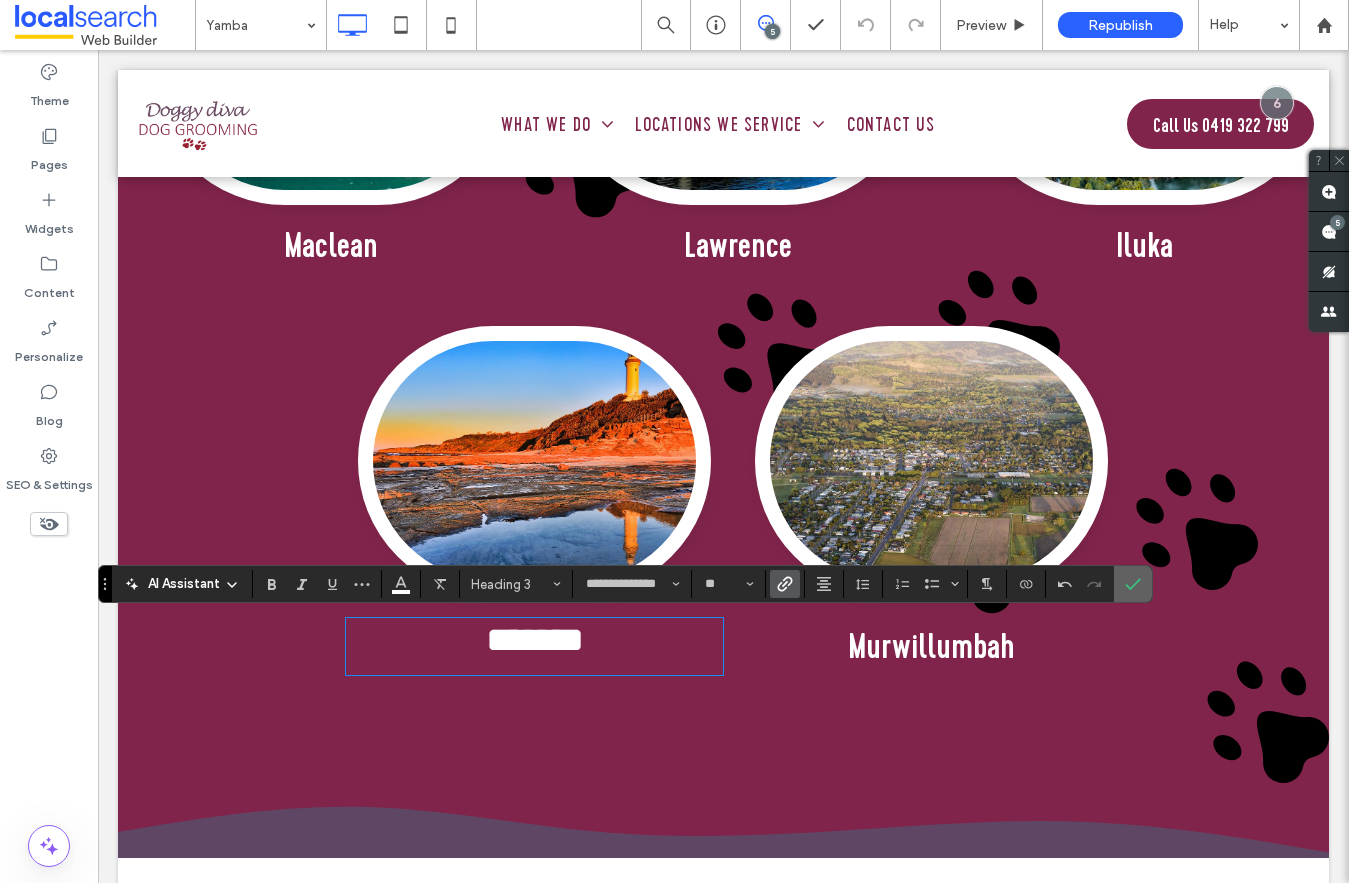 click at bounding box center (1129, 584) 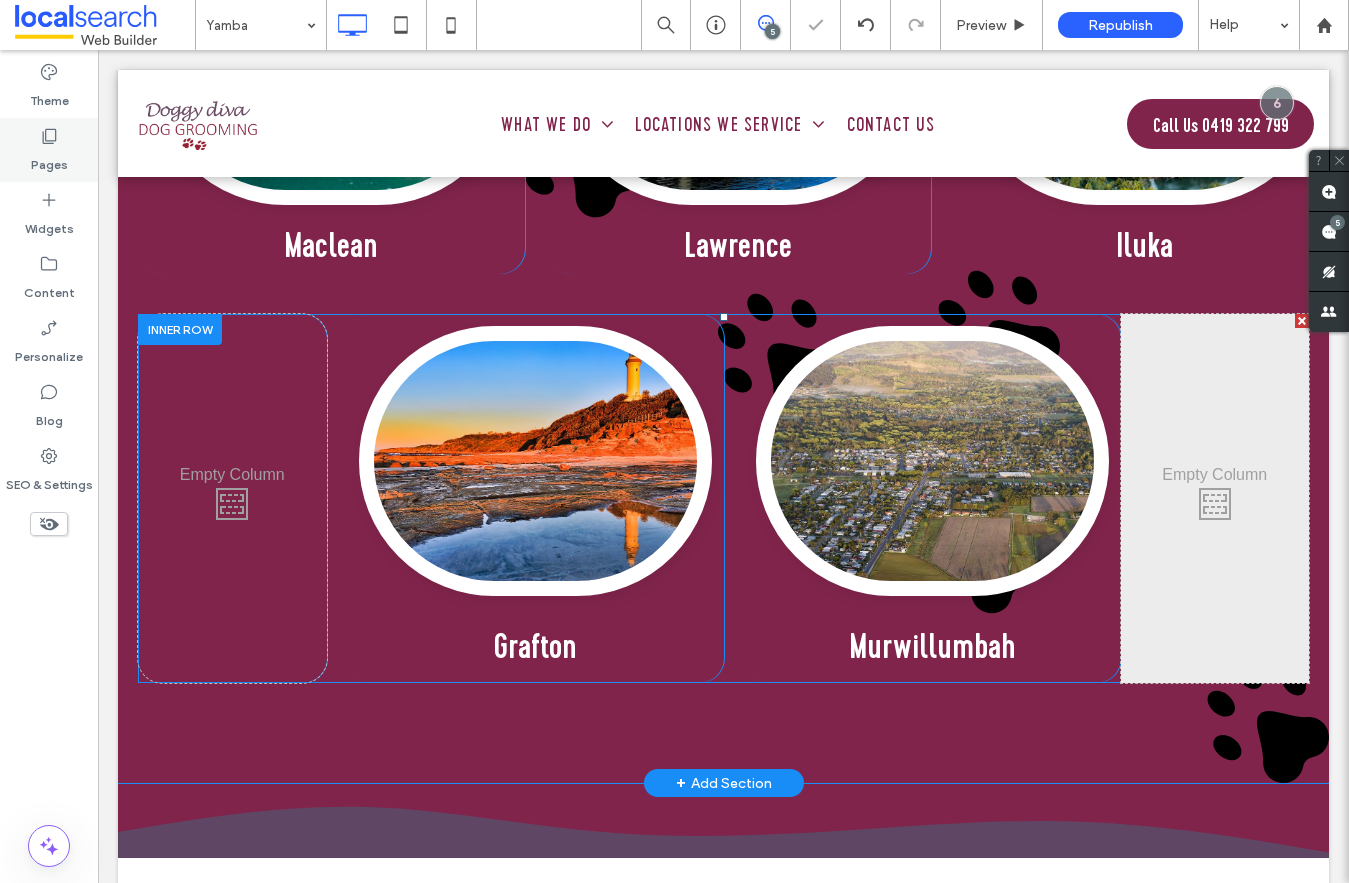 click 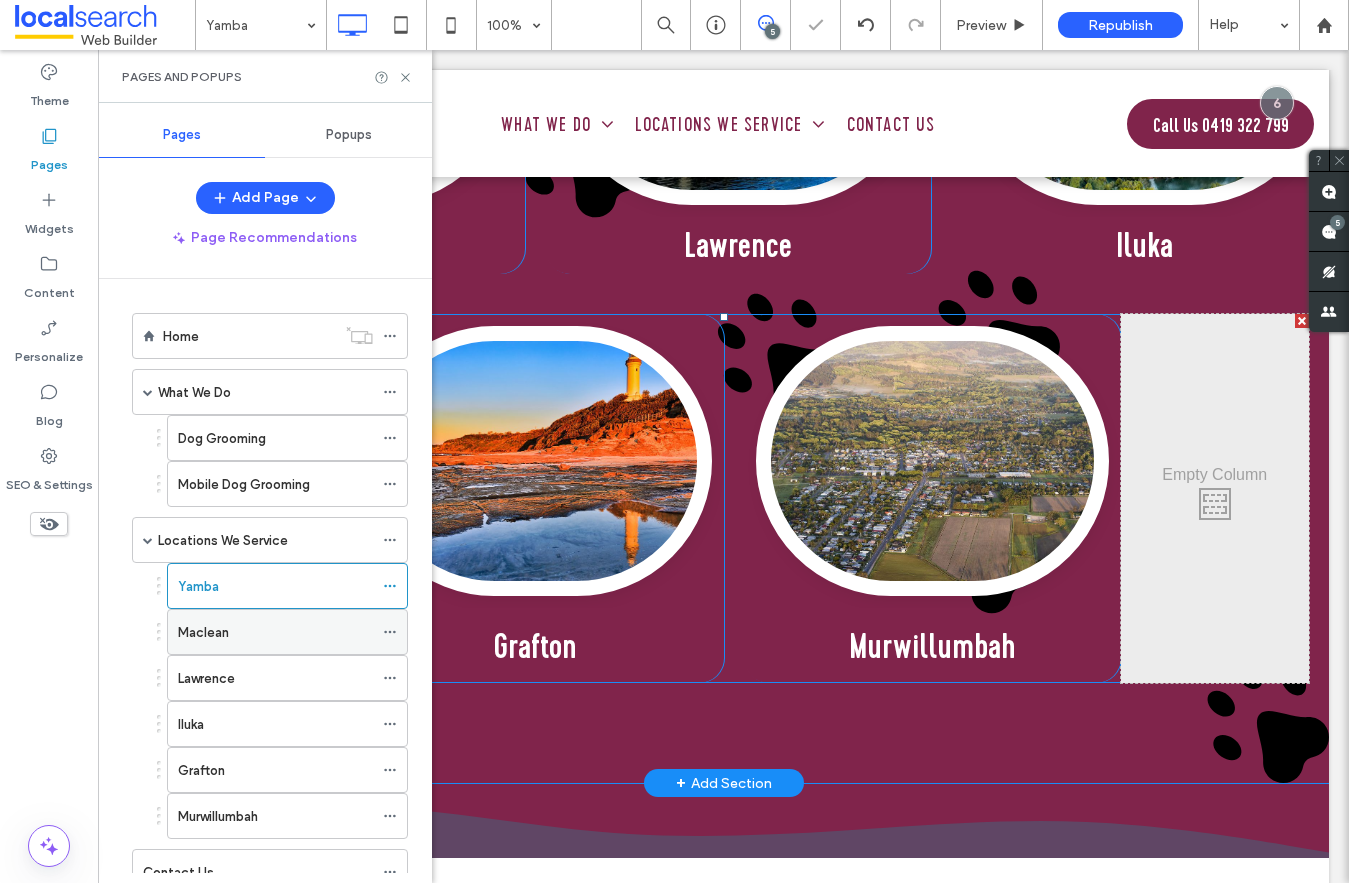 click on "Maclean" at bounding box center [203, 632] 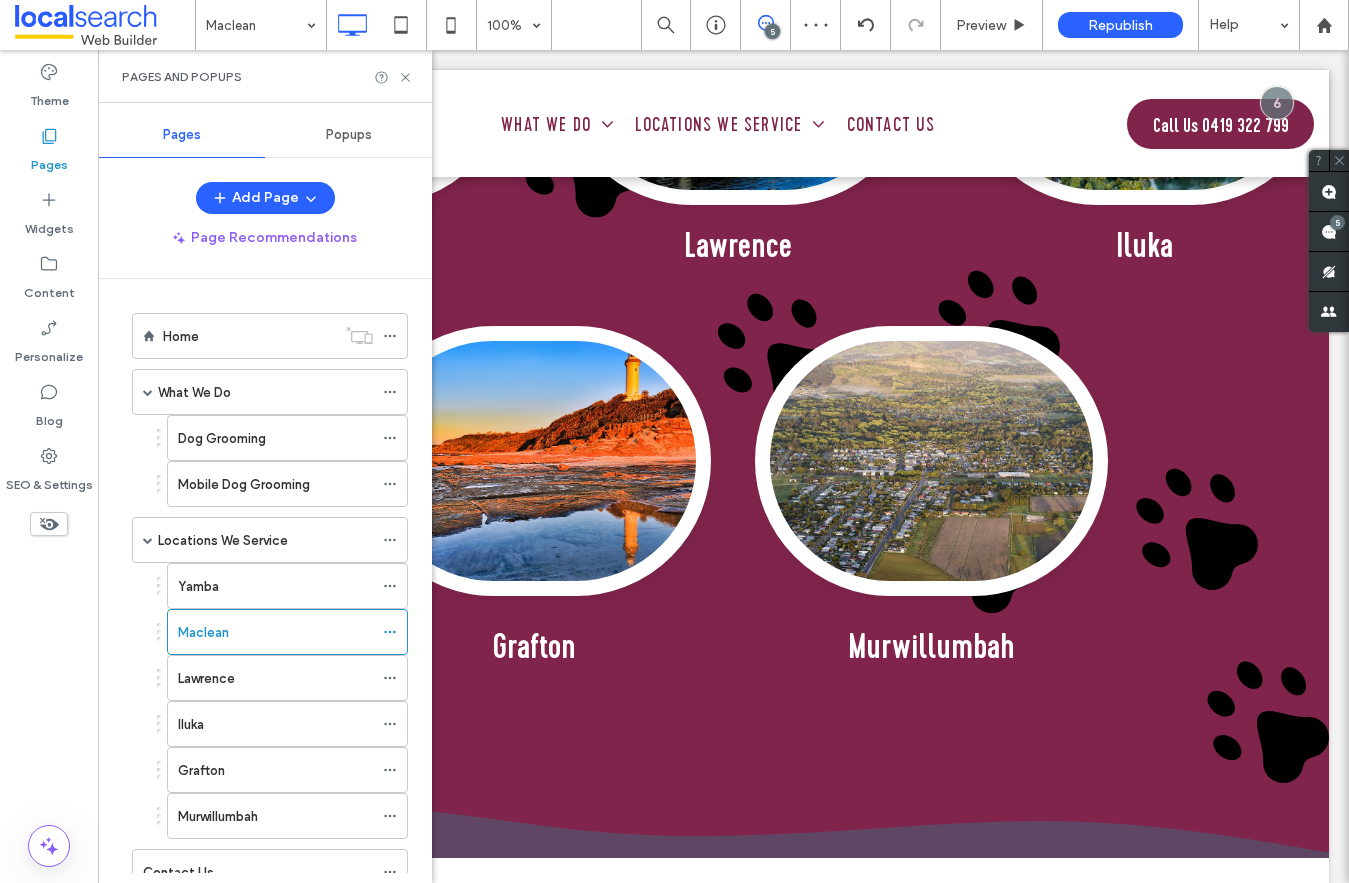 click on "Maclean 100% 5 Preview Republish Help
Site Comments Team & Clients Automate new comments Instantly notify your team when someone adds or updates a comment on a site. See Zap Examples 5
Theme Pages Widgets Content Personalize Blog SEO & Settings Pages and Popups Pages Popups Add Page Page Recommendations Home What We Do Dog Grooming Mobile Dog Grooming Locations We Service Yamba Maclean Lawrence Iluka Grafton Murwillumbah Contact Us
Unhide?
Yes
Unhide?
Yes" at bounding box center [674, 441] 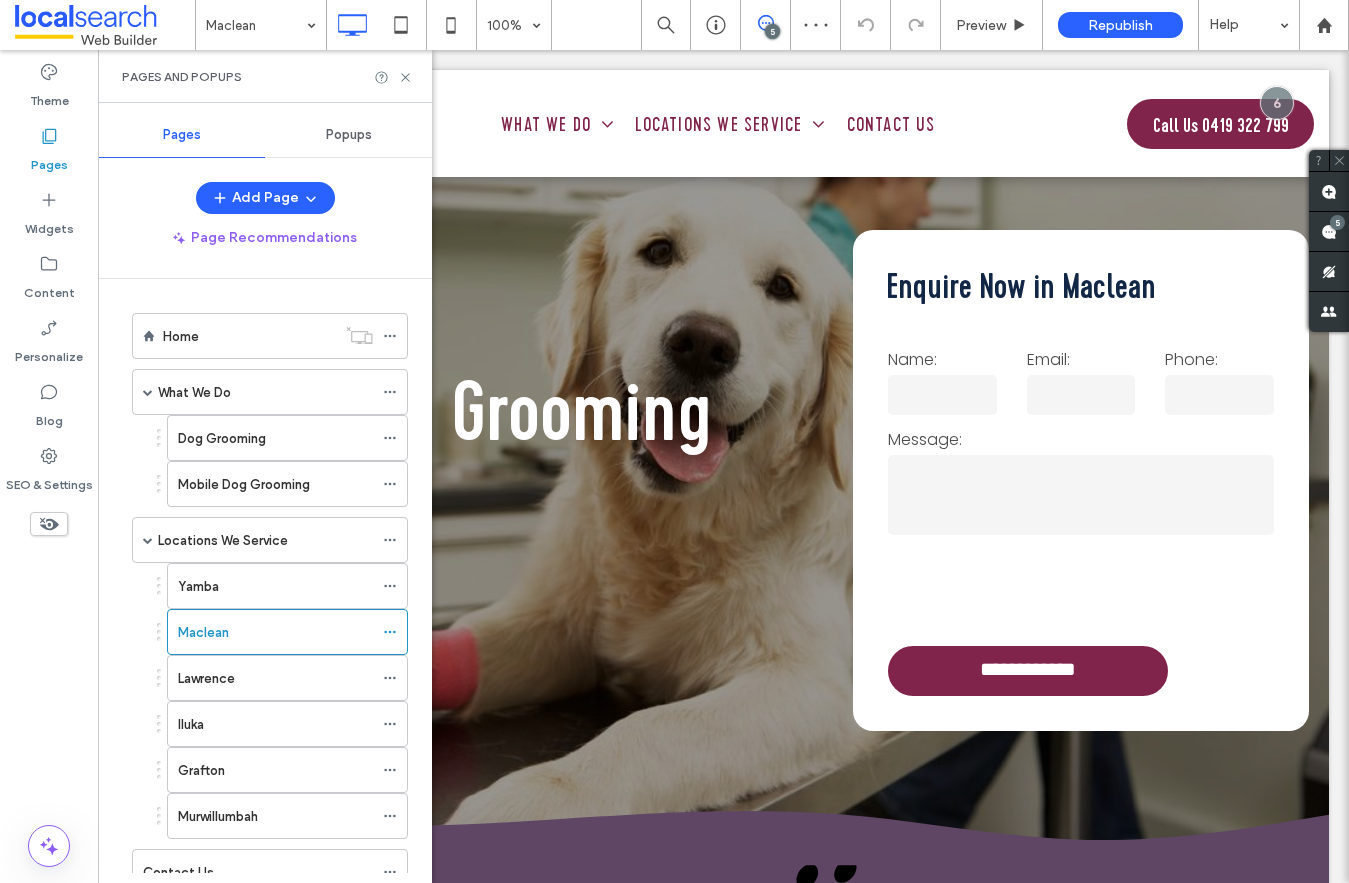 scroll, scrollTop: 5496, scrollLeft: 0, axis: vertical 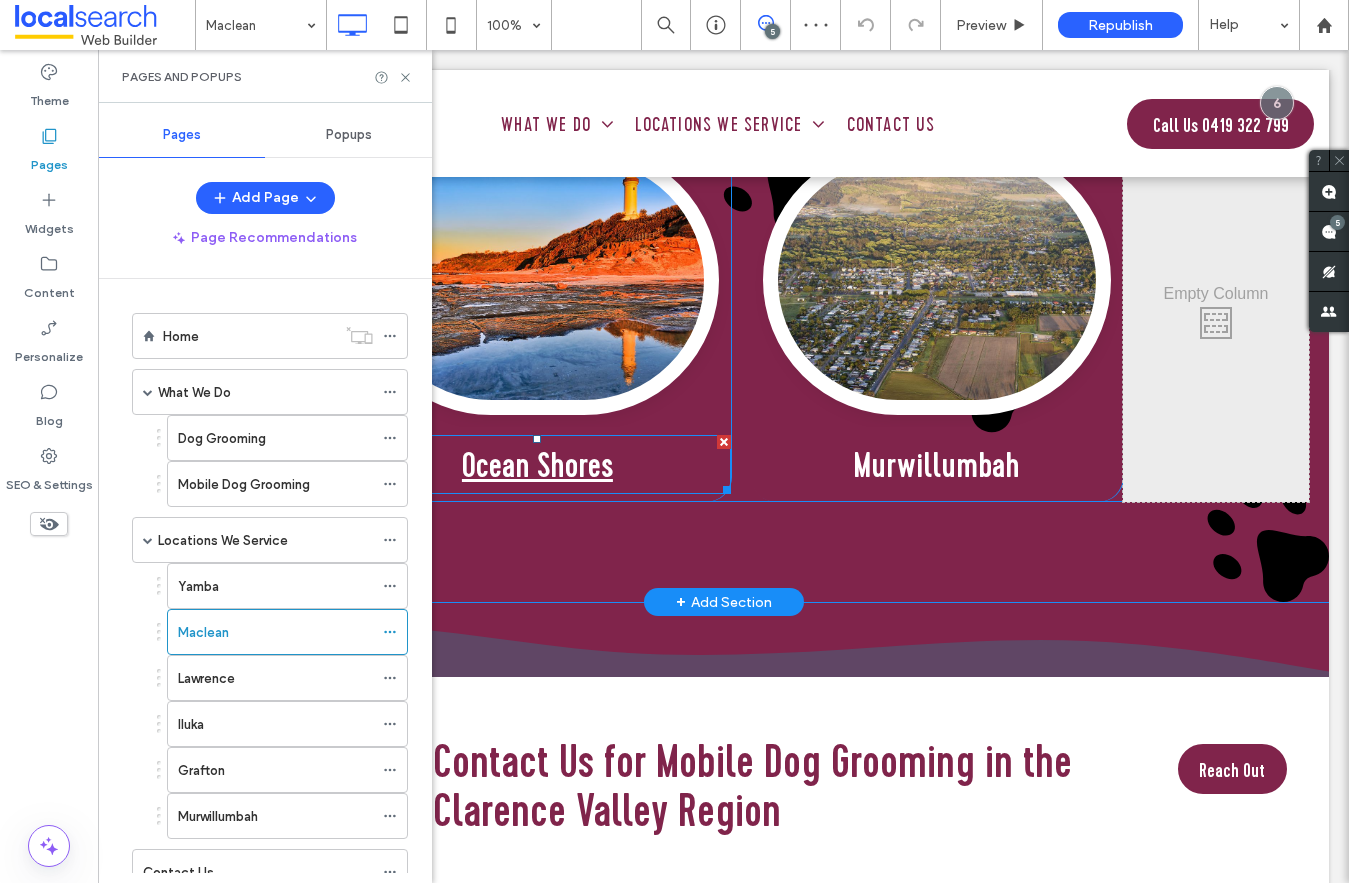 click on "Ocean Shores" at bounding box center (537, 465) 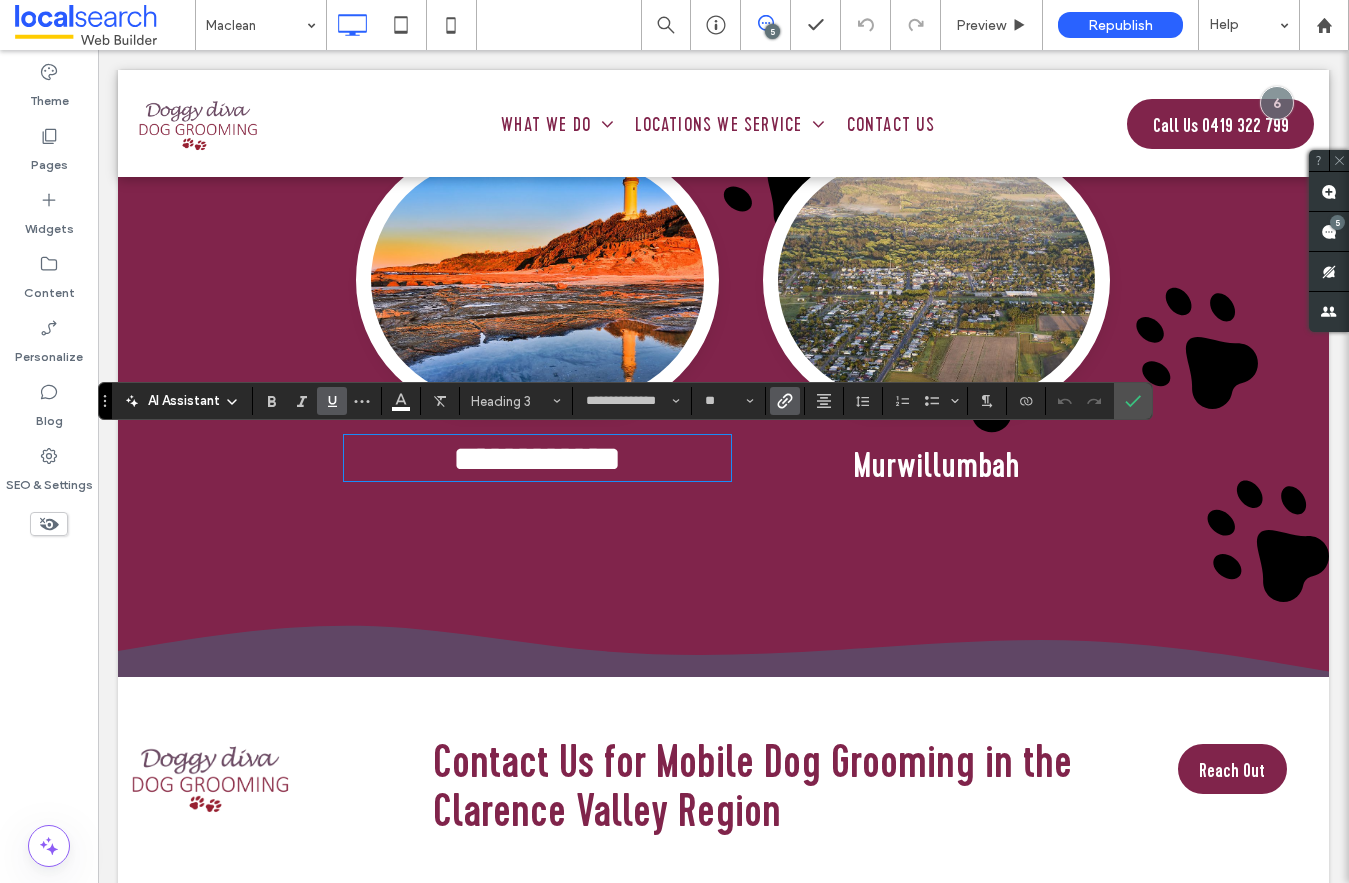 type 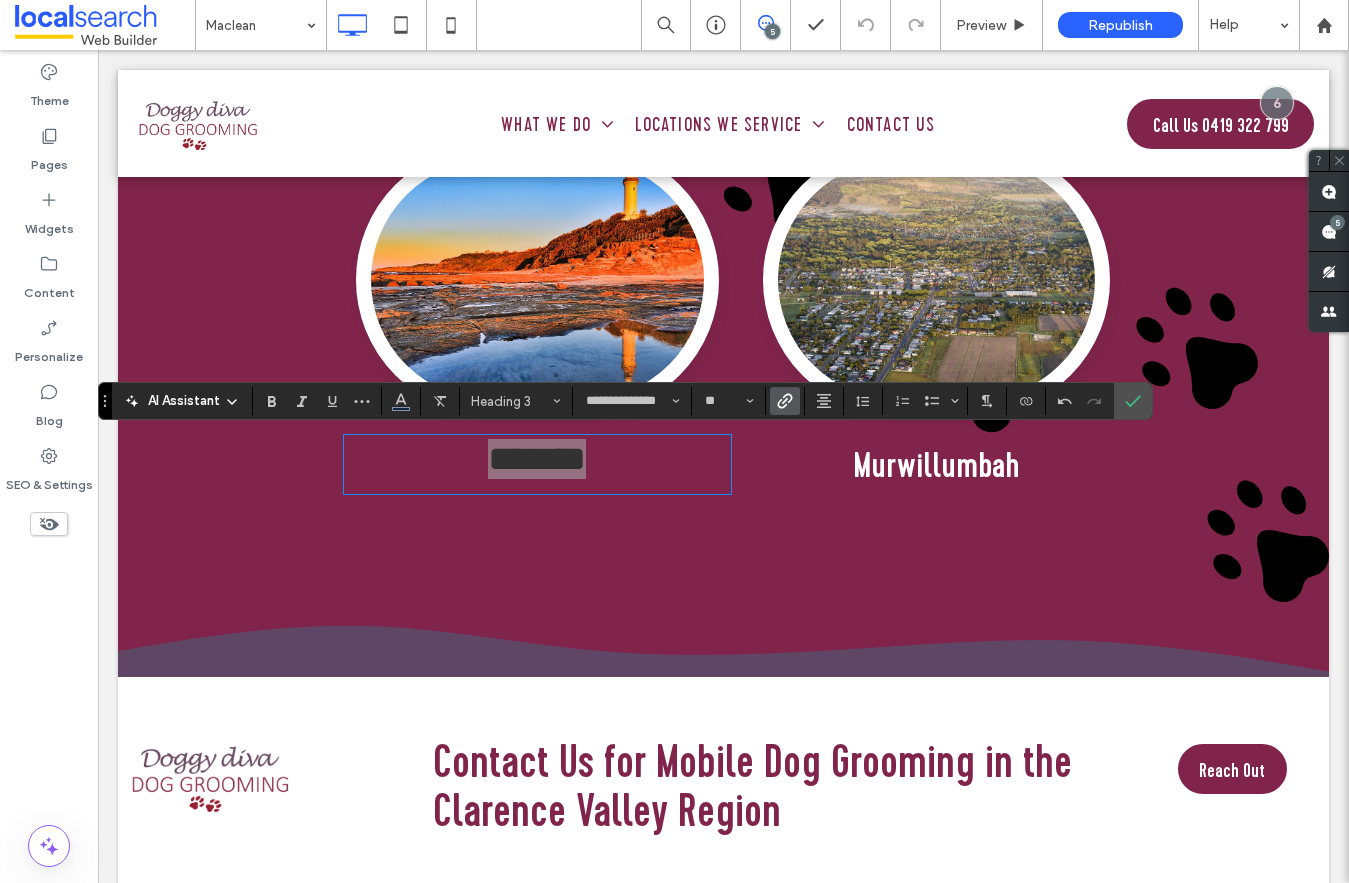 click 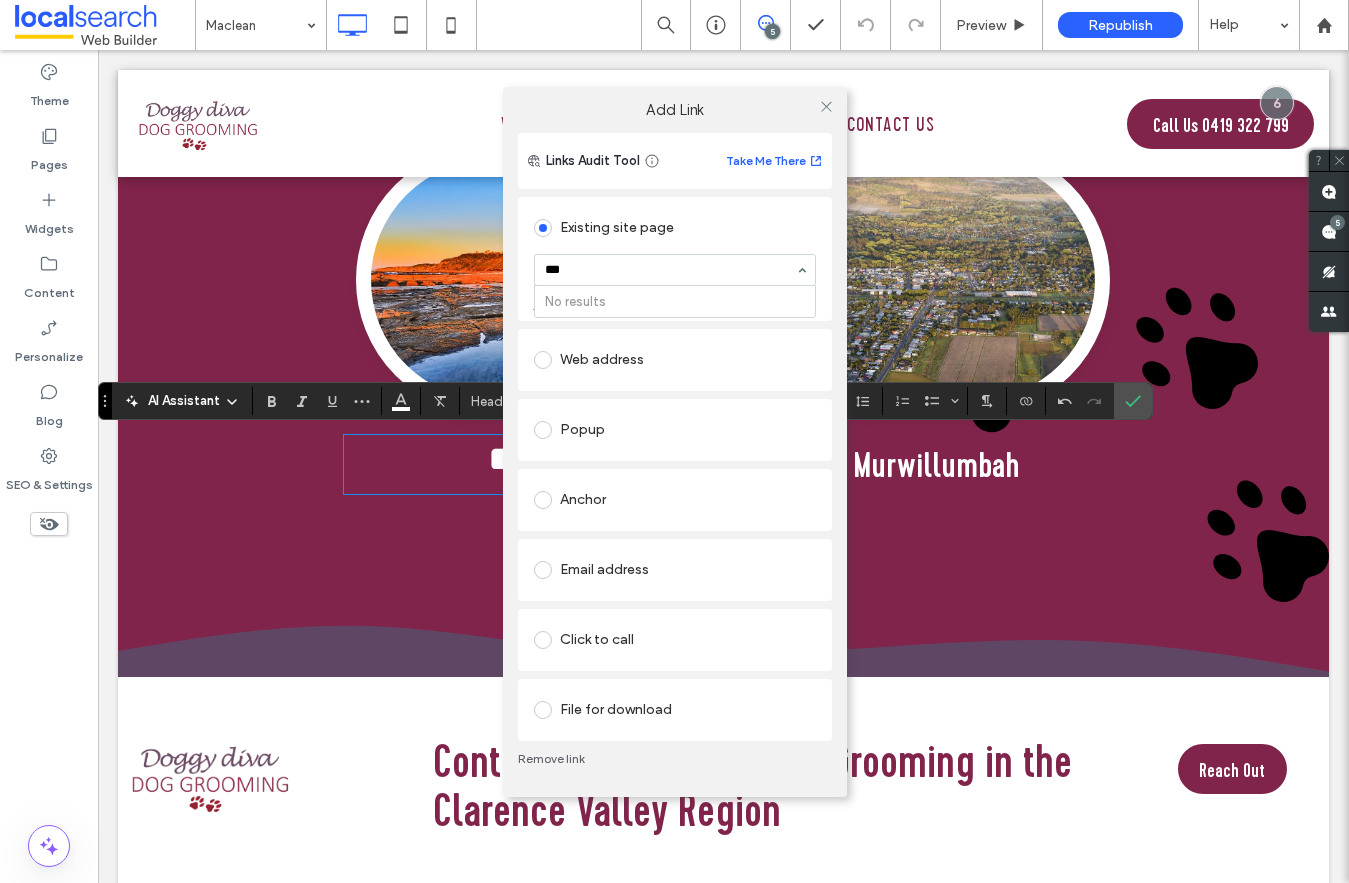type on "****" 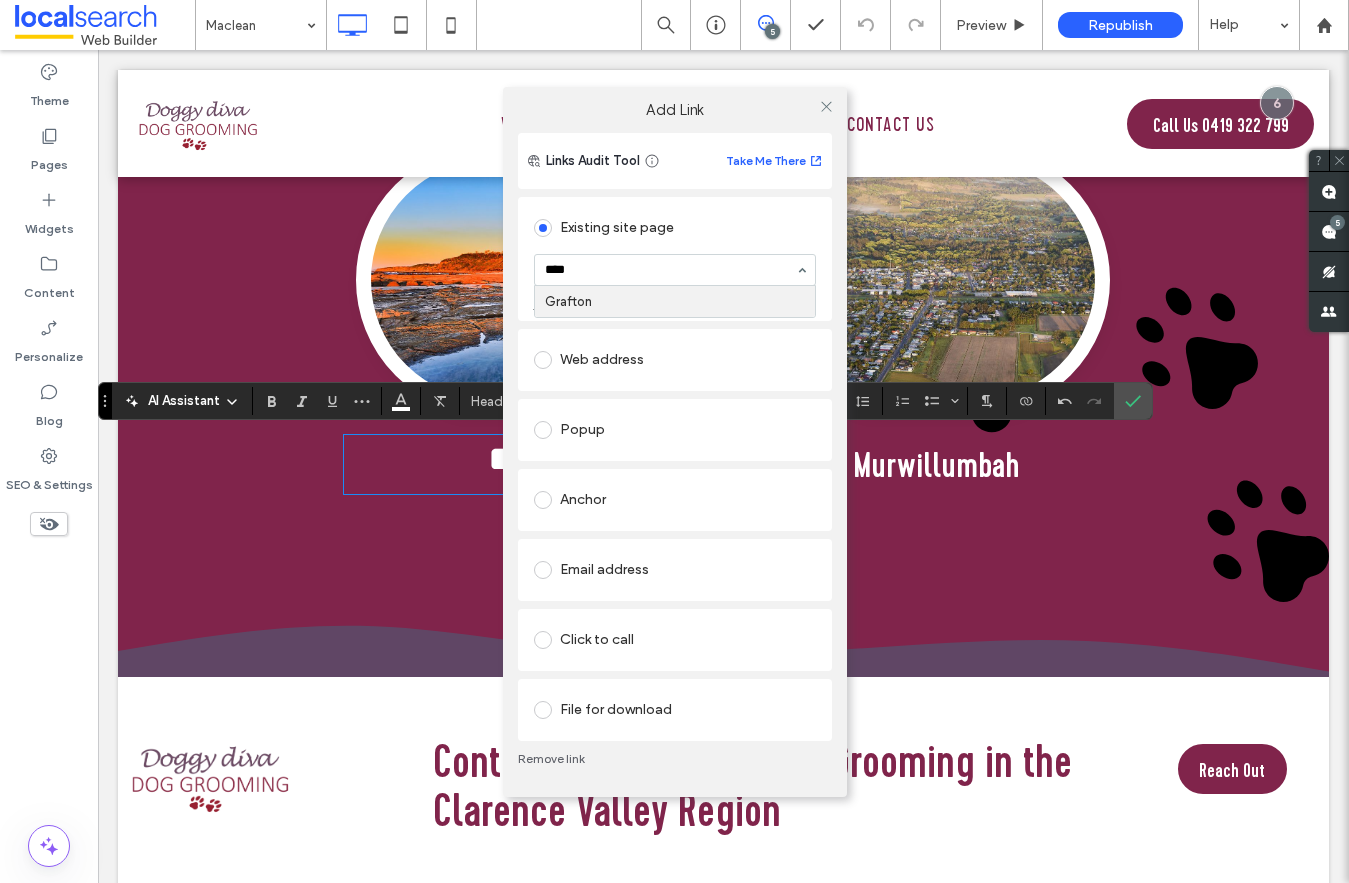 type 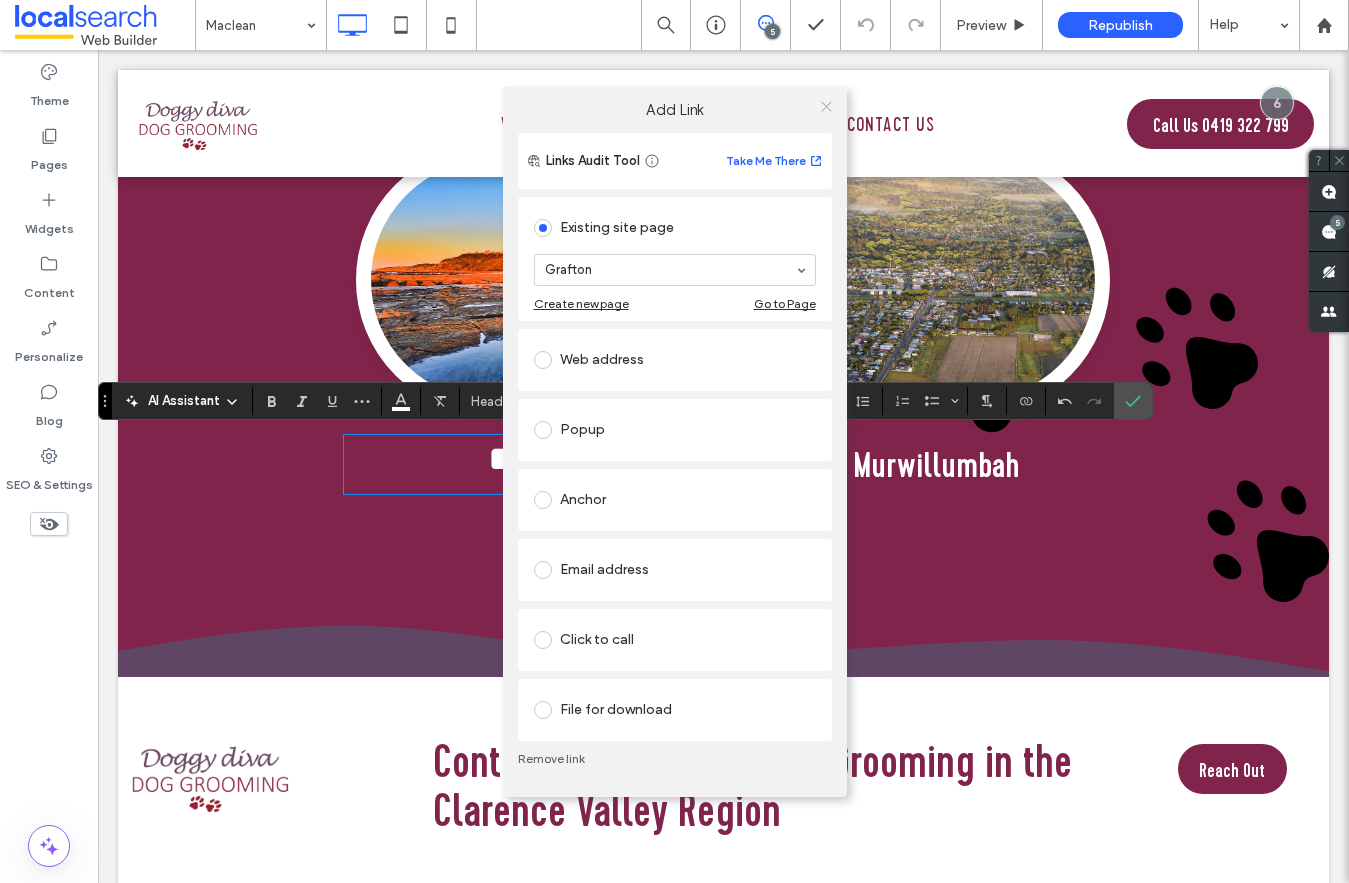click 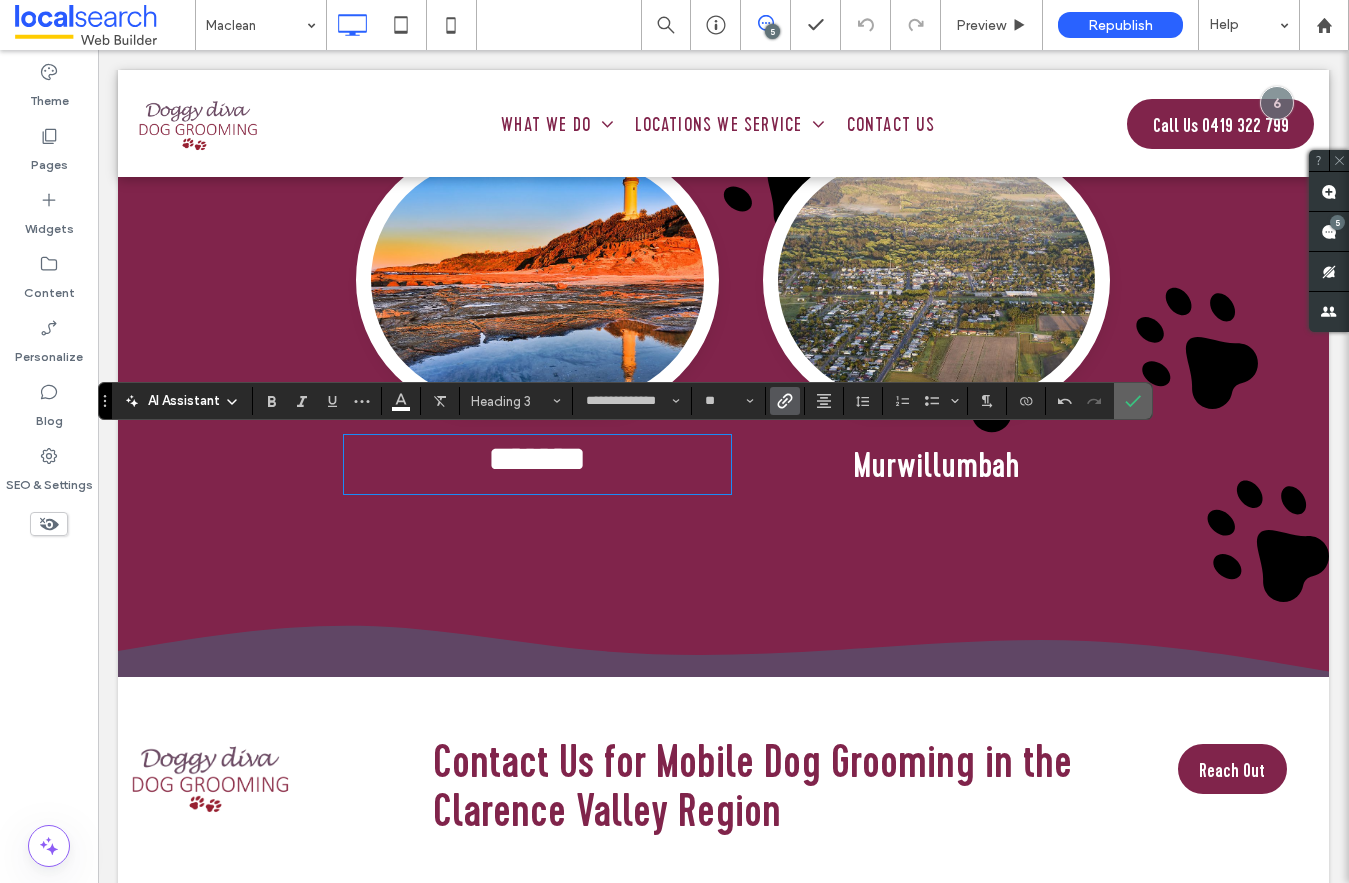 click 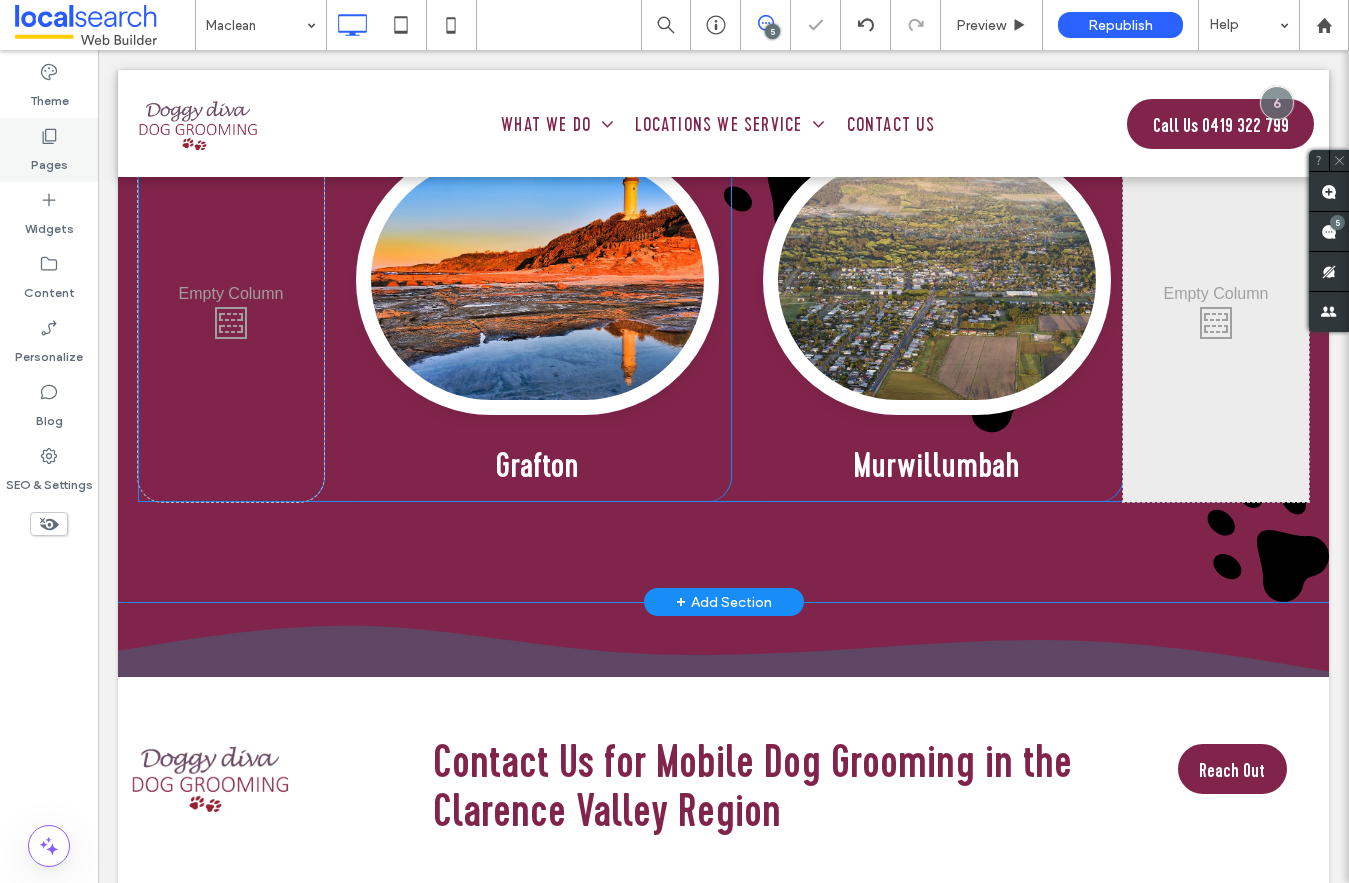 click on "Pages" at bounding box center (49, 160) 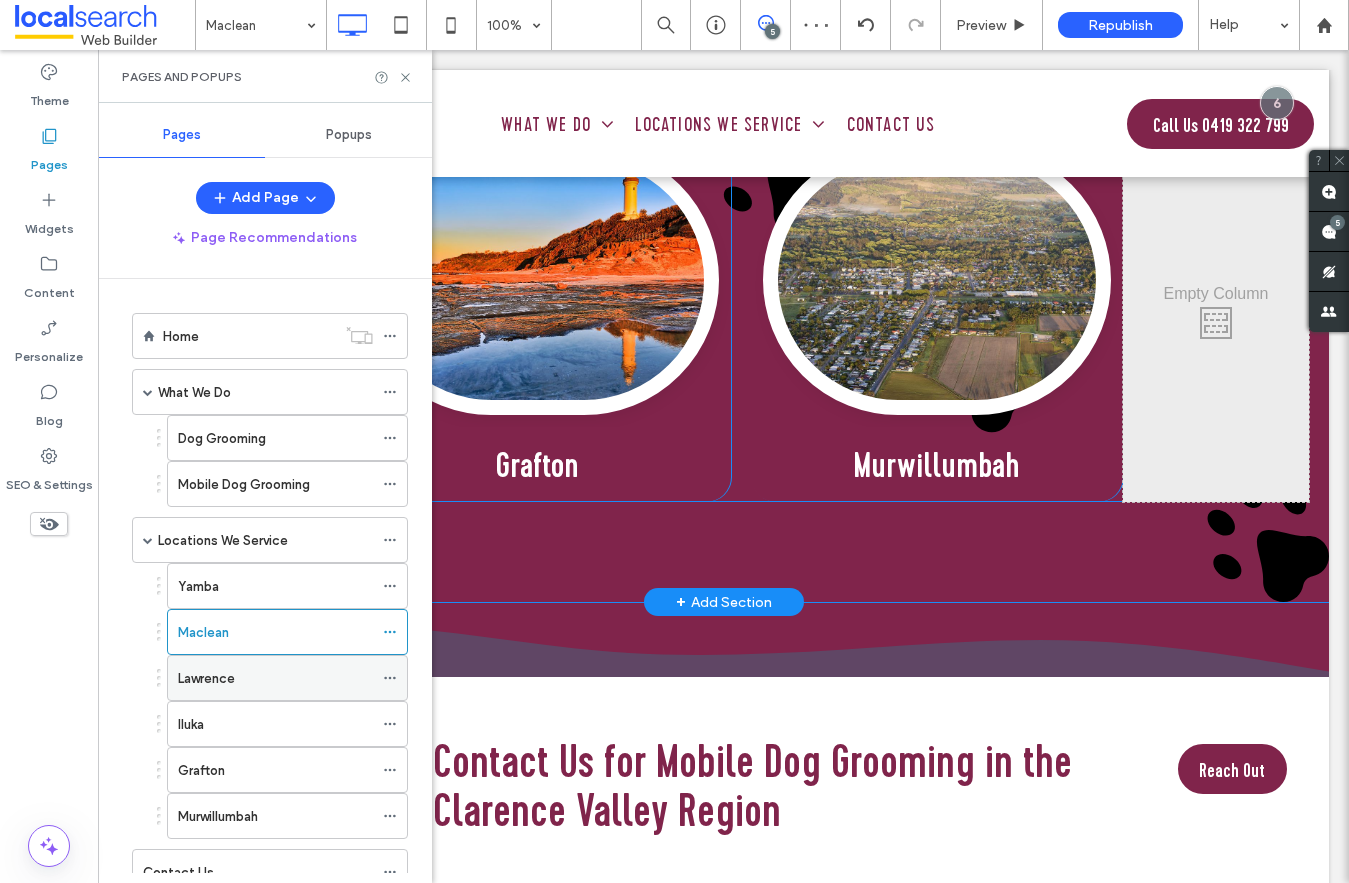 click on "Lawrence" at bounding box center [275, 678] 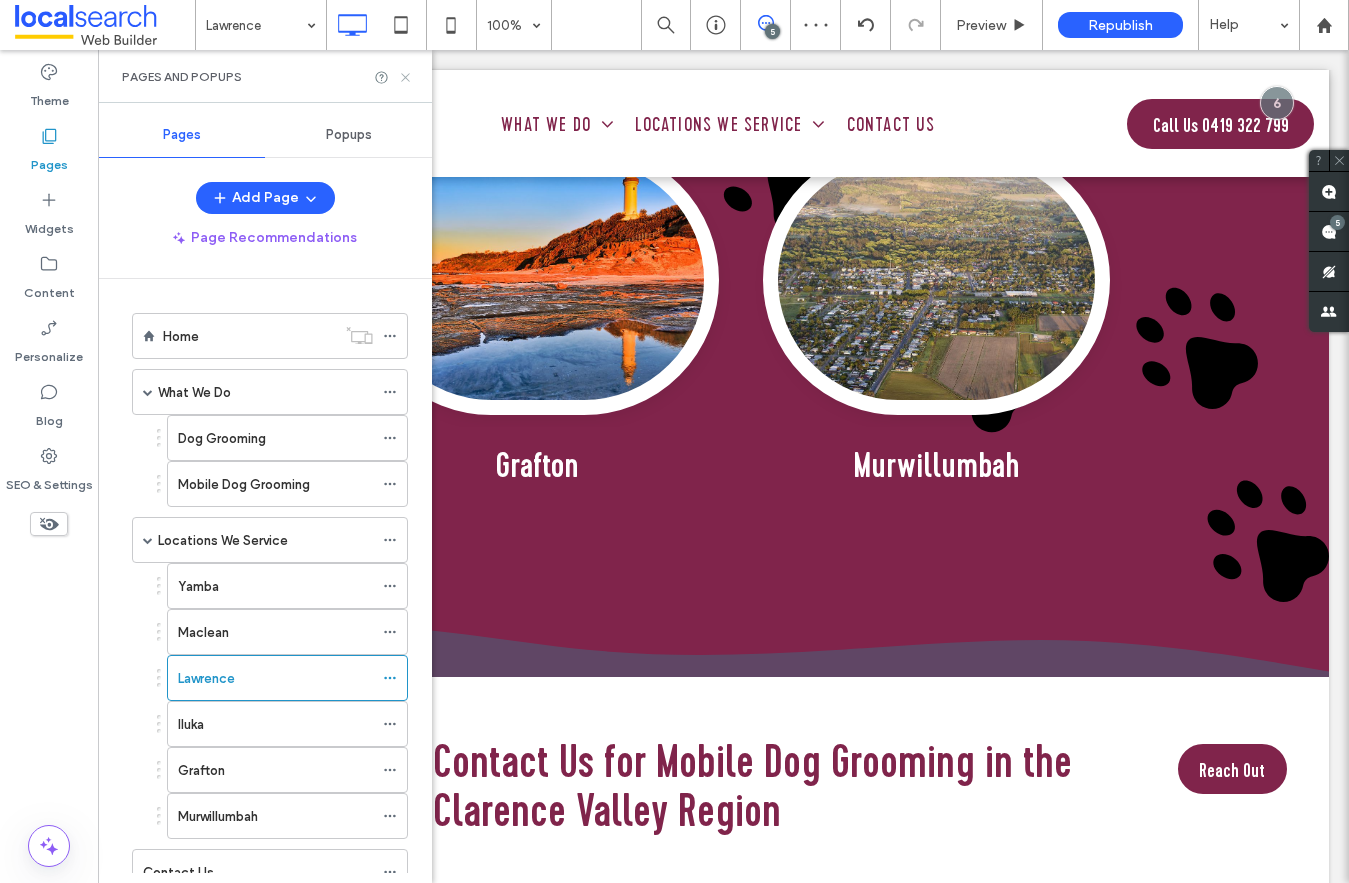 click 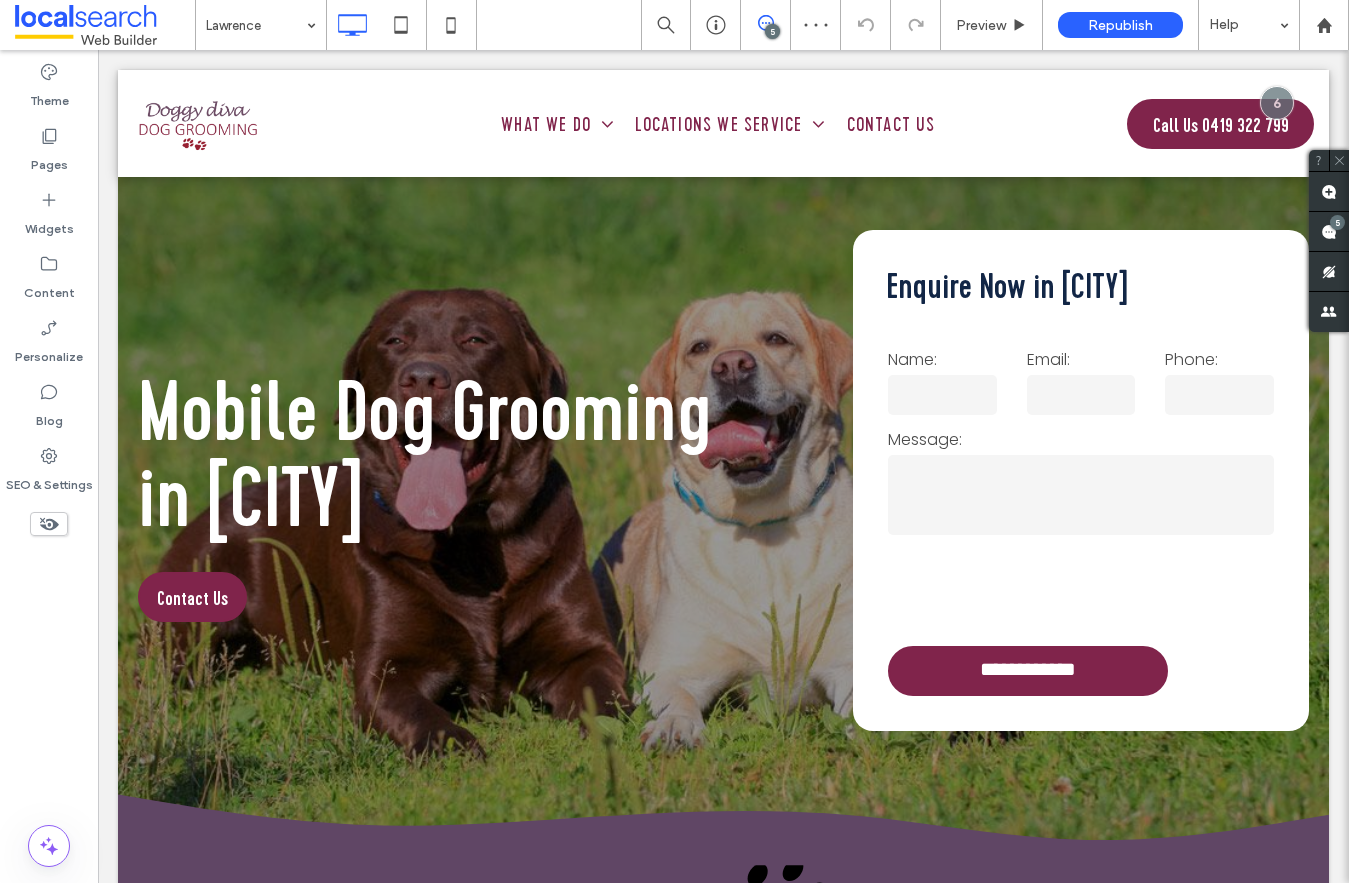 scroll, scrollTop: 5358, scrollLeft: 0, axis: vertical 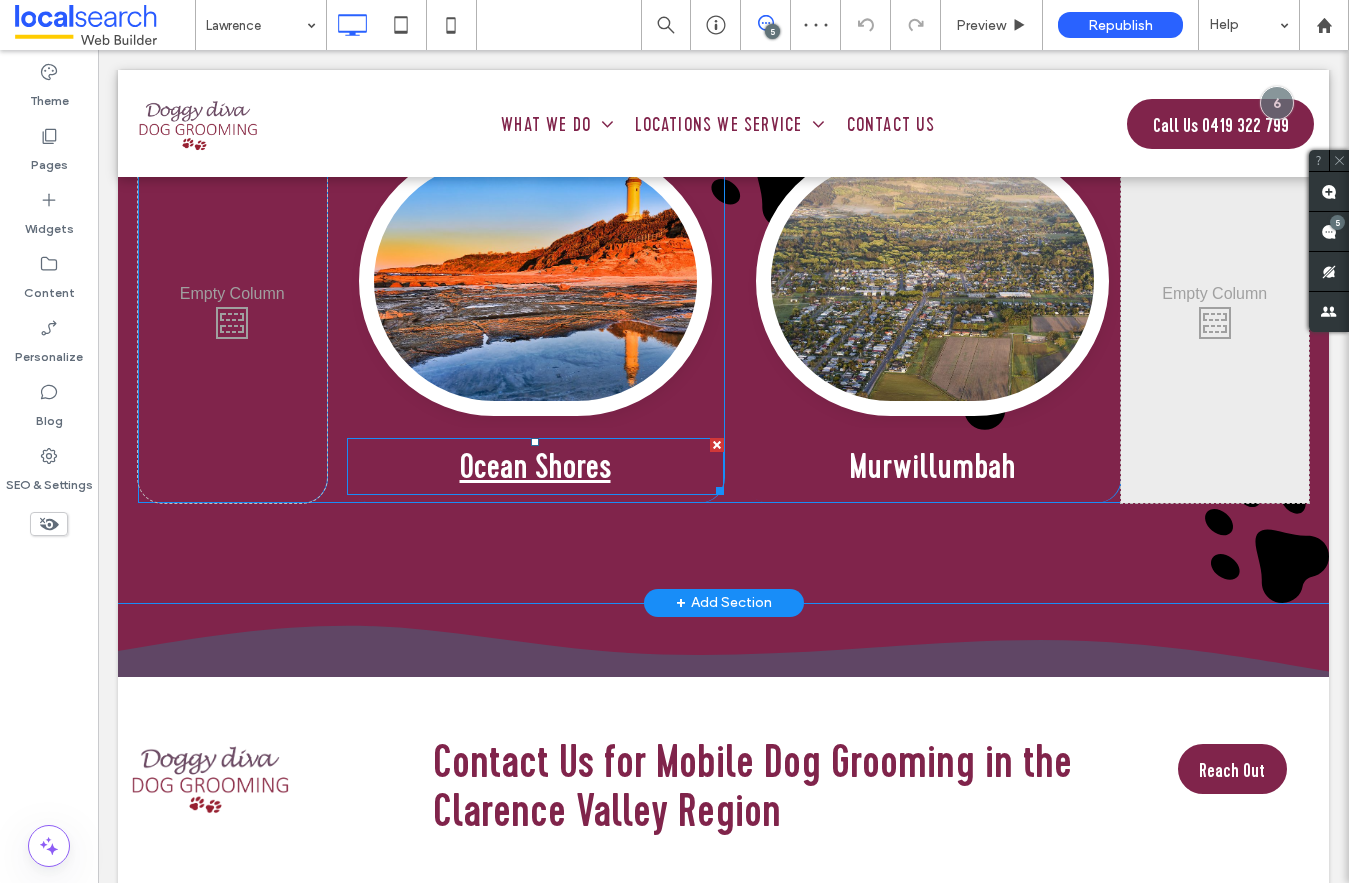click on "Ocean Shores" at bounding box center [535, 466] 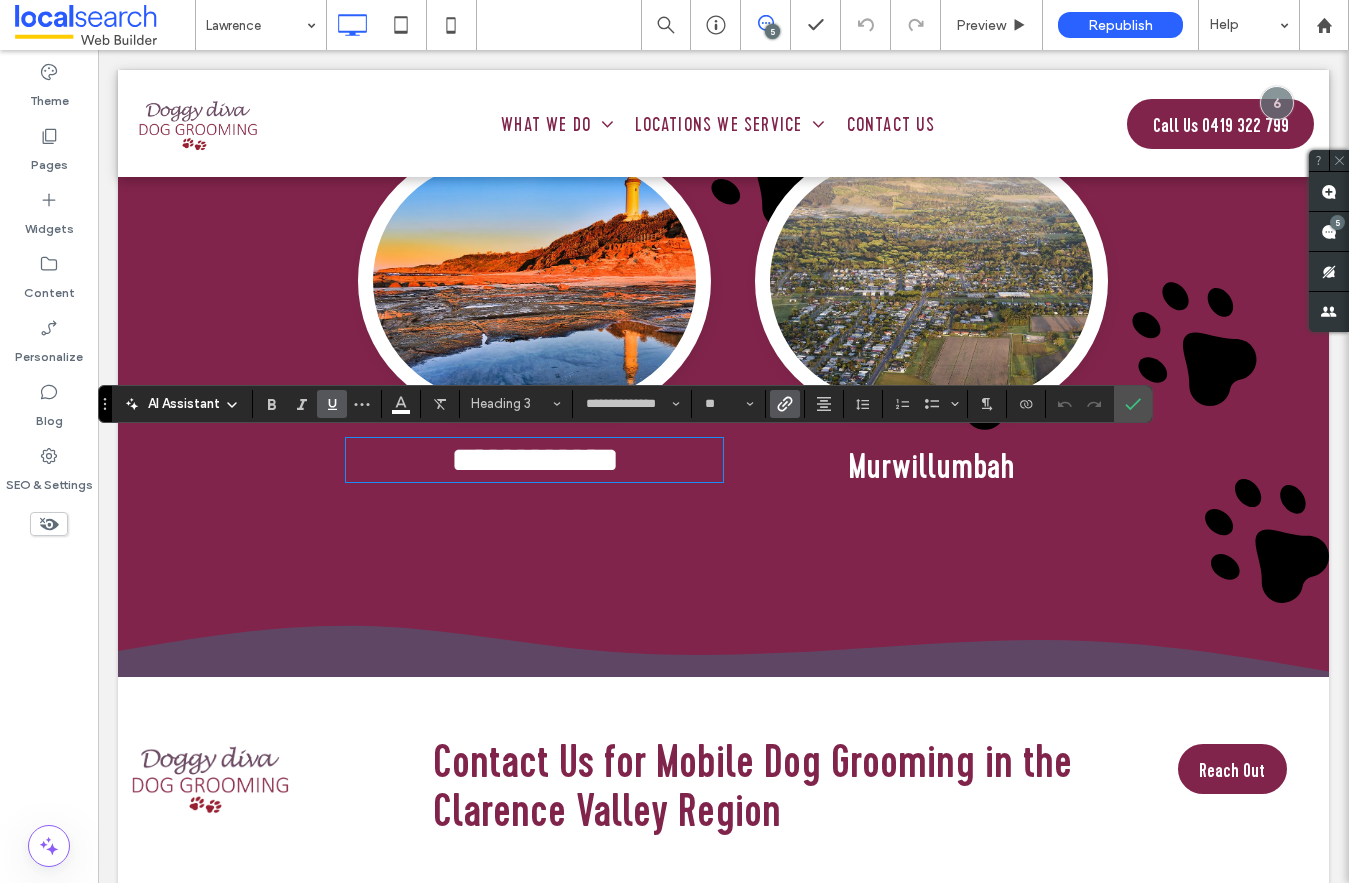 type 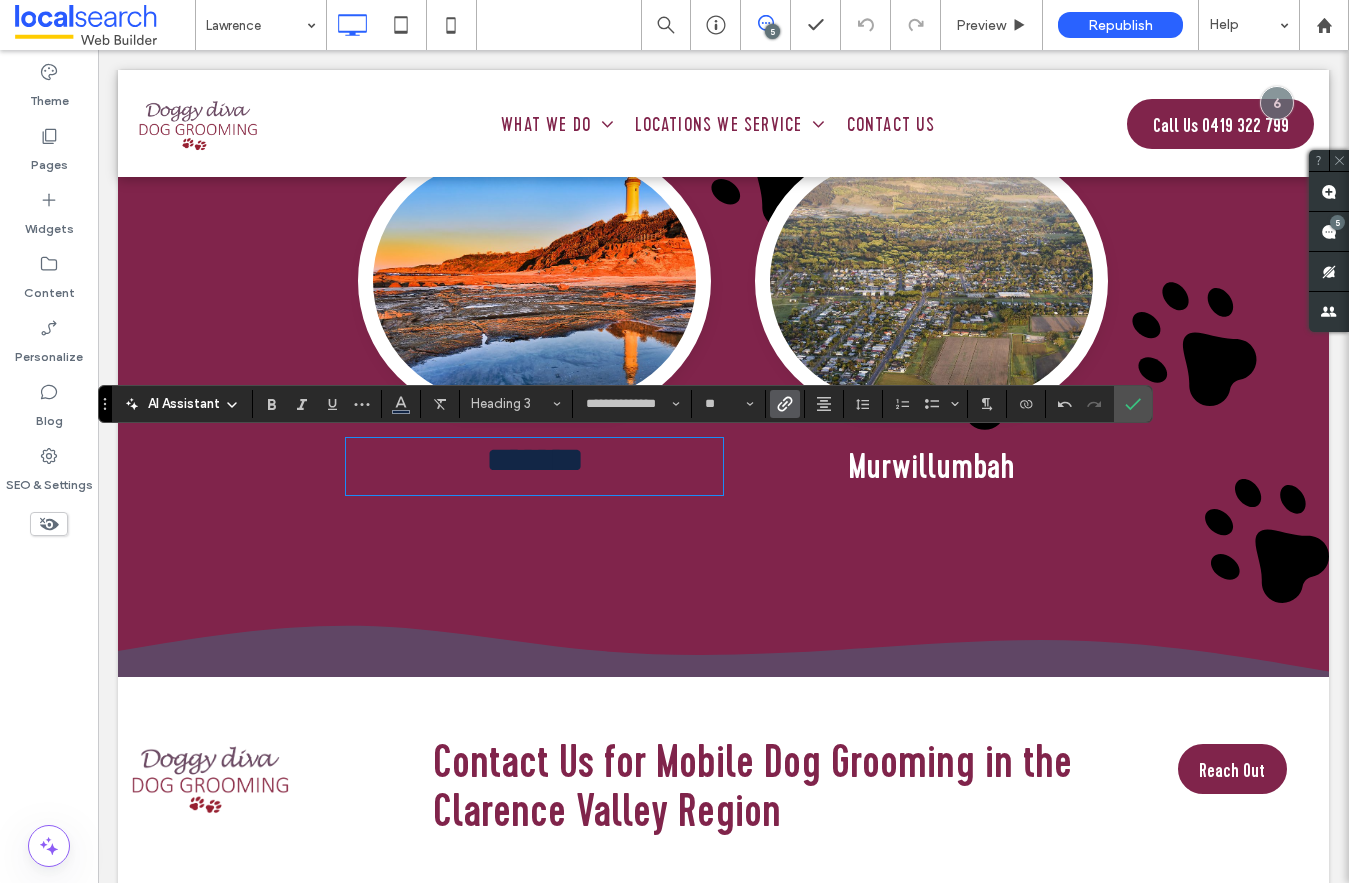 click 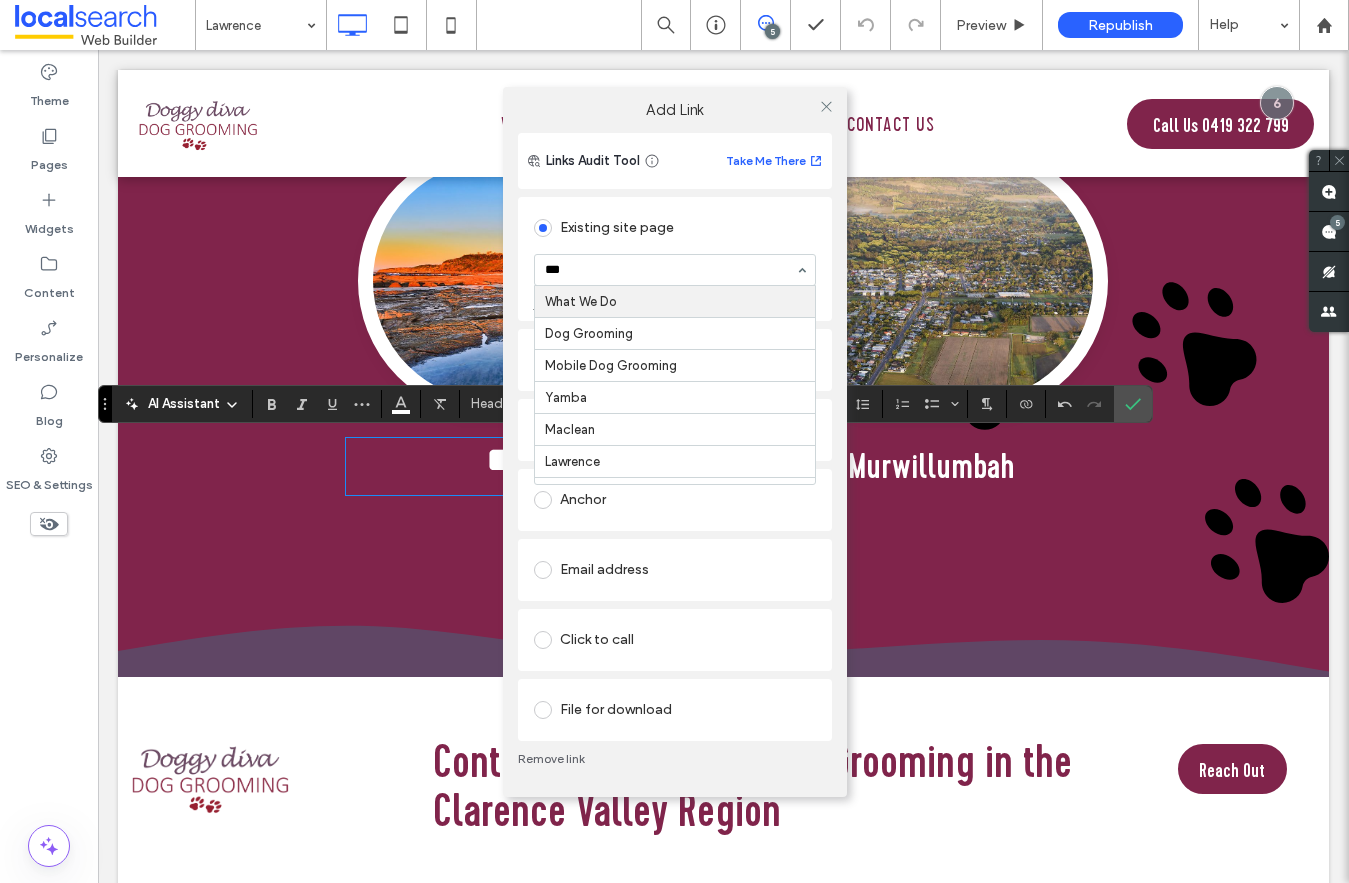 type on "****" 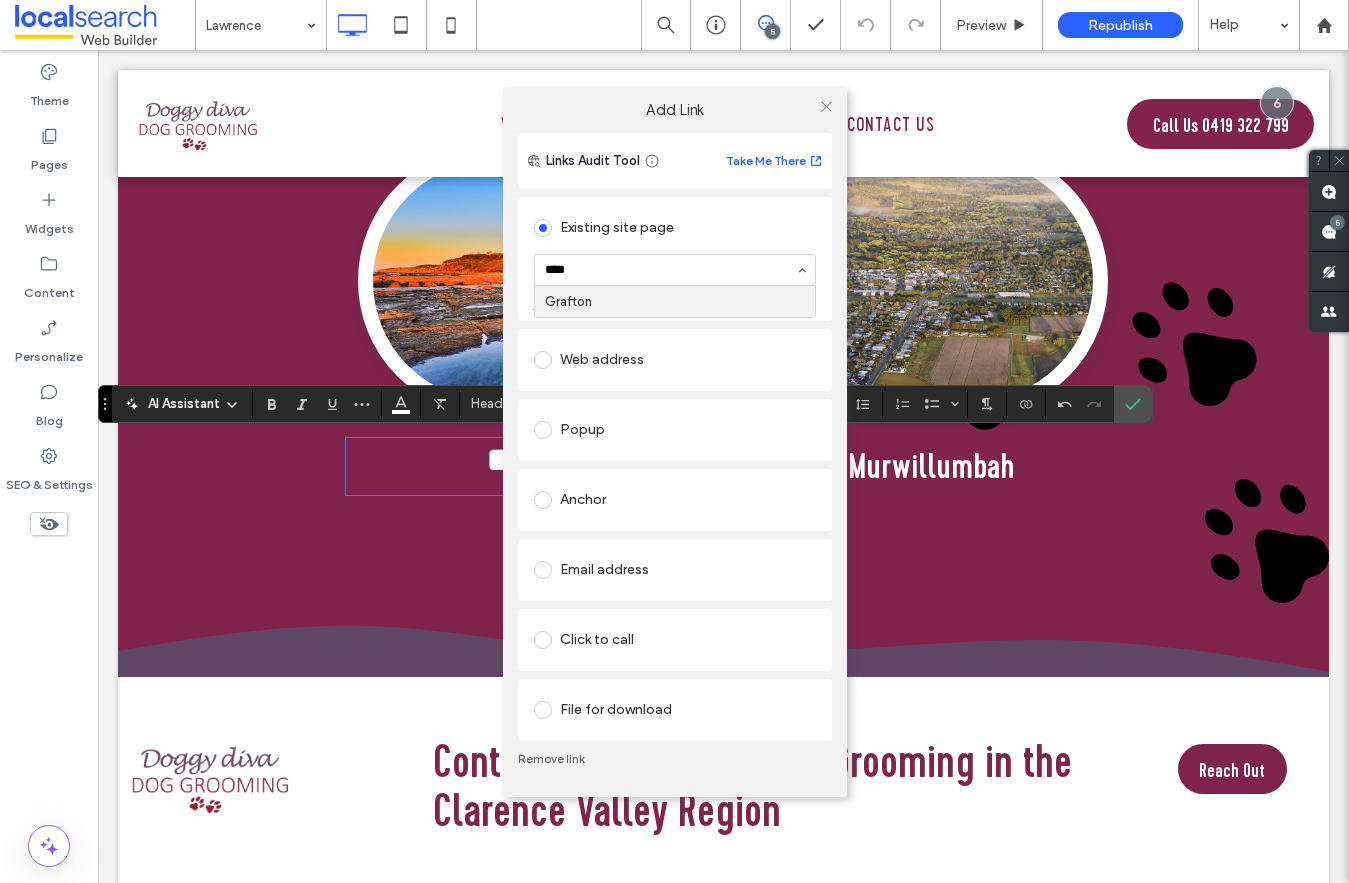 type 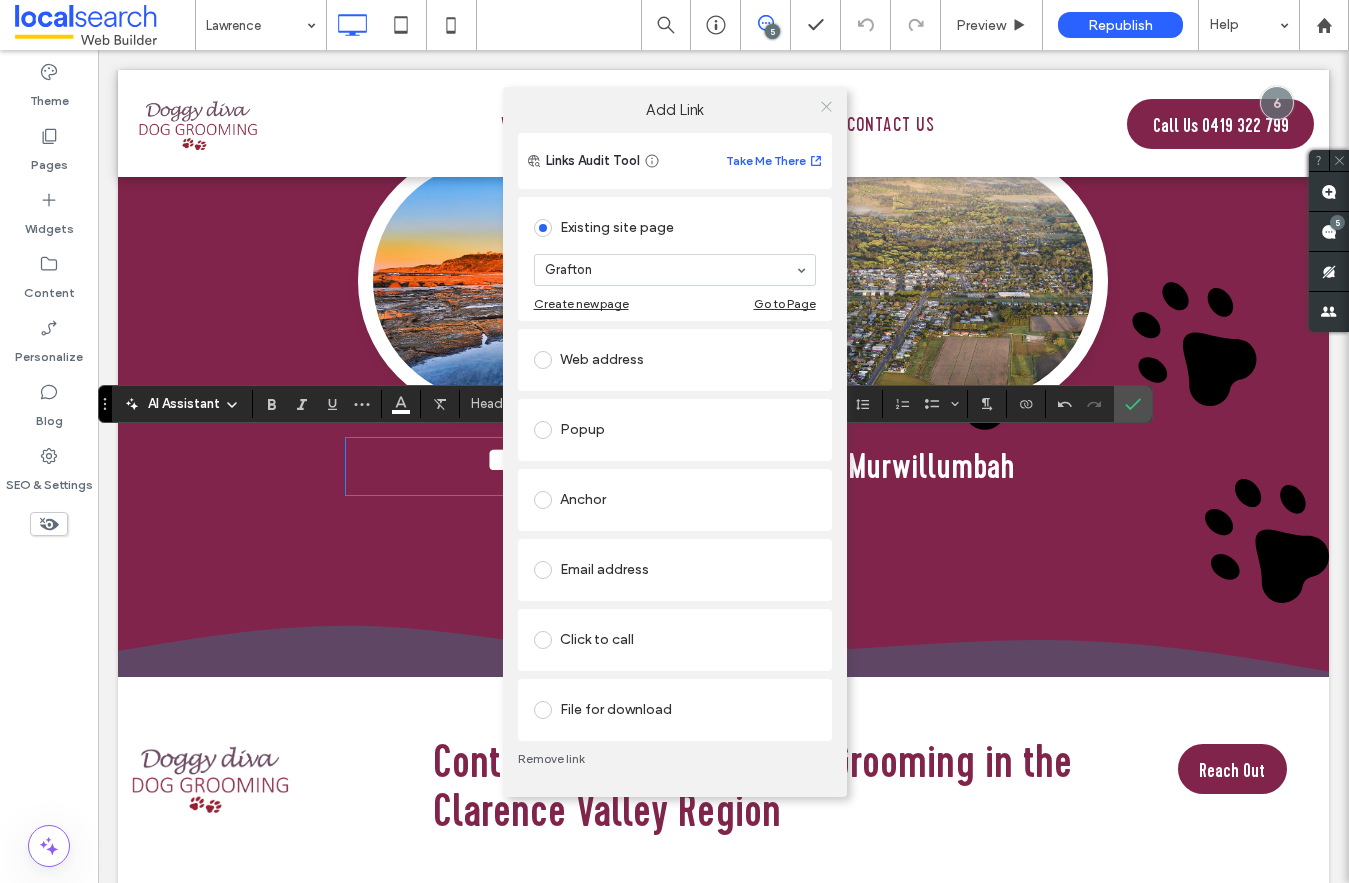 click at bounding box center [826, 107] 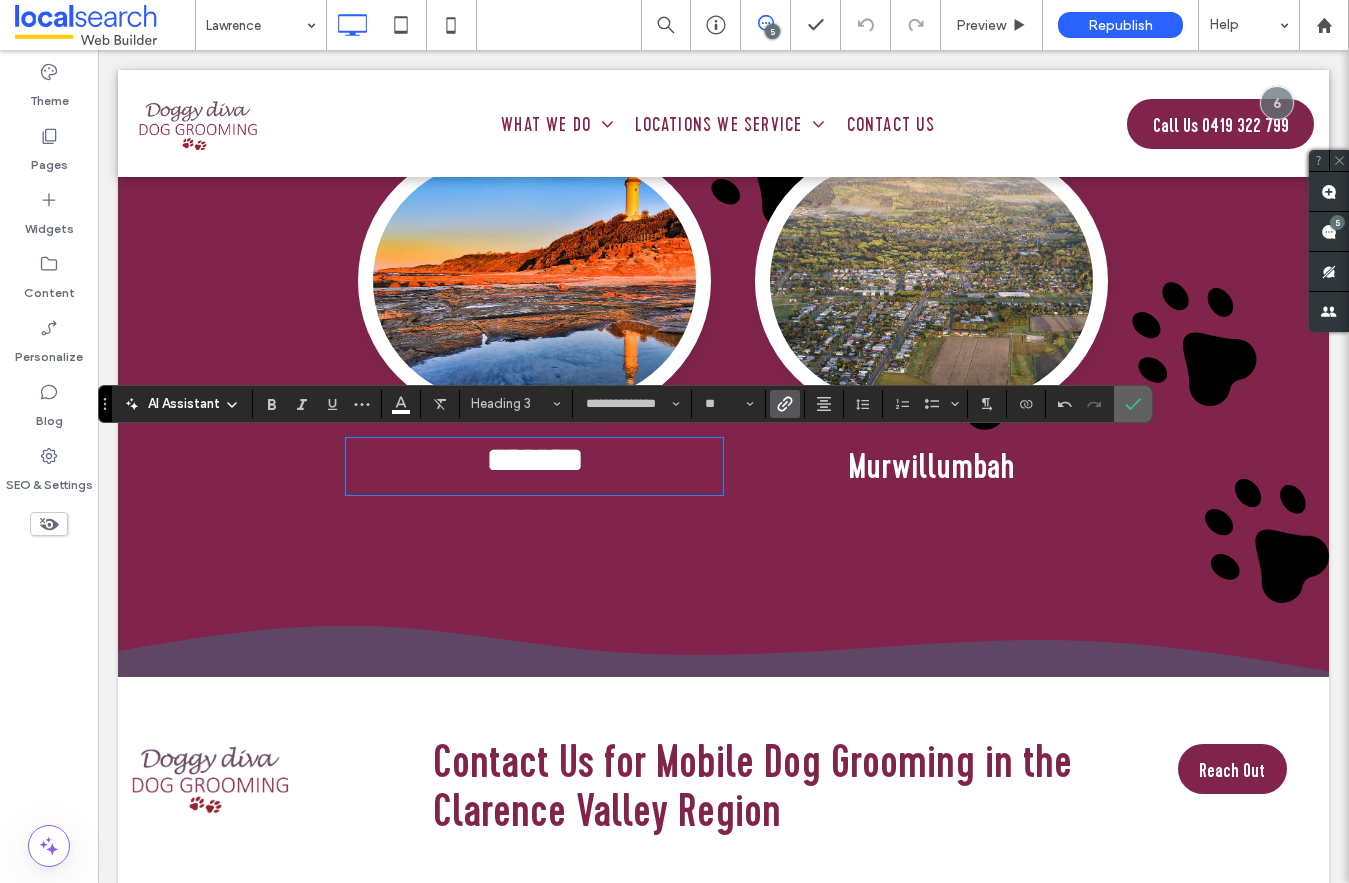 click 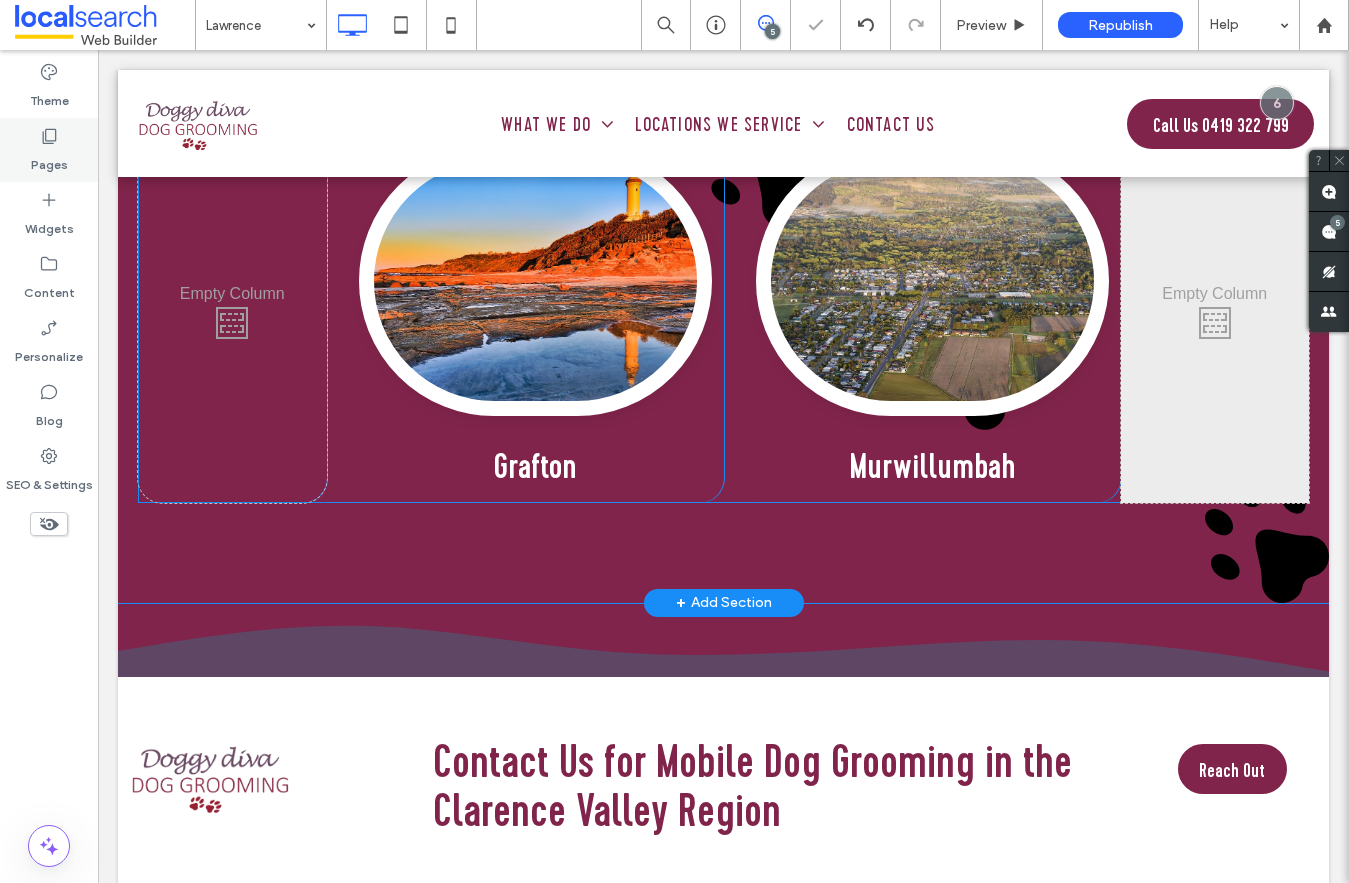 click on "Pages" at bounding box center (49, 160) 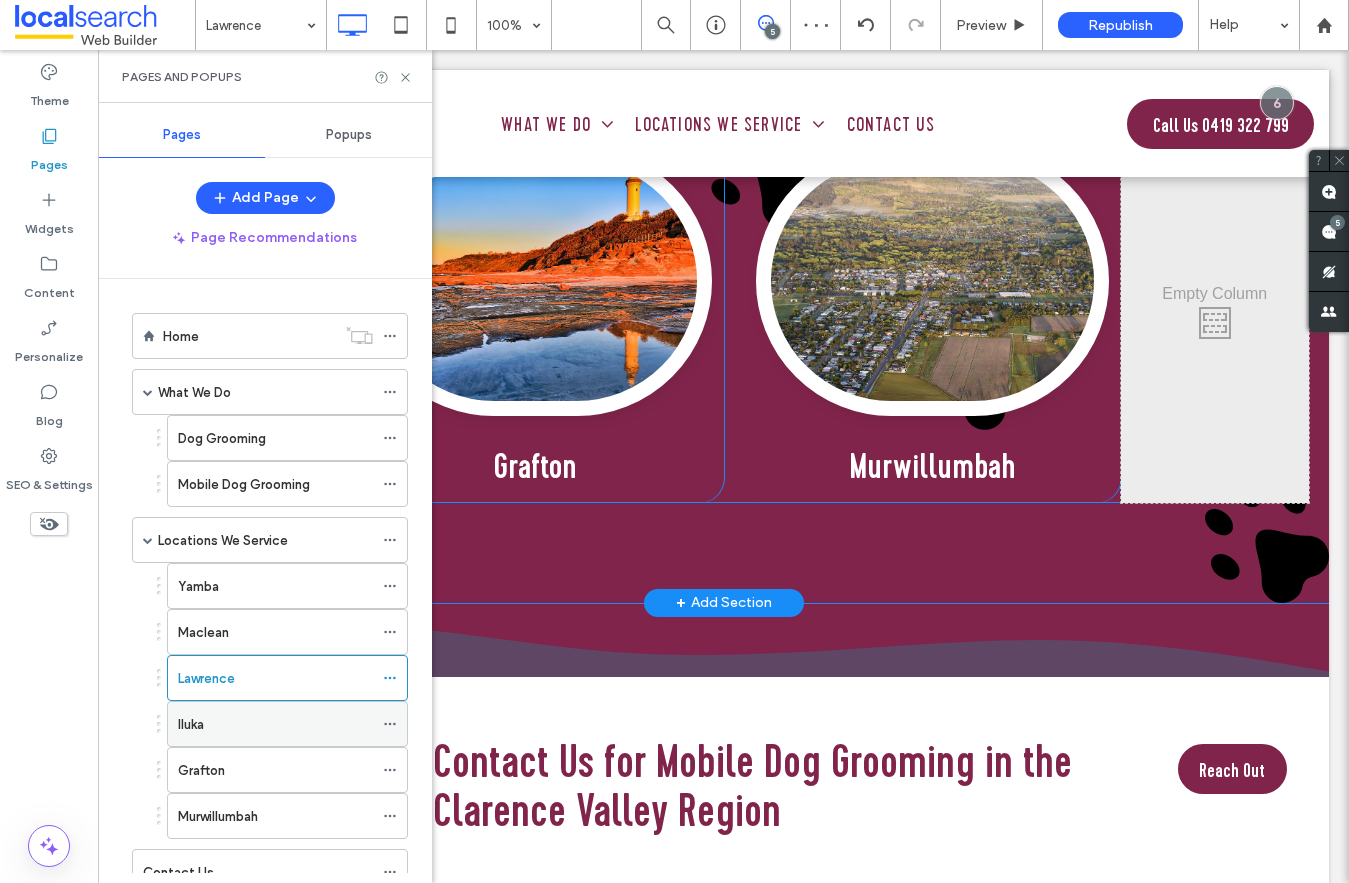 click on "Iluka" at bounding box center [275, 724] 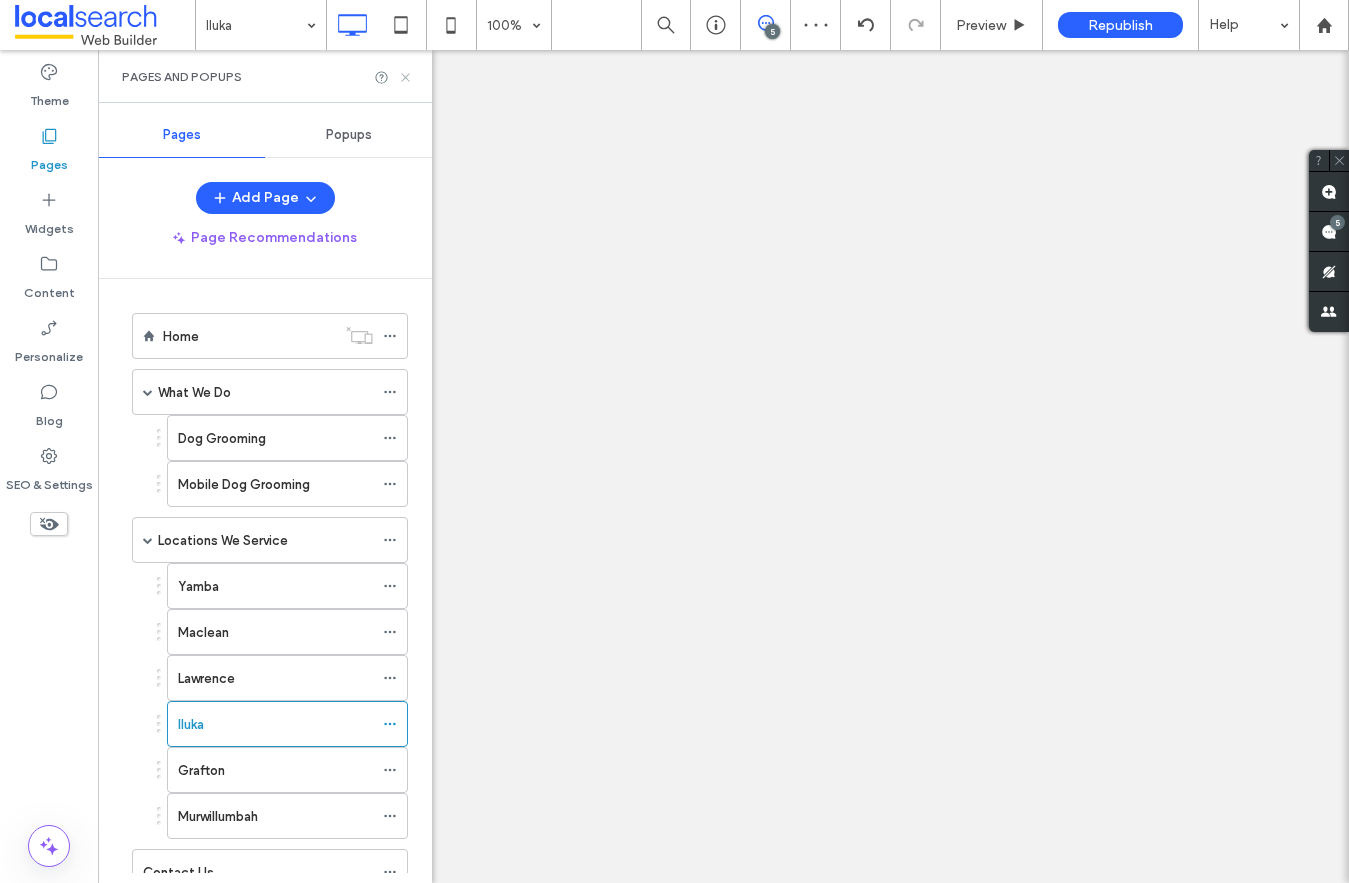 click 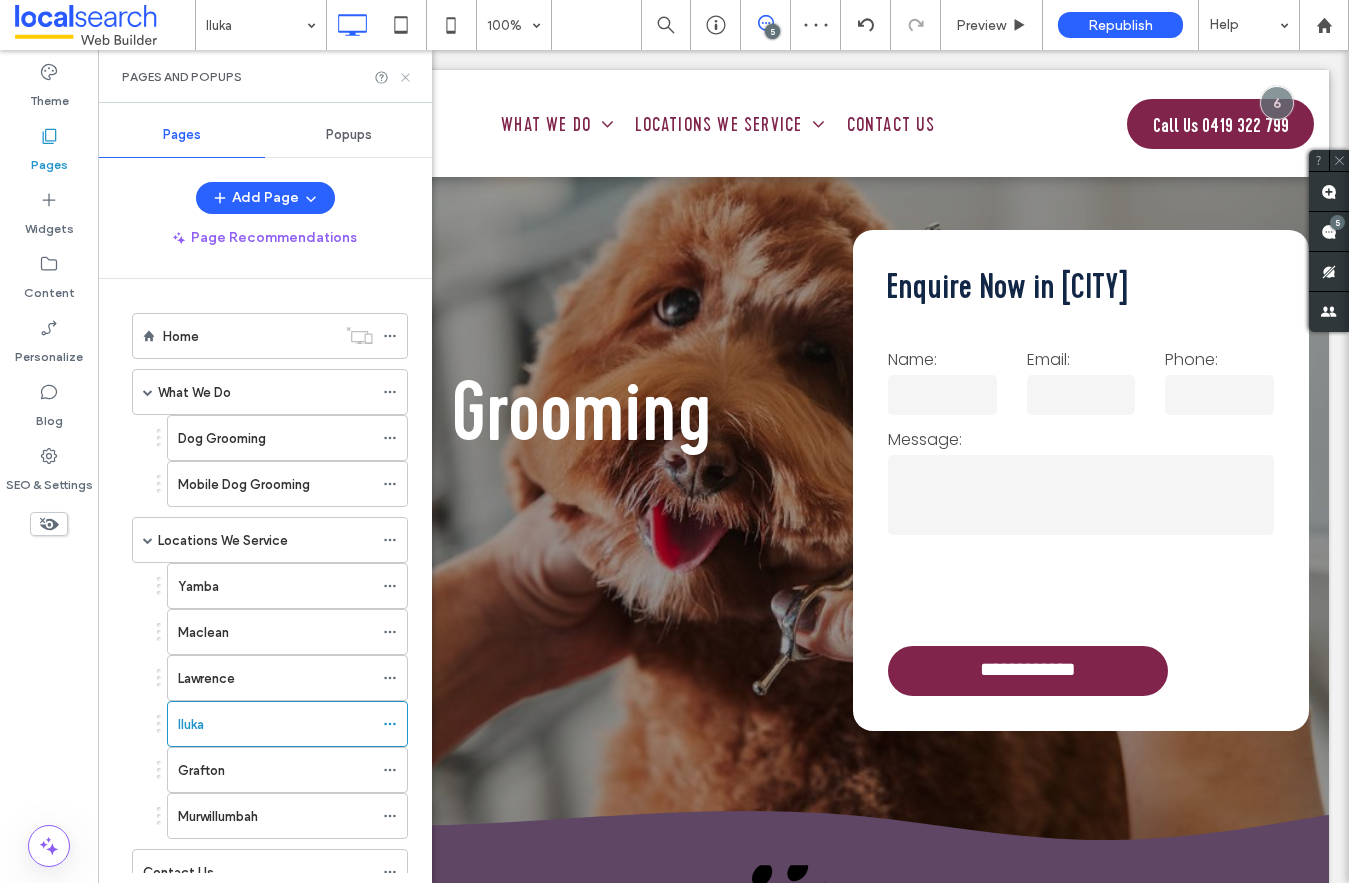 scroll, scrollTop: 5467, scrollLeft: 0, axis: vertical 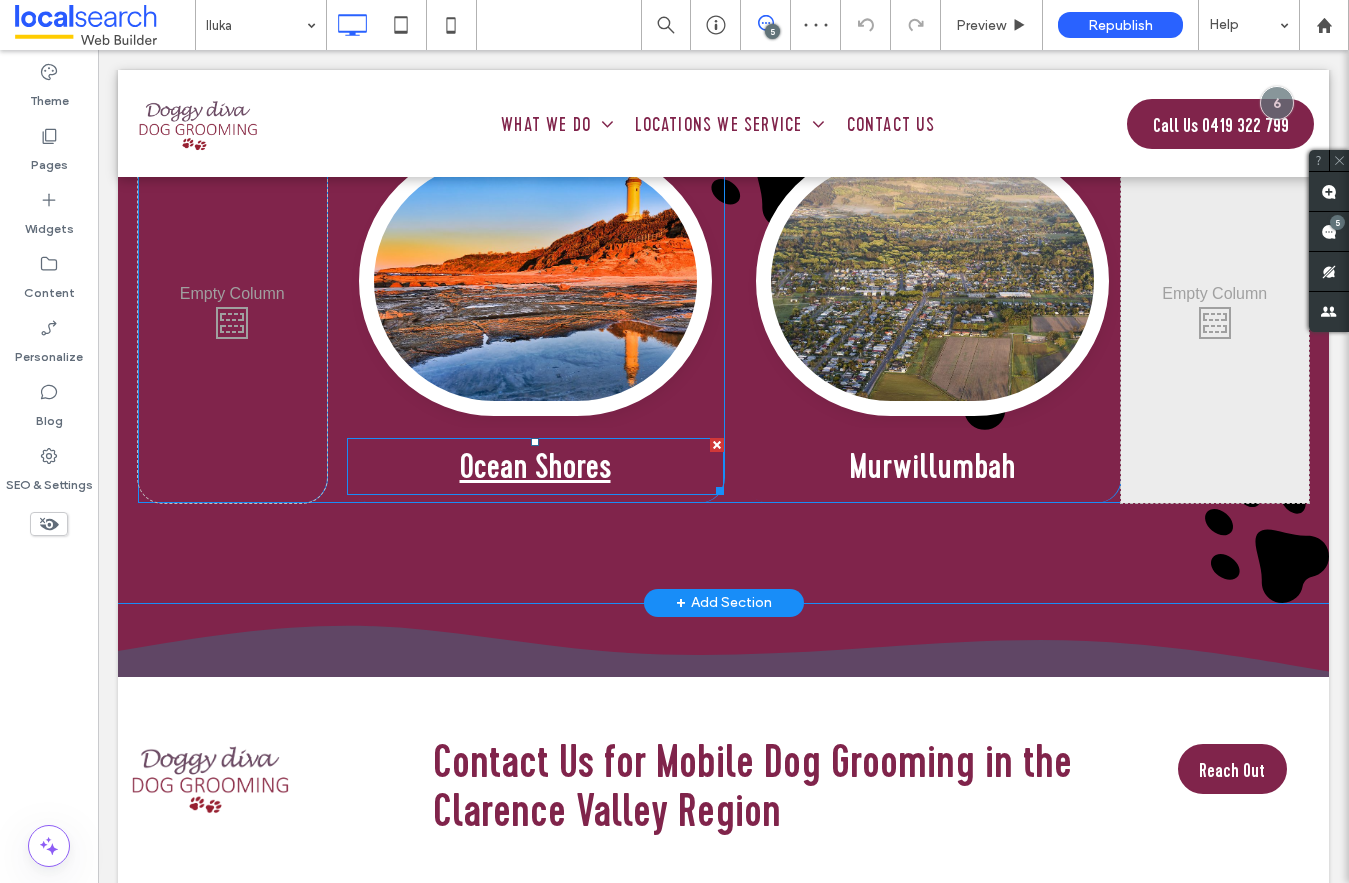 click on "Ocean Shores" at bounding box center (535, 466) 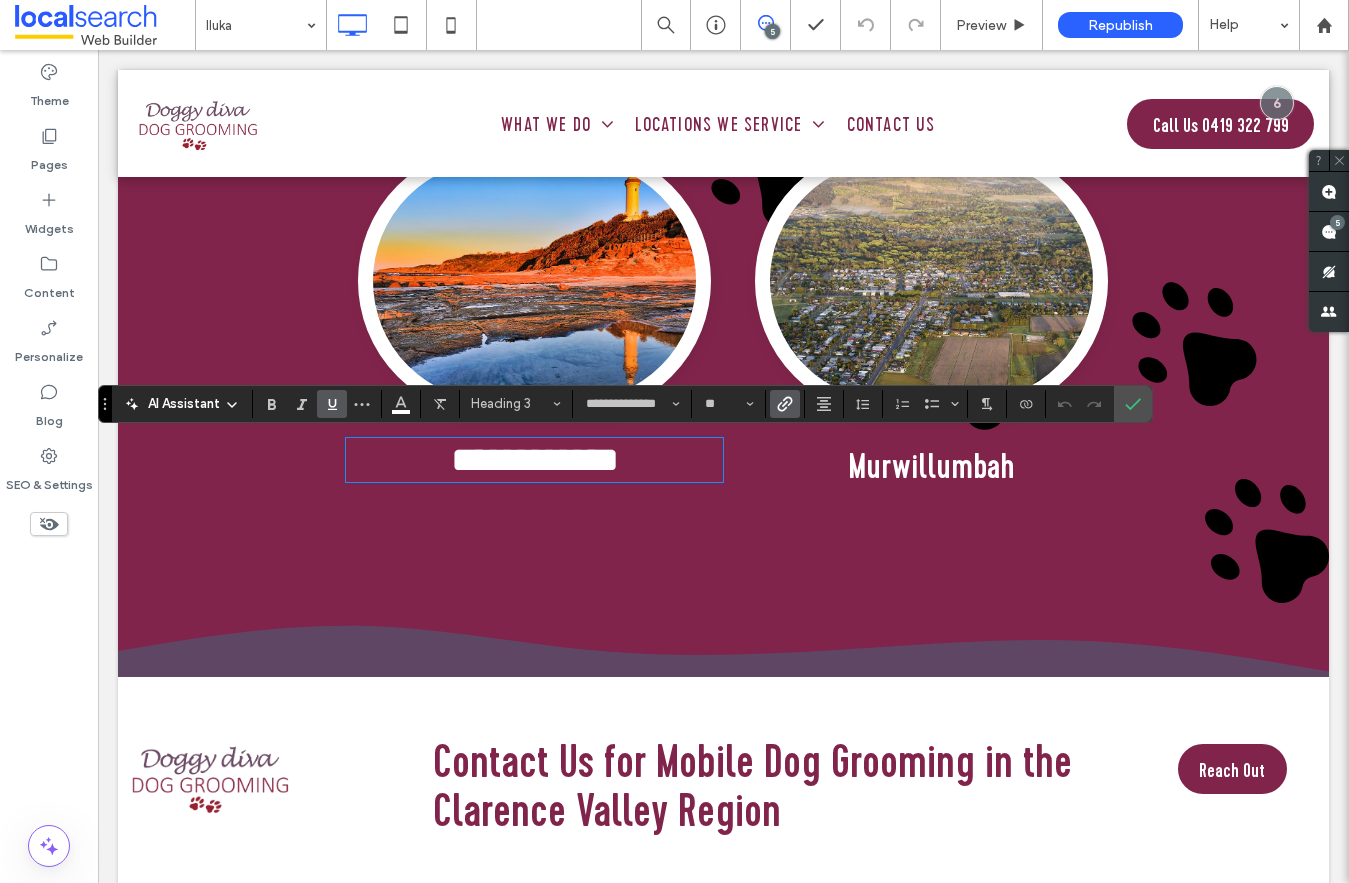 type 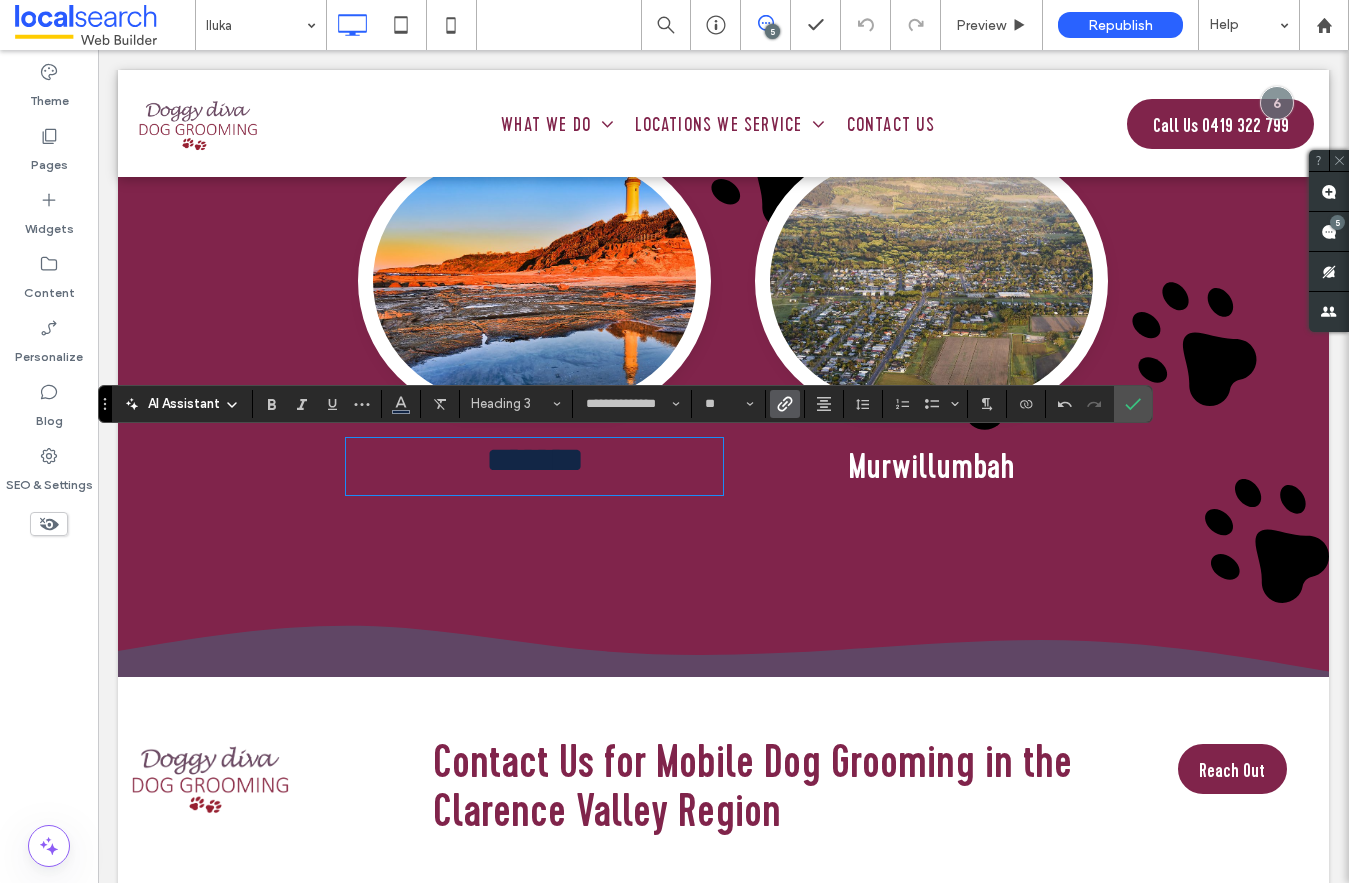 click 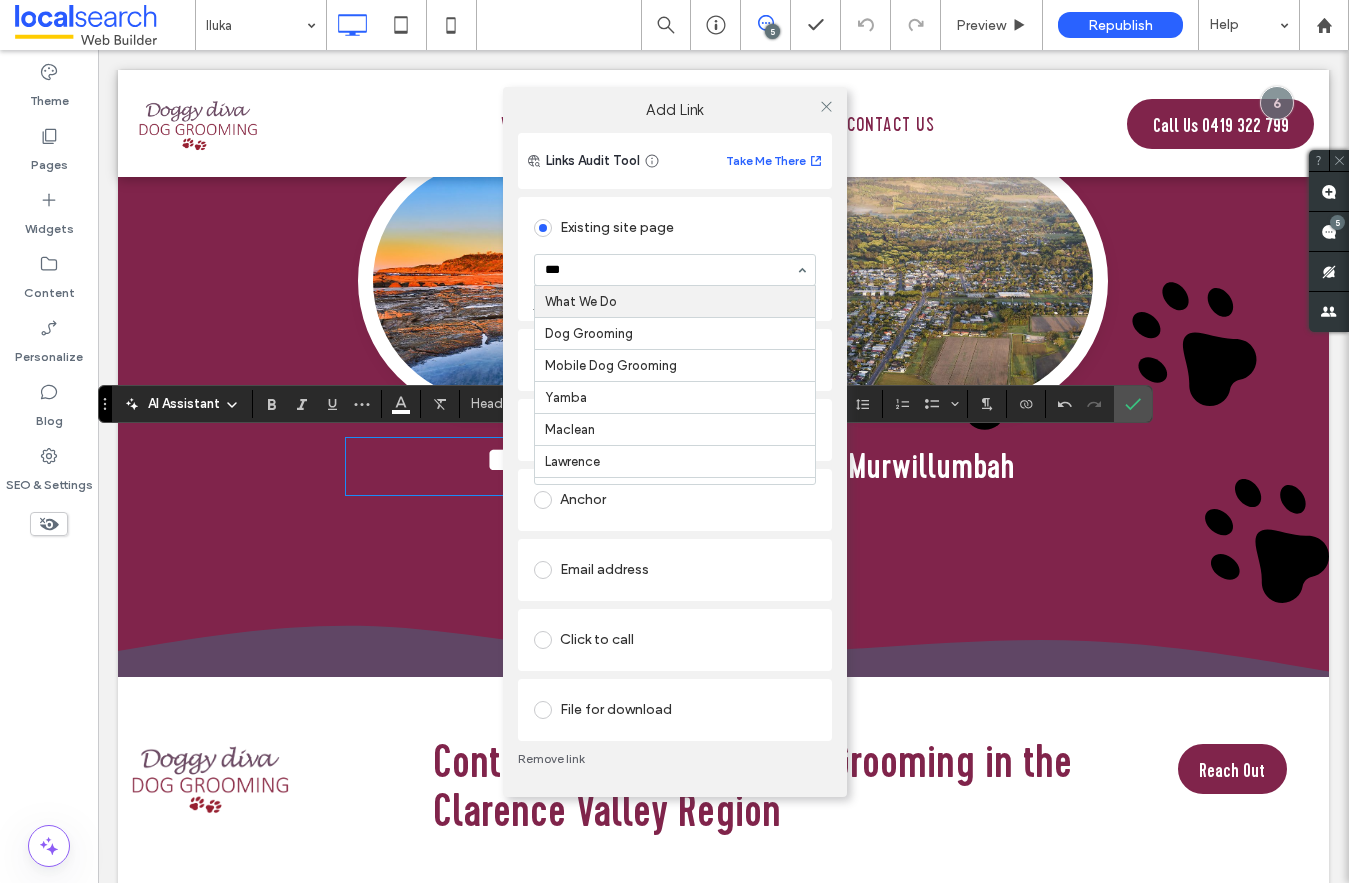 type on "****" 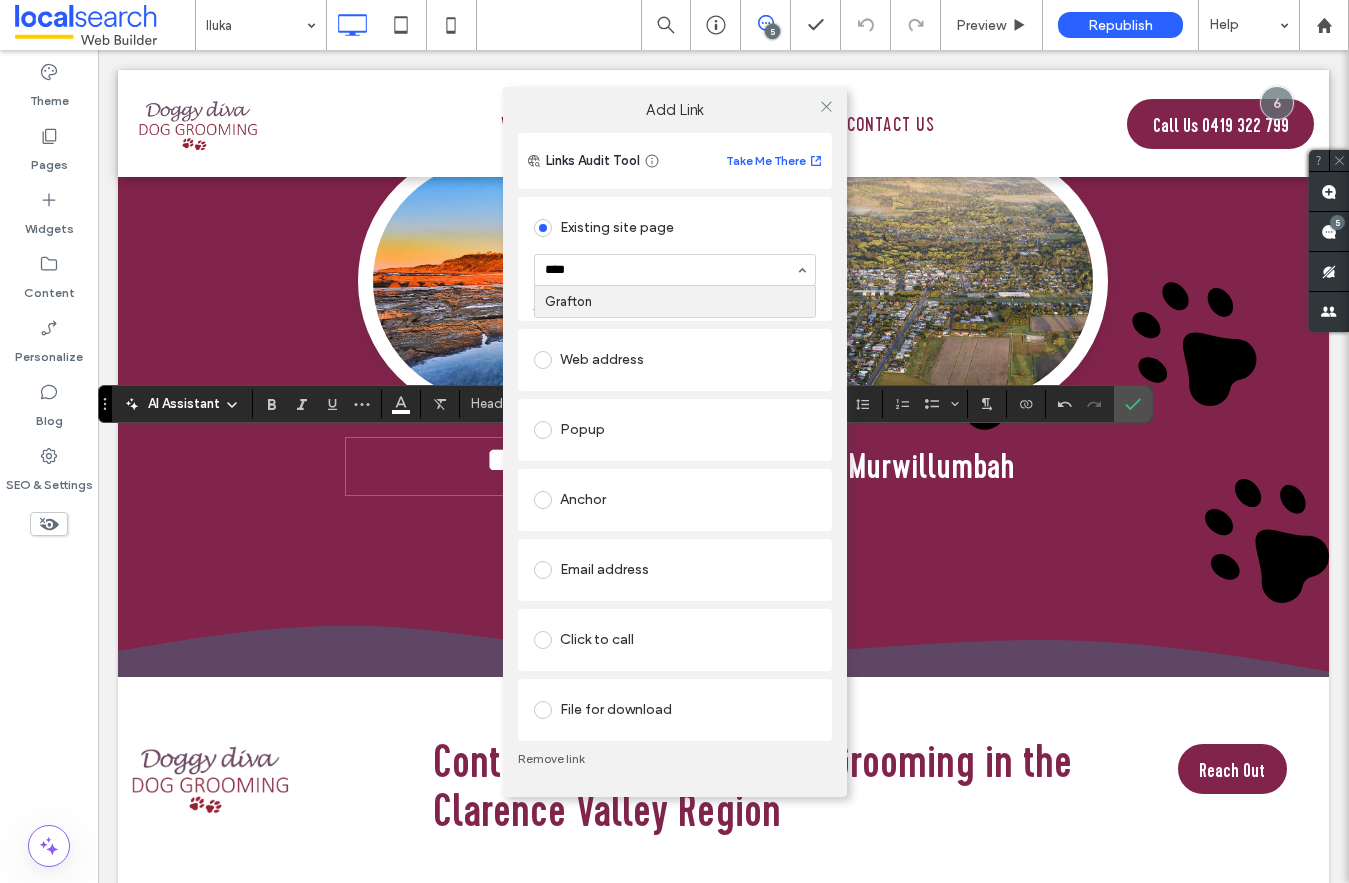 type 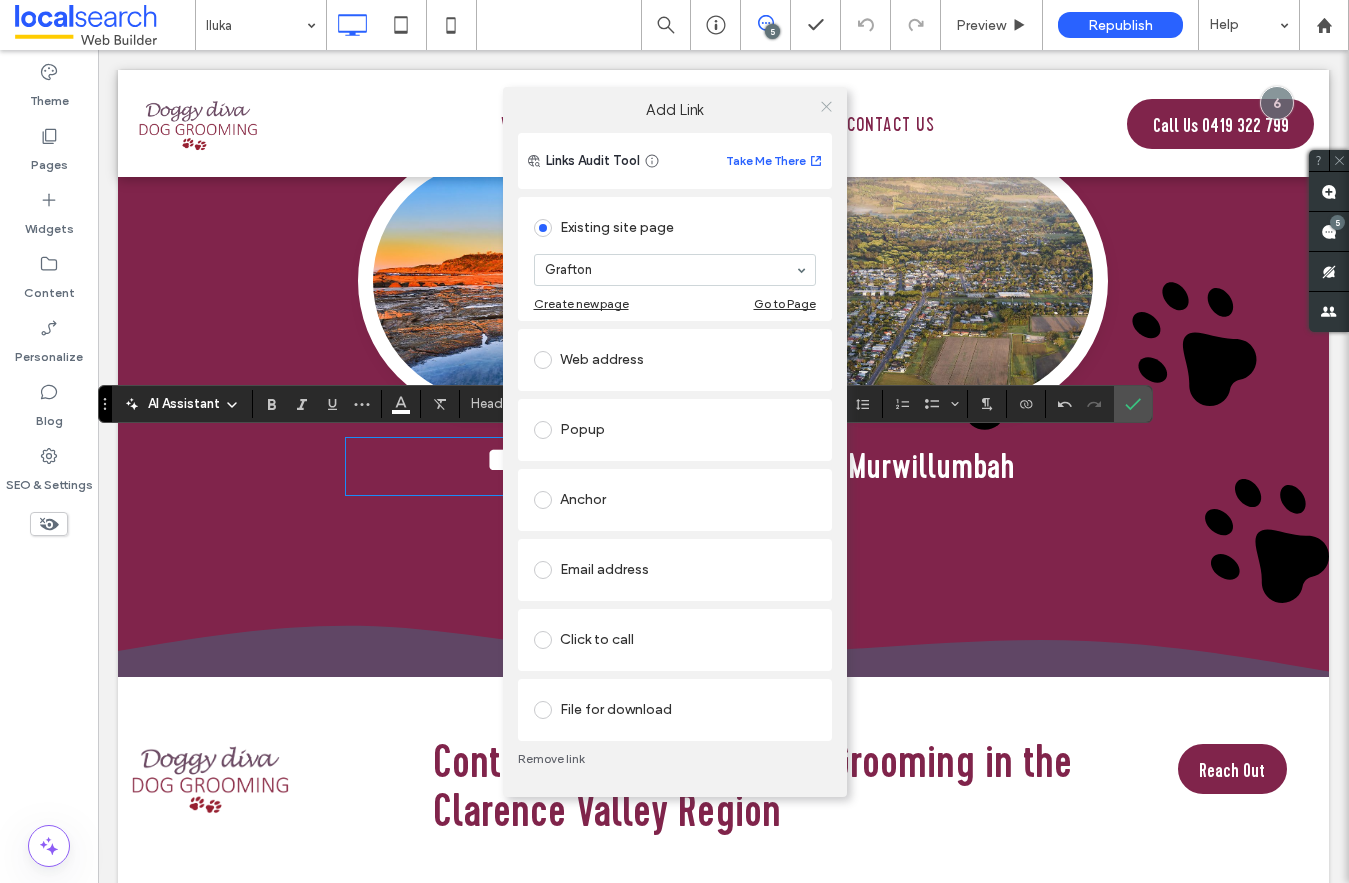 click 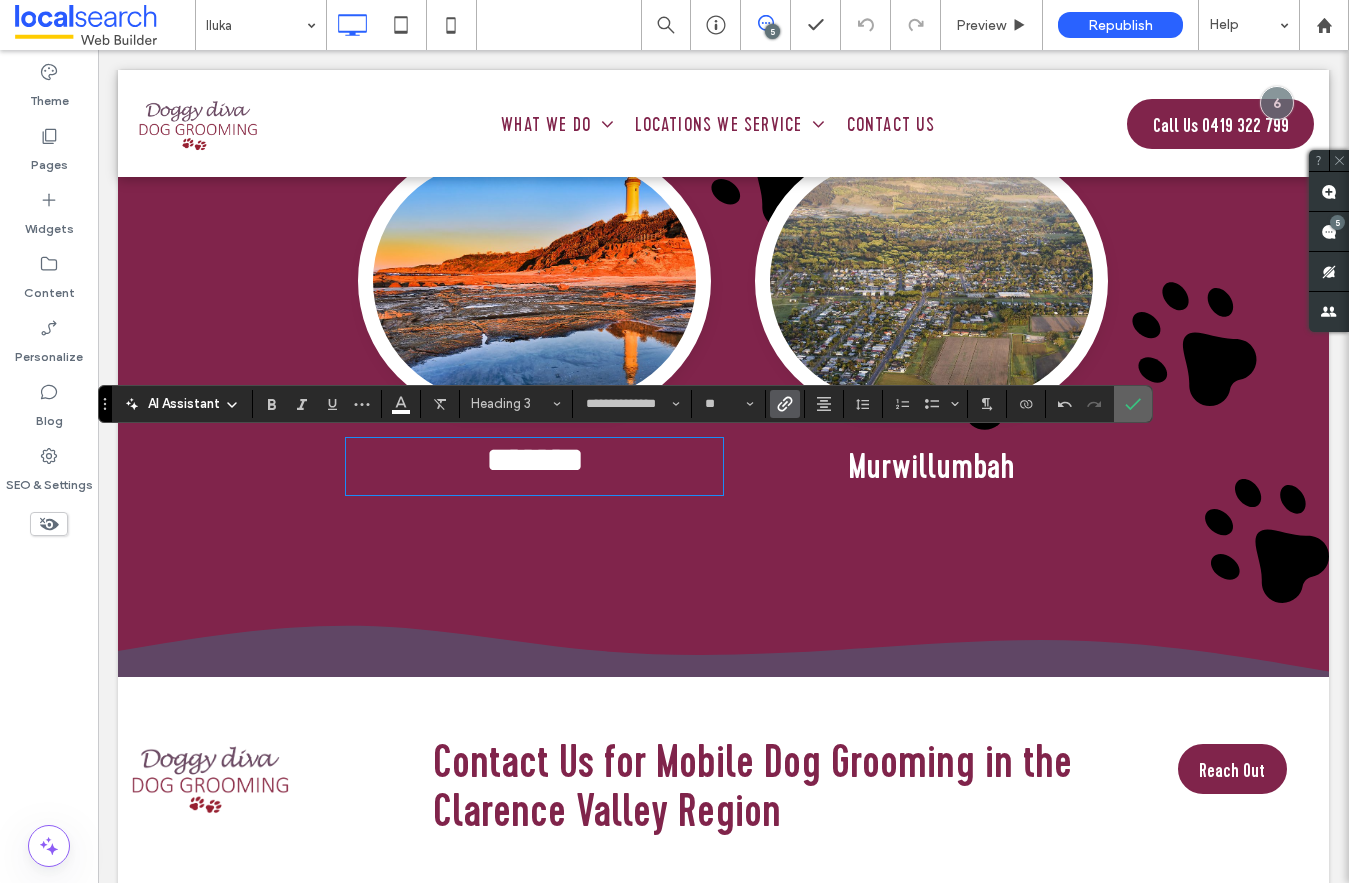 click at bounding box center [1133, 404] 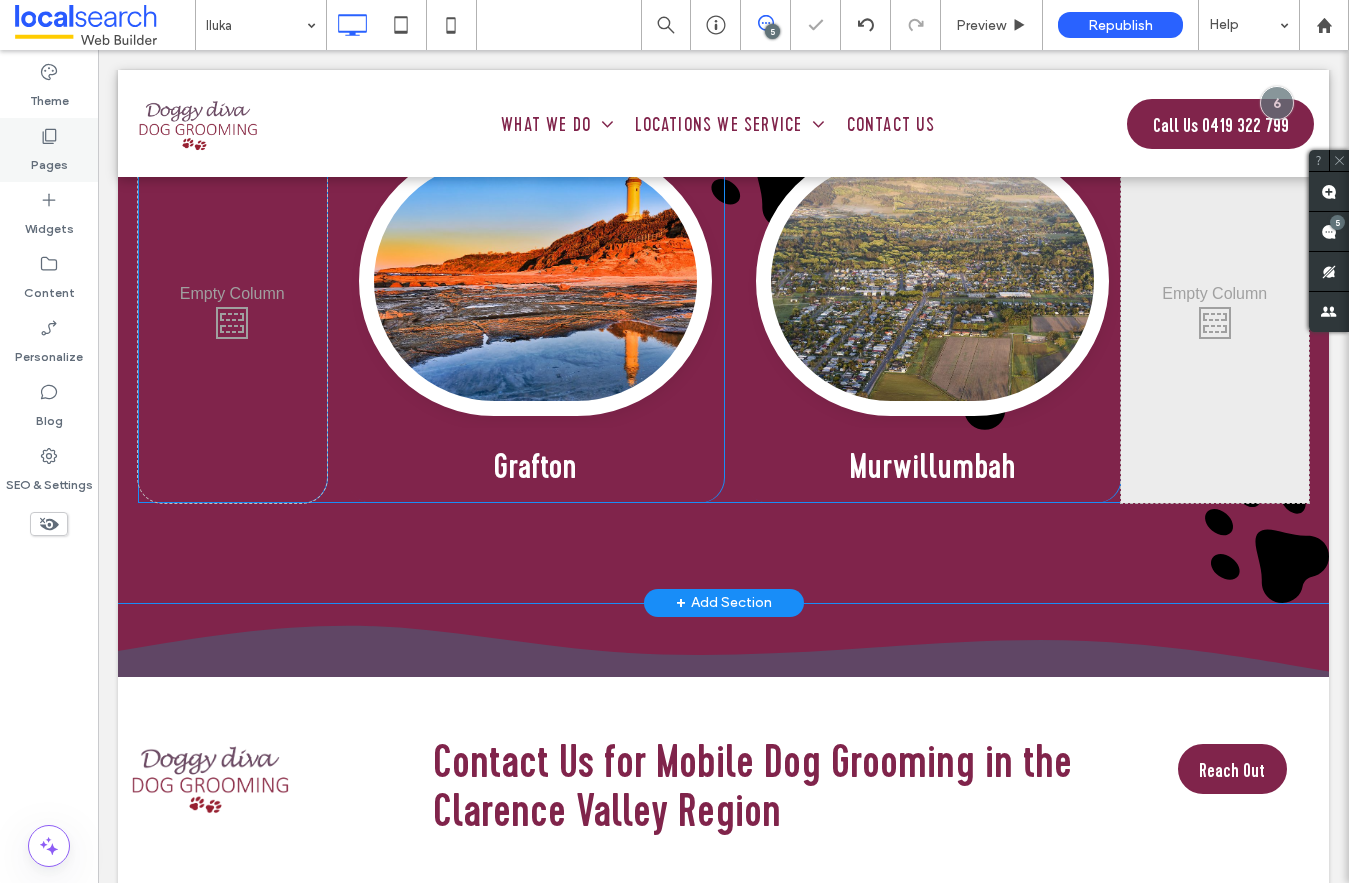 click 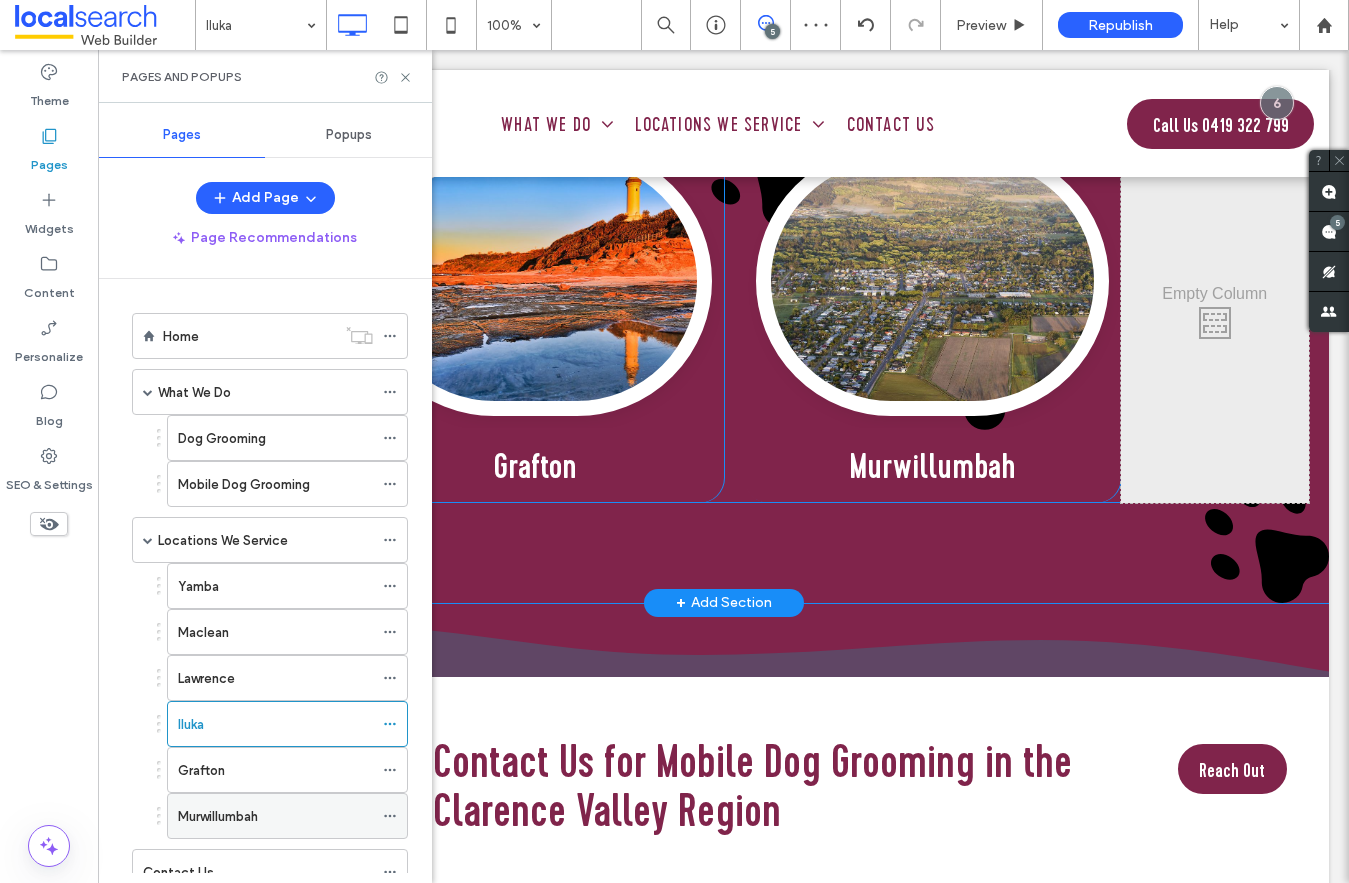 click on "Murwillumbah" at bounding box center (275, 816) 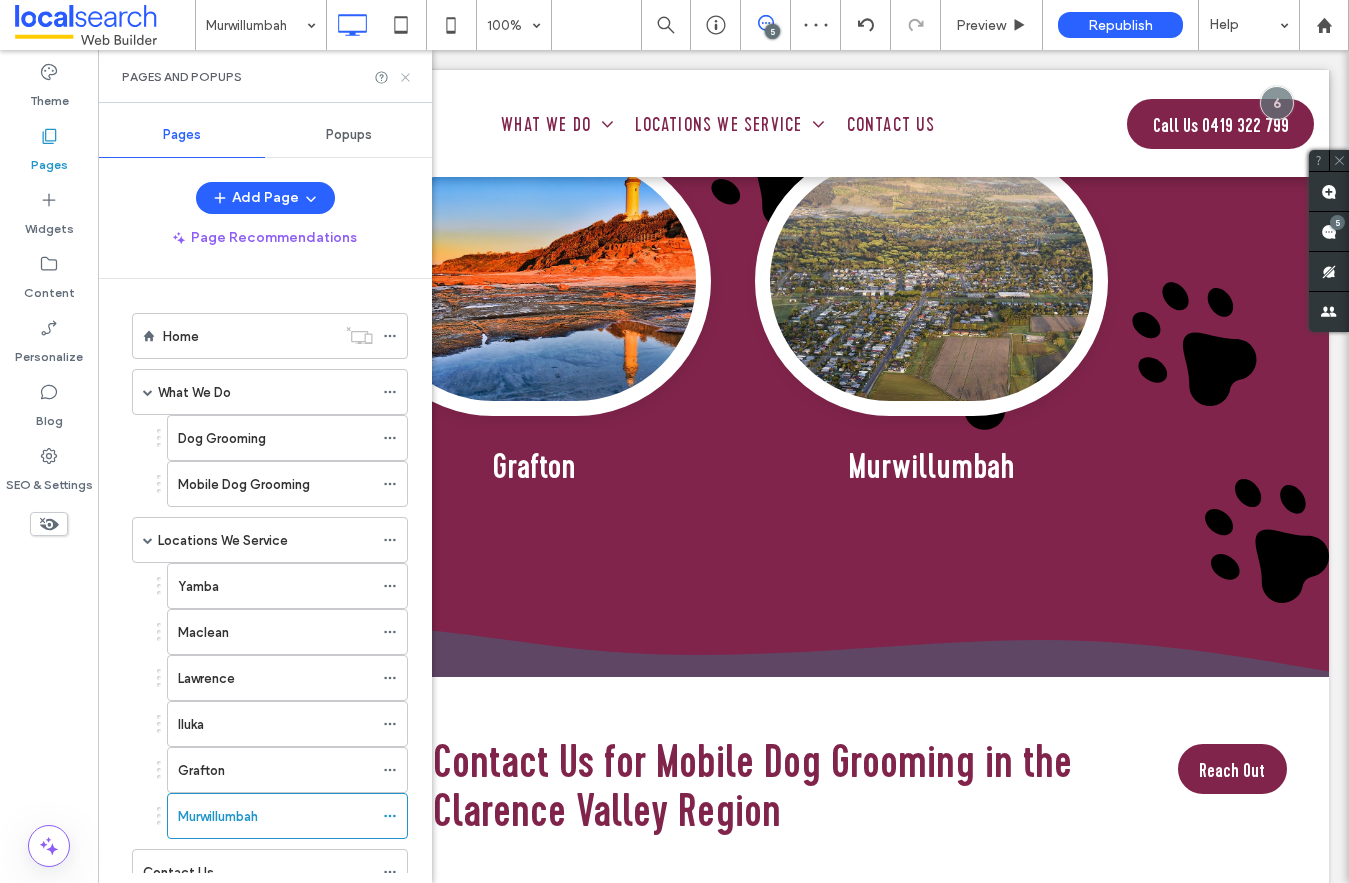 click 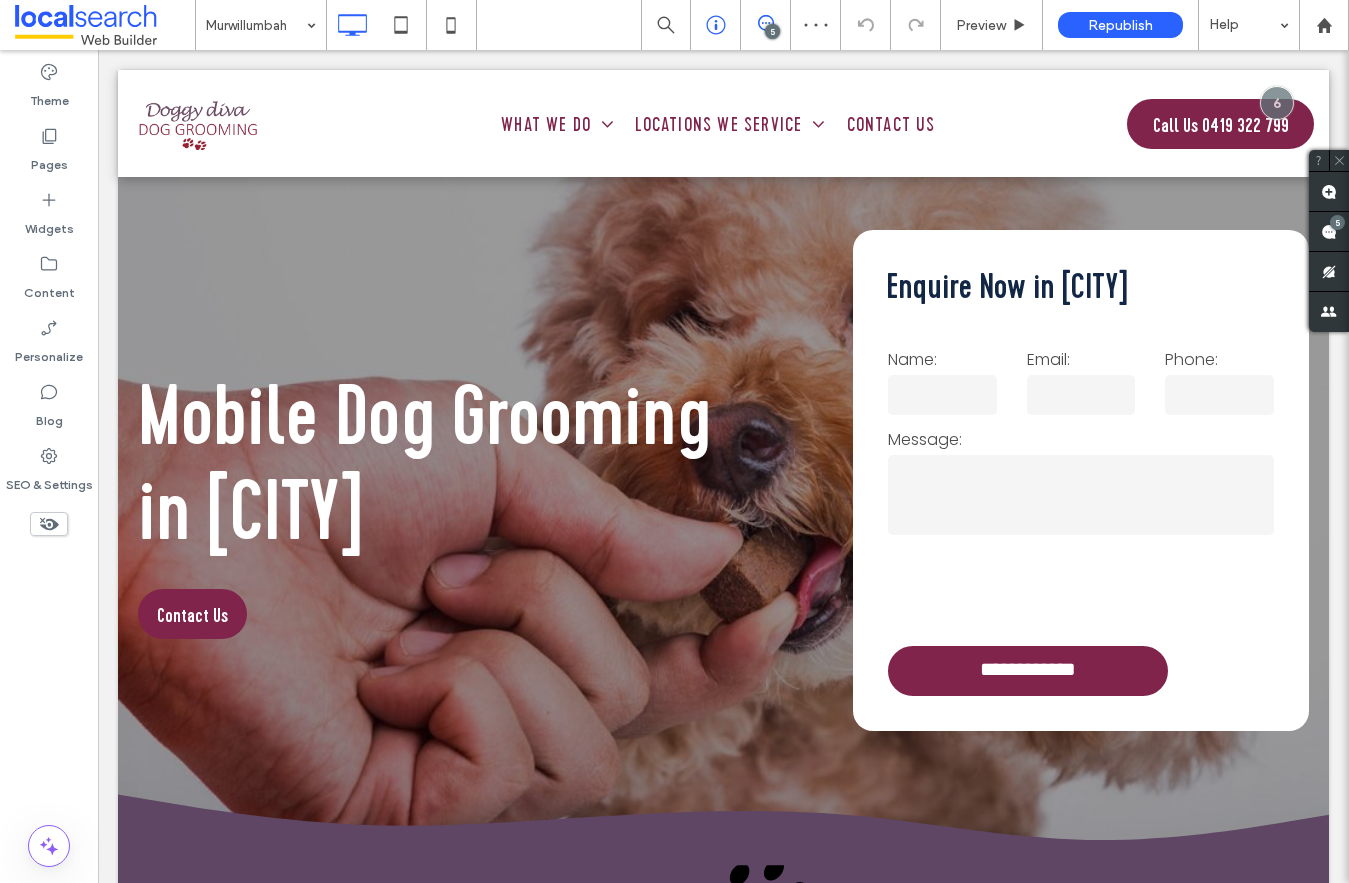 scroll, scrollTop: 5537, scrollLeft: 0, axis: vertical 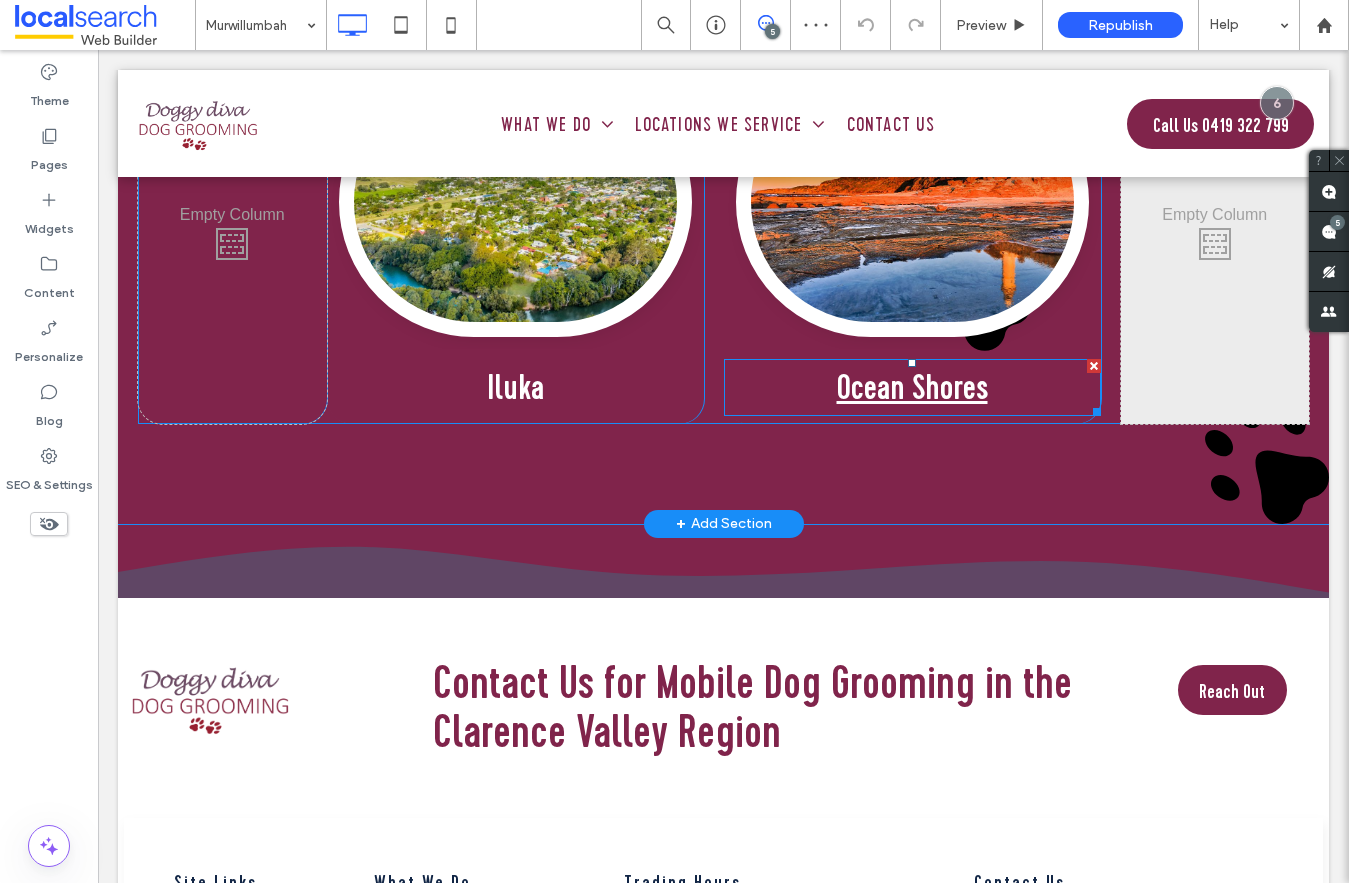 click on "Ocean Shores" at bounding box center (912, 387) 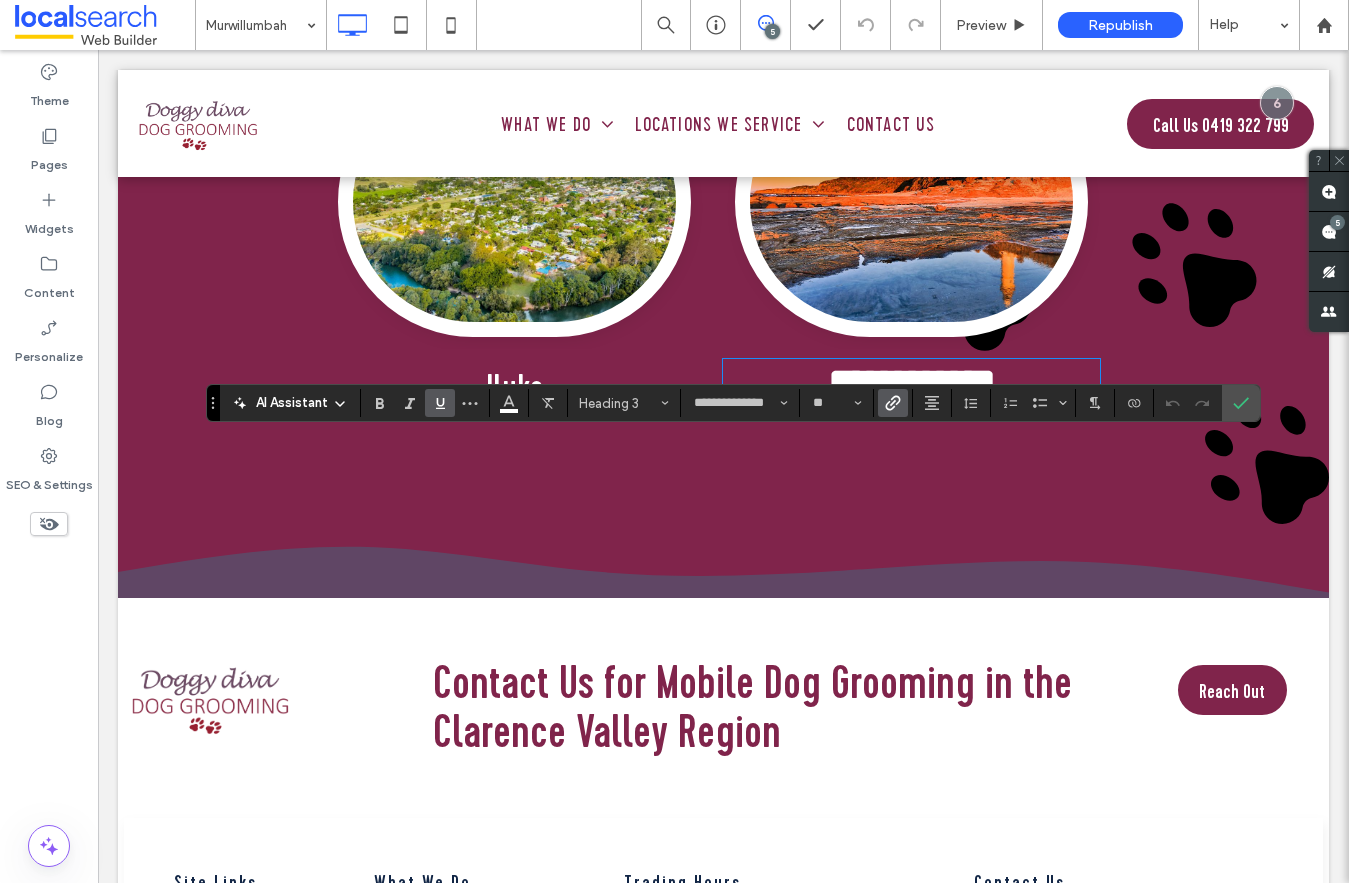 type 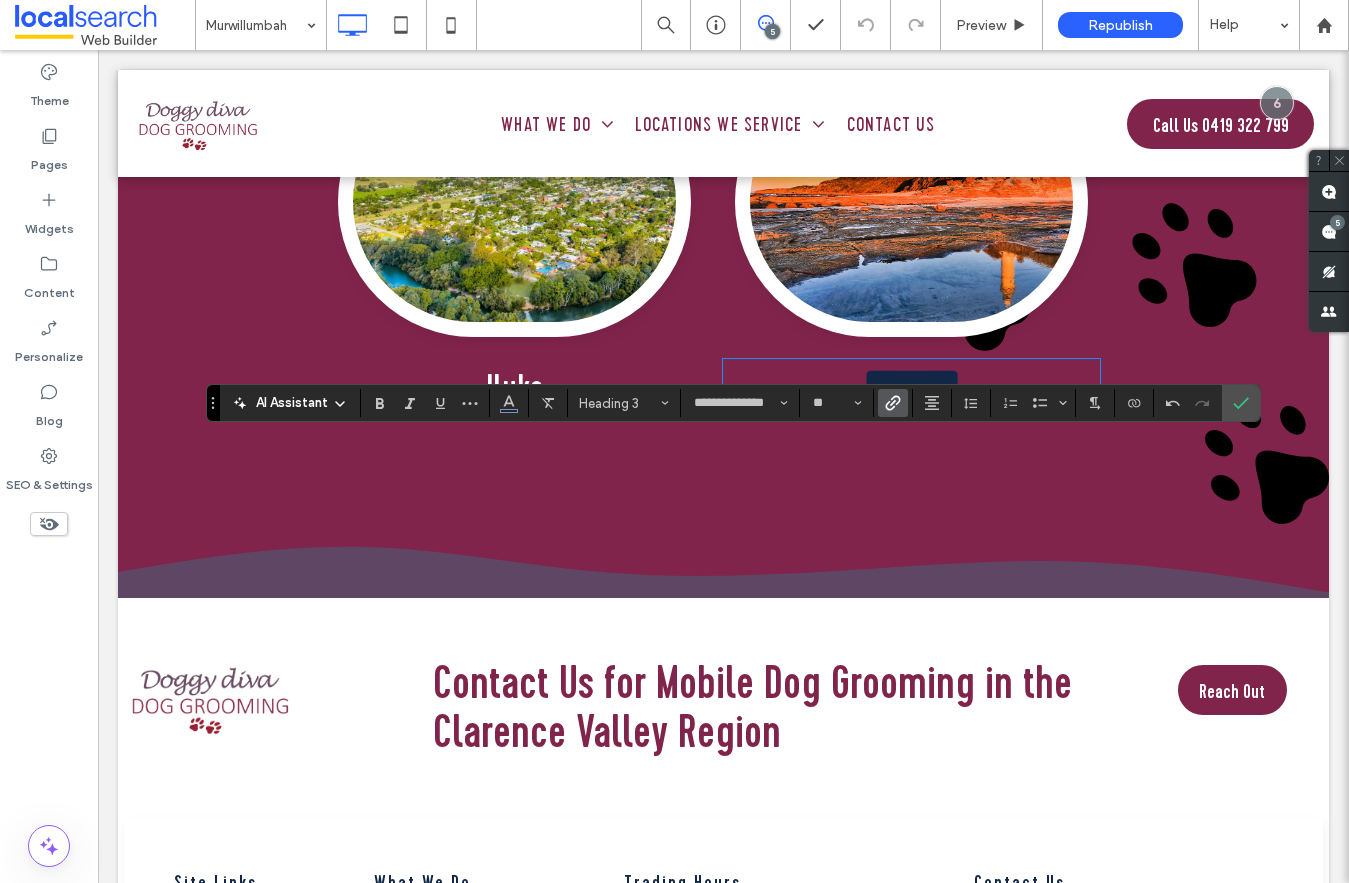 click 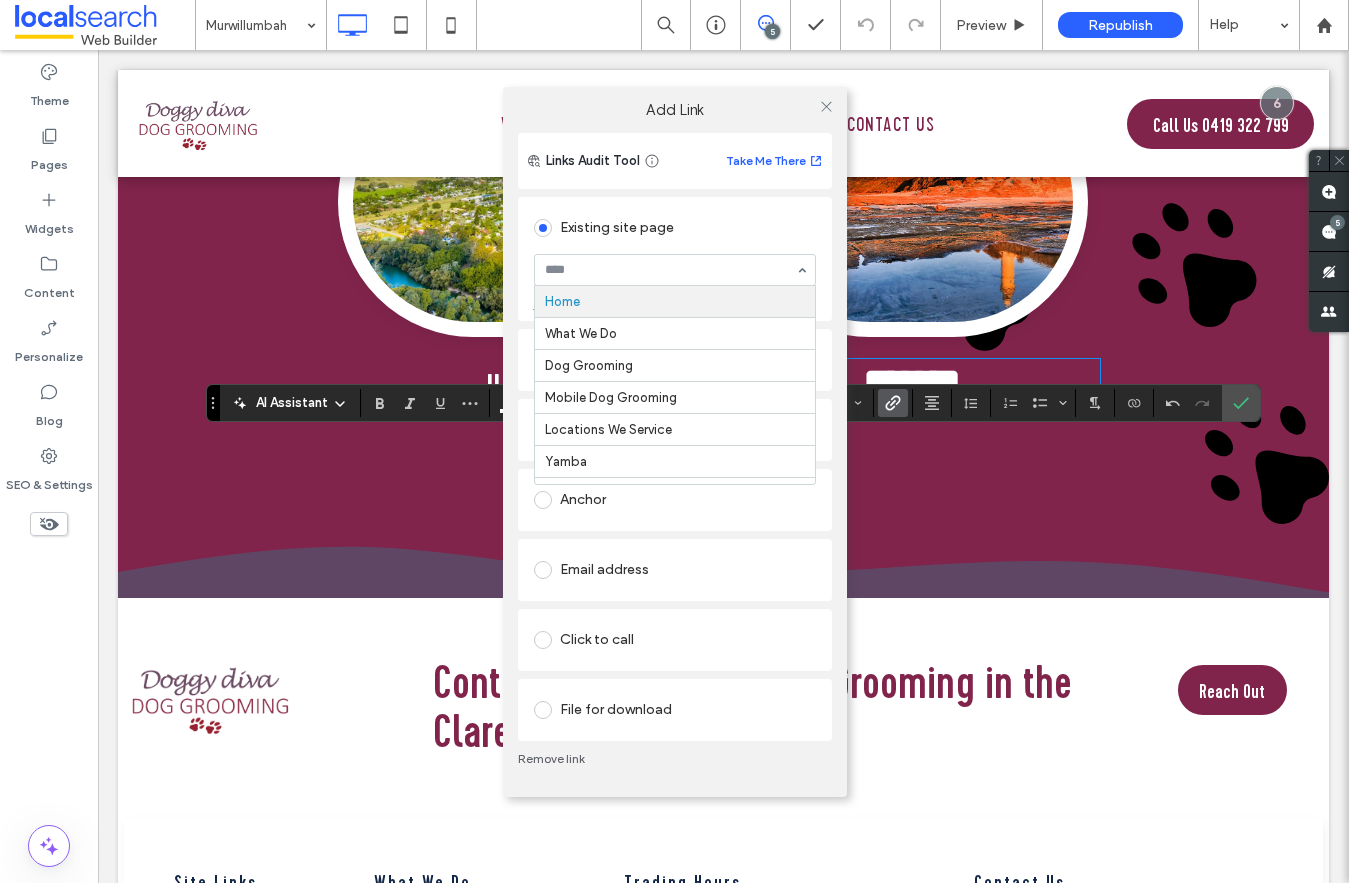 click on "Home What We Do Dog Grooming Mobile Dog Grooming Locations We Service Yamba Maclean Lawrence Iluka Grafton Murwillumbah Contact Us" at bounding box center (675, 270) 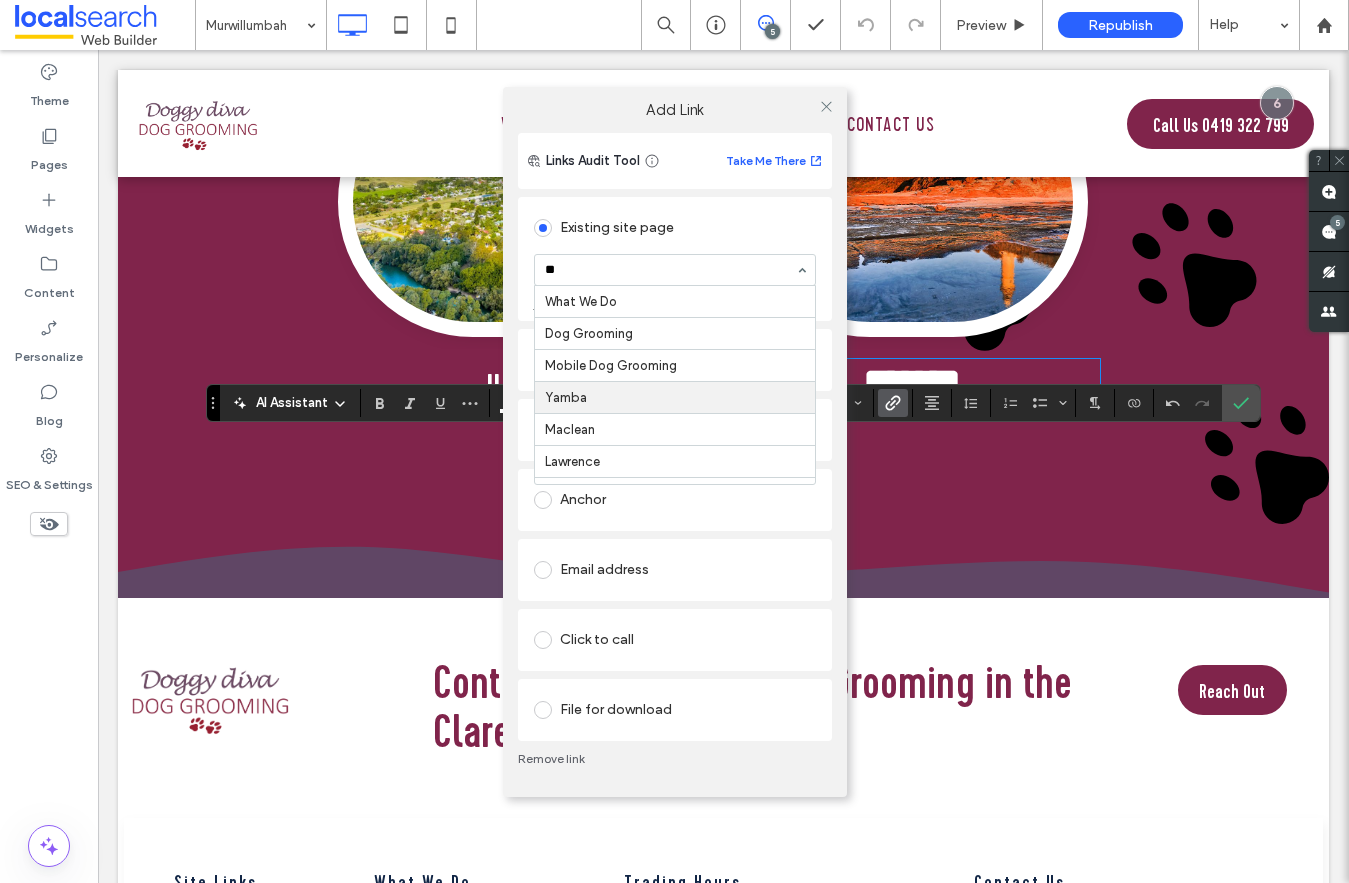 type on "***" 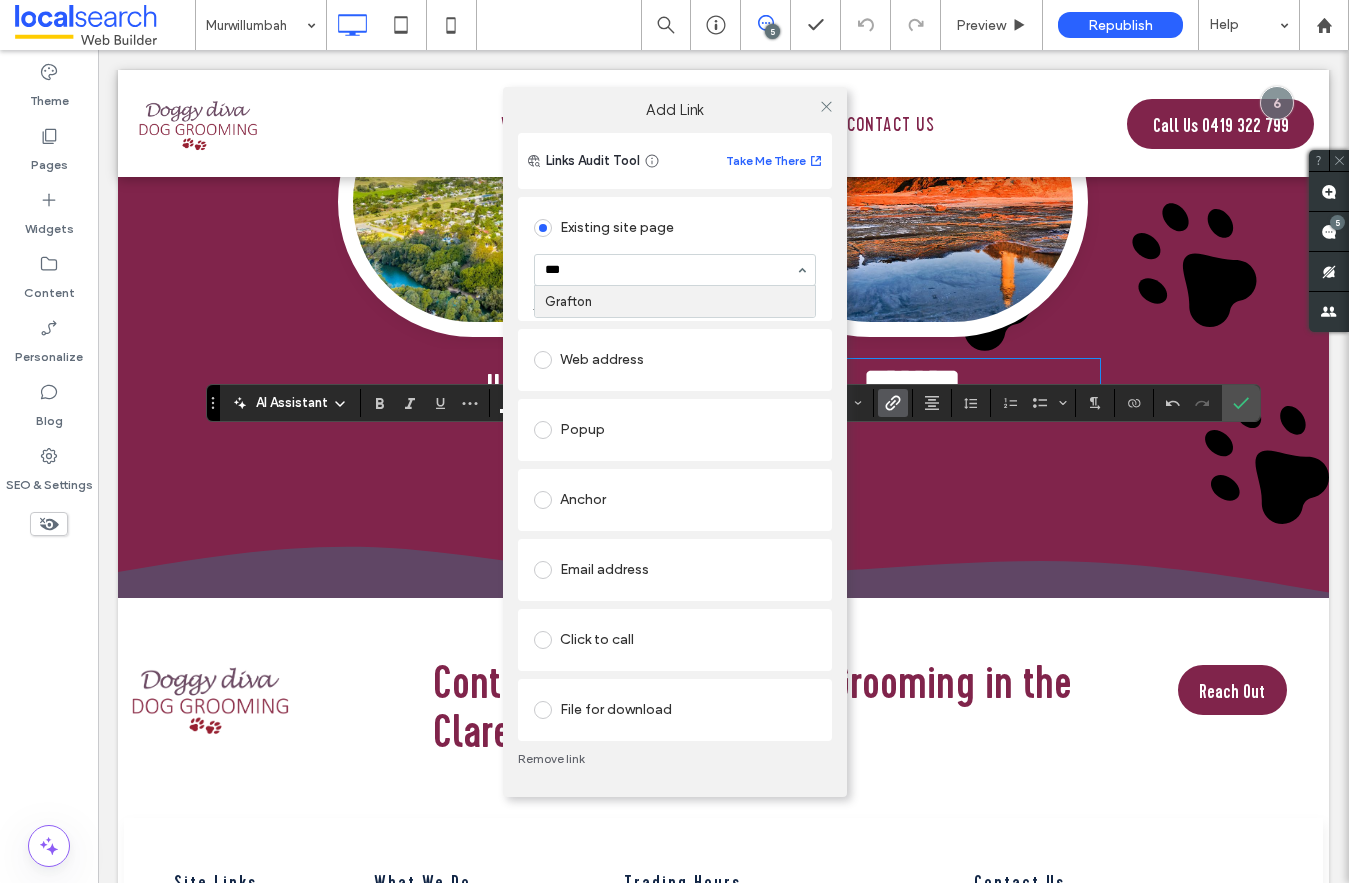 type 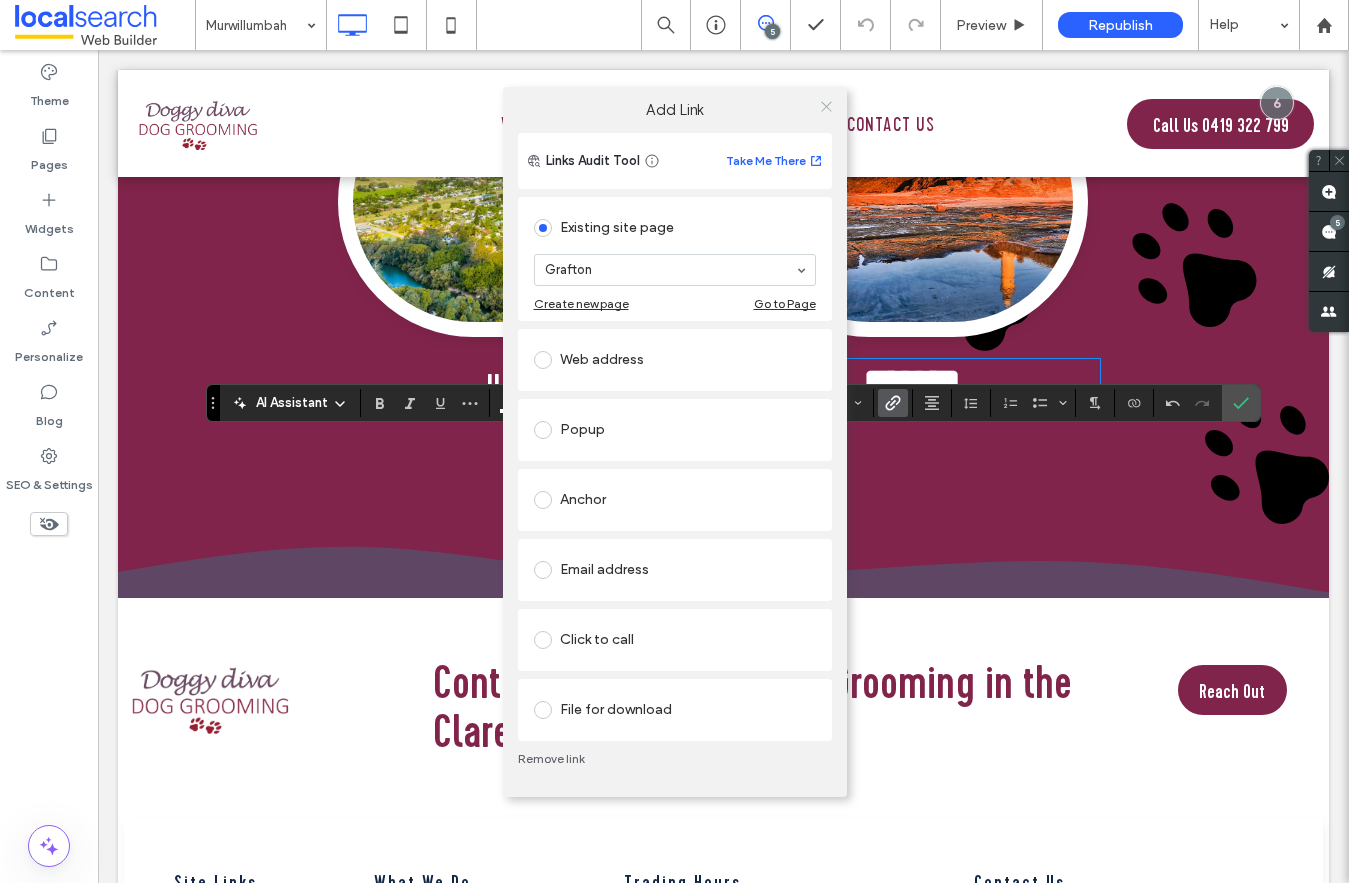 click 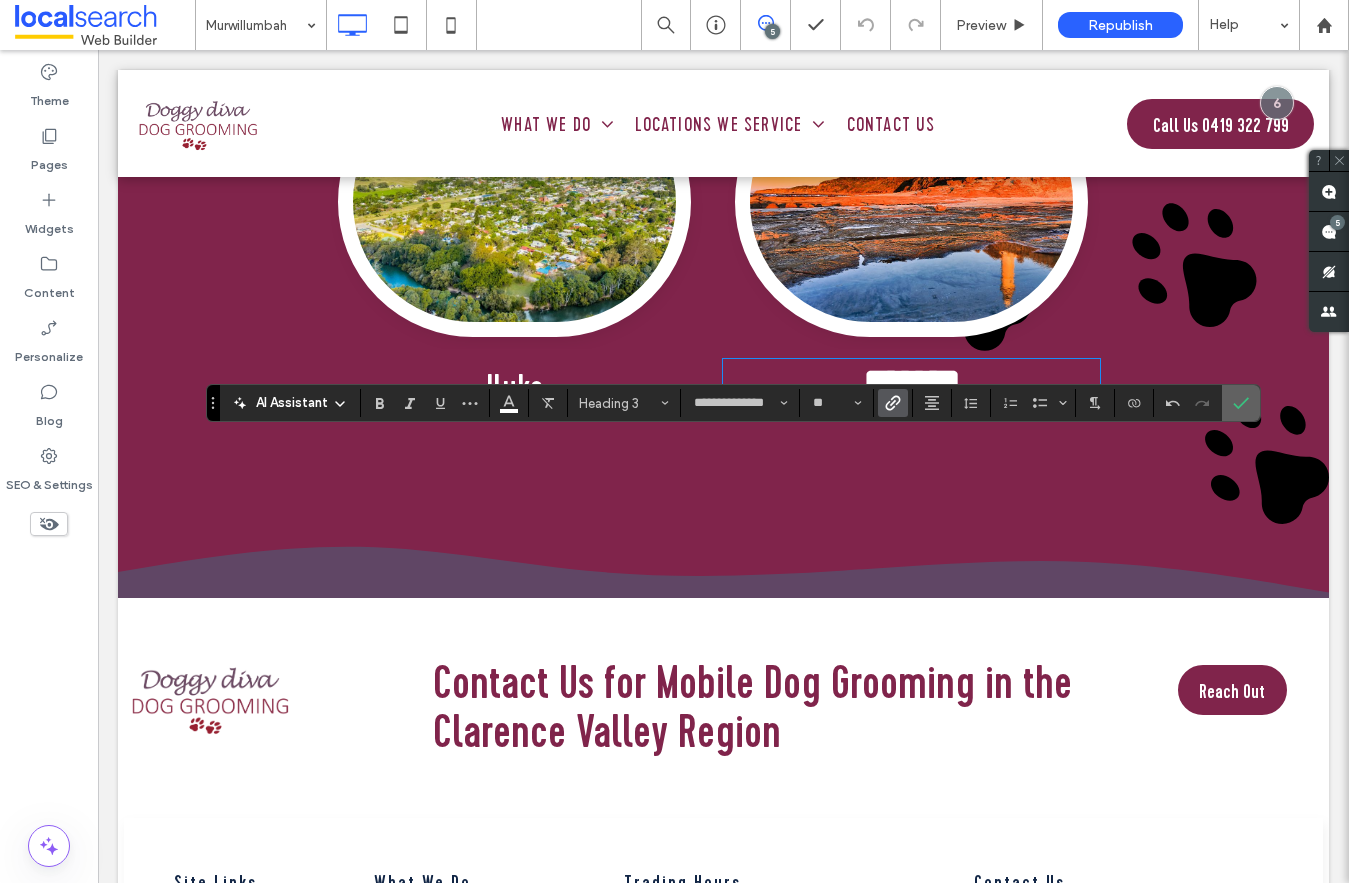 click at bounding box center [1237, 403] 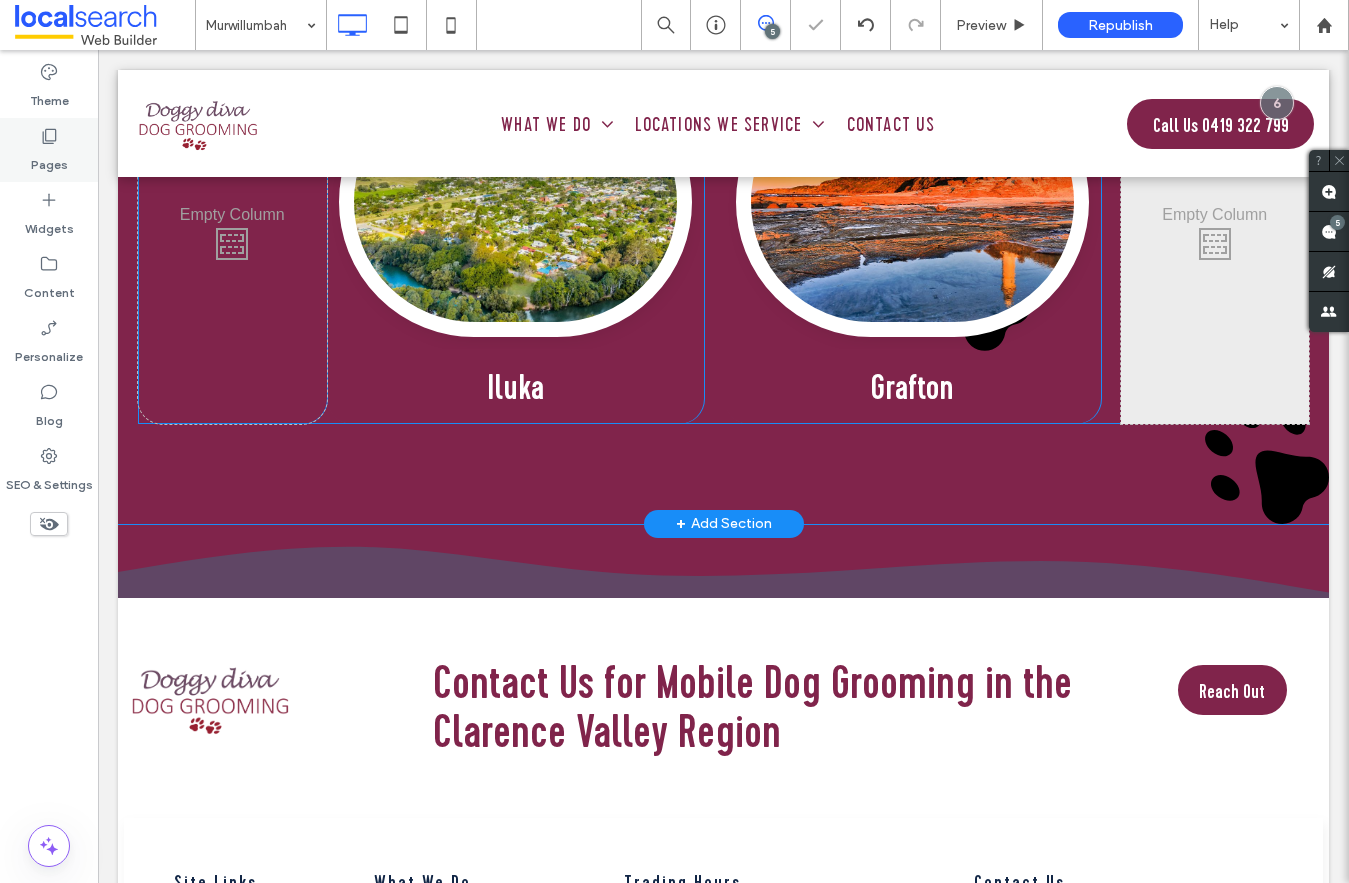 click on "Pages" at bounding box center (49, 160) 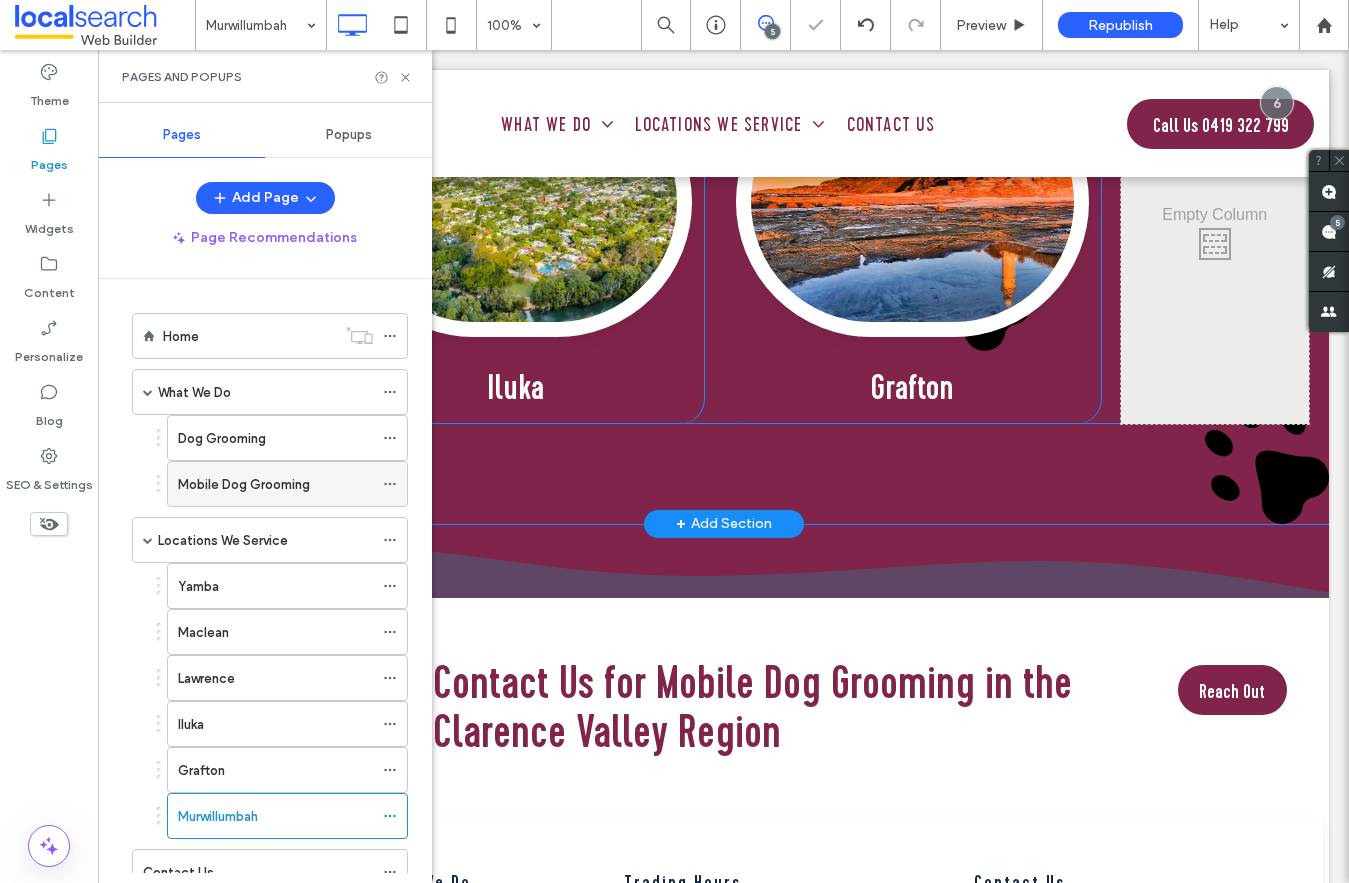 scroll, scrollTop: 72, scrollLeft: 0, axis: vertical 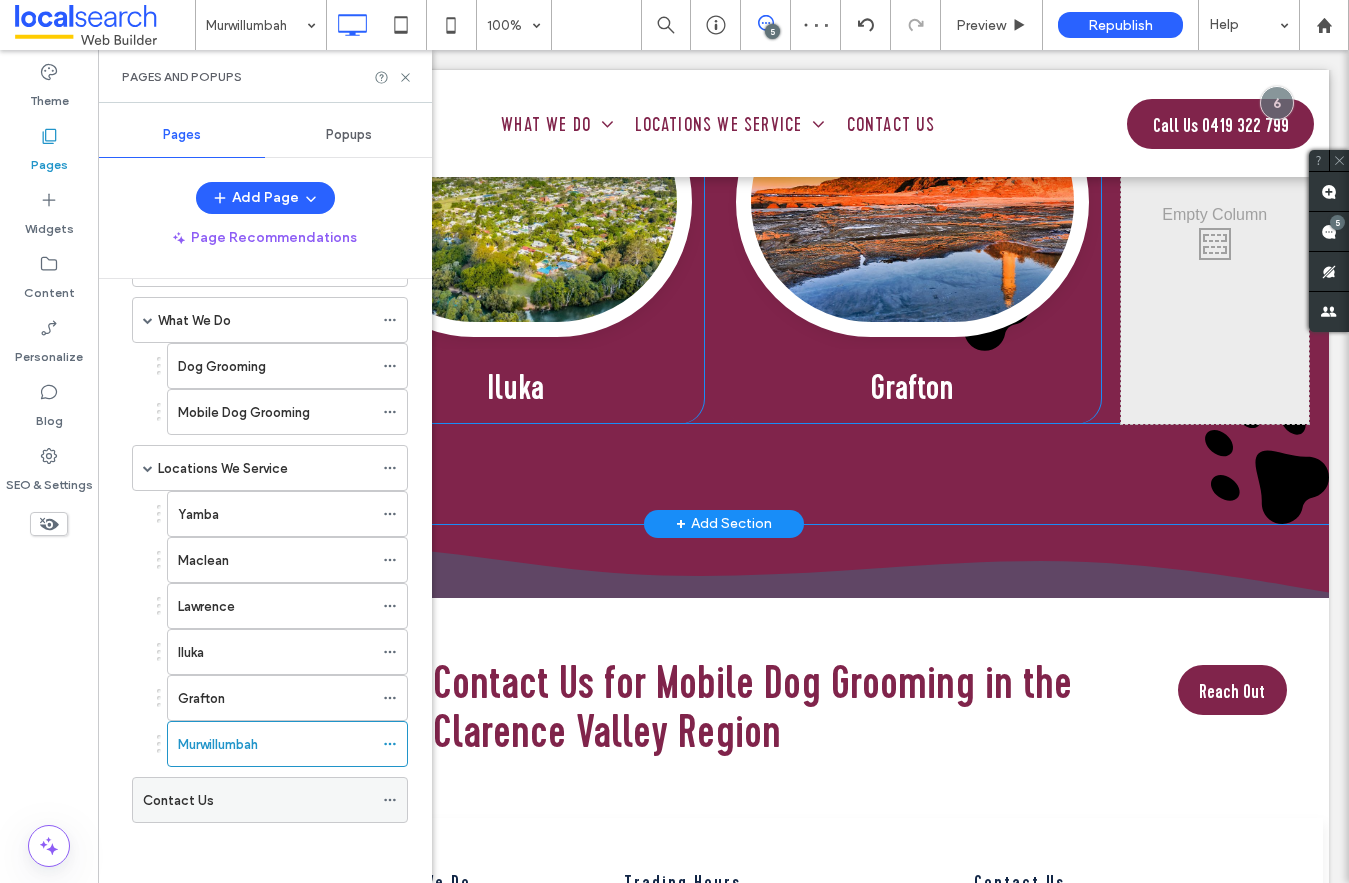 click on "Contact Us" at bounding box center (178, 800) 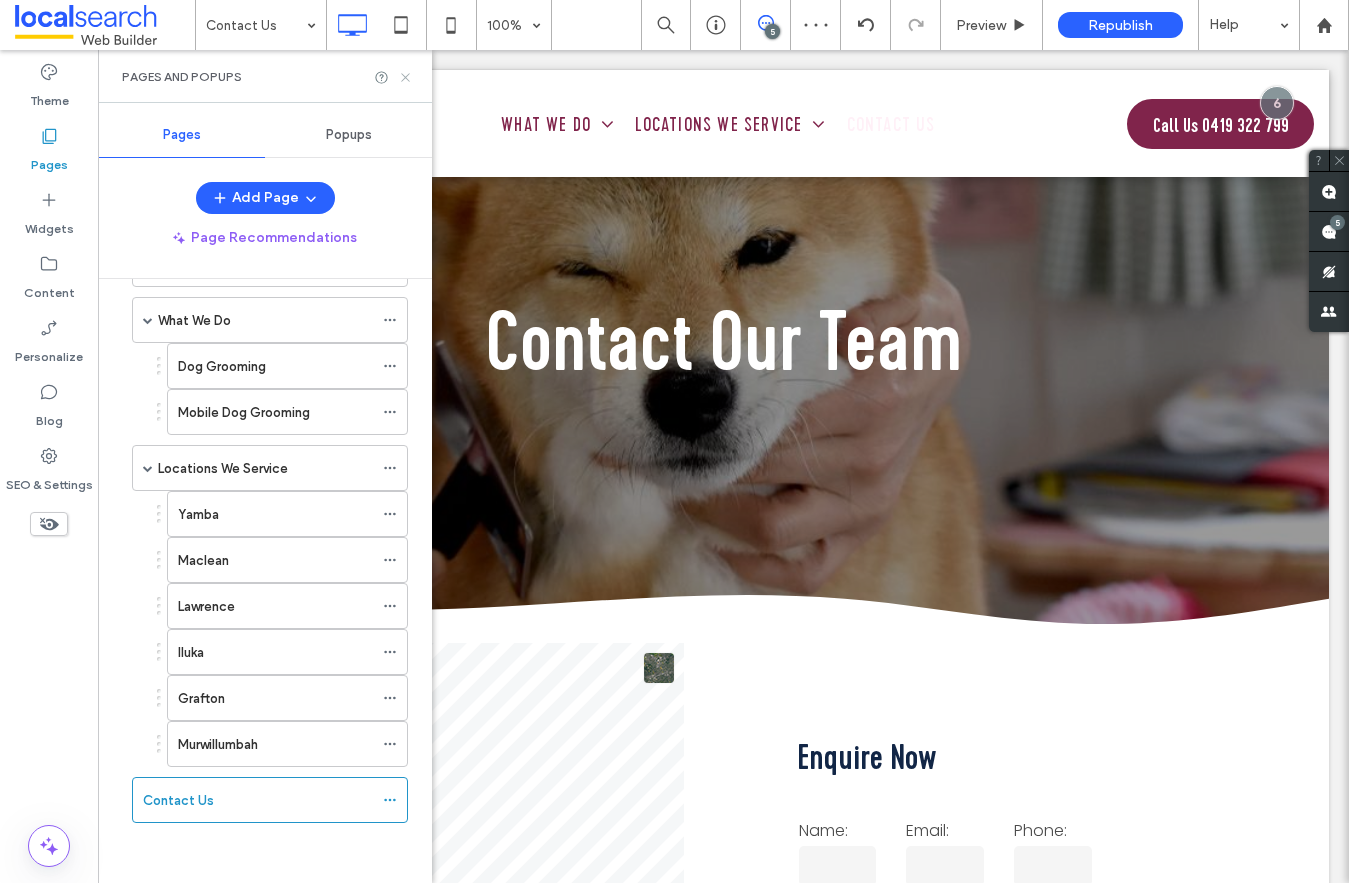 scroll, scrollTop: 1757, scrollLeft: 0, axis: vertical 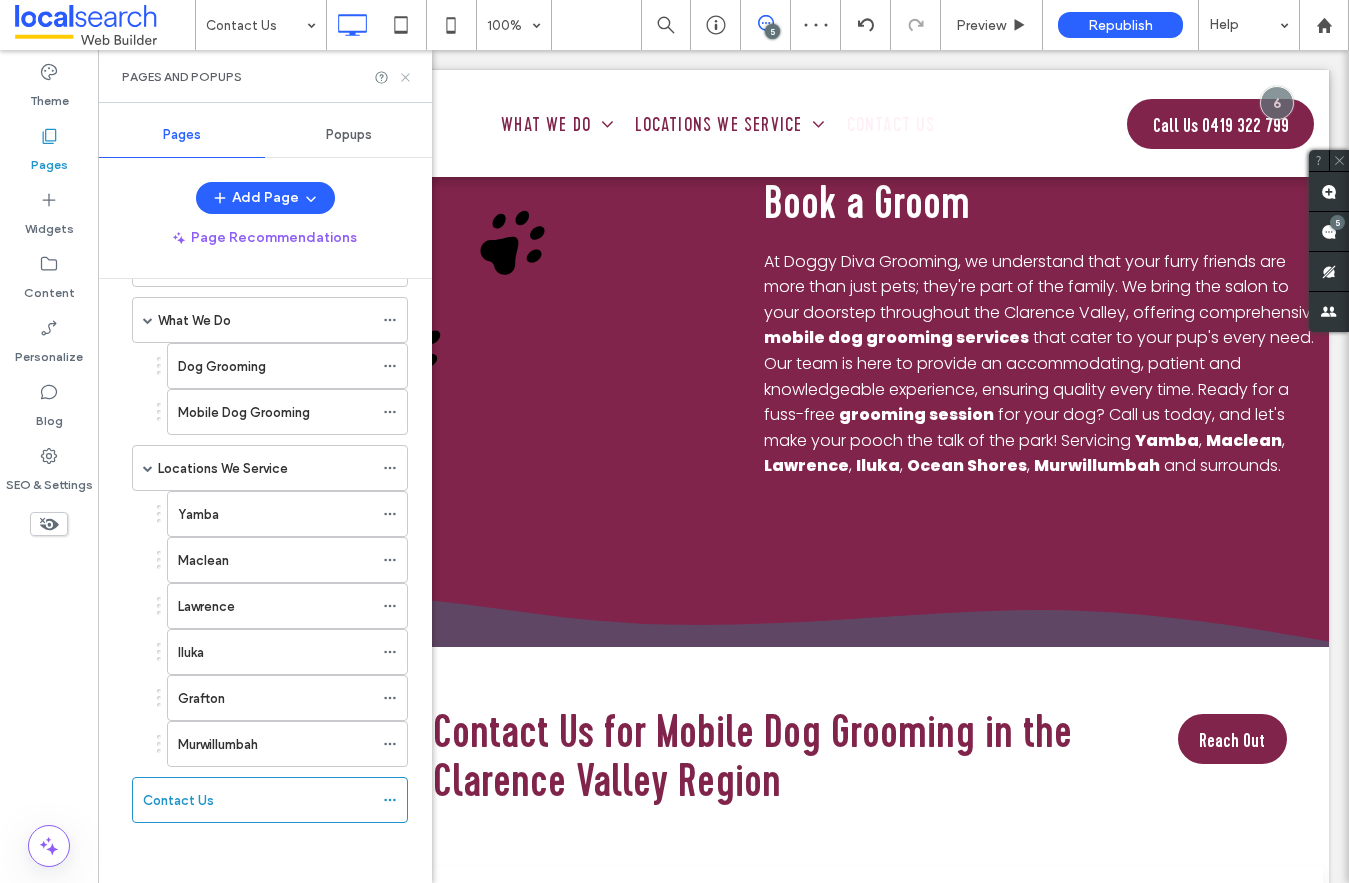 drag, startPoint x: 402, startPoint y: 73, endPoint x: 315, endPoint y: 45, distance: 91.394745 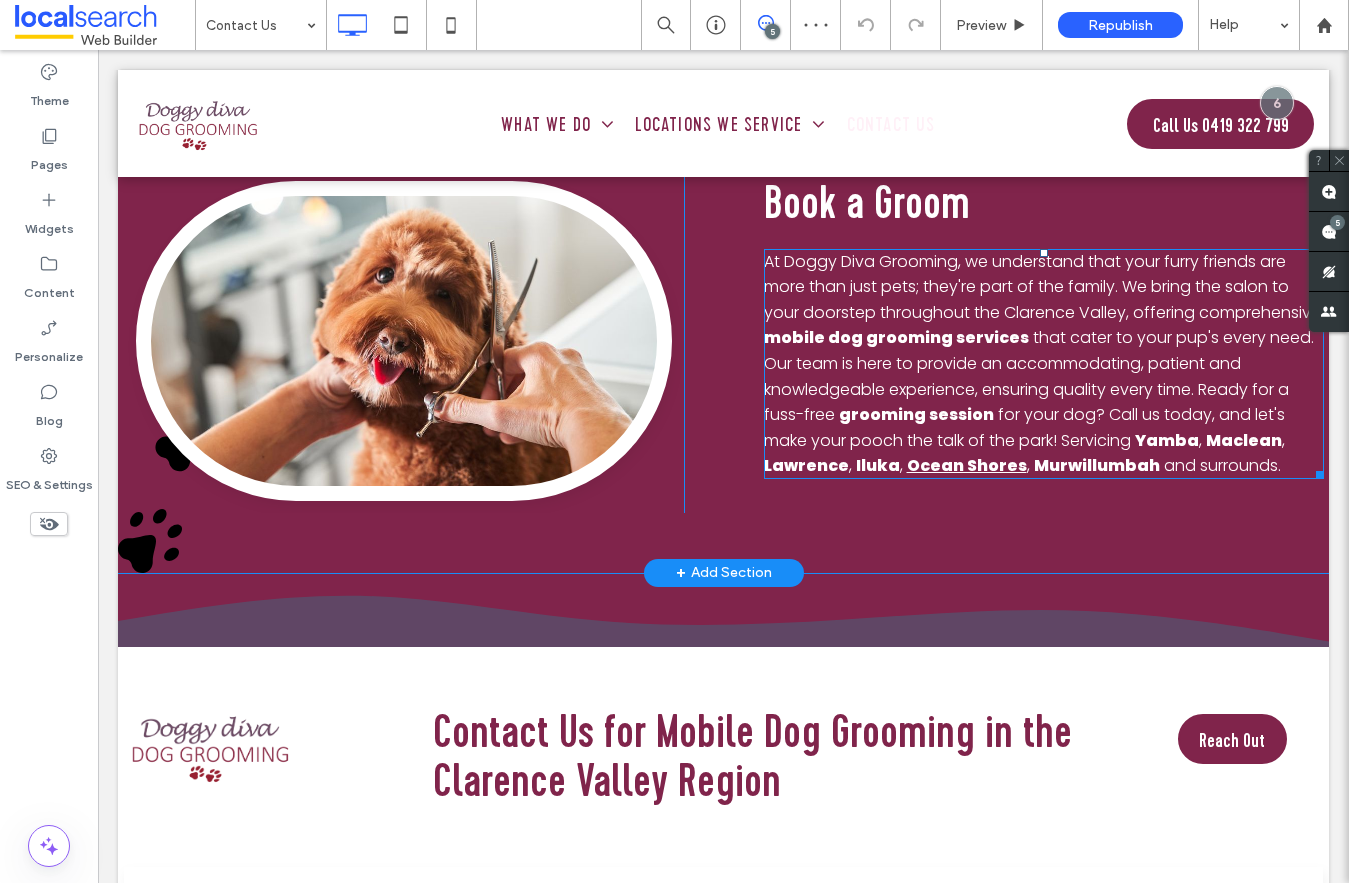 click on "Ocean Shores" at bounding box center [967, 465] 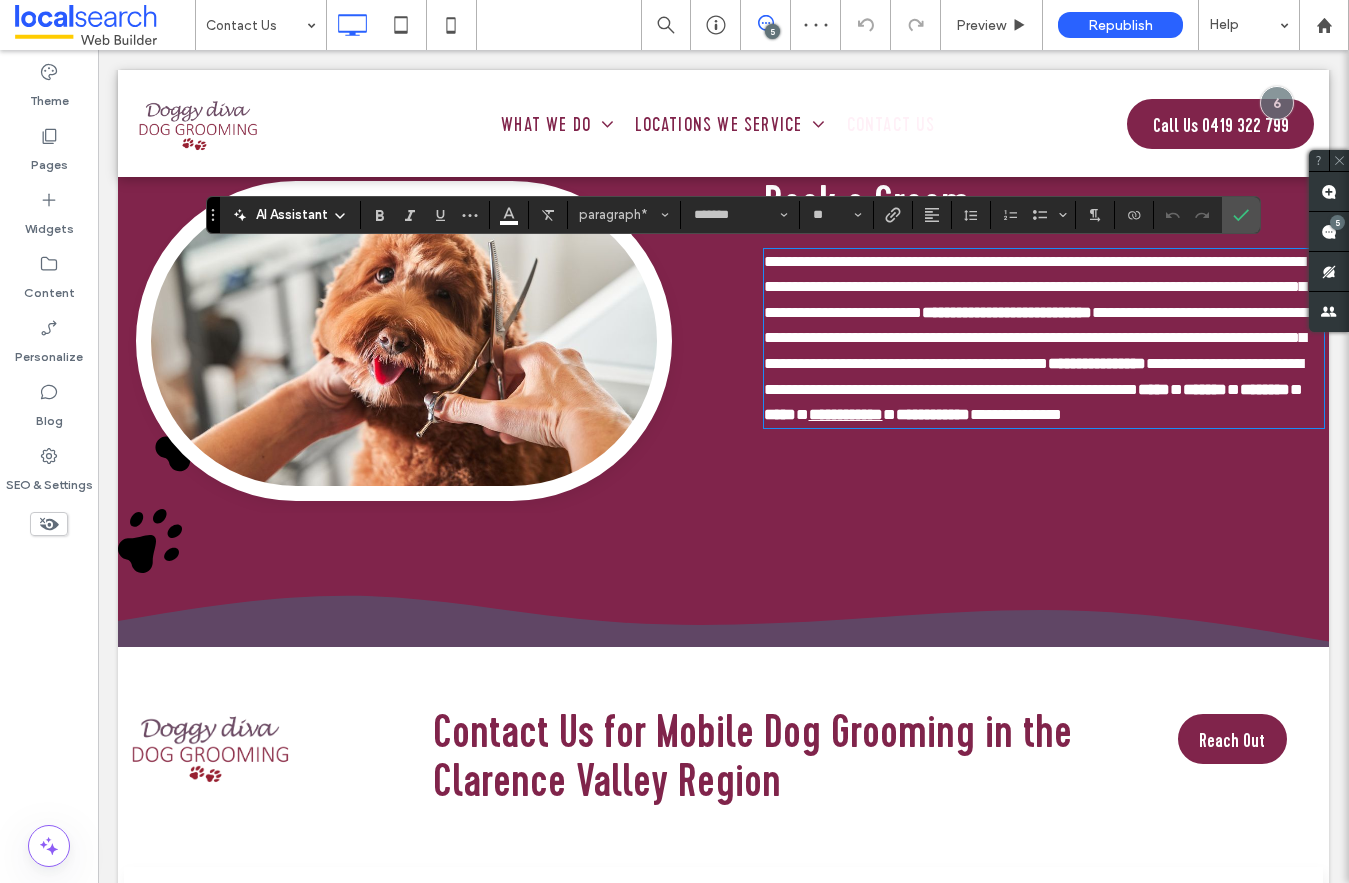click on "**********" at bounding box center (846, 414) 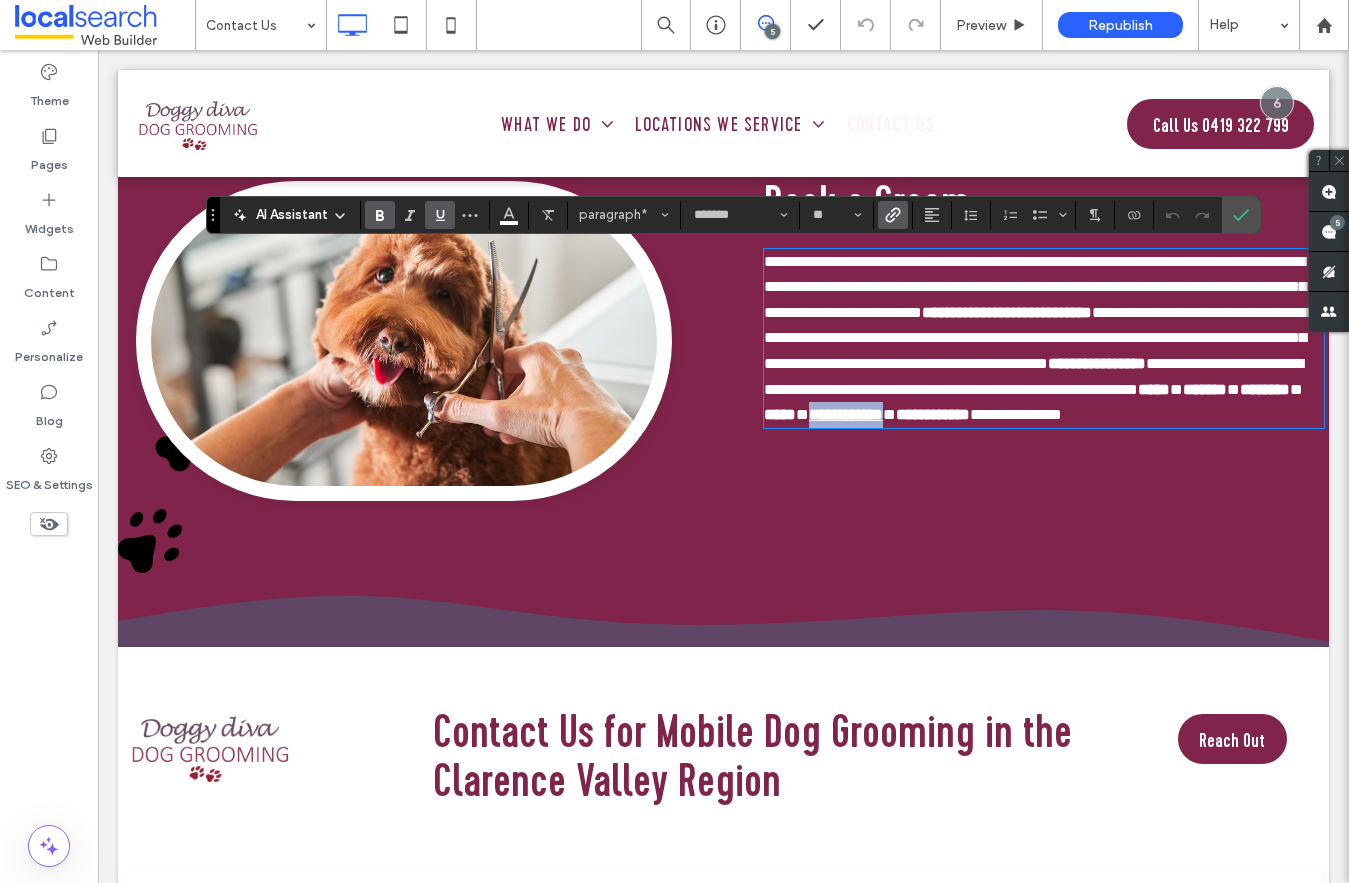 drag, startPoint x: 1014, startPoint y: 467, endPoint x: 906, endPoint y: 469, distance: 108.01852 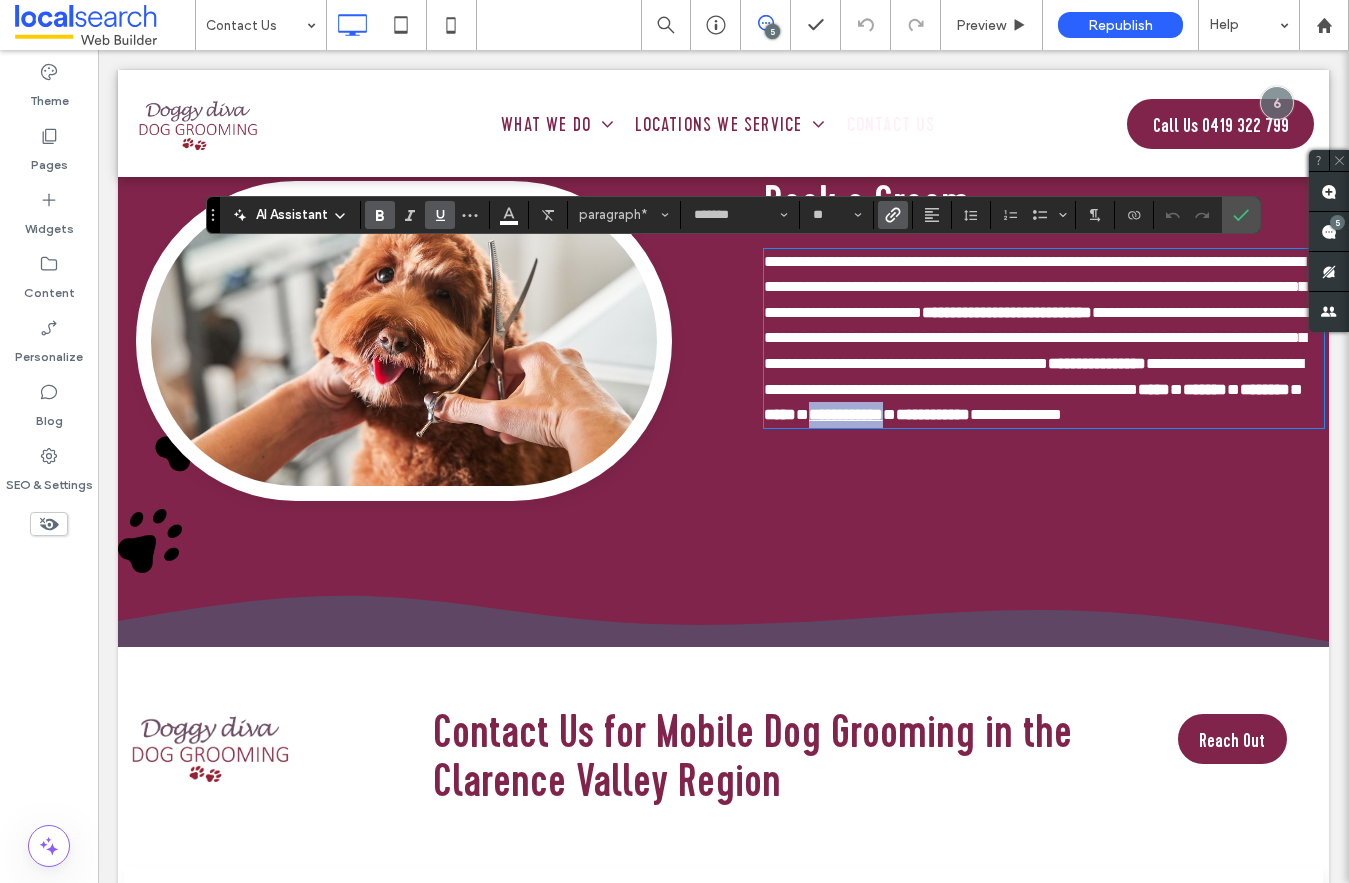 click on "**********" at bounding box center [1044, 338] 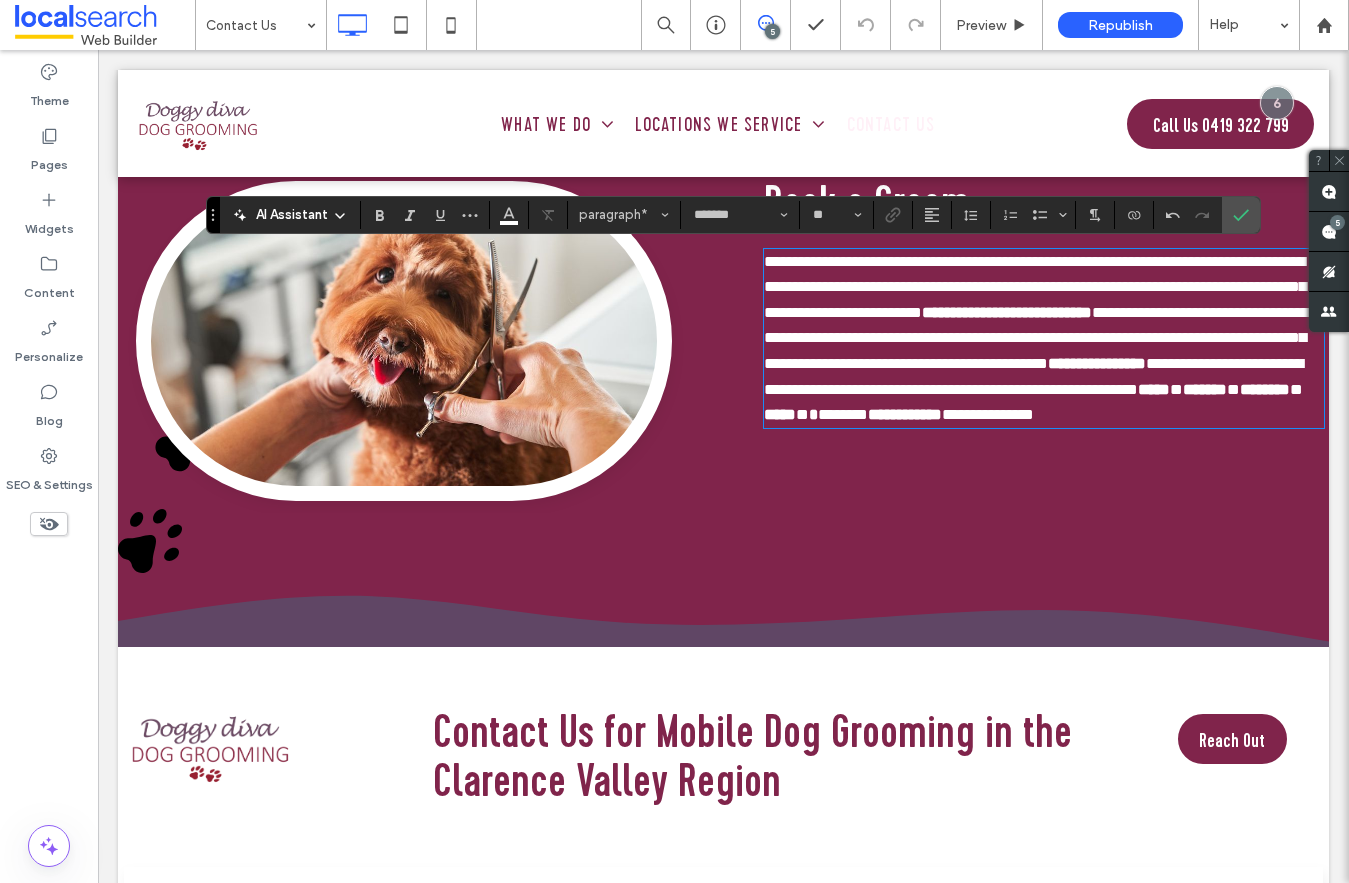 click on "*******" at bounding box center [843, 414] 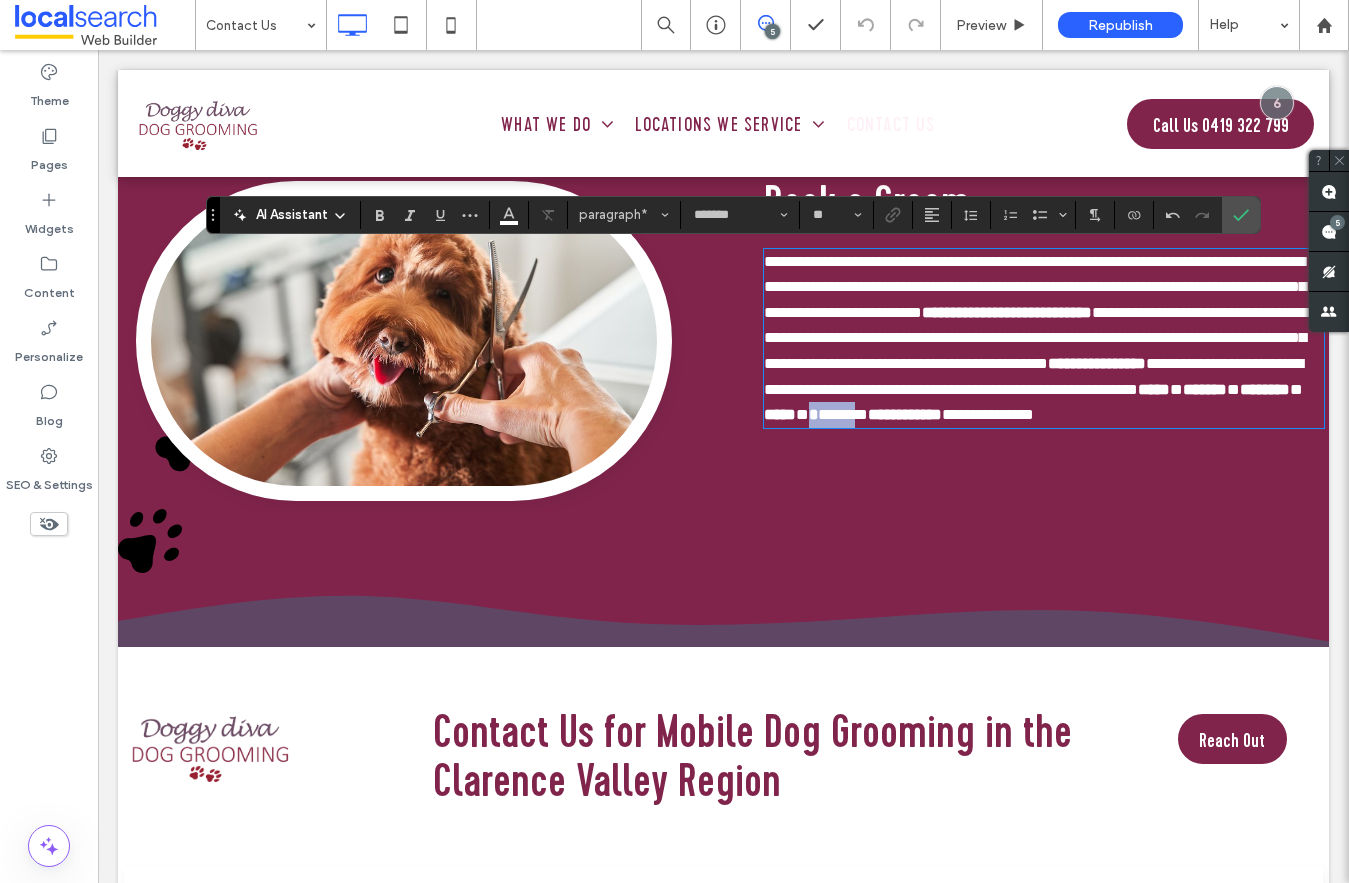 click on "*******" at bounding box center [843, 414] 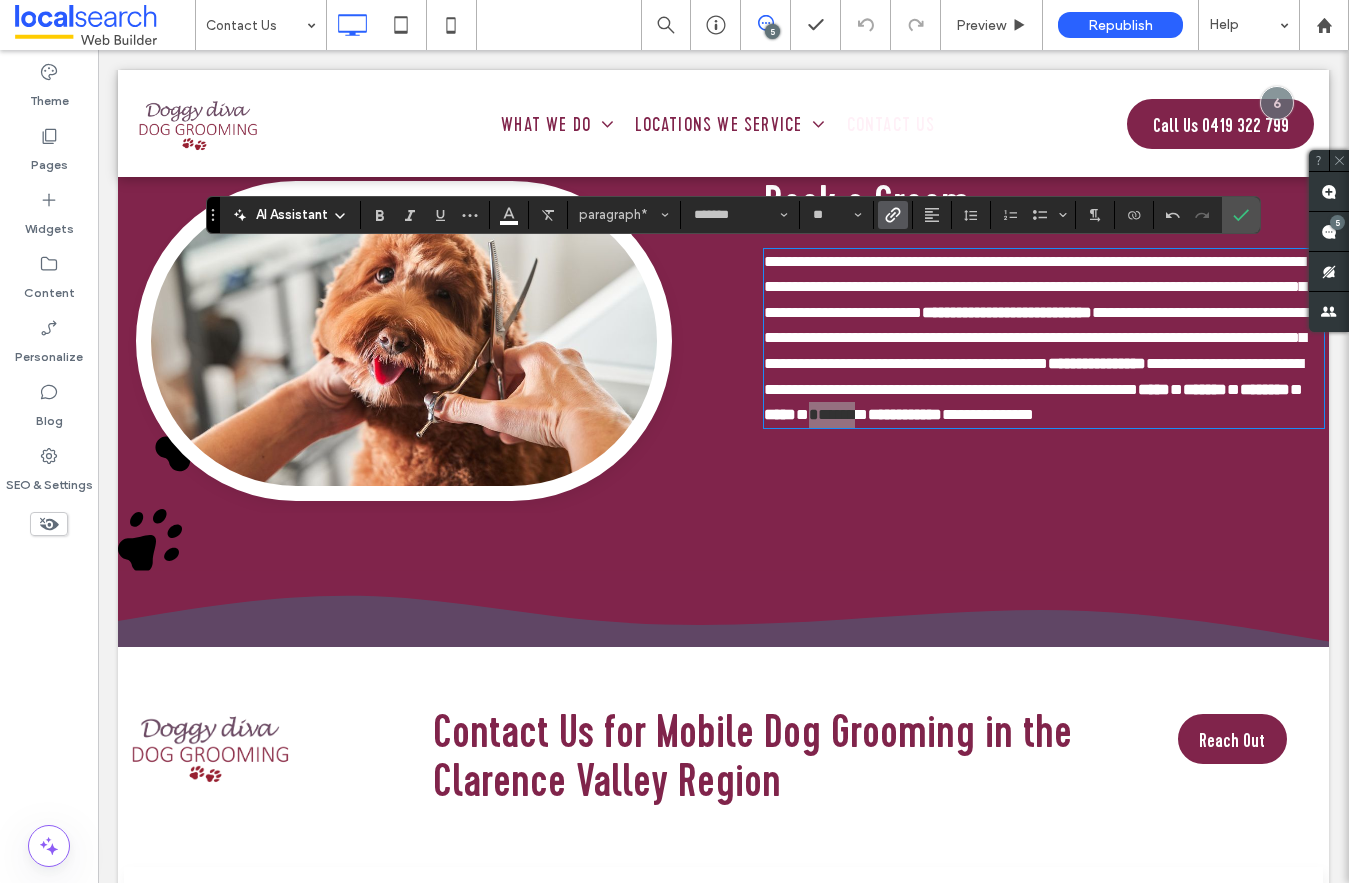 click 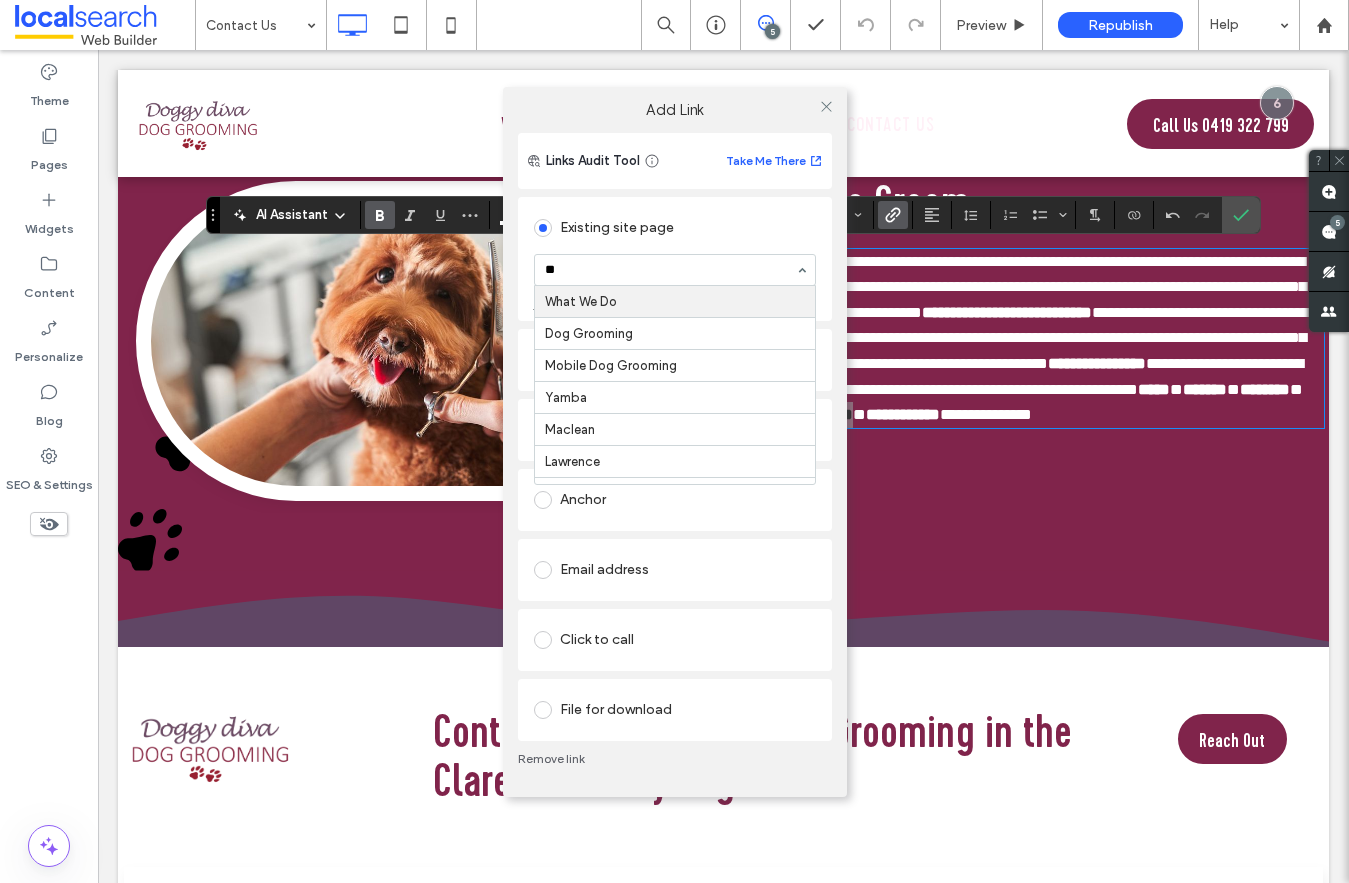 type on "***" 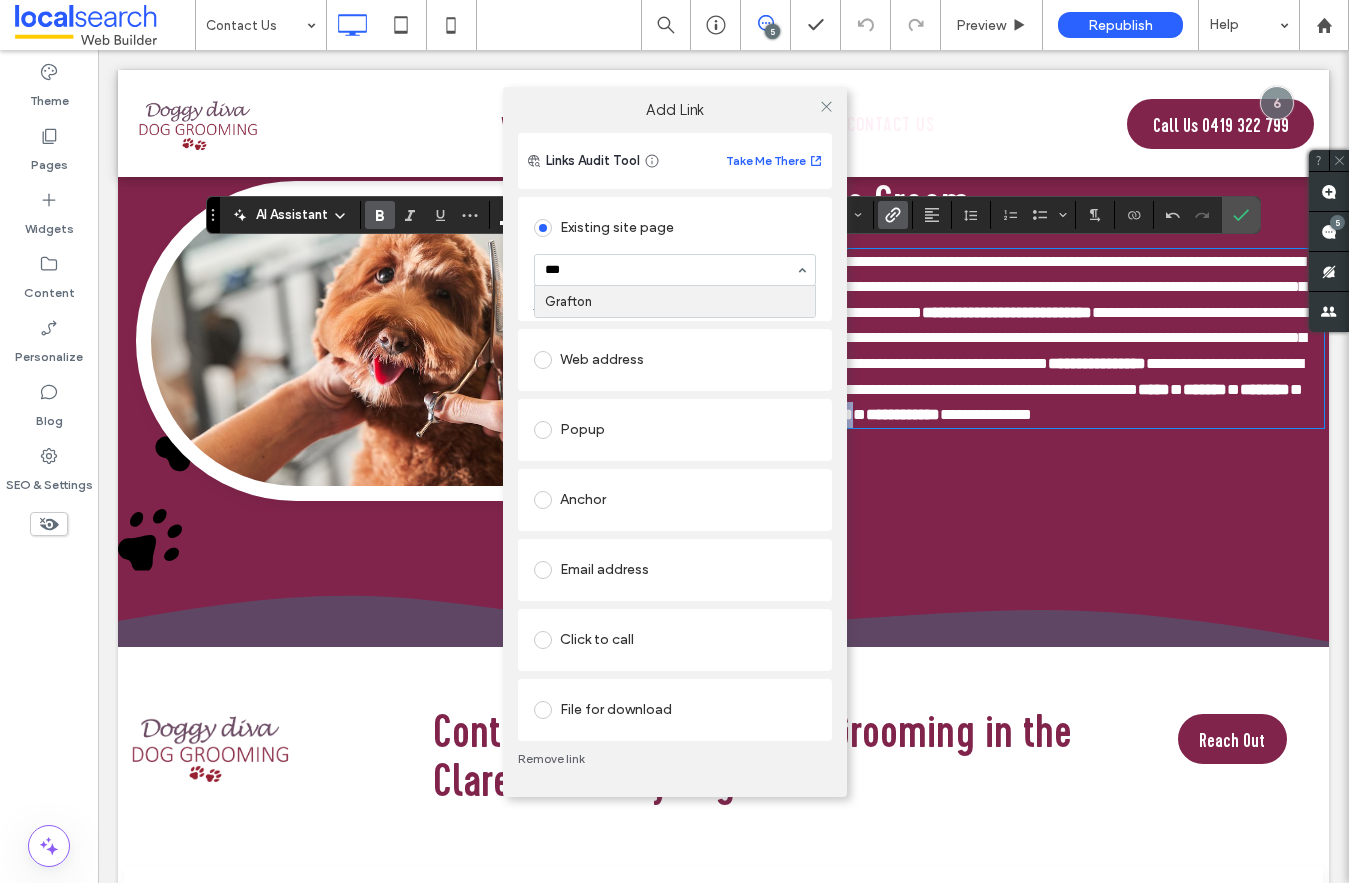 type 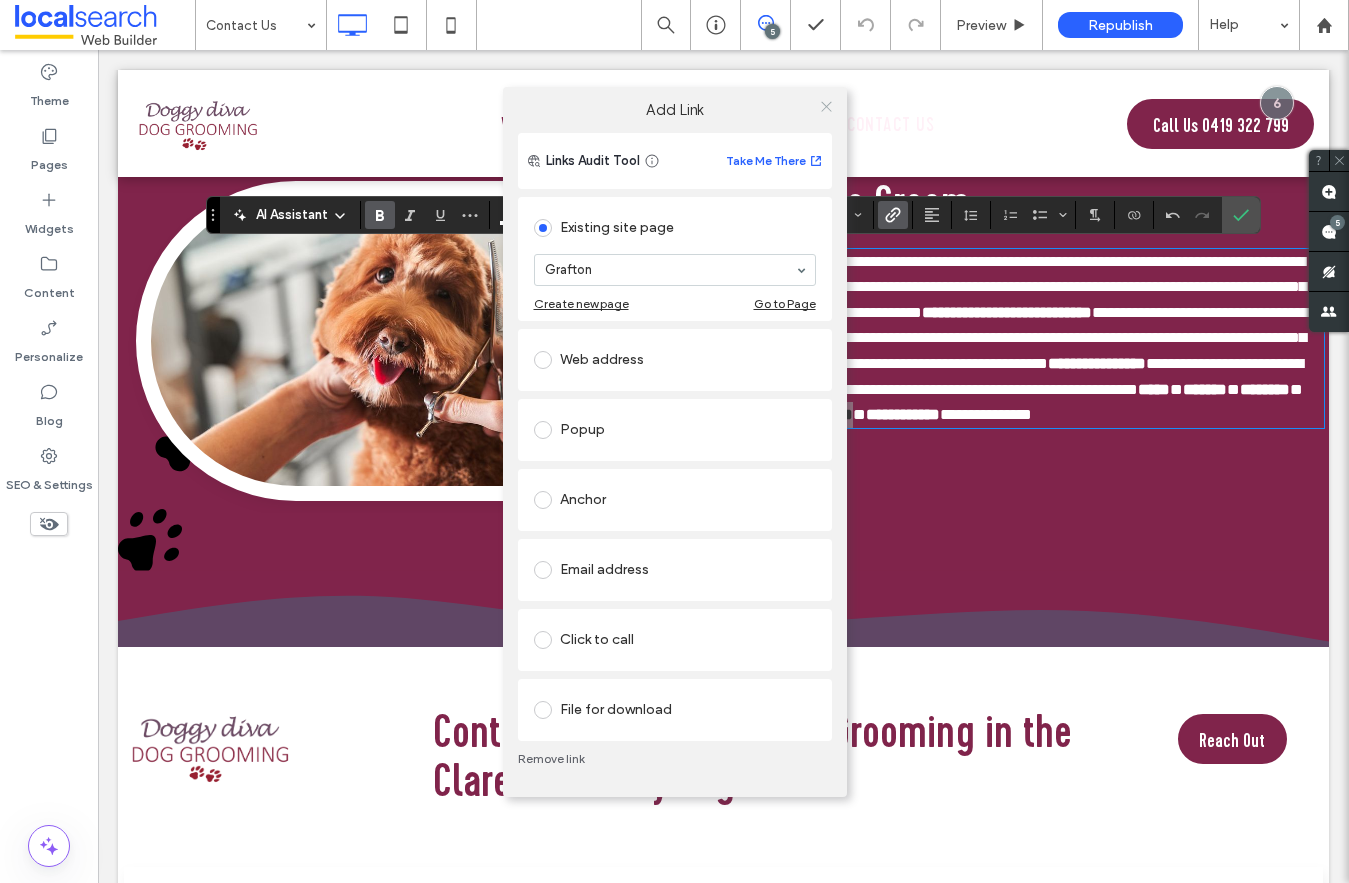 click 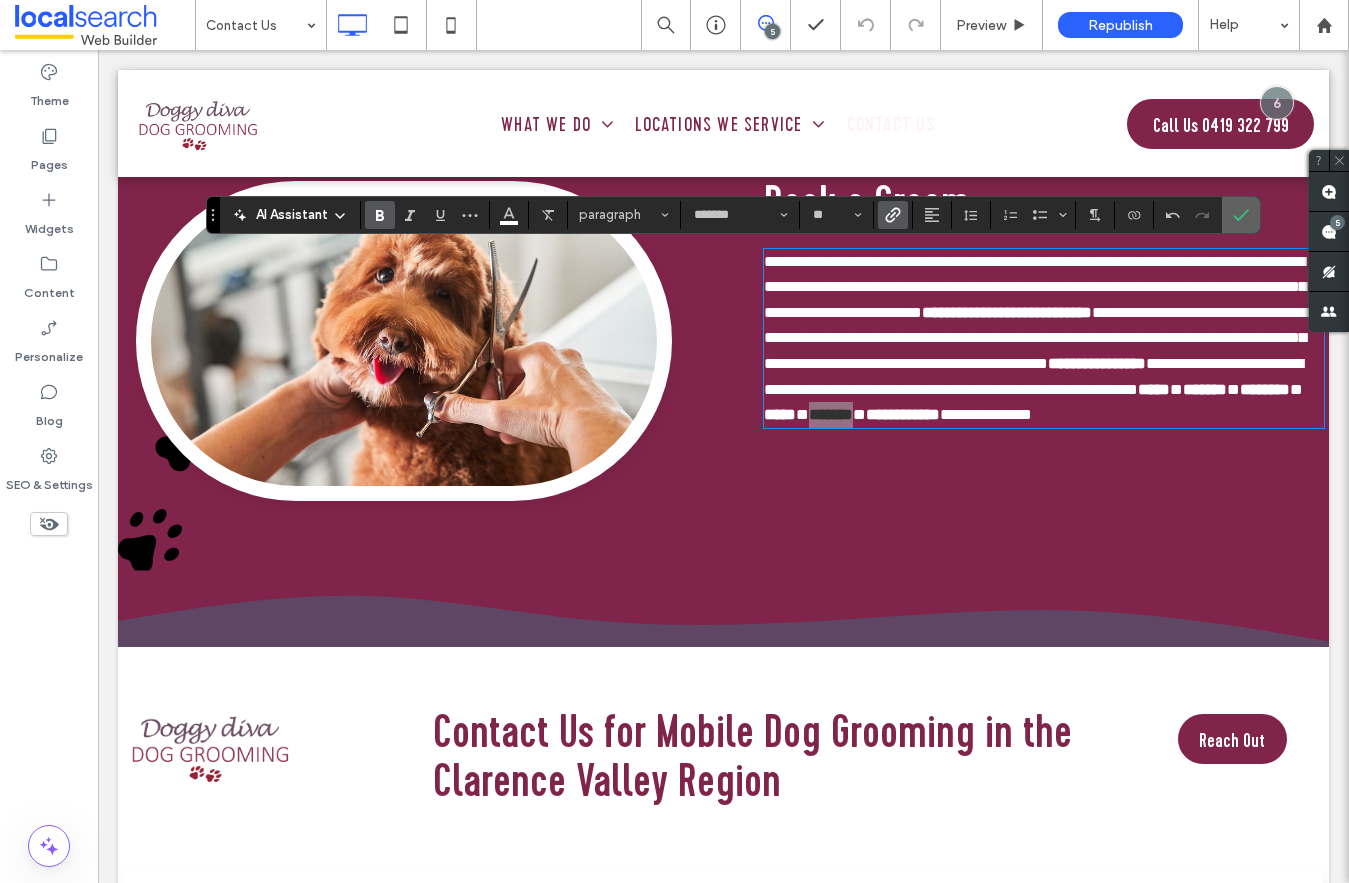 click 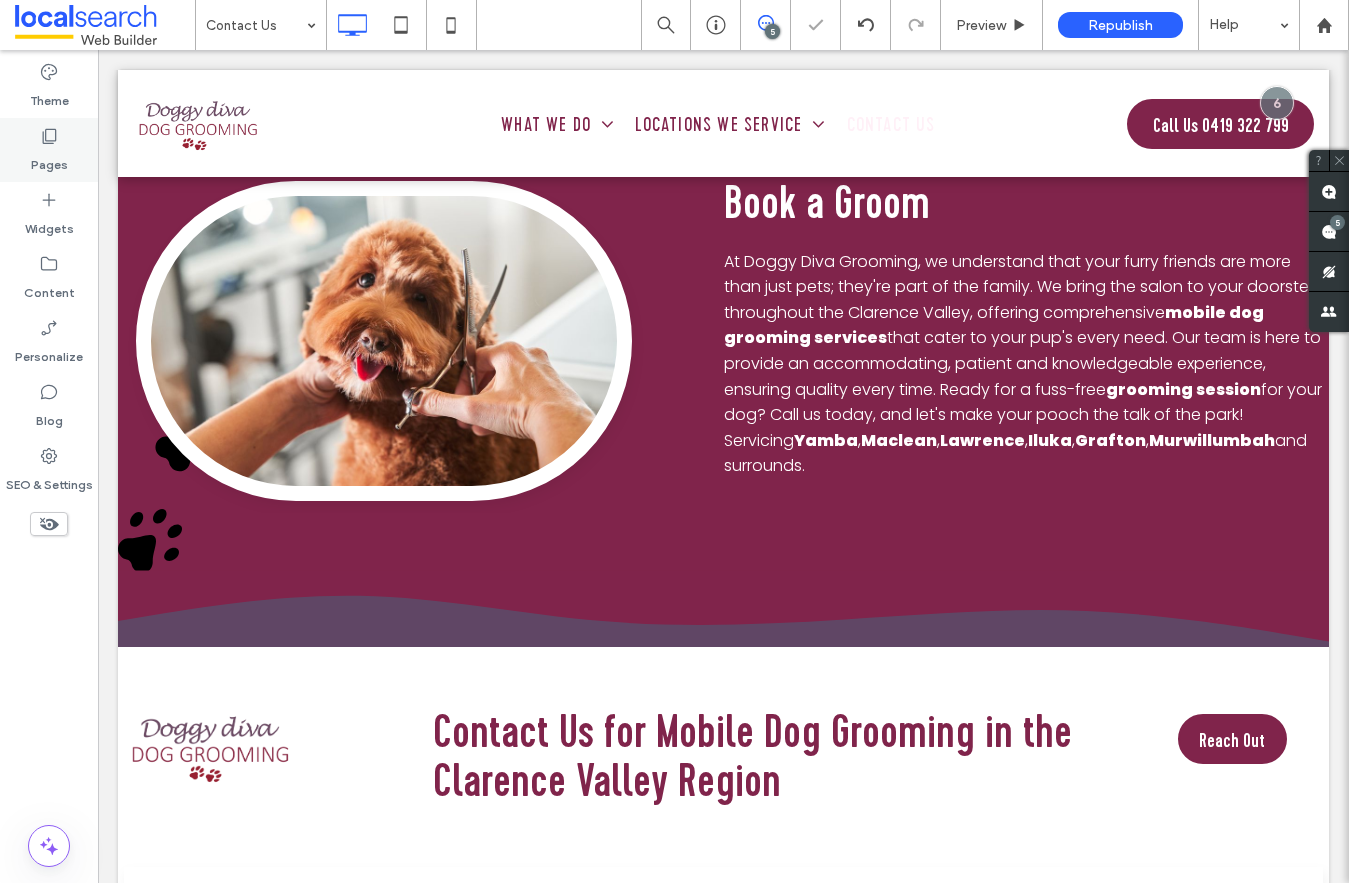 click on "Pages" at bounding box center [49, 160] 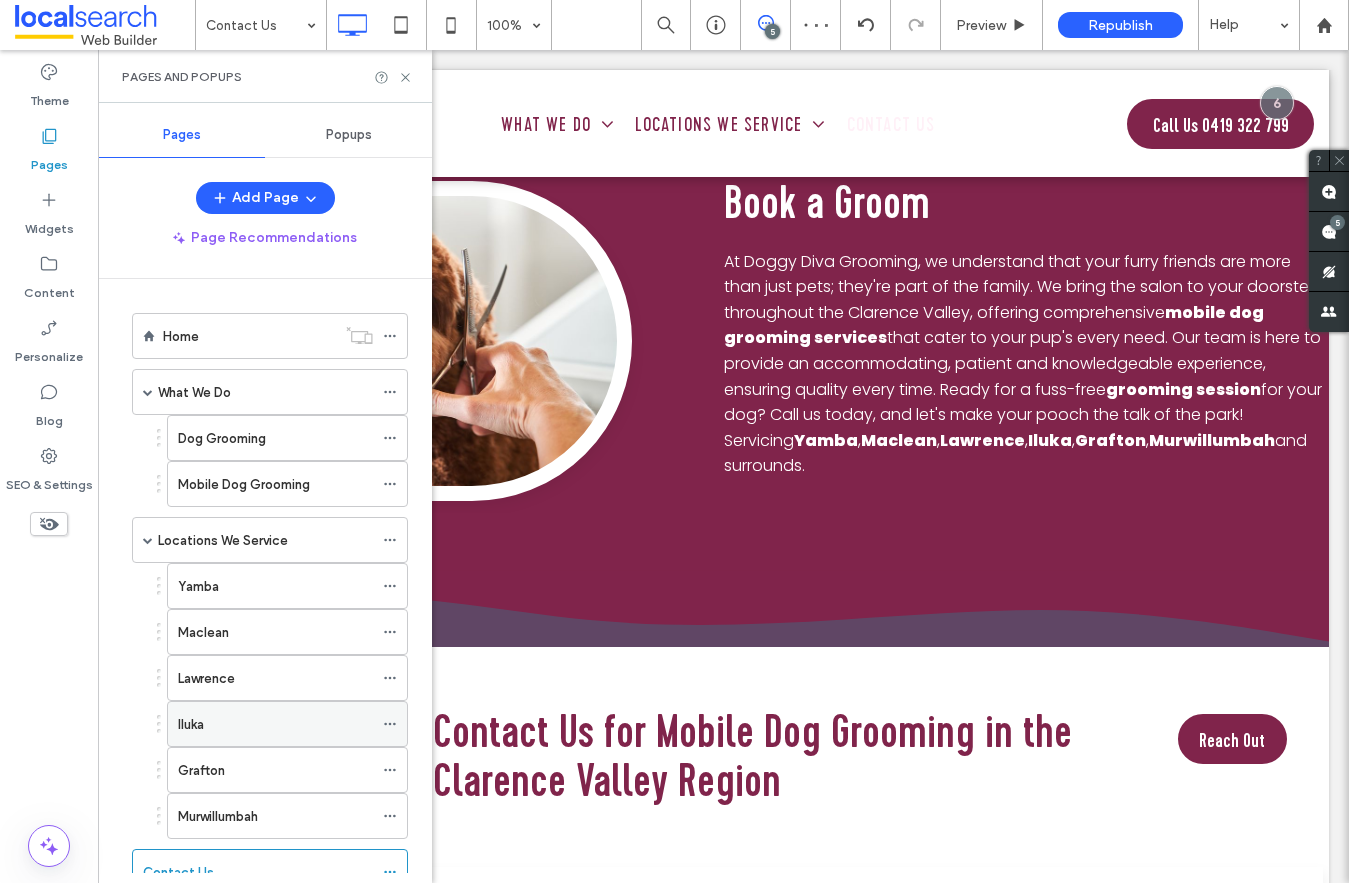 scroll, scrollTop: 72, scrollLeft: 0, axis: vertical 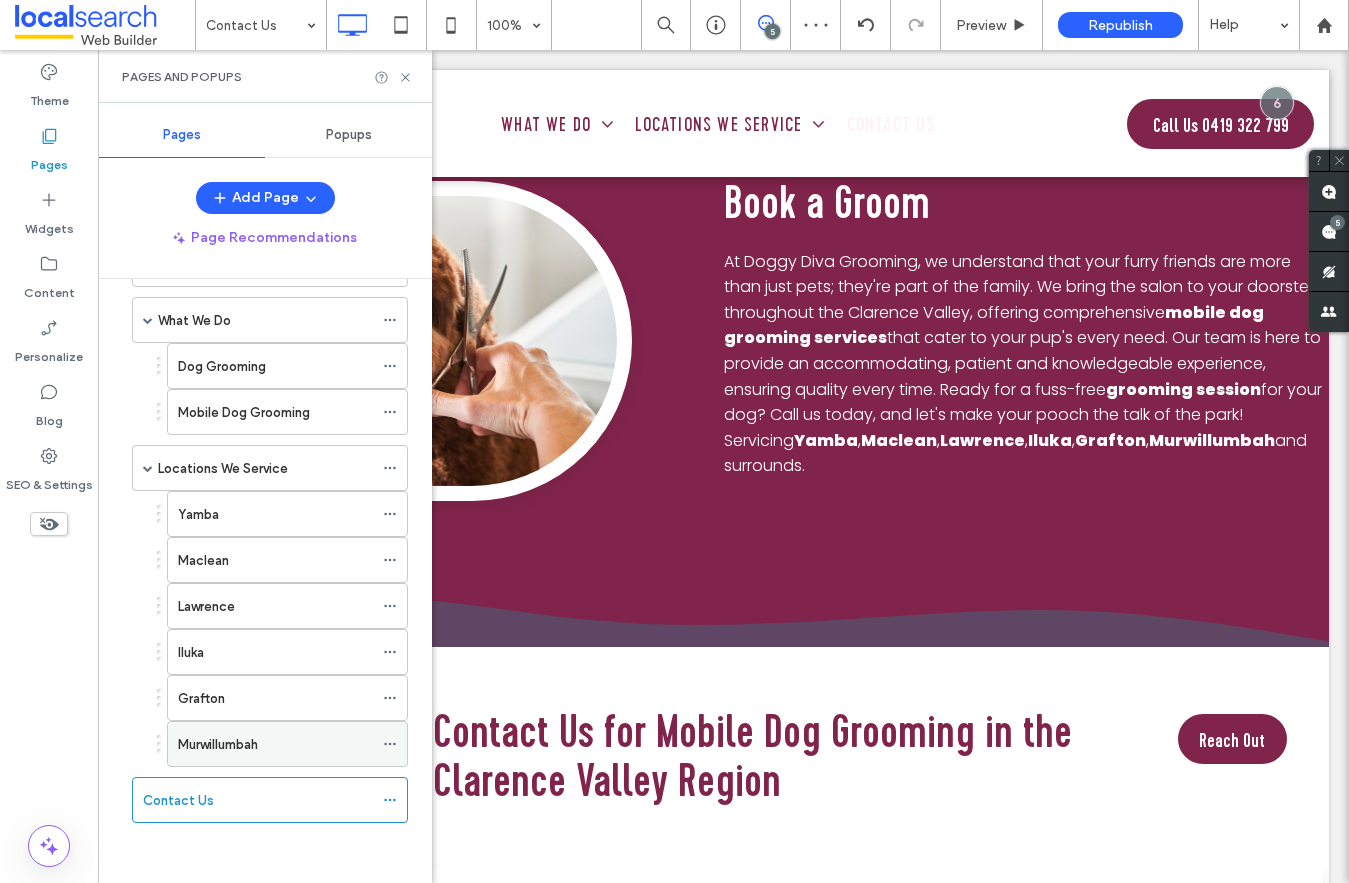 click on "Murwillumbah" at bounding box center [218, 744] 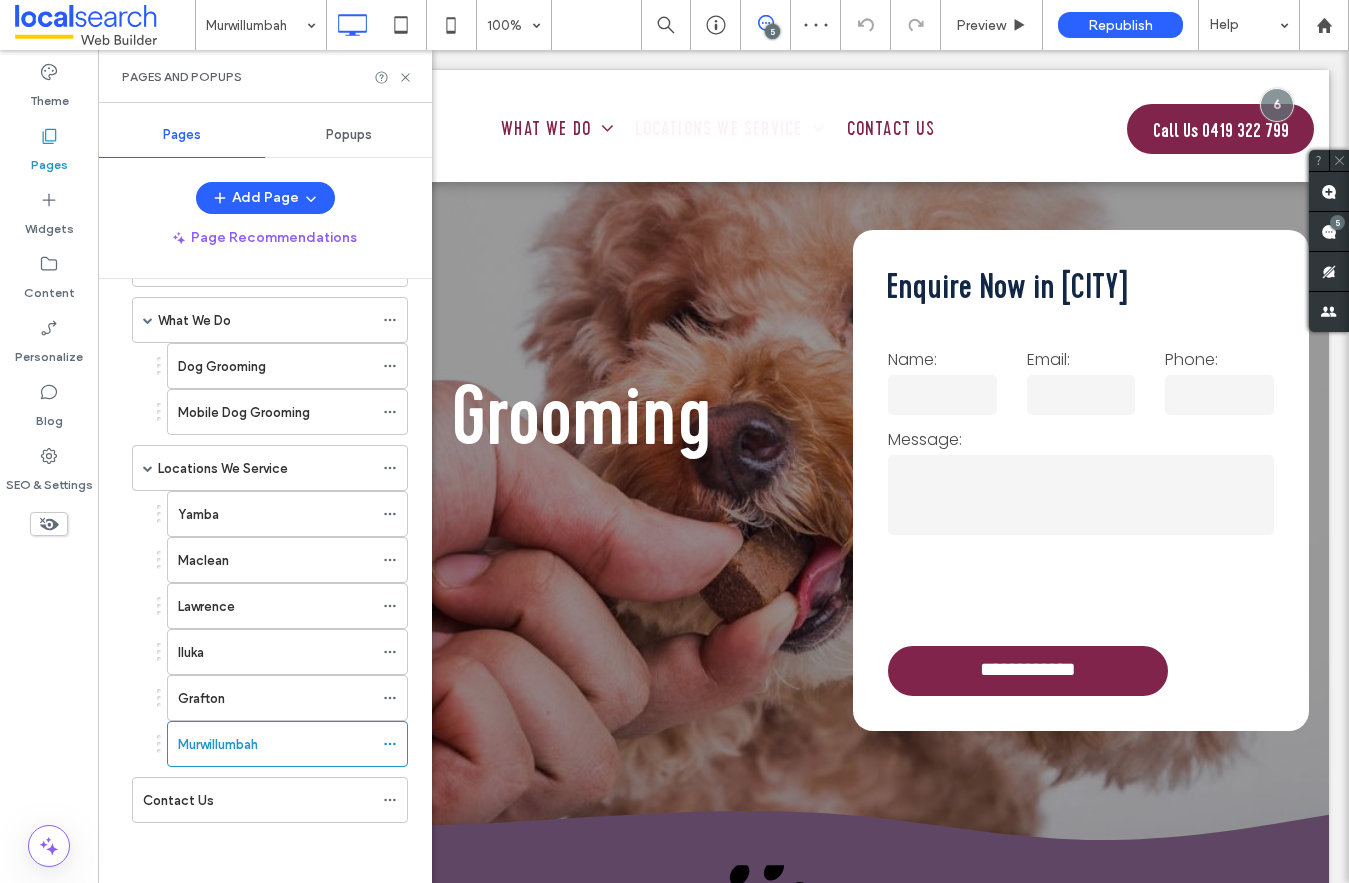 scroll, scrollTop: 0, scrollLeft: 0, axis: both 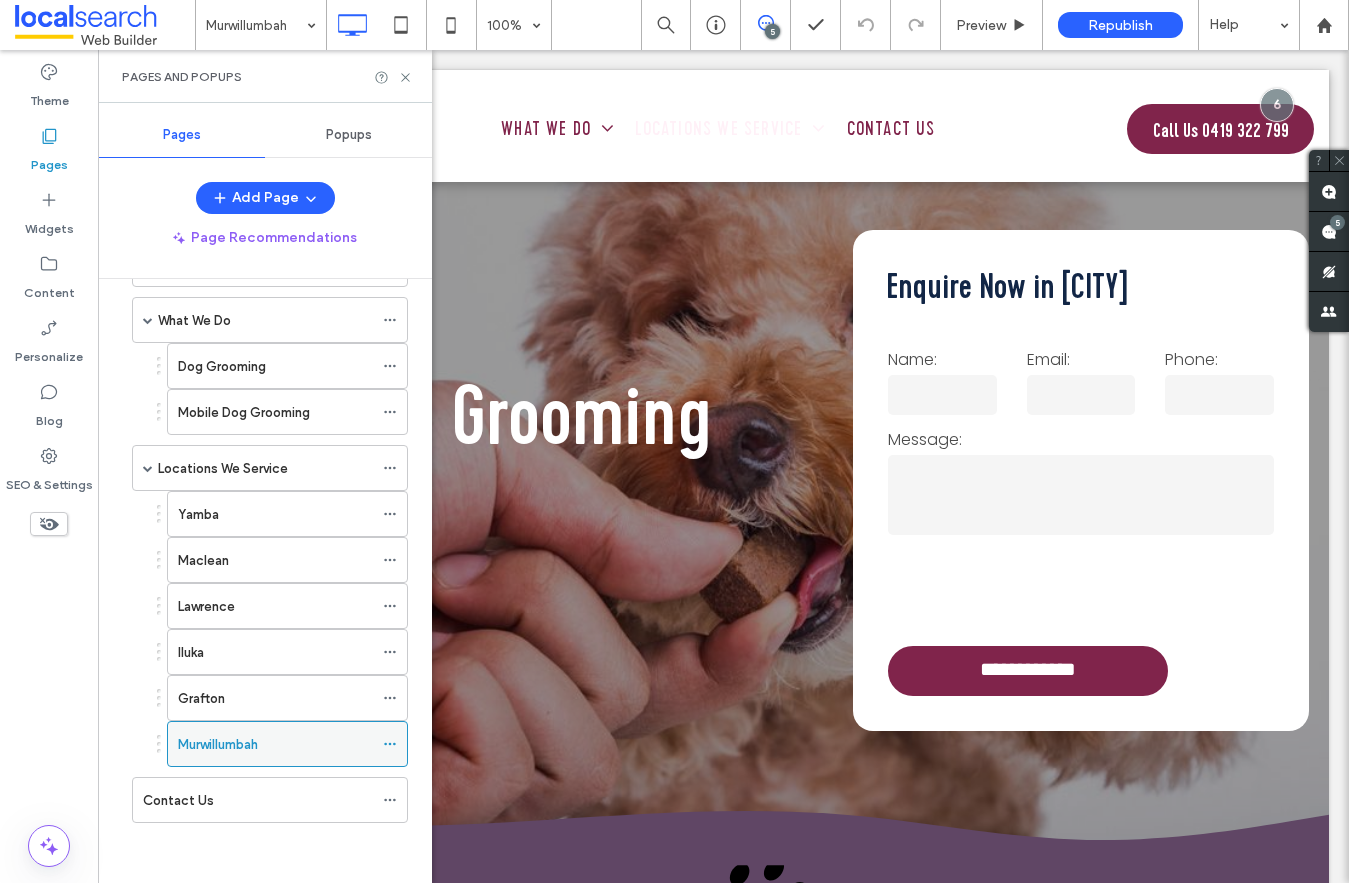 click 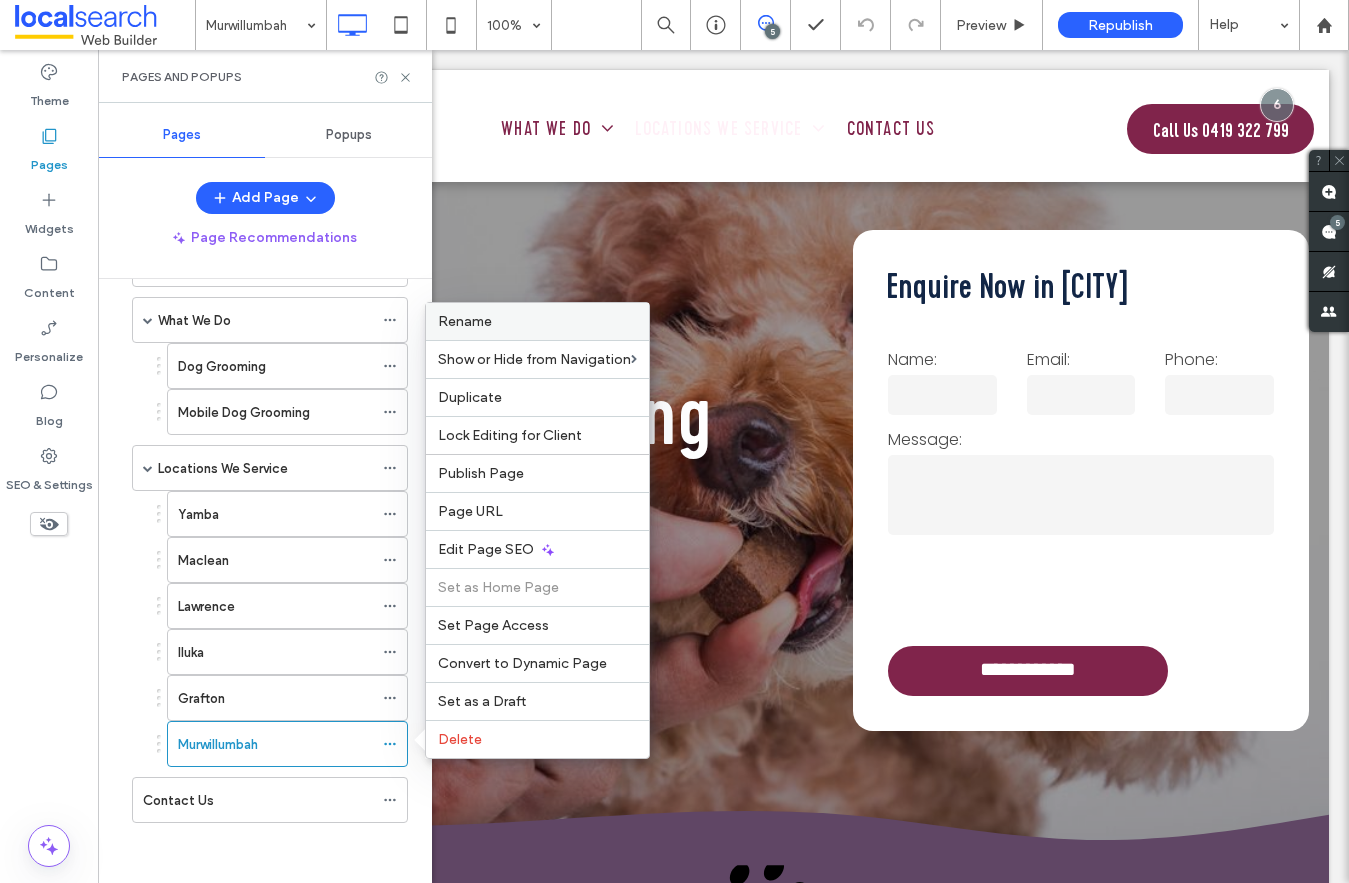 click on "Rename" at bounding box center (465, 321) 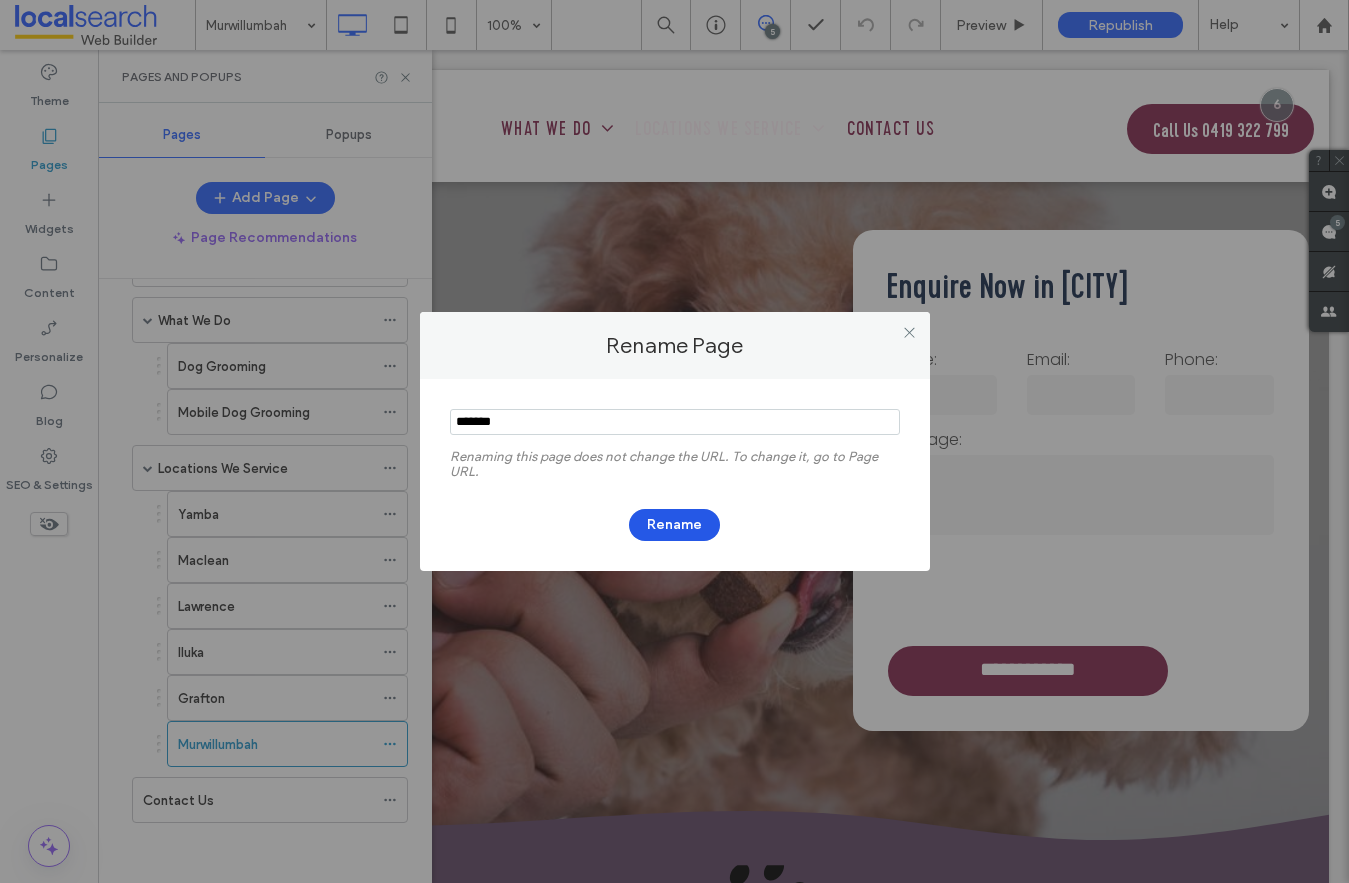 type on "*******" 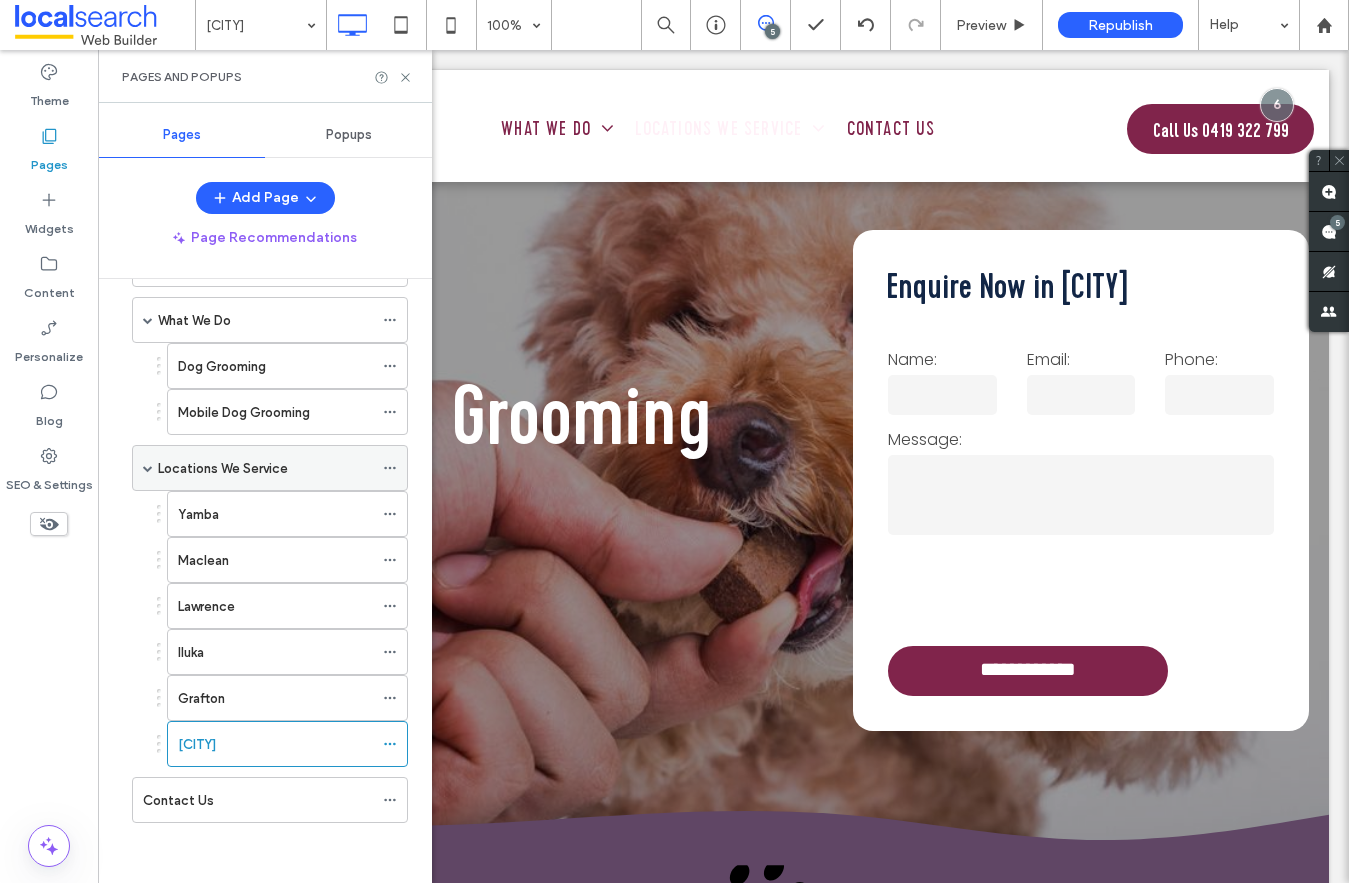 scroll, scrollTop: 0, scrollLeft: 0, axis: both 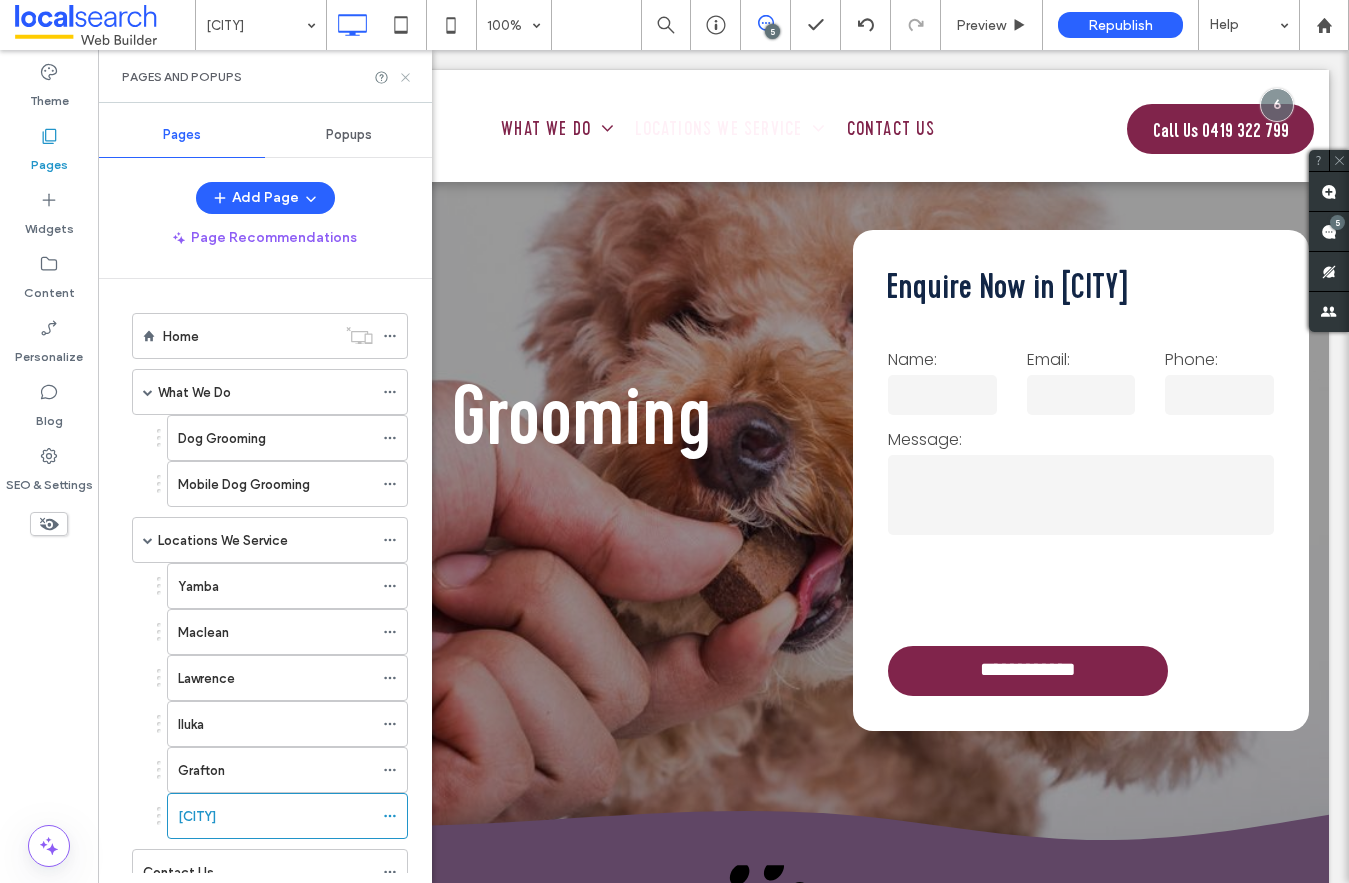 click 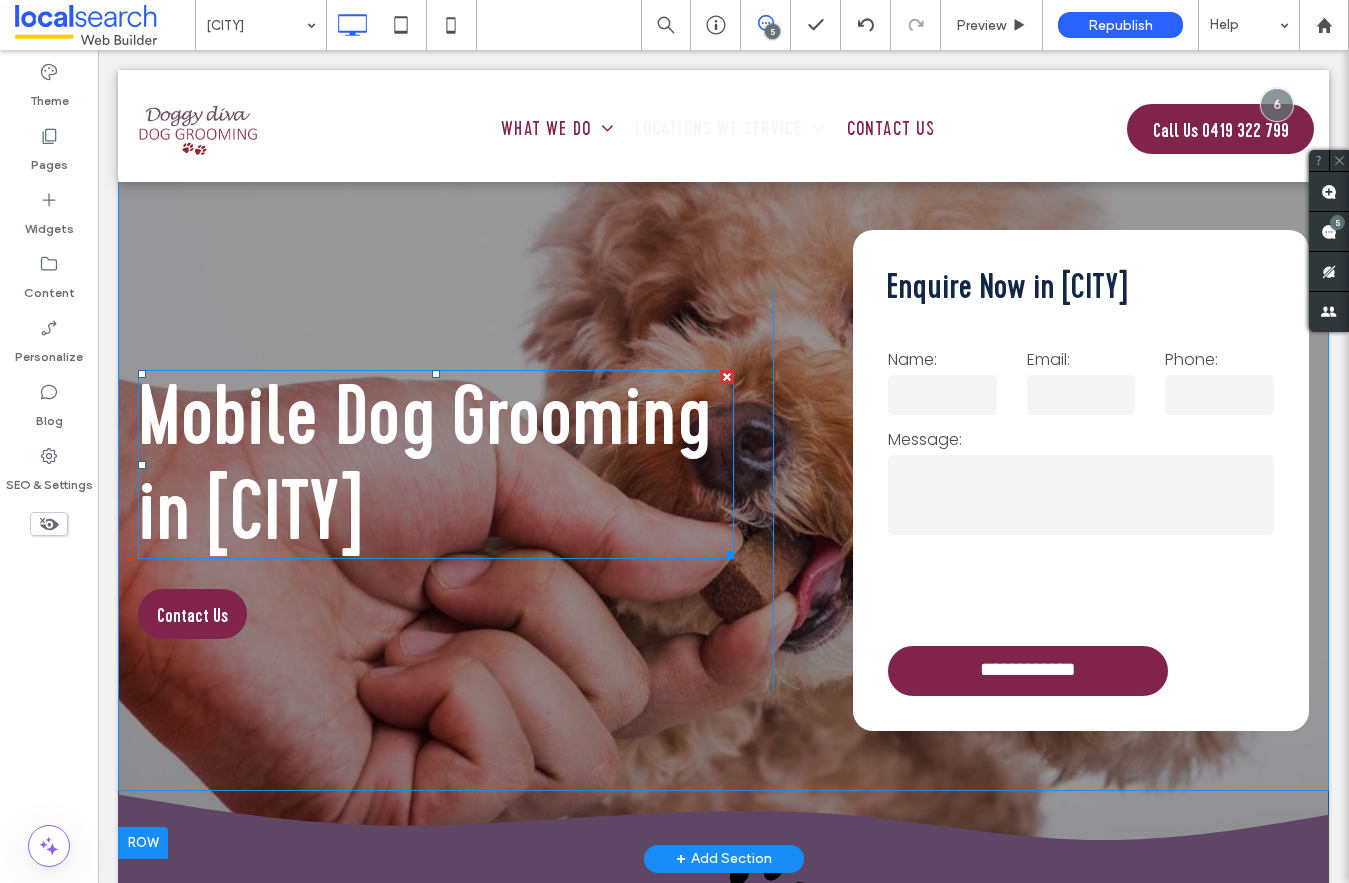click on "Mobile Dog Grooming in Murwillumbah" at bounding box center (424, 464) 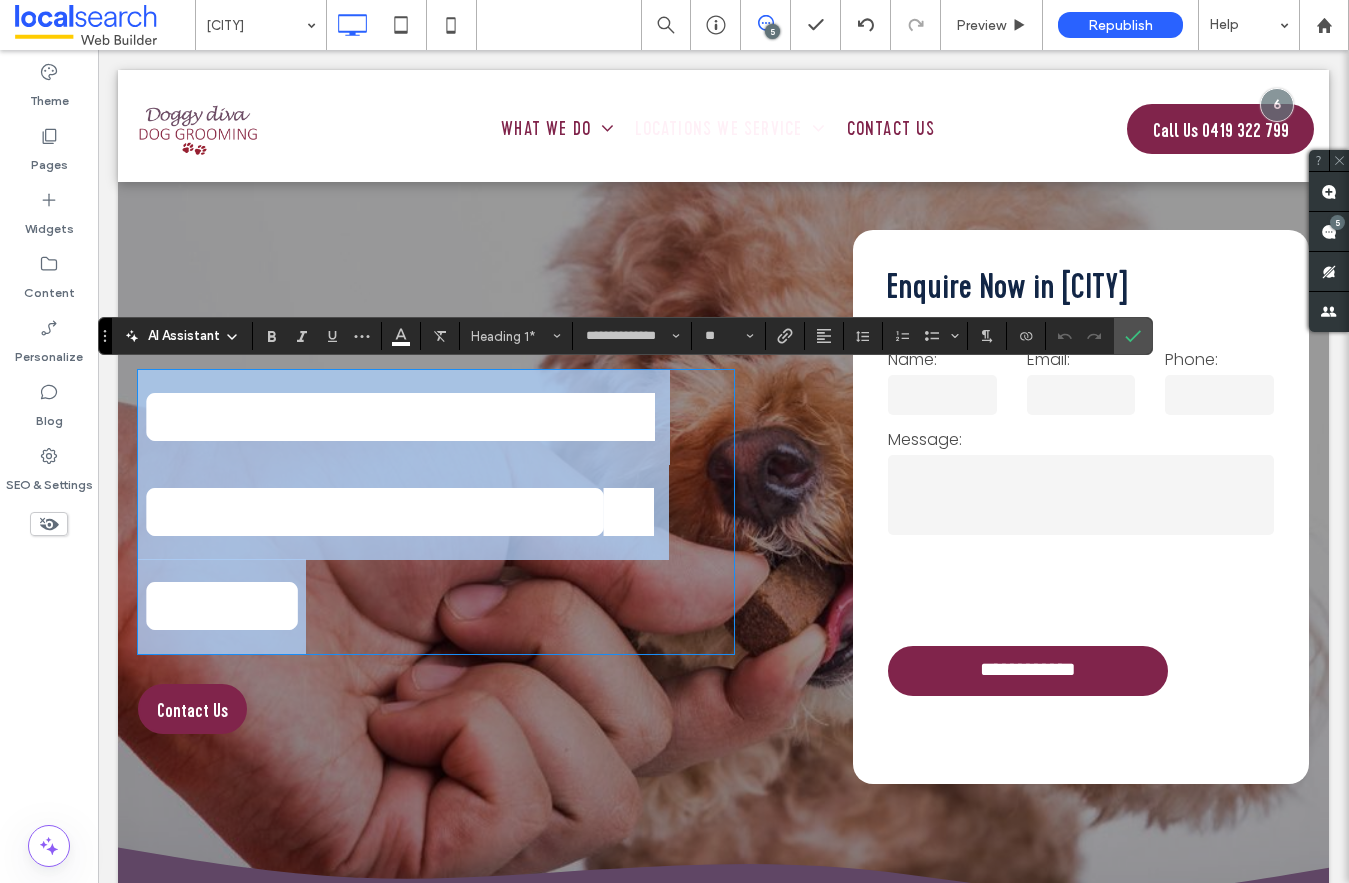 click on "**********" at bounding box center (392, 511) 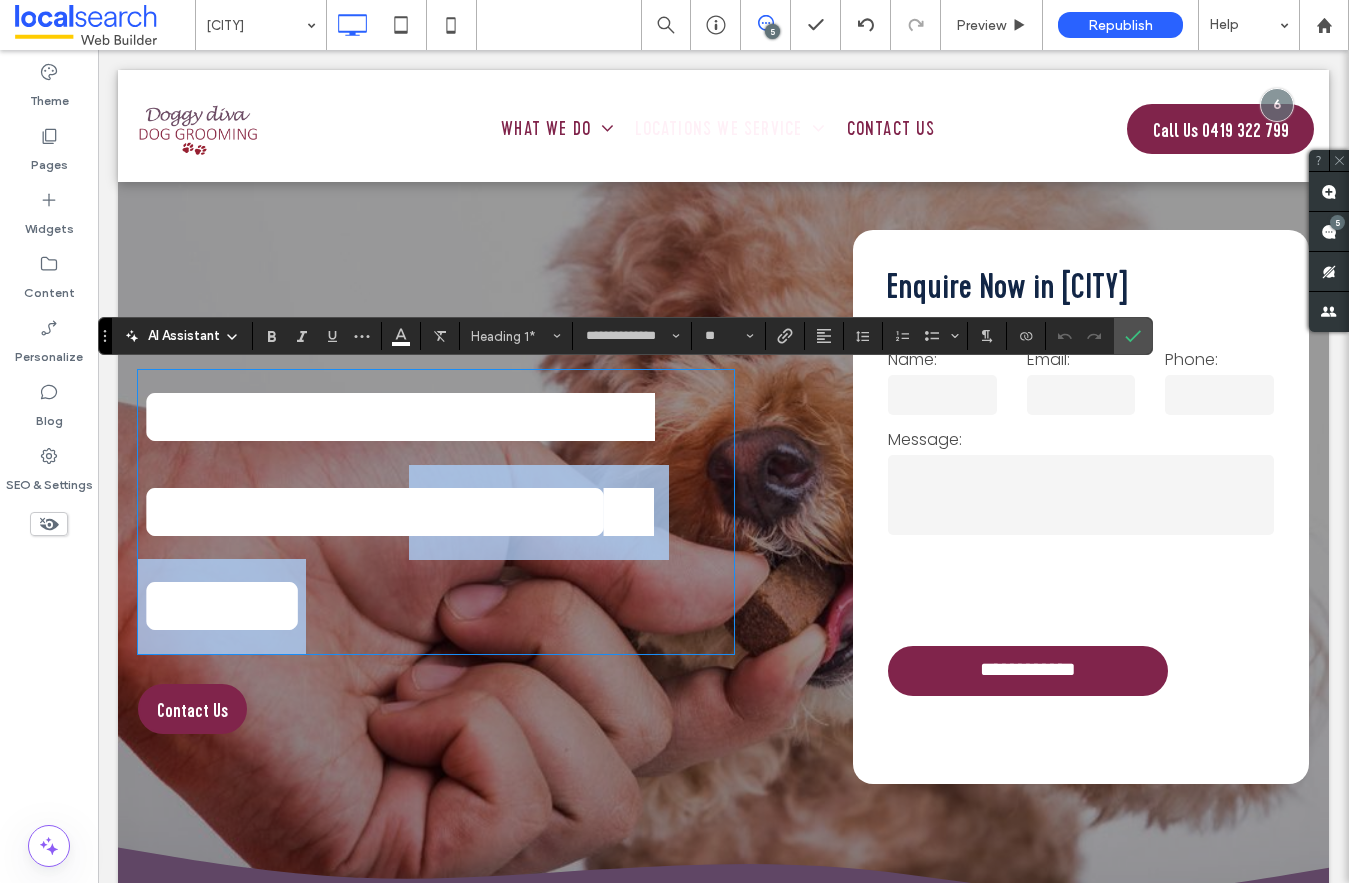 click on "**********" at bounding box center (392, 511) 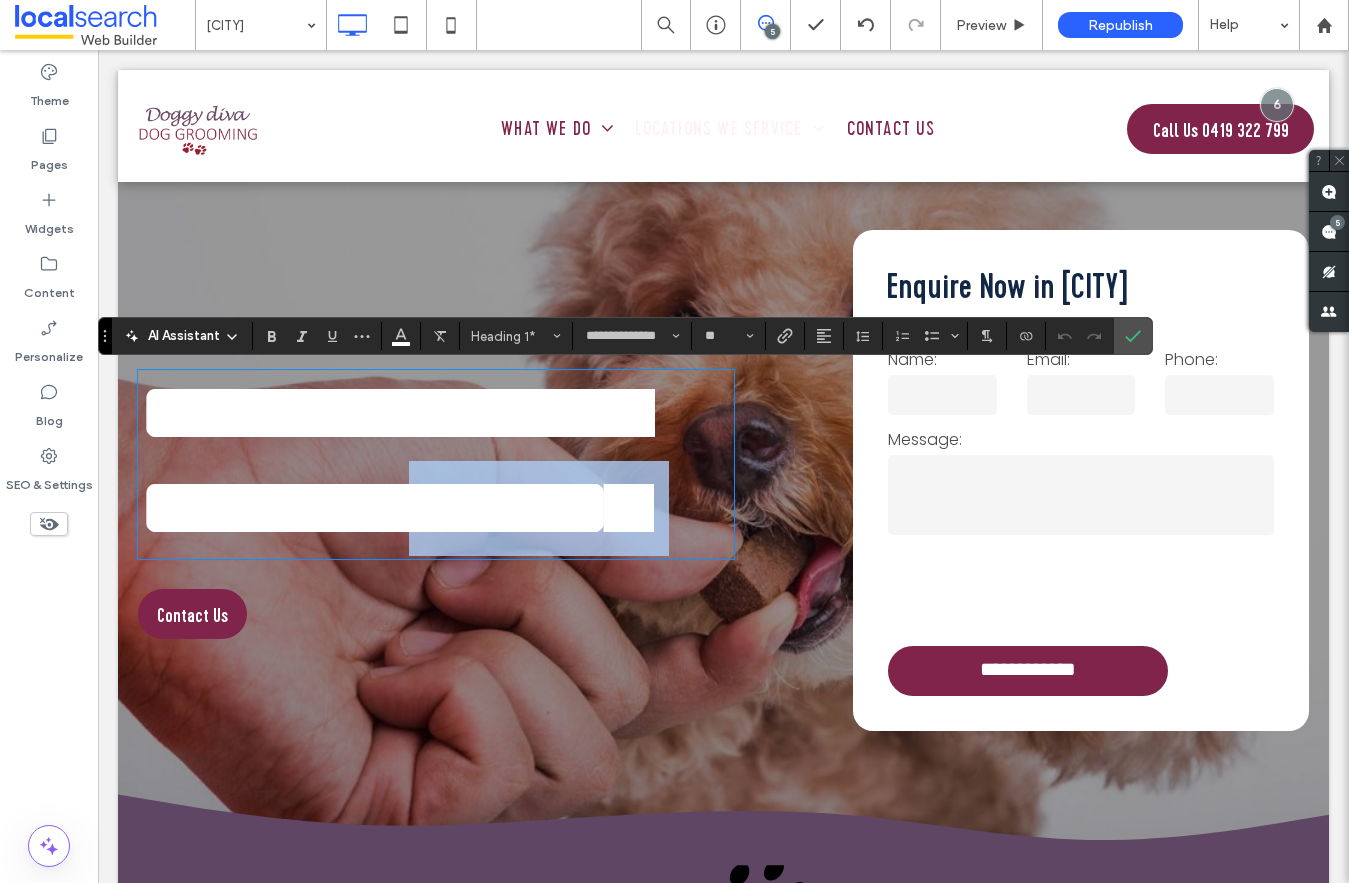type 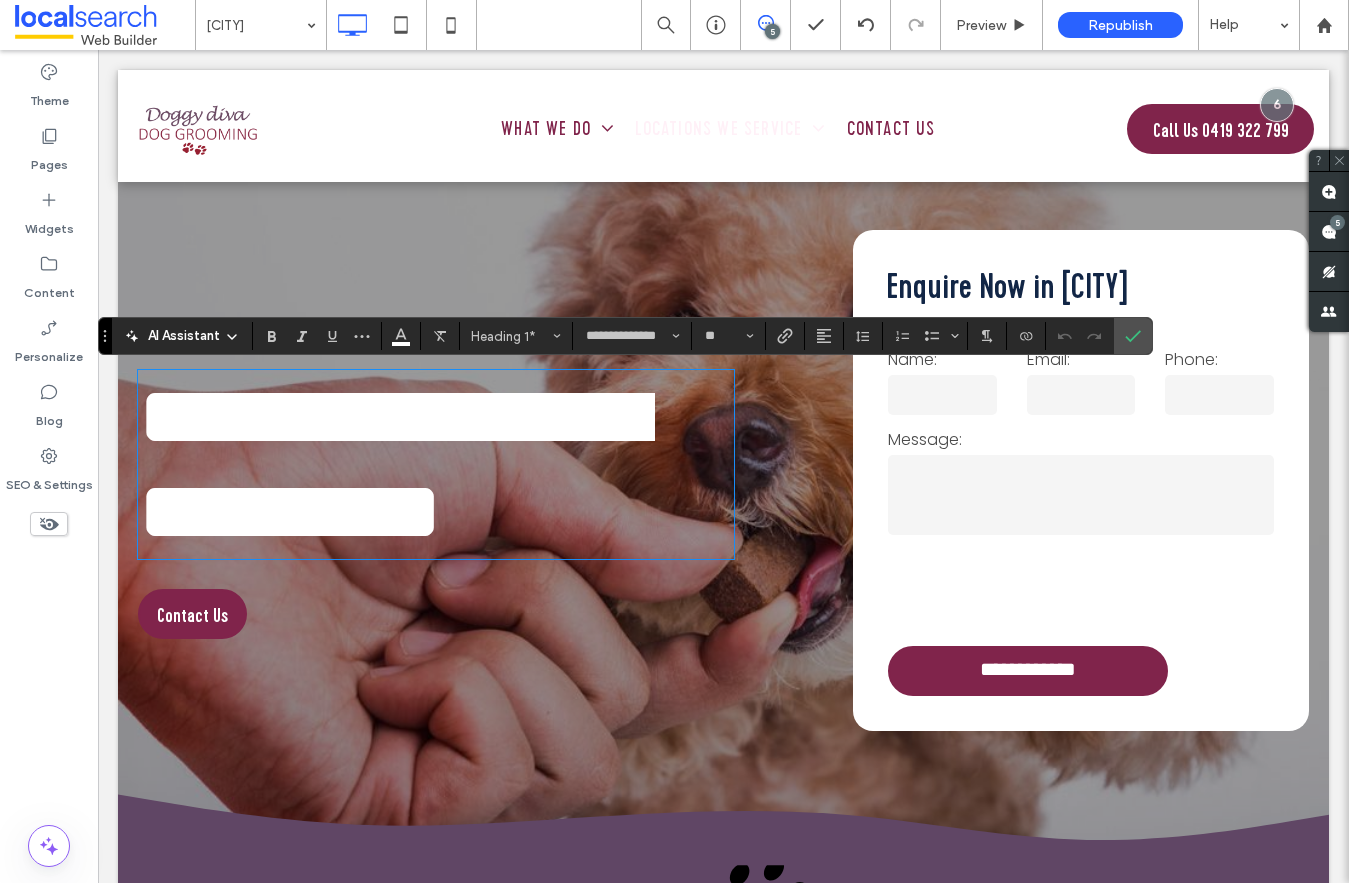 scroll, scrollTop: 5, scrollLeft: 0, axis: vertical 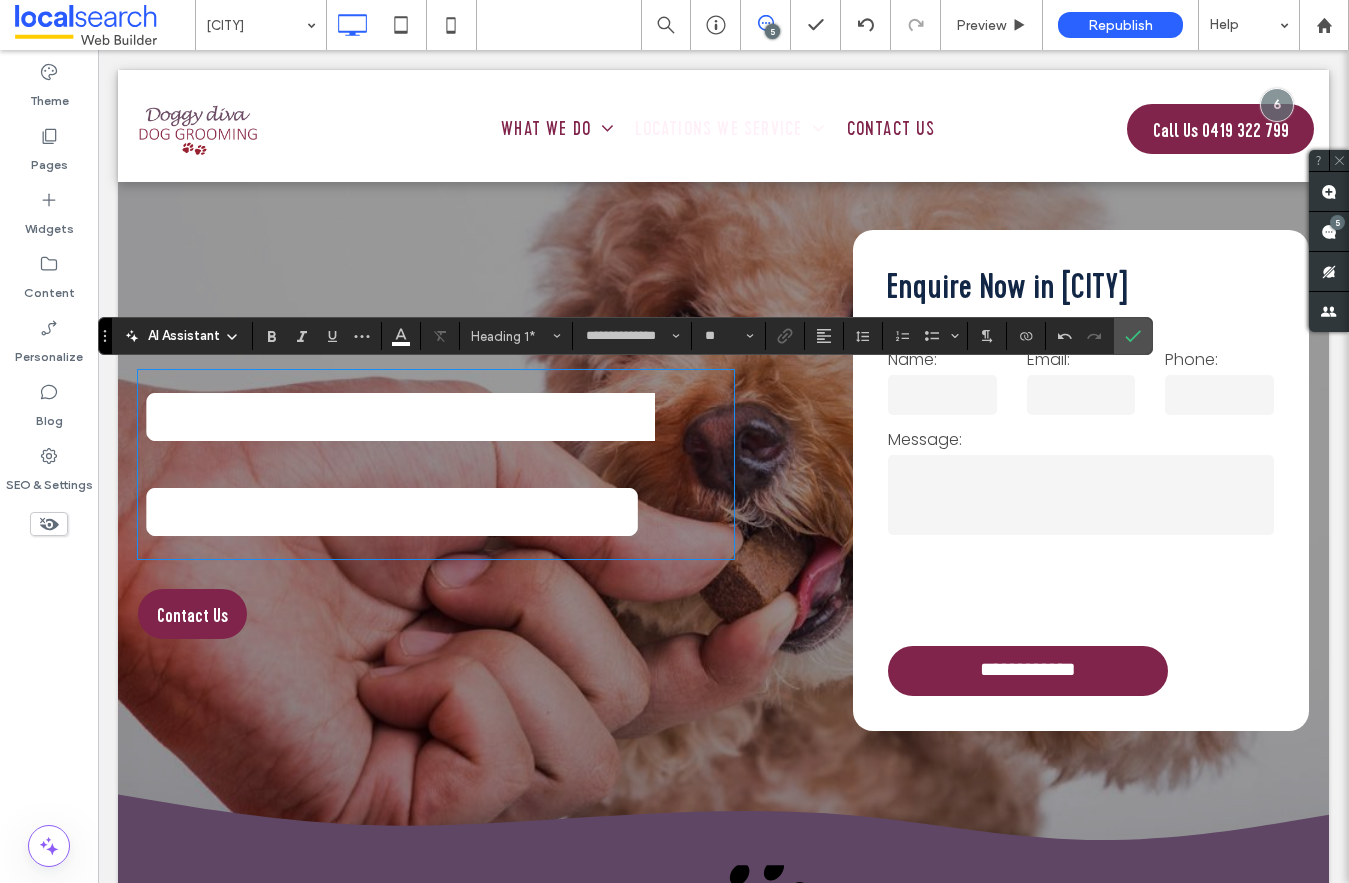 click on "Enquire Now in Murwillumbah" at bounding box center (1007, 286) 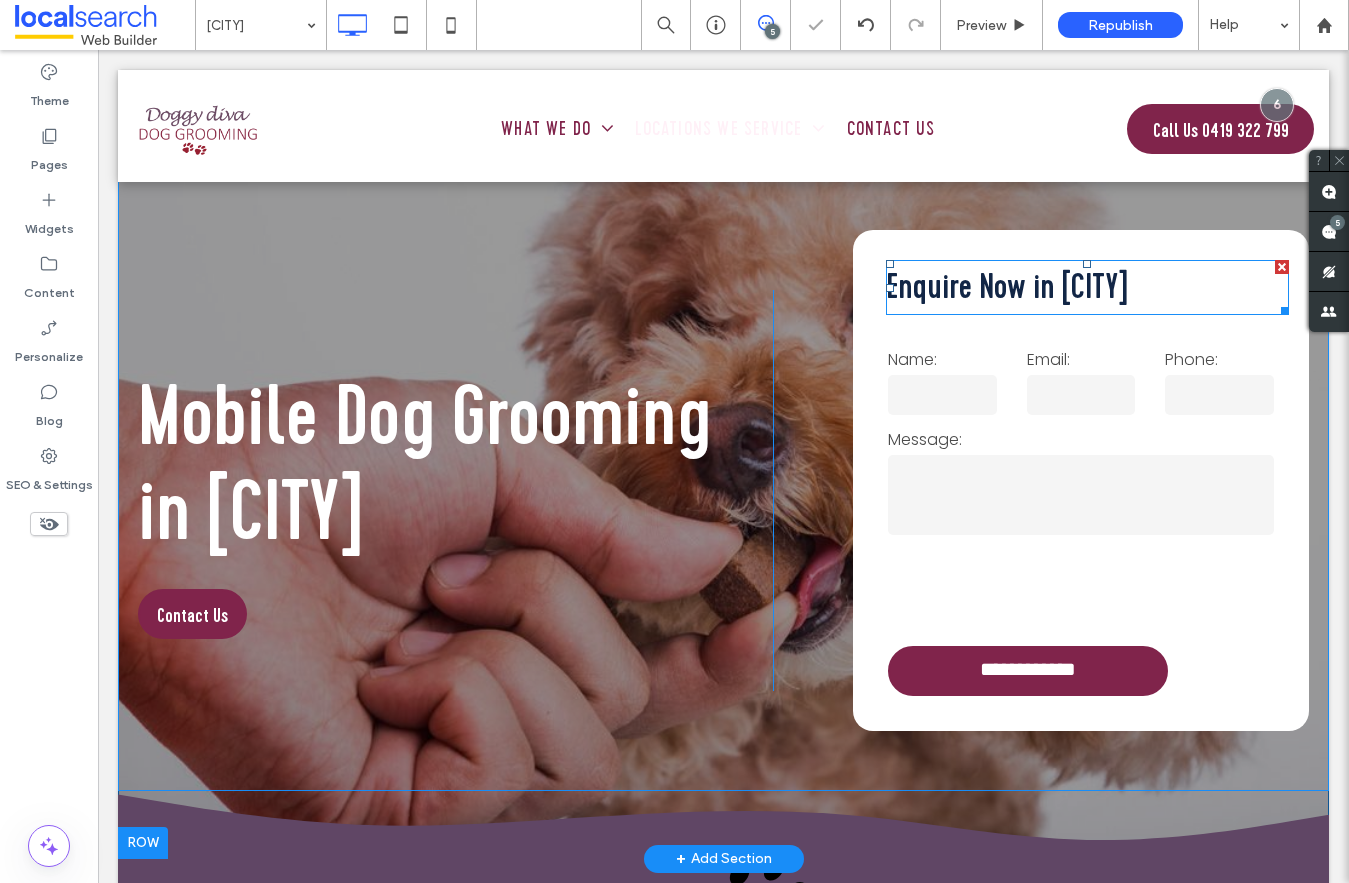 click on "Enquire Now in Murwillumbah" at bounding box center [1007, 286] 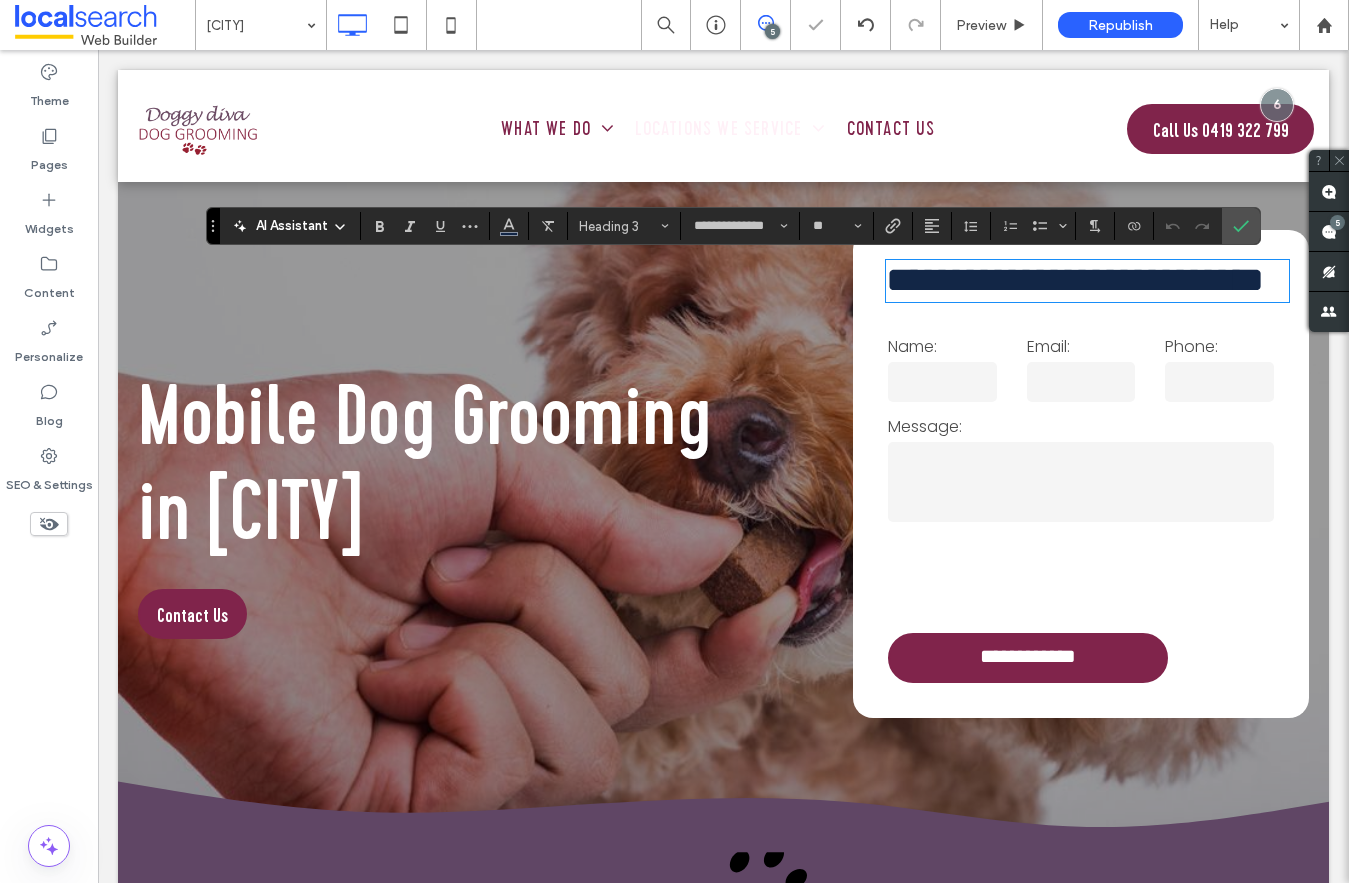 click on "**********" at bounding box center [1075, 280] 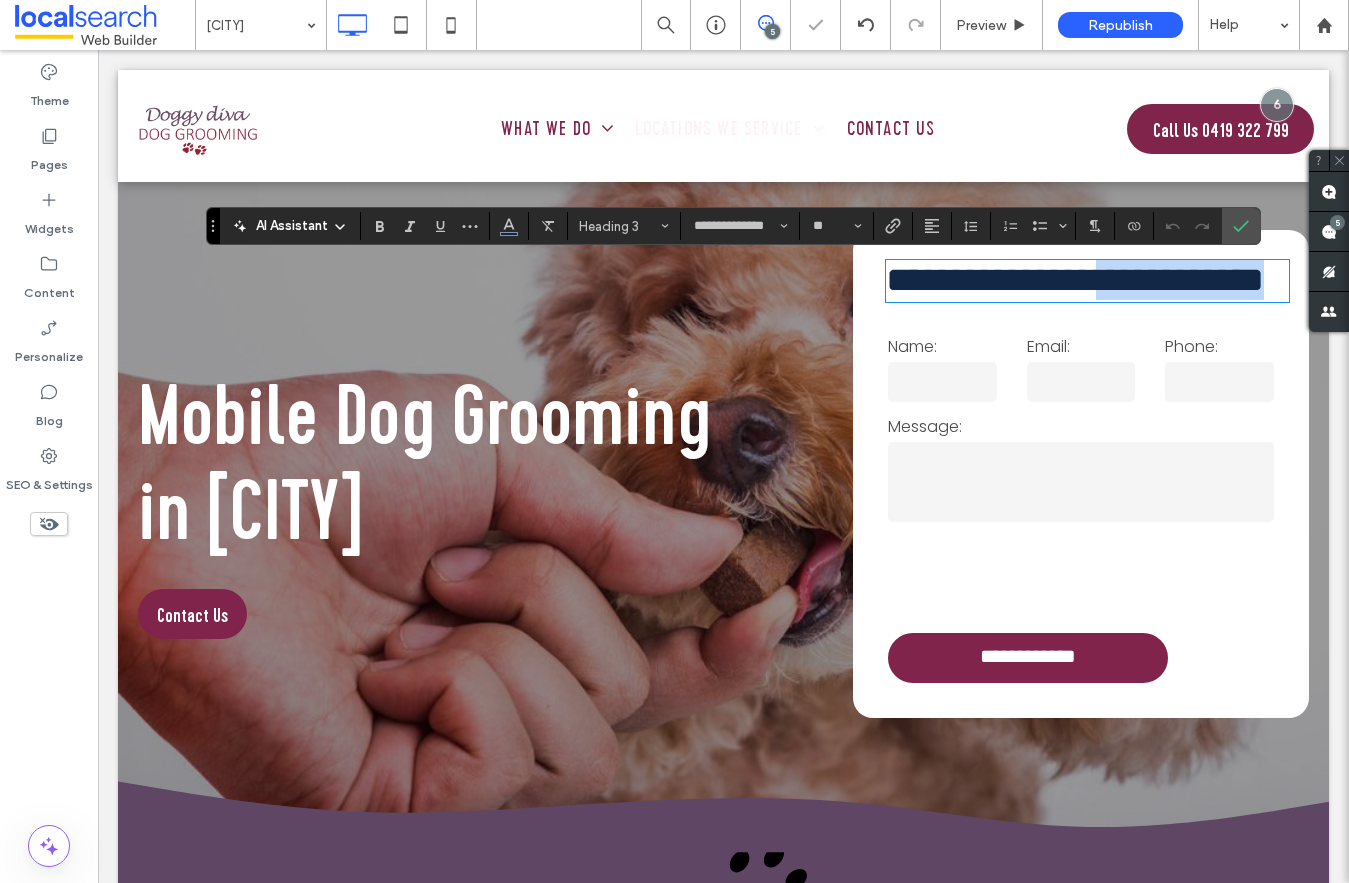 click on "**********" at bounding box center [1075, 280] 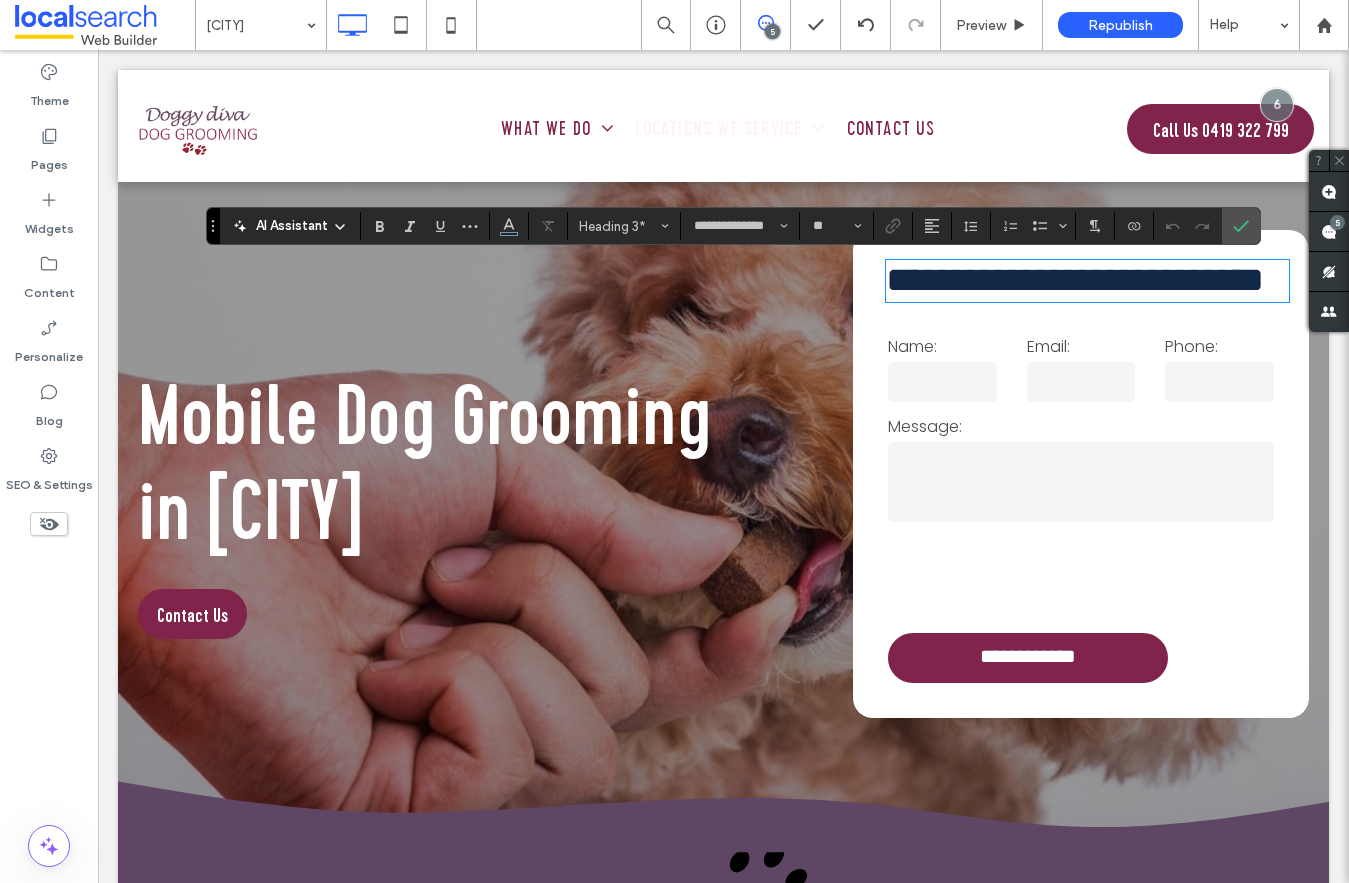 click on "**********" at bounding box center (1075, 280) 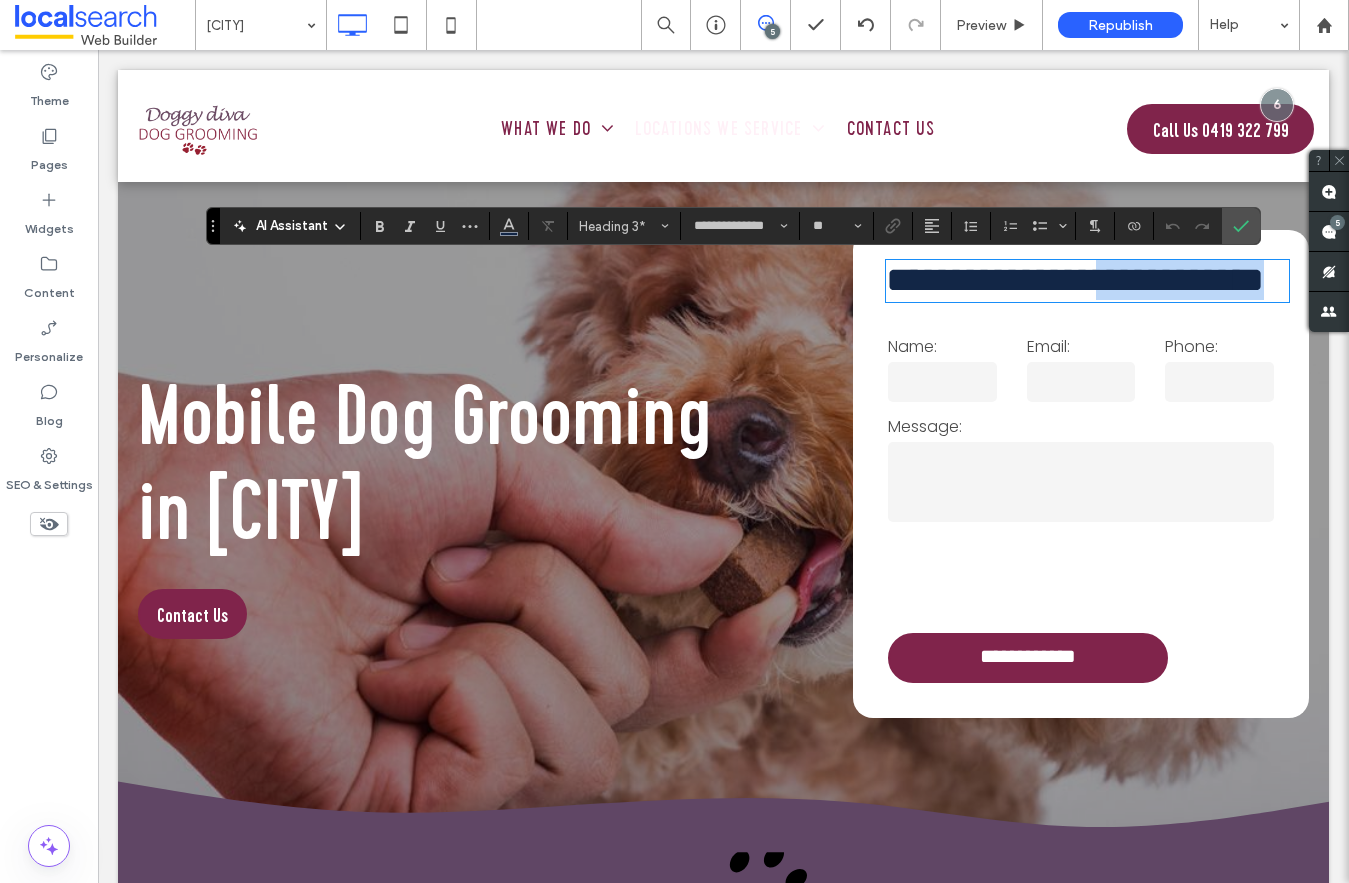 click on "**********" at bounding box center (1075, 280) 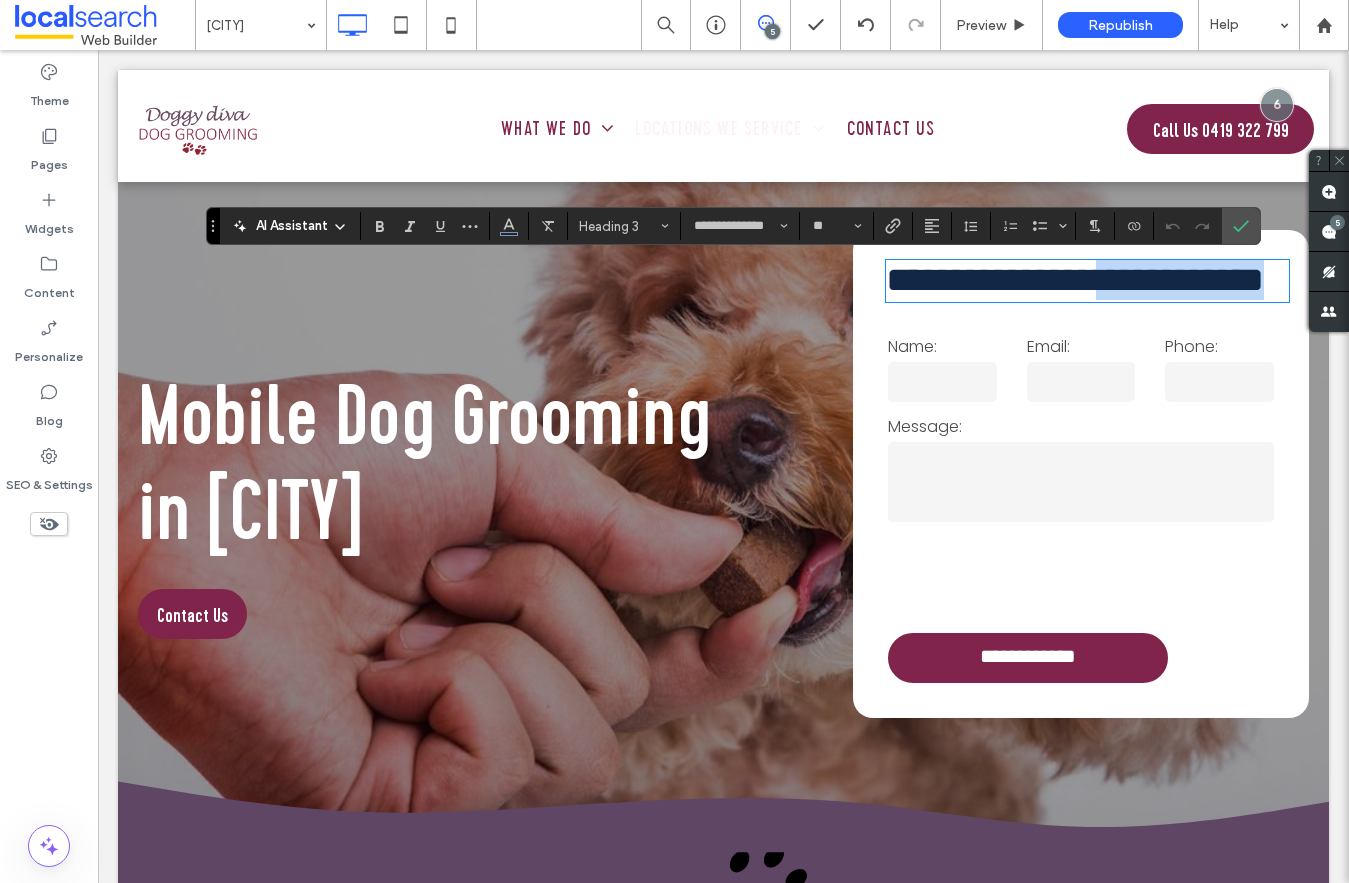 type 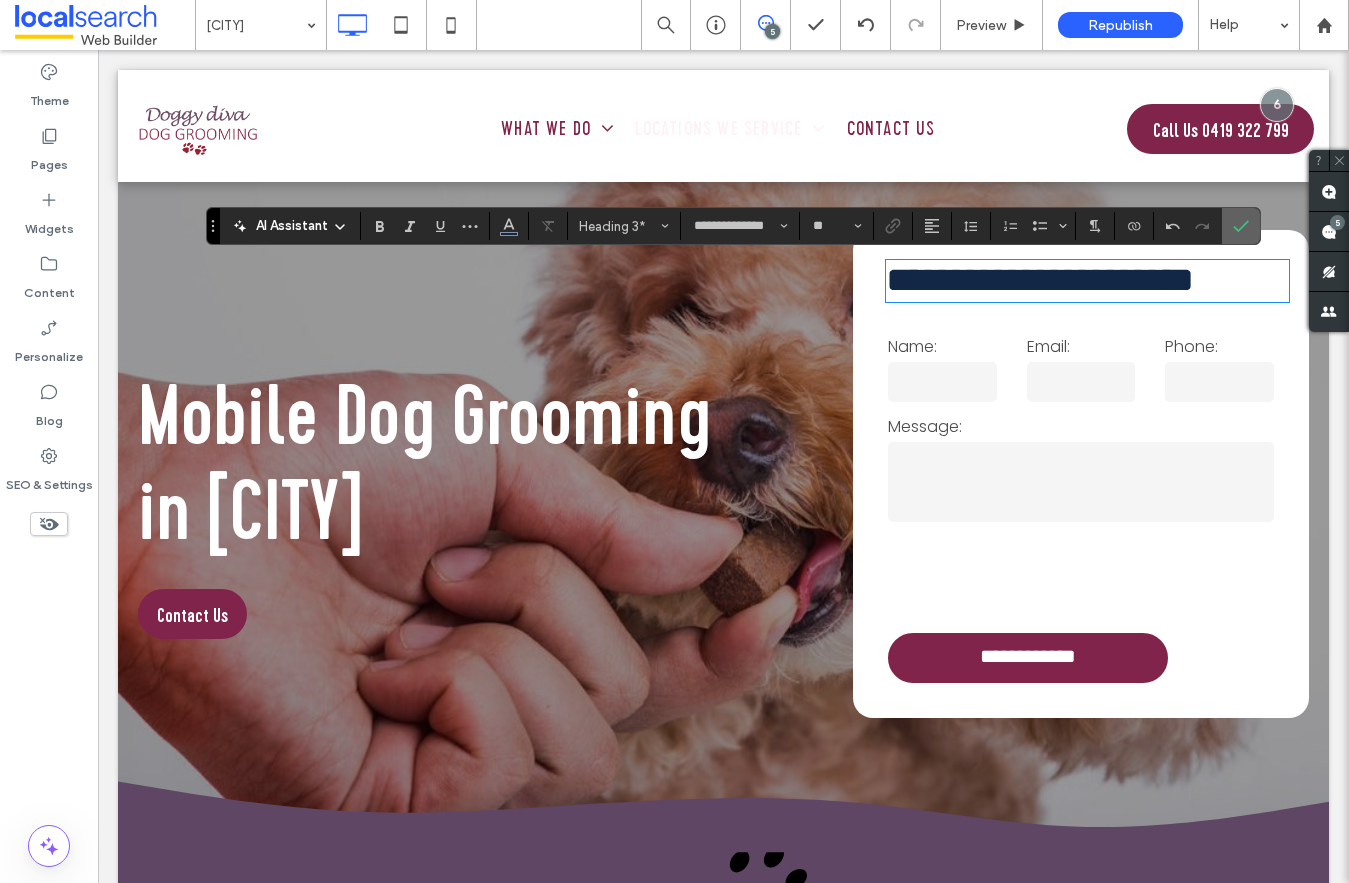click 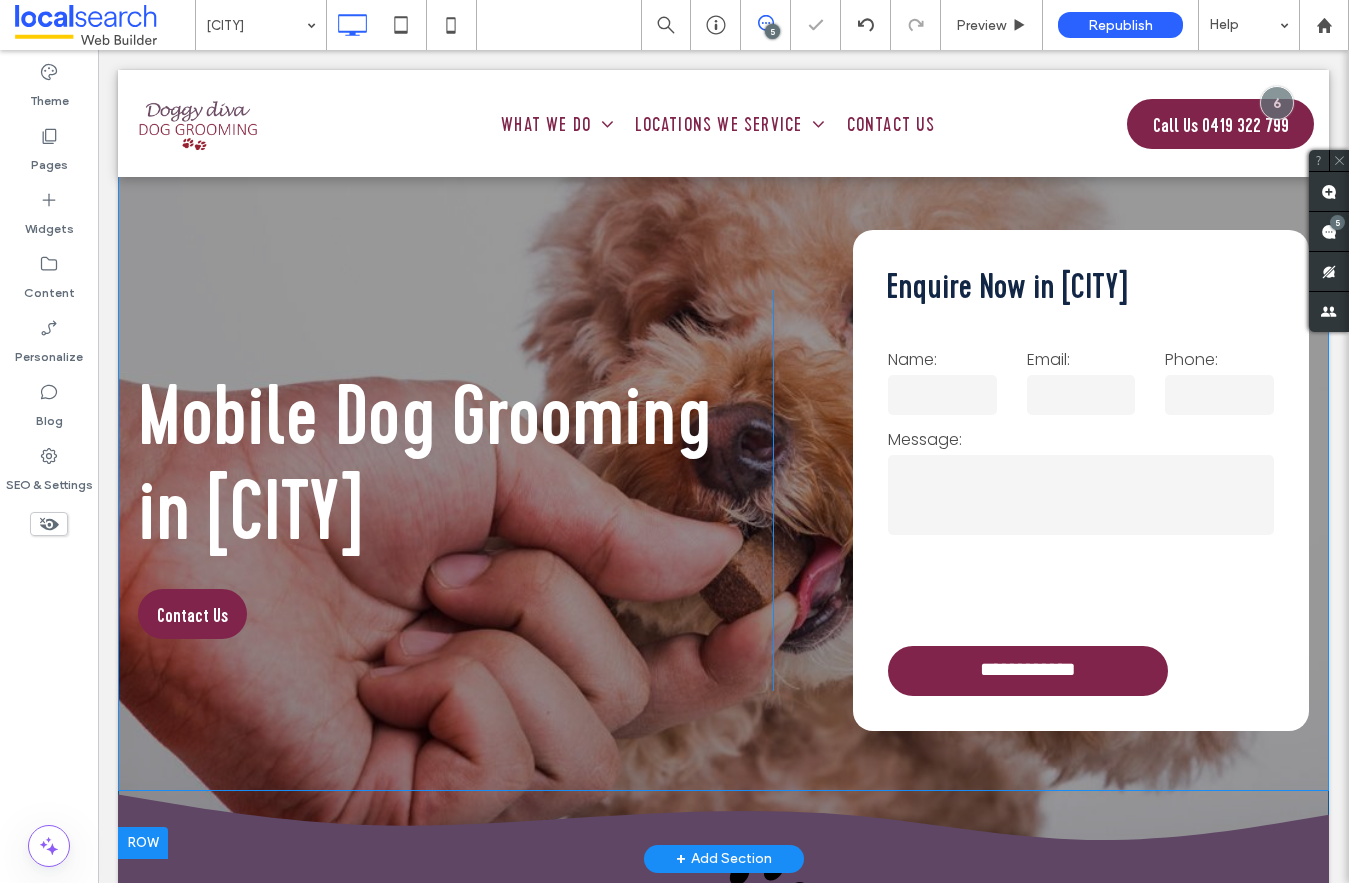 scroll, scrollTop: 673, scrollLeft: 0, axis: vertical 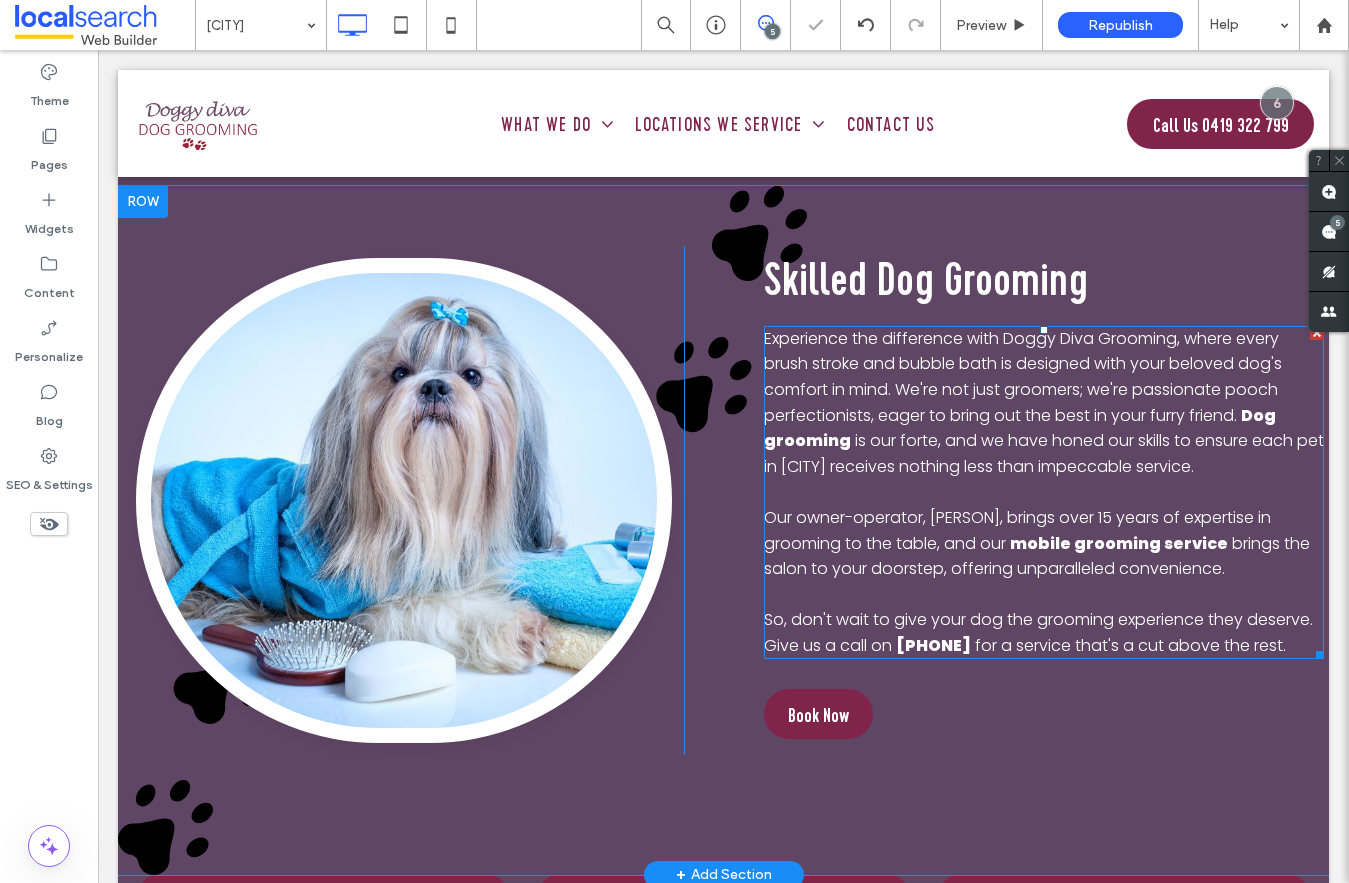 click on "is our forte, and we have honed our skills to ensure each pet in Murwillumbah receives nothing less than impeccable service." at bounding box center (1044, 453) 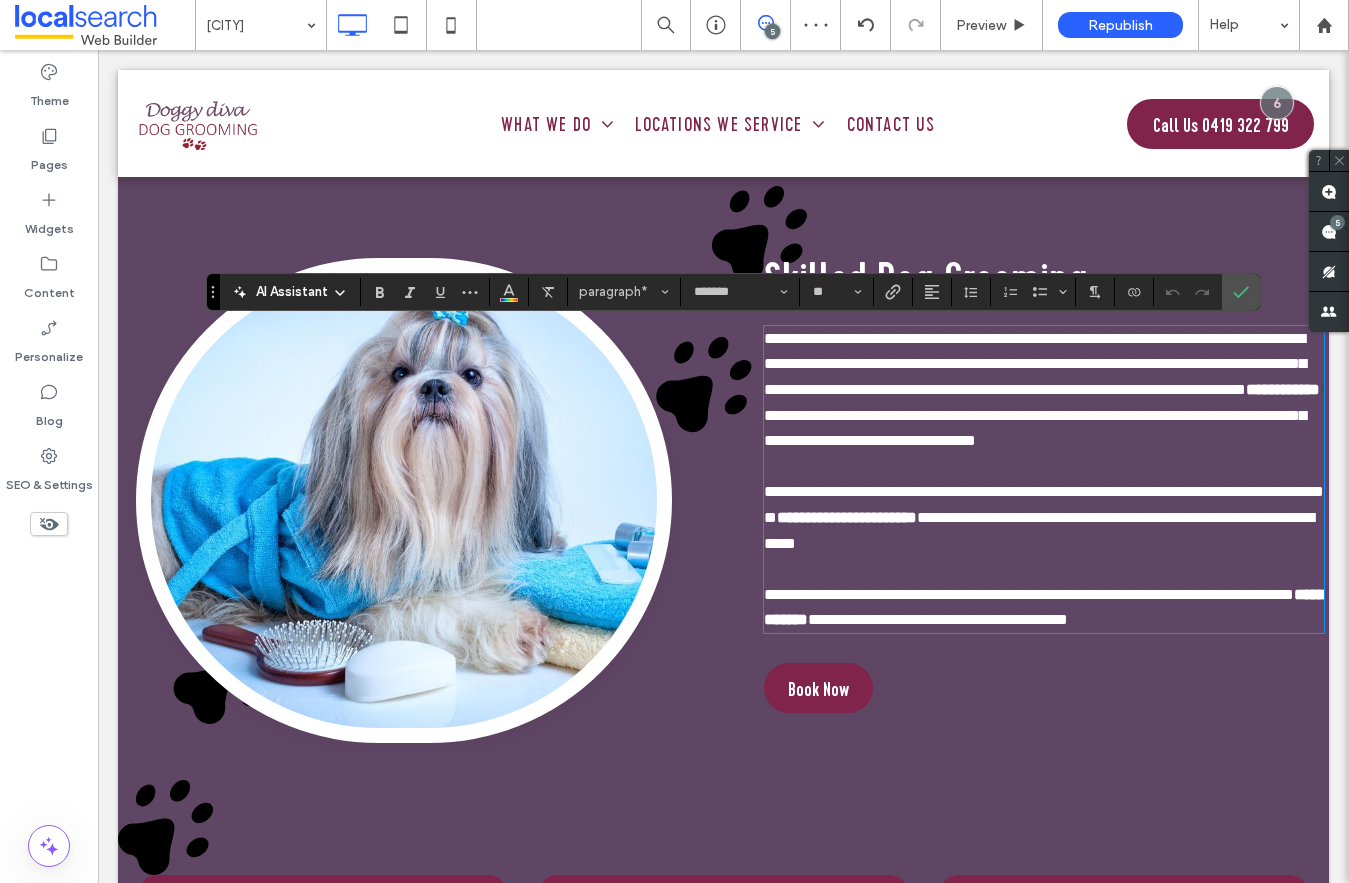 click on "**********" at bounding box center (1035, 428) 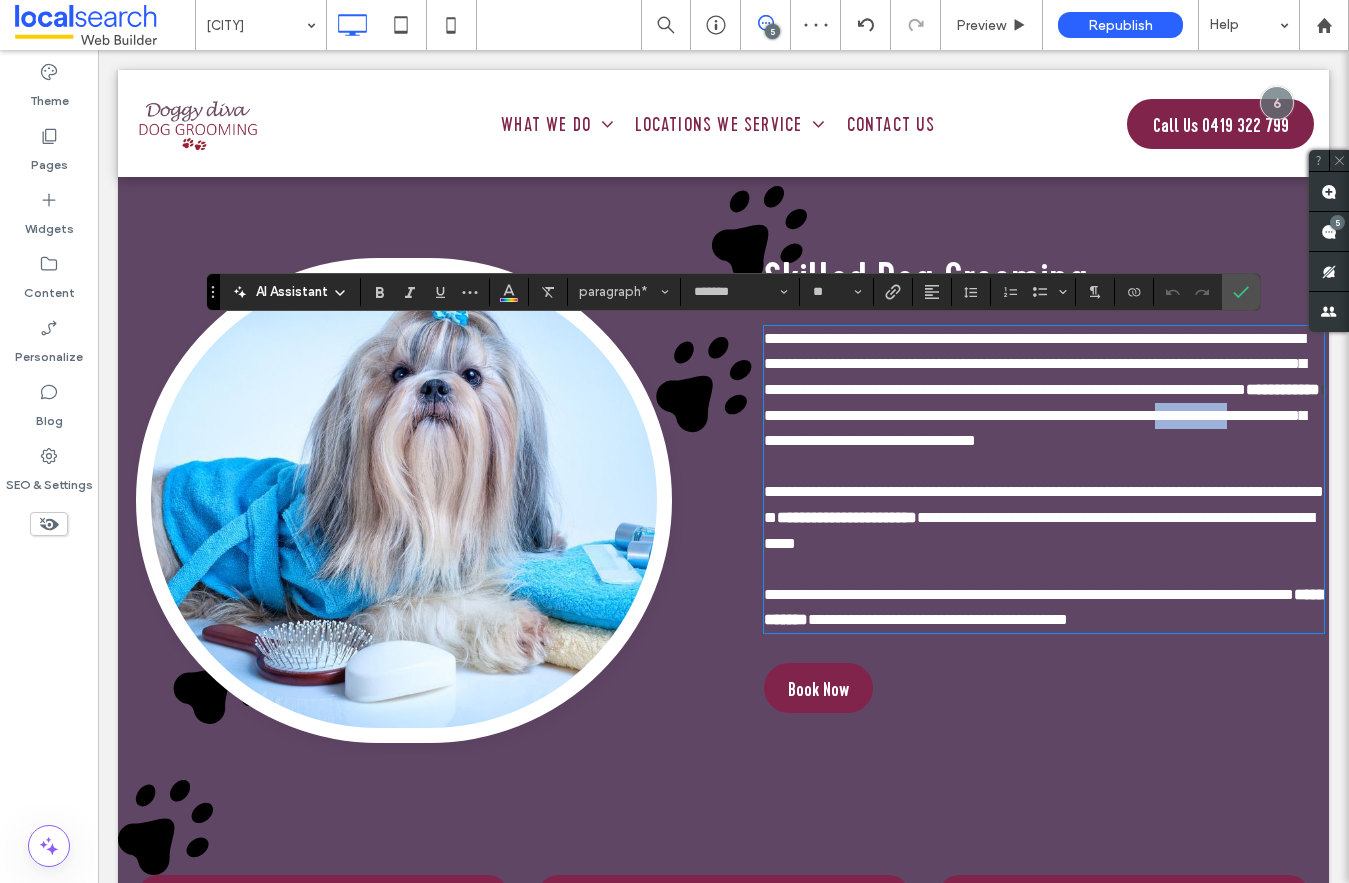 click on "**********" at bounding box center [1035, 428] 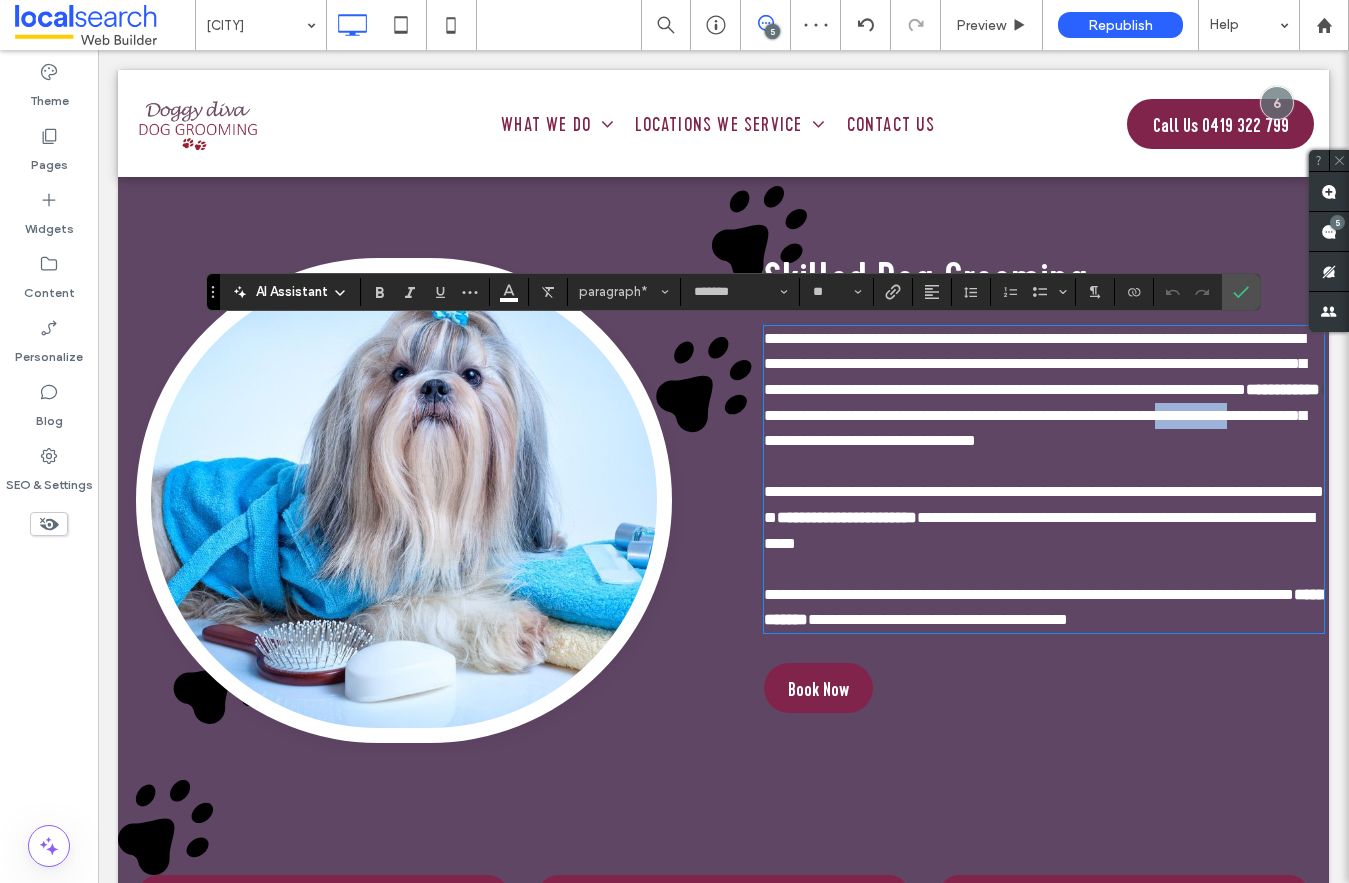 type 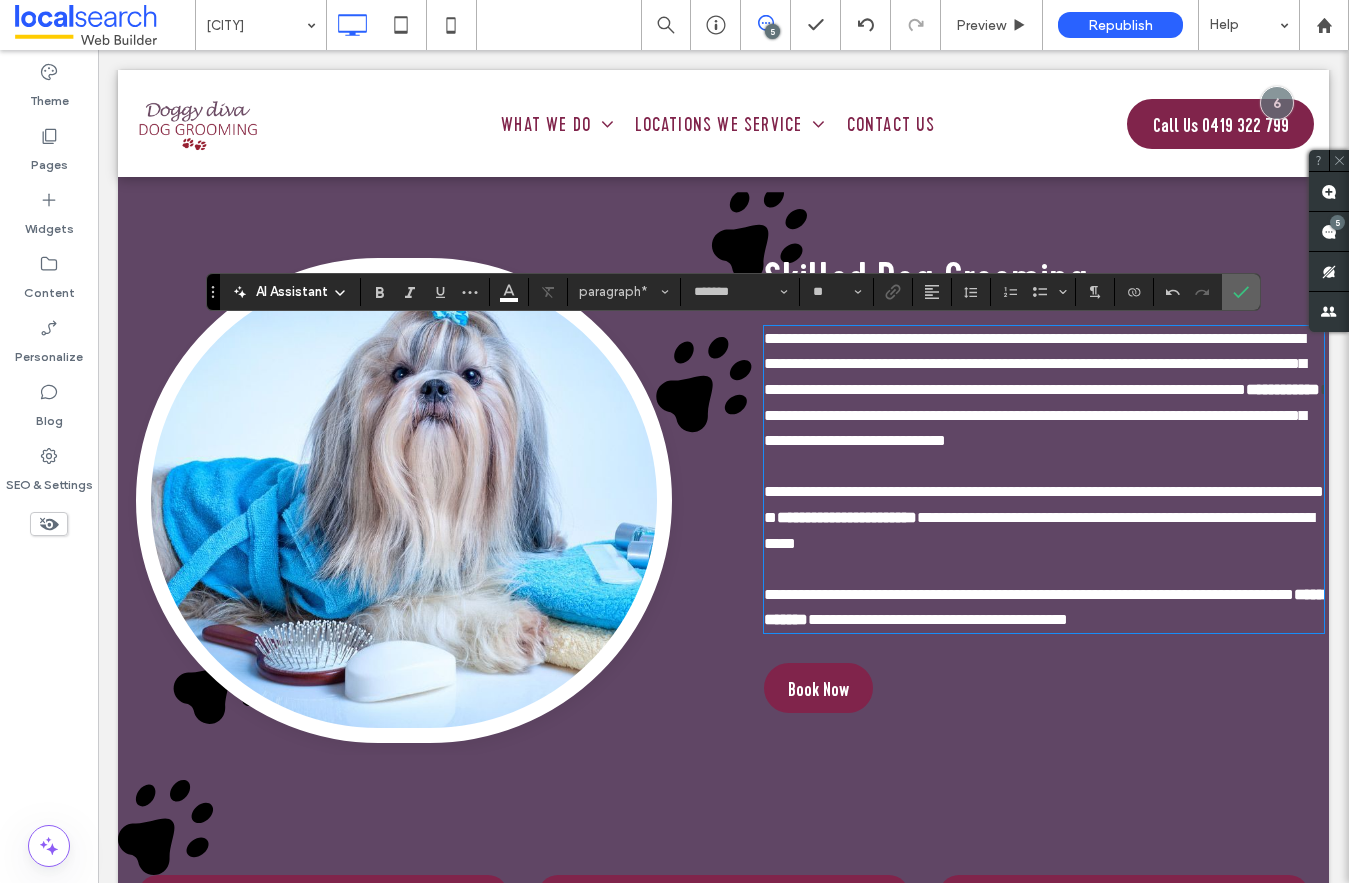 click 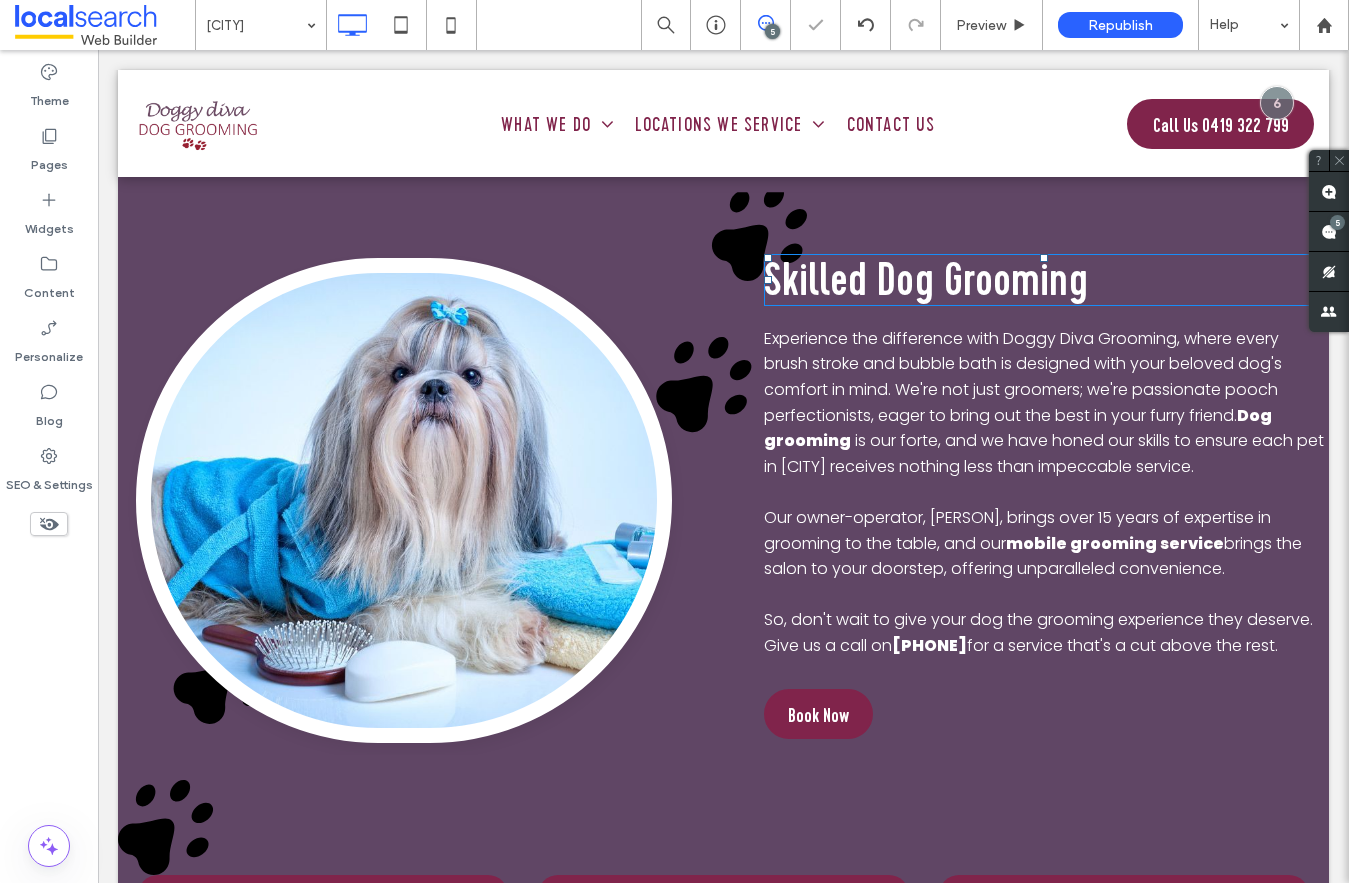 scroll, scrollTop: 2739, scrollLeft: 0, axis: vertical 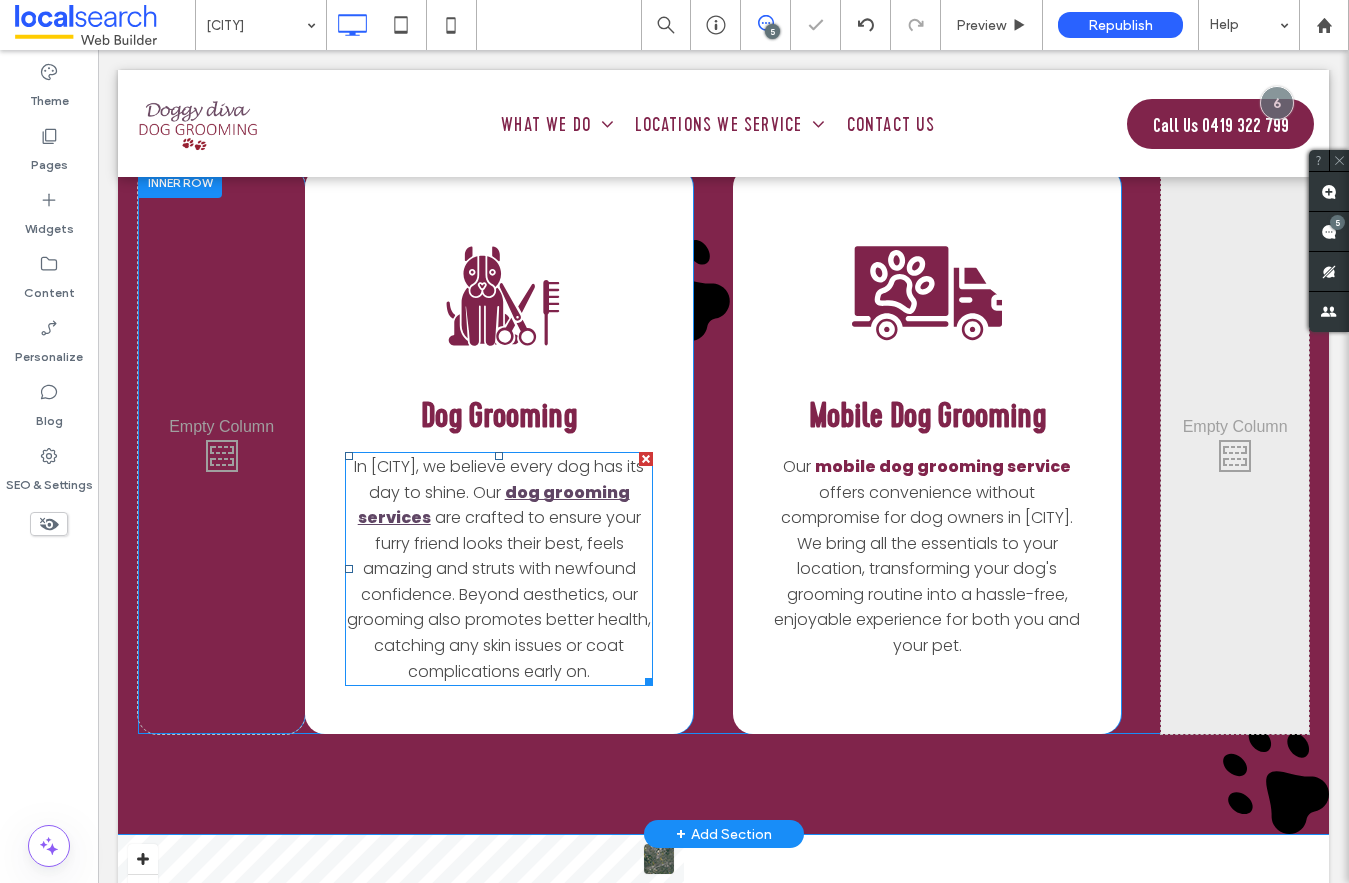 click on "dog grooming services" at bounding box center [494, 505] 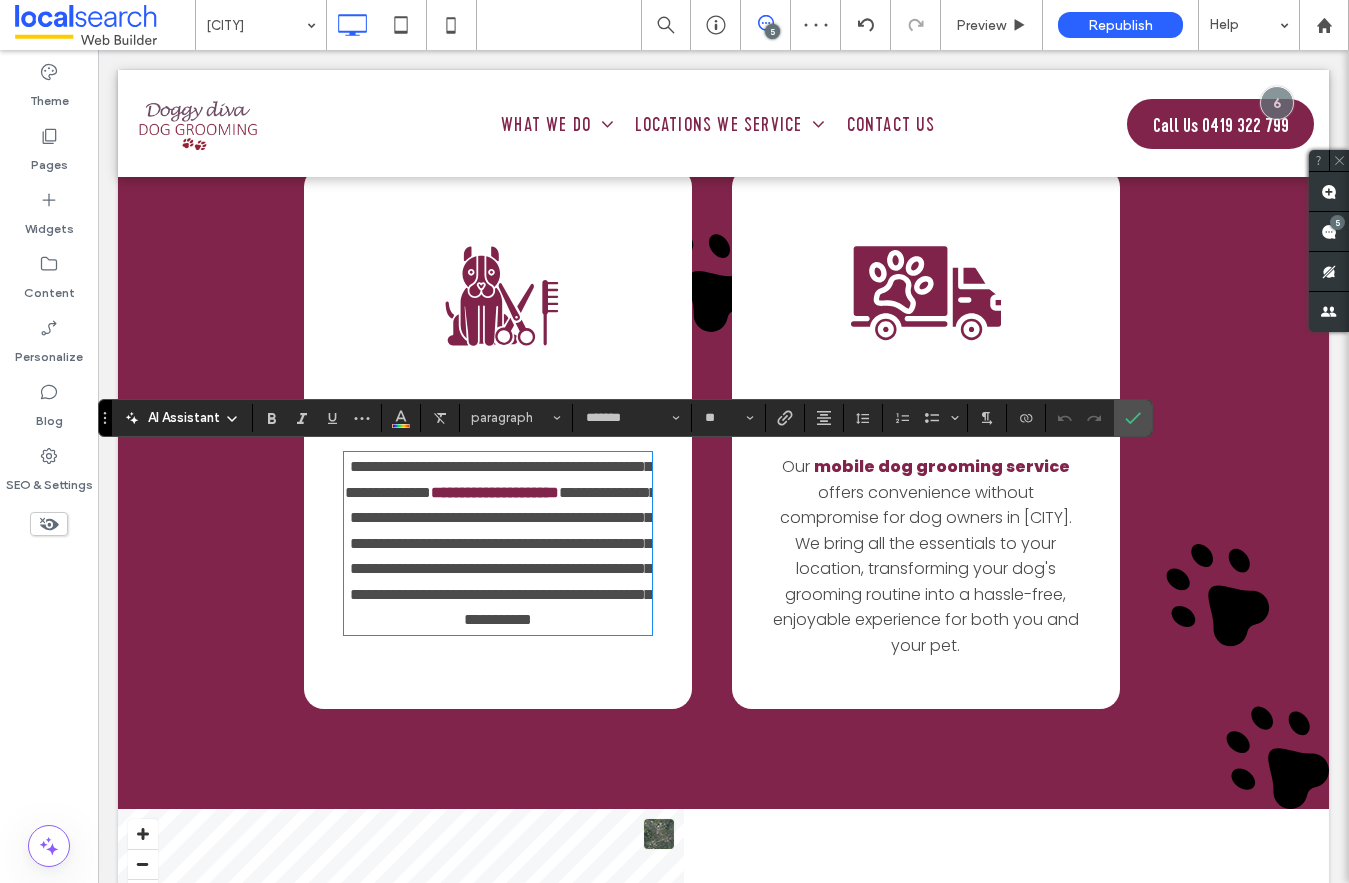 click on "**********" at bounding box center [498, 479] 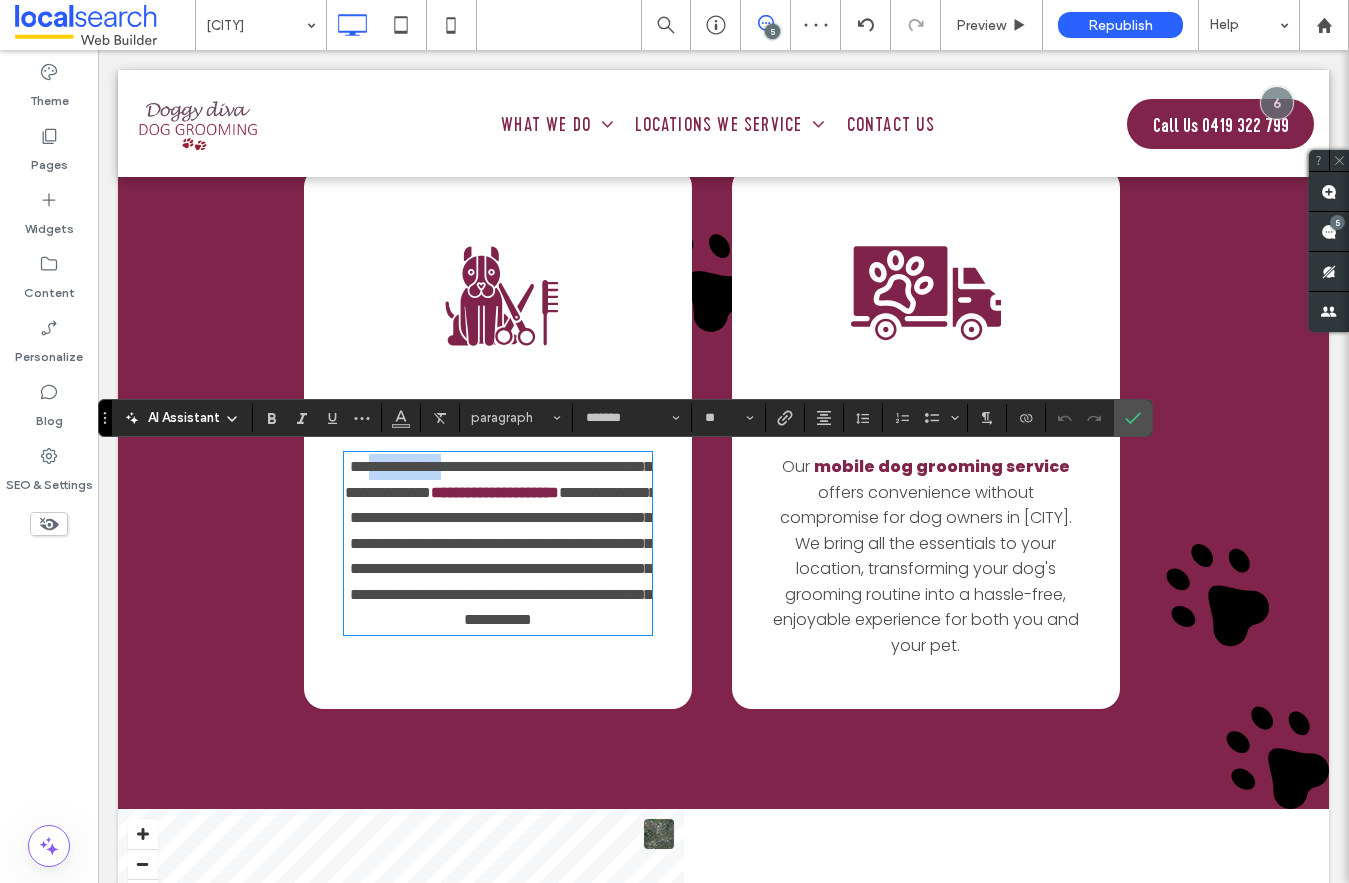 click on "**********" at bounding box center [498, 479] 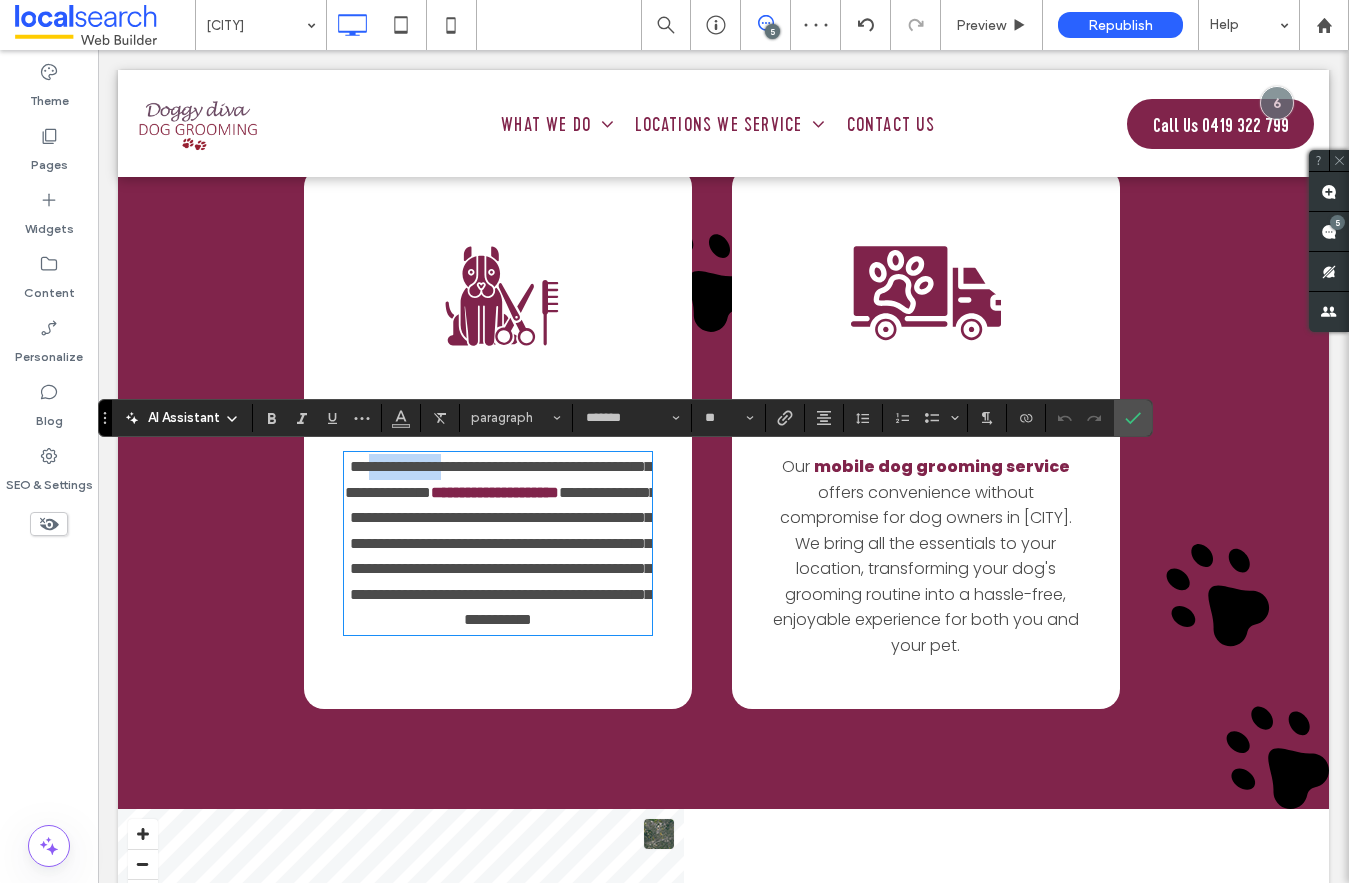 type 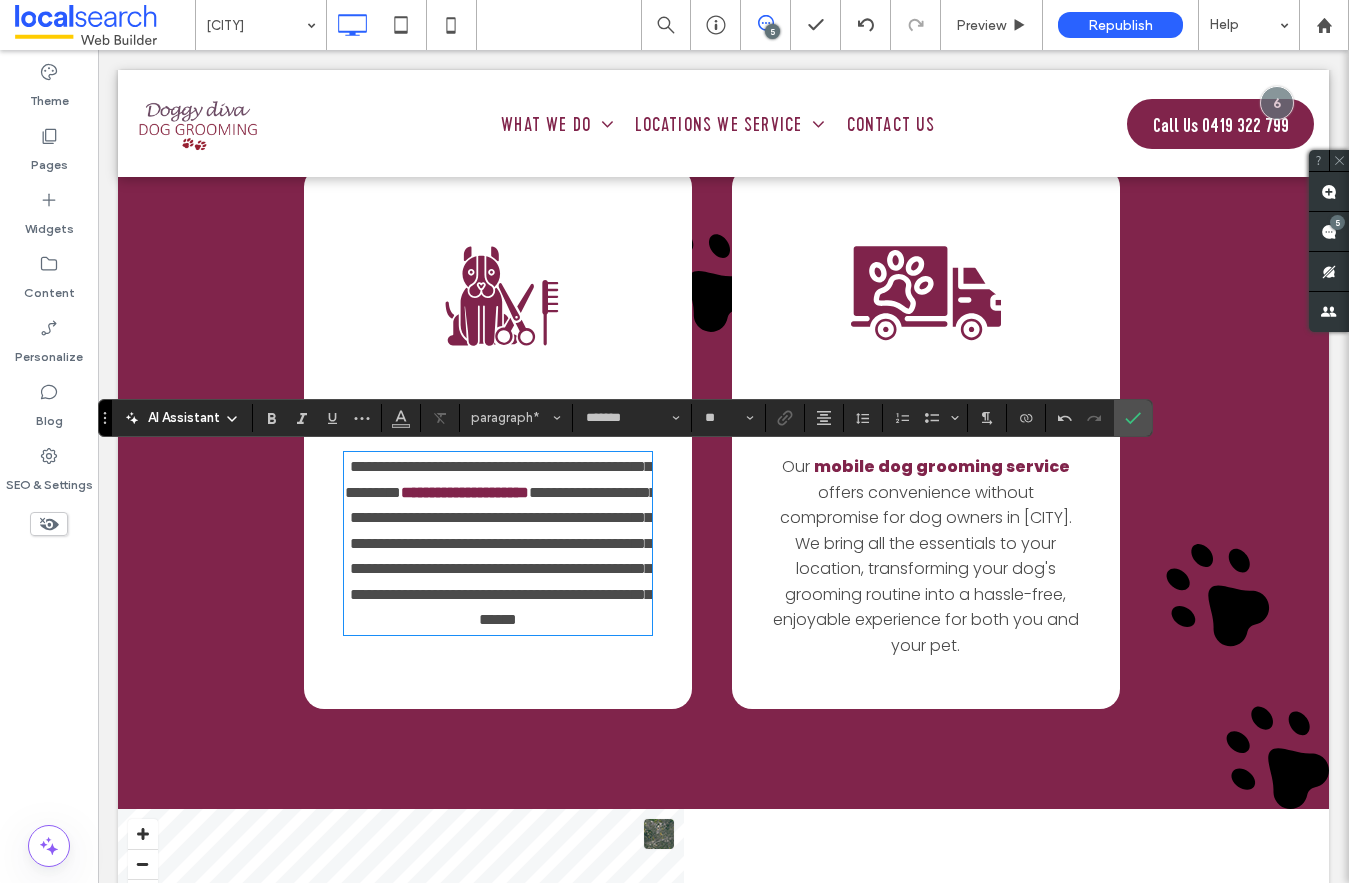 click on "offers convenience without compromise for dog owners in Murwillumbah. We bring all the essentials to your location, transforming your dog's grooming routine into a hassle-free, enjoyable experience for both you and your pet." at bounding box center [926, 569] 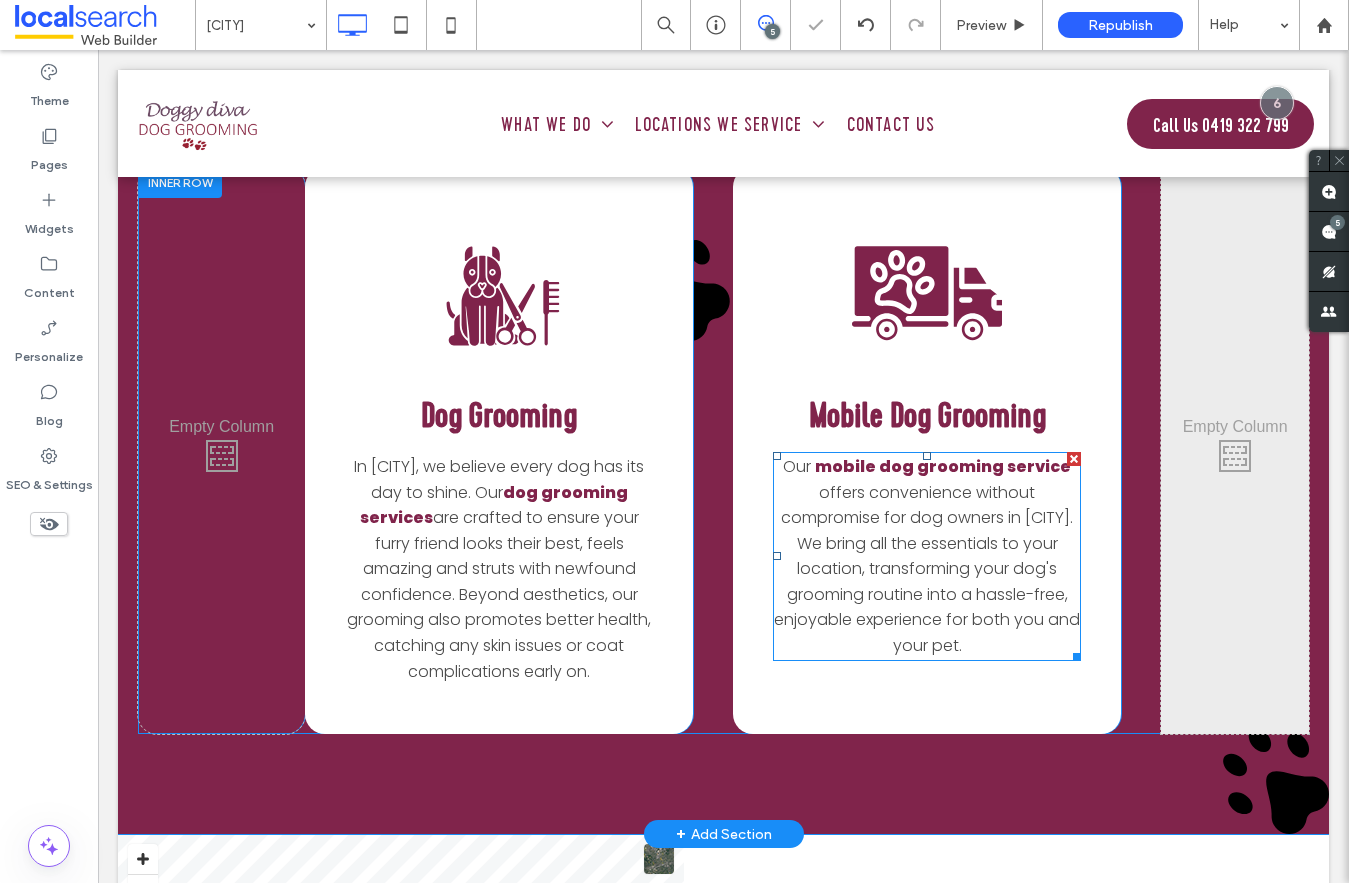 click on "offers convenience without compromise for dog owners in Murwillumbah. We bring all the essentials to your location, transforming your dog's grooming routine into a hassle-free, enjoyable experience for both you and your pet." at bounding box center (927, 569) 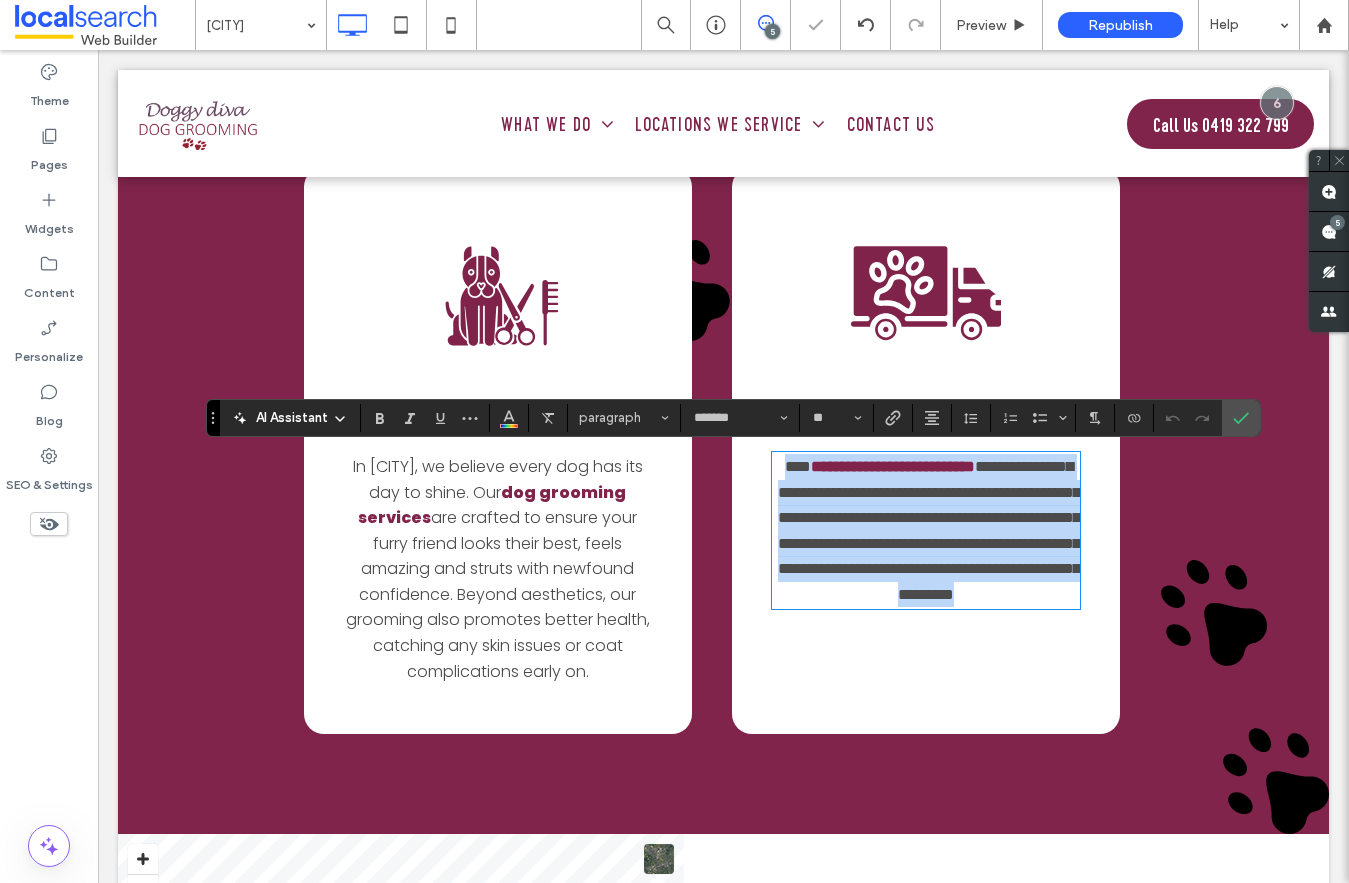 click on "**********" at bounding box center (929, 530) 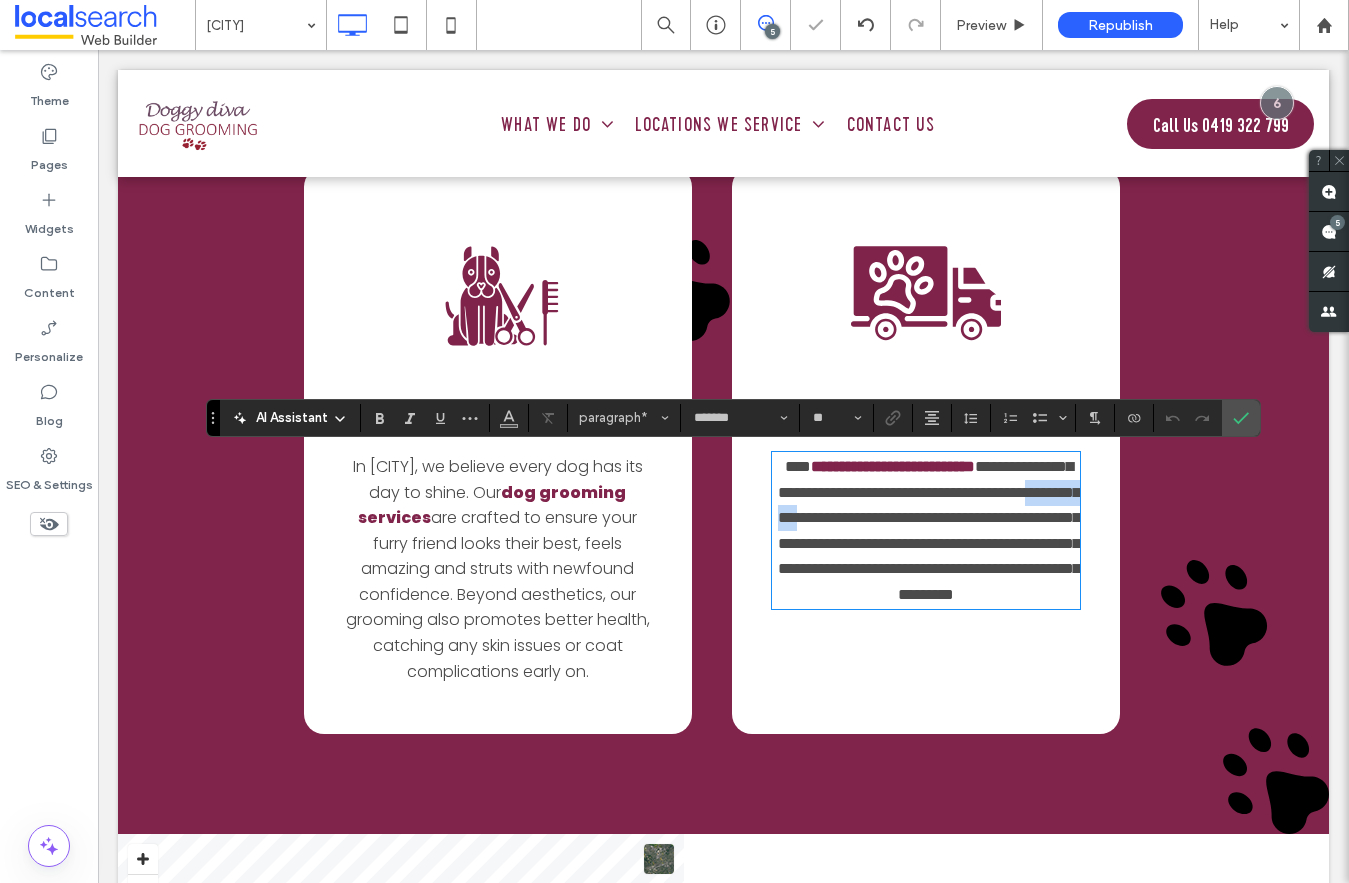 click on "**********" at bounding box center [929, 530] 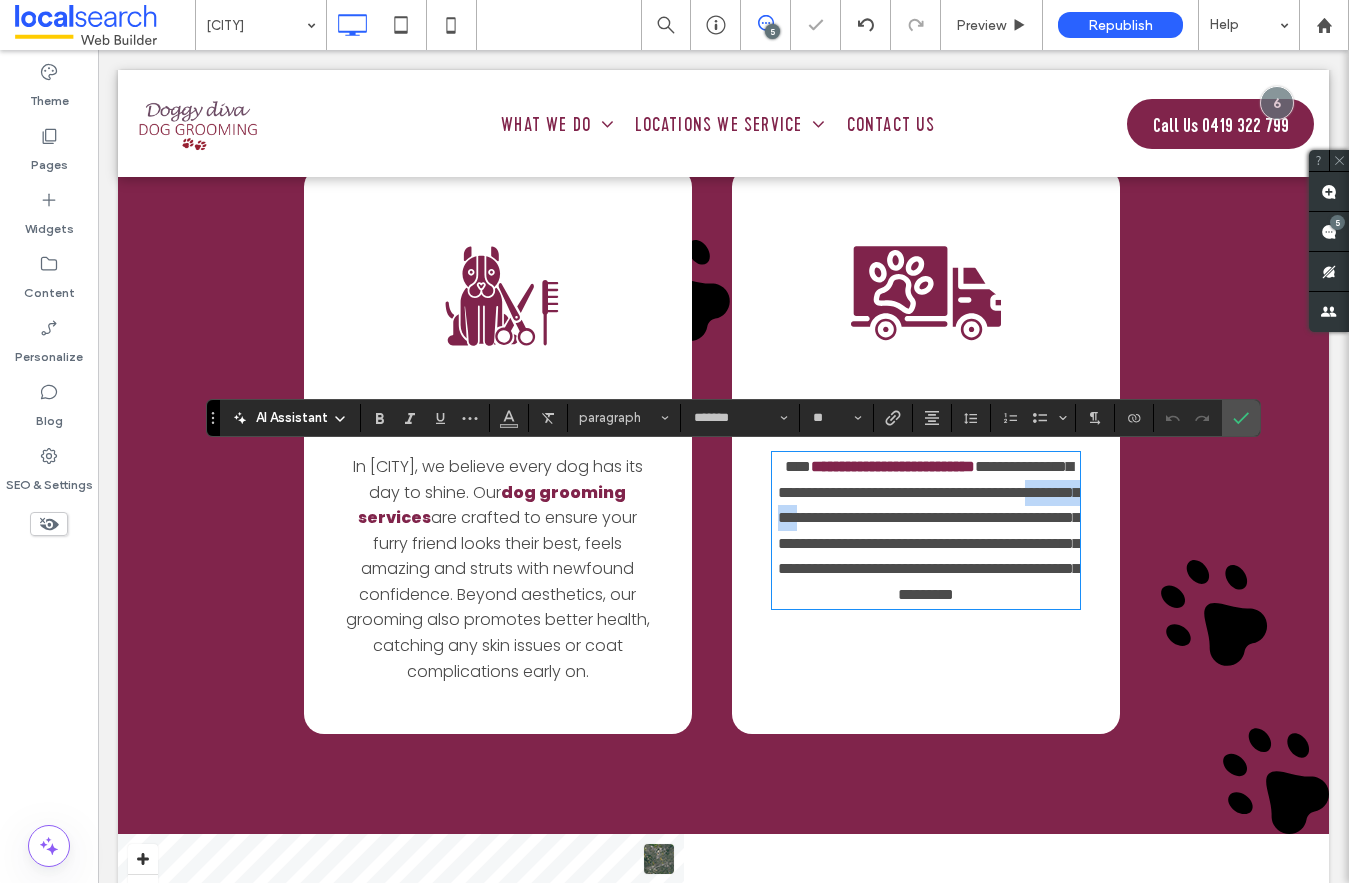 type 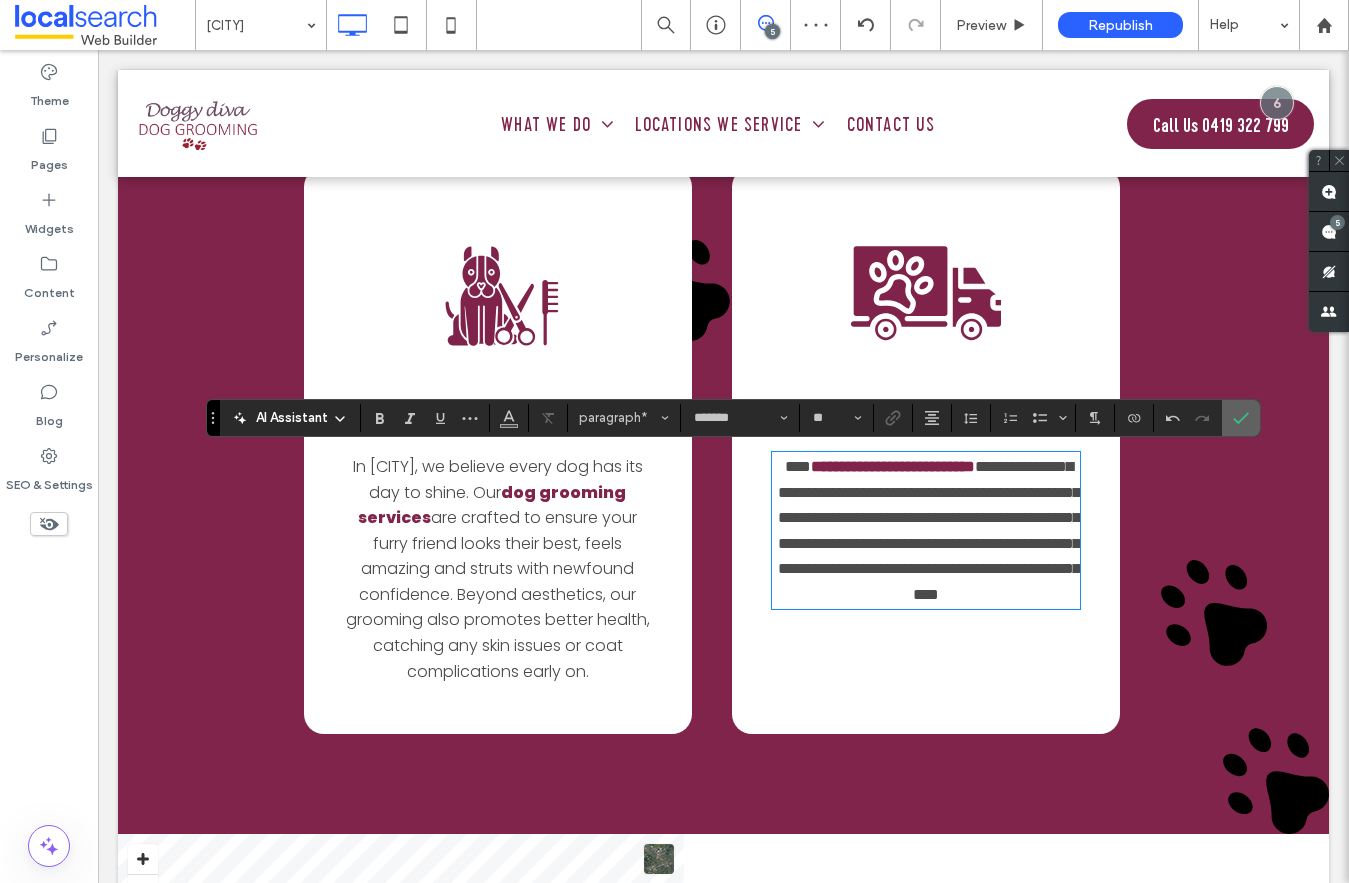 click 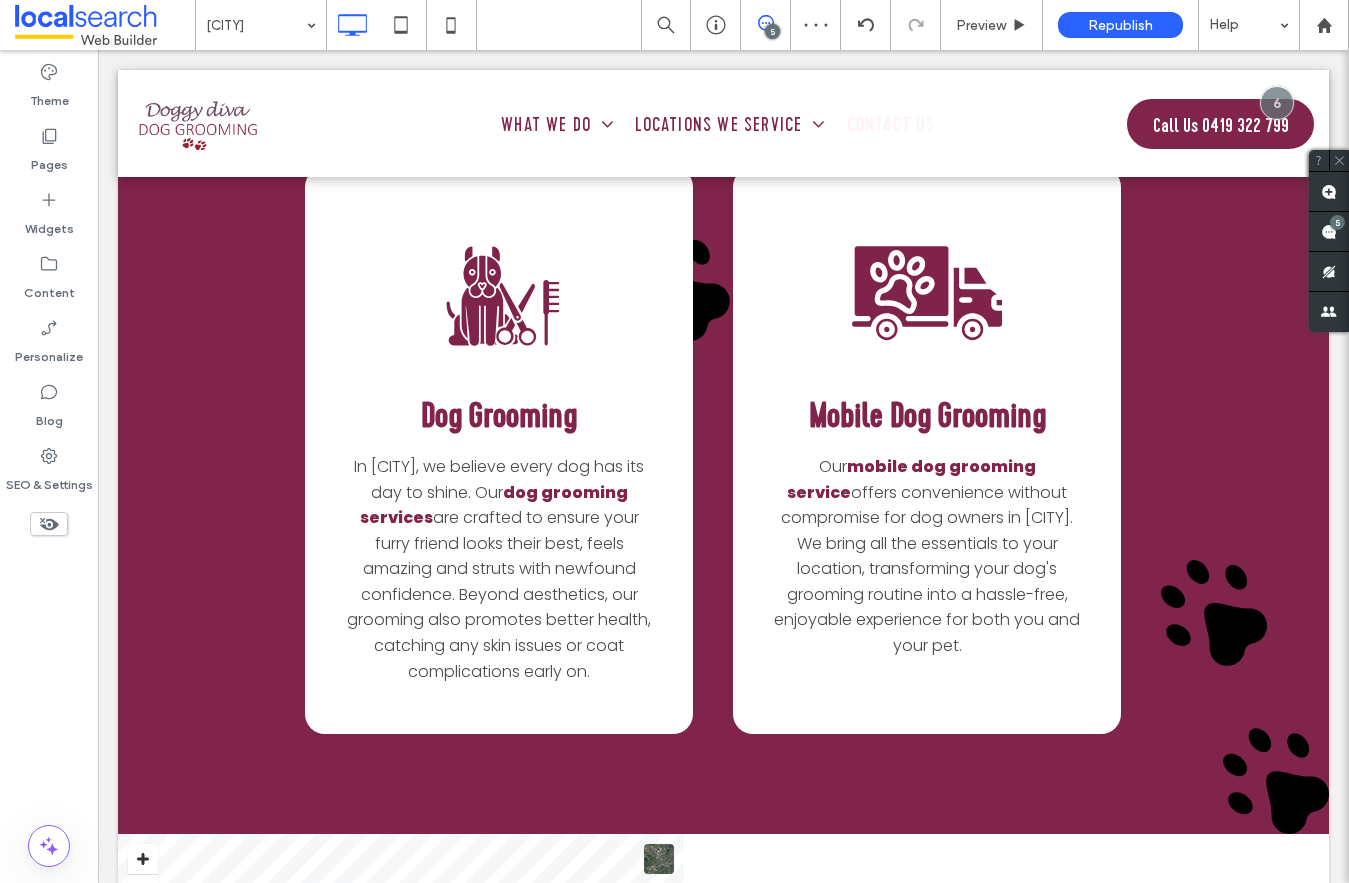 scroll, scrollTop: 3275, scrollLeft: 0, axis: vertical 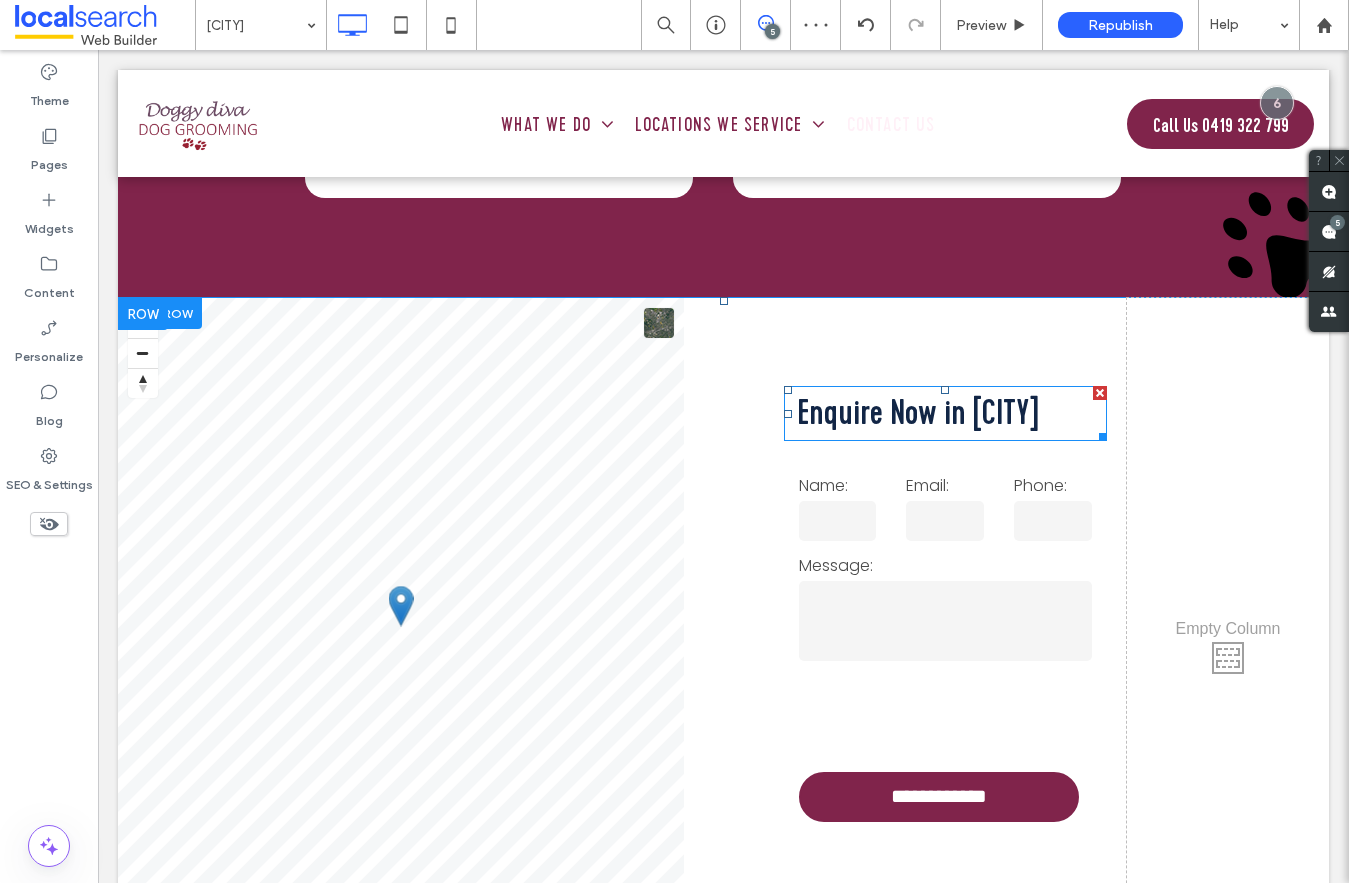 click on "Enquire Now in Murwillumbah" at bounding box center [918, 412] 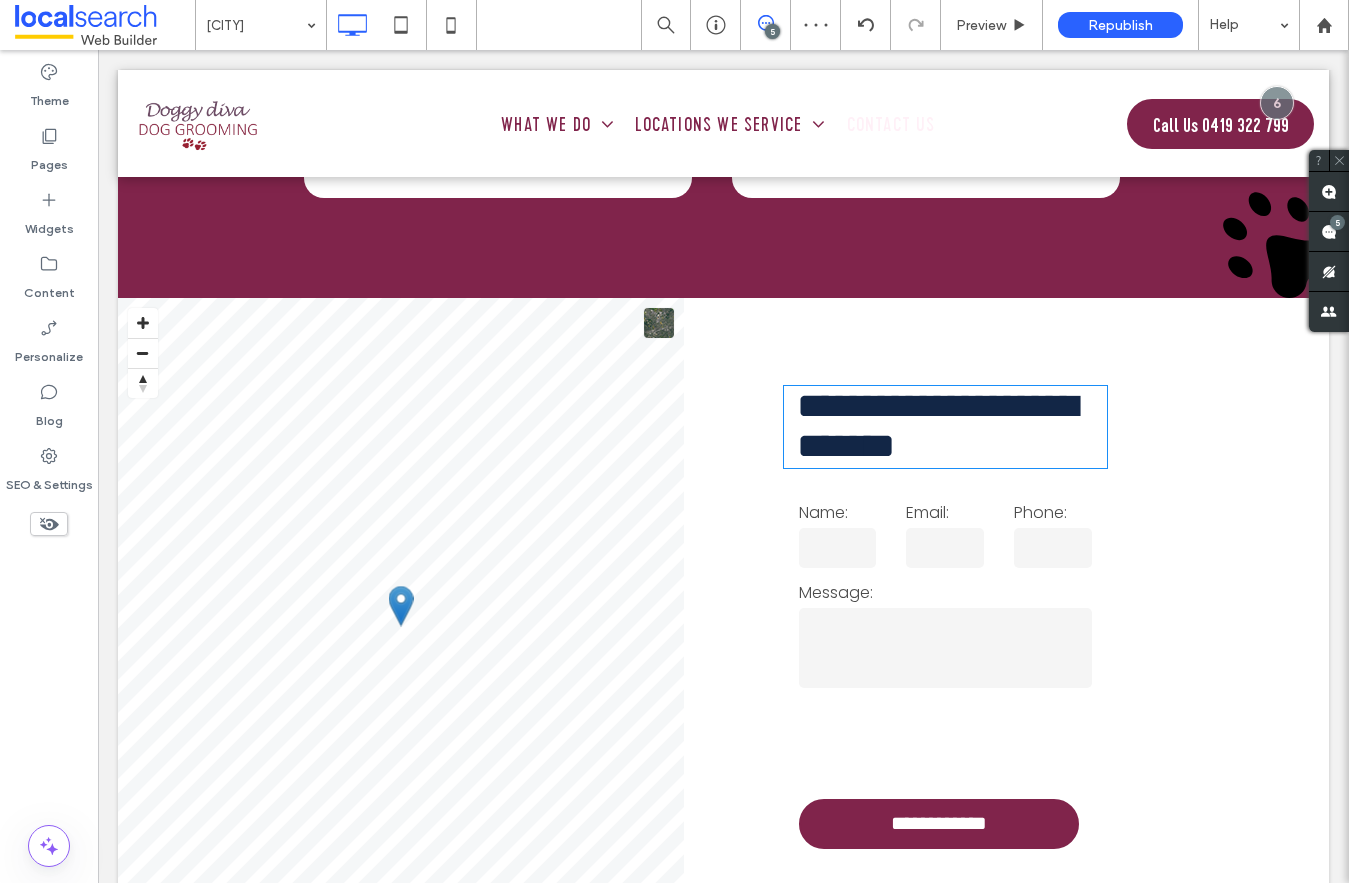 click on "**********" at bounding box center (937, 426) 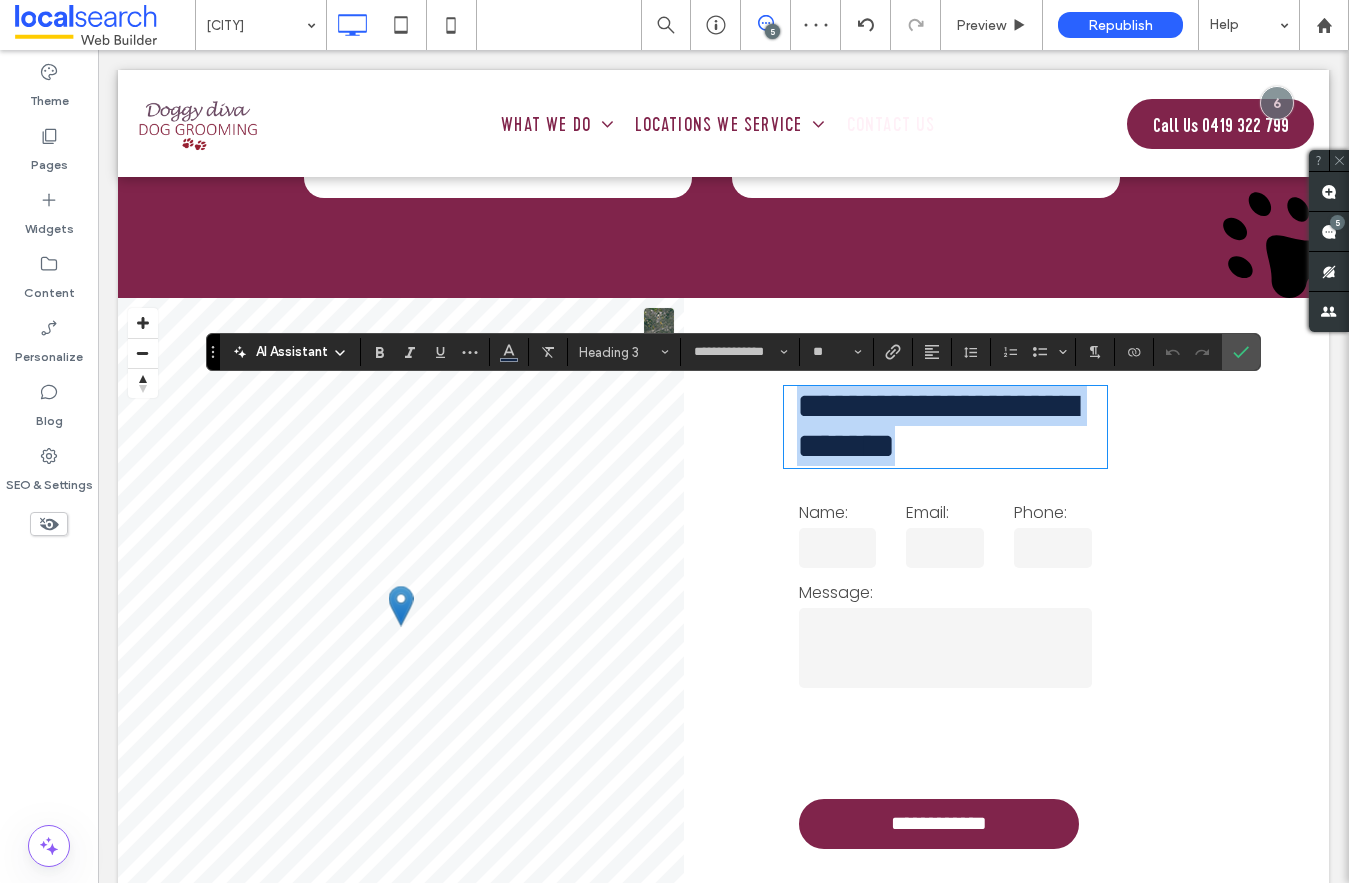 click on "**********" at bounding box center (937, 426) 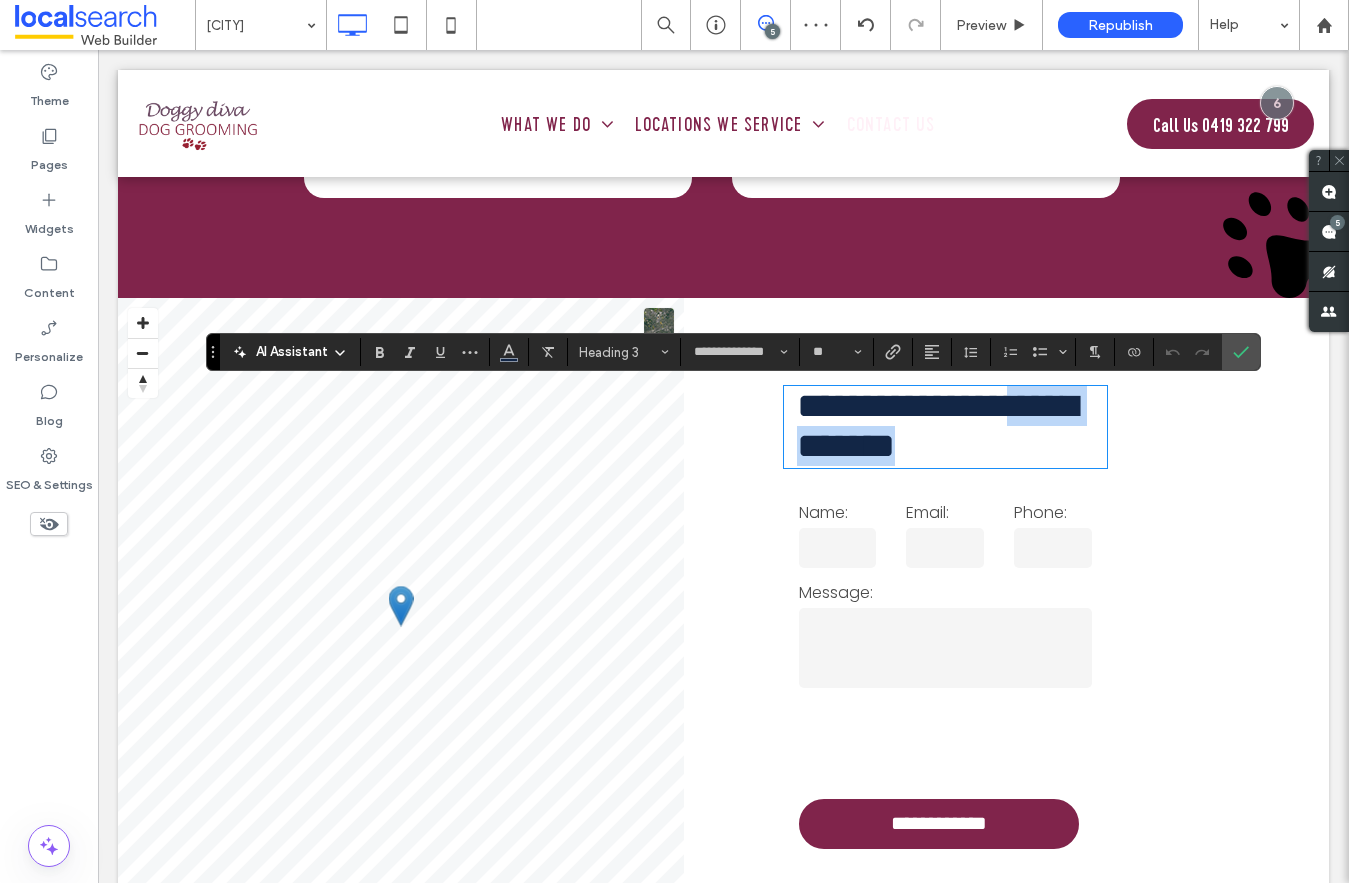 click on "**********" at bounding box center (937, 426) 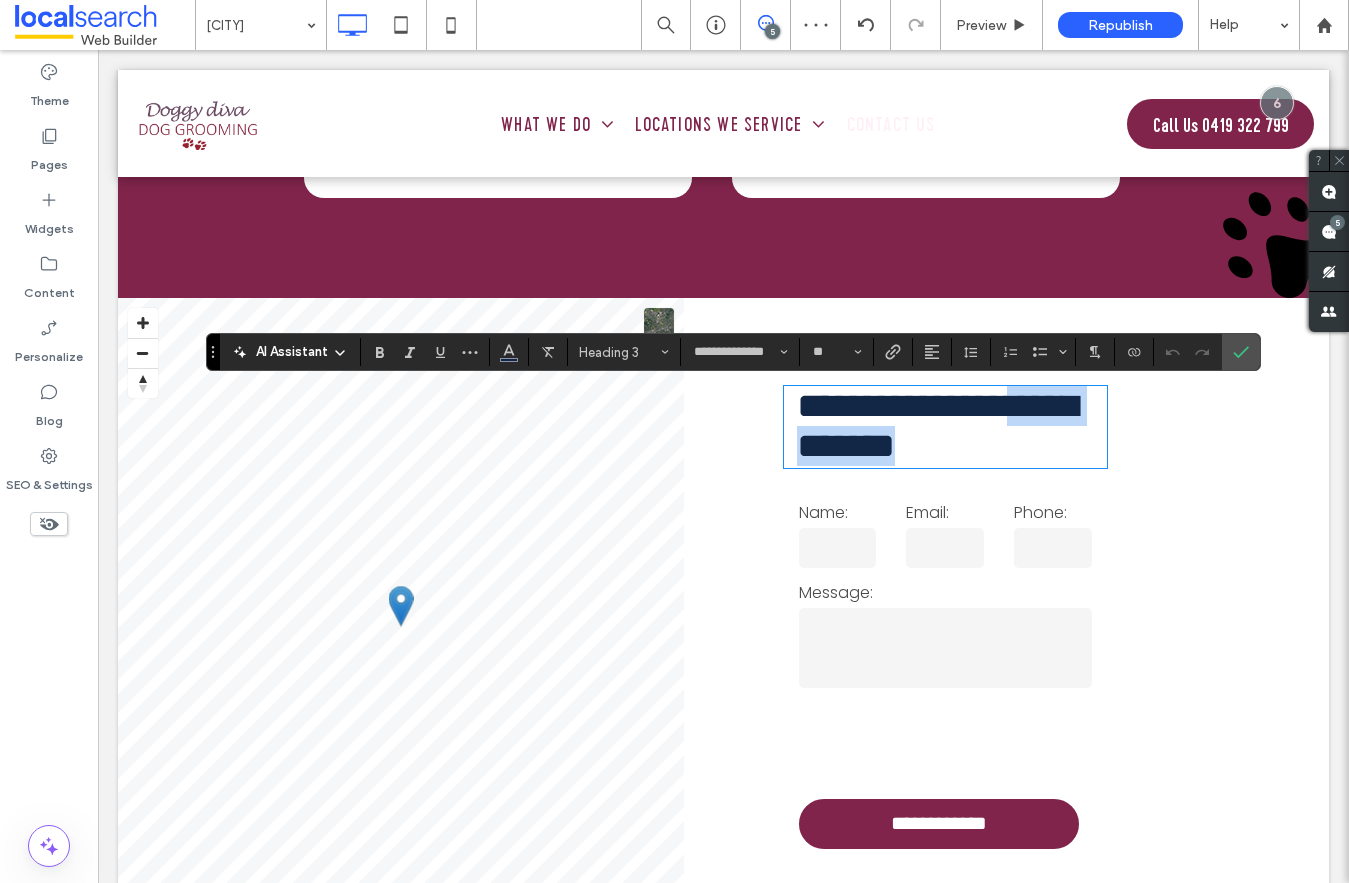 type 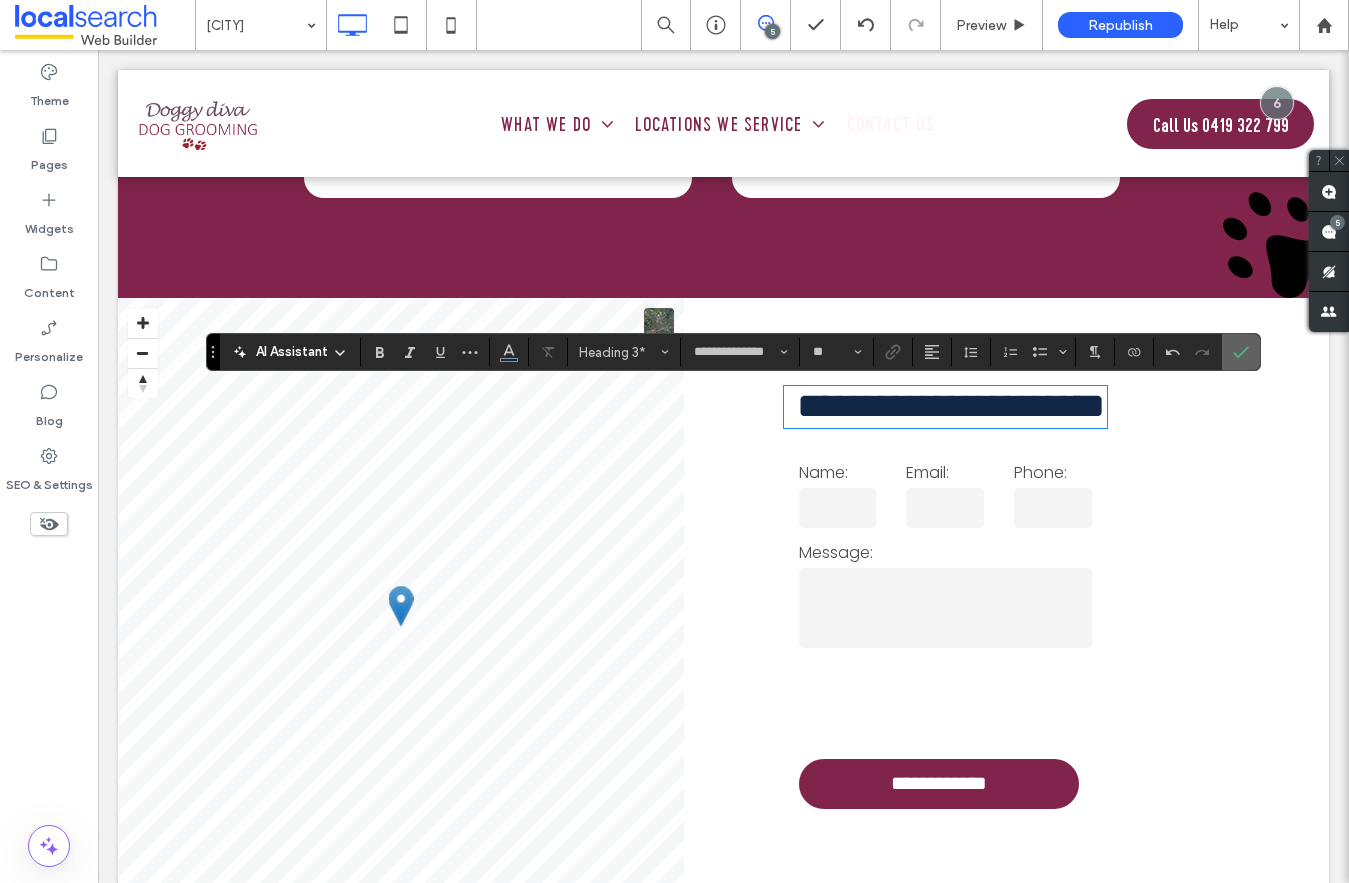 click 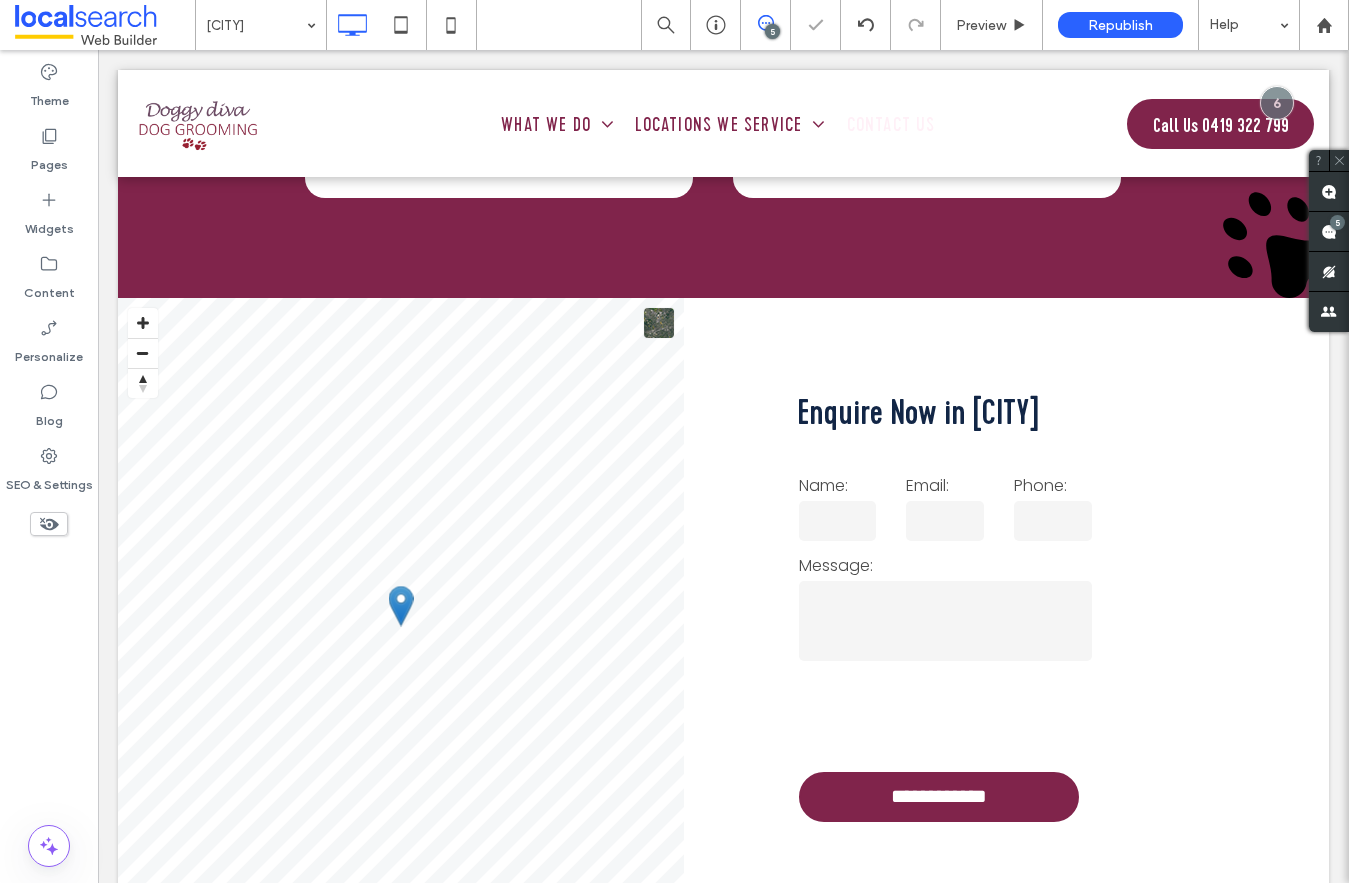 scroll, scrollTop: 4004, scrollLeft: 0, axis: vertical 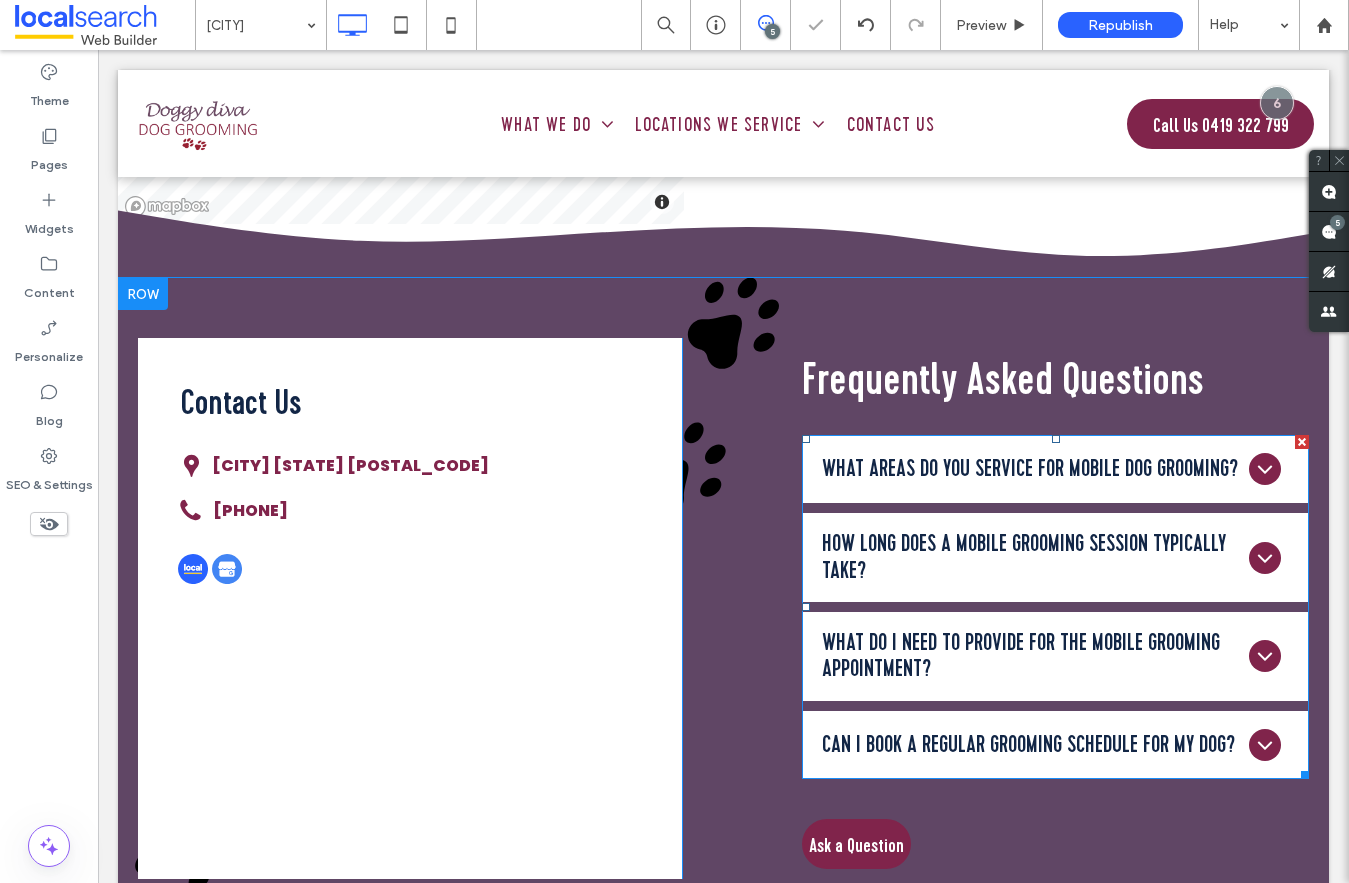 click at bounding box center (1055, 607) 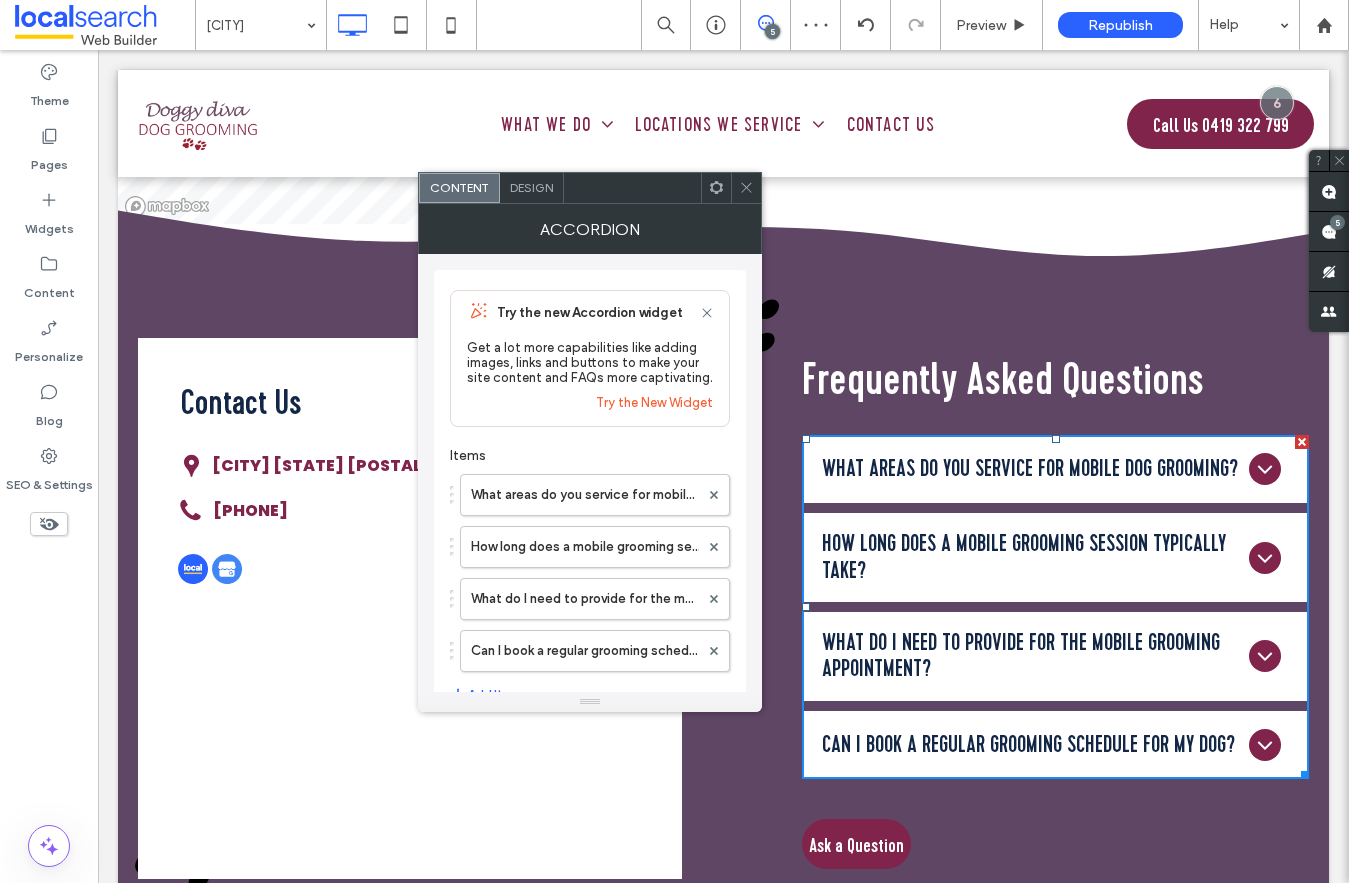 click on "What areas do you service for mobile dog grooming?" at bounding box center (1030, 469) 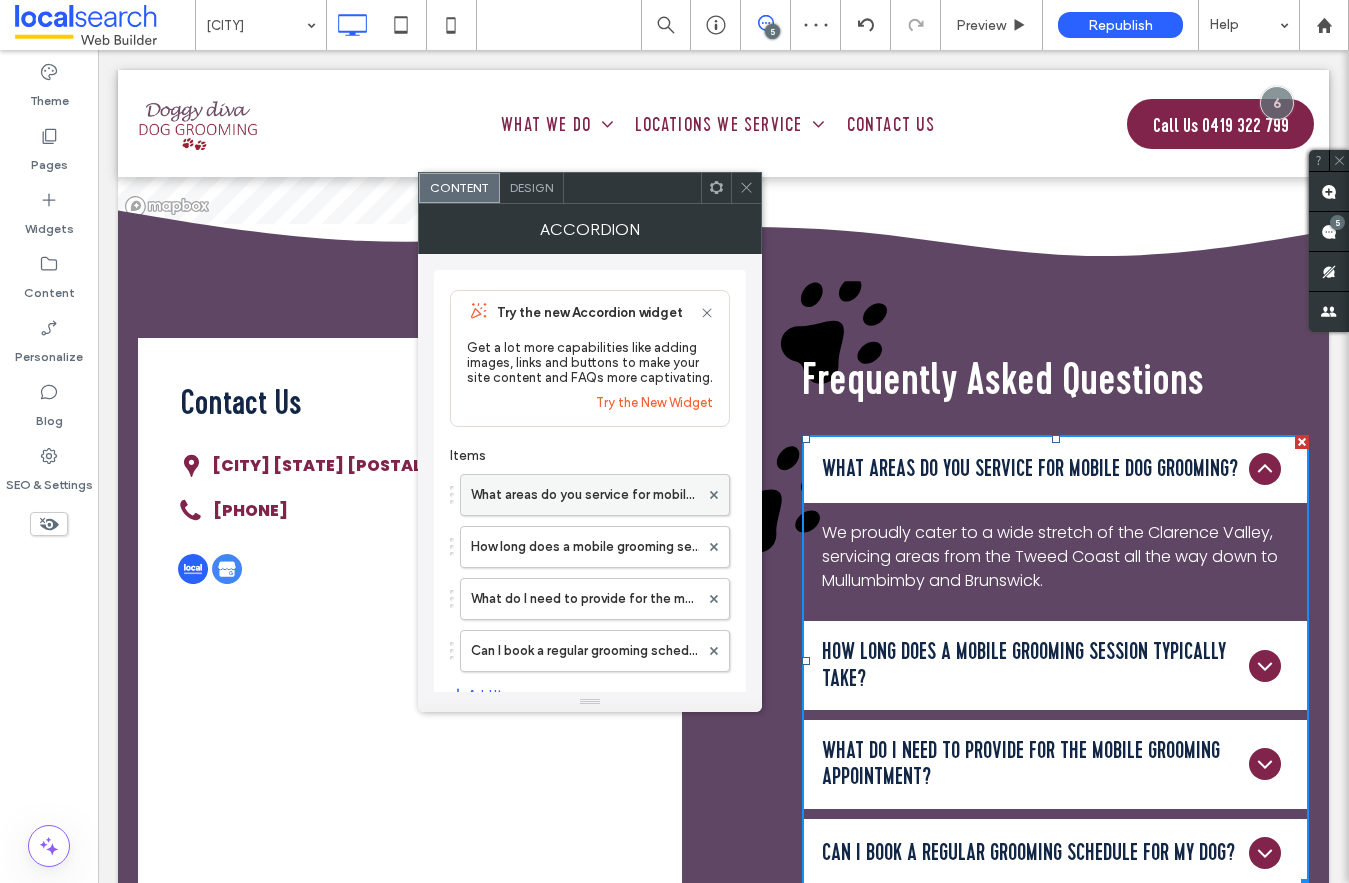 click on "What areas do you service for mobile dog grooming?" at bounding box center [585, 495] 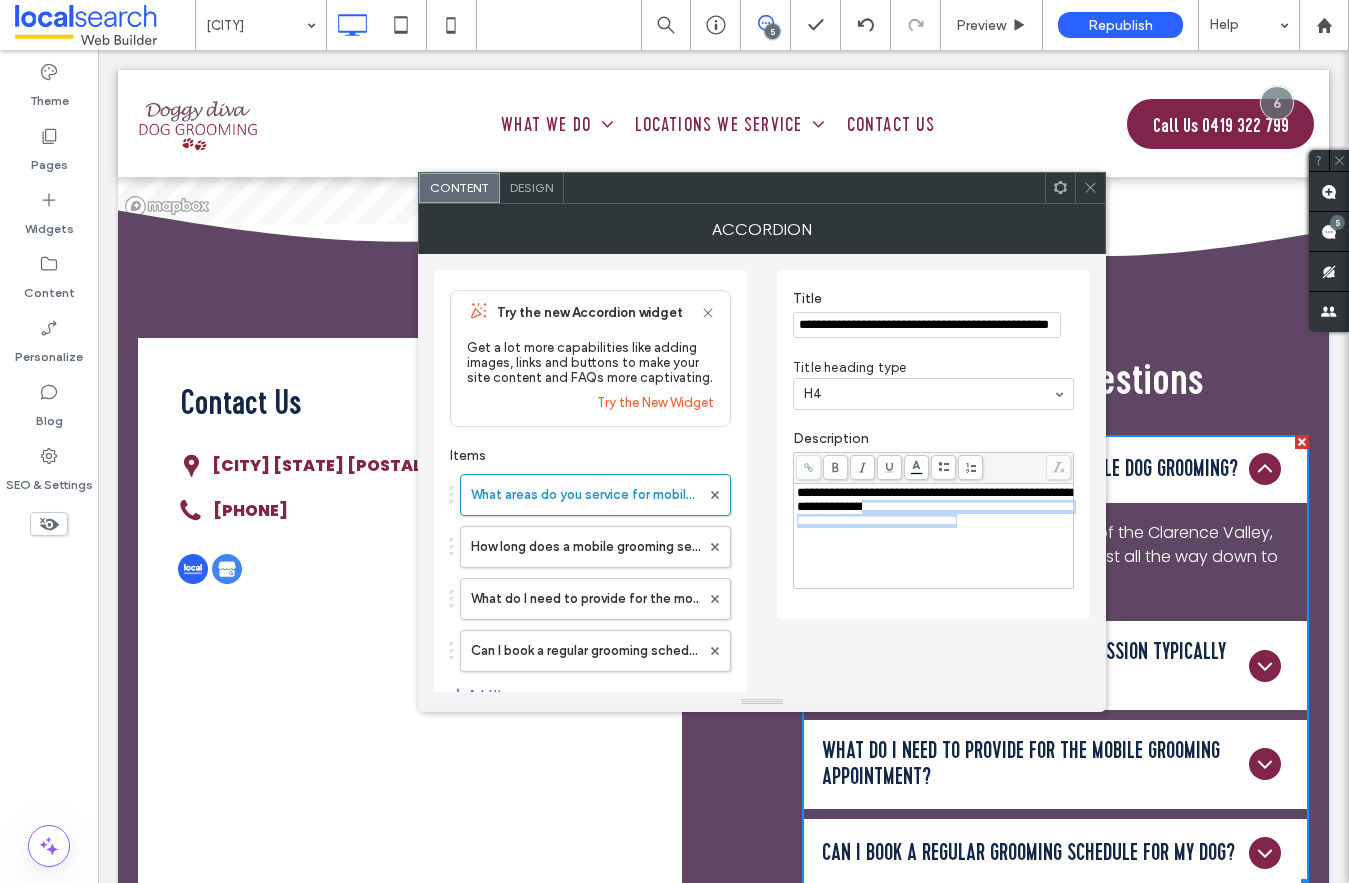 drag, startPoint x: 986, startPoint y: 541, endPoint x: 951, endPoint y: 506, distance: 49.497475 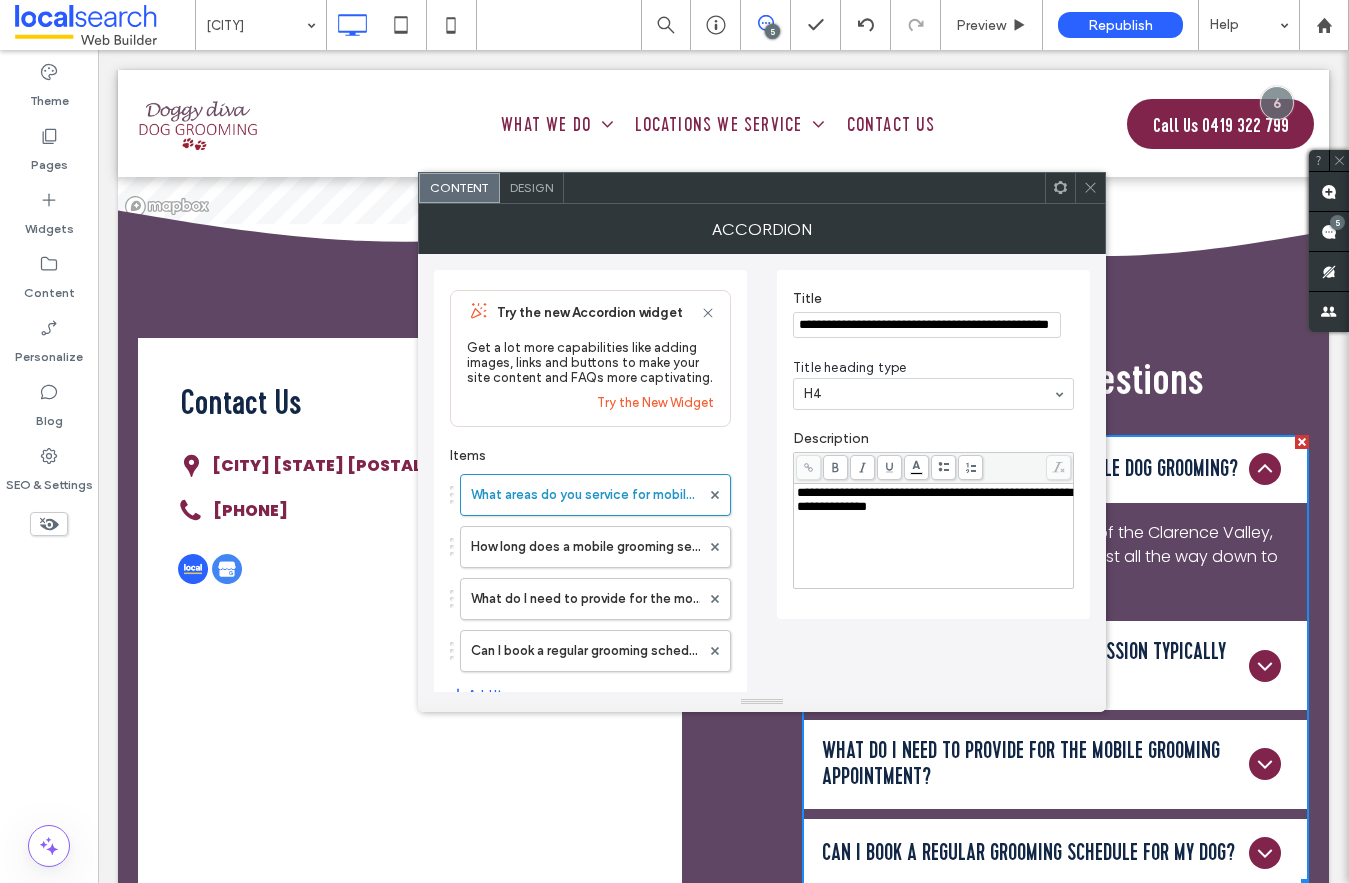type 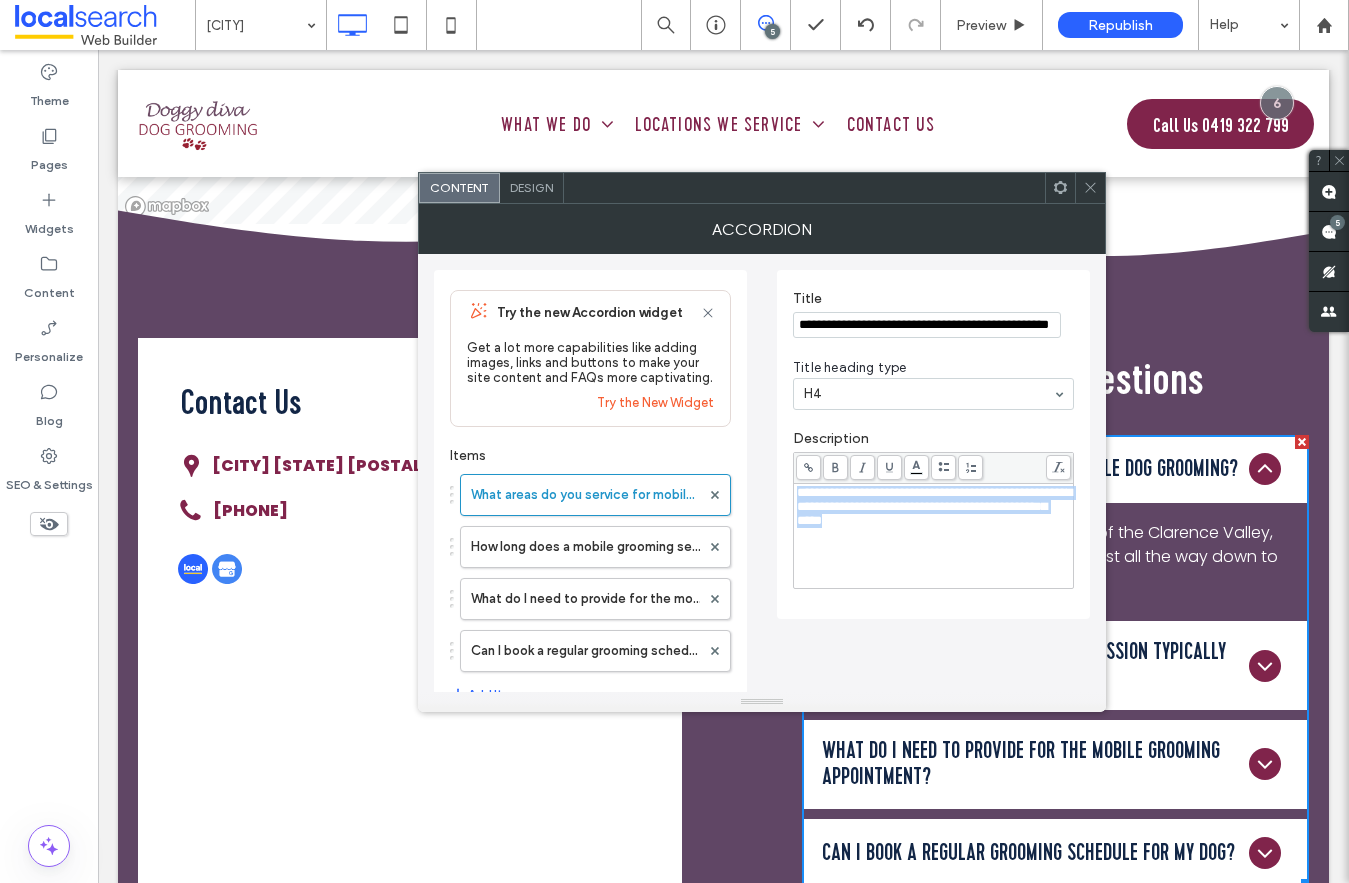 copy on "**********" 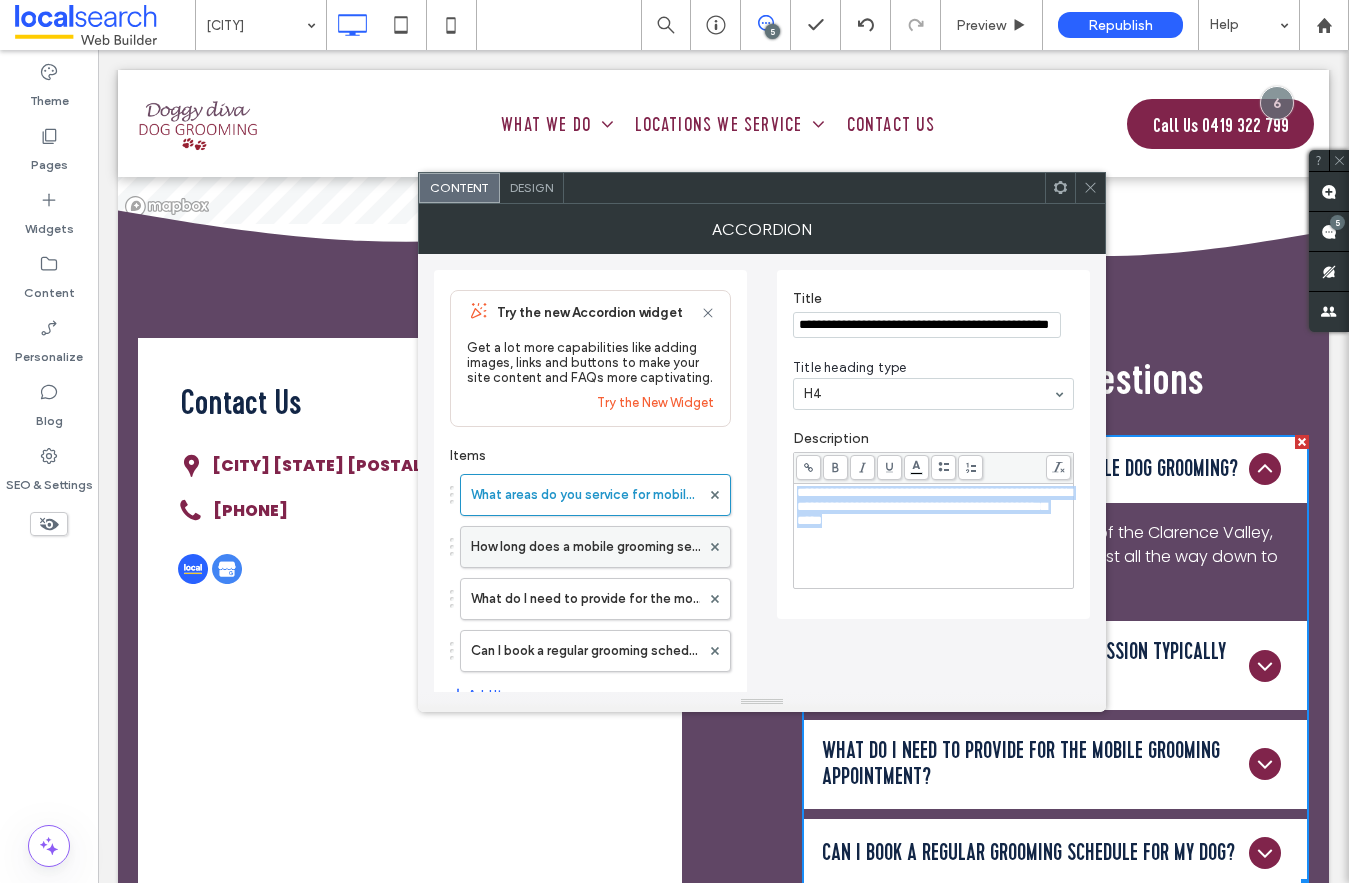 click on "How long does a mobile grooming session typically take?" at bounding box center [585, 547] 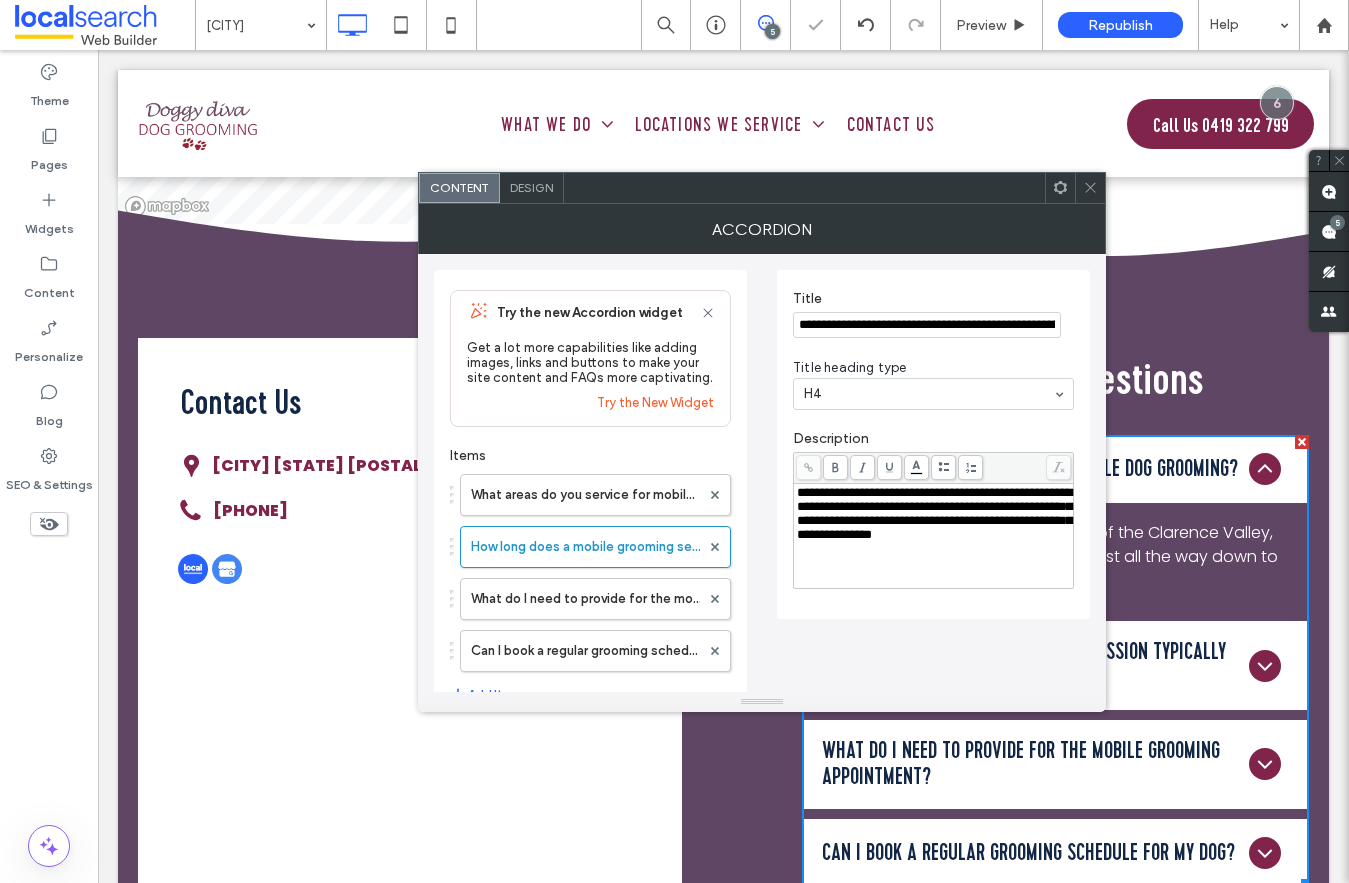 click on "What areas do you service for mobile dog grooming? How long does a mobile grooming session typically take? What do I need to provide for the mobile grooming appointment? Can I book a regular grooming schedule for my dog?" at bounding box center (590, 568) 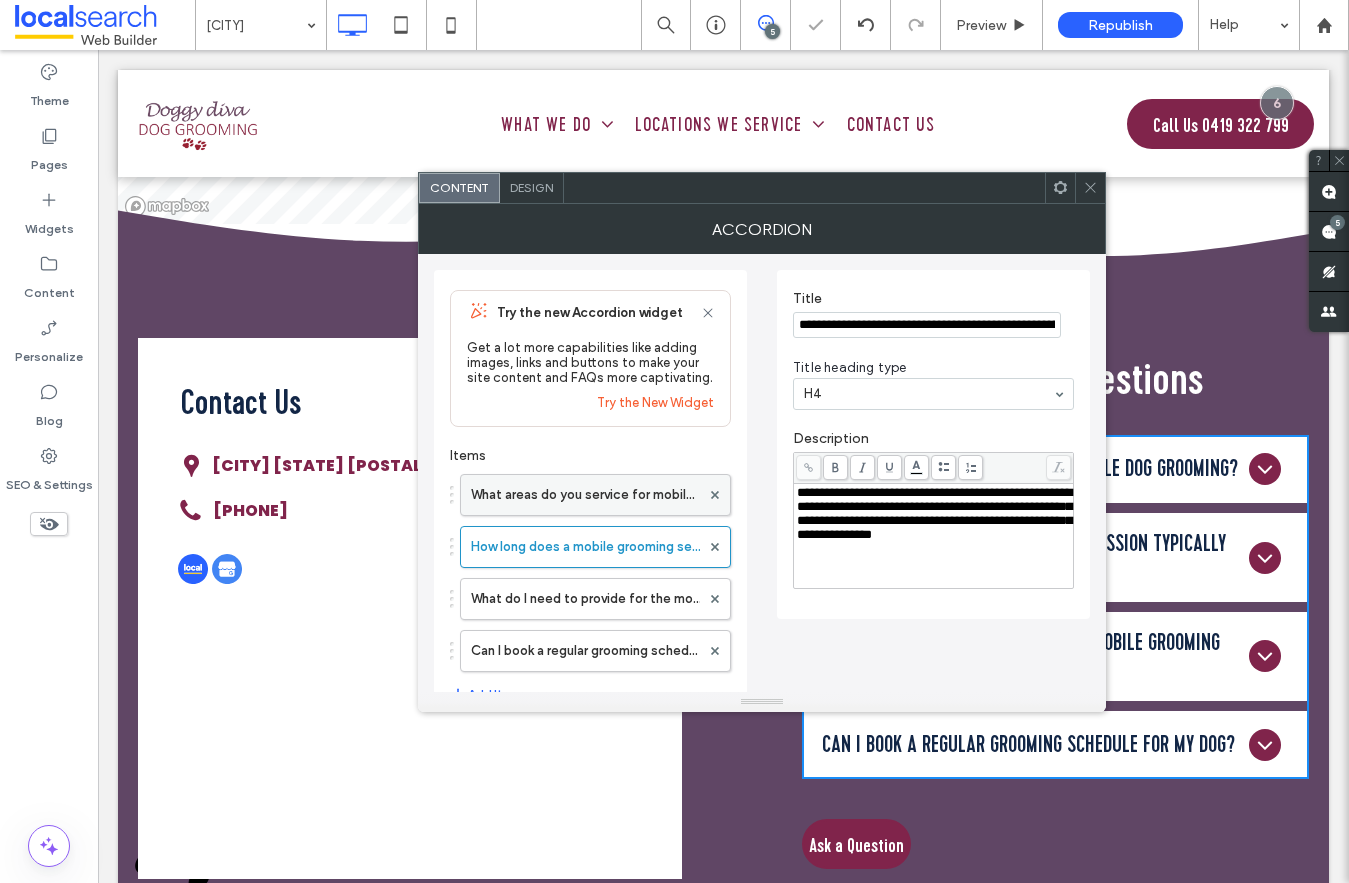 click on "What areas do you service for mobile dog grooming?" at bounding box center [585, 495] 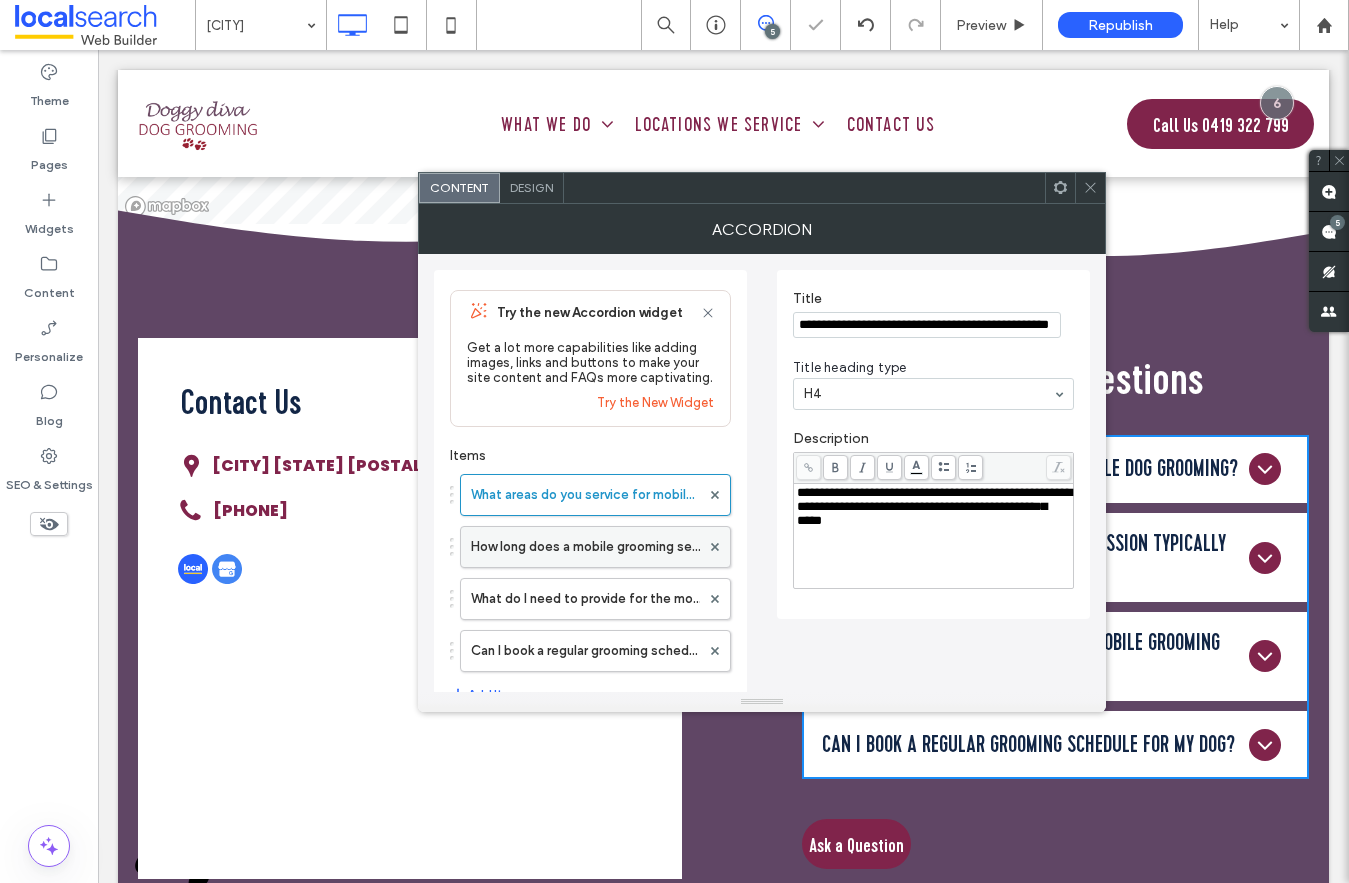 click on "How long does a mobile grooming session typically take?" at bounding box center (585, 547) 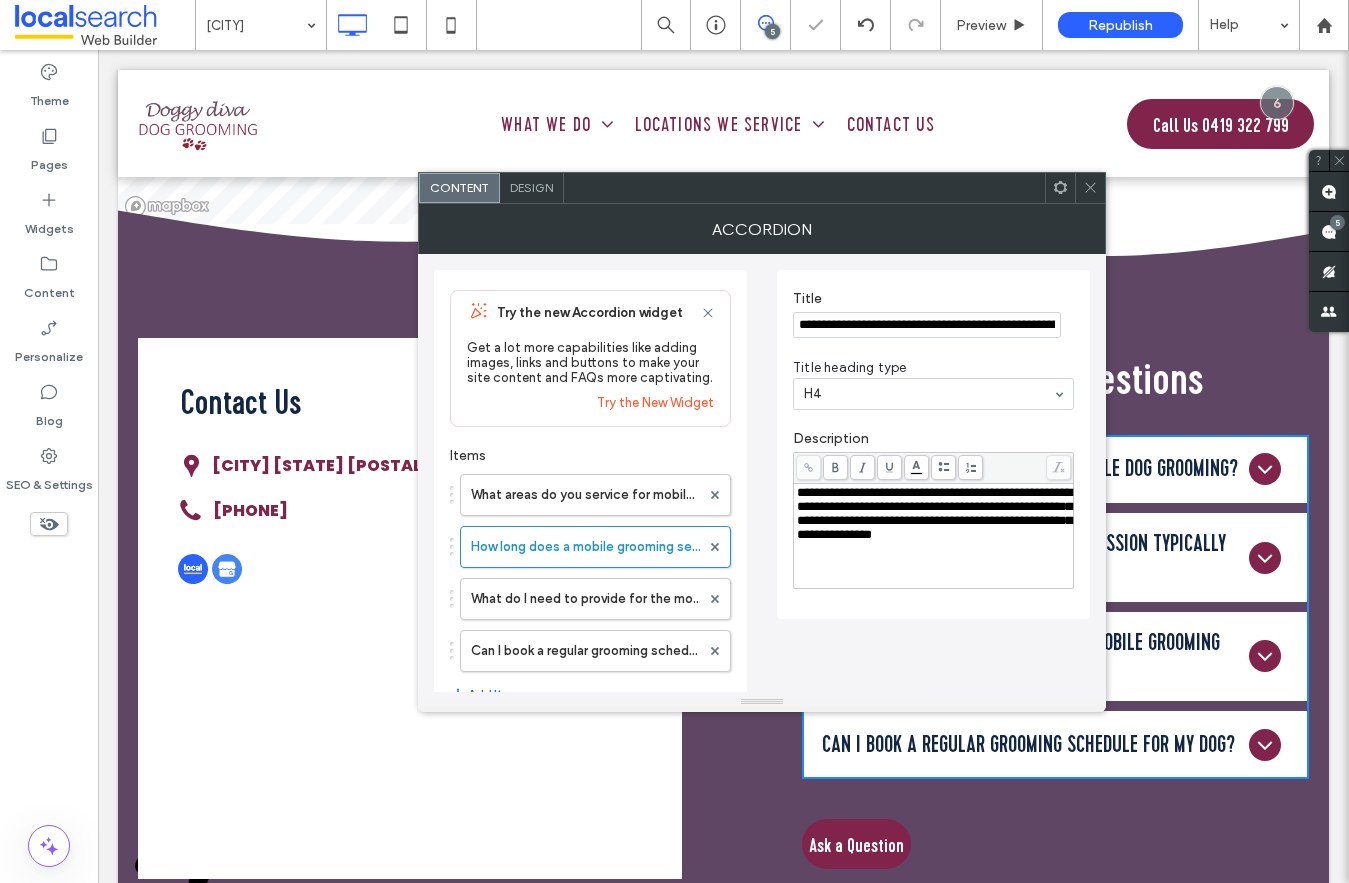 click on "What areas do you service for mobile dog grooming? How long does a mobile grooming session typically take? What do I need to provide for the mobile grooming appointment? Can I book a regular grooming schedule for my dog?" at bounding box center (590, 568) 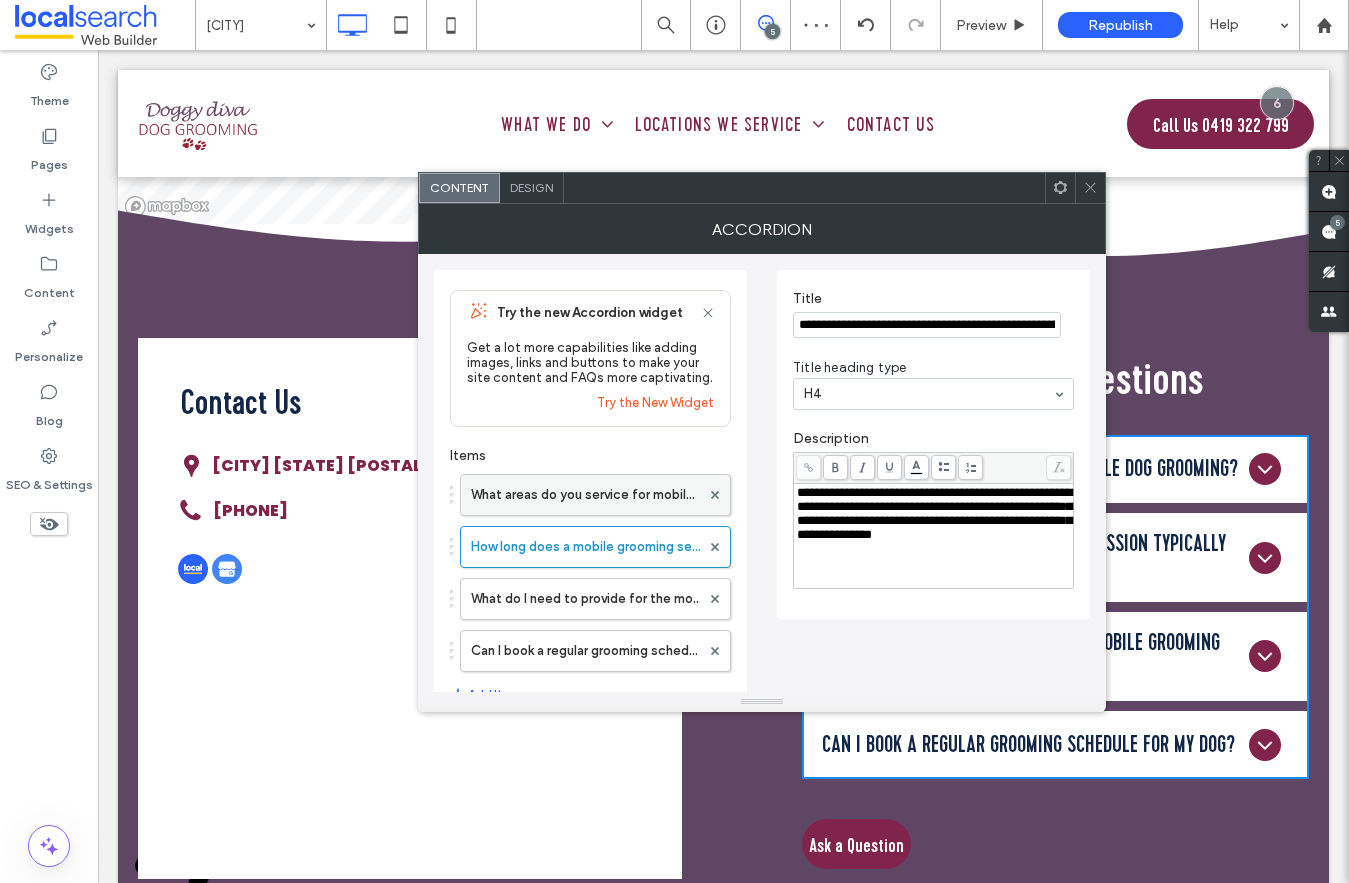 click on "What areas do you service for mobile dog grooming?" at bounding box center (585, 495) 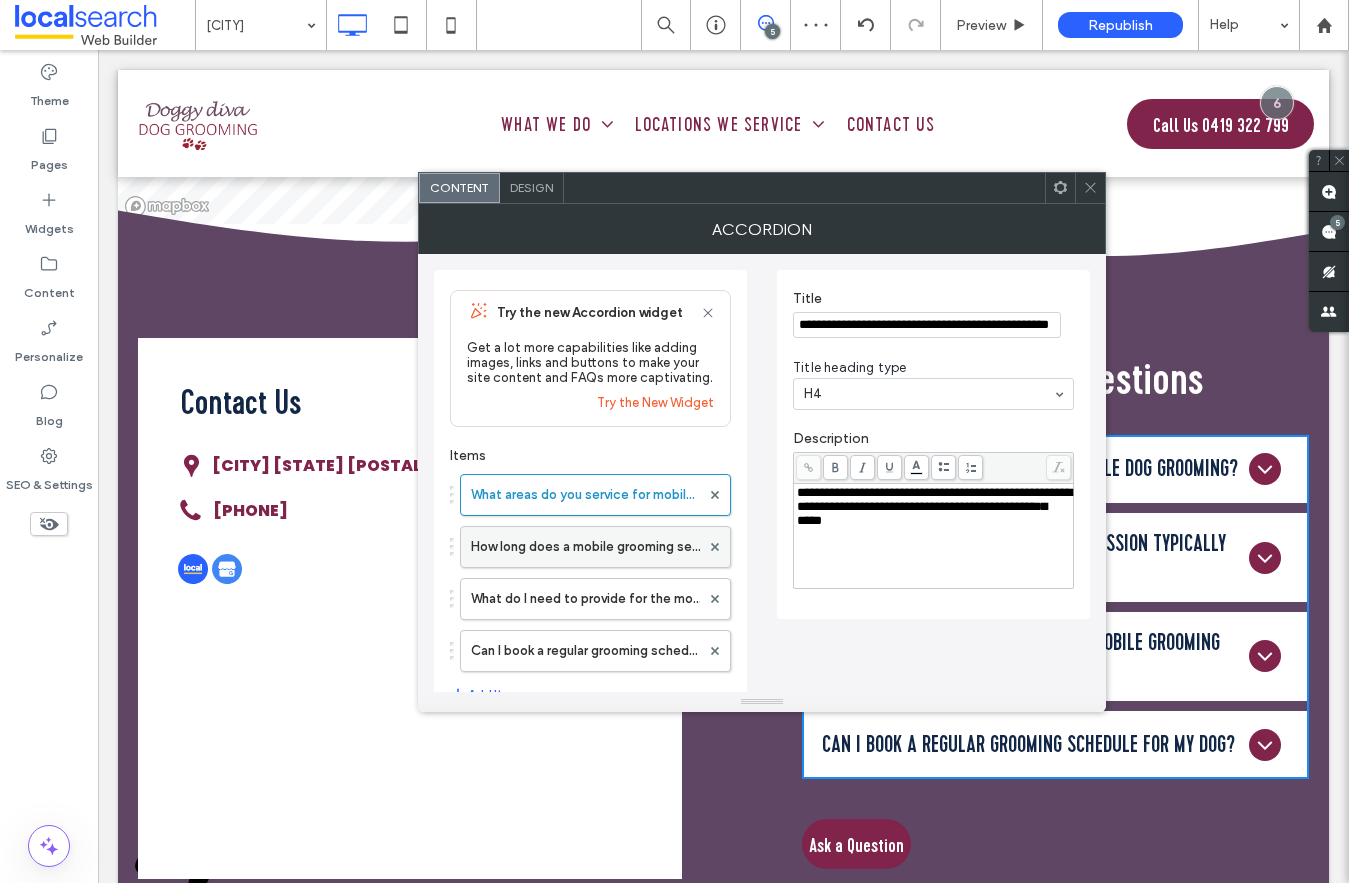 click on "How long does a mobile grooming session typically take?" at bounding box center (585, 547) 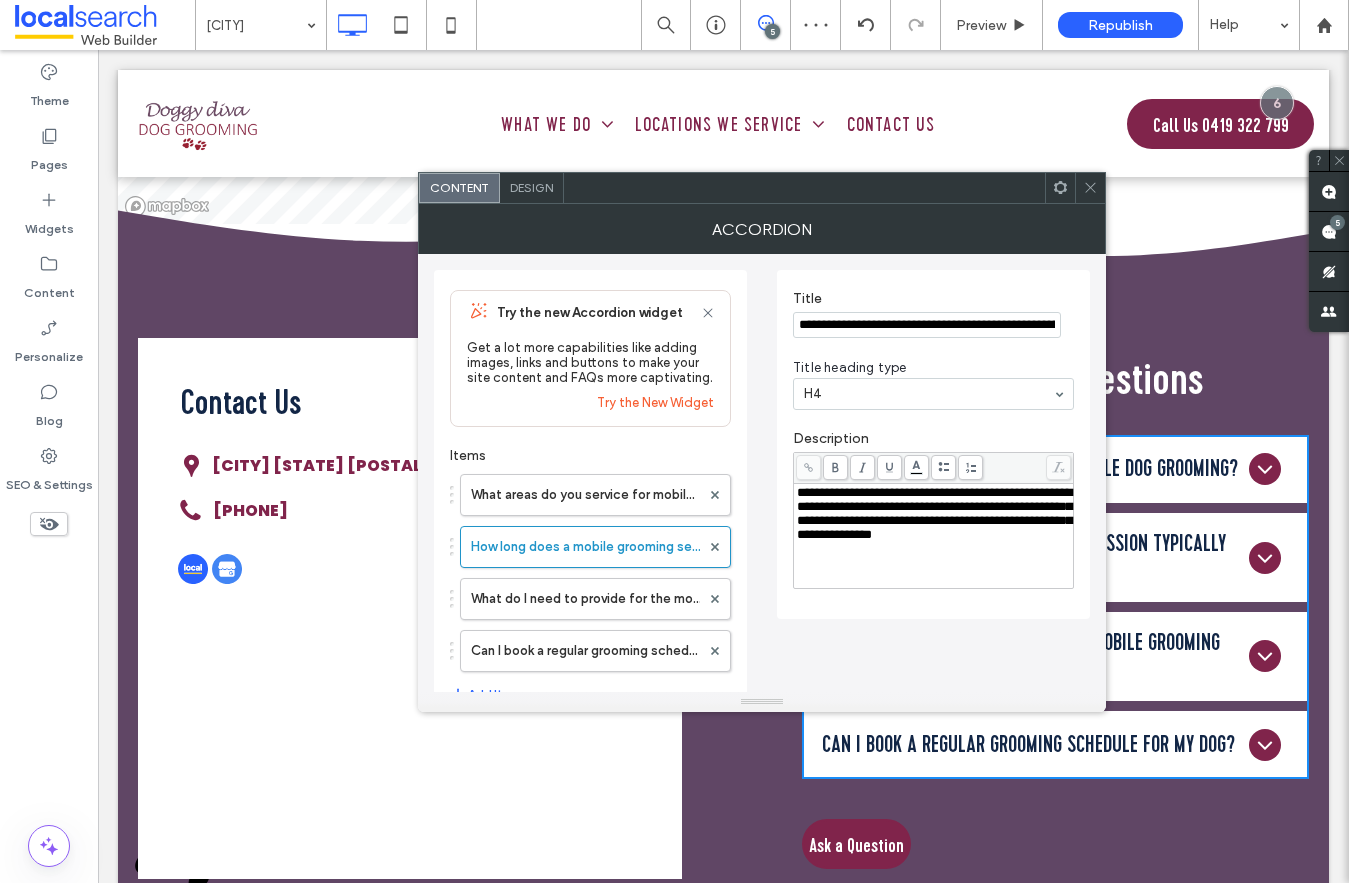 click 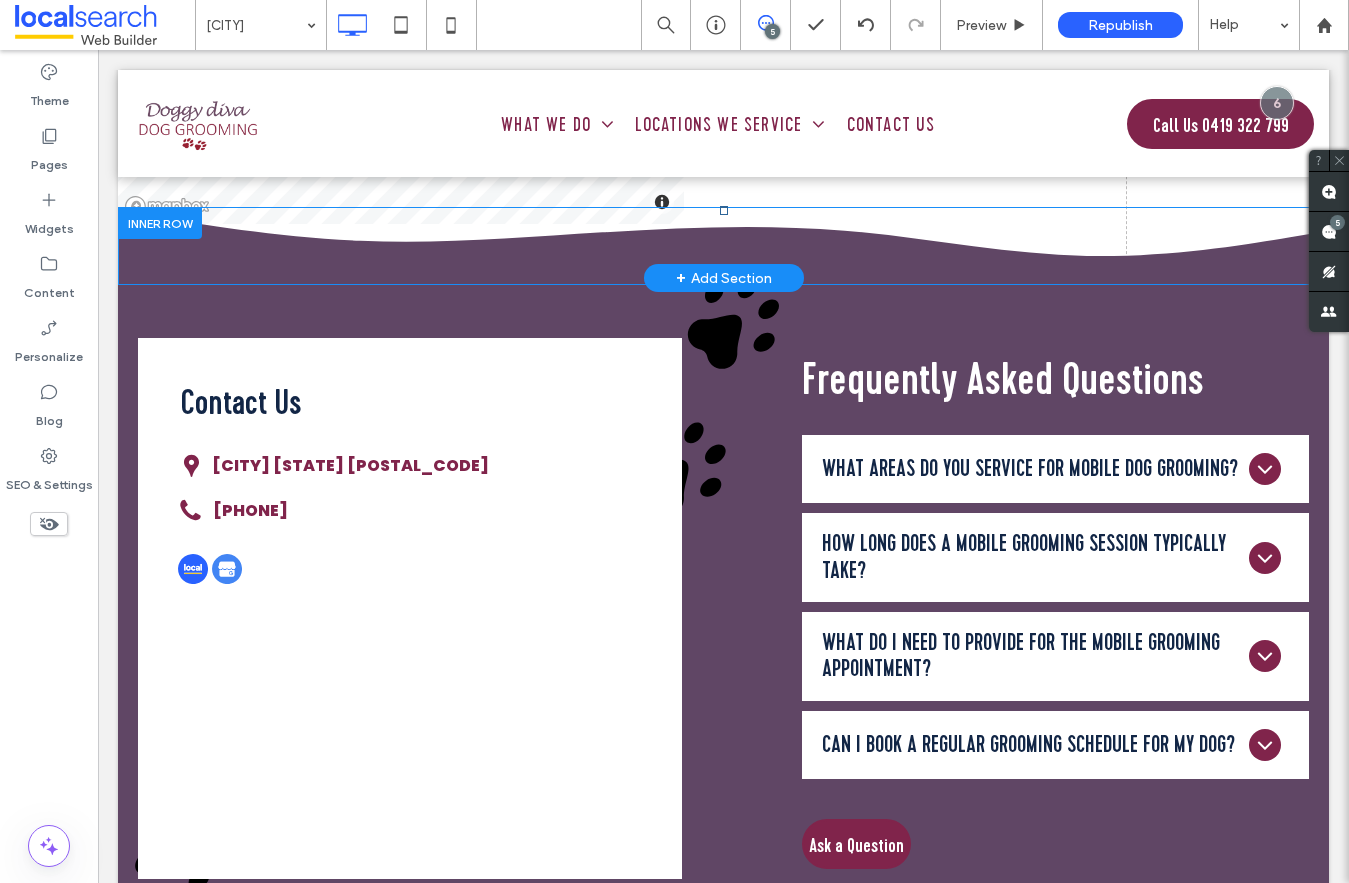 scroll, scrollTop: 4194, scrollLeft: 0, axis: vertical 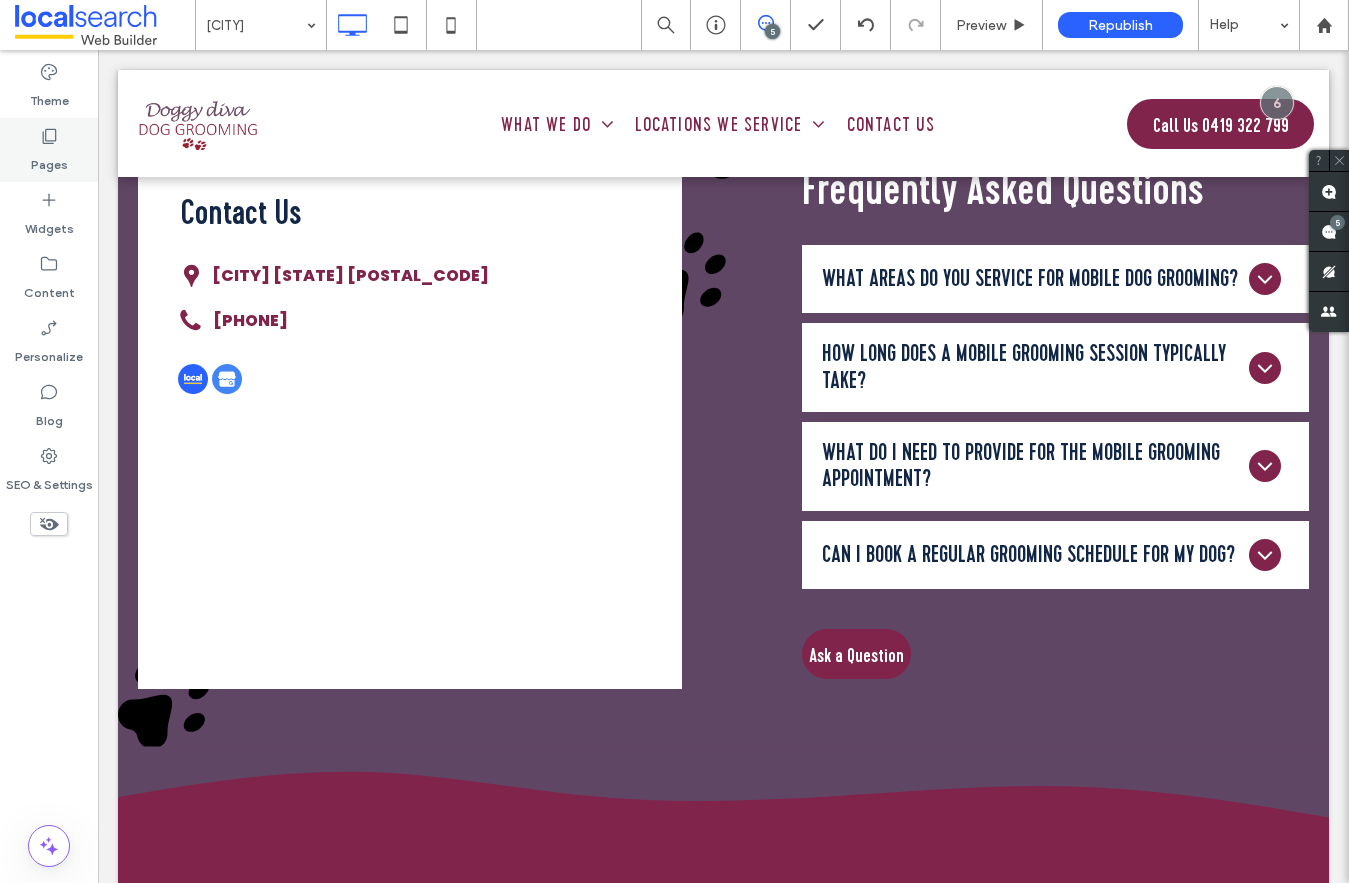 click on "Pages" at bounding box center (49, 160) 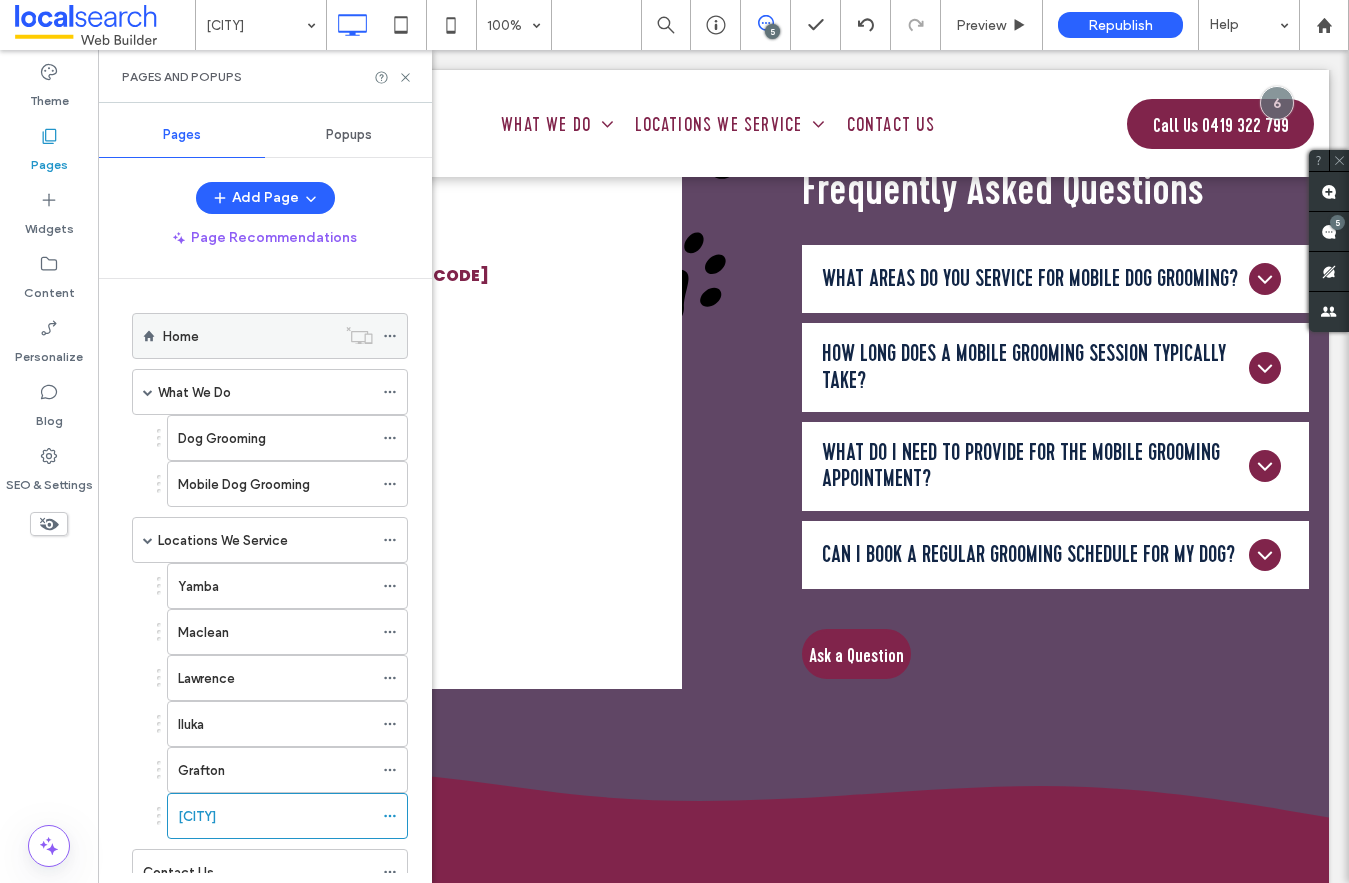 click on "Home" at bounding box center (249, 336) 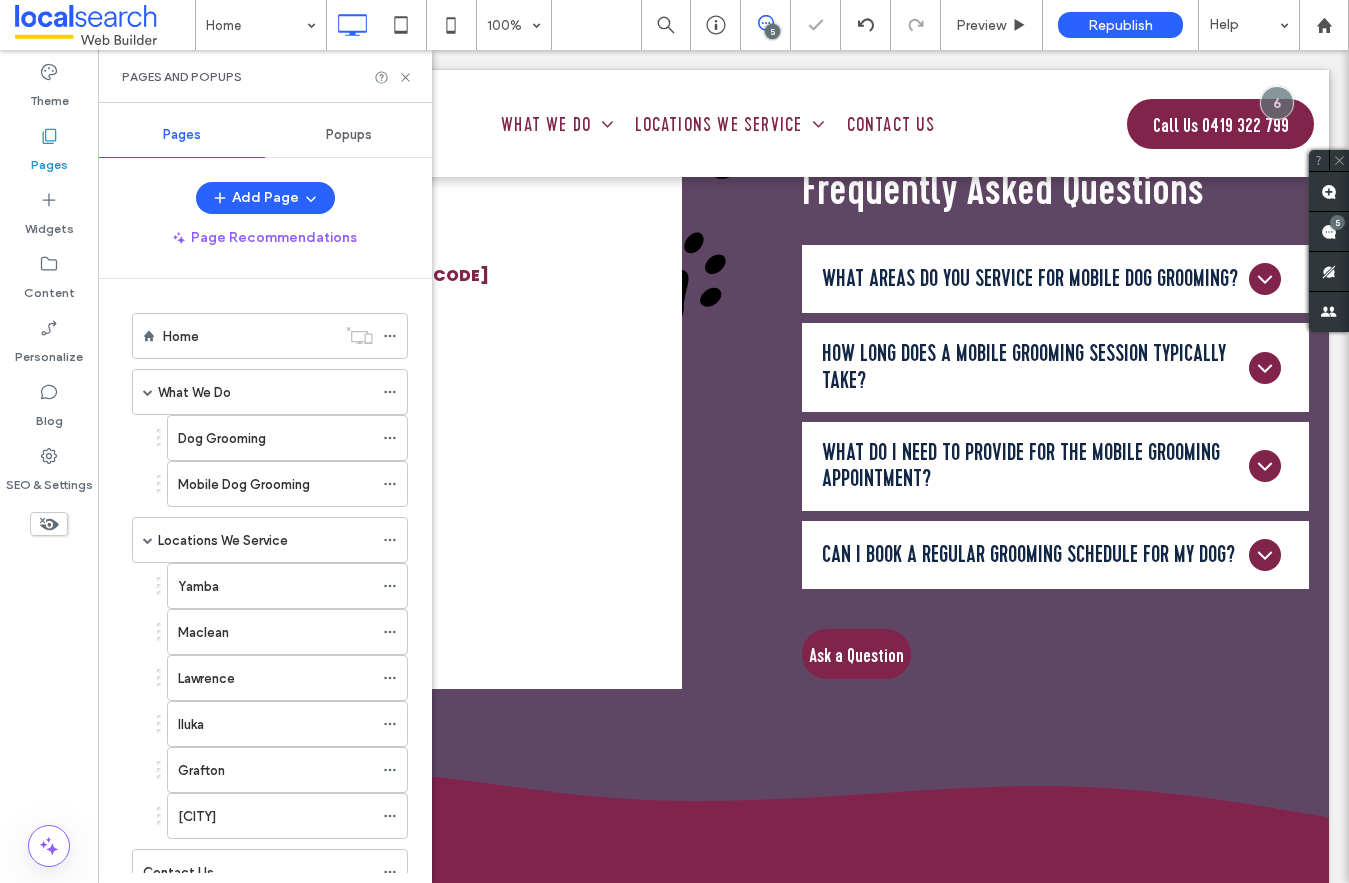 click 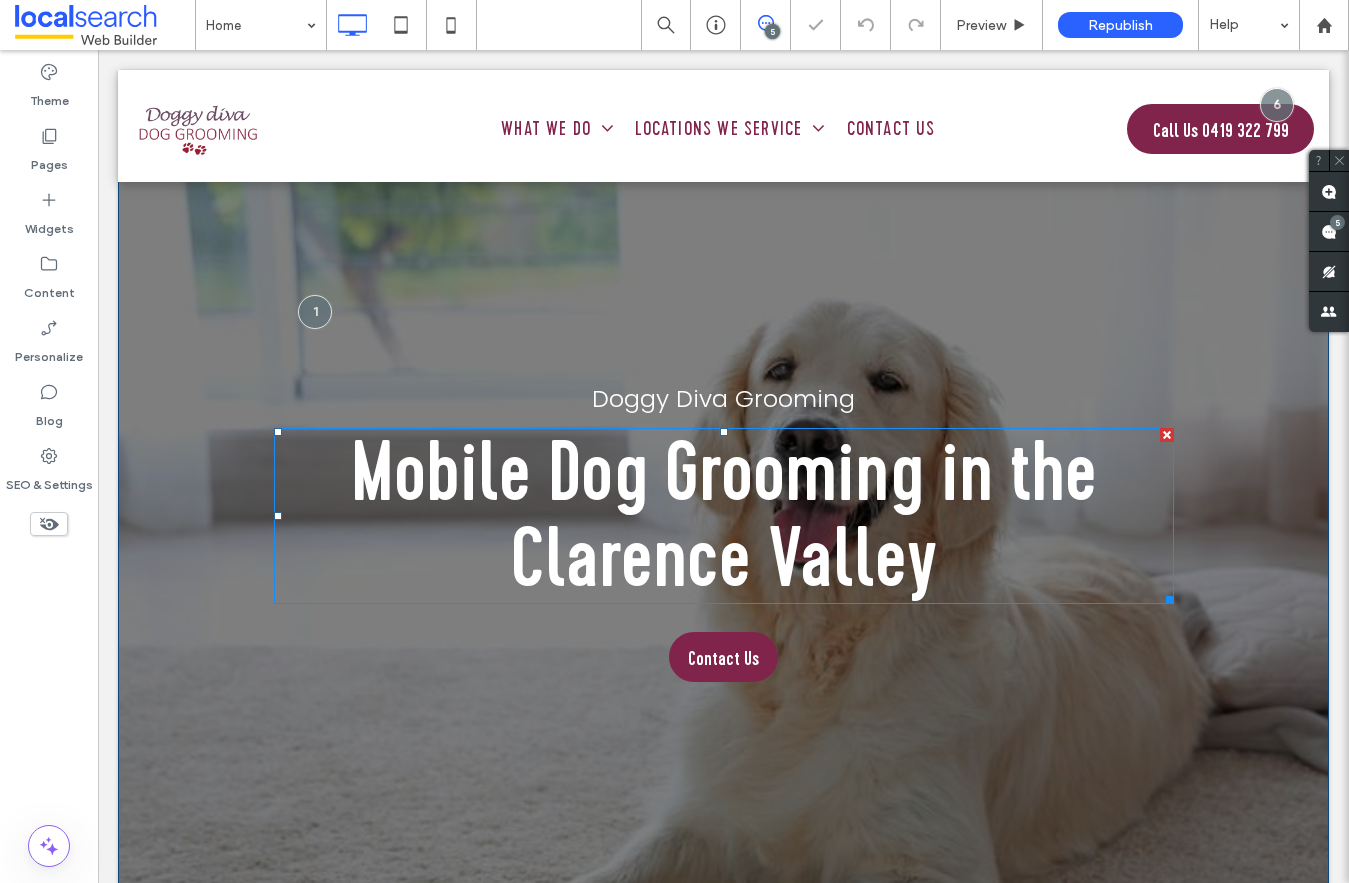 scroll, scrollTop: 0, scrollLeft: 0, axis: both 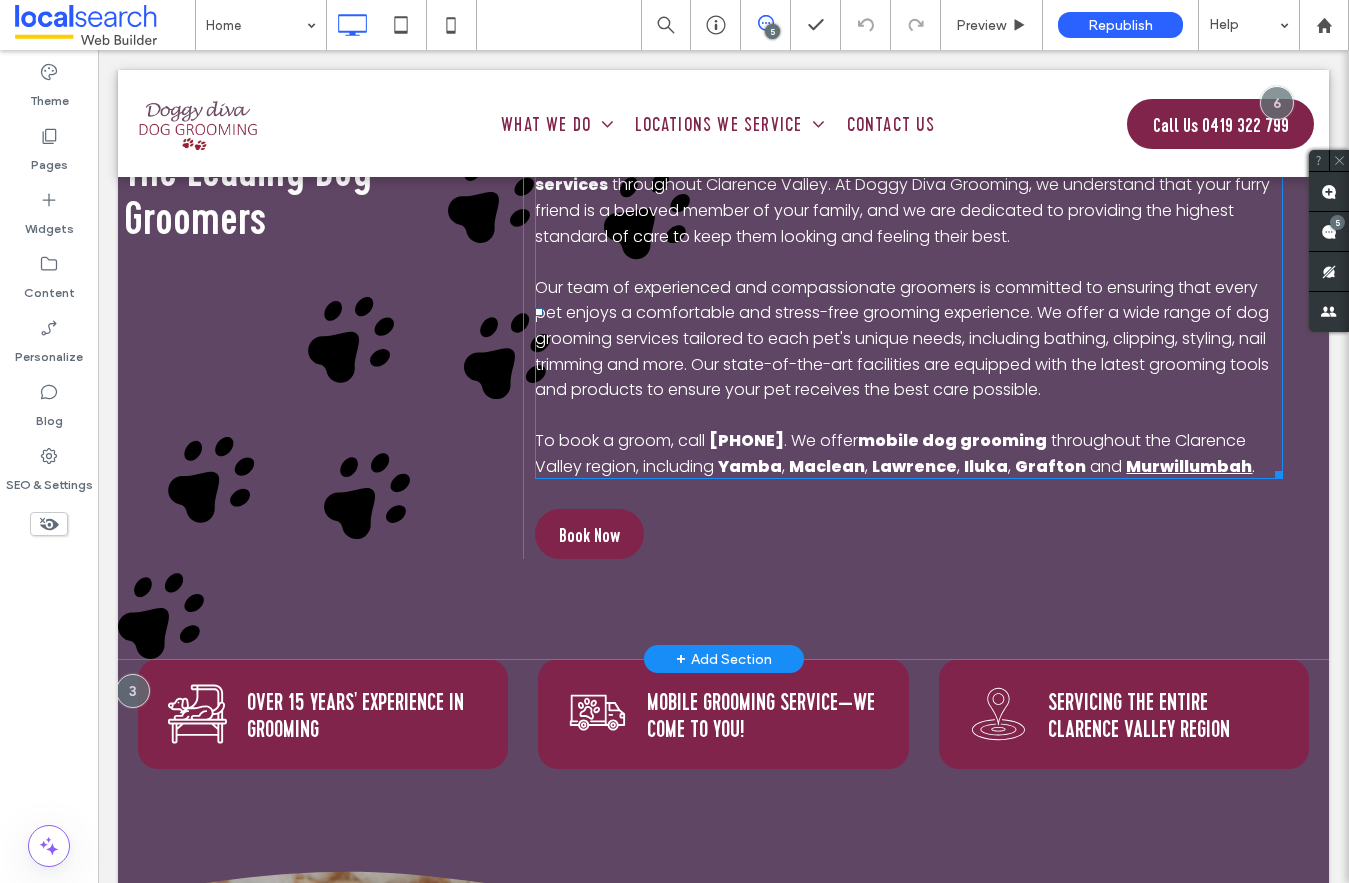 click on "Murwillumbah" at bounding box center (1189, 466) 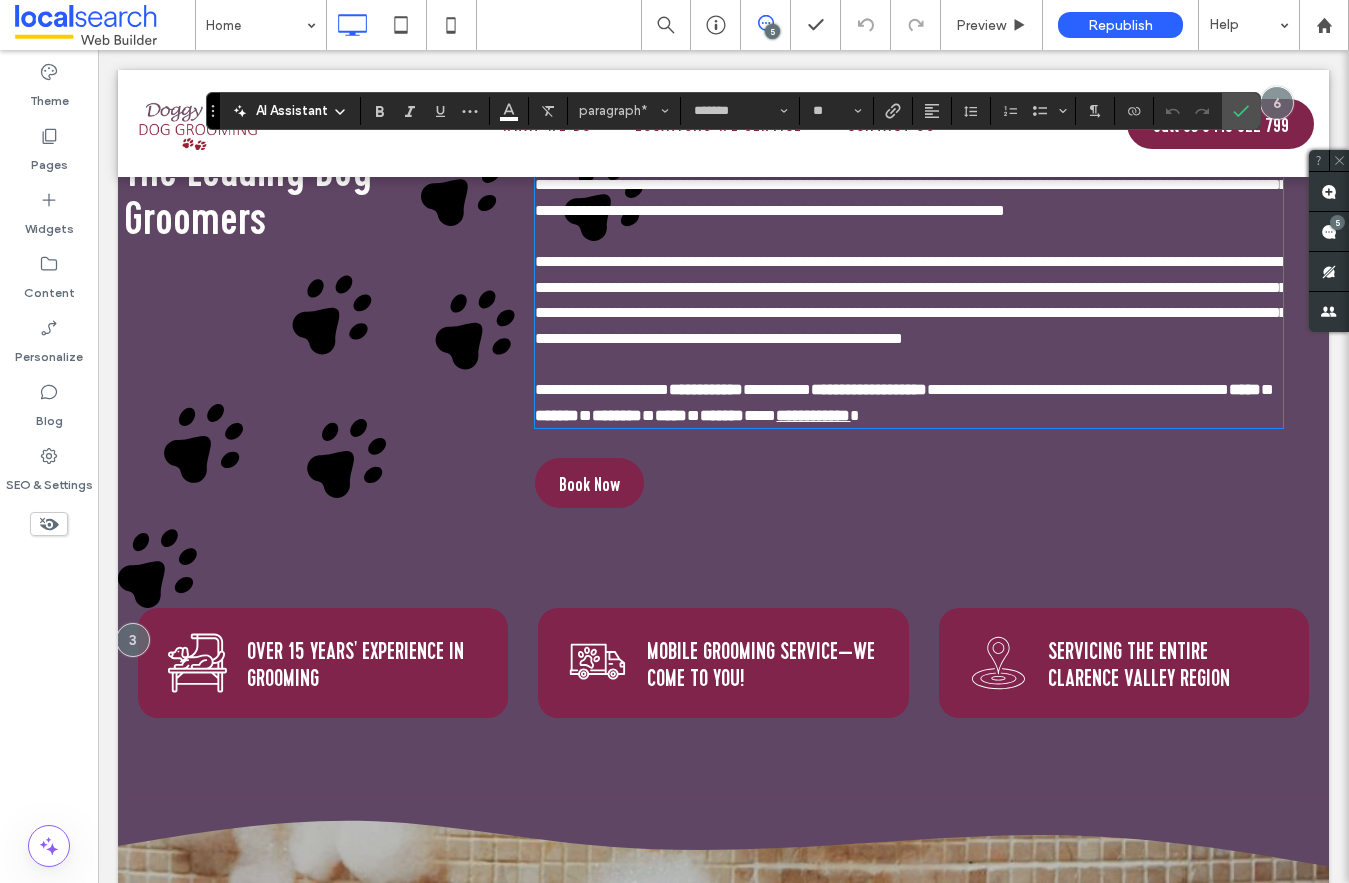 click on "**********" at bounding box center [813, 415] 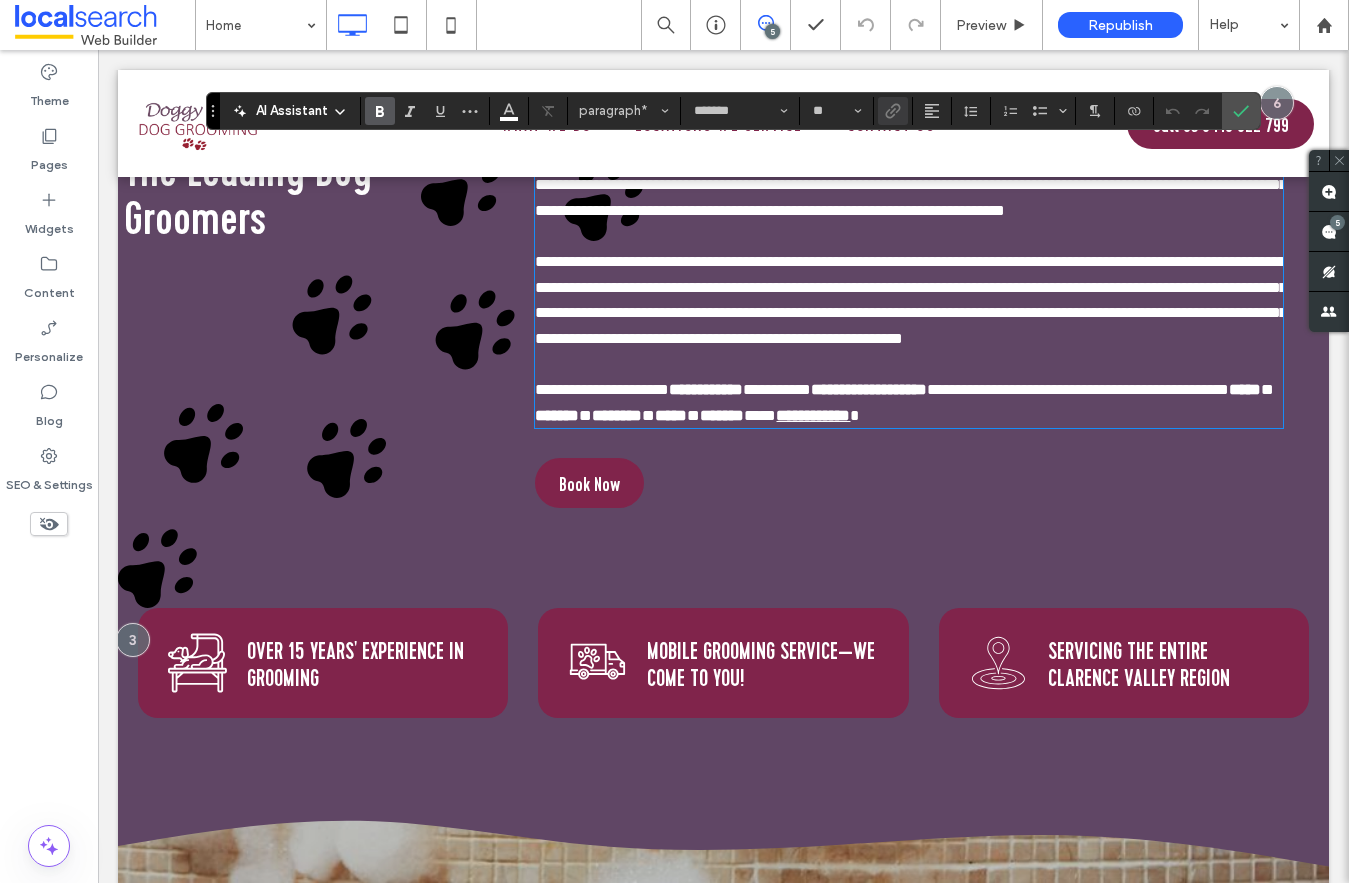click on "**********" at bounding box center [813, 415] 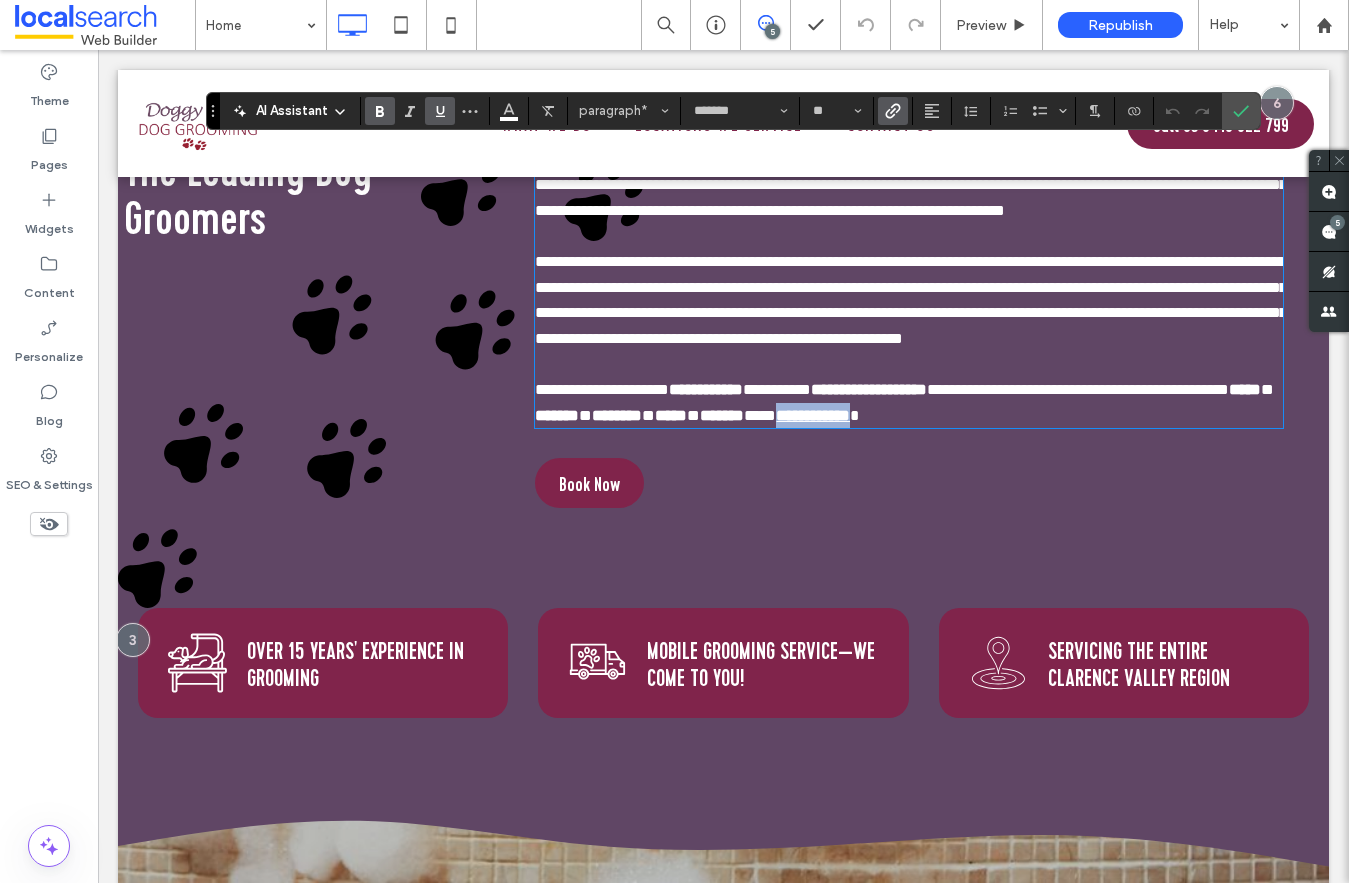 type 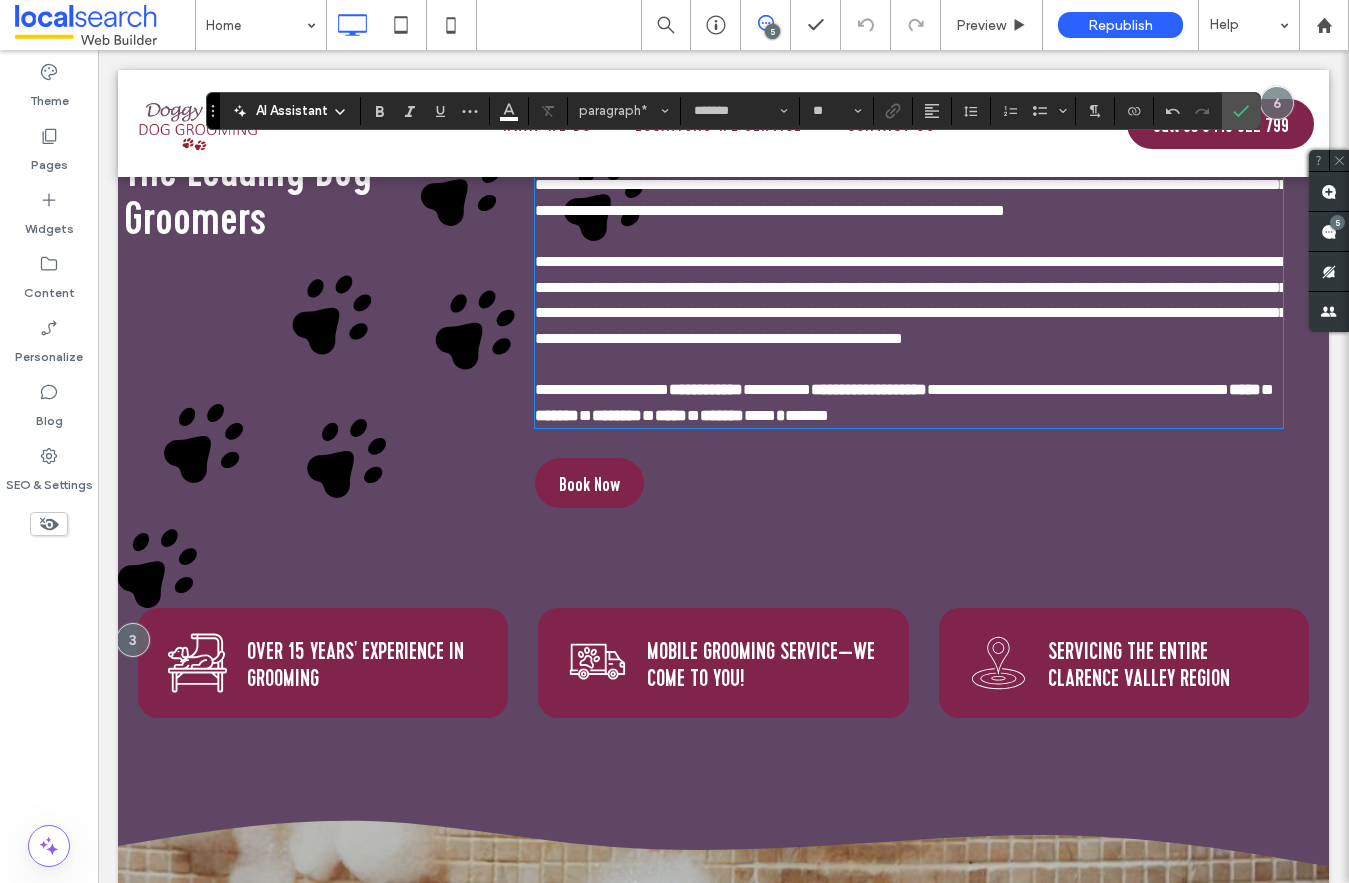 click on "*******" at bounding box center (807, 415) 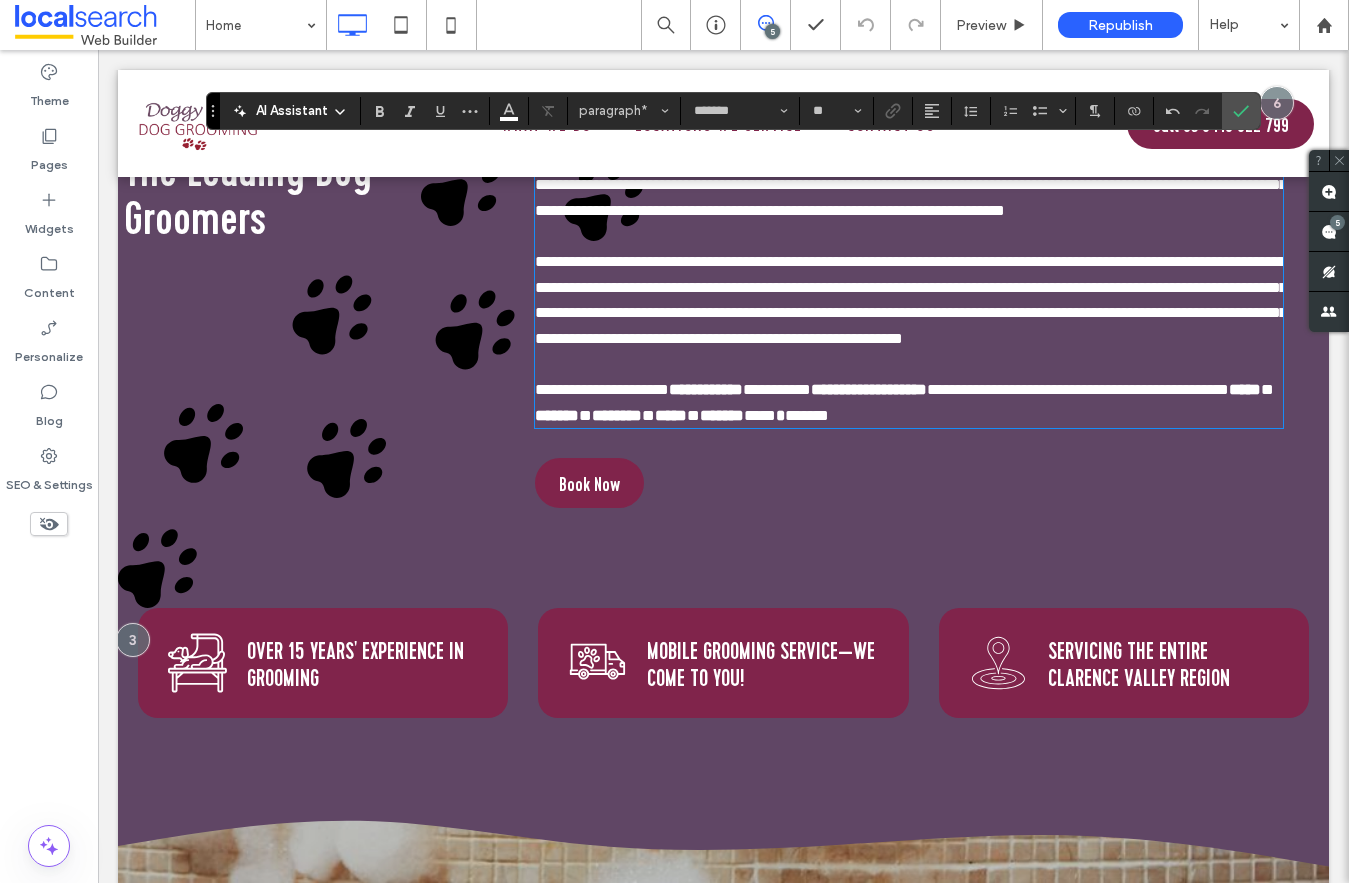 click on "*******" at bounding box center [807, 415] 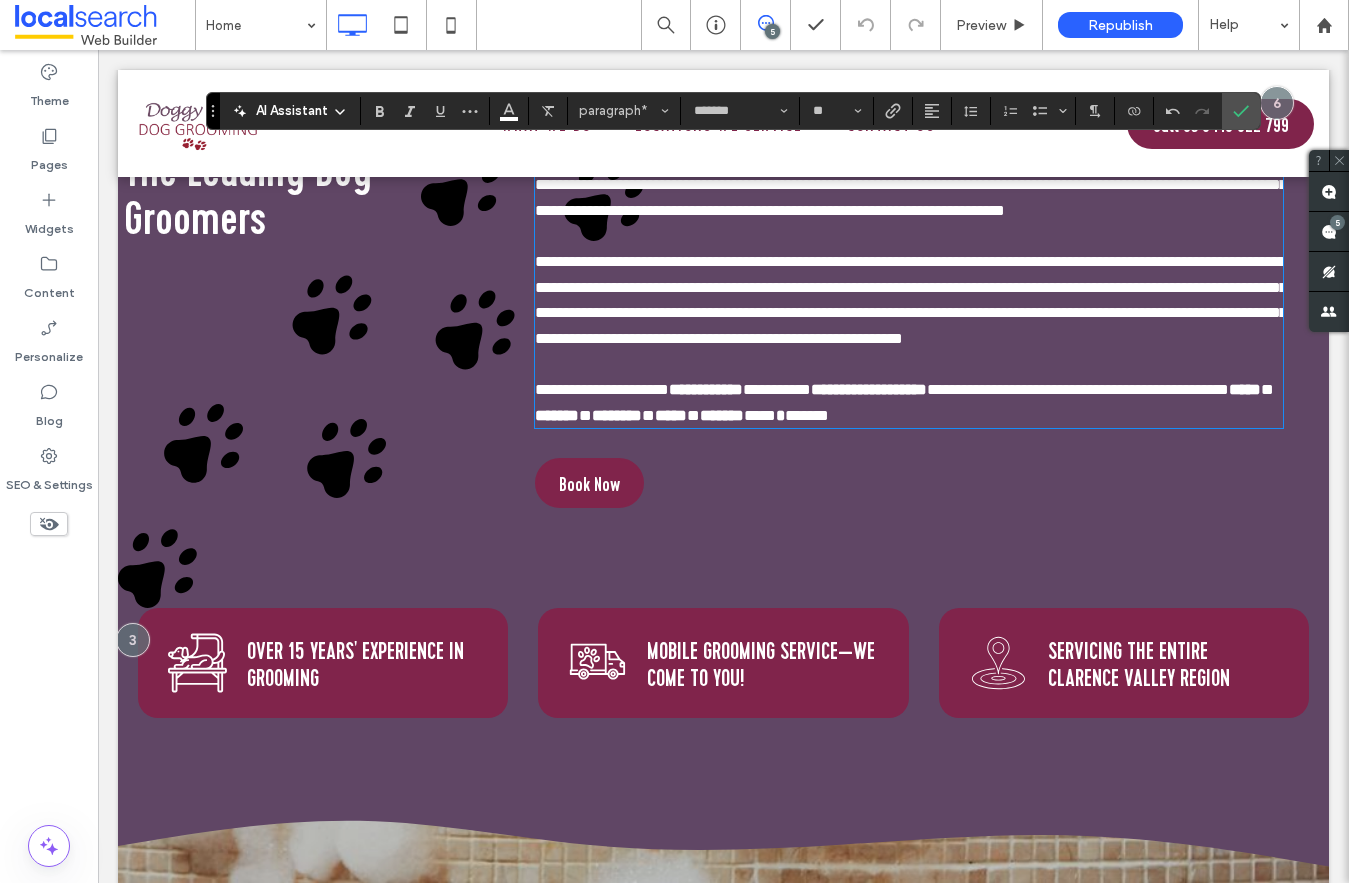 click at bounding box center [723, 123] 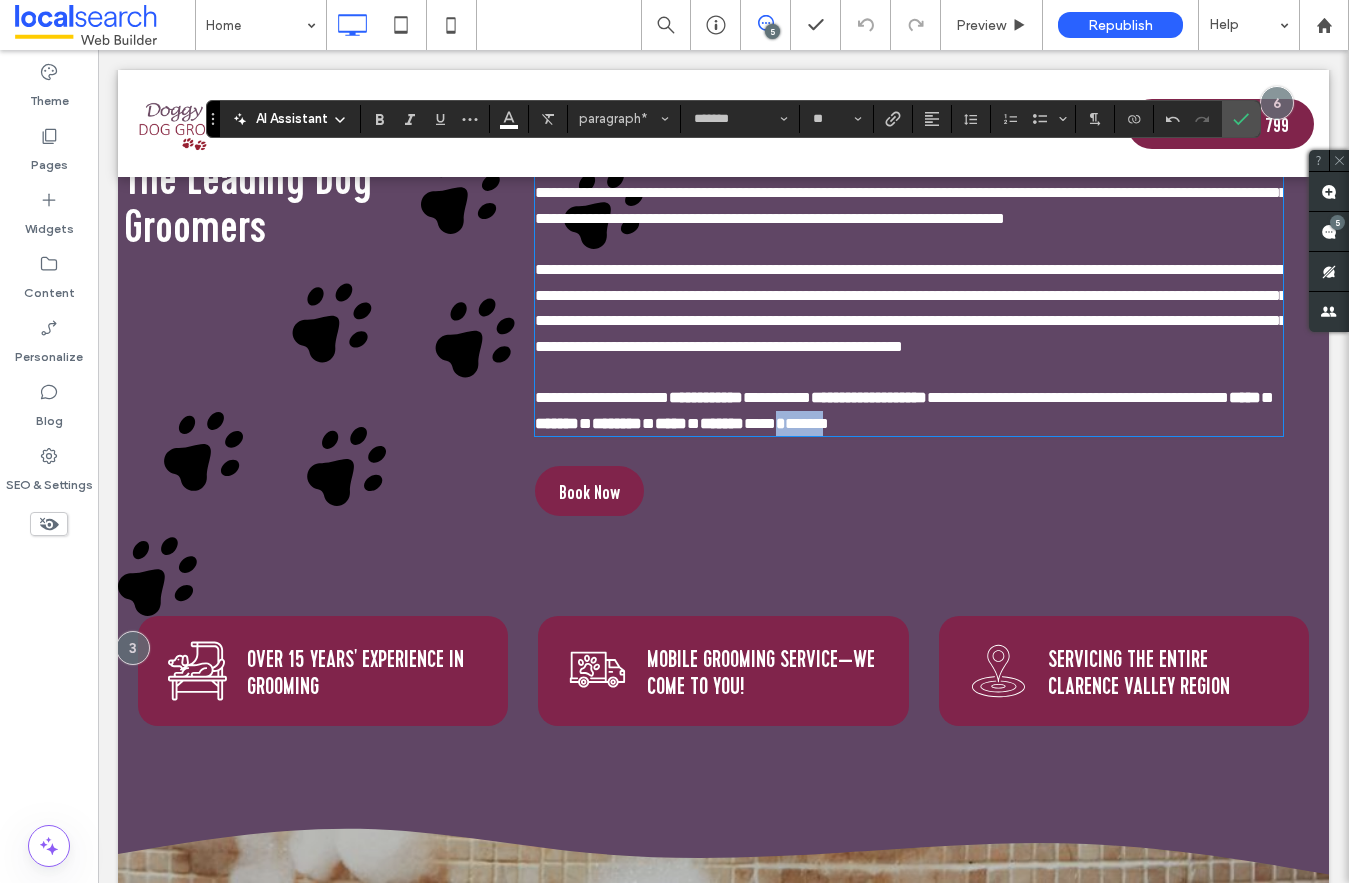 click on "*******" at bounding box center [807, 423] 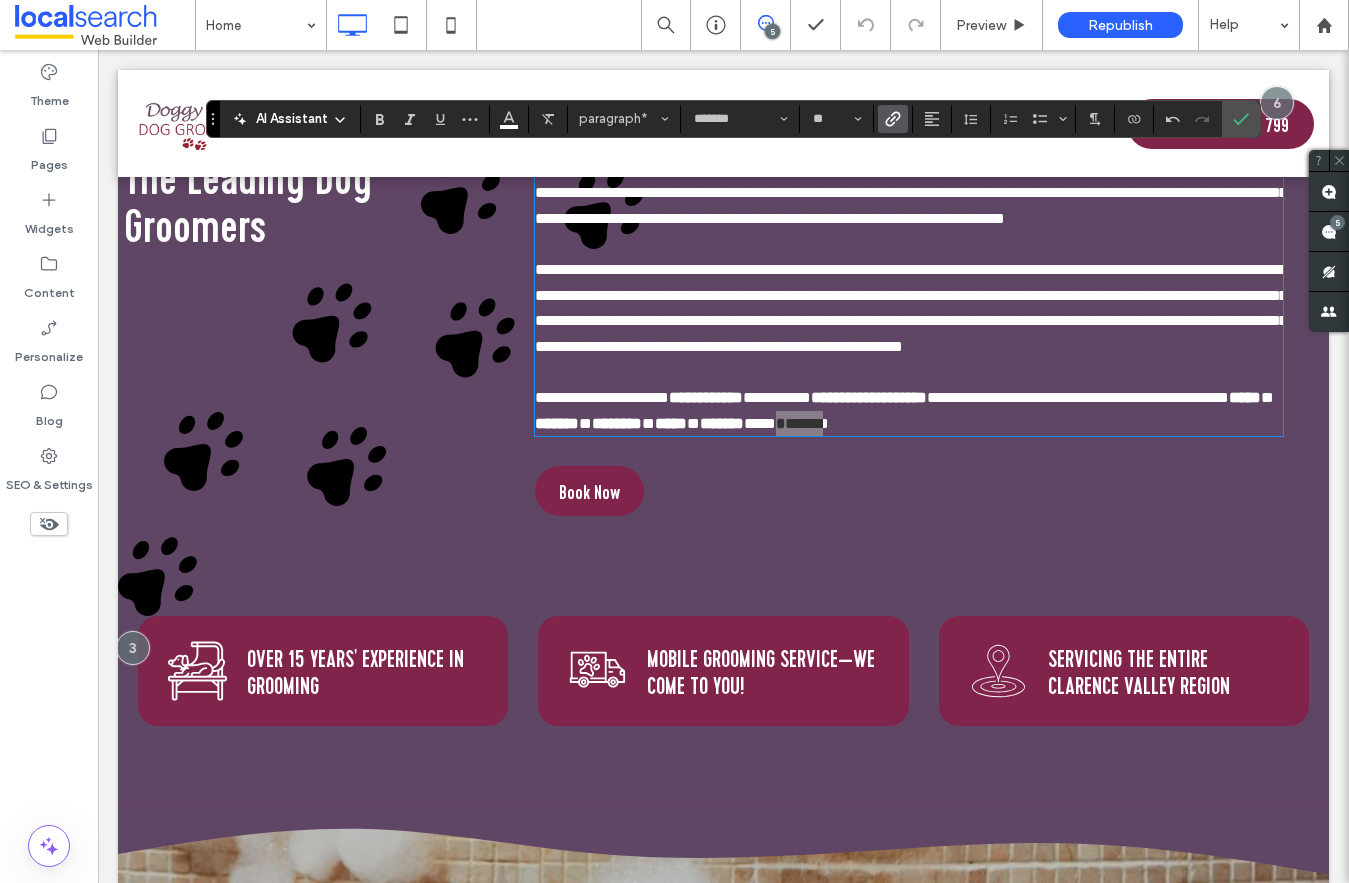 click 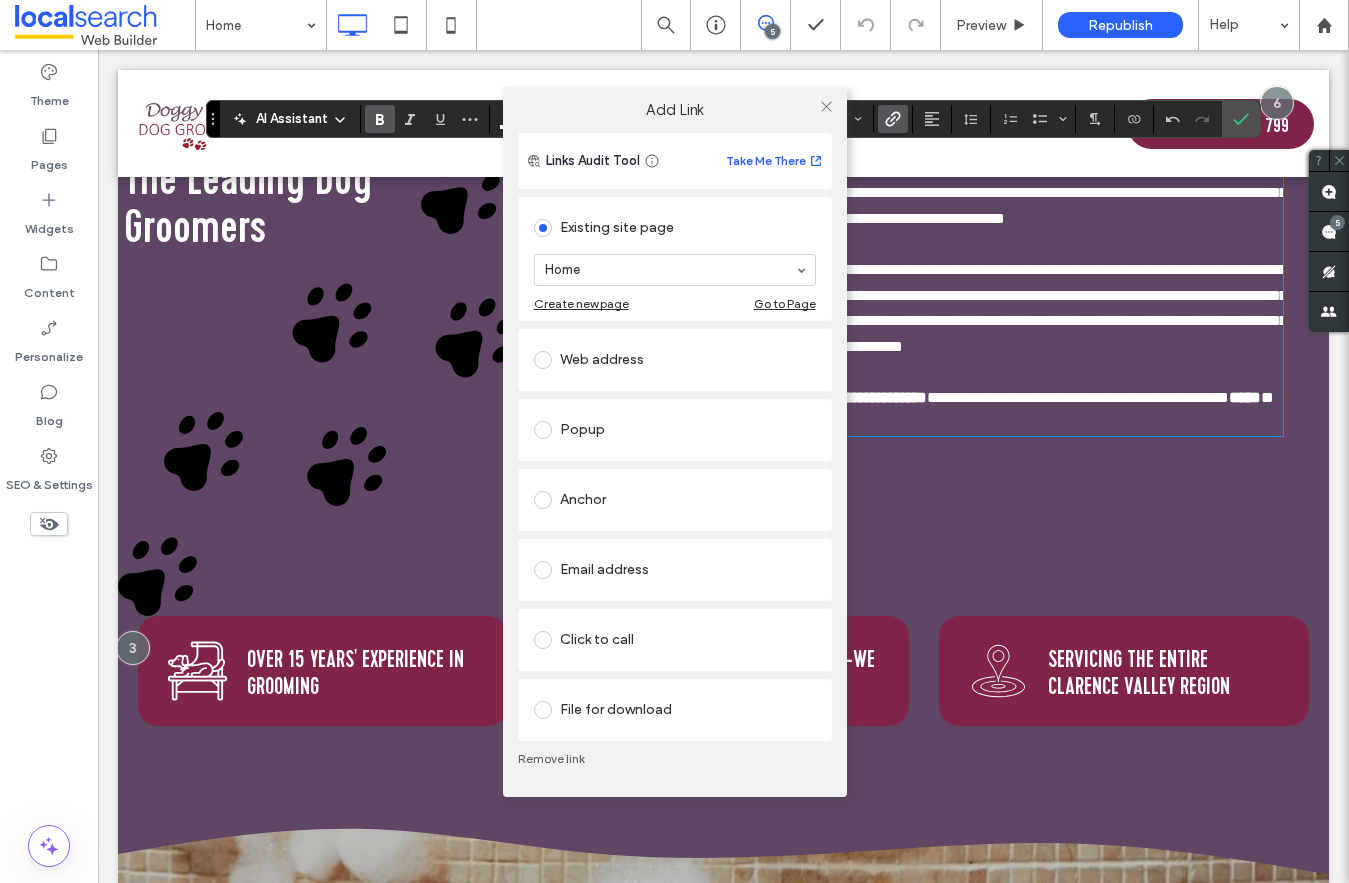 click on "Home" at bounding box center (675, 270) 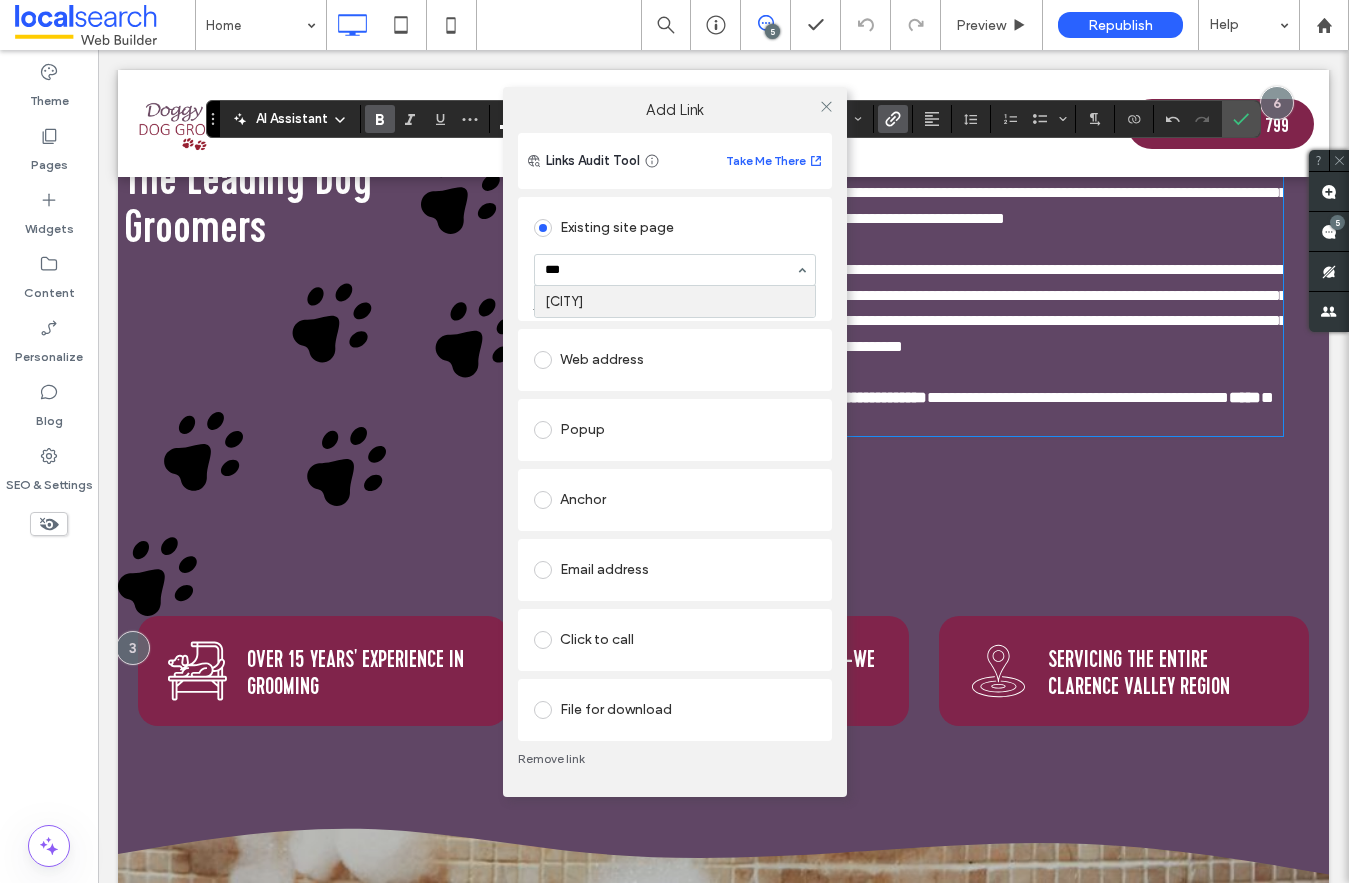type on "****" 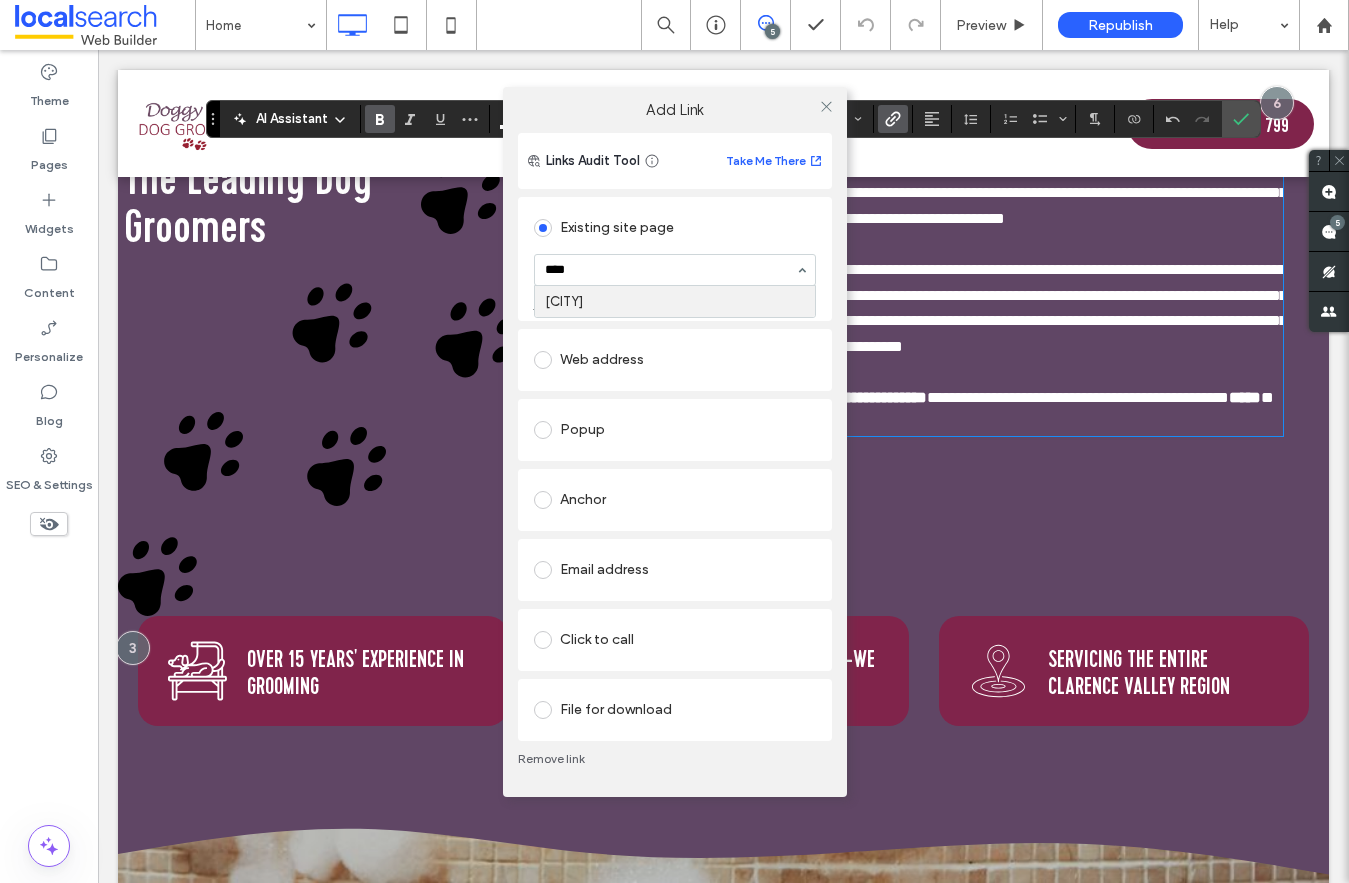 type 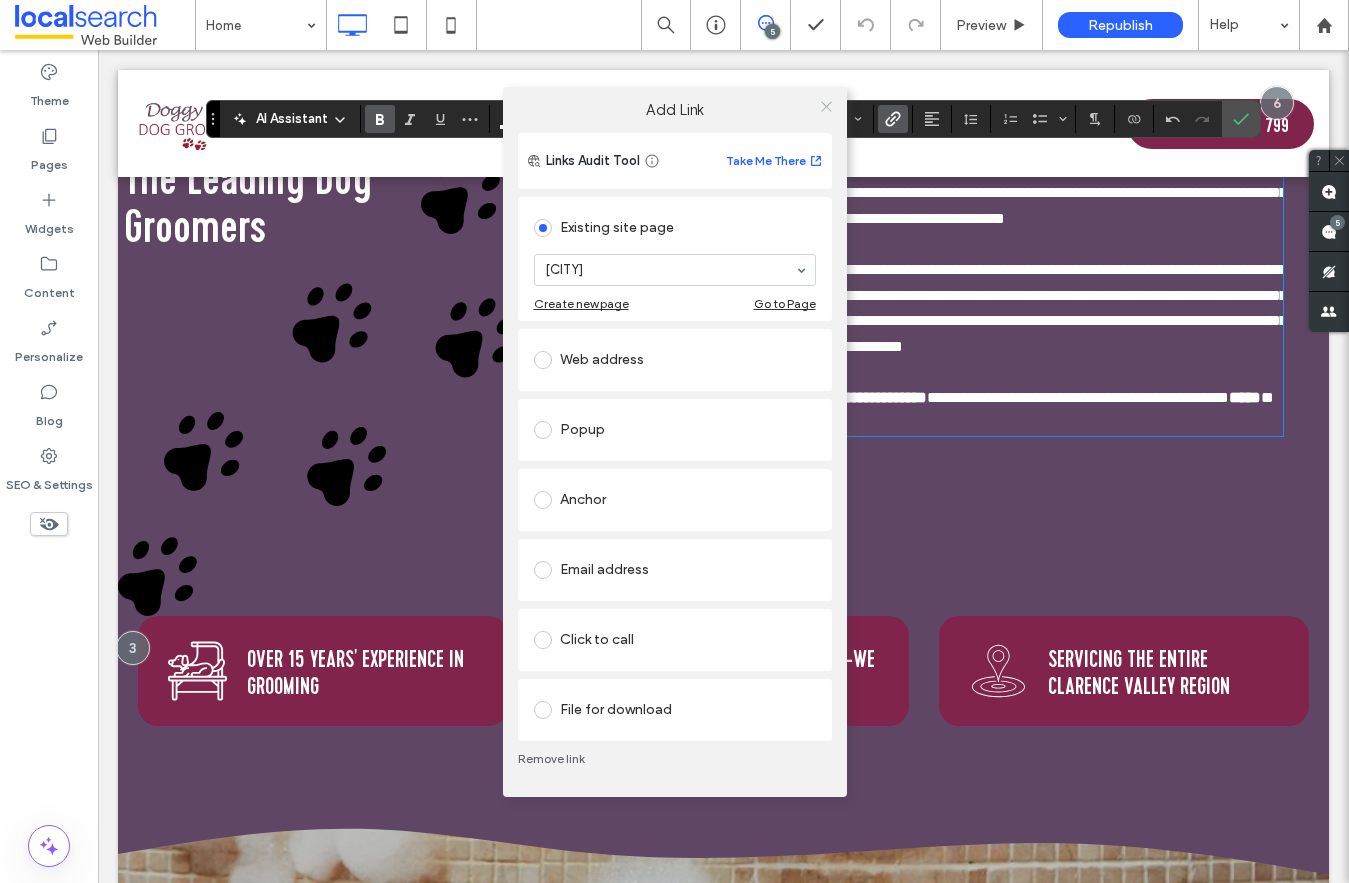 click 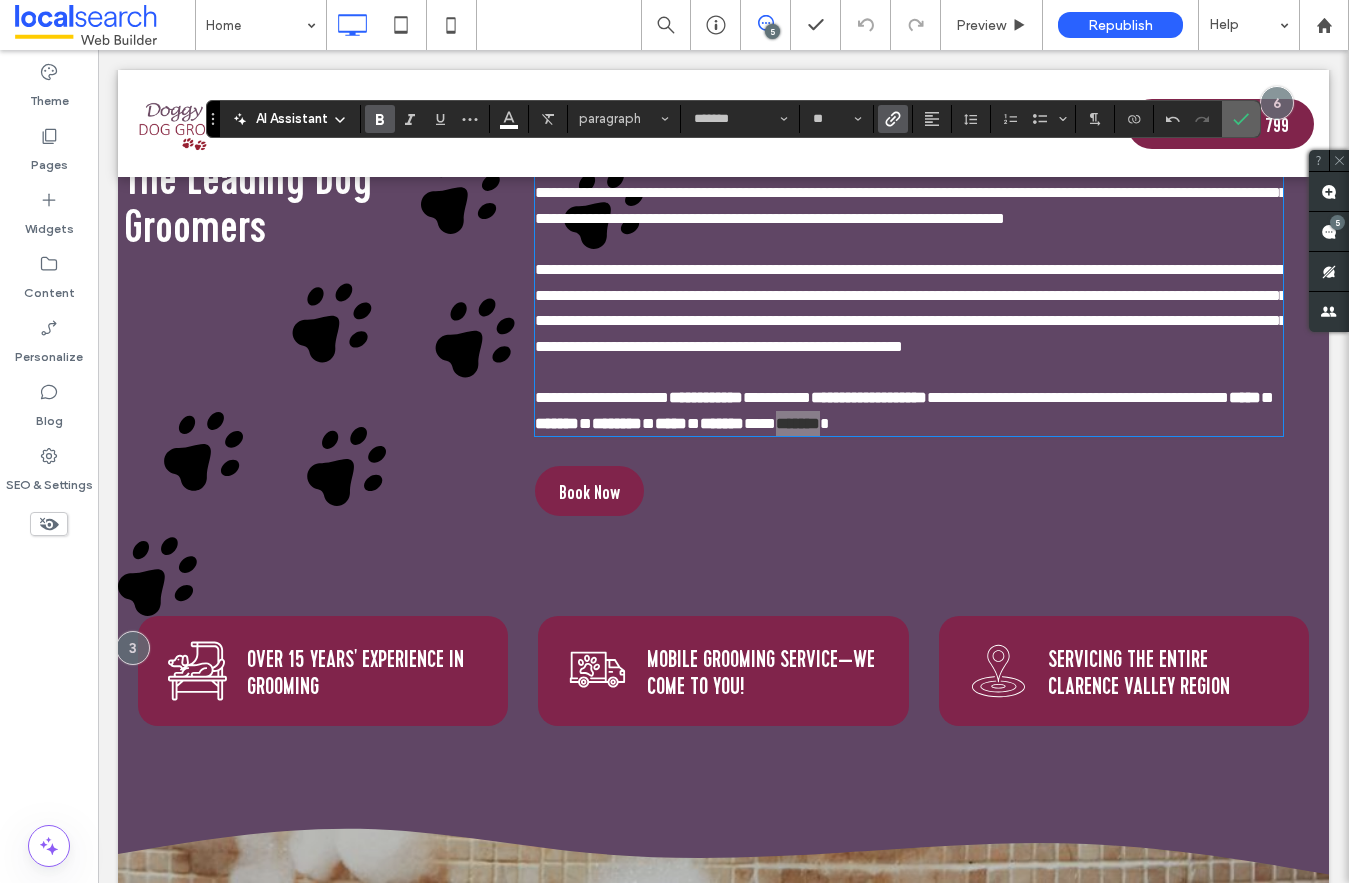 click 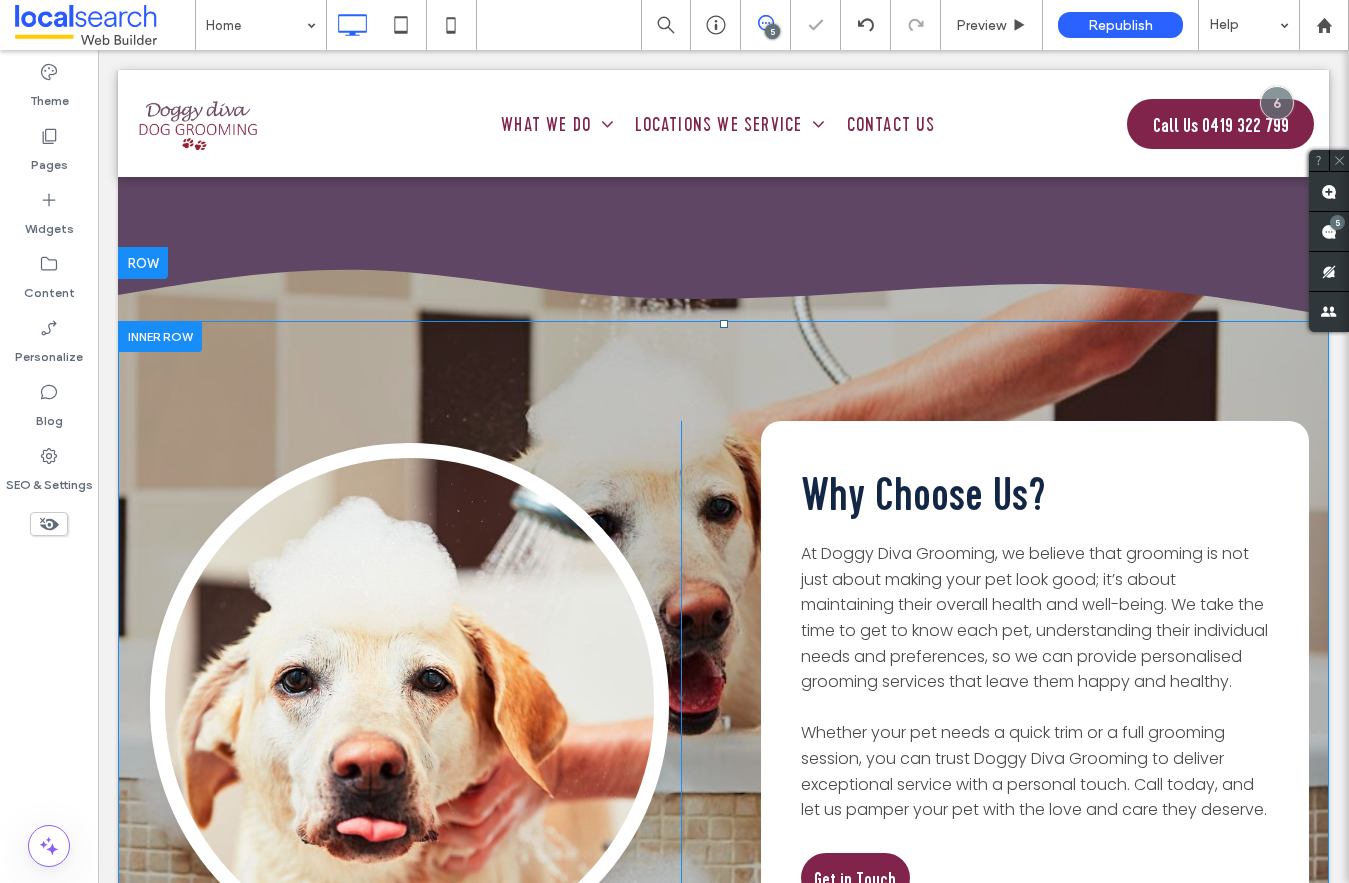 scroll, scrollTop: 5674, scrollLeft: 0, axis: vertical 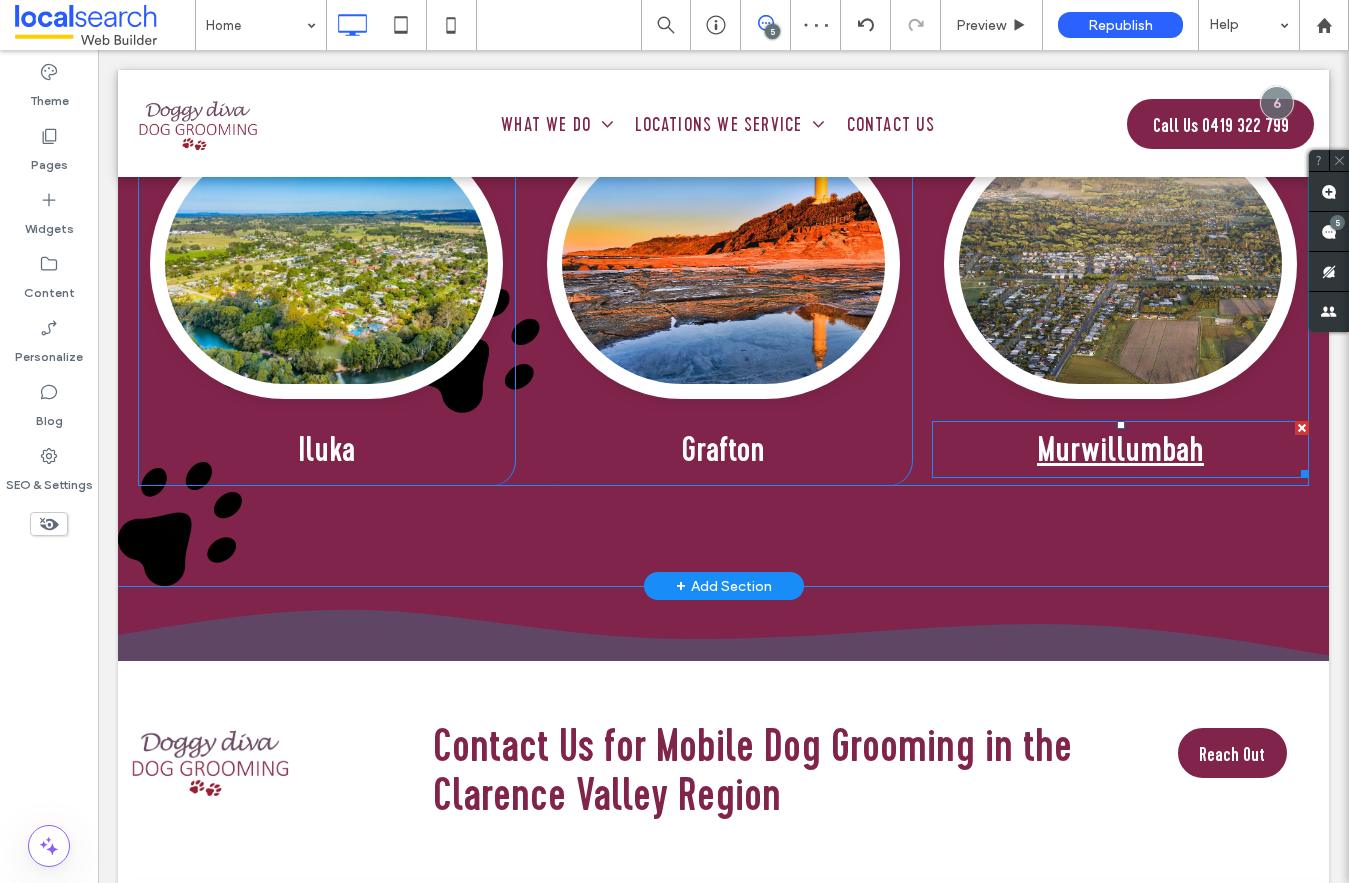 click on "Murwillumbah" at bounding box center [1120, 449] 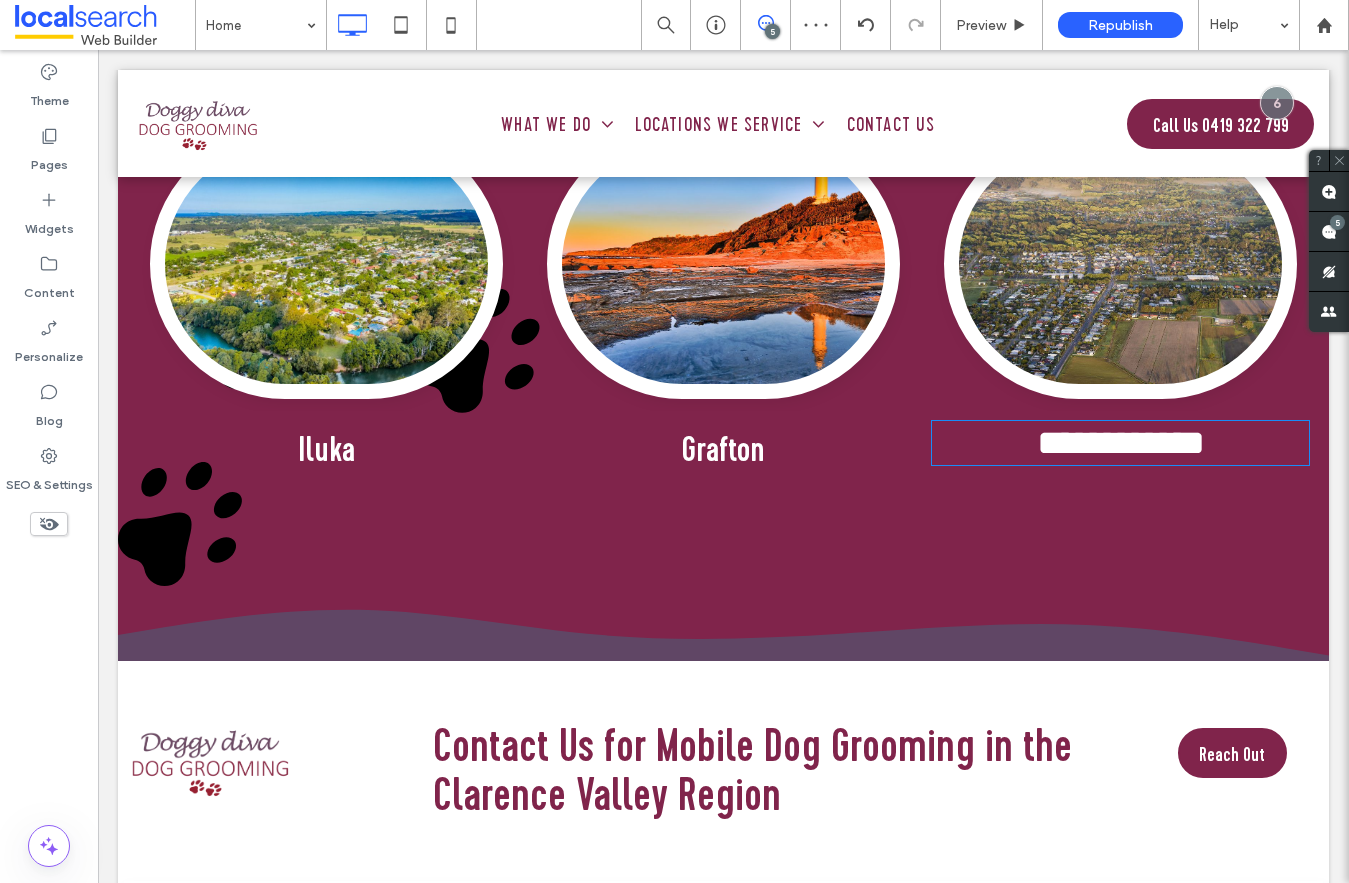 click on "**********" at bounding box center (1121, 443) 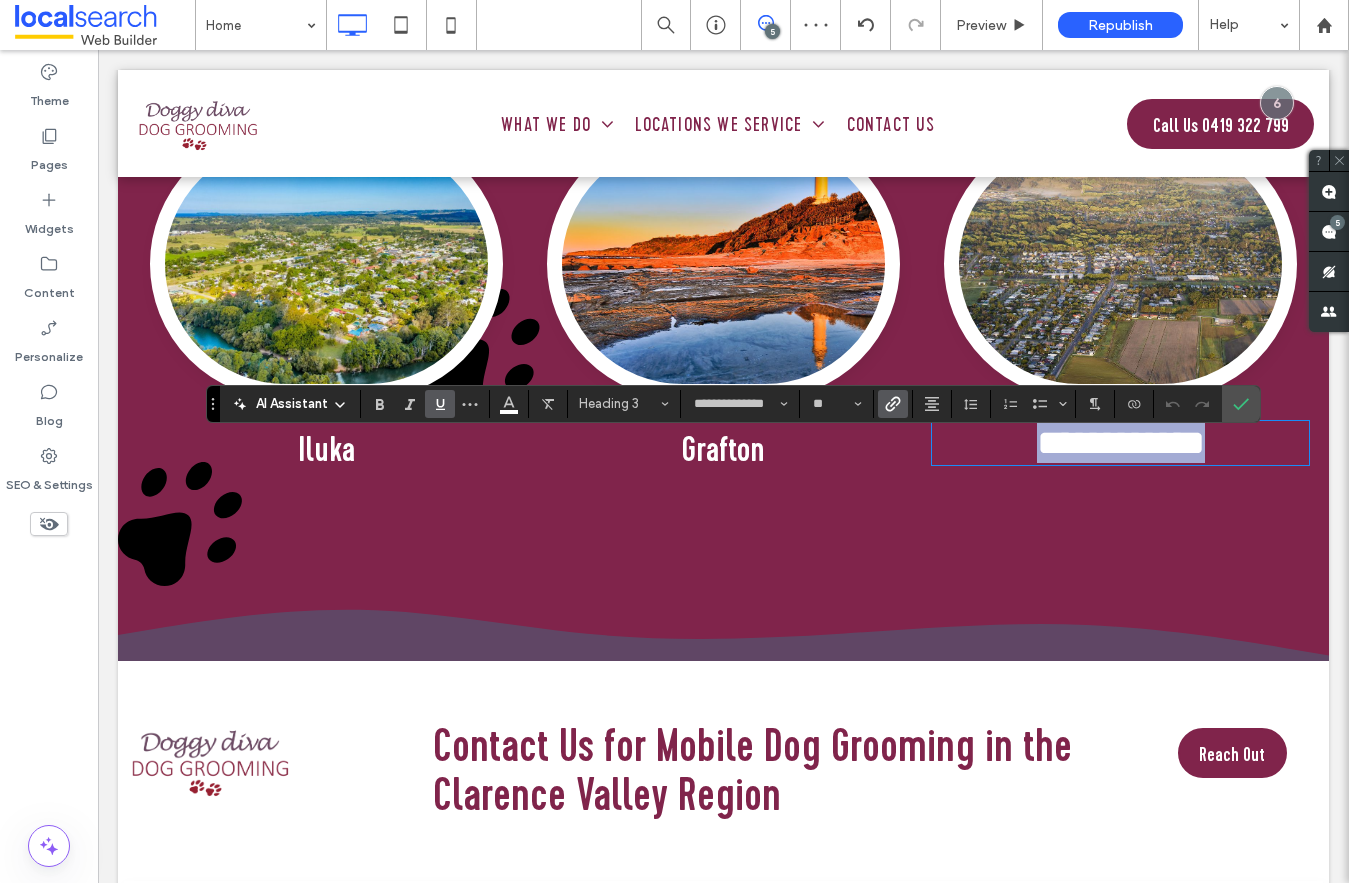 type 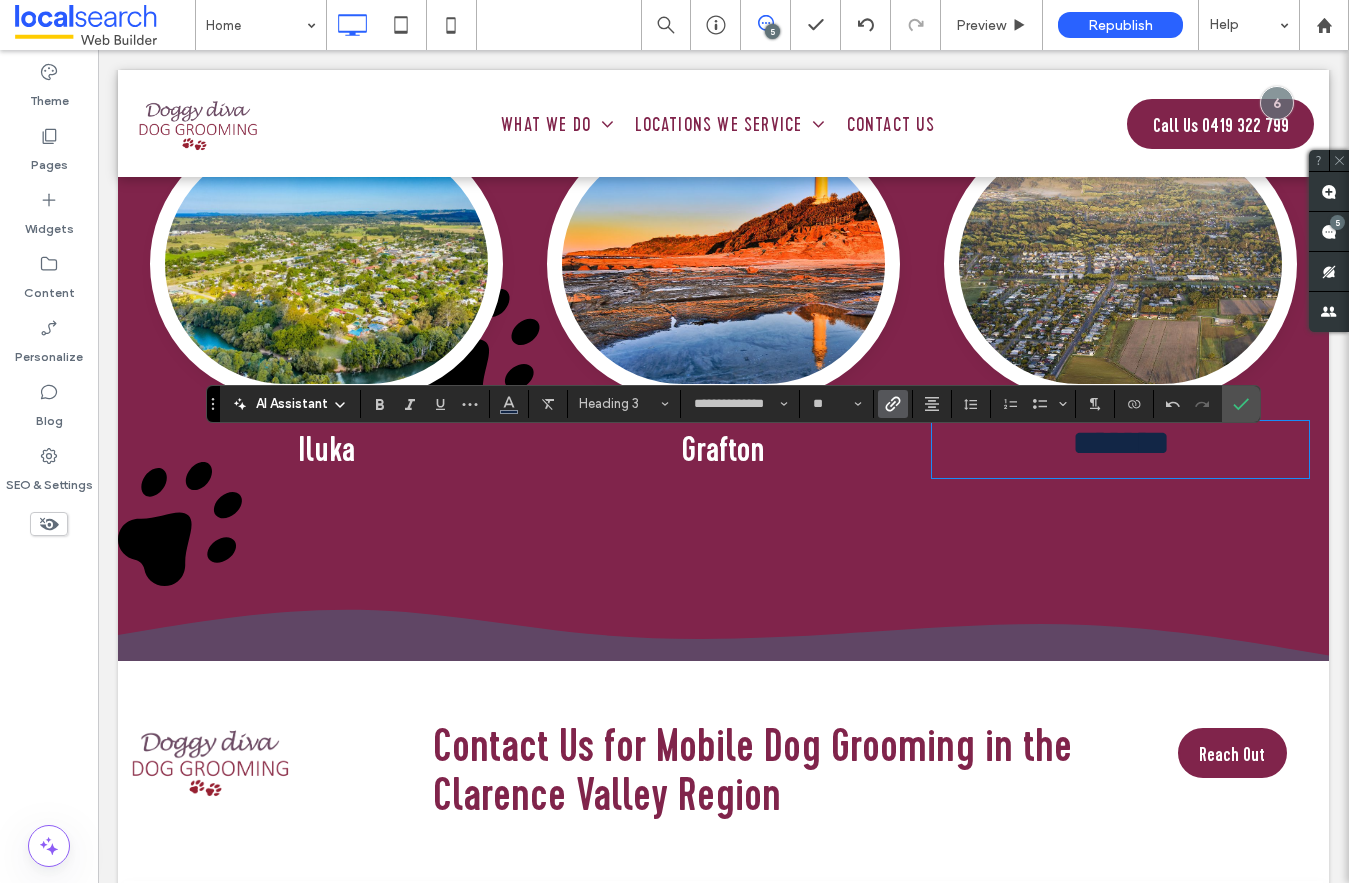 click 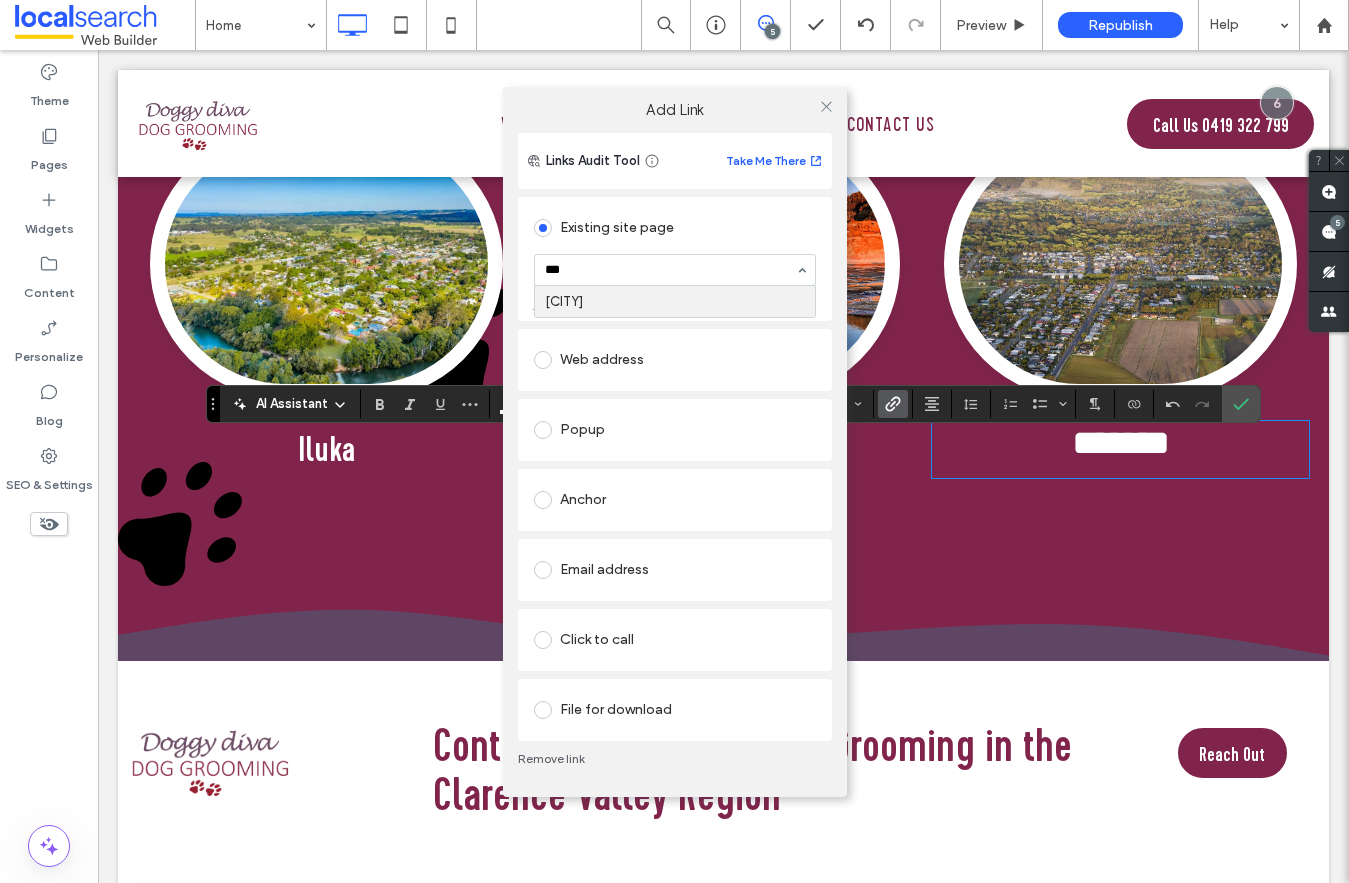 type on "****" 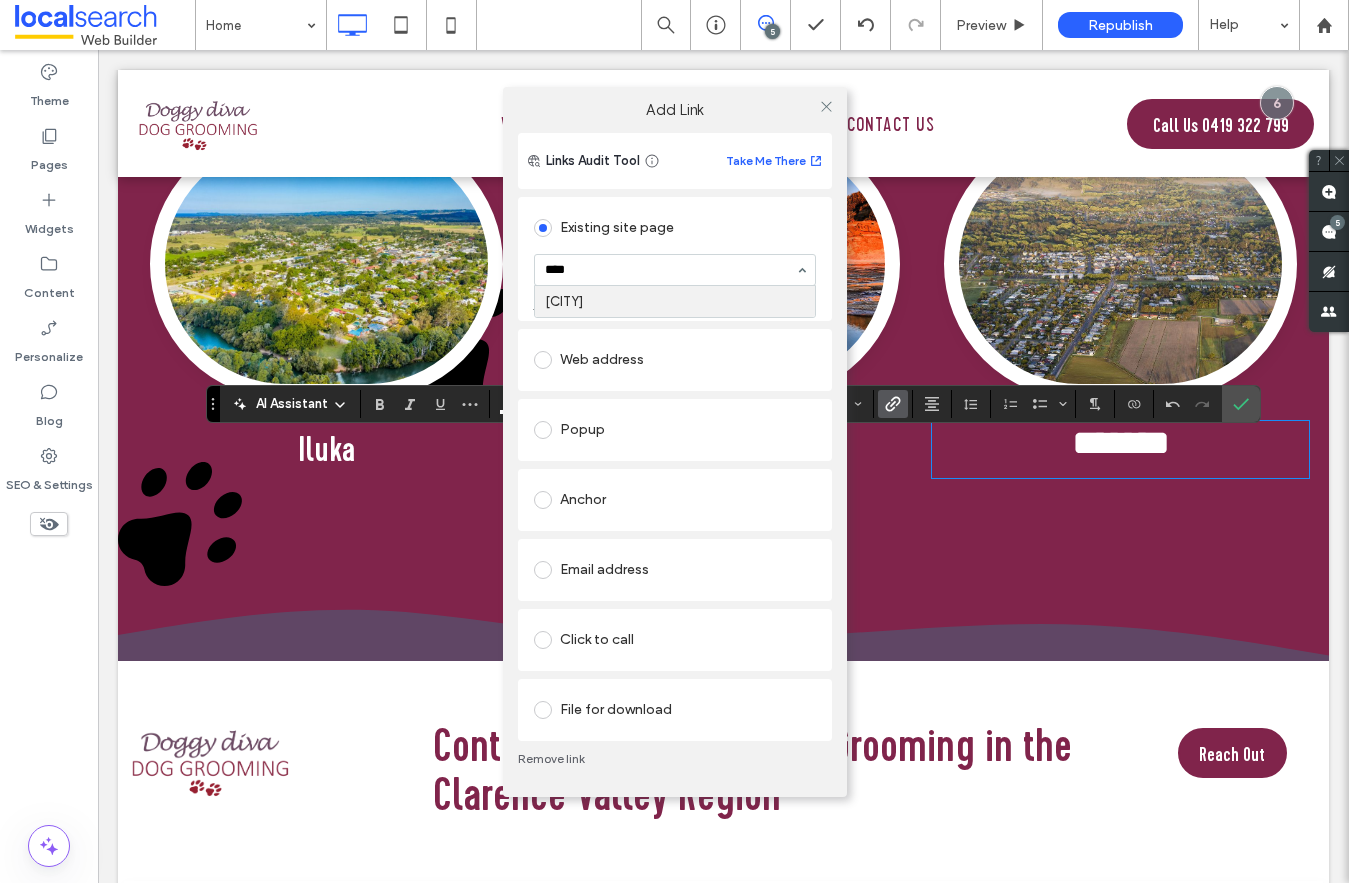 type 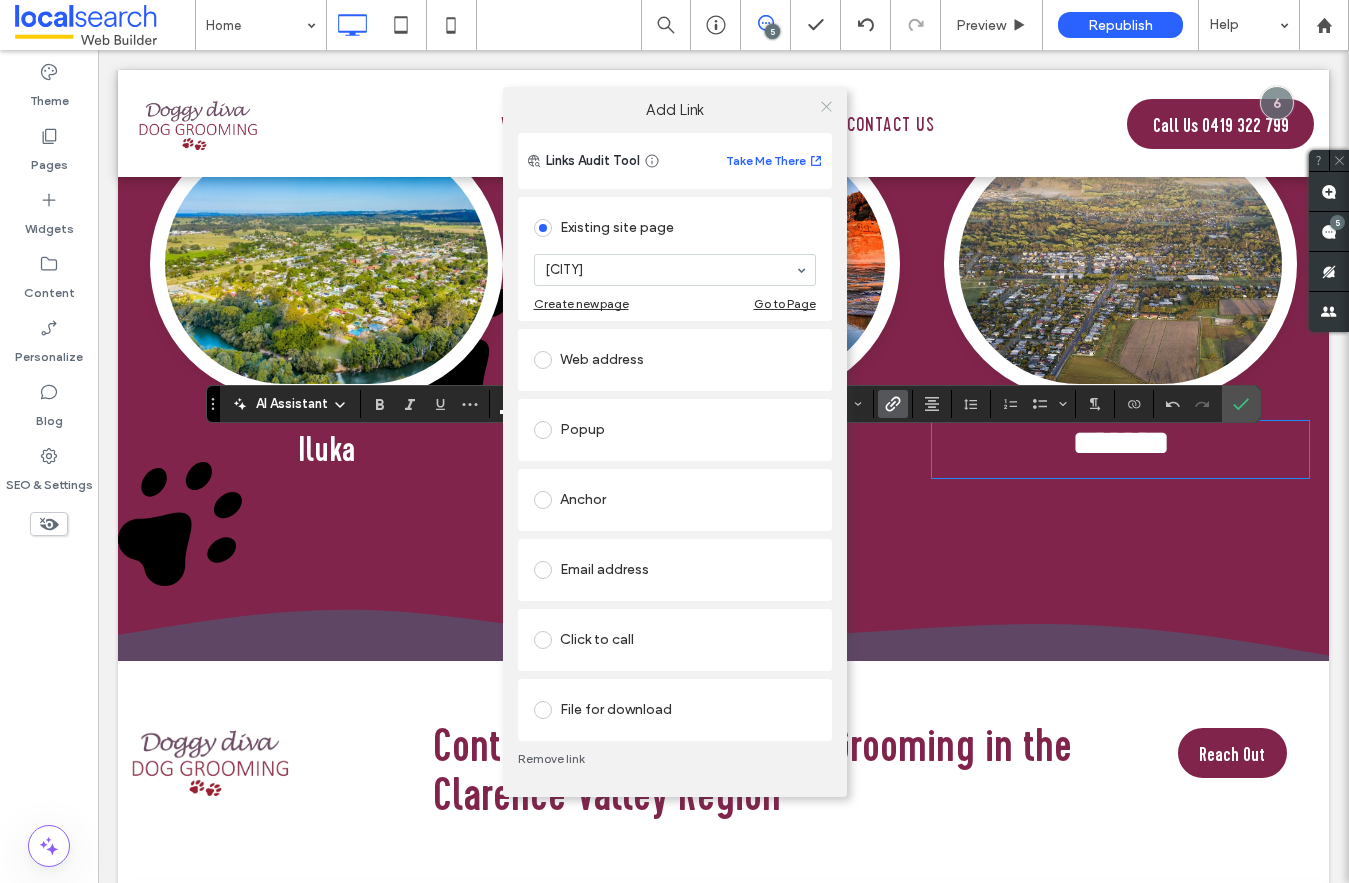 click 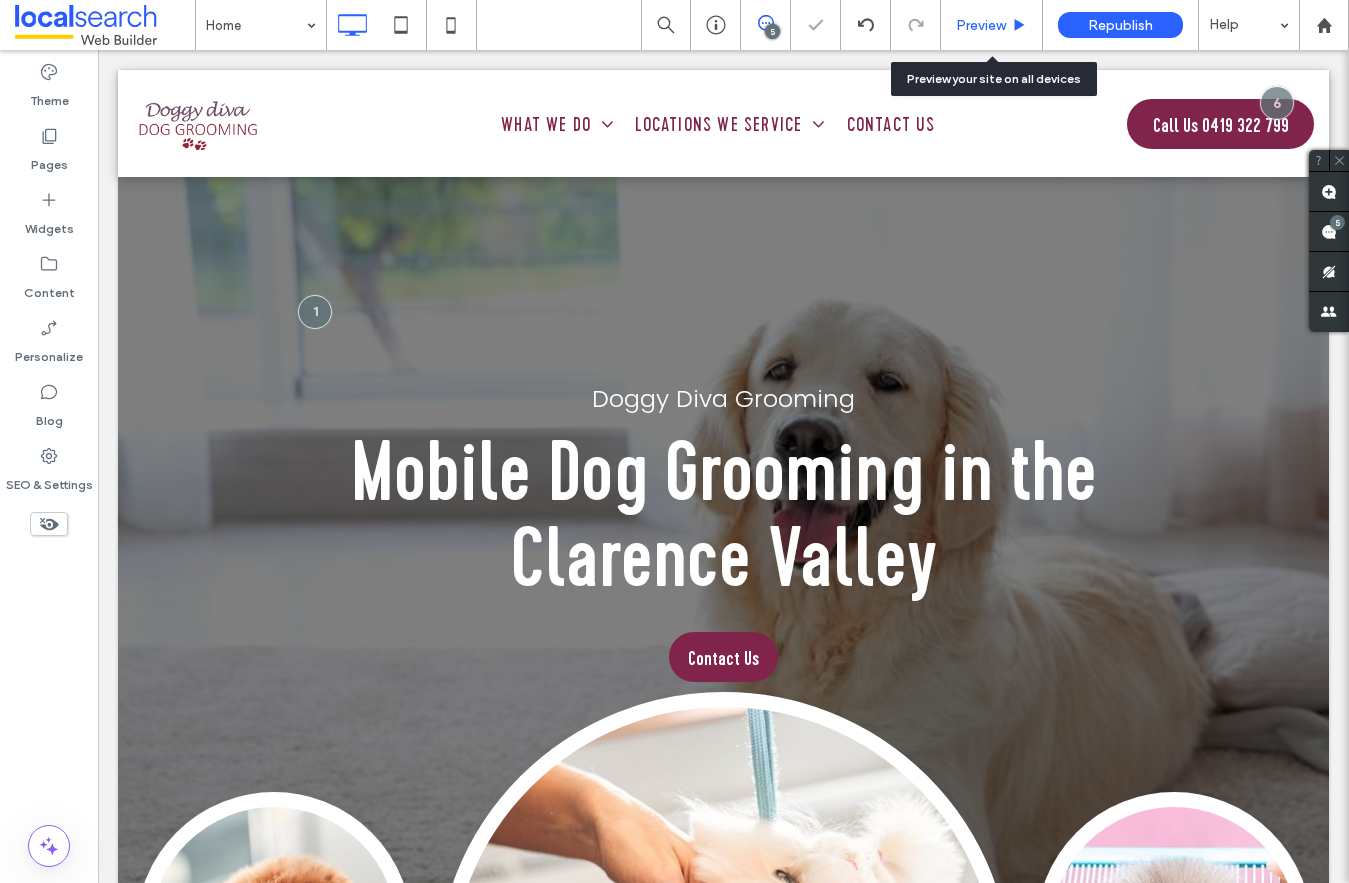 scroll, scrollTop: 5674, scrollLeft: 0, axis: vertical 